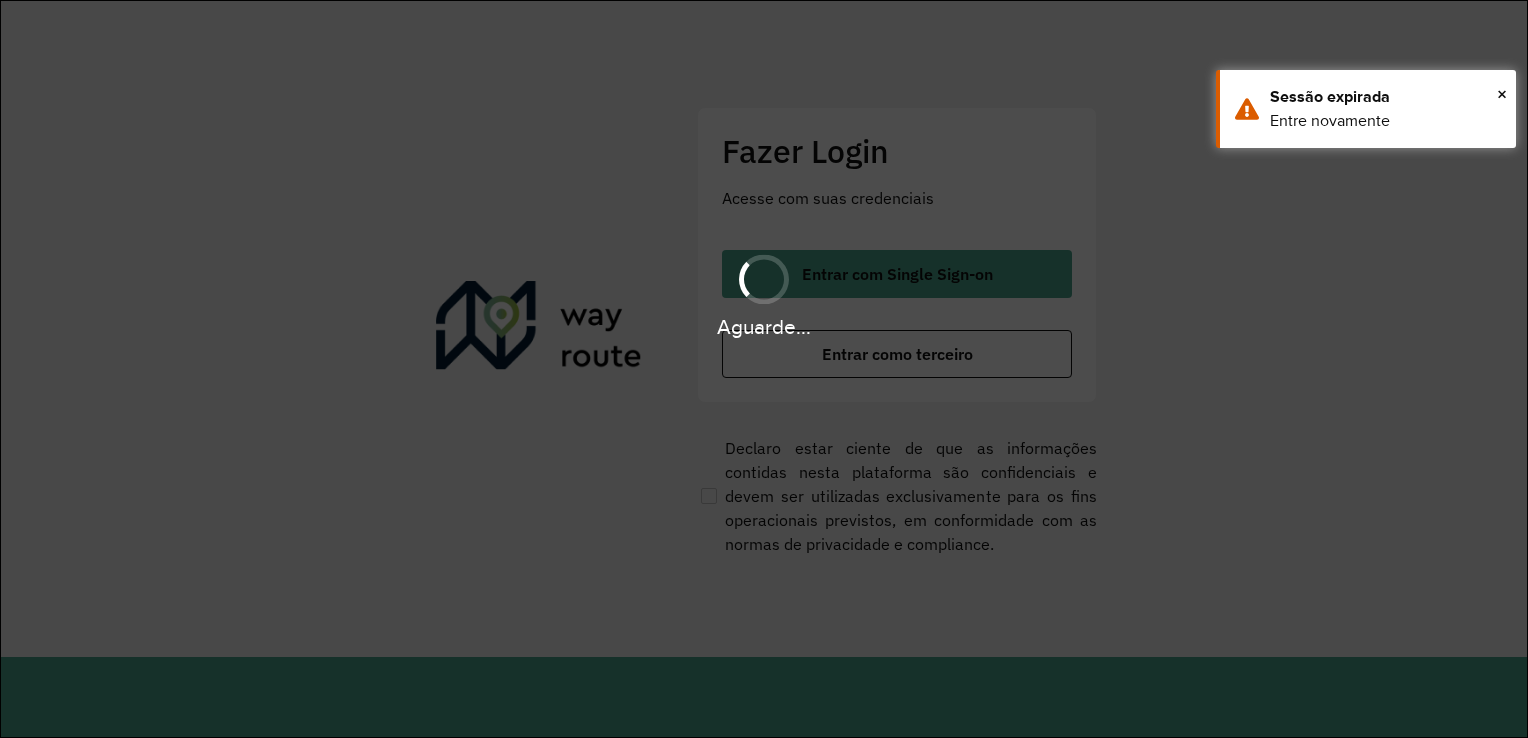 scroll, scrollTop: 0, scrollLeft: 0, axis: both 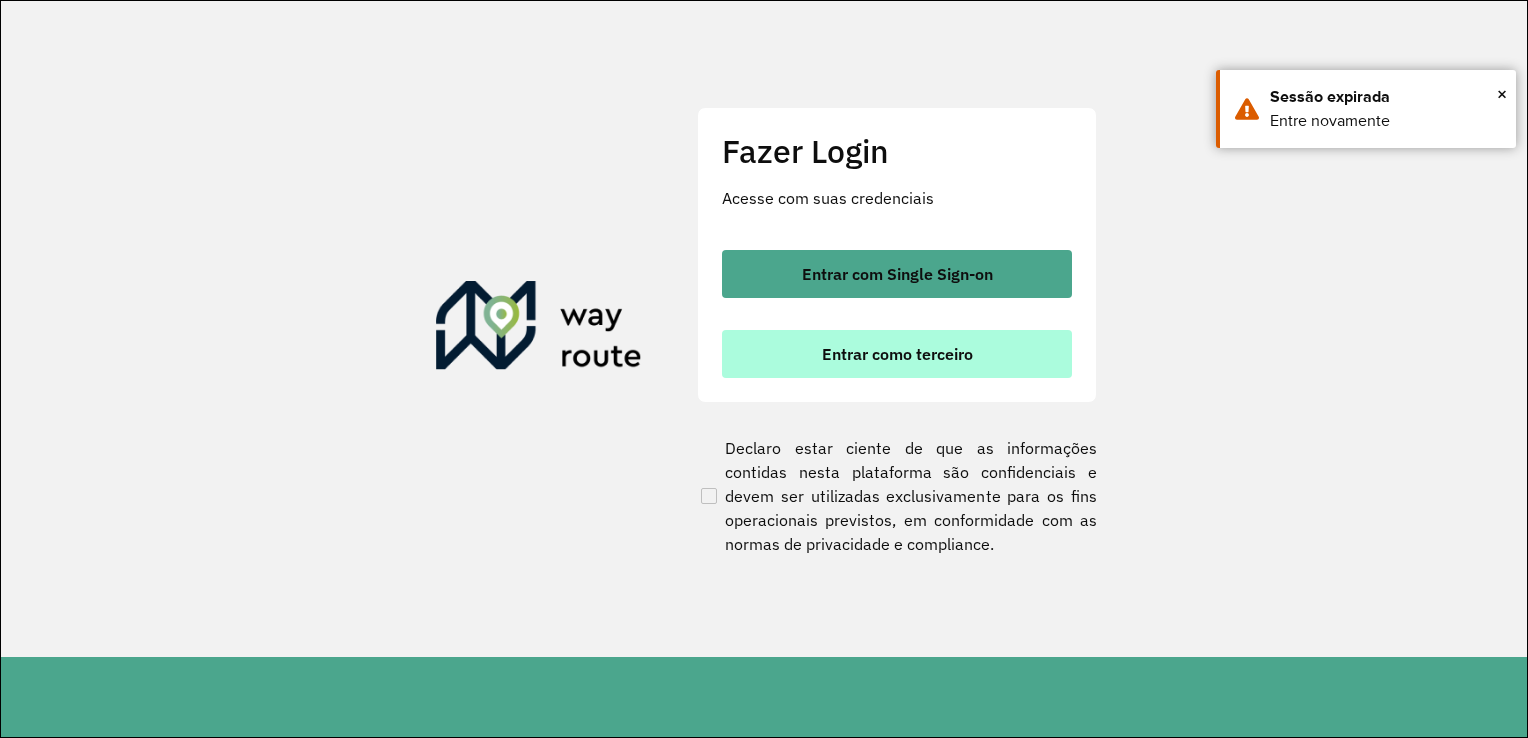 click on "Entrar como terceiro" at bounding box center [897, 354] 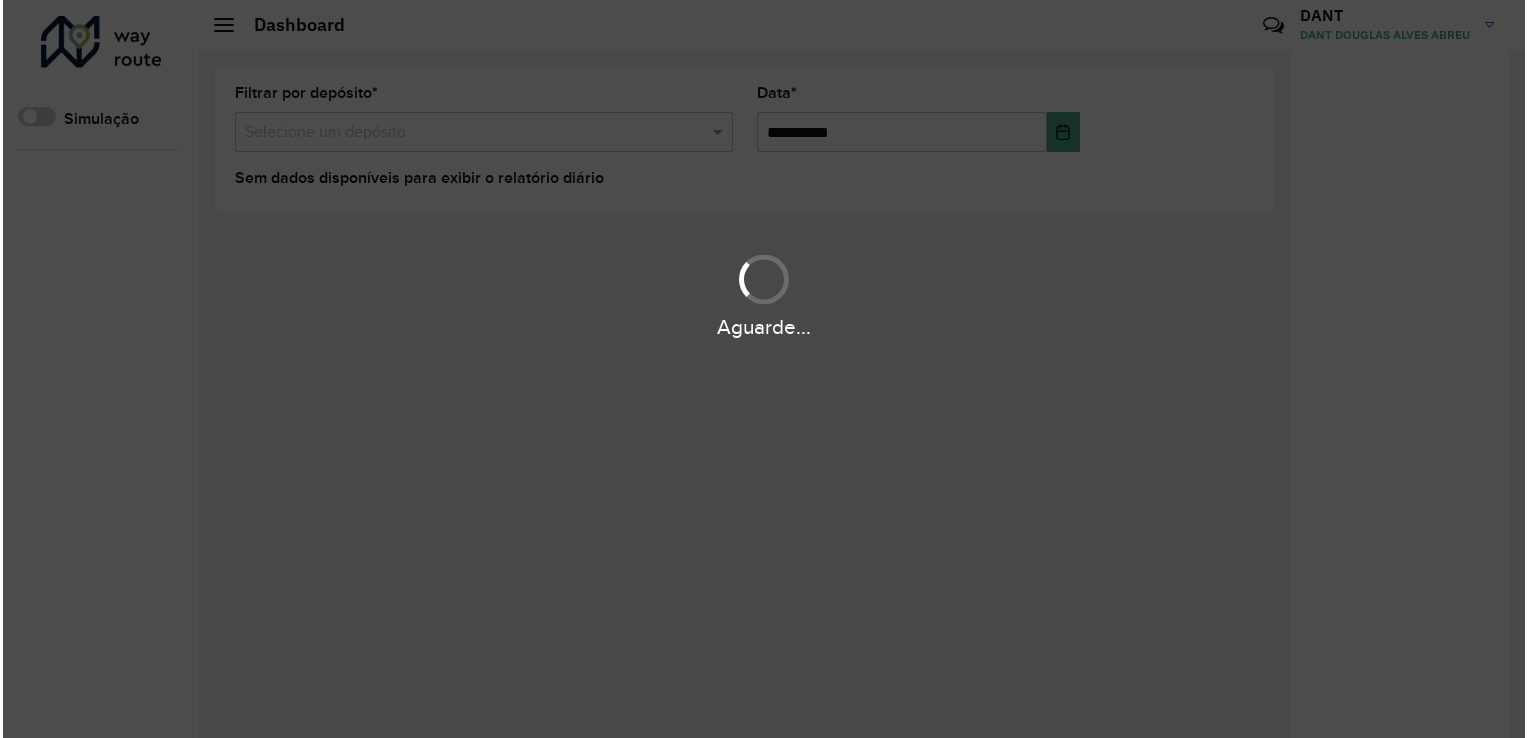 scroll, scrollTop: 0, scrollLeft: 0, axis: both 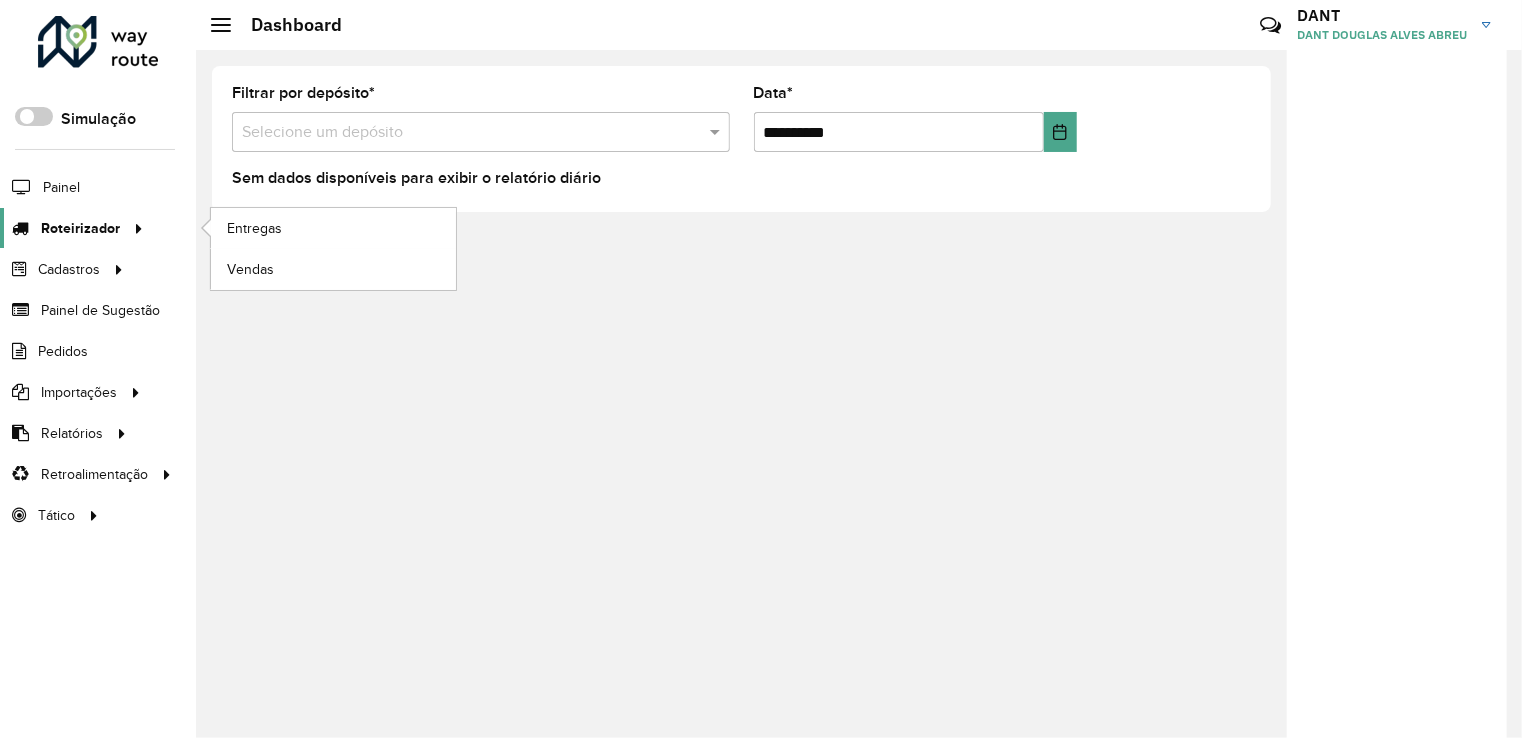 click on "Roteirizador" 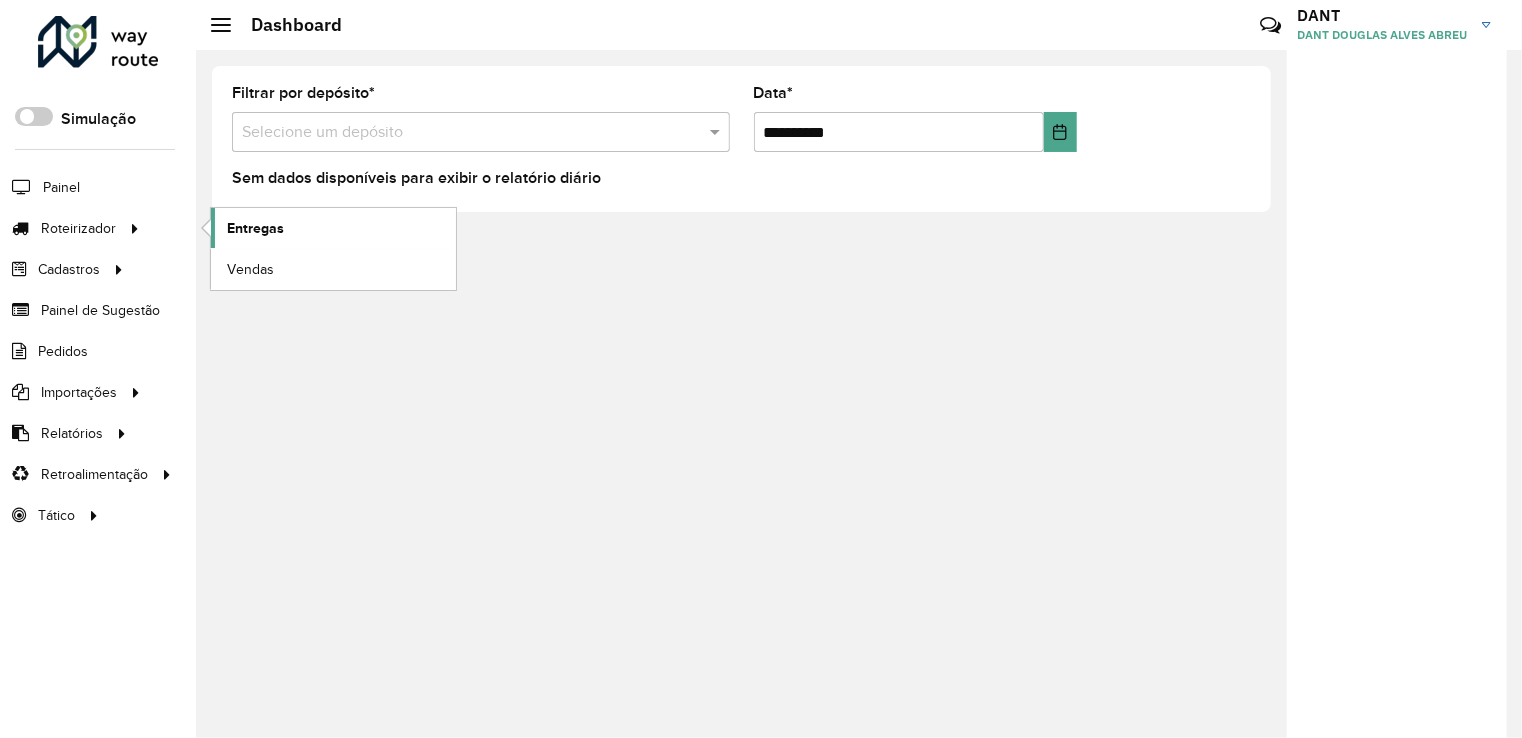 click on "Entregas" 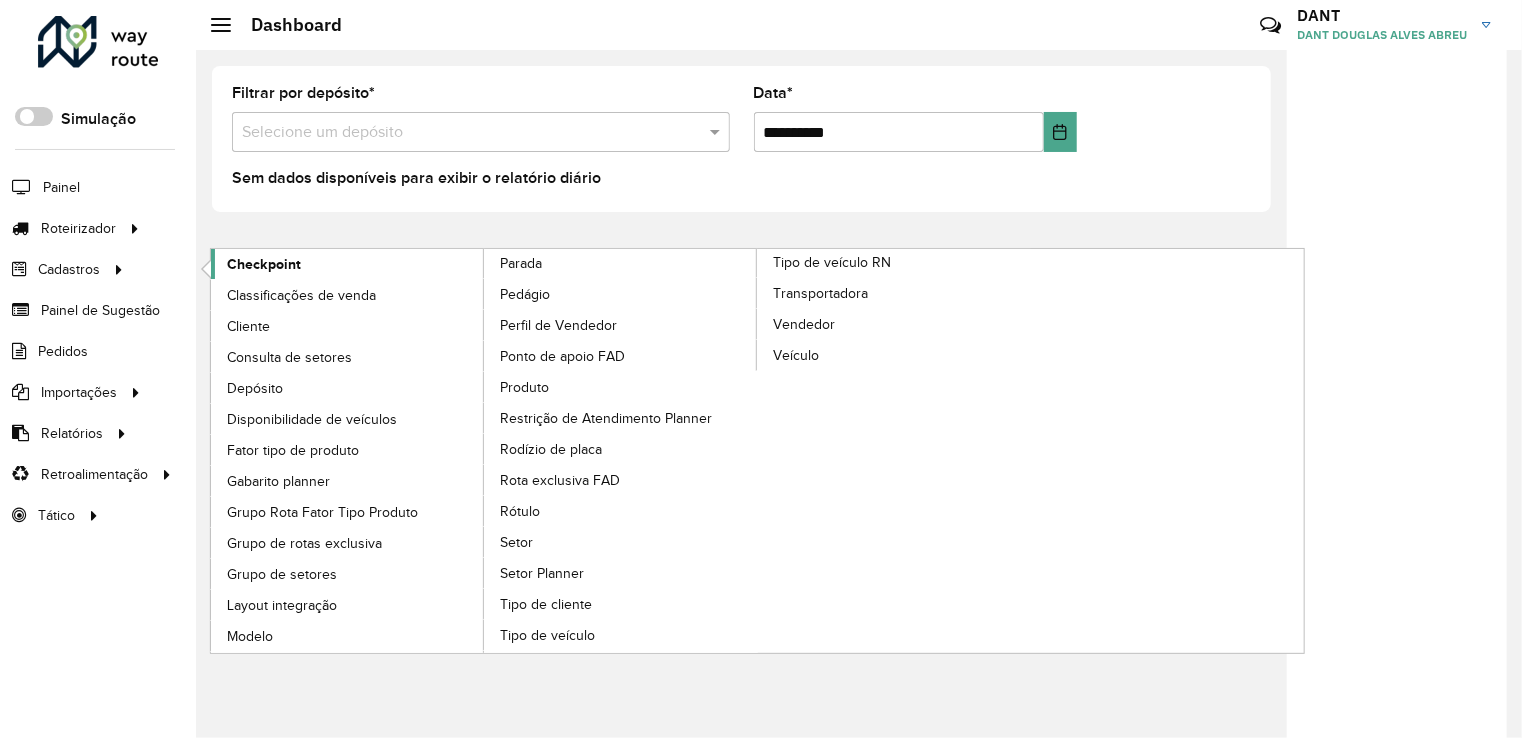 click on "Checkpoint" 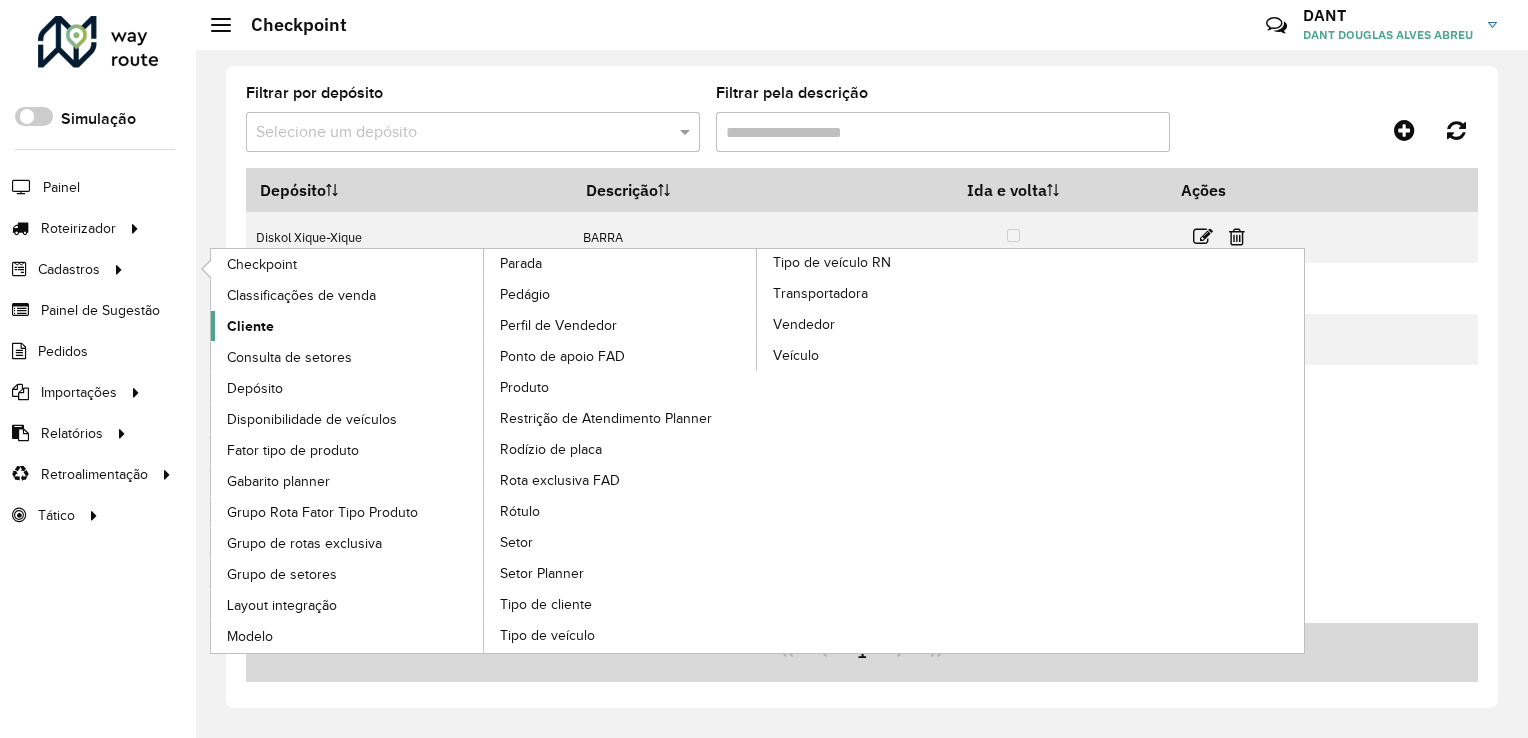 click on "Cliente" 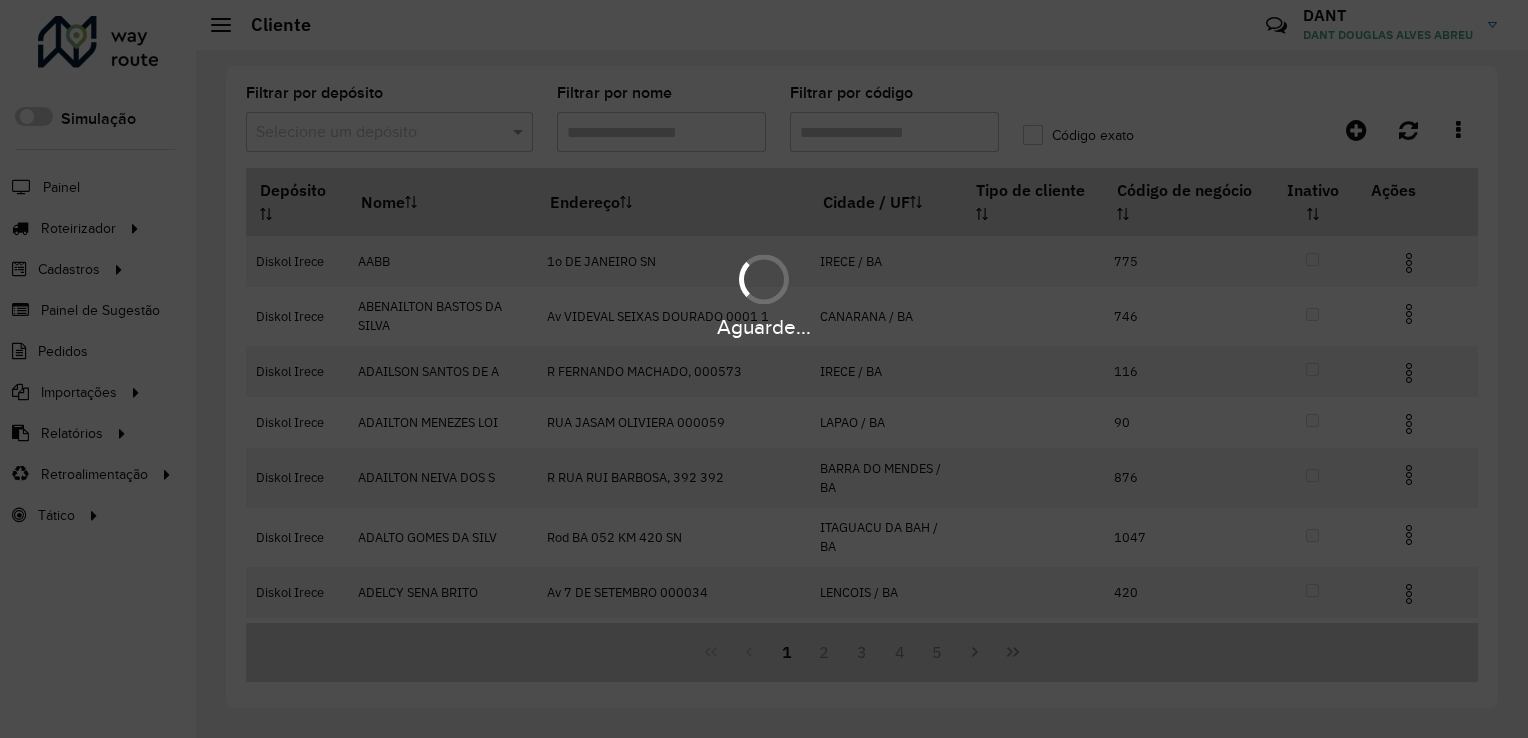 click on "Aguarde..." at bounding box center [764, 369] 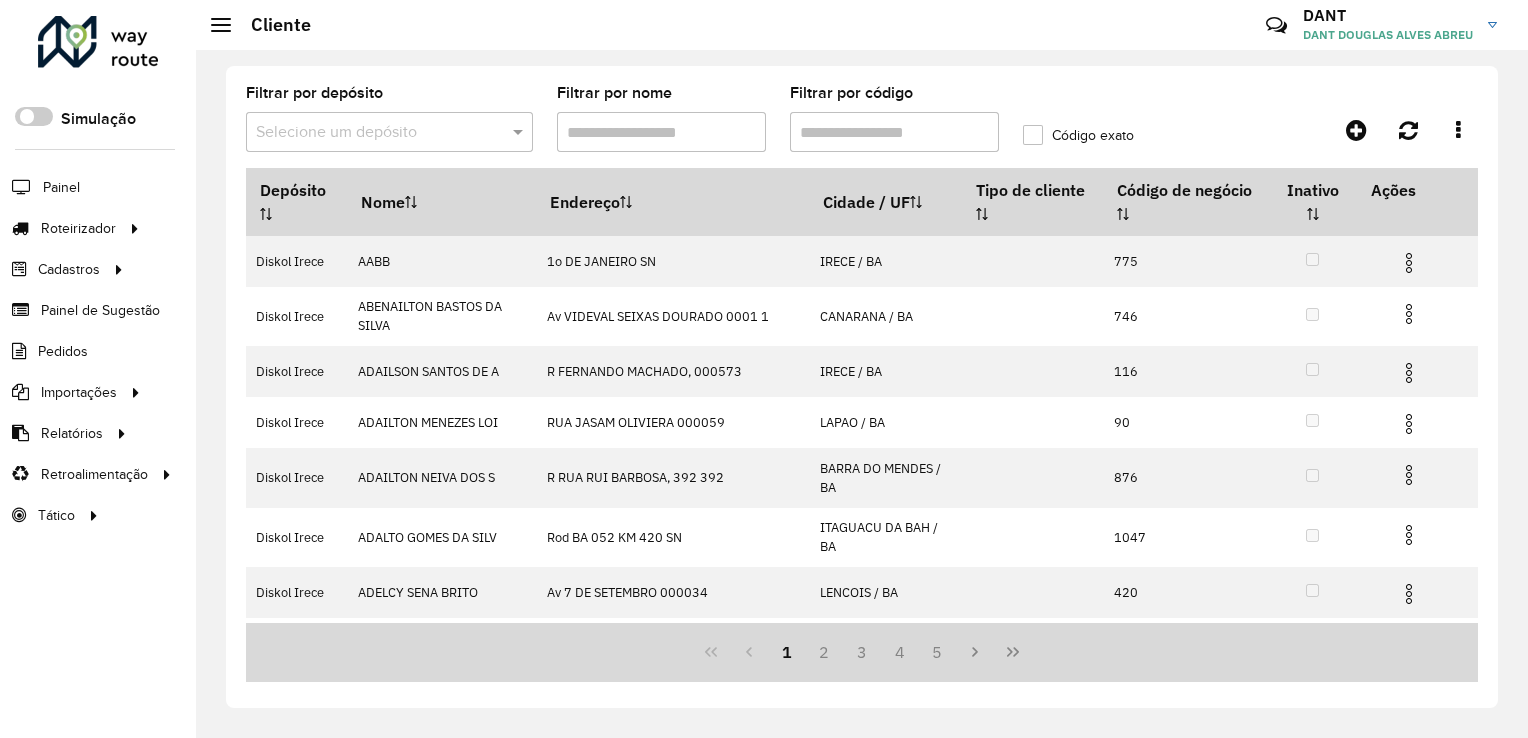 click on "Selecione um depósito" at bounding box center [389, 132] 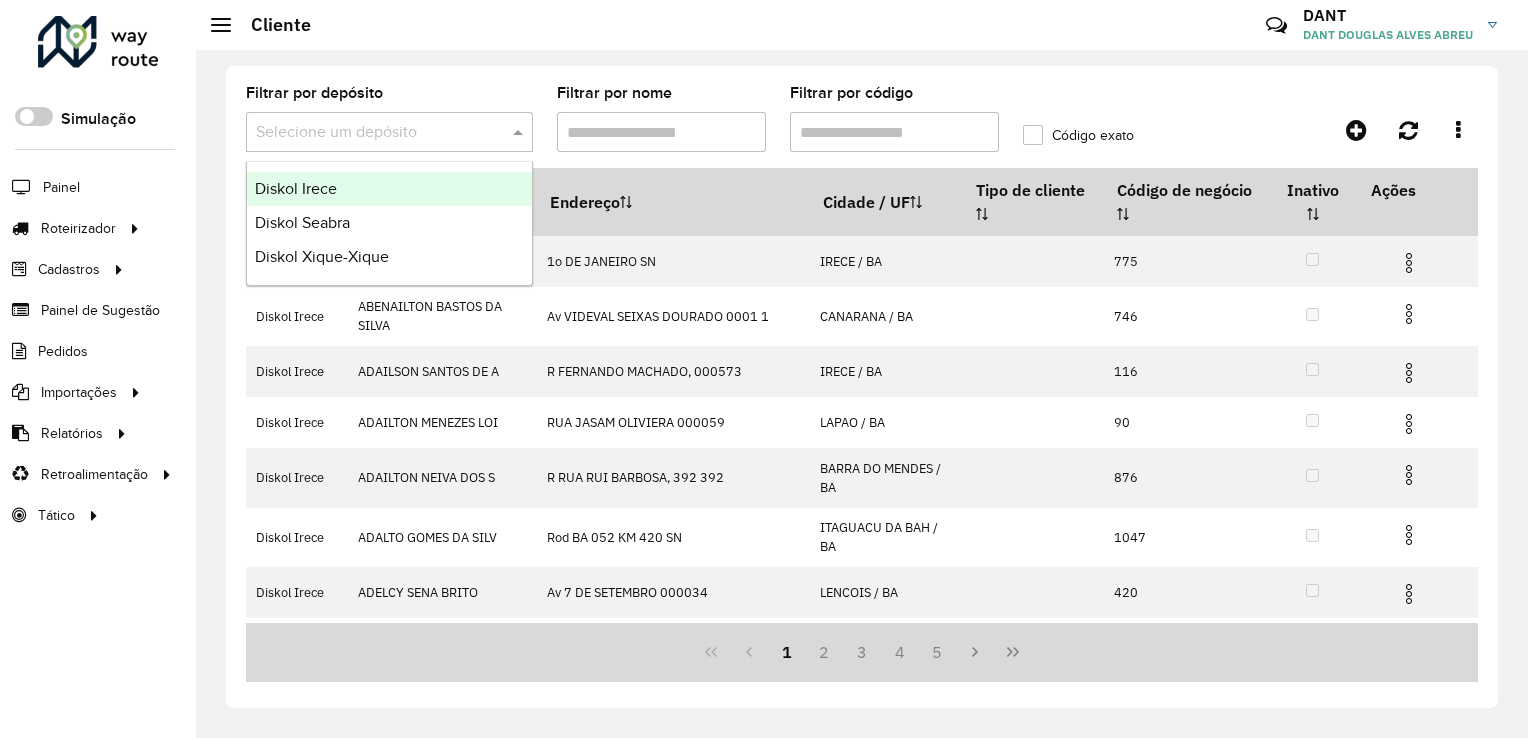 click on "Diskol Irece" at bounding box center (389, 189) 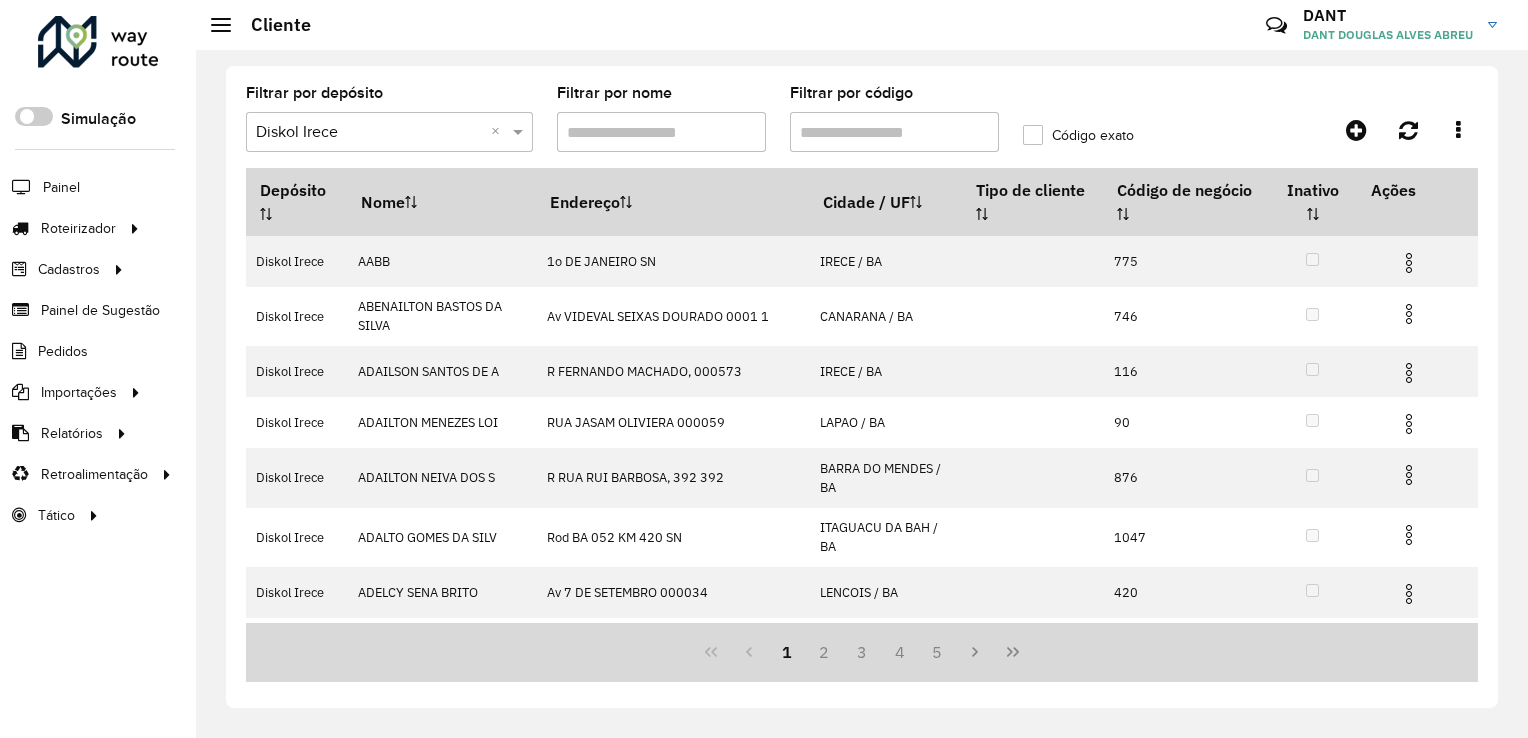click on "Aguarde...  Pop-up bloqueado!  Seu navegador bloqueou automáticamente a abertura de uma nova janela.   Acesse as configurações e adicione o endereço do sistema a lista de permissão.   Fechar  Roteirizador AmbevTech Simulação Painel Roteirizador Entregas Vendas Cadastros Checkpoint Classificações de venda Cliente Consulta de setores Depósito Disponibilidade de veículos Fator tipo de produto Gabarito planner Grupo Rota Fator Tipo Produto Grupo de rotas exclusiva Grupo de setores Layout integração Modelo Parada Pedágio Perfil de Vendedor Ponto de apoio FAD Produto Restrição de Atendimento Planner Rodízio de placa Rota exclusiva FAD Rótulo Setor Setor Planner Tipo de cliente Tipo de veículo Tipo de veículo RN Transportadora Vendedor Veículo Painel de Sugestão Pedidos Importações Classificação e volume de venda Clientes Fator tipo produto Gabarito planner Grade de atendimento Janela de atendimento Localização Pedidos Restrição de Atendimento Planner Tempo de espera Vendedor Veículos" at bounding box center [764, 369] 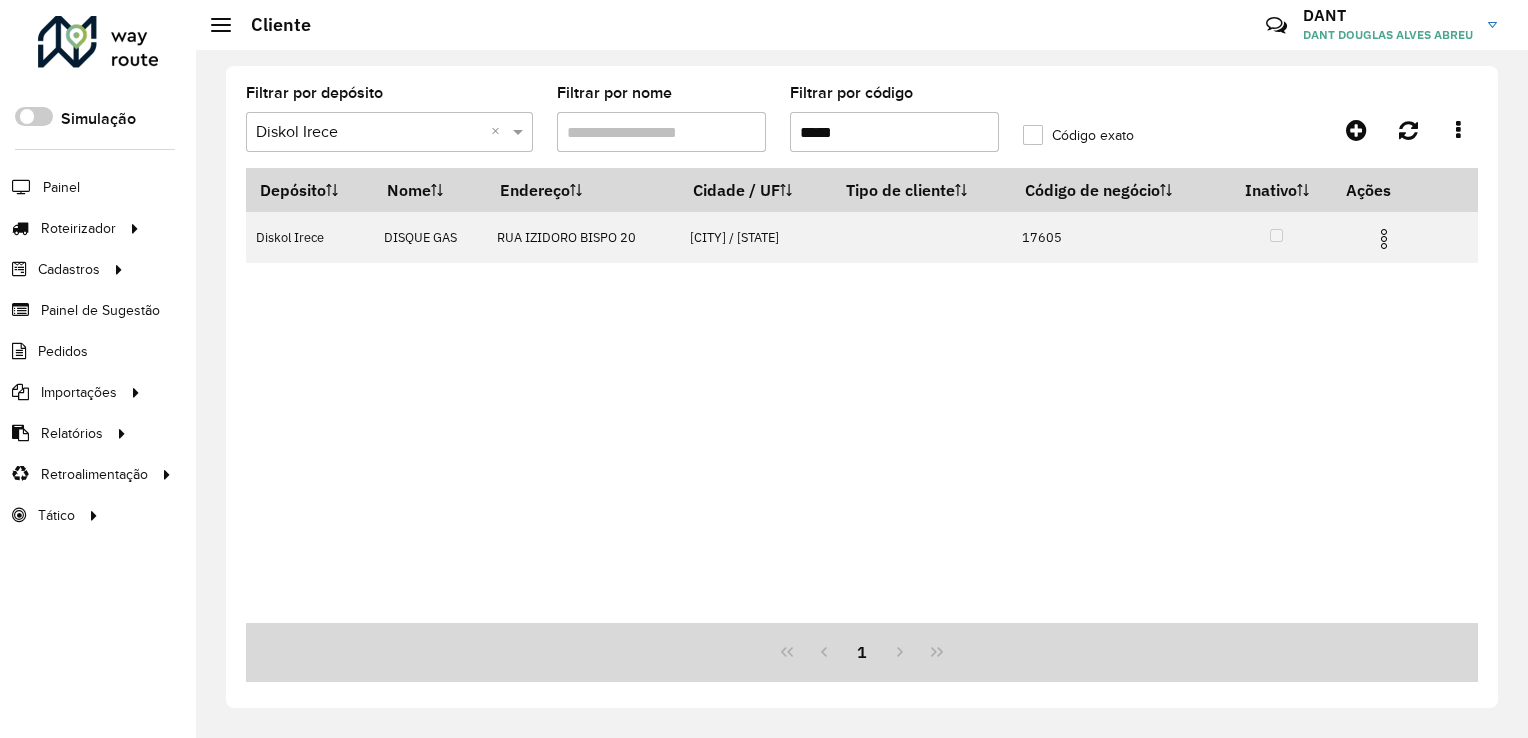 type on "*****" 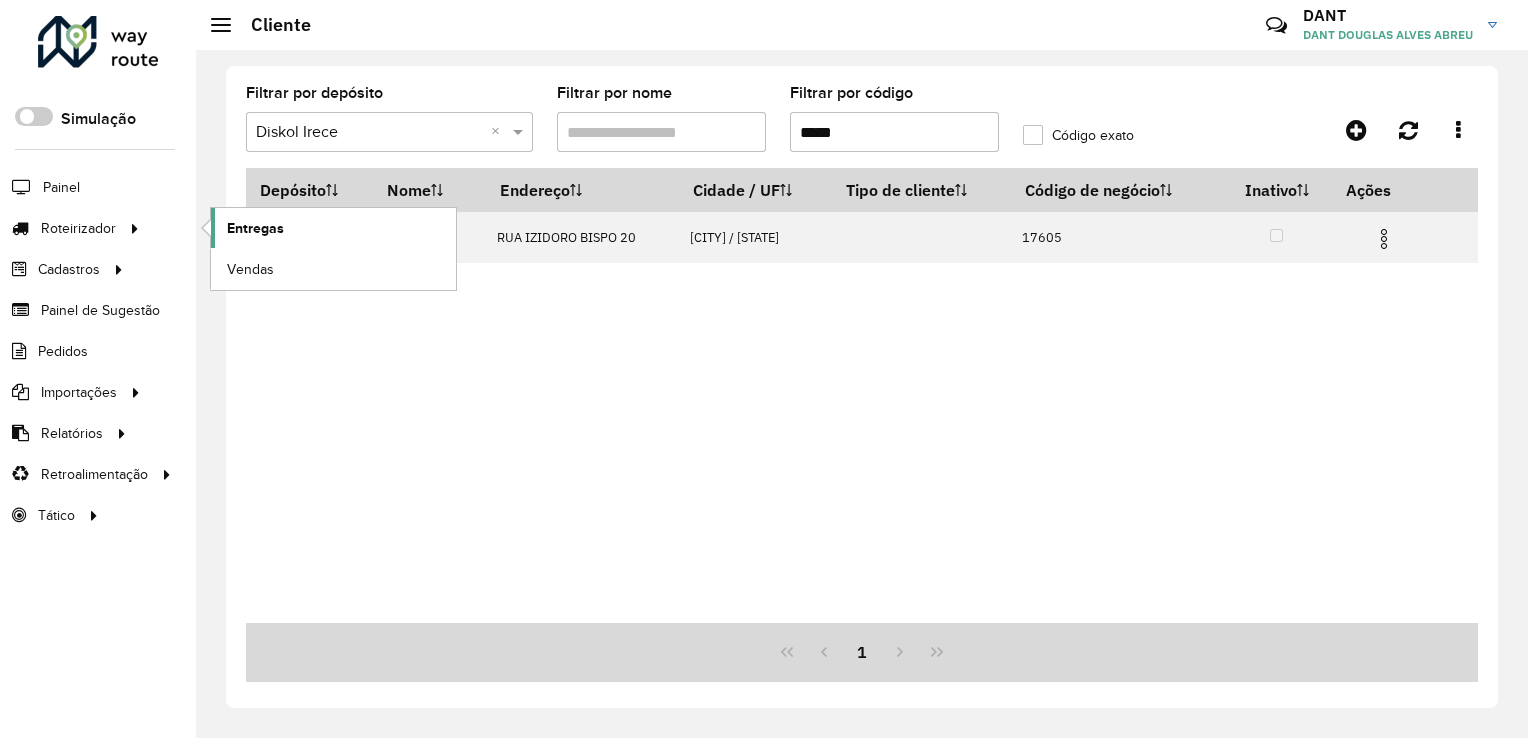 click on "Entregas" 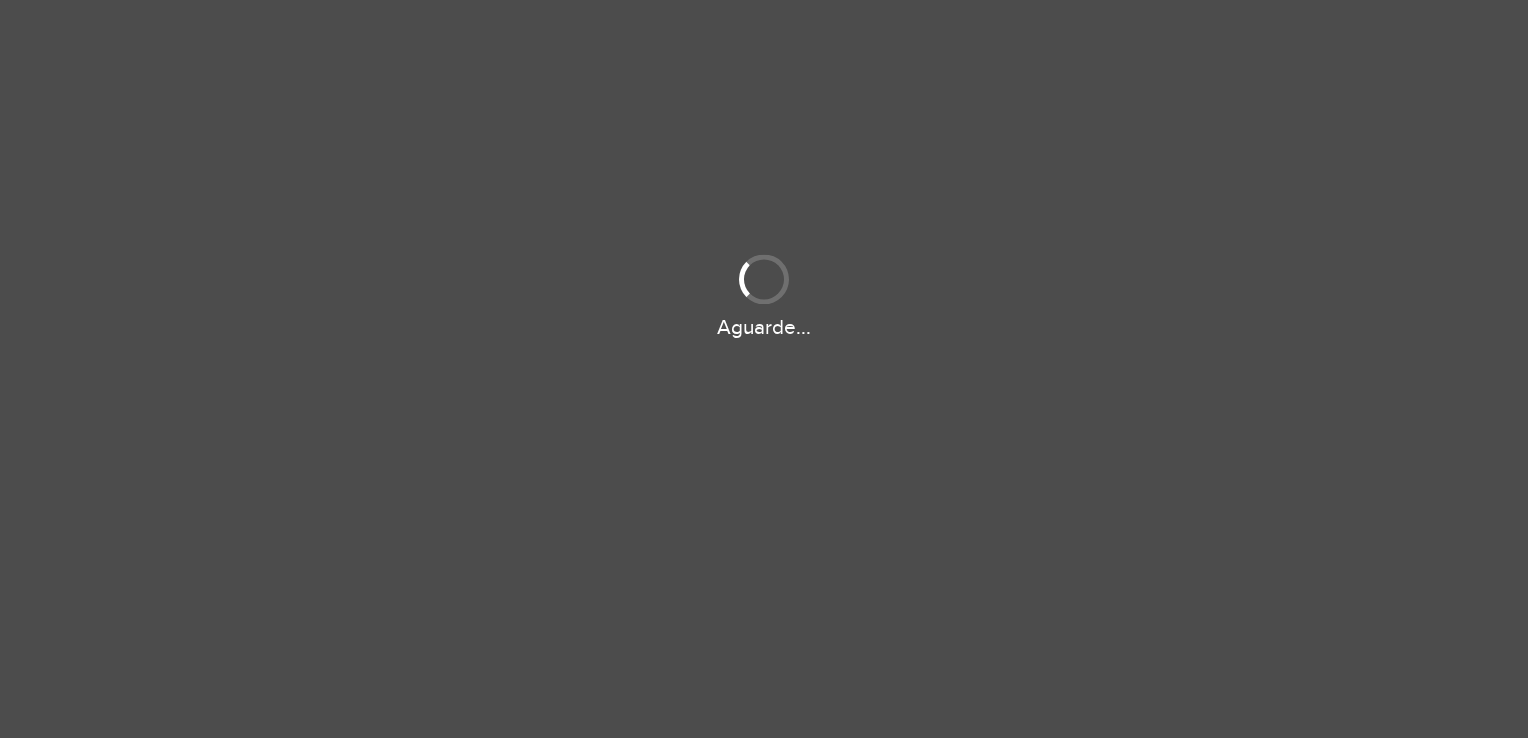 scroll, scrollTop: 0, scrollLeft: 0, axis: both 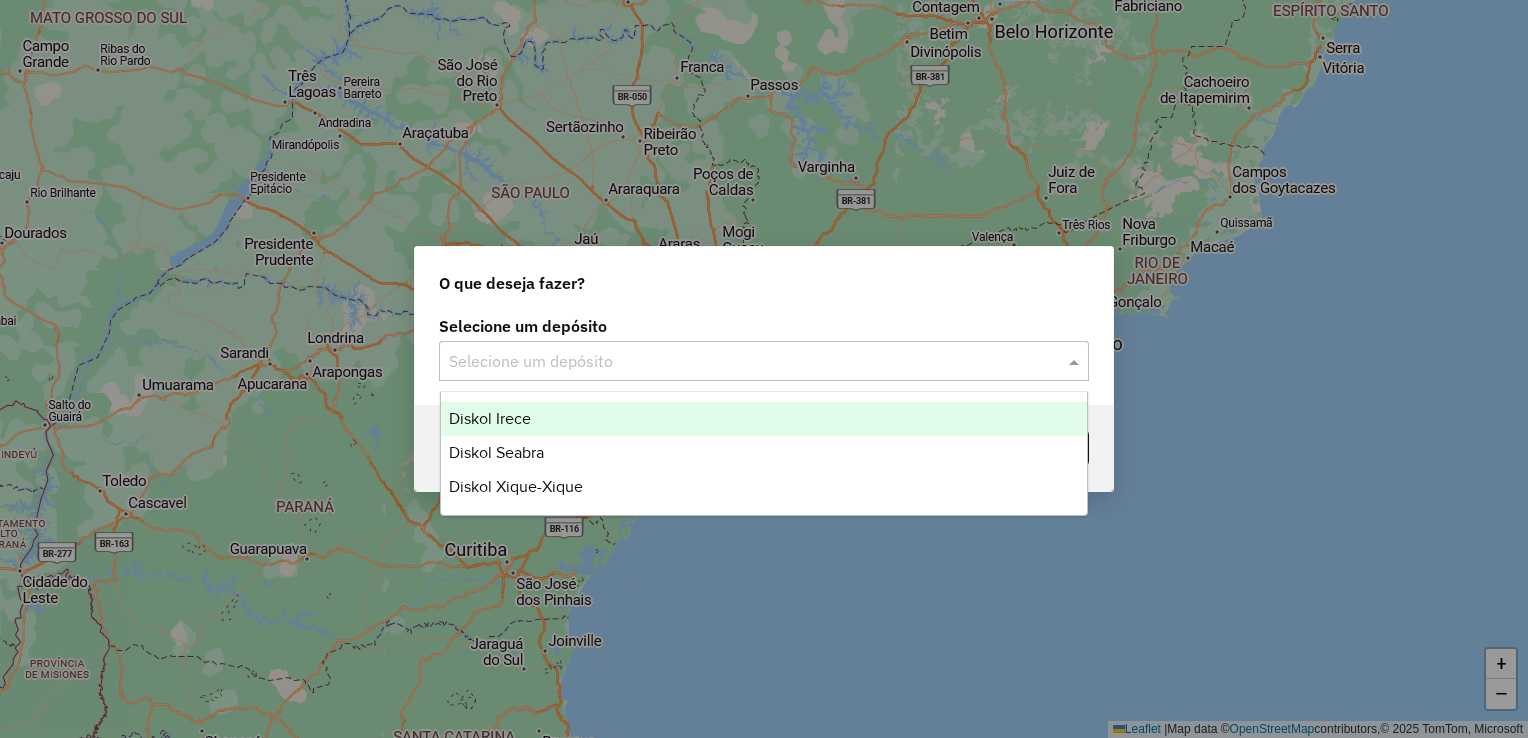 click 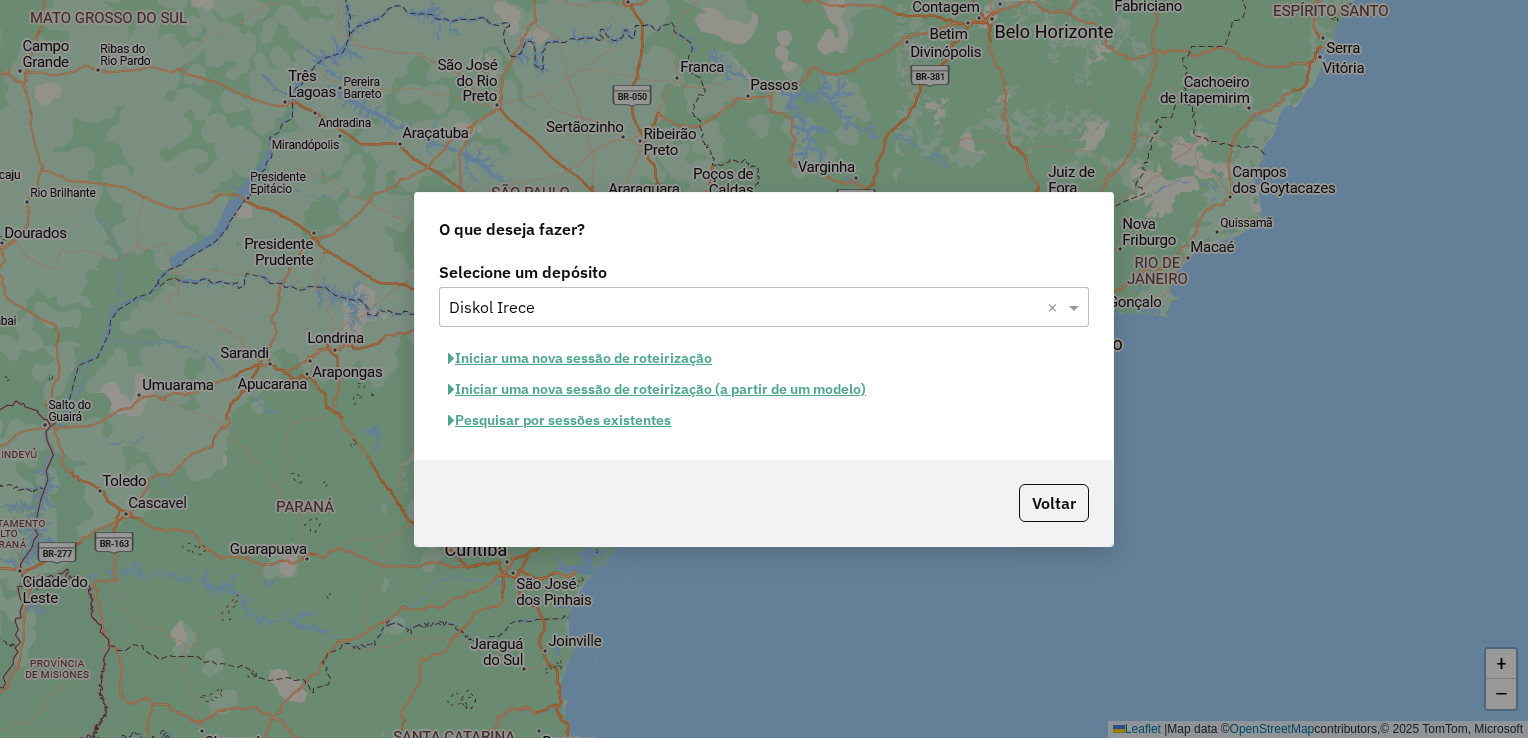 click on "Iniciar uma nova sessão de roteirização" 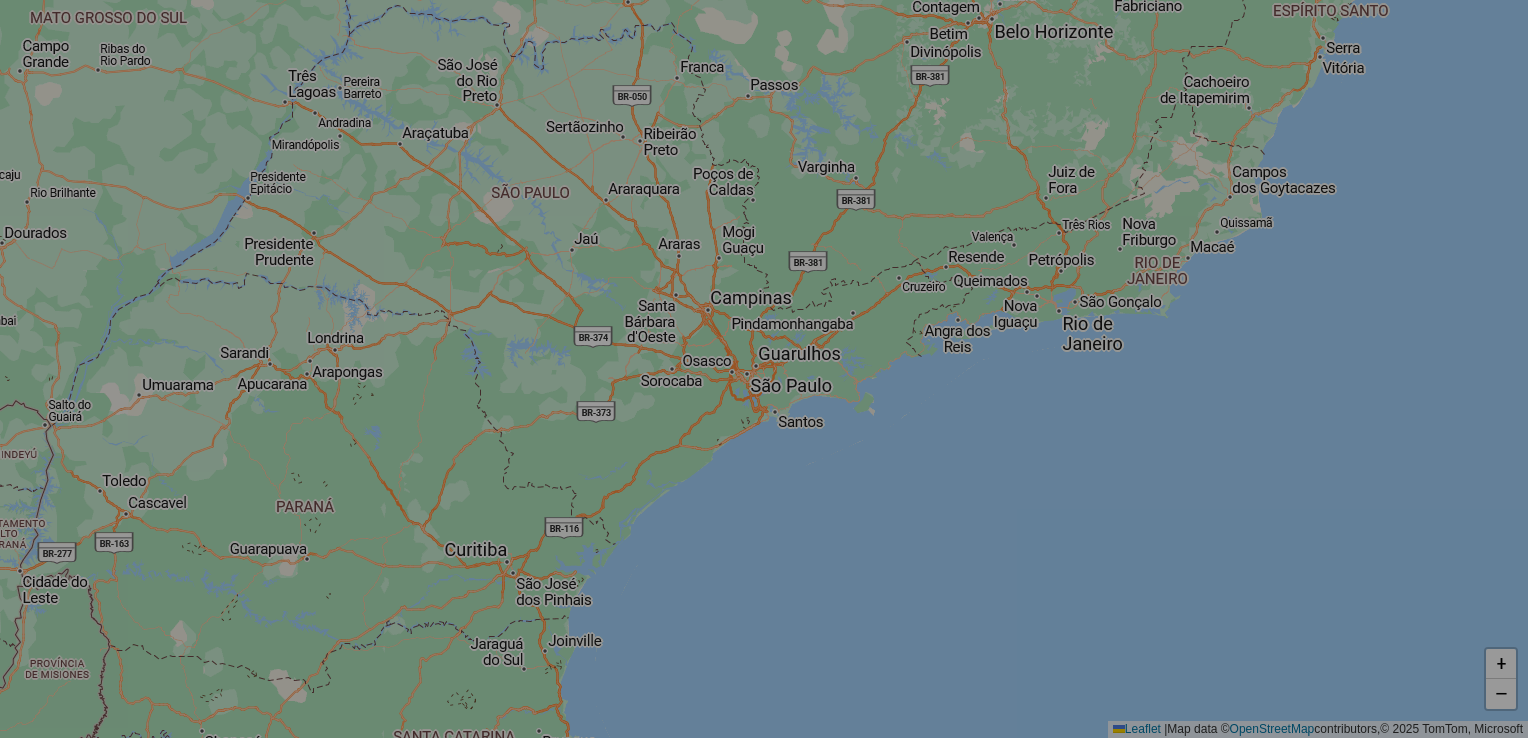 select on "*" 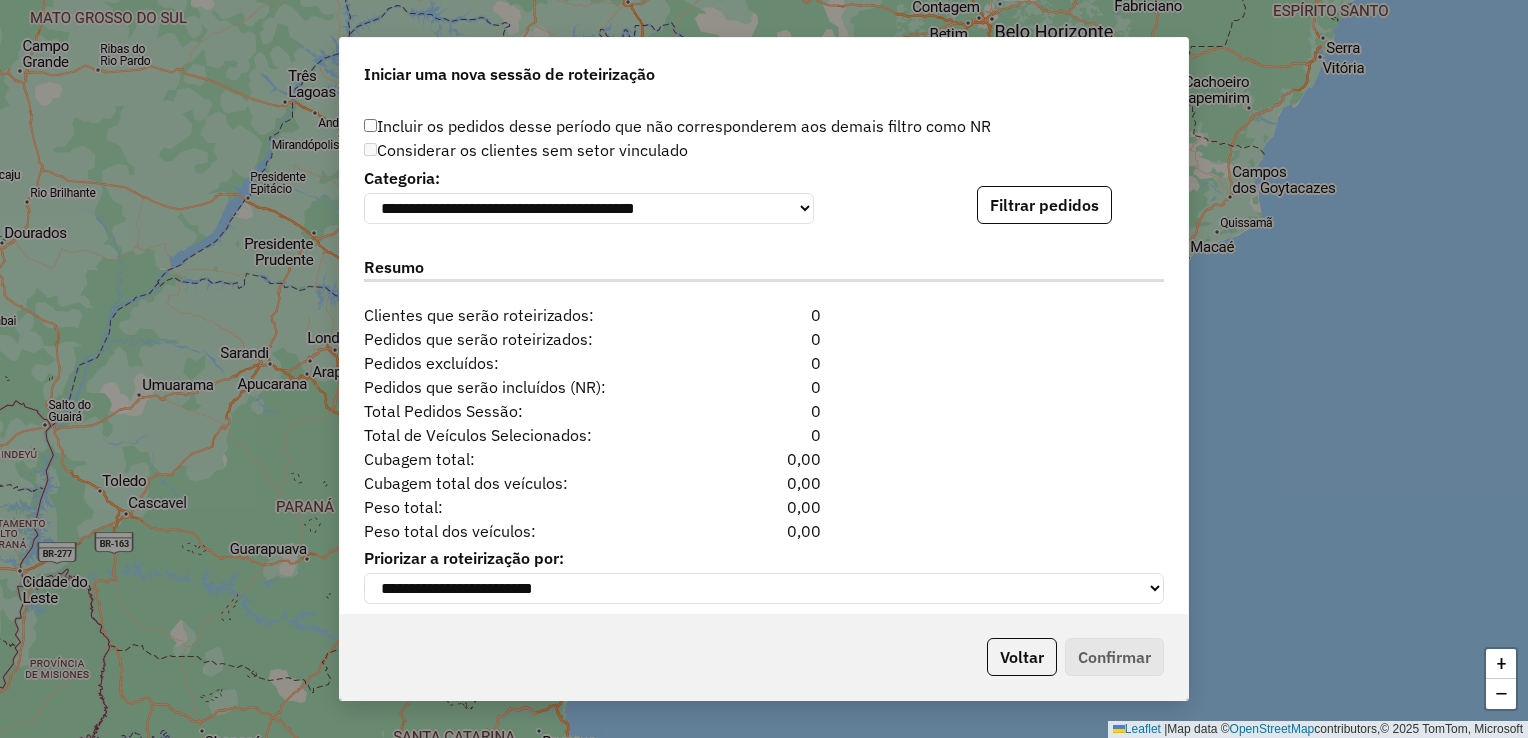 scroll, scrollTop: 2021, scrollLeft: 0, axis: vertical 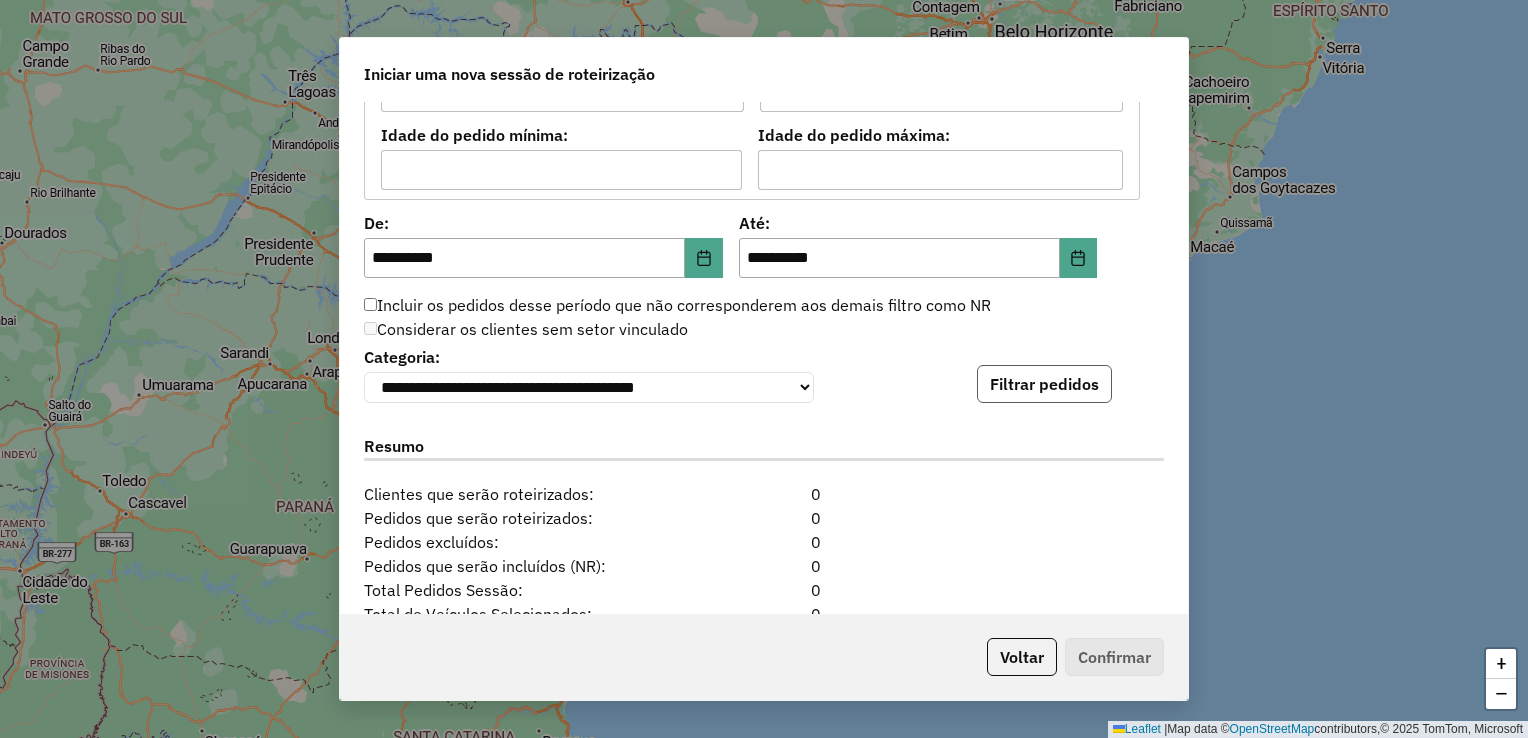 click on "Filtrar pedidos" 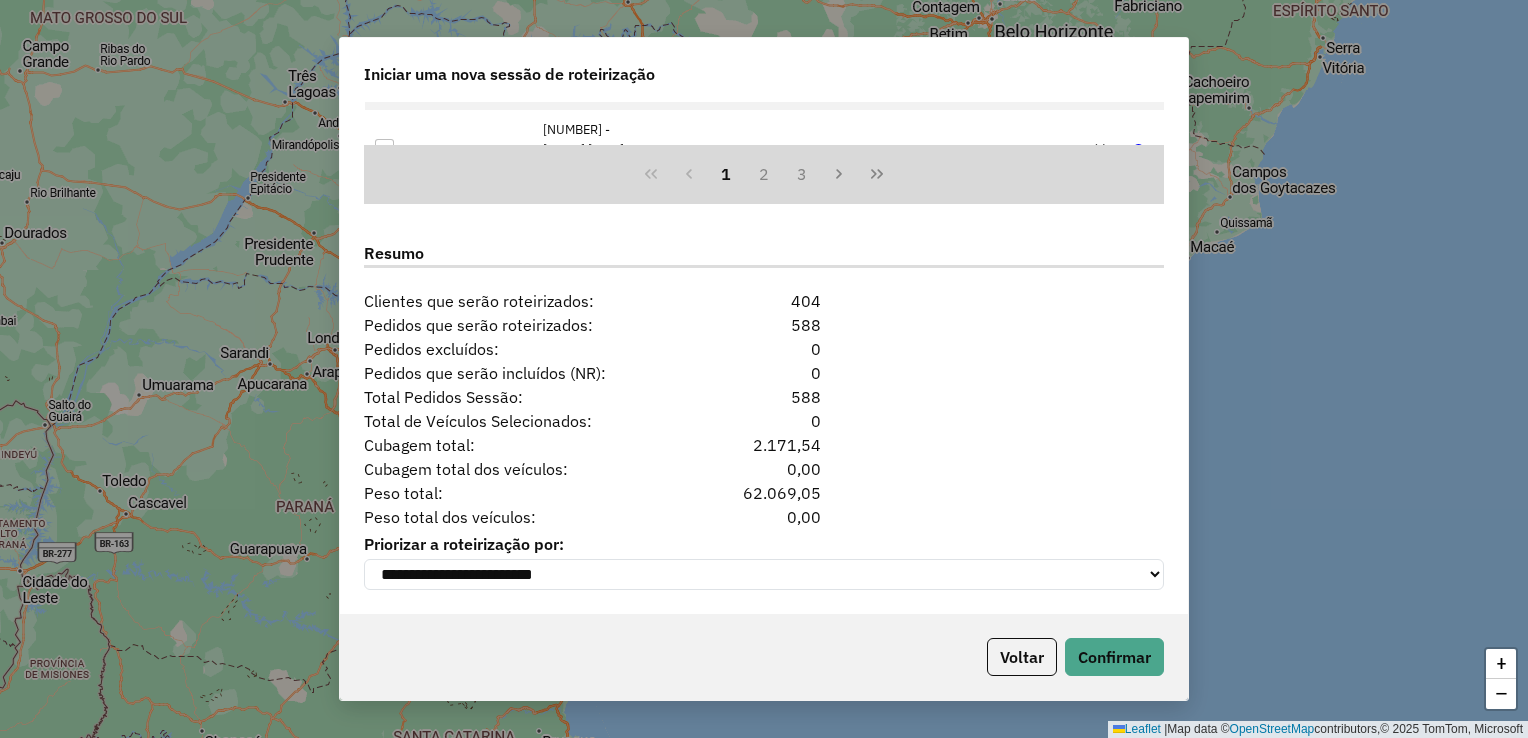 scroll, scrollTop: 2433, scrollLeft: 0, axis: vertical 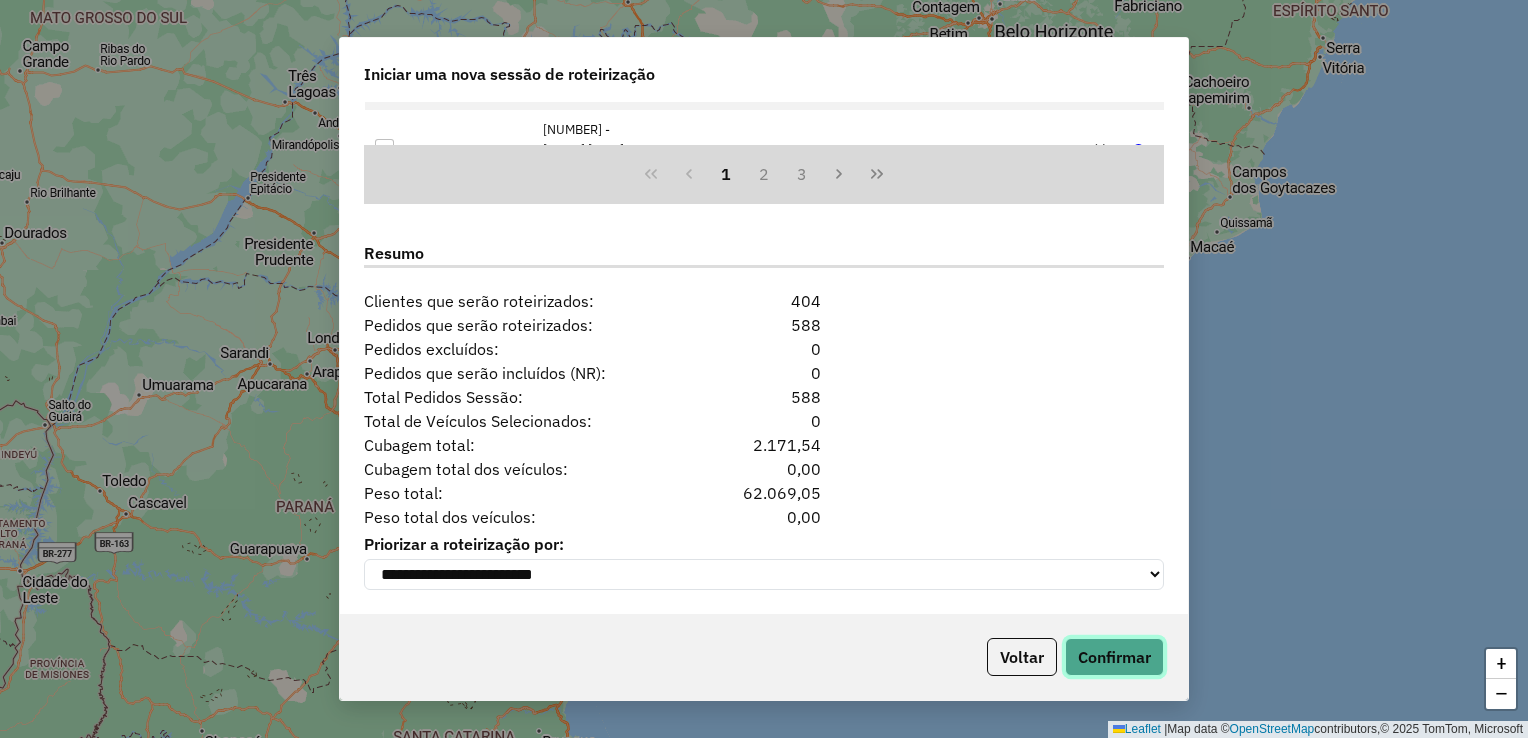 click on "Confirmar" 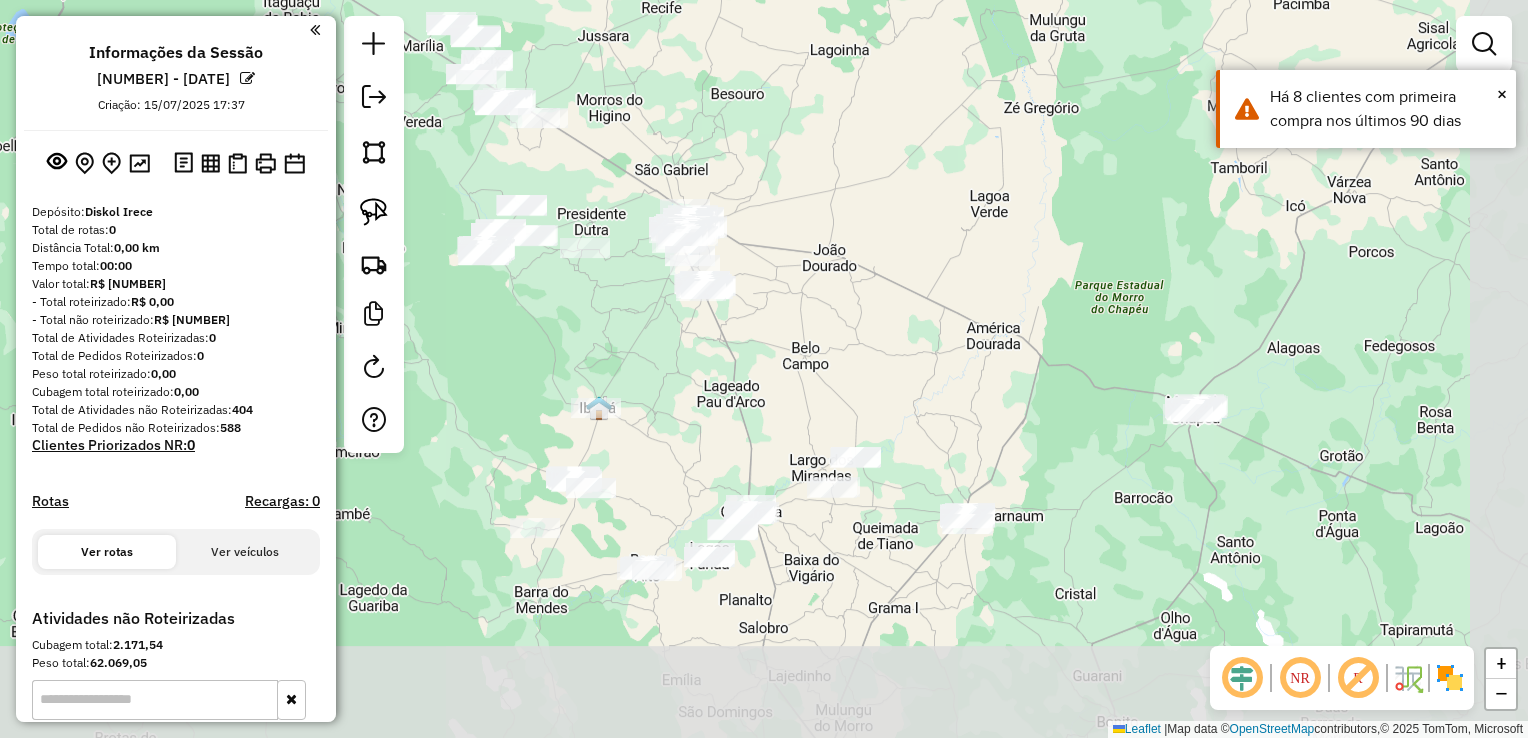 drag, startPoint x: 1041, startPoint y: 399, endPoint x: 964, endPoint y: 261, distance: 158.02847 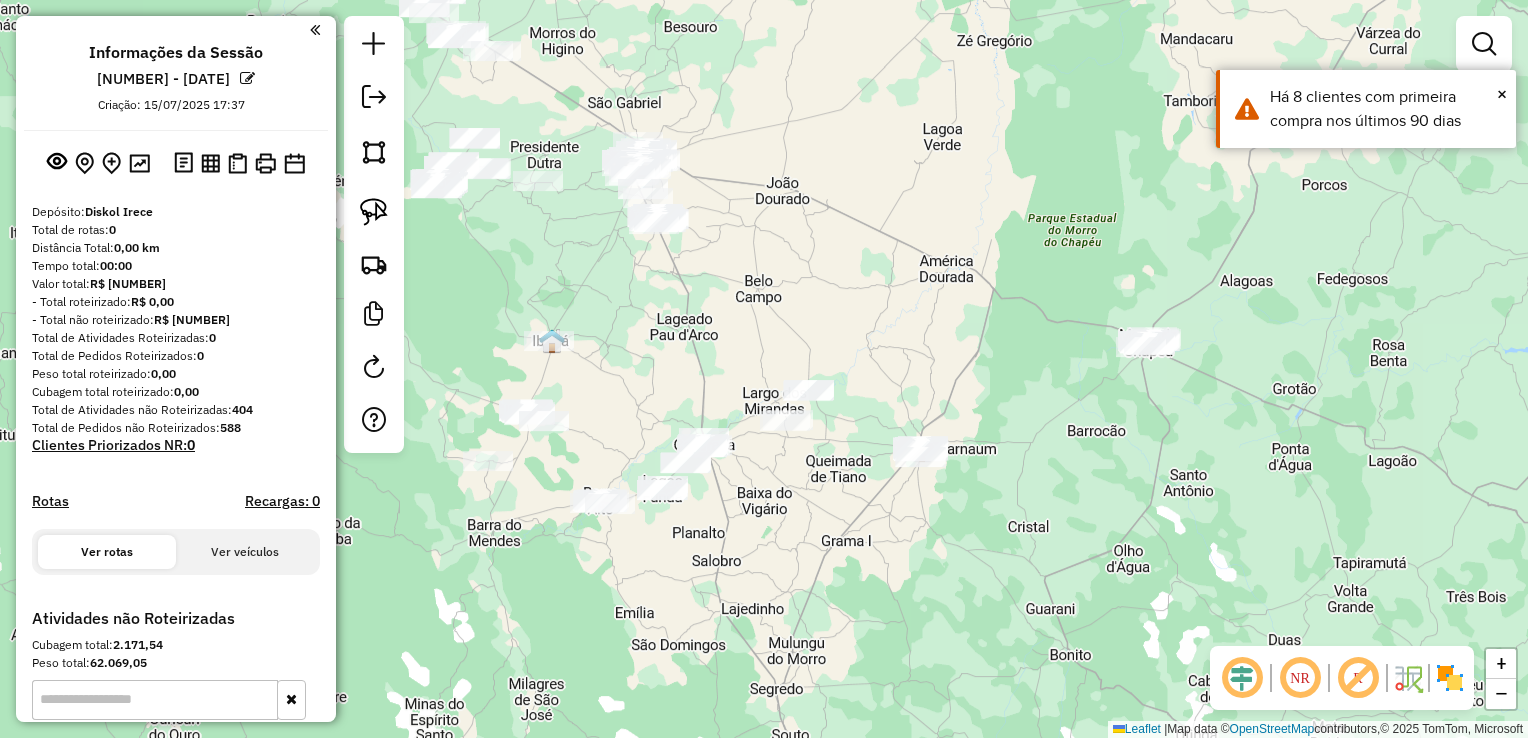 drag, startPoint x: 992, startPoint y: 313, endPoint x: 945, endPoint y: 246, distance: 81.84131 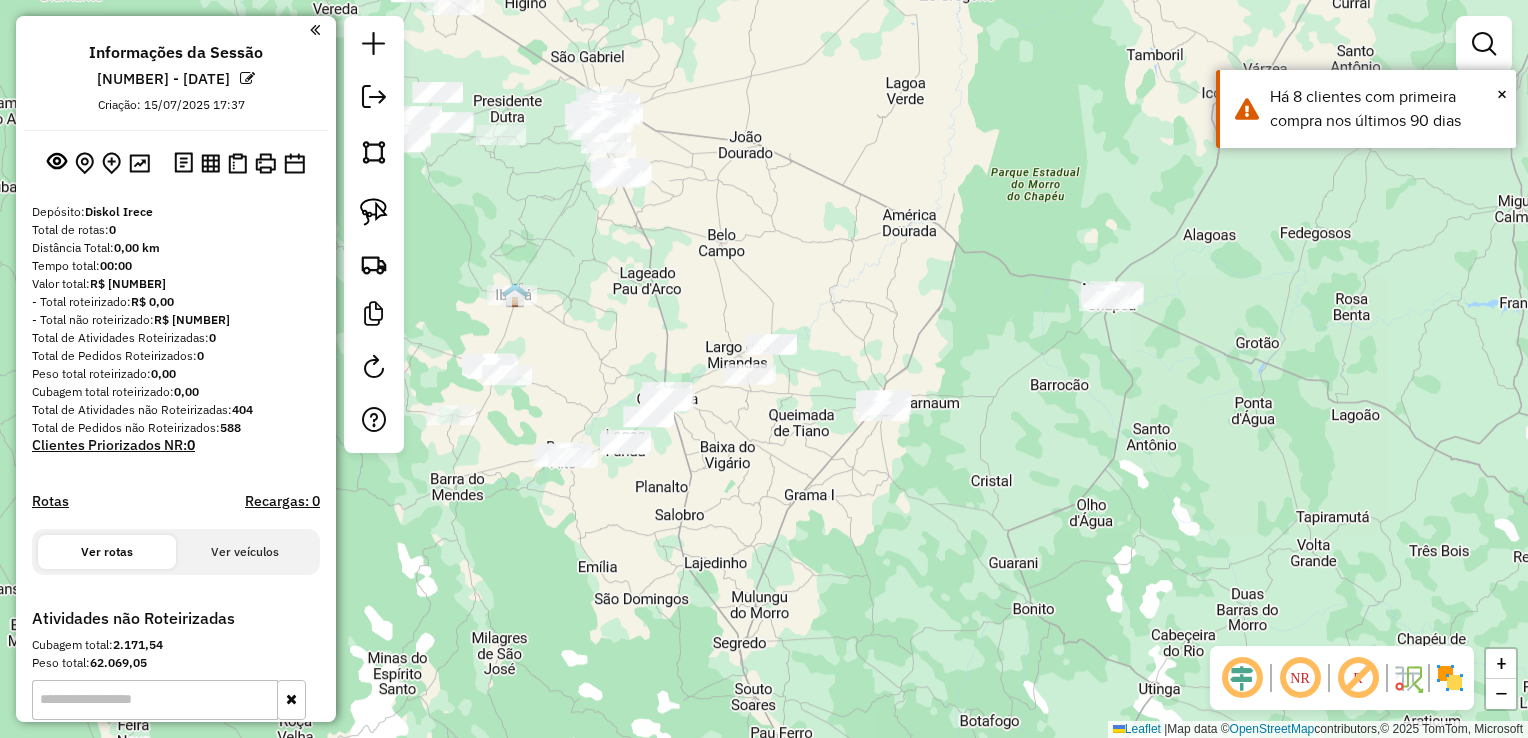 drag, startPoint x: 1010, startPoint y: 272, endPoint x: 963, endPoint y: 188, distance: 96.25487 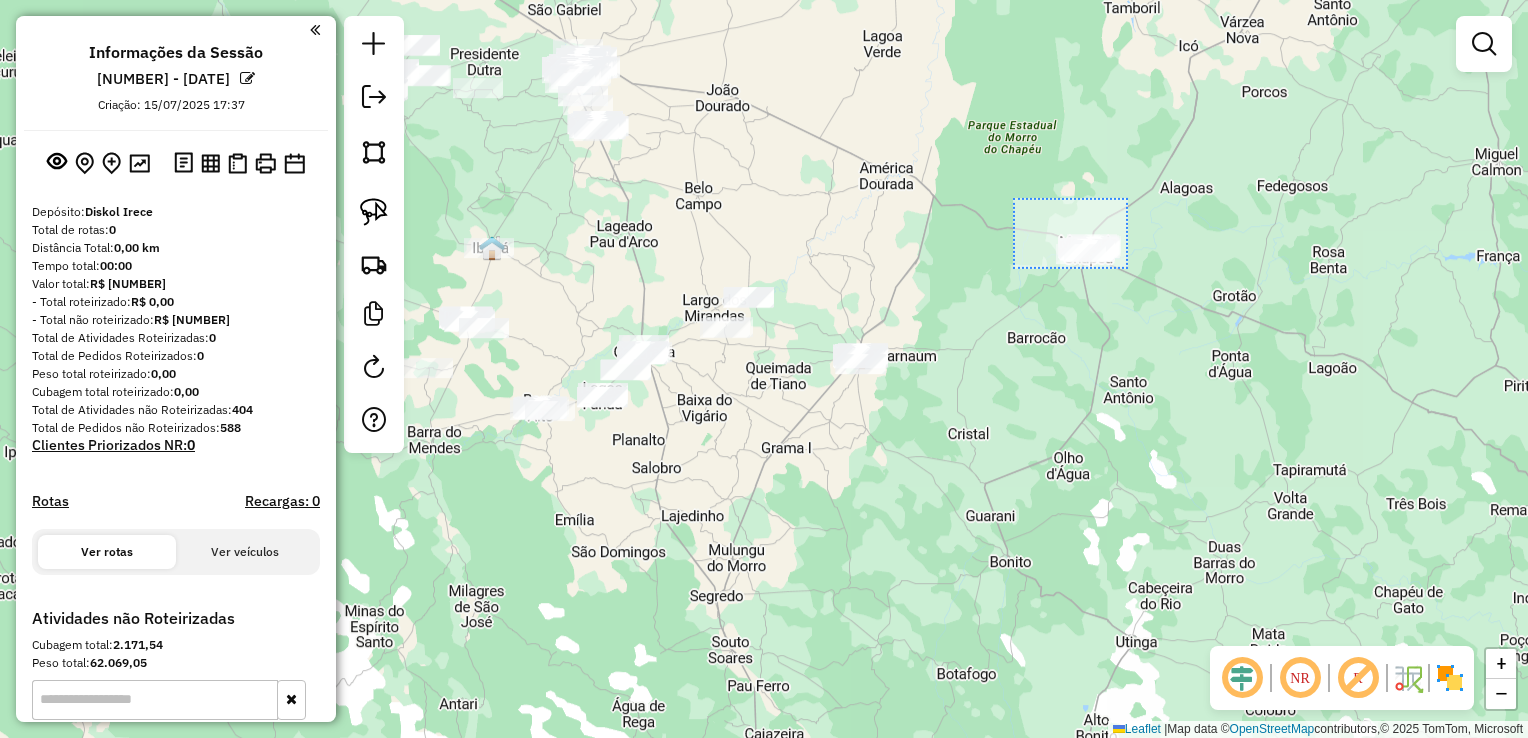 drag, startPoint x: 1013, startPoint y: 198, endPoint x: 1164, endPoint y: 299, distance: 181.66452 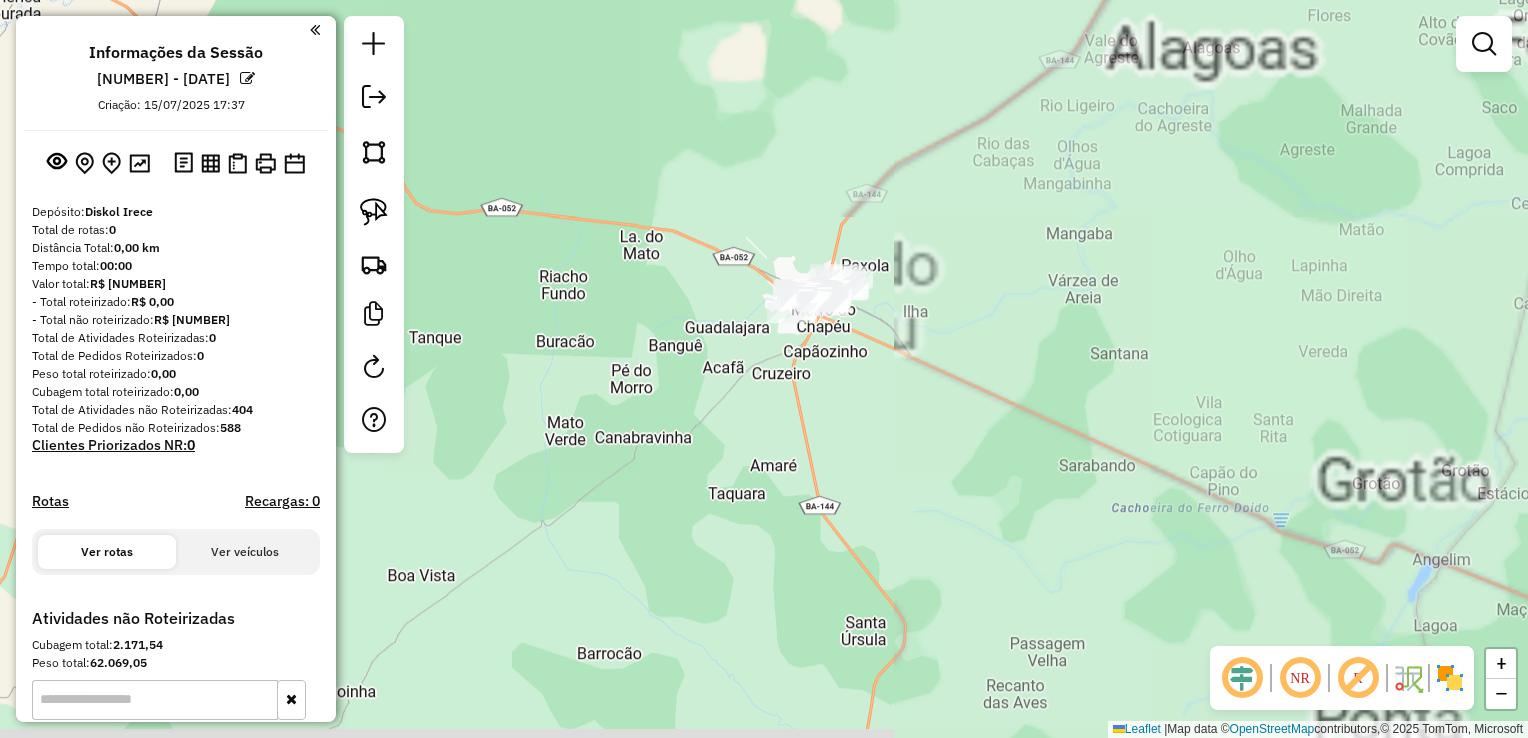 drag, startPoint x: 995, startPoint y: 384, endPoint x: 1052, endPoint y: 277, distance: 121.235306 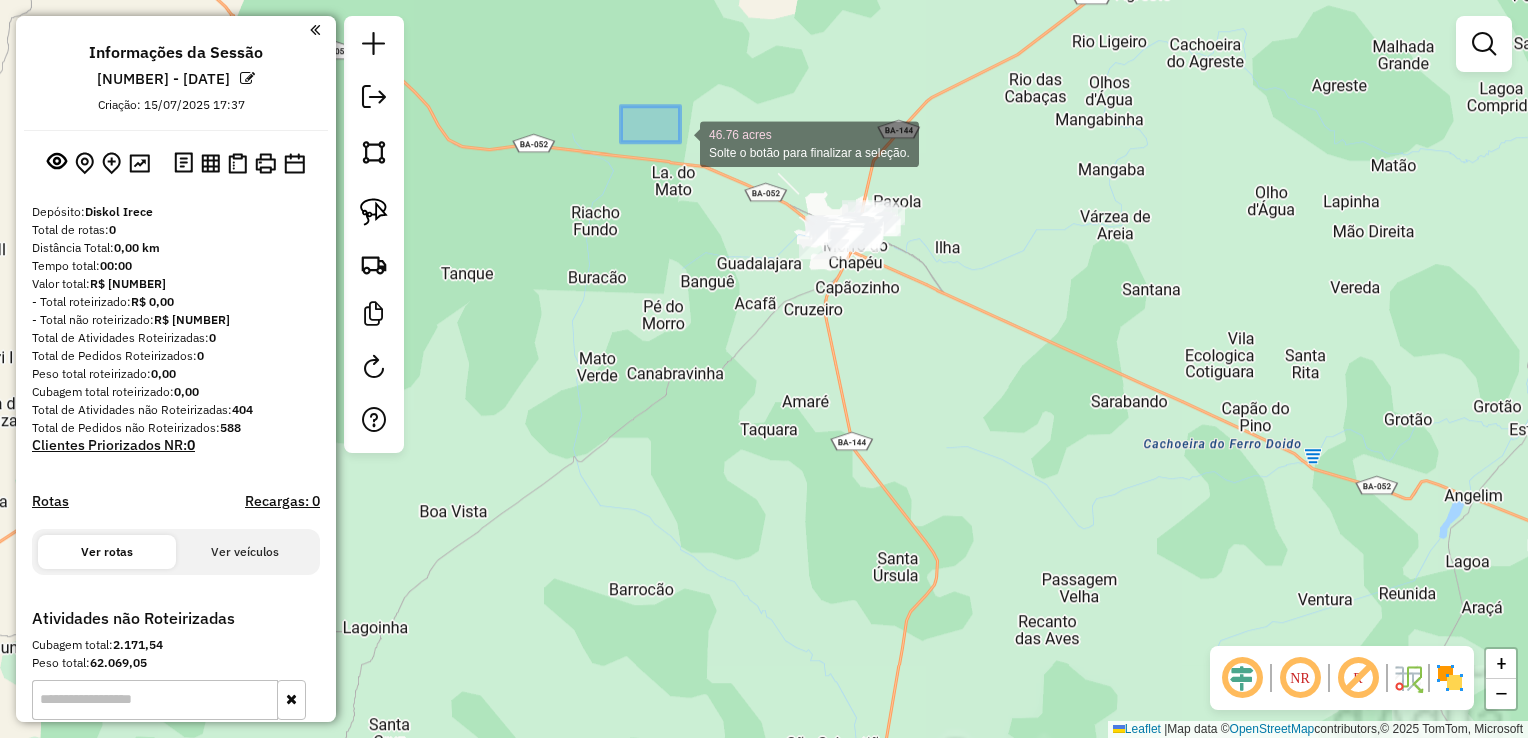 drag, startPoint x: 621, startPoint y: 106, endPoint x: 1099, endPoint y: 344, distance: 533.97375 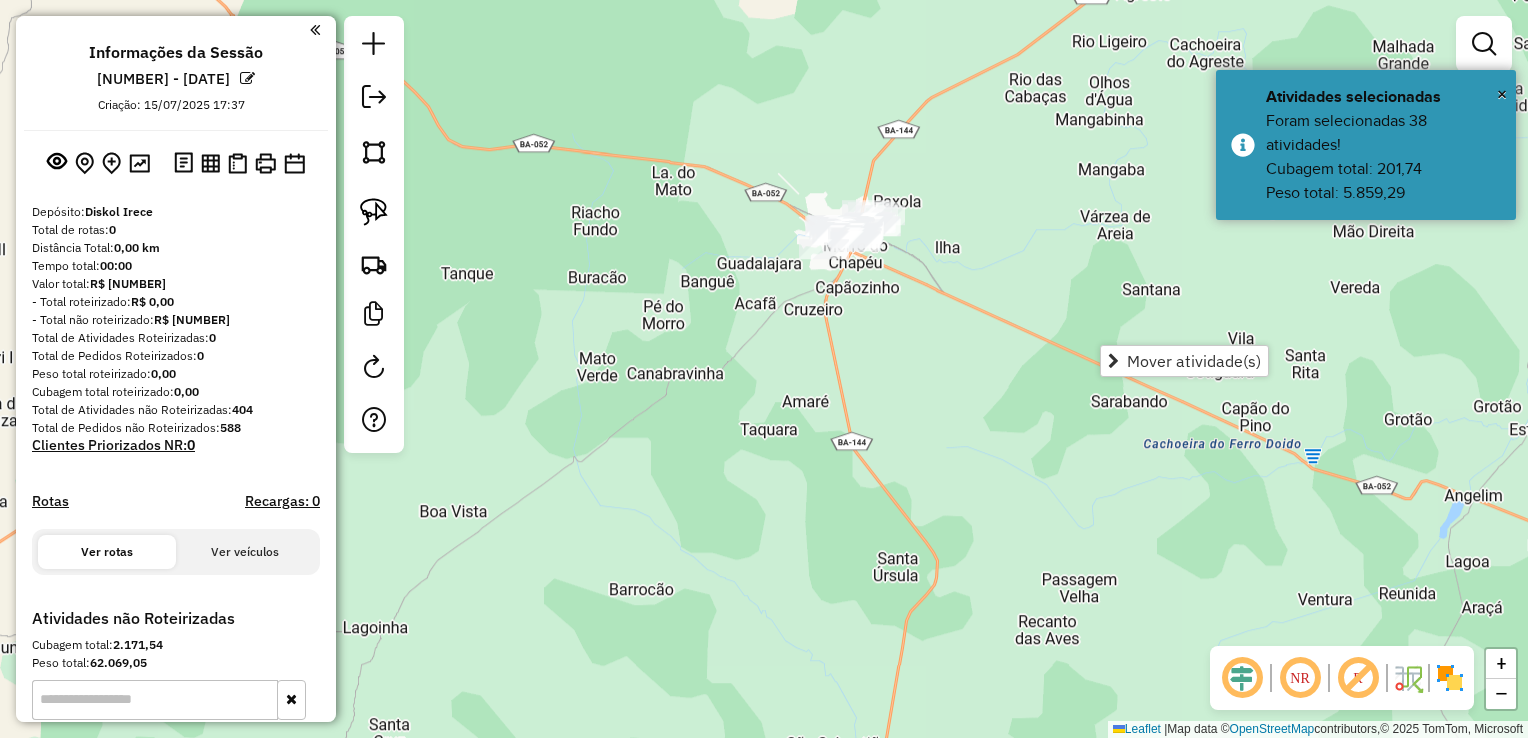 click on "Janela de atendimento Grade de atendimento Capacidade Transportadoras Veículos Cliente Pedidos  Rotas Selecione os dias de semana para filtrar as janelas de atendimento  Seg   Ter   Qua   Qui   Sex   Sáb   Dom  Informe o período da janela de atendimento: De: Até:  Filtrar exatamente a janela do cliente  Considerar janela de atendimento padrão  Selecione os dias de semana para filtrar as grades de atendimento  Seg   Ter   Qua   Qui   Sex   Sáb   Dom   Considerar clientes sem dia de atendimento cadastrado  Clientes fora do dia de atendimento selecionado Filtrar as atividades entre os valores definidos abaixo:  Peso mínimo:   Peso máximo:   Cubagem mínima:   Cubagem máxima:   De:   Até:  Filtrar as atividades entre o tempo de atendimento definido abaixo:  De:   Até:   Considerar capacidade total dos clientes não roteirizados Transportadora: Selecione um ou mais itens Tipo de veículo: Selecione um ou mais itens Veículo: Selecione um ou mais itens Motorista: Selecione um ou mais itens Nome: Rótulo:" 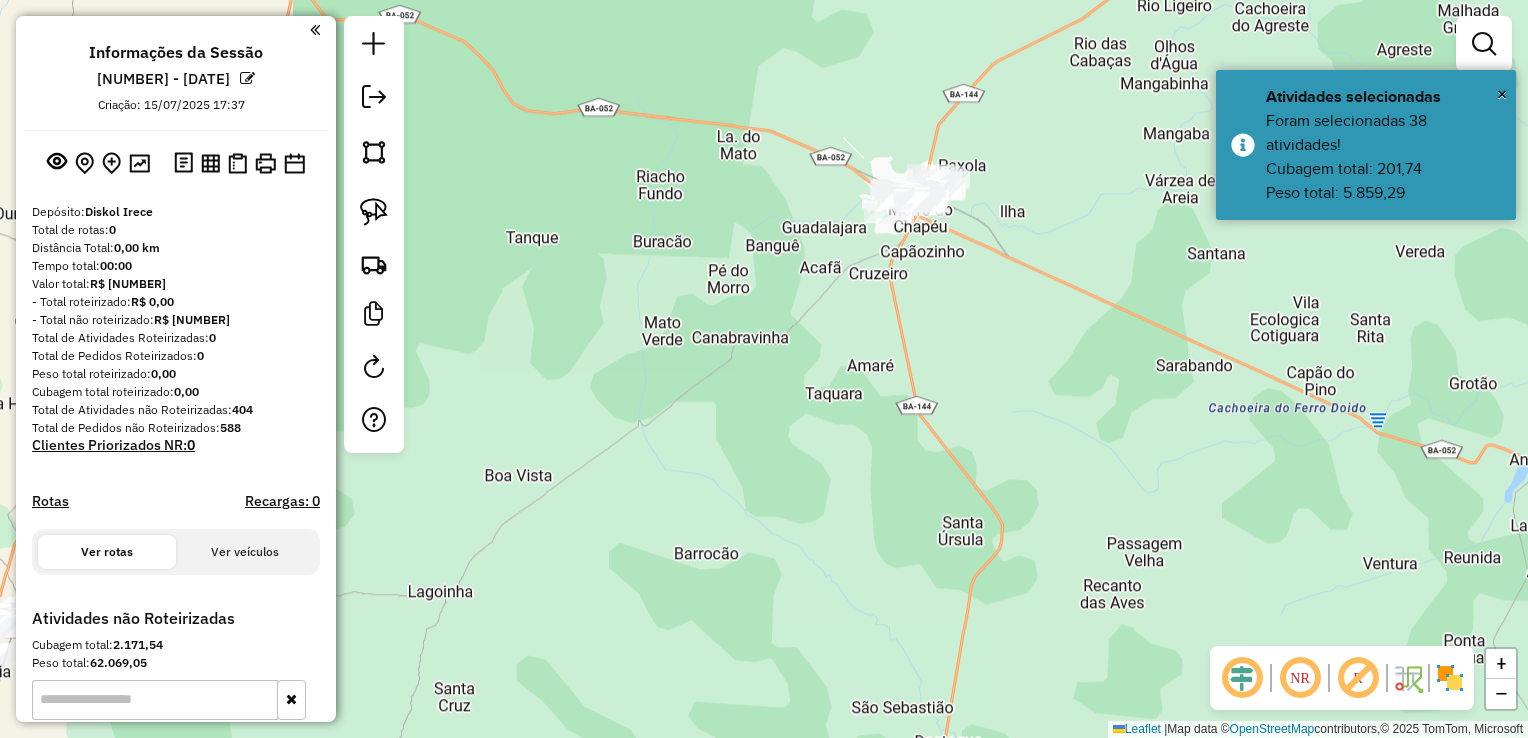 drag, startPoint x: 848, startPoint y: 376, endPoint x: 1054, endPoint y: 314, distance: 215.12787 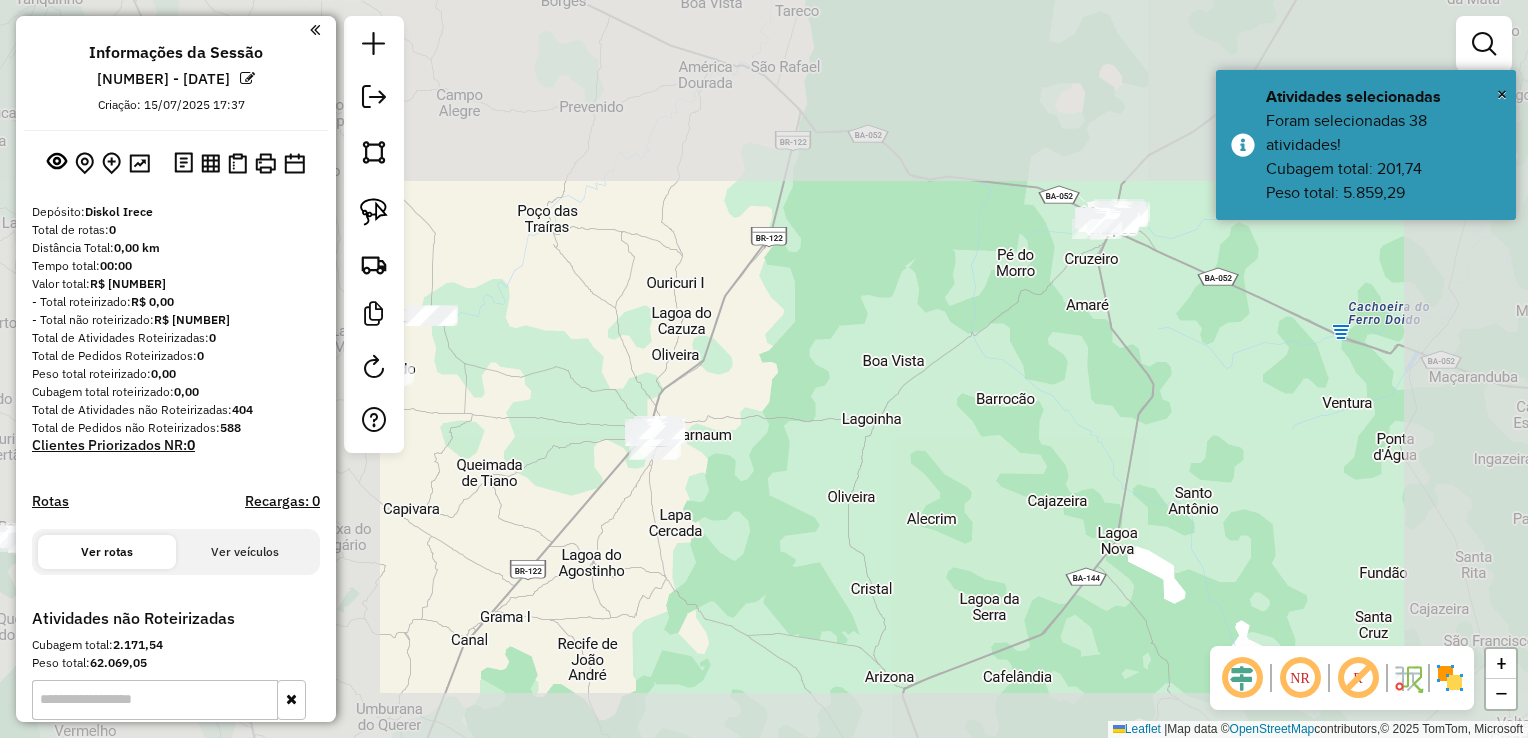 drag, startPoint x: 851, startPoint y: 342, endPoint x: 953, endPoint y: 372, distance: 106.320274 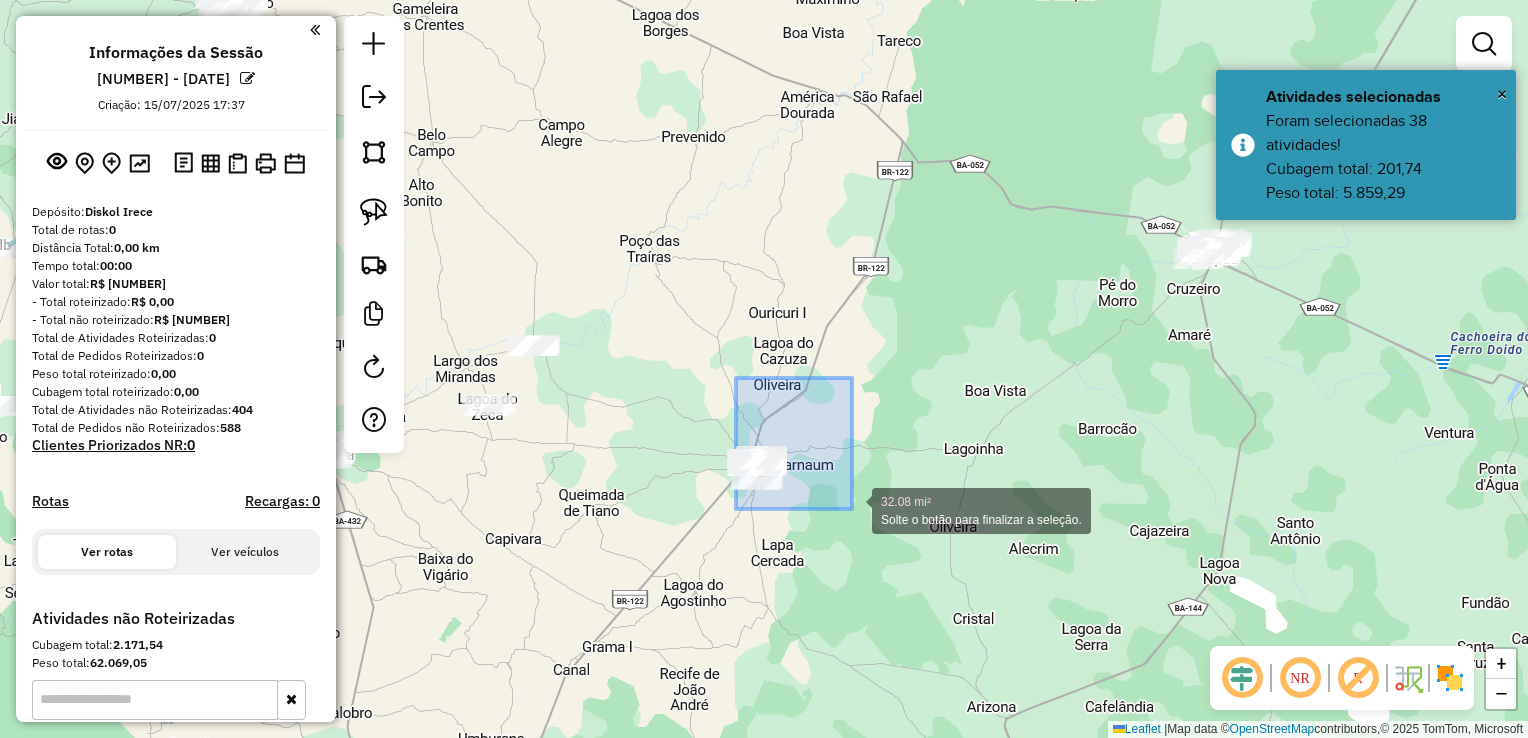 drag, startPoint x: 841, startPoint y: 494, endPoint x: 852, endPoint y: 509, distance: 18.601076 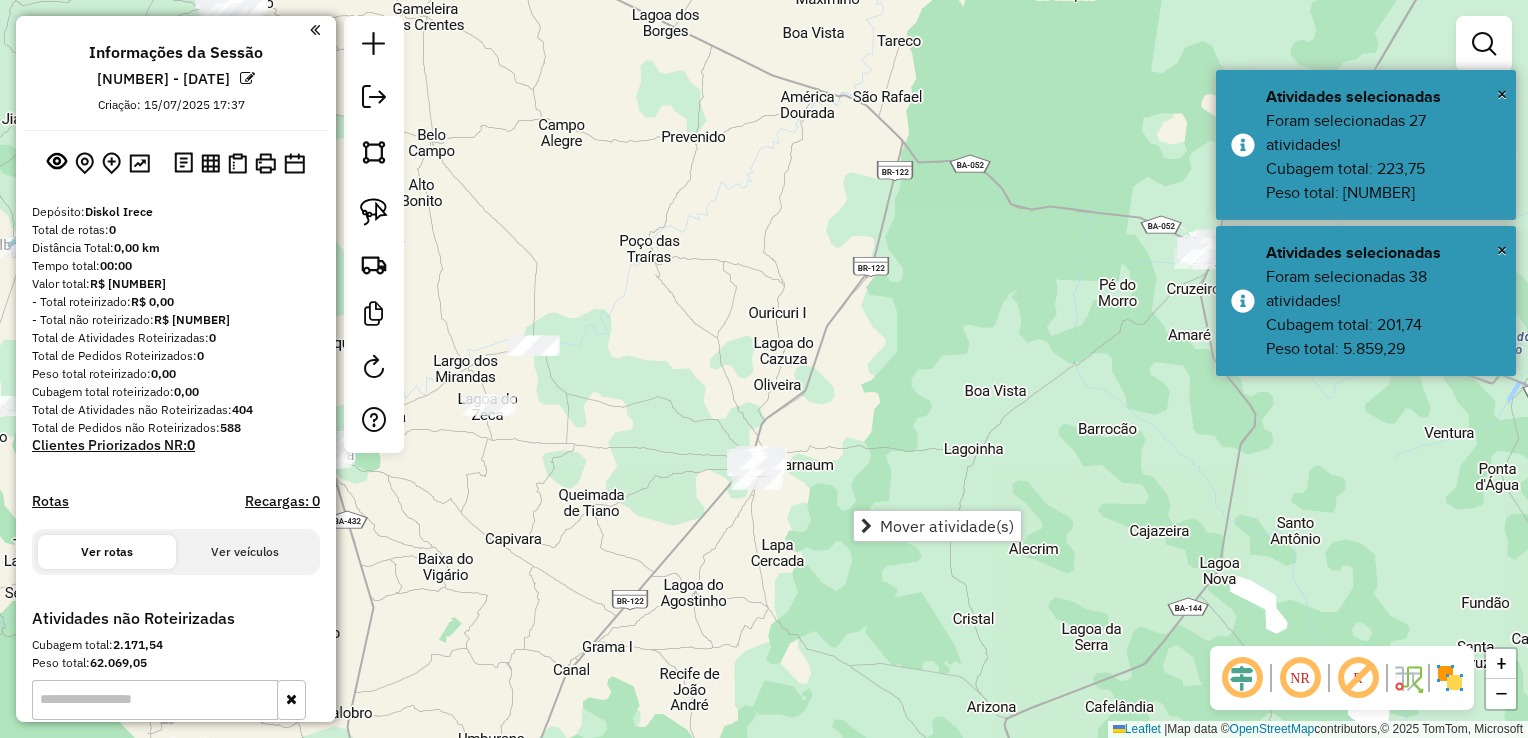 click on "Janela de atendimento Grade de atendimento Capacidade Transportadoras Veículos Cliente Pedidos  Rotas Selecione os dias de semana para filtrar as janelas de atendimento  Seg   Ter   Qua   Qui   Sex   Sáb   Dom  Informe o período da janela de atendimento: De: Até:  Filtrar exatamente a janela do cliente  Considerar janela de atendimento padrão  Selecione os dias de semana para filtrar as grades de atendimento  Seg   Ter   Qua   Qui   Sex   Sáb   Dom   Considerar clientes sem dia de atendimento cadastrado  Clientes fora do dia de atendimento selecionado Filtrar as atividades entre os valores definidos abaixo:  Peso mínimo:   Peso máximo:   Cubagem mínima:   Cubagem máxima:   De:   Até:  Filtrar as atividades entre o tempo de atendimento definido abaixo:  De:   Até:   Considerar capacidade total dos clientes não roteirizados Transportadora: Selecione um ou mais itens Tipo de veículo: Selecione um ou mais itens Veículo: Selecione um ou mais itens Motorista: Selecione um ou mais itens Nome: Rótulo:" 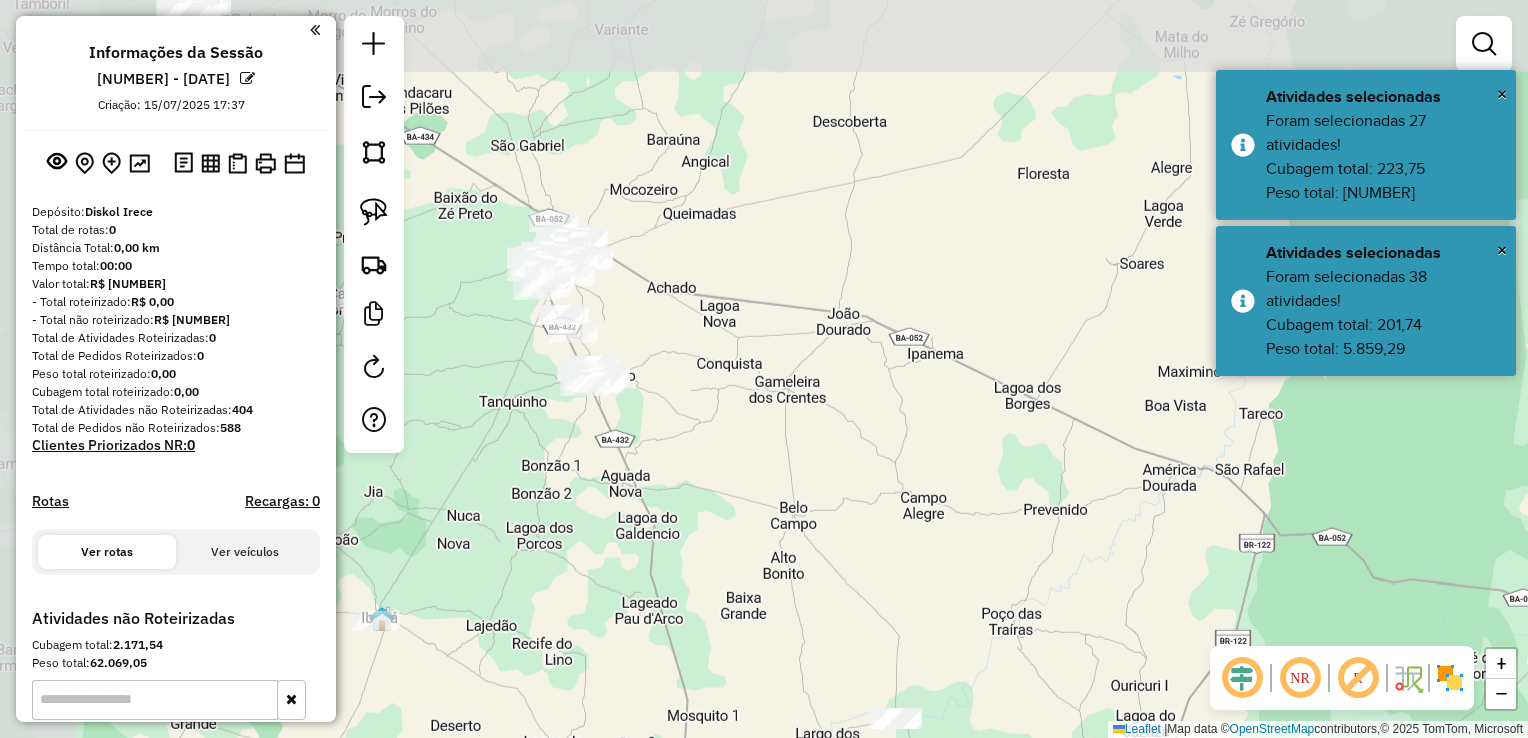 drag, startPoint x: 804, startPoint y: 317, endPoint x: 867, endPoint y: 215, distance: 119.88744 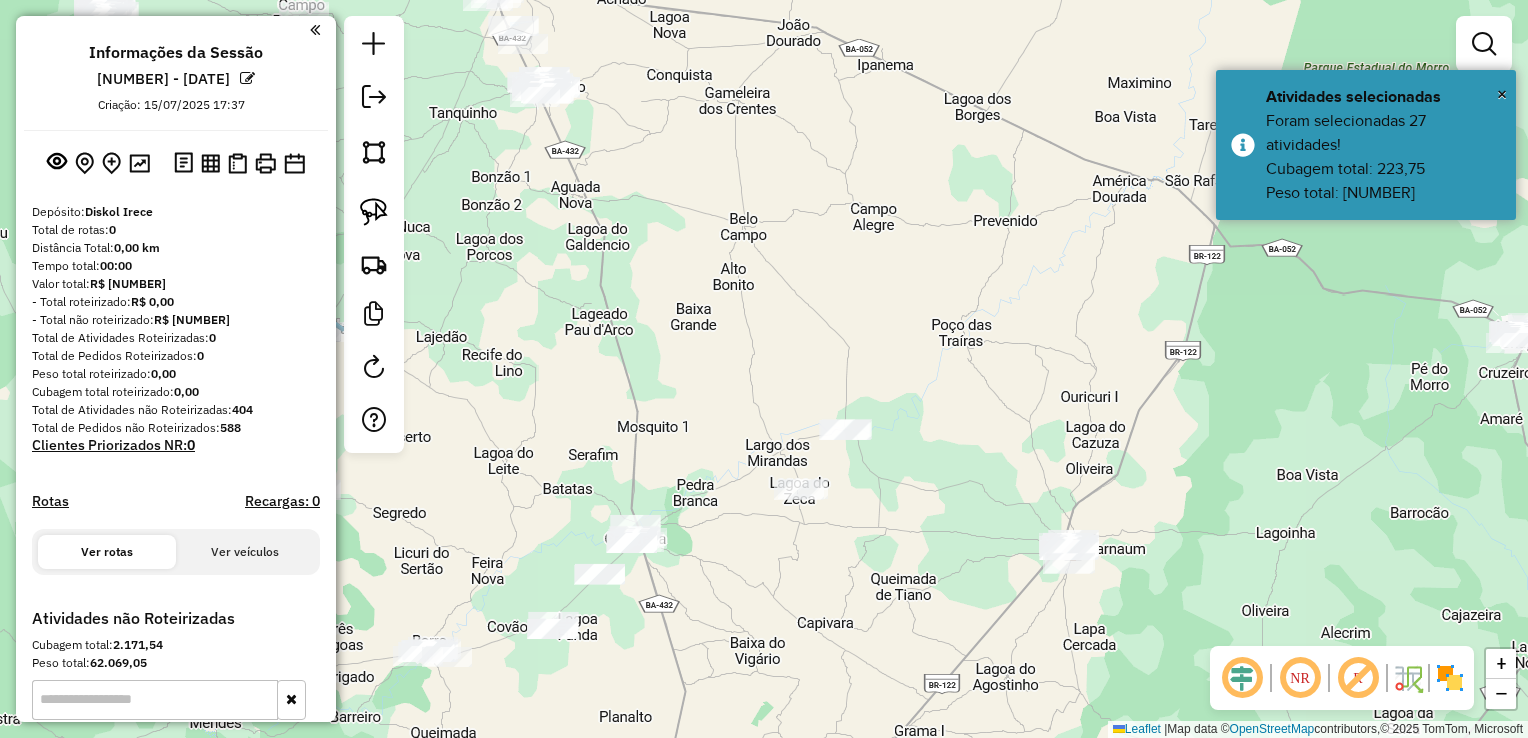 drag, startPoint x: 944, startPoint y: 347, endPoint x: 917, endPoint y: 211, distance: 138.65425 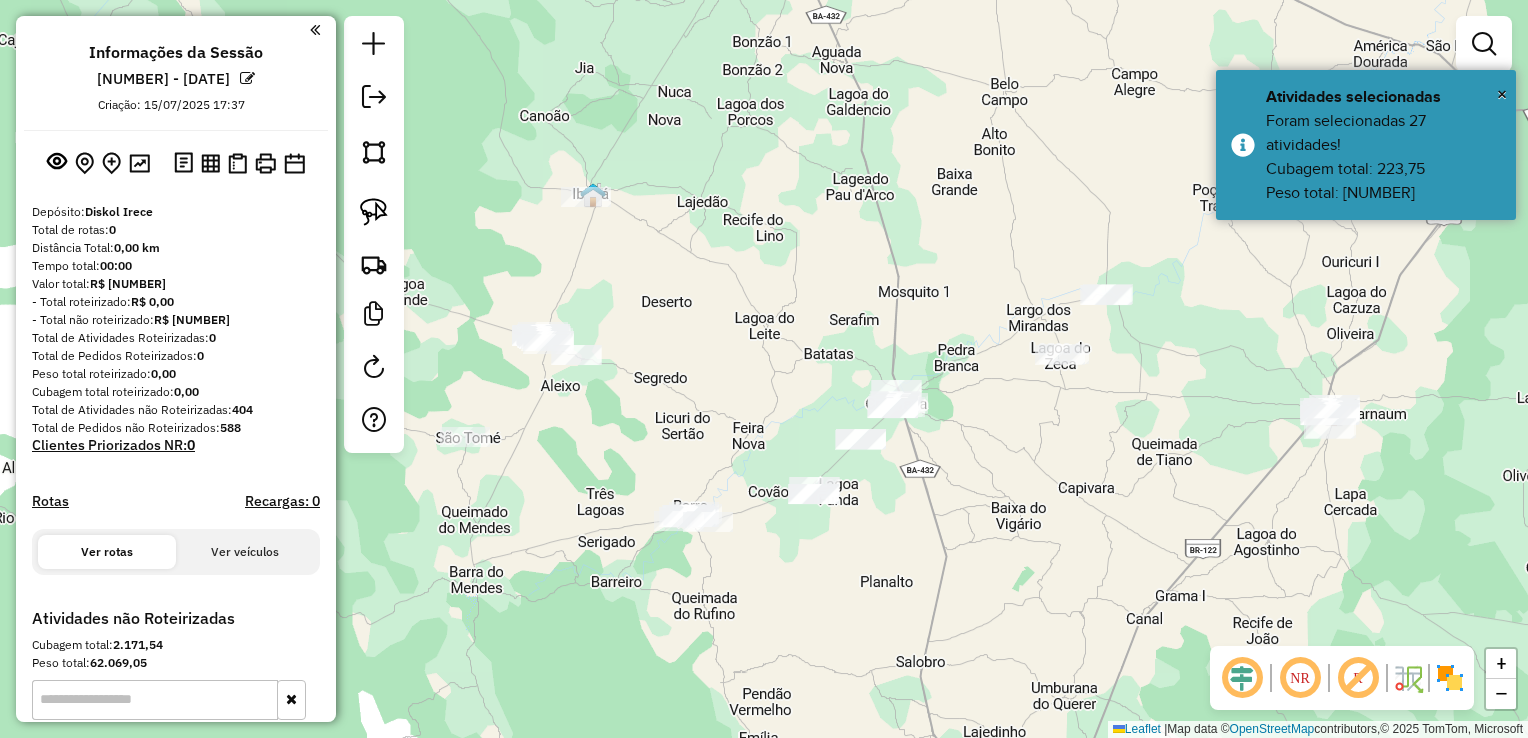 drag, startPoint x: 851, startPoint y: 545, endPoint x: 1126, endPoint y: 505, distance: 277.89386 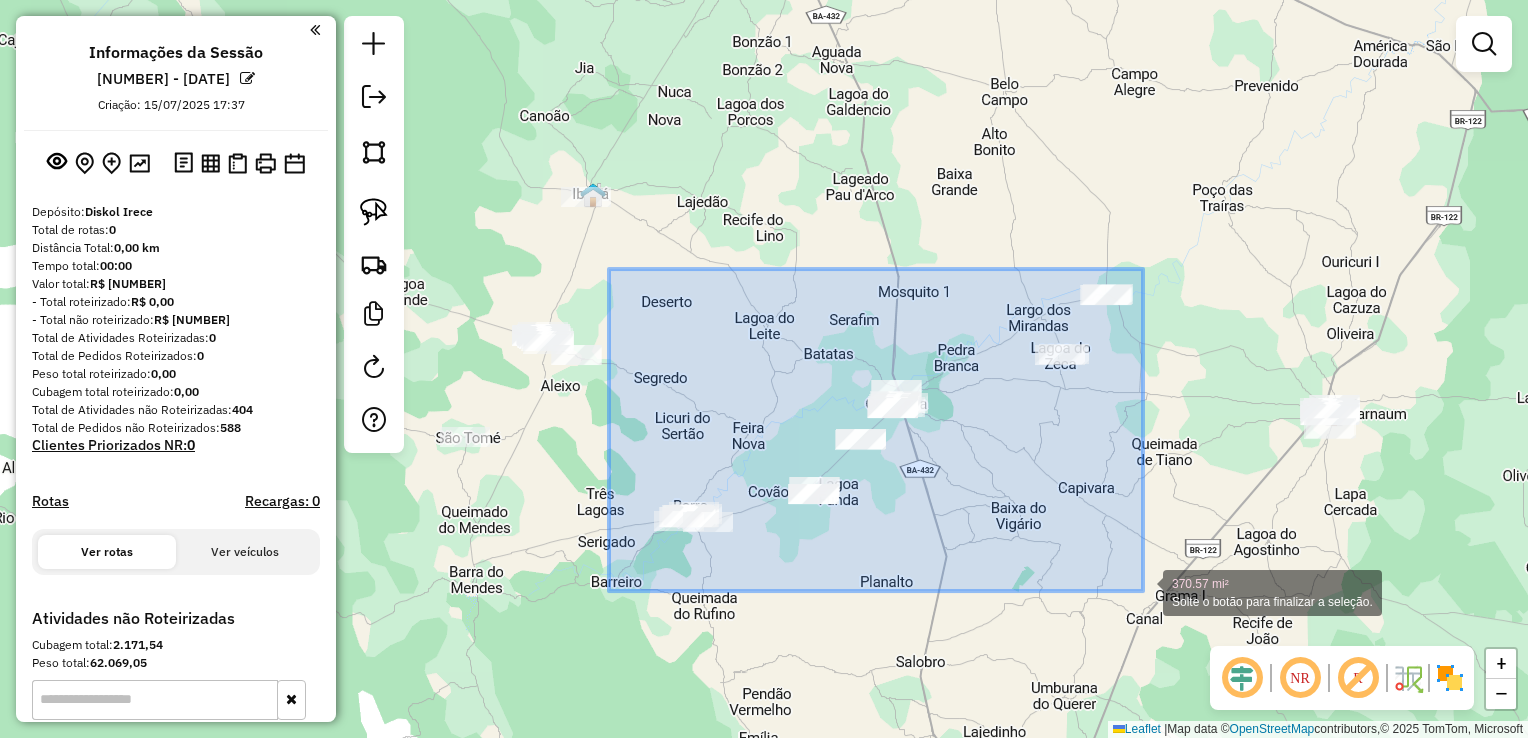 drag, startPoint x: 609, startPoint y: 269, endPoint x: 1143, endPoint y: 591, distance: 623.5704 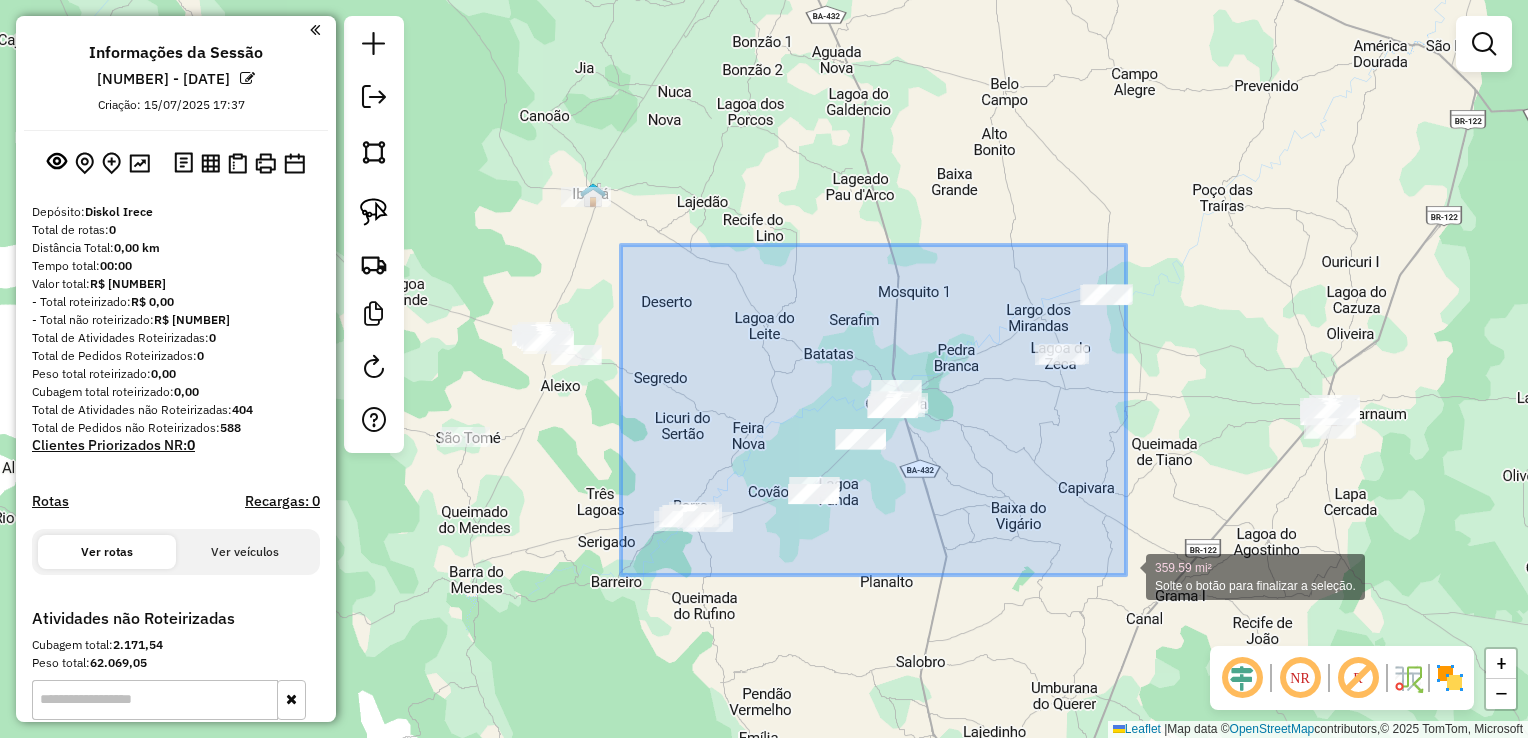drag, startPoint x: 621, startPoint y: 245, endPoint x: 1126, endPoint y: 575, distance: 603.26196 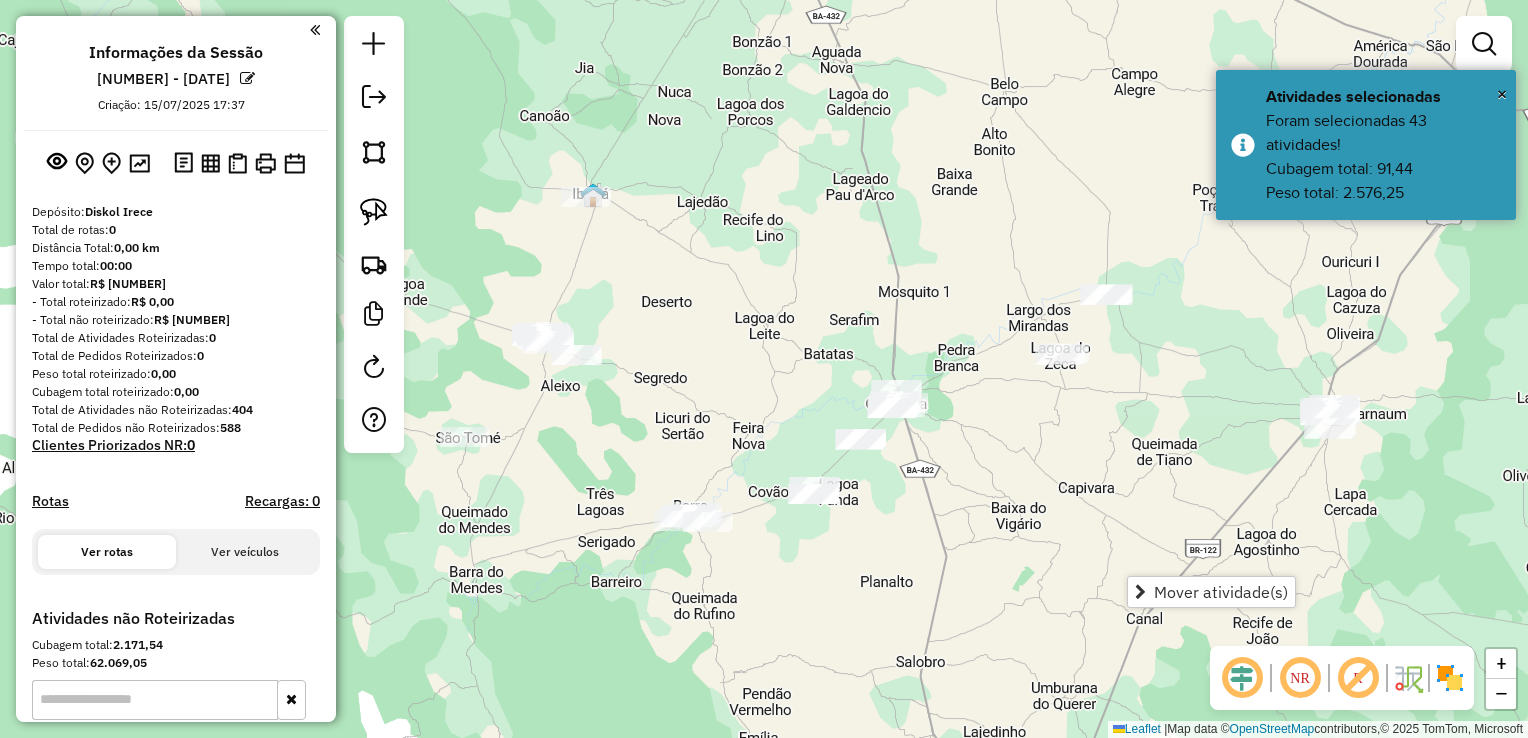 drag, startPoint x: 929, startPoint y: 599, endPoint x: 924, endPoint y: 608, distance: 10.29563 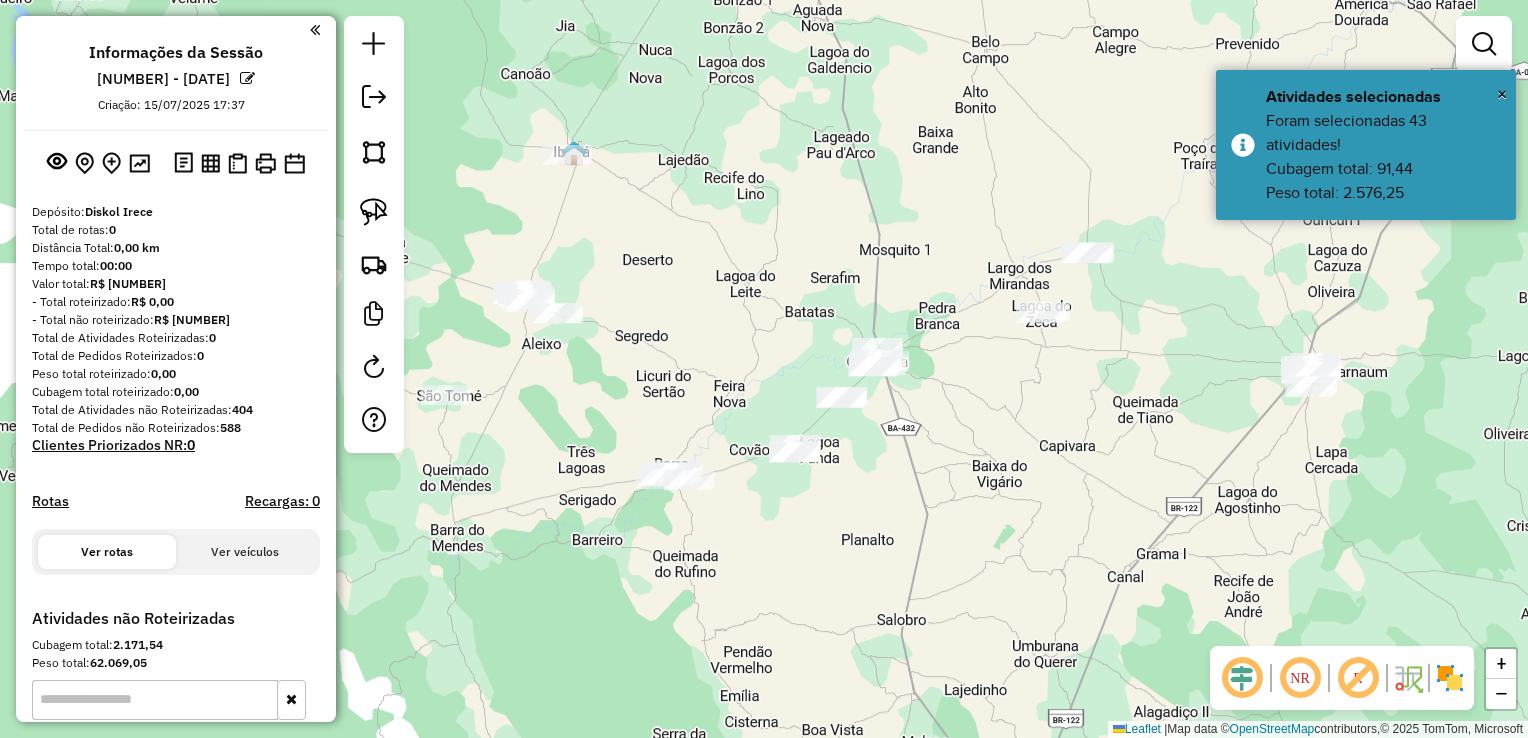 drag, startPoint x: 903, startPoint y: 286, endPoint x: 912, endPoint y: 264, distance: 23.769728 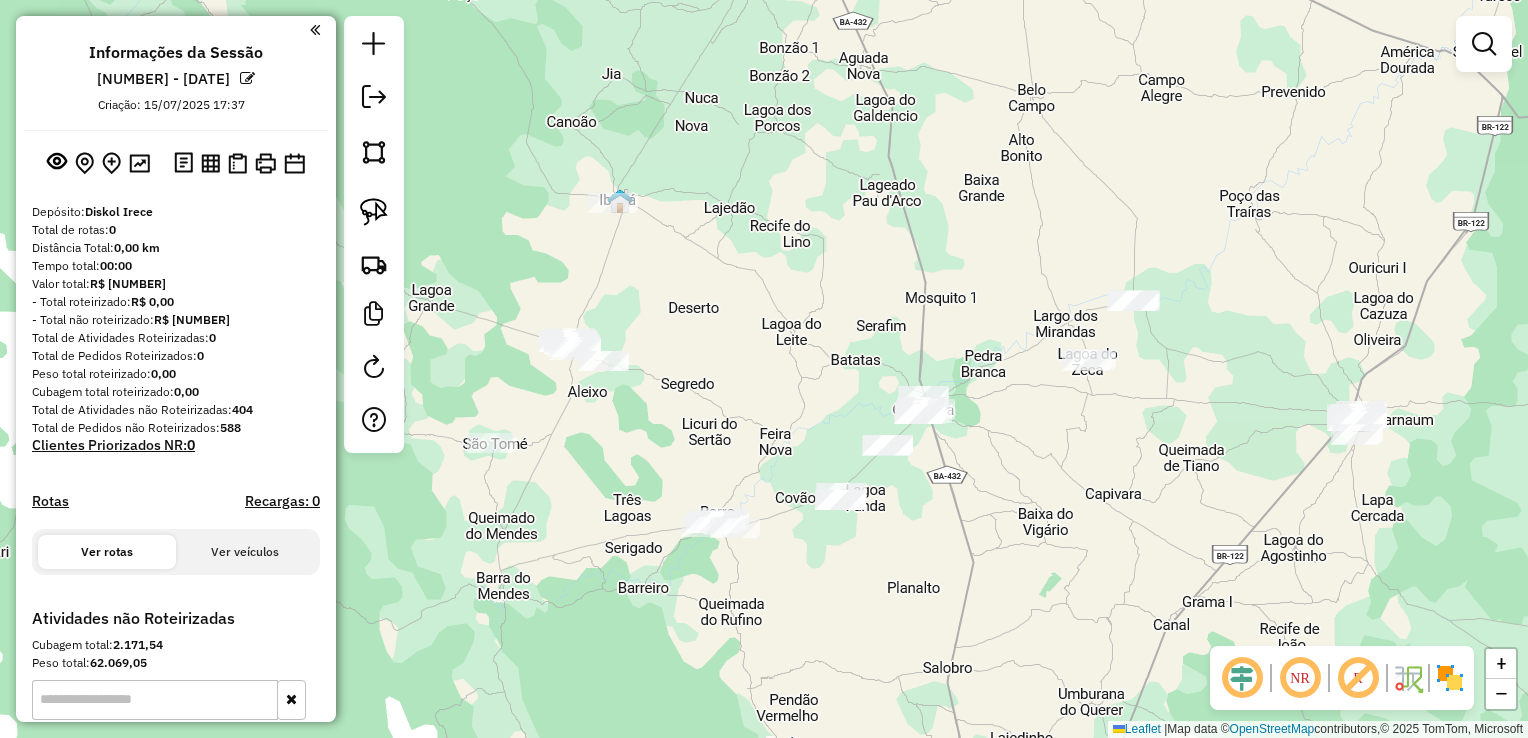 drag, startPoint x: 883, startPoint y: 313, endPoint x: 952, endPoint y: 386, distance: 100.44899 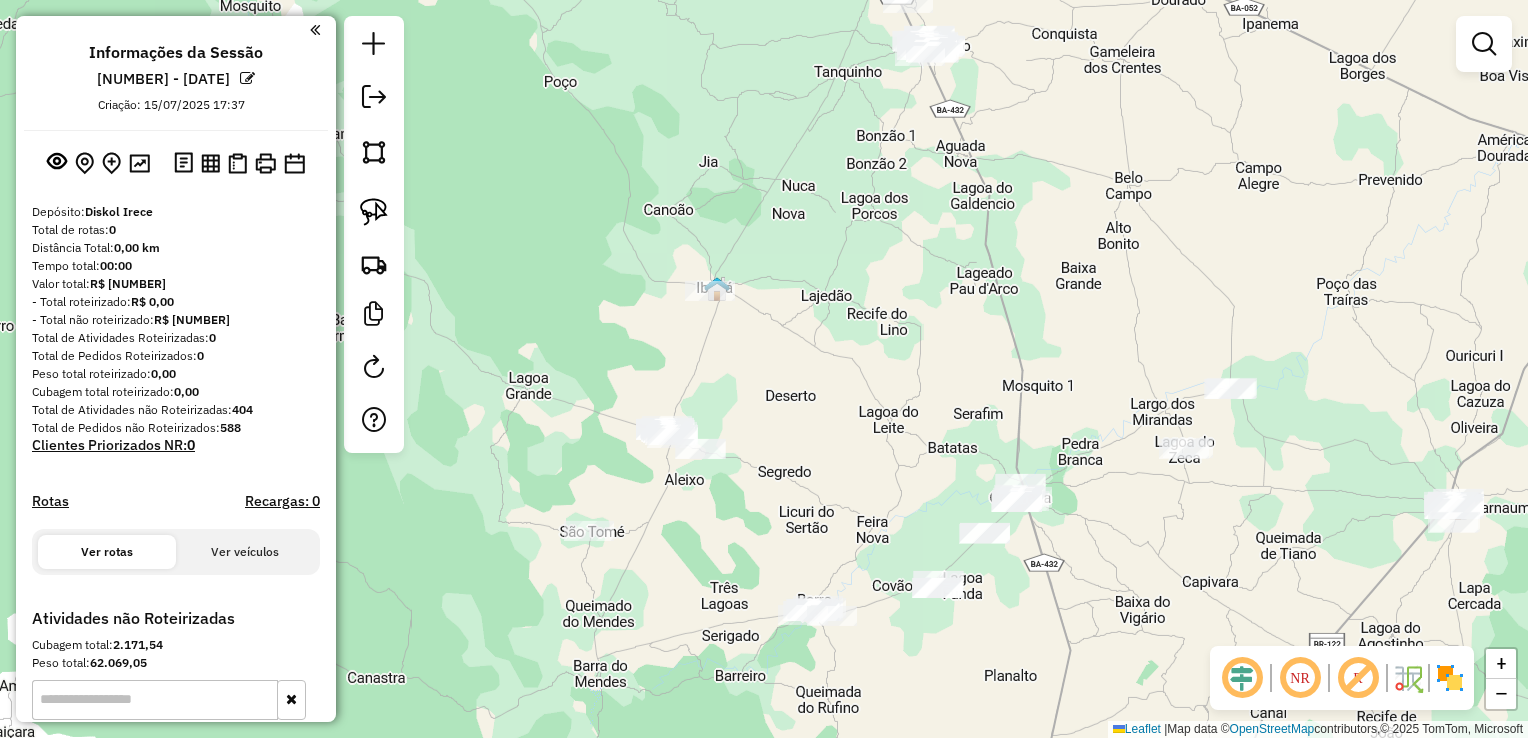 drag, startPoint x: 905, startPoint y: 274, endPoint x: 788, endPoint y: 231, distance: 124.65151 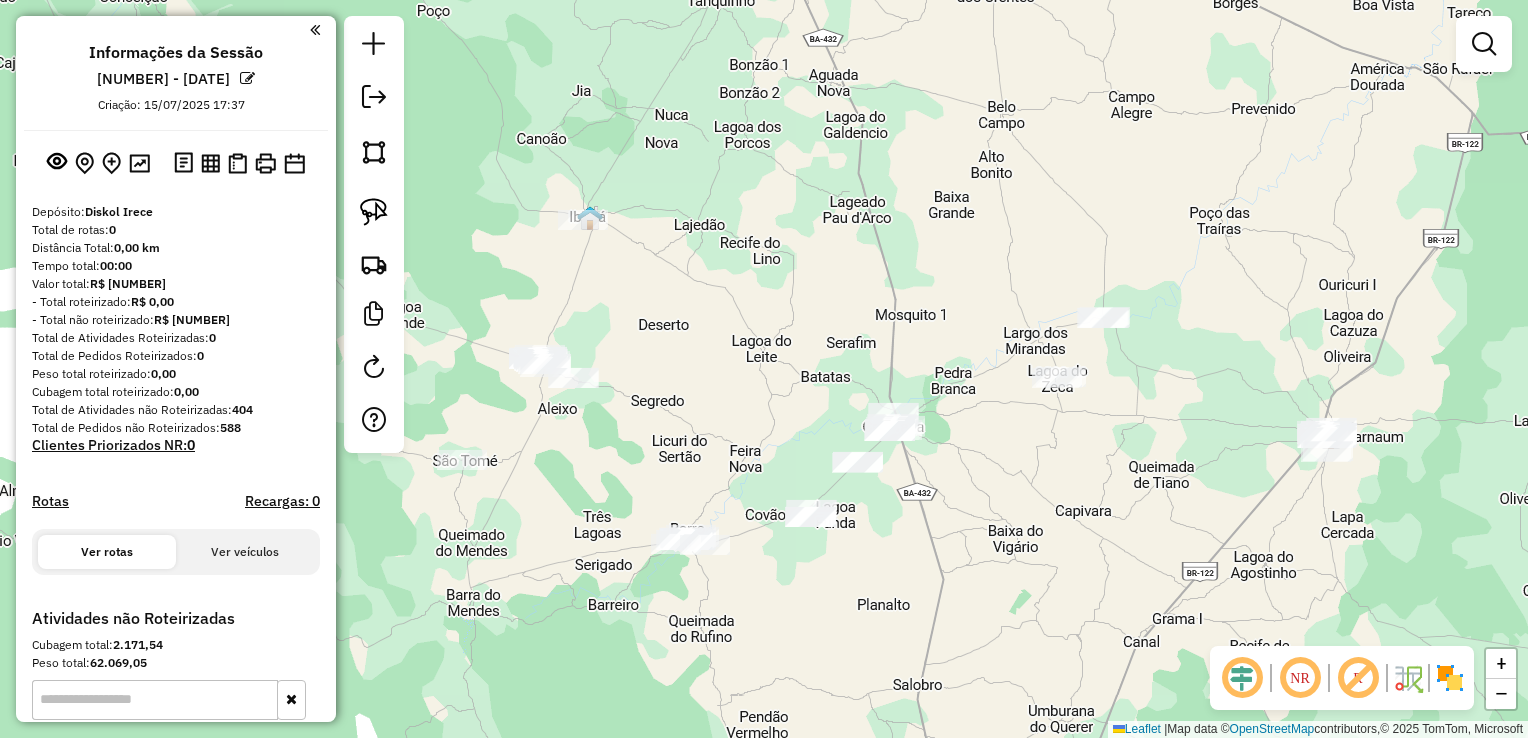 drag, startPoint x: 789, startPoint y: 298, endPoint x: 900, endPoint y: 375, distance: 135.09256 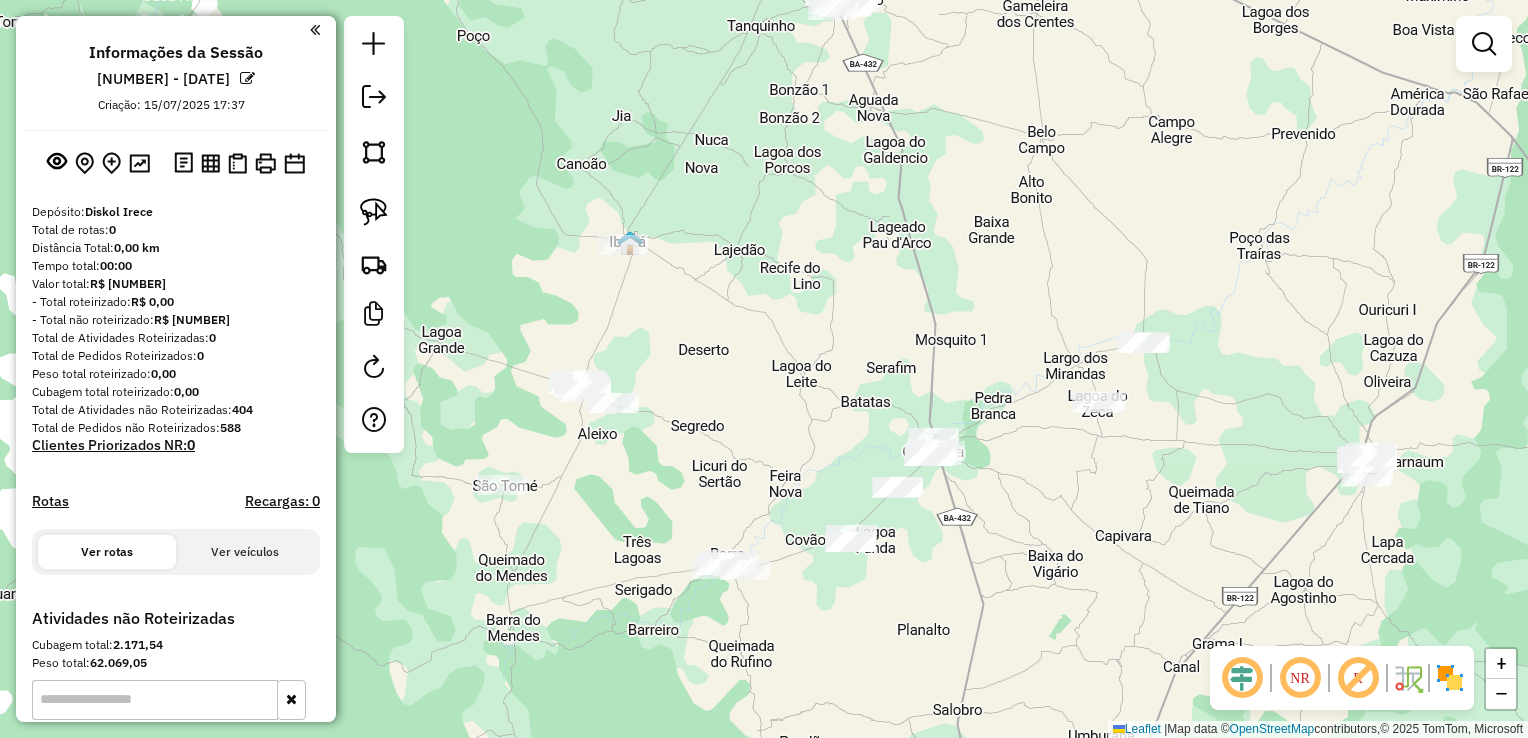 click on "Janela de atendimento Grade de atendimento Capacidade Transportadoras Veículos Cliente Pedidos  Rotas Selecione os dias de semana para filtrar as janelas de atendimento  Seg   Ter   Qua   Qui   Sex   Sáb   Dom  Informe o período da janela de atendimento: De: Até:  Filtrar exatamente a janela do cliente  Considerar janela de atendimento padrão  Selecione os dias de semana para filtrar as grades de atendimento  Seg   Ter   Qua   Qui   Sex   Sáb   Dom   Considerar clientes sem dia de atendimento cadastrado  Clientes fora do dia de atendimento selecionado Filtrar as atividades entre os valores definidos abaixo:  Peso mínimo:   Peso máximo:   Cubagem mínima:   Cubagem máxima:   De:   Até:  Filtrar as atividades entre o tempo de atendimento definido abaixo:  De:   Até:   Considerar capacidade total dos clientes não roteirizados Transportadora: Selecione um ou mais itens Tipo de veículo: Selecione um ou mais itens Veículo: Selecione um ou mais itens Motorista: Selecione um ou mais itens Nome: Rótulo:" 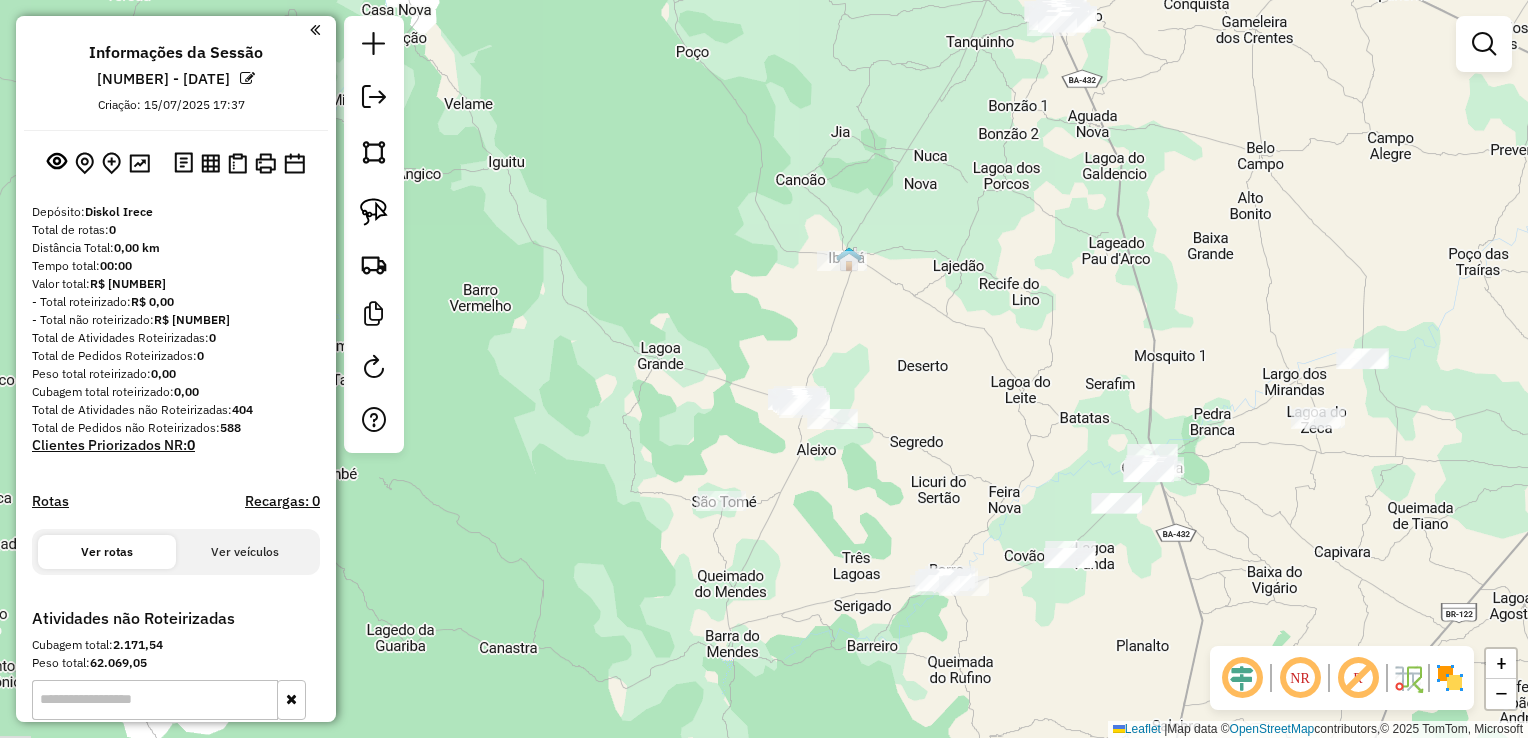 drag, startPoint x: 976, startPoint y: 398, endPoint x: 1028, endPoint y: 297, distance: 113.600174 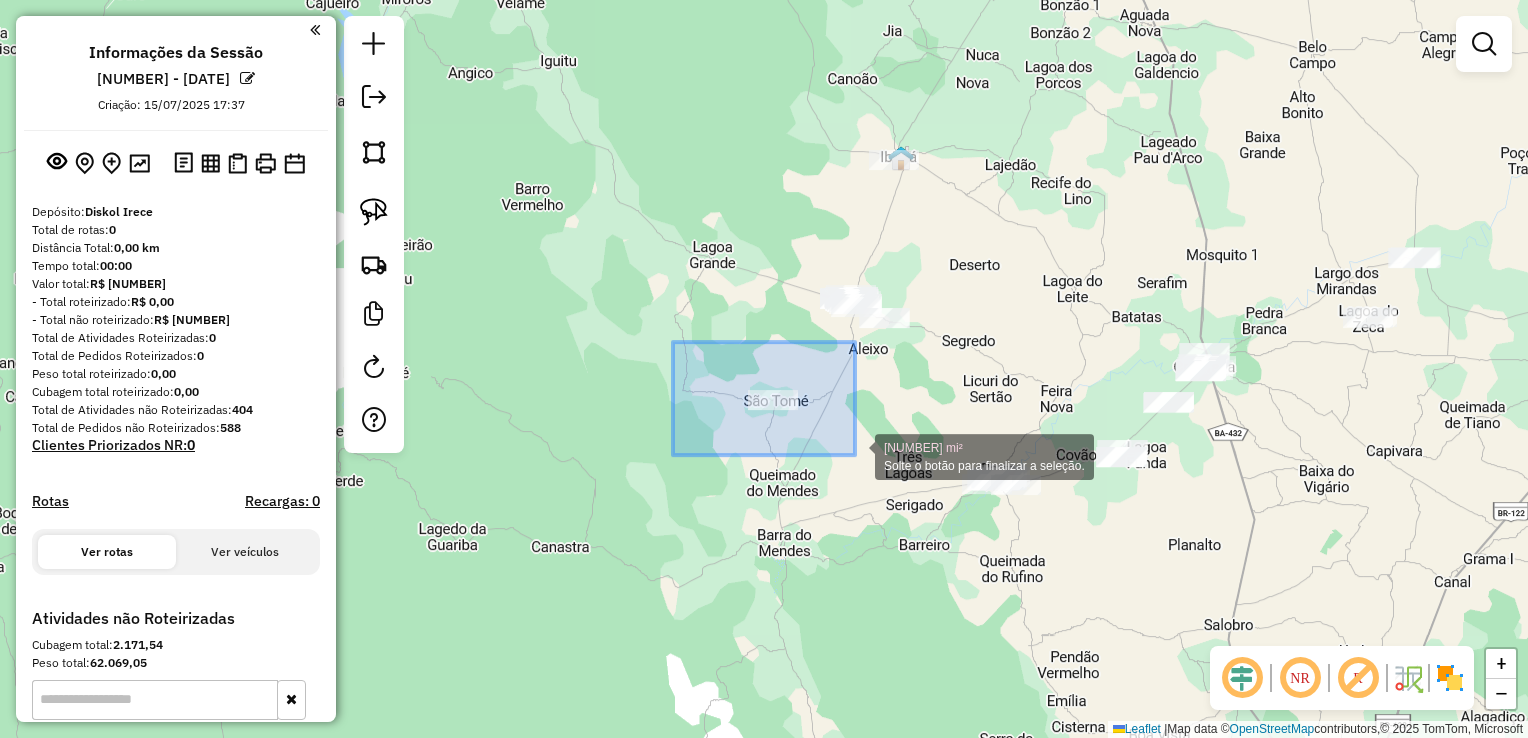 drag, startPoint x: 673, startPoint y: 342, endPoint x: 855, endPoint y: 455, distance: 214.22652 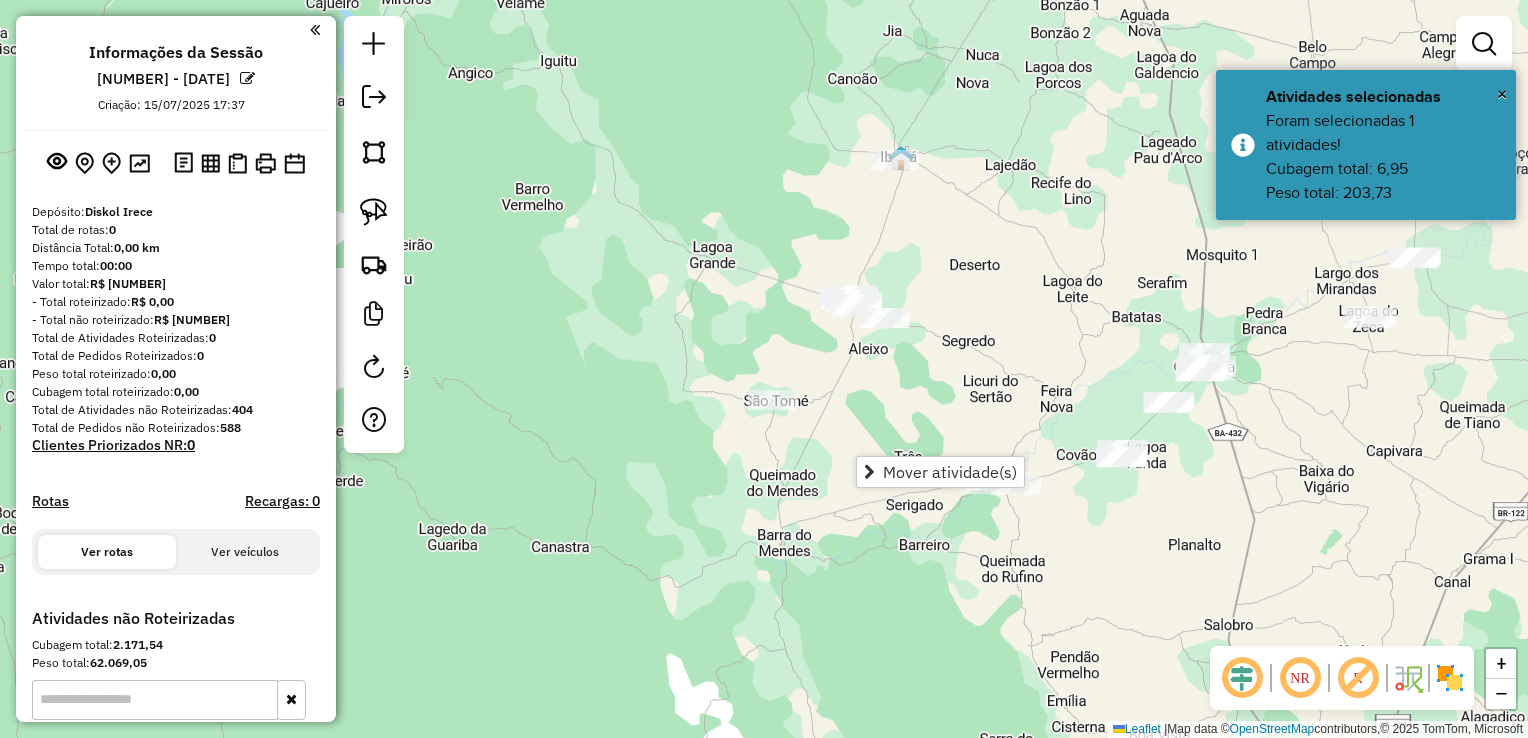 click on "Janela de atendimento Grade de atendimento Capacidade Transportadoras Veículos Cliente Pedidos  Rotas Selecione os dias de semana para filtrar as janelas de atendimento  Seg   Ter   Qua   Qui   Sex   Sáb   Dom  Informe o período da janela de atendimento: De: Até:  Filtrar exatamente a janela do cliente  Considerar janela de atendimento padrão  Selecione os dias de semana para filtrar as grades de atendimento  Seg   Ter   Qua   Qui   Sex   Sáb   Dom   Considerar clientes sem dia de atendimento cadastrado  Clientes fora do dia de atendimento selecionado Filtrar as atividades entre os valores definidos abaixo:  Peso mínimo:   Peso máximo:   Cubagem mínima:   Cubagem máxima:   De:   Até:  Filtrar as atividades entre o tempo de atendimento definido abaixo:  De:   Até:   Considerar capacidade total dos clientes não roteirizados Transportadora: Selecione um ou mais itens Tipo de veículo: Selecione um ou mais itens Veículo: Selecione um ou mais itens Motorista: Selecione um ou mais itens Nome: Rótulo:" 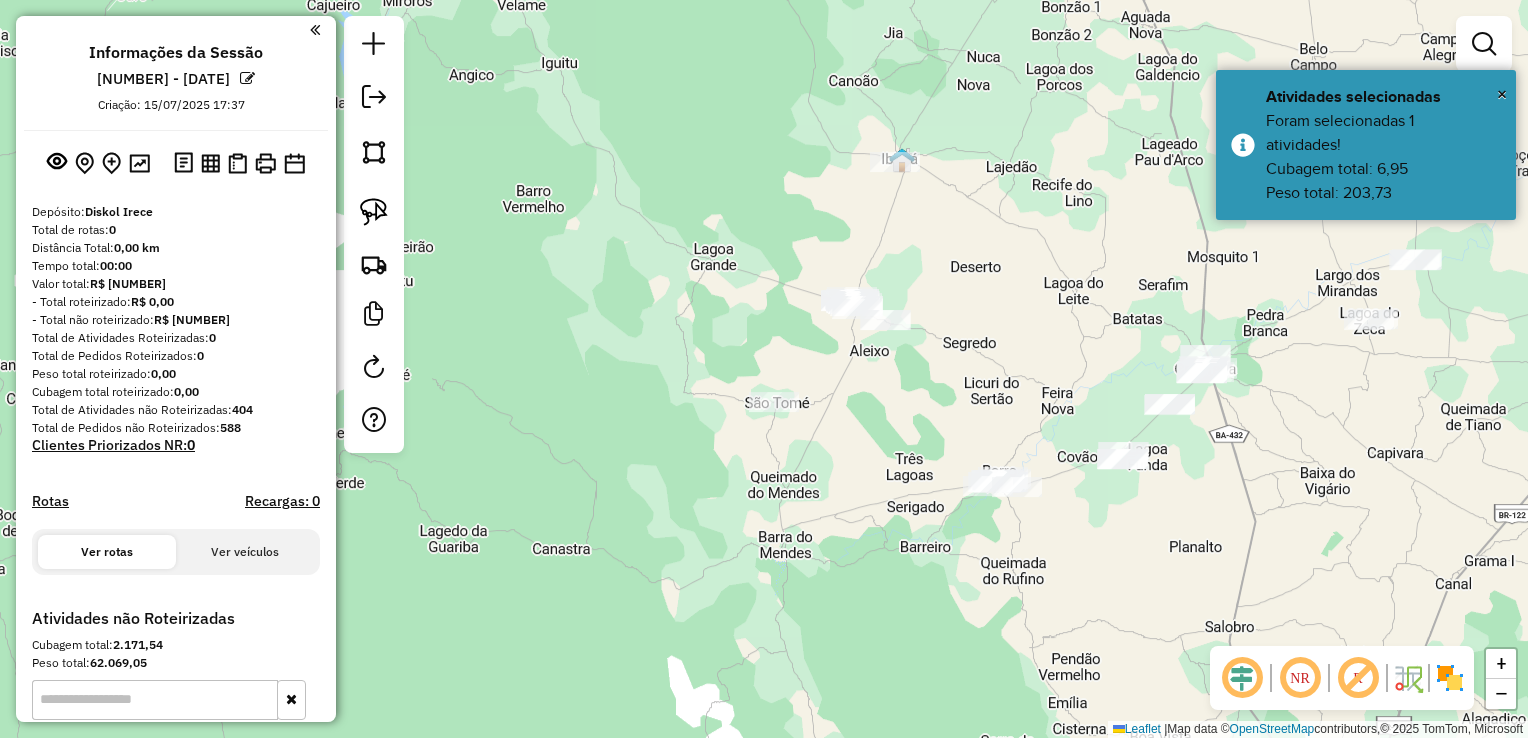 drag, startPoint x: 699, startPoint y: 207, endPoint x: 641, endPoint y: 260, distance: 78.56844 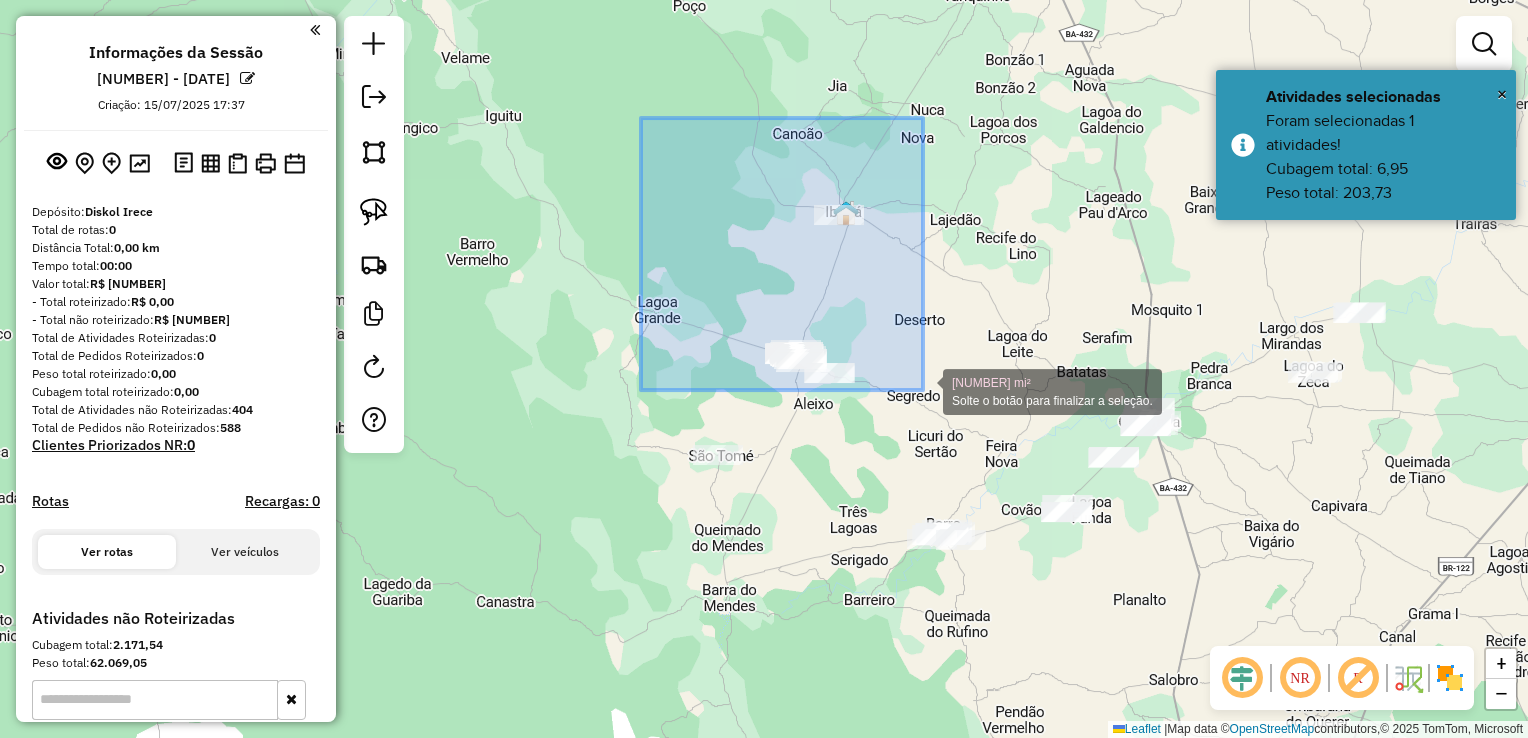 drag, startPoint x: 641, startPoint y: 118, endPoint x: 923, endPoint y: 390, distance: 391.80096 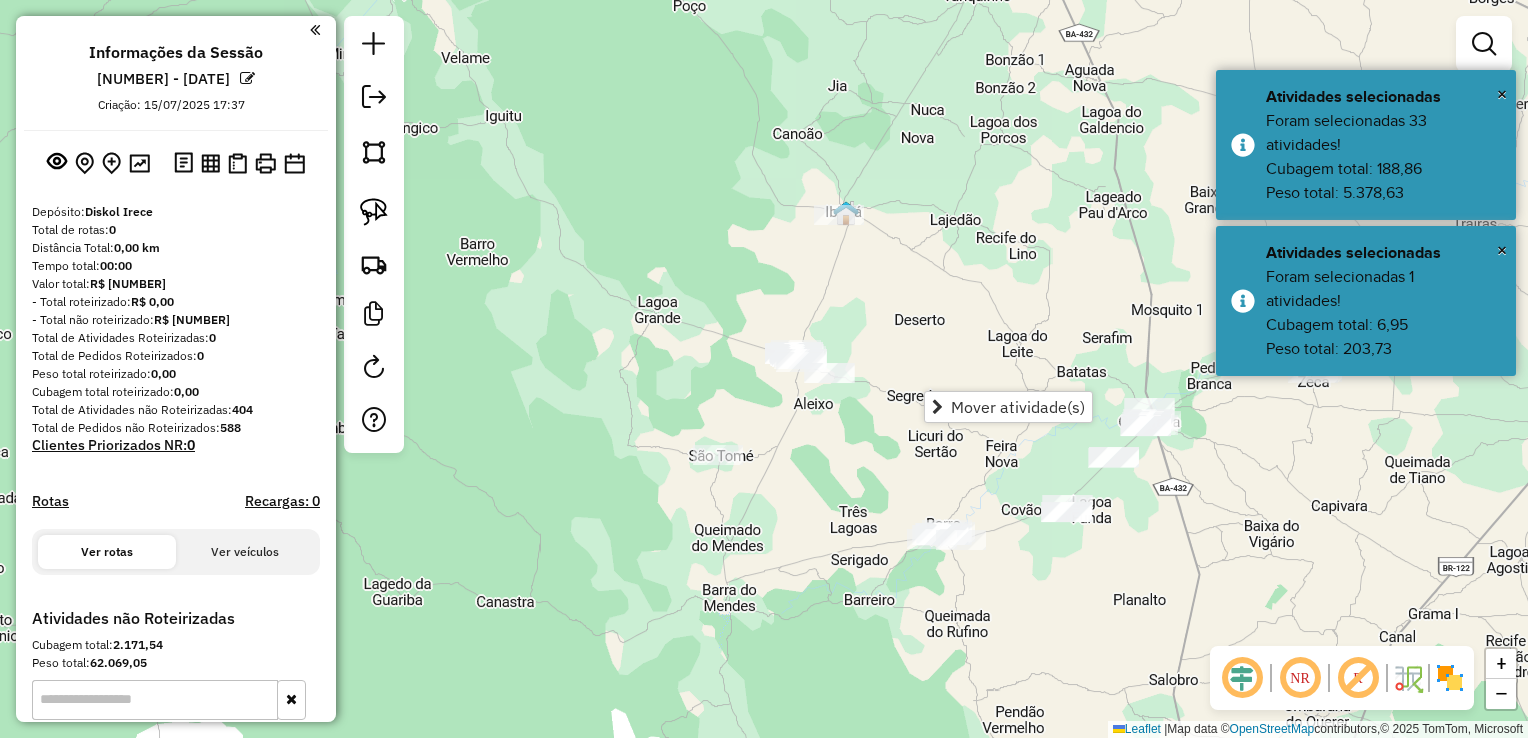 click on "Janela de atendimento Grade de atendimento Capacidade Transportadoras Veículos Cliente Pedidos  Rotas Selecione os dias de semana para filtrar as janelas de atendimento  Seg   Ter   Qua   Qui   Sex   Sáb   Dom  Informe o período da janela de atendimento: De: Até:  Filtrar exatamente a janela do cliente  Considerar janela de atendimento padrão  Selecione os dias de semana para filtrar as grades de atendimento  Seg   Ter   Qua   Qui   Sex   Sáb   Dom   Considerar clientes sem dia de atendimento cadastrado  Clientes fora do dia de atendimento selecionado Filtrar as atividades entre os valores definidos abaixo:  Peso mínimo:   Peso máximo:   Cubagem mínima:   Cubagem máxima:   De:   Até:  Filtrar as atividades entre o tempo de atendimento definido abaixo:  De:   Até:   Considerar capacidade total dos clientes não roteirizados Transportadora: Selecione um ou mais itens Tipo de veículo: Selecione um ou mais itens Veículo: Selecione um ou mais itens Motorista: Selecione um ou mais itens Nome: Rótulo:" 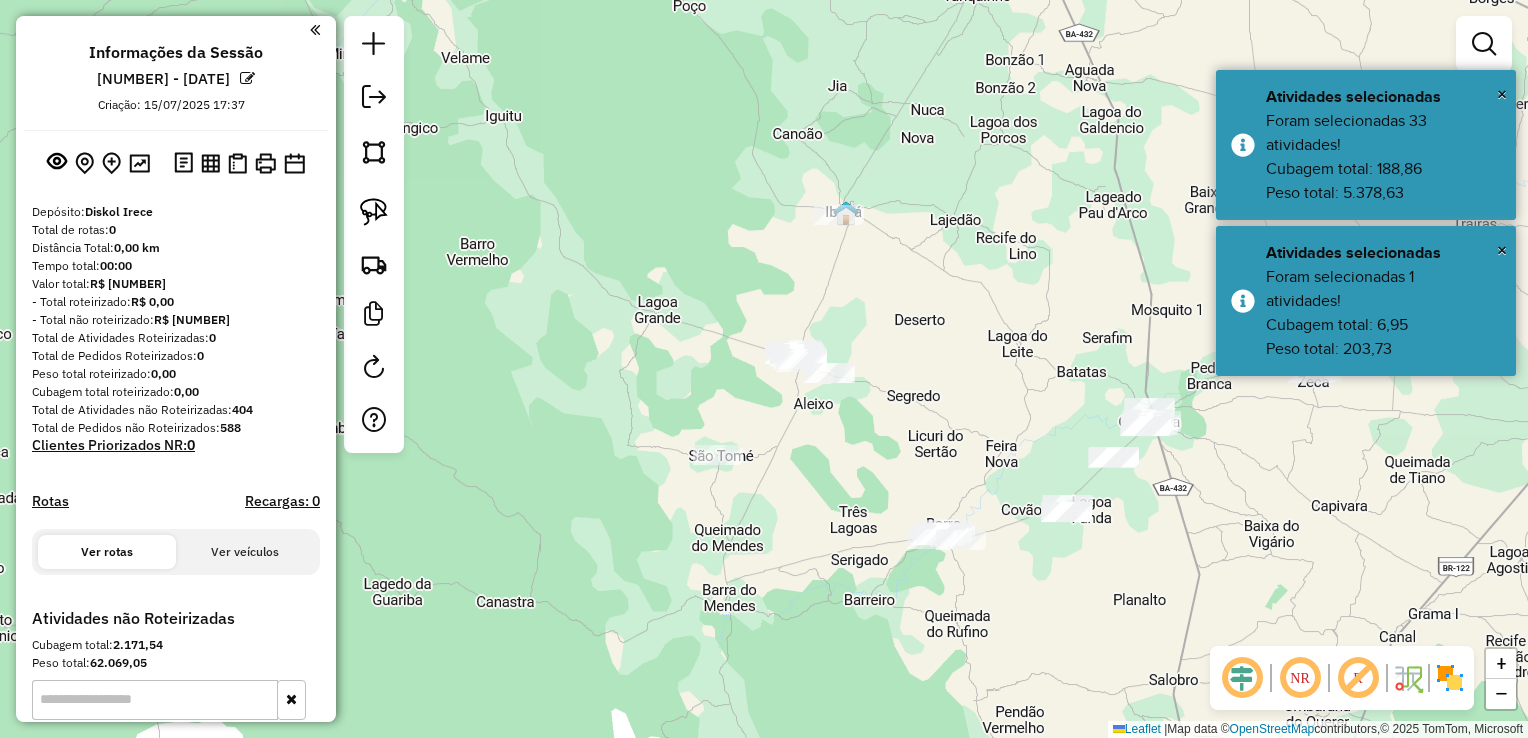 drag, startPoint x: 1000, startPoint y: 133, endPoint x: 965, endPoint y: 370, distance: 239.57045 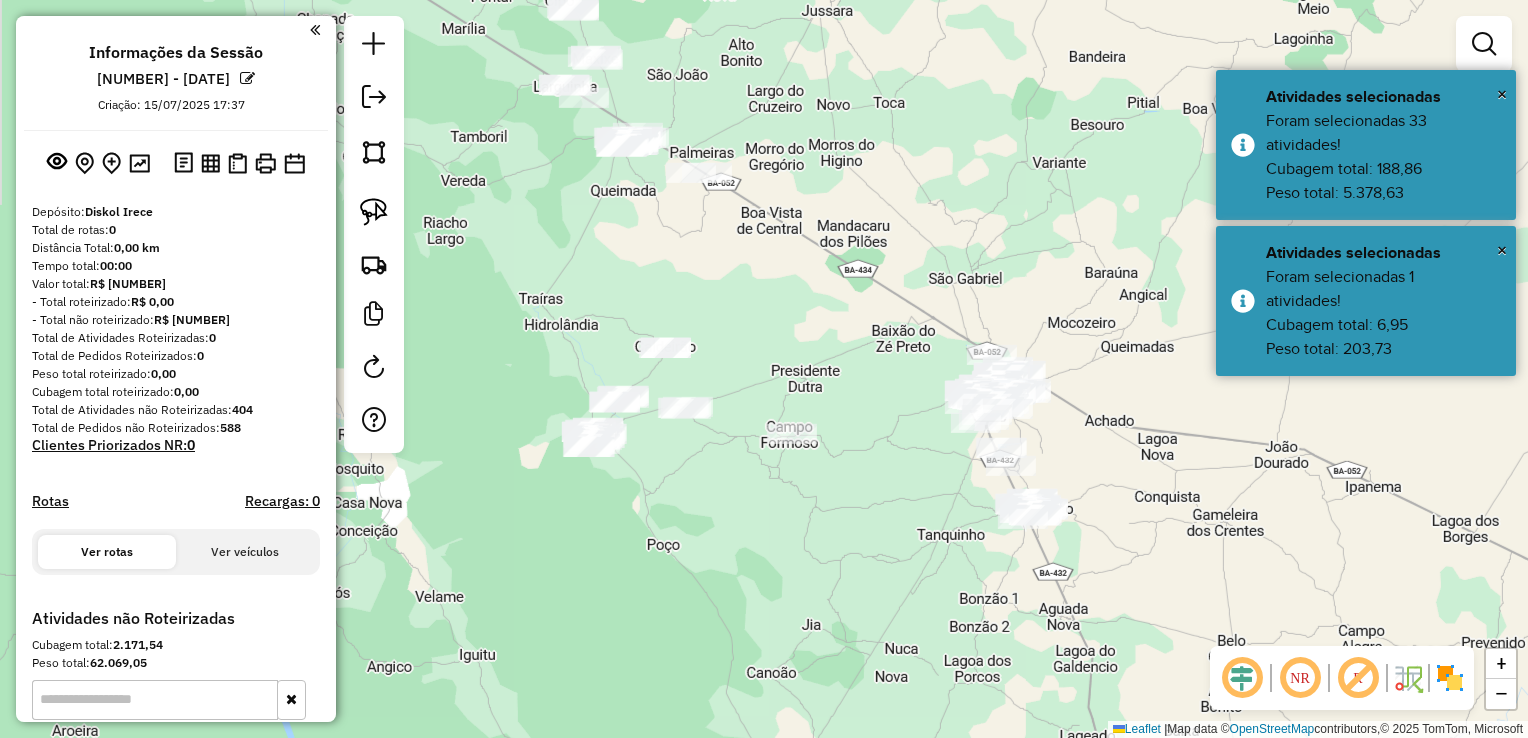 drag, startPoint x: 885, startPoint y: 282, endPoint x: 1006, endPoint y: 437, distance: 196.63672 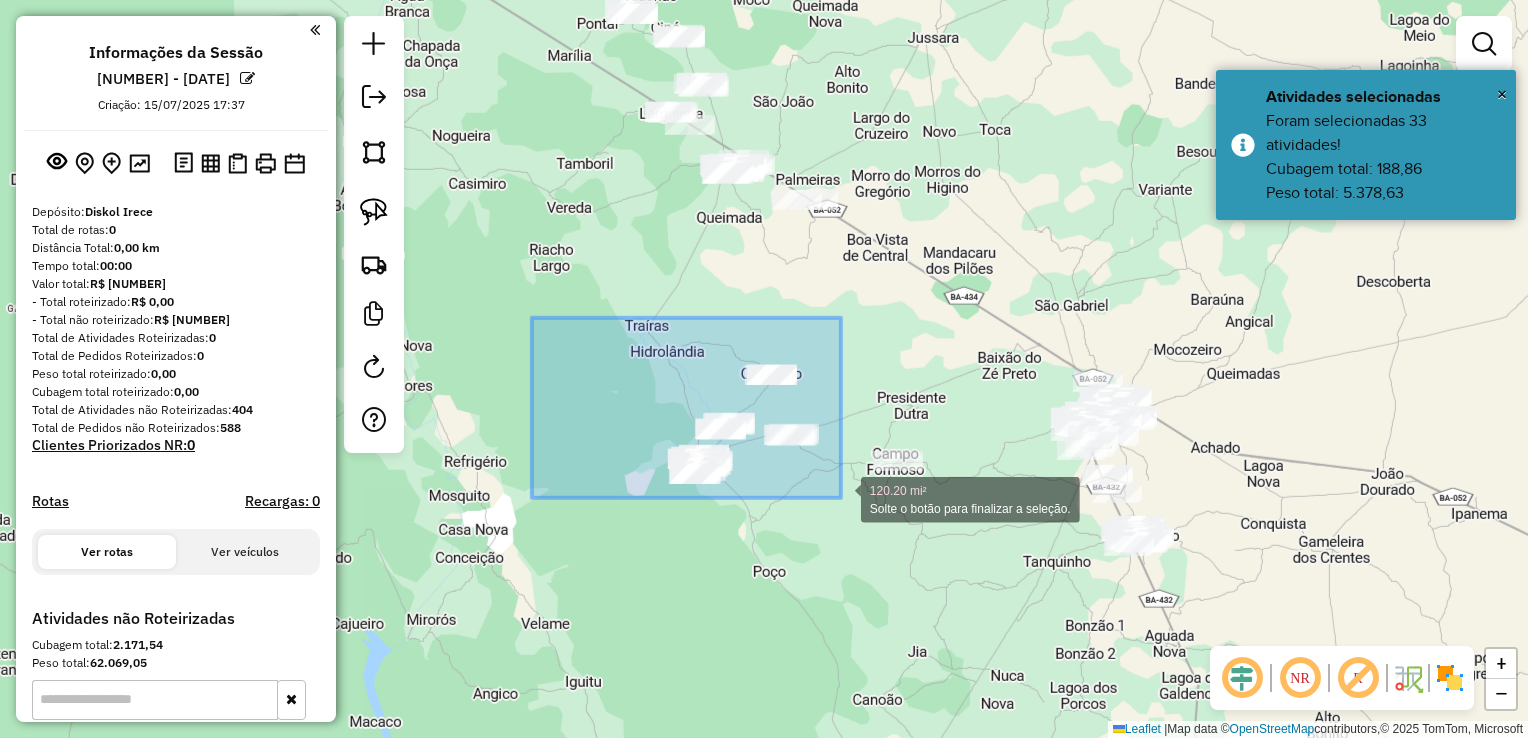 drag, startPoint x: 532, startPoint y: 318, endPoint x: 841, endPoint y: 498, distance: 357.60452 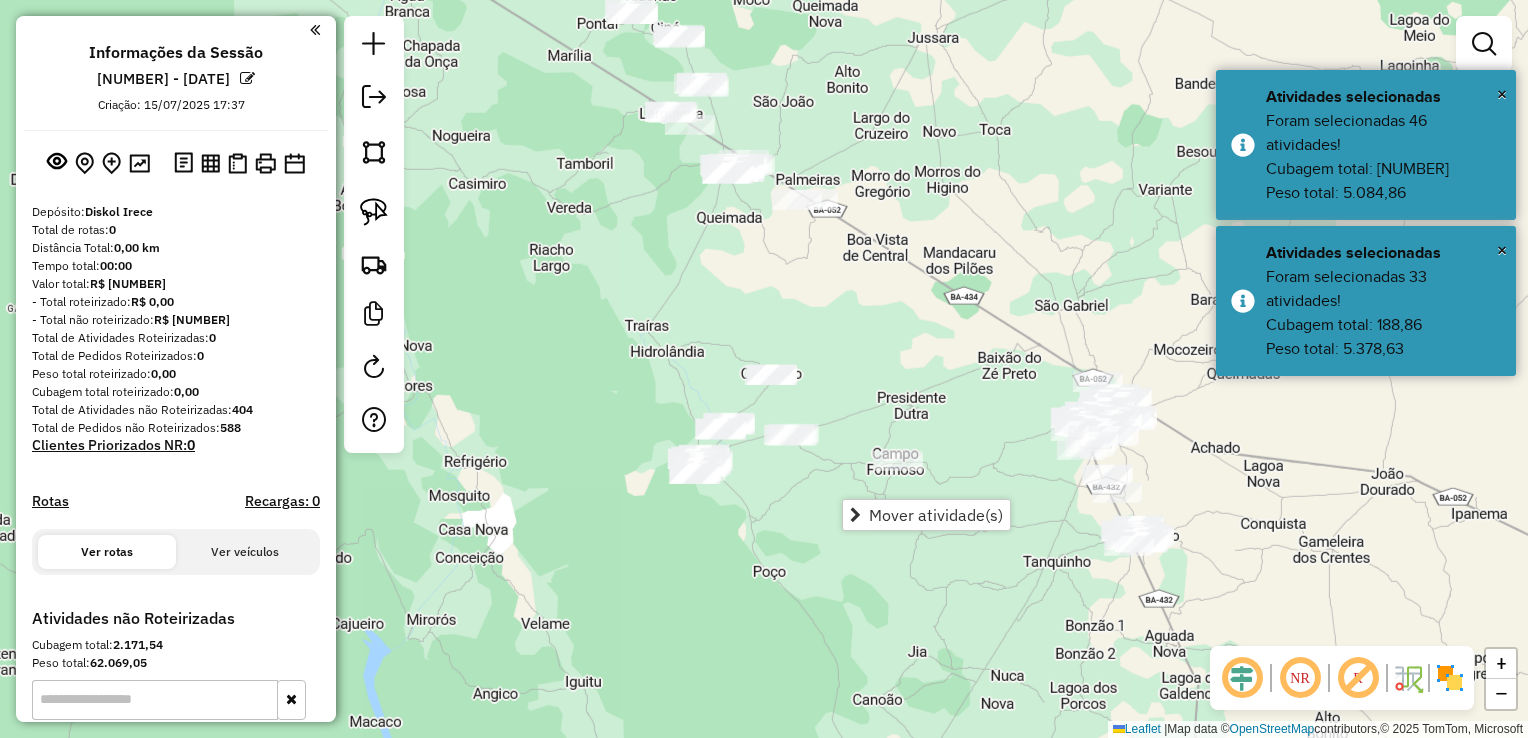 click on "Janela de atendimento Grade de atendimento Capacidade Transportadoras Veículos Cliente Pedidos  Rotas Selecione os dias de semana para filtrar as janelas de atendimento  Seg   Ter   Qua   Qui   Sex   Sáb   Dom  Informe o período da janela de atendimento: De: Até:  Filtrar exatamente a janela do cliente  Considerar janela de atendimento padrão  Selecione os dias de semana para filtrar as grades de atendimento  Seg   Ter   Qua   Qui   Sex   Sáb   Dom   Considerar clientes sem dia de atendimento cadastrado  Clientes fora do dia de atendimento selecionado Filtrar as atividades entre os valores definidos abaixo:  Peso mínimo:   Peso máximo:   Cubagem mínima:   Cubagem máxima:   De:   Até:  Filtrar as atividades entre o tempo de atendimento definido abaixo:  De:   Até:   Considerar capacidade total dos clientes não roteirizados Transportadora: Selecione um ou mais itens Tipo de veículo: Selecione um ou mais itens Veículo: Selecione um ou mais itens Motorista: Selecione um ou mais itens Nome: Rótulo:" 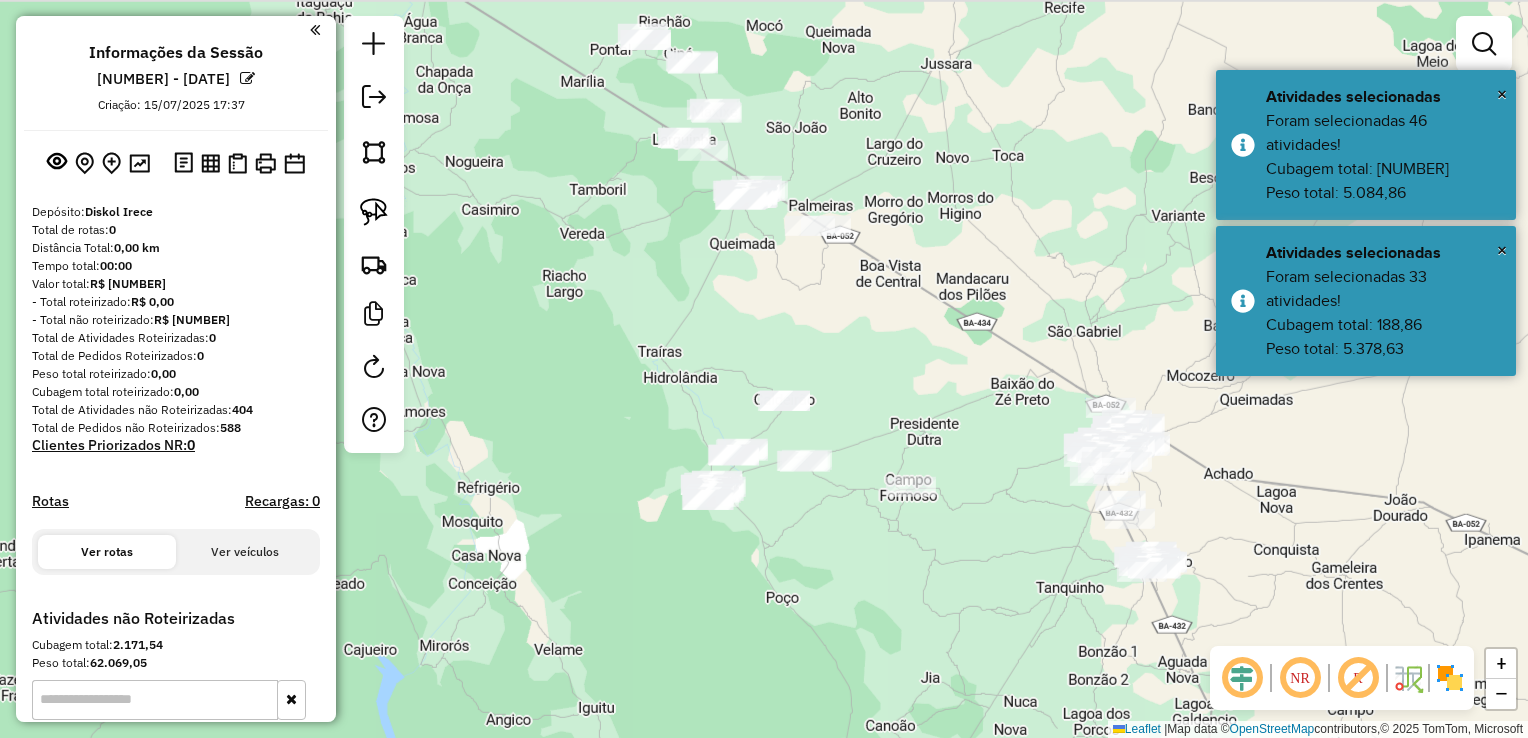 drag, startPoint x: 754, startPoint y: 315, endPoint x: 787, endPoint y: 400, distance: 91.18114 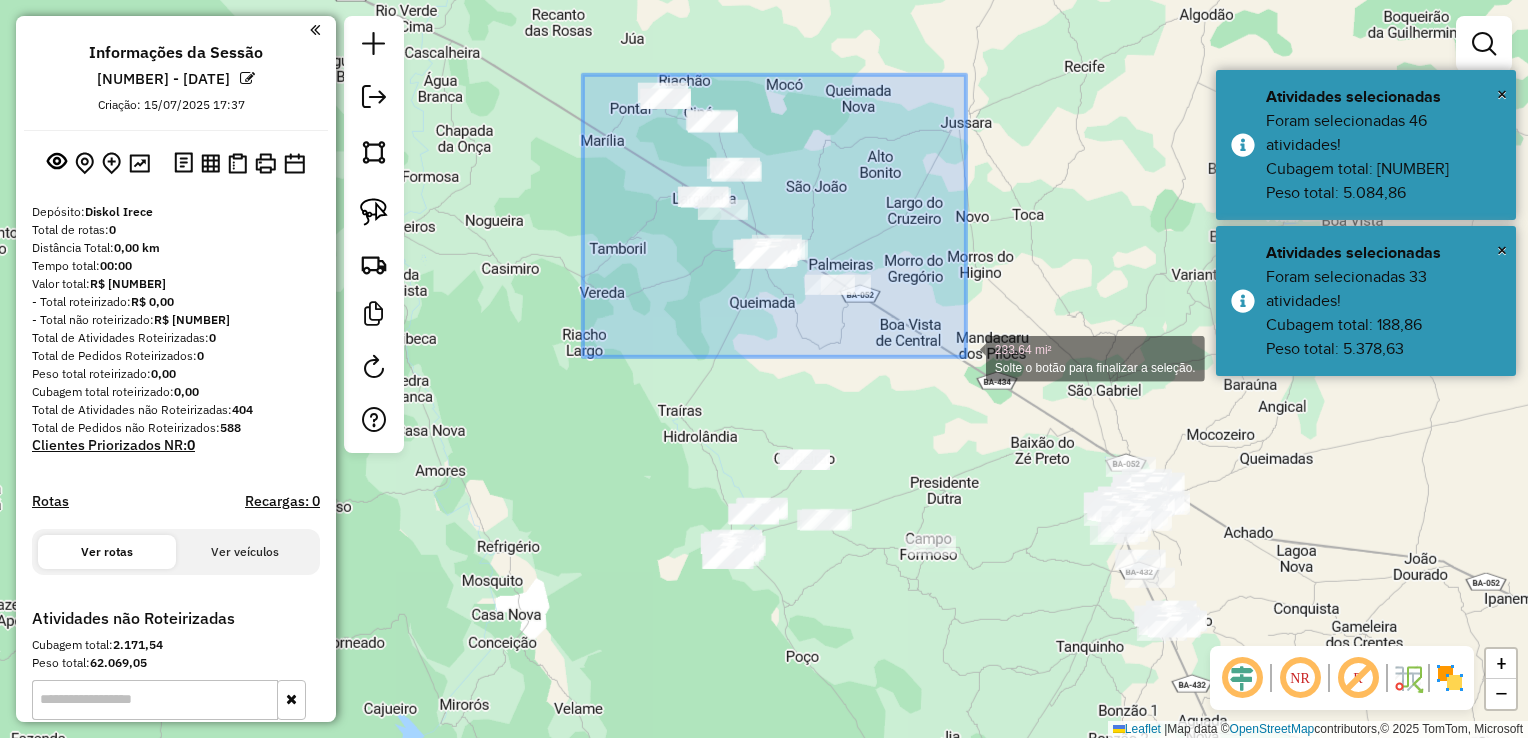 drag, startPoint x: 615, startPoint y: 91, endPoint x: 966, endPoint y: 357, distance: 440.4055 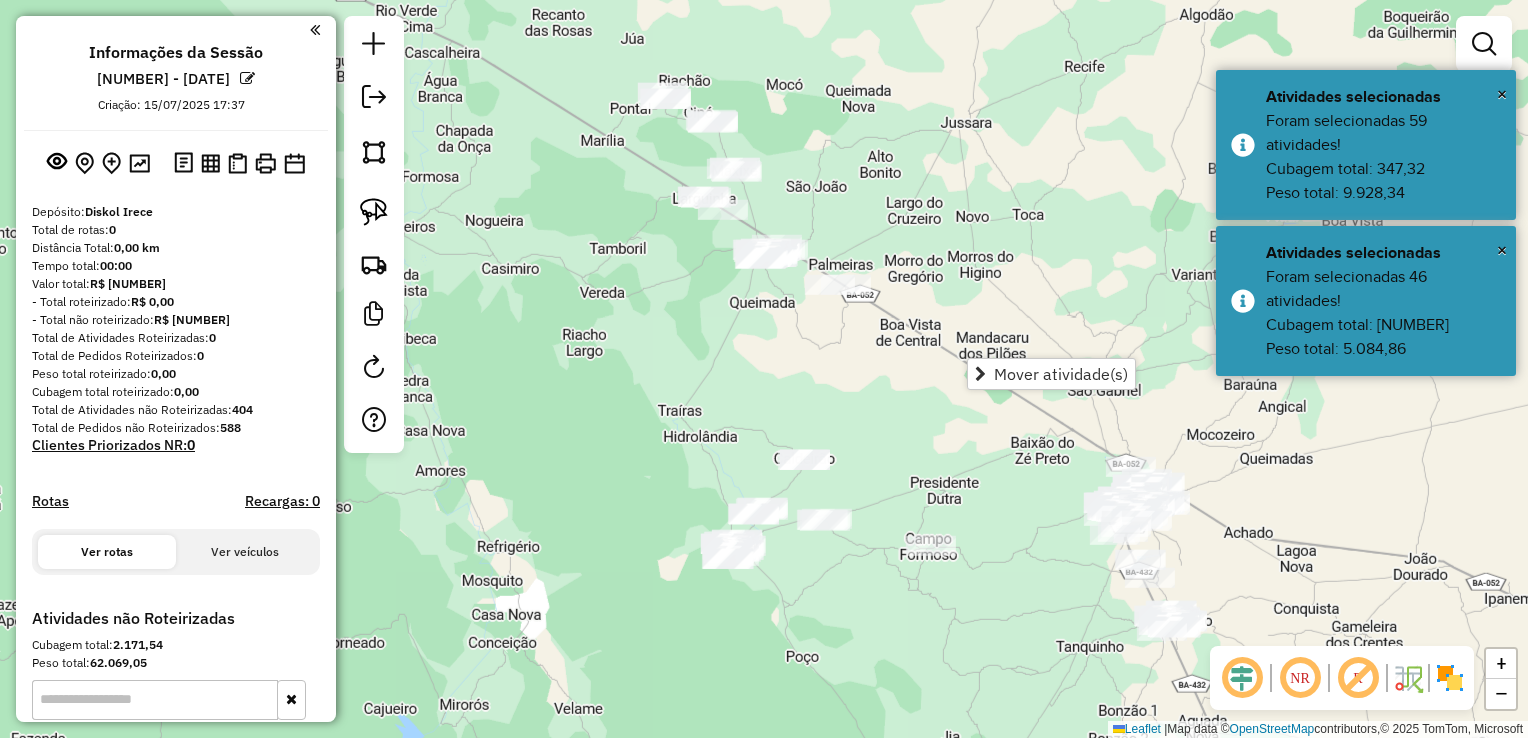 click on "Janela de atendimento Grade de atendimento Capacidade Transportadoras Veículos Cliente Pedidos  Rotas Selecione os dias de semana para filtrar as janelas de atendimento  Seg   Ter   Qua   Qui   Sex   Sáb   Dom  Informe o período da janela de atendimento: De: Até:  Filtrar exatamente a janela do cliente  Considerar janela de atendimento padrão  Selecione os dias de semana para filtrar as grades de atendimento  Seg   Ter   Qua   Qui   Sex   Sáb   Dom   Considerar clientes sem dia de atendimento cadastrado  Clientes fora do dia de atendimento selecionado Filtrar as atividades entre os valores definidos abaixo:  Peso mínimo:   Peso máximo:   Cubagem mínima:   Cubagem máxima:   De:   Até:  Filtrar as atividades entre o tempo de atendimento definido abaixo:  De:   Até:   Considerar capacidade total dos clientes não roteirizados Transportadora: Selecione um ou mais itens Tipo de veículo: Selecione um ou mais itens Veículo: Selecione um ou mais itens Motorista: Selecione um ou mais itens Nome: Rótulo:" 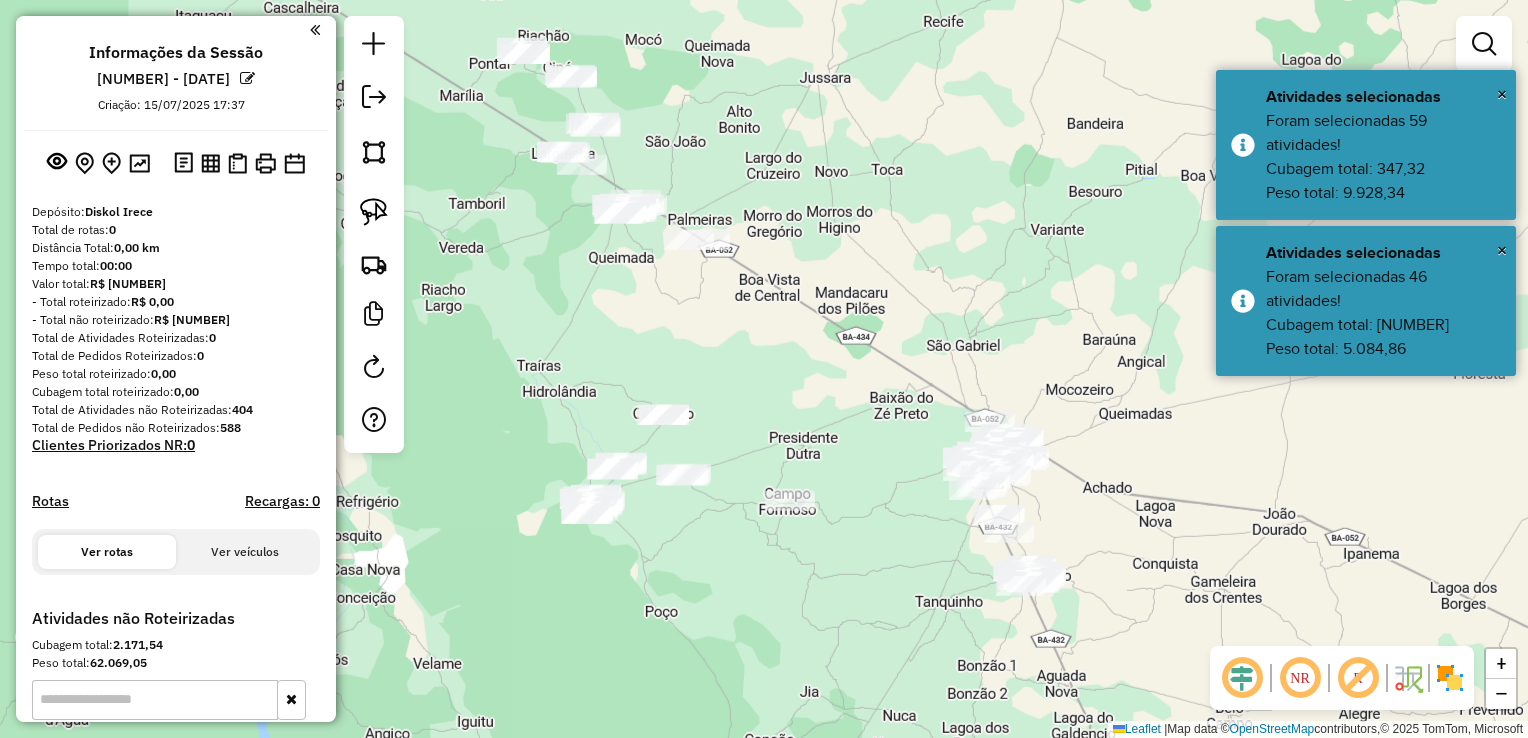 drag, startPoint x: 961, startPoint y: 240, endPoint x: 798, endPoint y: 173, distance: 176.2328 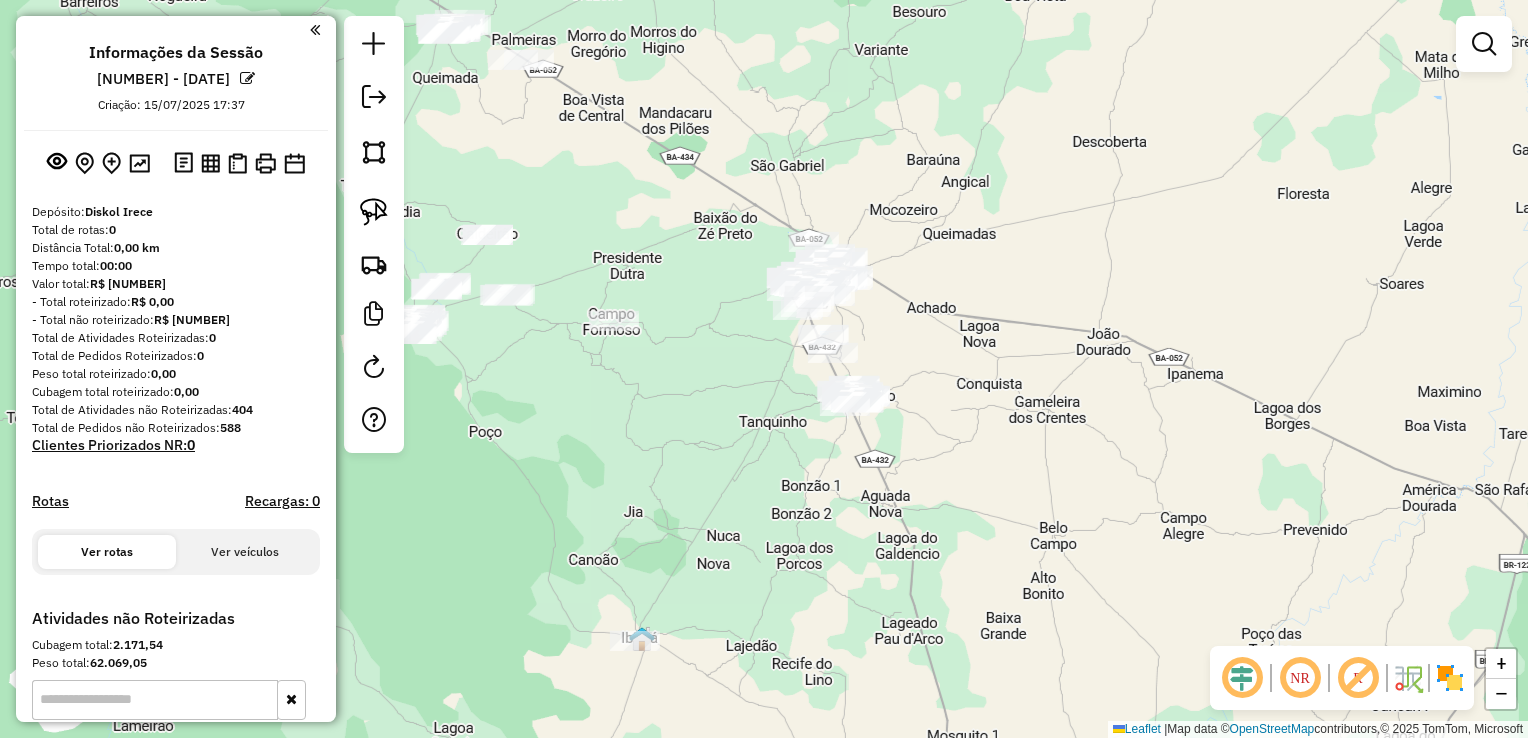 drag 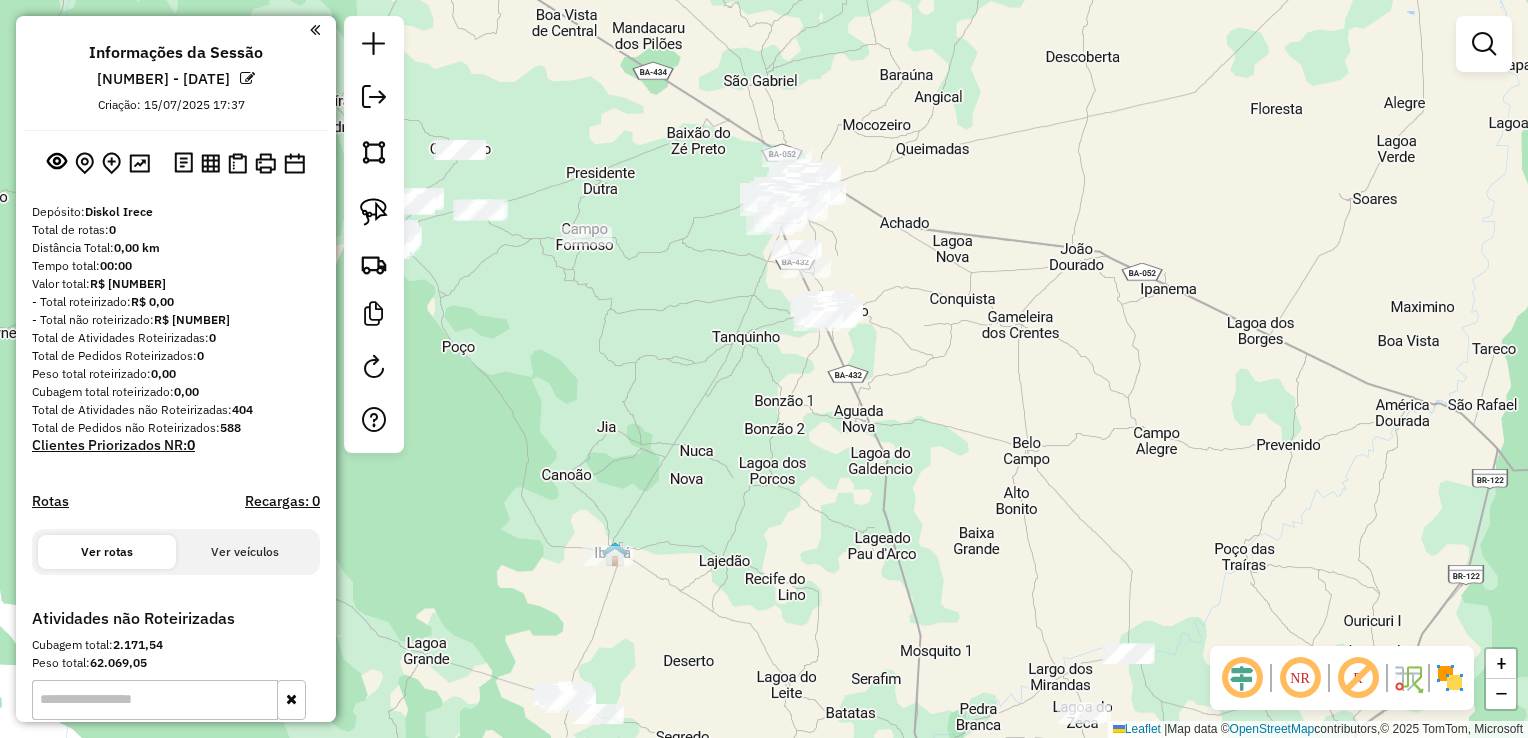 click on "Janela de atendimento Grade de atendimento Capacidade Transportadoras Veículos Cliente Pedidos  Rotas Selecione os dias de semana para filtrar as janelas de atendimento  Seg   Ter   Qua   Qui   Sex   Sáb   Dom  Informe o período da janela de atendimento: De: Até:  Filtrar exatamente a janela do cliente  Considerar janela de atendimento padrão  Selecione os dias de semana para filtrar as grades de atendimento  Seg   Ter   Qua   Qui   Sex   Sáb   Dom   Considerar clientes sem dia de atendimento cadastrado  Clientes fora do dia de atendimento selecionado Filtrar as atividades entre os valores definidos abaixo:  Peso mínimo:   Peso máximo:   Cubagem mínima:   Cubagem máxima:   De:   Até:  Filtrar as atividades entre o tempo de atendimento definido abaixo:  De:   Até:   Considerar capacidade total dos clientes não roteirizados Transportadora: Selecione um ou mais itens Tipo de veículo: Selecione um ou mais itens Veículo: Selecione um ou mais itens Motorista: Selecione um ou mais itens Nome: Rótulo:" 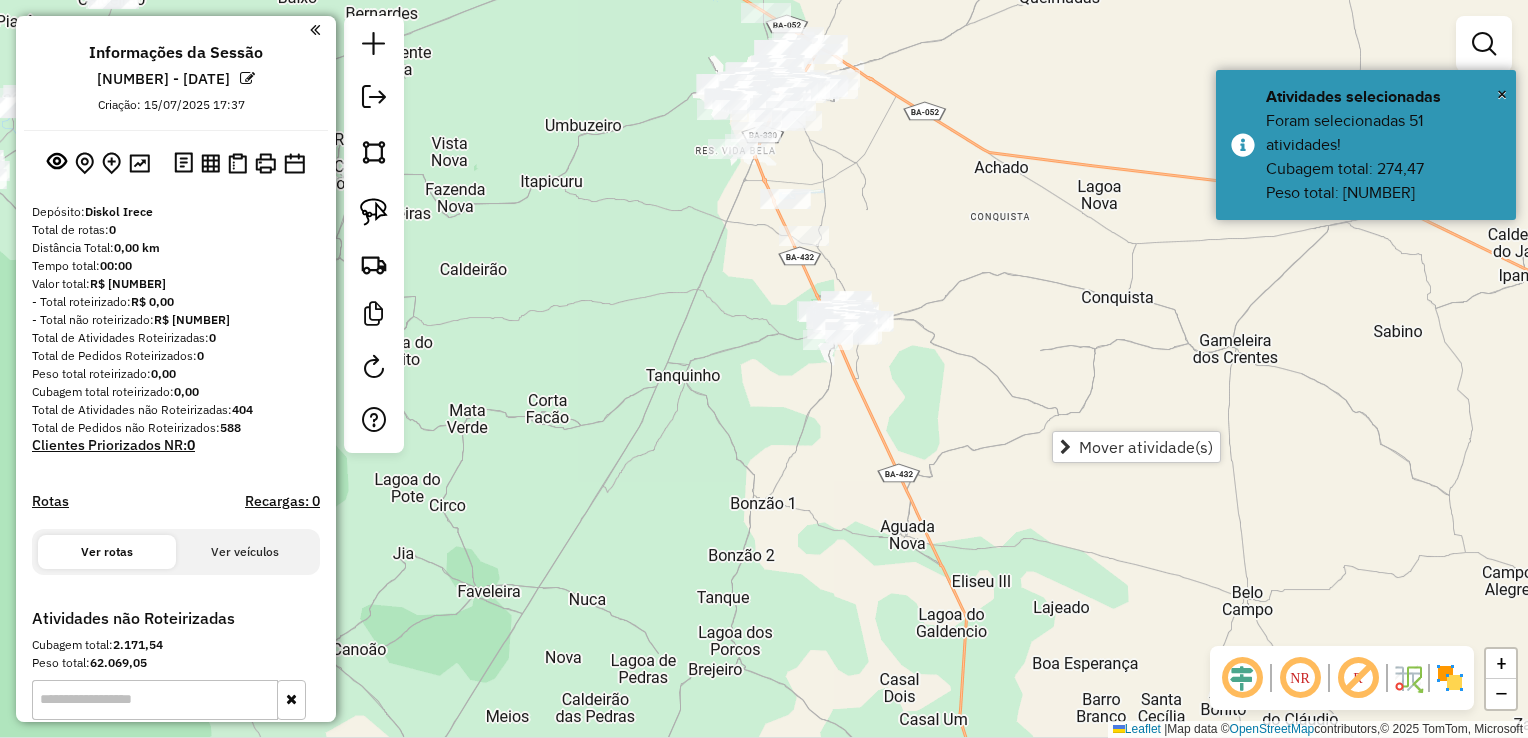 click on "Janela de atendimento Grade de atendimento Capacidade Transportadoras Veículos Cliente Pedidos  Rotas Selecione os dias de semana para filtrar as janelas de atendimento  Seg   Ter   Qua   Qui   Sex   Sáb   Dom  Informe o período da janela de atendimento: De: Até:  Filtrar exatamente a janela do cliente  Considerar janela de atendimento padrão  Selecione os dias de semana para filtrar as grades de atendimento  Seg   Ter   Qua   Qui   Sex   Sáb   Dom   Considerar clientes sem dia de atendimento cadastrado  Clientes fora do dia de atendimento selecionado Filtrar as atividades entre os valores definidos abaixo:  Peso mínimo:   Peso máximo:   Cubagem mínima:   Cubagem máxima:   De:   Até:  Filtrar as atividades entre o tempo de atendimento definido abaixo:  De:   Até:   Considerar capacidade total dos clientes não roteirizados Transportadora: Selecione um ou mais itens Tipo de veículo: Selecione um ou mais itens Veículo: Selecione um ou mais itens Motorista: Selecione um ou mais itens Nome: Rótulo:" 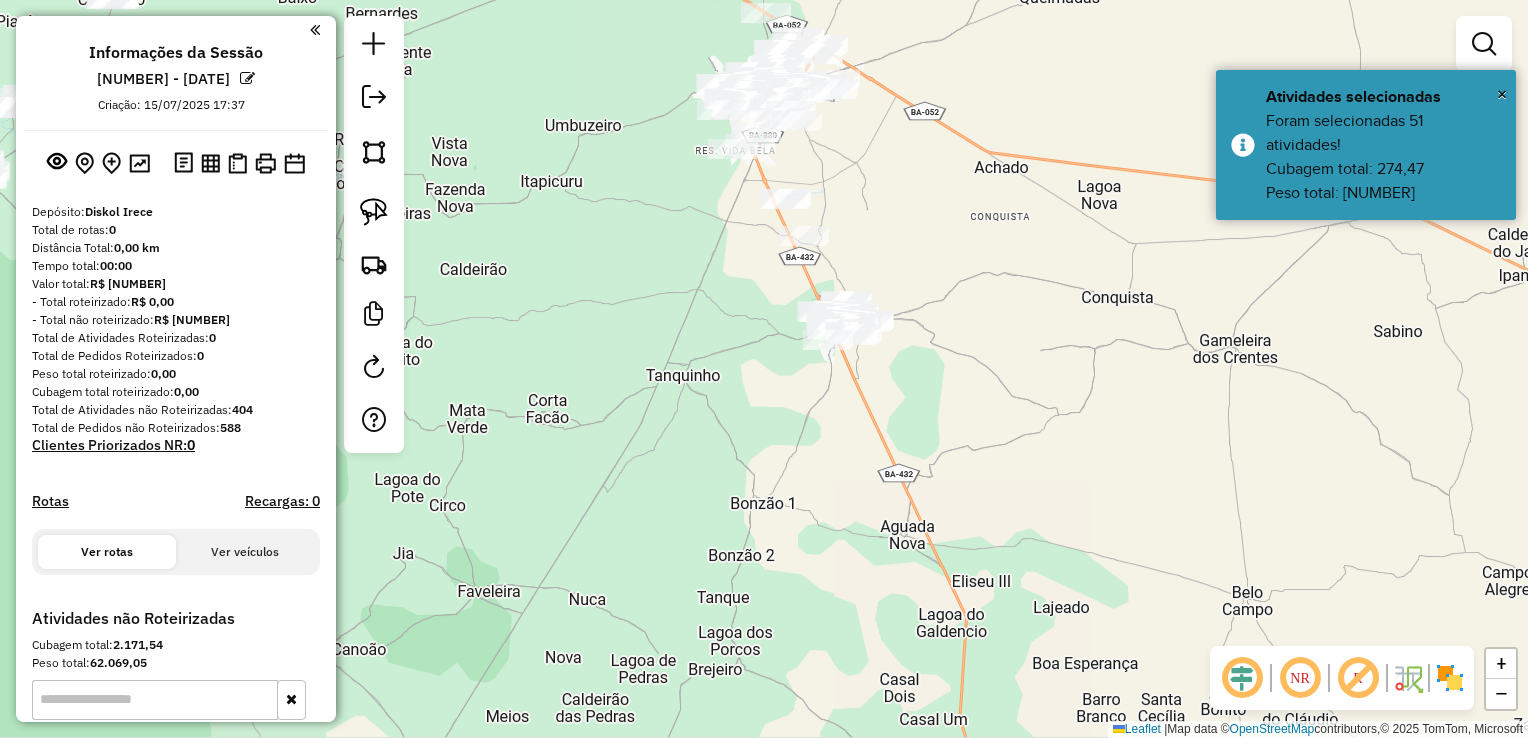 click on "Janela de atendimento Grade de atendimento Capacidade Transportadoras Veículos Cliente Pedidos  Rotas Selecione os dias de semana para filtrar as janelas de atendimento  Seg   Ter   Qua   Qui   Sex   Sáb   Dom  Informe o período da janela de atendimento: De: Até:  Filtrar exatamente a janela do cliente  Considerar janela de atendimento padrão  Selecione os dias de semana para filtrar as grades de atendimento  Seg   Ter   Qua   Qui   Sex   Sáb   Dom   Considerar clientes sem dia de atendimento cadastrado  Clientes fora do dia de atendimento selecionado Filtrar as atividades entre os valores definidos abaixo:  Peso mínimo:   Peso máximo:   Cubagem mínima:   Cubagem máxima:   De:   Até:  Filtrar as atividades entre o tempo de atendimento definido abaixo:  De:   Até:   Considerar capacidade total dos clientes não roteirizados Transportadora: Selecione um ou mais itens Tipo de veículo: Selecione um ou mais itens Veículo: Selecione um ou mais itens Motorista: Selecione um ou mais itens Nome: Rótulo:" 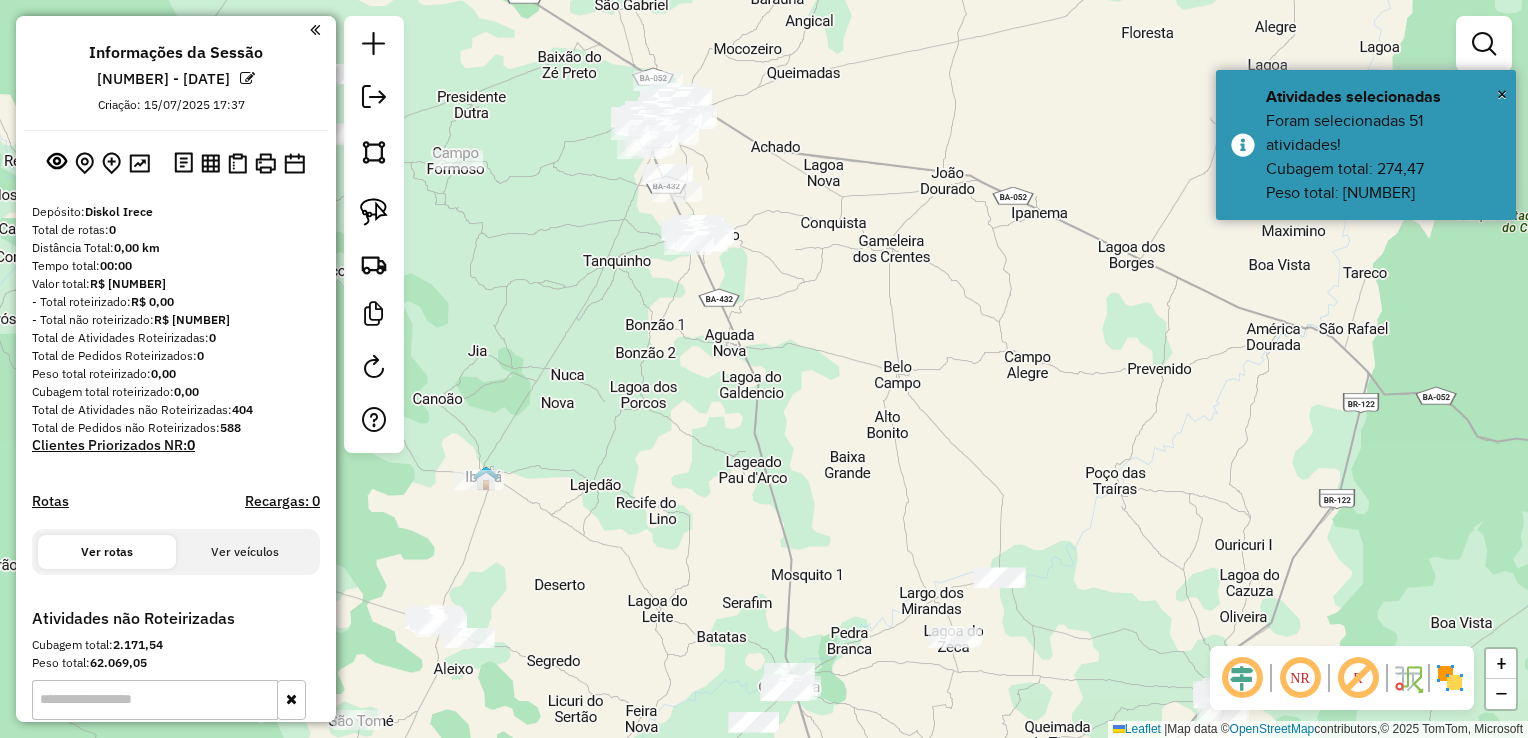 click on "Janela de atendimento Grade de atendimento Capacidade Transportadoras Veículos Cliente Pedidos  Rotas Selecione os dias de semana para filtrar as janelas de atendimento  Seg   Ter   Qua   Qui   Sex   Sáb   Dom  Informe o período da janela de atendimento: De: Até:  Filtrar exatamente a janela do cliente  Considerar janela de atendimento padrão  Selecione os dias de semana para filtrar as grades de atendimento  Seg   Ter   Qua   Qui   Sex   Sáb   Dom   Considerar clientes sem dia de atendimento cadastrado  Clientes fora do dia de atendimento selecionado Filtrar as atividades entre os valores definidos abaixo:  Peso mínimo:   Peso máximo:   Cubagem mínima:   Cubagem máxima:   De:   Até:  Filtrar as atividades entre o tempo de atendimento definido abaixo:  De:   Até:   Considerar capacidade total dos clientes não roteirizados Transportadora: Selecione um ou mais itens Tipo de veículo: Selecione um ou mais itens Veículo: Selecione um ou mais itens Motorista: Selecione um ou mais itens Nome: Rótulo:" 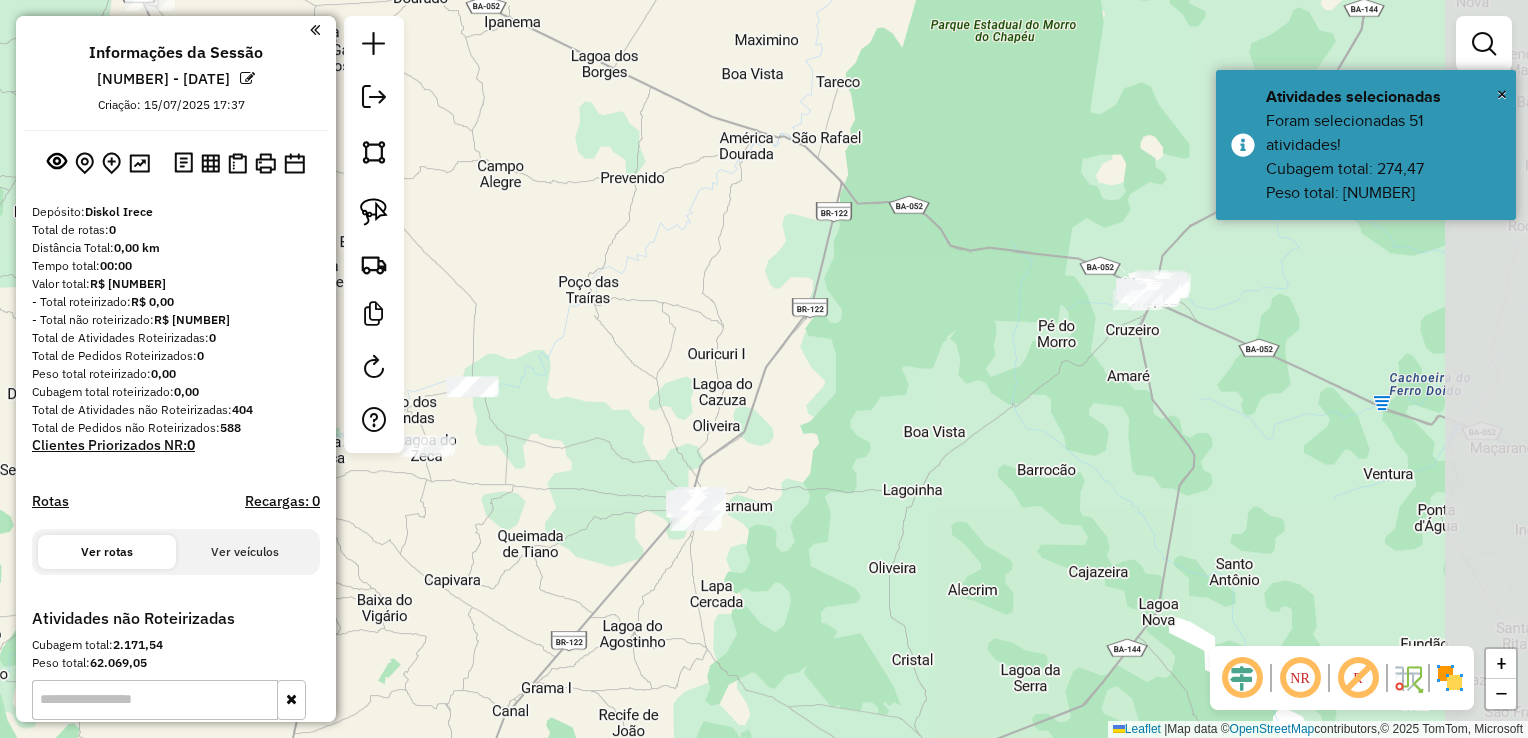 click on "Janela de atendimento Grade de atendimento Capacidade Transportadoras Veículos Cliente Pedidos  Rotas Selecione os dias de semana para filtrar as janelas de atendimento  Seg   Ter   Qua   Qui   Sex   Sáb   Dom  Informe o período da janela de atendimento: De: Até:  Filtrar exatamente a janela do cliente  Considerar janela de atendimento padrão  Selecione os dias de semana para filtrar as grades de atendimento  Seg   Ter   Qua   Qui   Sex   Sáb   Dom   Considerar clientes sem dia de atendimento cadastrado  Clientes fora do dia de atendimento selecionado Filtrar as atividades entre os valores definidos abaixo:  Peso mínimo:   Peso máximo:   Cubagem mínima:   Cubagem máxima:   De:   Até:  Filtrar as atividades entre o tempo de atendimento definido abaixo:  De:   Até:   Considerar capacidade total dos clientes não roteirizados Transportadora: Selecione um ou mais itens Tipo de veículo: Selecione um ou mais itens Veículo: Selecione um ou mais itens Motorista: Selecione um ou mais itens Nome: Rótulo:" 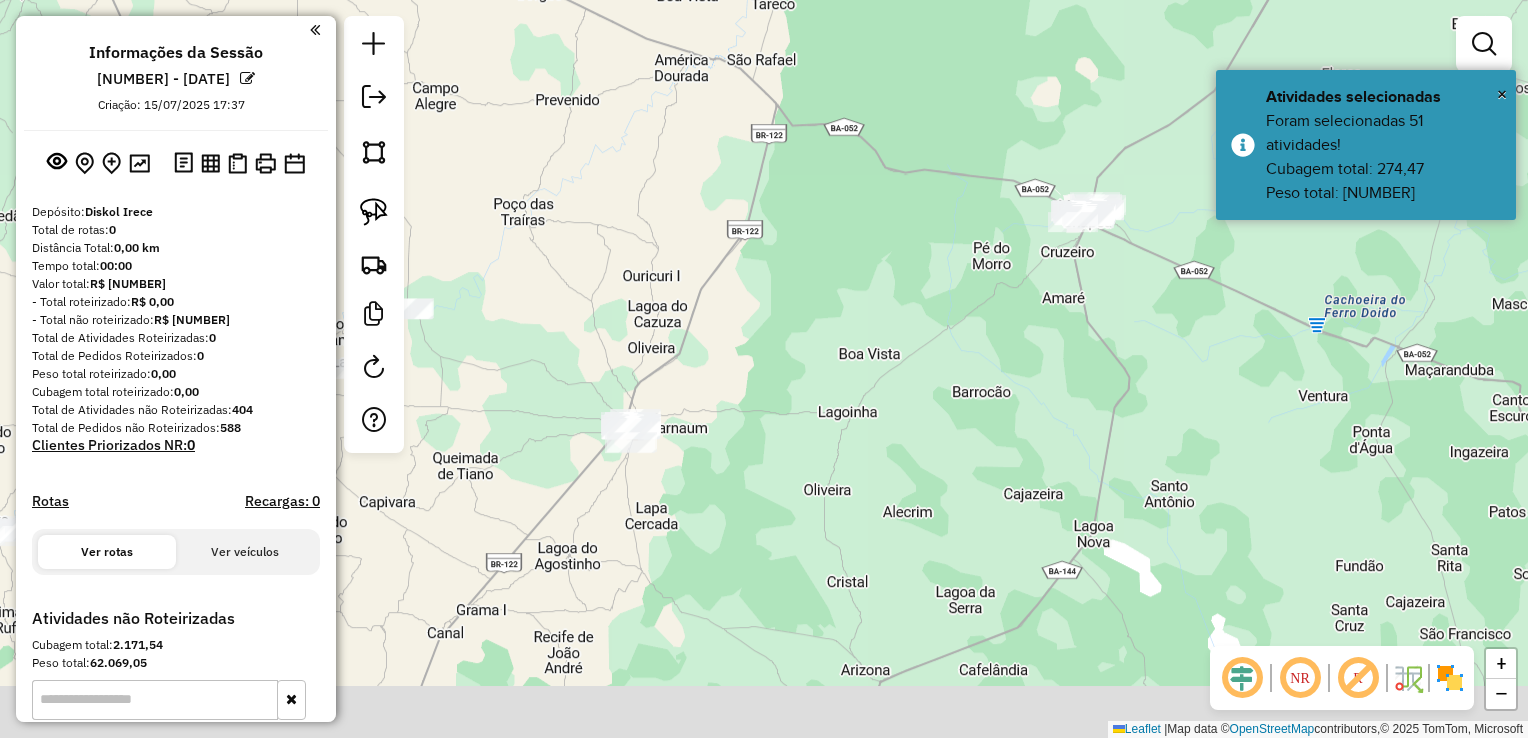 click on "Janela de atendimento Grade de atendimento Capacidade Transportadoras Veículos Cliente Pedidos  Rotas Selecione os dias de semana para filtrar as janelas de atendimento  Seg   Ter   Qua   Qui   Sex   Sáb   Dom  Informe o período da janela de atendimento: De: Até:  Filtrar exatamente a janela do cliente  Considerar janela de atendimento padrão  Selecione os dias de semana para filtrar as grades de atendimento  Seg   Ter   Qua   Qui   Sex   Sáb   Dom   Considerar clientes sem dia de atendimento cadastrado  Clientes fora do dia de atendimento selecionado Filtrar as atividades entre os valores definidos abaixo:  Peso mínimo:   Peso máximo:   Cubagem mínima:   Cubagem máxima:   De:   Até:  Filtrar as atividades entre o tempo de atendimento definido abaixo:  De:   Até:   Considerar capacidade total dos clientes não roteirizados Transportadora: Selecione um ou mais itens Tipo de veículo: Selecione um ou mais itens Veículo: Selecione um ou mais itens Motorista: Selecione um ou mais itens Nome: Rótulo:" 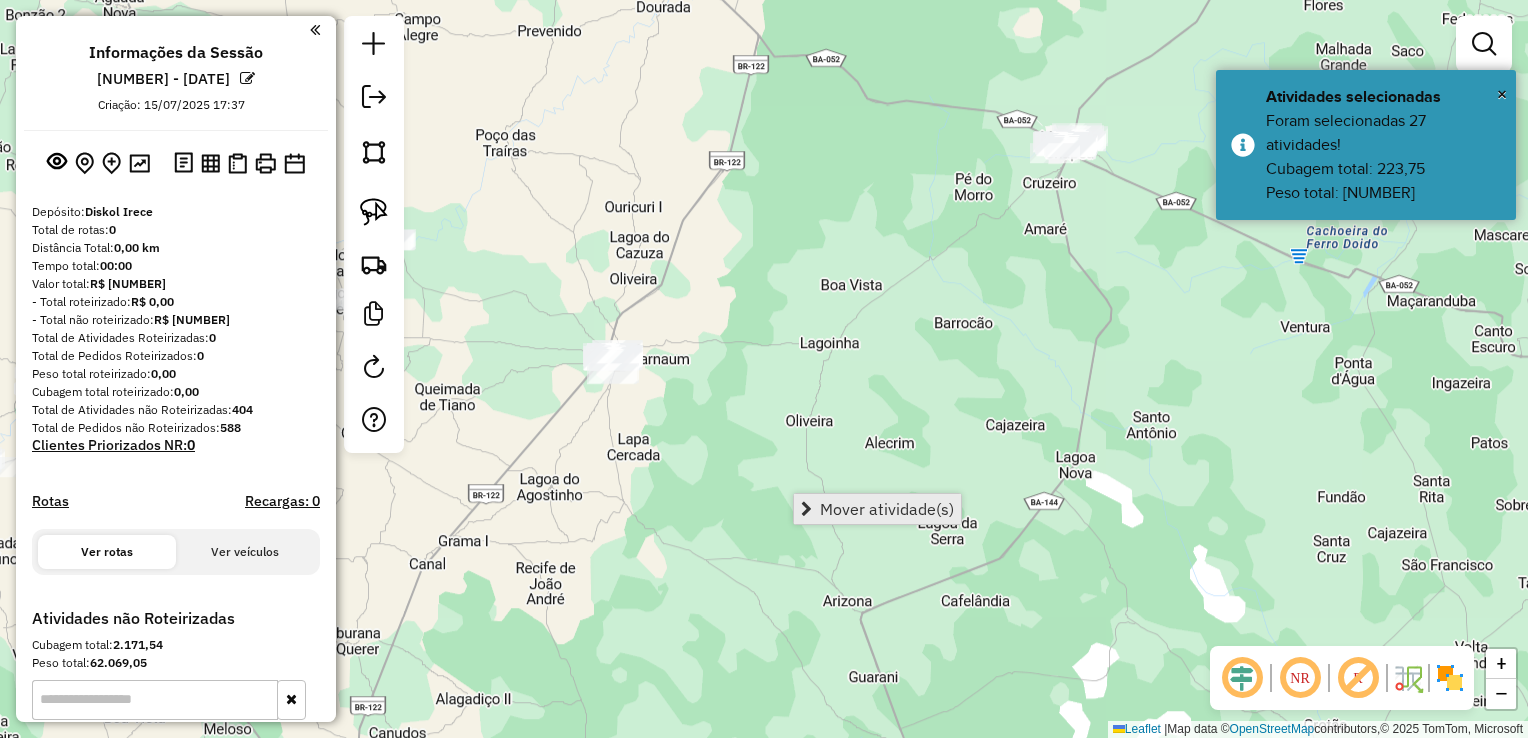 click on "Mover atividade(s)" at bounding box center (887, 509) 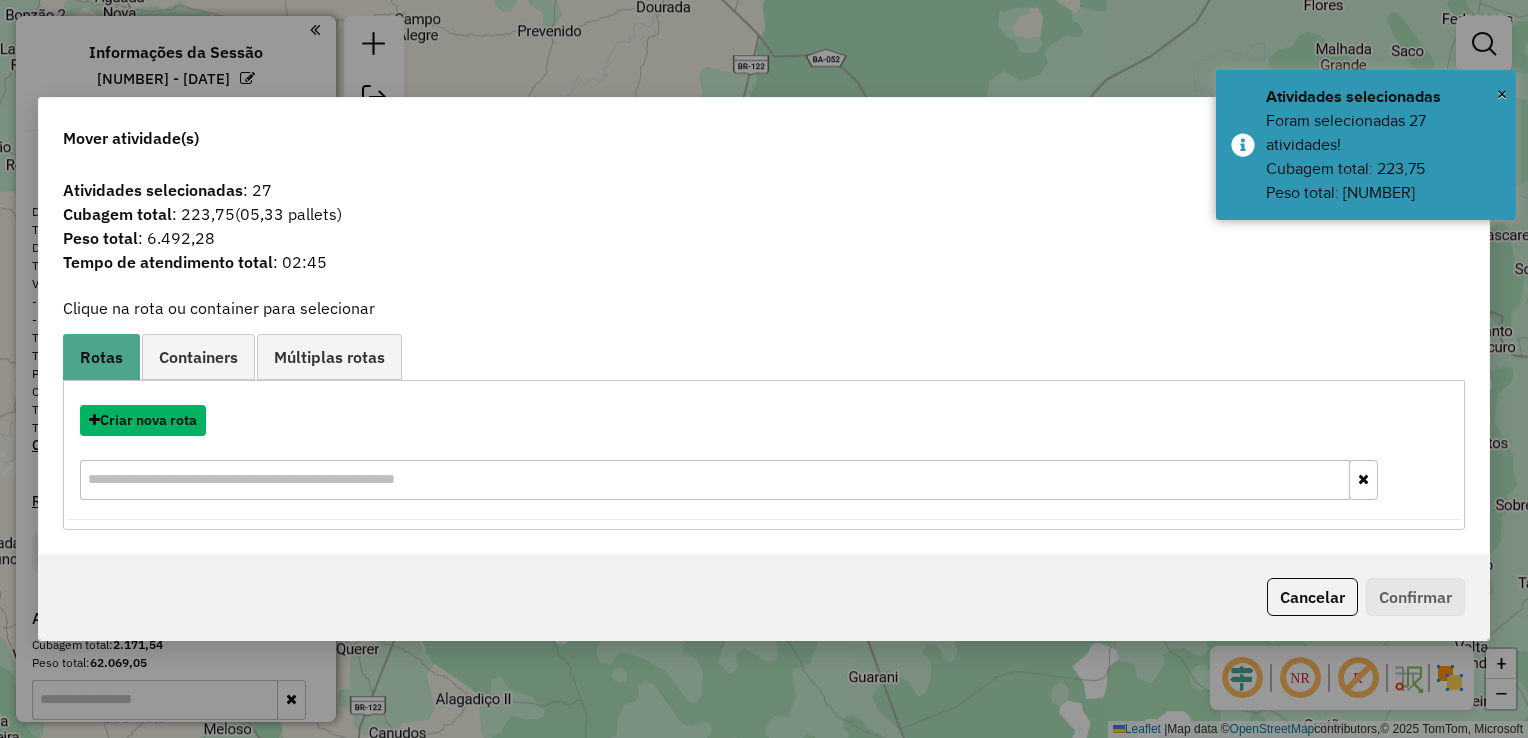 click on "Criar nova rota" at bounding box center [143, 420] 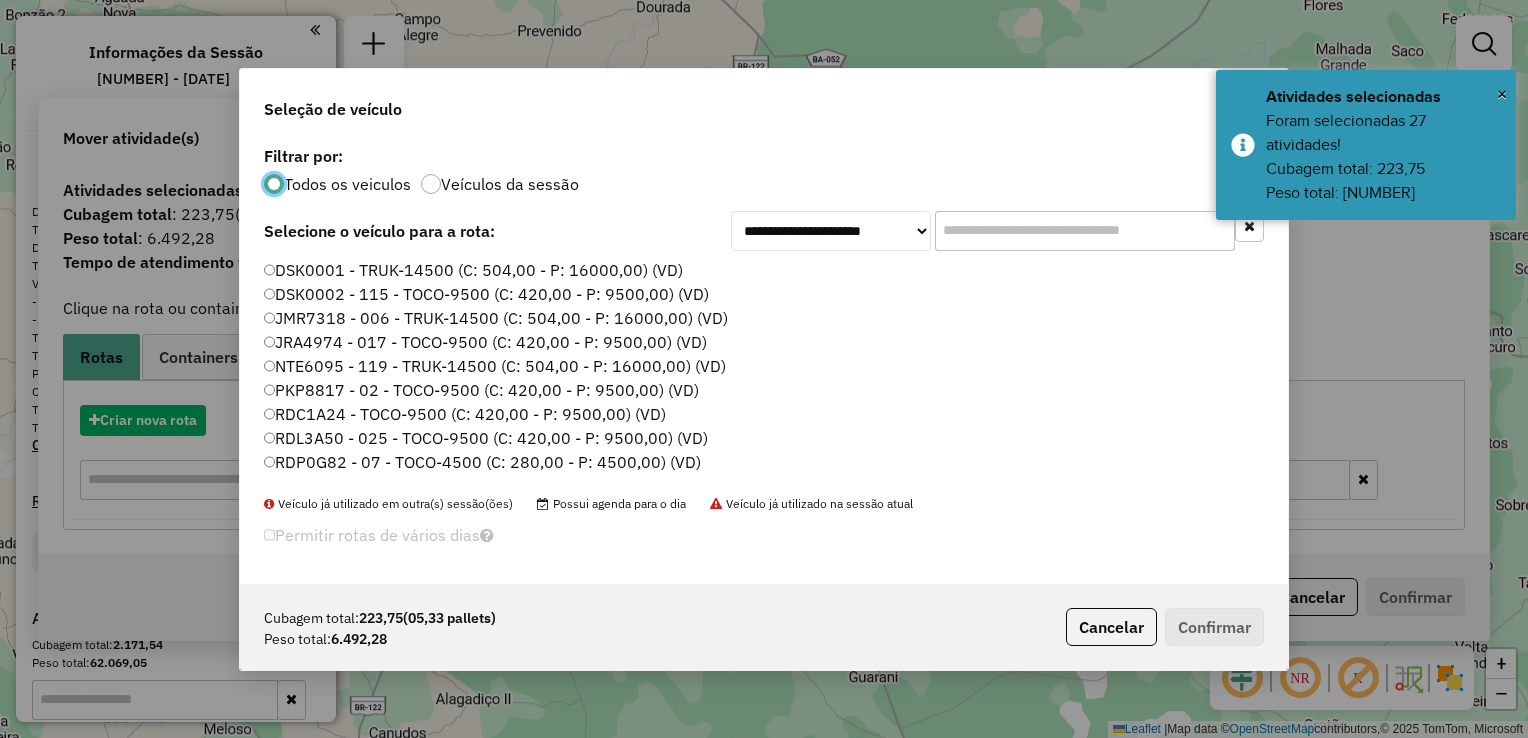 scroll, scrollTop: 10, scrollLeft: 6, axis: both 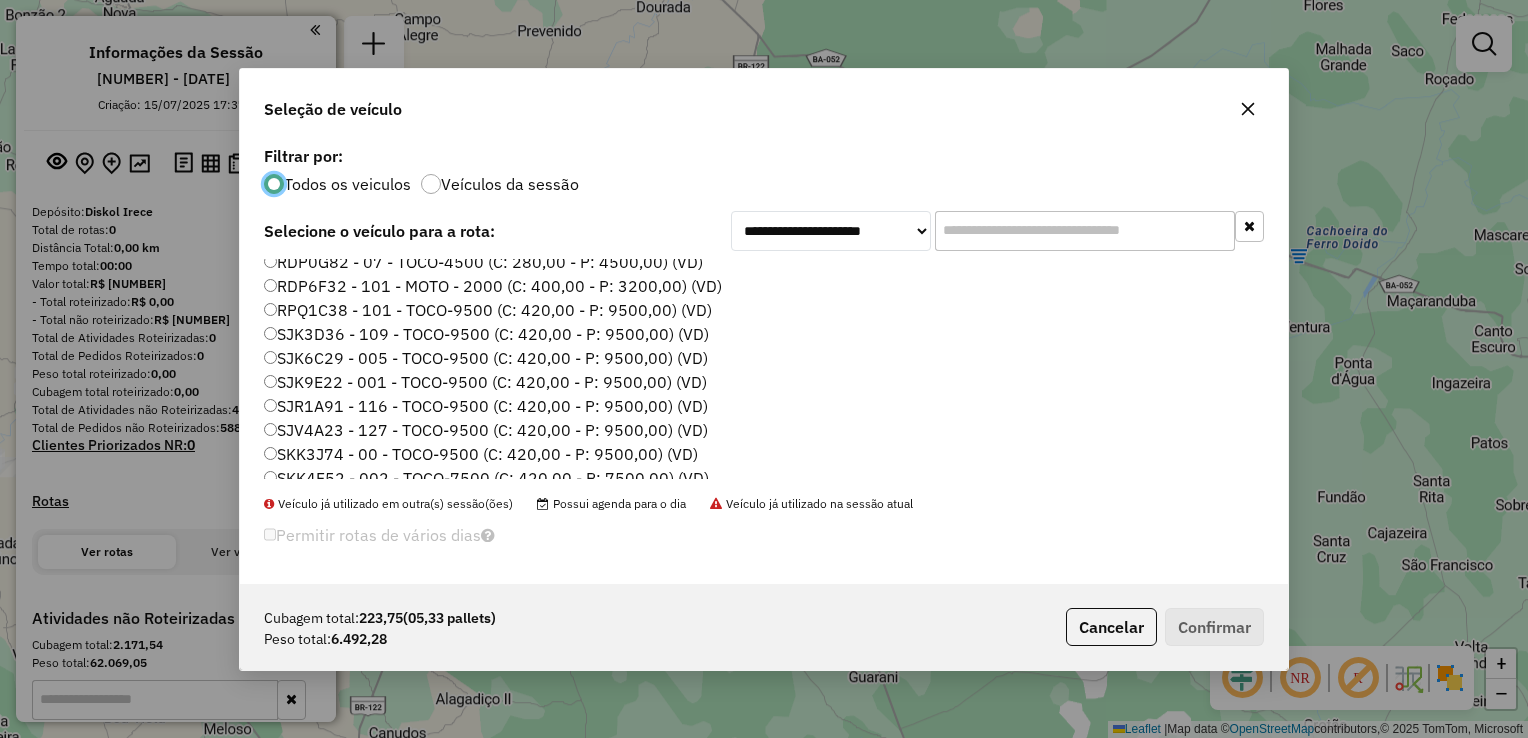 click on "SJR1A91 - 116 - TOCO-9500 (C: 420,00 - P: 9500,00) (VD)" 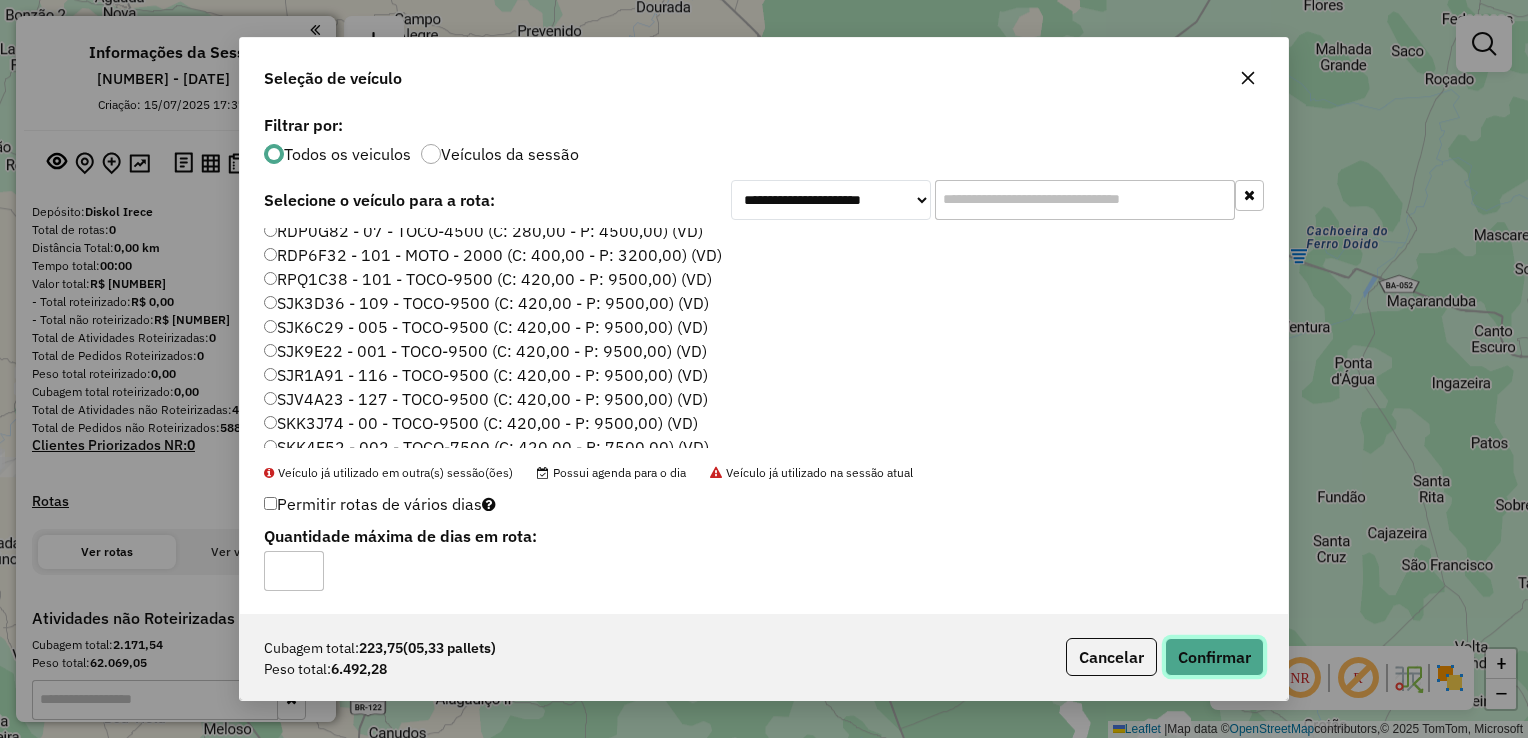 click on "Confirmar" 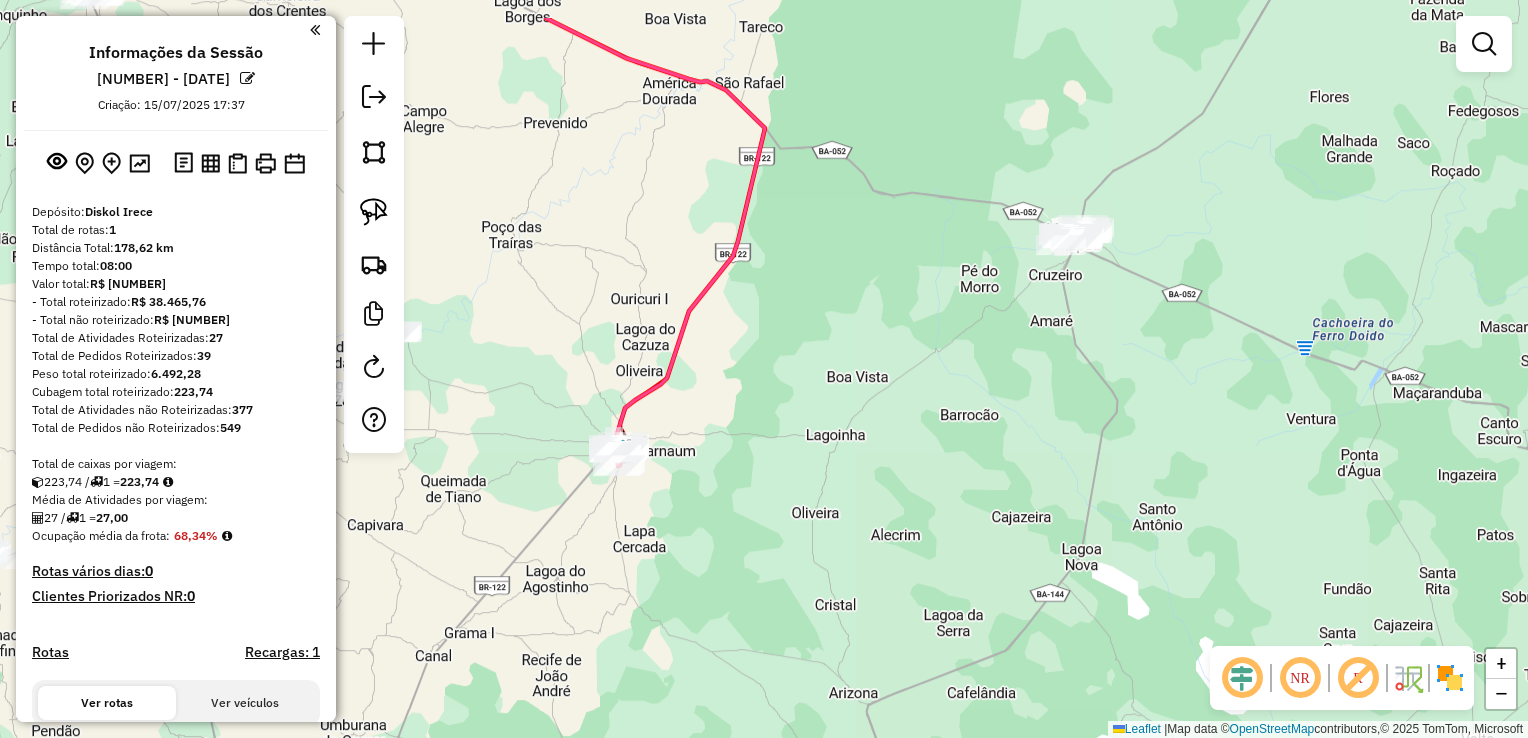 click on "Janela de atendimento Grade de atendimento Capacidade Transportadoras Veículos Cliente Pedidos  Rotas Selecione os dias de semana para filtrar as janelas de atendimento  Seg   Ter   Qua   Qui   Sex   Sáb   Dom  Informe o período da janela de atendimento: De: Até:  Filtrar exatamente a janela do cliente  Considerar janela de atendimento padrão  Selecione os dias de semana para filtrar as grades de atendimento  Seg   Ter   Qua   Qui   Sex   Sáb   Dom   Considerar clientes sem dia de atendimento cadastrado  Clientes fora do dia de atendimento selecionado Filtrar as atividades entre os valores definidos abaixo:  Peso mínimo:   Peso máximo:   Cubagem mínima:   Cubagem máxima:   De:   Até:  Filtrar as atividades entre o tempo de atendimento definido abaixo:  De:   Até:   Considerar capacidade total dos clientes não roteirizados Transportadora: Selecione um ou mais itens Tipo de veículo: Selecione um ou mais itens Veículo: Selecione um ou mais itens Motorista: Selecione um ou mais itens Nome: Rótulo:" 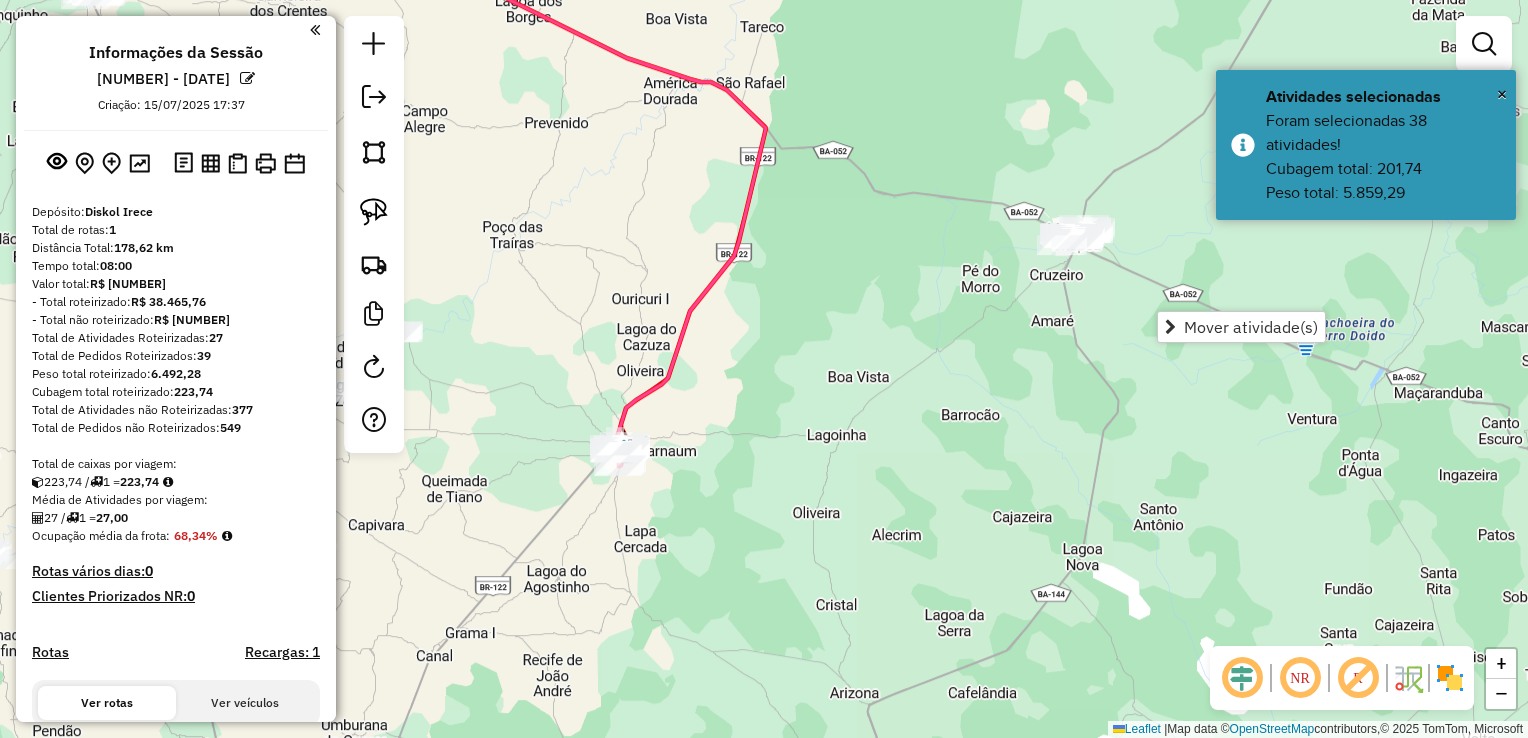 click on "Janela de atendimento Grade de atendimento Capacidade Transportadoras Veículos Cliente Pedidos  Rotas Selecione os dias de semana para filtrar as janelas de atendimento  Seg   Ter   Qua   Qui   Sex   Sáb   Dom  Informe o período da janela de atendimento: De: Até:  Filtrar exatamente a janela do cliente  Considerar janela de atendimento padrão  Selecione os dias de semana para filtrar as grades de atendimento  Seg   Ter   Qua   Qui   Sex   Sáb   Dom   Considerar clientes sem dia de atendimento cadastrado  Clientes fora do dia de atendimento selecionado Filtrar as atividades entre os valores definidos abaixo:  Peso mínimo:   Peso máximo:   Cubagem mínima:   Cubagem máxima:   De:   Até:  Filtrar as atividades entre o tempo de atendimento definido abaixo:  De:   Até:   Considerar capacidade total dos clientes não roteirizados Transportadora: Selecione um ou mais itens Tipo de veículo: Selecione um ou mais itens Veículo: Selecione um ou mais itens Motorista: Selecione um ou mais itens Nome: Rótulo:" 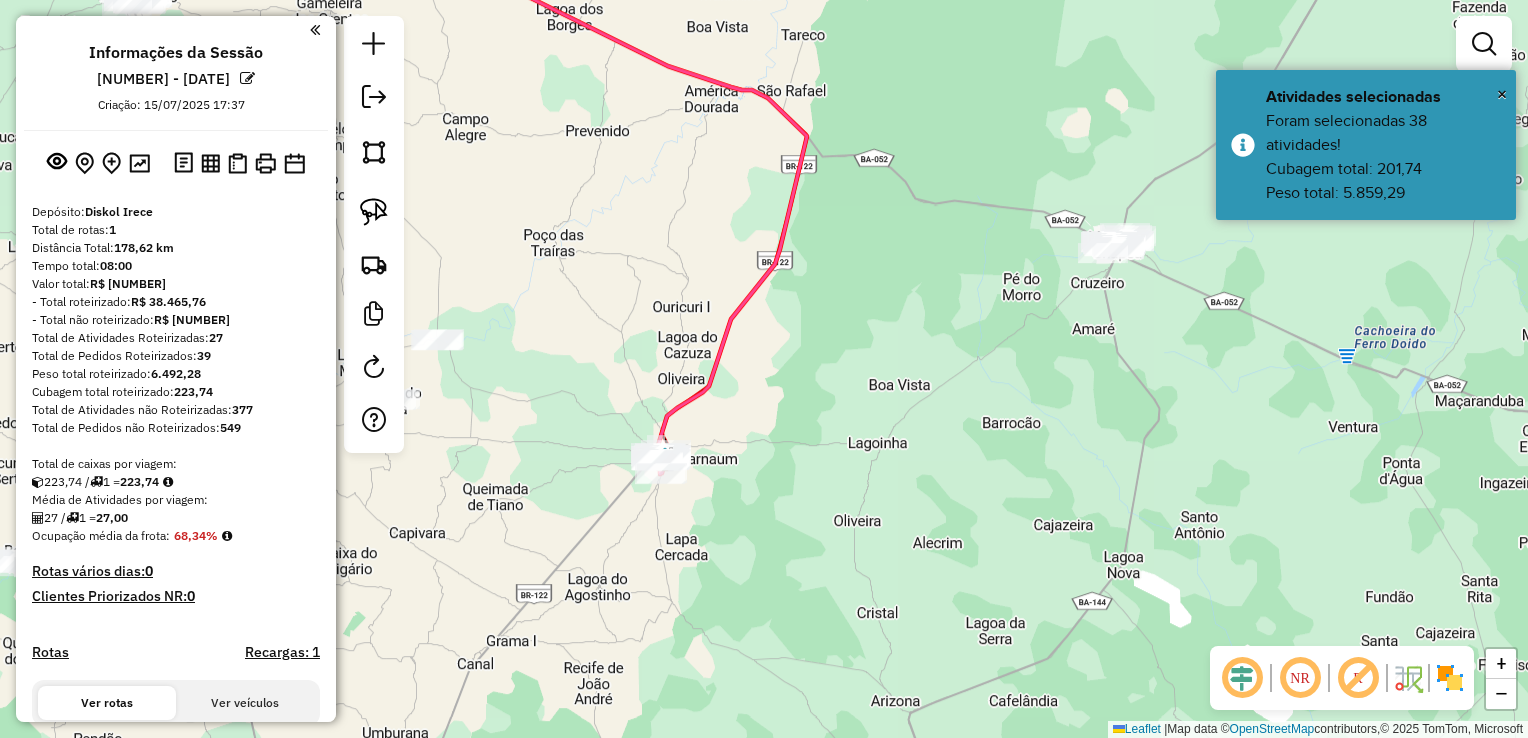click on "Janela de atendimento Grade de atendimento Capacidade Transportadoras Veículos Cliente Pedidos  Rotas Selecione os dias de semana para filtrar as janelas de atendimento  Seg   Ter   Qua   Qui   Sex   Sáb   Dom  Informe o período da janela de atendimento: De: Até:  Filtrar exatamente a janela do cliente  Considerar janela de atendimento padrão  Selecione os dias de semana para filtrar as grades de atendimento  Seg   Ter   Qua   Qui   Sex   Sáb   Dom   Considerar clientes sem dia de atendimento cadastrado  Clientes fora do dia de atendimento selecionado Filtrar as atividades entre os valores definidos abaixo:  Peso mínimo:   Peso máximo:   Cubagem mínima:   Cubagem máxima:   De:   Até:  Filtrar as atividades entre o tempo de atendimento definido abaixo:  De:   Até:   Considerar capacidade total dos clientes não roteirizados Transportadora: Selecione um ou mais itens Tipo de veículo: Selecione um ou mais itens Veículo: Selecione um ou mais itens Motorista: Selecione um ou mais itens Nome: Rótulo:" 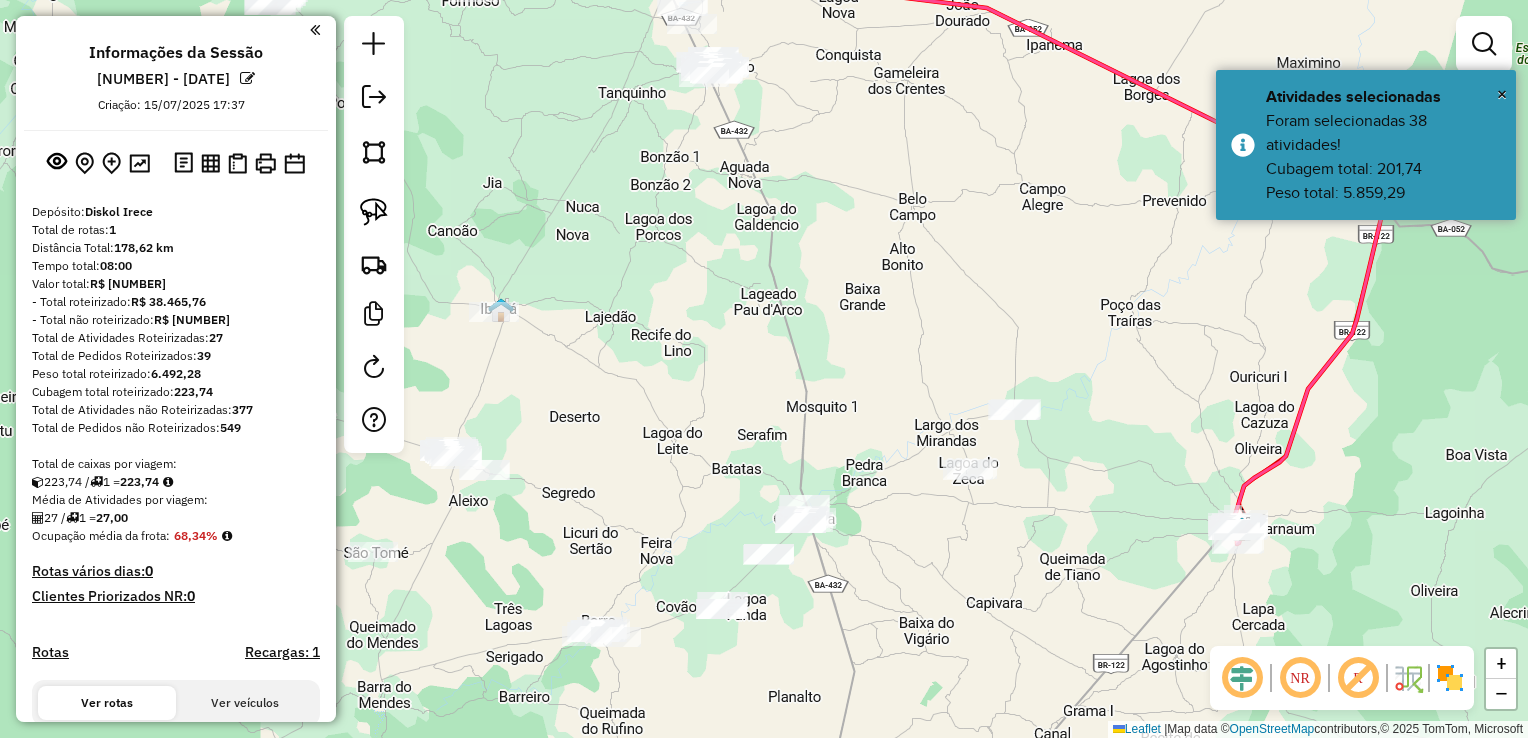 click on "Janela de atendimento Grade de atendimento Capacidade Transportadoras Veículos Cliente Pedidos  Rotas Selecione os dias de semana para filtrar as janelas de atendimento  Seg   Ter   Qua   Qui   Sex   Sáb   Dom  Informe o período da janela de atendimento: De: Até:  Filtrar exatamente a janela do cliente  Considerar janela de atendimento padrão  Selecione os dias de semana para filtrar as grades de atendimento  Seg   Ter   Qua   Qui   Sex   Sáb   Dom   Considerar clientes sem dia de atendimento cadastrado  Clientes fora do dia de atendimento selecionado Filtrar as atividades entre os valores definidos abaixo:  Peso mínimo:   Peso máximo:   Cubagem mínima:   Cubagem máxima:   De:   Até:  Filtrar as atividades entre o tempo de atendimento definido abaixo:  De:   Até:   Considerar capacidade total dos clientes não roteirizados Transportadora: Selecione um ou mais itens Tipo de veículo: Selecione um ou mais itens Veículo: Selecione um ou mais itens Motorista: Selecione um ou mais itens Nome: Rótulo:" 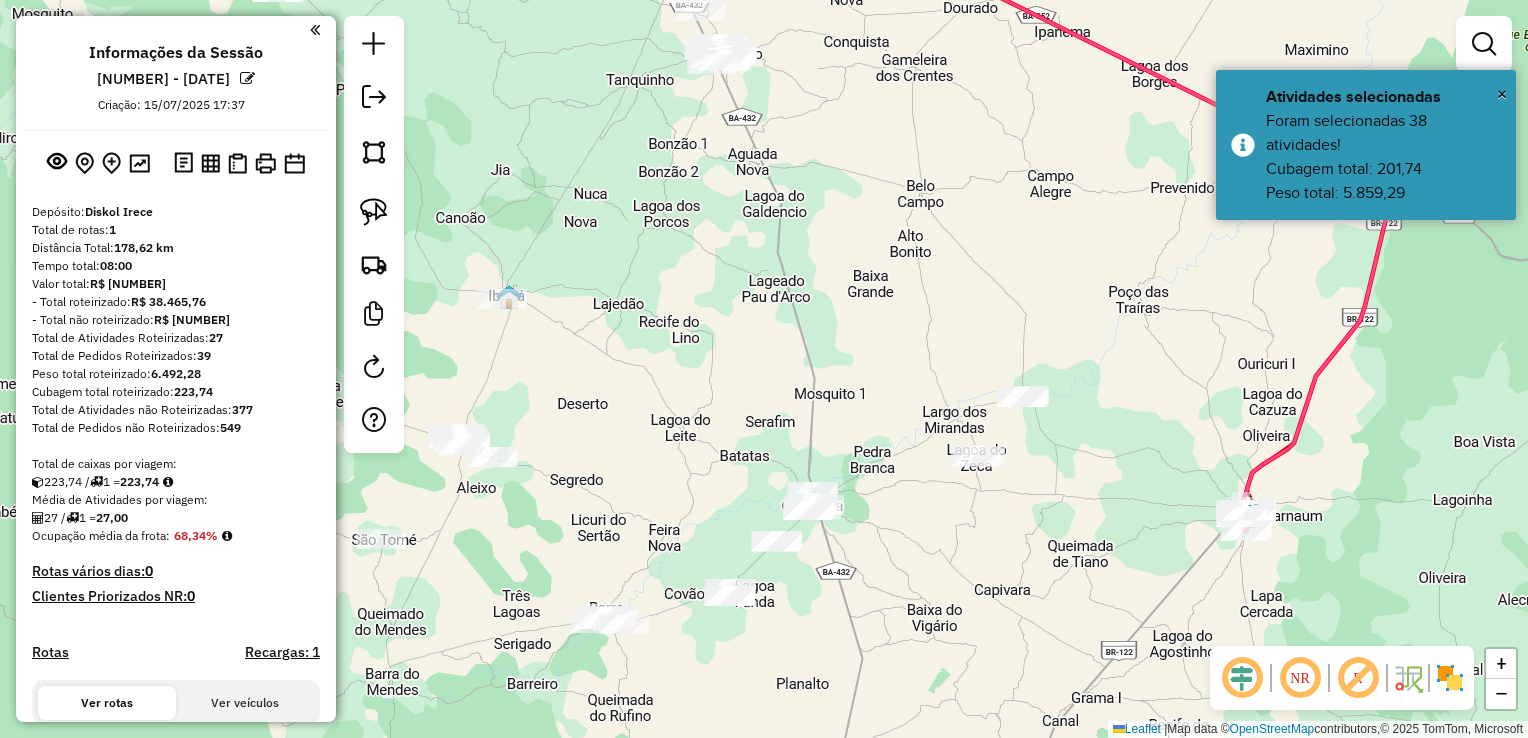 click on "Janela de atendimento Grade de atendimento Capacidade Transportadoras Veículos Cliente Pedidos  Rotas Selecione os dias de semana para filtrar as janelas de atendimento  Seg   Ter   Qua   Qui   Sex   Sáb   Dom  Informe o período da janela de atendimento: De: Até:  Filtrar exatamente a janela do cliente  Considerar janela de atendimento padrão  Selecione os dias de semana para filtrar as grades de atendimento  Seg   Ter   Qua   Qui   Sex   Sáb   Dom   Considerar clientes sem dia de atendimento cadastrado  Clientes fora do dia de atendimento selecionado Filtrar as atividades entre os valores definidos abaixo:  Peso mínimo:   Peso máximo:   Cubagem mínima:   Cubagem máxima:   De:   Até:  Filtrar as atividades entre o tempo de atendimento definido abaixo:  De:   Até:   Considerar capacidade total dos clientes não roteirizados Transportadora: Selecione um ou mais itens Tipo de veículo: Selecione um ou mais itens Veículo: Selecione um ou mais itens Motorista: Selecione um ou mais itens Nome: Rótulo:" 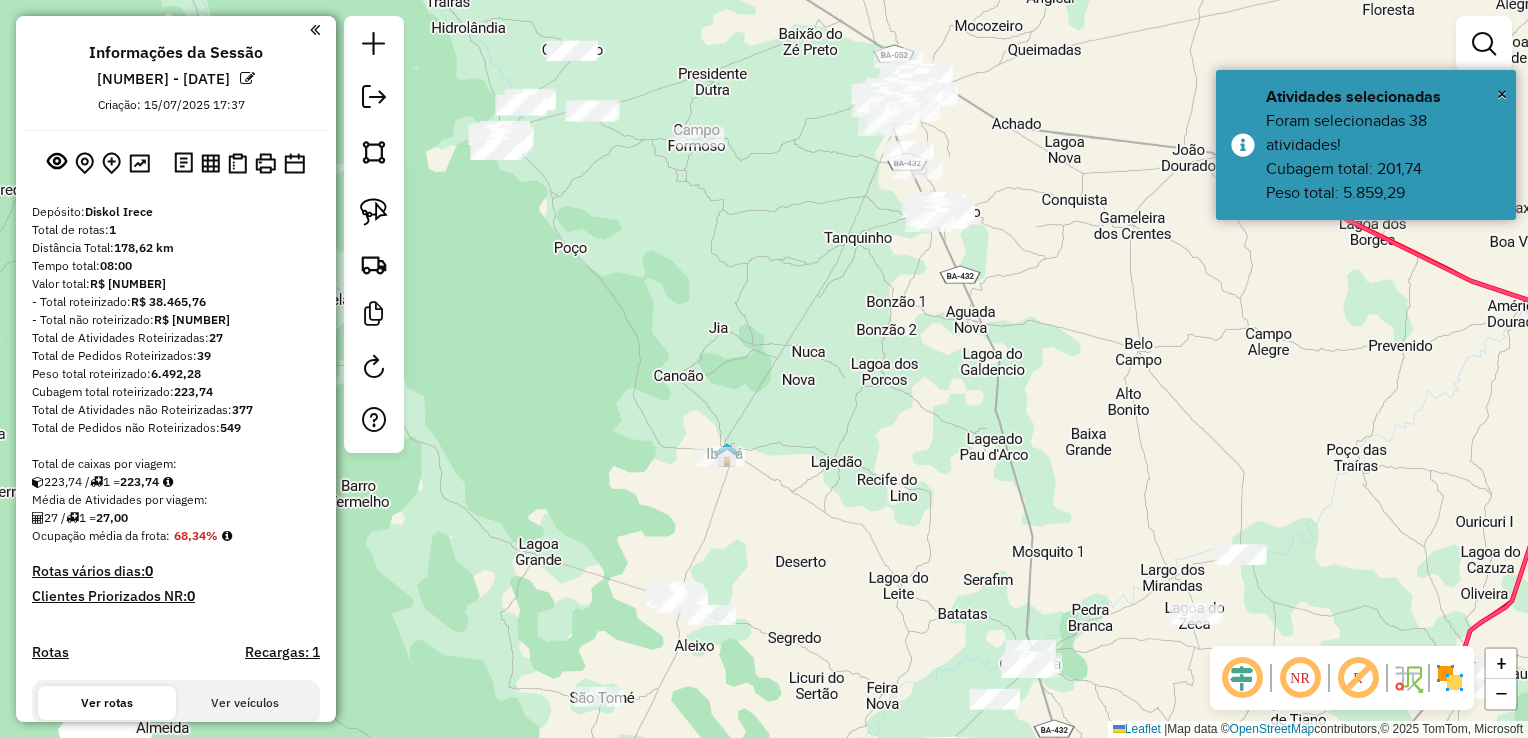 click on "Janela de atendimento Grade de atendimento Capacidade Transportadoras Veículos Cliente Pedidos  Rotas Selecione os dias de semana para filtrar as janelas de atendimento  Seg   Ter   Qua   Qui   Sex   Sáb   Dom  Informe o período da janela de atendimento: De: Até:  Filtrar exatamente a janela do cliente  Considerar janela de atendimento padrão  Selecione os dias de semana para filtrar as grades de atendimento  Seg   Ter   Qua   Qui   Sex   Sáb   Dom   Considerar clientes sem dia de atendimento cadastrado  Clientes fora do dia de atendimento selecionado Filtrar as atividades entre os valores definidos abaixo:  Peso mínimo:   Peso máximo:   Cubagem mínima:   Cubagem máxima:   De:   Até:  Filtrar as atividades entre o tempo de atendimento definido abaixo:  De:   Até:   Considerar capacidade total dos clientes não roteirizados Transportadora: Selecione um ou mais itens Tipo de veículo: Selecione um ou mais itens Veículo: Selecione um ou mais itens Motorista: Selecione um ou mais itens Nome: Rótulo:" 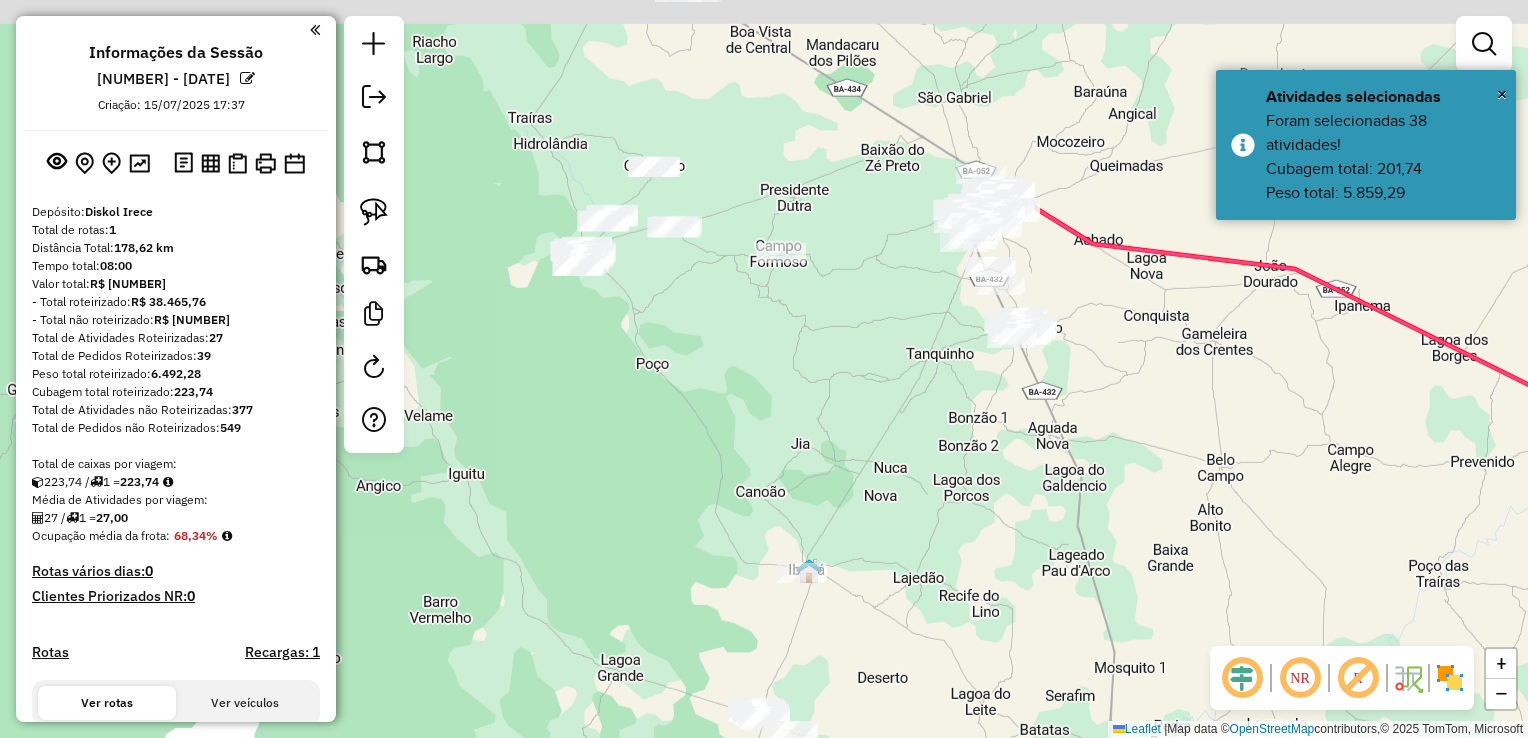 click on "Janela de atendimento Grade de atendimento Capacidade Transportadoras Veículos Cliente Pedidos  Rotas Selecione os dias de semana para filtrar as janelas de atendimento  Seg   Ter   Qua   Qui   Sex   Sáb   Dom  Informe o período da janela de atendimento: De: Até:  Filtrar exatamente a janela do cliente  Considerar janela de atendimento padrão  Selecione os dias de semana para filtrar as grades de atendimento  Seg   Ter   Qua   Qui   Sex   Sáb   Dom   Considerar clientes sem dia de atendimento cadastrado  Clientes fora do dia de atendimento selecionado Filtrar as atividades entre os valores definidos abaixo:  Peso mínimo:   Peso máximo:   Cubagem mínima:   Cubagem máxima:   De:   Até:  Filtrar as atividades entre o tempo de atendimento definido abaixo:  De:   Até:   Considerar capacidade total dos clientes não roteirizados Transportadora: Selecione um ou mais itens Tipo de veículo: Selecione um ou mais itens Veículo: Selecione um ou mais itens Motorista: Selecione um ou mais itens Nome: Rótulo:" 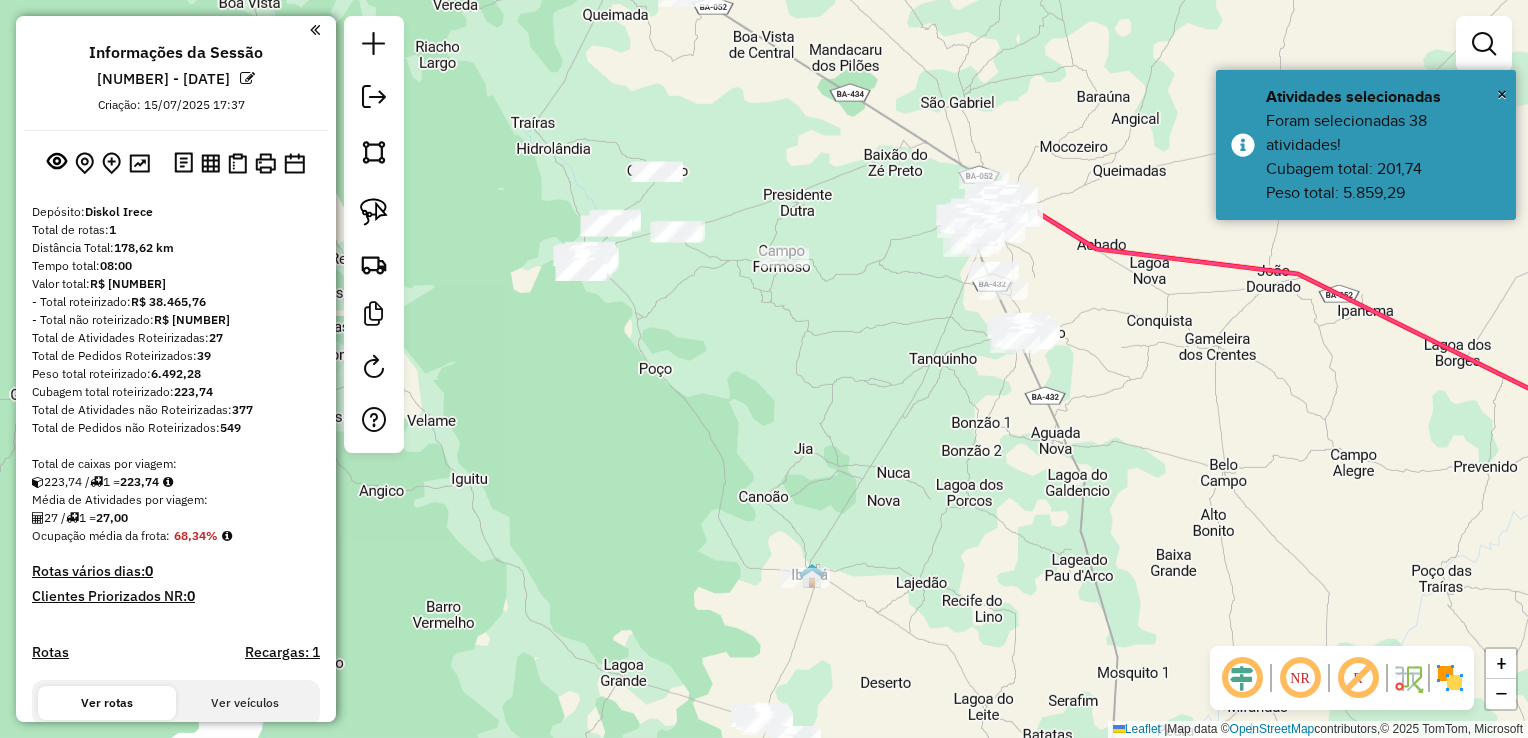 click on "Janela de atendimento Grade de atendimento Capacidade Transportadoras Veículos Cliente Pedidos  Rotas Selecione os dias de semana para filtrar as janelas de atendimento  Seg   Ter   Qua   Qui   Sex   Sáb   Dom  Informe o período da janela de atendimento: De: Até:  Filtrar exatamente a janela do cliente  Considerar janela de atendimento padrão  Selecione os dias de semana para filtrar as grades de atendimento  Seg   Ter   Qua   Qui   Sex   Sáb   Dom   Considerar clientes sem dia de atendimento cadastrado  Clientes fora do dia de atendimento selecionado Filtrar as atividades entre os valores definidos abaixo:  Peso mínimo:   Peso máximo:   Cubagem mínima:   Cubagem máxima:   De:   Até:  Filtrar as atividades entre o tempo de atendimento definido abaixo:  De:   Até:   Considerar capacidade total dos clientes não roteirizados Transportadora: Selecione um ou mais itens Tipo de veículo: Selecione um ou mais itens Veículo: Selecione um ou mais itens Motorista: Selecione um ou mais itens Nome: Rótulo:" 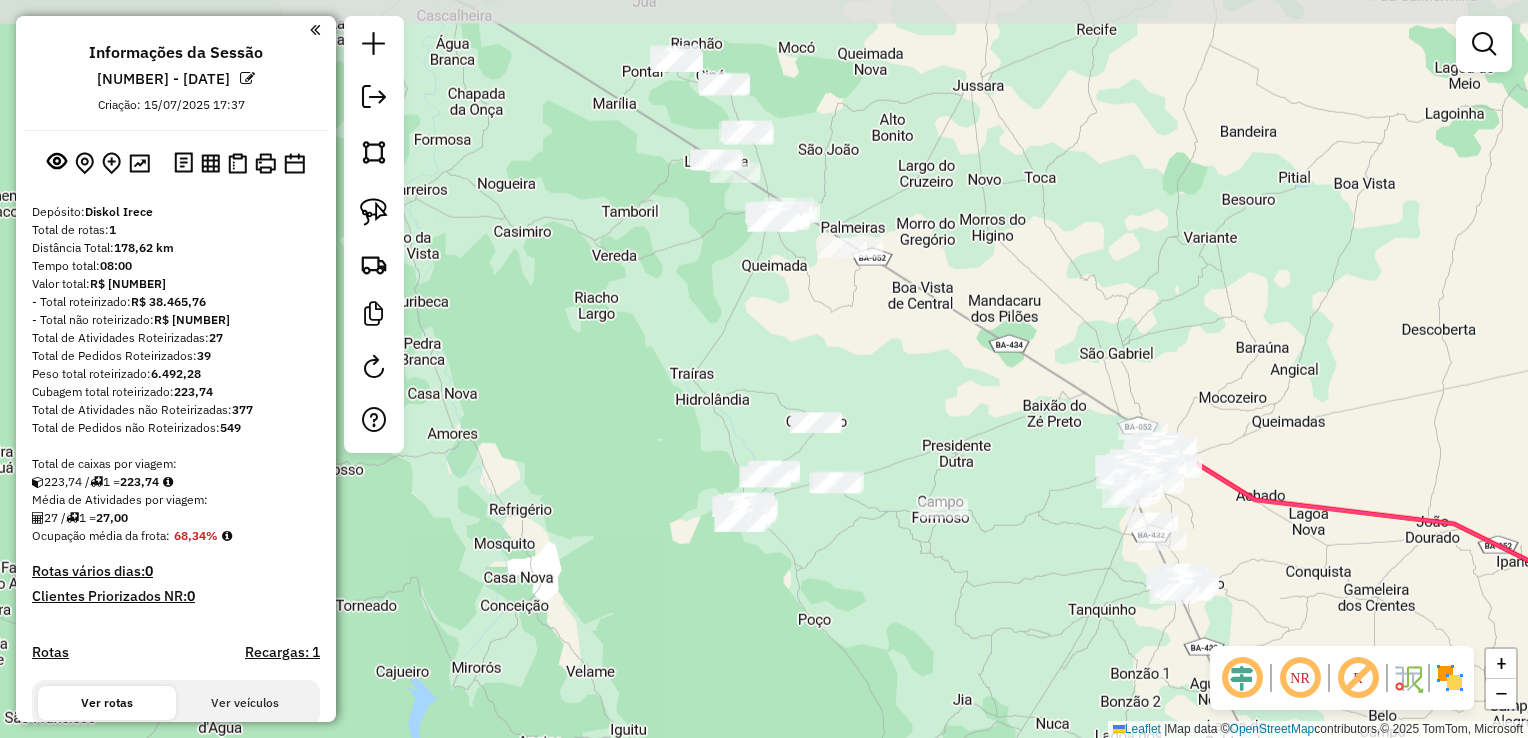 click on "Janela de atendimento Grade de atendimento Capacidade Transportadoras Veículos Cliente Pedidos  Rotas Selecione os dias de semana para filtrar as janelas de atendimento  Seg   Ter   Qua   Qui   Sex   Sáb   Dom  Informe o período da janela de atendimento: De: Até:  Filtrar exatamente a janela do cliente  Considerar janela de atendimento padrão  Selecione os dias de semana para filtrar as grades de atendimento  Seg   Ter   Qua   Qui   Sex   Sáb   Dom   Considerar clientes sem dia de atendimento cadastrado  Clientes fora do dia de atendimento selecionado Filtrar as atividades entre os valores definidos abaixo:  Peso mínimo:   Peso máximo:   Cubagem mínima:   Cubagem máxima:   De:   Até:  Filtrar as atividades entre o tempo de atendimento definido abaixo:  De:   Até:   Considerar capacidade total dos clientes não roteirizados Transportadora: Selecione um ou mais itens Tipo de veículo: Selecione um ou mais itens Veículo: Selecione um ou mais itens Motorista: Selecione um ou mais itens Nome: Rótulo:" 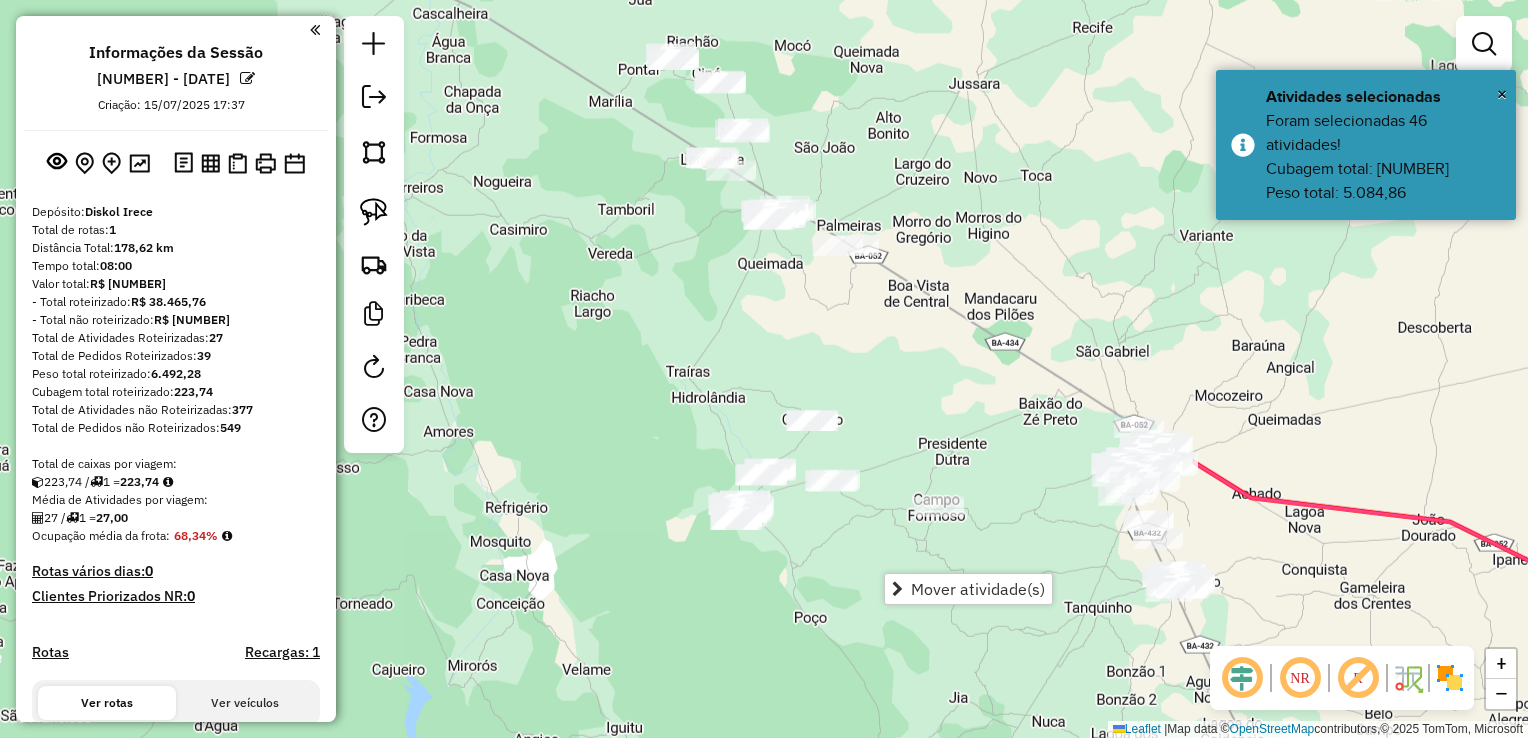 click on "Janela de atendimento Grade de atendimento Capacidade Transportadoras Veículos Cliente Pedidos  Rotas Selecione os dias de semana para filtrar as janelas de atendimento  Seg   Ter   Qua   Qui   Sex   Sáb   Dom  Informe o período da janela de atendimento: De: Até:  Filtrar exatamente a janela do cliente  Considerar janela de atendimento padrão  Selecione os dias de semana para filtrar as grades de atendimento  Seg   Ter   Qua   Qui   Sex   Sáb   Dom   Considerar clientes sem dia de atendimento cadastrado  Clientes fora do dia de atendimento selecionado Filtrar as atividades entre os valores definidos abaixo:  Peso mínimo:   Peso máximo:   Cubagem mínima:   Cubagem máxima:   De:   Até:  Filtrar as atividades entre o tempo de atendimento definido abaixo:  De:   Até:   Considerar capacidade total dos clientes não roteirizados Transportadora: Selecione um ou mais itens Tipo de veículo: Selecione um ou mais itens Veículo: Selecione um ou mais itens Motorista: Selecione um ou mais itens Nome: Rótulo:" 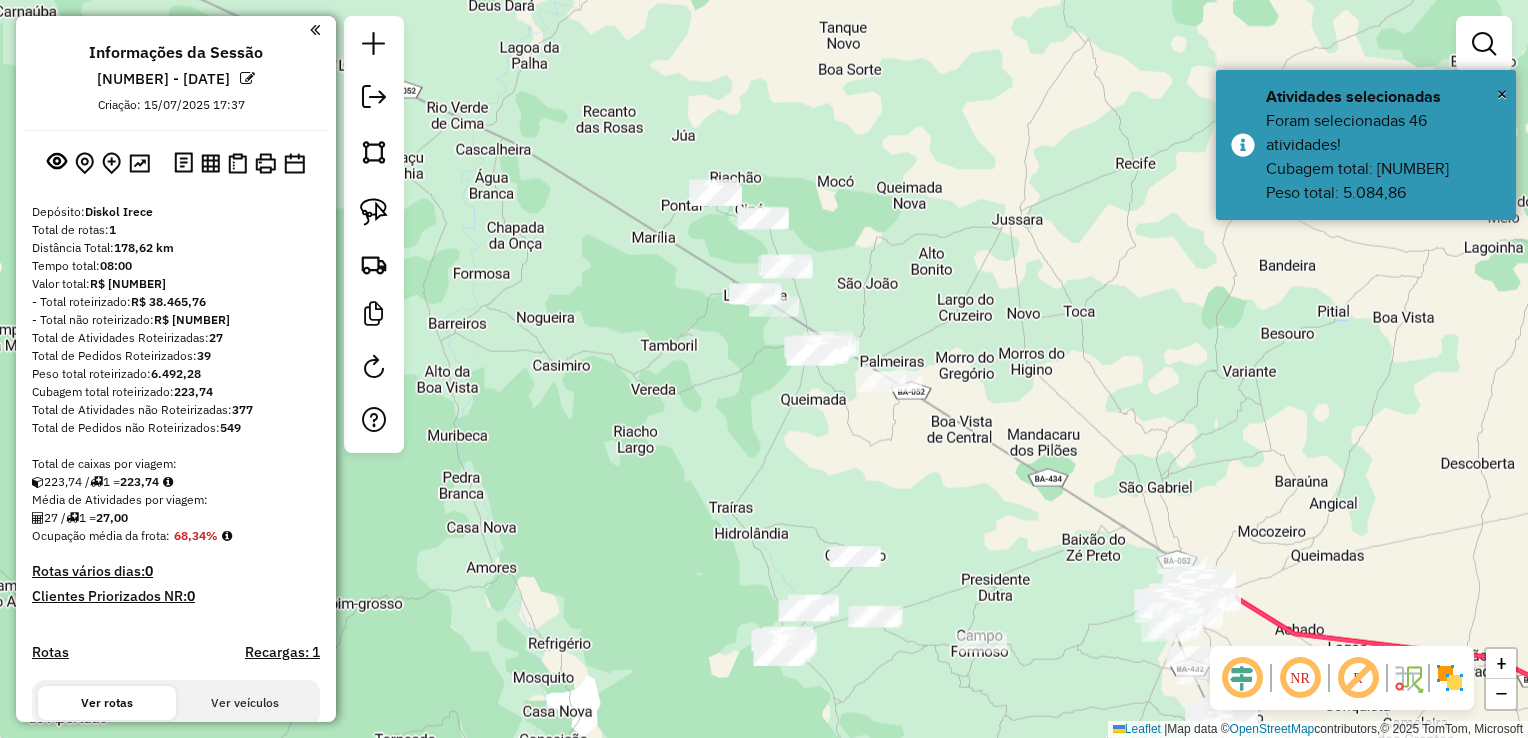 click on "Janela de atendimento Grade de atendimento Capacidade Transportadoras Veículos Cliente Pedidos  Rotas Selecione os dias de semana para filtrar as janelas de atendimento  Seg   Ter   Qua   Qui   Sex   Sáb   Dom  Informe o período da janela de atendimento: De: Até:  Filtrar exatamente a janela do cliente  Considerar janela de atendimento padrão  Selecione os dias de semana para filtrar as grades de atendimento  Seg   Ter   Qua   Qui   Sex   Sáb   Dom   Considerar clientes sem dia de atendimento cadastrado  Clientes fora do dia de atendimento selecionado Filtrar as atividades entre os valores definidos abaixo:  Peso mínimo:   Peso máximo:   Cubagem mínima:   Cubagem máxima:   De:   Até:  Filtrar as atividades entre o tempo de atendimento definido abaixo:  De:   Até:   Considerar capacidade total dos clientes não roteirizados Transportadora: Selecione um ou mais itens Tipo de veículo: Selecione um ou mais itens Veículo: Selecione um ou mais itens Motorista: Selecione um ou mais itens Nome: Rótulo:" 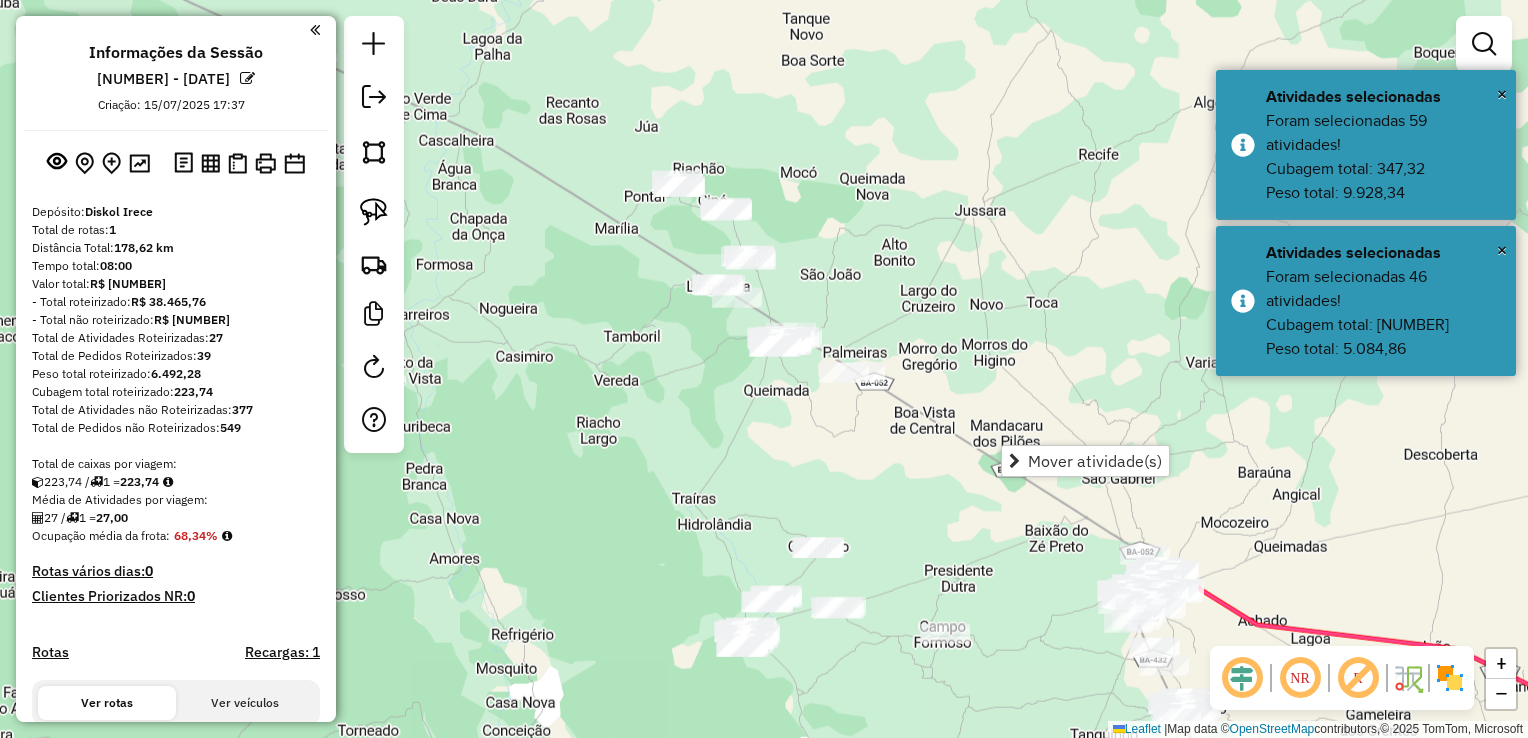 click on "Janela de atendimento Grade de atendimento Capacidade Transportadoras Veículos Cliente Pedidos  Rotas Selecione os dias de semana para filtrar as janelas de atendimento  Seg   Ter   Qua   Qui   Sex   Sáb   Dom  Informe o período da janela de atendimento: De: Até:  Filtrar exatamente a janela do cliente  Considerar janela de atendimento padrão  Selecione os dias de semana para filtrar as grades de atendimento  Seg   Ter   Qua   Qui   Sex   Sáb   Dom   Considerar clientes sem dia de atendimento cadastrado  Clientes fora do dia de atendimento selecionado Filtrar as atividades entre os valores definidos abaixo:  Peso mínimo:   Peso máximo:   Cubagem mínima:   Cubagem máxima:   De:   Até:  Filtrar as atividades entre o tempo de atendimento definido abaixo:  De:   Até:   Considerar capacidade total dos clientes não roteirizados Transportadora: Selecione um ou mais itens Tipo de veículo: Selecione um ou mais itens Veículo: Selecione um ou mais itens Motorista: Selecione um ou mais itens Nome: Rótulo:" 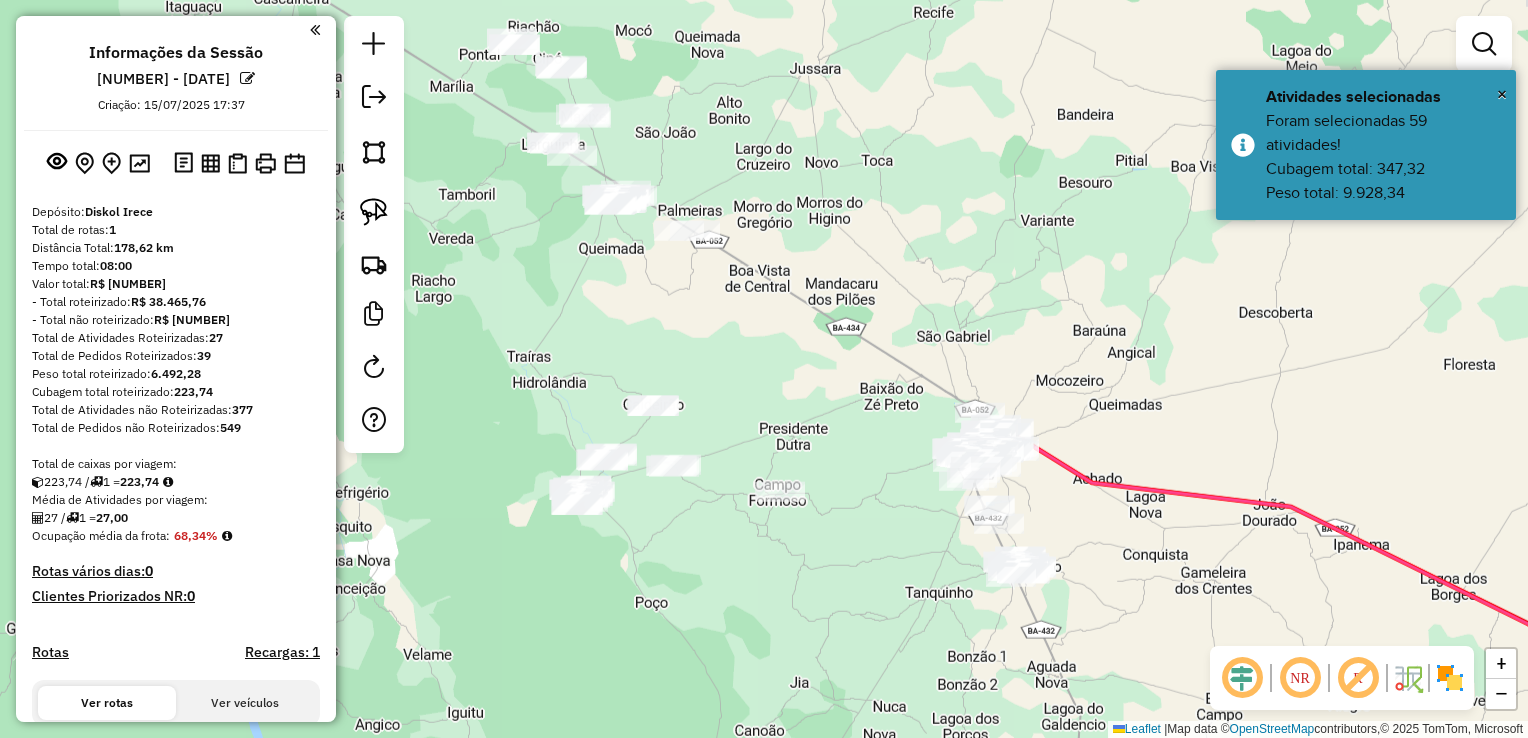 click on "Janela de atendimento Grade de atendimento Capacidade Transportadoras Veículos Cliente Pedidos  Rotas Selecione os dias de semana para filtrar as janelas de atendimento  Seg   Ter   Qua   Qui   Sex   Sáb   Dom  Informe o período da janela de atendimento: De: Até:  Filtrar exatamente a janela do cliente  Considerar janela de atendimento padrão  Selecione os dias de semana para filtrar as grades de atendimento  Seg   Ter   Qua   Qui   Sex   Sáb   Dom   Considerar clientes sem dia de atendimento cadastrado  Clientes fora do dia de atendimento selecionado Filtrar as atividades entre os valores definidos abaixo:  Peso mínimo:   Peso máximo:   Cubagem mínima:   Cubagem máxima:   De:   Até:  Filtrar as atividades entre o tempo de atendimento definido abaixo:  De:   Até:   Considerar capacidade total dos clientes não roteirizados Transportadora: Selecione um ou mais itens Tipo de veículo: Selecione um ou mais itens Veículo: Selecione um ou mais itens Motorista: Selecione um ou mais itens Nome: Rótulo:" 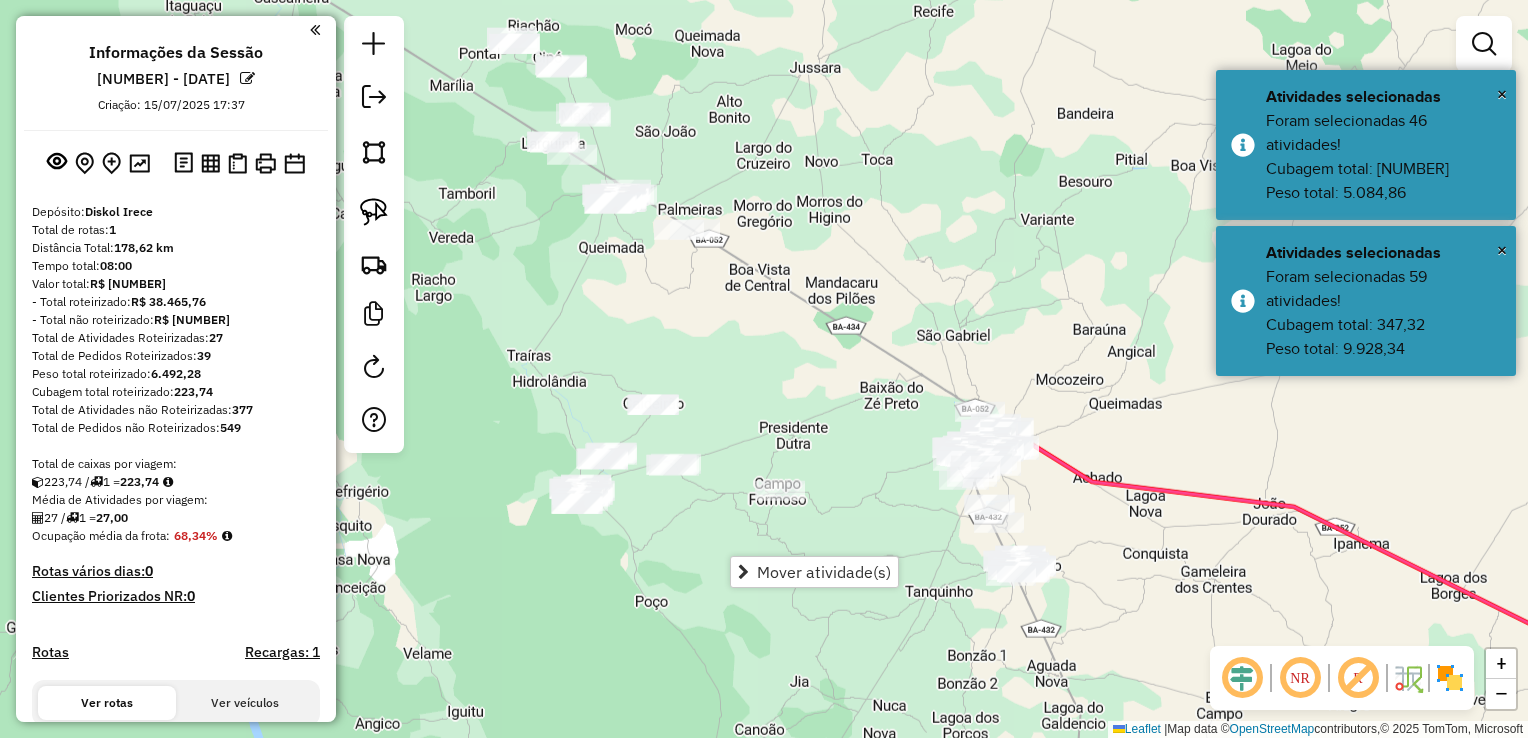 click on "Janela de atendimento Grade de atendimento Capacidade Transportadoras Veículos Cliente Pedidos  Rotas Selecione os dias de semana para filtrar as janelas de atendimento  Seg   Ter   Qua   Qui   Sex   Sáb   Dom  Informe o período da janela de atendimento: De: Até:  Filtrar exatamente a janela do cliente  Considerar janela de atendimento padrão  Selecione os dias de semana para filtrar as grades de atendimento  Seg   Ter   Qua   Qui   Sex   Sáb   Dom   Considerar clientes sem dia de atendimento cadastrado  Clientes fora do dia de atendimento selecionado Filtrar as atividades entre os valores definidos abaixo:  Peso mínimo:   Peso máximo:   Cubagem mínima:   Cubagem máxima:   De:   Até:  Filtrar as atividades entre o tempo de atendimento definido abaixo:  De:   Até:   Considerar capacidade total dos clientes não roteirizados Transportadora: Selecione um ou mais itens Tipo de veículo: Selecione um ou mais itens Veículo: Selecione um ou mais itens Motorista: Selecione um ou mais itens Nome: Rótulo:" 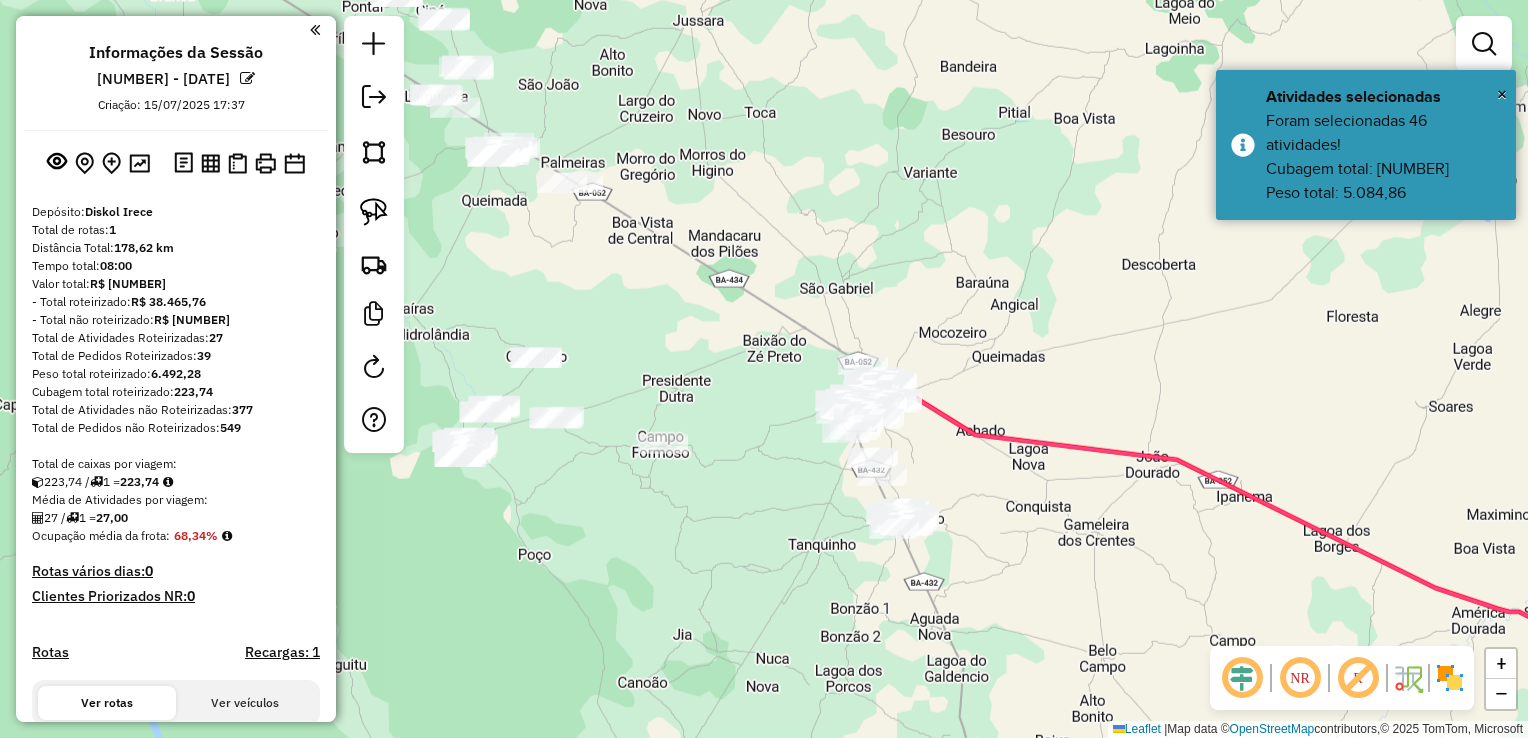 click on "Janela de atendimento Grade de atendimento Capacidade Transportadoras Veículos Cliente Pedidos  Rotas Selecione os dias de semana para filtrar as janelas de atendimento  Seg   Ter   Qua   Qui   Sex   Sáb   Dom  Informe o período da janela de atendimento: De: Até:  Filtrar exatamente a janela do cliente  Considerar janela de atendimento padrão  Selecione os dias de semana para filtrar as grades de atendimento  Seg   Ter   Qua   Qui   Sex   Sáb   Dom   Considerar clientes sem dia de atendimento cadastrado  Clientes fora do dia de atendimento selecionado Filtrar as atividades entre os valores definidos abaixo:  Peso mínimo:   Peso máximo:   Cubagem mínima:   Cubagem máxima:   De:   Até:  Filtrar as atividades entre o tempo de atendimento definido abaixo:  De:   Até:   Considerar capacidade total dos clientes não roteirizados Transportadora: Selecione um ou mais itens Tipo de veículo: Selecione um ou mais itens Veículo: Selecione um ou mais itens Motorista: Selecione um ou mais itens Nome: Rótulo:" 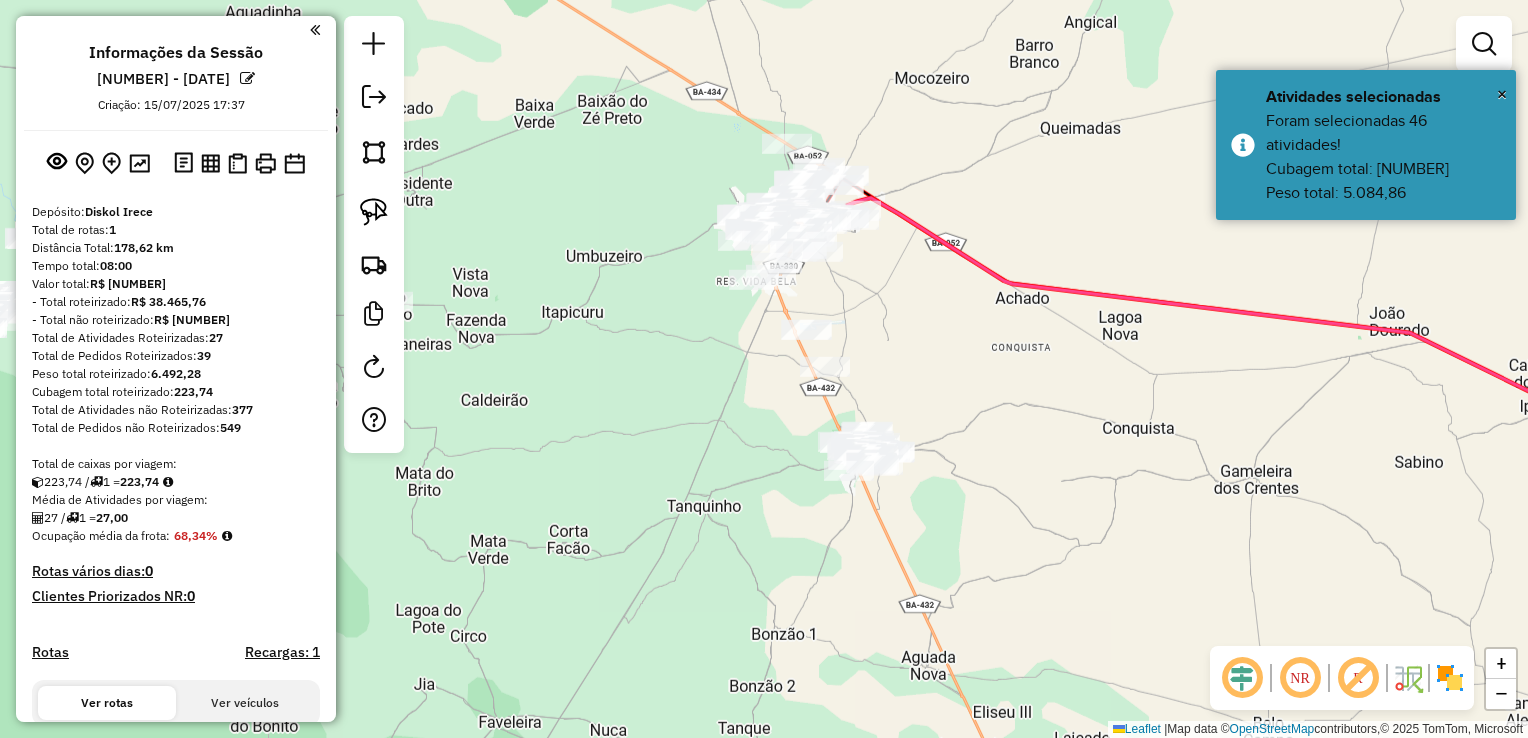 click on "Janela de atendimento Grade de atendimento Capacidade Transportadoras Veículos Cliente Pedidos  Rotas Selecione os dias de semana para filtrar as janelas de atendimento  Seg   Ter   Qua   Qui   Sex   Sáb   Dom  Informe o período da janela de atendimento: De: Até:  Filtrar exatamente a janela do cliente  Considerar janela de atendimento padrão  Selecione os dias de semana para filtrar as grades de atendimento  Seg   Ter   Qua   Qui   Sex   Sáb   Dom   Considerar clientes sem dia de atendimento cadastrado  Clientes fora do dia de atendimento selecionado Filtrar as atividades entre os valores definidos abaixo:  Peso mínimo:   Peso máximo:   Cubagem mínima:   Cubagem máxima:   De:   Até:  Filtrar as atividades entre o tempo de atendimento definido abaixo:  De:   Até:   Considerar capacidade total dos clientes não roteirizados Transportadora: Selecione um ou mais itens Tipo de veículo: Selecione um ou mais itens Veículo: Selecione um ou mais itens Motorista: Selecione um ou mais itens Nome: Rótulo:" 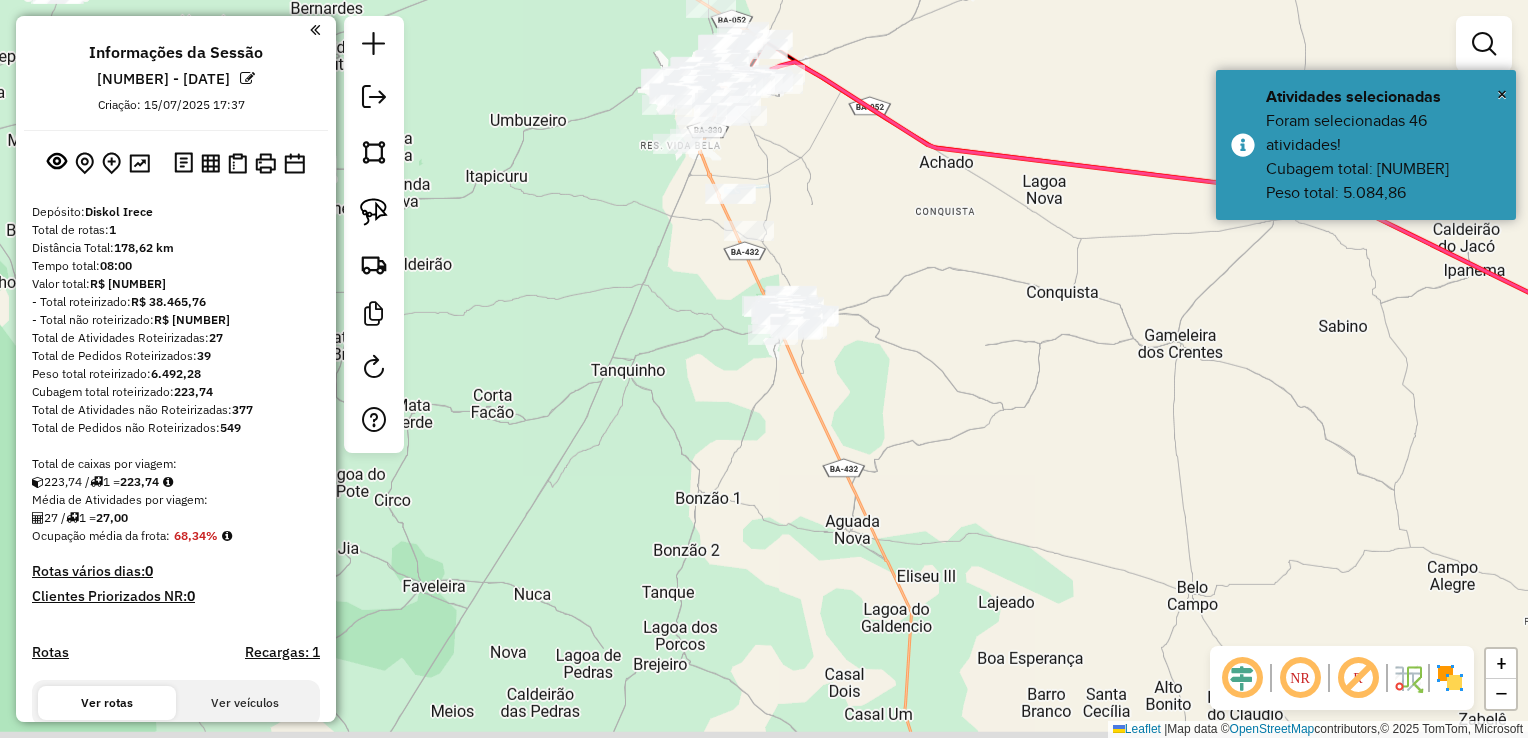click on "Janela de atendimento Grade de atendimento Capacidade Transportadoras Veículos Cliente Pedidos  Rotas Selecione os dias de semana para filtrar as janelas de atendimento  Seg   Ter   Qua   Qui   Sex   Sáb   Dom  Informe o período da janela de atendimento: De: Até:  Filtrar exatamente a janela do cliente  Considerar janela de atendimento padrão  Selecione os dias de semana para filtrar as grades de atendimento  Seg   Ter   Qua   Qui   Sex   Sáb   Dom   Considerar clientes sem dia de atendimento cadastrado  Clientes fora do dia de atendimento selecionado Filtrar as atividades entre os valores definidos abaixo:  Peso mínimo:   Peso máximo:   Cubagem mínima:   Cubagem máxima:   De:   Até:  Filtrar as atividades entre o tempo de atendimento definido abaixo:  De:   Até:   Considerar capacidade total dos clientes não roteirizados Transportadora: Selecione um ou mais itens Tipo de veículo: Selecione um ou mais itens Veículo: Selecione um ou mais itens Motorista: Selecione um ou mais itens Nome: Rótulo:" 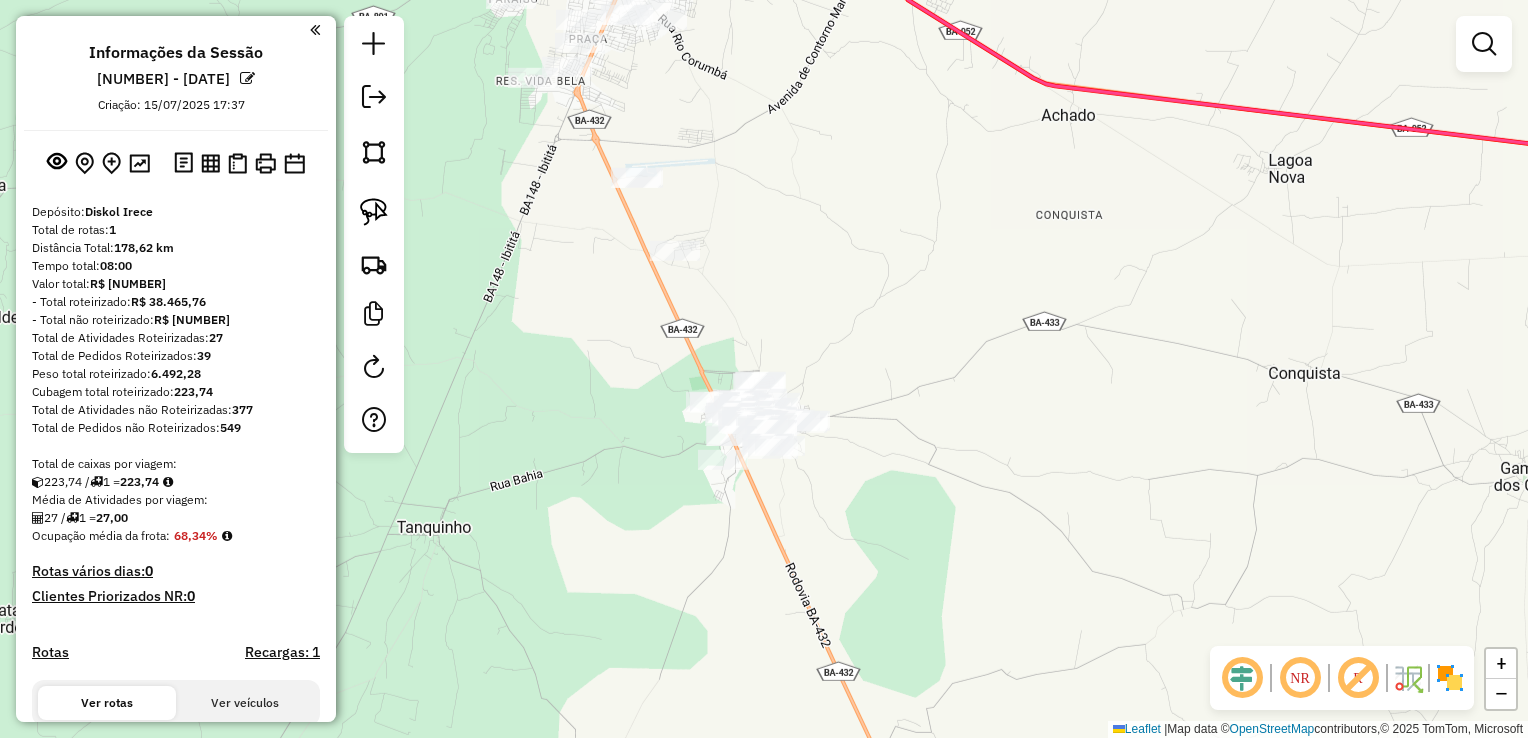 click on "Janela de atendimento Grade de atendimento Capacidade Transportadoras Veículos Cliente Pedidos  Rotas Selecione os dias de semana para filtrar as janelas de atendimento  Seg   Ter   Qua   Qui   Sex   Sáb   Dom  Informe o período da janela de atendimento: De: Até:  Filtrar exatamente a janela do cliente  Considerar janela de atendimento padrão  Selecione os dias de semana para filtrar as grades de atendimento  Seg   Ter   Qua   Qui   Sex   Sáb   Dom   Considerar clientes sem dia de atendimento cadastrado  Clientes fora do dia de atendimento selecionado Filtrar as atividades entre os valores definidos abaixo:  Peso mínimo:   Peso máximo:   Cubagem mínima:   Cubagem máxima:   De:   Até:  Filtrar as atividades entre o tempo de atendimento definido abaixo:  De:   Até:   Considerar capacidade total dos clientes não roteirizados Transportadora: Selecione um ou mais itens Tipo de veículo: Selecione um ou mais itens Veículo: Selecione um ou mais itens Motorista: Selecione um ou mais itens Nome: Rótulo:" 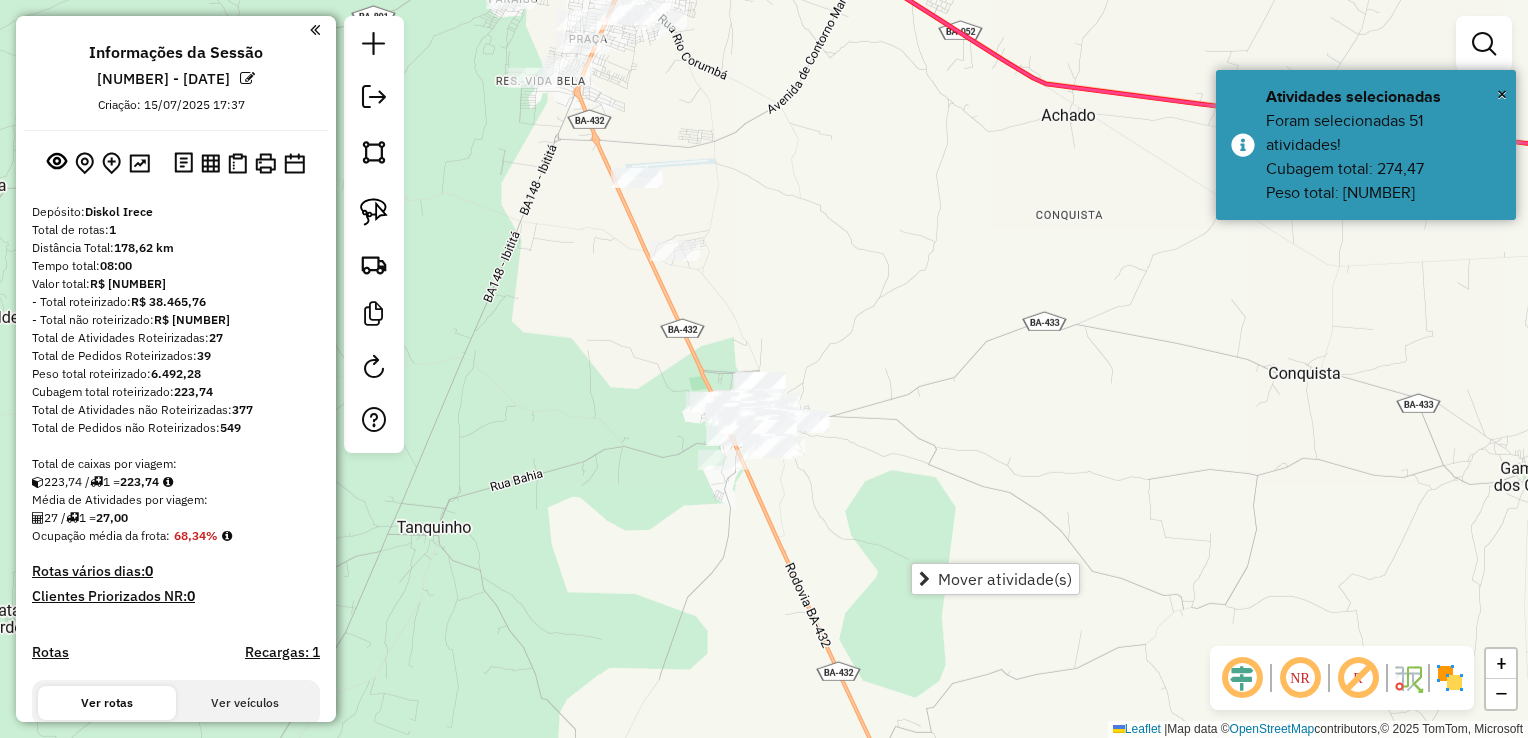 click on "Janela de atendimento Grade de atendimento Capacidade Transportadoras Veículos Cliente Pedidos  Rotas Selecione os dias de semana para filtrar as janelas de atendimento  Seg   Ter   Qua   Qui   Sex   Sáb   Dom  Informe o período da janela de atendimento: De: Até:  Filtrar exatamente a janela do cliente  Considerar janela de atendimento padrão  Selecione os dias de semana para filtrar as grades de atendimento  Seg   Ter   Qua   Qui   Sex   Sáb   Dom   Considerar clientes sem dia de atendimento cadastrado  Clientes fora do dia de atendimento selecionado Filtrar as atividades entre os valores definidos abaixo:  Peso mínimo:   Peso máximo:   Cubagem mínima:   Cubagem máxima:   De:   Até:  Filtrar as atividades entre o tempo de atendimento definido abaixo:  De:   Até:   Considerar capacidade total dos clientes não roteirizados Transportadora: Selecione um ou mais itens Tipo de veículo: Selecione um ou mais itens Veículo: Selecione um ou mais itens Motorista: Selecione um ou mais itens Nome: Rótulo:" 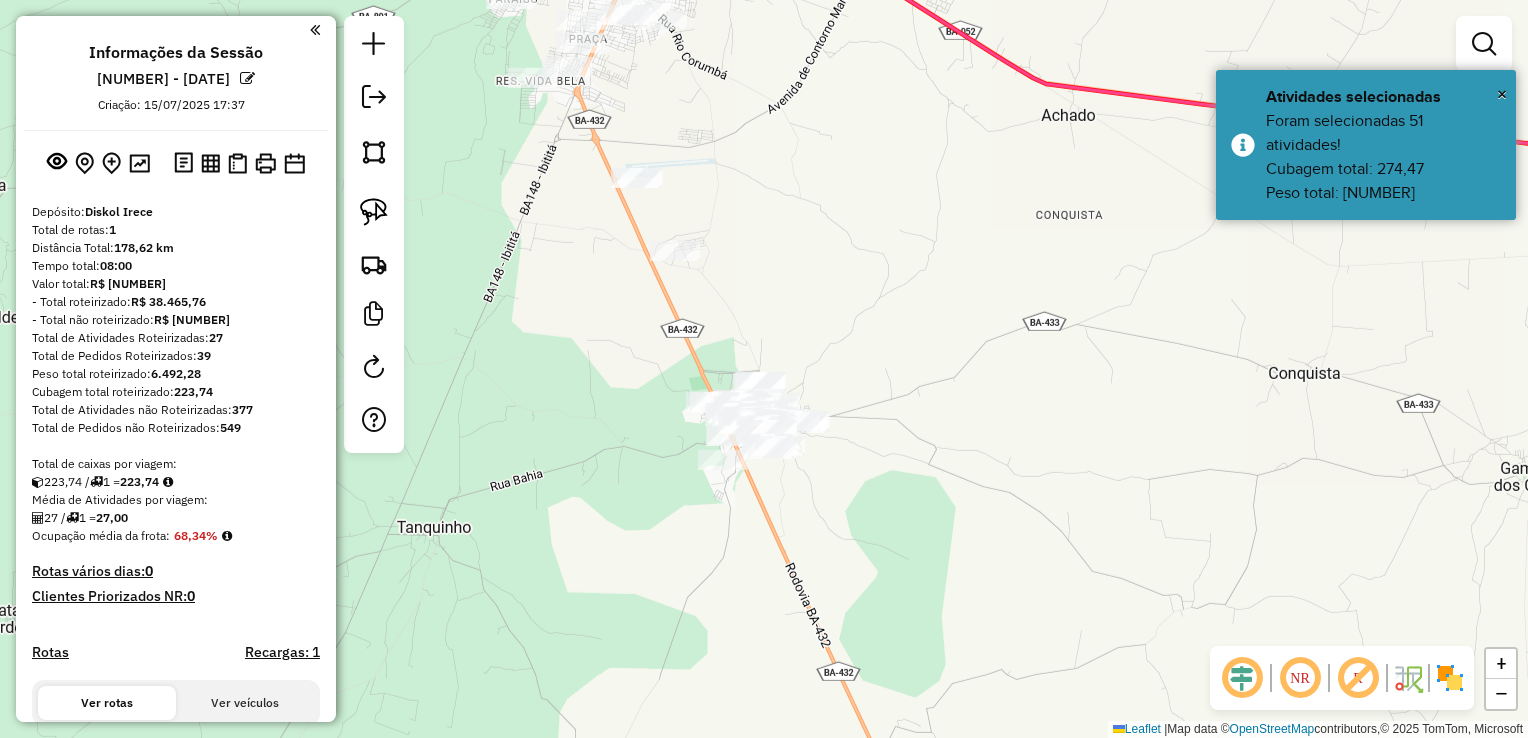 click on "Janela de atendimento Grade de atendimento Capacidade Transportadoras Veículos Cliente Pedidos  Rotas Selecione os dias de semana para filtrar as janelas de atendimento  Seg   Ter   Qua   Qui   Sex   Sáb   Dom  Informe o período da janela de atendimento: De: Até:  Filtrar exatamente a janela do cliente  Considerar janela de atendimento padrão  Selecione os dias de semana para filtrar as grades de atendimento  Seg   Ter   Qua   Qui   Sex   Sáb   Dom   Considerar clientes sem dia de atendimento cadastrado  Clientes fora do dia de atendimento selecionado Filtrar as atividades entre os valores definidos abaixo:  Peso mínimo:   Peso máximo:   Cubagem mínima:   Cubagem máxima:   De:   Até:  Filtrar as atividades entre o tempo de atendimento definido abaixo:  De:   Até:   Considerar capacidade total dos clientes não roteirizados Transportadora: Selecione um ou mais itens Tipo de veículo: Selecione um ou mais itens Veículo: Selecione um ou mais itens Motorista: Selecione um ou mais itens Nome: Rótulo:" 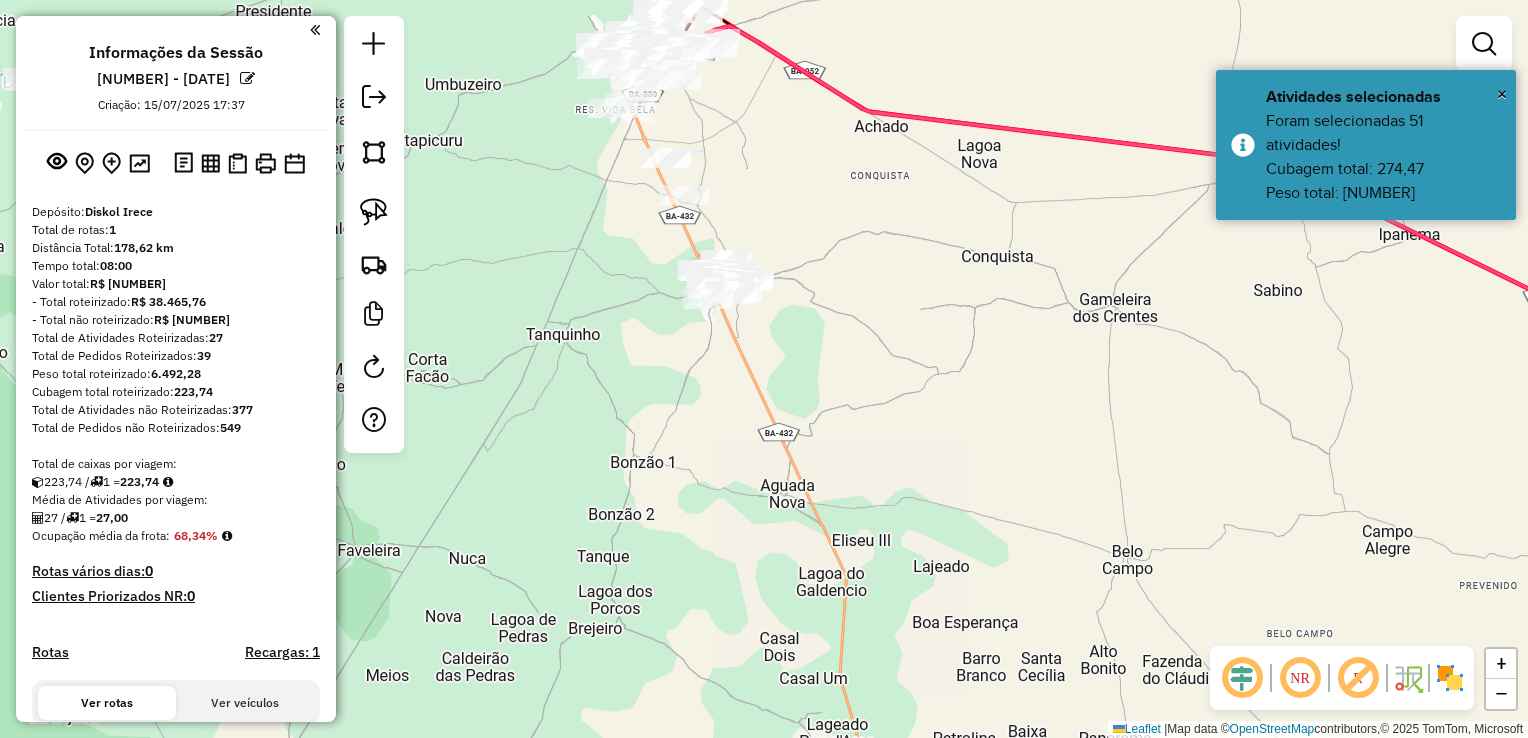 click on "Janela de atendimento Grade de atendimento Capacidade Transportadoras Veículos Cliente Pedidos  Rotas Selecione os dias de semana para filtrar as janelas de atendimento  Seg   Ter   Qua   Qui   Sex   Sáb   Dom  Informe o período da janela de atendimento: De: Até:  Filtrar exatamente a janela do cliente  Considerar janela de atendimento padrão  Selecione os dias de semana para filtrar as grades de atendimento  Seg   Ter   Qua   Qui   Sex   Sáb   Dom   Considerar clientes sem dia de atendimento cadastrado  Clientes fora do dia de atendimento selecionado Filtrar as atividades entre os valores definidos abaixo:  Peso mínimo:   Peso máximo:   Cubagem mínima:   Cubagem máxima:   De:   Até:  Filtrar as atividades entre o tempo de atendimento definido abaixo:  De:   Até:   Considerar capacidade total dos clientes não roteirizados Transportadora: Selecione um ou mais itens Tipo de veículo: Selecione um ou mais itens Veículo: Selecione um ou mais itens Motorista: Selecione um ou mais itens Nome: Rótulo:" 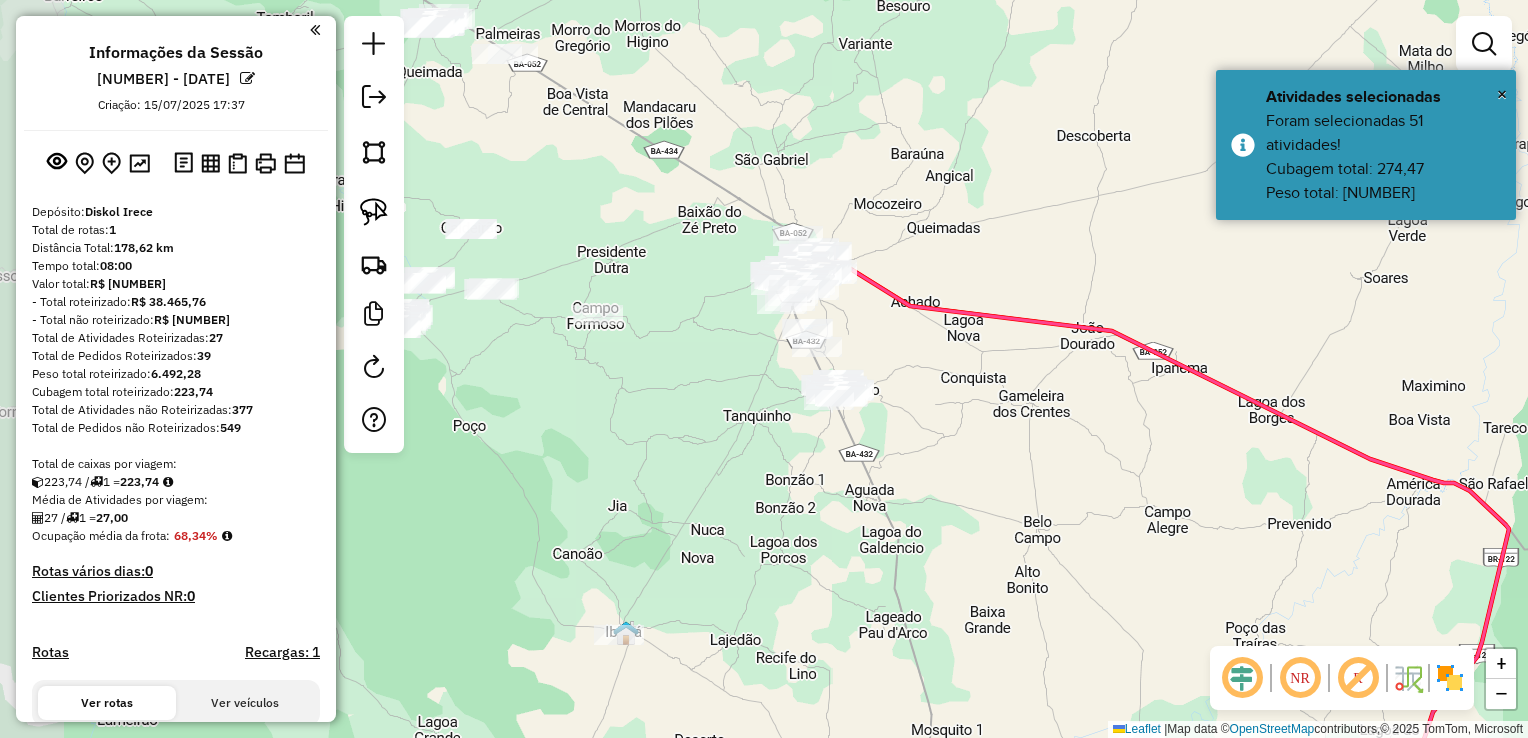 click on "Janela de atendimento Grade de atendimento Capacidade Transportadoras Veículos Cliente Pedidos  Rotas Selecione os dias de semana para filtrar as janelas de atendimento  Seg   Ter   Qua   Qui   Sex   Sáb   Dom  Informe o período da janela de atendimento: De: Até:  Filtrar exatamente a janela do cliente  Considerar janela de atendimento padrão  Selecione os dias de semana para filtrar as grades de atendimento  Seg   Ter   Qua   Qui   Sex   Sáb   Dom   Considerar clientes sem dia de atendimento cadastrado  Clientes fora do dia de atendimento selecionado Filtrar as atividades entre os valores definidos abaixo:  Peso mínimo:   Peso máximo:   Cubagem mínima:   Cubagem máxima:   De:   Até:  Filtrar as atividades entre o tempo de atendimento definido abaixo:  De:   Até:   Considerar capacidade total dos clientes não roteirizados Transportadora: Selecione um ou mais itens Tipo de veículo: Selecione um ou mais itens Veículo: Selecione um ou mais itens Motorista: Selecione um ou mais itens Nome: Rótulo:" 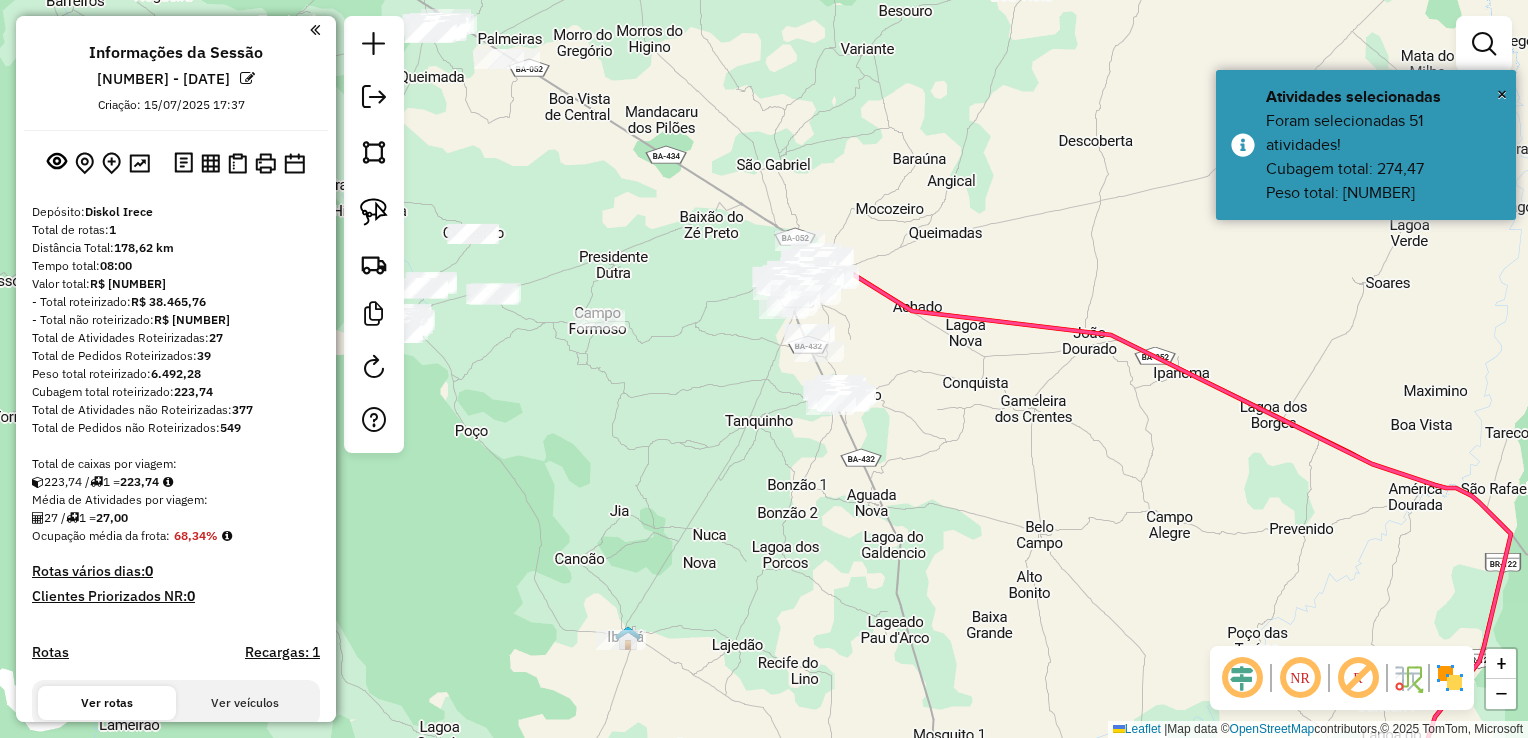 click on "Janela de atendimento Grade de atendimento Capacidade Transportadoras Veículos Cliente Pedidos  Rotas Selecione os dias de semana para filtrar as janelas de atendimento  Seg   Ter   Qua   Qui   Sex   Sáb   Dom  Informe o período da janela de atendimento: De: Até:  Filtrar exatamente a janela do cliente  Considerar janela de atendimento padrão  Selecione os dias de semana para filtrar as grades de atendimento  Seg   Ter   Qua   Qui   Sex   Sáb   Dom   Considerar clientes sem dia de atendimento cadastrado  Clientes fora do dia de atendimento selecionado Filtrar as atividades entre os valores definidos abaixo:  Peso mínimo:   Peso máximo:   Cubagem mínima:   Cubagem máxima:   De:   Até:  Filtrar as atividades entre o tempo de atendimento definido abaixo:  De:   Até:   Considerar capacidade total dos clientes não roteirizados Transportadora: Selecione um ou mais itens Tipo de veículo: Selecione um ou mais itens Veículo: Selecione um ou mais itens Motorista: Selecione um ou mais itens Nome: Rótulo:" 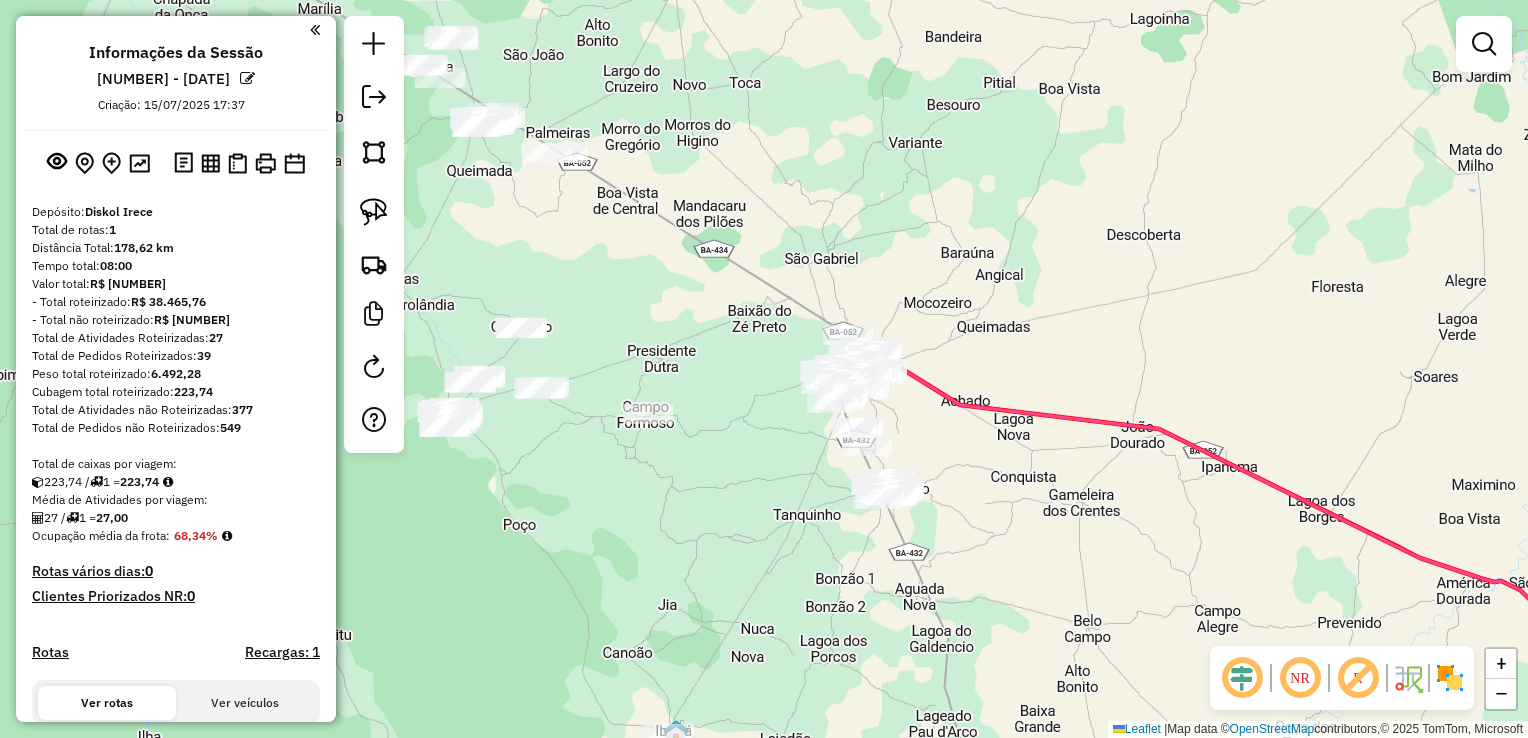 click on "Janela de atendimento Grade de atendimento Capacidade Transportadoras Veículos Cliente Pedidos  Rotas Selecione os dias de semana para filtrar as janelas de atendimento  Seg   Ter   Qua   Qui   Sex   Sáb   Dom  Informe o período da janela de atendimento: De: Até:  Filtrar exatamente a janela do cliente  Considerar janela de atendimento padrão  Selecione os dias de semana para filtrar as grades de atendimento  Seg   Ter   Qua   Qui   Sex   Sáb   Dom   Considerar clientes sem dia de atendimento cadastrado  Clientes fora do dia de atendimento selecionado Filtrar as atividades entre os valores definidos abaixo:  Peso mínimo:   Peso máximo:   Cubagem mínima:   Cubagem máxima:   De:   Até:  Filtrar as atividades entre o tempo de atendimento definido abaixo:  De:   Até:   Considerar capacidade total dos clientes não roteirizados Transportadora: Selecione um ou mais itens Tipo de veículo: Selecione um ou mais itens Veículo: Selecione um ou mais itens Motorista: Selecione um ou mais itens Nome: Rótulo:" 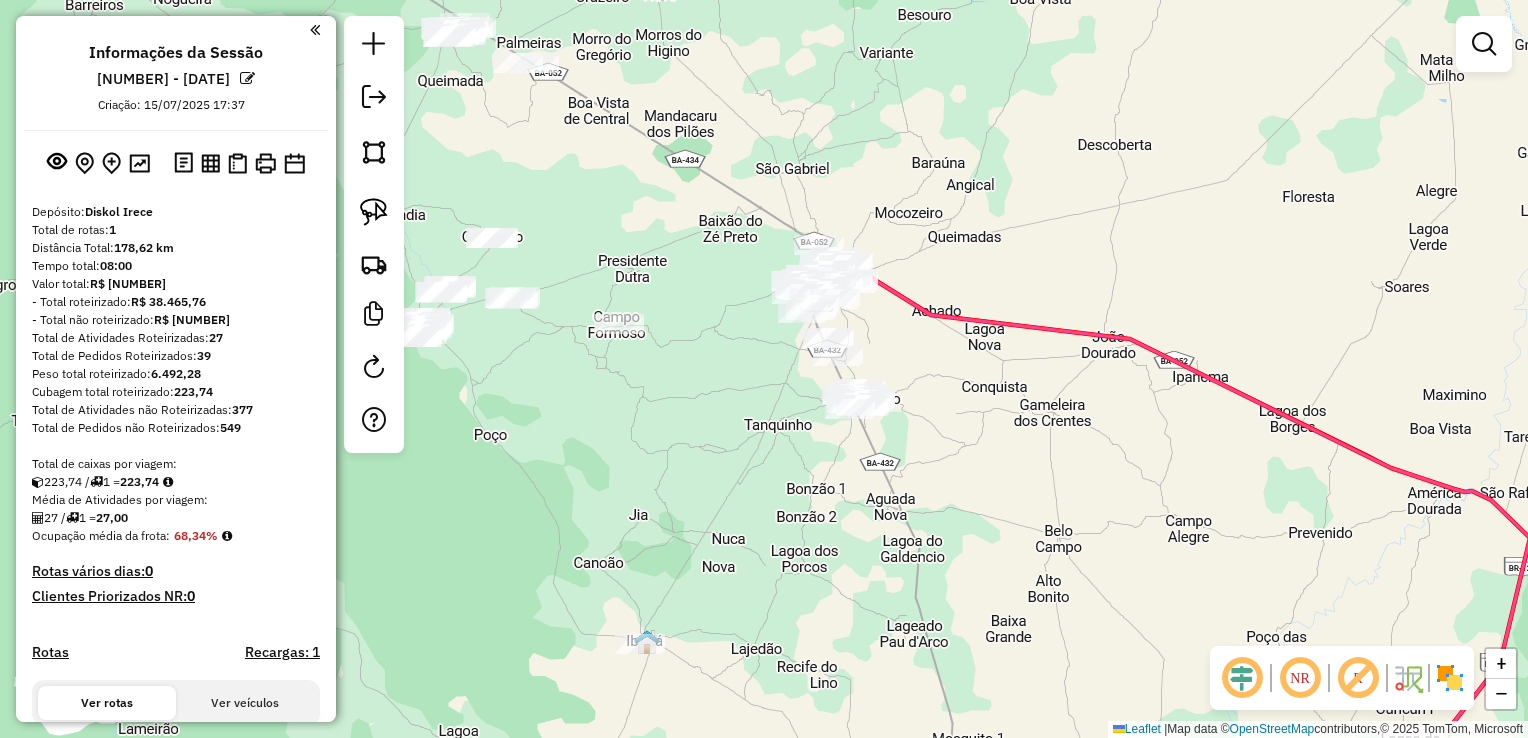 click on "Janela de atendimento Grade de atendimento Capacidade Transportadoras Veículos Cliente Pedidos  Rotas Selecione os dias de semana para filtrar as janelas de atendimento  Seg   Ter   Qua   Qui   Sex   Sáb   Dom  Informe o período da janela de atendimento: De: Até:  Filtrar exatamente a janela do cliente  Considerar janela de atendimento padrão  Selecione os dias de semana para filtrar as grades de atendimento  Seg   Ter   Qua   Qui   Sex   Sáb   Dom   Considerar clientes sem dia de atendimento cadastrado  Clientes fora do dia de atendimento selecionado Filtrar as atividades entre os valores definidos abaixo:  Peso mínimo:   Peso máximo:   Cubagem mínima:   Cubagem máxima:   De:   Até:  Filtrar as atividades entre o tempo de atendimento definido abaixo:  De:   Até:   Considerar capacidade total dos clientes não roteirizados Transportadora: Selecione um ou mais itens Tipo de veículo: Selecione um ou mais itens Veículo: Selecione um ou mais itens Motorista: Selecione um ou mais itens Nome: Rótulo:" 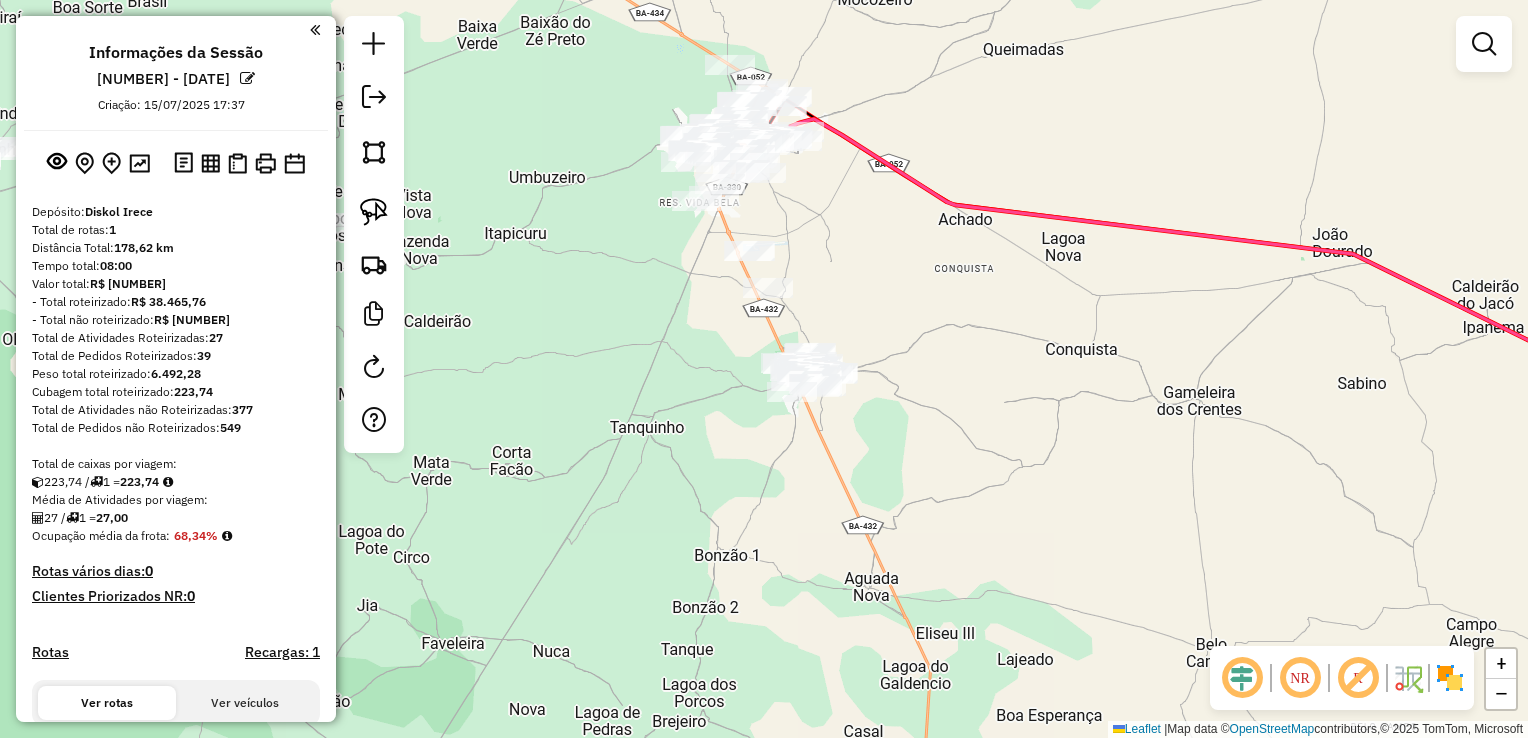 click on "Janela de atendimento Grade de atendimento Capacidade Transportadoras Veículos Cliente Pedidos  Rotas Selecione os dias de semana para filtrar as janelas de atendimento  Seg   Ter   Qua   Qui   Sex   Sáb   Dom  Informe o período da janela de atendimento: De: Até:  Filtrar exatamente a janela do cliente  Considerar janela de atendimento padrão  Selecione os dias de semana para filtrar as grades de atendimento  Seg   Ter   Qua   Qui   Sex   Sáb   Dom   Considerar clientes sem dia de atendimento cadastrado  Clientes fora do dia de atendimento selecionado Filtrar as atividades entre os valores definidos abaixo:  Peso mínimo:   Peso máximo:   Cubagem mínima:   Cubagem máxima:   De:   Até:  Filtrar as atividades entre o tempo de atendimento definido abaixo:  De:   Até:   Considerar capacidade total dos clientes não roteirizados Transportadora: Selecione um ou mais itens Tipo de veículo: Selecione um ou mais itens Veículo: Selecione um ou mais itens Motorista: Selecione um ou mais itens Nome: Rótulo:" 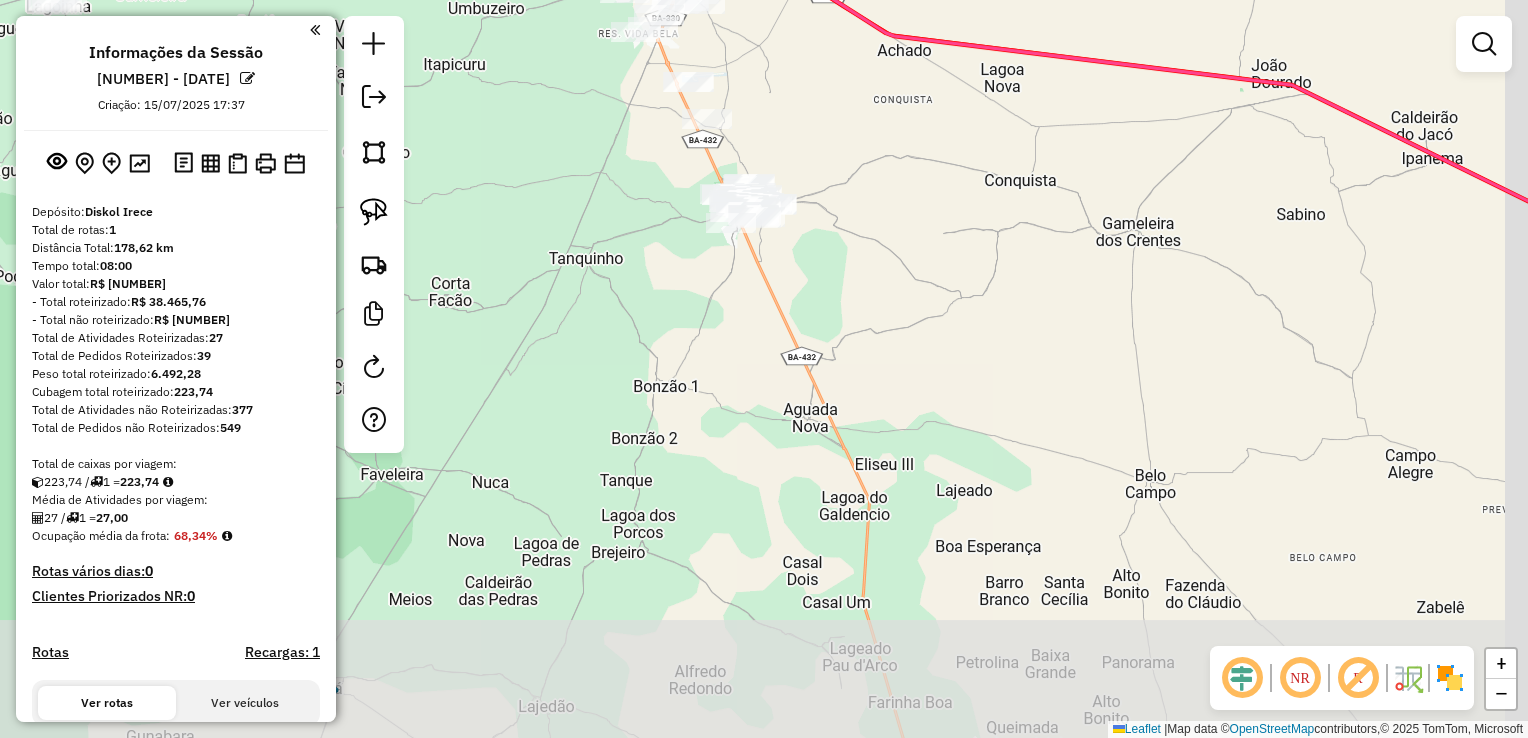 drag, startPoint x: 857, startPoint y: 310, endPoint x: 849, endPoint y: 275, distance: 35.902645 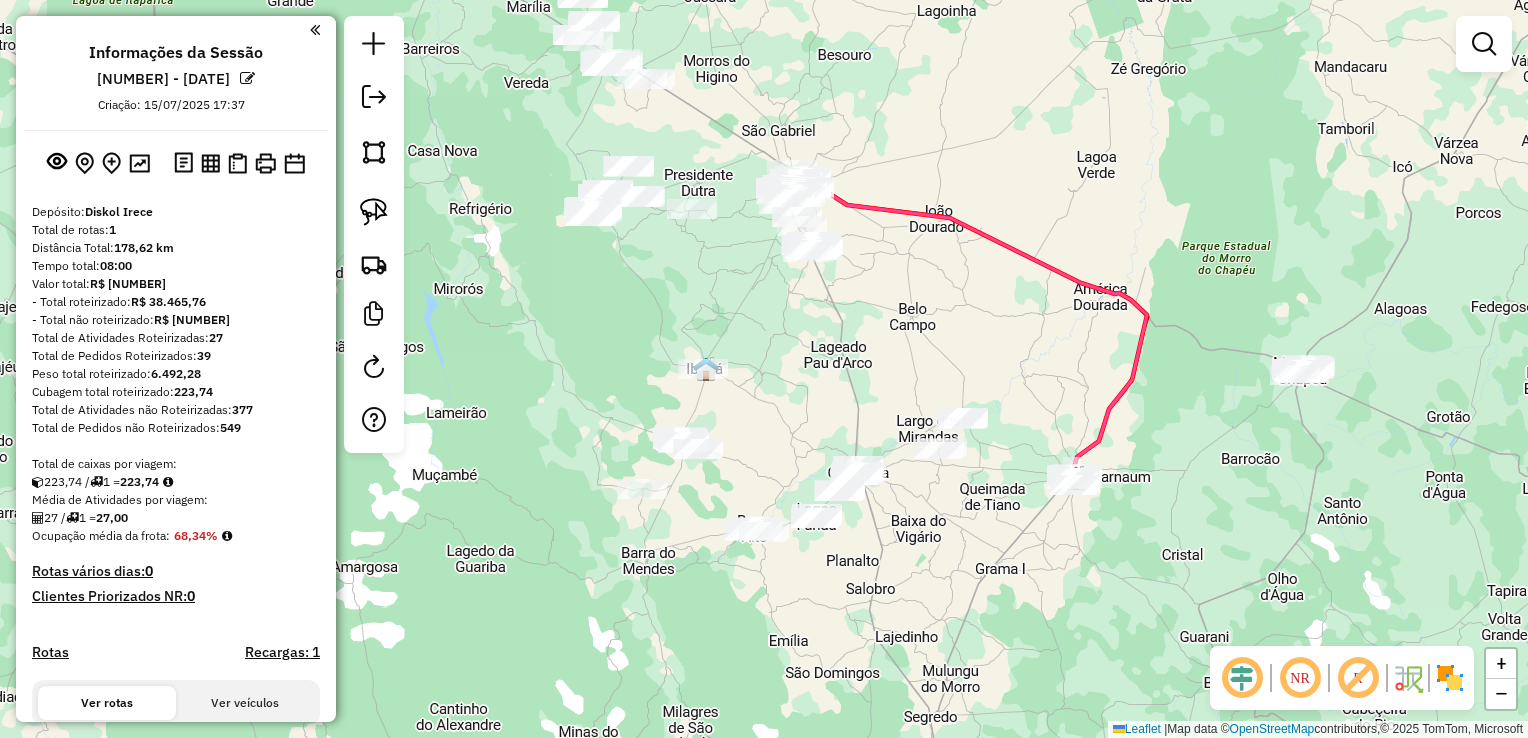 drag, startPoint x: 876, startPoint y: 321, endPoint x: 808, endPoint y: 198, distance: 140.54536 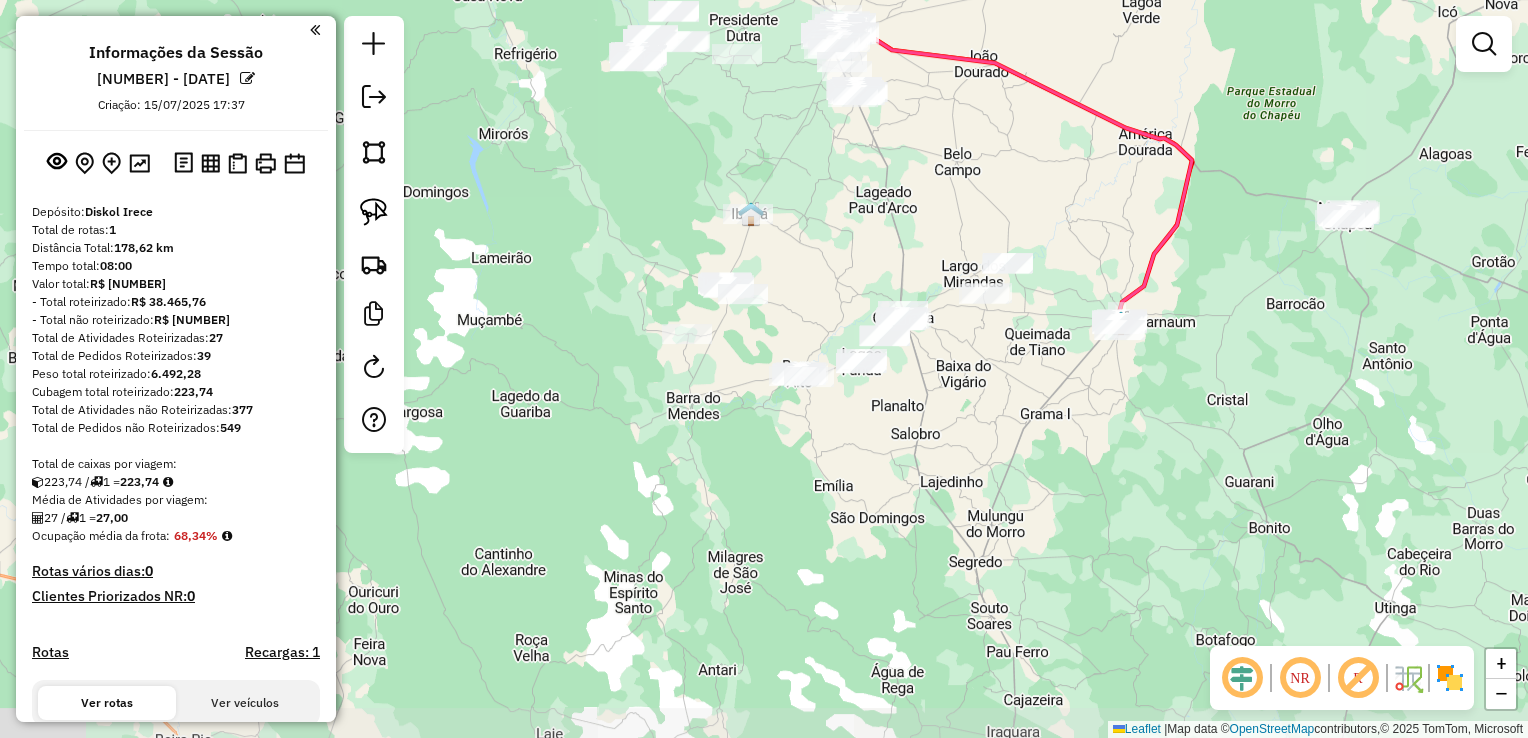 drag, startPoint x: 823, startPoint y: 254, endPoint x: 936, endPoint y: 222, distance: 117.4436 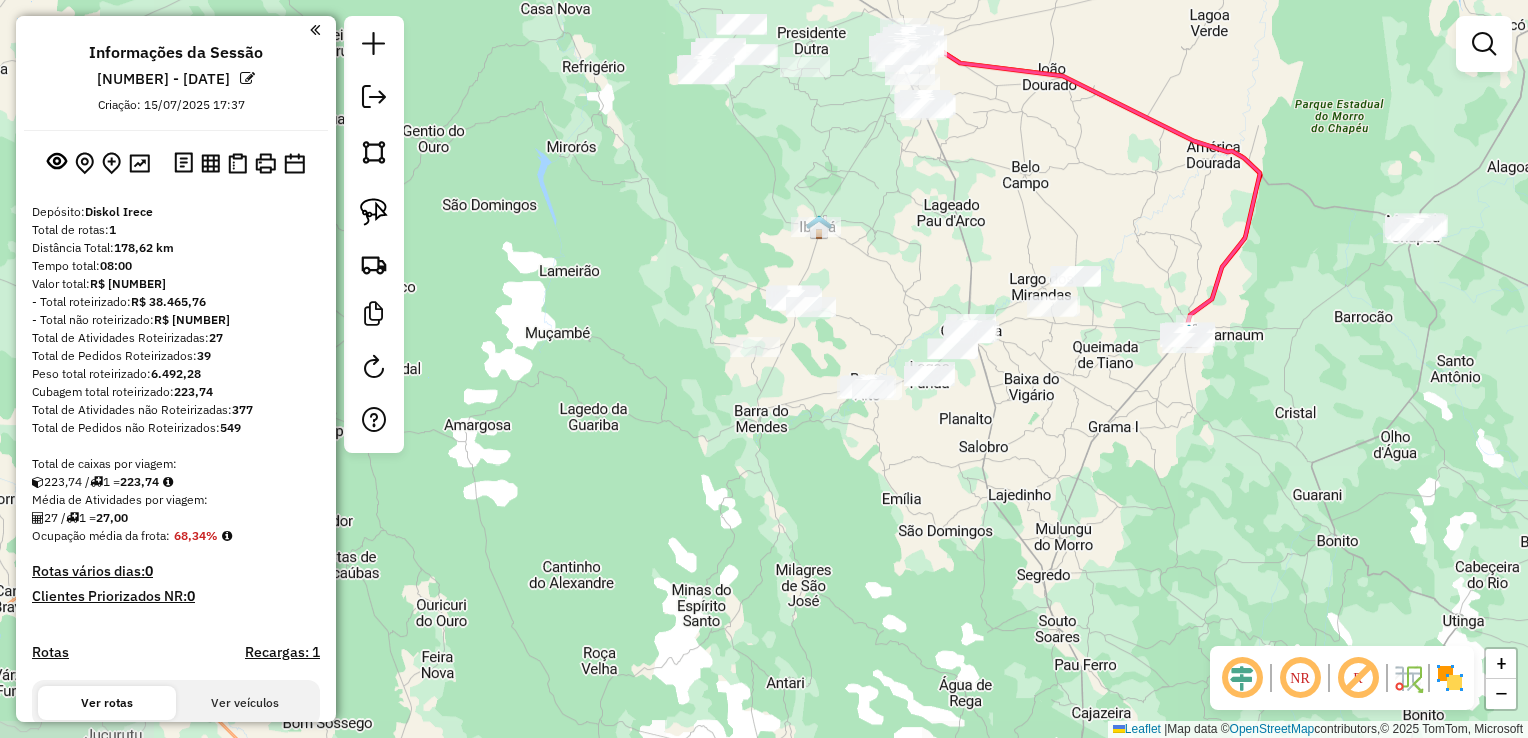 click on "Janela de atendimento Grade de atendimento Capacidade Transportadoras Veículos Cliente Pedidos  Rotas Selecione os dias de semana para filtrar as janelas de atendimento  Seg   Ter   Qua   Qui   Sex   Sáb   Dom  Informe o período da janela de atendimento: De: Até:  Filtrar exatamente a janela do cliente  Considerar janela de atendimento padrão  Selecione os dias de semana para filtrar as grades de atendimento  Seg   Ter   Qua   Qui   Sex   Sáb   Dom   Considerar clientes sem dia de atendimento cadastrado  Clientes fora do dia de atendimento selecionado Filtrar as atividades entre os valores definidos abaixo:  Peso mínimo:   Peso máximo:   Cubagem mínima:   Cubagem máxima:   De:   Até:  Filtrar as atividades entre o tempo de atendimento definido abaixo:  De:   Até:   Considerar capacidade total dos clientes não roteirizados Transportadora: Selecione um ou mais itens Tipo de veículo: Selecione um ou mais itens Veículo: Selecione um ou mais itens Motorista: Selecione um ou mais itens Nome: Rótulo:" 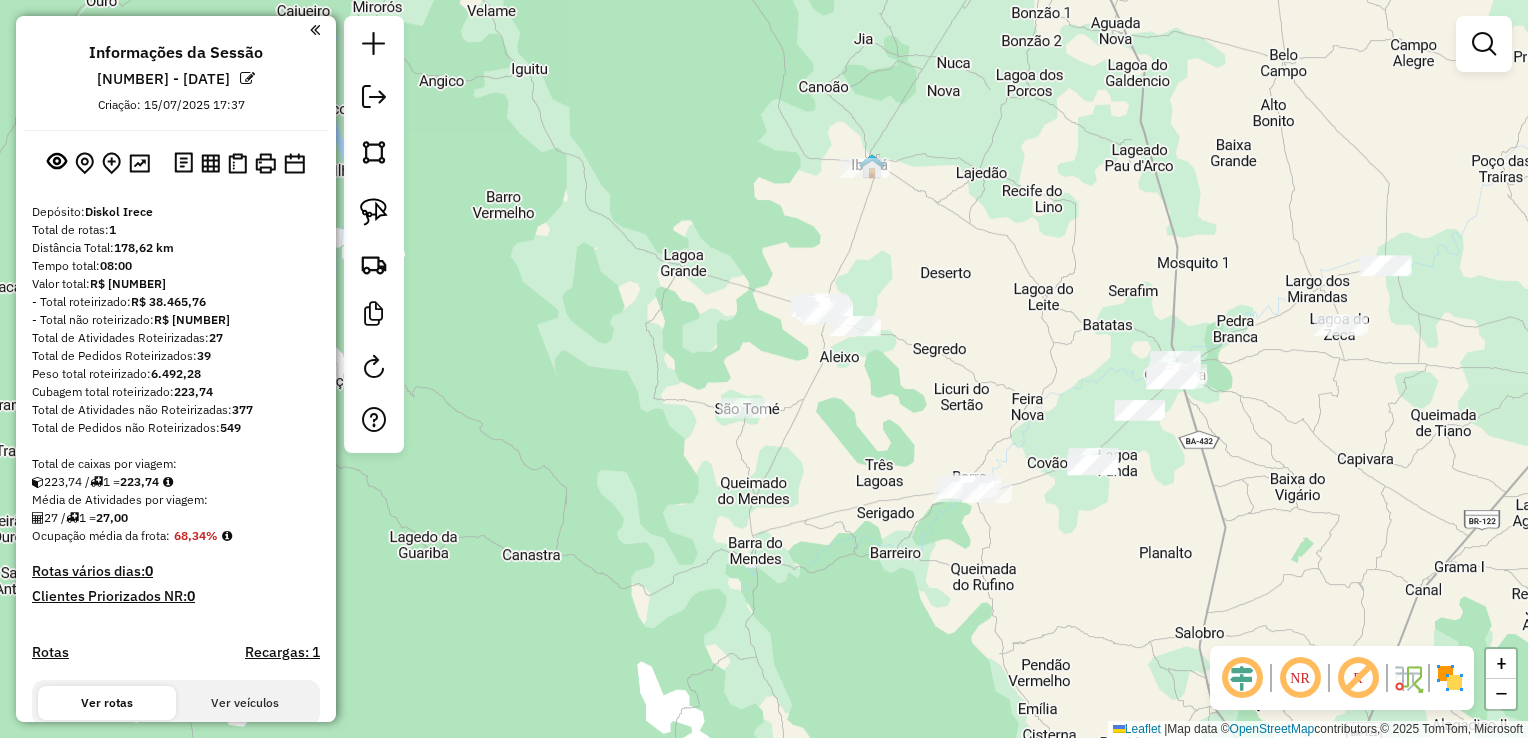 drag, startPoint x: 1014, startPoint y: 312, endPoint x: 960, endPoint y: 265, distance: 71.5891 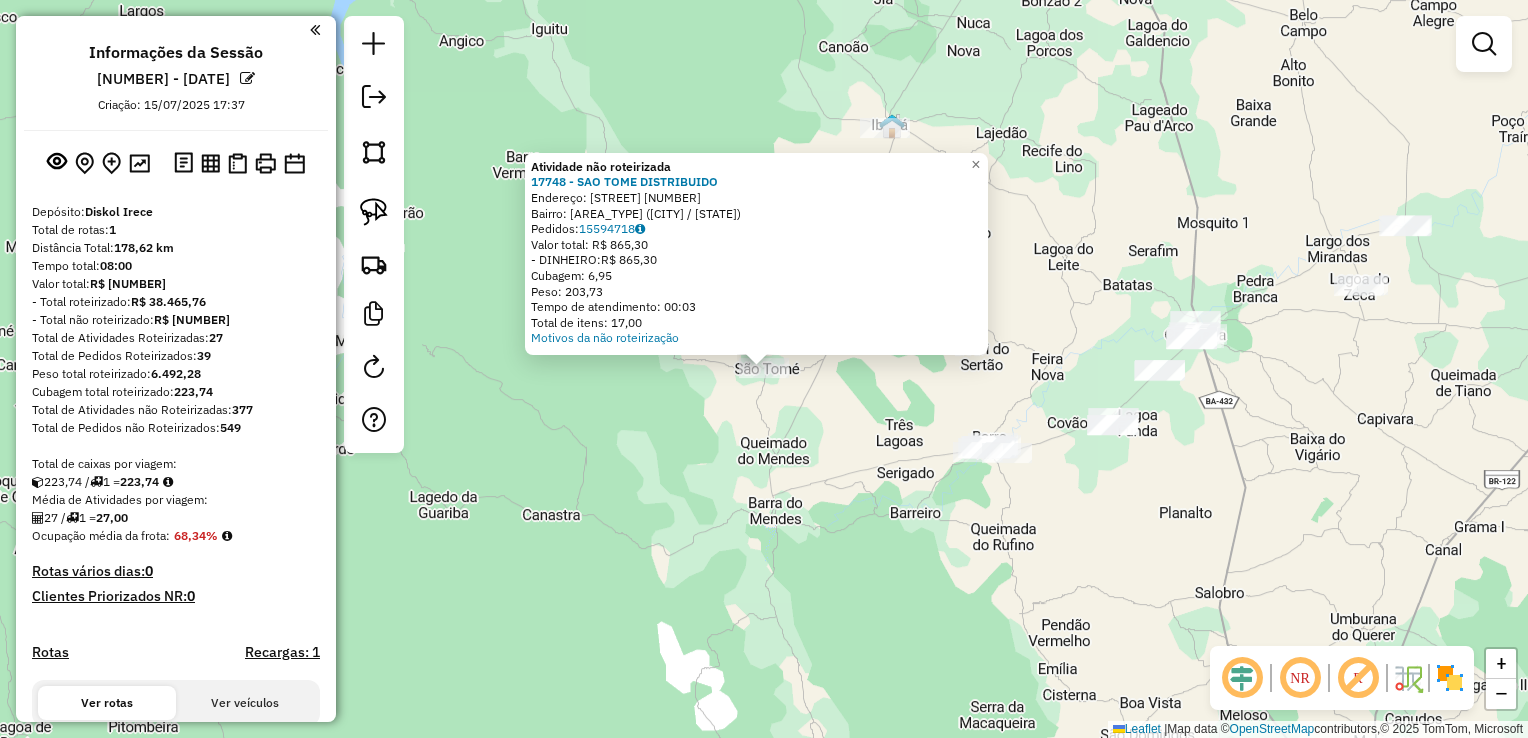 click on "Atividade não roteirizada 17748 - SAO TOME DISTRIBUIDO  Endereço:  RUA RIO GRANDE 38   Bairro: POVOADO DE SAO TOME (IBIPEBA / BA)   Pedidos:  15594718   Valor total: R$ 865,30   - DINHEIRO:  R$ 865,30   Cubagem: 6,95   Peso: 203,73   Tempo de atendimento: 00:03   Total de itens: 17,00  Motivos da não roteirização × Janela de atendimento Grade de atendimento Capacidade Transportadoras Veículos Cliente Pedidos  Rotas Selecione os dias de semana para filtrar as janelas de atendimento  Seg   Ter   Qua   Qui   Sex   Sáb   Dom  Informe o período da janela de atendimento: De: Até:  Filtrar exatamente a janela do cliente  Considerar janela de atendimento padrão  Selecione os dias de semana para filtrar as grades de atendimento  Seg   Ter   Qua   Qui   Sex   Sáb   Dom   Considerar clientes sem dia de atendimento cadastrado  Clientes fora do dia de atendimento selecionado Filtrar as atividades entre os valores definidos abaixo:  Peso mínimo:   Peso máximo:   Cubagem mínima:   Cubagem máxima:   De:  De:" 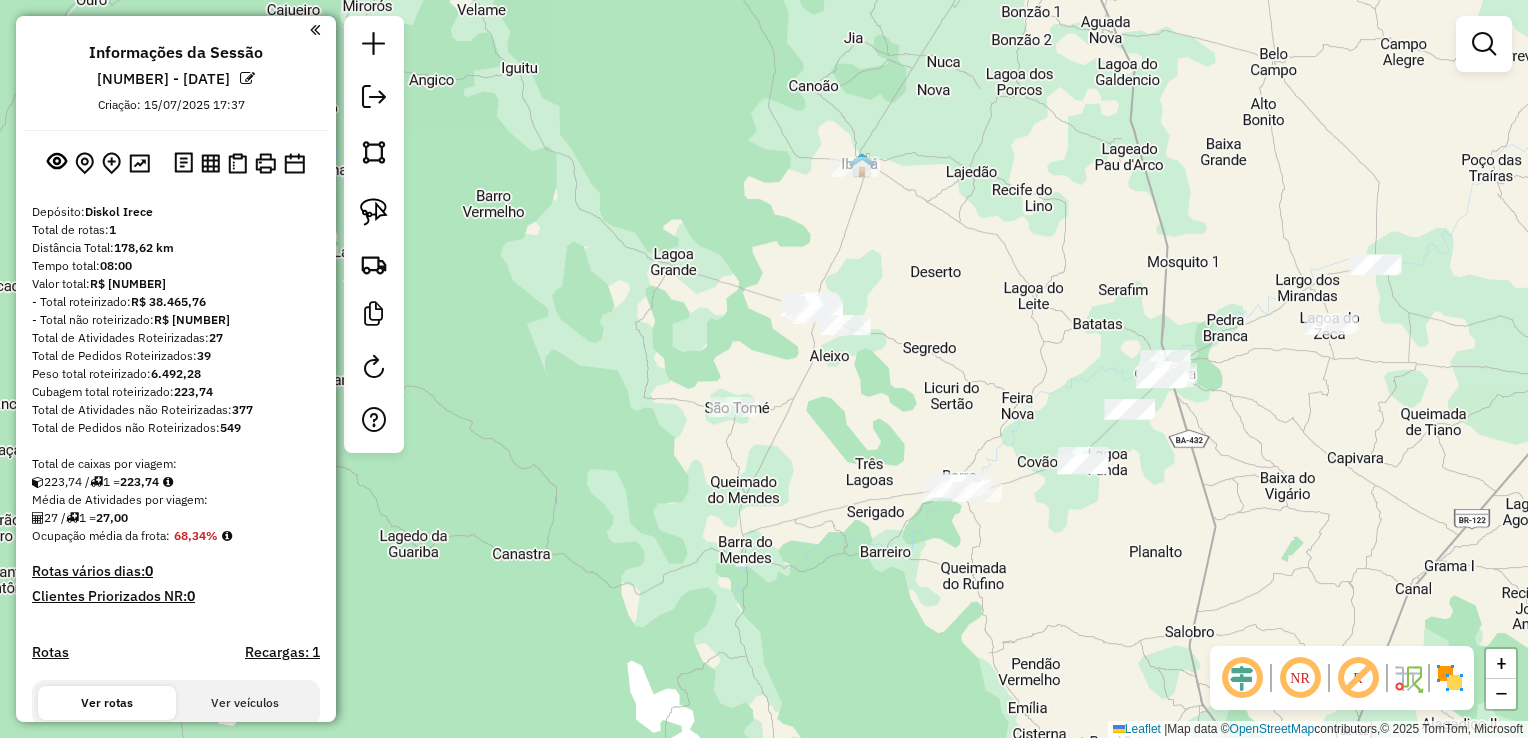 drag, startPoint x: 852, startPoint y: 429, endPoint x: 823, endPoint y: 441, distance: 31.38471 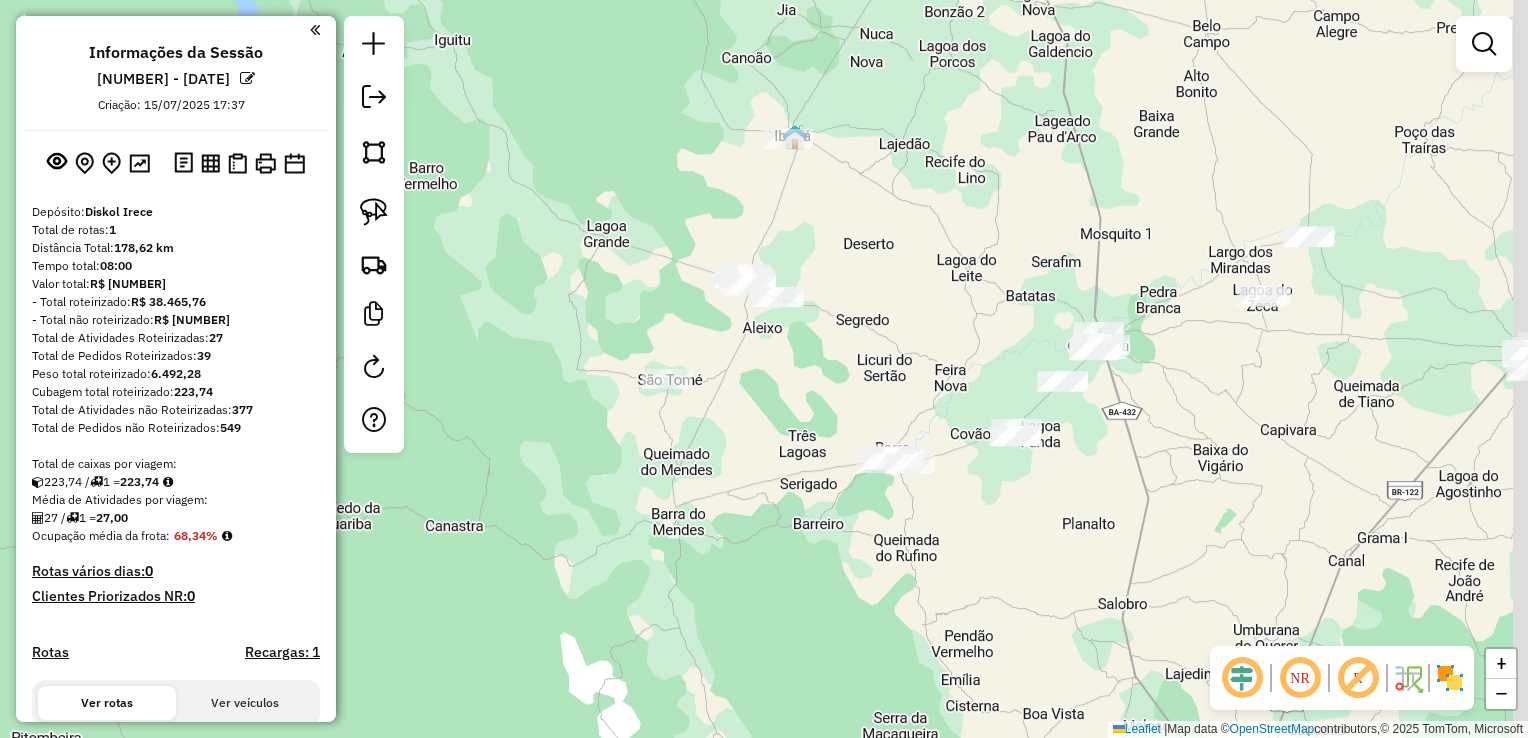 click on "Janela de atendimento Grade de atendimento Capacidade Transportadoras Veículos Cliente Pedidos  Rotas Selecione os dias de semana para filtrar as janelas de atendimento  Seg   Ter   Qua   Qui   Sex   Sáb   Dom  Informe o período da janela de atendimento: De: Até:  Filtrar exatamente a janela do cliente  Considerar janela de atendimento padrão  Selecione os dias de semana para filtrar as grades de atendimento  Seg   Ter   Qua   Qui   Sex   Sáb   Dom   Considerar clientes sem dia de atendimento cadastrado  Clientes fora do dia de atendimento selecionado Filtrar as atividades entre os valores definidos abaixo:  Peso mínimo:   Peso máximo:   Cubagem mínima:   Cubagem máxima:   De:   Até:  Filtrar as atividades entre o tempo de atendimento definido abaixo:  De:   Até:   Considerar capacidade total dos clientes não roteirizados Transportadora: Selecione um ou mais itens Tipo de veículo: Selecione um ou mais itens Veículo: Selecione um ou mais itens Motorista: Selecione um ou mais itens Nome: Rótulo:" 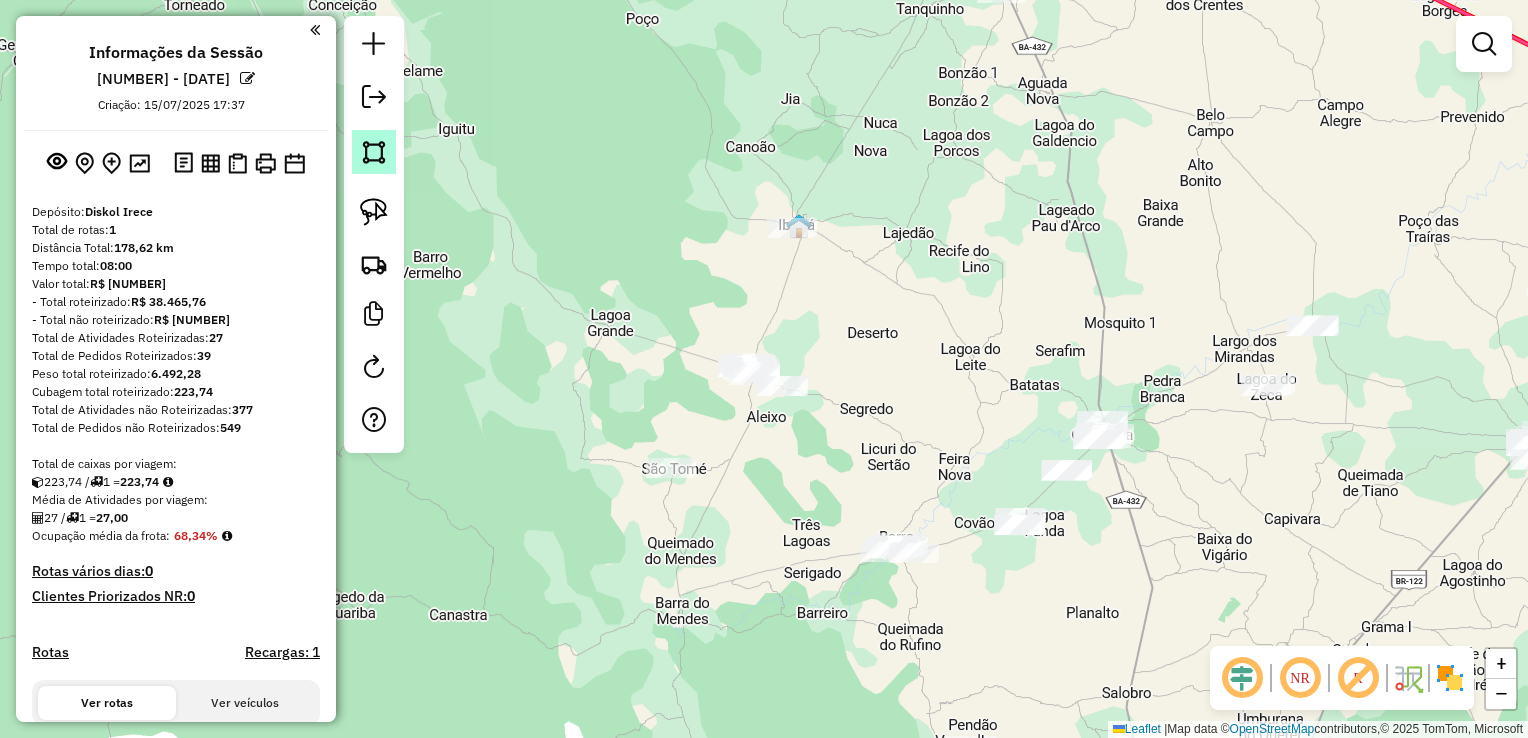 click 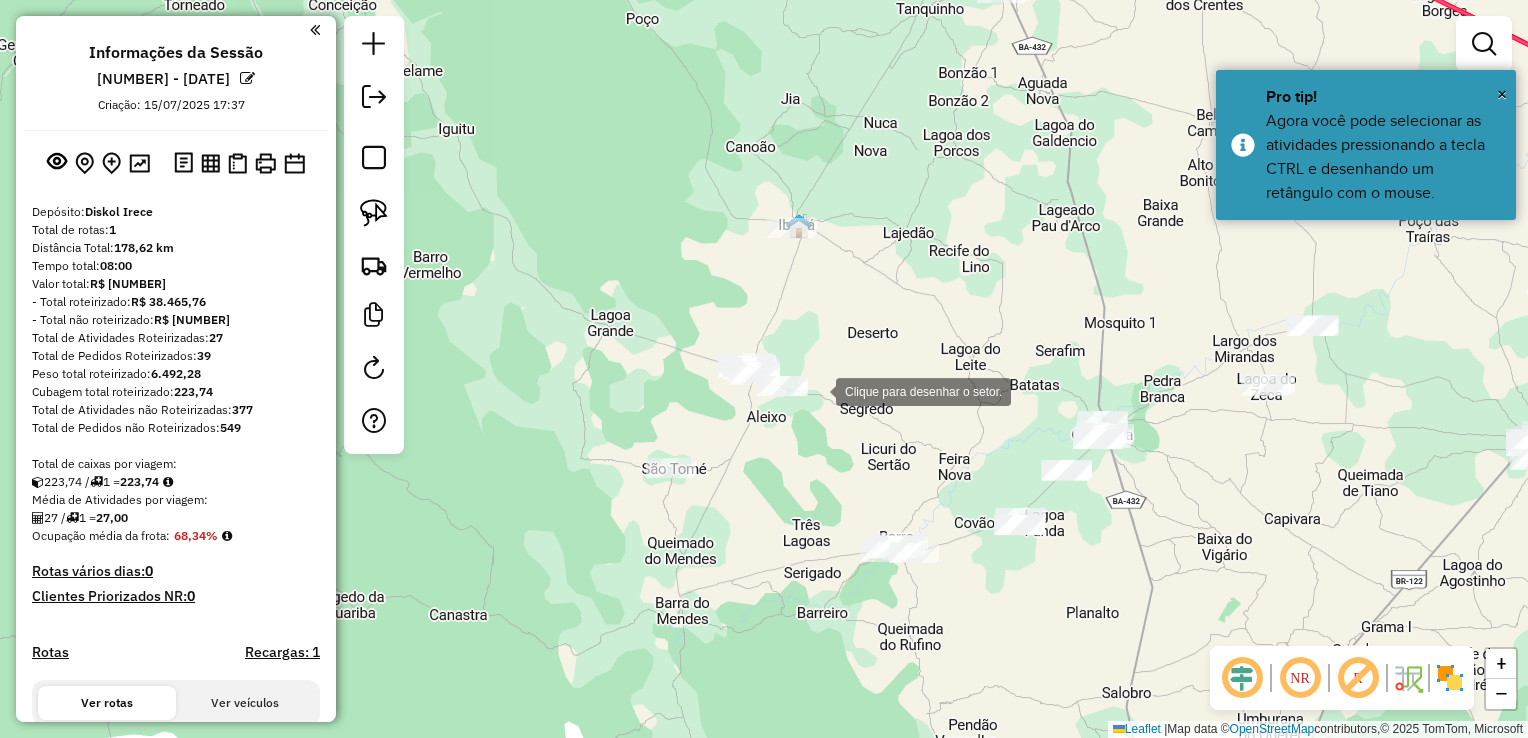 click 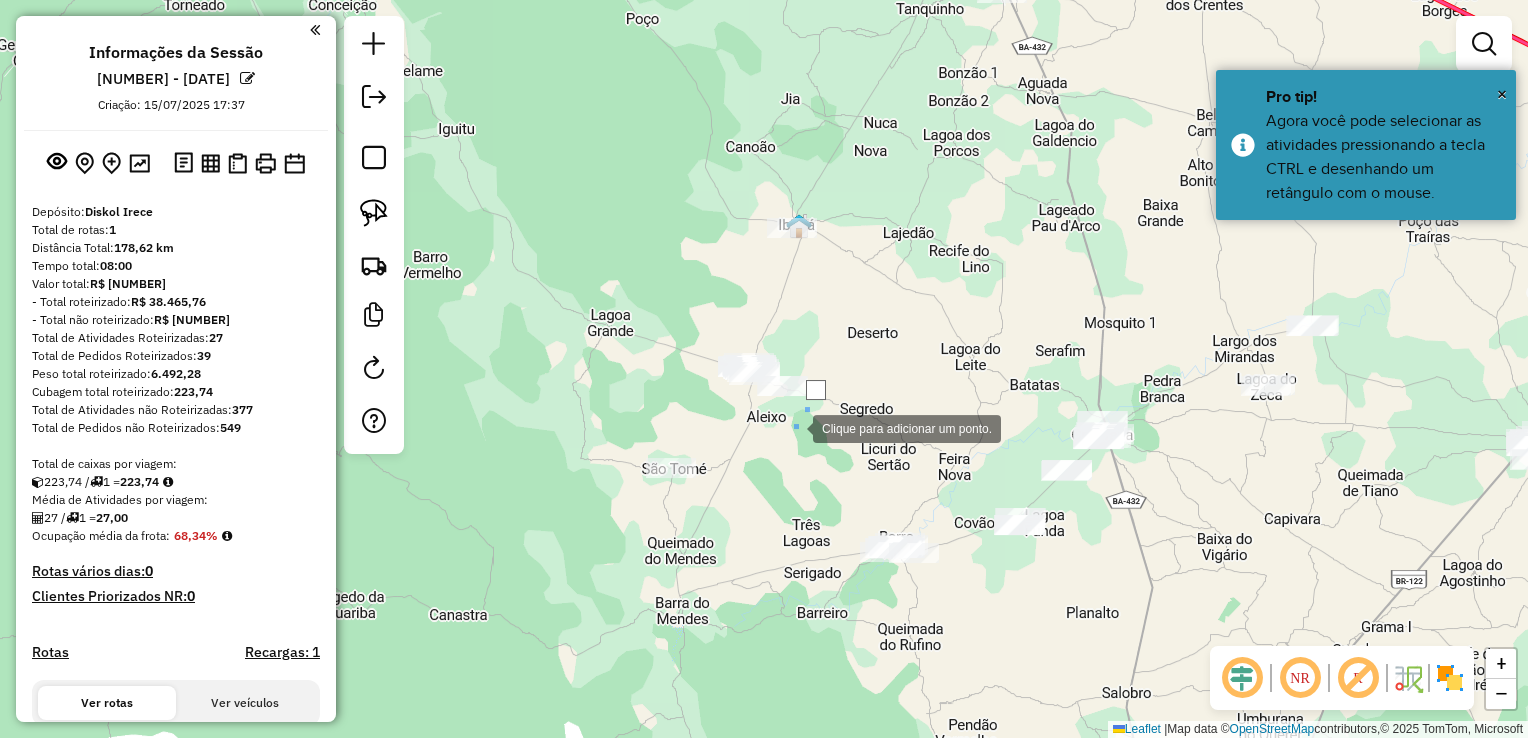 click 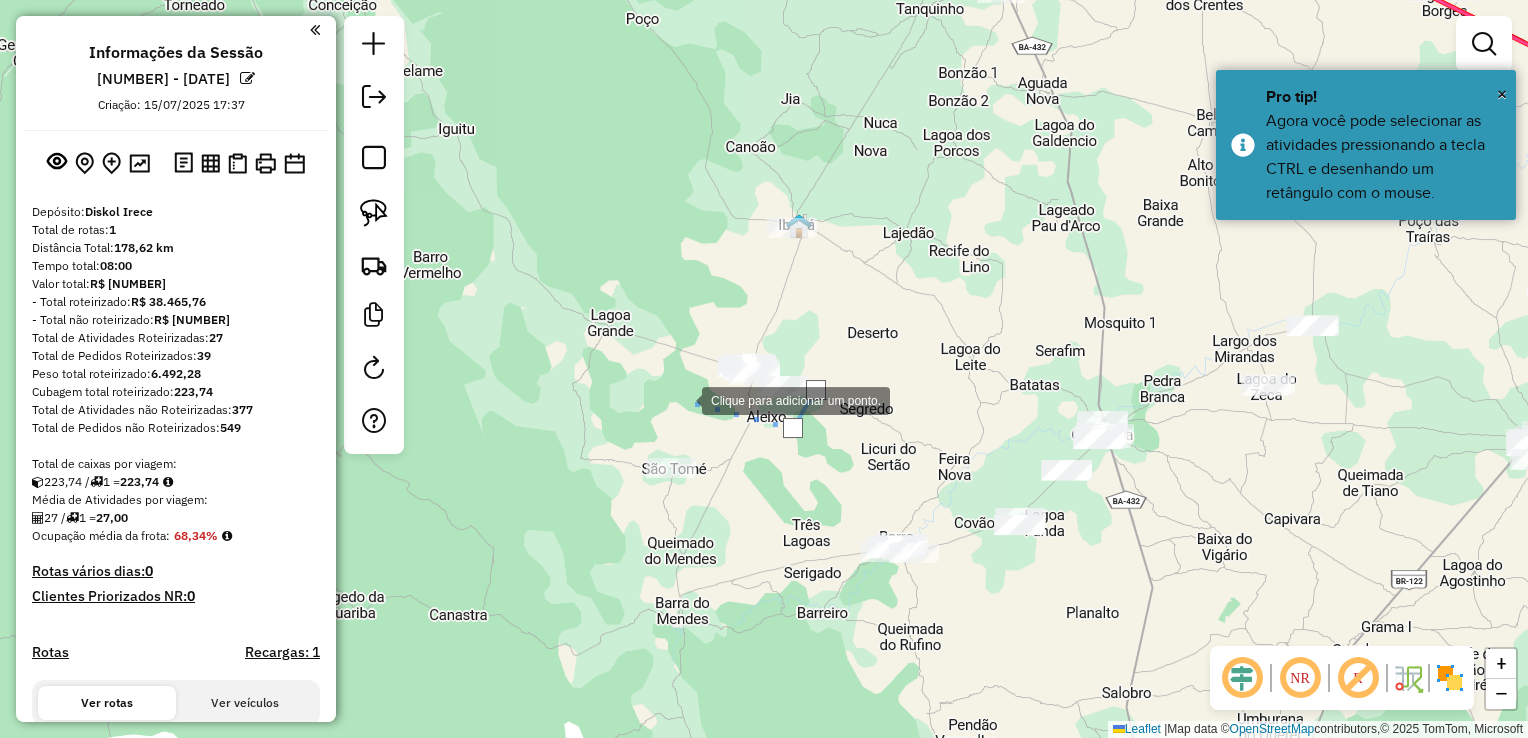 click 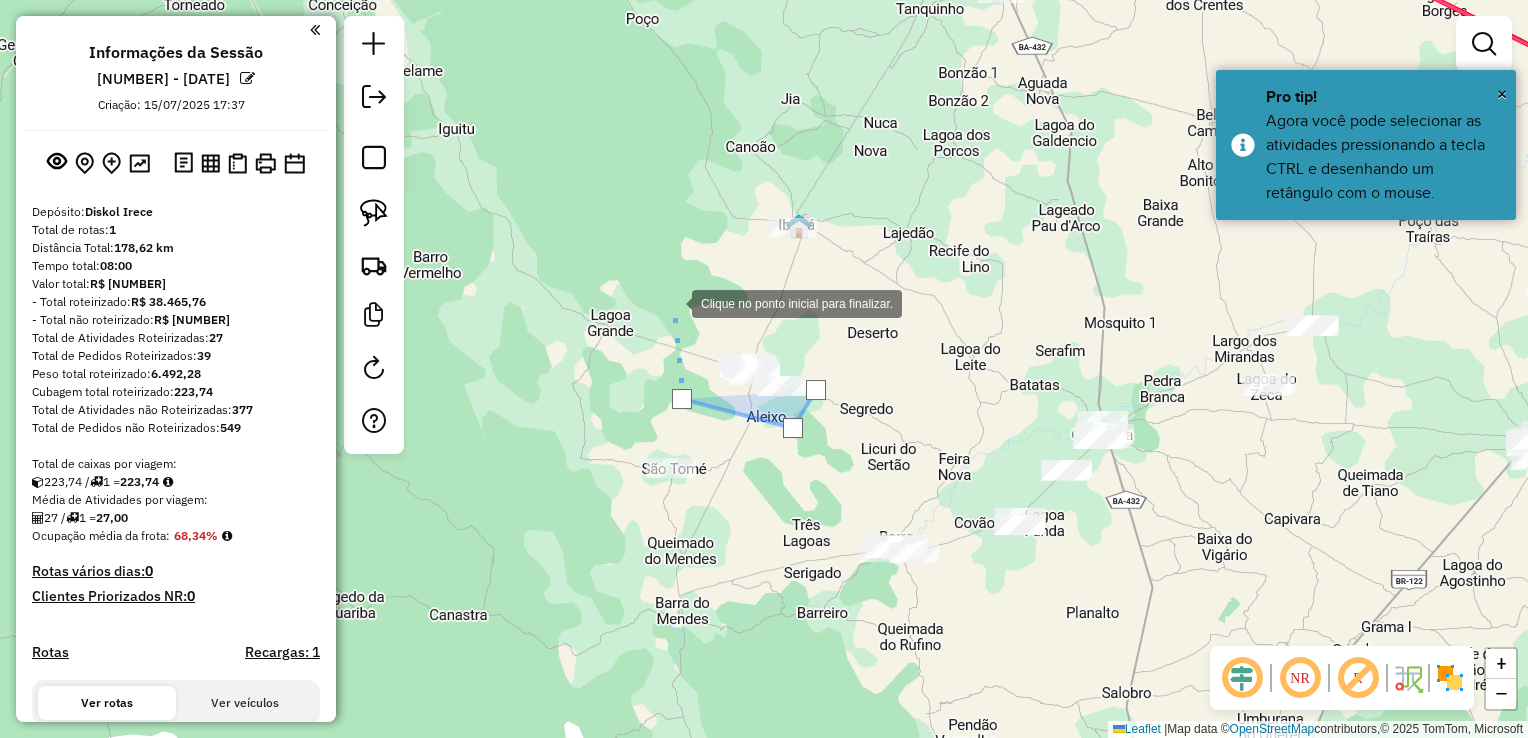 click 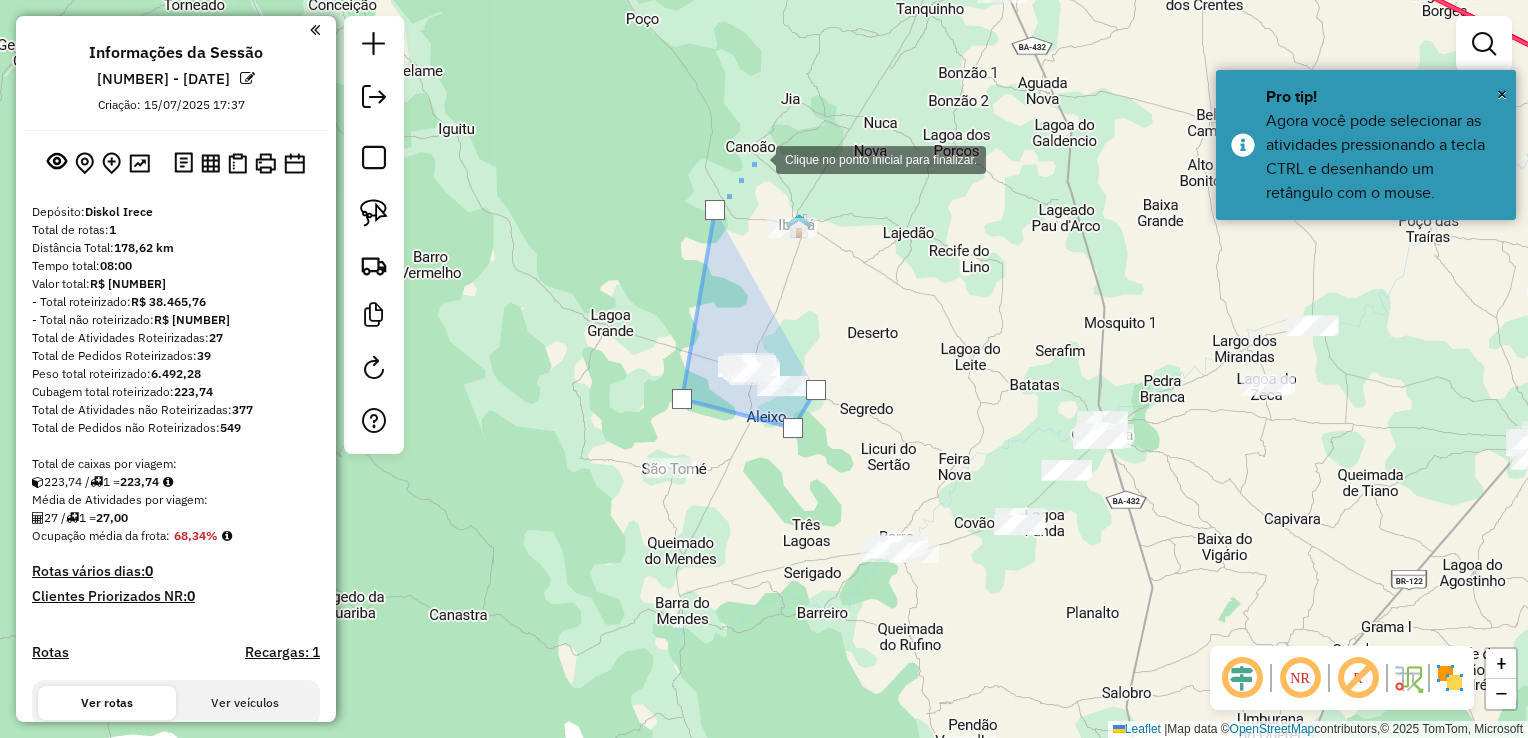 click 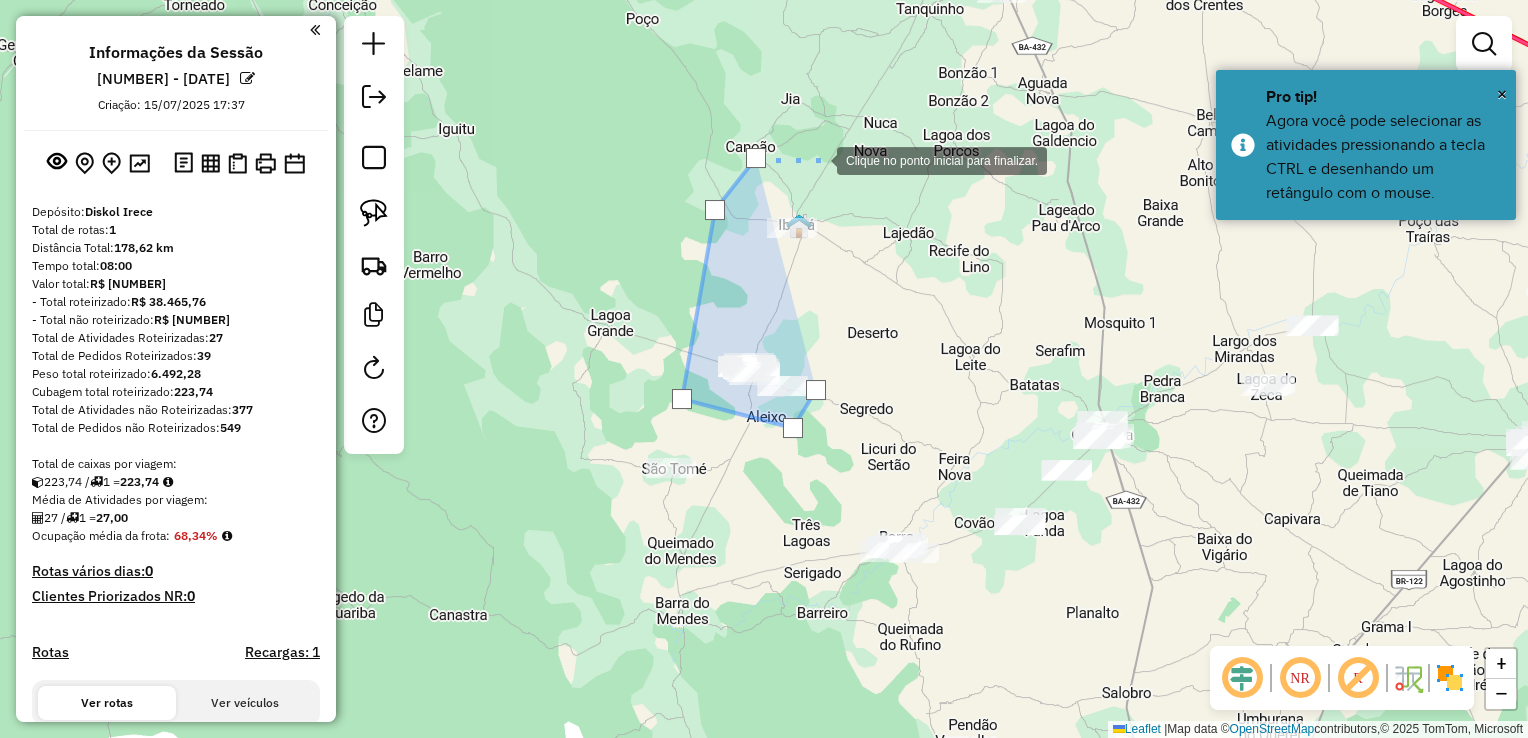 click 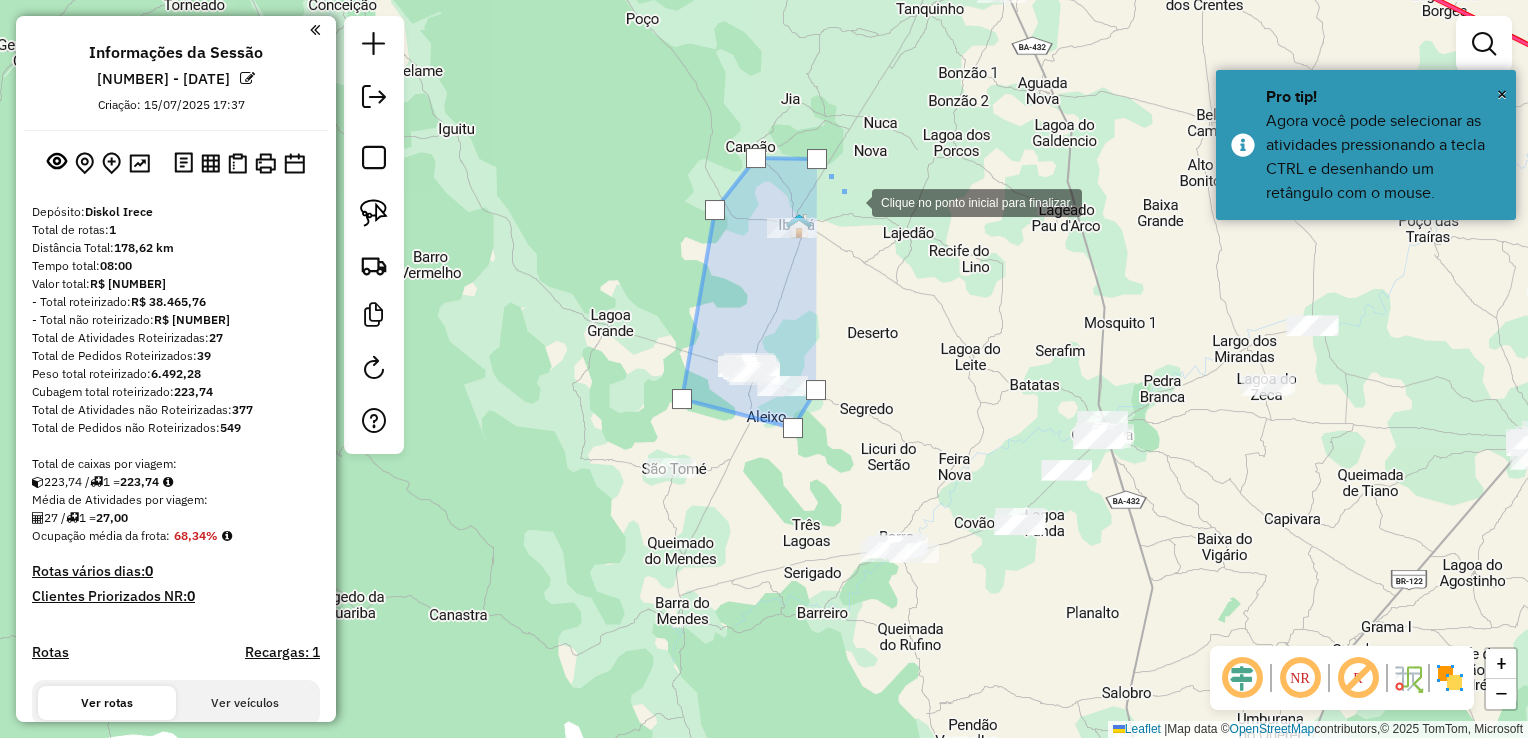 click 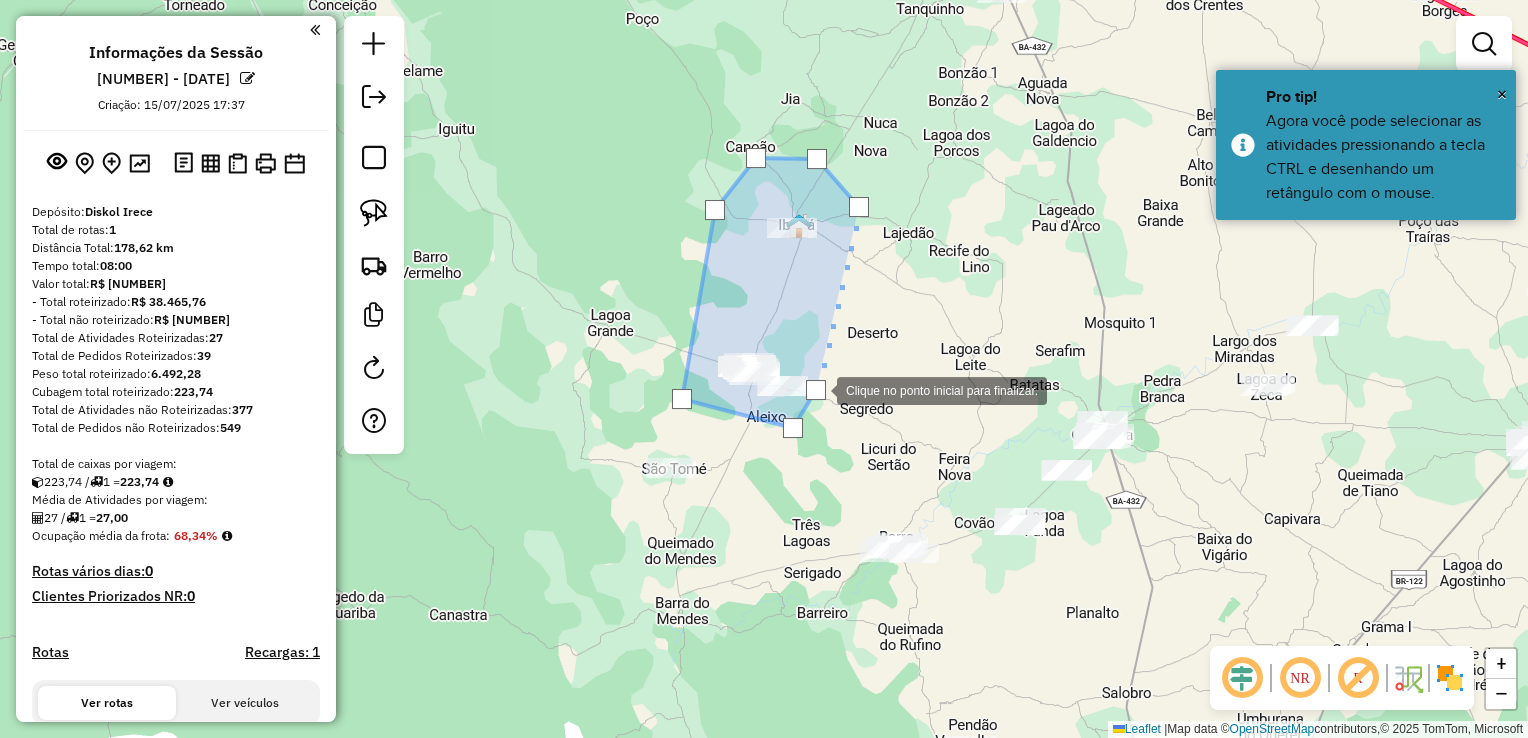 click 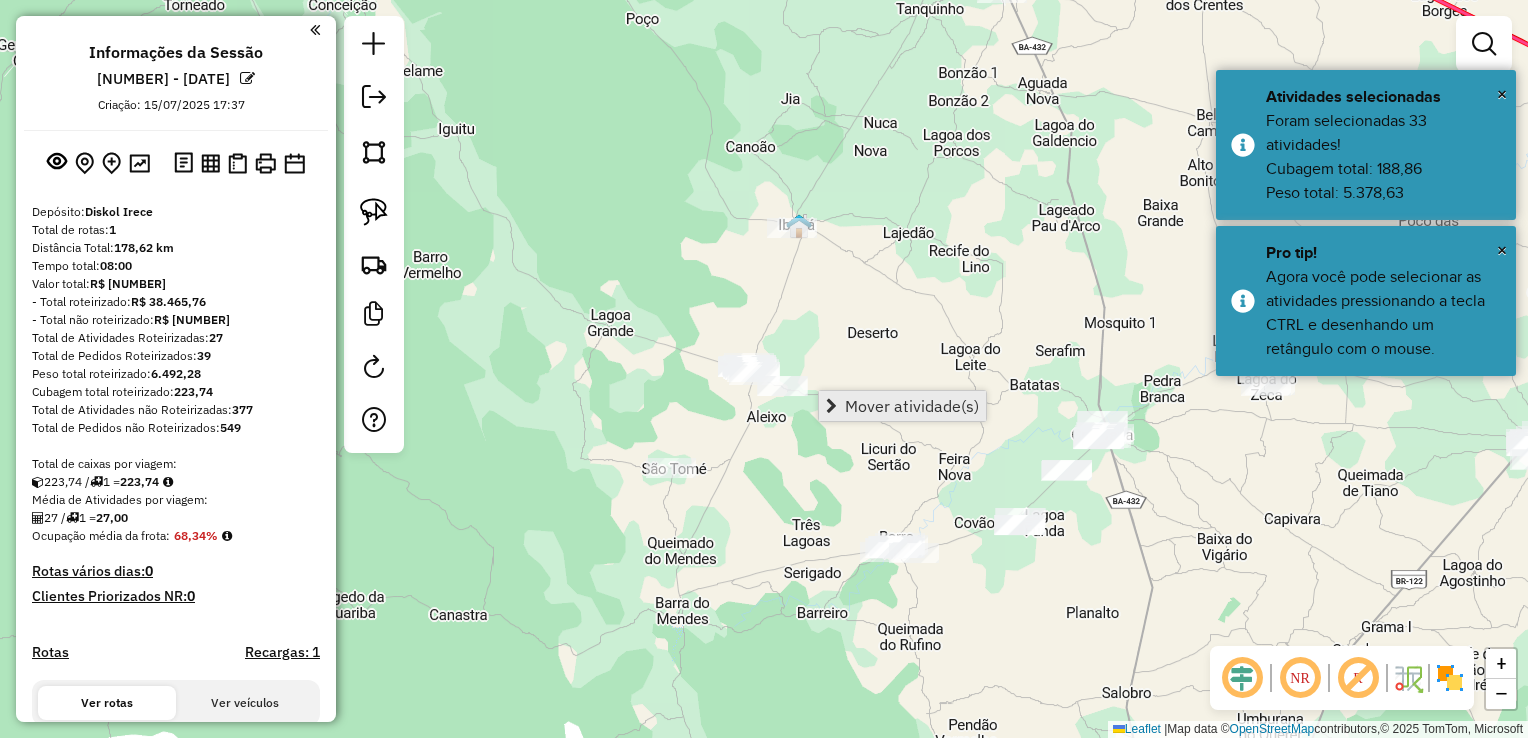click on "Mover atividade(s)" at bounding box center [902, 406] 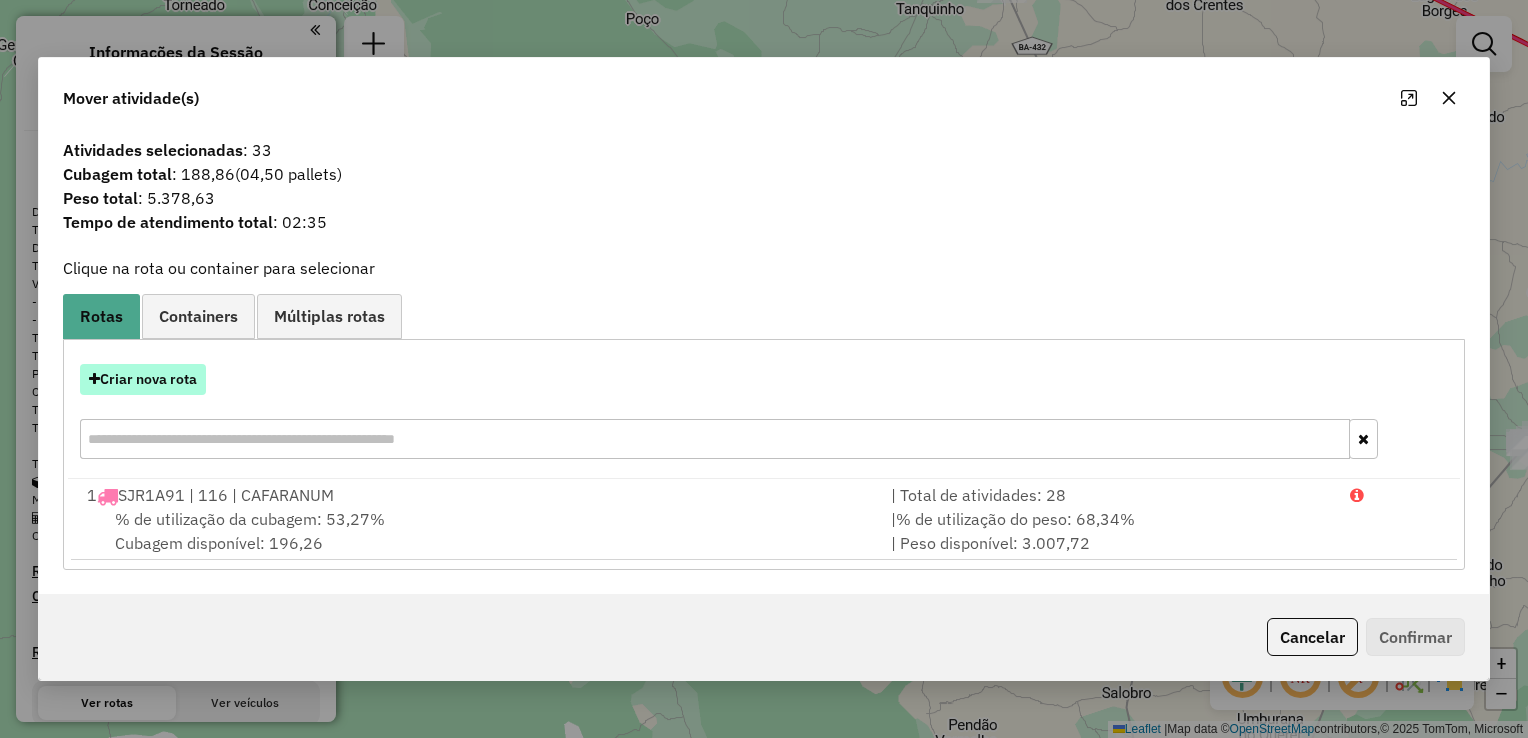 click on "Criar nova rota" at bounding box center [143, 379] 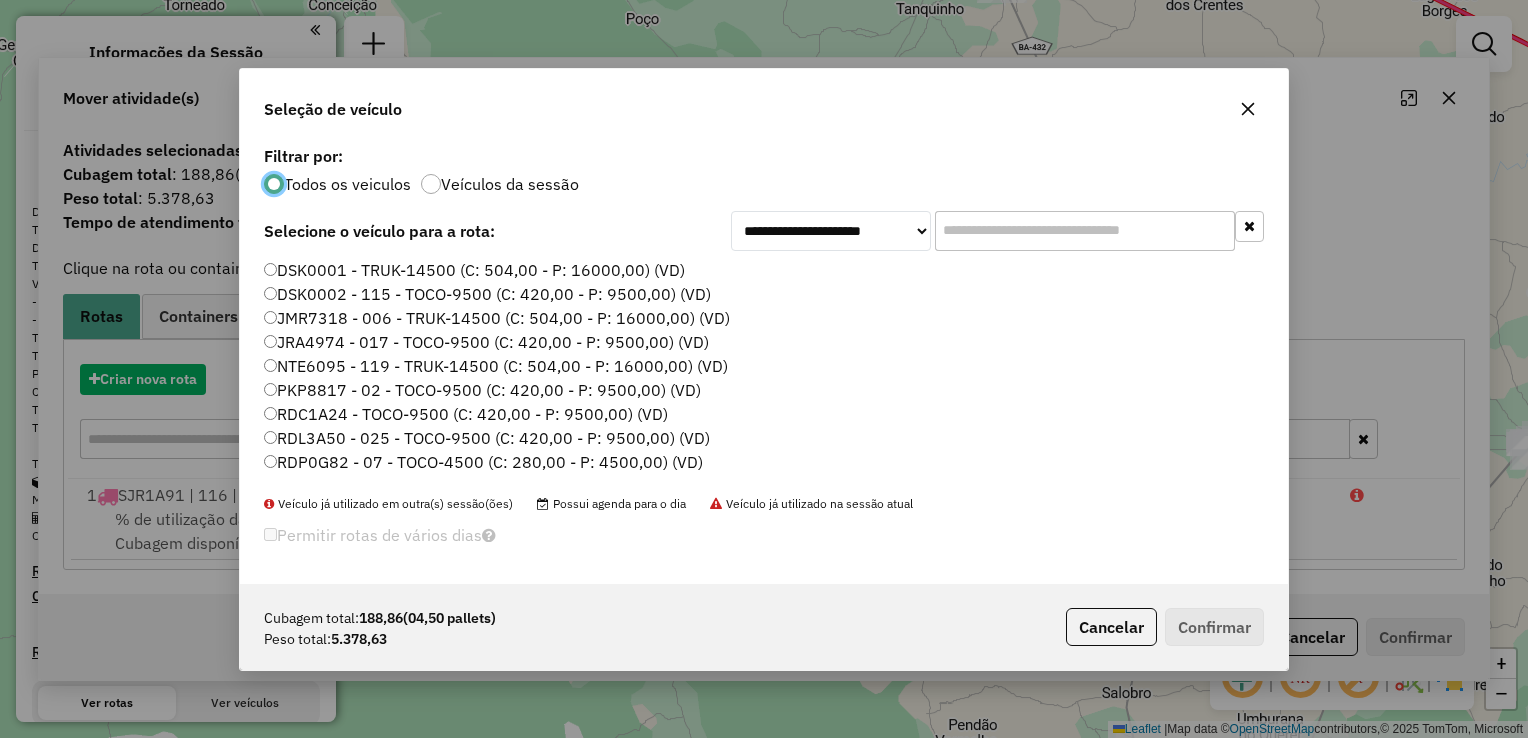 scroll, scrollTop: 10, scrollLeft: 6, axis: both 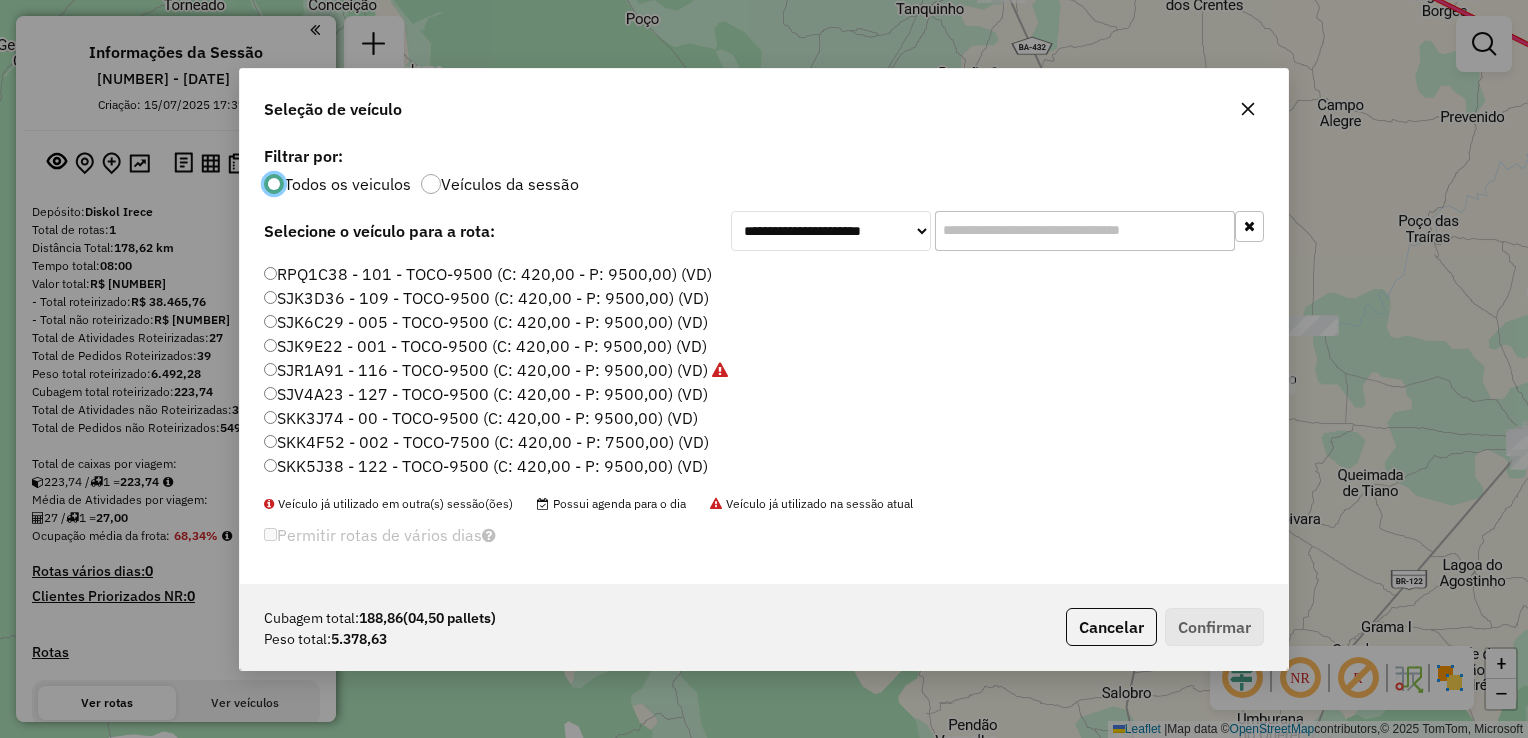 click on "SKK3J74 - 00 - TOCO-9500 (C: 420,00 - P: 9500,00) (VD)" 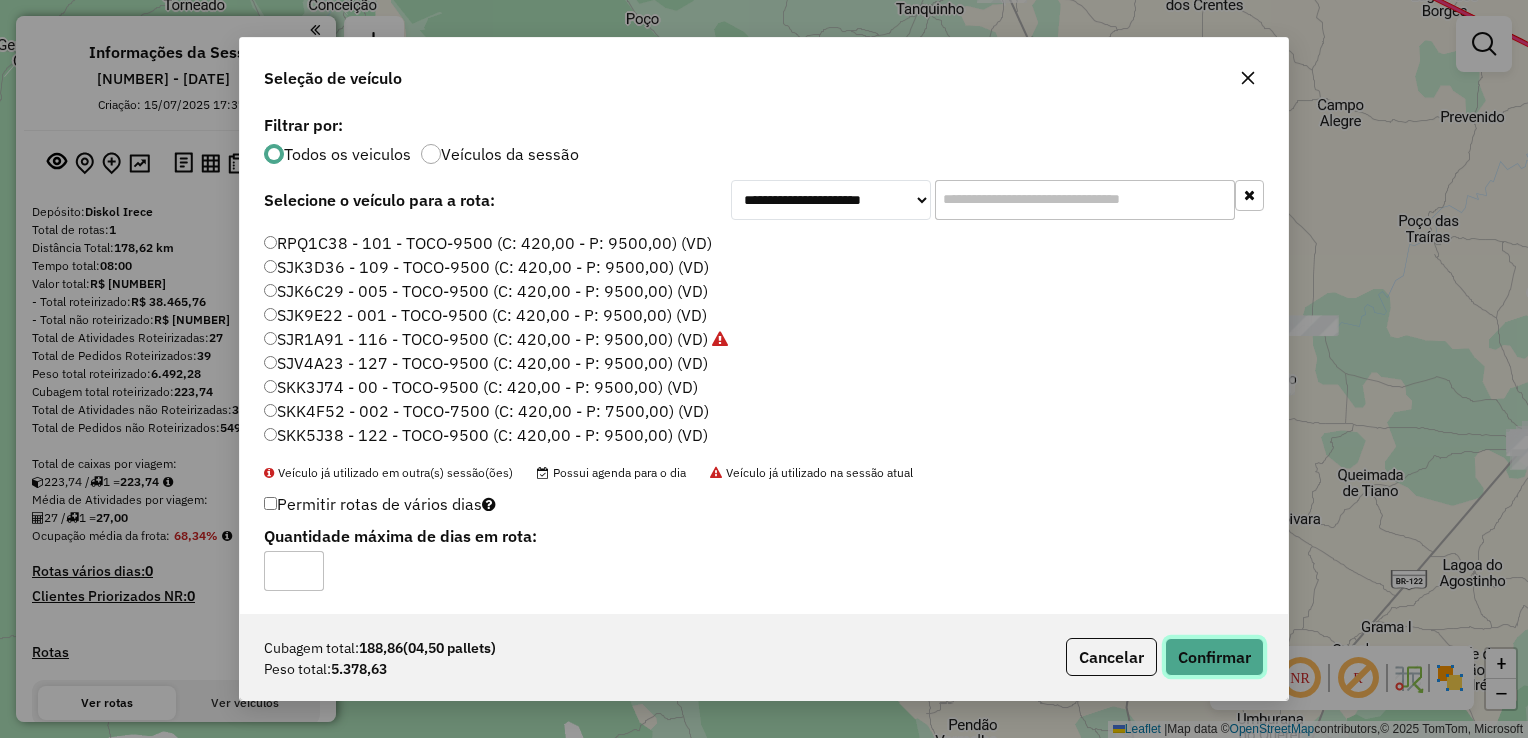 click on "Confirmar" 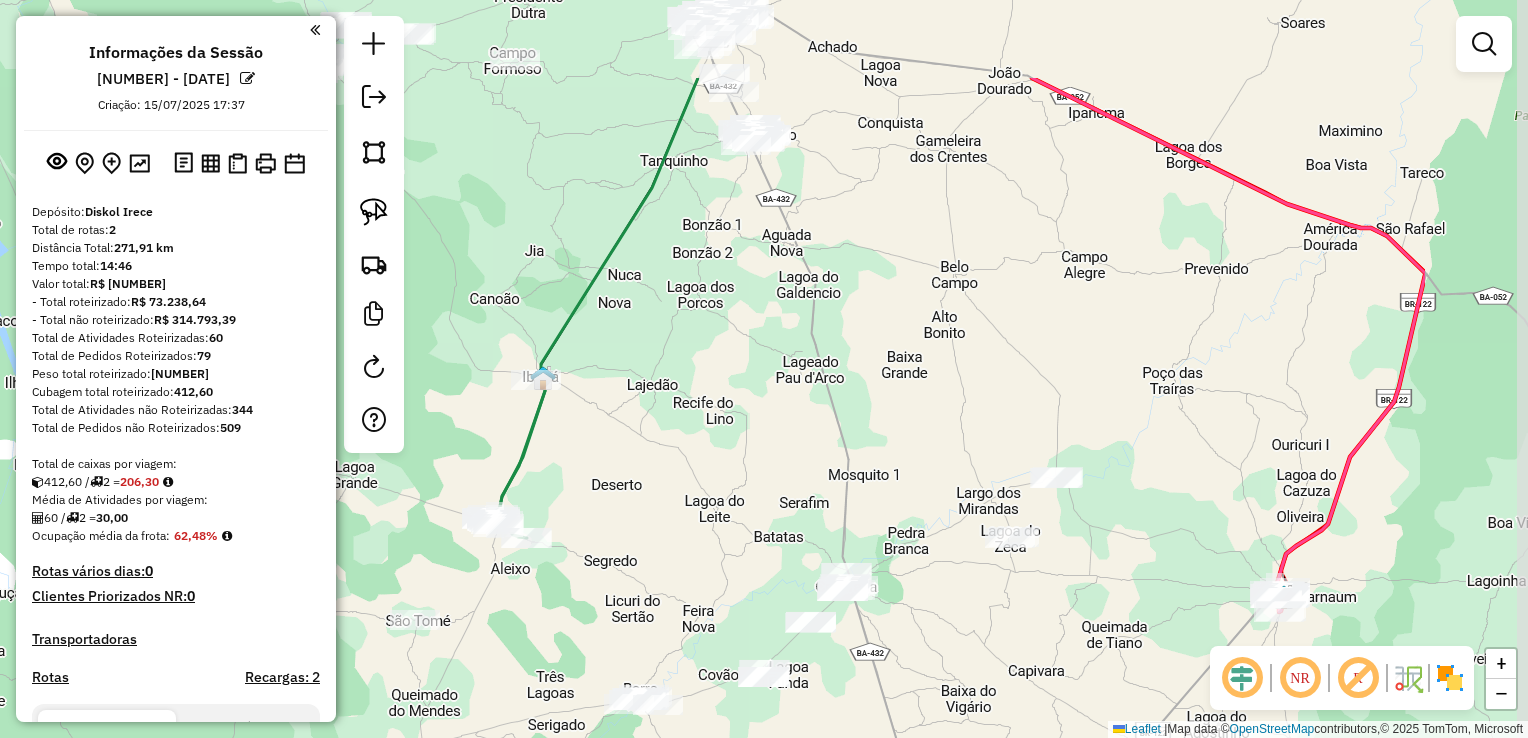 drag, startPoint x: 1048, startPoint y: 250, endPoint x: 788, endPoint y: 403, distance: 301.67697 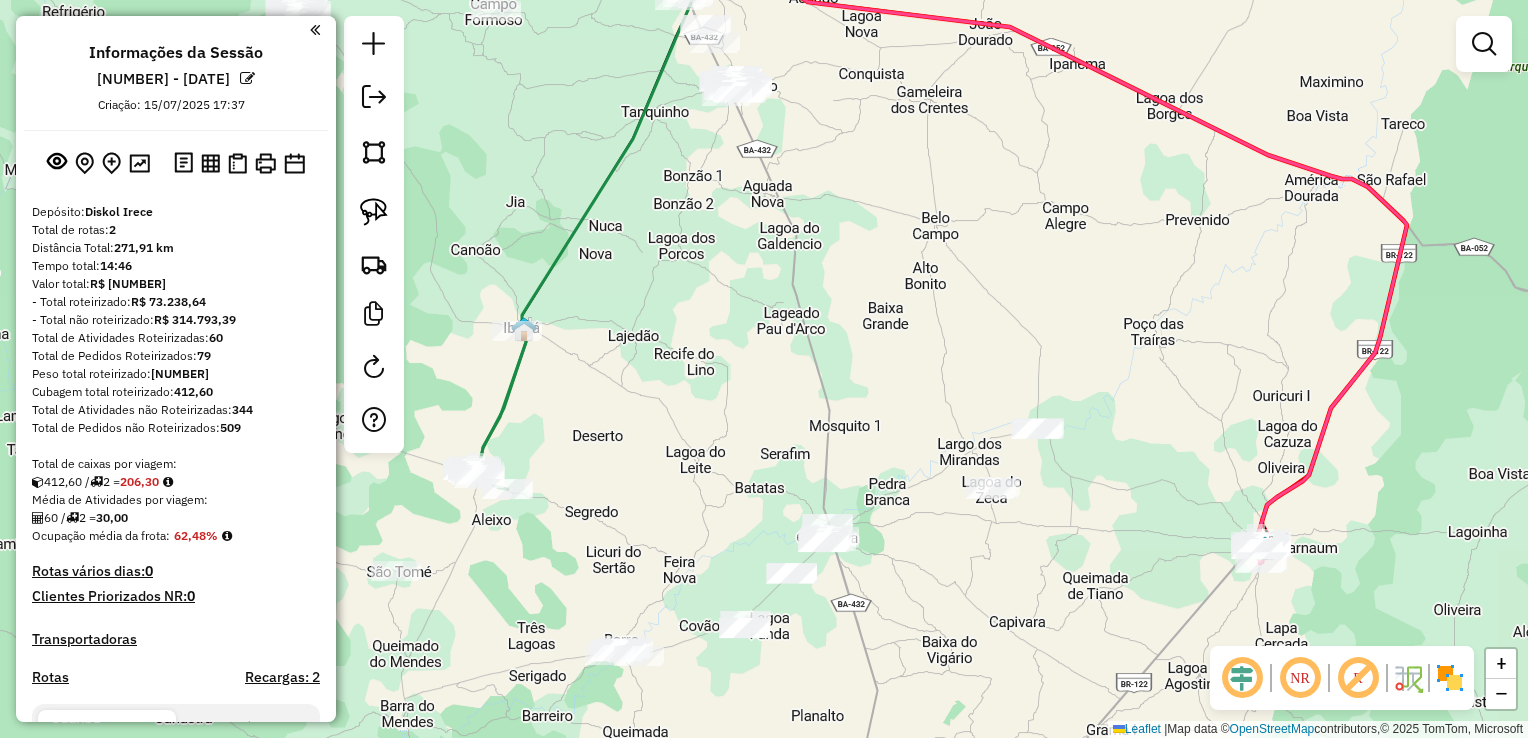 drag, startPoint x: 825, startPoint y: 430, endPoint x: 794, endPoint y: 302, distance: 131.70042 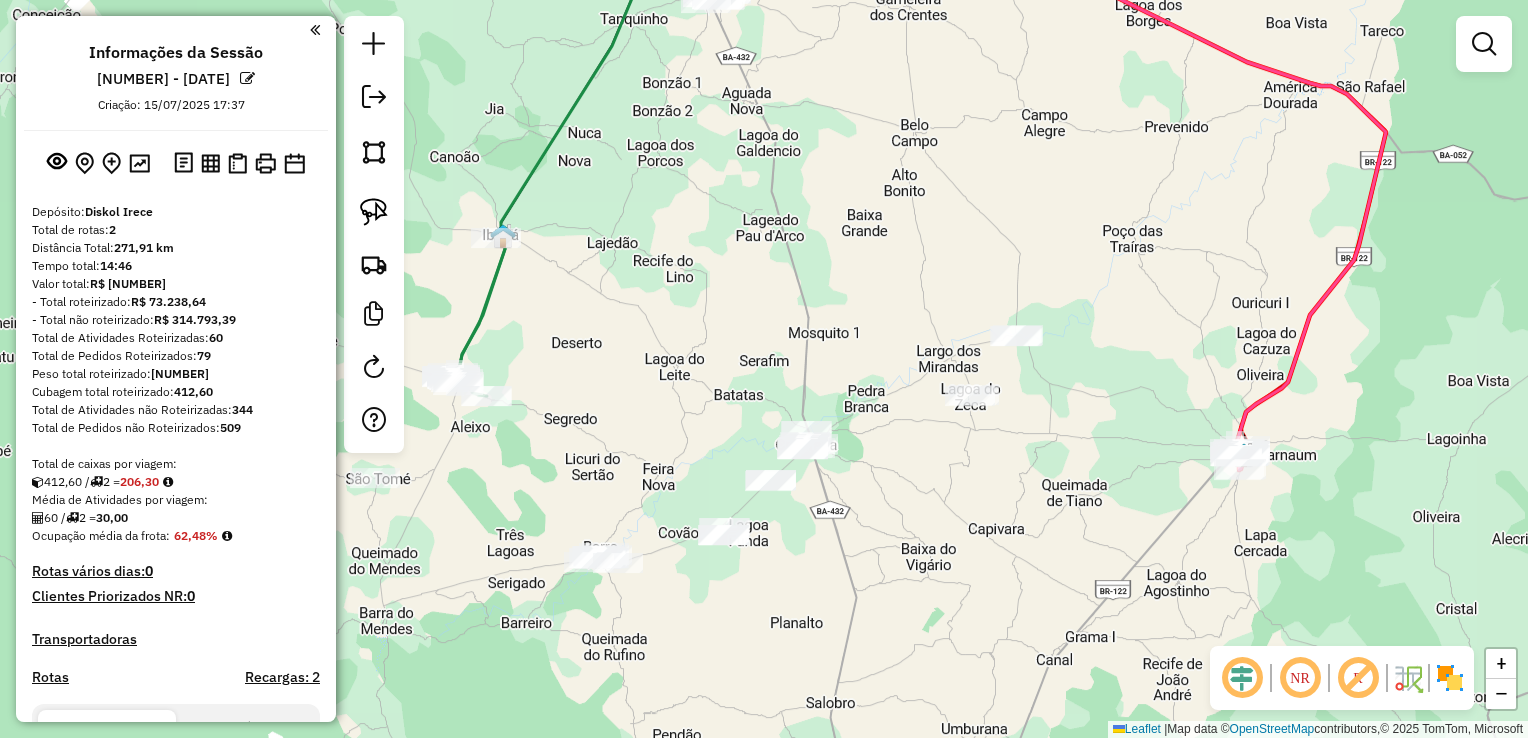 drag, startPoint x: 866, startPoint y: 307, endPoint x: 860, endPoint y: 250, distance: 57.31492 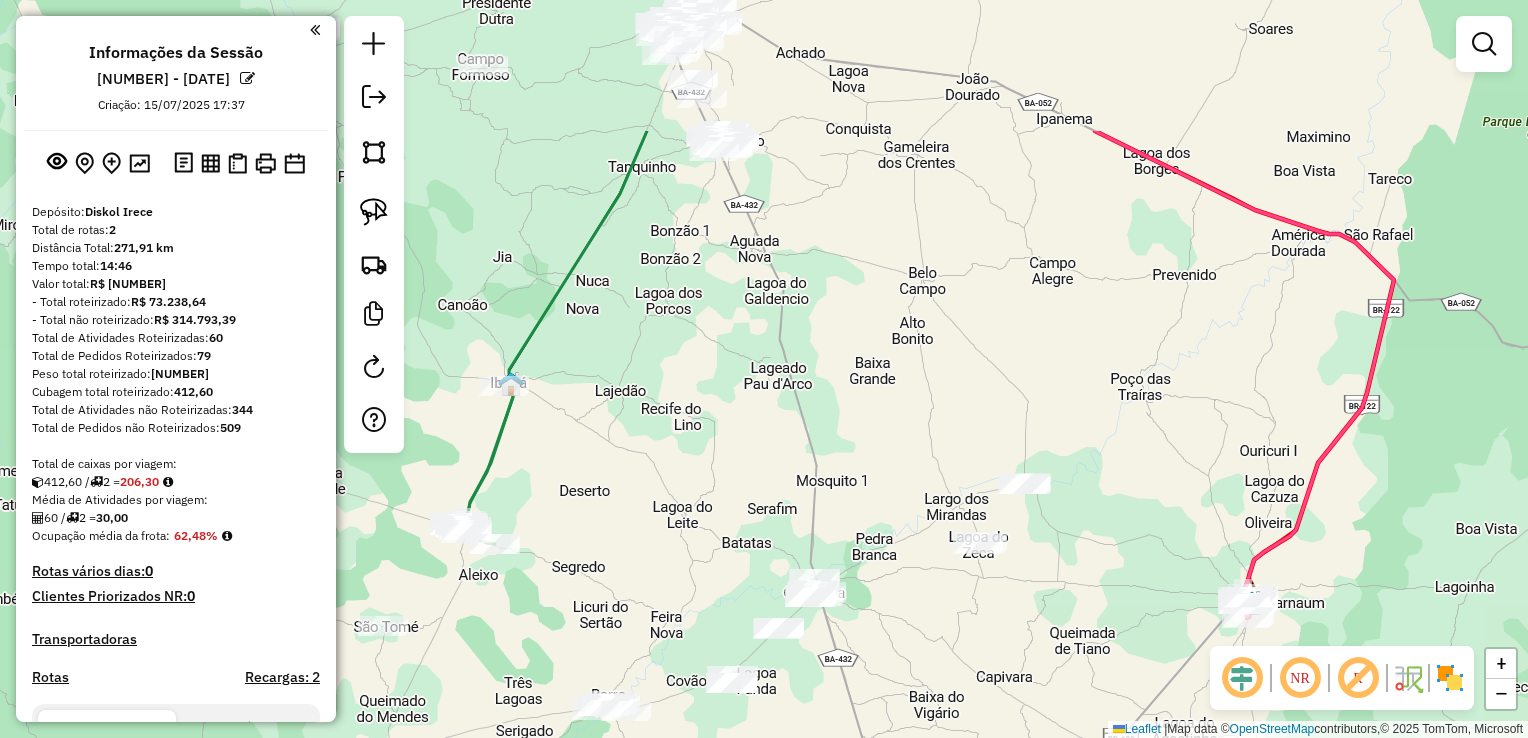 drag, startPoint x: 799, startPoint y: 211, endPoint x: 799, endPoint y: 403, distance: 192 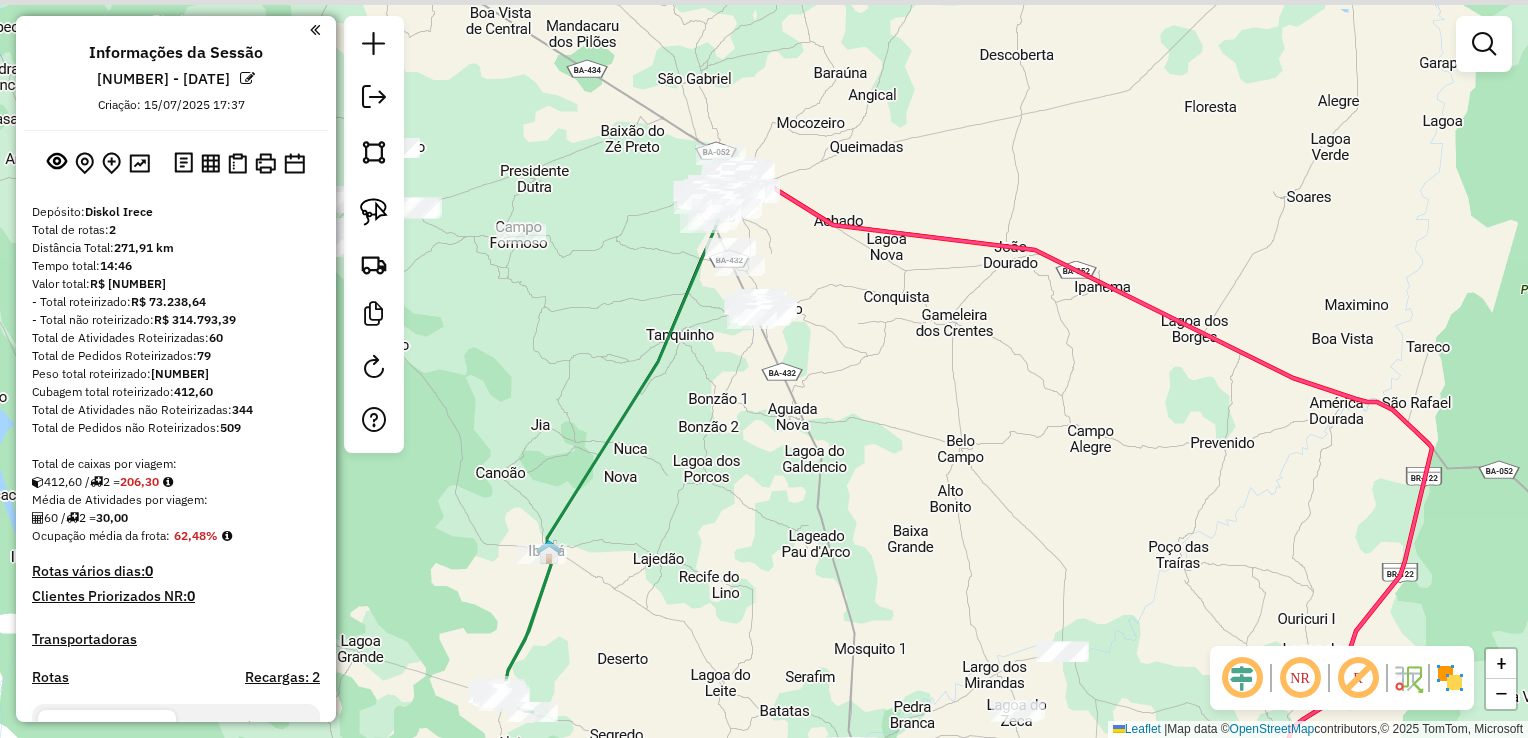 drag, startPoint x: 827, startPoint y: 410, endPoint x: 830, endPoint y: 426, distance: 16.27882 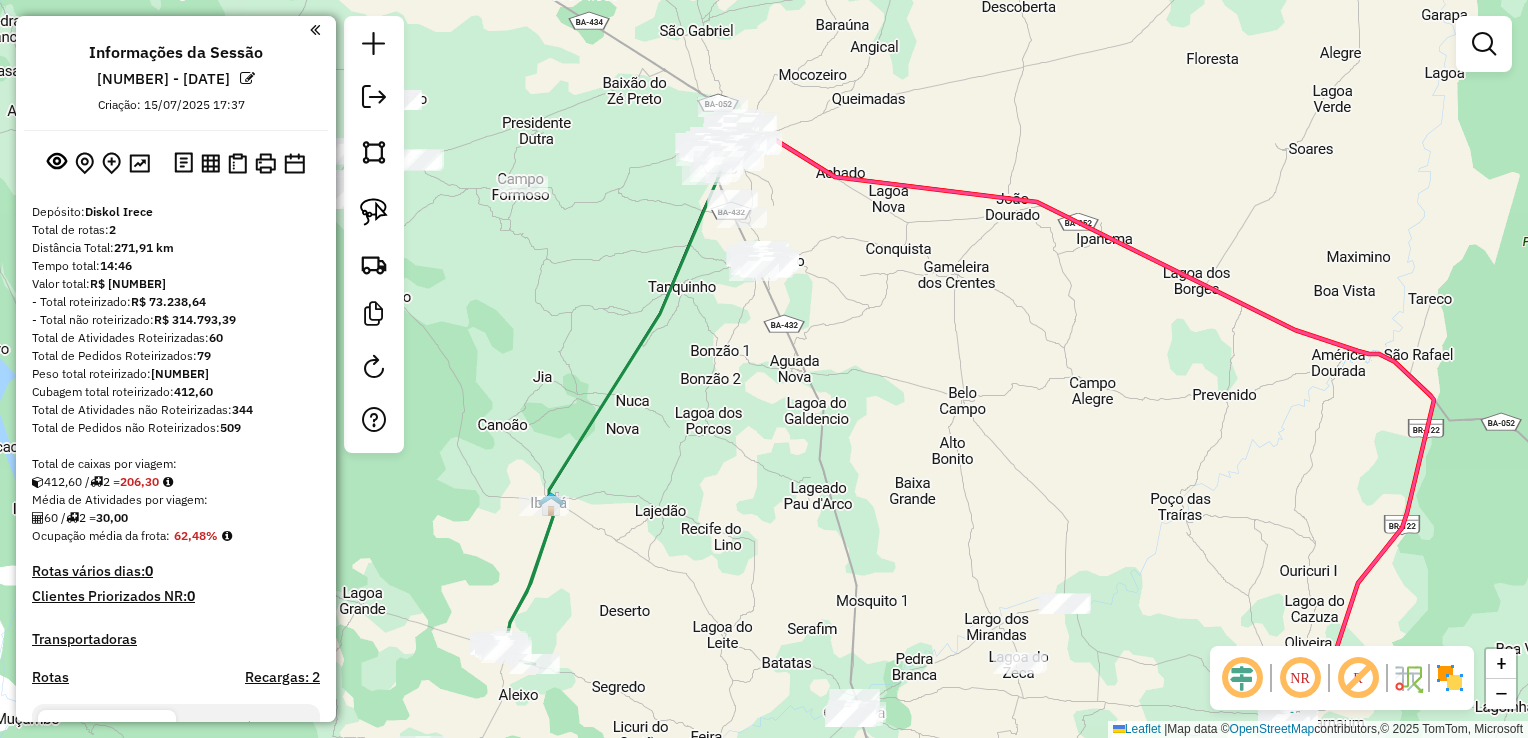 drag, startPoint x: 950, startPoint y: 398, endPoint x: 979, endPoint y: 261, distance: 140.0357 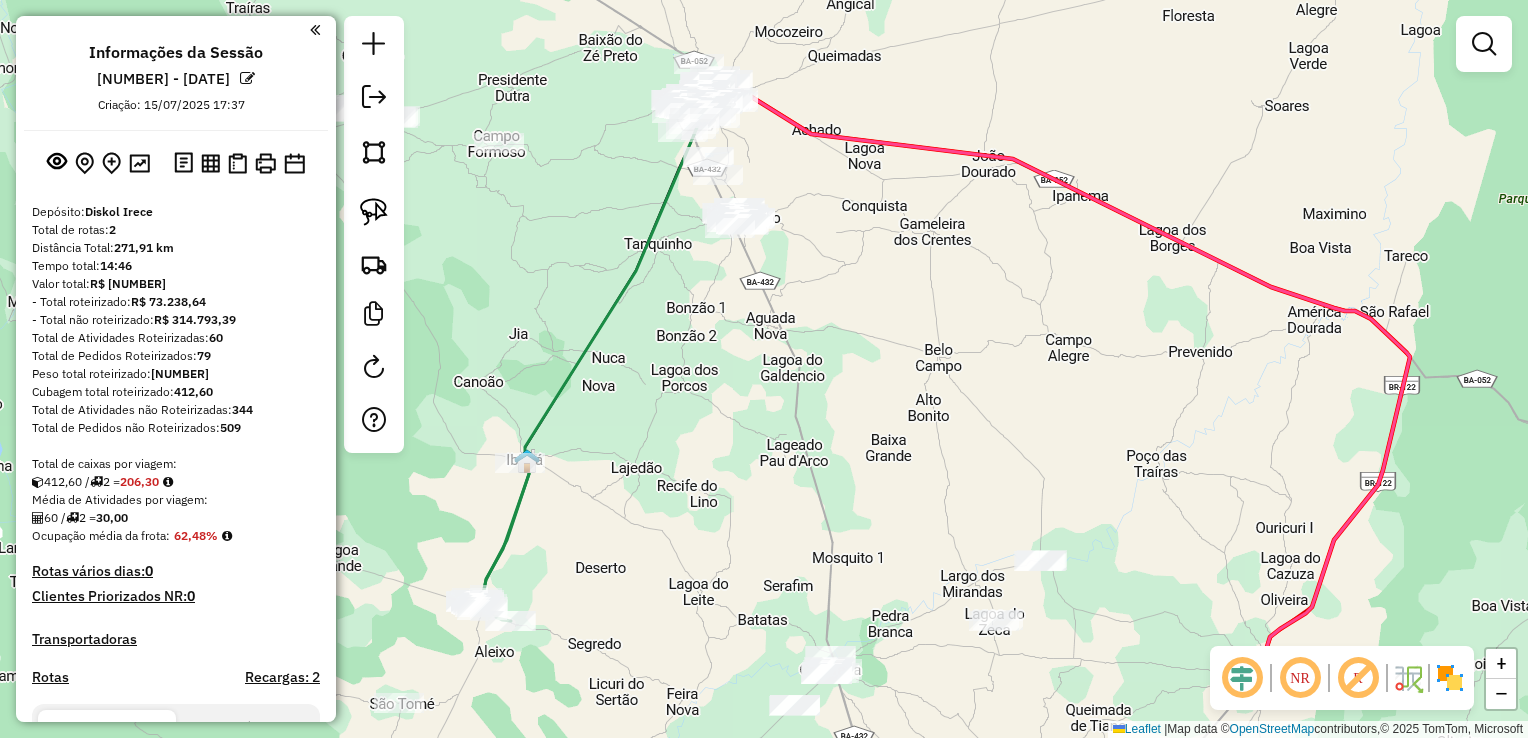 drag, startPoint x: 995, startPoint y: 350, endPoint x: 968, endPoint y: 448, distance: 101.65137 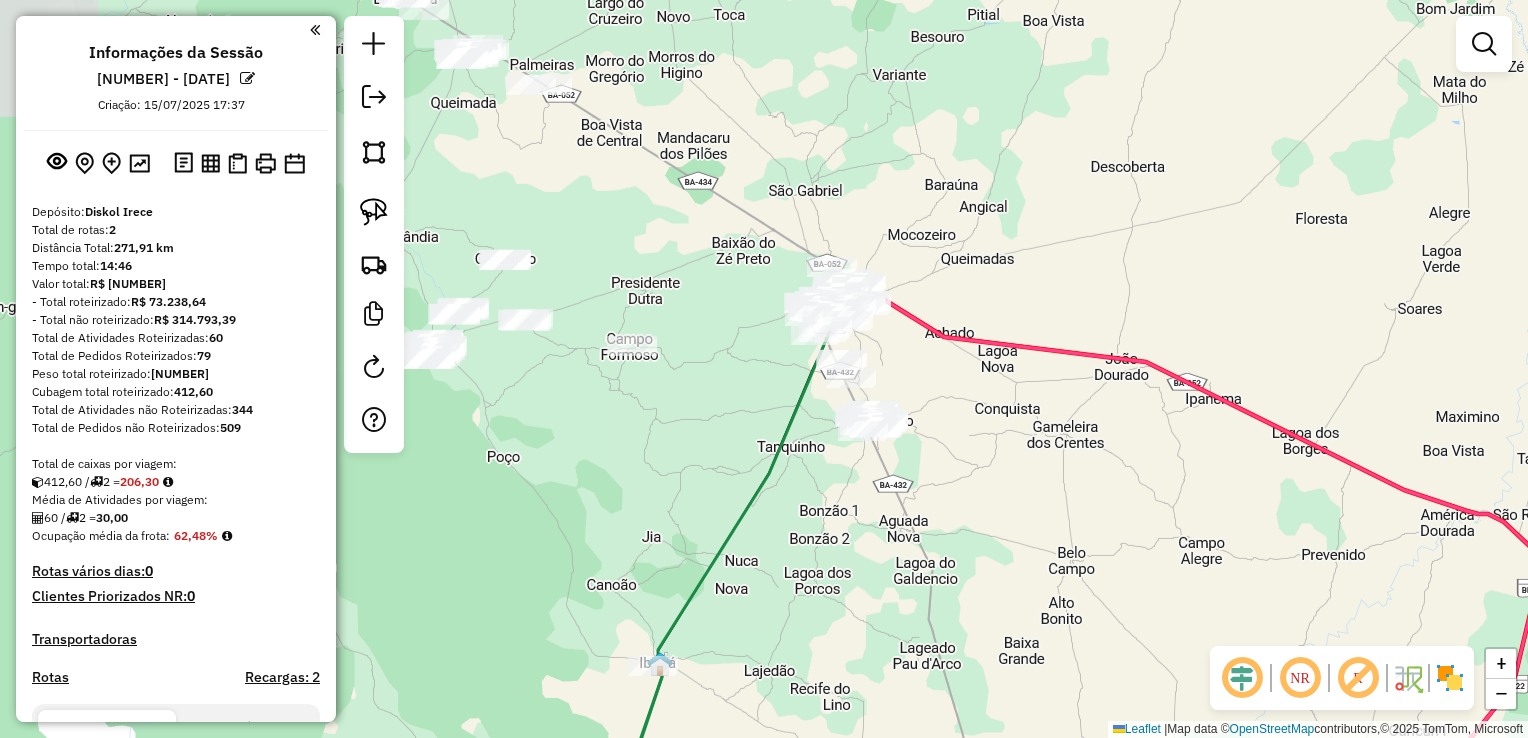 drag, startPoint x: 1034, startPoint y: 474, endPoint x: 928, endPoint y: 475, distance: 106.004715 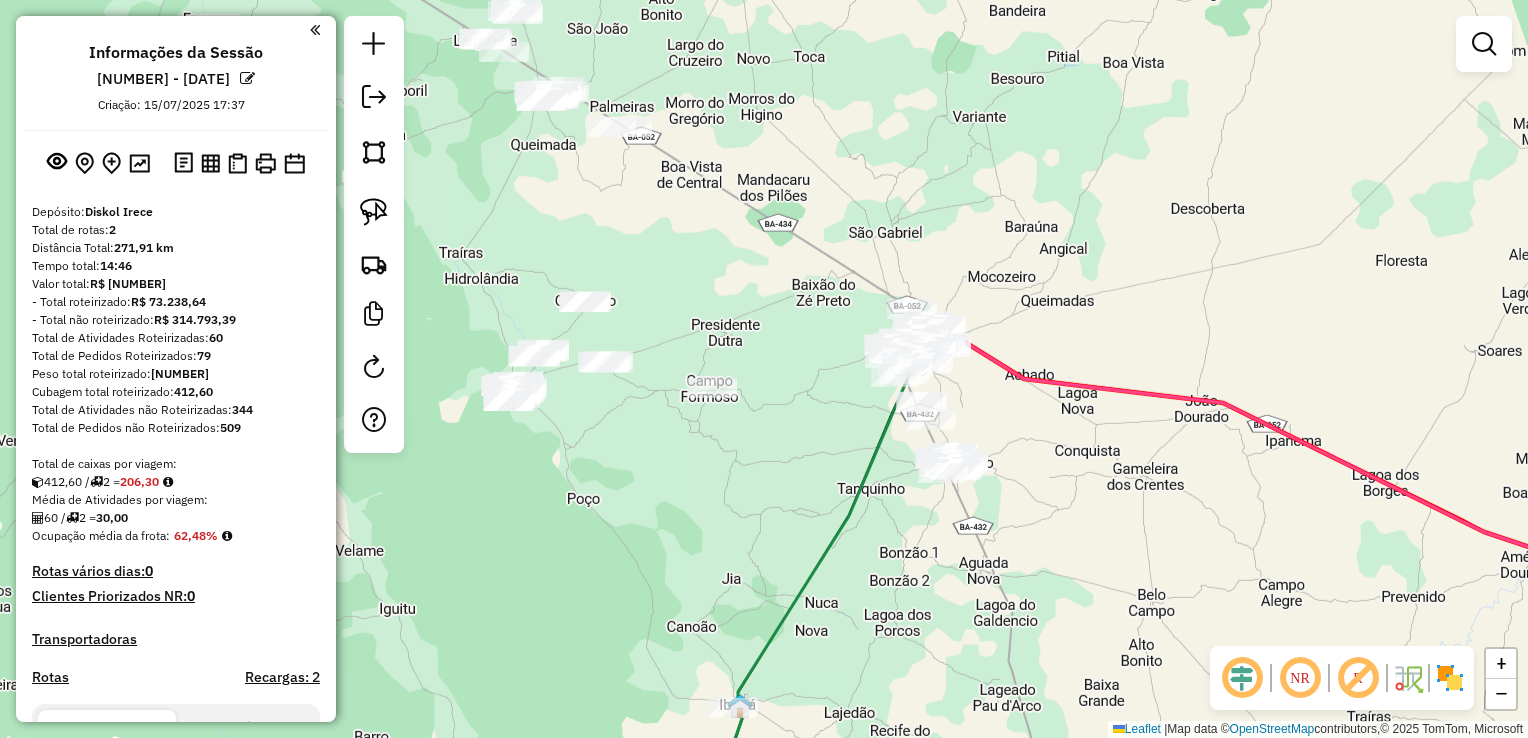 drag, startPoint x: 766, startPoint y: 433, endPoint x: 957, endPoint y: 494, distance: 200.50436 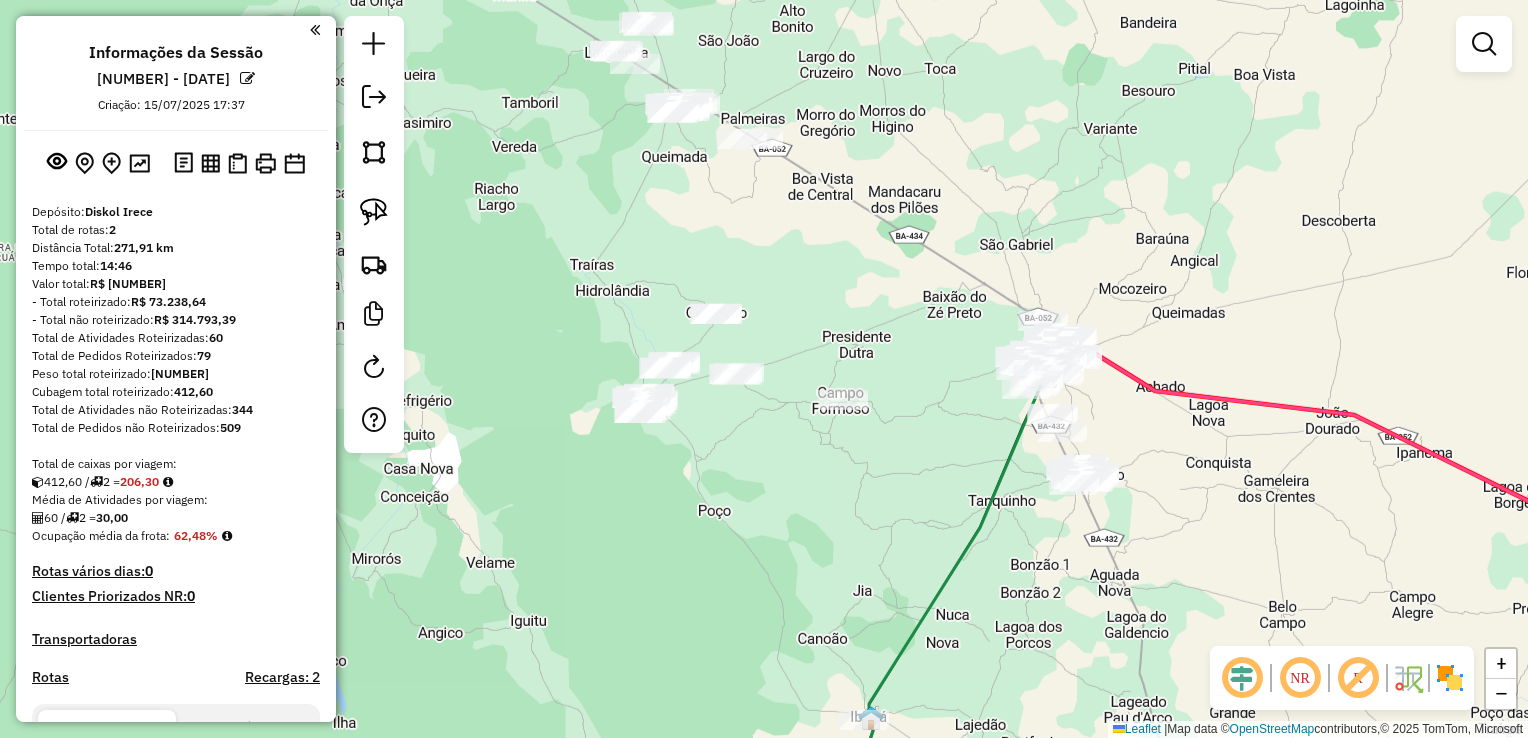 drag, startPoint x: 808, startPoint y: 517, endPoint x: 909, endPoint y: 482, distance: 106.89247 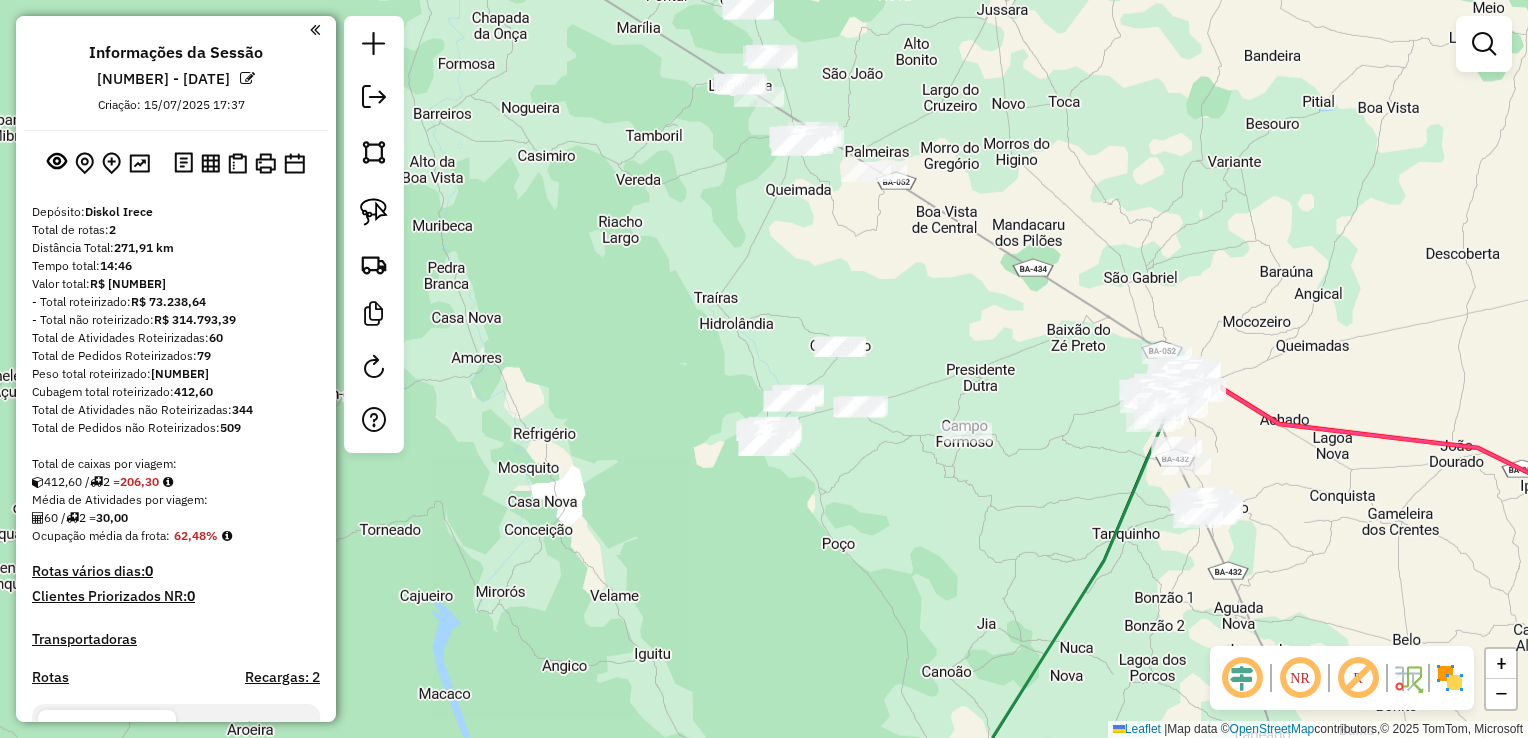drag, startPoint x: 773, startPoint y: 426, endPoint x: 816, endPoint y: 484, distance: 72.20111 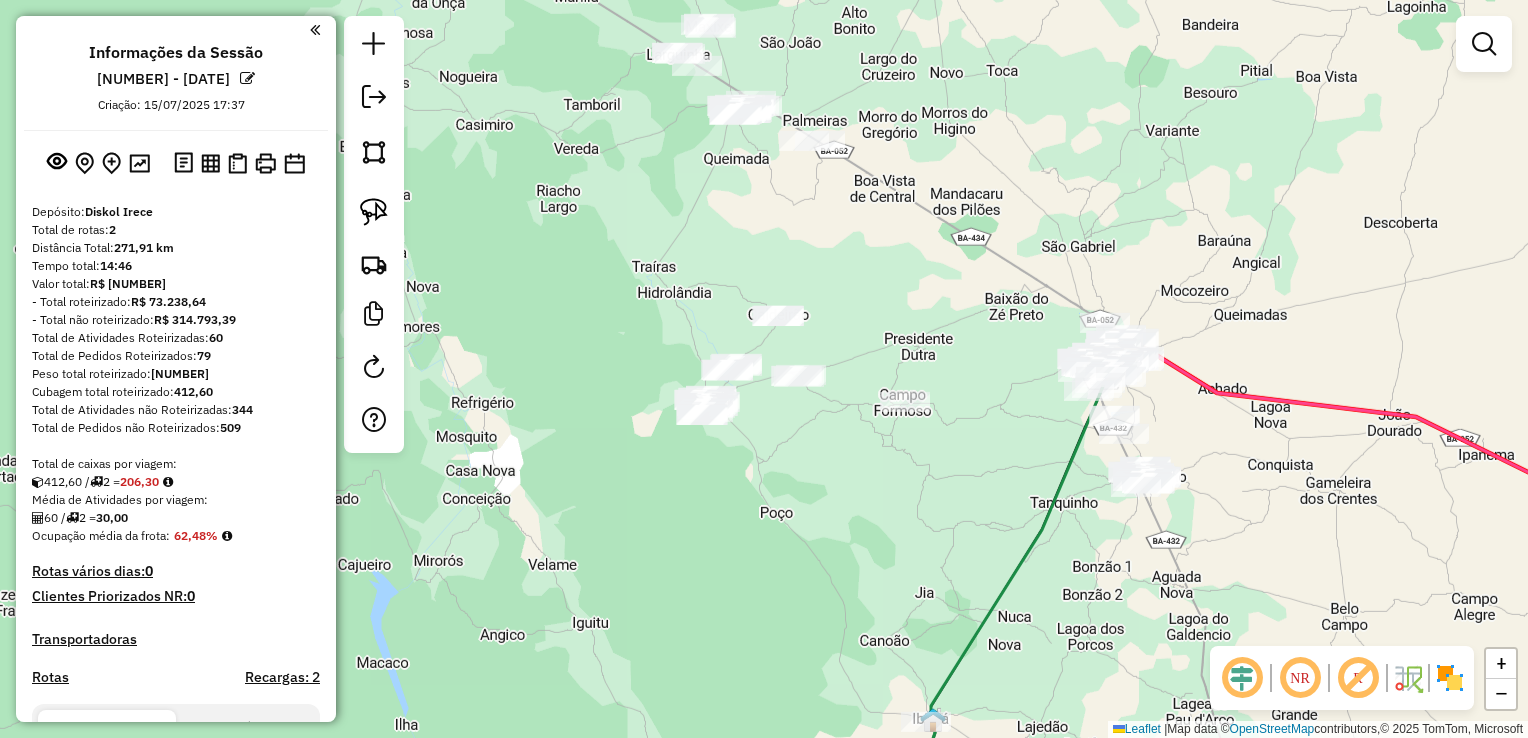 drag, startPoint x: 941, startPoint y: 372, endPoint x: 874, endPoint y: 336, distance: 76.05919 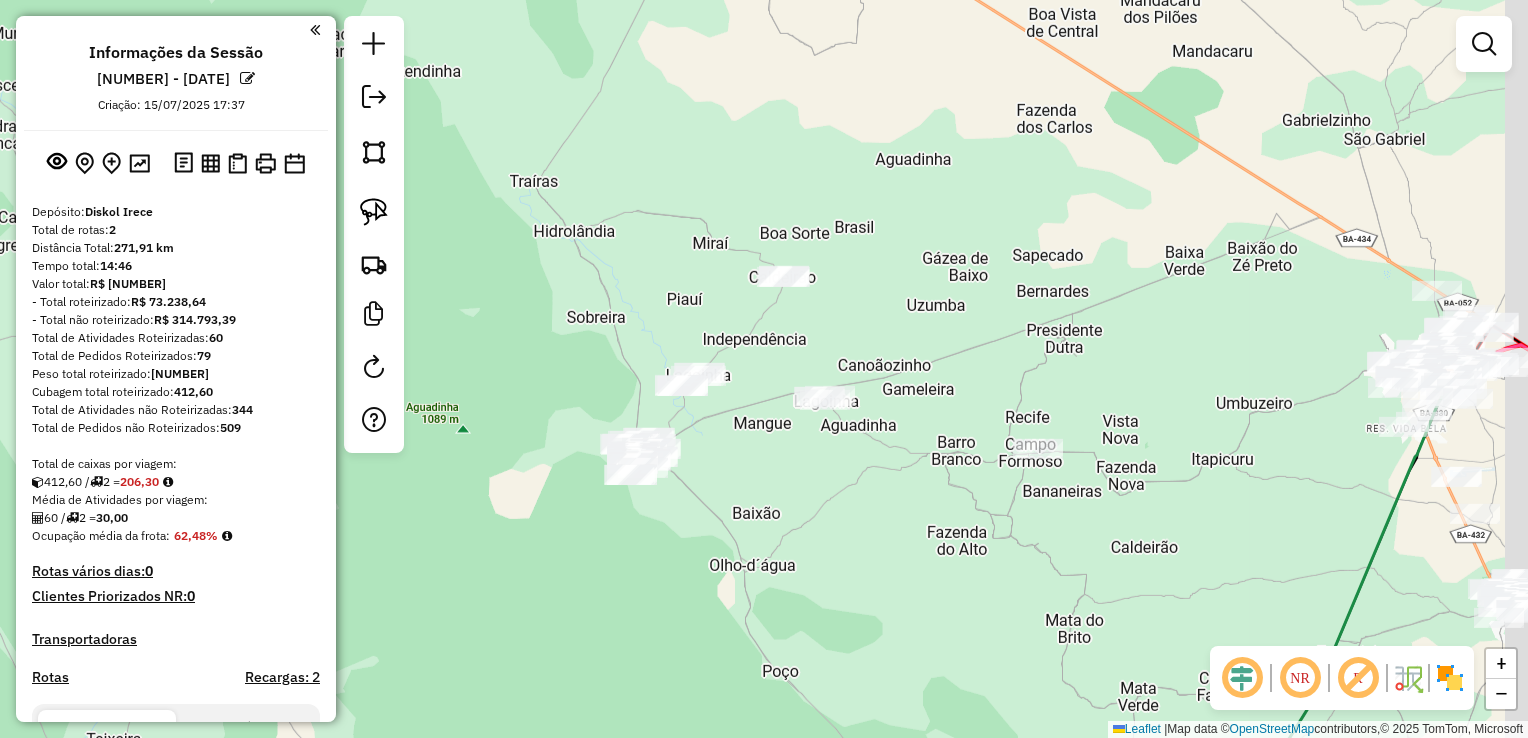 drag, startPoint x: 777, startPoint y: 356, endPoint x: 725, endPoint y: 394, distance: 64.40497 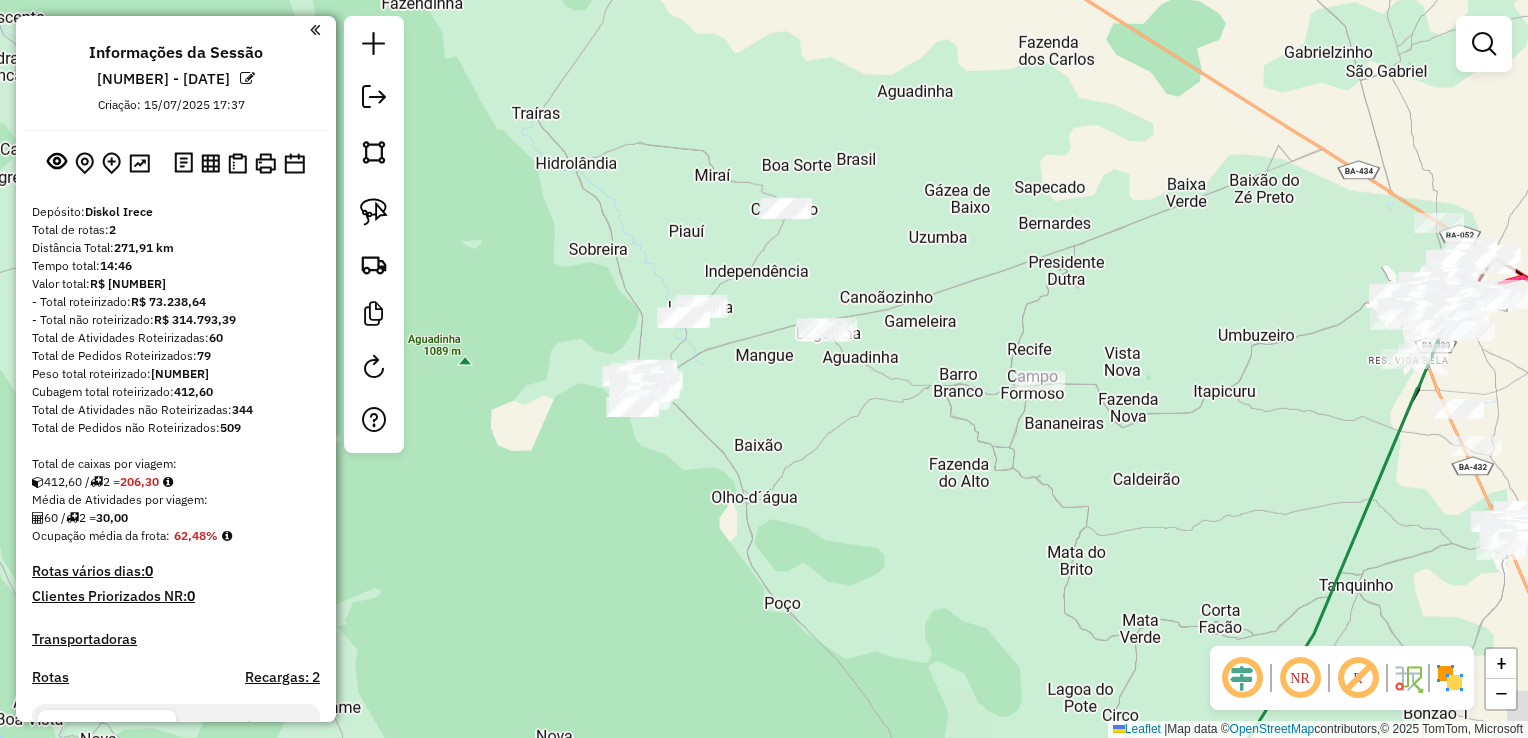 click on "Janela de atendimento Grade de atendimento Capacidade Transportadoras Veículos Cliente Pedidos  Rotas Selecione os dias de semana para filtrar as janelas de atendimento  Seg   Ter   Qua   Qui   Sex   Sáb   Dom  Informe o período da janela de atendimento: De: Até:  Filtrar exatamente a janela do cliente  Considerar janela de atendimento padrão  Selecione os dias de semana para filtrar as grades de atendimento  Seg   Ter   Qua   Qui   Sex   Sáb   Dom   Considerar clientes sem dia de atendimento cadastrado  Clientes fora do dia de atendimento selecionado Filtrar as atividades entre os valores definidos abaixo:  Peso mínimo:   Peso máximo:   Cubagem mínima:   Cubagem máxima:   De:   Até:  Filtrar as atividades entre o tempo de atendimento definido abaixo:  De:   Até:   Considerar capacidade total dos clientes não roteirizados Transportadora: Selecione um ou mais itens Tipo de veículo: Selecione um ou mais itens Veículo: Selecione um ou mais itens Motorista: Selecione um ou mais itens Nome: Rótulo:" 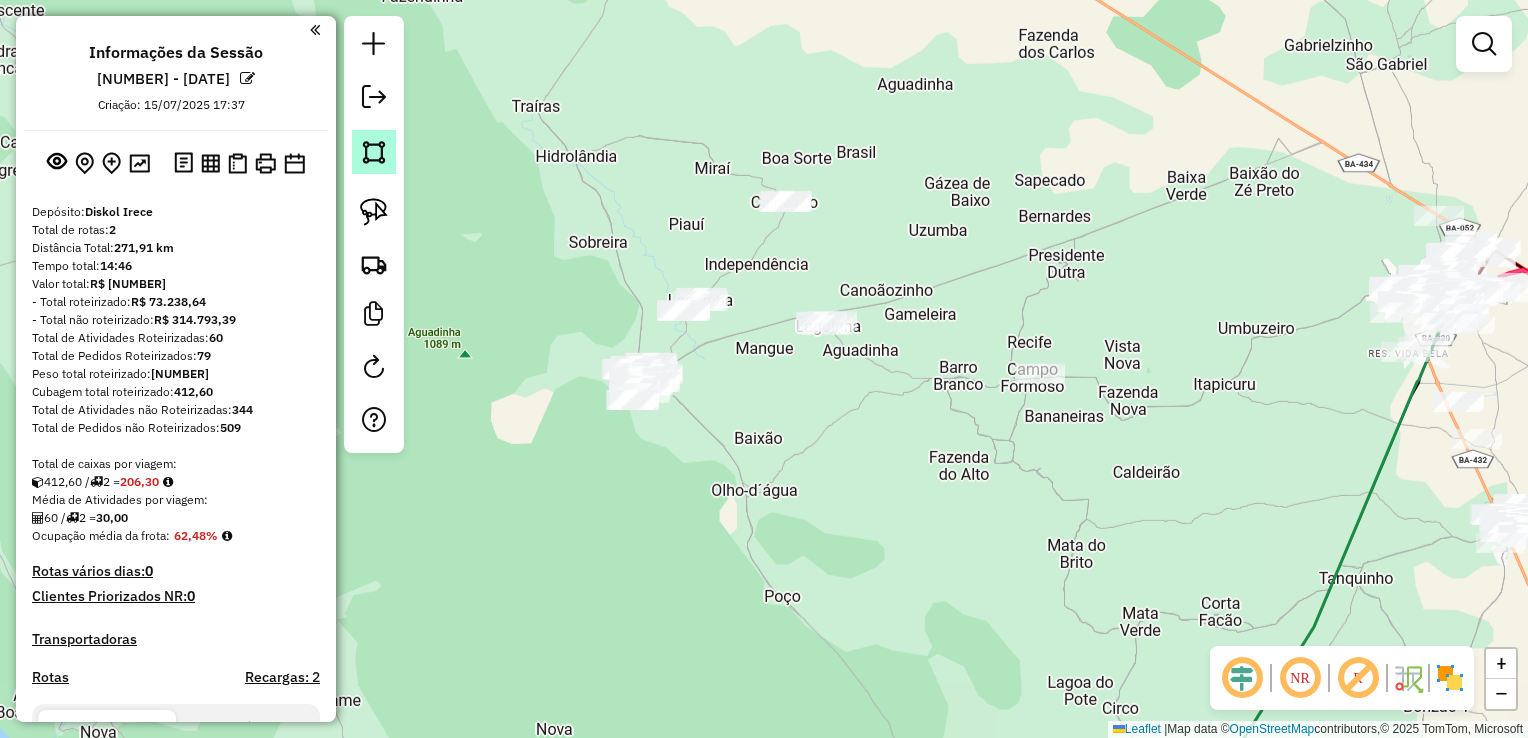 click 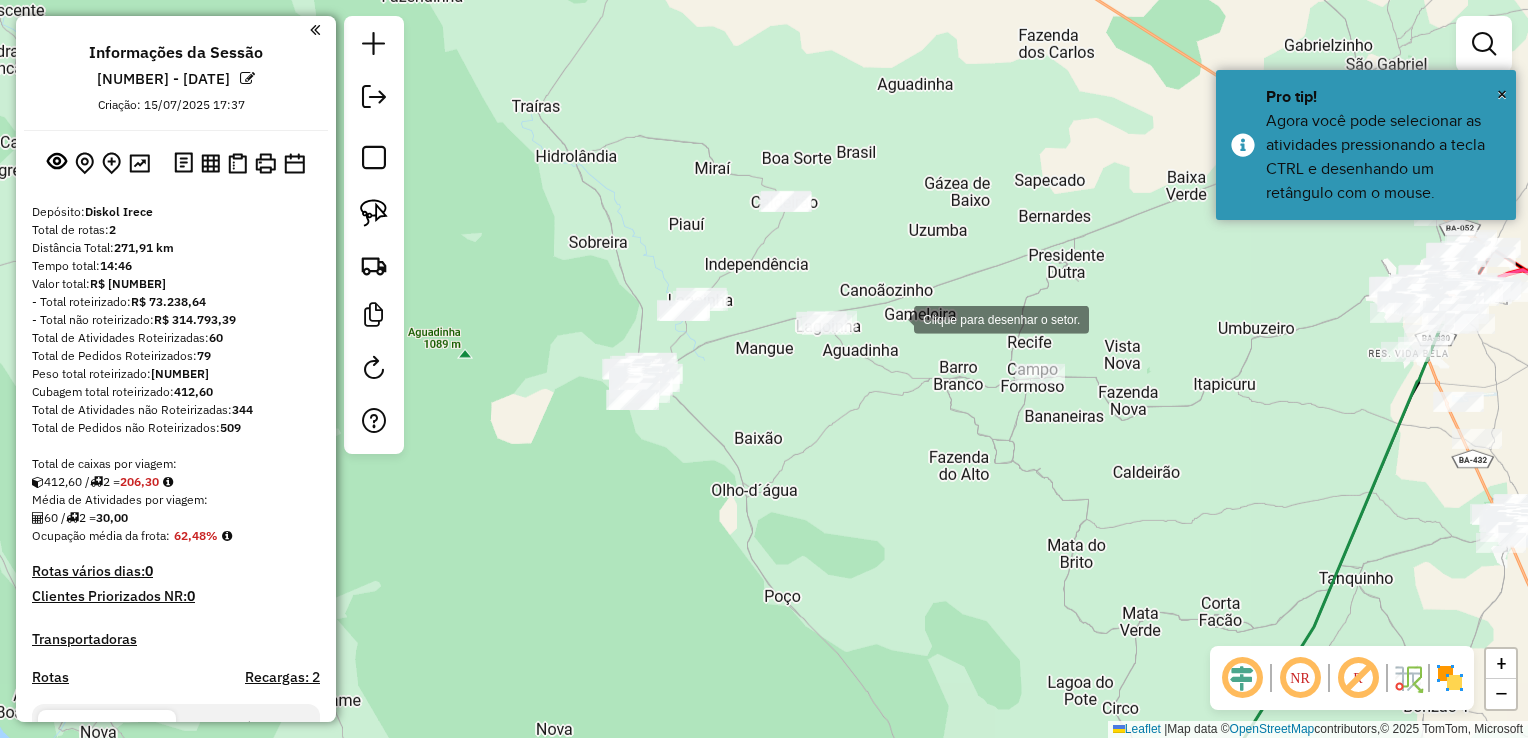 click 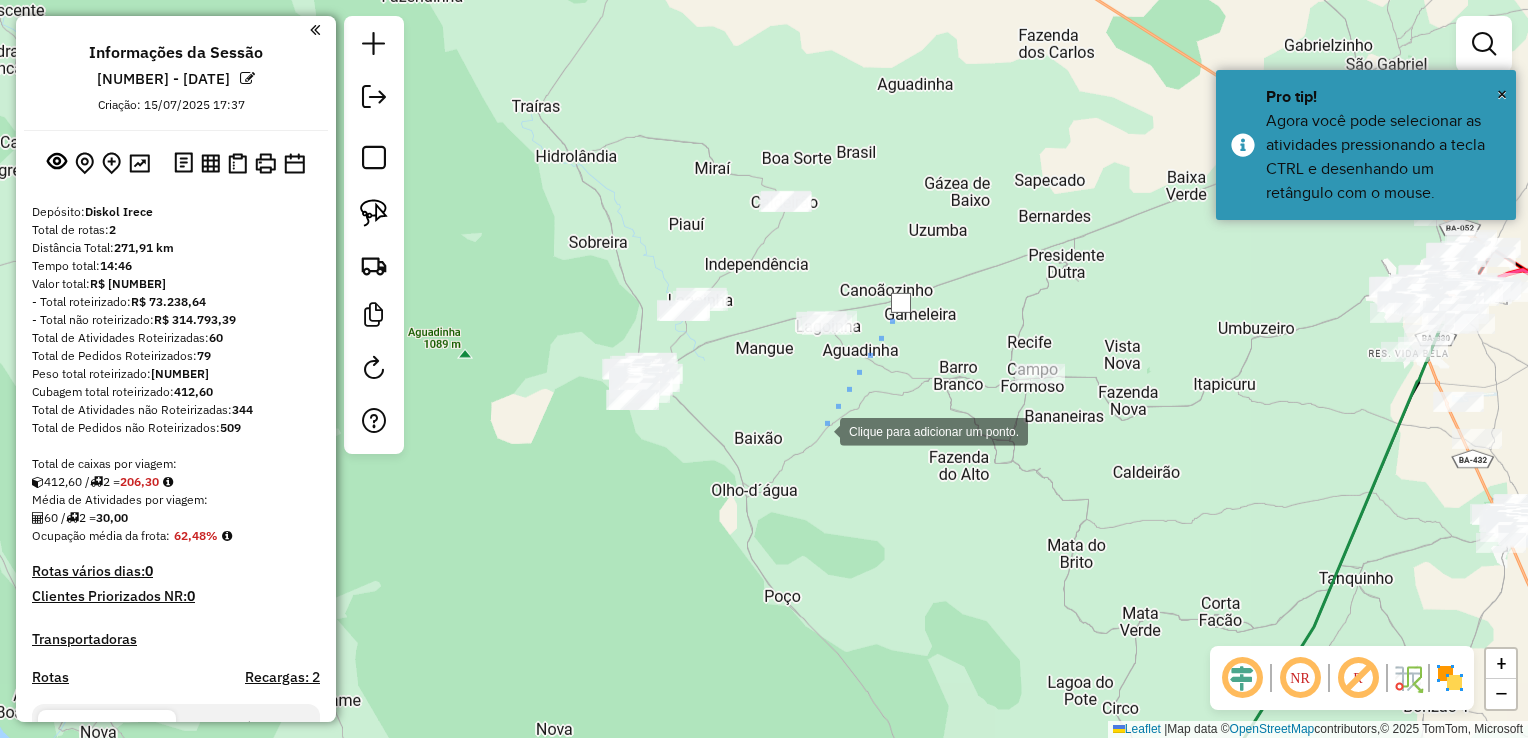 click 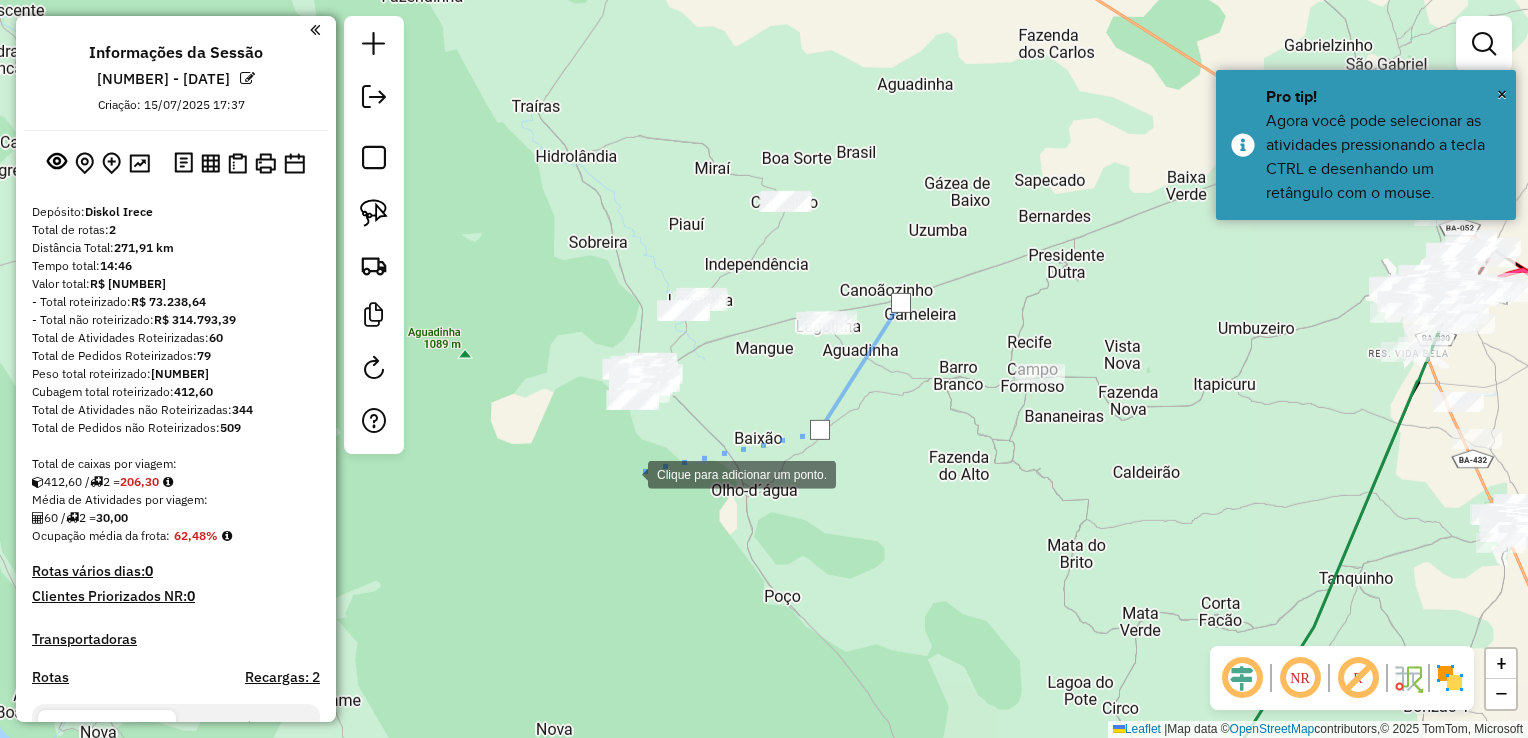 click 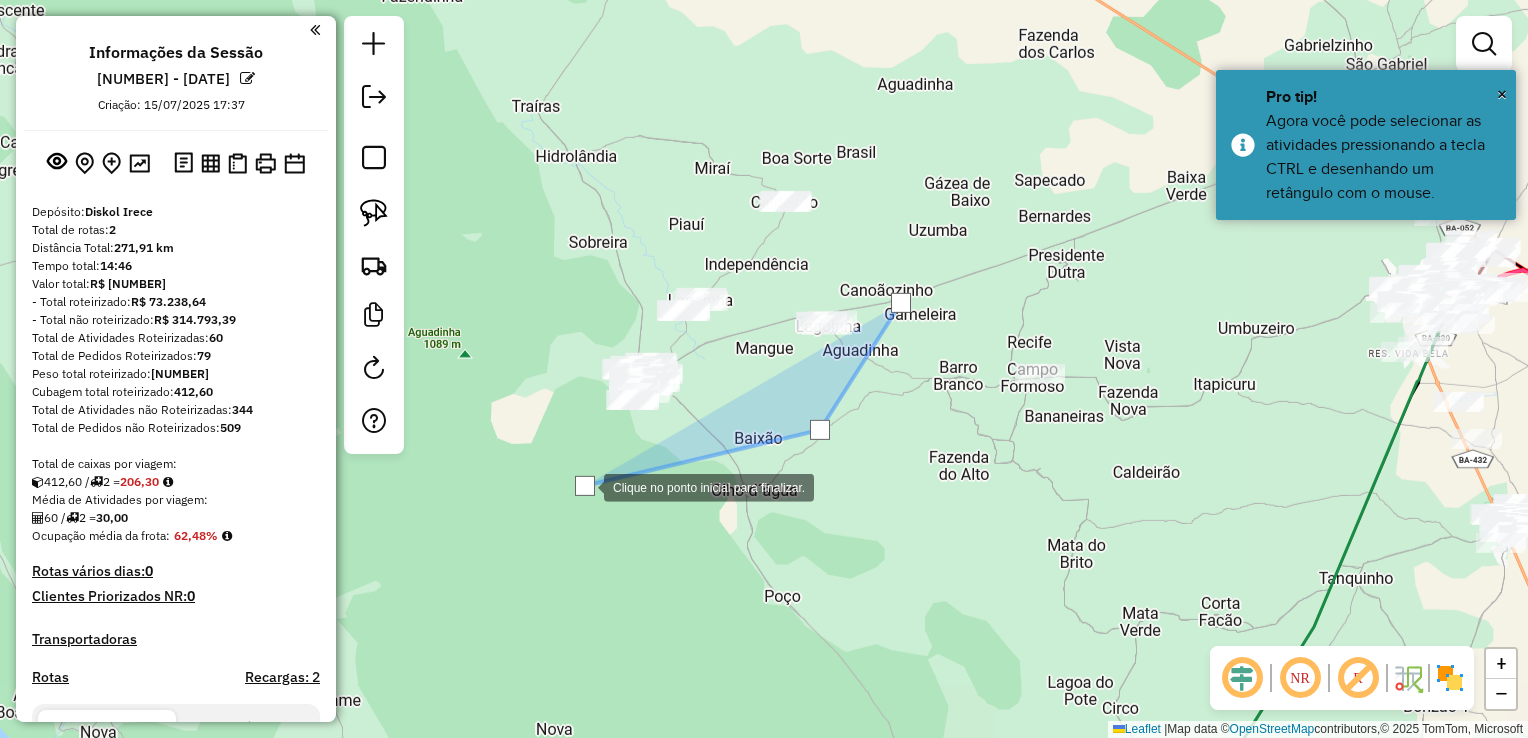click 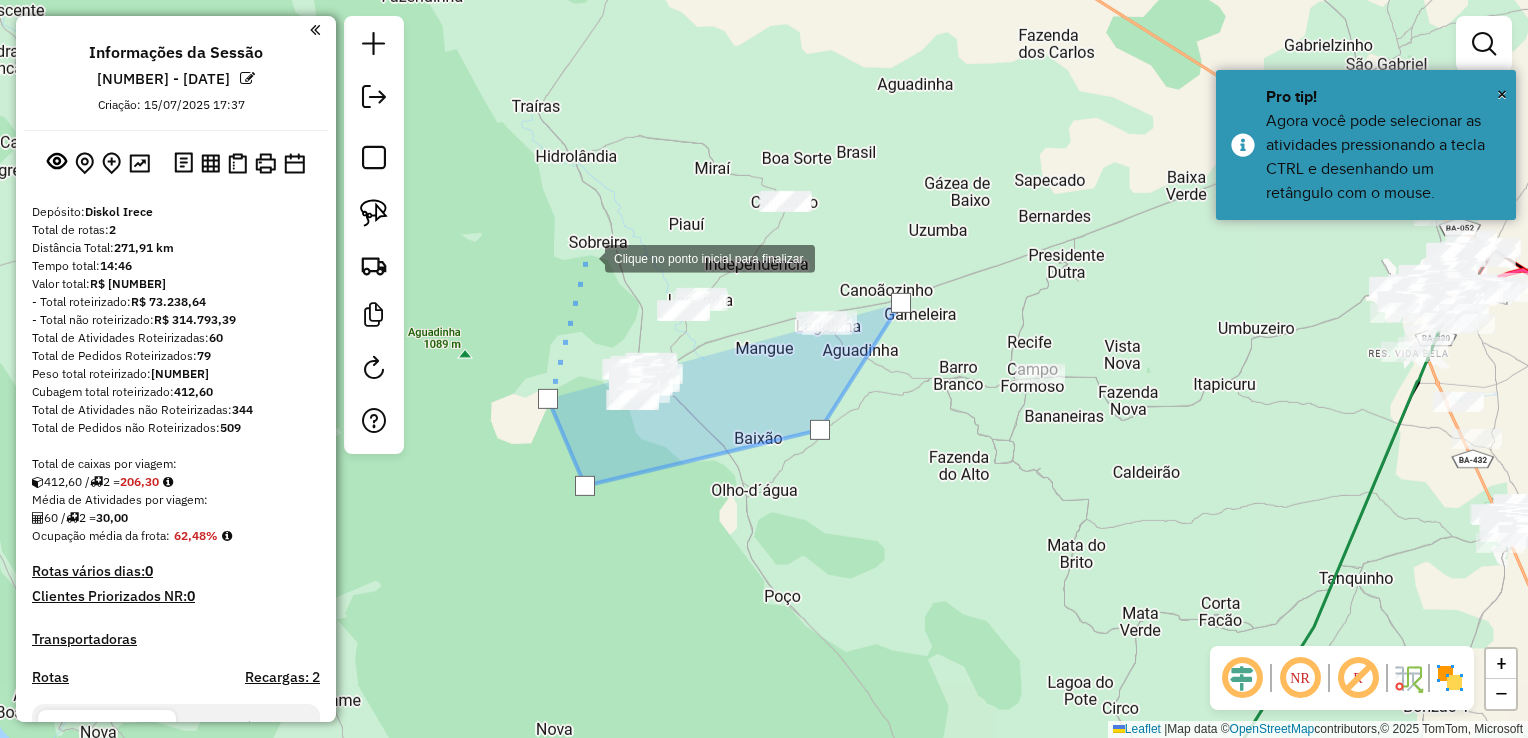 click 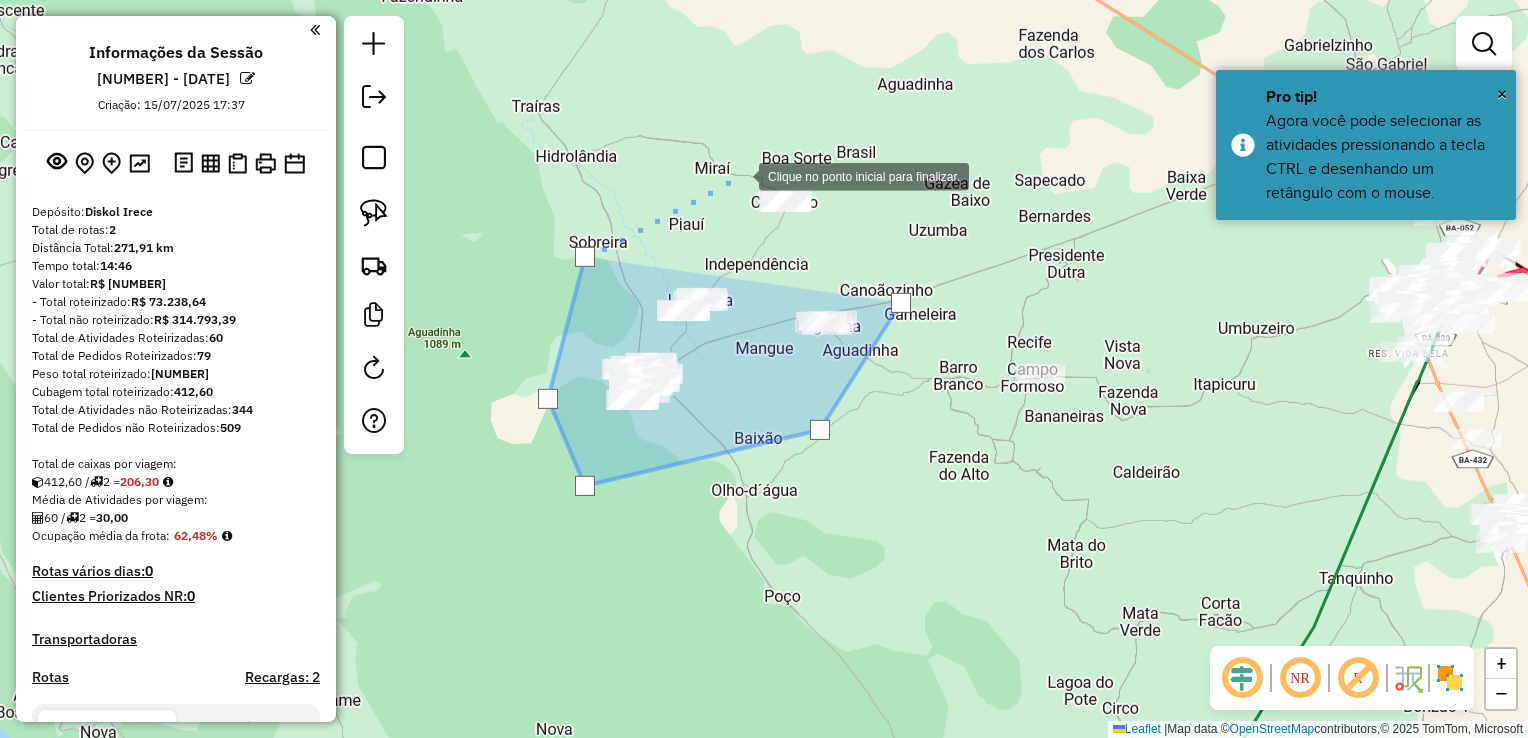 click 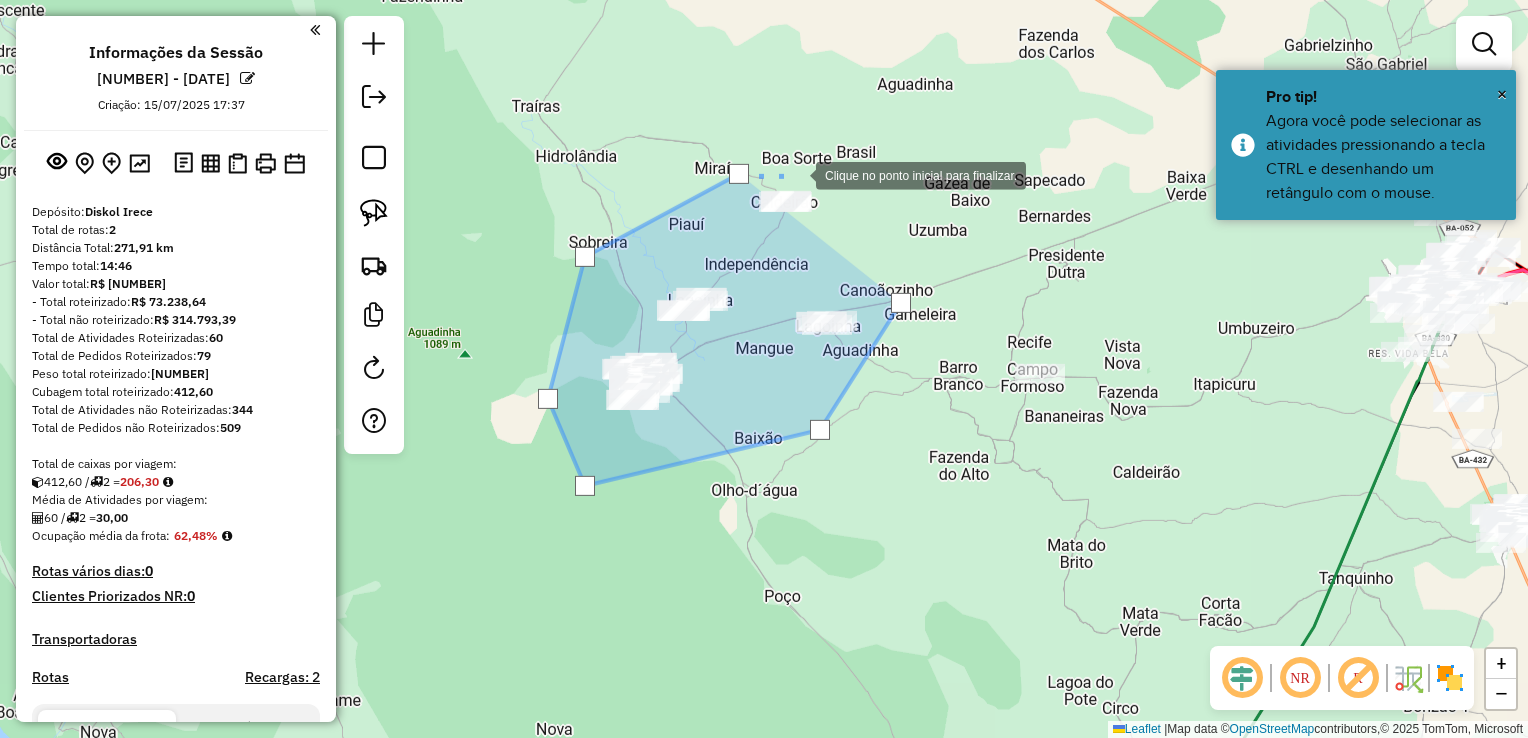 click 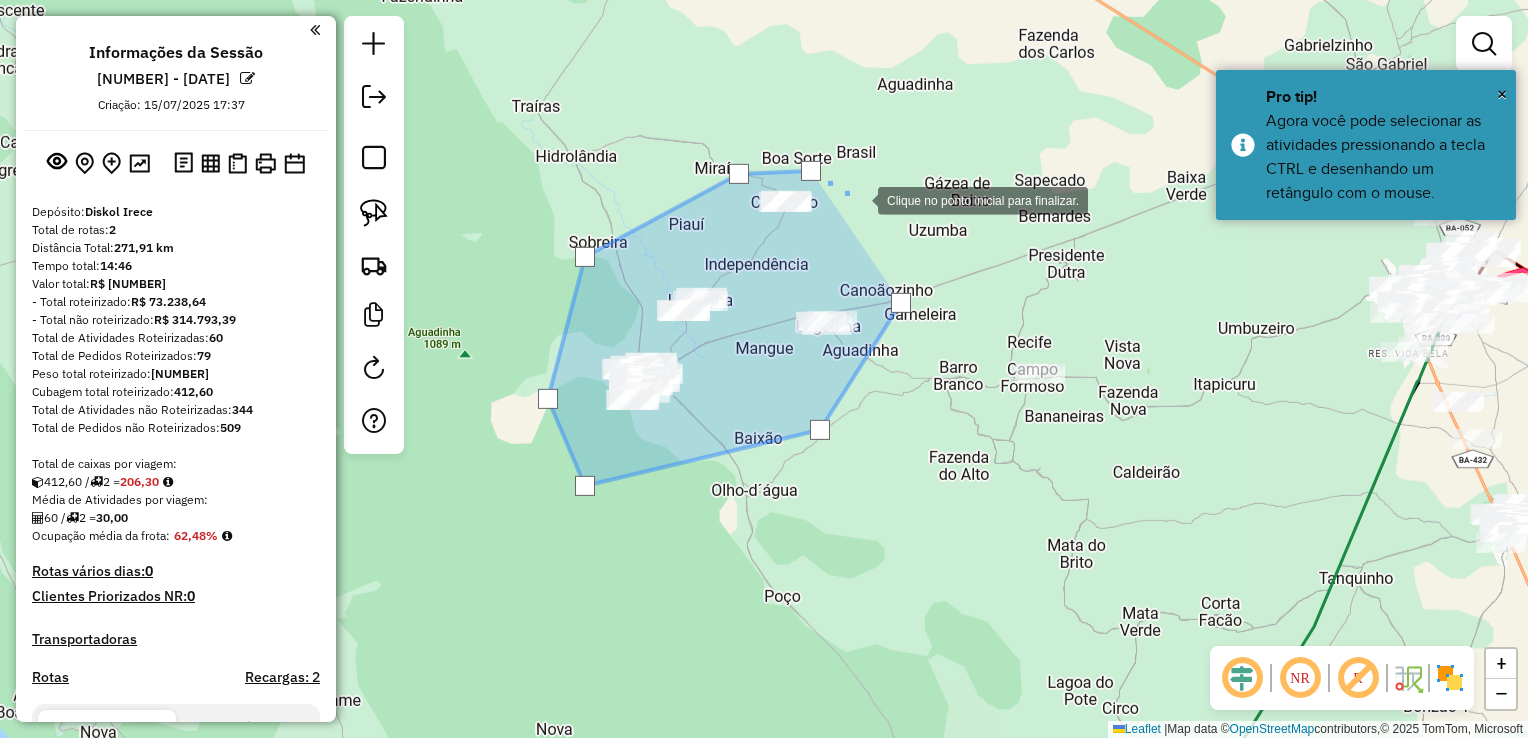 click 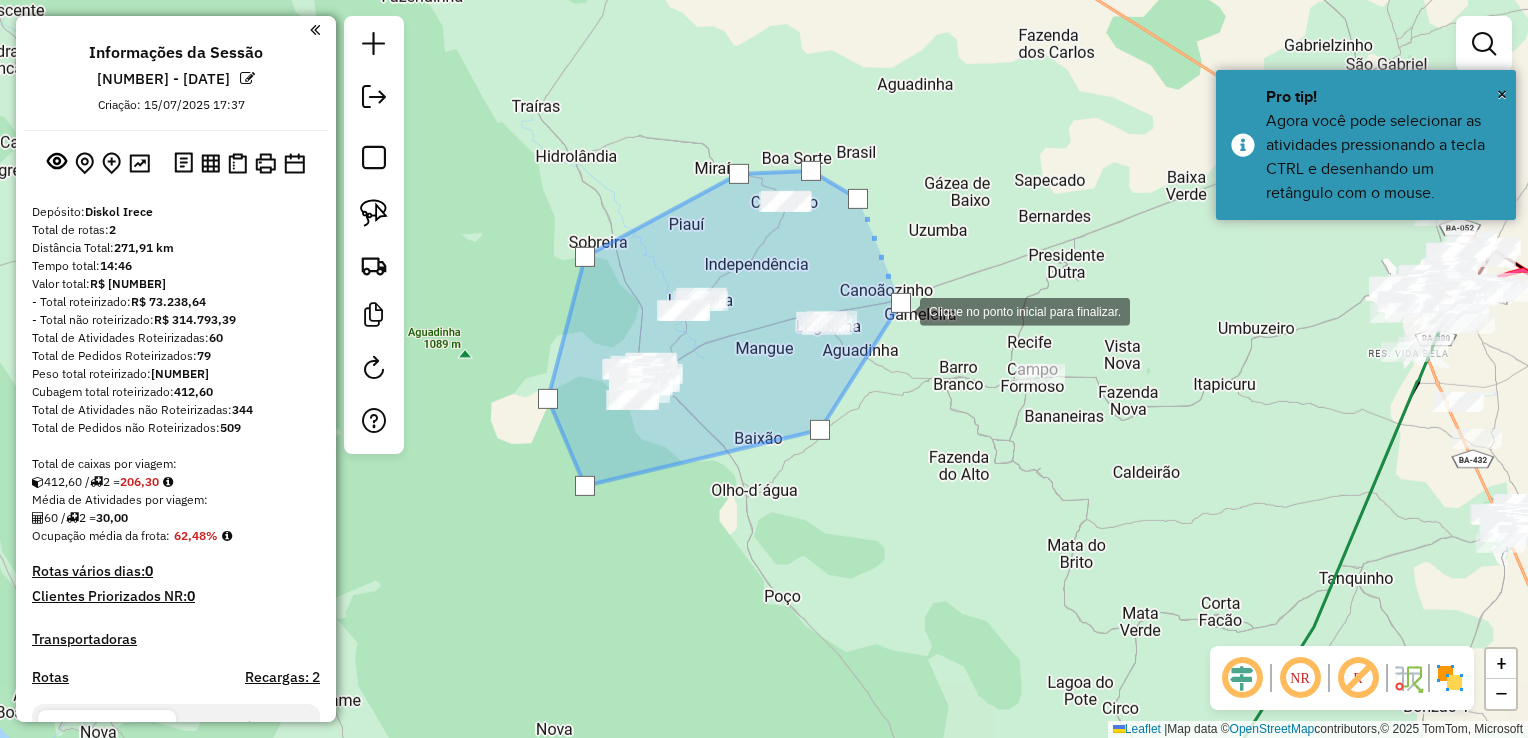 click 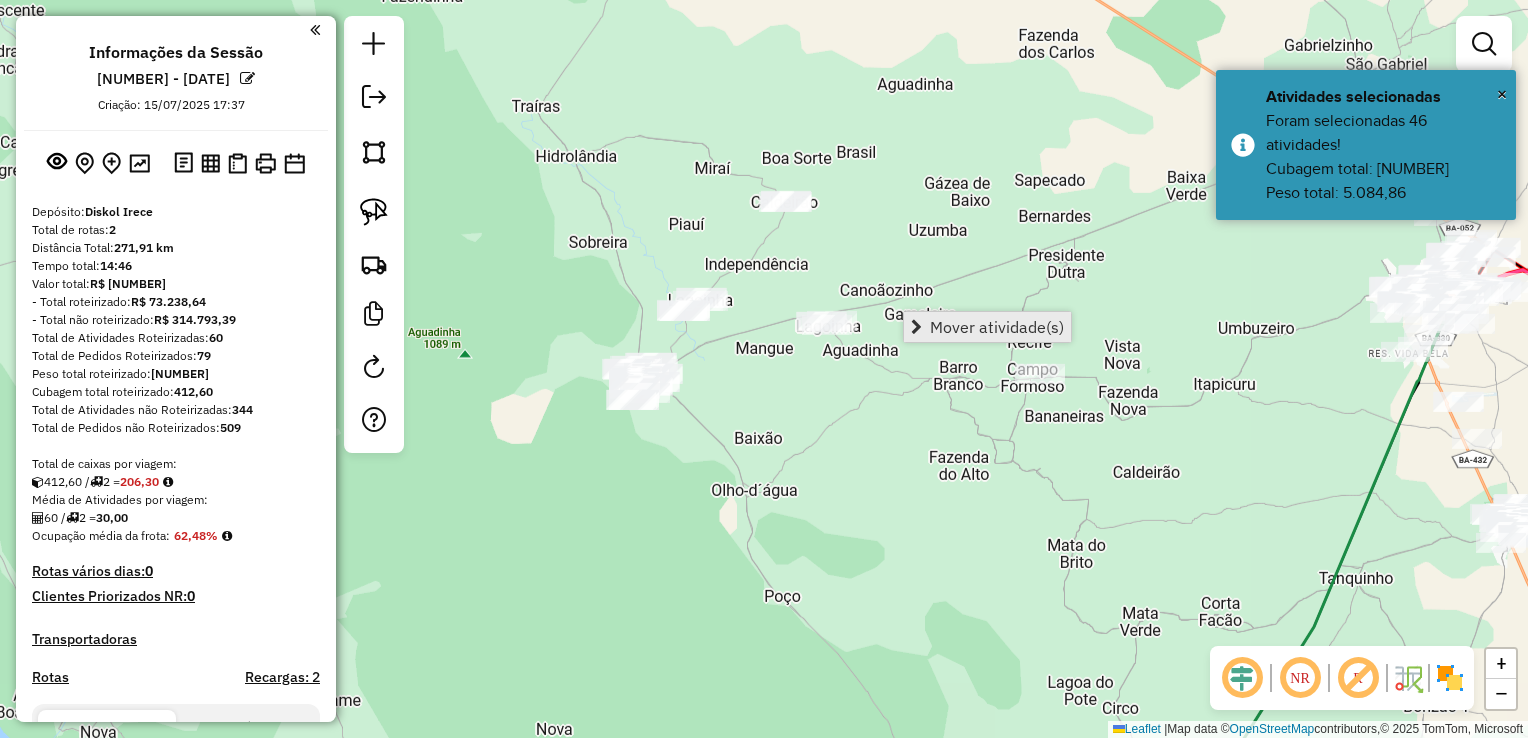 click on "Mover atividade(s)" at bounding box center (987, 327) 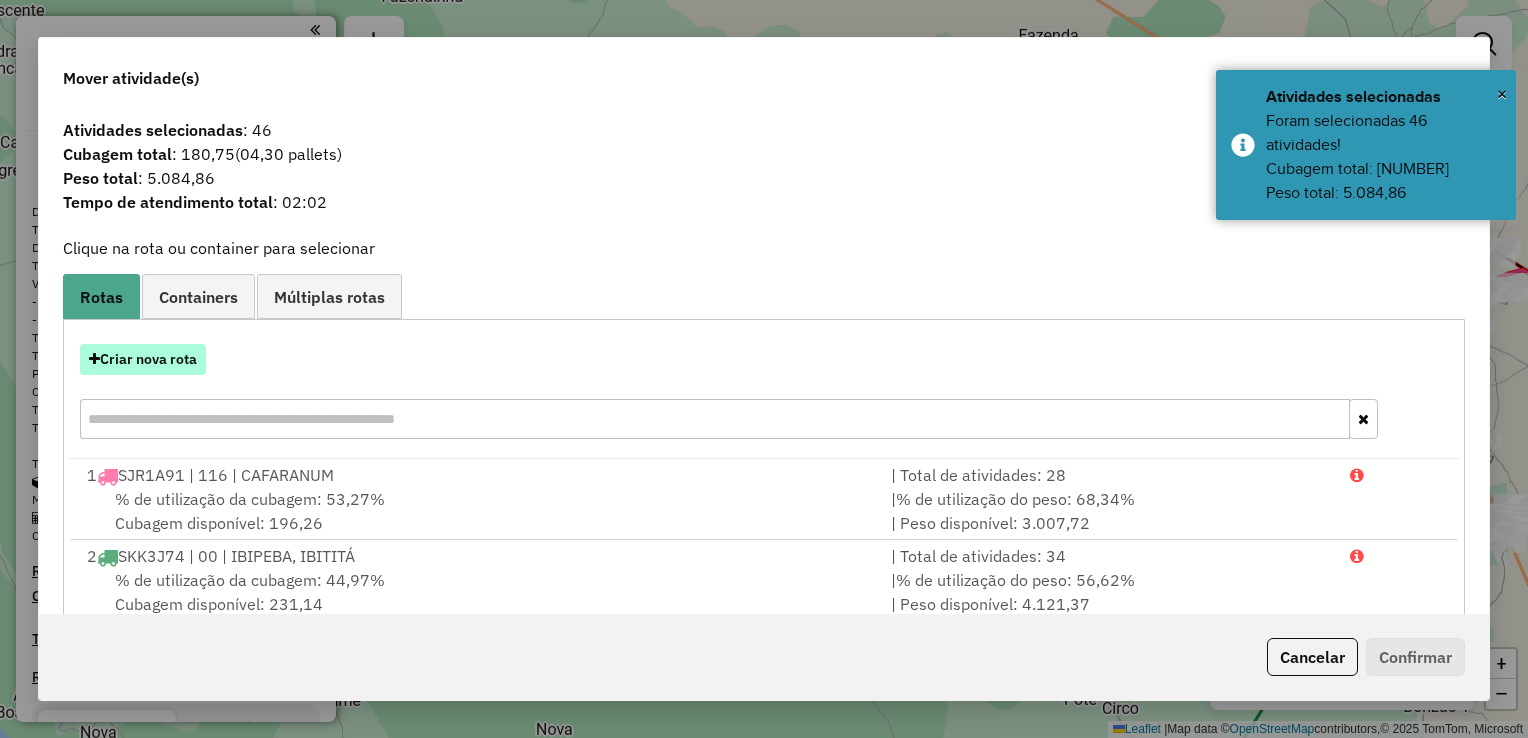 click on "Criar nova rota" at bounding box center [143, 359] 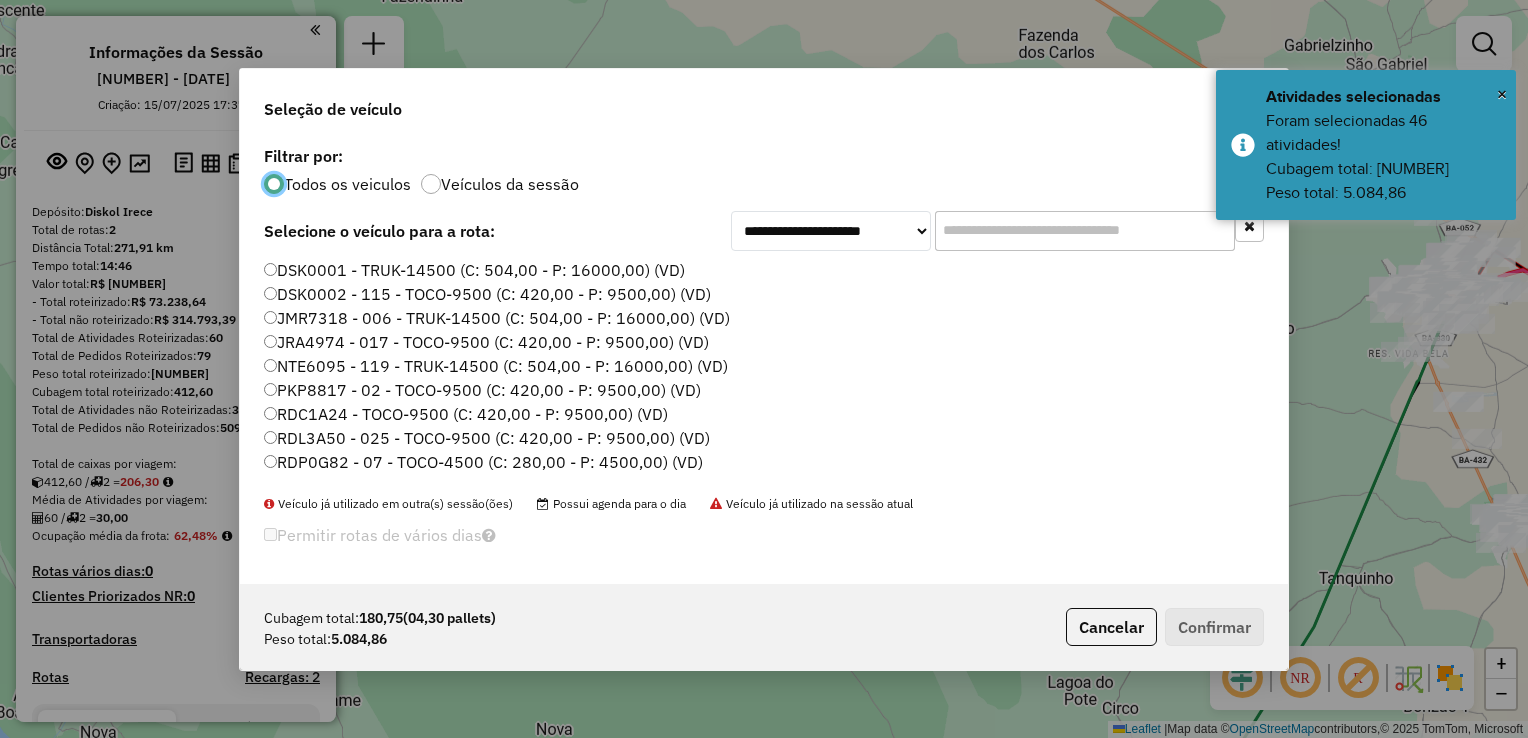 scroll, scrollTop: 10, scrollLeft: 6, axis: both 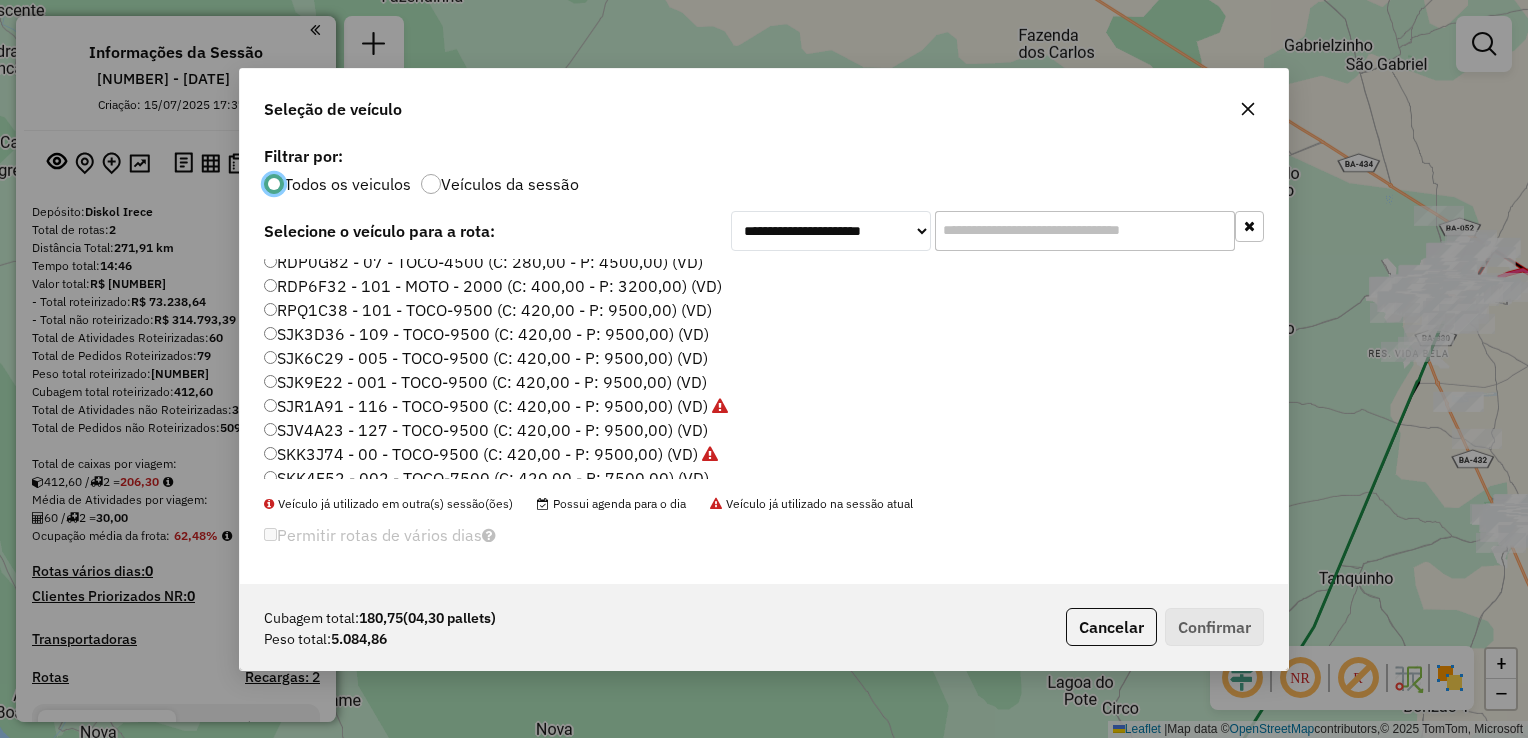 click on "SJK9E22 - 001 - TOCO-9500 (C: 420,00 - P: 9500,00) (VD)" 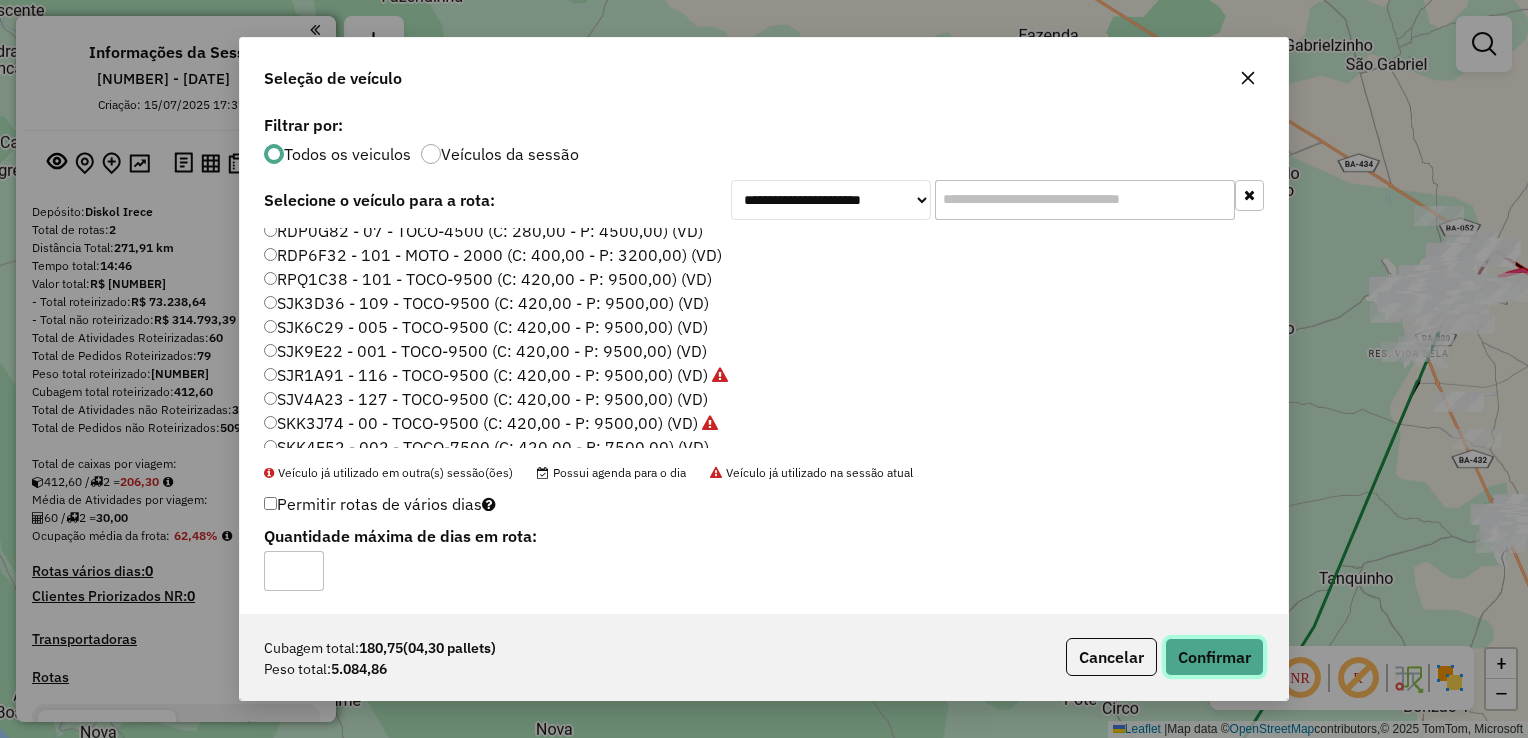click on "Confirmar" 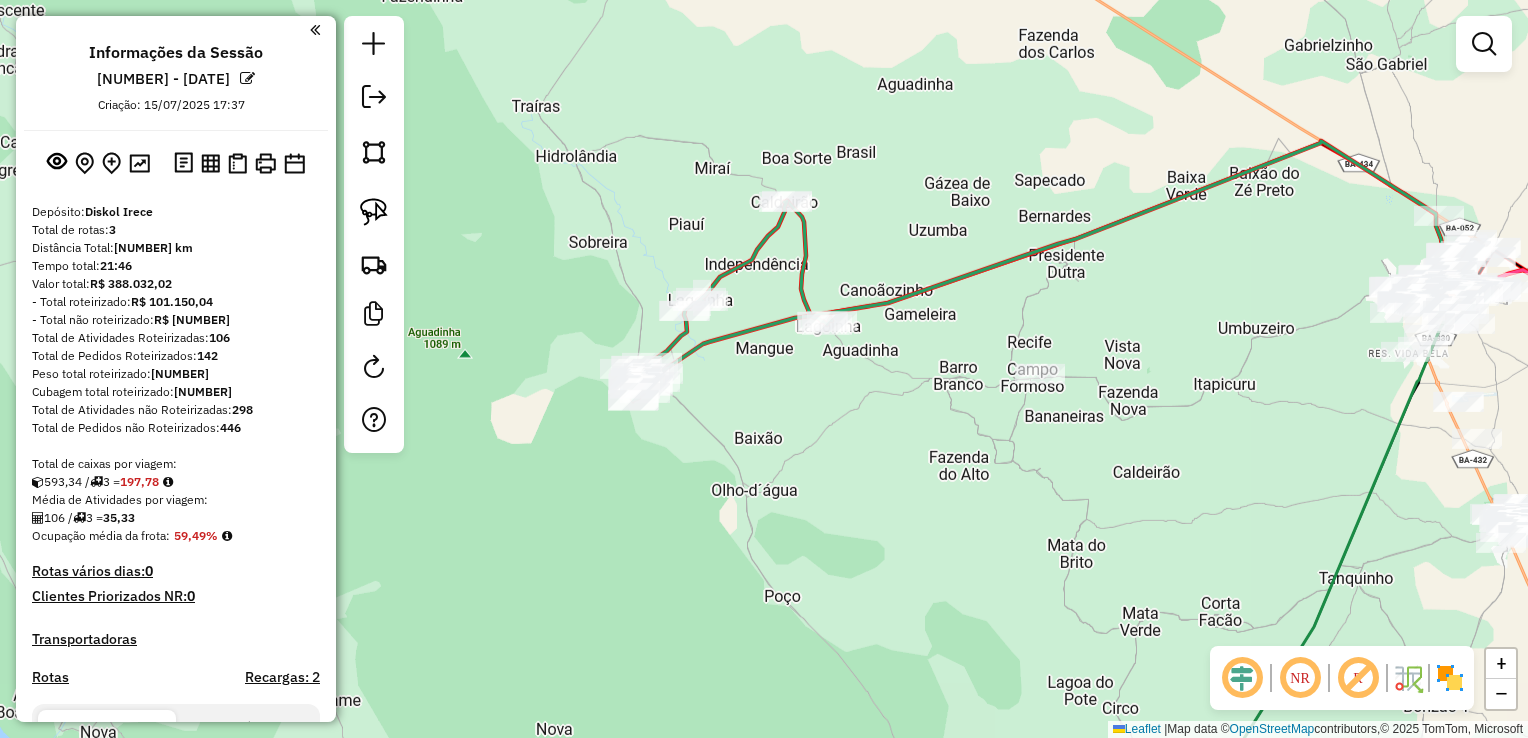 drag, startPoint x: 945, startPoint y: 234, endPoint x: 996, endPoint y: 389, distance: 163.17476 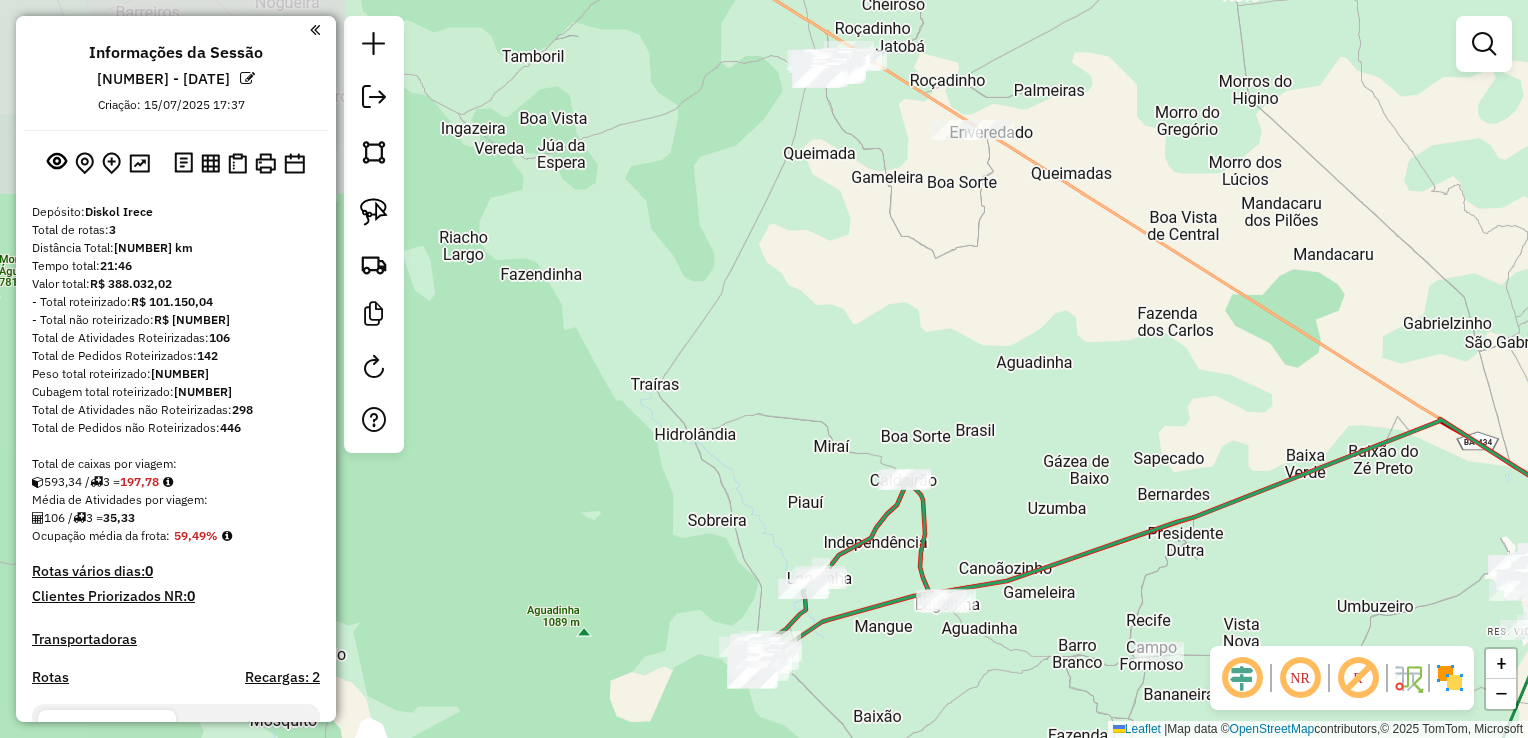 drag, startPoint x: 959, startPoint y: 321, endPoint x: 867, endPoint y: 267, distance: 106.677086 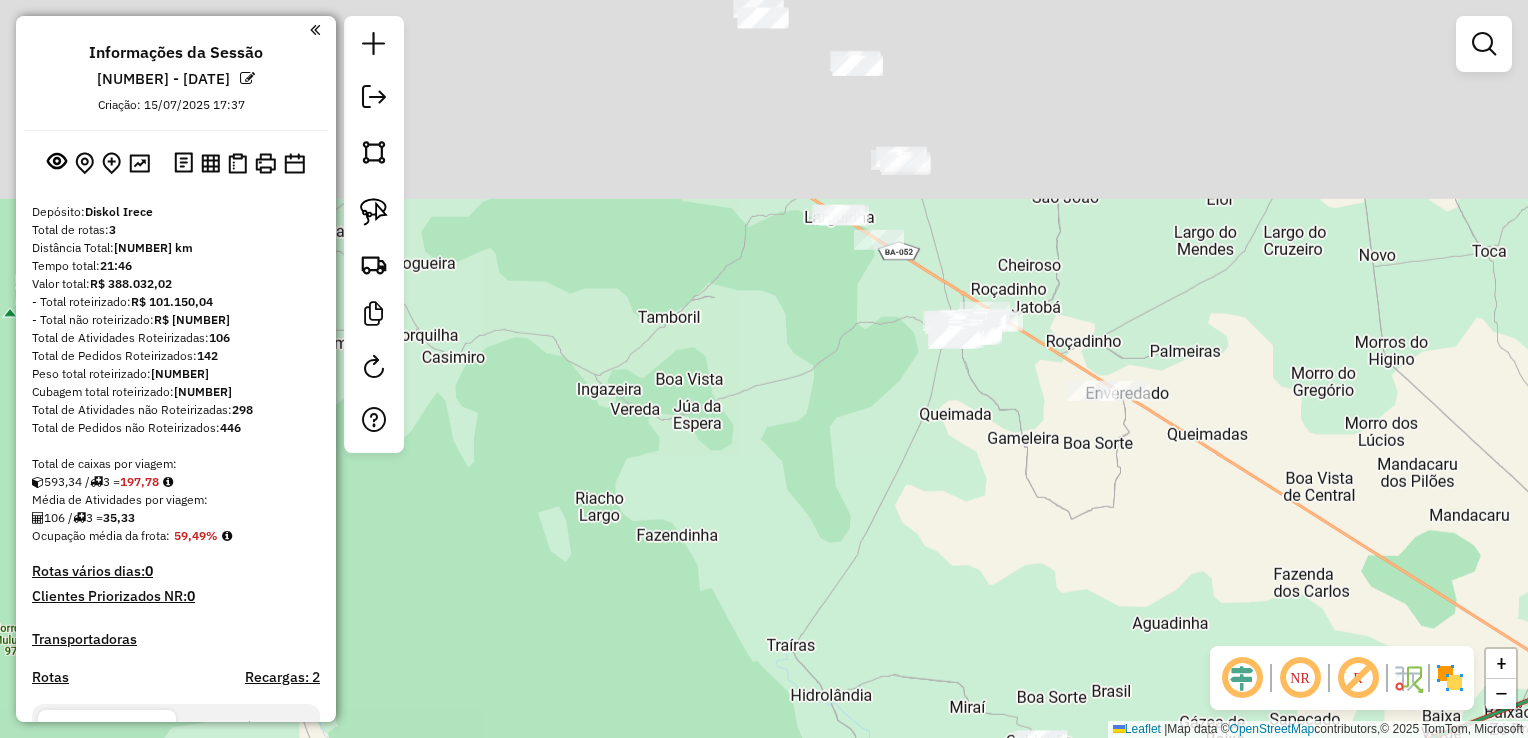 drag, startPoint x: 835, startPoint y: 206, endPoint x: 959, endPoint y: 416, distance: 243.87701 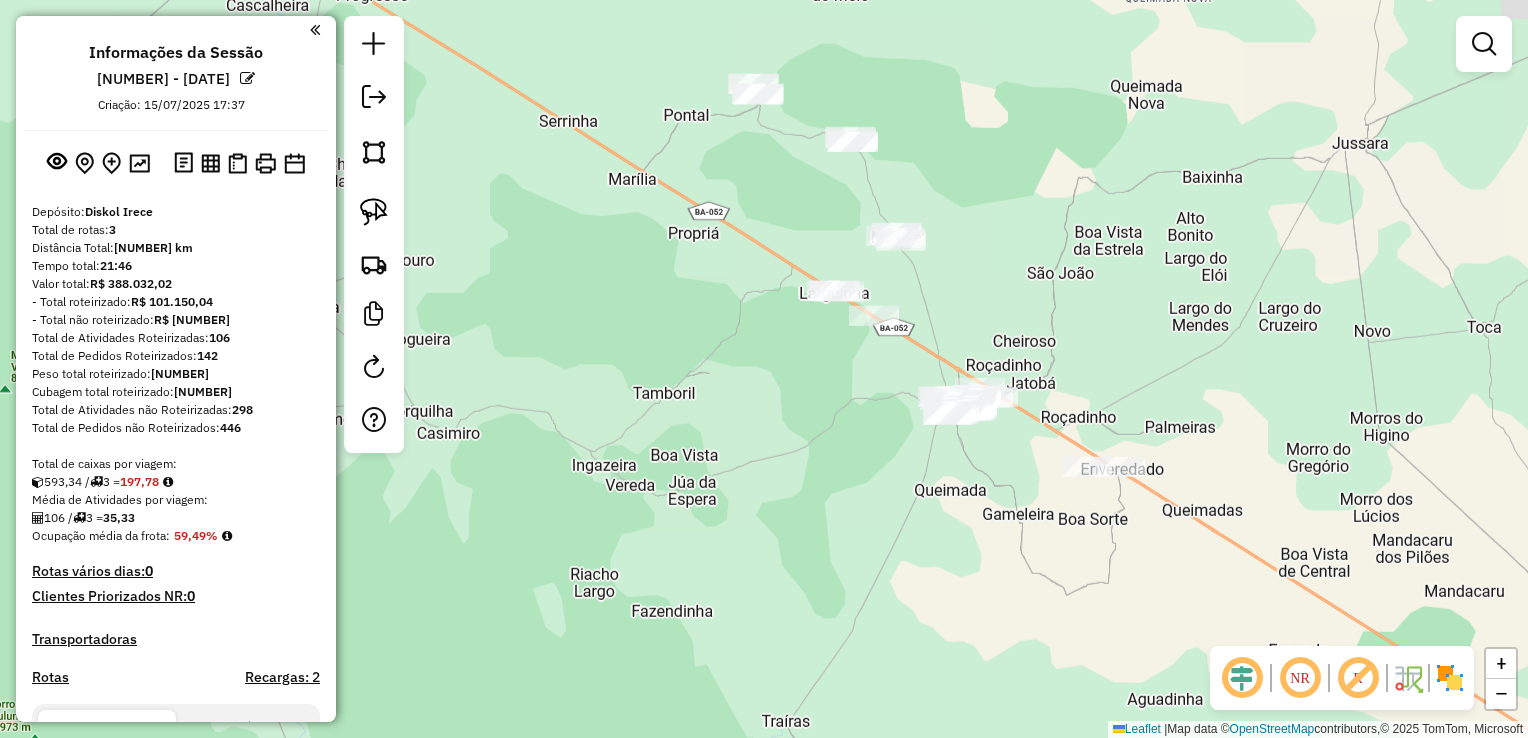 drag, startPoint x: 910, startPoint y: 396, endPoint x: 864, endPoint y: 385, distance: 47.296936 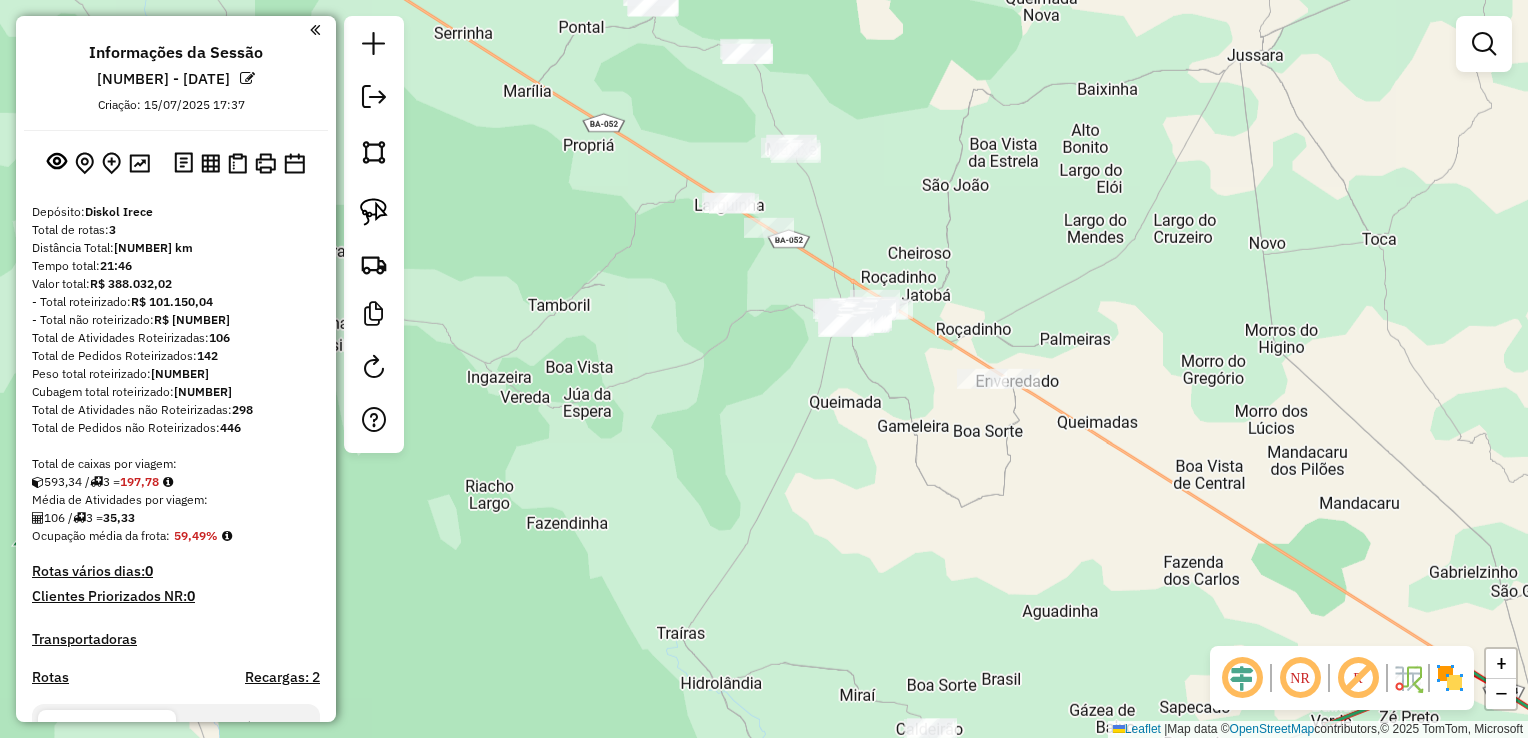 drag, startPoint x: 1049, startPoint y: 485, endPoint x: 918, endPoint y: 392, distance: 160.6549 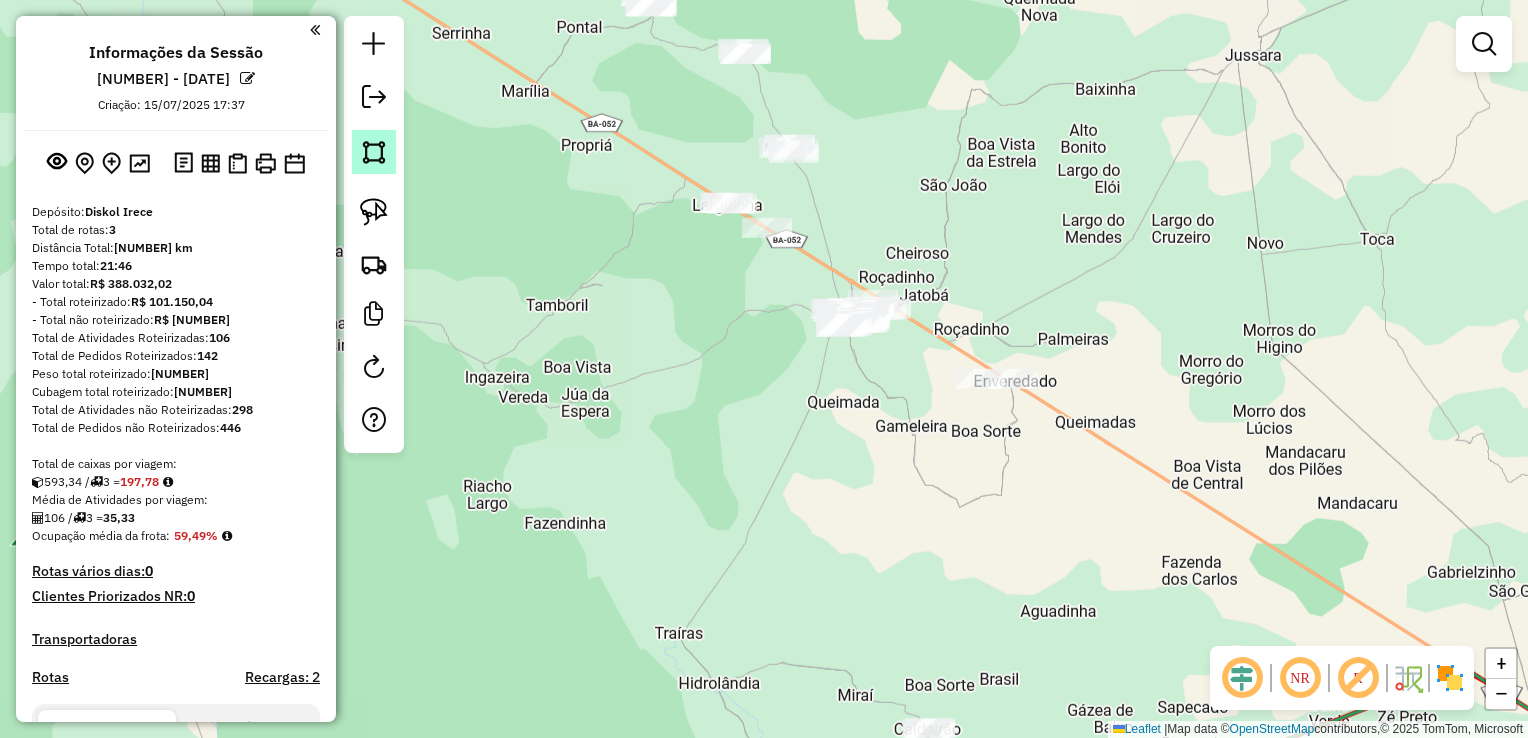 click 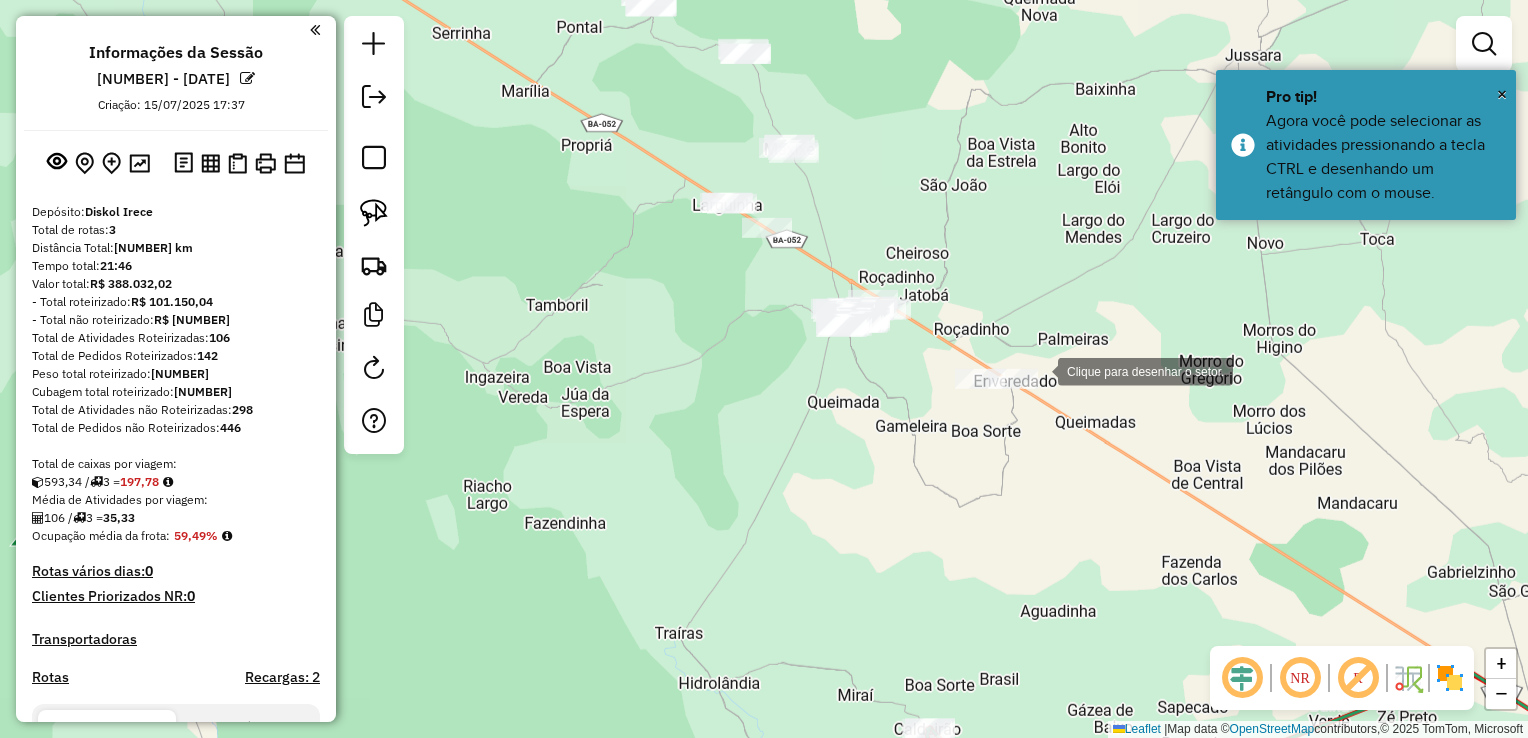 click 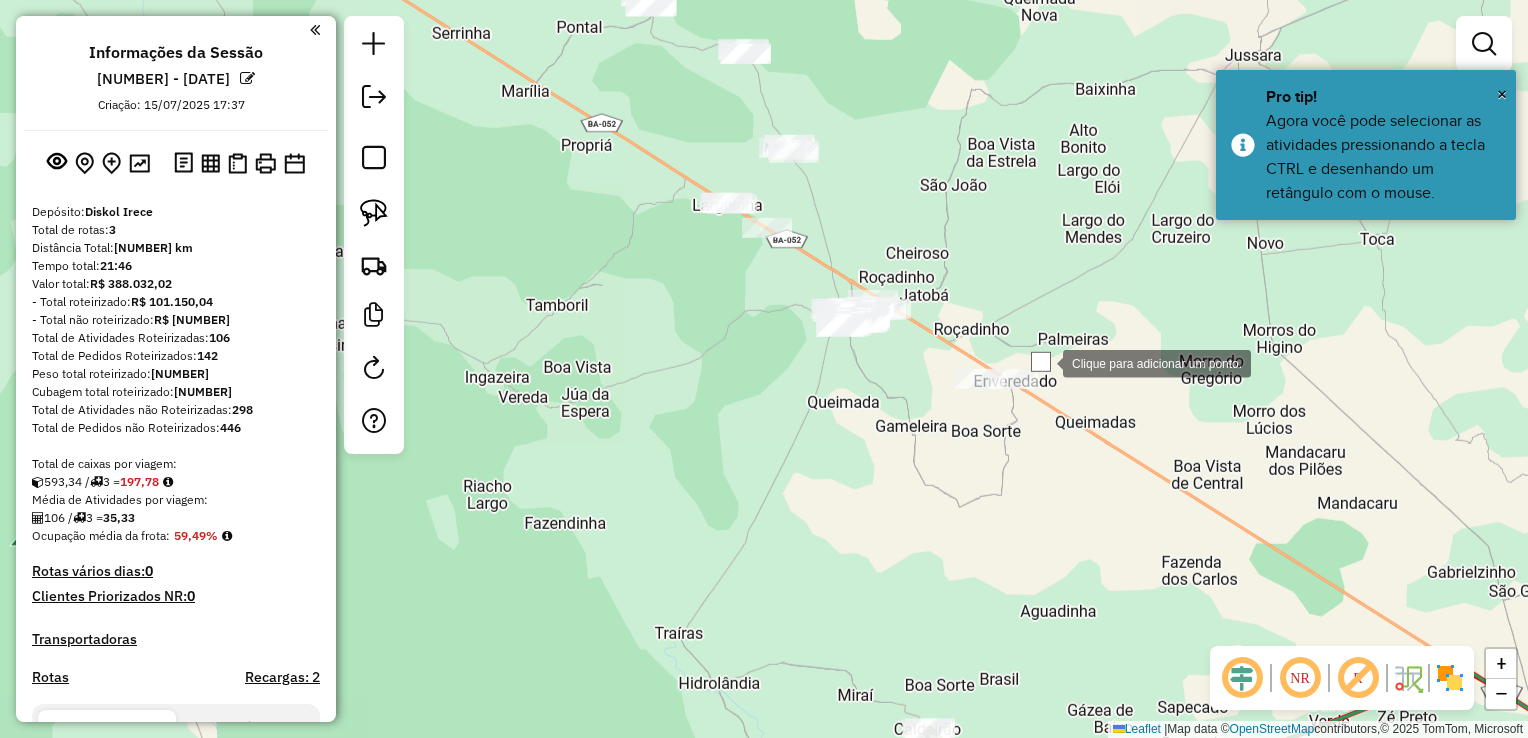 click 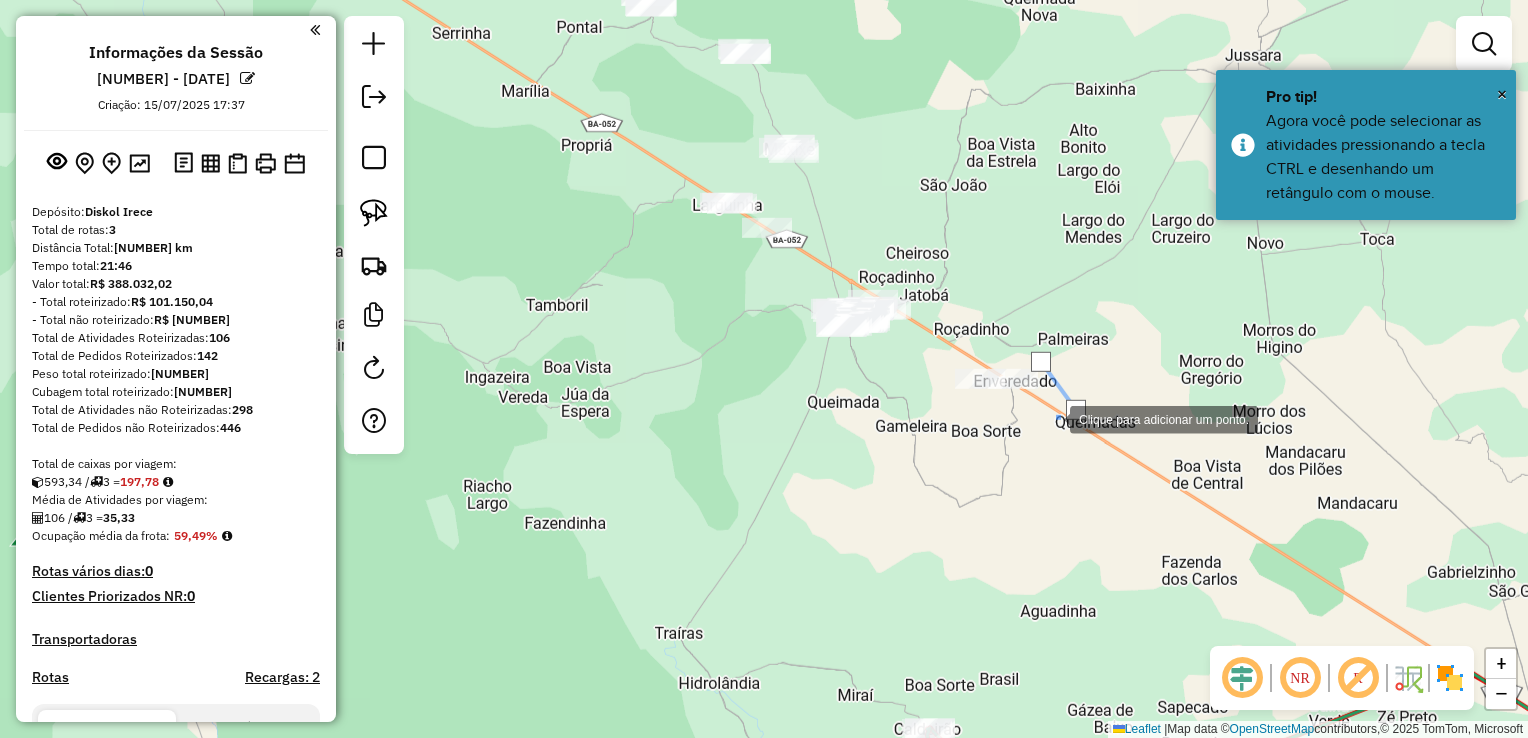 click 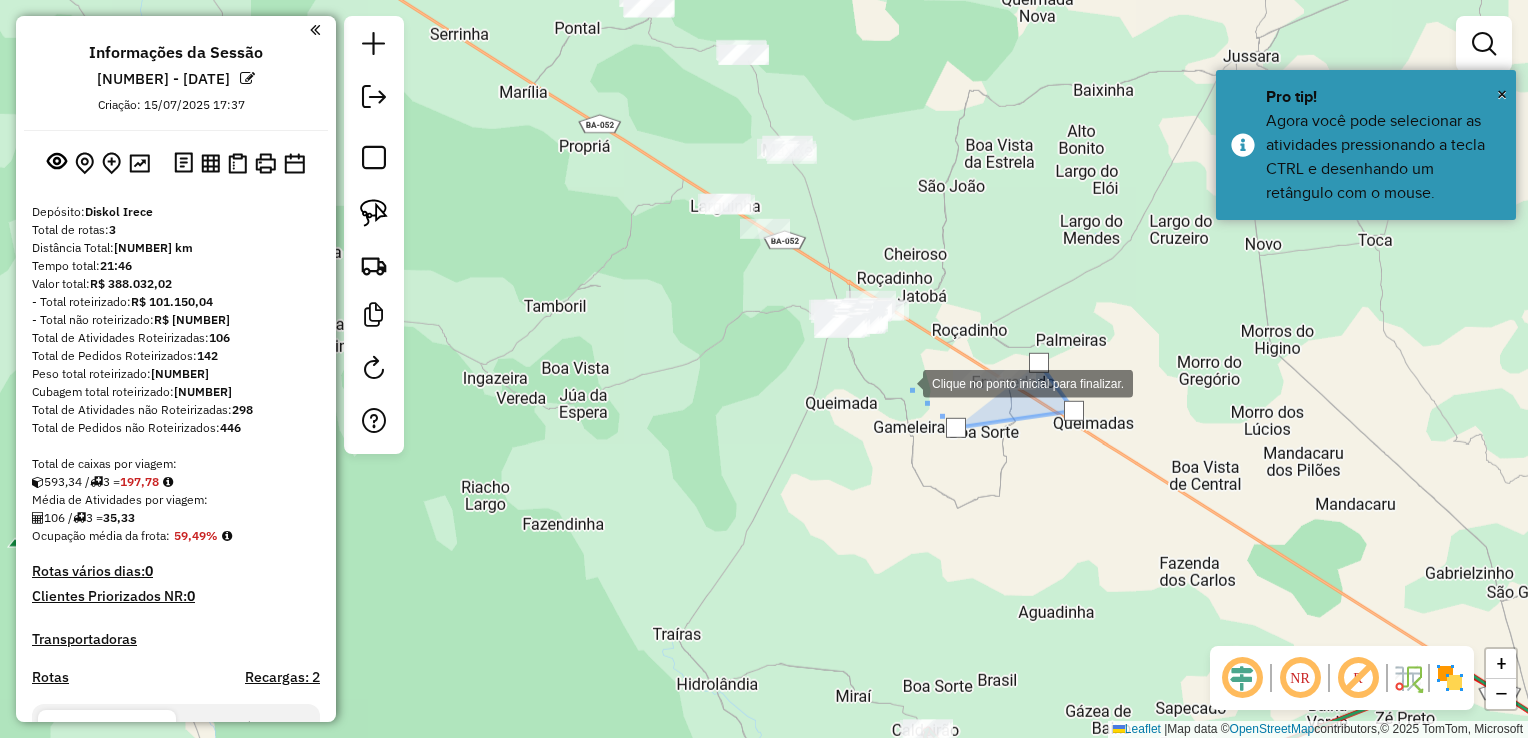 drag, startPoint x: 903, startPoint y: 382, endPoint x: 936, endPoint y: 305, distance: 83.773506 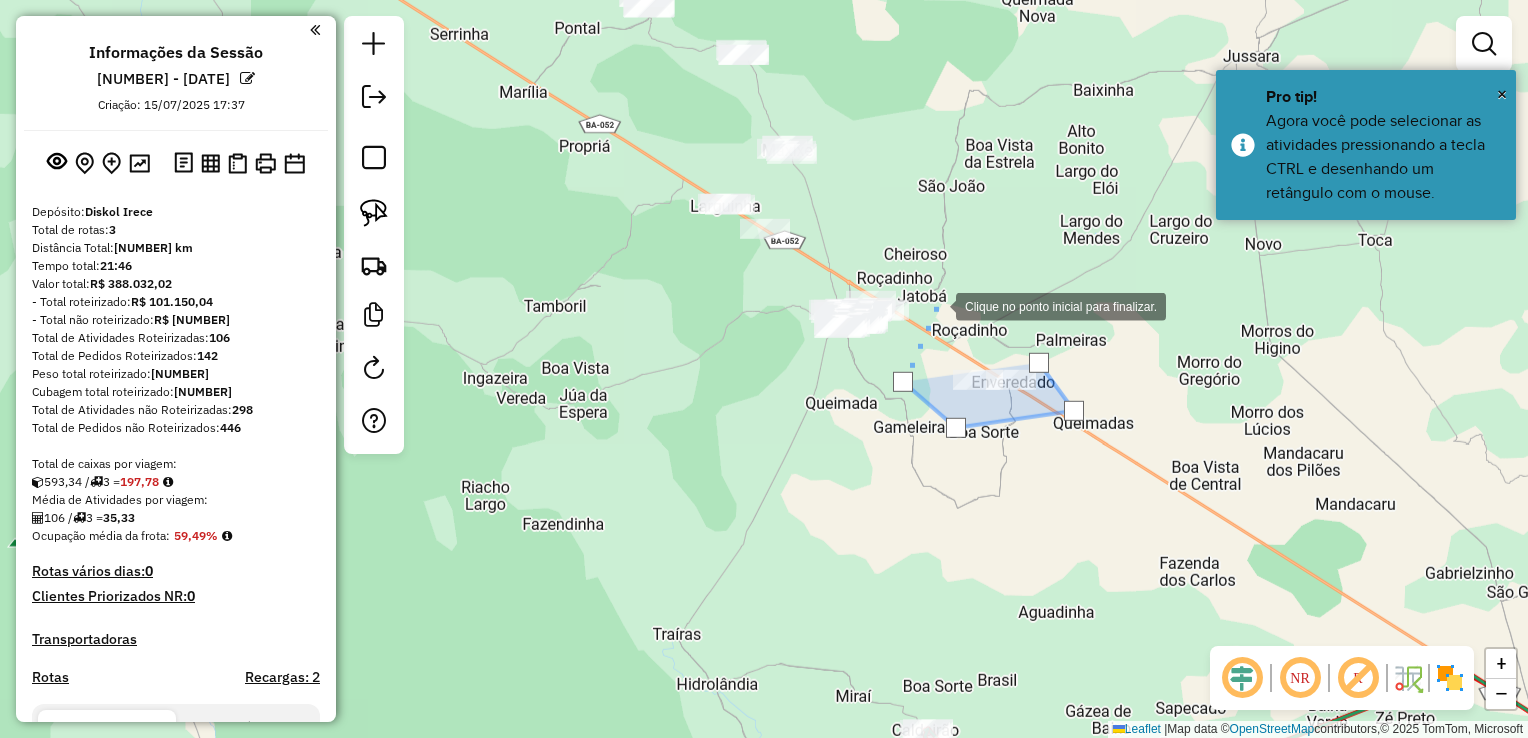 drag, startPoint x: 936, startPoint y: 305, endPoint x: 1024, endPoint y: 303, distance: 88.02273 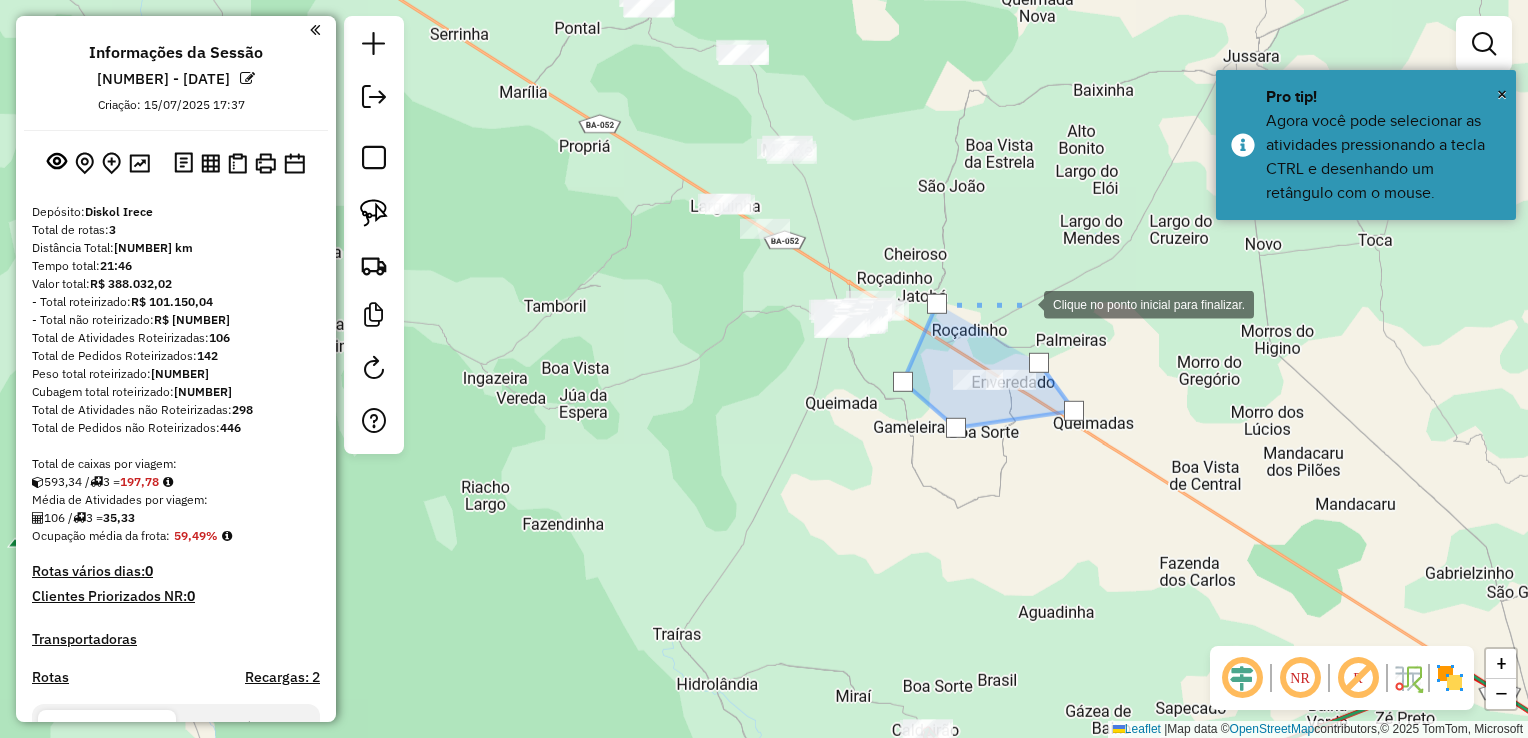 click 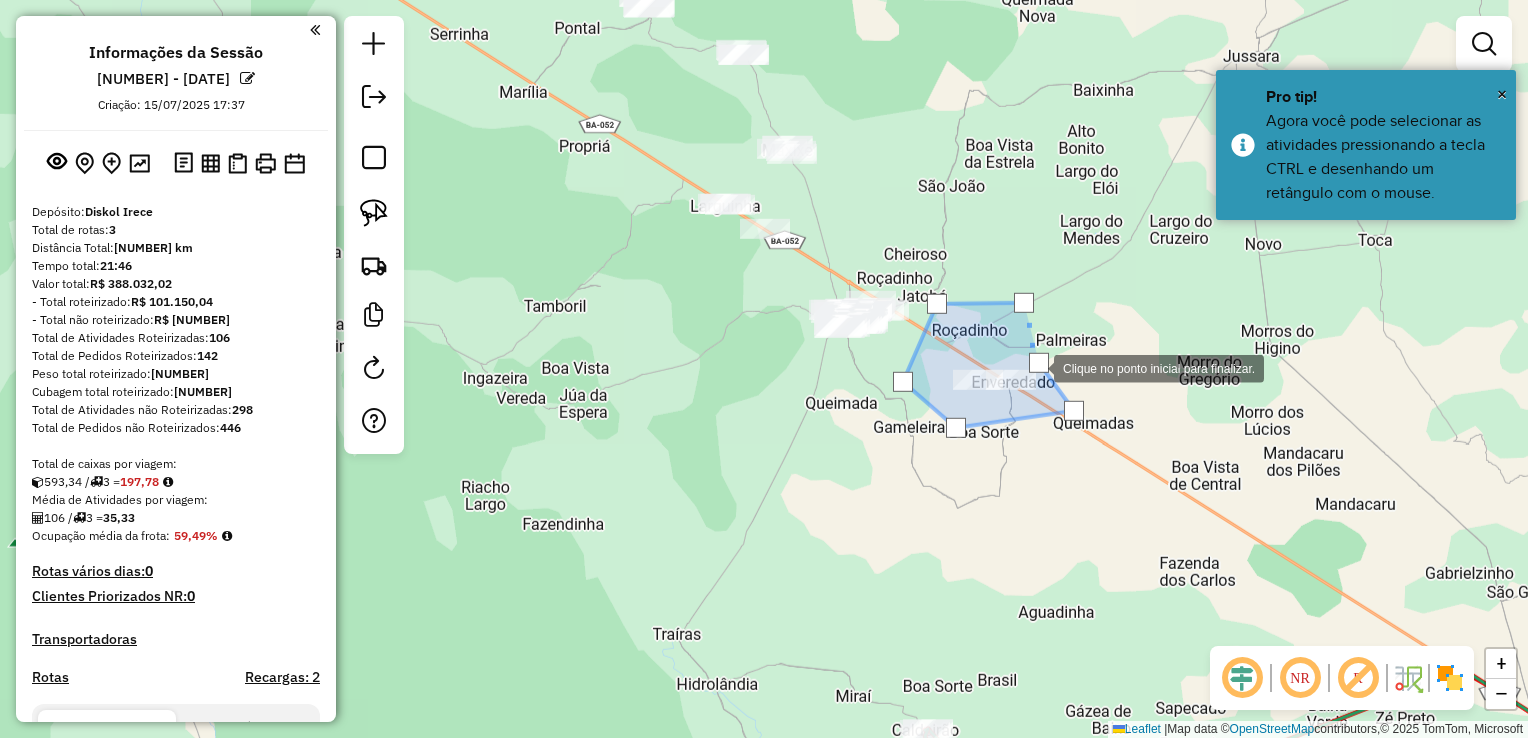 click 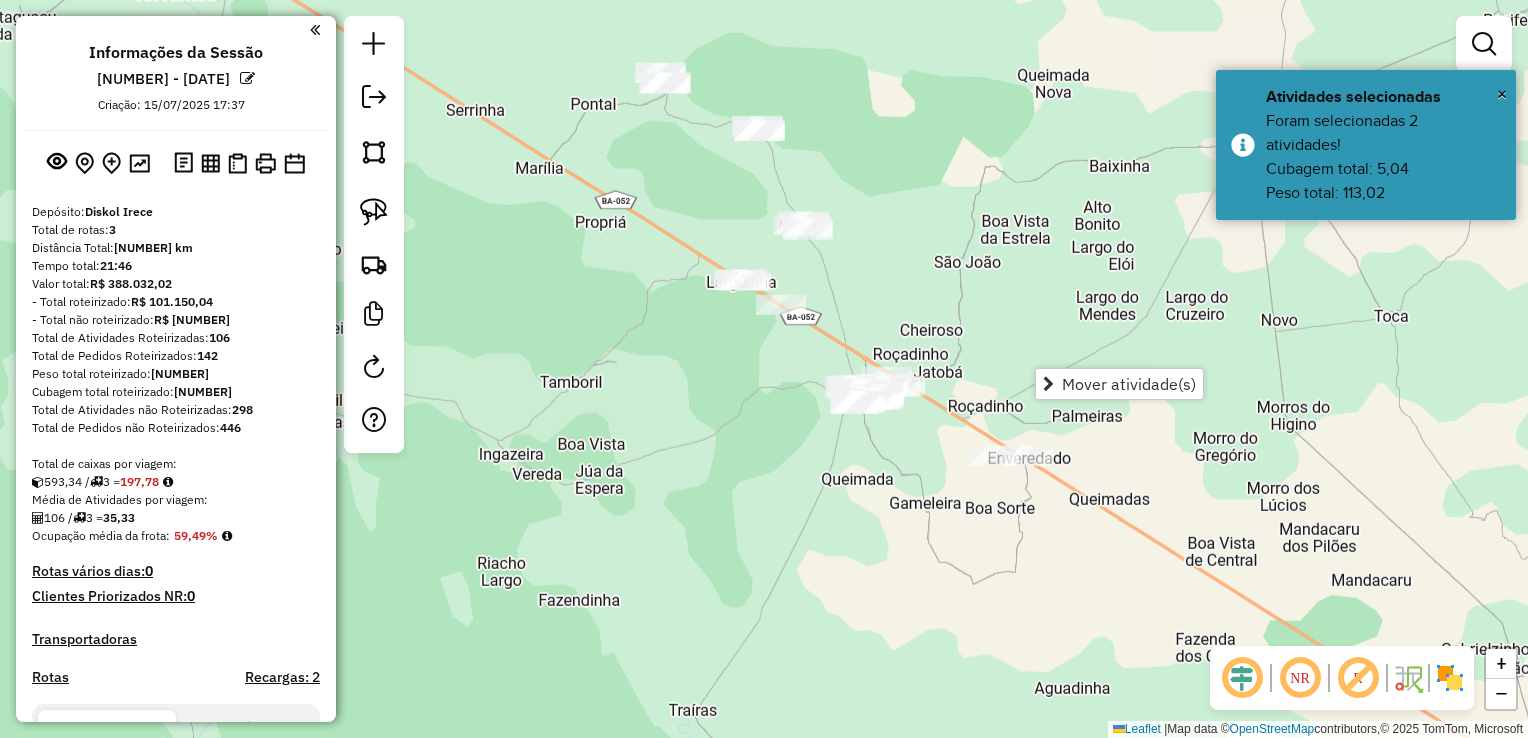 drag, startPoint x: 1008, startPoint y: 351, endPoint x: 1000, endPoint y: 378, distance: 28.160255 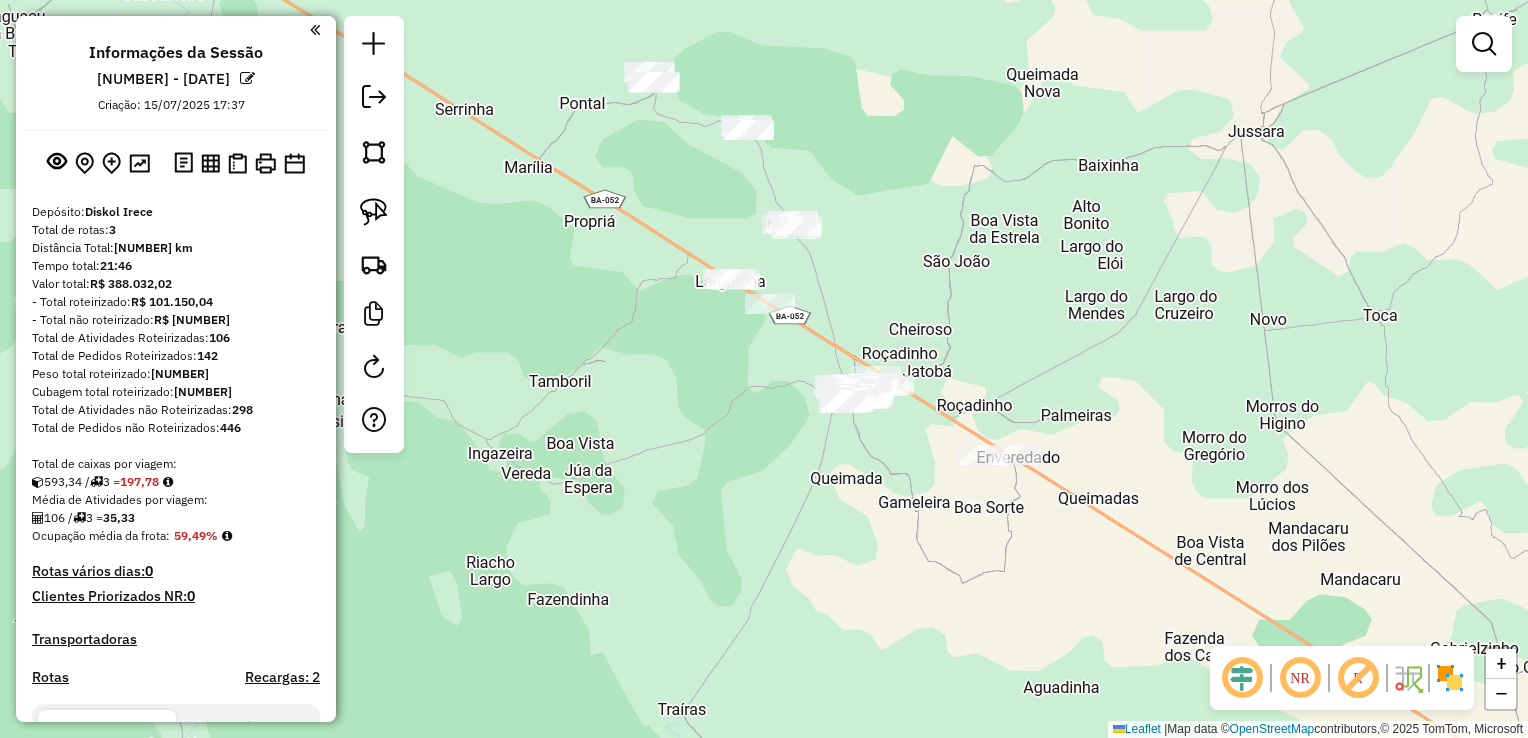 drag, startPoint x: 1144, startPoint y: 186, endPoint x: 968, endPoint y: 62, distance: 215.29515 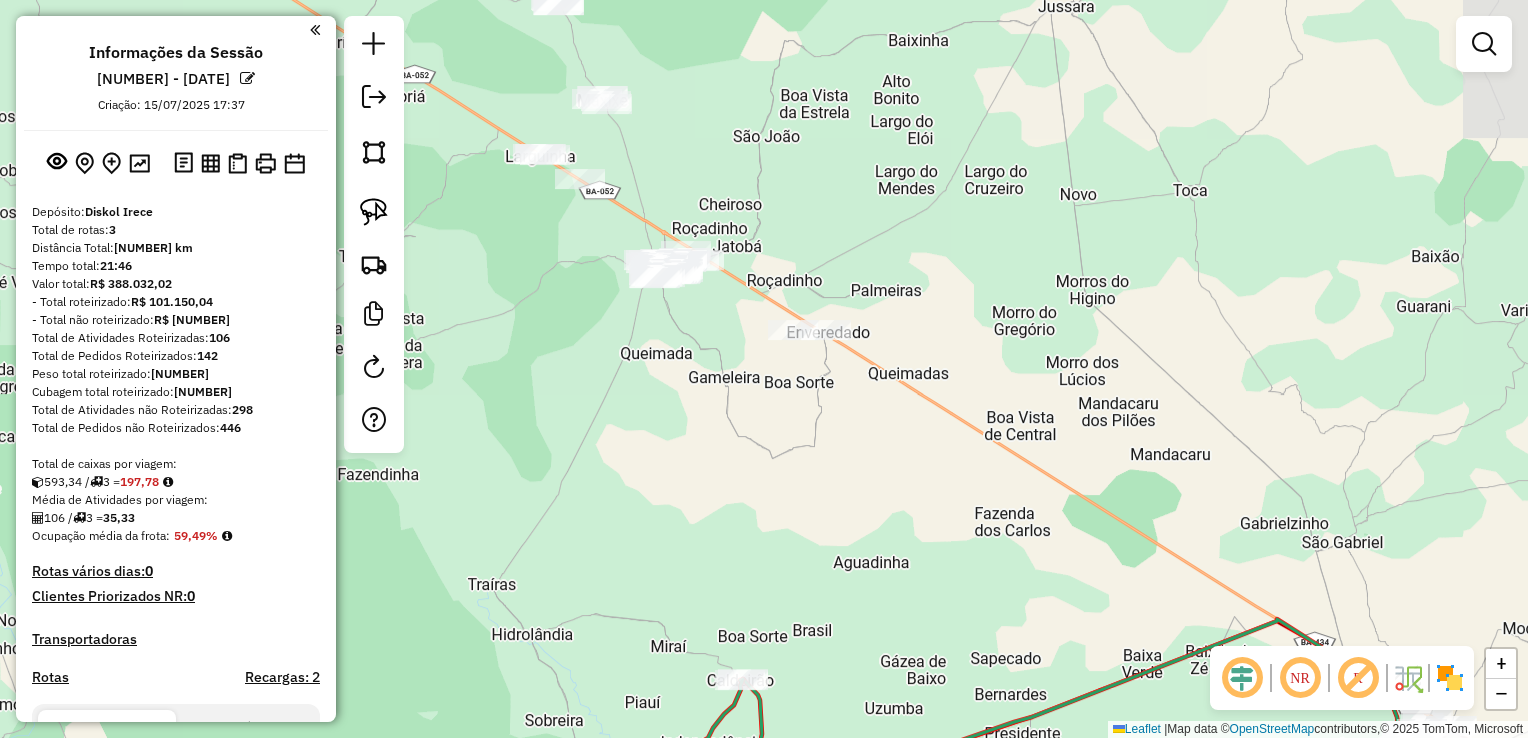 drag, startPoint x: 1032, startPoint y: 214, endPoint x: 871, endPoint y: 122, distance: 185.43193 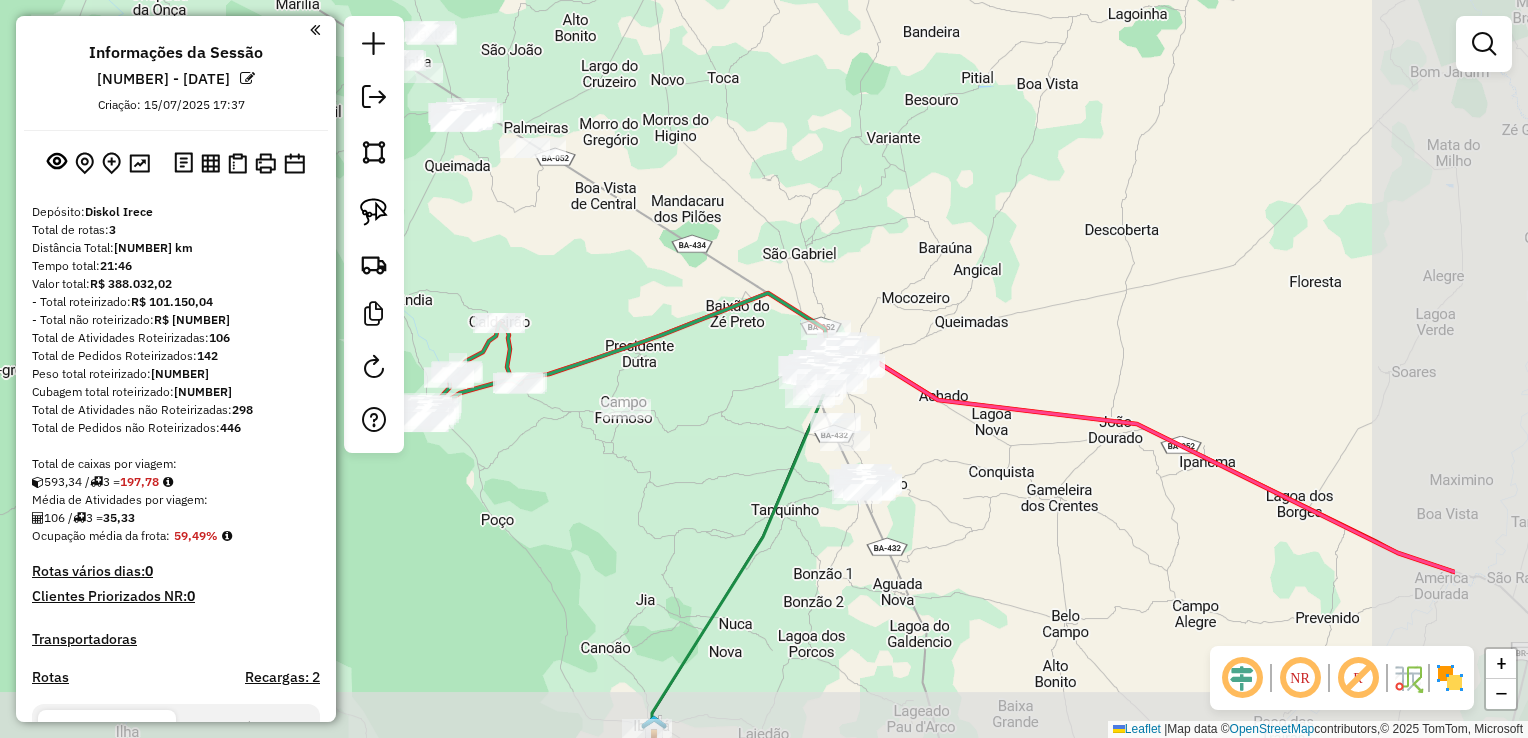 drag, startPoint x: 1084, startPoint y: 284, endPoint x: 808, endPoint y: 224, distance: 282.44644 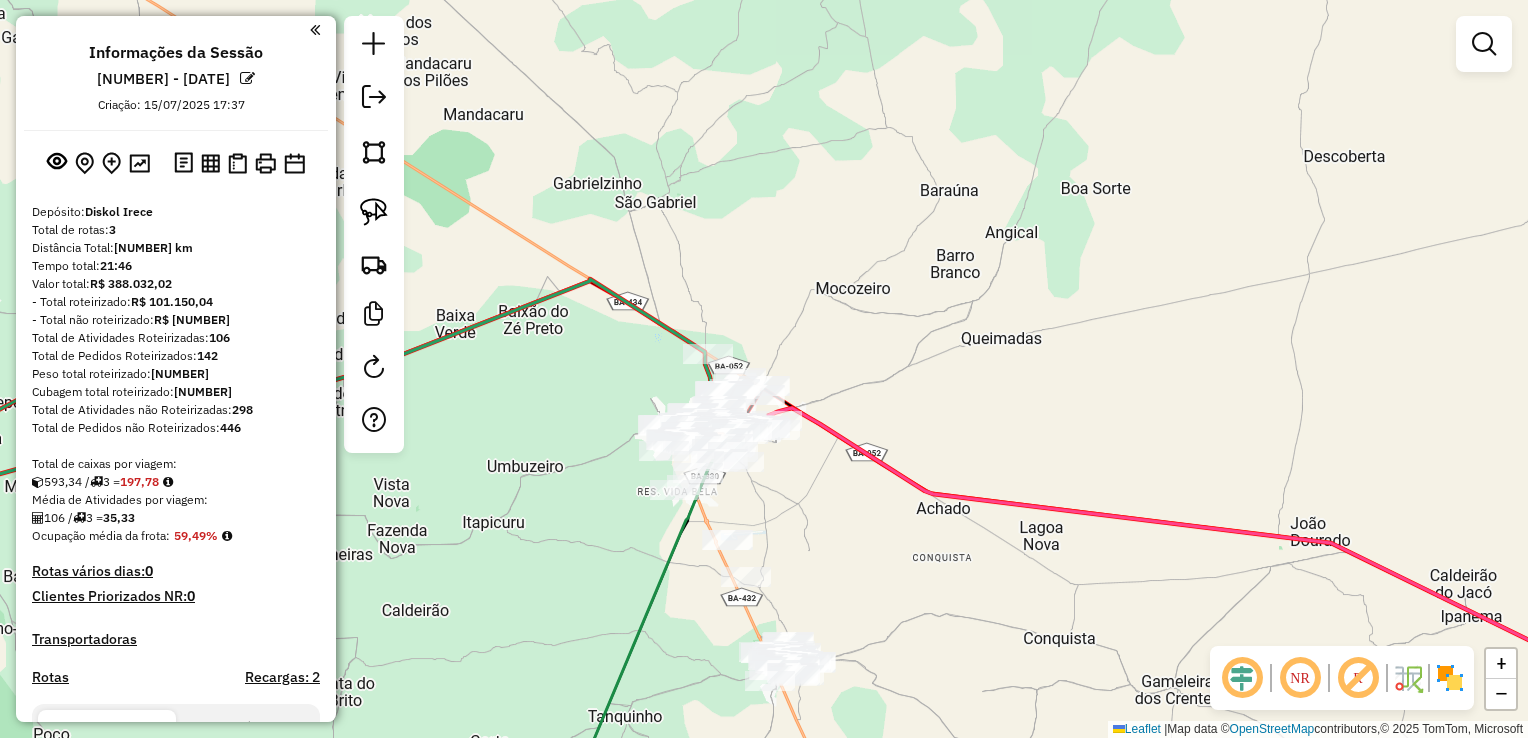 drag, startPoint x: 816, startPoint y: 270, endPoint x: 884, endPoint y: 253, distance: 70.0928 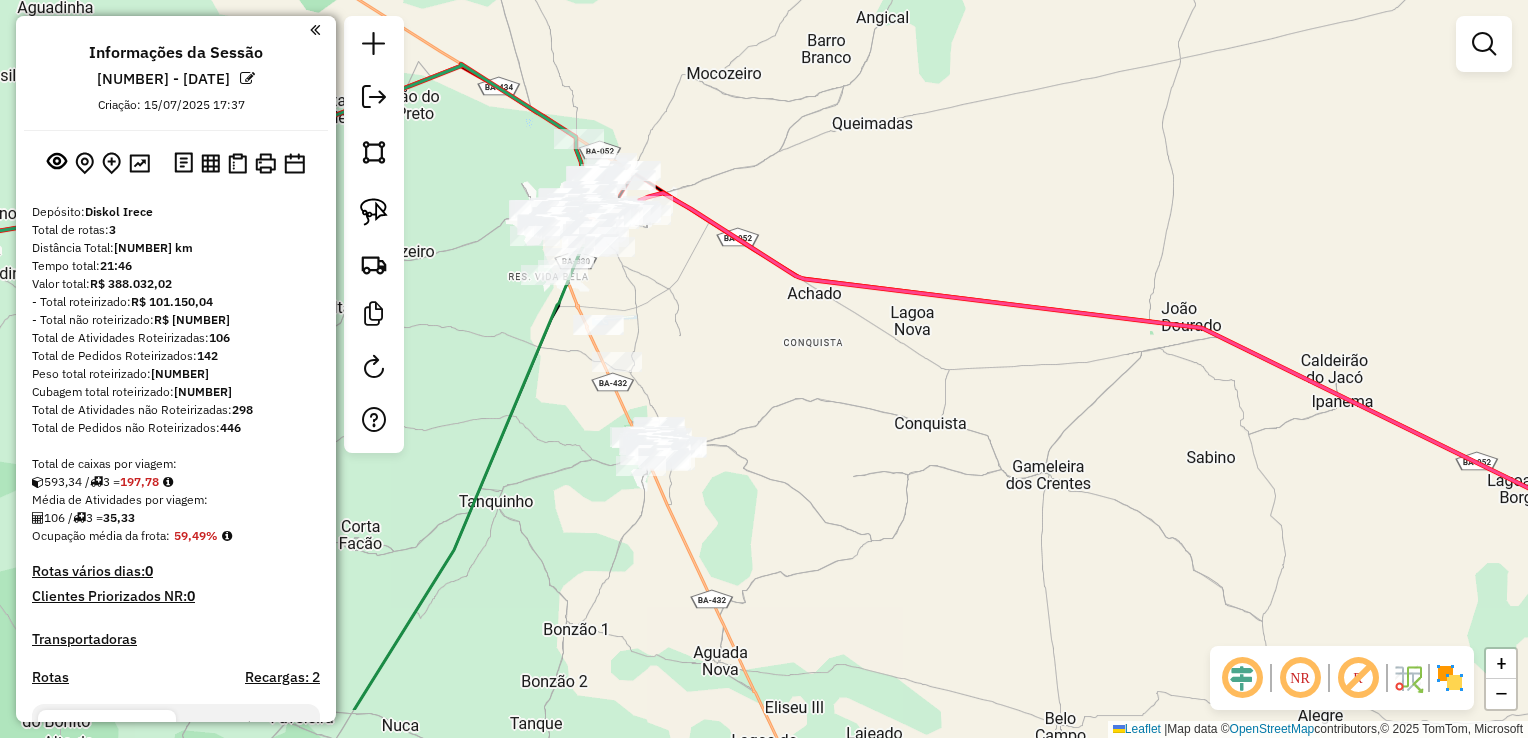 drag, startPoint x: 964, startPoint y: 334, endPoint x: 896, endPoint y: 231, distance: 123.42204 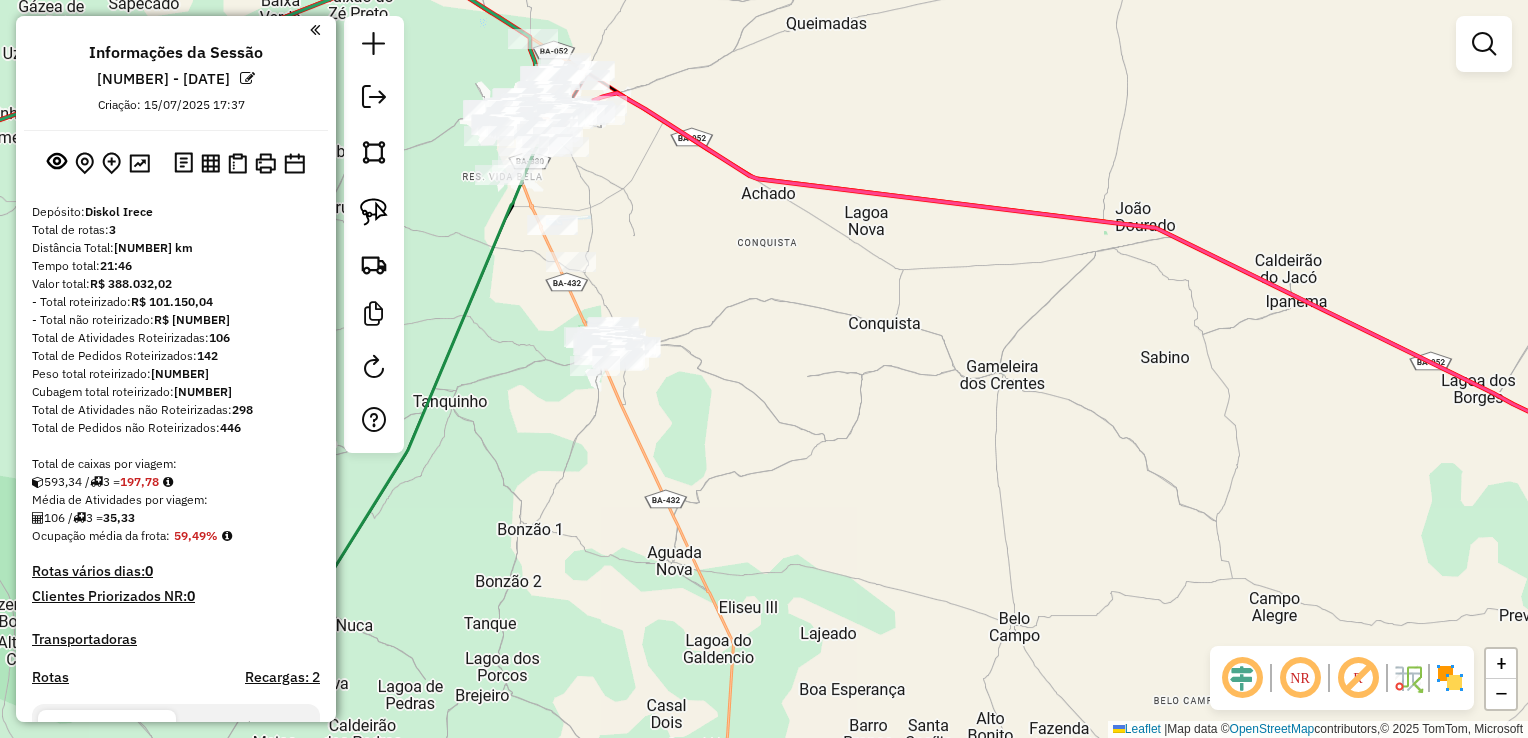 drag, startPoint x: 902, startPoint y: 358, endPoint x: 872, endPoint y: 278, distance: 85.44004 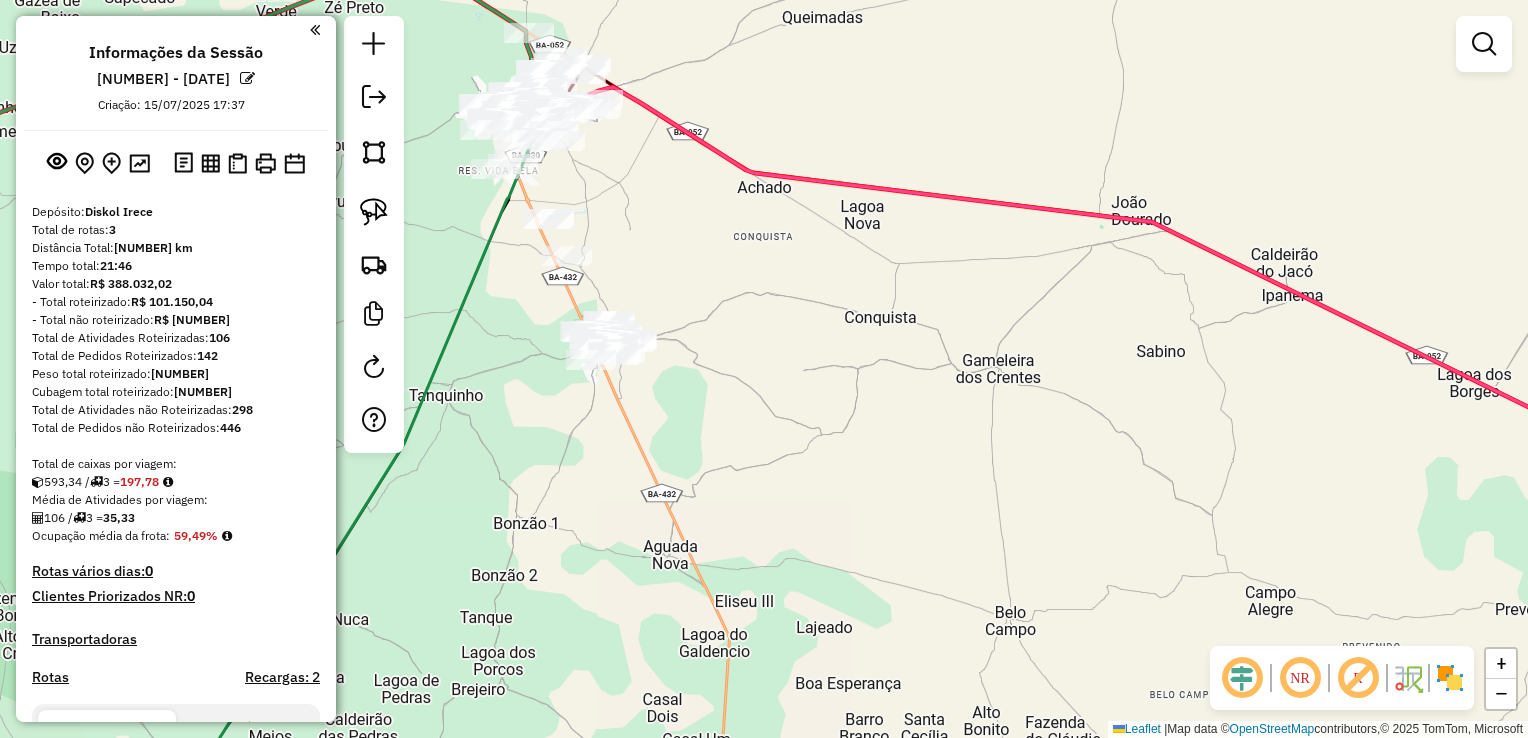 drag, startPoint x: 899, startPoint y: 366, endPoint x: 864, endPoint y: 248, distance: 123.081276 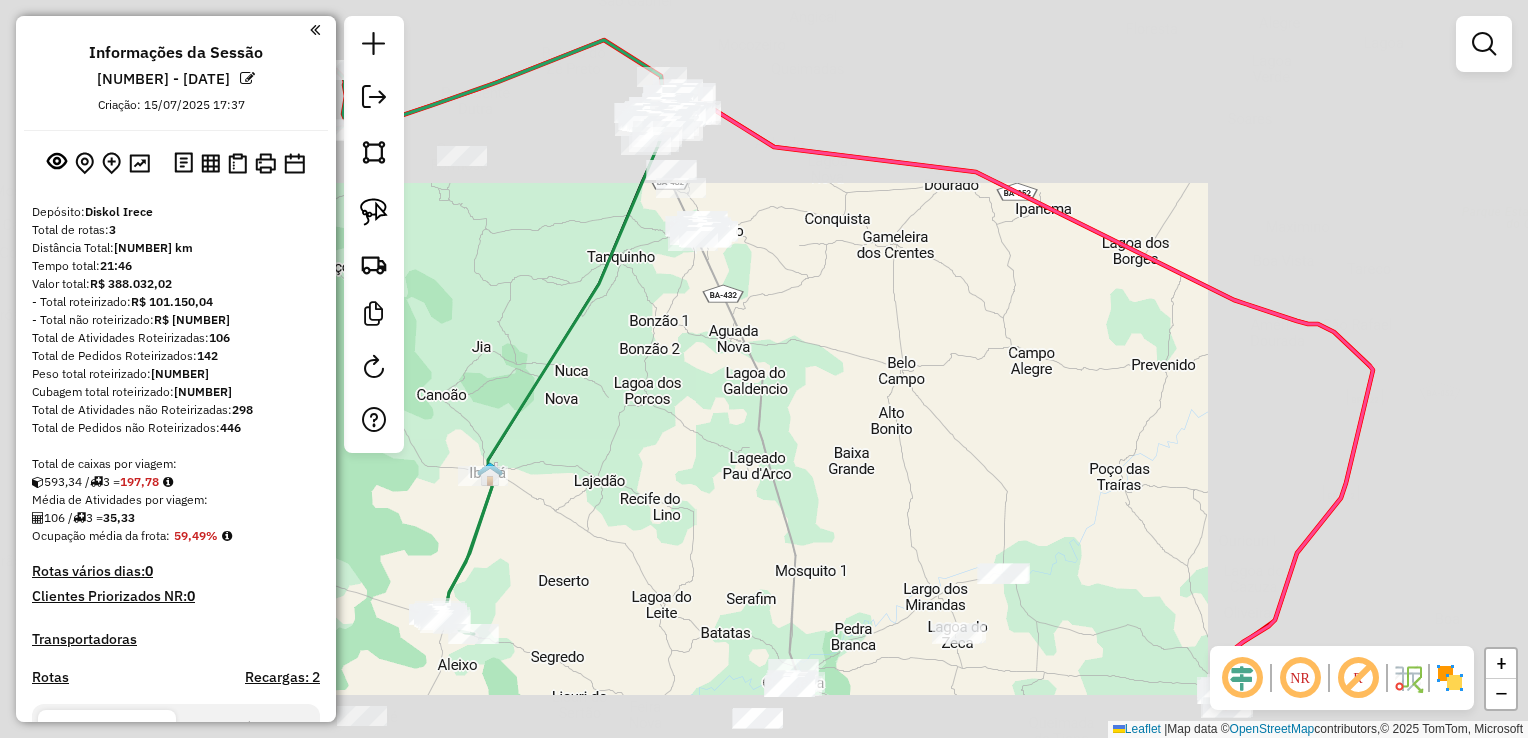 drag, startPoint x: 762, startPoint y: 226, endPoint x: 904, endPoint y: 314, distance: 167.05687 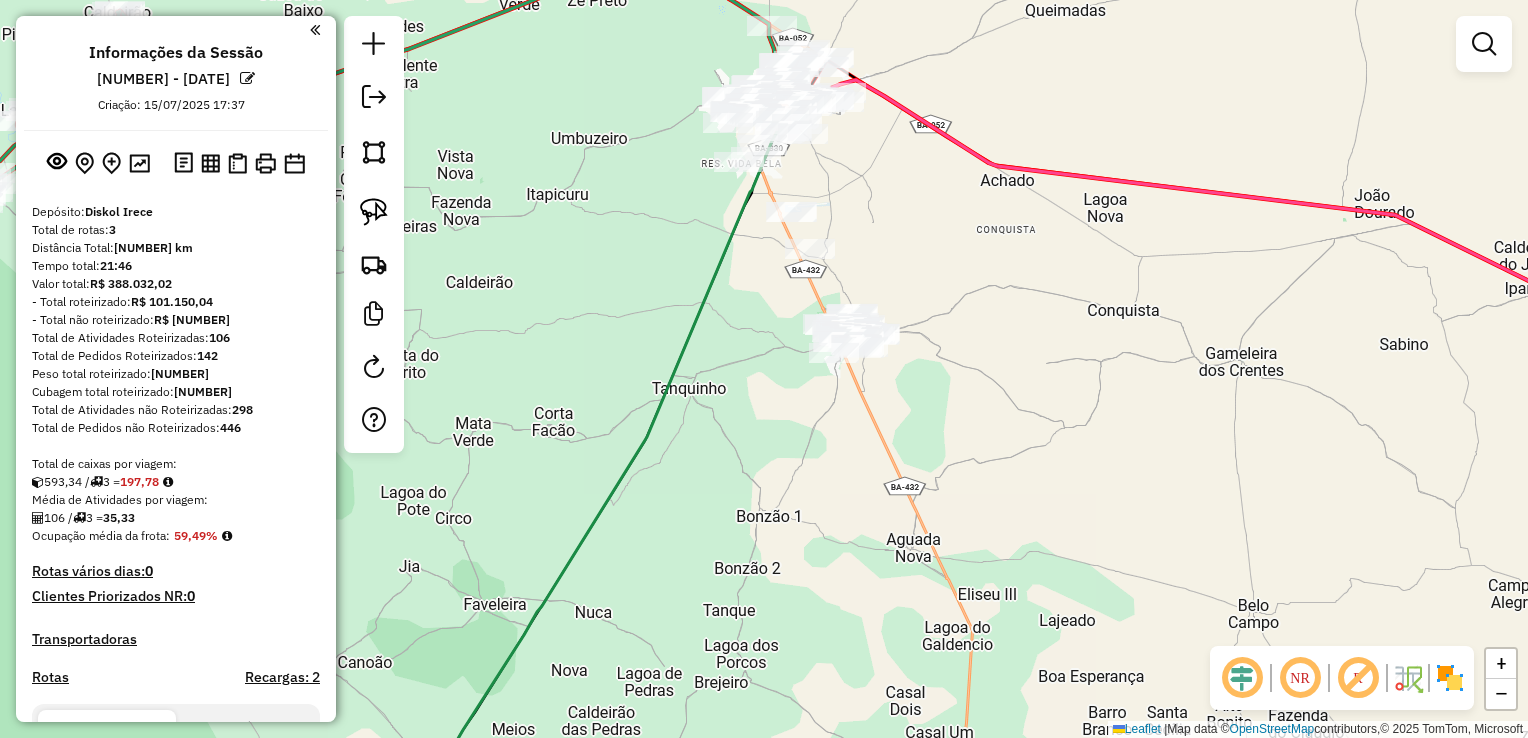 drag, startPoint x: 983, startPoint y: 324, endPoint x: 913, endPoint y: 222, distance: 123.709335 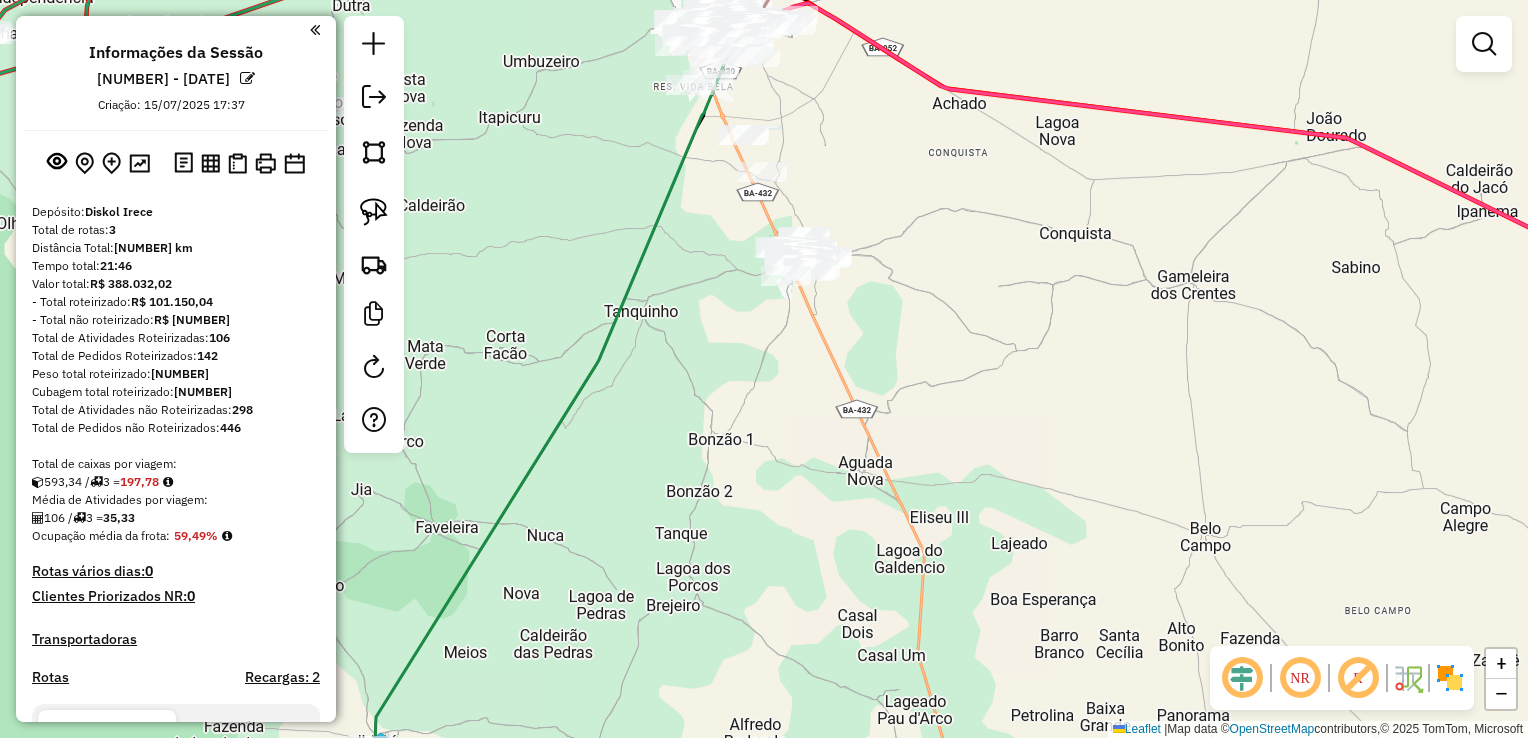 click 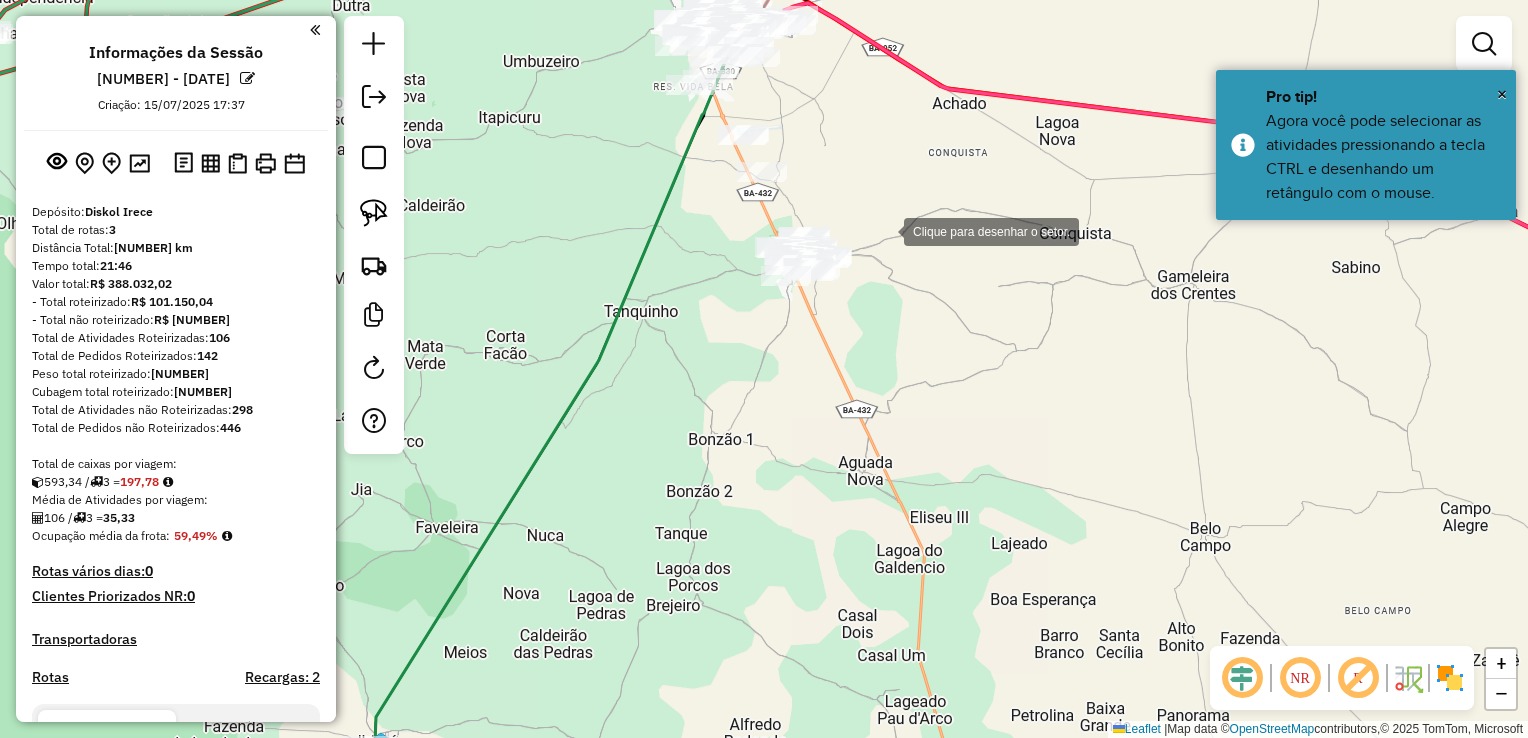 click 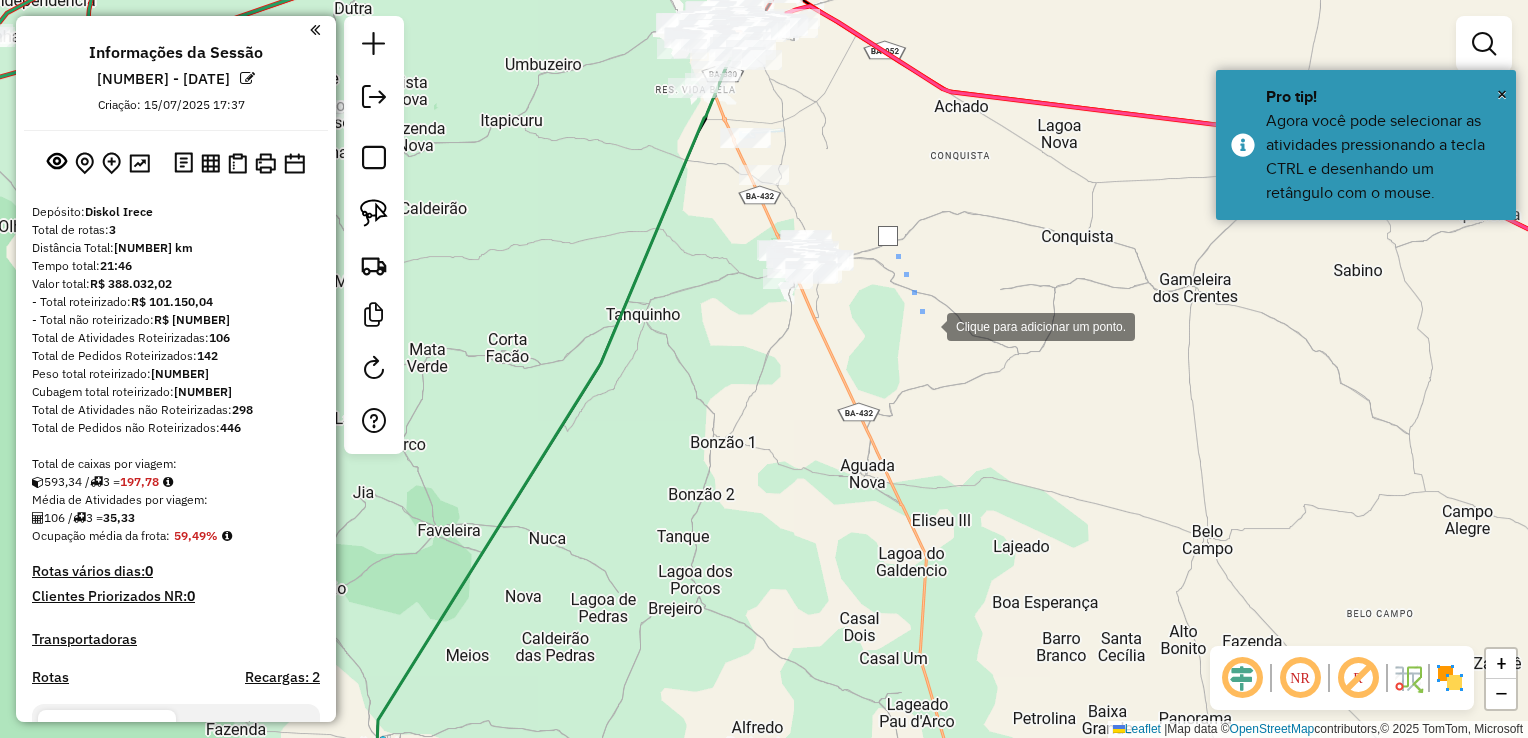click 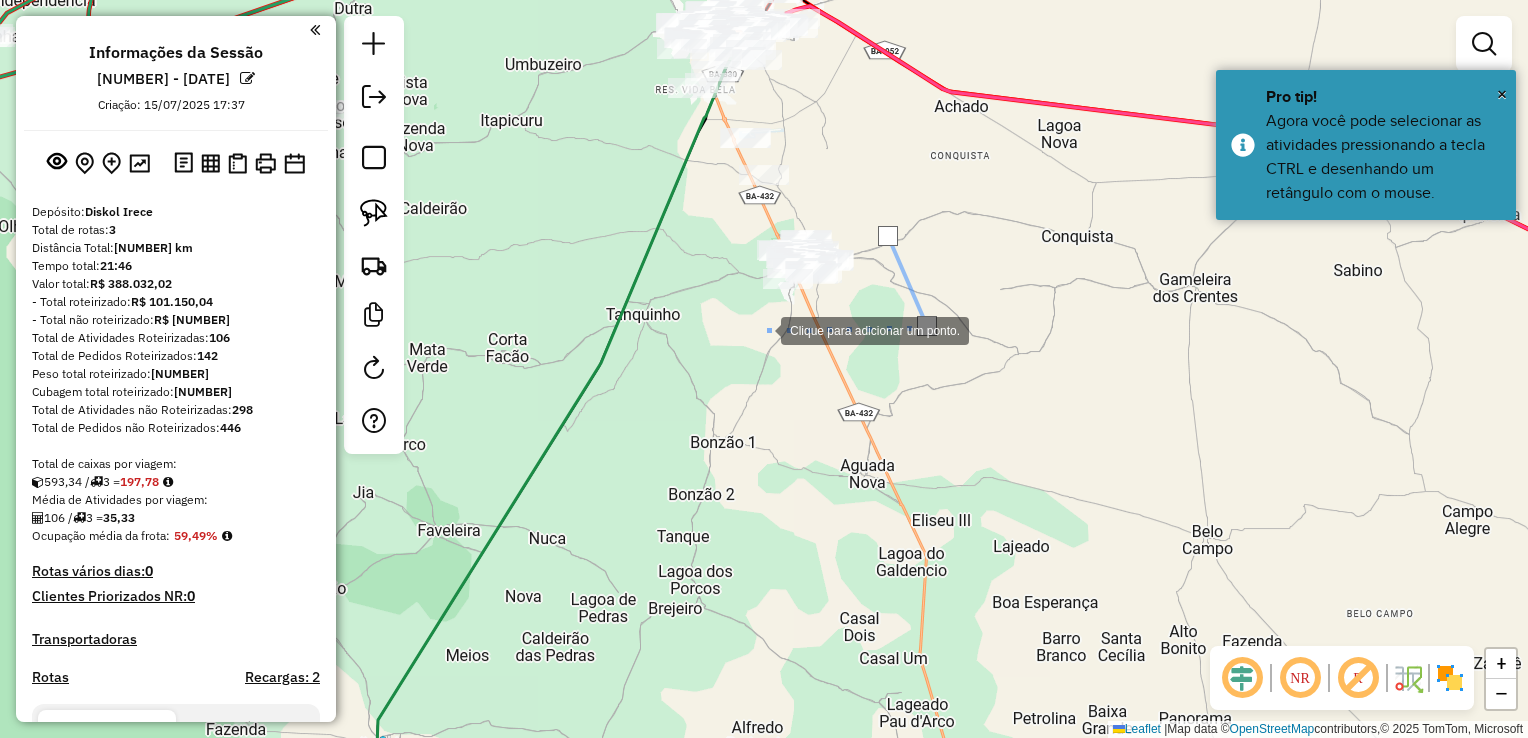 click 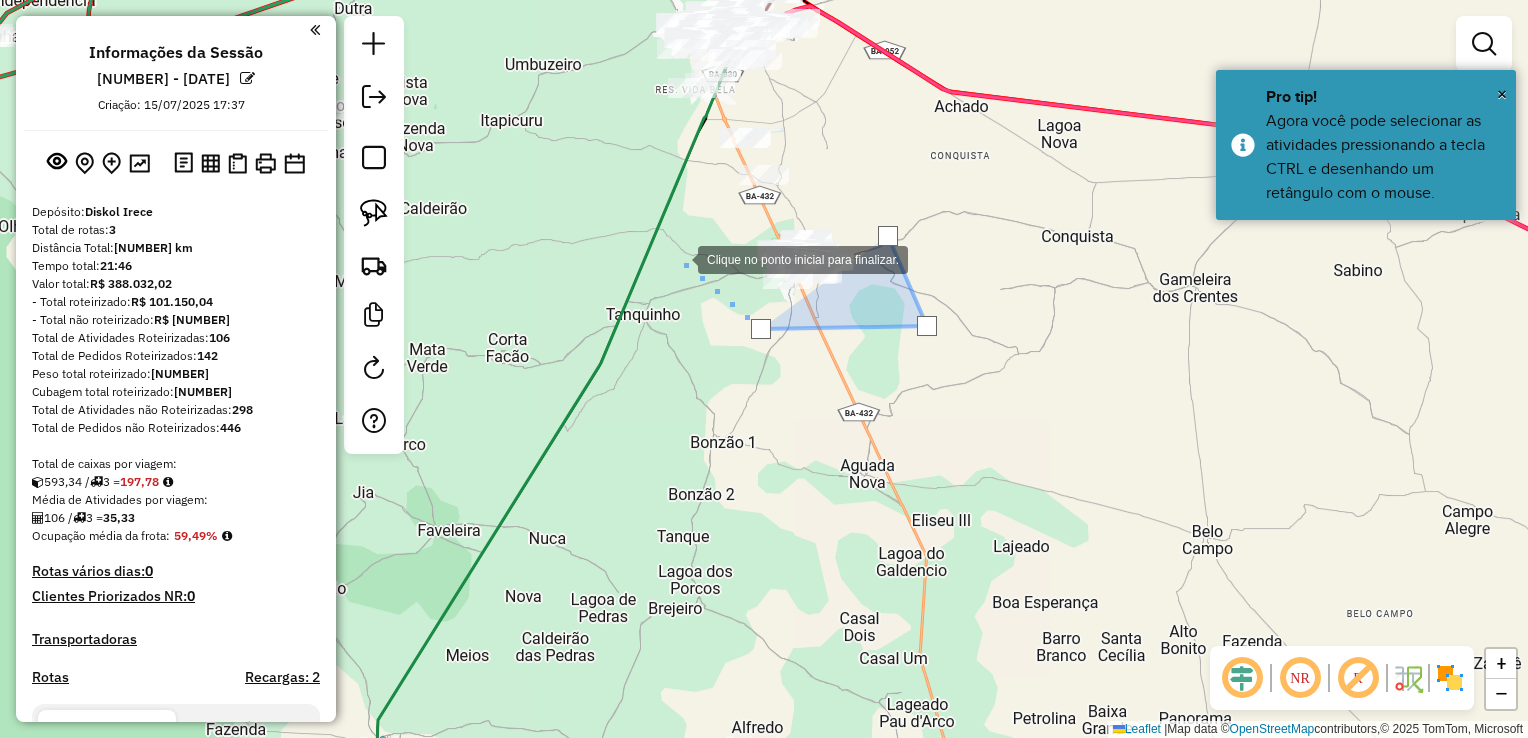 click 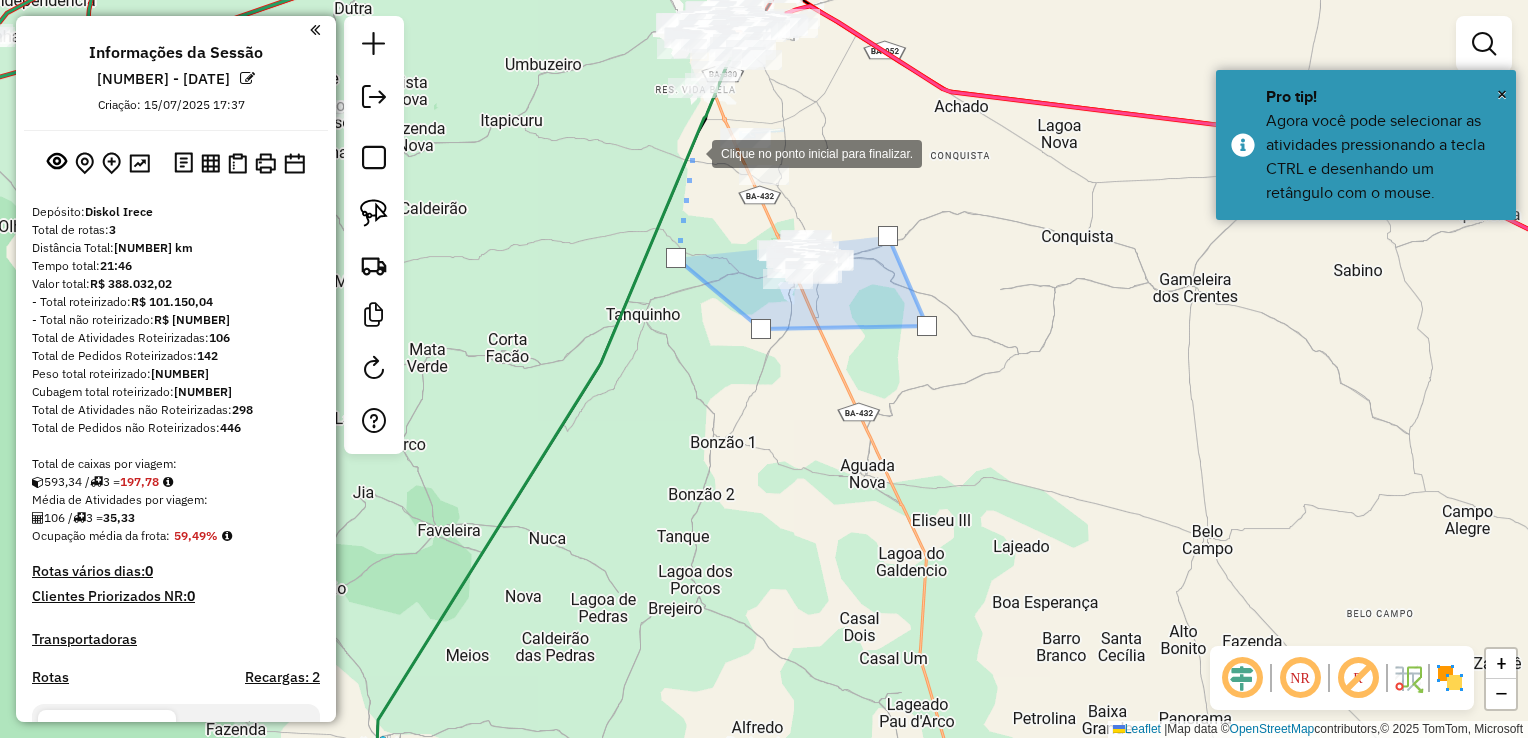 click 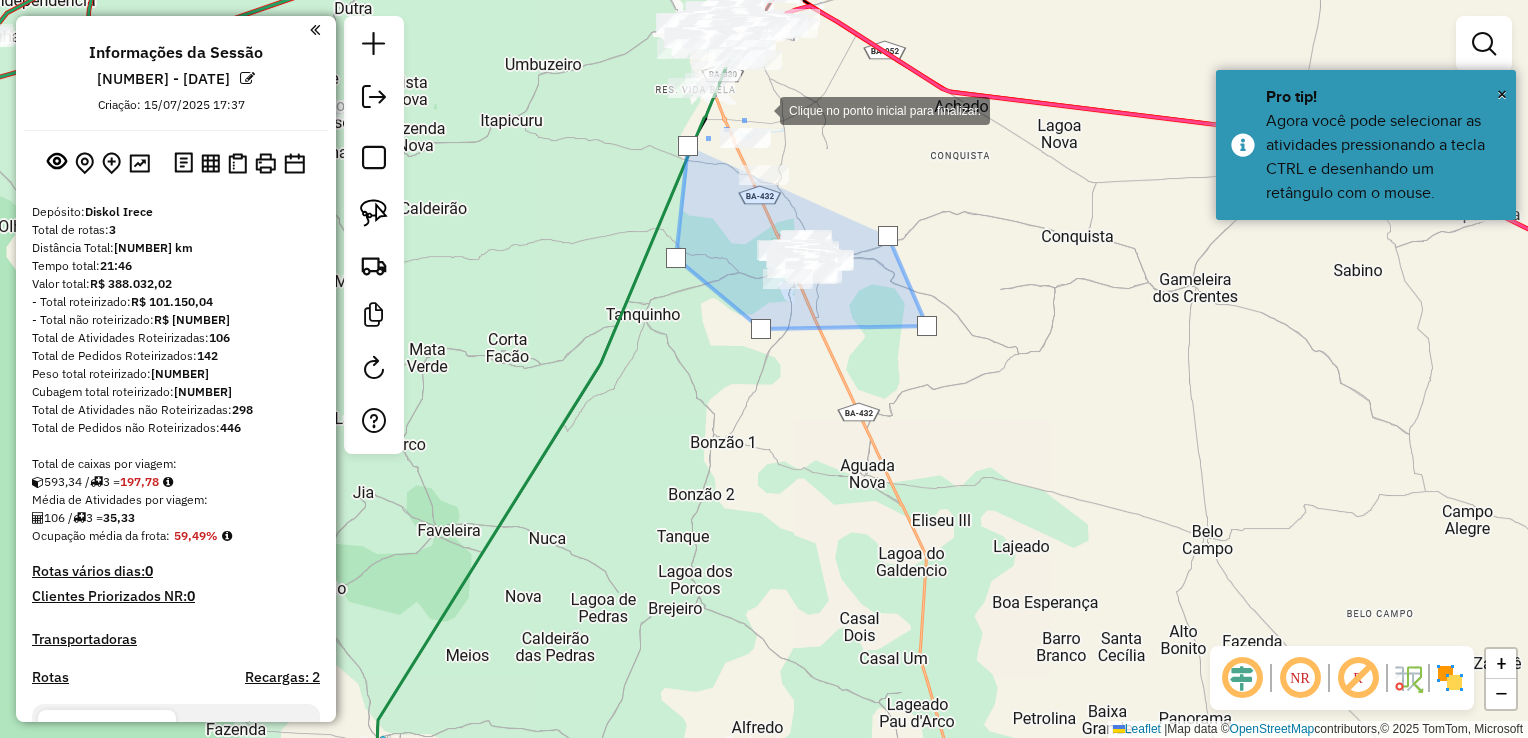 click 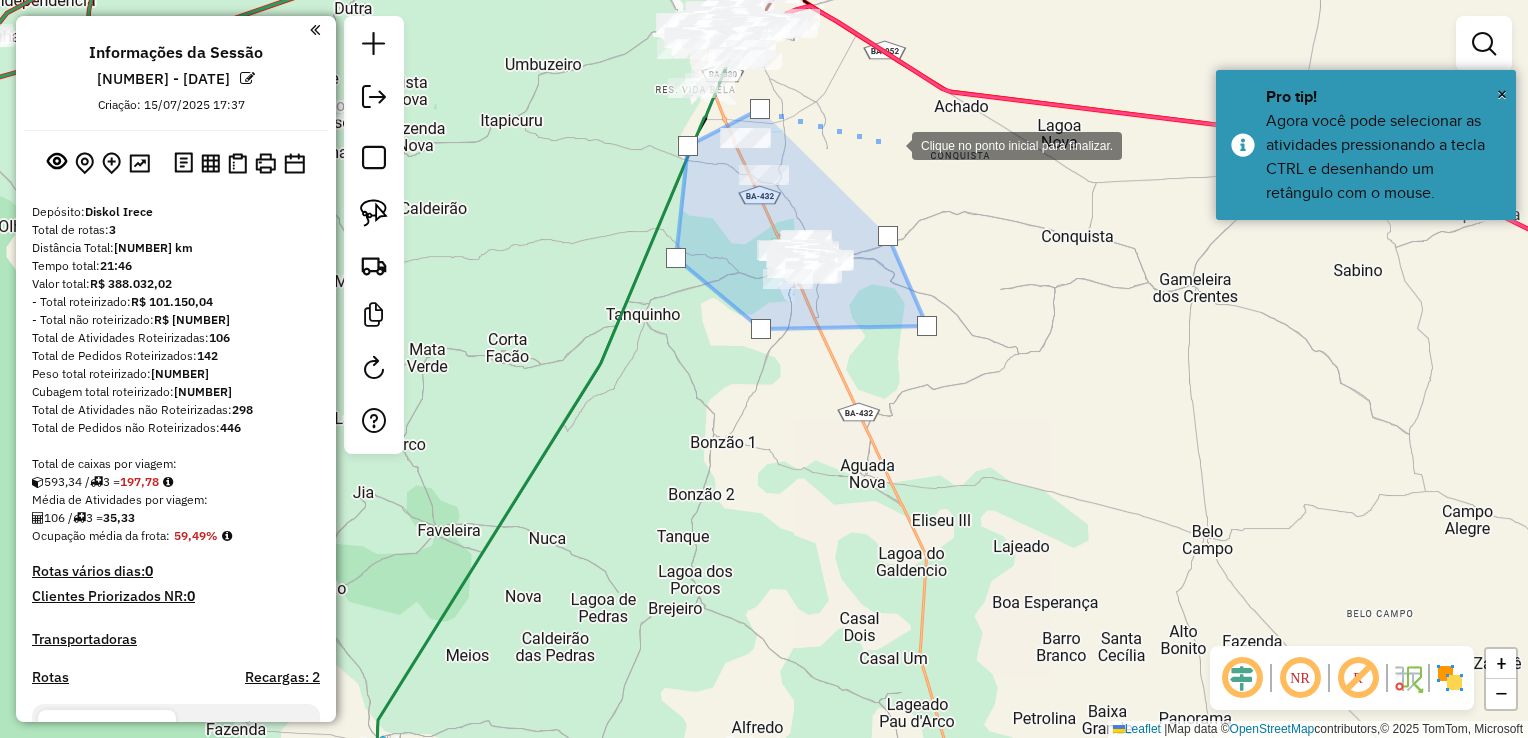 click 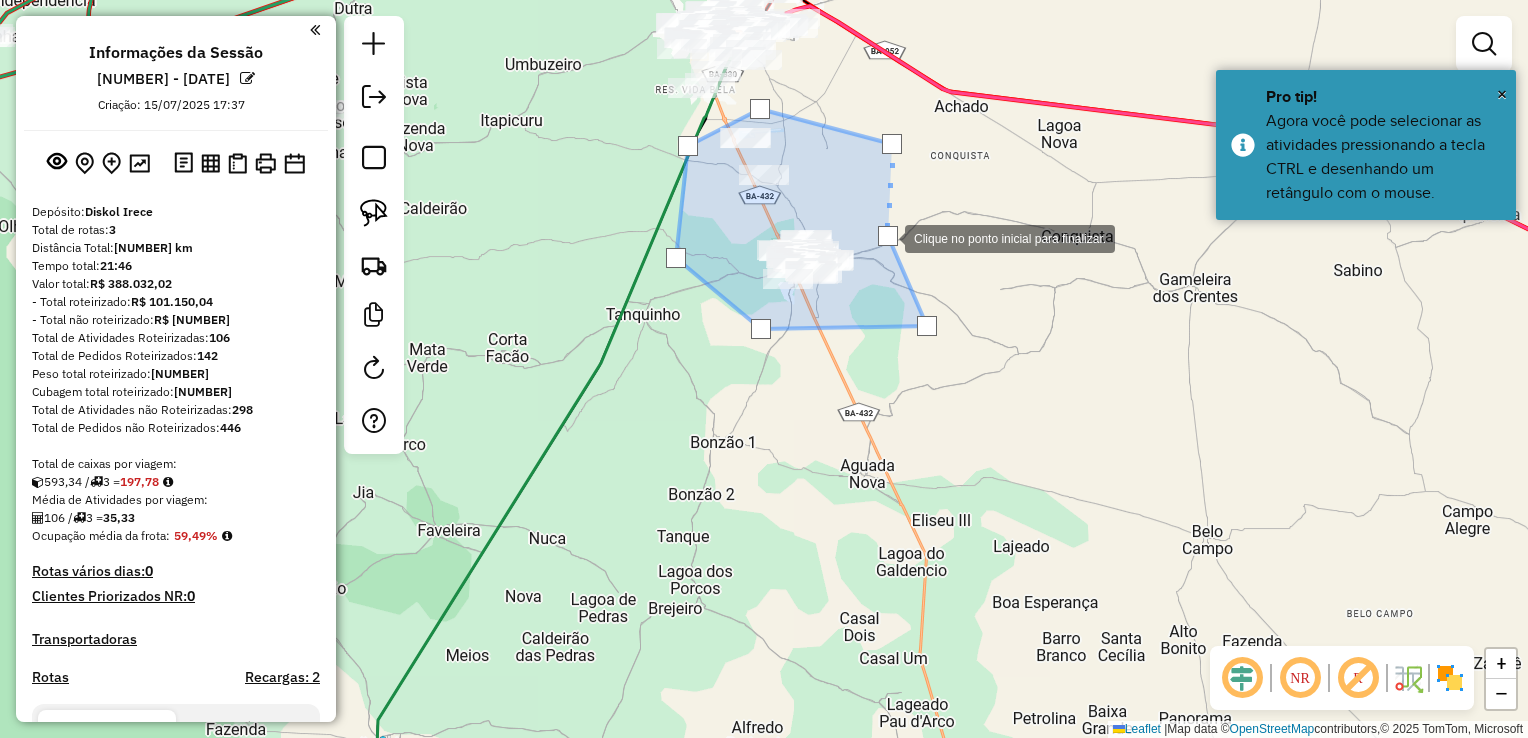 click 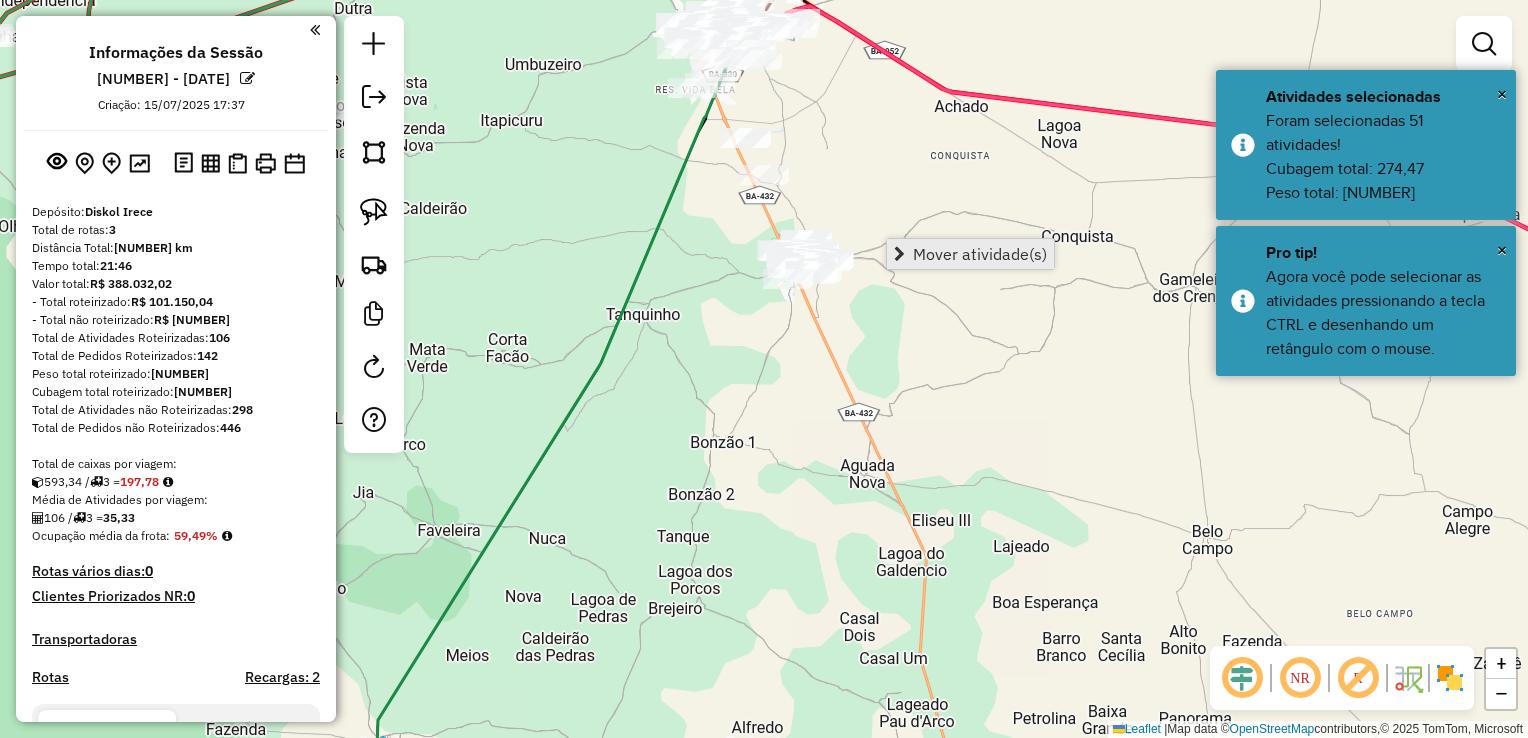 click on "Mover atividade(s)" at bounding box center [980, 254] 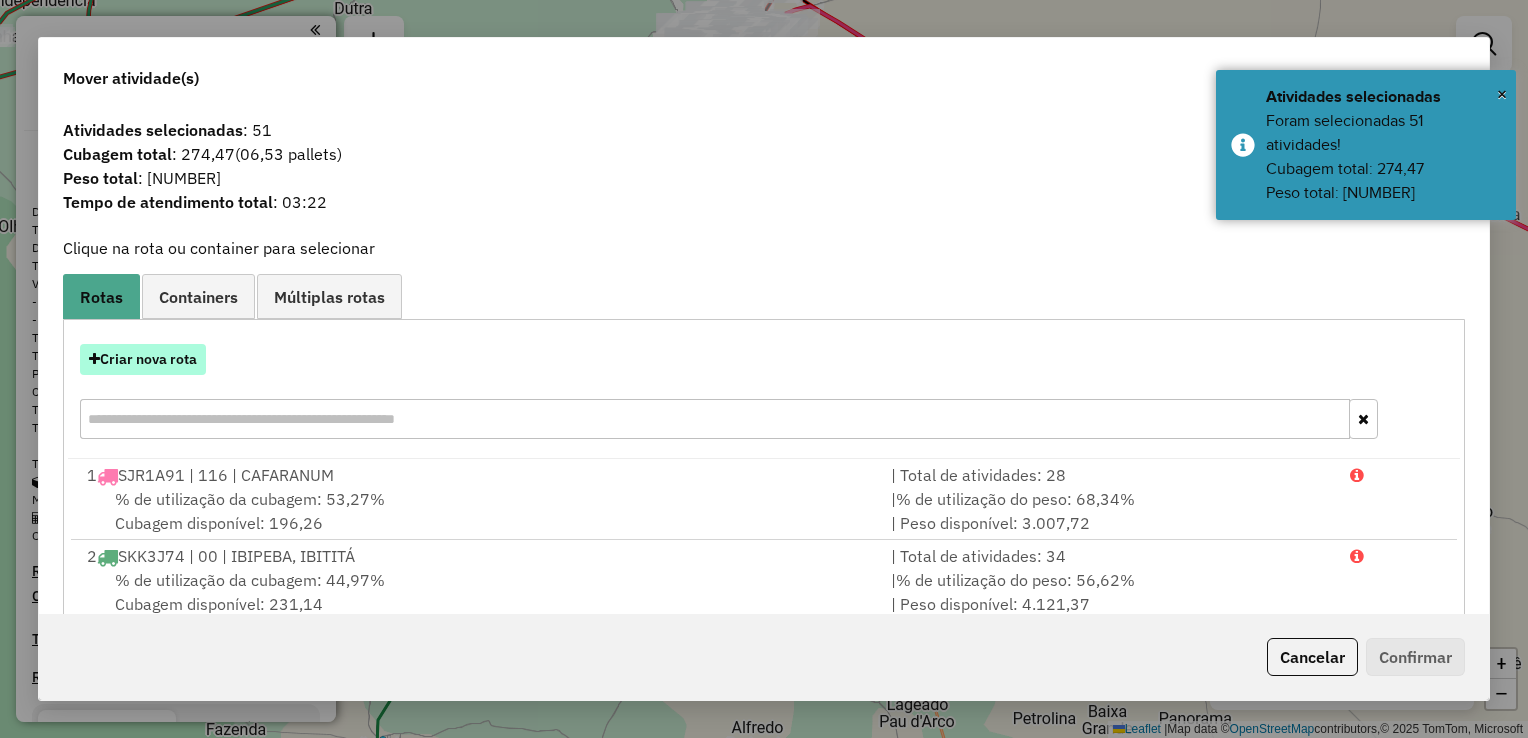 click on "Criar nova rota" at bounding box center (143, 359) 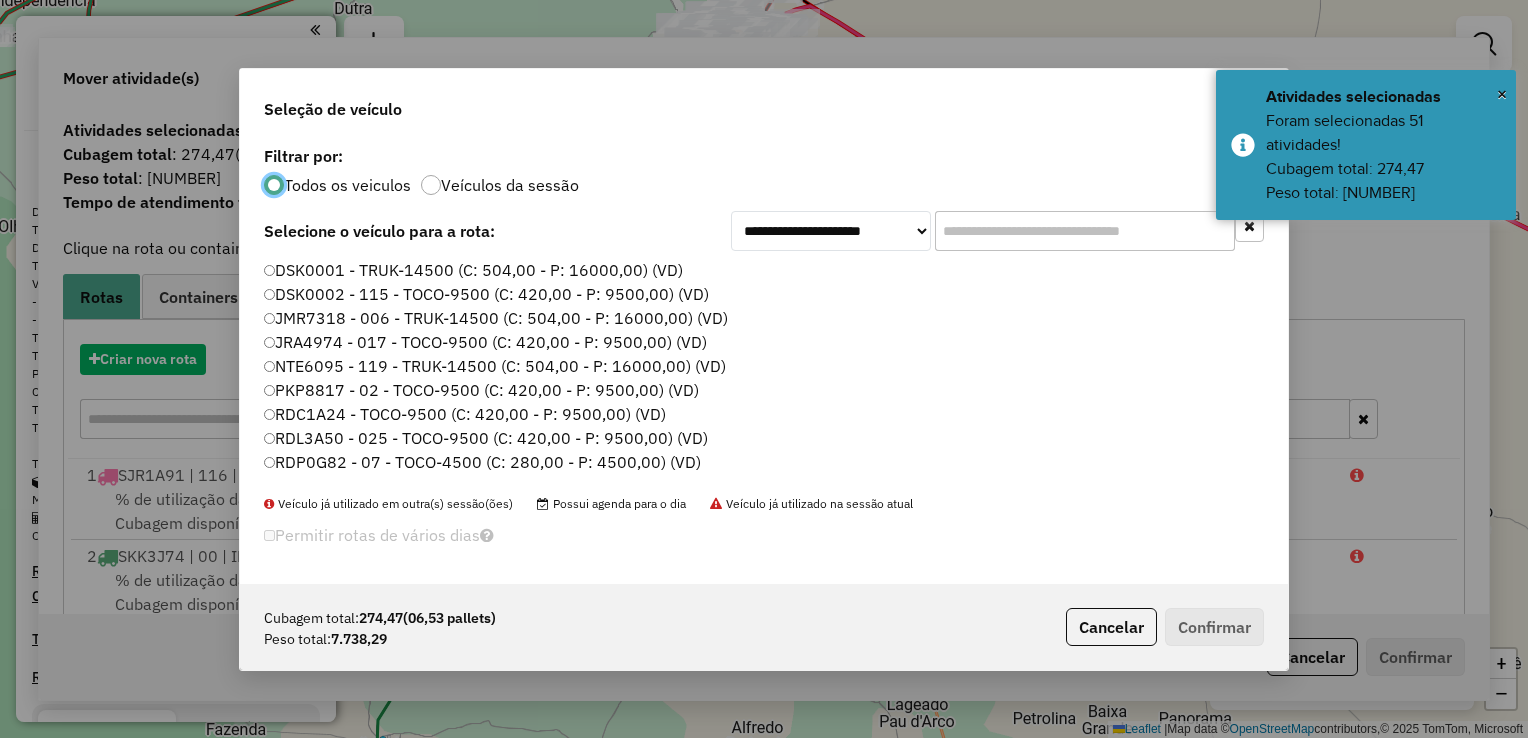scroll, scrollTop: 10, scrollLeft: 6, axis: both 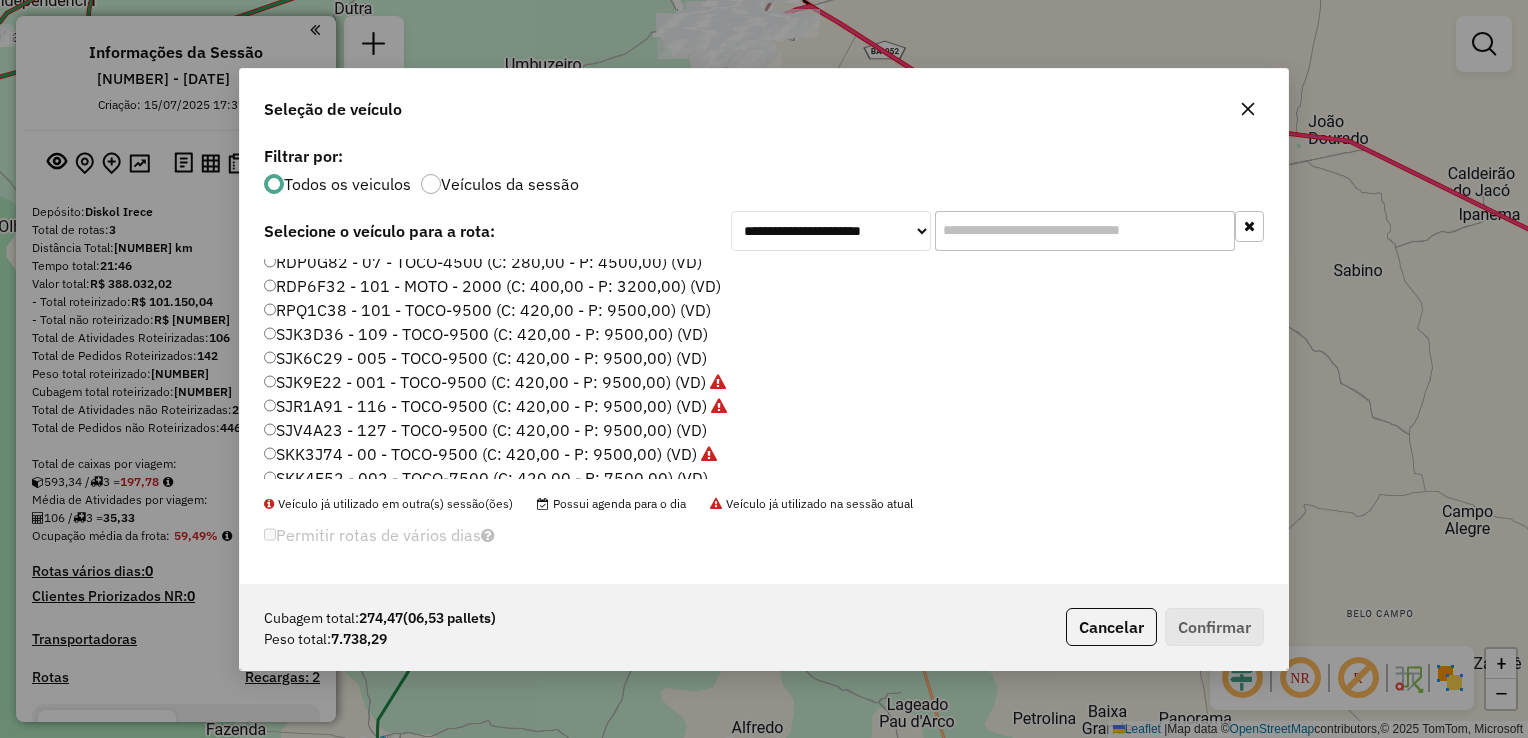 click on "SJK6C29 - 005 - TOCO-9500 (C: 420,00 - P: 9500,00) (VD)" 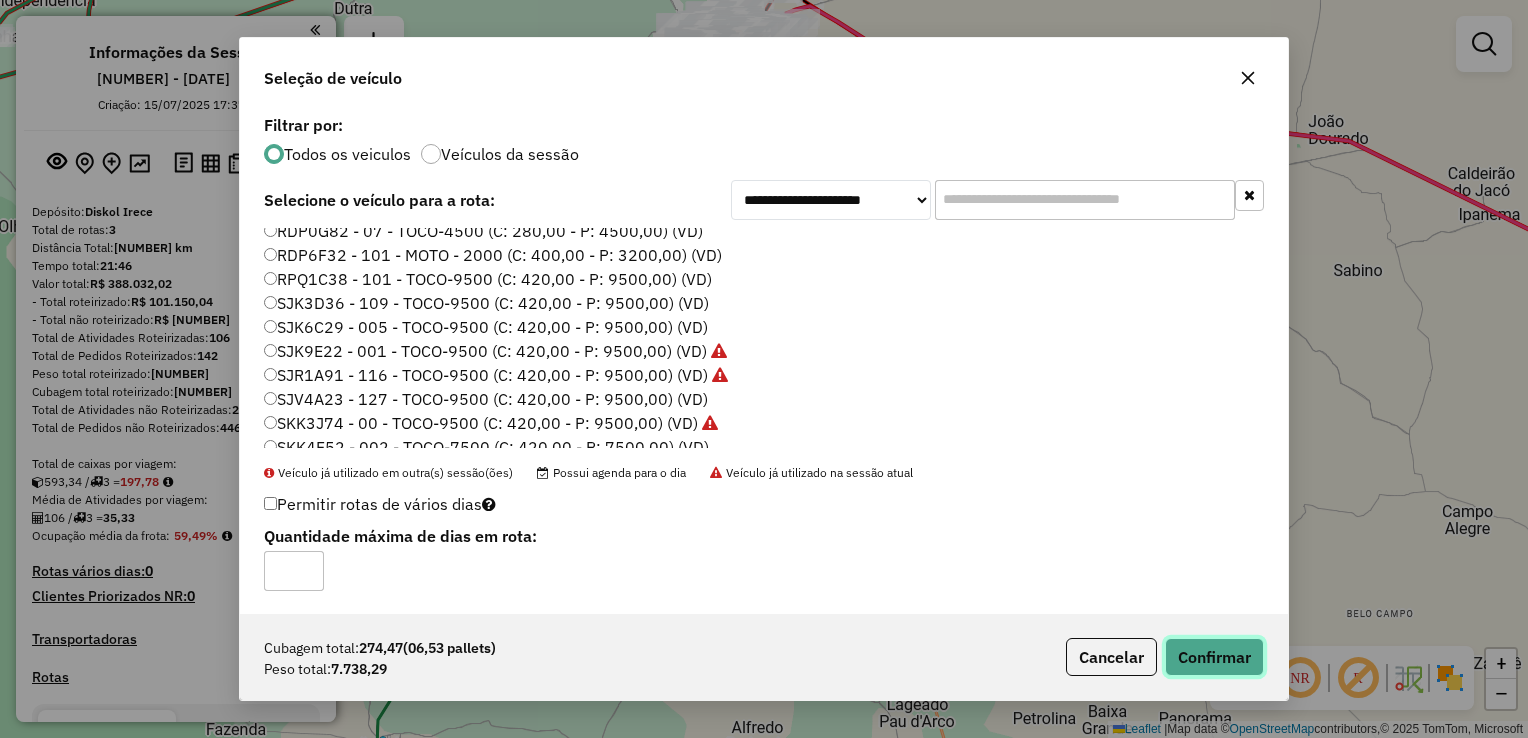 drag, startPoint x: 1193, startPoint y: 651, endPoint x: 1203, endPoint y: 649, distance: 10.198039 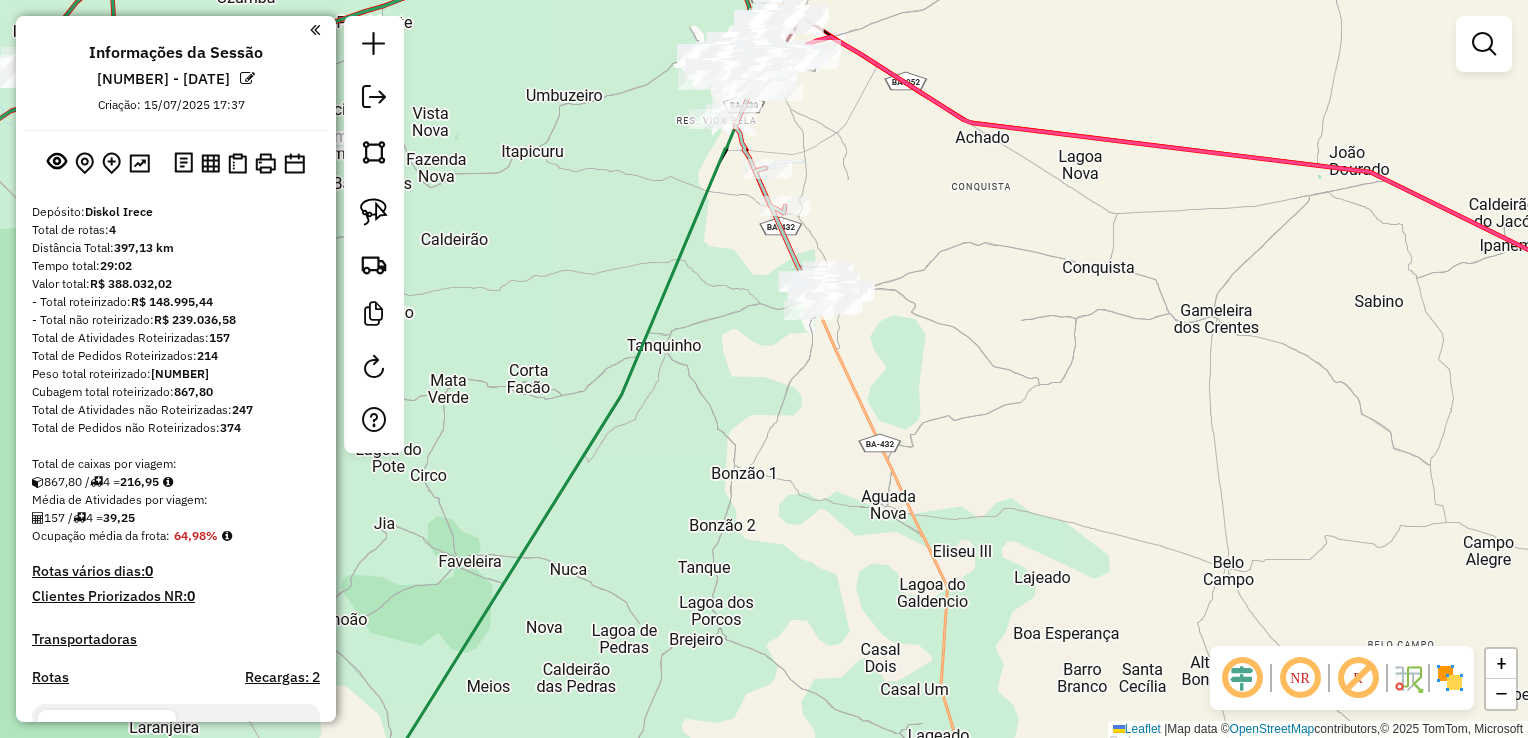 drag, startPoint x: 832, startPoint y: 195, endPoint x: 875, endPoint y: 286, distance: 100.6479 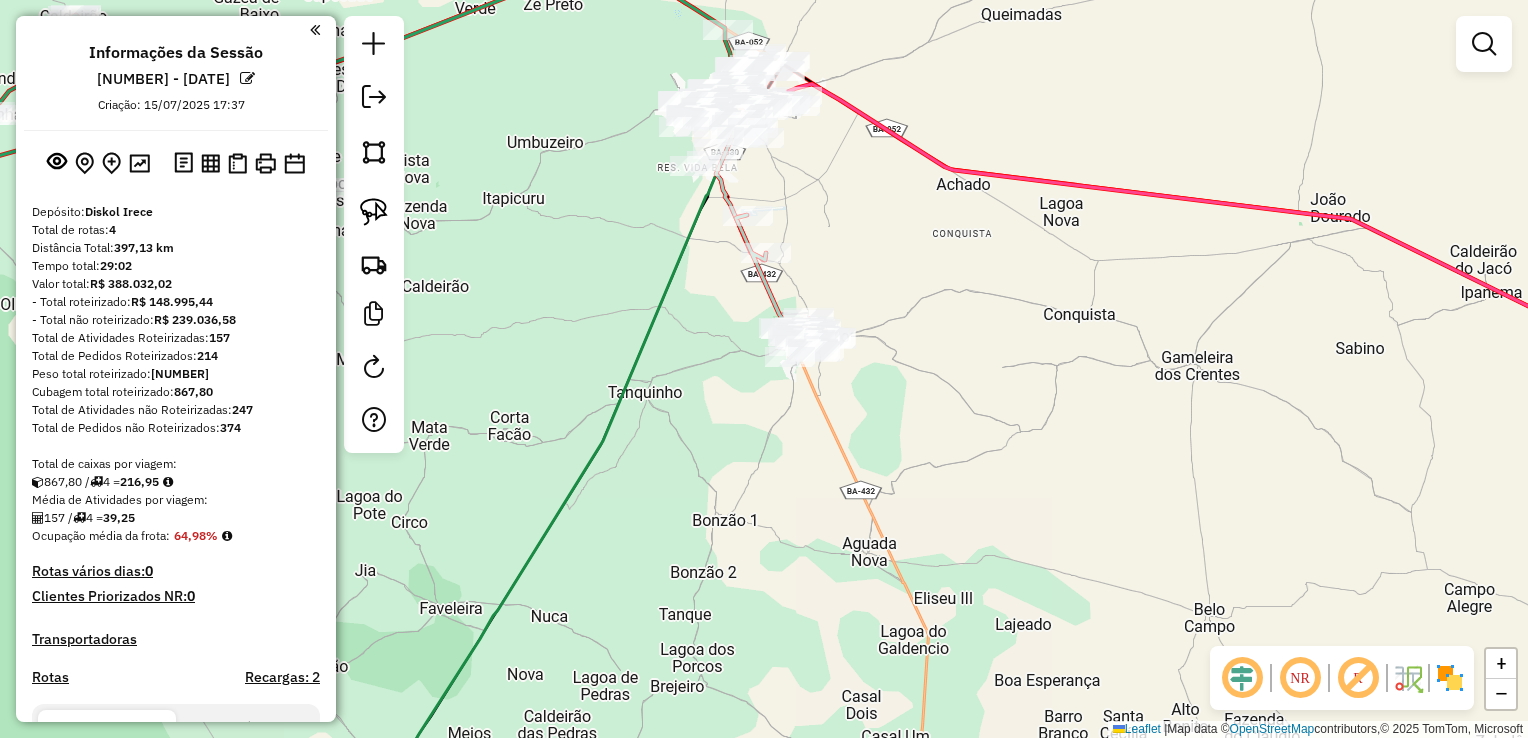 drag, startPoint x: 879, startPoint y: 321, endPoint x: 836, endPoint y: 304, distance: 46.238514 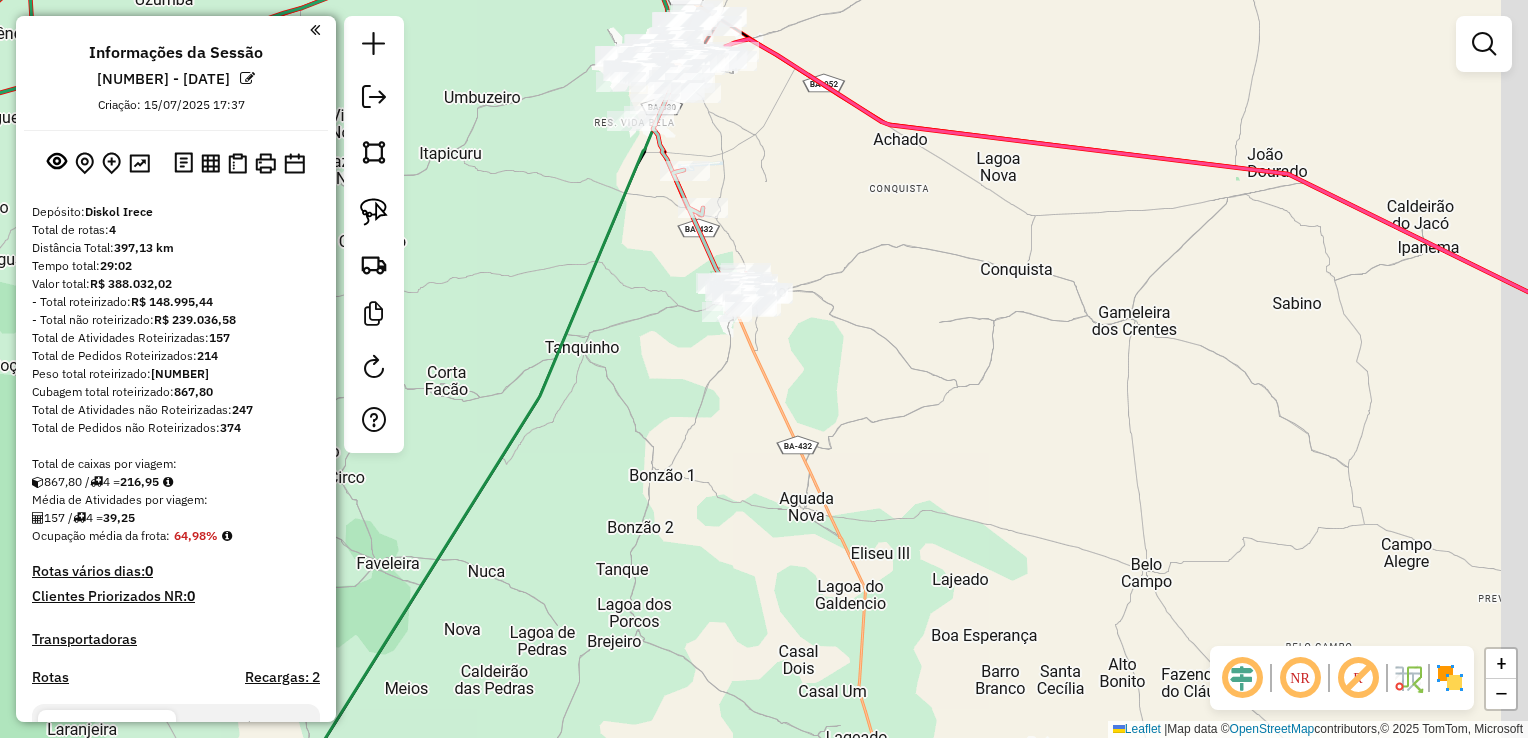 drag, startPoint x: 920, startPoint y: 276, endPoint x: 884, endPoint y: 227, distance: 60.80296 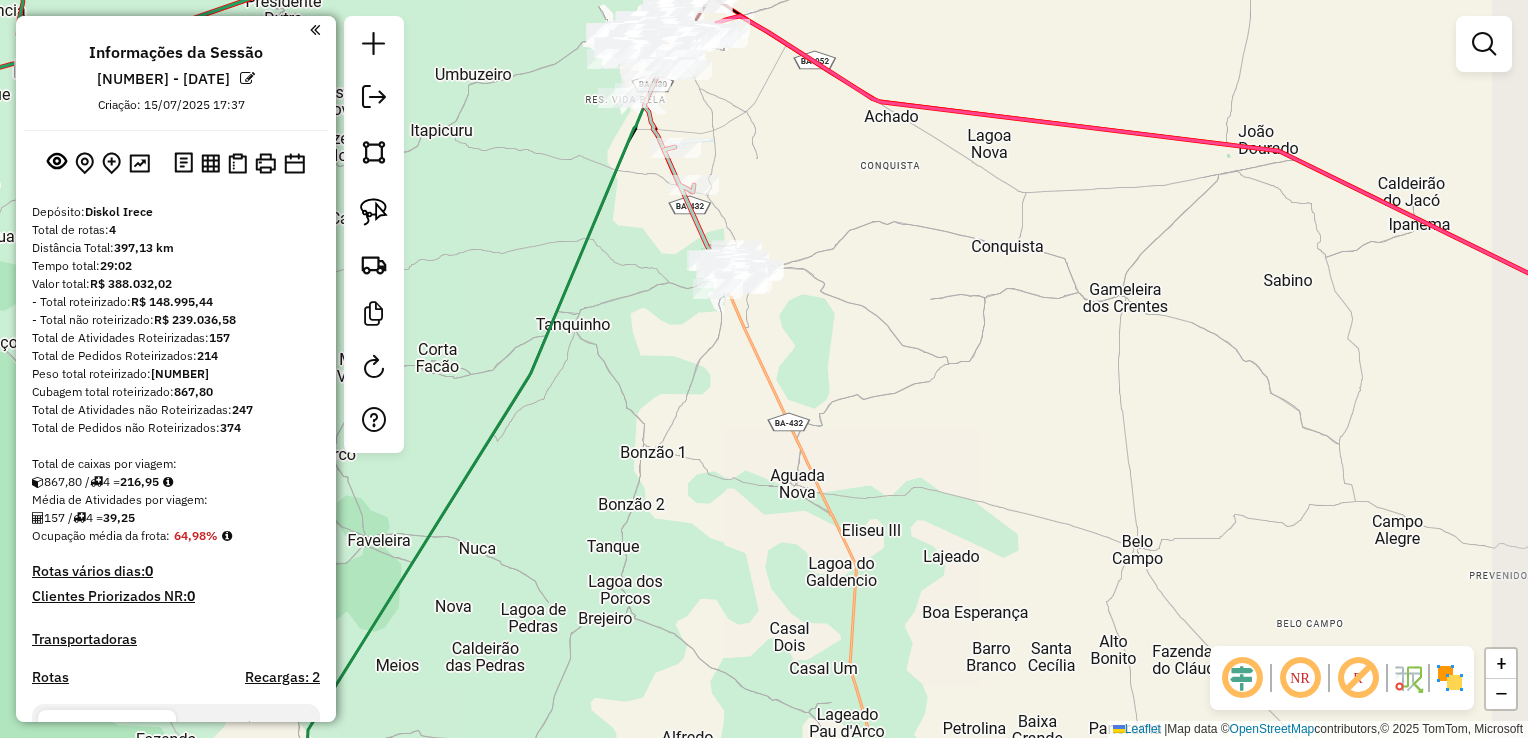 drag, startPoint x: 817, startPoint y: 240, endPoint x: 727, endPoint y: 127, distance: 144.46107 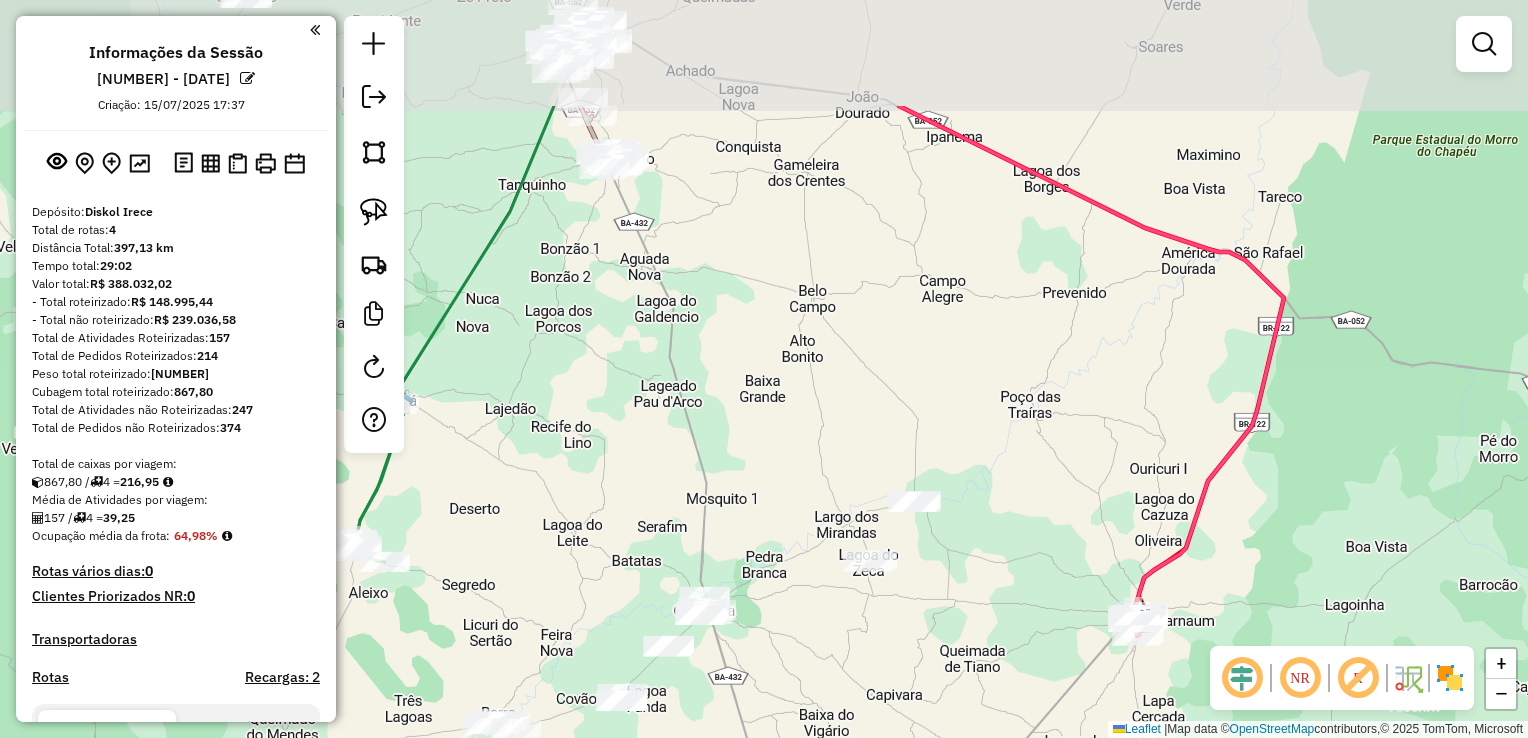 drag, startPoint x: 749, startPoint y: 186, endPoint x: 817, endPoint y: 366, distance: 192.41621 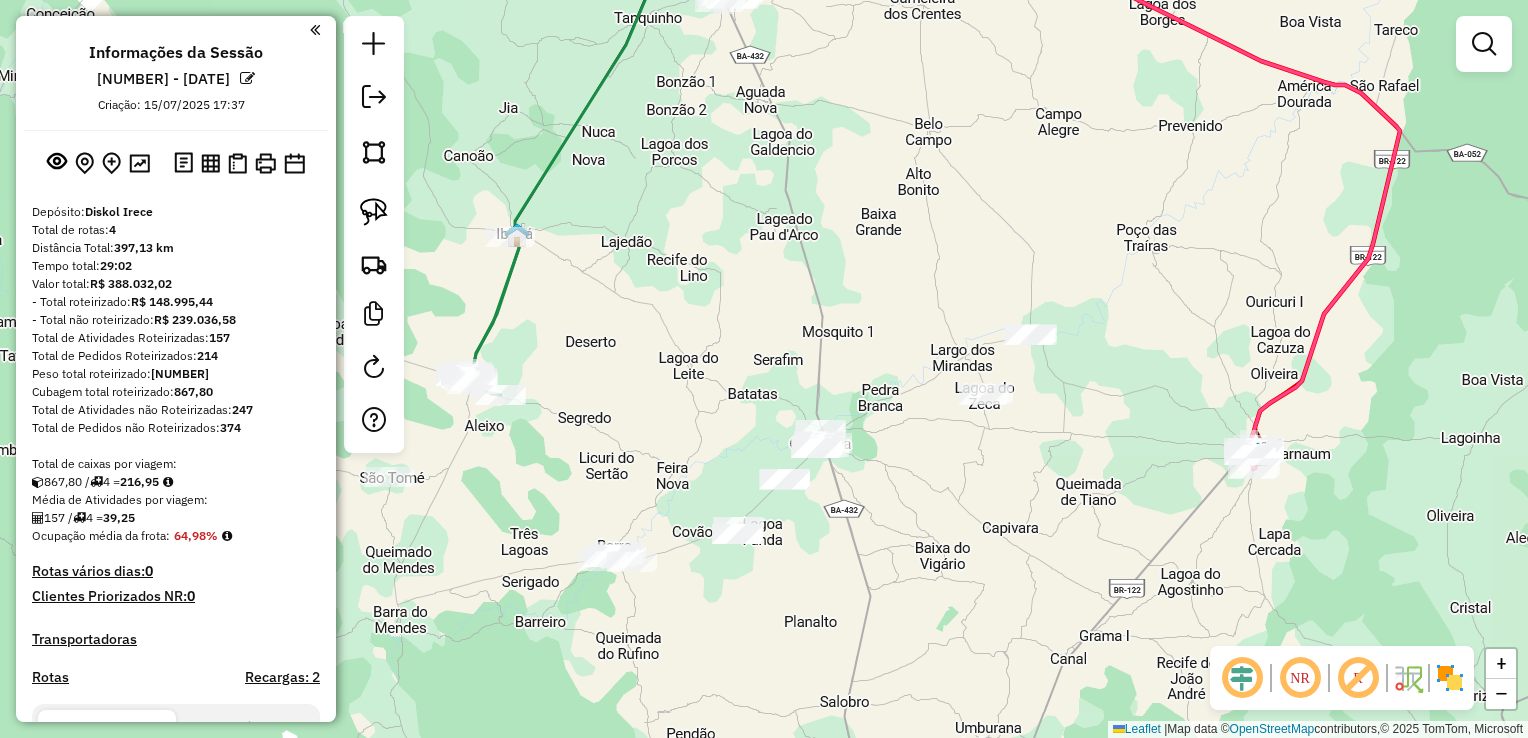 drag, startPoint x: 787, startPoint y: 381, endPoint x: 932, endPoint y: 397, distance: 145.88008 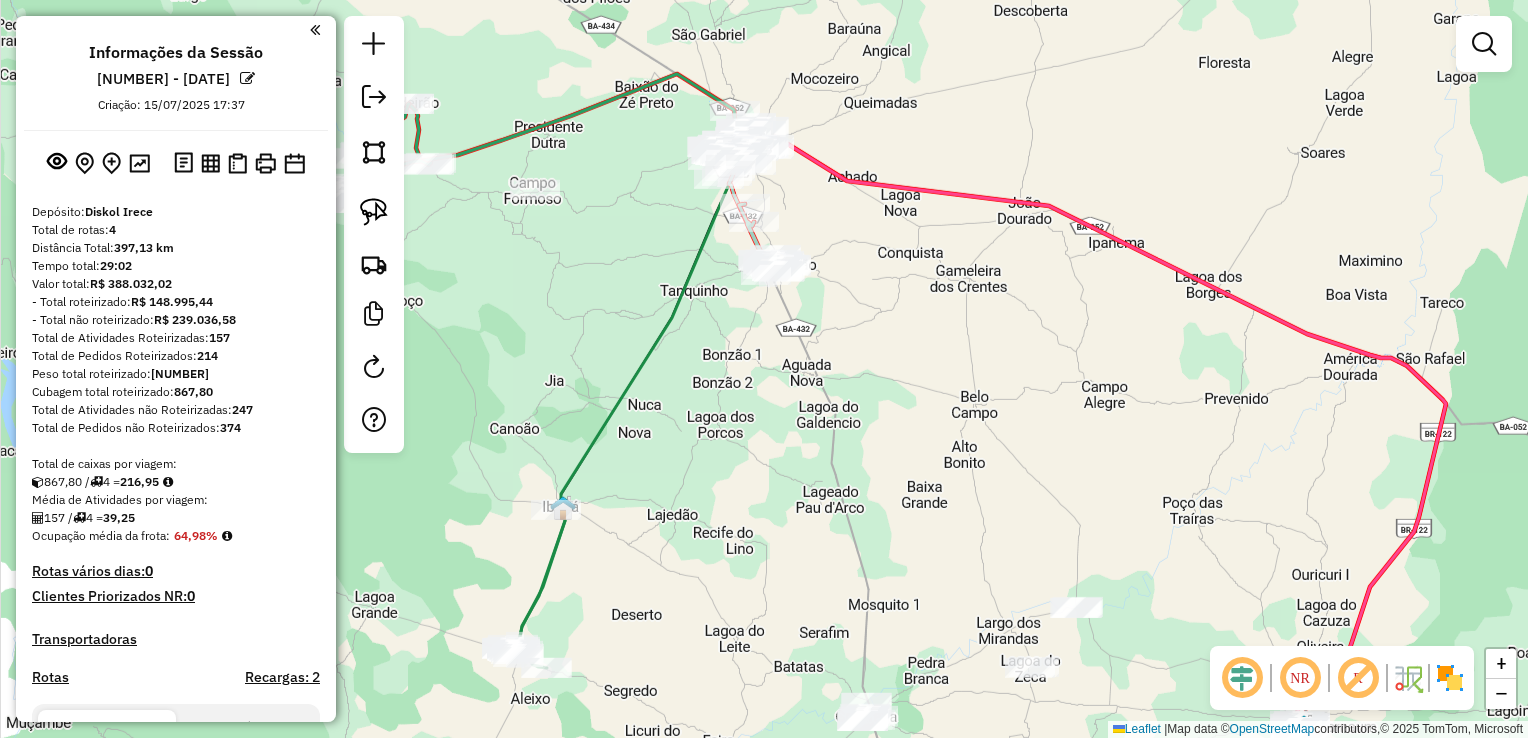drag, startPoint x: 928, startPoint y: 343, endPoint x: 952, endPoint y: 484, distance: 143.02797 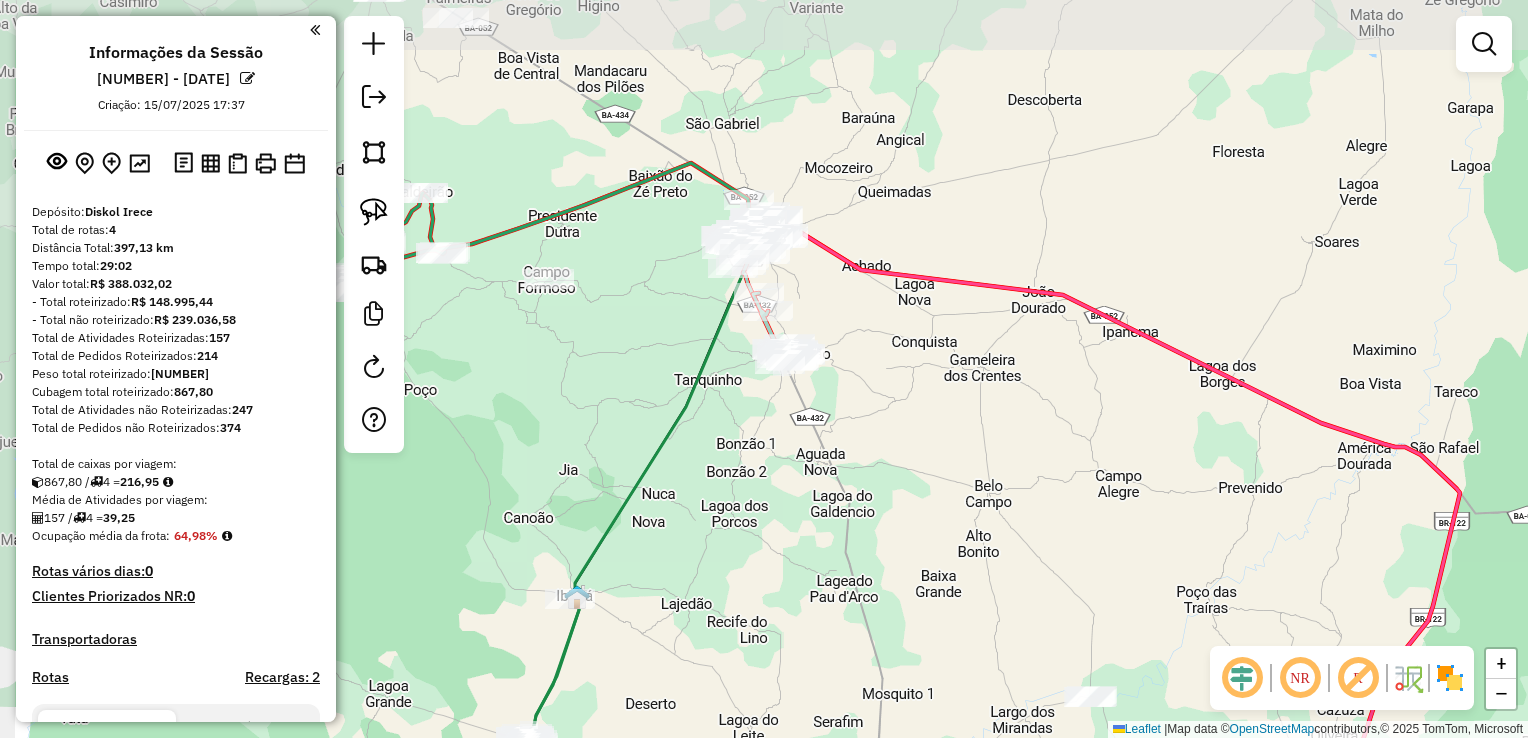 click on "Janela de atendimento Grade de atendimento Capacidade Transportadoras Veículos Cliente Pedidos  Rotas Selecione os dias de semana para filtrar as janelas de atendimento  Seg   Ter   Qua   Qui   Sex   Sáb   Dom  Informe o período da janela de atendimento: De: Até:  Filtrar exatamente a janela do cliente  Considerar janela de atendimento padrão  Selecione os dias de semana para filtrar as grades de atendimento  Seg   Ter   Qua   Qui   Sex   Sáb   Dom   Considerar clientes sem dia de atendimento cadastrado  Clientes fora do dia de atendimento selecionado Filtrar as atividades entre os valores definidos abaixo:  Peso mínimo:   Peso máximo:   Cubagem mínima:   Cubagem máxima:   De:   Até:  Filtrar as atividades entre o tempo de atendimento definido abaixo:  De:   Até:   Considerar capacidade total dos clientes não roteirizados Transportadora: Selecione um ou mais itens Tipo de veículo: Selecione um ou mais itens Veículo: Selecione um ou mais itens Motorista: Selecione um ou mais itens Nome: Rótulo:" 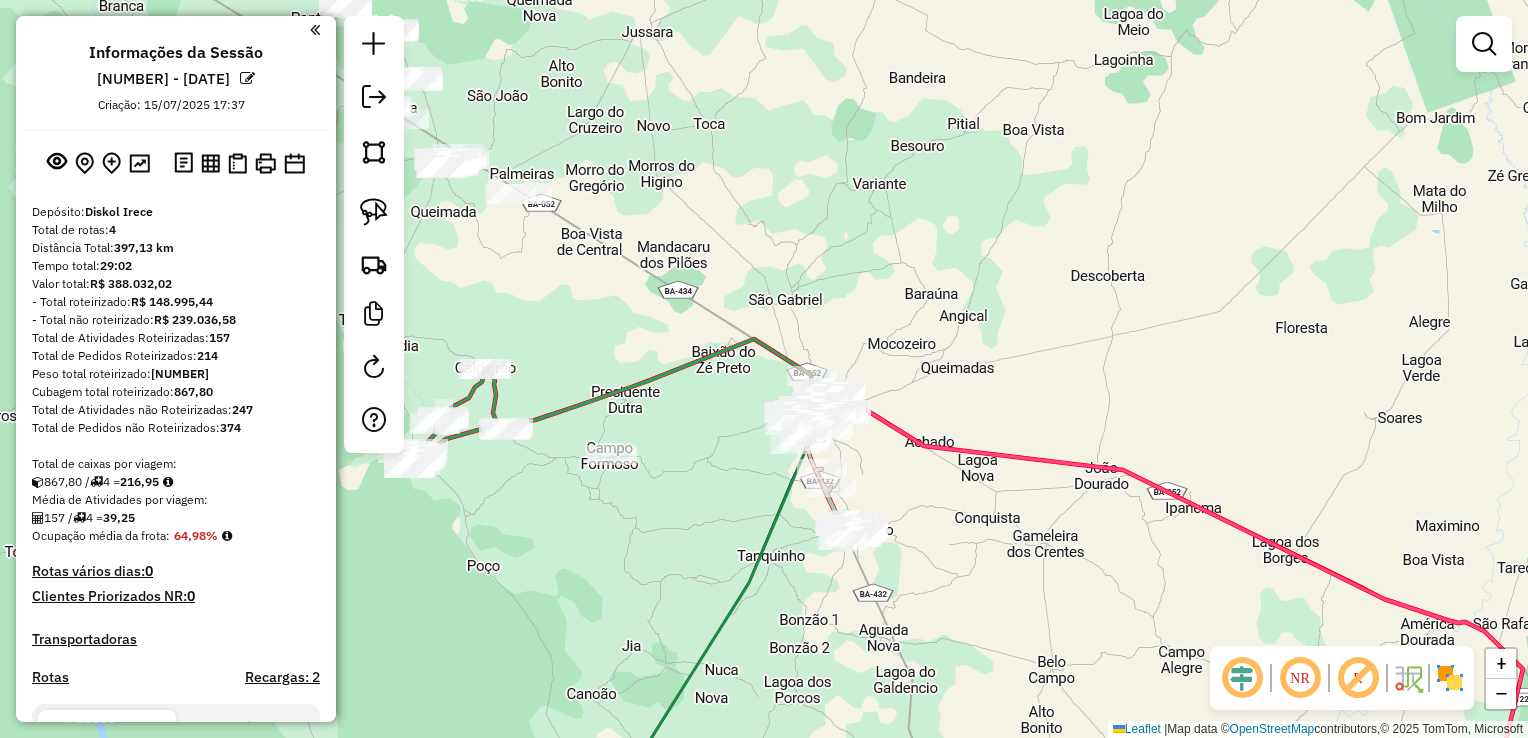 click on "Janela de atendimento Grade de atendimento Capacidade Transportadoras Veículos Cliente Pedidos  Rotas Selecione os dias de semana para filtrar as janelas de atendimento  Seg   Ter   Qua   Qui   Sex   Sáb   Dom  Informe o período da janela de atendimento: De: Até:  Filtrar exatamente a janela do cliente  Considerar janela de atendimento padrão  Selecione os dias de semana para filtrar as grades de atendimento  Seg   Ter   Qua   Qui   Sex   Sáb   Dom   Considerar clientes sem dia de atendimento cadastrado  Clientes fora do dia de atendimento selecionado Filtrar as atividades entre os valores definidos abaixo:  Peso mínimo:   Peso máximo:   Cubagem mínima:   Cubagem máxima:   De:   Até:  Filtrar as atividades entre o tempo de atendimento definido abaixo:  De:   Até:   Considerar capacidade total dos clientes não roteirizados Transportadora: Selecione um ou mais itens Tipo de veículo: Selecione um ou mais itens Veículo: Selecione um ou mais itens Motorista: Selecione um ou mais itens Nome: Rótulo:" 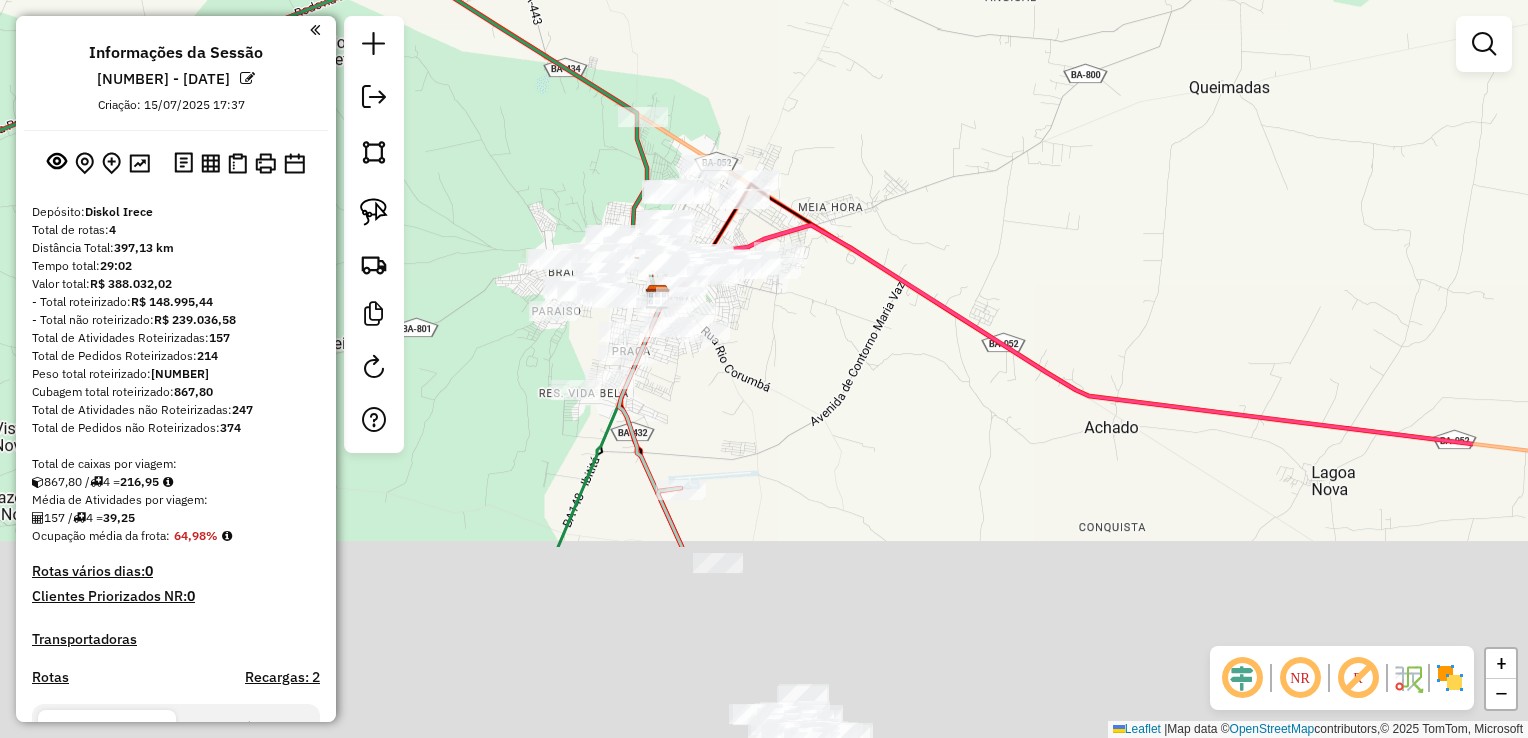 click on "Janela de atendimento Grade de atendimento Capacidade Transportadoras Veículos Cliente Pedidos  Rotas Selecione os dias de semana para filtrar as janelas de atendimento  Seg   Ter   Qua   Qui   Sex   Sáb   Dom  Informe o período da janela de atendimento: De: Até:  Filtrar exatamente a janela do cliente  Considerar janela de atendimento padrão  Selecione os dias de semana para filtrar as grades de atendimento  Seg   Ter   Qua   Qui   Sex   Sáb   Dom   Considerar clientes sem dia de atendimento cadastrado  Clientes fora do dia de atendimento selecionado Filtrar as atividades entre os valores definidos abaixo:  Peso mínimo:   Peso máximo:   Cubagem mínima:   Cubagem máxima:   De:   Até:  Filtrar as atividades entre o tempo de atendimento definido abaixo:  De:   Até:   Considerar capacidade total dos clientes não roteirizados Transportadora: Selecione um ou mais itens Tipo de veículo: Selecione um ou mais itens Veículo: Selecione um ou mais itens Motorista: Selecione um ou mais itens Nome: Rótulo:" 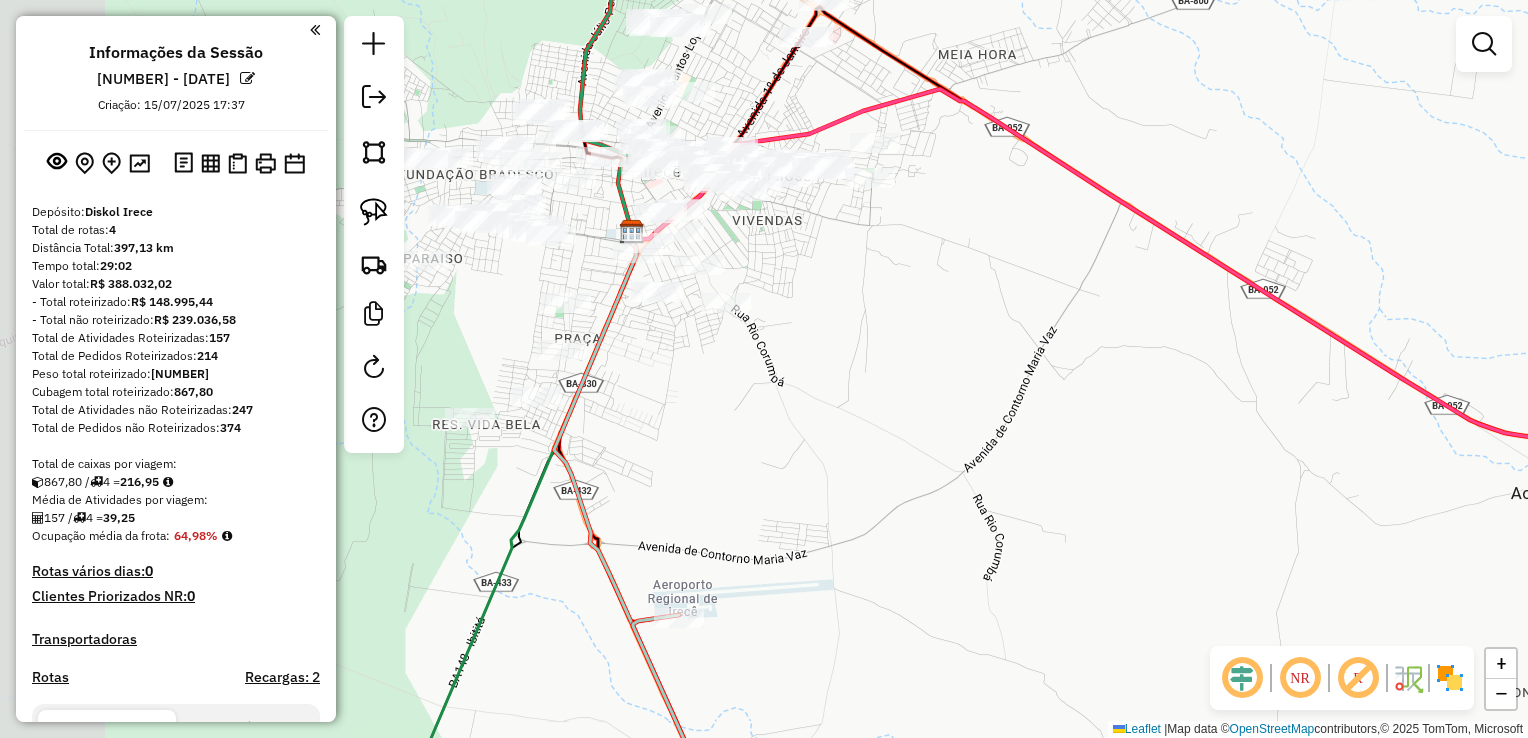 click on "Janela de atendimento Grade de atendimento Capacidade Transportadoras Veículos Cliente Pedidos  Rotas Selecione os dias de semana para filtrar as janelas de atendimento  Seg   Ter   Qua   Qui   Sex   Sáb   Dom  Informe o período da janela de atendimento: De: Até:  Filtrar exatamente a janela do cliente  Considerar janela de atendimento padrão  Selecione os dias de semana para filtrar as grades de atendimento  Seg   Ter   Qua   Qui   Sex   Sáb   Dom   Considerar clientes sem dia de atendimento cadastrado  Clientes fora do dia de atendimento selecionado Filtrar as atividades entre os valores definidos abaixo:  Peso mínimo:   Peso máximo:   Cubagem mínima:   Cubagem máxima:   De:   Até:  Filtrar as atividades entre o tempo de atendimento definido abaixo:  De:   Até:   Considerar capacidade total dos clientes não roteirizados Transportadora: Selecione um ou mais itens Tipo de veículo: Selecione um ou mais itens Veículo: Selecione um ou mais itens Motorista: Selecione um ou mais itens Nome: Rótulo:" 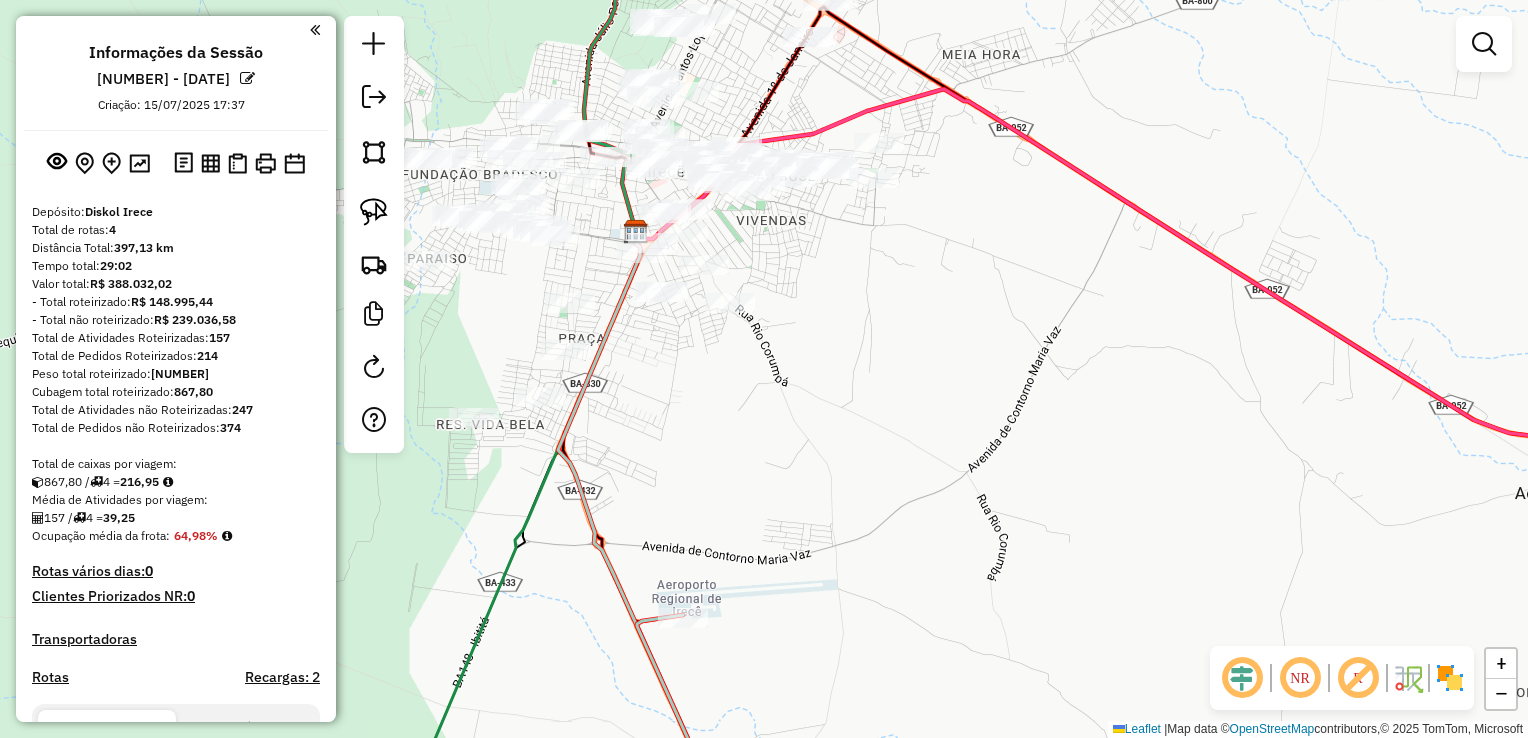 click on "Janela de atendimento Grade de atendimento Capacidade Transportadoras Veículos Cliente Pedidos  Rotas Selecione os dias de semana para filtrar as janelas de atendimento  Seg   Ter   Qua   Qui   Sex   Sáb   Dom  Informe o período da janela de atendimento: De: Até:  Filtrar exatamente a janela do cliente  Considerar janela de atendimento padrão  Selecione os dias de semana para filtrar as grades de atendimento  Seg   Ter   Qua   Qui   Sex   Sáb   Dom   Considerar clientes sem dia de atendimento cadastrado  Clientes fora do dia de atendimento selecionado Filtrar as atividades entre os valores definidos abaixo:  Peso mínimo:   Peso máximo:   Cubagem mínima:   Cubagem máxima:   De:   Até:  Filtrar as atividades entre o tempo de atendimento definido abaixo:  De:   Até:   Considerar capacidade total dos clientes não roteirizados Transportadora: Selecione um ou mais itens Tipo de veículo: Selecione um ou mais itens Veículo: Selecione um ou mais itens Motorista: Selecione um ou mais itens Nome: Rótulo:" 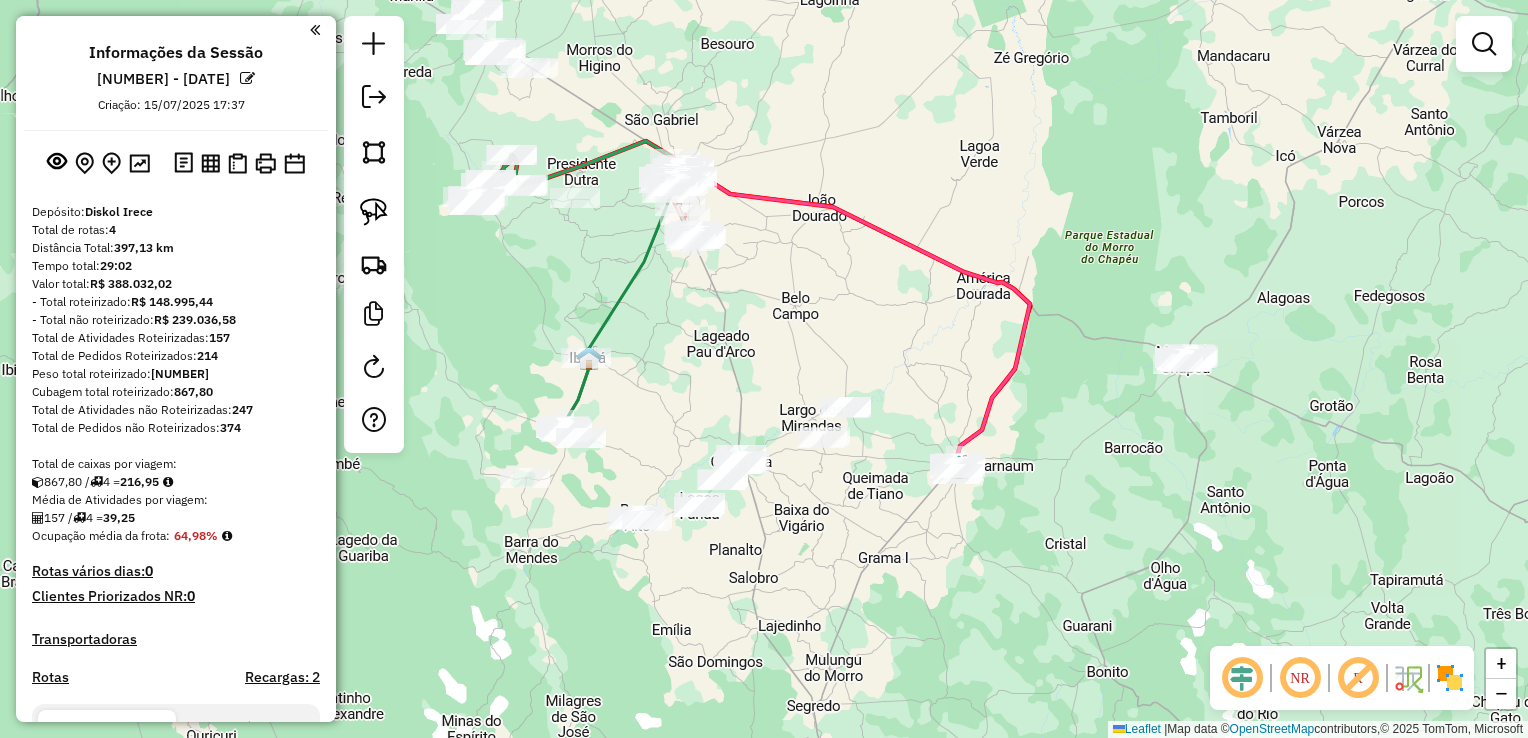 click on "Janela de atendimento Grade de atendimento Capacidade Transportadoras Veículos Cliente Pedidos  Rotas Selecione os dias de semana para filtrar as janelas de atendimento  Seg   Ter   Qua   Qui   Sex   Sáb   Dom  Informe o período da janela de atendimento: De: Até:  Filtrar exatamente a janela do cliente  Considerar janela de atendimento padrão  Selecione os dias de semana para filtrar as grades de atendimento  Seg   Ter   Qua   Qui   Sex   Sáb   Dom   Considerar clientes sem dia de atendimento cadastrado  Clientes fora do dia de atendimento selecionado Filtrar as atividades entre os valores definidos abaixo:  Peso mínimo:   Peso máximo:   Cubagem mínima:   Cubagem máxima:   De:   Até:  Filtrar as atividades entre o tempo de atendimento definido abaixo:  De:   Até:   Considerar capacidade total dos clientes não roteirizados Transportadora: Selecione um ou mais itens Tipo de veículo: Selecione um ou mais itens Veículo: Selecione um ou mais itens Motorista: Selecione um ou mais itens Nome: Rótulo:" 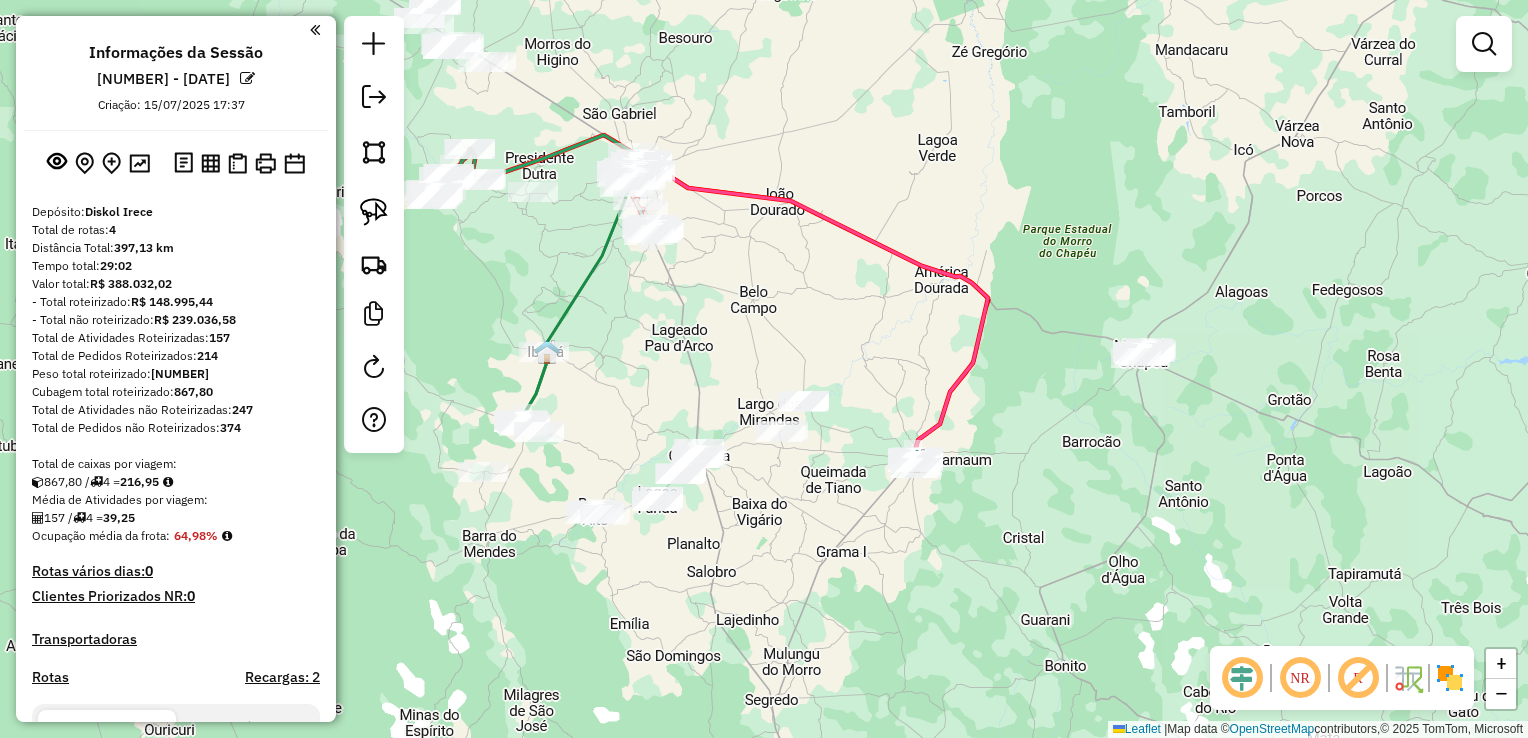 click on "Janela de atendimento Grade de atendimento Capacidade Transportadoras Veículos Cliente Pedidos  Rotas Selecione os dias de semana para filtrar as janelas de atendimento  Seg   Ter   Qua   Qui   Sex   Sáb   Dom  Informe o período da janela de atendimento: De: Até:  Filtrar exatamente a janela do cliente  Considerar janela de atendimento padrão  Selecione os dias de semana para filtrar as grades de atendimento  Seg   Ter   Qua   Qui   Sex   Sáb   Dom   Considerar clientes sem dia de atendimento cadastrado  Clientes fora do dia de atendimento selecionado Filtrar as atividades entre os valores definidos abaixo:  Peso mínimo:   Peso máximo:   Cubagem mínima:   Cubagem máxima:   De:   Até:  Filtrar as atividades entre o tempo de atendimento definido abaixo:  De:   Até:   Considerar capacidade total dos clientes não roteirizados Transportadora: Selecione um ou mais itens Tipo de veículo: Selecione um ou mais itens Veículo: Selecione um ou mais itens Motorista: Selecione um ou mais itens Nome: Rótulo:" 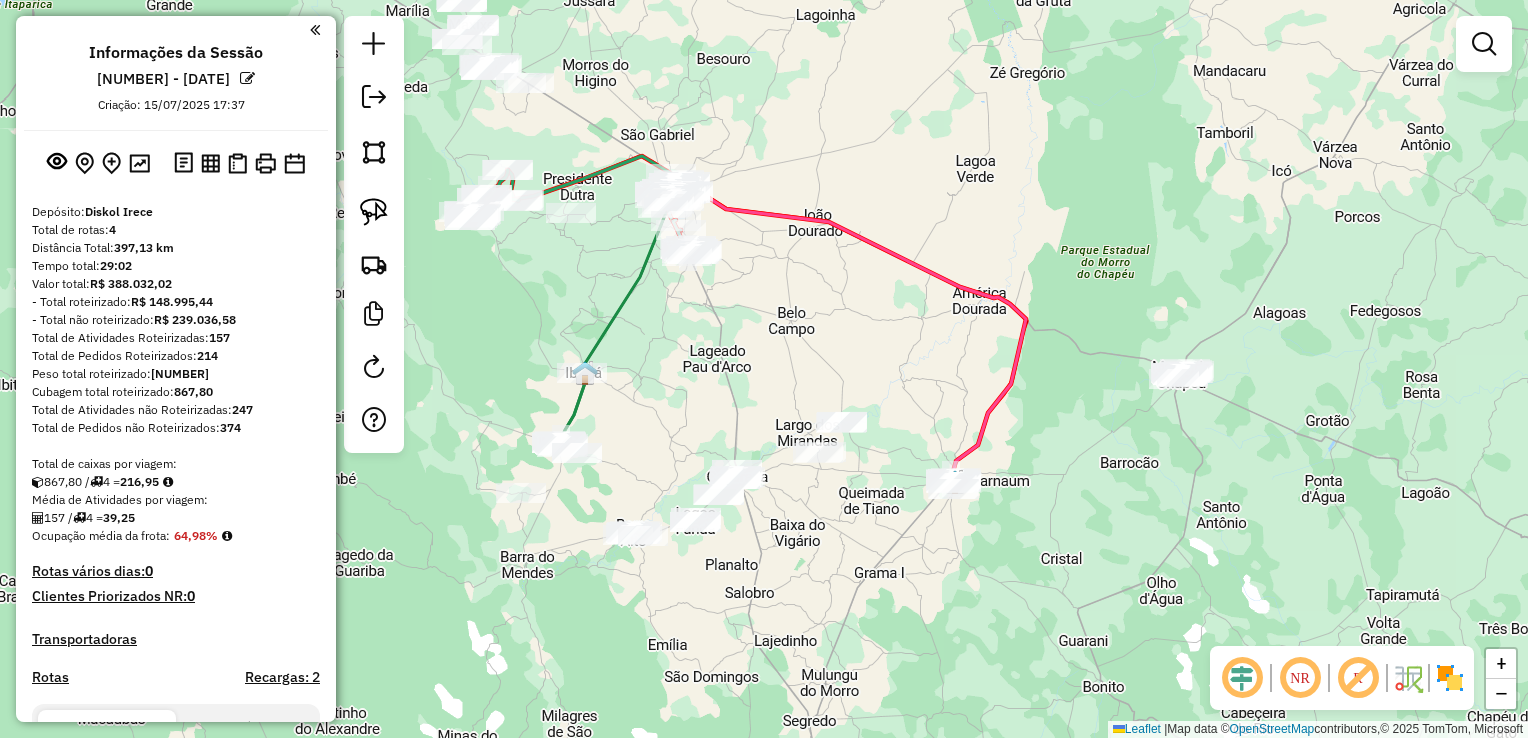 click on "Janela de atendimento Grade de atendimento Capacidade Transportadoras Veículos Cliente Pedidos  Rotas Selecione os dias de semana para filtrar as janelas de atendimento  Seg   Ter   Qua   Qui   Sex   Sáb   Dom  Informe o período da janela de atendimento: De: Até:  Filtrar exatamente a janela do cliente  Considerar janela de atendimento padrão  Selecione os dias de semana para filtrar as grades de atendimento  Seg   Ter   Qua   Qui   Sex   Sáb   Dom   Considerar clientes sem dia de atendimento cadastrado  Clientes fora do dia de atendimento selecionado Filtrar as atividades entre os valores definidos abaixo:  Peso mínimo:   Peso máximo:   Cubagem mínima:   Cubagem máxima:   De:   Até:  Filtrar as atividades entre o tempo de atendimento definido abaixo:  De:   Até:   Considerar capacidade total dos clientes não roteirizados Transportadora: Selecione um ou mais itens Tipo de veículo: Selecione um ou mais itens Veículo: Selecione um ou mais itens Motorista: Selecione um ou mais itens Nome: Rótulo:" 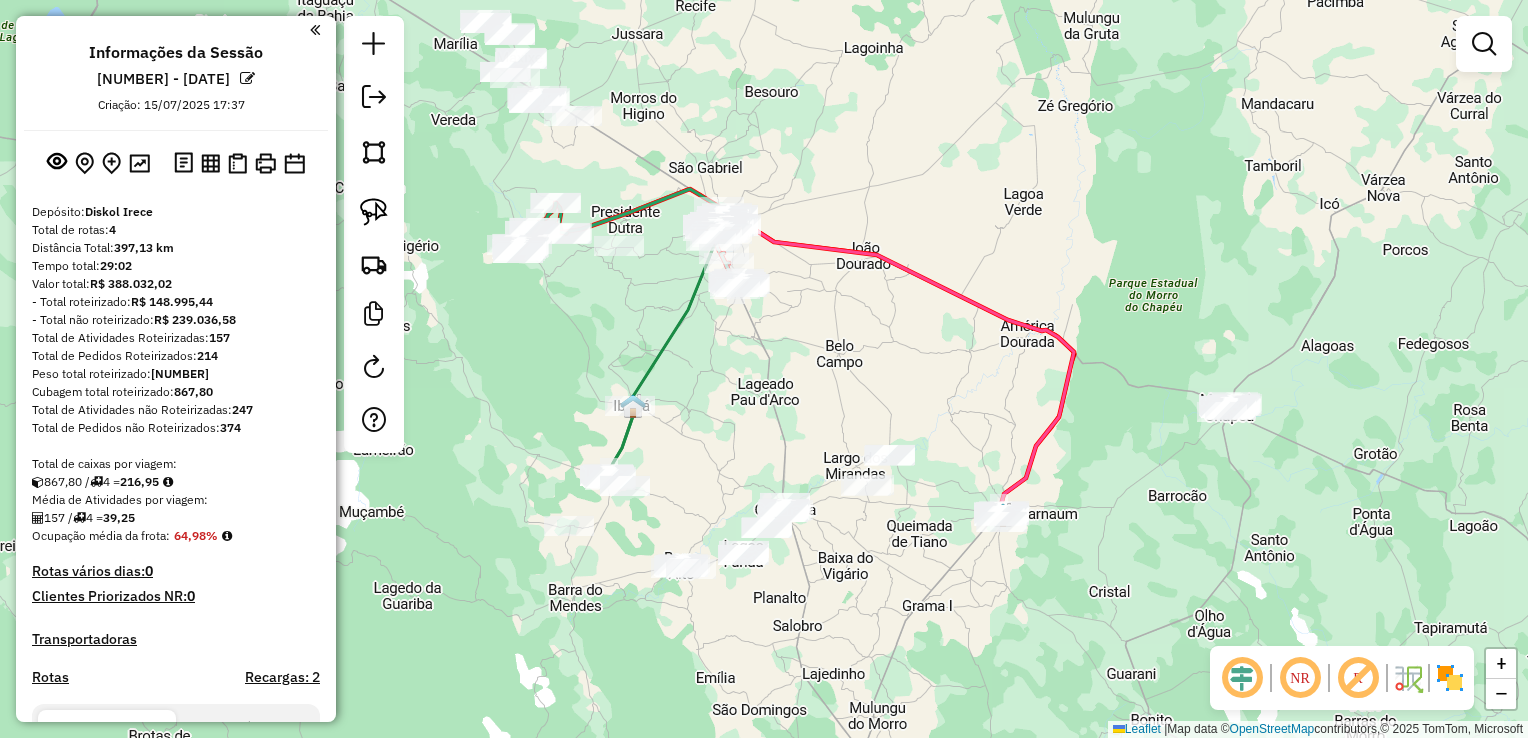click on "Janela de atendimento Grade de atendimento Capacidade Transportadoras Veículos Cliente Pedidos  Rotas Selecione os dias de semana para filtrar as janelas de atendimento  Seg   Ter   Qua   Qui   Sex   Sáb   Dom  Informe o período da janela de atendimento: De: Até:  Filtrar exatamente a janela do cliente  Considerar janela de atendimento padrão  Selecione os dias de semana para filtrar as grades de atendimento  Seg   Ter   Qua   Qui   Sex   Sáb   Dom   Considerar clientes sem dia de atendimento cadastrado  Clientes fora do dia de atendimento selecionado Filtrar as atividades entre os valores definidos abaixo:  Peso mínimo:   Peso máximo:   Cubagem mínima:   Cubagem máxima:   De:   Até:  Filtrar as atividades entre o tempo de atendimento definido abaixo:  De:   Até:   Considerar capacidade total dos clientes não roteirizados Transportadora: Selecione um ou mais itens Tipo de veículo: Selecione um ou mais itens Veículo: Selecione um ou mais itens Motorista: Selecione um ou mais itens Nome: Rótulo:" 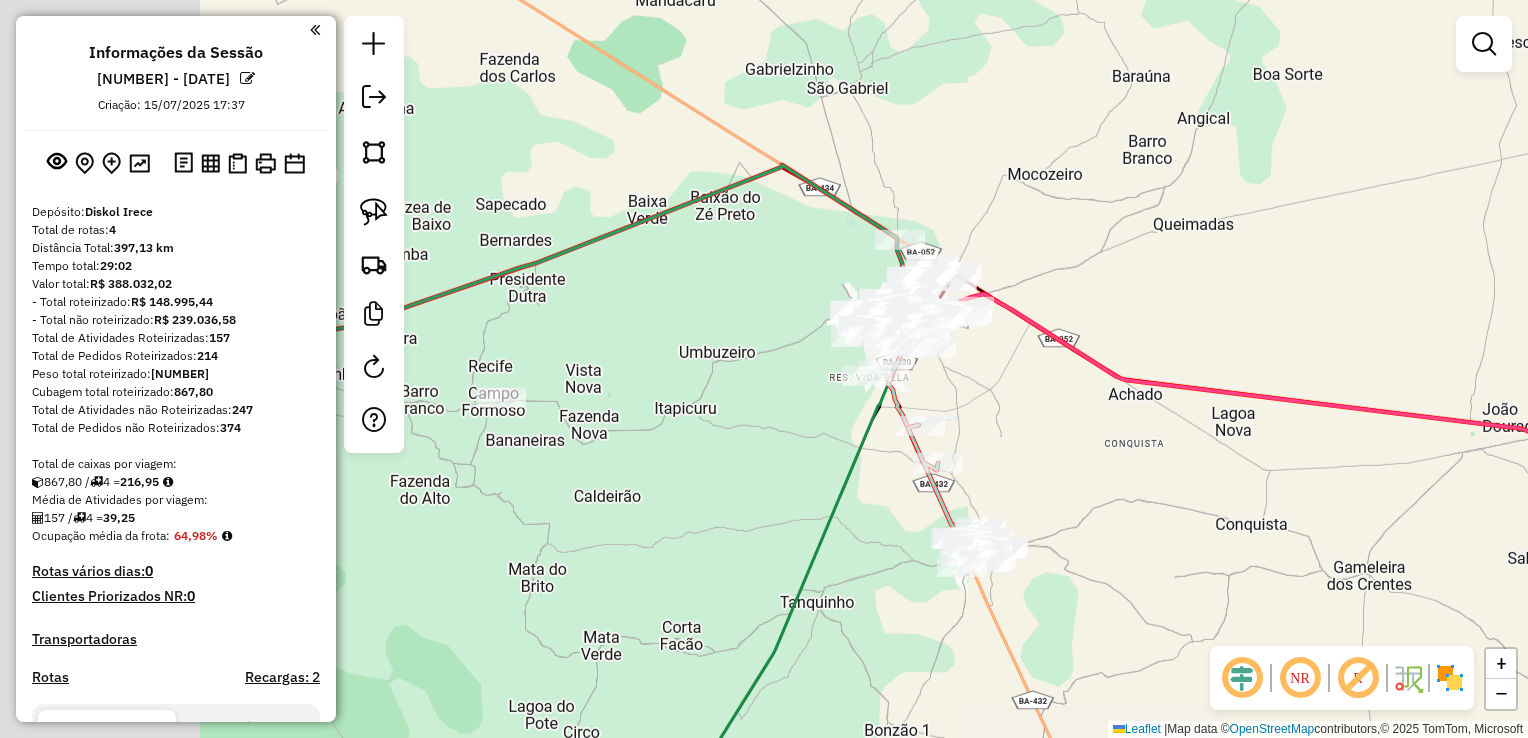 click on "Janela de atendimento Grade de atendimento Capacidade Transportadoras Veículos Cliente Pedidos  Rotas Selecione os dias de semana para filtrar as janelas de atendimento  Seg   Ter   Qua   Qui   Sex   Sáb   Dom  Informe o período da janela de atendimento: De: Até:  Filtrar exatamente a janela do cliente  Considerar janela de atendimento padrão  Selecione os dias de semana para filtrar as grades de atendimento  Seg   Ter   Qua   Qui   Sex   Sáb   Dom   Considerar clientes sem dia de atendimento cadastrado  Clientes fora do dia de atendimento selecionado Filtrar as atividades entre os valores definidos abaixo:  Peso mínimo:   Peso máximo:   Cubagem mínima:   Cubagem máxima:   De:   Até:  Filtrar as atividades entre o tempo de atendimento definido abaixo:  De:   Até:   Considerar capacidade total dos clientes não roteirizados Transportadora: Selecione um ou mais itens Tipo de veículo: Selecione um ou mais itens Veículo: Selecione um ou mais itens Motorista: Selecione um ou mais itens Nome: Rótulo:" 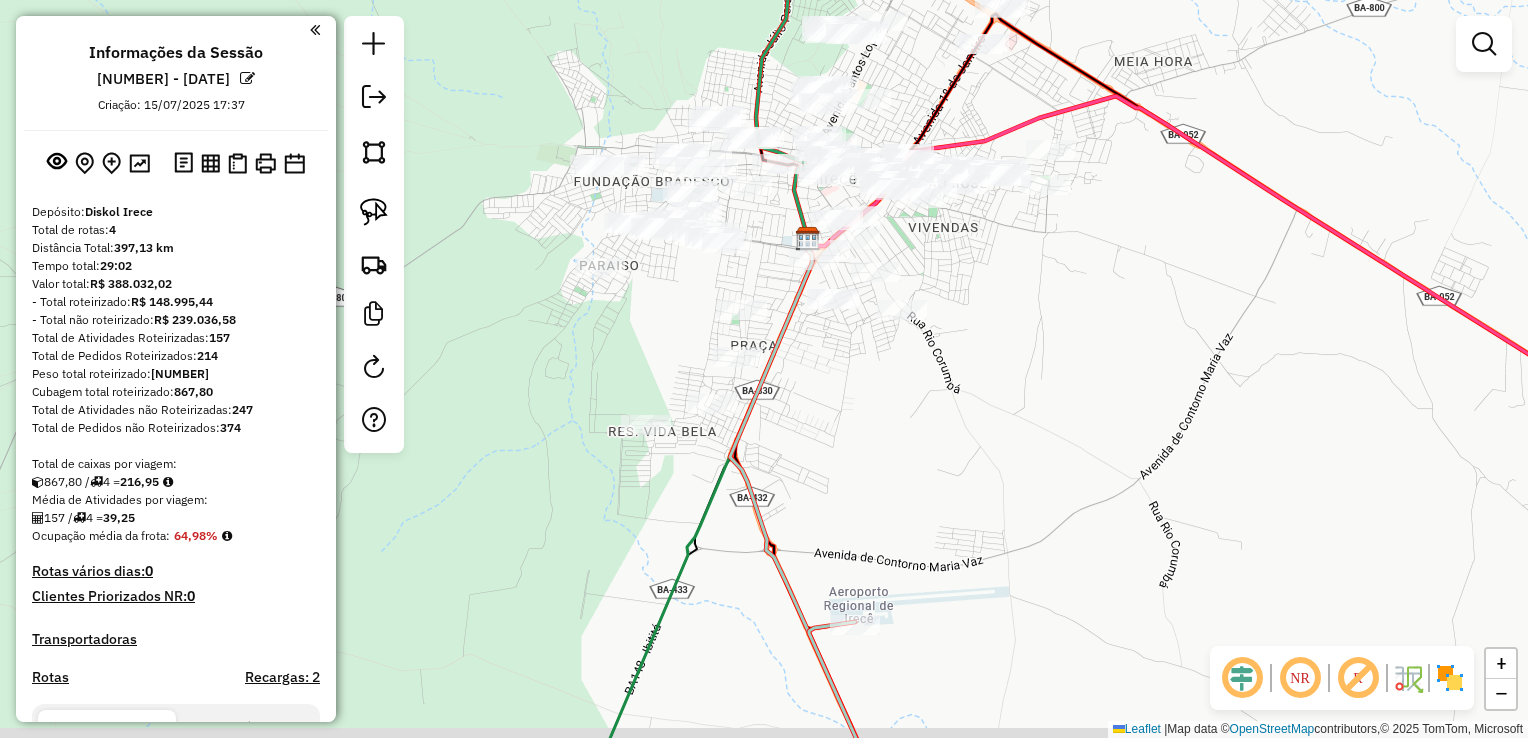 click on "Janela de atendimento Grade de atendimento Capacidade Transportadoras Veículos Cliente Pedidos  Rotas Selecione os dias de semana para filtrar as janelas de atendimento  Seg   Ter   Qua   Qui   Sex   Sáb   Dom  Informe o período da janela de atendimento: De: Até:  Filtrar exatamente a janela do cliente  Considerar janela de atendimento padrão  Selecione os dias de semana para filtrar as grades de atendimento  Seg   Ter   Qua   Qui   Sex   Sáb   Dom   Considerar clientes sem dia de atendimento cadastrado  Clientes fora do dia de atendimento selecionado Filtrar as atividades entre os valores definidos abaixo:  Peso mínimo:   Peso máximo:   Cubagem mínima:   Cubagem máxima:   De:   Até:  Filtrar as atividades entre o tempo de atendimento definido abaixo:  De:   Até:   Considerar capacidade total dos clientes não roteirizados Transportadora: Selecione um ou mais itens Tipo de veículo: Selecione um ou mais itens Veículo: Selecione um ou mais itens Motorista: Selecione um ou mais itens Nome: Rótulo:" 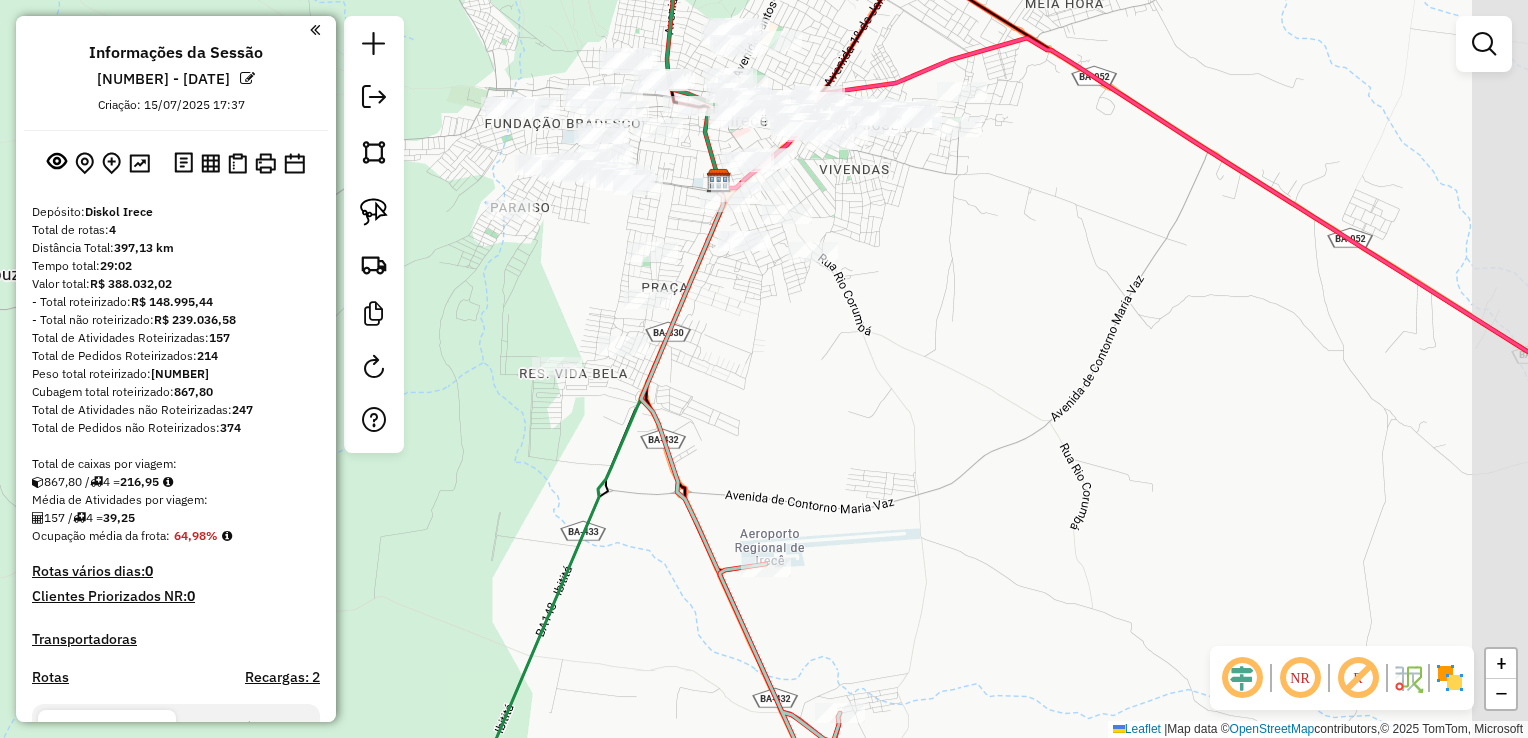 click on "Janela de atendimento Grade de atendimento Capacidade Transportadoras Veículos Cliente Pedidos  Rotas Selecione os dias de semana para filtrar as janelas de atendimento  Seg   Ter   Qua   Qui   Sex   Sáb   Dom  Informe o período da janela de atendimento: De: Até:  Filtrar exatamente a janela do cliente  Considerar janela de atendimento padrão  Selecione os dias de semana para filtrar as grades de atendimento  Seg   Ter   Qua   Qui   Sex   Sáb   Dom   Considerar clientes sem dia de atendimento cadastrado  Clientes fora do dia de atendimento selecionado Filtrar as atividades entre os valores definidos abaixo:  Peso mínimo:   Peso máximo:   Cubagem mínima:   Cubagem máxima:   De:   Até:  Filtrar as atividades entre o tempo de atendimento definido abaixo:  De:   Até:   Considerar capacidade total dos clientes não roteirizados Transportadora: Selecione um ou mais itens Tipo de veículo: Selecione um ou mais itens Veículo: Selecione um ou mais itens Motorista: Selecione um ou mais itens Nome: Rótulo:" 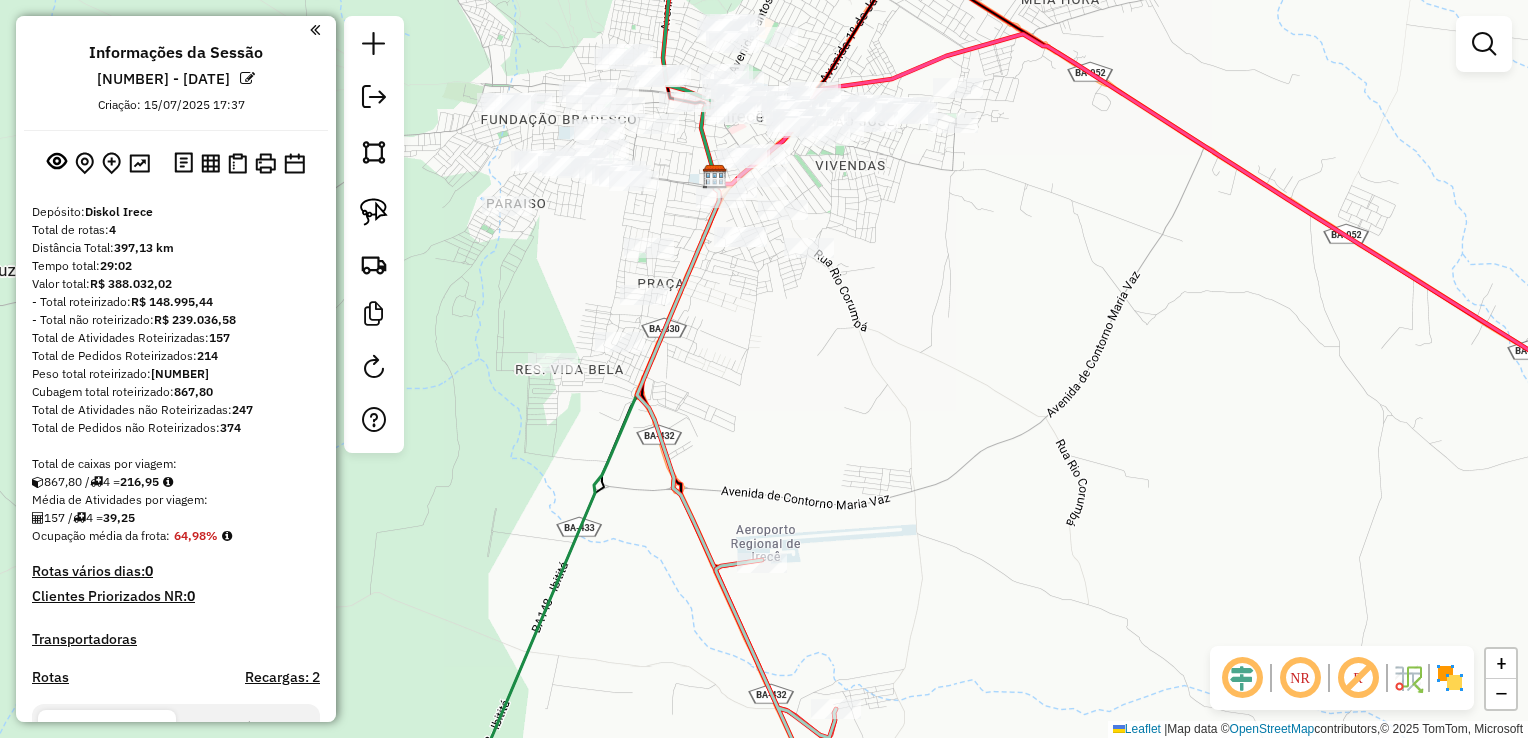 click 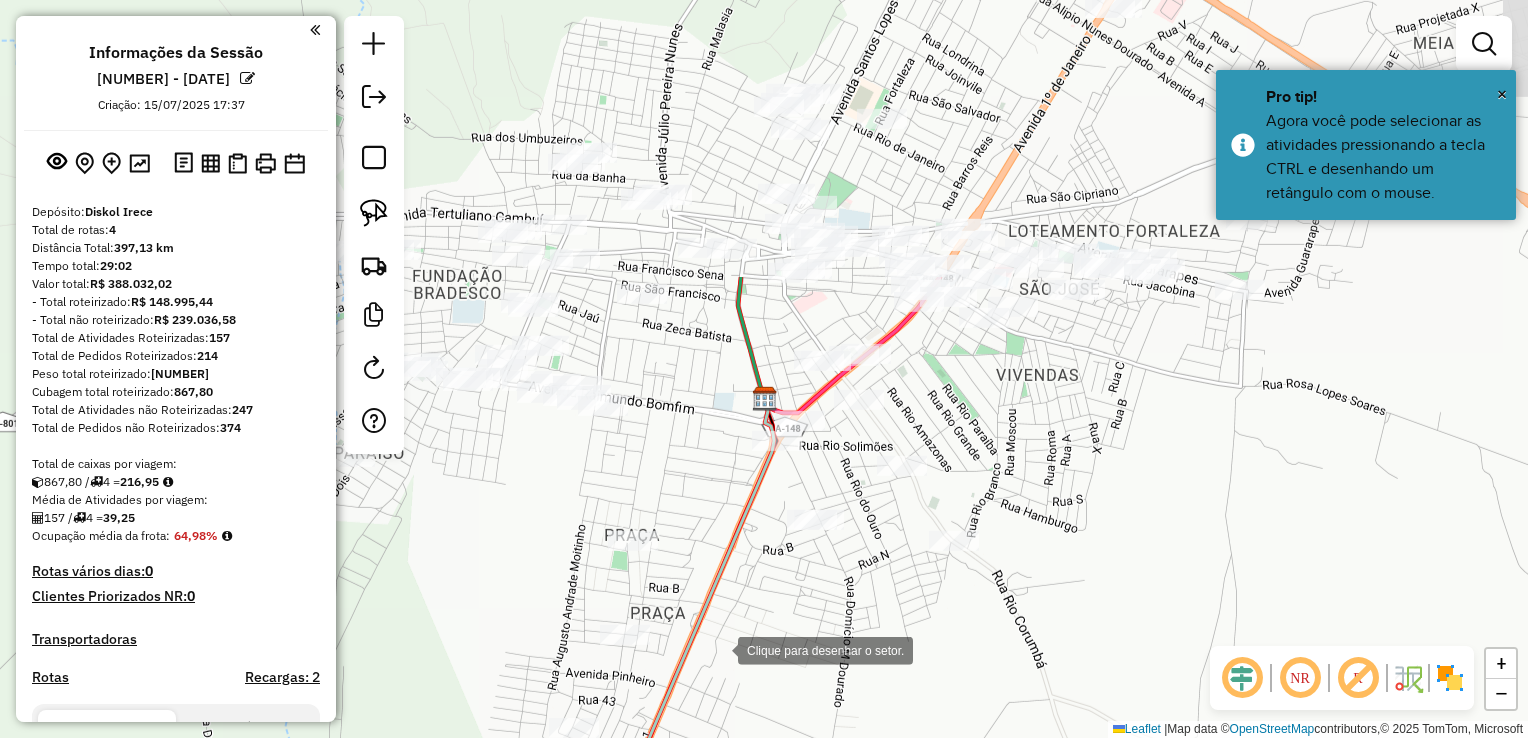 click 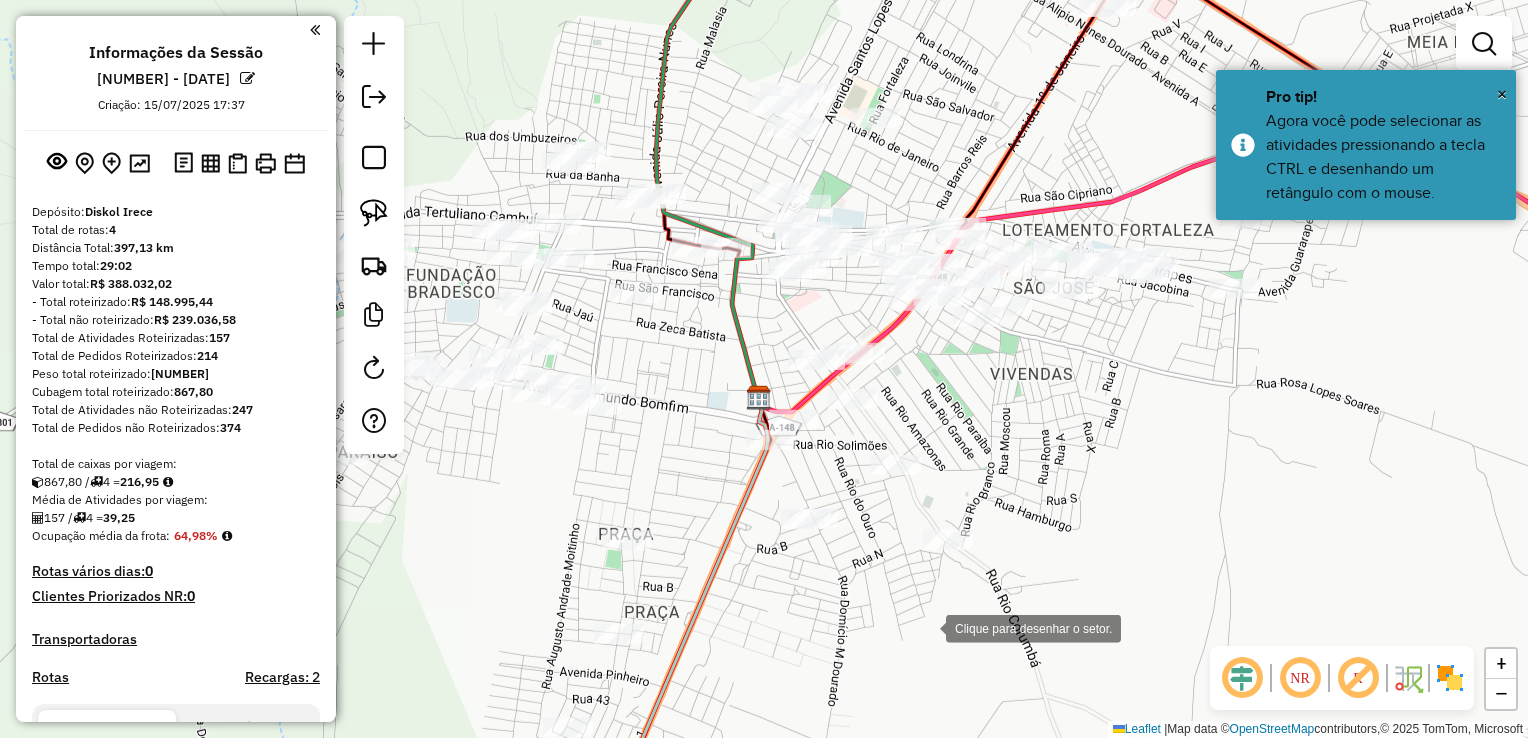 click 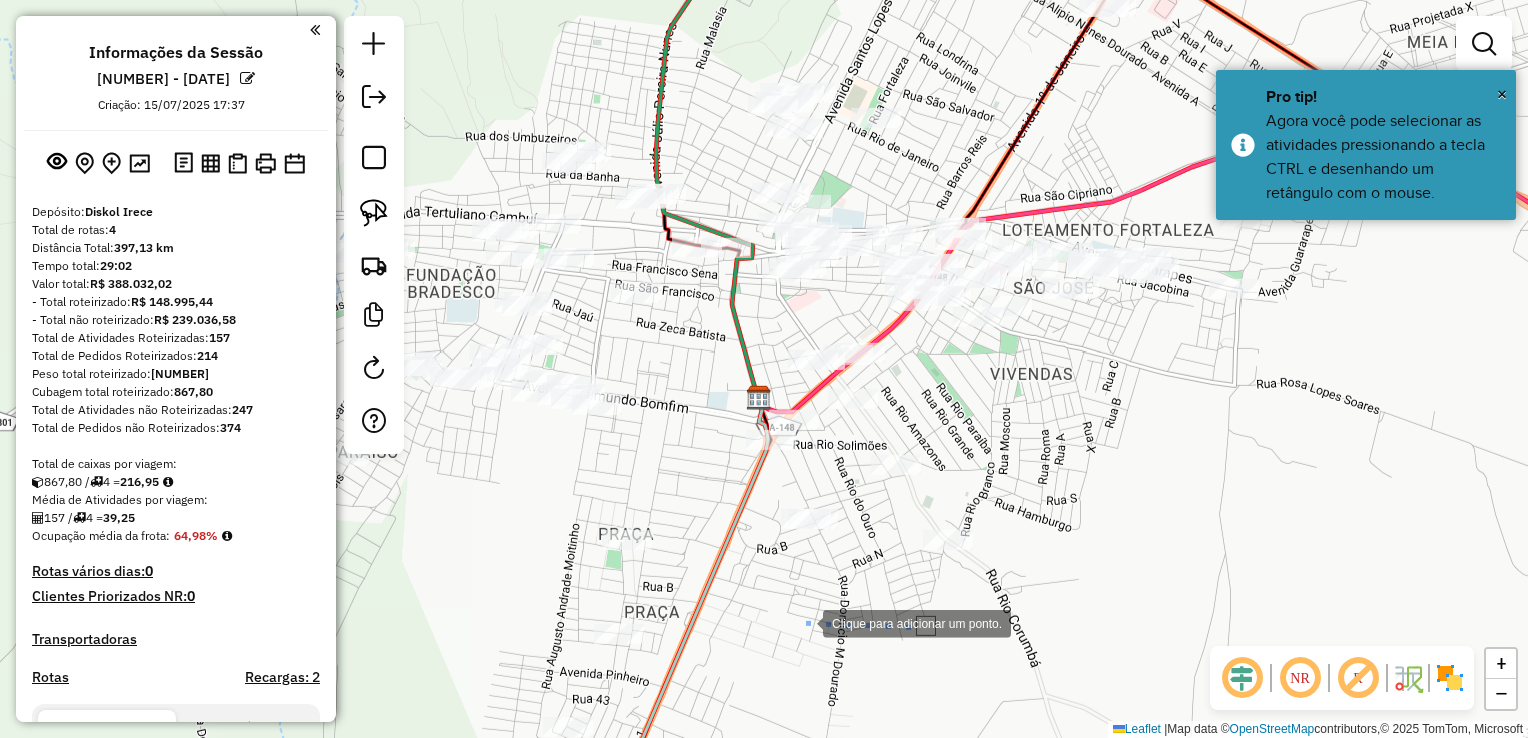 click 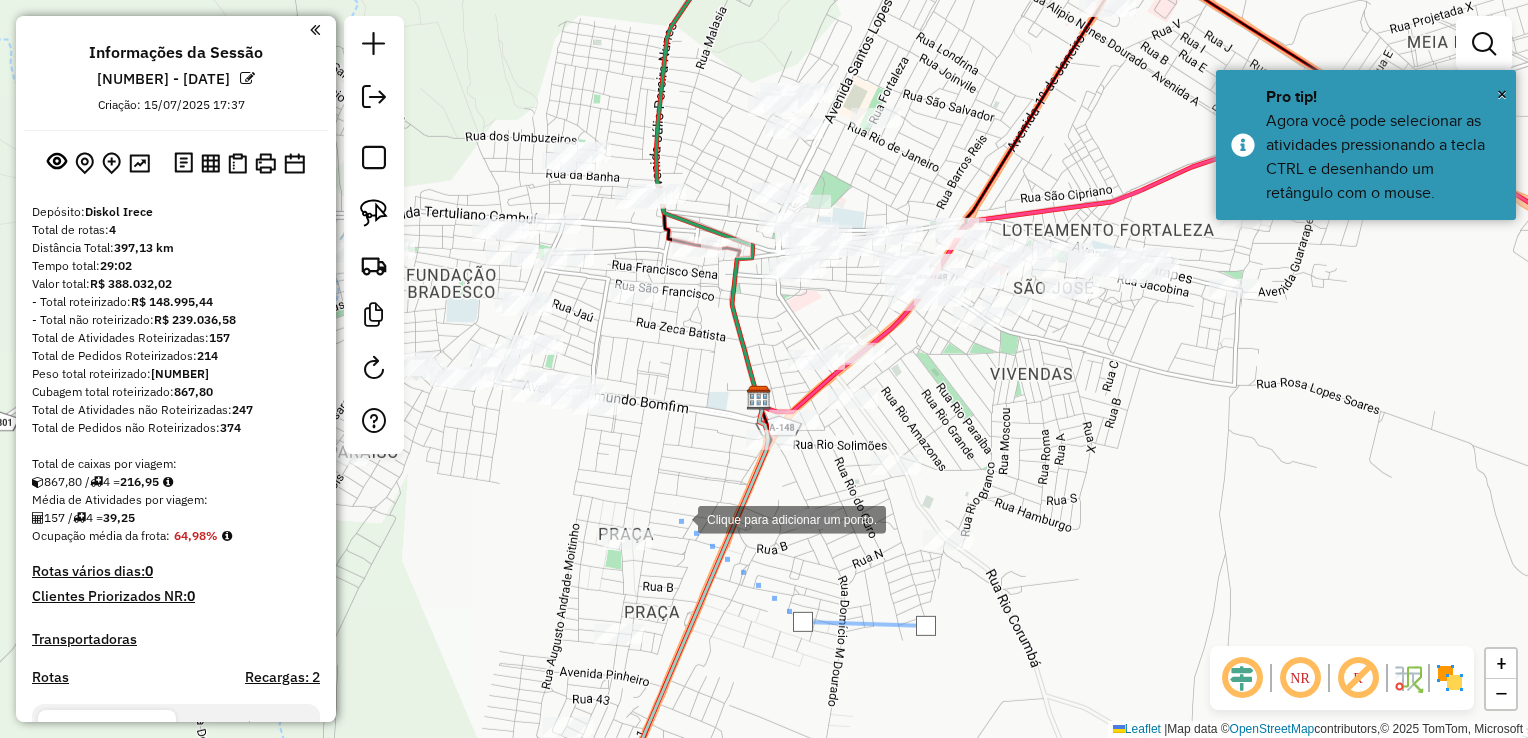 click 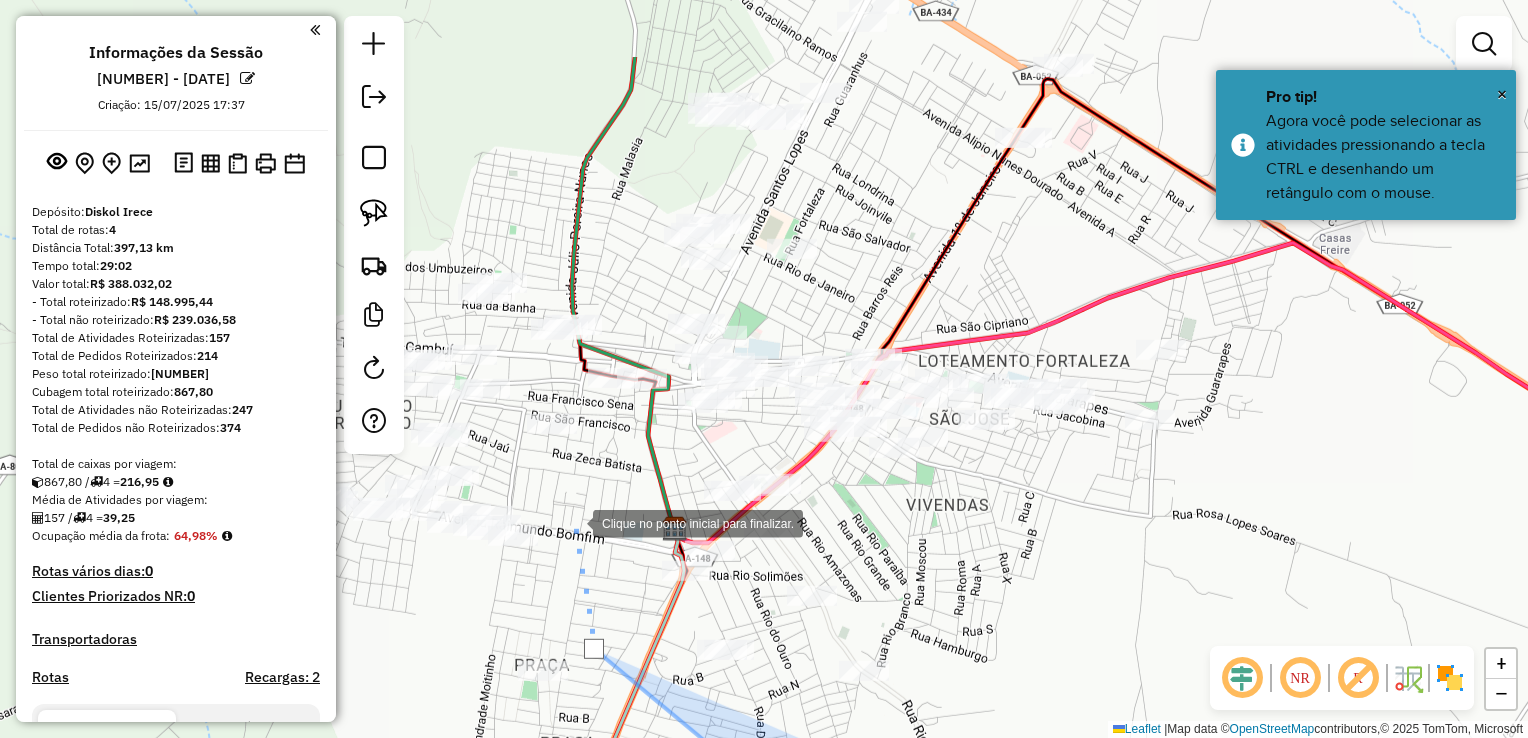click 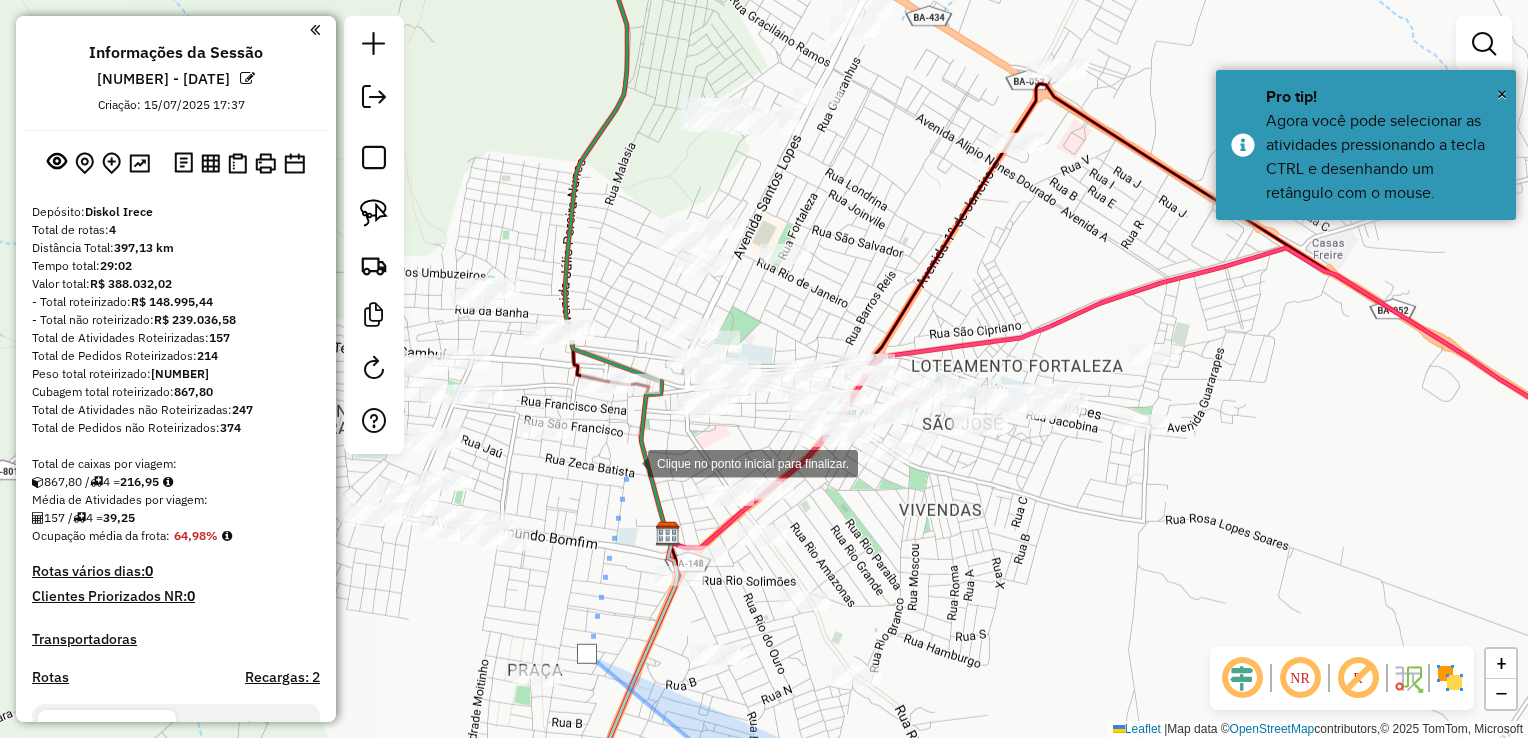 click 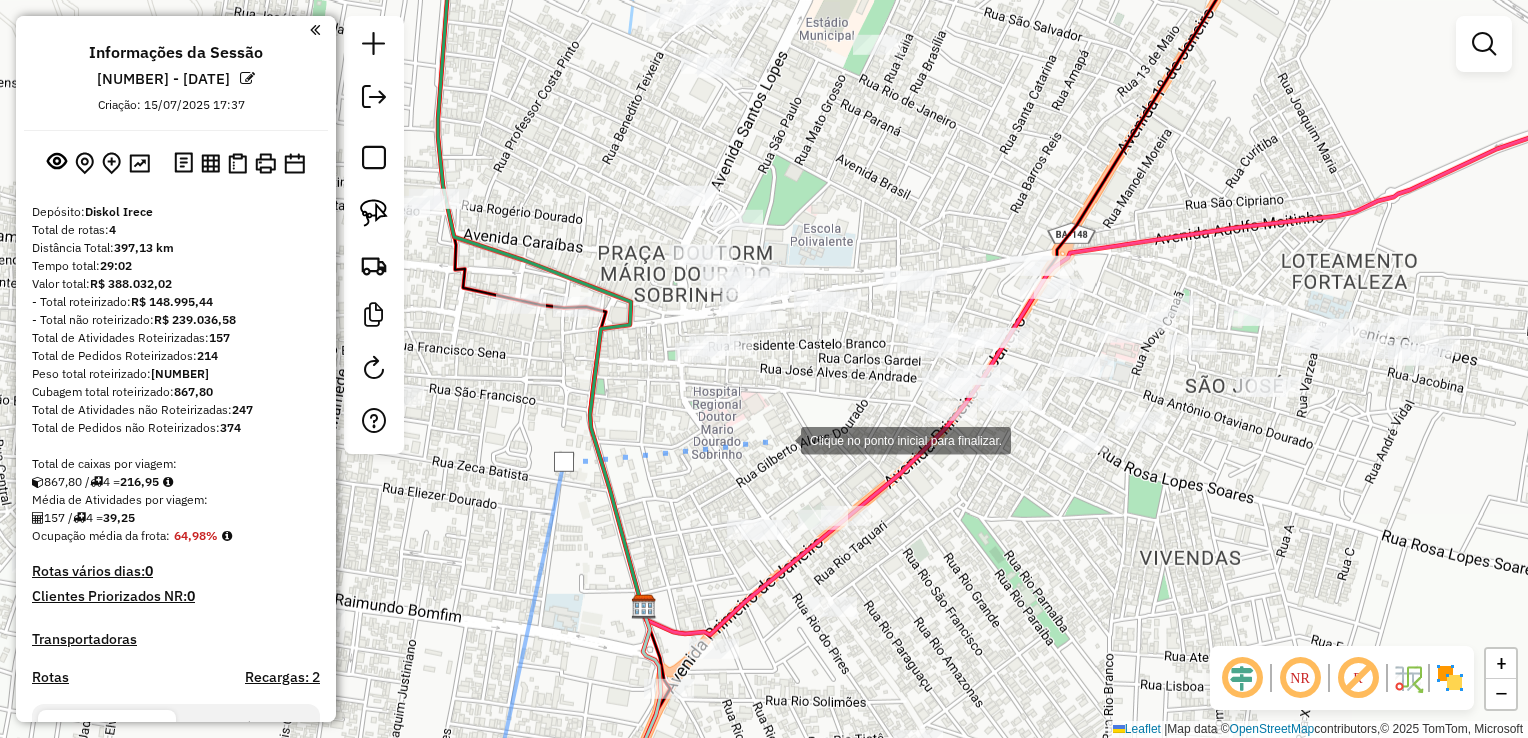 click 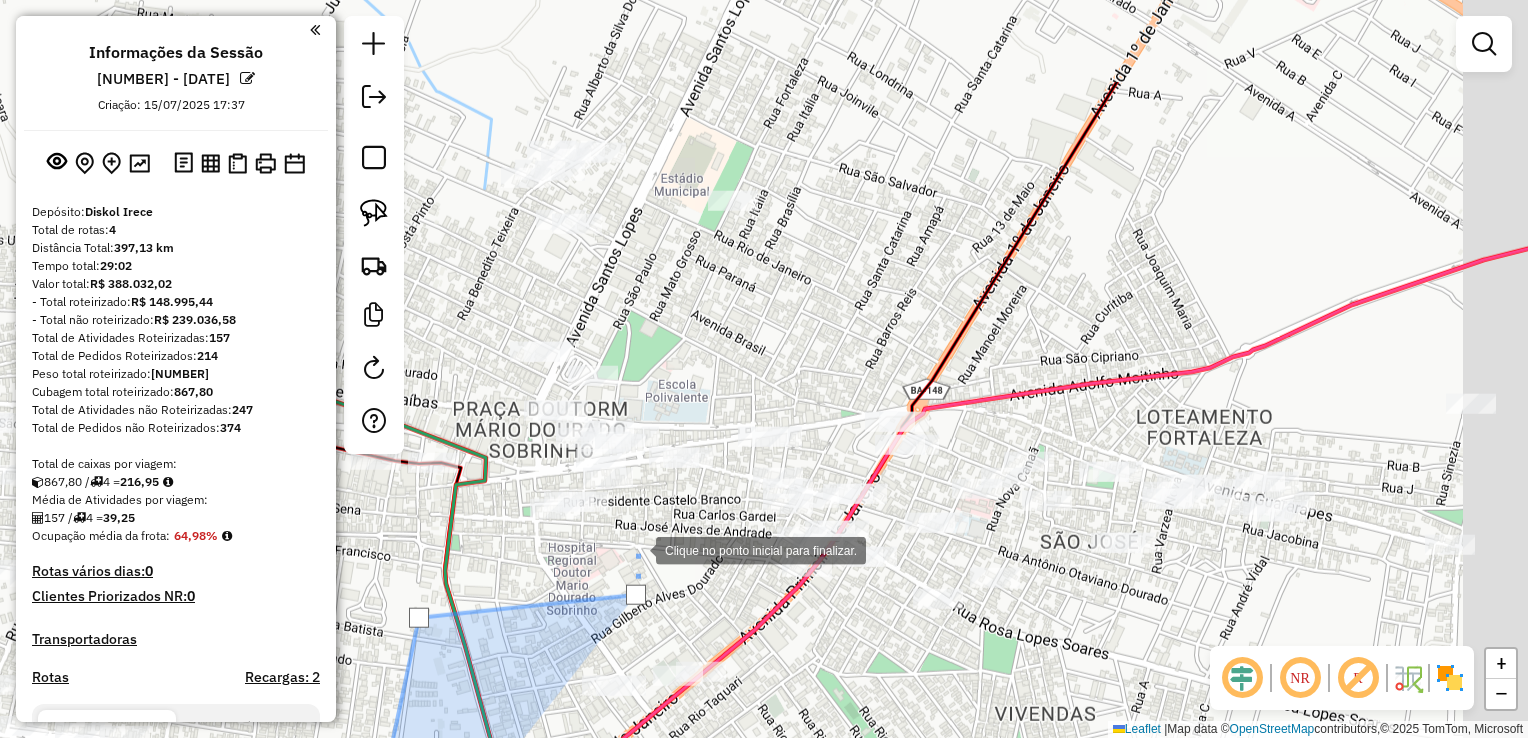 click 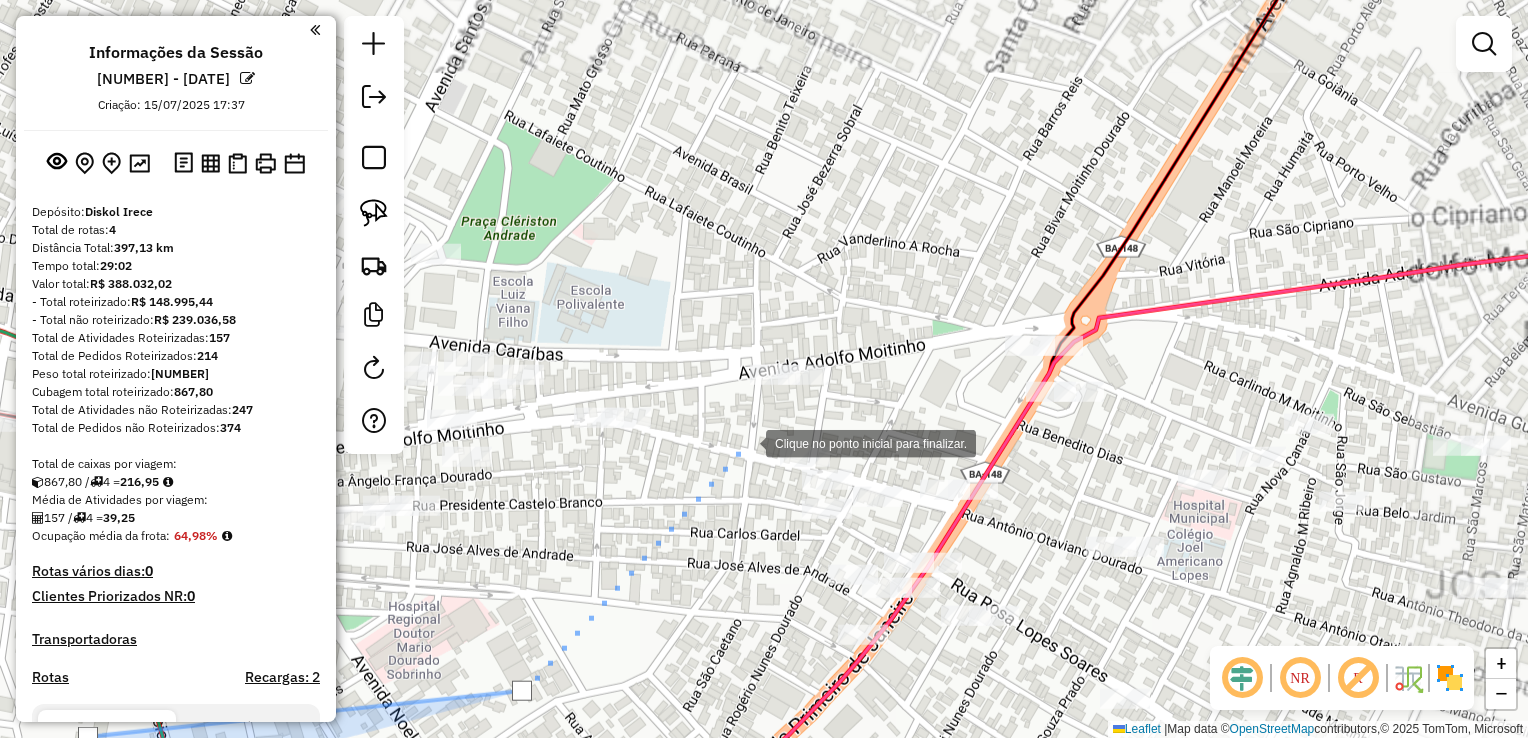 click 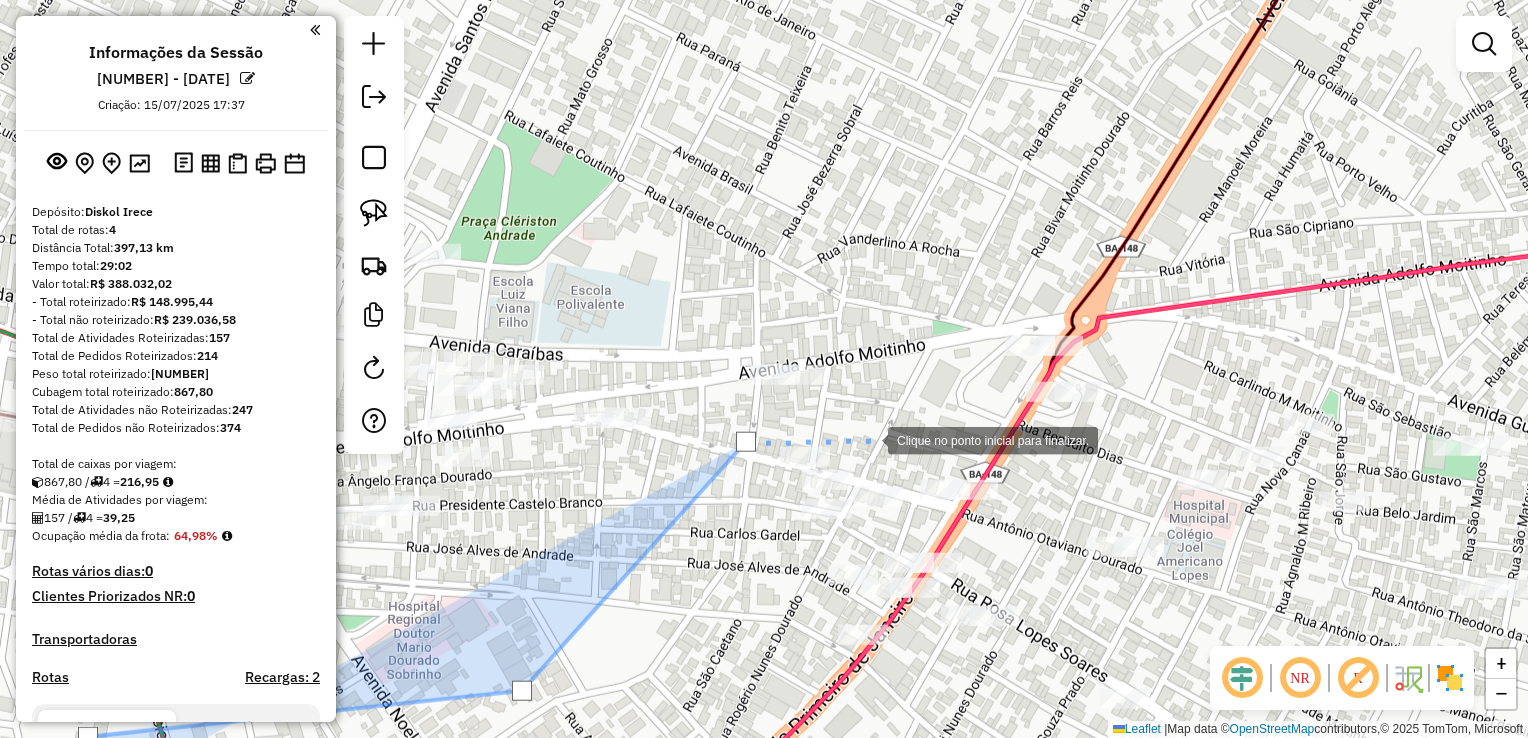 click 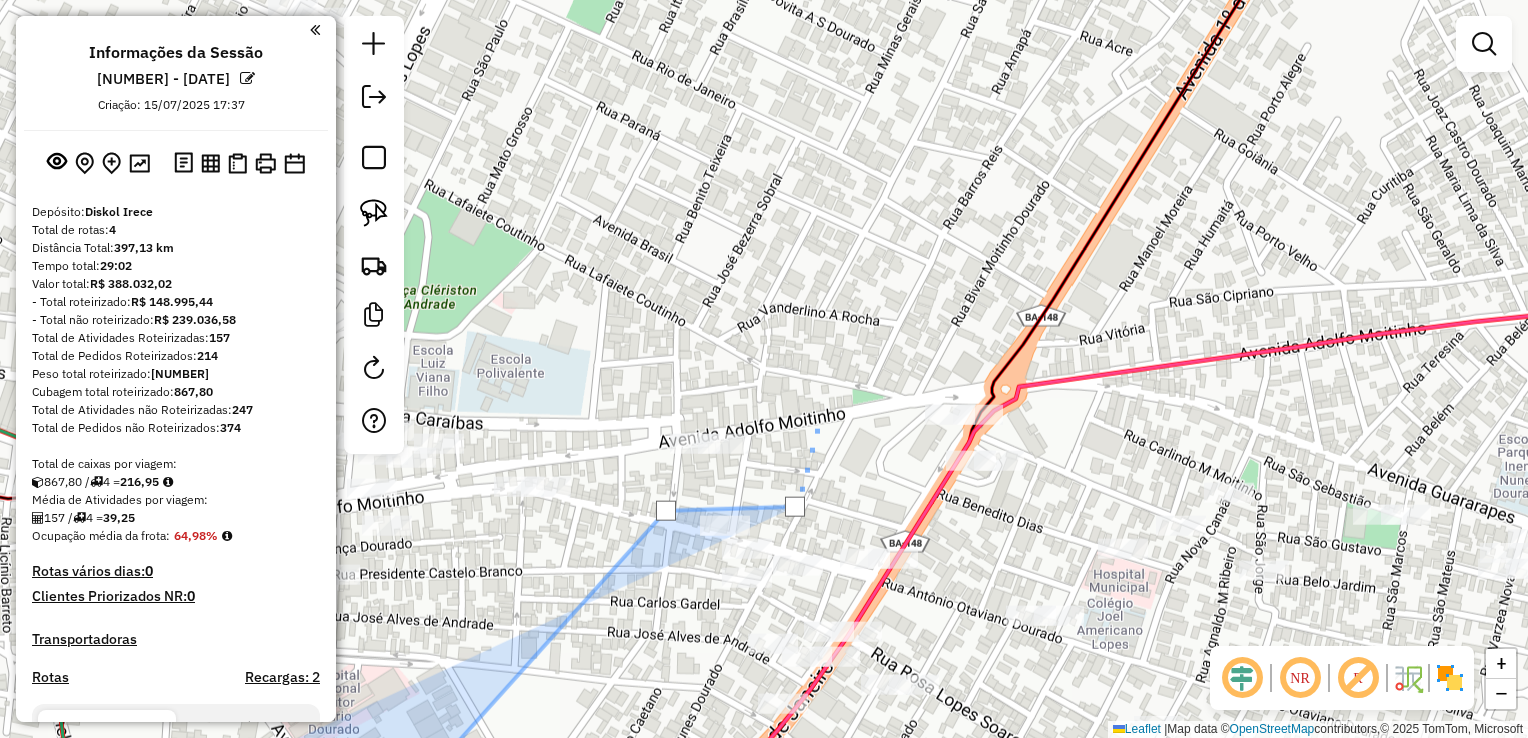 click 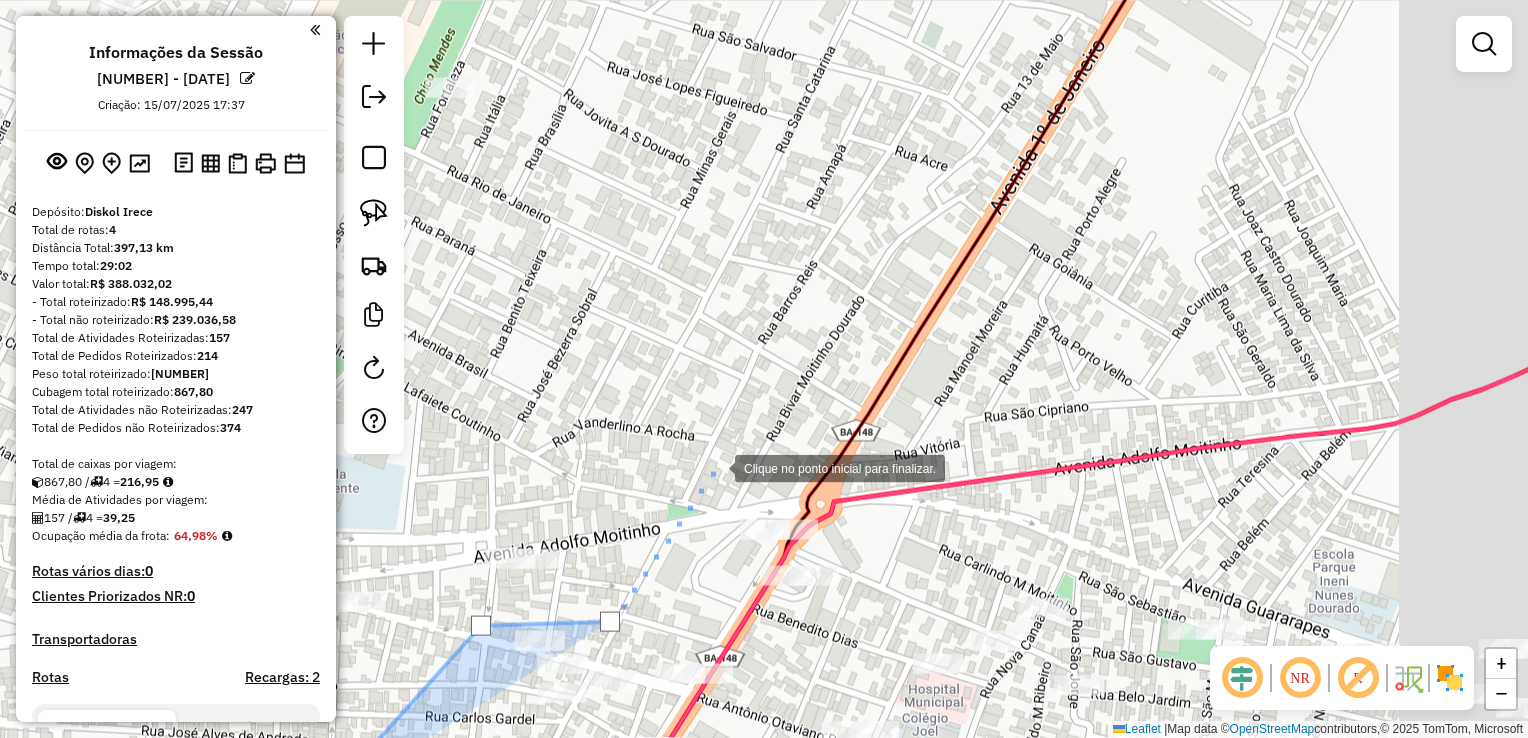 click 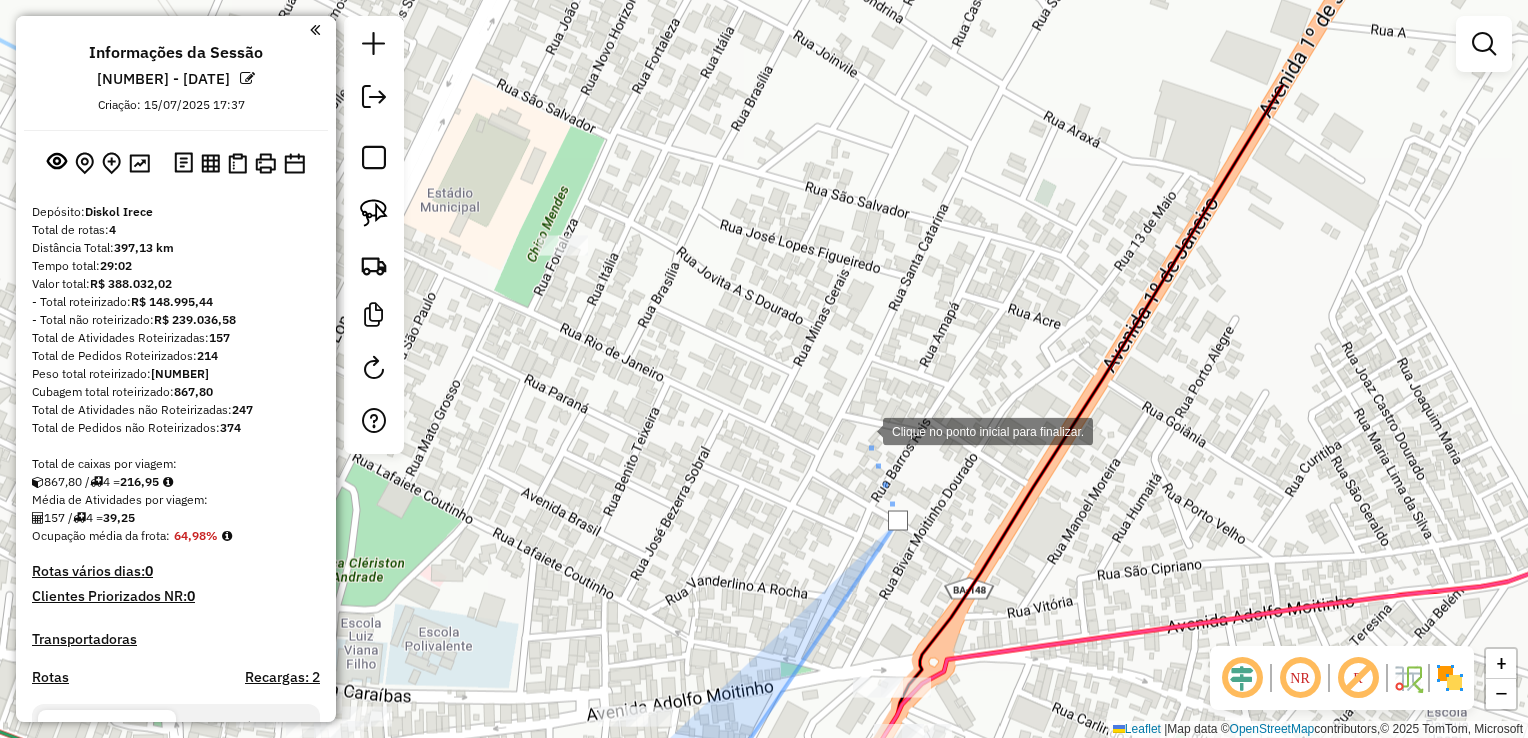 click 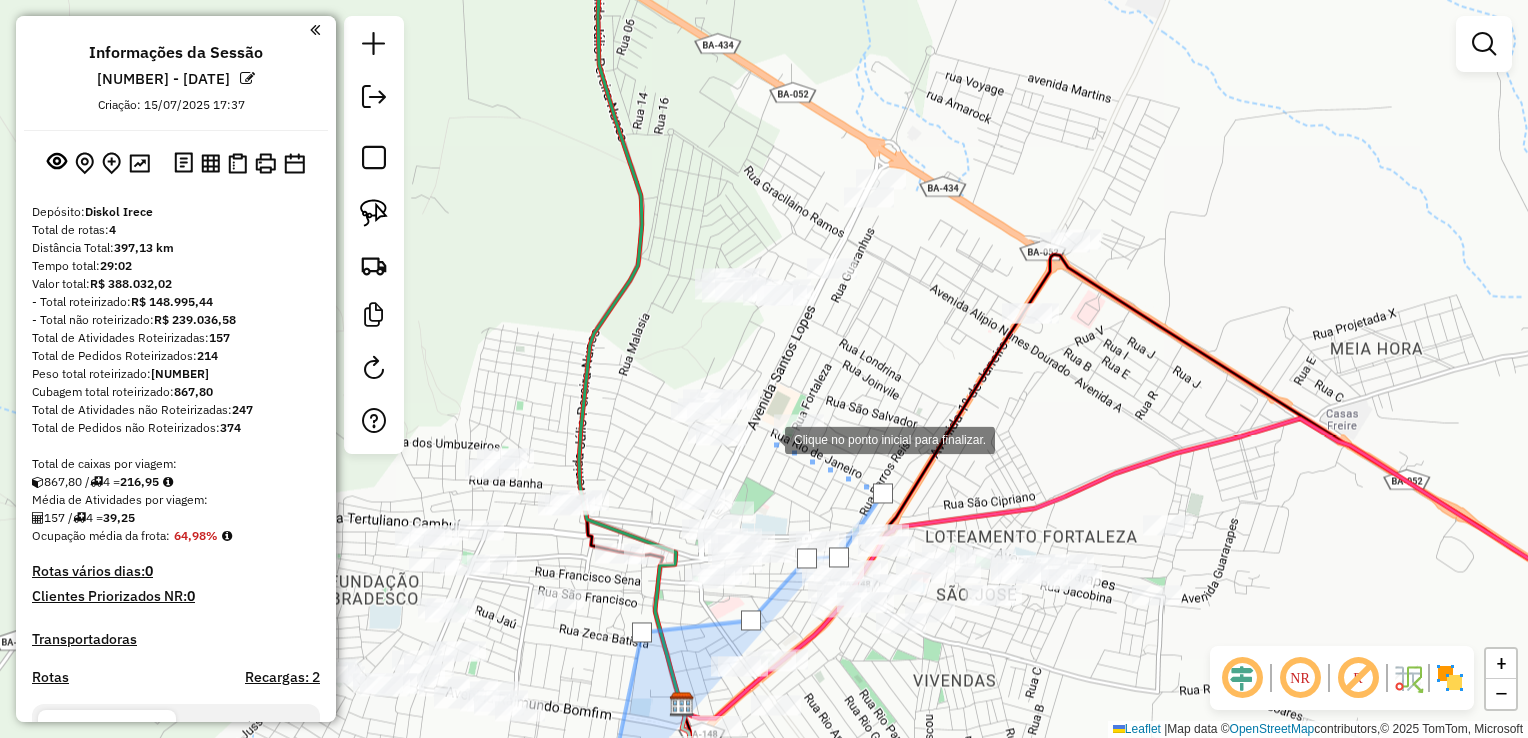 click 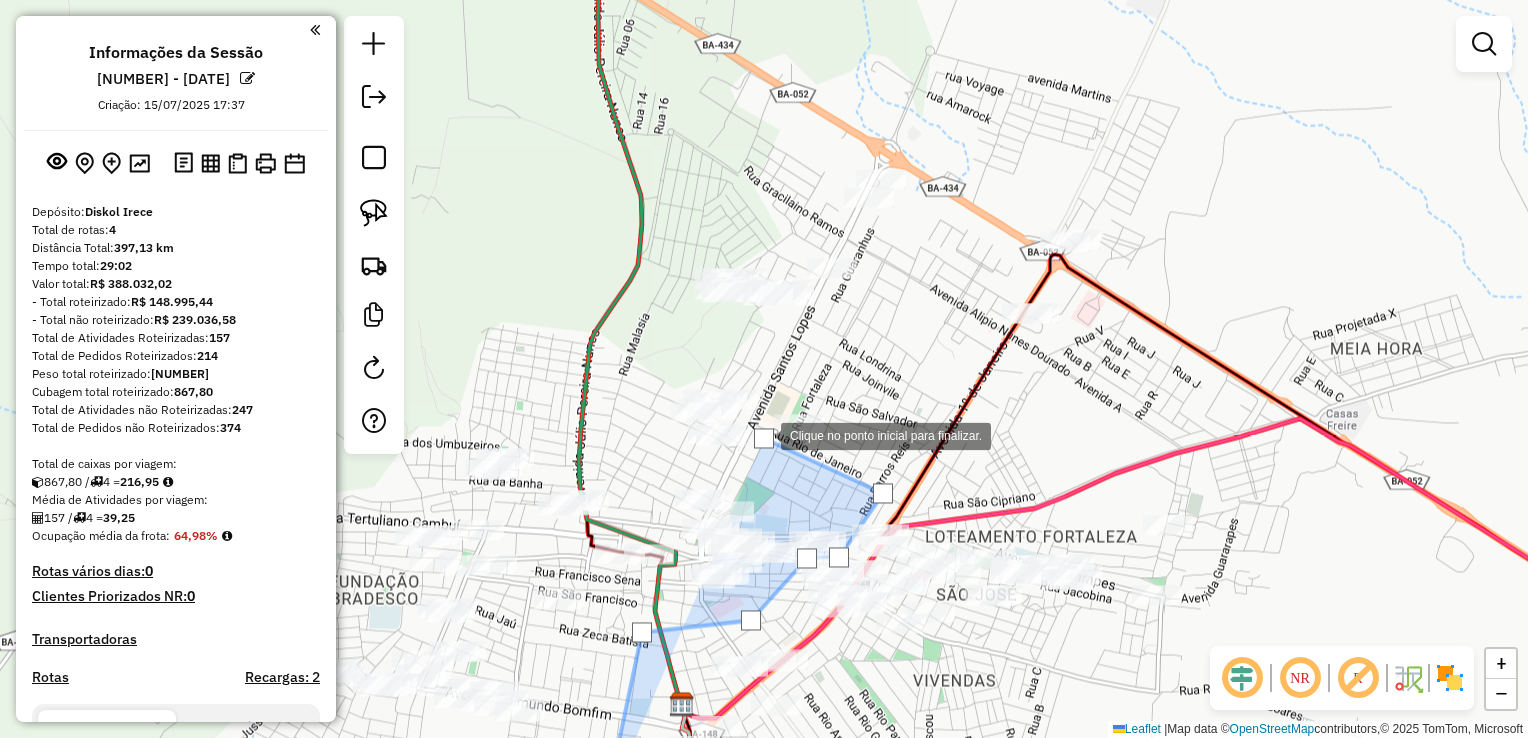 click 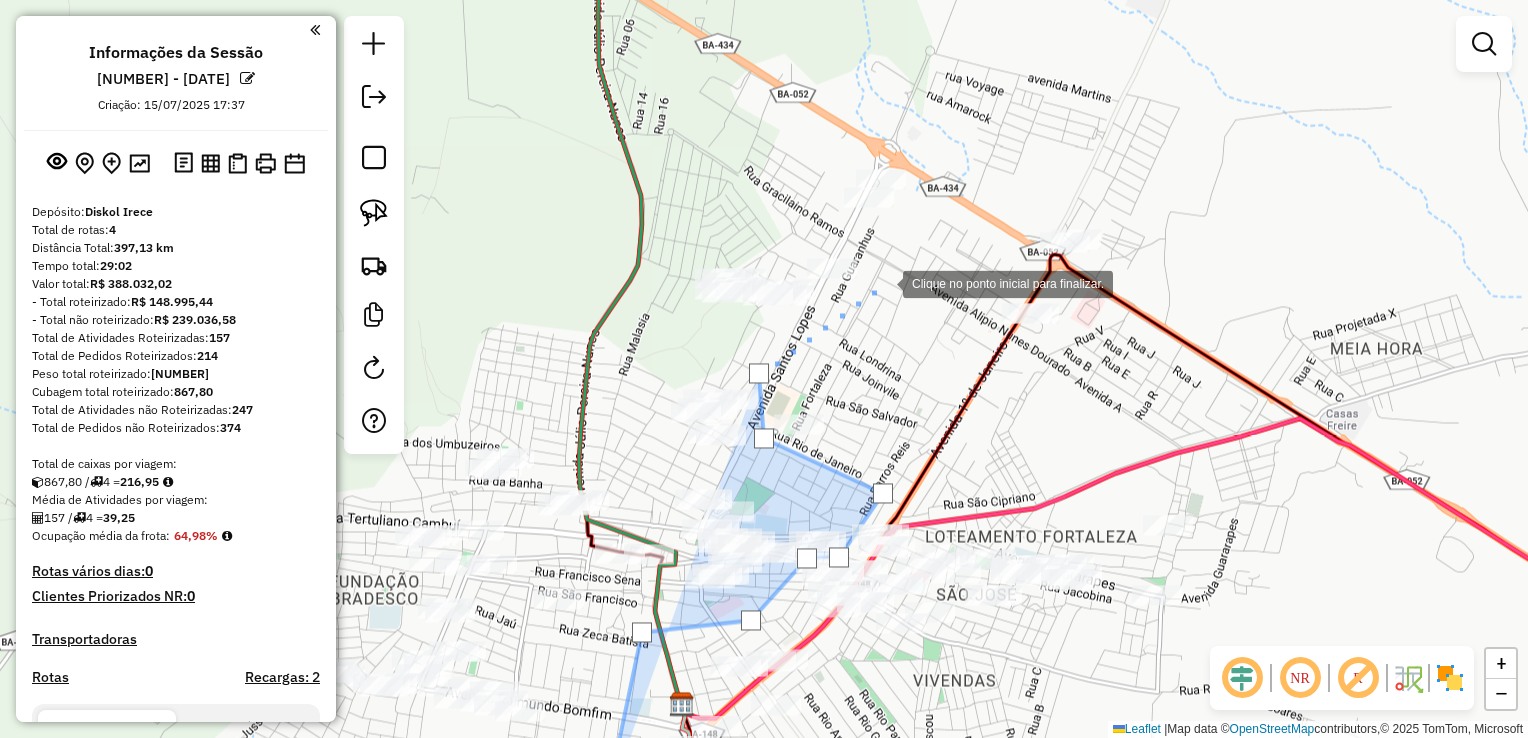 click 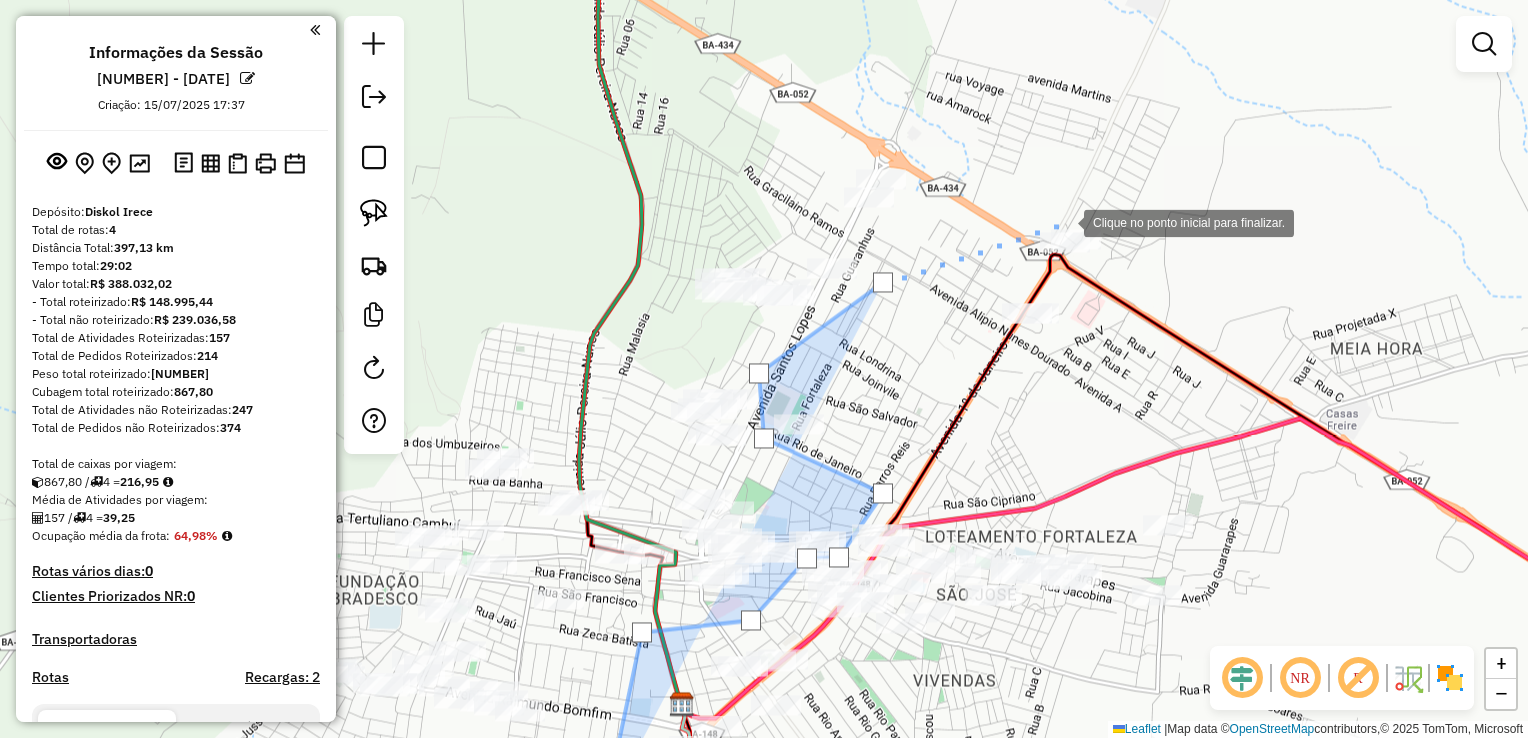 click 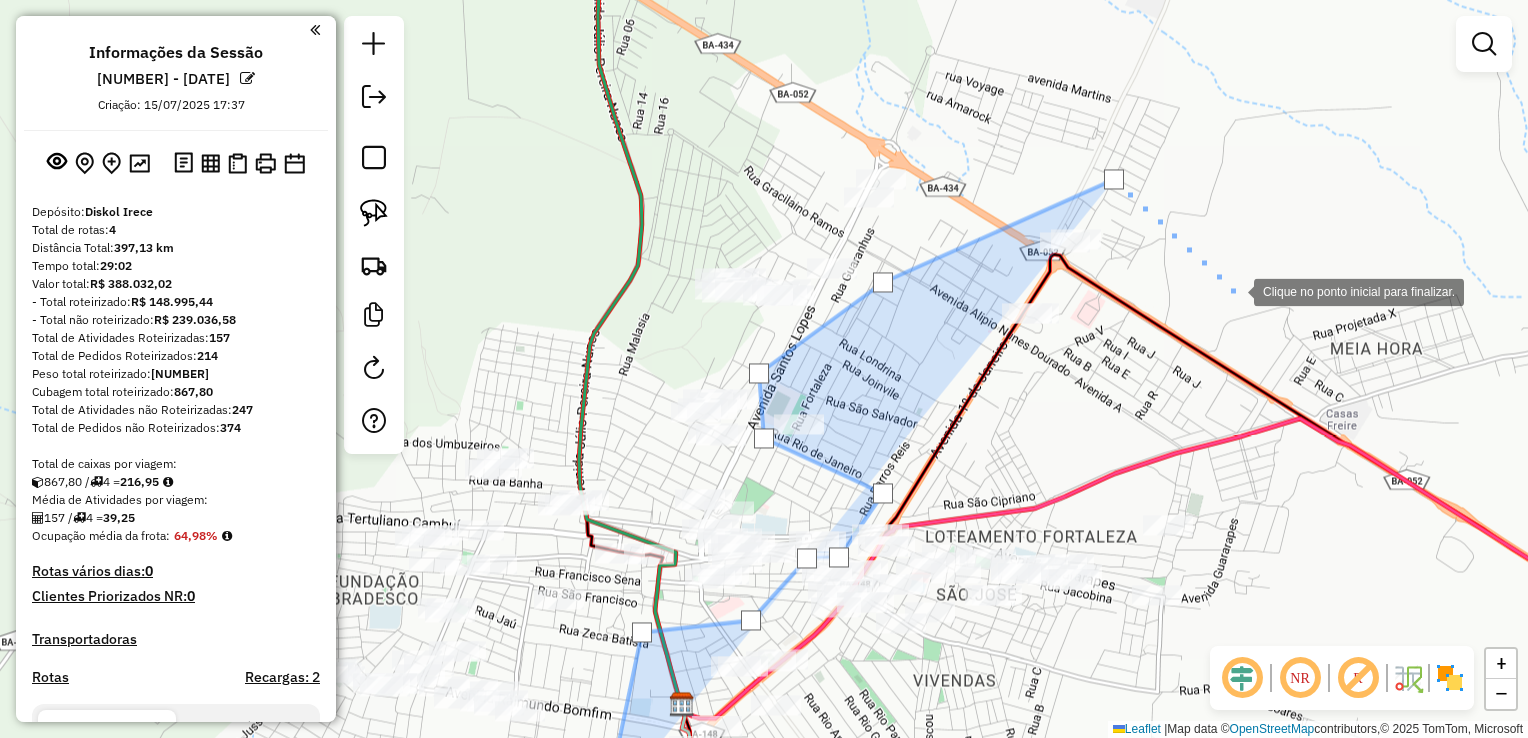 click 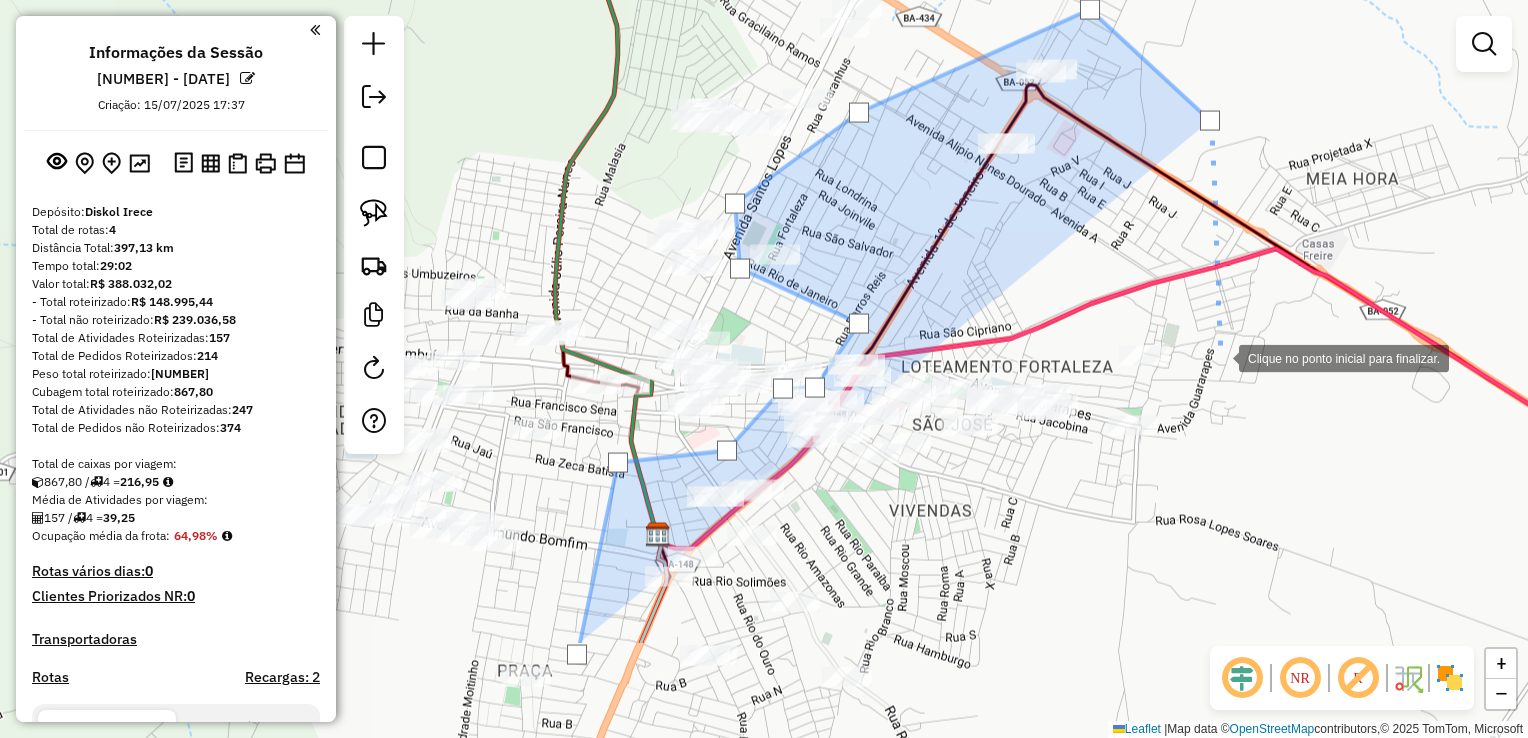 click 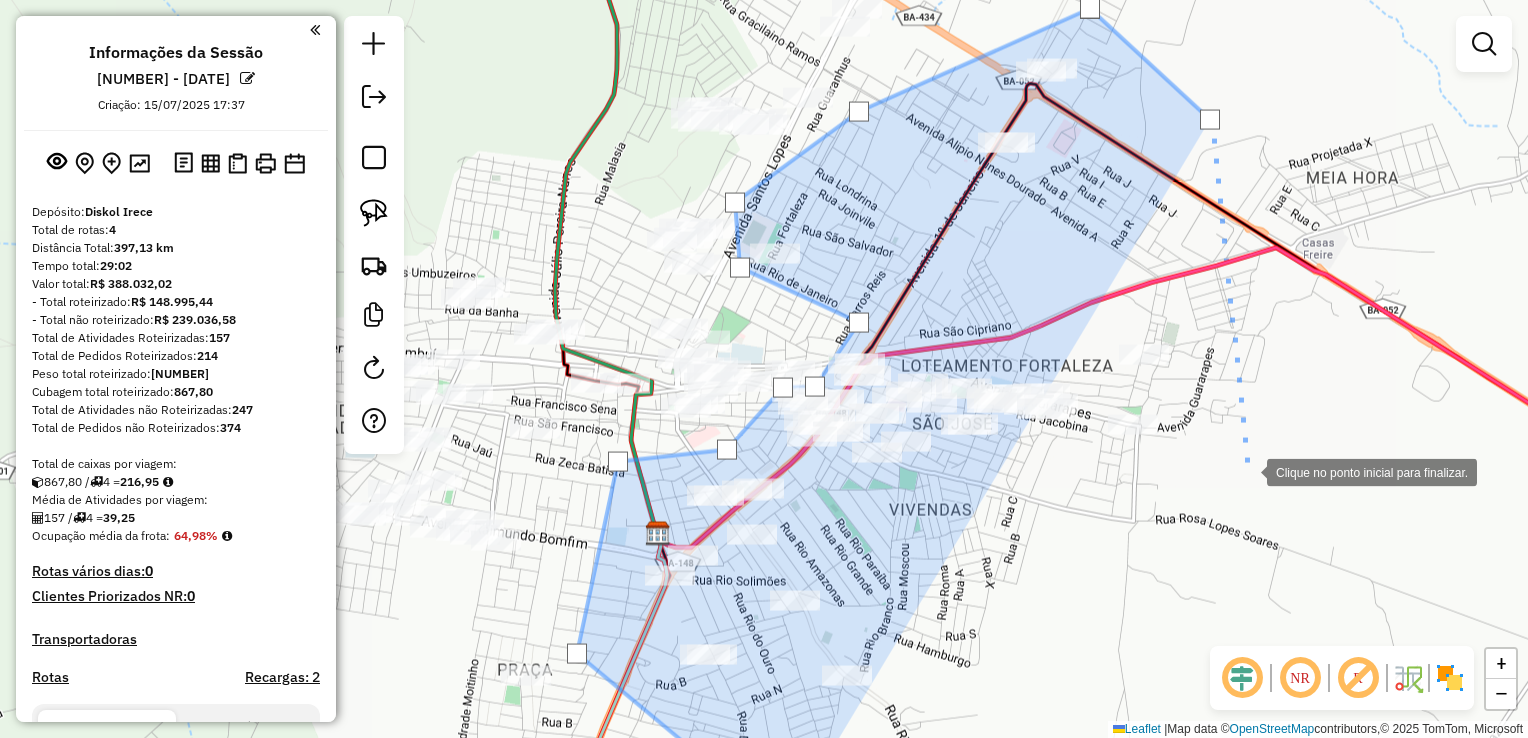 click 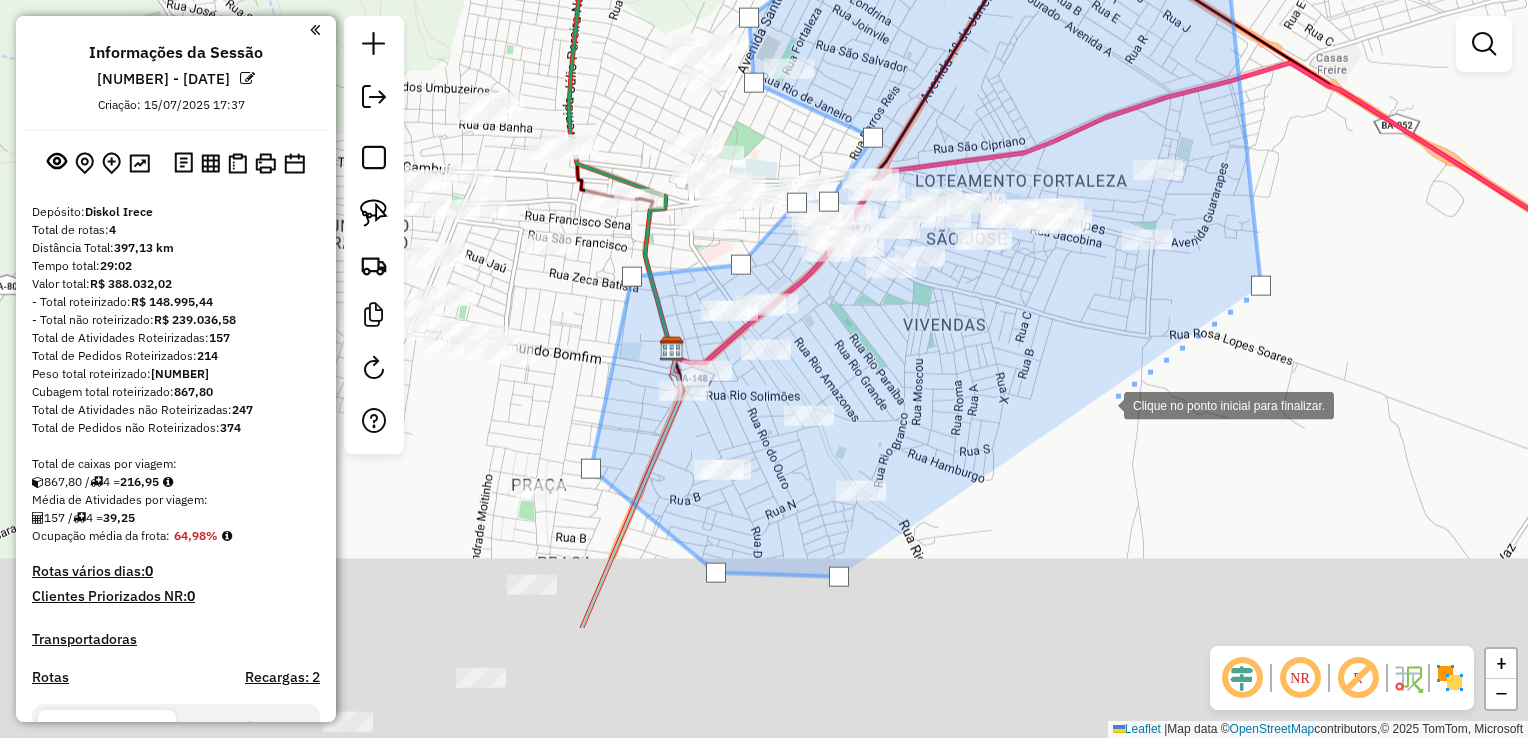 click 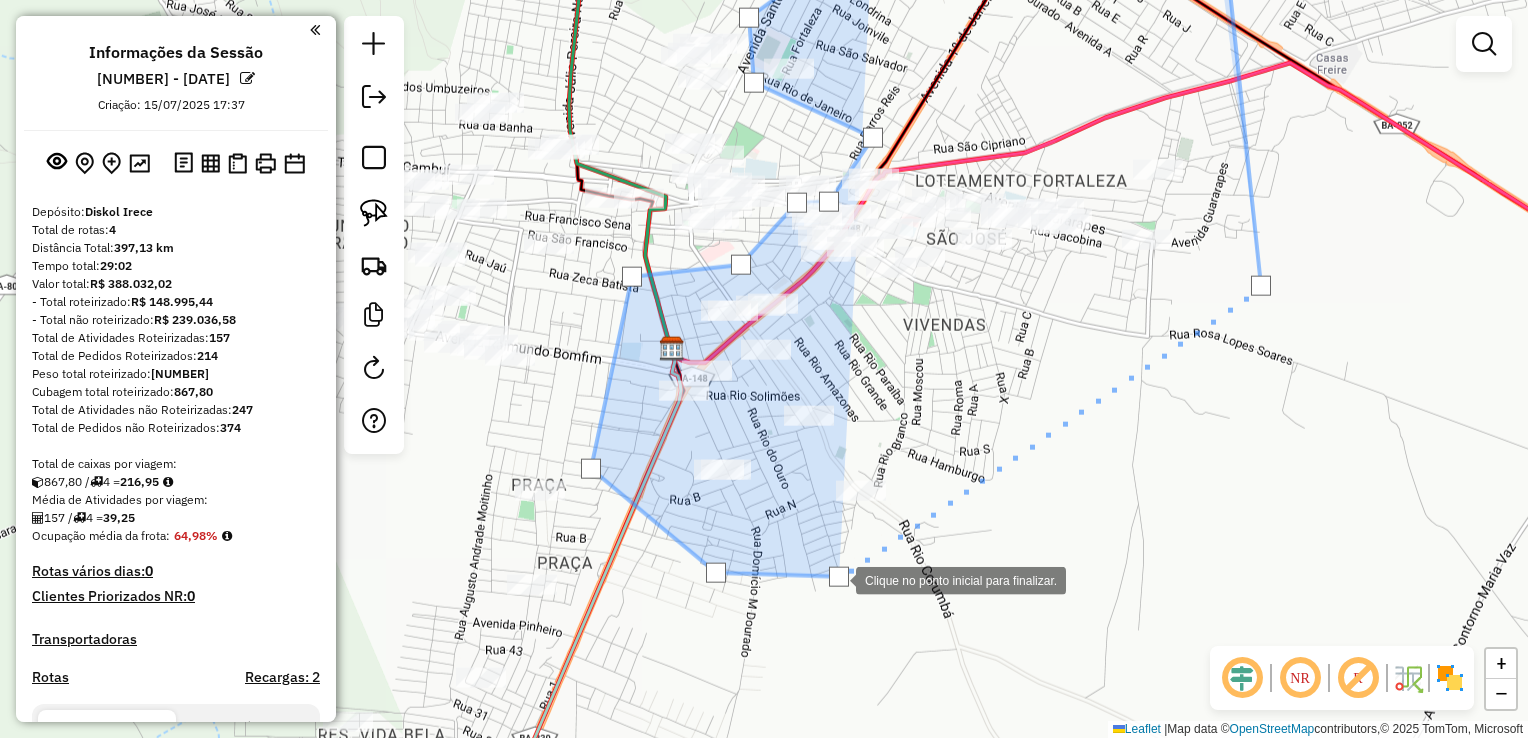 click 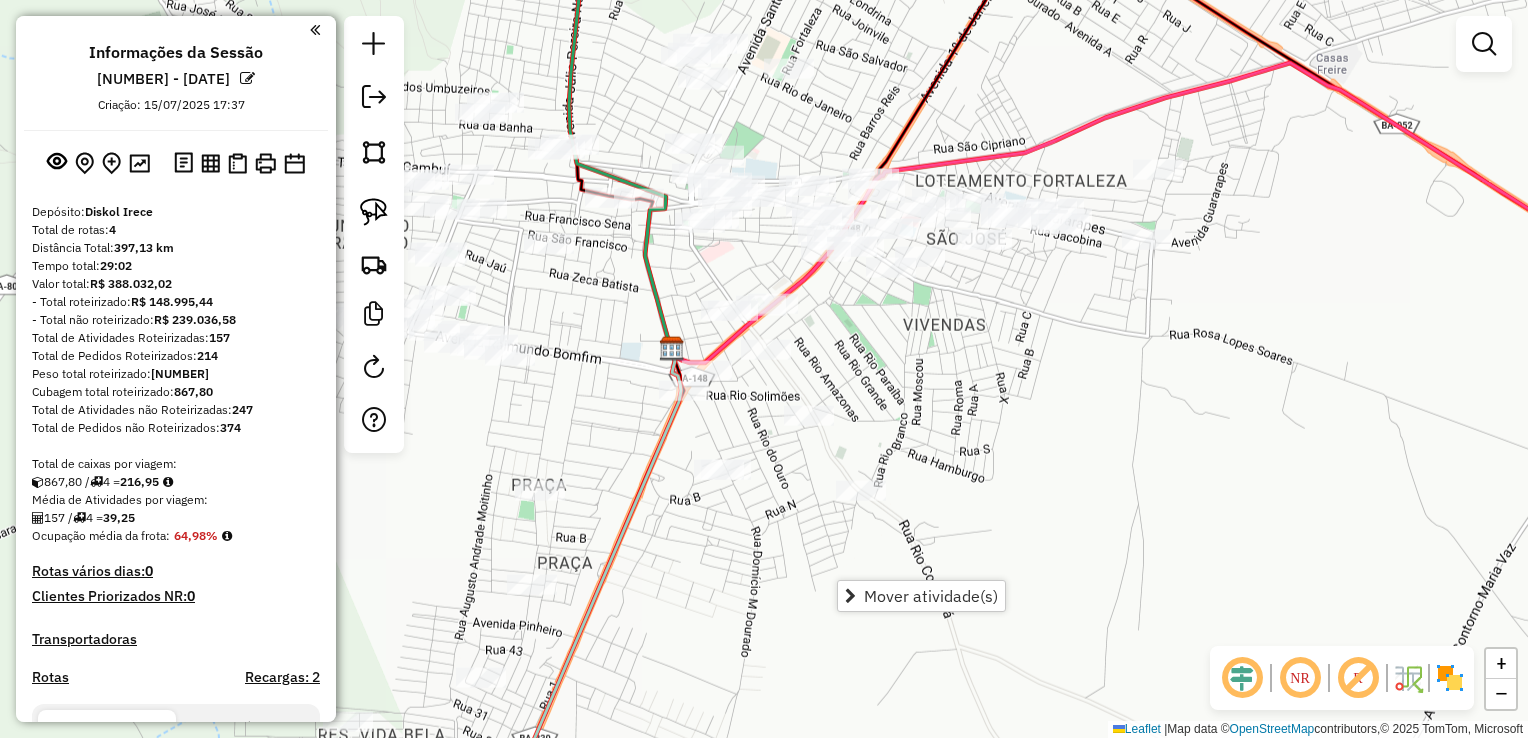 drag, startPoint x: 1085, startPoint y: 328, endPoint x: 1096, endPoint y: 280, distance: 49.24429 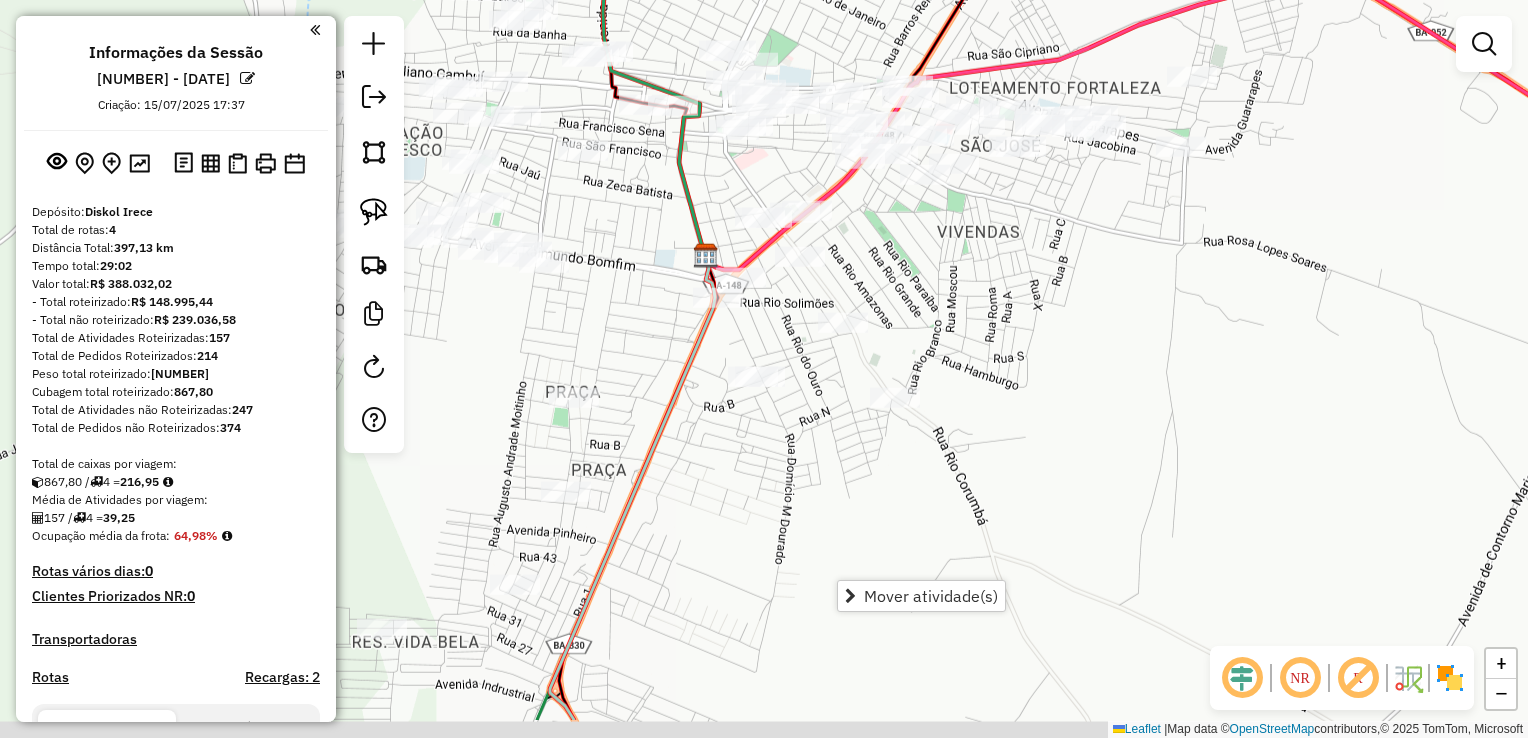 click on "Janela de atendimento Grade de atendimento Capacidade Transportadoras Veículos Cliente Pedidos  Rotas Selecione os dias de semana para filtrar as janelas de atendimento  Seg   Ter   Qua   Qui   Sex   Sáb   Dom  Informe o período da janela de atendimento: De: Até:  Filtrar exatamente a janela do cliente  Considerar janela de atendimento padrão  Selecione os dias de semana para filtrar as grades de atendimento  Seg   Ter   Qua   Qui   Sex   Sáb   Dom   Considerar clientes sem dia de atendimento cadastrado  Clientes fora do dia de atendimento selecionado Filtrar as atividades entre os valores definidos abaixo:  Peso mínimo:   Peso máximo:   Cubagem mínima:   Cubagem máxima:   De:   Até:  Filtrar as atividades entre o tempo de atendimento definido abaixo:  De:   Até:   Considerar capacidade total dos clientes não roteirizados Transportadora: Selecione um ou mais itens Tipo de veículo: Selecione um ou mais itens Veículo: Selecione um ou mais itens Motorista: Selecione um ou mais itens Nome: Rótulo:" 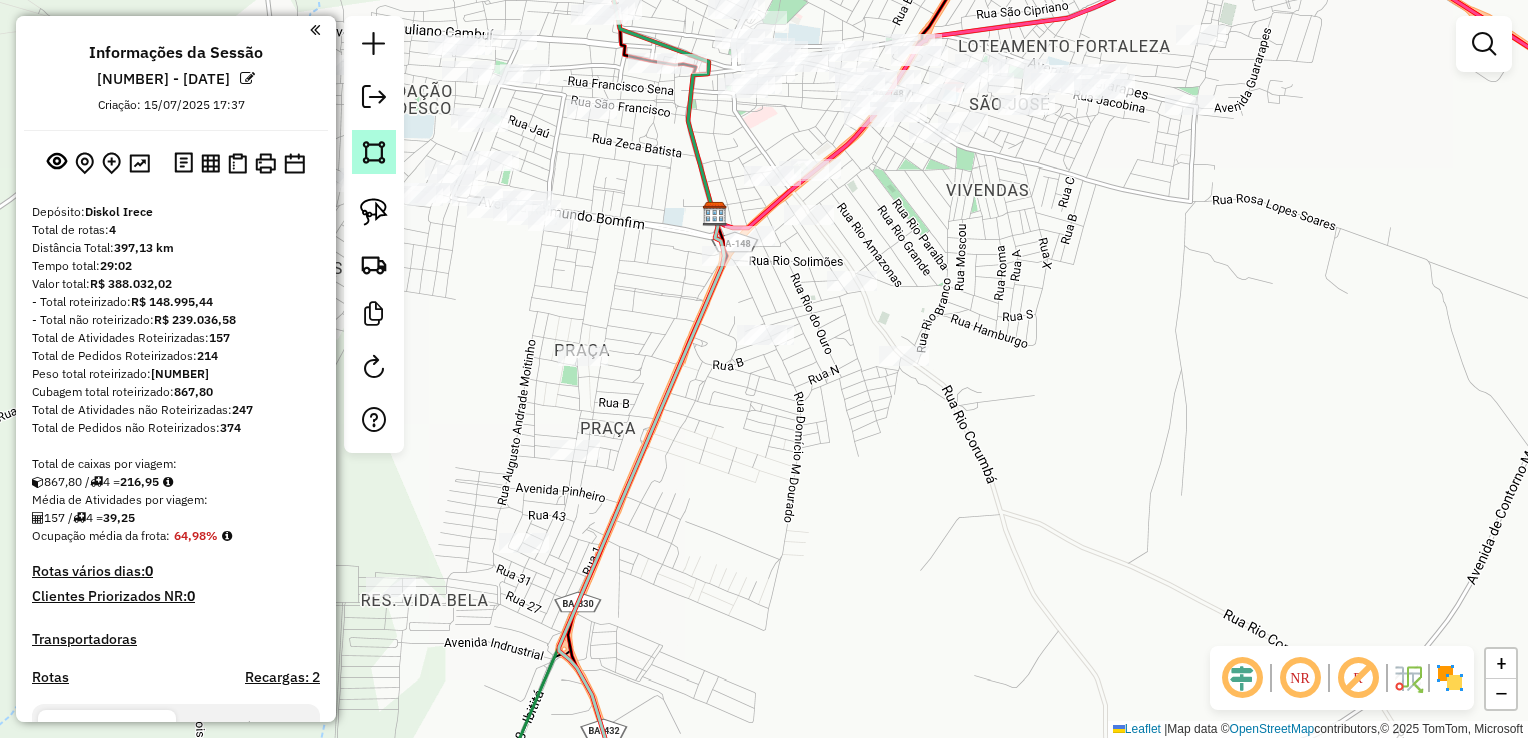click 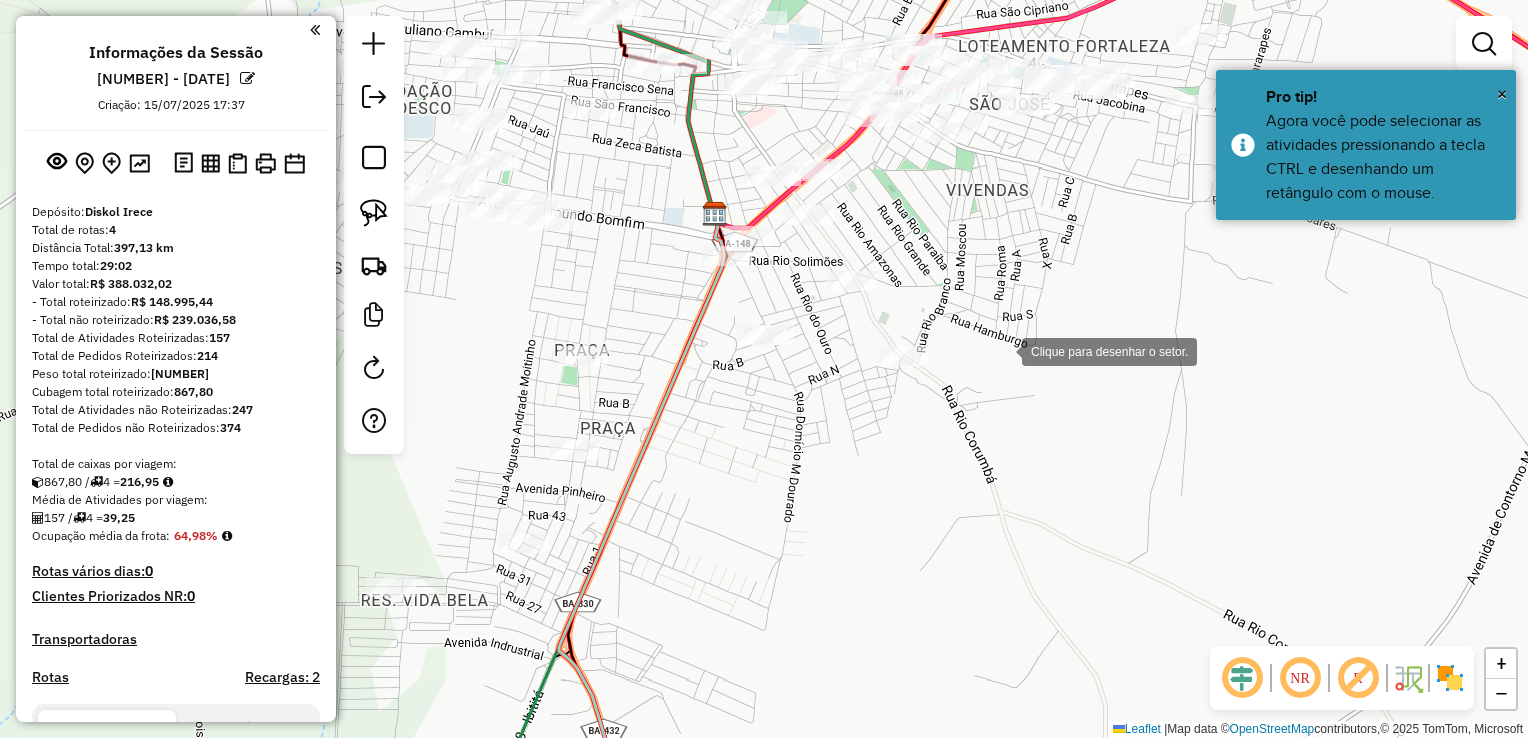 click 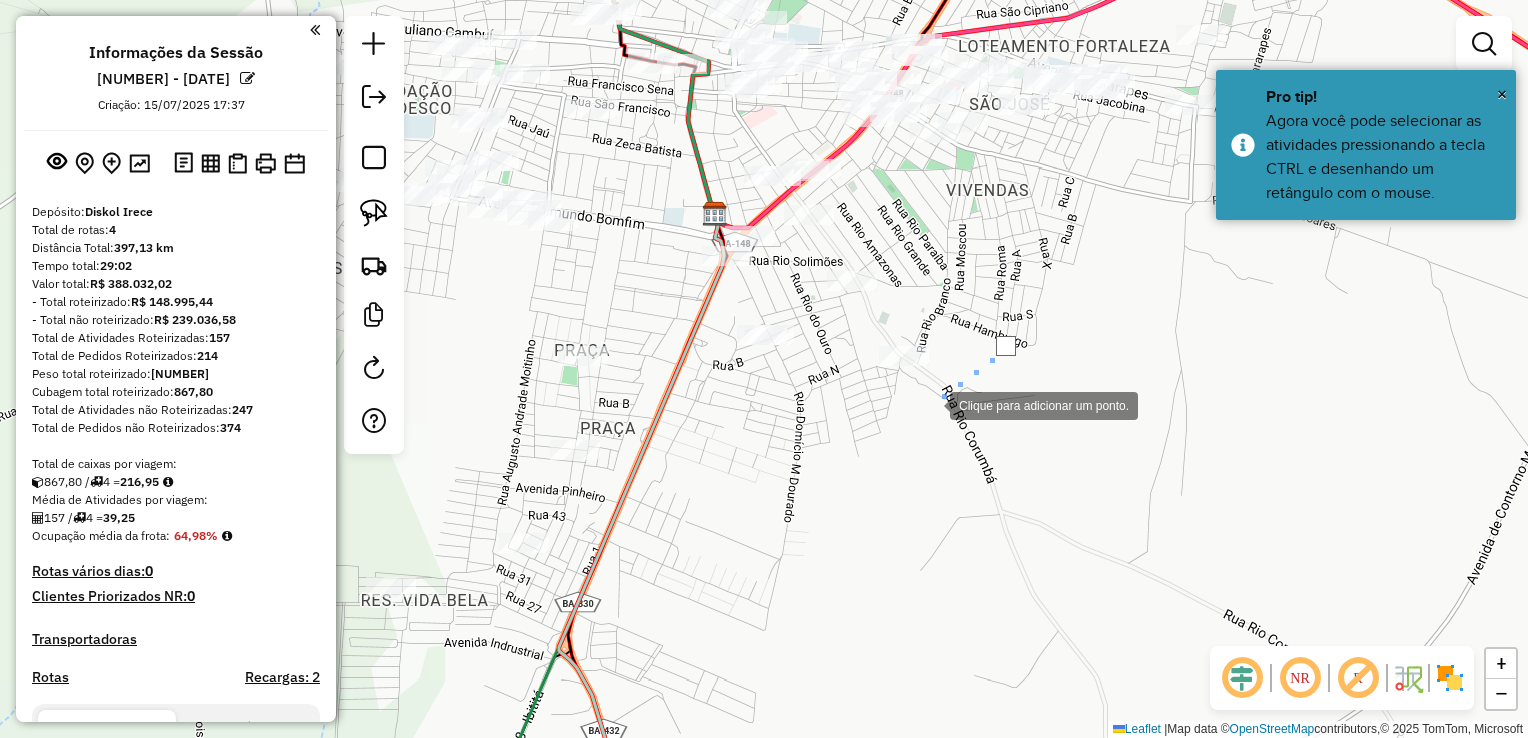 click 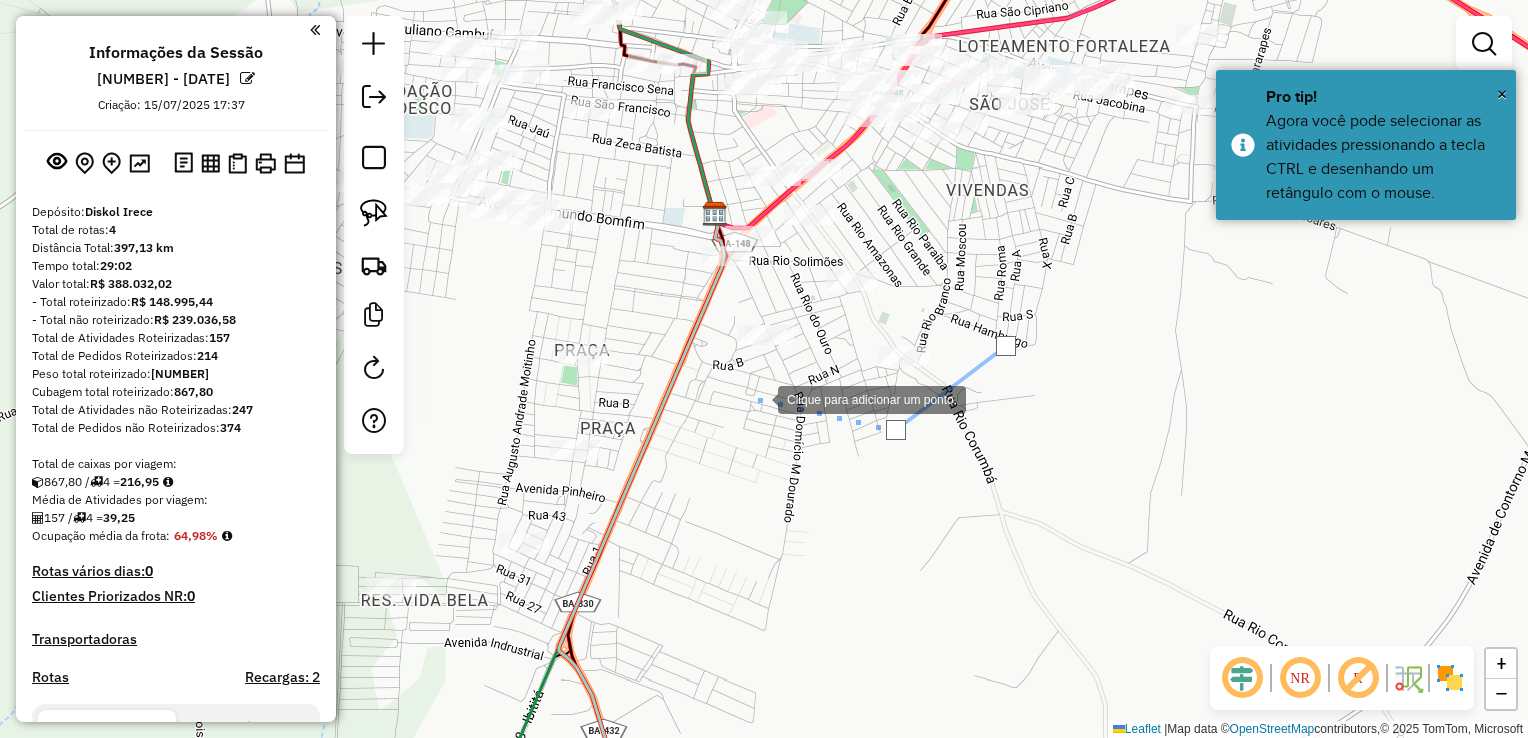 click 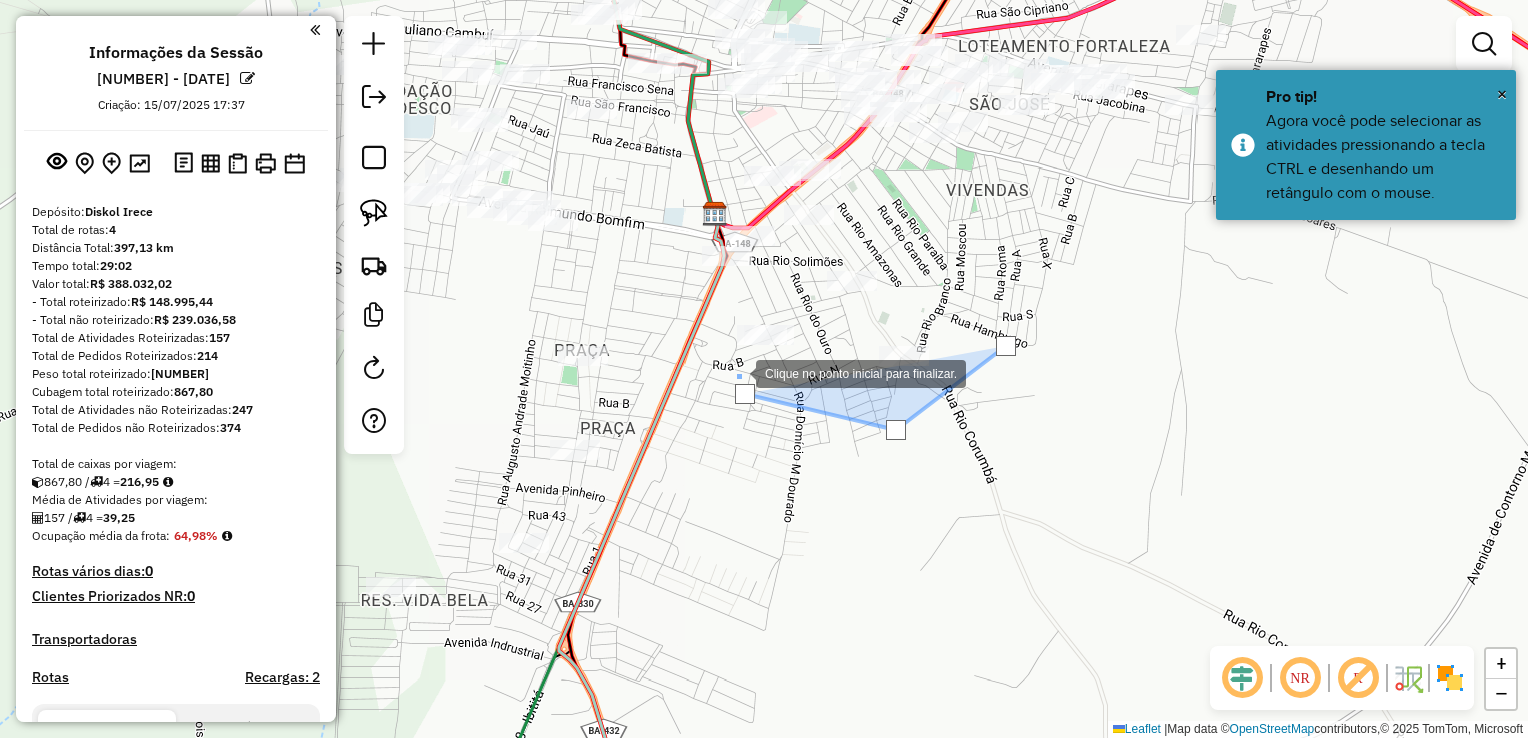 click 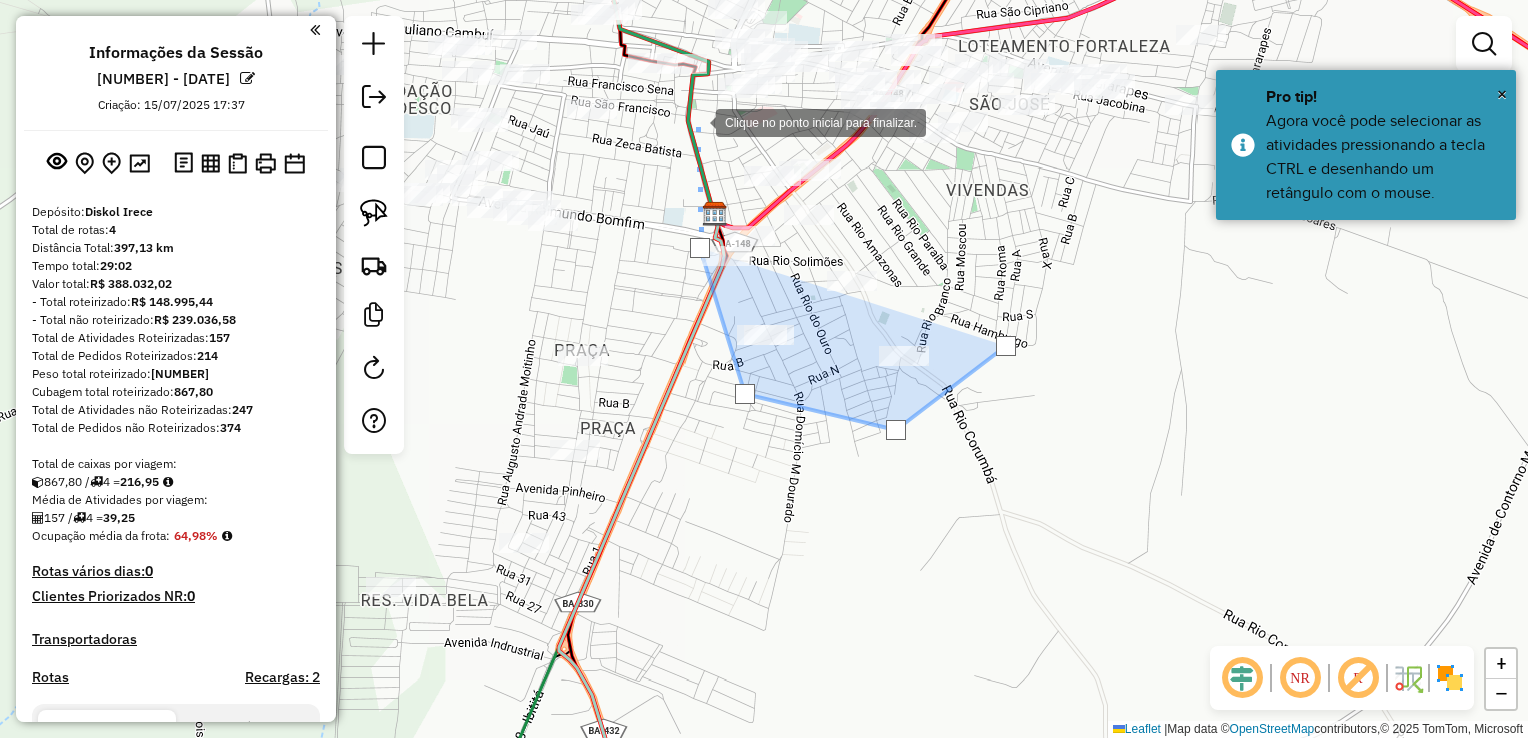 click 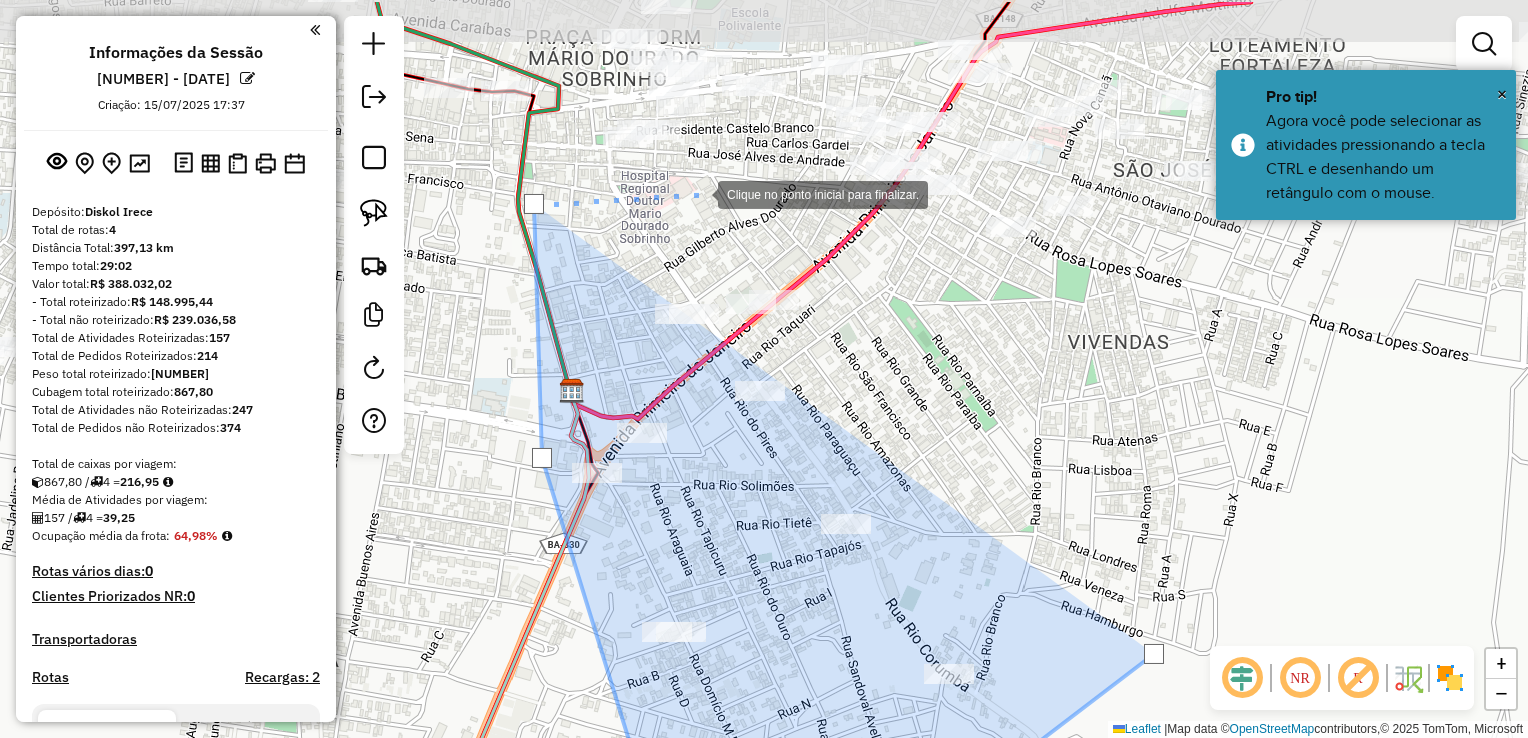 drag, startPoint x: 779, startPoint y: 114, endPoint x: 696, endPoint y: 196, distance: 116.67476 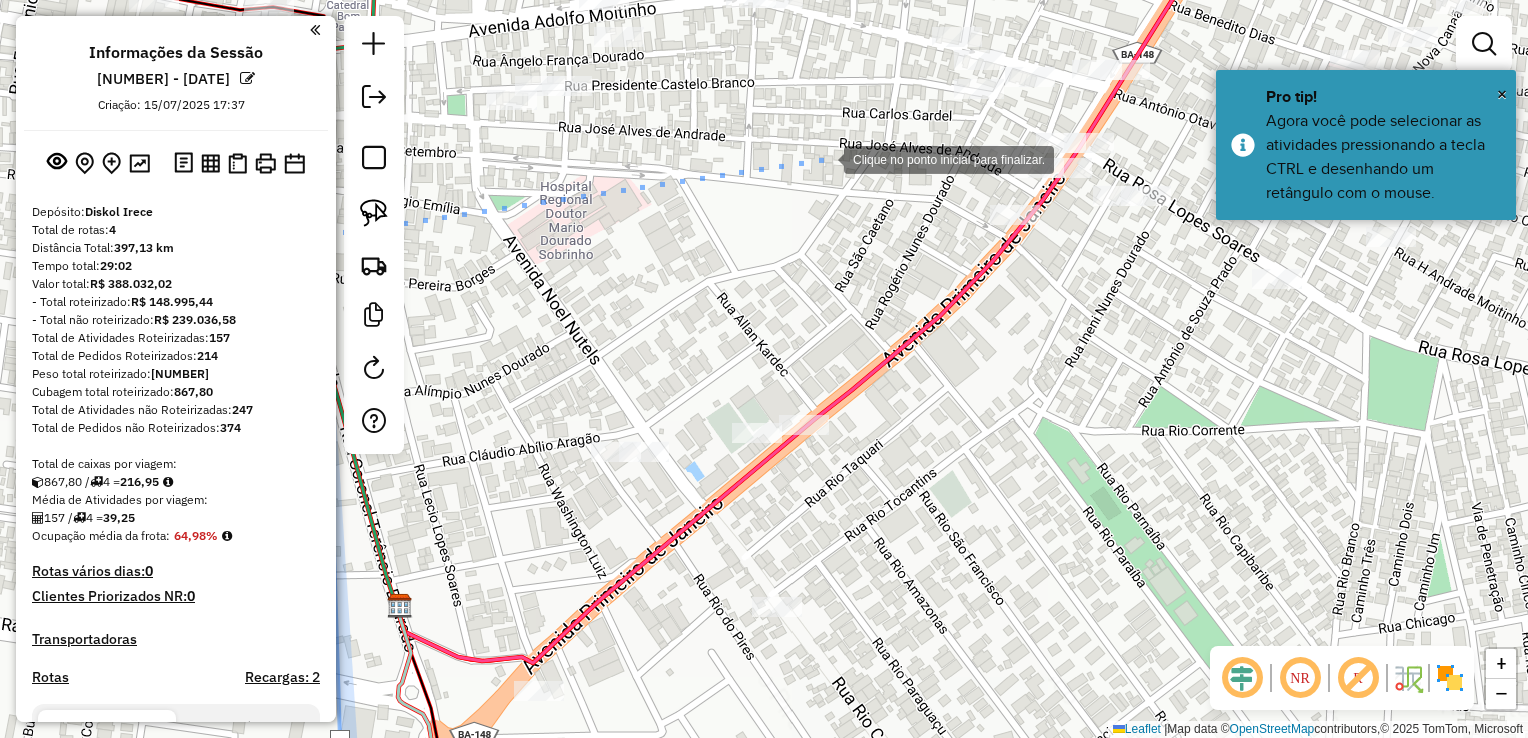 click 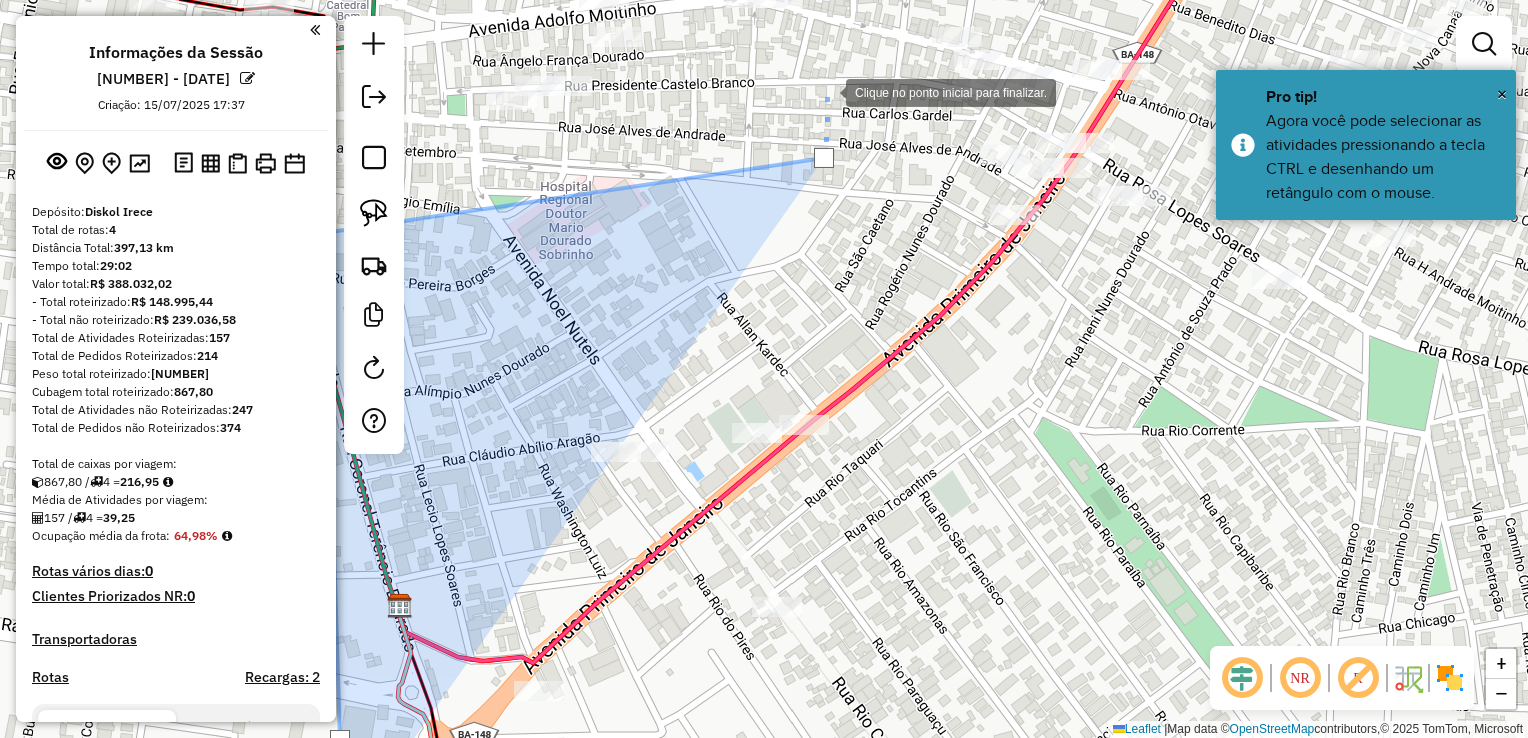 drag, startPoint x: 826, startPoint y: 91, endPoint x: 733, endPoint y: 294, distance: 223.28905 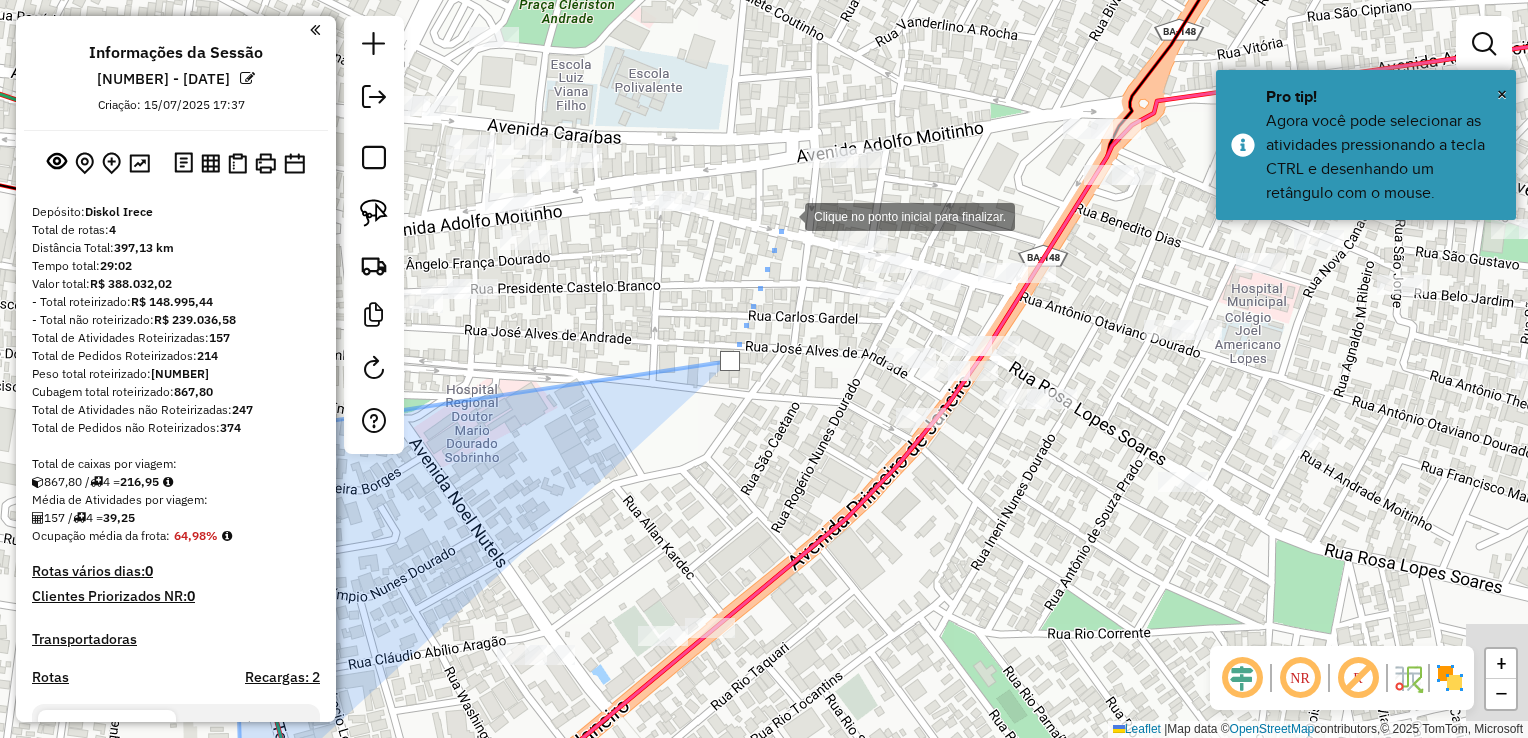 click 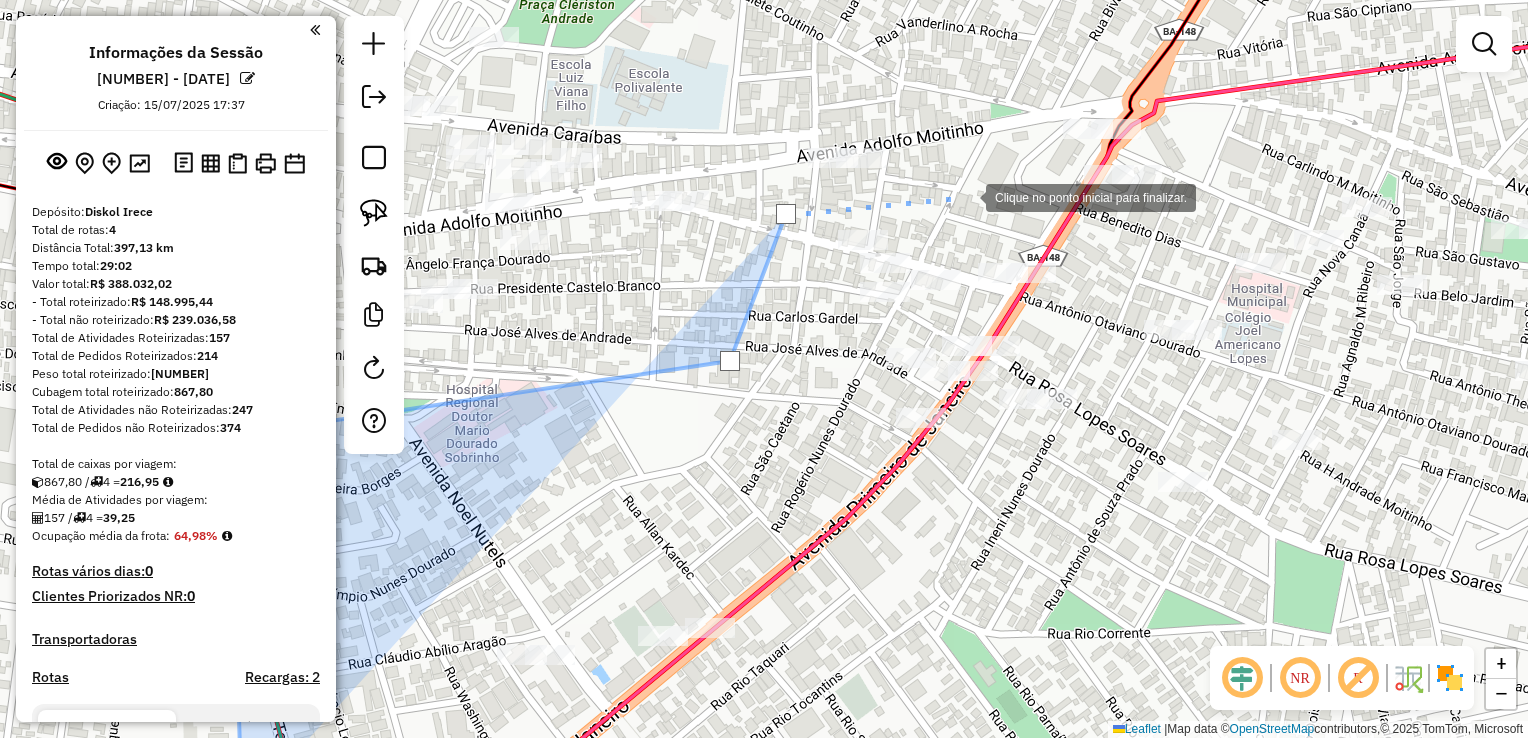 click 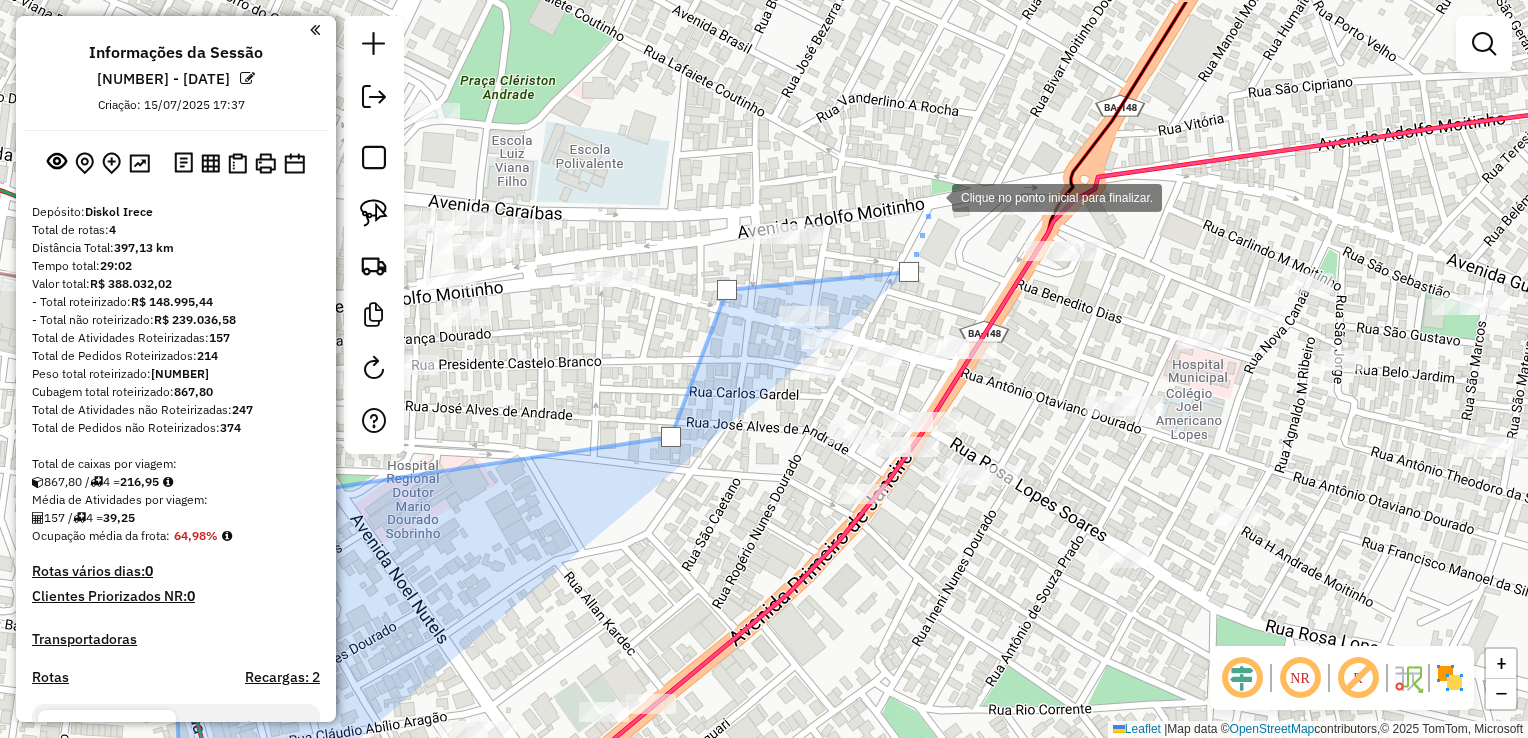 click 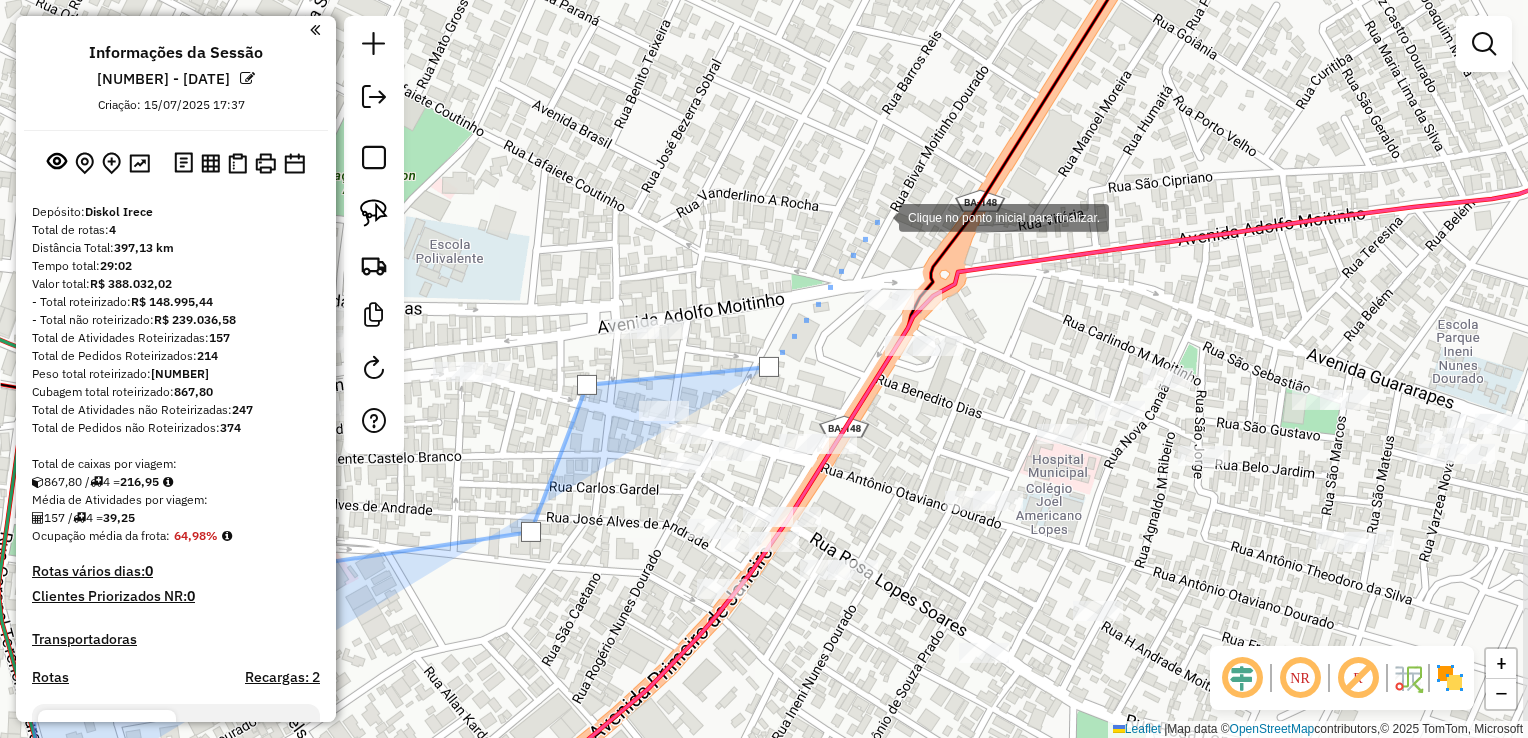 click 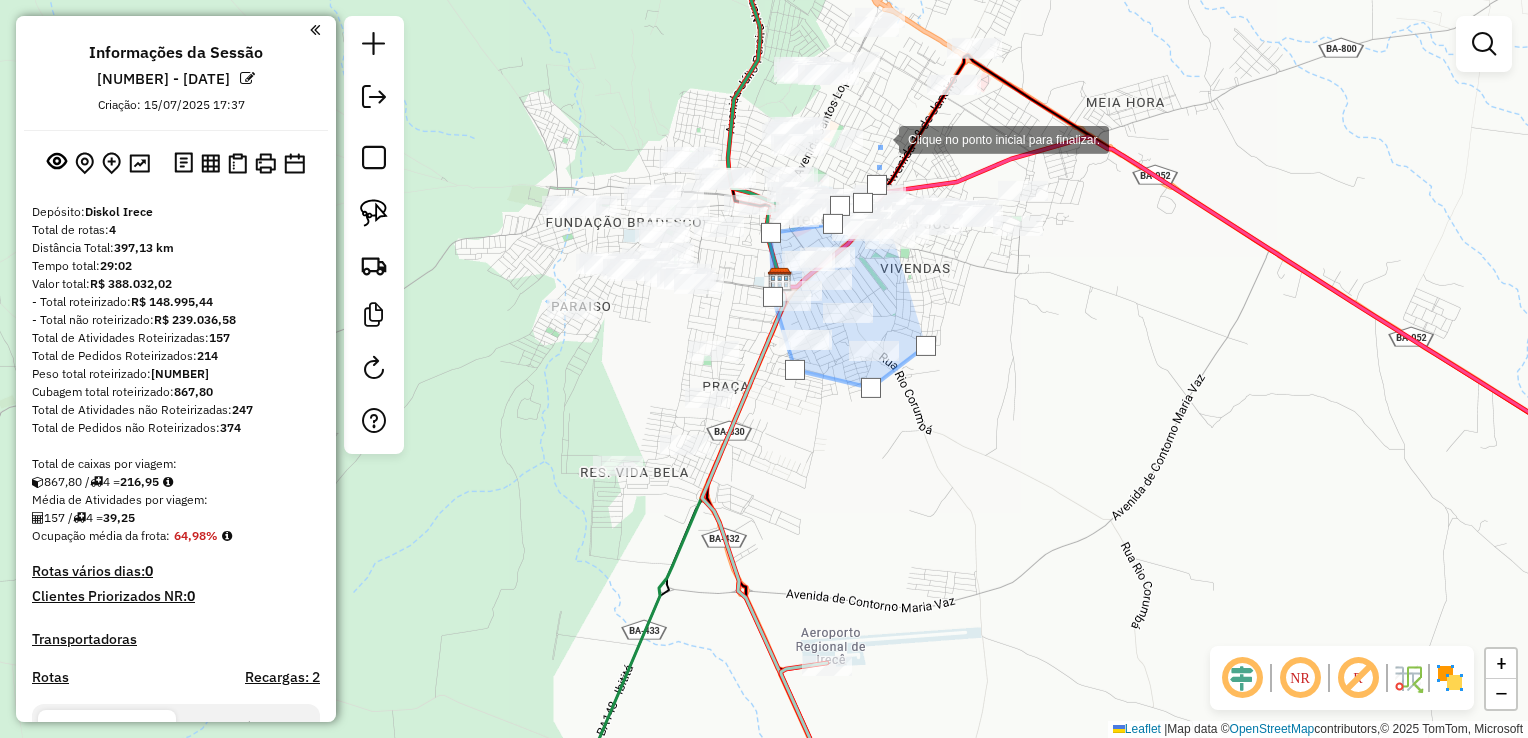 click 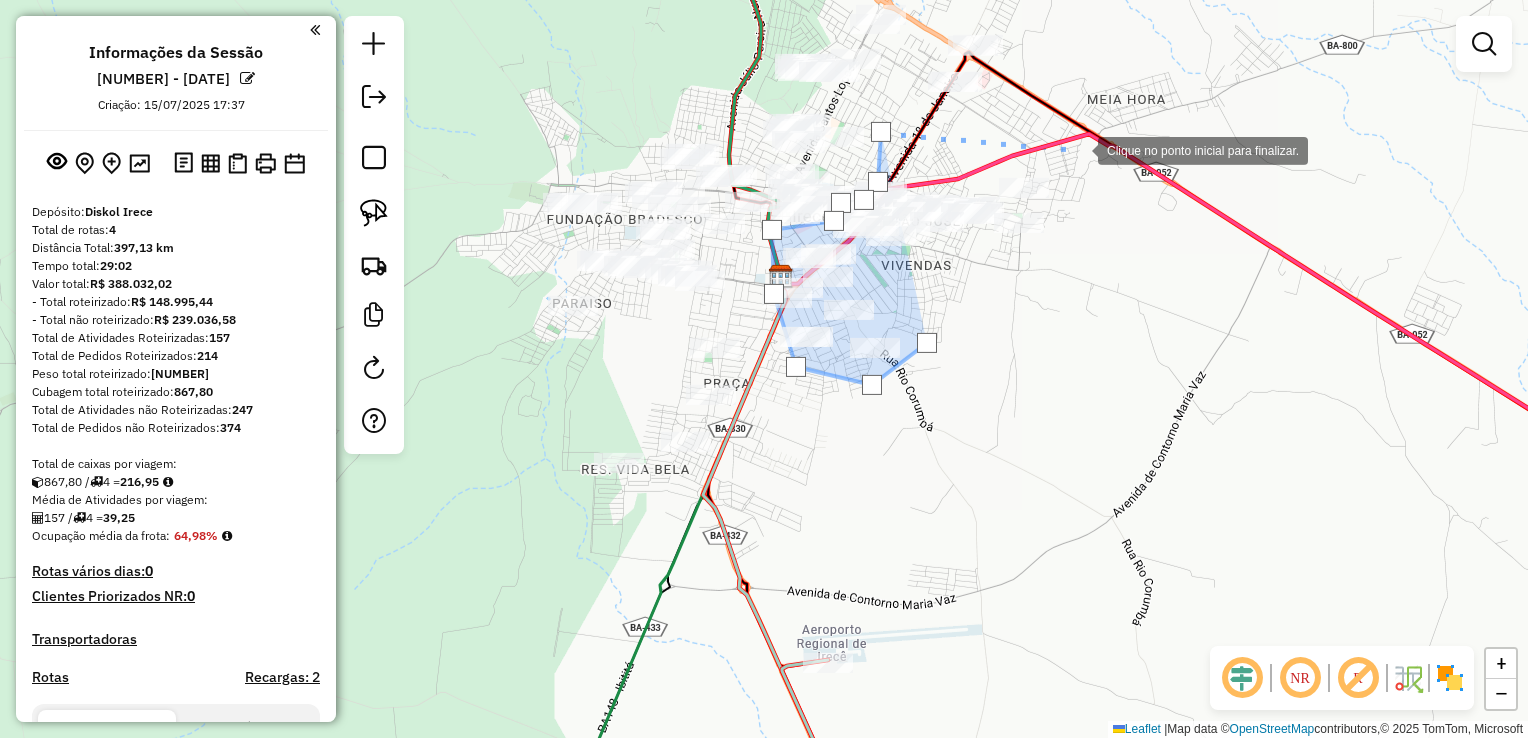 click 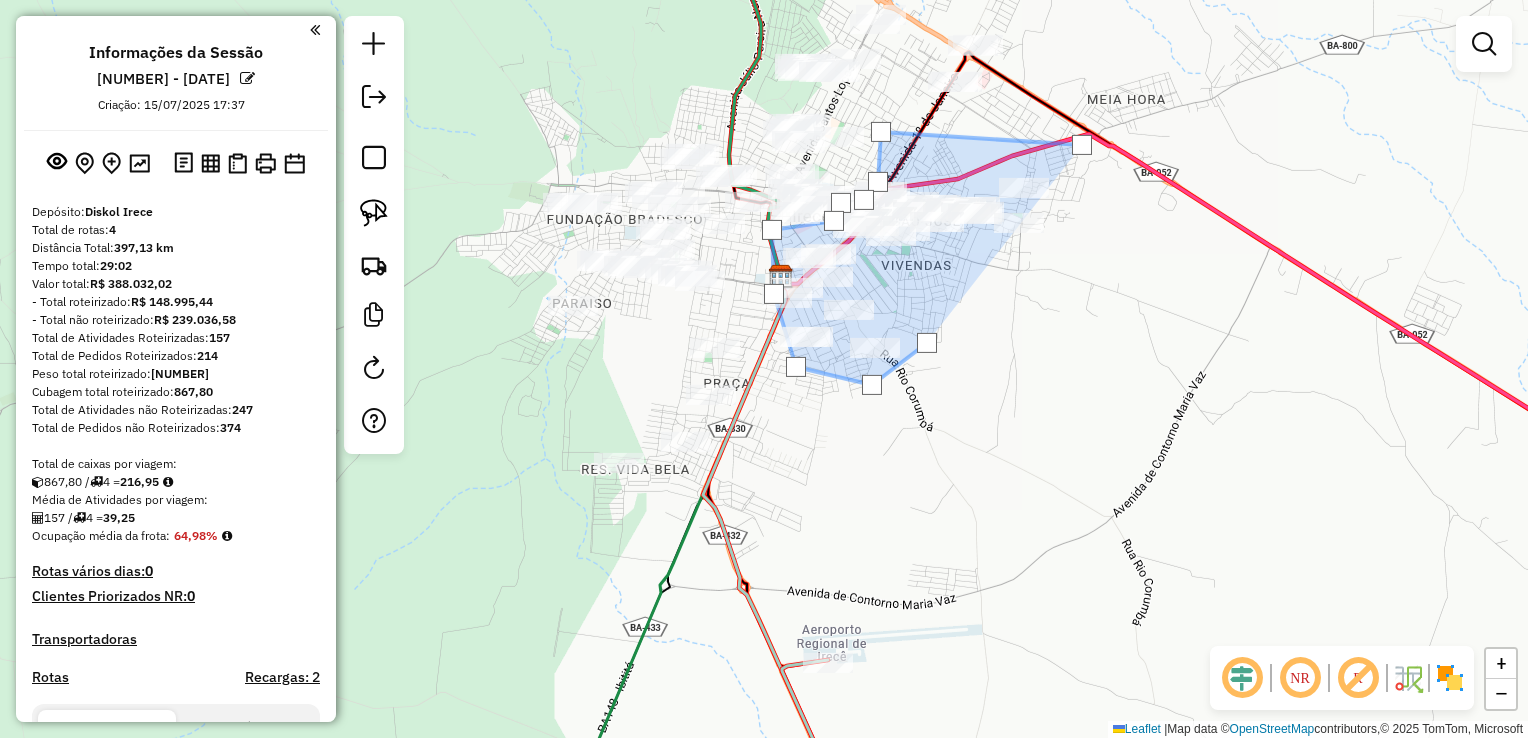 click 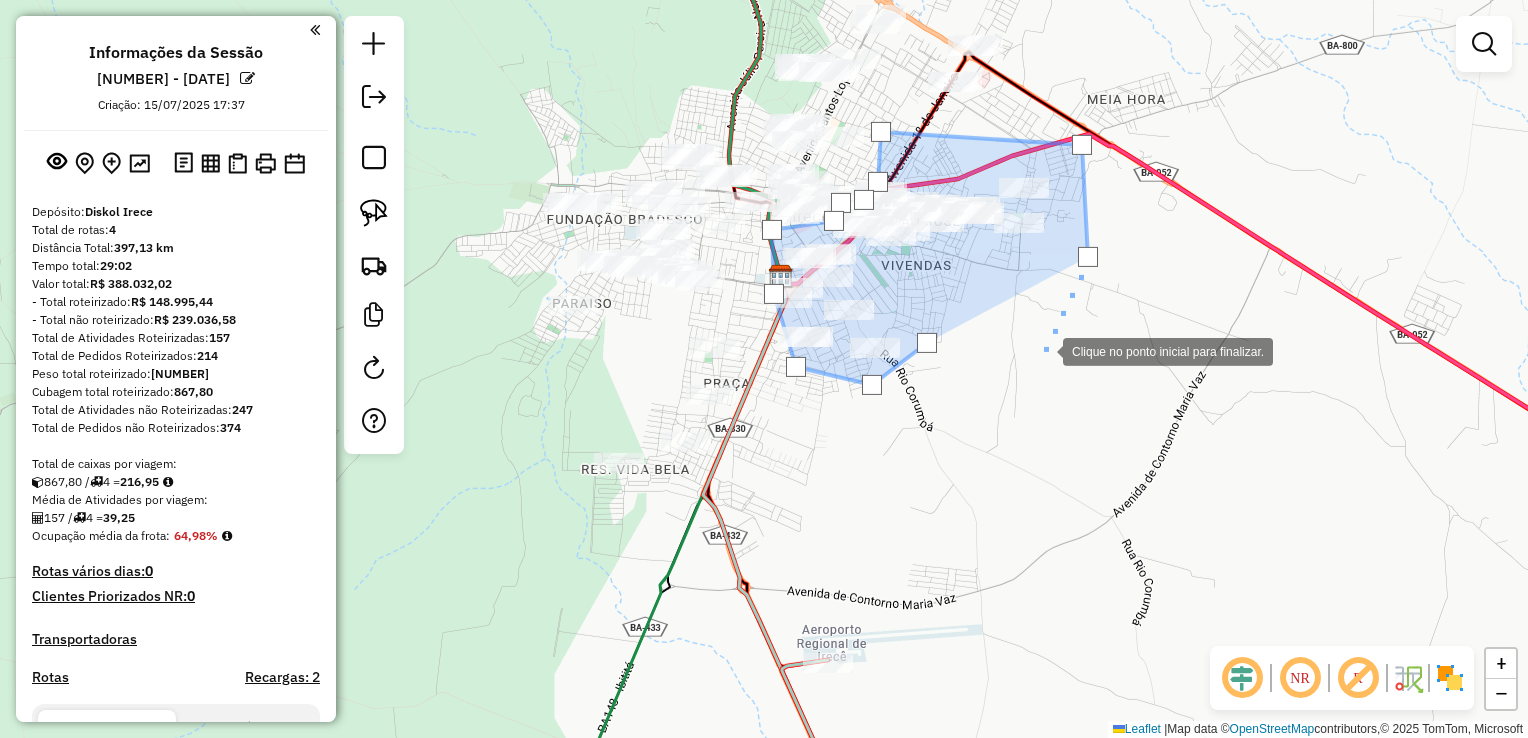 click 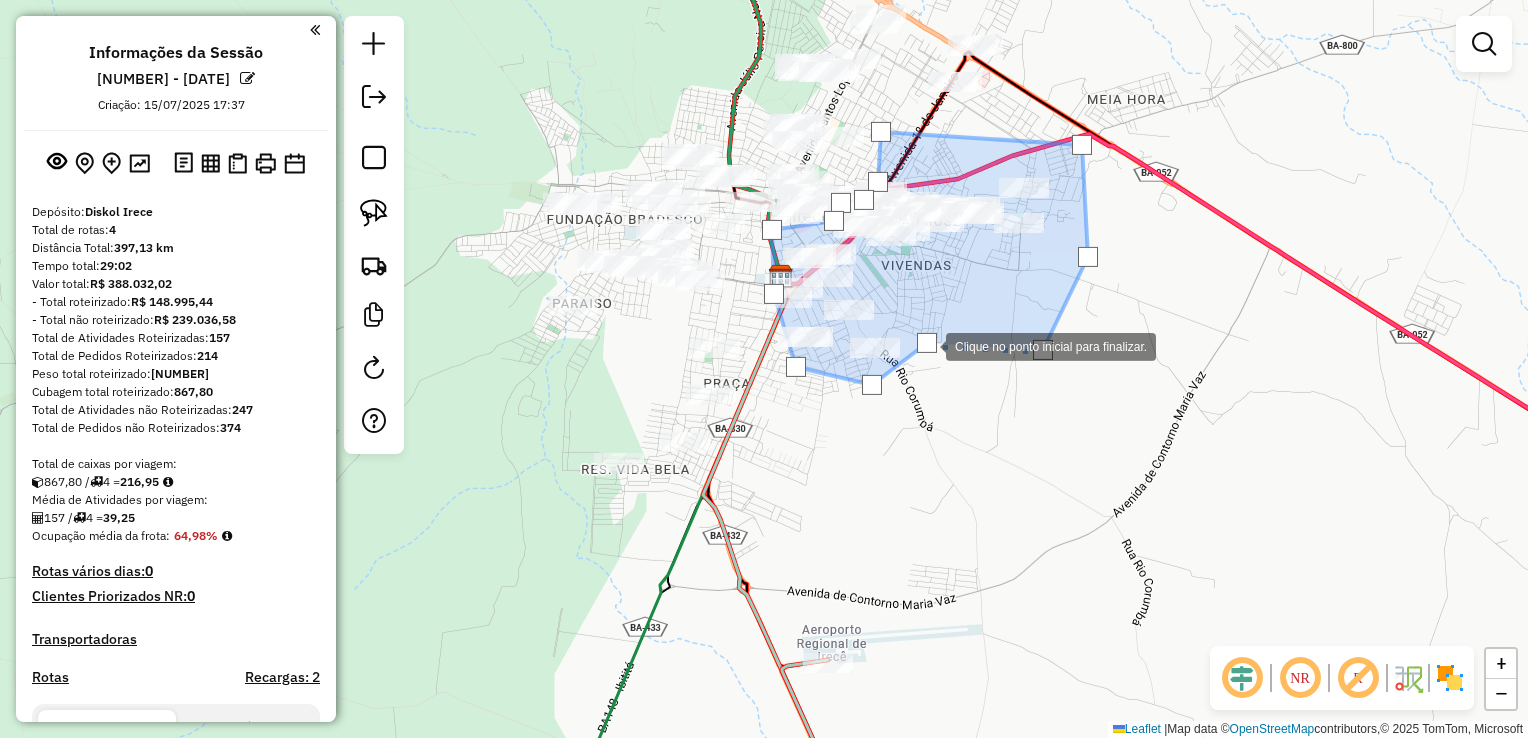 click 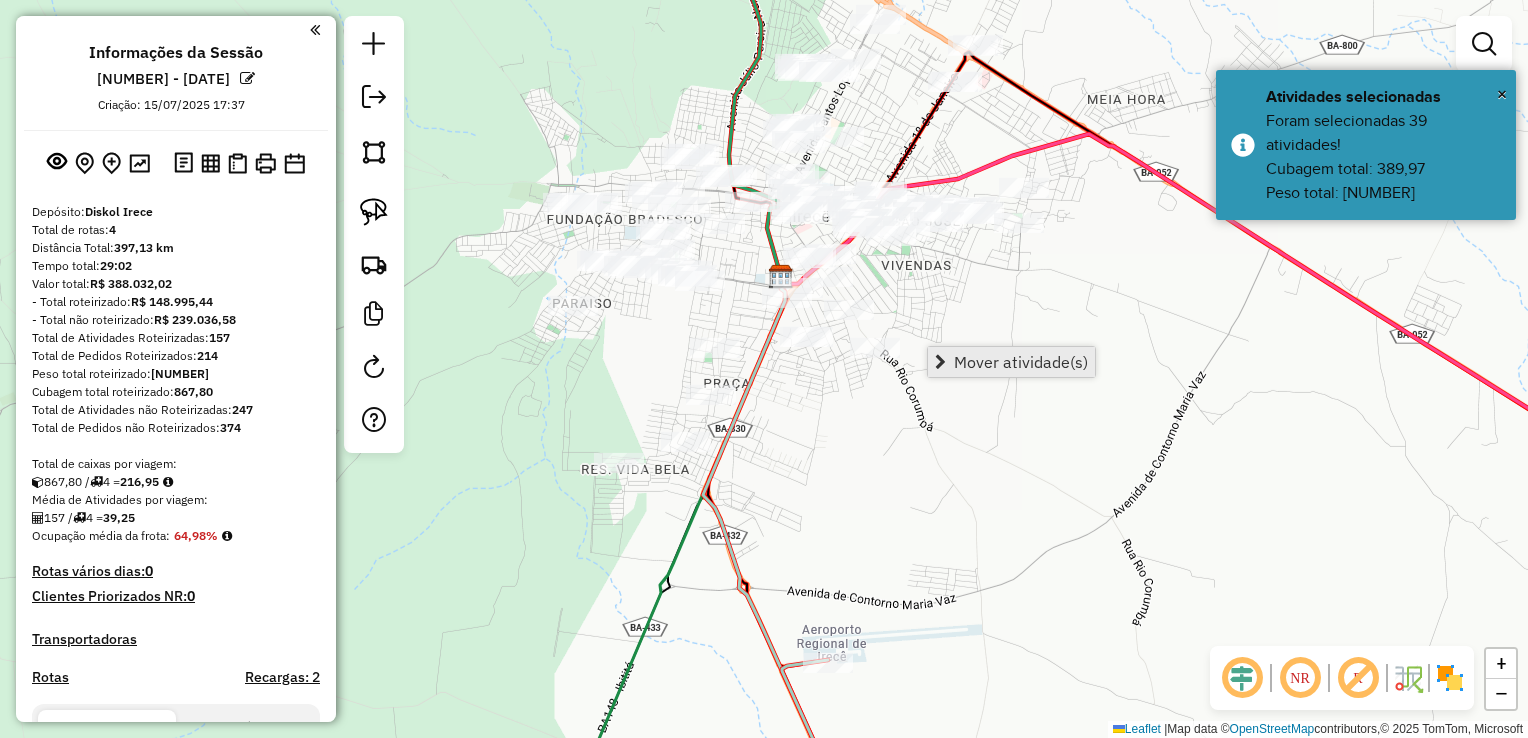 click at bounding box center [940, 362] 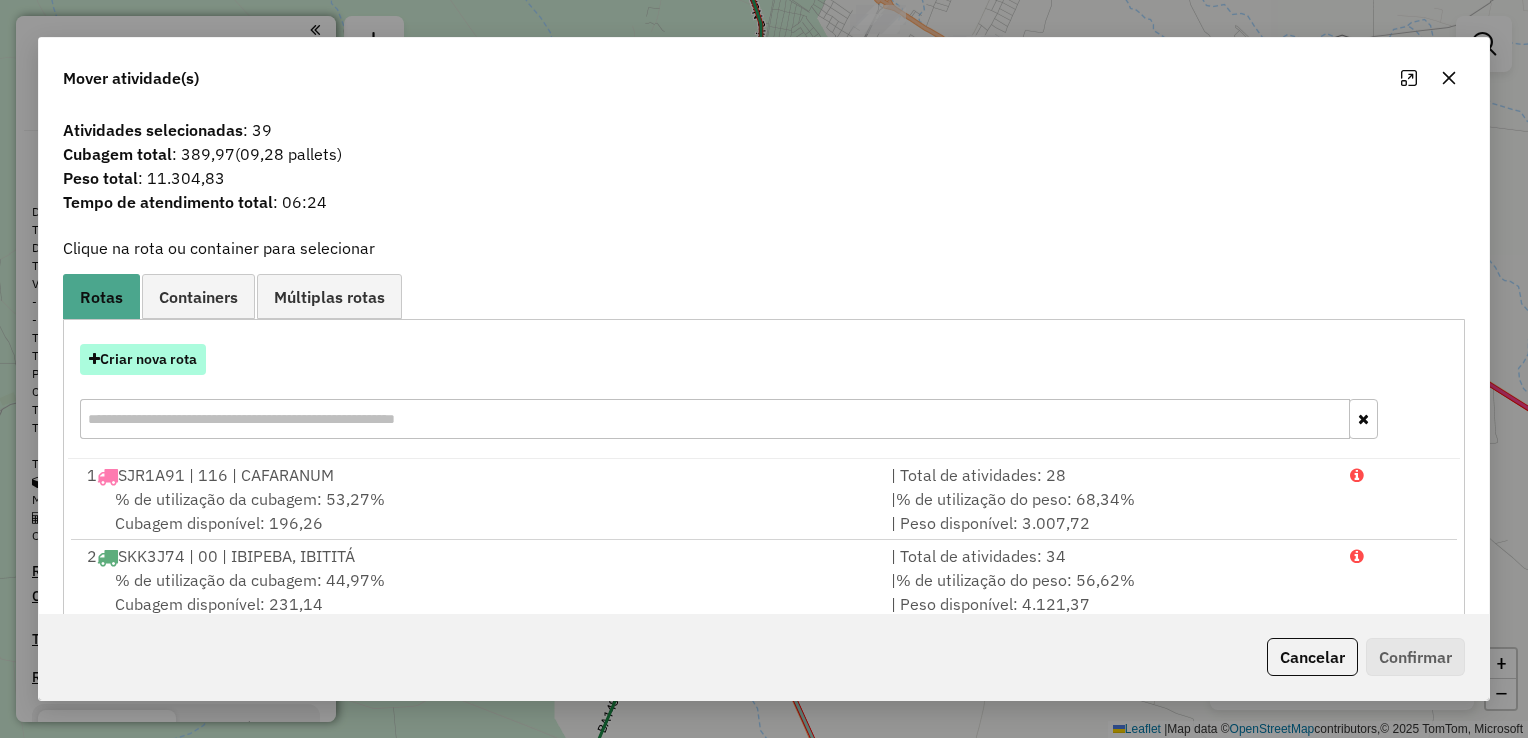 click on "Criar nova rota" at bounding box center [143, 359] 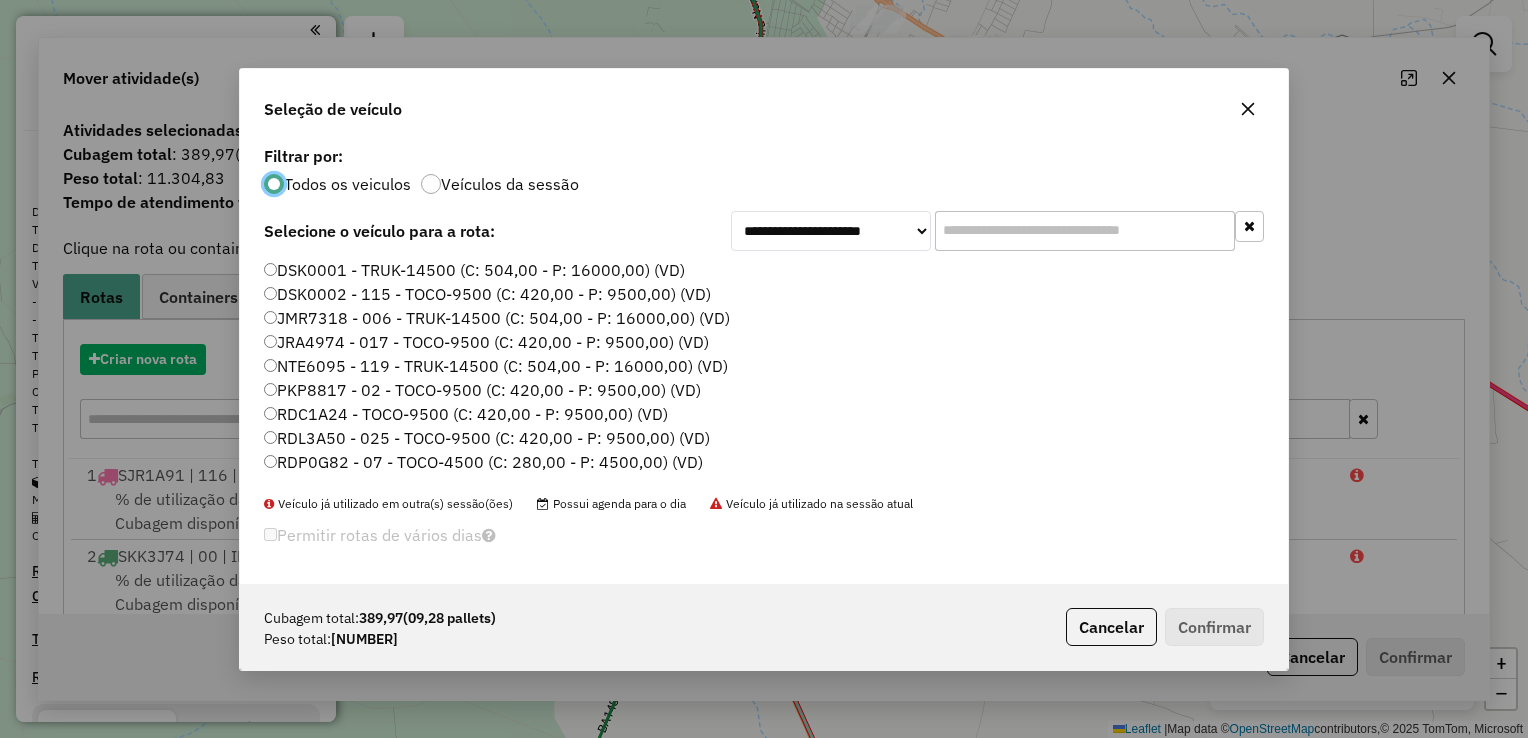 scroll, scrollTop: 10, scrollLeft: 6, axis: both 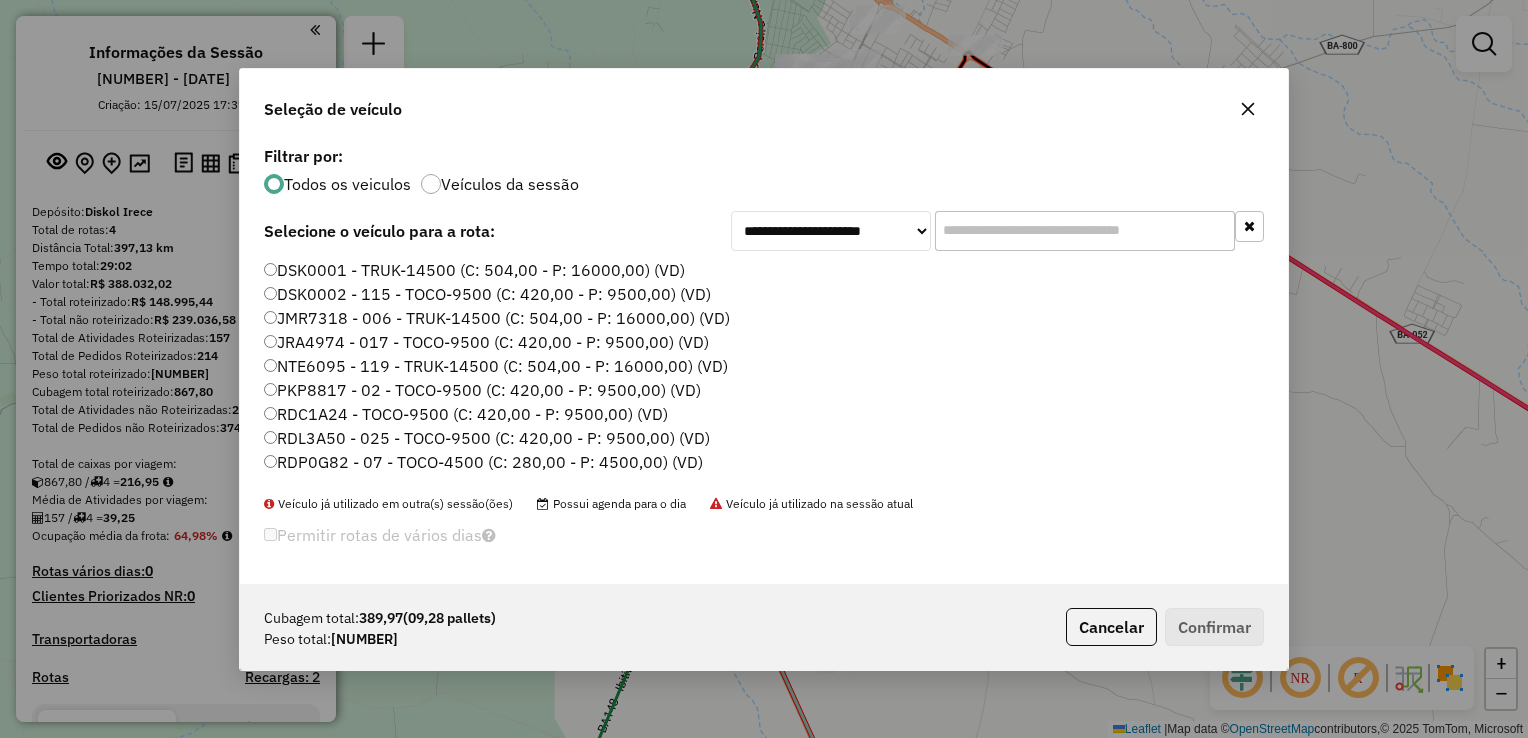 click on "RDC1A24 - TOCO-9500 (C: 420,00 - P: 9500,00) (VD)" 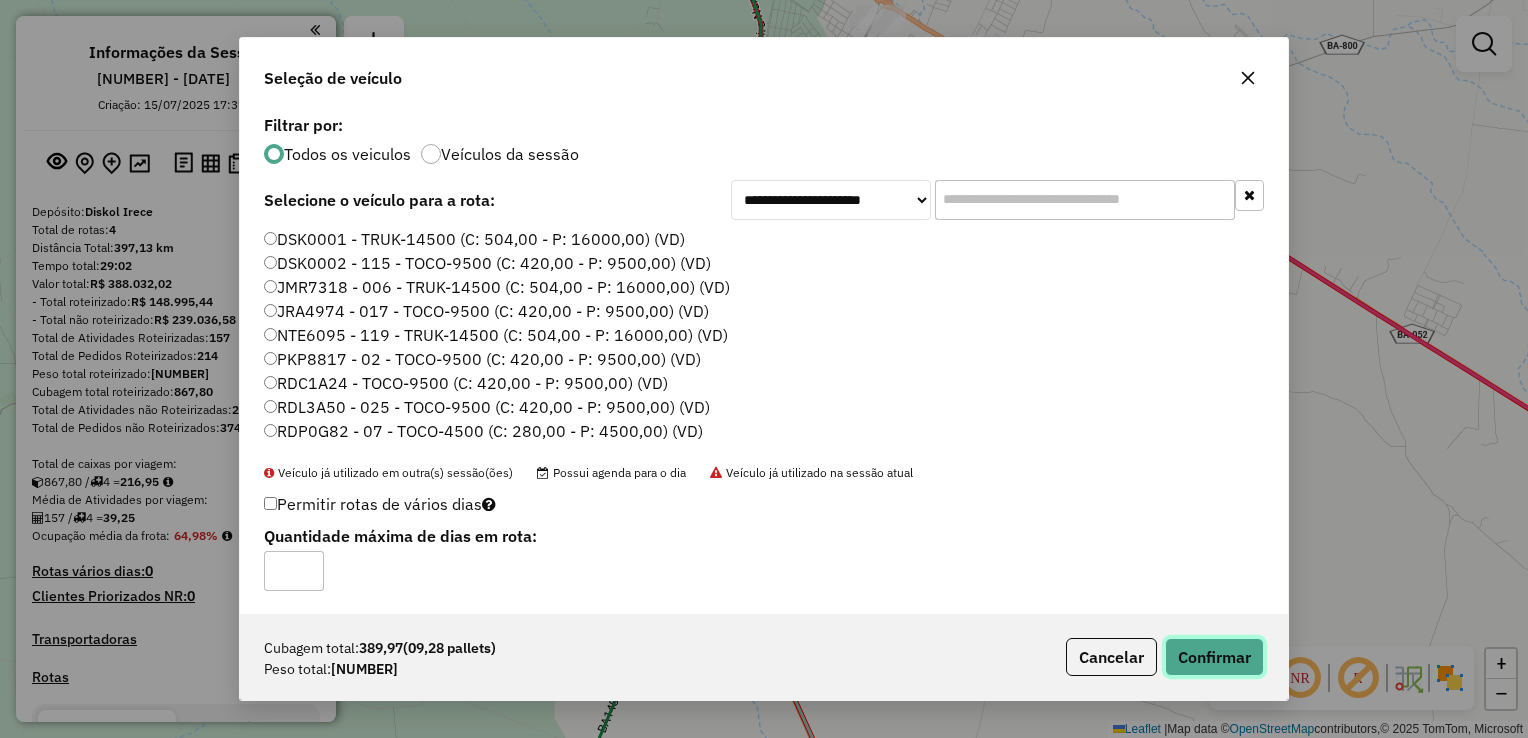 click on "Confirmar" 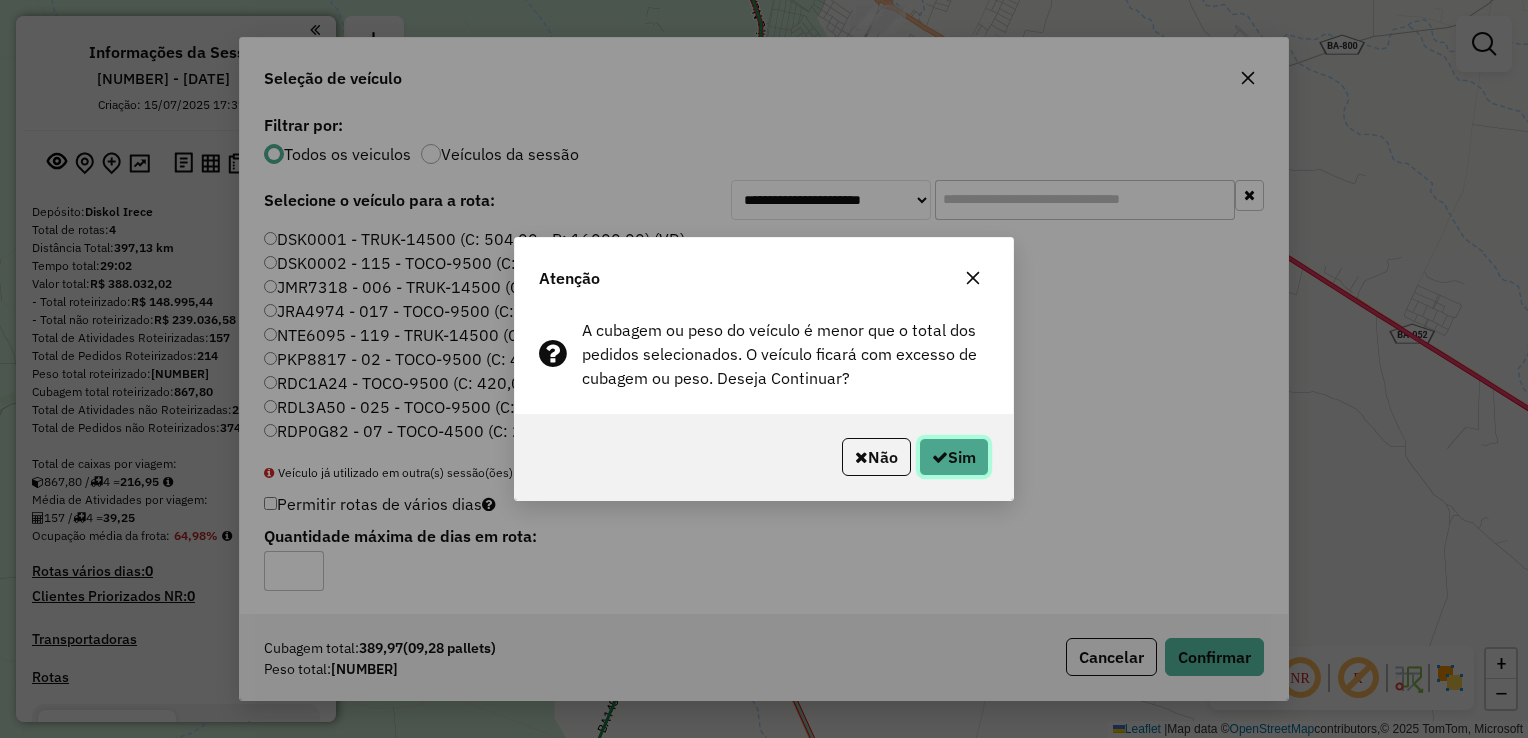 click on "Sim" 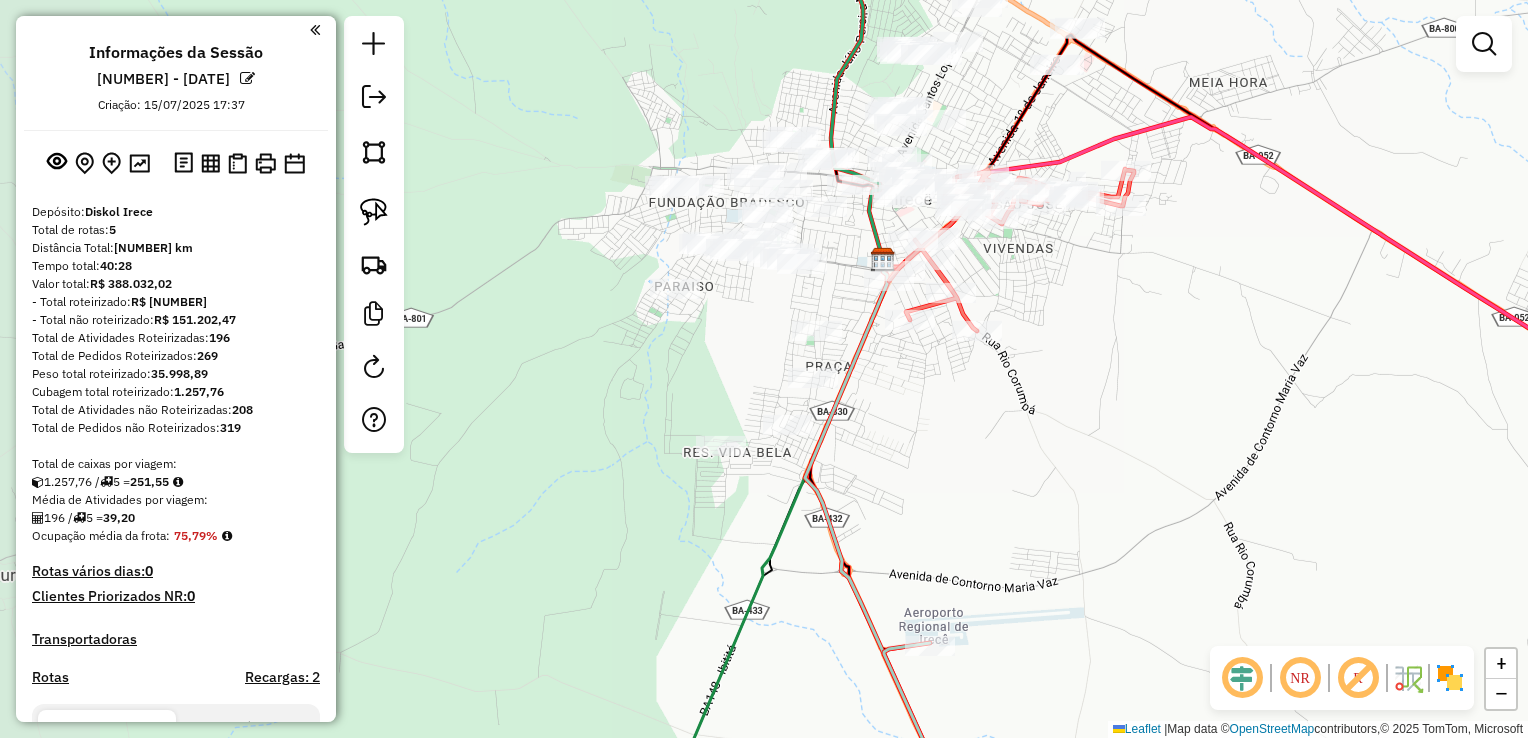 drag, startPoint x: 825, startPoint y: 426, endPoint x: 932, endPoint y: 410, distance: 108.18965 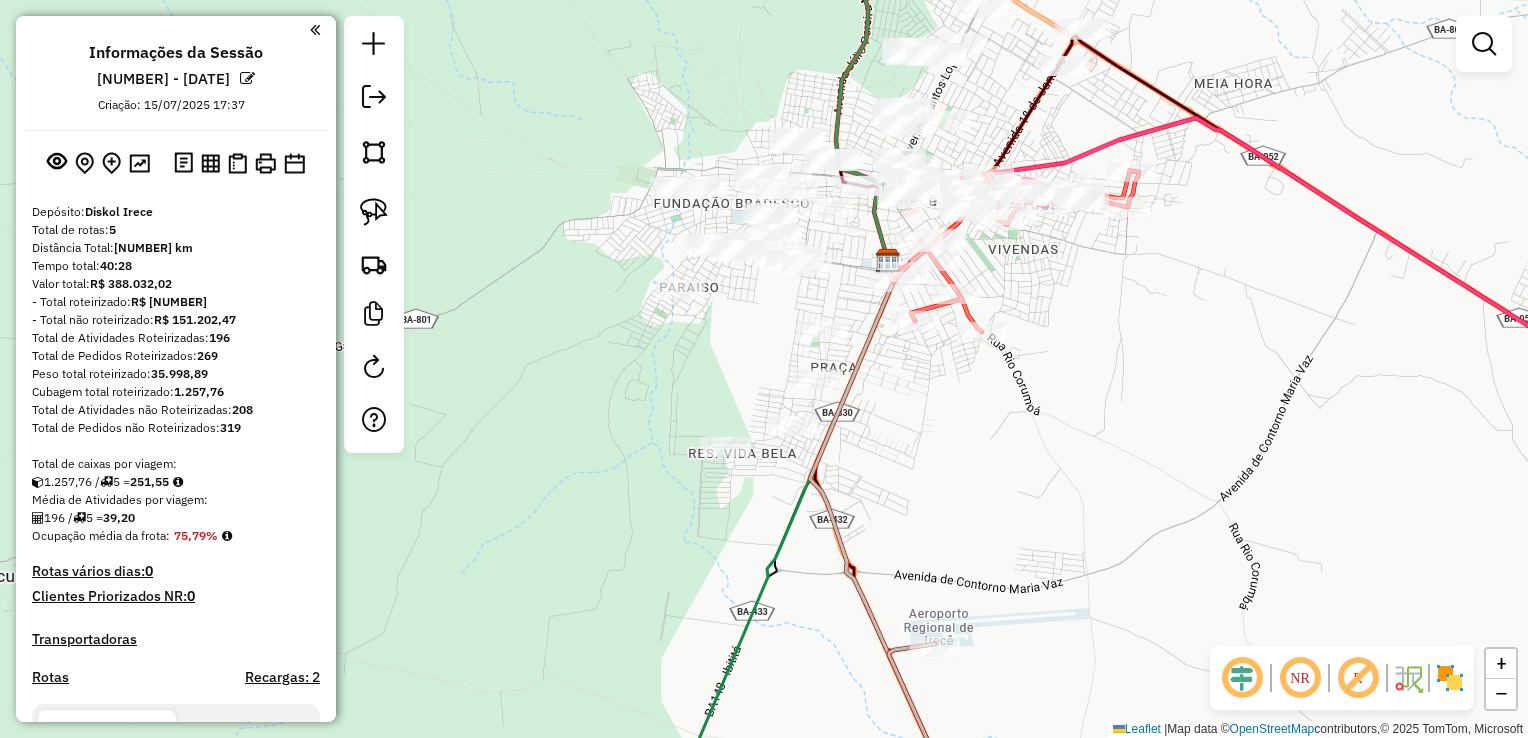 drag, startPoint x: 924, startPoint y: 406, endPoint x: 989, endPoint y: 395, distance: 65.9242 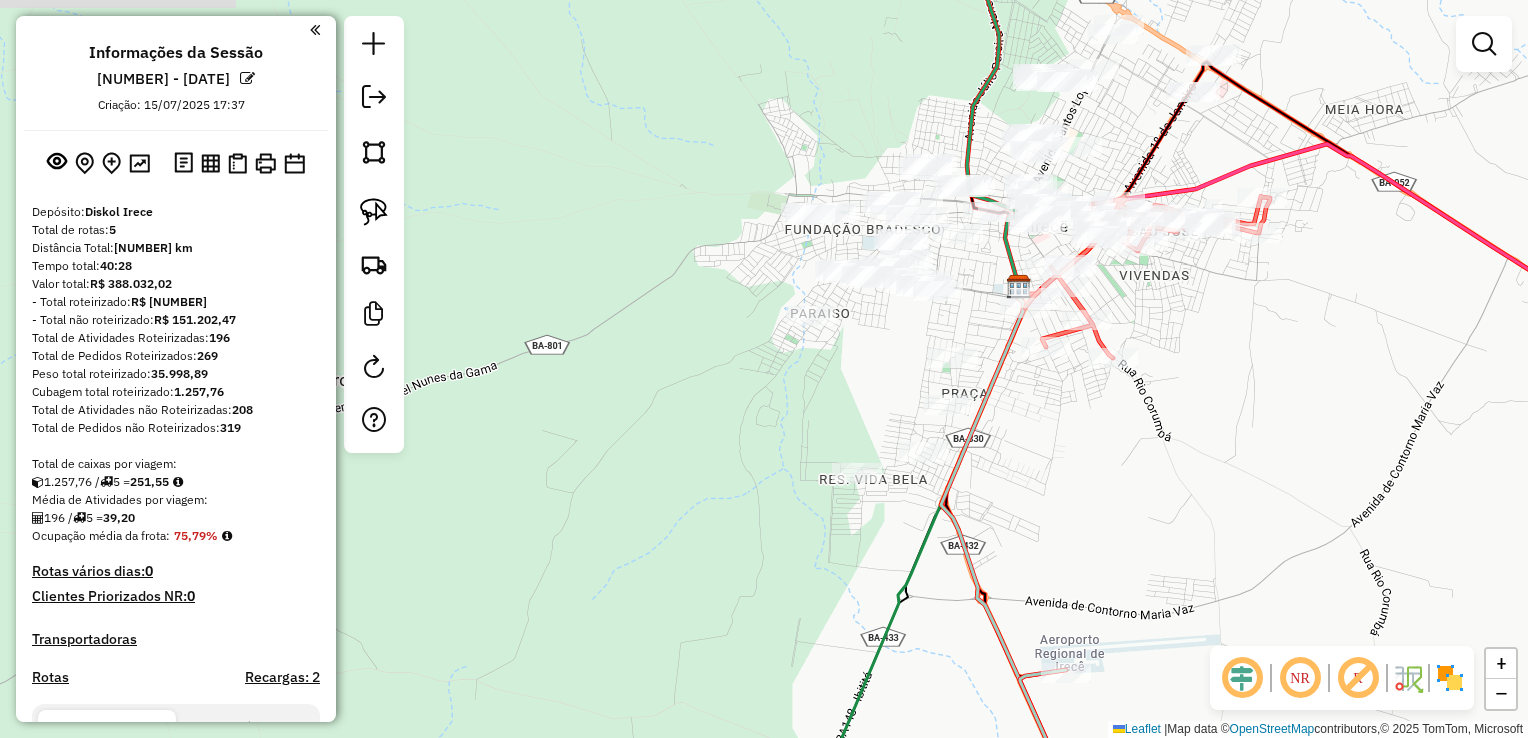 drag, startPoint x: 813, startPoint y: 342, endPoint x: 880, endPoint y: 376, distance: 75.13322 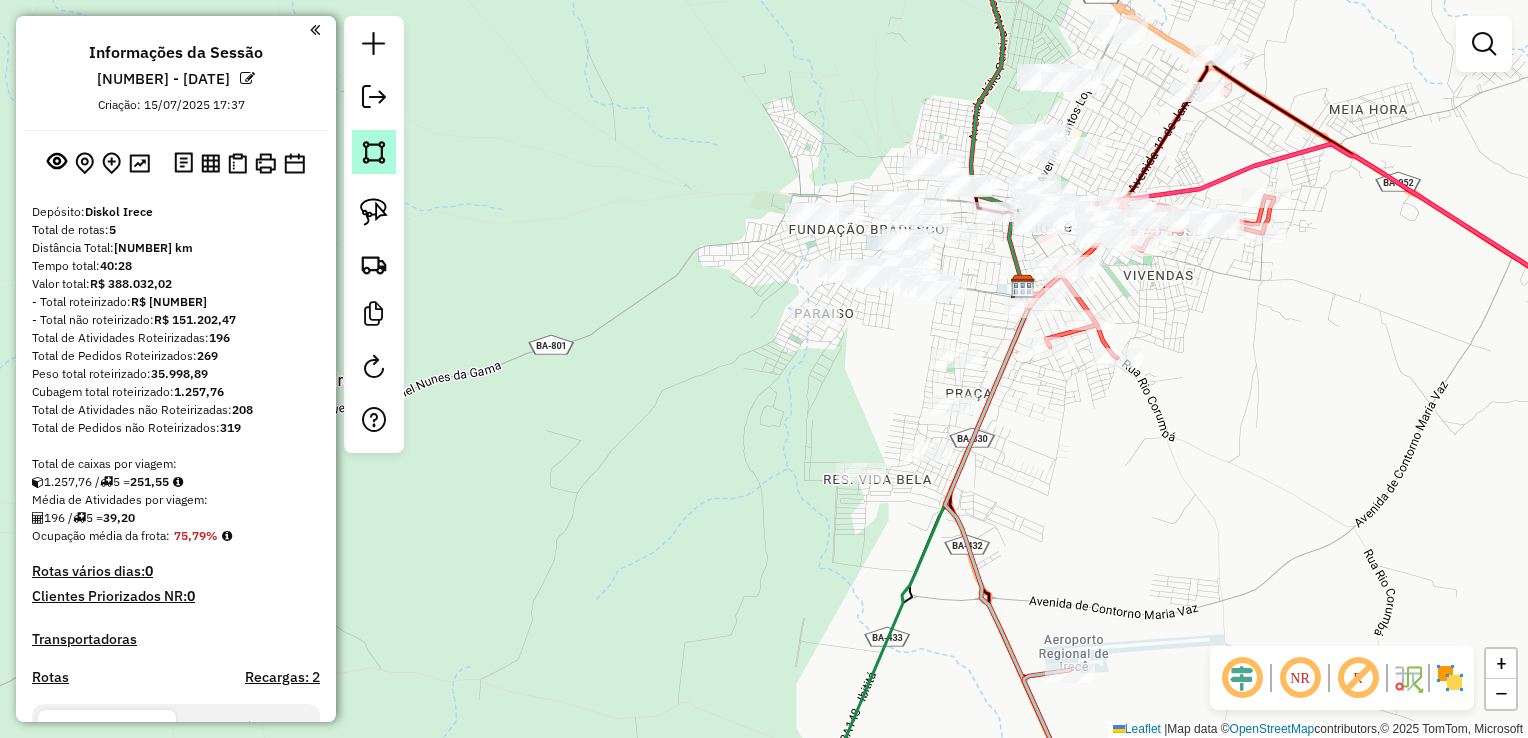 click 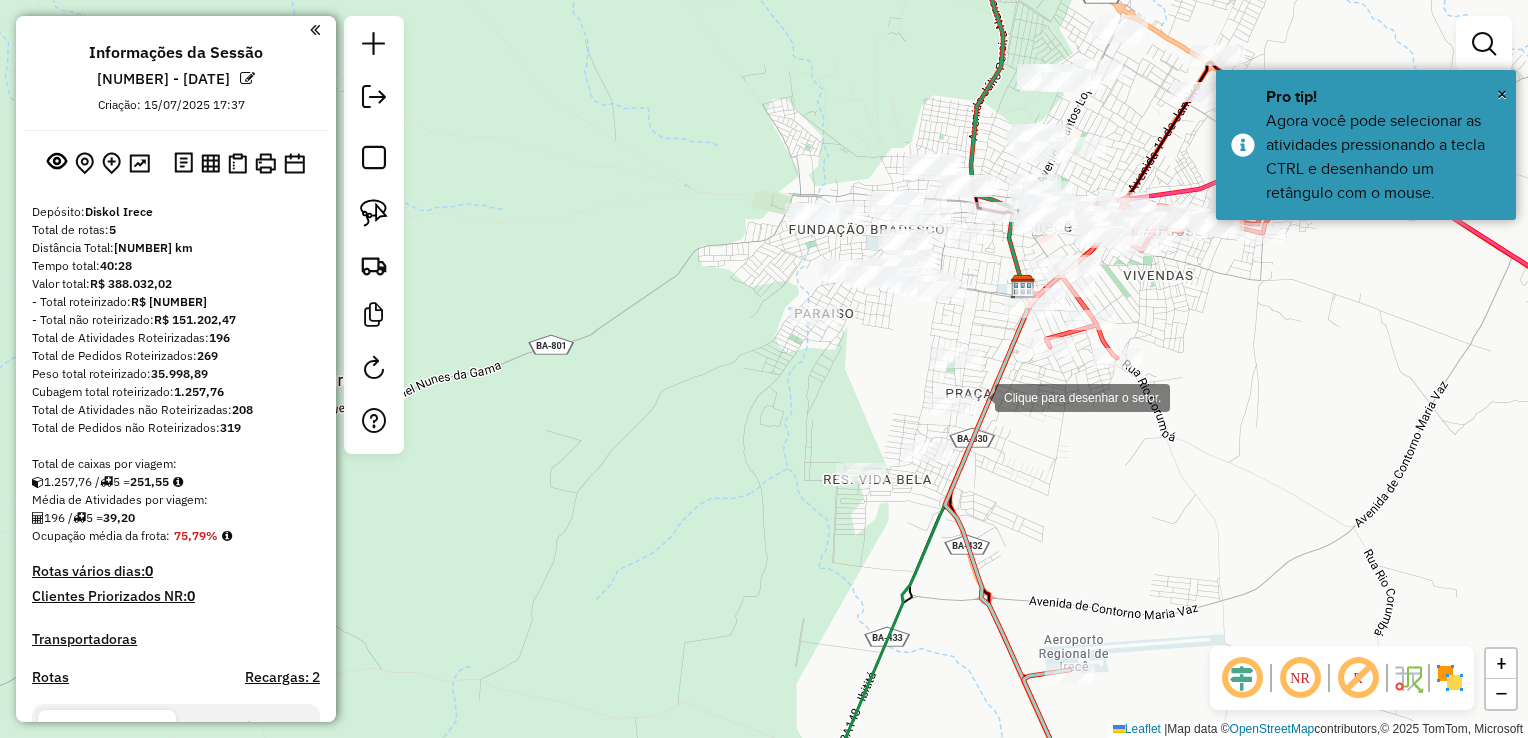click 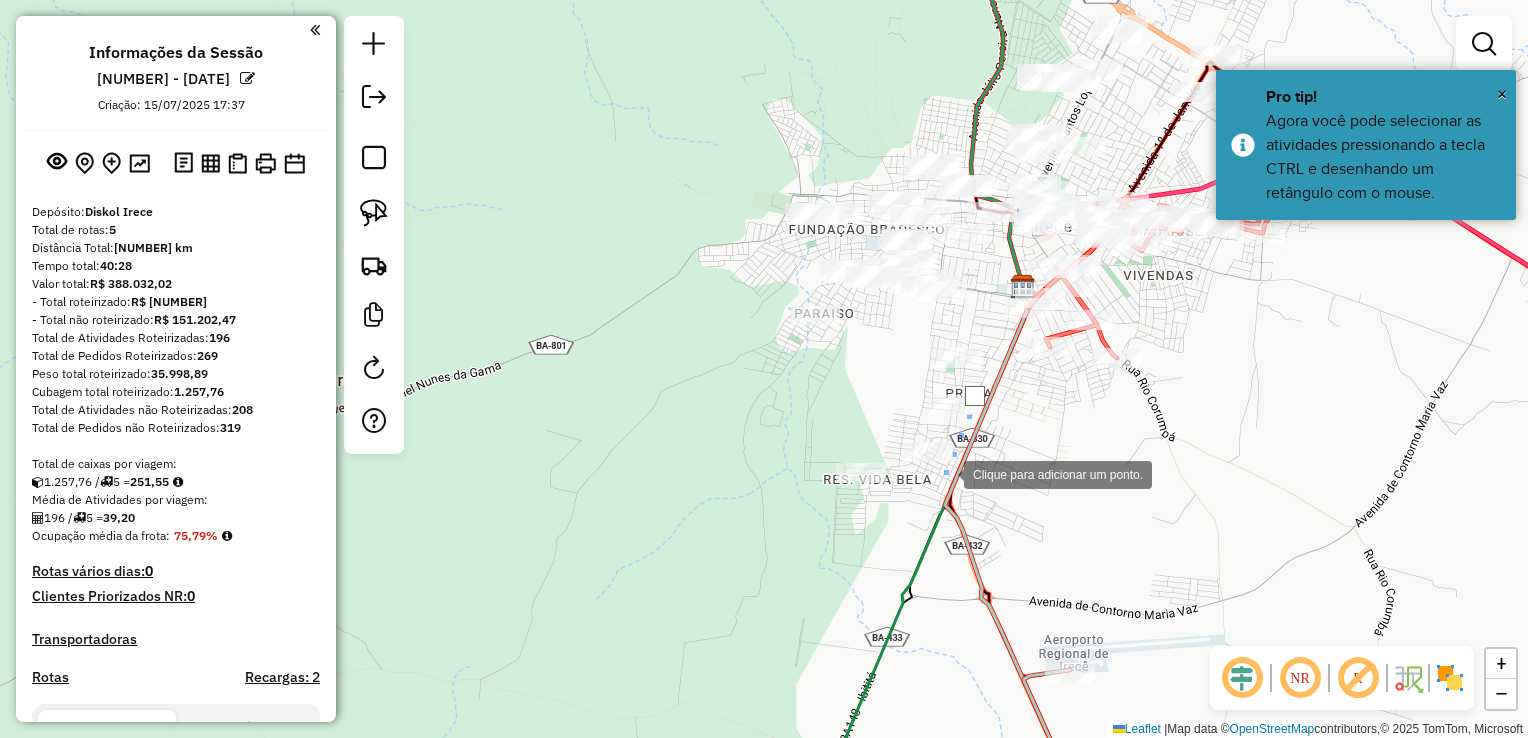 drag, startPoint x: 944, startPoint y: 473, endPoint x: 819, endPoint y: 508, distance: 129.80756 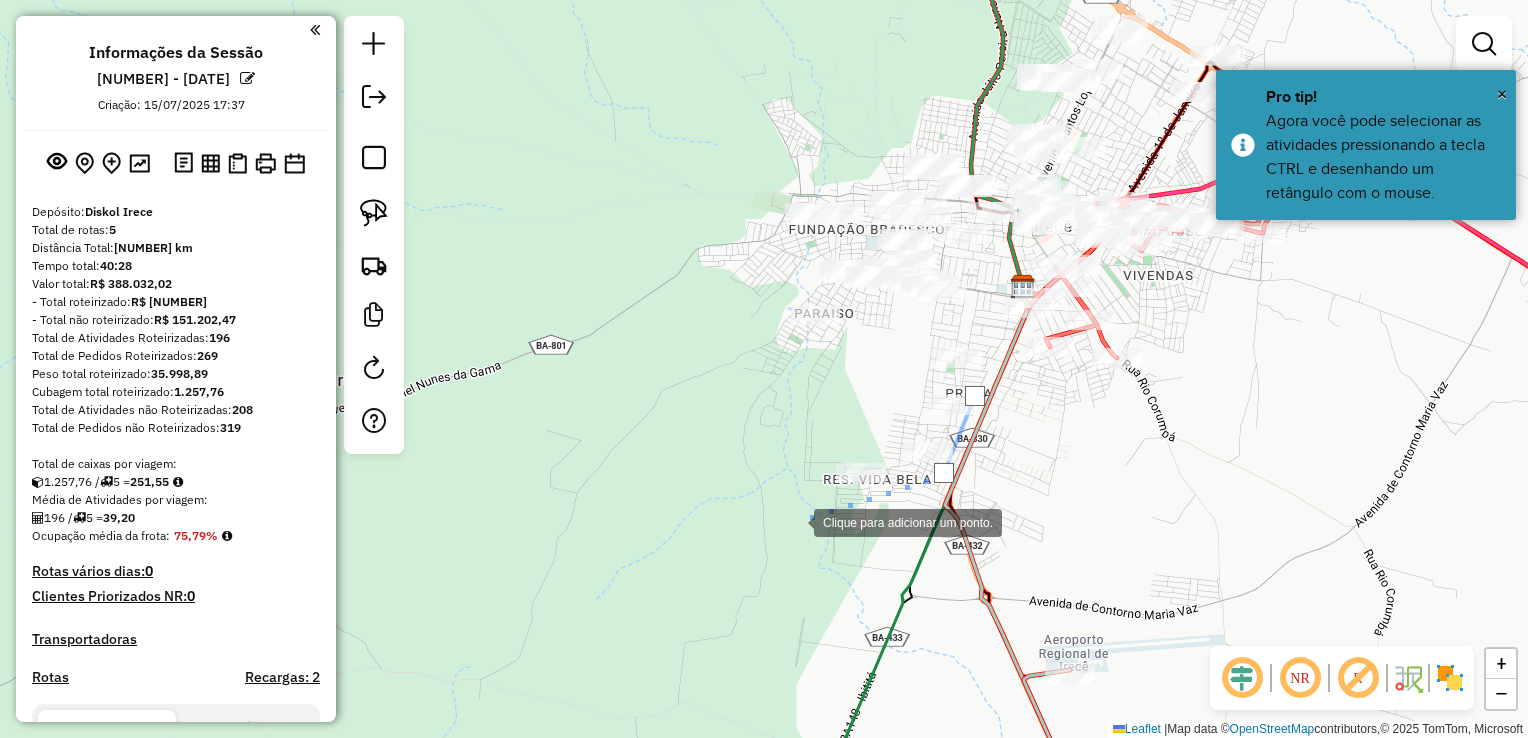 drag, startPoint x: 794, startPoint y: 521, endPoint x: 784, endPoint y: 450, distance: 71.70077 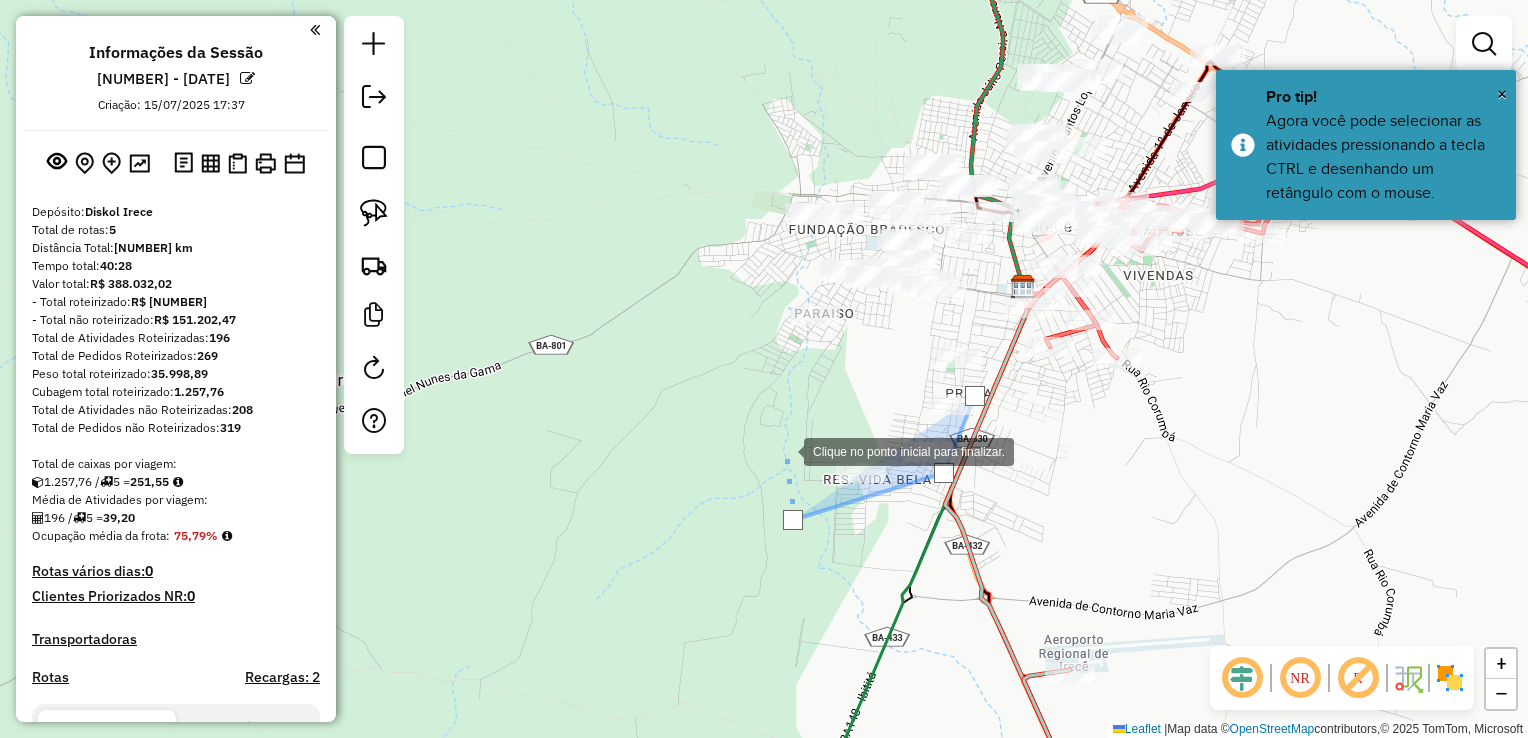 click 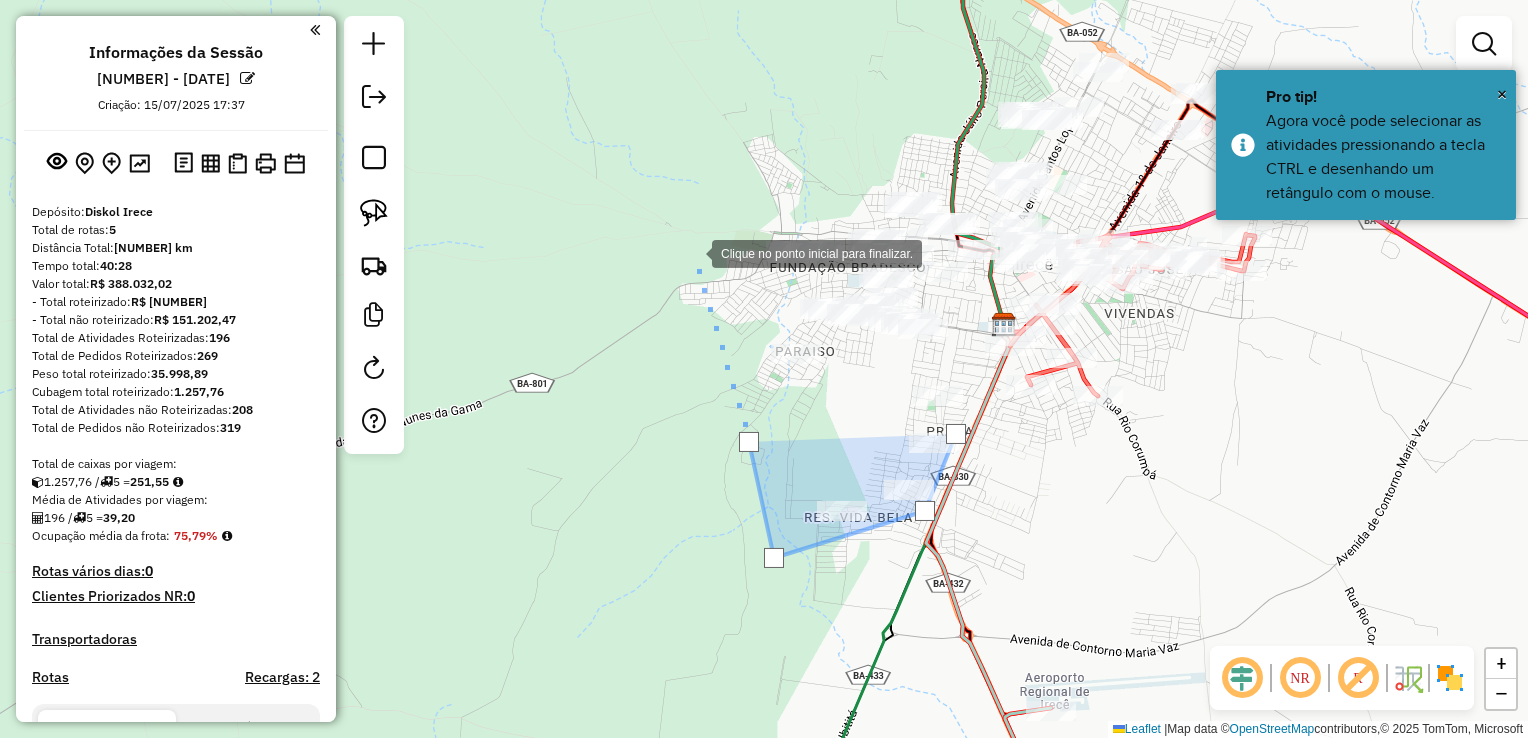 drag, startPoint x: 704, startPoint y: 233, endPoint x: 657, endPoint y: 270, distance: 59.816387 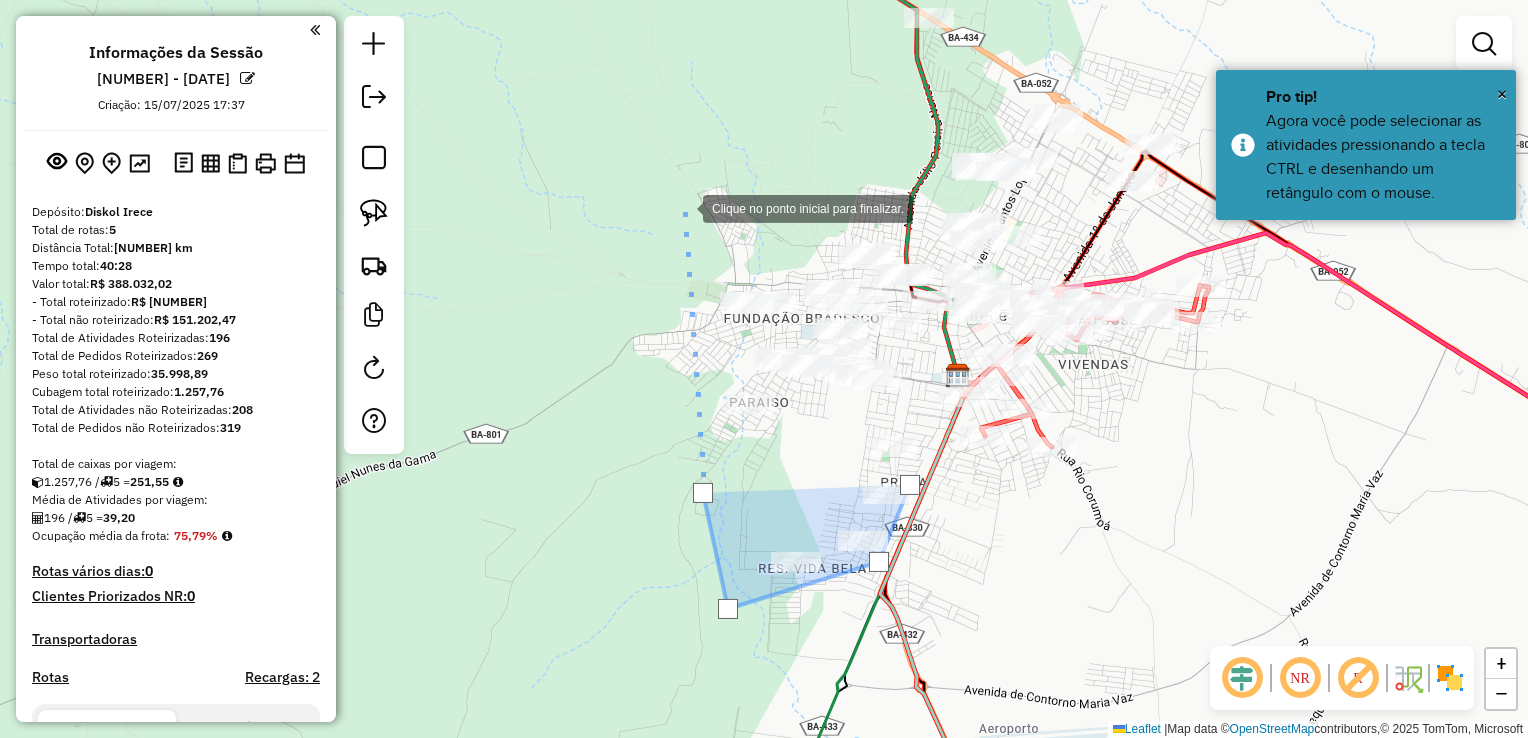 click 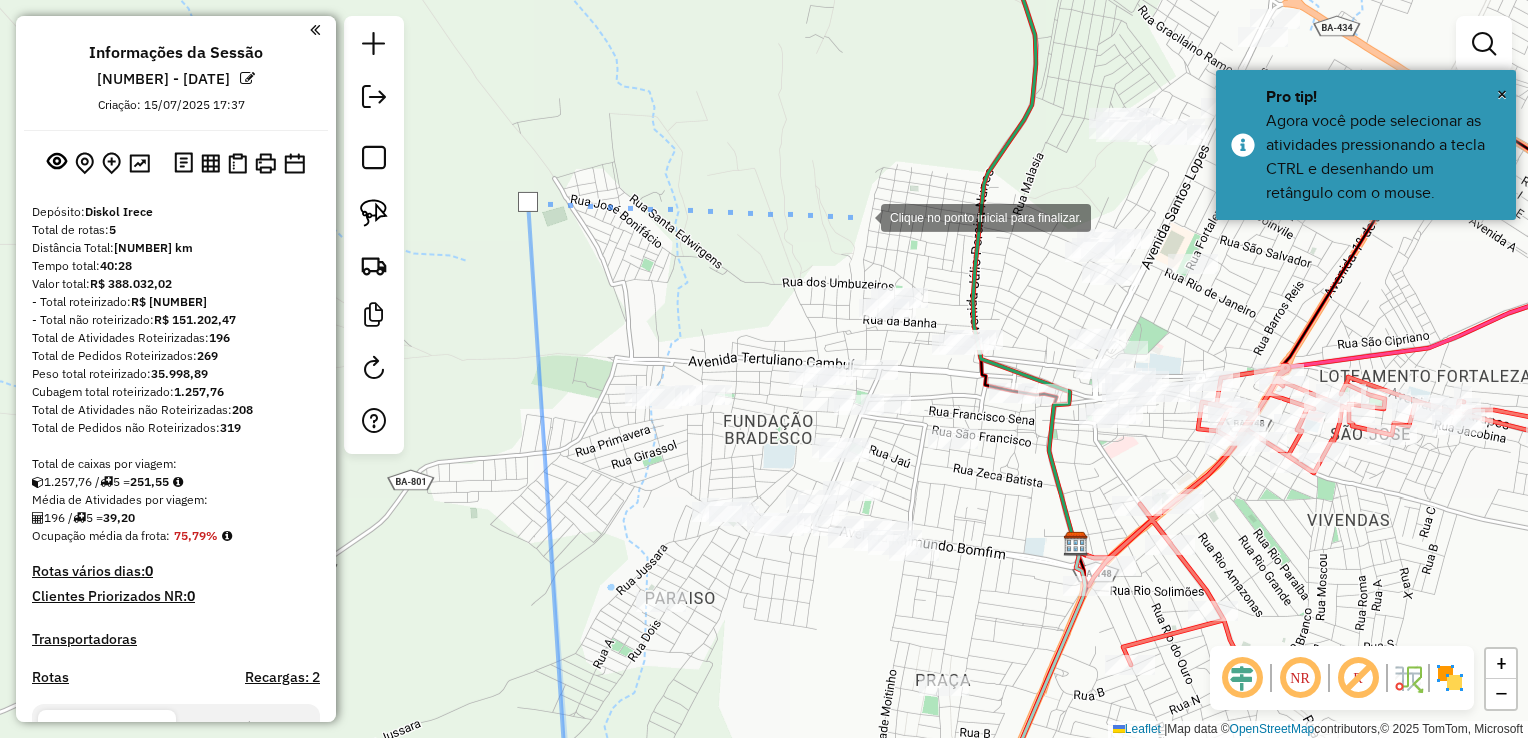 click 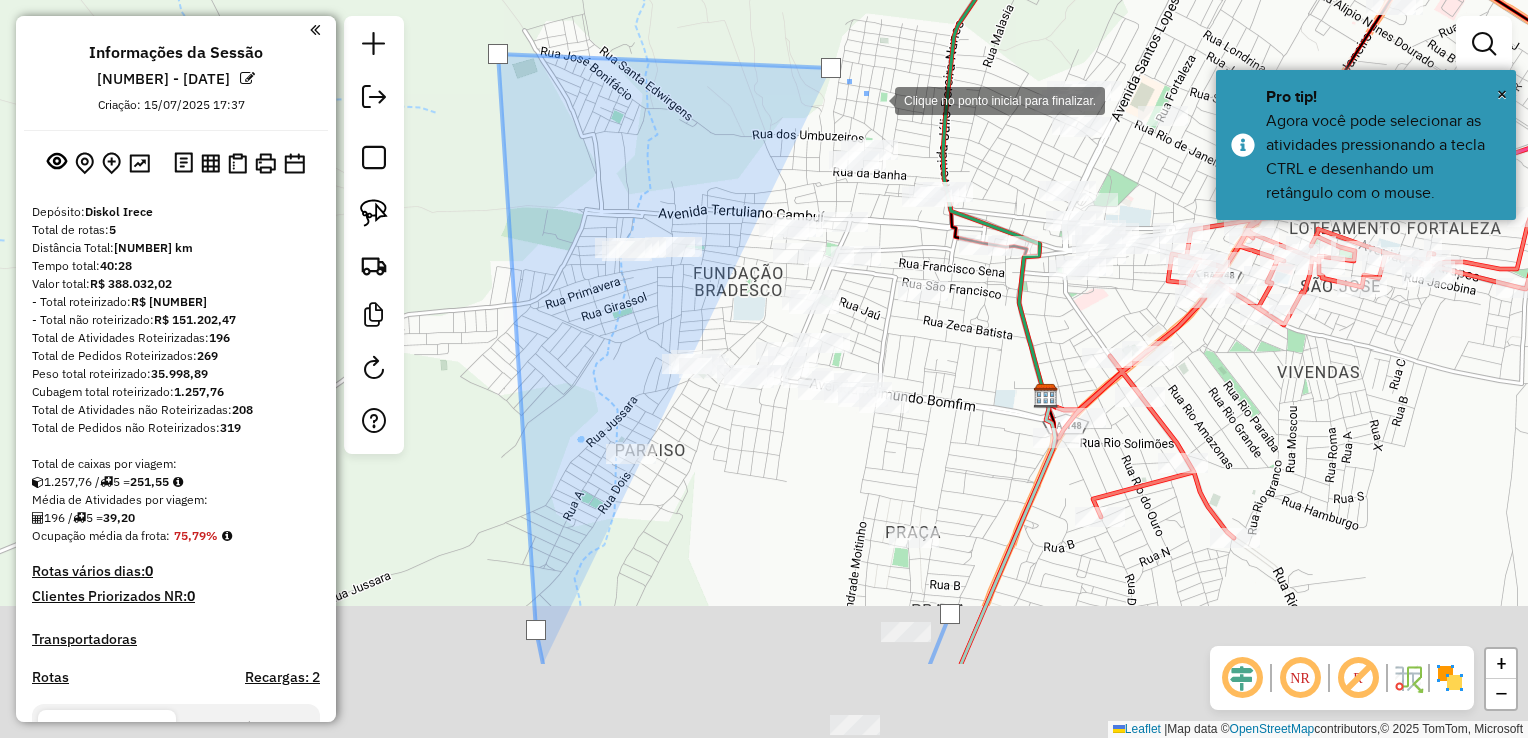 drag, startPoint x: 904, startPoint y: 244, endPoint x: 877, endPoint y: 103, distance: 143.56183 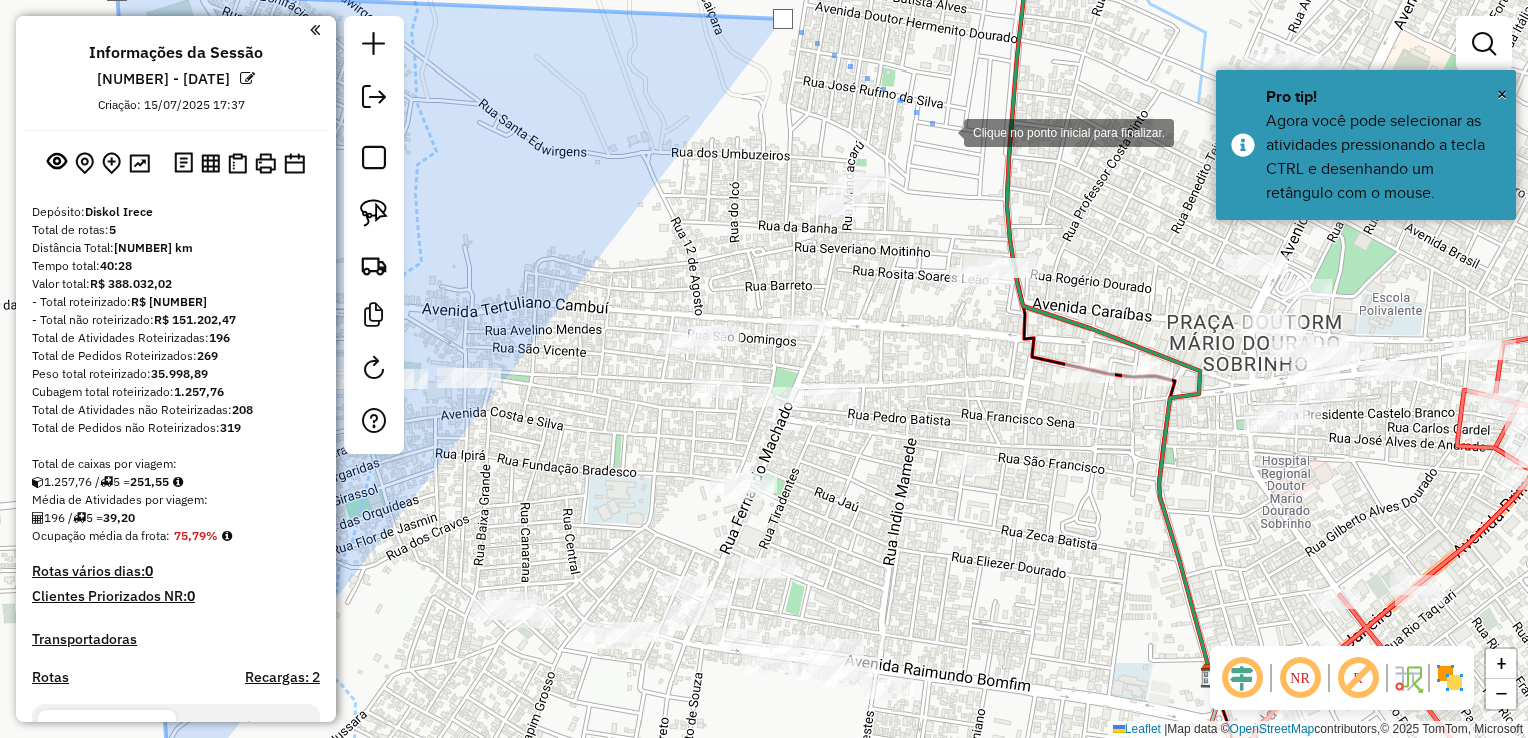 click 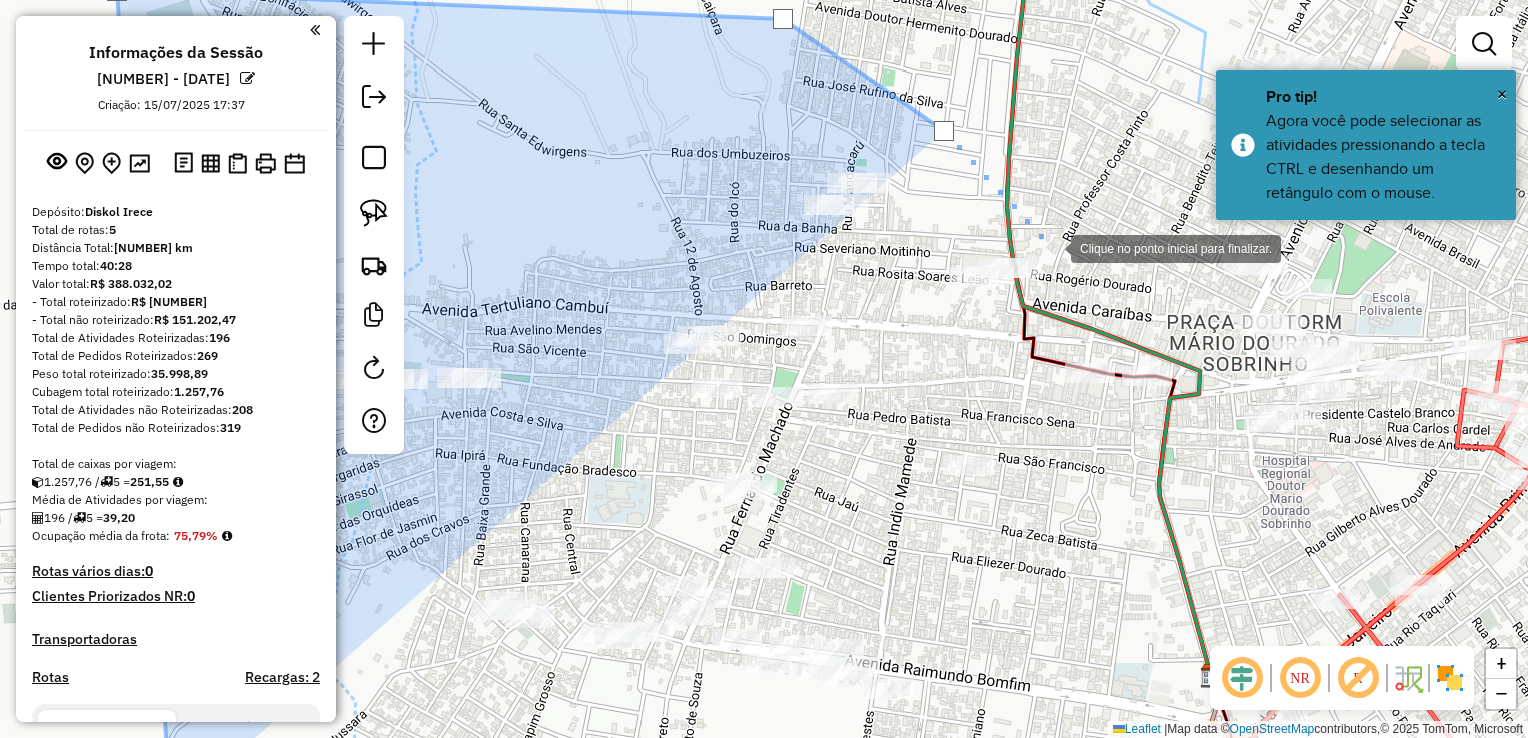 click 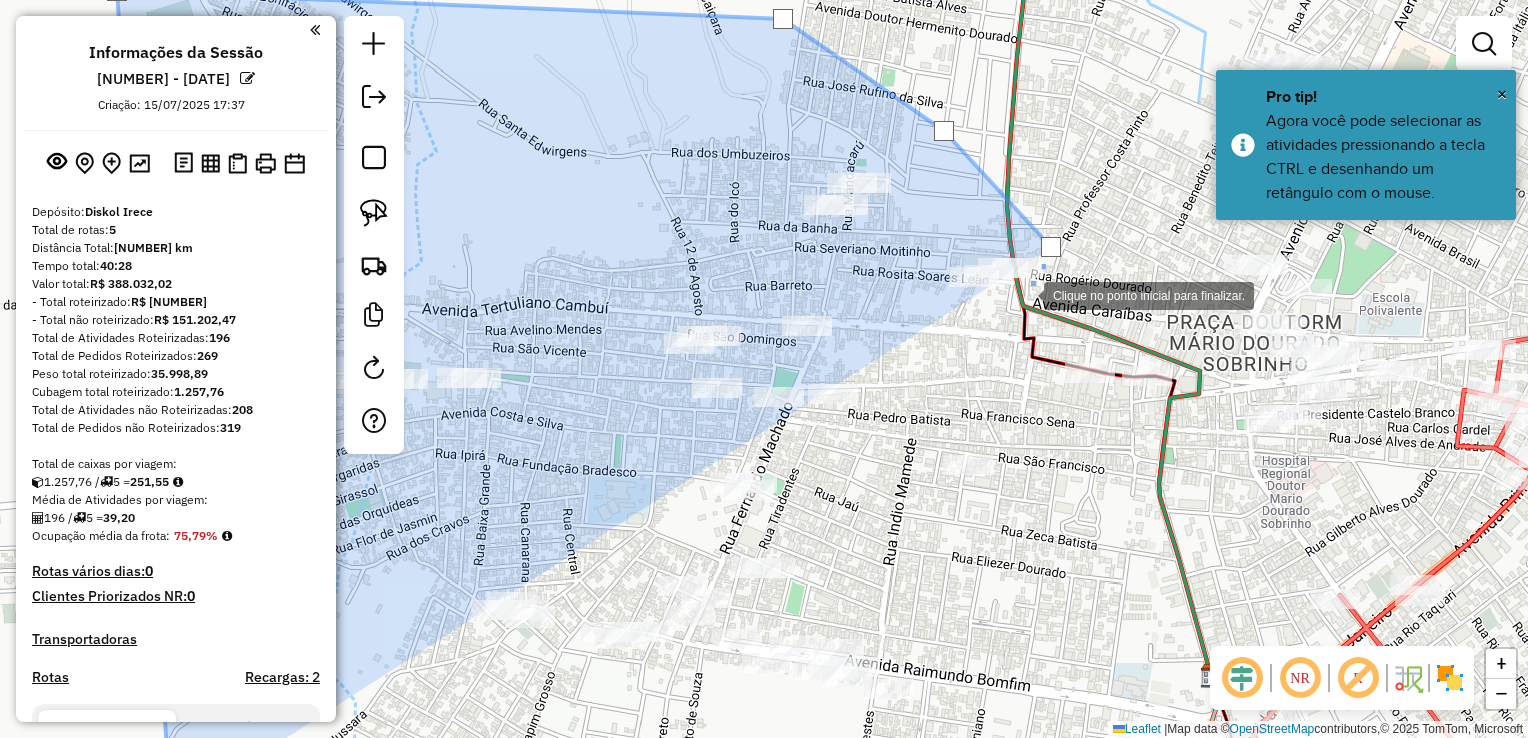 click 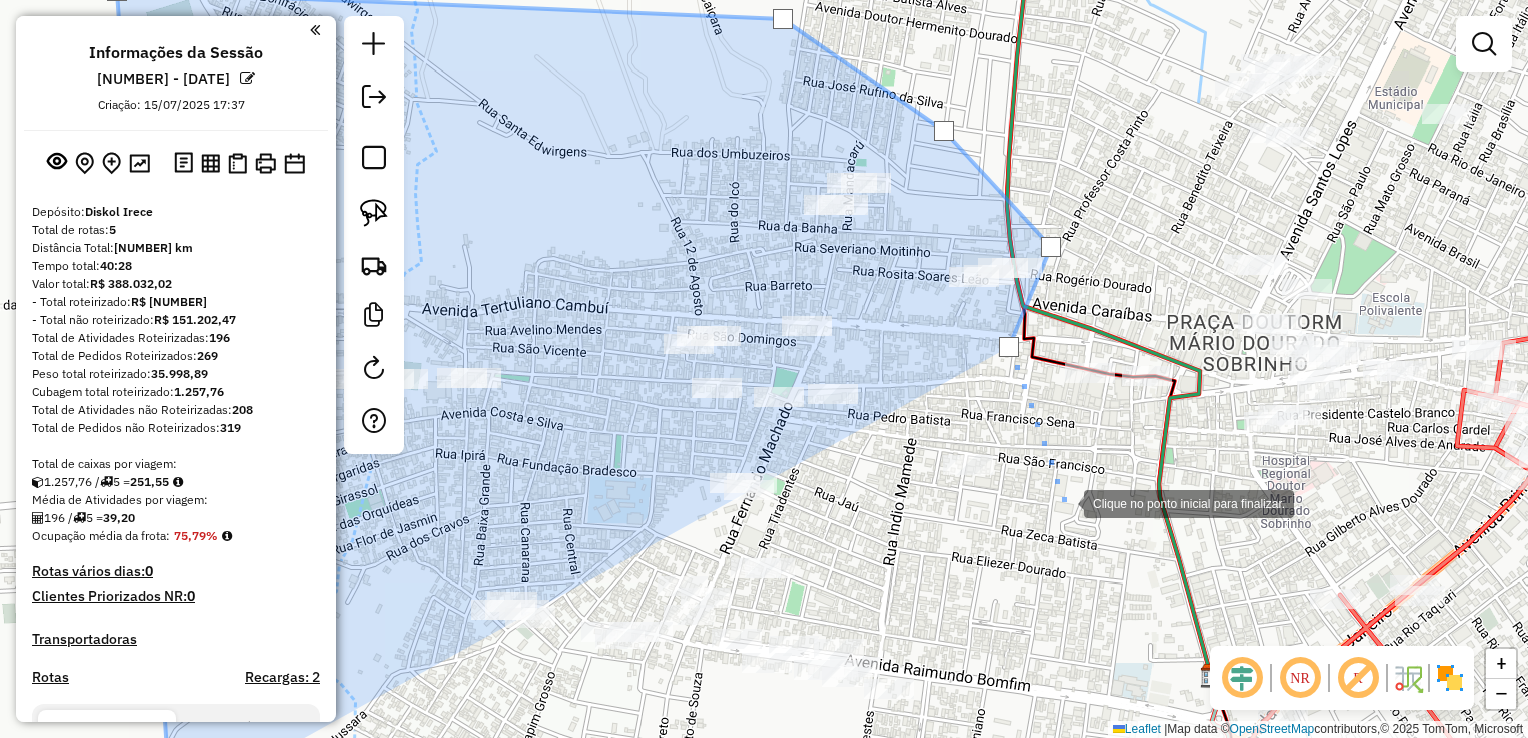 drag, startPoint x: 1064, startPoint y: 502, endPoint x: 996, endPoint y: 62, distance: 445.22354 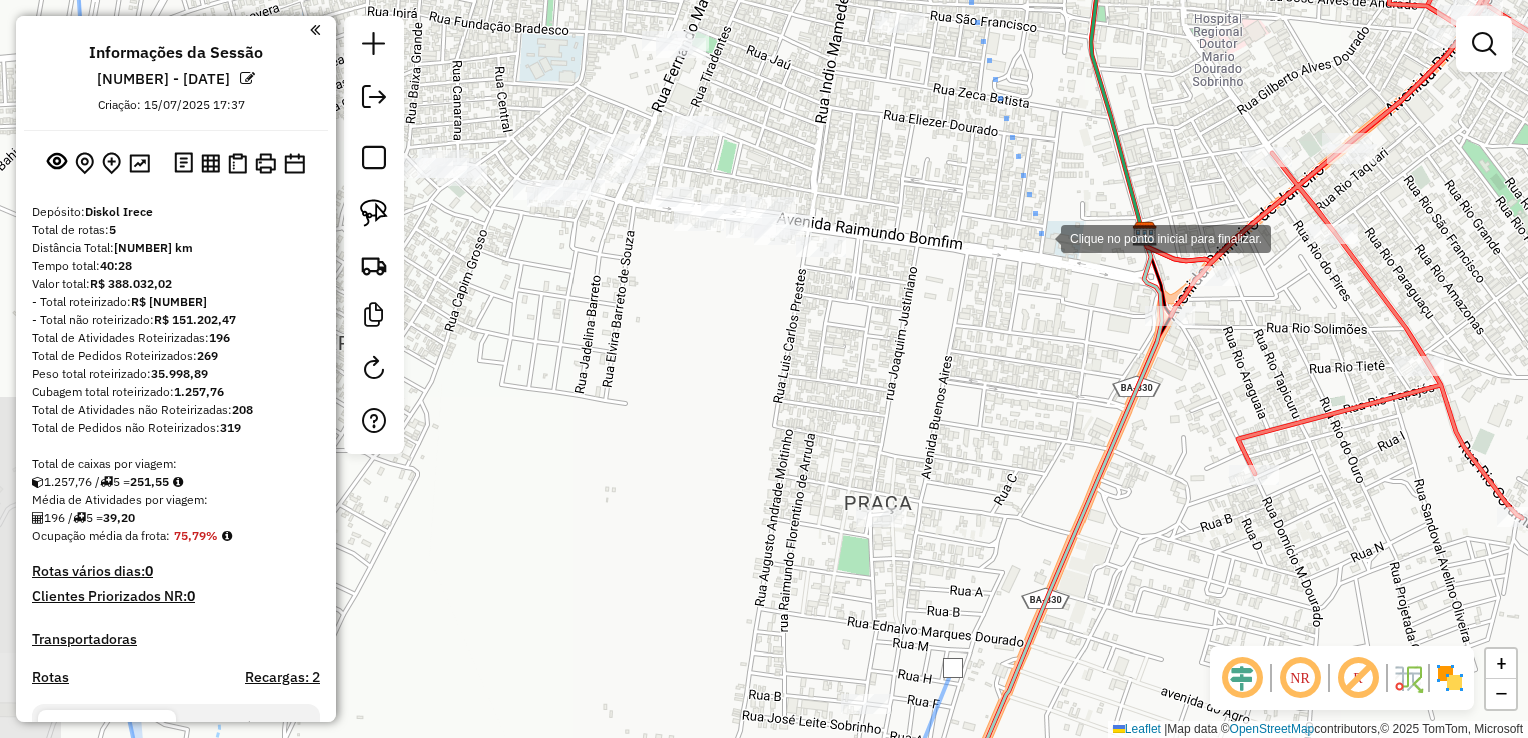 click 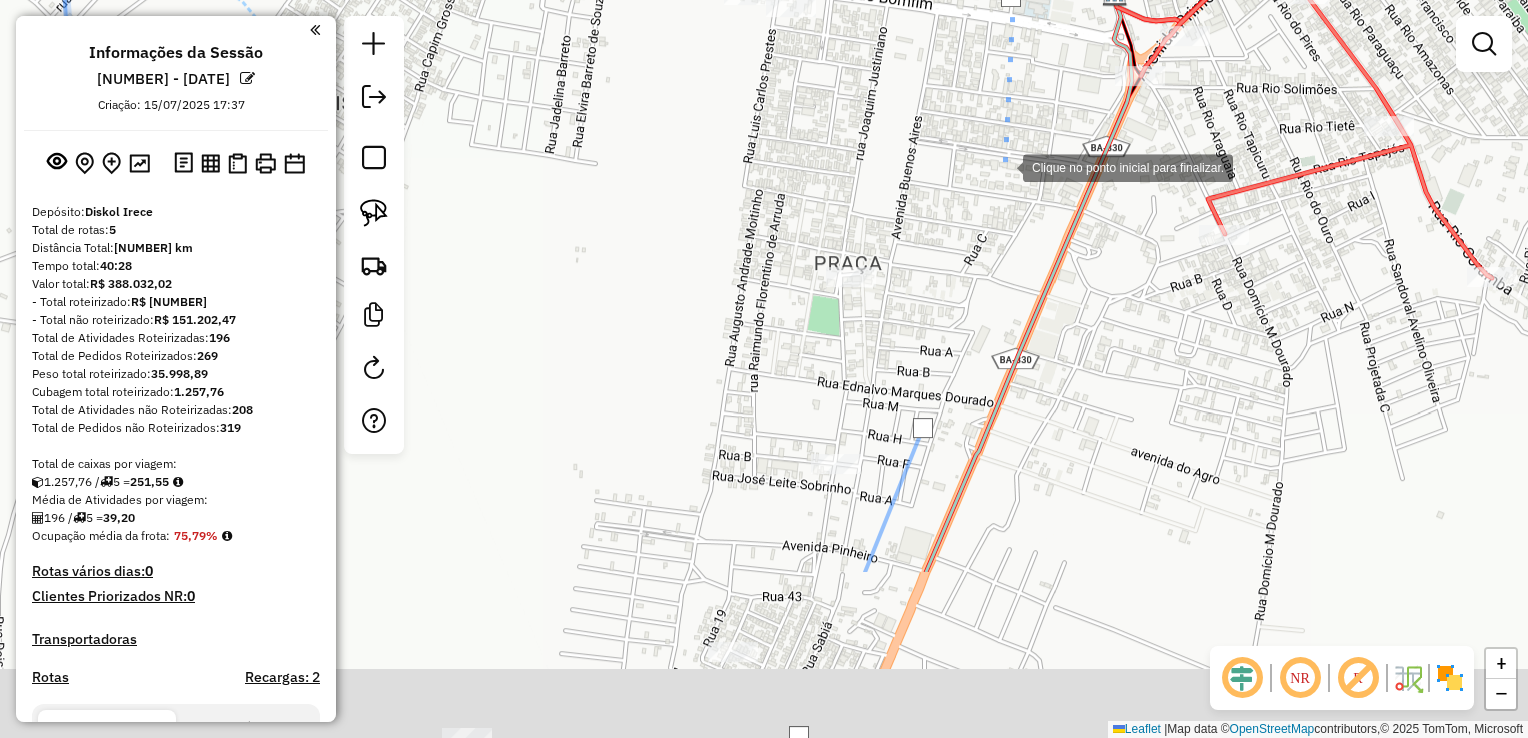 drag, startPoint x: 1036, startPoint y: 393, endPoint x: 1004, endPoint y: 170, distance: 225.28427 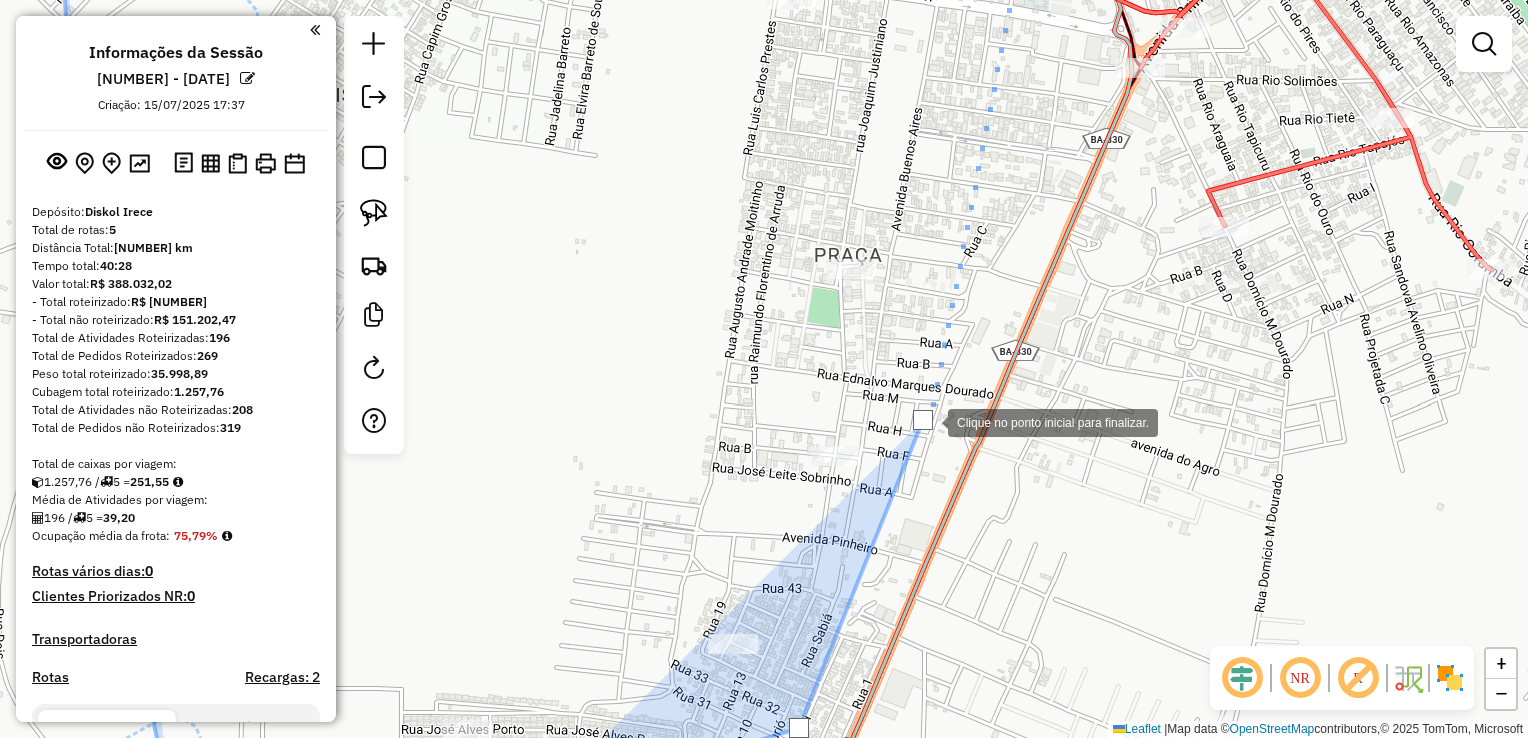 click 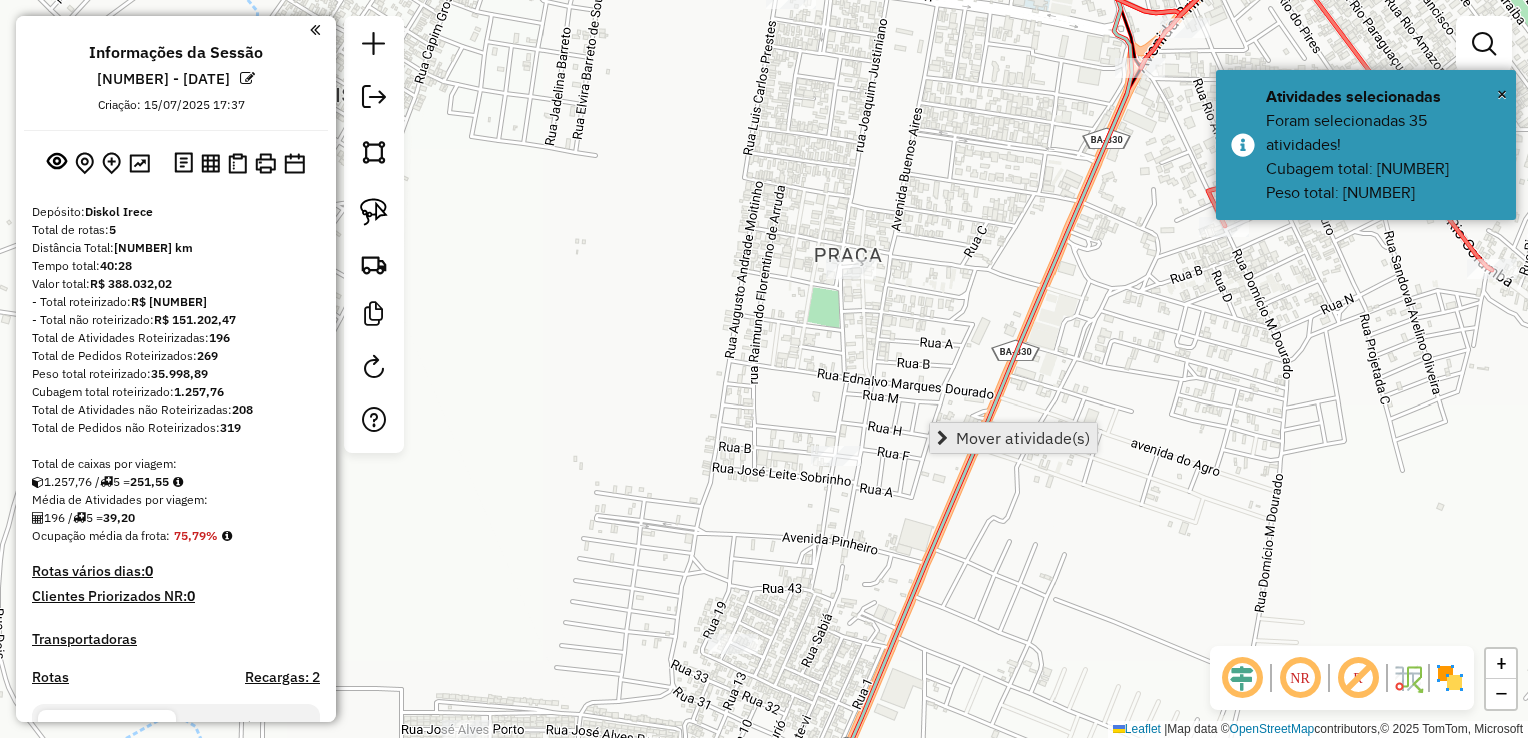 click at bounding box center [942, 438] 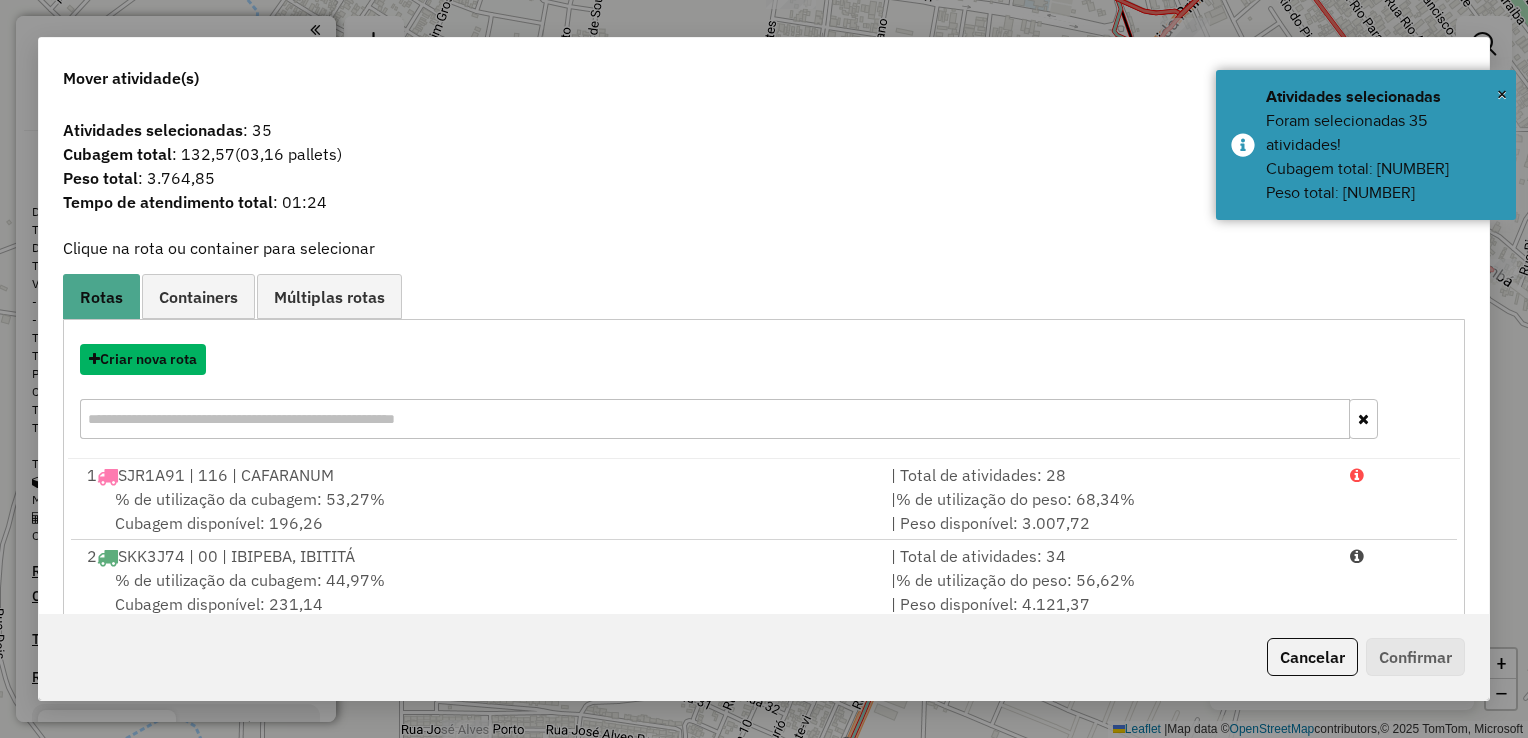 click on "Criar nova rota" at bounding box center (143, 359) 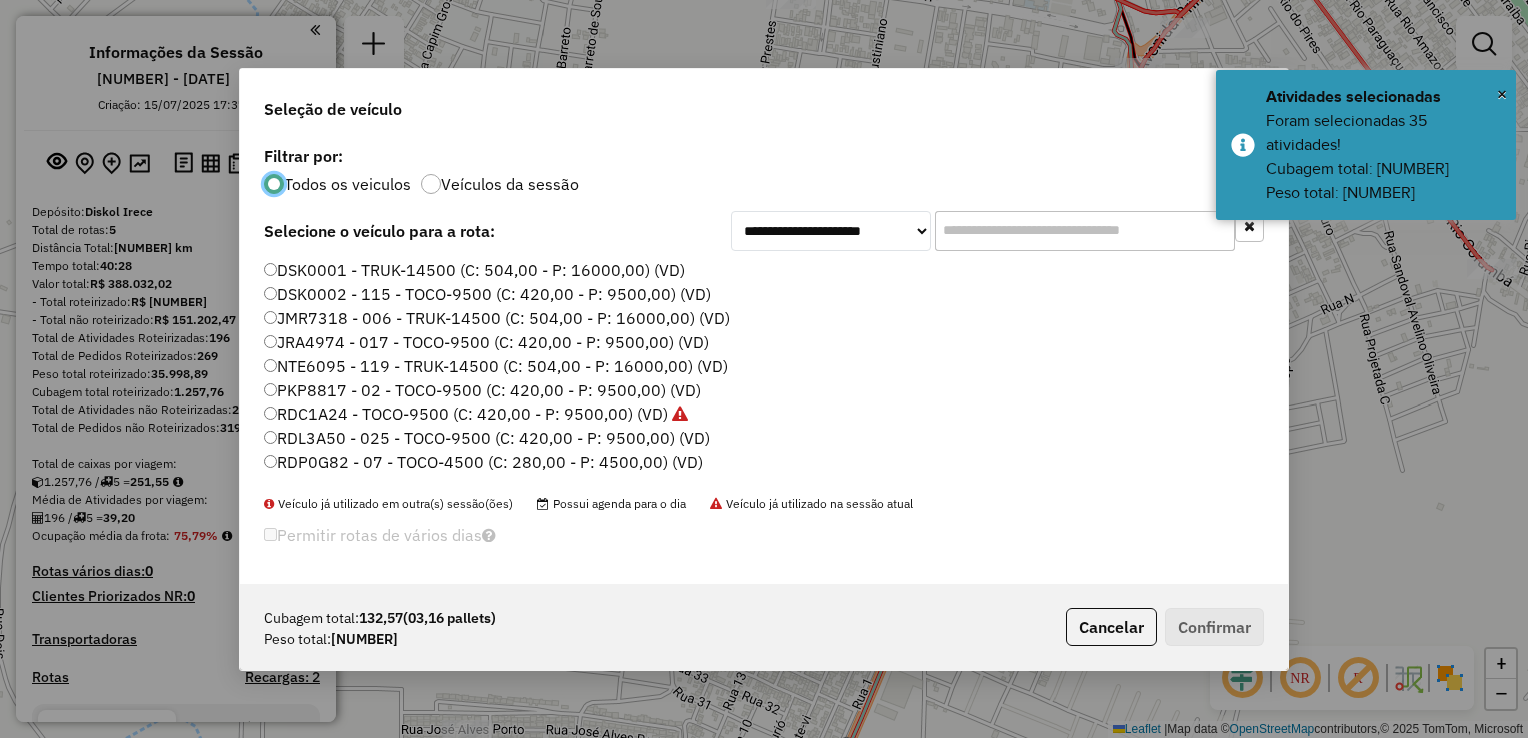 scroll, scrollTop: 10, scrollLeft: 6, axis: both 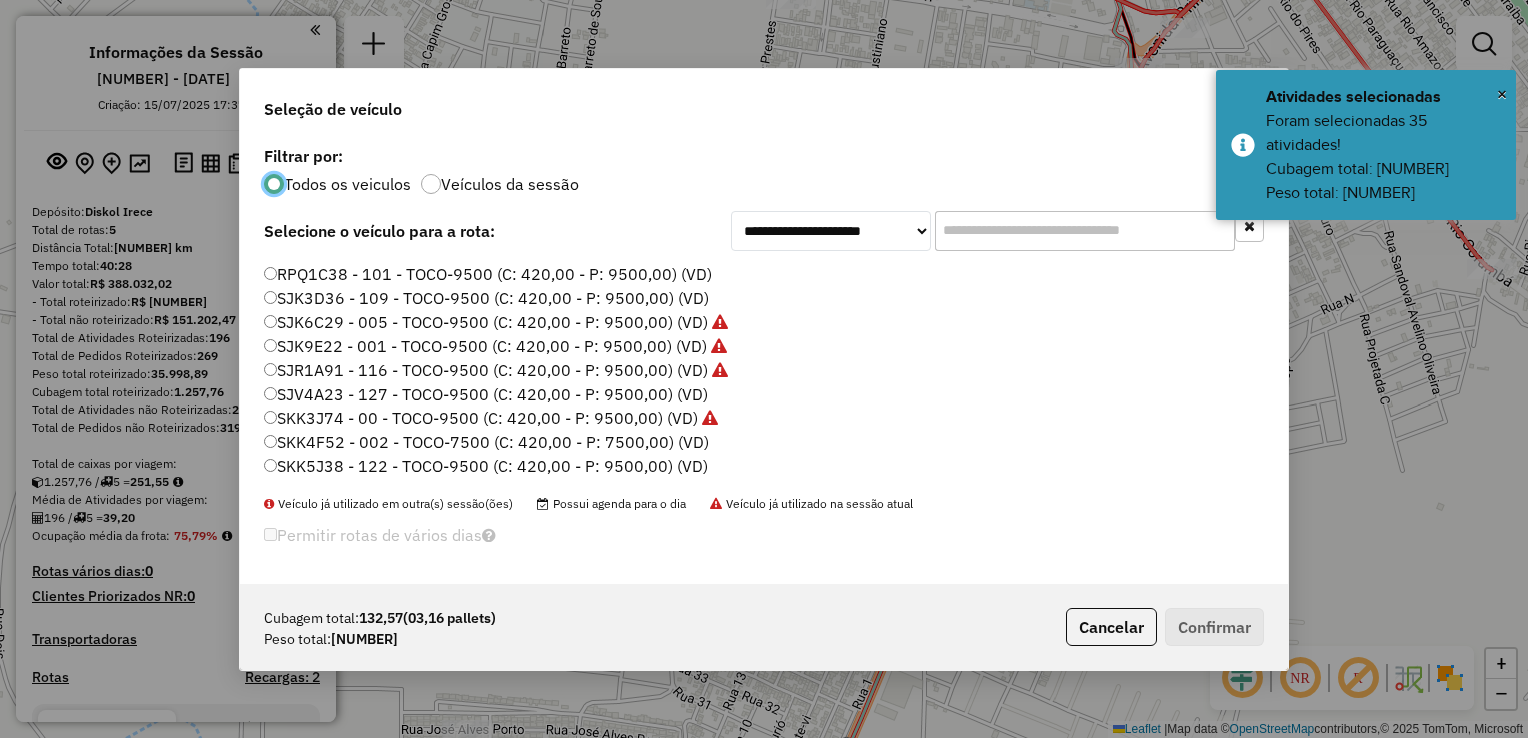 click on "SJK3D36 - 109 - TOCO-9500 (C: 420,00 - P: 9500,00) (VD)" 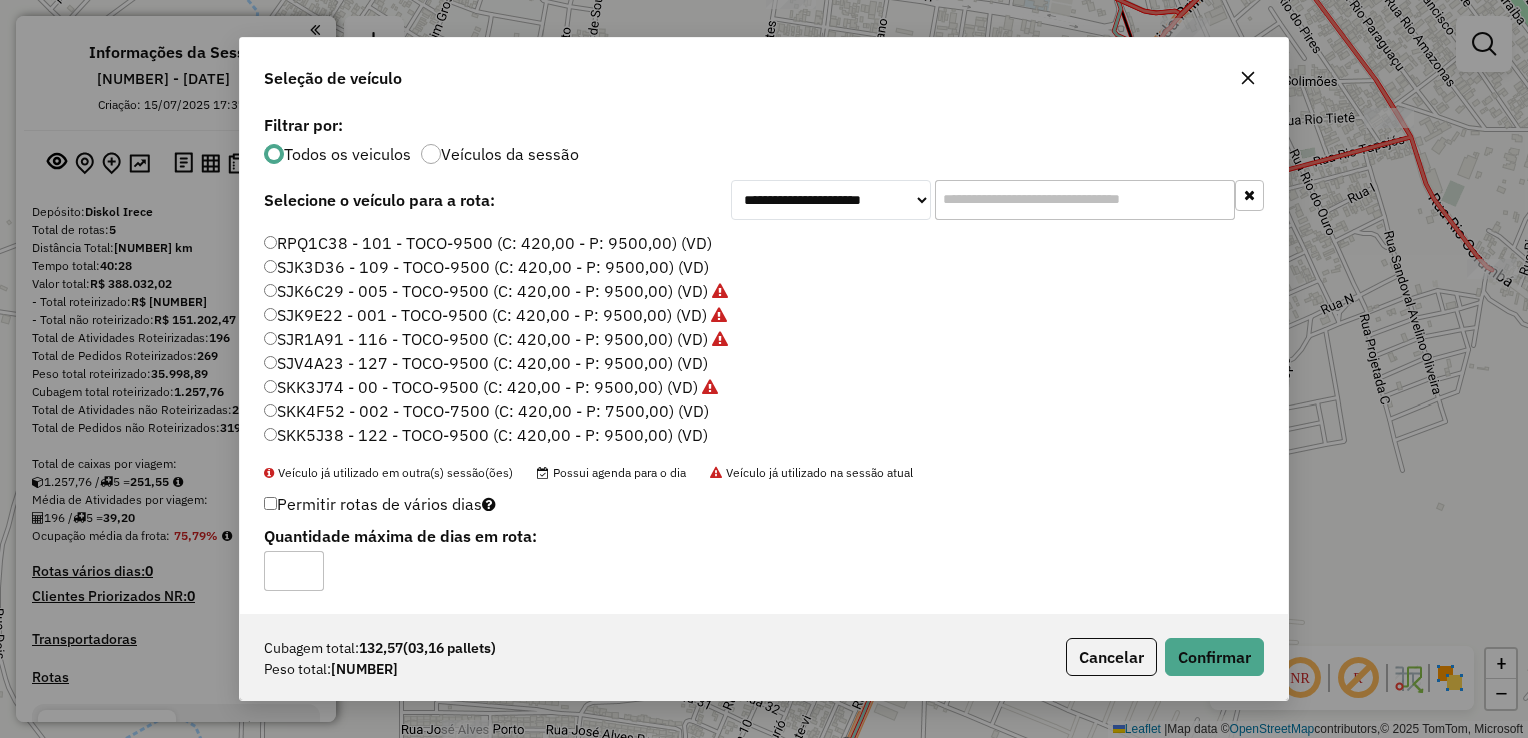 click on "RPQ1C38 - 101 - TOCO-9500 (C: 420,00 - P: 9500,00) (VD)" 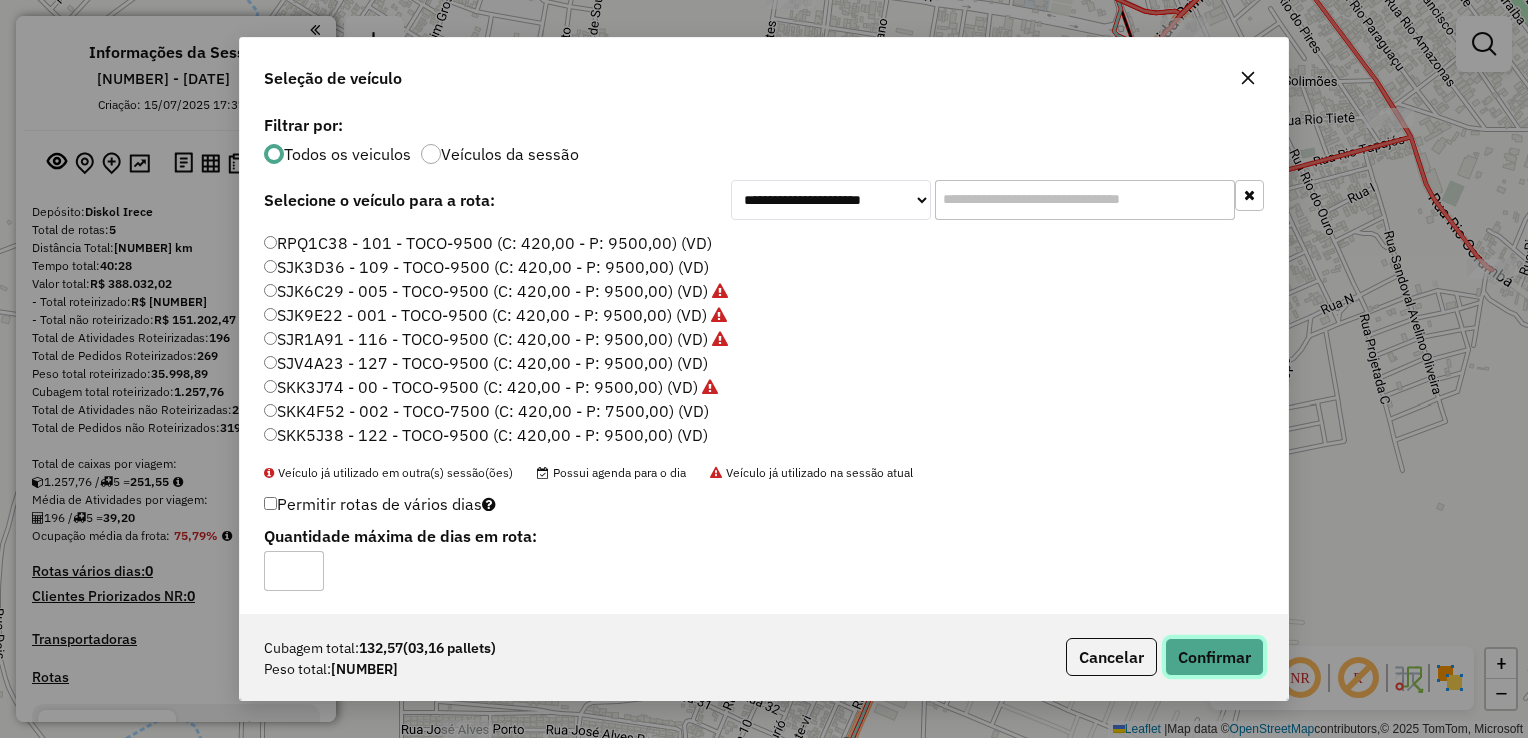 click on "Confirmar" 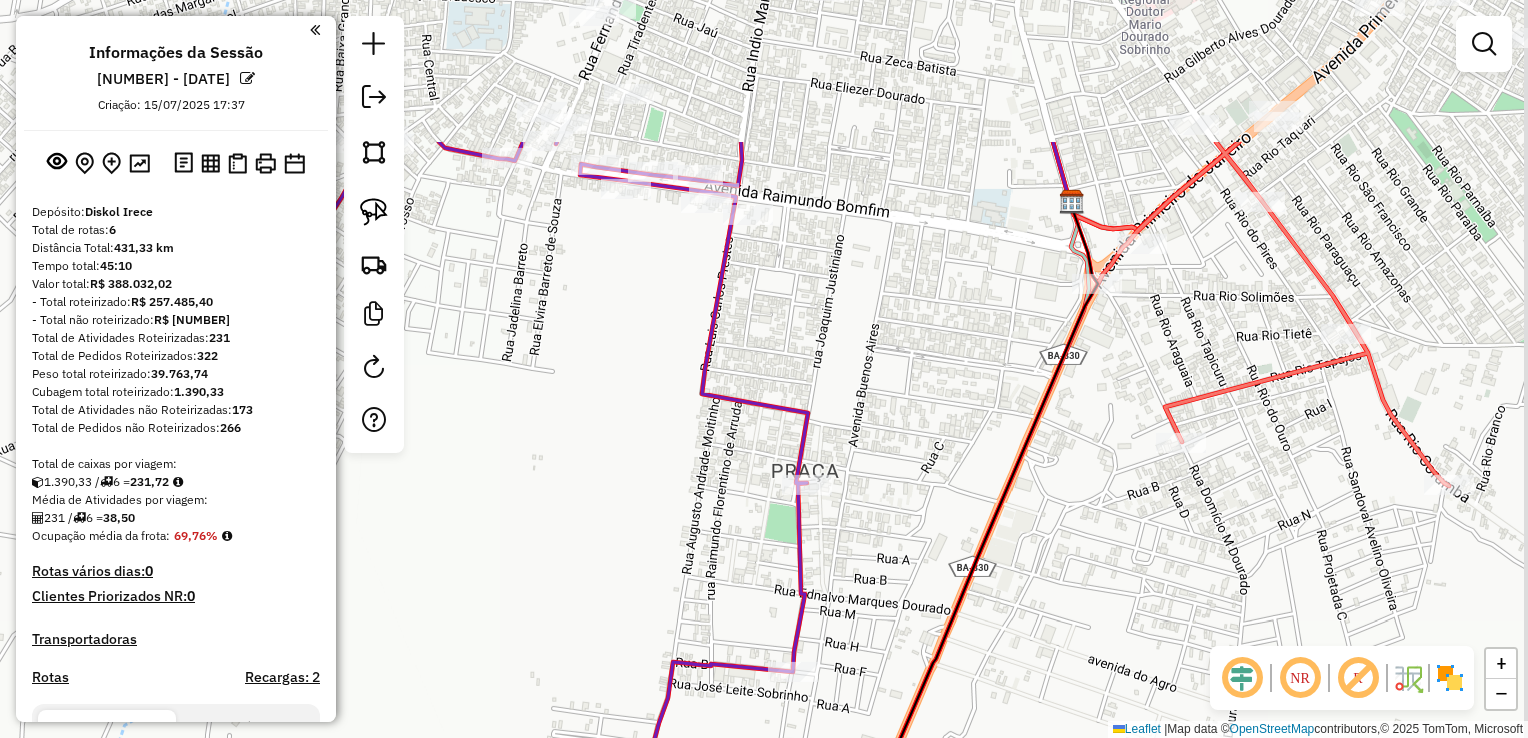 drag, startPoint x: 981, startPoint y: 253, endPoint x: 928, endPoint y: 515, distance: 267.30695 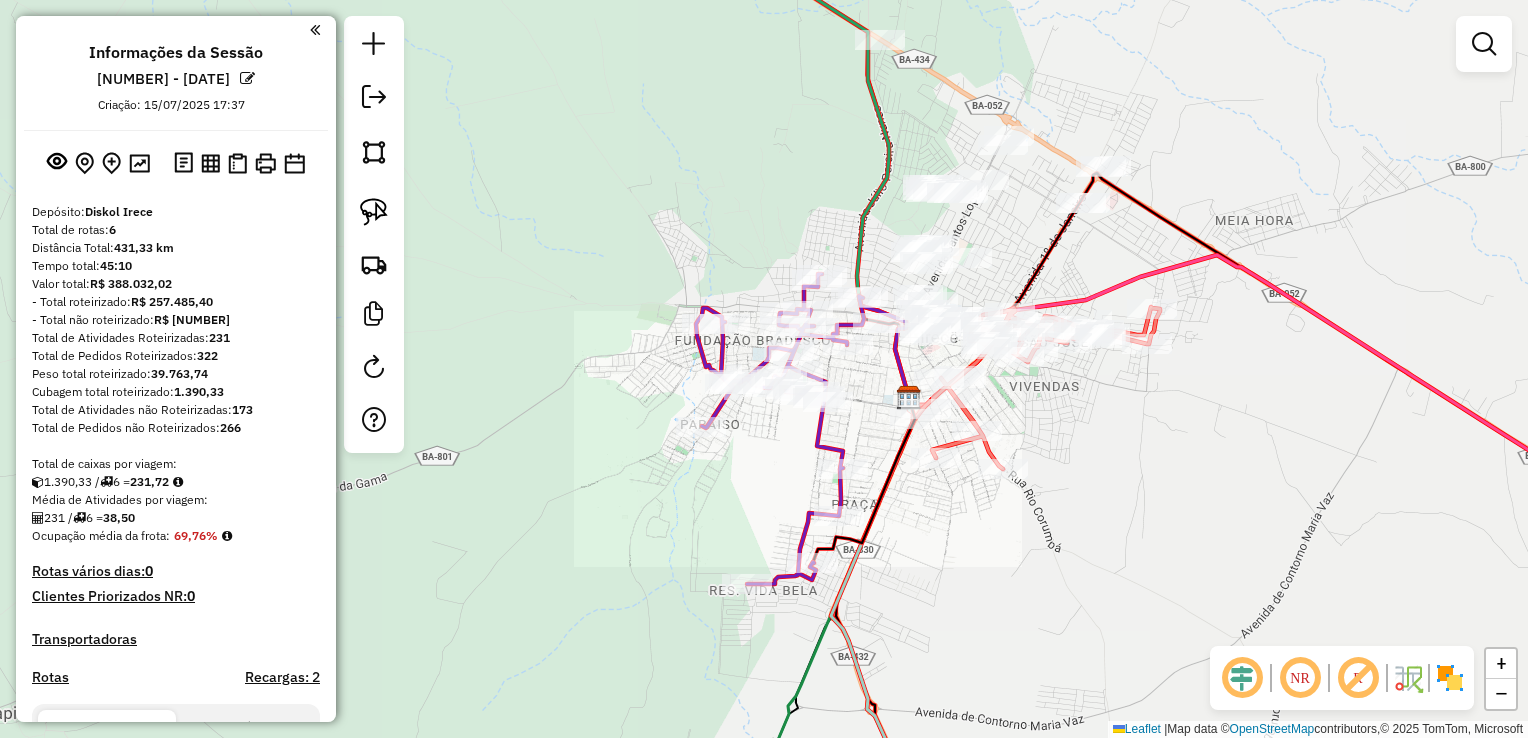drag, startPoint x: 876, startPoint y: 373, endPoint x: 854, endPoint y: 492, distance: 121.016525 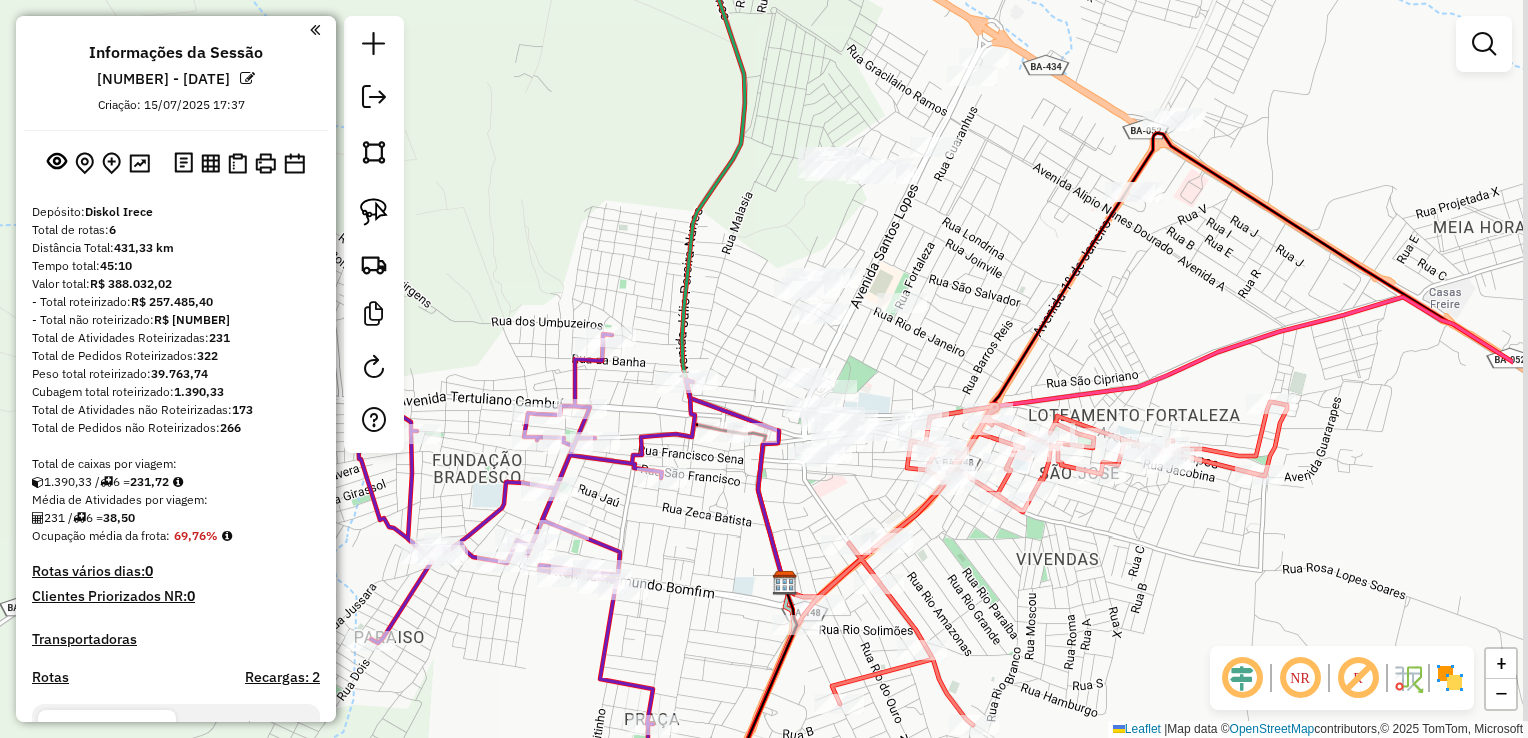 drag, startPoint x: 912, startPoint y: 344, endPoint x: 752, endPoint y: 290, distance: 168.8668 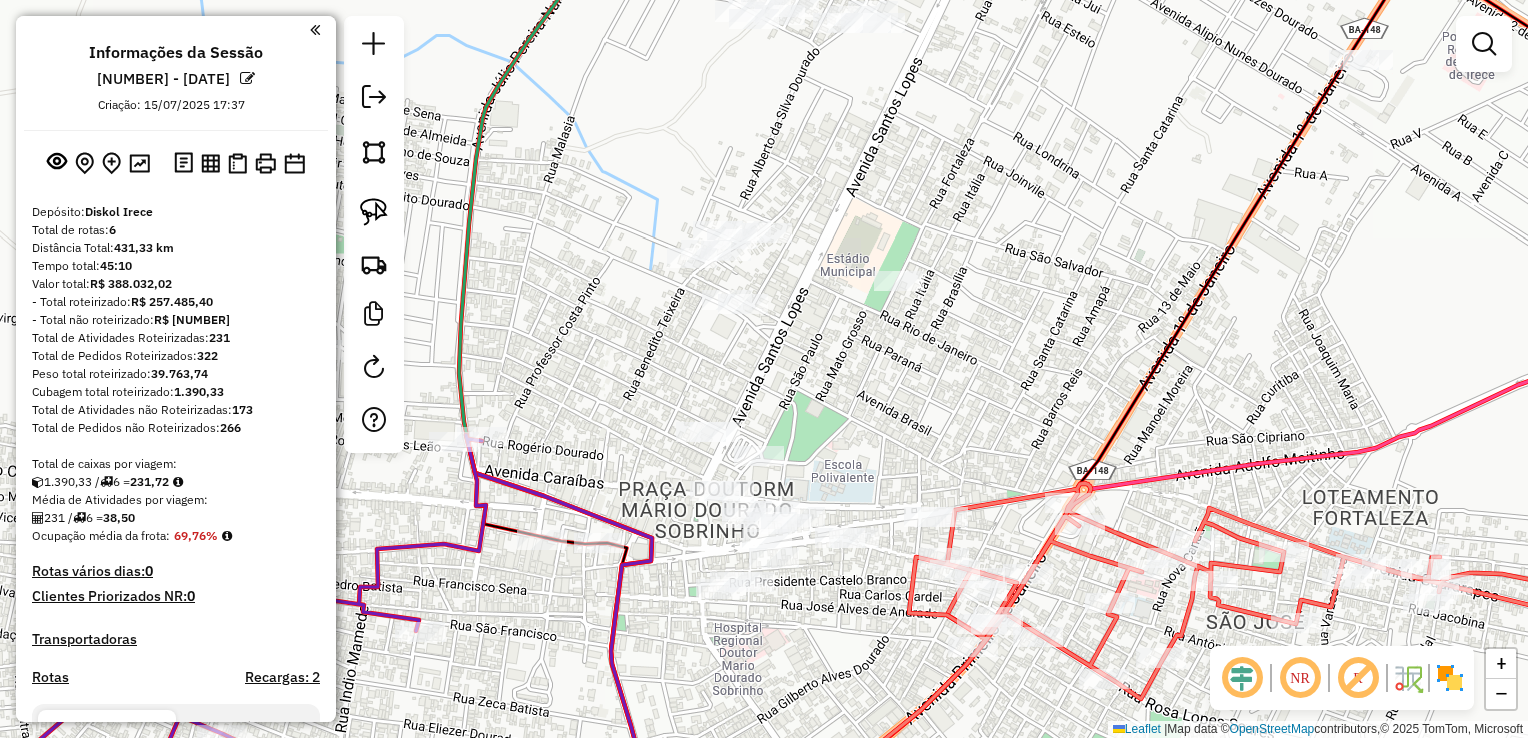 drag, startPoint x: 945, startPoint y: 370, endPoint x: 848, endPoint y: 224, distance: 175.28548 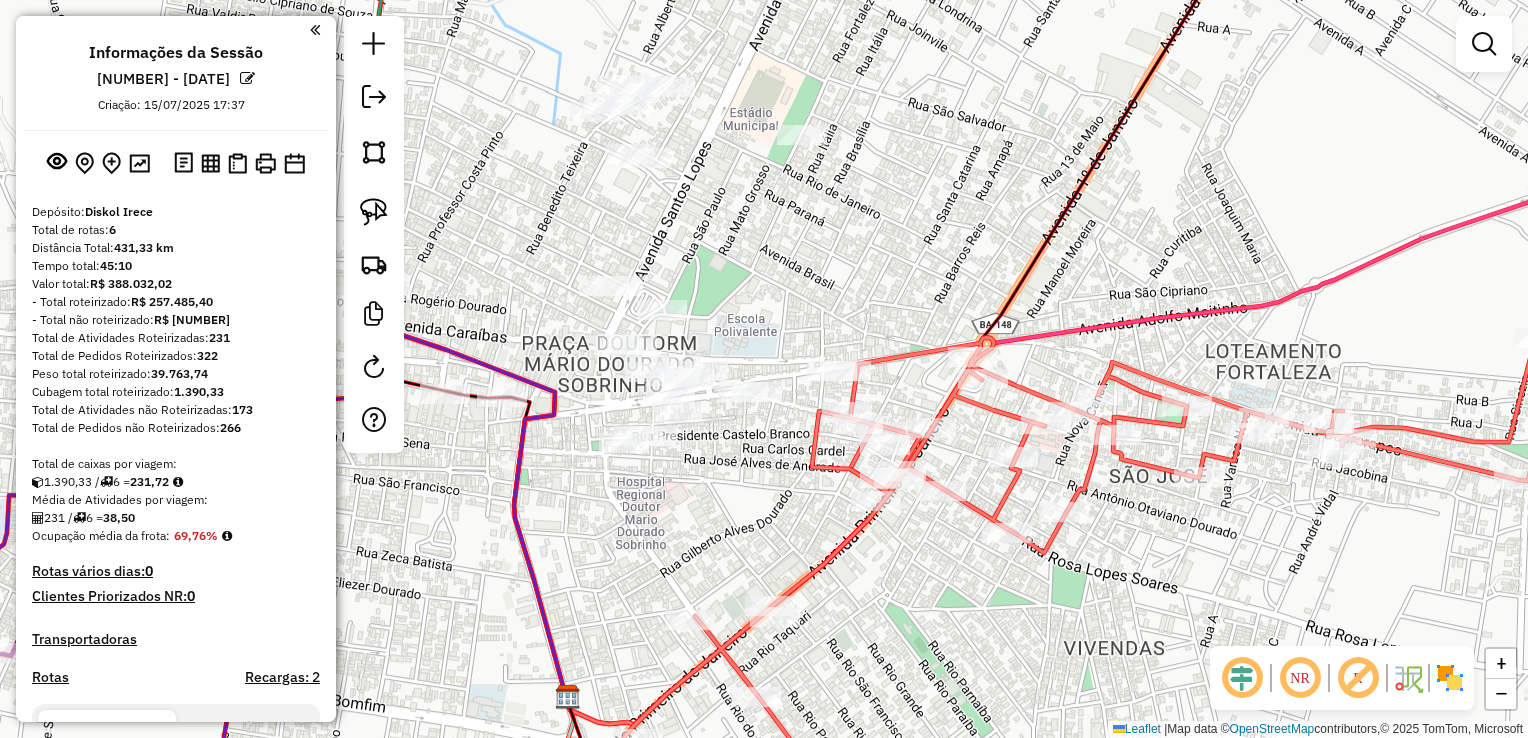 click on "Janela de atendimento Grade de atendimento Capacidade Transportadoras Veículos Cliente Pedidos  Rotas Selecione os dias de semana para filtrar as janelas de atendimento  Seg   Ter   Qua   Qui   Sex   Sáb   Dom  Informe o período da janela de atendimento: De: Até:  Filtrar exatamente a janela do cliente  Considerar janela de atendimento padrão  Selecione os dias de semana para filtrar as grades de atendimento  Seg   Ter   Qua   Qui   Sex   Sáb   Dom   Considerar clientes sem dia de atendimento cadastrado  Clientes fora do dia de atendimento selecionado Filtrar as atividades entre os valores definidos abaixo:  Peso mínimo:   Peso máximo:   Cubagem mínima:   Cubagem máxima:   De:   Até:  Filtrar as atividades entre o tempo de atendimento definido abaixo:  De:   Até:   Considerar capacidade total dos clientes não roteirizados Transportadora: Selecione um ou mais itens Tipo de veículo: Selecione um ou mais itens Veículo: Selecione um ou mais itens Motorista: Selecione um ou mais itens Nome: Rótulo:" 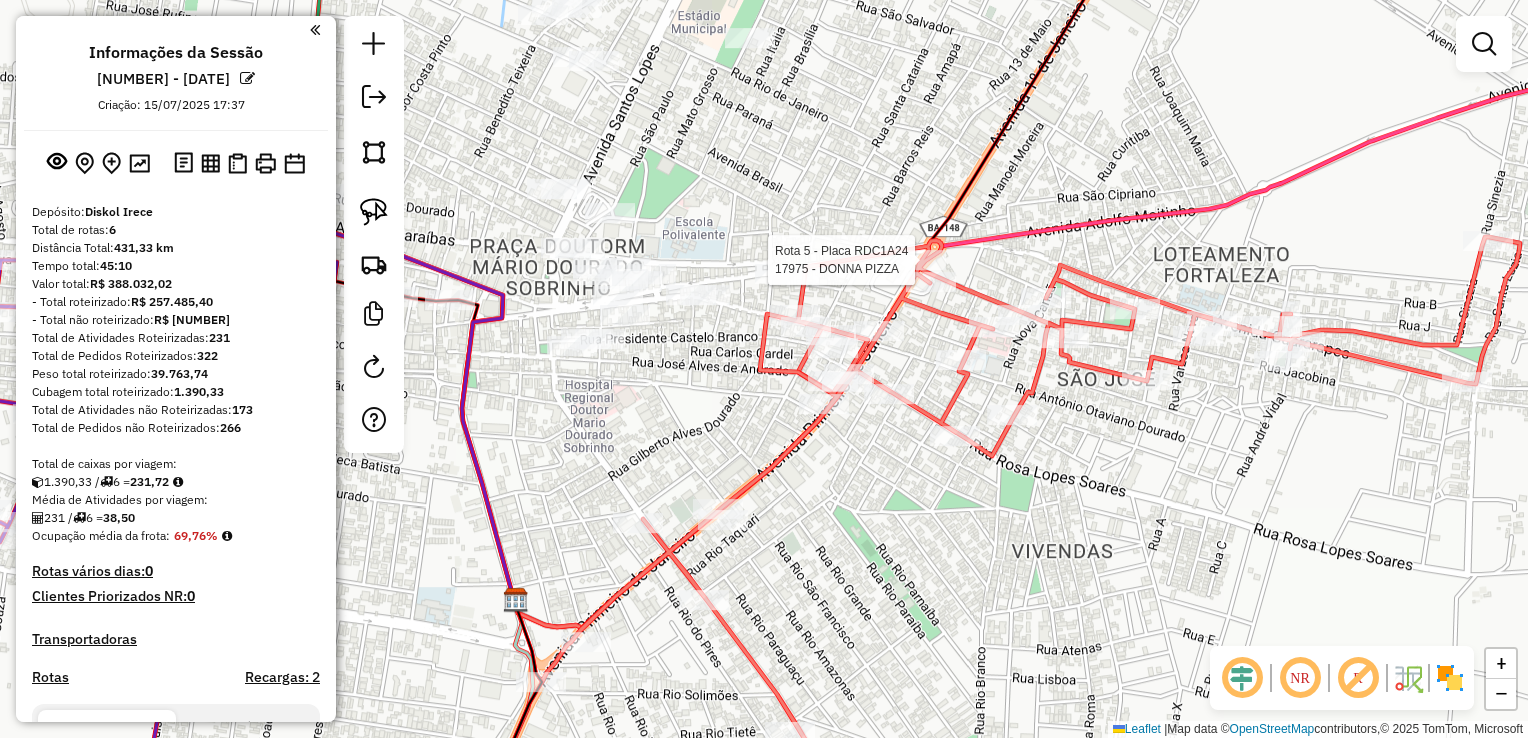 click 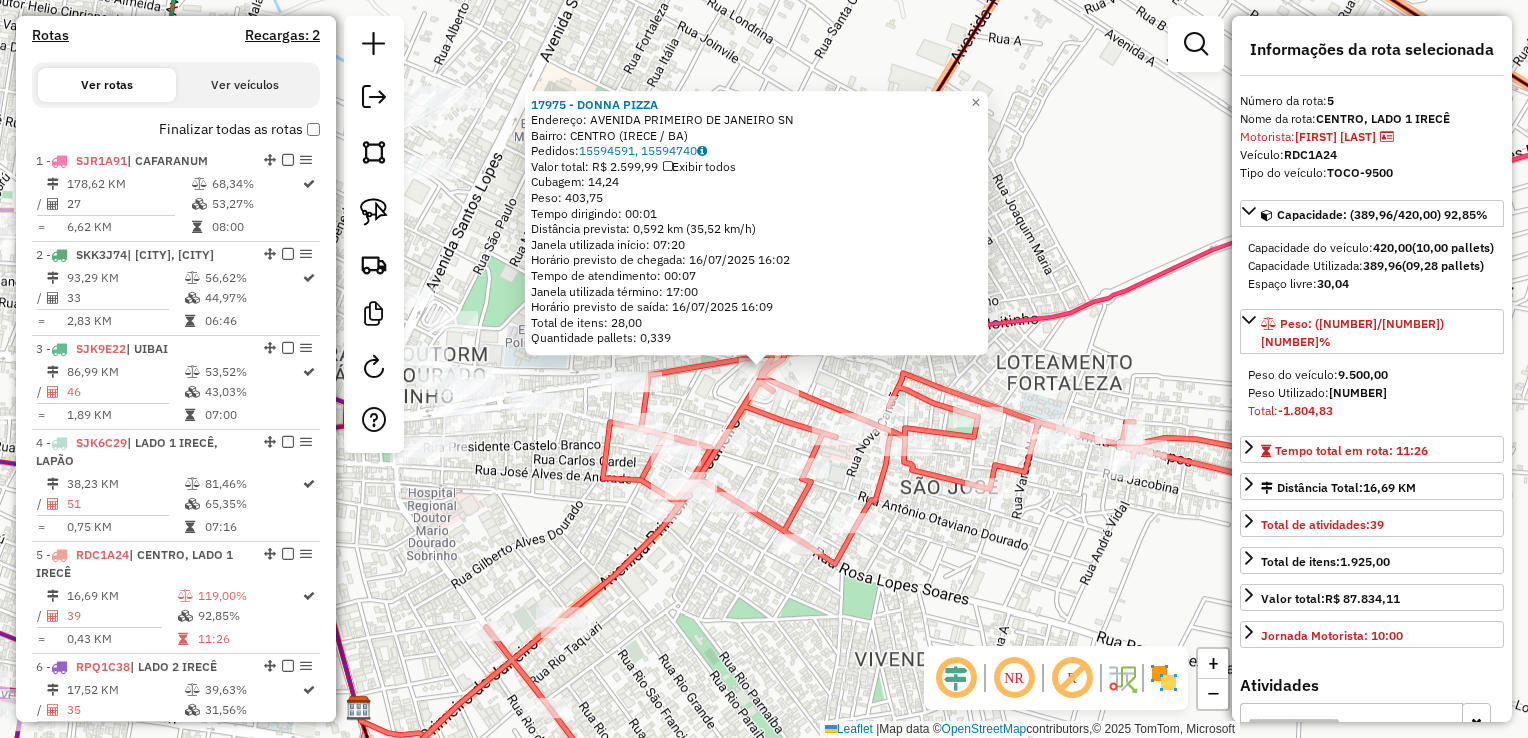 scroll, scrollTop: 1059, scrollLeft: 0, axis: vertical 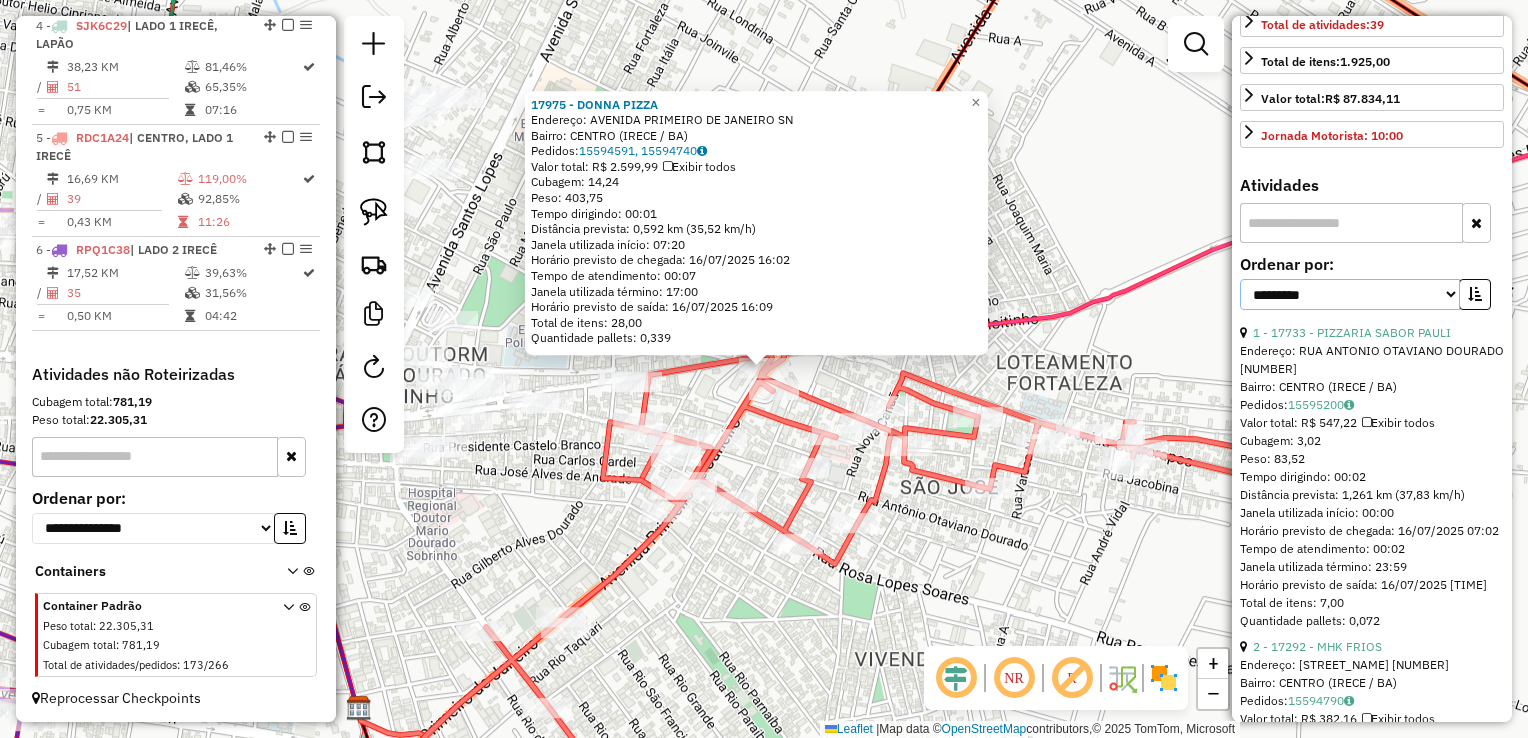 click on "**********" at bounding box center [1350, 294] 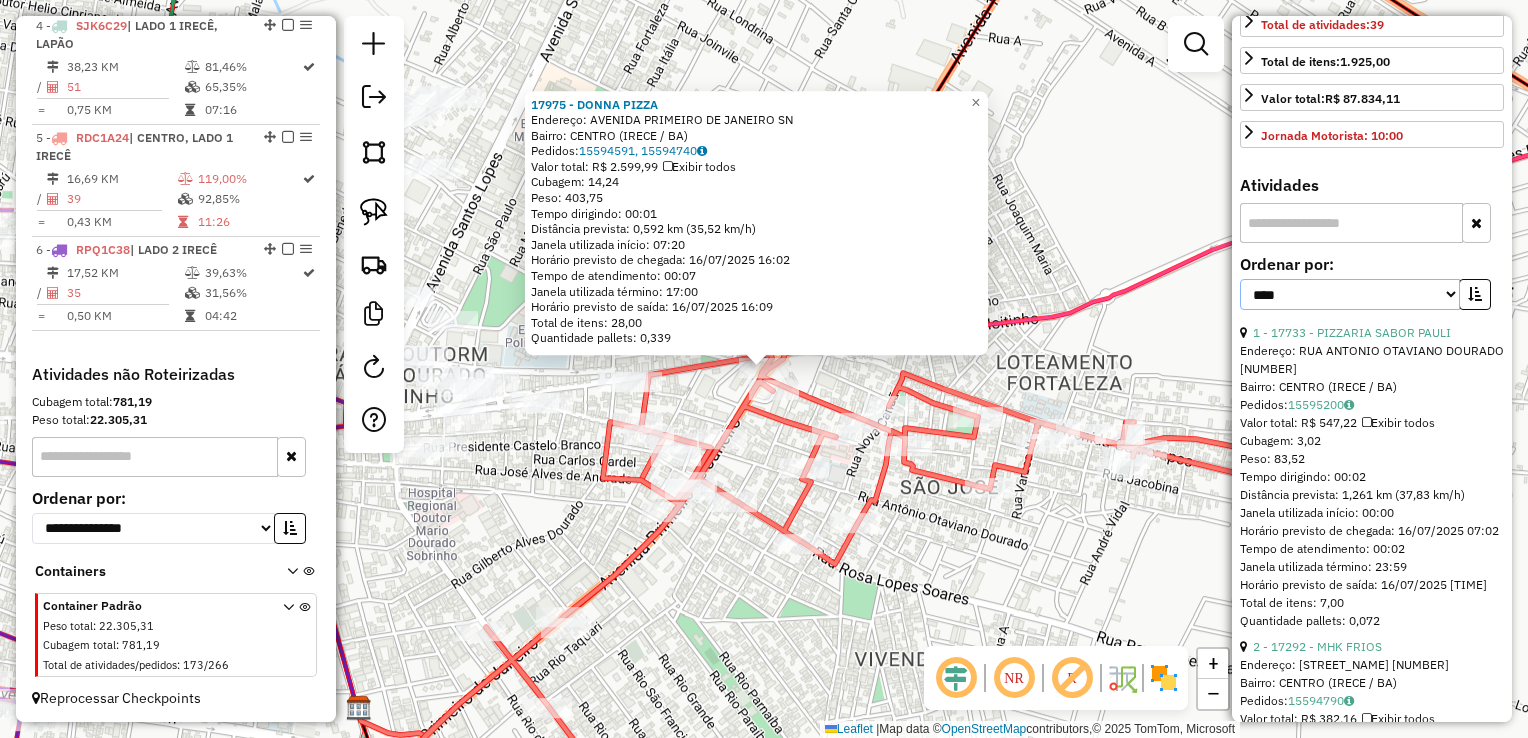 click on "**********" at bounding box center (1350, 294) 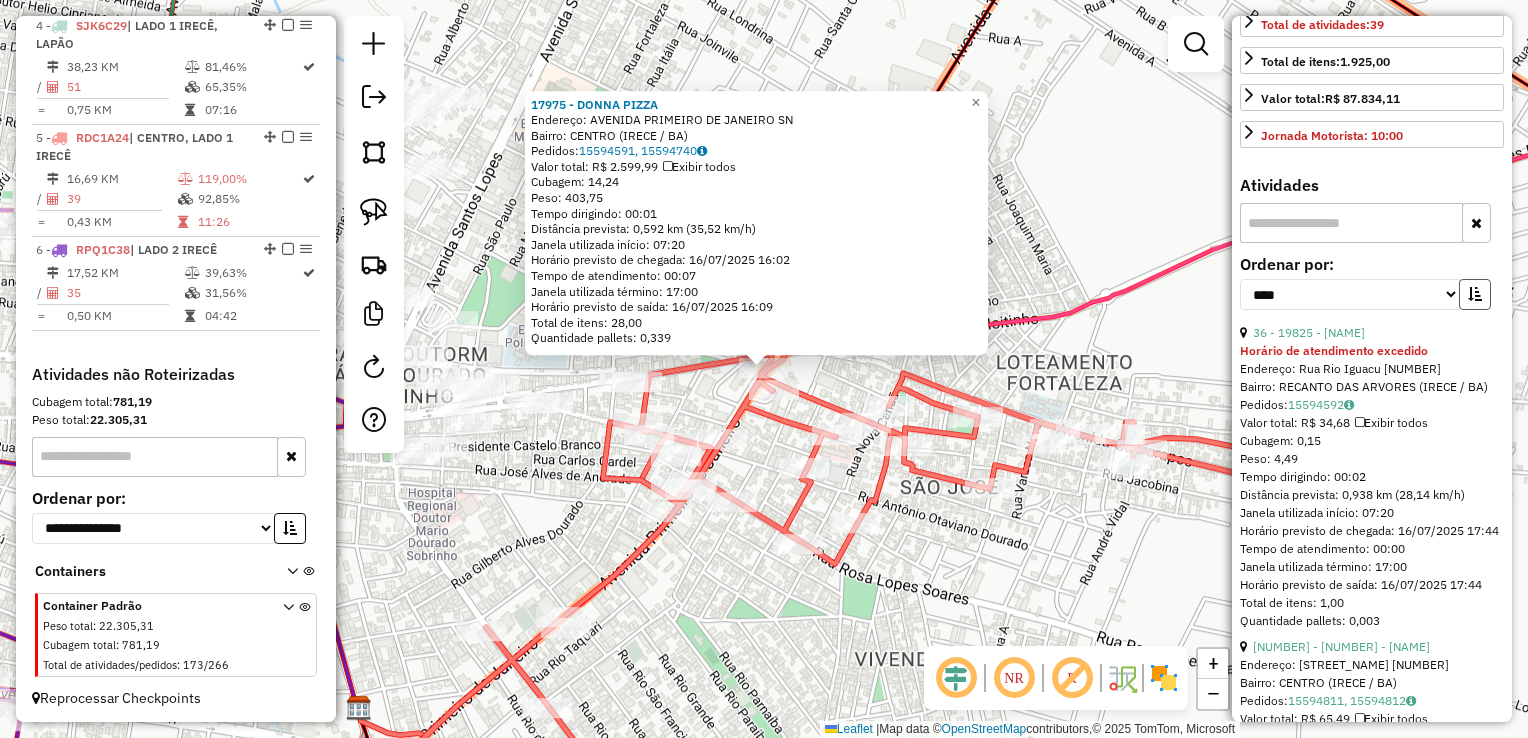 click at bounding box center [1475, 294] 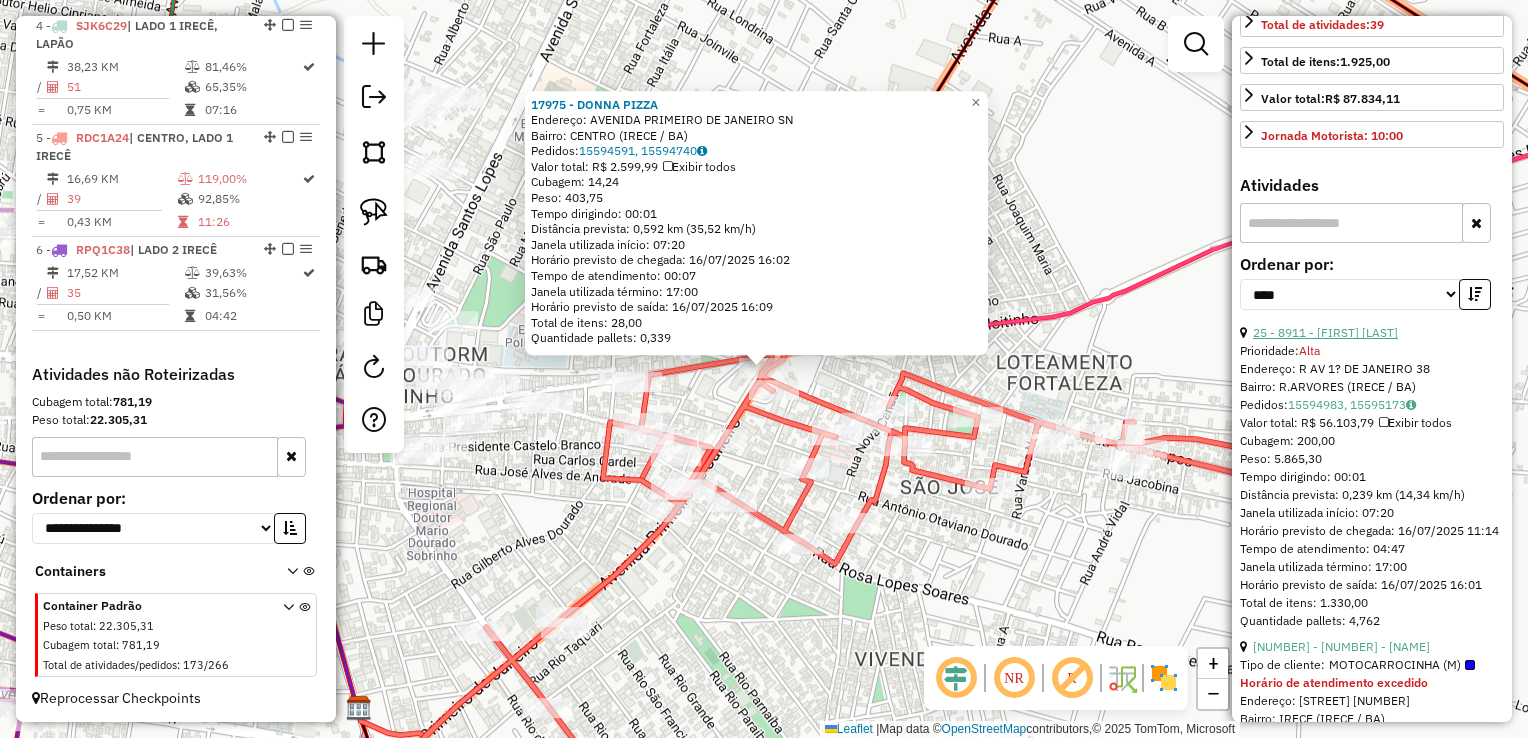 click on "25 - 8911 - ROGERIO SENA DOURADO" at bounding box center [1325, 332] 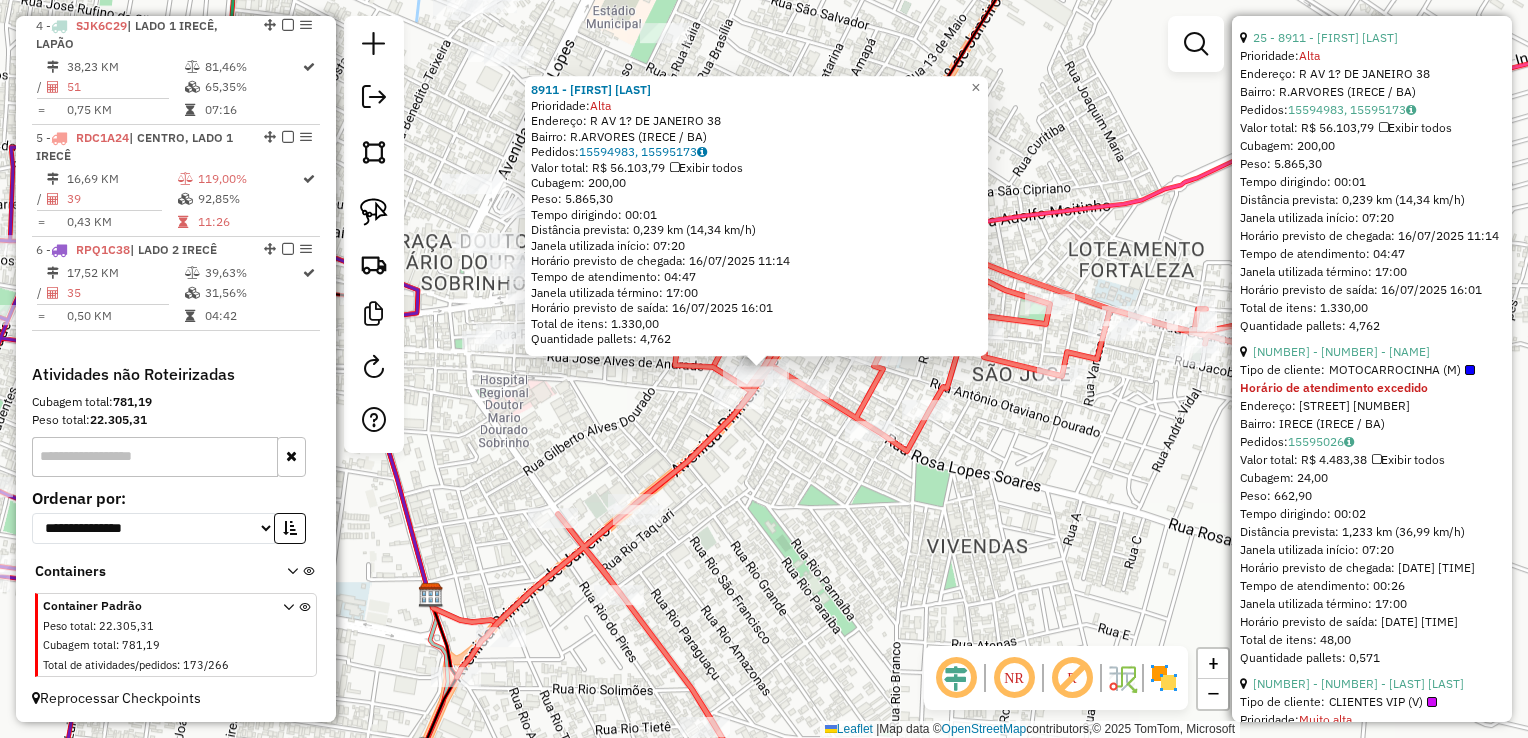 scroll, scrollTop: 800, scrollLeft: 0, axis: vertical 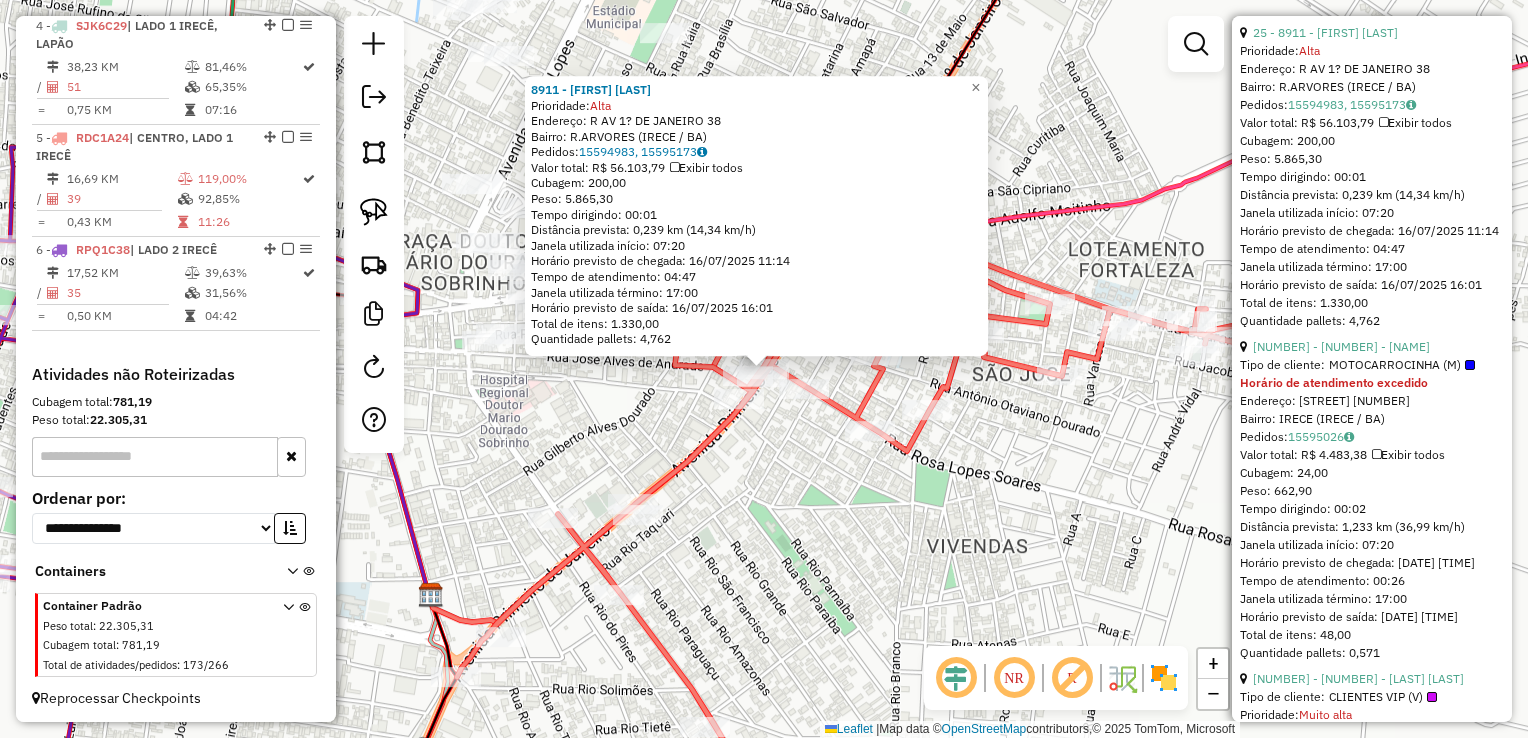 click on "8911 - ROGERIO SENA DOURADO  Prioridade:  Alta  Endereço: R   AV 1? DE JANEIRO               38   Bairro: R.ARVORES (IRECE / BA)   Pedidos:  15594983, 15595173   Valor total: R$ 56.103,79   Exibir todos   Cubagem: 200,00  Peso: 5.865,30  Tempo dirigindo: 00:01   Distância prevista: 0,239 km (14,34 km/h)   Janela utilizada início: 07:20   Horário previsto de chegada: 16/07/2025 11:14   Tempo de atendimento: 04:47   Janela utilizada término: 17:00   Horário previsto de saída: 16/07/2025 16:01   Total de itens: 1.330,00   Quantidade pallets: 4,762  × Janela de atendimento Grade de atendimento Capacidade Transportadoras Veículos Cliente Pedidos  Rotas Selecione os dias de semana para filtrar as janelas de atendimento  Seg   Ter   Qua   Qui   Sex   Sáb   Dom  Informe o período da janela de atendimento: De: Até:  Filtrar exatamente a janela do cliente  Considerar janela de atendimento padrão  Selecione os dias de semana para filtrar as grades de atendimento  Seg   Ter   Qua   Qui   Sex   Sáb   Dom  +" 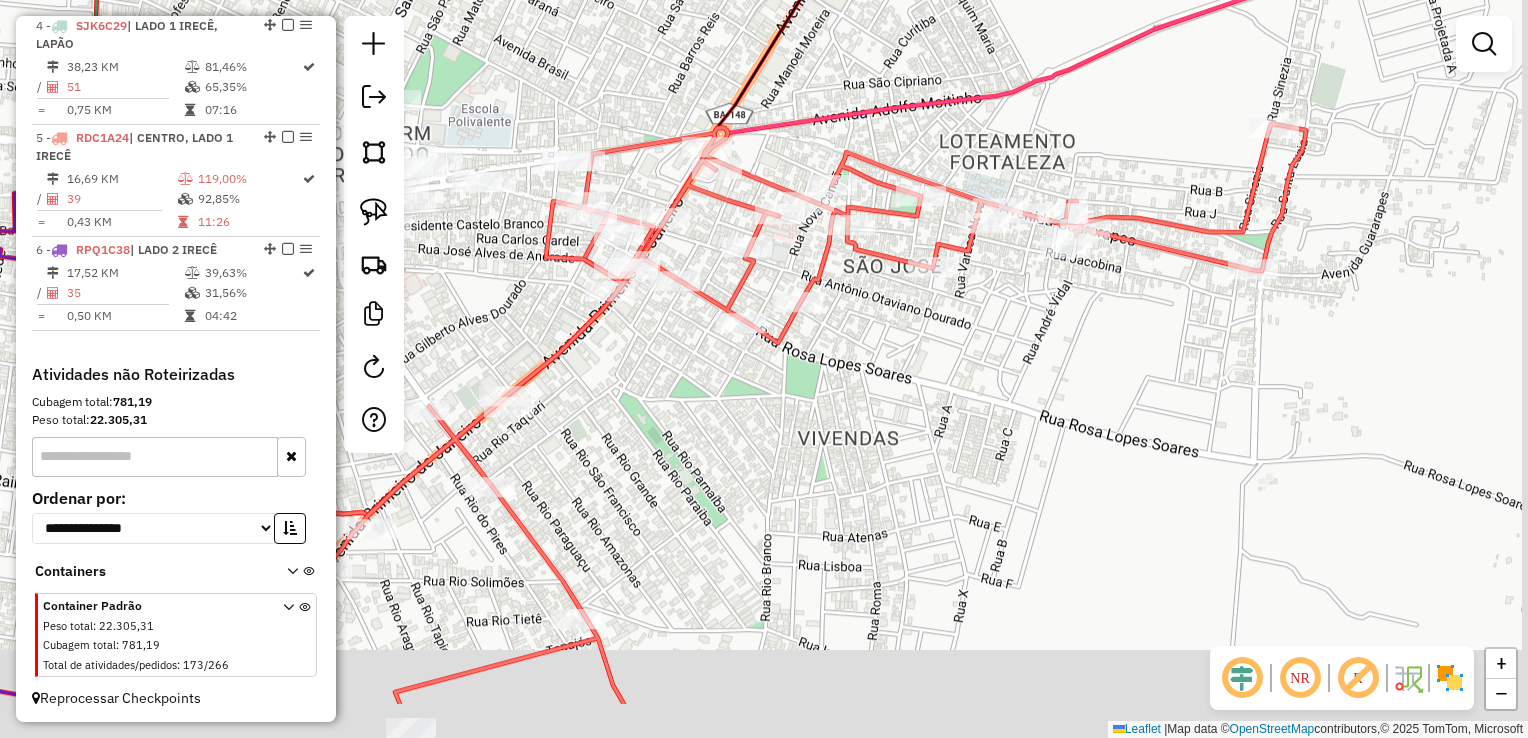 drag, startPoint x: 1006, startPoint y: 496, endPoint x: 845, endPoint y: 351, distance: 216.67026 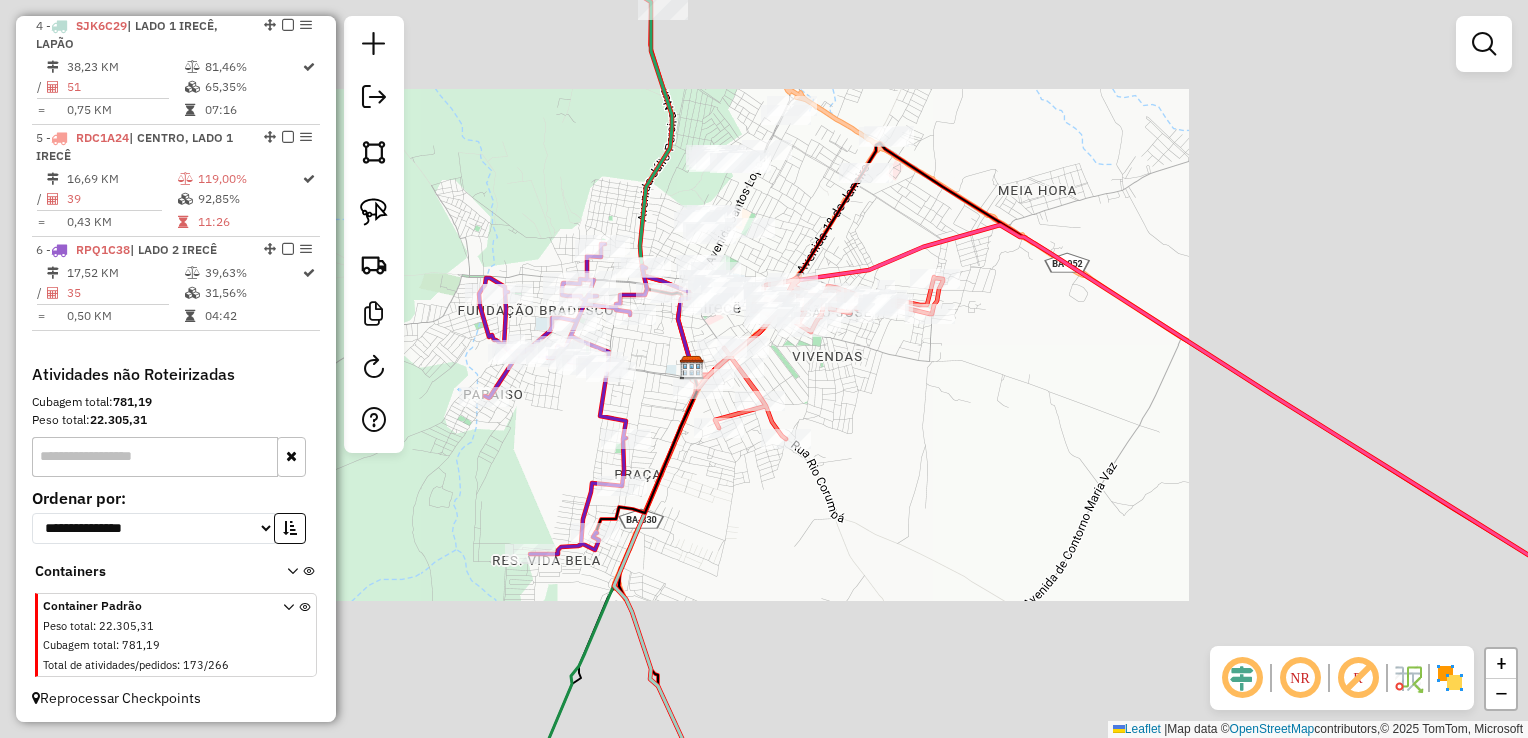 drag, startPoint x: 888, startPoint y: 426, endPoint x: 904, endPoint y: 504, distance: 79.624115 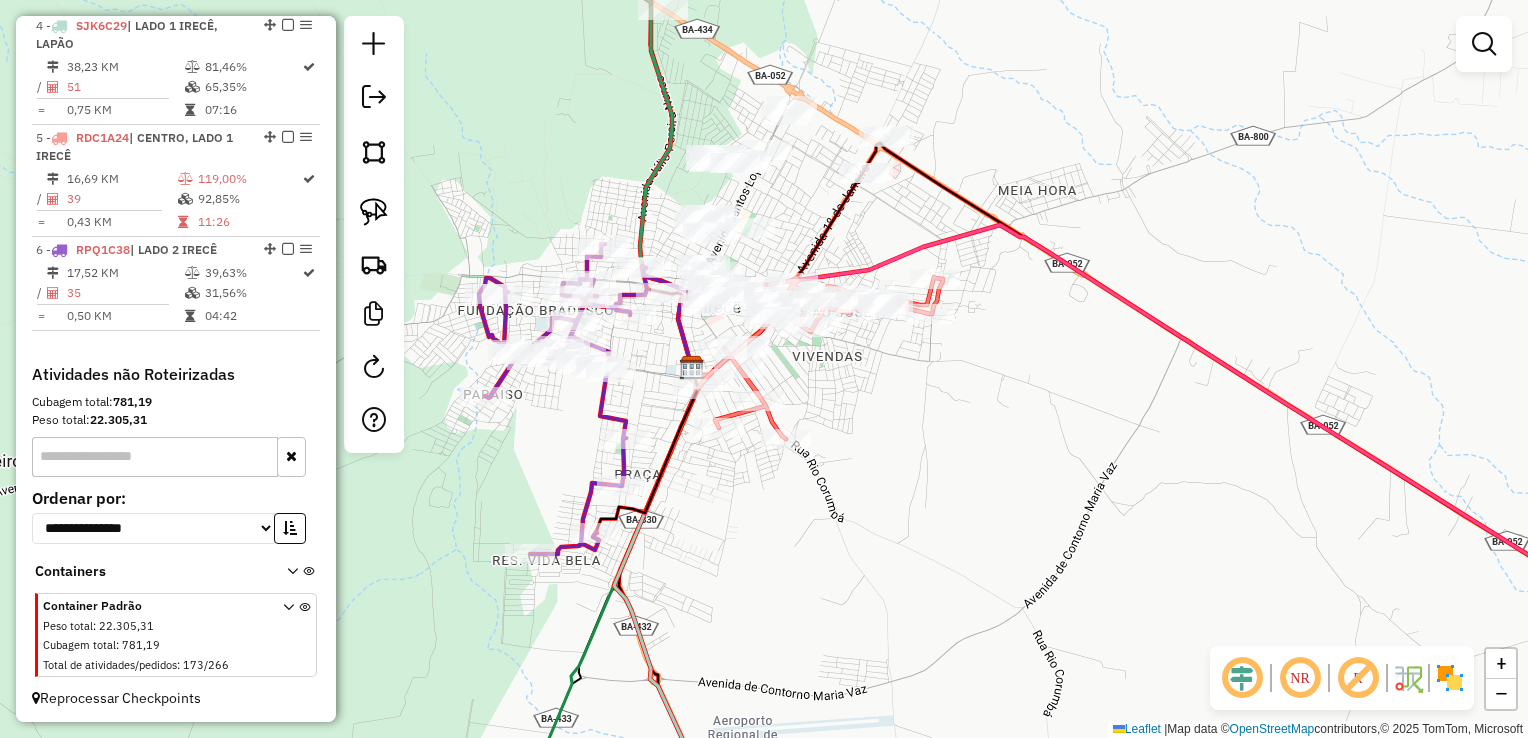 drag, startPoint x: 791, startPoint y: 218, endPoint x: 844, endPoint y: 308, distance: 104.44616 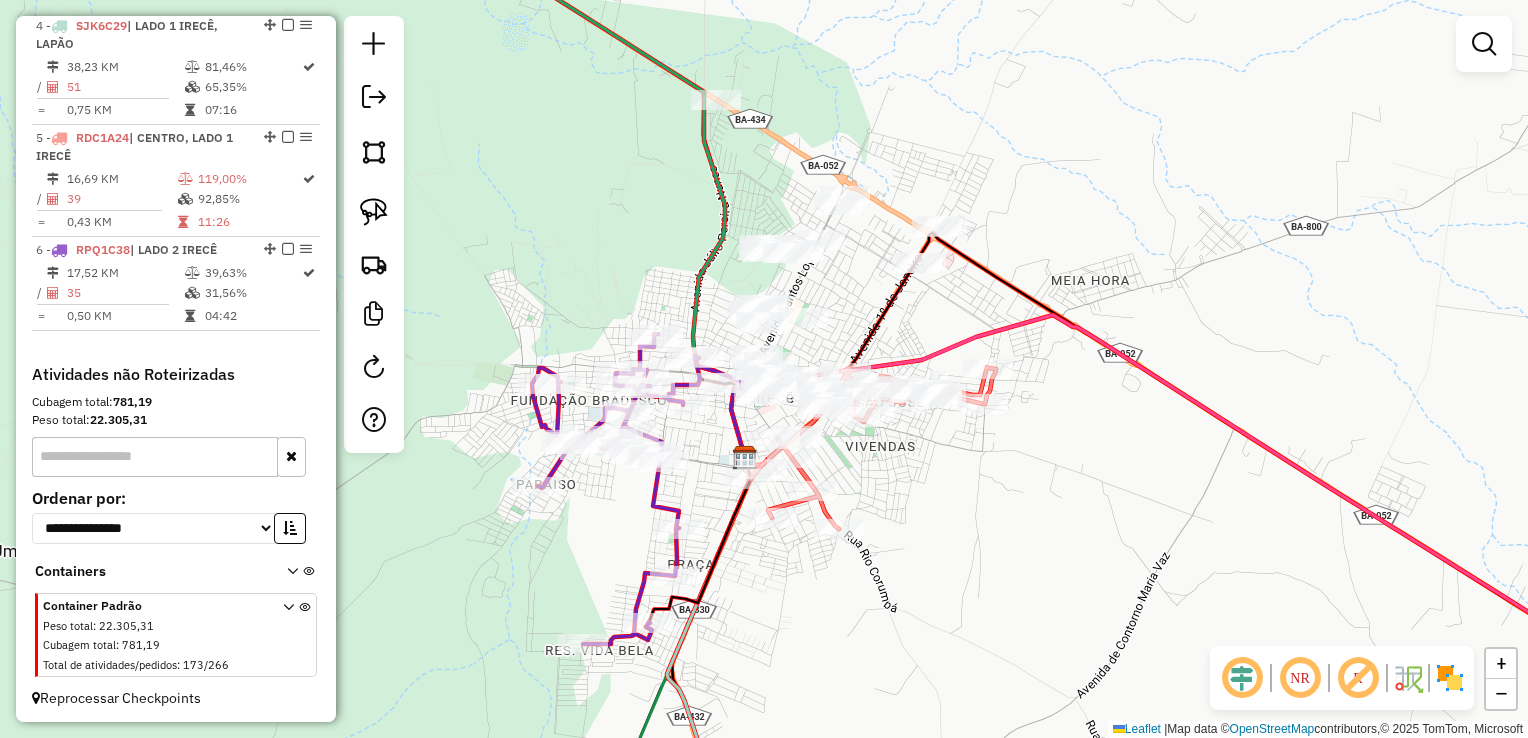 click on "Rota 5 - Placa RDC1A24  12543 - MERCADINHO ALEFF Janela de atendimento Grade de atendimento Capacidade Transportadoras Veículos Cliente Pedidos  Rotas Selecione os dias de semana para filtrar as janelas de atendimento  Seg   Ter   Qua   Qui   Sex   Sáb   Dom  Informe o período da janela de atendimento: De: Até:  Filtrar exatamente a janela do cliente  Considerar janela de atendimento padrão  Selecione os dias de semana para filtrar as grades de atendimento  Seg   Ter   Qua   Qui   Sex   Sáb   Dom   Considerar clientes sem dia de atendimento cadastrado  Clientes fora do dia de atendimento selecionado Filtrar as atividades entre os valores definidos abaixo:  Peso mínimo:   Peso máximo:   Cubagem mínima:   Cubagem máxima:   De:   Até:  Filtrar as atividades entre o tempo de atendimento definido abaixo:  De:   Até:   Considerar capacidade total dos clientes não roteirizados Transportadora: Selecione um ou mais itens Tipo de veículo: Selecione um ou mais itens Veículo: Selecione um ou mais itens De:" 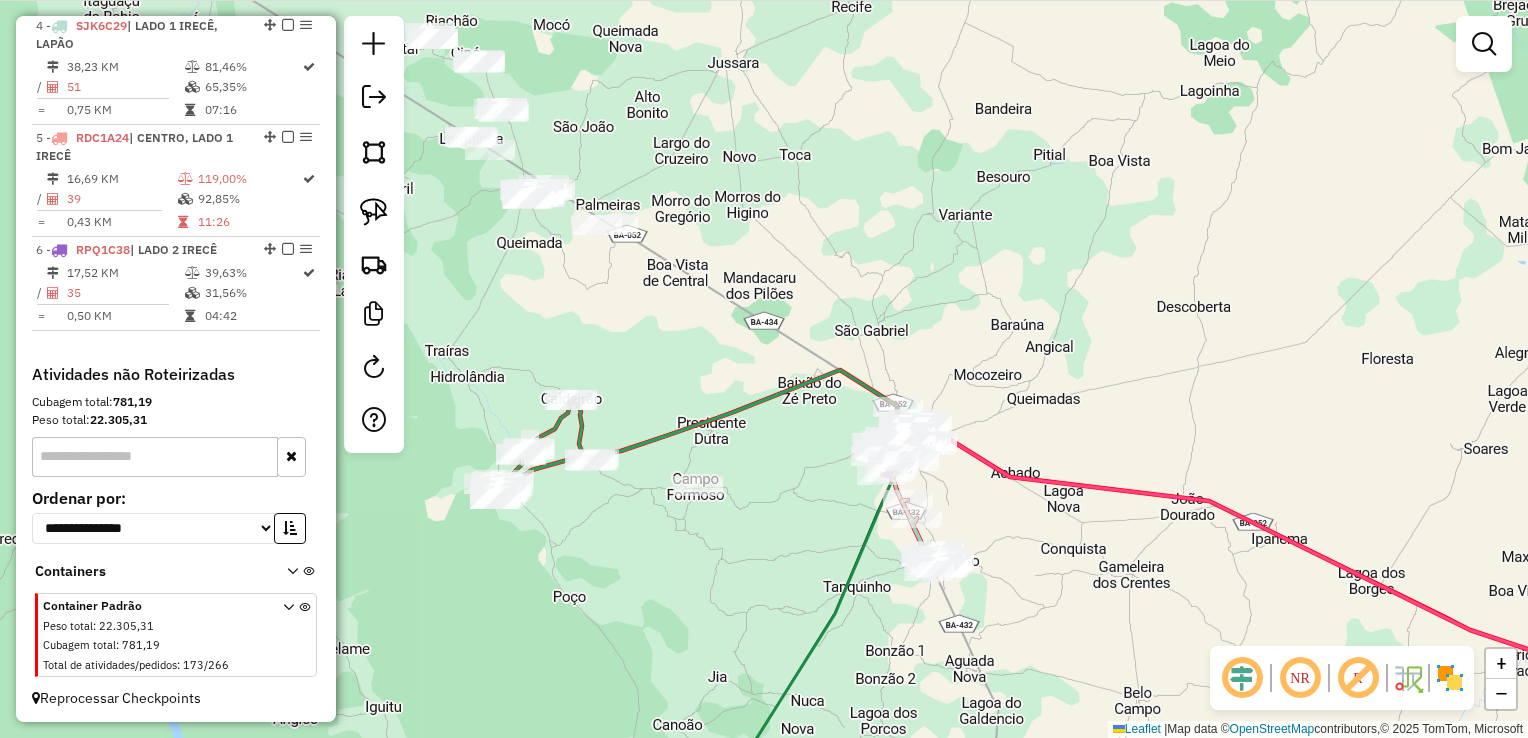 drag, startPoint x: 976, startPoint y: 298, endPoint x: 1062, endPoint y: 415, distance: 145.20676 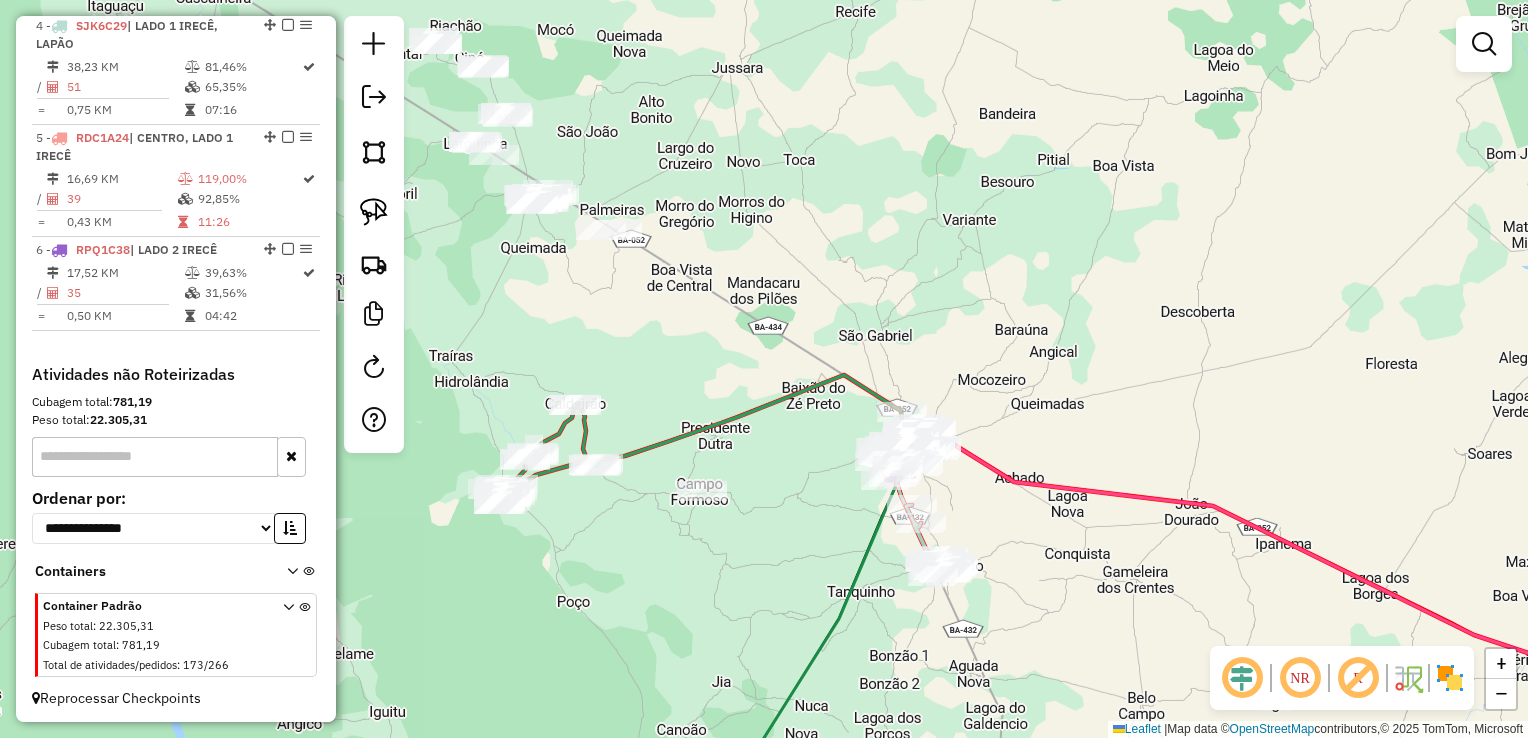 drag, startPoint x: 768, startPoint y: 267, endPoint x: 931, endPoint y: 401, distance: 211.00948 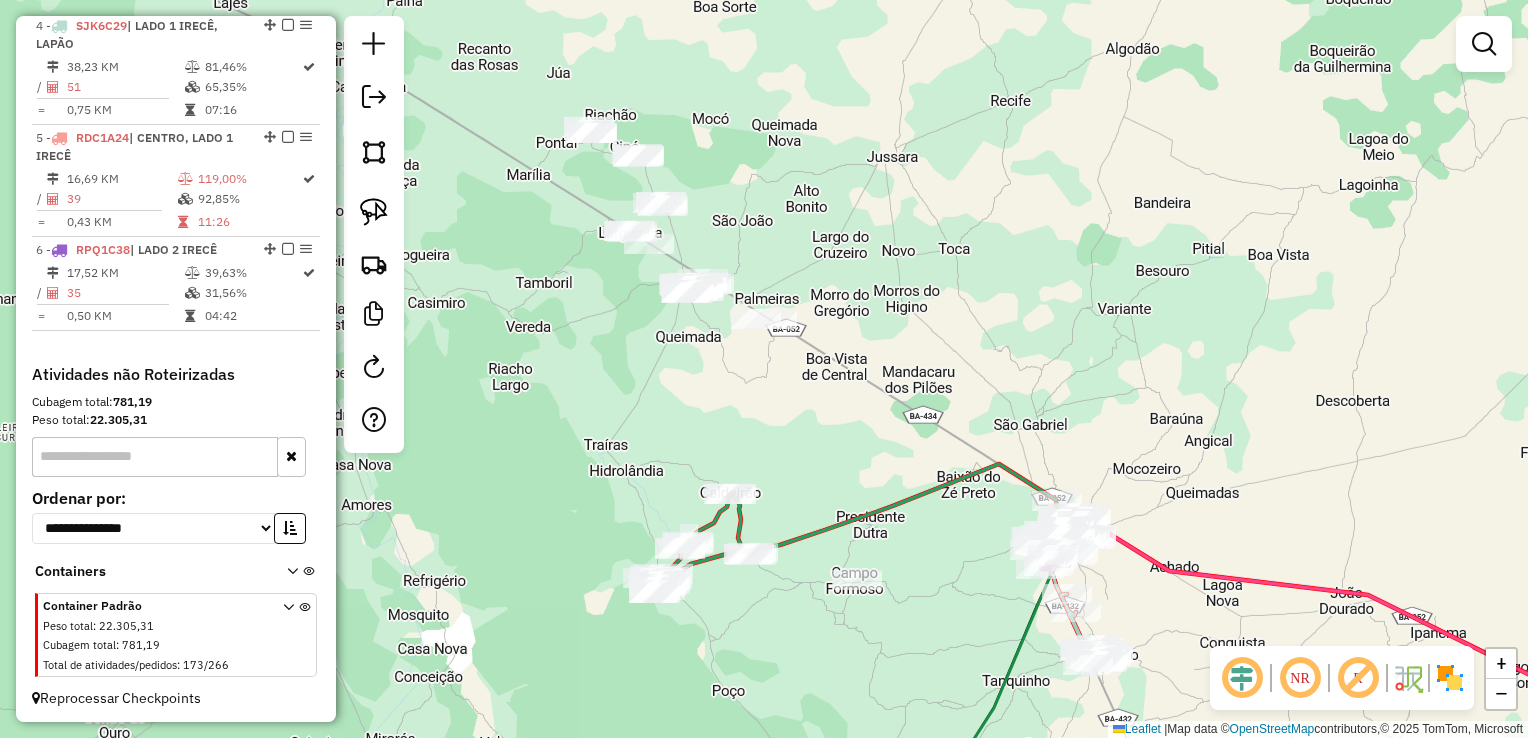 drag, startPoint x: 873, startPoint y: 410, endPoint x: 848, endPoint y: 246, distance: 165.89455 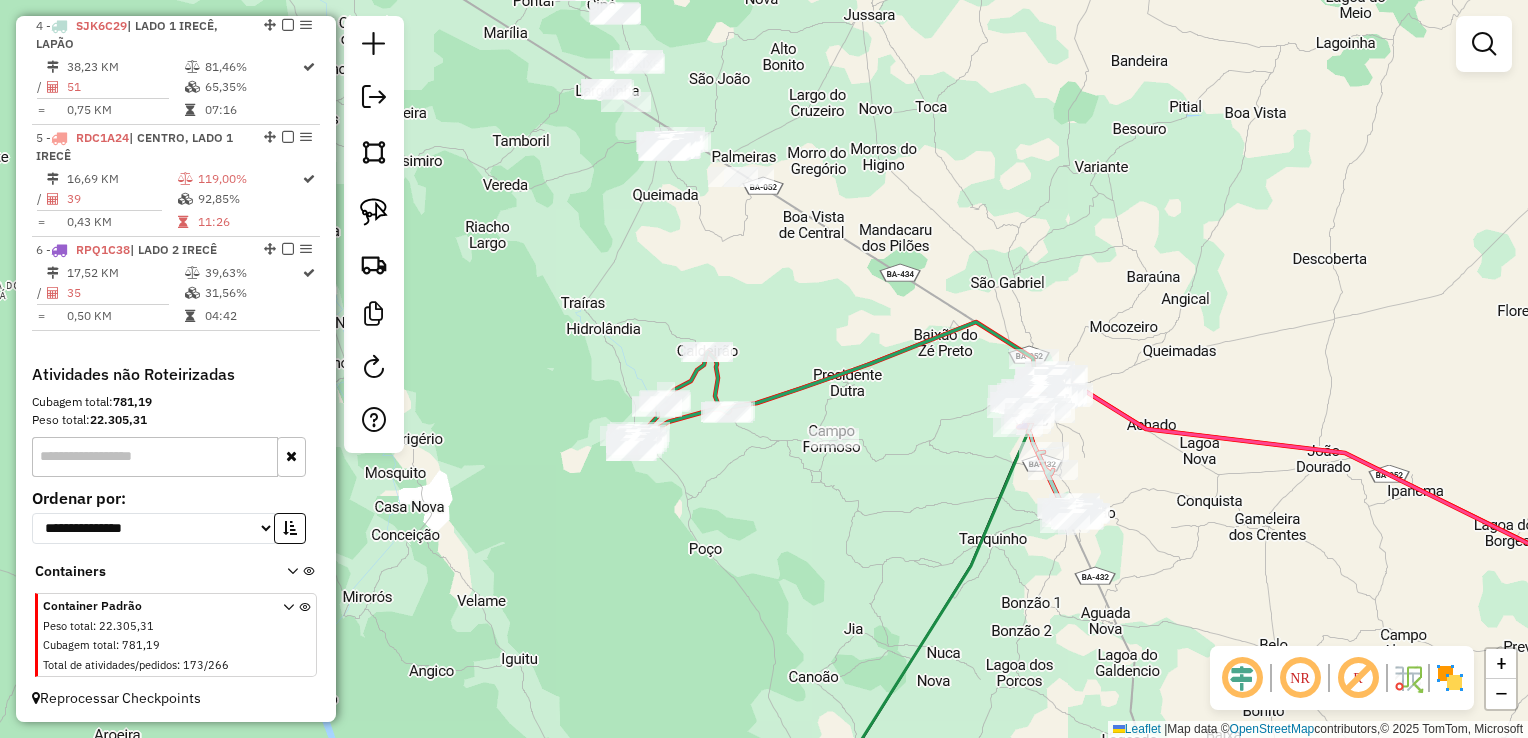 drag, startPoint x: 944, startPoint y: 292, endPoint x: 836, endPoint y: 179, distance: 156.3106 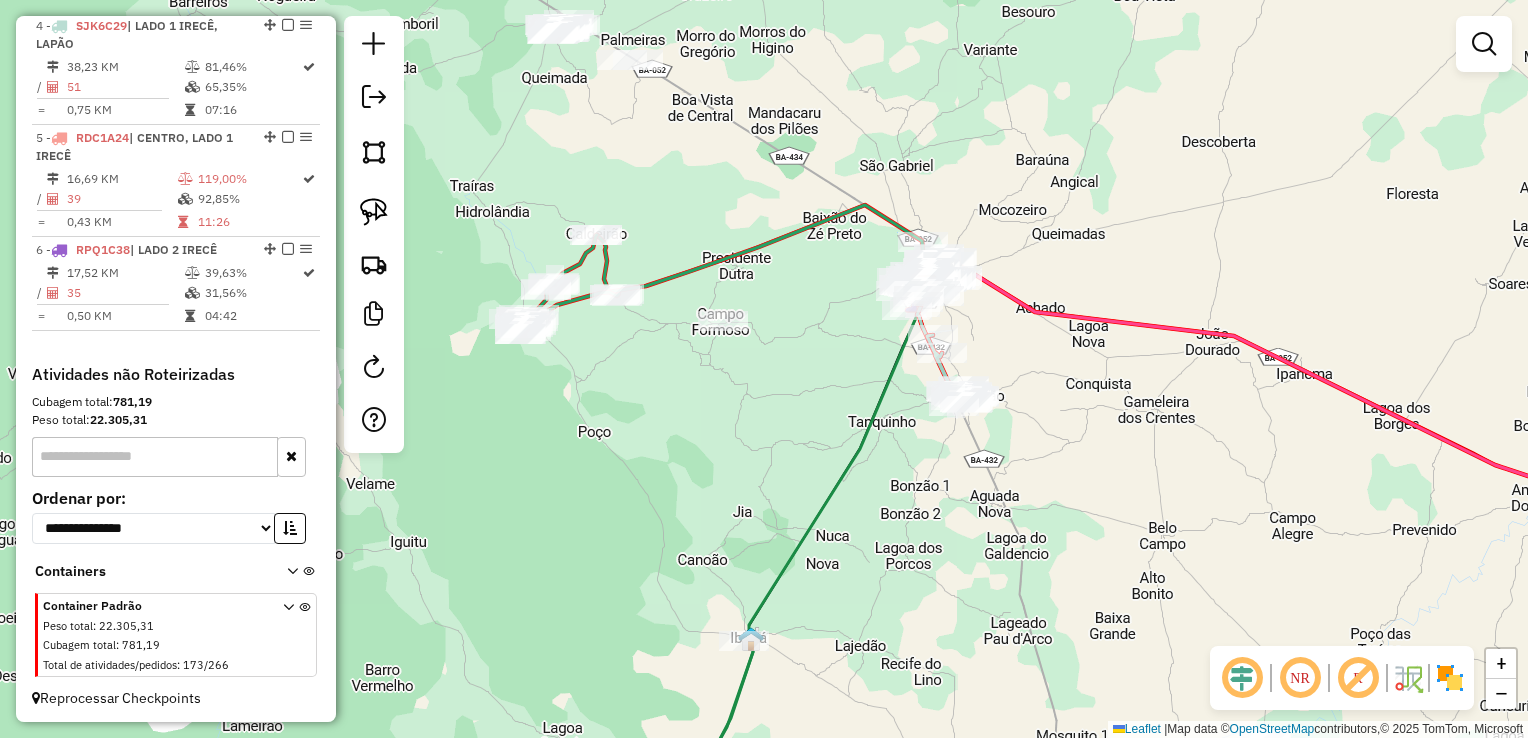 drag, startPoint x: 860, startPoint y: 473, endPoint x: 776, endPoint y: 195, distance: 290.4135 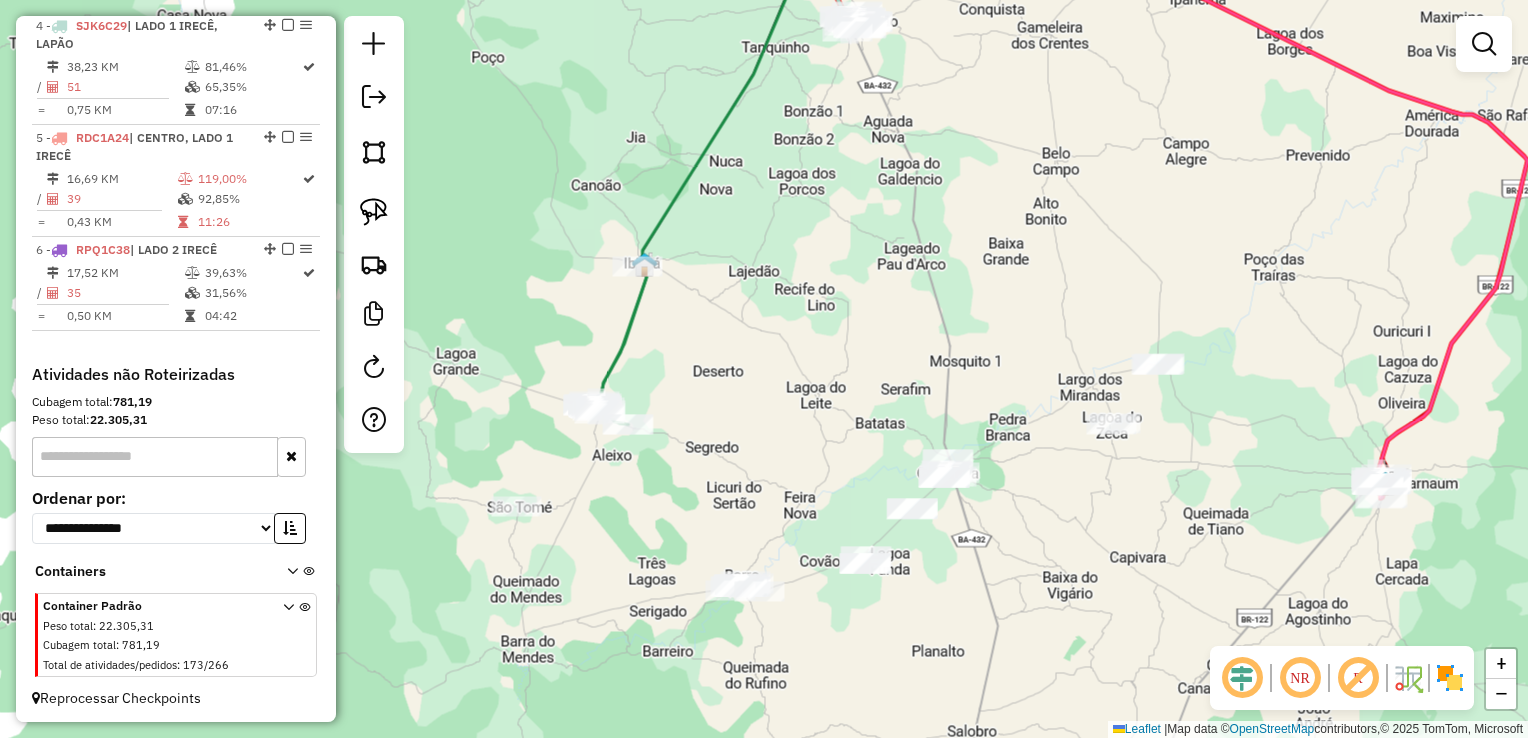 drag, startPoint x: 900, startPoint y: 371, endPoint x: 852, endPoint y: 254, distance: 126.46343 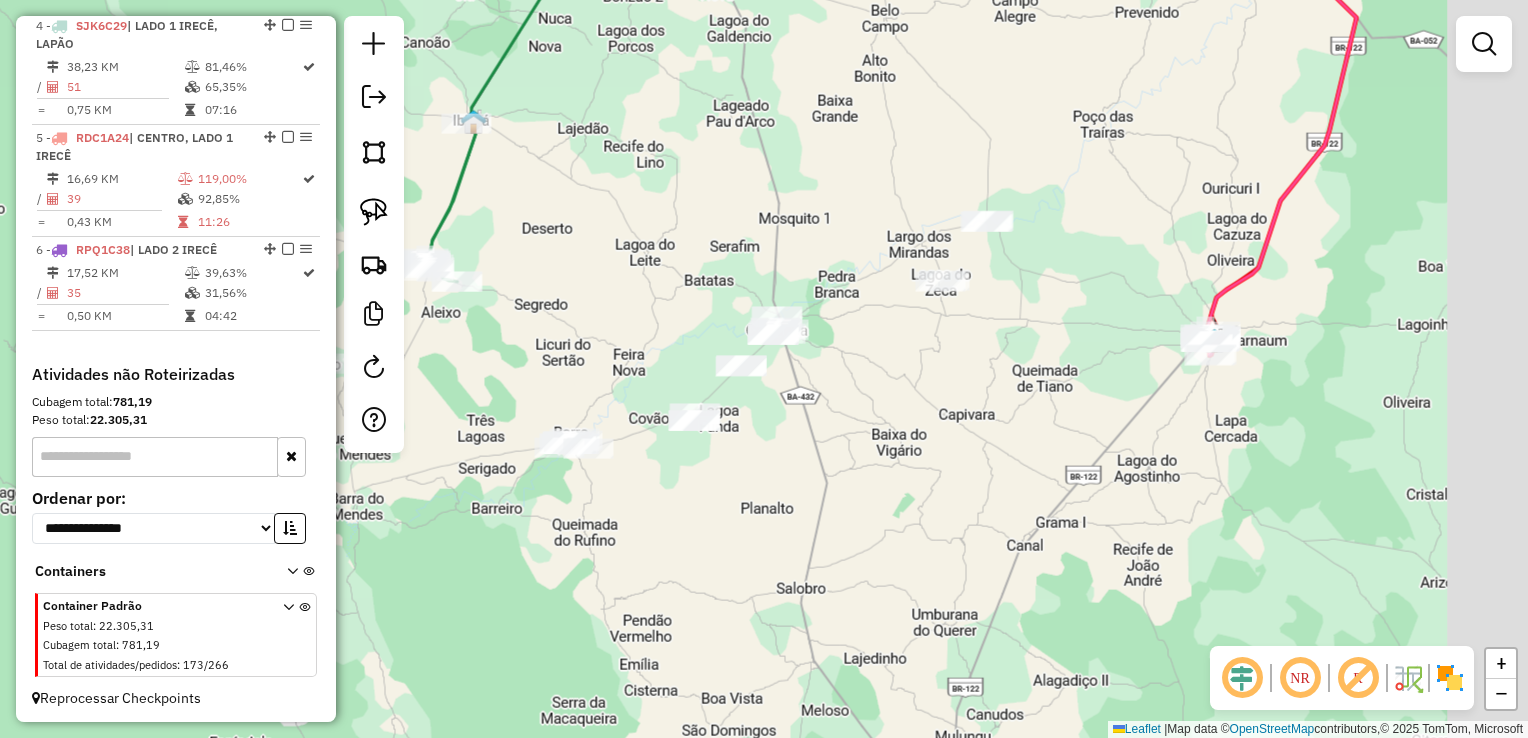 drag, startPoint x: 883, startPoint y: 330, endPoint x: 751, endPoint y: 298, distance: 135.82341 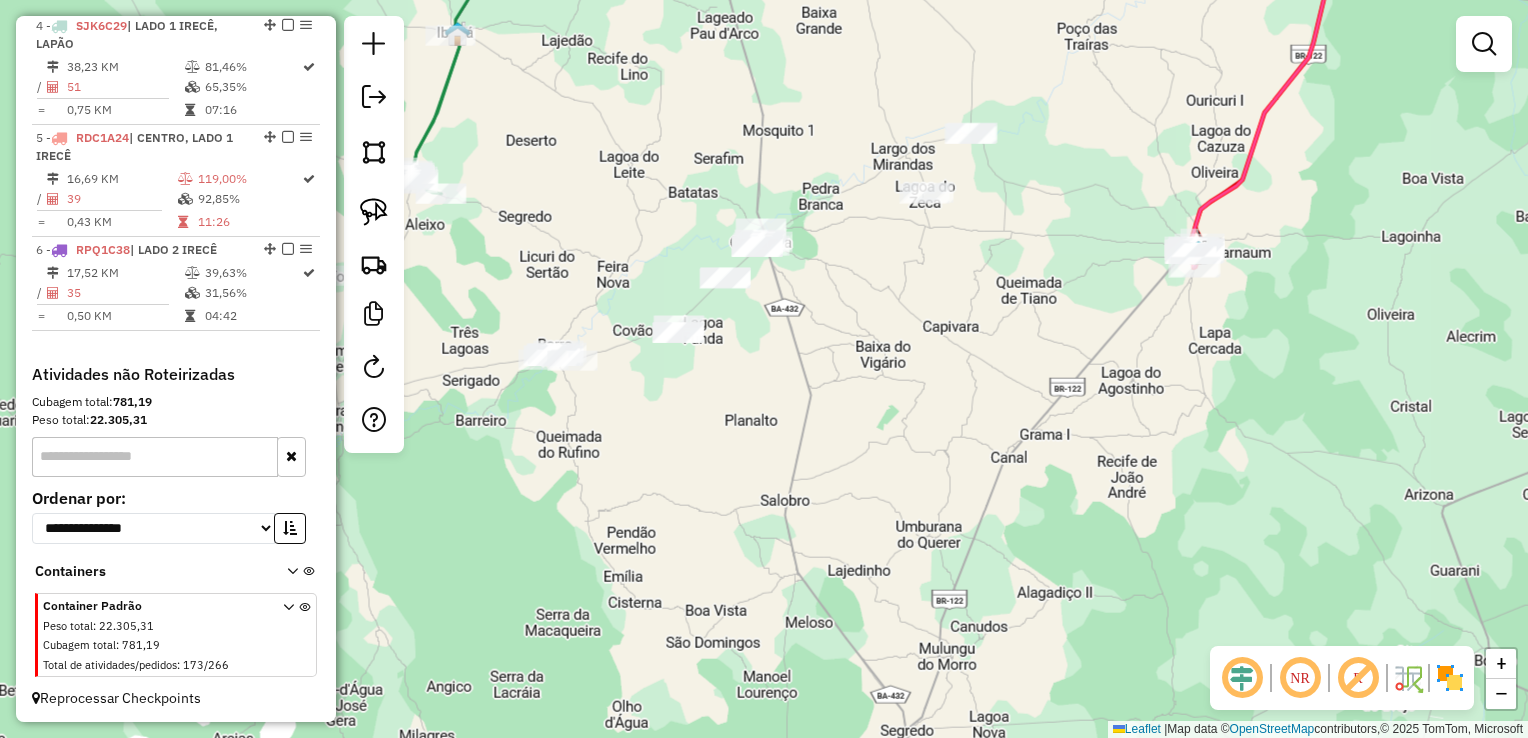drag, startPoint x: 853, startPoint y: 411, endPoint x: 846, endPoint y: 328, distance: 83.294655 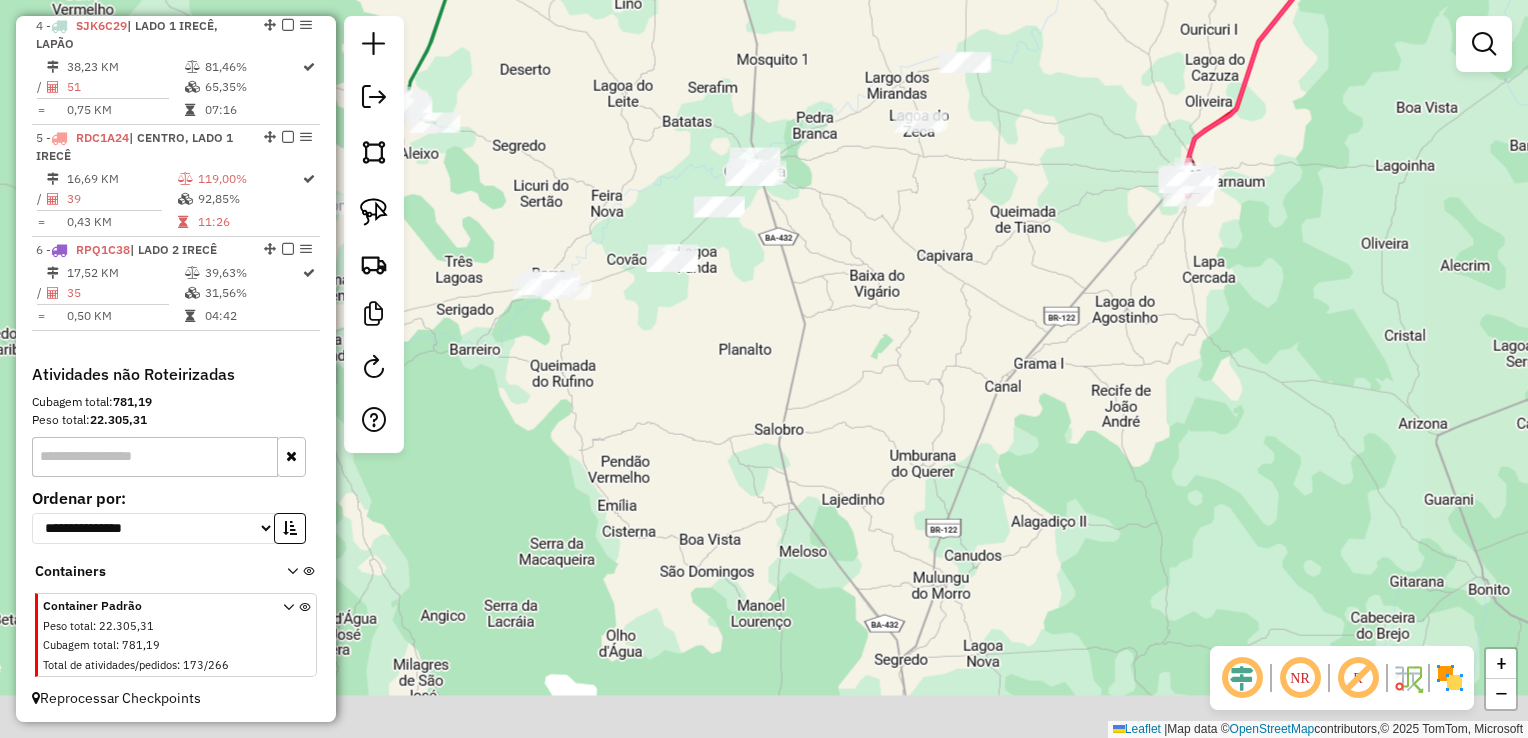 drag, startPoint x: 846, startPoint y: 331, endPoint x: 840, endPoint y: 243, distance: 88.20431 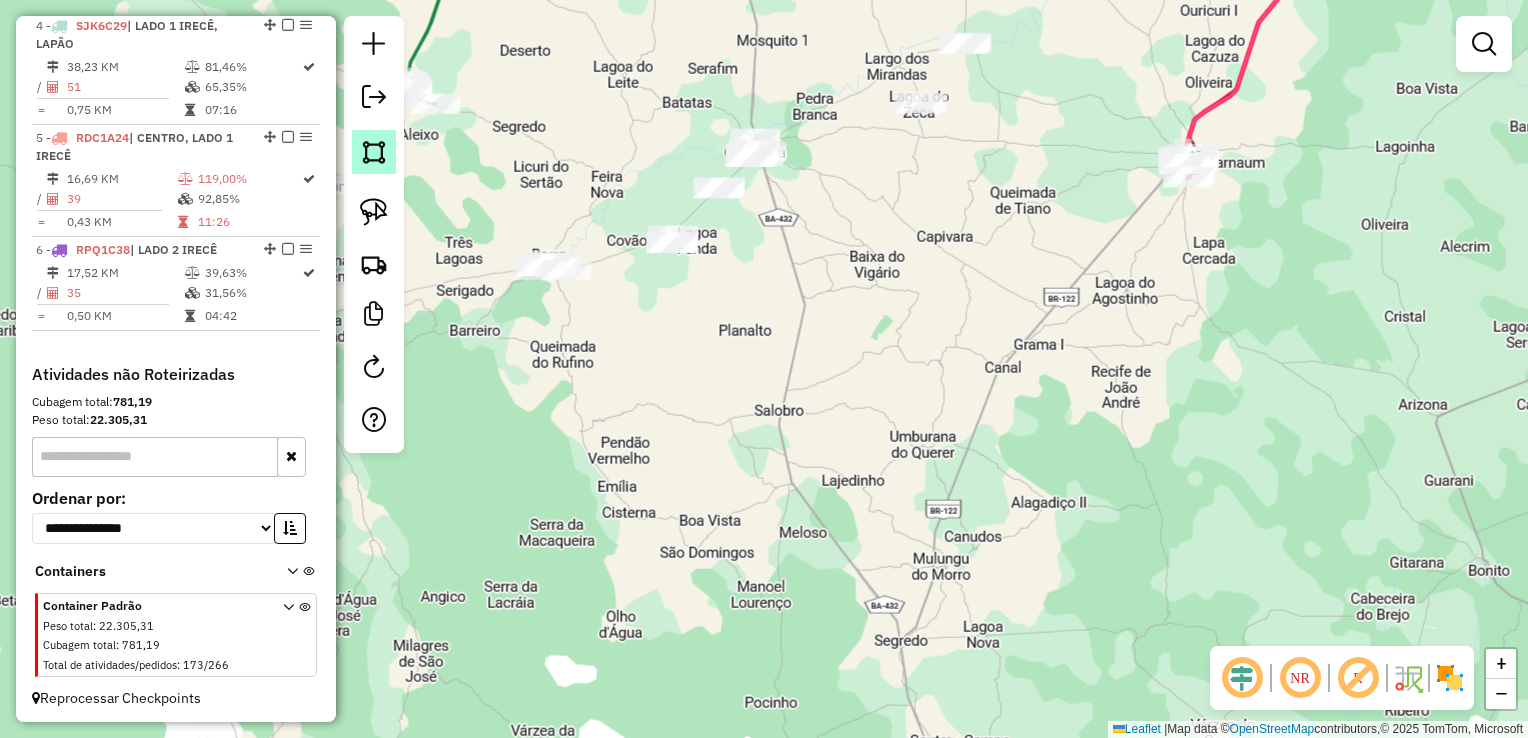 click 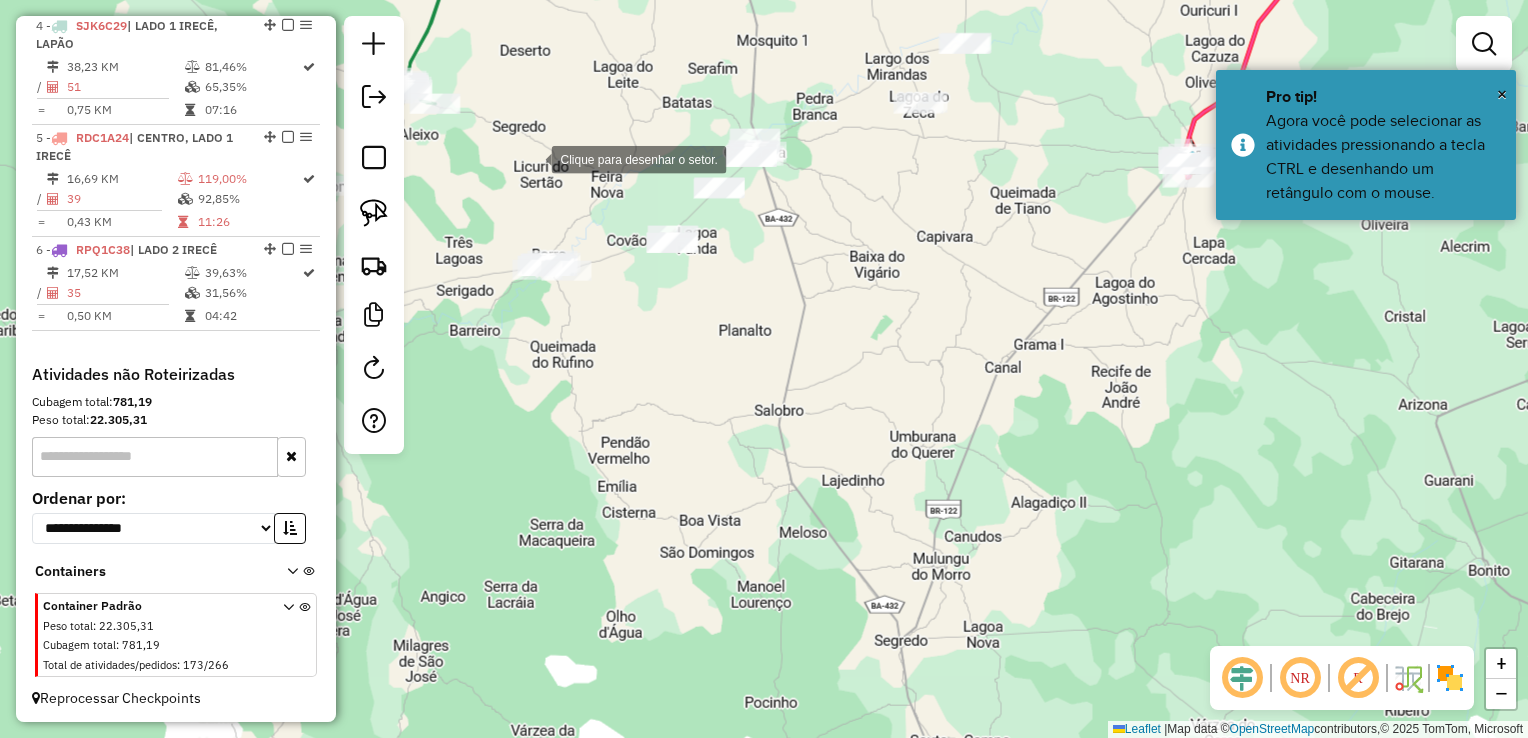 click 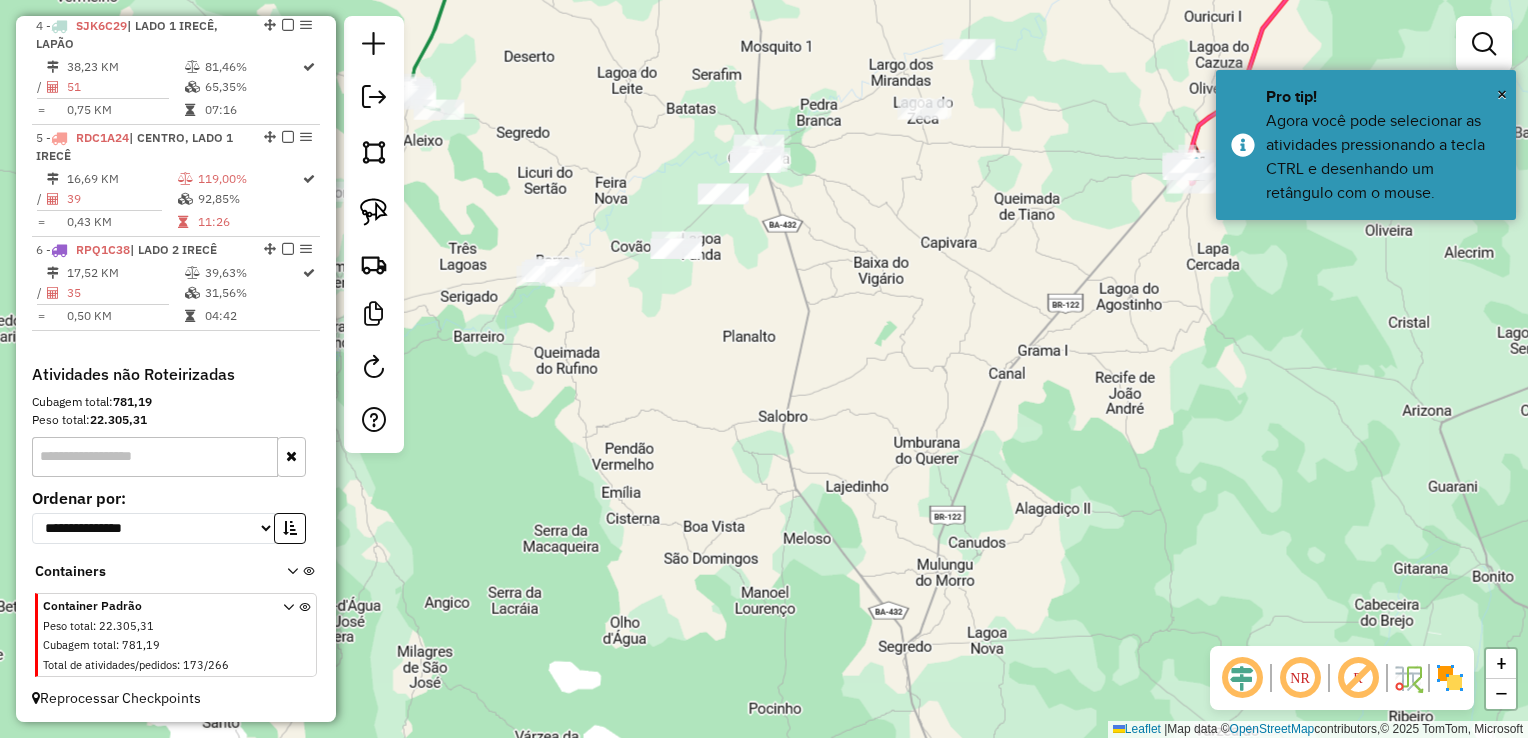 drag, startPoint x: 569, startPoint y: 126, endPoint x: 604, endPoint y: 375, distance: 251.44781 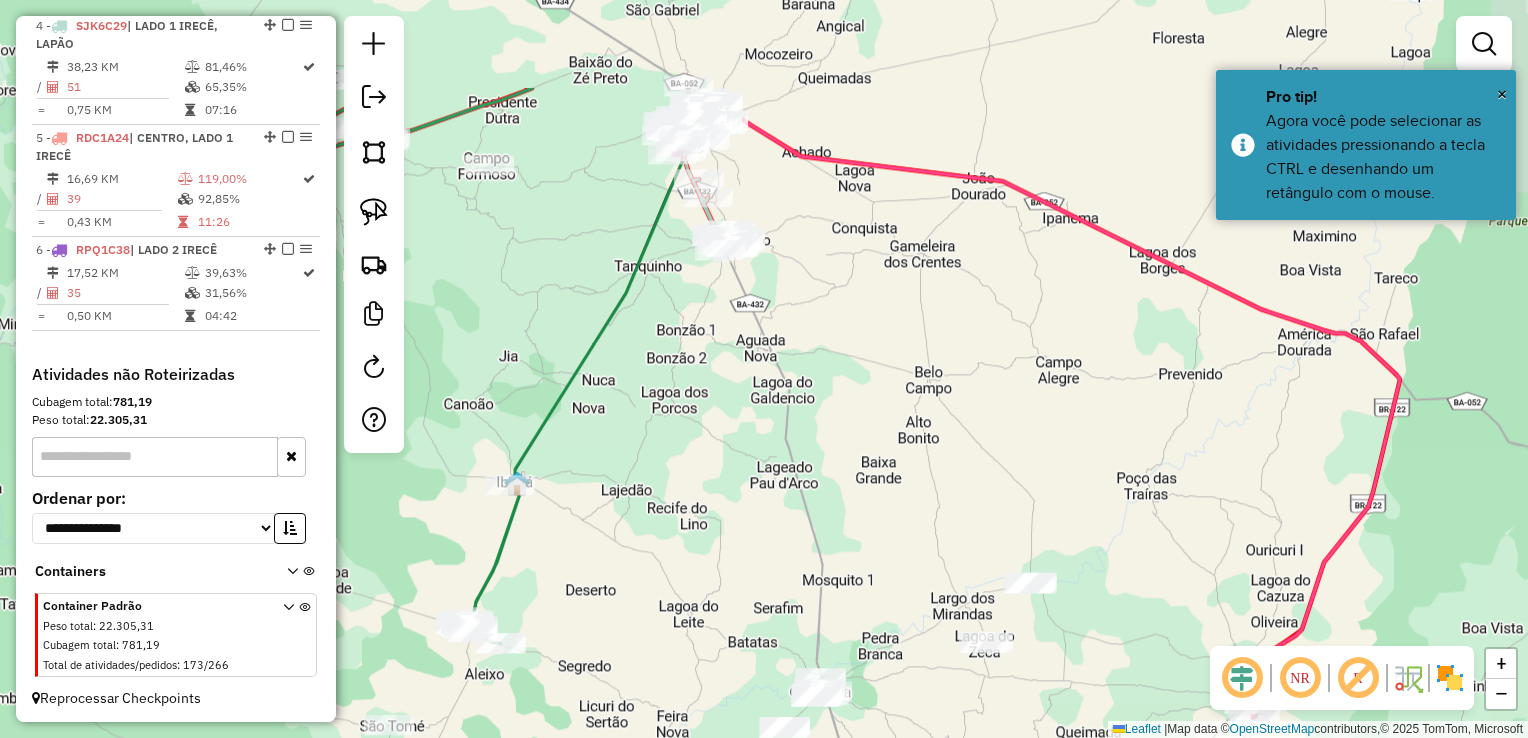 drag, startPoint x: 647, startPoint y: 407, endPoint x: 640, endPoint y: 425, distance: 19.313208 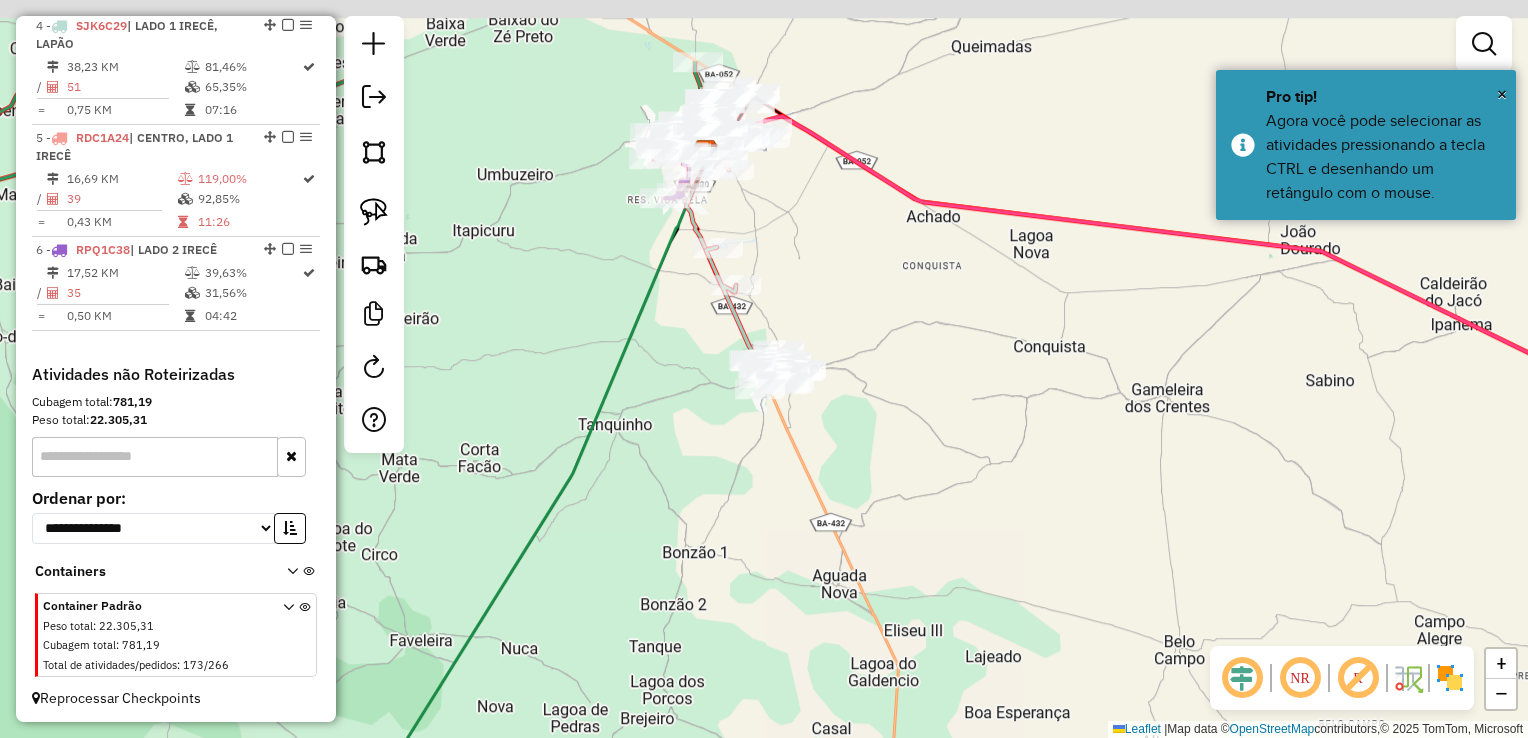 drag, startPoint x: 889, startPoint y: 232, endPoint x: 882, endPoint y: 466, distance: 234.10468 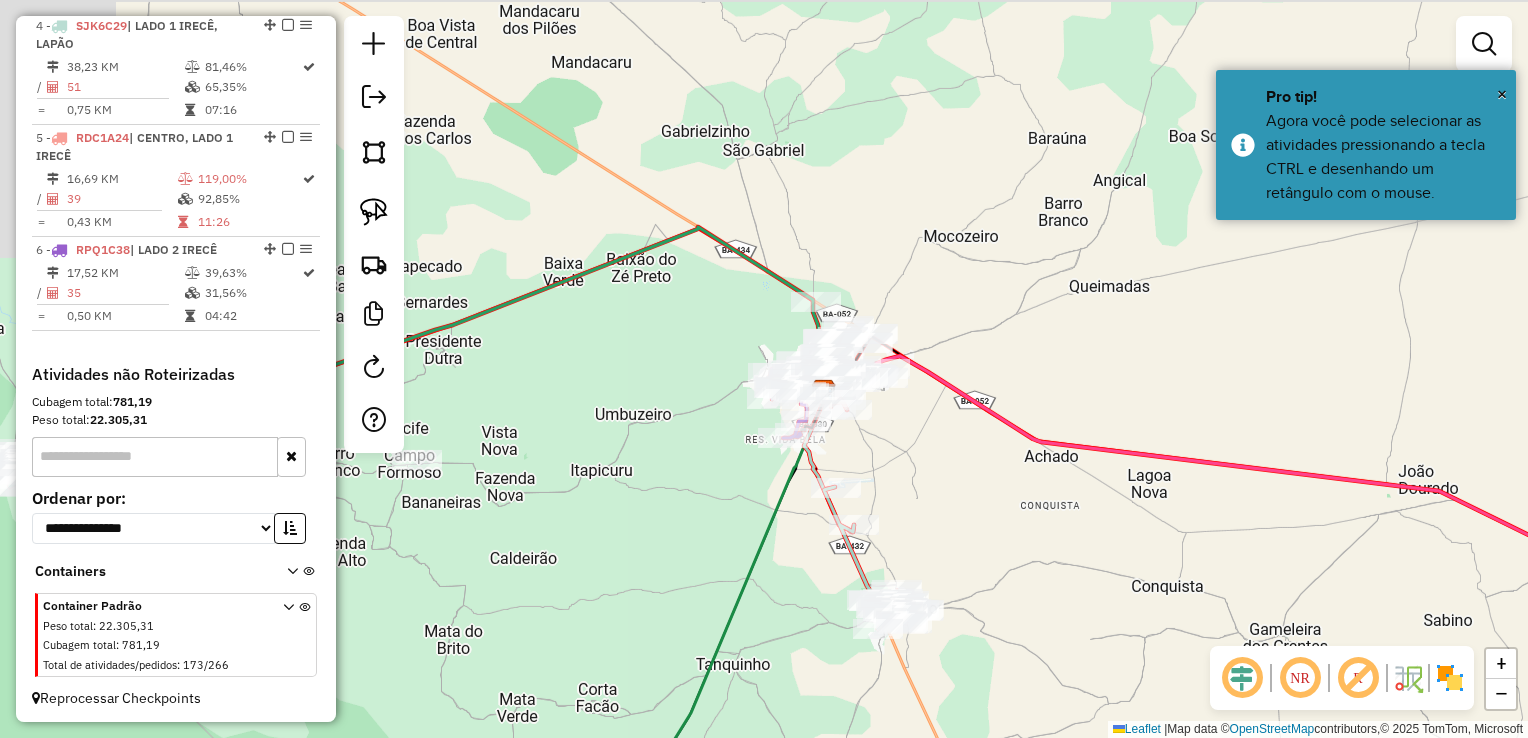 drag, startPoint x: 842, startPoint y: 353, endPoint x: 892, endPoint y: 430, distance: 91.809586 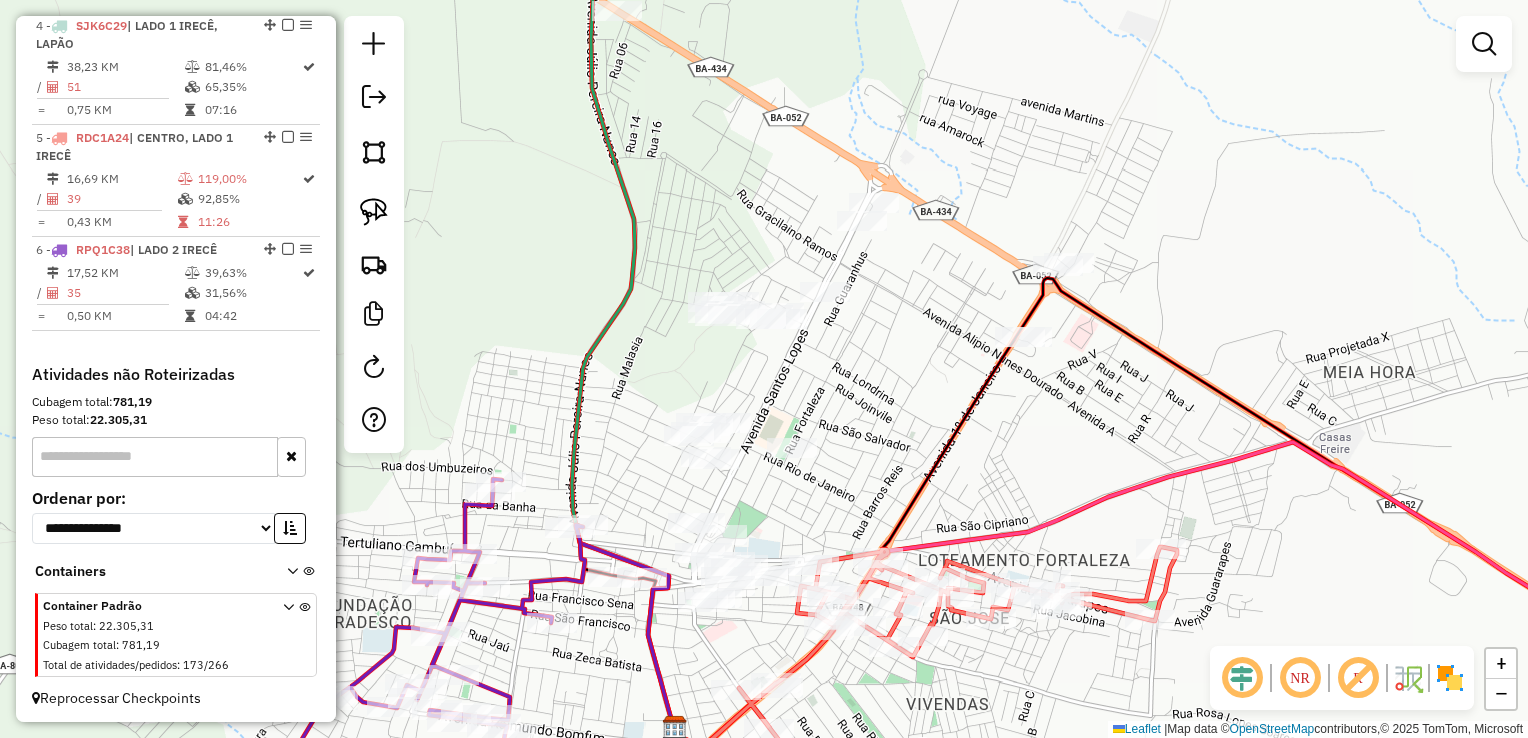 click 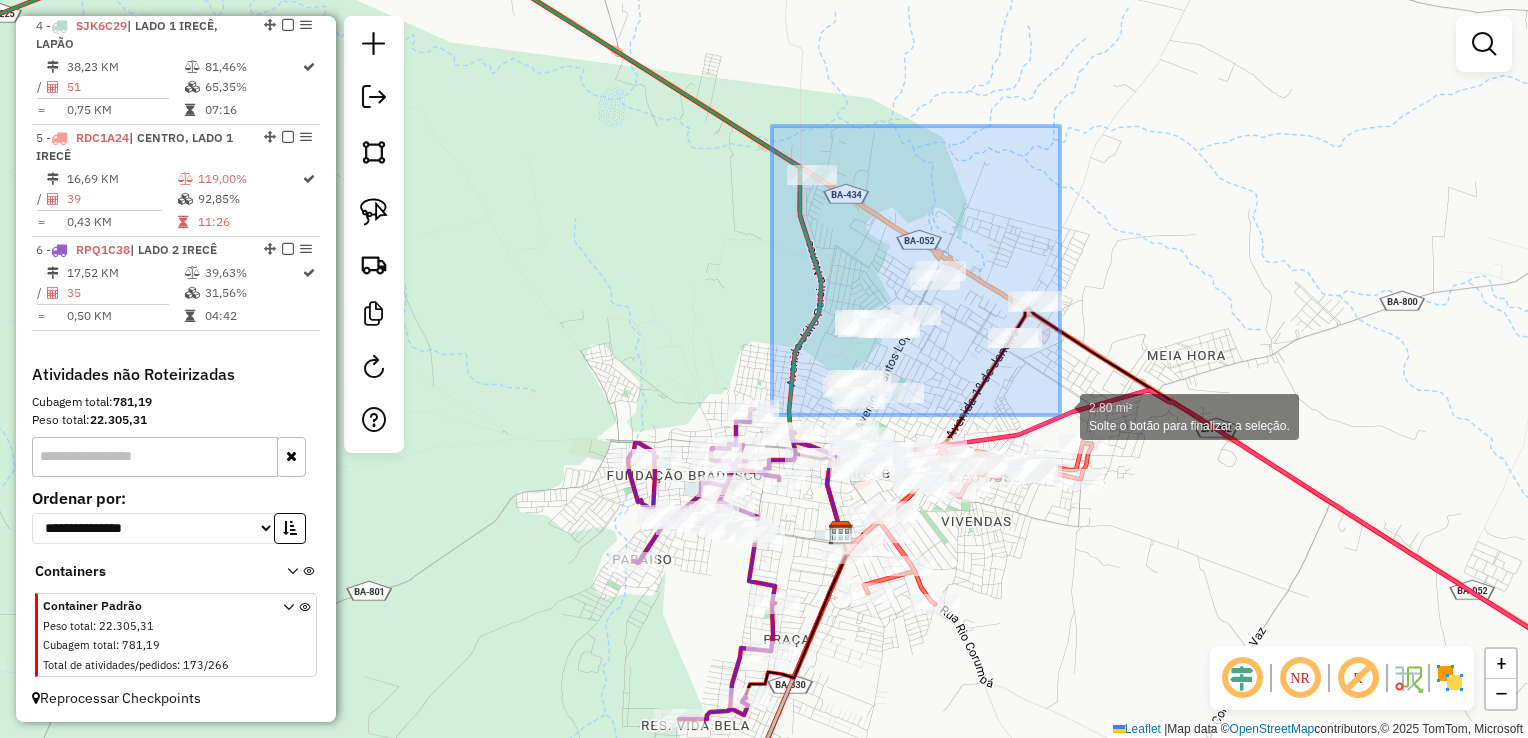 drag, startPoint x: 878, startPoint y: 259, endPoint x: 1060, endPoint y: 415, distance: 239.70816 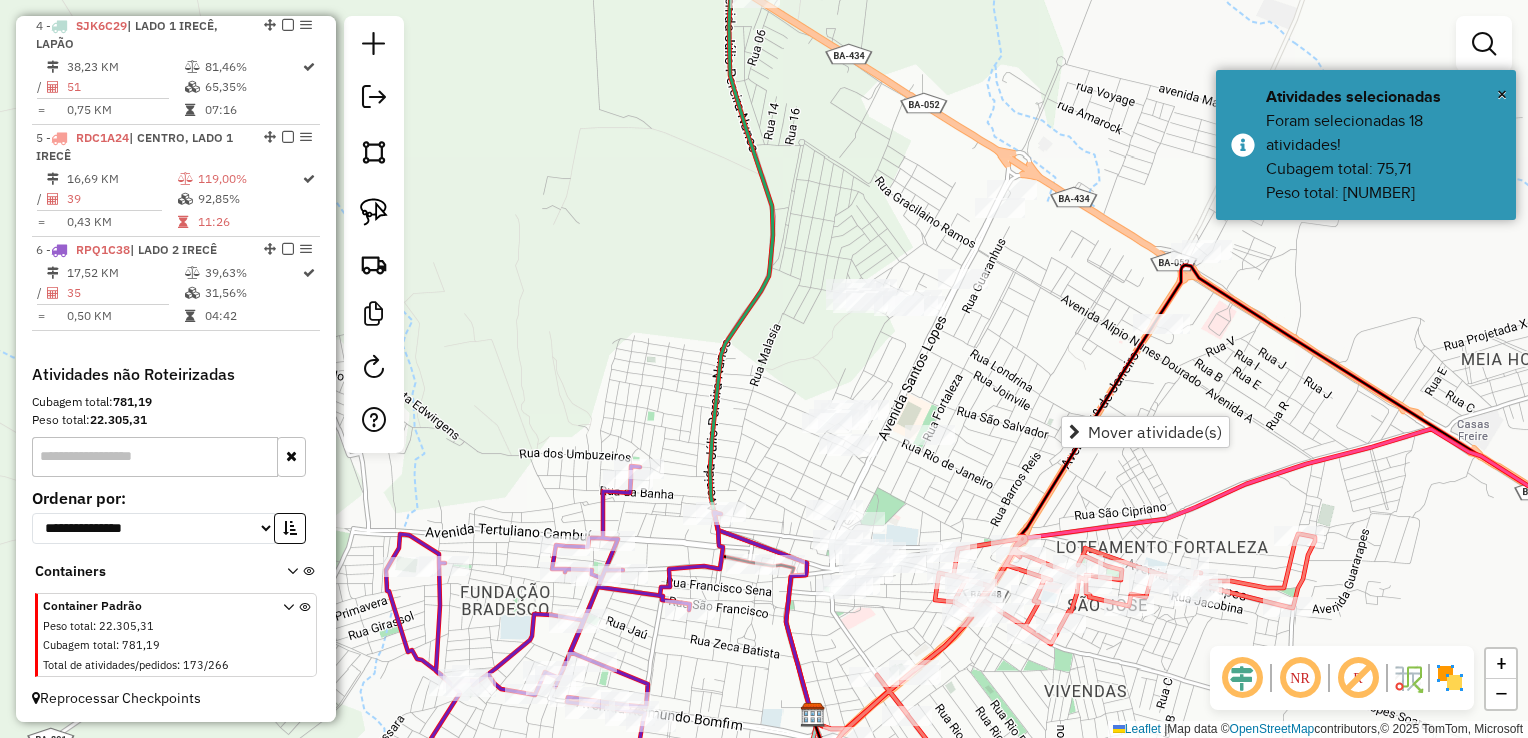 drag, startPoint x: 938, startPoint y: 482, endPoint x: 926, endPoint y: 446, distance: 37.94733 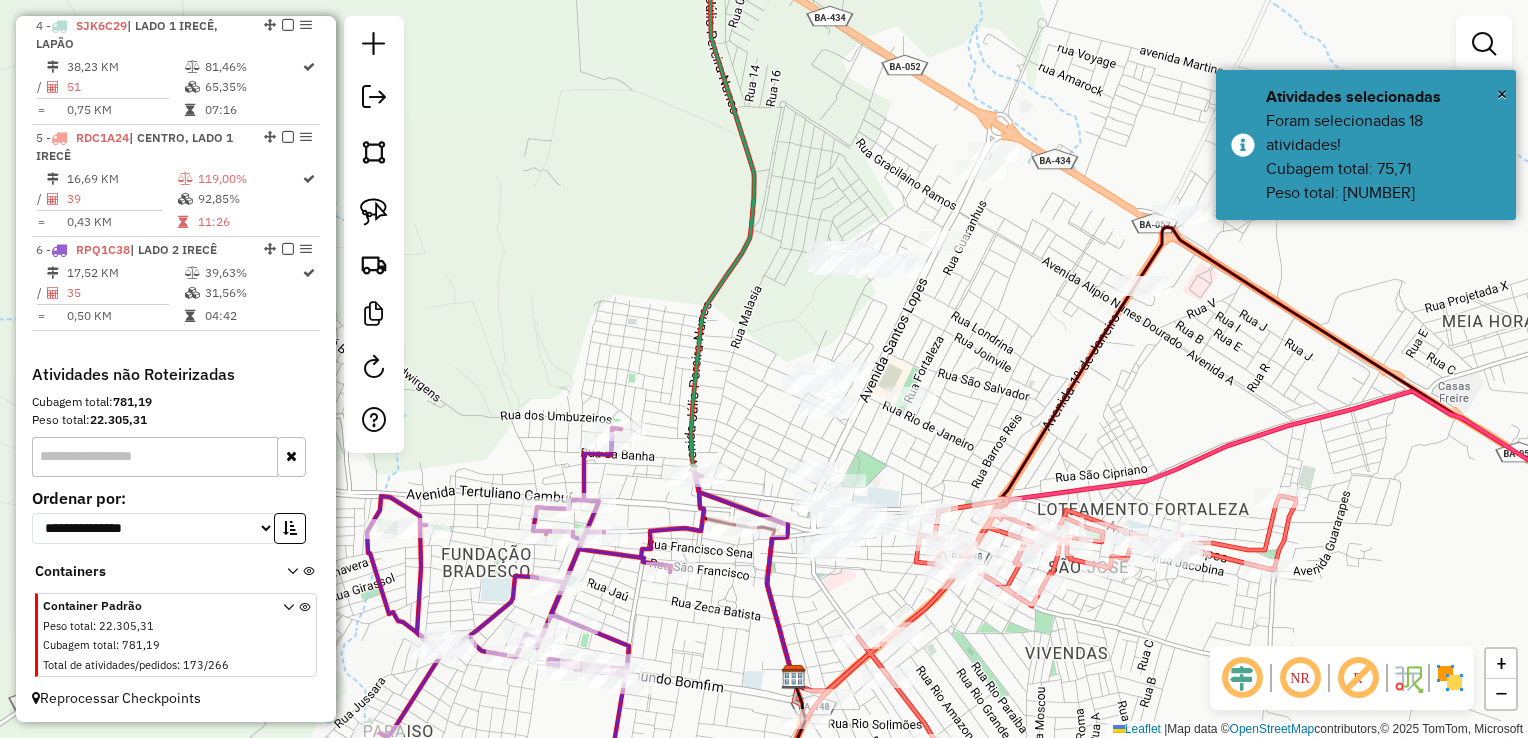 drag, startPoint x: 884, startPoint y: 407, endPoint x: 873, endPoint y: 402, distance: 12.083046 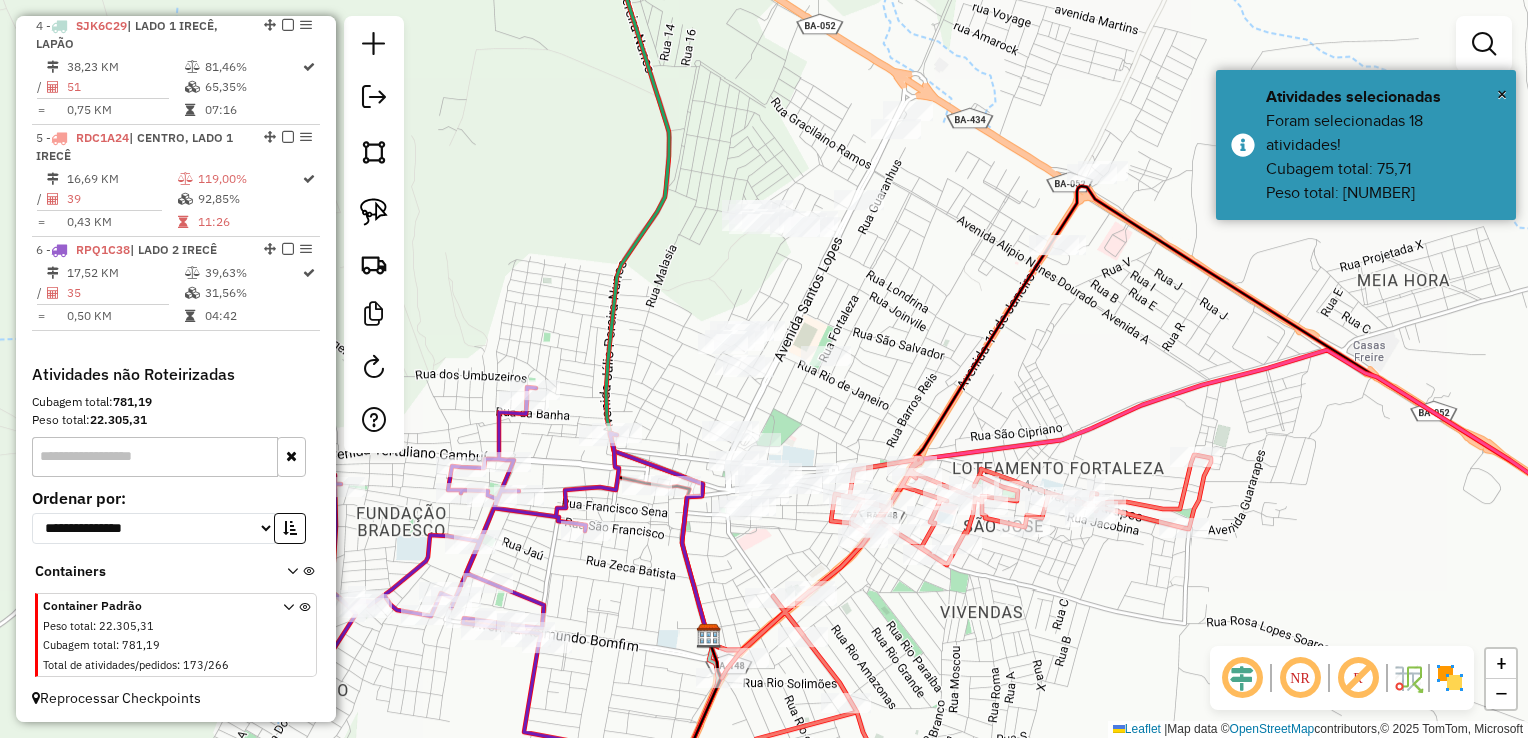 drag, startPoint x: 955, startPoint y: 362, endPoint x: 878, endPoint y: 325, distance: 85.42833 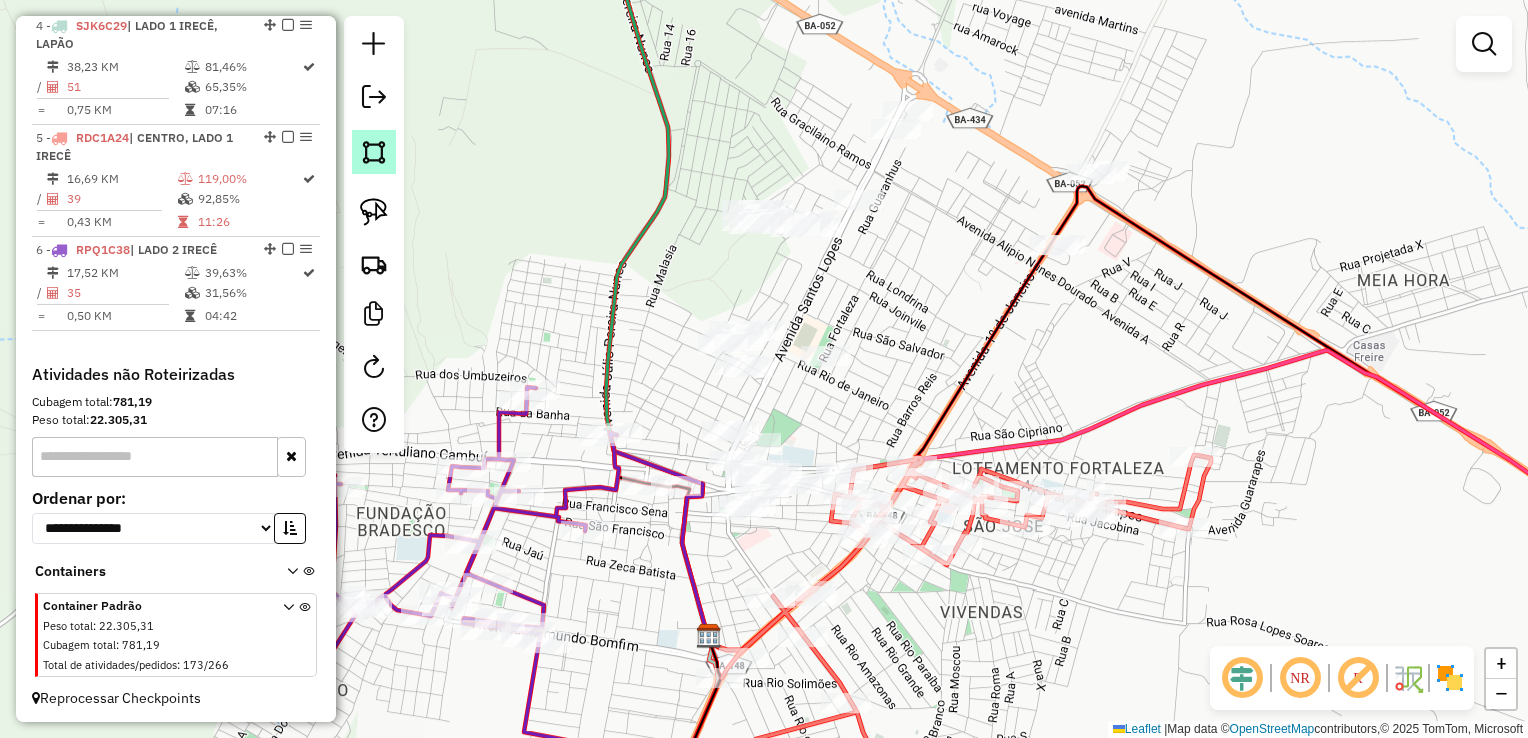 click 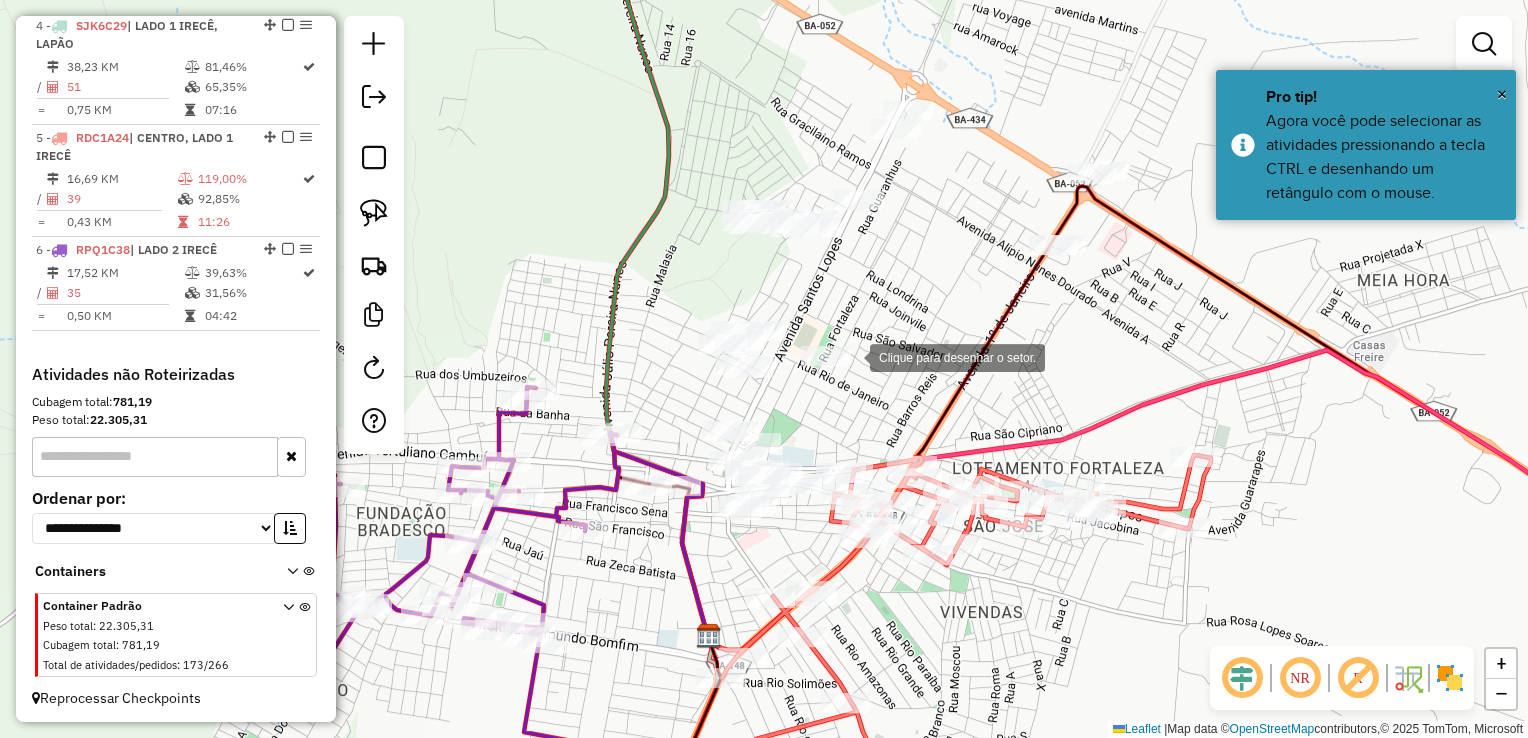 click 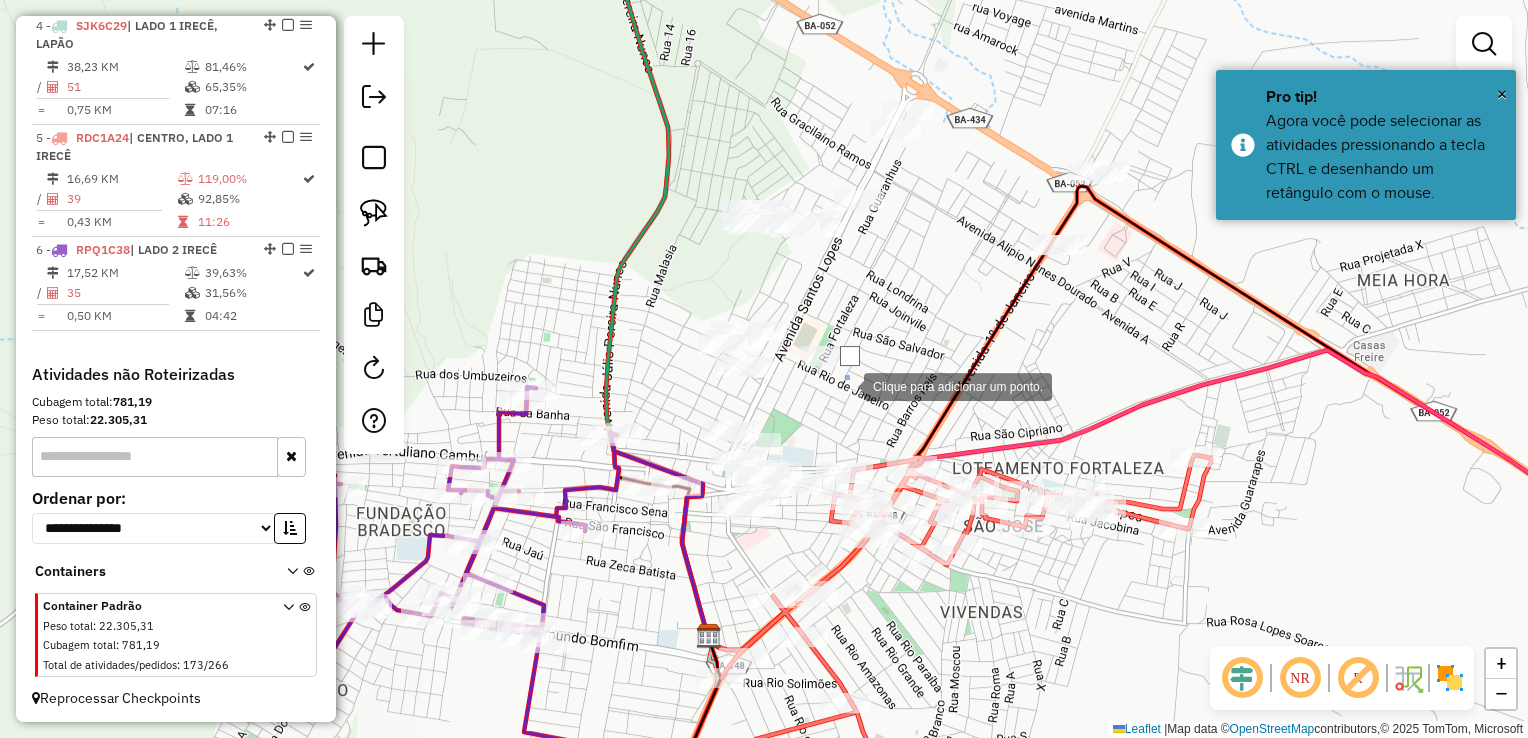 click 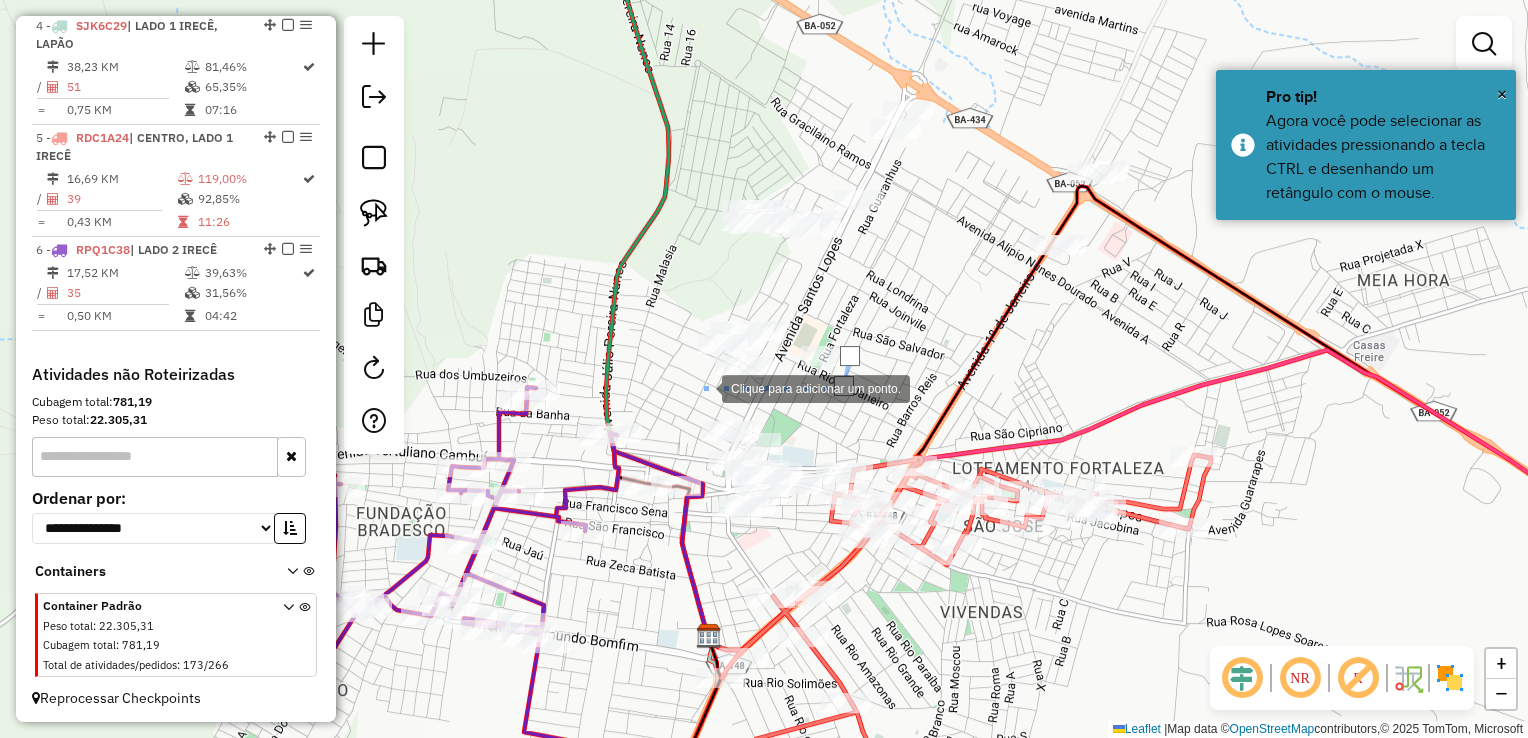 click 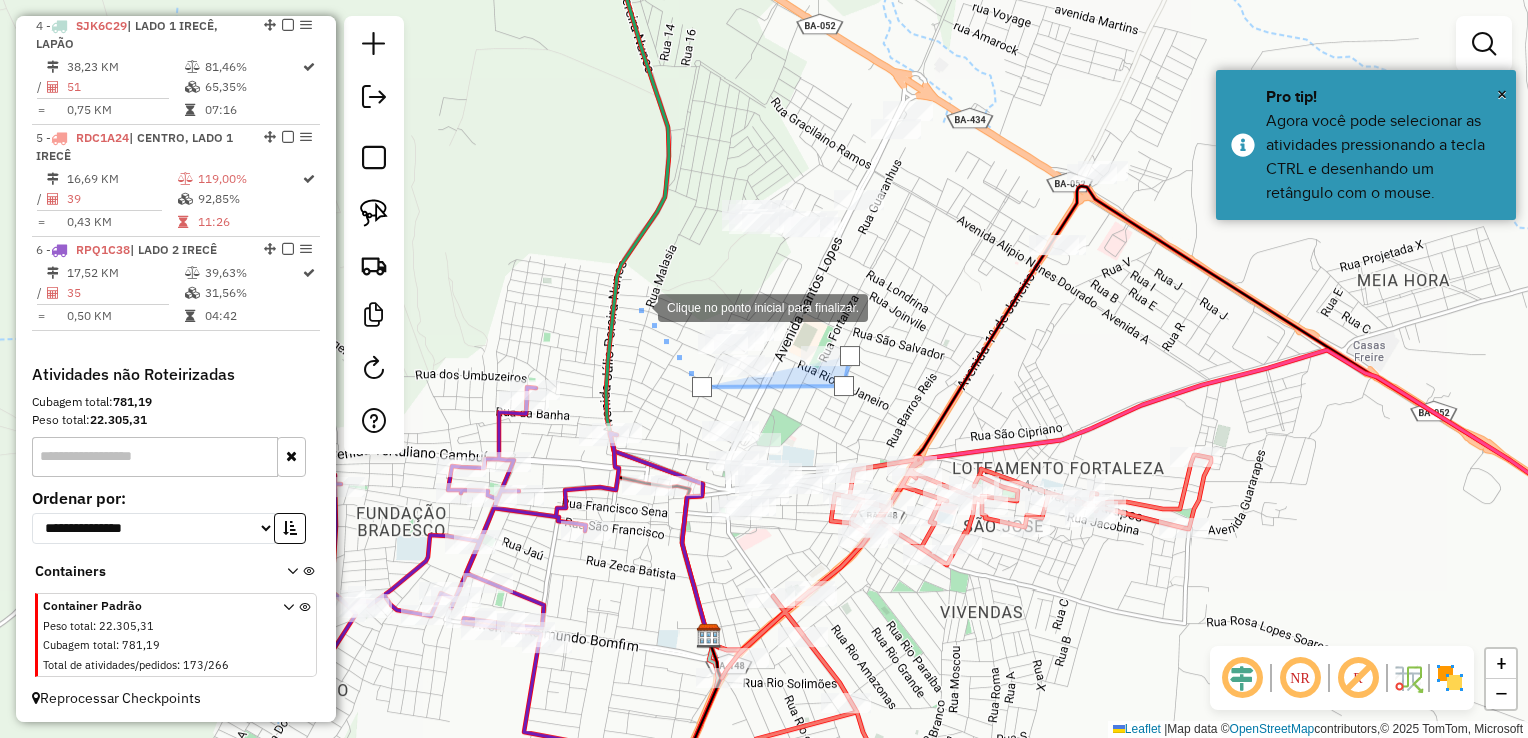 click 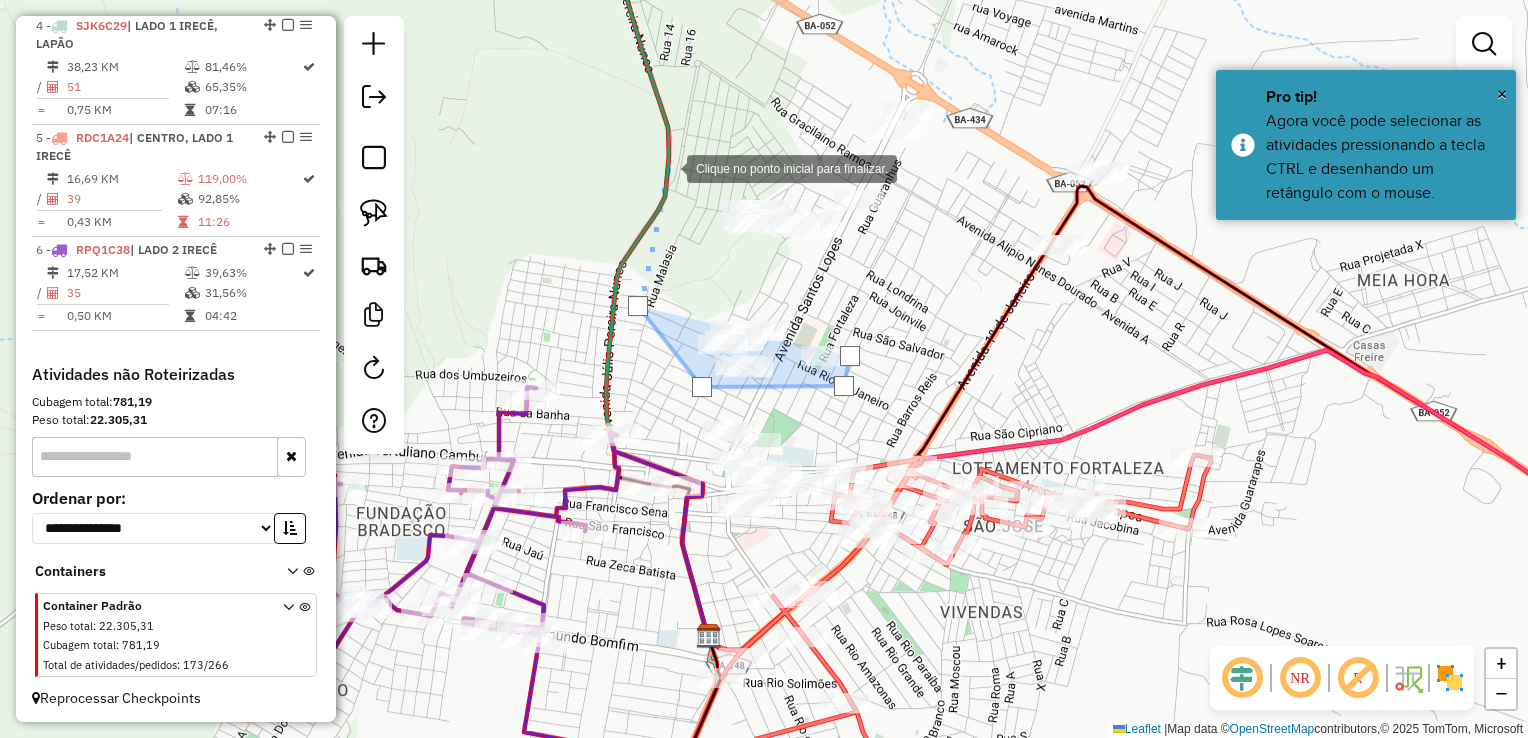 click 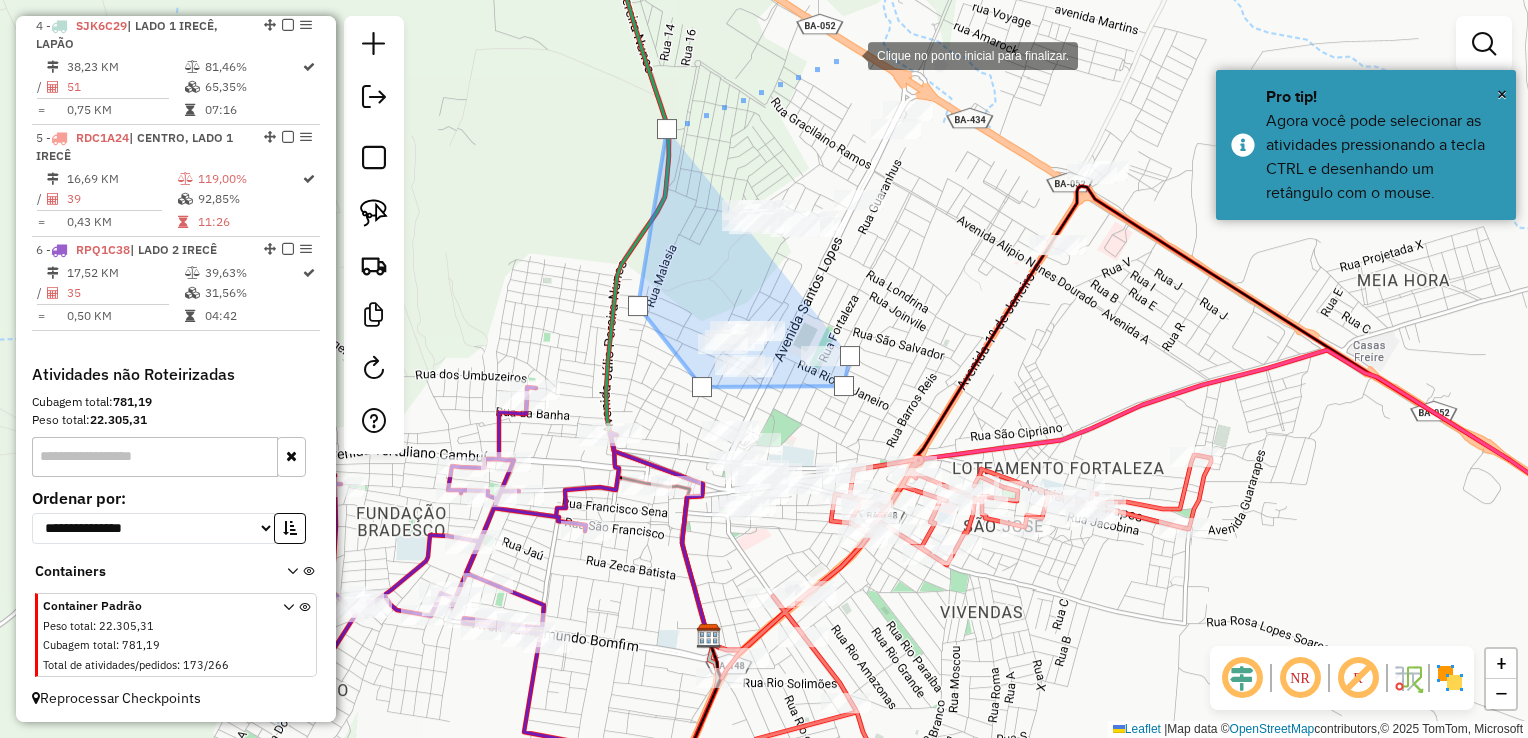 click 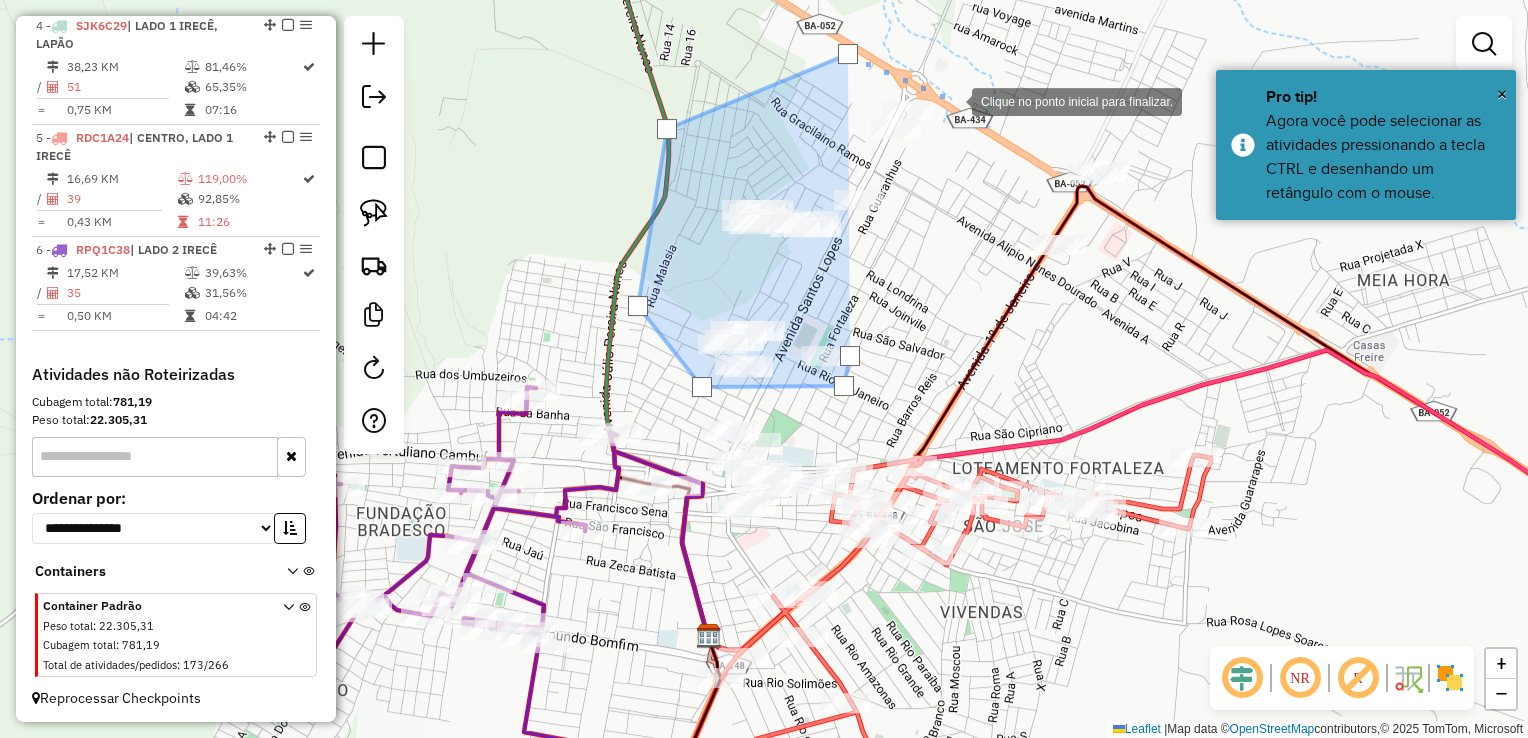 click 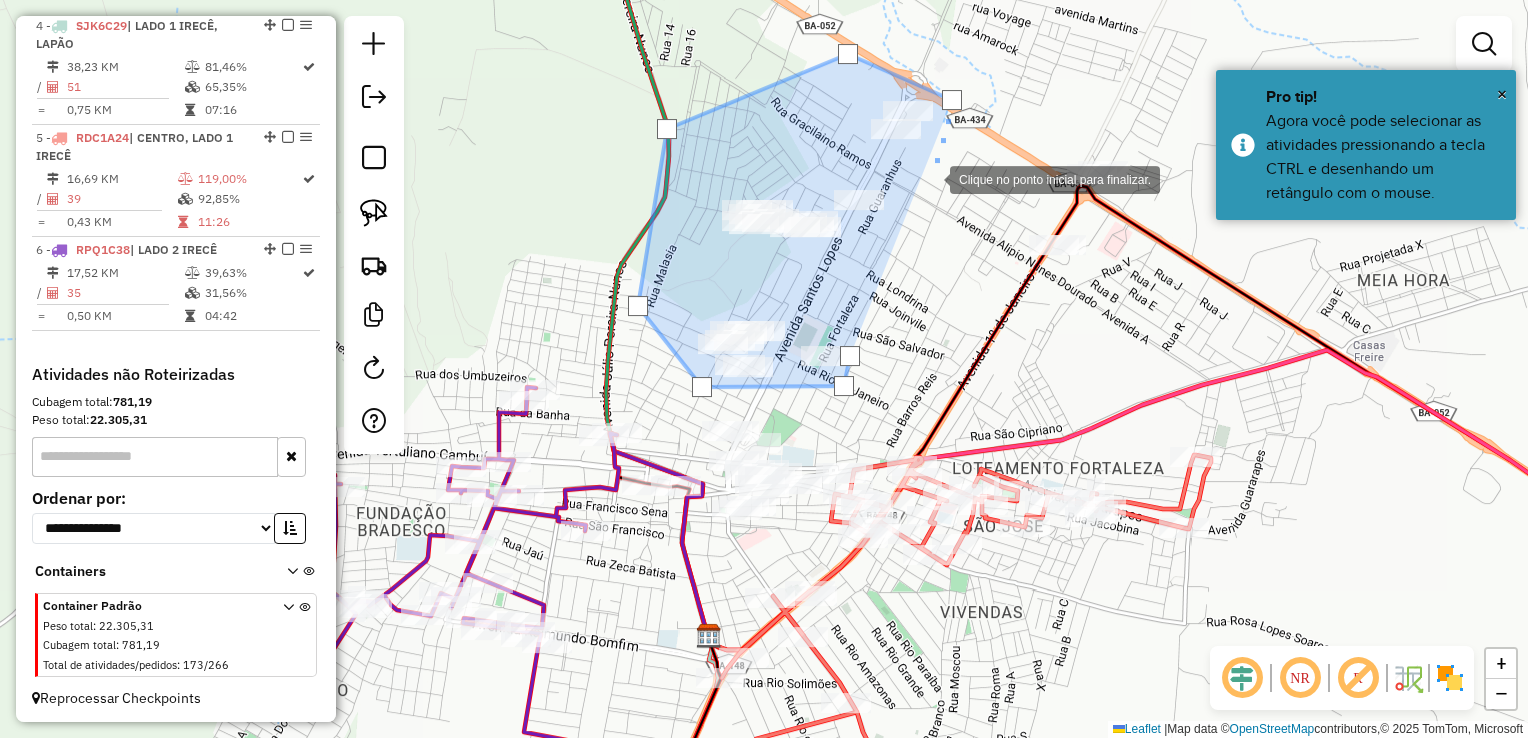 click 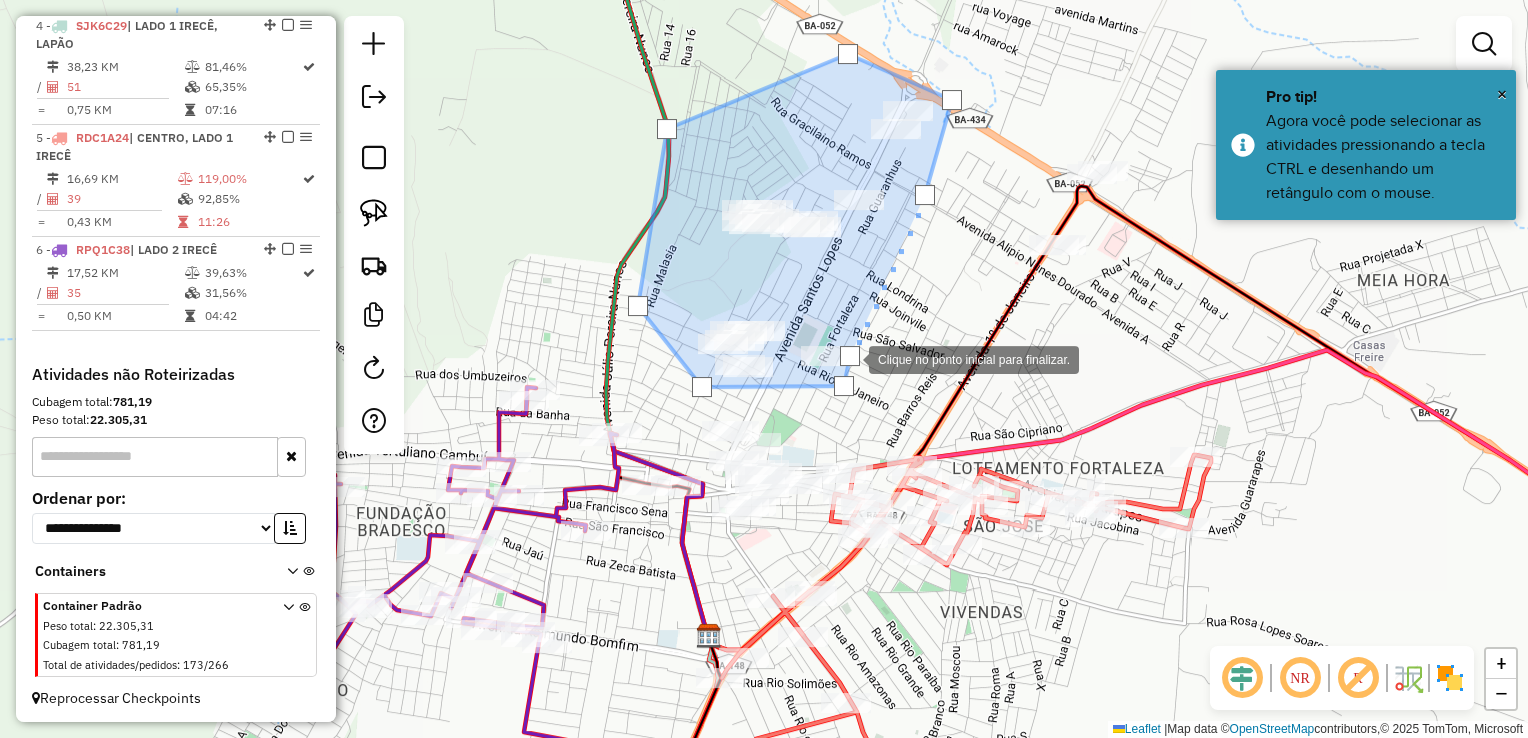 click 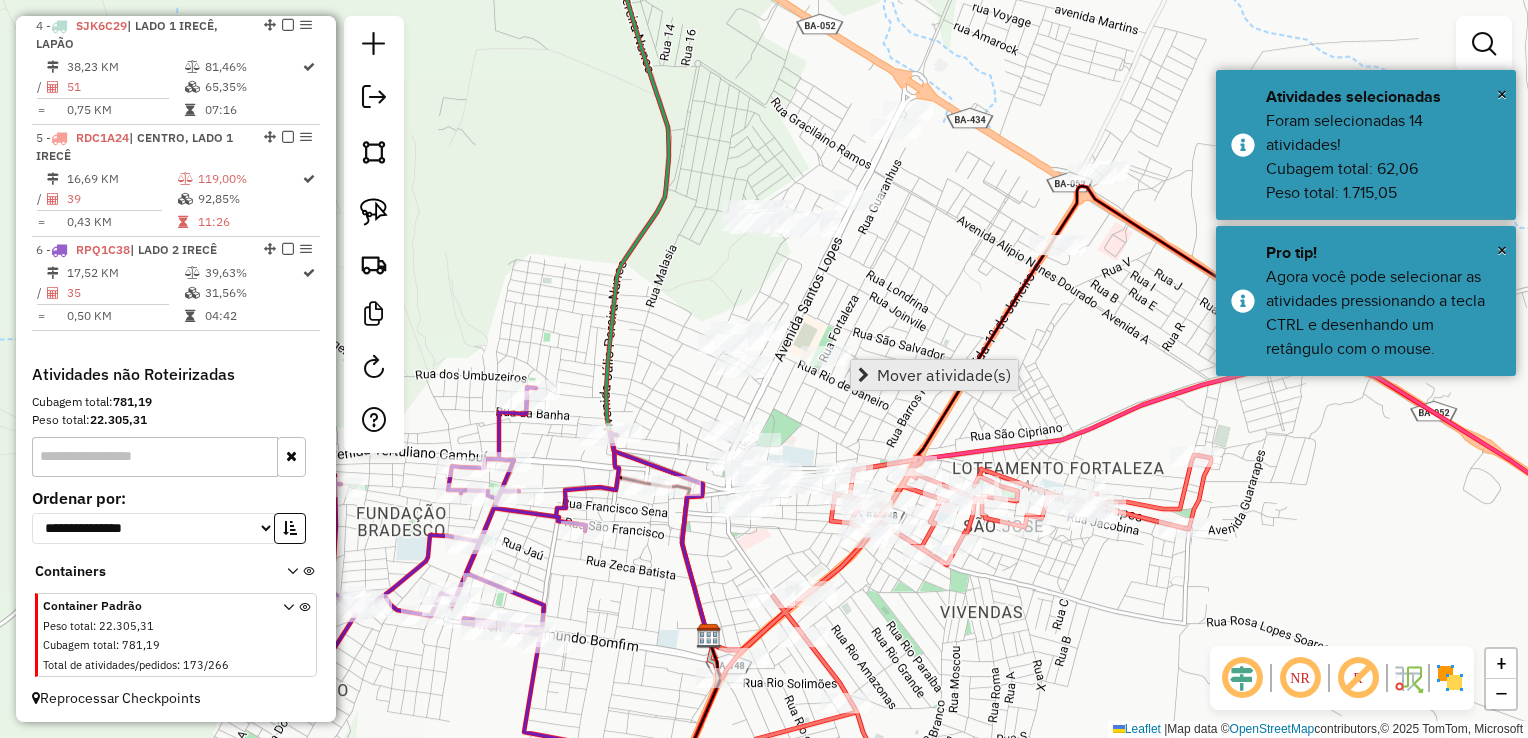 click on "Mover atividade(s)" at bounding box center [934, 375] 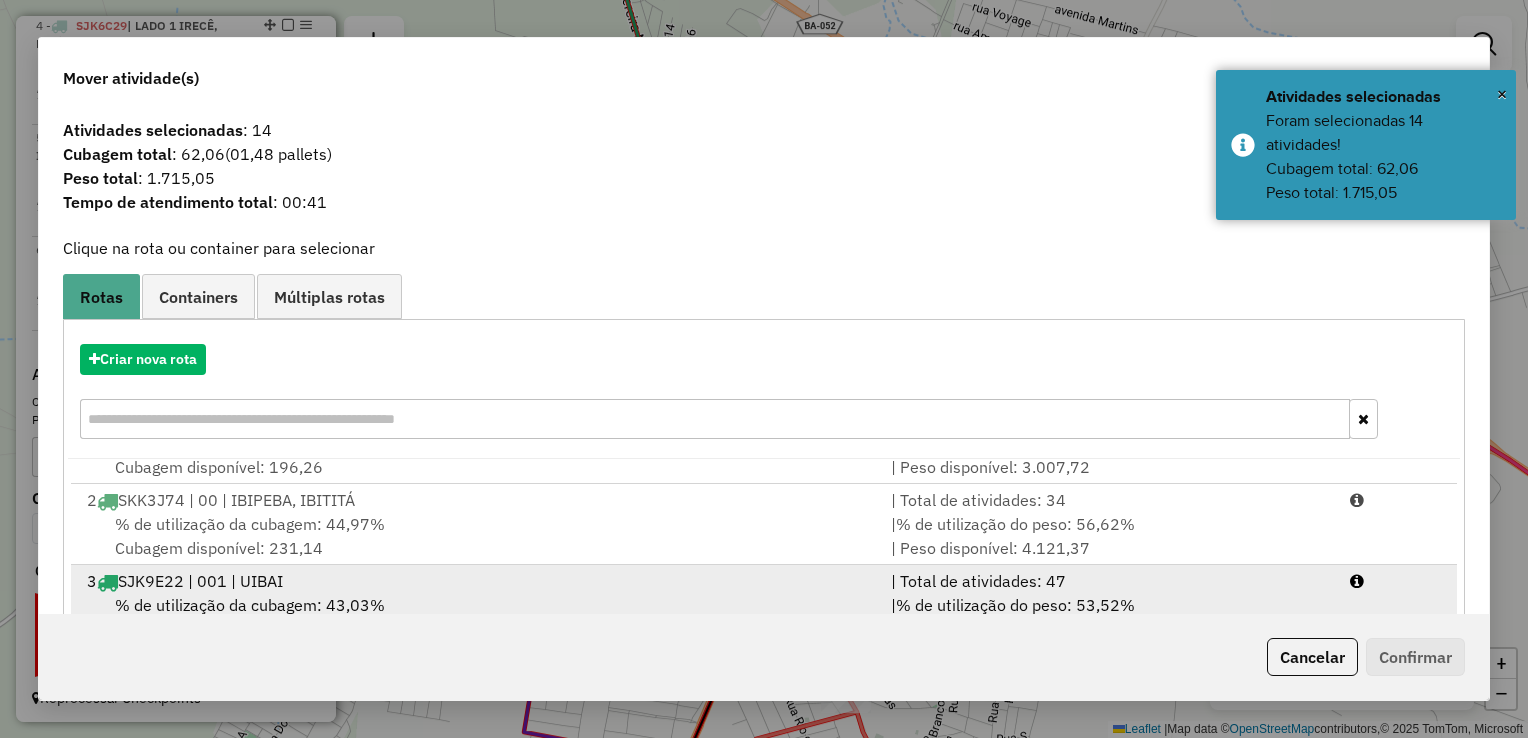 scroll, scrollTop: 84, scrollLeft: 0, axis: vertical 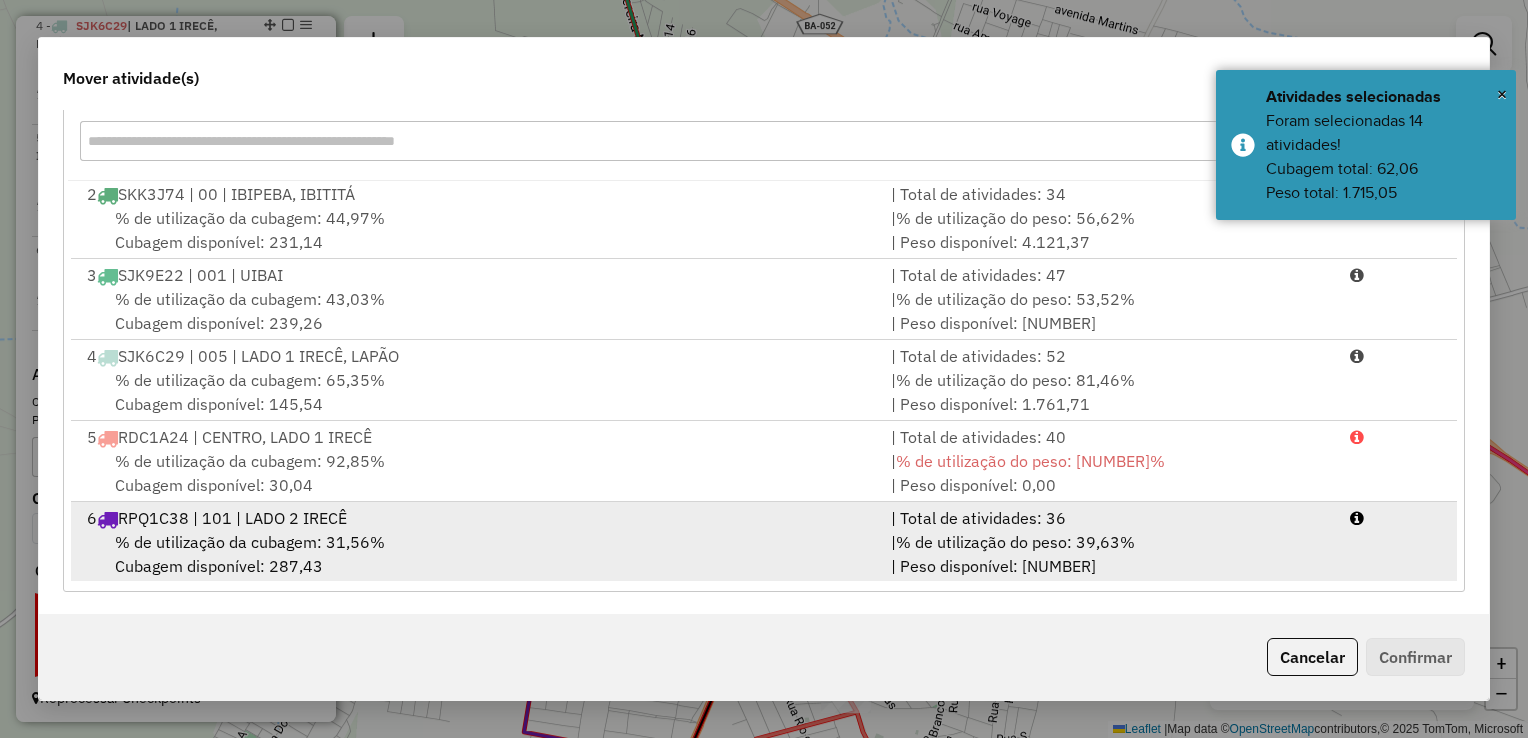 click on "% de utilização da cubagem: 31,56%  Cubagem disponível: 287,43" at bounding box center (477, 554) 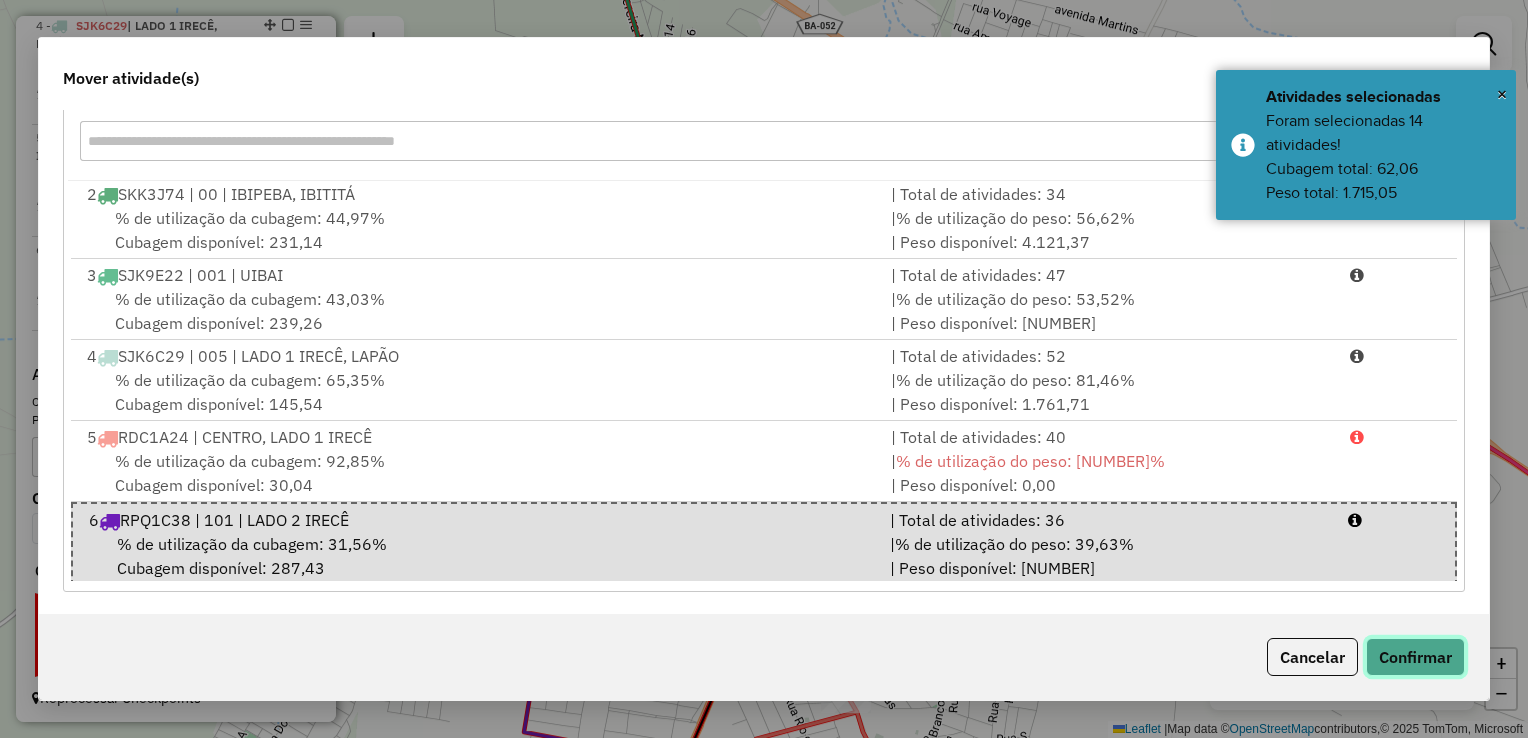 click on "Confirmar" 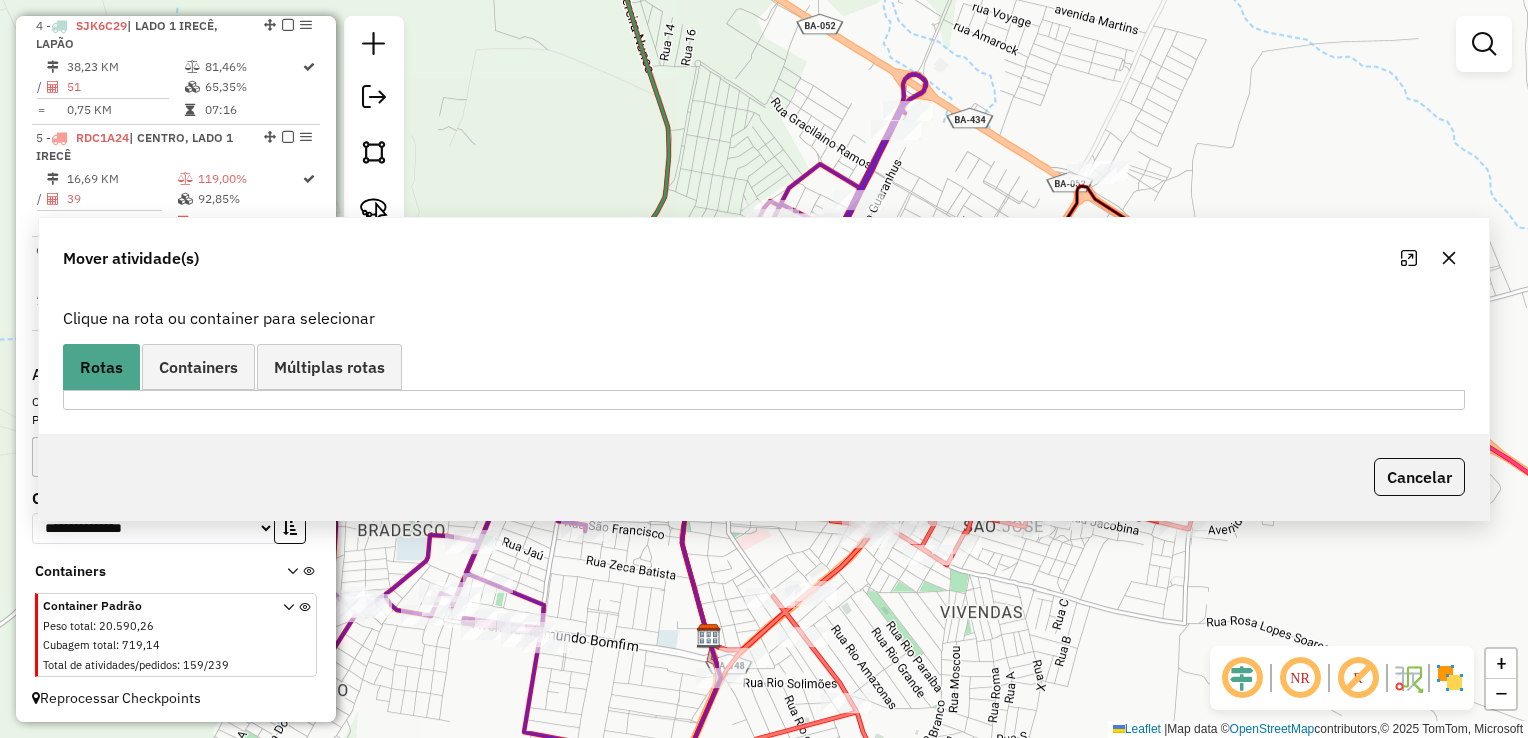 scroll, scrollTop: 0, scrollLeft: 0, axis: both 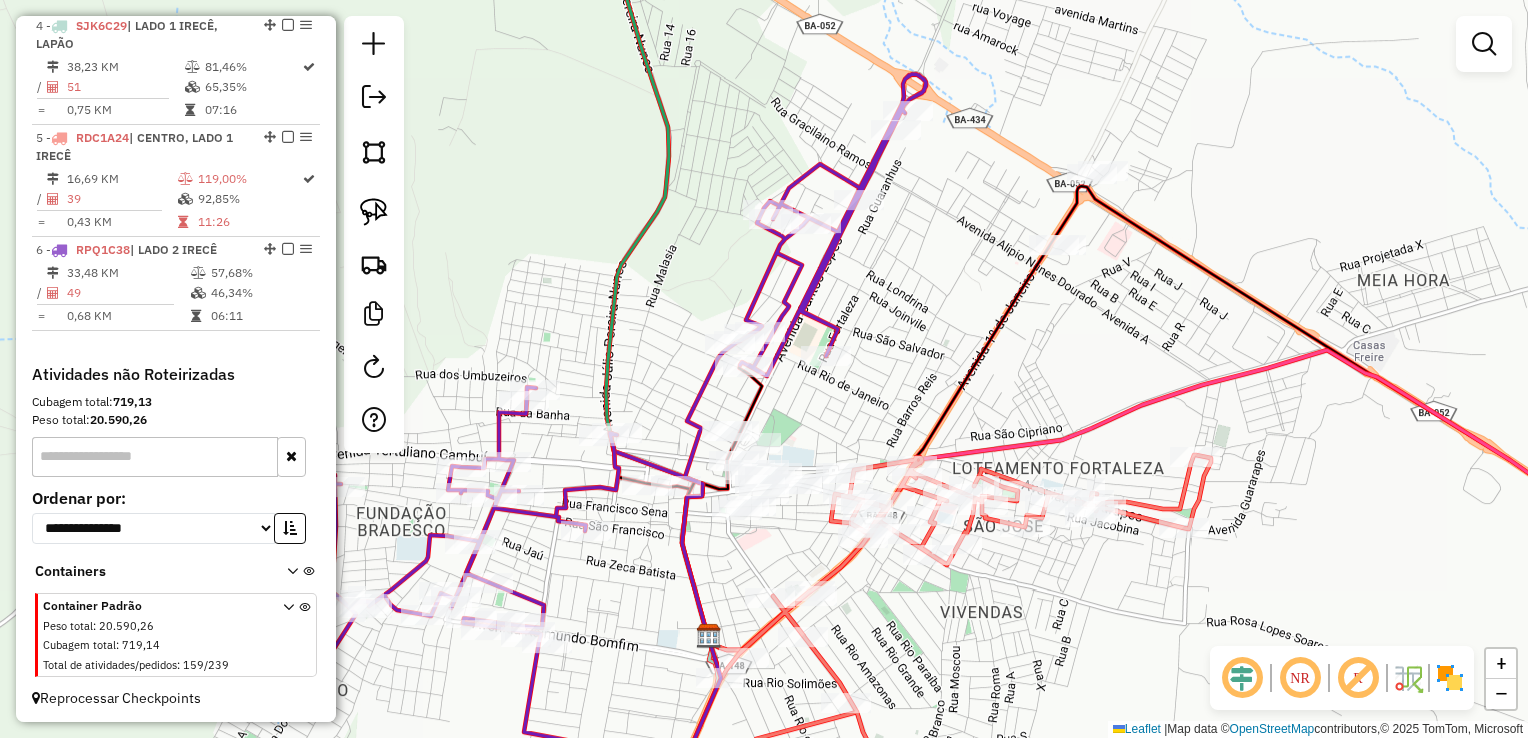 click 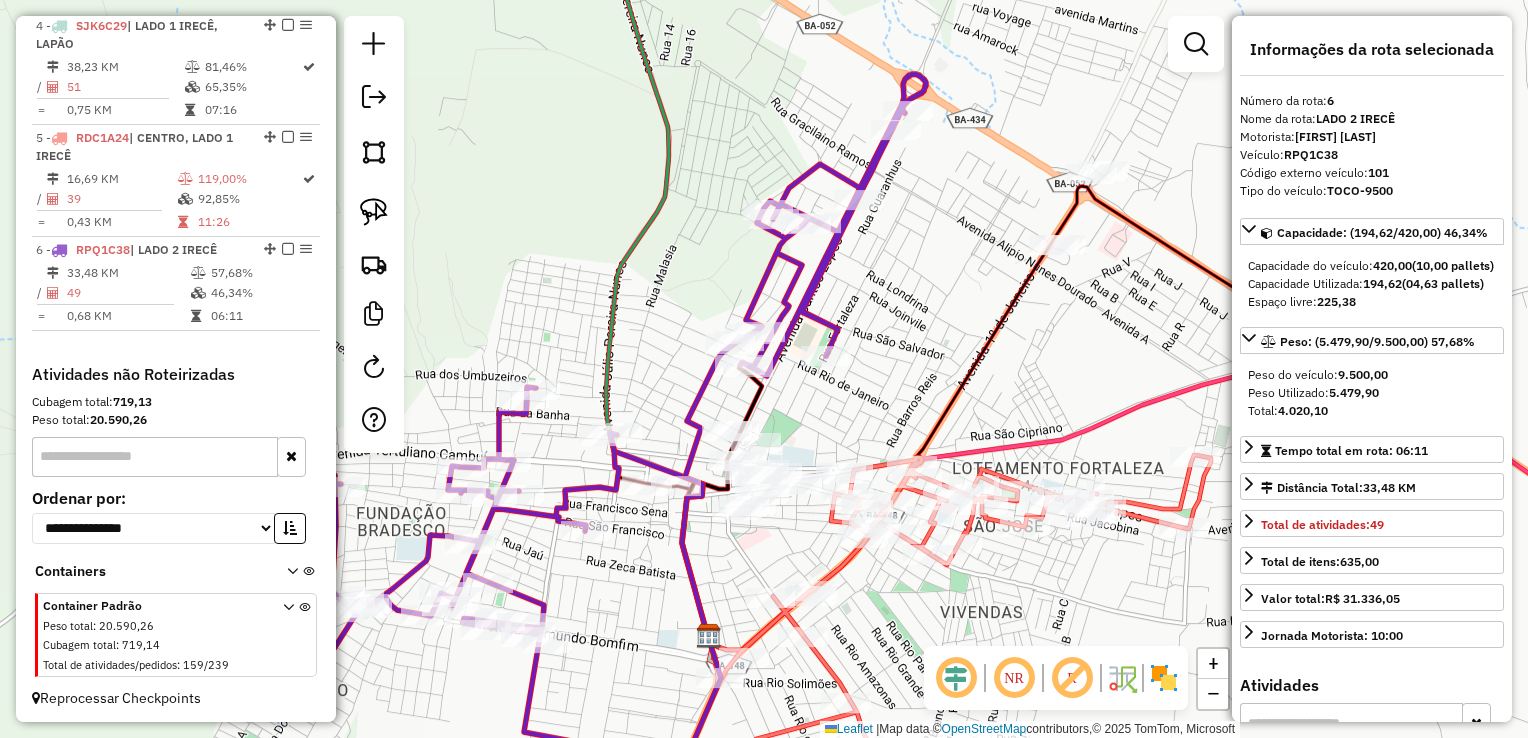 drag, startPoint x: 872, startPoint y: 387, endPoint x: 880, endPoint y: 123, distance: 264.1212 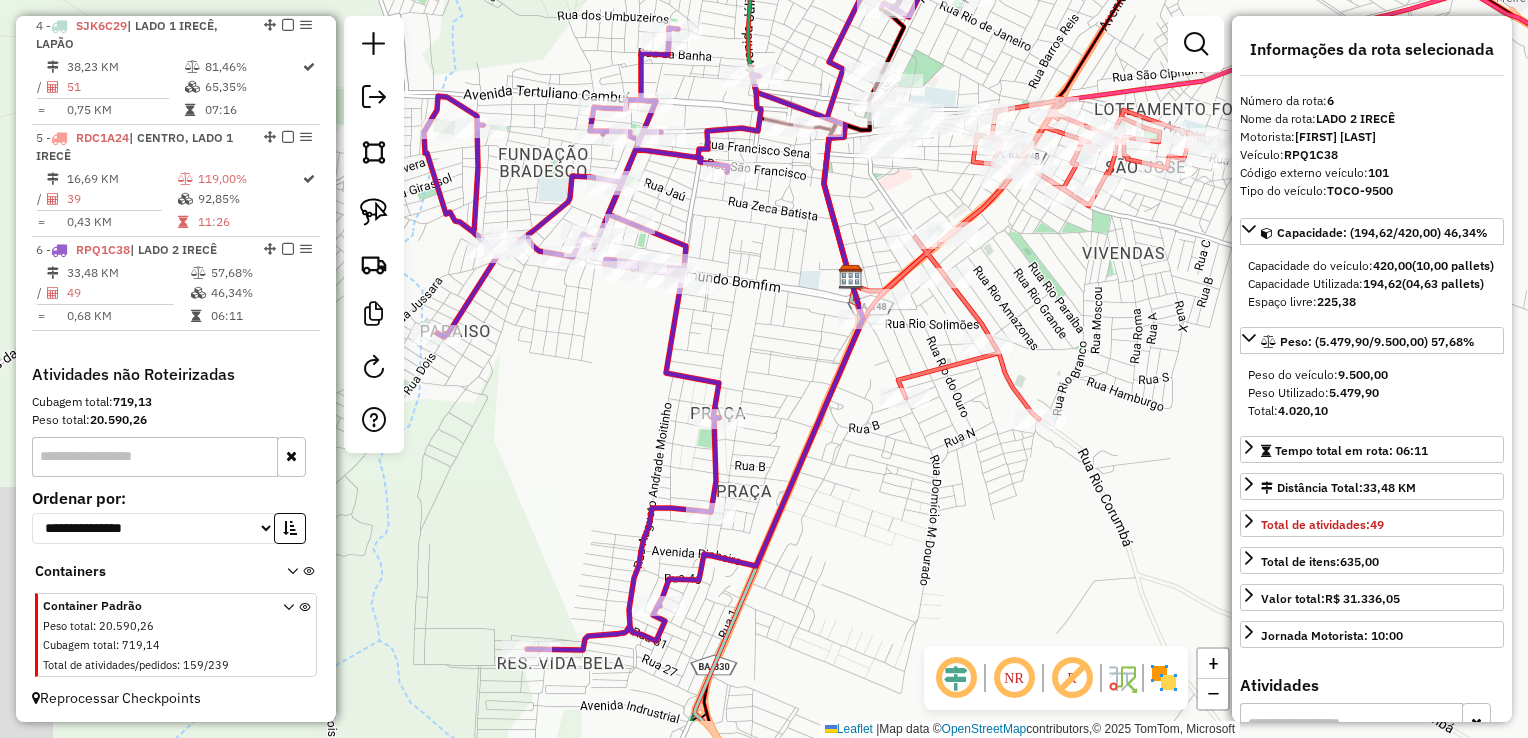 drag, startPoint x: 732, startPoint y: 300, endPoint x: 868, endPoint y: 207, distance: 164.7574 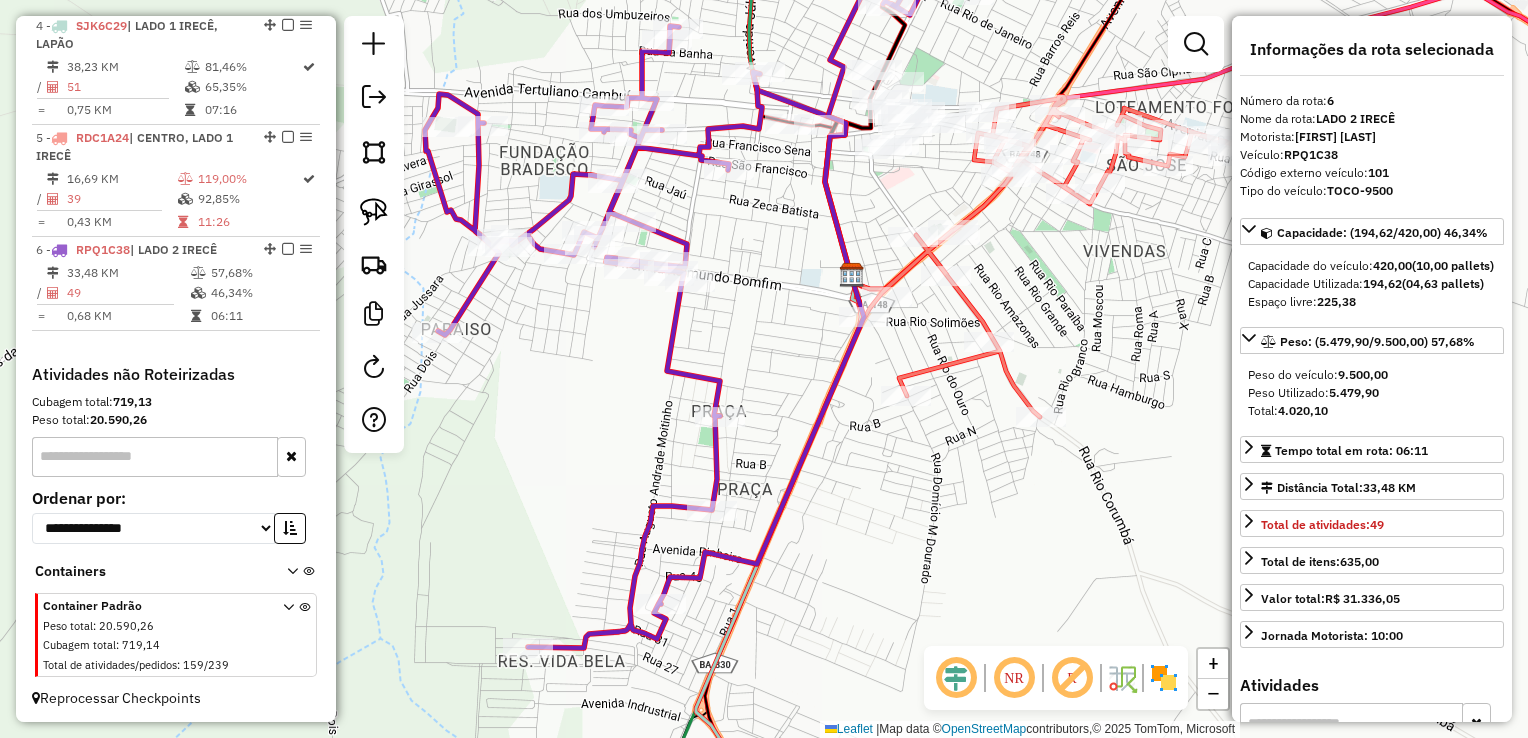 click on "Janela de atendimento Grade de atendimento Capacidade Transportadoras Veículos Cliente Pedidos  Rotas Selecione os dias de semana para filtrar as janelas de atendimento  Seg   Ter   Qua   Qui   Sex   Sáb   Dom  Informe o período da janela de atendimento: De: Até:  Filtrar exatamente a janela do cliente  Considerar janela de atendimento padrão  Selecione os dias de semana para filtrar as grades de atendimento  Seg   Ter   Qua   Qui   Sex   Sáb   Dom   Considerar clientes sem dia de atendimento cadastrado  Clientes fora do dia de atendimento selecionado Filtrar as atividades entre os valores definidos abaixo:  Peso mínimo:   Peso máximo:   Cubagem mínima:   Cubagem máxima:   De:   Até:  Filtrar as atividades entre o tempo de atendimento definido abaixo:  De:   Até:   Considerar capacidade total dos clientes não roteirizados Transportadora: Selecione um ou mais itens Tipo de veículo: Selecione um ou mais itens Veículo: Selecione um ou mais itens Motorista: Selecione um ou mais itens Nome: Rótulo:" 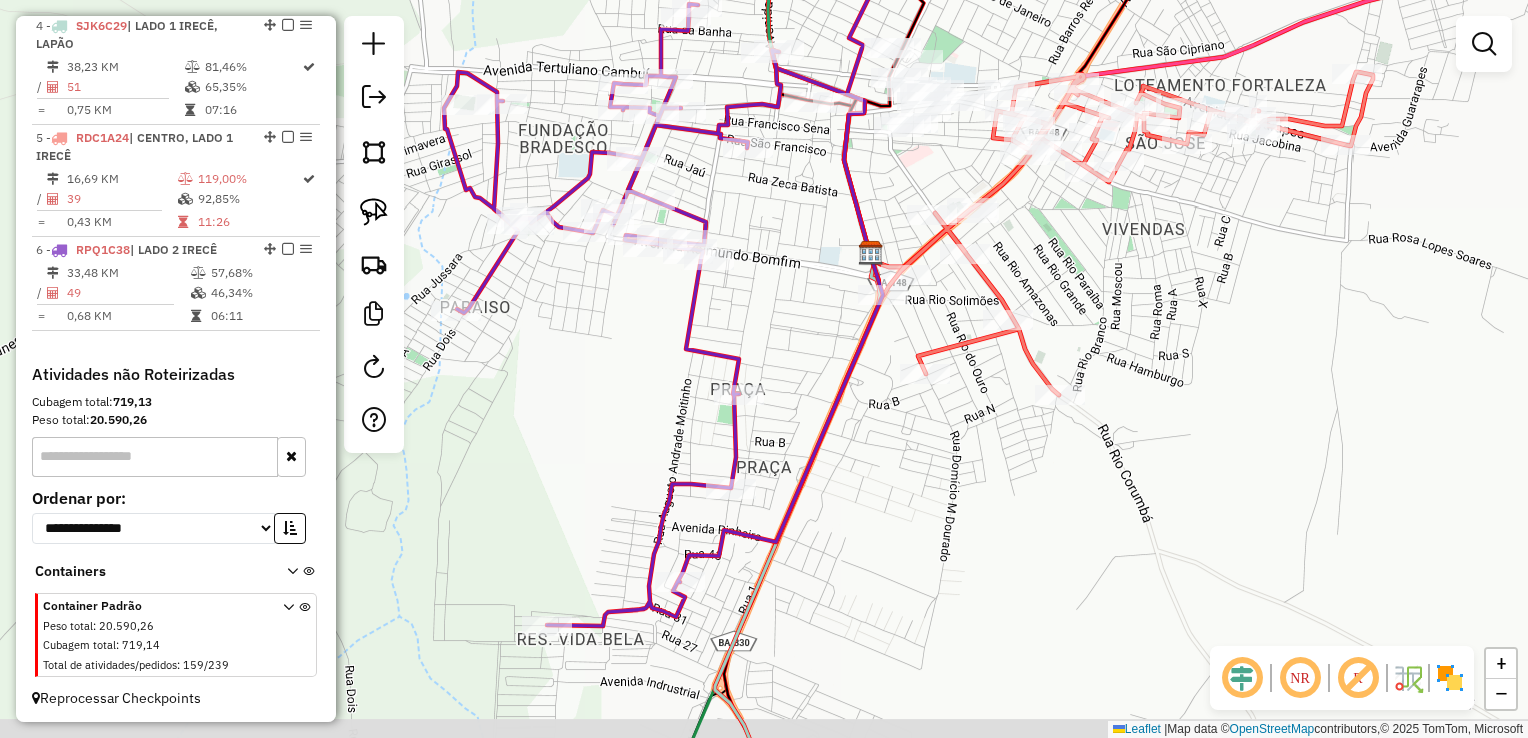 drag, startPoint x: 774, startPoint y: 389, endPoint x: 806, endPoint y: 298, distance: 96.462425 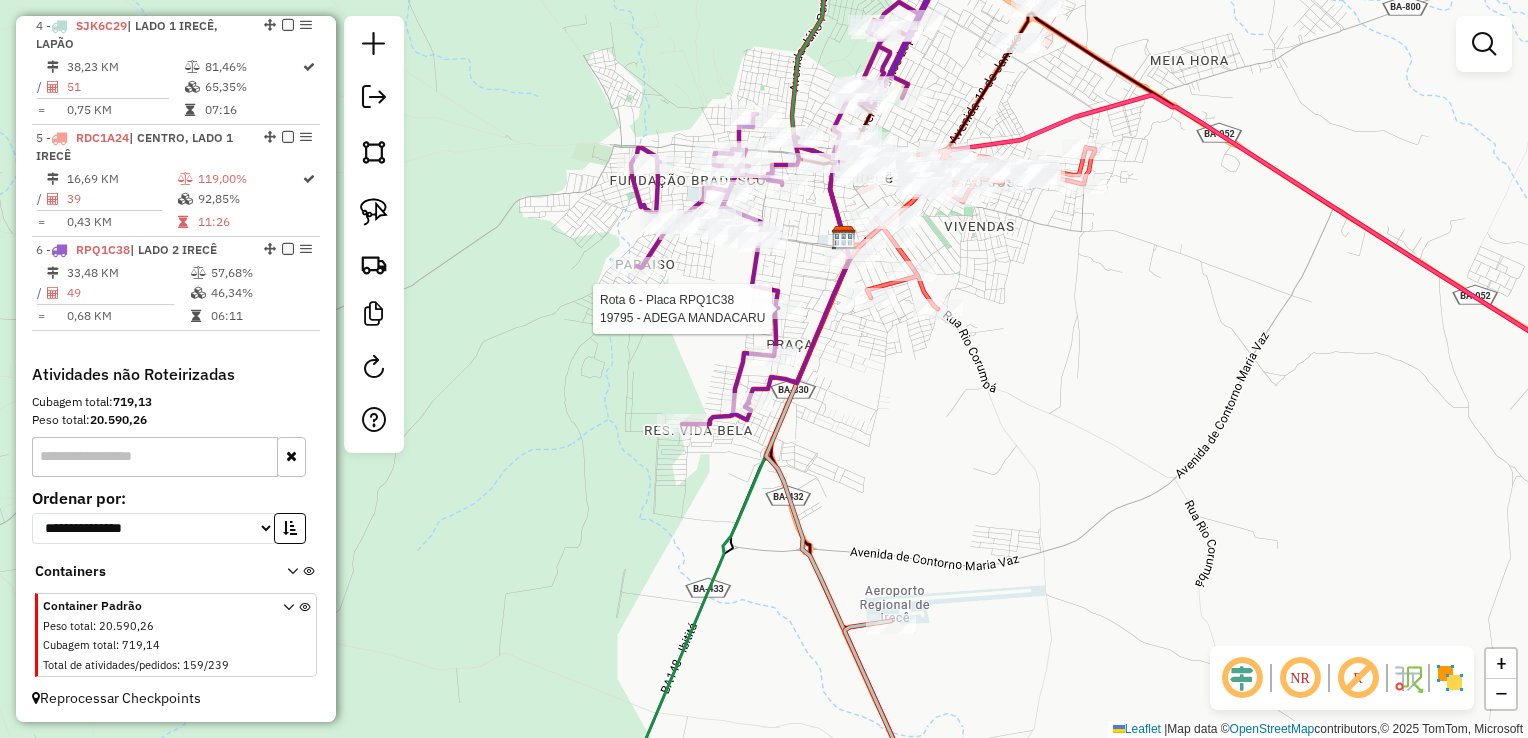 select on "*********" 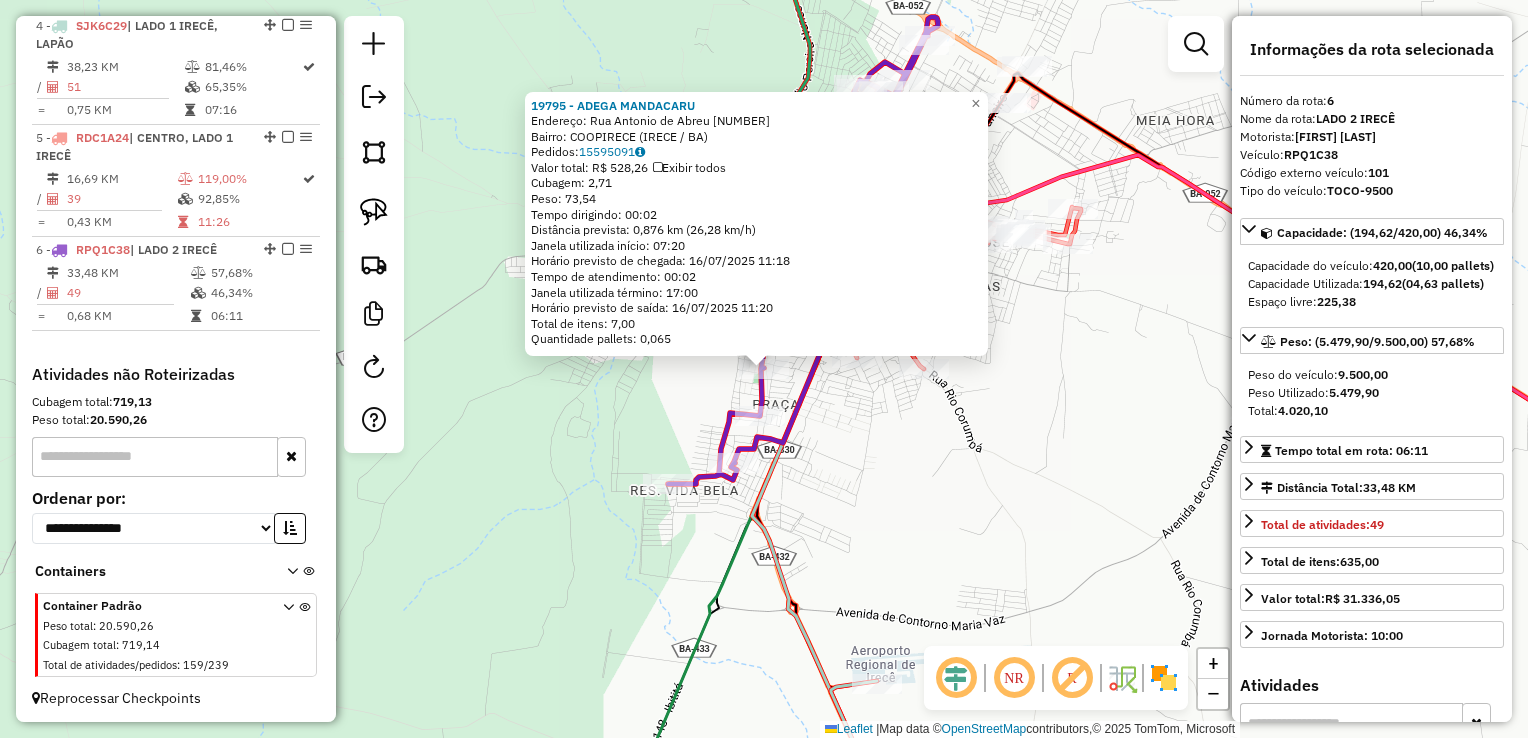 click on "19795 - ADEGA MANDACARU  Endereço:  Rua Antonio de Abreu 168   Bairro: COOPIRECE (IRECE / BA)   Pedidos:  15595091   Valor total: R$ 528,26   Exibir todos   Cubagem: 2,71  Peso: 73,54  Tempo dirigindo: 00:02   Distância prevista: 0,876 km (26,28 km/h)   Janela utilizada início: 07:20   Horário previsto de chegada: 16/07/2025 11:18   Tempo de atendimento: 00:02   Janela utilizada término: 17:00   Horário previsto de saída: 16/07/2025 11:20   Total de itens: 7,00   Quantidade pallets: 0,065  × Janela de atendimento Grade de atendimento Capacidade Transportadoras Veículos Cliente Pedidos  Rotas Selecione os dias de semana para filtrar as janelas de atendimento  Seg   Ter   Qua   Qui   Sex   Sáb   Dom  Informe o período da janela de atendimento: De: Até:  Filtrar exatamente a janela do cliente  Considerar janela de atendimento padrão  Selecione os dias de semana para filtrar as grades de atendimento  Seg   Ter   Qua   Qui   Sex   Sáb   Dom   Considerar clientes sem dia de atendimento cadastrado De:" 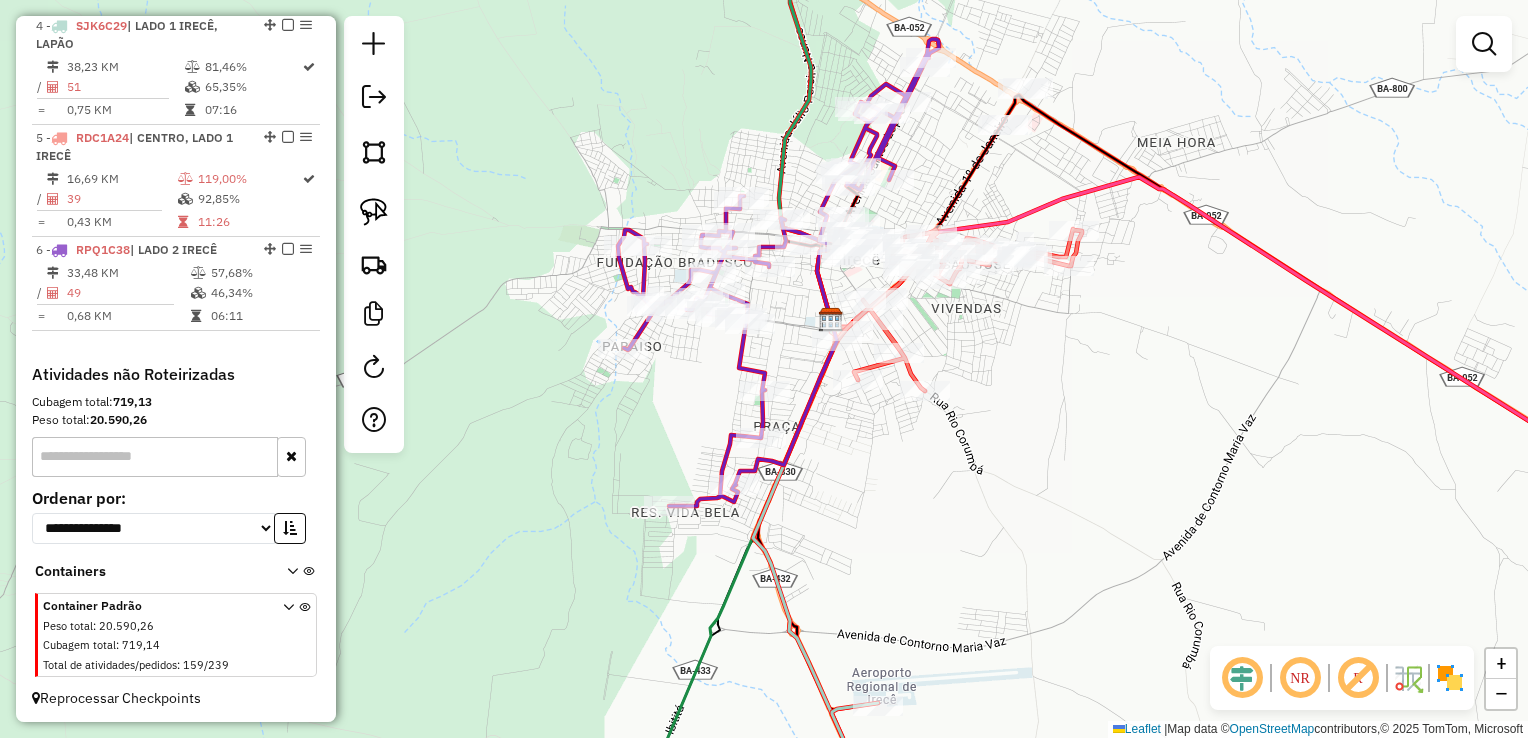 drag, startPoint x: 920, startPoint y: 420, endPoint x: 921, endPoint y: 480, distance: 60.00833 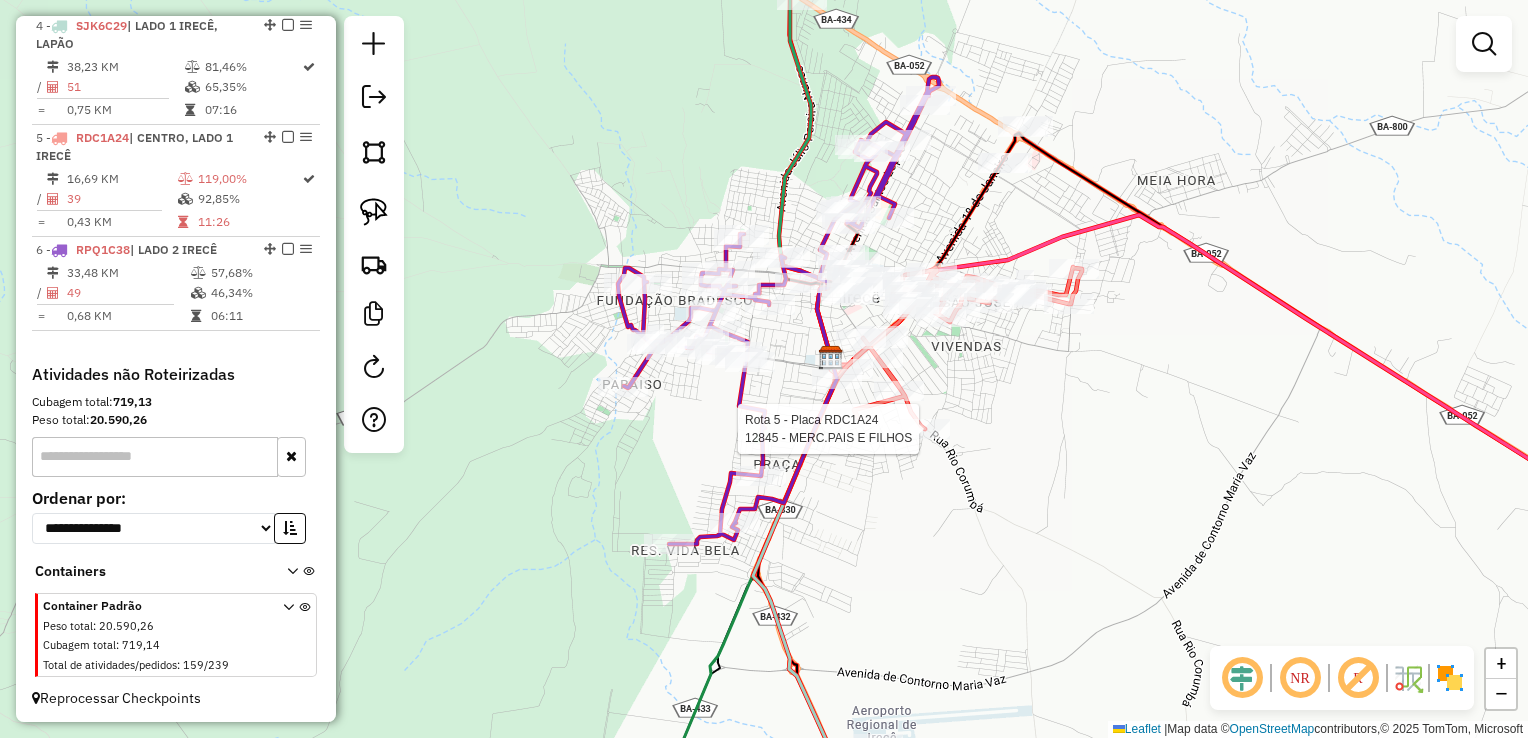 select on "*********" 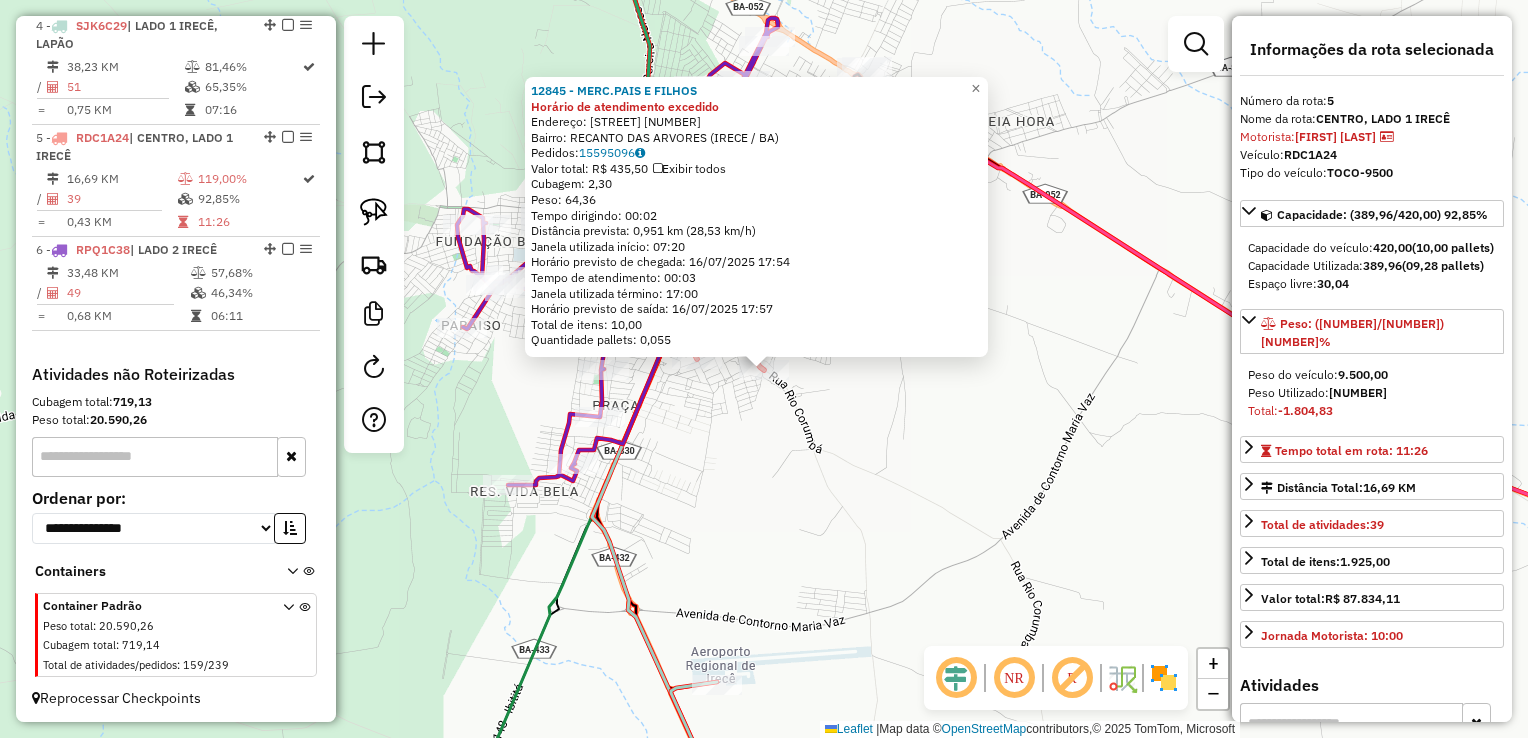 click on "12845 - MERC.PAIS E FILHOS Horário de atendimento excedido  Endereço:  RUA CORUNBA 11   Bairro: RECANTO DAS ARVORES (IRECE / BA)   Pedidos:  15595096   Valor total: R$ 435,50   Exibir todos   Cubagem: 2,30  Peso: 64,36  Tempo dirigindo: 00:02   Distância prevista: 0,951 km (28,53 km/h)   Janela utilizada início: 07:20   Horário previsto de chegada: 16/07/2025 17:54   Tempo de atendimento: 00:03   Janela utilizada término: 17:00   Horário previsto de saída: 16/07/2025 17:57   Total de itens: 10,00   Quantidade pallets: 0,055  × Janela de atendimento Grade de atendimento Capacidade Transportadoras Veículos Cliente Pedidos  Rotas Selecione os dias de semana para filtrar as janelas de atendimento  Seg   Ter   Qua   Qui   Sex   Sáb   Dom  Informe o período da janela de atendimento: De: Até:  Filtrar exatamente a janela do cliente  Considerar janela de atendimento padrão  Selecione os dias de semana para filtrar as grades de atendimento  Seg   Ter   Qua   Qui   Sex   Sáb   Dom   Peso mínimo:   De:" 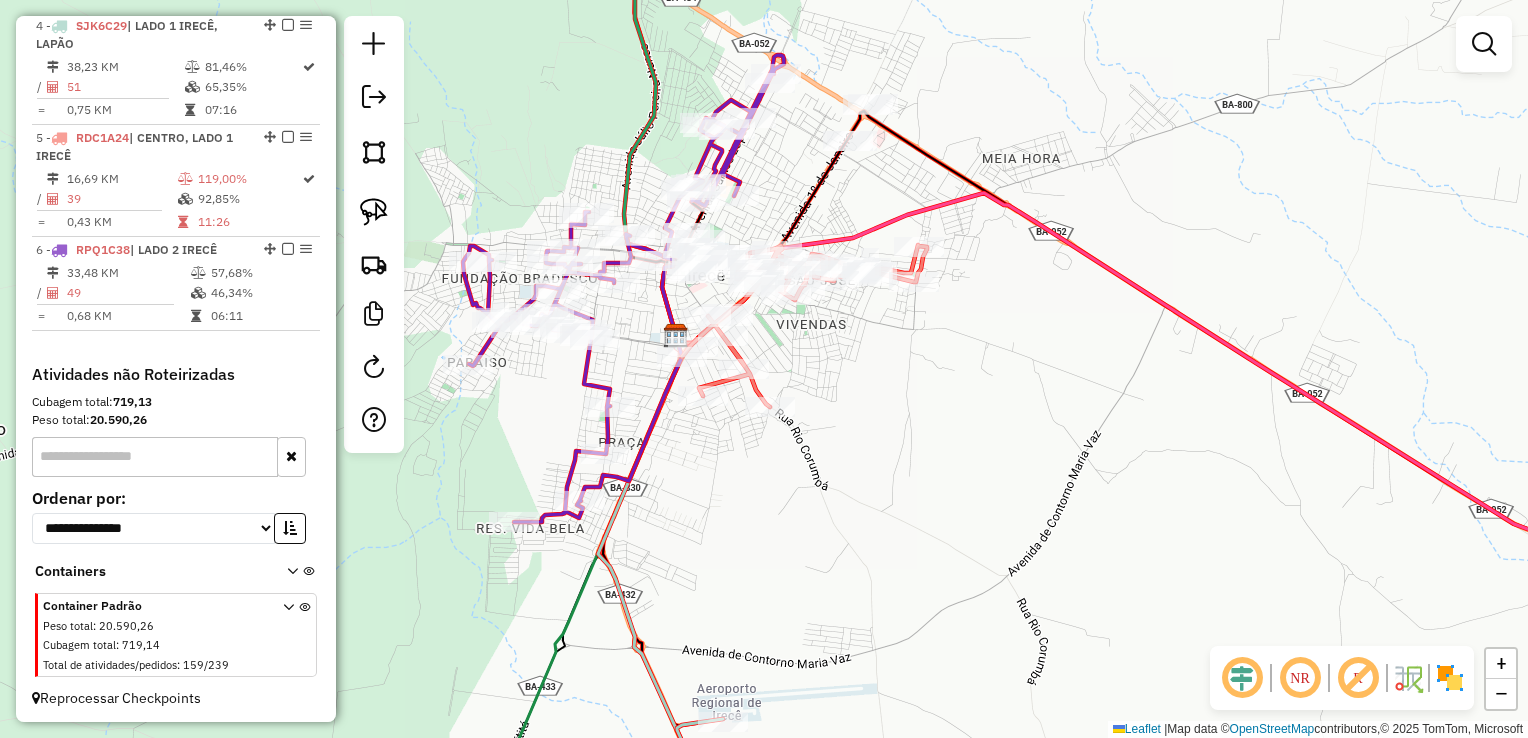 drag, startPoint x: 910, startPoint y: 458, endPoint x: 934, endPoint y: 558, distance: 102.83968 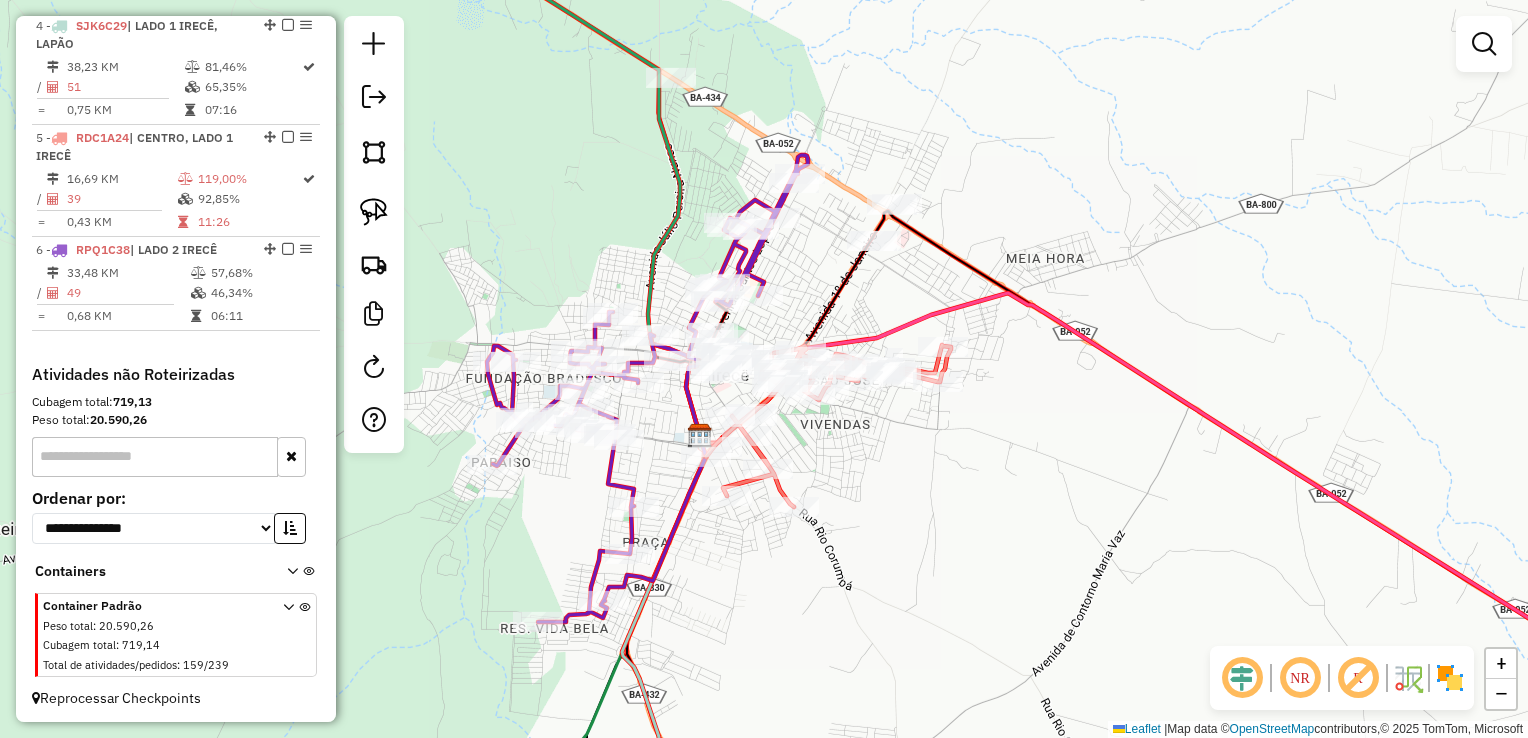 drag, startPoint x: 910, startPoint y: 476, endPoint x: 913, endPoint y: 532, distance: 56.0803 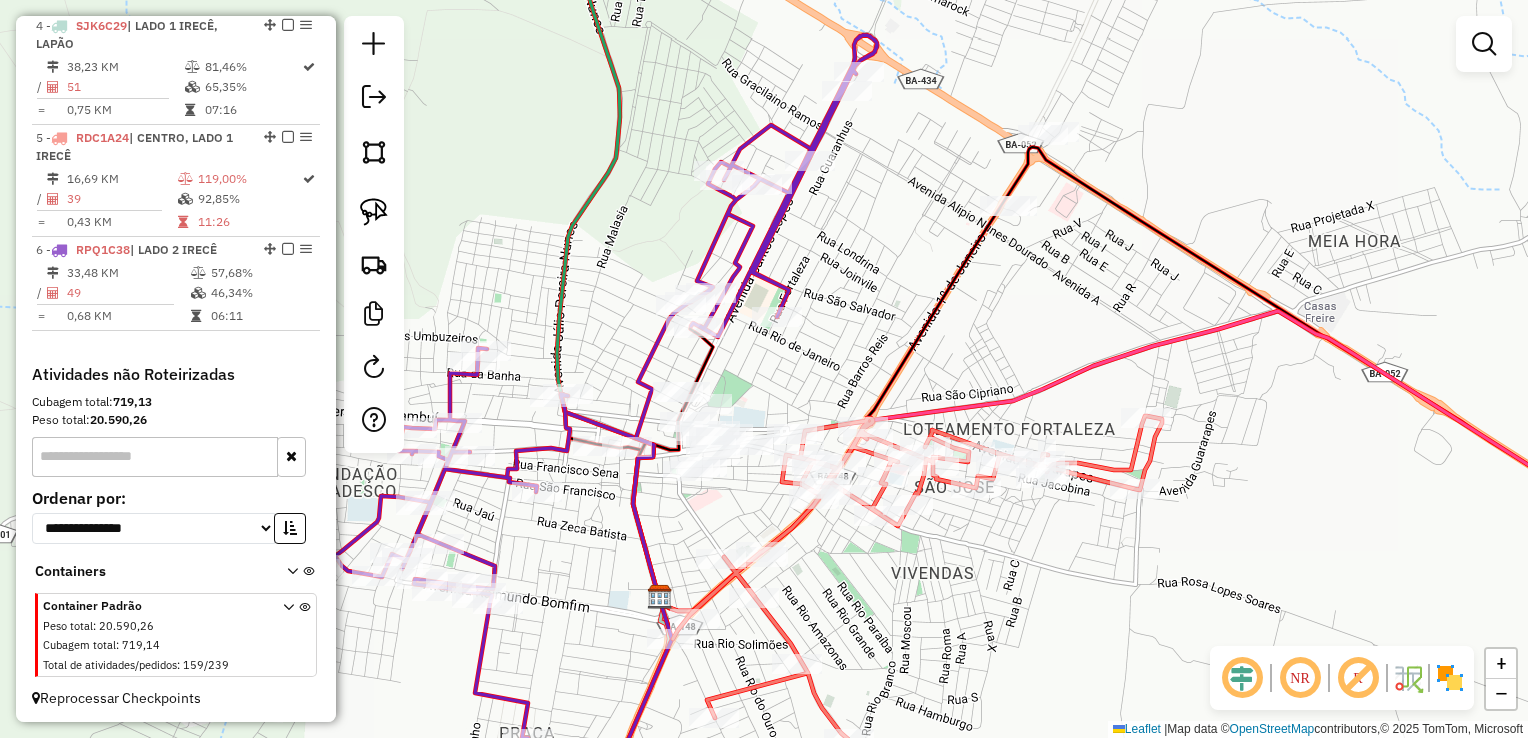 drag, startPoint x: 835, startPoint y: 345, endPoint x: 775, endPoint y: 216, distance: 142.27087 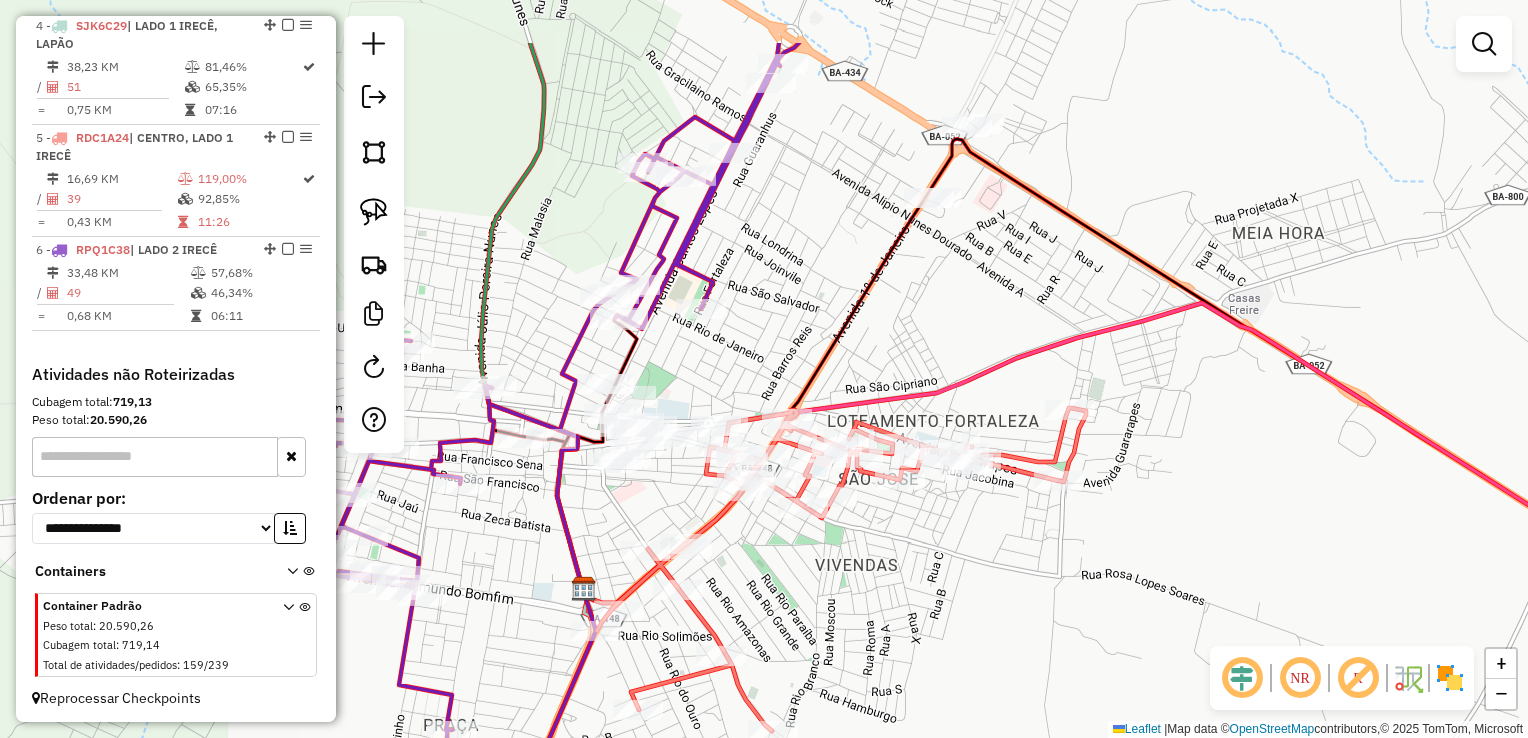 drag, startPoint x: 784, startPoint y: 209, endPoint x: 764, endPoint y: 326, distance: 118.69709 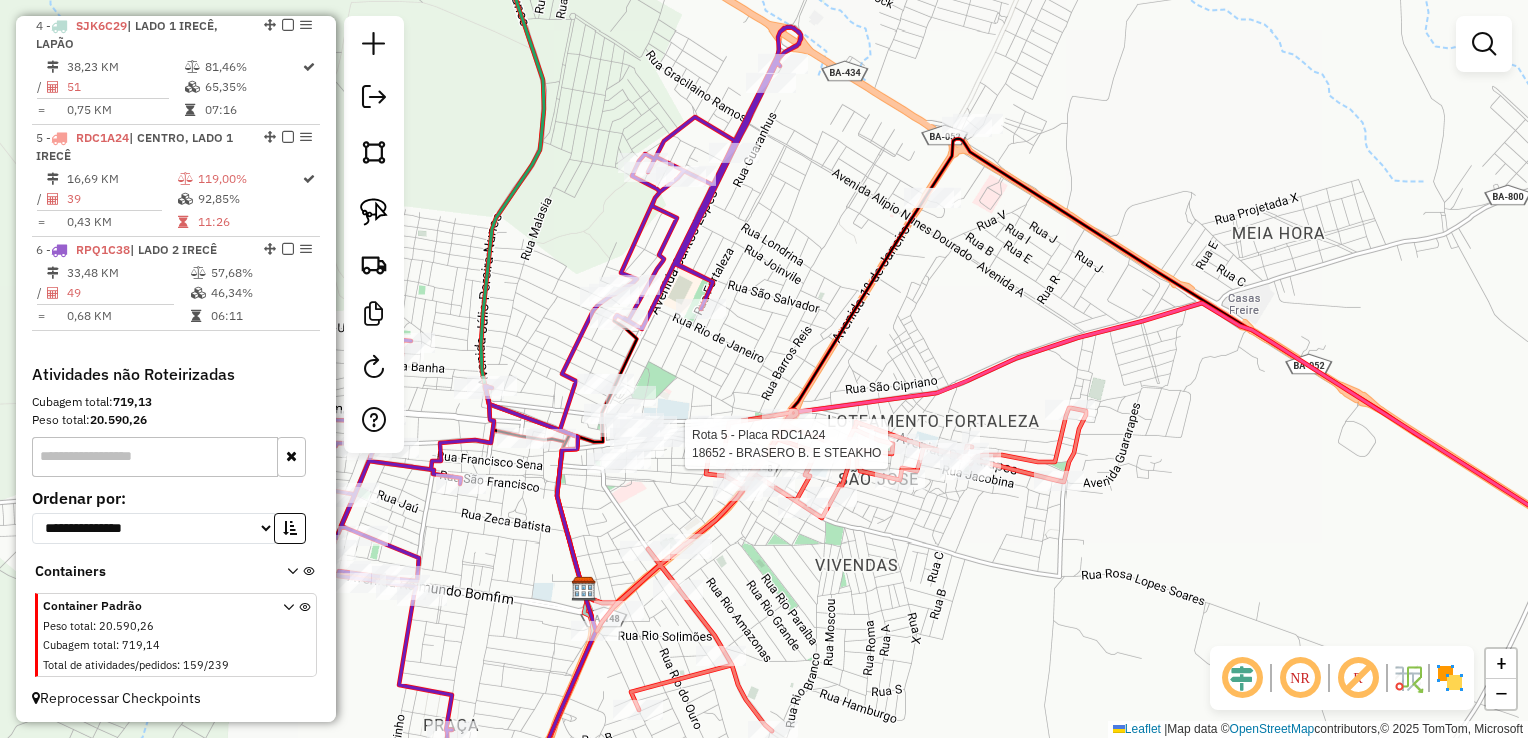 select on "*********" 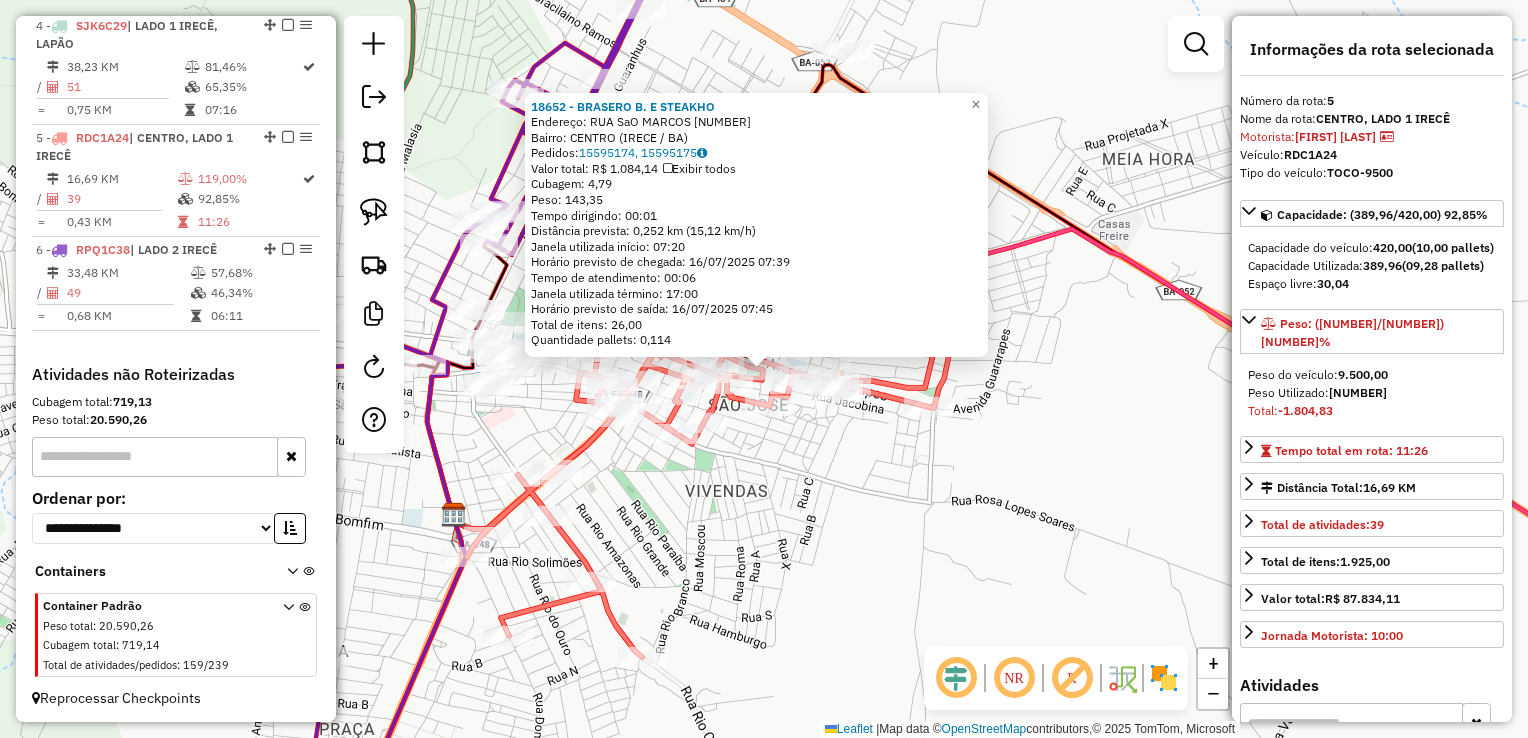 click on "18652 - BRASERO B. E STEAKHO  Endereço:  RUA SaO MARCOS 63   Bairro: CENTRO (IRECE / BA)   Pedidos:  15595174, 15595175   Valor total: R$ 1.084,14   Exibir todos   Cubagem: 4,79  Peso: 143,35  Tempo dirigindo: 00:01   Distância prevista: 0,252 km (15,12 km/h)   Janela utilizada início: 07:20   Horário previsto de chegada: 16/07/2025 07:39   Tempo de atendimento: 00:06   Janela utilizada término: 17:00   Horário previsto de saída: 16/07/2025 07:45   Total de itens: 26,00   Quantidade pallets: 0,114  × Janela de atendimento Grade de atendimento Capacidade Transportadoras Veículos Cliente Pedidos  Rotas Selecione os dias de semana para filtrar as janelas de atendimento  Seg   Ter   Qua   Qui   Sex   Sáb   Dom  Informe o período da janela de atendimento: De: Até:  Filtrar exatamente a janela do cliente  Considerar janela de atendimento padrão  Selecione os dias de semana para filtrar as grades de atendimento  Seg   Ter   Qua   Qui   Sex   Sáb   Dom   Clientes fora do dia de atendimento selecionado +" 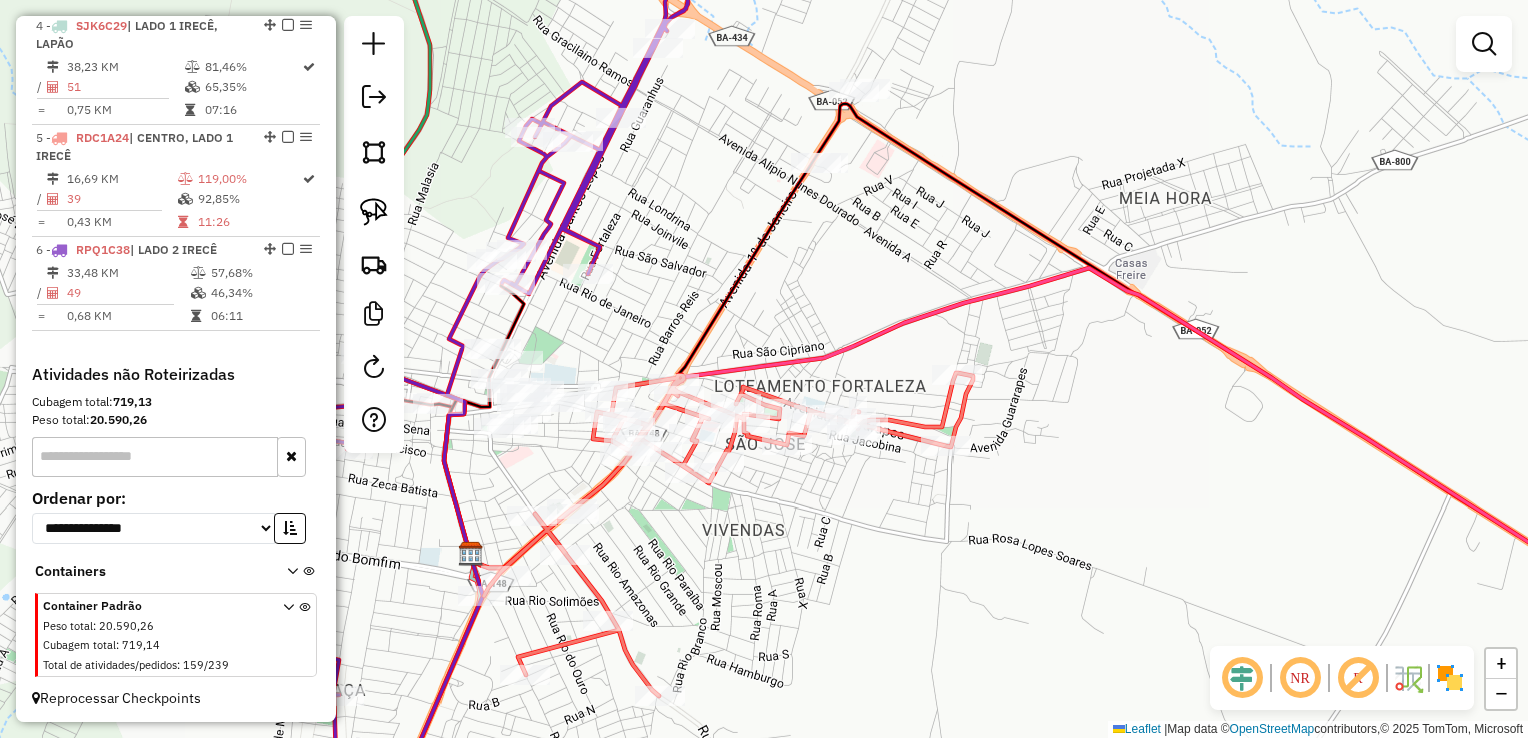drag, startPoint x: 875, startPoint y: 518, endPoint x: 885, endPoint y: 558, distance: 41.231056 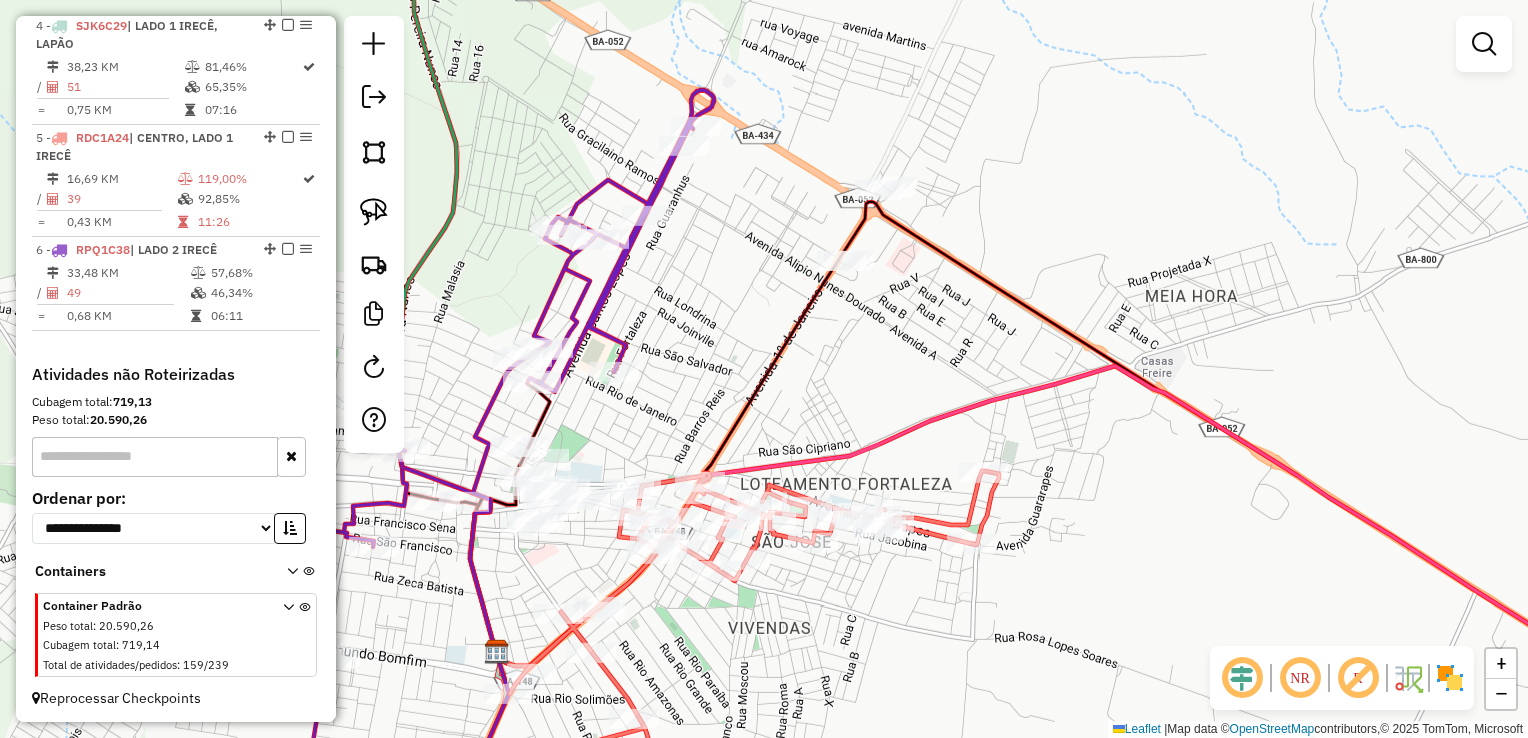 drag, startPoint x: 856, startPoint y: 318, endPoint x: 868, endPoint y: 436, distance: 118.6086 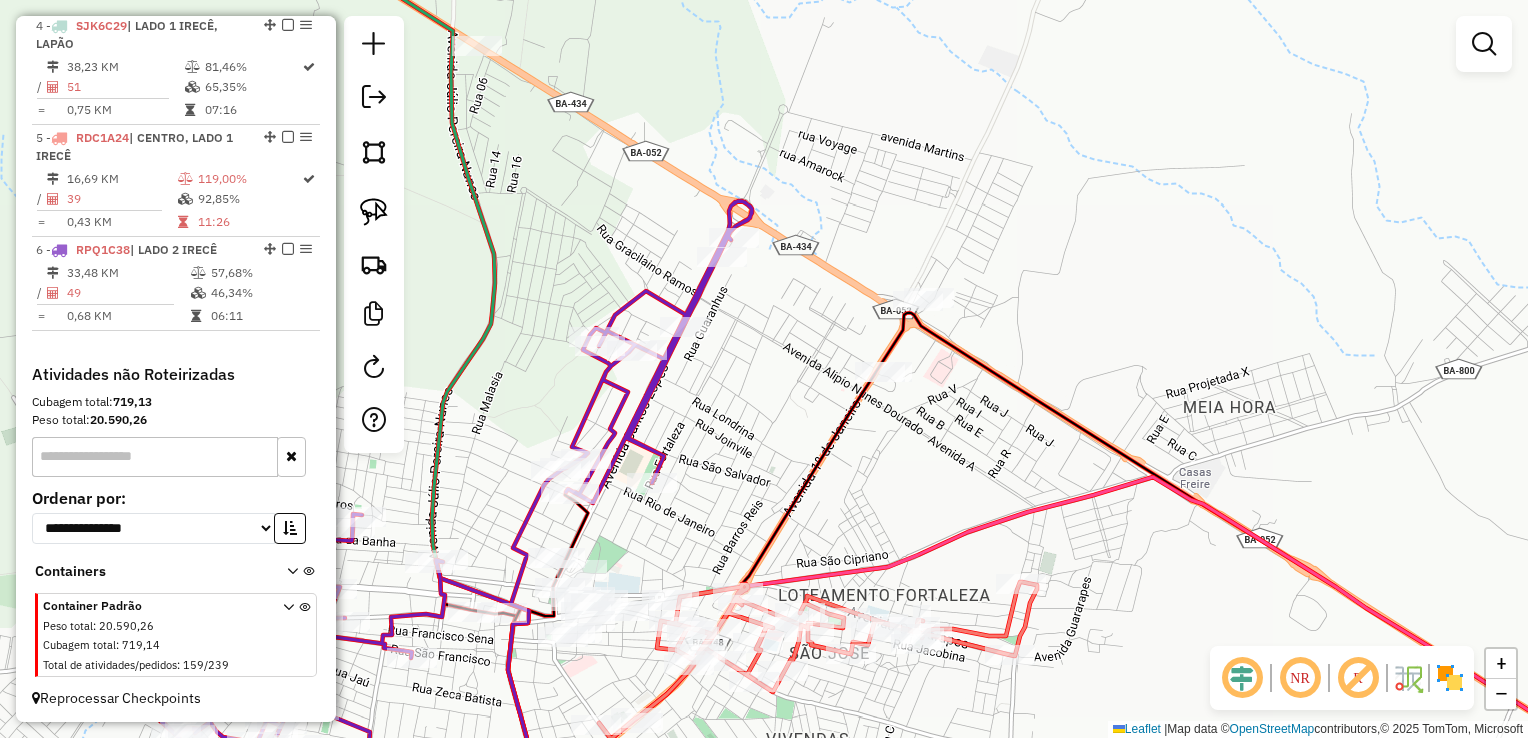 drag, startPoint x: 864, startPoint y: 430, endPoint x: 899, endPoint y: 474, distance: 56.22277 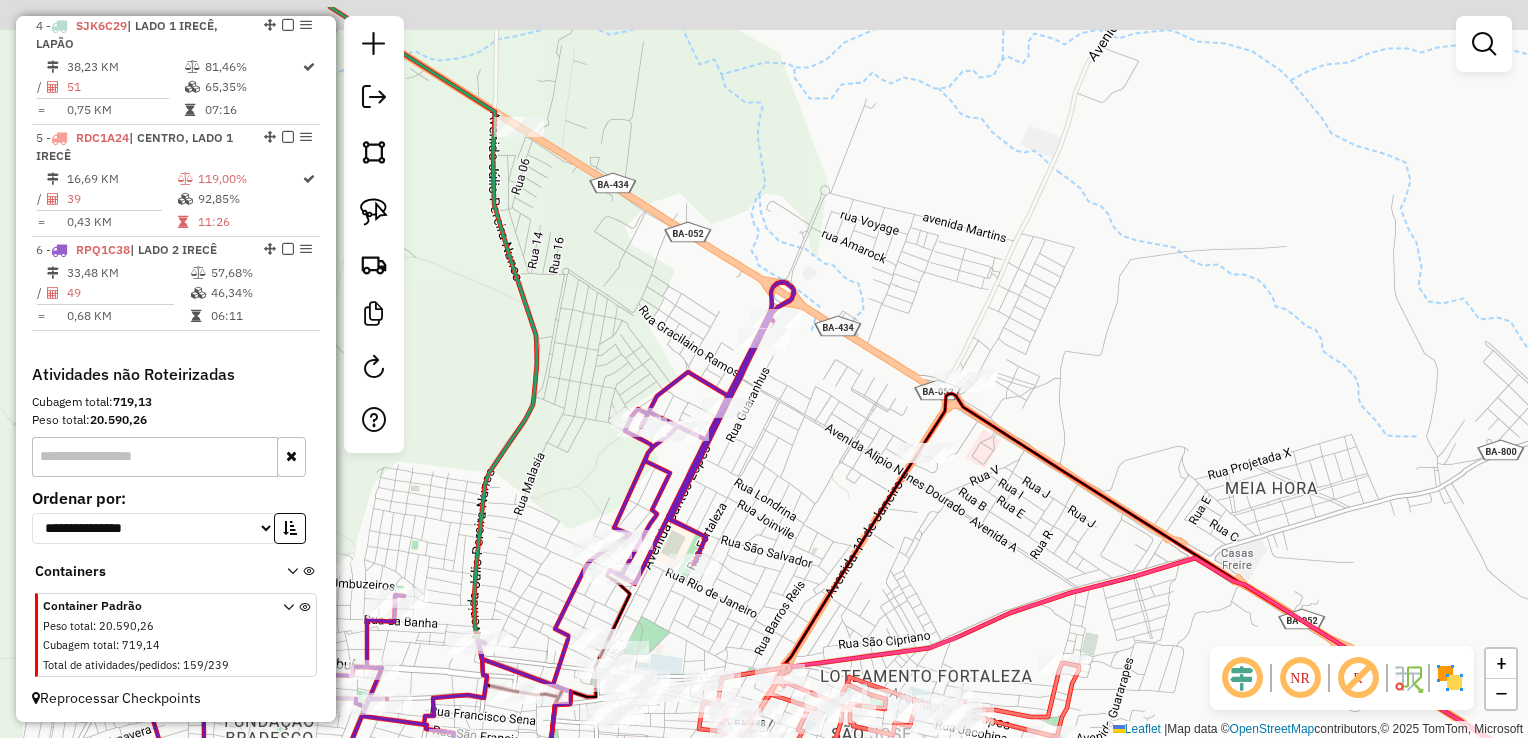 drag, startPoint x: 866, startPoint y: 322, endPoint x: 885, endPoint y: 360, distance: 42.48529 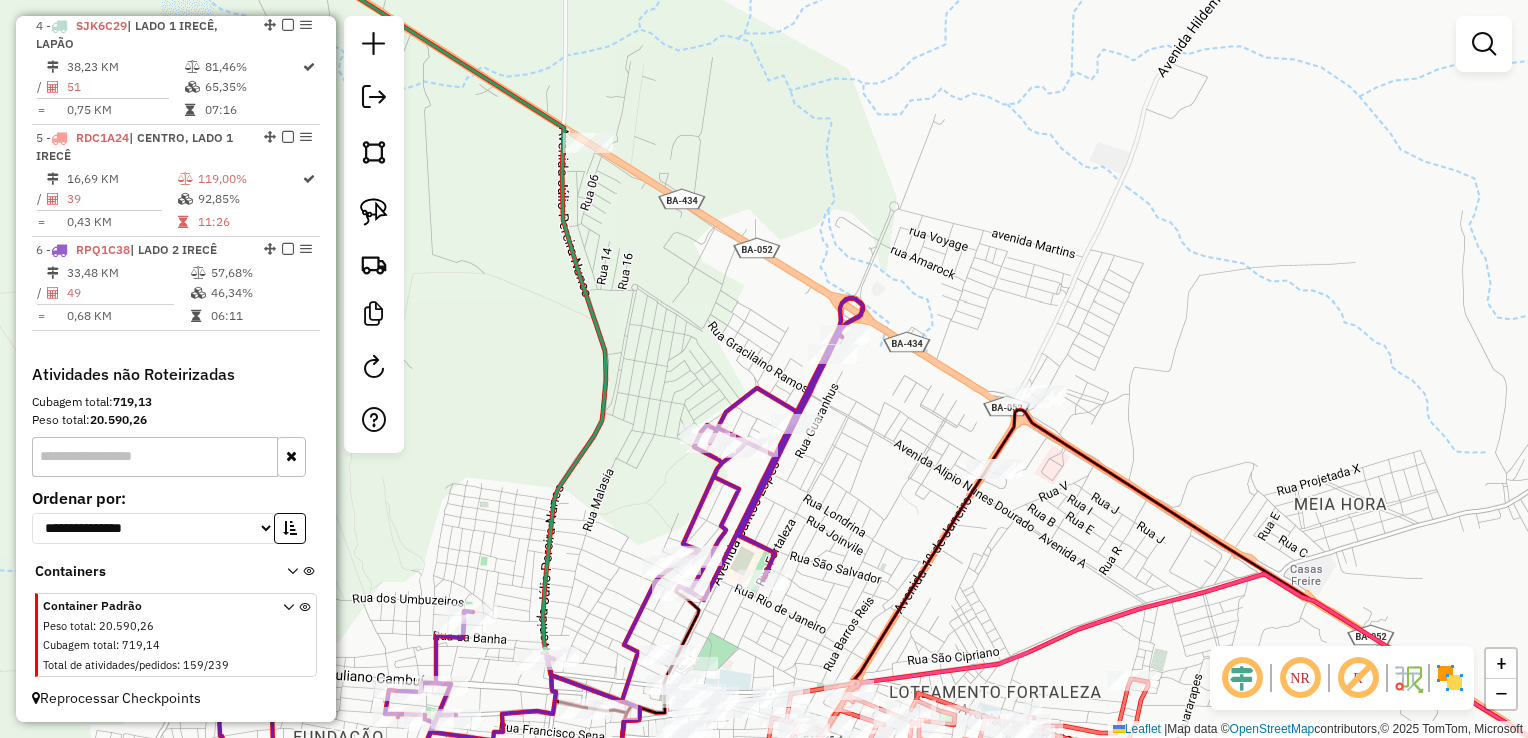 drag, startPoint x: 764, startPoint y: 279, endPoint x: 866, endPoint y: 254, distance: 105.01904 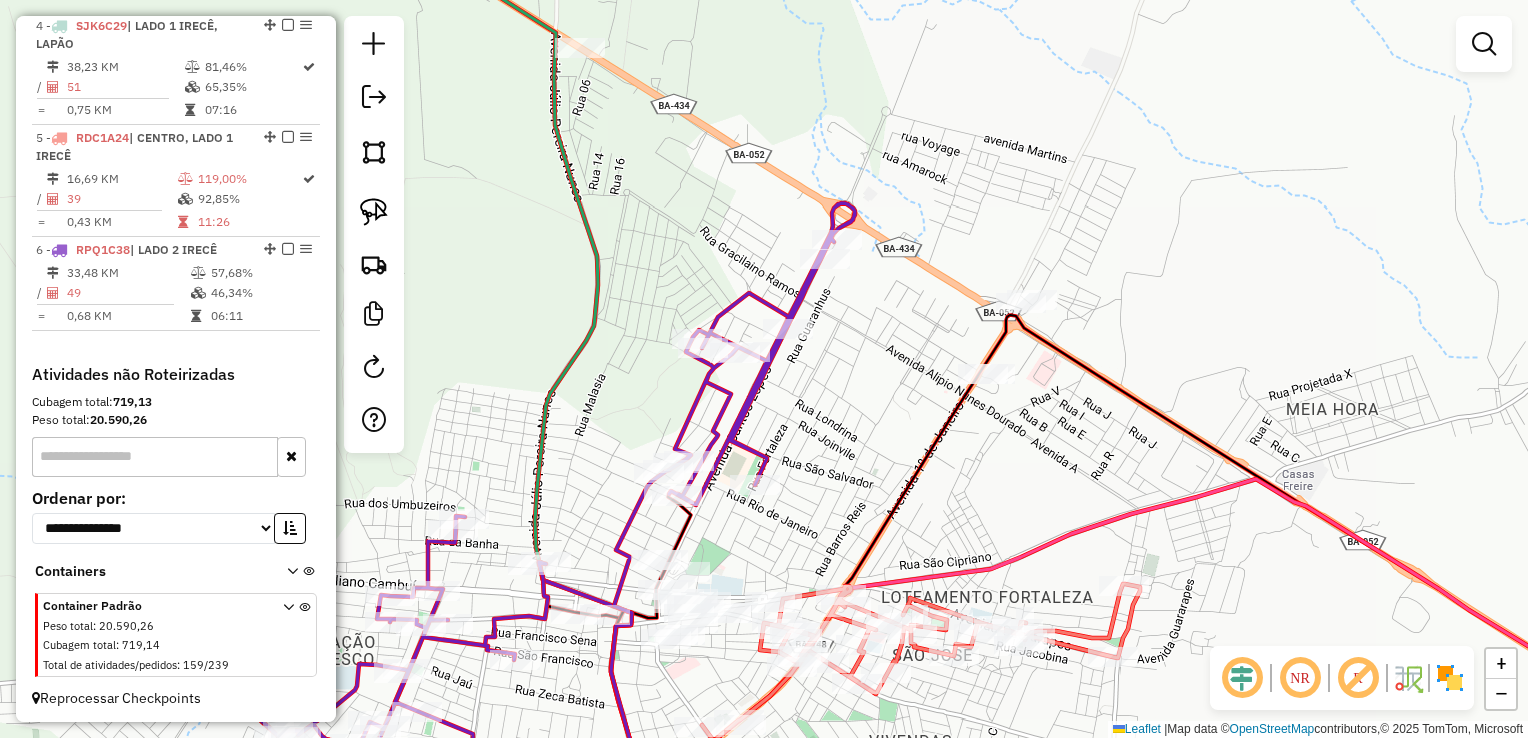 drag, startPoint x: 866, startPoint y: 198, endPoint x: 848, endPoint y: 165, distance: 37.589893 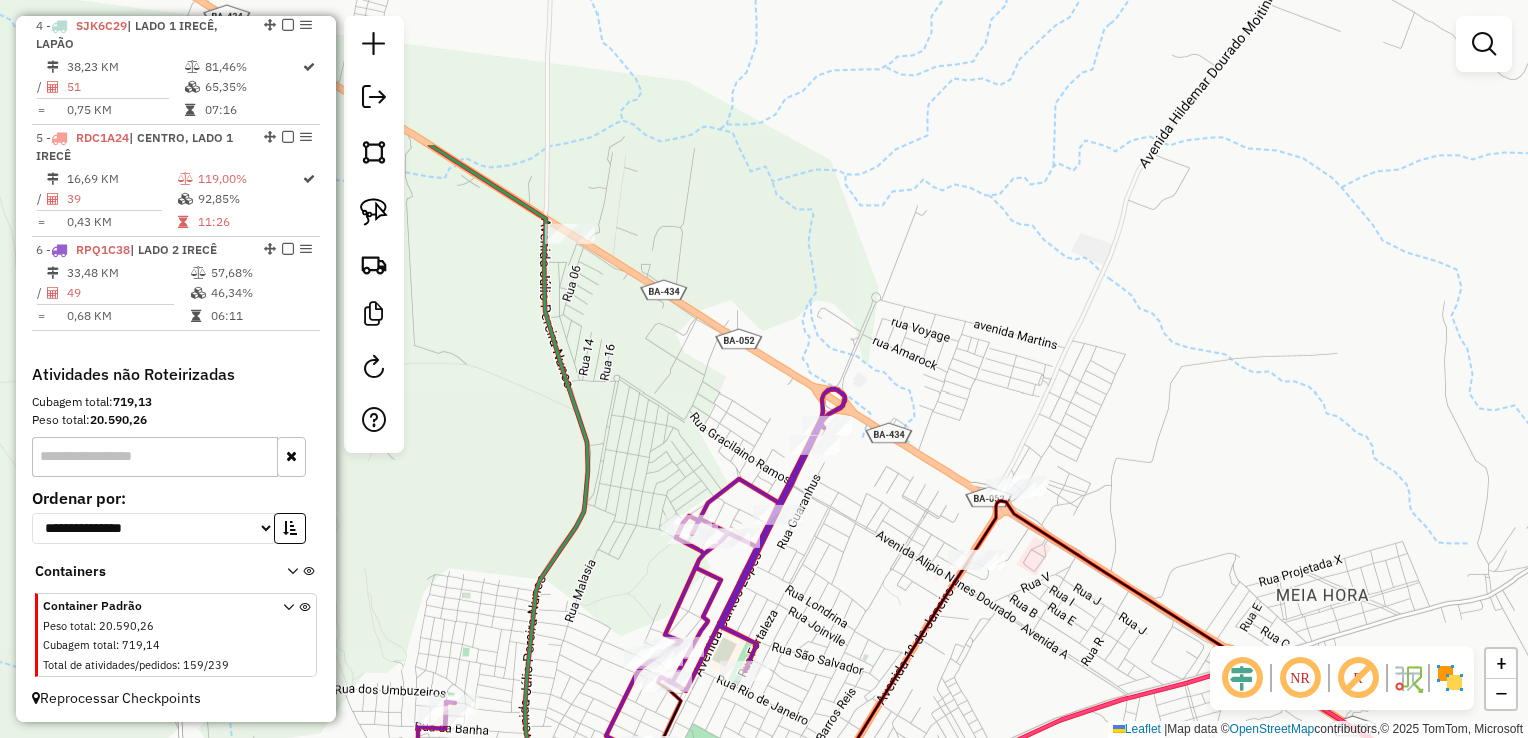 click on "Janela de atendimento Grade de atendimento Capacidade Transportadoras Veículos Cliente Pedidos  Rotas Selecione os dias de semana para filtrar as janelas de atendimento  Seg   Ter   Qua   Qui   Sex   Sáb   Dom  Informe o período da janela de atendimento: De: Até:  Filtrar exatamente a janela do cliente  Considerar janela de atendimento padrão  Selecione os dias de semana para filtrar as grades de atendimento  Seg   Ter   Qua   Qui   Sex   Sáb   Dom   Considerar clientes sem dia de atendimento cadastrado  Clientes fora do dia de atendimento selecionado Filtrar as atividades entre os valores definidos abaixo:  Peso mínimo:   Peso máximo:   Cubagem mínima:   Cubagem máxima:   De:   Até:  Filtrar as atividades entre o tempo de atendimento definido abaixo:  De:   Até:   Considerar capacidade total dos clientes não roteirizados Transportadora: Selecione um ou mais itens Tipo de veículo: Selecione um ou mais itens Veículo: Selecione um ou mais itens Motorista: Selecione um ou mais itens Nome: Rótulo:" 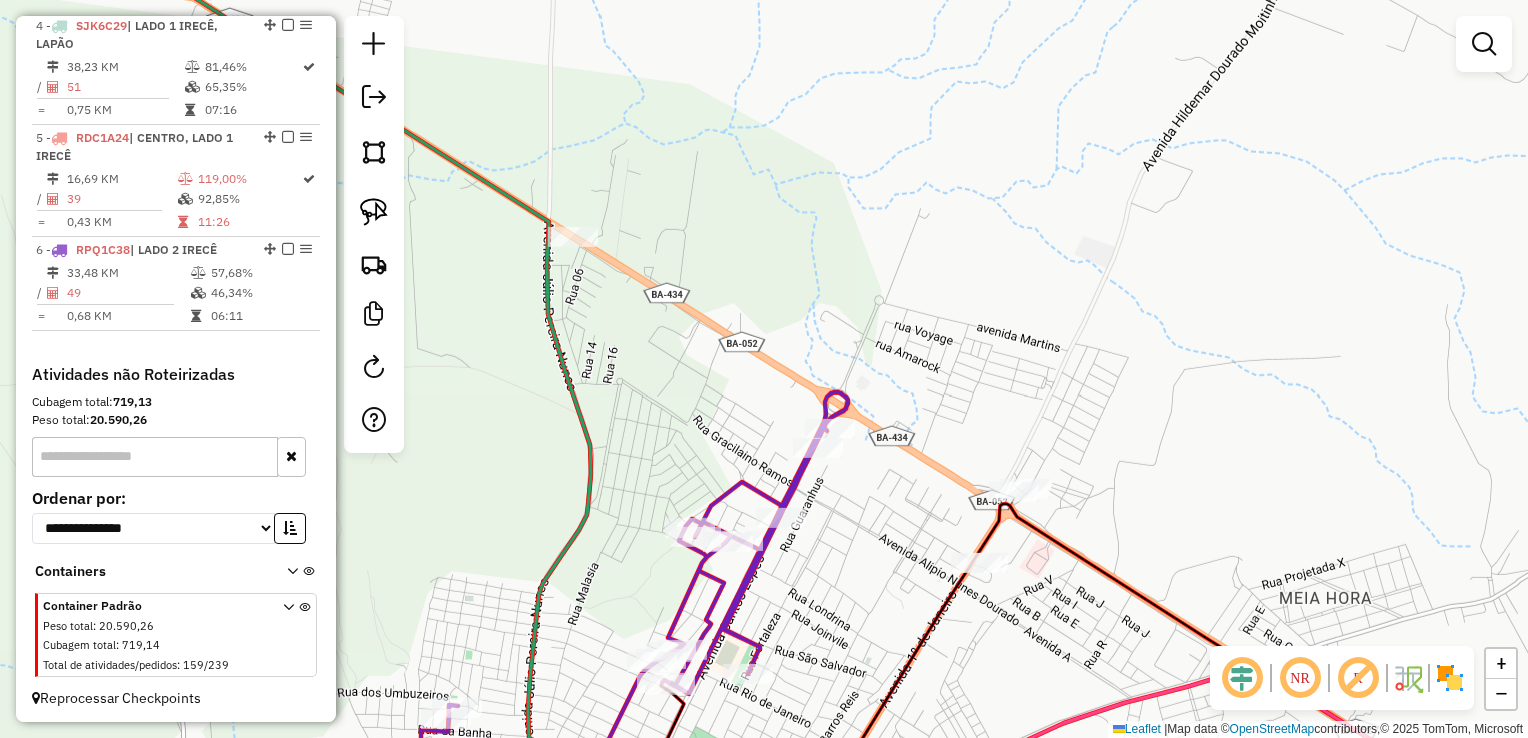drag, startPoint x: 852, startPoint y: 330, endPoint x: 938, endPoint y: 383, distance: 101.0198 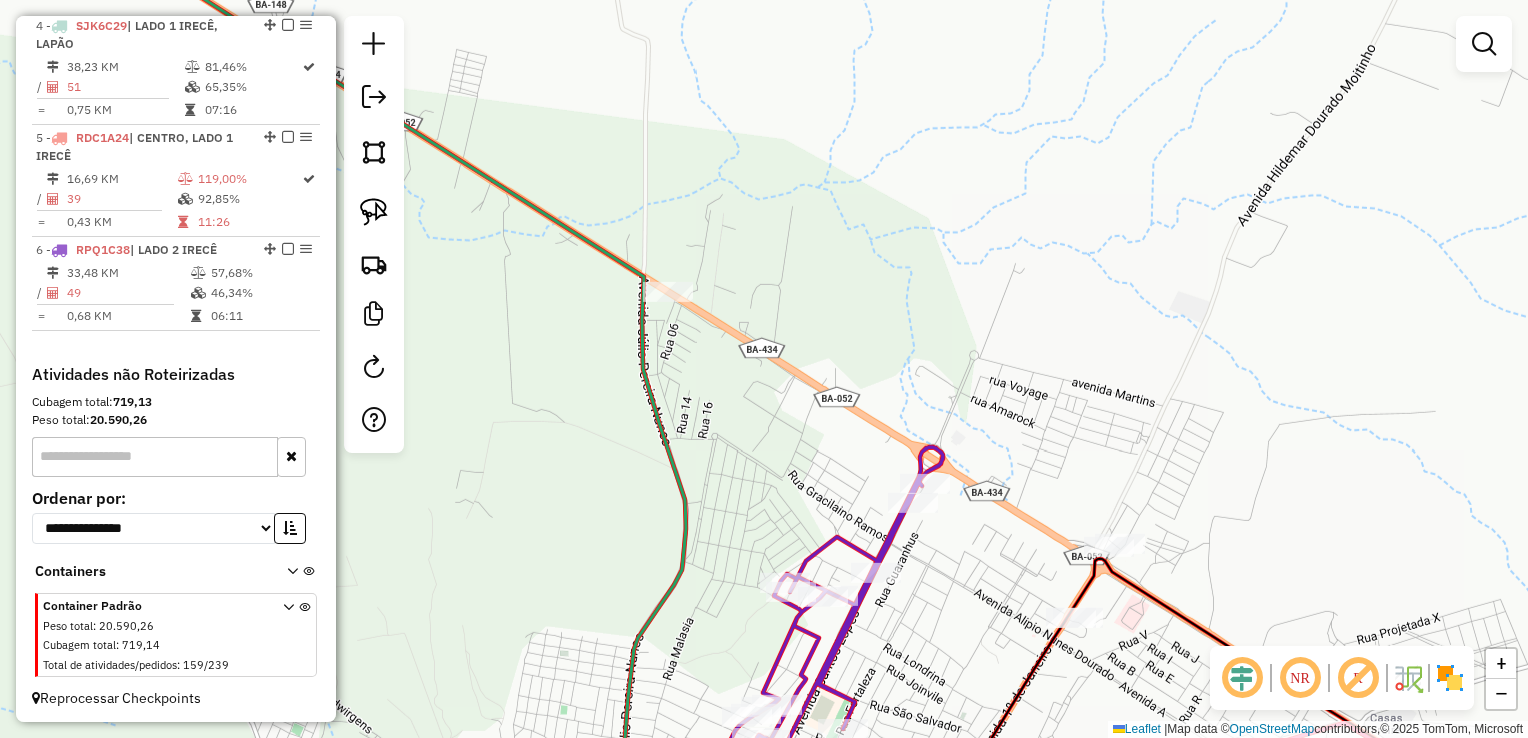 click on "Janela de atendimento Grade de atendimento Capacidade Transportadoras Veículos Cliente Pedidos  Rotas Selecione os dias de semana para filtrar as janelas de atendimento  Seg   Ter   Qua   Qui   Sex   Sáb   Dom  Informe o período da janela de atendimento: De: Até:  Filtrar exatamente a janela do cliente  Considerar janela de atendimento padrão  Selecione os dias de semana para filtrar as grades de atendimento  Seg   Ter   Qua   Qui   Sex   Sáb   Dom   Considerar clientes sem dia de atendimento cadastrado  Clientes fora do dia de atendimento selecionado Filtrar as atividades entre os valores definidos abaixo:  Peso mínimo:   Peso máximo:   Cubagem mínima:   Cubagem máxima:   De:   Até:  Filtrar as atividades entre o tempo de atendimento definido abaixo:  De:   Até:   Considerar capacidade total dos clientes não roteirizados Transportadora: Selecione um ou mais itens Tipo de veículo: Selecione um ou mais itens Veículo: Selecione um ou mais itens Motorista: Selecione um ou mais itens Nome: Rótulo:" 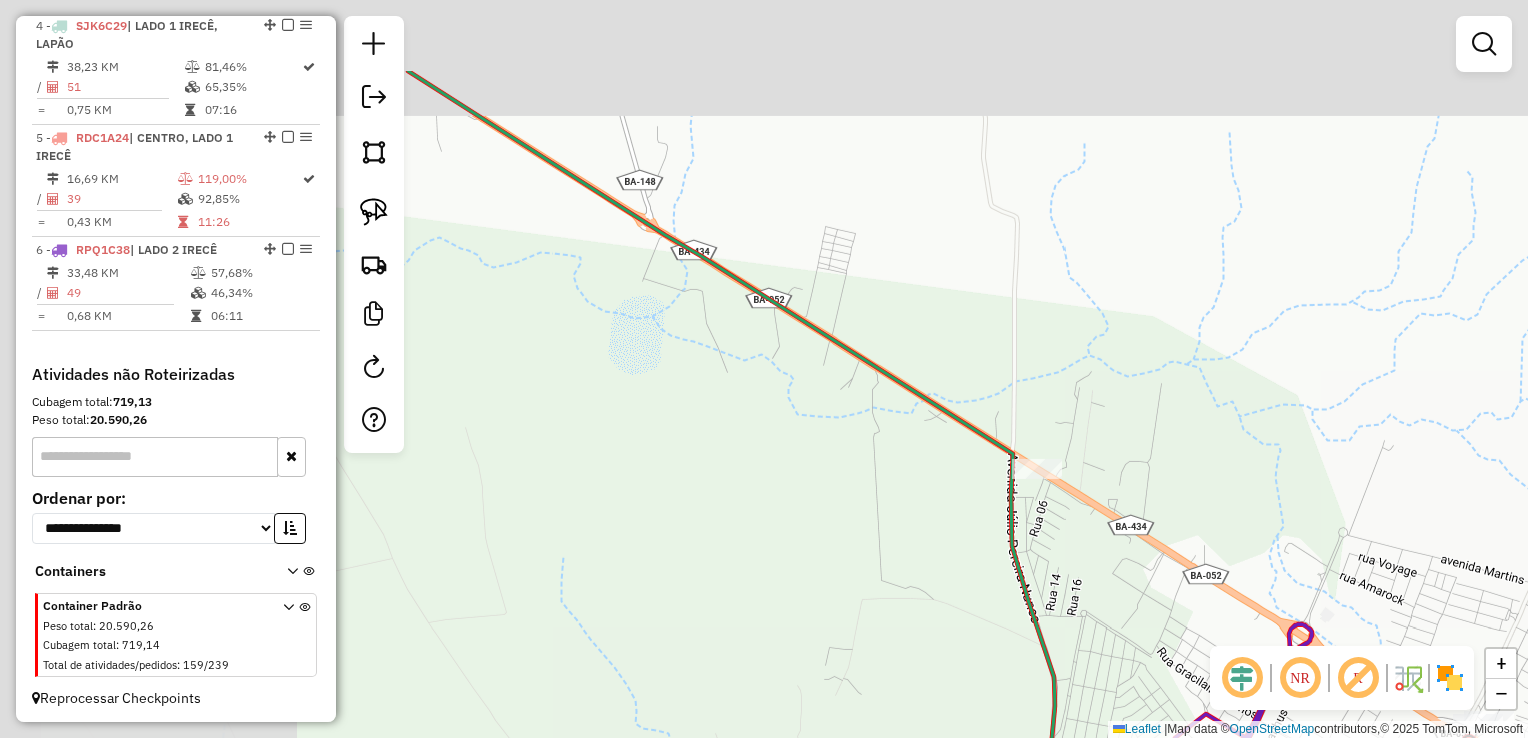 click on "Janela de atendimento Grade de atendimento Capacidade Transportadoras Veículos Cliente Pedidos  Rotas Selecione os dias de semana para filtrar as janelas de atendimento  Seg   Ter   Qua   Qui   Sex   Sáb   Dom  Informe o período da janela de atendimento: De: Até:  Filtrar exatamente a janela do cliente  Considerar janela de atendimento padrão  Selecione os dias de semana para filtrar as grades de atendimento  Seg   Ter   Qua   Qui   Sex   Sáb   Dom   Considerar clientes sem dia de atendimento cadastrado  Clientes fora do dia de atendimento selecionado Filtrar as atividades entre os valores definidos abaixo:  Peso mínimo:   Peso máximo:   Cubagem mínima:   Cubagem máxima:   De:   Até:  Filtrar as atividades entre o tempo de atendimento definido abaixo:  De:   Até:   Considerar capacidade total dos clientes não roteirizados Transportadora: Selecione um ou mais itens Tipo de veículo: Selecione um ou mais itens Veículo: Selecione um ou mais itens Motorista: Selecione um ou mais itens Nome: Rótulo:" 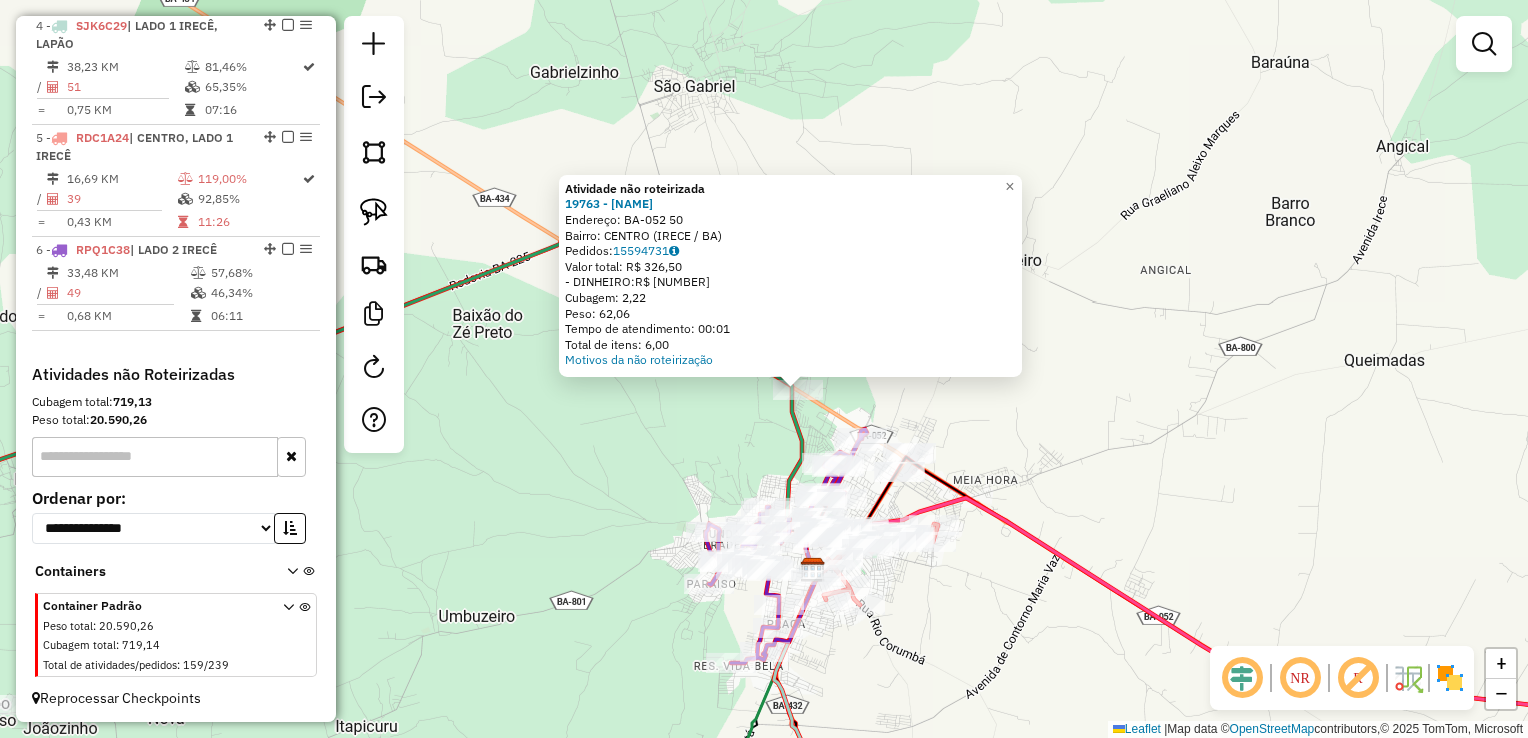click on "Atividade não roteirizada 19763 - ROMEU CONVENIENCIA  Endereço:  BA-052 50   Bairro: CENTRO (IRECE / BA)   Pedidos:  15594731   Valor total: R$ 326,50   - DINHEIRO:  R$ 326,50   Cubagem: 2,22   Peso: 62,06   Tempo de atendimento: 00:01   Total de itens: 6,00  Motivos da não roteirização × Janela de atendimento Grade de atendimento Capacidade Transportadoras Veículos Cliente Pedidos  Rotas Selecione os dias de semana para filtrar as janelas de atendimento  Seg   Ter   Qua   Qui   Sex   Sáb   Dom  Informe o período da janela de atendimento: De: Até:  Filtrar exatamente a janela do cliente  Considerar janela de atendimento padrão  Selecione os dias de semana para filtrar as grades de atendimento  Seg   Ter   Qua   Qui   Sex   Sáb   Dom   Considerar clientes sem dia de atendimento cadastrado  Clientes fora do dia de atendimento selecionado Filtrar as atividades entre os valores definidos abaixo:  Peso mínimo:   Peso máximo:   Cubagem mínima:   Cubagem máxima:   De:   Até:   De:   Até:  Veículo:" 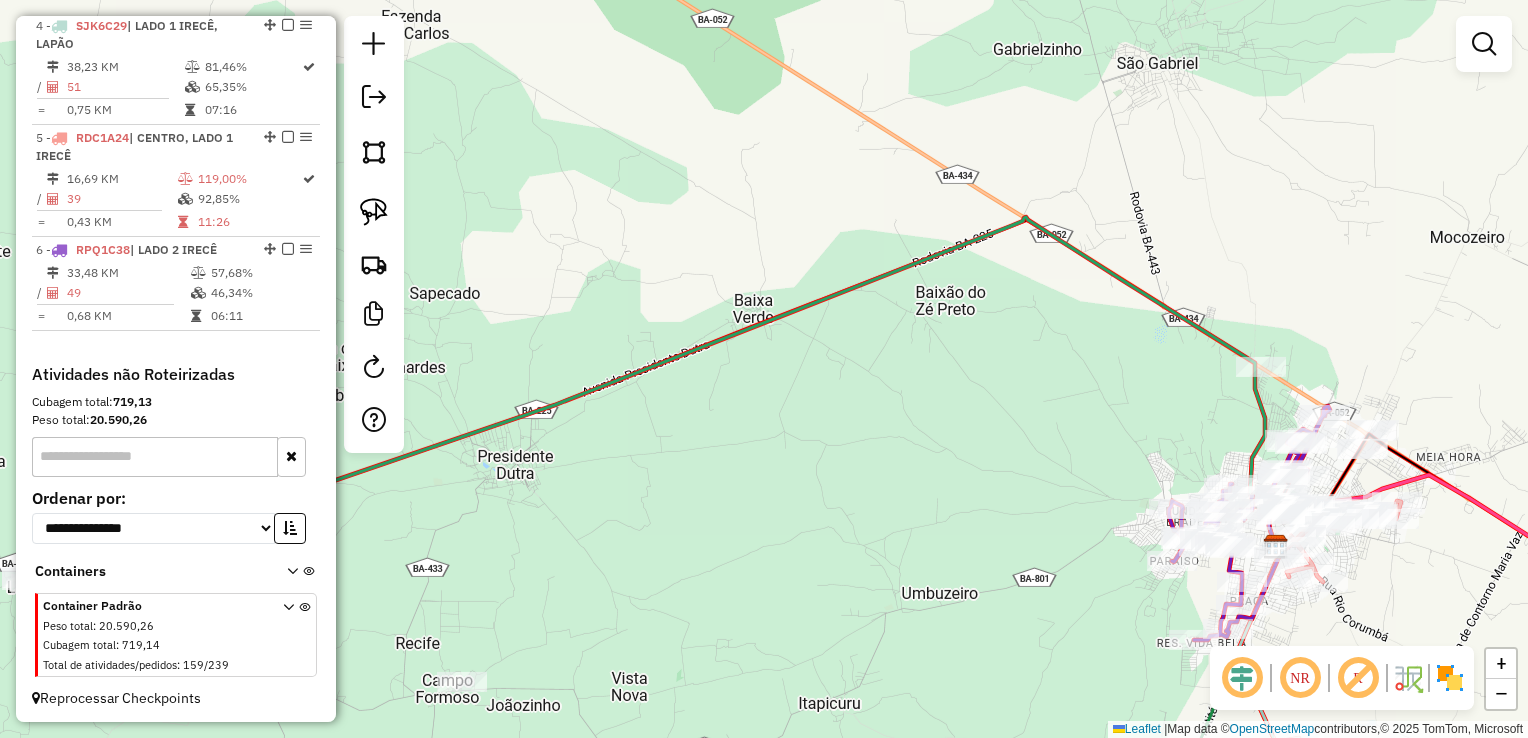 drag, startPoint x: 680, startPoint y: 429, endPoint x: 1143, endPoint y: 406, distance: 463.57092 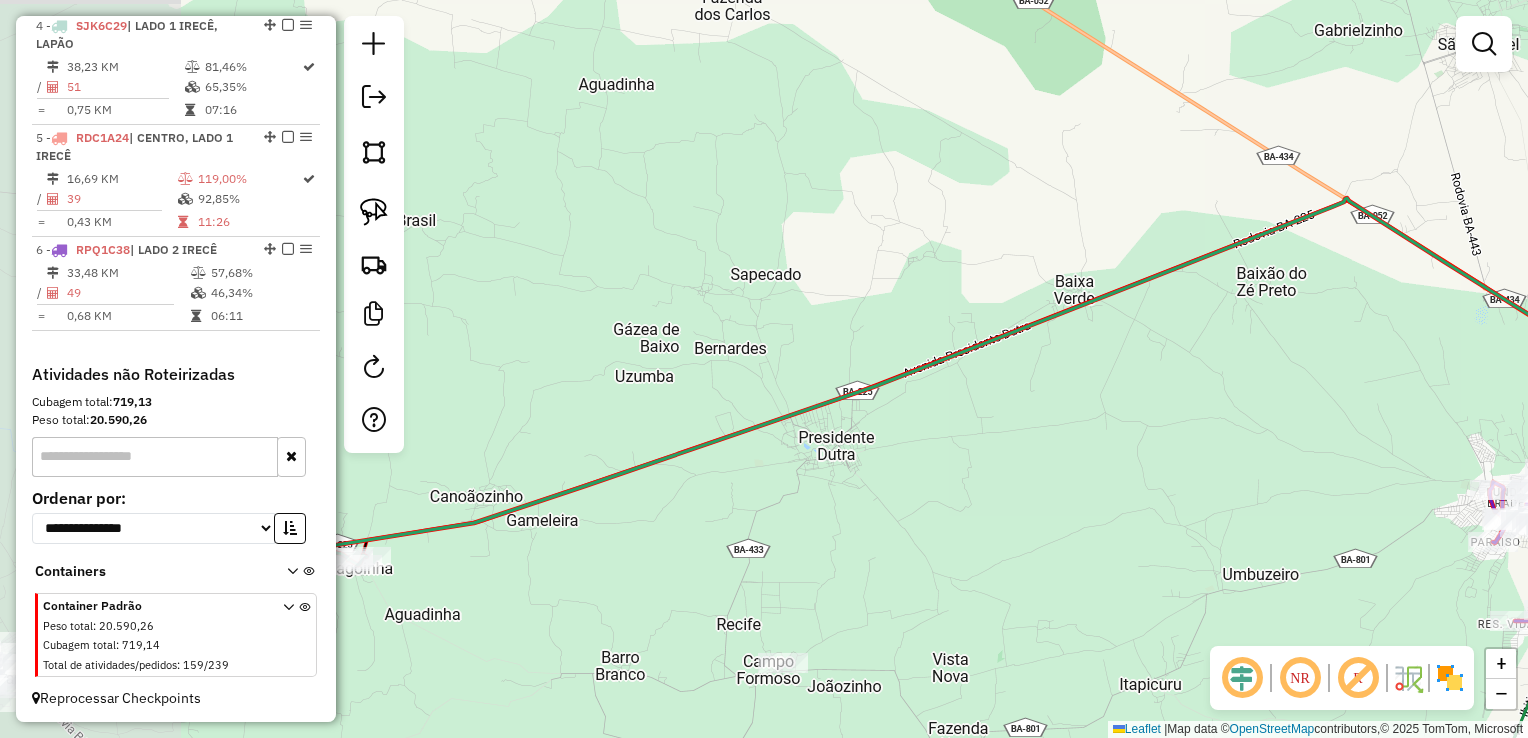 drag, startPoint x: 1047, startPoint y: 426, endPoint x: 1206, endPoint y: 330, distance: 185.73367 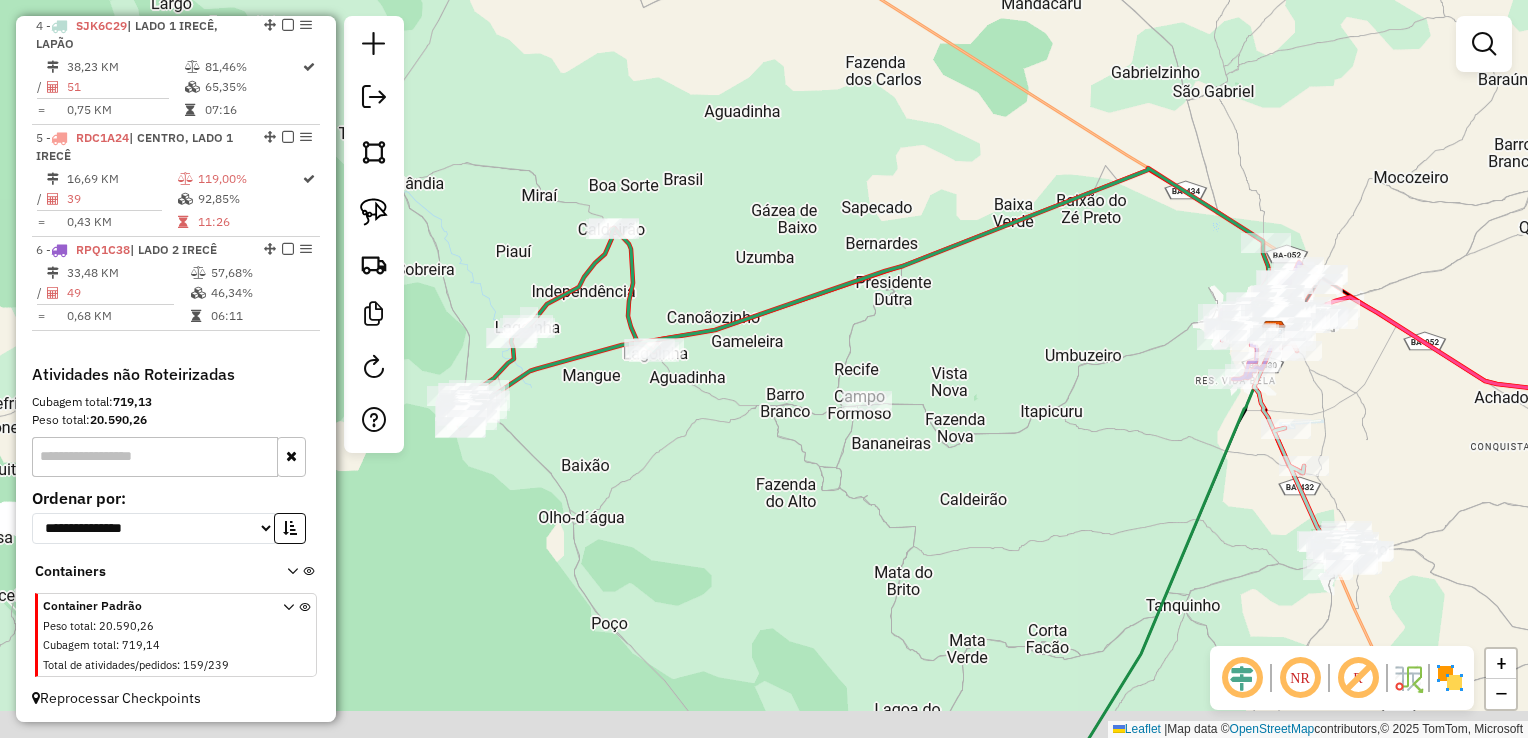 drag, startPoint x: 1142, startPoint y: 294, endPoint x: 1106, endPoint y: 262, distance: 48.166378 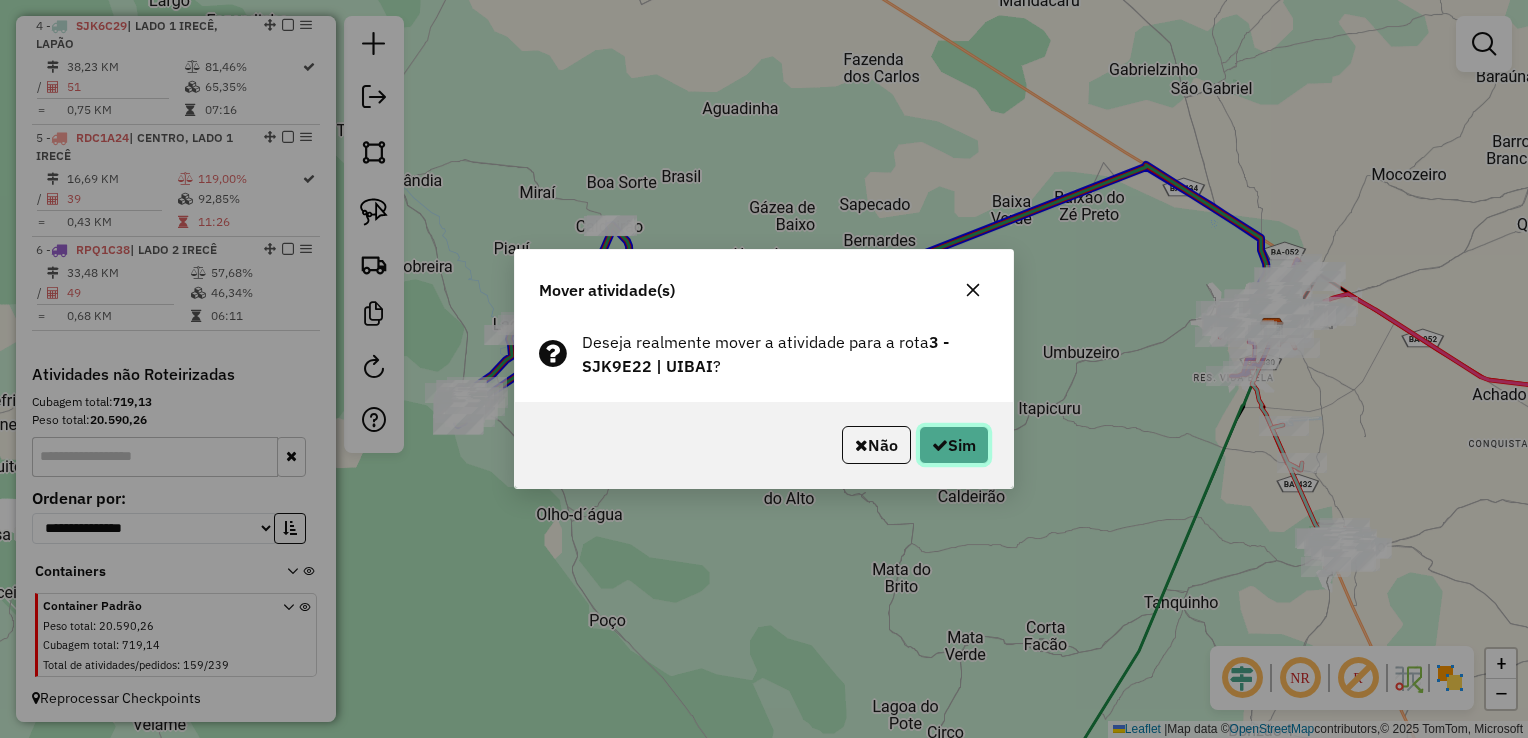 click on "Sim" 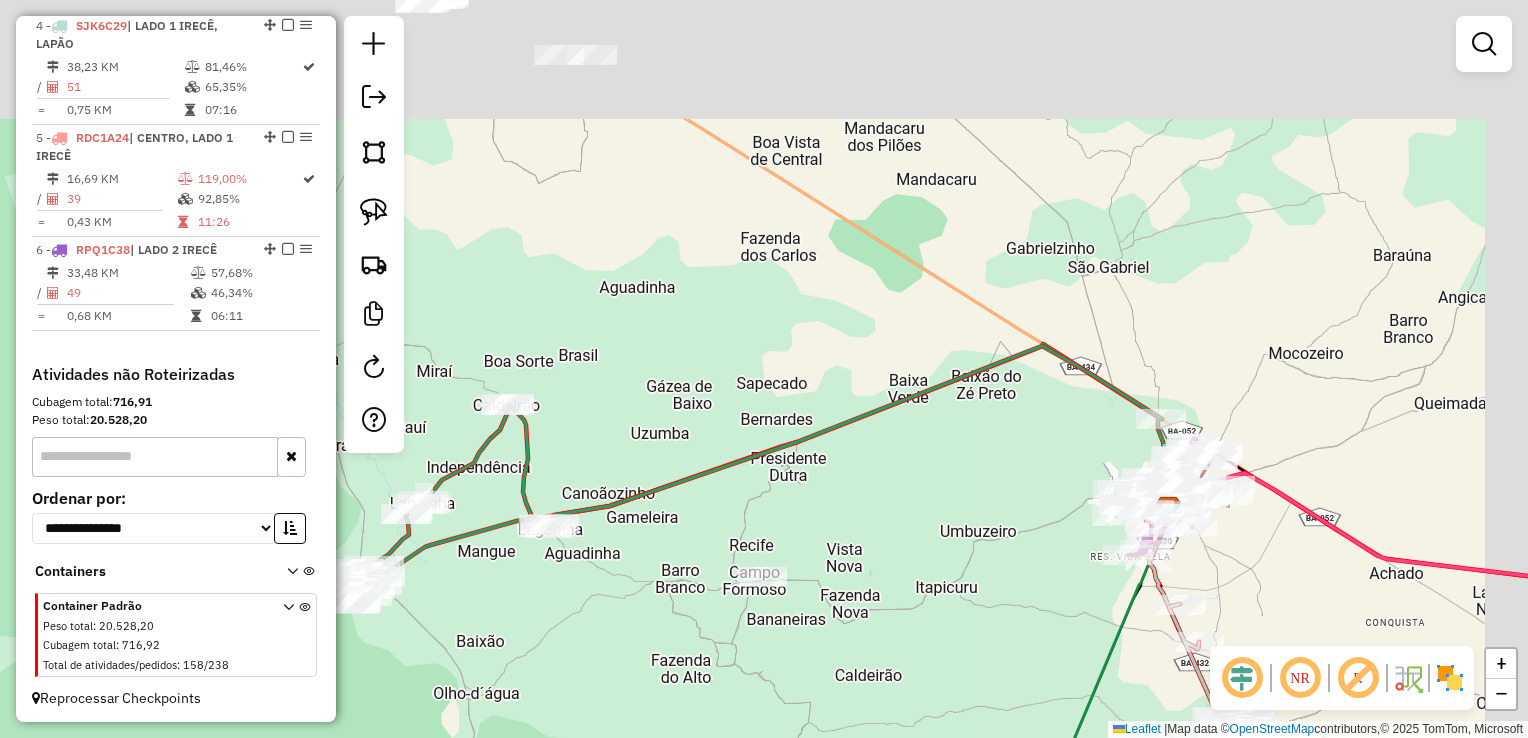 drag, startPoint x: 989, startPoint y: 370, endPoint x: 812, endPoint y: 509, distance: 225.05554 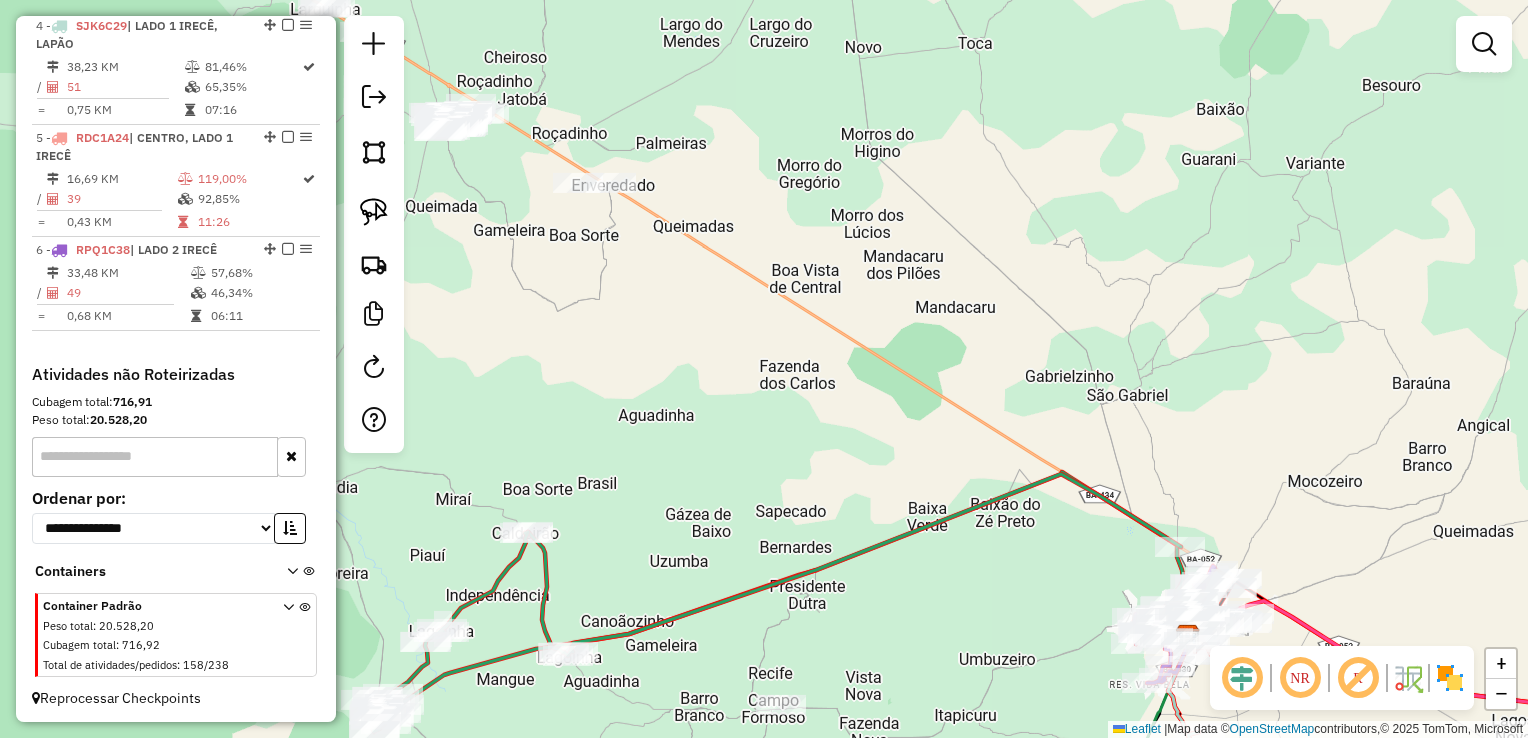 click on "Janela de atendimento Grade de atendimento Capacidade Transportadoras Veículos Cliente Pedidos  Rotas Selecione os dias de semana para filtrar as janelas de atendimento  Seg   Ter   Qua   Qui   Sex   Sáb   Dom  Informe o período da janela de atendimento: De: Até:  Filtrar exatamente a janela do cliente  Considerar janela de atendimento padrão  Selecione os dias de semana para filtrar as grades de atendimento  Seg   Ter   Qua   Qui   Sex   Sáb   Dom   Considerar clientes sem dia de atendimento cadastrado  Clientes fora do dia de atendimento selecionado Filtrar as atividades entre os valores definidos abaixo:  Peso mínimo:   Peso máximo:   Cubagem mínima:   Cubagem máxima:   De:   Até:  Filtrar as atividades entre o tempo de atendimento definido abaixo:  De:   Até:   Considerar capacidade total dos clientes não roteirizados Transportadora: Selecione um ou mais itens Tipo de veículo: Selecione um ou mais itens Veículo: Selecione um ou mais itens Motorista: Selecione um ou mais itens Nome: Rótulo:" 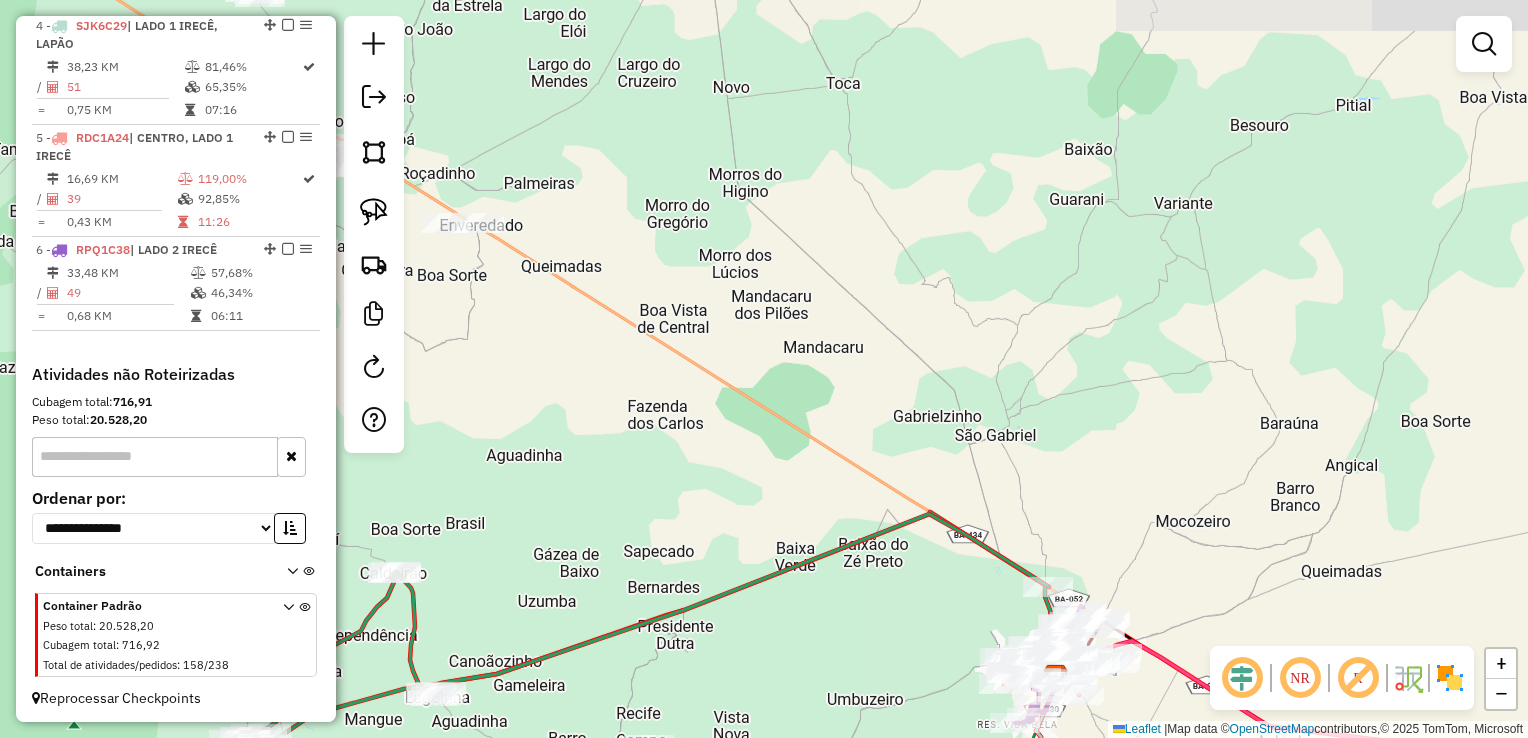 drag, startPoint x: 906, startPoint y: 368, endPoint x: 824, endPoint y: 342, distance: 86.023254 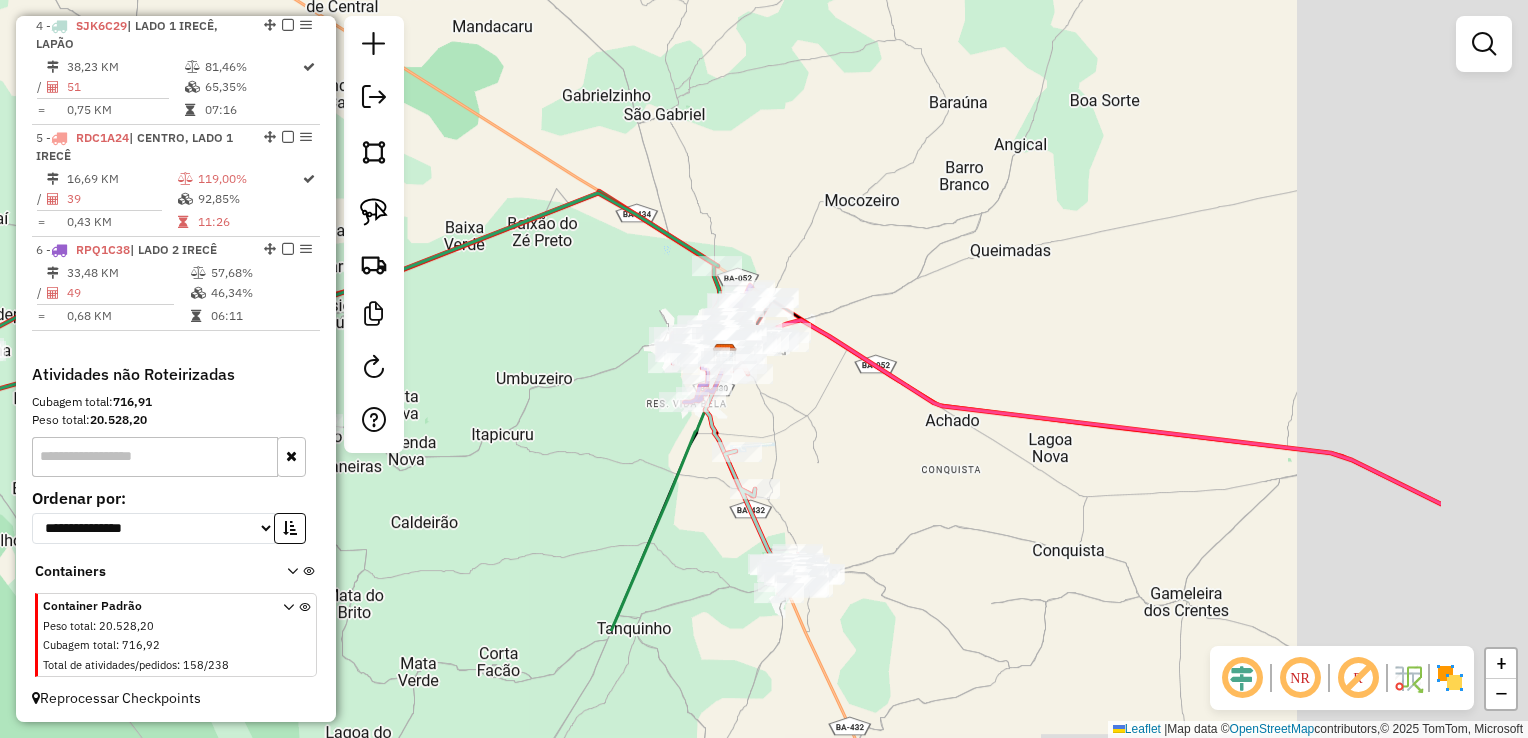 drag, startPoint x: 1152, startPoint y: 467, endPoint x: 877, endPoint y: 265, distance: 341.21695 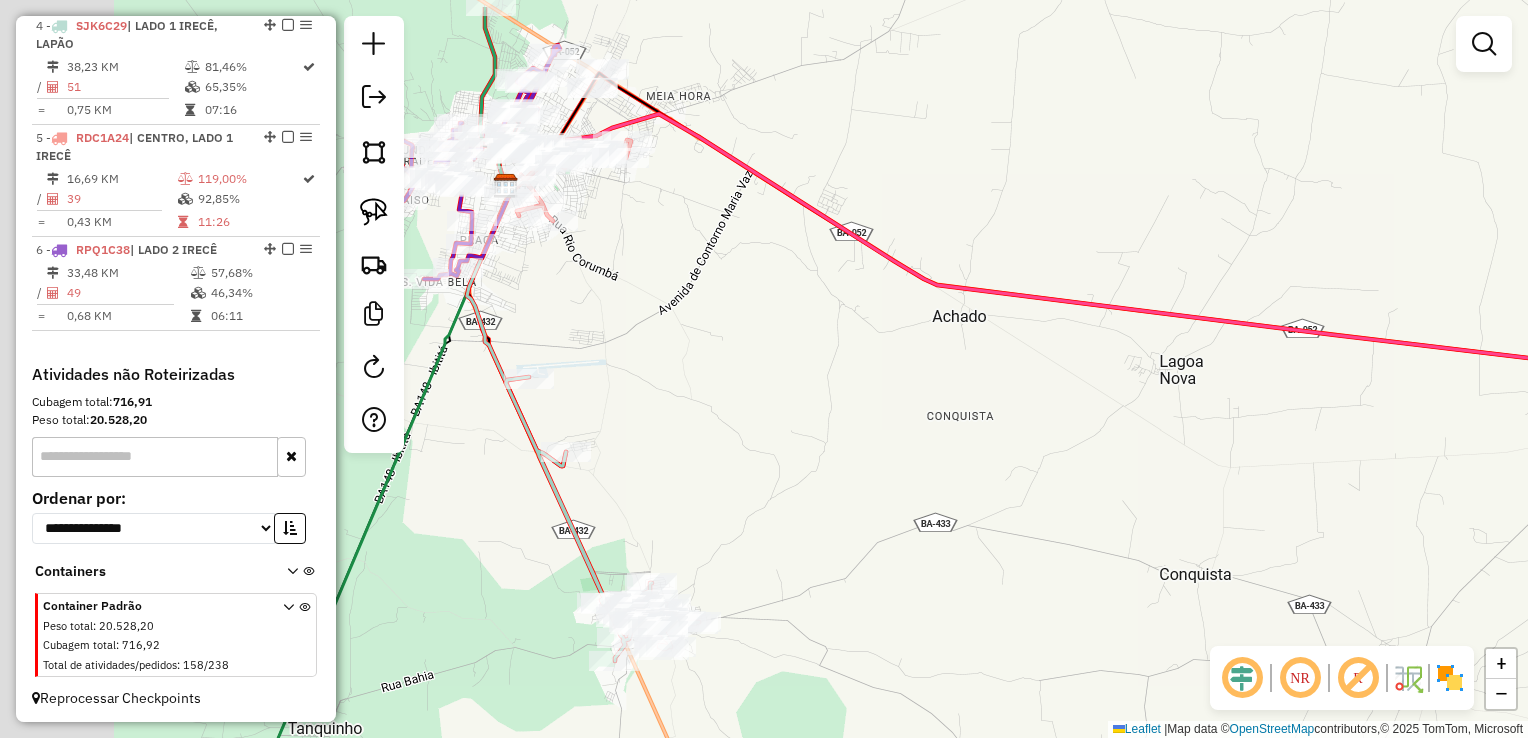 drag, startPoint x: 825, startPoint y: 406, endPoint x: 918, endPoint y: 407, distance: 93.00538 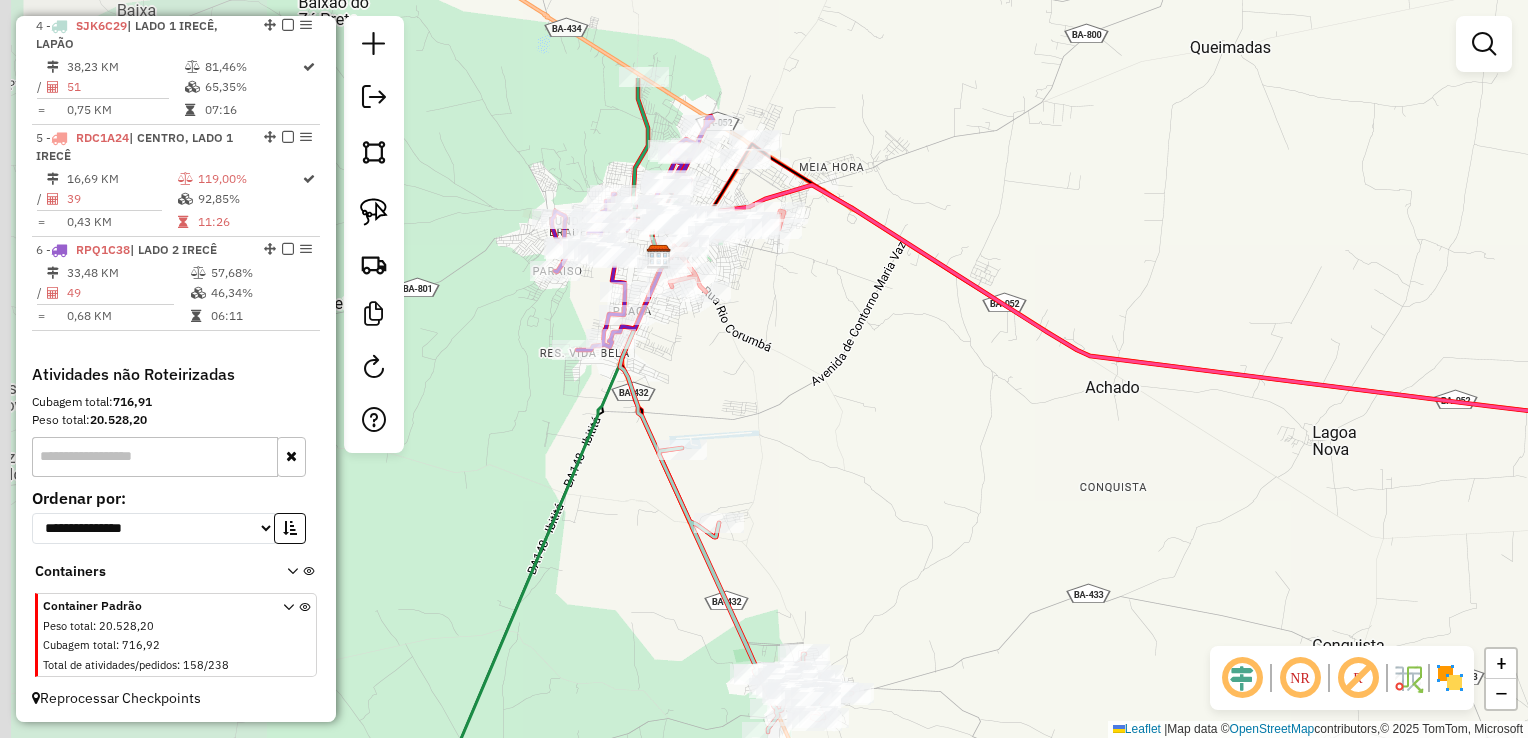 drag, startPoint x: 902, startPoint y: 356, endPoint x: 961, endPoint y: 433, distance: 97.00516 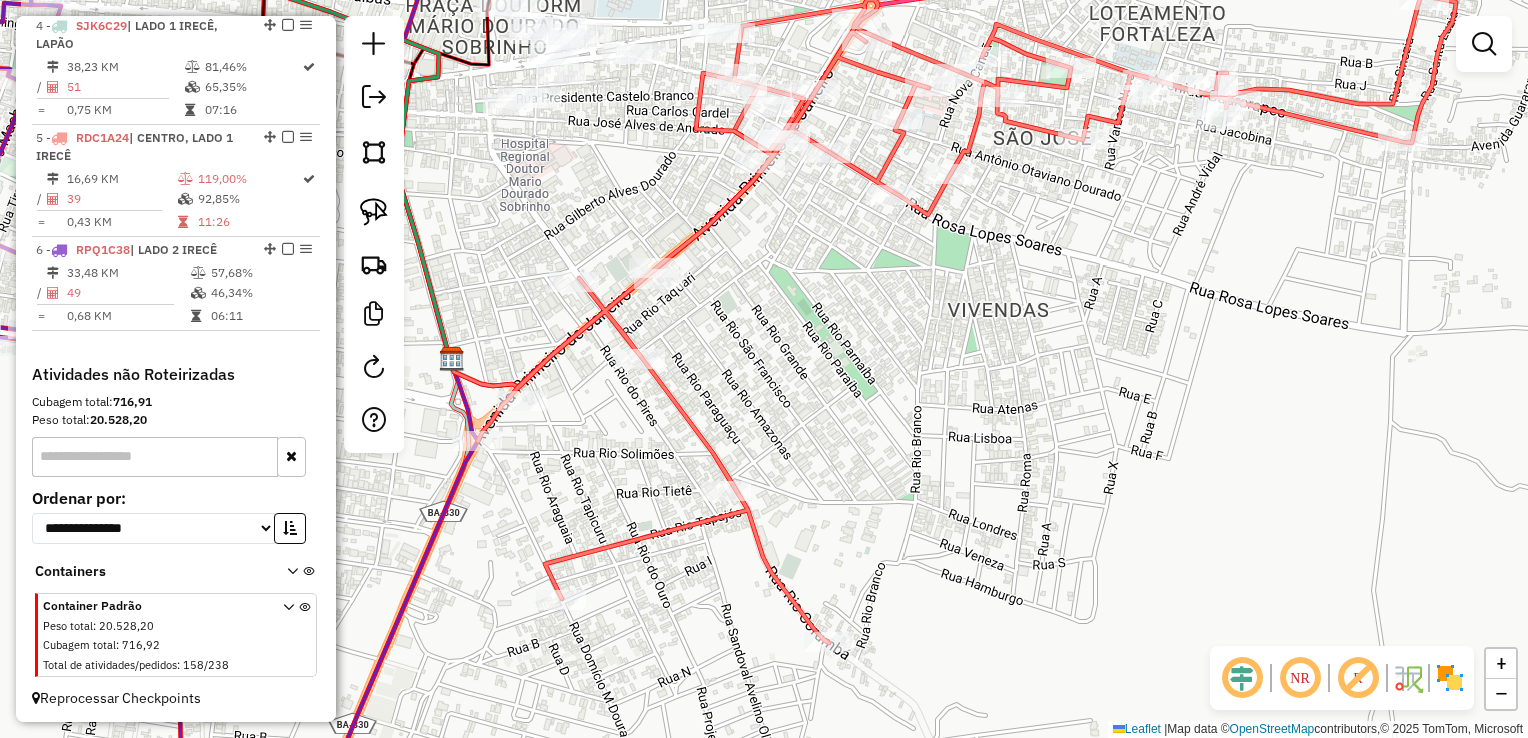 drag, startPoint x: 764, startPoint y: 338, endPoint x: 1006, endPoint y: 544, distance: 317.80496 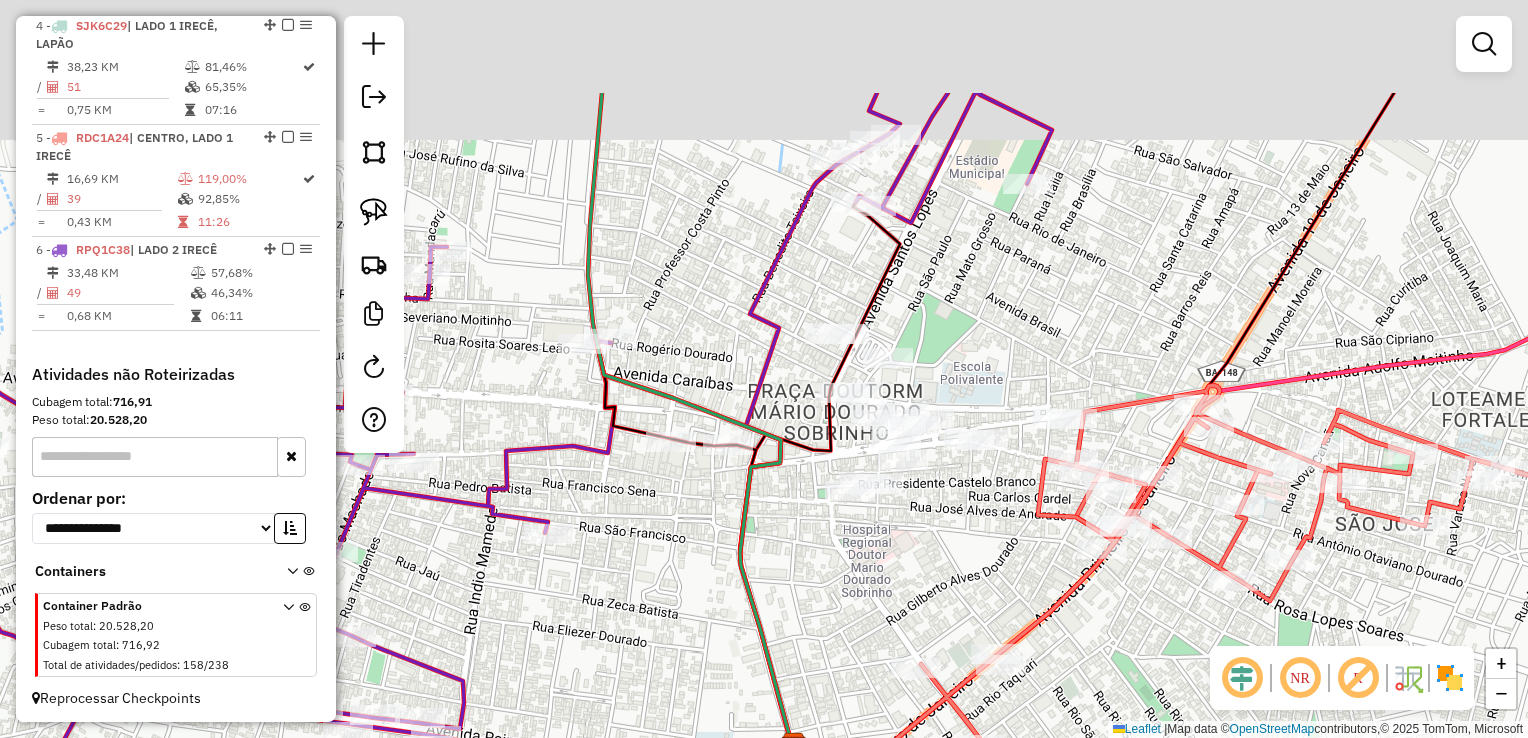drag, startPoint x: 879, startPoint y: 416, endPoint x: 963, endPoint y: 583, distance: 186.93582 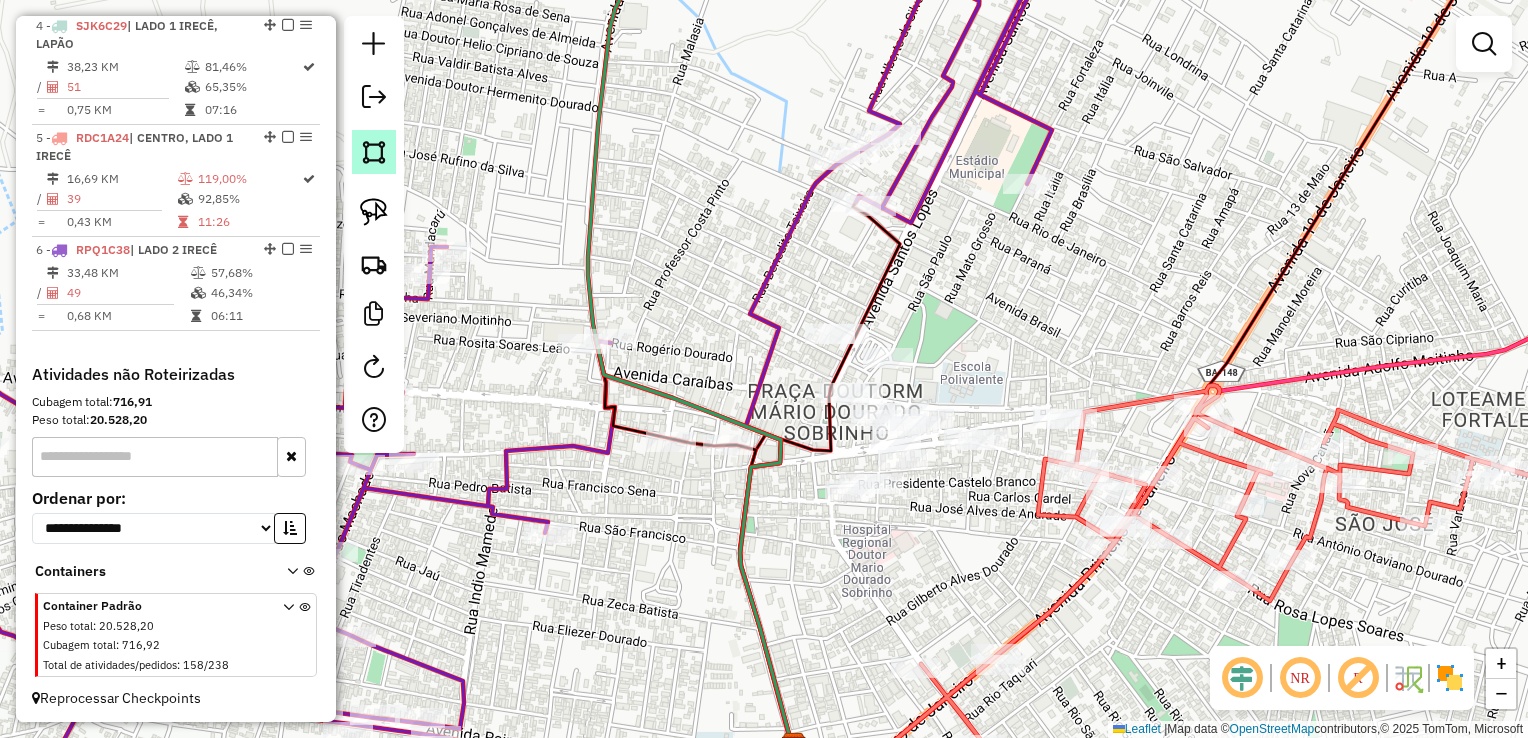 click 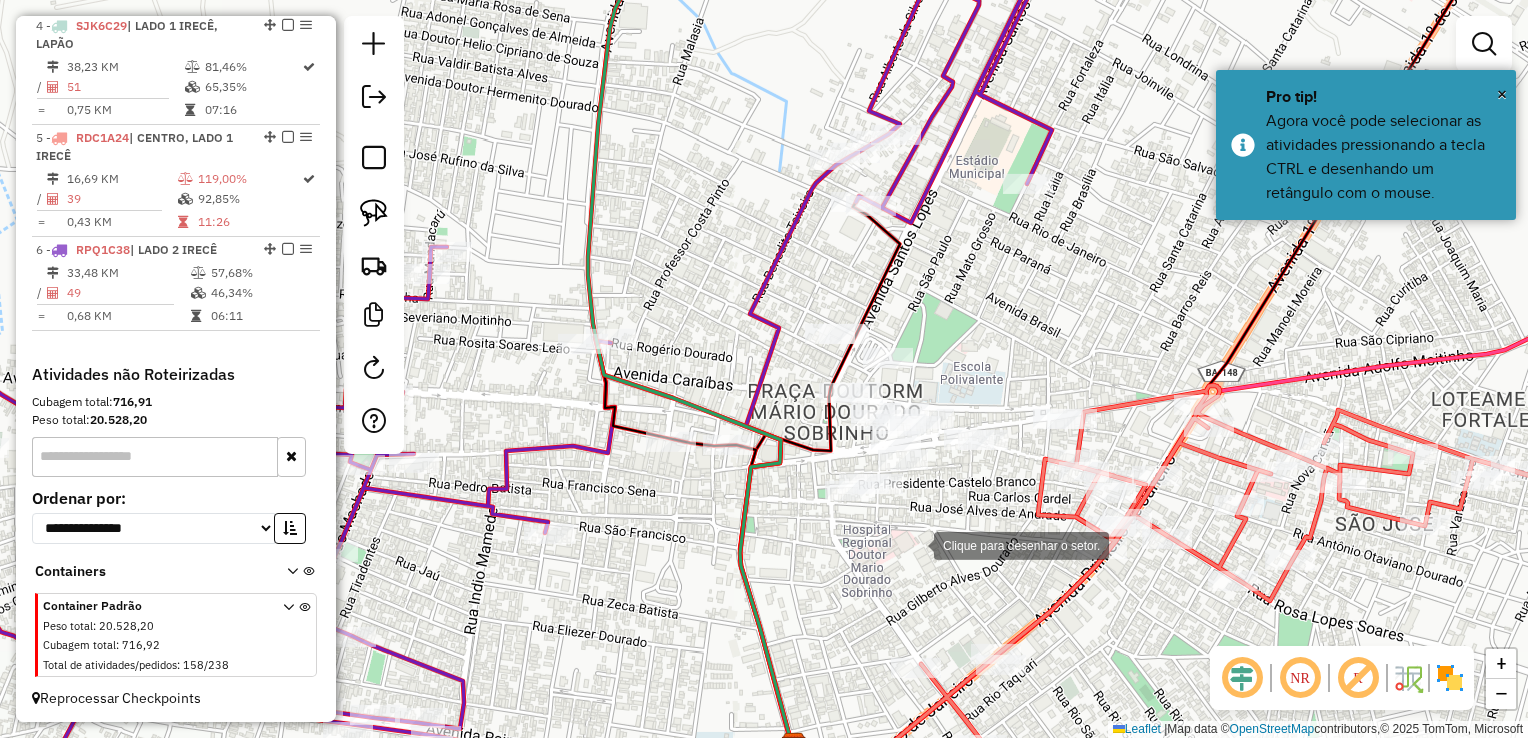 drag, startPoint x: 920, startPoint y: 545, endPoint x: 794, endPoint y: 550, distance: 126.09917 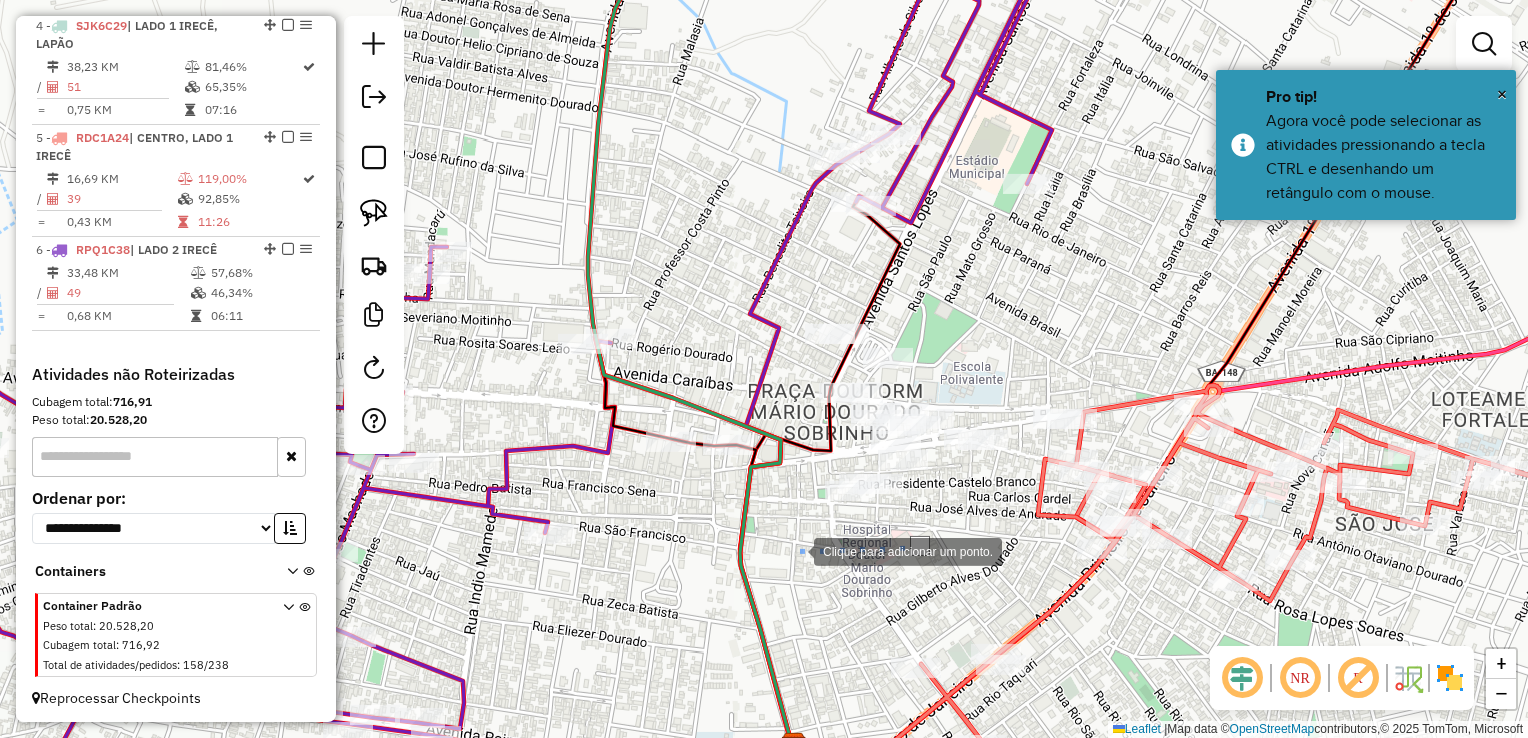 click 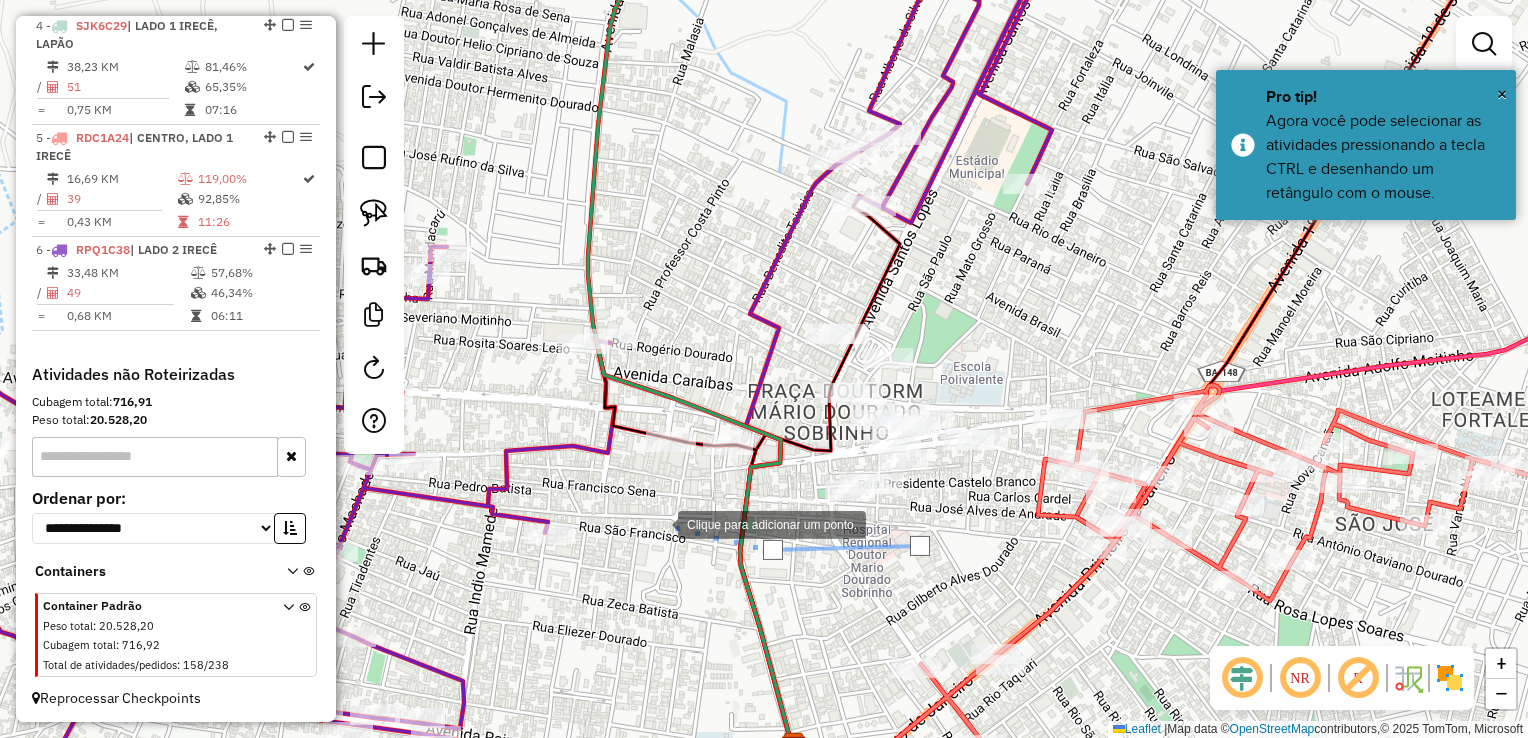 click 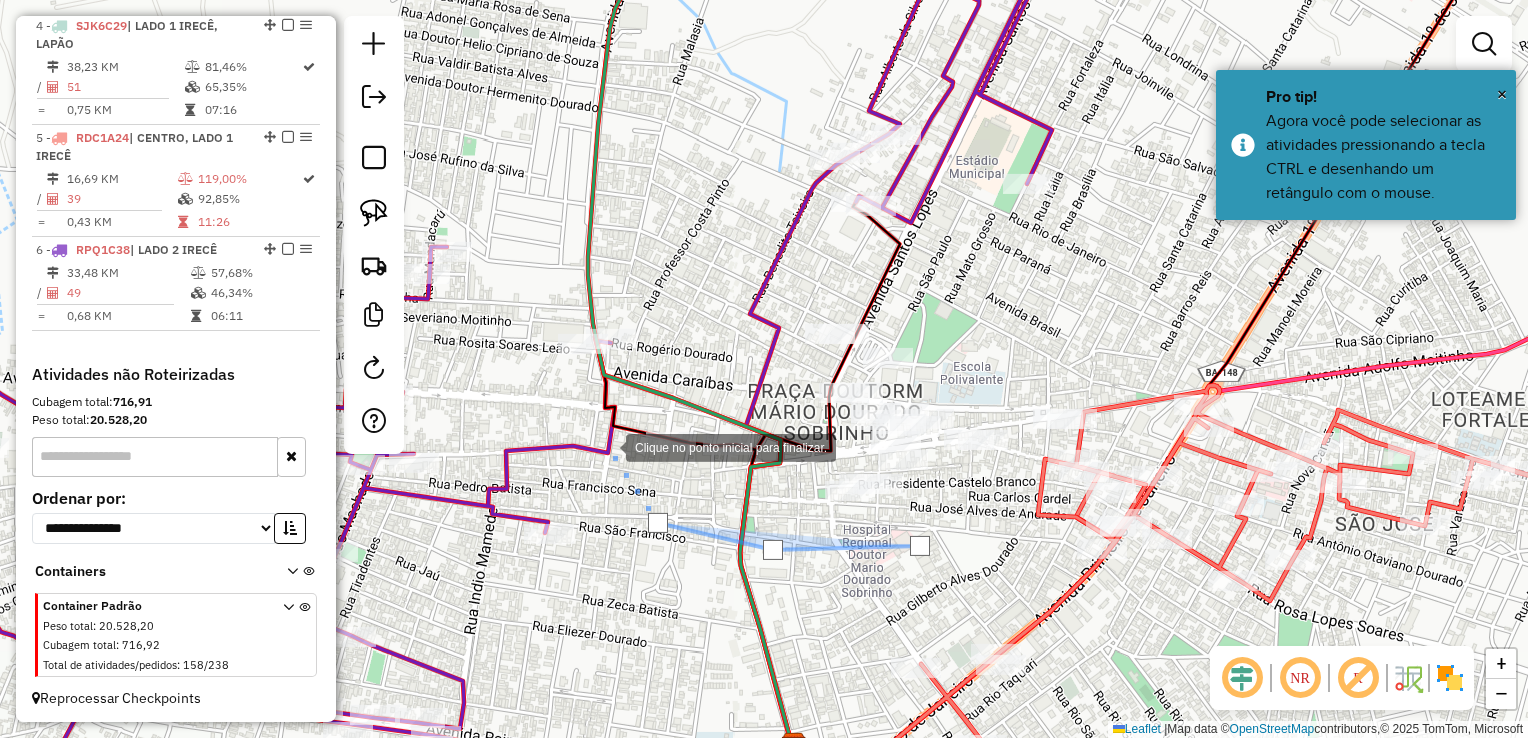 click 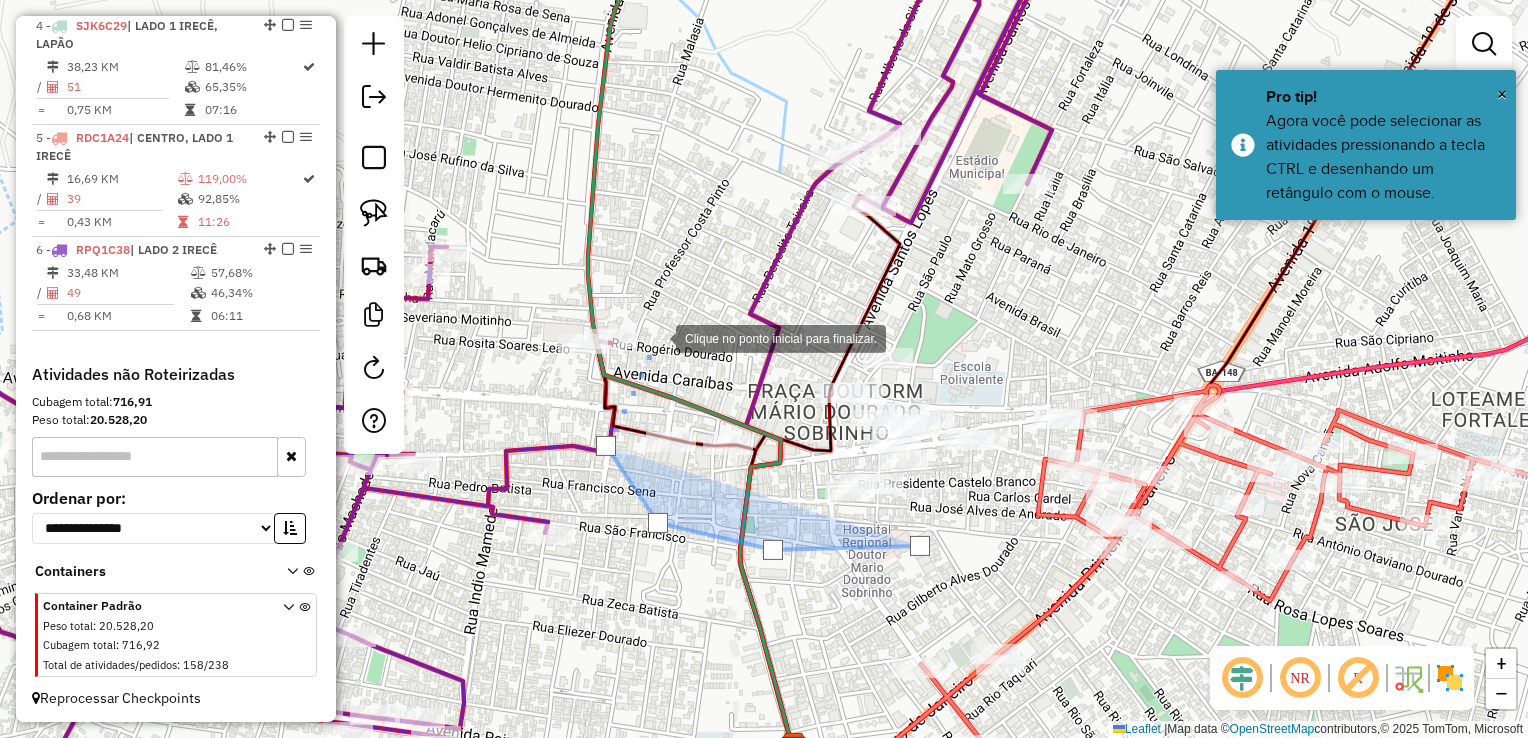 click 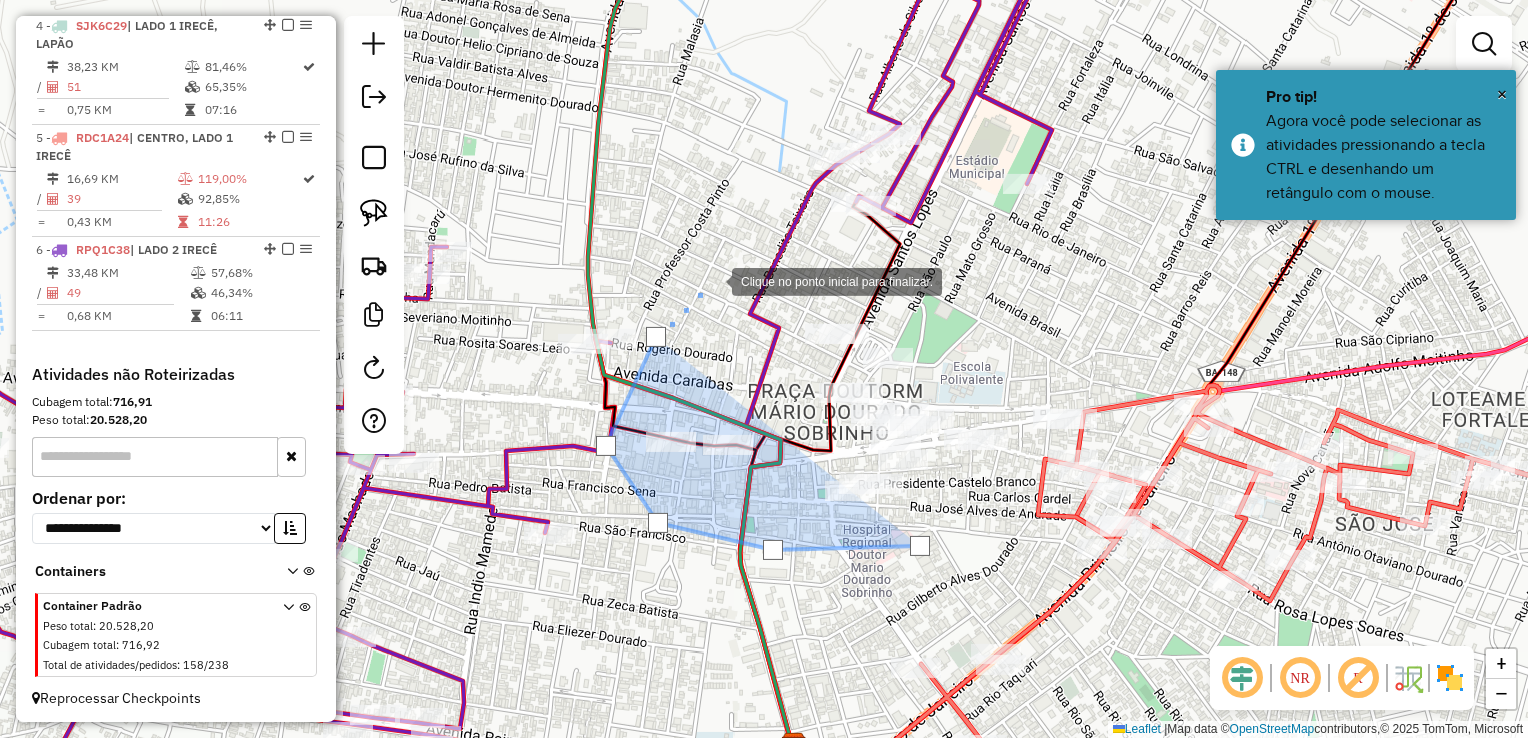 click 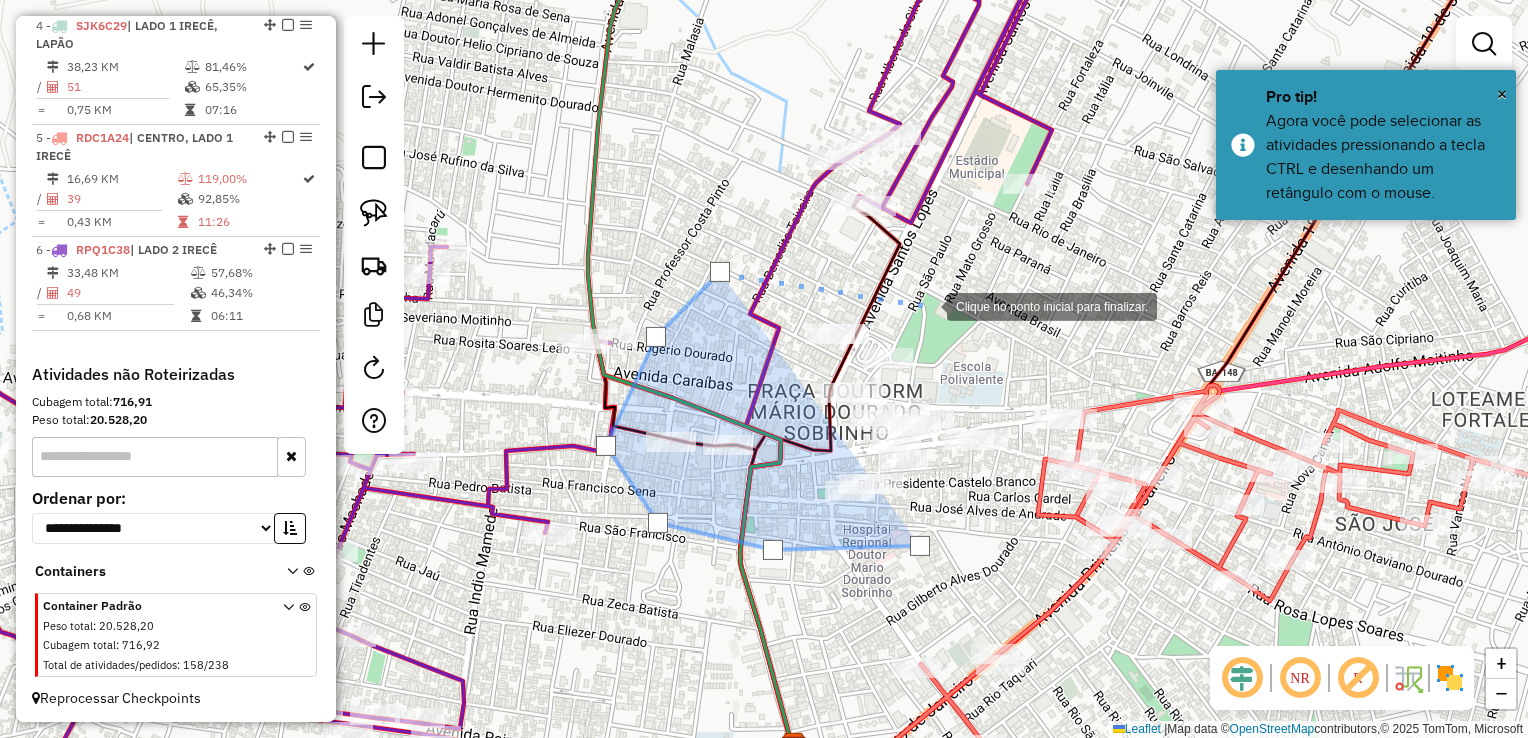 click 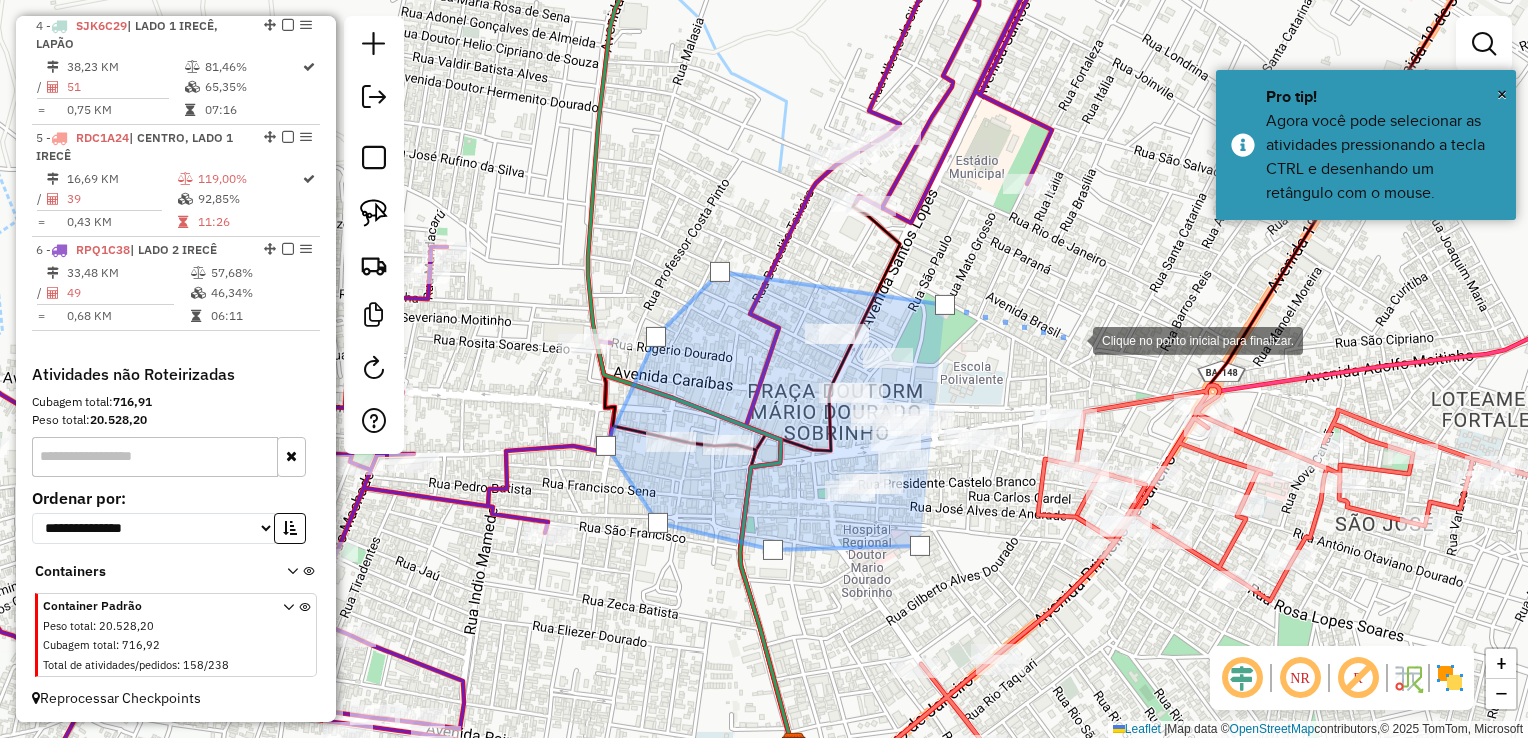 click 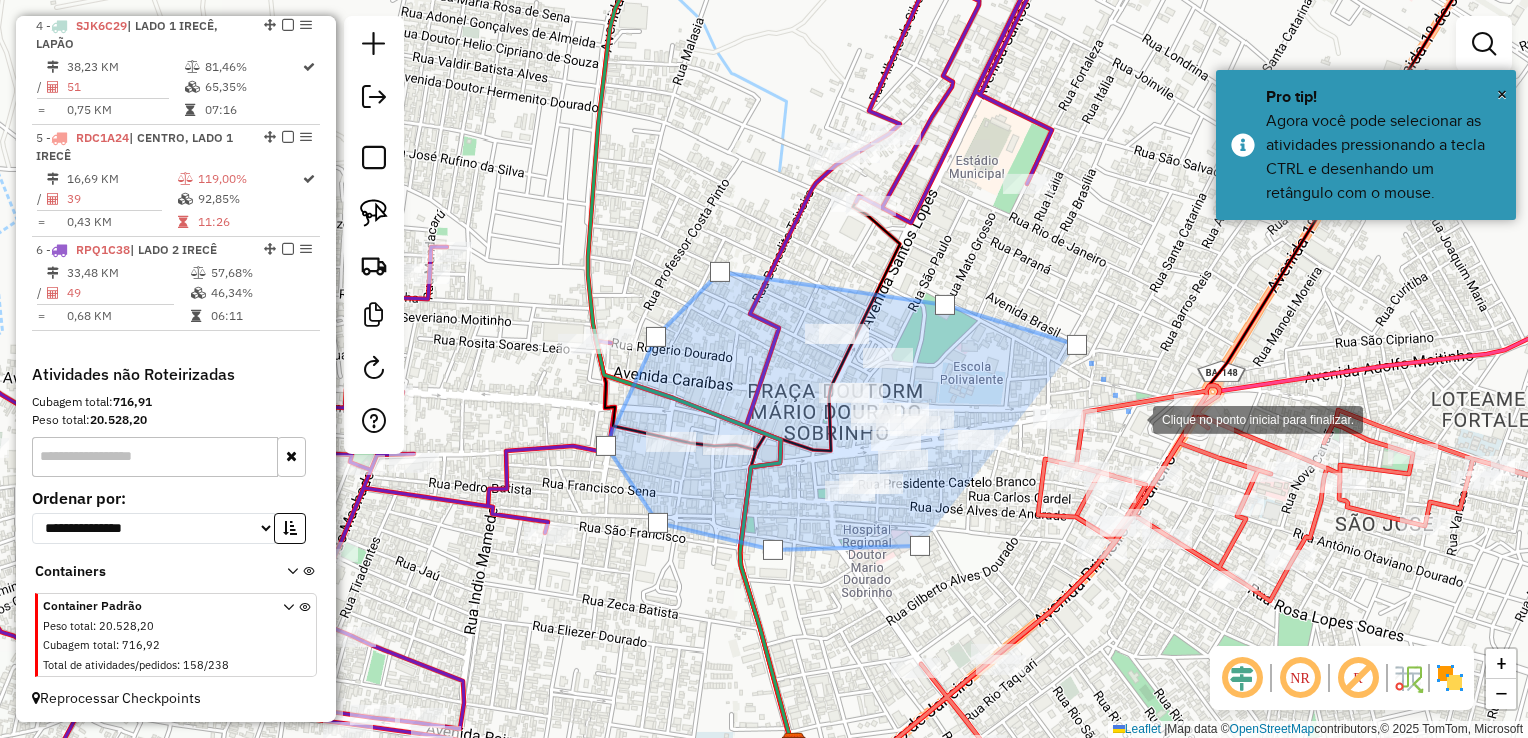 click 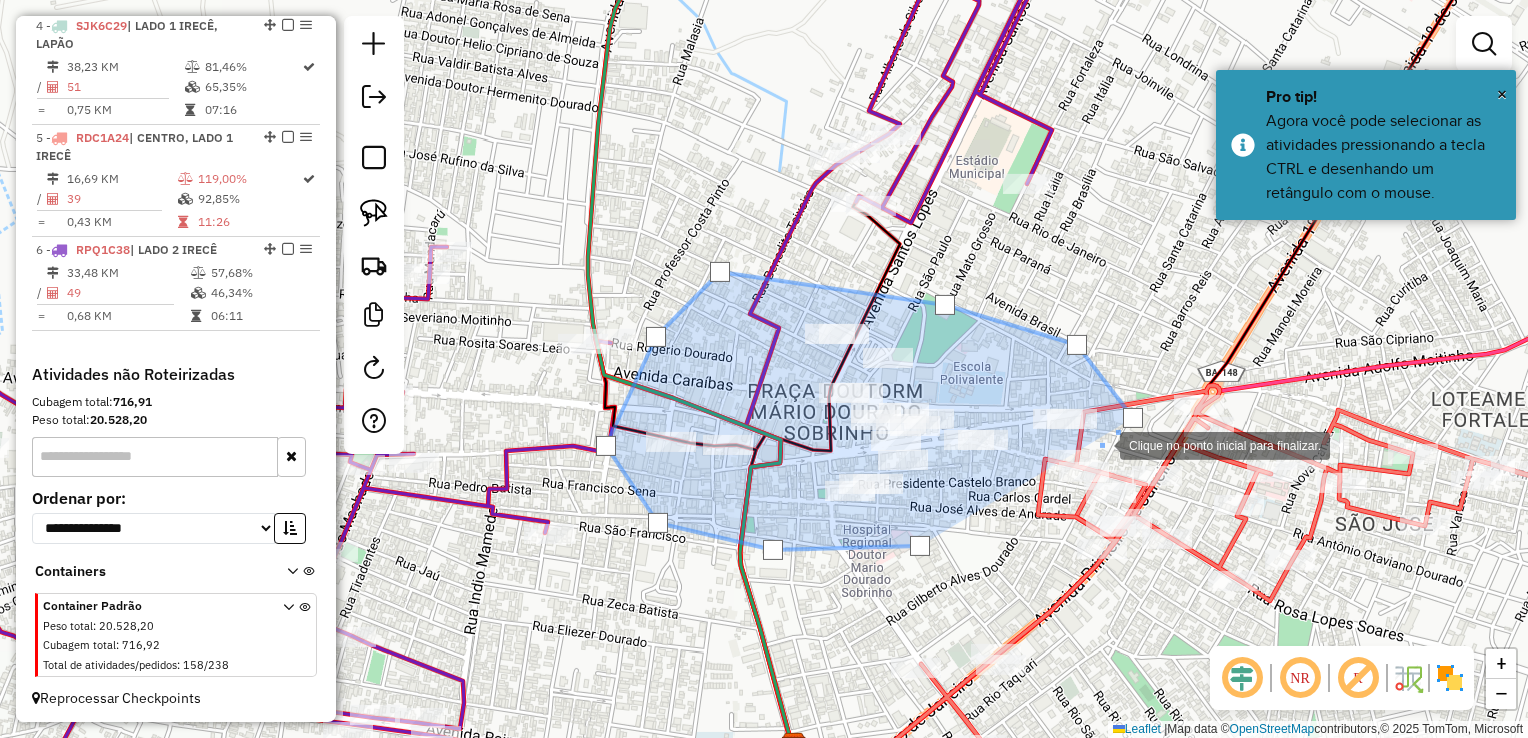 click 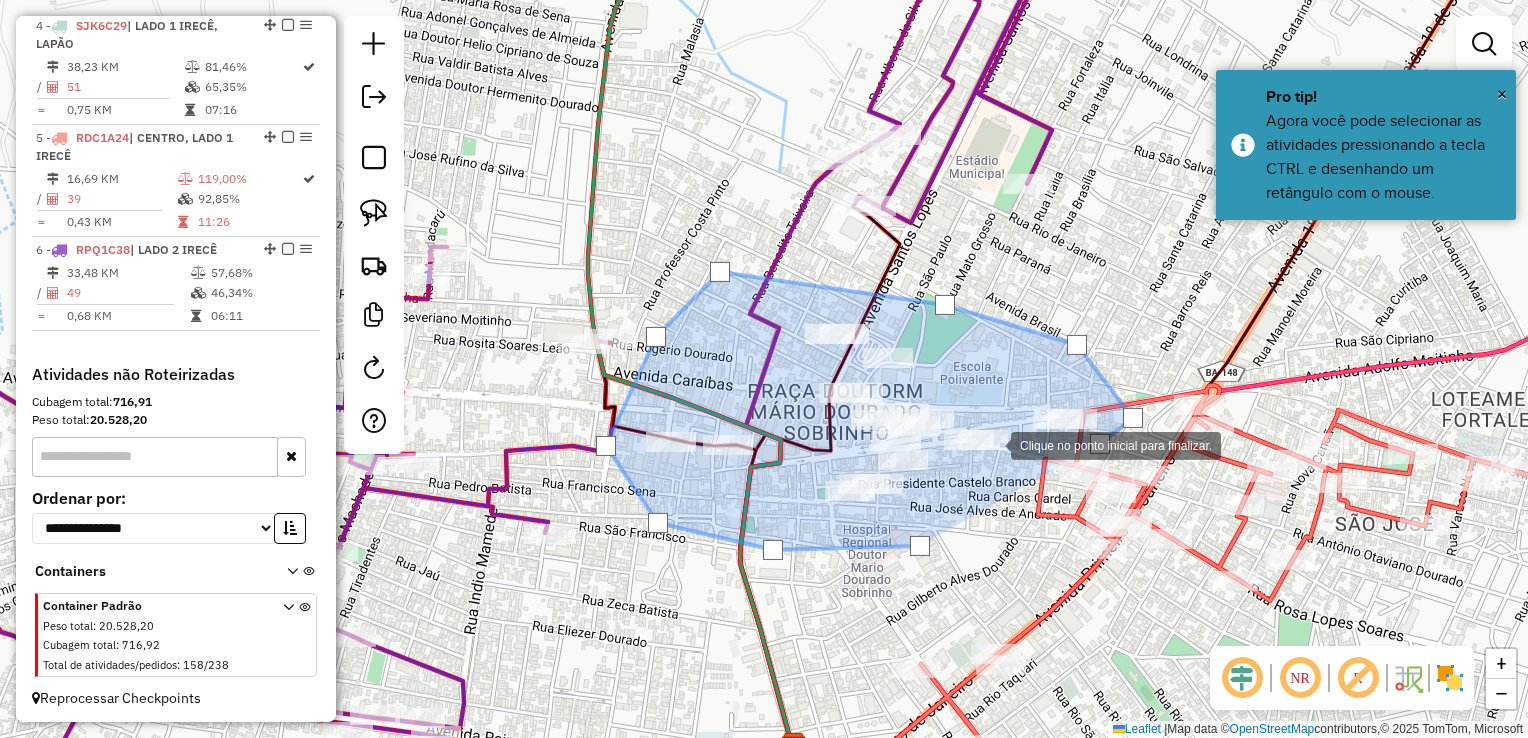 click 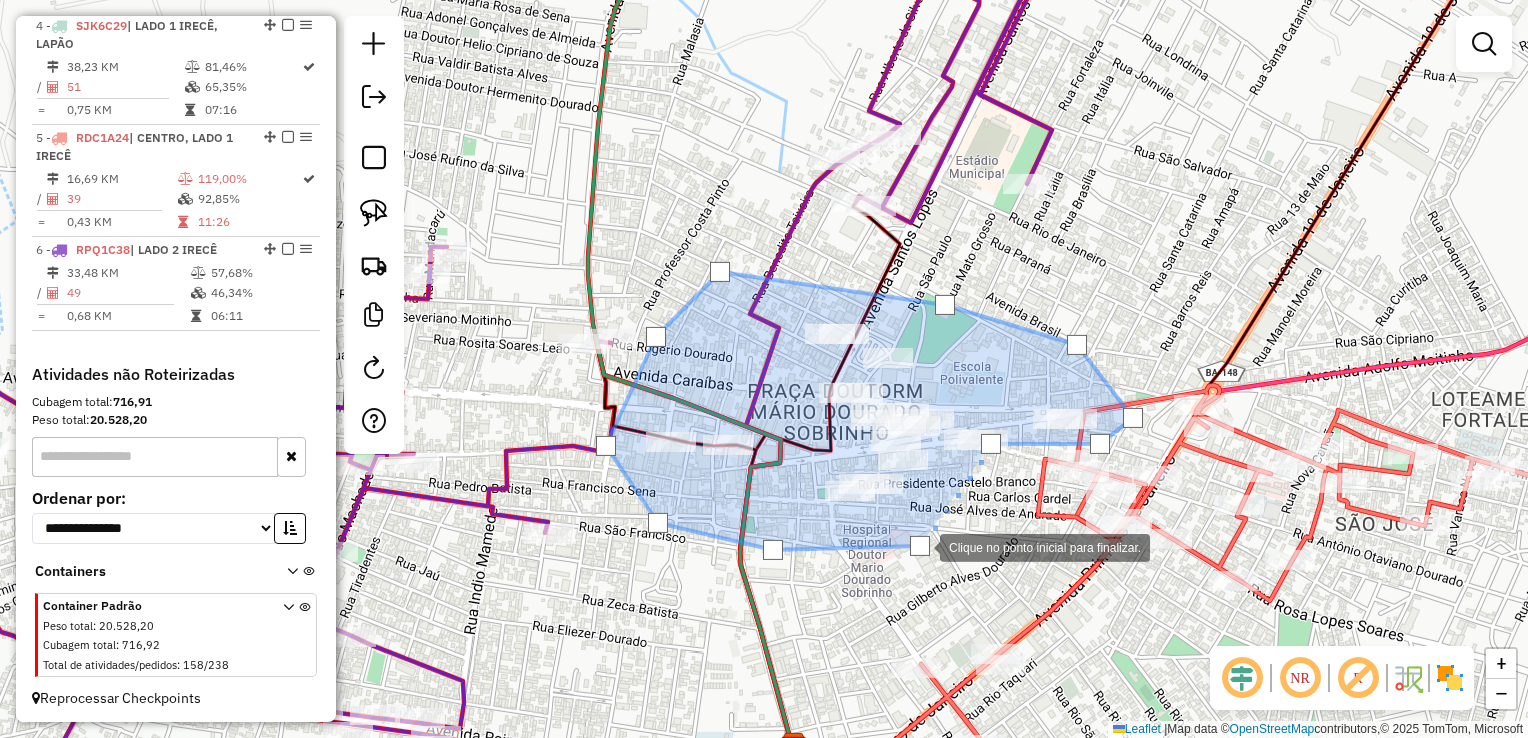 click 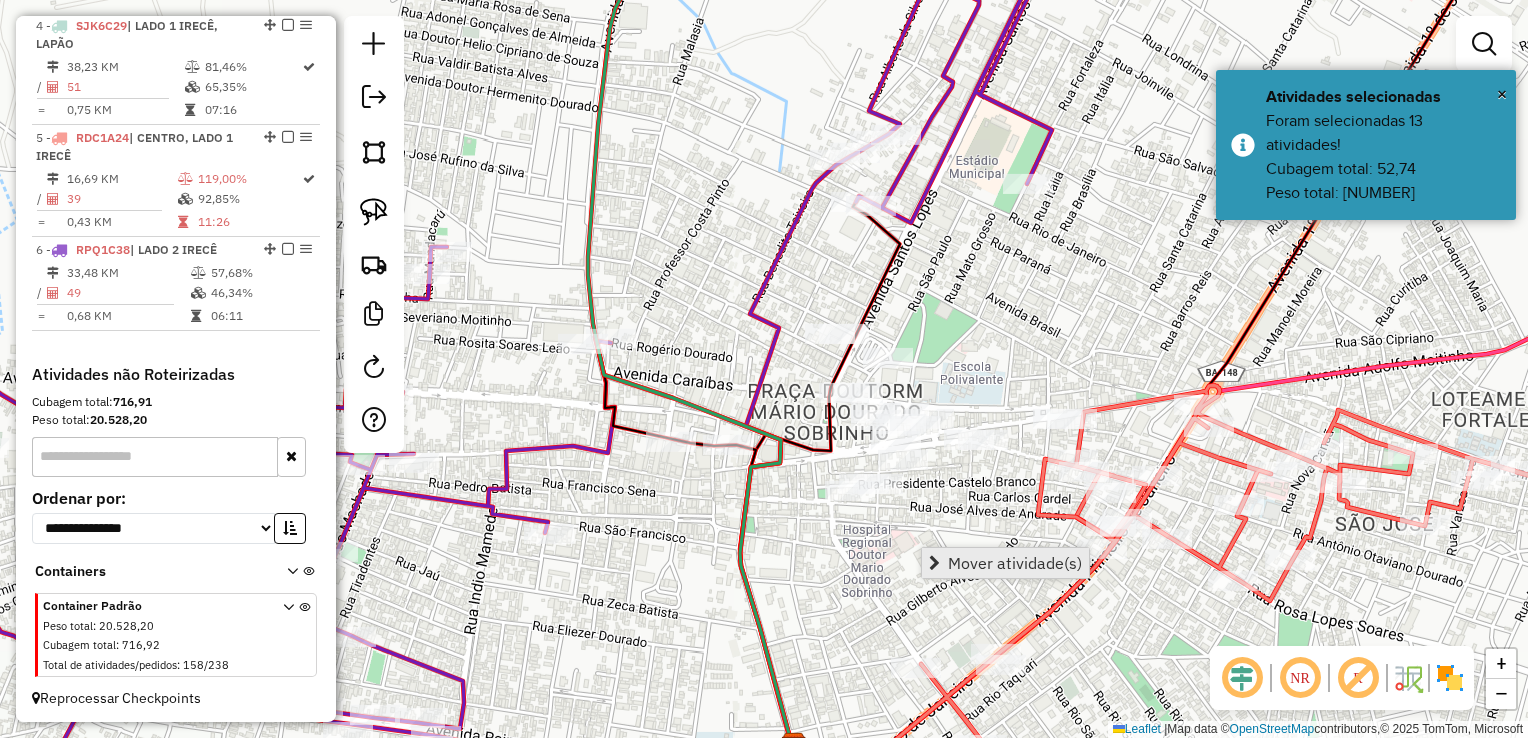 click on "Mover atividade(s)" at bounding box center (1005, 563) 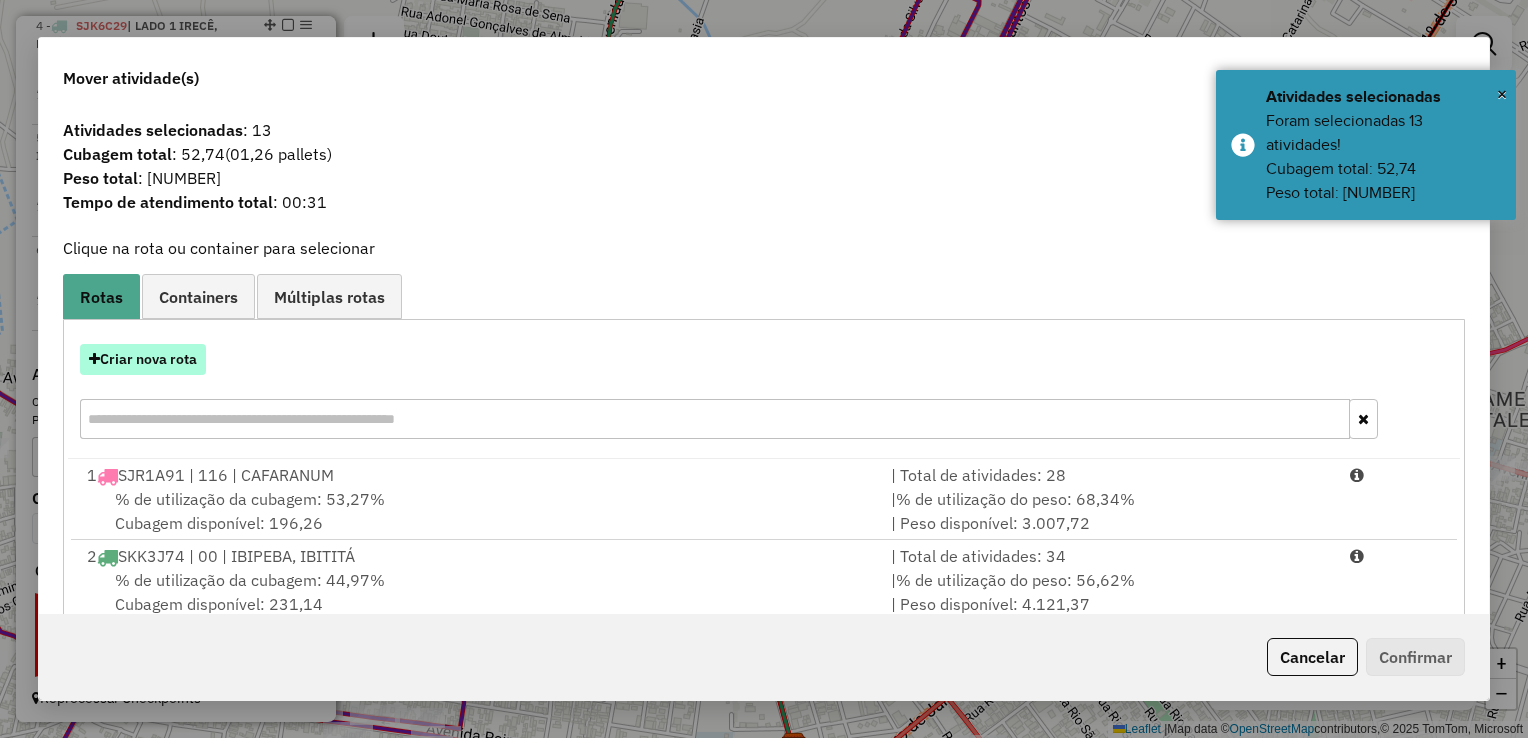 click on "Criar nova rota" at bounding box center (143, 359) 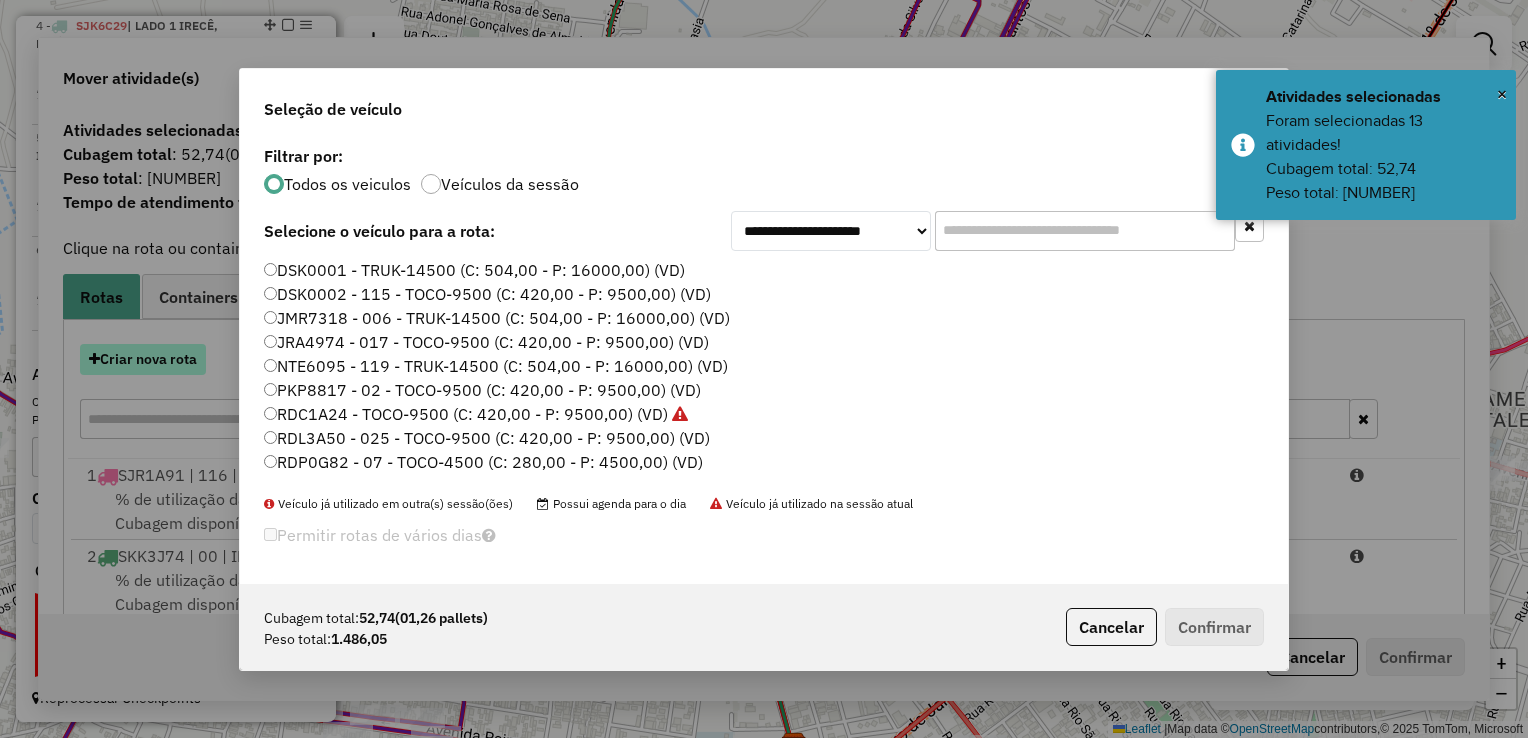 click on "**********" 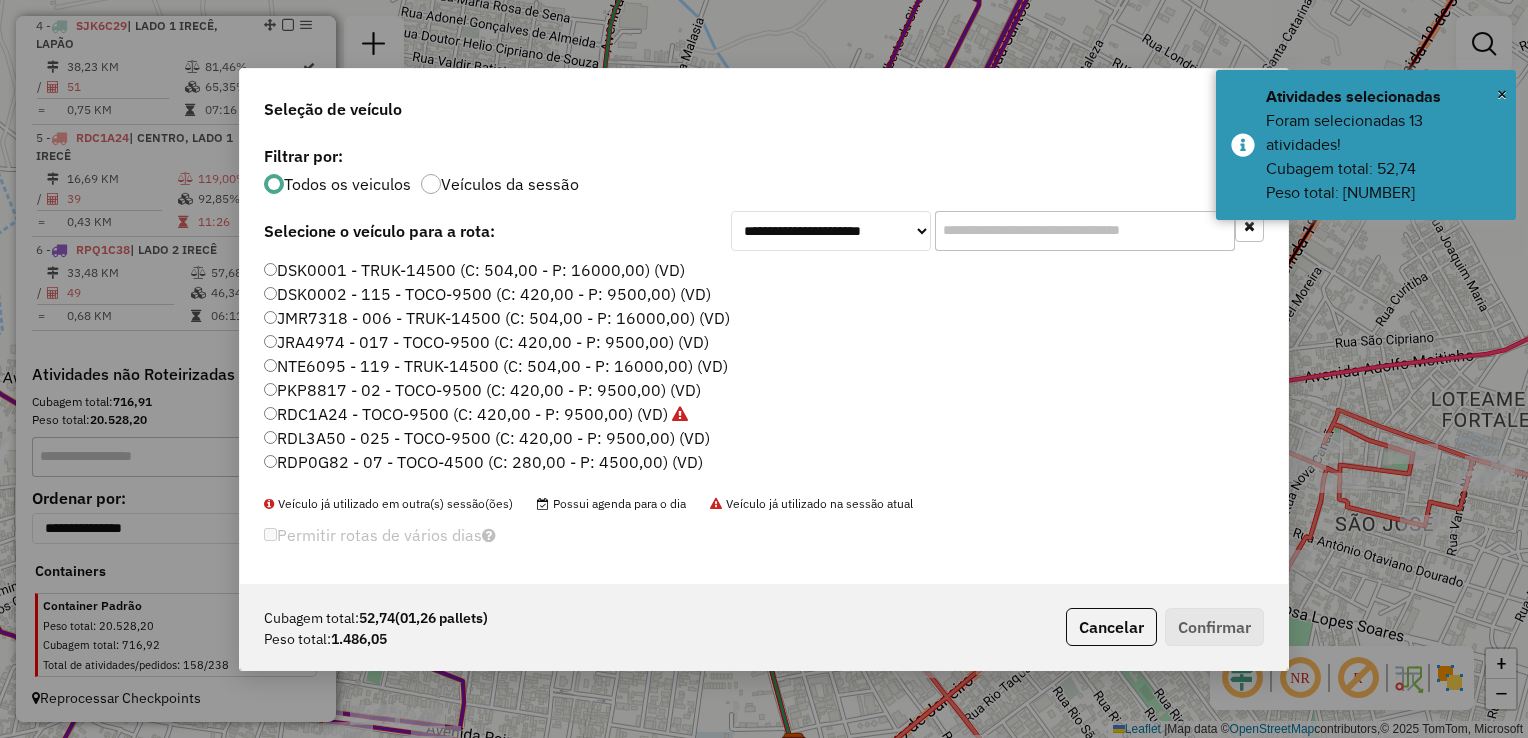 click on "NTE6095 - 119 - TRUK-14500 (C: 504,00 - P: 16000,00) (VD)" 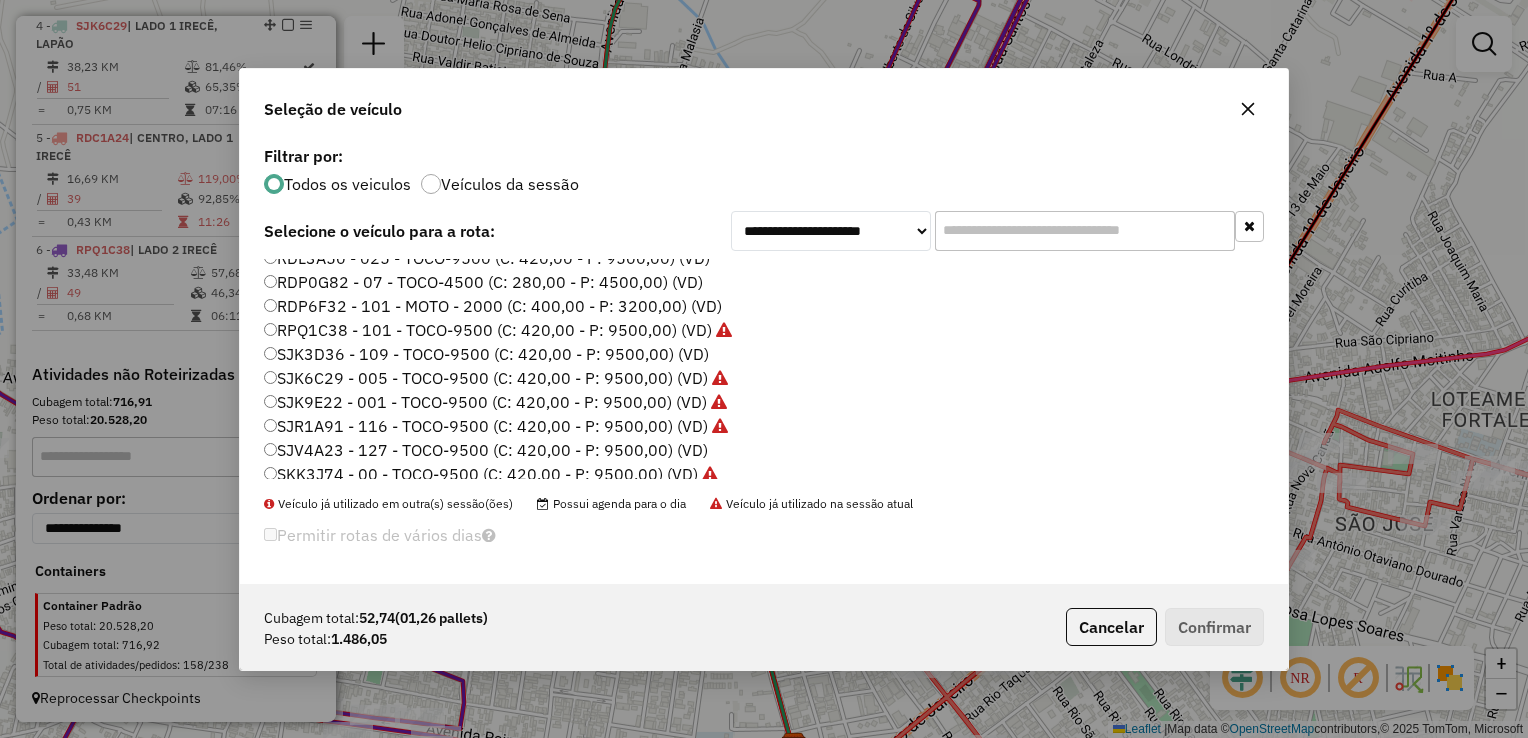 scroll, scrollTop: 136, scrollLeft: 0, axis: vertical 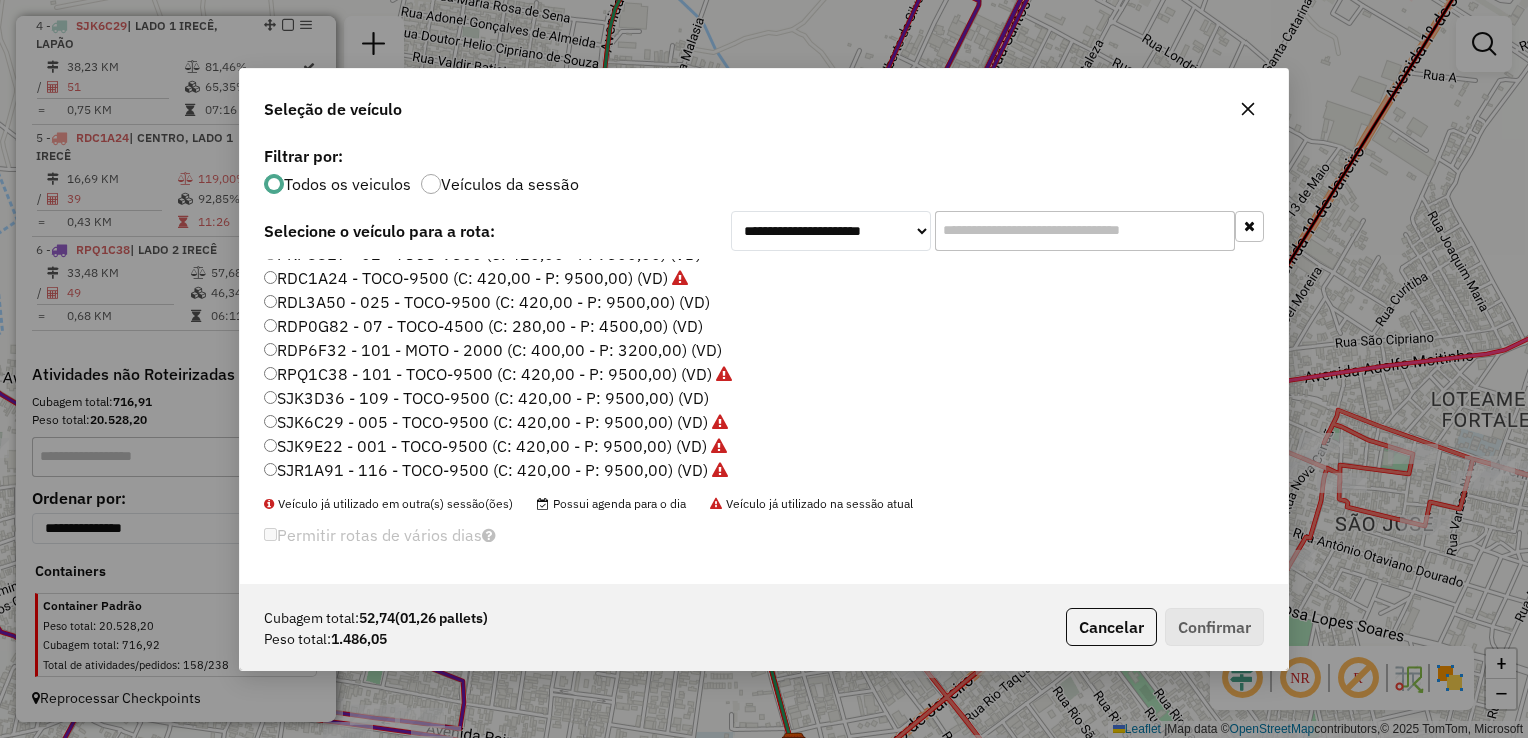click on "RDP6F32 - 101 - MOTO - 2000 (C: 400,00 - P: 3200,00) (VD)" 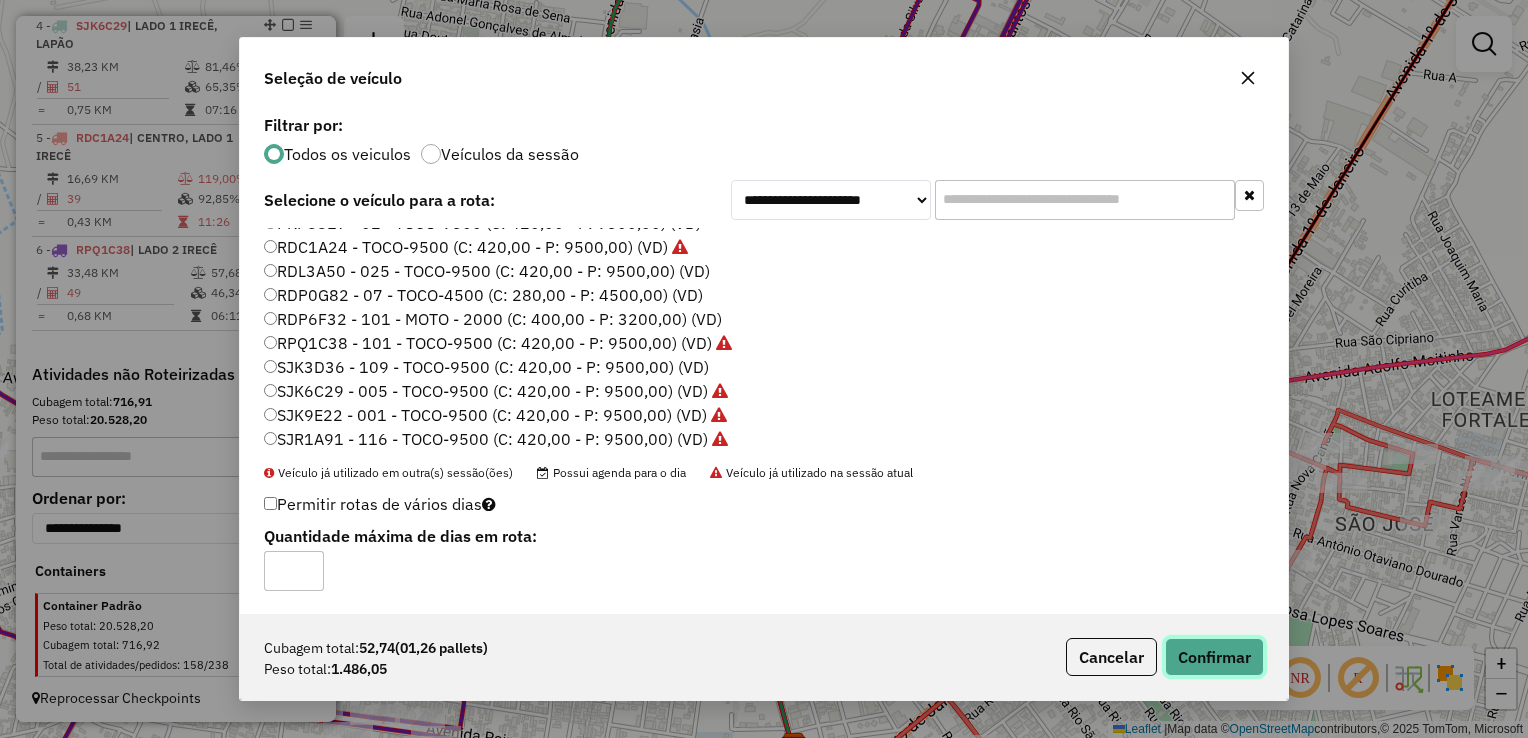 click on "Confirmar" 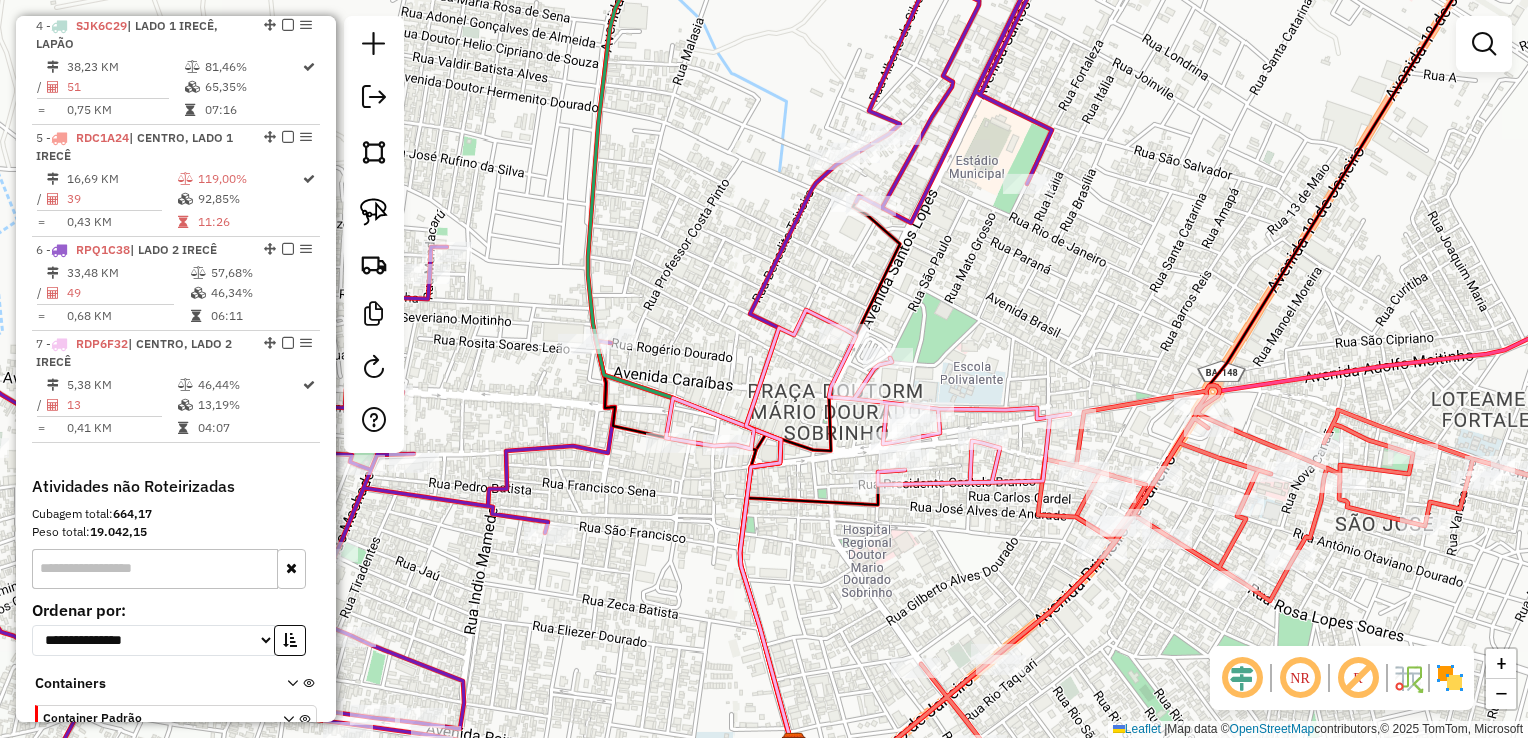 drag, startPoint x: 1013, startPoint y: 341, endPoint x: 913, endPoint y: 273, distance: 120.92973 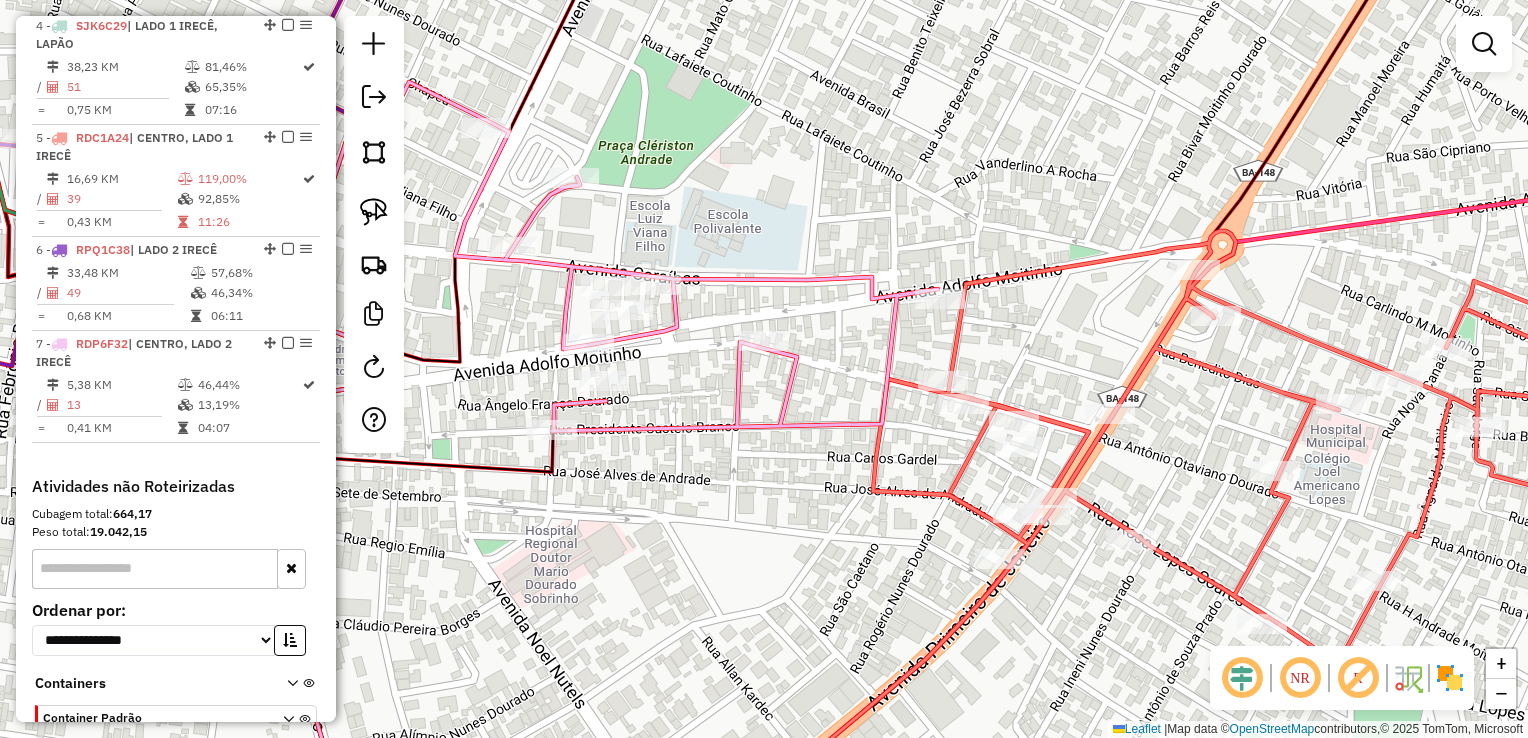 drag, startPoint x: 1031, startPoint y: 300, endPoint x: 1034, endPoint y: 97, distance: 203.02217 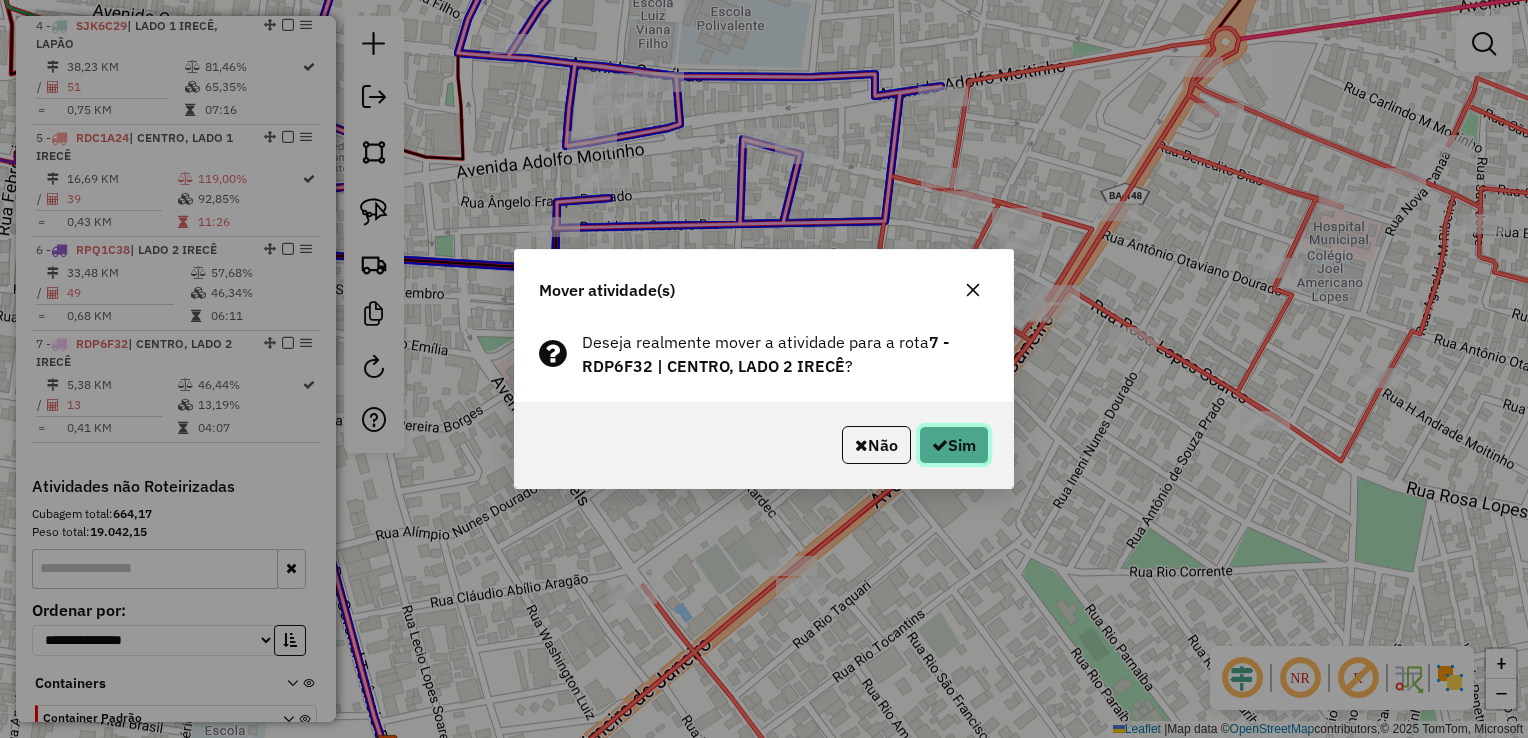 click on "Sim" 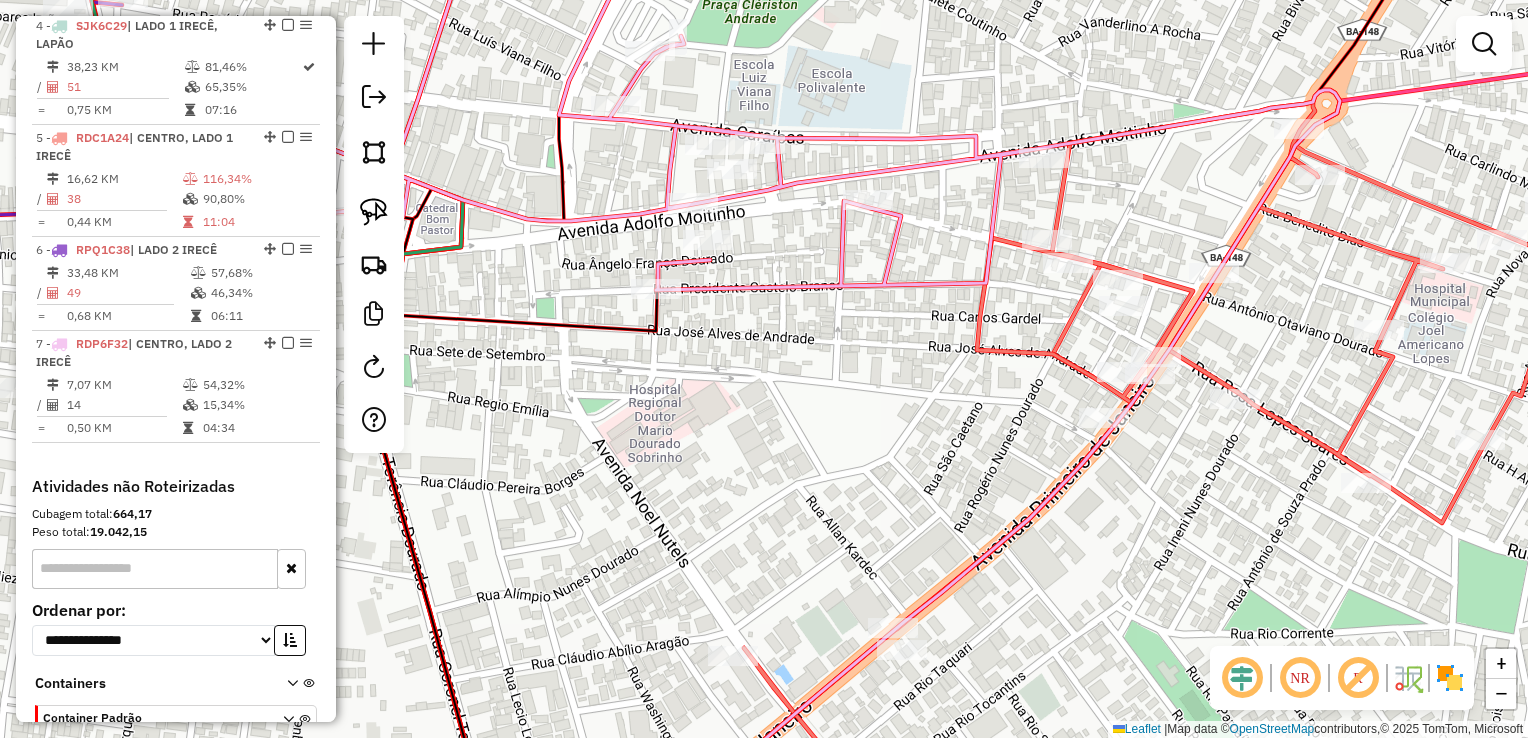 drag, startPoint x: 764, startPoint y: 489, endPoint x: 878, endPoint y: 562, distance: 135.36986 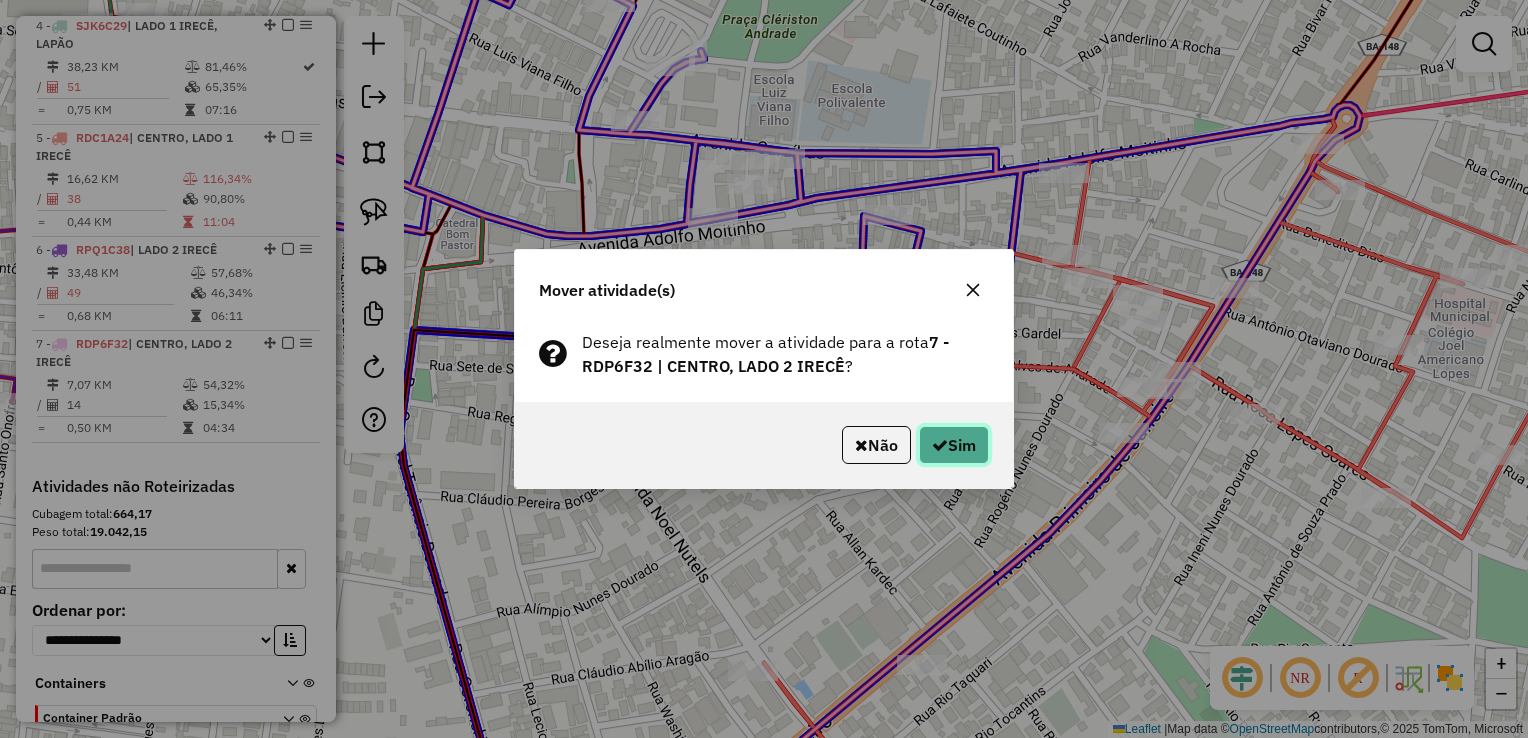 click on "Sim" 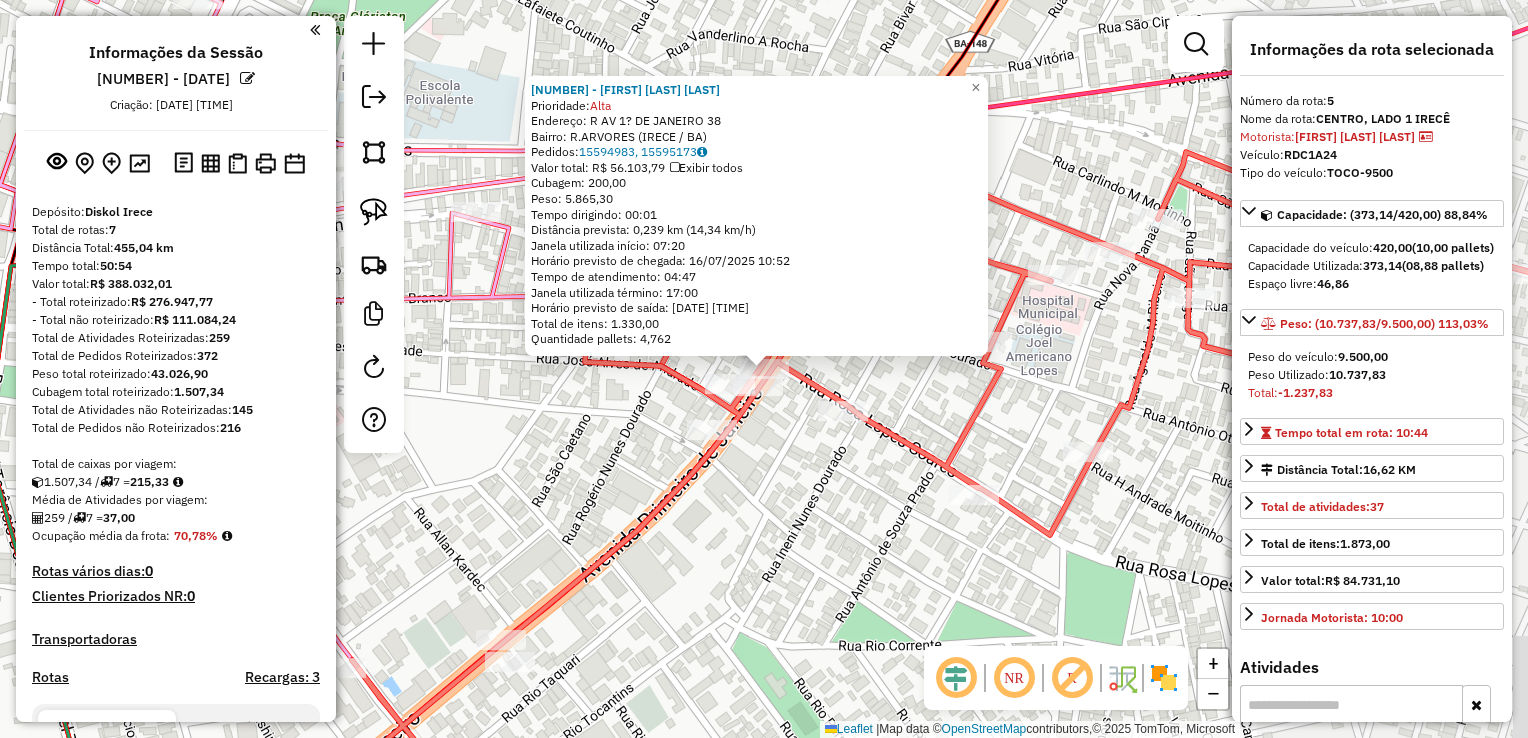 select on "*********" 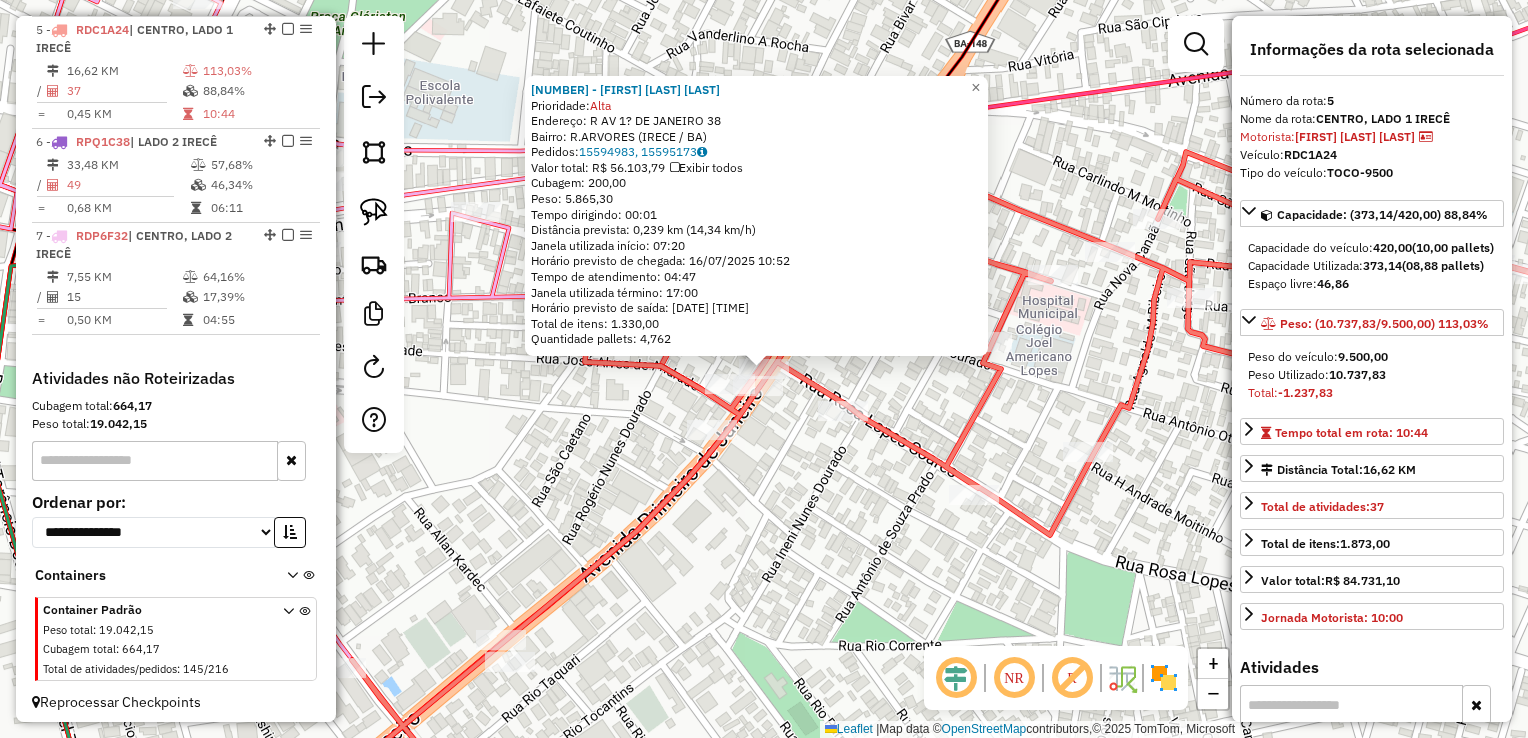 click on "8911 - ROGERIO SENA DOURADO  Prioridade:  Alta  Endereço: R   AV 1? DE JANEIRO               38   Bairro: R.ARVORES (IRECE / BA)   Pedidos:  15594983, 15595173   Valor total: R$ 56.103,79   Exibir todos   Cubagem: 200,00  Peso: 5.865,30  Tempo dirigindo: 00:01   Distância prevista: 0,239 km (14,34 km/h)   Janela utilizada início: 07:20   Horário previsto de chegada: 16/07/2025 10:52   Tempo de atendimento: 04:47   Janela utilizada término: 17:00   Horário previsto de saída: 16/07/2025 15:39   Total de itens: 1.330,00   Quantidade pallets: 4,762  × Janela de atendimento Grade de atendimento Capacidade Transportadoras Veículos Cliente Pedidos  Rotas Selecione os dias de semana para filtrar as janelas de atendimento  Seg   Ter   Qua   Qui   Sex   Sáb   Dom  Informe o período da janela de atendimento: De: Até:  Filtrar exatamente a janela do cliente  Considerar janela de atendimento padrão  Selecione os dias de semana para filtrar as grades de atendimento  Seg   Ter   Qua   Qui   Sex   Sáb   Dom  +" 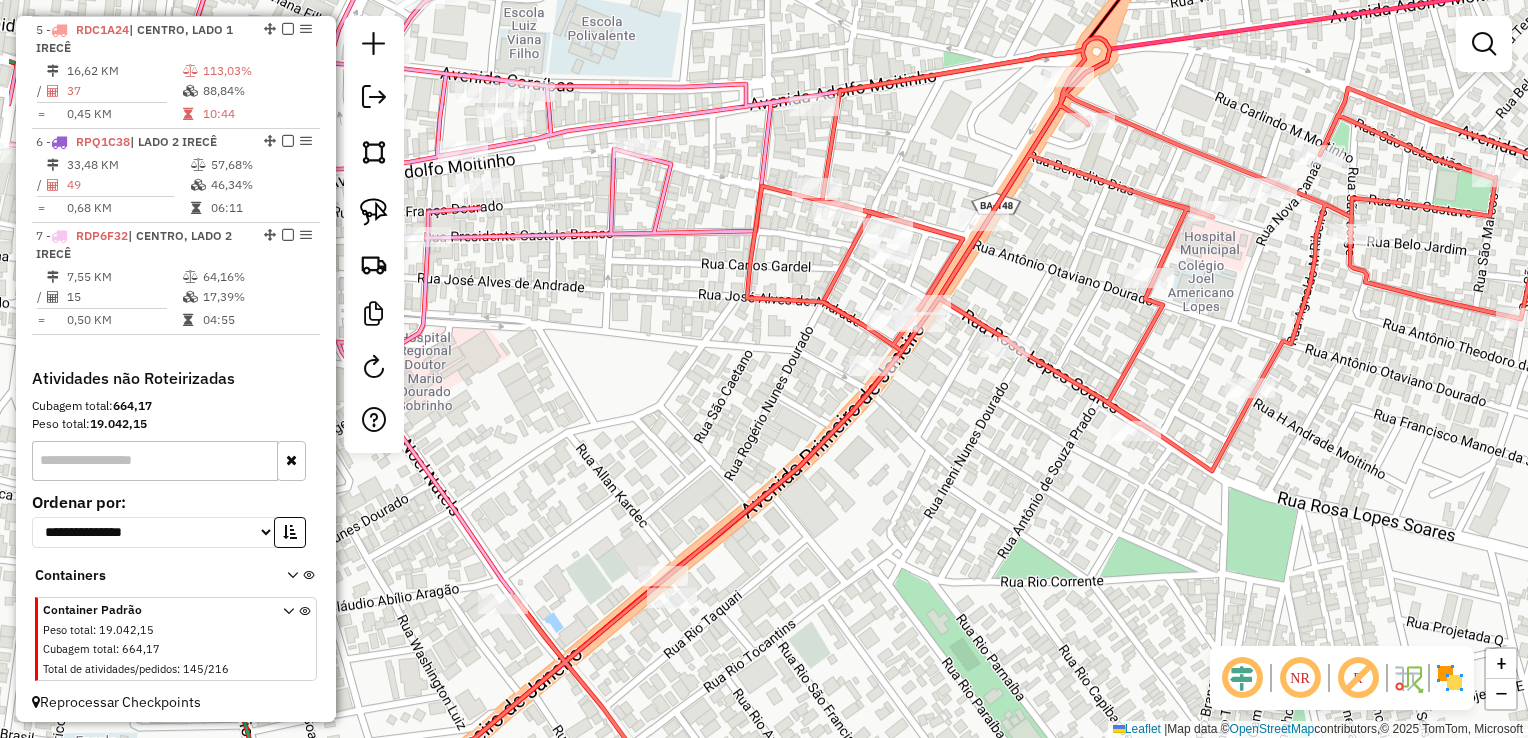 drag, startPoint x: 838, startPoint y: 542, endPoint x: 924, endPoint y: 533, distance: 86.46965 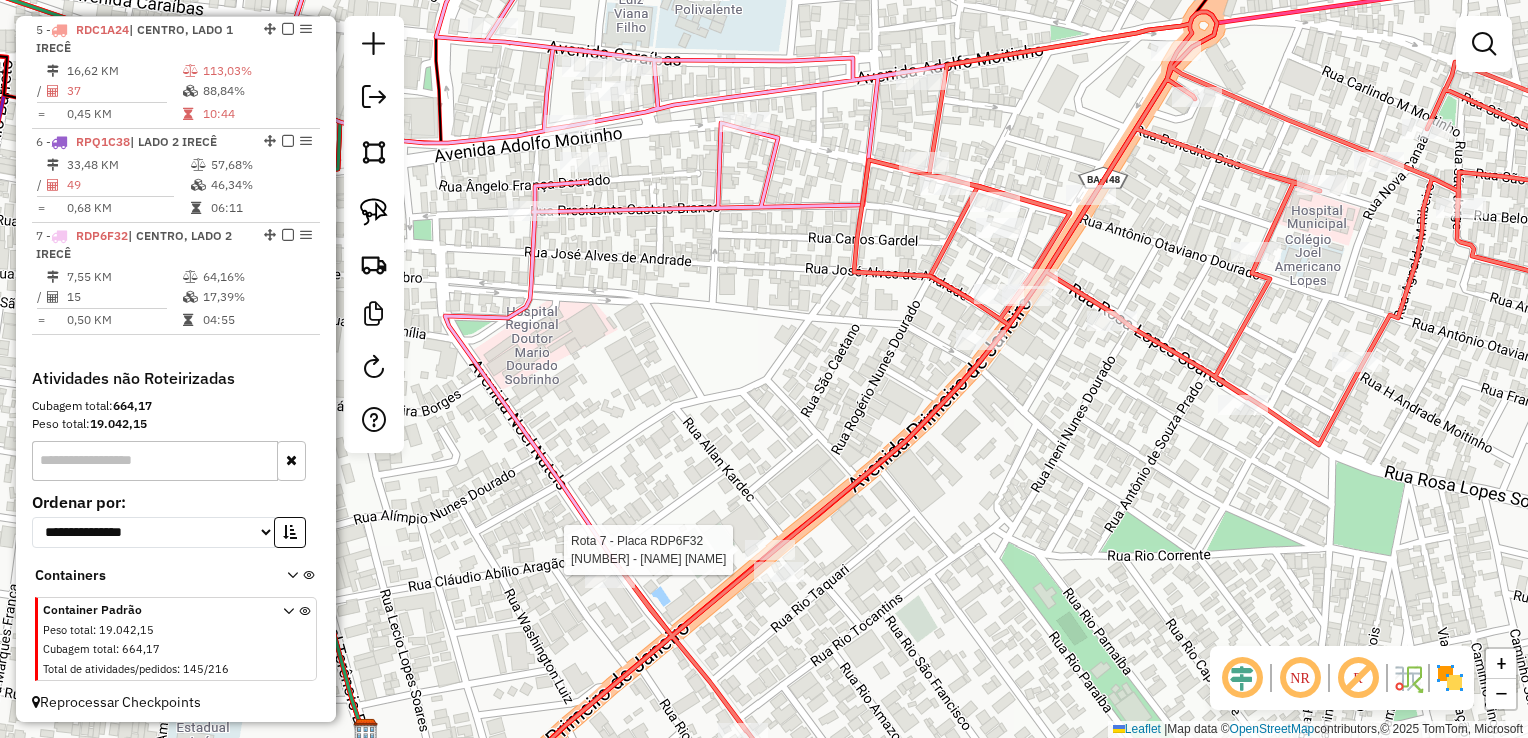 select on "*********" 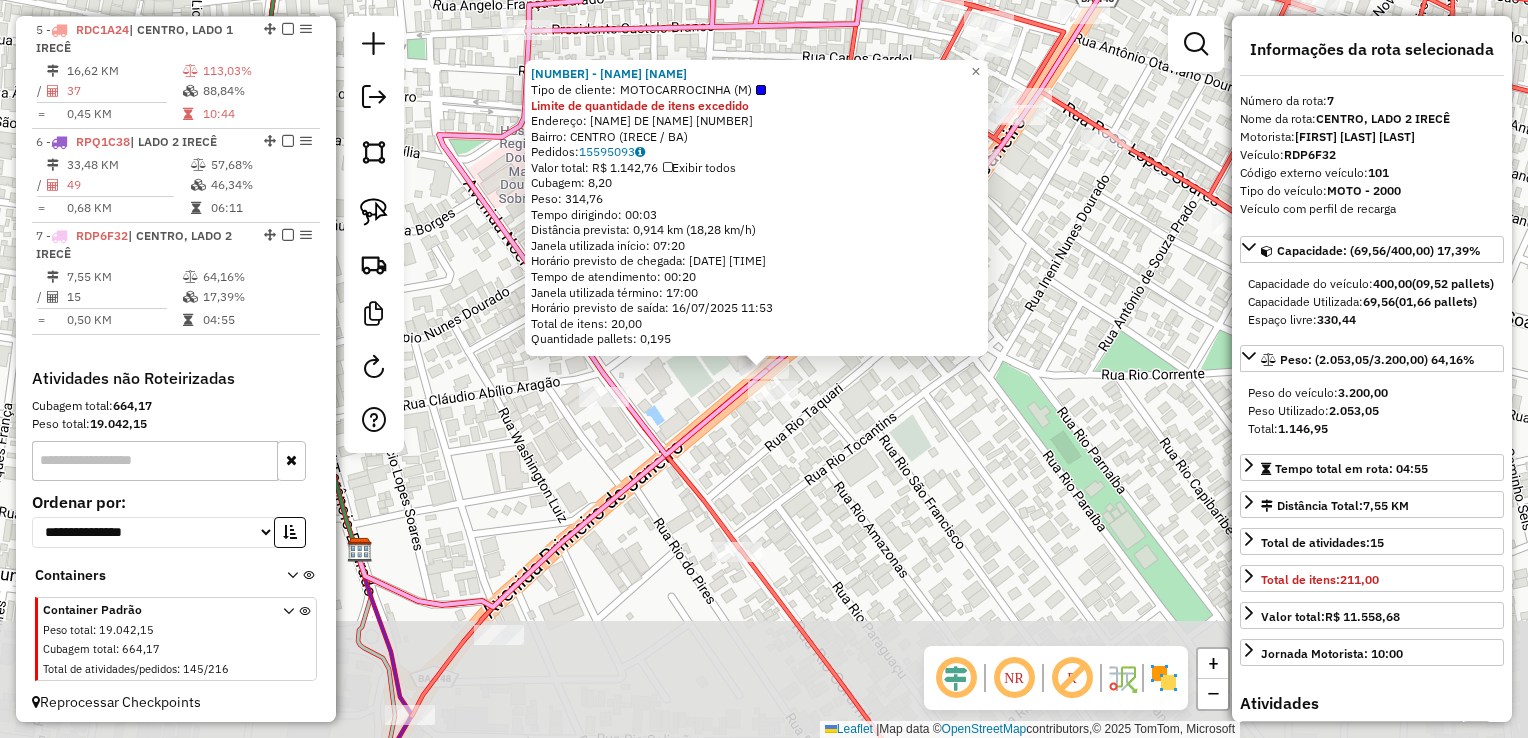 scroll, scrollTop: 1171, scrollLeft: 0, axis: vertical 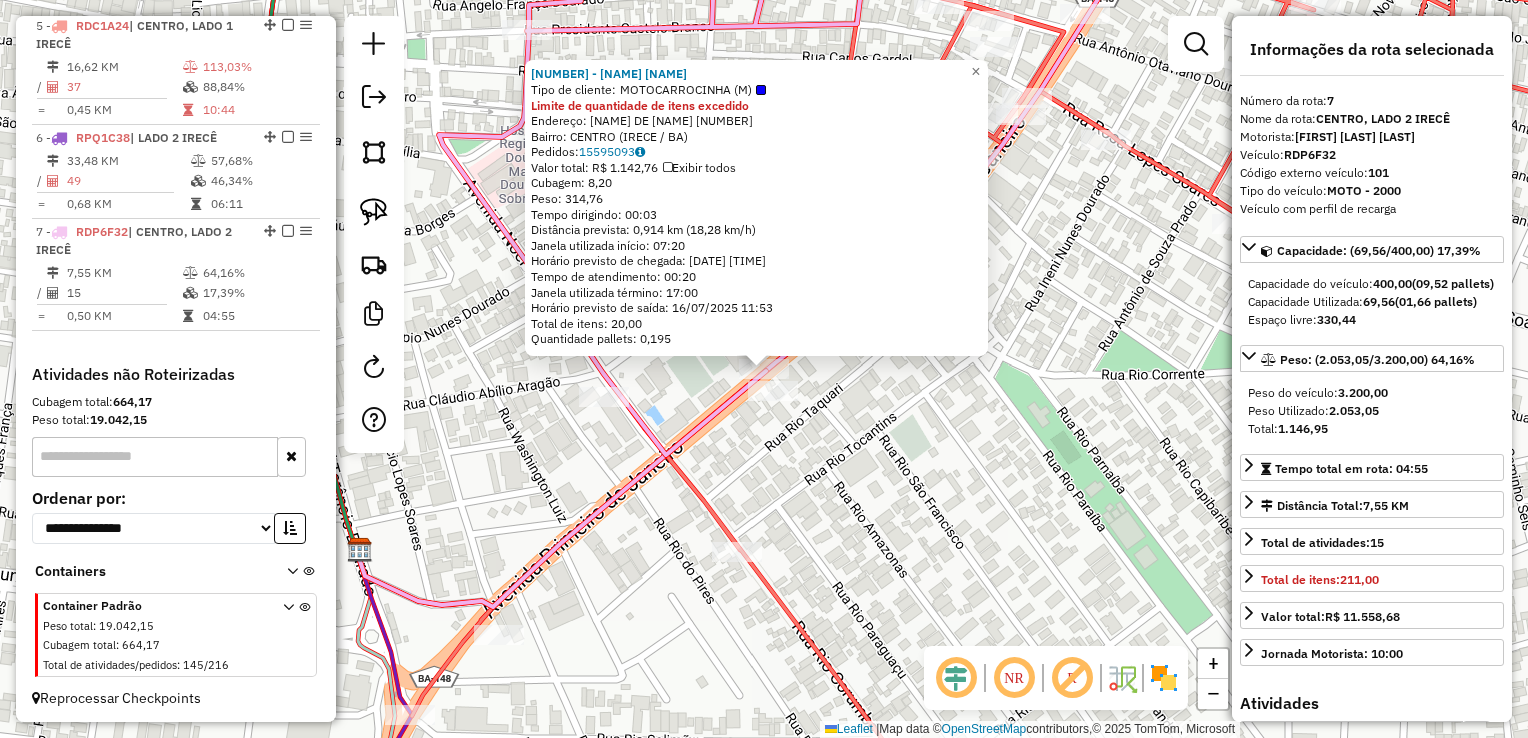 click on "14362 - SUSHI HOUSE E OXE PE  Tipo de cliente:   MOTOCARROCINHA (M)  Limite de quantidade de itens excedido  Endereço:  PRIMEIRO DE JANEIRO 100   Bairro: CENTRO (IRECE / BA)   Pedidos:  15595093   Valor total: R$ 1.142,76   Exibir todos   Cubagem: 8,20  Peso: 314,76  Tempo dirigindo: 00:03   Distância prevista: 0,914 km (18,28 km/h)   Janela utilizada início: 07:20   Horário previsto de chegada: 16/07/2025 11:33   Tempo de atendimento: 00:20   Janela utilizada término: 17:00   Horário previsto de saída: 16/07/2025 11:53   Total de itens: 20,00   Quantidade pallets: 0,195  × Janela de atendimento Grade de atendimento Capacidade Transportadoras Veículos Cliente Pedidos  Rotas Selecione os dias de semana para filtrar as janelas de atendimento  Seg   Ter   Qua   Qui   Sex   Sáb   Dom  Informe o período da janela de atendimento: De: Até:  Filtrar exatamente a janela do cliente  Considerar janela de atendimento padrão  Selecione os dias de semana para filtrar as grades de atendimento  Seg   Ter   Qua" 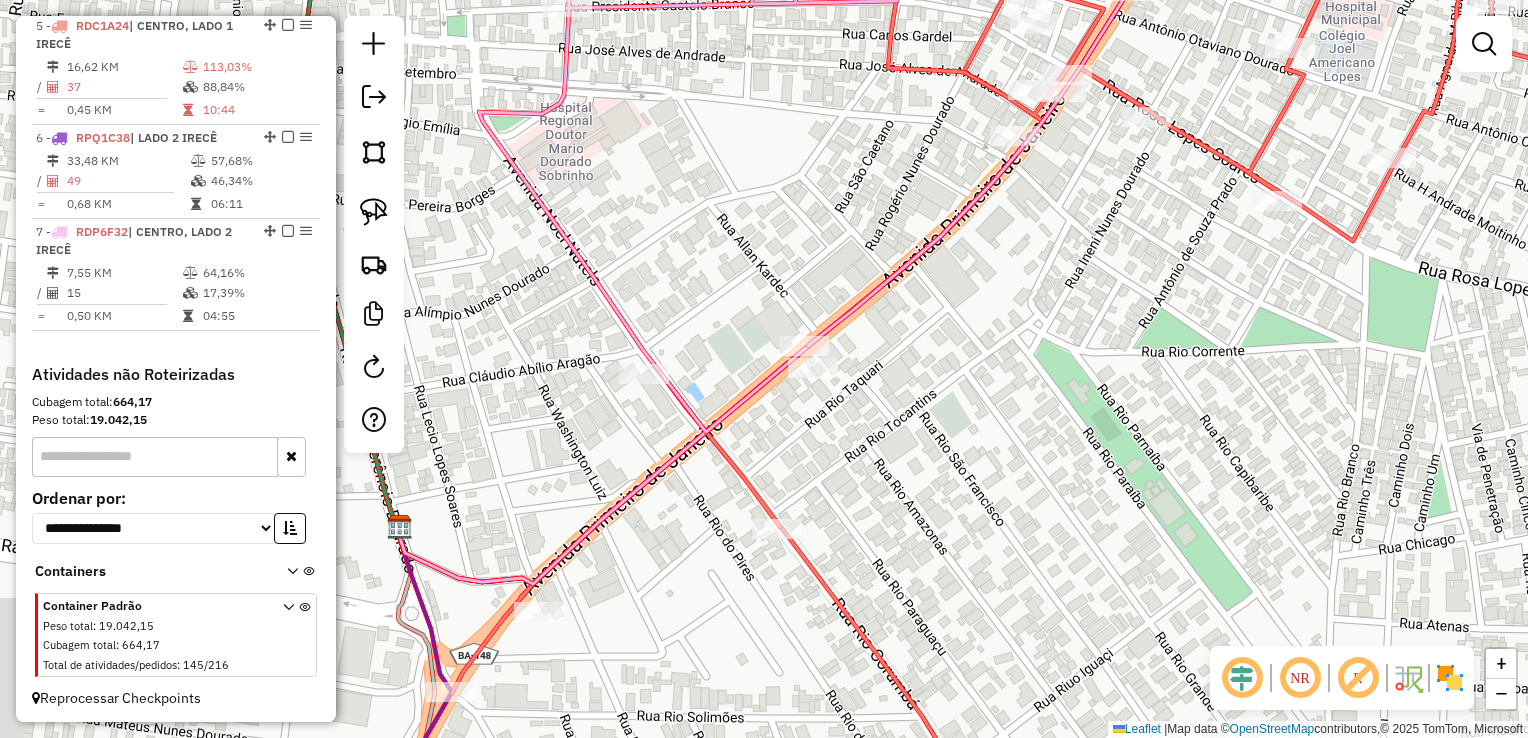 drag, startPoint x: 1059, startPoint y: 459, endPoint x: 1078, endPoint y: 426, distance: 38.078865 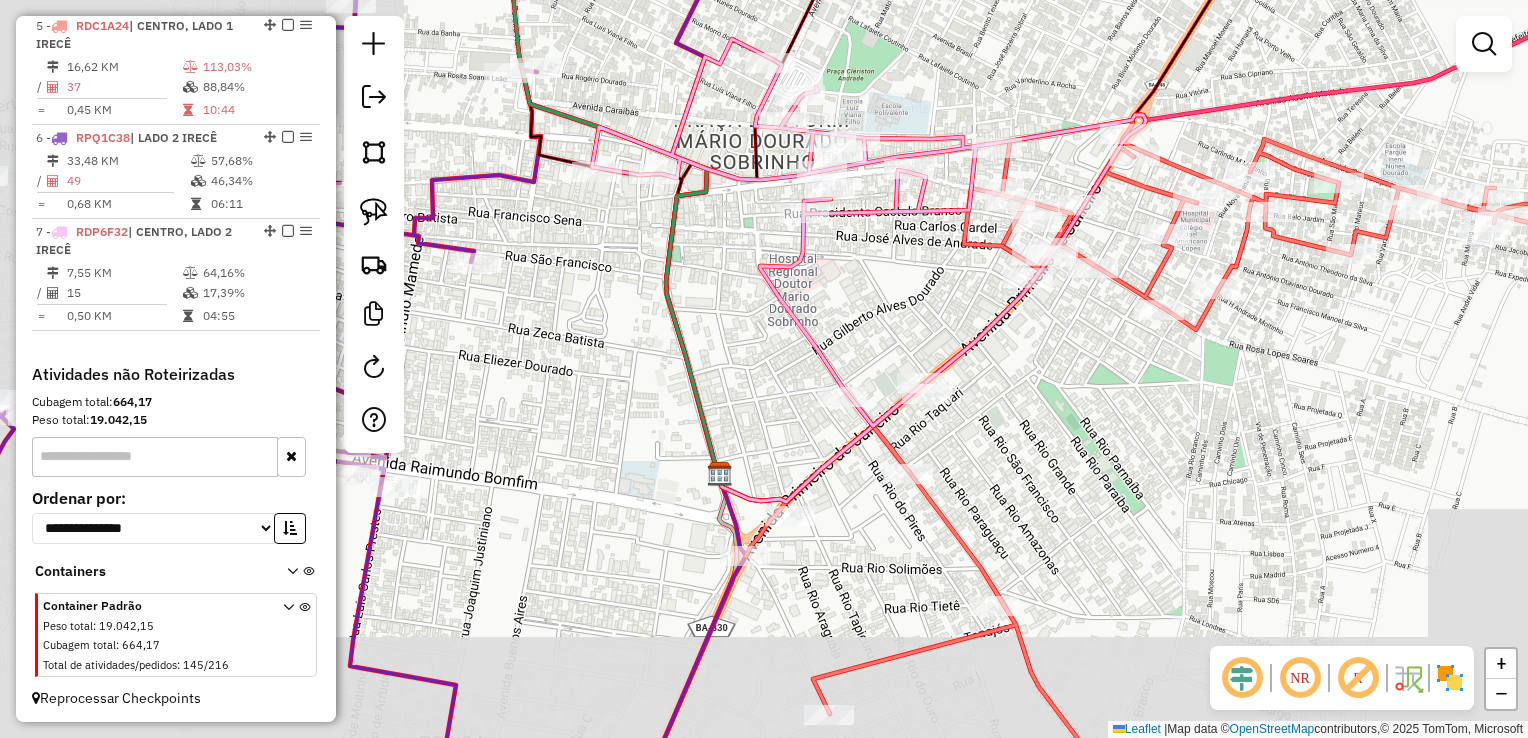 drag, startPoint x: 1022, startPoint y: 454, endPoint x: 996, endPoint y: 463, distance: 27.513634 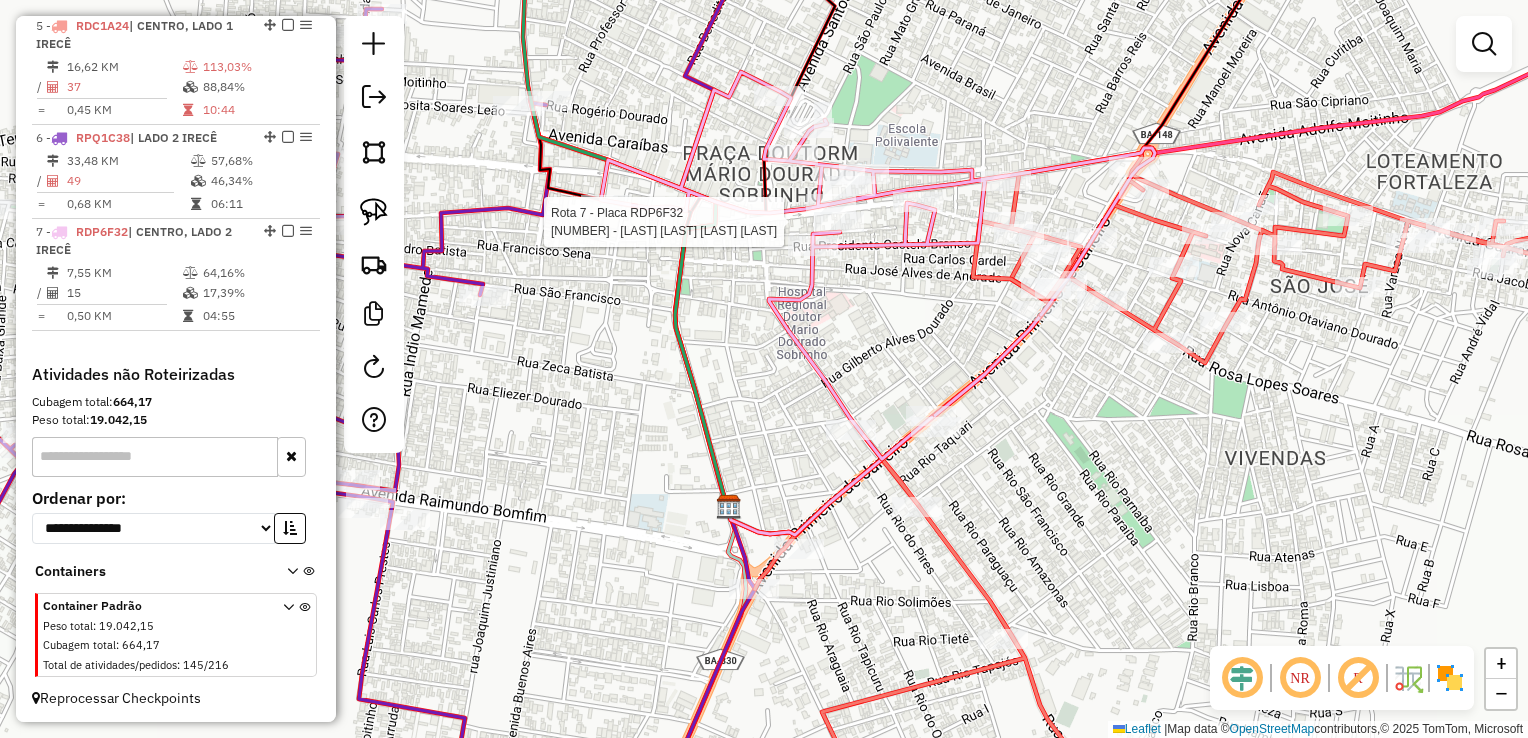 select on "*********" 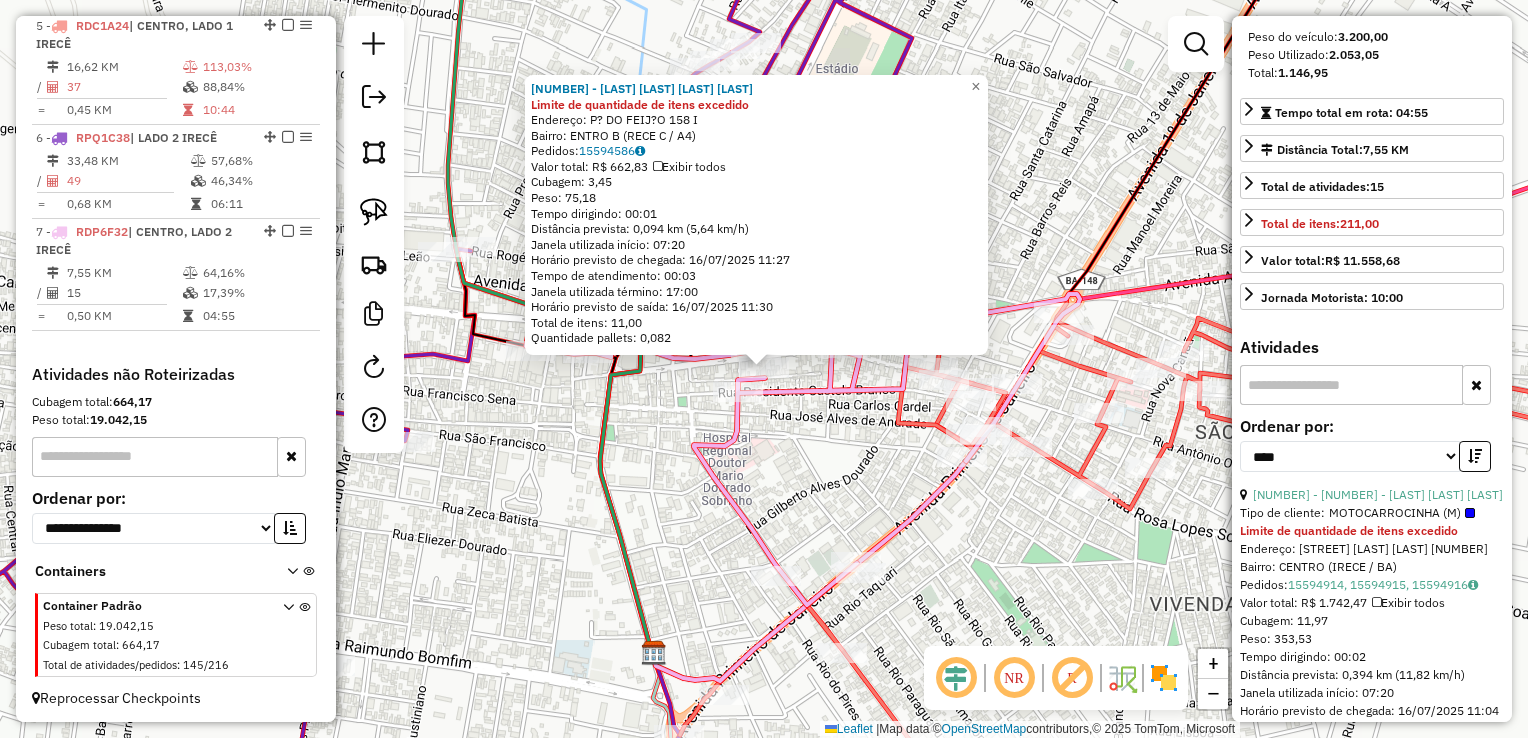 scroll, scrollTop: 500, scrollLeft: 0, axis: vertical 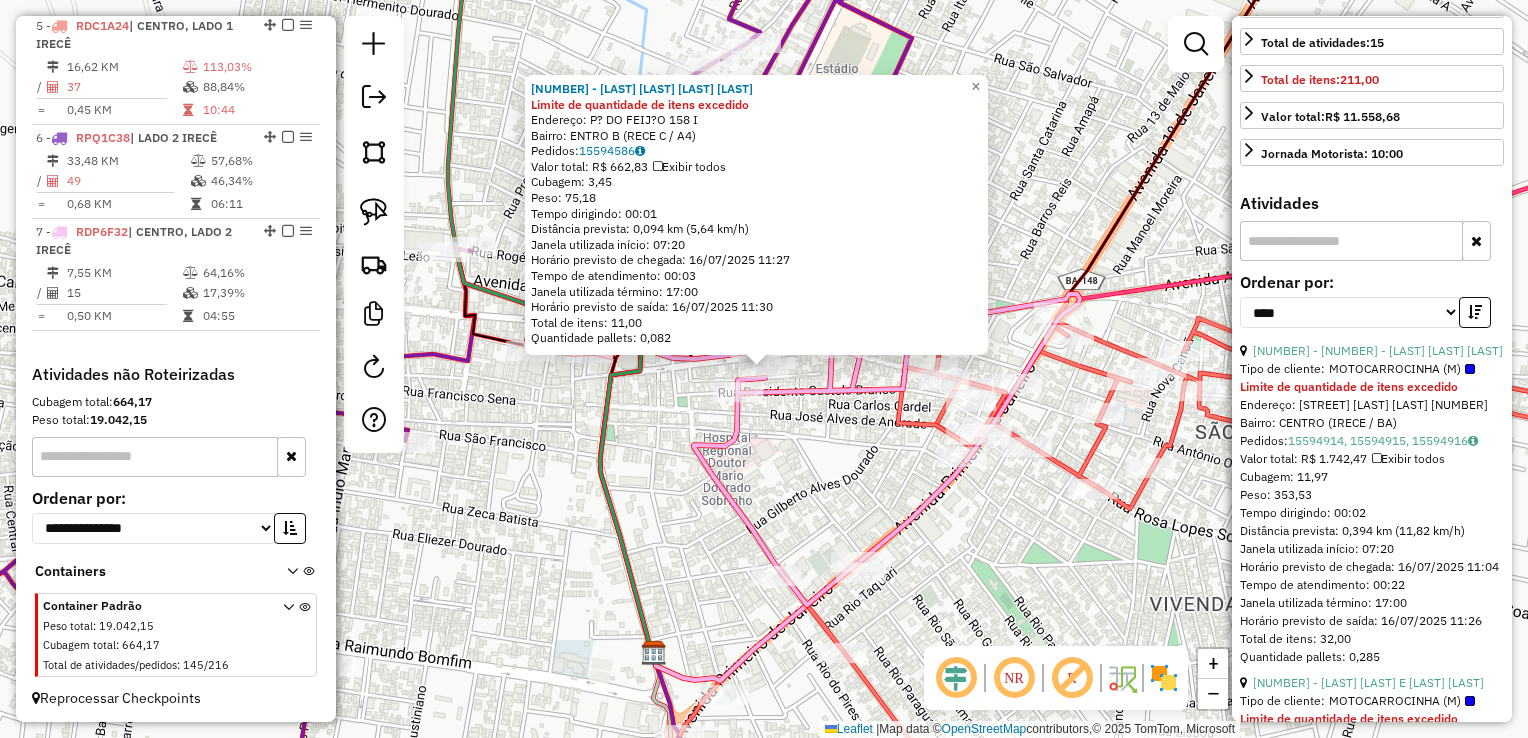 click at bounding box center (1351, 241) 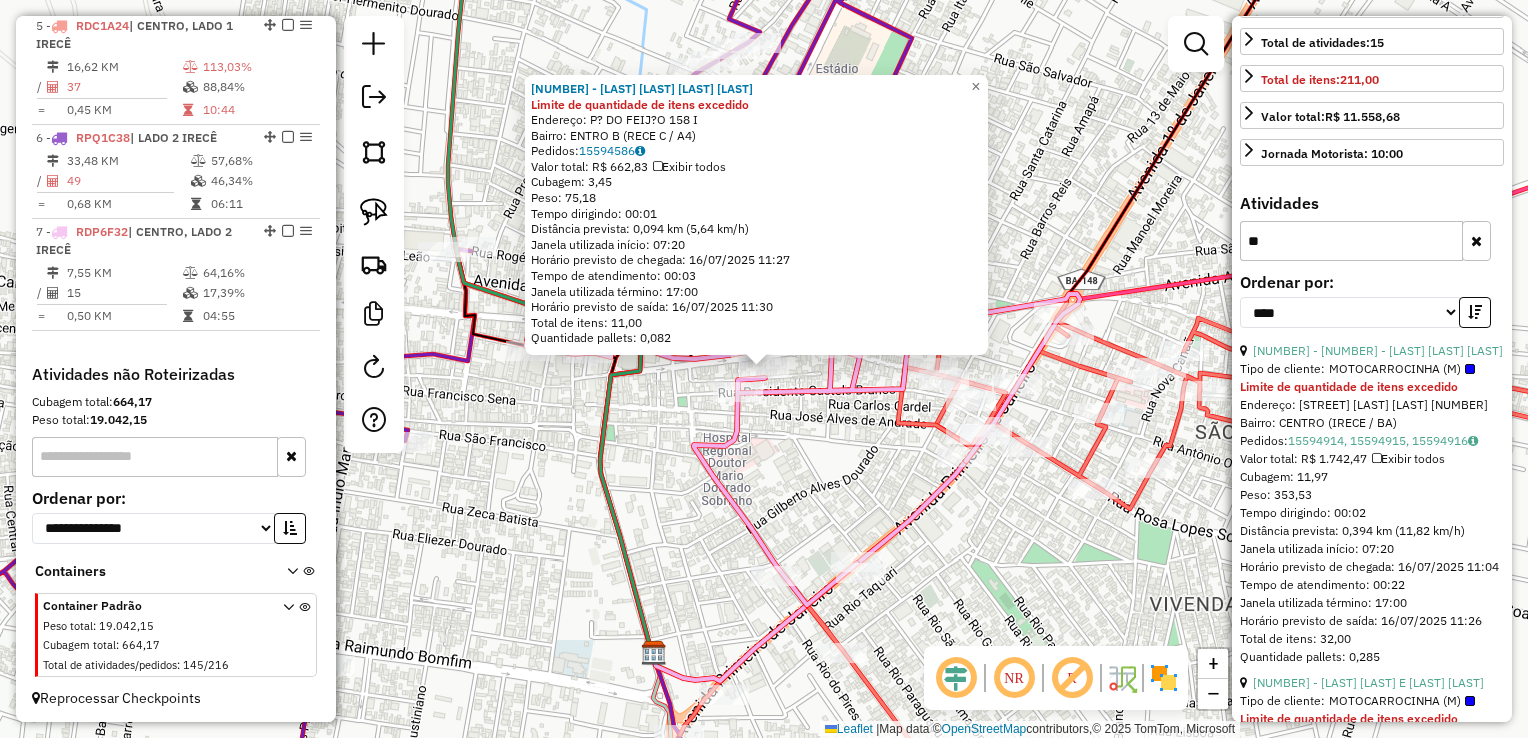 scroll, scrollTop: 493, scrollLeft: 0, axis: vertical 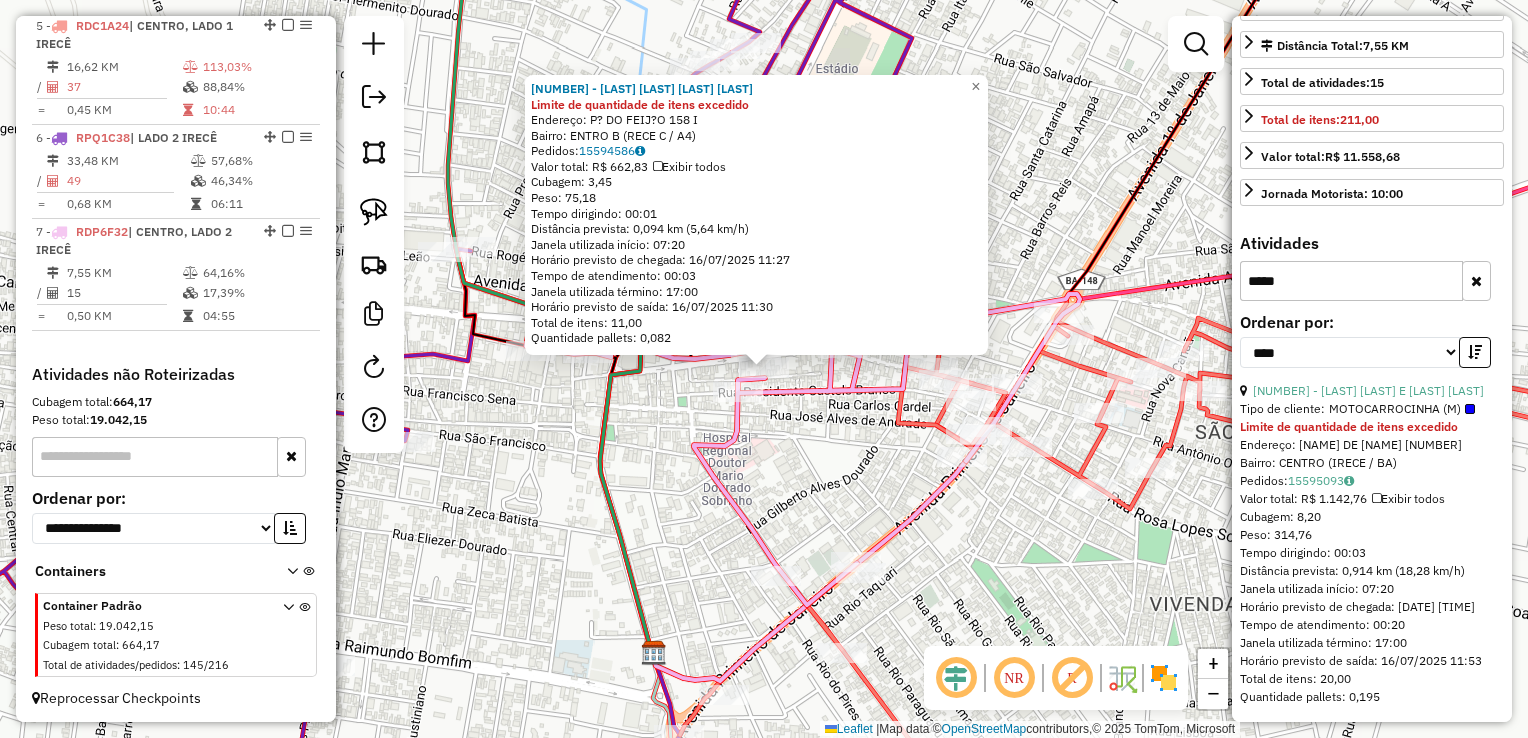 type on "*****" 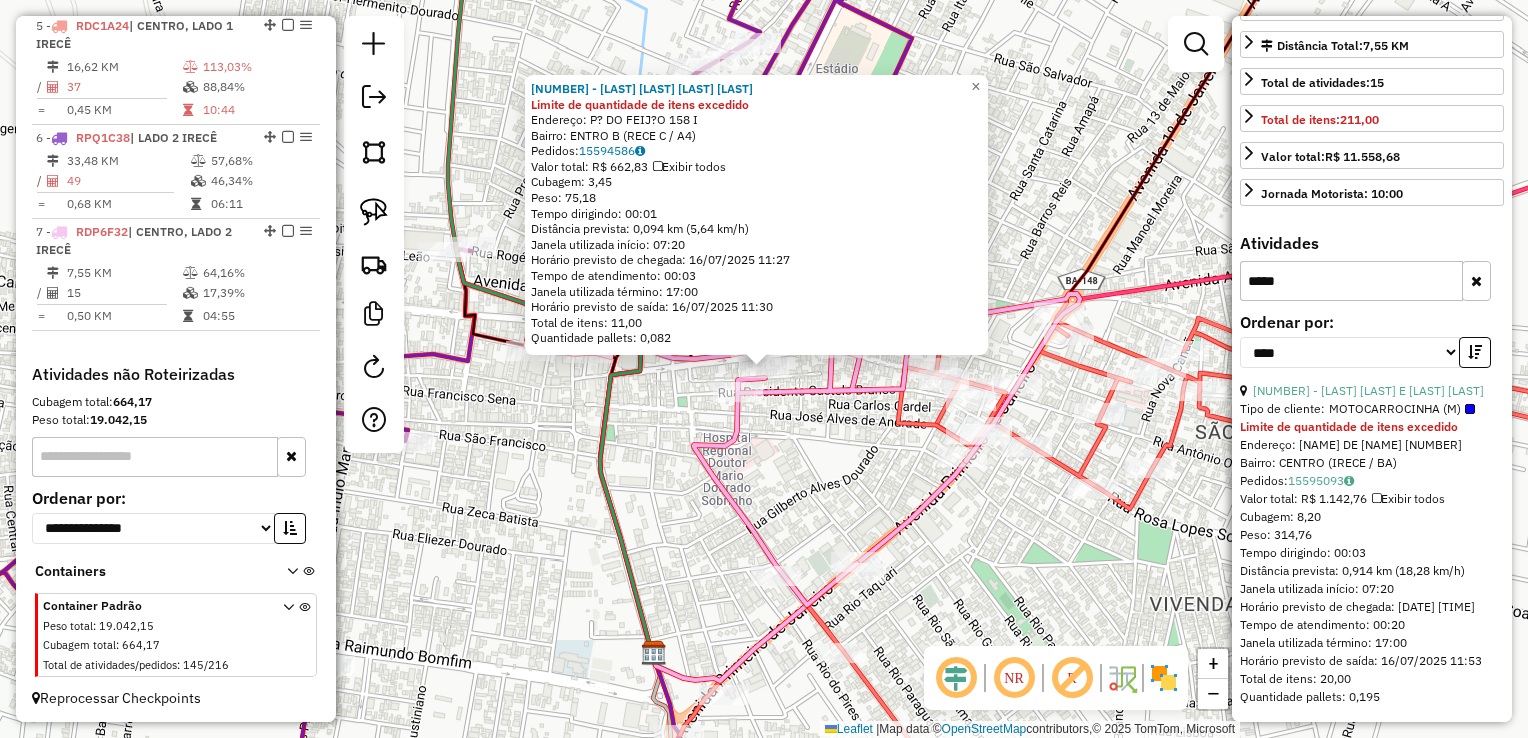 click on "15 - 14362 - SUSHI HOUSE E OXE PE" at bounding box center (1372, 391) 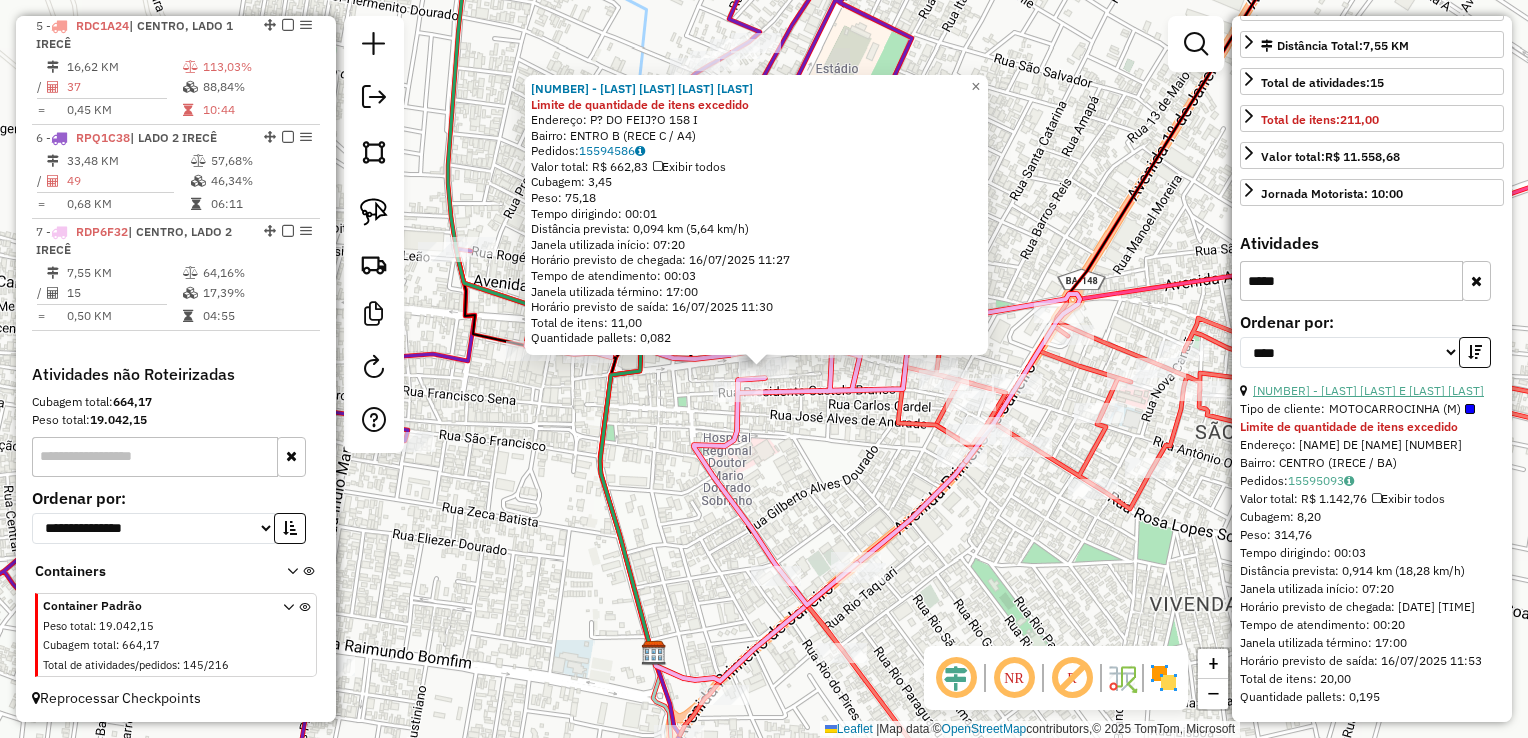 click on "15 - 14362 - SUSHI HOUSE E OXE PE" at bounding box center [1368, 390] 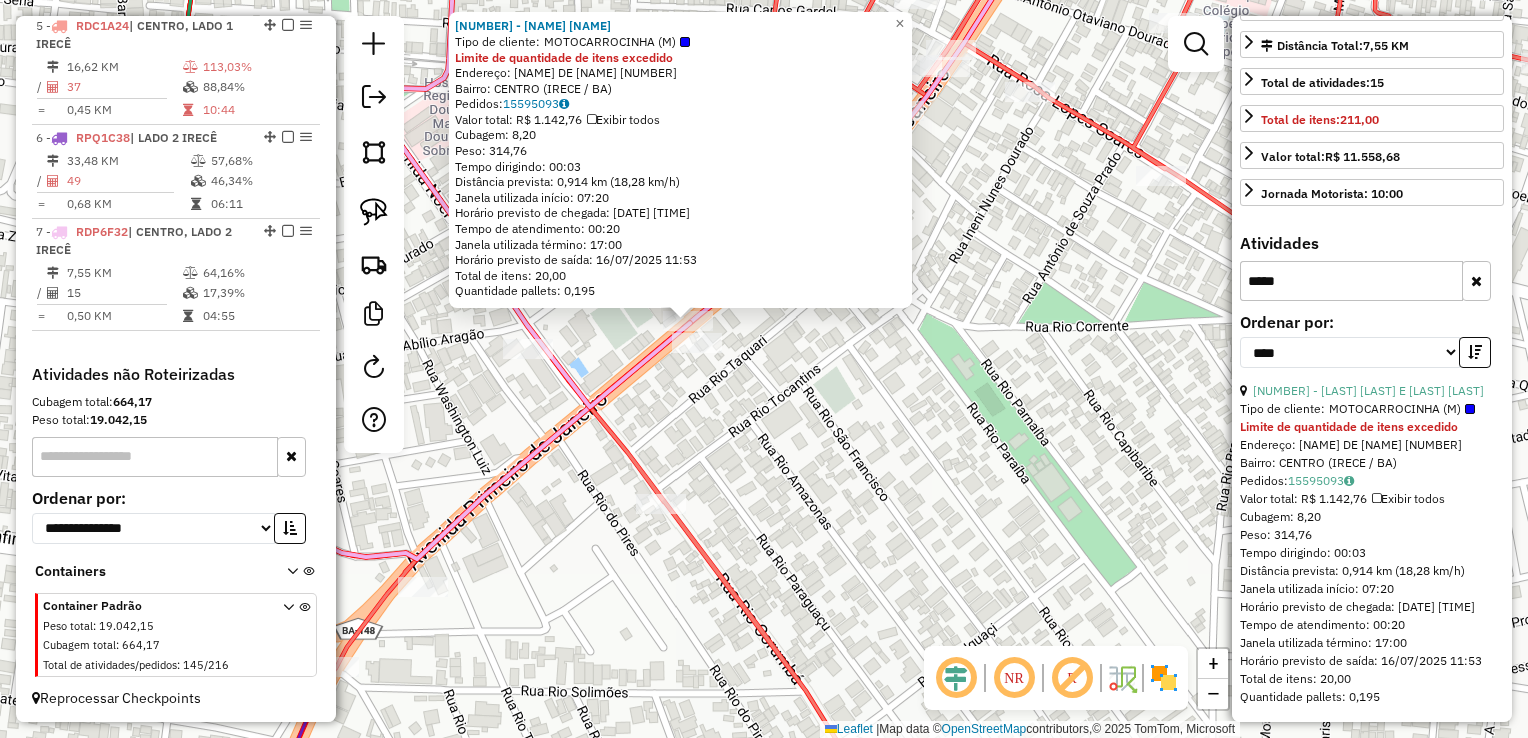 click on "14362 - SUSHI HOUSE E OXE PE  Tipo de cliente:   MOTOCARROCINHA (M)  Limite de quantidade de itens excedido  Endereço:  PRIMEIRO DE JANEIRO 100   Bairro: CENTRO (IRECE / BA)   Pedidos:  15595093   Valor total: R$ 1.142,76   Exibir todos   Cubagem: 8,20  Peso: 314,76  Tempo dirigindo: 00:03   Distância prevista: 0,914 km (18,28 km/h)   Janela utilizada início: 07:20   Horário previsto de chegada: 16/07/2025 11:33   Tempo de atendimento: 00:20   Janela utilizada término: 17:00   Horário previsto de saída: 16/07/2025 11:53   Total de itens: 20,00   Quantidade pallets: 0,195  × Janela de atendimento Grade de atendimento Capacidade Transportadoras Veículos Cliente Pedidos  Rotas Selecione os dias de semana para filtrar as janelas de atendimento  Seg   Ter   Qua   Qui   Sex   Sáb   Dom  Informe o período da janela de atendimento: De: Até:  Filtrar exatamente a janela do cliente  Considerar janela de atendimento padrão  Selecione os dias de semana para filtrar as grades de atendimento  Seg   Ter   Qua" 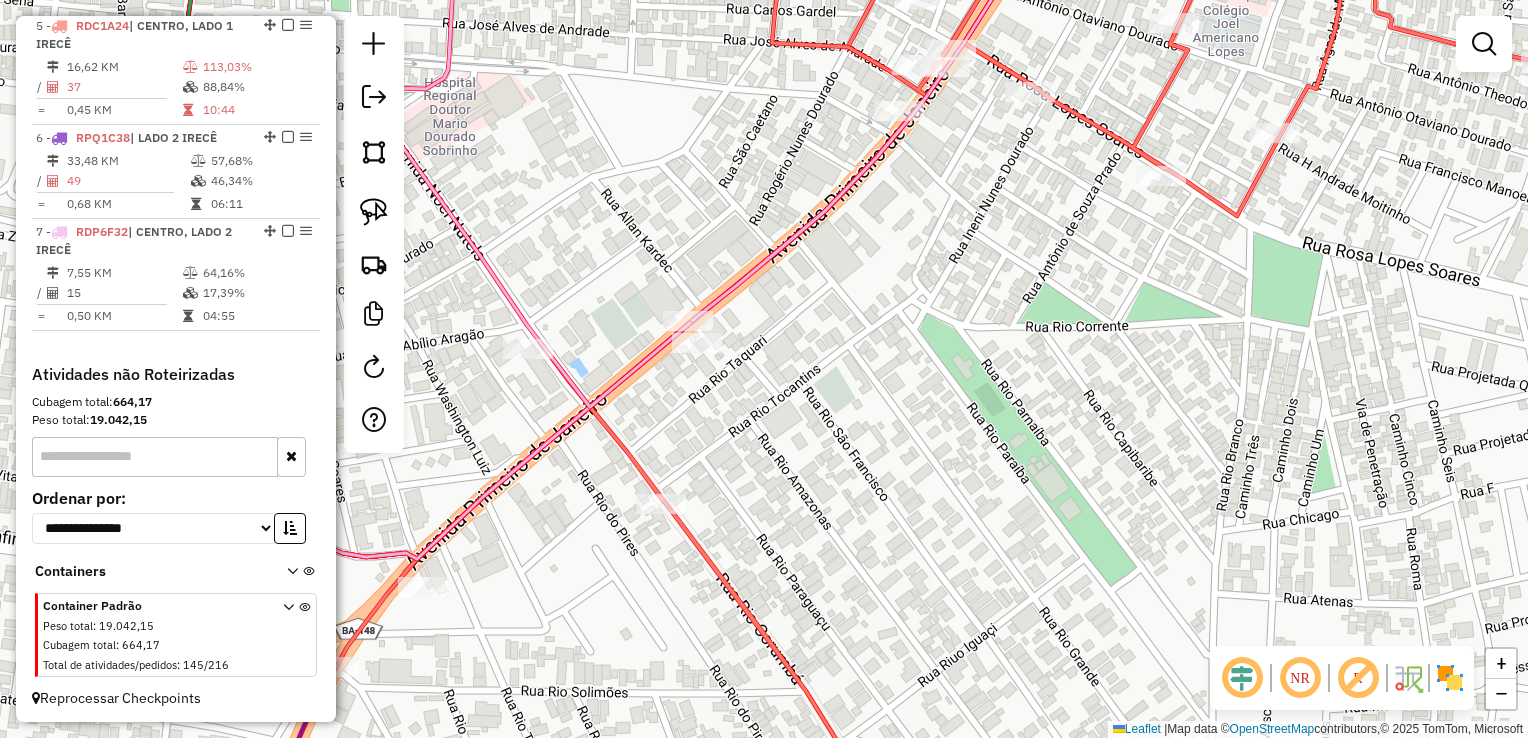 drag, startPoint x: 770, startPoint y: 387, endPoint x: 833, endPoint y: 485, distance: 116.50322 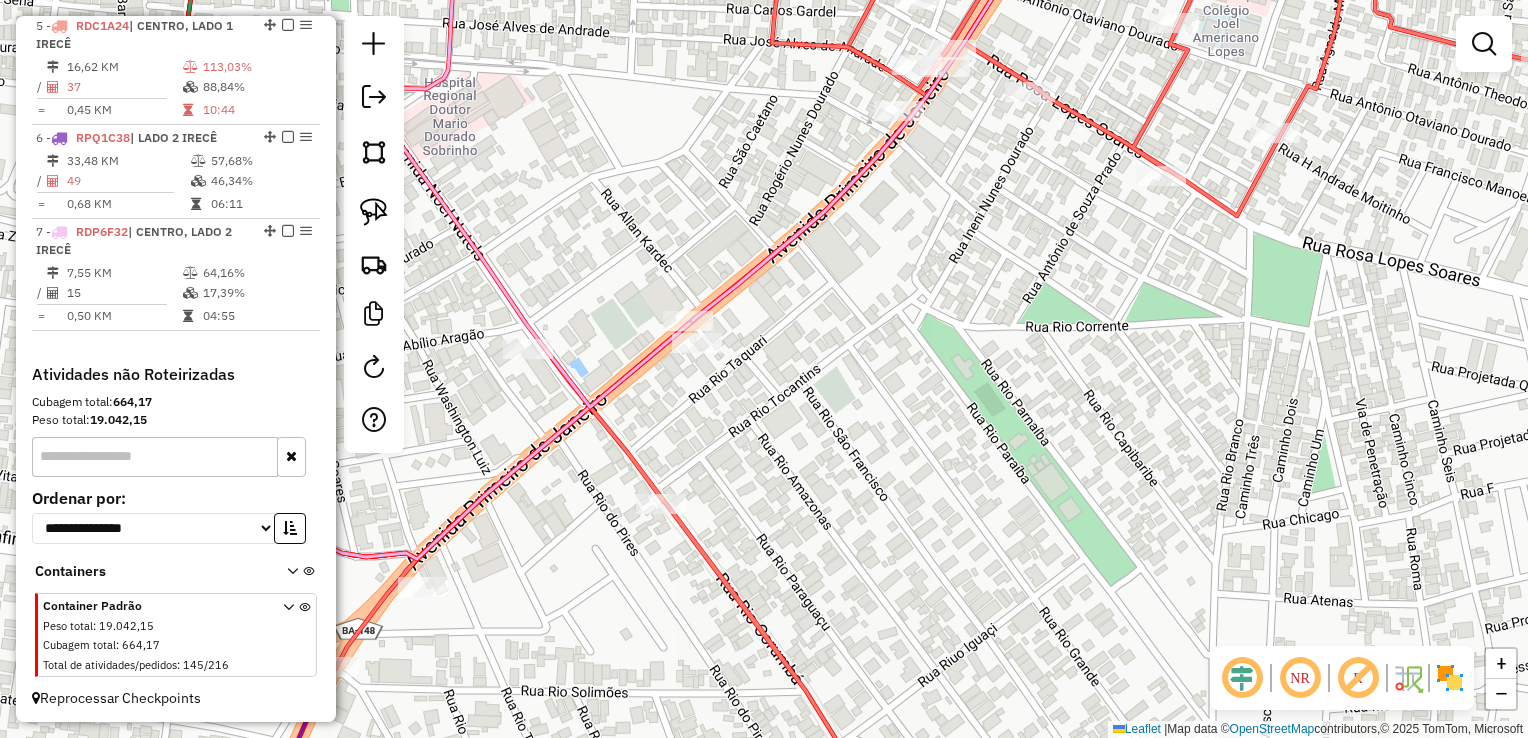 click on "Janela de atendimento Grade de atendimento Capacidade Transportadoras Veículos Cliente Pedidos  Rotas Selecione os dias de semana para filtrar as janelas de atendimento  Seg   Ter   Qua   Qui   Sex   Sáb   Dom  Informe o período da janela de atendimento: De: Até:  Filtrar exatamente a janela do cliente  Considerar janela de atendimento padrão  Selecione os dias de semana para filtrar as grades de atendimento  Seg   Ter   Qua   Qui   Sex   Sáb   Dom   Considerar clientes sem dia de atendimento cadastrado  Clientes fora do dia de atendimento selecionado Filtrar as atividades entre os valores definidos abaixo:  Peso mínimo:   Peso máximo:   Cubagem mínima:   Cubagem máxima:   De:   Até:  Filtrar as atividades entre o tempo de atendimento definido abaixo:  De:   Até:   Considerar capacidade total dos clientes não roteirizados Transportadora: Selecione um ou mais itens Tipo de veículo: Selecione um ou mais itens Veículo: Selecione um ou mais itens Motorista: Selecione um ou mais itens Nome: Rótulo:" 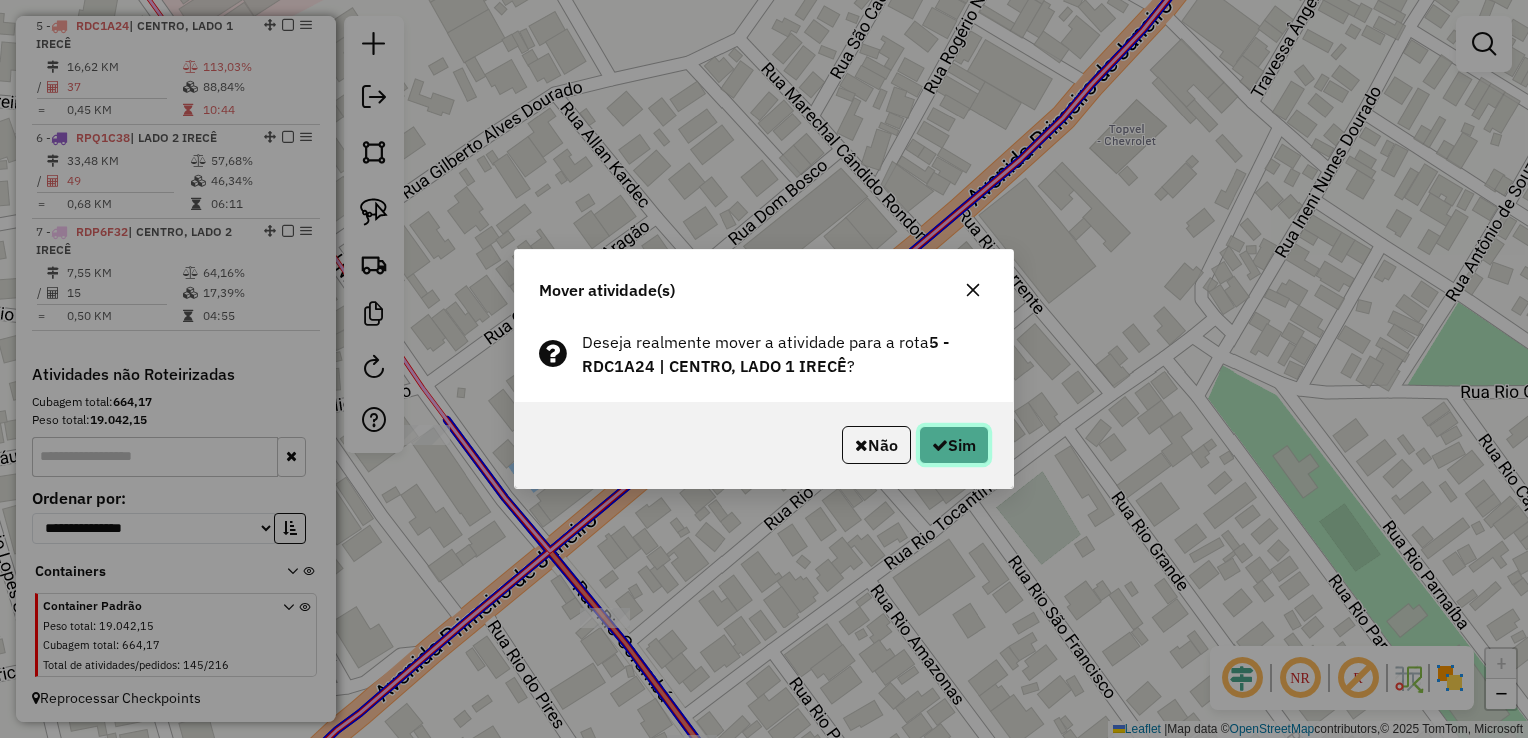 click on "Sim" 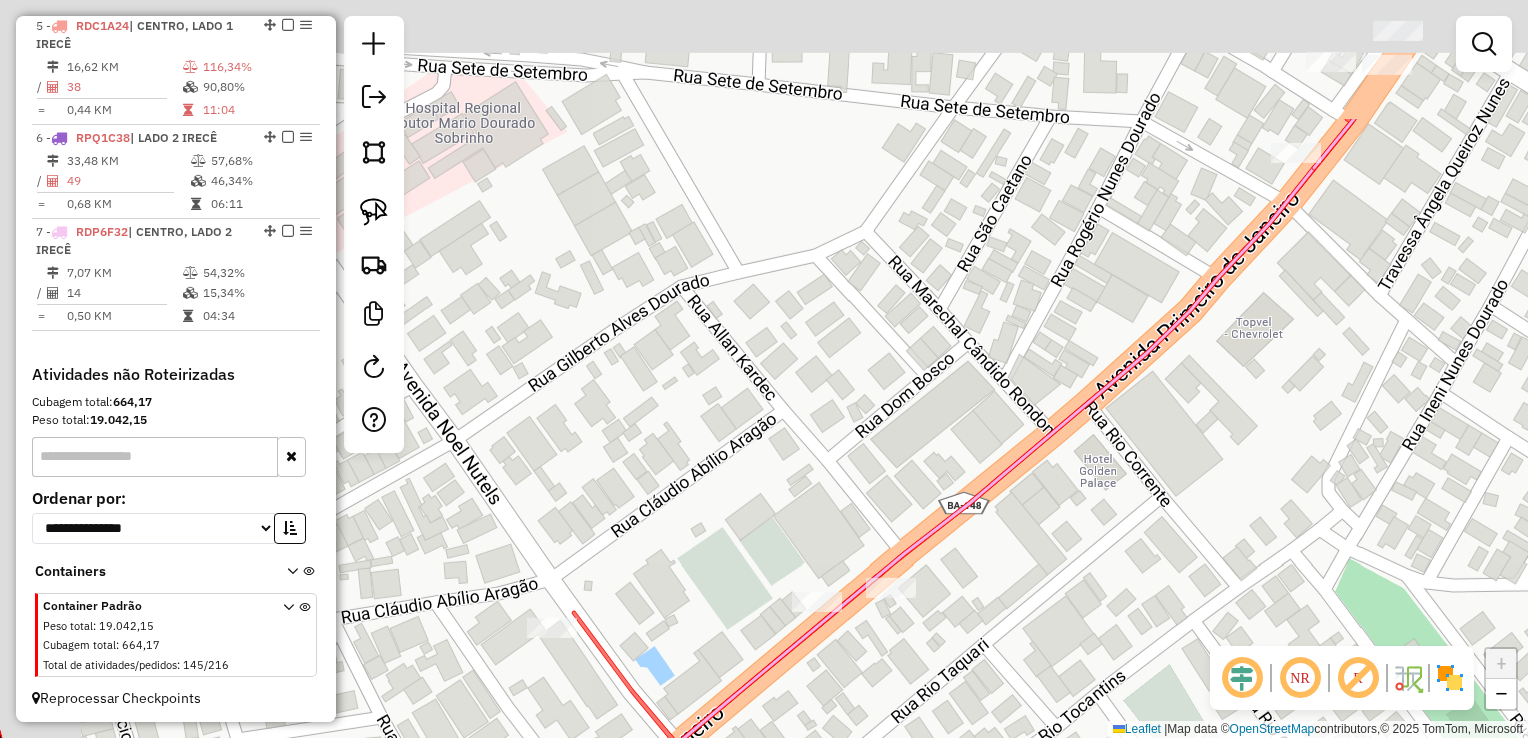 drag, startPoint x: 768, startPoint y: 254, endPoint x: 901, endPoint y: 478, distance: 260.50912 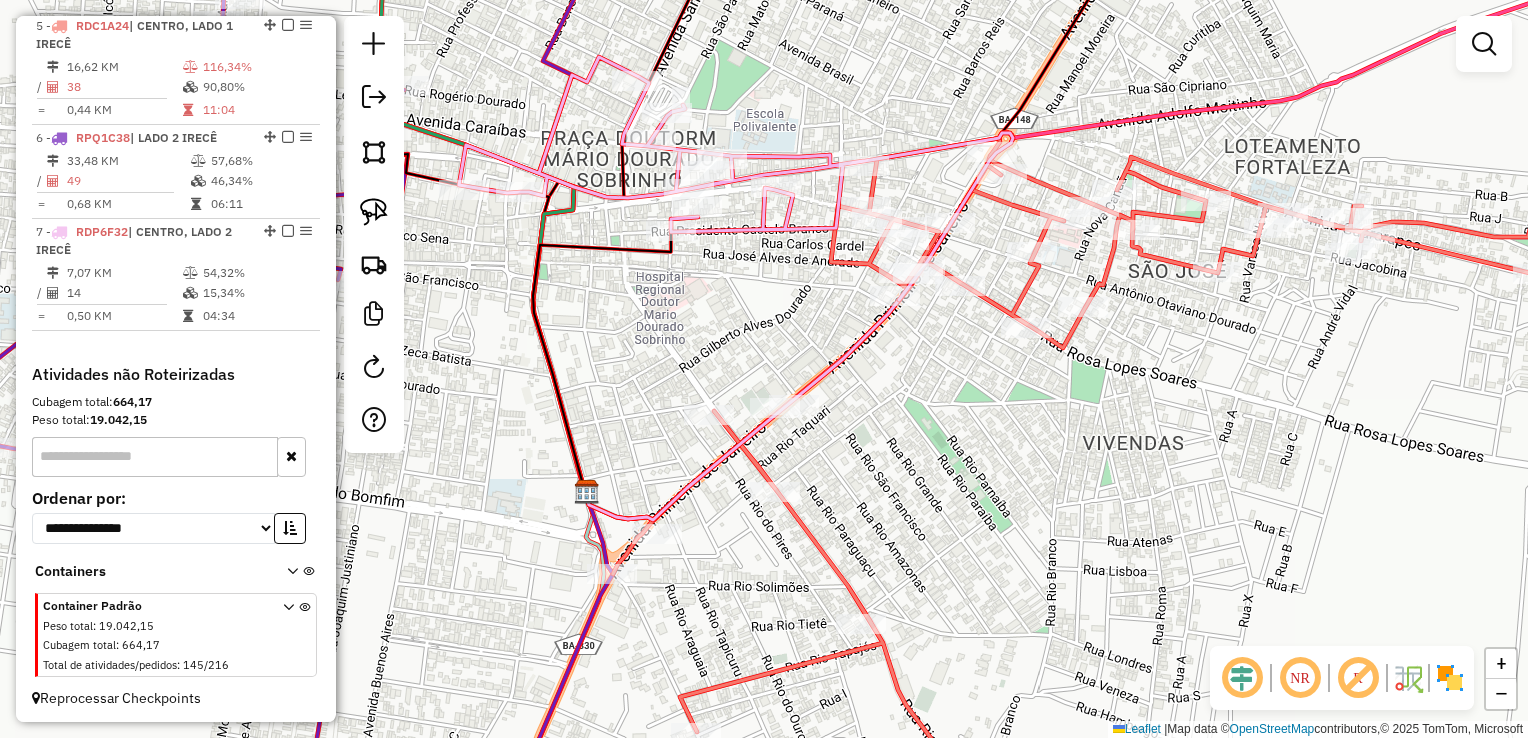 drag, startPoint x: 741, startPoint y: 297, endPoint x: 713, endPoint y: 385, distance: 92.34717 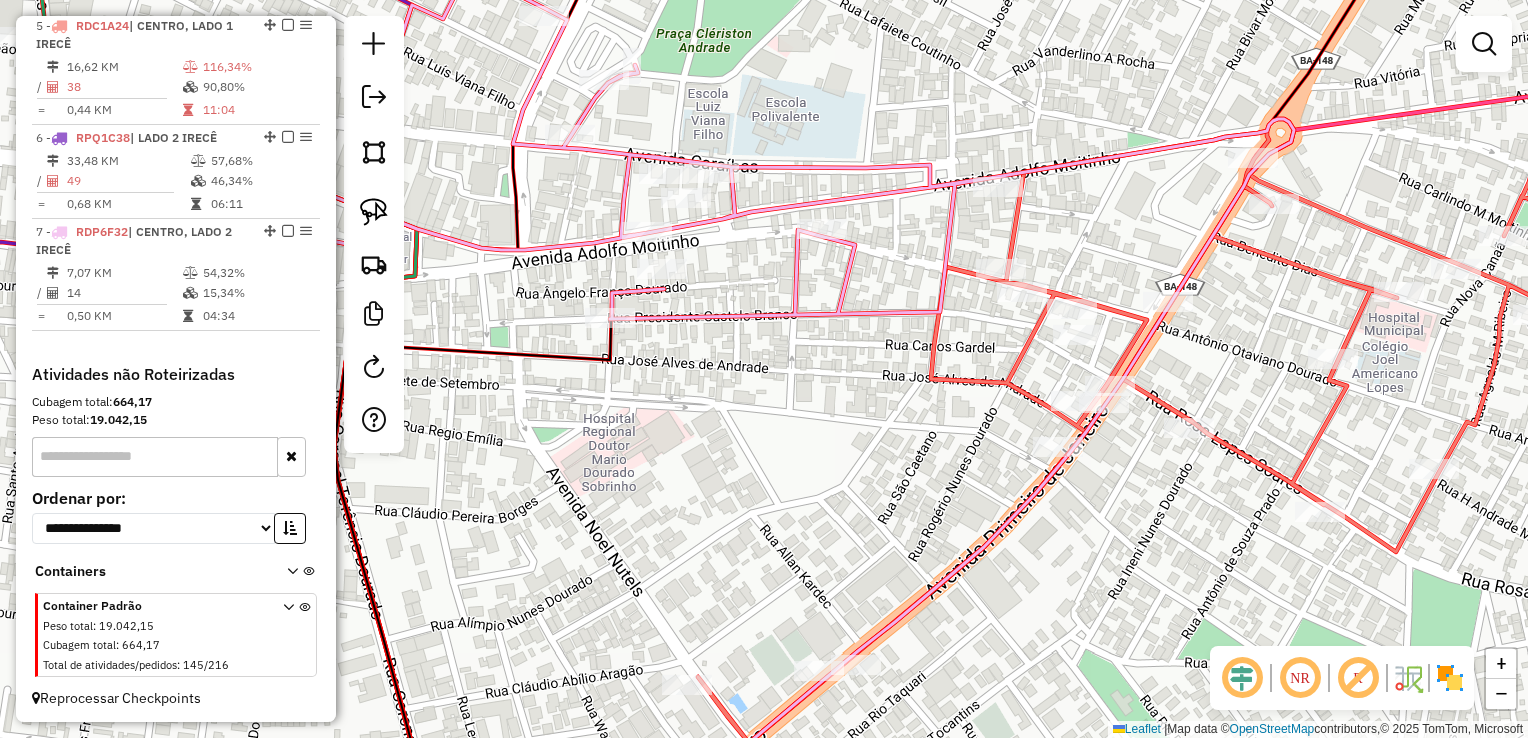 drag, startPoint x: 728, startPoint y: 378, endPoint x: 593, endPoint y: 313, distance: 149.83324 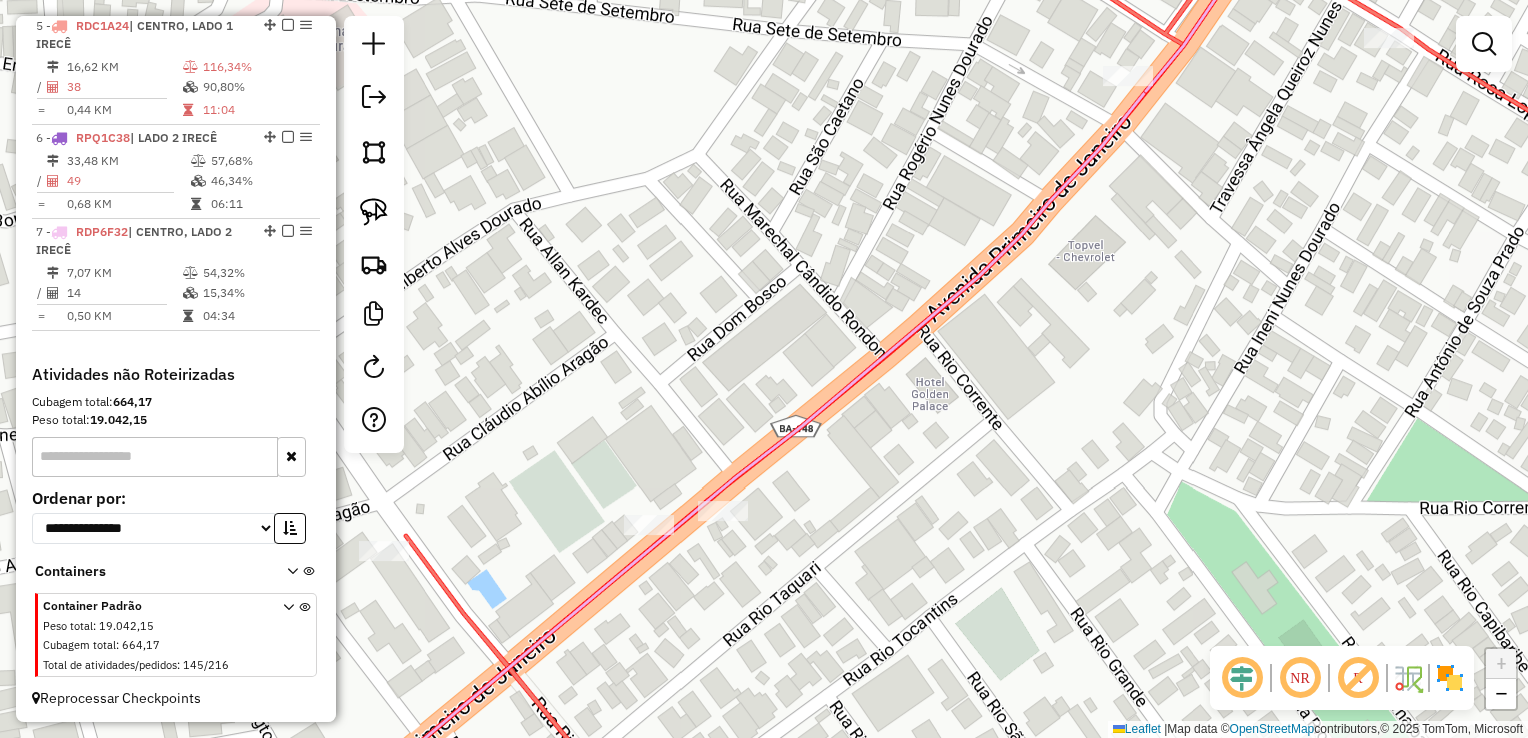drag, startPoint x: 688, startPoint y: 479, endPoint x: 756, endPoint y: 366, distance: 131.88252 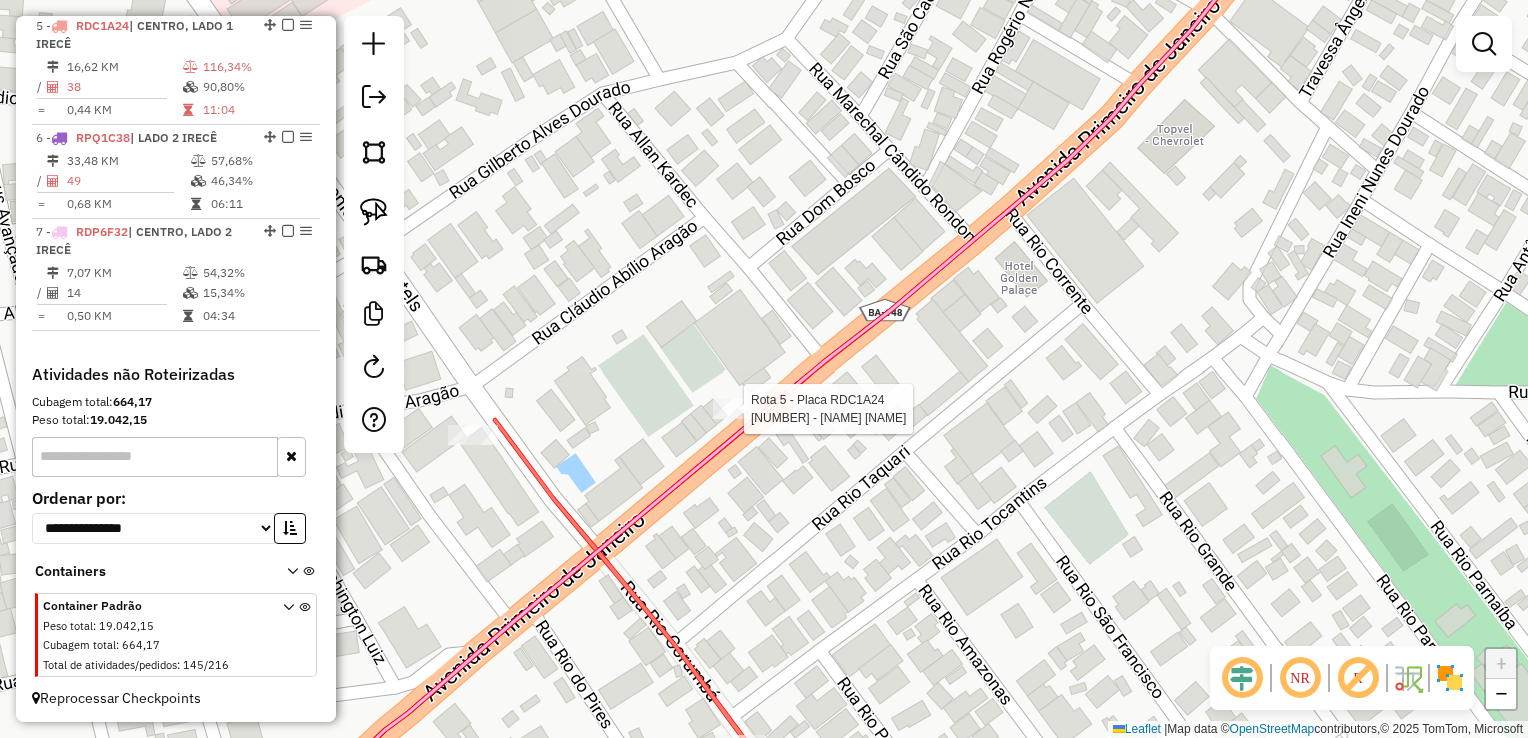 click 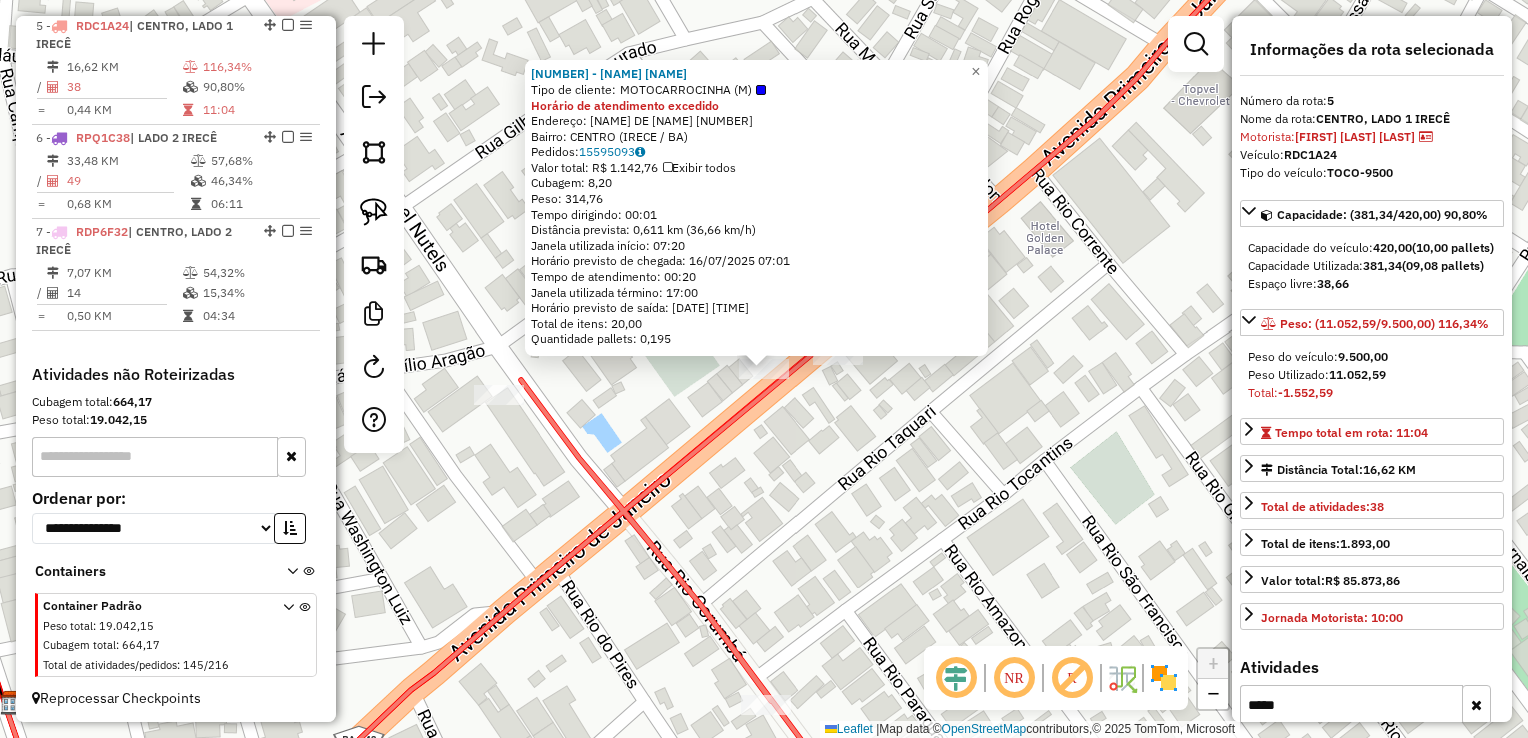 scroll, scrollTop: 1167, scrollLeft: 0, axis: vertical 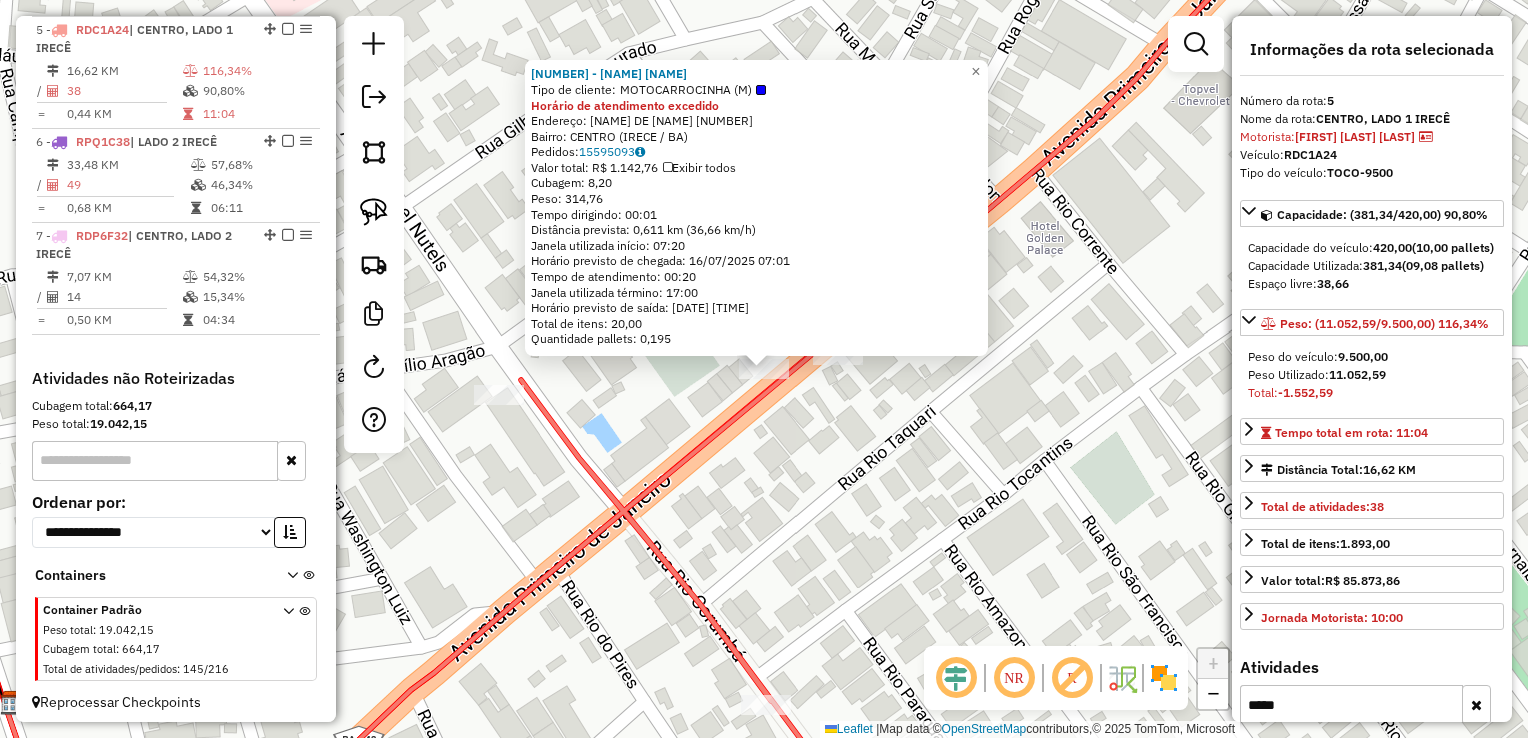 click on "14362 - SUSHI HOUSE E OXE PE  Tipo de cliente:   MOTOCARROCINHA (M)  Horário de atendimento excedido  Endereço:  PRIMEIRO DE JANEIRO 100   Bairro: CENTRO (IRECE / BA)   Pedidos:  15595093   Valor total: R$ 1.142,76   Exibir todos   Cubagem: 8,20  Peso: 314,76  Tempo dirigindo: 00:01   Distância prevista: 0,611 km (36,66 km/h)   Janela utilizada início: 07:20   Horário previsto de chegada: 16/07/2025 07:01   Tempo de atendimento: 00:20   Janela utilizada término: 17:00   Horário previsto de saída: 16/07/2025 07:21   Total de itens: 20,00   Quantidade pallets: 0,195  × Janela de atendimento Grade de atendimento Capacidade Transportadoras Veículos Cliente Pedidos  Rotas Selecione os dias de semana para filtrar as janelas de atendimento  Seg   Ter   Qua   Qui   Sex   Sáb   Dom  Informe o período da janela de atendimento: De: Até:  Filtrar exatamente a janela do cliente  Considerar janela de atendimento padrão  Selecione os dias de semana para filtrar as grades de atendimento  Seg   Ter   Qua   Qui" 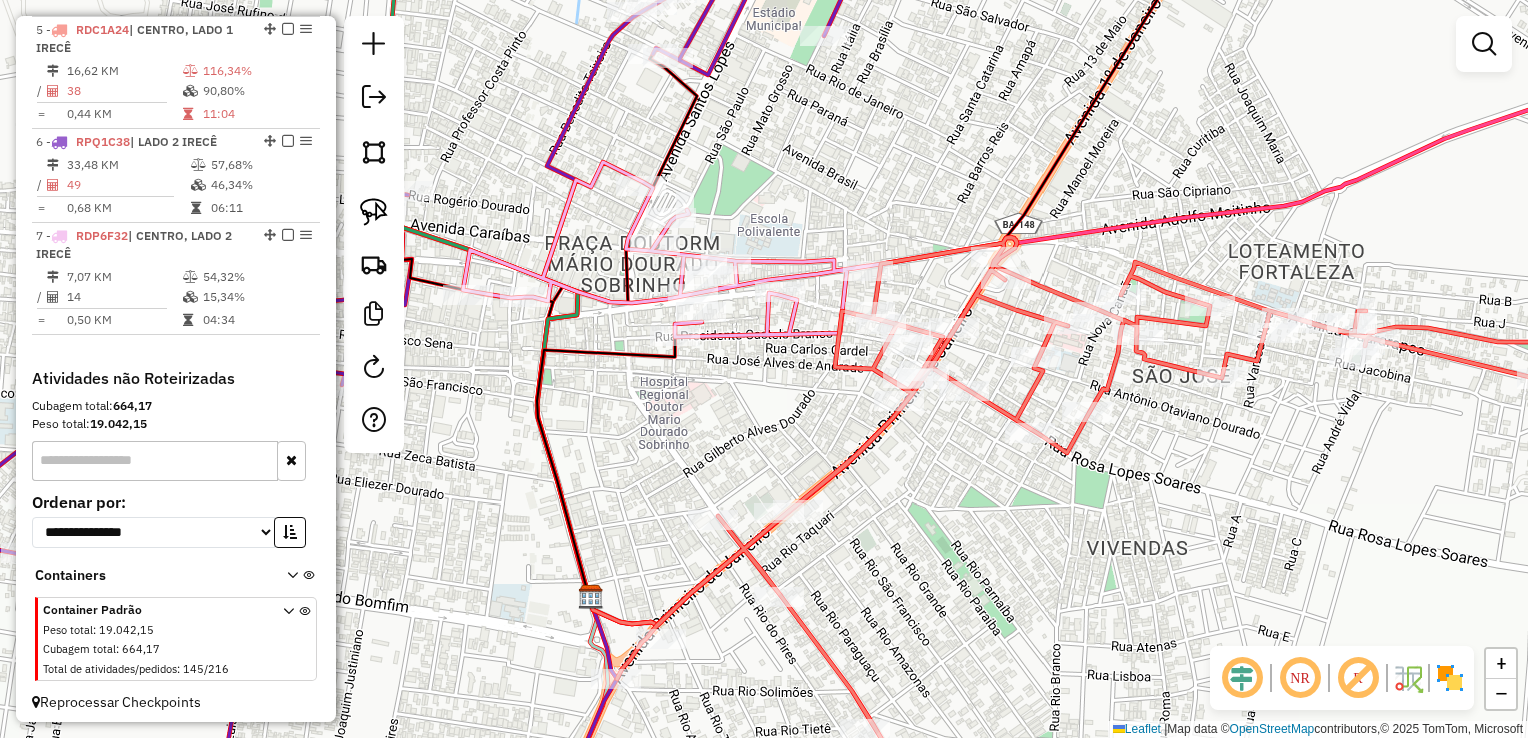 drag, startPoint x: 937, startPoint y: 513, endPoint x: 912, endPoint y: 557, distance: 50.606323 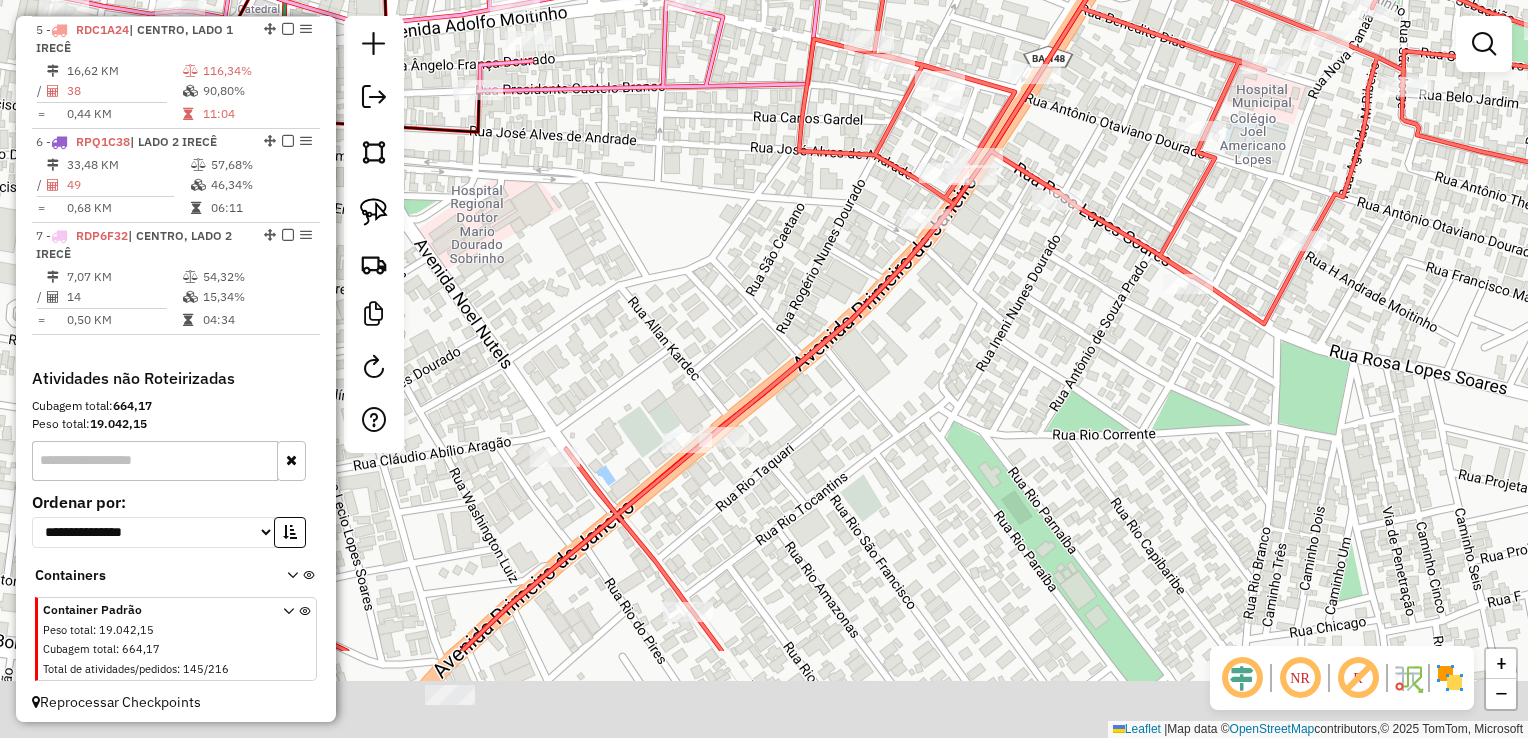 drag, startPoint x: 944, startPoint y: 442, endPoint x: 976, endPoint y: 384, distance: 66.24198 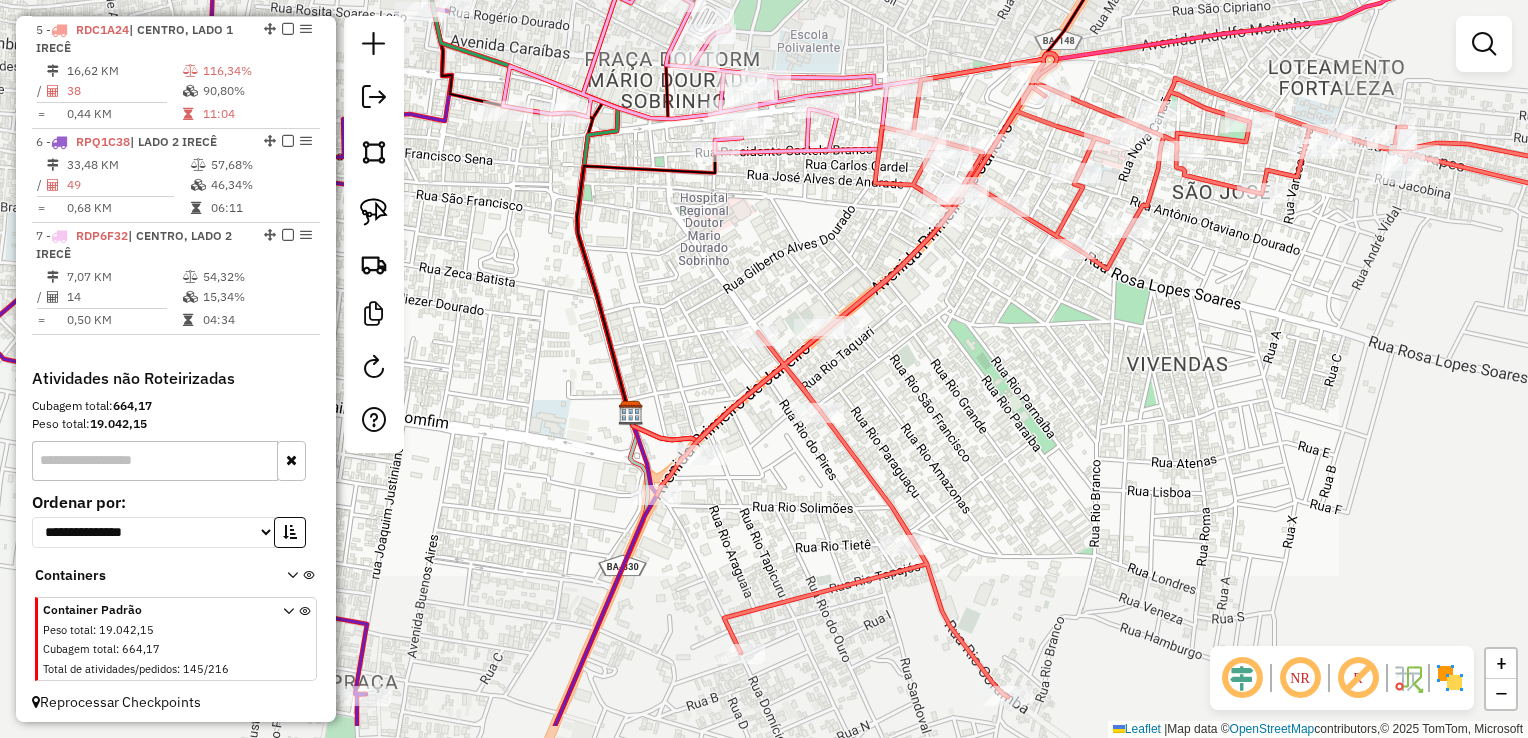 drag, startPoint x: 931, startPoint y: 460, endPoint x: 912, endPoint y: 379, distance: 83.198555 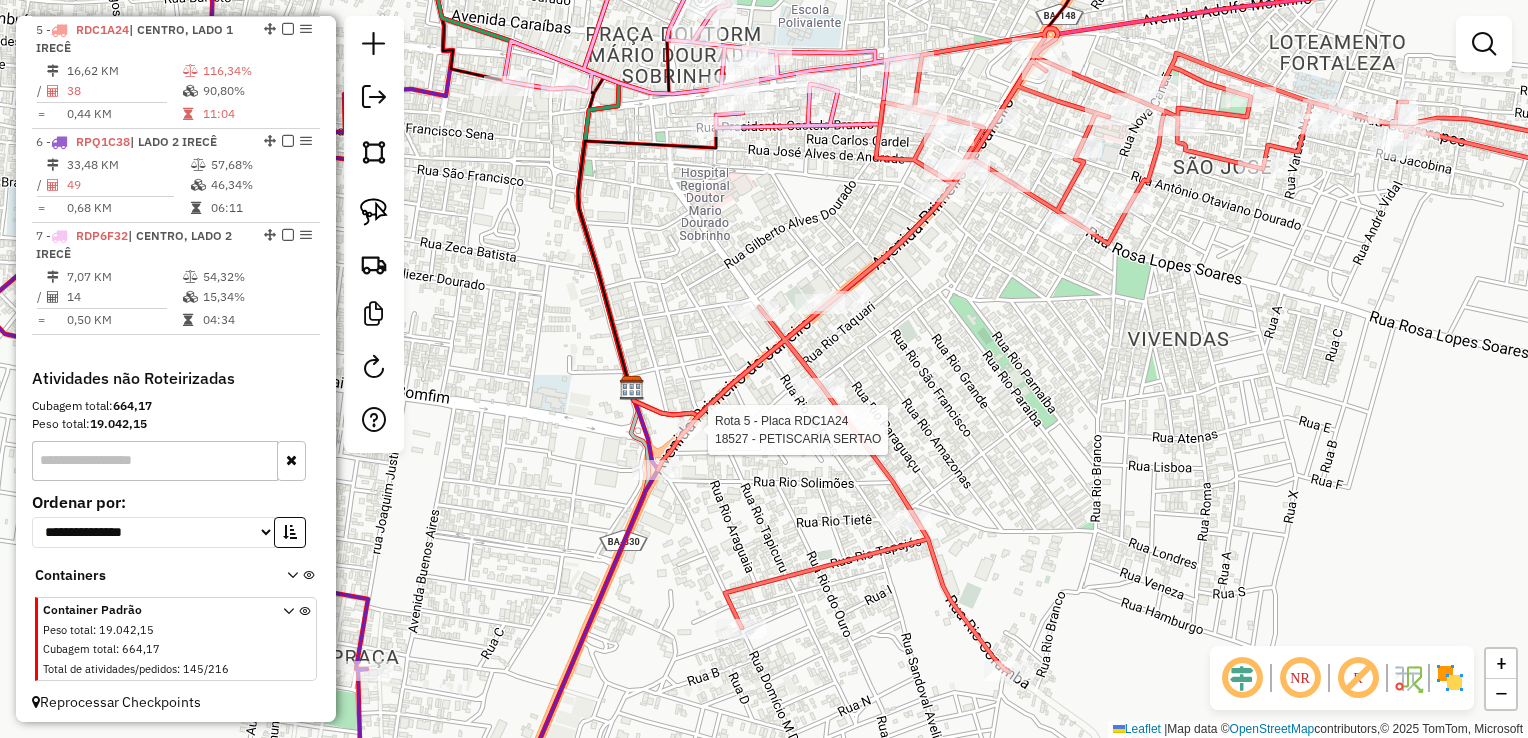 select on "*********" 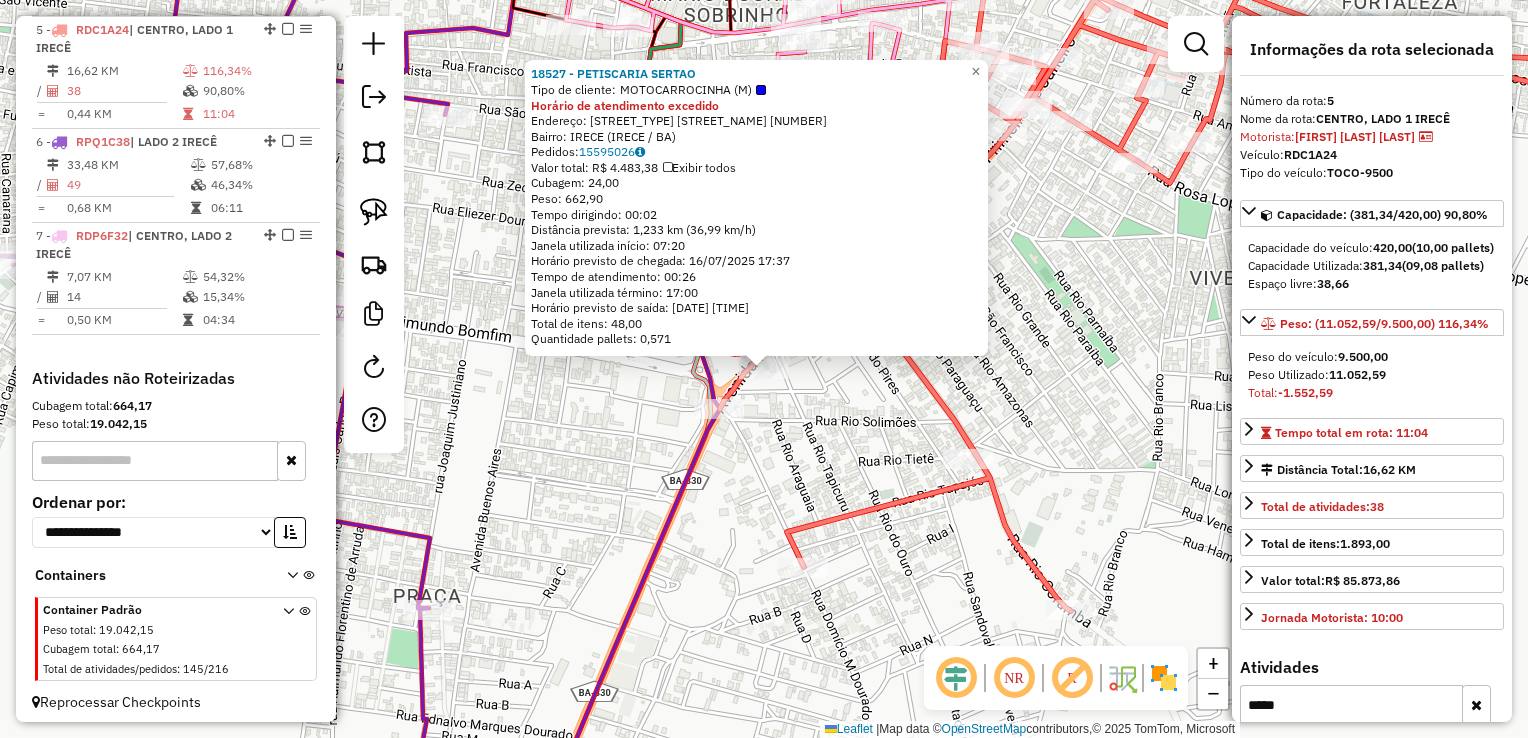 click on "[NUMBER] - [NAME] Tipo de cliente: MOTOCARROCINHA (M) Horário de atendimento excedido Endereço: AVENIDA PRIMEIRO DE JANEIRO [NUMBER] Bairro: [NAME] ([CITY] / [STATE]) Pedidos: [NUMBER] Valor total: R$ [PRICE] Exibir todos Cubagem: [NUMBER] Peso: [NUMBER] Tempo dirigindo: [TIME] Distância prevista: [NUMBER] km ([NUMBER] km/h) Janela utilizada início: [TIME] Horário previsto de chegada: [DATE] [TIME] Tempo de atendimento: [TIME] Janela utilizada término: [TIME] Horário previsto de saída: [DATE] [TIME] Total de itens: [NUMBER] Quantidade pallets: [NUMBER] × Janela de atendimento Grade de atendimento Capacidade Transportadoras Veículos Cliente Pedidos Rotas Selecione os dias de semana para filtrar as janelas de atendimento Seg Ter Qua Qui Sex Sáb Dom Informe o período da janela de atendimento: De: Até: Filtrar exatamente a janela do cliente Considerar janela de atendimento padrão Seg Ter Qua +" 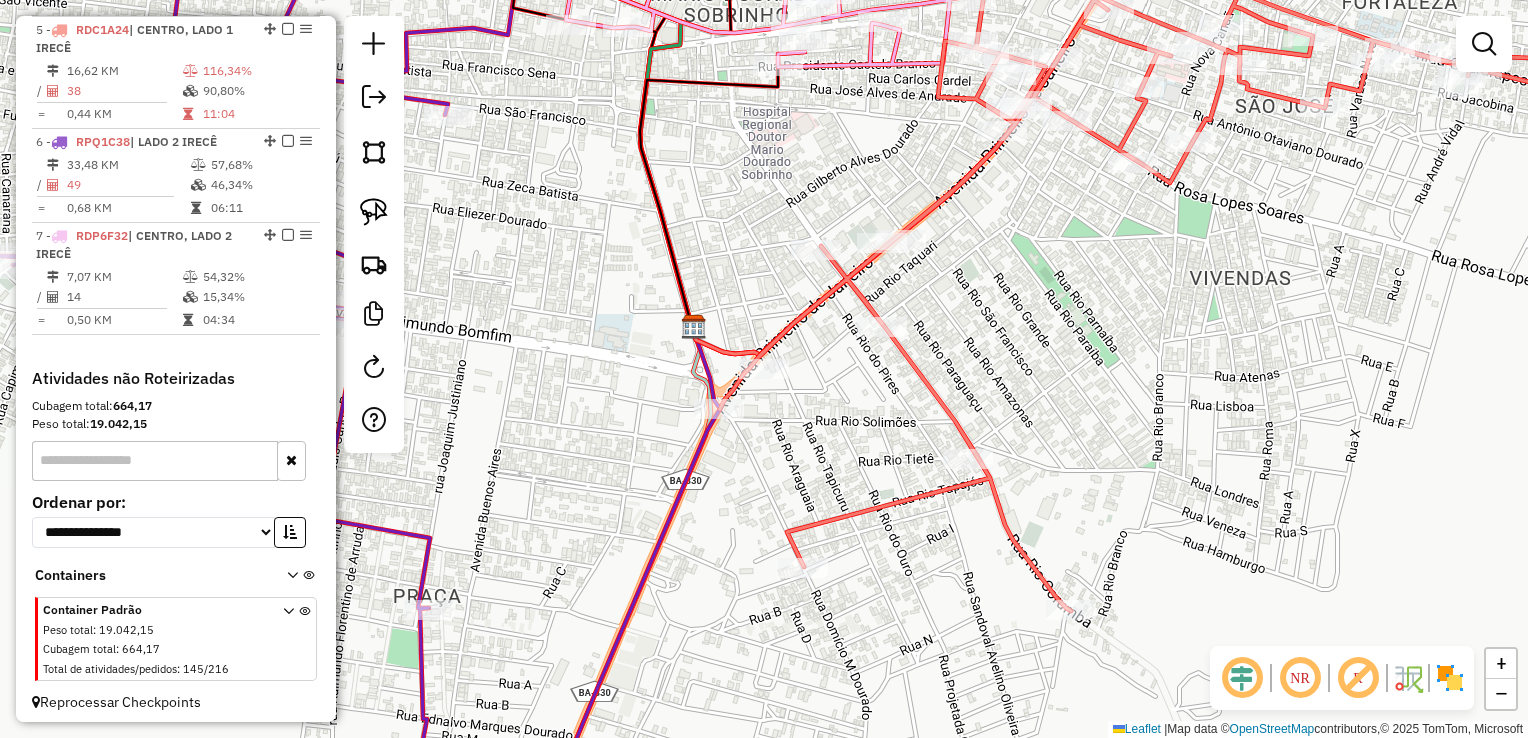 drag, startPoint x: 839, startPoint y: 491, endPoint x: 863, endPoint y: 615, distance: 126.30122 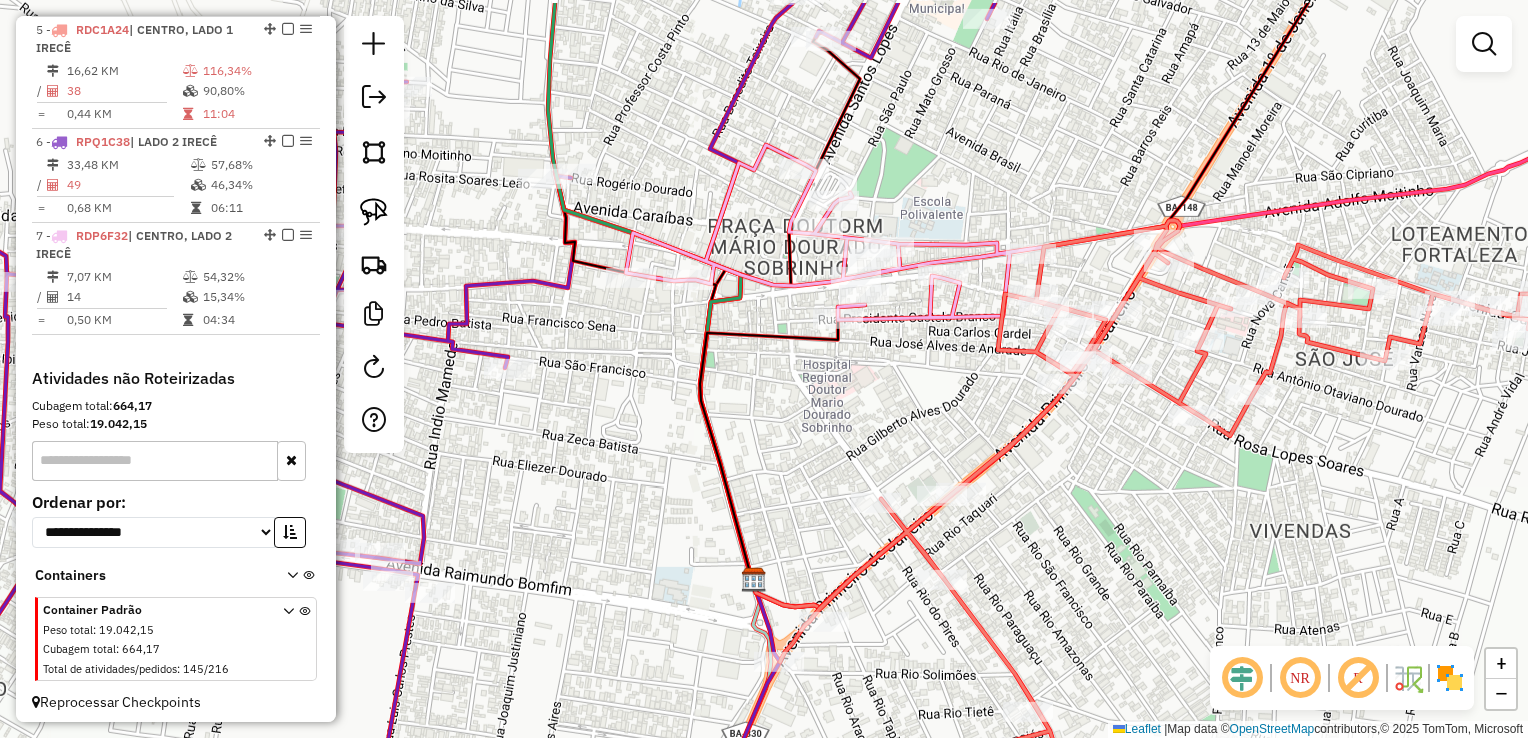 drag, startPoint x: 783, startPoint y: 433, endPoint x: 808, endPoint y: 510, distance: 80.95678 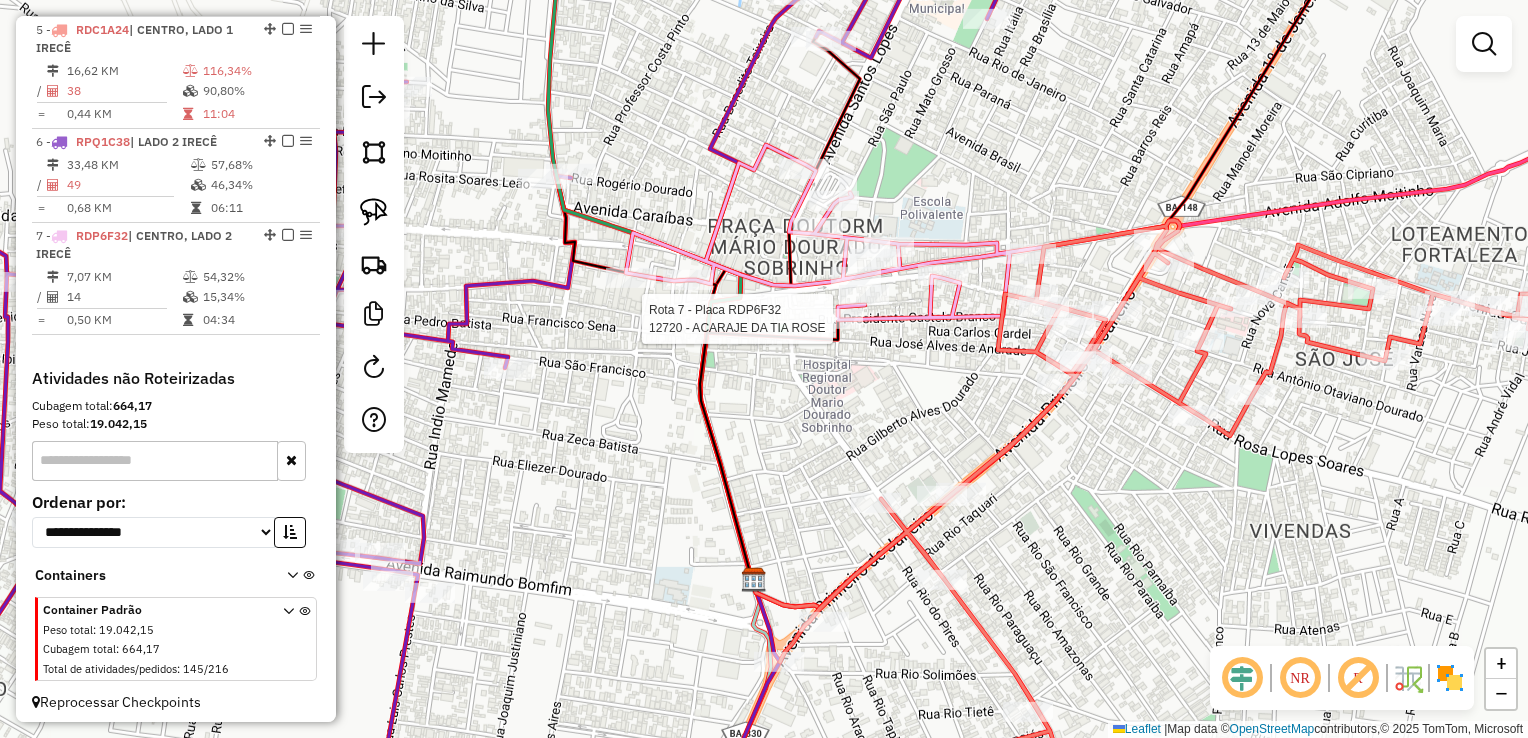 scroll, scrollTop: 1171, scrollLeft: 0, axis: vertical 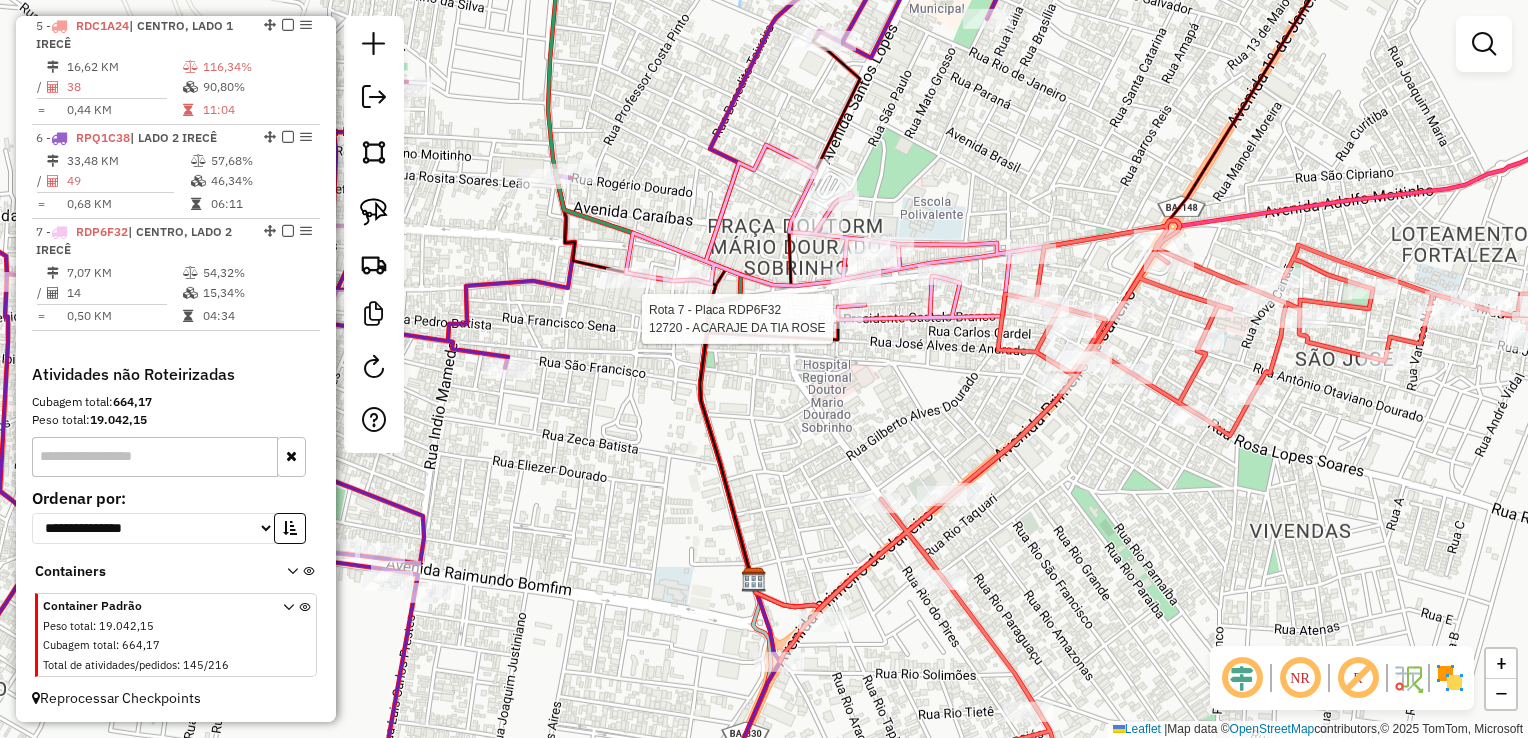 select on "*********" 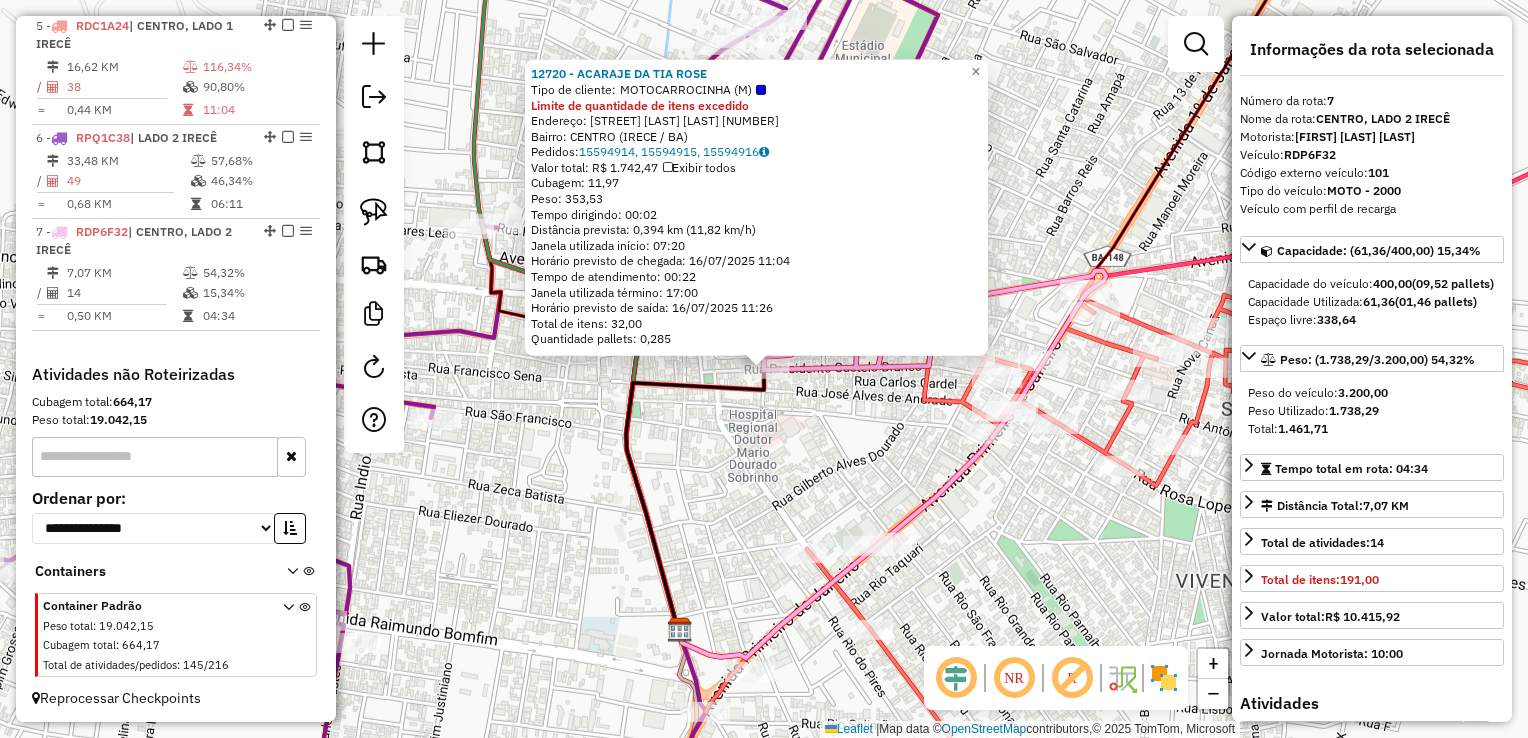 click on "12720 - ACARAJE  DA TIA ROSE  Tipo de cliente:   MOTOCARROCINHA (M)  Limite de quantidade de itens excedido  Endereço:  RUA CASTELO BRANCO 143   Bairro: CENTRO (IRECE / BA)   Pedidos:  15594914, 15594915, 15594916   Valor total: R$ 1.742,47   Exibir todos   Cubagem: 11,97  Peso: 353,53  Tempo dirigindo: 00:02   Distância prevista: 0,394 km (11,82 km/h)   Janela utilizada início: 07:20   Horário previsto de chegada: 16/07/2025 11:04   Tempo de atendimento: 00:22   Janela utilizada término: 17:00   Horário previsto de saída: 16/07/2025 11:26   Total de itens: 32,00   Quantidade pallets: 0,285  × Janela de atendimento Grade de atendimento Capacidade Transportadoras Veículos Cliente Pedidos  Rotas Selecione os dias de semana para filtrar as janelas de atendimento  Seg   Ter   Qua   Qui   Sex   Sáb   Dom  Informe o período da janela de atendimento: De: Até:  Filtrar exatamente a janela do cliente  Considerar janela de atendimento padrão   Seg   Ter   Qua   Qui   Sex   Sáb   Dom   Peso mínimo:   De:" 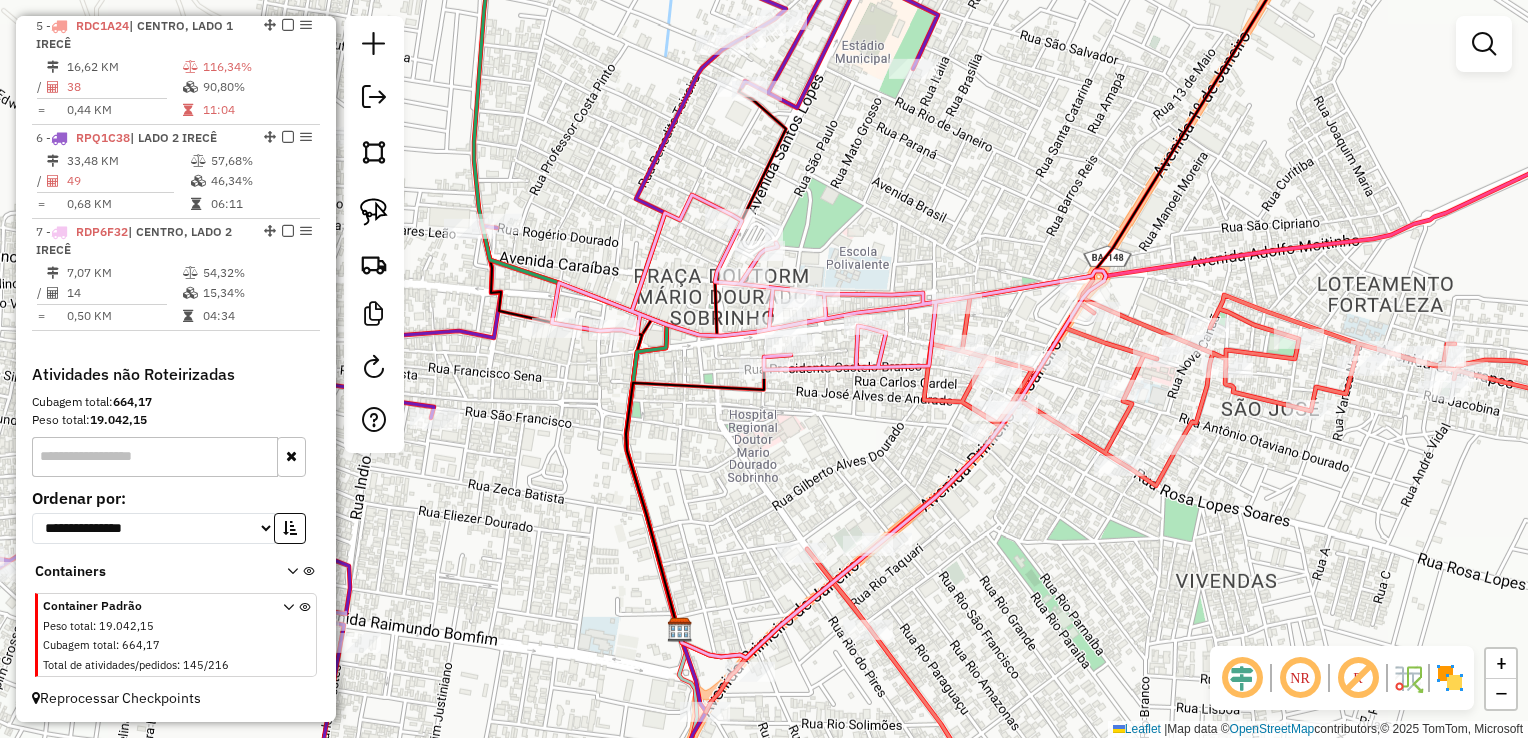 drag, startPoint x: 860, startPoint y: 470, endPoint x: 943, endPoint y: 576, distance: 134.62912 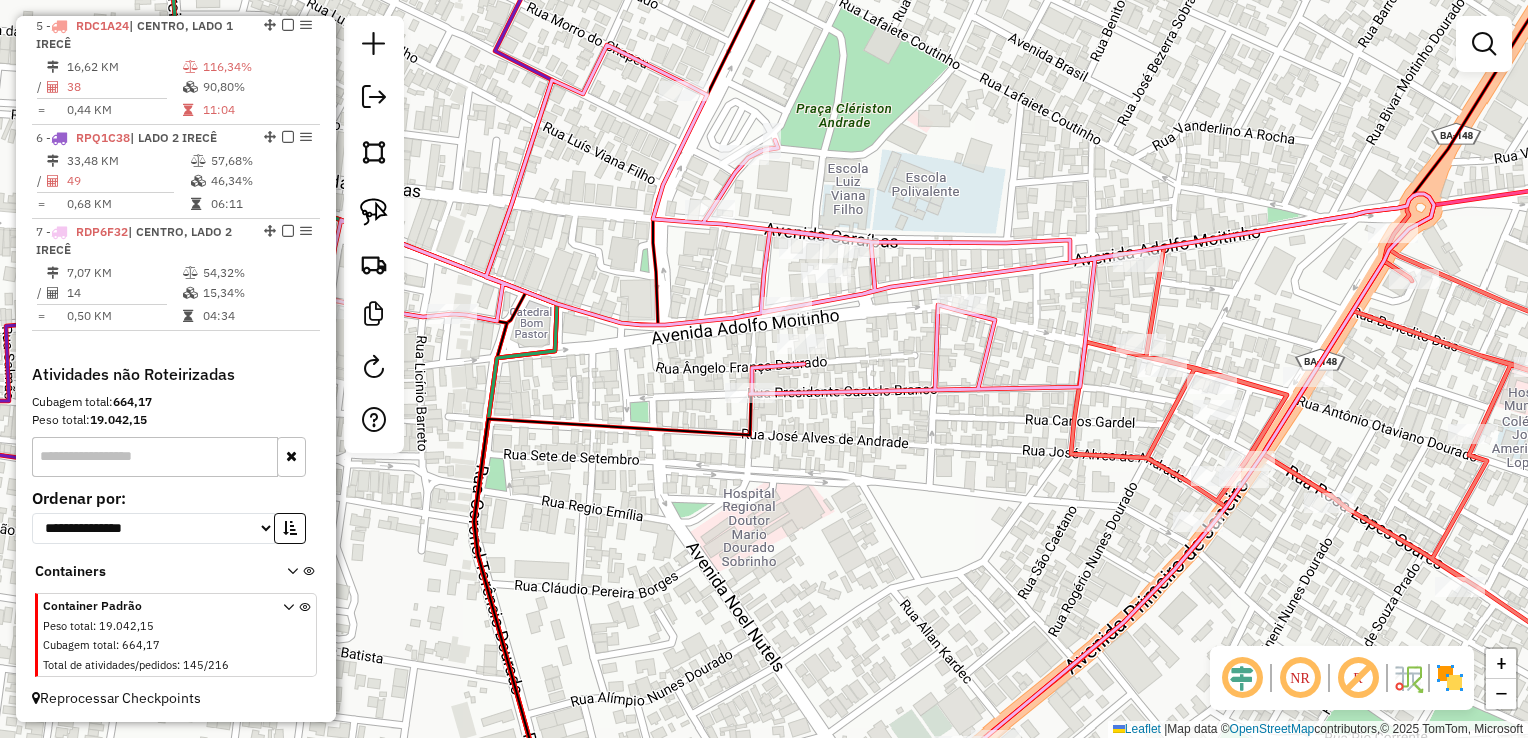 drag, startPoint x: 947, startPoint y: 330, endPoint x: 943, endPoint y: 358, distance: 28.284271 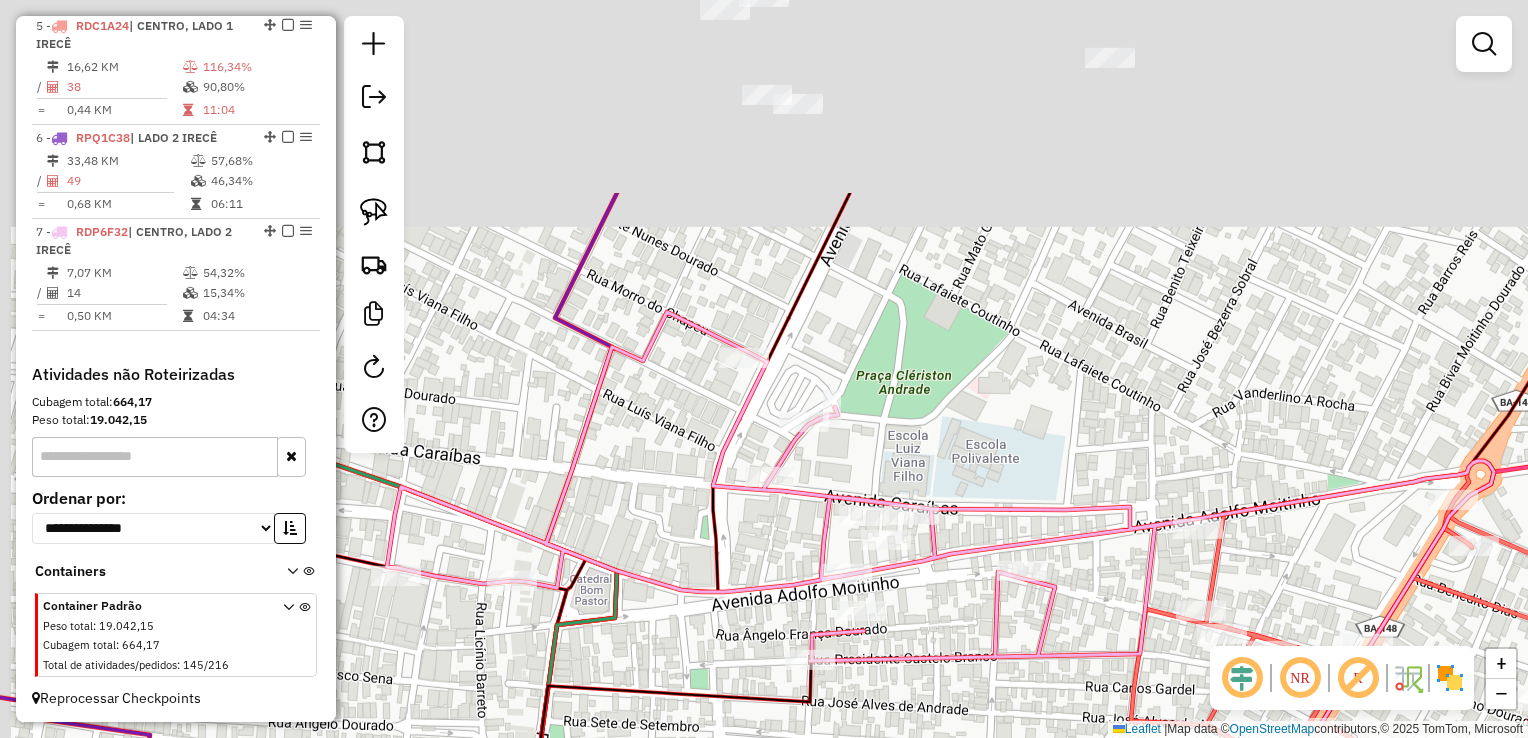 drag, startPoint x: 959, startPoint y: 158, endPoint x: 1018, endPoint y: 451, distance: 298.88126 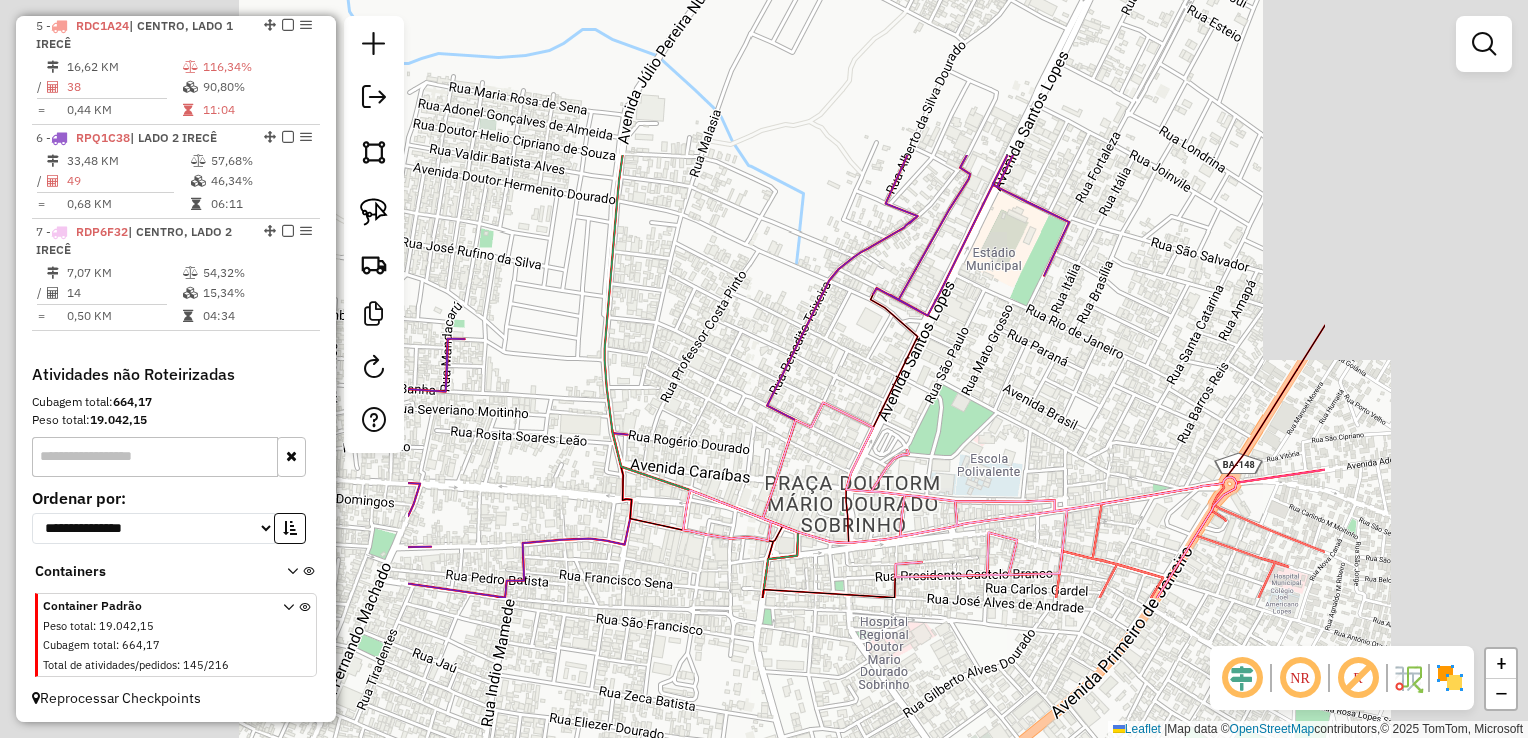 drag, startPoint x: 986, startPoint y: 373, endPoint x: 972, endPoint y: 463, distance: 91.08238 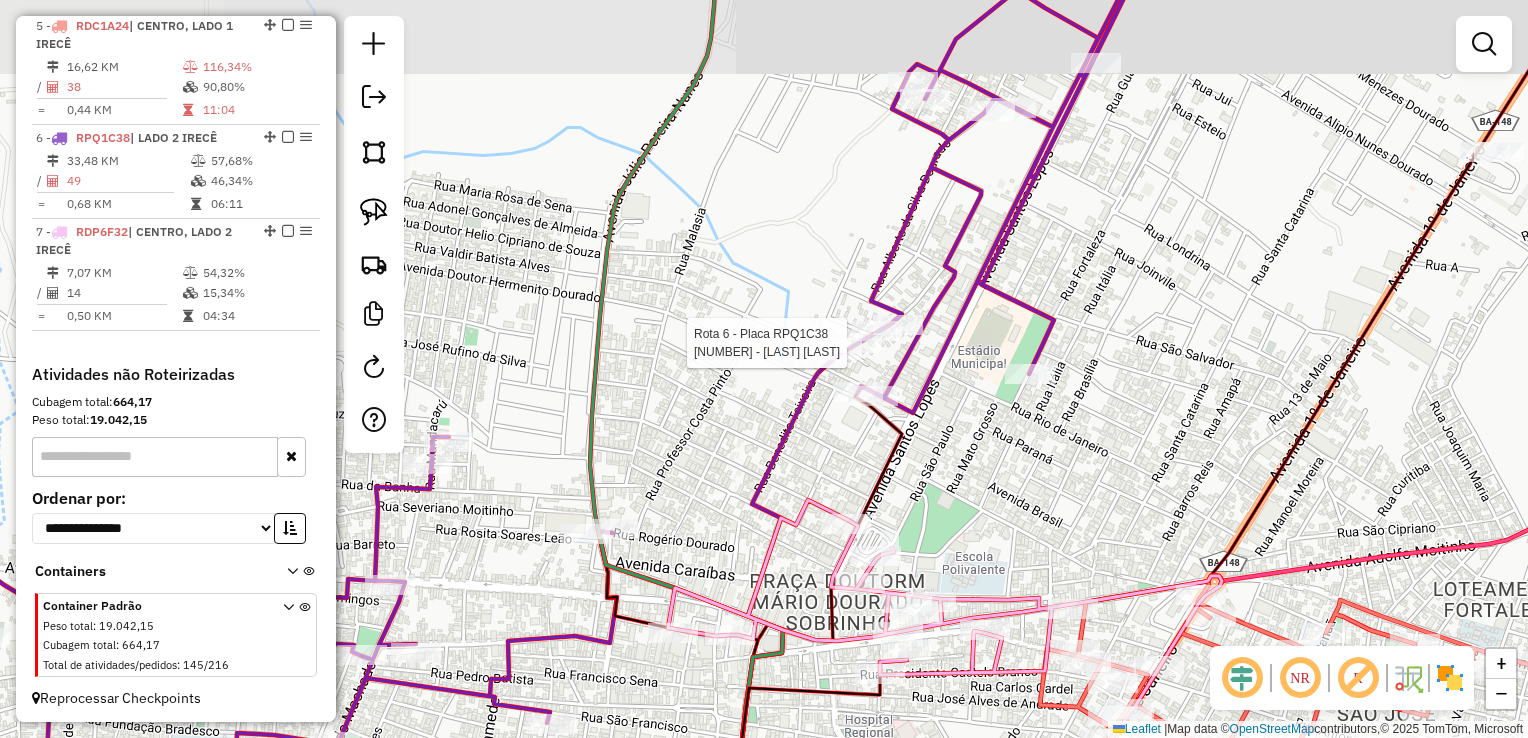 select on "*********" 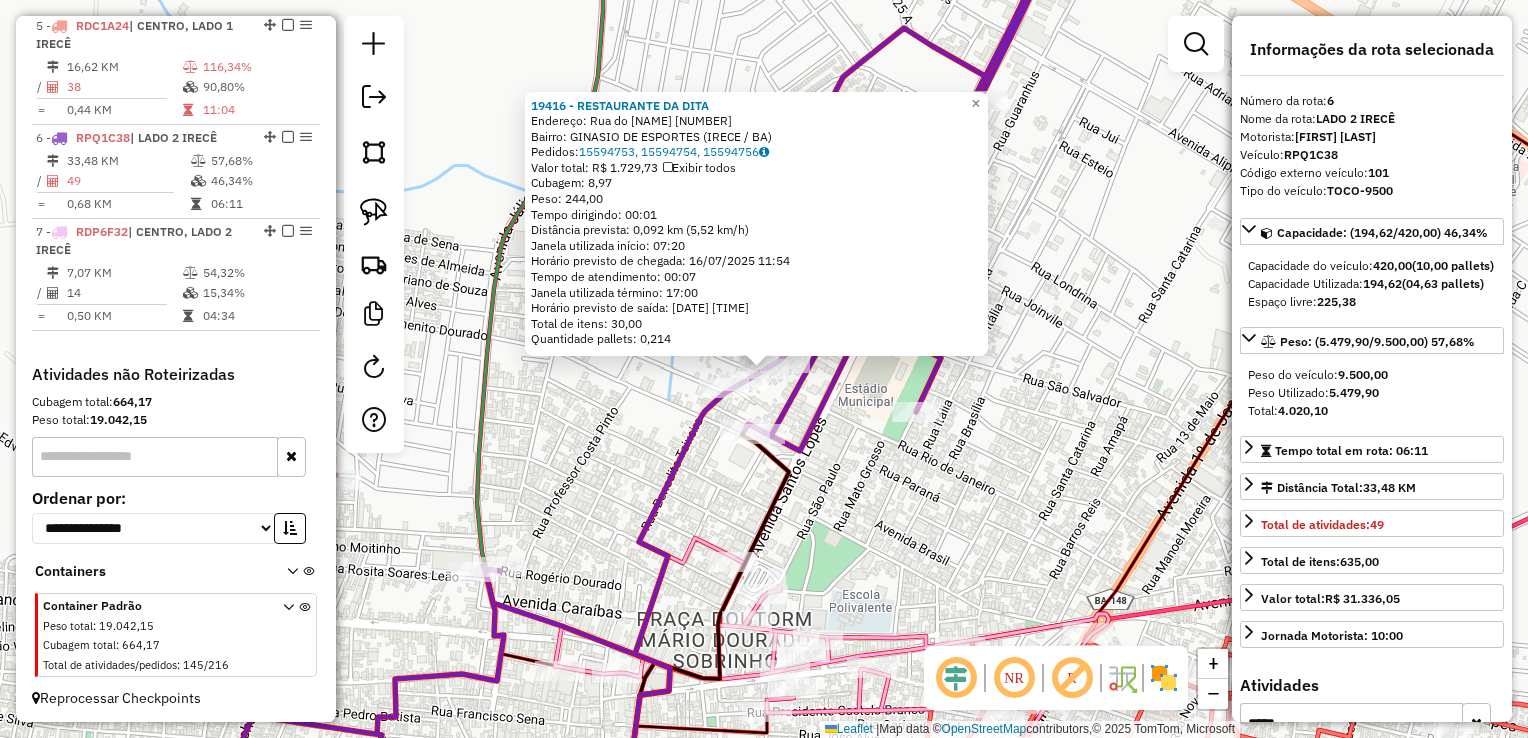 click on "19416 - RESTAURANTE DA DITA  Endereço:  Rua do Lageado 201   Bairro: GINASIO DE ESPORTES (IRECE / BA)   Pedidos:  15594753, 15594754, 15594756   Valor total: R$ 1.729,73   Exibir todos   Cubagem: 8,97  Peso: 244,00  Tempo dirigindo: 00:01   Distância prevista: 0,092 km (5,52 km/h)   Janela utilizada início: 07:20   Horário previsto de chegada: 16/07/2025 11:54   Tempo de atendimento: 00:07   Janela utilizada término: 17:00   Horário previsto de saída: 16/07/2025 12:01   Total de itens: 30,00   Quantidade pallets: 0,214  × Janela de atendimento Grade de atendimento Capacidade Transportadoras Veículos Cliente Pedidos  Rotas Selecione os dias de semana para filtrar as janelas de atendimento  Seg   Ter   Qua   Qui   Sex   Sáb   Dom  Informe o período da janela de atendimento: De: Até:  Filtrar exatamente a janela do cliente  Considerar janela de atendimento padrão  Selecione os dias de semana para filtrar as grades de atendimento  Seg   Ter   Qua   Qui   Sex   Sáb   Dom   Peso mínimo:   De:   De:" 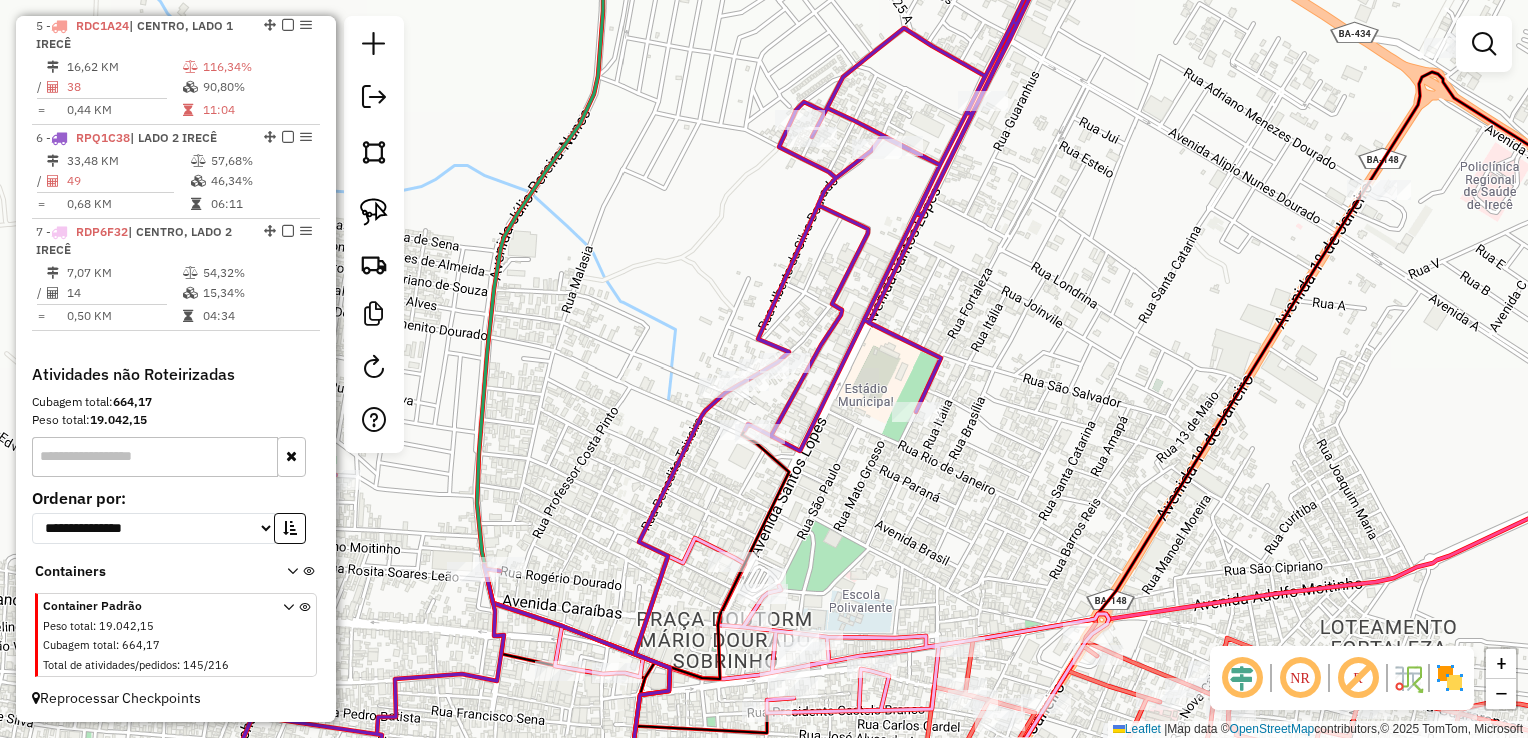 drag, startPoint x: 985, startPoint y: 504, endPoint x: 952, endPoint y: 438, distance: 73.790245 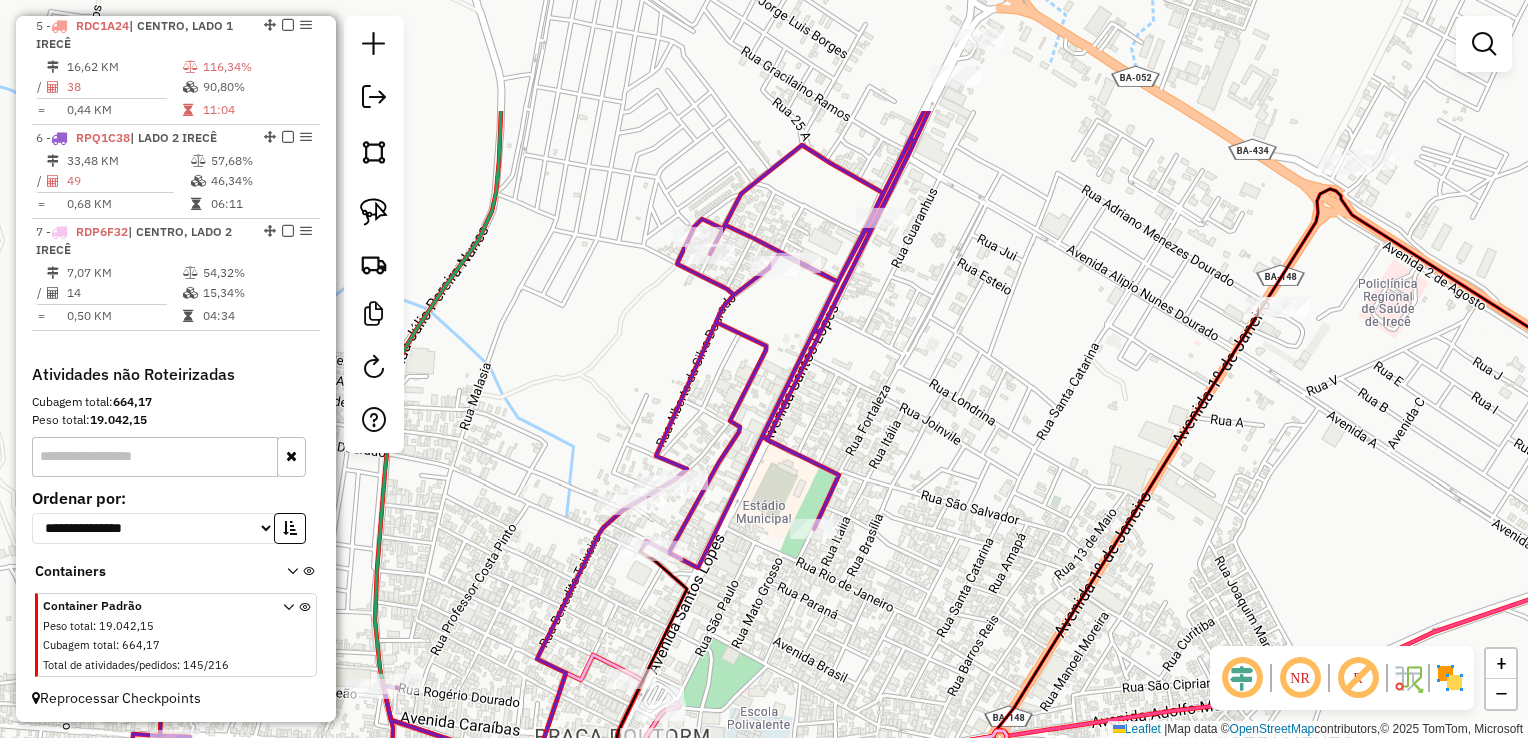 drag, startPoint x: 1030, startPoint y: 290, endPoint x: 958, endPoint y: 486, distance: 208.80614 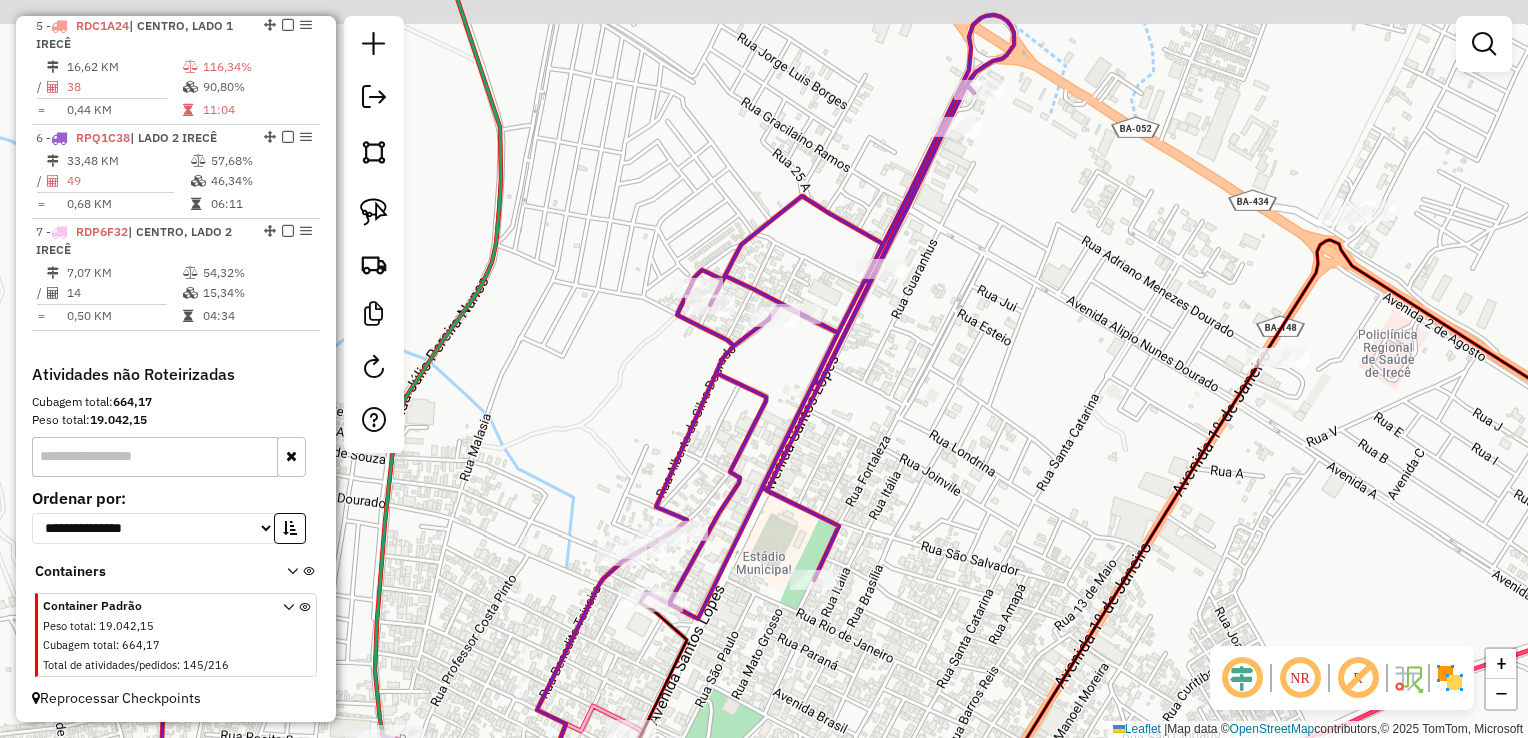 drag, startPoint x: 992, startPoint y: 406, endPoint x: 907, endPoint y: 507, distance: 132.00757 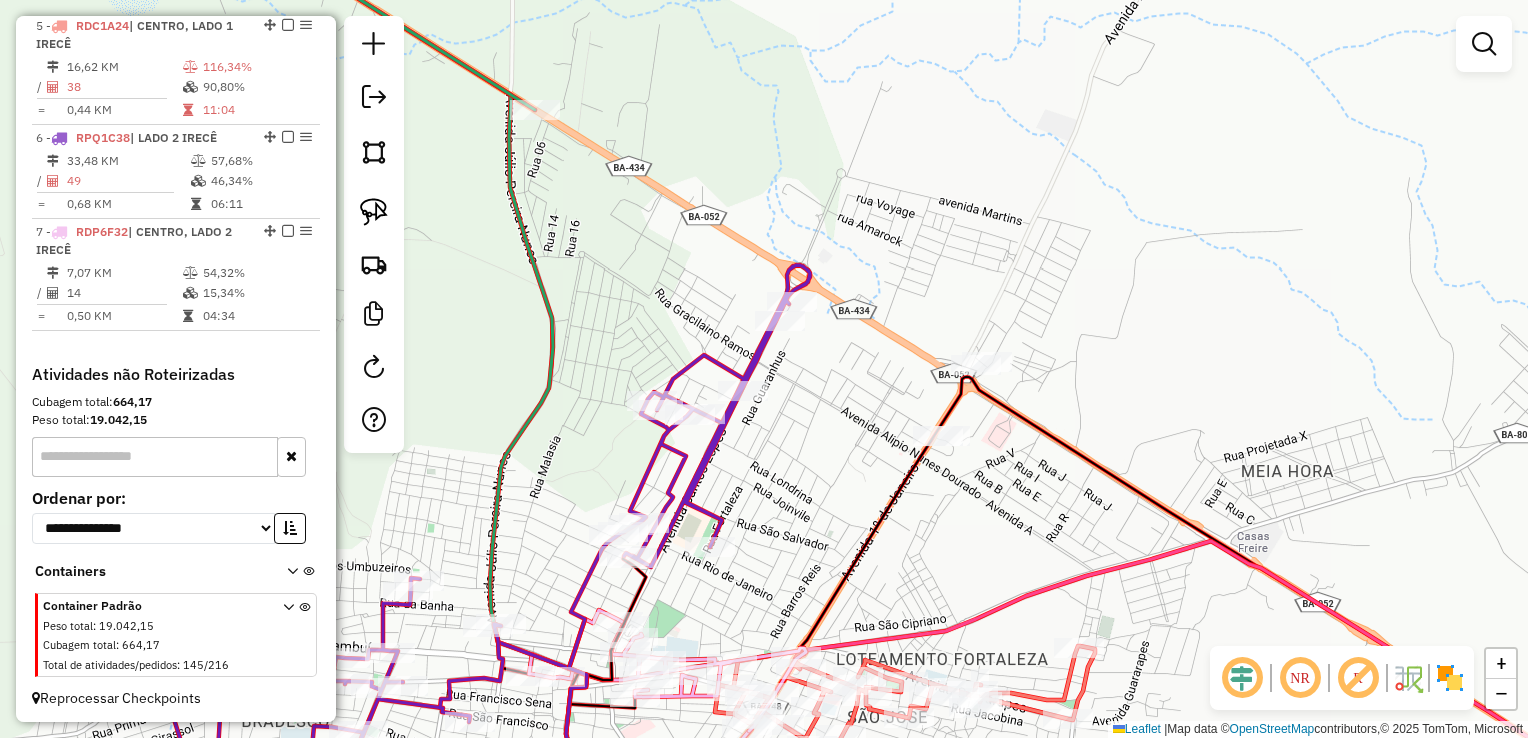 drag, startPoint x: 828, startPoint y: 456, endPoint x: 745, endPoint y: 412, distance: 93.941475 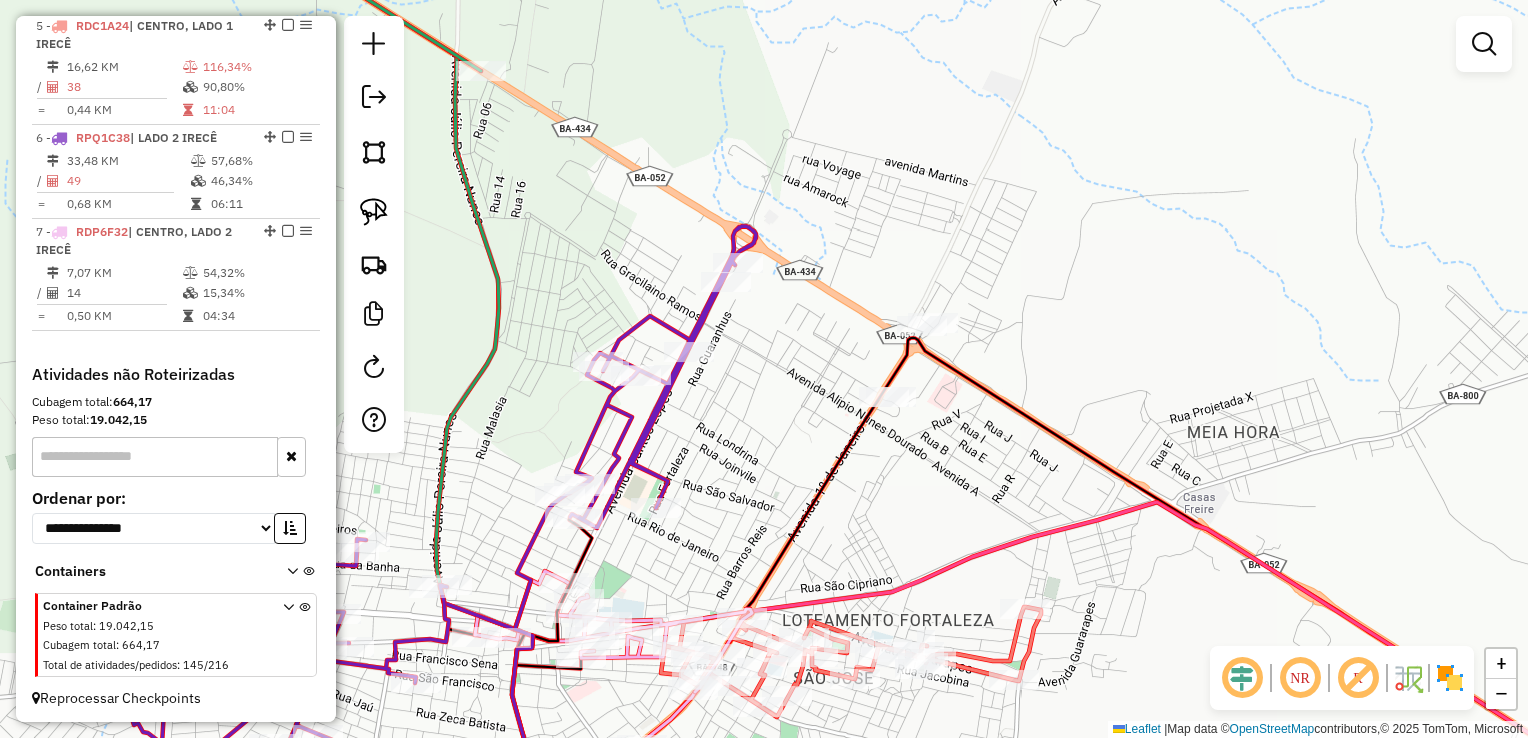 drag, startPoint x: 896, startPoint y: 532, endPoint x: 748, endPoint y: 421, distance: 185 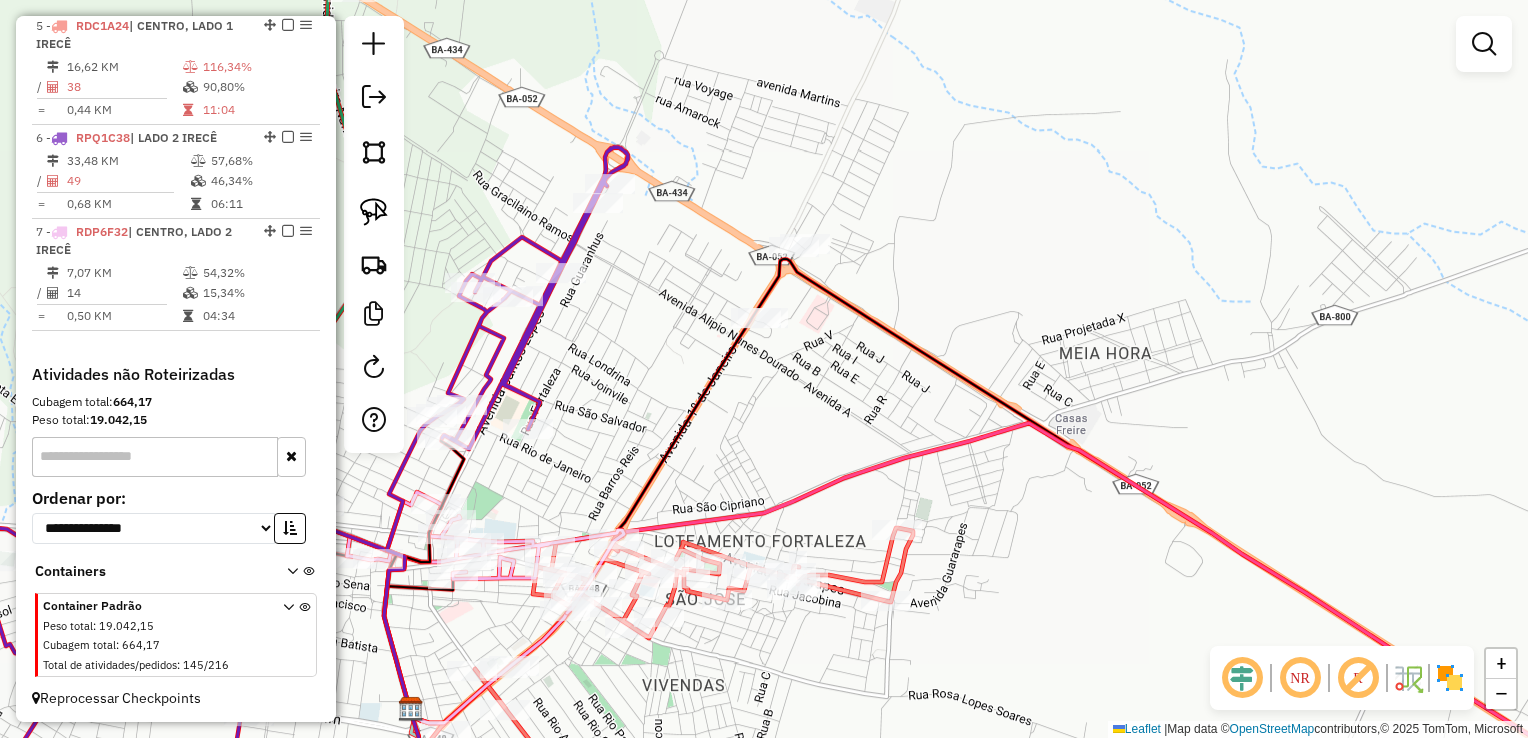 drag, startPoint x: 765, startPoint y: 432, endPoint x: 768, endPoint y: 361, distance: 71.063354 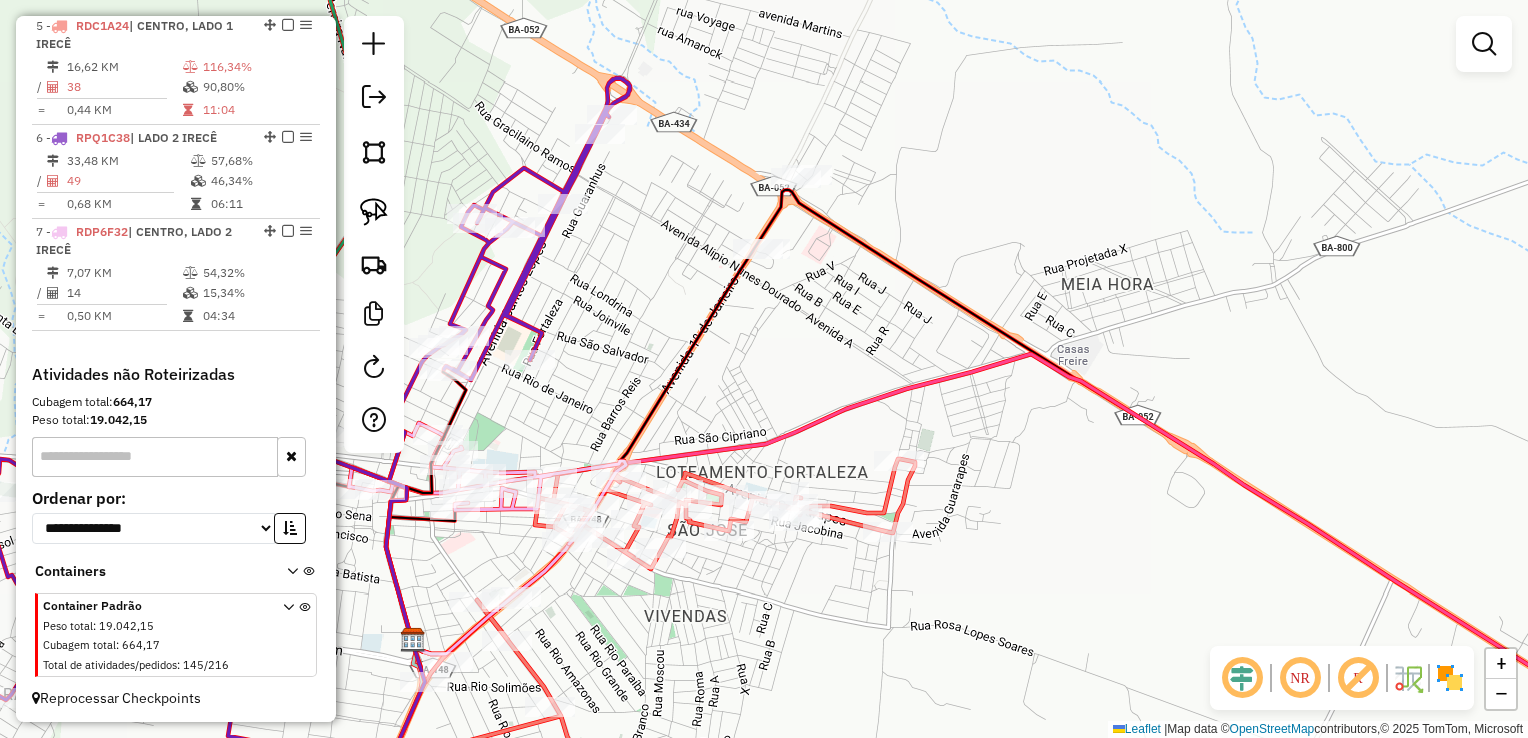 drag, startPoint x: 819, startPoint y: 358, endPoint x: 800, endPoint y: 519, distance: 162.11725 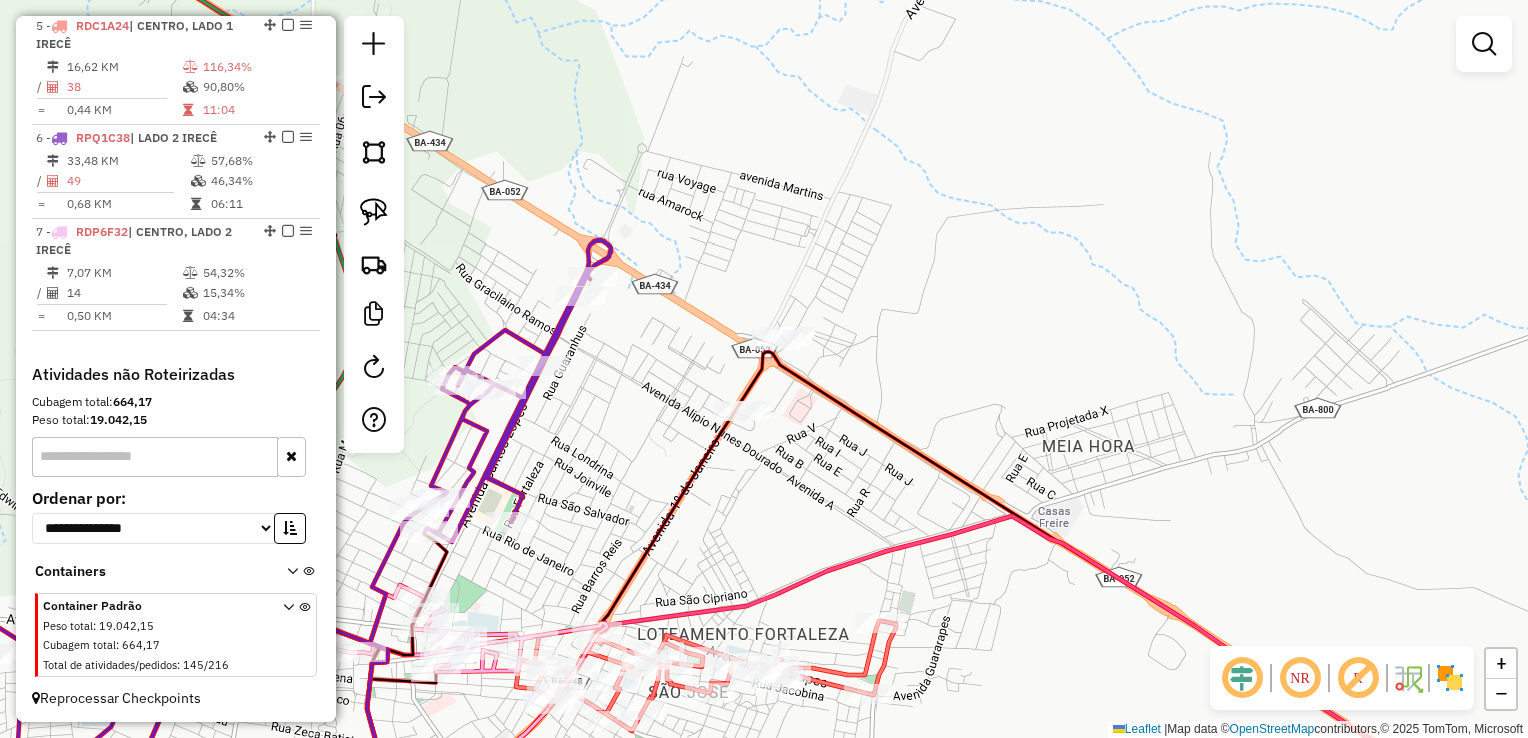 drag, startPoint x: 802, startPoint y: 488, endPoint x: 826, endPoint y: 546, distance: 62.76942 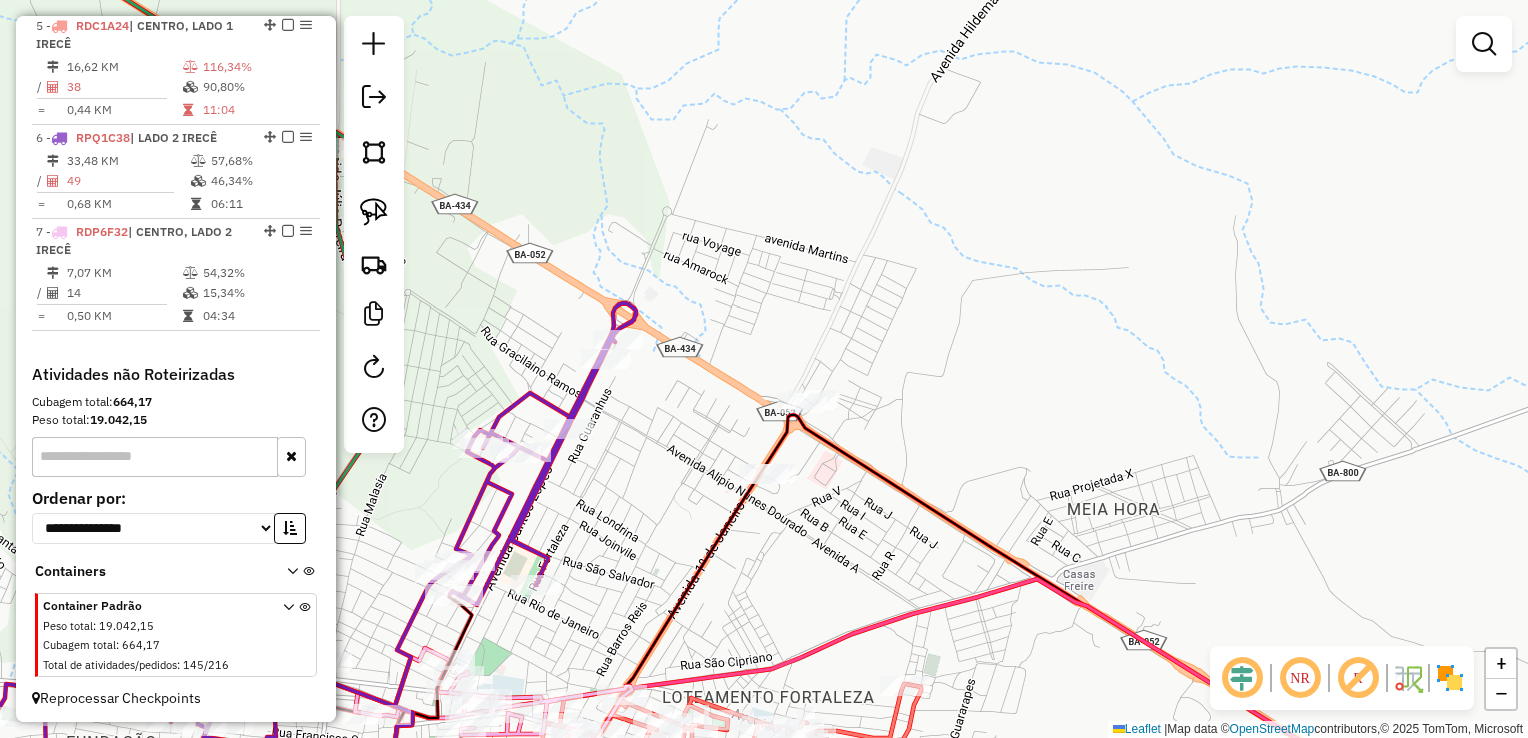 drag, startPoint x: 931, startPoint y: 451, endPoint x: 824, endPoint y: 303, distance: 182.62804 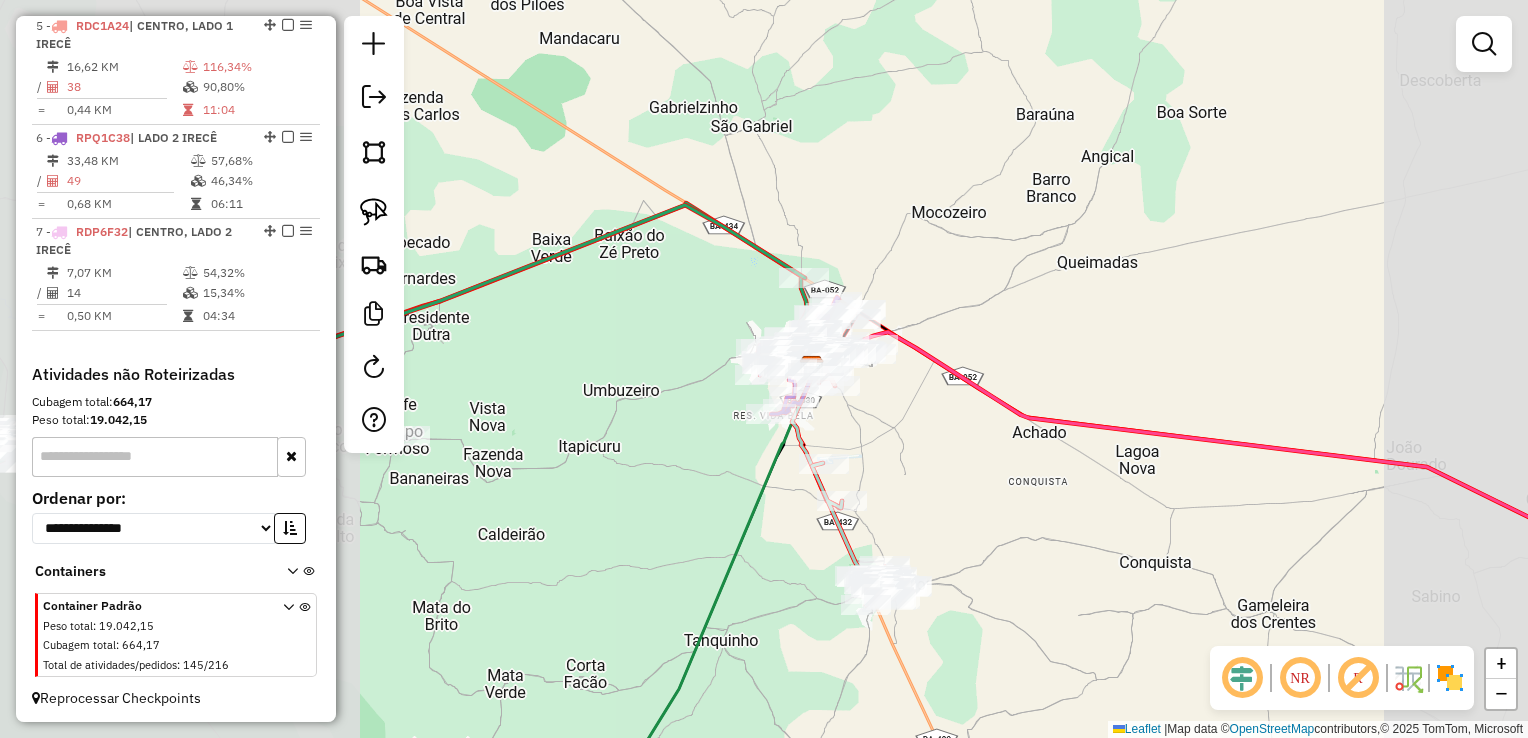 drag, startPoint x: 1130, startPoint y: 426, endPoint x: 772, endPoint y: 267, distance: 391.72055 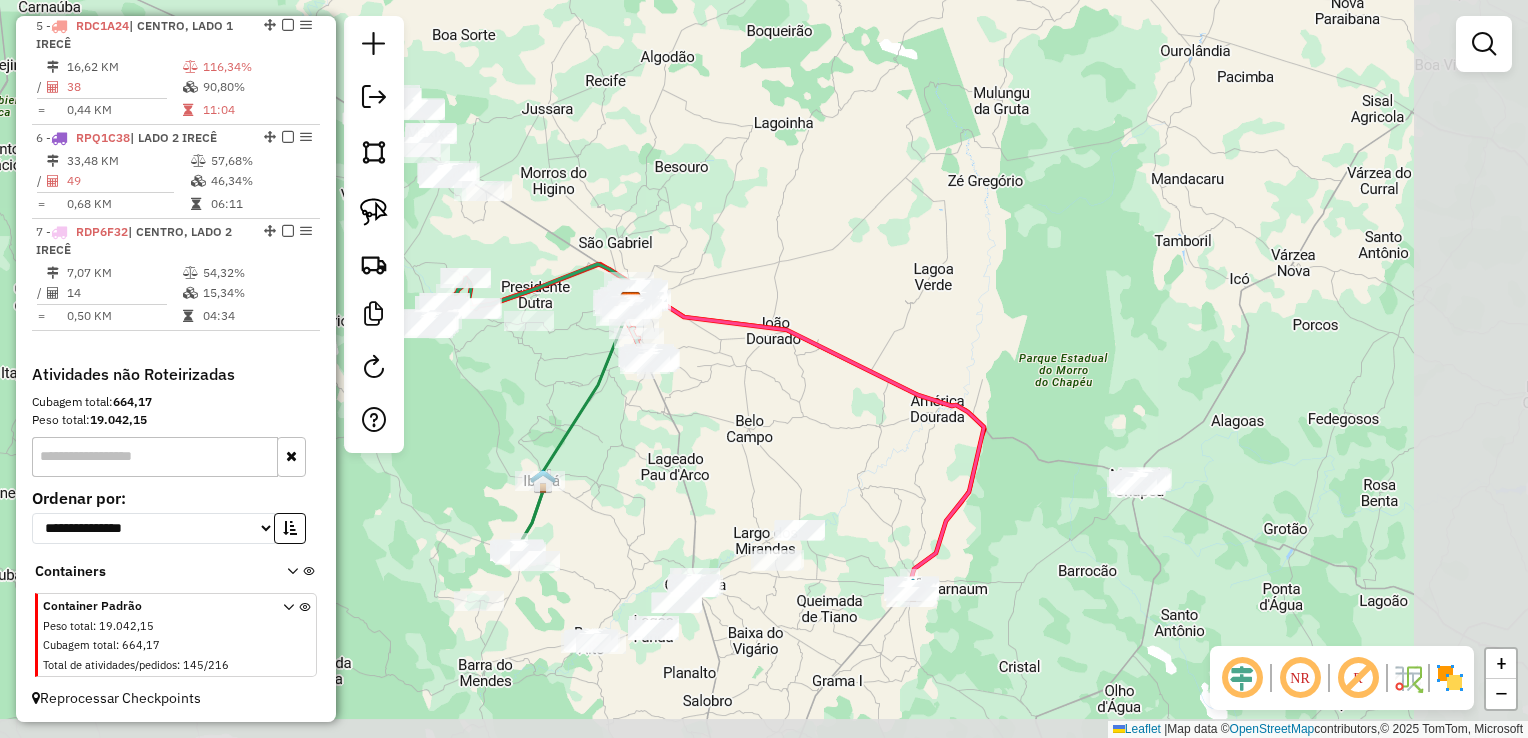 drag, startPoint x: 1024, startPoint y: 487, endPoint x: 819, endPoint y: 442, distance: 209.88092 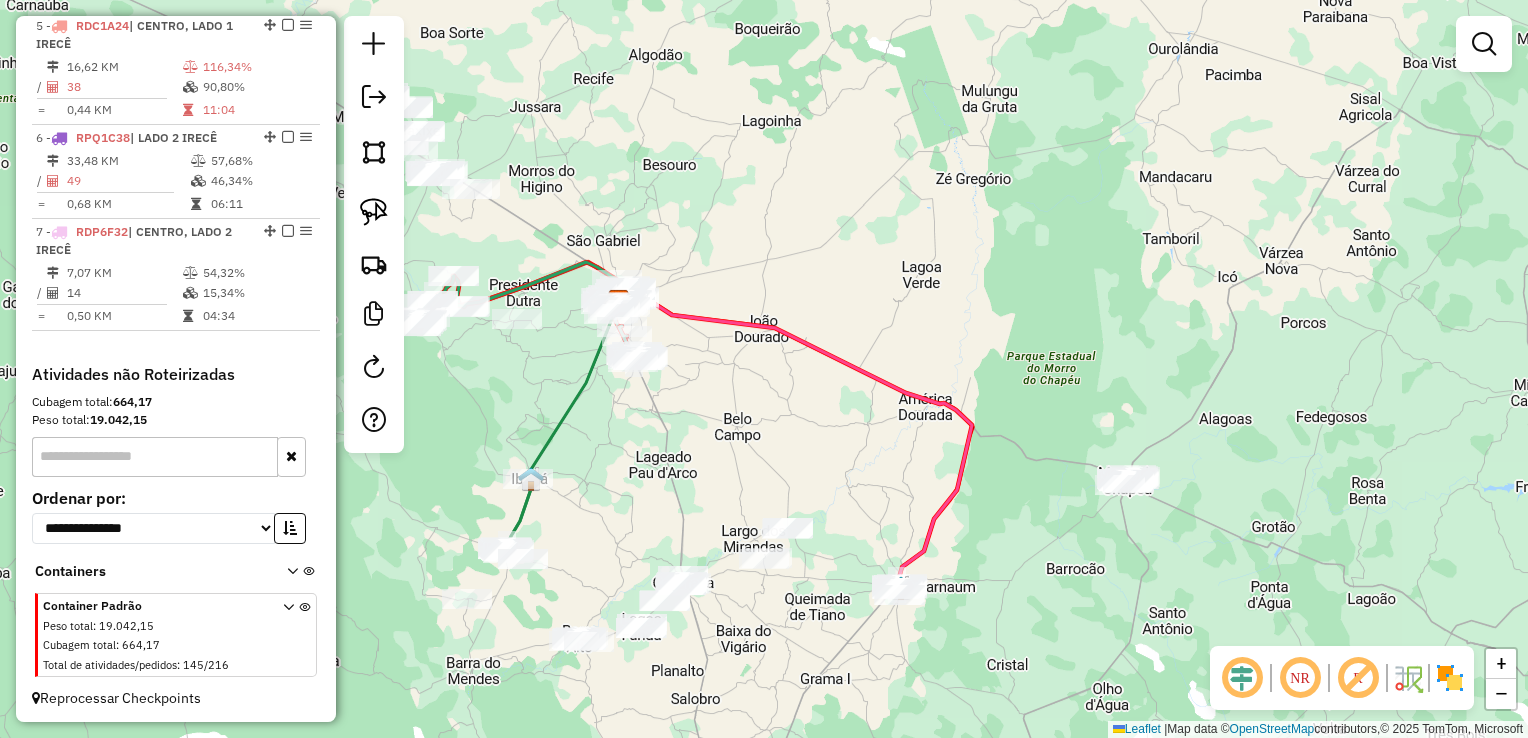 drag, startPoint x: 1037, startPoint y: 525, endPoint x: 953, endPoint y: 486, distance: 92.61209 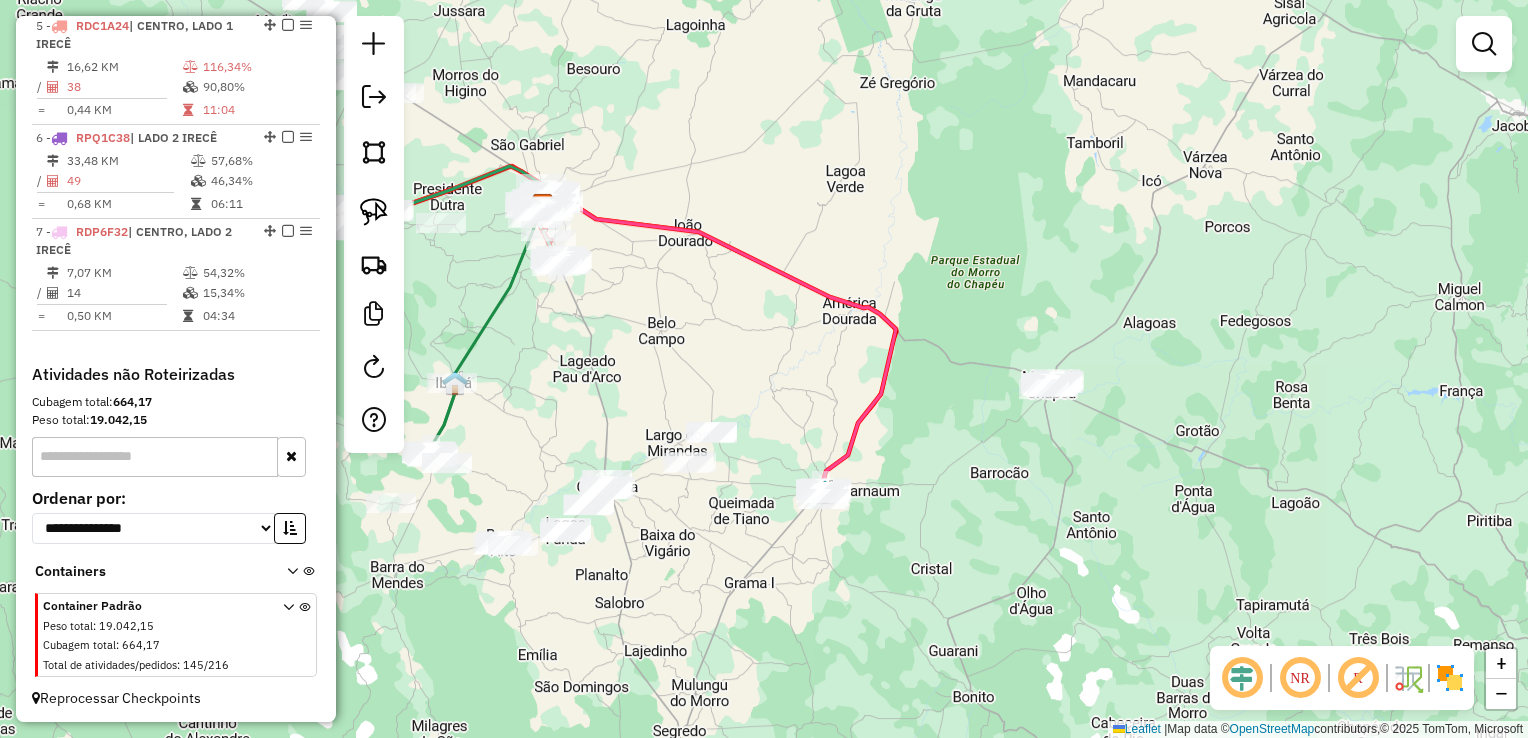 drag, startPoint x: 792, startPoint y: 432, endPoint x: 783, endPoint y: 338, distance: 94.42987 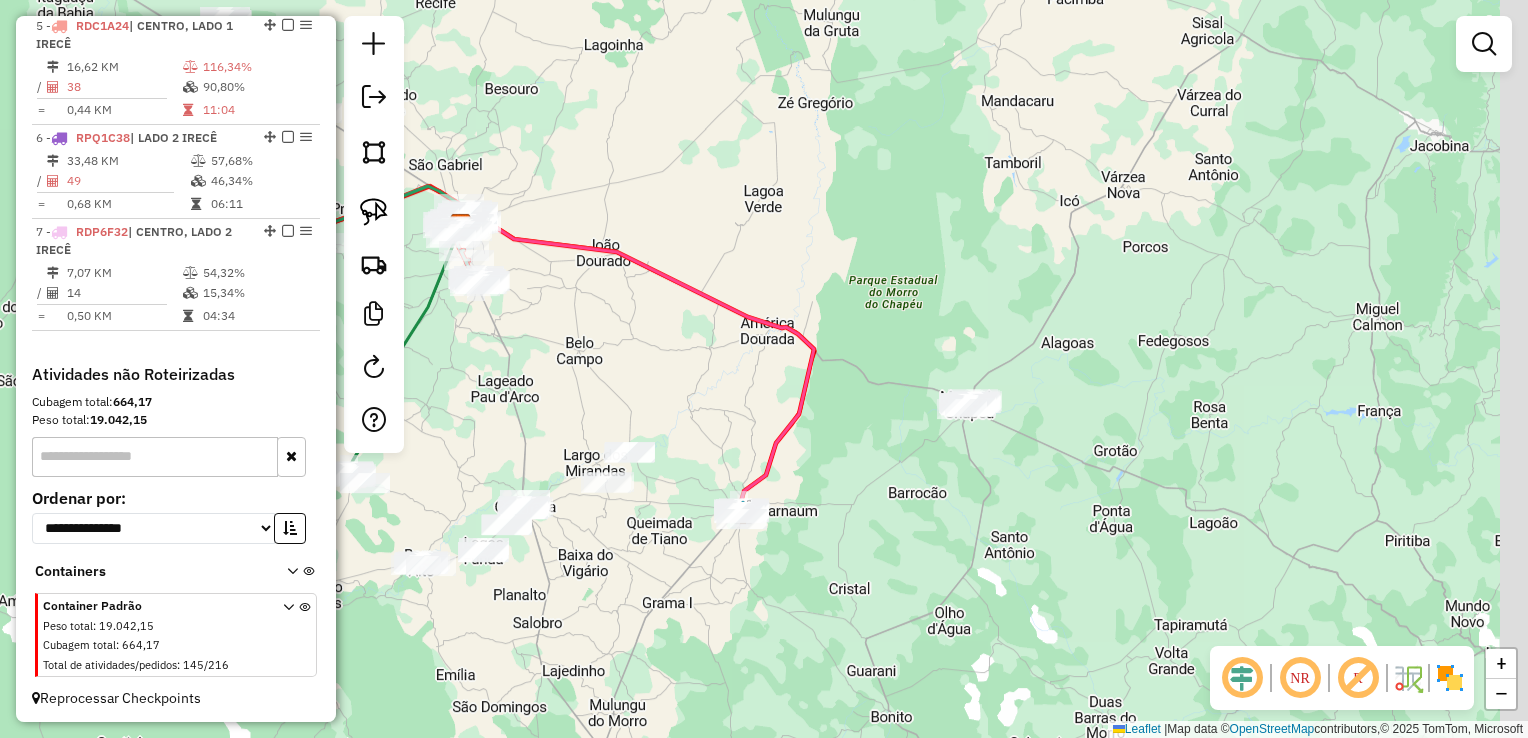 drag, startPoint x: 893, startPoint y: 384, endPoint x: 815, endPoint y: 472, distance: 117.592514 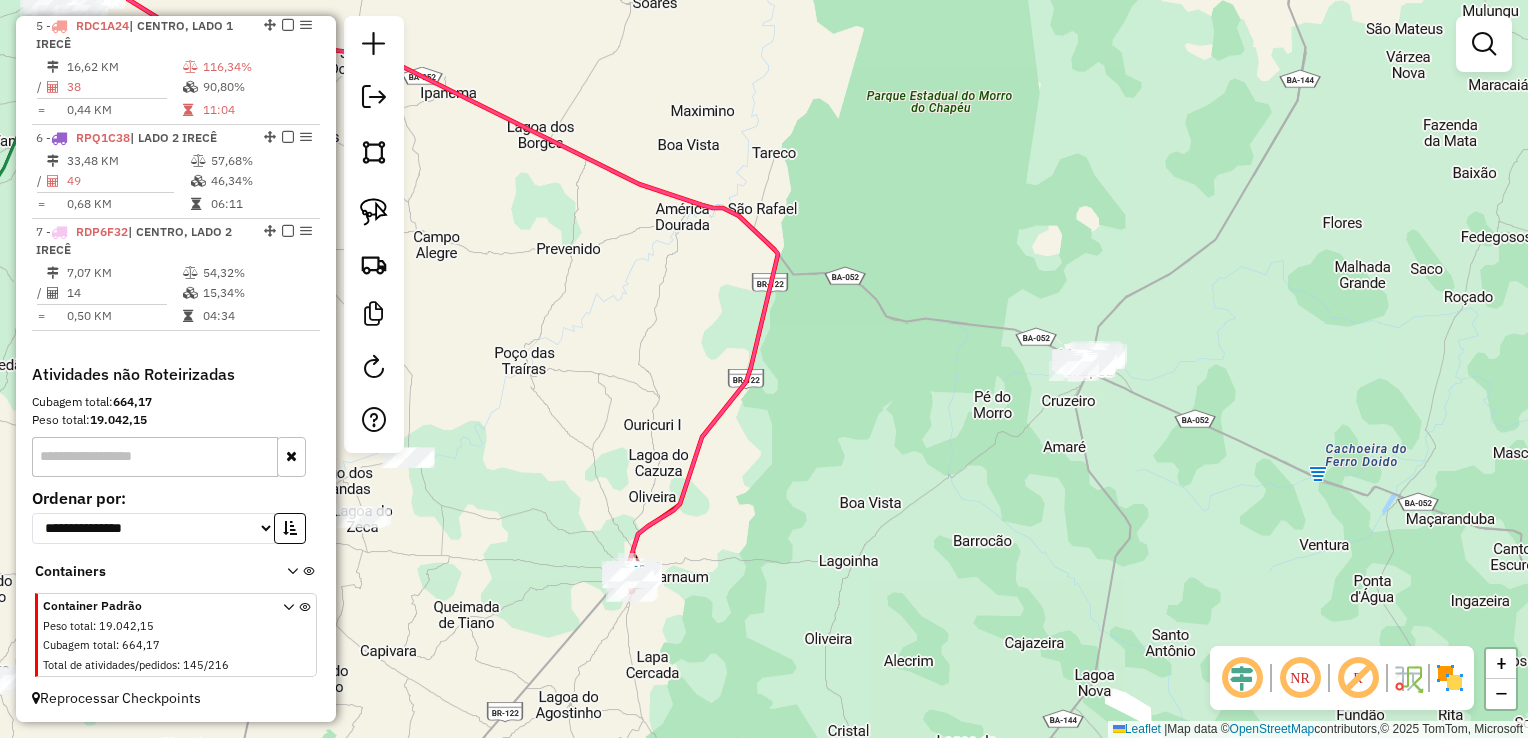 drag, startPoint x: 802, startPoint y: 390, endPoint x: 770, endPoint y: 339, distance: 60.207973 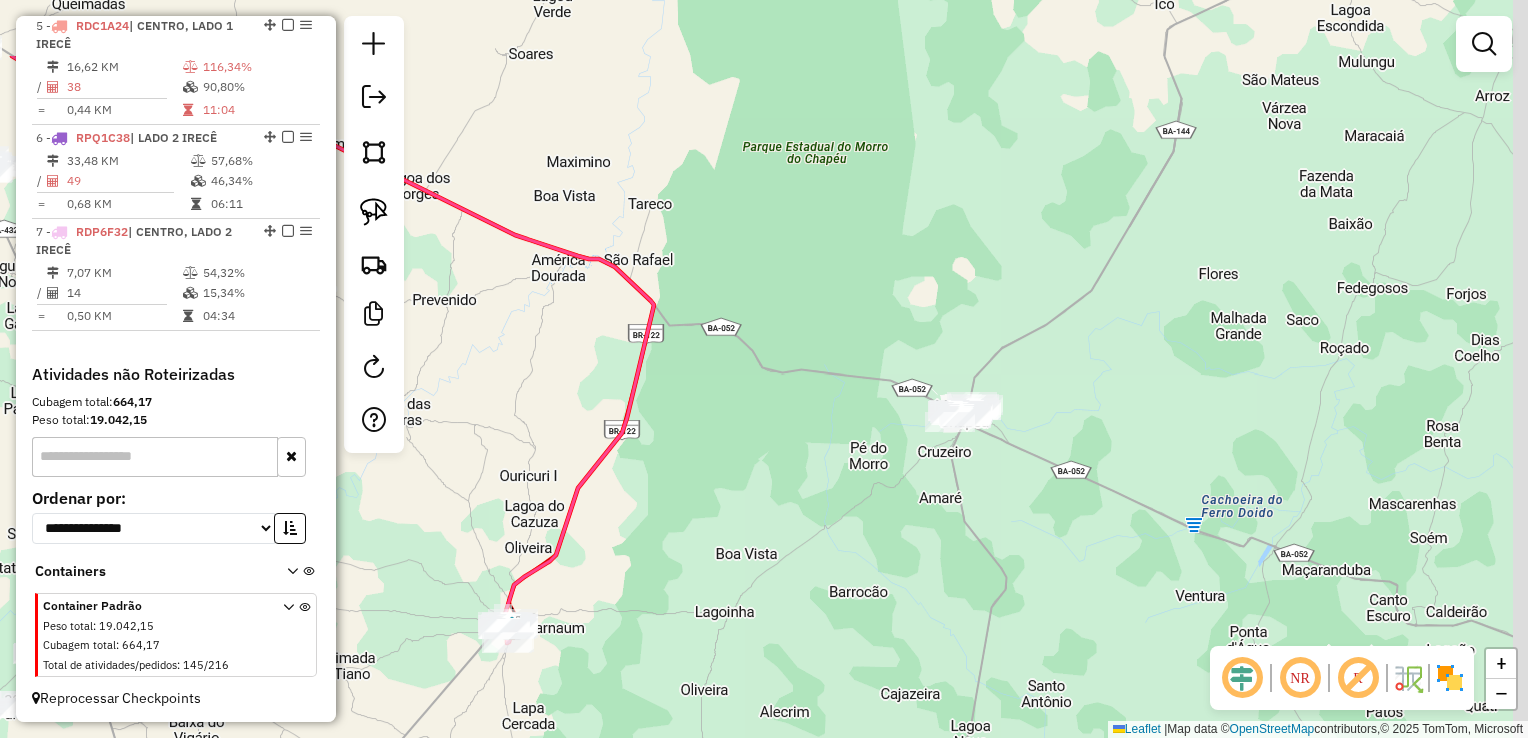 drag, startPoint x: 820, startPoint y: 370, endPoint x: 752, endPoint y: 474, distance: 124.2578 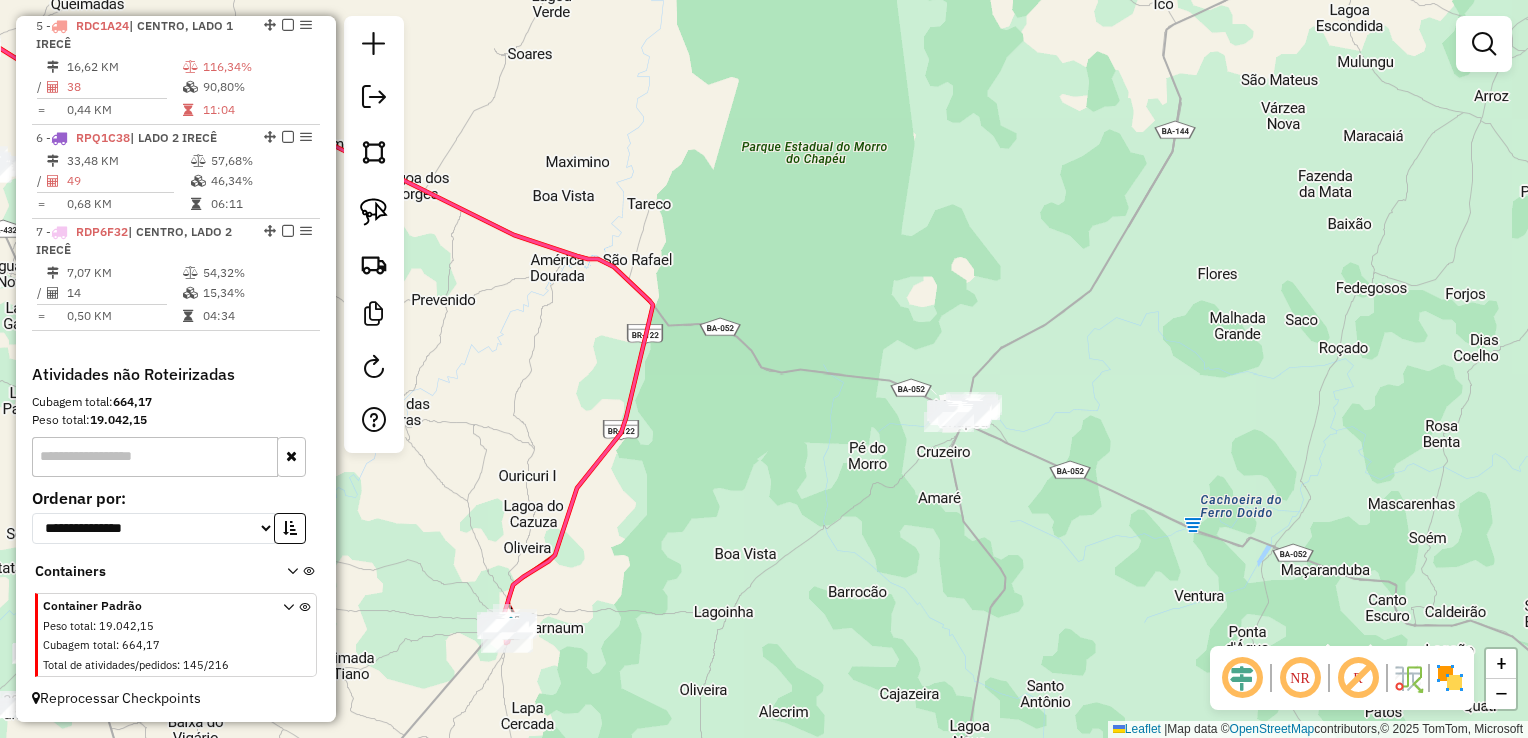 drag, startPoint x: 822, startPoint y: 455, endPoint x: 723, endPoint y: 389, distance: 118.98319 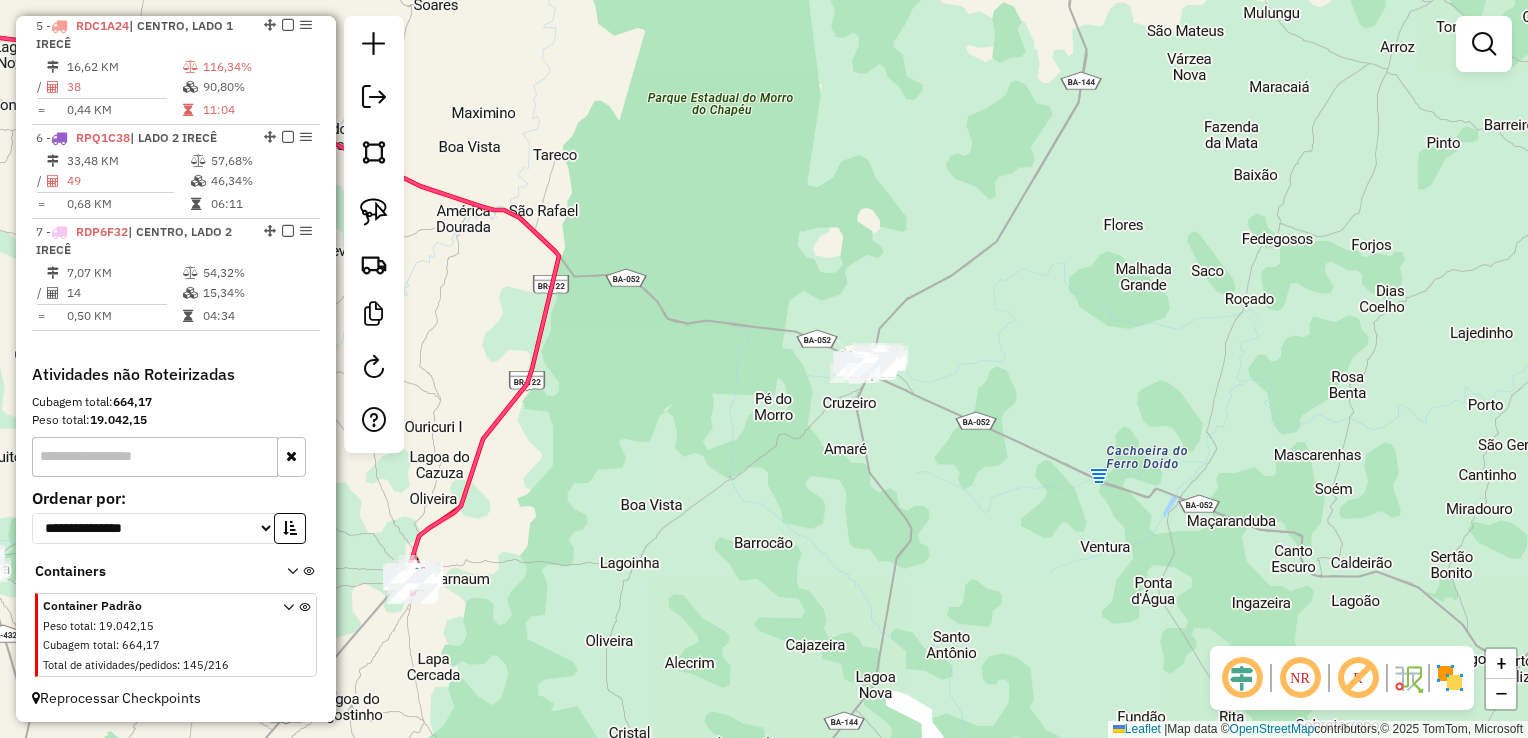 drag, startPoint x: 800, startPoint y: 450, endPoint x: 796, endPoint y: 498, distance: 48.166378 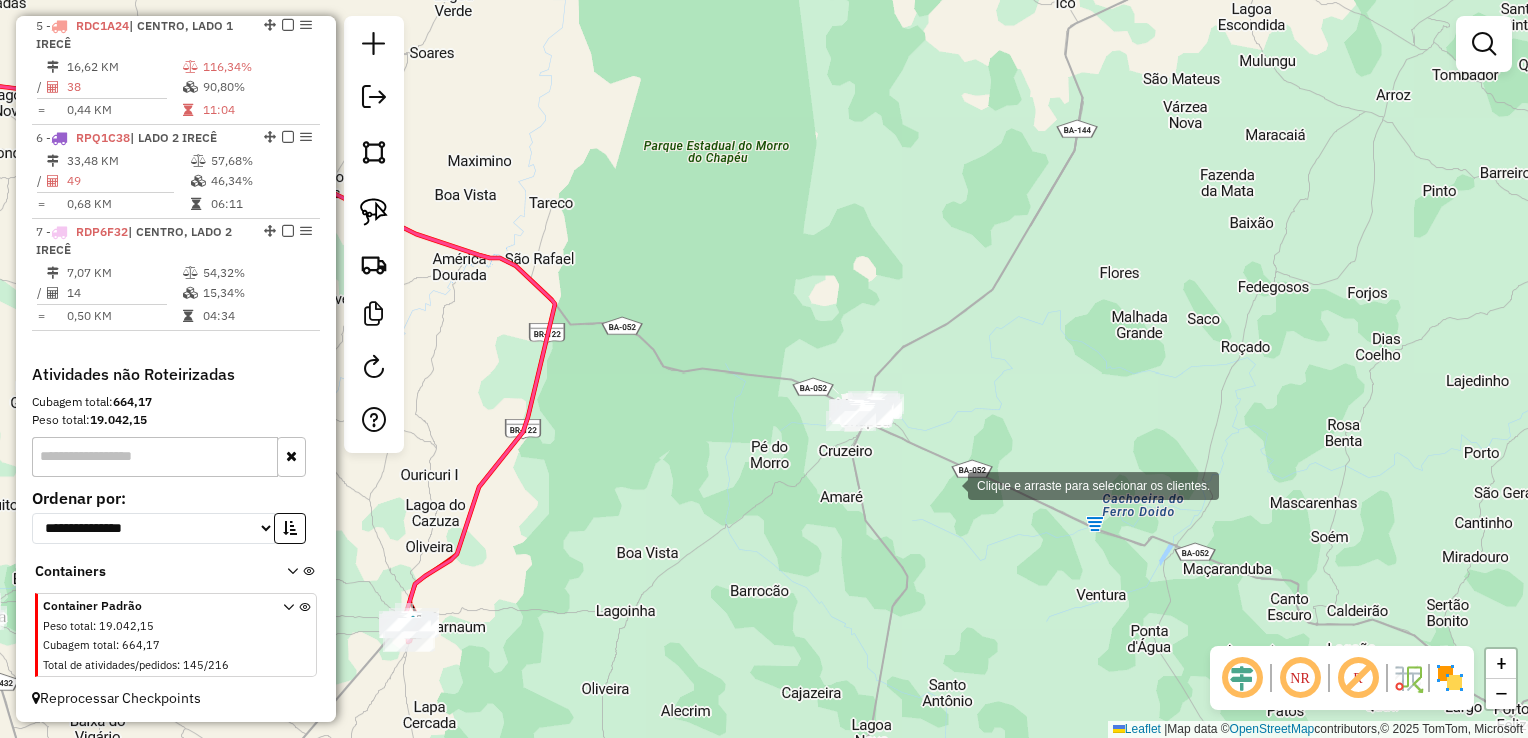 drag, startPoint x: 775, startPoint y: 345, endPoint x: 948, endPoint y: 484, distance: 221.92342 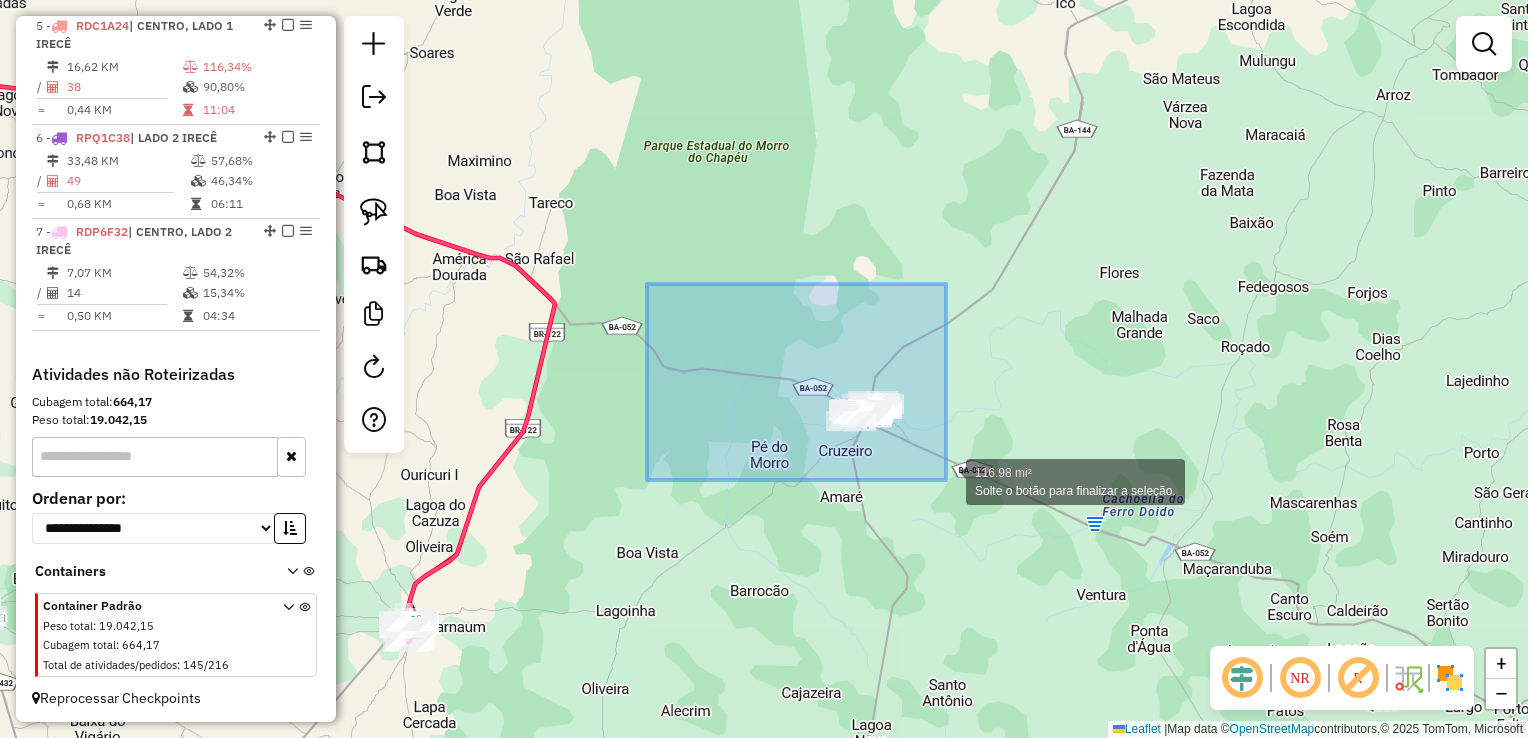 drag, startPoint x: 757, startPoint y: 350, endPoint x: 957, endPoint y: 488, distance: 242.98972 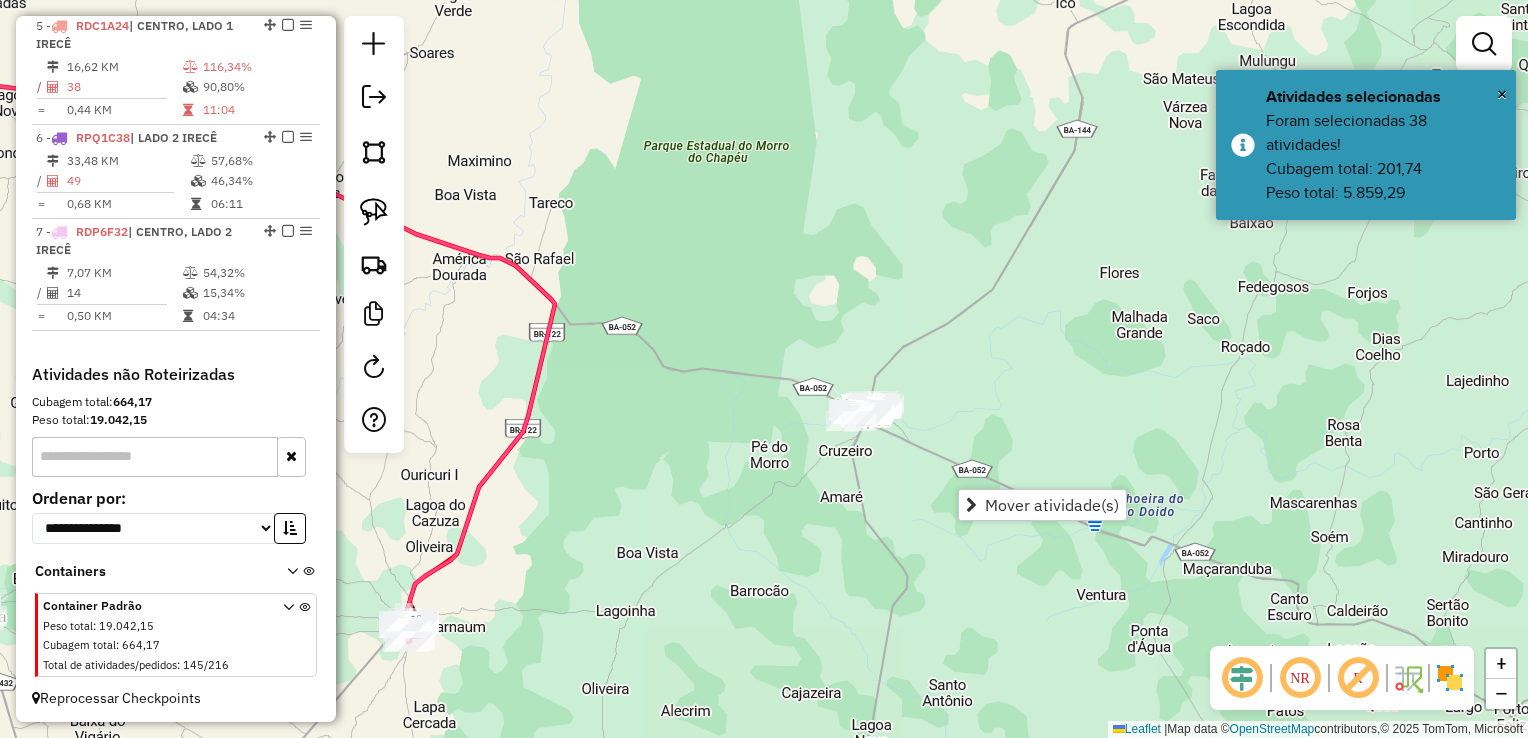 click on "Janela de atendimento Grade de atendimento Capacidade Transportadoras Veículos Cliente Pedidos  Rotas Selecione os dias de semana para filtrar as janelas de atendimento  Seg   Ter   Qua   Qui   Sex   Sáb   Dom  Informe o período da janela de atendimento: De: Até:  Filtrar exatamente a janela do cliente  Considerar janela de atendimento padrão  Selecione os dias de semana para filtrar as grades de atendimento  Seg   Ter   Qua   Qui   Sex   Sáb   Dom   Considerar clientes sem dia de atendimento cadastrado  Clientes fora do dia de atendimento selecionado Filtrar as atividades entre os valores definidos abaixo:  Peso mínimo:   Peso máximo:   Cubagem mínima:   Cubagem máxima:   De:   Até:  Filtrar as atividades entre o tempo de atendimento definido abaixo:  De:   Até:   Considerar capacidade total dos clientes não roteirizados Transportadora: Selecione um ou mais itens Tipo de veículo: Selecione um ou mais itens Veículo: Selecione um ou mais itens Motorista: Selecione um ou mais itens Nome: Rótulo:" 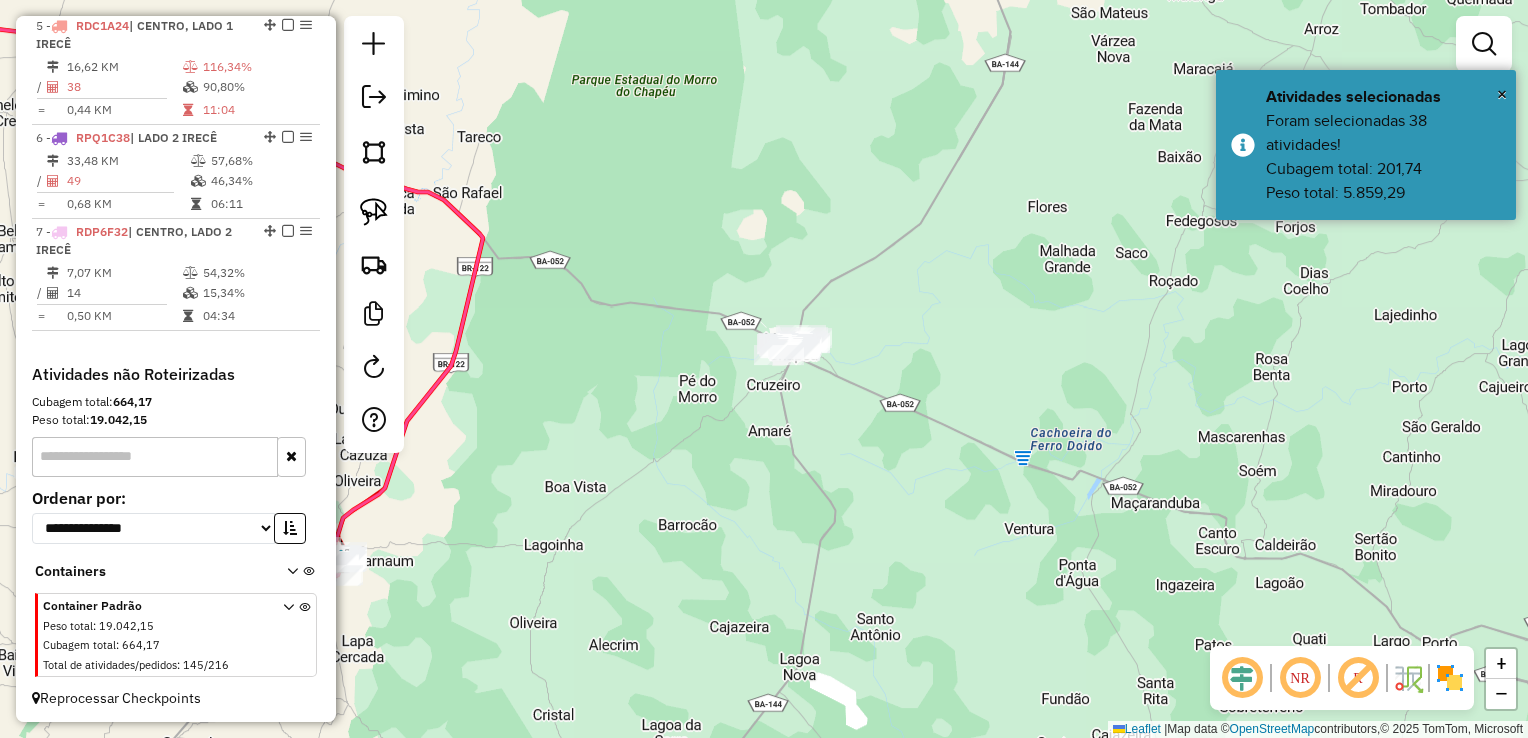 drag, startPoint x: 1000, startPoint y: 339, endPoint x: 928, endPoint y: 273, distance: 97.67292 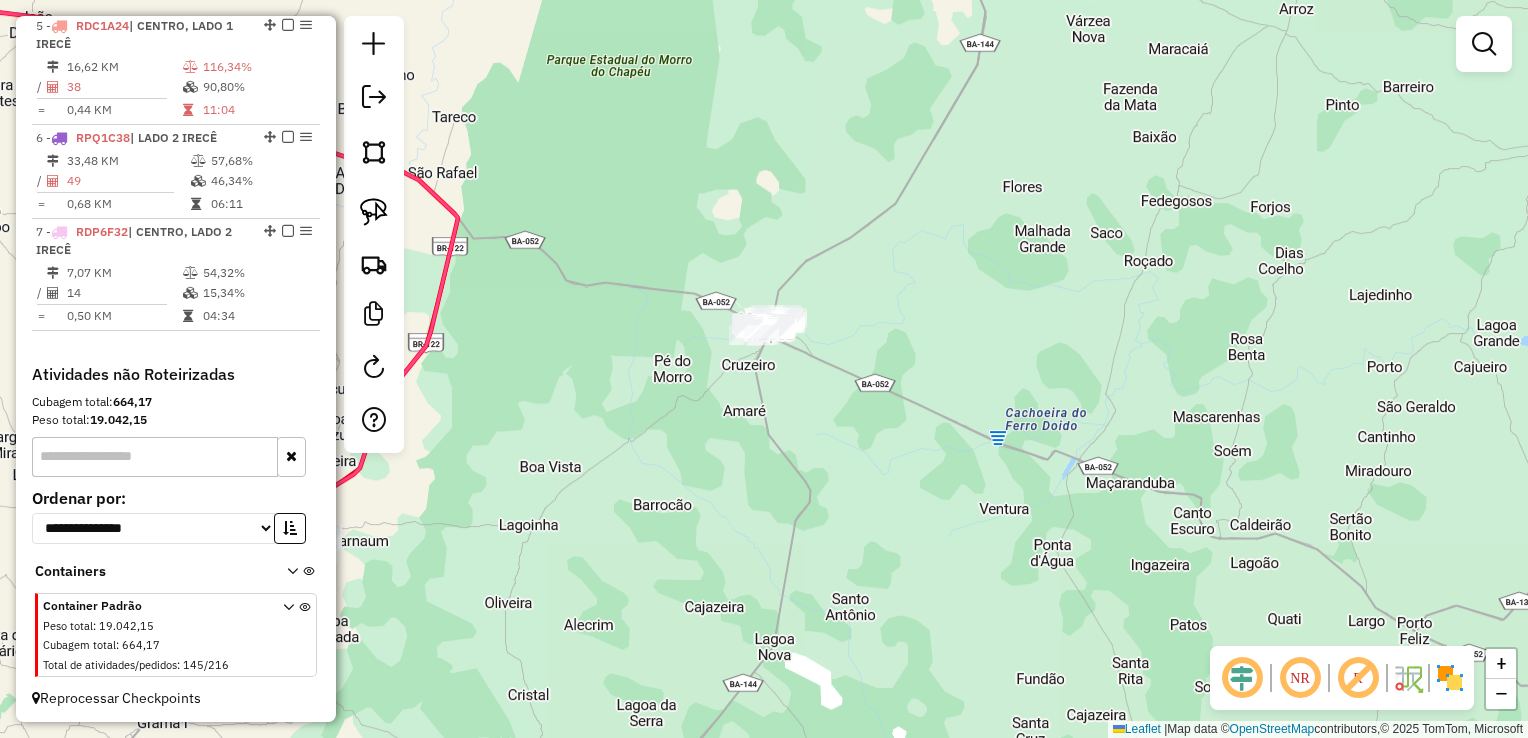 drag 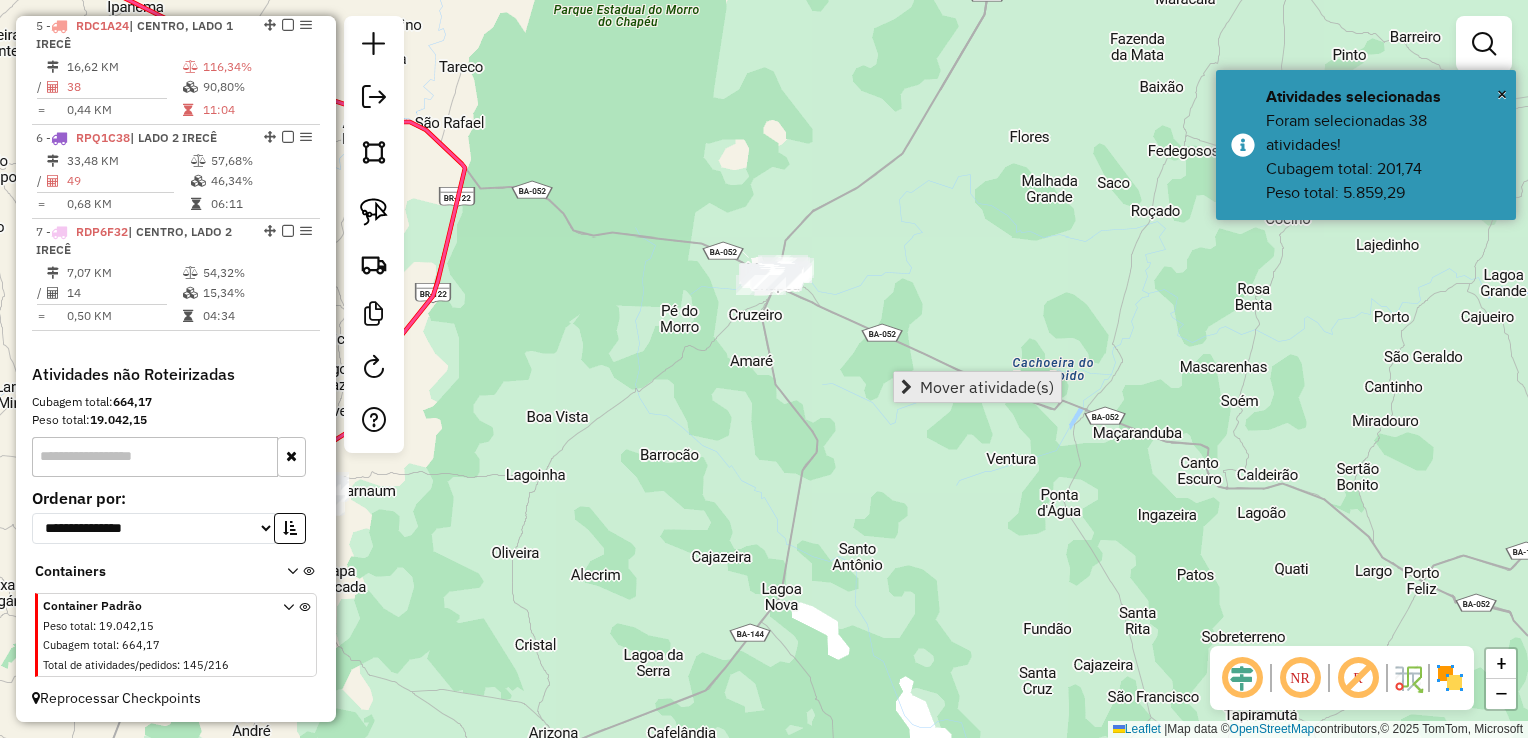 click on "Mover atividade(s)" at bounding box center (987, 387) 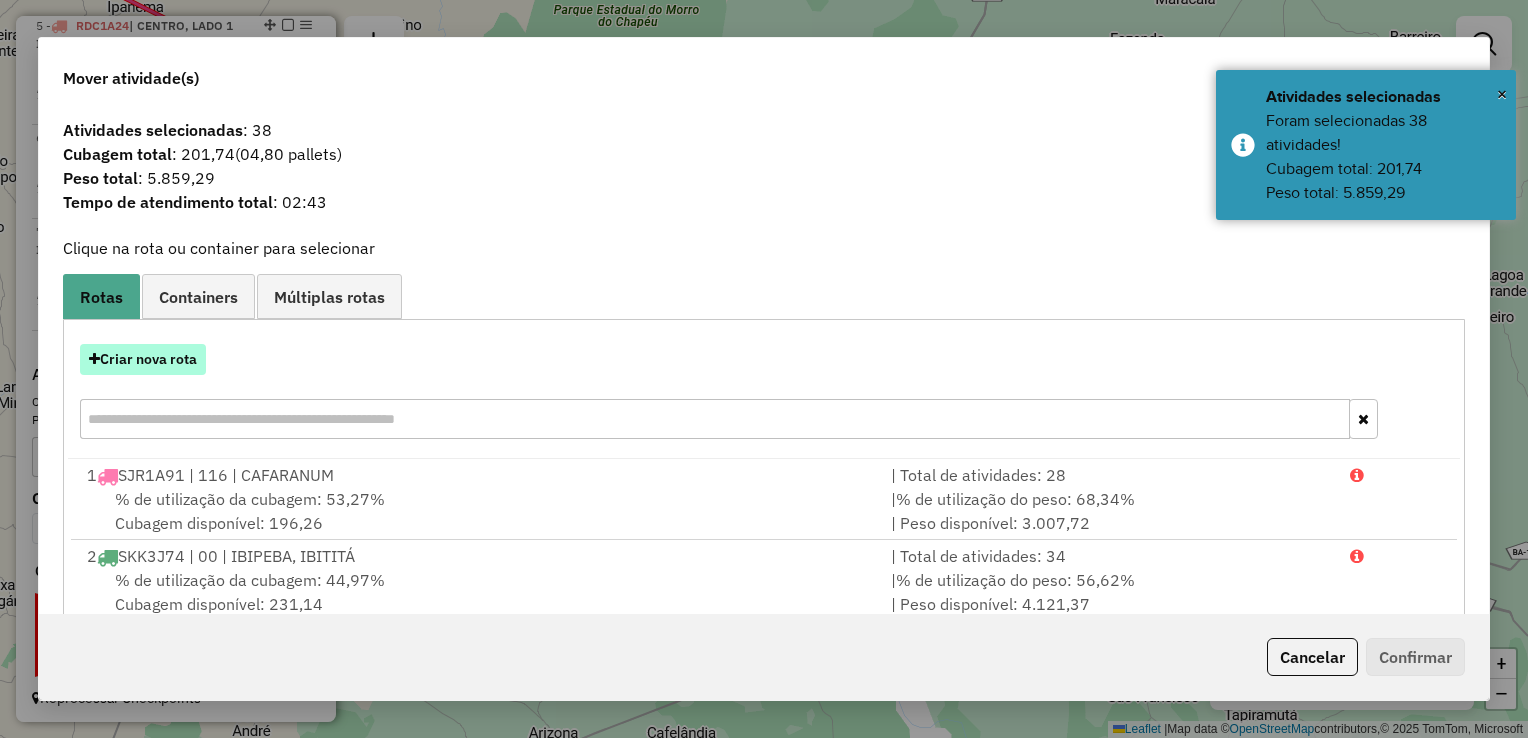 click on "Criar nova rota" at bounding box center (143, 359) 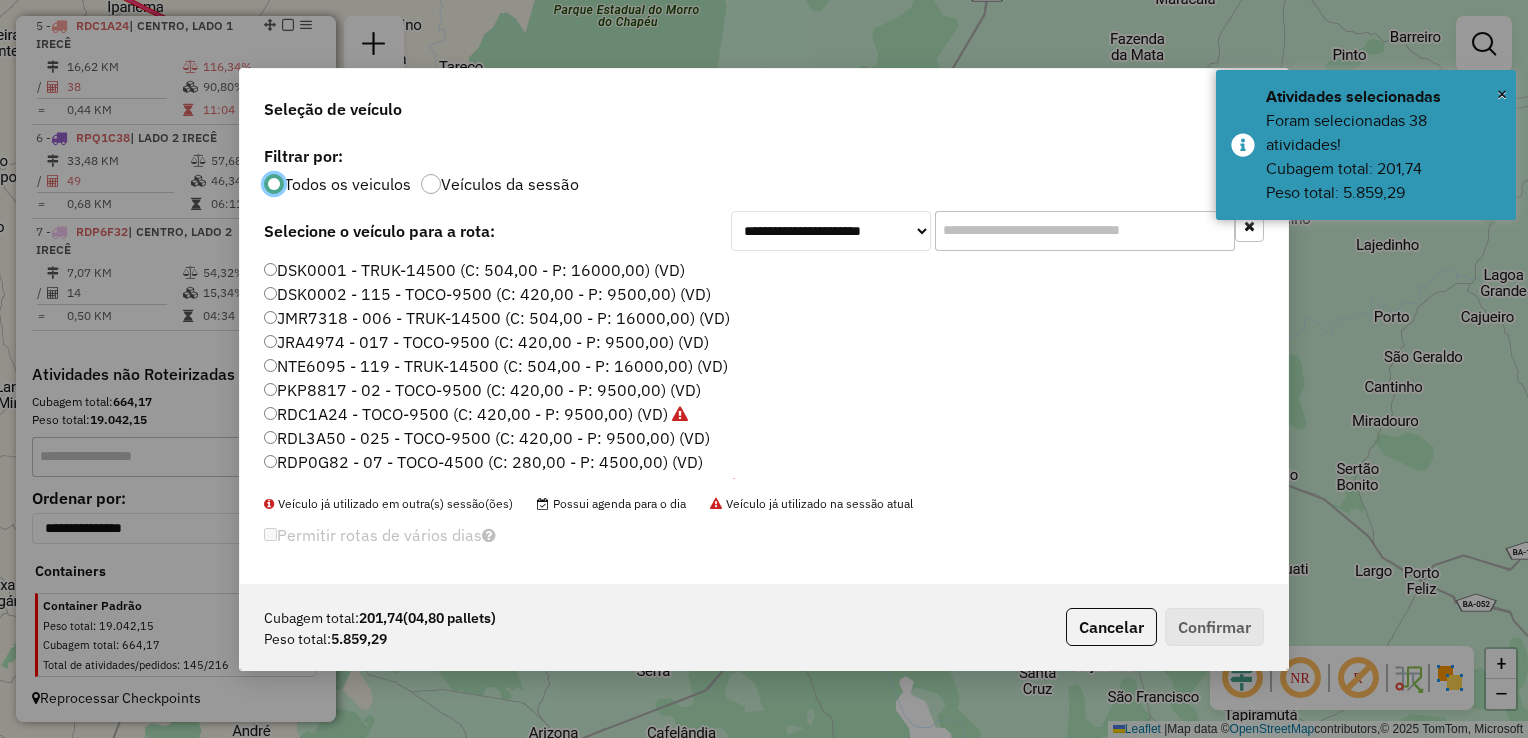 scroll, scrollTop: 10, scrollLeft: 6, axis: both 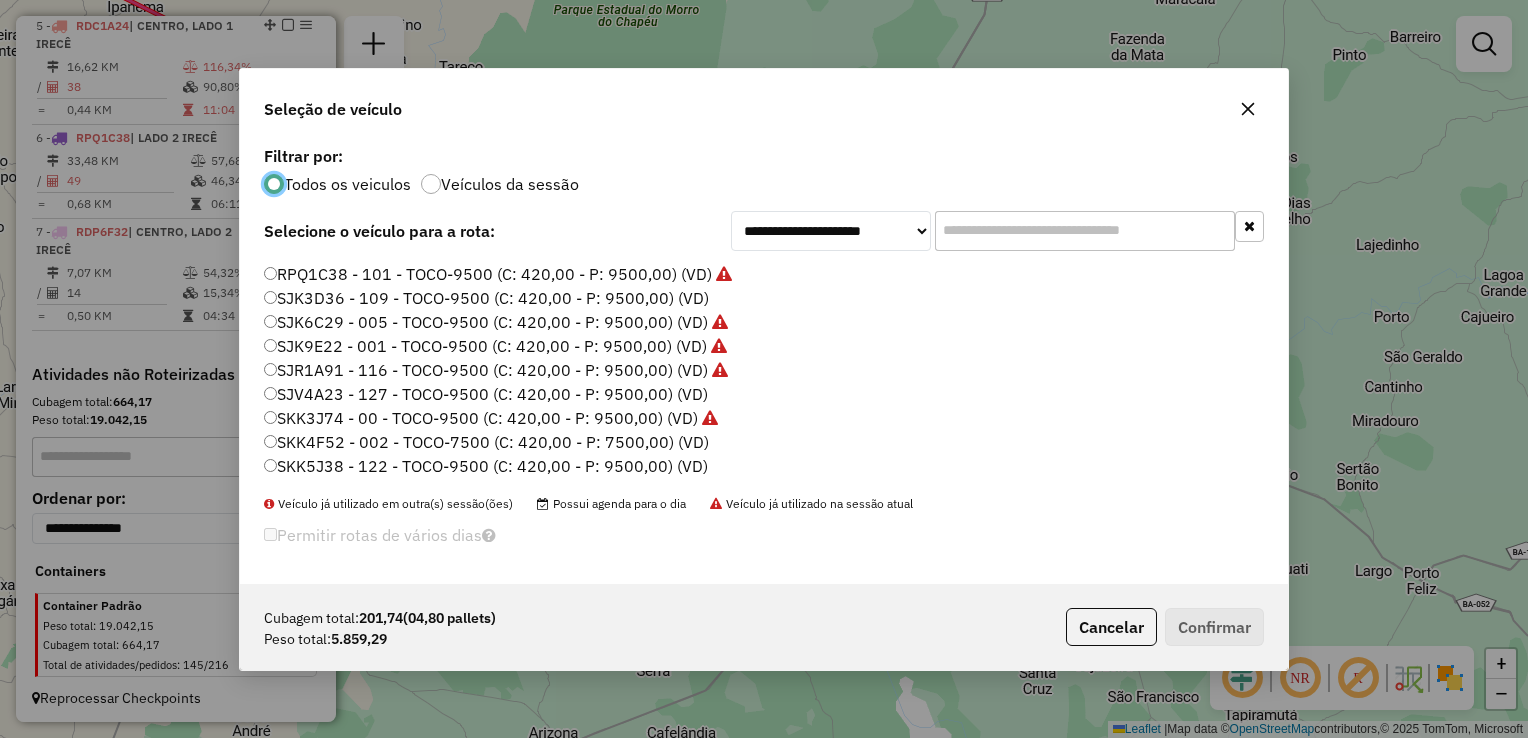 click on "SJK3D36 - 109 - TOCO-9500 (C: 420,00 - P: 9500,00) (VD)" 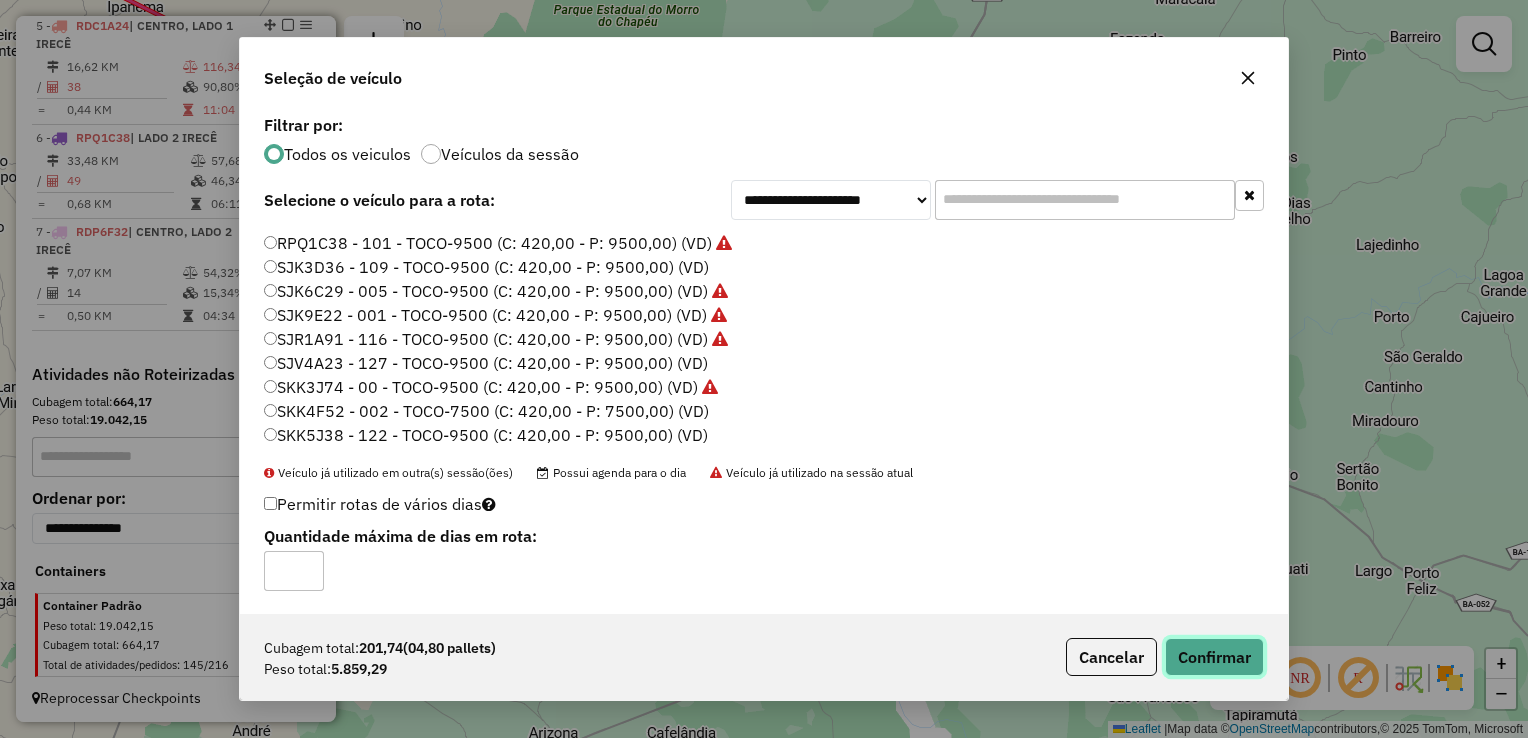 click on "Confirmar" 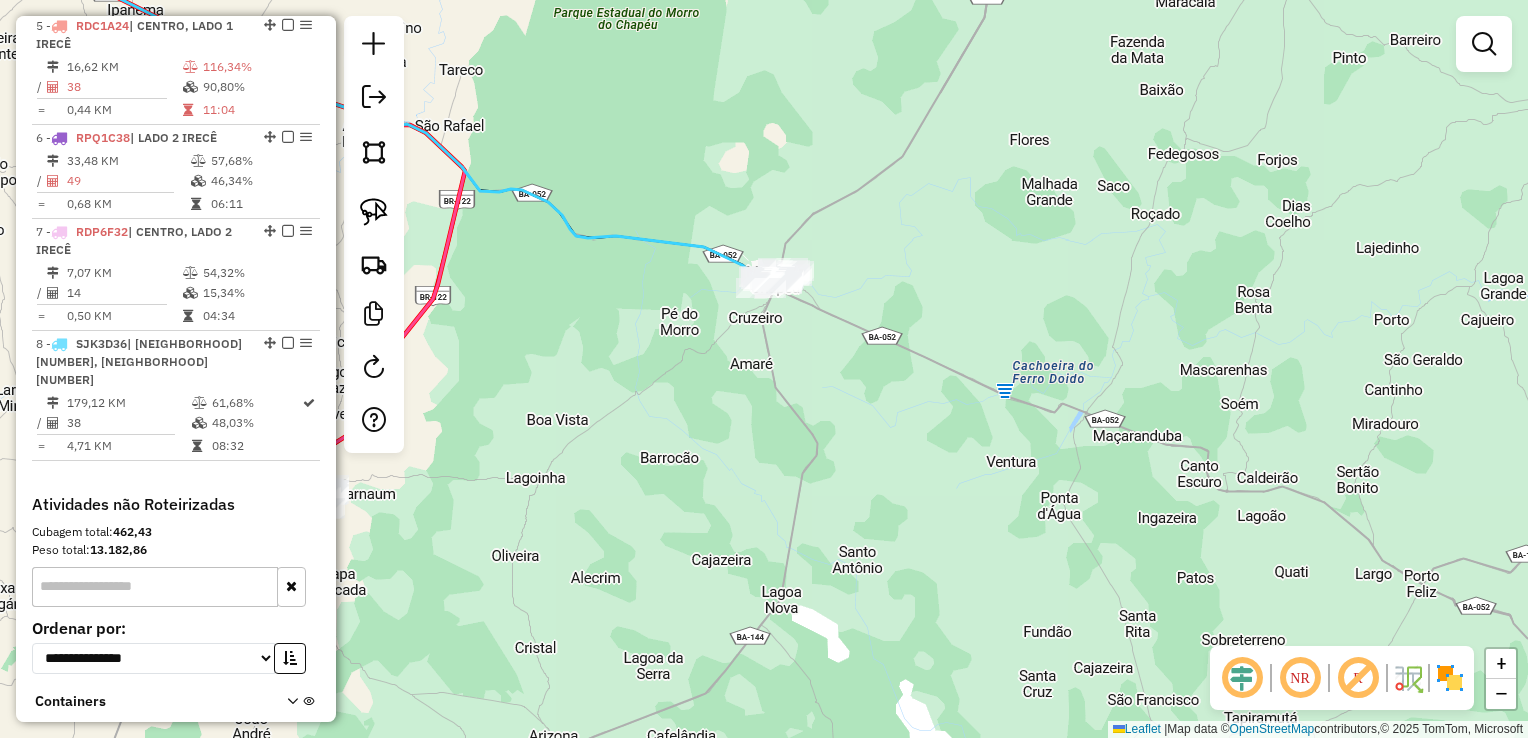 drag, startPoint x: 1023, startPoint y: 265, endPoint x: 1053, endPoint y: 318, distance: 60.90156 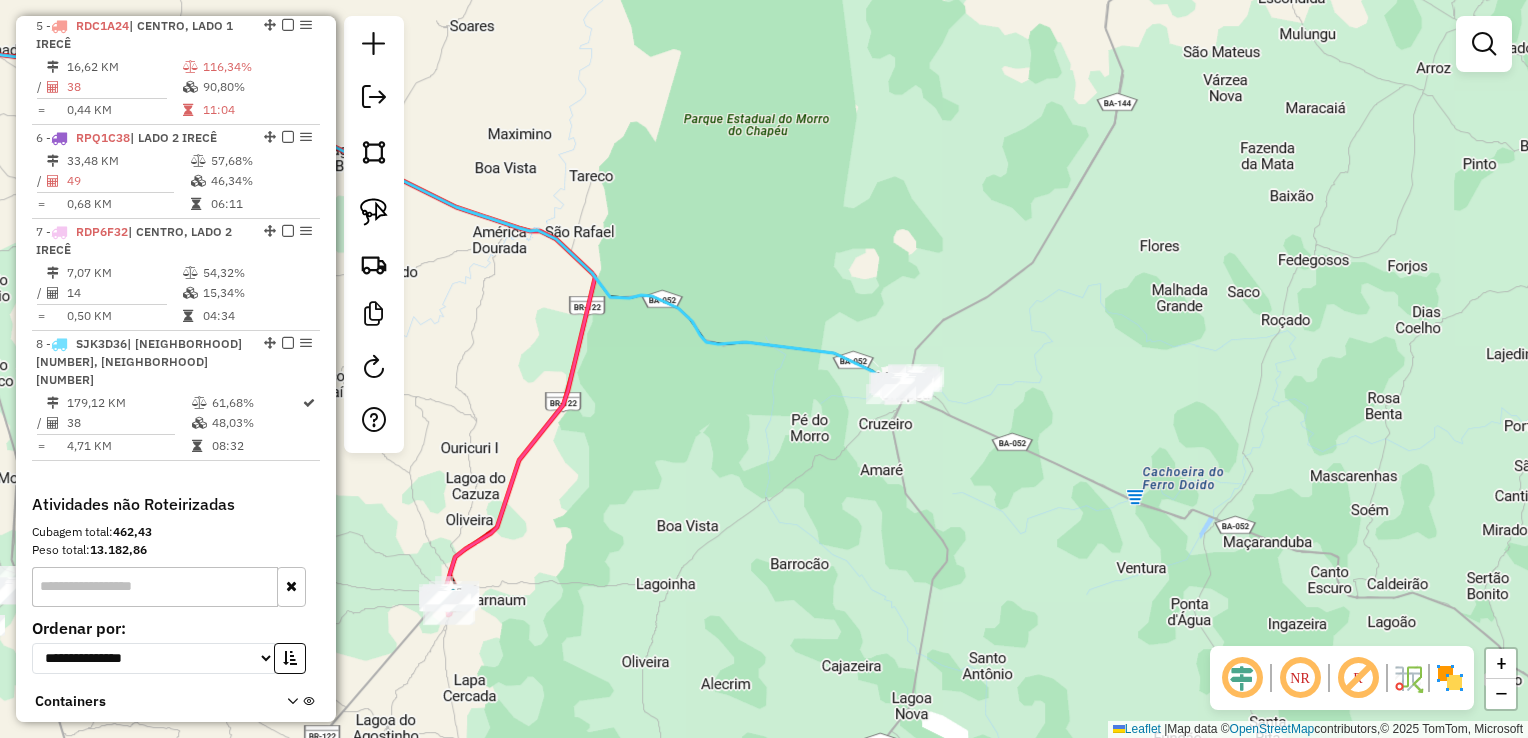 drag, startPoint x: 867, startPoint y: 233, endPoint x: 978, endPoint y: 314, distance: 137.41179 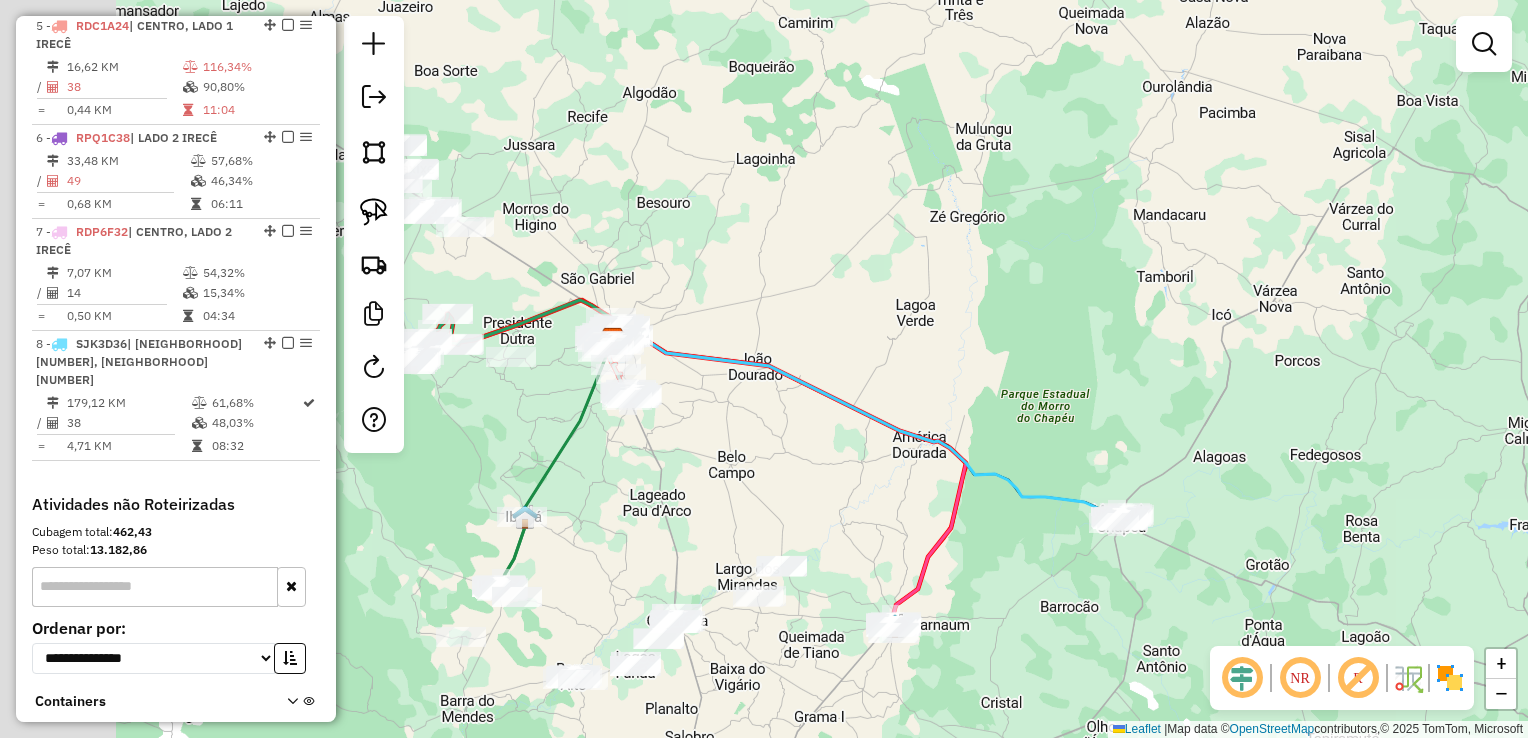 drag, startPoint x: 924, startPoint y: 303, endPoint x: 838, endPoint y: 282, distance: 88.52683 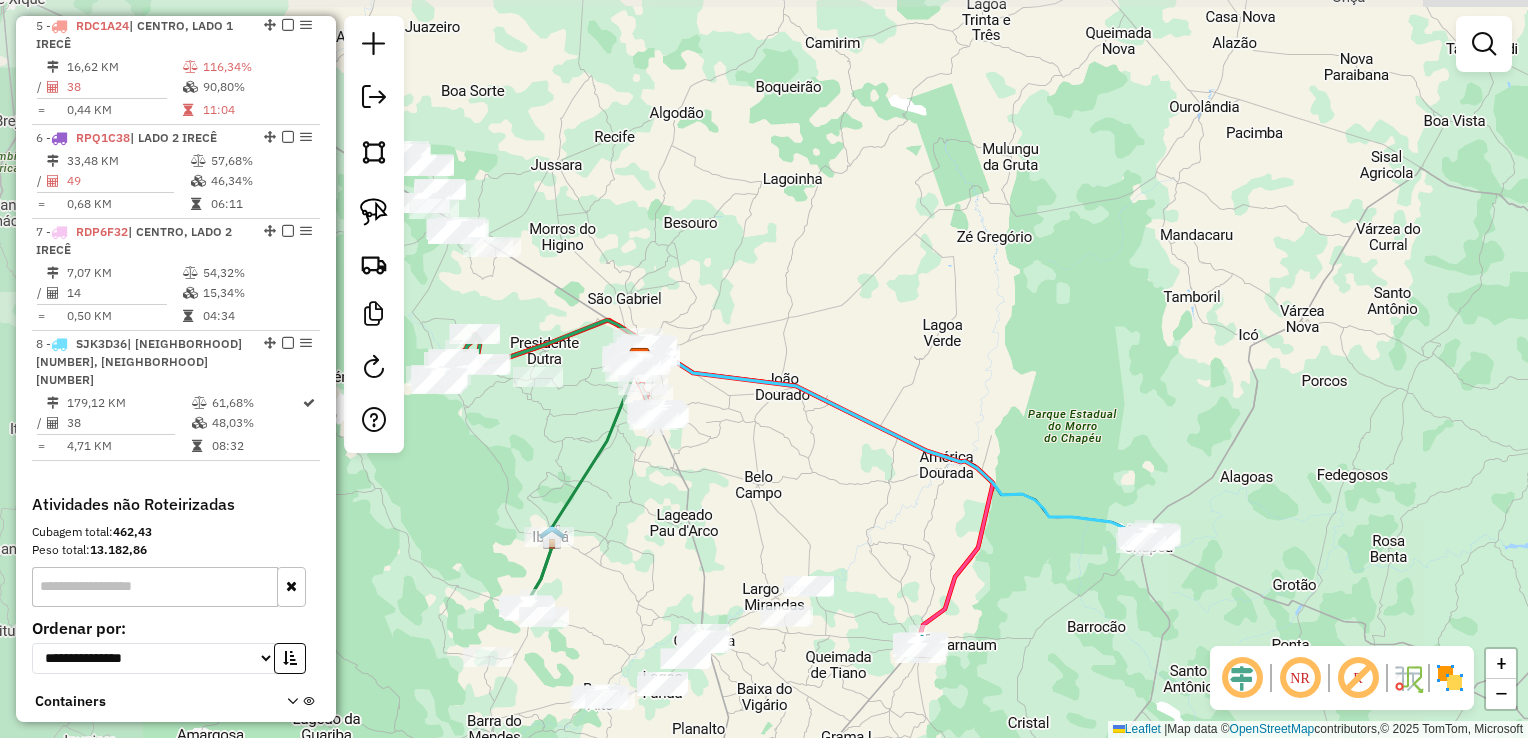 drag, startPoint x: 836, startPoint y: 282, endPoint x: 909, endPoint y: 326, distance: 85.23497 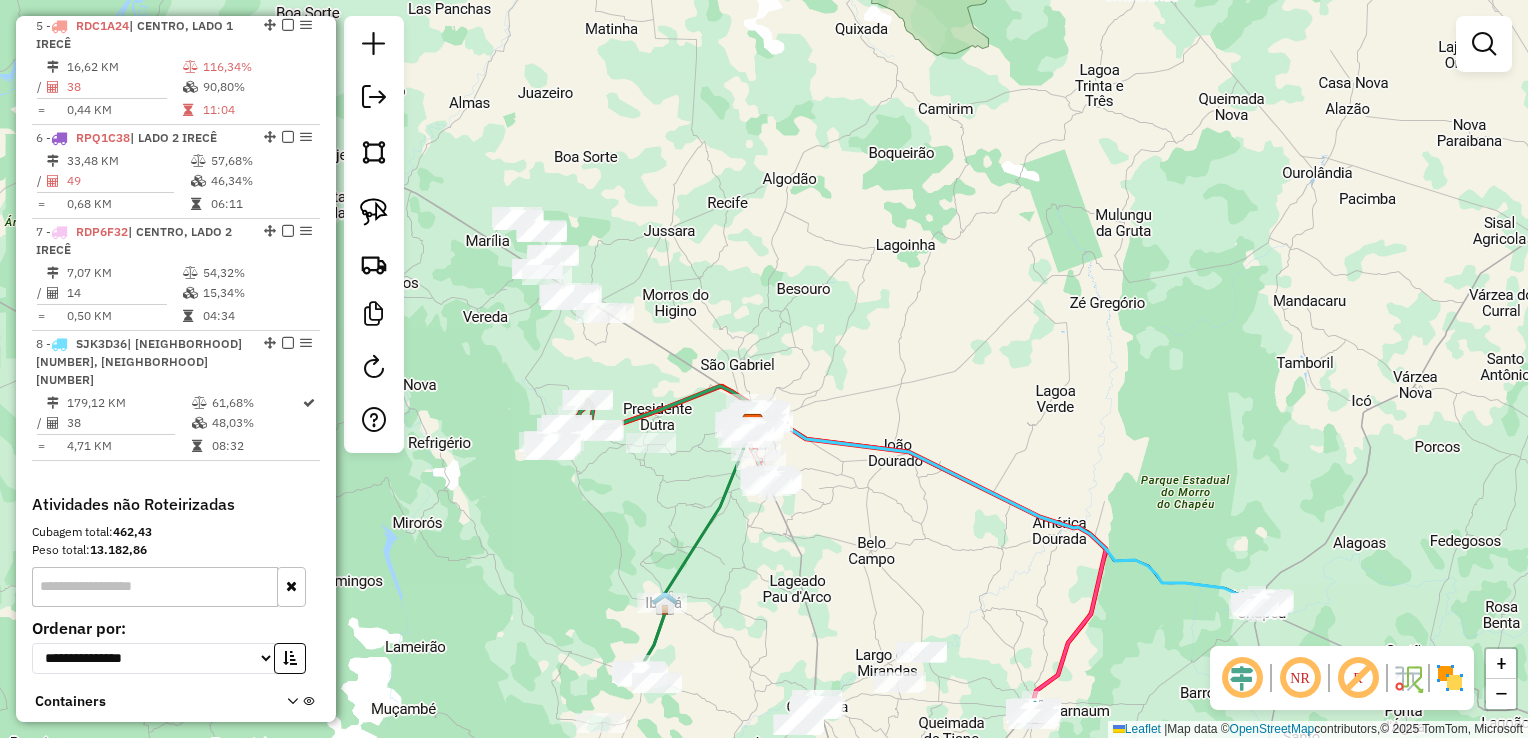 drag, startPoint x: 728, startPoint y: 242, endPoint x: 746, endPoint y: 253, distance: 21.095022 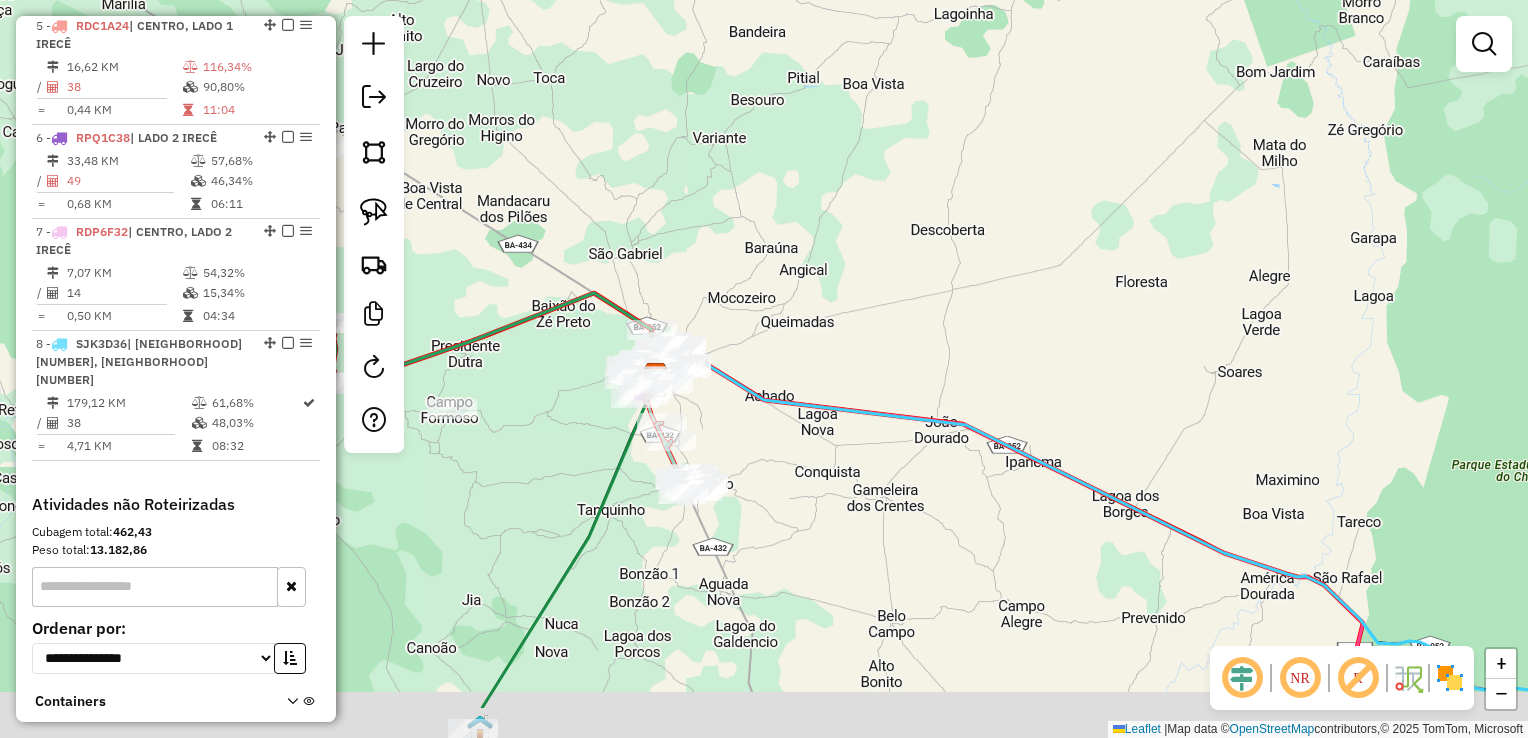drag, startPoint x: 839, startPoint y: 390, endPoint x: 839, endPoint y: 270, distance: 120 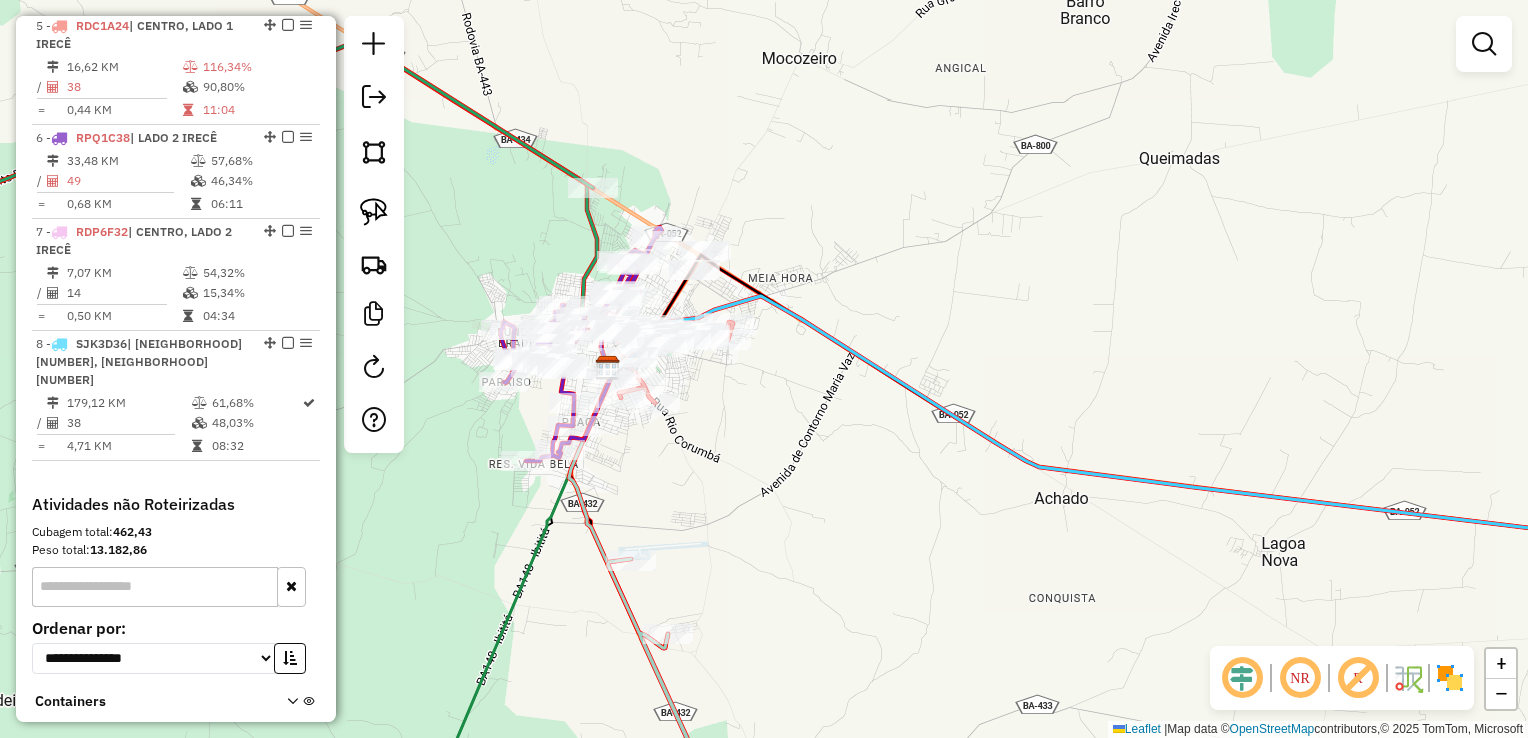 drag, startPoint x: 779, startPoint y: 466, endPoint x: 762, endPoint y: 428, distance: 41.62932 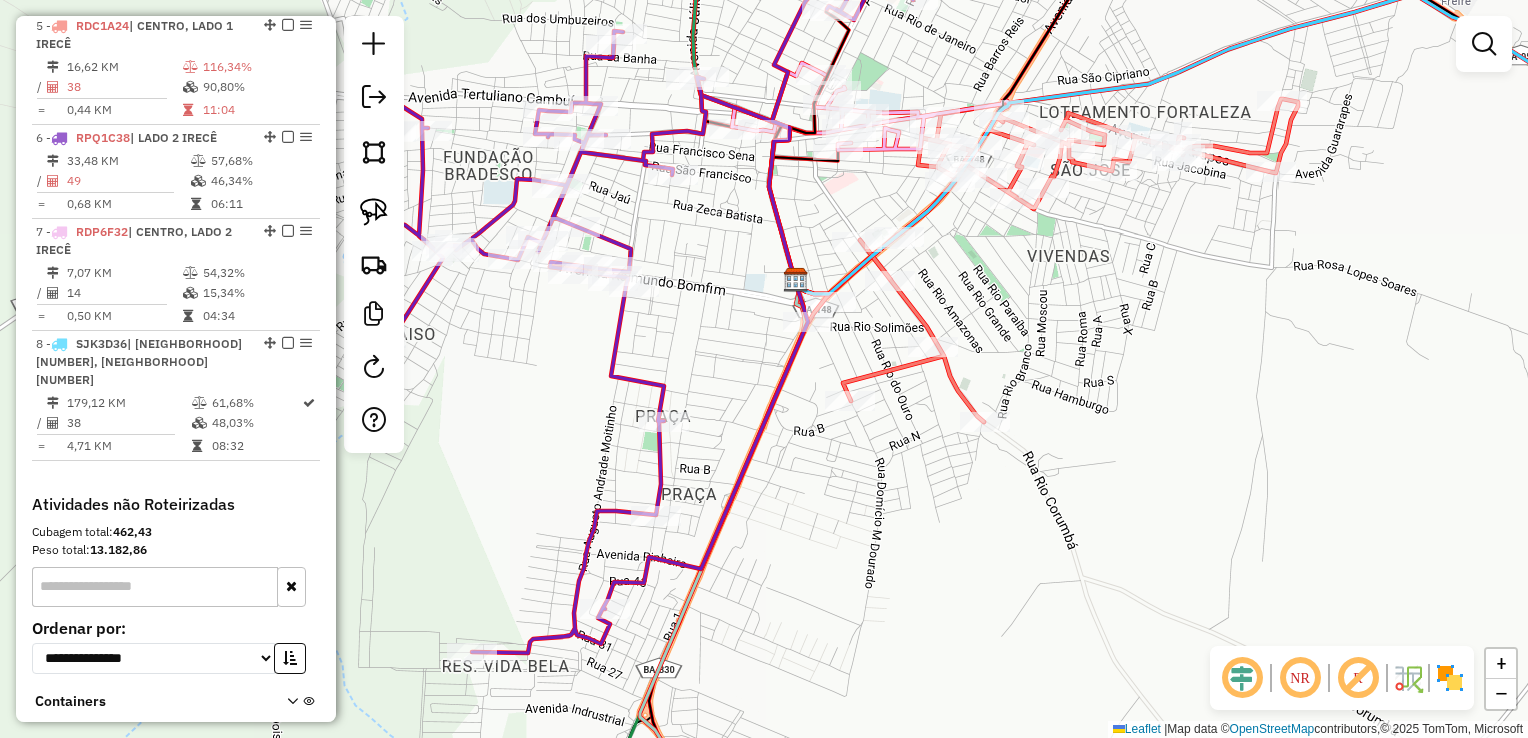 drag, startPoint x: 720, startPoint y: 354, endPoint x: 771, endPoint y: 542, distance: 194.79477 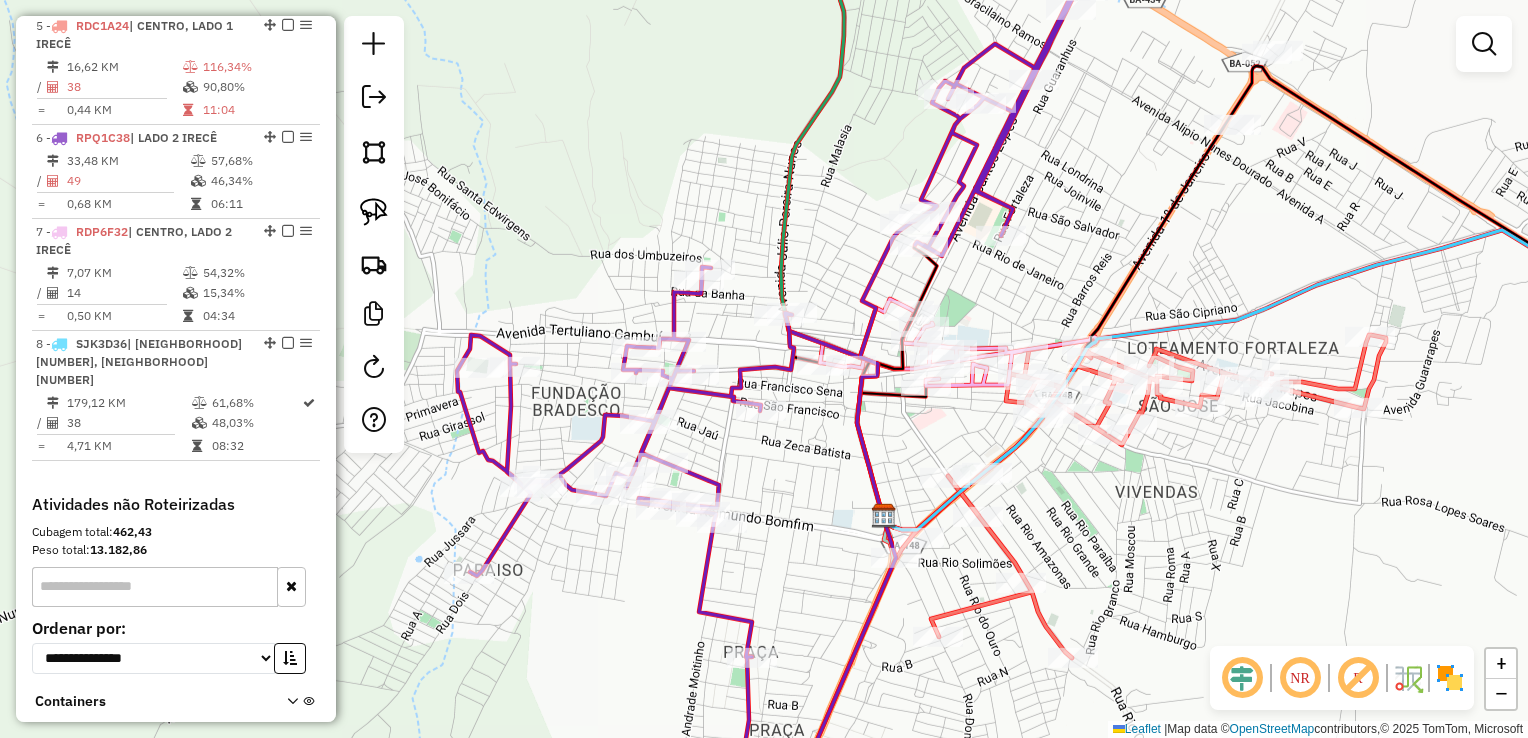 drag, startPoint x: 771, startPoint y: 503, endPoint x: 780, endPoint y: 519, distance: 18.35756 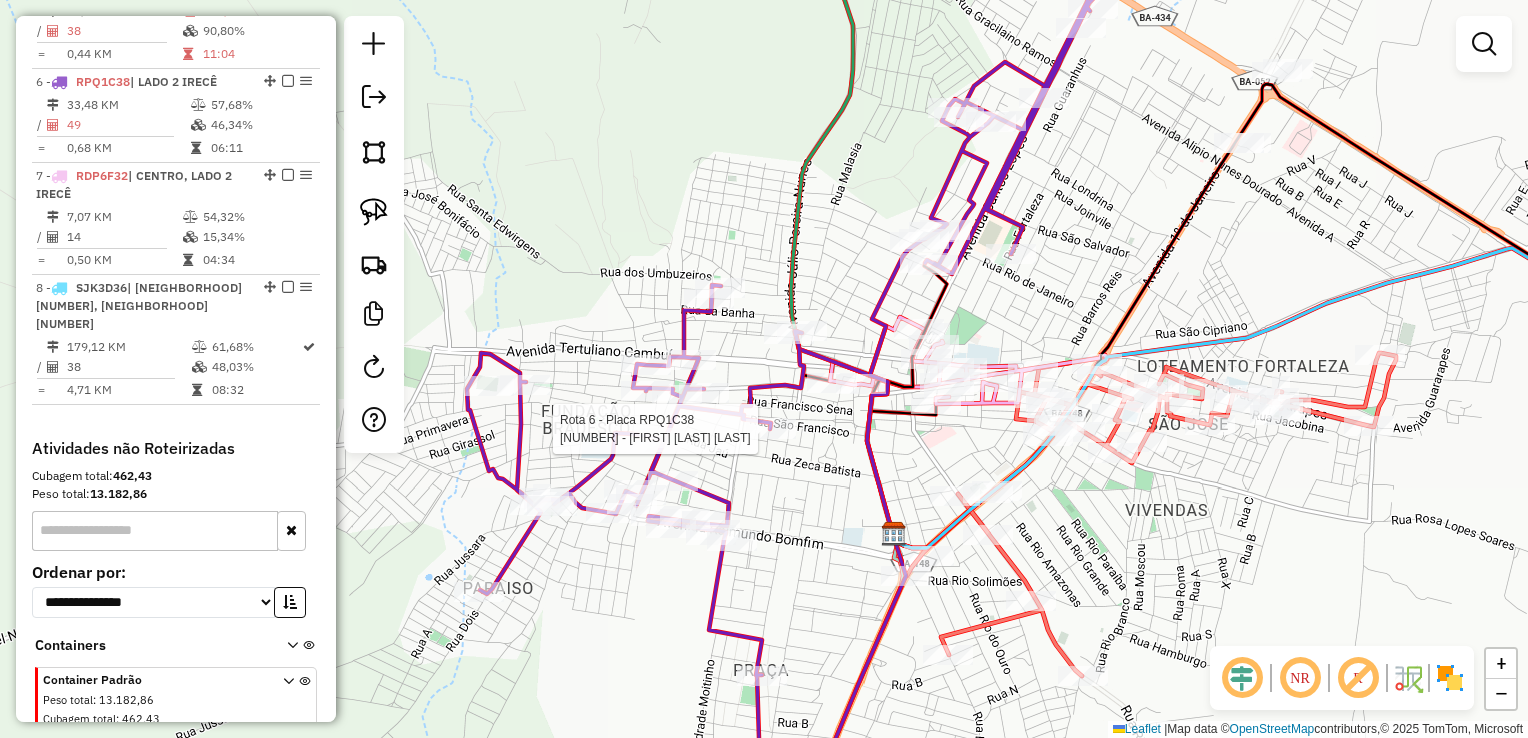 select on "*********" 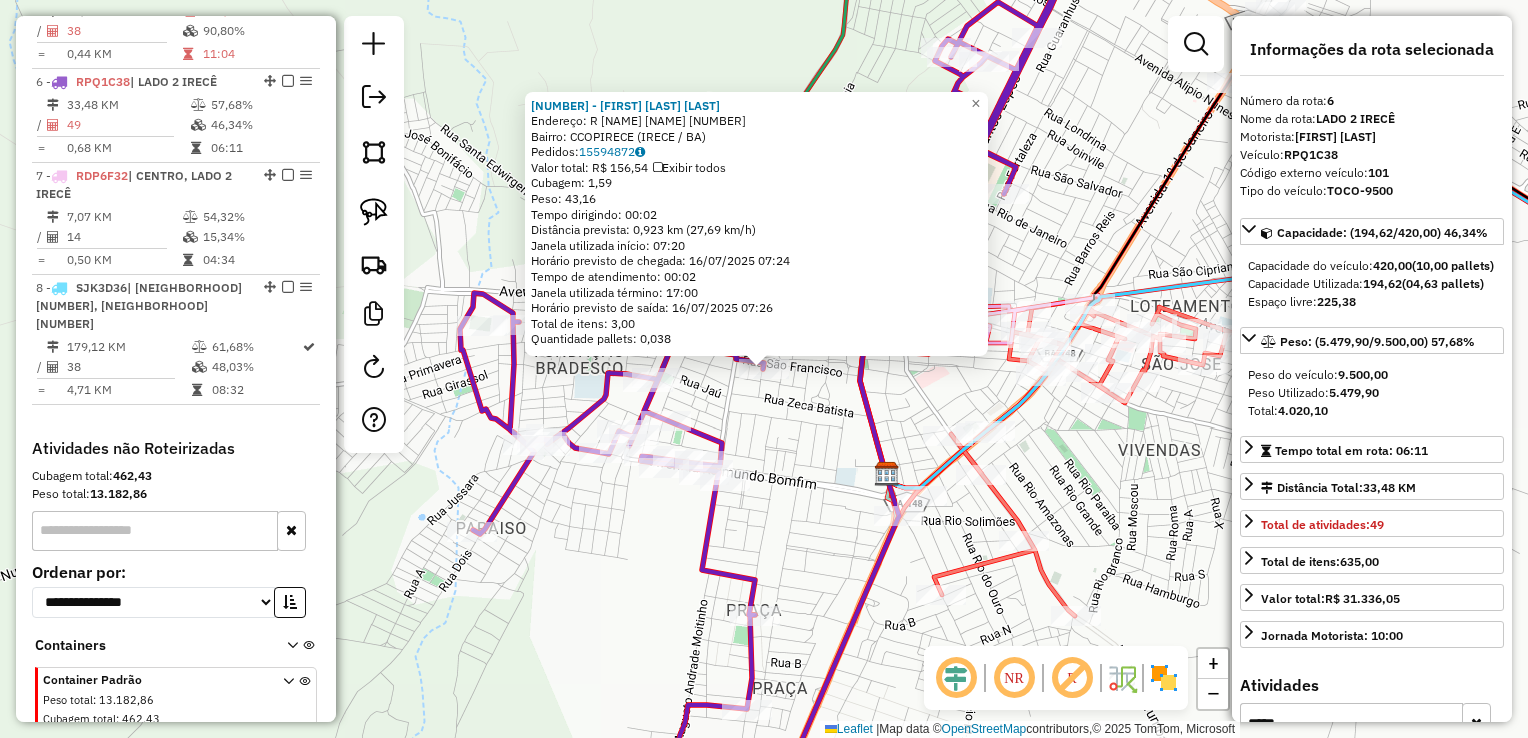 scroll, scrollTop: 1279, scrollLeft: 0, axis: vertical 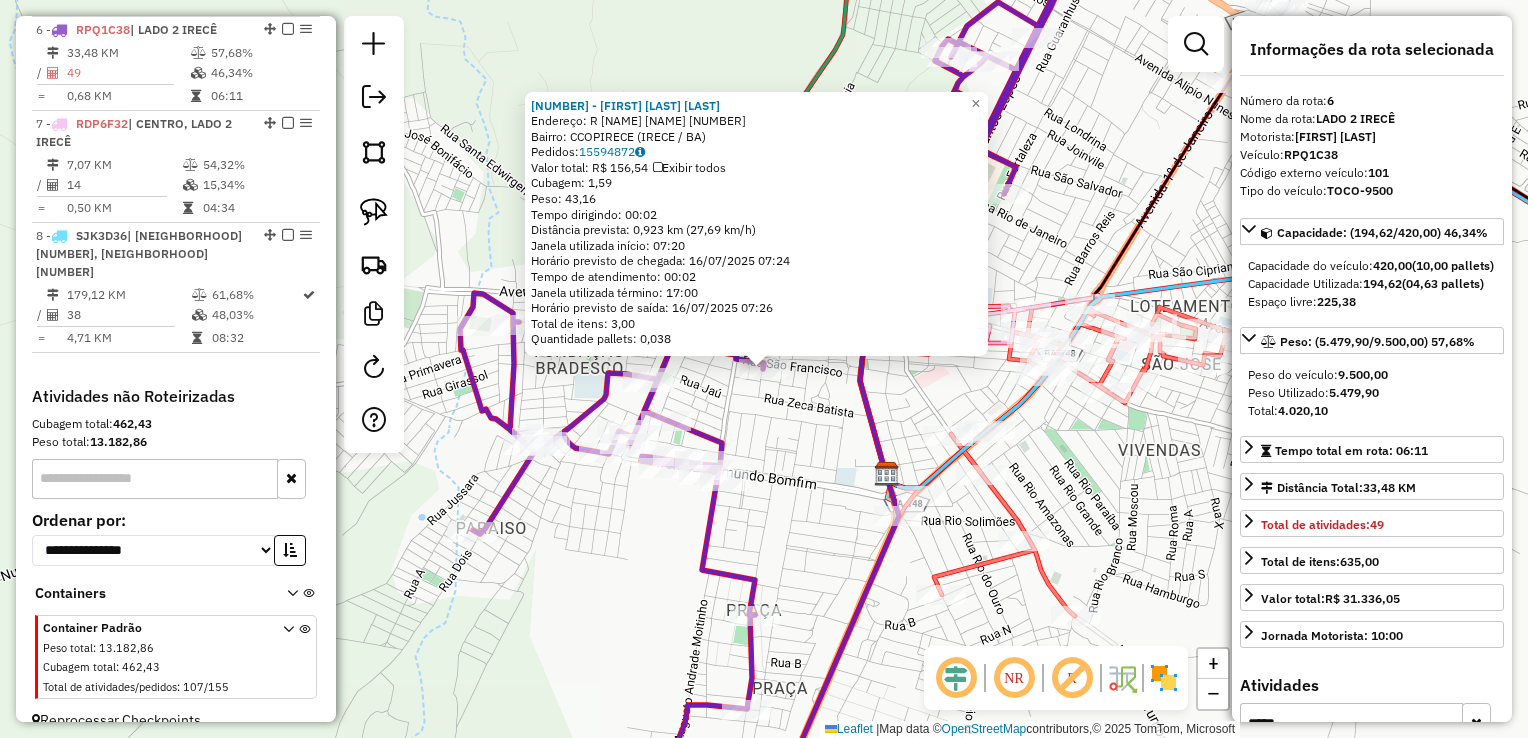 click on "[NUMBER] - [NAME] Endereço: R SANTO ONOFRE [NUMBER] Bairro: [NAME] ([CITY] / [STATE]) Pedidos: [NUMBER] Valor total: R$ [PRICE] Exibir todos Cubagem: [NUMBER] Peso: [NUMBER] Tempo dirigindo: [TIME] Distância prevista: [NUMBER] km ([NUMBER] km/h) Janela utilizada início: [TIME] Horário previsto de chegada: [DATE] [TIME] Tempo de atendimento: [TIME] Janela utilizada término: [TIME] Horário previsto de saída: [DATE] [TIME] Total de itens: [NUMBER] Quantidade pallets: [NUMBER] × Janela de atendimento Grade de atendimento Capacidade Transportadoras Veículos Cliente Pedidos Rotas Selecione os dias de semana para filtrar as janelas de atendimento Seg Ter Qua Qui Sex Sáb Dom Informe o período da janela de atendimento: De: Até: Filtrar exatamente a janela do cliente Considerar janela de atendimento padrão Selecione os dias de semana para filtrar as grades de atendimento Seg Ter Qua Qui Sex Sáb Dom Peso mínimo: Peso máximo: De: De:" 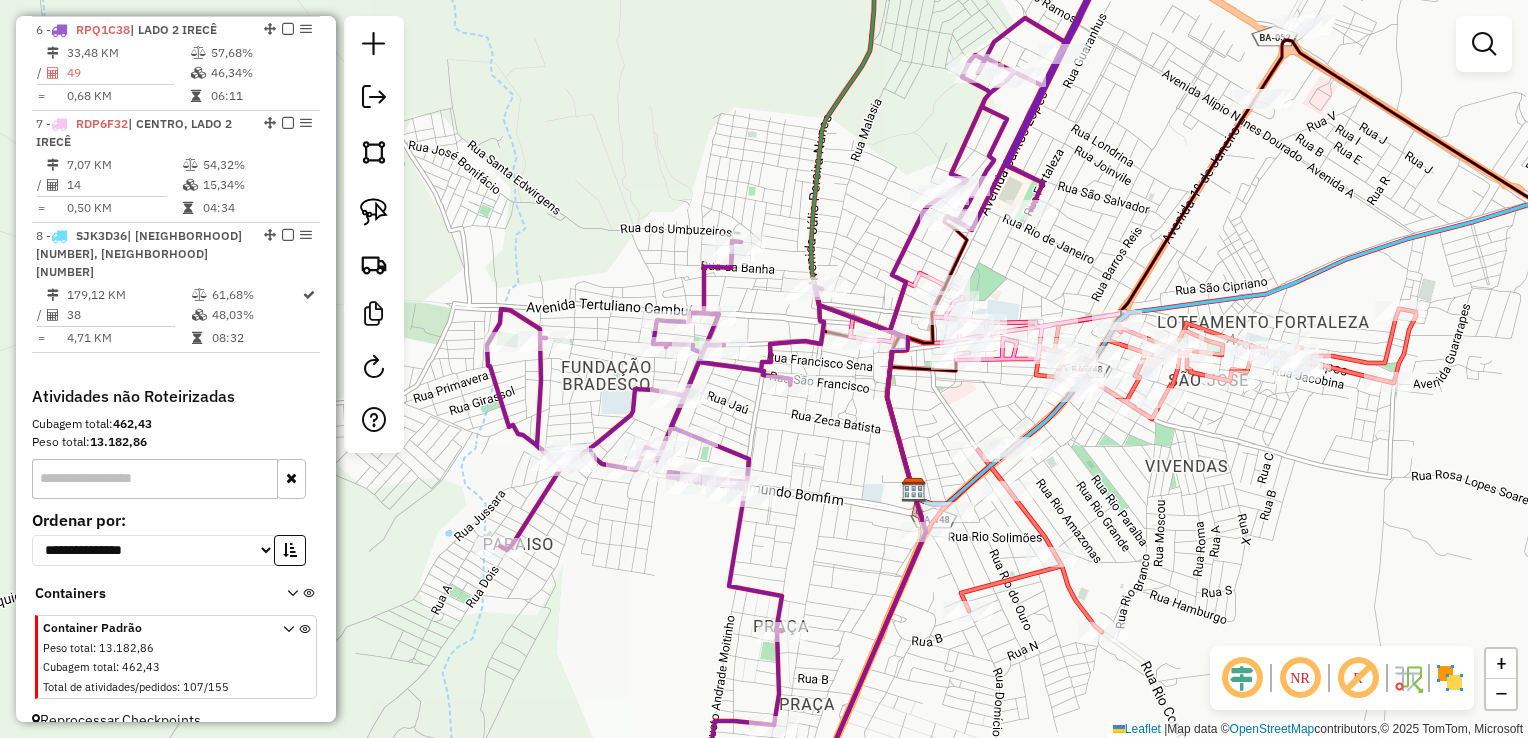 drag, startPoint x: 858, startPoint y: 531, endPoint x: 855, endPoint y: 490, distance: 41.109608 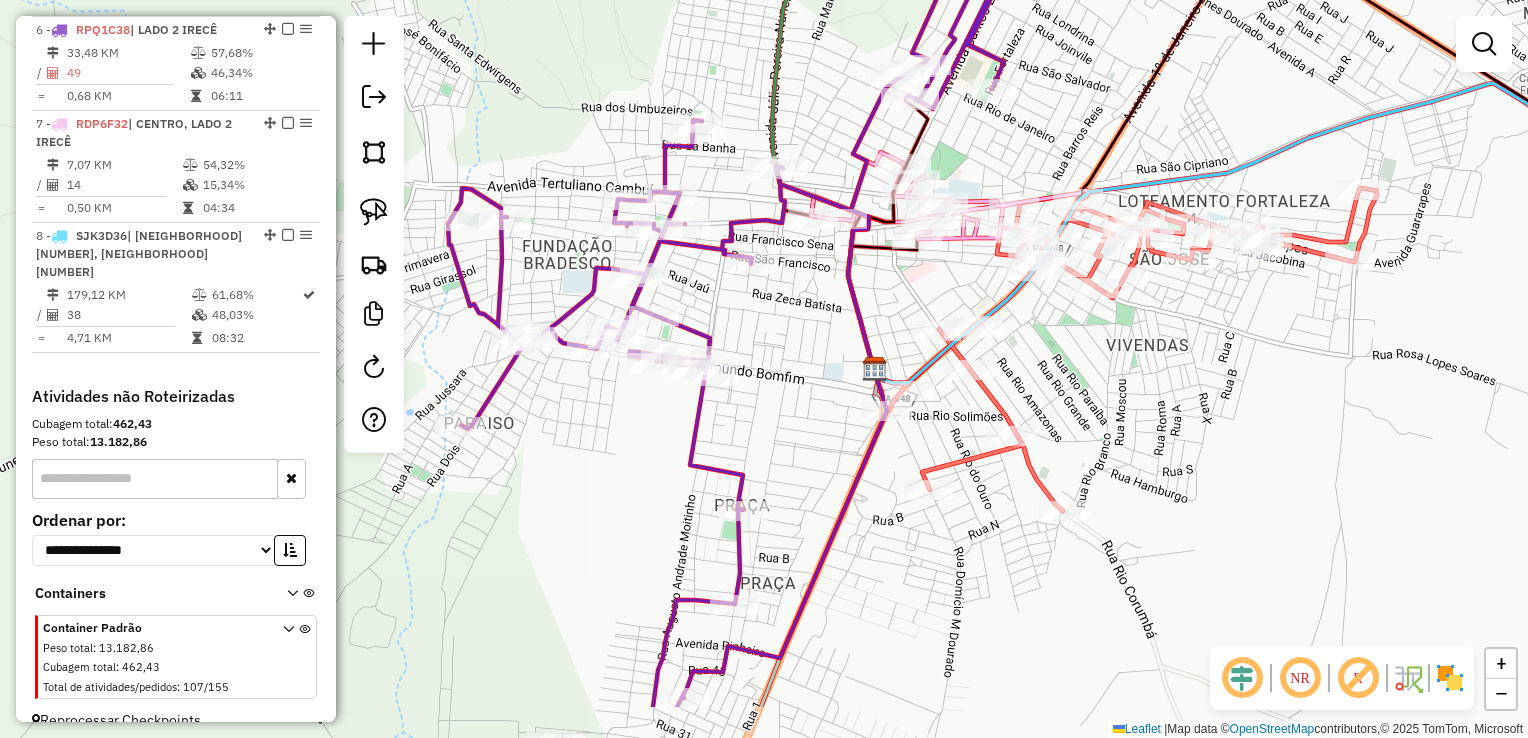 drag, startPoint x: 840, startPoint y: 458, endPoint x: 801, endPoint y: 353, distance: 112.00893 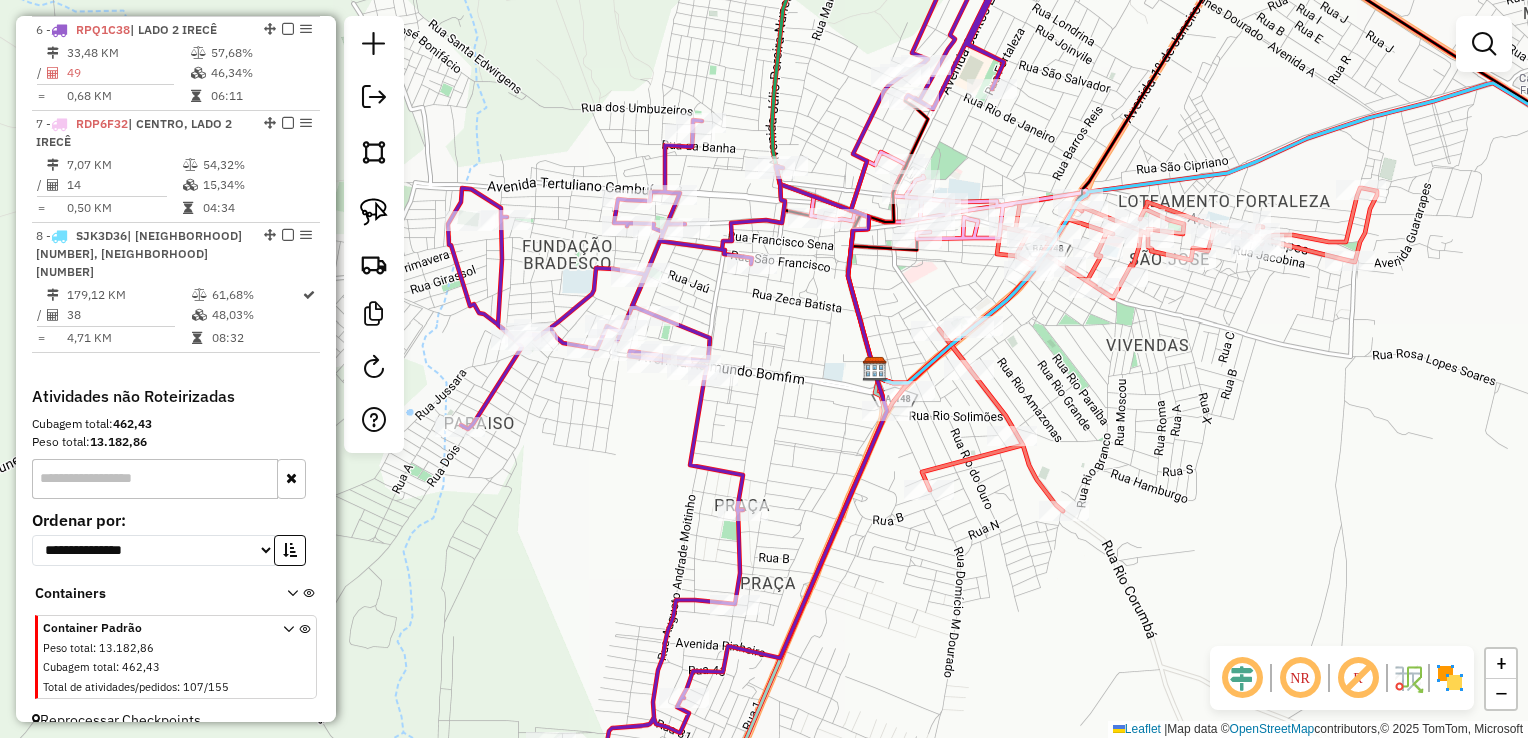 drag, startPoint x: 896, startPoint y: 274, endPoint x: 912, endPoint y: 290, distance: 22.627417 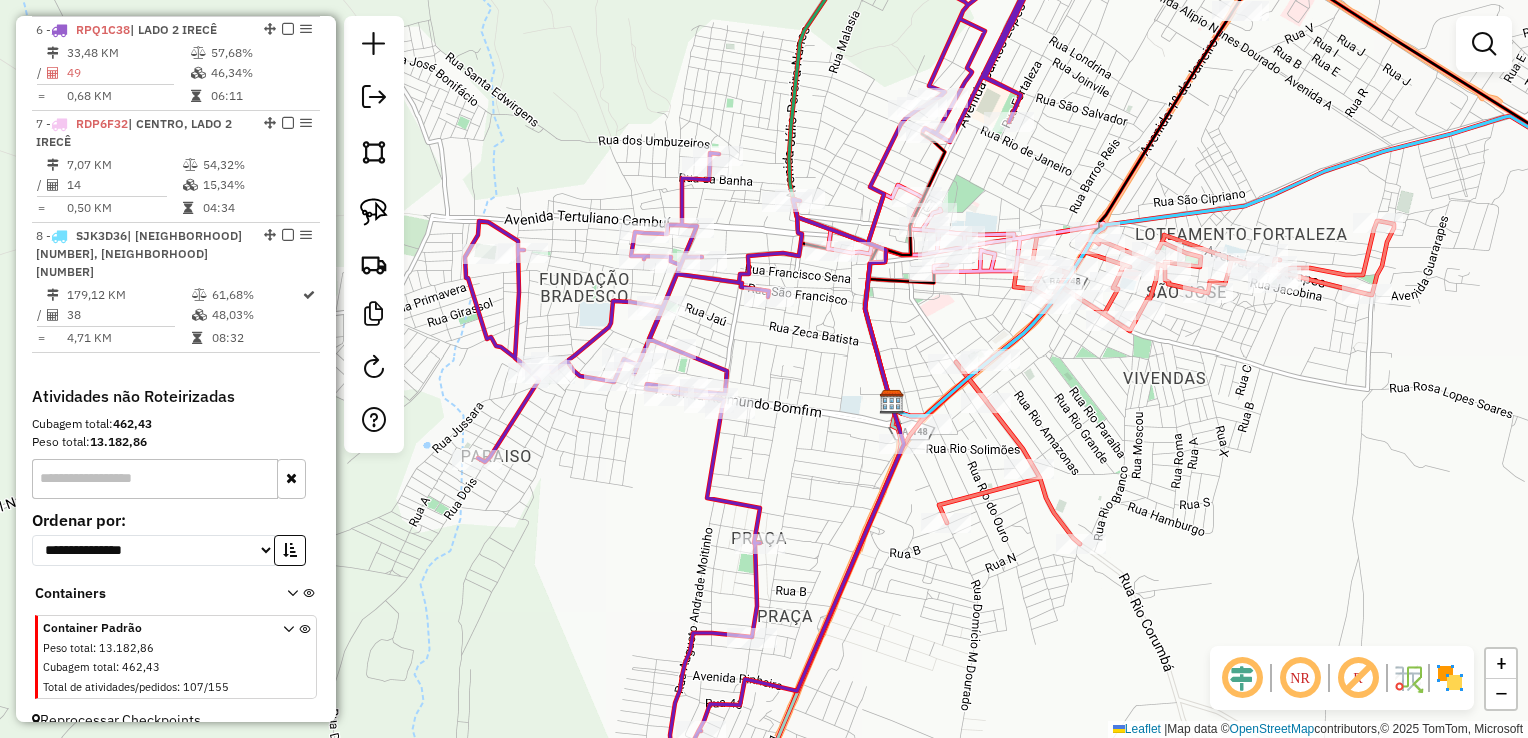drag, startPoint x: 928, startPoint y: 302, endPoint x: 944, endPoint y: 388, distance: 87.47571 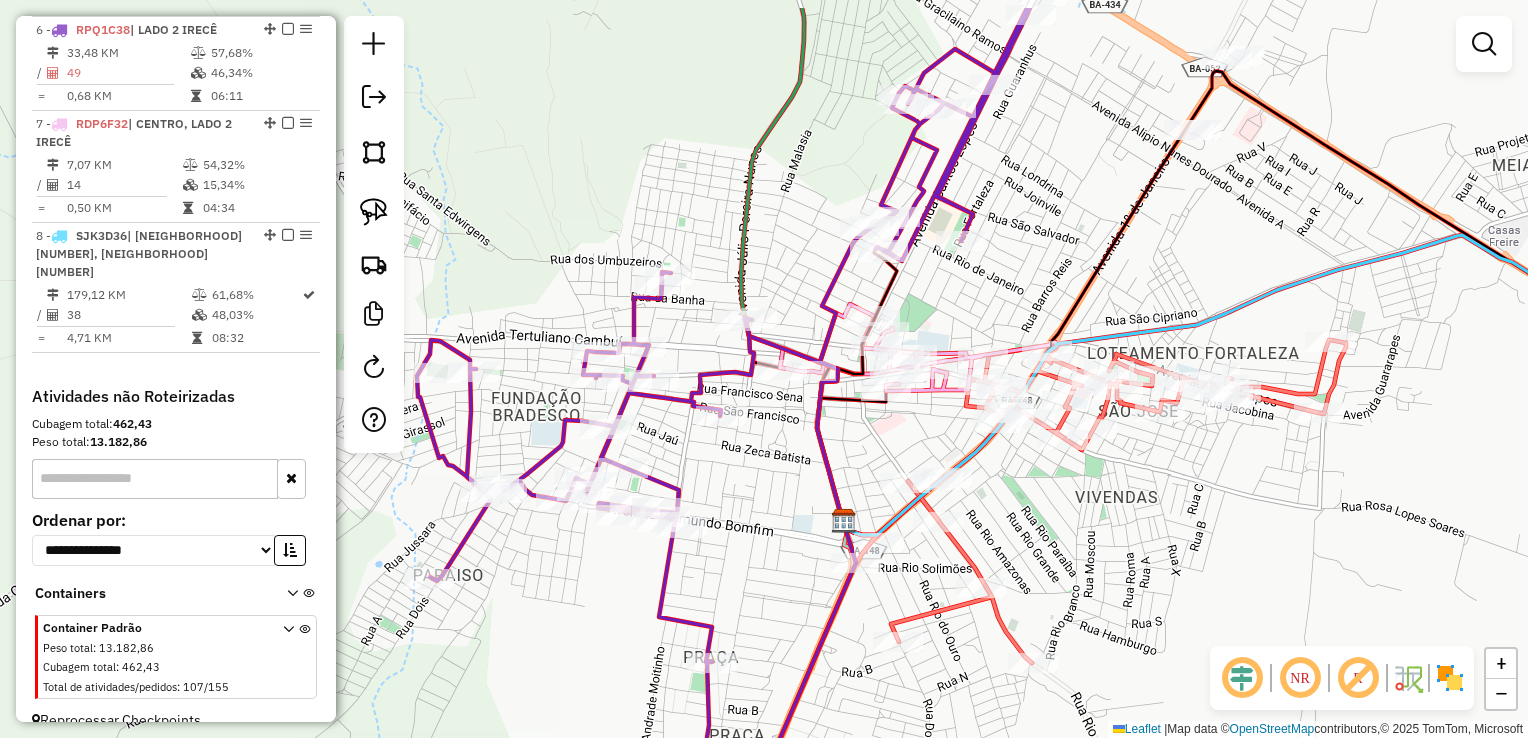 drag, startPoint x: 1017, startPoint y: 238, endPoint x: 954, endPoint y: 334, distance: 114.82596 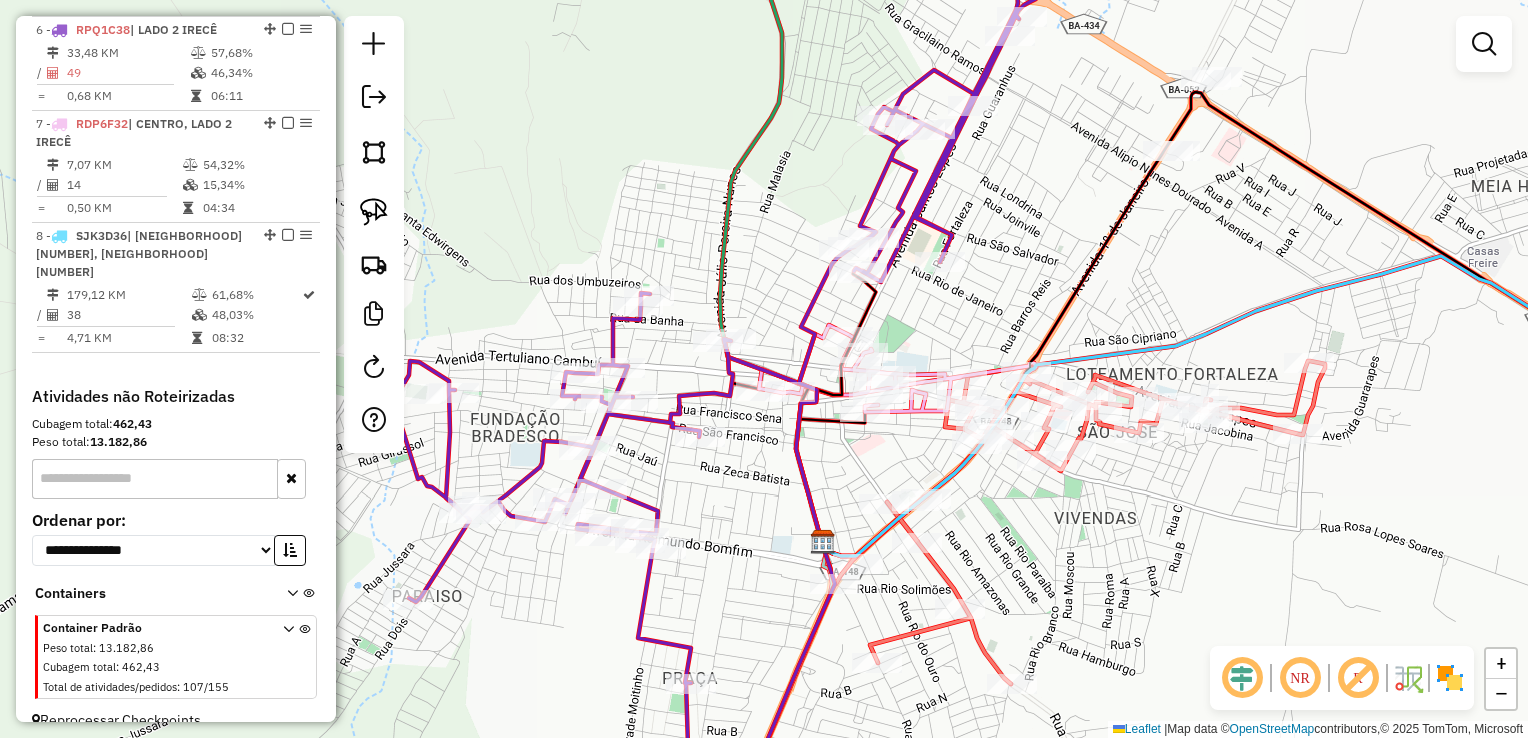 drag, startPoint x: 1037, startPoint y: 226, endPoint x: 904, endPoint y: 312, distance: 158.38245 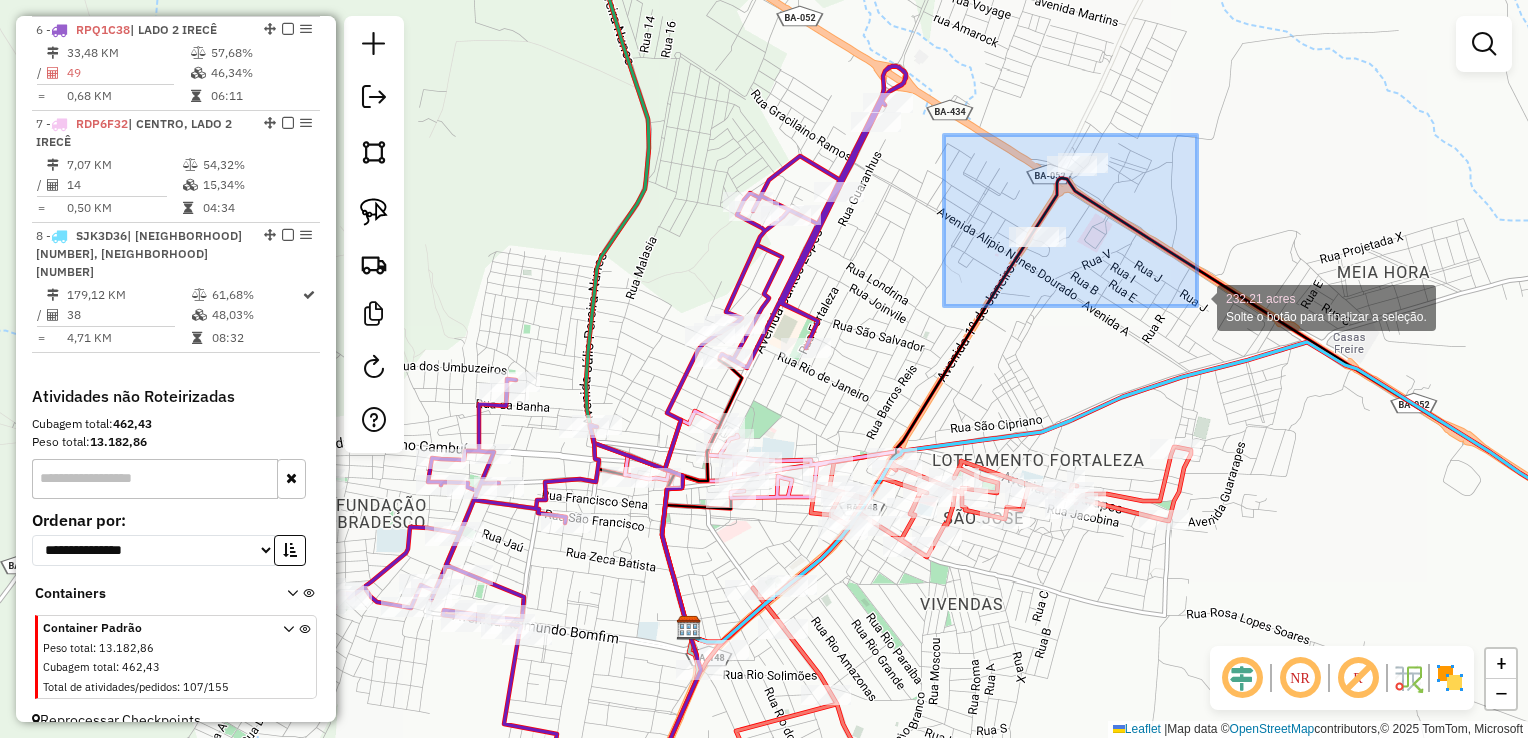 drag, startPoint x: 952, startPoint y: 138, endPoint x: 1197, endPoint y: 306, distance: 297.06732 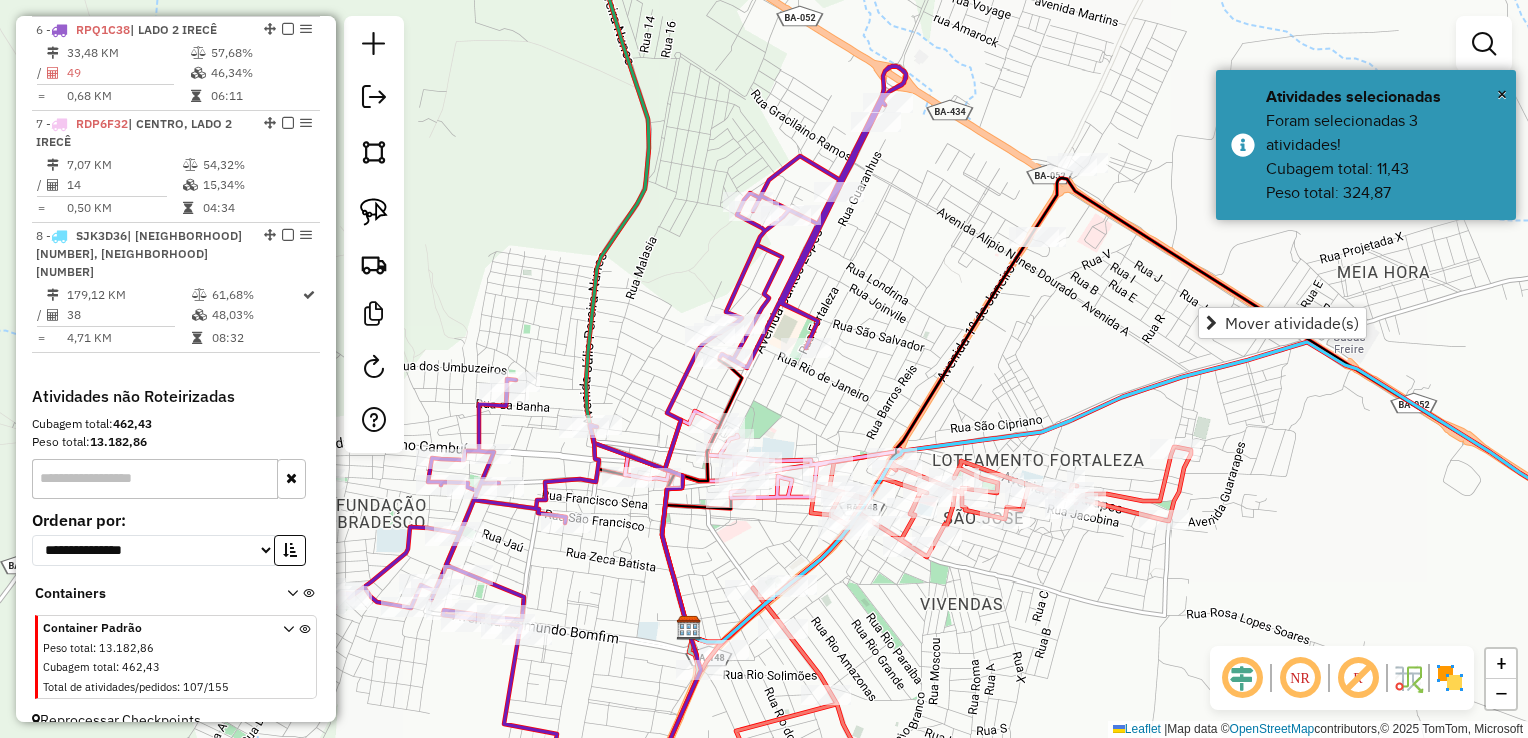 click on "Mover atividade(s)" at bounding box center [1292, 323] 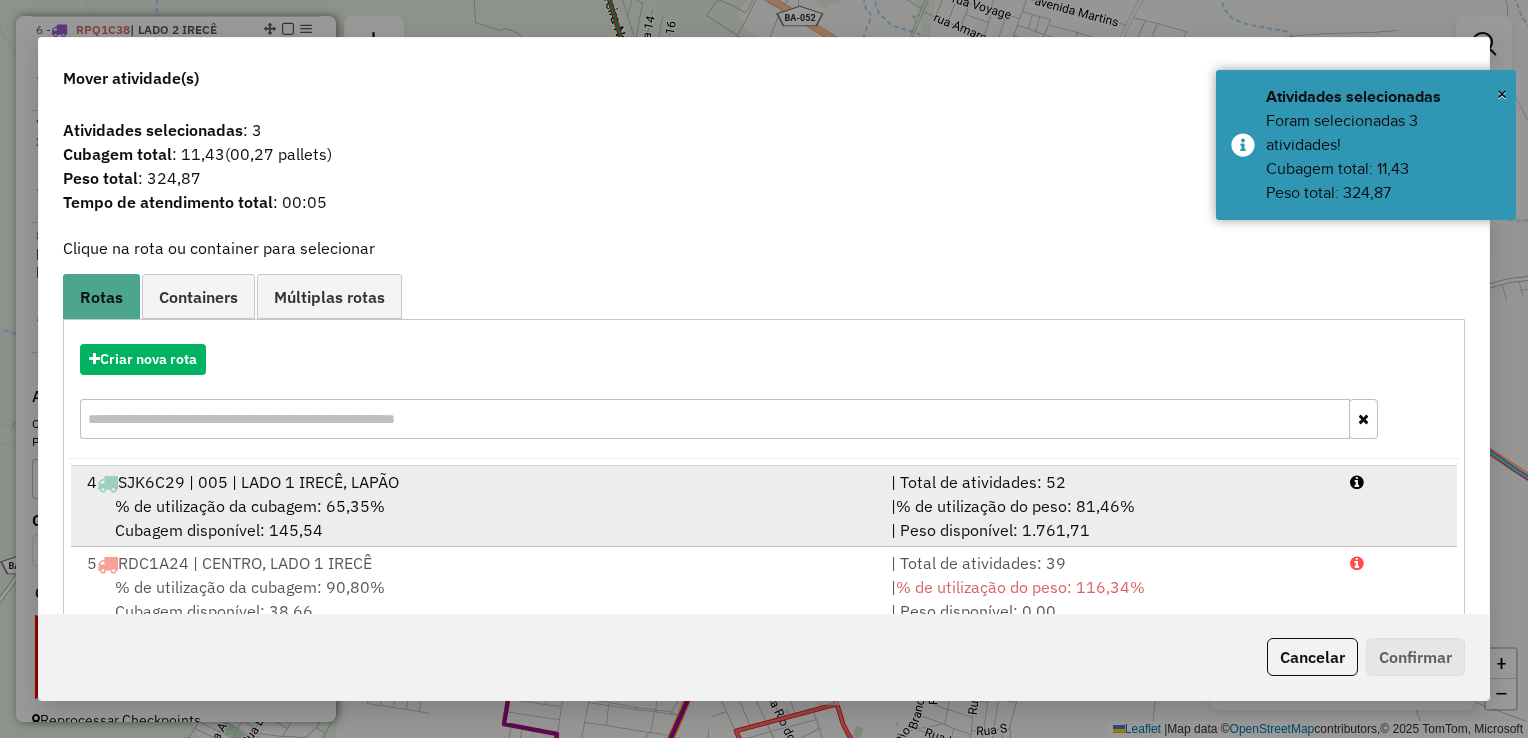 scroll, scrollTop: 246, scrollLeft: 0, axis: vertical 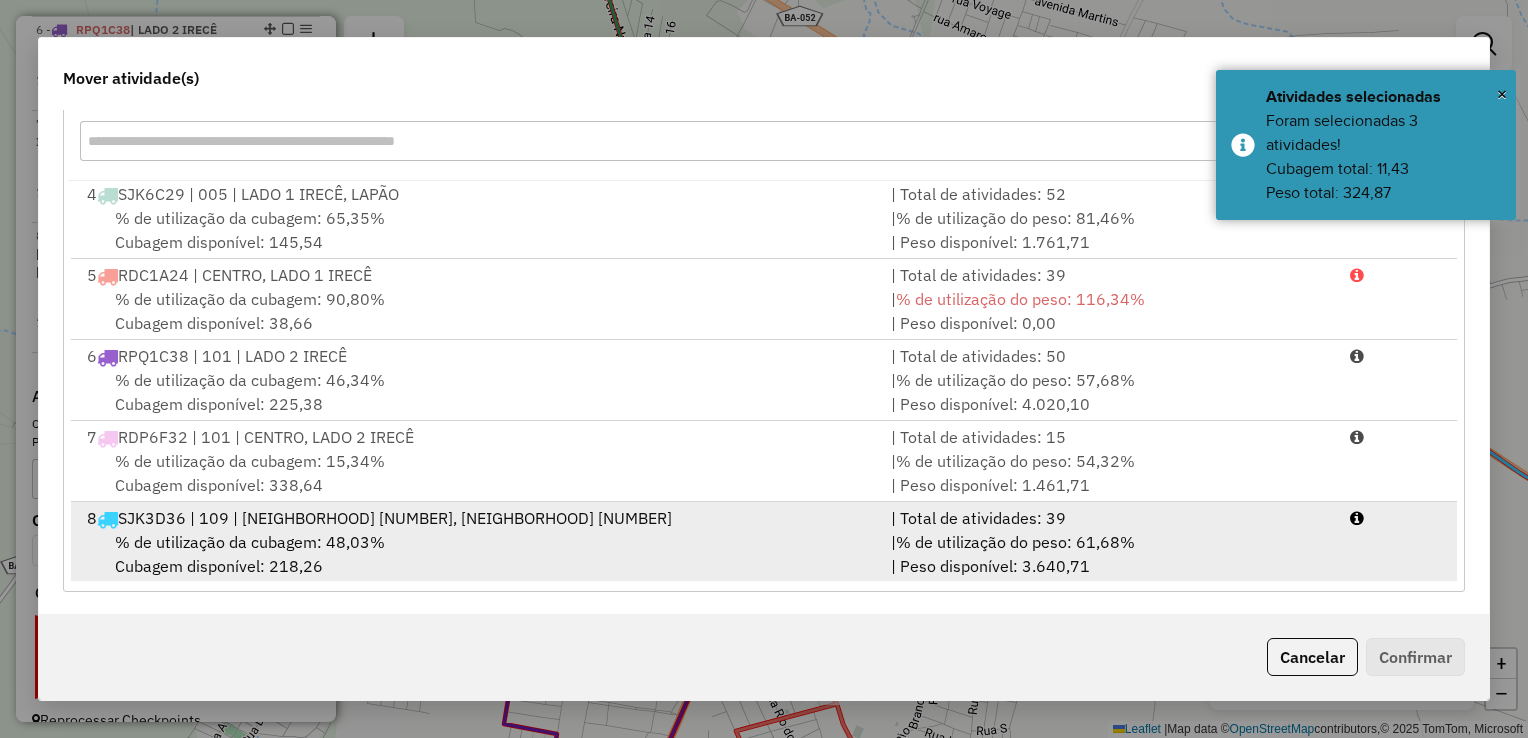 click on "% de utilização da cubagem: 48,03%  Cubagem disponível: 218,26" at bounding box center [477, 554] 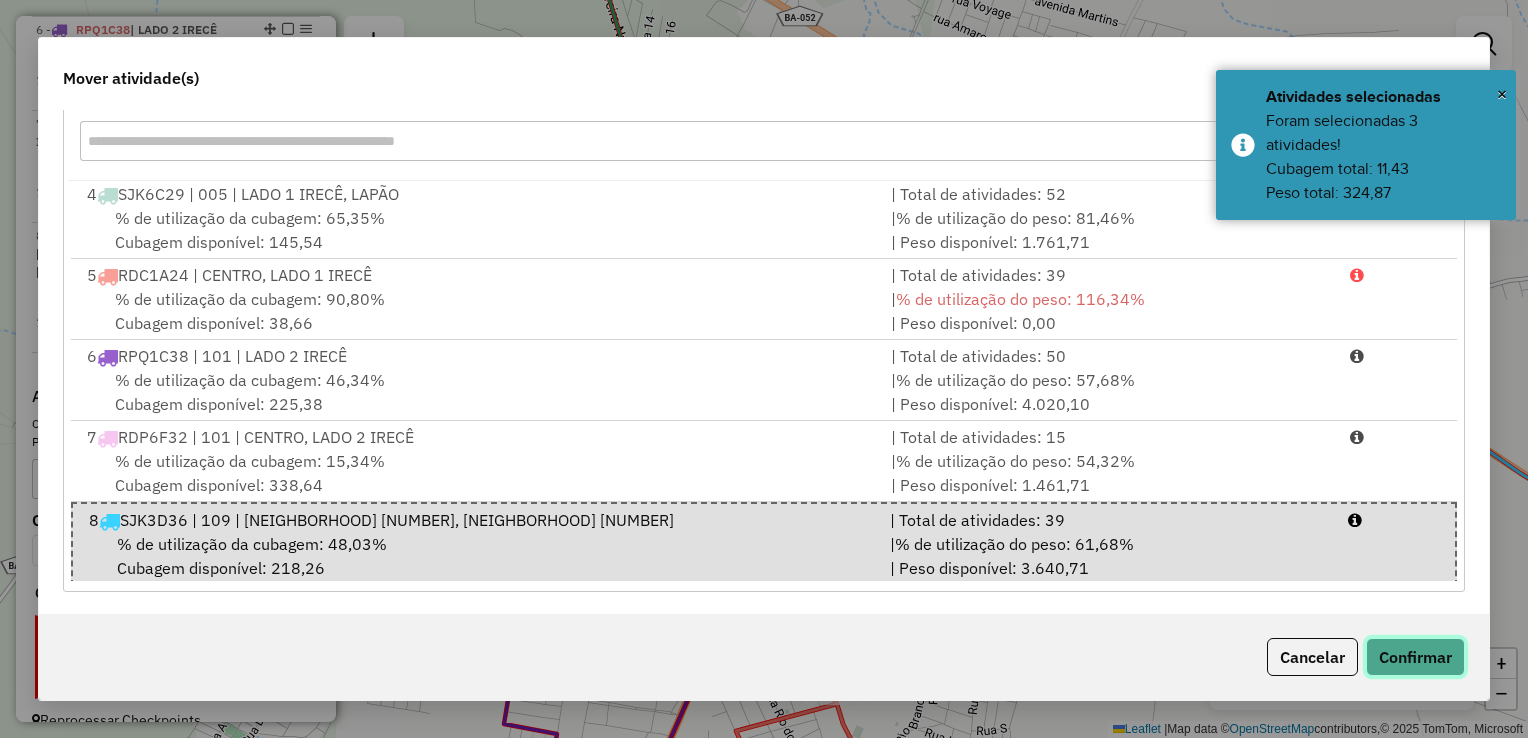 click on "Confirmar" 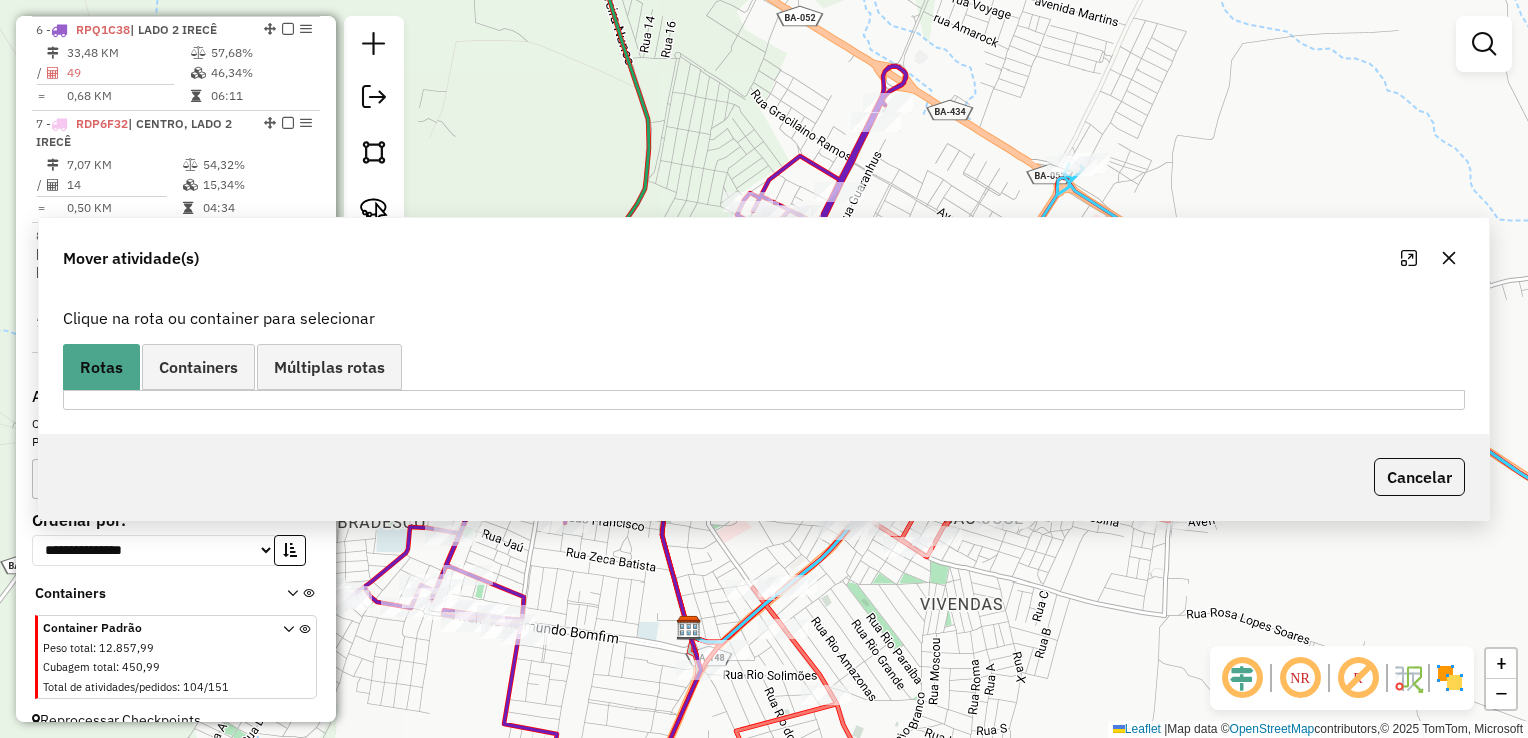 scroll, scrollTop: 0, scrollLeft: 0, axis: both 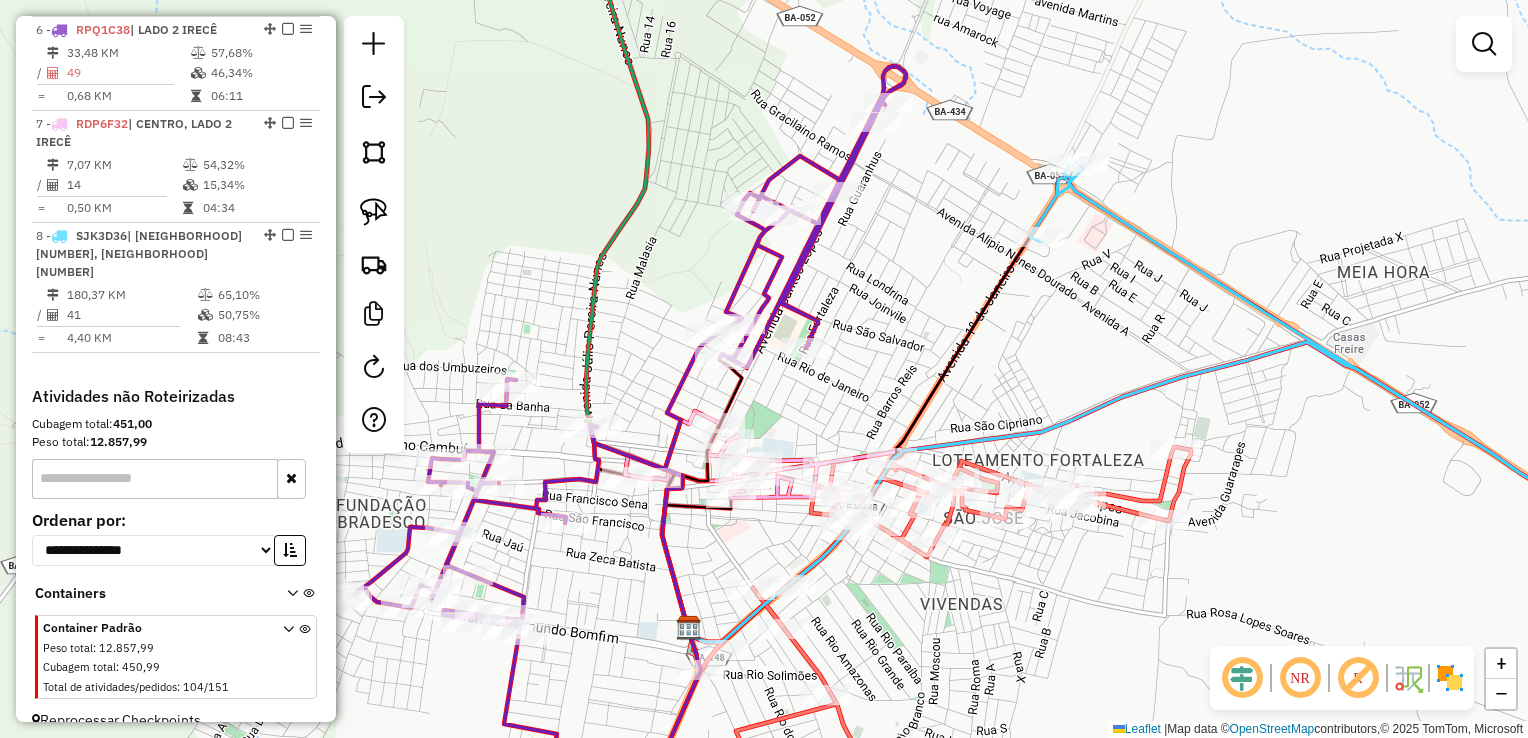 drag, startPoint x: 1139, startPoint y: 312, endPoint x: 1097, endPoint y: 237, distance: 85.95929 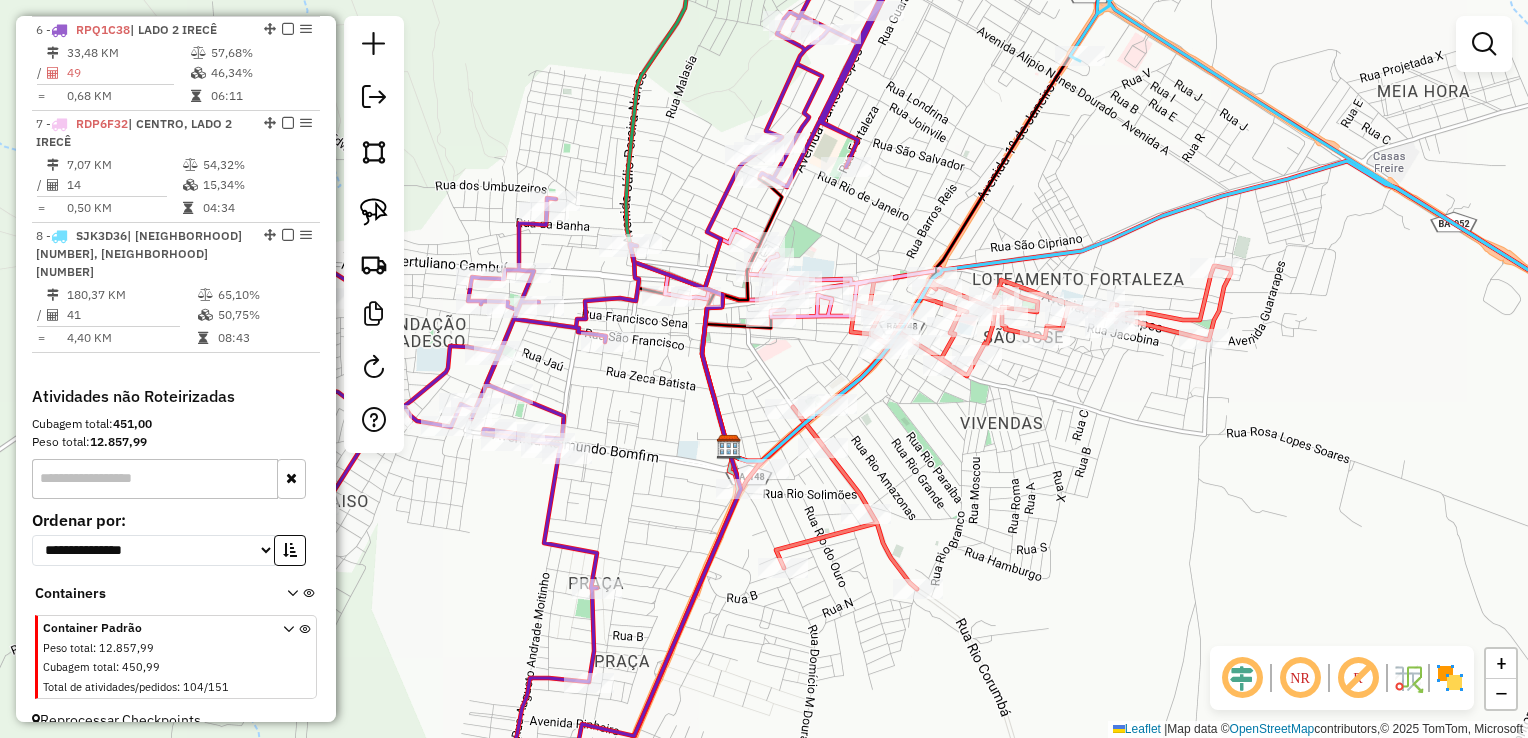 drag, startPoint x: 1048, startPoint y: 267, endPoint x: 1106, endPoint y: 263, distance: 58.137768 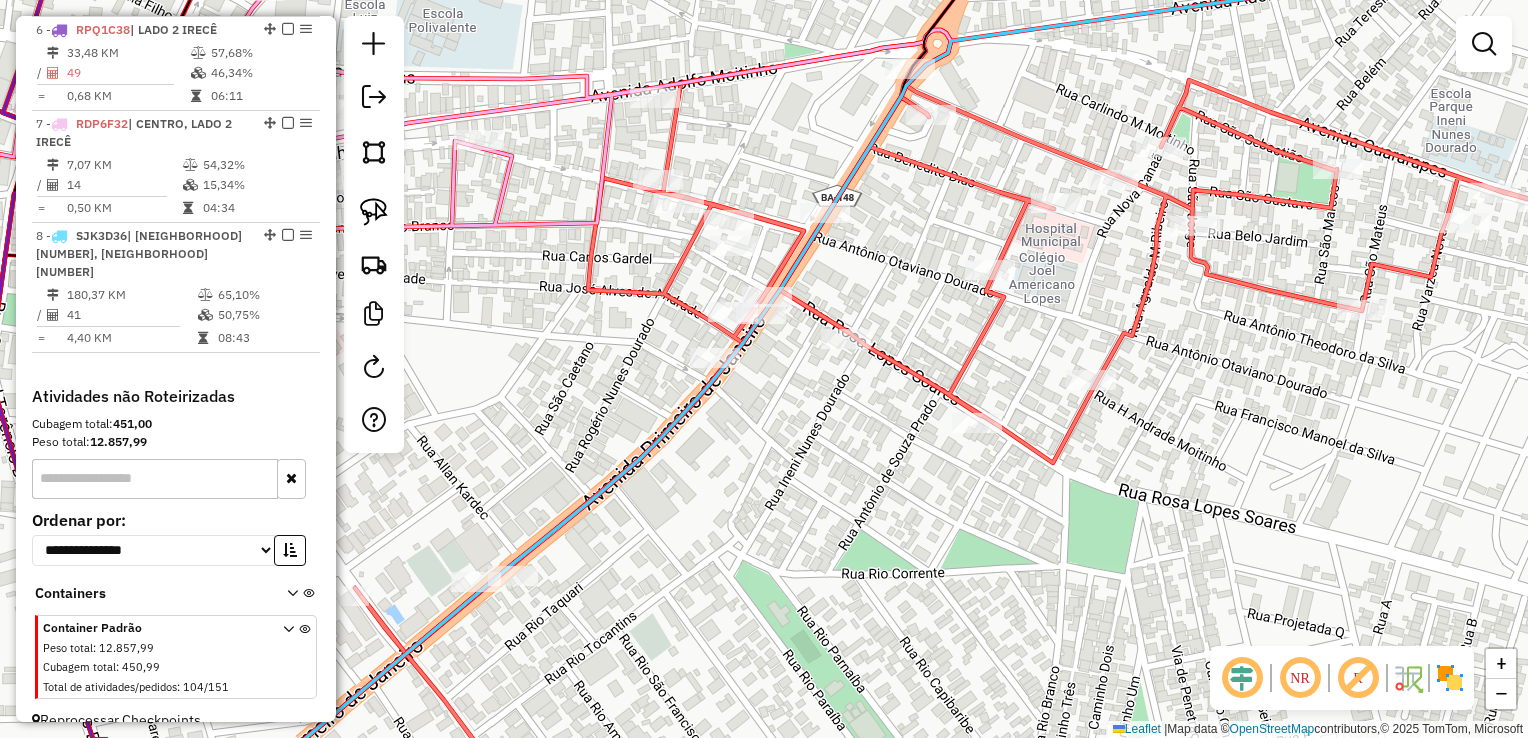 drag, startPoint x: 1060, startPoint y: 304, endPoint x: 1192, endPoint y: 375, distance: 149.88329 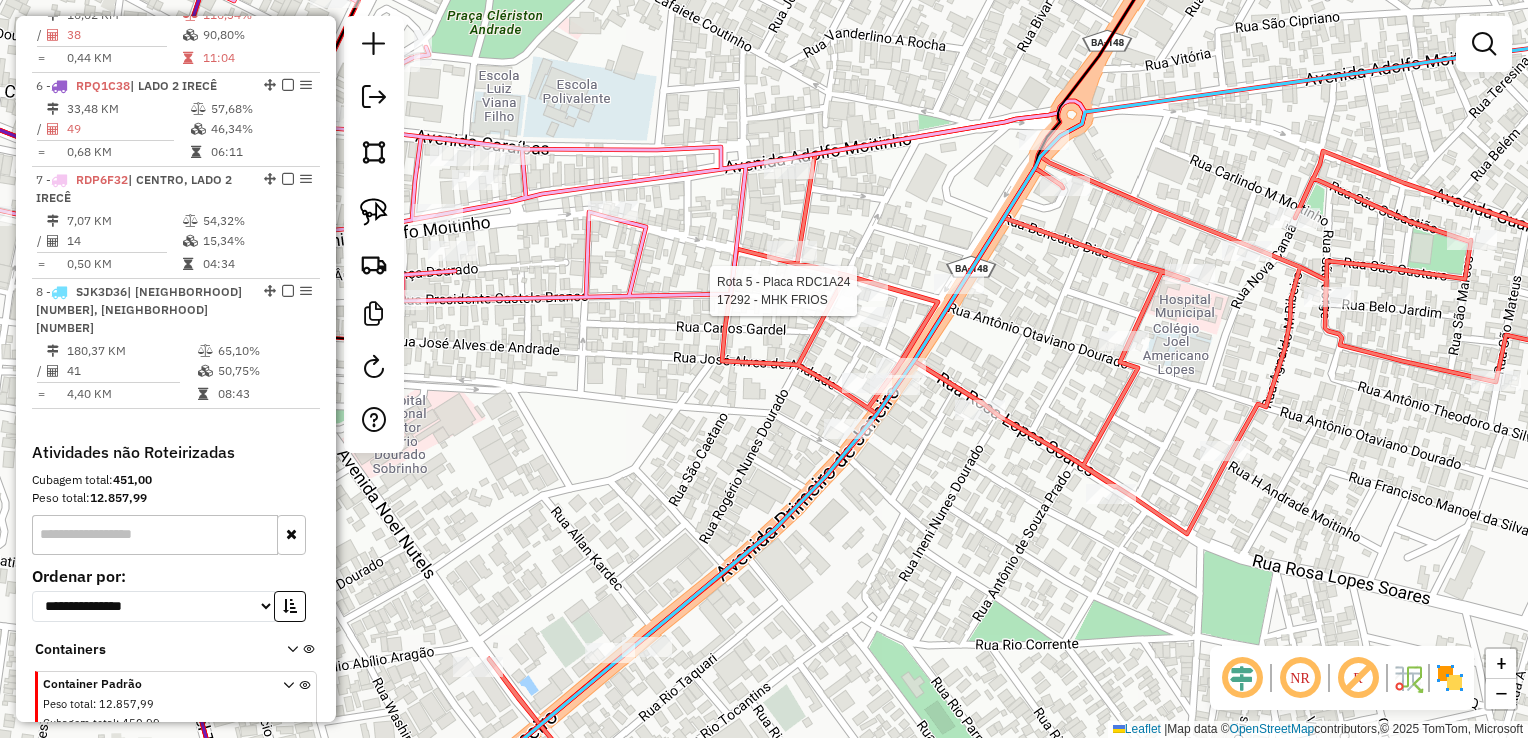 select on "*********" 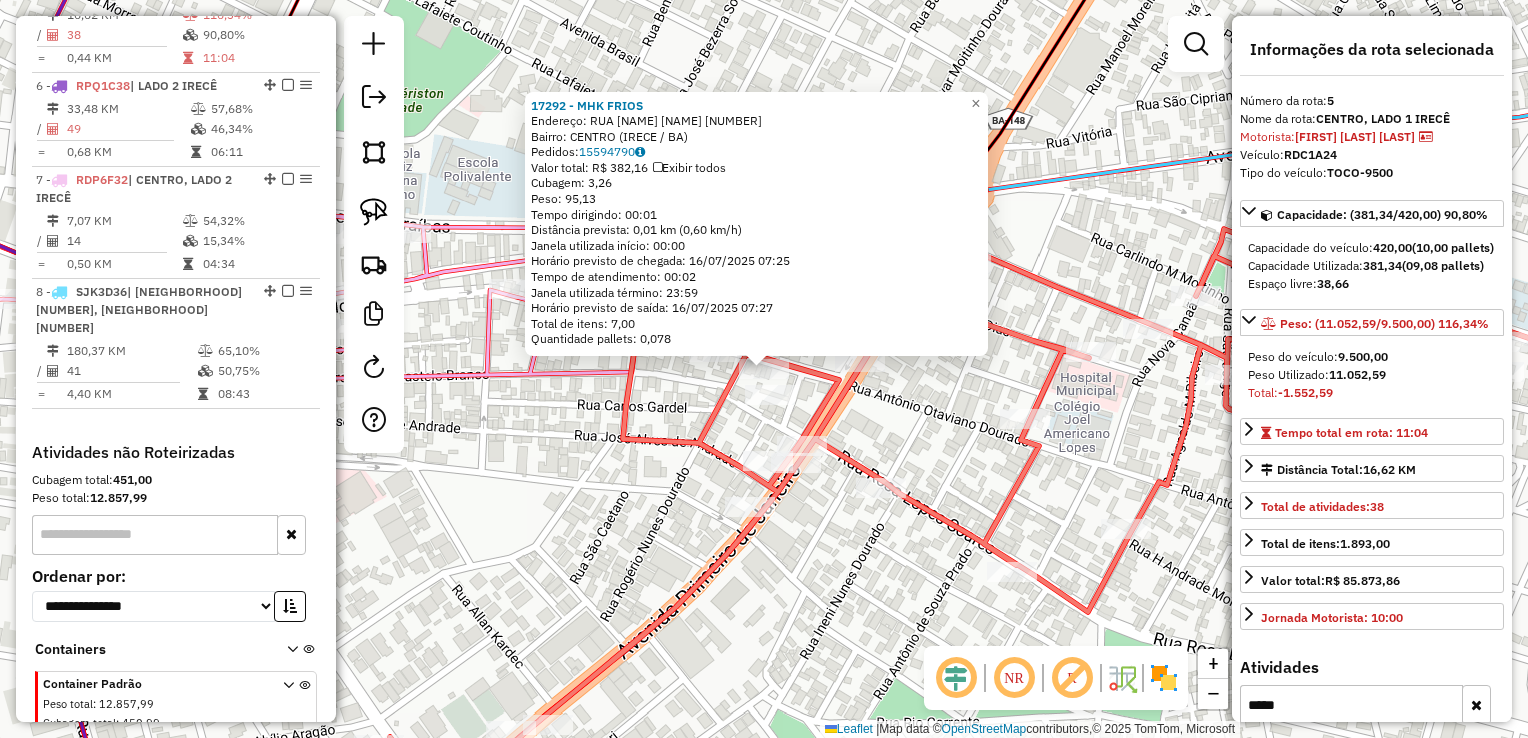 scroll, scrollTop: 1167, scrollLeft: 0, axis: vertical 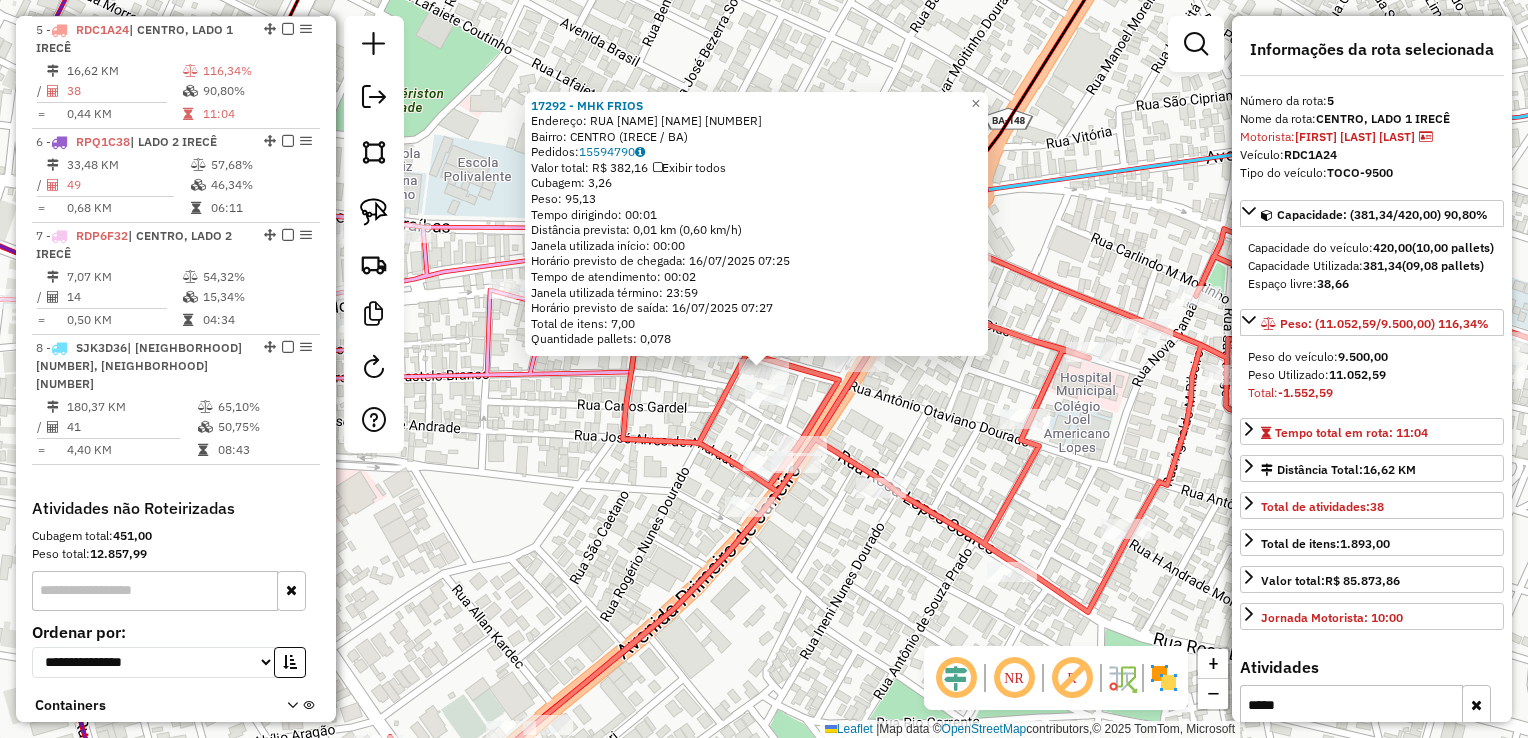 click on "17292 - MHK FRIOS  Endereço:  RUA ANTONIO OTAVIANO DOURADO 426   Bairro: CENTRO (IRECE / BA)   Pedidos:  15594790   Valor total: R$ 382,16   Exibir todos   Cubagem: 3,26  Peso: 95,13  Tempo dirigindo: 00:01   Distância prevista: 0,01 km (0,60 km/h)   Janela utilizada início: 00:00   Horário previsto de chegada: 16/07/2025 07:25   Tempo de atendimento: 00:02   Janela utilizada término: 23:59   Horário previsto de saída: 16/07/2025 07:27   Total de itens: 7,00   Quantidade pallets: 0,078  × Janela de atendimento Grade de atendimento Capacidade Transportadoras Veículos Cliente Pedidos  Rotas Selecione os dias de semana para filtrar as janelas de atendimento  Seg   Ter   Qua   Qui   Sex   Sáb   Dom  Informe o período da janela de atendimento: De: Até:  Filtrar exatamente a janela do cliente  Considerar janela de atendimento padrão  Selecione os dias de semana para filtrar as grades de atendimento  Seg   Ter   Qua   Qui   Sex   Sáb   Dom   Considerar clientes sem dia de atendimento cadastrado  De:  +" 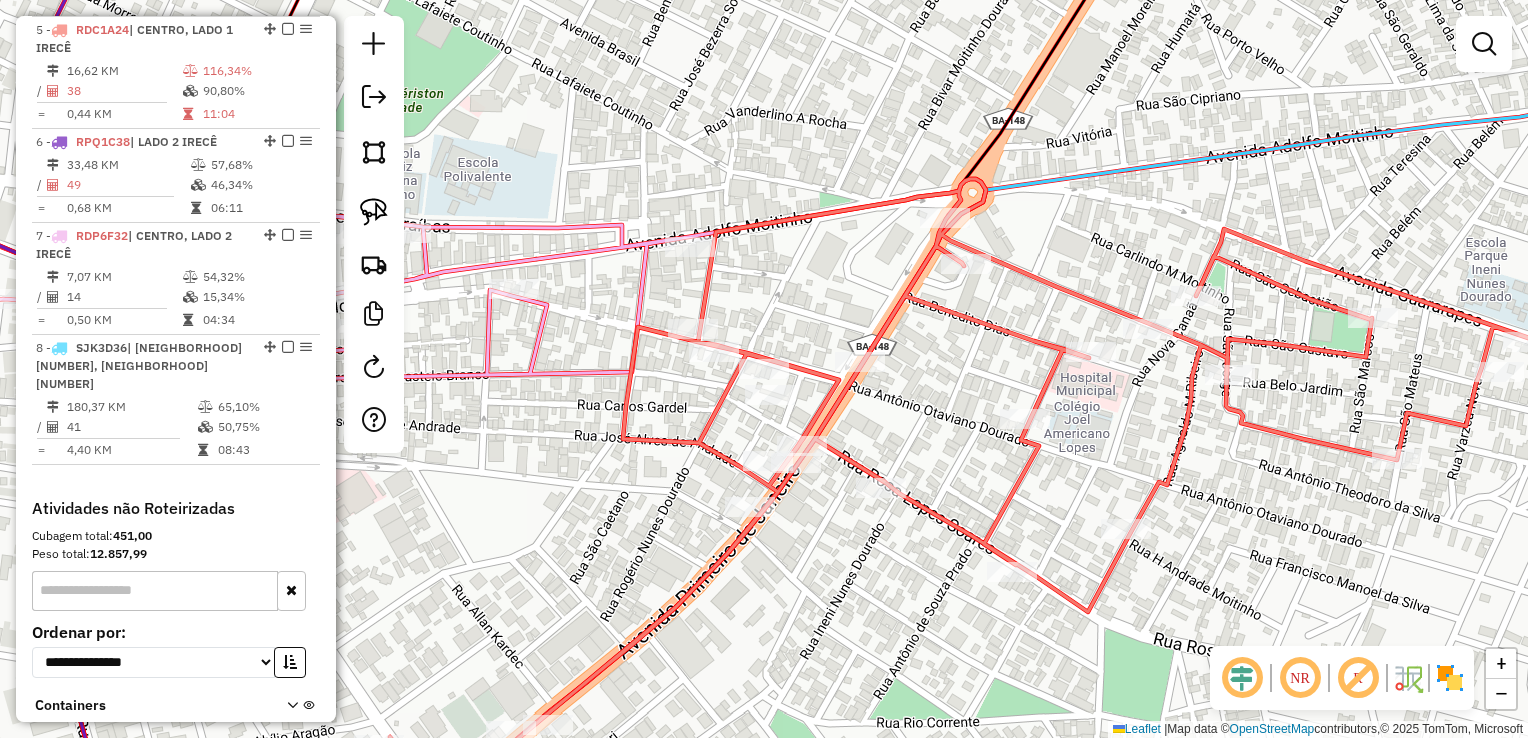 drag, startPoint x: 1000, startPoint y: 377, endPoint x: 1058, endPoint y: 455, distance: 97.20082 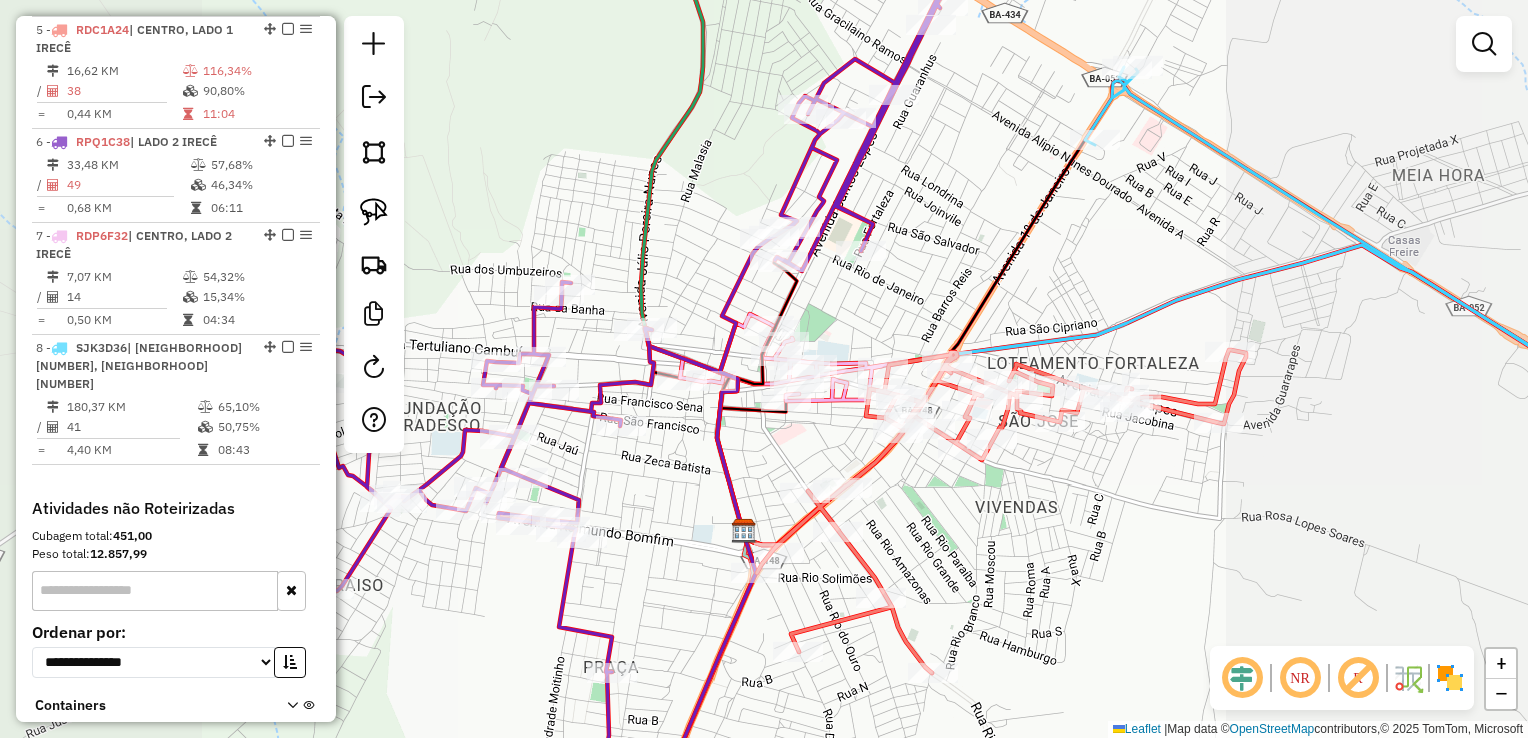 drag, startPoint x: 964, startPoint y: 319, endPoint x: 977, endPoint y: 370, distance: 52.63079 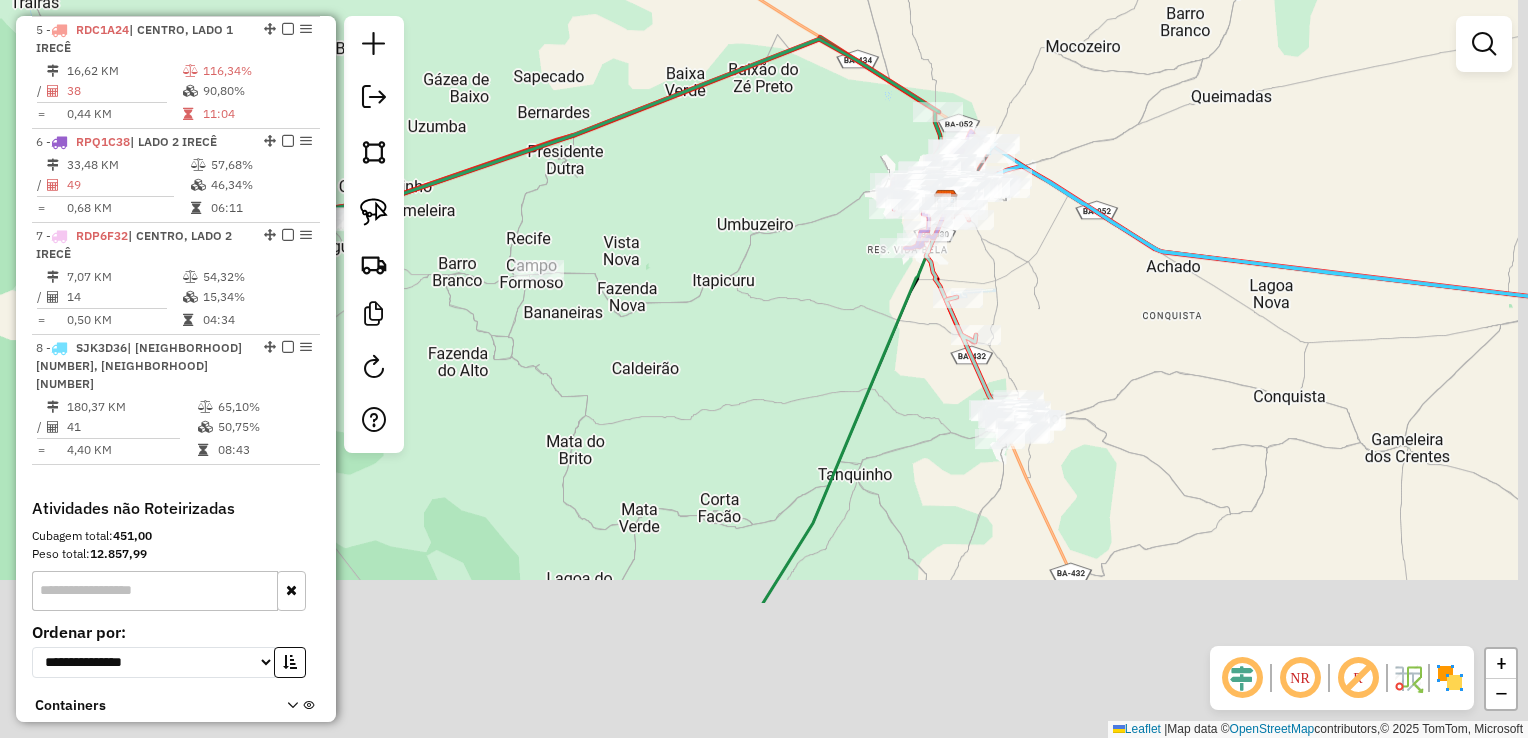 drag, startPoint x: 1083, startPoint y: 320, endPoint x: 1008, endPoint y: 106, distance: 226.762 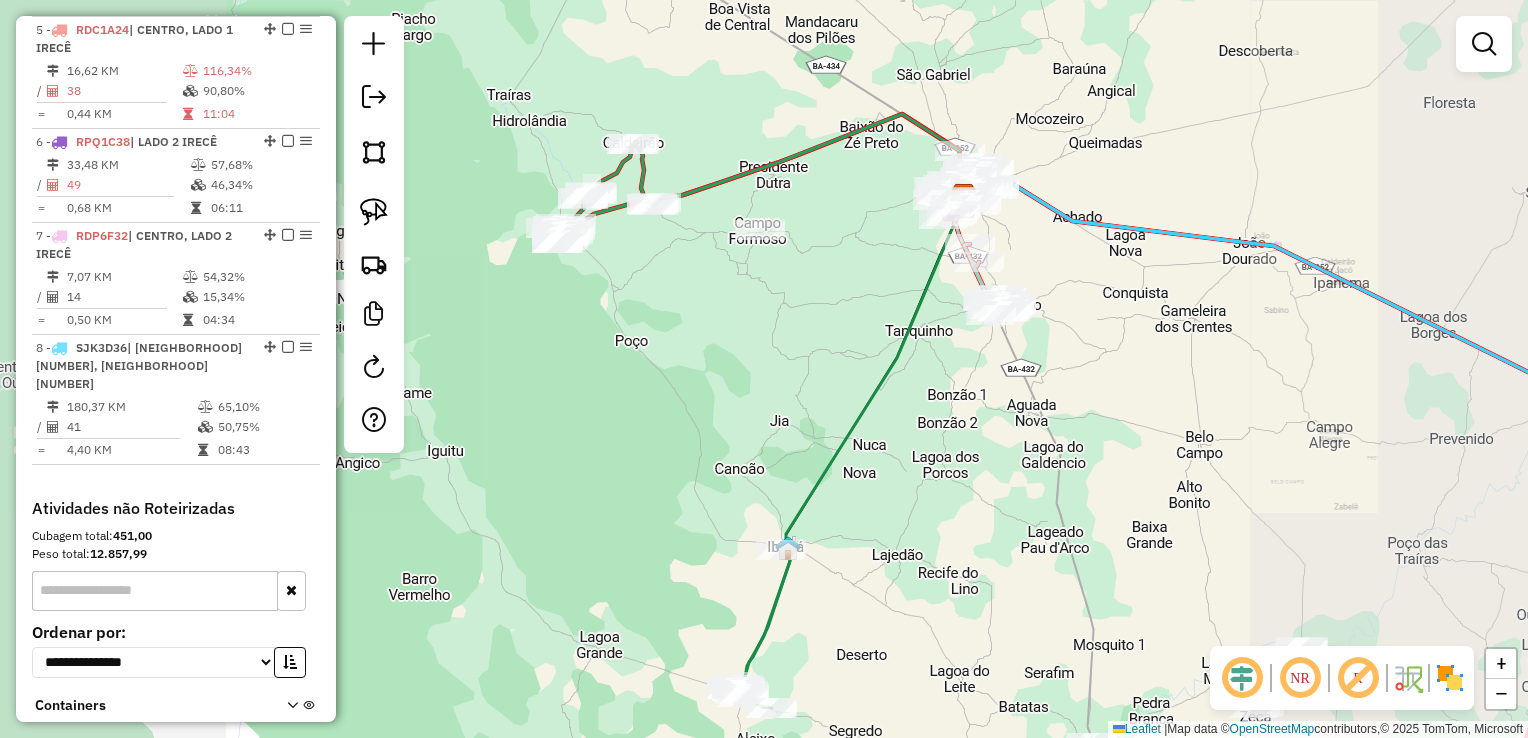 click on "Janela de atendimento Grade de atendimento Capacidade Transportadoras Veículos Cliente Pedidos  Rotas Selecione os dias de semana para filtrar as janelas de atendimento  Seg   Ter   Qua   Qui   Sex   Sáb   Dom  Informe o período da janela de atendimento: De: Até:  Filtrar exatamente a janela do cliente  Considerar janela de atendimento padrão  Selecione os dias de semana para filtrar as grades de atendimento  Seg   Ter   Qua   Qui   Sex   Sáb   Dom   Considerar clientes sem dia de atendimento cadastrado  Clientes fora do dia de atendimento selecionado Filtrar as atividades entre os valores definidos abaixo:  Peso mínimo:   Peso máximo:   Cubagem mínima:   Cubagem máxima:   De:   Até:  Filtrar as atividades entre o tempo de atendimento definido abaixo:  De:   Até:   Considerar capacidade total dos clientes não roteirizados Transportadora: Selecione um ou mais itens Tipo de veículo: Selecione um ou mais itens Veículo: Selecione um ou mais itens Motorista: Selecione um ou mais itens Nome: Rótulo:" 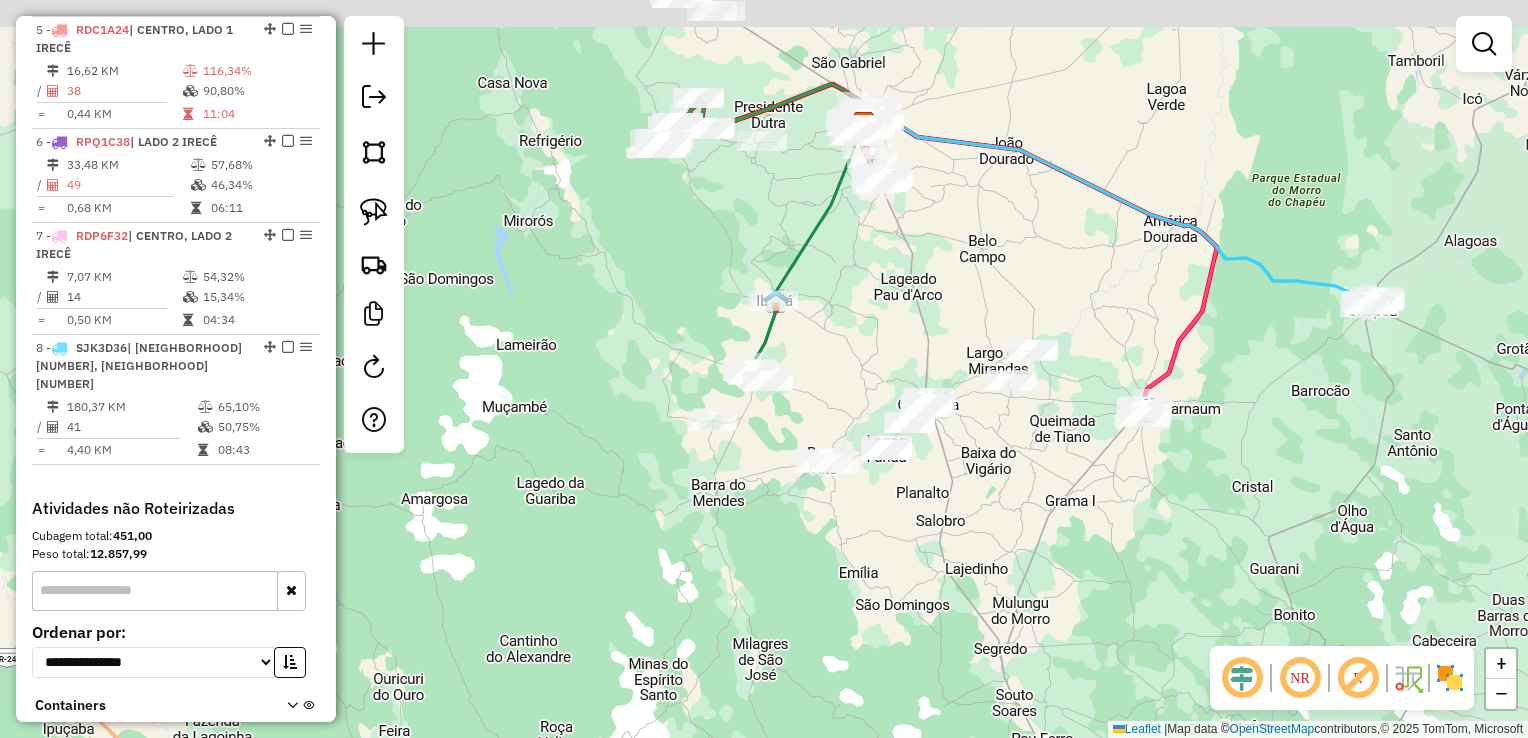 drag, startPoint x: 1016, startPoint y: 271, endPoint x: 1048, endPoint y: 343, distance: 78.79086 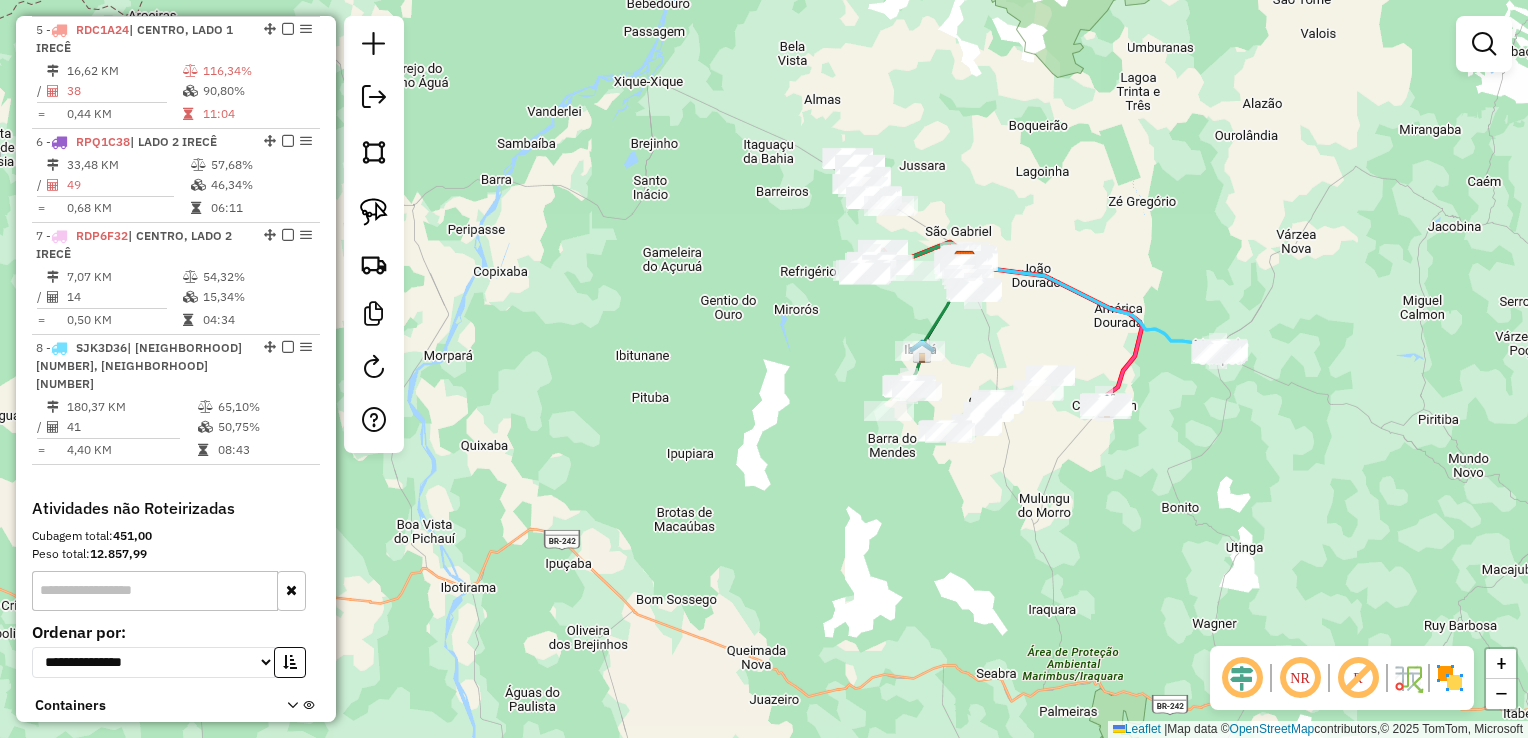 drag, startPoint x: 1020, startPoint y: 206, endPoint x: 938, endPoint y: 158, distance: 95.015785 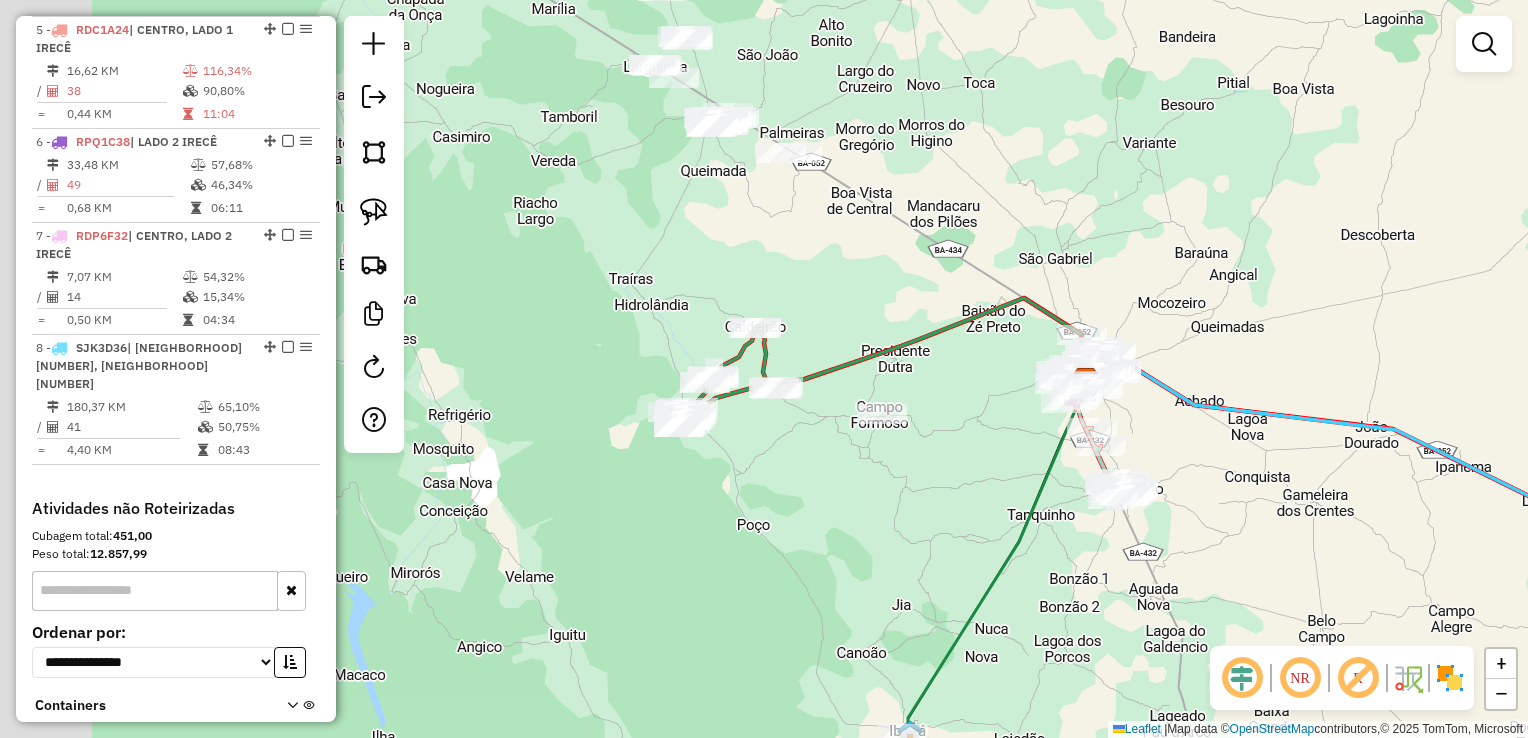 drag, startPoint x: 896, startPoint y: 204, endPoint x: 1164, endPoint y: 268, distance: 275.53583 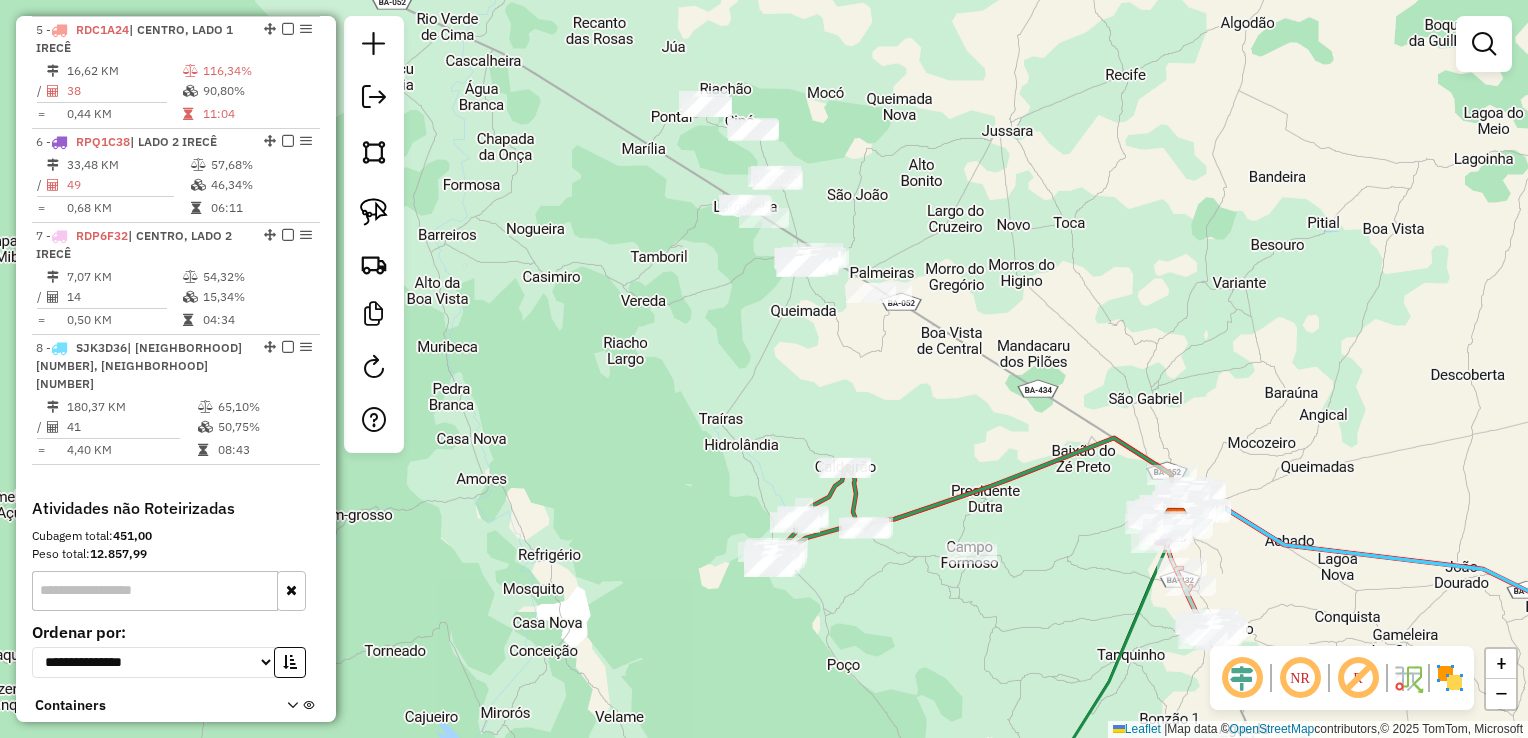 drag, startPoint x: 1133, startPoint y: 251, endPoint x: 1139, endPoint y: 343, distance: 92.19544 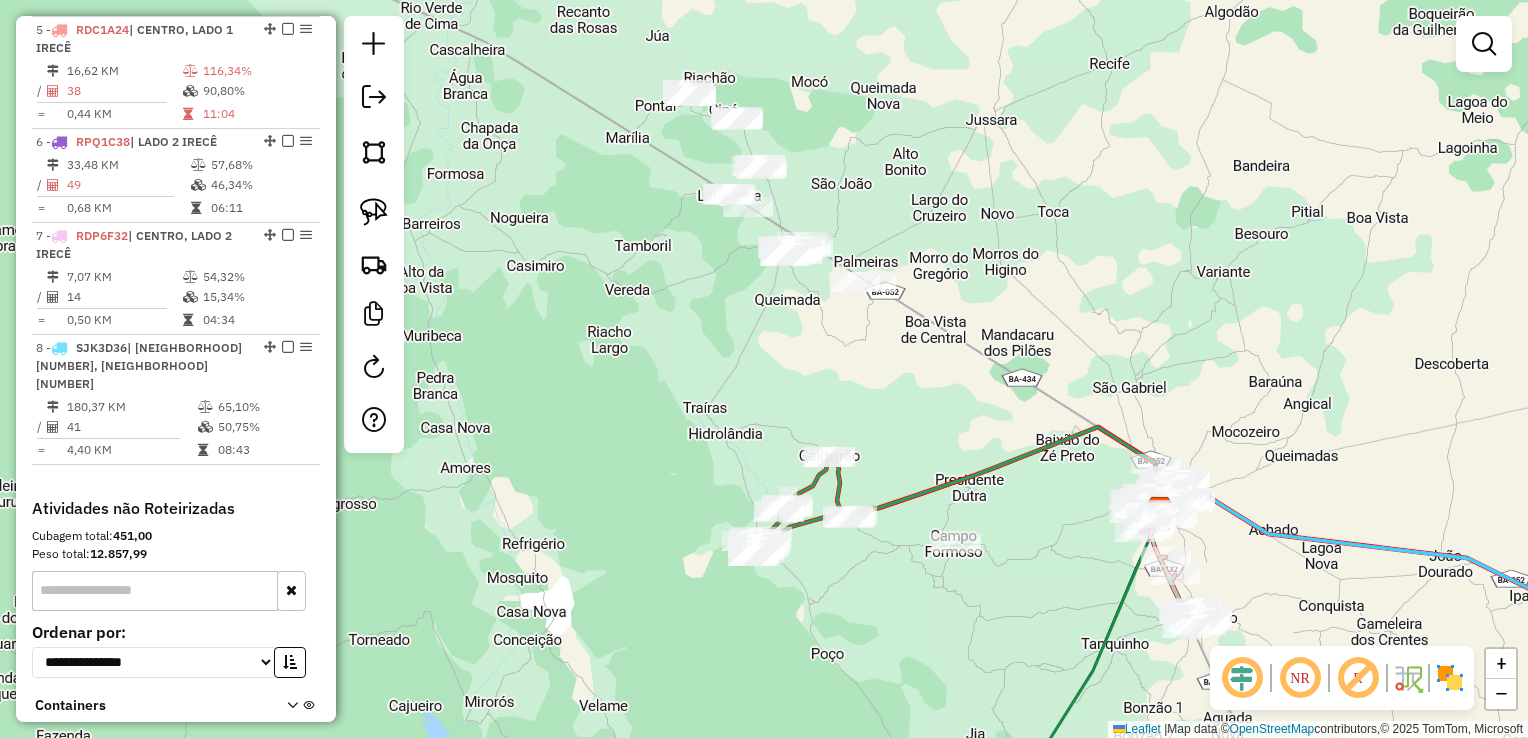 click on "Janela de atendimento Grade de atendimento Capacidade Transportadoras Veículos Cliente Pedidos  Rotas Selecione os dias de semana para filtrar as janelas de atendimento  Seg   Ter   Qua   Qui   Sex   Sáb   Dom  Informe o período da janela de atendimento: De: Até:  Filtrar exatamente a janela do cliente  Considerar janela de atendimento padrão  Selecione os dias de semana para filtrar as grades de atendimento  Seg   Ter   Qua   Qui   Sex   Sáb   Dom   Considerar clientes sem dia de atendimento cadastrado  Clientes fora do dia de atendimento selecionado Filtrar as atividades entre os valores definidos abaixo:  Peso mínimo:   Peso máximo:   Cubagem mínima:   Cubagem máxima:   De:   Até:  Filtrar as atividades entre o tempo de atendimento definido abaixo:  De:   Até:   Considerar capacidade total dos clientes não roteirizados Transportadora: Selecione um ou mais itens Tipo de veículo: Selecione um ou mais itens Veículo: Selecione um ou mais itens Motorista: Selecione um ou mais itens Nome: Rótulo:" 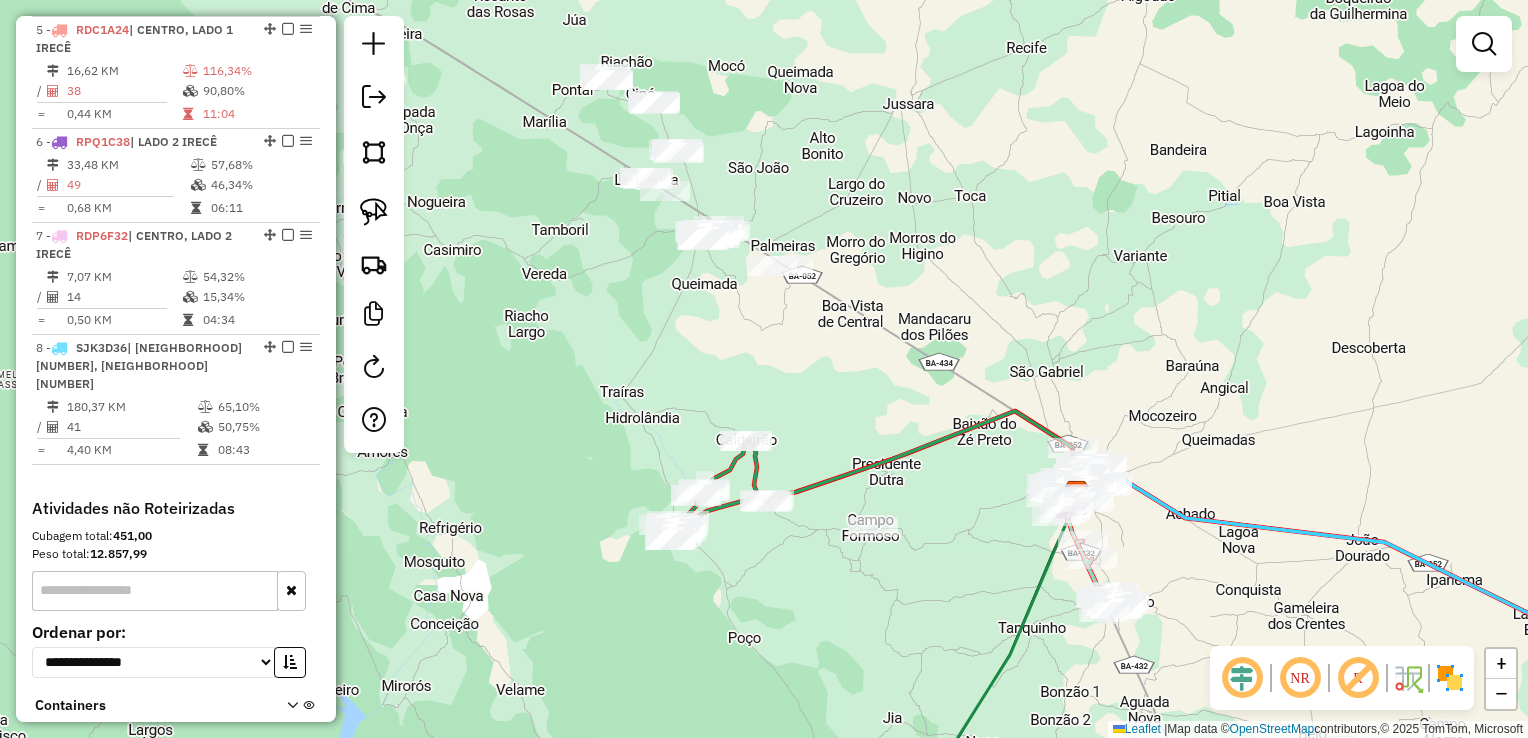 drag, startPoint x: 878, startPoint y: 442, endPoint x: 694, endPoint y: 344, distance: 208.47063 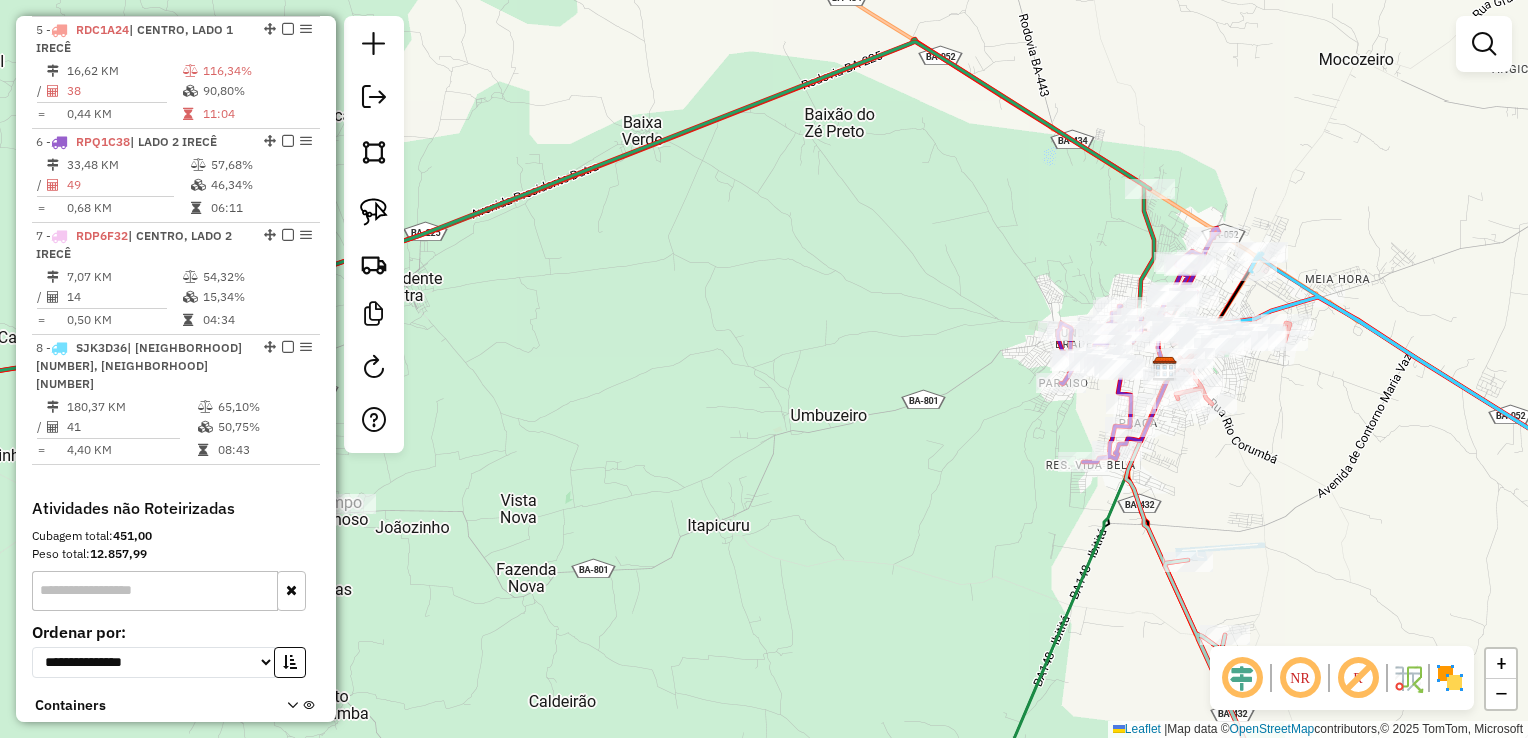 drag, startPoint x: 970, startPoint y: 402, endPoint x: 523, endPoint y: 415, distance: 447.189 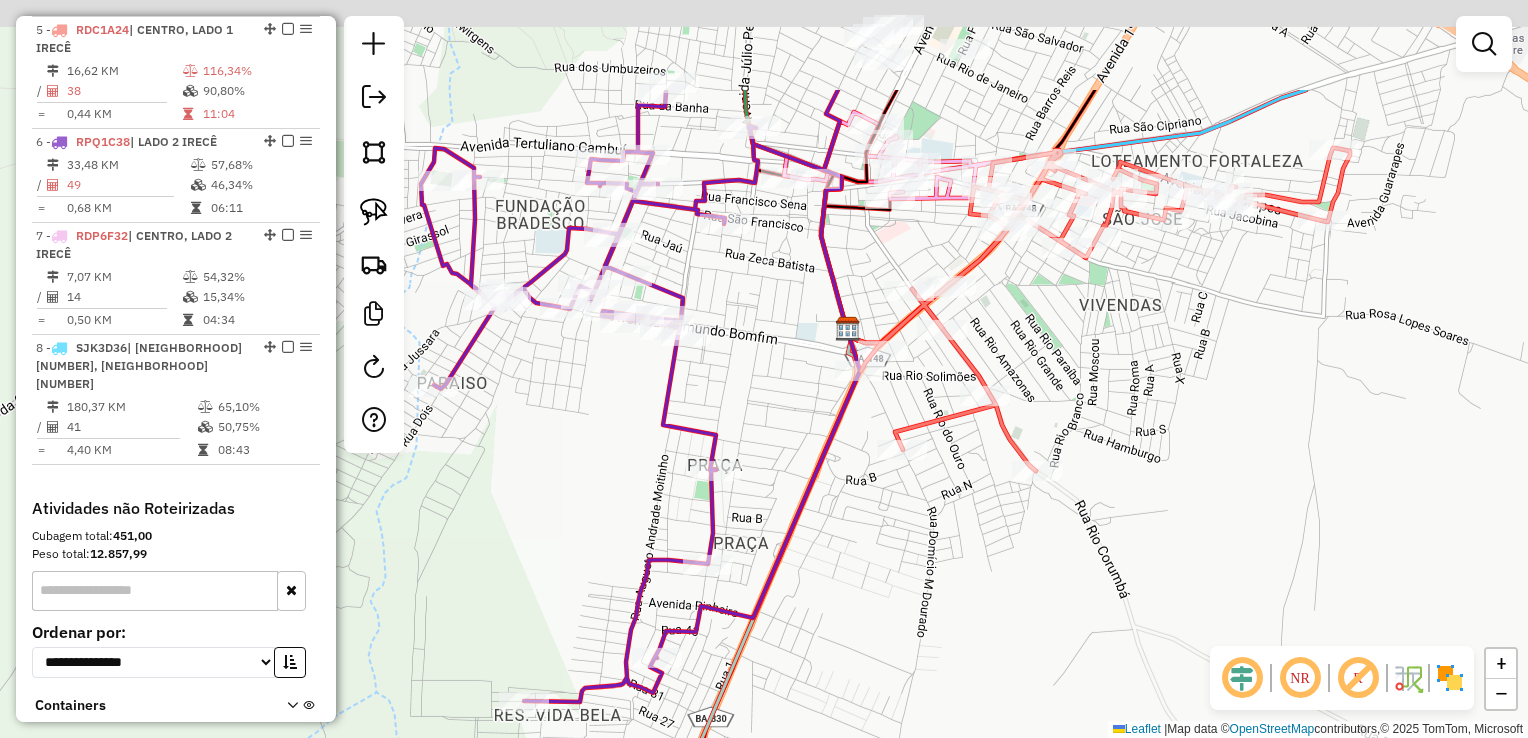 drag, startPoint x: 928, startPoint y: 538, endPoint x: 1079, endPoint y: 582, distance: 157.28 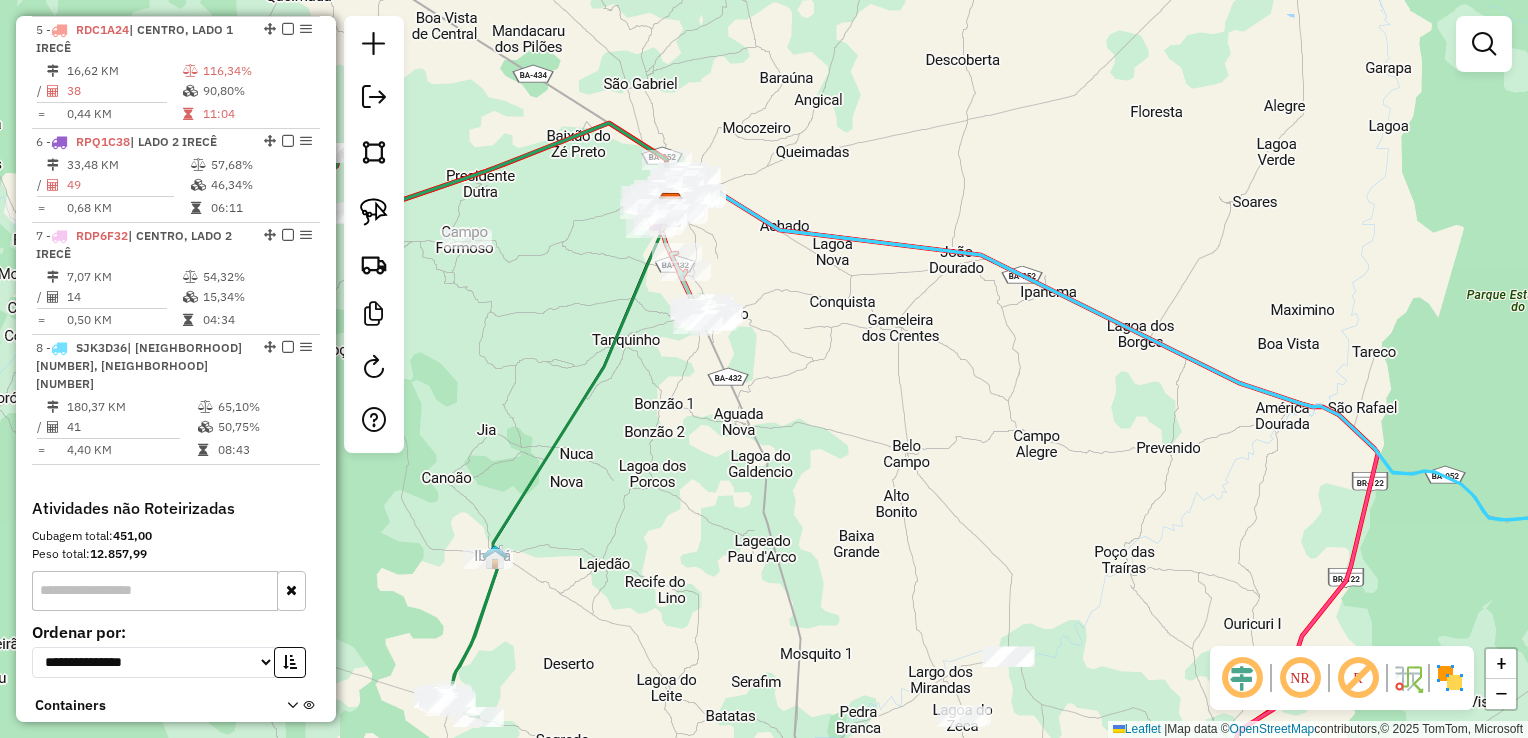 drag, startPoint x: 746, startPoint y: 209, endPoint x: 908, endPoint y: 318, distance: 195.25624 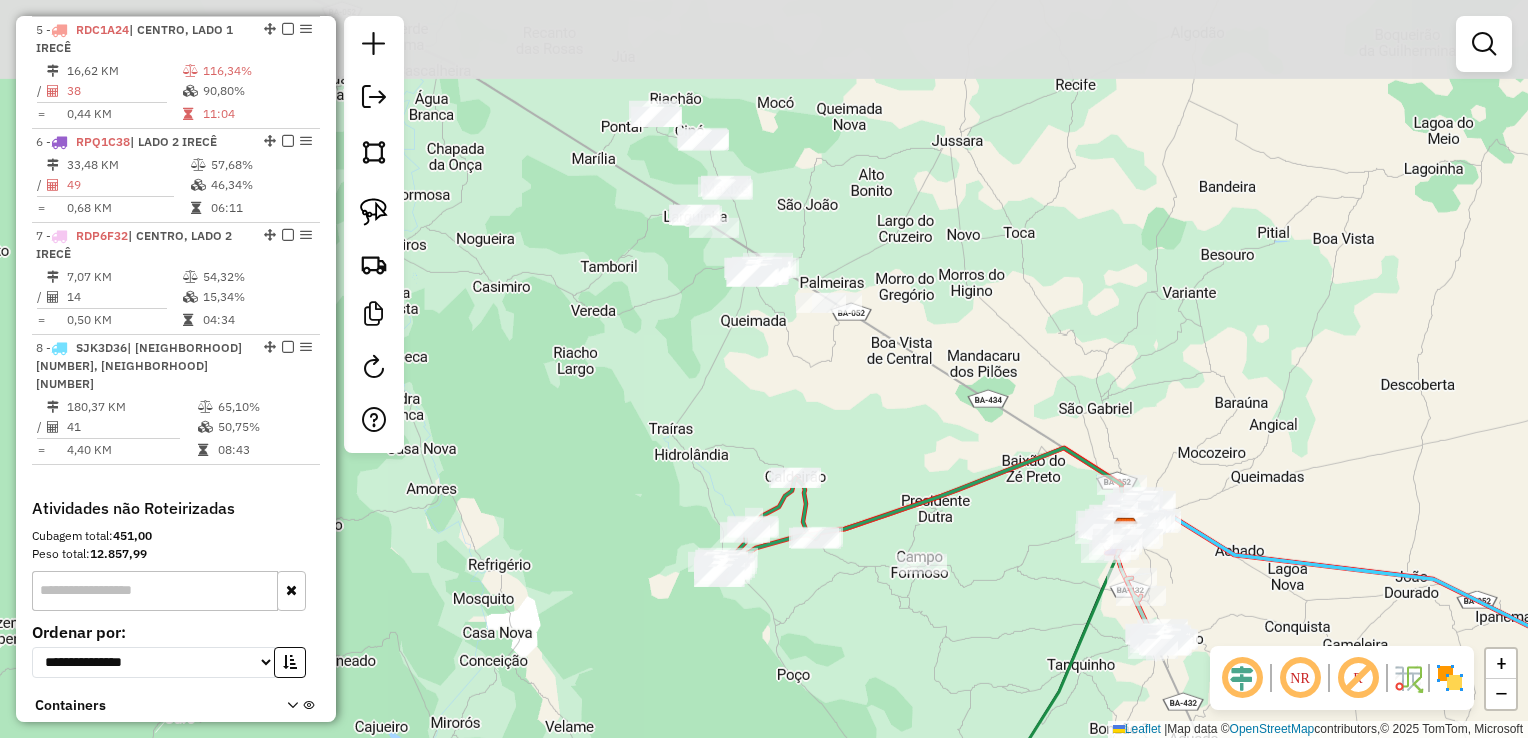 drag, startPoint x: 845, startPoint y: 244, endPoint x: 1032, endPoint y: 384, distance: 233.60008 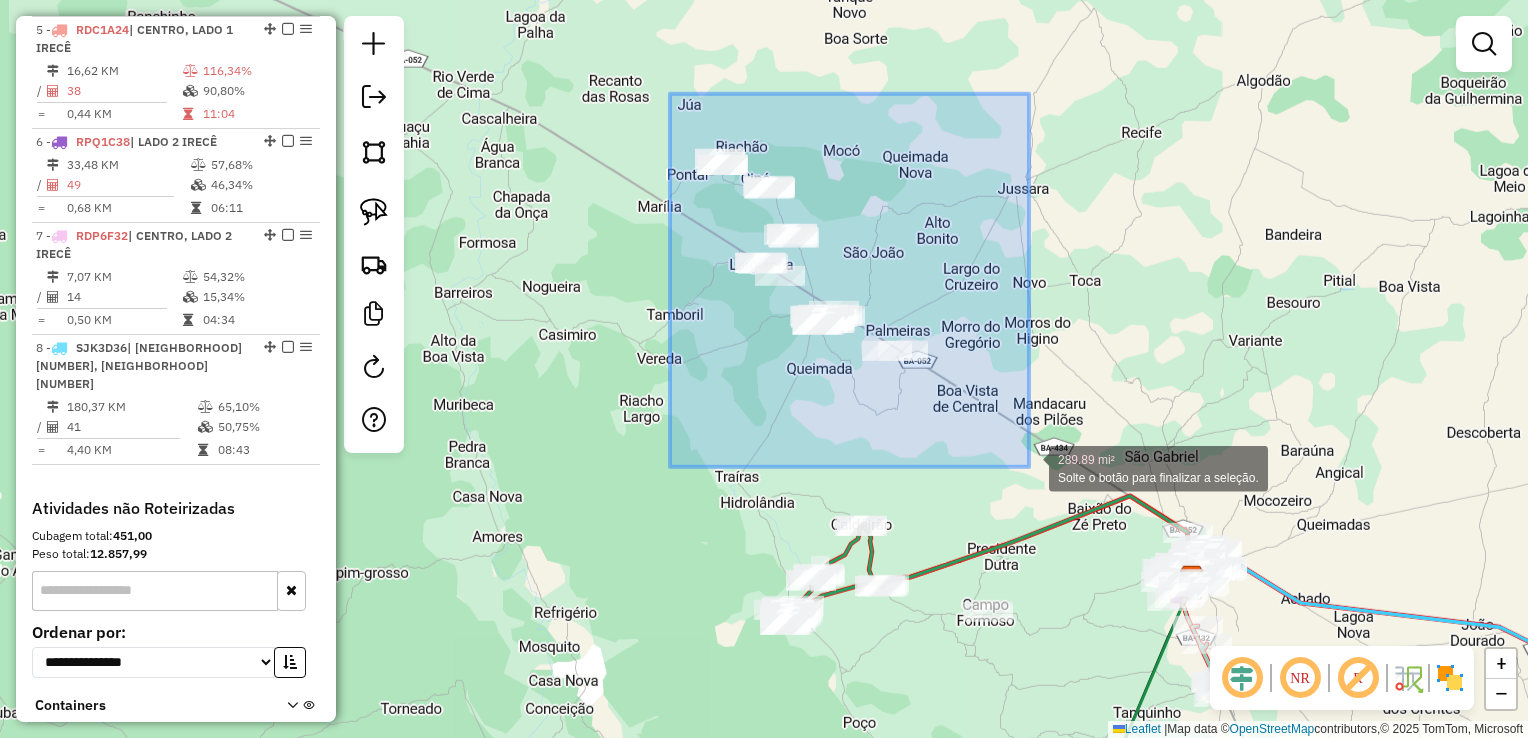 drag, startPoint x: 670, startPoint y: 94, endPoint x: 1029, endPoint y: 467, distance: 517.69684 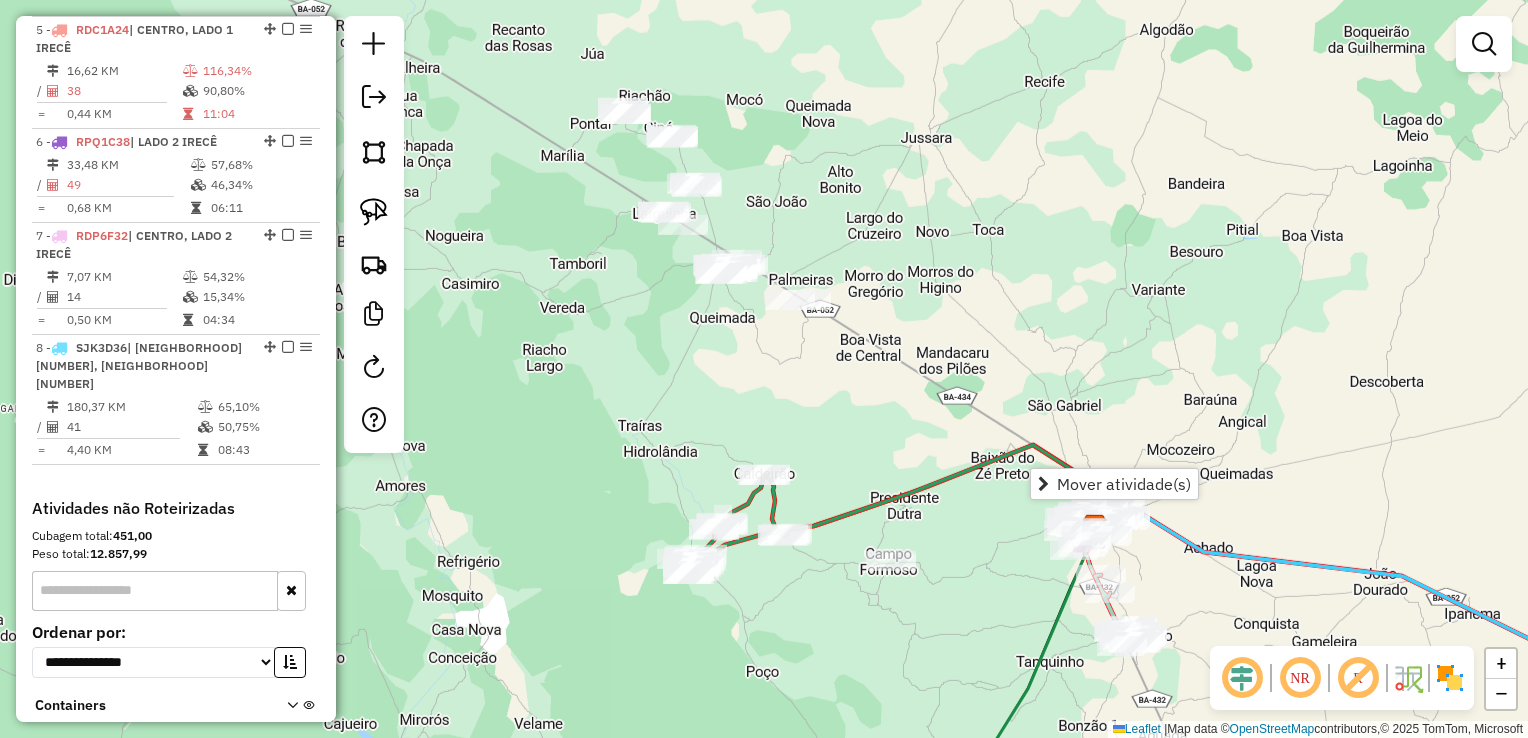 drag, startPoint x: 1015, startPoint y: 342, endPoint x: 918, endPoint y: 291, distance: 109.59015 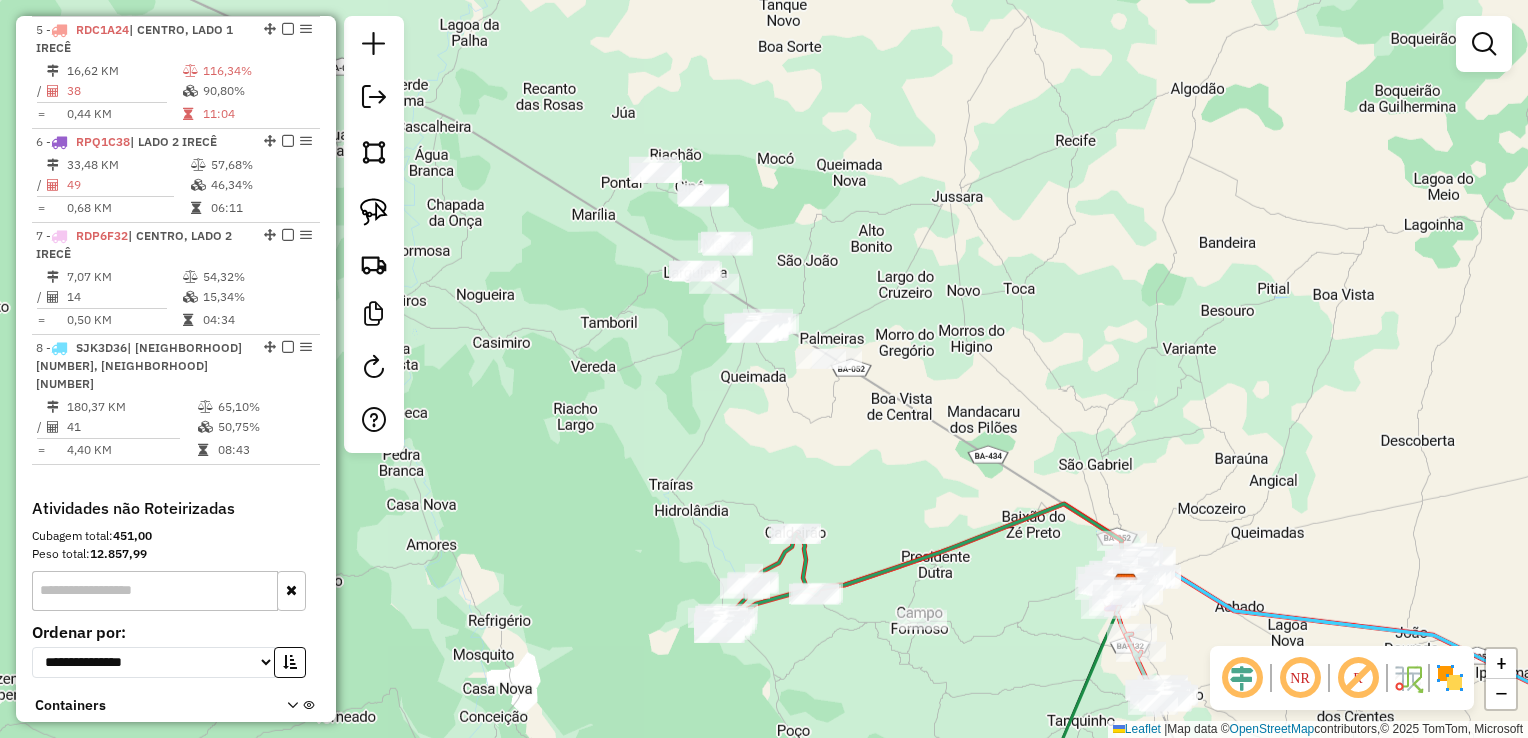 drag, startPoint x: 897, startPoint y: 247, endPoint x: 928, endPoint y: 306, distance: 66.64833 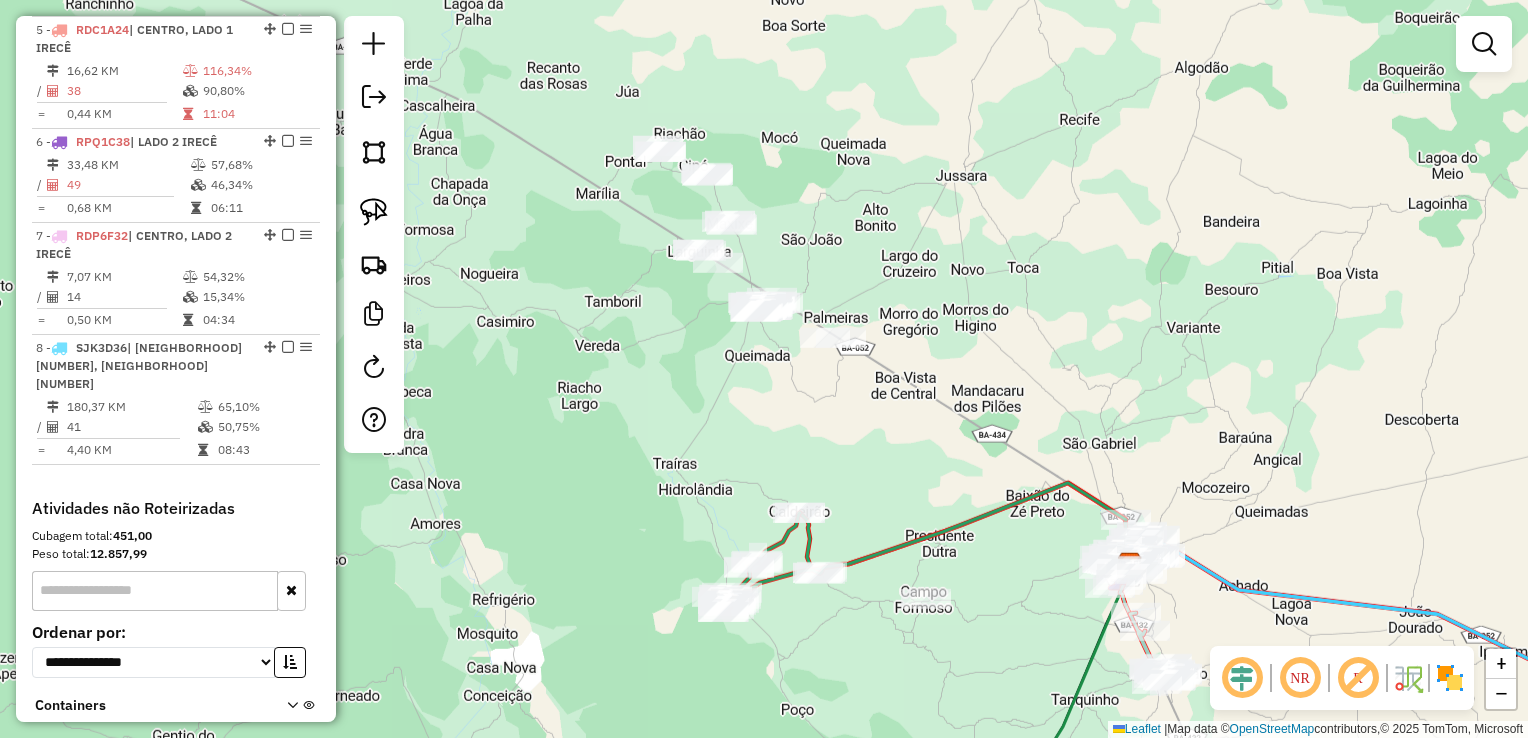drag, startPoint x: 963, startPoint y: 263, endPoint x: 918, endPoint y: 156, distance: 116.07756 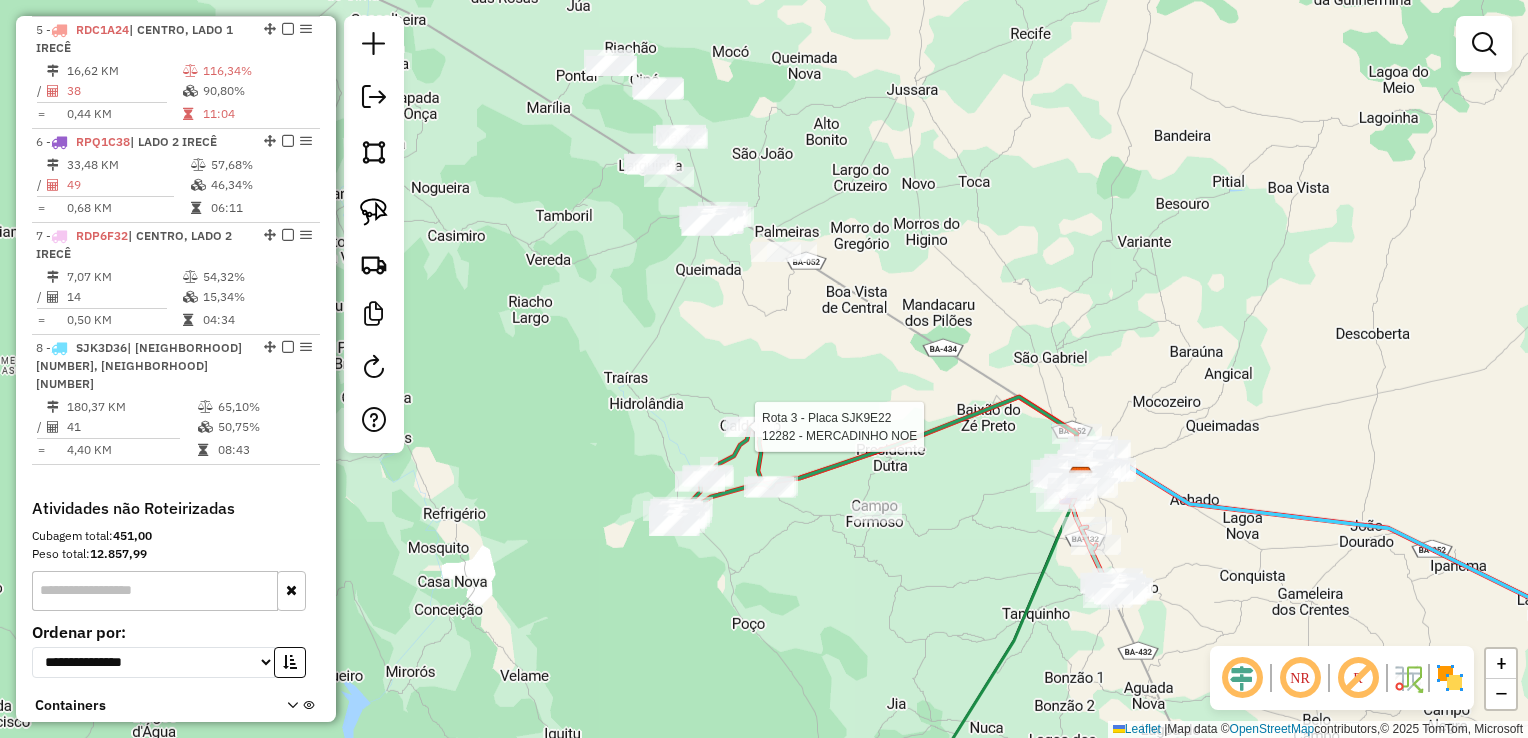select on "*********" 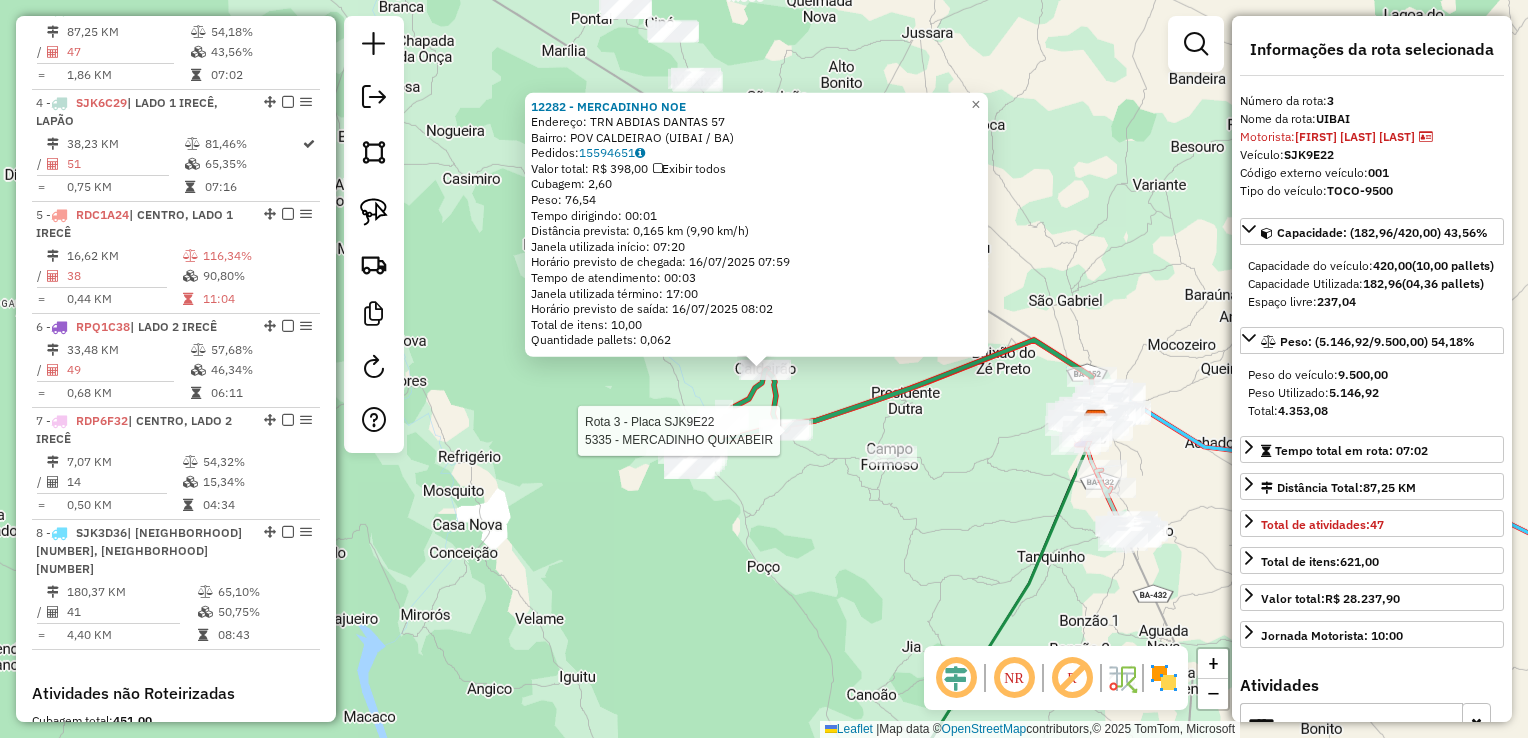 scroll, scrollTop: 962, scrollLeft: 0, axis: vertical 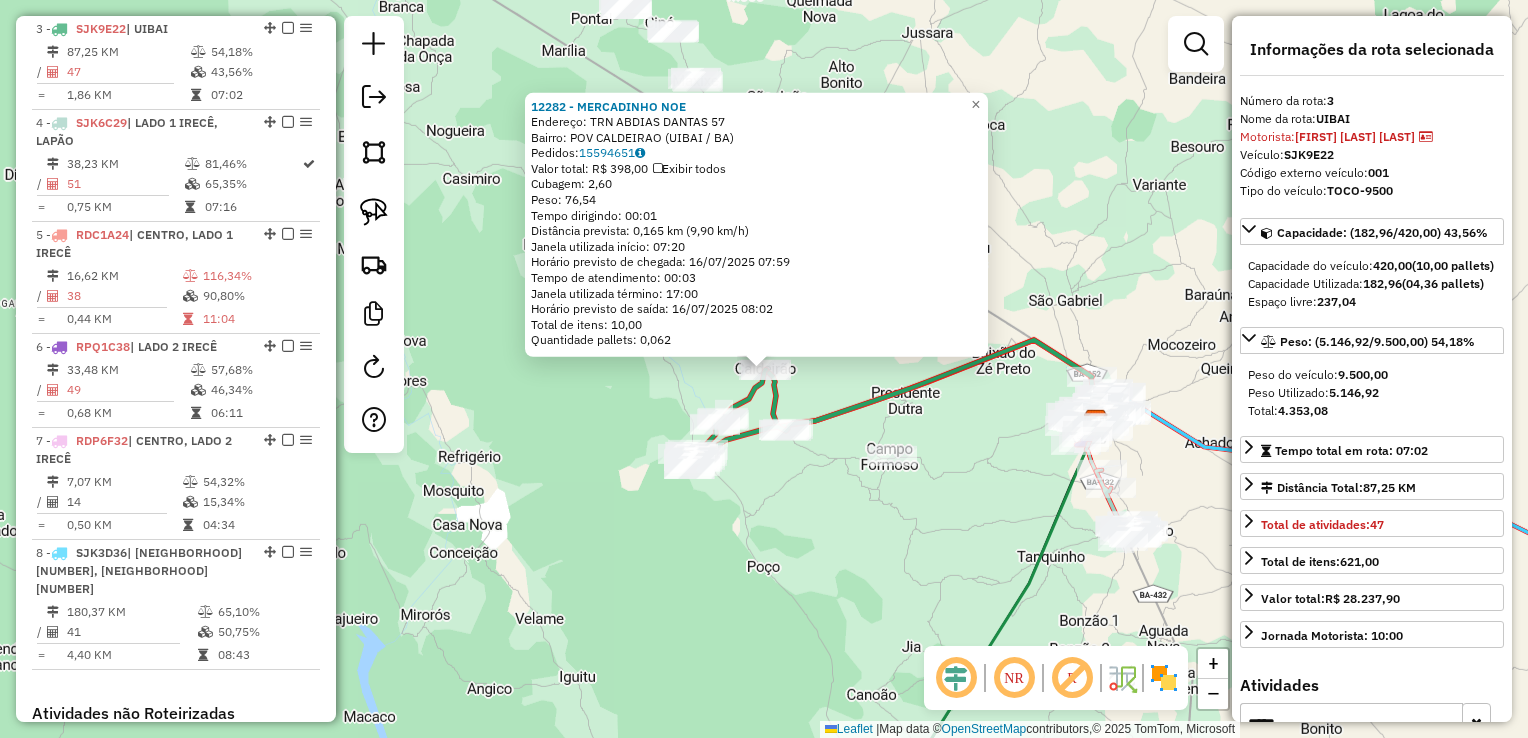click on "12282 - MERCADINHO NOE  Endereço:  TRN ABDIAS DANTAS 57   Bairro: POV CALDEIRAO (UIBAI / BA)   Pedidos:  15594651   Valor total: R$ 398,00   Exibir todos   Cubagem: 2,60  Peso: 76,54  Tempo dirigindo: 00:01   Distância prevista: 0,165 km (9,90 km/h)   Janela utilizada início: 07:20   Horário previsto de chegada: 16/07/2025 07:59   Tempo de atendimento: 00:03   Janela utilizada término: 17:00   Horário previsto de saída: 16/07/2025 08:02   Total de itens: 10,00   Quantidade pallets: 0,062  × Janela de atendimento Grade de atendimento Capacidade Transportadoras Veículos Cliente Pedidos  Rotas Selecione os dias de semana para filtrar as janelas de atendimento  Seg   Ter   Qua   Qui   Sex   Sáb   Dom  Informe o período da janela de atendimento: De: Até:  Filtrar exatamente a janela do cliente  Considerar janela de atendimento padrão  Selecione os dias de semana para filtrar as grades de atendimento  Seg   Ter   Qua   Qui   Sex   Sáb   Dom   Considerar clientes sem dia de atendimento cadastrado  De:" 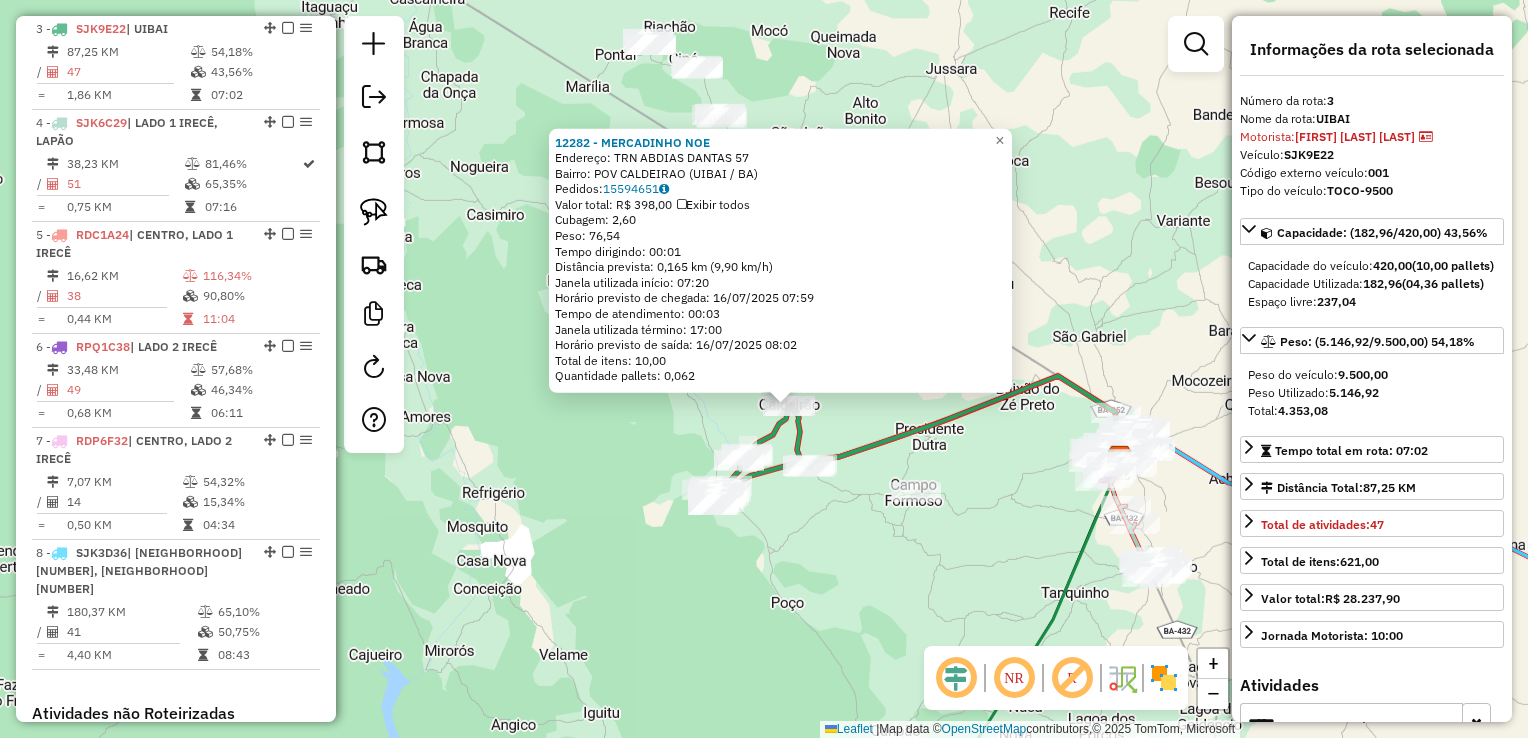 drag, startPoint x: 830, startPoint y: 362, endPoint x: 854, endPoint y: 409, distance: 52.773098 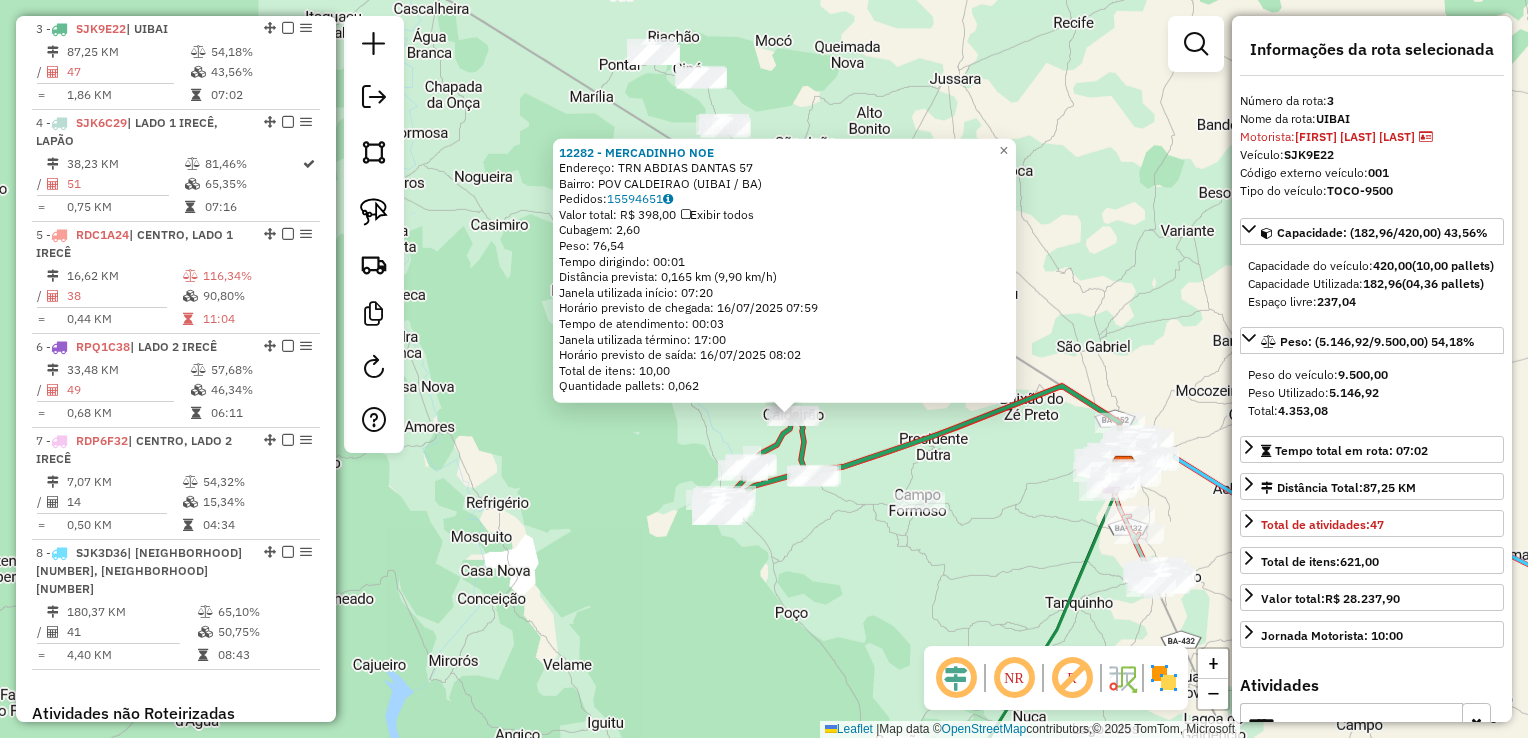 click on "12282 - MERCADINHO NOE  Endereço:  TRN ABDIAS DANTAS 57   Bairro: POV CALDEIRAO (UIBAI / BA)   Pedidos:  15594651   Valor total: R$ 398,00   Exibir todos   Cubagem: 2,60  Peso: 76,54  Tempo dirigindo: 00:01   Distância prevista: 0,165 km (9,90 km/h)   Janela utilizada início: 07:20   Horário previsto de chegada: 16/07/2025 07:59   Tempo de atendimento: 00:03   Janela utilizada término: 17:00   Horário previsto de saída: 16/07/2025 08:02   Total de itens: 10,00   Quantidade pallets: 0,062  × Janela de atendimento Grade de atendimento Capacidade Transportadoras Veículos Cliente Pedidos  Rotas Selecione os dias de semana para filtrar as janelas de atendimento  Seg   Ter   Qua   Qui   Sex   Sáb   Dom  Informe o período da janela de atendimento: De: Até:  Filtrar exatamente a janela do cliente  Considerar janela de atendimento padrão  Selecione os dias de semana para filtrar as grades de atendimento  Seg   Ter   Qua   Qui   Sex   Sáb   Dom   Considerar clientes sem dia de atendimento cadastrado  De:" 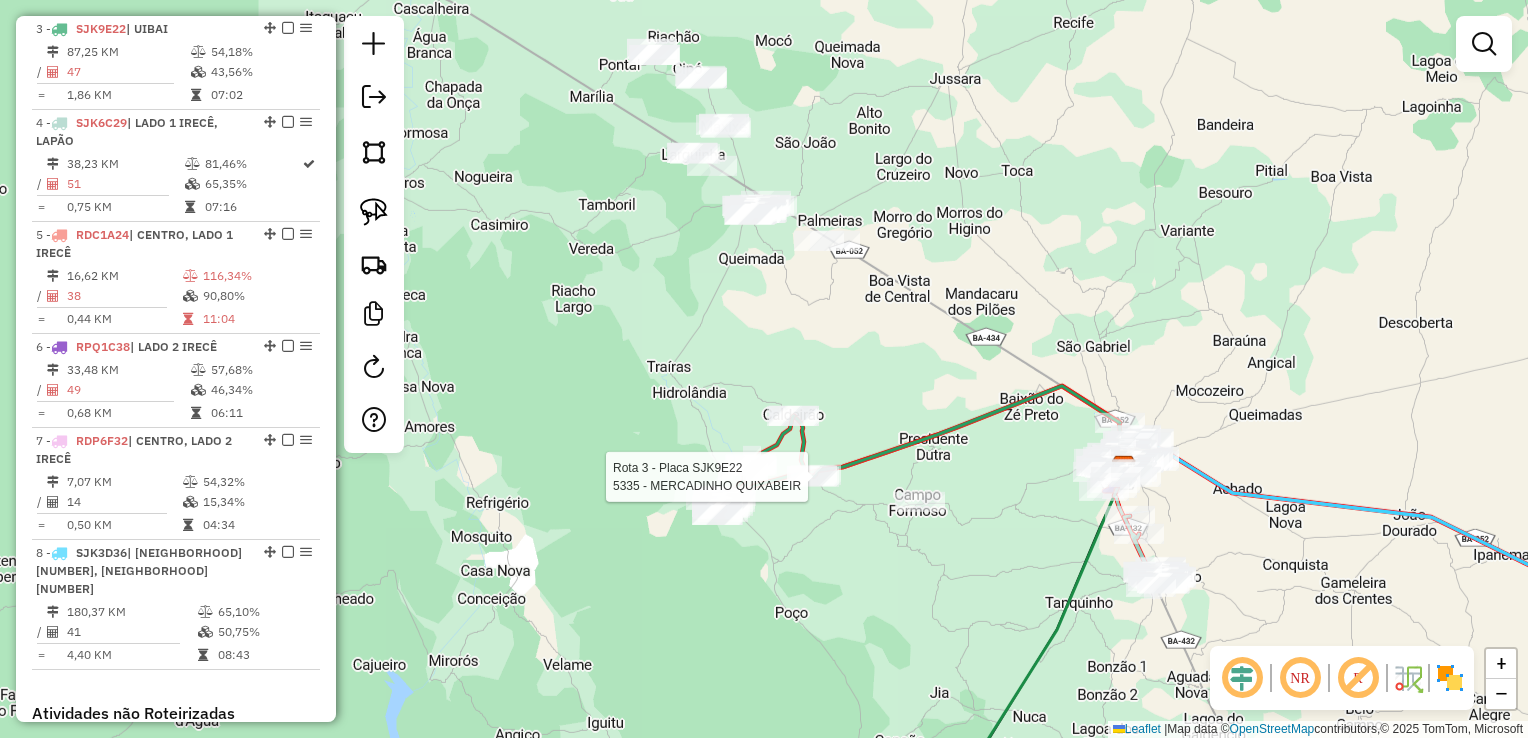 select on "*********" 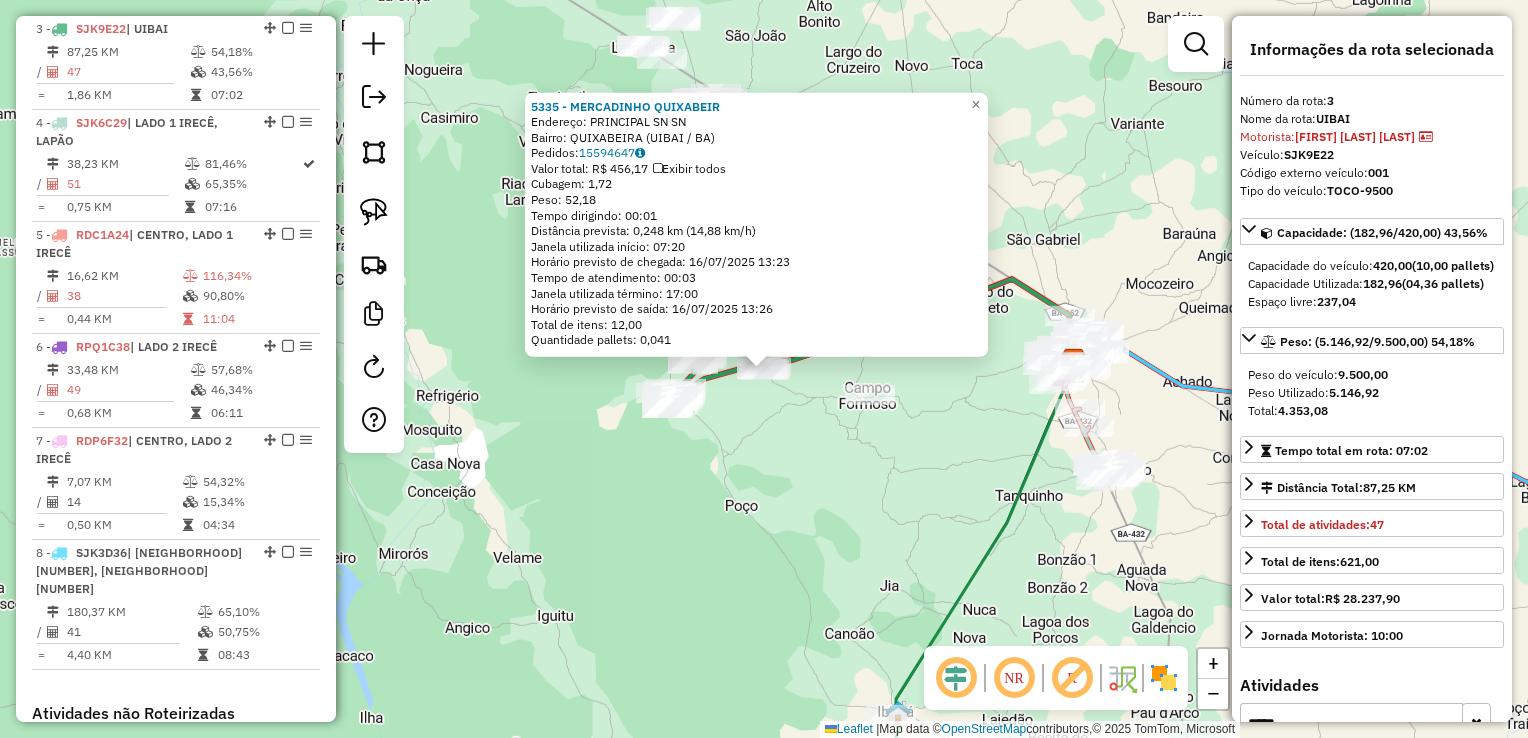 click on "5335 - MERCADINHO QUIXABEIR  Endereço:  PRINCIPAL SN SN   Bairro: QUIXABEIRA (UIBAI / BA)   Pedidos:  15594647   Valor total: R$ 456,17   Exibir todos   Cubagem: 1,72  Peso: 52,18  Tempo dirigindo: 00:01   Distância prevista: 0,248 km (14,88 km/h)   Janela utilizada início: 07:20   Horário previsto de chegada: 16/07/2025 13:23   Tempo de atendimento: 00:03   Janela utilizada término: 17:00   Horário previsto de saída: 16/07/2025 13:26   Total de itens: 12,00   Quantidade pallets: 0,041  × Janela de atendimento Grade de atendimento Capacidade Transportadoras Veículos Cliente Pedidos  Rotas Selecione os dias de semana para filtrar as janelas de atendimento  Seg   Ter   Qua   Qui   Sex   Sáb   Dom  Informe o período da janela de atendimento: De: Até:  Filtrar exatamente a janela do cliente  Considerar janela de atendimento padrão  Selecione os dias de semana para filtrar as grades de atendimento  Seg   Ter   Qua   Qui   Sex   Sáb   Dom   Considerar clientes sem dia de atendimento cadastrado  De:  +" 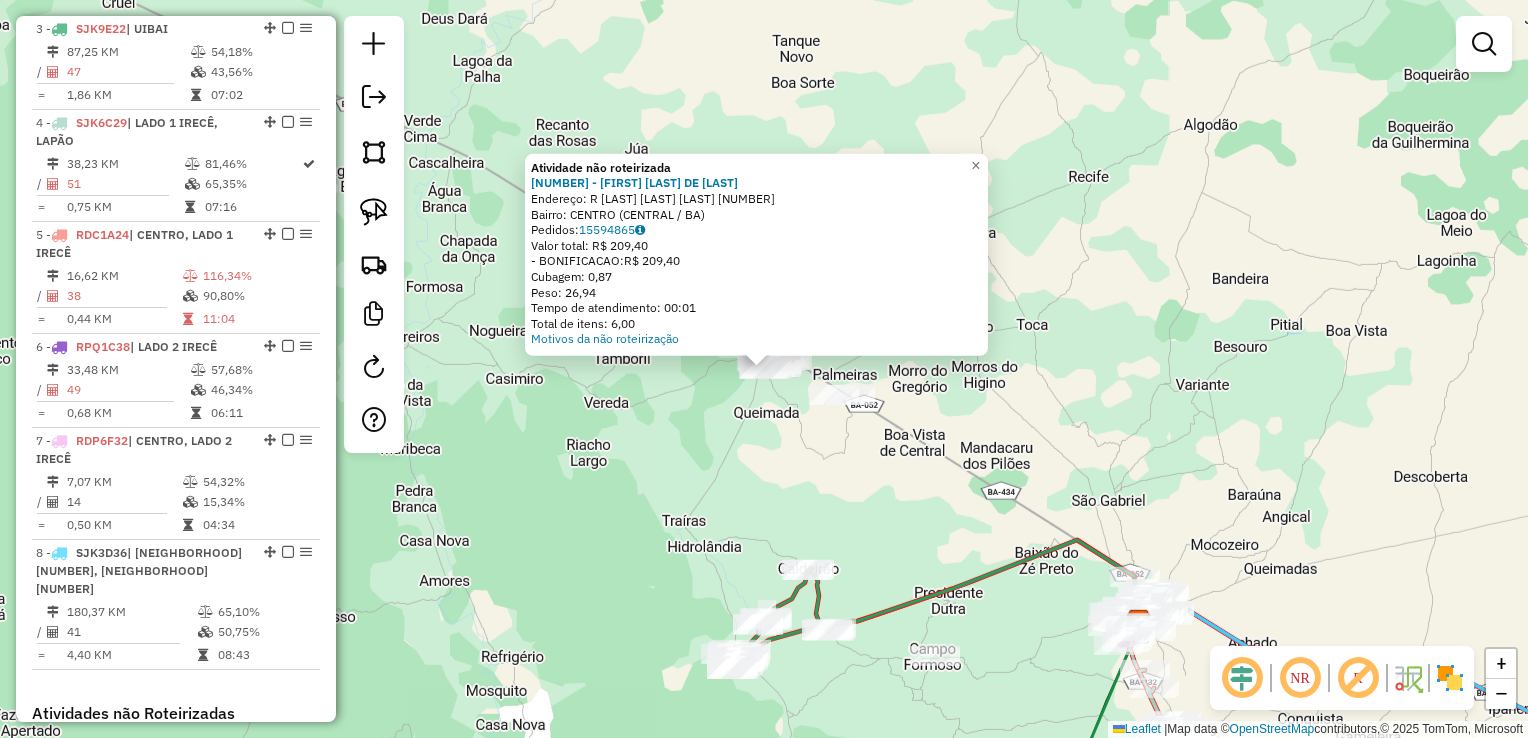 click on "Atividade não roteirizada 8158 - ROSALINA MARTINS DE SOUZA  Endereço: R   EGIDIO F. SANTOS               245   Bairro: CENTRO (CENTRAL / BA)   Pedidos:  15594865   Valor total: R$ 209,40   - BONIFICACAO:  R$ 209,40   Cubagem: 0,87   Peso: 26,94   Tempo de atendimento: 00:01   Total de itens: 6,00  Motivos da não roteirização × Janela de atendimento Grade de atendimento Capacidade Transportadoras Veículos Cliente Pedidos  Rotas Selecione os dias de semana para filtrar as janelas de atendimento  Seg   Ter   Qua   Qui   Sex   Sáb   Dom  Informe o período da janela de atendimento: De: Até:  Filtrar exatamente a janela do cliente  Considerar janela de atendimento padrão  Selecione os dias de semana para filtrar as grades de atendimento  Seg   Ter   Qua   Qui   Sex   Sáb   Dom   Considerar clientes sem dia de atendimento cadastrado  Clientes fora do dia de atendimento selecionado Filtrar as atividades entre os valores definidos abaixo:  Peso mínimo:   Peso máximo:   Cubagem mínima:   De:   Até:  De:" 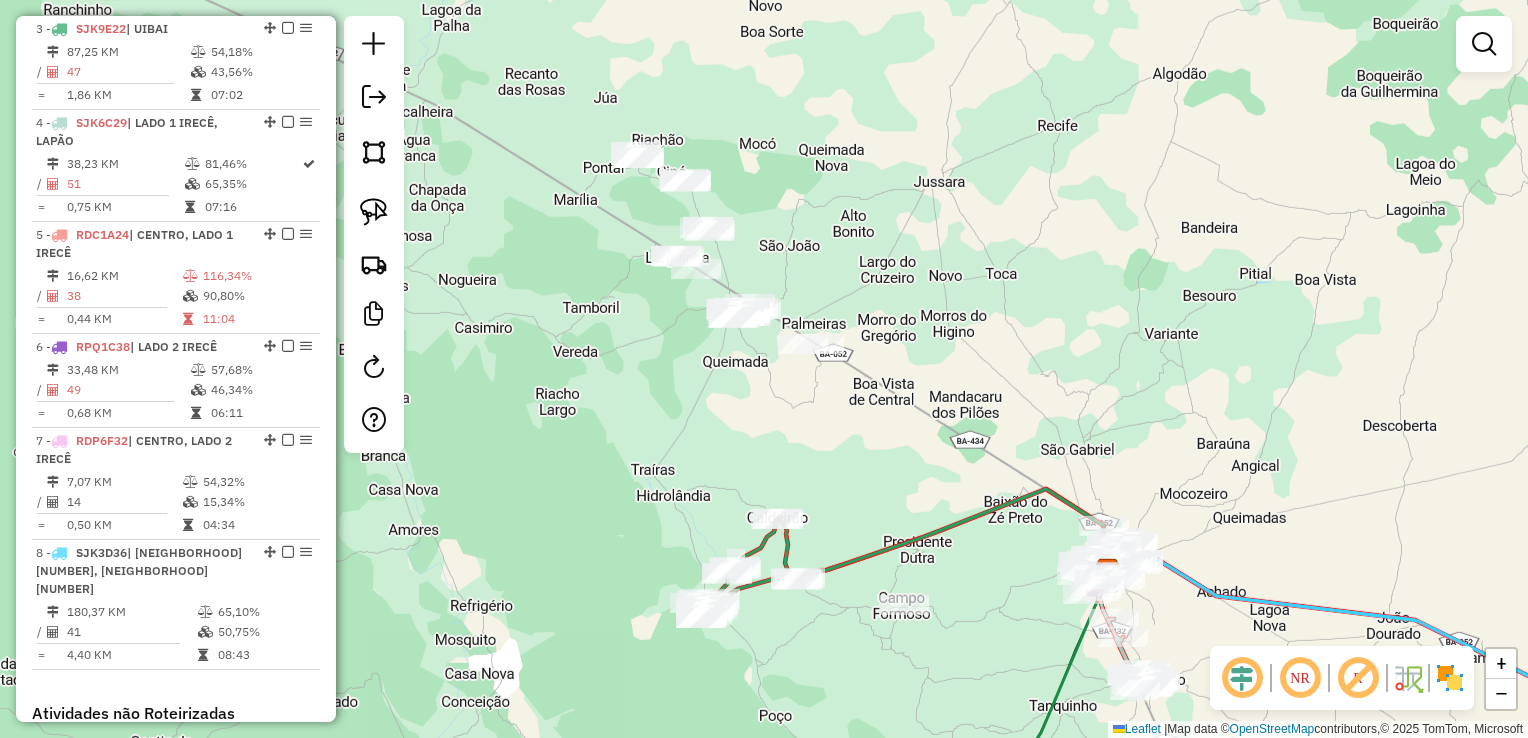 drag, startPoint x: 889, startPoint y: 498, endPoint x: 807, endPoint y: 358, distance: 162.24672 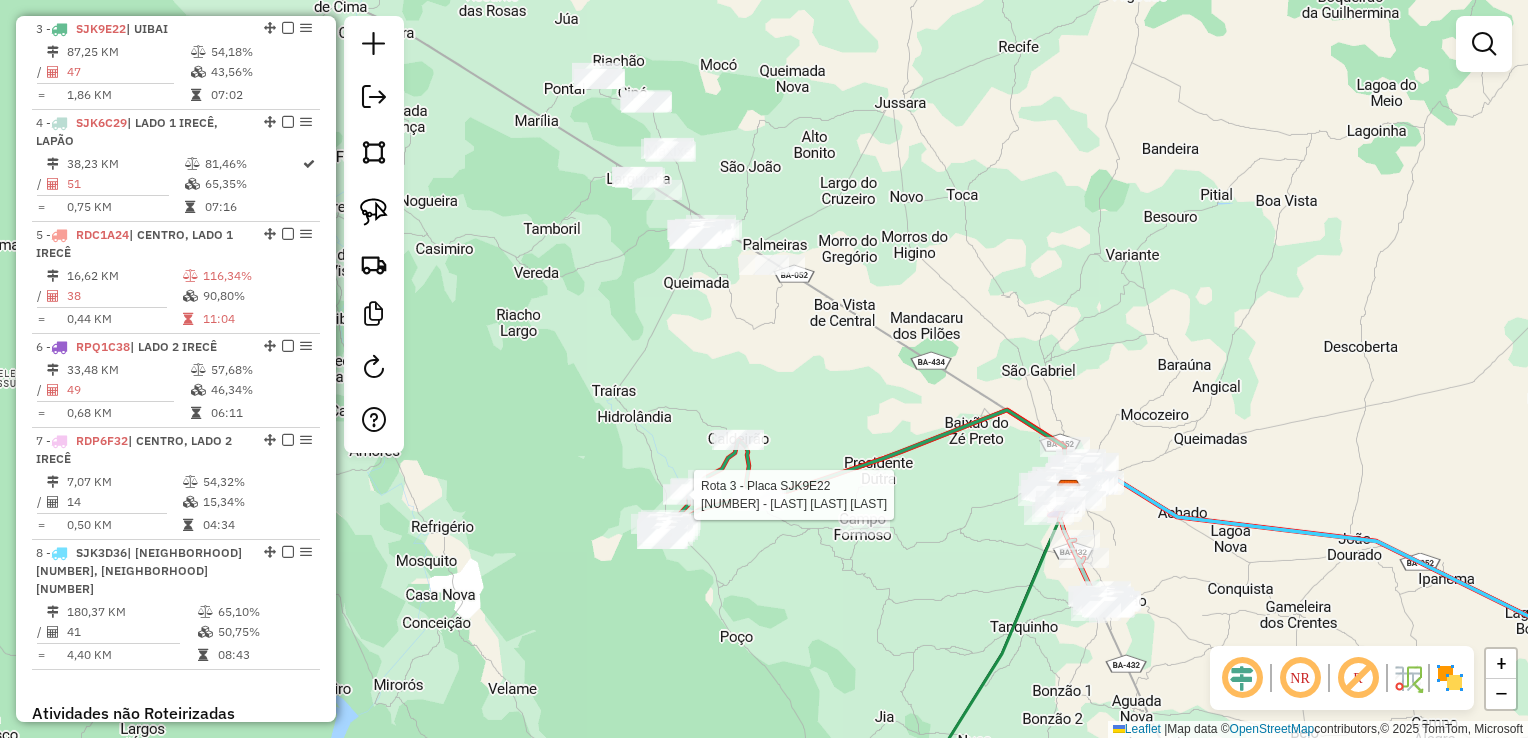 select on "*********" 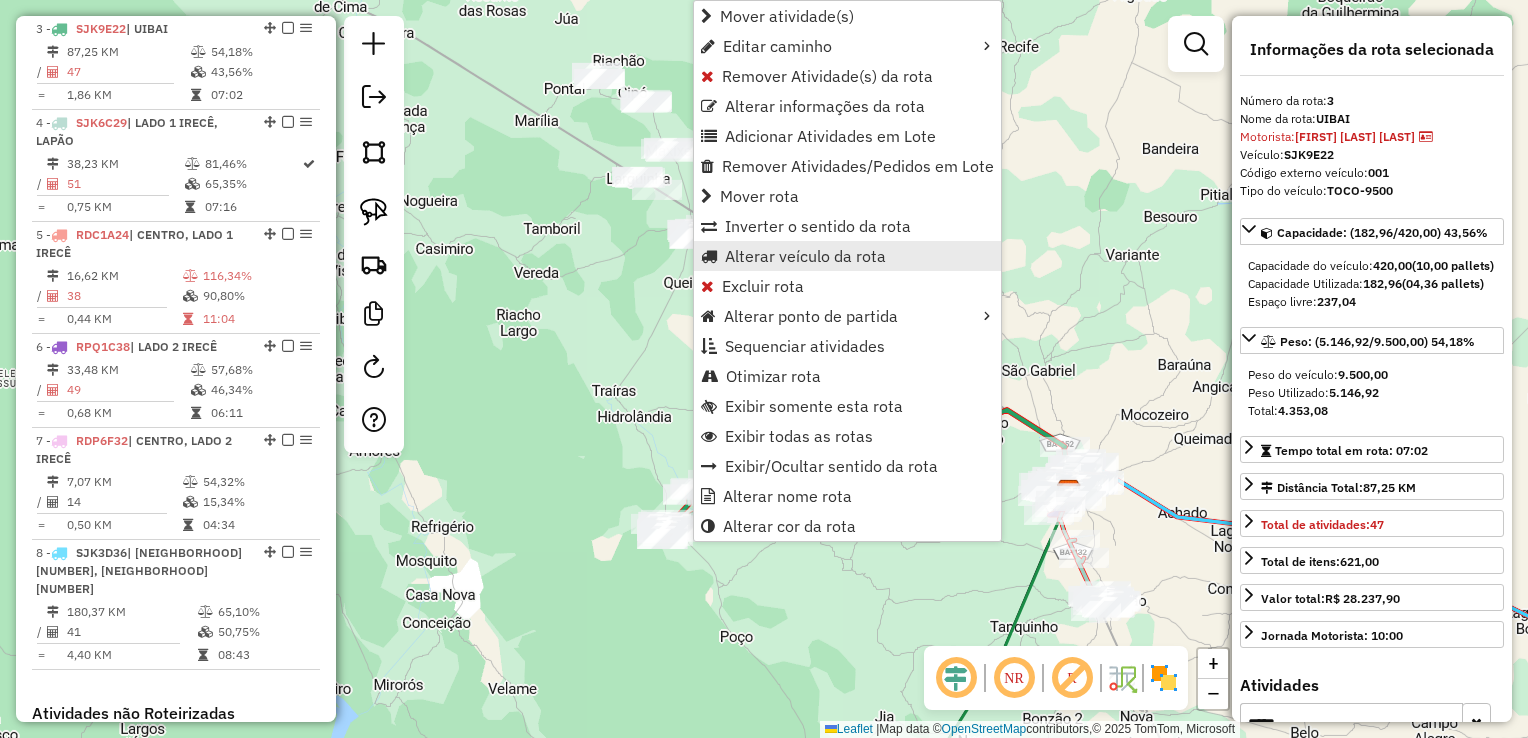 click on "Alterar veículo da rota" at bounding box center (805, 256) 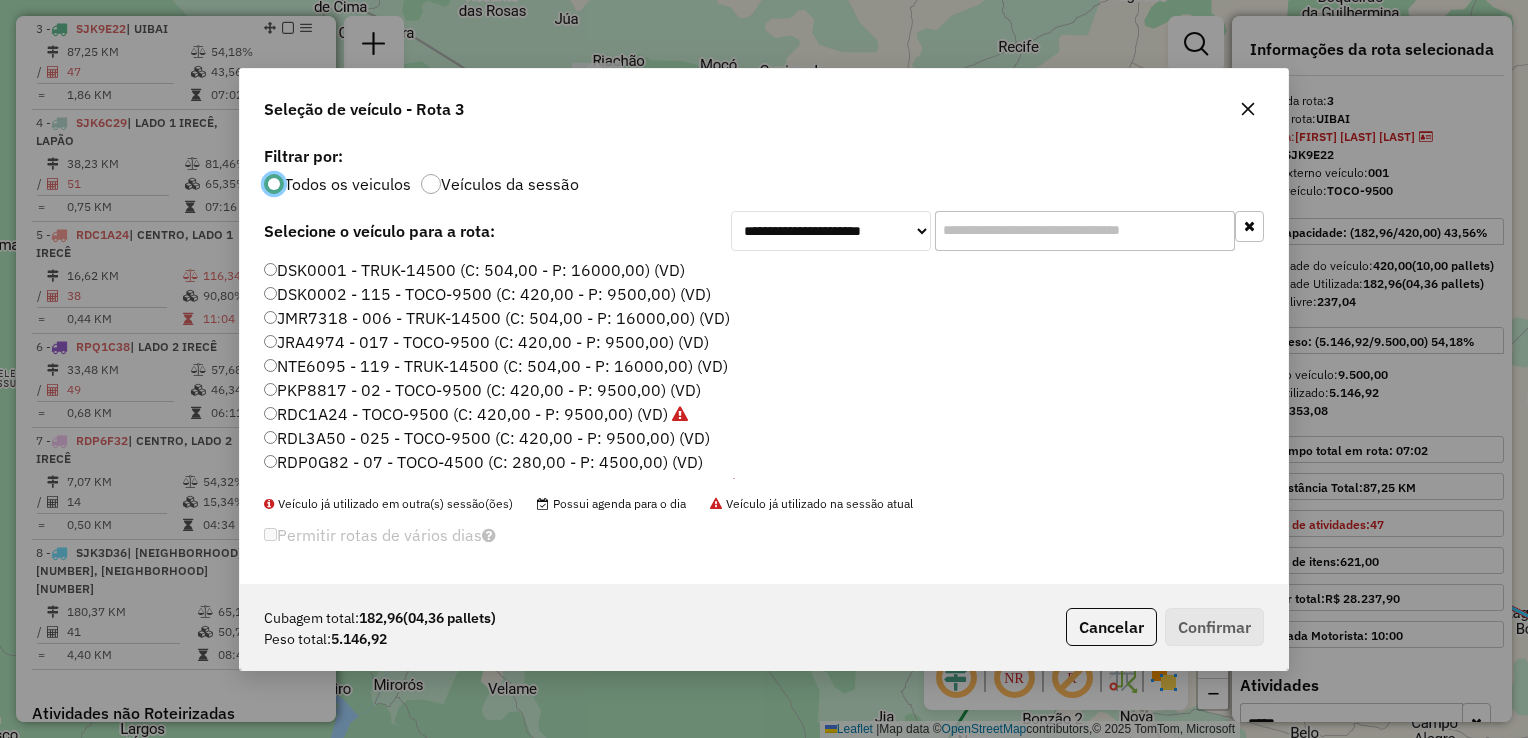 scroll, scrollTop: 10, scrollLeft: 6, axis: both 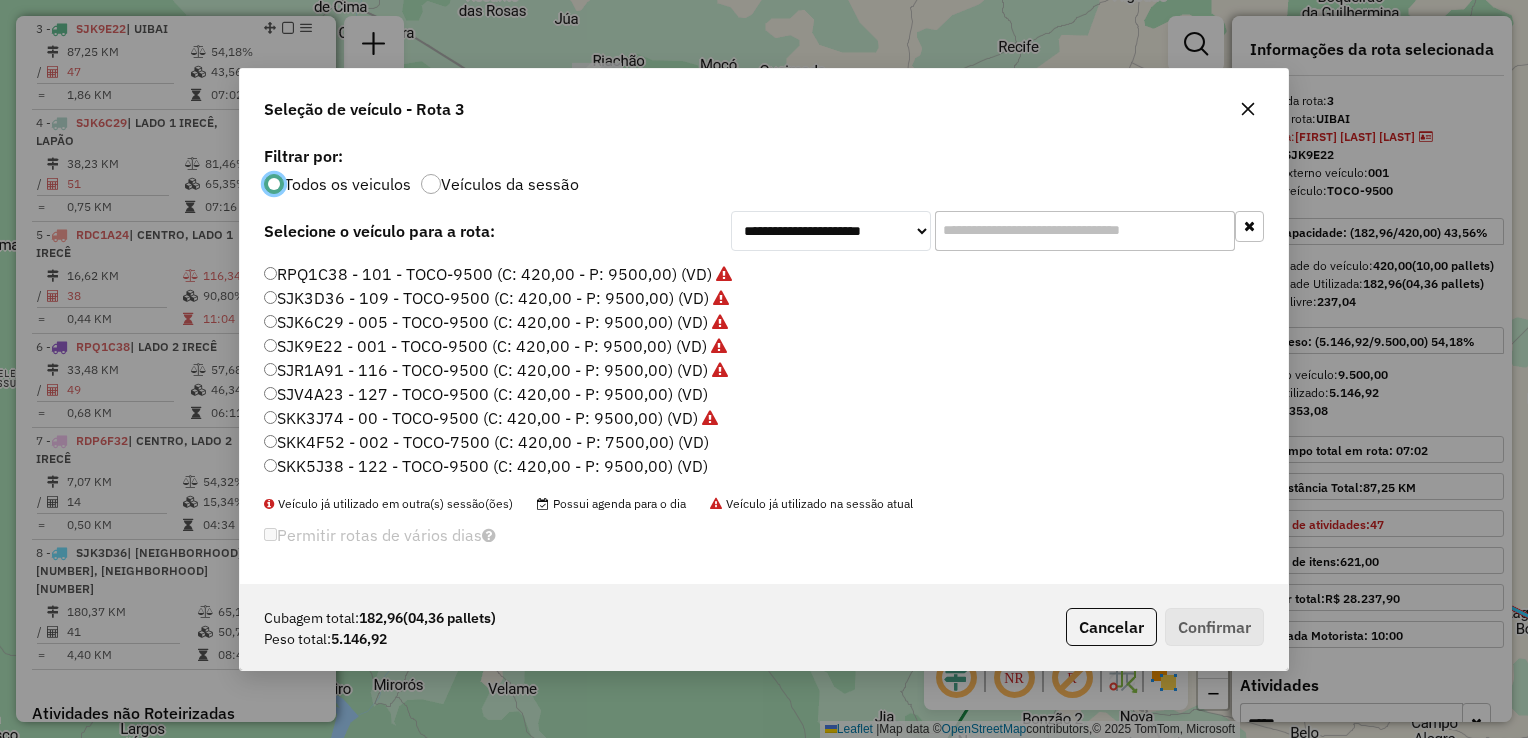 click on "SKK5J38 - 122 - TOCO-9500 (C: 420,00 - P: 9500,00) (VD)" 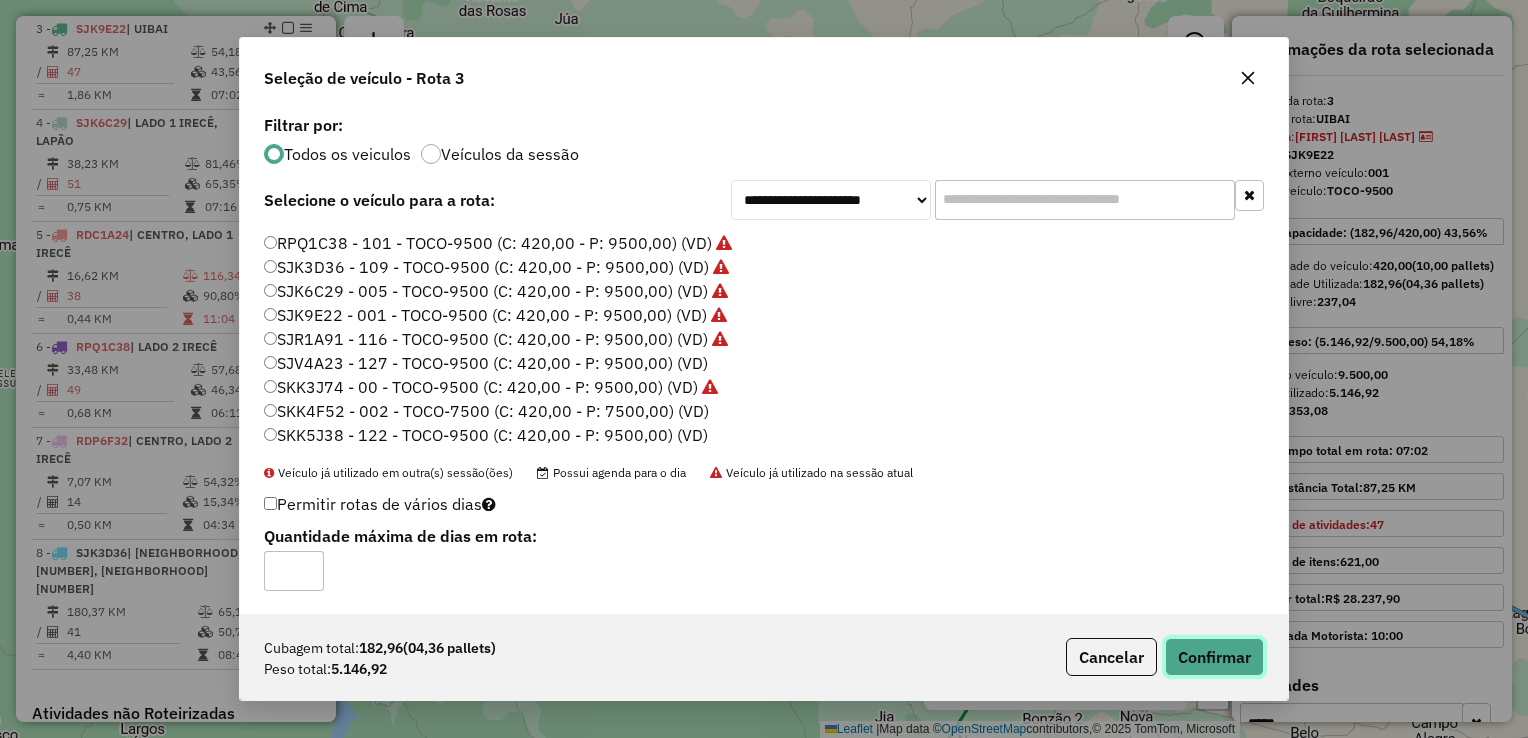 click on "Confirmar" 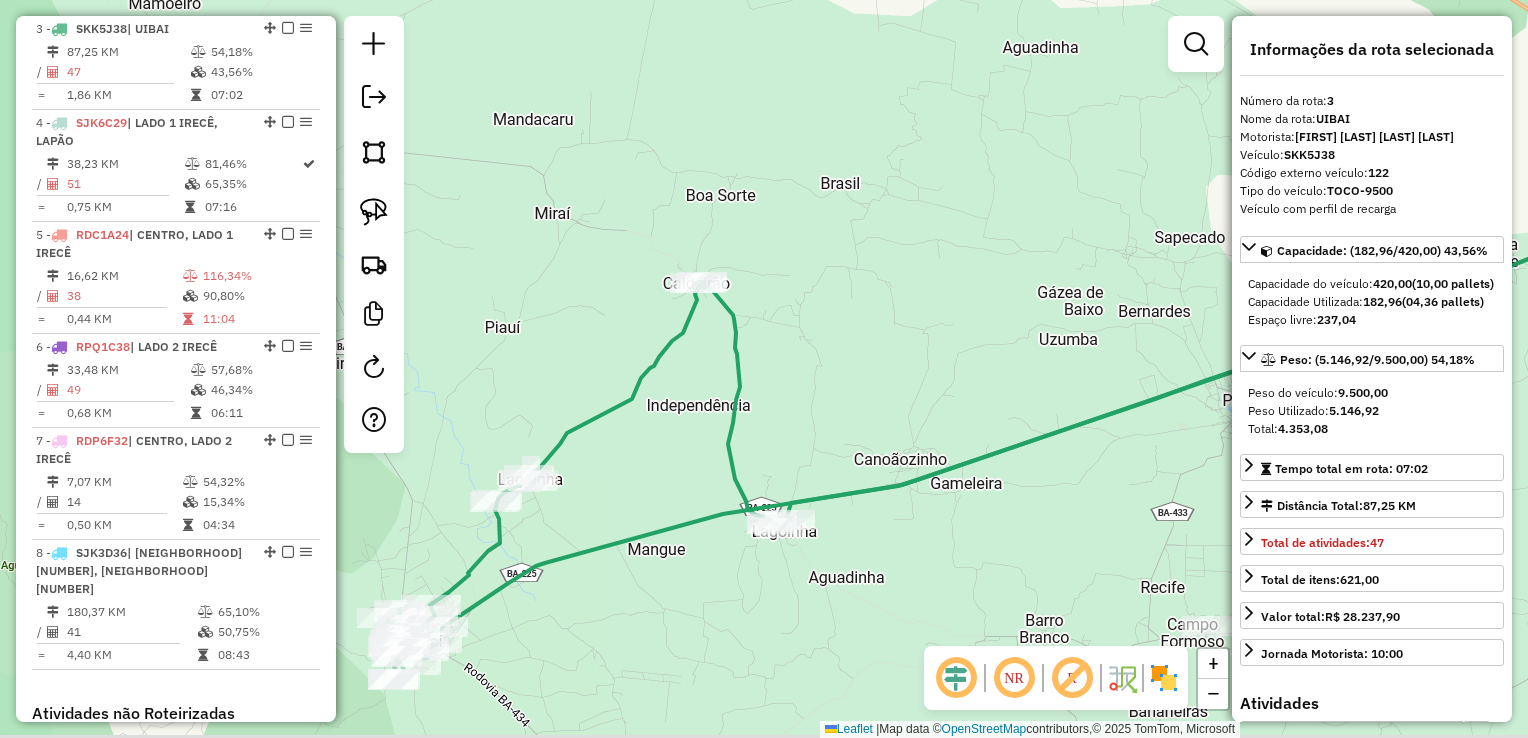 drag, startPoint x: 804, startPoint y: 421, endPoint x: 827, endPoint y: 341, distance: 83.240616 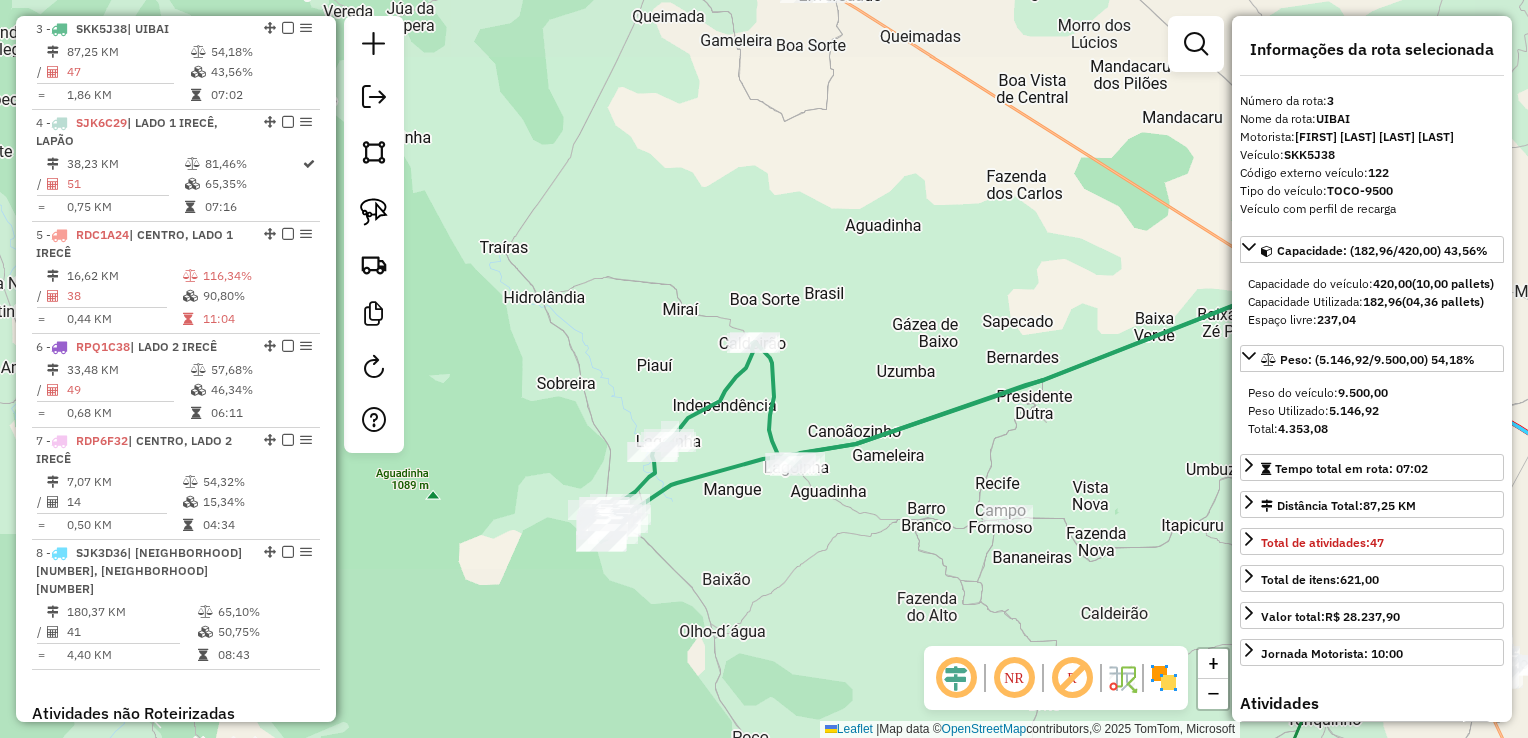 drag, startPoint x: 901, startPoint y: 306, endPoint x: 931, endPoint y: 489, distance: 185.44272 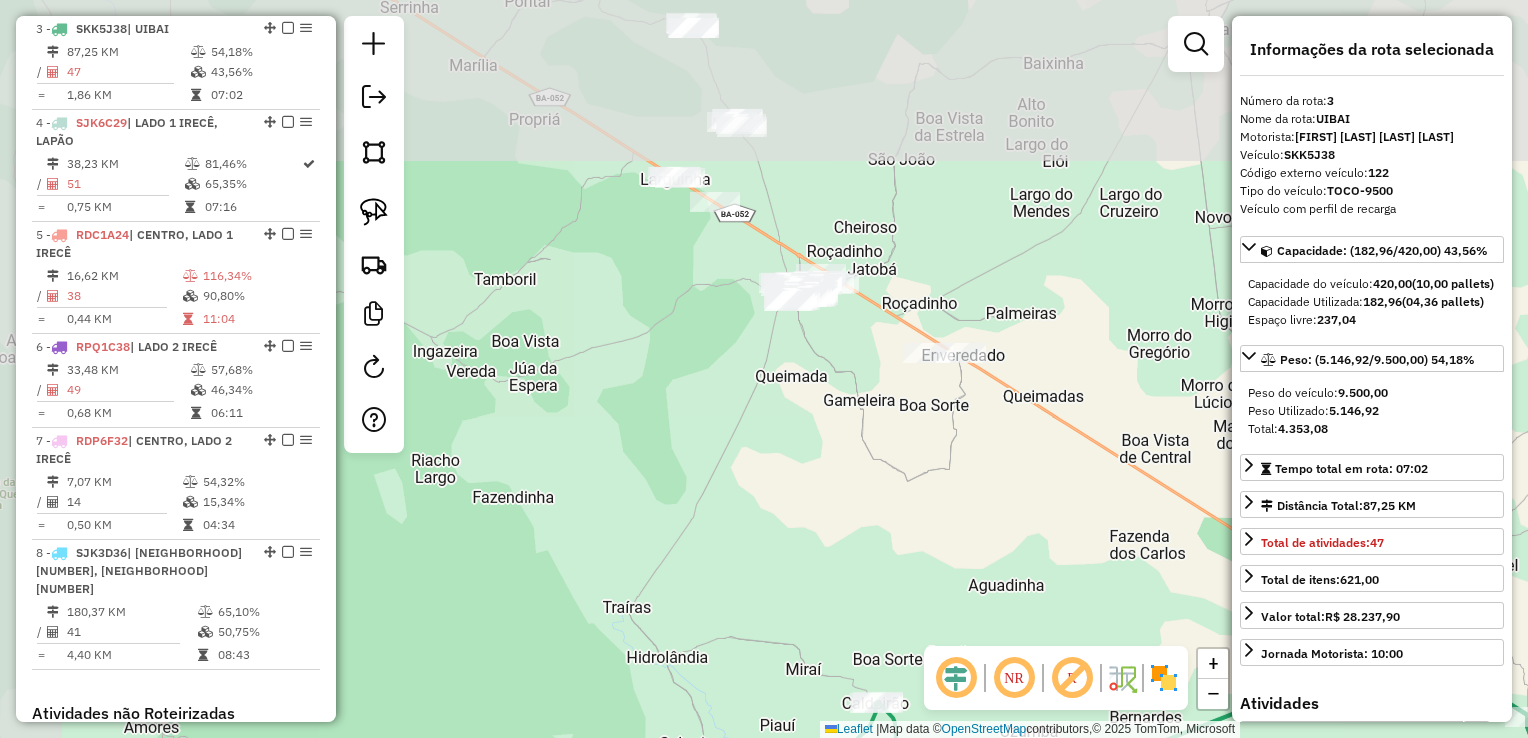 drag, startPoint x: 968, startPoint y: 518, endPoint x: 927, endPoint y: 487, distance: 51.40039 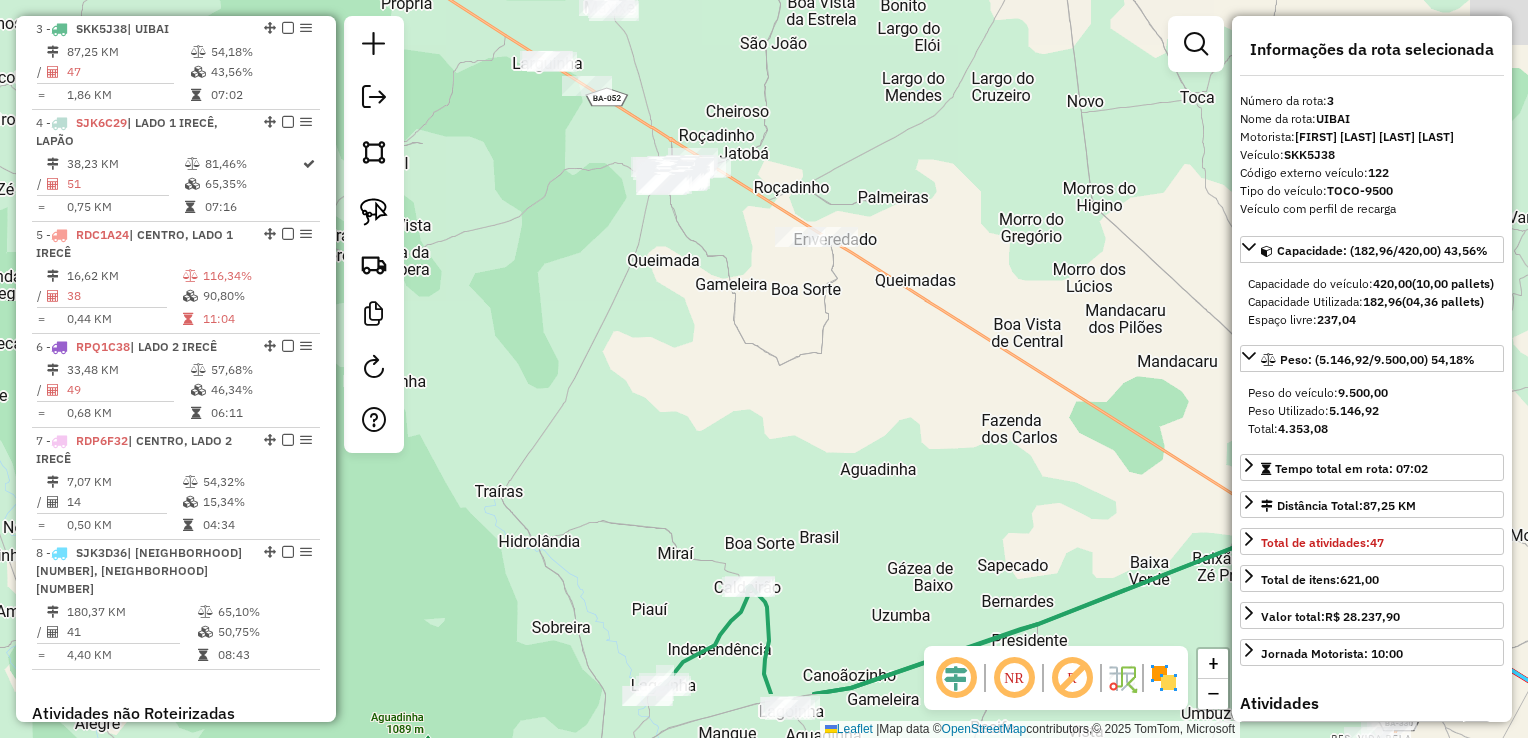 drag, startPoint x: 893, startPoint y: 442, endPoint x: 736, endPoint y: 327, distance: 194.61244 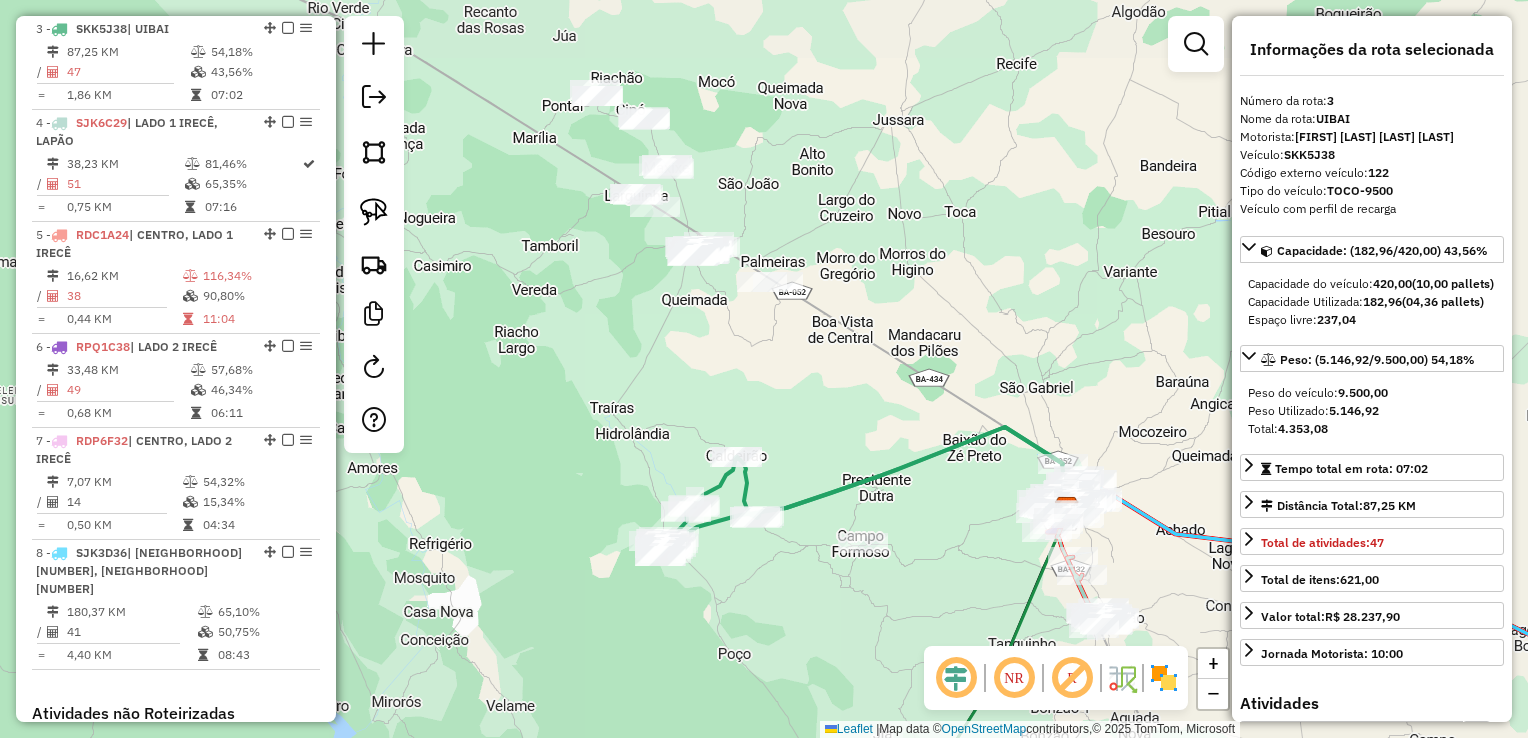 drag, startPoint x: 732, startPoint y: 322, endPoint x: 793, endPoint y: 439, distance: 131.94696 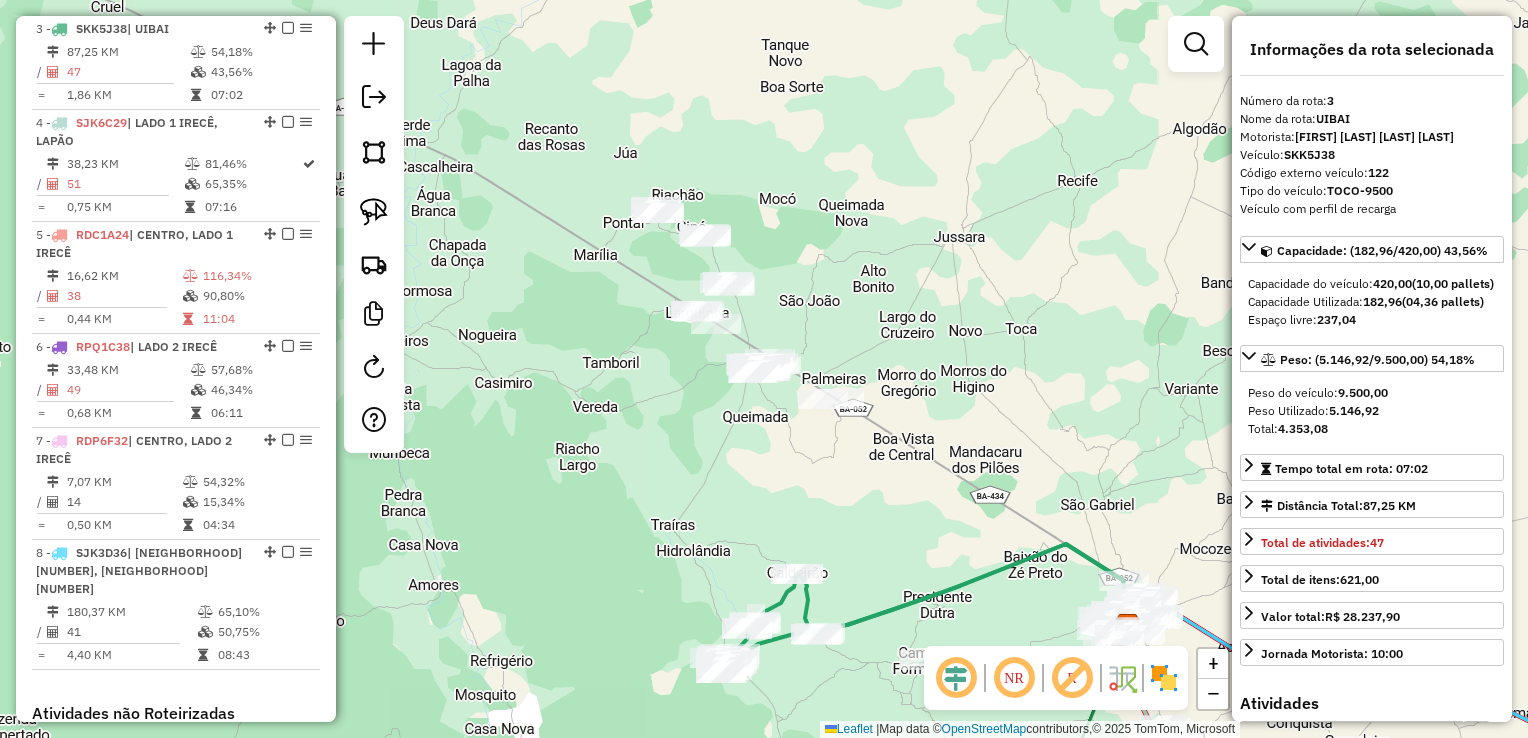 drag, startPoint x: 932, startPoint y: 375, endPoint x: 644, endPoint y: 212, distance: 330.9275 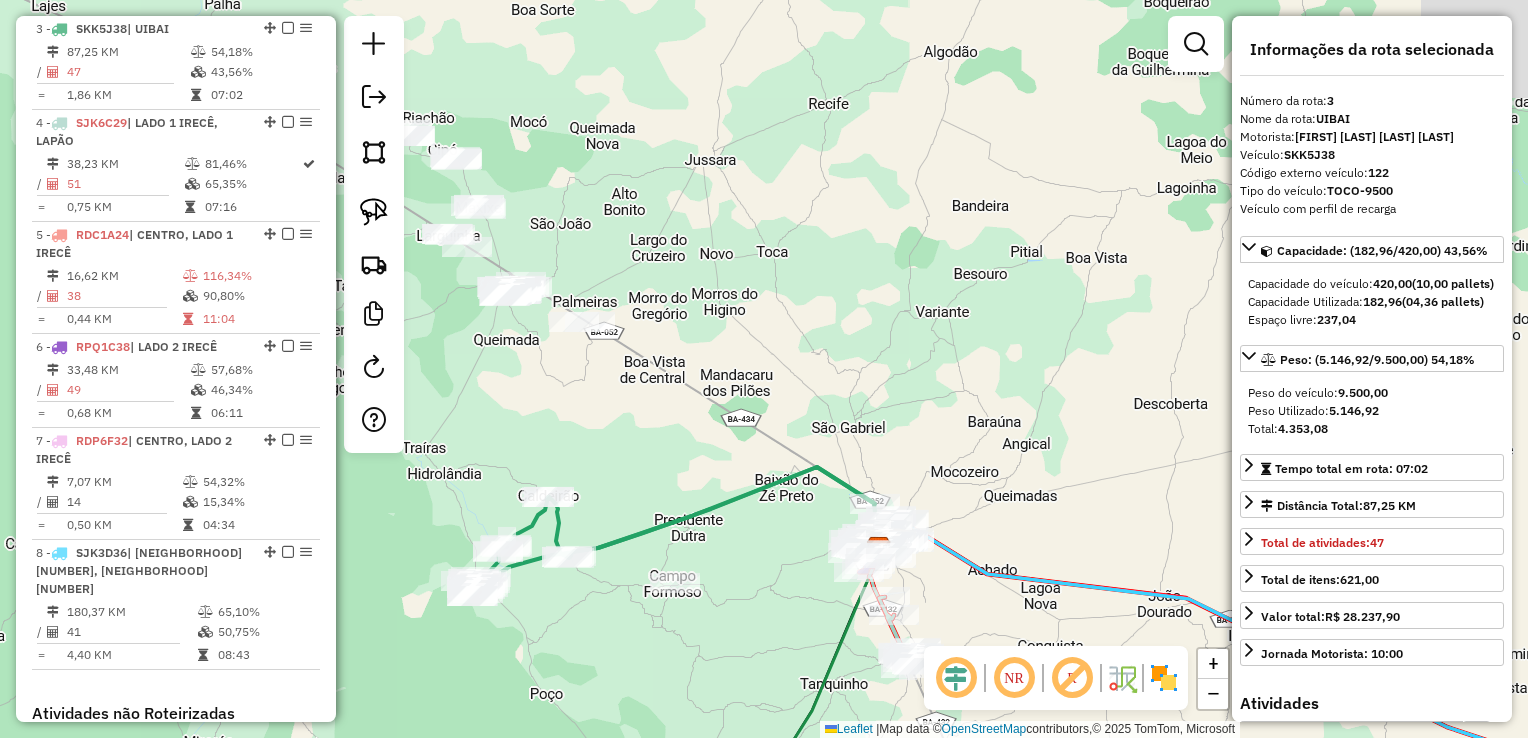 drag, startPoint x: 778, startPoint y: 330, endPoint x: 799, endPoint y: 378, distance: 52.392746 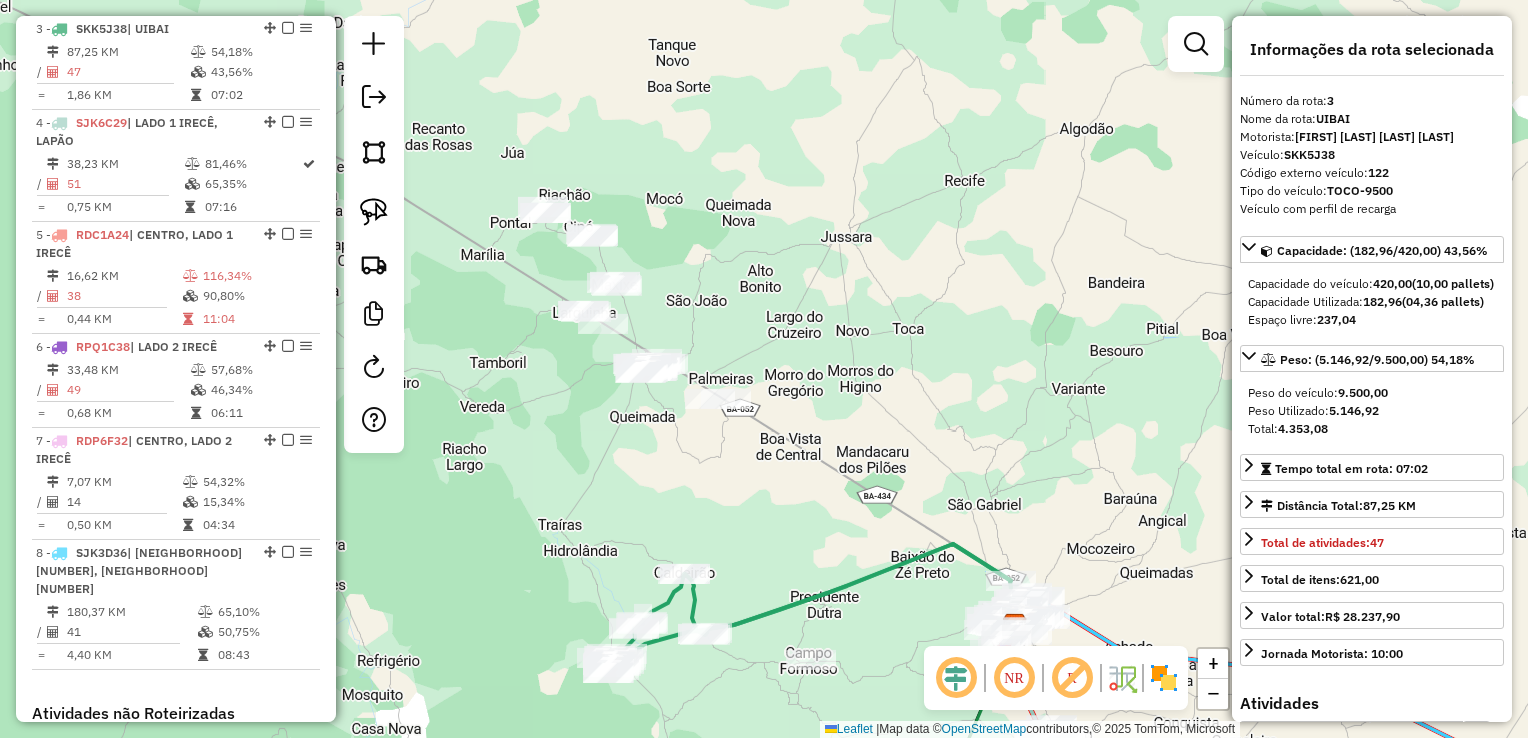 drag, startPoint x: 582, startPoint y: 278, endPoint x: 698, endPoint y: 334, distance: 128.80994 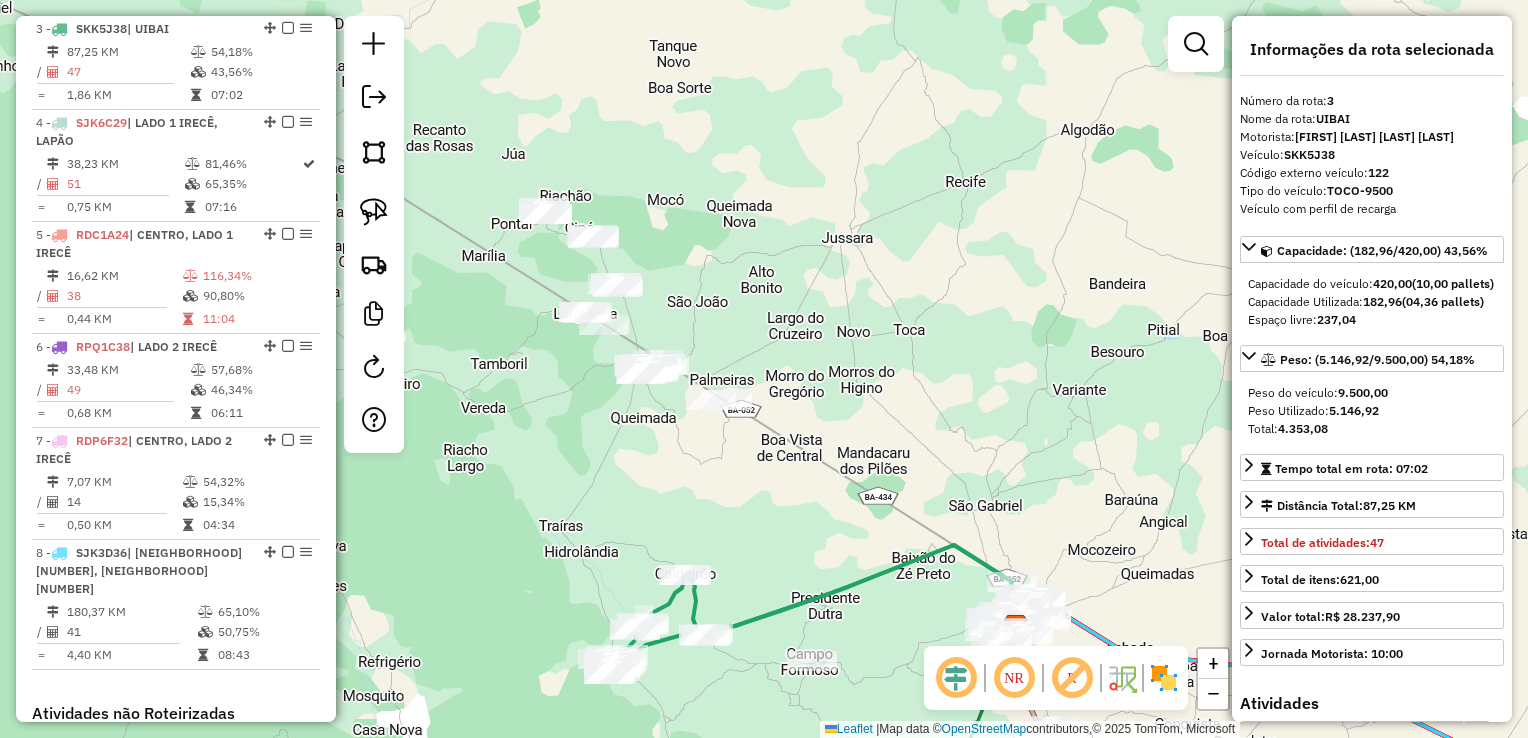 drag, startPoint x: 780, startPoint y: 418, endPoint x: 694, endPoint y: 319, distance: 131.13733 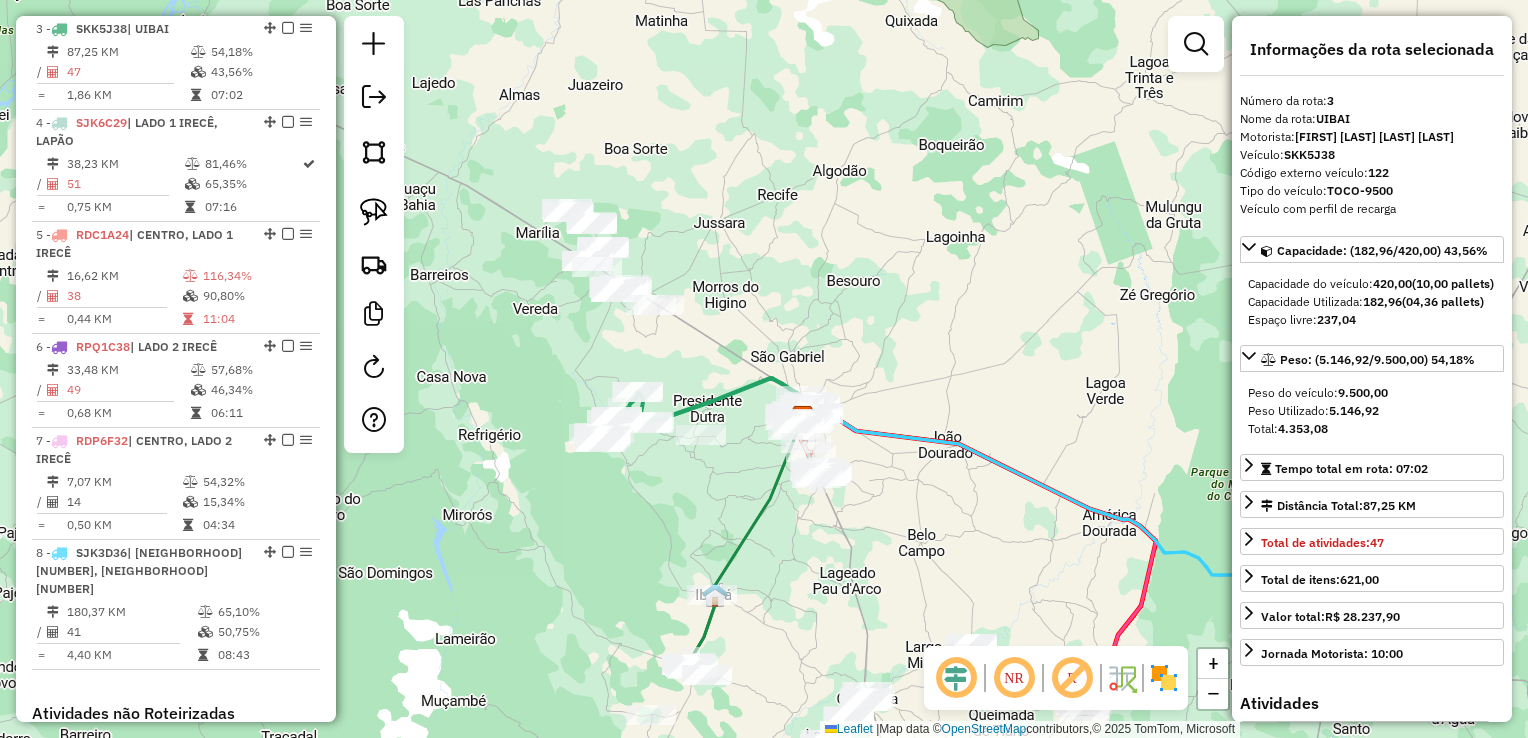 drag, startPoint x: 878, startPoint y: 396, endPoint x: 768, endPoint y: 312, distance: 138.4052 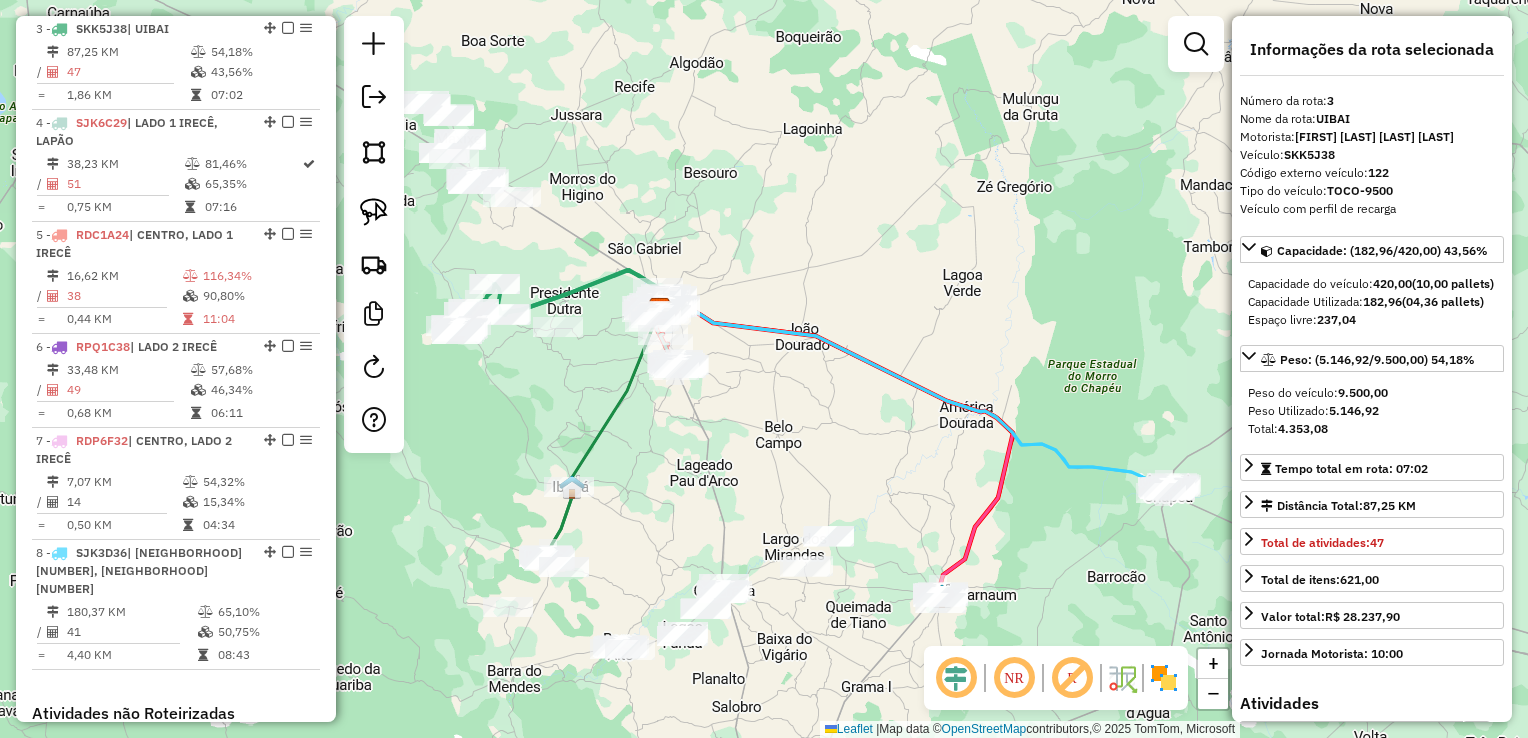 drag, startPoint x: 790, startPoint y: 434, endPoint x: 812, endPoint y: 350, distance: 86.833176 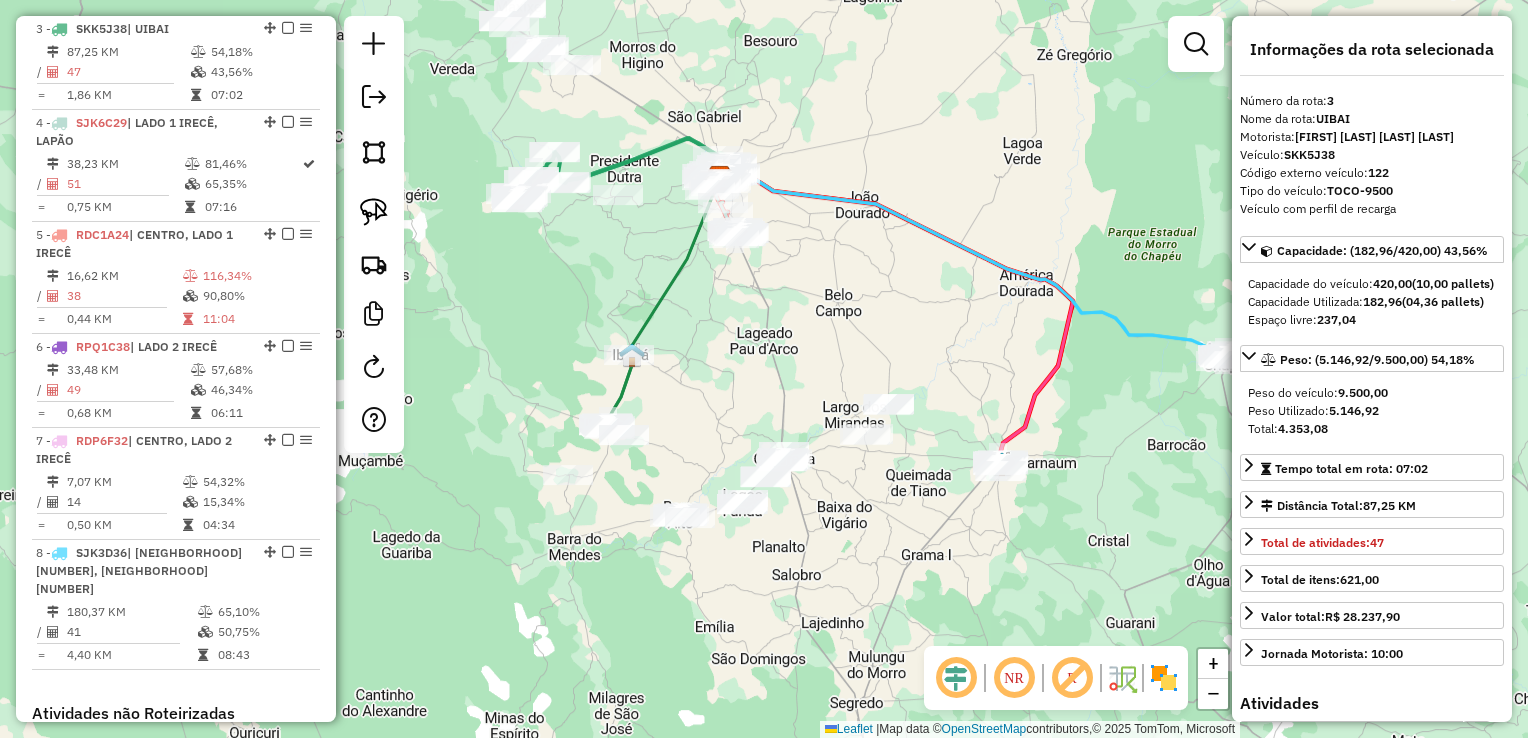 drag, startPoint x: 793, startPoint y: 378, endPoint x: 834, endPoint y: 327, distance: 65.43699 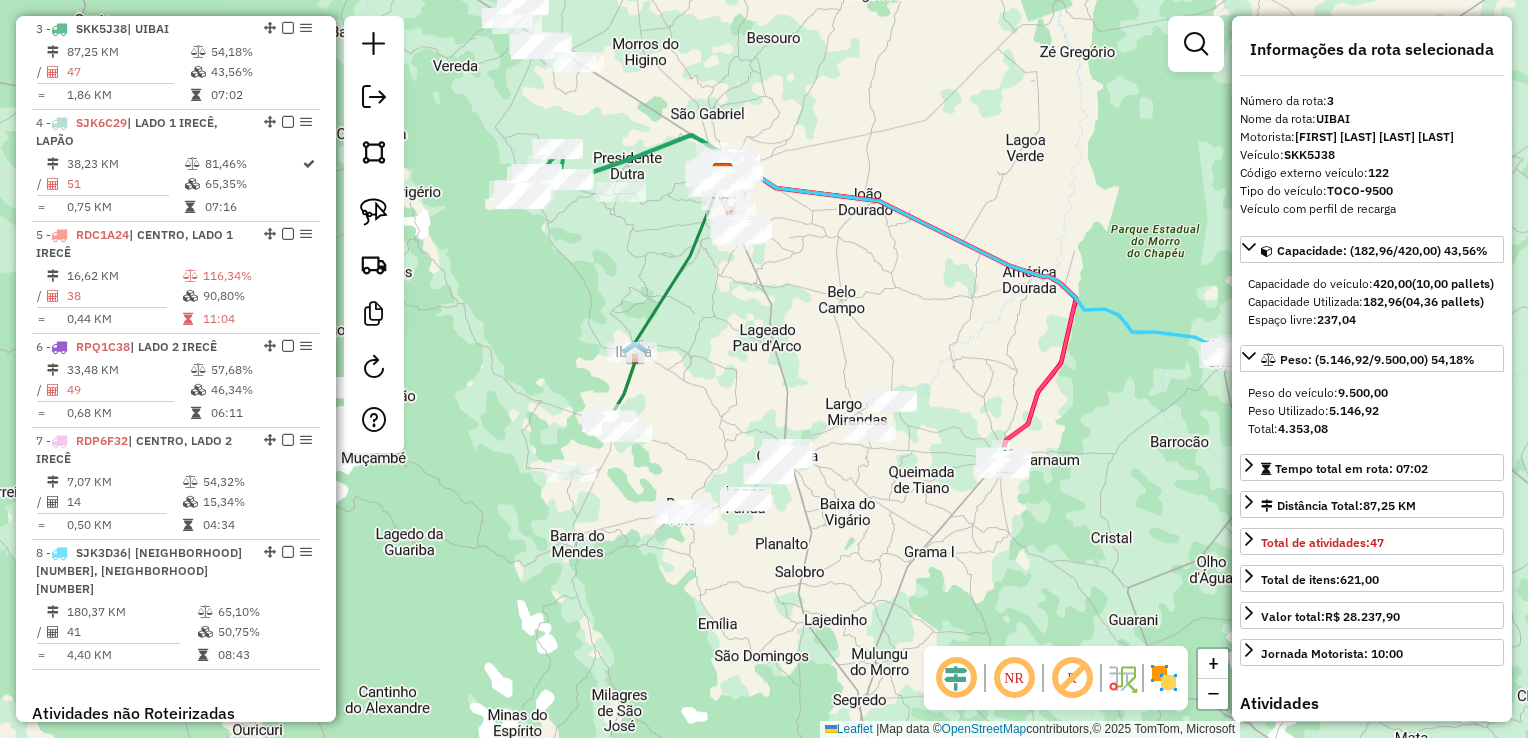 drag, startPoint x: 860, startPoint y: 508, endPoint x: 832, endPoint y: 434, distance: 79.12016 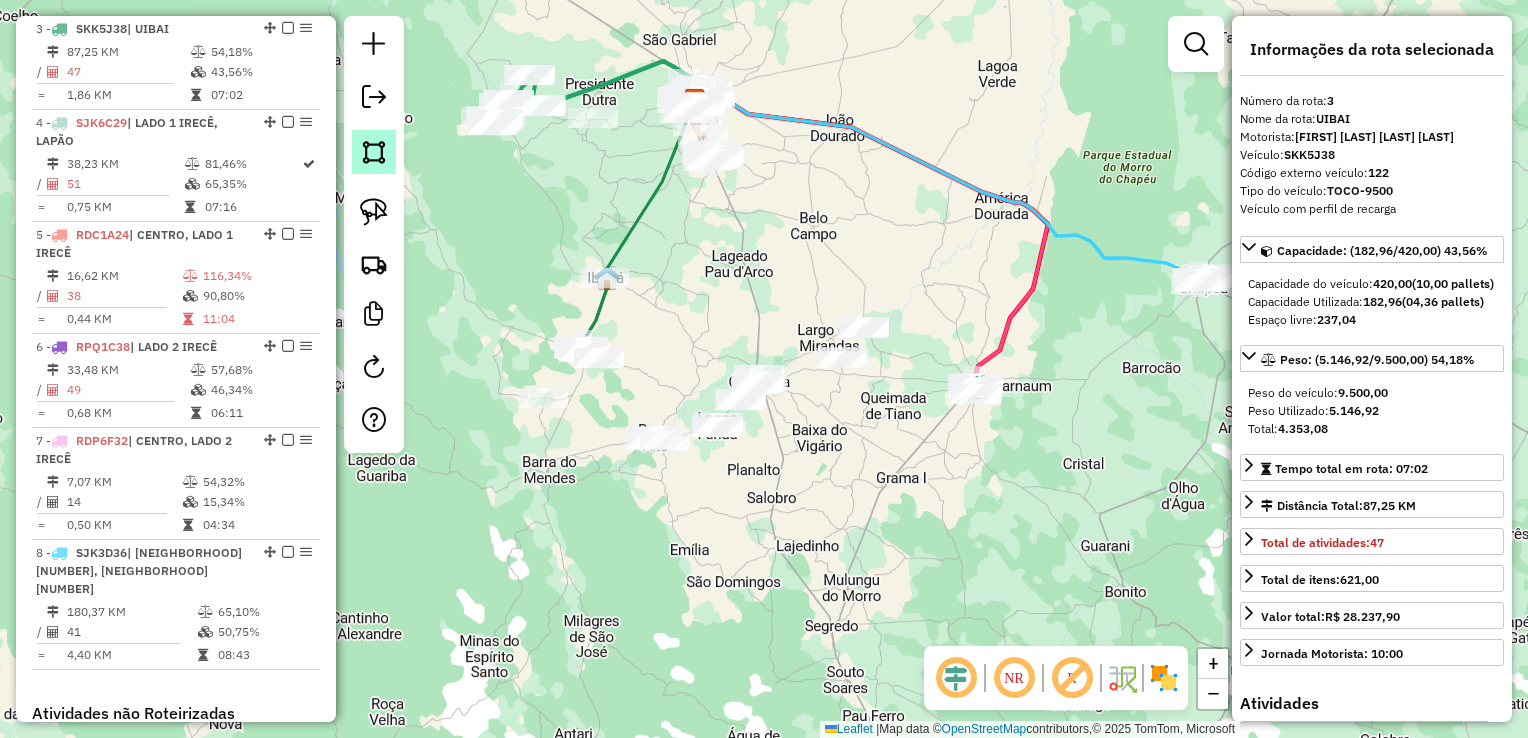 click 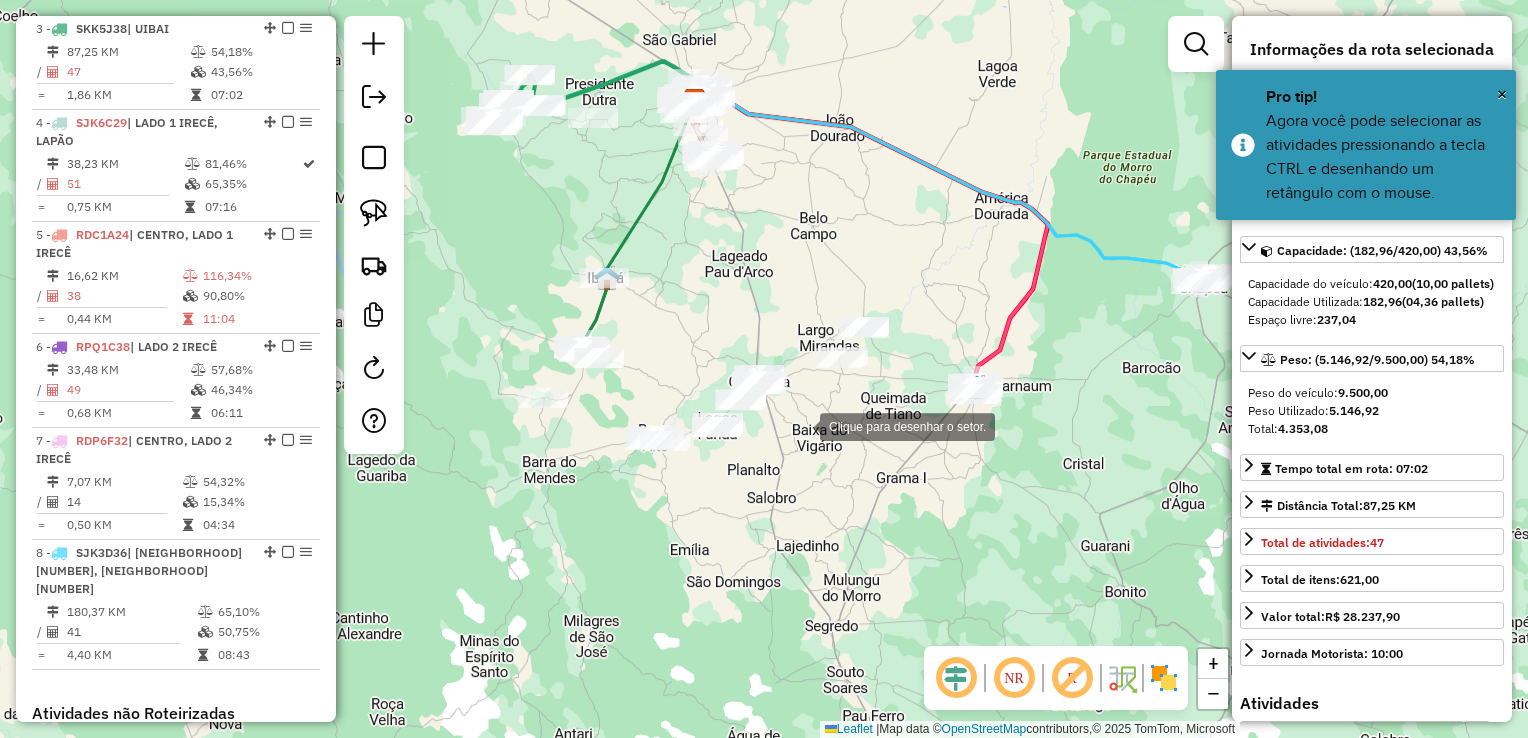 drag, startPoint x: 800, startPoint y: 425, endPoint x: 692, endPoint y: 495, distance: 128.7012 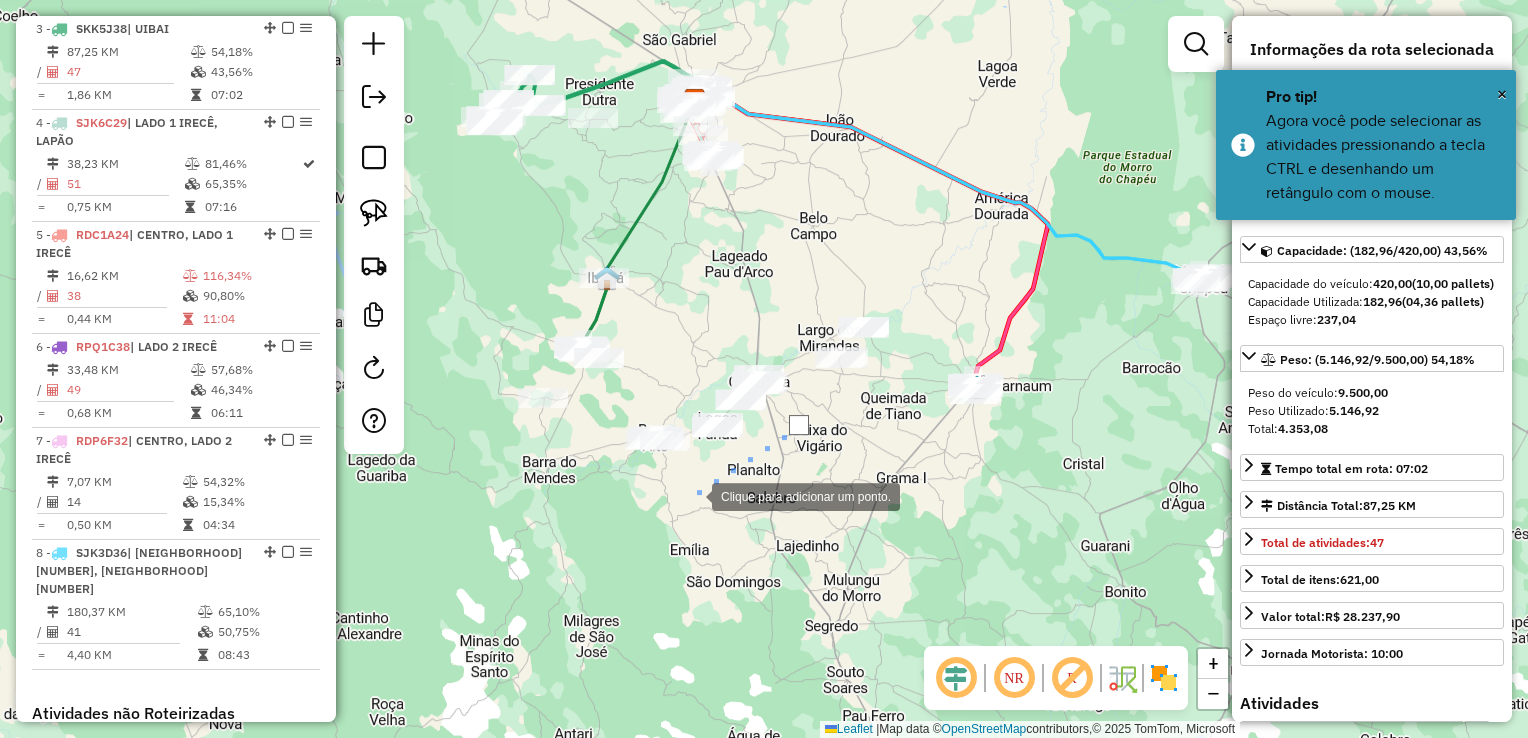click 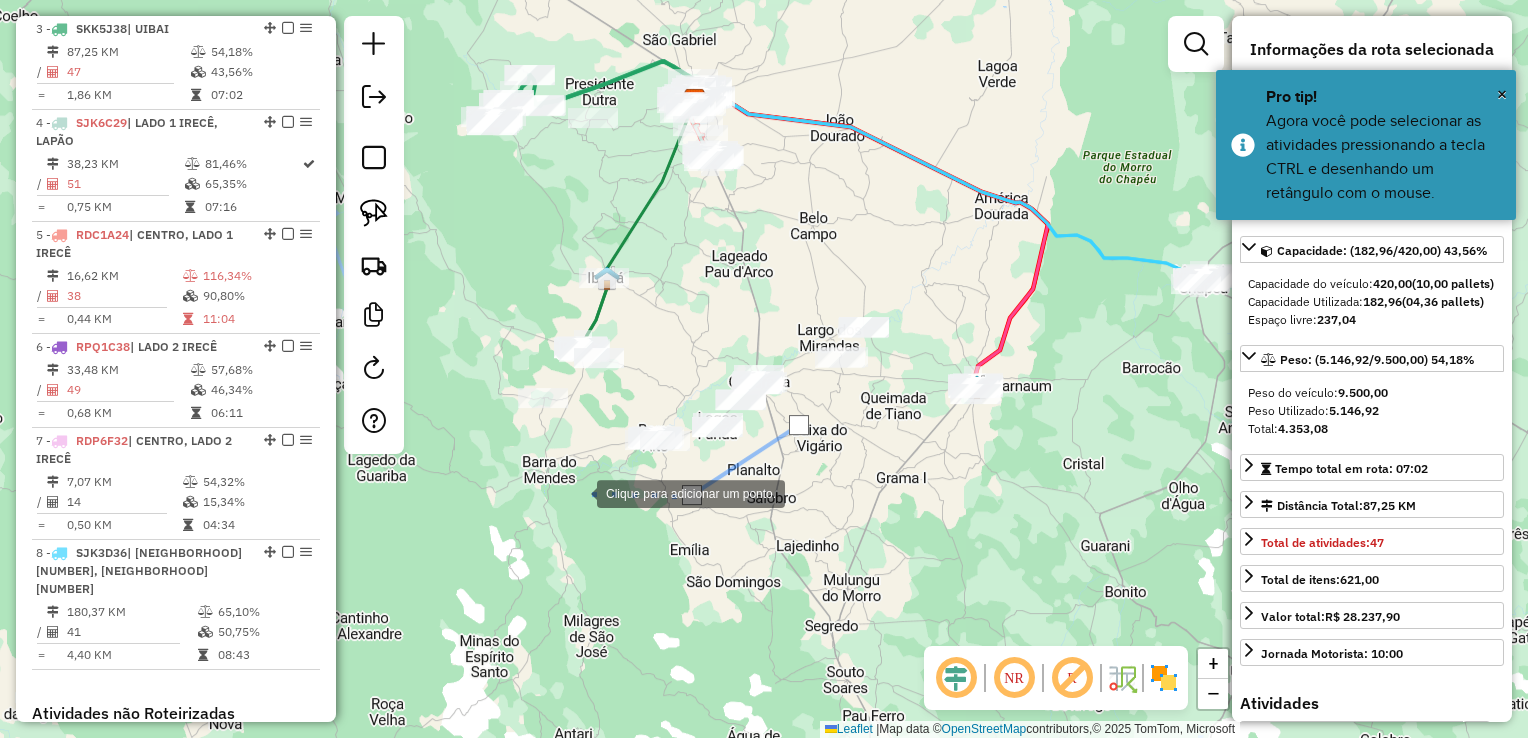 drag, startPoint x: 577, startPoint y: 492, endPoint x: 568, endPoint y: 381, distance: 111.364265 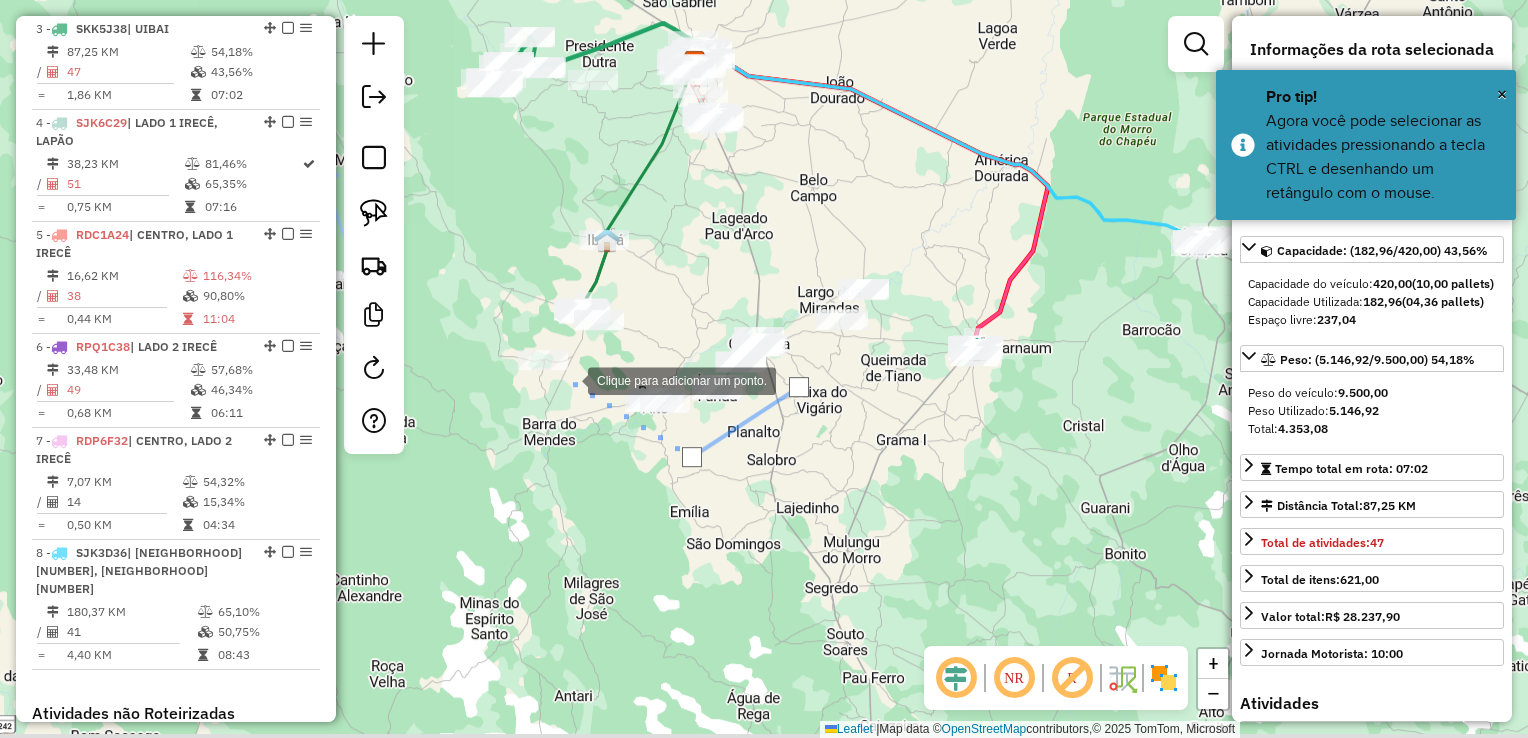 click 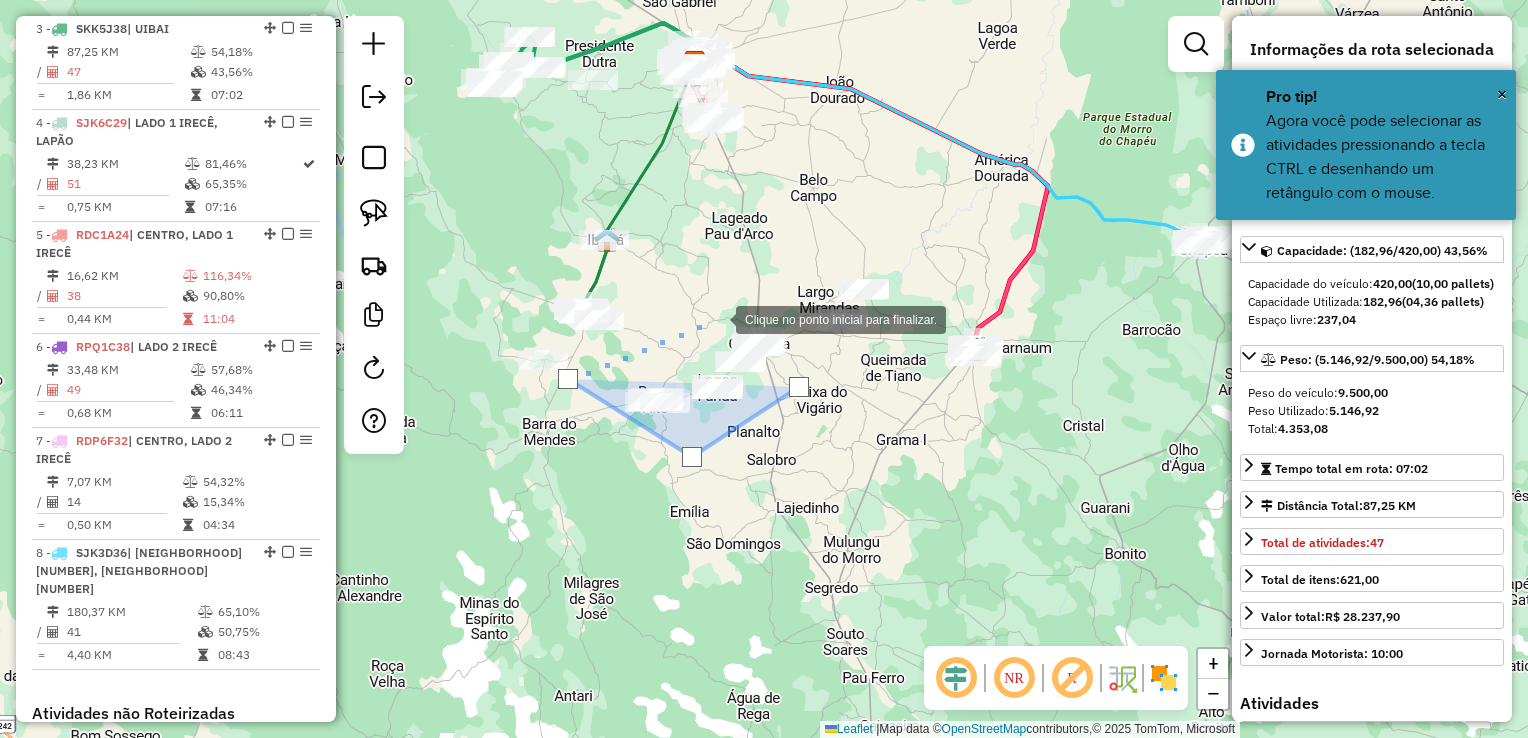 click 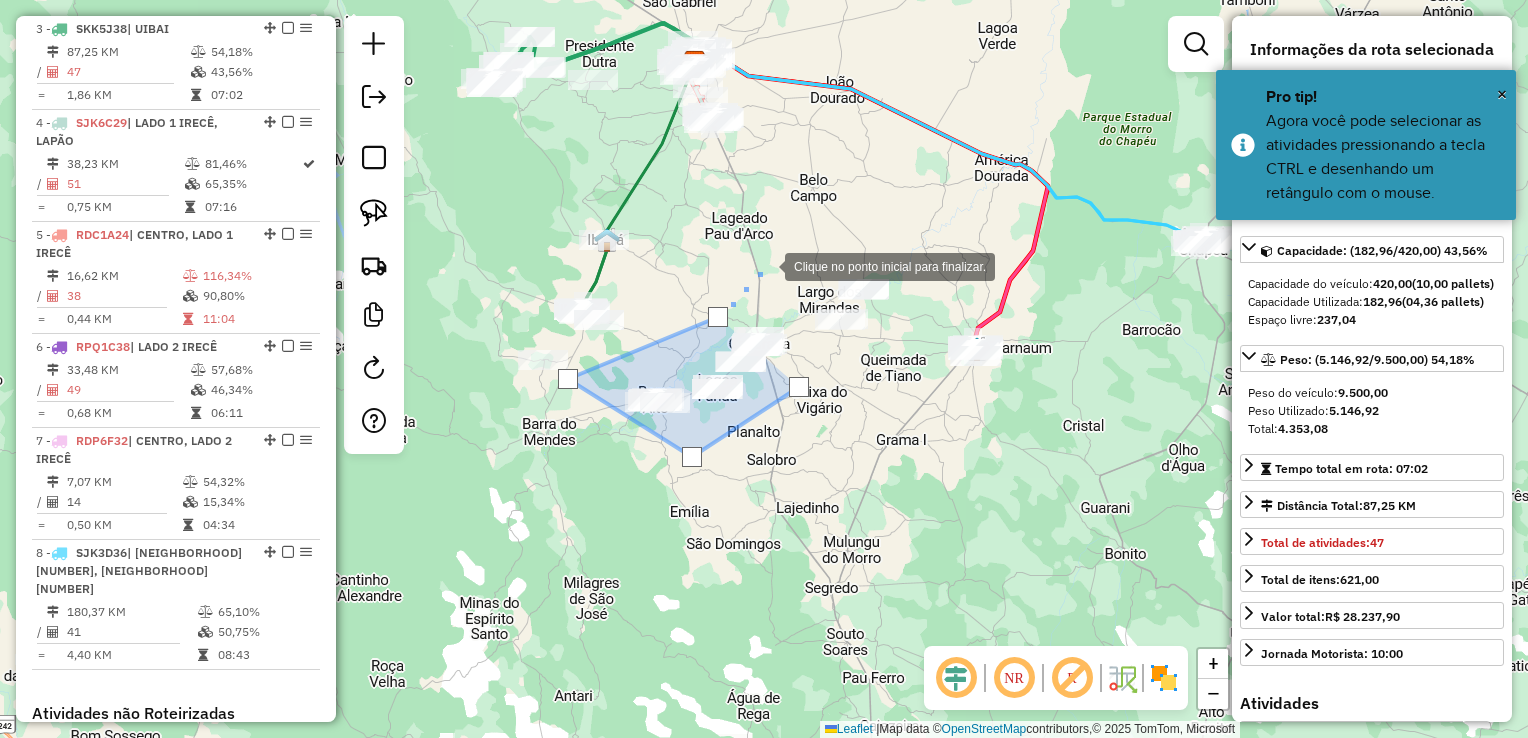 click 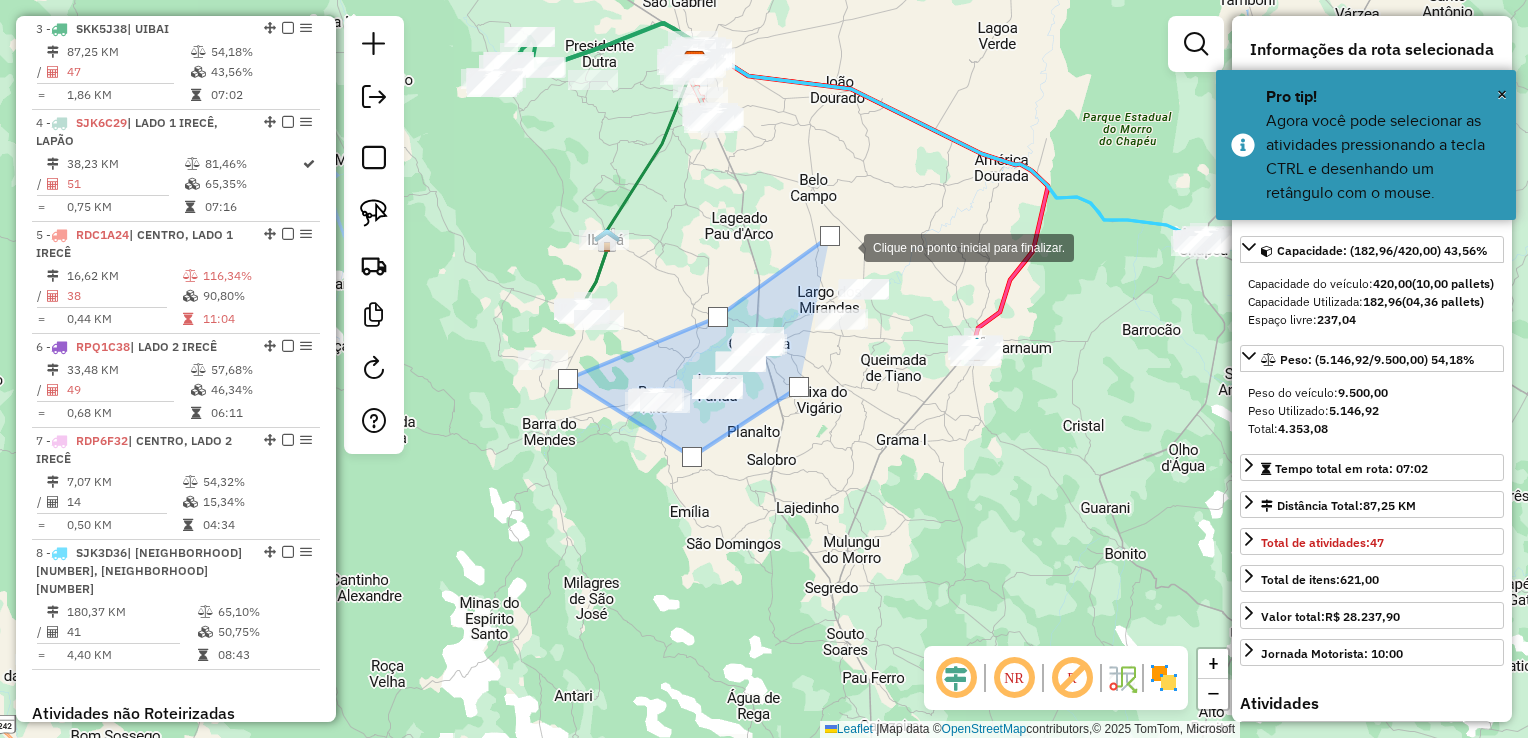click 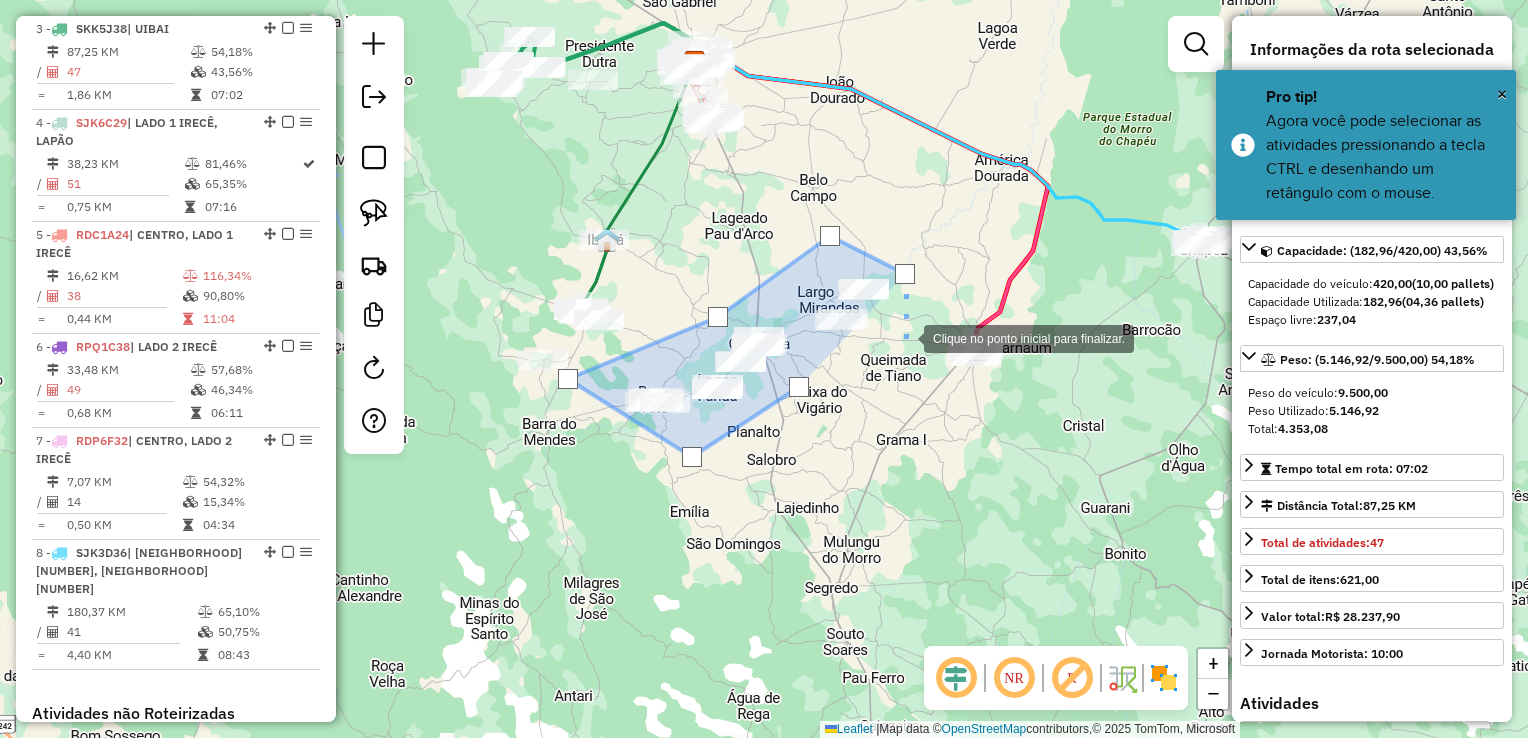 click 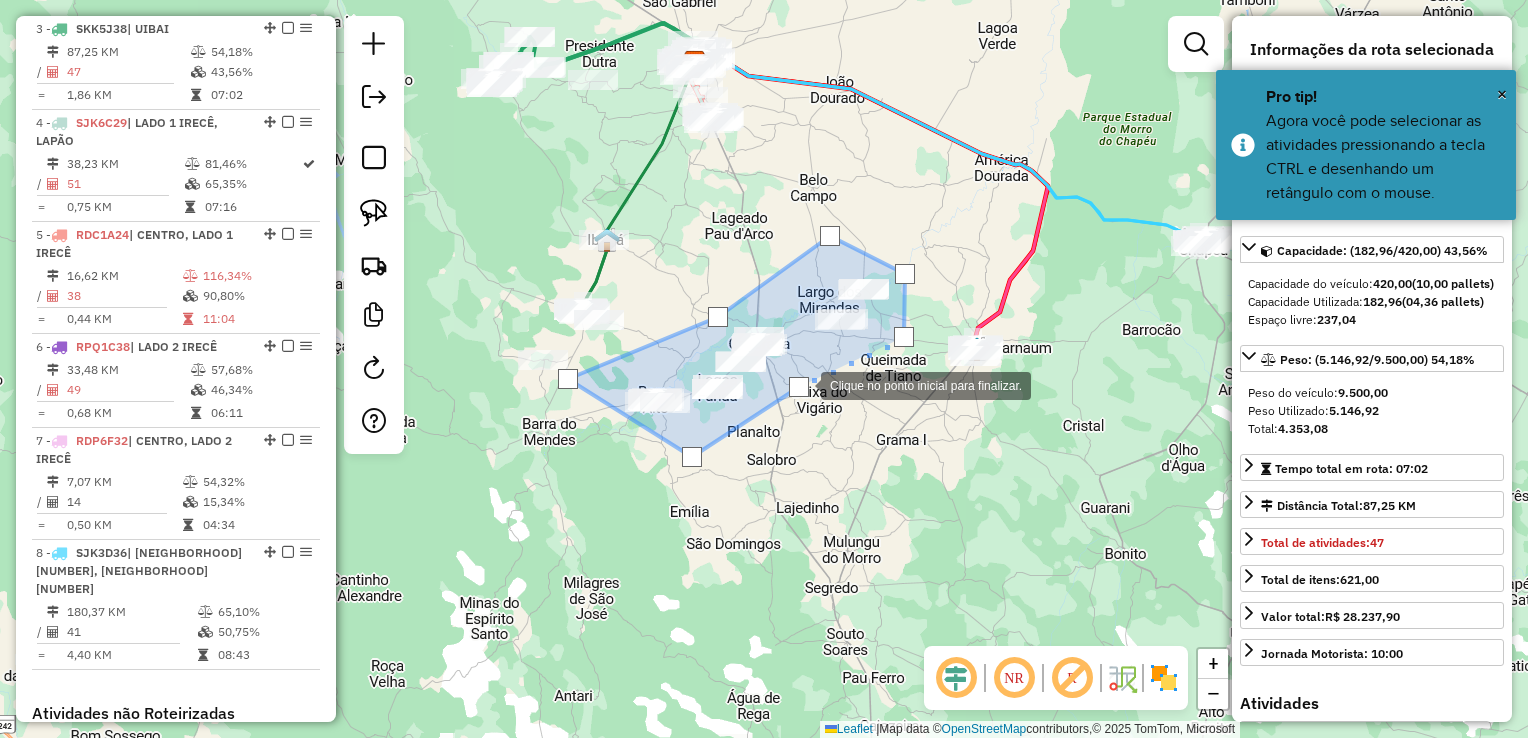 click 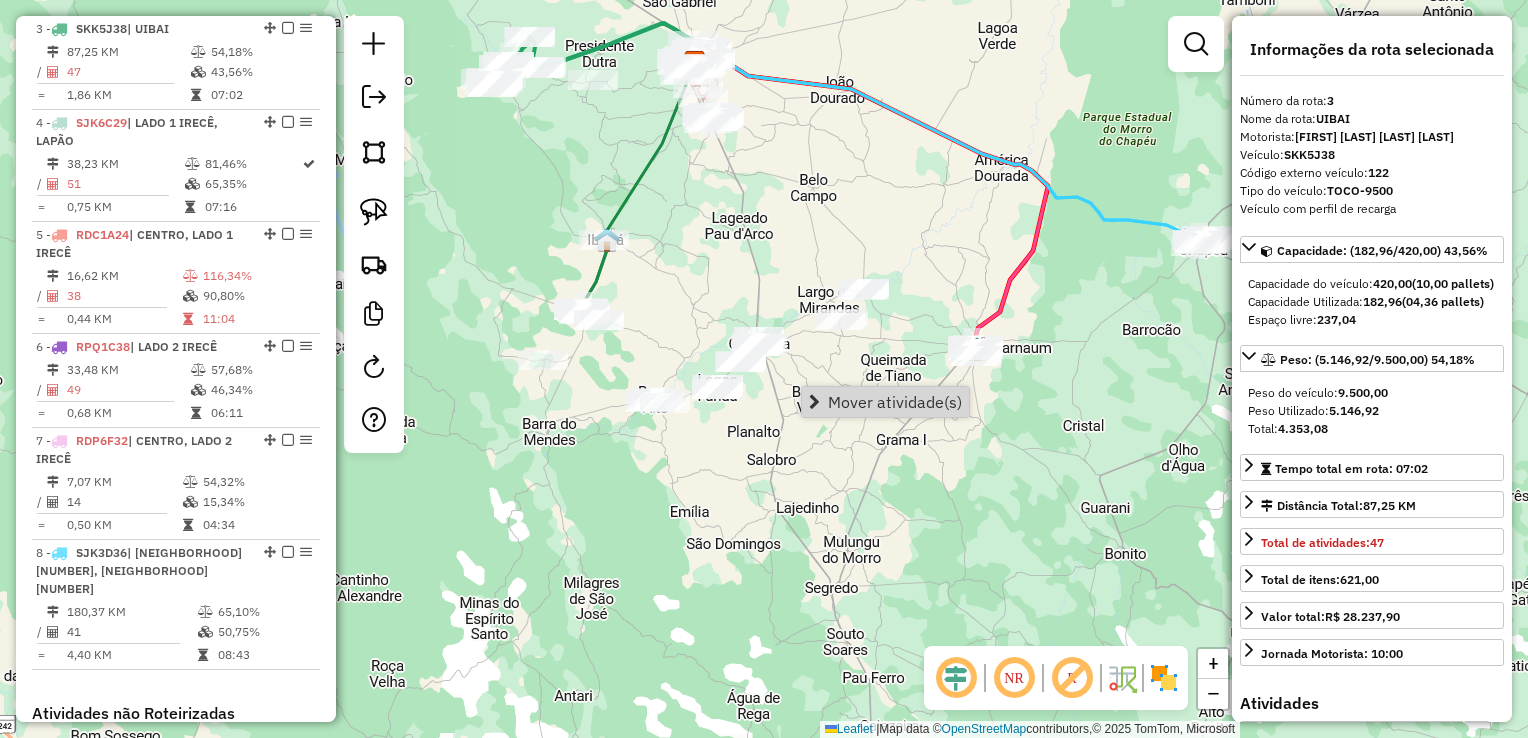 drag, startPoint x: 744, startPoint y: 256, endPoint x: 733, endPoint y: 334, distance: 78.77182 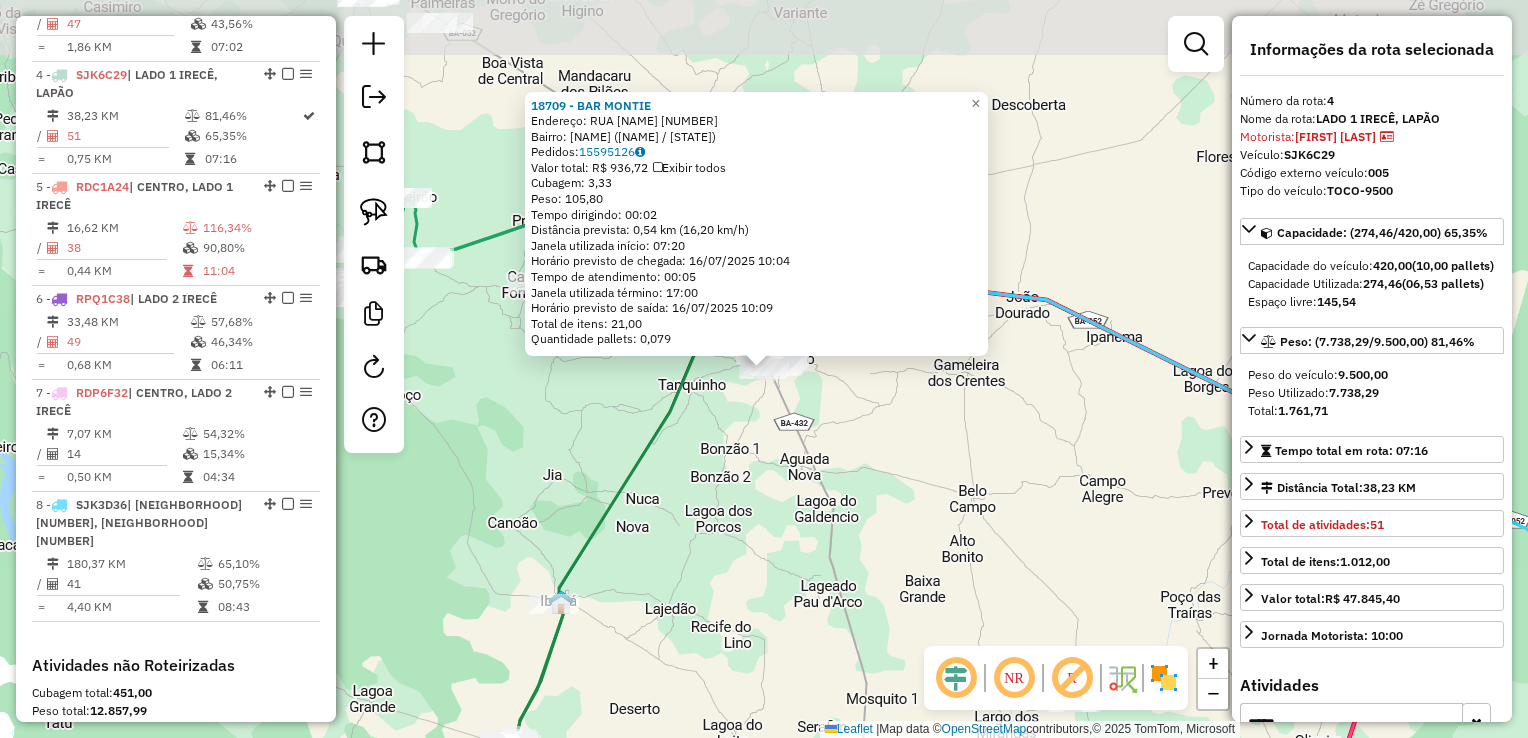 scroll, scrollTop: 1055, scrollLeft: 0, axis: vertical 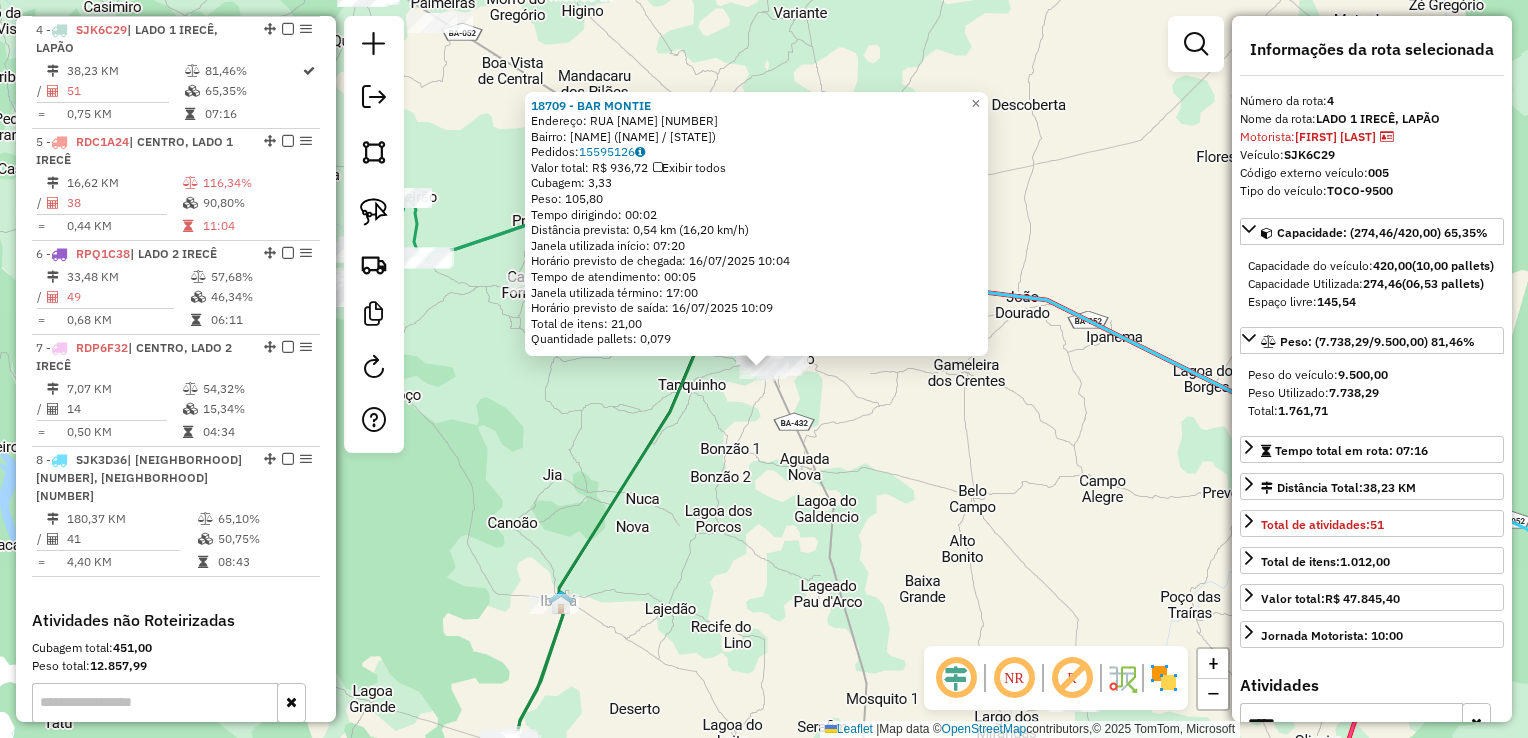 click on "Rota 4 - Placa SJK6C29  18709 - BAR MONTIE 18709 - BAR MONTIE  Endereço:  RUA BAHIA 173   Bairro: CENTRO (LAPAO / BA)   Pedidos:  15595126   Valor total: R$ 936,72   Exibir todos   Cubagem: 3,33  Peso: 105,80  Tempo dirigindo: 00:02   Distância prevista: 0,54 km (16,20 km/h)   Janela utilizada início: 07:20   Horário previsto de chegada: 16/07/2025 10:04   Tempo de atendimento: 00:05   Janela utilizada término: 17:00   Horário previsto de saída: 16/07/2025 10:09   Total de itens: 21,00   Quantidade pallets: 0,079  × Janela de atendimento Grade de atendimento Capacidade Transportadoras Veículos Cliente Pedidos  Rotas Selecione os dias de semana para filtrar as janelas de atendimento  Seg   Ter   Qua   Qui   Sex   Sáb   Dom  Informe o período da janela de atendimento: De: Até:  Filtrar exatamente a janela do cliente  Considerar janela de atendimento padrão  Selecione os dias de semana para filtrar as grades de atendimento  Seg   Ter   Qua   Qui   Sex   Sáb   Dom   Peso mínimo:   Peso máximo:  +" 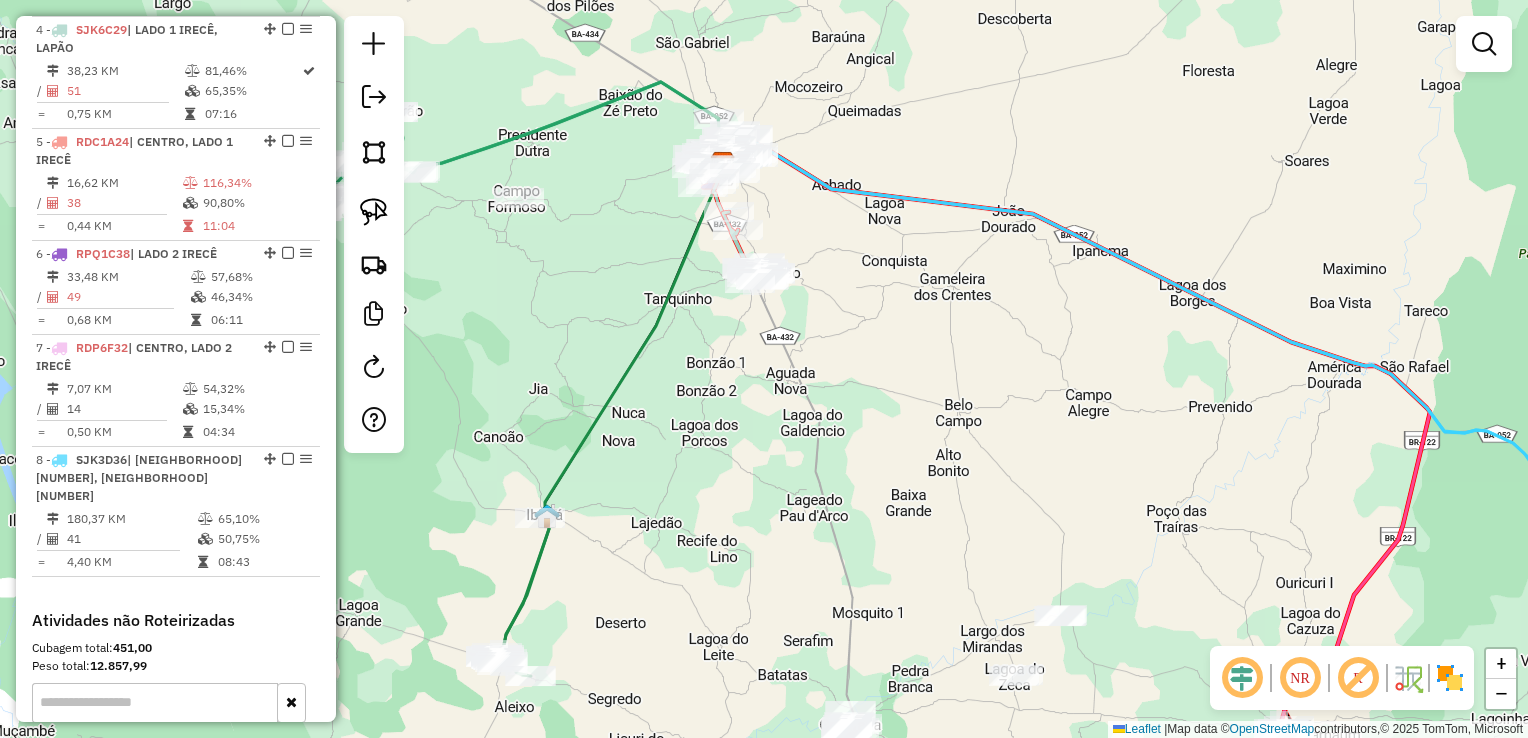drag, startPoint x: 793, startPoint y: 373, endPoint x: 785, endPoint y: 333, distance: 40.792156 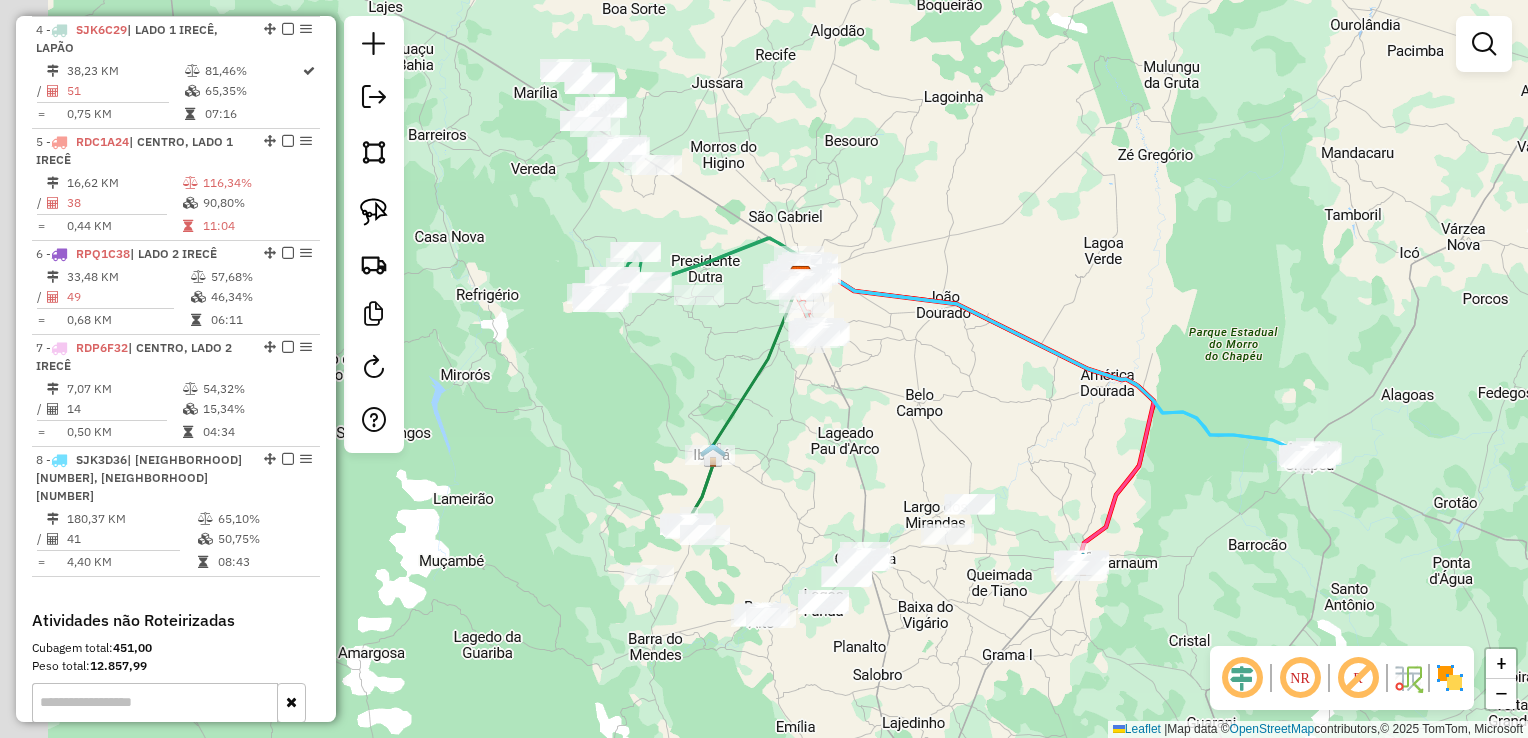 click on "Janela de atendimento Grade de atendimento Capacidade Transportadoras Veículos Cliente Pedidos  Rotas Selecione os dias de semana para filtrar as janelas de atendimento  Seg   Ter   Qua   Qui   Sex   Sáb   Dom  Informe o período da janela de atendimento: De: Até:  Filtrar exatamente a janela do cliente  Considerar janela de atendimento padrão  Selecione os dias de semana para filtrar as grades de atendimento  Seg   Ter   Qua   Qui   Sex   Sáb   Dom   Considerar clientes sem dia de atendimento cadastrado  Clientes fora do dia de atendimento selecionado Filtrar as atividades entre os valores definidos abaixo:  Peso mínimo:   Peso máximo:   Cubagem mínima:   Cubagem máxima:   De:   Até:  Filtrar as atividades entre o tempo de atendimento definido abaixo:  De:   Até:   Considerar capacidade total dos clientes não roteirizados Transportadora: Selecione um ou mais itens Tipo de veículo: Selecione um ou mais itens Veículo: Selecione um ou mais itens Motorista: Selecione um ou mais itens Nome: Rótulo:" 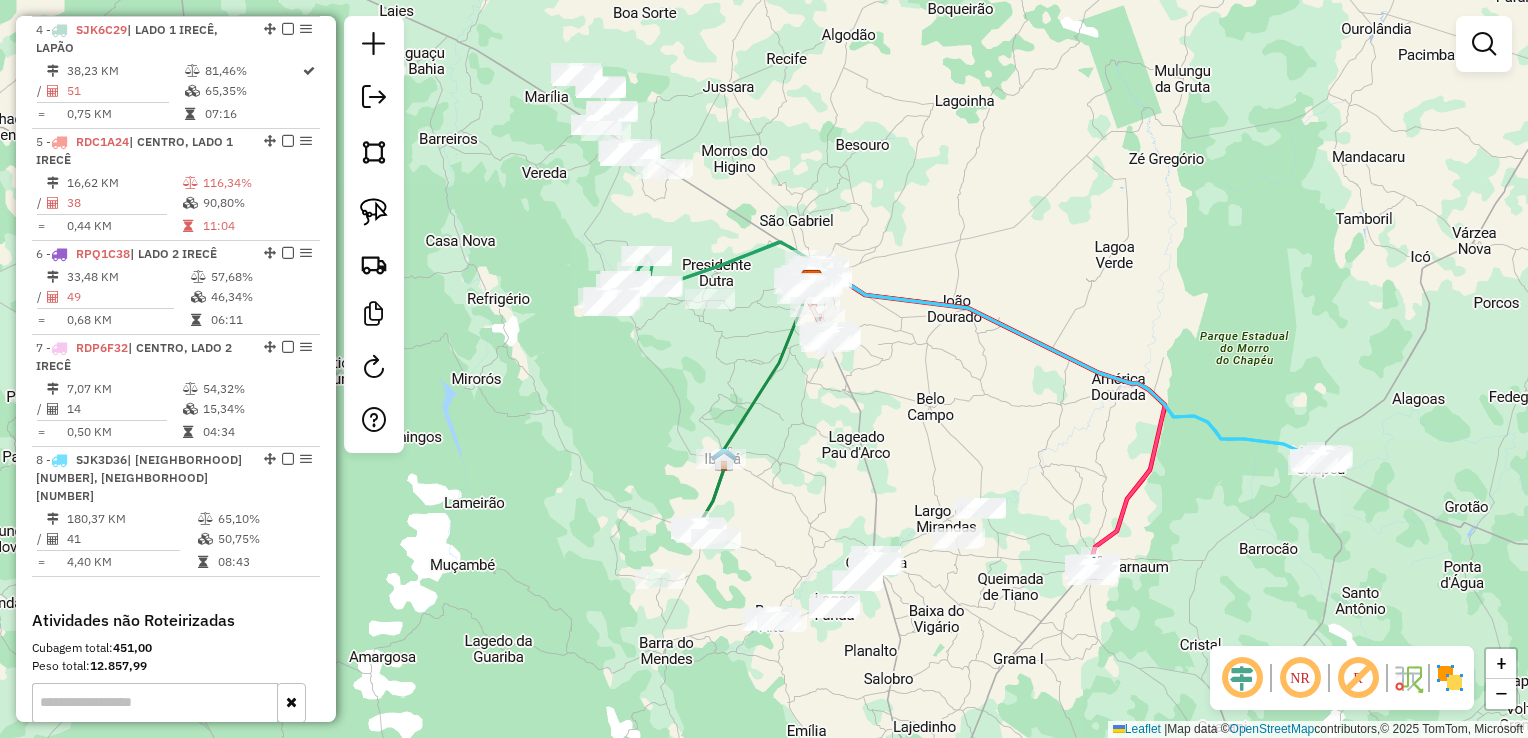 drag, startPoint x: 823, startPoint y: 442, endPoint x: 848, endPoint y: 459, distance: 30.232433 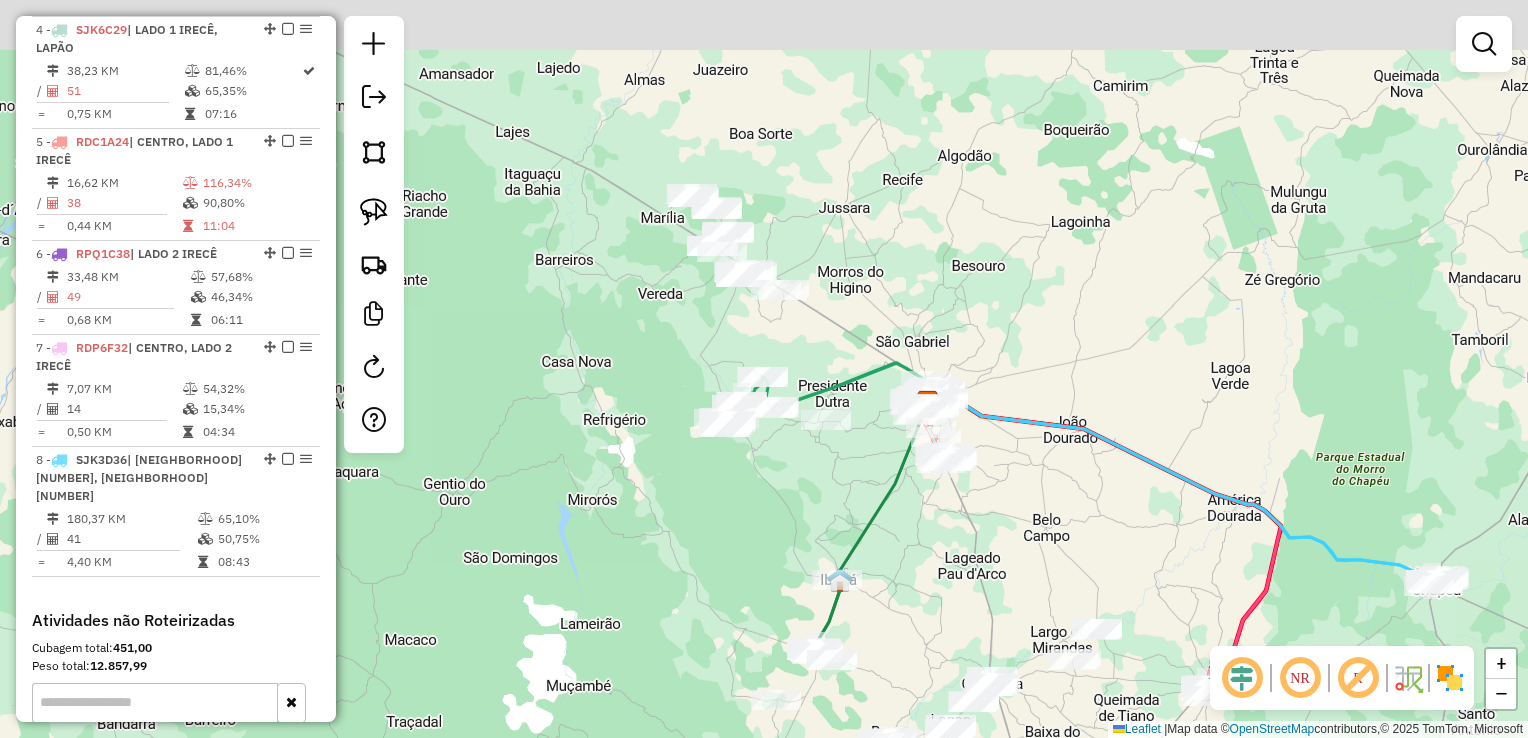 drag, startPoint x: 760, startPoint y: 341, endPoint x: 742, endPoint y: 371, distance: 34.98571 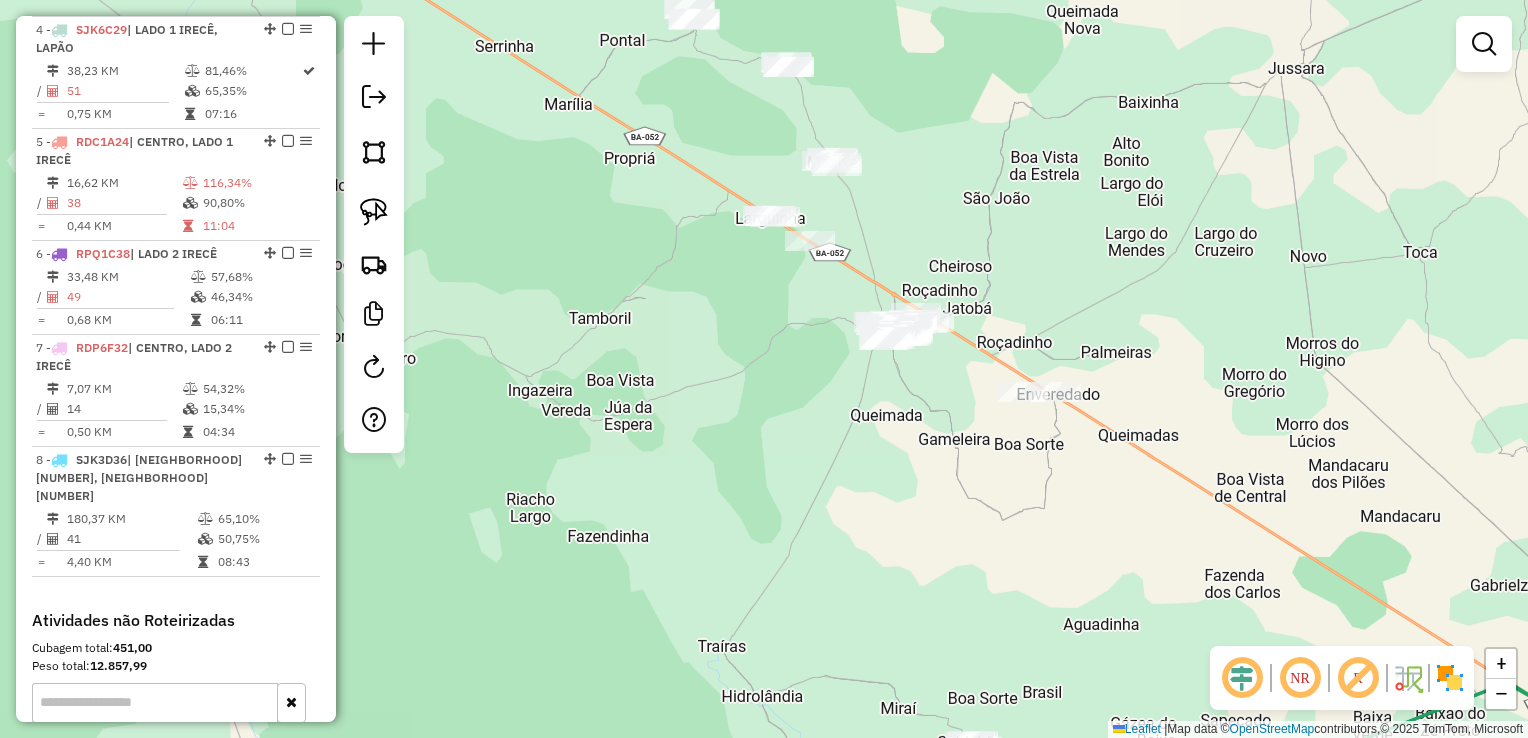 drag, startPoint x: 784, startPoint y: 238, endPoint x: 767, endPoint y: 235, distance: 17.262676 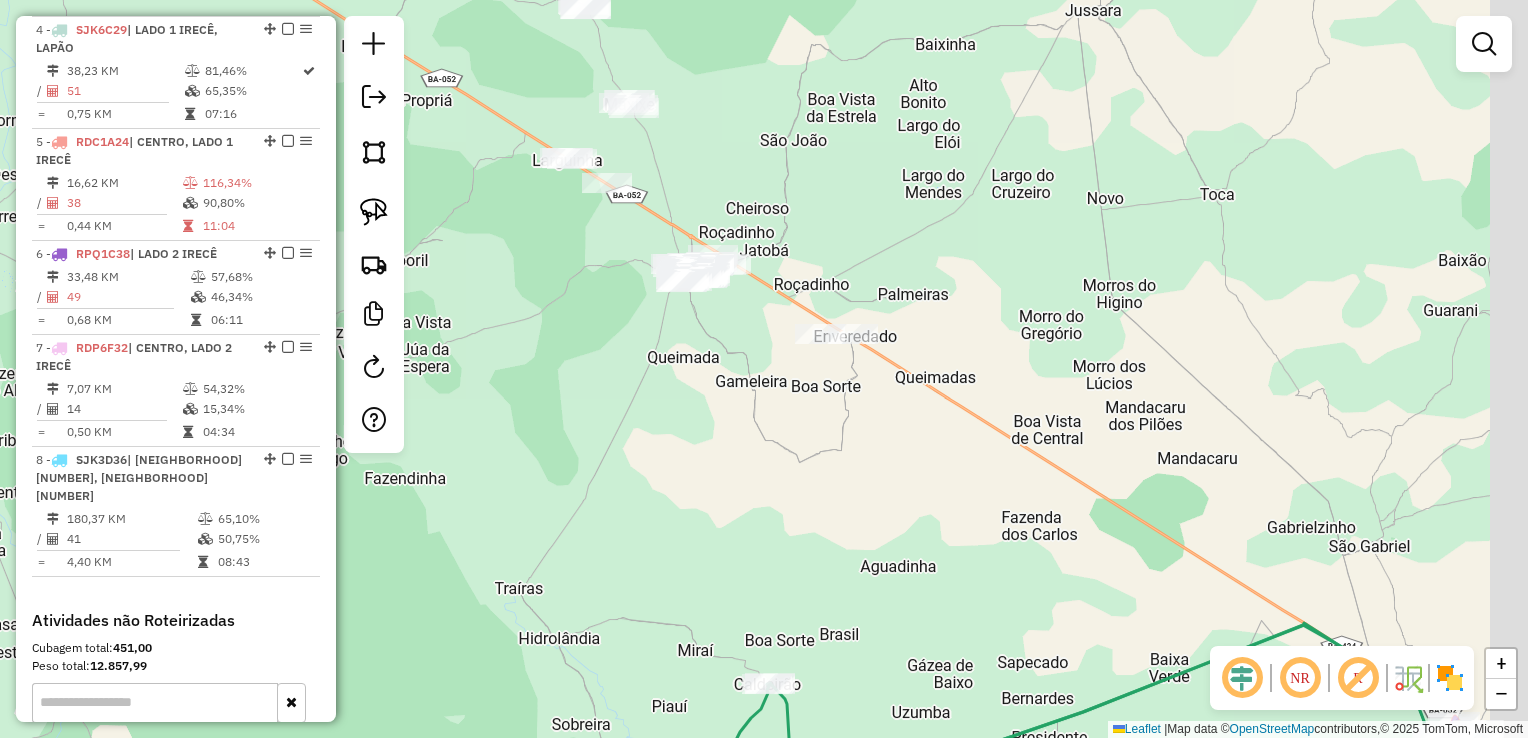 drag, startPoint x: 889, startPoint y: 258, endPoint x: 866, endPoint y: 214, distance: 49.648766 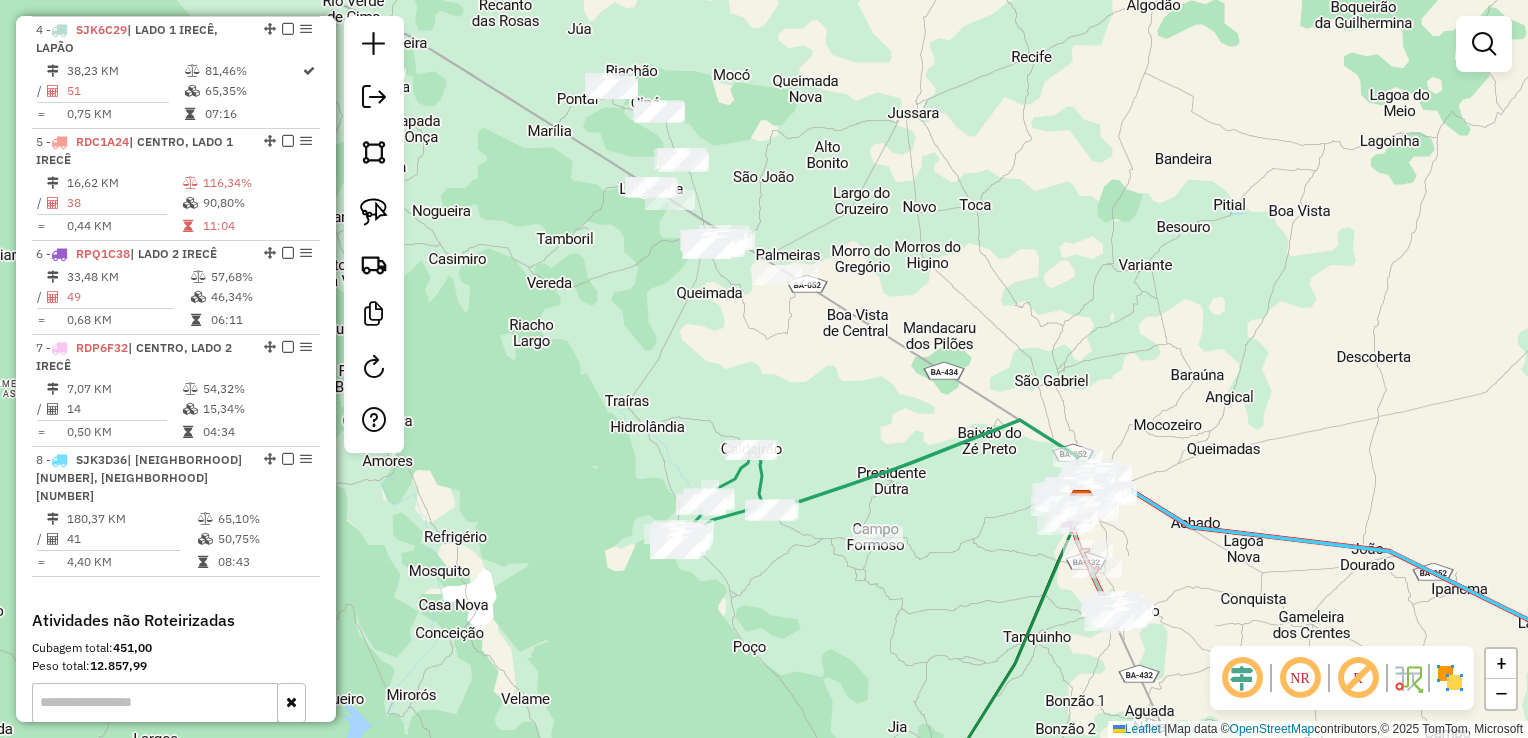 drag, startPoint x: 944, startPoint y: 236, endPoint x: 905, endPoint y: 220, distance: 42.154476 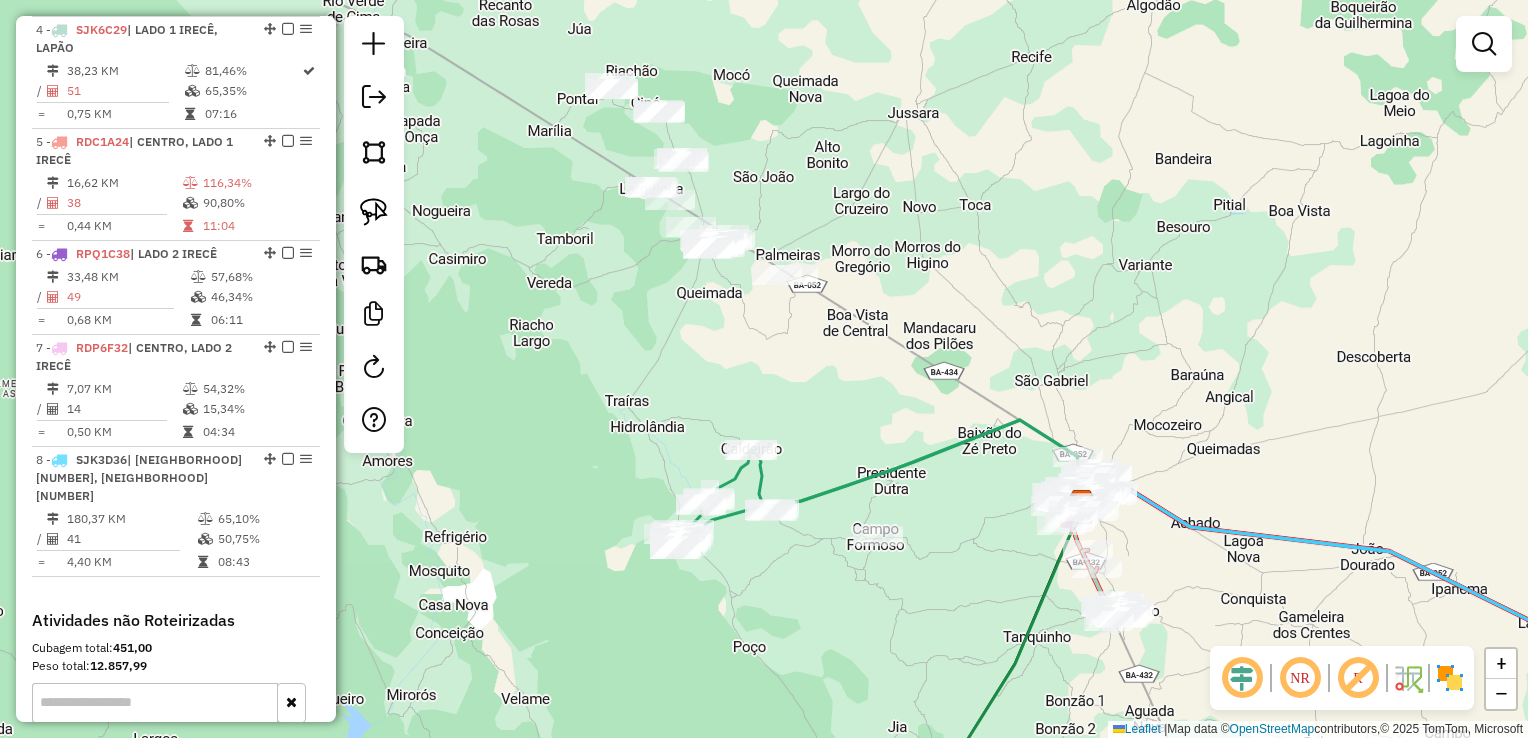 drag, startPoint x: 702, startPoint y: 260, endPoint x: 691, endPoint y: 241, distance: 21.954498 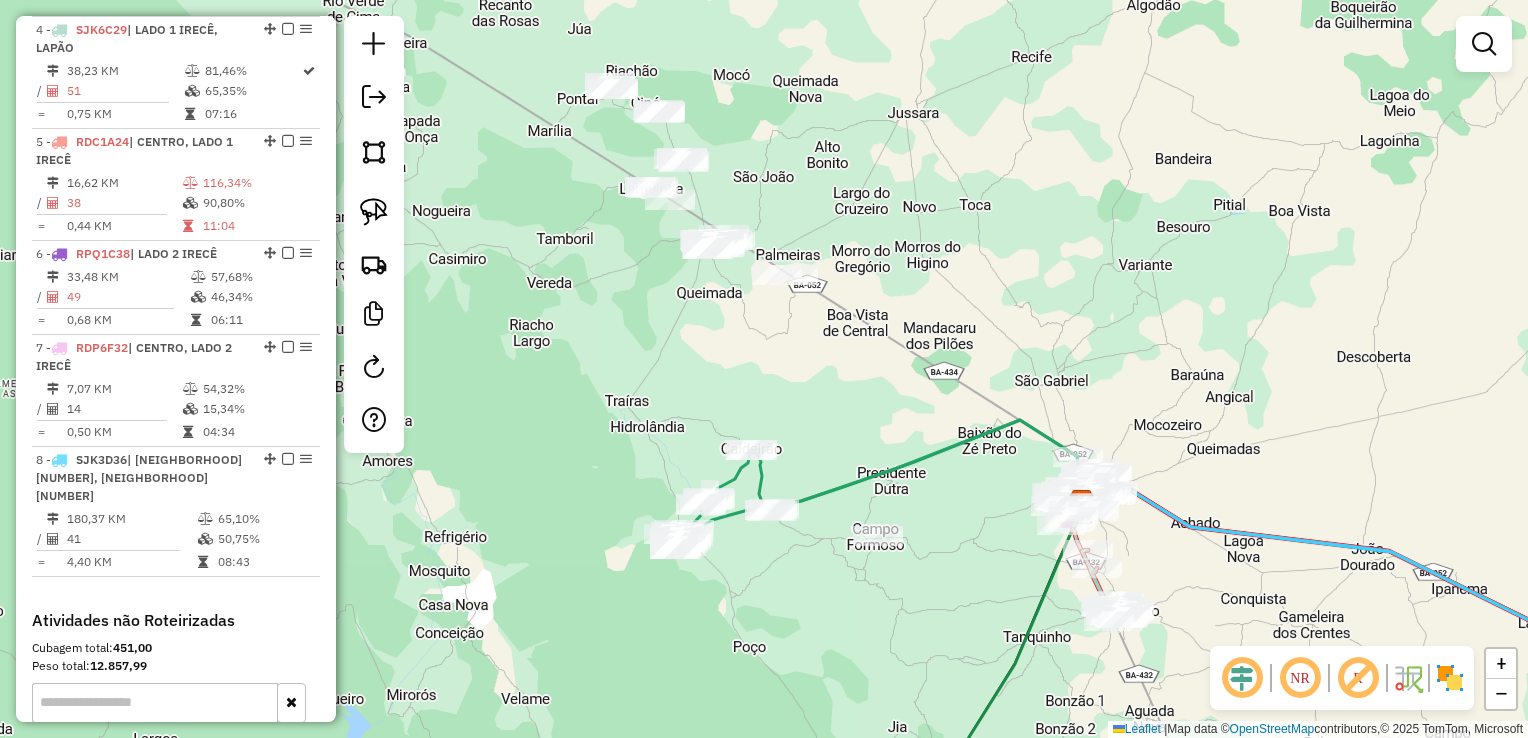 drag, startPoint x: 718, startPoint y: 290, endPoint x: 708, endPoint y: 241, distance: 50.01 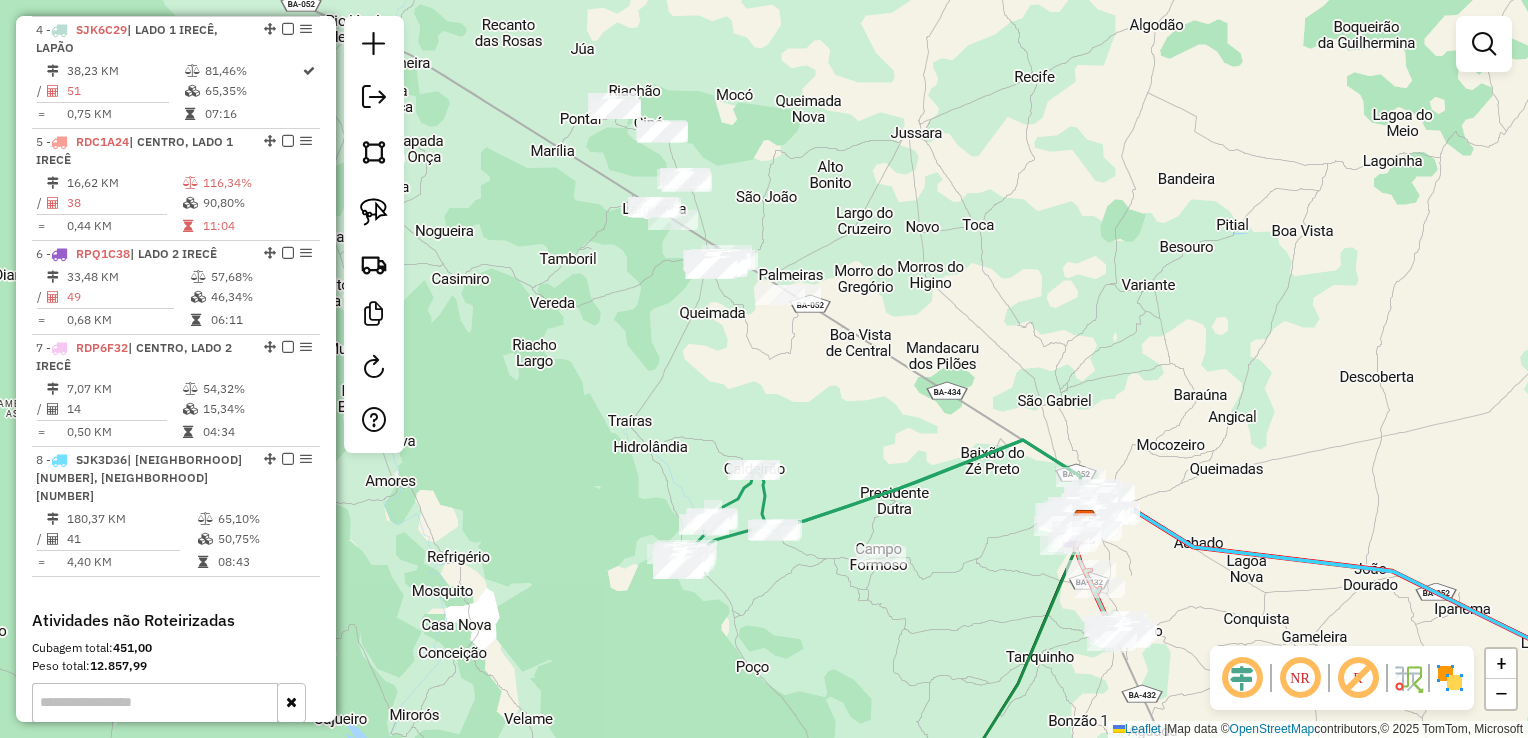 drag, startPoint x: 765, startPoint y: 312, endPoint x: 775, endPoint y: 372, distance: 60.827625 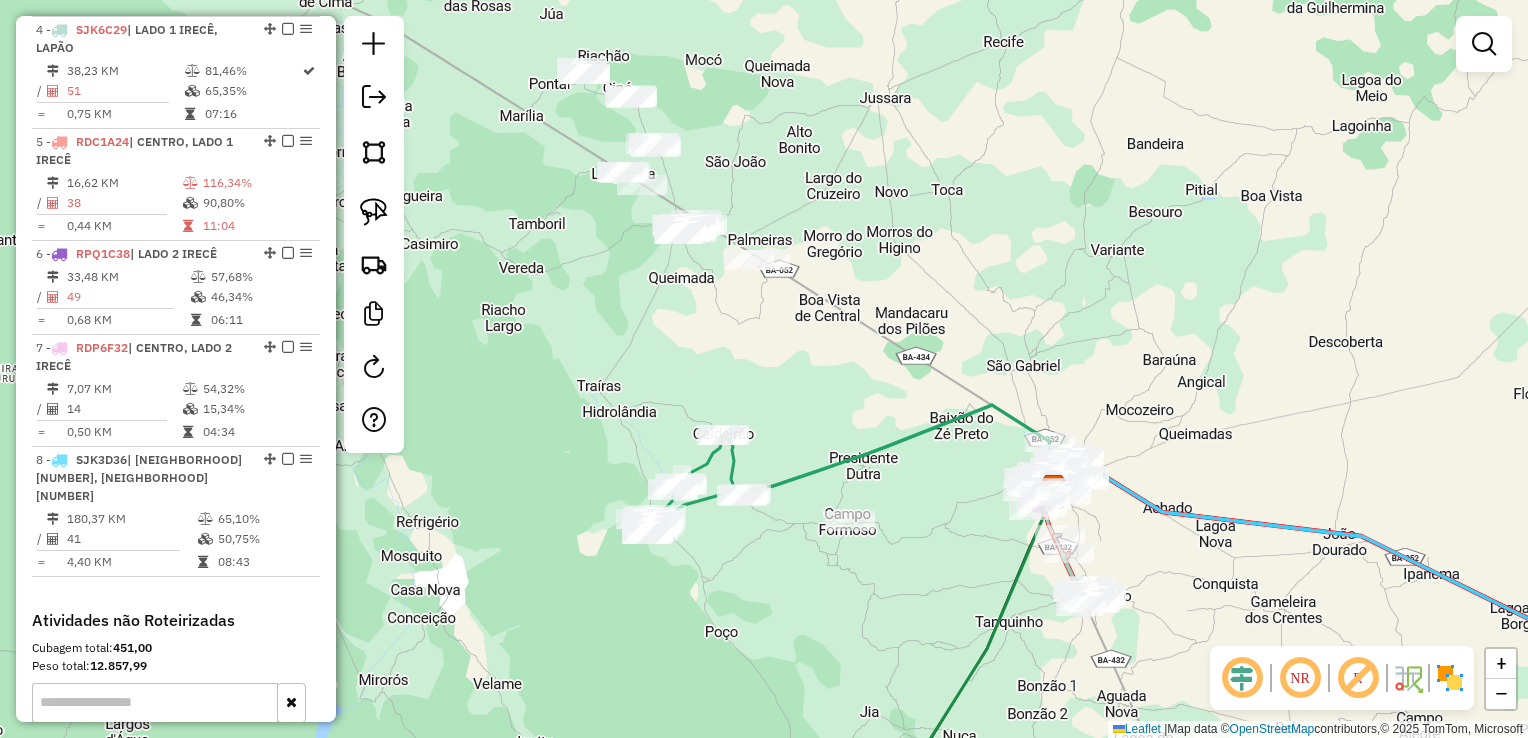 drag, startPoint x: 721, startPoint y: 321, endPoint x: 704, endPoint y: 290, distance: 35.35534 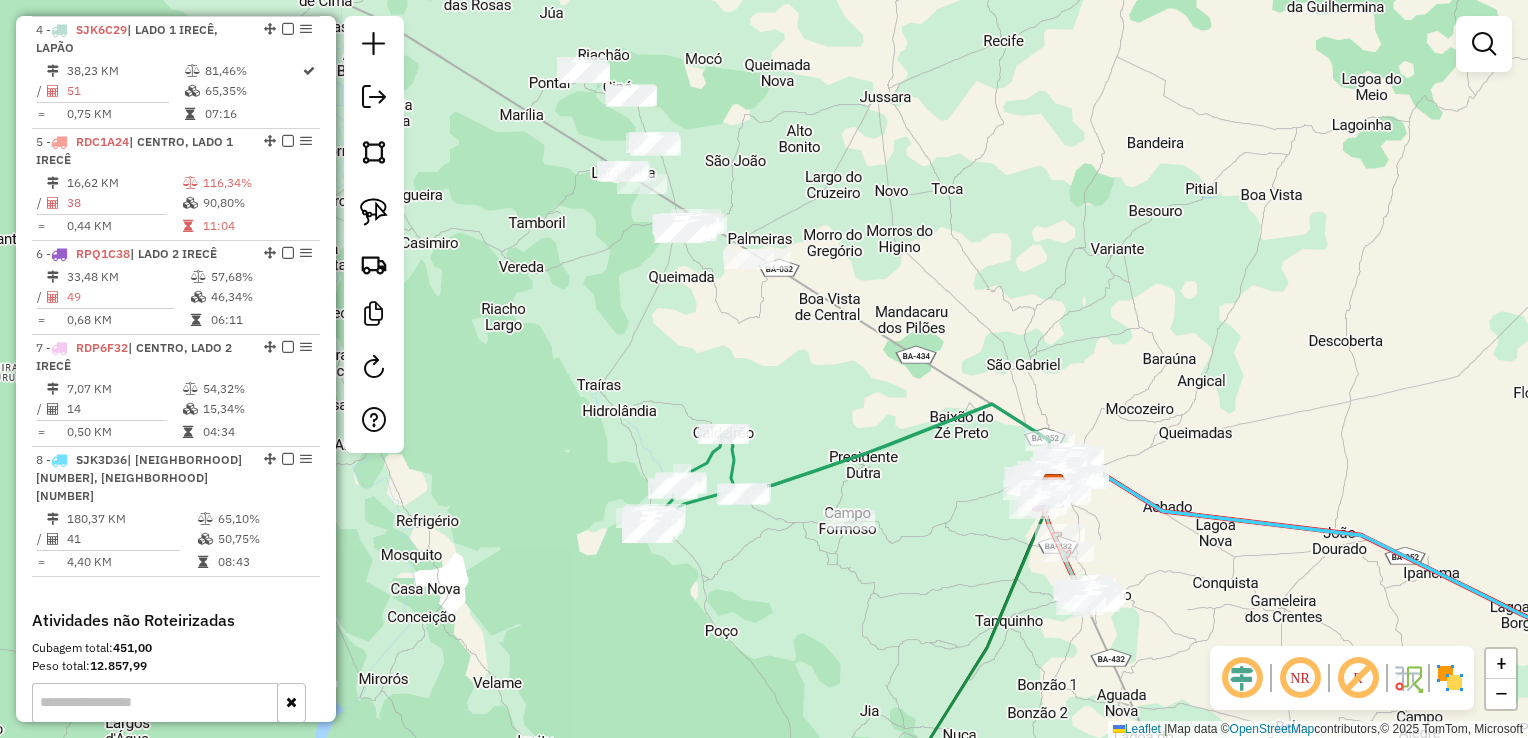 drag, startPoint x: 670, startPoint y: 298, endPoint x: 655, endPoint y: 353, distance: 57.00877 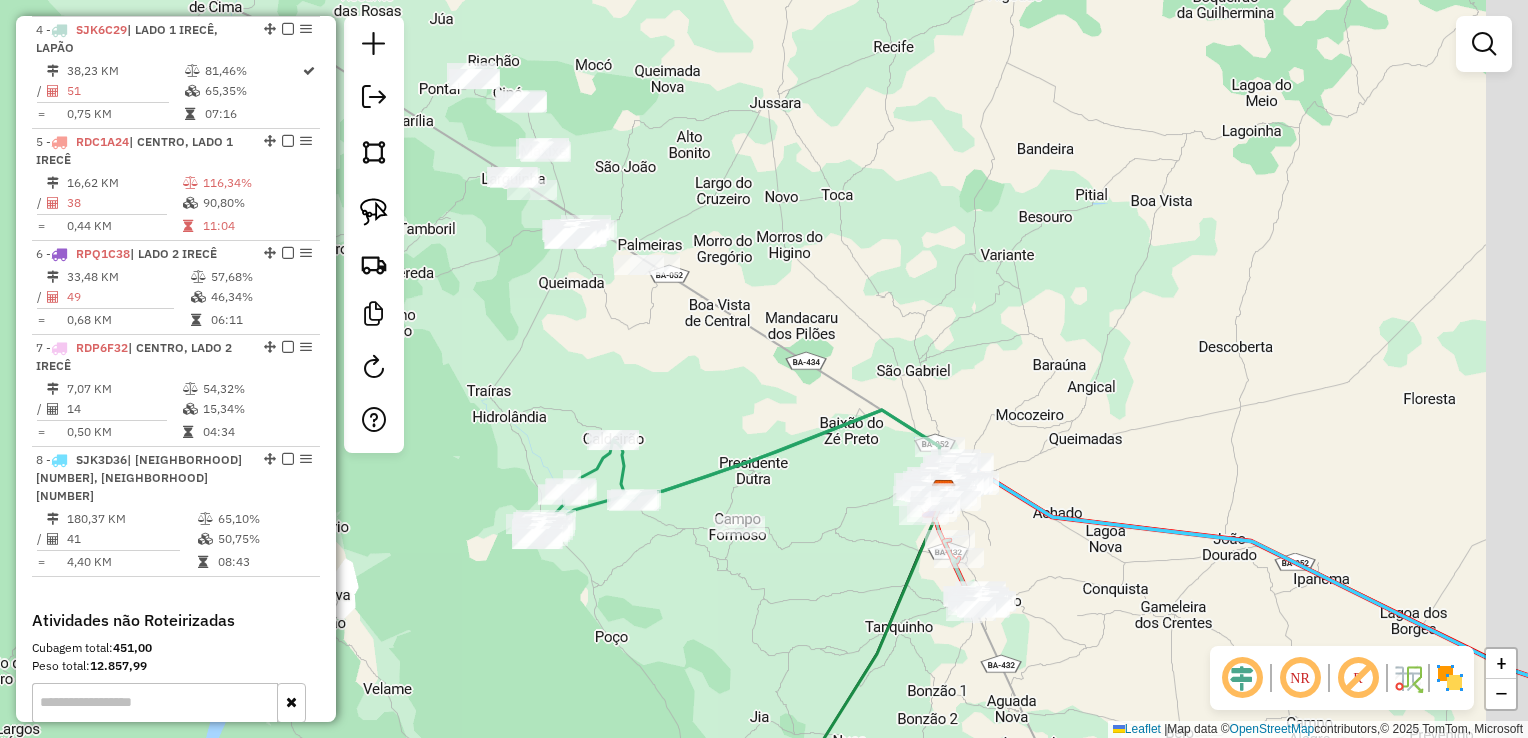 drag, startPoint x: 991, startPoint y: 364, endPoint x: 867, endPoint y: 282, distance: 148.66069 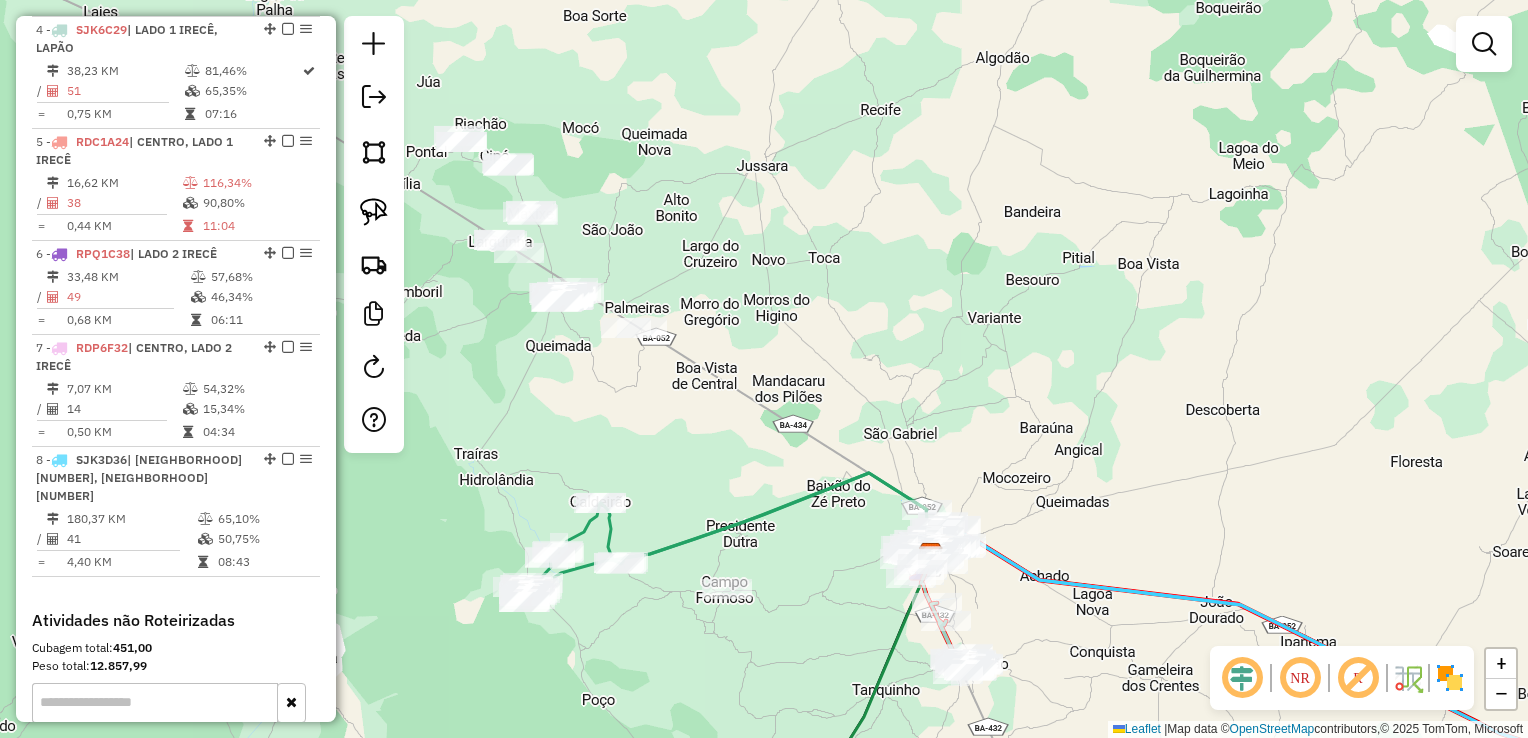drag, startPoint x: 878, startPoint y: 294, endPoint x: 905, endPoint y: 373, distance: 83.48653 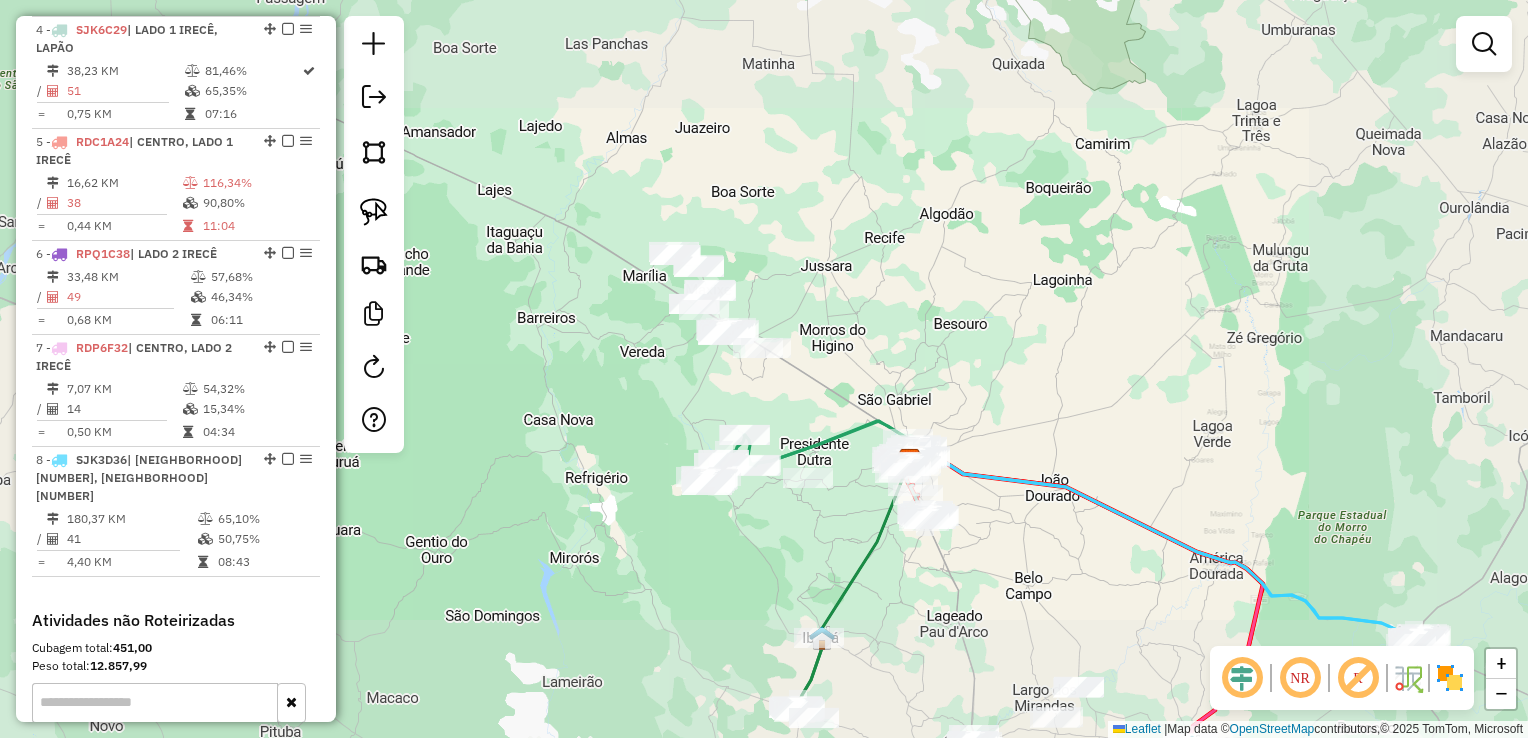 drag, startPoint x: 946, startPoint y: 370, endPoint x: 721, endPoint y: 222, distance: 269.31207 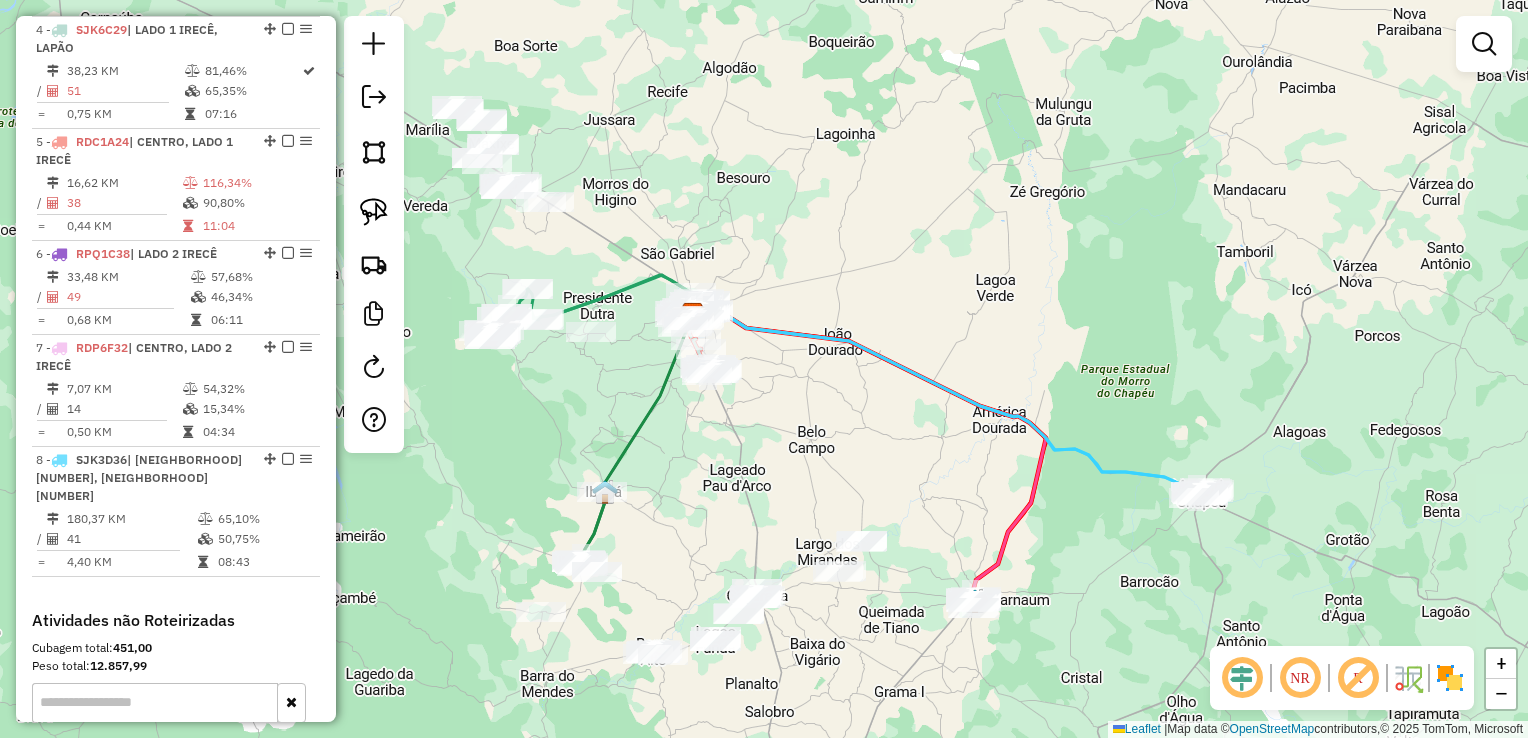 drag, startPoint x: 584, startPoint y: 266, endPoint x: 676, endPoint y: 311, distance: 102.41582 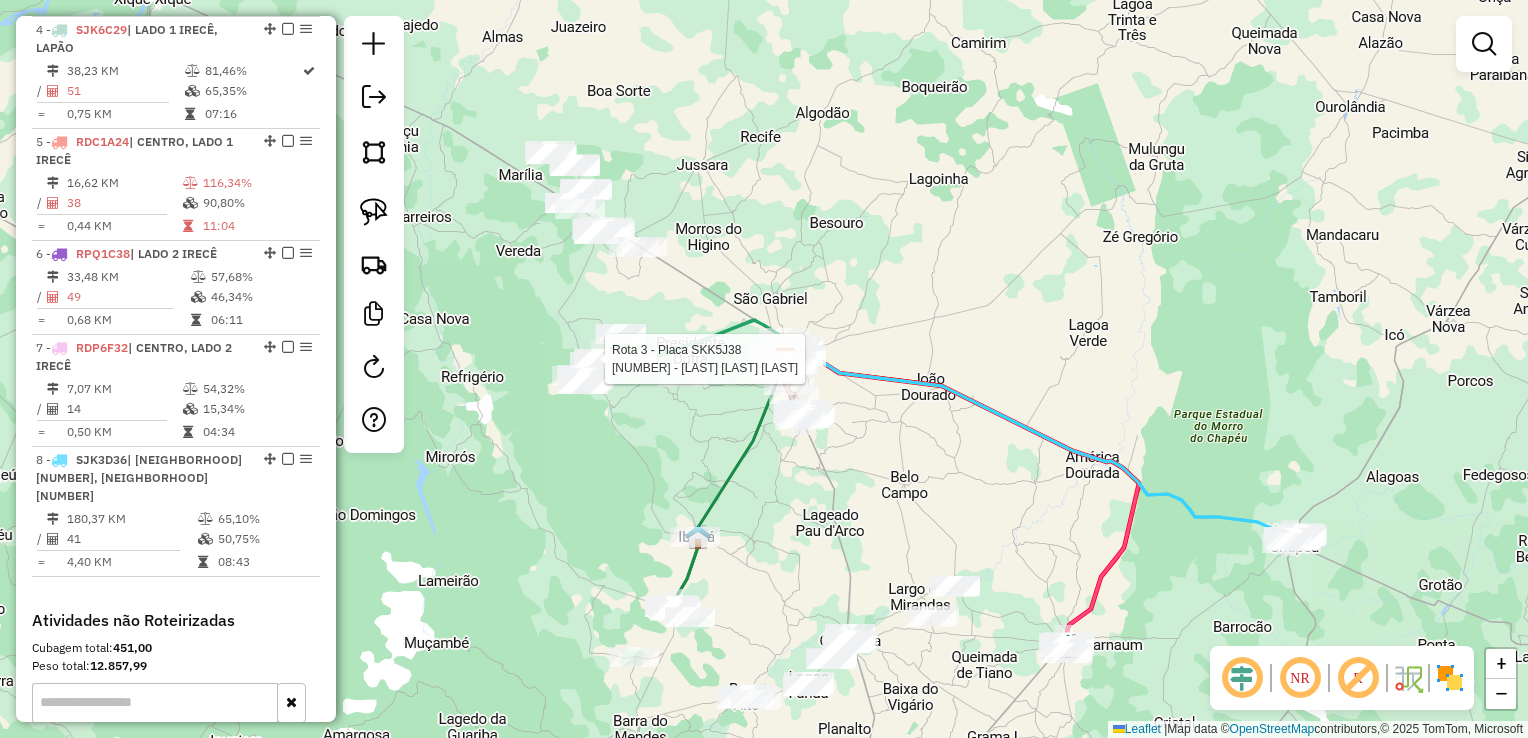 select on "*********" 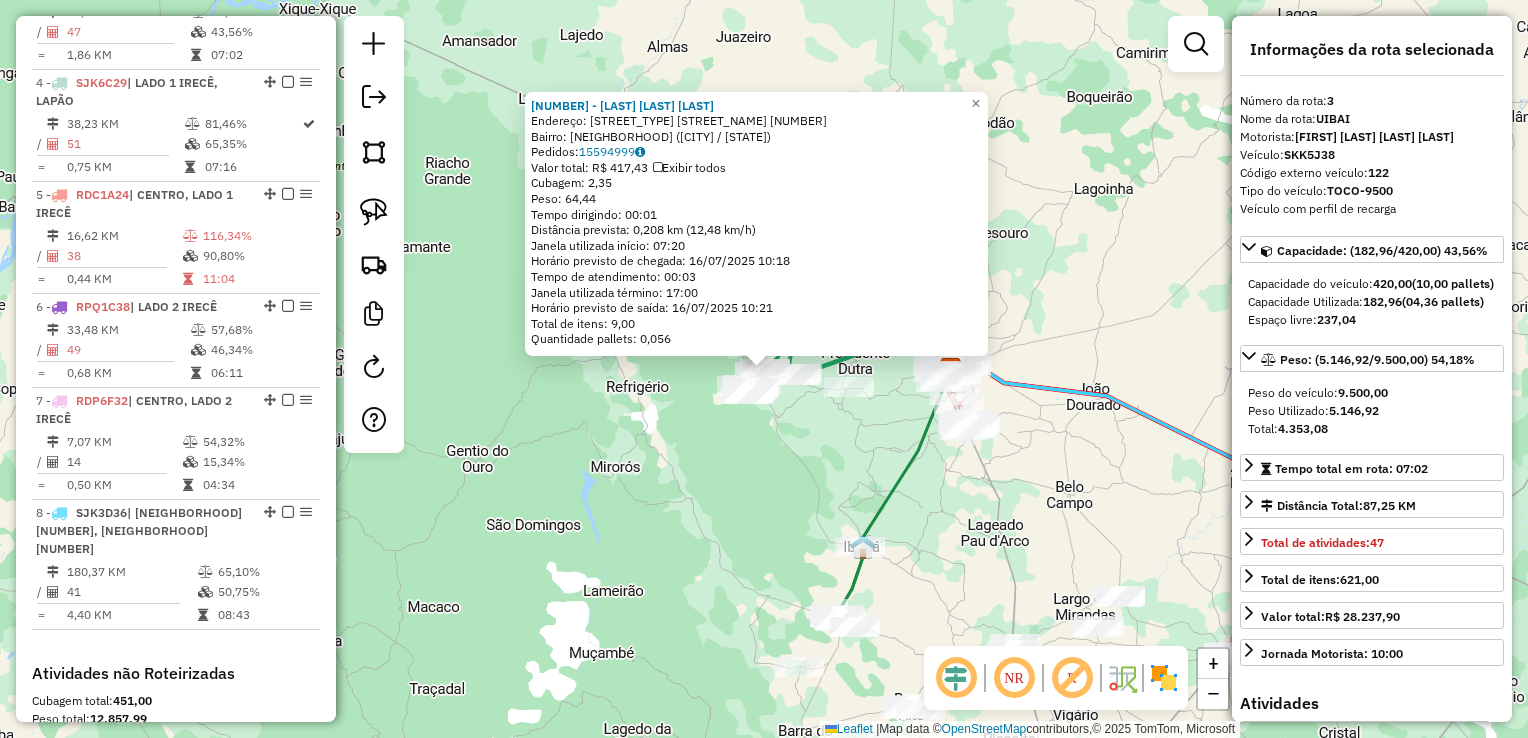 scroll, scrollTop: 962, scrollLeft: 0, axis: vertical 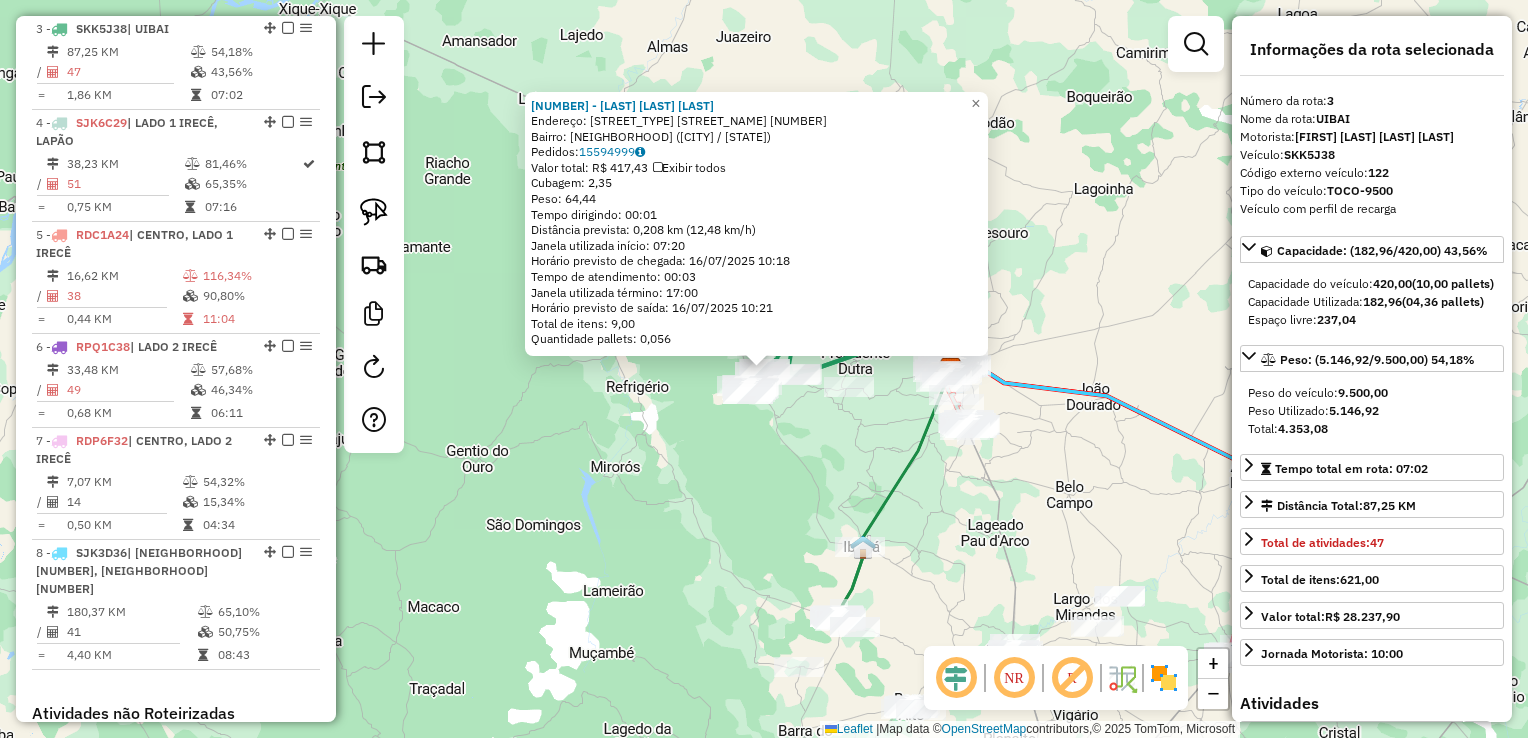 click on "18160 - ALESSANDRO VARIEDADE  Endereço:  RUA PIAUI 521   Bairro: LAGOINHA POVOADO (UIBAI / BA)   Pedidos:  15594999   Valor total: R$ 417,43   Exibir todos   Cubagem: 2,35  Peso: 64,44  Tempo dirigindo: 00:01   Distância prevista: 0,208 km (12,48 km/h)   Janela utilizada início: 07:20   Horário previsto de chegada: 16/07/2025 10:18   Tempo de atendimento: 00:03   Janela utilizada término: 17:00   Horário previsto de saída: 16/07/2025 10:21   Total de itens: 9,00   Quantidade pallets: 0,056  × Janela de atendimento Grade de atendimento Capacidade Transportadoras Veículos Cliente Pedidos  Rotas Selecione os dias de semana para filtrar as janelas de atendimento  Seg   Ter   Qua   Qui   Sex   Sáb   Dom  Informe o período da janela de atendimento: De: Até:  Filtrar exatamente a janela do cliente  Considerar janela de atendimento padrão  Selecione os dias de semana para filtrar as grades de atendimento  Seg   Ter   Qua   Qui   Sex   Sáb   Dom   Considerar clientes sem dia de atendimento cadastrado De:" 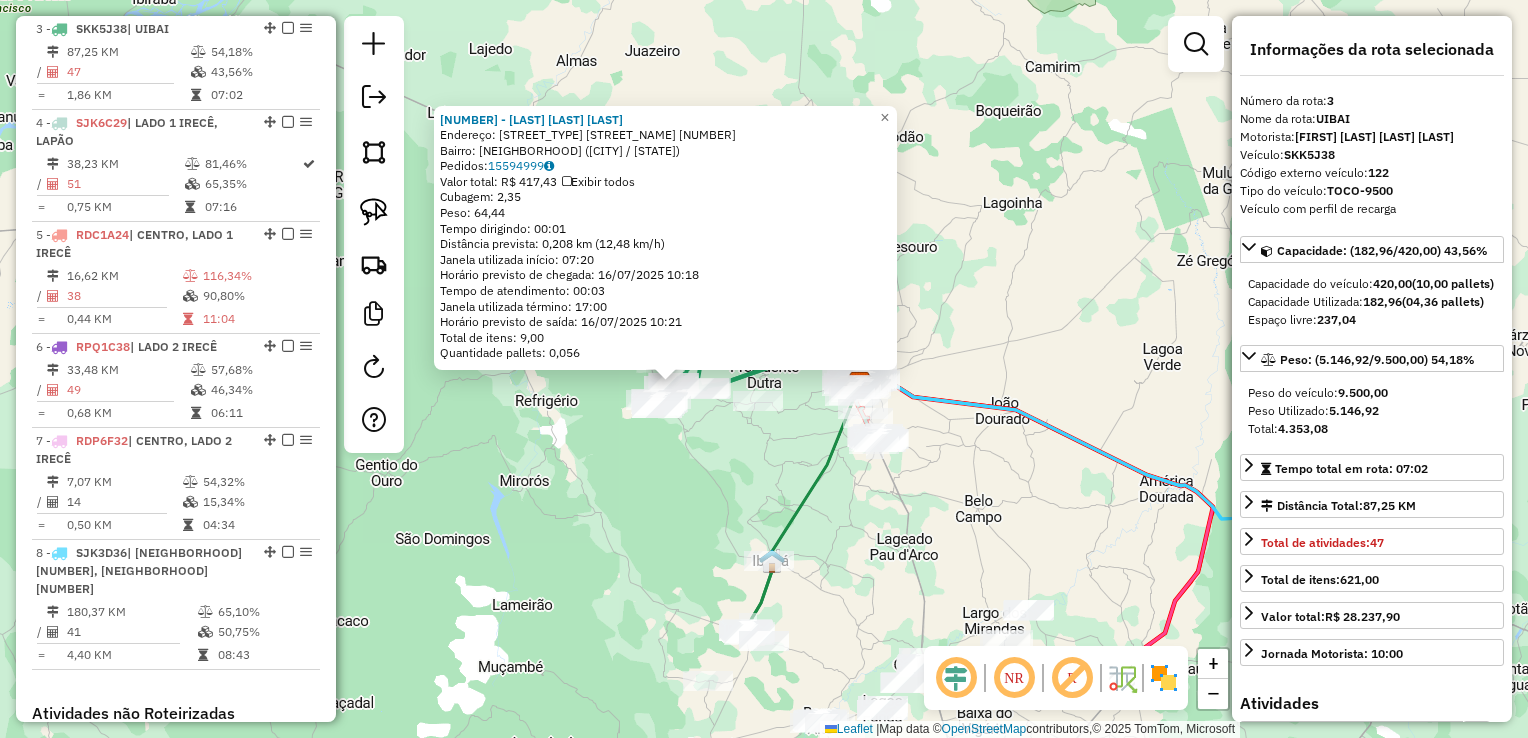 drag, startPoint x: 763, startPoint y: 456, endPoint x: 668, endPoint y: 469, distance: 95.885345 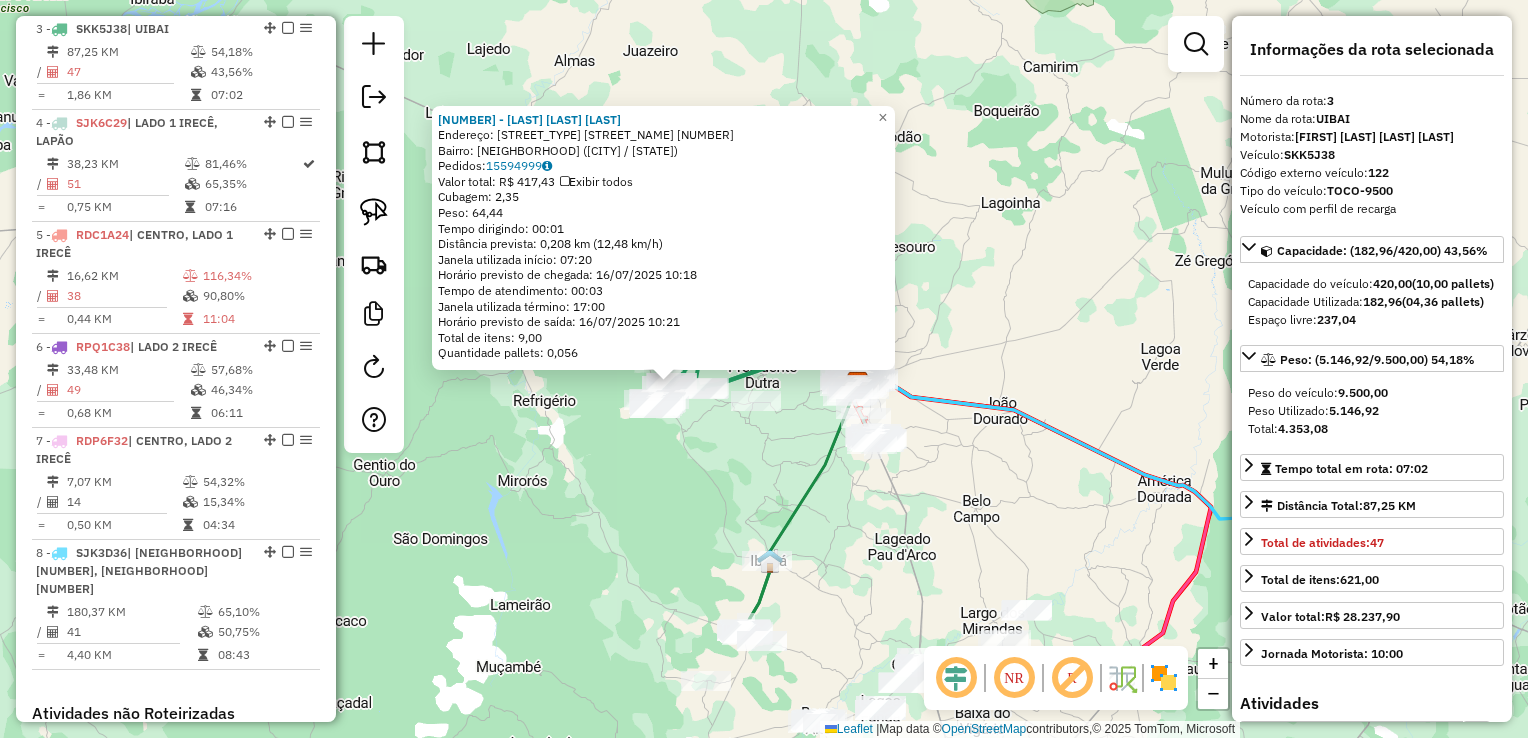 click on "18160 - ALESSANDRO VARIEDADE  Endereço:  RUA PIAUI 521   Bairro: LAGOINHA POVOADO (UIBAI / BA)   Pedidos:  15594999   Valor total: R$ 417,43   Exibir todos   Cubagem: 2,35  Peso: 64,44  Tempo dirigindo: 00:01   Distância prevista: 0,208 km (12,48 km/h)   Janela utilizada início: 07:20   Horário previsto de chegada: 16/07/2025 10:18   Tempo de atendimento: 00:03   Janela utilizada término: 17:00   Horário previsto de saída: 16/07/2025 10:21   Total de itens: 9,00   Quantidade pallets: 0,056  × Janela de atendimento Grade de atendimento Capacidade Transportadoras Veículos Cliente Pedidos  Rotas Selecione os dias de semana para filtrar as janelas de atendimento  Seg   Ter   Qua   Qui   Sex   Sáb   Dom  Informe o período da janela de atendimento: De: Até:  Filtrar exatamente a janela do cliente  Considerar janela de atendimento padrão  Selecione os dias de semana para filtrar as grades de atendimento  Seg   Ter   Qua   Qui   Sex   Sáb   Dom   Considerar clientes sem dia de atendimento cadastrado De:" 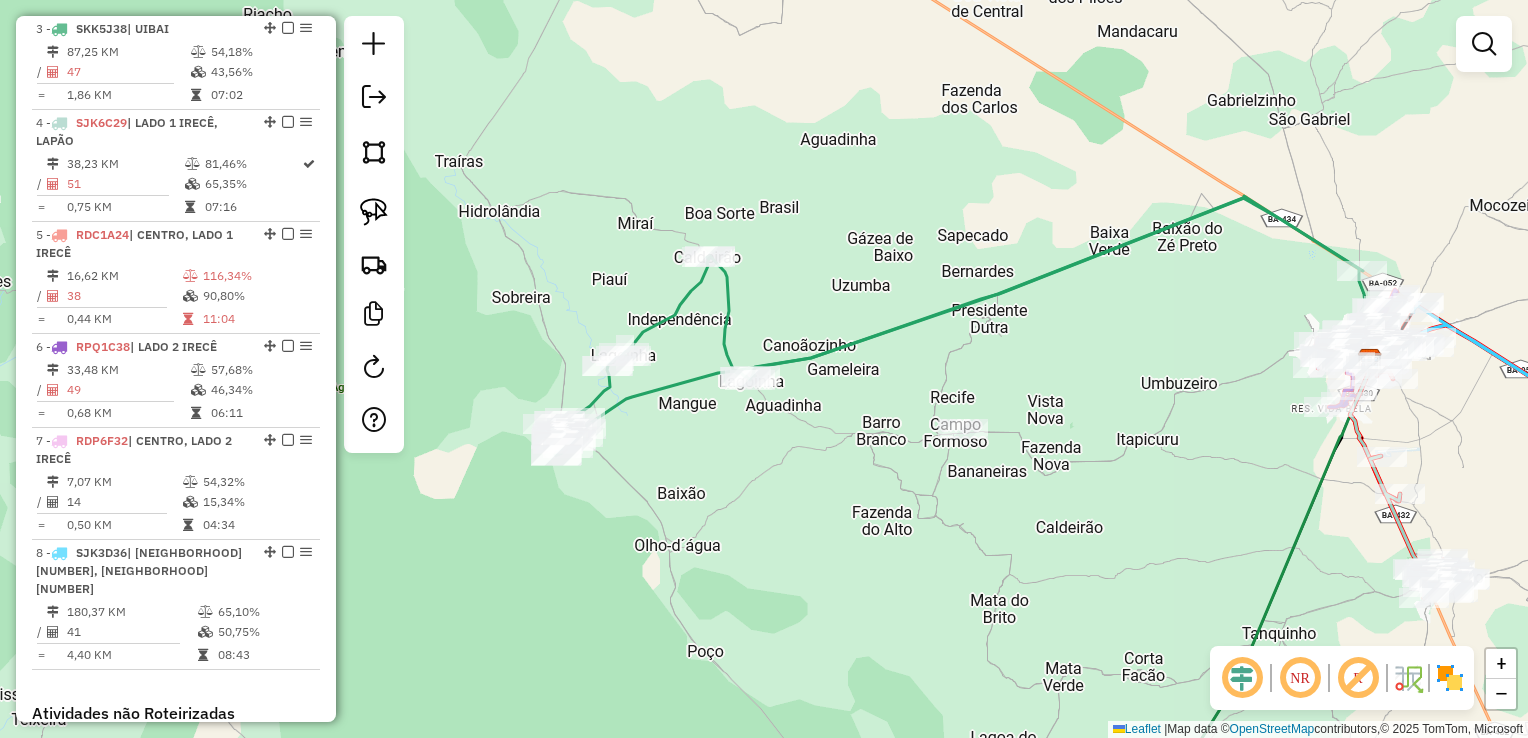 drag, startPoint x: 730, startPoint y: 438, endPoint x: 746, endPoint y: 497, distance: 61.13101 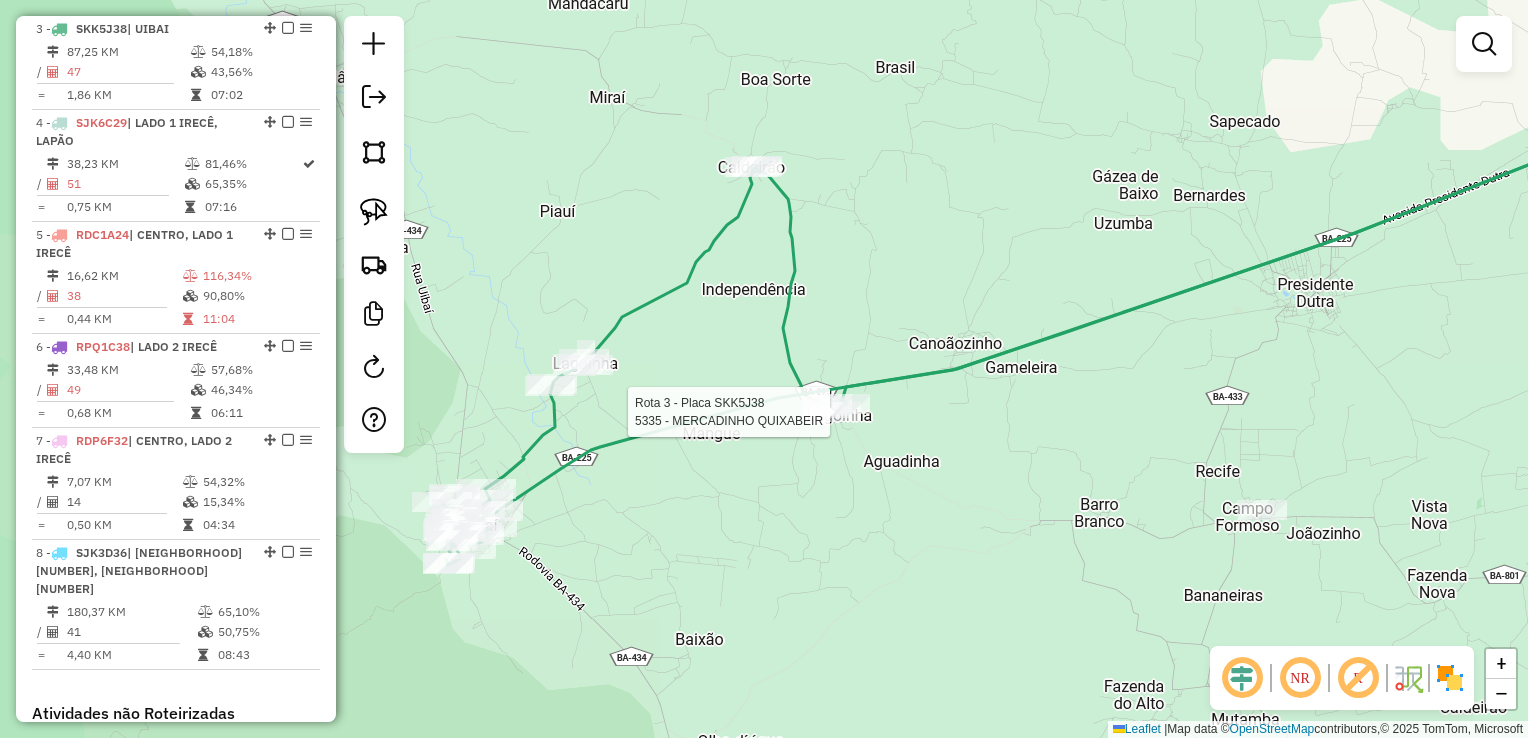 select on "*********" 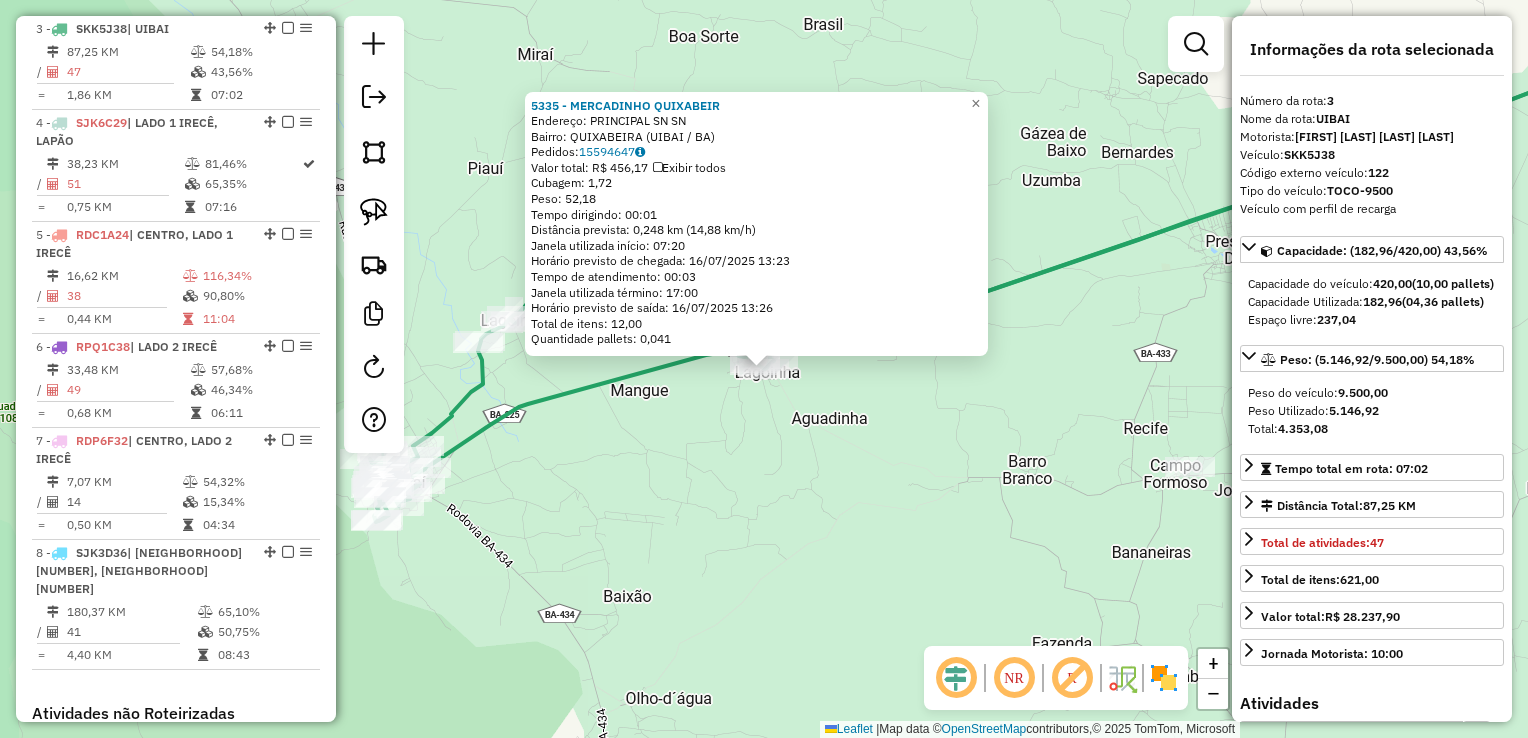 click on "5335 - MERCADINHO QUIXABEIR  Endereço:  PRINCIPAL SN SN   Bairro: QUIXABEIRA (UIBAI / BA)   Pedidos:  15594647   Valor total: R$ 456,17   Exibir todos   Cubagem: 1,72  Peso: 52,18  Tempo dirigindo: 00:01   Distância prevista: 0,248 km (14,88 km/h)   Janela utilizada início: 07:20   Horário previsto de chegada: 16/07/2025 13:23   Tempo de atendimento: 00:03   Janela utilizada término: 17:00   Horário previsto de saída: 16/07/2025 13:26   Total de itens: 12,00   Quantidade pallets: 0,041  × Janela de atendimento Grade de atendimento Capacidade Transportadoras Veículos Cliente Pedidos  Rotas Selecione os dias de semana para filtrar as janelas de atendimento  Seg   Ter   Qua   Qui   Sex   Sáb   Dom  Informe o período da janela de atendimento: De: Até:  Filtrar exatamente a janela do cliente  Considerar janela de atendimento padrão  Selecione os dias de semana para filtrar as grades de atendimento  Seg   Ter   Qua   Qui   Sex   Sáb   Dom   Considerar clientes sem dia de atendimento cadastrado  De:  +" 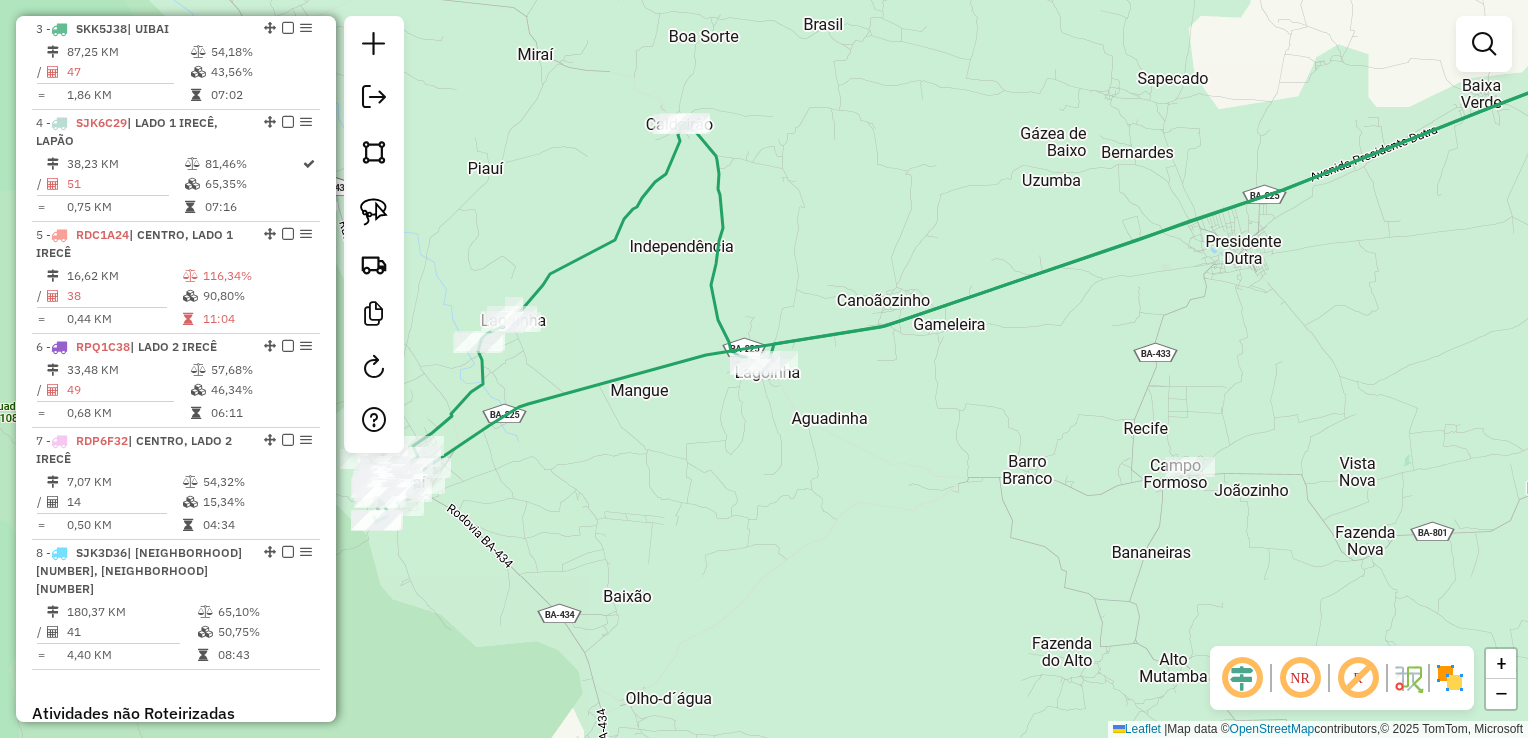 drag, startPoint x: 716, startPoint y: 458, endPoint x: 914, endPoint y: 514, distance: 205.76686 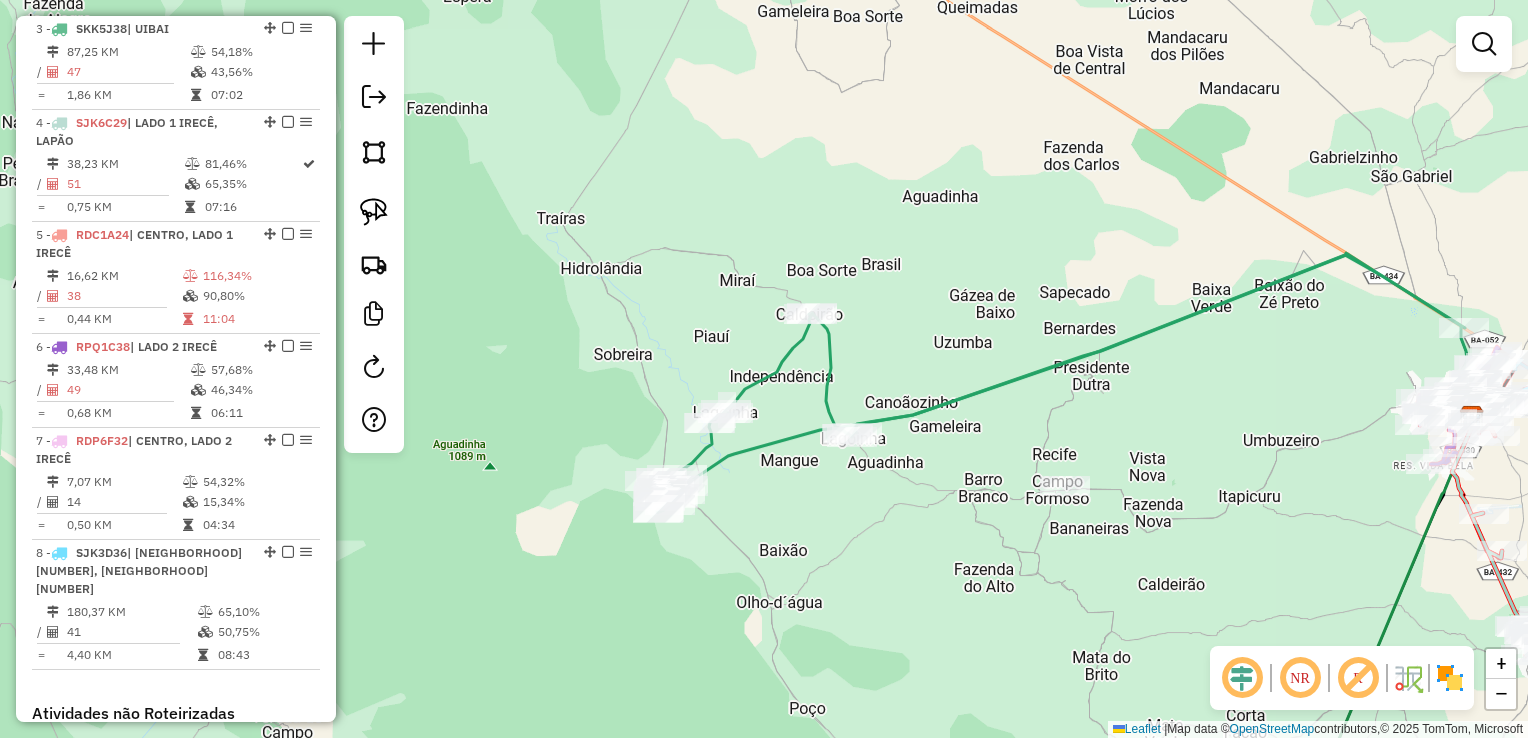 drag, startPoint x: 911, startPoint y: 506, endPoint x: 778, endPoint y: 485, distance: 134.64769 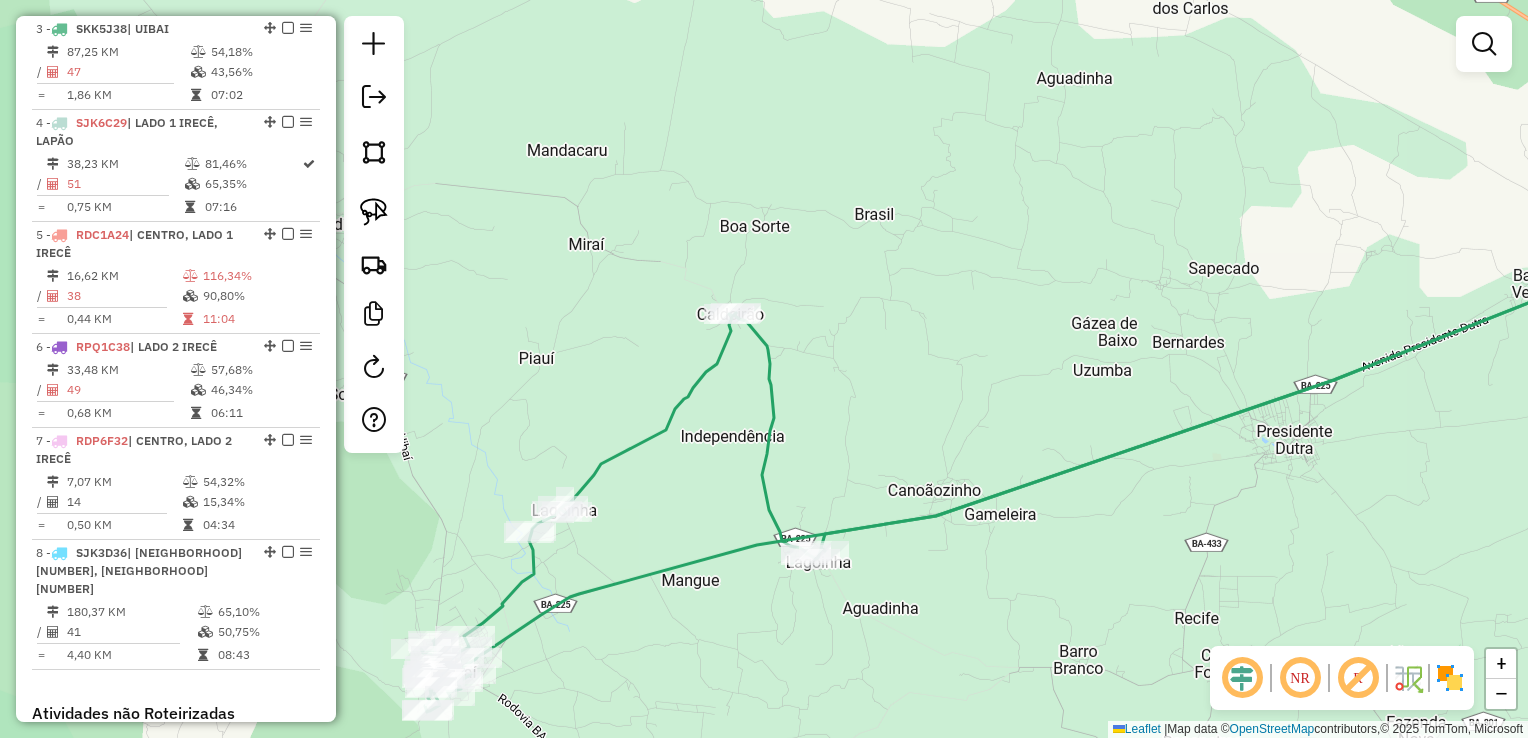 drag, startPoint x: 992, startPoint y: 311, endPoint x: 844, endPoint y: 468, distance: 215.76144 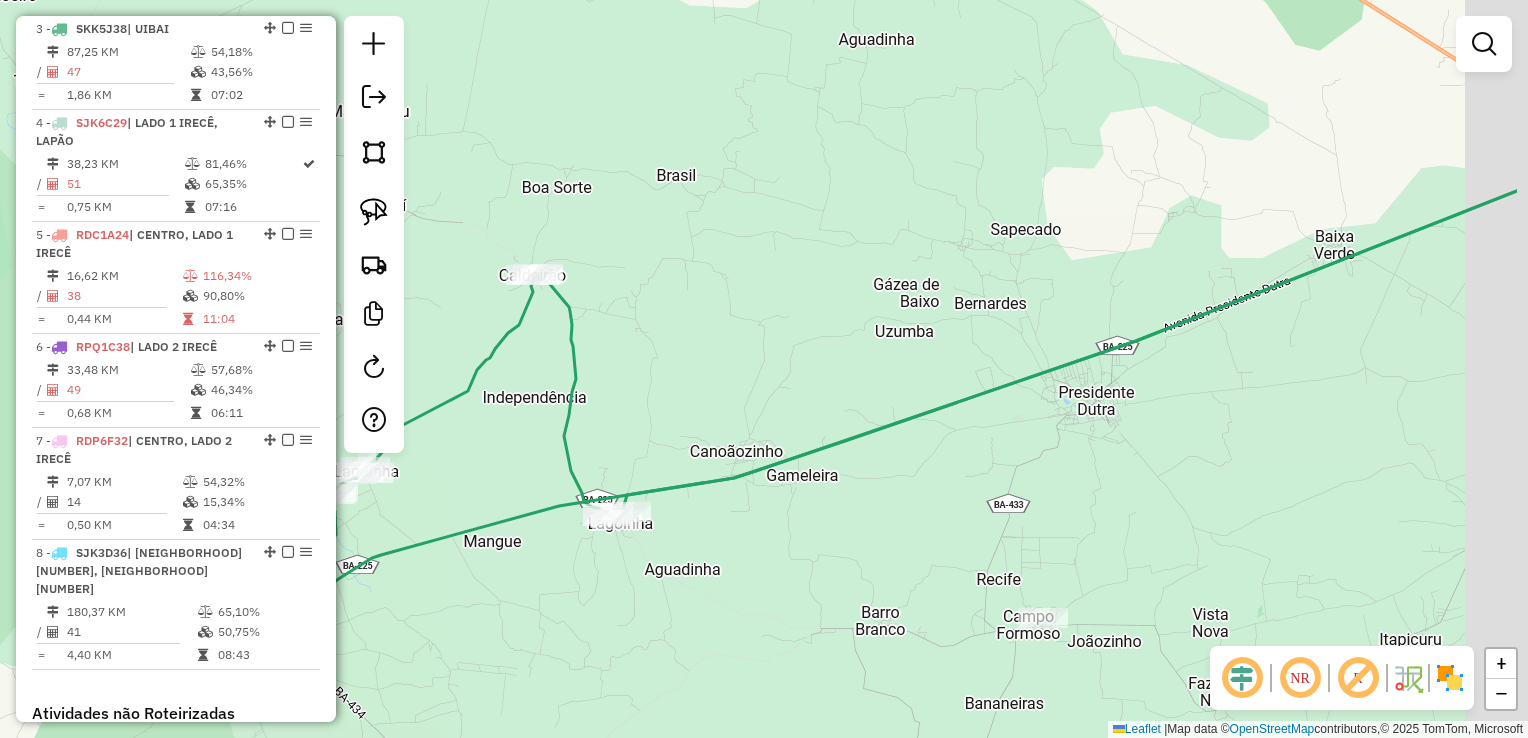 drag, startPoint x: 1028, startPoint y: 534, endPoint x: 712, endPoint y: 395, distance: 345.2202 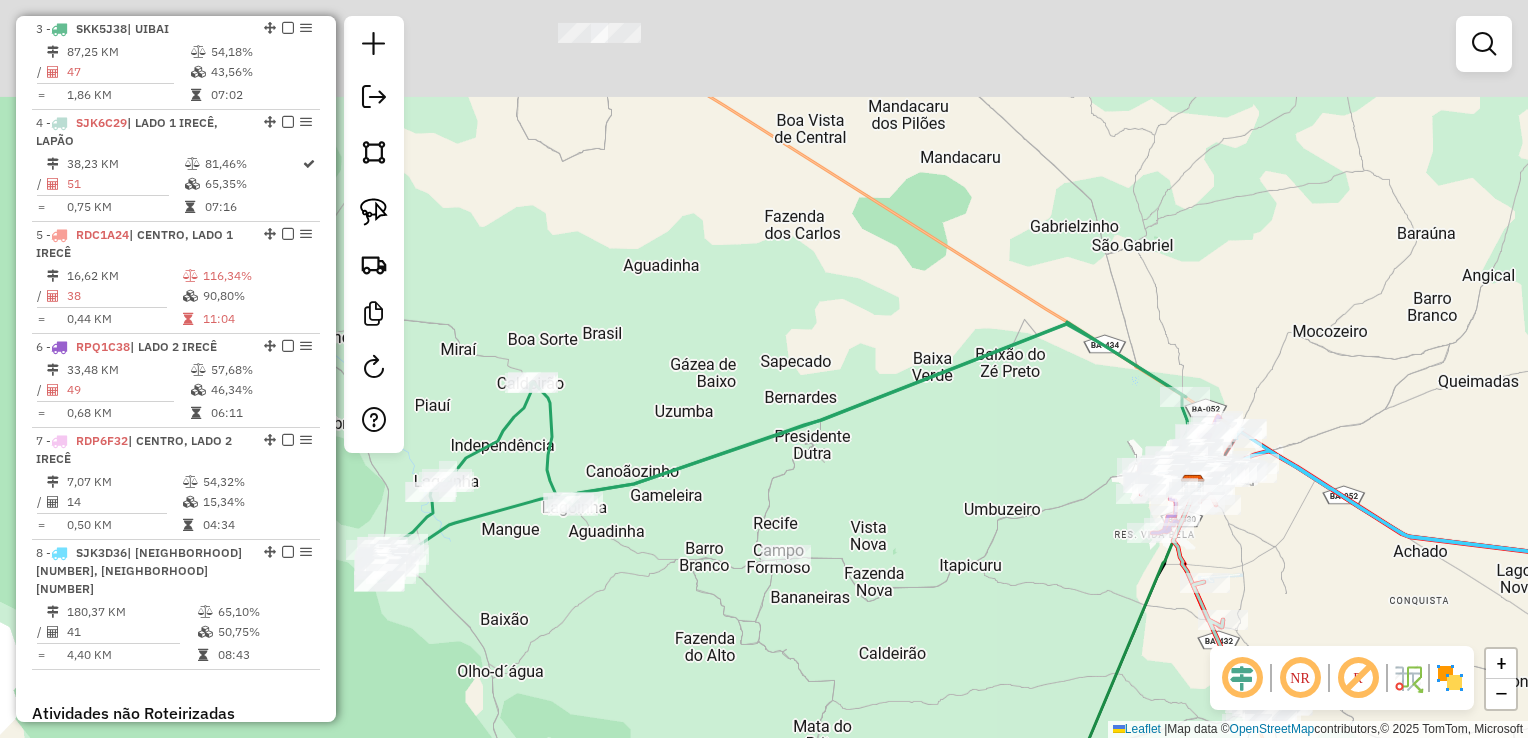 drag, startPoint x: 879, startPoint y: 483, endPoint x: 700, endPoint y: 305, distance: 252.43811 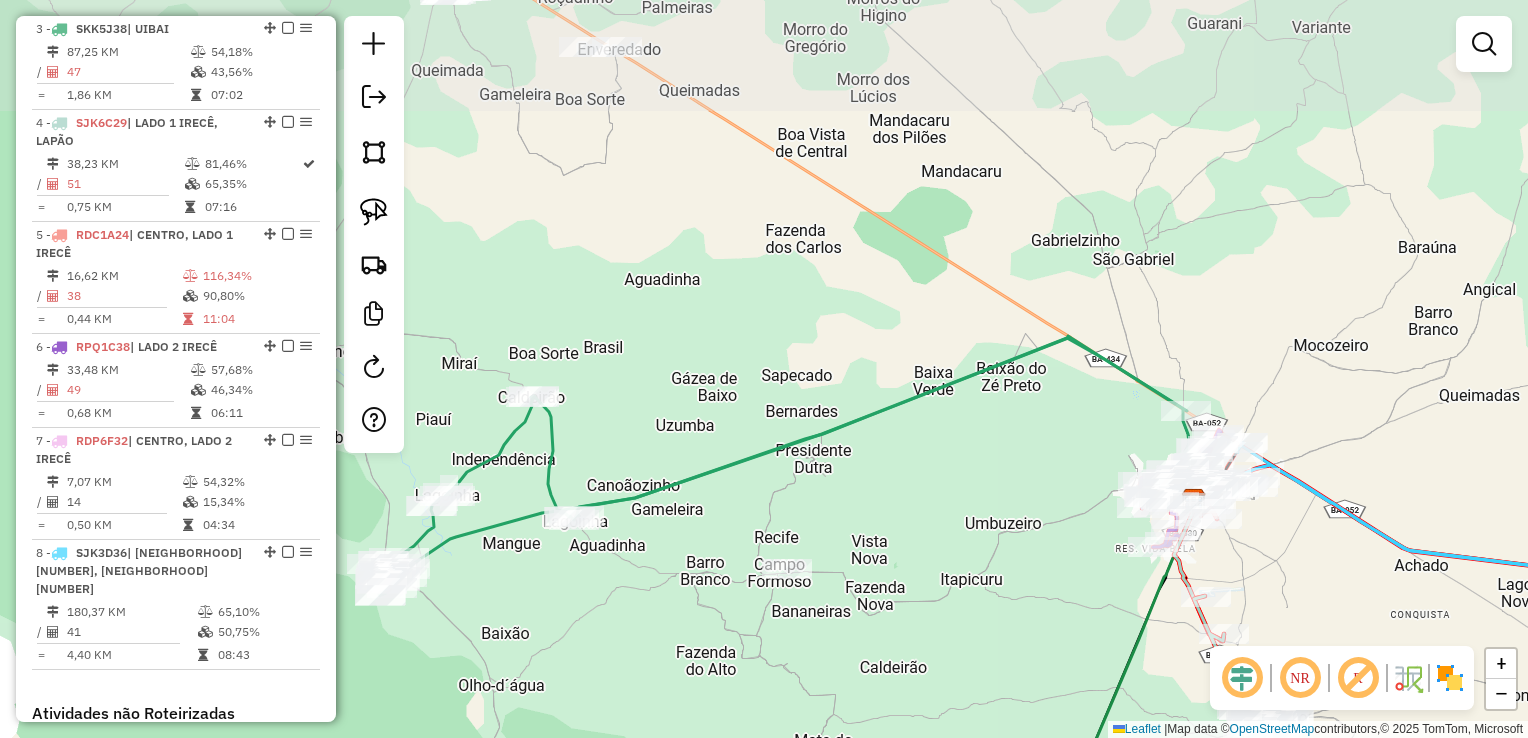 drag, startPoint x: 692, startPoint y: 275, endPoint x: 922, endPoint y: 492, distance: 316.2104 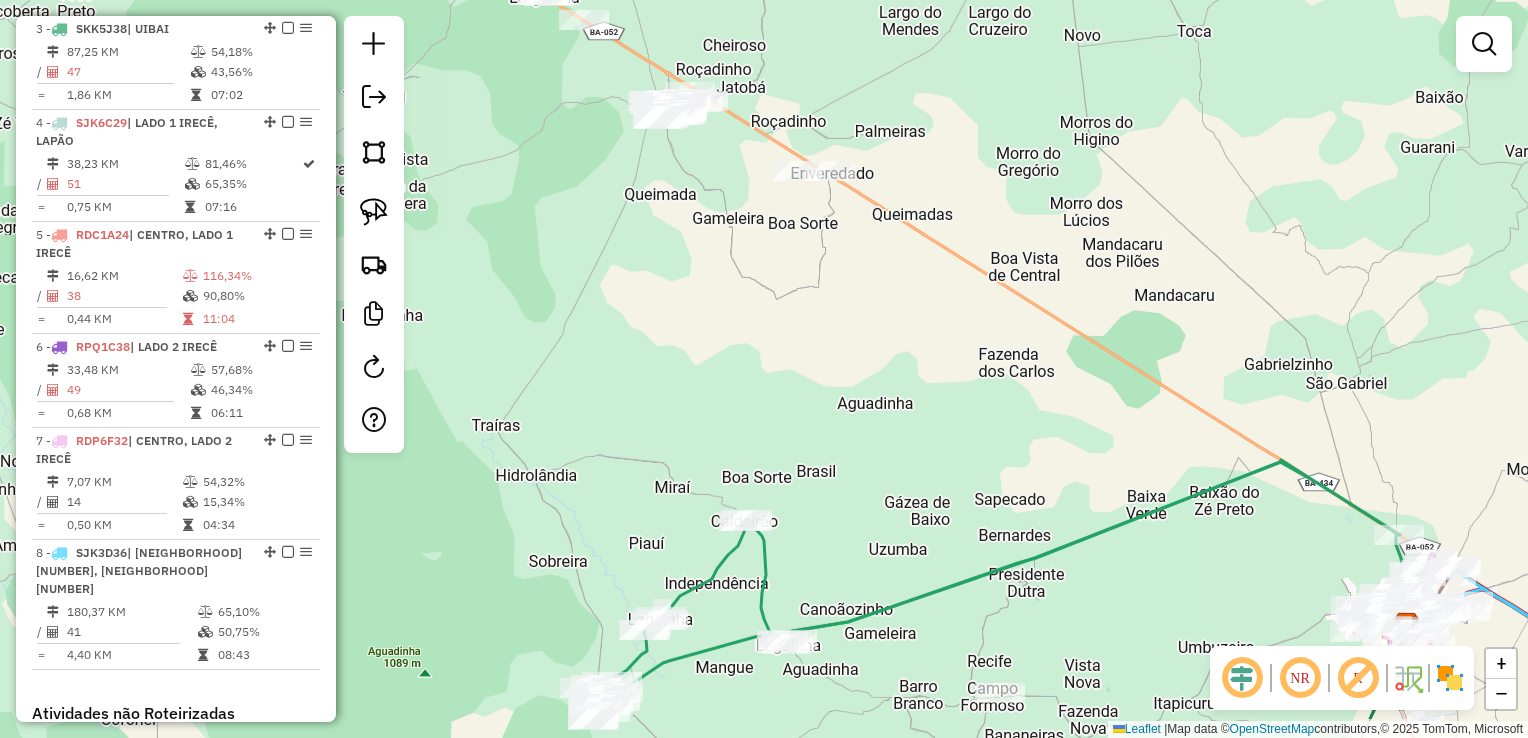 drag, startPoint x: 785, startPoint y: 398, endPoint x: 759, endPoint y: 293, distance: 108.17116 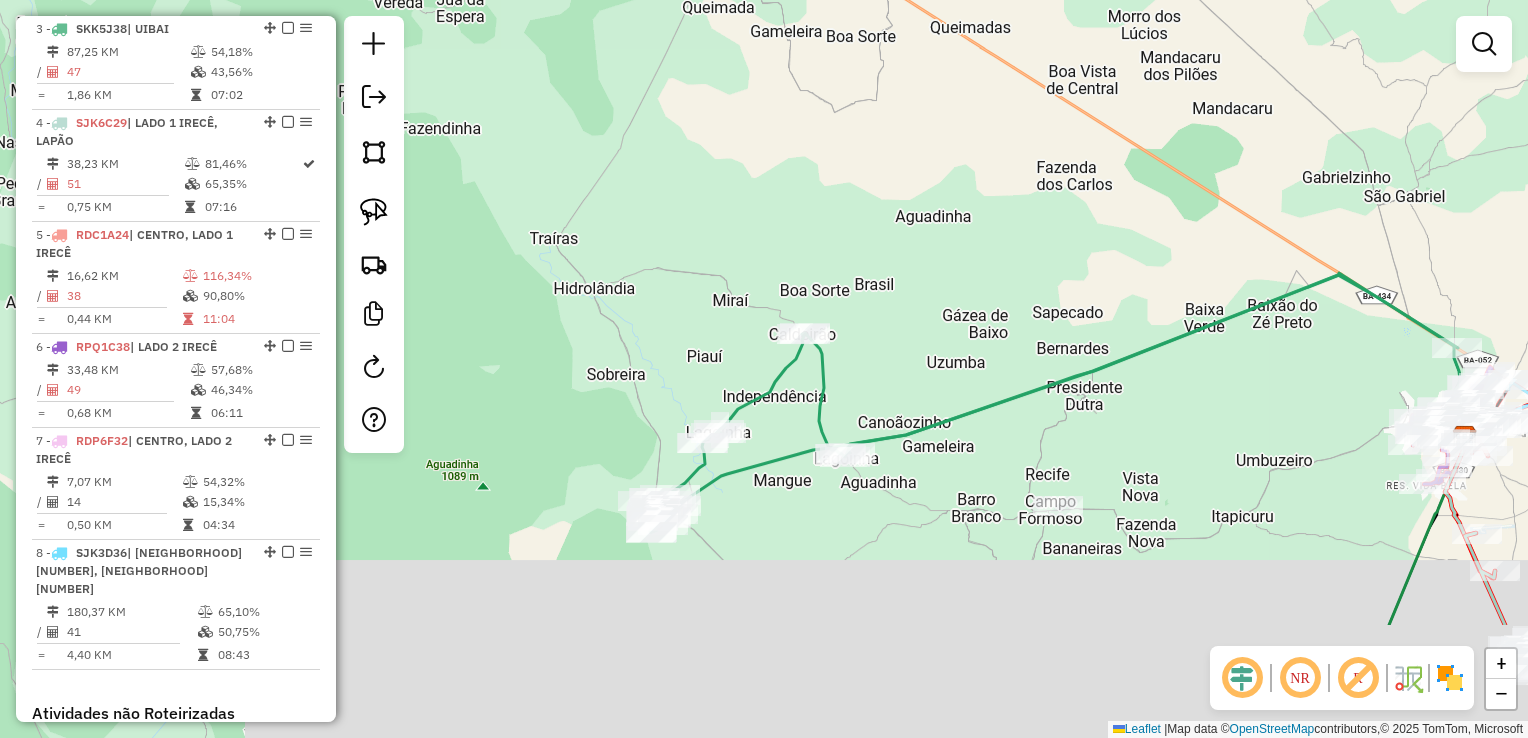 drag, startPoint x: 779, startPoint y: 463, endPoint x: 791, endPoint y: 362, distance: 101.71037 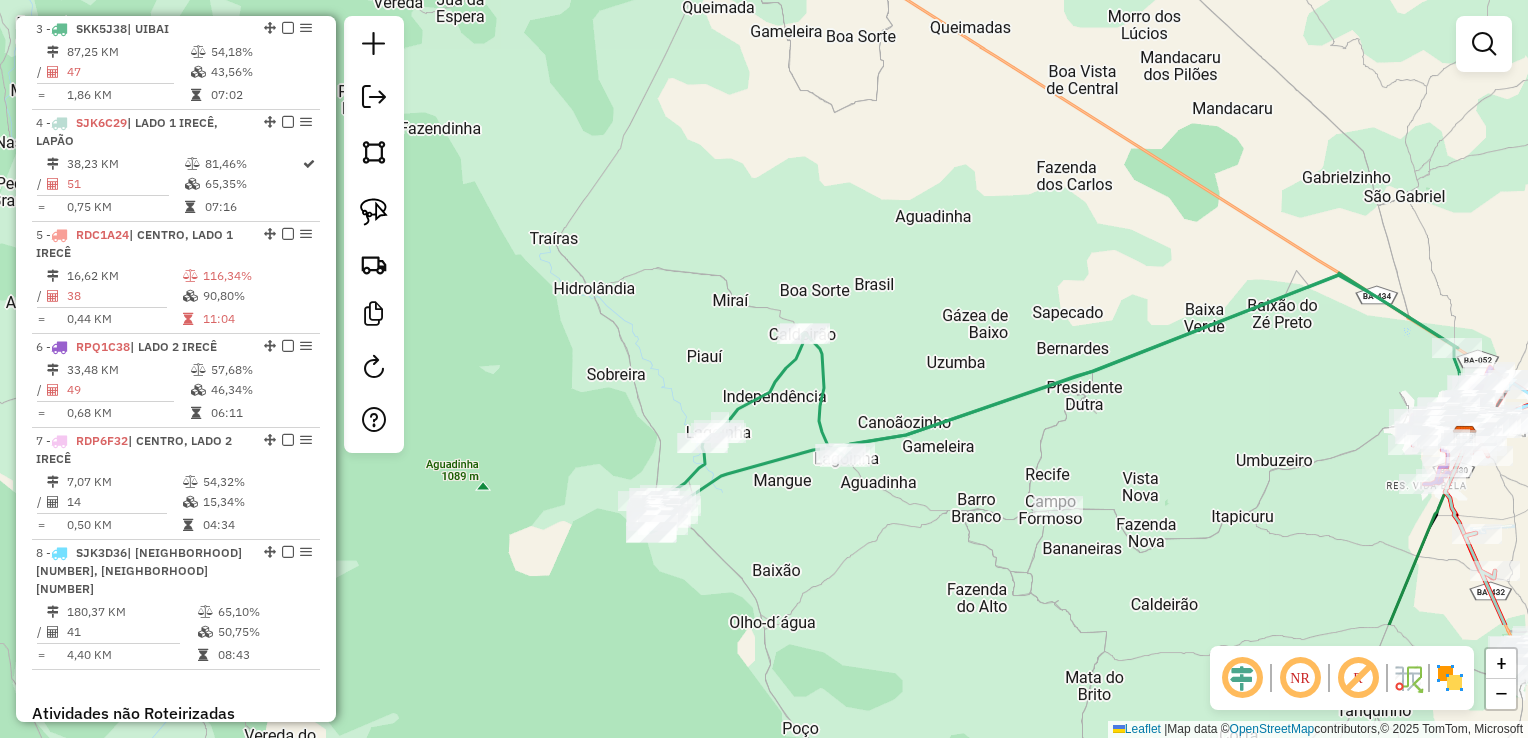click on "Janela de atendimento Grade de atendimento Capacidade Transportadoras Veículos Cliente Pedidos  Rotas Selecione os dias de semana para filtrar as janelas de atendimento  Seg   Ter   Qua   Qui   Sex   Sáb   Dom  Informe o período da janela de atendimento: De: Até:  Filtrar exatamente a janela do cliente  Considerar janela de atendimento padrão  Selecione os dias de semana para filtrar as grades de atendimento  Seg   Ter   Qua   Qui   Sex   Sáb   Dom   Considerar clientes sem dia de atendimento cadastrado  Clientes fora do dia de atendimento selecionado Filtrar as atividades entre os valores definidos abaixo:  Peso mínimo:   Peso máximo:   Cubagem mínima:   Cubagem máxima:   De:   Até:  Filtrar as atividades entre o tempo de atendimento definido abaixo:  De:   Até:   Considerar capacidade total dos clientes não roteirizados Transportadora: Selecione um ou mais itens Tipo de veículo: Selecione um ou mais itens Veículo: Selecione um ou mais itens Motorista: Selecione um ou mais itens Nome: Rótulo:" 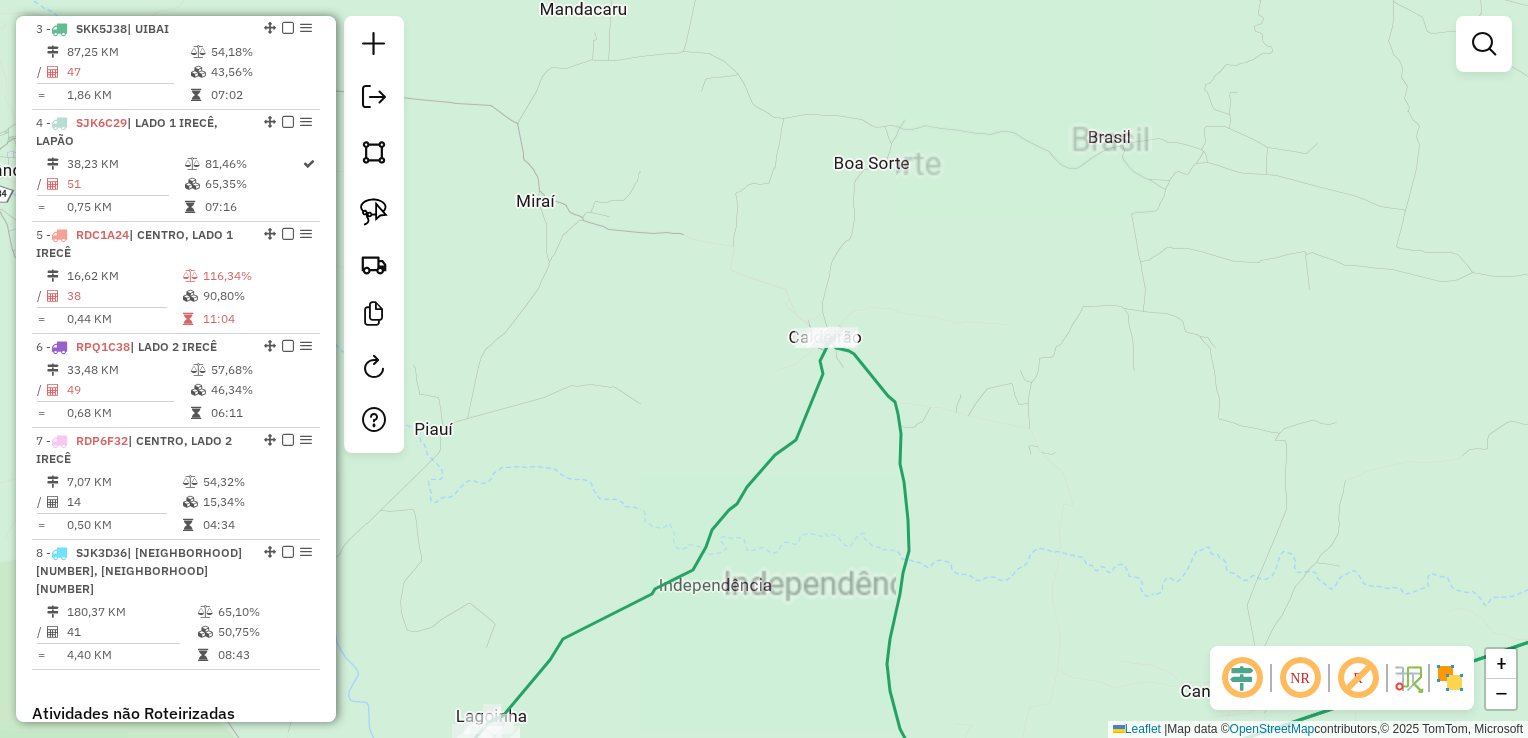 drag, startPoint x: 854, startPoint y: 439, endPoint x: 798, endPoint y: 534, distance: 110.276924 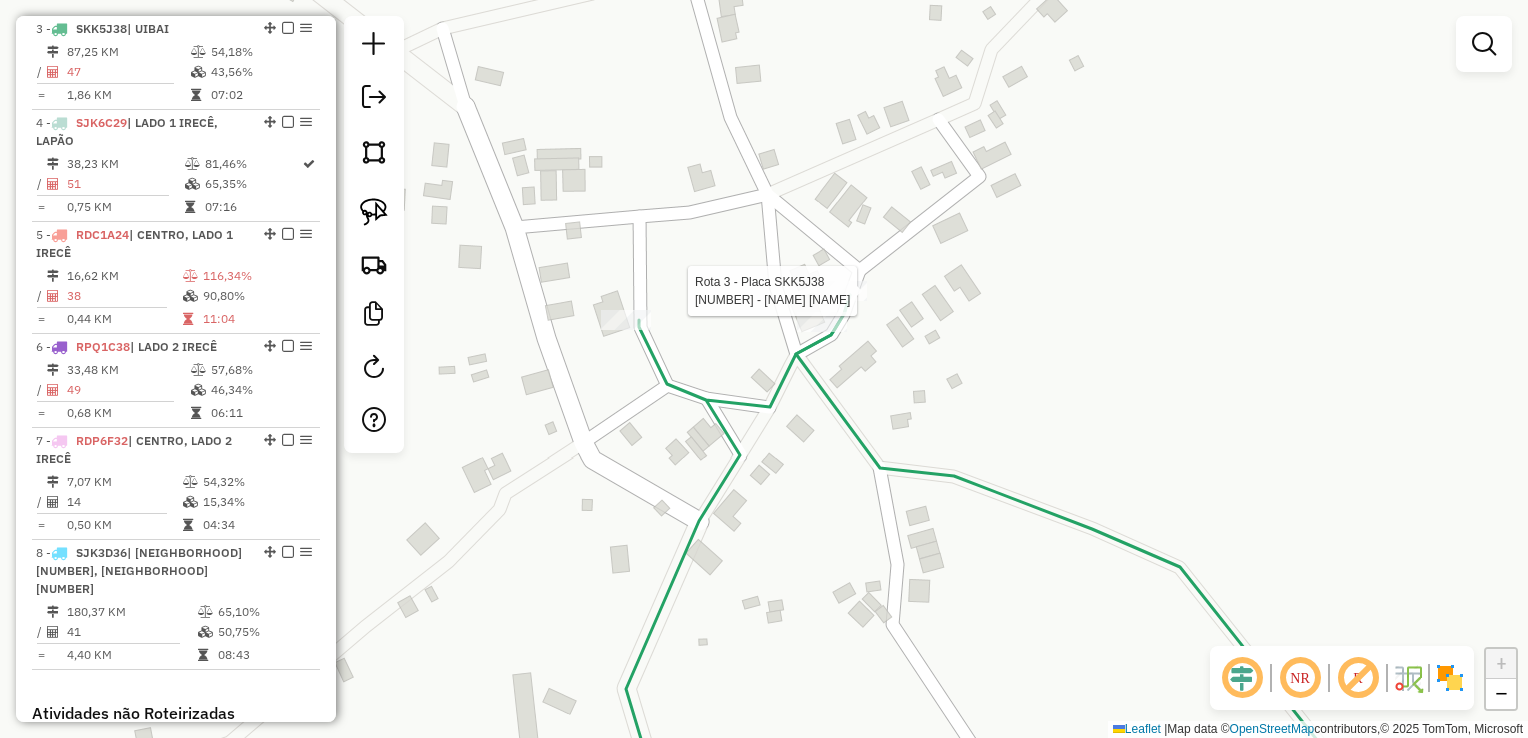 select on "*********" 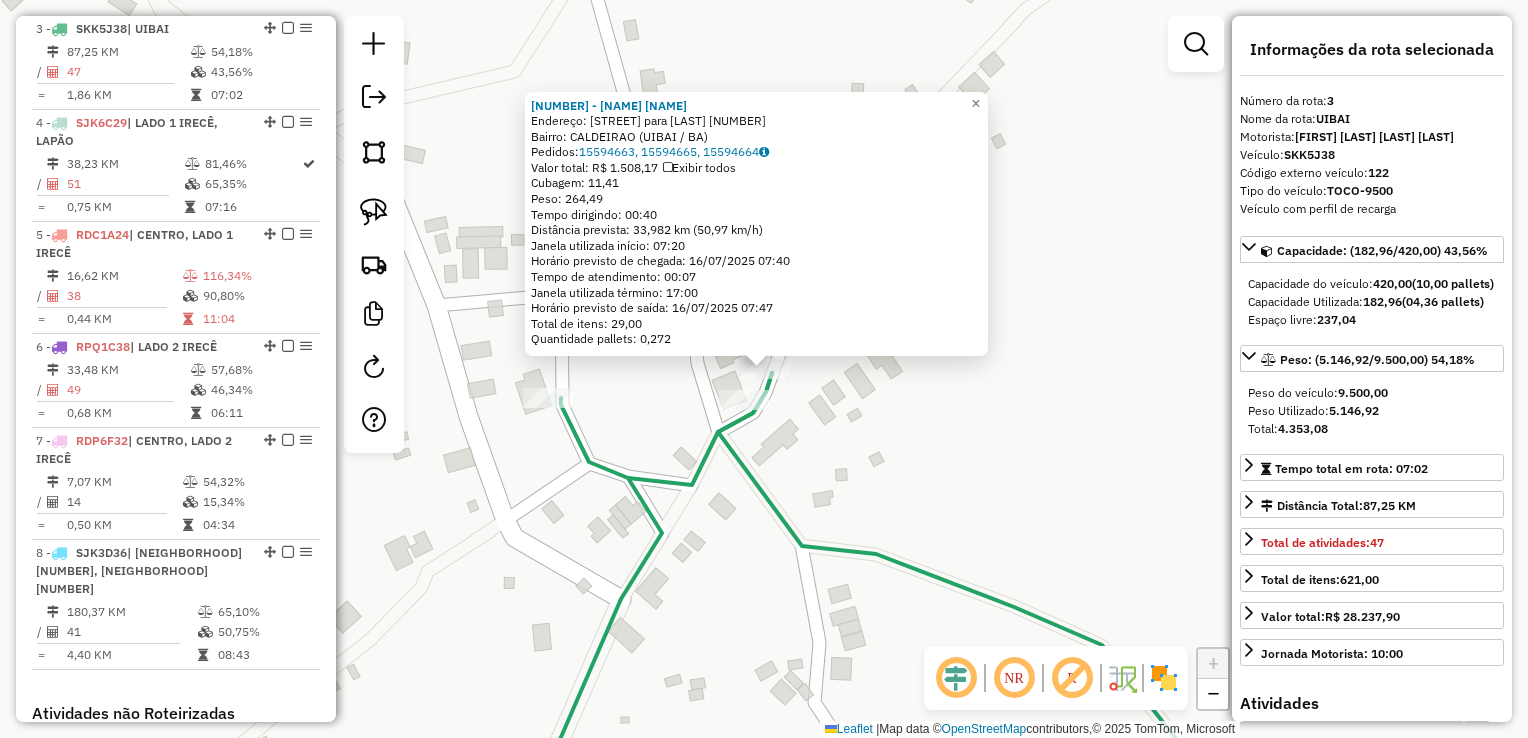 click on "19129 - BAR DO JORGE  Endereço:  Estrada para Zumba 21   Bairro: CALDEIRAO (UIBAI / BA)   Pedidos:  15594663, 15594665, 15594664   Valor total: R$ 1.508,17   Exibir todos   Cubagem: 11,41  Peso: 264,49  Tempo dirigindo: 00:40   Distância prevista: 33,982 km (50,97 km/h)   Janela utilizada início: 07:20   Horário previsto de chegada: 16/07/2025 07:40   Tempo de atendimento: 00:07   Janela utilizada término: 17:00   Horário previsto de saída: 16/07/2025 07:47   Total de itens: 29,00   Quantidade pallets: 0,272  × Janela de atendimento Grade de atendimento Capacidade Transportadoras Veículos Cliente Pedidos  Rotas Selecione os dias de semana para filtrar as janelas de atendimento  Seg   Ter   Qua   Qui   Sex   Sáb   Dom  Informe o período da janela de atendimento: De: Até:  Filtrar exatamente a janela do cliente  Considerar janela de atendimento padrão  Selecione os dias de semana para filtrar as grades de atendimento  Seg   Ter   Qua   Qui   Sex   Sáb   Dom   Peso mínimo:   Peso máximo:   De:  +" 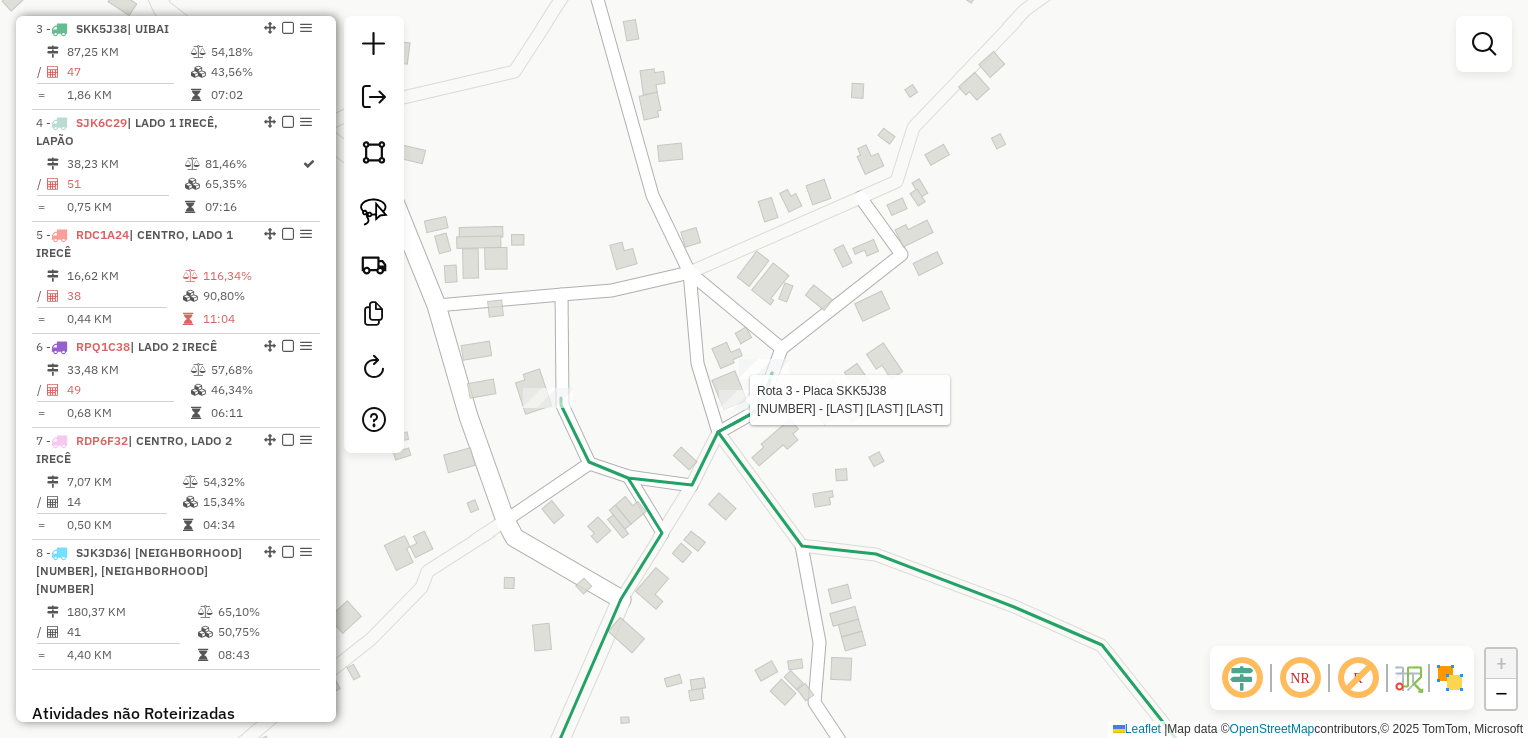 select on "*********" 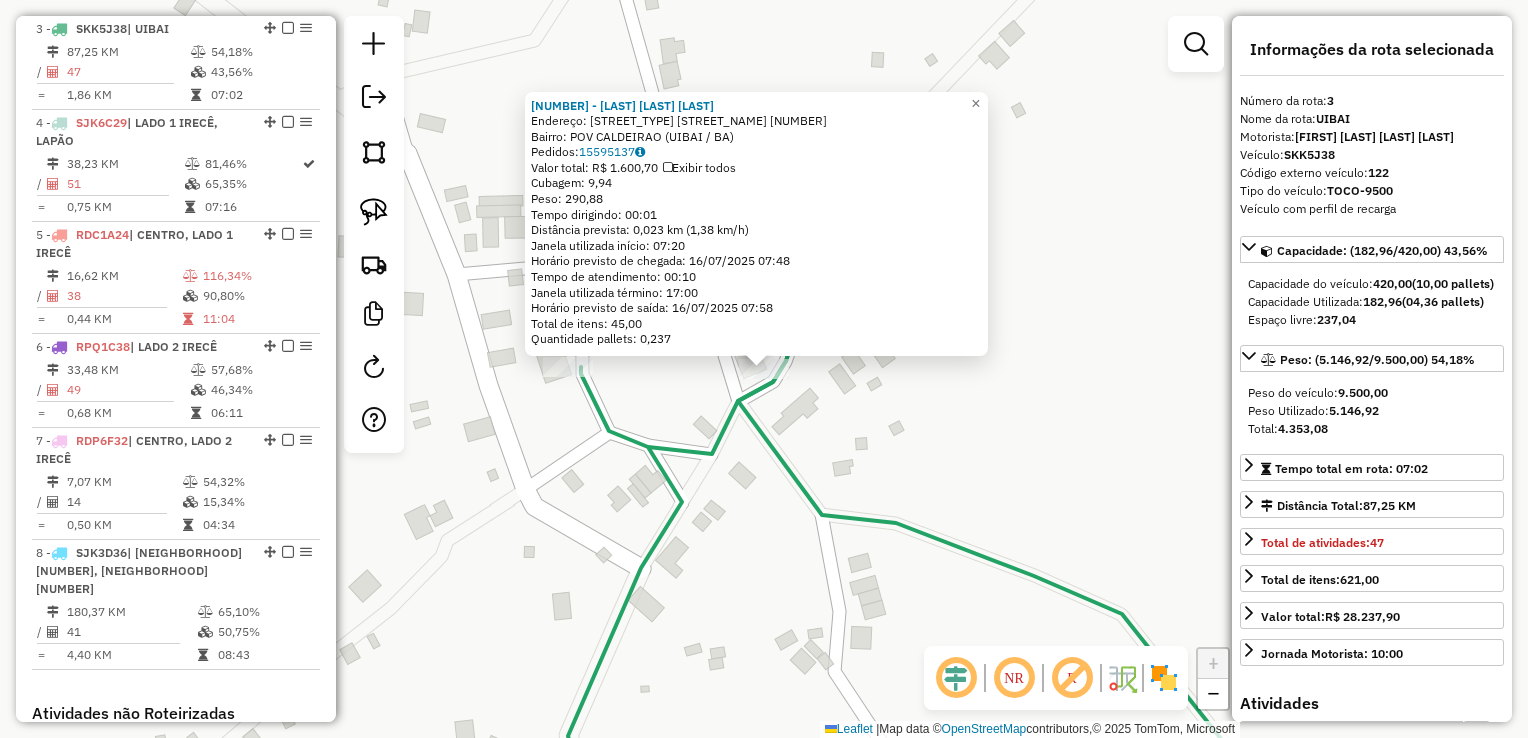 click on "12283 - MERCADINHO MARTINS  Endereço:  PCA WALDIR PIRES 85   Bairro: POV CALDEIRAO (UIBAI / BA)   Pedidos:  15595137   Valor total: R$ 1.600,70   Exibir todos   Cubagem: 9,94  Peso: 290,88  Tempo dirigindo: 00:01   Distância prevista: 0,023 km (1,38 km/h)   Janela utilizada início: 07:20   Horário previsto de chegada: 16/07/2025 07:48   Tempo de atendimento: 00:10   Janela utilizada término: 17:00   Horário previsto de saída: 16/07/2025 07:58   Total de itens: 45,00   Quantidade pallets: 0,237  × Janela de atendimento Grade de atendimento Capacidade Transportadoras Veículos Cliente Pedidos  Rotas Selecione os dias de semana para filtrar as janelas de atendimento  Seg   Ter   Qua   Qui   Sex   Sáb   Dom  Informe o período da janela de atendimento: De: Até:  Filtrar exatamente a janela do cliente  Considerar janela de atendimento padrão  Selecione os dias de semana para filtrar as grades de atendimento  Seg   Ter   Qua   Qui   Sex   Sáb   Dom   Considerar clientes sem dia de atendimento cadastrado" 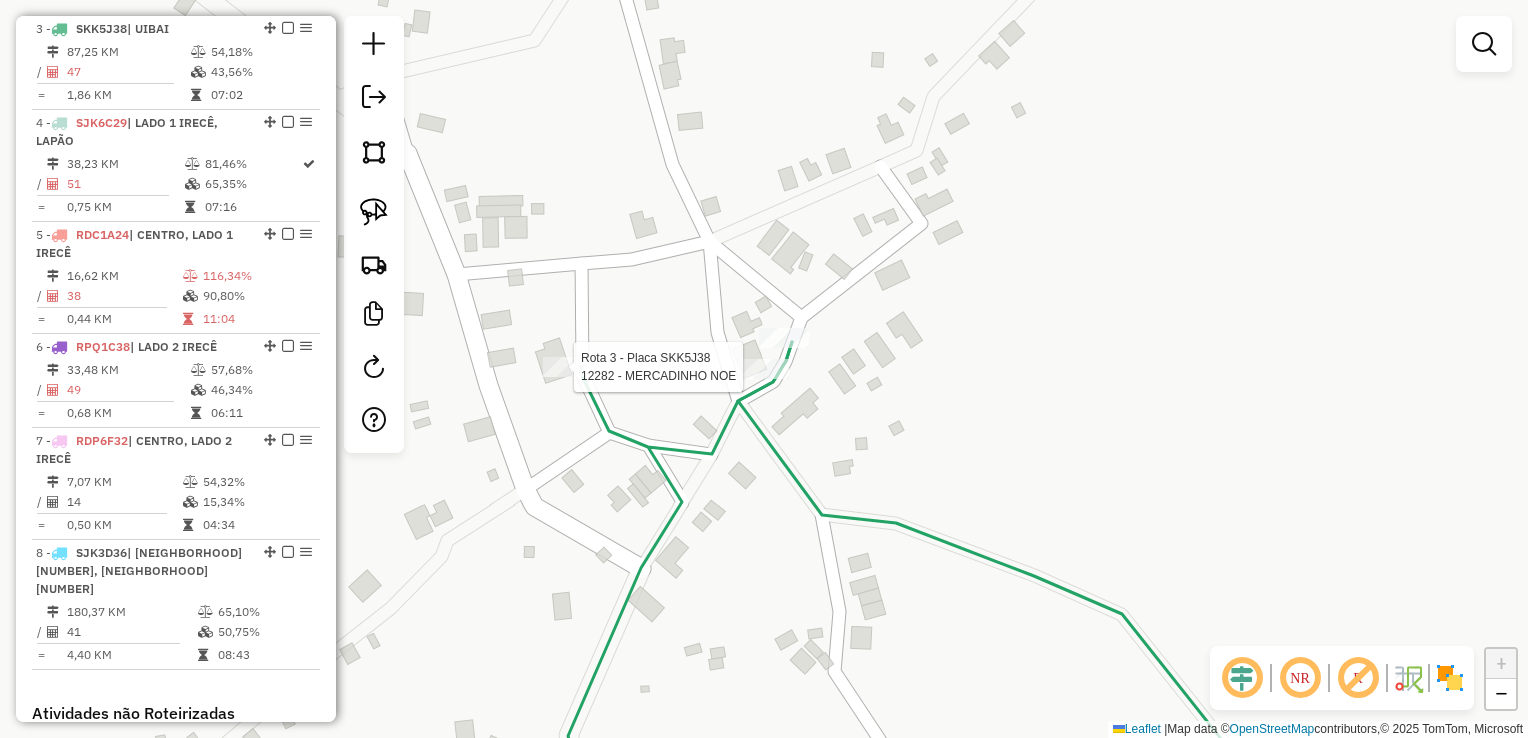 select on "*********" 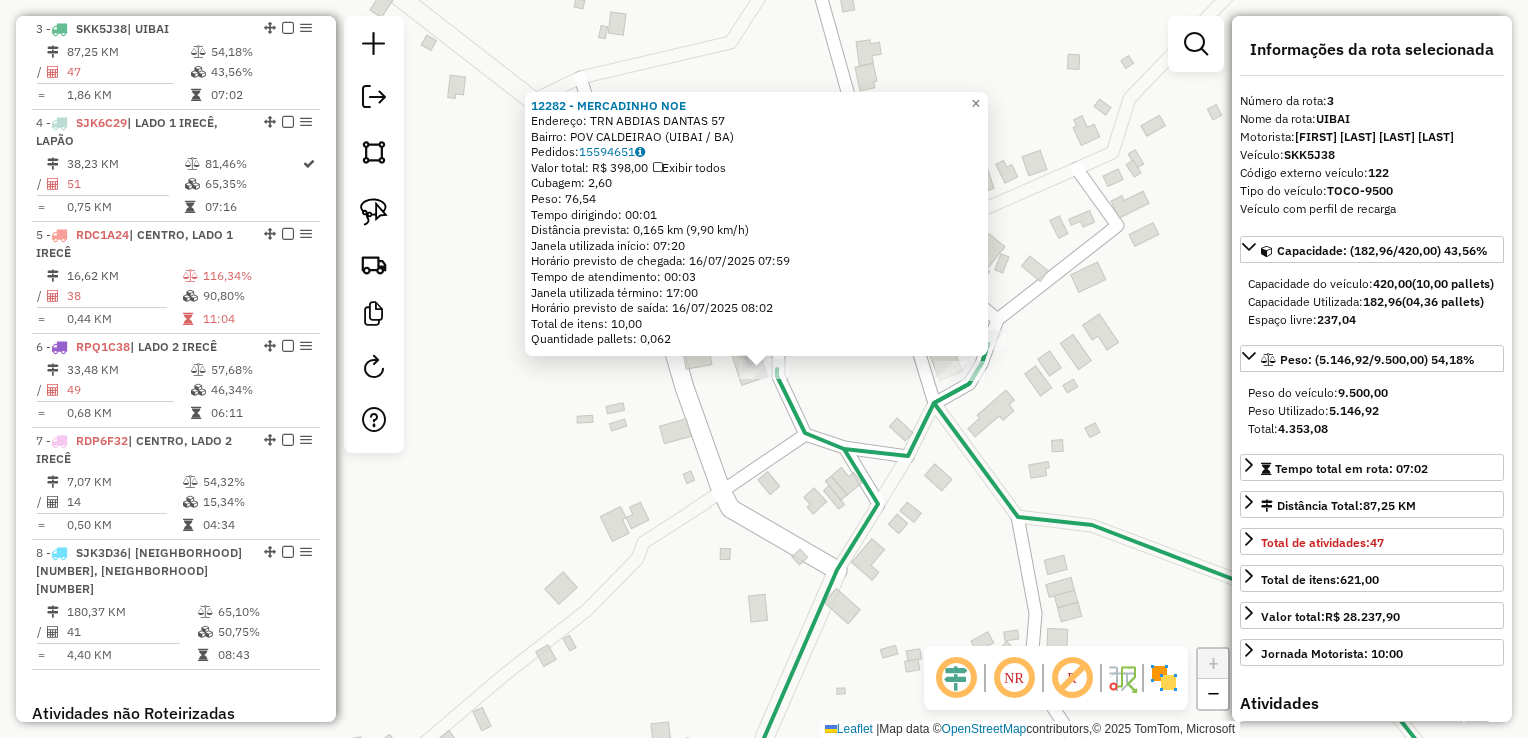 click on "12282 - MERCADINHO NOE  Endereço:  TRN ABDIAS DANTAS 57   Bairro: POV CALDEIRAO (UIBAI / BA)   Pedidos:  15594651   Valor total: R$ 398,00   Exibir todos   Cubagem: 2,60  Peso: 76,54  Tempo dirigindo: 00:01   Distância prevista: 0,165 km (9,90 km/h)   Janela utilizada início: 07:20   Horário previsto de chegada: 16/07/2025 07:59   Tempo de atendimento: 00:03   Janela utilizada término: 17:00   Horário previsto de saída: 16/07/2025 08:02   Total de itens: 10,00   Quantidade pallets: 0,062  × Janela de atendimento Grade de atendimento Capacidade Transportadoras Veículos Cliente Pedidos  Rotas Selecione os dias de semana para filtrar as janelas de atendimento  Seg   Ter   Qua   Qui   Sex   Sáb   Dom  Informe o período da janela de atendimento: De: Até:  Filtrar exatamente a janela do cliente  Considerar janela de atendimento padrão  Selecione os dias de semana para filtrar as grades de atendimento  Seg   Ter   Qua   Qui   Sex   Sáb   Dom   Considerar clientes sem dia de atendimento cadastrado  De:" 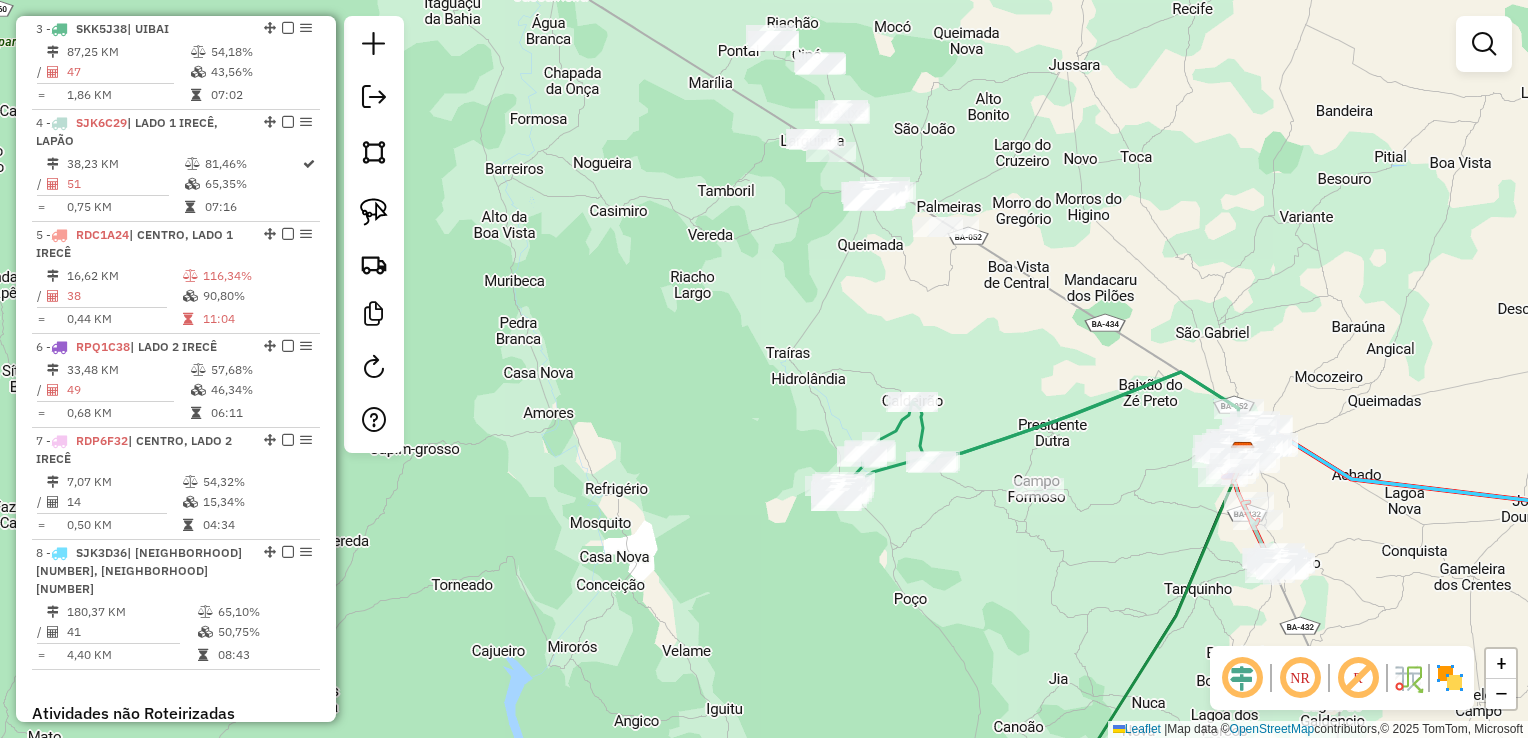 drag, startPoint x: 1038, startPoint y: 341, endPoint x: 900, endPoint y: 432, distance: 165.30275 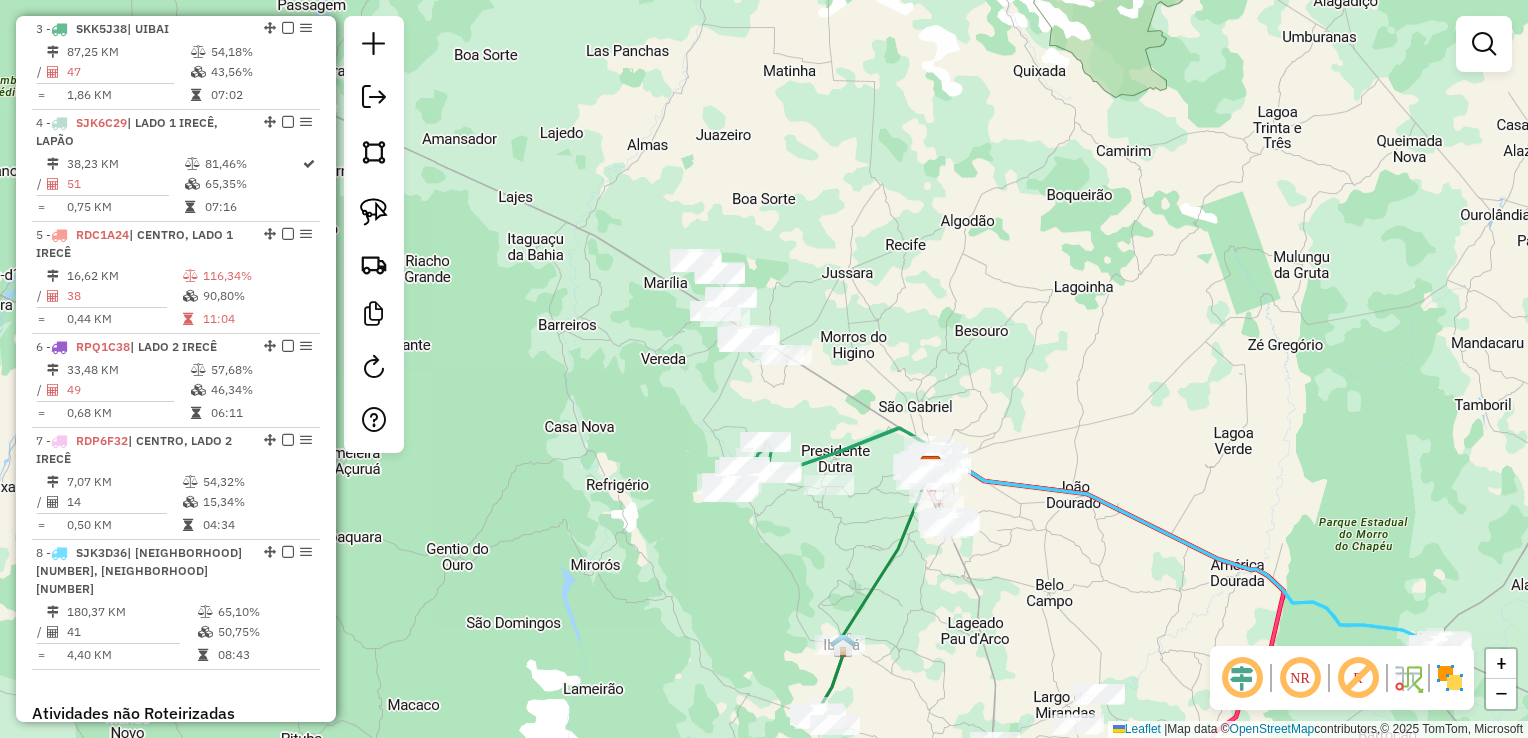 drag, startPoint x: 949, startPoint y: 380, endPoint x: 818, endPoint y: 299, distance: 154.01949 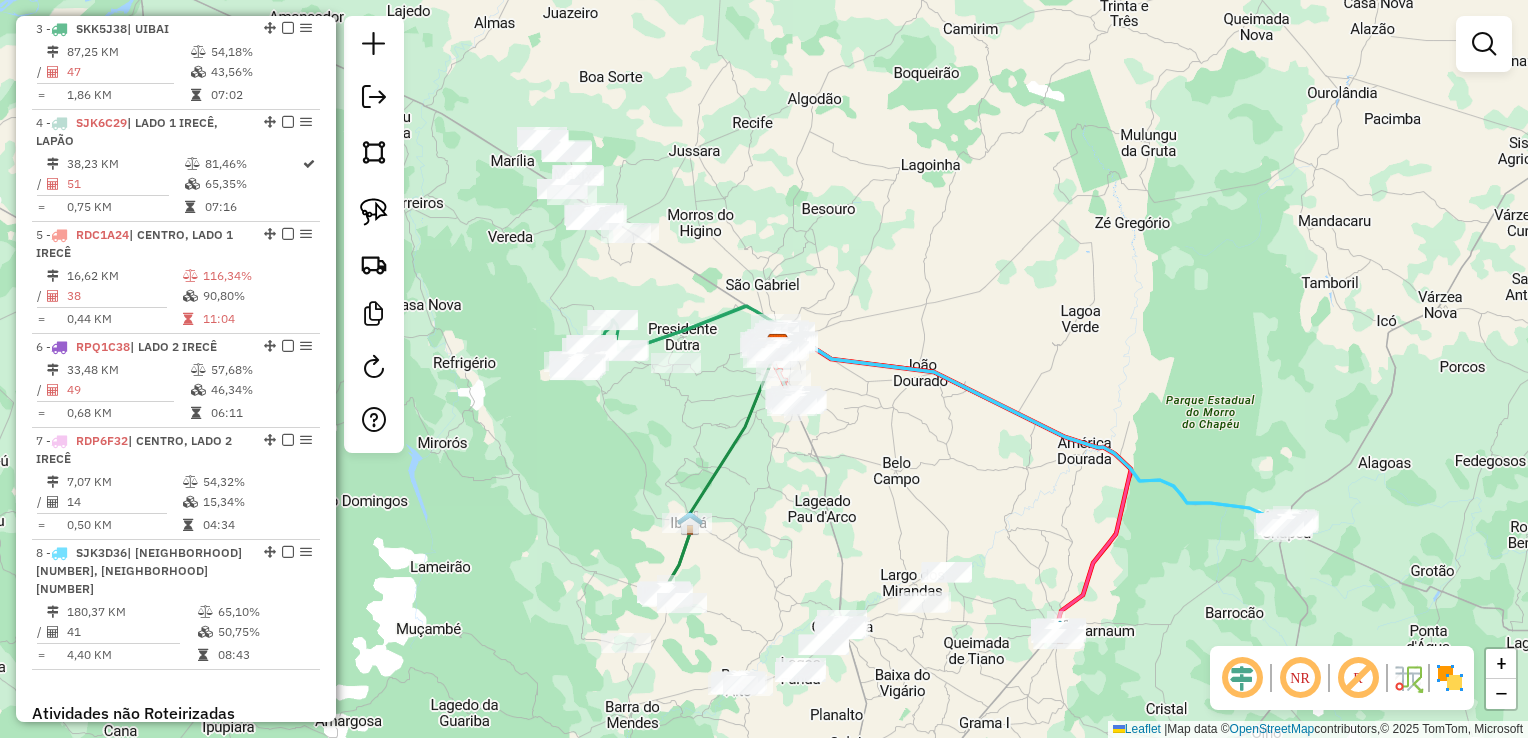drag, startPoint x: 922, startPoint y: 474, endPoint x: 915, endPoint y: 444, distance: 30.805843 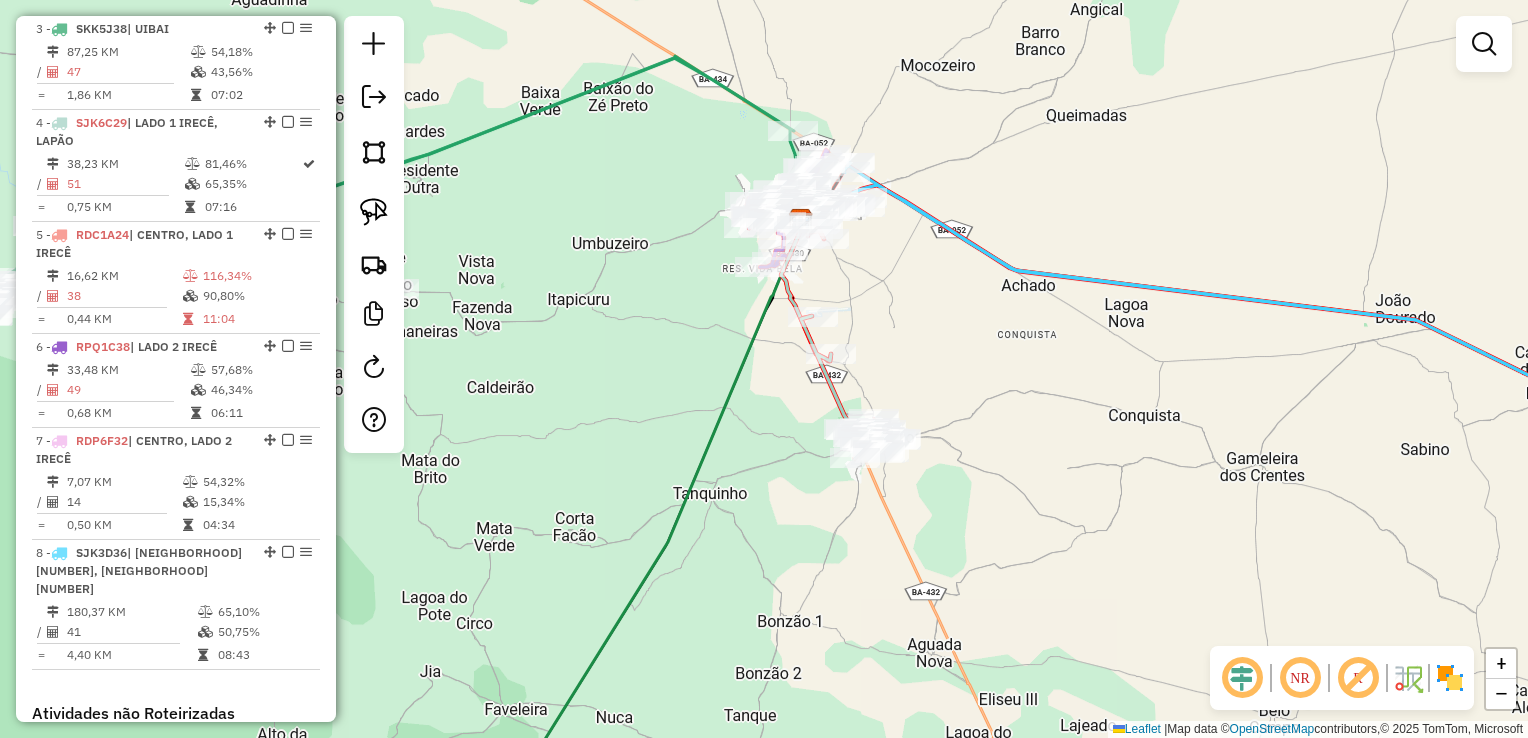 drag, startPoint x: 920, startPoint y: 389, endPoint x: 867, endPoint y: 352, distance: 64.63745 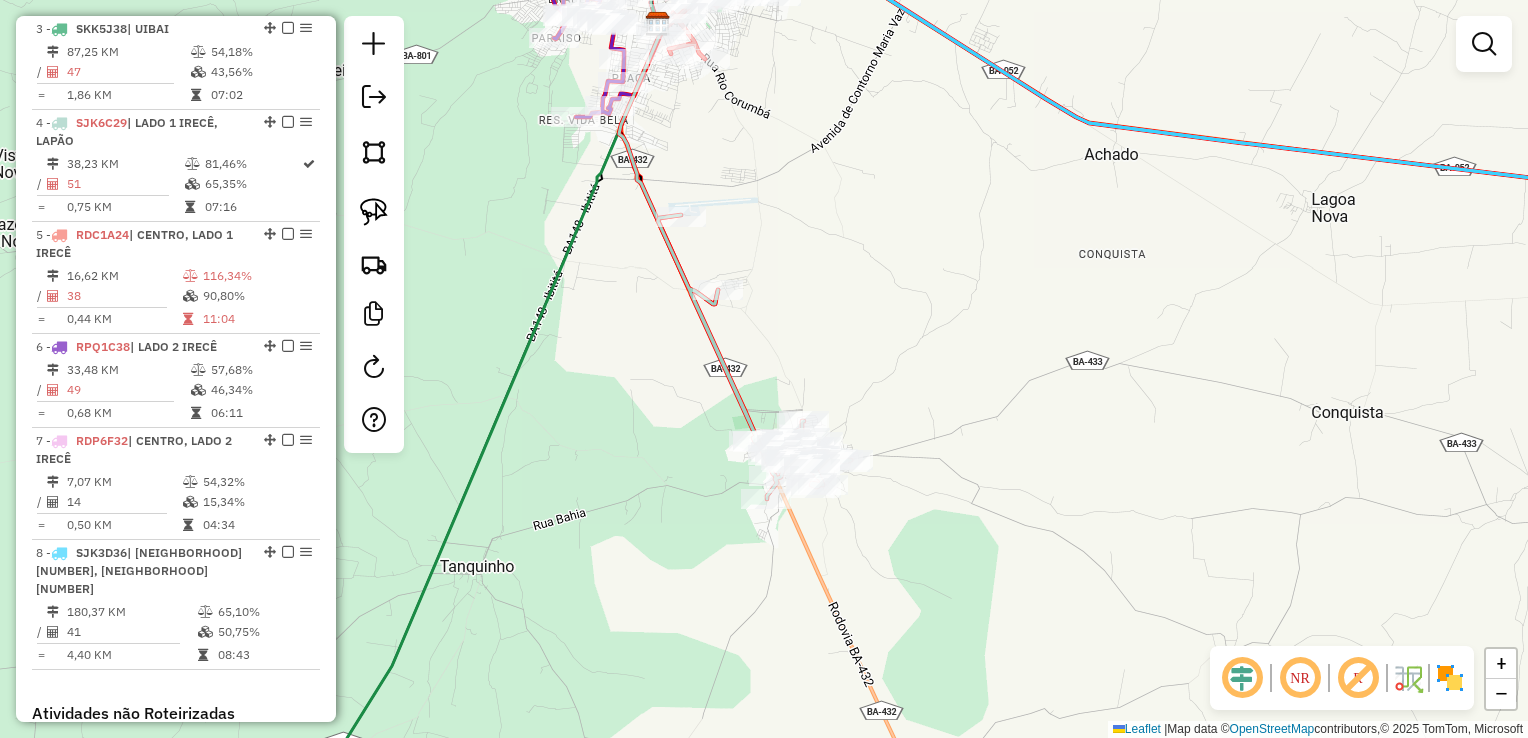 drag, startPoint x: 884, startPoint y: 398, endPoint x: 880, endPoint y: 367, distance: 31.257 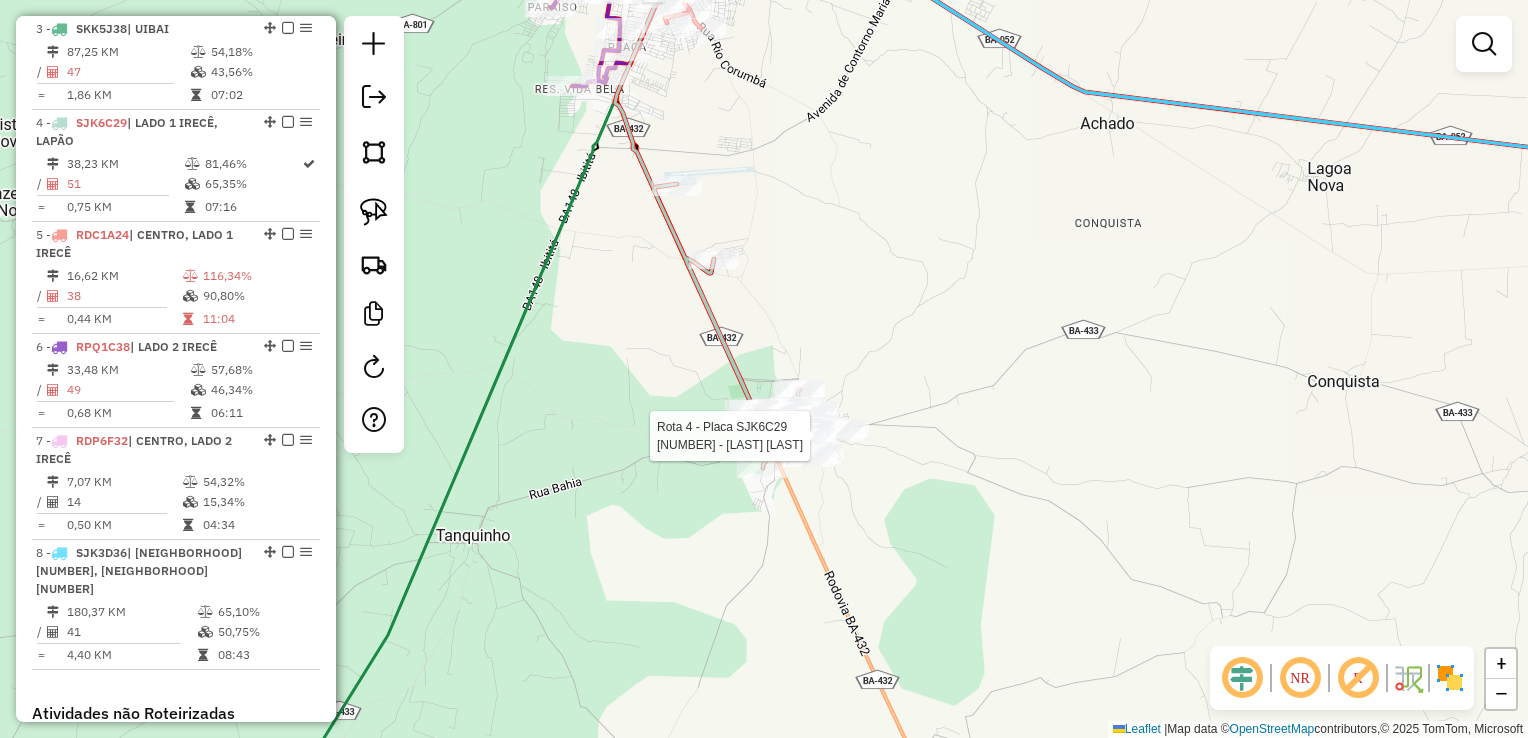 select on "*********" 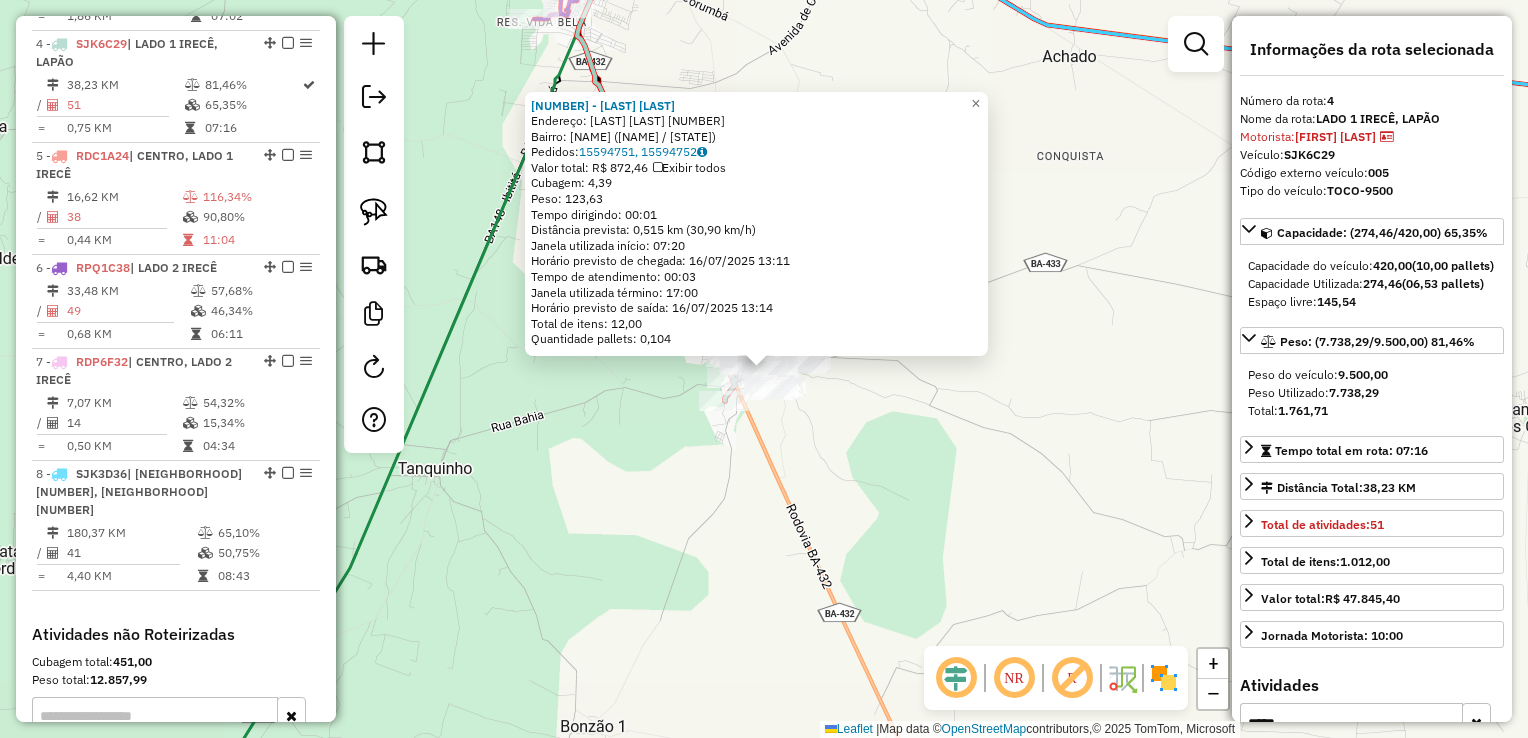 scroll, scrollTop: 1055, scrollLeft: 0, axis: vertical 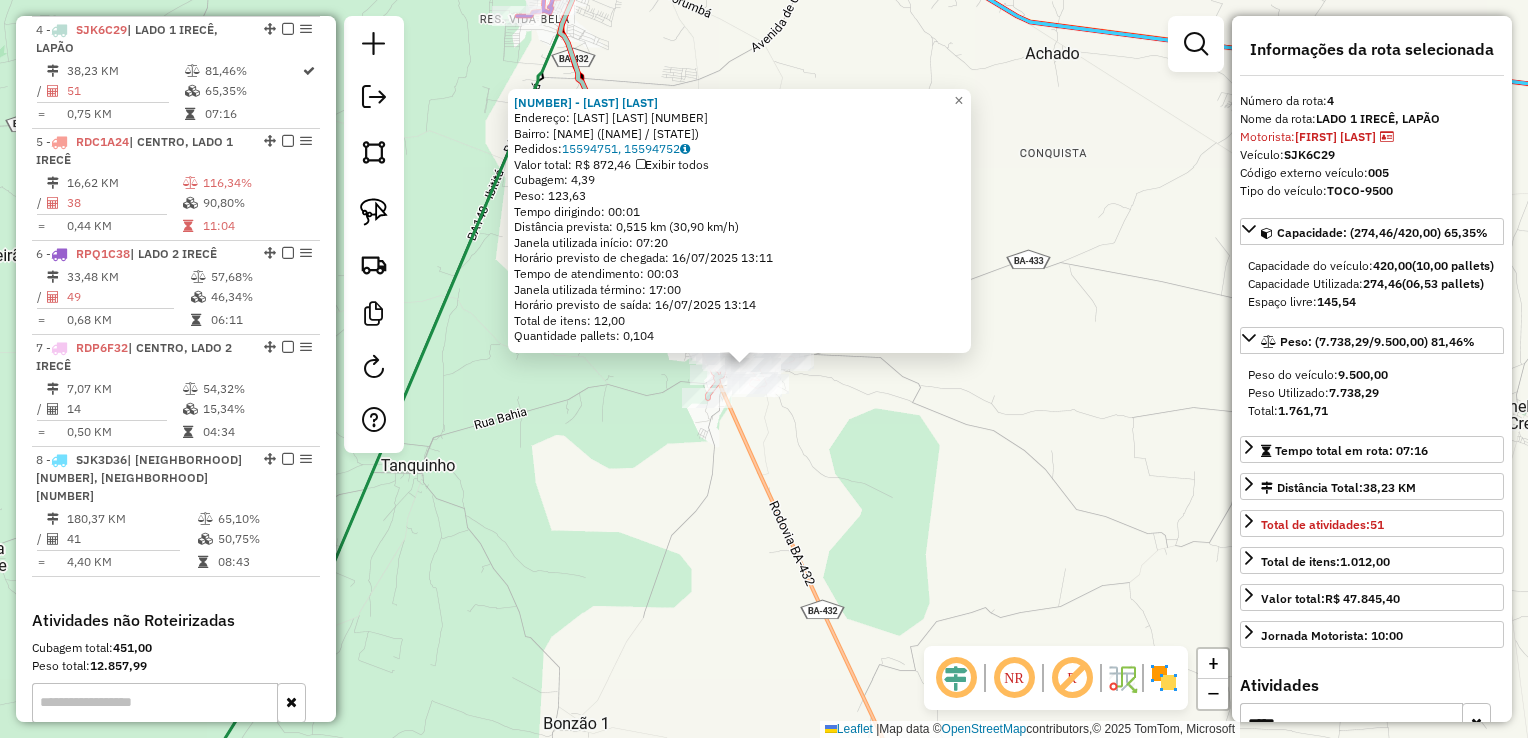drag, startPoint x: 856, startPoint y: 484, endPoint x: 836, endPoint y: 453, distance: 36.891735 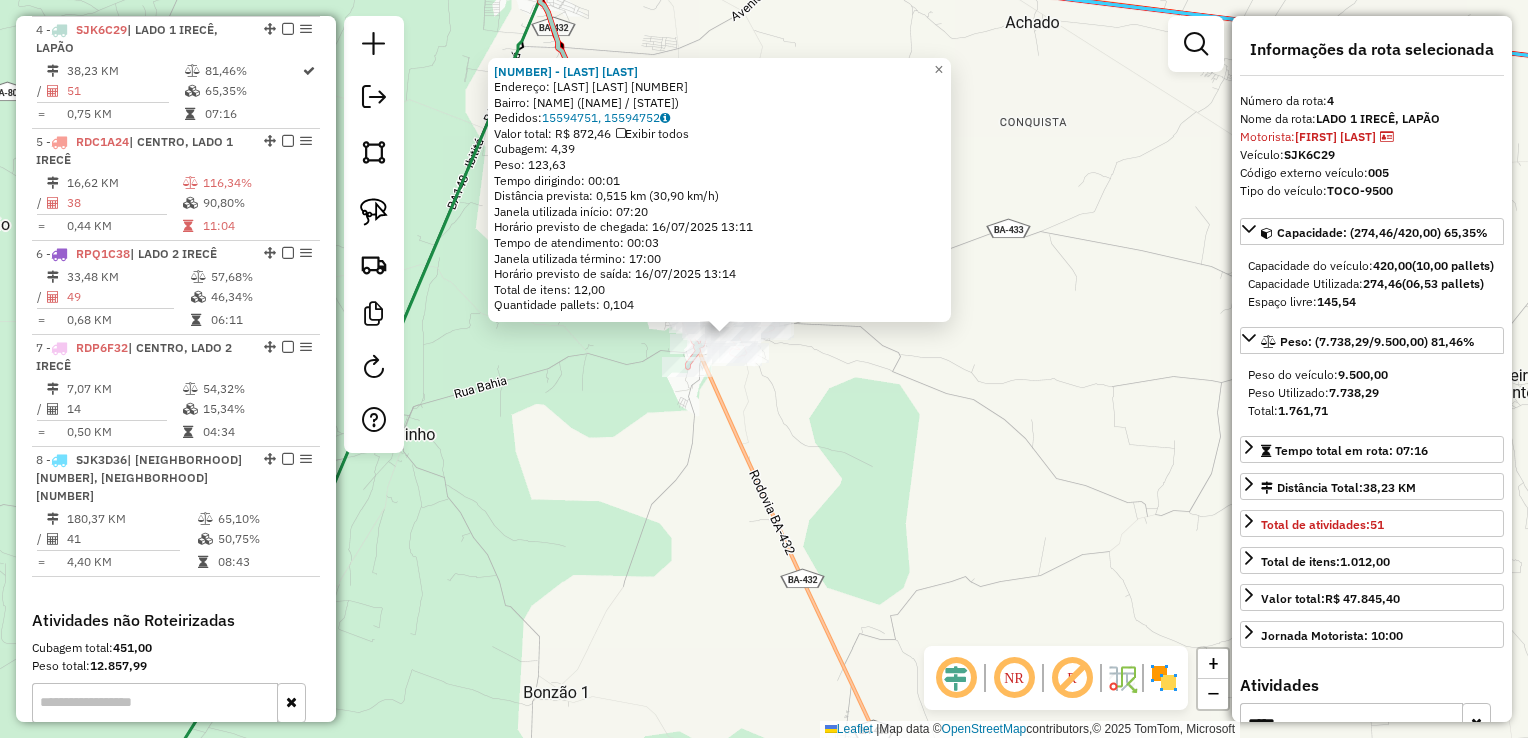 click on "6302 - MERCADO JEAN  Endereço:  JOAO D. MENEZES 106   Bairro: CENTRO (LAPAO / BA)   Pedidos:  15594751, 15594752   Valor total: R$ 872,46   Exibir todos   Cubagem: 4,39  Peso: 123,63  Tempo dirigindo: 00:01   Distância prevista: 0,515 km (30,90 km/h)   Janela utilizada início: 07:20   Horário previsto de chegada: 16/07/2025 13:11   Tempo de atendimento: 00:03   Janela utilizada término: 17:00   Horário previsto de saída: 16/07/2025 13:14   Total de itens: 12,00   Quantidade pallets: 0,104  × Janela de atendimento Grade de atendimento Capacidade Transportadoras Veículos Cliente Pedidos  Rotas Selecione os dias de semana para filtrar as janelas de atendimento  Seg   Ter   Qua   Qui   Sex   Sáb   Dom  Informe o período da janela de atendimento: De: Até:  Filtrar exatamente a janela do cliente  Considerar janela de atendimento padrão  Selecione os dias de semana para filtrar as grades de atendimento  Seg   Ter   Qua   Qui   Sex   Sáb   Dom   Considerar clientes sem dia de atendimento cadastrado De:" 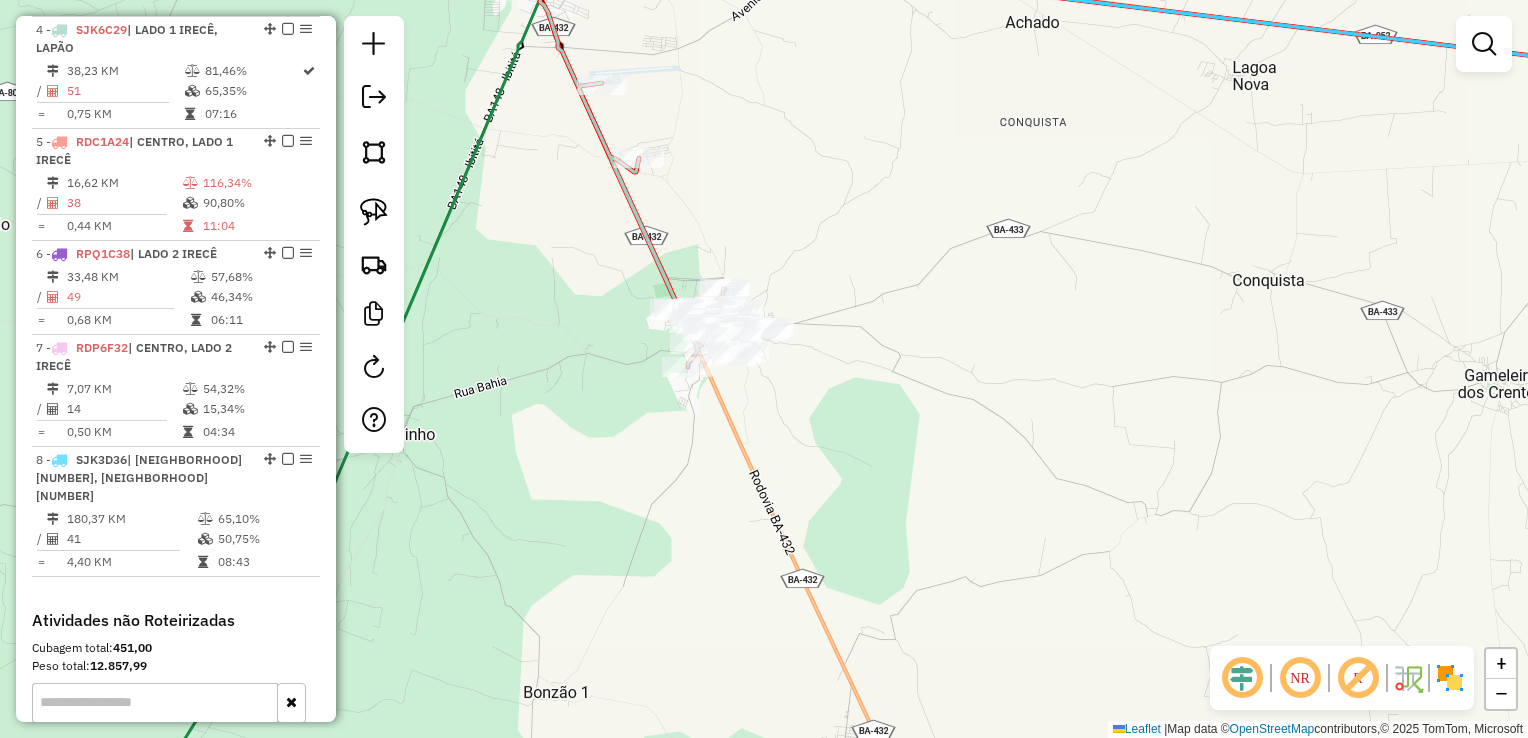 drag, startPoint x: 849, startPoint y: 410, endPoint x: 859, endPoint y: 440, distance: 31.622776 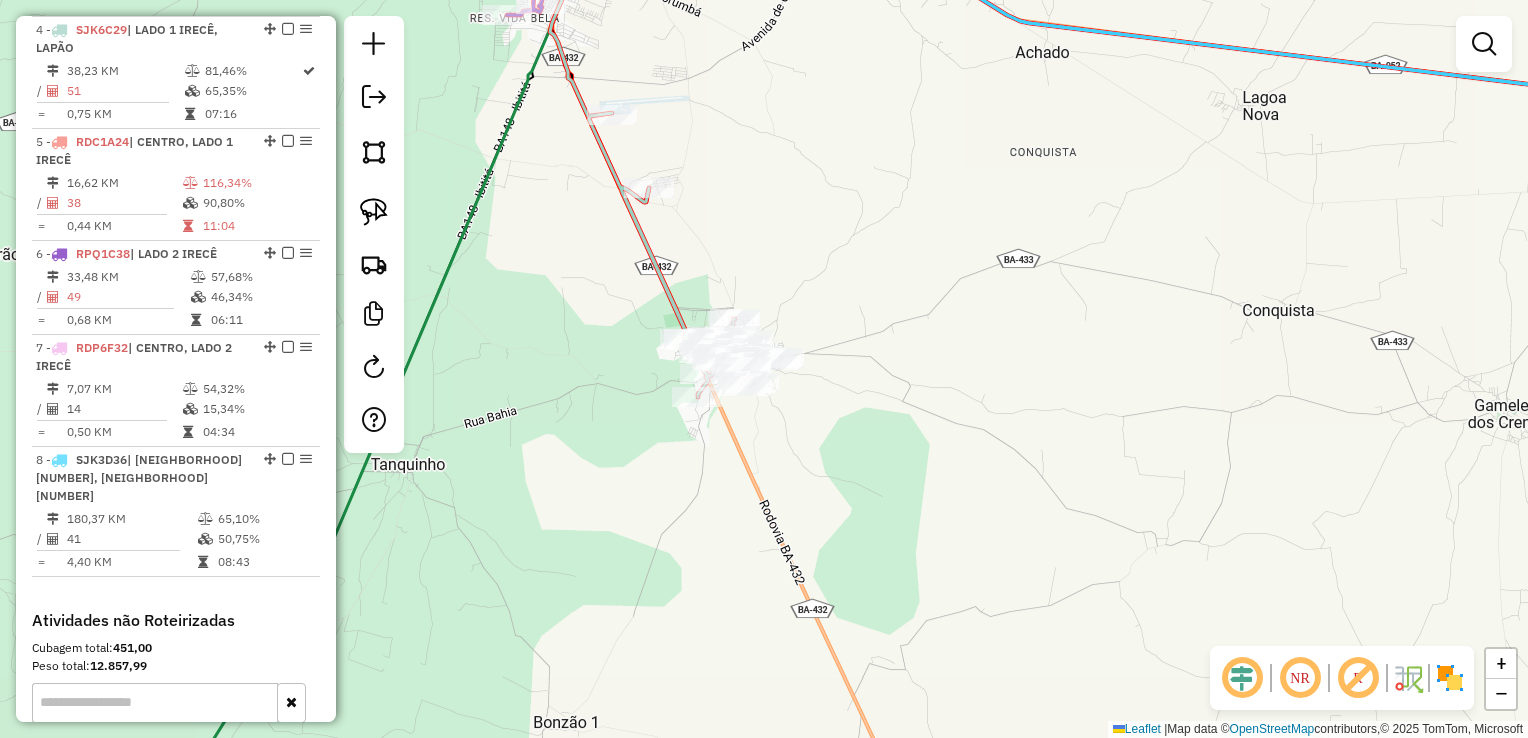 click on "Janela de atendimento Grade de atendimento Capacidade Transportadoras Veículos Cliente Pedidos  Rotas Selecione os dias de semana para filtrar as janelas de atendimento  Seg   Ter   Qua   Qui   Sex   Sáb   Dom  Informe o período da janela de atendimento: De: Até:  Filtrar exatamente a janela do cliente  Considerar janela de atendimento padrão  Selecione os dias de semana para filtrar as grades de atendimento  Seg   Ter   Qua   Qui   Sex   Sáb   Dom   Considerar clientes sem dia de atendimento cadastrado  Clientes fora do dia de atendimento selecionado Filtrar as atividades entre os valores definidos abaixo:  Peso mínimo:   Peso máximo:   Cubagem mínima:   Cubagem máxima:   De:   Até:  Filtrar as atividades entre o tempo de atendimento definido abaixo:  De:   Até:   Considerar capacidade total dos clientes não roteirizados Transportadora: Selecione um ou mais itens Tipo de veículo: Selecione um ou mais itens Veículo: Selecione um ou mais itens Motorista: Selecione um ou mais itens Nome: Rótulo:" 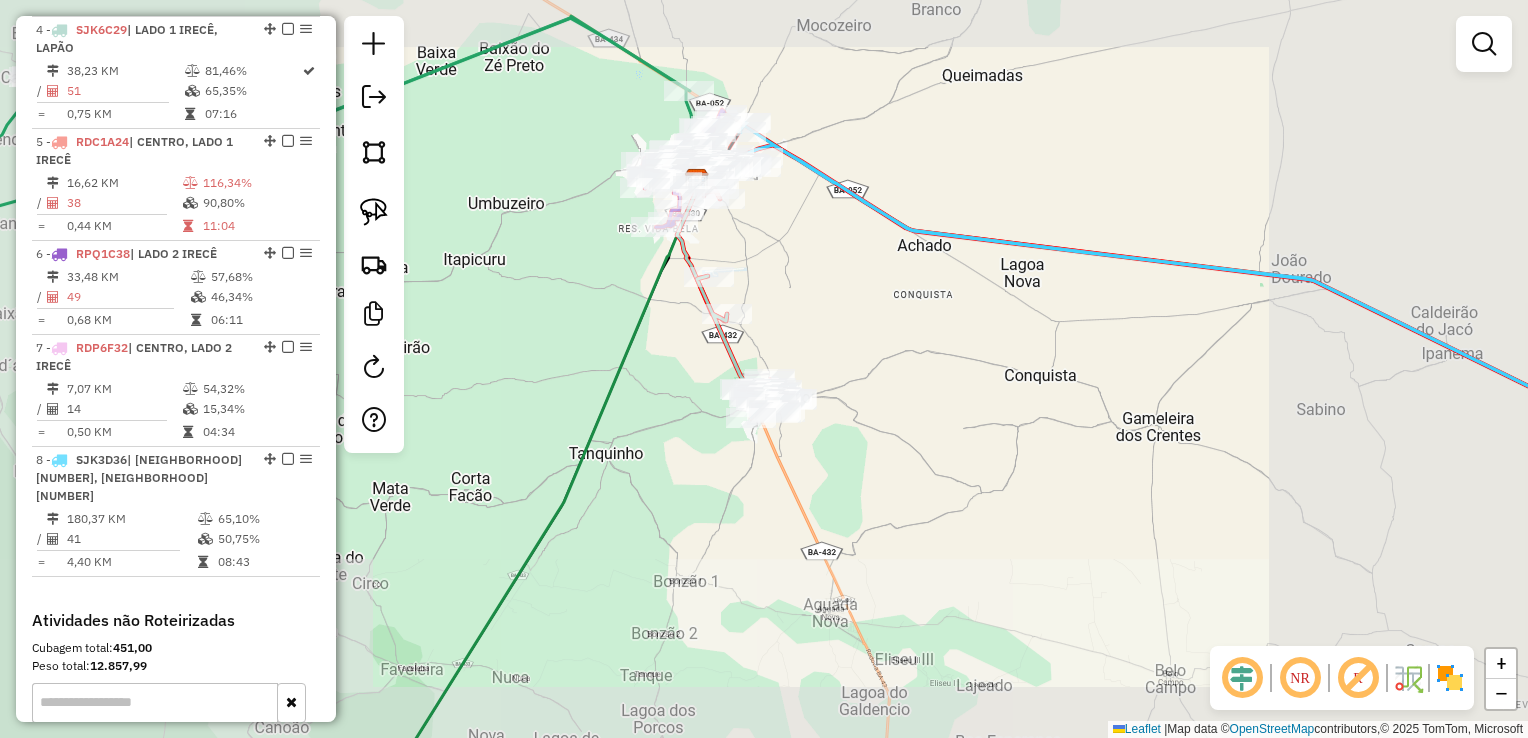 drag, startPoint x: 808, startPoint y: 351, endPoint x: 869, endPoint y: 503, distance: 163.78339 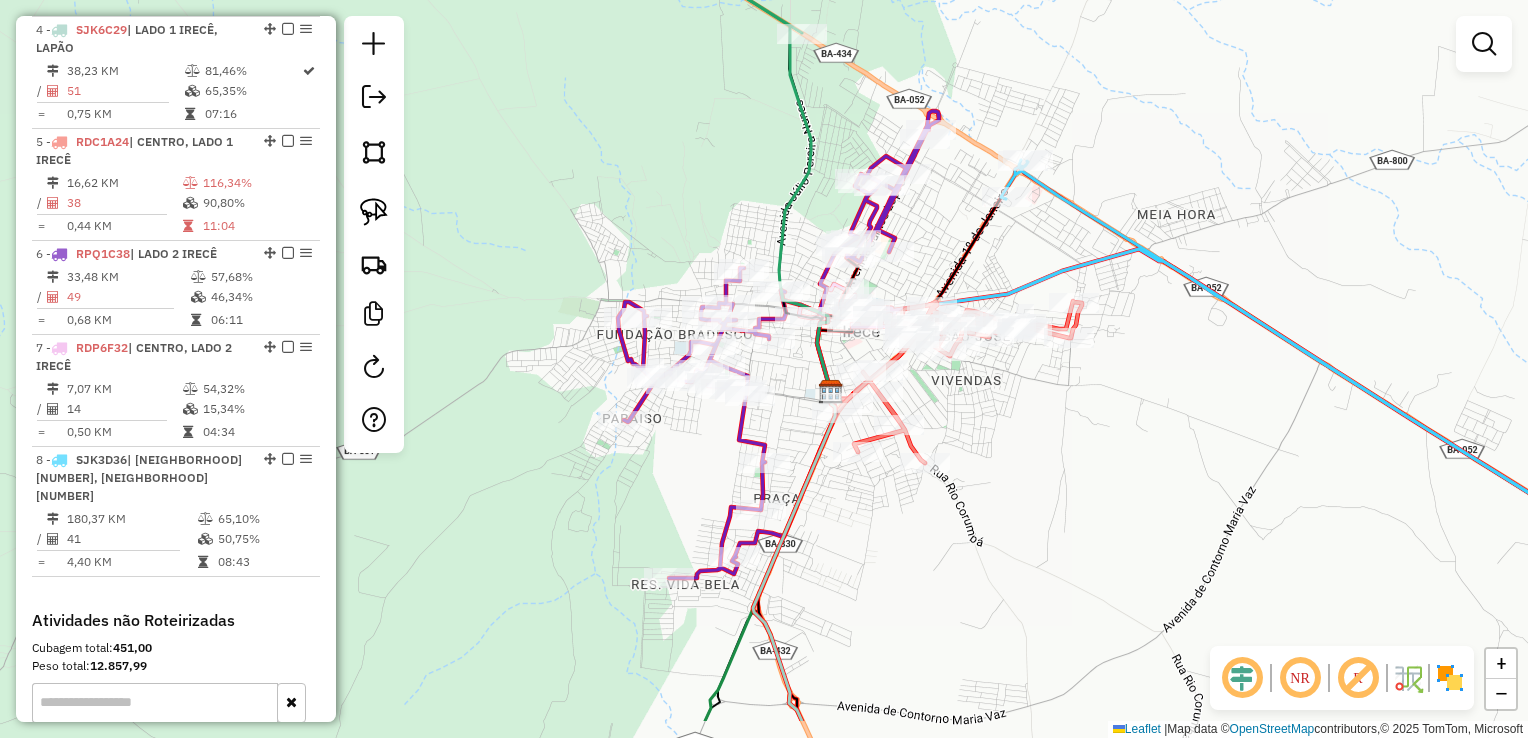 drag, startPoint x: 683, startPoint y: 274, endPoint x: 670, endPoint y: 218, distance: 57.48913 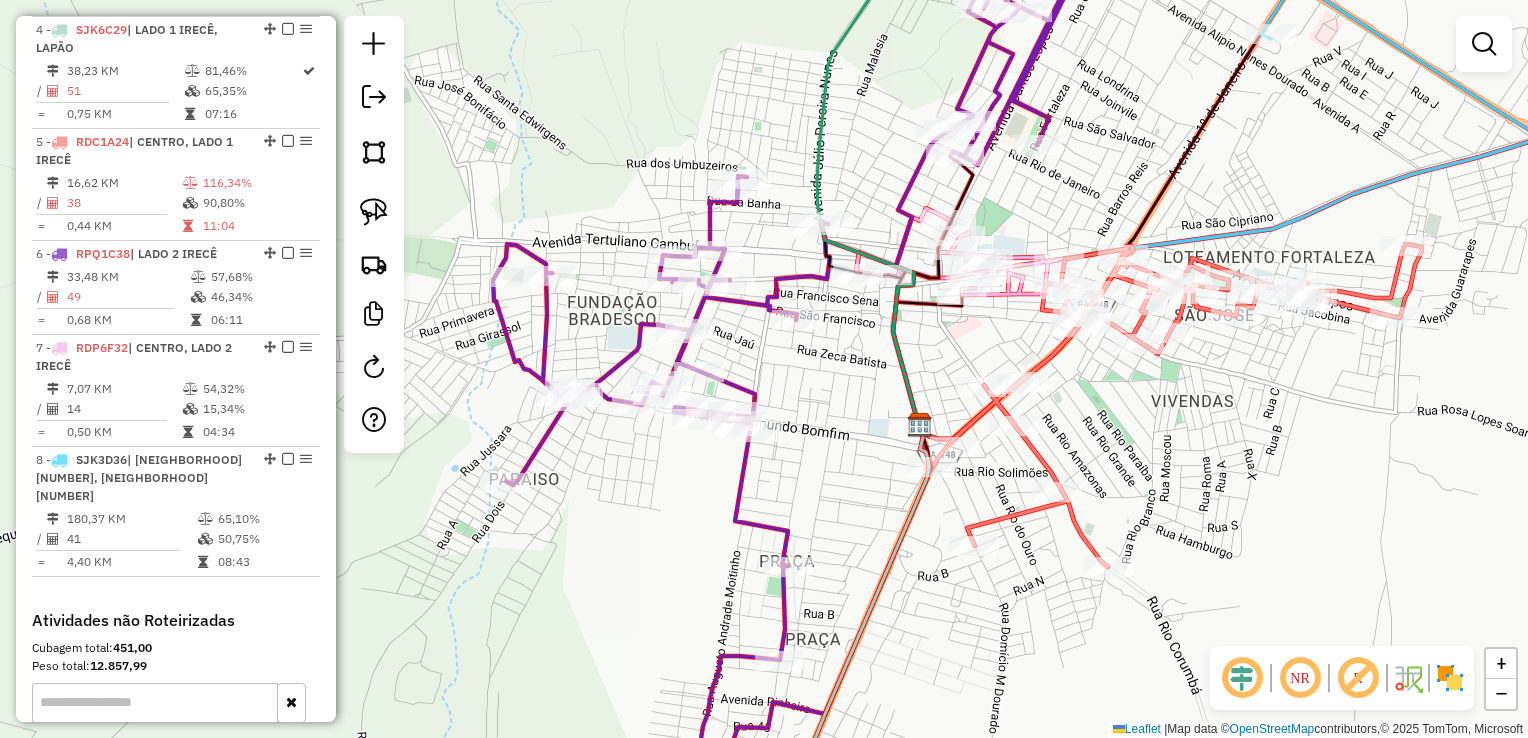 drag, startPoint x: 786, startPoint y: 388, endPoint x: 825, endPoint y: 414, distance: 46.872166 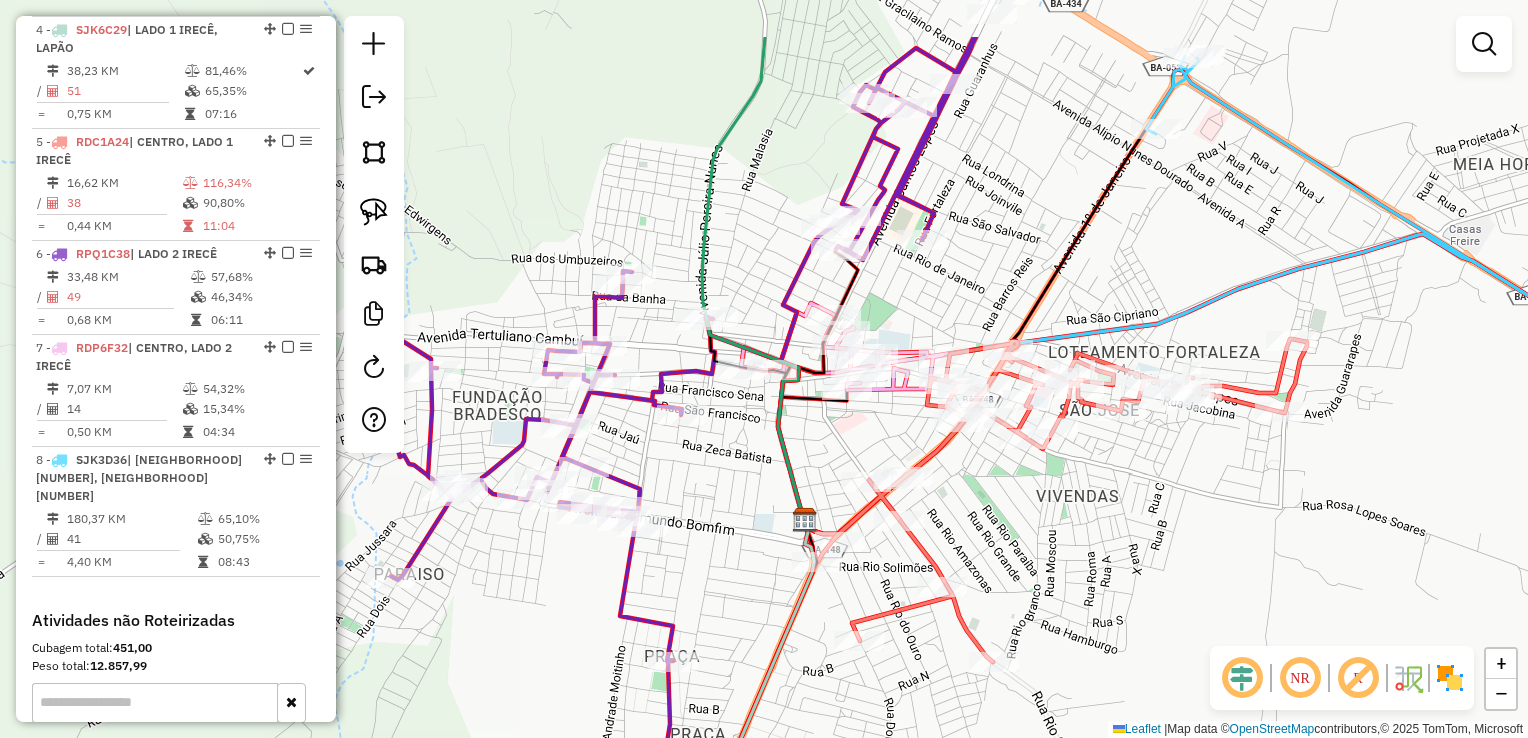 drag, startPoint x: 820, startPoint y: 413, endPoint x: 724, endPoint y: 529, distance: 150.57224 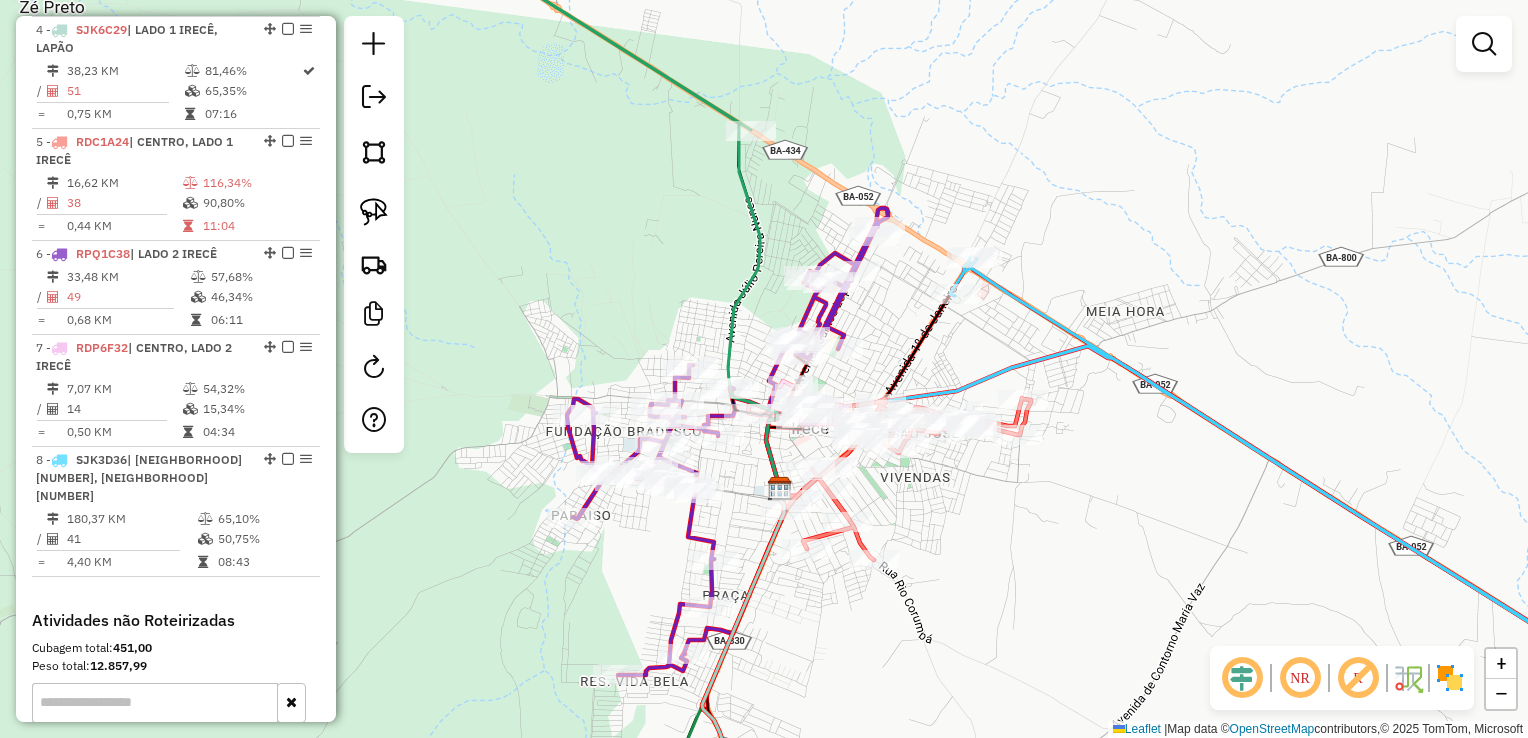 drag, startPoint x: 954, startPoint y: 525, endPoint x: 922, endPoint y: 452, distance: 79.70571 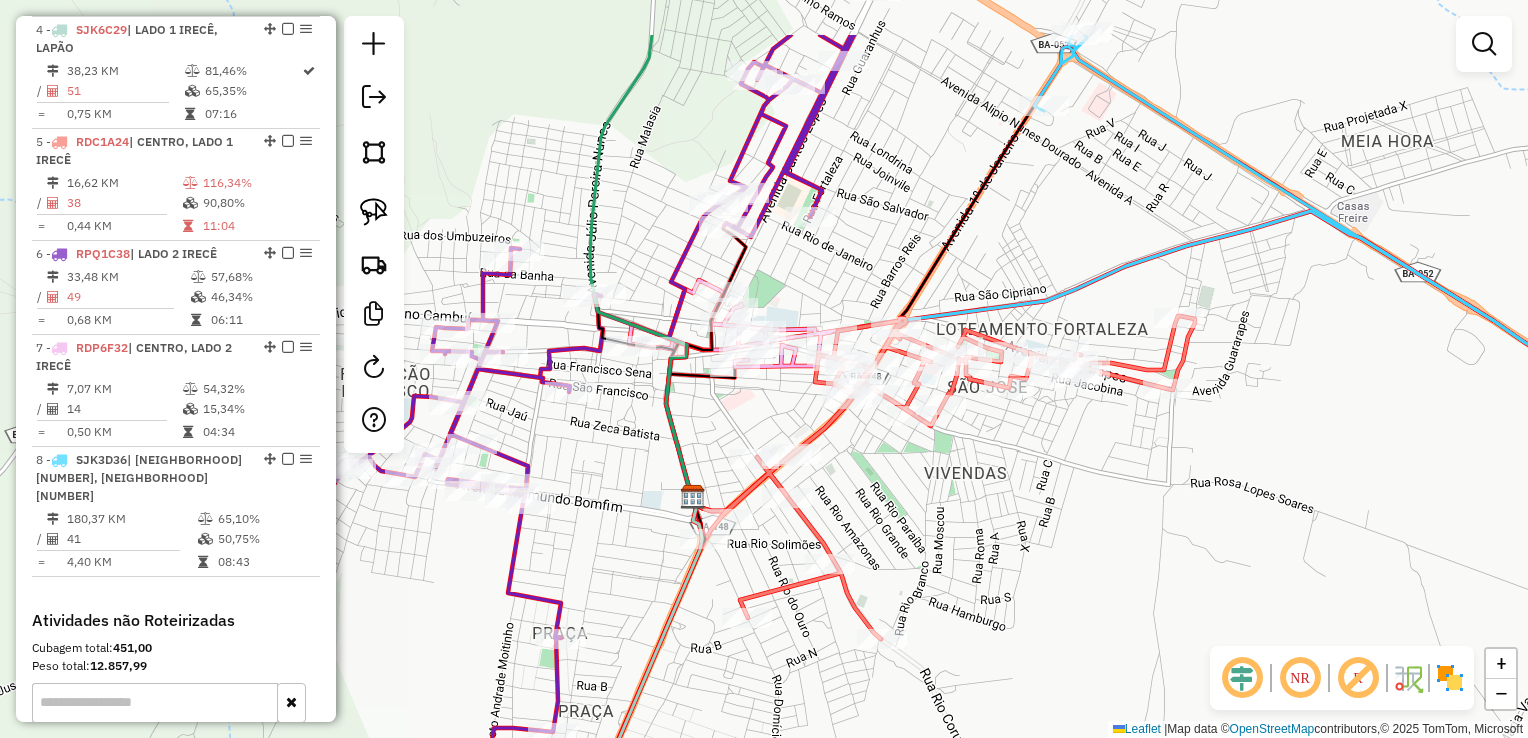 drag, startPoint x: 931, startPoint y: 395, endPoint x: 920, endPoint y: 506, distance: 111.54372 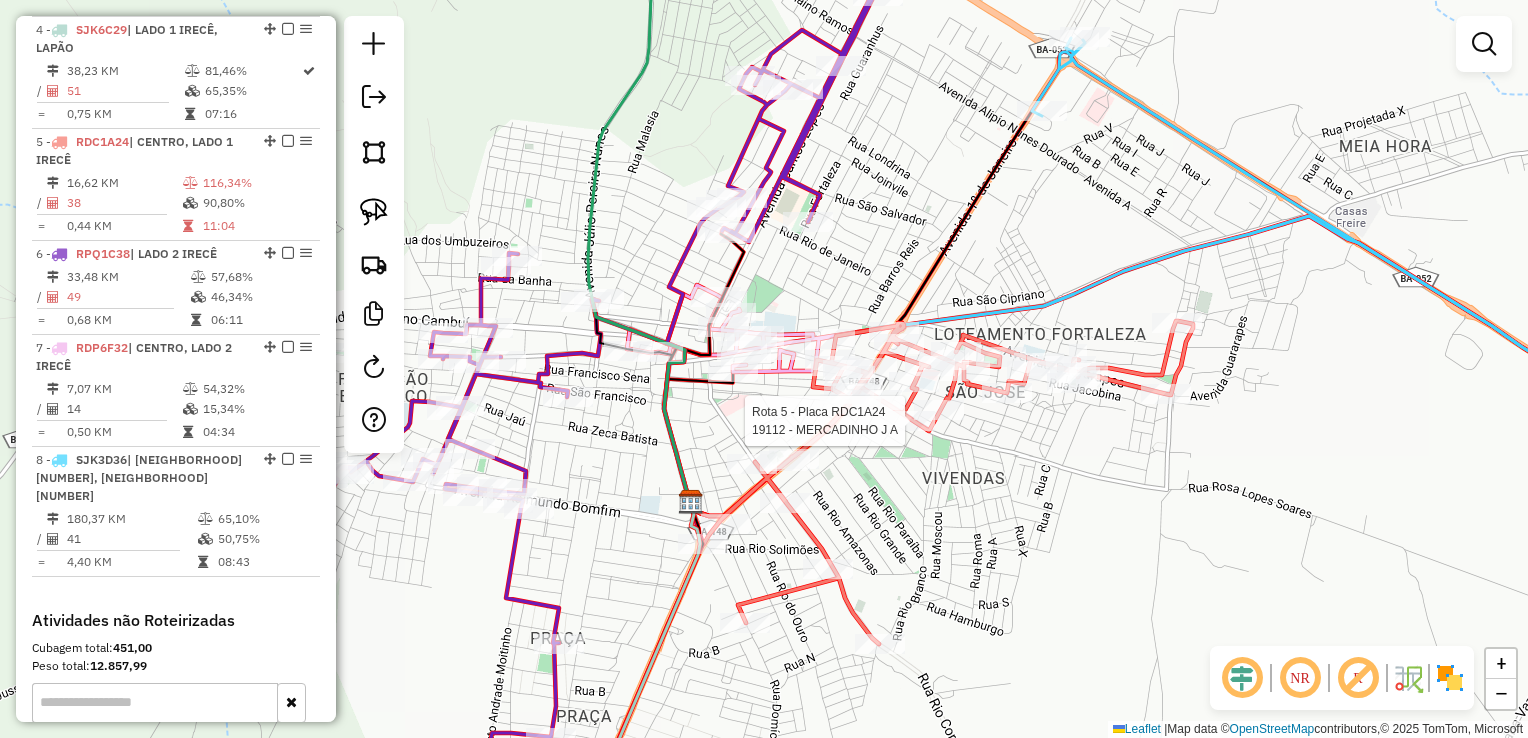 select on "*********" 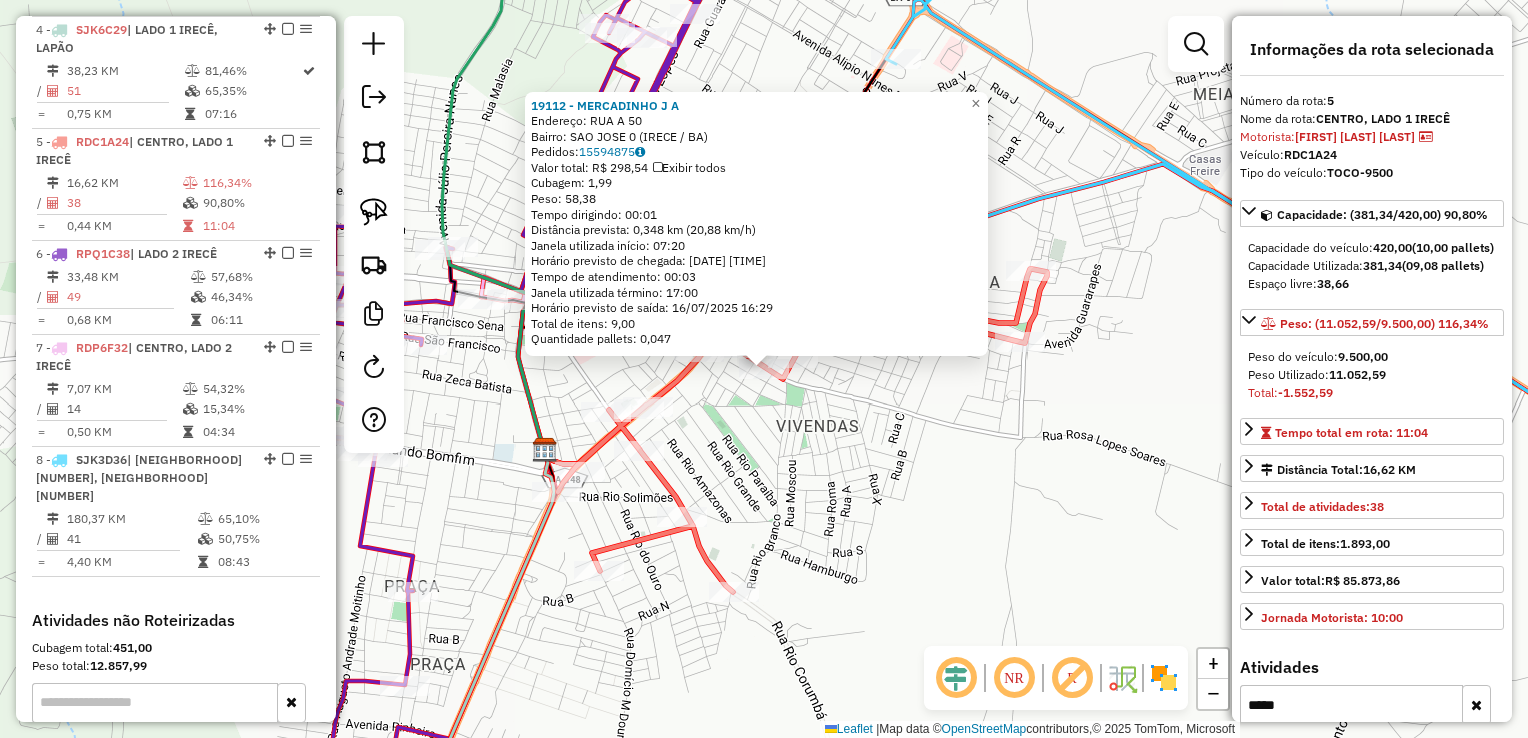 scroll, scrollTop: 1167, scrollLeft: 0, axis: vertical 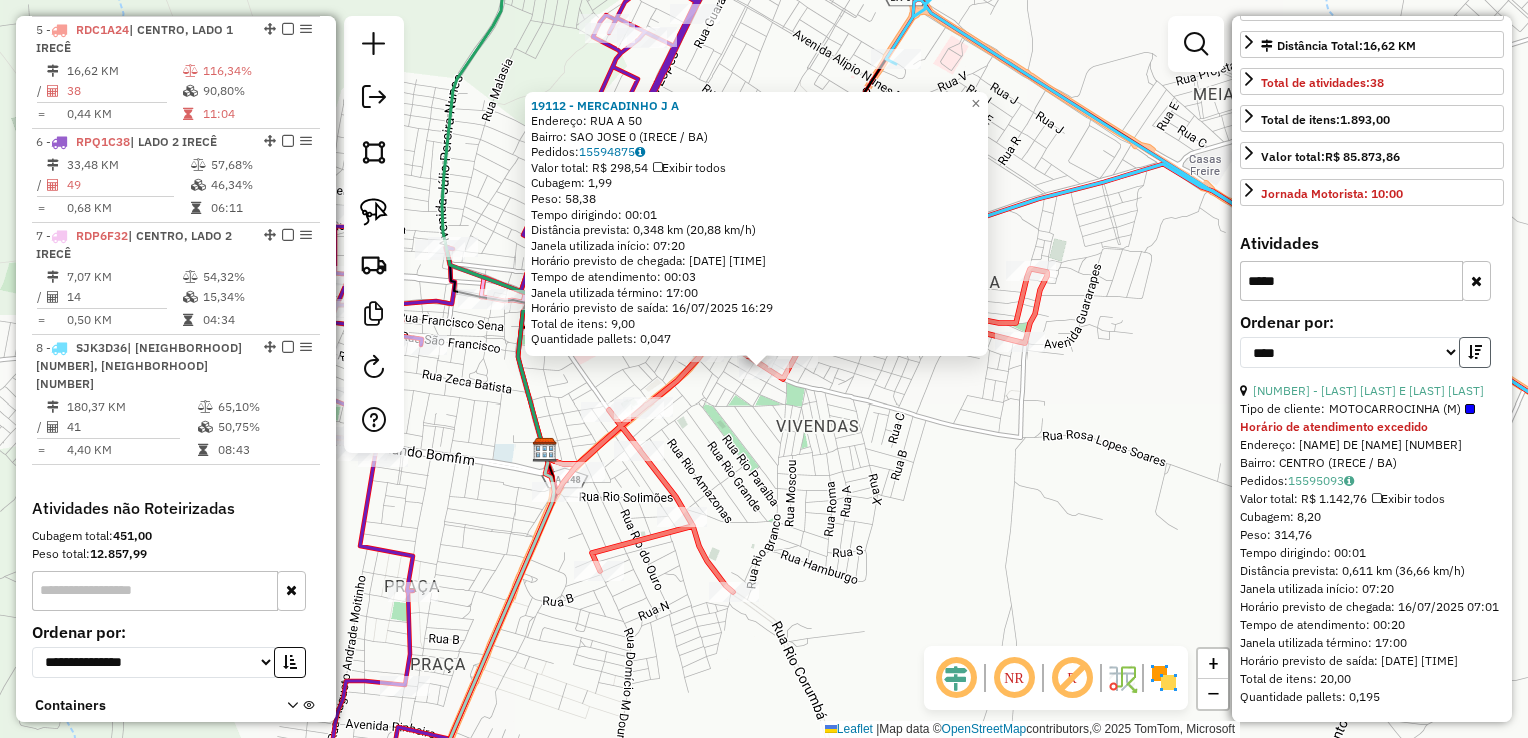 click at bounding box center (1475, 352) 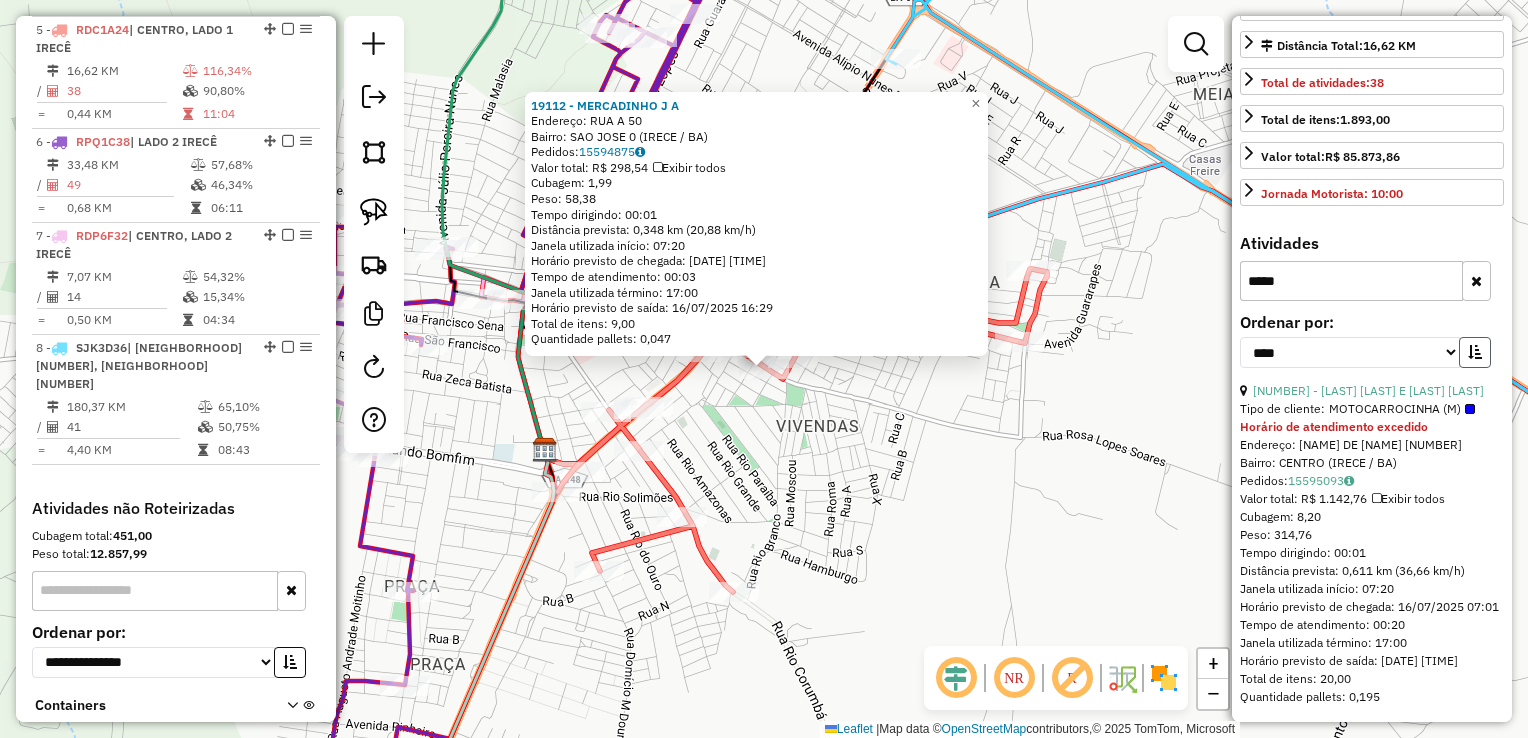 click at bounding box center [1475, 352] 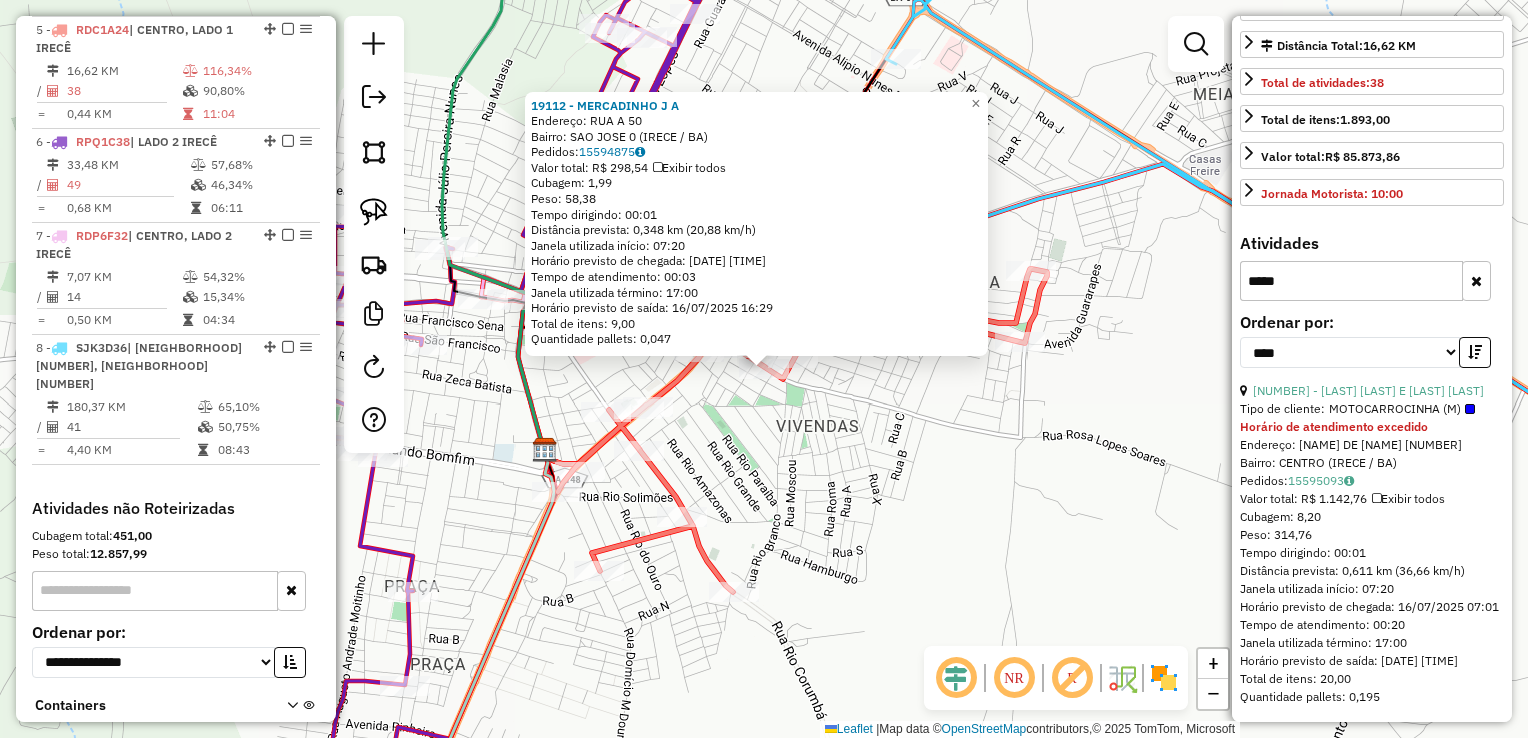 scroll, scrollTop: 476, scrollLeft: 0, axis: vertical 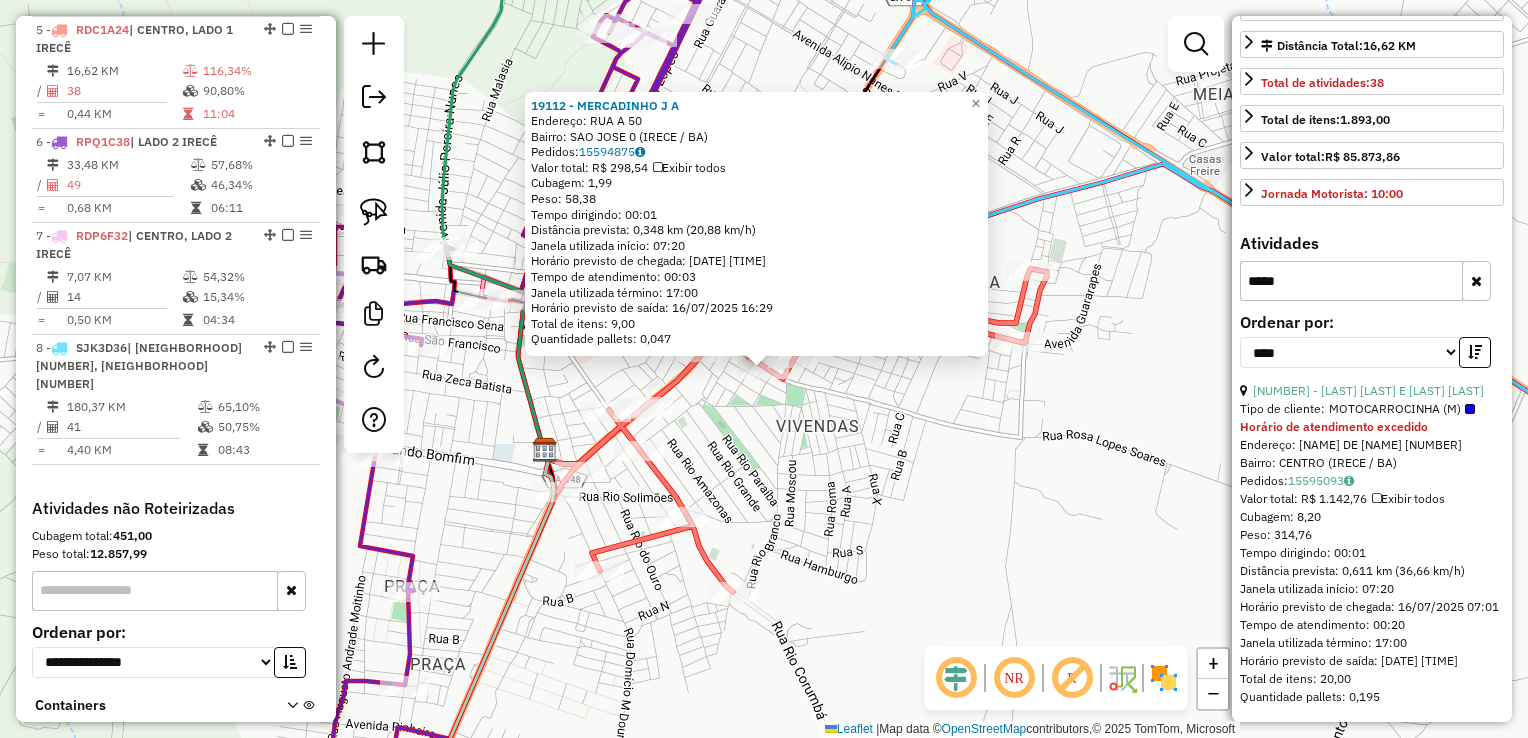 click at bounding box center [1476, 281] 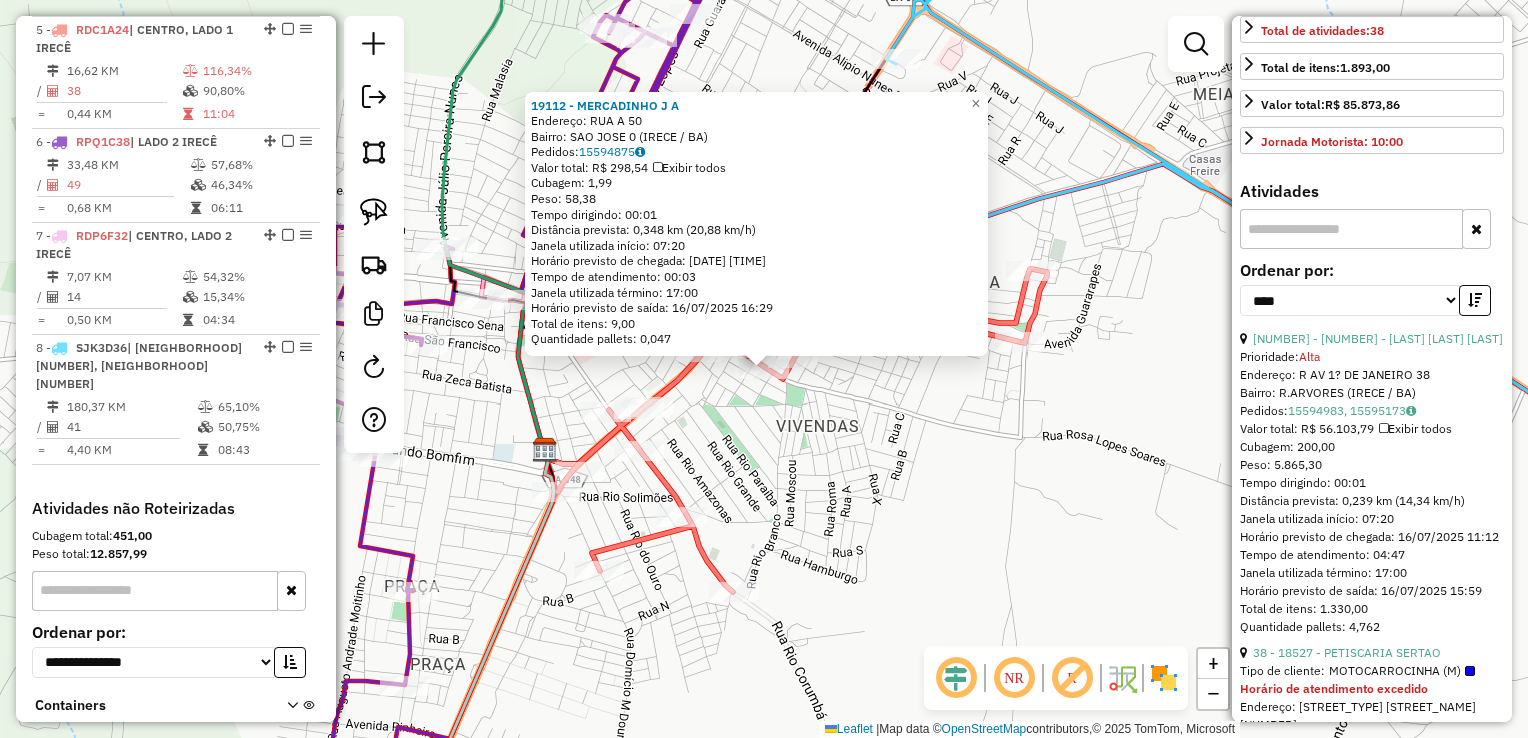 click on "19112 - MERCADINHO J A  Endereço:  RUA A 50   Bairro: SAO JOSE 0 (IRECE / BA)   Pedidos:  15594875   Valor total: R$ 298,54   Exibir todos   Cubagem: 1,99  Peso: 58,38  Tempo dirigindo: 00:01   Distância prevista: 0,348 km (20,88 km/h)   Janela utilizada início: 07:20   Horário previsto de chegada: 16/07/2025 16:26   Tempo de atendimento: 00:03   Janela utilizada término: 17:00   Horário previsto de saída: 16/07/2025 16:29   Total de itens: 9,00   Quantidade pallets: 0,047  × Janela de atendimento Grade de atendimento Capacidade Transportadoras Veículos Cliente Pedidos  Rotas Selecione os dias de semana para filtrar as janelas de atendimento  Seg   Ter   Qua   Qui   Sex   Sáb   Dom  Informe o período da janela de atendimento: De: Até:  Filtrar exatamente a janela do cliente  Considerar janela de atendimento padrão  Selecione os dias de semana para filtrar as grades de atendimento  Seg   Ter   Qua   Qui   Sex   Sáb   Dom   Considerar clientes sem dia de atendimento cadastrado  Peso mínimo:  De:" 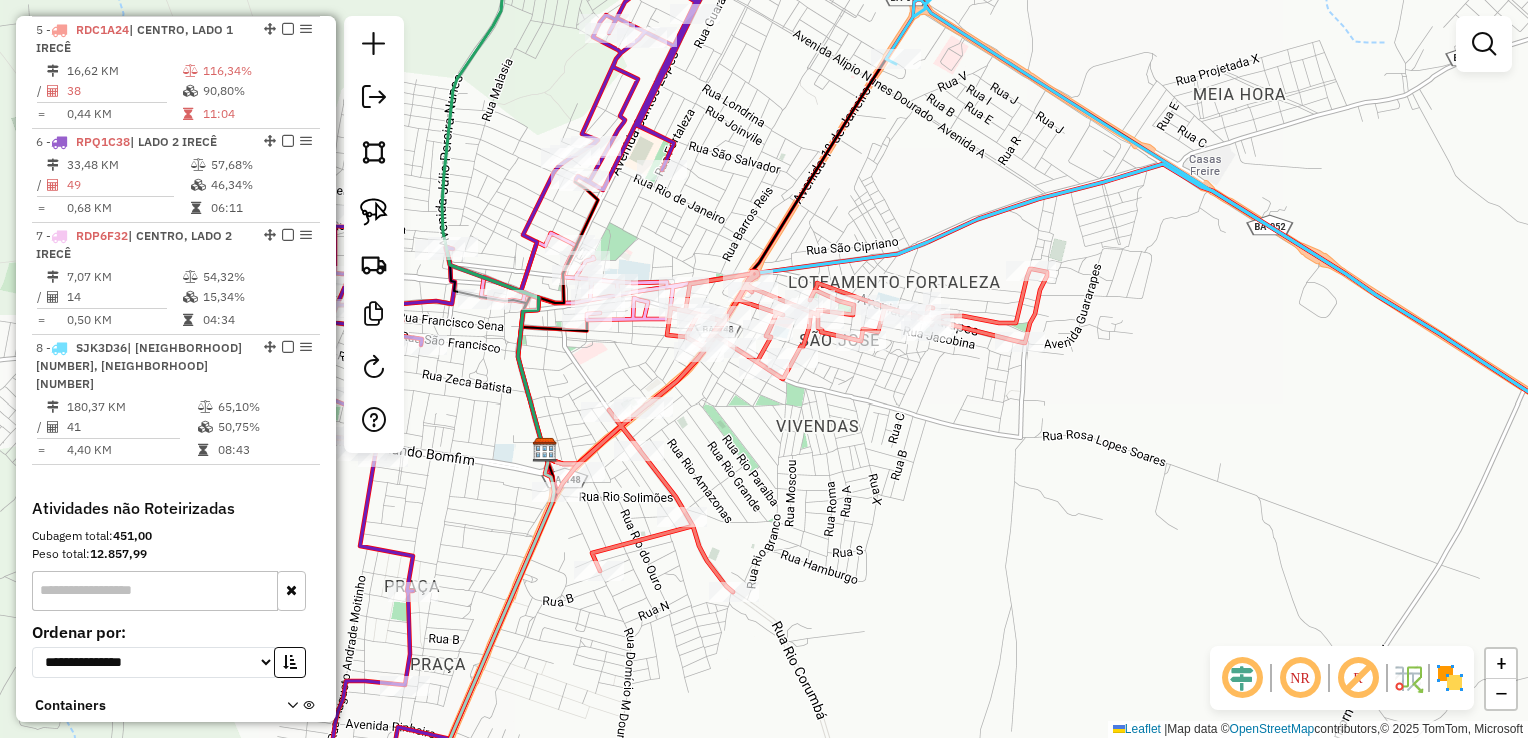 click on "Janela de atendimento Grade de atendimento Capacidade Transportadoras Veículos Cliente Pedidos  Rotas Selecione os dias de semana para filtrar as janelas de atendimento  Seg   Ter   Qua   Qui   Sex   Sáb   Dom  Informe o período da janela de atendimento: De: Até:  Filtrar exatamente a janela do cliente  Considerar janela de atendimento padrão  Selecione os dias de semana para filtrar as grades de atendimento  Seg   Ter   Qua   Qui   Sex   Sáb   Dom   Considerar clientes sem dia de atendimento cadastrado  Clientes fora do dia de atendimento selecionado Filtrar as atividades entre os valores definidos abaixo:  Peso mínimo:   Peso máximo:   Cubagem mínima:   Cubagem máxima:   De:   Até:  Filtrar as atividades entre o tempo de atendimento definido abaixo:  De:   Até:   Considerar capacidade total dos clientes não roteirizados Transportadora: Selecione um ou mais itens Tipo de veículo: Selecione um ou mais itens Veículo: Selecione um ou mais itens Motorista: Selecione um ou mais itens Nome: Rótulo:" 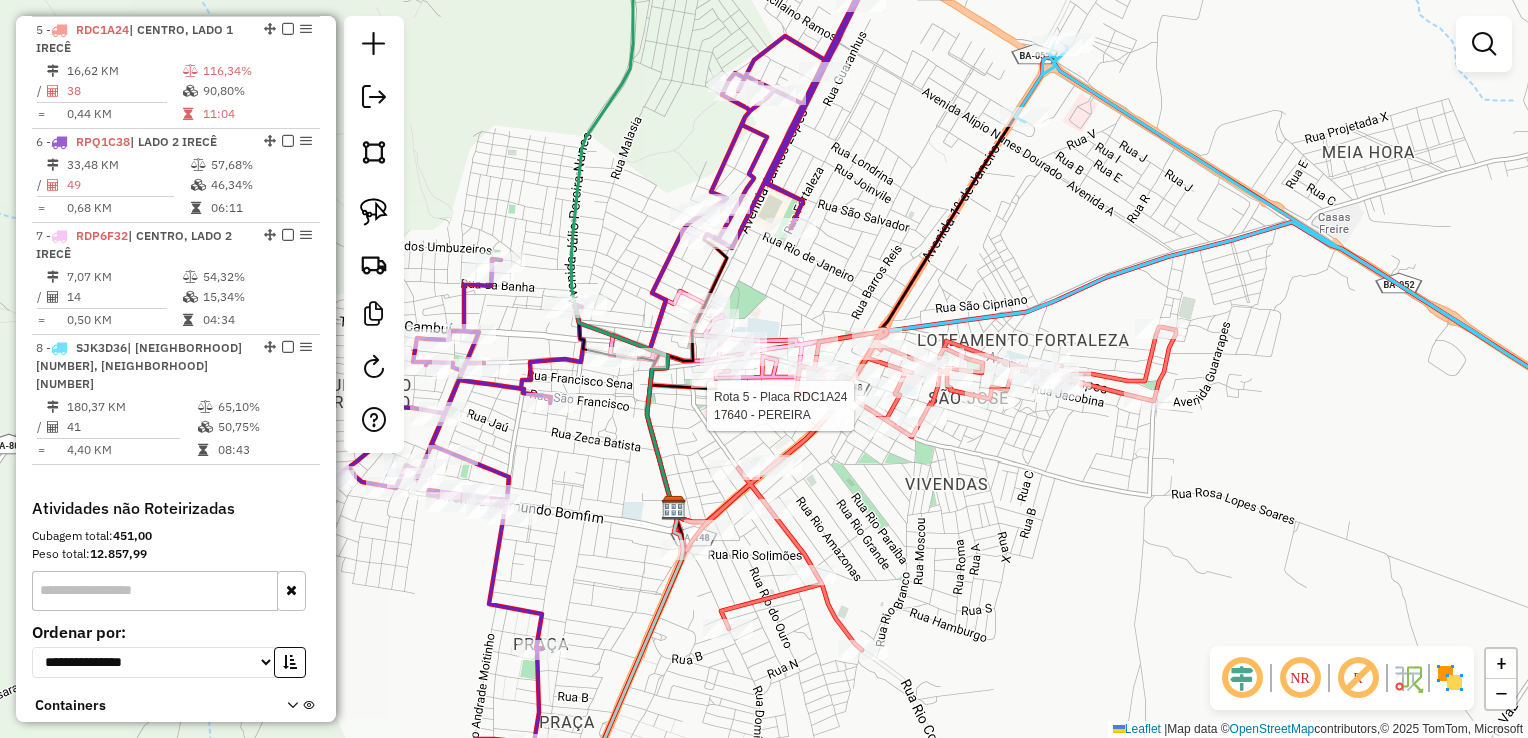 select on "*********" 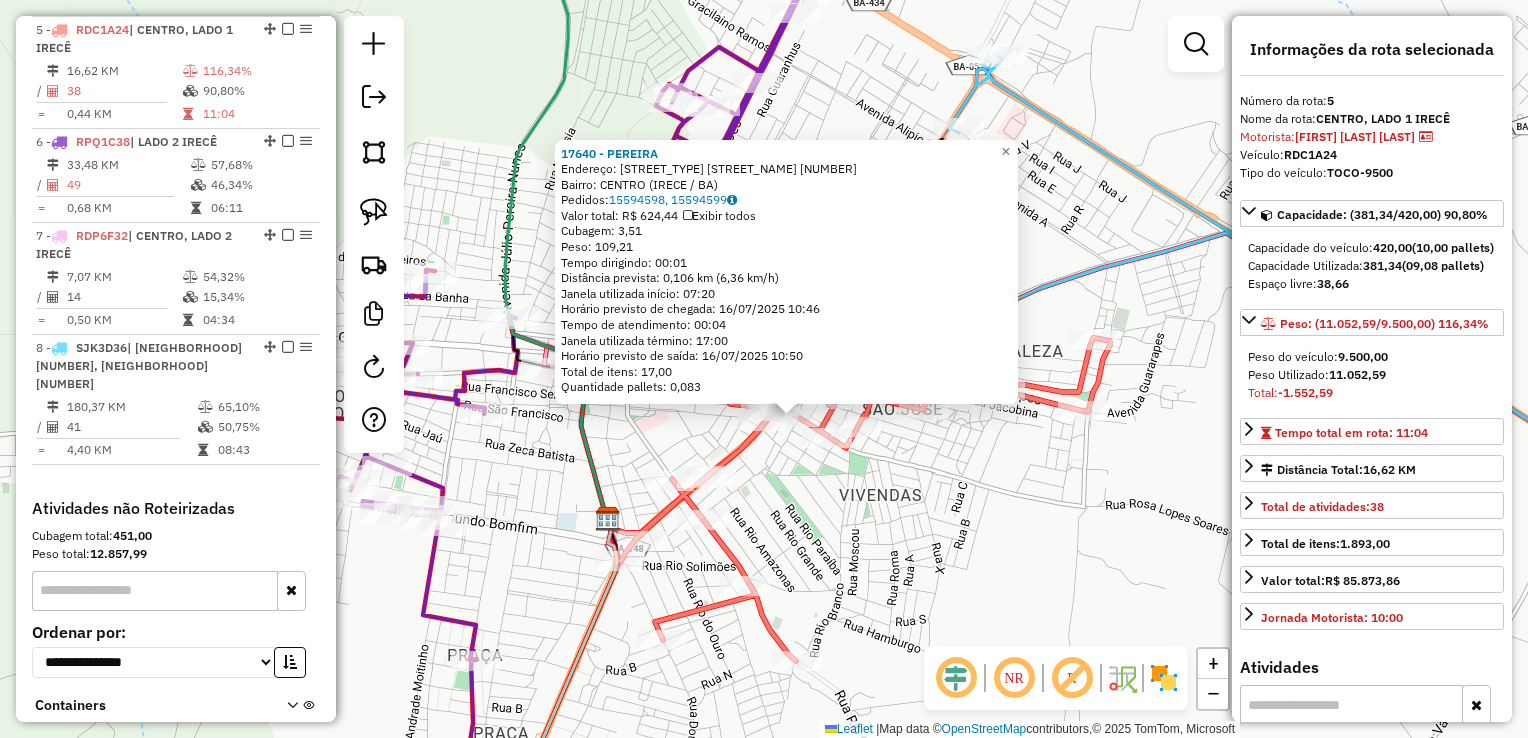 drag, startPoint x: 773, startPoint y: 506, endPoint x: 803, endPoint y: 554, distance: 56.603886 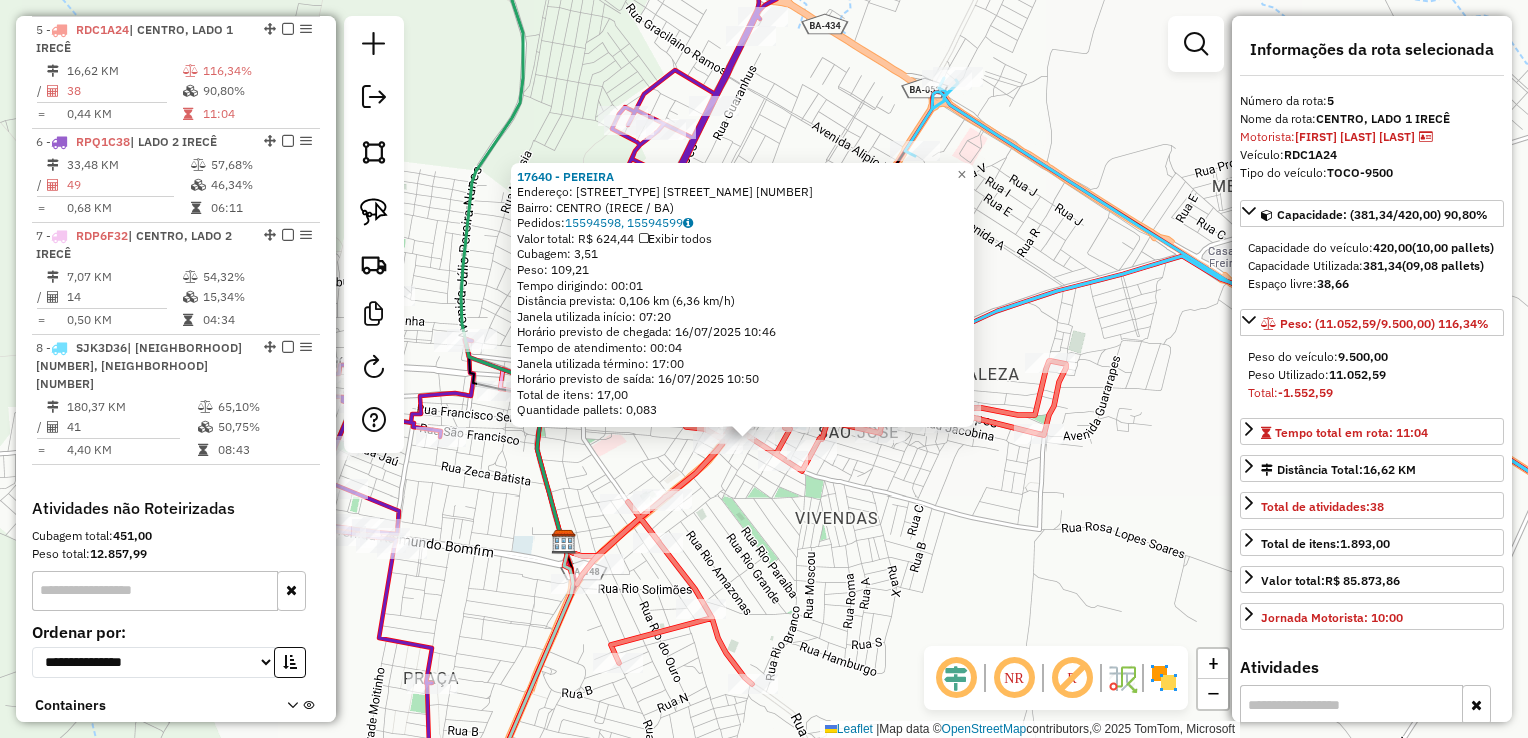 drag, startPoint x: 844, startPoint y: 525, endPoint x: 796, endPoint y: 542, distance: 50.92151 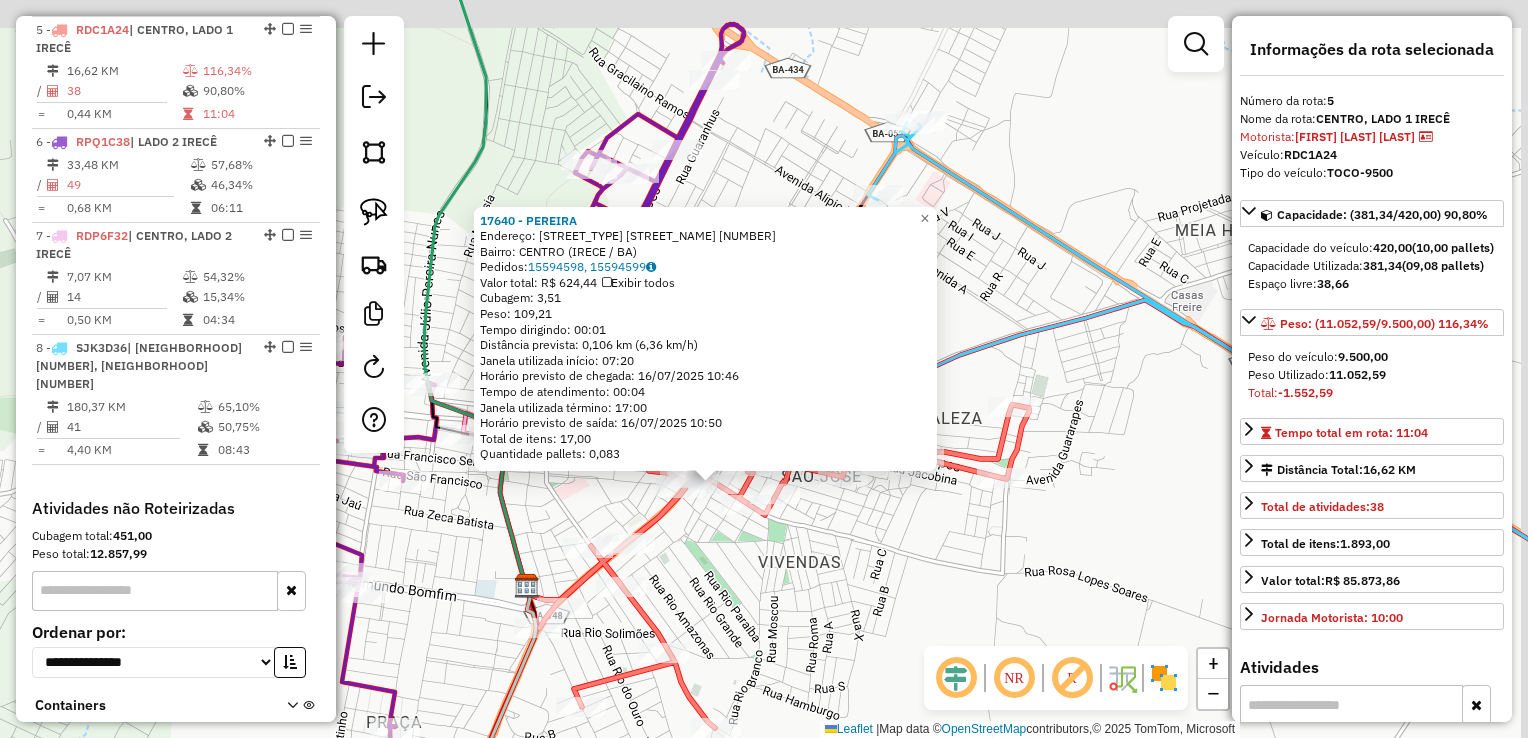 drag, startPoint x: 764, startPoint y: 557, endPoint x: 734, endPoint y: 543, distance: 33.105892 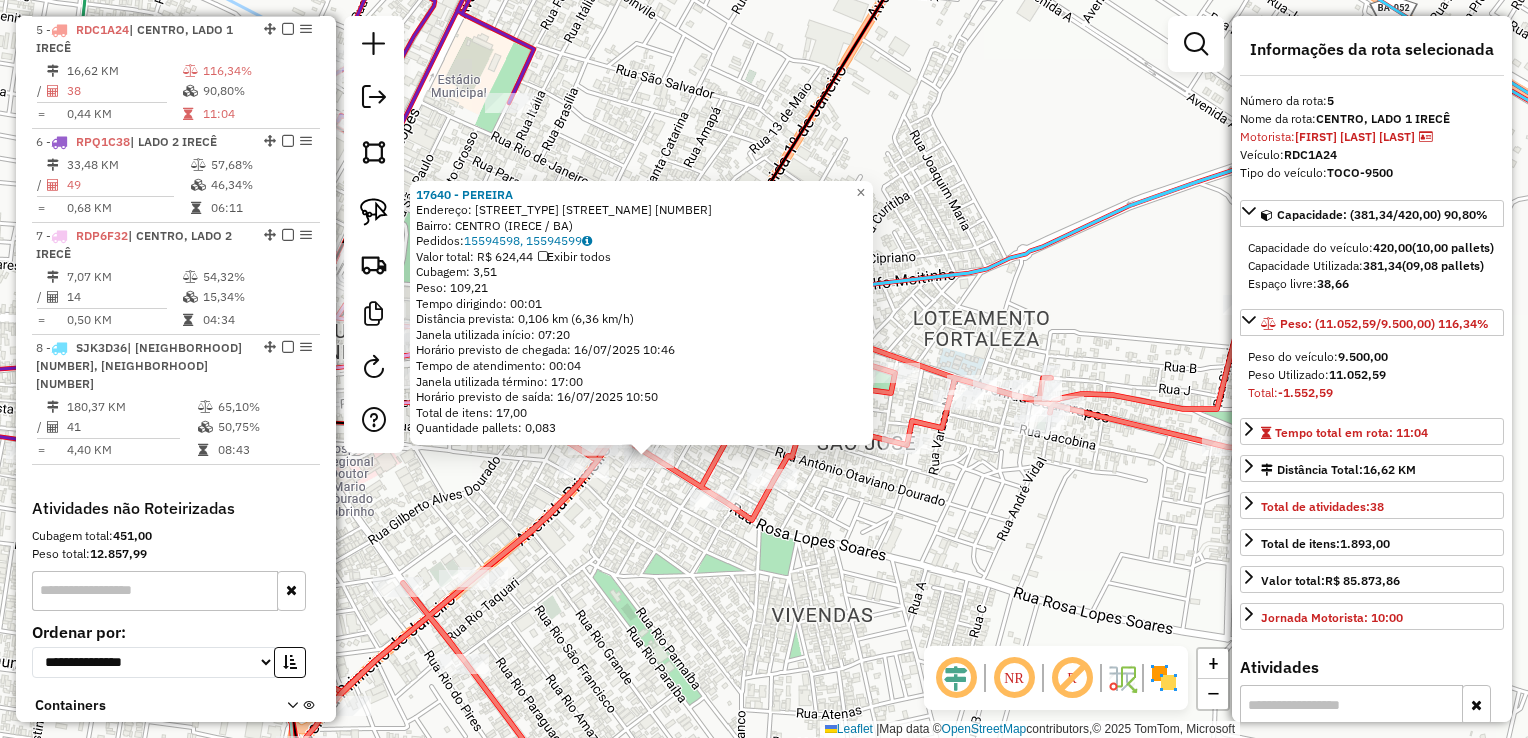 click on "17640 - PEREIRA  Endereço:  RUA ROSA LOPES SOARES 64   Bairro: CENTRO (IRECE / BA)   Pedidos:  15594598, 15594599   Valor total: R$ 624,44   Exibir todos   Cubagem: 3,51  Peso: 109,21  Tempo dirigindo: 00:01   Distância prevista: 0,106 km (6,36 km/h)   Janela utilizada início: 07:20   Horário previsto de chegada: 16/07/2025 10:46   Tempo de atendimento: 00:04   Janela utilizada término: 17:00   Horário previsto de saída: 16/07/2025 10:50   Total de itens: 17,00   Quantidade pallets: 0,083  × Janela de atendimento Grade de atendimento Capacidade Transportadoras Veículos Cliente Pedidos  Rotas Selecione os dias de semana para filtrar as janelas de atendimento  Seg   Ter   Qua   Qui   Sex   Sáb   Dom  Informe o período da janela de atendimento: De: Até:  Filtrar exatamente a janela do cliente  Considerar janela de atendimento padrão  Selecione os dias de semana para filtrar as grades de atendimento  Seg   Ter   Qua   Qui   Sex   Sáb   Dom   Considerar clientes sem dia de atendimento cadastrado De:" 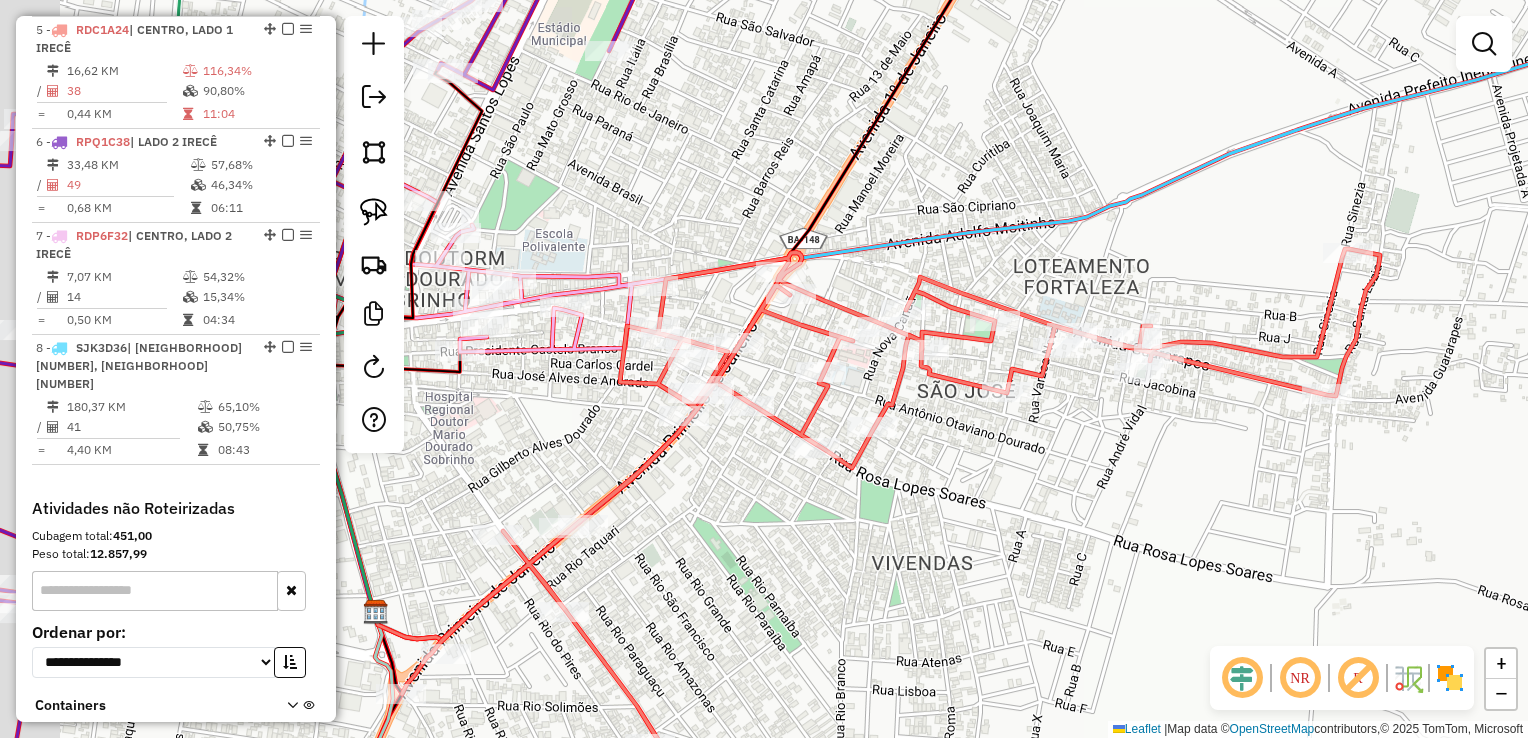 drag, startPoint x: 804, startPoint y: 582, endPoint x: 899, endPoint y: 526, distance: 110.276924 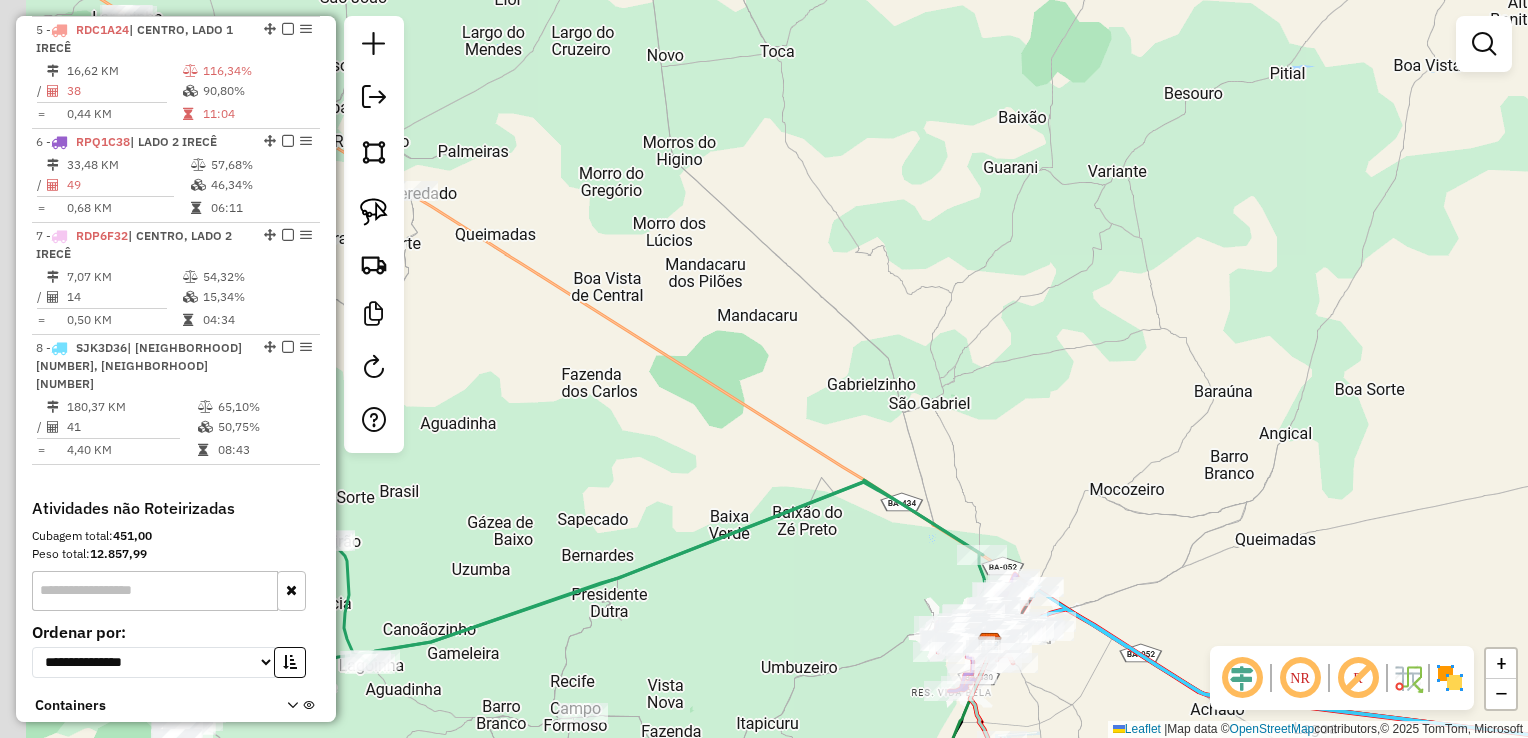 drag, startPoint x: 968, startPoint y: 359, endPoint x: 1107, endPoint y: 450, distance: 166.1385 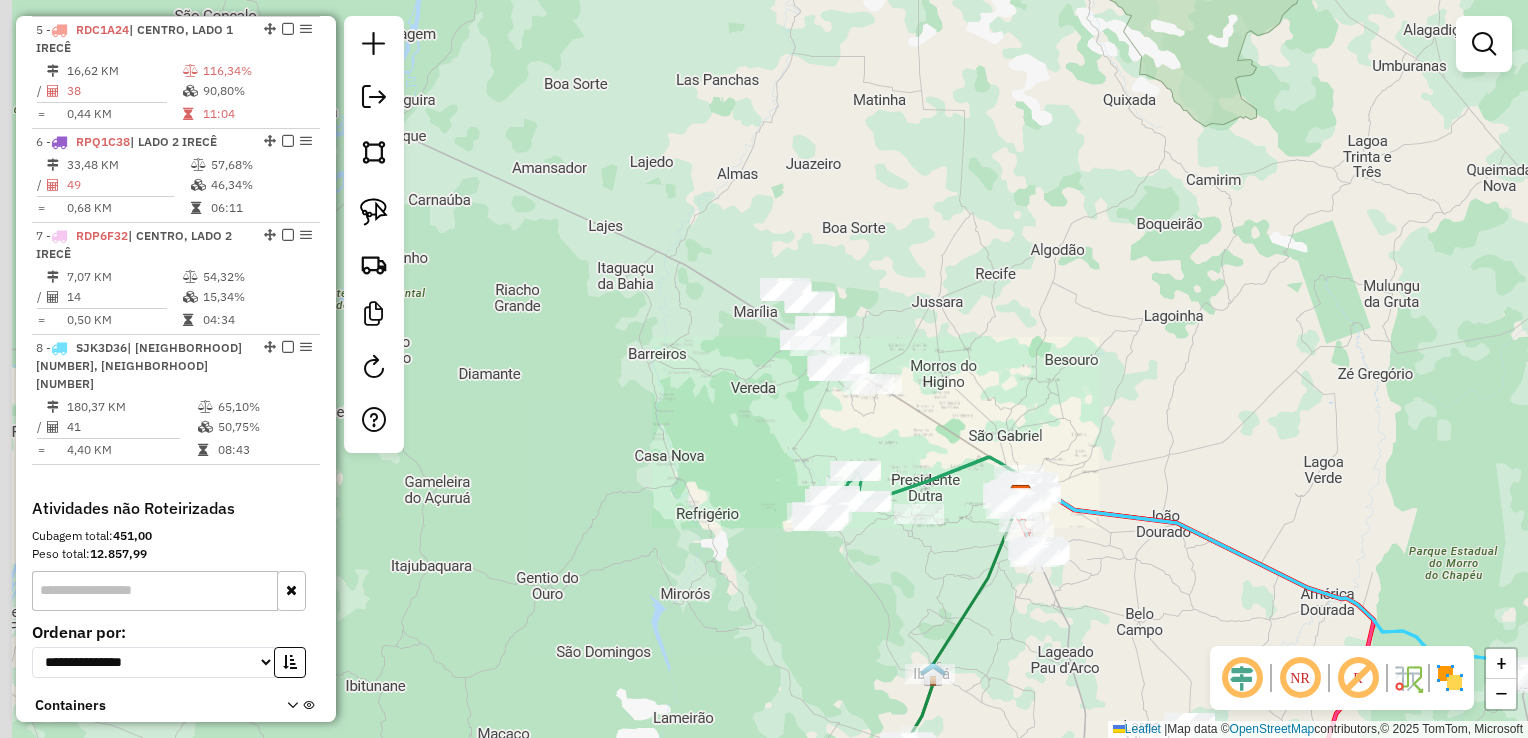 drag, startPoint x: 832, startPoint y: 313, endPoint x: 948, endPoint y: 381, distance: 134.46188 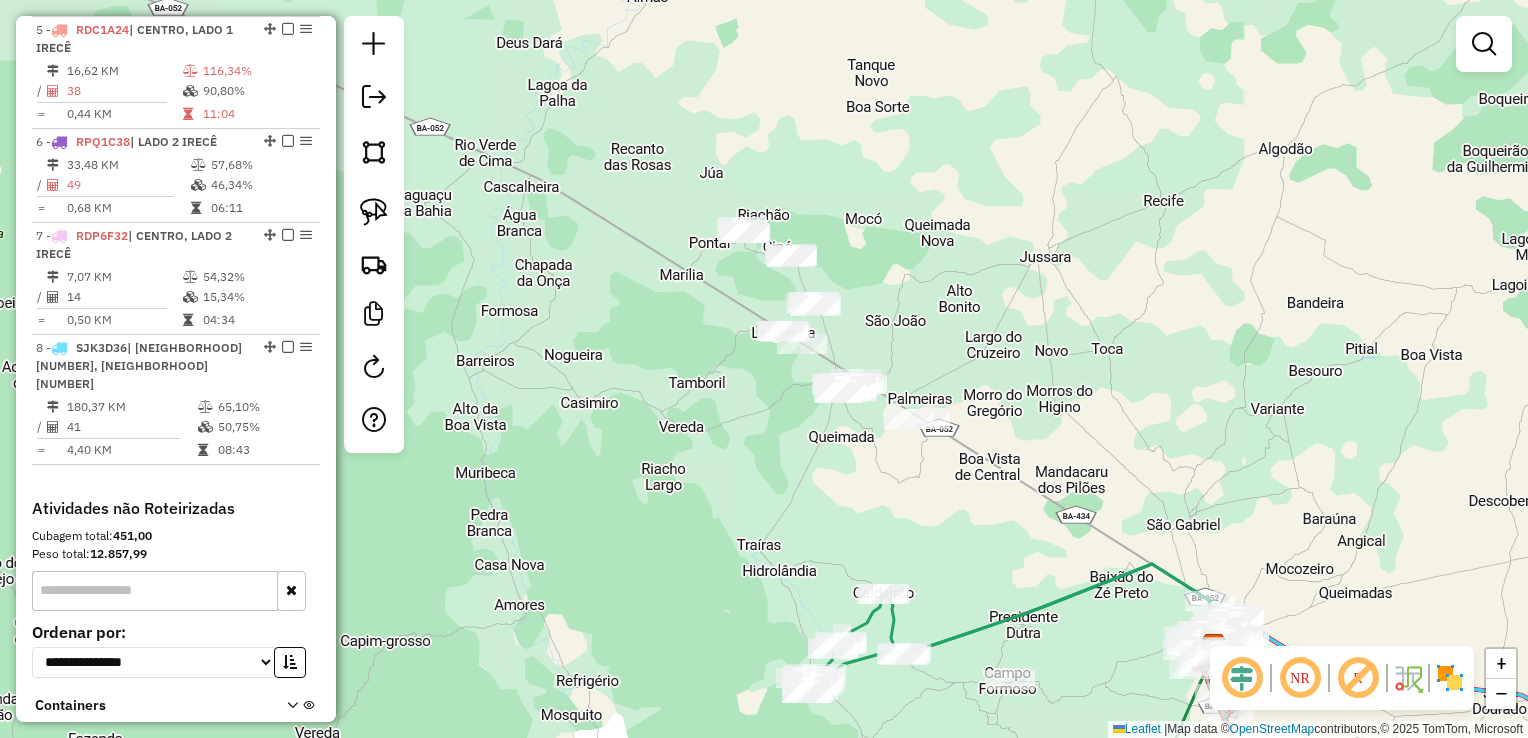 drag, startPoint x: 949, startPoint y: 373, endPoint x: 776, endPoint y: 156, distance: 277.52118 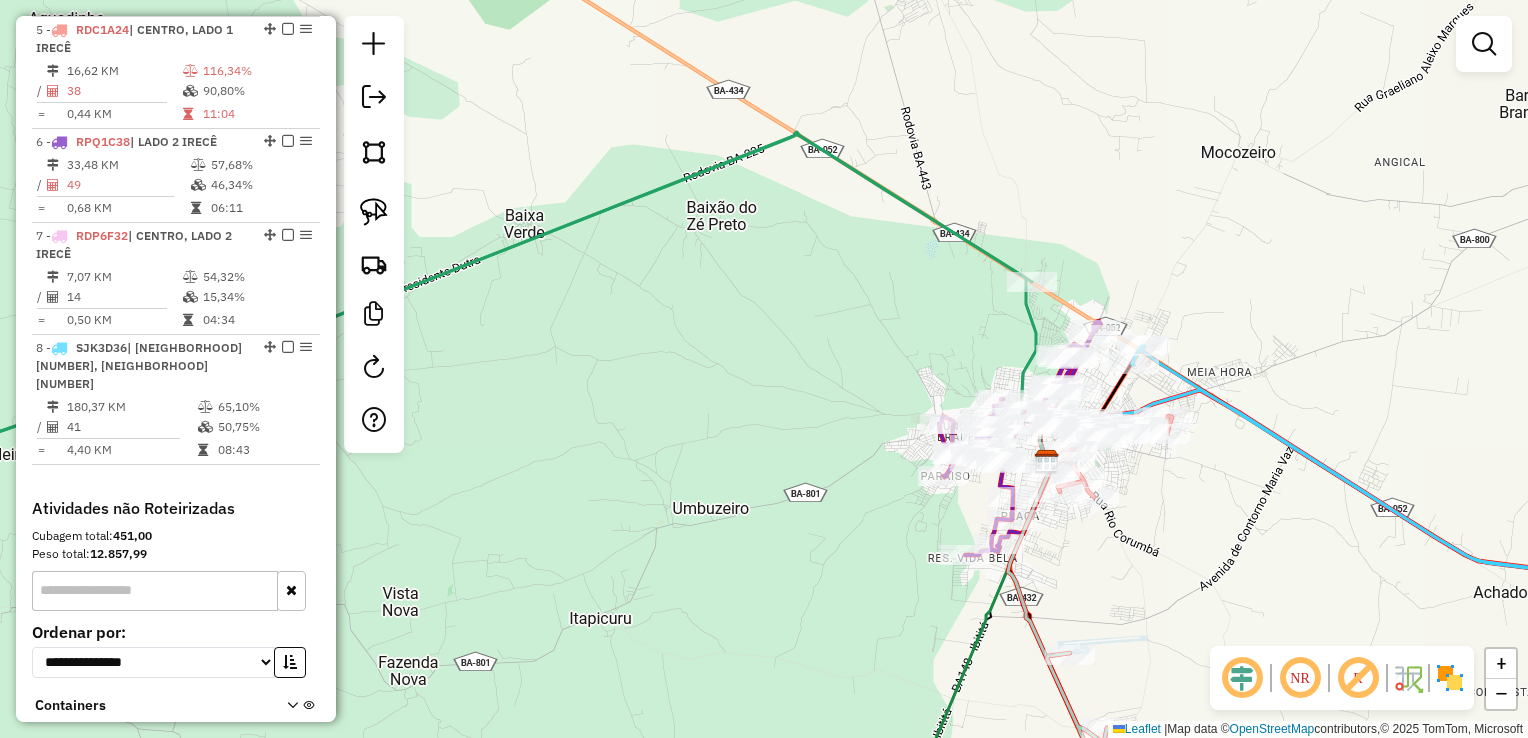 drag, startPoint x: 1172, startPoint y: 588, endPoint x: 916, endPoint y: 238, distance: 433.63116 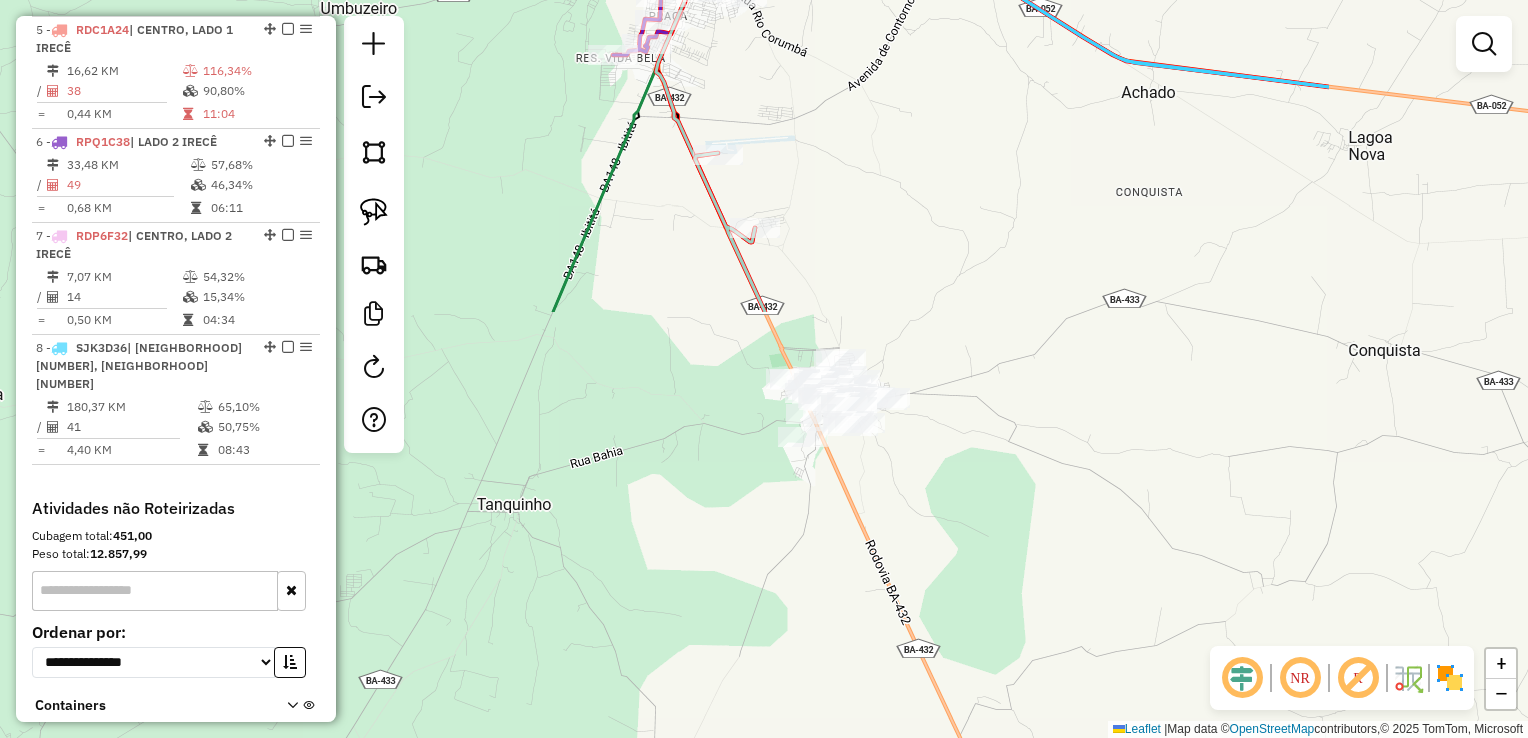 click on "Rota 4 - Placa SJK6C29  12190 - MERCADINHO ALAN Rota 4 - Placa SJK6C29  2004 - MERCADINHO DO DE Rota 4 - Placa SJK6C29  17197 - MERCADINHO AM Janela de atendimento Grade de atendimento Capacidade Transportadoras Veículos Cliente Pedidos  Rotas Selecione os dias de semana para filtrar as janelas de atendimento  Seg   Ter   Qua   Qui   Sex   Sáb   Dom  Informe o período da janela de atendimento: De: Até:  Filtrar exatamente a janela do cliente  Considerar janela de atendimento padrão  Selecione os dias de semana para filtrar as grades de atendimento  Seg   Ter   Qua   Qui   Sex   Sáb   Dom   Considerar clientes sem dia de atendimento cadastrado  Clientes fora do dia de atendimento selecionado Filtrar as atividades entre os valores definidos abaixo:  Peso mínimo:   Peso máximo:   Cubagem mínima:   Cubagem máxima:   De:   Até:  Filtrar as atividades entre o tempo de atendimento definido abaixo:  De:   Até:   Considerar capacidade total dos clientes não roteirizados Transportadora: Tipo de veículo: +" 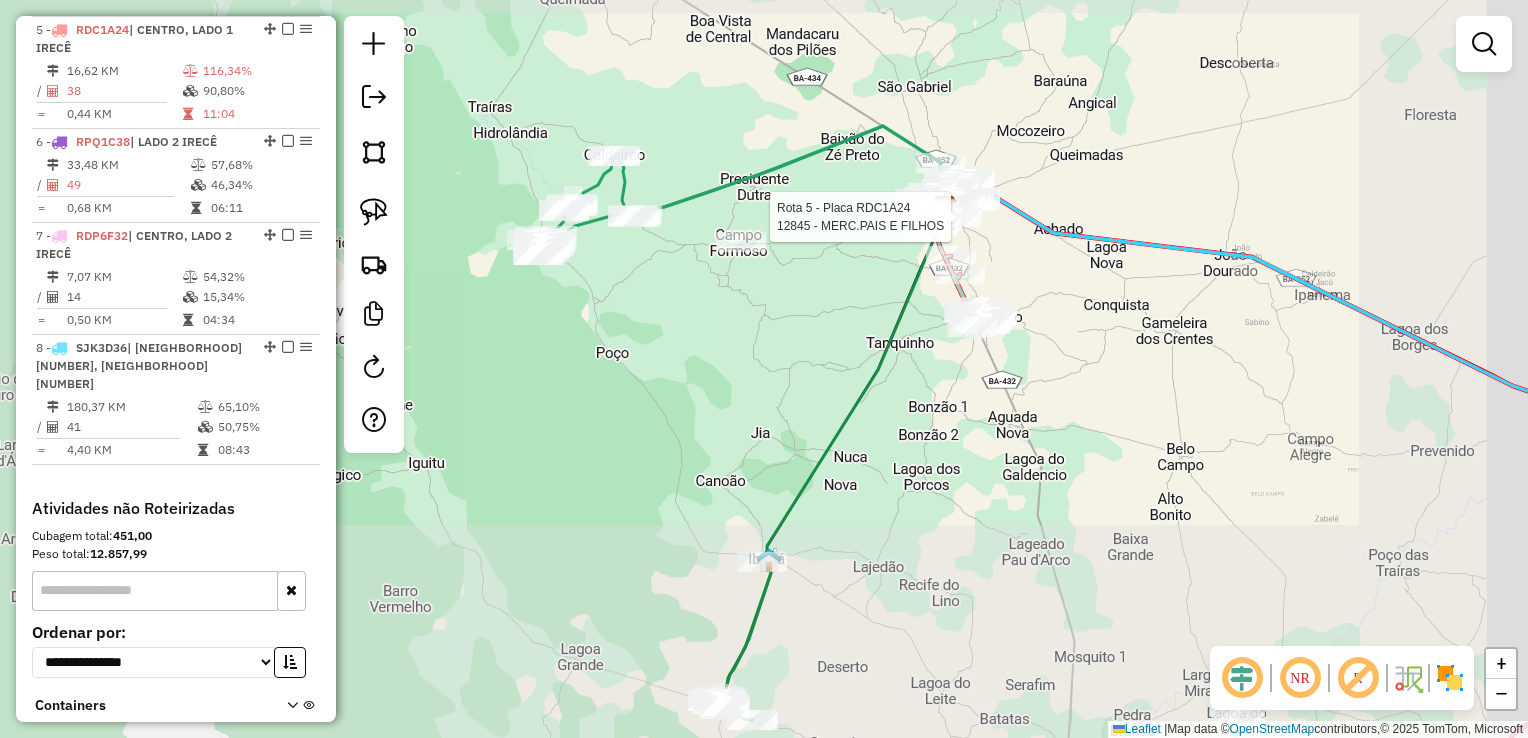 drag, startPoint x: 1224, startPoint y: 446, endPoint x: 936, endPoint y: 272, distance: 336.4818 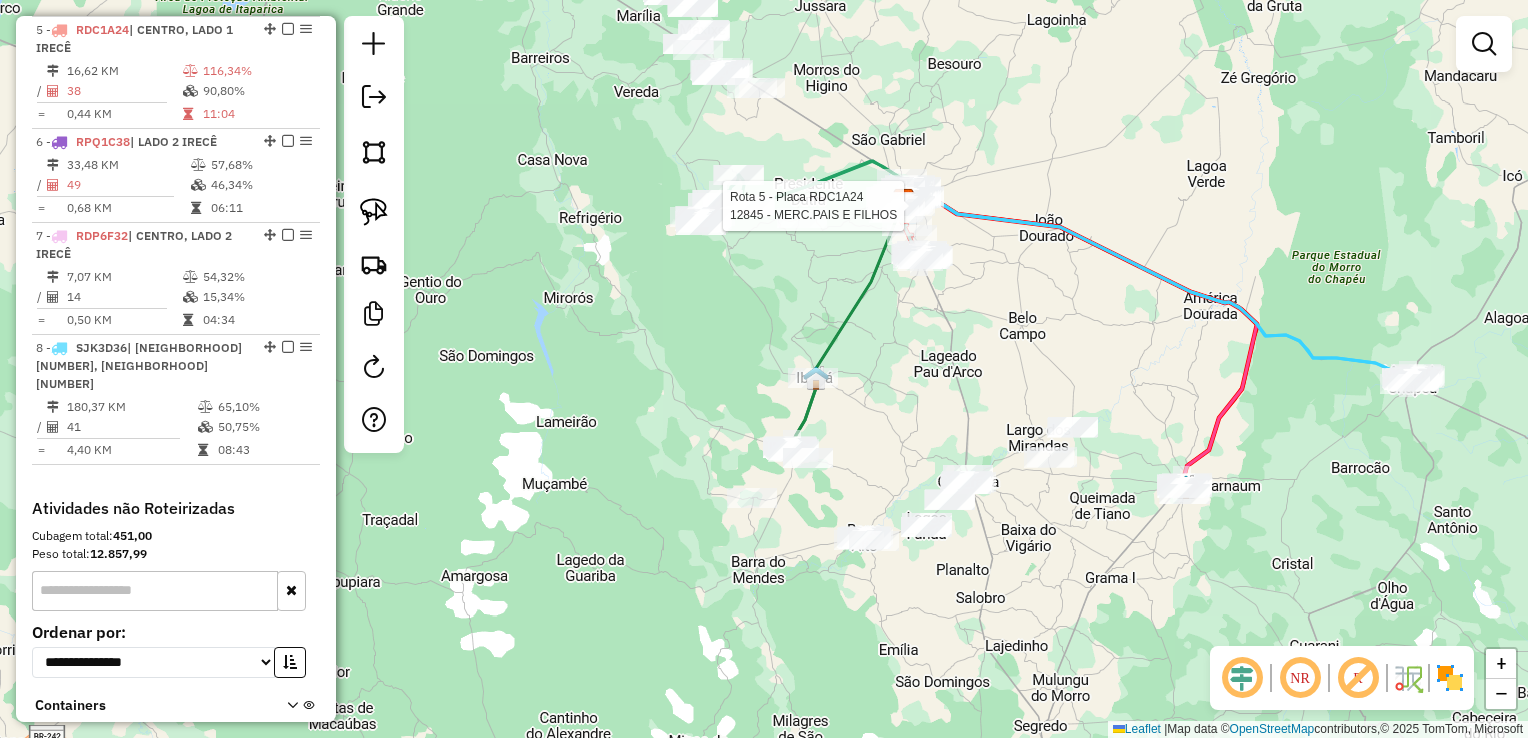drag, startPoint x: 1043, startPoint y: 404, endPoint x: 1082, endPoint y: 374, distance: 49.20366 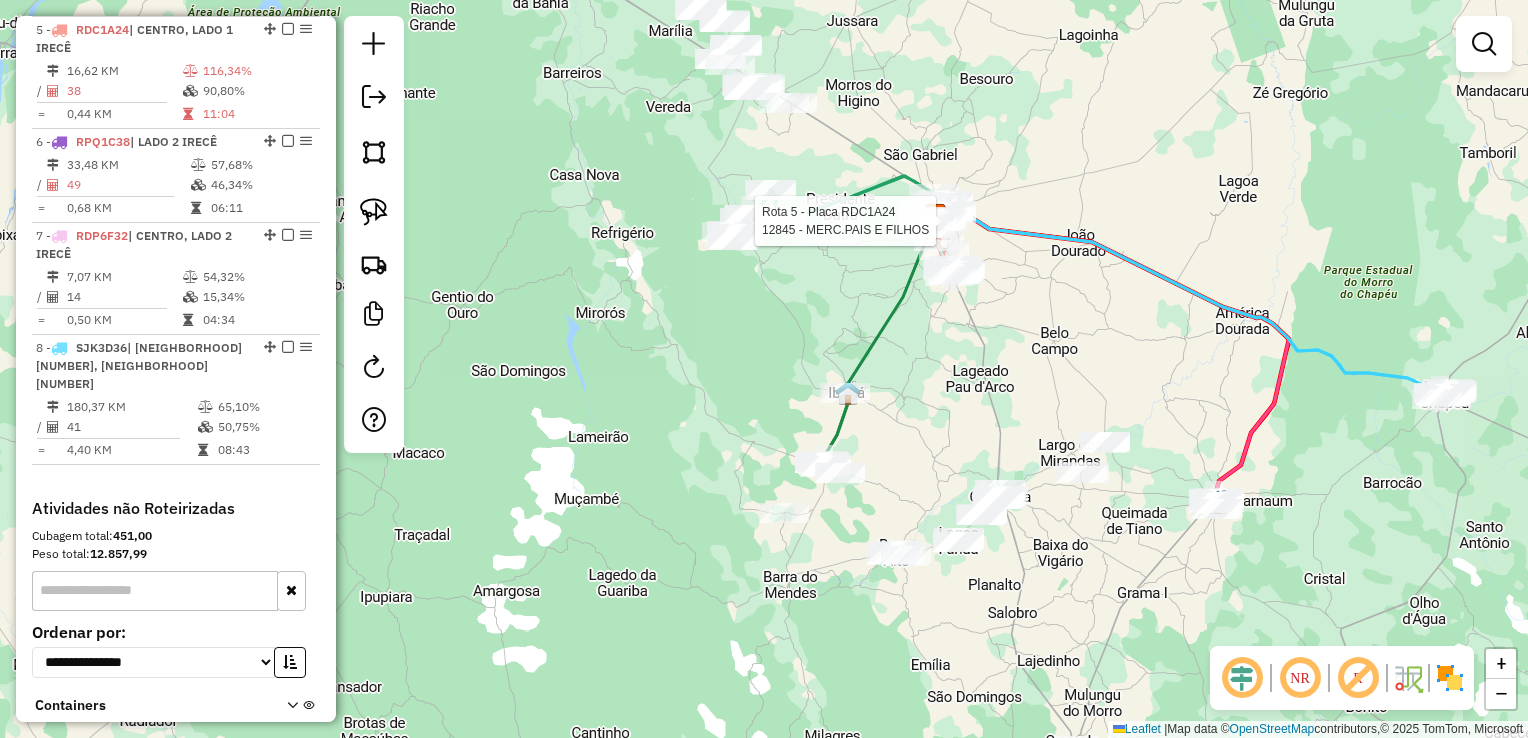 drag, startPoint x: 883, startPoint y: 458, endPoint x: 852, endPoint y: 453, distance: 31.400637 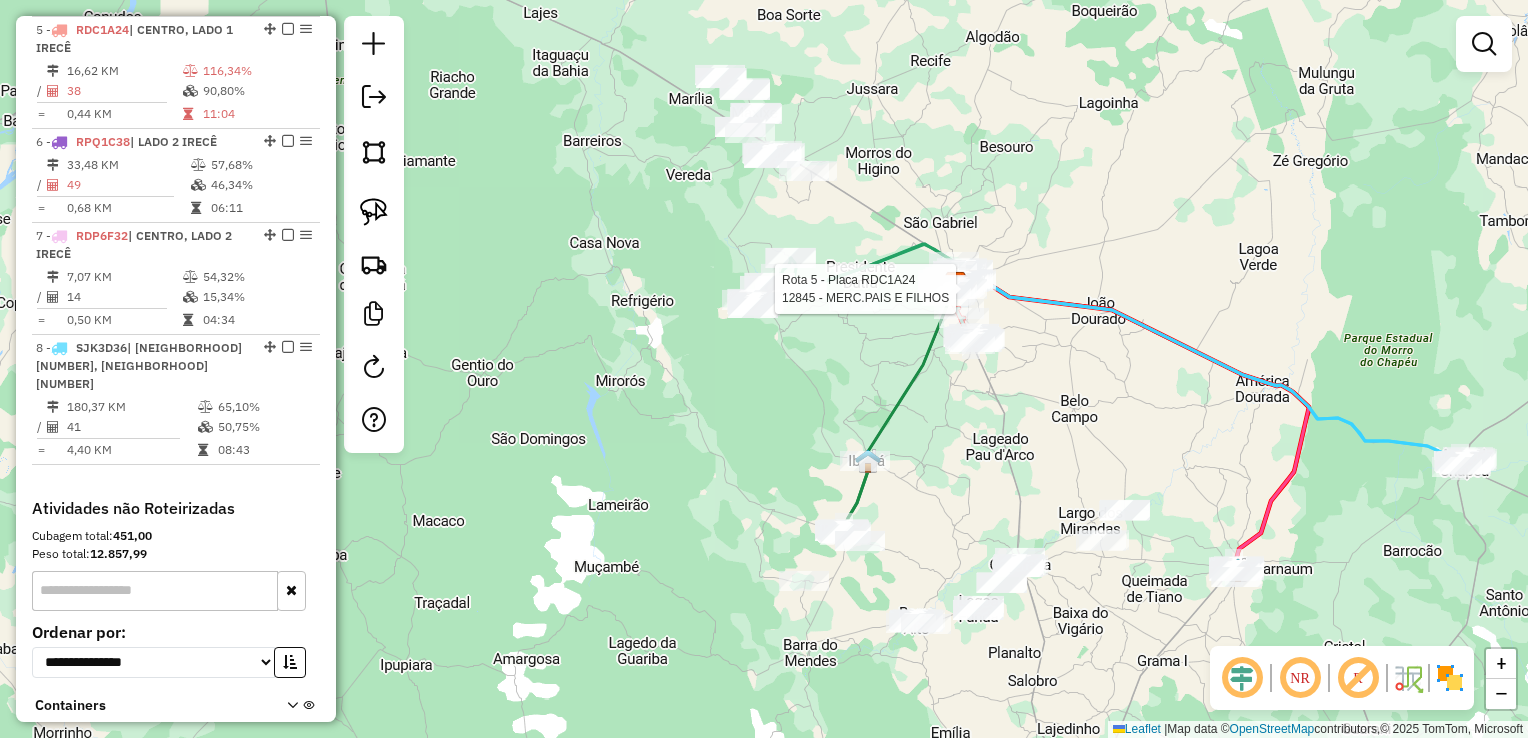 drag, startPoint x: 799, startPoint y: 370, endPoint x: 808, endPoint y: 390, distance: 21.931713 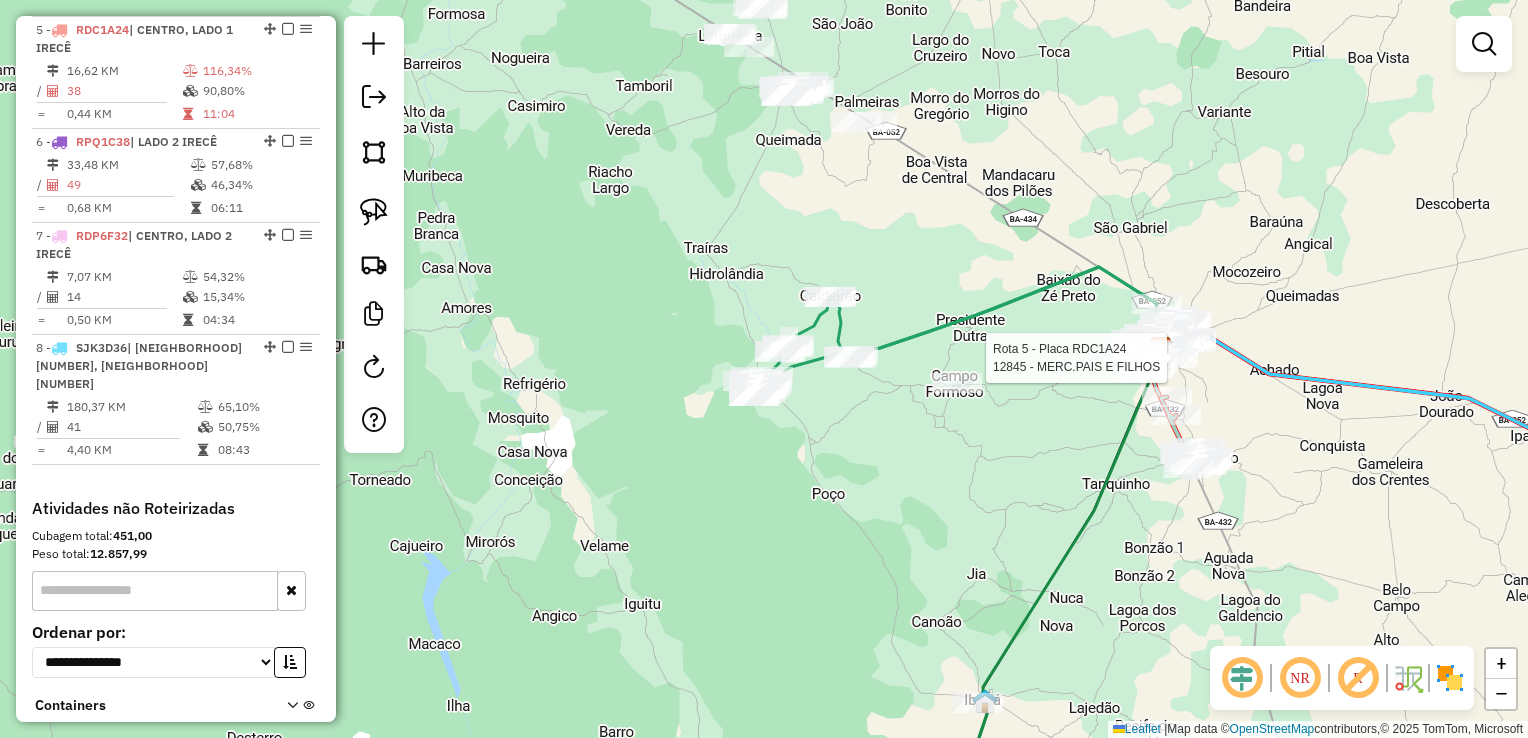 drag, startPoint x: 759, startPoint y: 226, endPoint x: 697, endPoint y: 333, distance: 123.66487 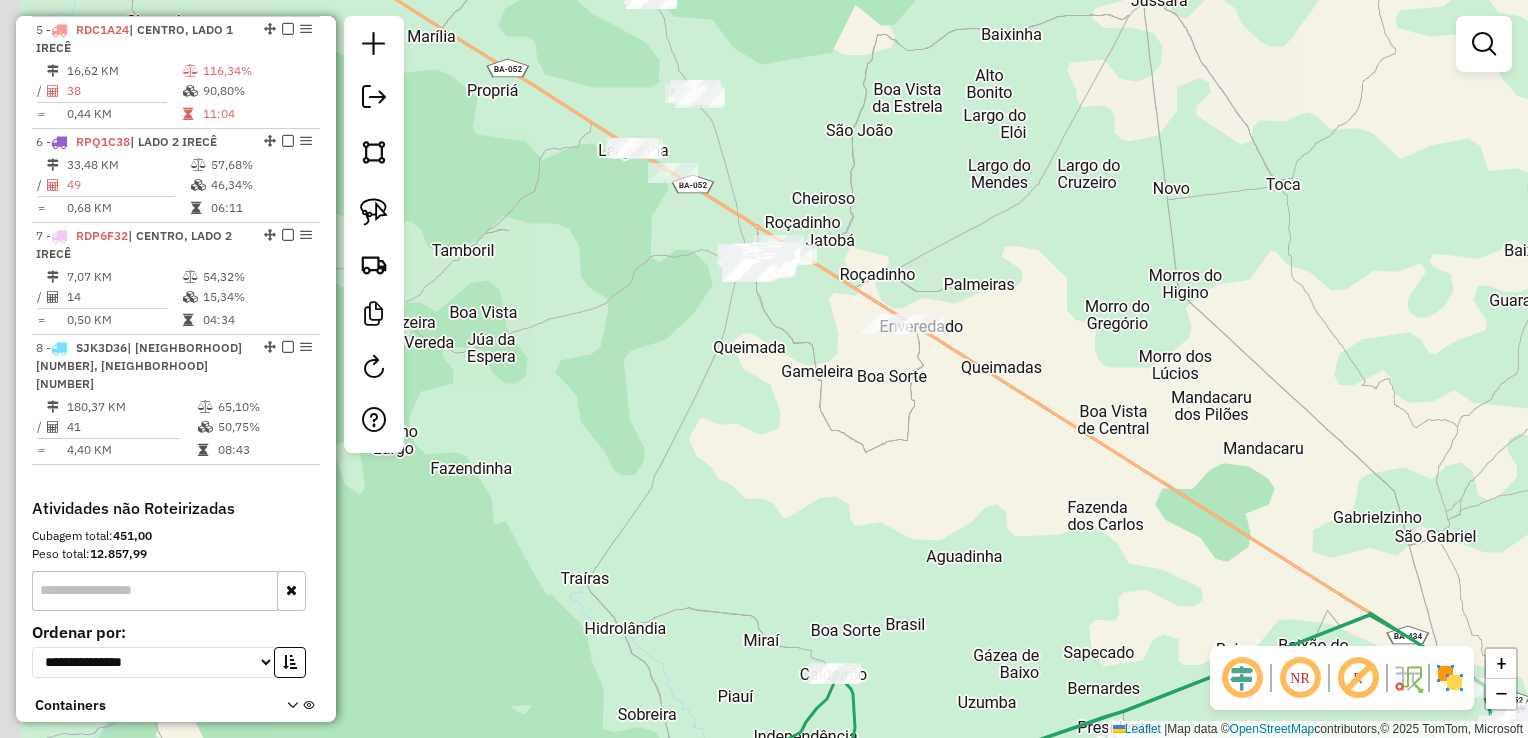 drag, startPoint x: 708, startPoint y: 370, endPoint x: 798, endPoint y: 432, distance: 109.28861 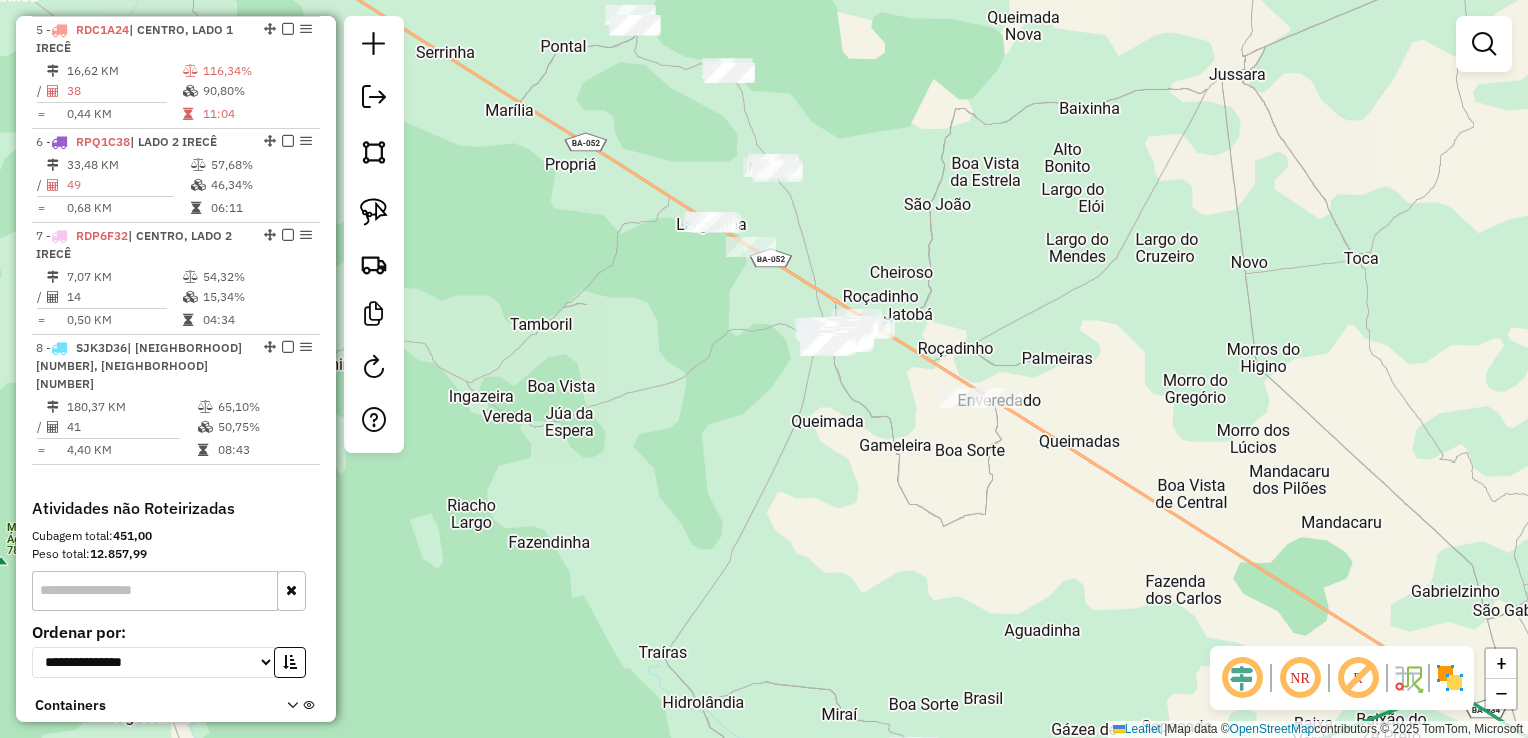 drag, startPoint x: 820, startPoint y: 434, endPoint x: 919, endPoint y: 511, distance: 125.4193 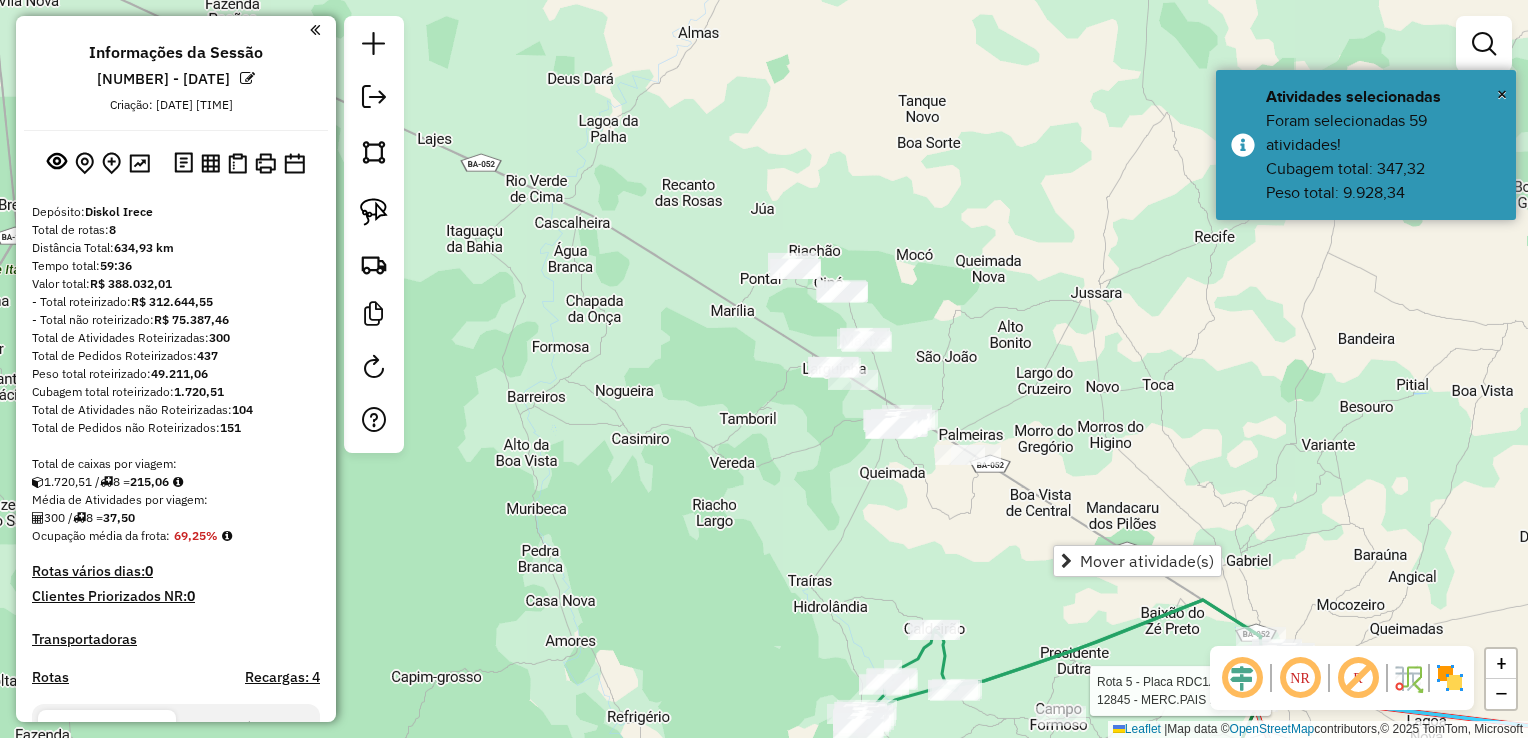 scroll, scrollTop: 0, scrollLeft: 0, axis: both 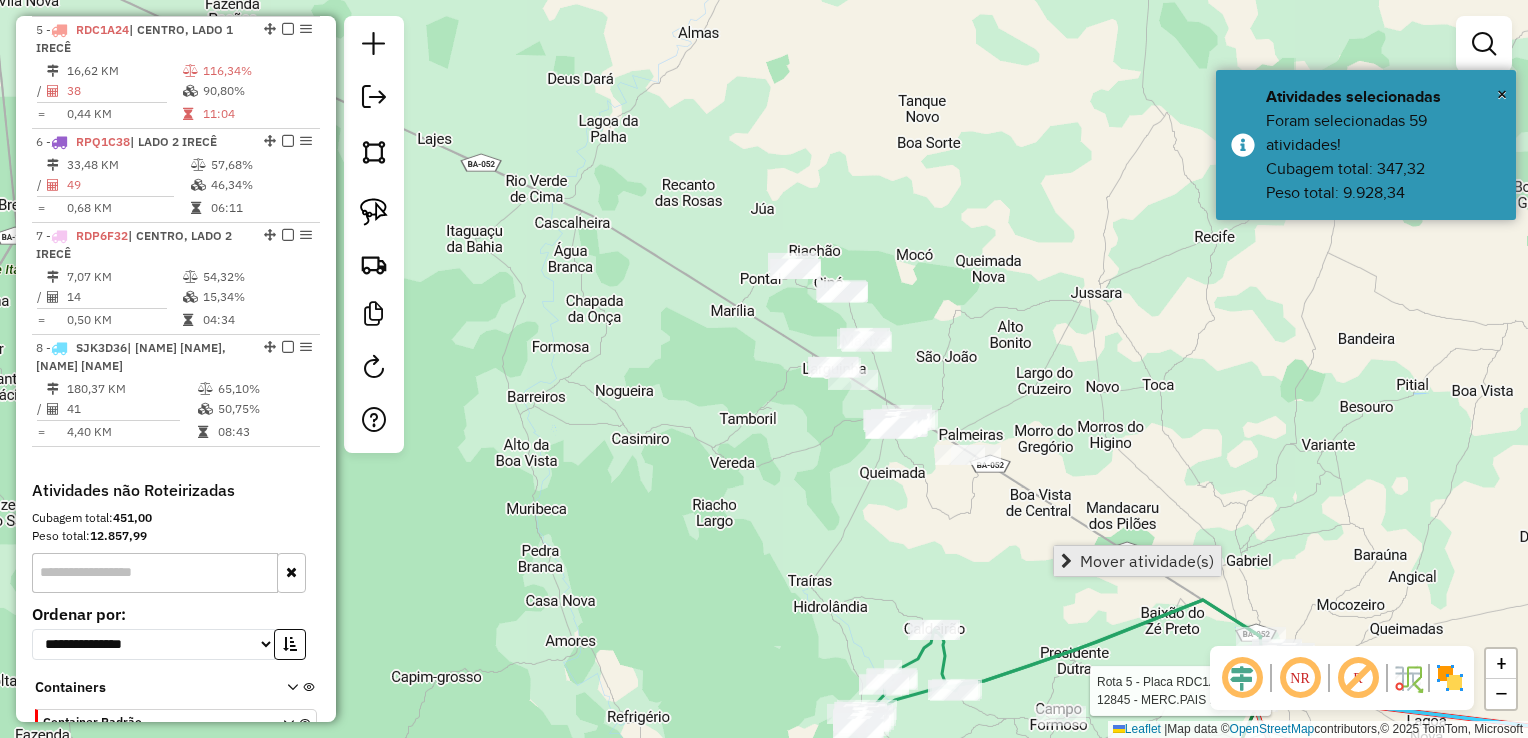 click on "Mover atividade(s)" at bounding box center [1137, 561] 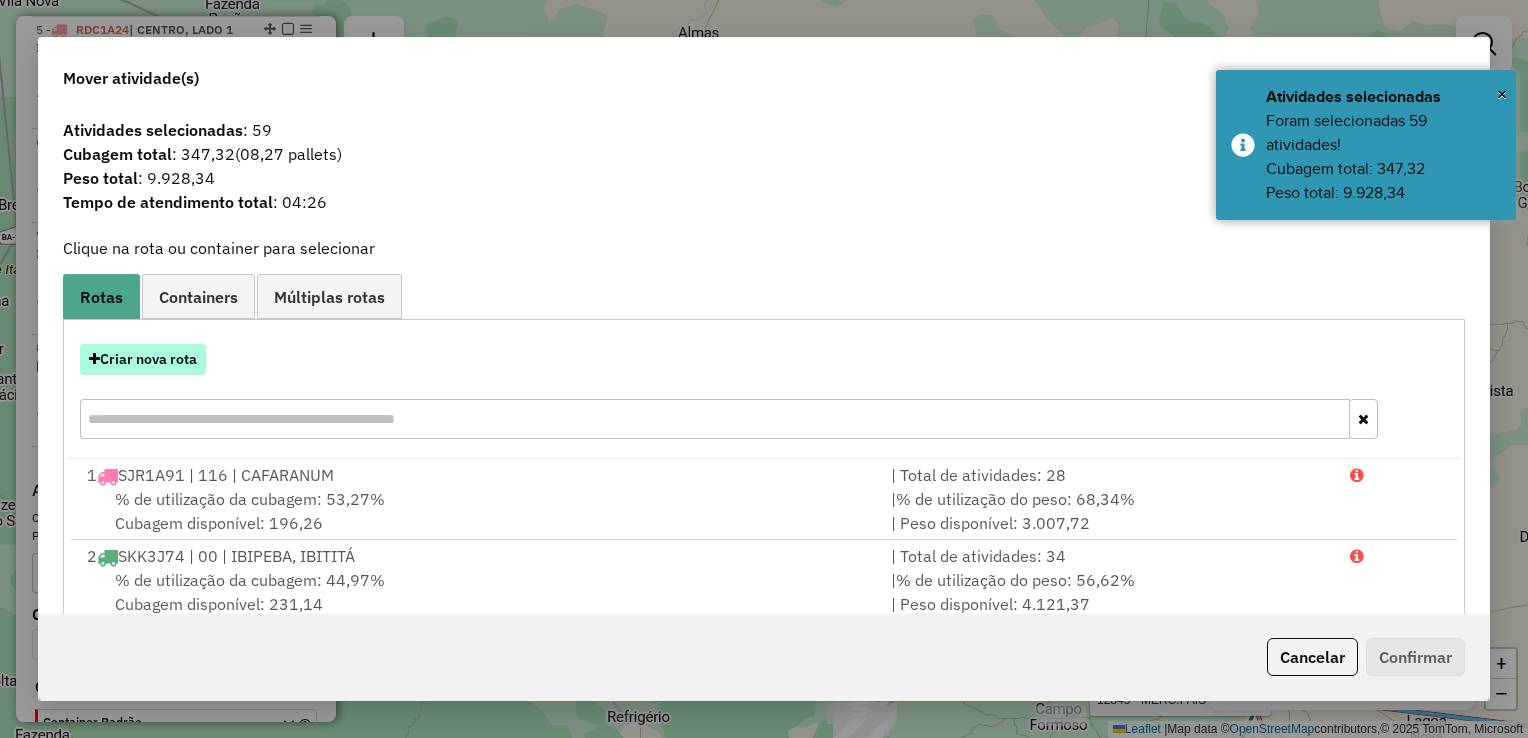 click on "Criar nova rota" at bounding box center (143, 359) 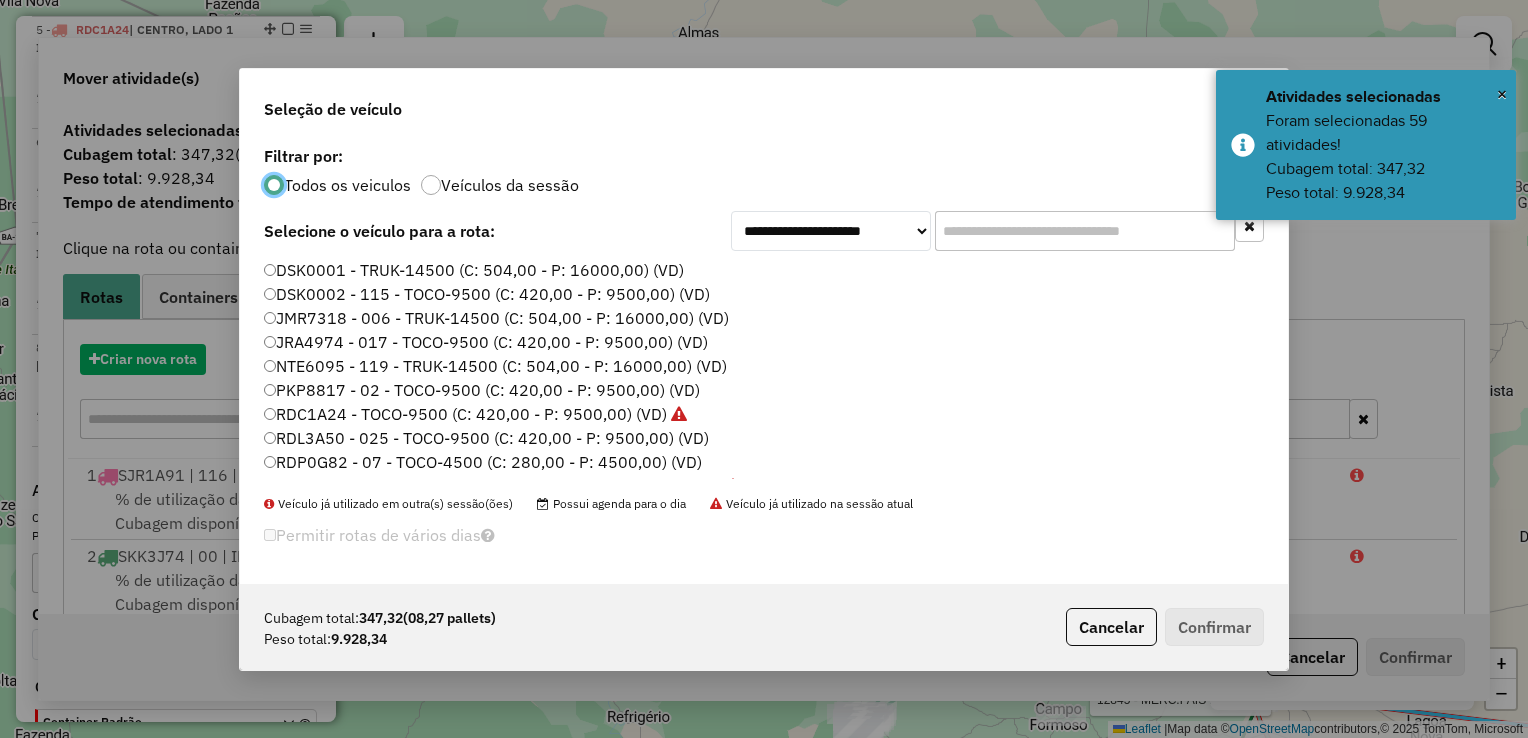 scroll, scrollTop: 10, scrollLeft: 6, axis: both 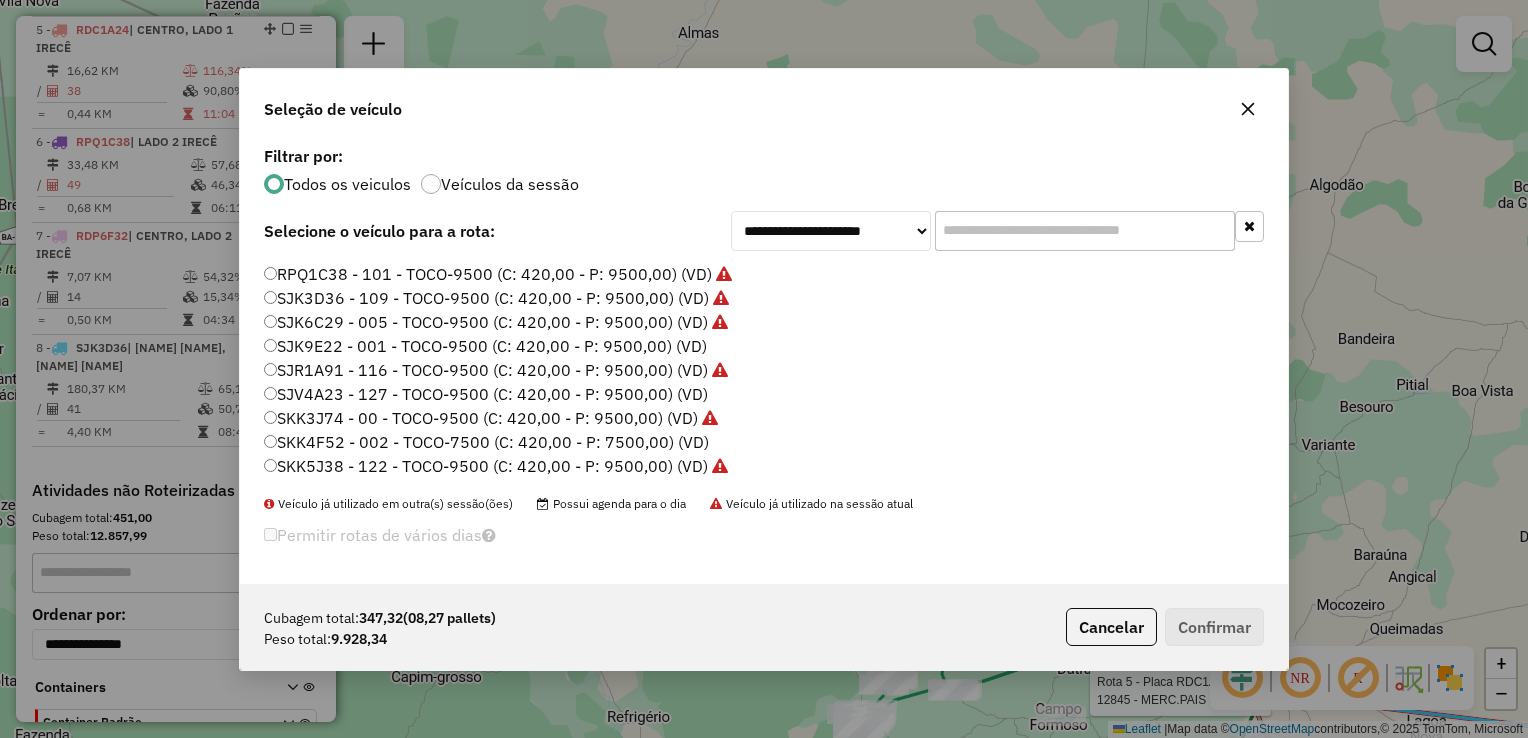 click on "SJK9E22 - 001 - TOCO-9500 (C: 420,00 - P: 9500,00) (VD)" 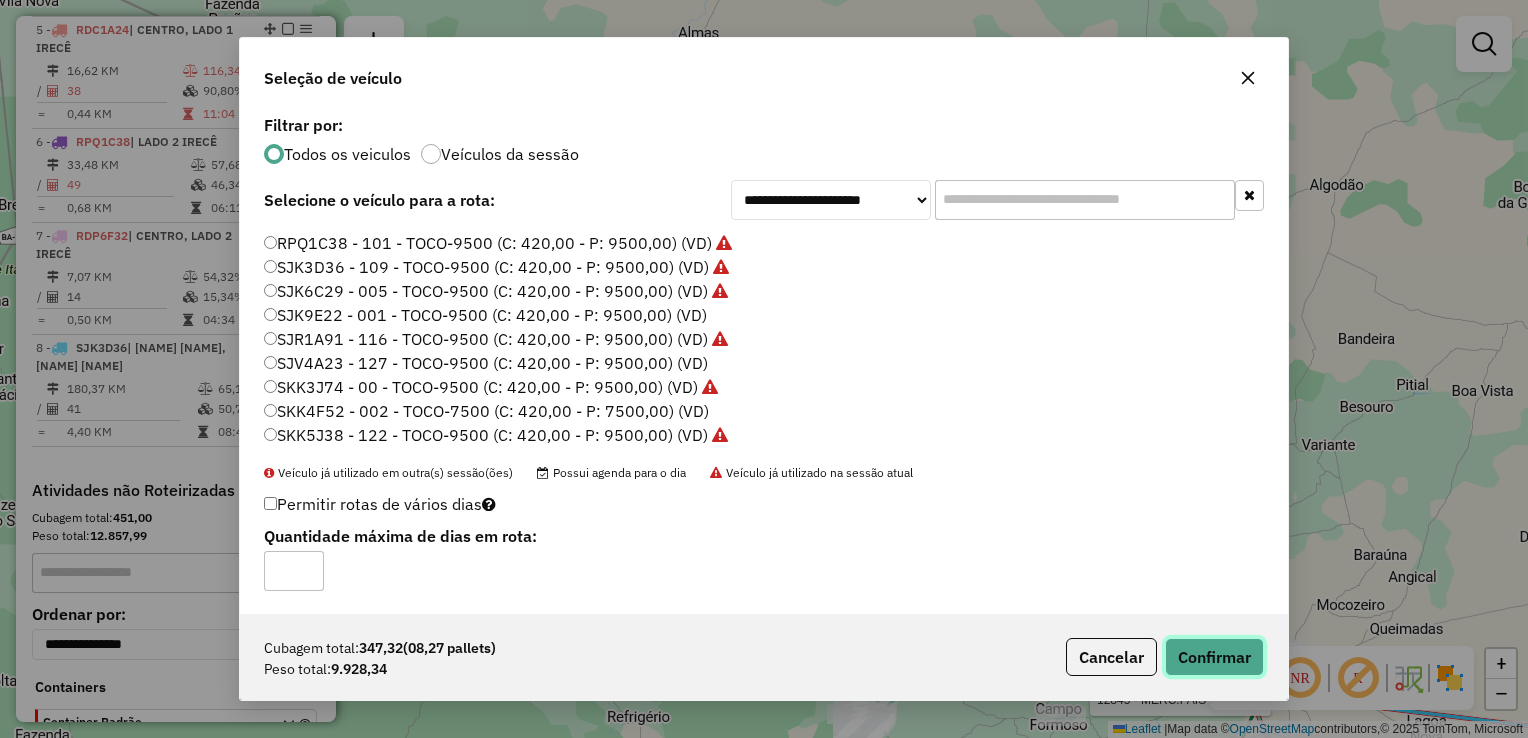 click on "Confirmar" 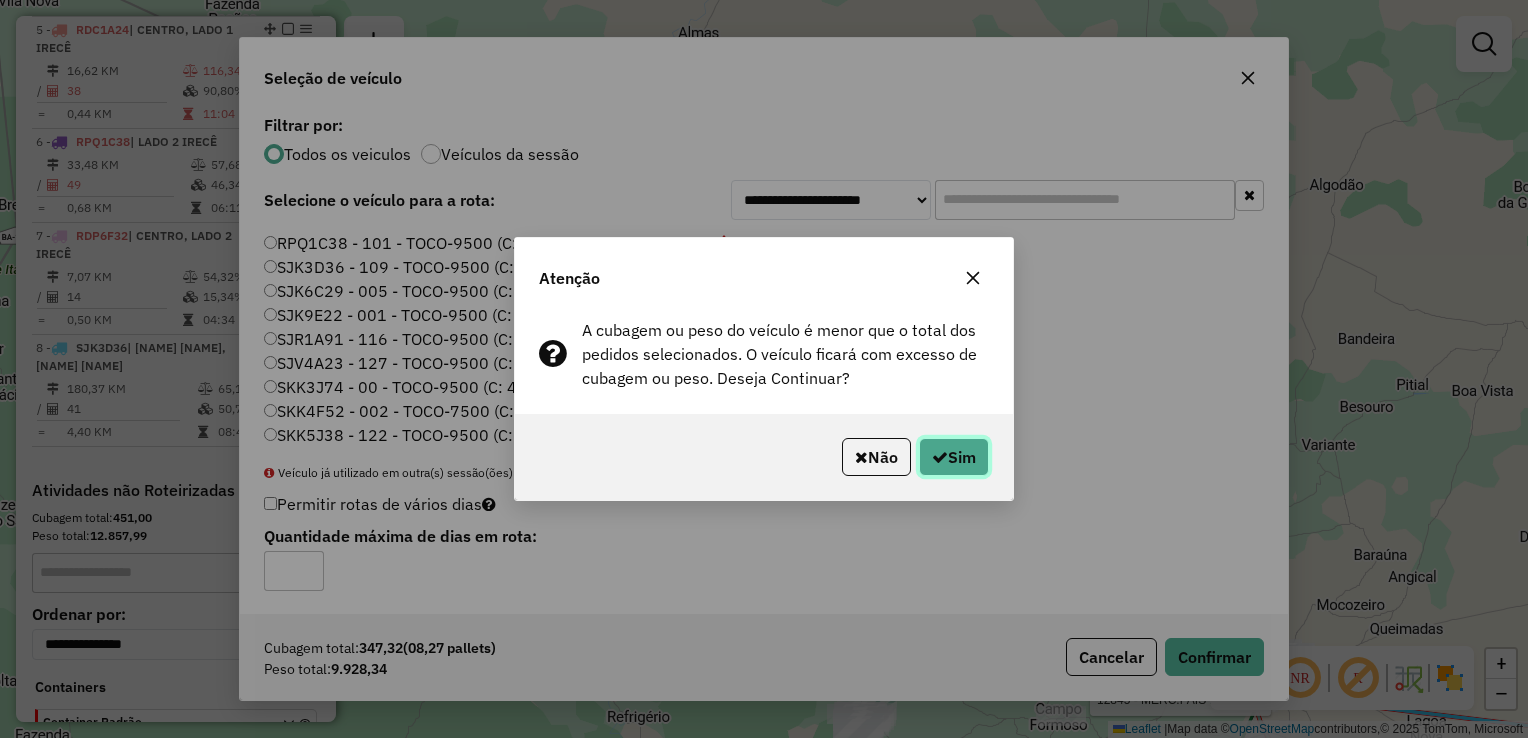 click on "Sim" 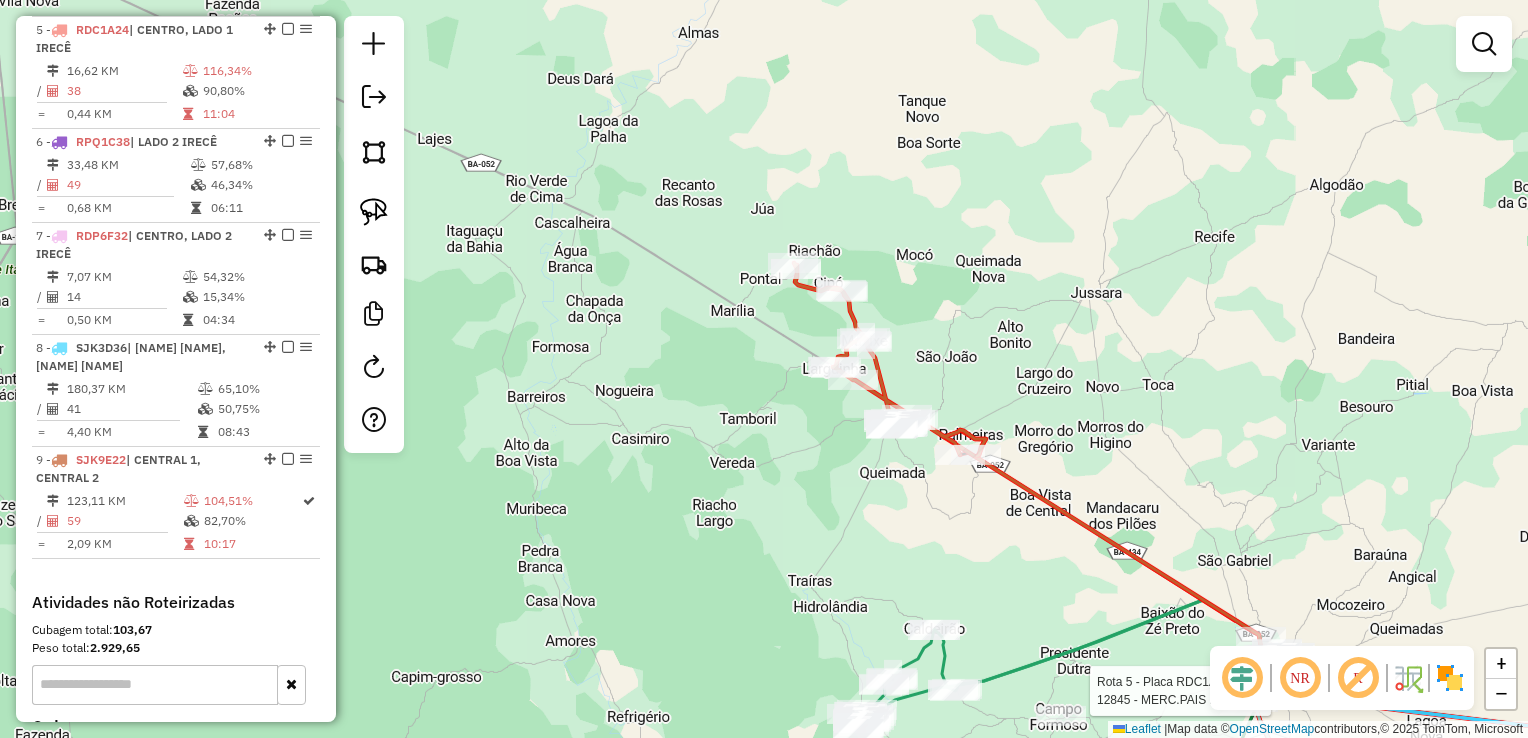 drag, startPoint x: 944, startPoint y: 398, endPoint x: 837, endPoint y: 318, distance: 133.60014 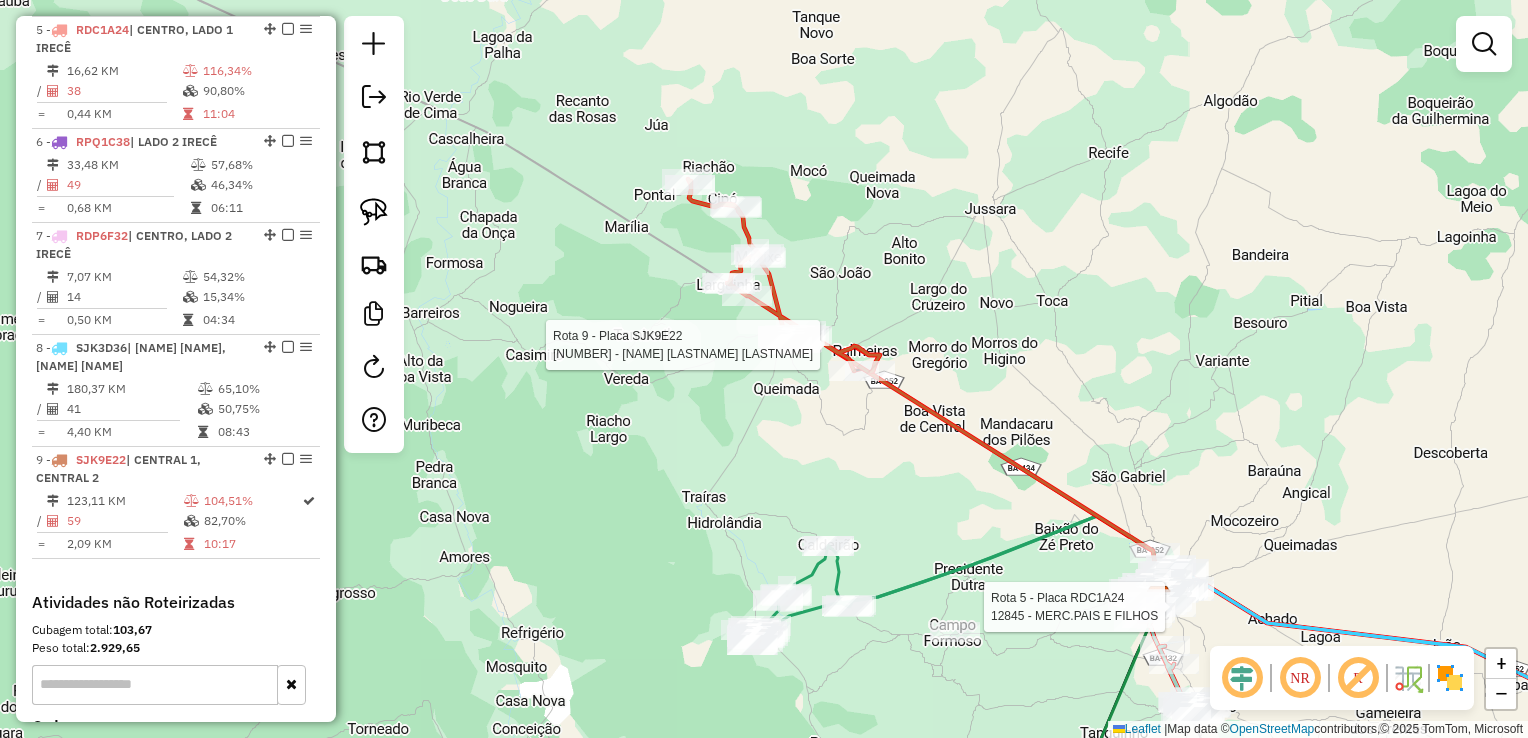 select on "*********" 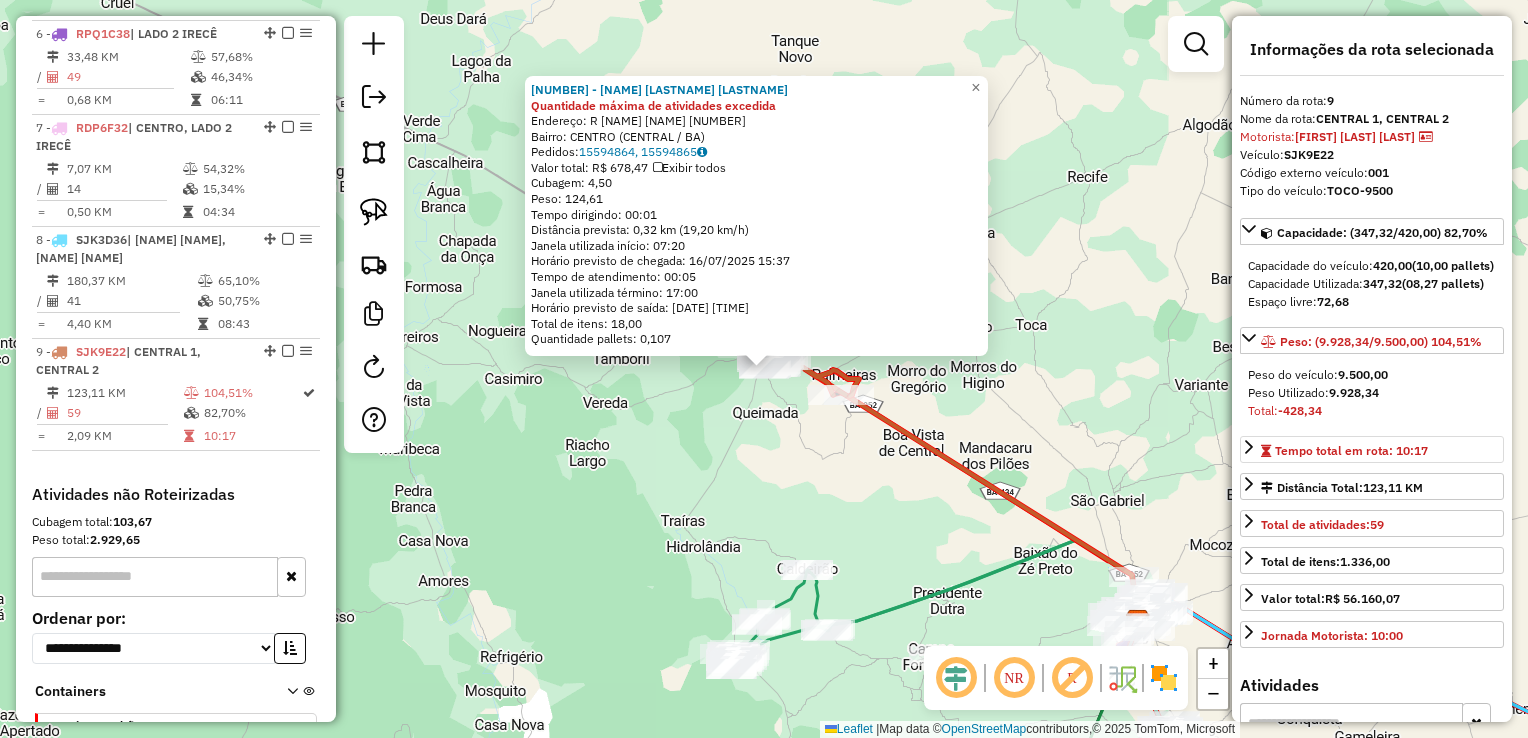 scroll, scrollTop: 1394, scrollLeft: 0, axis: vertical 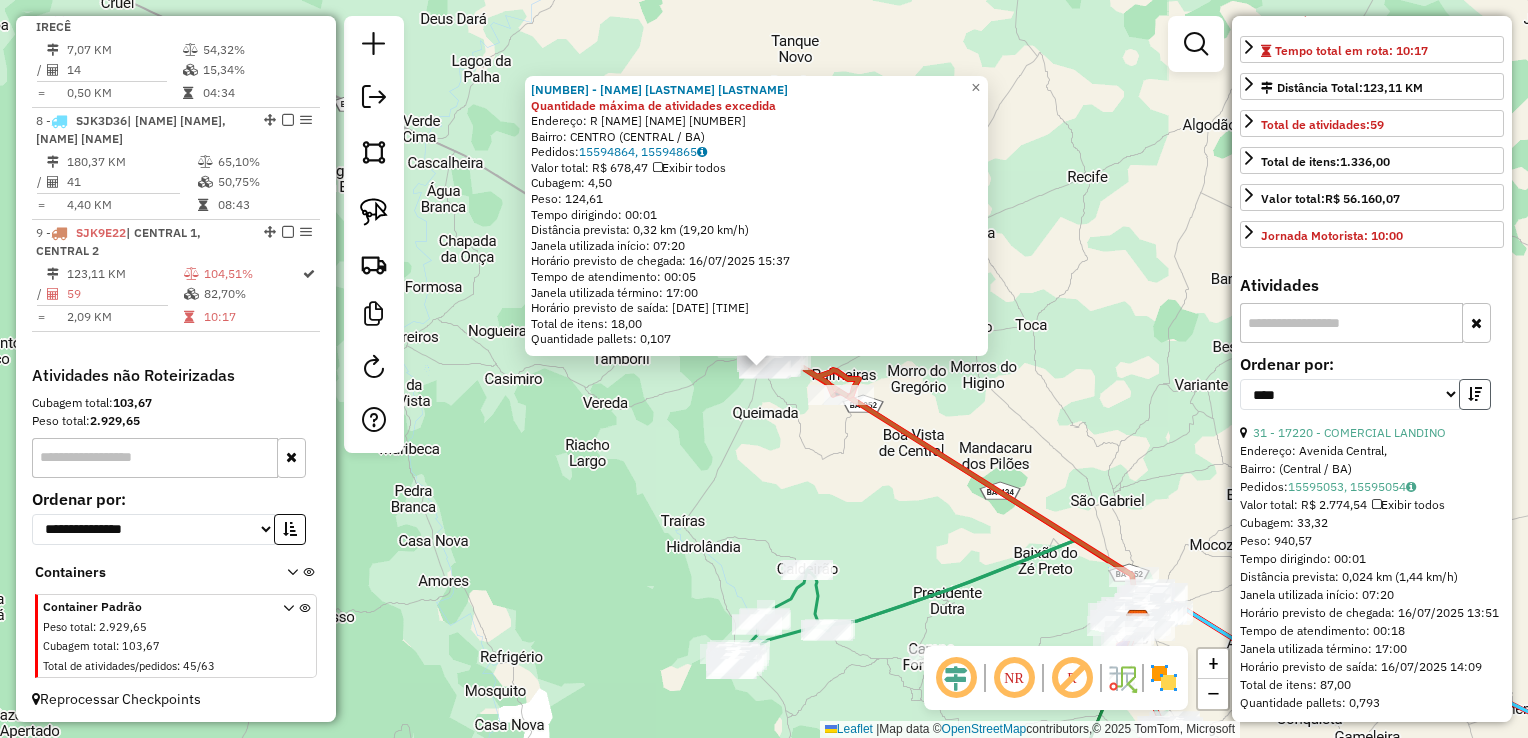 click at bounding box center [1475, 394] 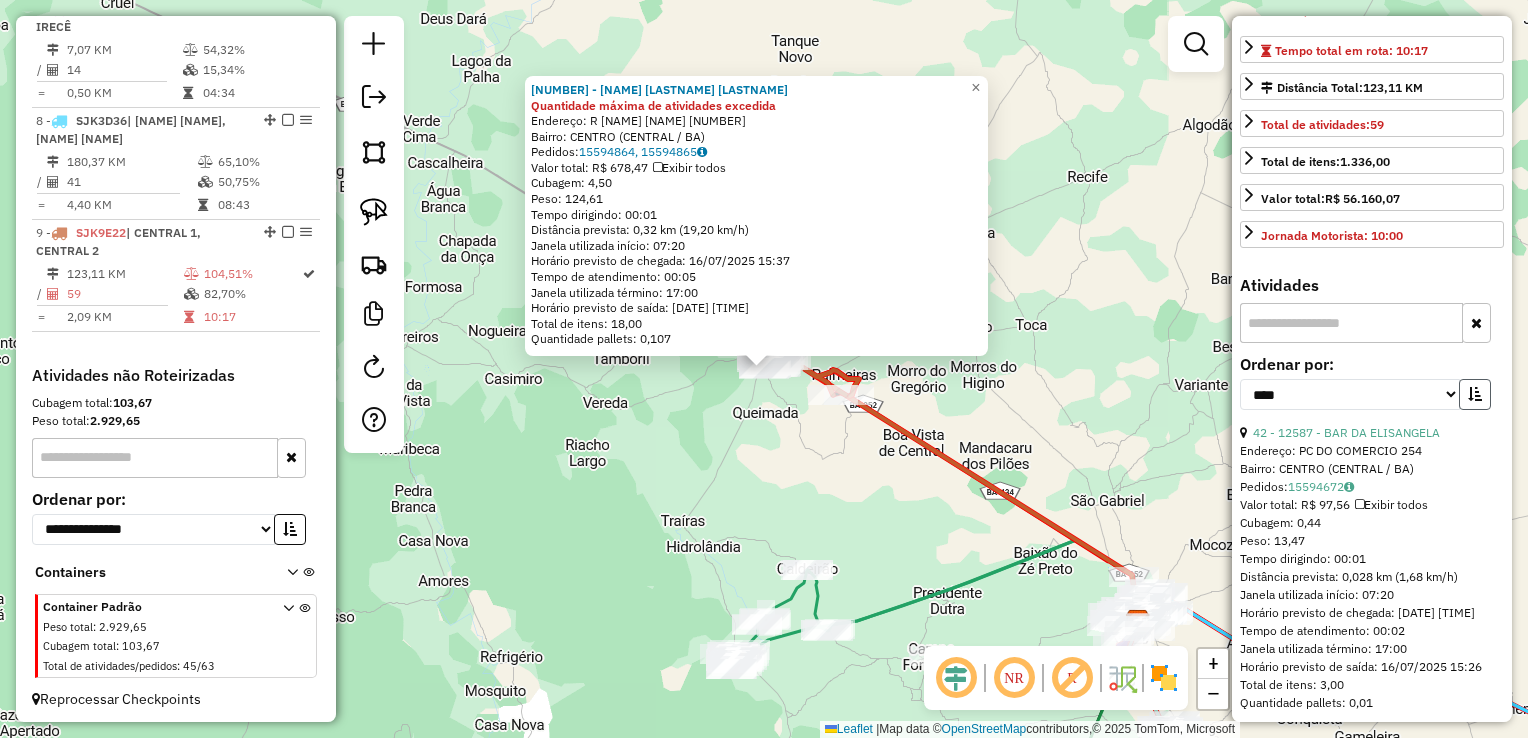 click at bounding box center (1475, 394) 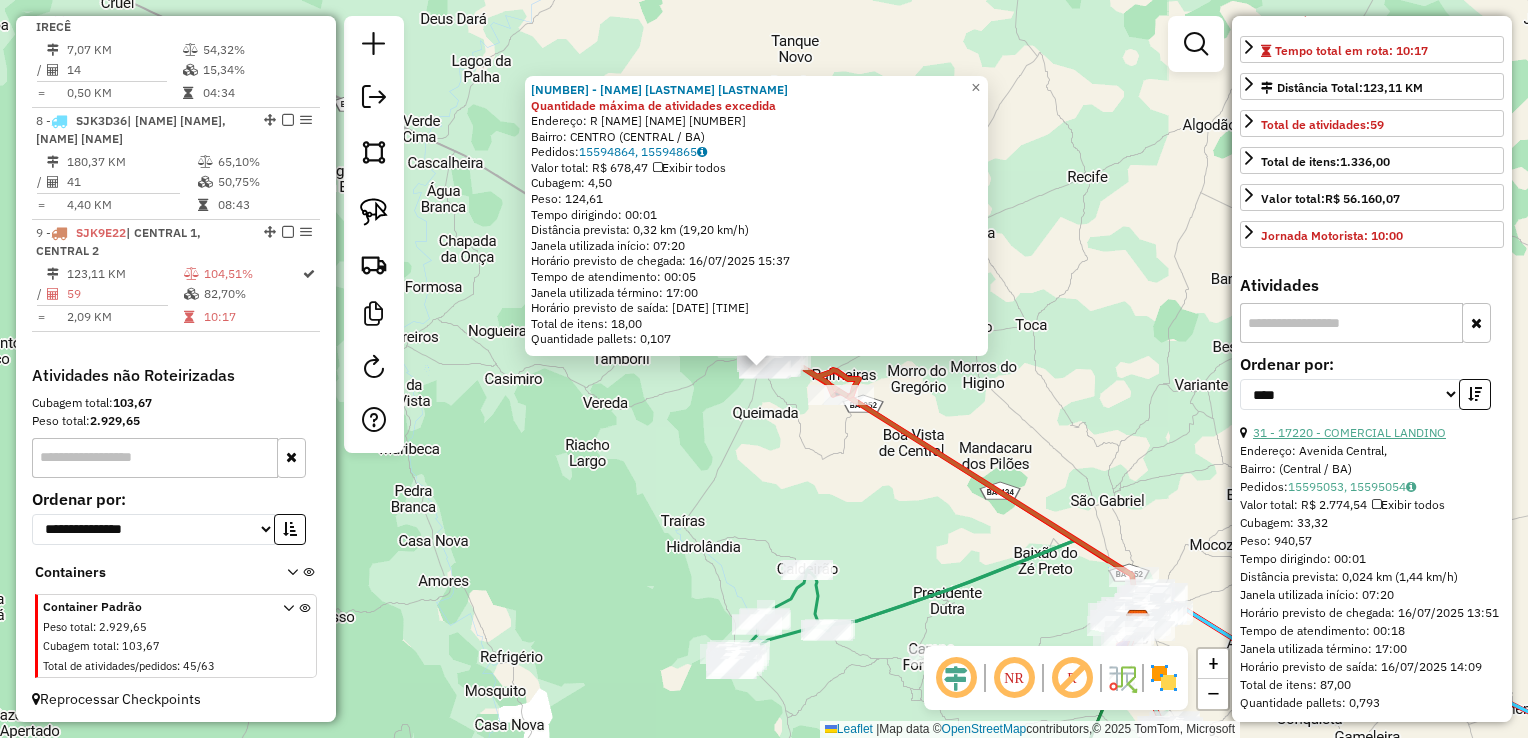 click on "31 - 17220 - COMERCIAL LANDINO" at bounding box center [1349, 432] 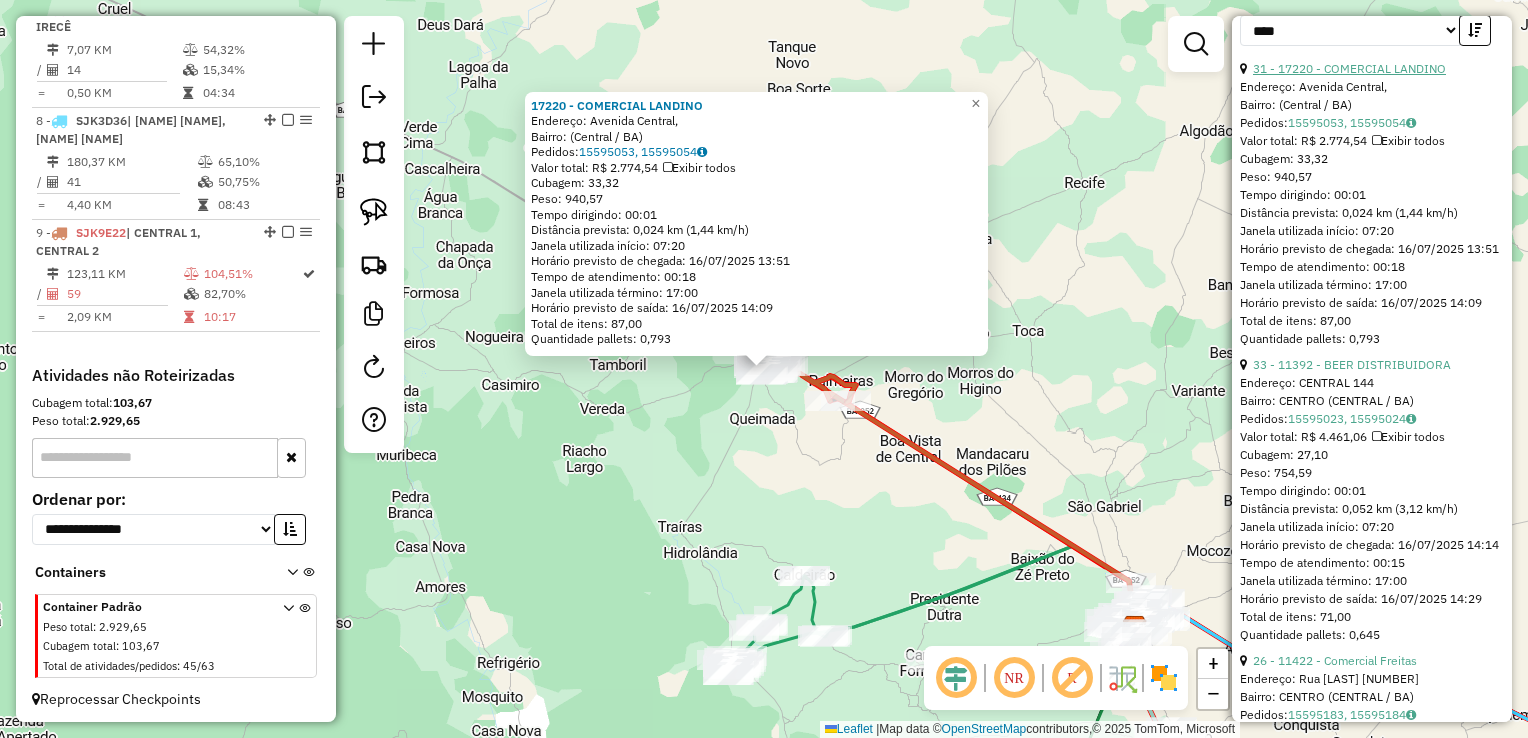 scroll, scrollTop: 800, scrollLeft: 0, axis: vertical 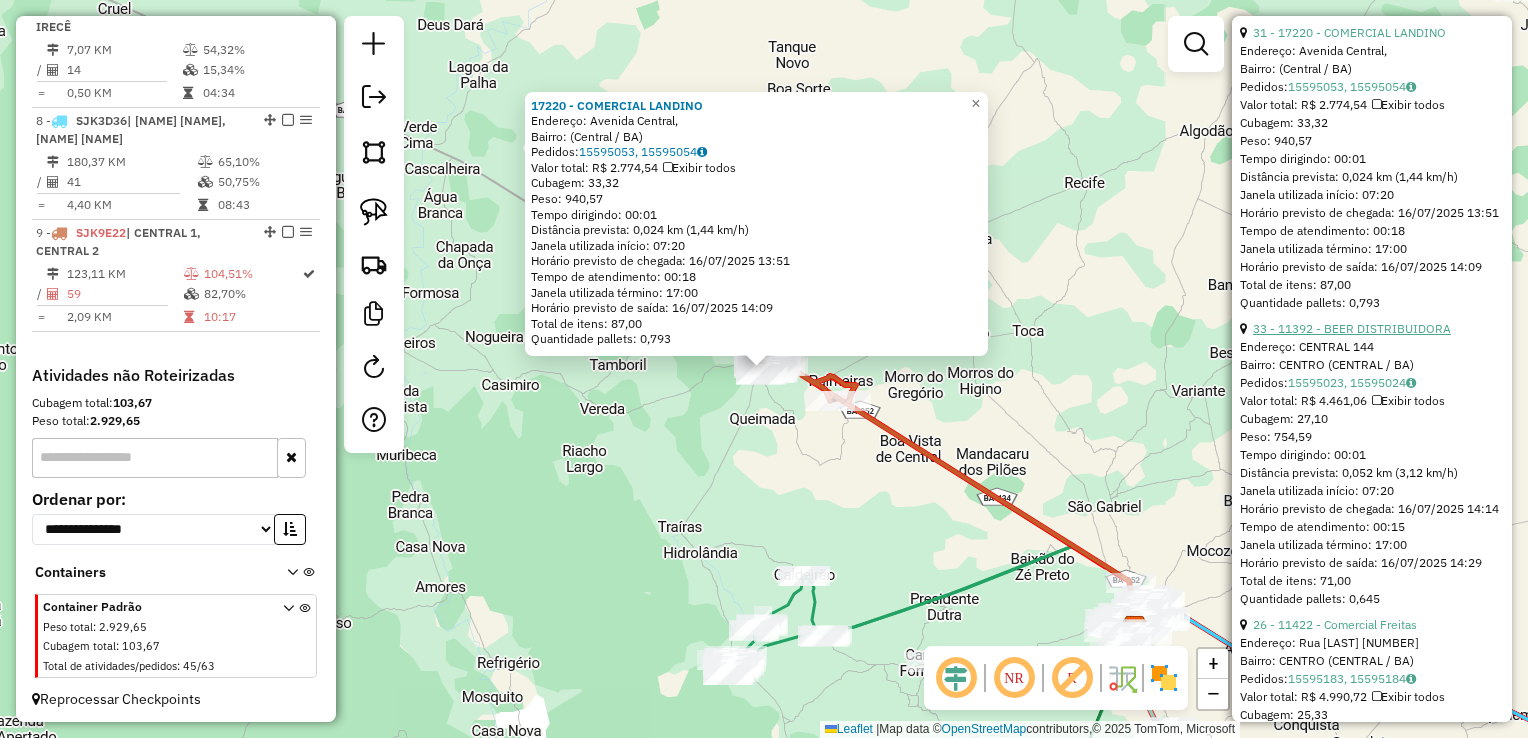 click on "33 - 11392 - BEER DISTRIBUIDORA" at bounding box center (1352, 328) 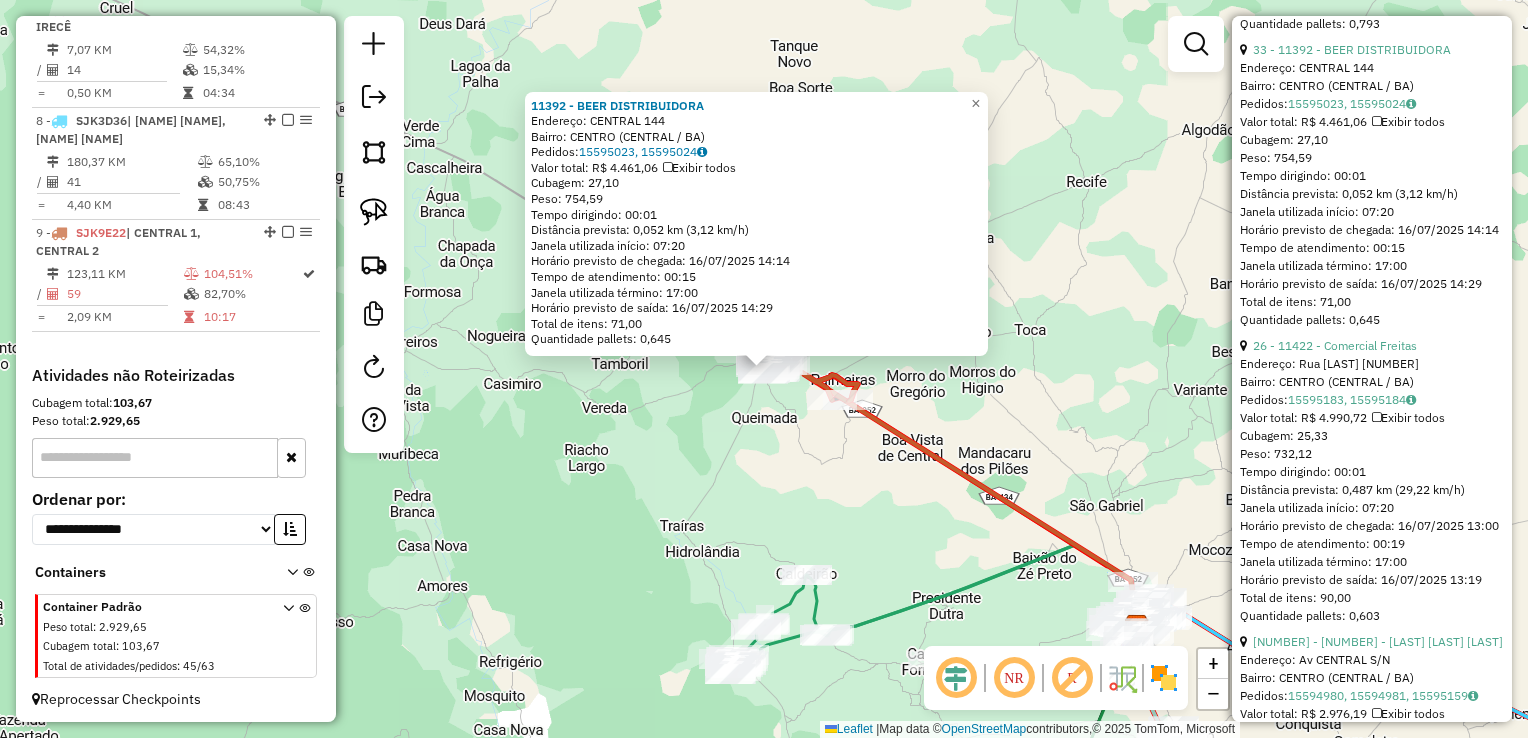 scroll, scrollTop: 1100, scrollLeft: 0, axis: vertical 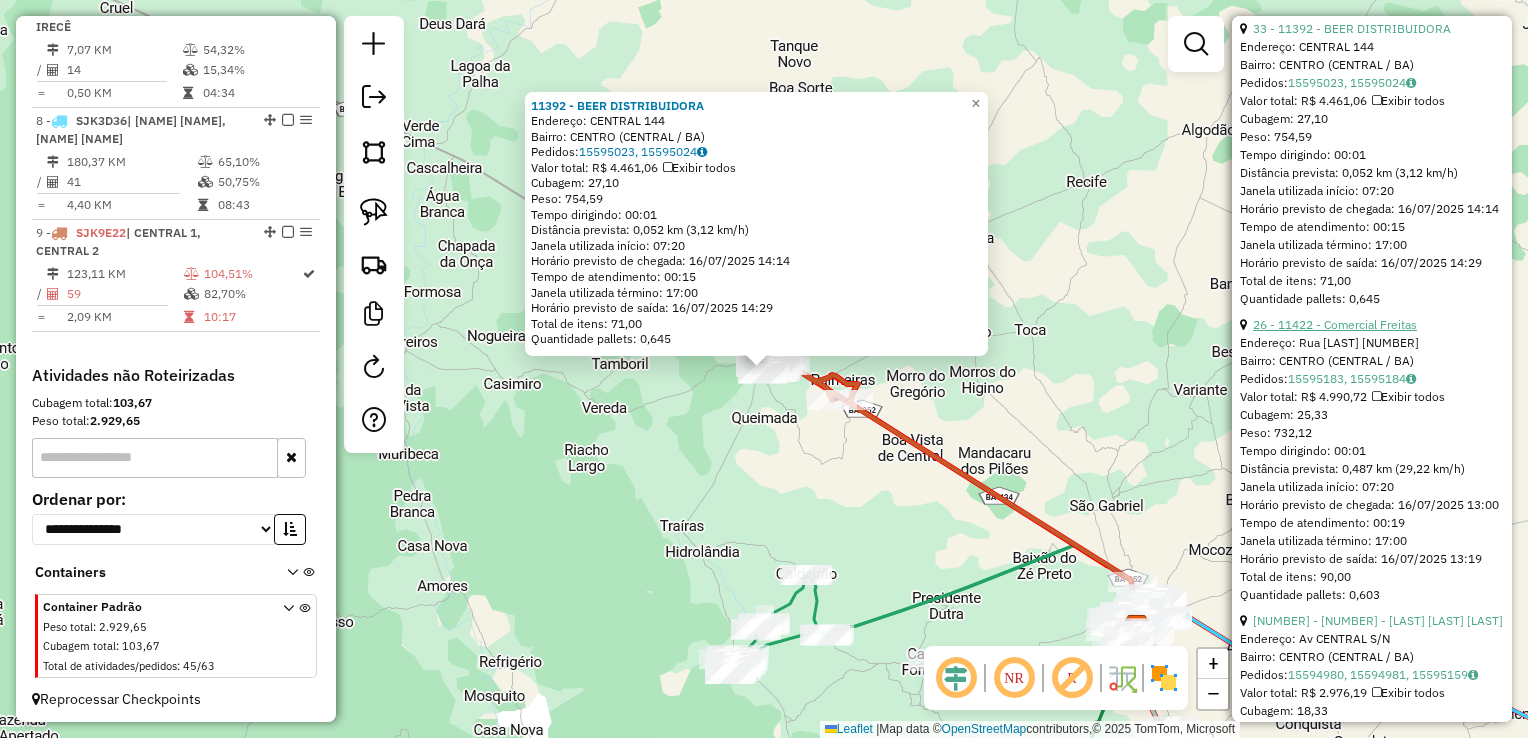 click on "26 - 11422 - Comercial Freitas" at bounding box center [1335, 324] 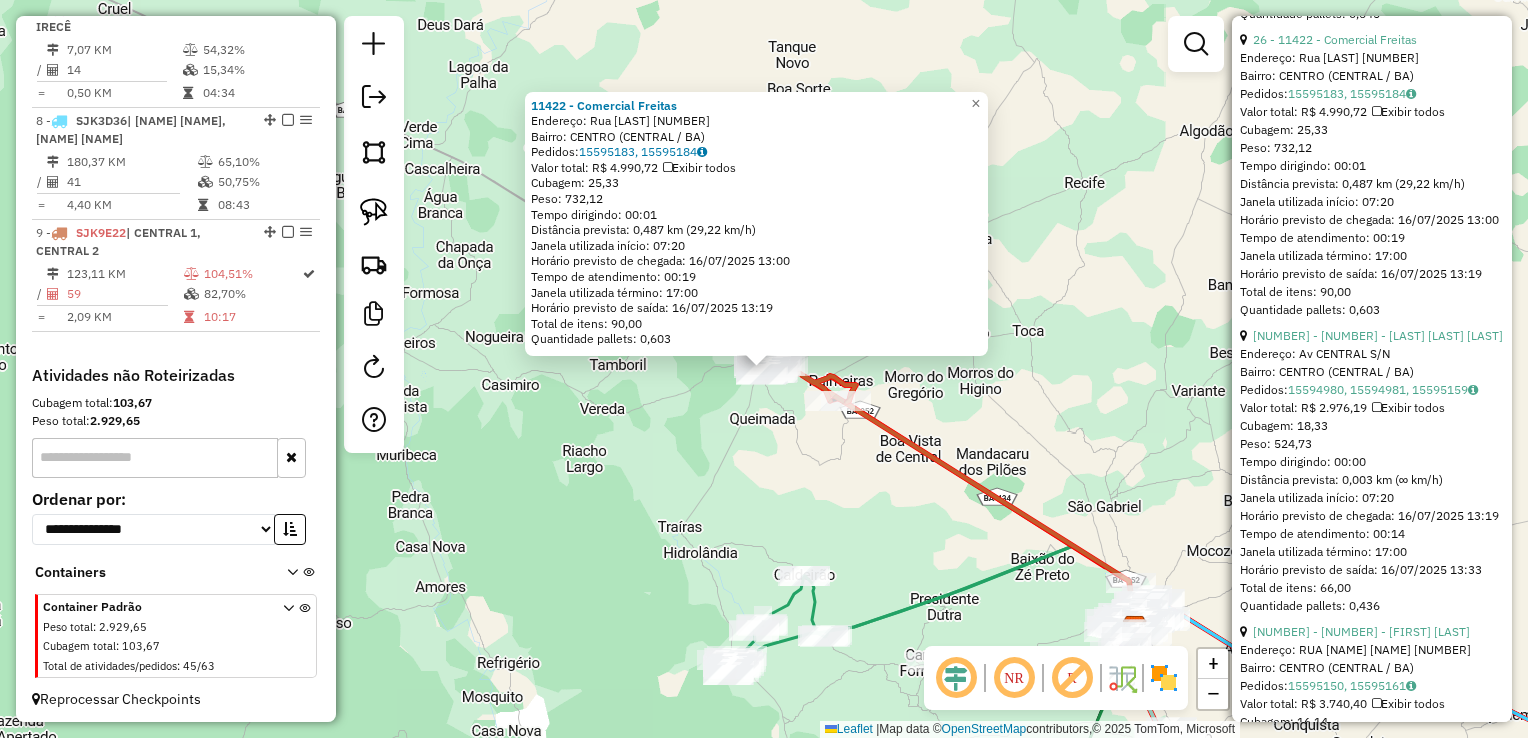 scroll, scrollTop: 1400, scrollLeft: 0, axis: vertical 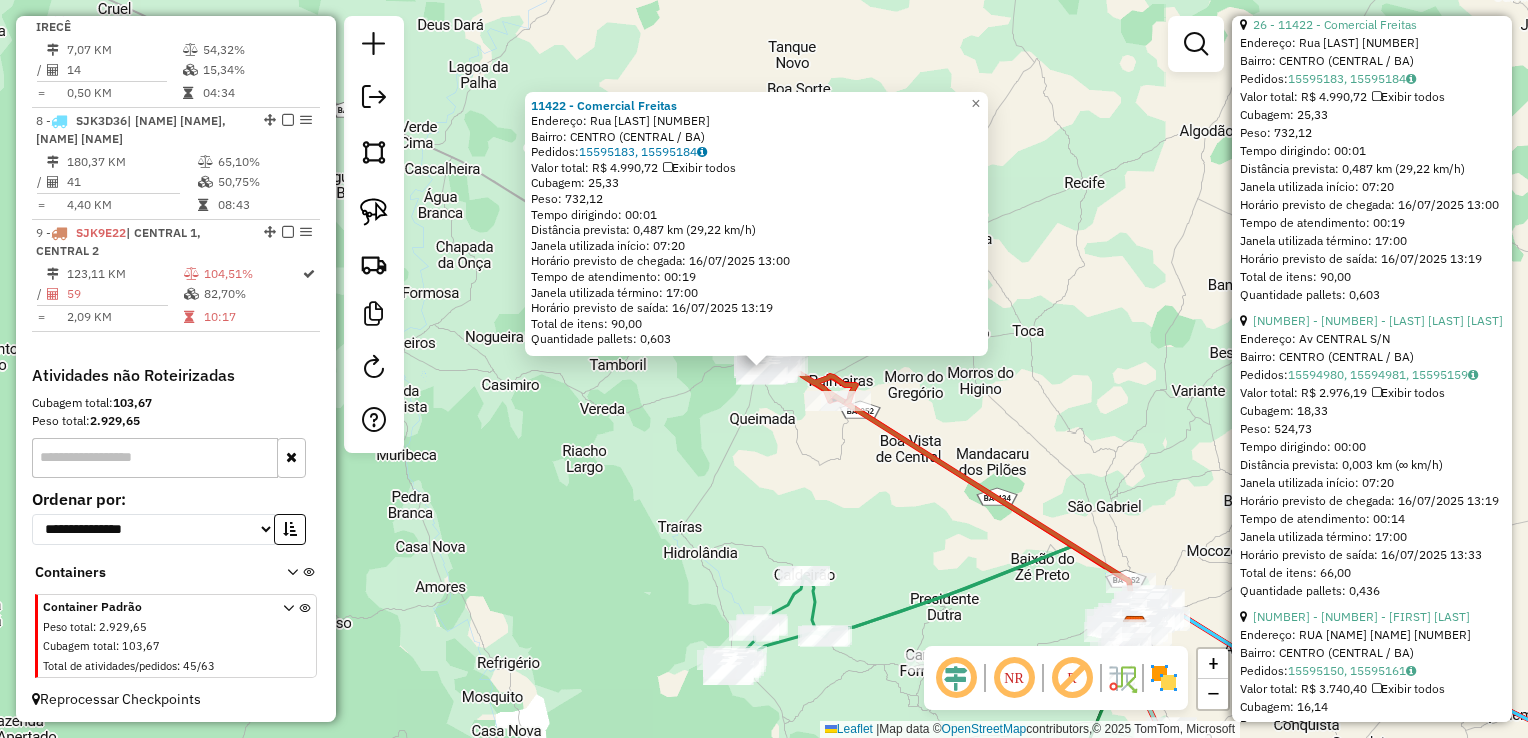 click on "11422 - Comercial Freitas  Endereço:  Rua Tiradentes 56   Bairro: CENTRO (CENTRAL / BA)   Pedidos:  15595183, 15595184   Valor total: R$ 4.990,72   Exibir todos   Cubagem: 25,33  Peso: 732,12  Tempo dirigindo: 00:01   Distância prevista: 0,487 km (29,22 km/h)   Janela utilizada início: 07:20   Horário previsto de chegada: 16/07/2025 13:00   Tempo de atendimento: 00:19   Janela utilizada término: 17:00   Horário previsto de saída: 16/07/2025 13:19   Total de itens: 90,00   Quantidade pallets: 0,603  × Janela de atendimento Grade de atendimento Capacidade Transportadoras Veículos Cliente Pedidos  Rotas Selecione os dias de semana para filtrar as janelas de atendimento  Seg   Ter   Qua   Qui   Sex   Sáb   Dom  Informe o período da janela de atendimento: De: Até:  Filtrar exatamente a janela do cliente  Considerar janela de atendimento padrão  Selecione os dias de semana para filtrar as grades de atendimento  Seg   Ter   Qua   Qui   Sex   Sáb   Dom   Clientes fora do dia de atendimento selecionado +" 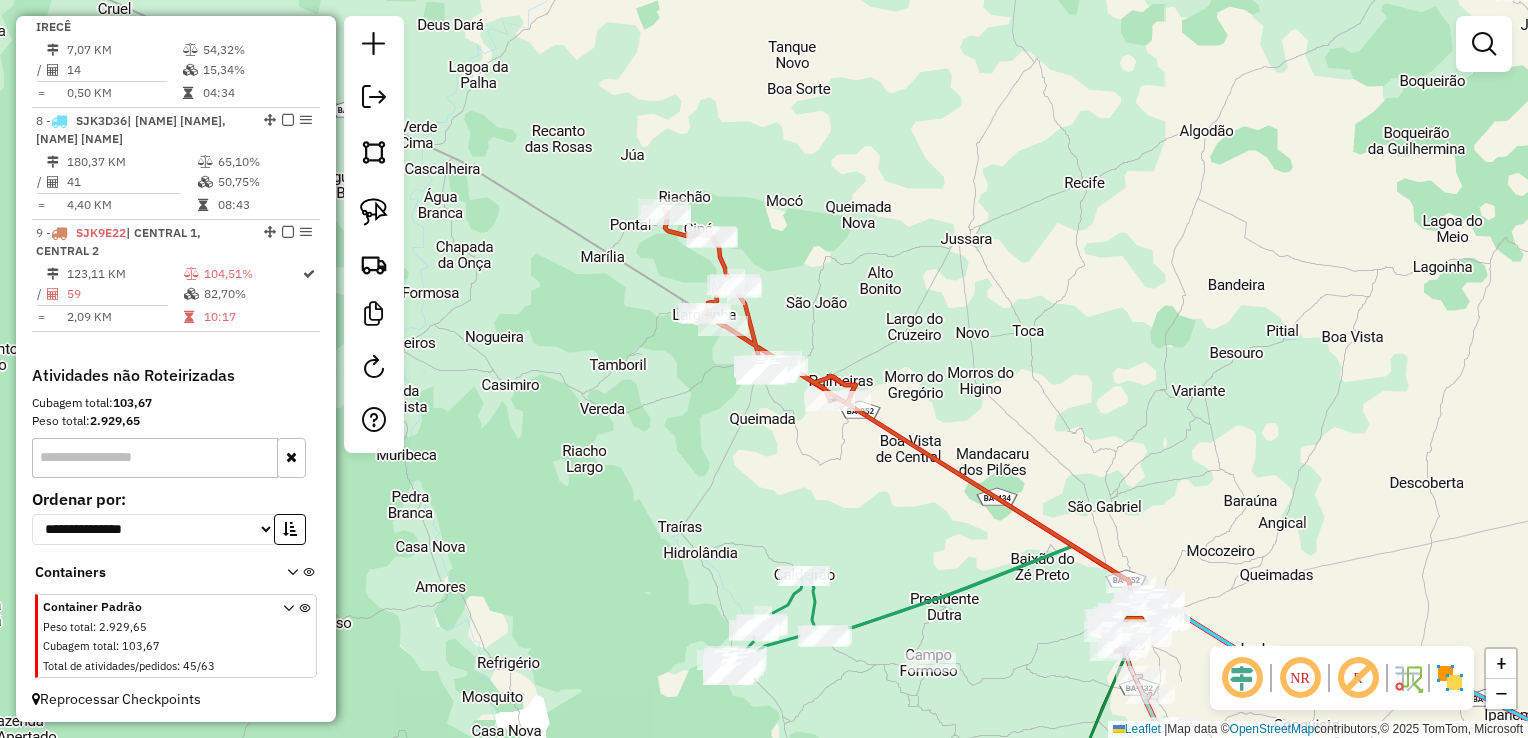 drag, startPoint x: 1002, startPoint y: 450, endPoint x: 1114, endPoint y: 456, distance: 112.1606 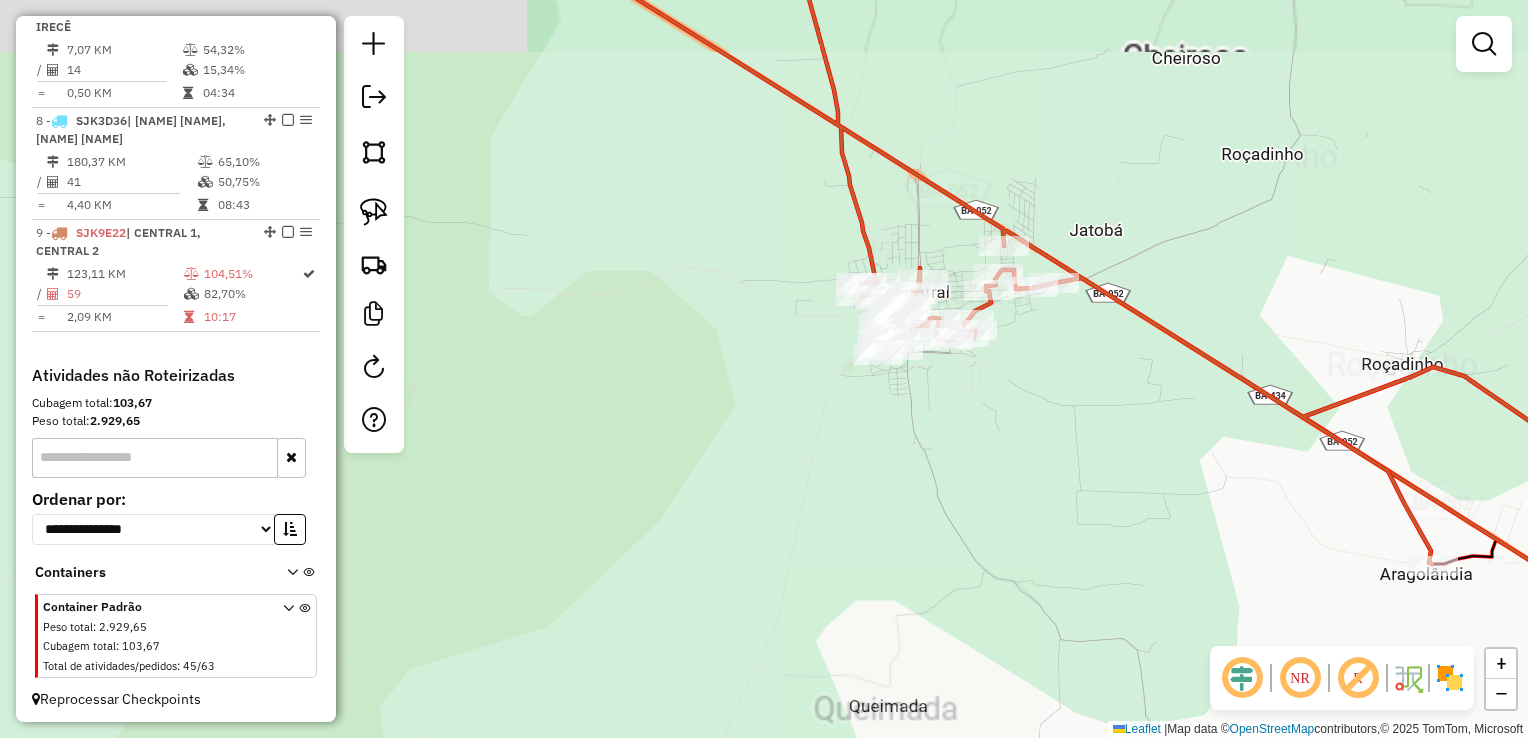 drag, startPoint x: 962, startPoint y: 447, endPoint x: 740, endPoint y: 479, distance: 224.29445 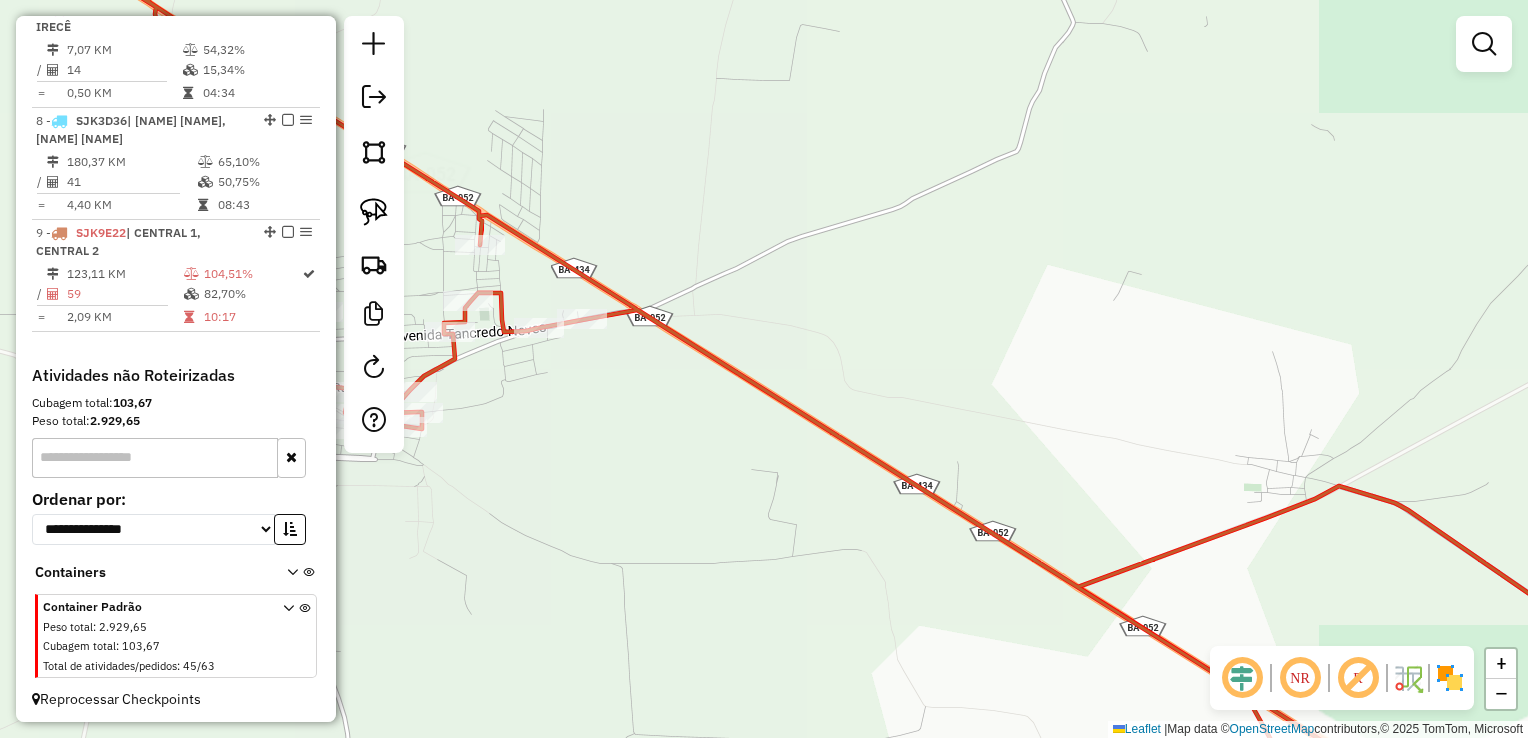 drag, startPoint x: 792, startPoint y: 473, endPoint x: 856, endPoint y: 498, distance: 68.70953 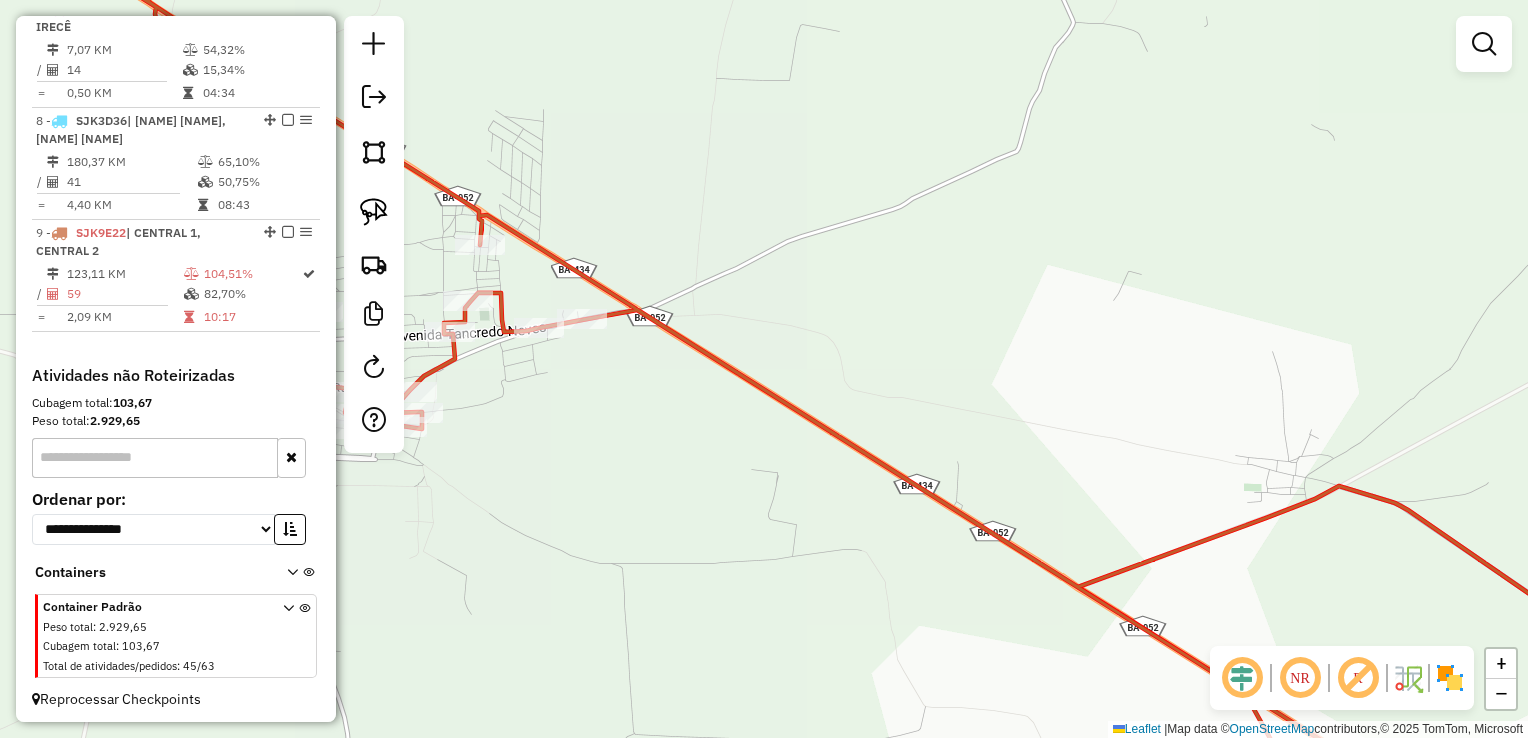drag, startPoint x: 780, startPoint y: 454, endPoint x: 1076, endPoint y: 529, distance: 305.35388 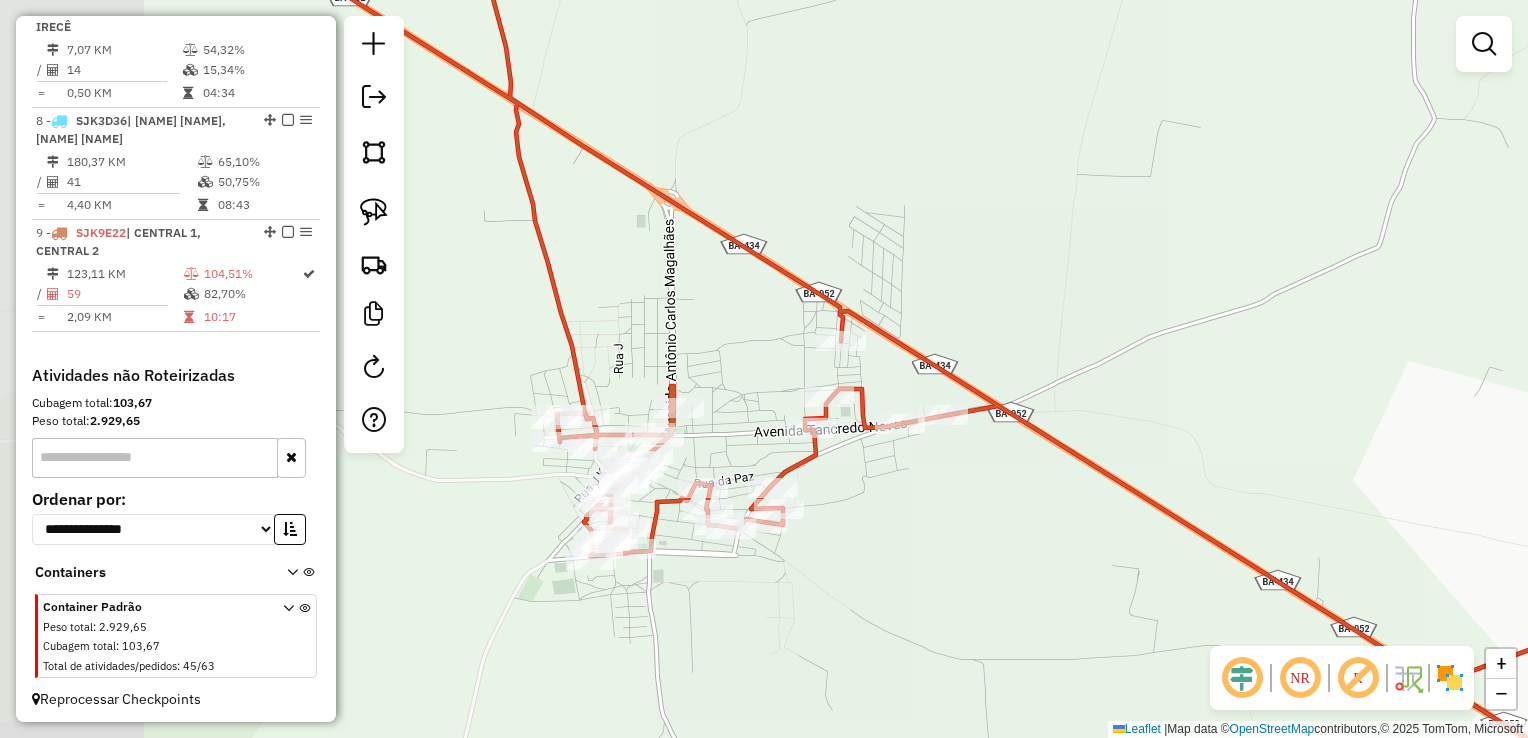 drag, startPoint x: 916, startPoint y: 514, endPoint x: 1022, endPoint y: 550, distance: 111.94642 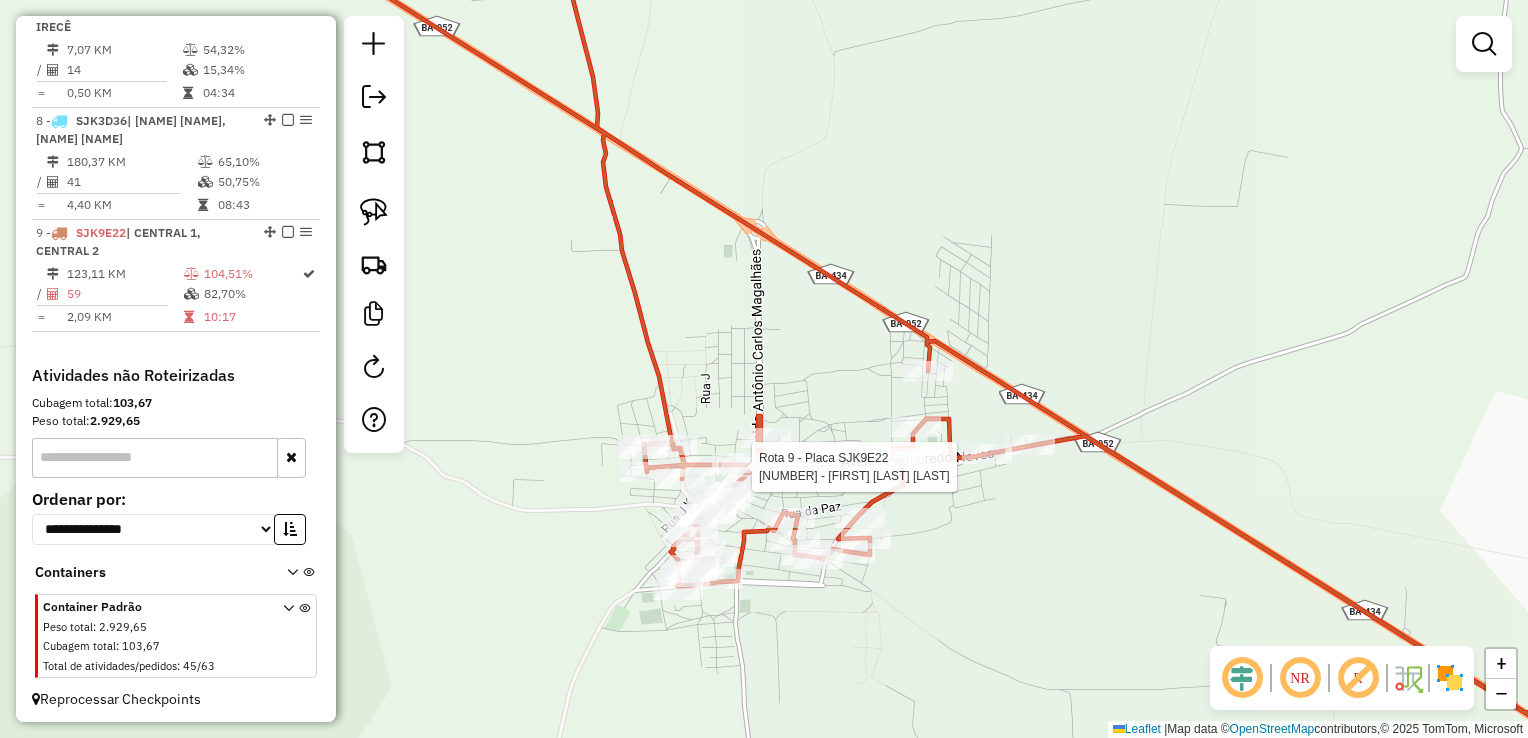 select on "*********" 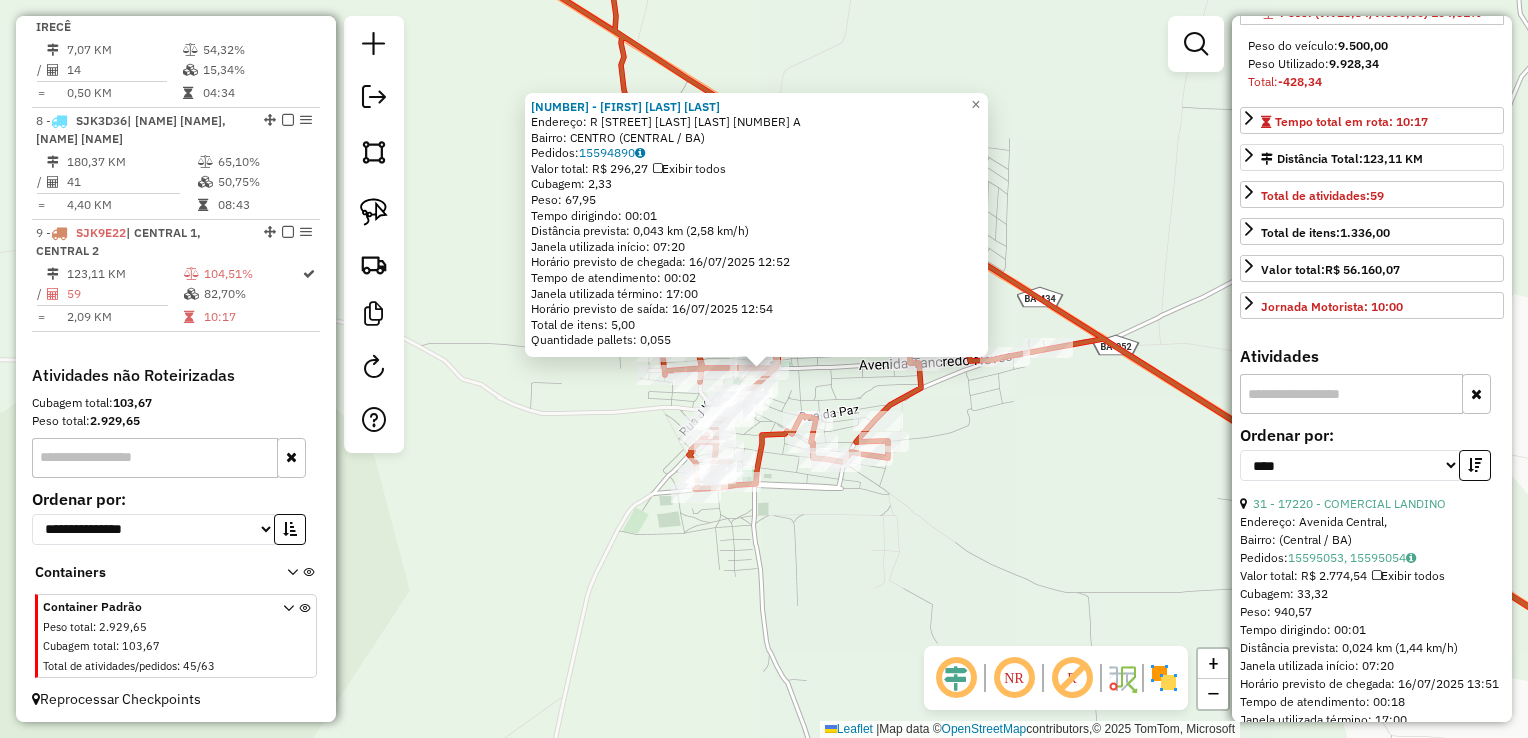 scroll, scrollTop: 400, scrollLeft: 0, axis: vertical 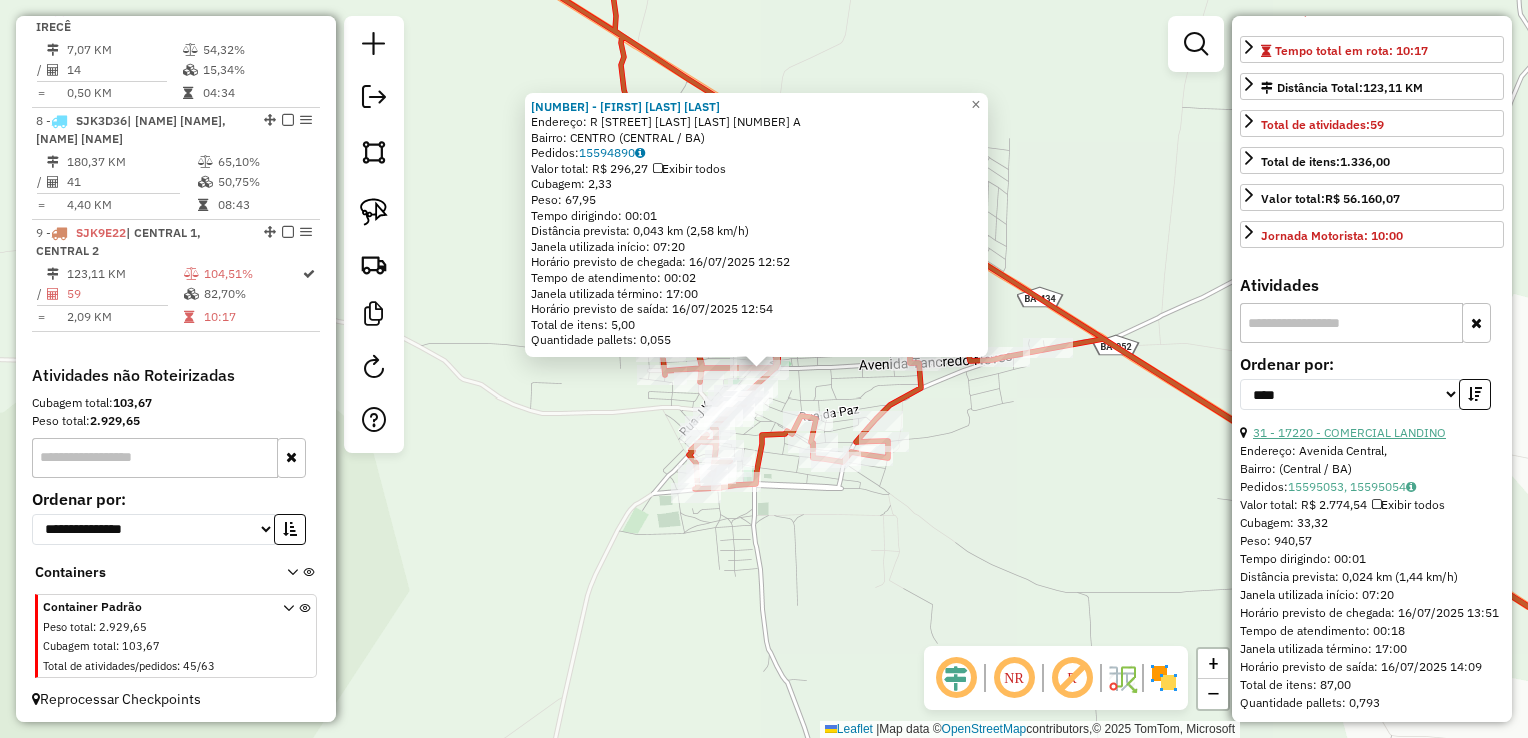 click on "31 - 17220 - COMERCIAL LANDINO" at bounding box center (1349, 432) 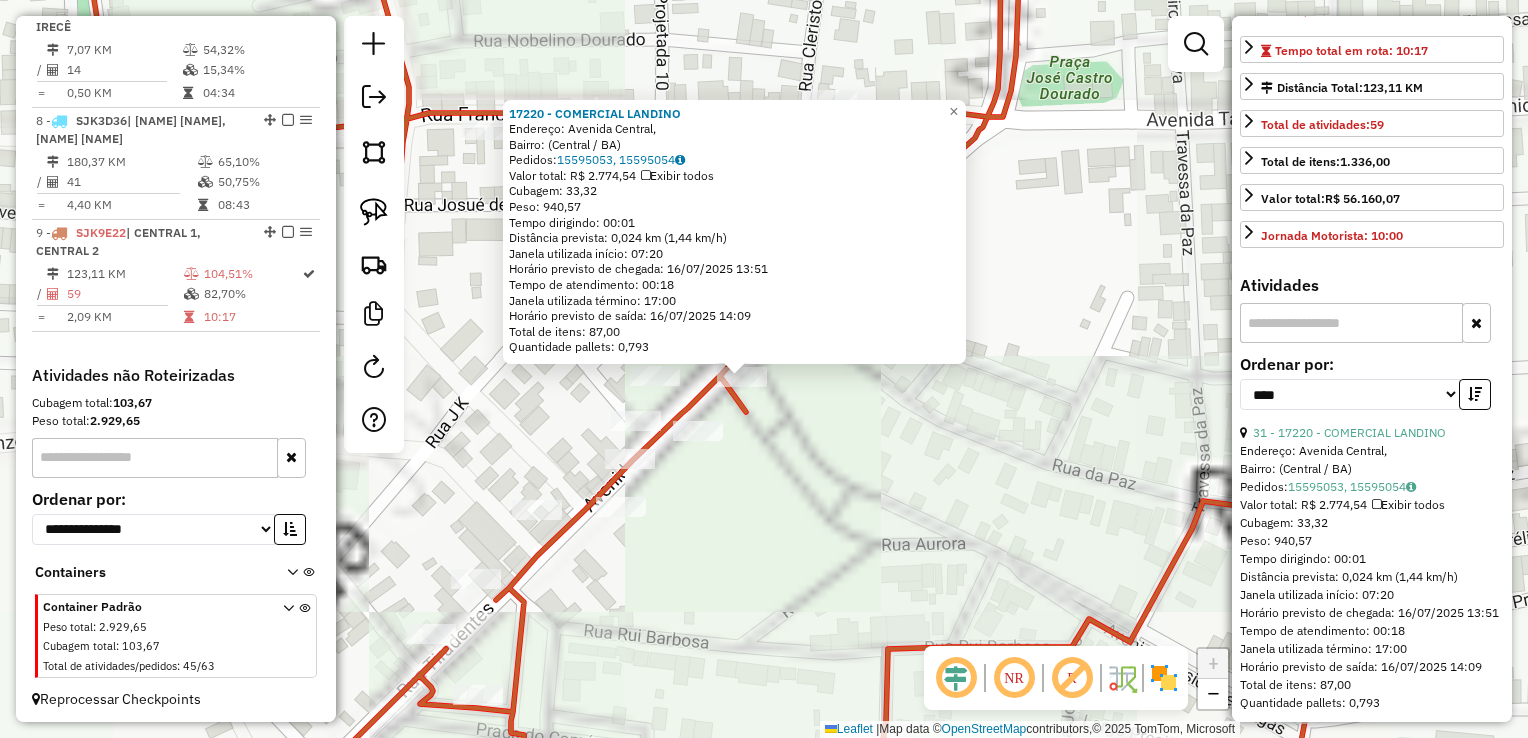 drag, startPoint x: 851, startPoint y: 454, endPoint x: 884, endPoint y: 530, distance: 82.85529 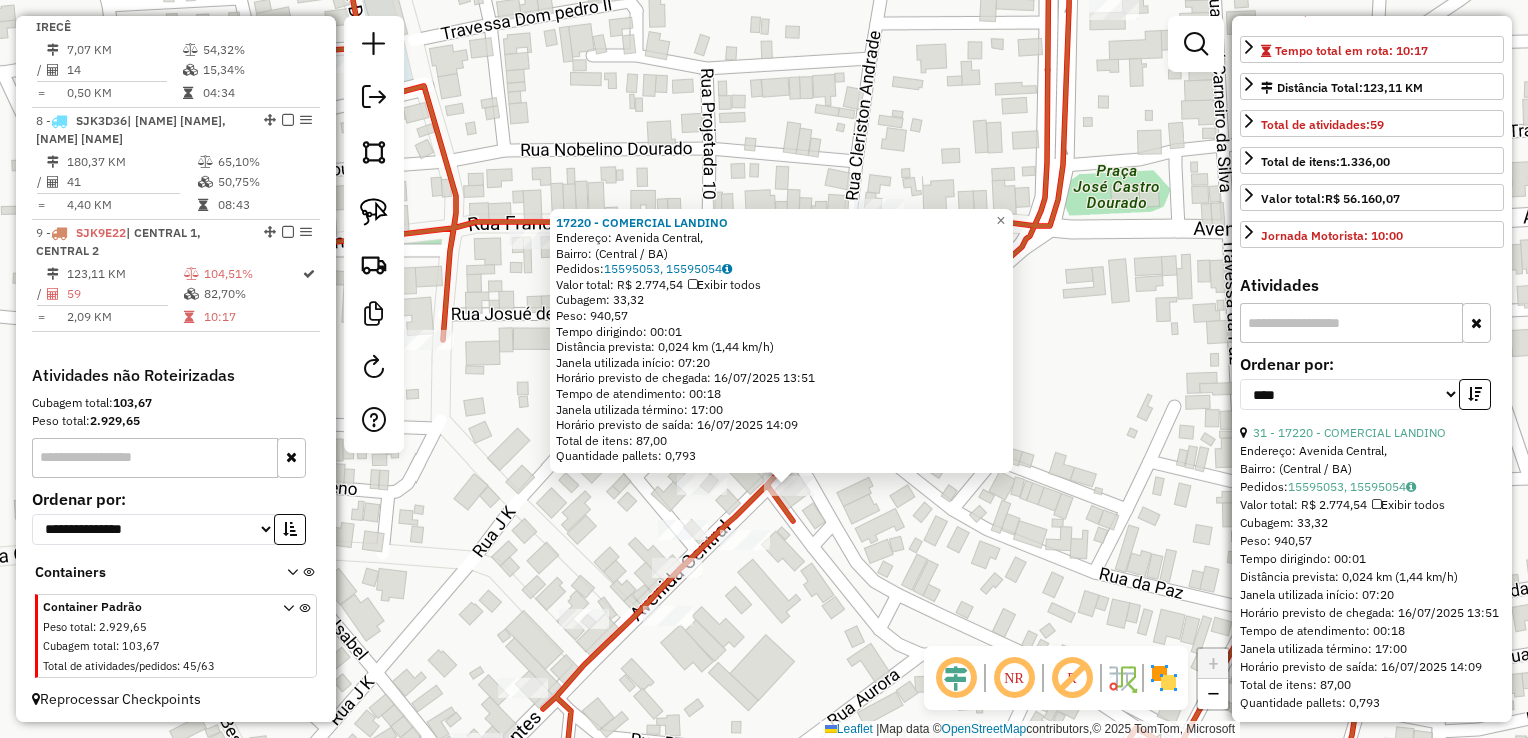 click on "17220 - COMERCIAL LANDINO  Endereço: Avenida Central,    Bairro:  (Central / BA)   Pedidos:  15595053, 15595054   Valor total: R$ 2.774,54   Exibir todos   Cubagem: 33,32  Peso: 940,57  Tempo dirigindo: 00:01   Distância prevista: 0,024 km (1,44 km/h)   Janela utilizada início: 07:20   Horário previsto de chegada: 16/07/2025 13:51   Tempo de atendimento: 00:18   Janela utilizada término: 17:00   Horário previsto de saída: 16/07/2025 14:09   Total de itens: 87,00   Quantidade pallets: 0,793  × Janela de atendimento Grade de atendimento Capacidade Transportadoras Veículos Cliente Pedidos  Rotas Selecione os dias de semana para filtrar as janelas de atendimento  Seg   Ter   Qua   Qui   Sex   Sáb   Dom  Informe o período da janela de atendimento: De: Até:  Filtrar exatamente a janela do cliente  Considerar janela de atendimento padrão  Selecione os dias de semana para filtrar as grades de atendimento  Seg   Ter   Qua   Qui   Sex   Sáb   Dom   Considerar clientes sem dia de atendimento cadastrado De:" 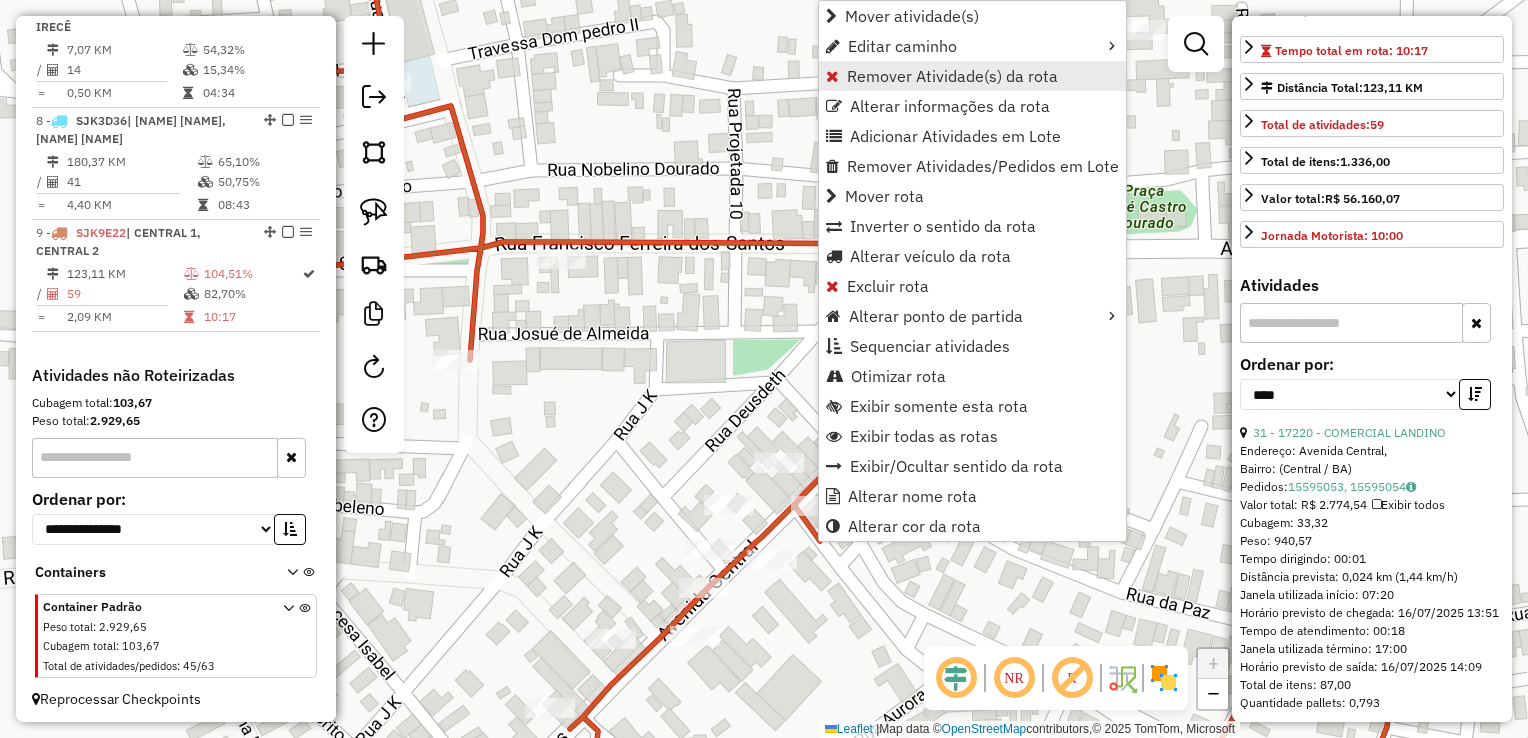 click on "Remover Atividade(s) da rota" at bounding box center [952, 76] 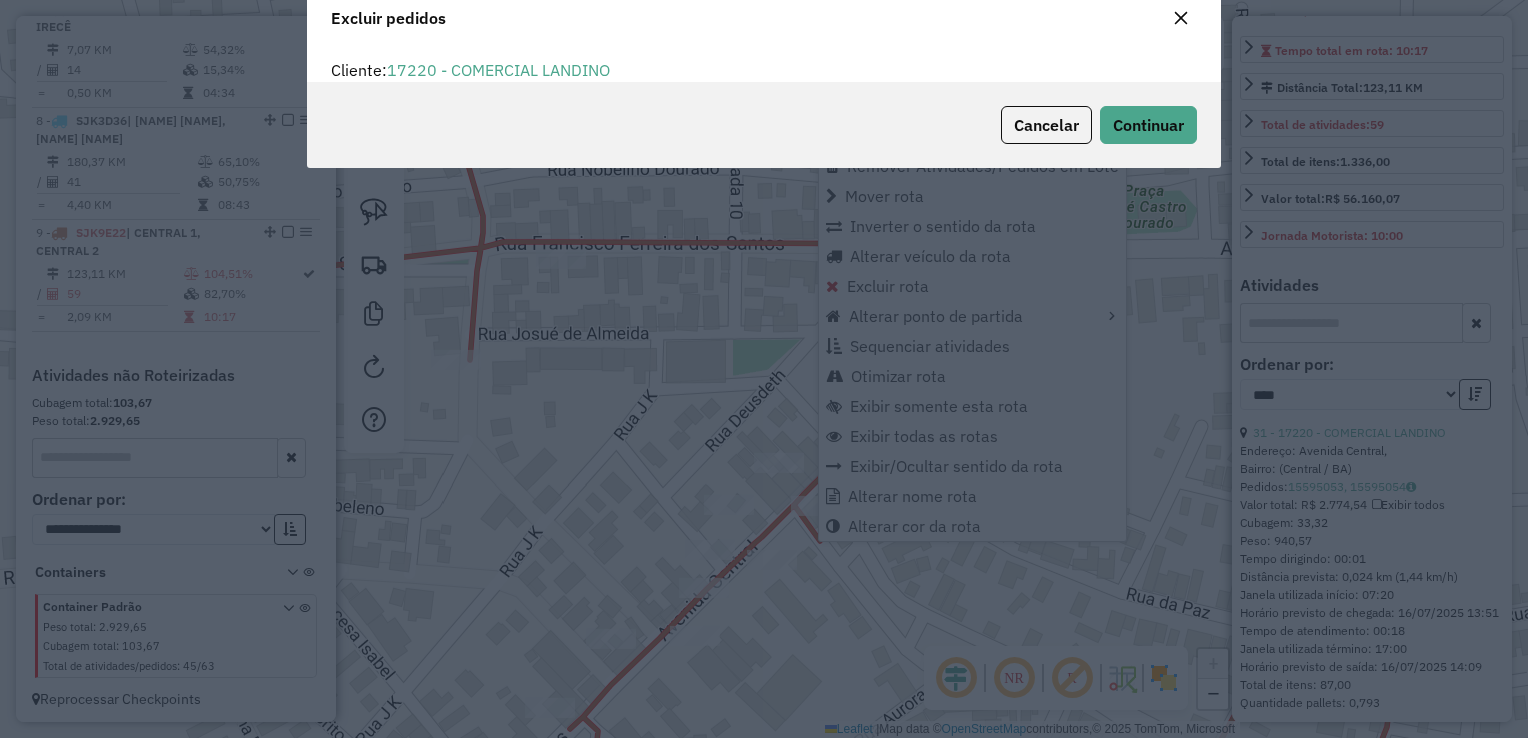 scroll, scrollTop: 10, scrollLeft: 6, axis: both 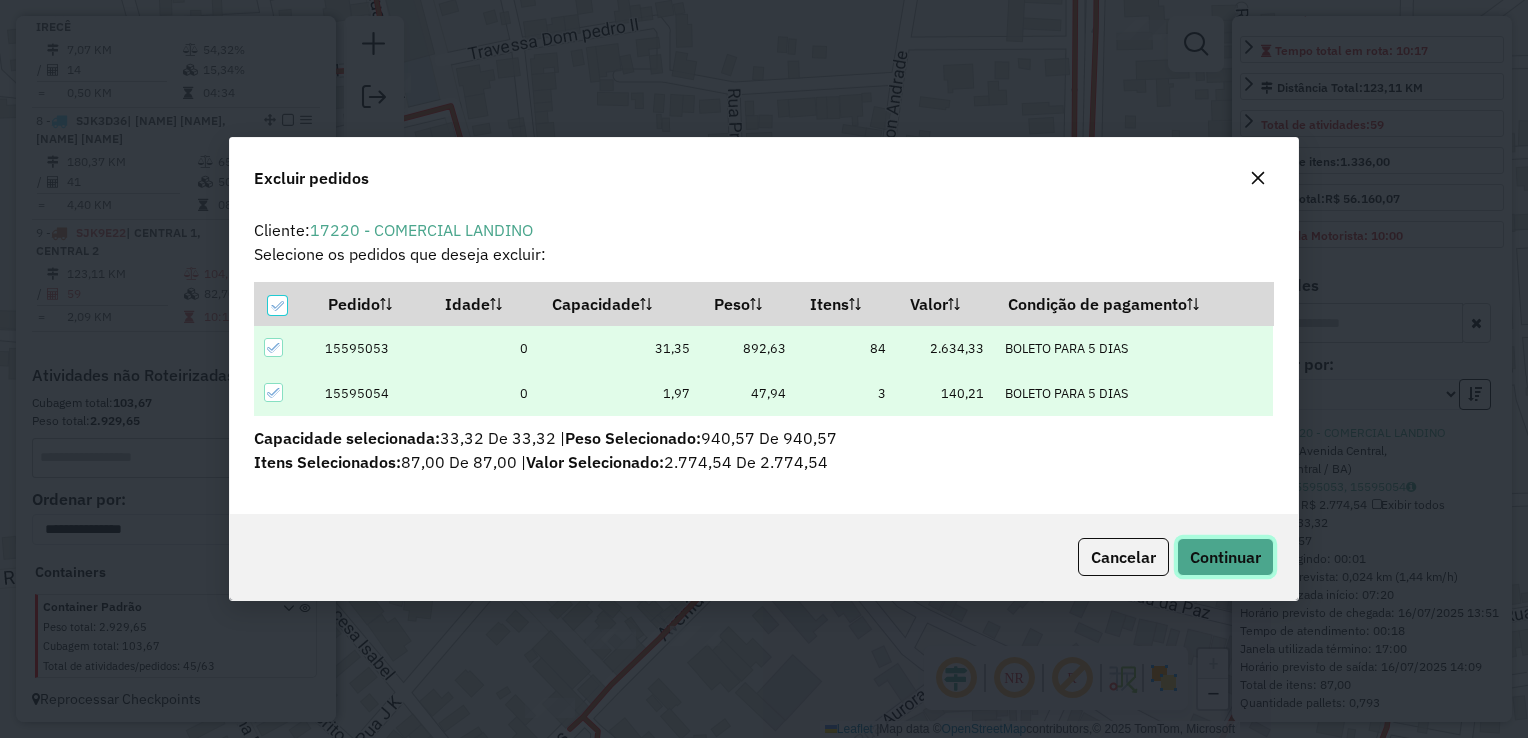 click on "Continuar" 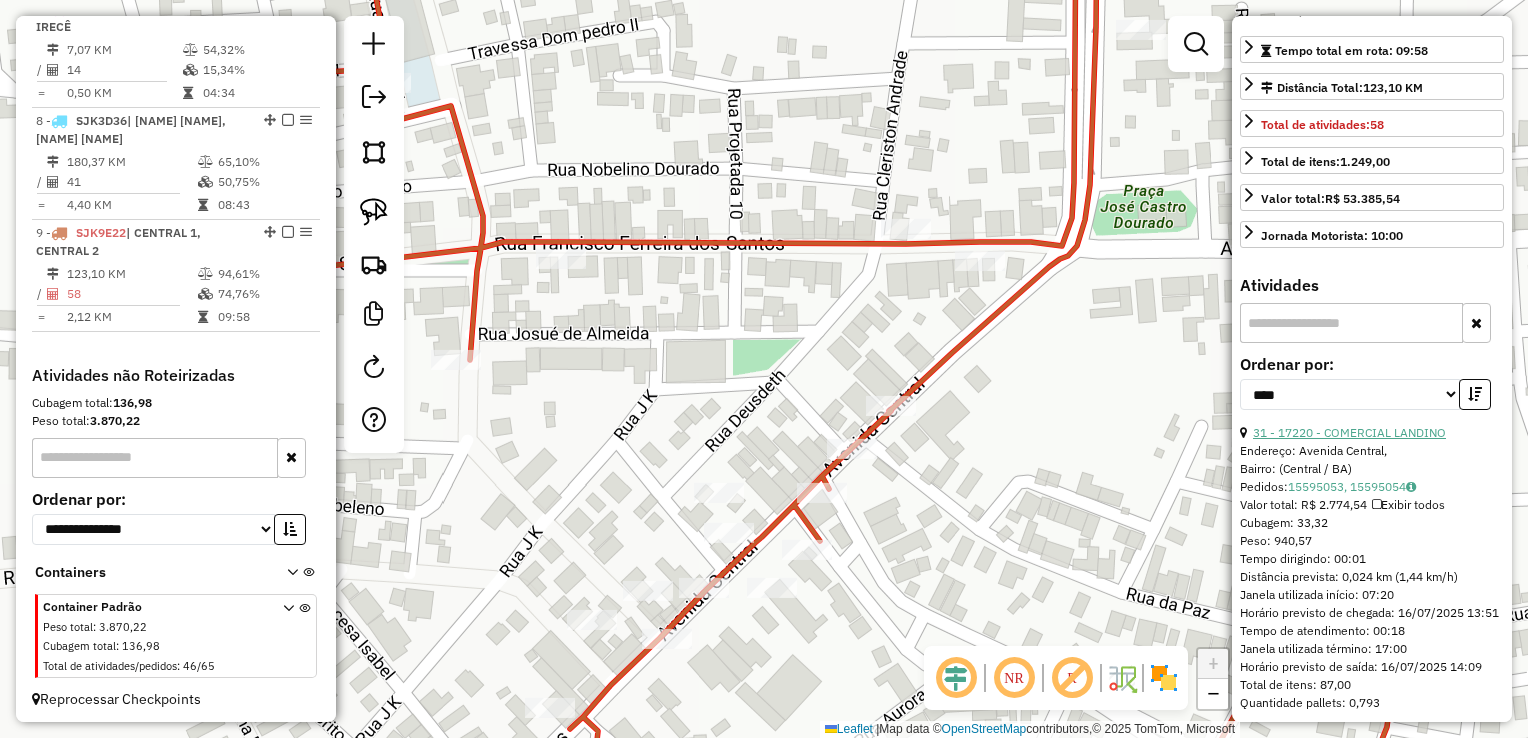 click on "31 - 17220 - COMERCIAL LANDINO" at bounding box center [1349, 432] 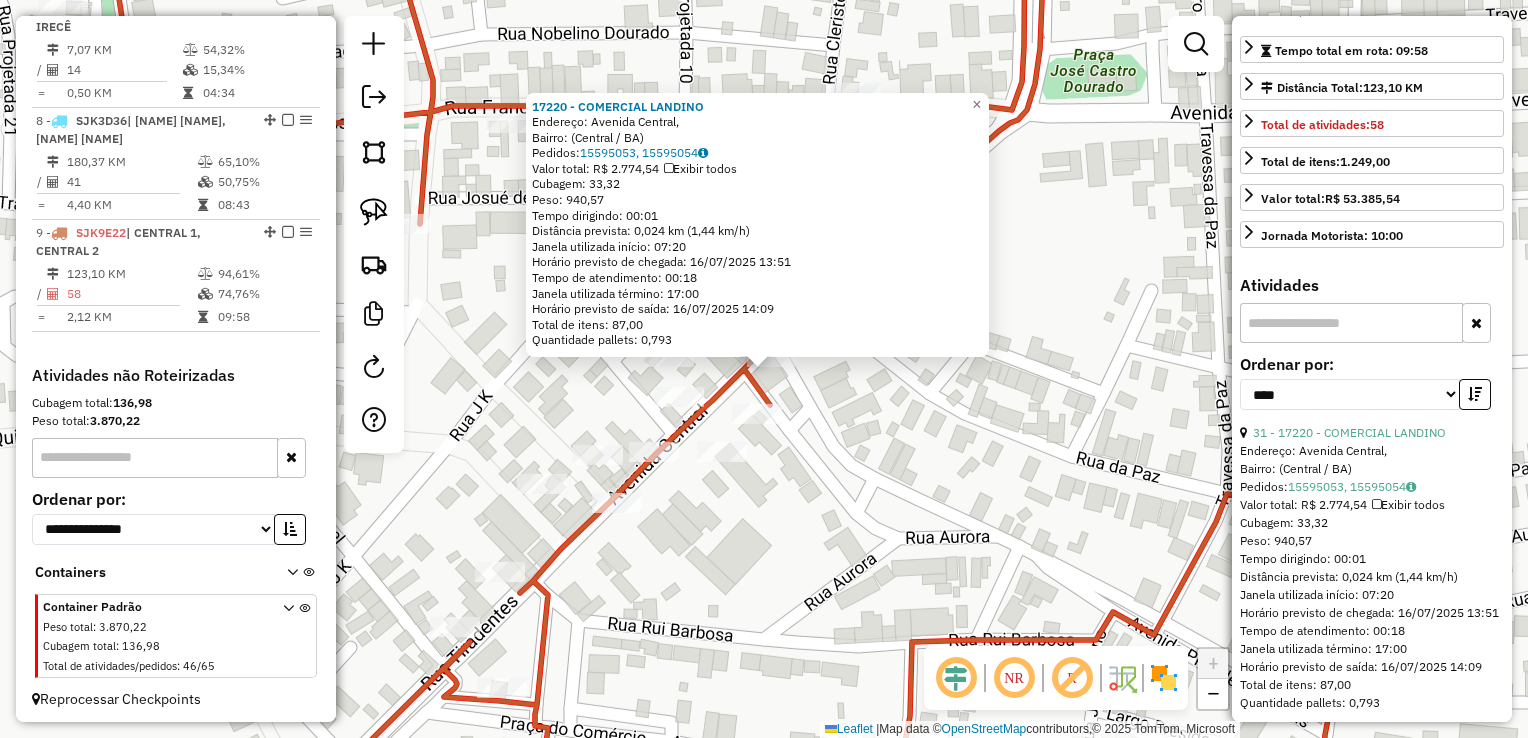 click on "17220 - COMERCIAL LANDINO  Endereço: Avenida Central,    Bairro:  (Central / BA)   Pedidos:  15595053, 15595054   Valor total: R$ 2.774,54   Exibir todos   Cubagem: 33,32  Peso: 940,57  Tempo dirigindo: 00:01   Distância prevista: 0,024 km (1,44 km/h)   Janela utilizada início: 07:20   Horário previsto de chegada: 16/07/2025 13:51   Tempo de atendimento: 00:18   Janela utilizada término: 17:00   Horário previsto de saída: 16/07/2025 14:09   Total de itens: 87,00   Quantidade pallets: 0,793  × Janela de atendimento Grade de atendimento Capacidade Transportadoras Veículos Cliente Pedidos  Rotas Selecione os dias de semana para filtrar as janelas de atendimento  Seg   Ter   Qua   Qui   Sex   Sáb   Dom  Informe o período da janela de atendimento: De: Até:  Filtrar exatamente a janela do cliente  Considerar janela de atendimento padrão  Selecione os dias de semana para filtrar as grades de atendimento  Seg   Ter   Qua   Qui   Sex   Sáb   Dom   Considerar clientes sem dia de atendimento cadastrado De:" 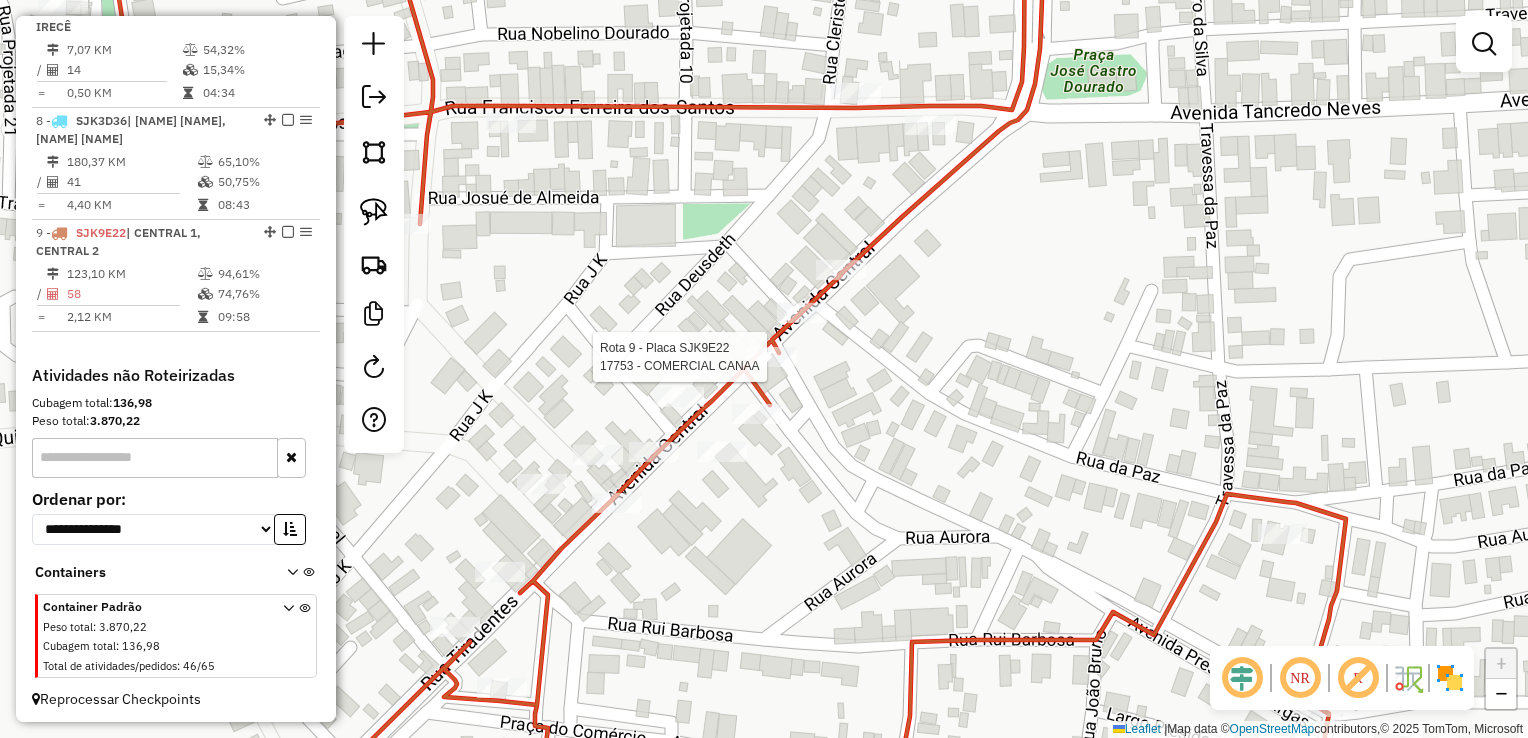 select on "*********" 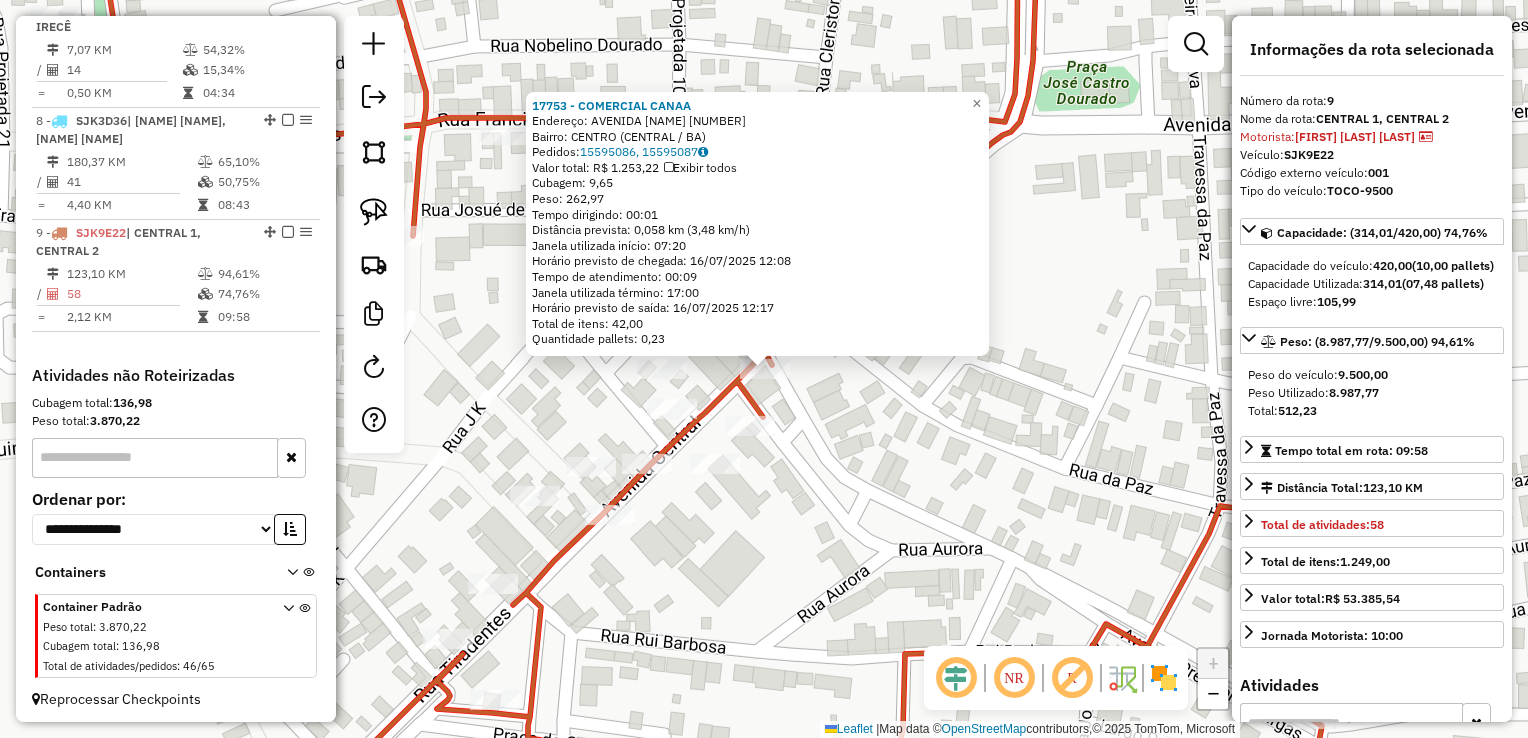 click on "17753 - COMERCIAL CANAA  Endereço:  AVENIDA CENTRAL 176   Bairro: CENTRO (CENTRAL / BA)   Pedidos:  15595086, 15595087   Valor total: R$ 1.253,22   Exibir todos   Cubagem: 9,65  Peso: 262,97  Tempo dirigindo: 00:01   Distância prevista: 0,058 km (3,48 km/h)   Janela utilizada início: 07:20   Horário previsto de chegada: 16/07/2025 12:08   Tempo de atendimento: 00:09   Janela utilizada término: 17:00   Horário previsto de saída: 16/07/2025 12:17   Total de itens: 42,00   Quantidade pallets: 0,23  × Janela de atendimento Grade de atendimento Capacidade Transportadoras Veículos Cliente Pedidos  Rotas Selecione os dias de semana para filtrar as janelas de atendimento  Seg   Ter   Qua   Qui   Sex   Sáb   Dom  Informe o período da janela de atendimento: De: Até:  Filtrar exatamente a janela do cliente  Considerar janela de atendimento padrão  Selecione os dias de semana para filtrar as grades de atendimento  Seg   Ter   Qua   Qui   Sex   Sáb   Dom   Clientes fora do dia de atendimento selecionado De:" 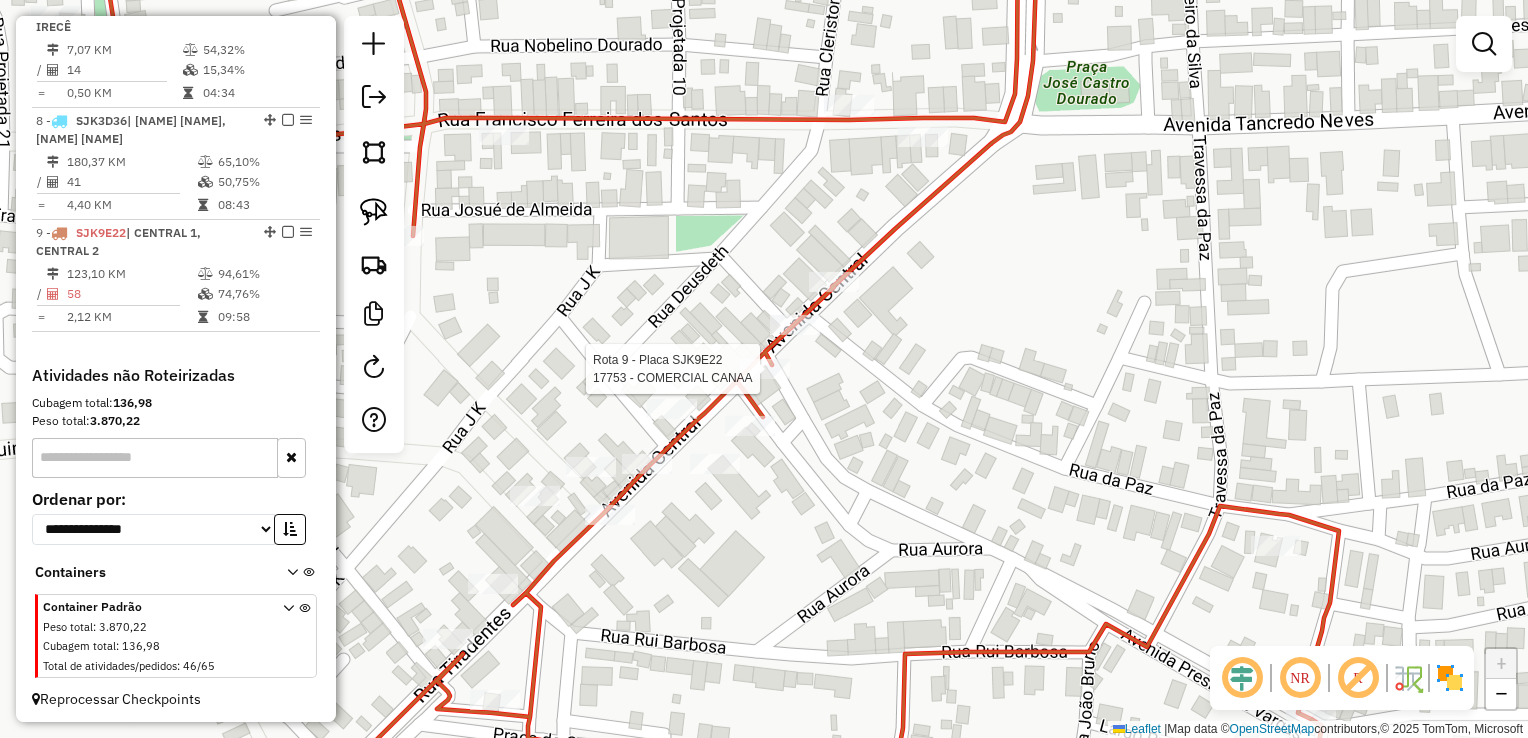 select on "*********" 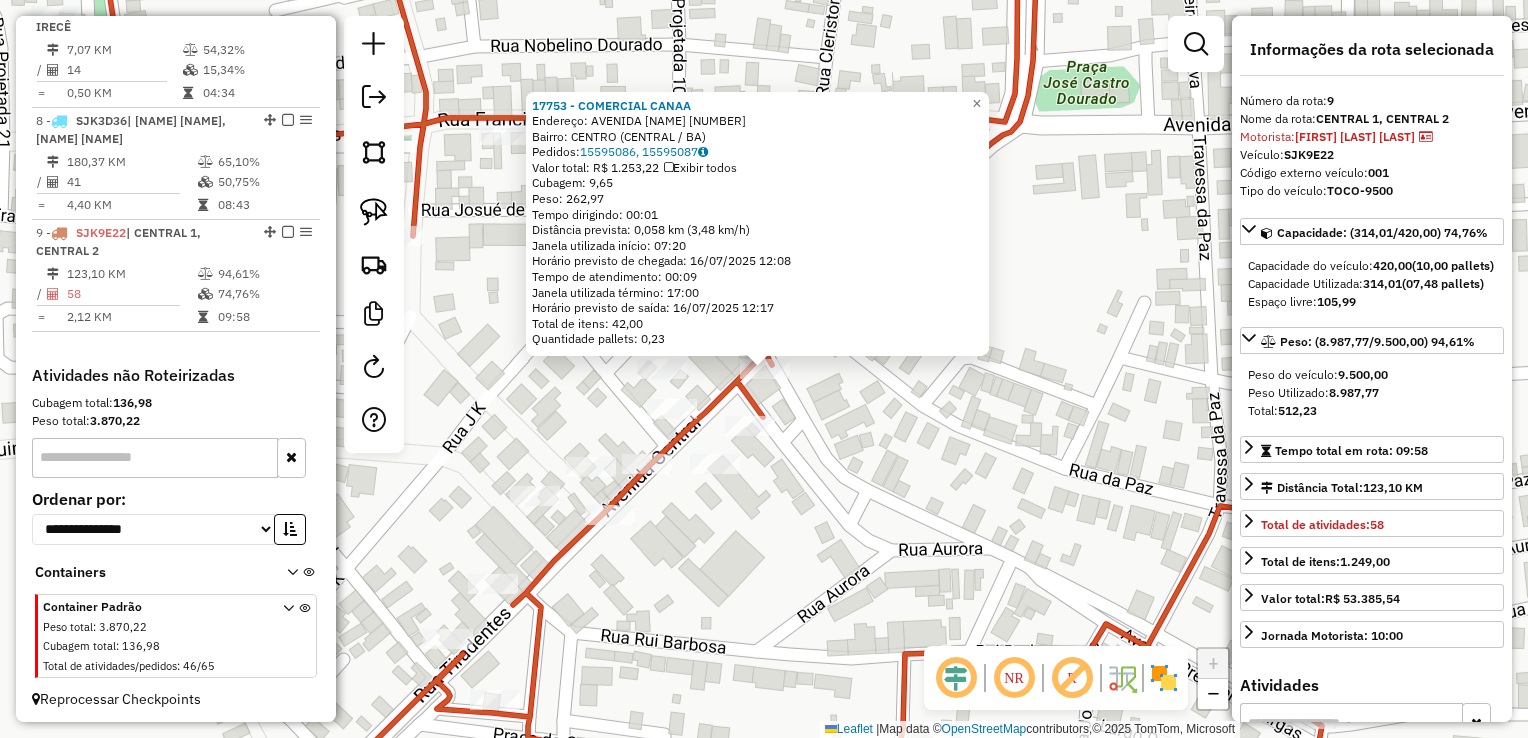 click on "17753 - COMERCIAL CANAA  Endereço:  AVENIDA CENTRAL 176   Bairro: CENTRO (CENTRAL / BA)   Pedidos:  15595086, 15595087   Valor total: R$ 1.253,22   Exibir todos   Cubagem: 9,65  Peso: 262,97  Tempo dirigindo: 00:01   Distância prevista: 0,058 km (3,48 km/h)   Janela utilizada início: 07:20   Horário previsto de chegada: 16/07/2025 12:08   Tempo de atendimento: 00:09   Janela utilizada término: 17:00   Horário previsto de saída: 16/07/2025 12:17   Total de itens: 42,00   Quantidade pallets: 0,23  × Janela de atendimento Grade de atendimento Capacidade Transportadoras Veículos Cliente Pedidos  Rotas Selecione os dias de semana para filtrar as janelas de atendimento  Seg   Ter   Qua   Qui   Sex   Sáb   Dom  Informe o período da janela de atendimento: De: Até:  Filtrar exatamente a janela do cliente  Considerar janela de atendimento padrão  Selecione os dias de semana para filtrar as grades de atendimento  Seg   Ter   Qua   Qui   Sex   Sáb   Dom   Clientes fora do dia de atendimento selecionado De:" 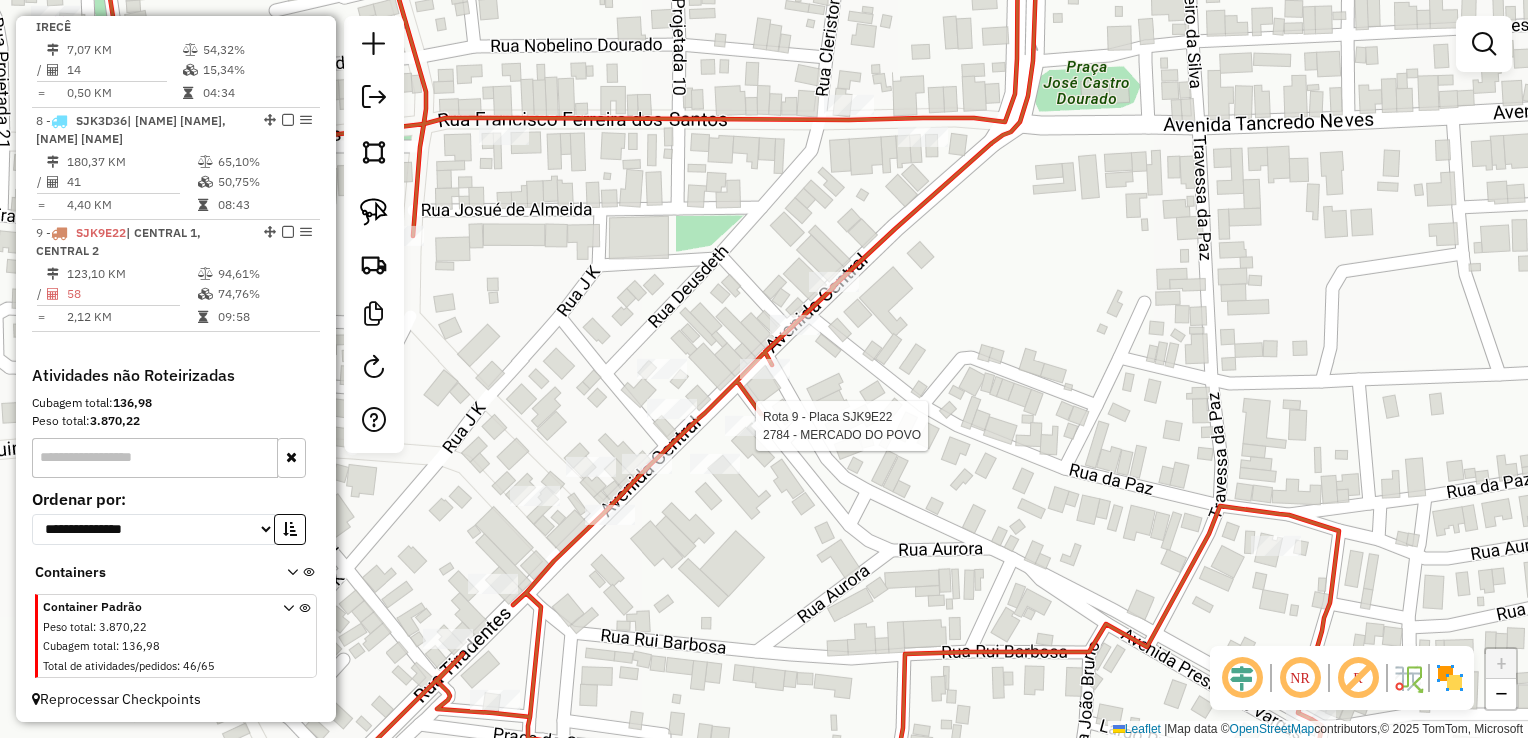 select on "*********" 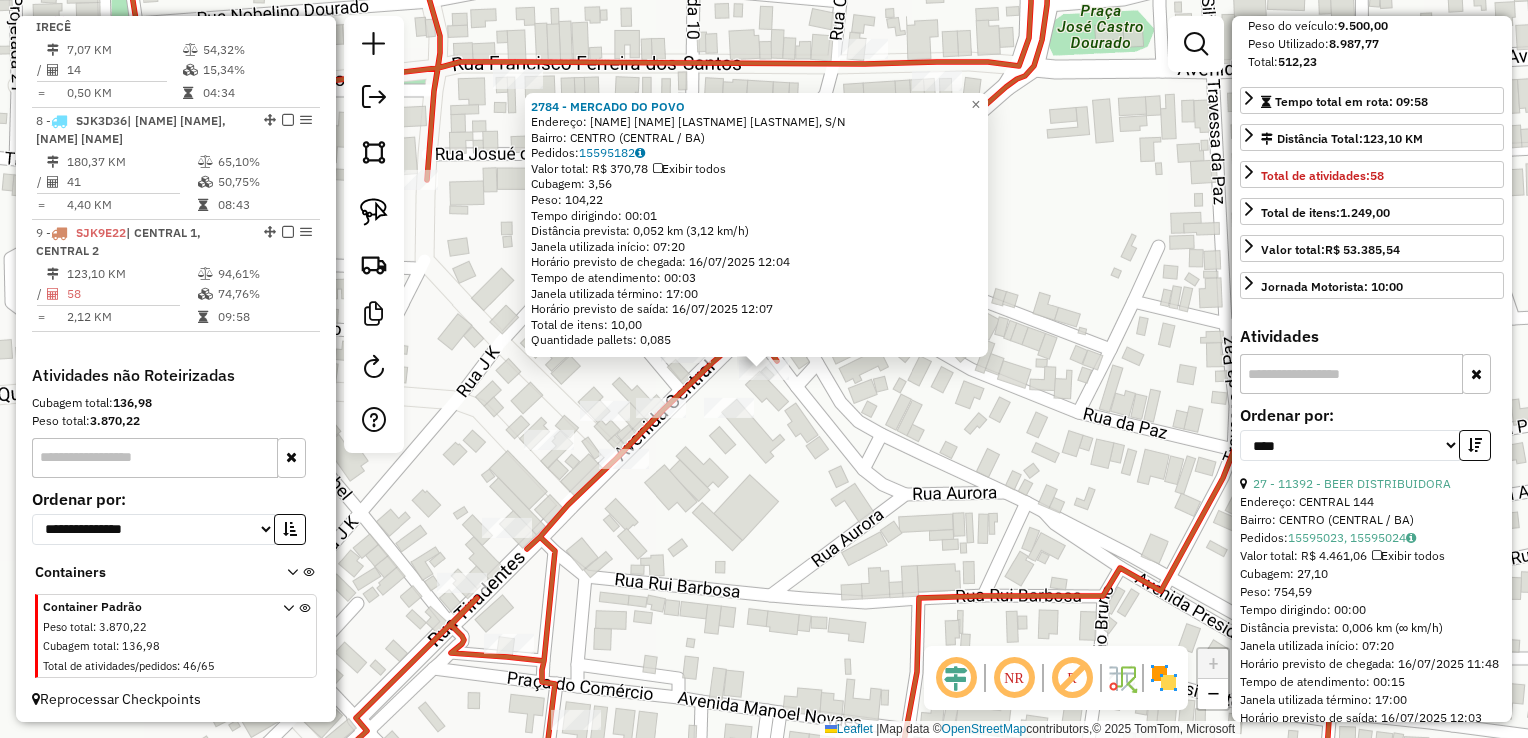 scroll, scrollTop: 400, scrollLeft: 0, axis: vertical 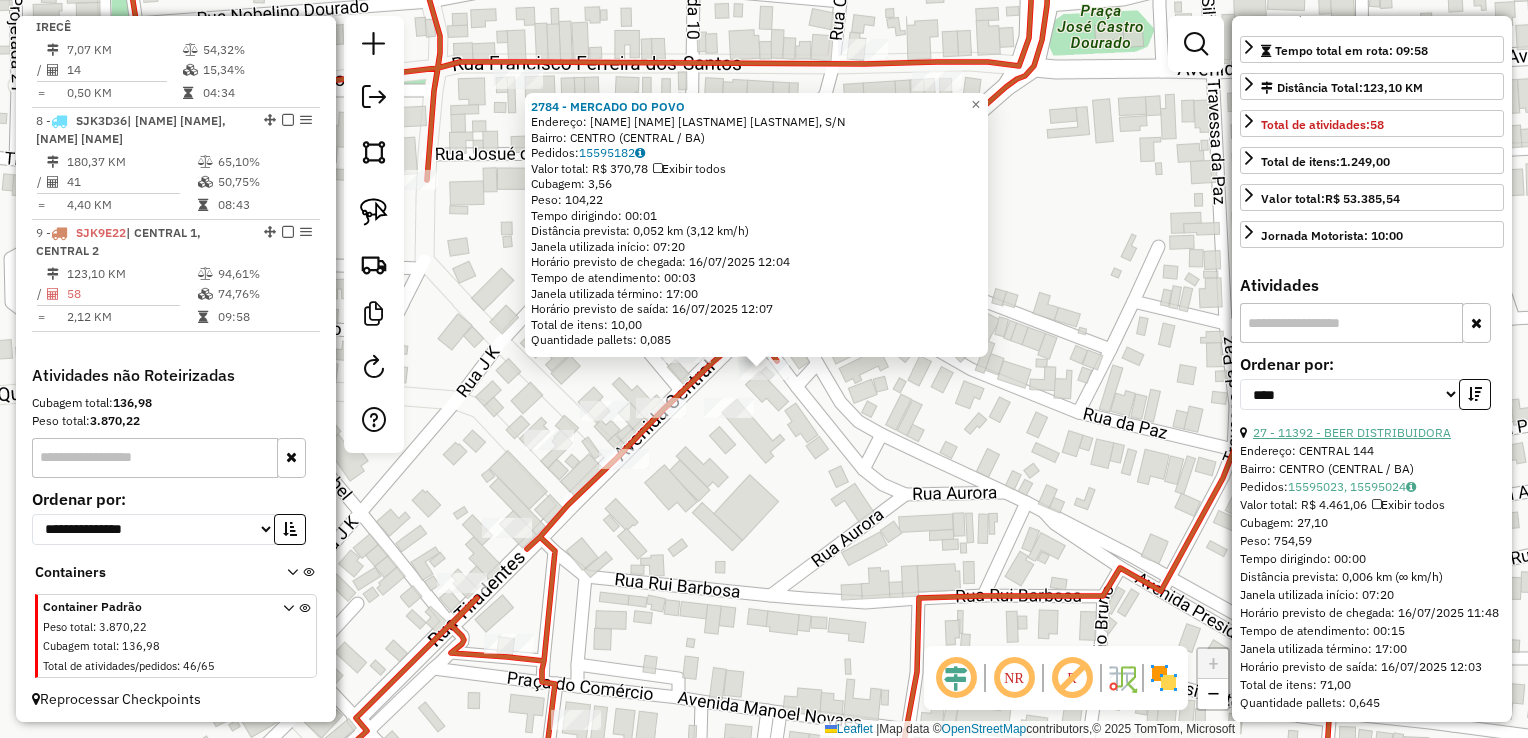 click on "27 - 11392 - BEER DISTRIBUIDORA" at bounding box center [1352, 432] 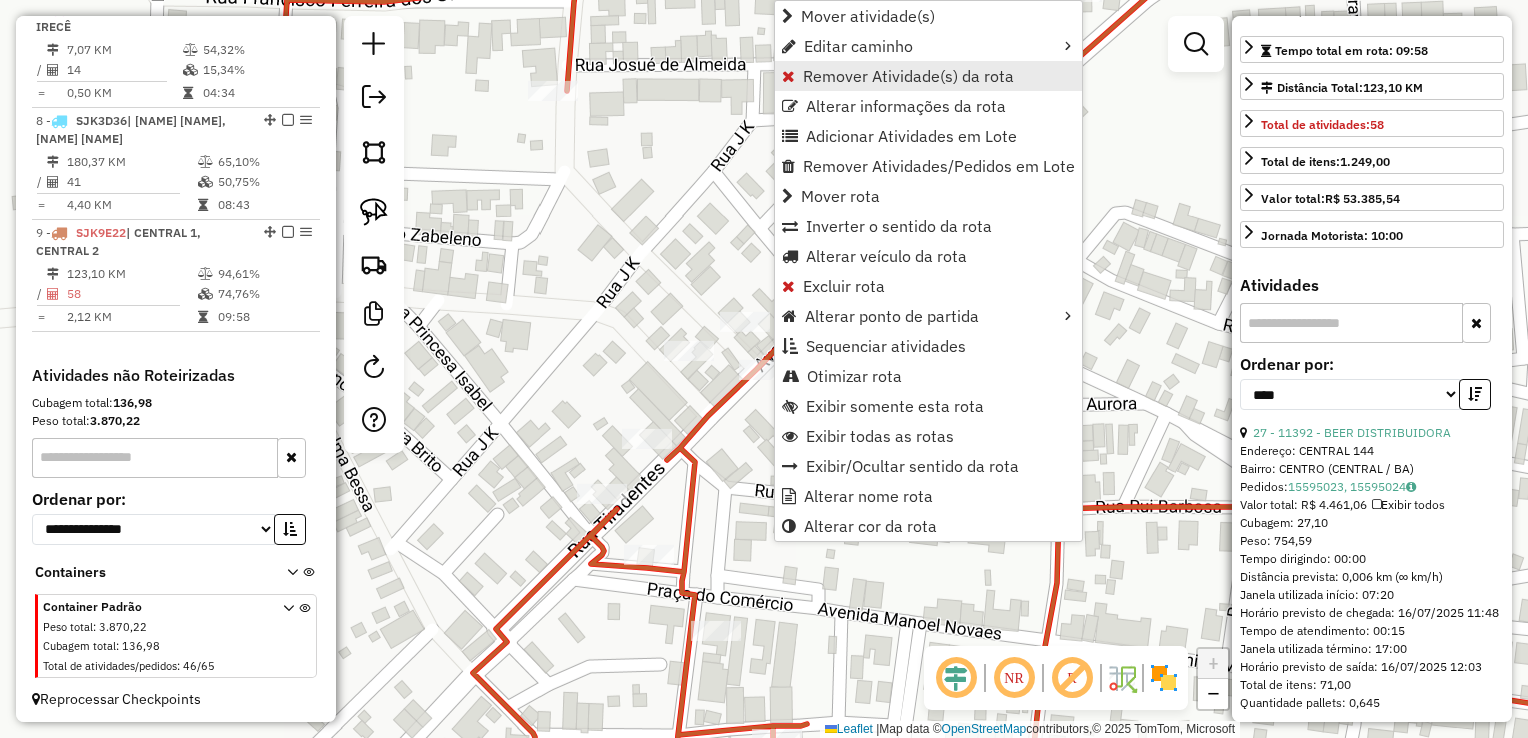 click on "Remover Atividade(s) da rota" at bounding box center [908, 76] 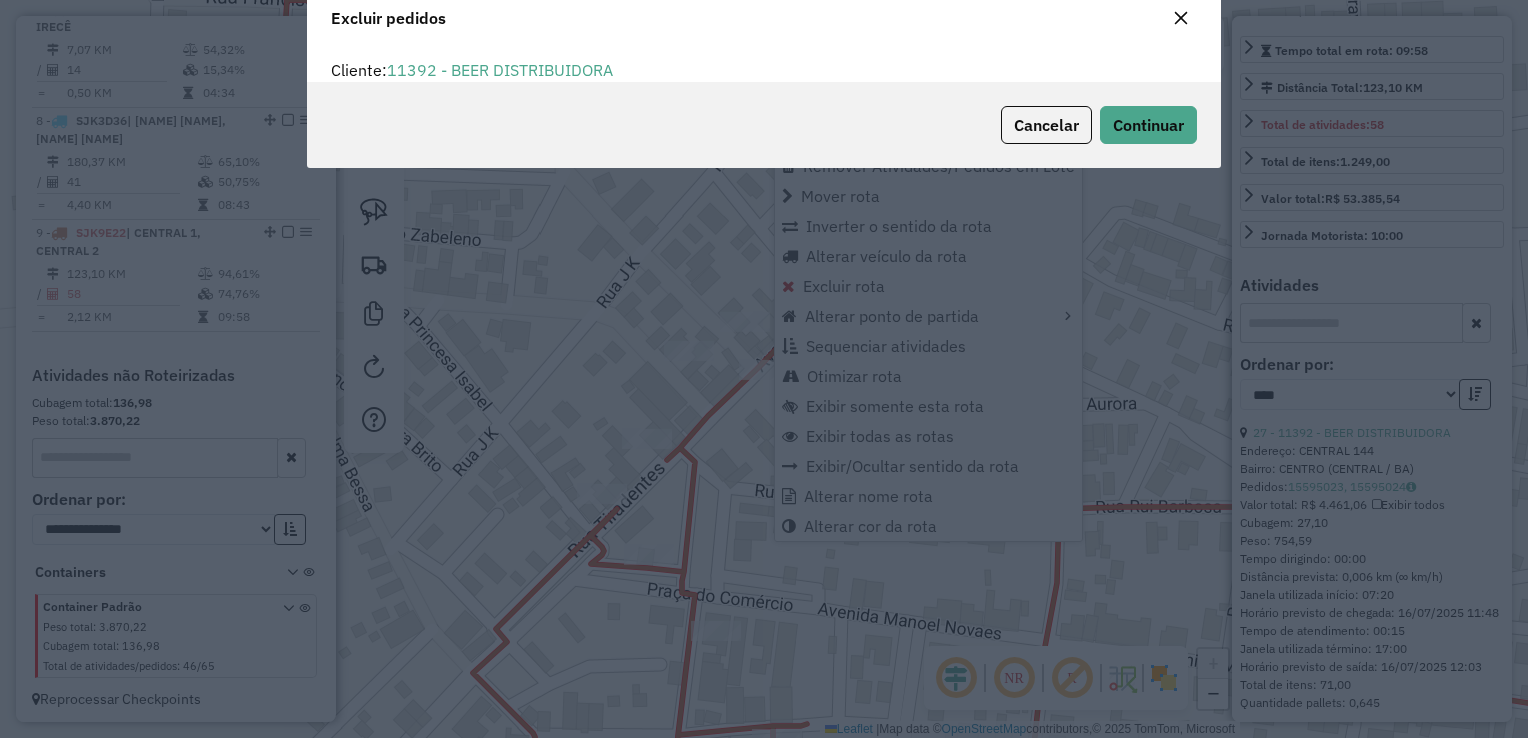 scroll, scrollTop: 10, scrollLeft: 6, axis: both 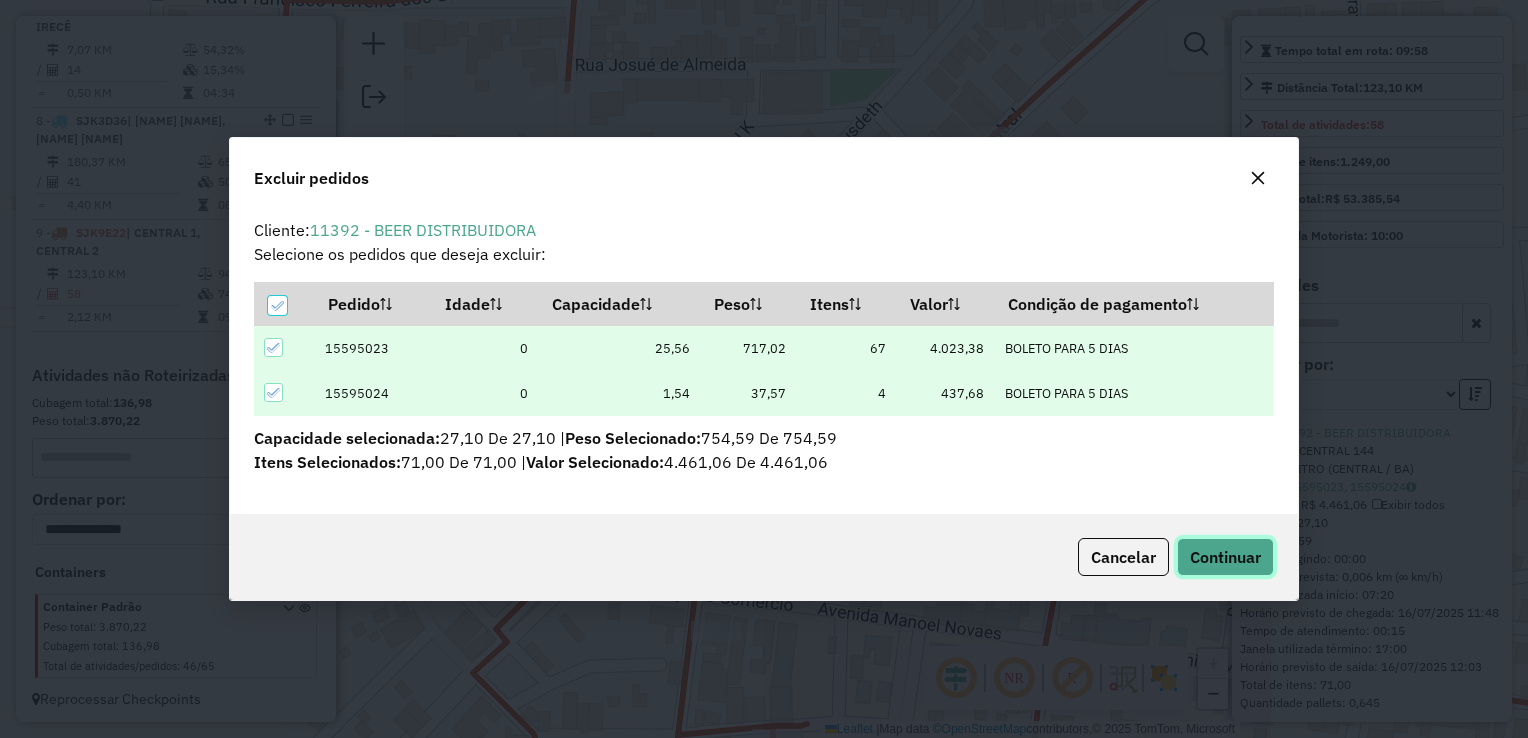 click on "Continuar" 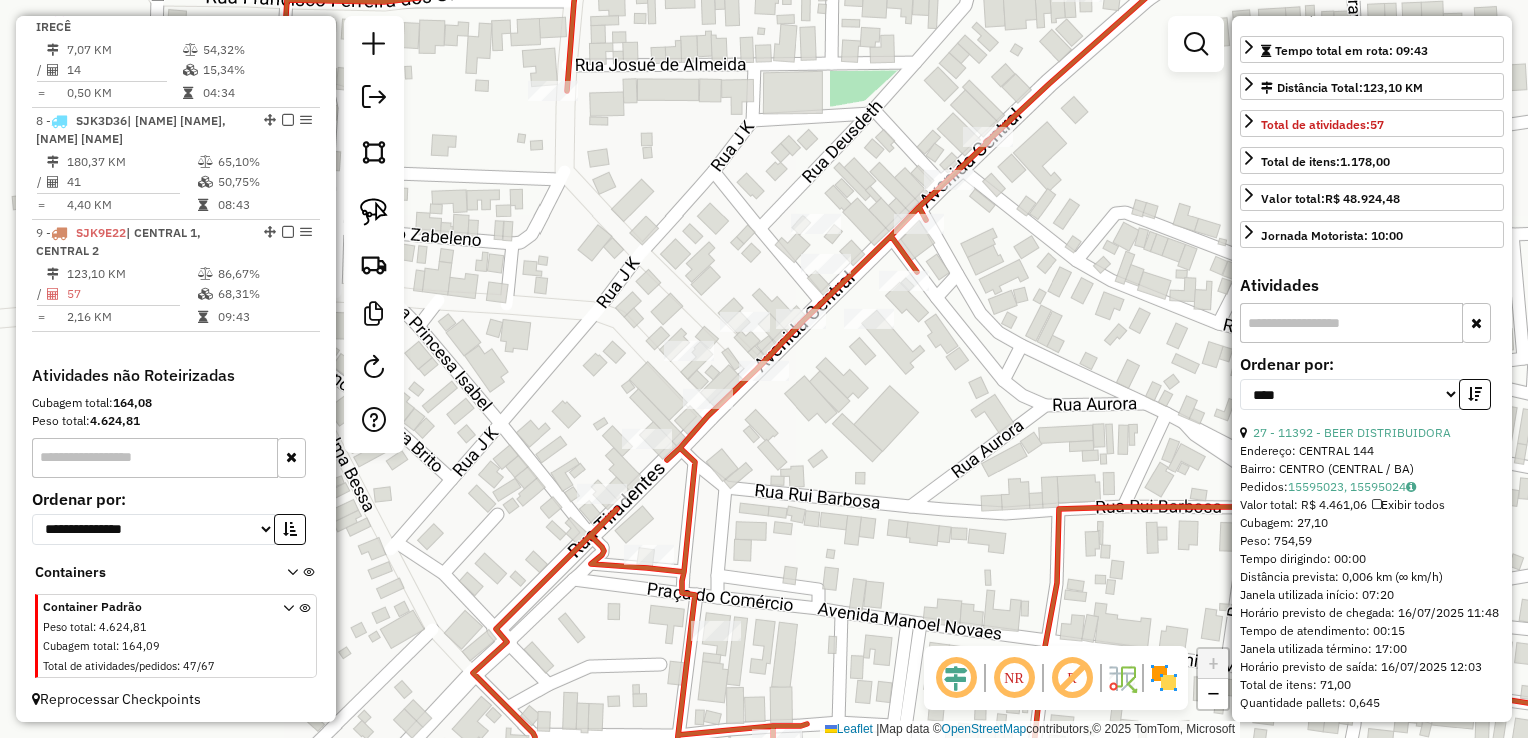 click on "Janela de atendimento Grade de atendimento Capacidade Transportadoras Veículos Cliente Pedidos  Rotas Selecione os dias de semana para filtrar as janelas de atendimento  Seg   Ter   Qua   Qui   Sex   Sáb   Dom  Informe o período da janela de atendimento: De: Até:  Filtrar exatamente a janela do cliente  Considerar janela de atendimento padrão  Selecione os dias de semana para filtrar as grades de atendimento  Seg   Ter   Qua   Qui   Sex   Sáb   Dom   Considerar clientes sem dia de atendimento cadastrado  Clientes fora do dia de atendimento selecionado Filtrar as atividades entre os valores definidos abaixo:  Peso mínimo:   Peso máximo:   Cubagem mínima:   Cubagem máxima:   De:   Até:  Filtrar as atividades entre o tempo de atendimento definido abaixo:  De:   Até:   Considerar capacidade total dos clientes não roteirizados Transportadora: Selecione um ou mais itens Tipo de veículo: Selecione um ou mais itens Veículo: Selecione um ou mais itens Motorista: Selecione um ou mais itens Nome: Rótulo:" 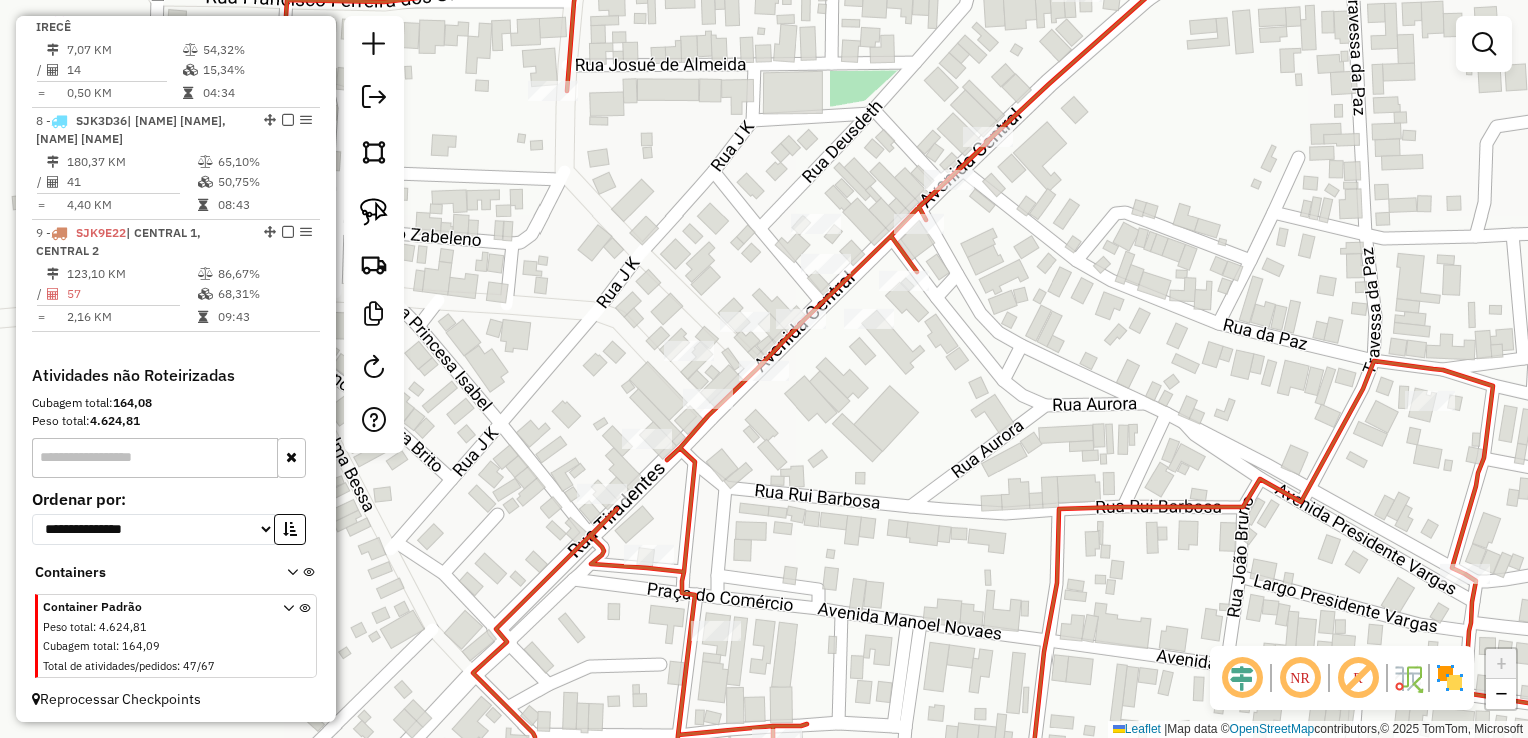 click on "Janela de atendimento Grade de atendimento Capacidade Transportadoras Veículos Cliente Pedidos  Rotas Selecione os dias de semana para filtrar as janelas de atendimento  Seg   Ter   Qua   Qui   Sex   Sáb   Dom  Informe o período da janela de atendimento: De: Até:  Filtrar exatamente a janela do cliente  Considerar janela de atendimento padrão  Selecione os dias de semana para filtrar as grades de atendimento  Seg   Ter   Qua   Qui   Sex   Sáb   Dom   Considerar clientes sem dia de atendimento cadastrado  Clientes fora do dia de atendimento selecionado Filtrar as atividades entre os valores definidos abaixo:  Peso mínimo:   Peso máximo:   Cubagem mínima:   Cubagem máxima:   De:   Até:  Filtrar as atividades entre o tempo de atendimento definido abaixo:  De:   Até:   Considerar capacidade total dos clientes não roteirizados Transportadora: Selecione um ou mais itens Tipo de veículo: Selecione um ou mais itens Veículo: Selecione um ou mais itens Motorista: Selecione um ou mais itens Nome: Rótulo:" 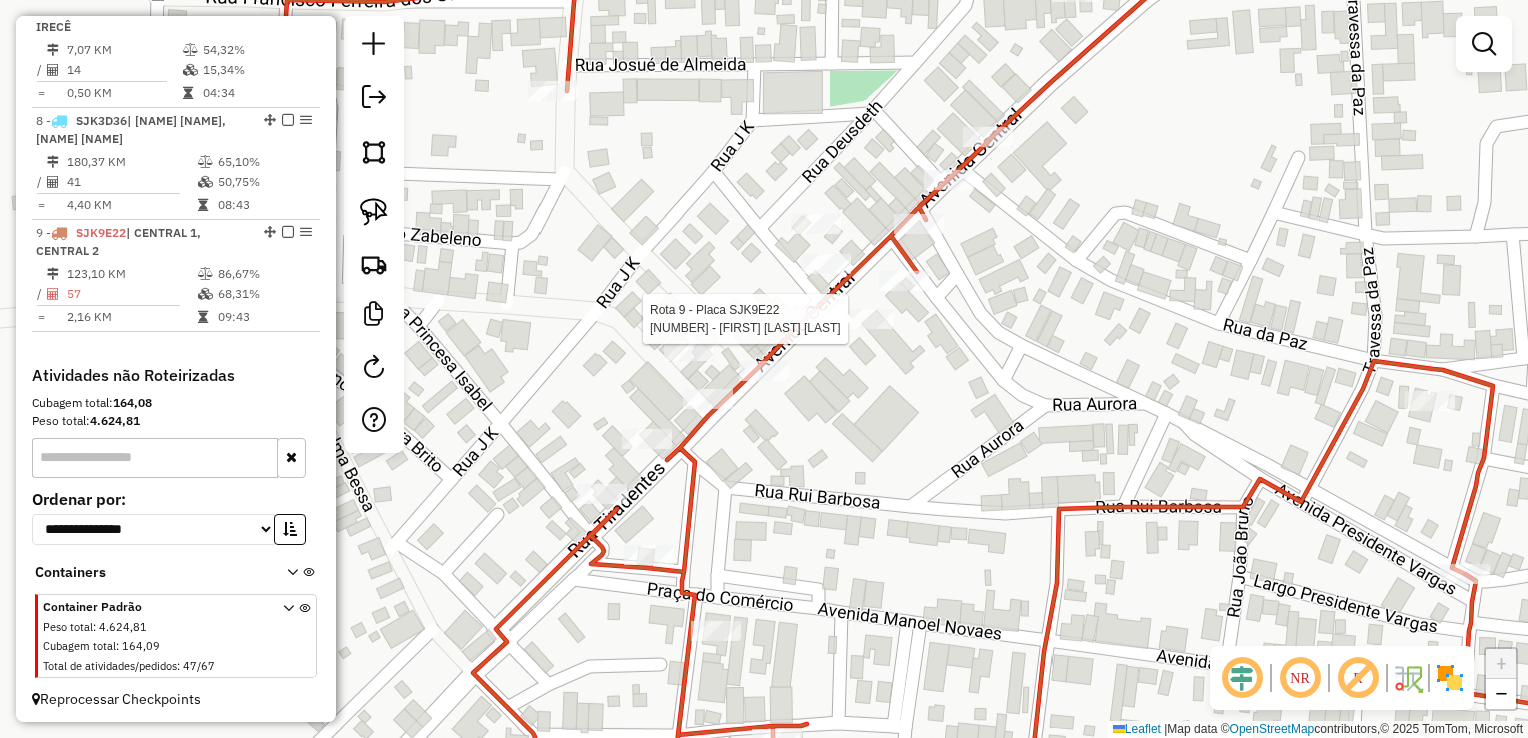 select on "*********" 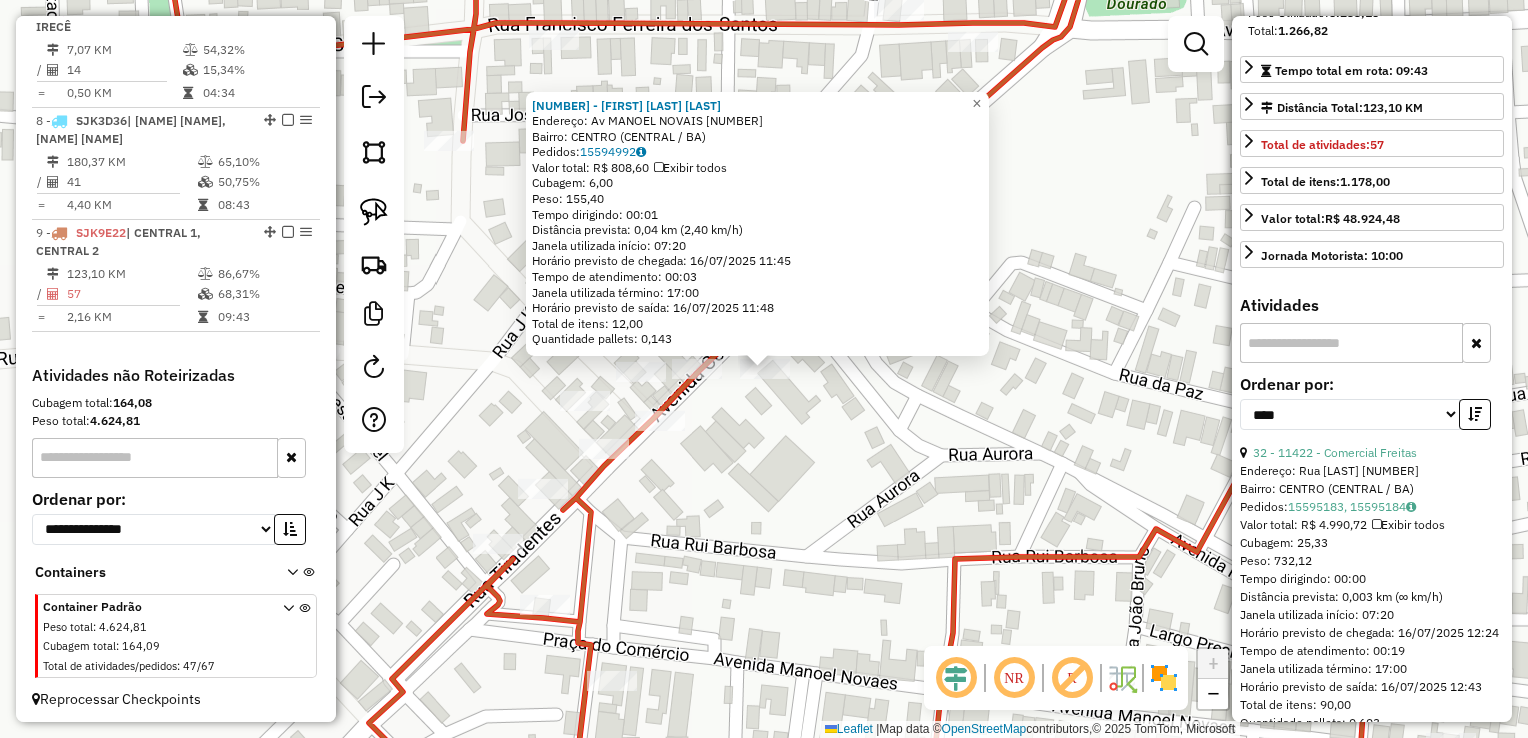 scroll, scrollTop: 400, scrollLeft: 0, axis: vertical 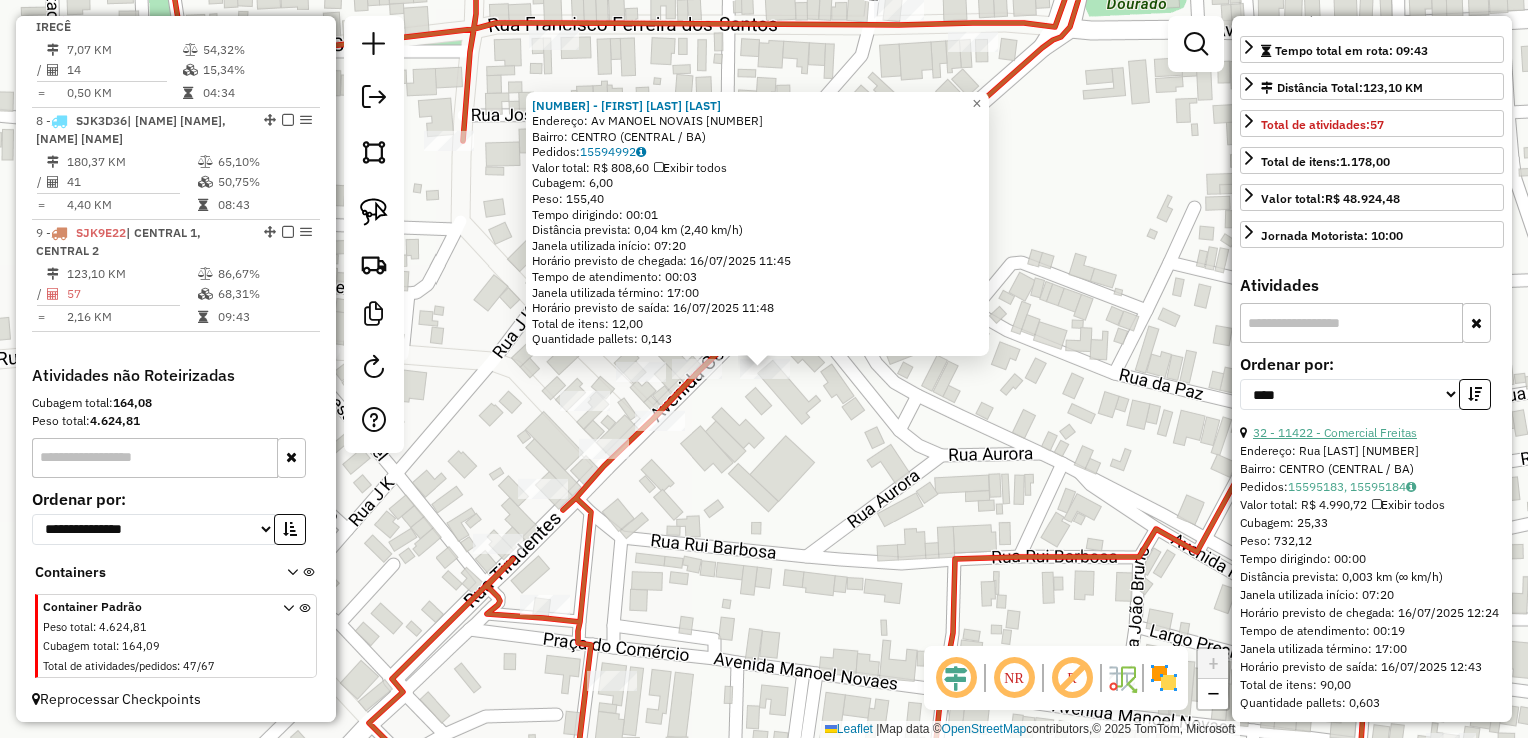 click on "32 - 11422 - Comercial Freitas" at bounding box center [1335, 432] 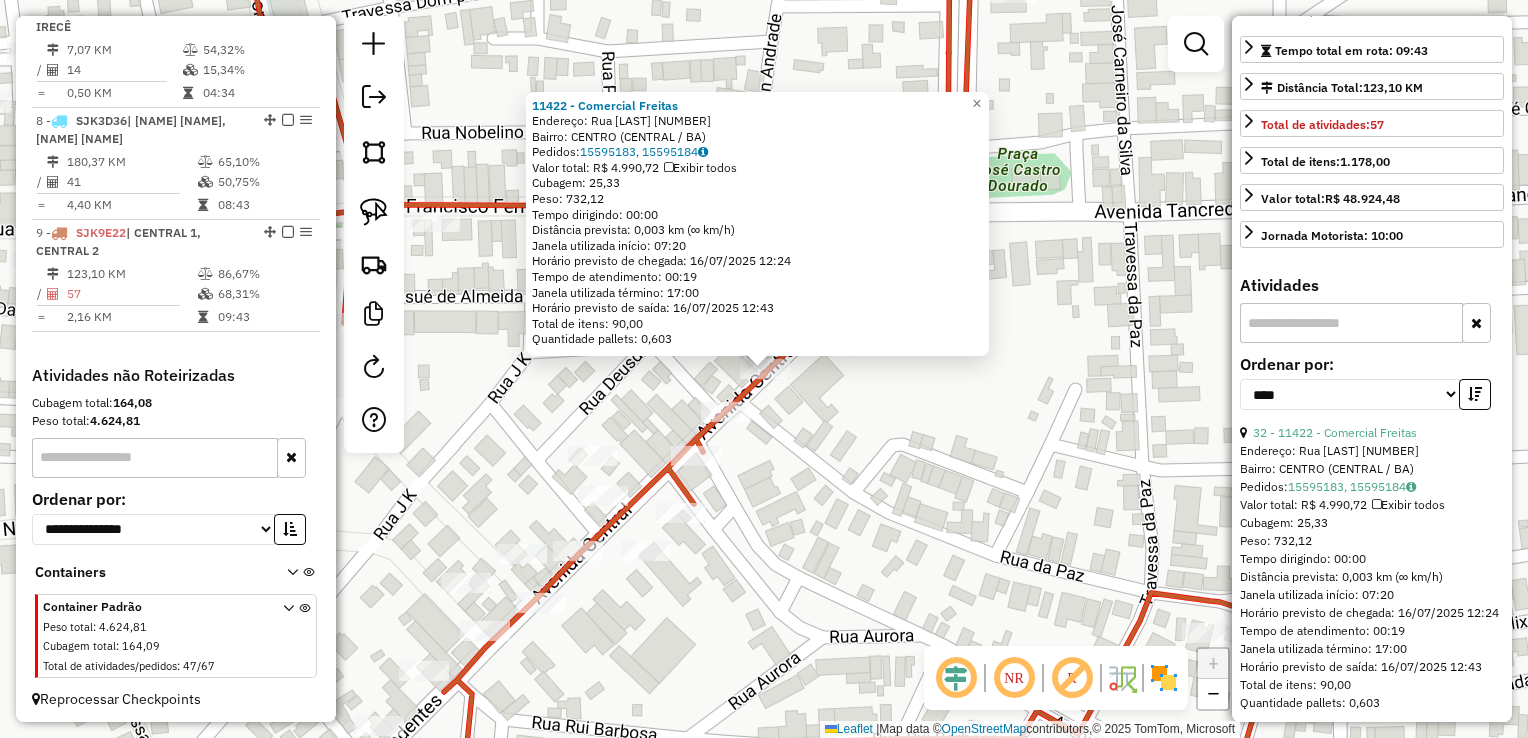 click on "11422 - Comercial Freitas  Endereço:  Rua Tiradentes 56   Bairro: CENTRO (CENTRAL / BA)   Pedidos:  15595183, 15595184   Valor total: R$ 4.990,72   Exibir todos   Cubagem: 25,33  Peso: 732,12  Tempo dirigindo: 00:00   Distância prevista: 0,003 km (∞ km/h)   Janela utilizada início: 07:20   Horário previsto de chegada: 16/07/2025 12:24   Tempo de atendimento: 00:19   Janela utilizada término: 17:00   Horário previsto de saída: 16/07/2025 12:43   Total de itens: 90,00   Quantidade pallets: 0,603  × Janela de atendimento Grade de atendimento Capacidade Transportadoras Veículos Cliente Pedidos  Rotas Selecione os dias de semana para filtrar as janelas de atendimento  Seg   Ter   Qua   Qui   Sex   Sáb   Dom  Informe o período da janela de atendimento: De: Até:  Filtrar exatamente a janela do cliente  Considerar janela de atendimento padrão  Selecione os dias de semana para filtrar as grades de atendimento  Seg   Ter   Qua   Qui   Sex   Sáb   Dom   Clientes fora do dia de atendimento selecionado De:" 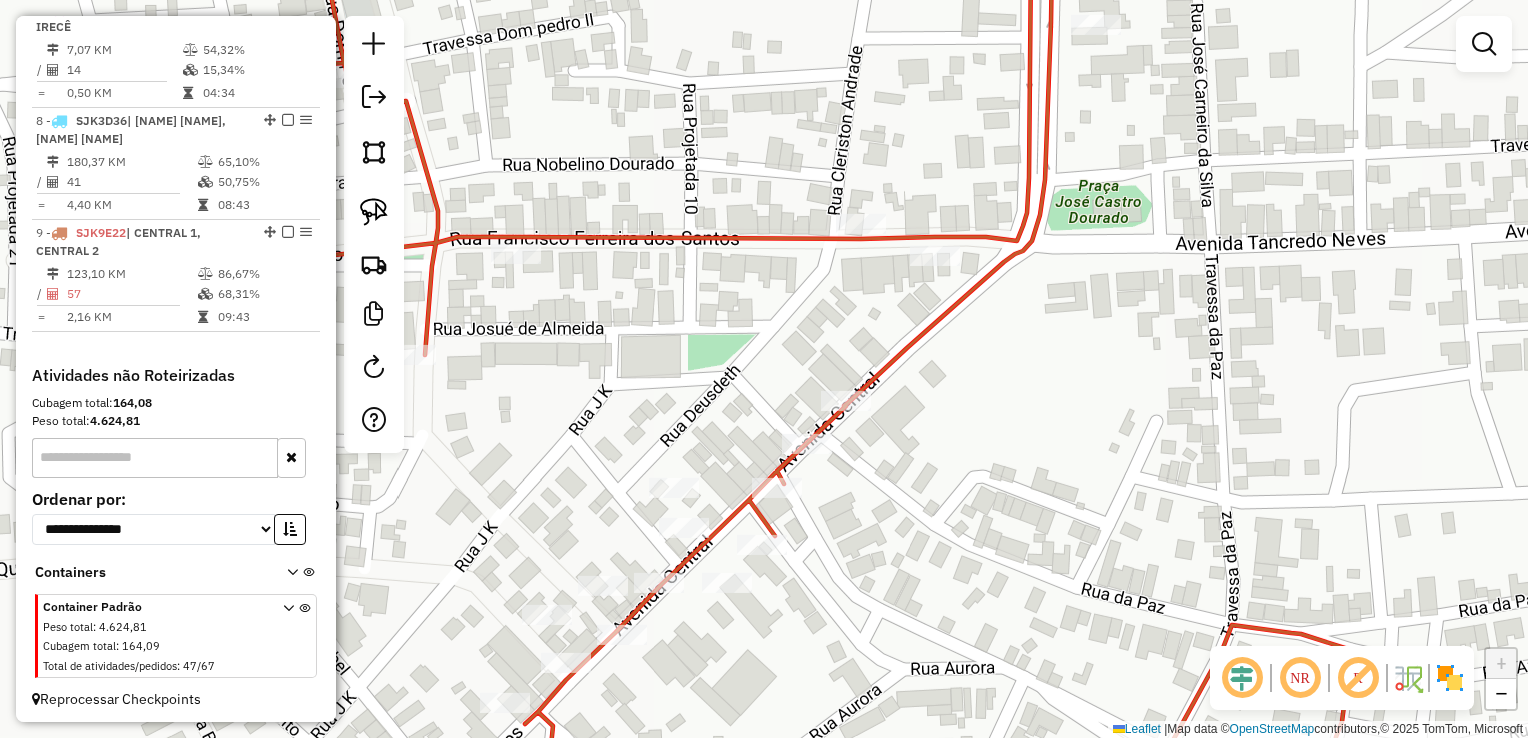 drag, startPoint x: 832, startPoint y: 458, endPoint x: 924, endPoint y: 479, distance: 94.36631 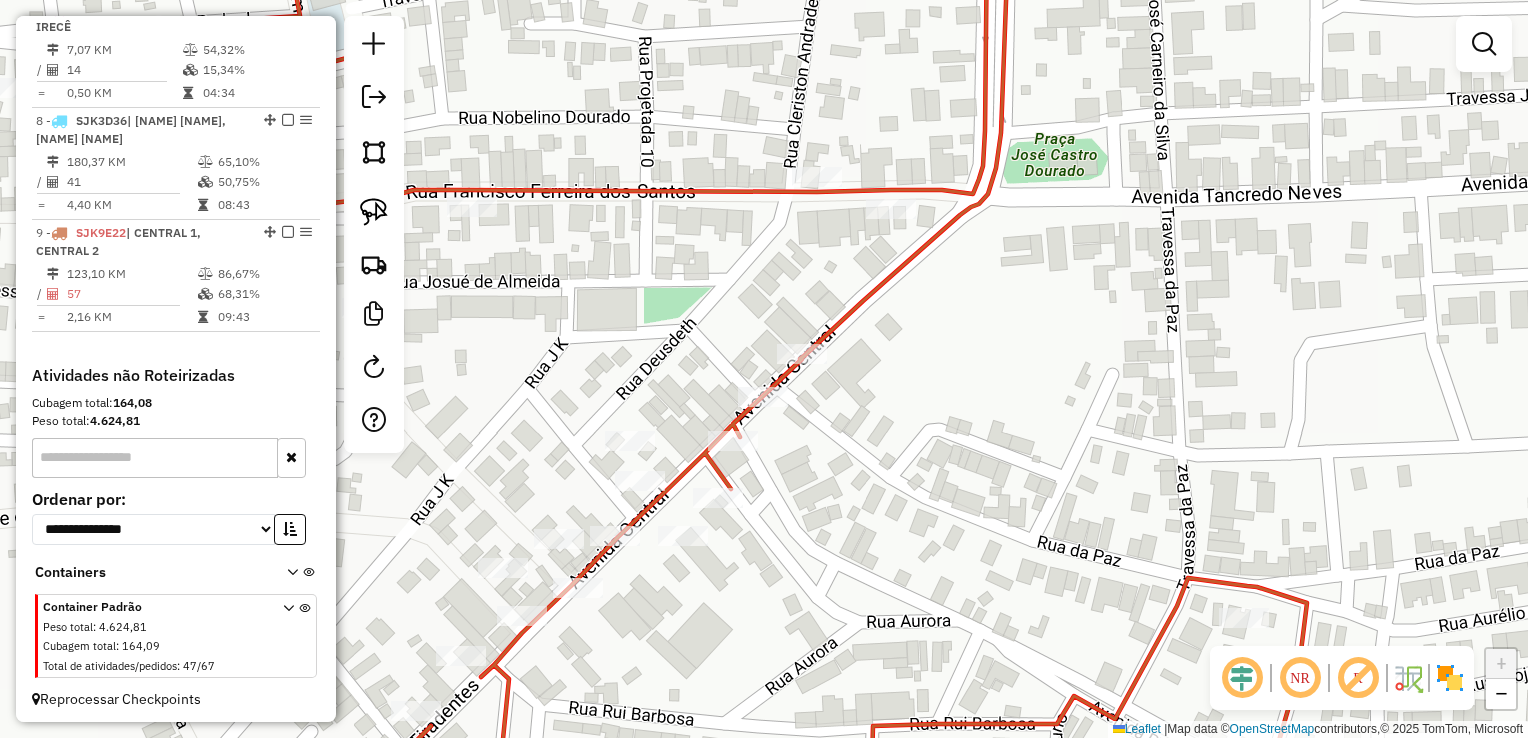 drag, startPoint x: 830, startPoint y: 395, endPoint x: 935, endPoint y: 434, distance: 112.00893 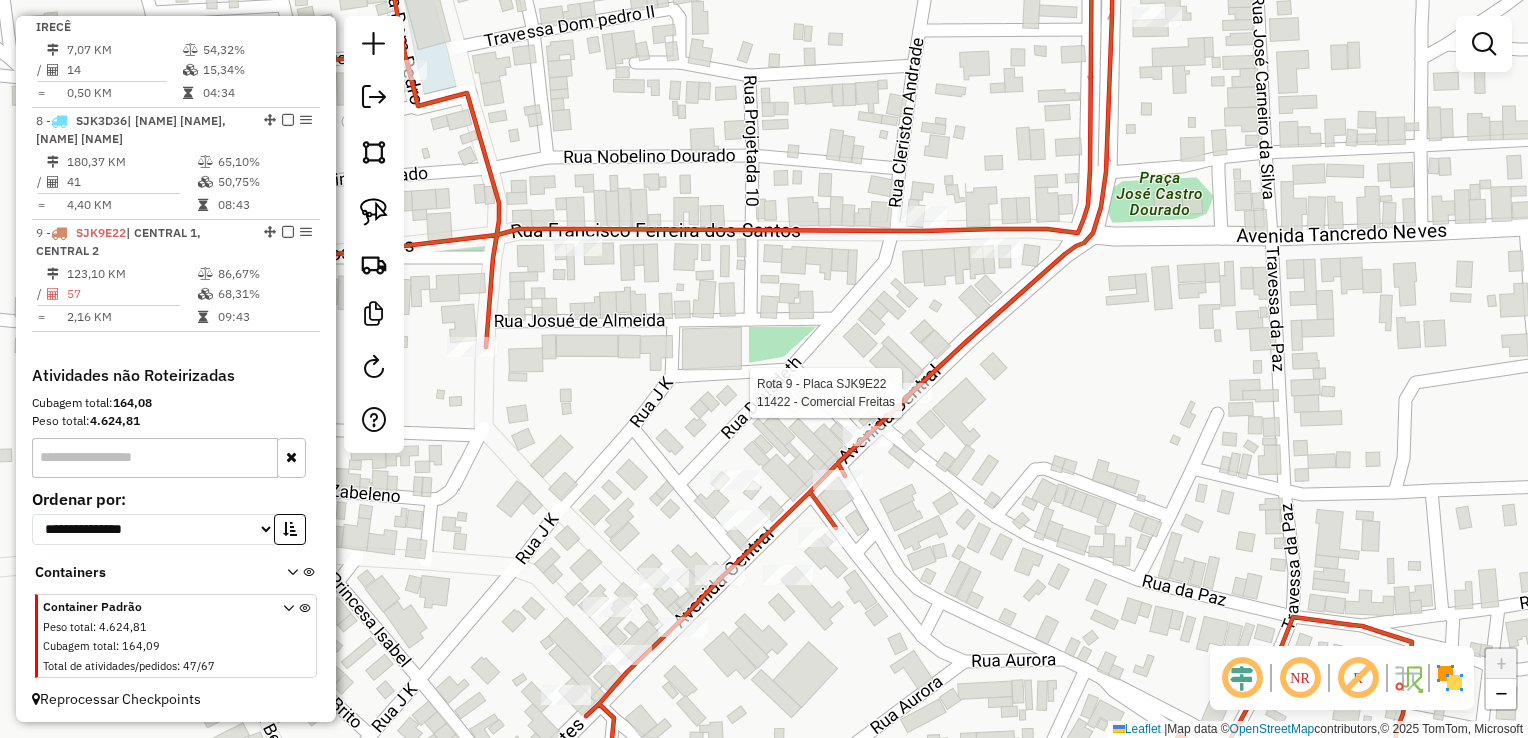 select on "*********" 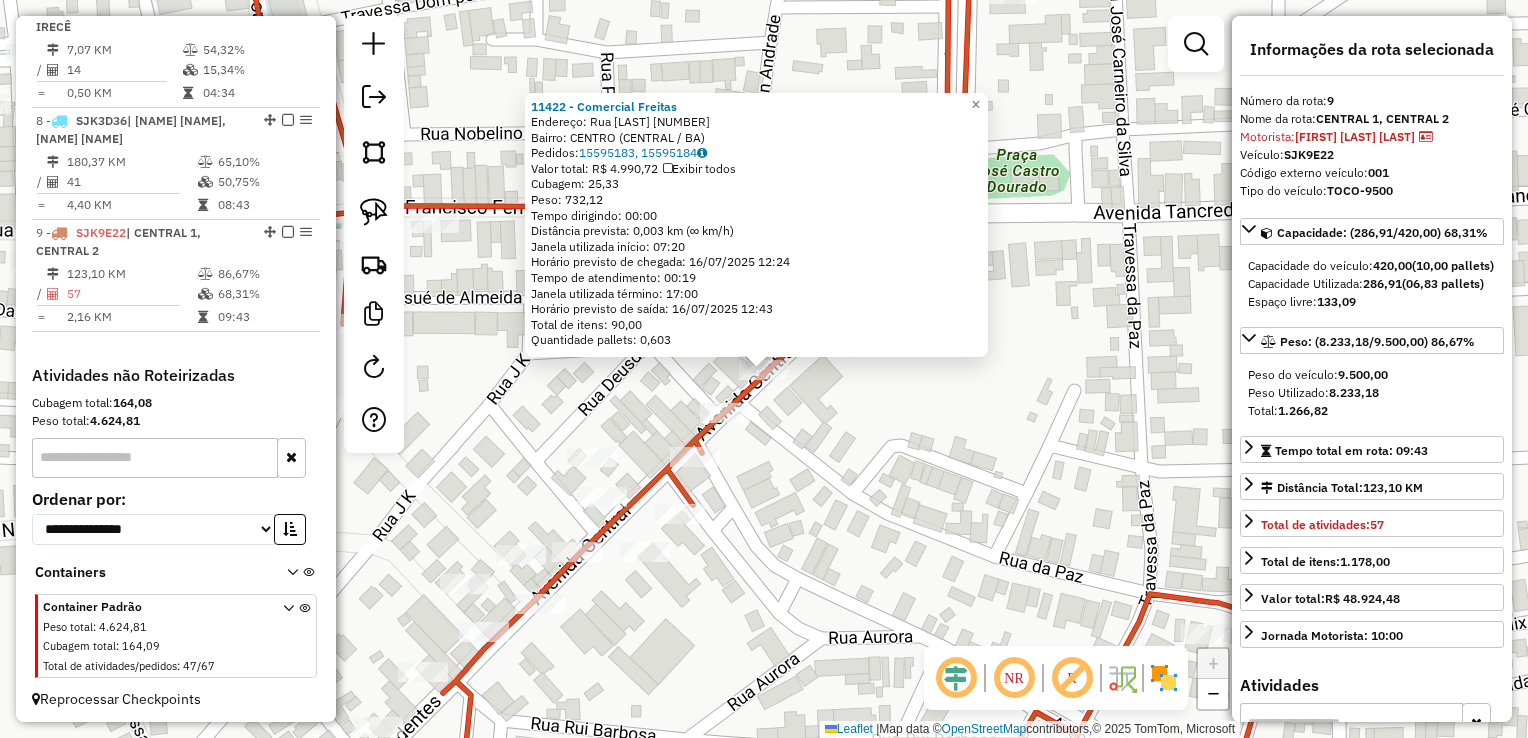 click on "11422 - Comercial Freitas  Endereço:  Rua Tiradentes 56   Bairro: CENTRO (CENTRAL / BA)   Pedidos:  15595183, 15595184   Valor total: R$ 4.990,72   Exibir todos   Cubagem: 25,33  Peso: 732,12  Tempo dirigindo: 00:00   Distância prevista: 0,003 km (∞ km/h)   Janela utilizada início: 07:20   Horário previsto de chegada: 16/07/2025 12:24   Tempo de atendimento: 00:19   Janela utilizada término: 17:00   Horário previsto de saída: 16/07/2025 12:43   Total de itens: 90,00   Quantidade pallets: 0,603  × Janela de atendimento Grade de atendimento Capacidade Transportadoras Veículos Cliente Pedidos  Rotas Selecione os dias de semana para filtrar as janelas de atendimento  Seg   Ter   Qua   Qui   Sex   Sáb   Dom  Informe o período da janela de atendimento: De: Até:  Filtrar exatamente a janela do cliente  Considerar janela de atendimento padrão  Selecione os dias de semana para filtrar as grades de atendimento  Seg   Ter   Qua   Qui   Sex   Sáb   Dom   Clientes fora do dia de atendimento selecionado De:" 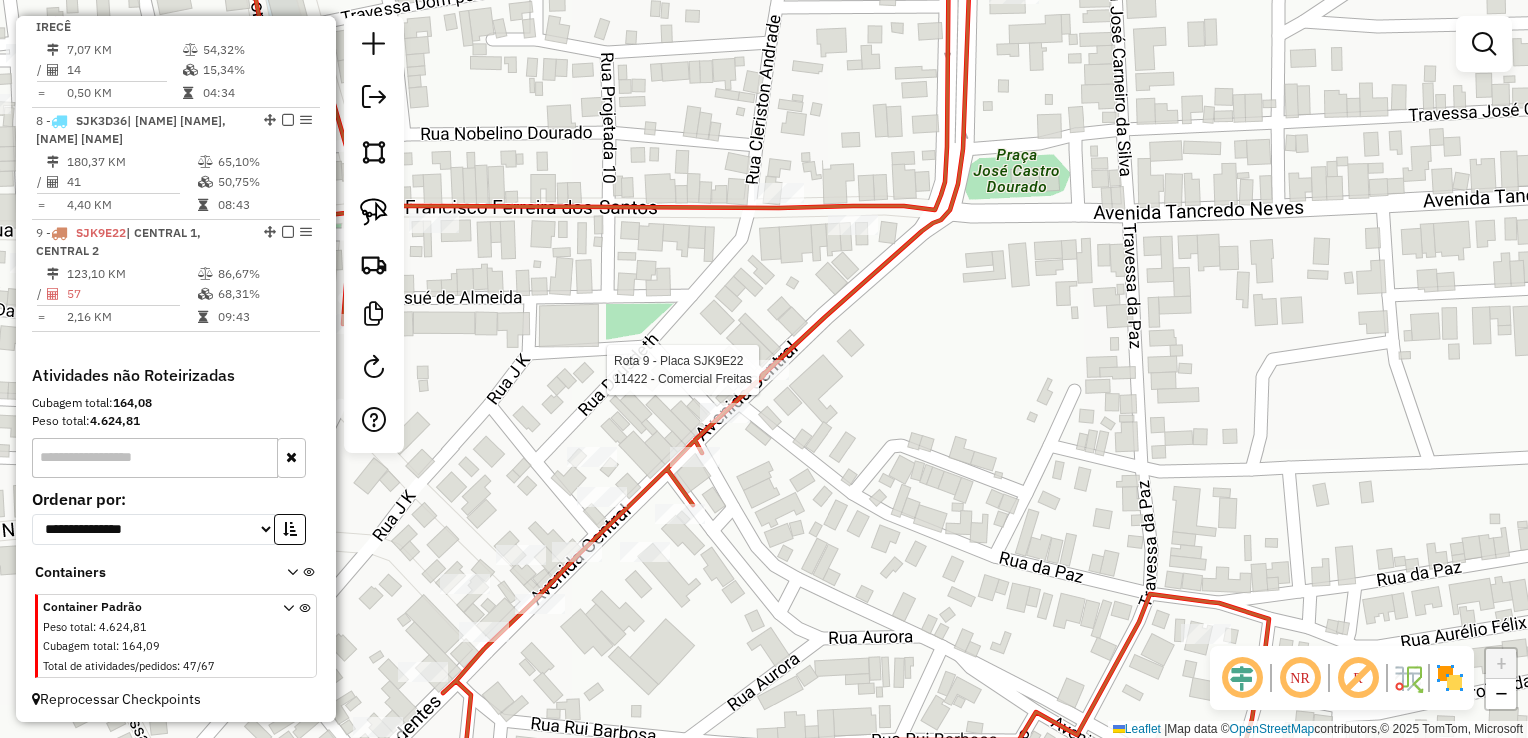 select on "*********" 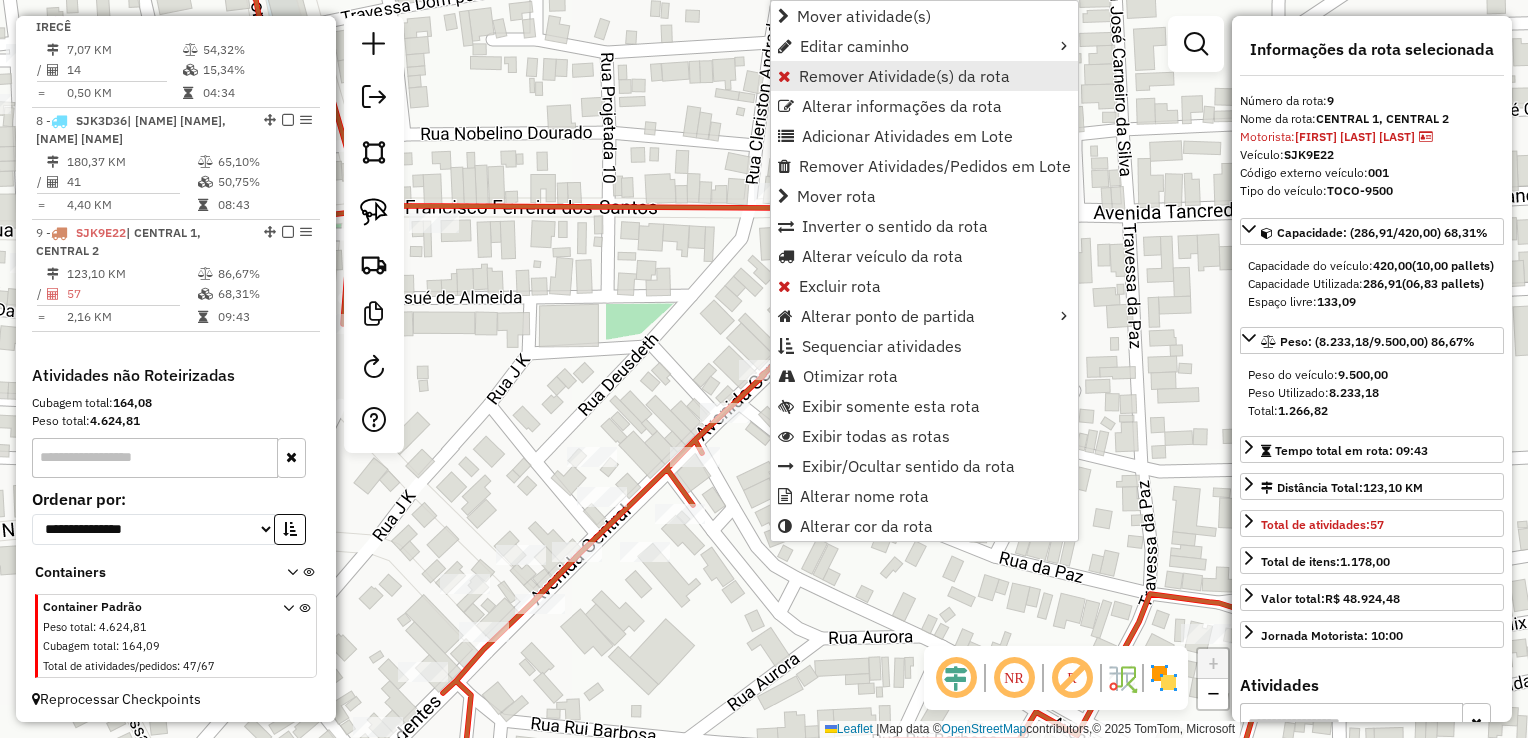 click on "Remover Atividade(s) da rota" at bounding box center [904, 76] 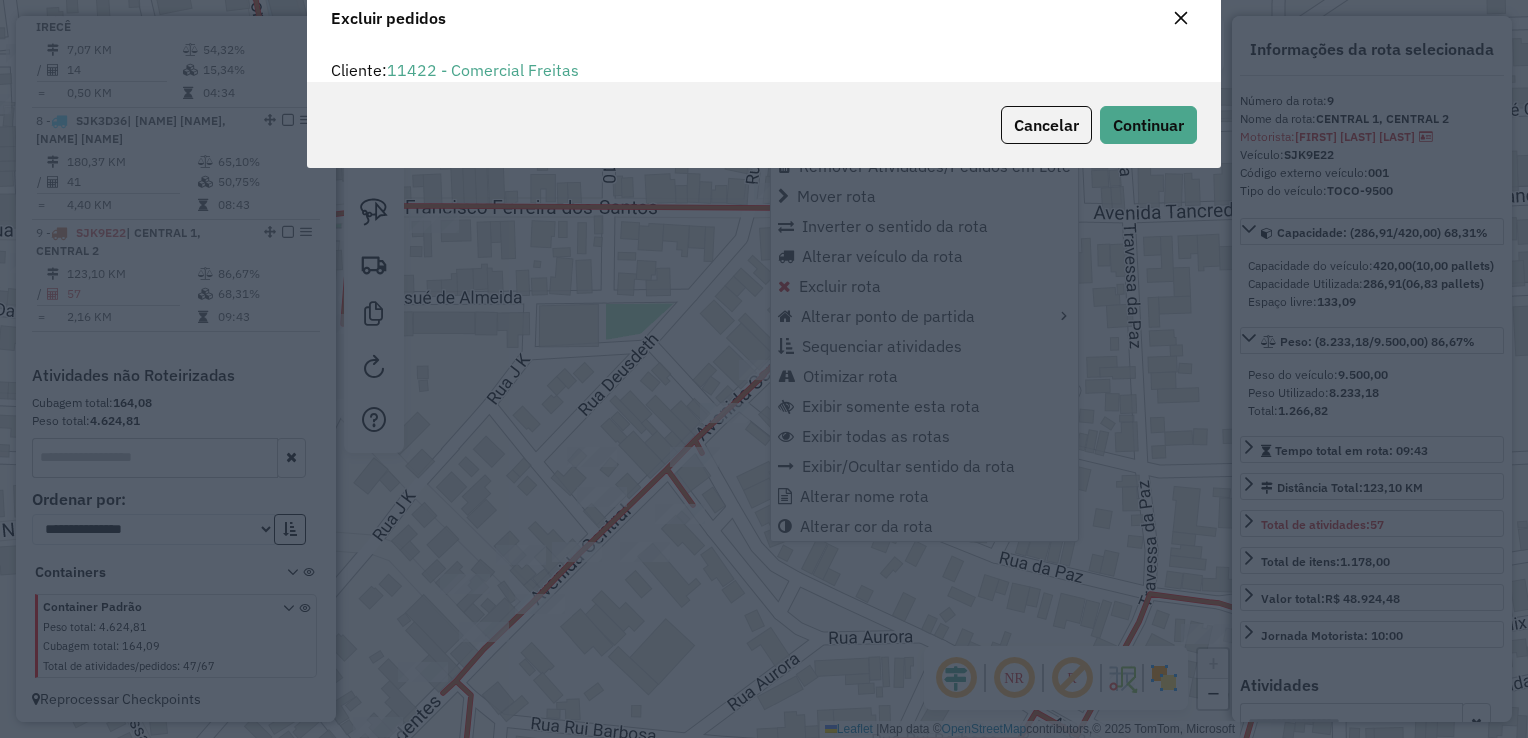scroll, scrollTop: 10, scrollLeft: 6, axis: both 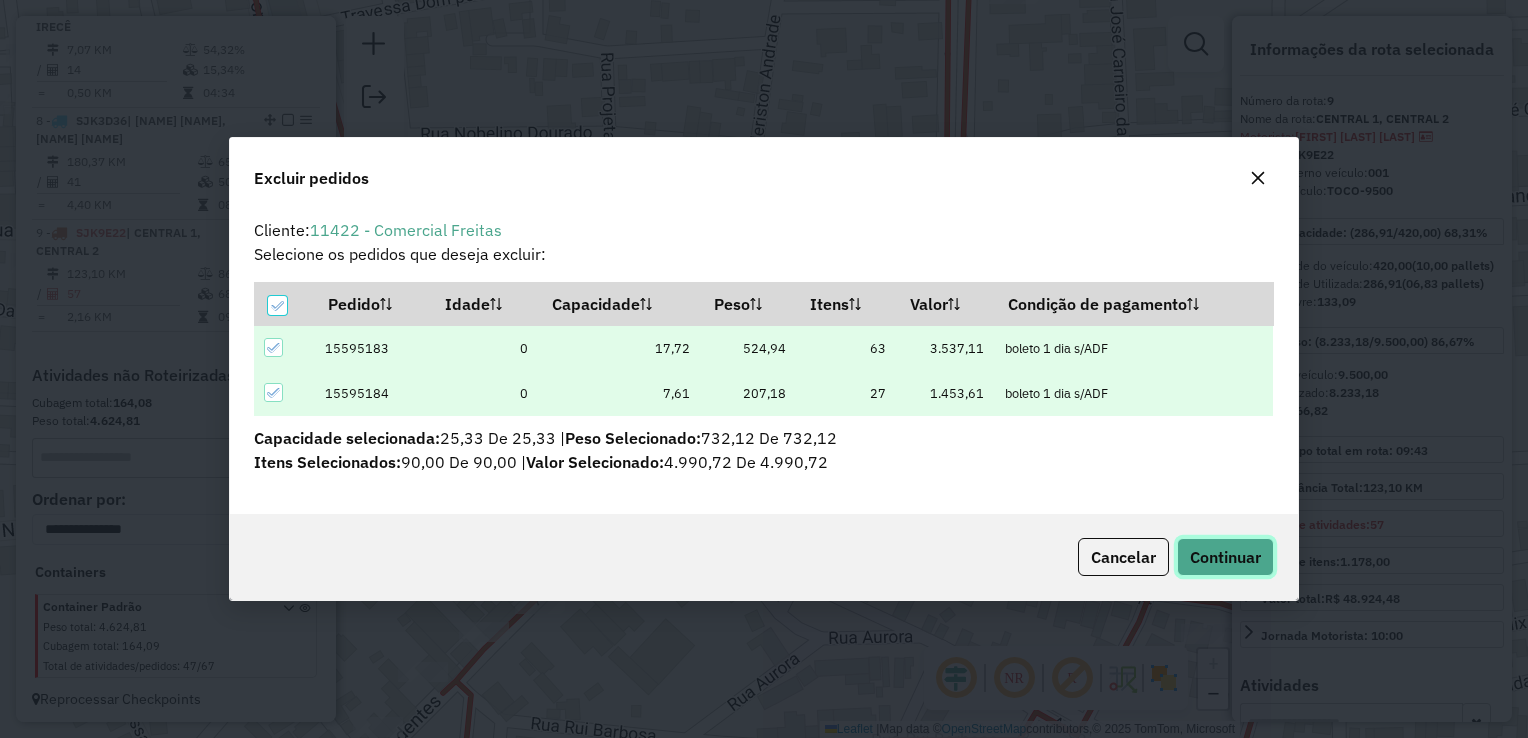 click on "Continuar" 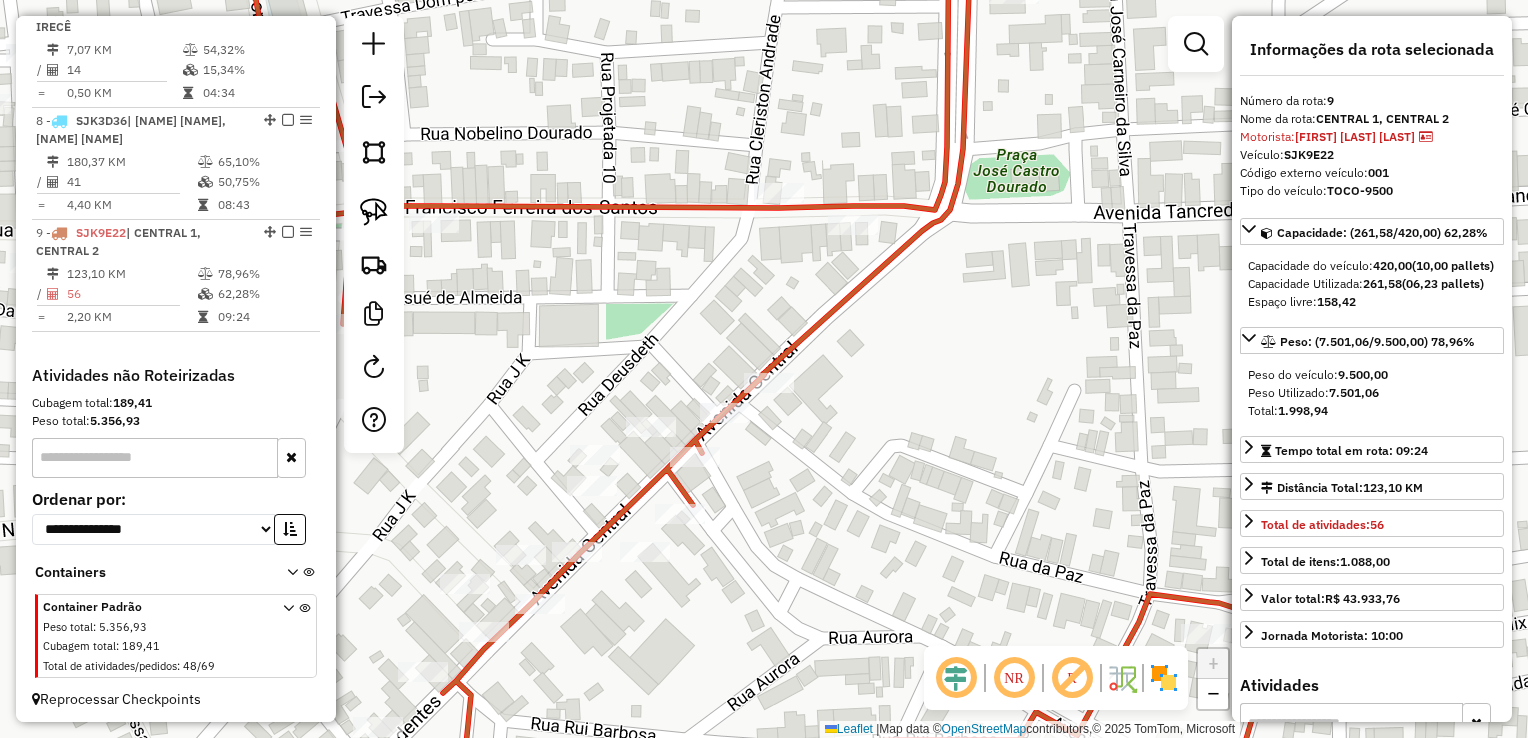 click on "Janela de atendimento Grade de atendimento Capacidade Transportadoras Veículos Cliente Pedidos  Rotas Selecione os dias de semana para filtrar as janelas de atendimento  Seg   Ter   Qua   Qui   Sex   Sáb   Dom  Informe o período da janela de atendimento: De: Até:  Filtrar exatamente a janela do cliente  Considerar janela de atendimento padrão  Selecione os dias de semana para filtrar as grades de atendimento  Seg   Ter   Qua   Qui   Sex   Sáb   Dom   Considerar clientes sem dia de atendimento cadastrado  Clientes fora do dia de atendimento selecionado Filtrar as atividades entre os valores definidos abaixo:  Peso mínimo:   Peso máximo:   Cubagem mínima:   Cubagem máxima:   De:   Até:  Filtrar as atividades entre o tempo de atendimento definido abaixo:  De:   Até:   Considerar capacidade total dos clientes não roteirizados Transportadora: Selecione um ou mais itens Tipo de veículo: Selecione um ou mais itens Veículo: Selecione um ou mais itens Motorista: Selecione um ou mais itens Nome: Rótulo:" 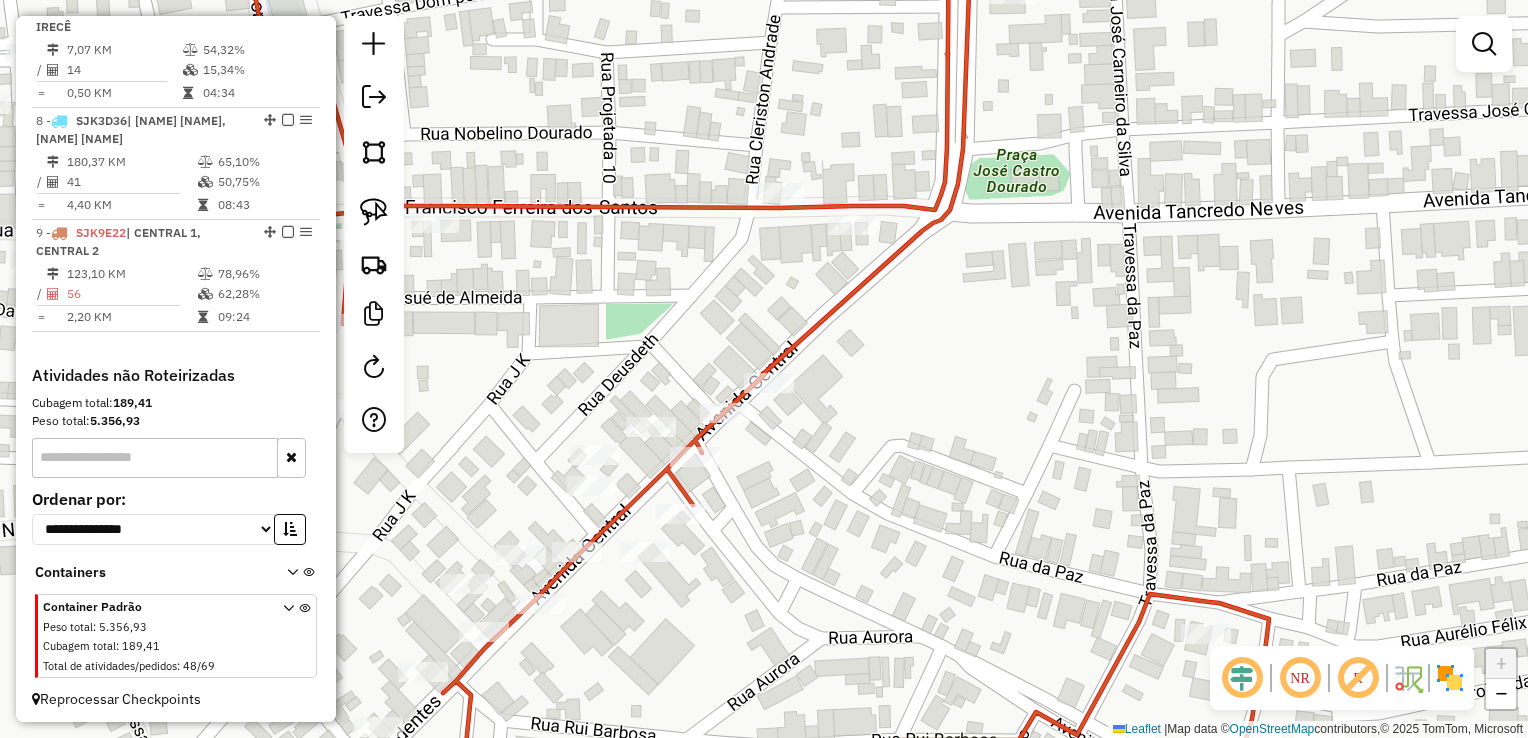 click on "Janela de atendimento Grade de atendimento Capacidade Transportadoras Veículos Cliente Pedidos  Rotas Selecione os dias de semana para filtrar as janelas de atendimento  Seg   Ter   Qua   Qui   Sex   Sáb   Dom  Informe o período da janela de atendimento: De: Até:  Filtrar exatamente a janela do cliente  Considerar janela de atendimento padrão  Selecione os dias de semana para filtrar as grades de atendimento  Seg   Ter   Qua   Qui   Sex   Sáb   Dom   Considerar clientes sem dia de atendimento cadastrado  Clientes fora do dia de atendimento selecionado Filtrar as atividades entre os valores definidos abaixo:  Peso mínimo:   Peso máximo:   Cubagem mínima:   Cubagem máxima:   De:   Até:  Filtrar as atividades entre o tempo de atendimento definido abaixo:  De:   Até:   Considerar capacidade total dos clientes não roteirizados Transportadora: Selecione um ou mais itens Tipo de veículo: Selecione um ou mais itens Veículo: Selecione um ou mais itens Motorista: Selecione um ou mais itens Nome: Rótulo:" 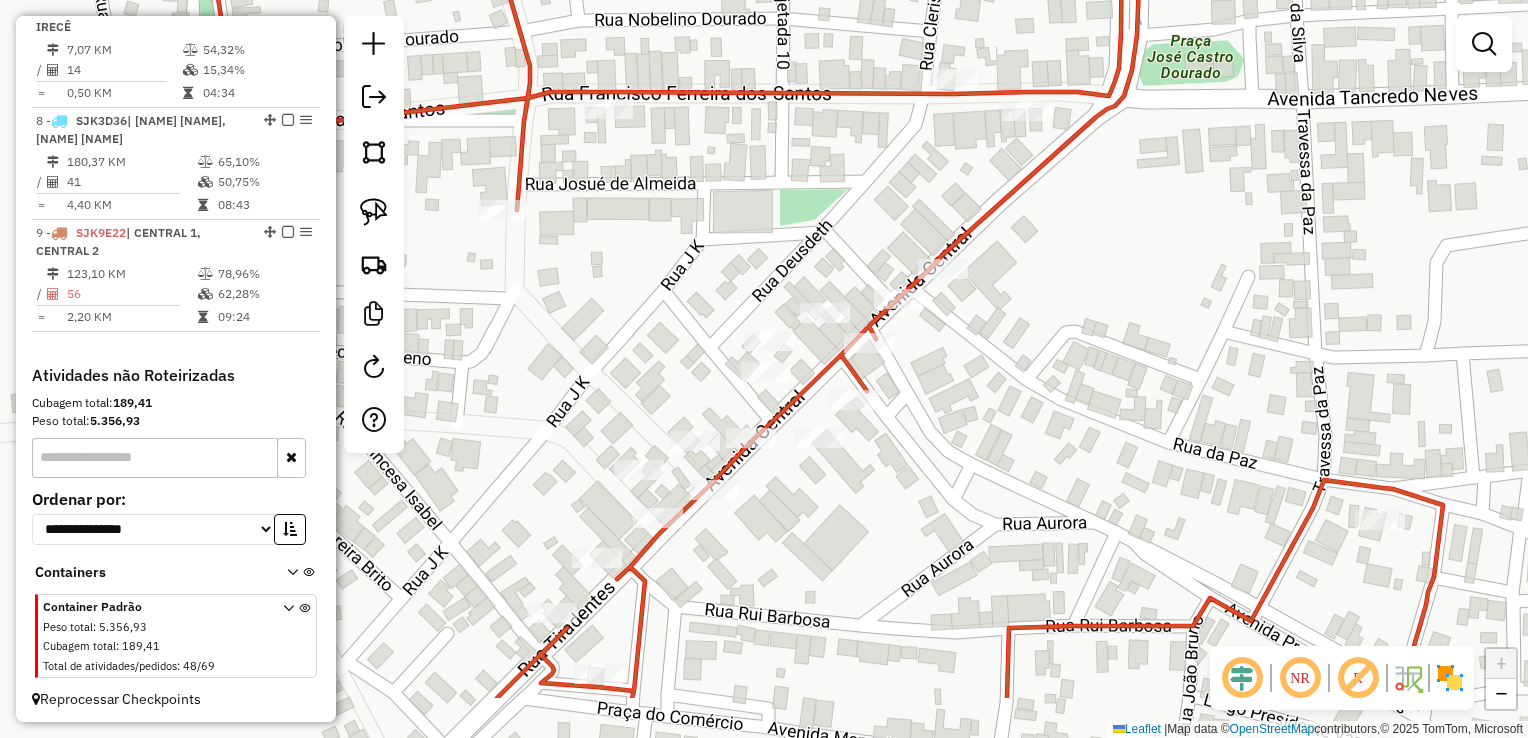 drag, startPoint x: 965, startPoint y: 454, endPoint x: 1167, endPoint y: 320, distance: 242.40462 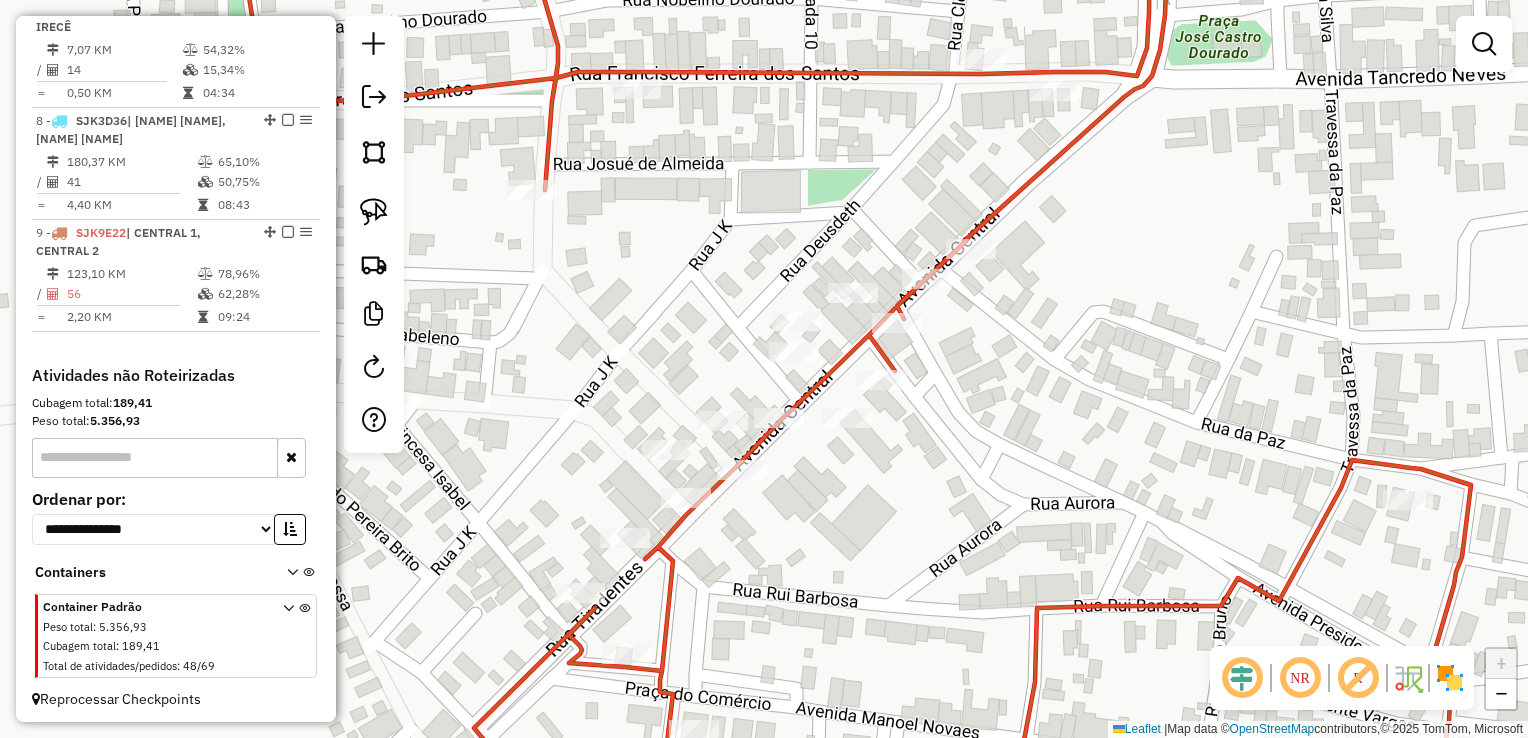 drag, startPoint x: 1026, startPoint y: 395, endPoint x: 1141, endPoint y: 344, distance: 125.80143 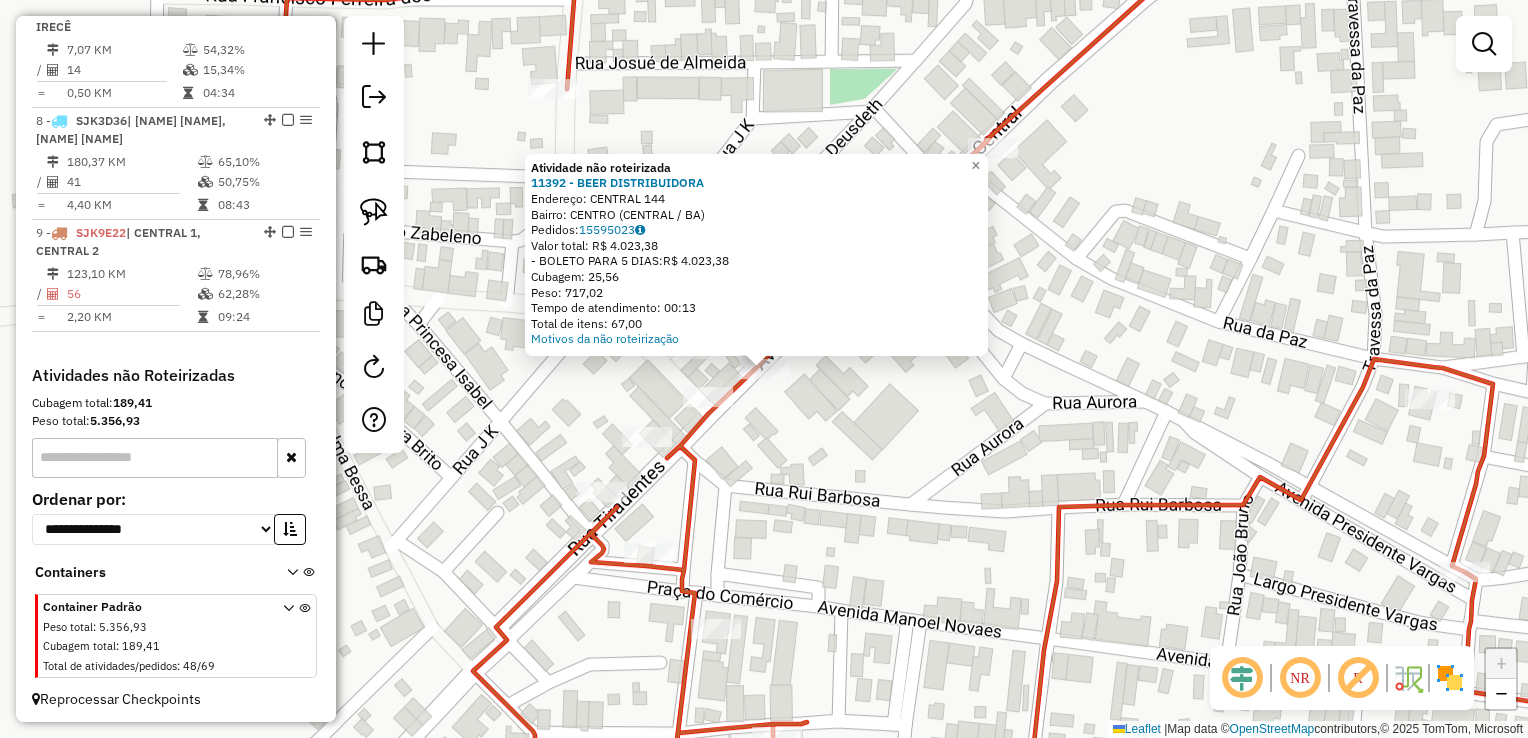 click on "Atividade não roteirizada 11392 - BEER DISTRIBUIDORA  Endereço:  CENTRAL 144   Bairro: CENTRO (CENTRAL / BA)   Pedidos:  15595023   Valor total: R$ 4.023,38   - BOLETO PARA 5 DIAS:  R$ 4.023,38   Cubagem: 25,56   Peso: 717,02   Tempo de atendimento: 00:13   Total de itens: 67,00  Motivos da não roteirização × Janela de atendimento Grade de atendimento Capacidade Transportadoras Veículos Cliente Pedidos  Rotas Selecione os dias de semana para filtrar as janelas de atendimento  Seg   Ter   Qua   Qui   Sex   Sáb   Dom  Informe o período da janela de atendimento: De: Até:  Filtrar exatamente a janela do cliente  Considerar janela de atendimento padrão  Selecione os dias de semana para filtrar as grades de atendimento  Seg   Ter   Qua   Qui   Sex   Sáb   Dom   Considerar clientes sem dia de atendimento cadastrado  Clientes fora do dia de atendimento selecionado Filtrar as atividades entre os valores definidos abaixo:  Peso mínimo:   Peso máximo:   Cubagem mínima:   Cubagem máxima:   De:   Até:  +" 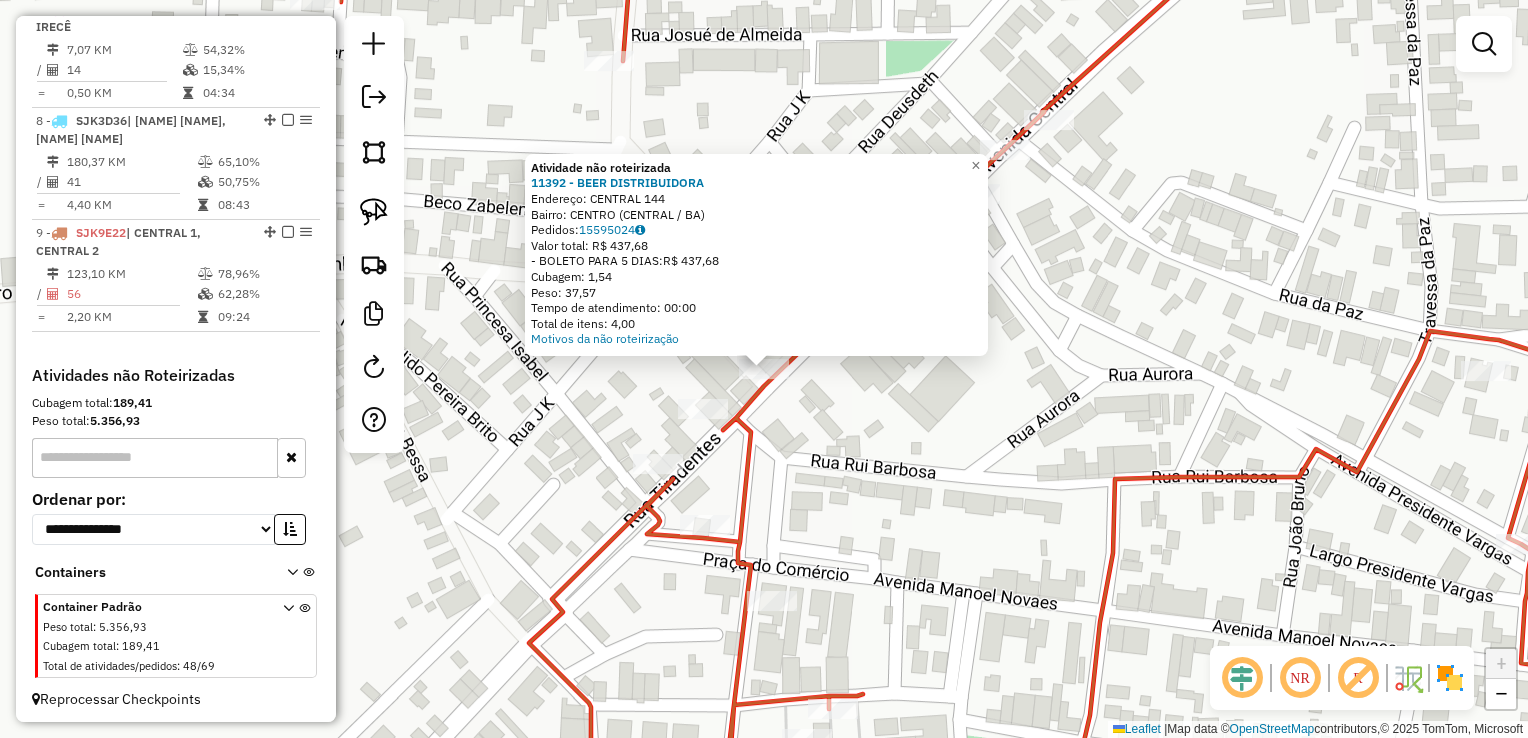 click on "Atividade não roteirizada 11392 - BEER DISTRIBUIDORA  Endereço:  CENTRAL 144   Bairro: CENTRO (CENTRAL / BA)   Pedidos:  15595024   Valor total: R$ 437,68   - BOLETO PARA 5 DIAS:  R$ 437,68   Cubagem: 1,54   Peso: 37,57   Tempo de atendimento: 00:00   Total de itens: 4,00  Motivos da não roteirização × Janela de atendimento Grade de atendimento Capacidade Transportadoras Veículos Cliente Pedidos  Rotas Selecione os dias de semana para filtrar as janelas de atendimento  Seg   Ter   Qua   Qui   Sex   Sáb   Dom  Informe o período da janela de atendimento: De: Até:  Filtrar exatamente a janela do cliente  Considerar janela de atendimento padrão  Selecione os dias de semana para filtrar as grades de atendimento  Seg   Ter   Qua   Qui   Sex   Sáb   Dom   Considerar clientes sem dia de atendimento cadastrado  Clientes fora do dia de atendimento selecionado Filtrar as atividades entre os valores definidos abaixo:  Peso mínimo:   Peso máximo:   Cubagem mínima:   Cubagem máxima:   De:   Até:   De:  De:" 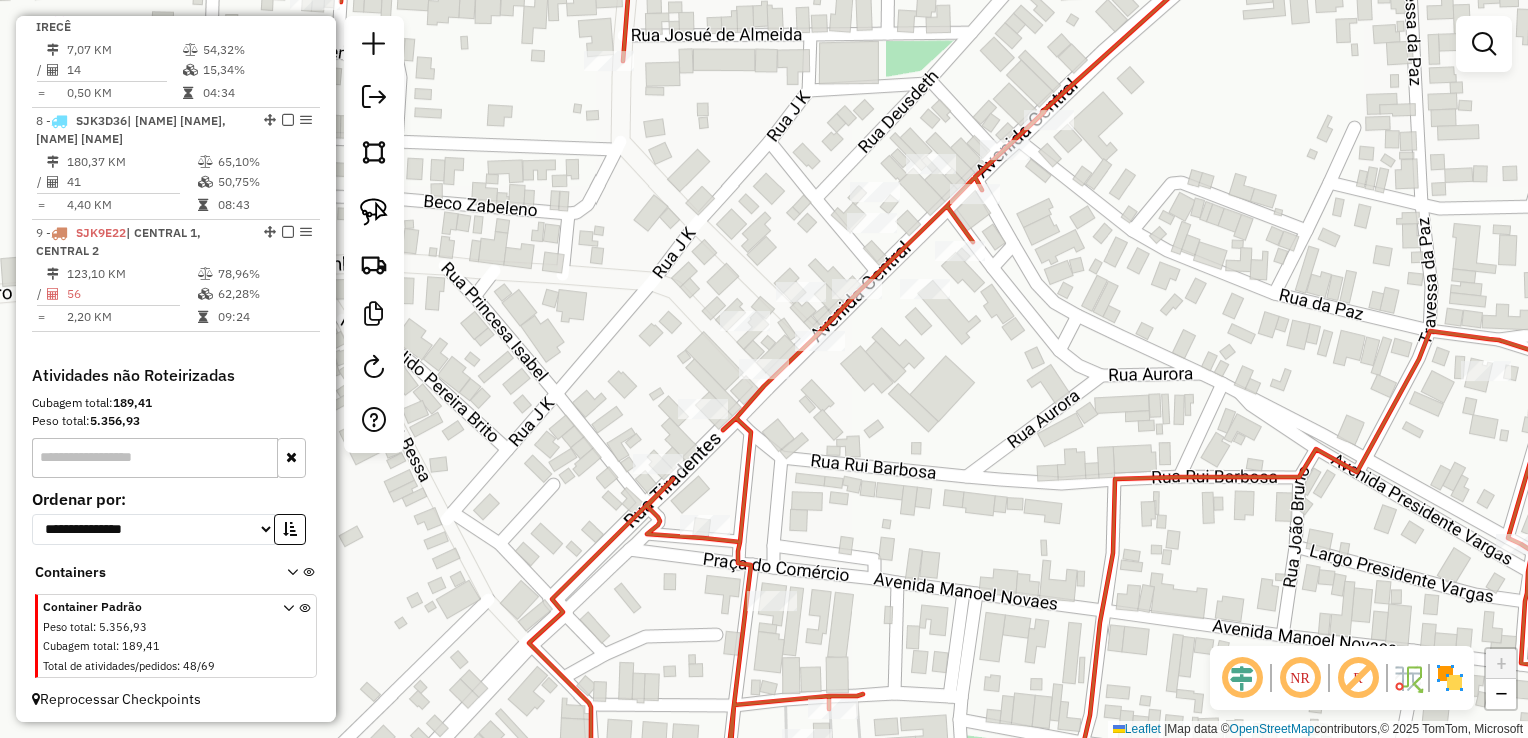drag, startPoint x: 983, startPoint y: 414, endPoint x: 960, endPoint y: 473, distance: 63.324562 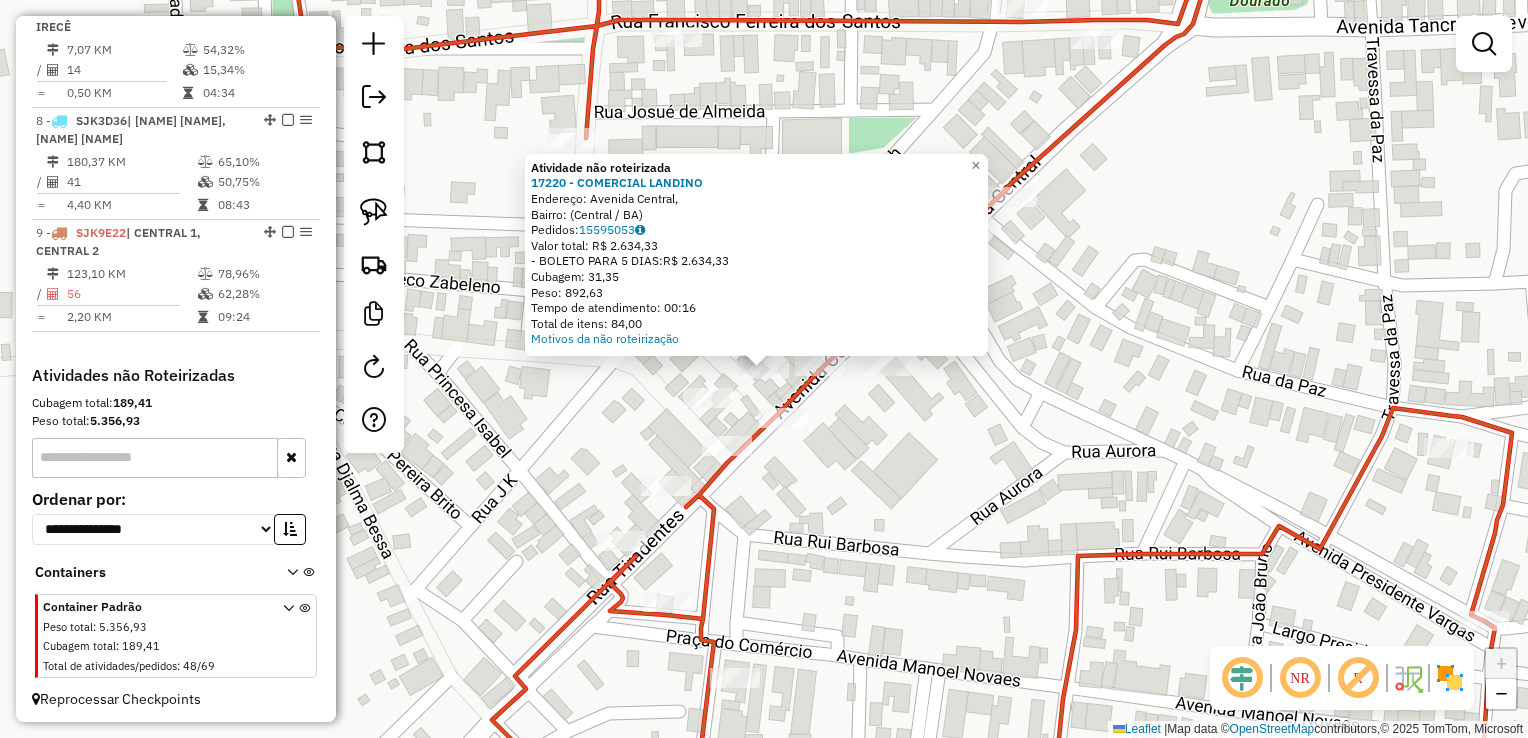 click on "Atividade não roteirizada [NUMBER] - COMERCIAL LANDINO  Endereço: Avenida Central,    Bairro:  ([CITY] / [STATE])   Pedidos:  [NUMBER]   Valor total: R$ 2.634,33   - BOLETO PARA 5 DIAS:  R$ 2.634,33   Cubagem: 31,35   Peso: 892,63   Tempo de atendimento: 00:16   Total de itens: 84,00  Motivos da não roteirização × Janela de atendimento Grade de atendimento Capacidade Transportadoras Veículos Cliente Pedidos  Rotas Selecione os dias de semana para filtrar as janelas de atendimento  Seg   Ter   Qua   Qui   Sex   Sáb   Dom  Informe o período da janela de atendimento: De: Até:  Filtrar exatamente a janela do cliente  Considerar janela de atendimento padrão  Selecione os dias de semana para filtrar as grades de atendimento  Seg   Ter   Qua   Qui   Sex   Sáb   Dom   Considerar clientes sem dia de atendimento cadastrado  Clientes fora do dia de atendimento selecionado Filtrar as atividades entre os valores definidos abaixo:  Peso mínimo:   Peso máximo:   Cubagem mínima:   Cubagem máxima:   De:   Até:  De:" 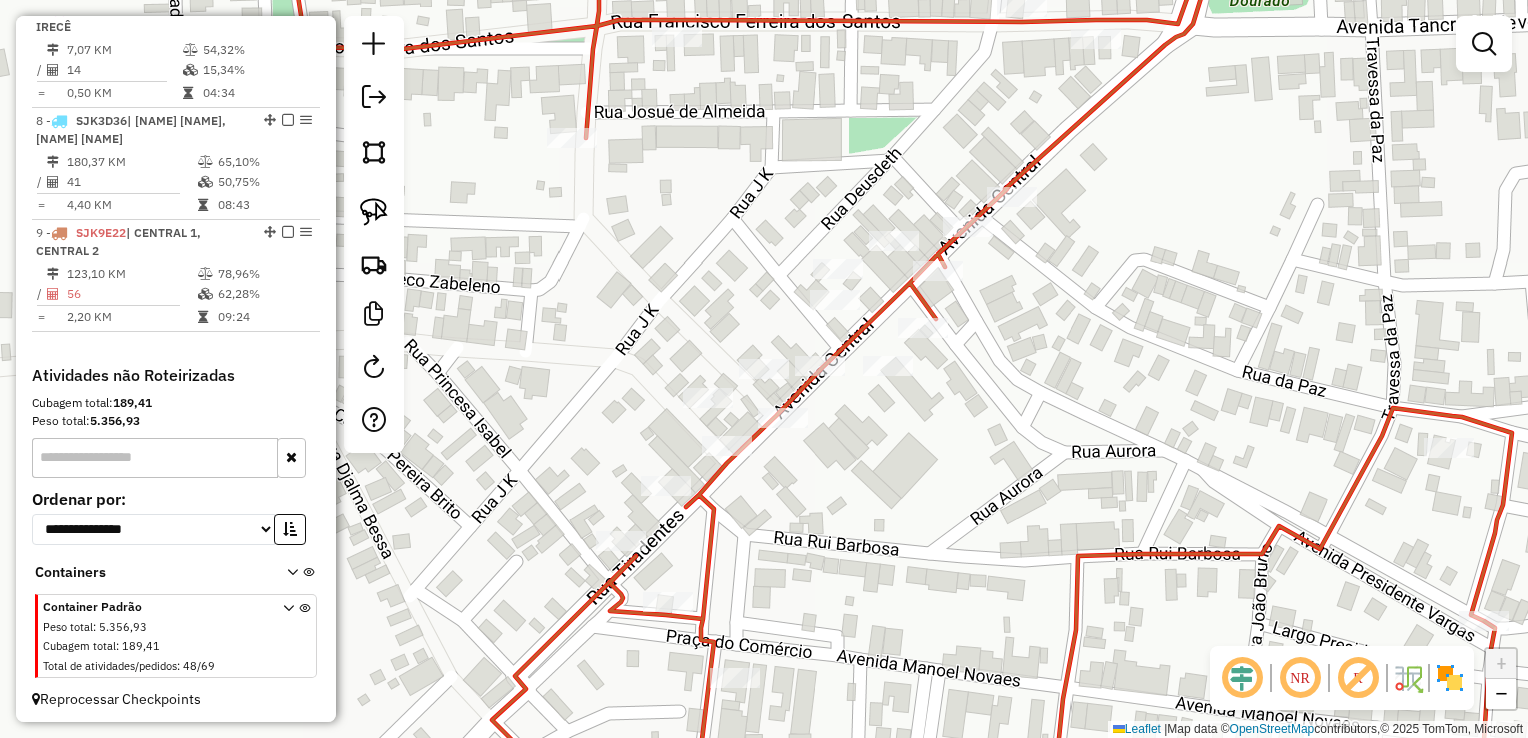 drag, startPoint x: 956, startPoint y: 418, endPoint x: 938, endPoint y: 522, distance: 105.546196 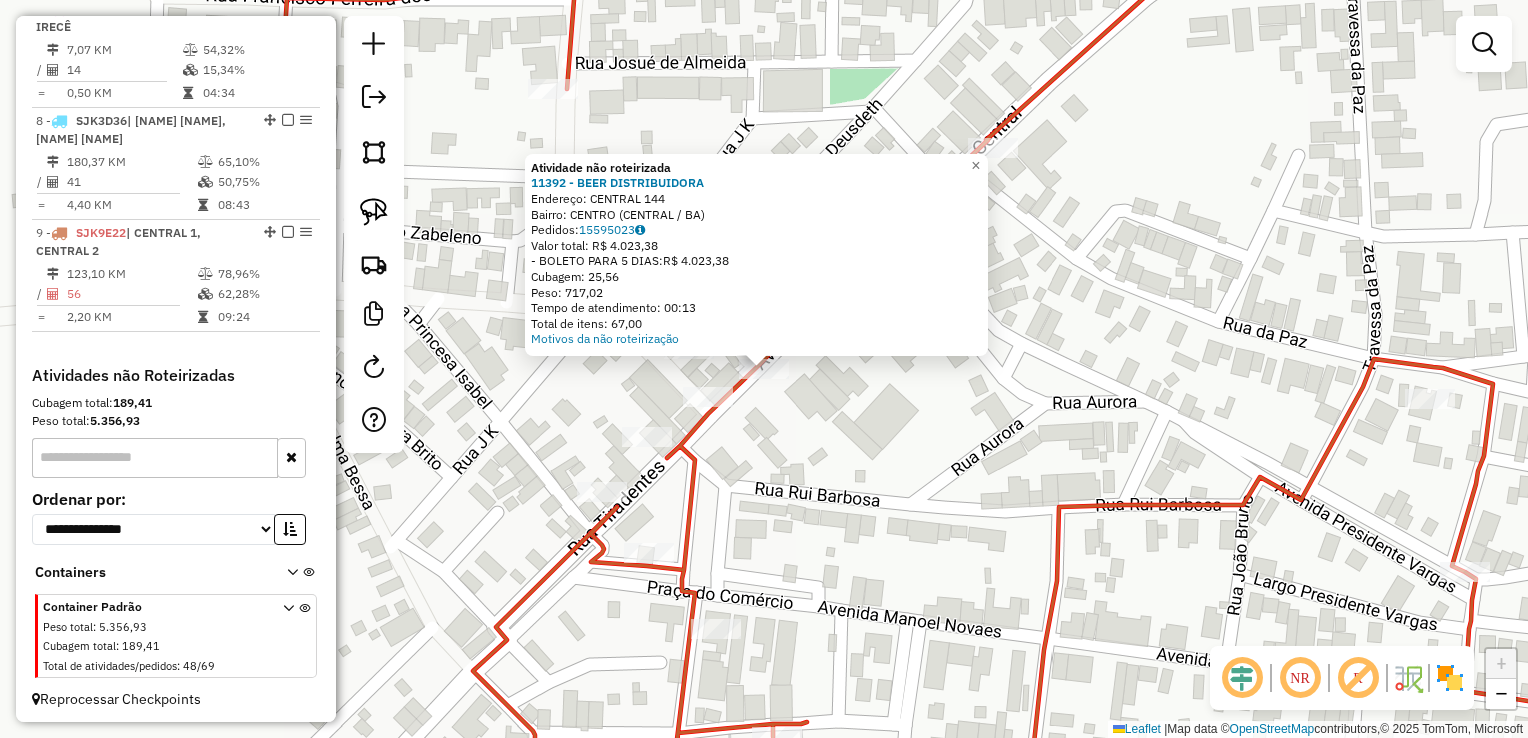 drag, startPoint x: 845, startPoint y: 442, endPoint x: 844, endPoint y: 479, distance: 37.01351 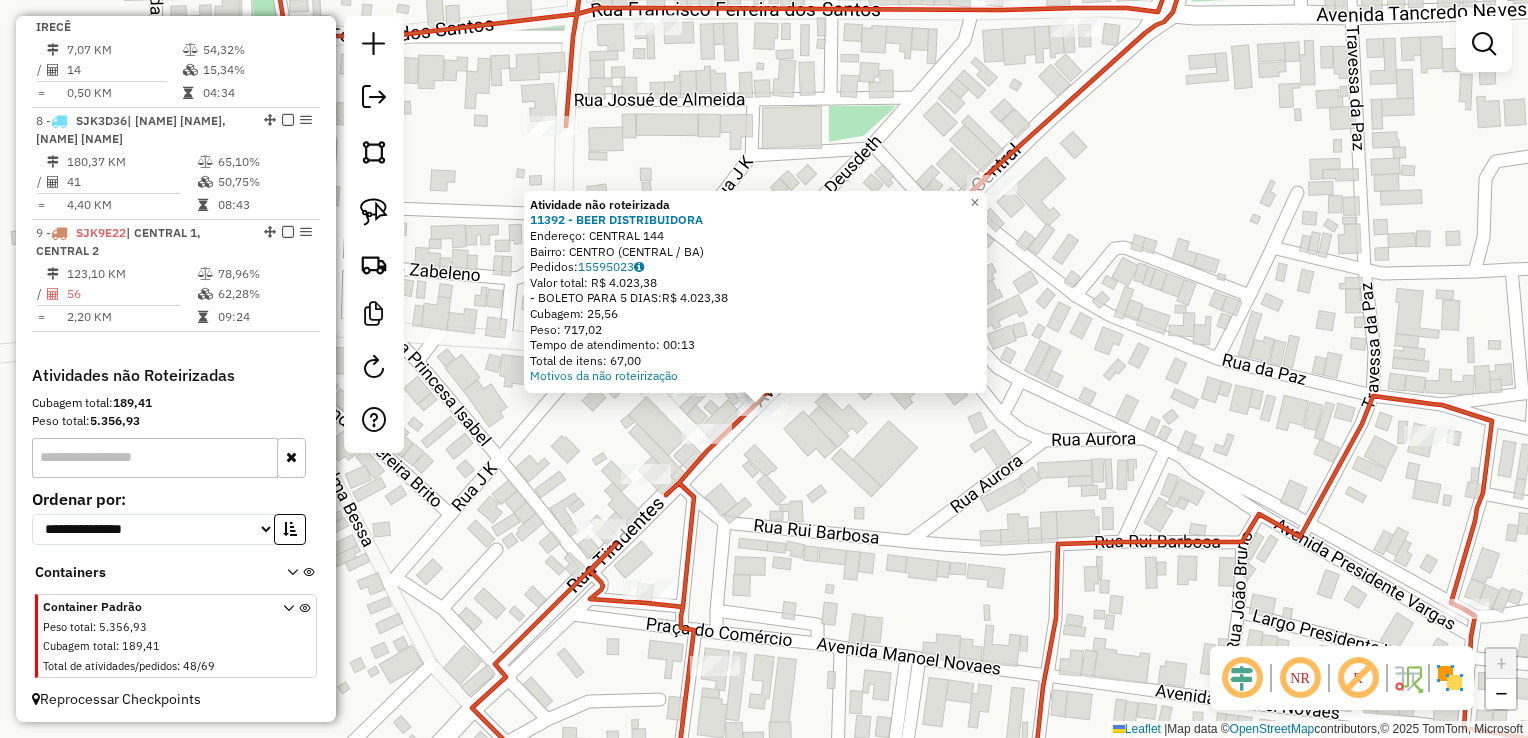 click on "Atividade não roteirizada 11392 - BEER DISTRIBUIDORA  Endereço:  CENTRAL 144   Bairro: CENTRO (CENTRAL / BA)   Pedidos:  15595023   Valor total: R$ 4.023,38   - BOLETO PARA 5 DIAS:  R$ 4.023,38   Cubagem: 25,56   Peso: 717,02   Tempo de atendimento: 00:13   Total de itens: 67,00  Motivos da não roteirização × Janela de atendimento Grade de atendimento Capacidade Transportadoras Veículos Cliente Pedidos  Rotas Selecione os dias de semana para filtrar as janelas de atendimento  Seg   Ter   Qua   Qui   Sex   Sáb   Dom  Informe o período da janela de atendimento: De: Até:  Filtrar exatamente a janela do cliente  Considerar janela de atendimento padrão  Selecione os dias de semana para filtrar as grades de atendimento  Seg   Ter   Qua   Qui   Sex   Sáb   Dom   Considerar clientes sem dia de atendimento cadastrado  Clientes fora do dia de atendimento selecionado Filtrar as atividades entre os valores definidos abaixo:  Peso mínimo:   Peso máximo:   Cubagem mínima:   Cubagem máxima:   De:   Até:  +" 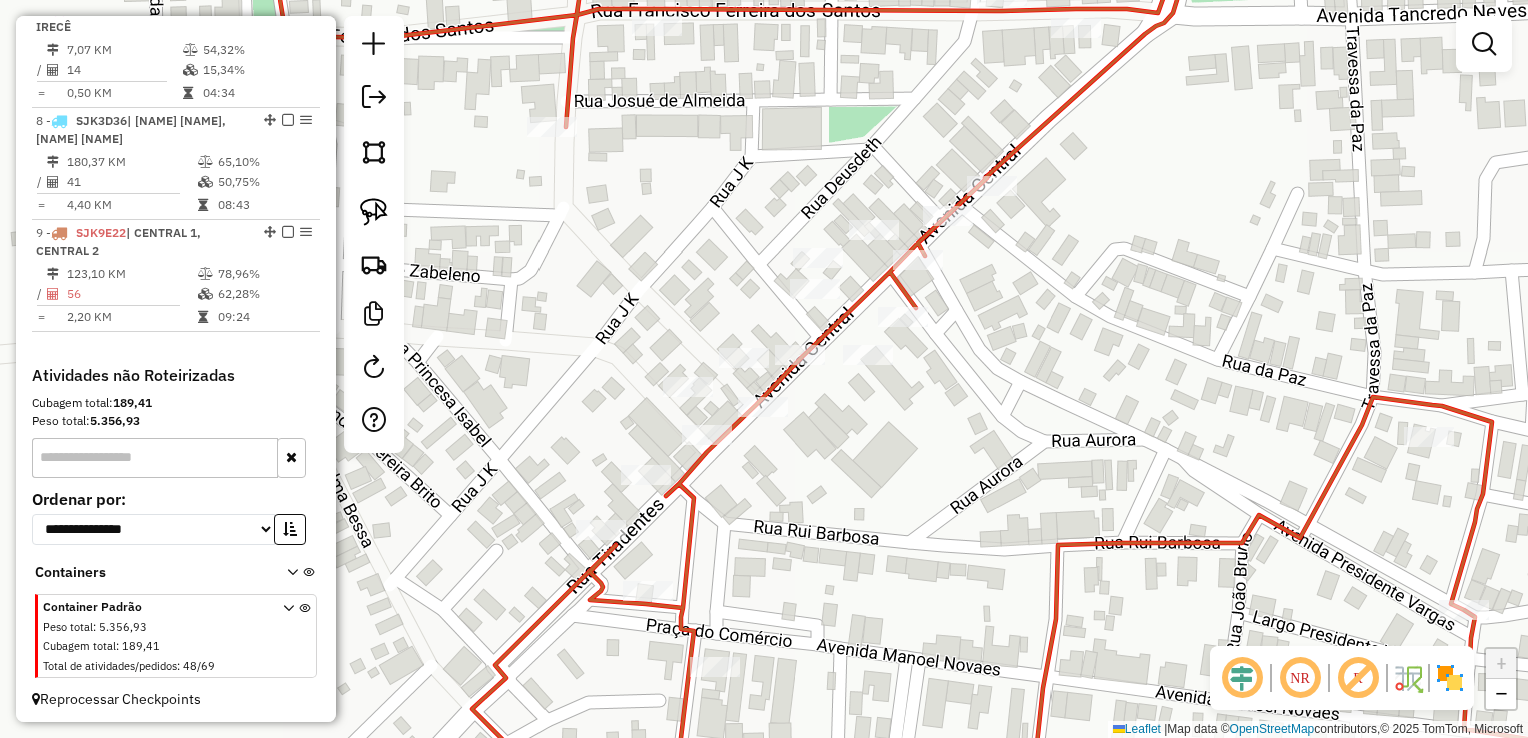 click on "Janela de atendimento Grade de atendimento Capacidade Transportadoras Veículos Cliente Pedidos  Rotas Selecione os dias de semana para filtrar as janelas de atendimento  Seg   Ter   Qua   Qui   Sex   Sáb   Dom  Informe o período da janela de atendimento: De: Até:  Filtrar exatamente a janela do cliente  Considerar janela de atendimento padrão  Selecione os dias de semana para filtrar as grades de atendimento  Seg   Ter   Qua   Qui   Sex   Sáb   Dom   Considerar clientes sem dia de atendimento cadastrado  Clientes fora do dia de atendimento selecionado Filtrar as atividades entre os valores definidos abaixo:  Peso mínimo:   Peso máximo:   Cubagem mínima:   Cubagem máxima:   De:   Até:  Filtrar as atividades entre o tempo de atendimento definido abaixo:  De:   Até:   Considerar capacidade total dos clientes não roteirizados Transportadora: Selecione um ou mais itens Tipo de veículo: Selecione um ou mais itens Veículo: Selecione um ou mais itens Motorista: Selecione um ou mais itens Nome: Rótulo:" 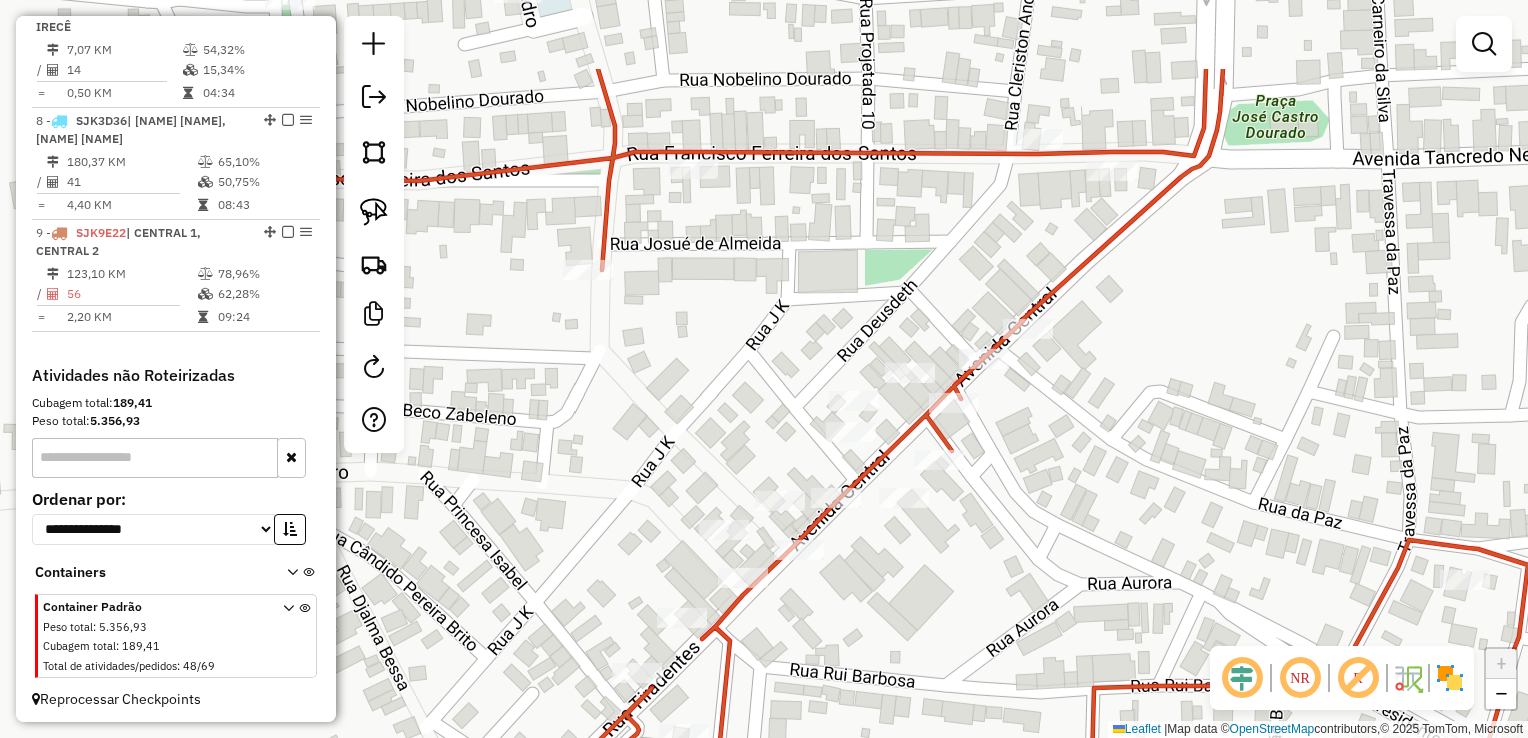 drag, startPoint x: 755, startPoint y: 273, endPoint x: 586, endPoint y: 233, distance: 173.66922 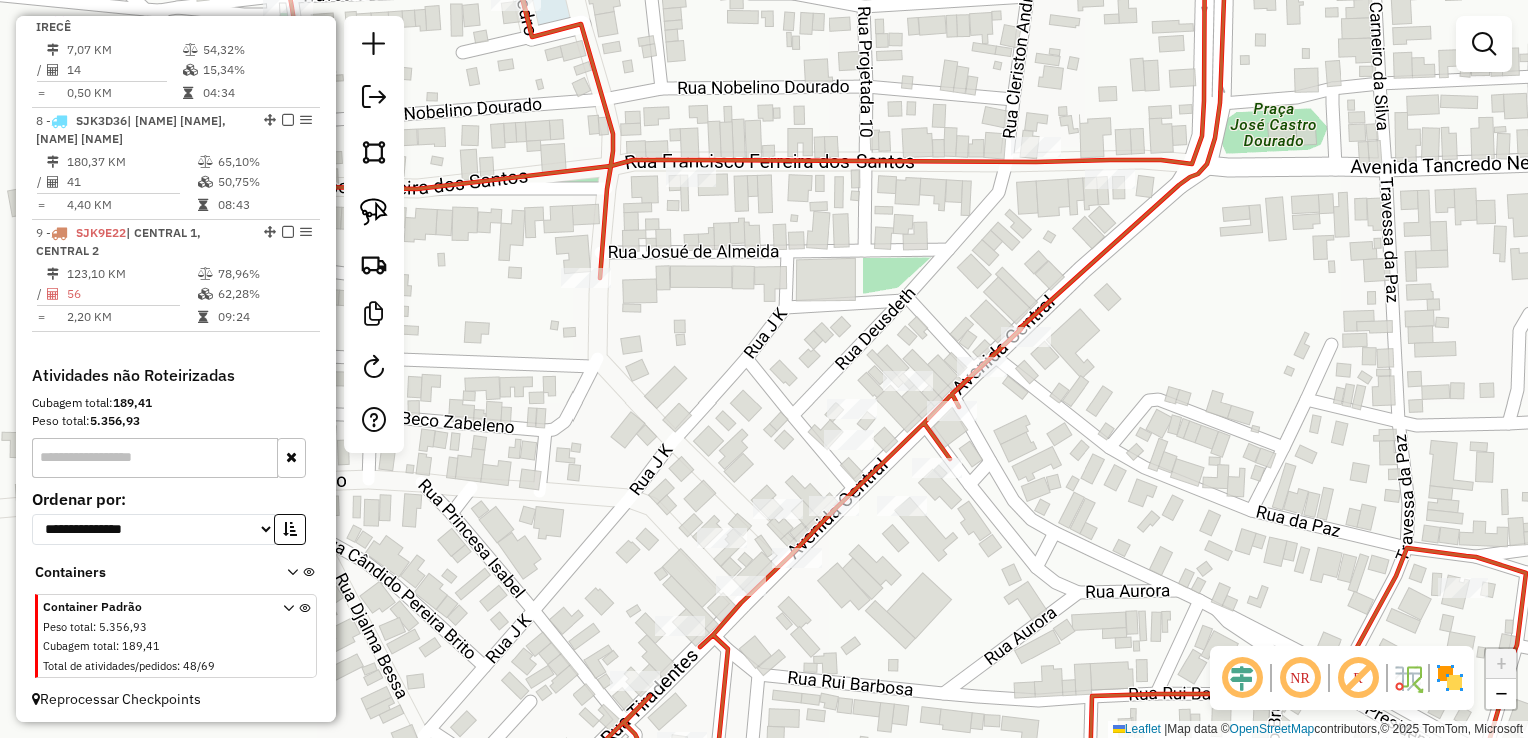 drag, startPoint x: 1124, startPoint y: 480, endPoint x: 946, endPoint y: 369, distance: 209.77368 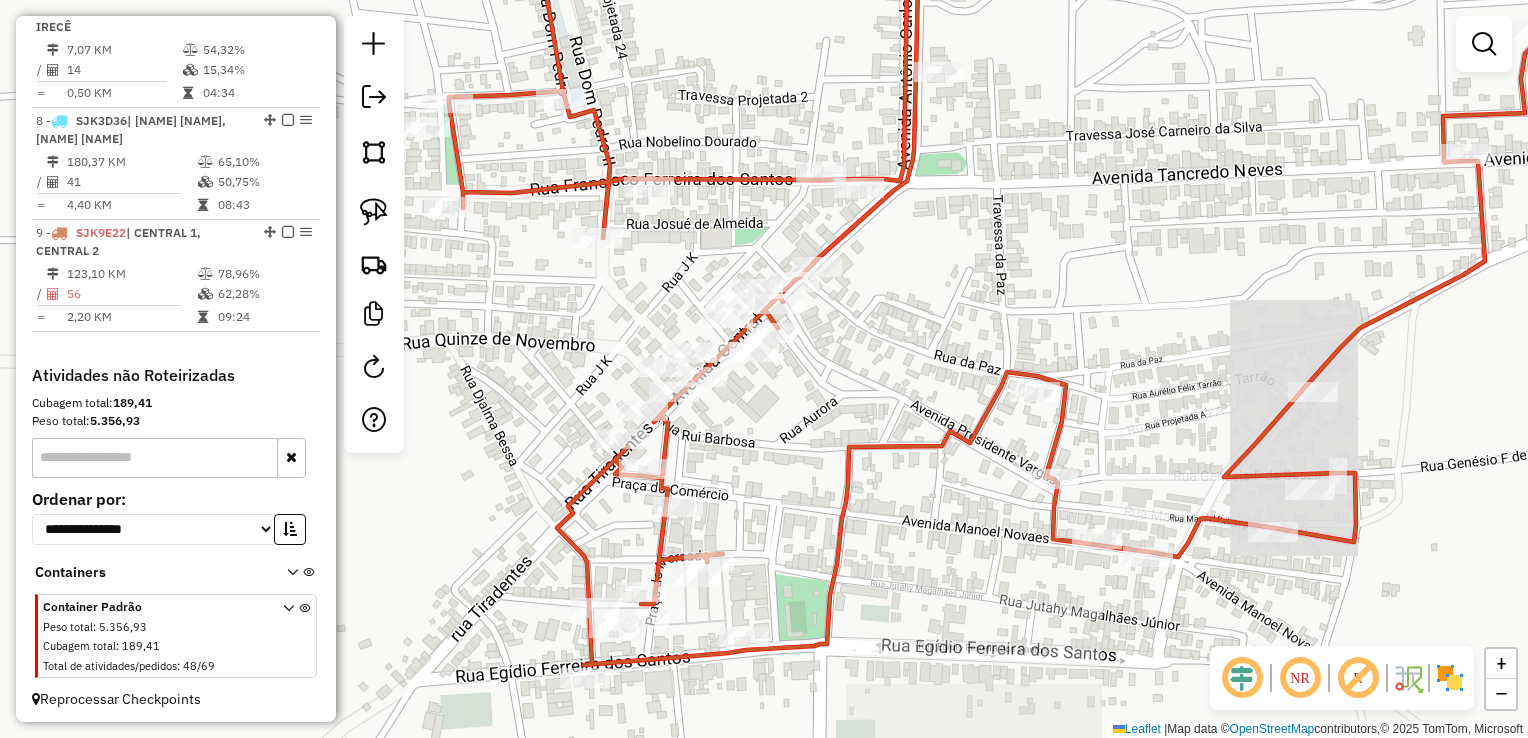 drag, startPoint x: 1017, startPoint y: 321, endPoint x: 799, endPoint y: 277, distance: 222.39604 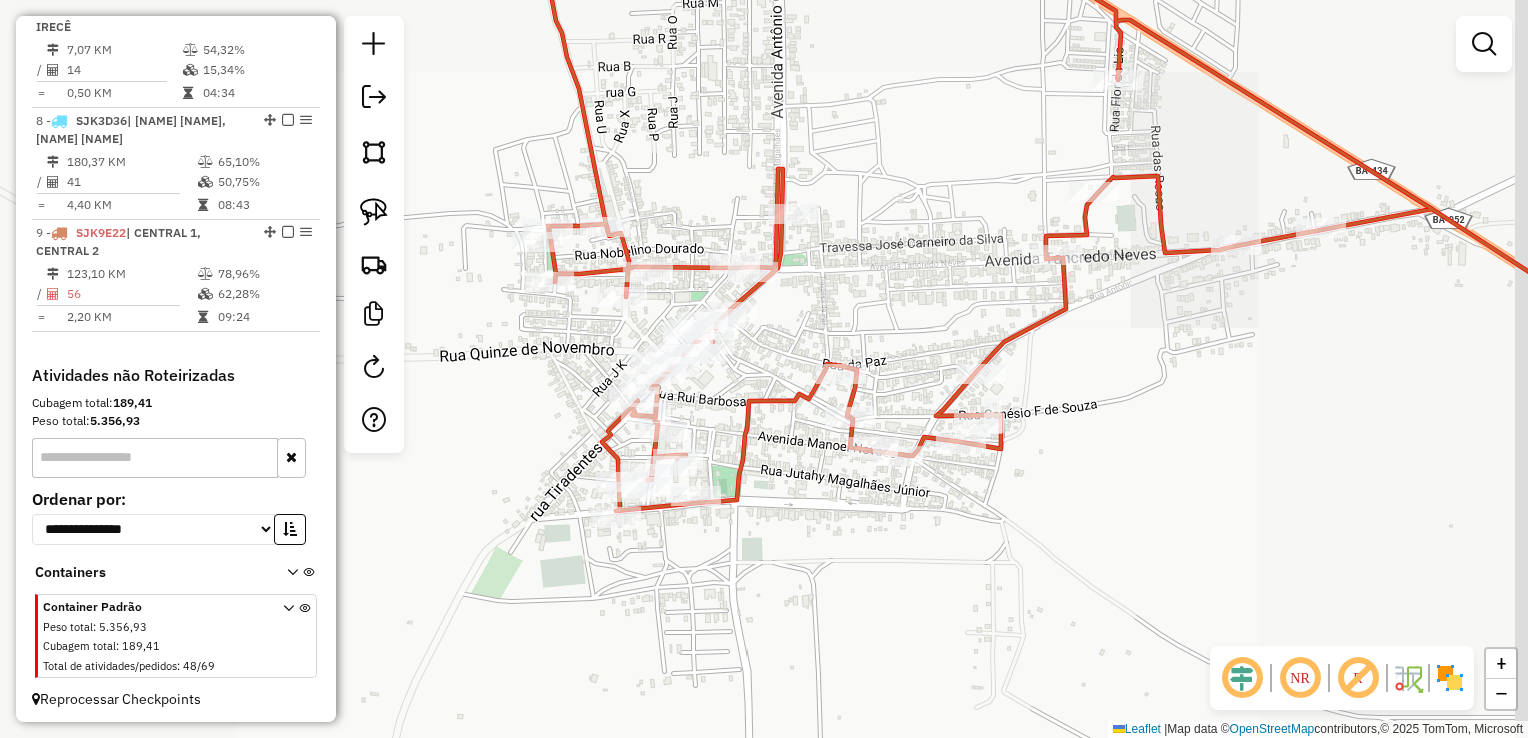 drag, startPoint x: 932, startPoint y: 270, endPoint x: 847, endPoint y: 388, distance: 145.42696 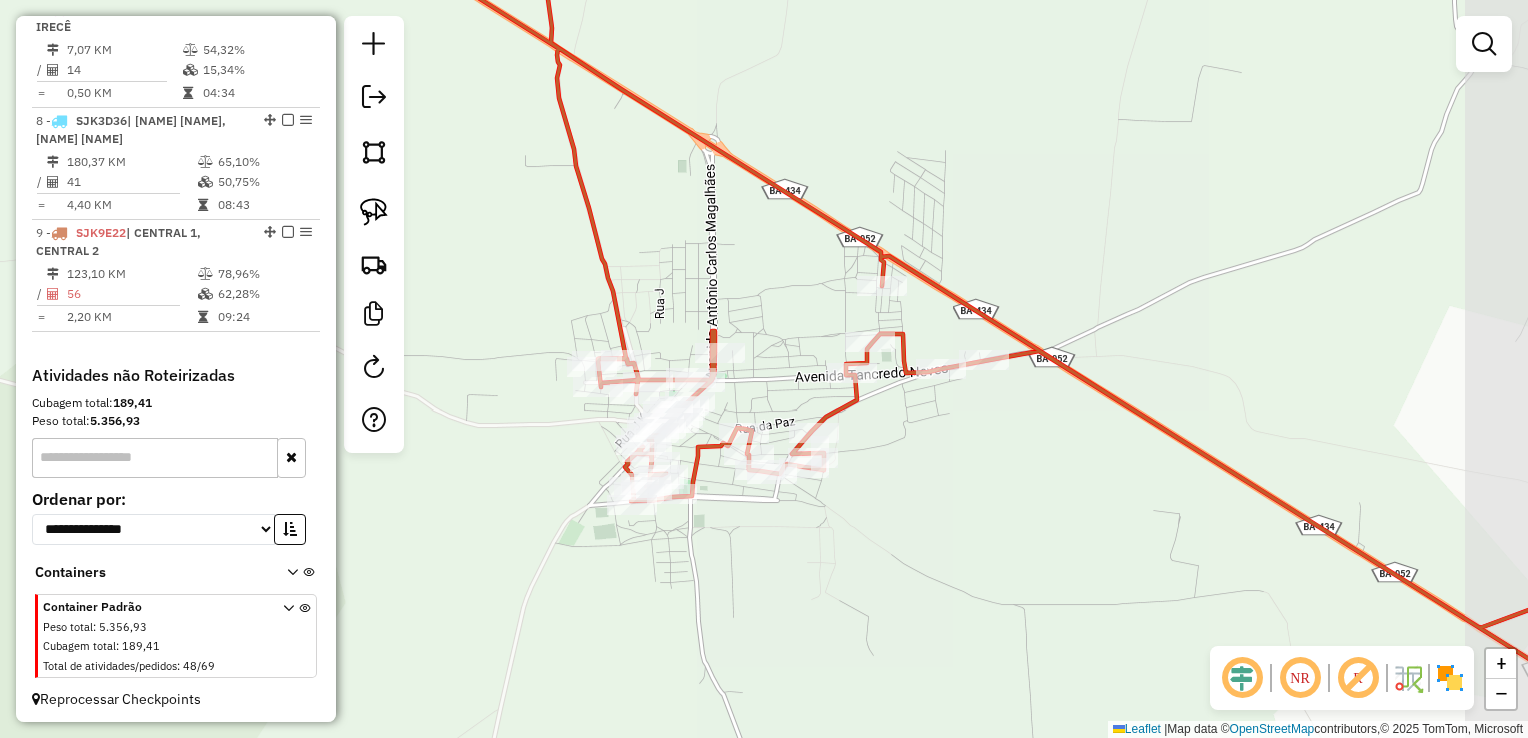 drag, startPoint x: 993, startPoint y: 451, endPoint x: 910, endPoint y: 430, distance: 85.61542 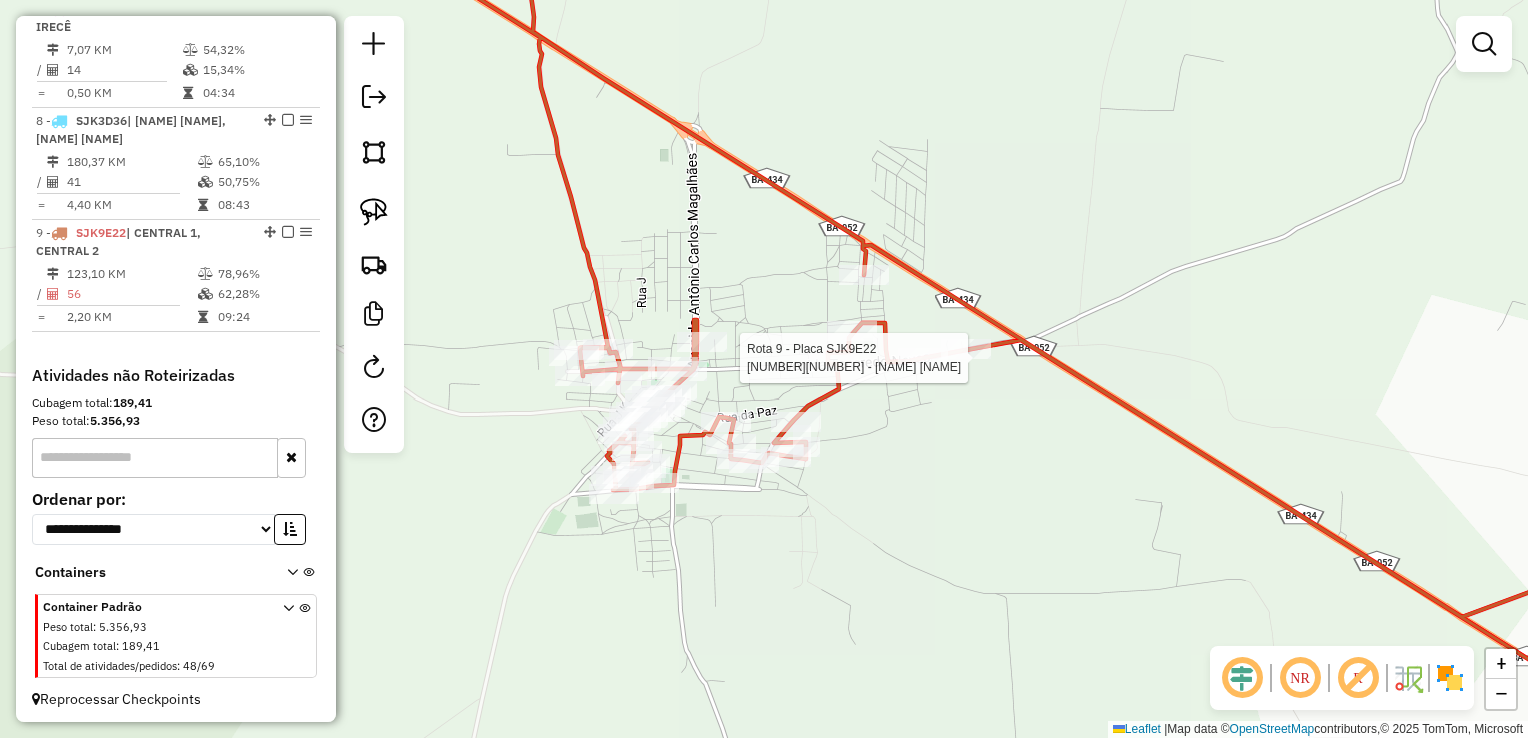 click on "Rota 9 - Placa SJK9E22  10853 - MERCADINHO DUDA Janela de atendimento Grade de atendimento Capacidade Transportadoras Veículos Cliente Pedidos  Rotas Selecione os dias de semana para filtrar as janelas de atendimento  Seg   Ter   Qua   Qui   Sex   Sáb   Dom  Informe o período da janela de atendimento: De: Até:  Filtrar exatamente a janela do cliente  Considerar janela de atendimento padrão  Selecione os dias de semana para filtrar as grades de atendimento  Seg   Ter   Qua   Qui   Sex   Sáb   Dom   Considerar clientes sem dia de atendimento cadastrado  Clientes fora do dia de atendimento selecionado Filtrar as atividades entre os valores definidos abaixo:  Peso mínimo:   Peso máximo:   Cubagem mínima:   Cubagem máxima:   De:   Até:  Filtrar as atividades entre o tempo de atendimento definido abaixo:  De:   Até:   Considerar capacidade total dos clientes não roteirizados Transportadora: Selecione um ou mais itens Tipo de veículo: Selecione um ou mais itens Veículo: Selecione um ou mais itens De:" 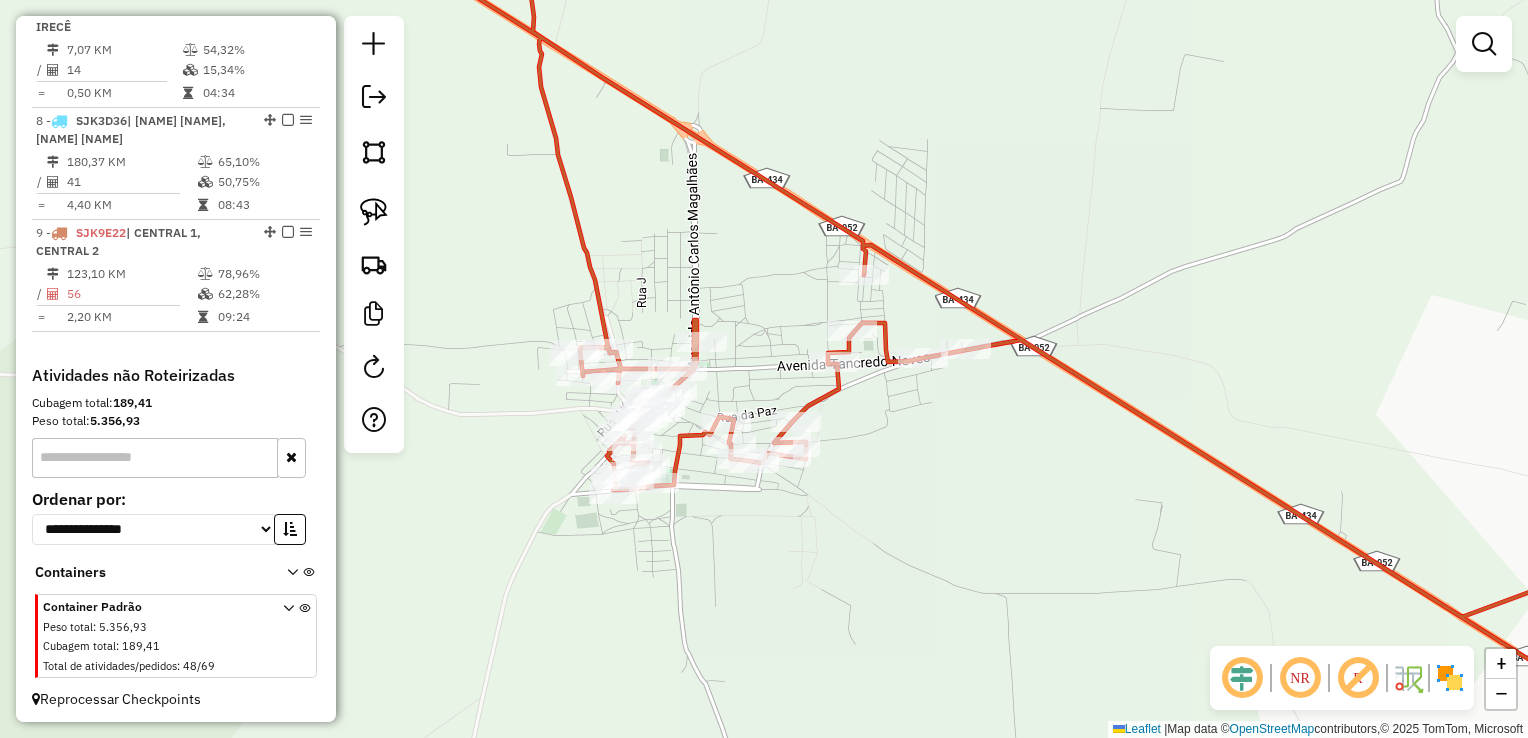 click 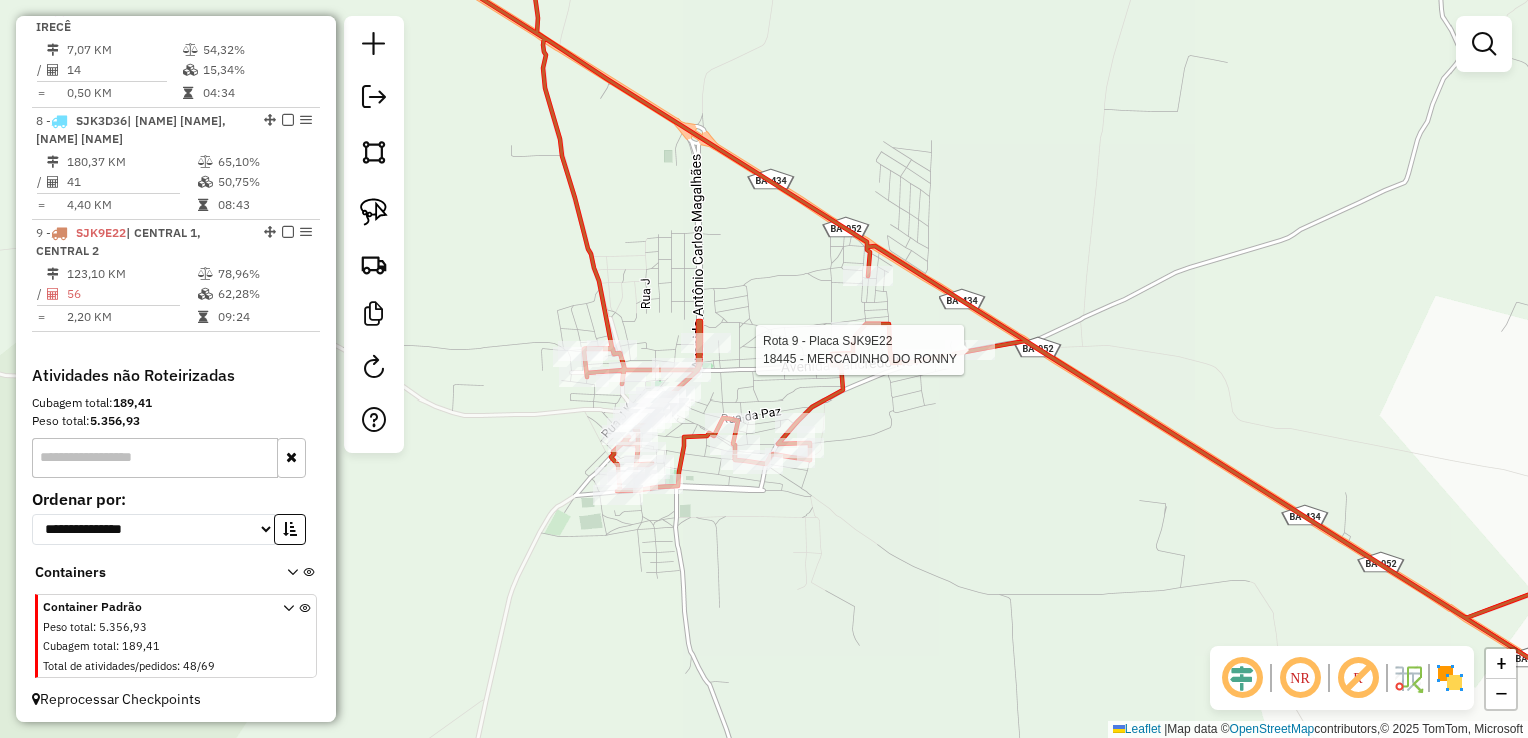 click 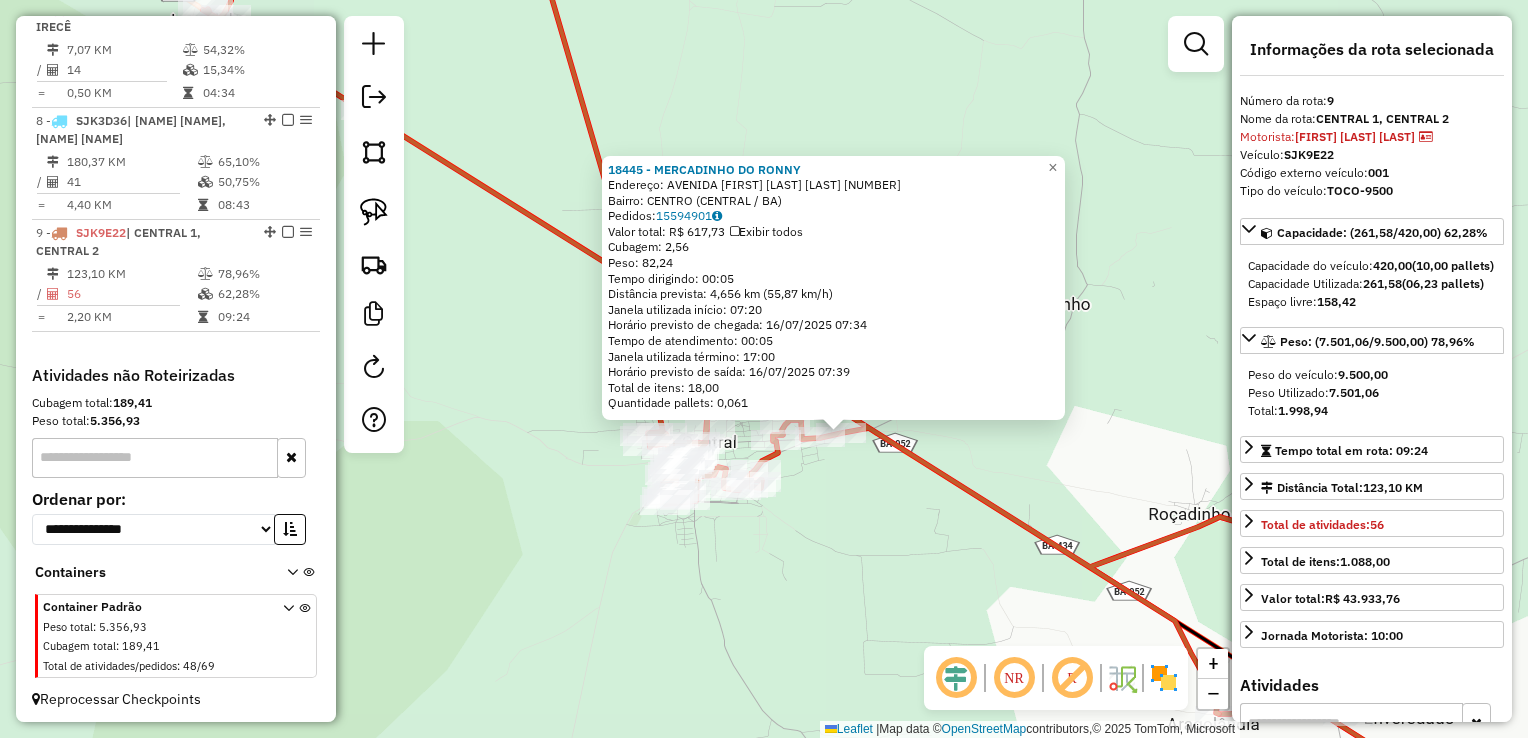 drag, startPoint x: 889, startPoint y: 514, endPoint x: 797, endPoint y: 421, distance: 130.81667 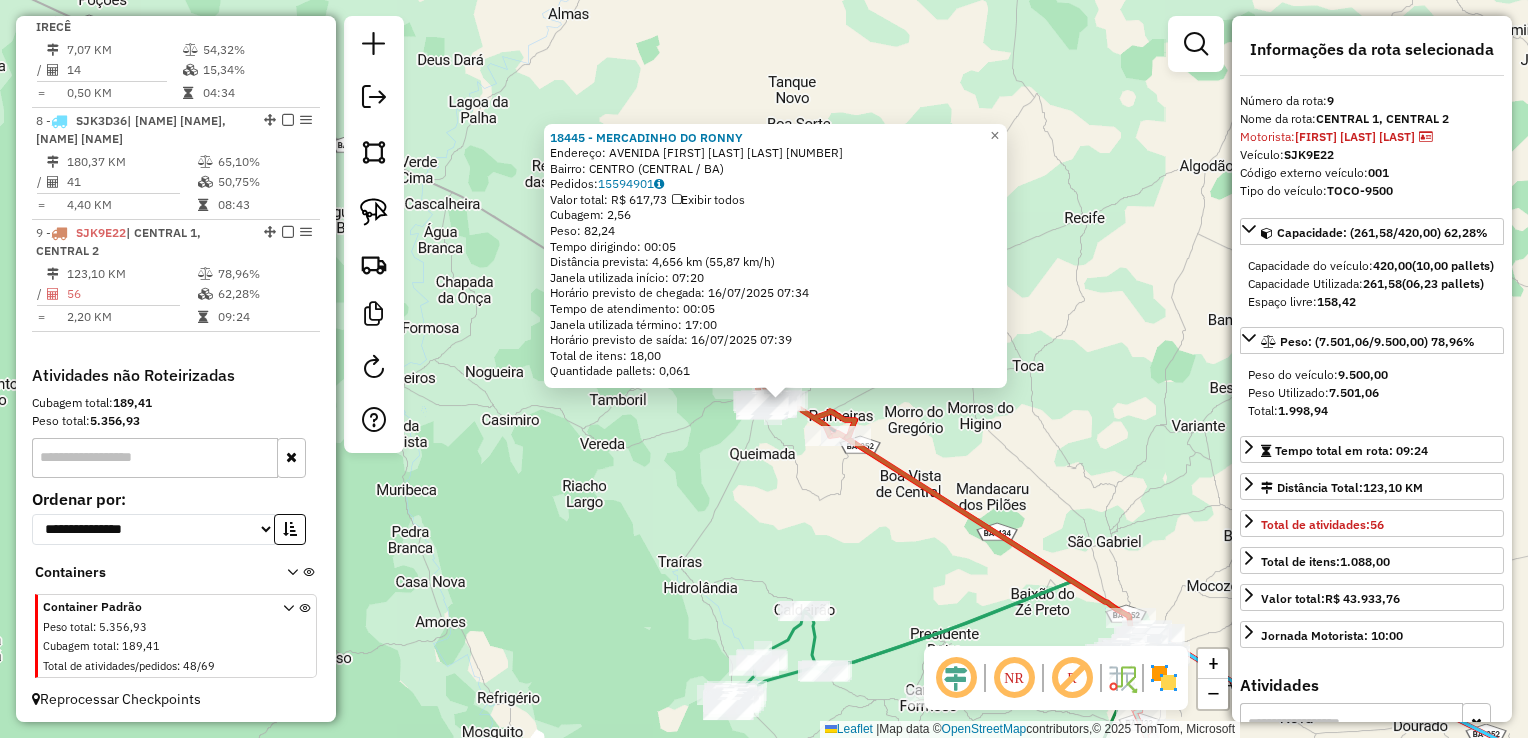 drag, startPoint x: 768, startPoint y: 482, endPoint x: 701, endPoint y: 386, distance: 117.06836 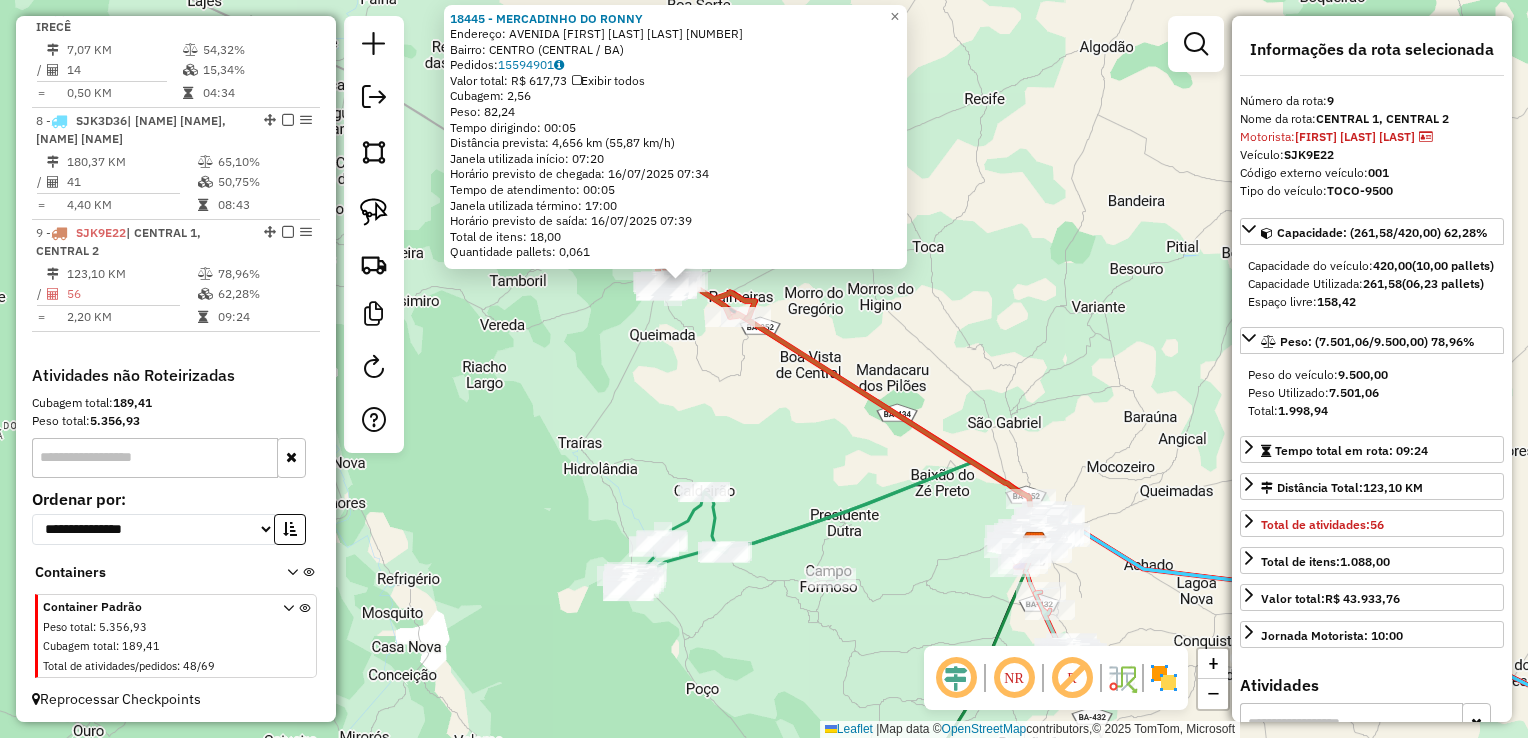 drag, startPoint x: 801, startPoint y: 453, endPoint x: 719, endPoint y: 374, distance: 113.86395 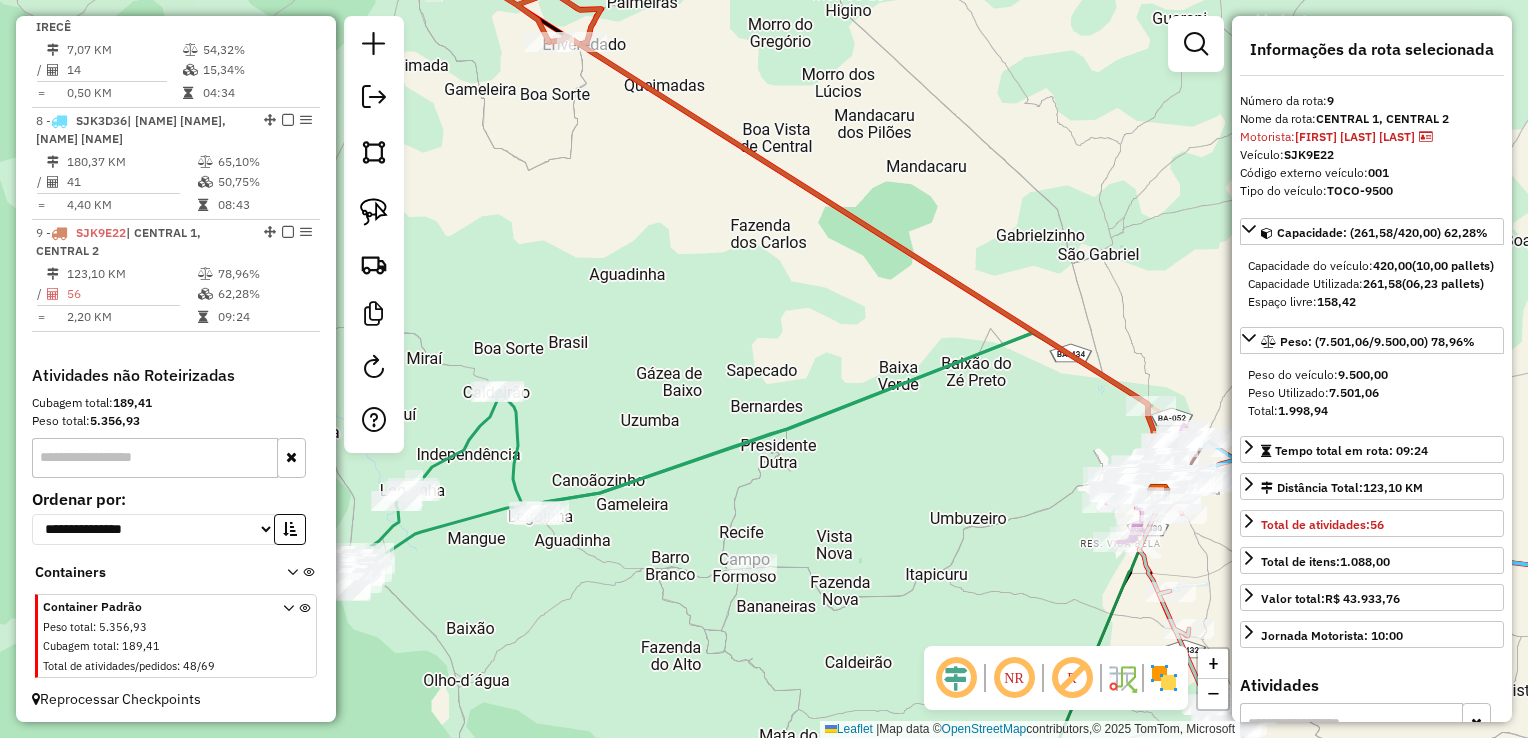drag, startPoint x: 844, startPoint y: 511, endPoint x: 772, endPoint y: 329, distance: 195.72429 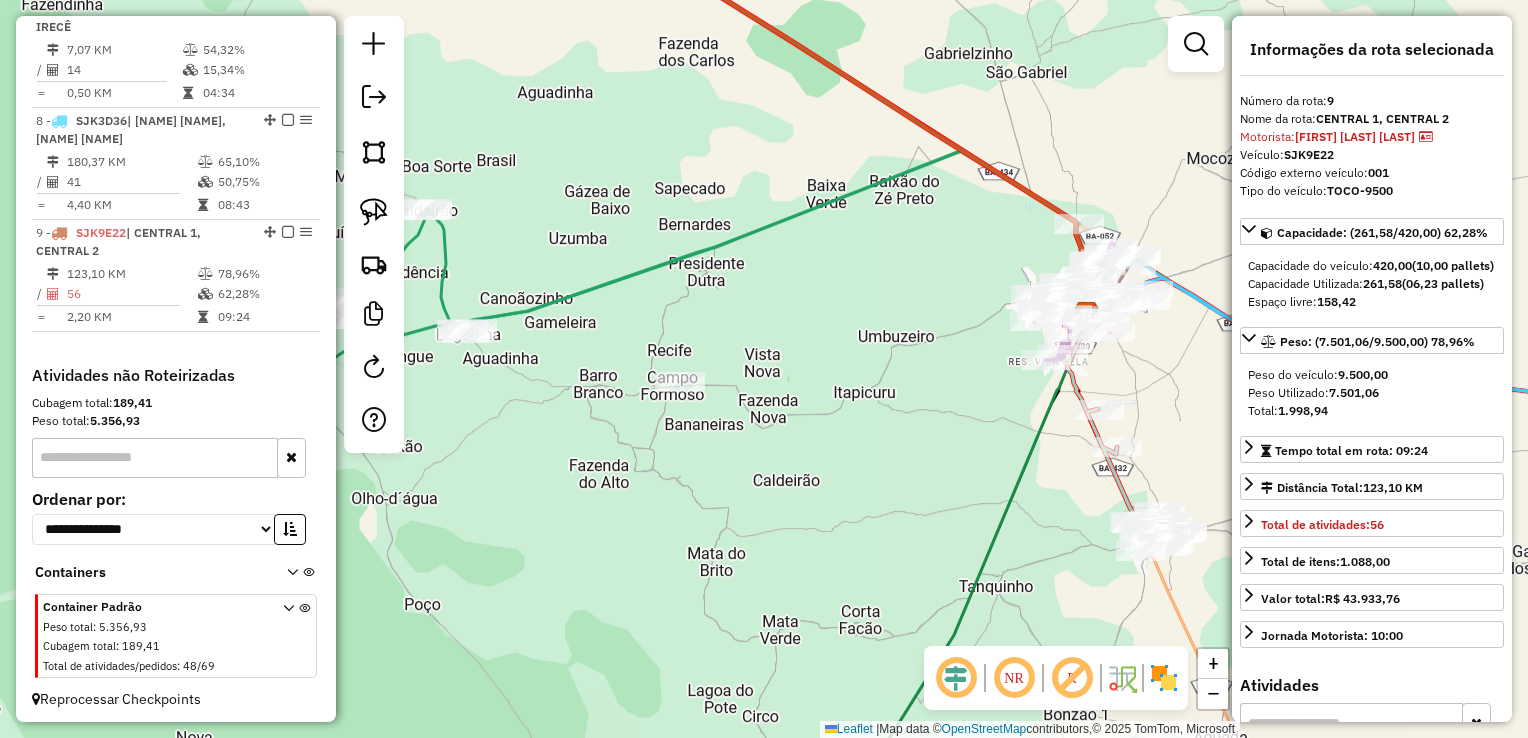 drag, startPoint x: 852, startPoint y: 429, endPoint x: 724, endPoint y: 306, distance: 177.51901 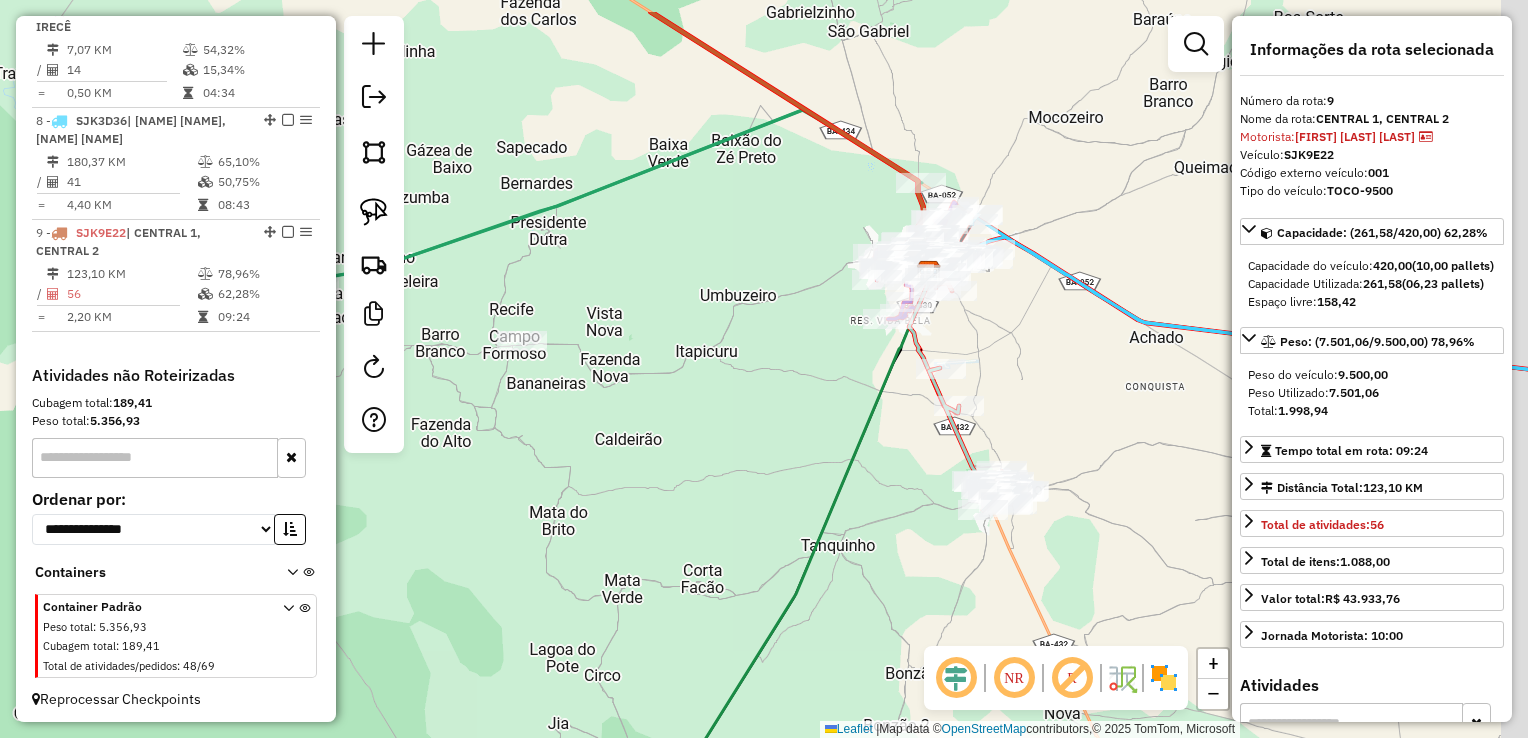 drag, startPoint x: 1040, startPoint y: 306, endPoint x: 1011, endPoint y: 394, distance: 92.65527 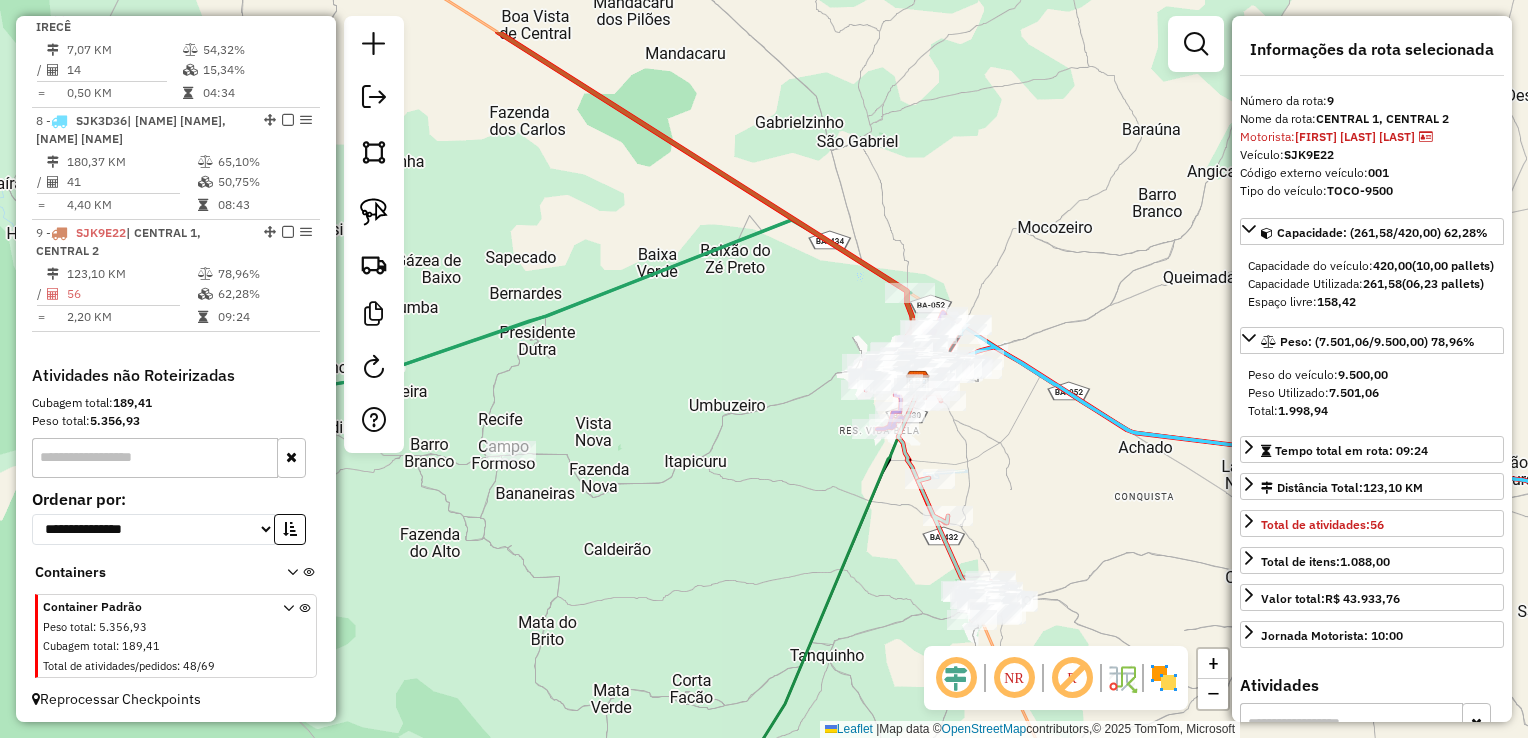 drag, startPoint x: 1049, startPoint y: 330, endPoint x: 1039, endPoint y: 437, distance: 107.46627 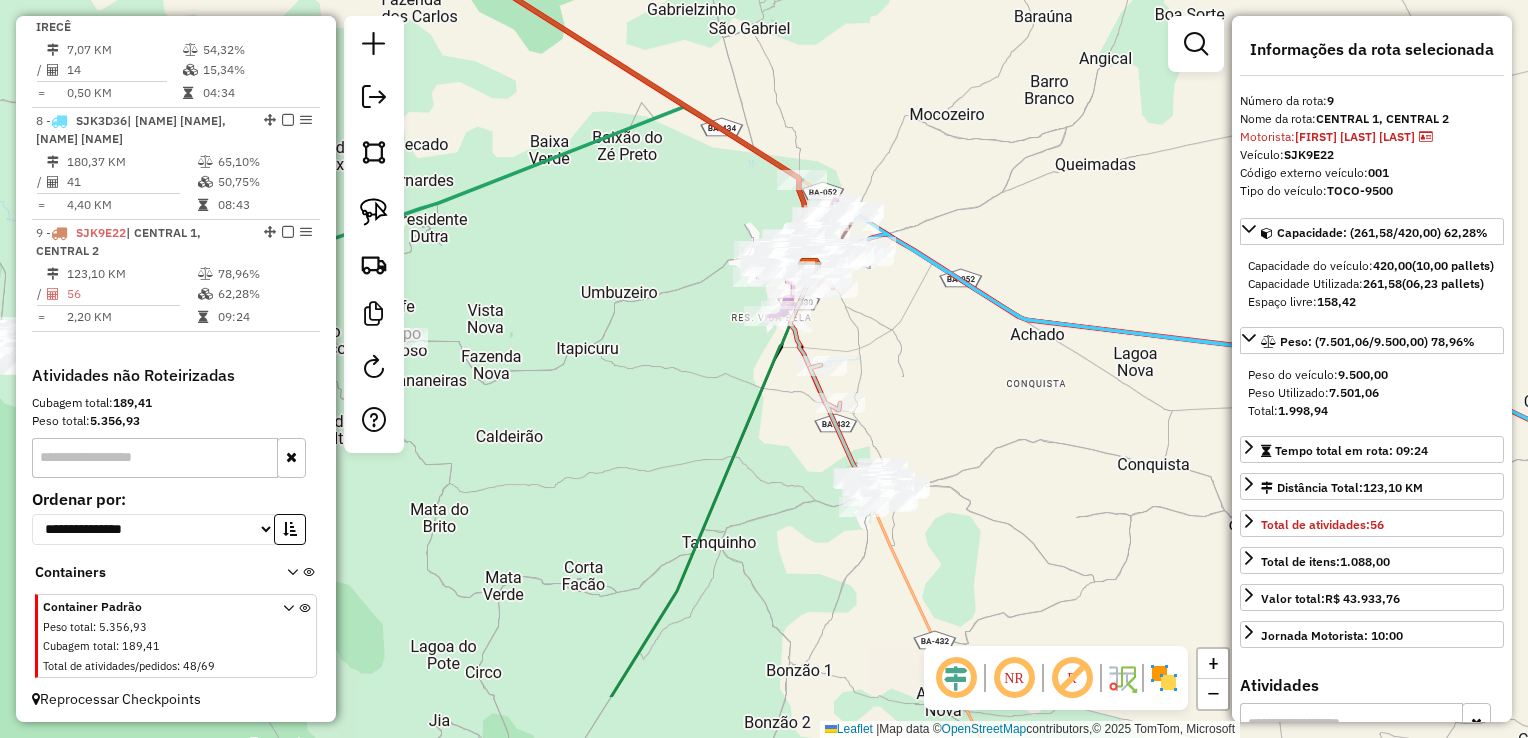 drag, startPoint x: 1100, startPoint y: 464, endPoint x: 989, endPoint y: 341, distance: 165.68042 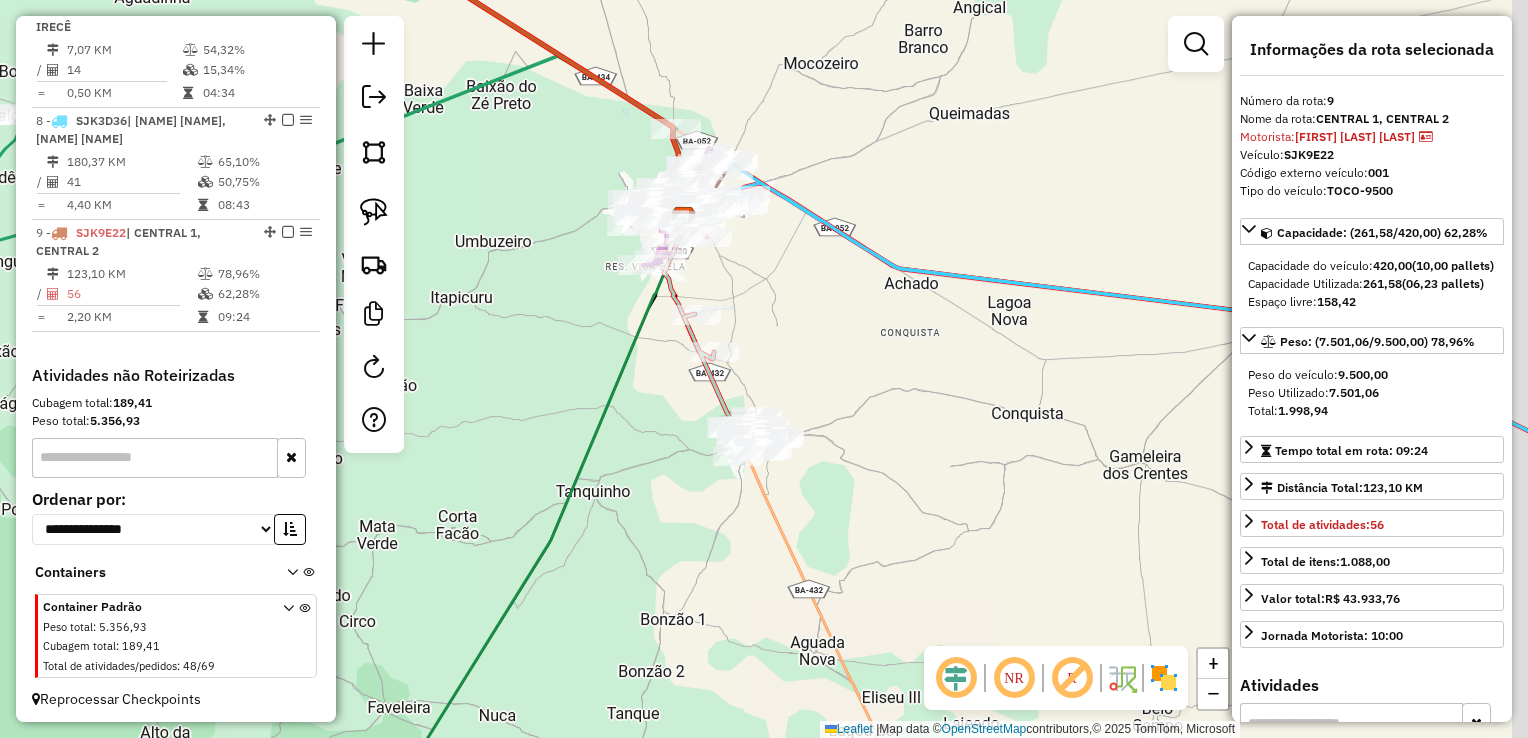 drag, startPoint x: 1046, startPoint y: 438, endPoint x: 892, endPoint y: 373, distance: 167.15561 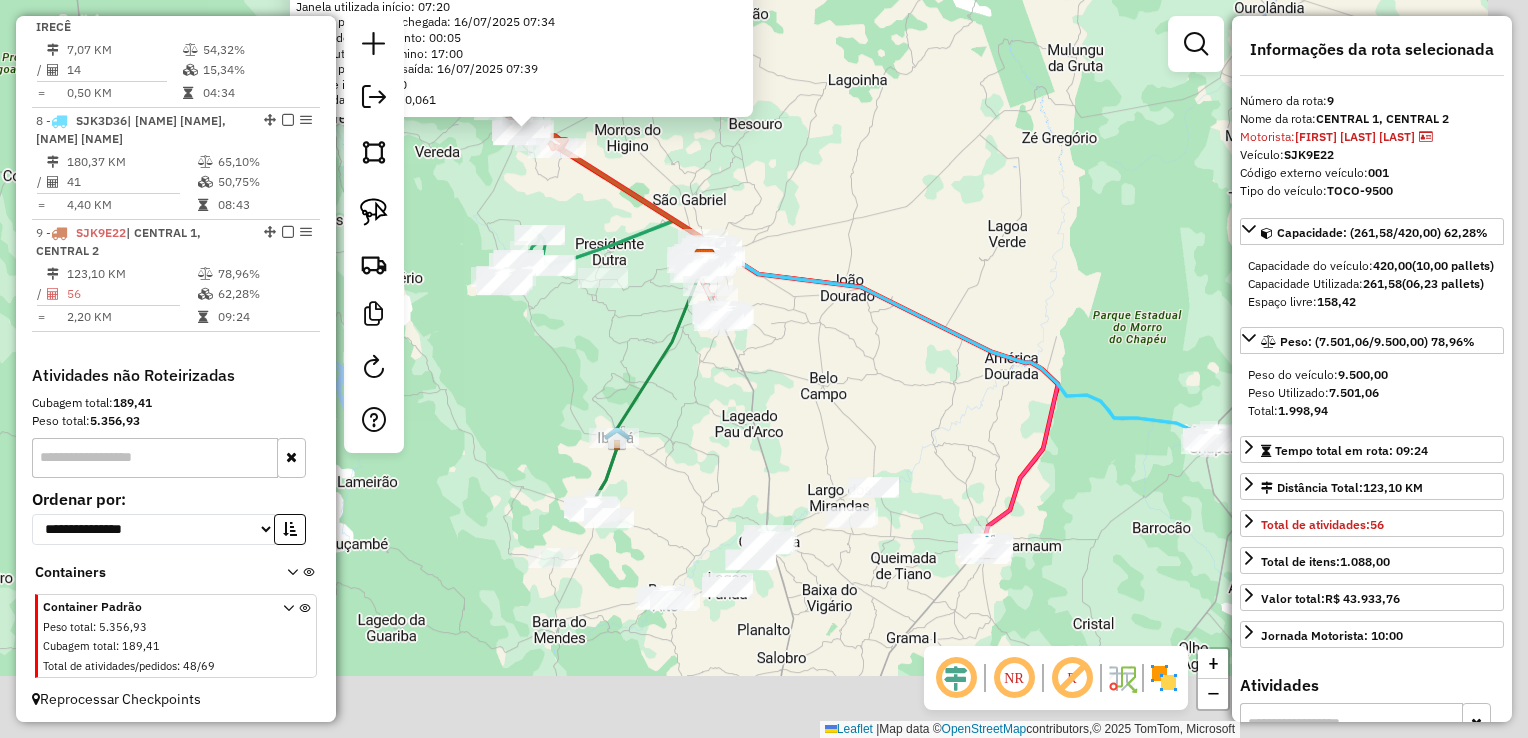 drag, startPoint x: 929, startPoint y: 461, endPoint x: 832, endPoint y: 398, distance: 115.66331 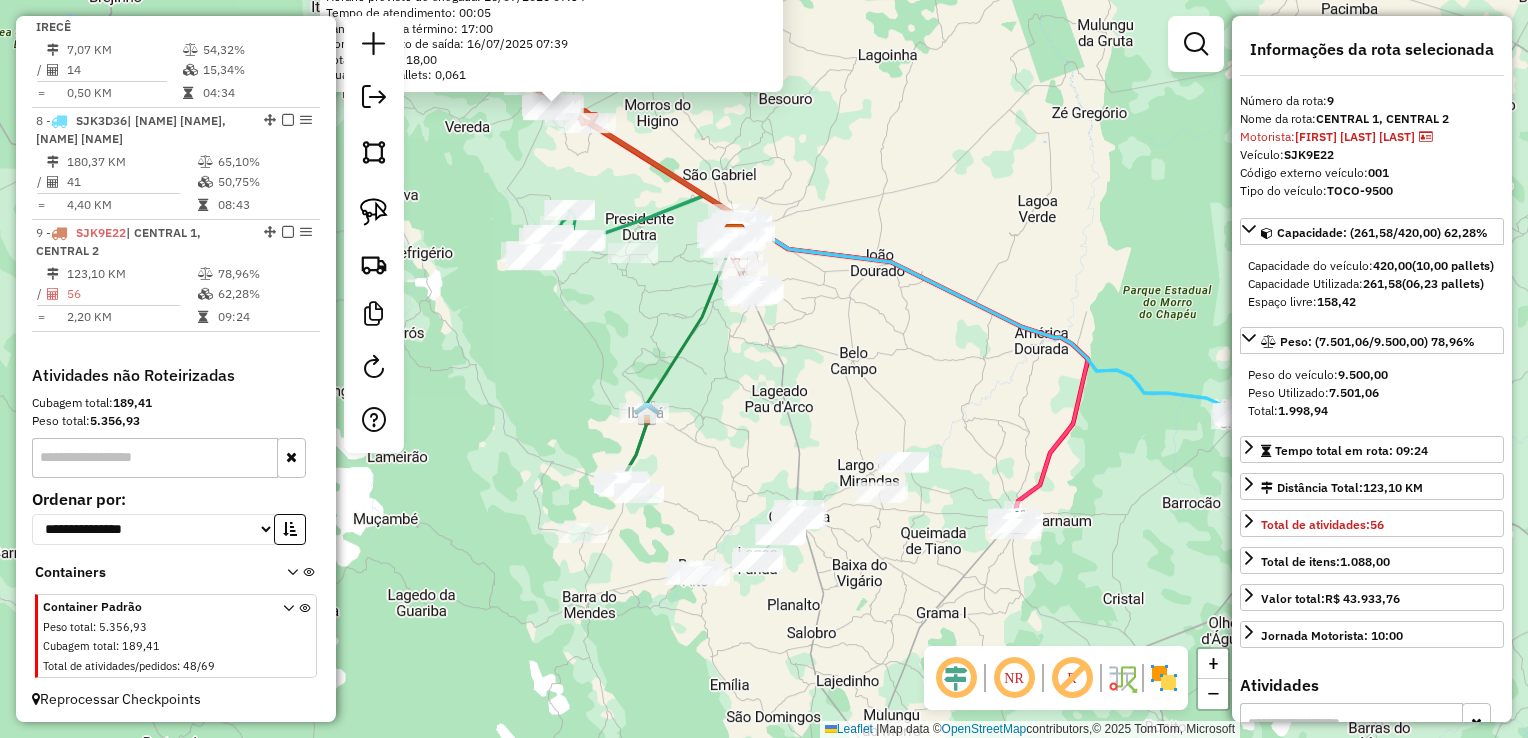 drag, startPoint x: 854, startPoint y: 333, endPoint x: 894, endPoint y: 386, distance: 66.4003 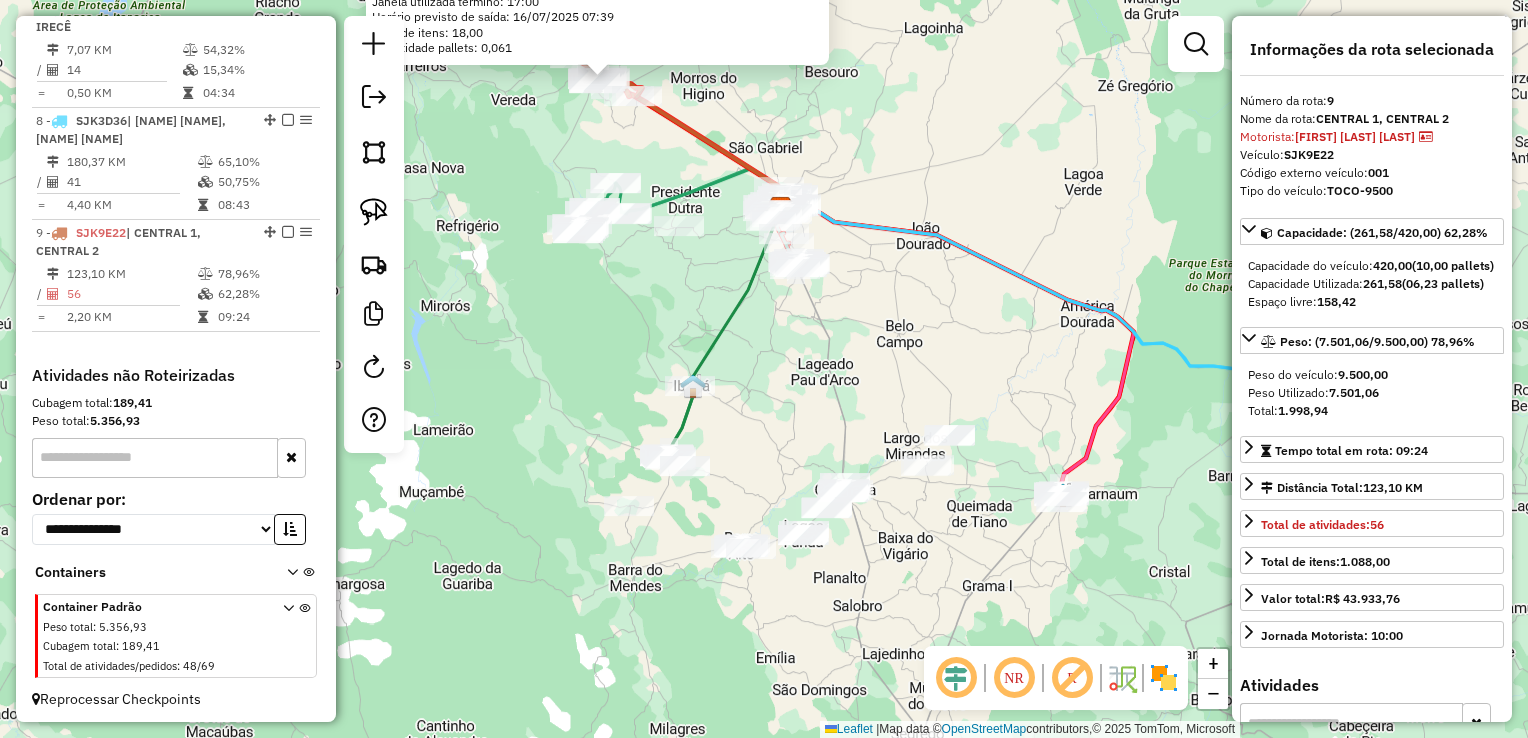 drag, startPoint x: 837, startPoint y: 434, endPoint x: 883, endPoint y: 407, distance: 53.338543 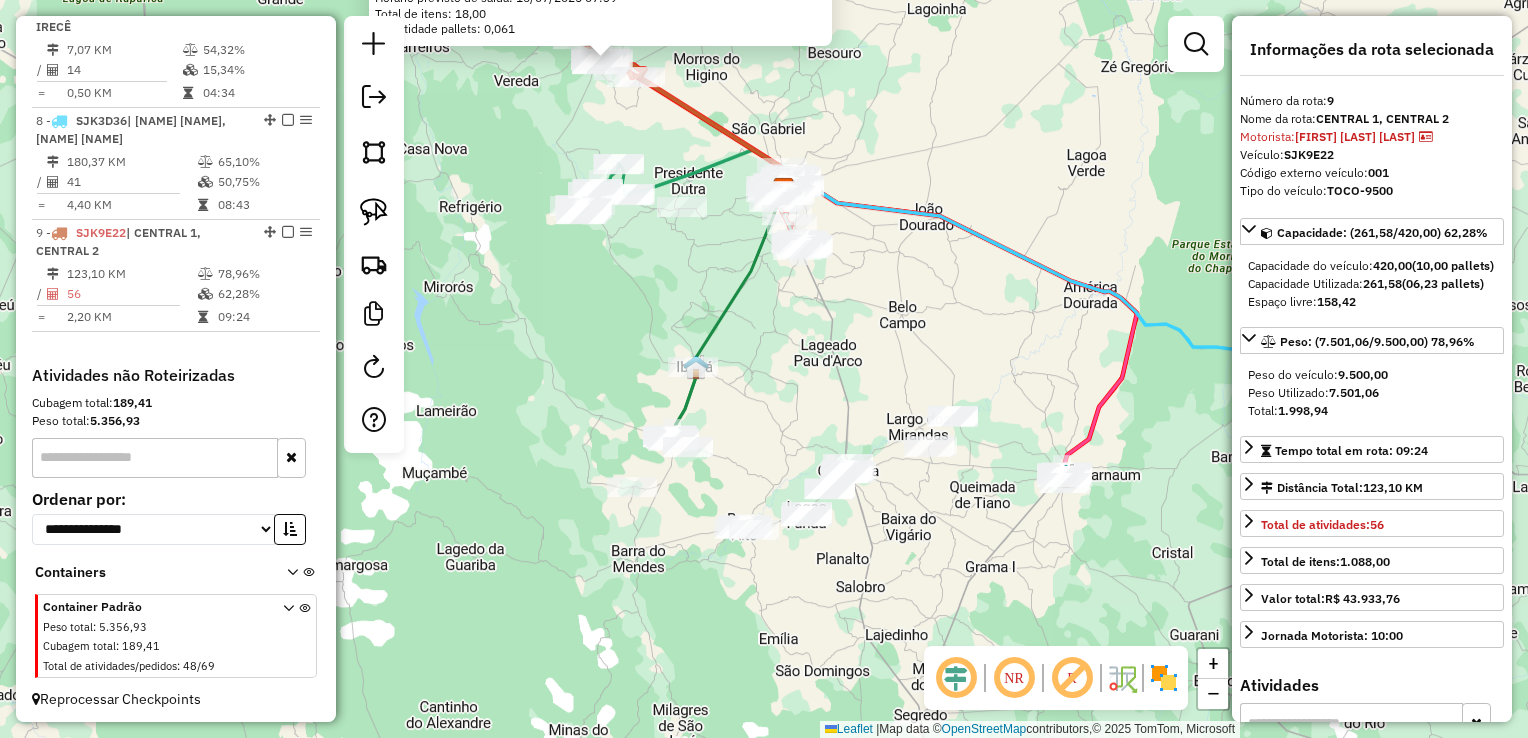 drag, startPoint x: 836, startPoint y: 393, endPoint x: 828, endPoint y: 357, distance: 36.878178 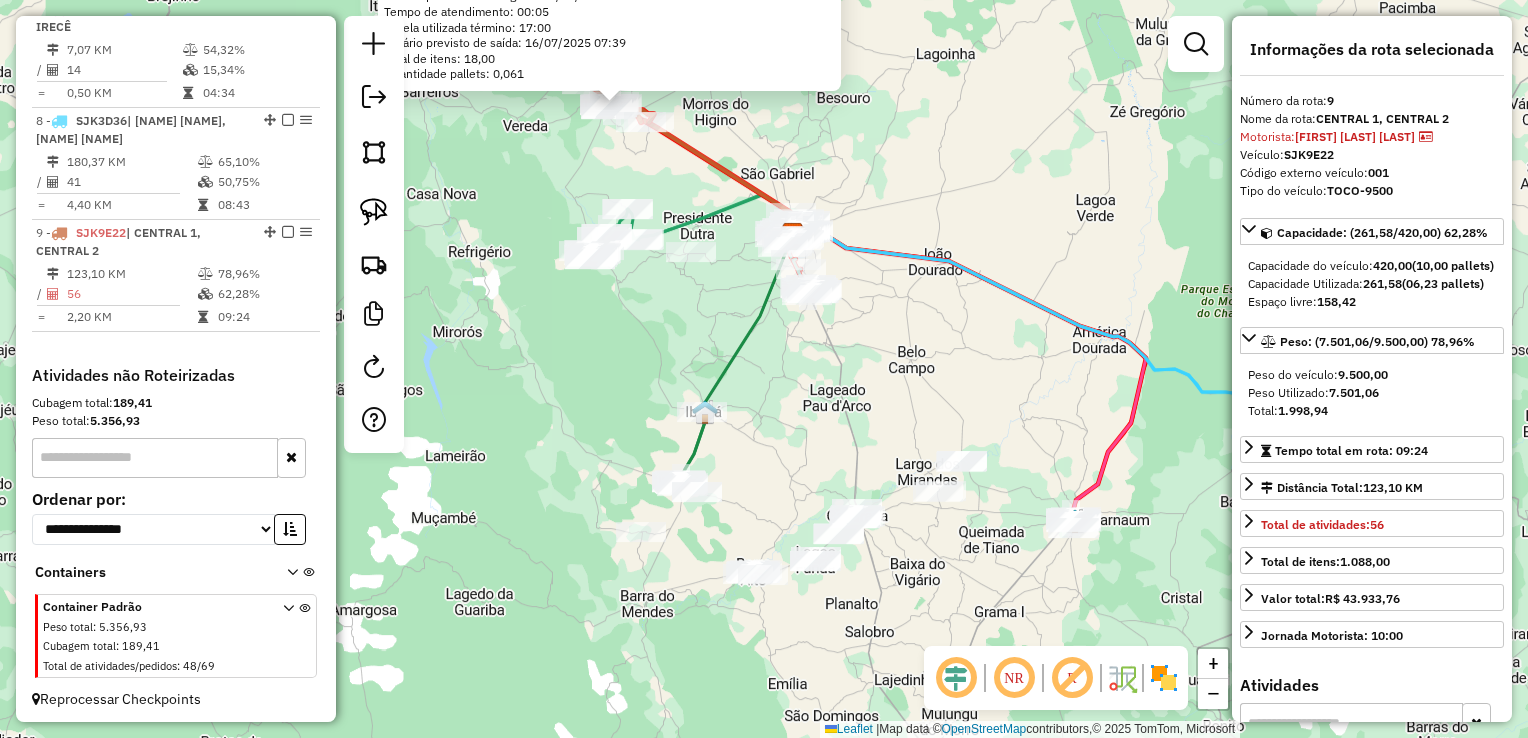 drag, startPoint x: 688, startPoint y: 150, endPoint x: 706, endPoint y: 246, distance: 97.67292 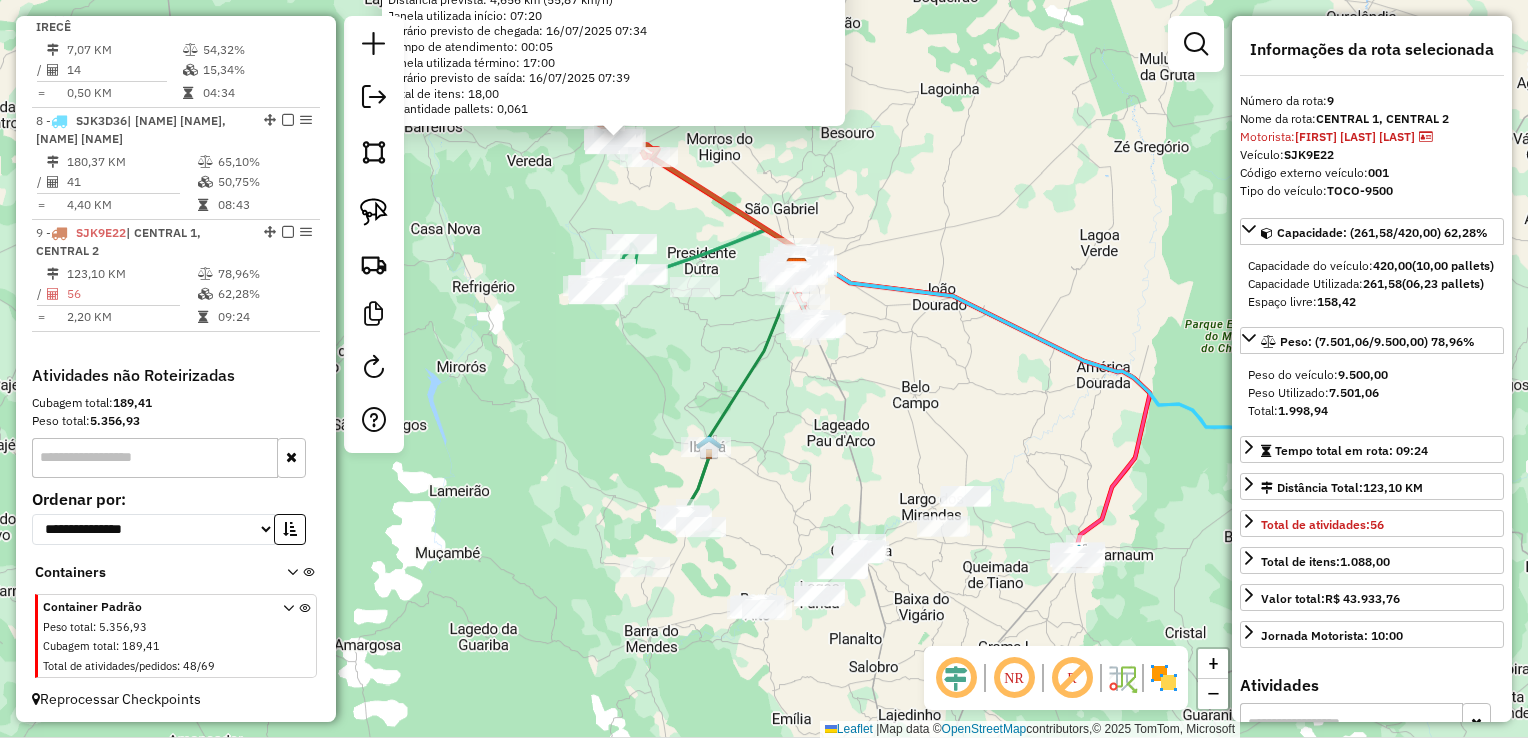 drag, startPoint x: 871, startPoint y: 363, endPoint x: 864, endPoint y: 342, distance: 22.135944 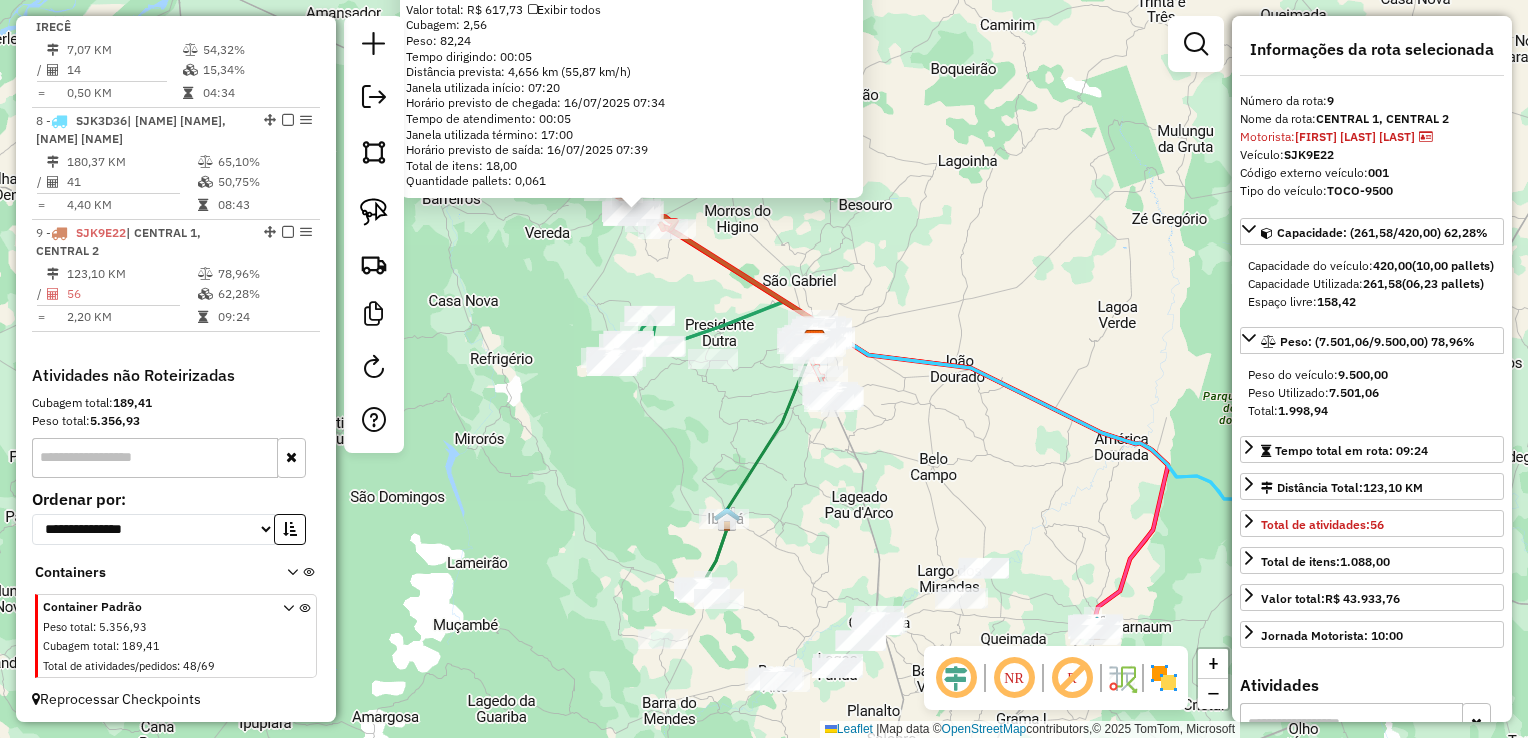 drag, startPoint x: 839, startPoint y: 302, endPoint x: 848, endPoint y: 379, distance: 77.52419 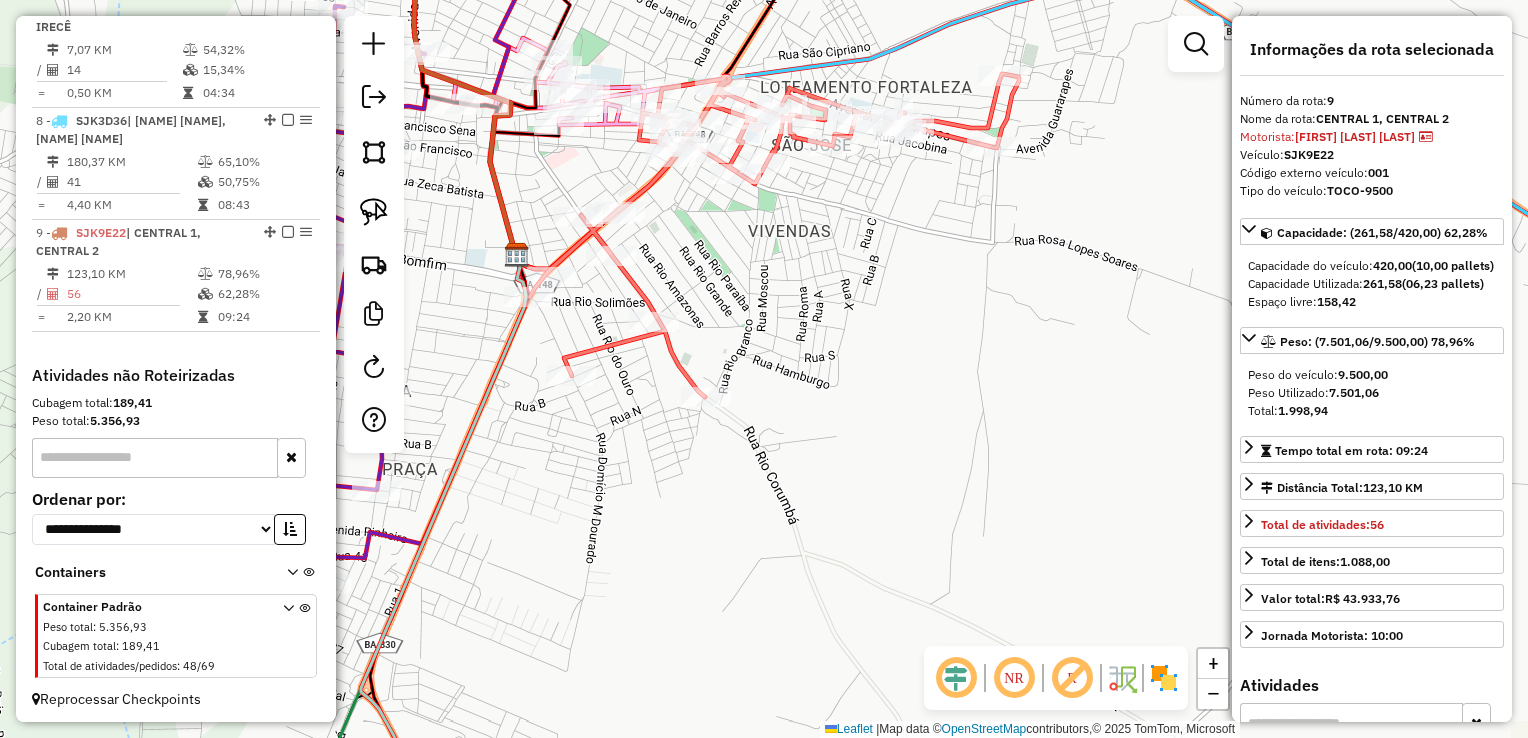 drag, startPoint x: 779, startPoint y: 343, endPoint x: 839, endPoint y: 480, distance: 149.5627 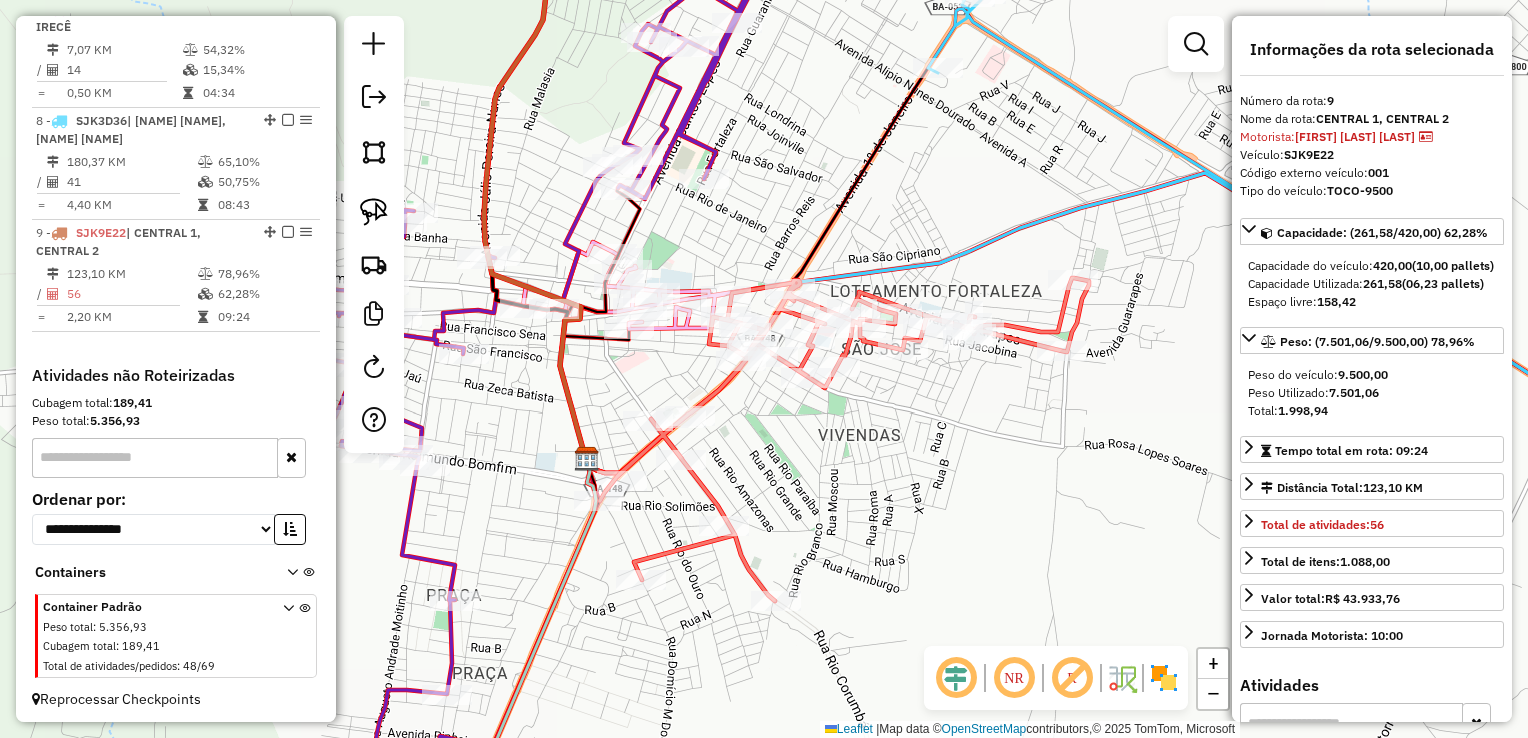 drag, startPoint x: 843, startPoint y: 473, endPoint x: 809, endPoint y: 390, distance: 89.693924 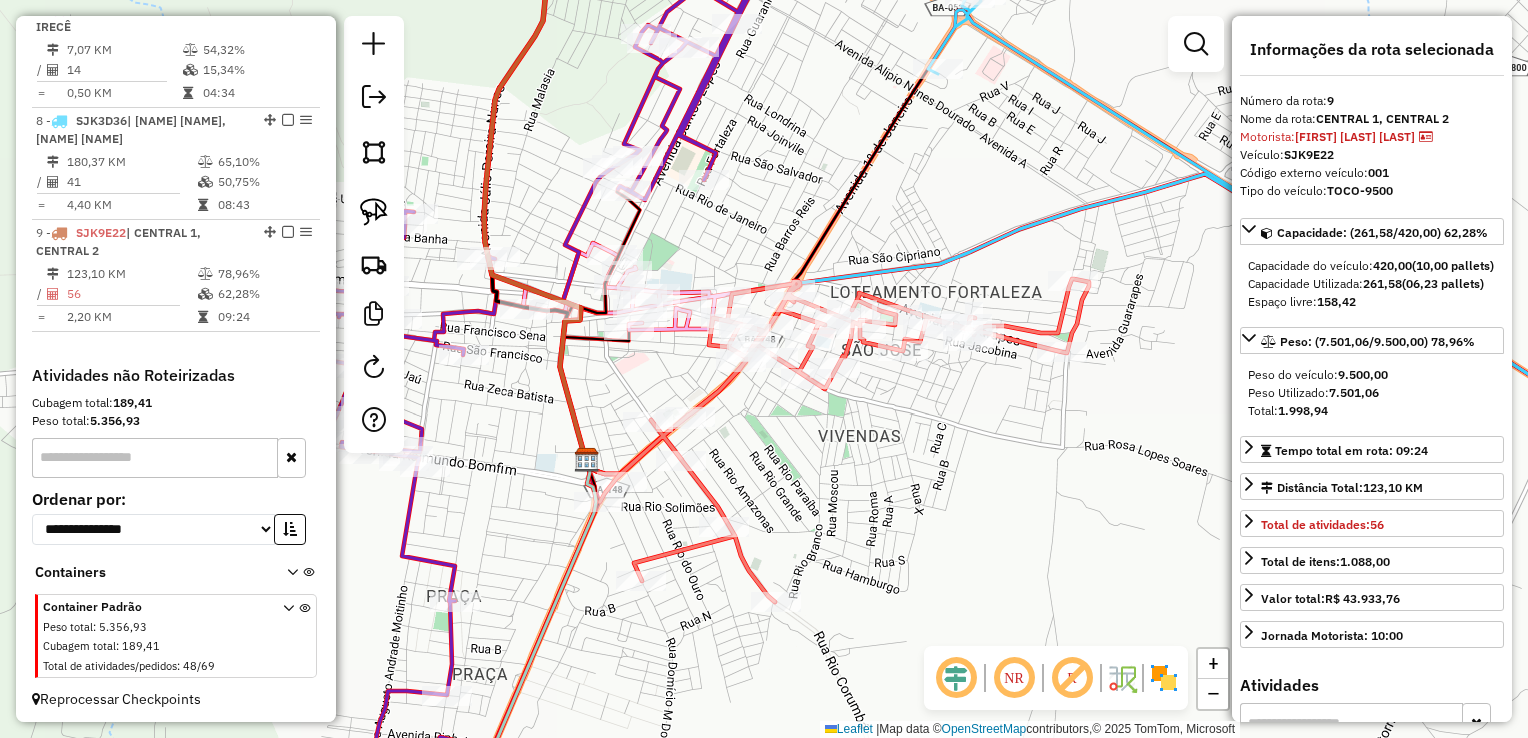 click 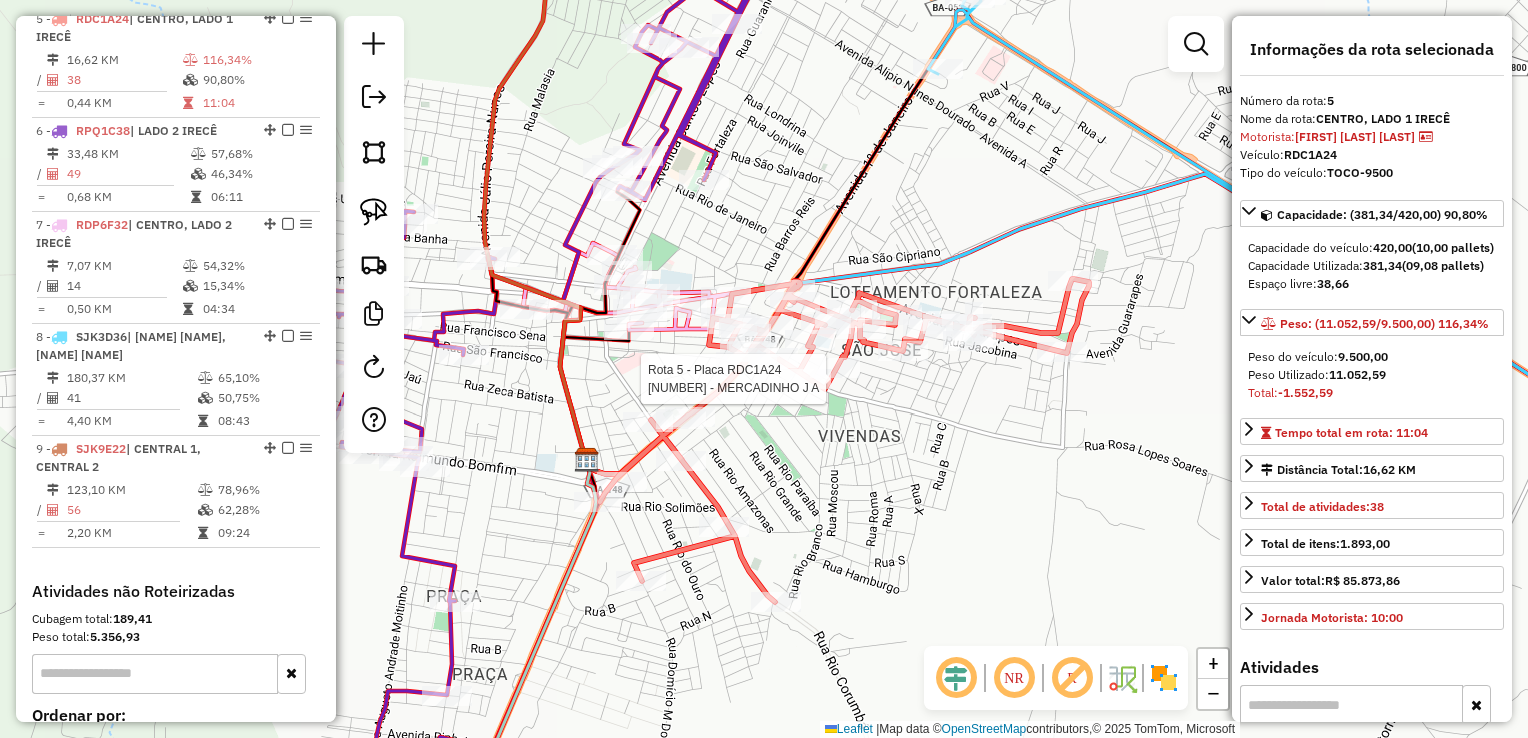 scroll, scrollTop: 1167, scrollLeft: 0, axis: vertical 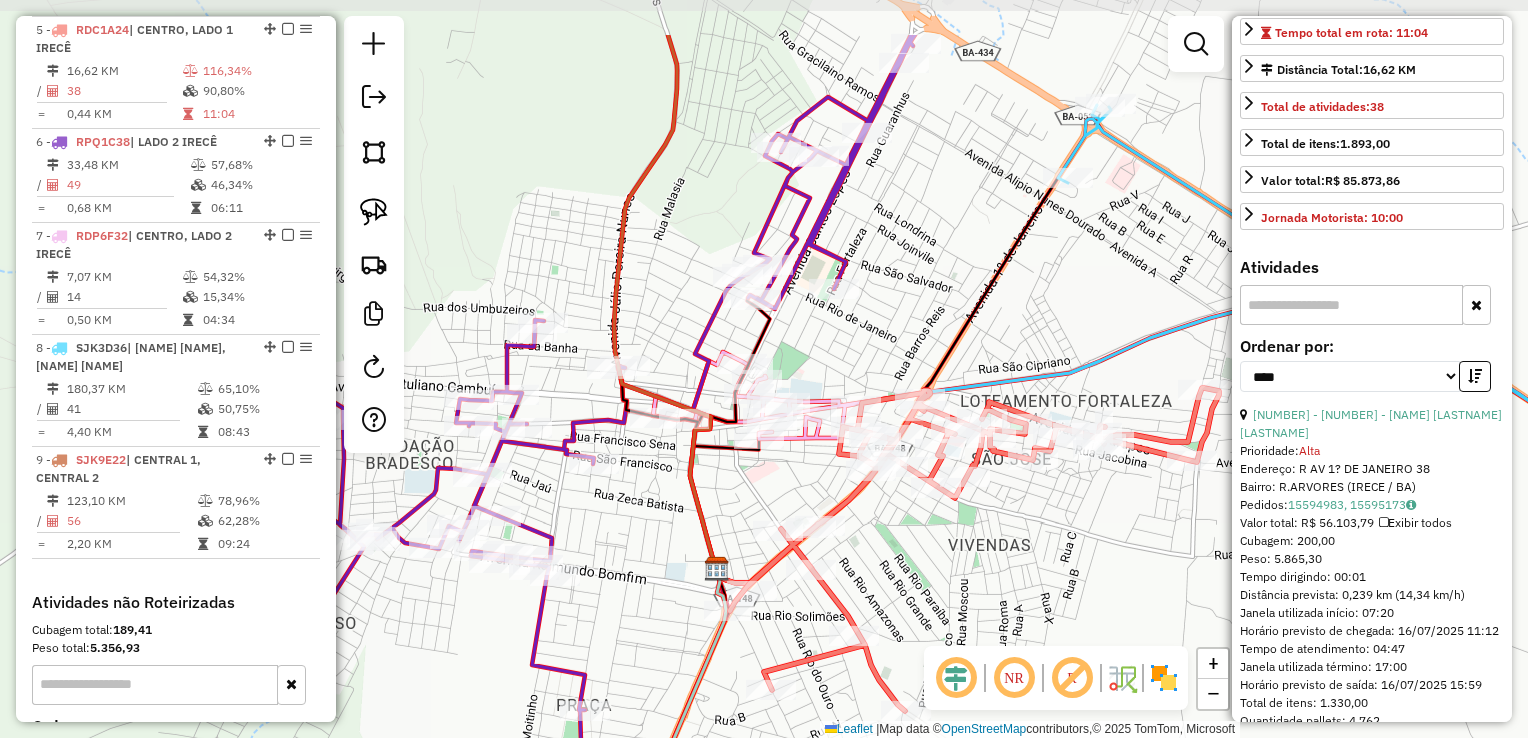 drag, startPoint x: 843, startPoint y: 198, endPoint x: 973, endPoint y: 307, distance: 169.64964 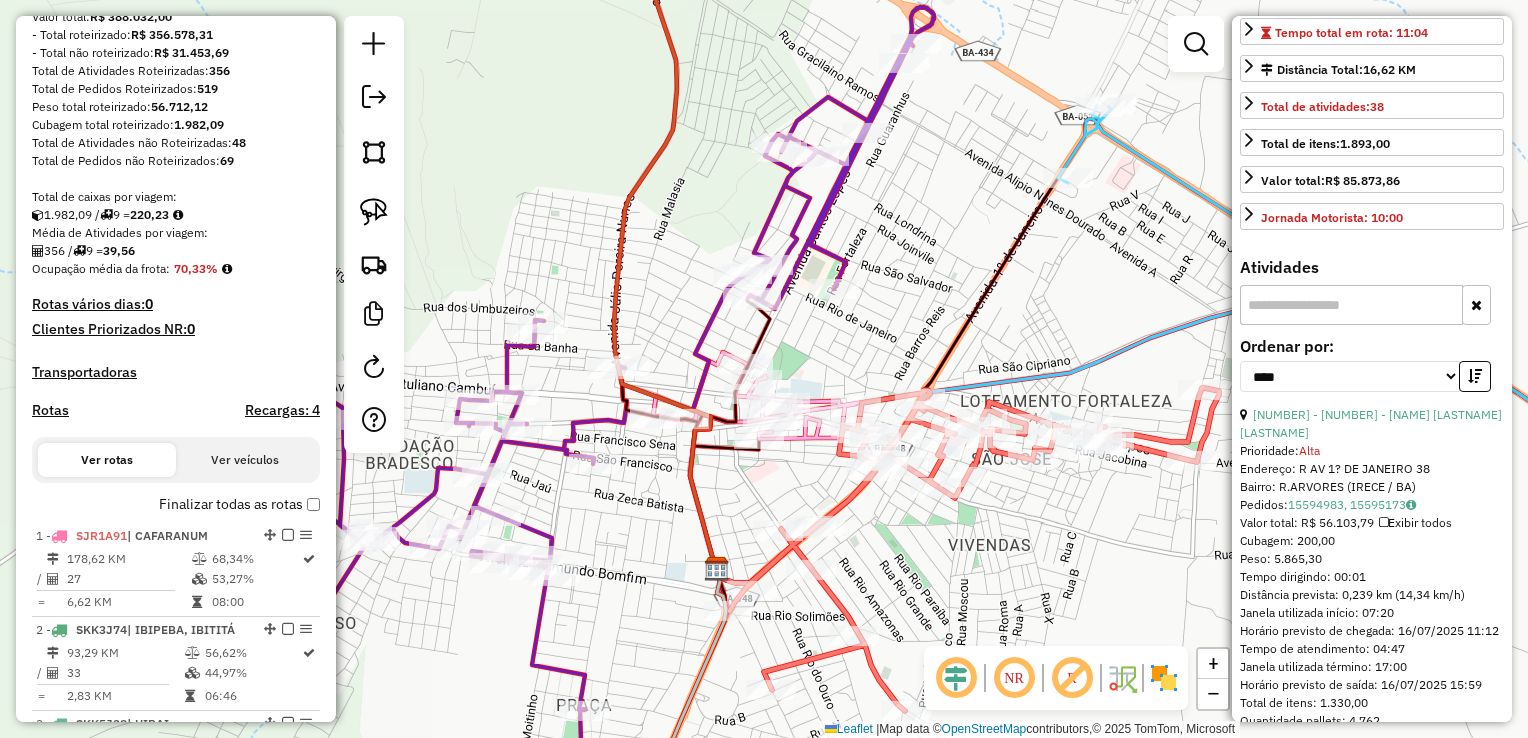 scroll, scrollTop: 0, scrollLeft: 0, axis: both 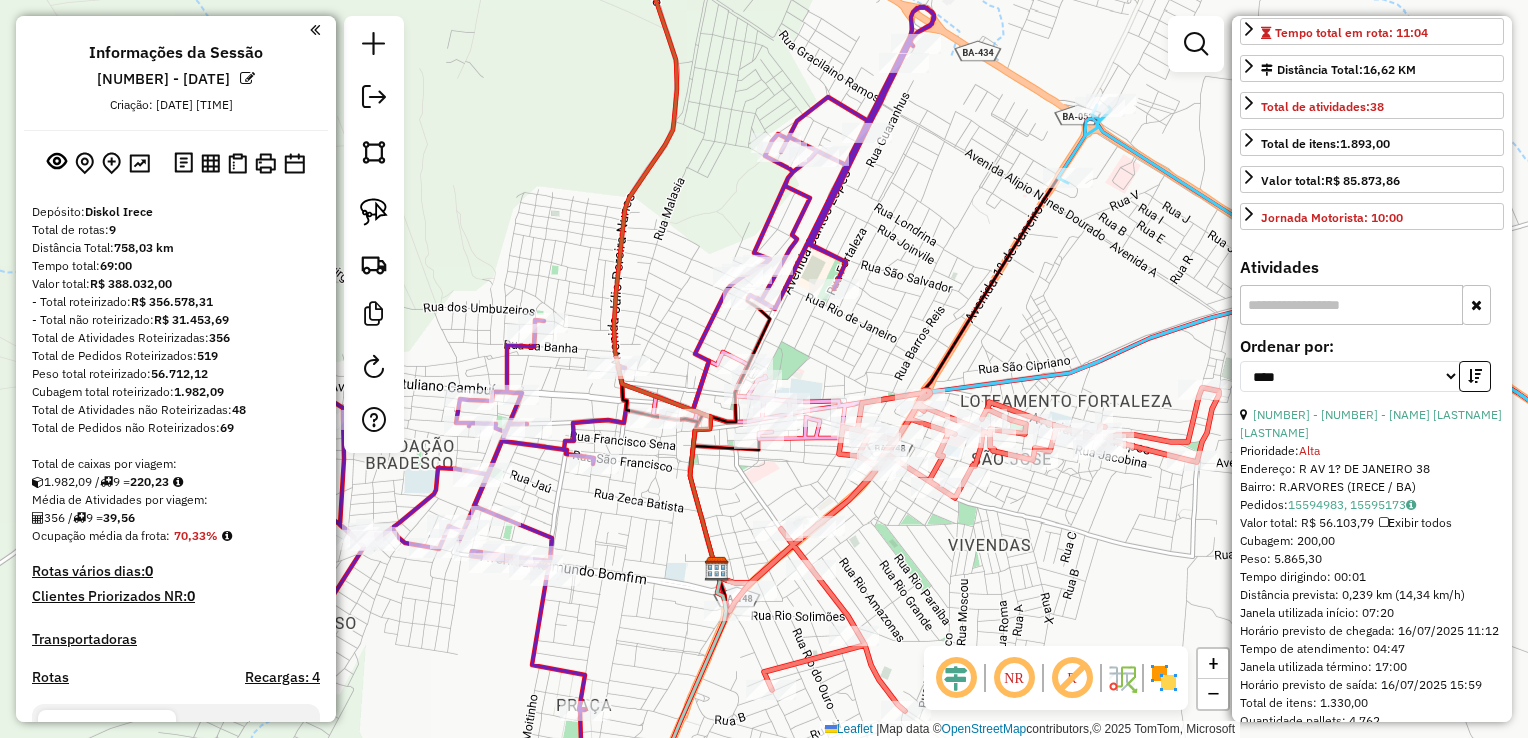 click on "Rota 5 - Placa RDC1A24  19112 - MERCADINHO J A Janela de atendimento Grade de atendimento Capacidade Transportadoras Veículos Cliente Pedidos  Rotas Selecione os dias de semana para filtrar as janelas de atendimento  Seg   Ter   Qua   Qui   Sex   Sáb   Dom  Informe o período da janela de atendimento: De: Até:  Filtrar exatamente a janela do cliente  Considerar janela de atendimento padrão  Selecione os dias de semana para filtrar as grades de atendimento  Seg   Ter   Qua   Qui   Sex   Sáb   Dom   Considerar clientes sem dia de atendimento cadastrado  Clientes fora do dia de atendimento selecionado Filtrar as atividades entre os valores definidos abaixo:  Peso mínimo:   Peso máximo:   Cubagem mínima:   Cubagem máxima:   De:   Até:  Filtrar as atividades entre o tempo de atendimento definido abaixo:  De:   Até:   Considerar capacidade total dos clientes não roteirizados Transportadora: Selecione um ou mais itens Tipo de veículo: Selecione um ou mais itens Veículo: Selecione um ou mais itens Nome:" 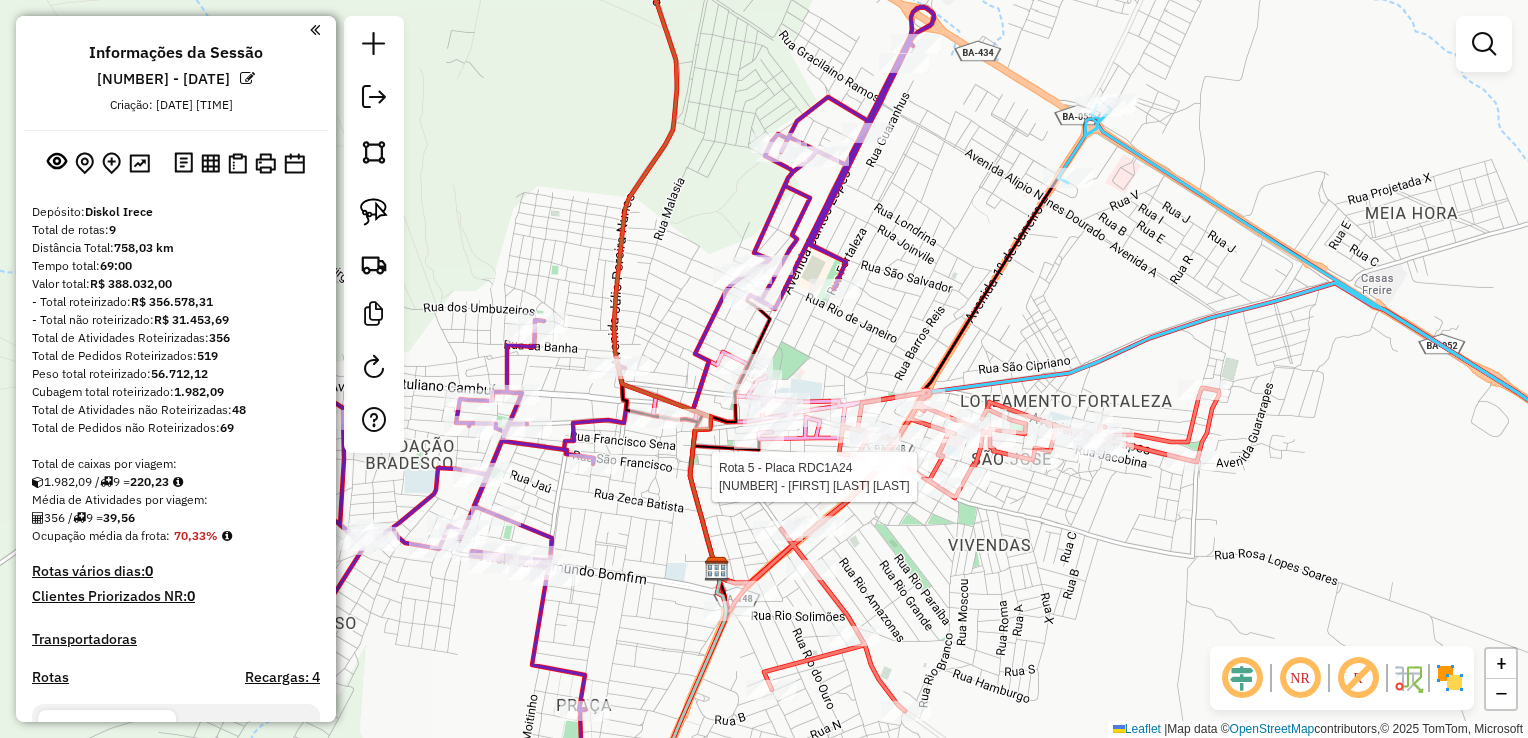 select on "*********" 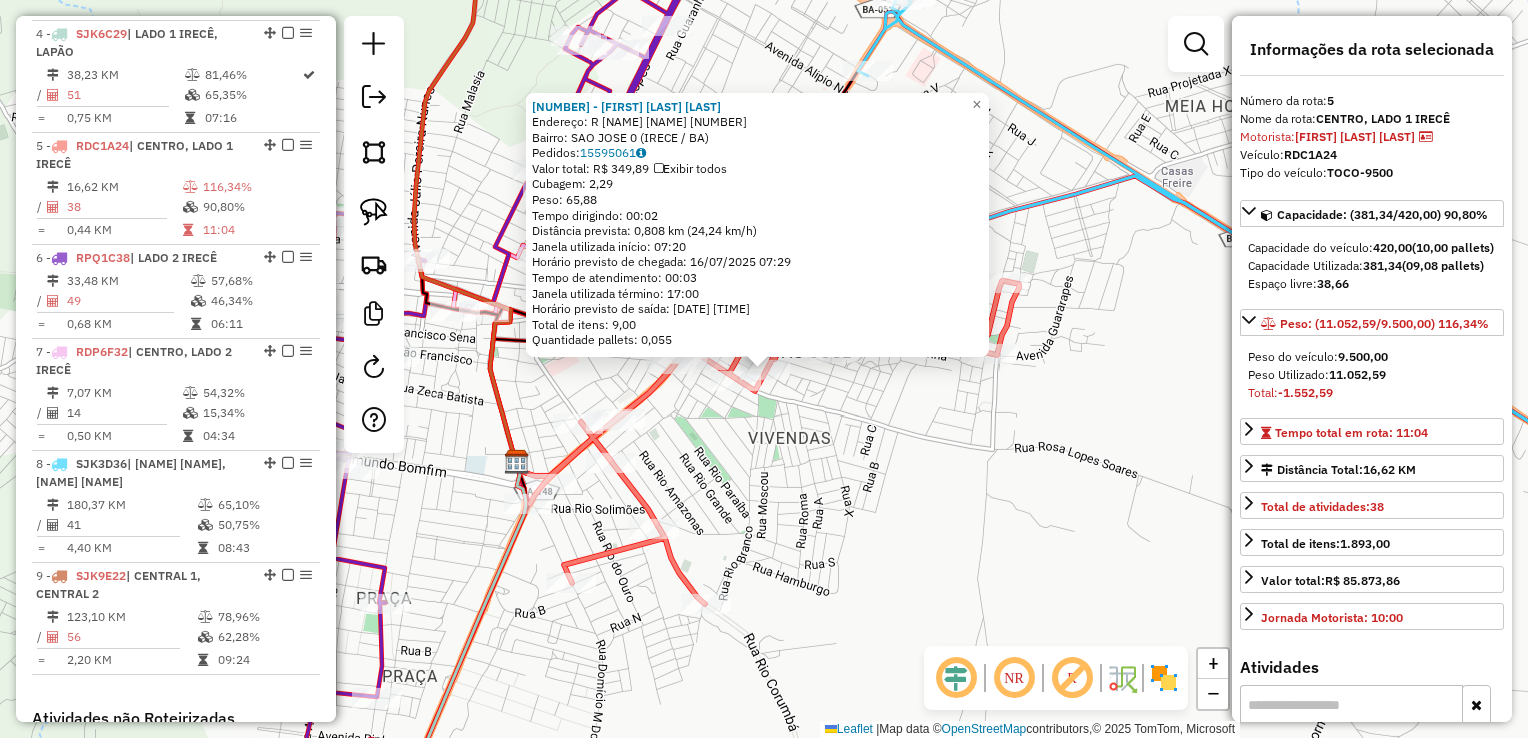 scroll, scrollTop: 1167, scrollLeft: 0, axis: vertical 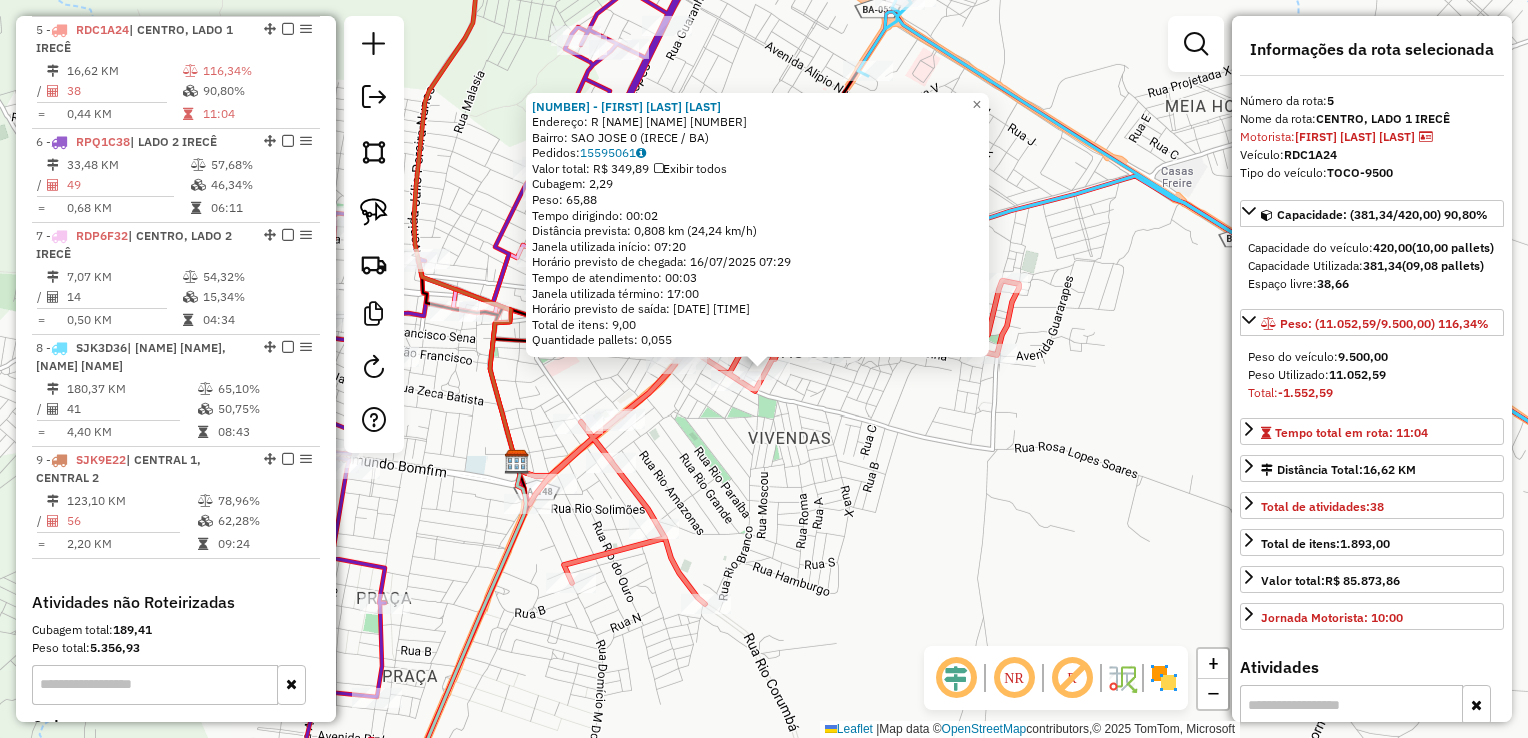 click on "11183 - [FIRST] [LAST] Endereço: R RUA LOURIVAL L SOARES 40 Bairro: SAO JOSE 0 ([CITY] / [STATE]) Pedidos: 15595061 Valor total: R$ 349,89 Exibir todos Cubagem: 2,29 Peso: 65,88 Tempo dirigindo: 00:02 Distância prevista: 0,808 km (24,24 km/h) Janela utilizada início: 07:20 Horário previsto de chegada: 16/07/2025 07:29 Tempo de atendimento: 00:03 Janela utilizada término: 17:00 Horário previsto de saída: 16/07/2025 07:32 Total de itens: 9,00 Quantidade pallets: 0,055 × Janela de atendimento Grade de atendimento Capacidade Transportadoras Veículos Cliente Pedidos Rotas Selecione os dias de semana para filtrar as janelas de atendimento Seg Ter Qua Qui Sex Sáb Dom Informe o período da janela de atendimento: De: Até: Filtrar exatamente a janela do cliente Considerar janela de atendimento padrão Selecione os dias de semana para filtrar as grades de atendimento Seg Ter Qua Qui Sex Sáb Dom Peso mínimo: Peso máximo: De:" 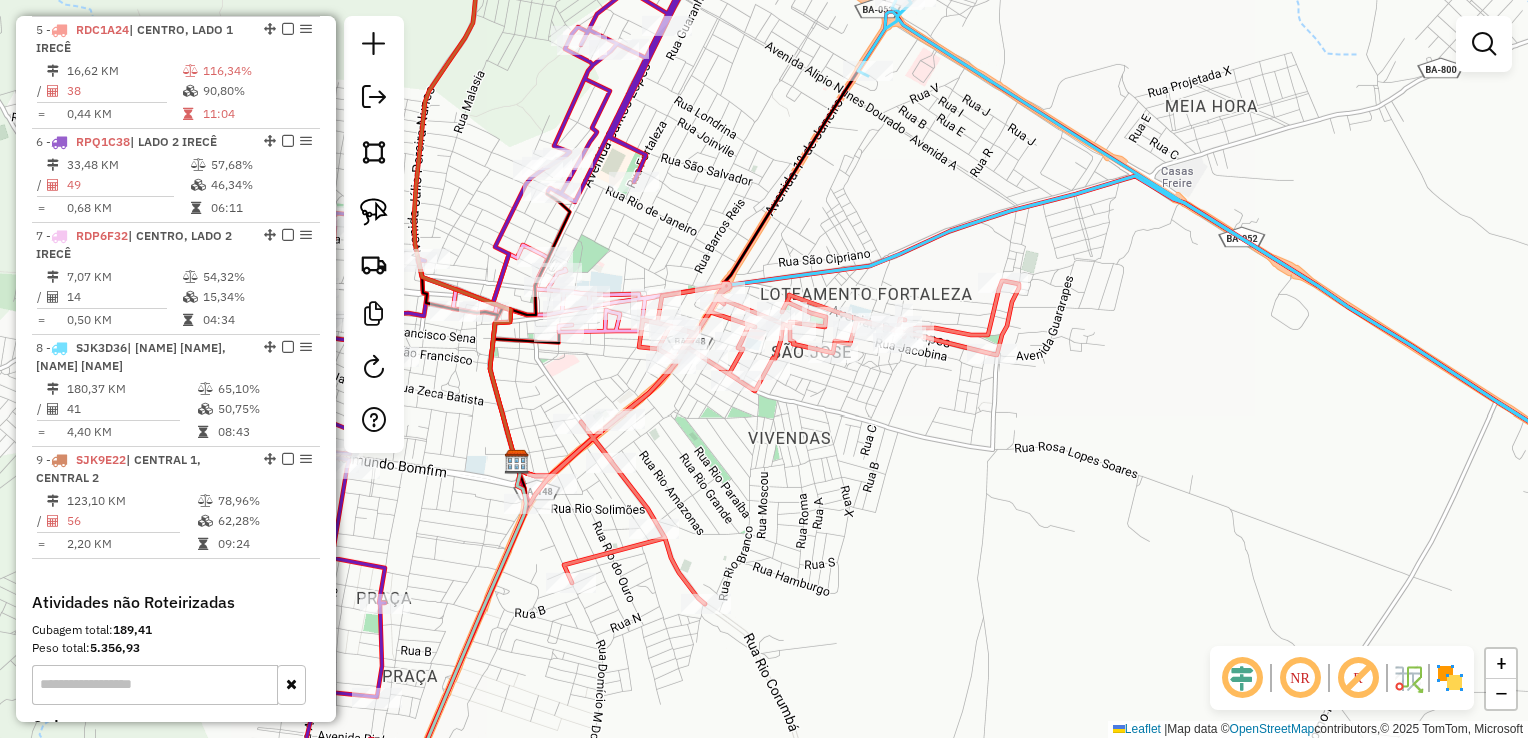 drag, startPoint x: 911, startPoint y: 484, endPoint x: 903, endPoint y: 436, distance: 48.6621 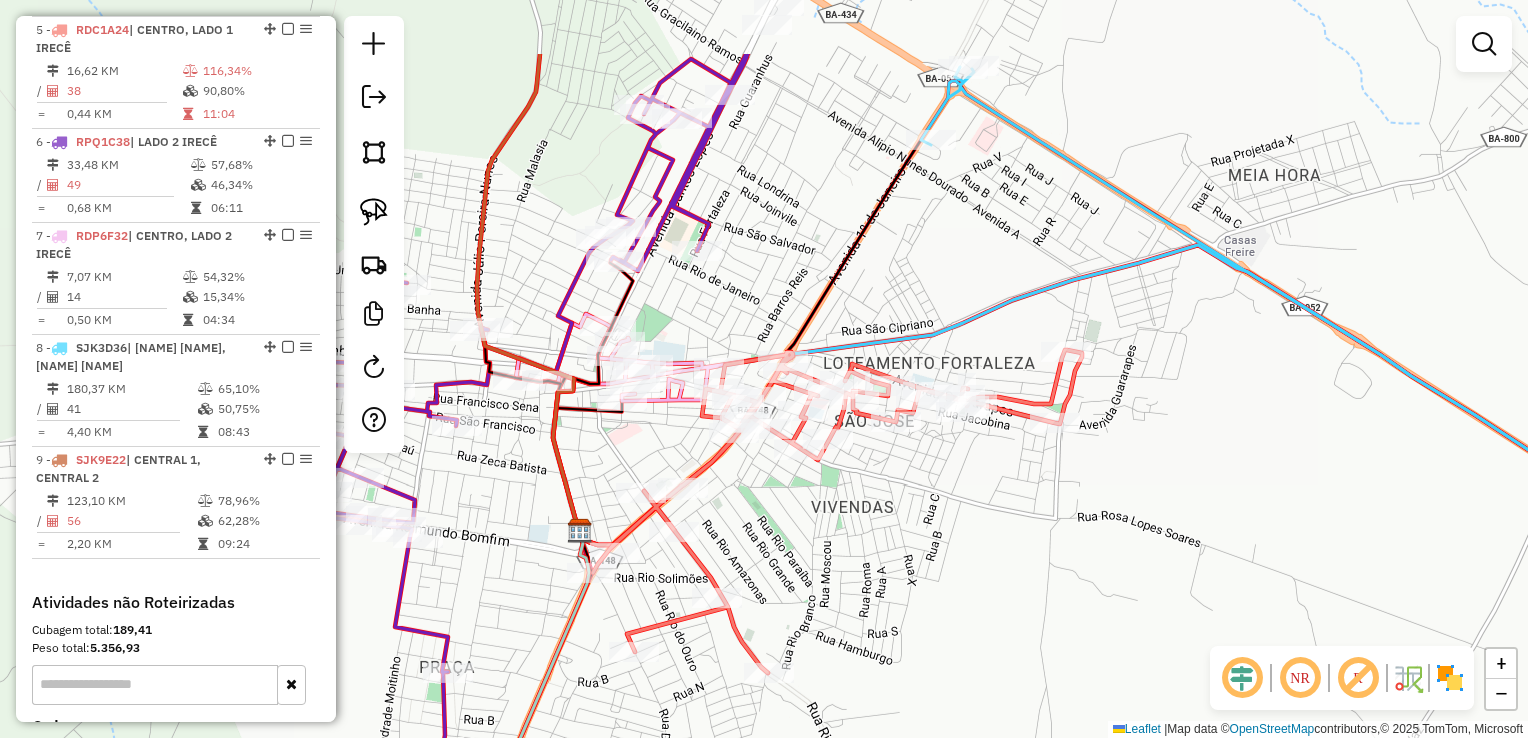 drag, startPoint x: 866, startPoint y: 414, endPoint x: 920, endPoint y: 508, distance: 108.40664 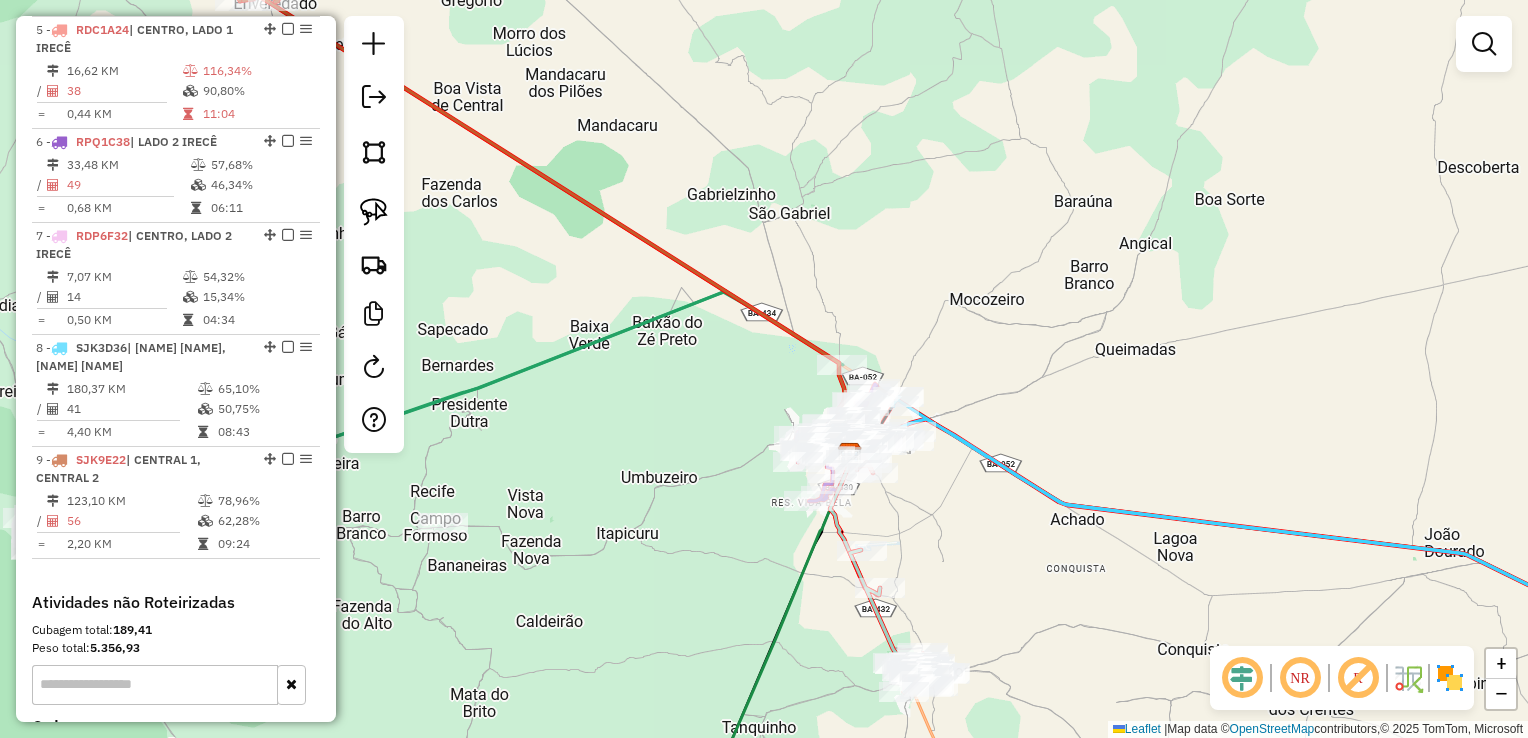 drag, startPoint x: 936, startPoint y: 541, endPoint x: 910, endPoint y: 429, distance: 114.97826 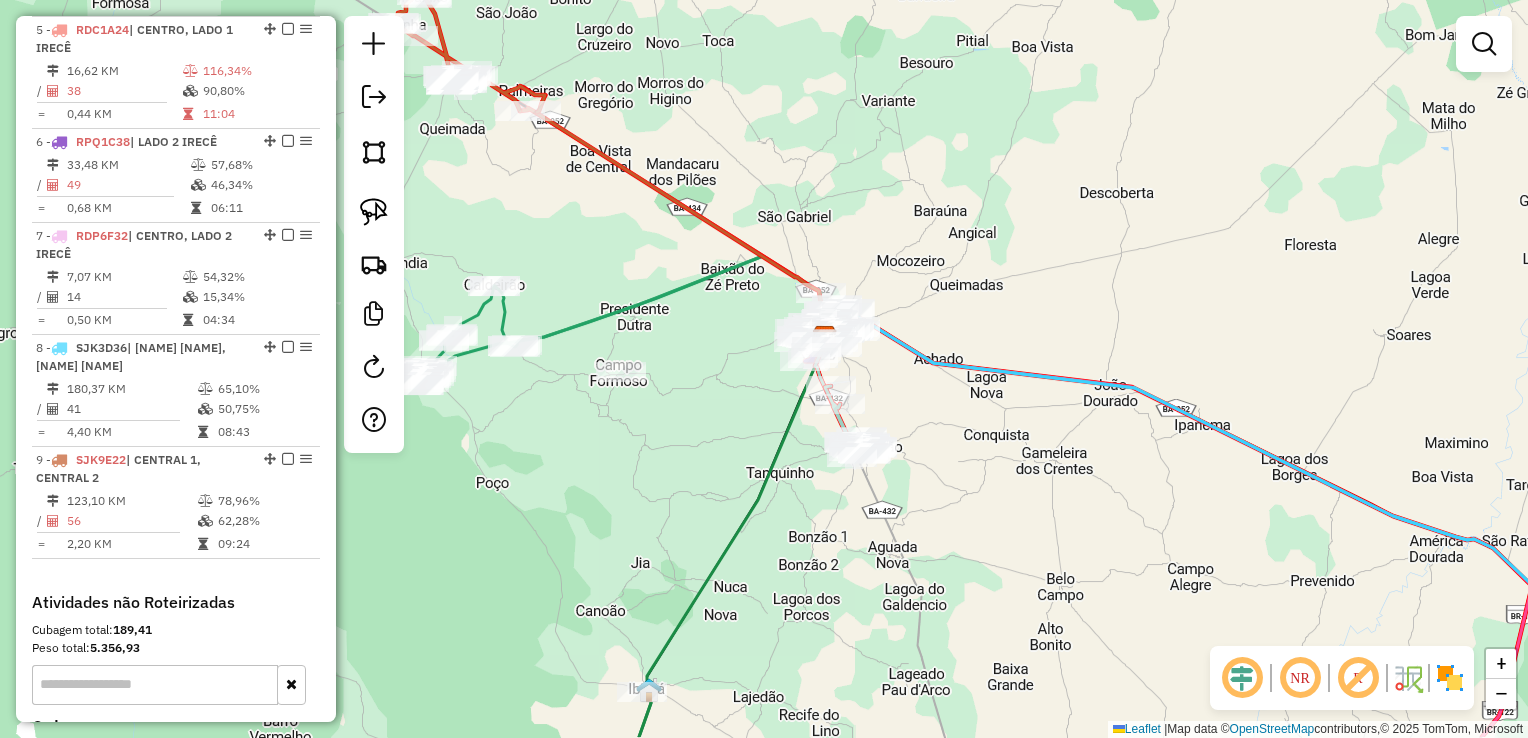 drag, startPoint x: 998, startPoint y: 566, endPoint x: 948, endPoint y: 474, distance: 104.70912 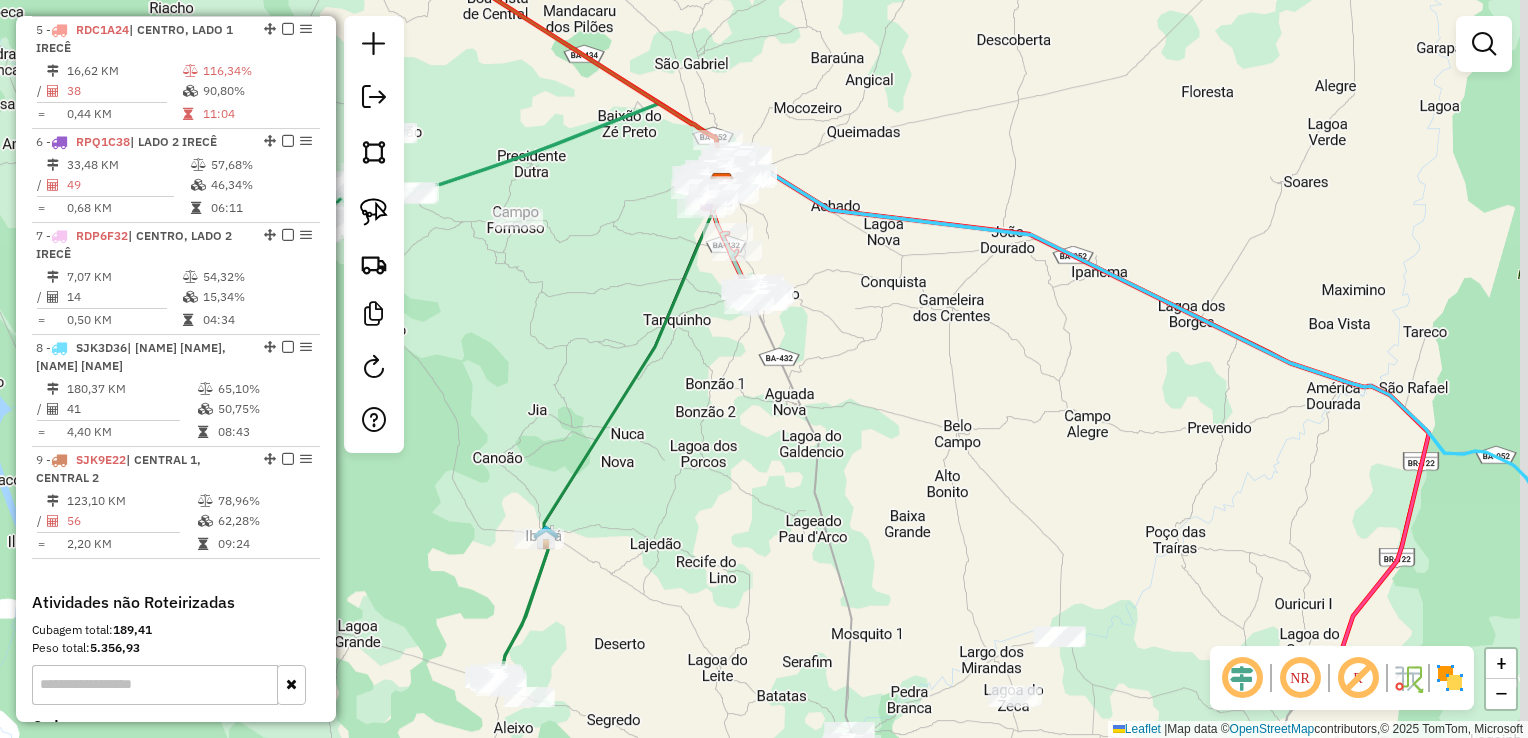 drag, startPoint x: 1016, startPoint y: 559, endPoint x: 911, endPoint y: 414, distance: 179.02513 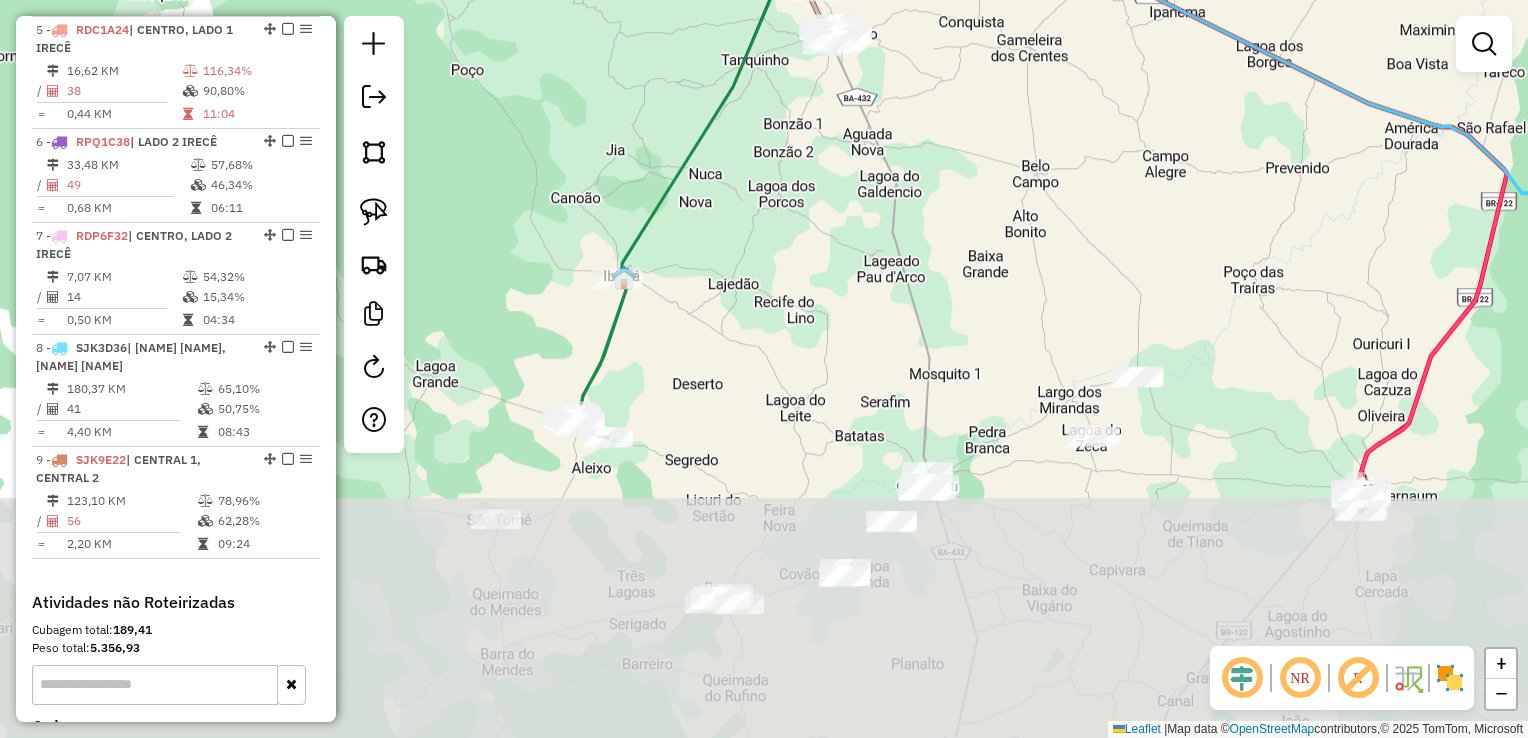 drag, startPoint x: 917, startPoint y: 498, endPoint x: 1017, endPoint y: 282, distance: 238.0252 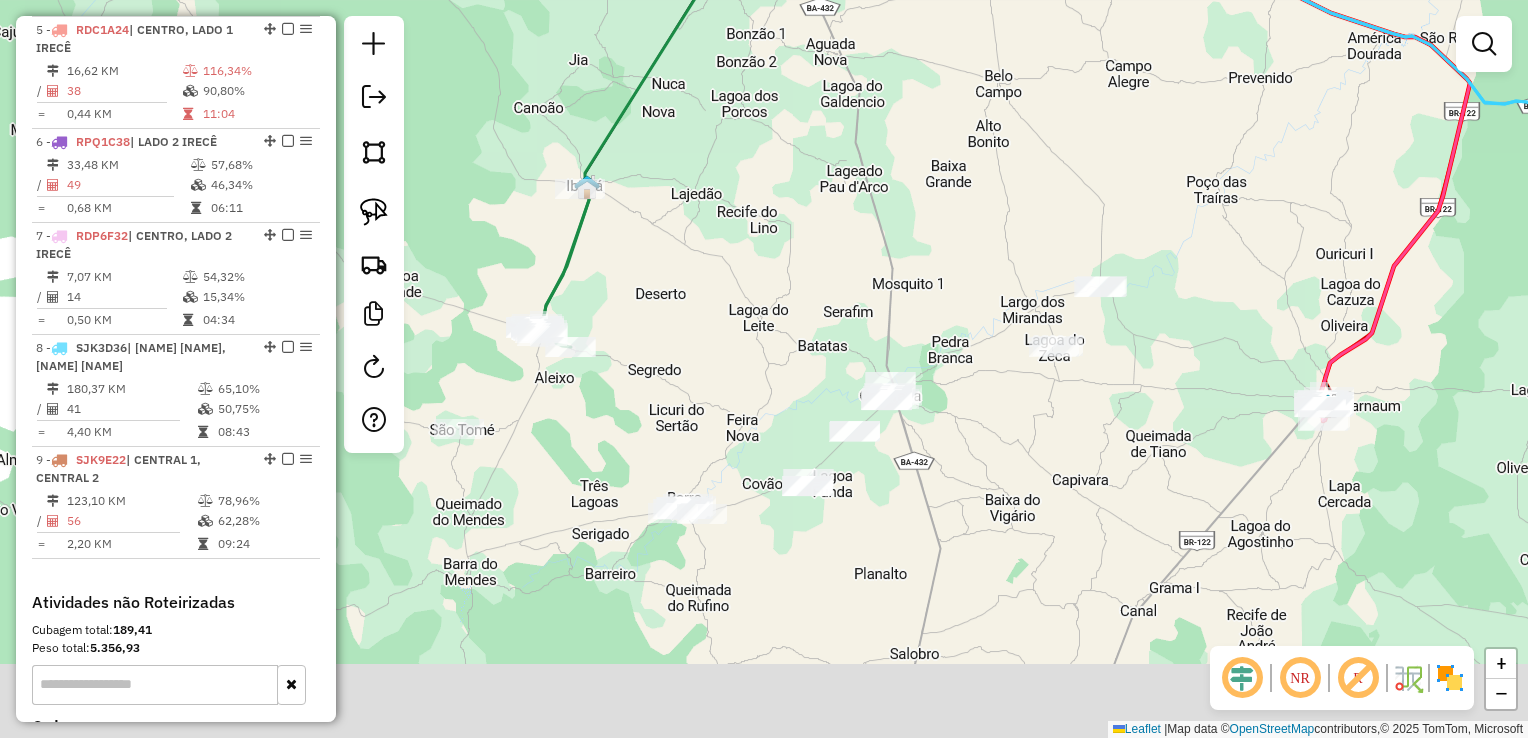 drag, startPoint x: 1005, startPoint y: 415, endPoint x: 956, endPoint y: 316, distance: 110.46266 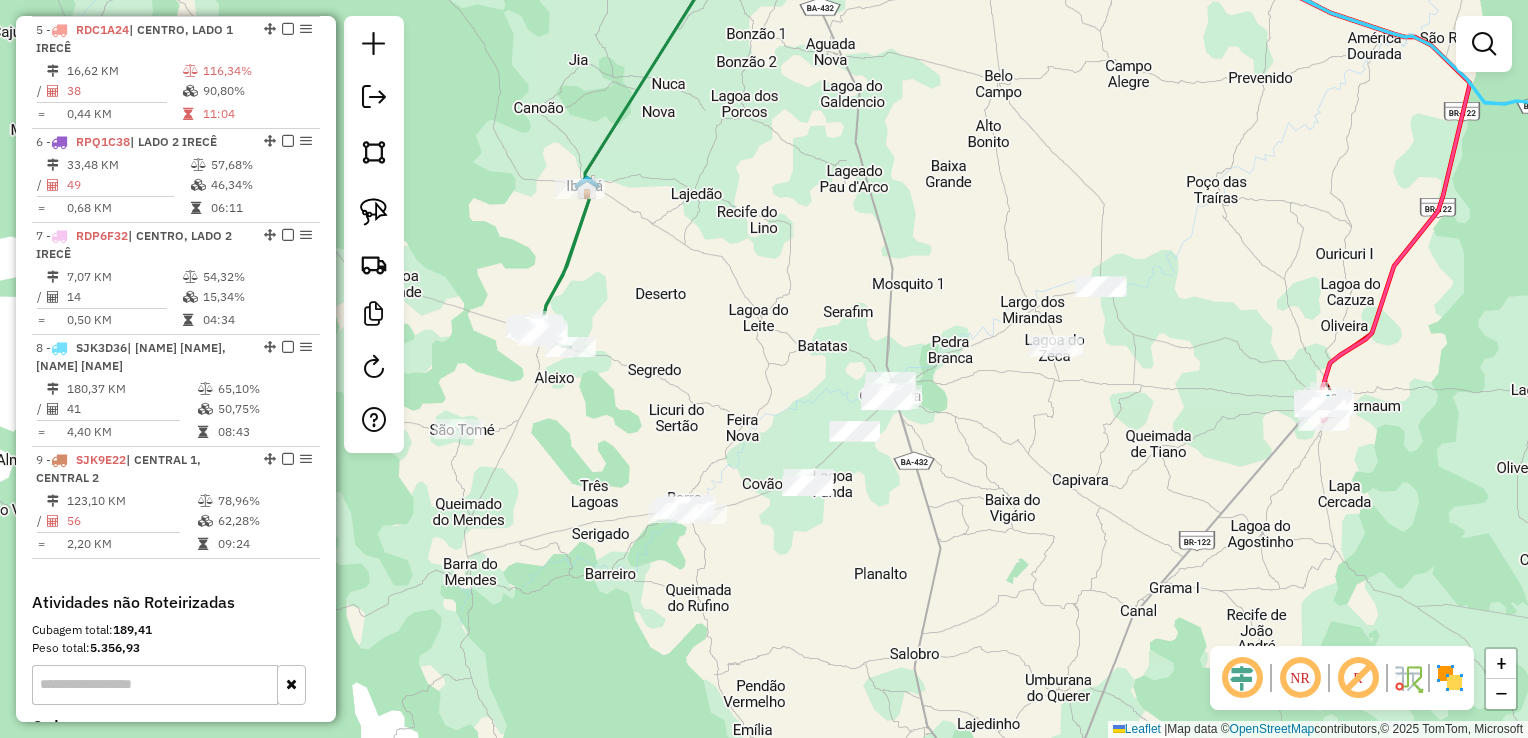 click 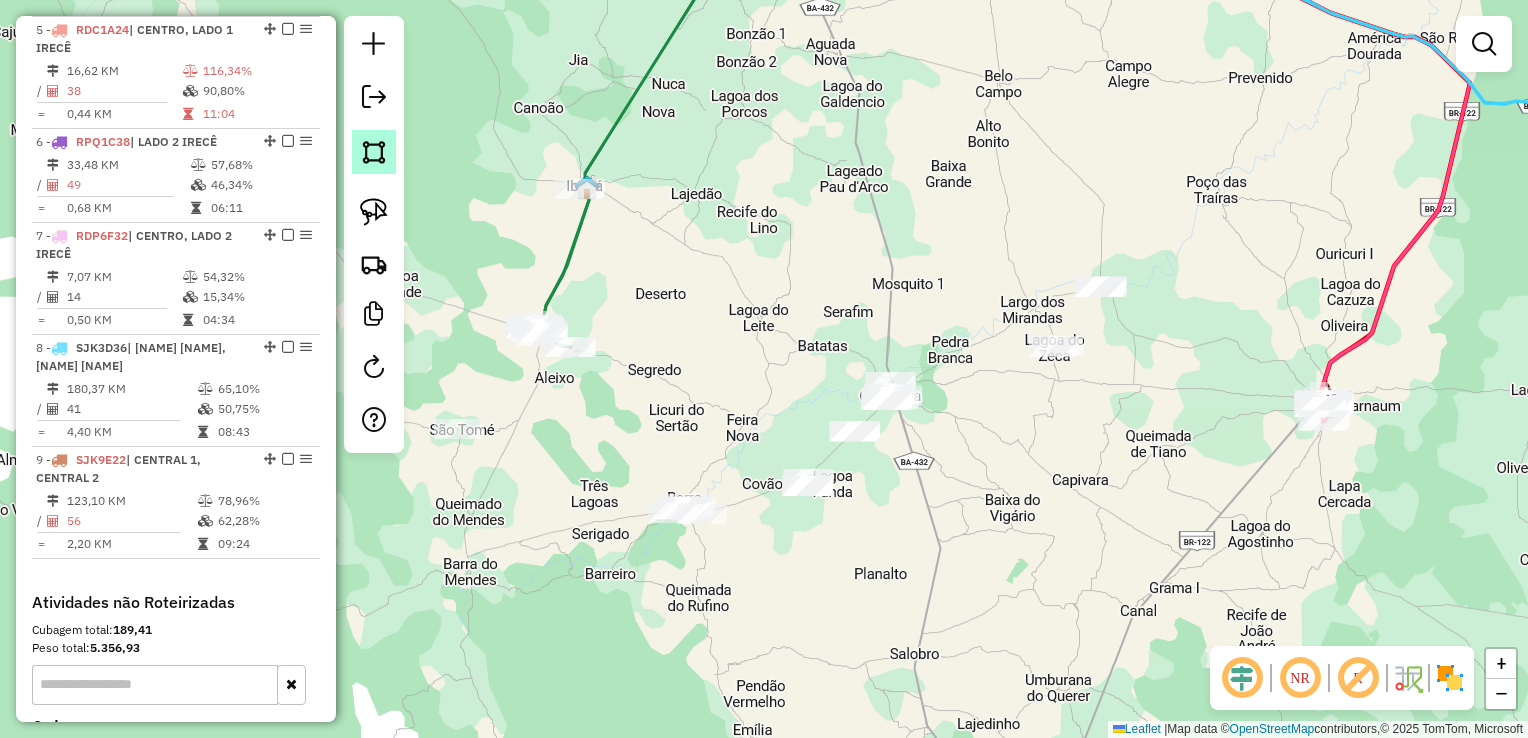 click 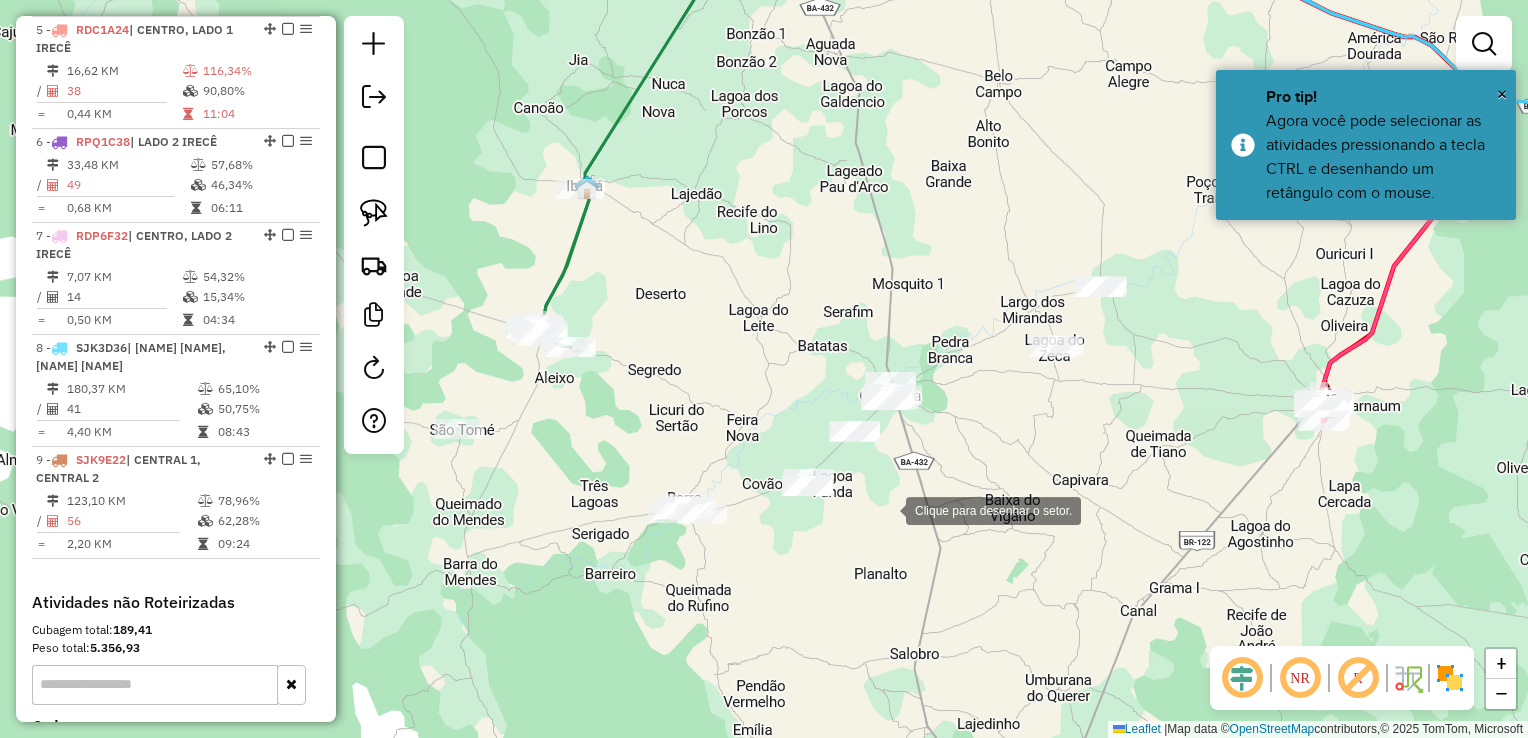 click 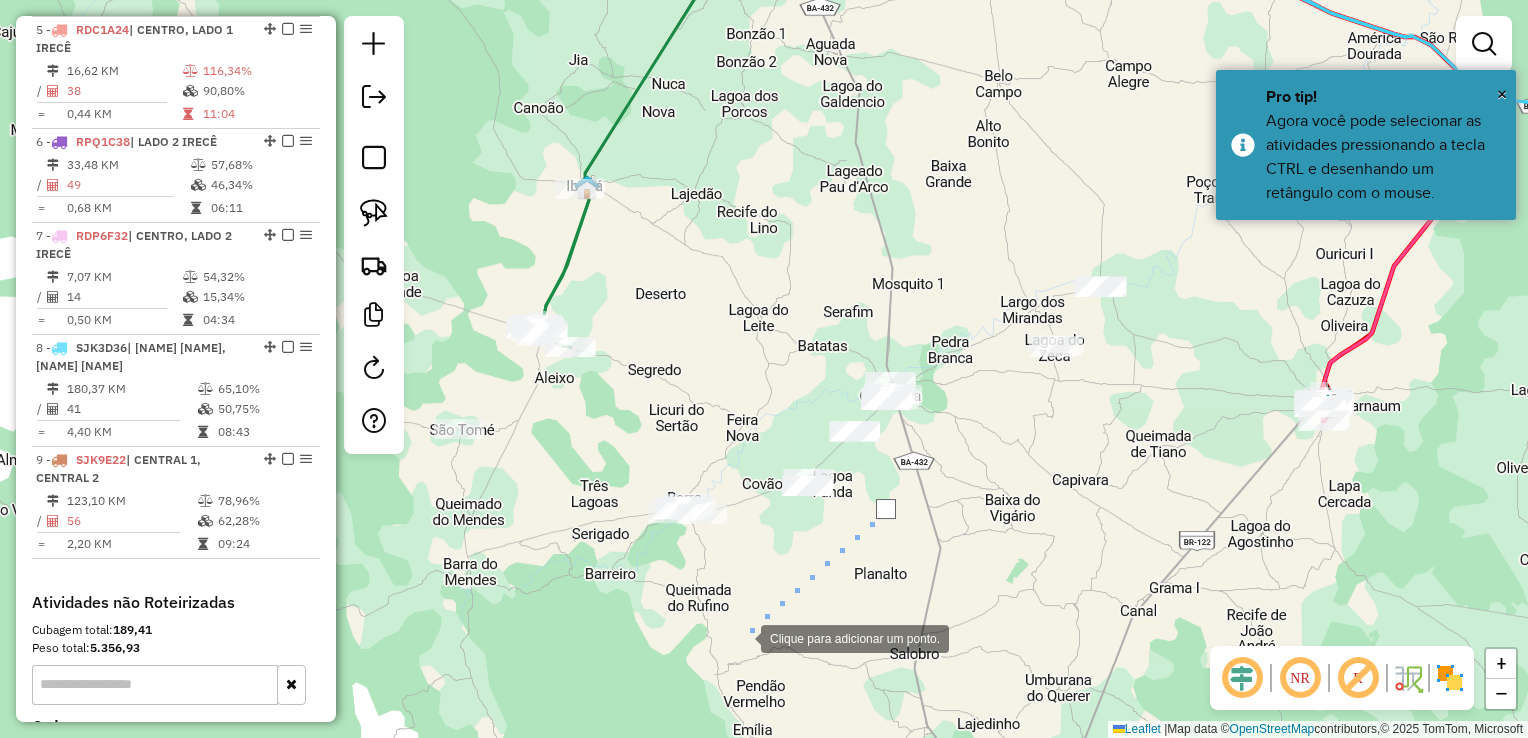 drag 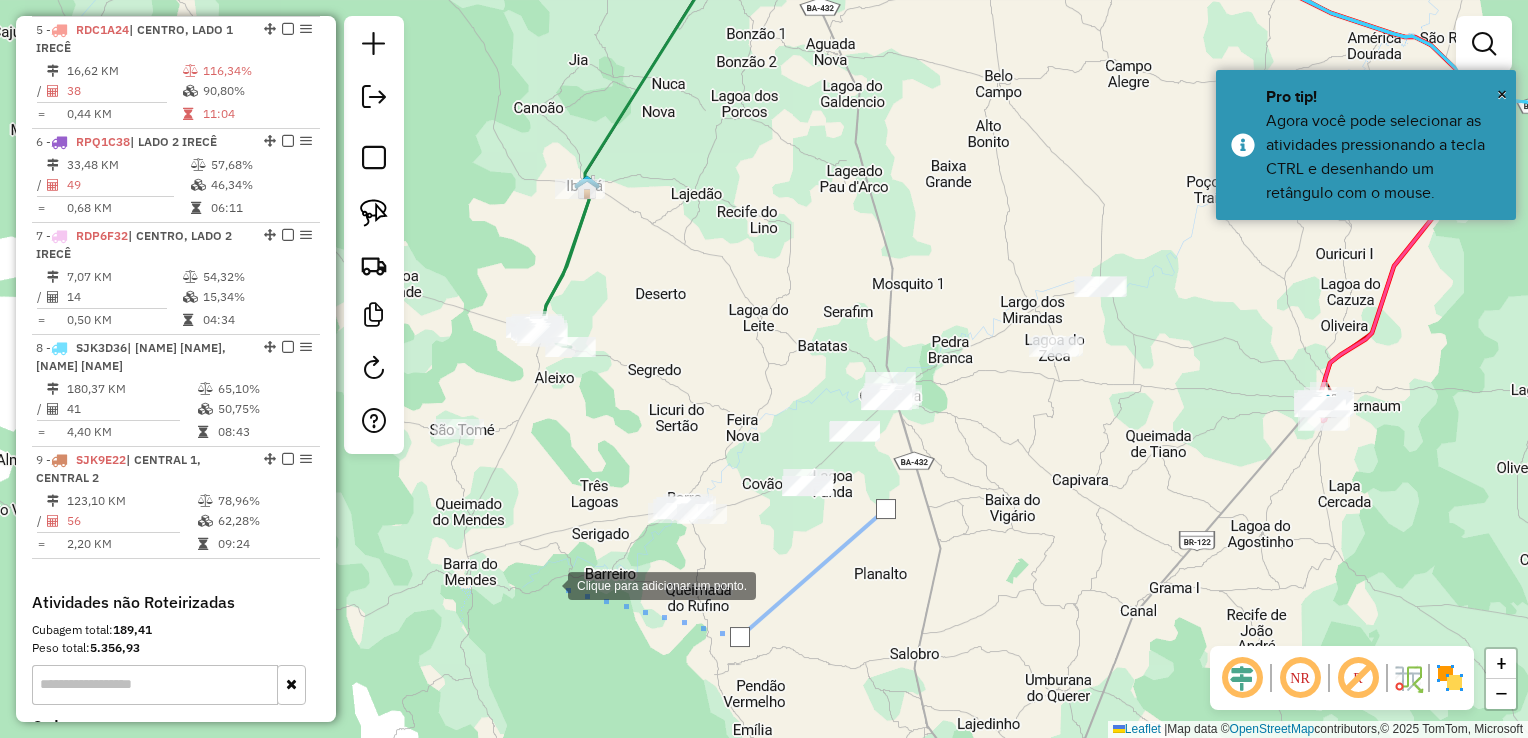 click 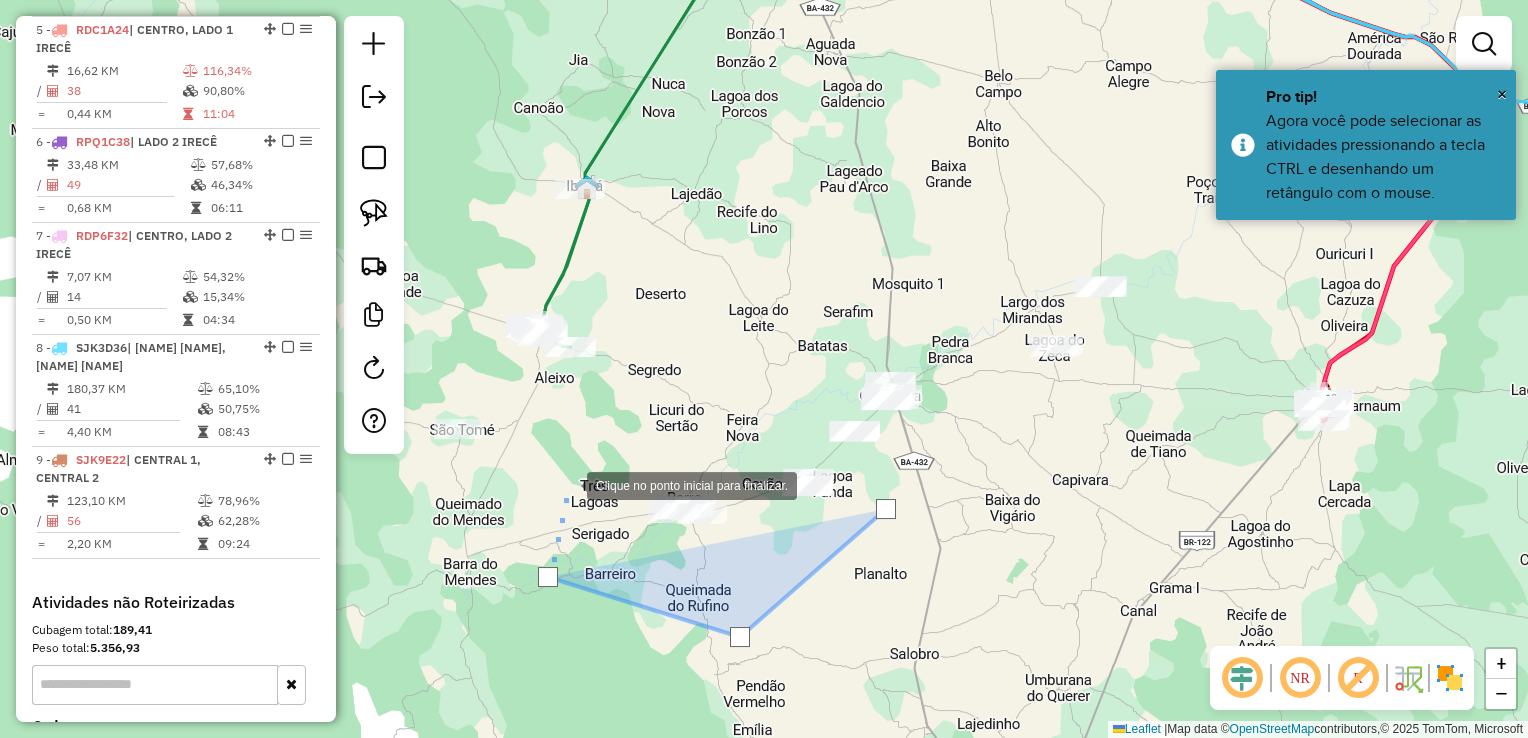 click 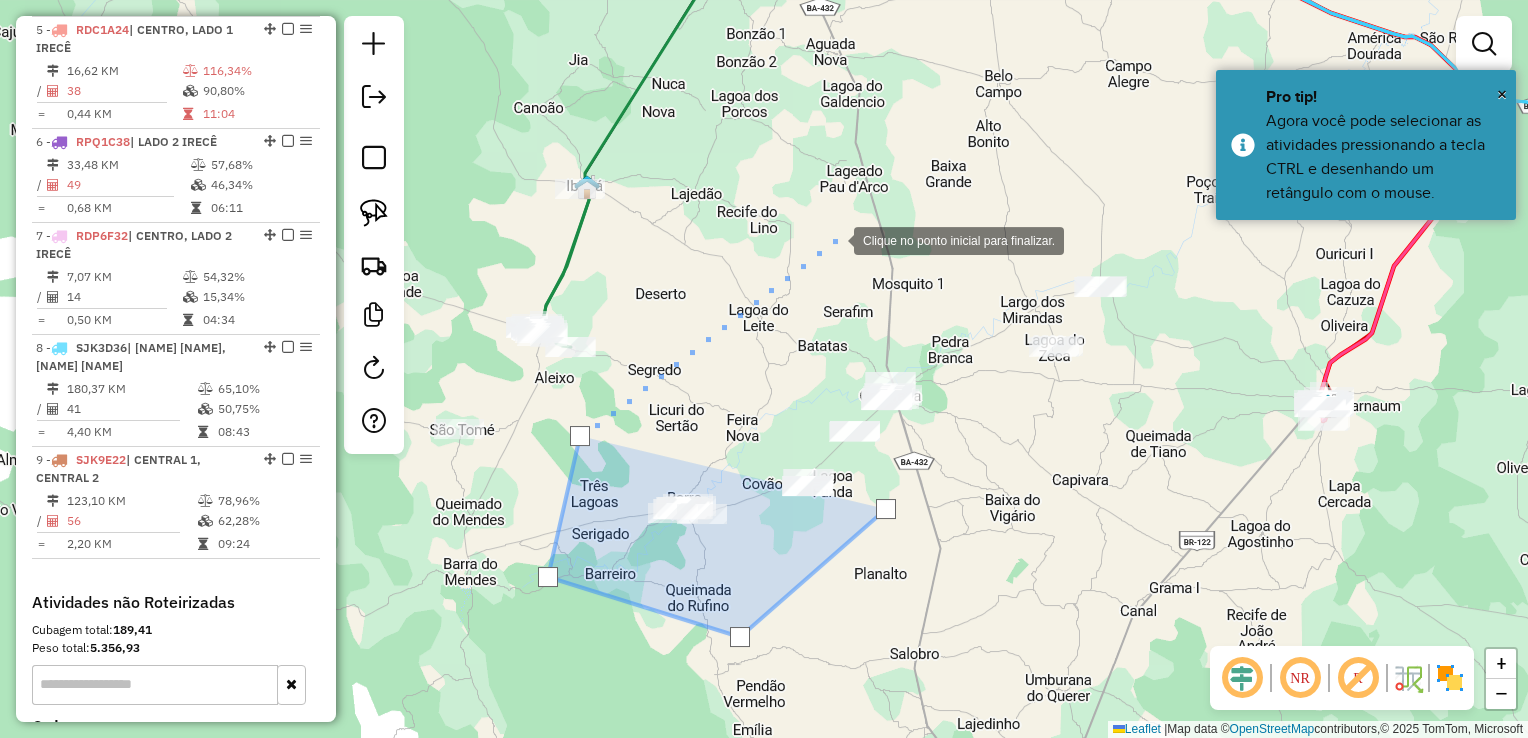 click 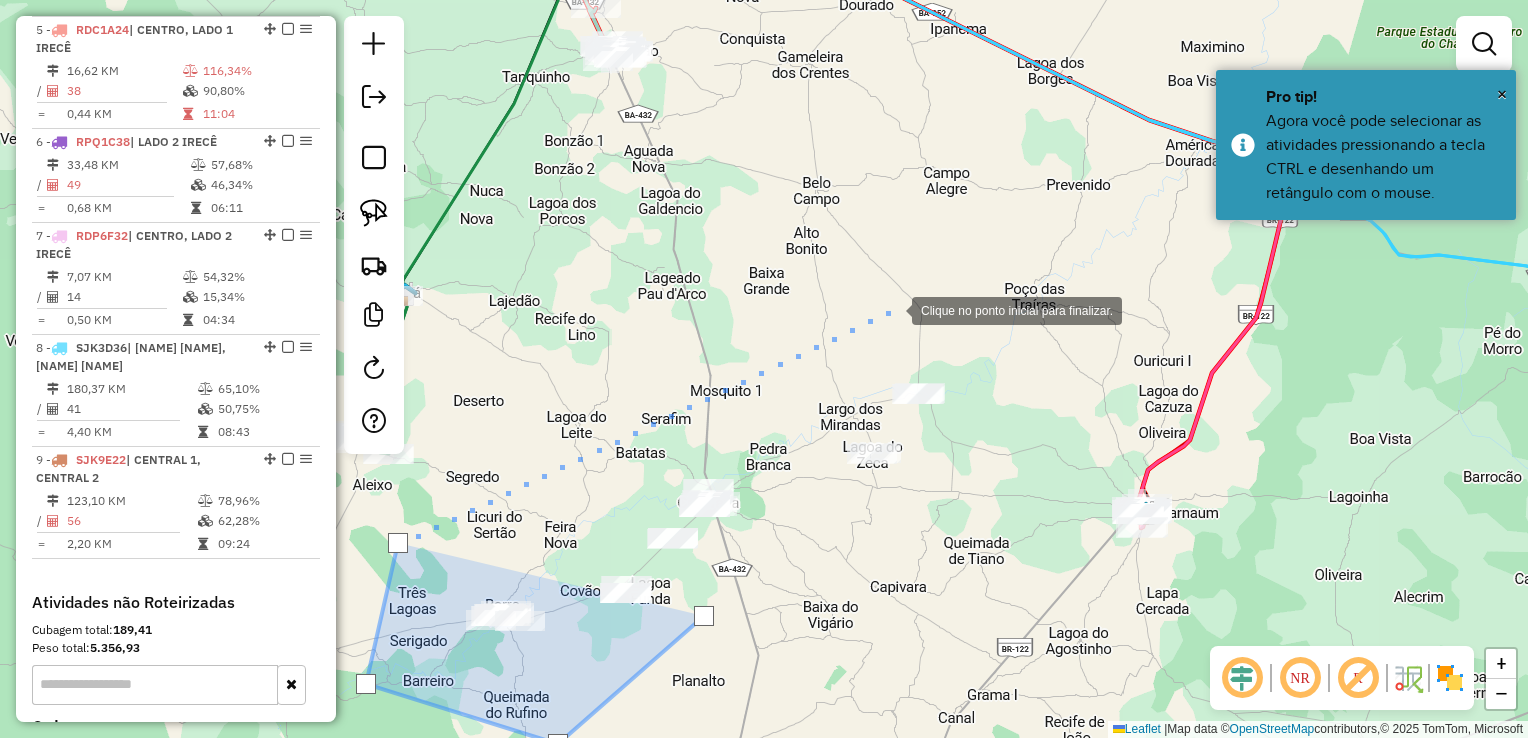 click 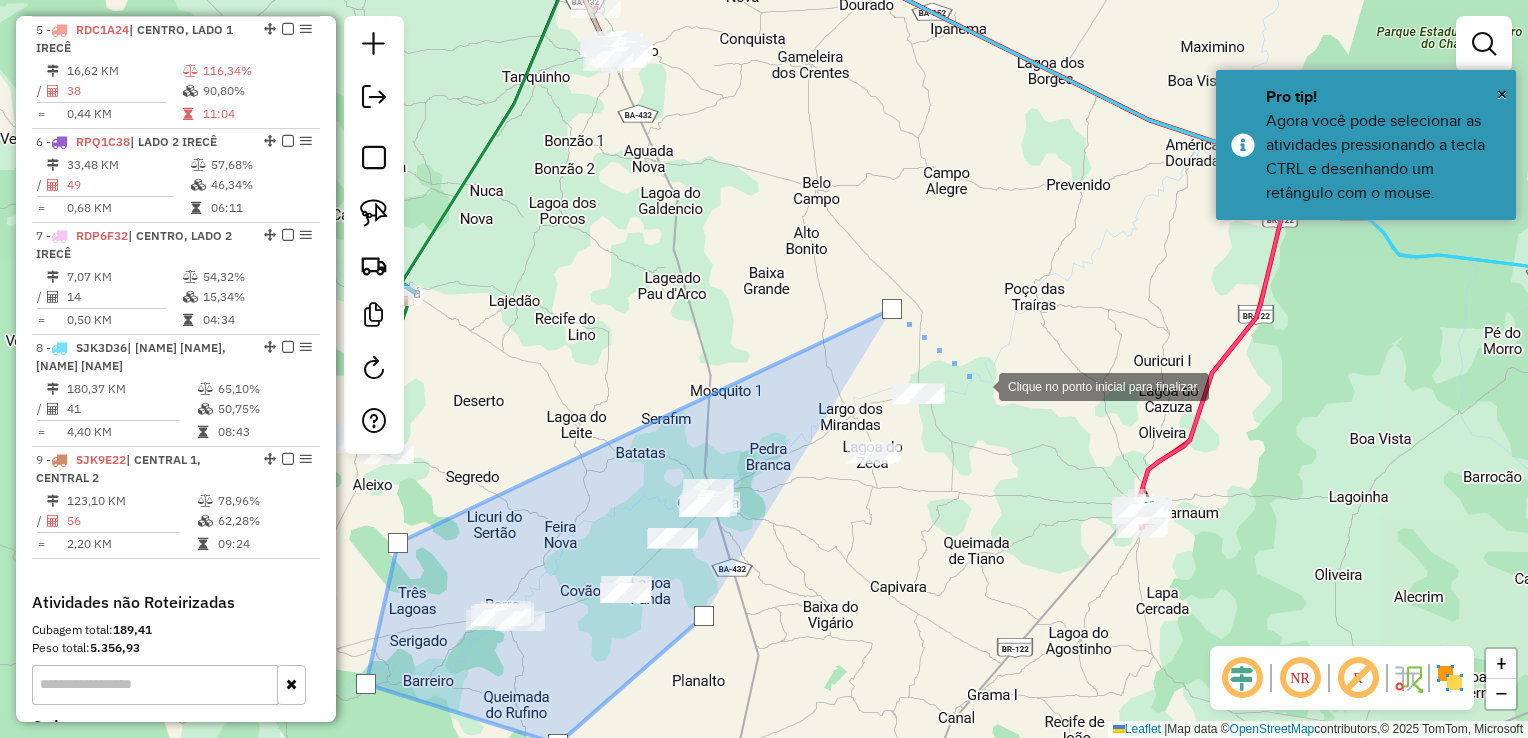 click 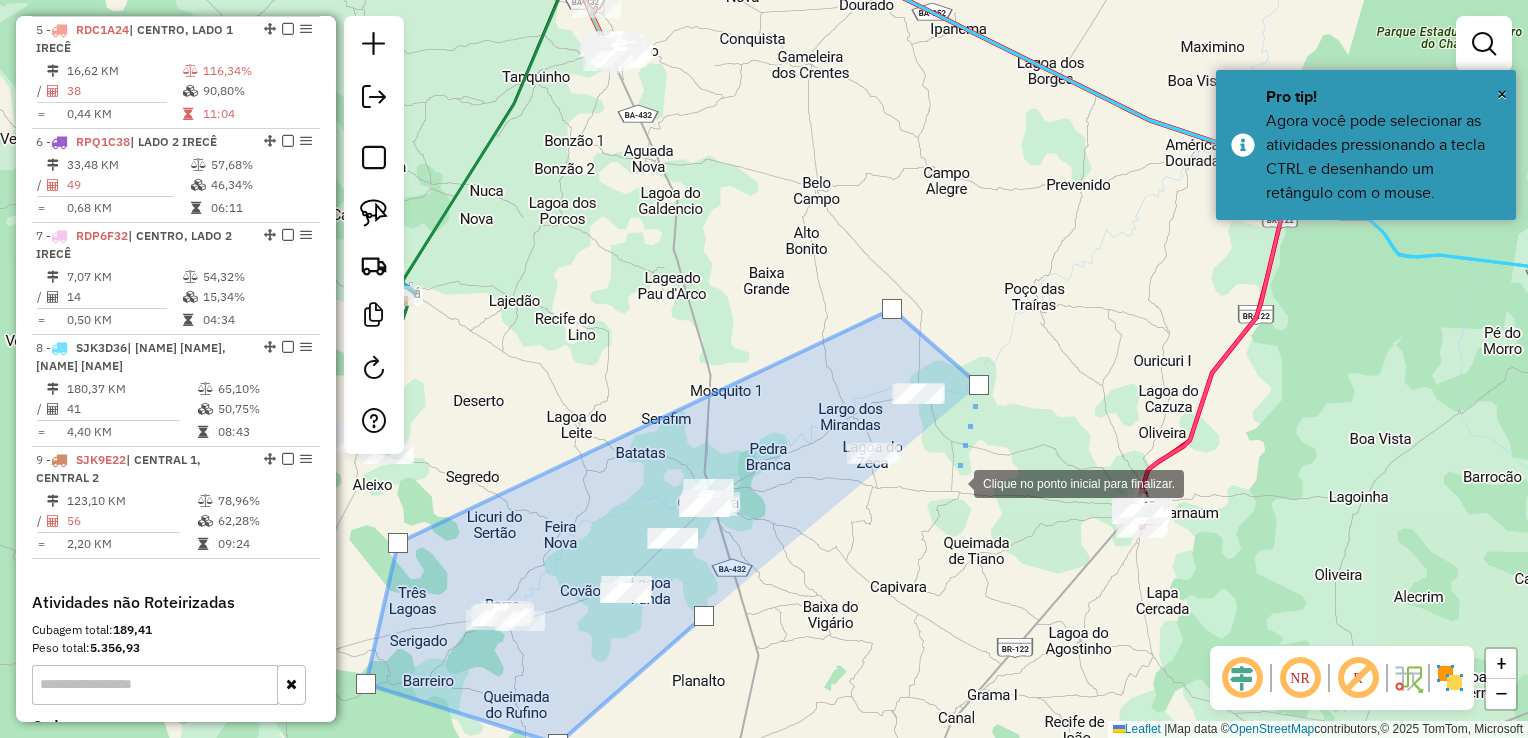 click 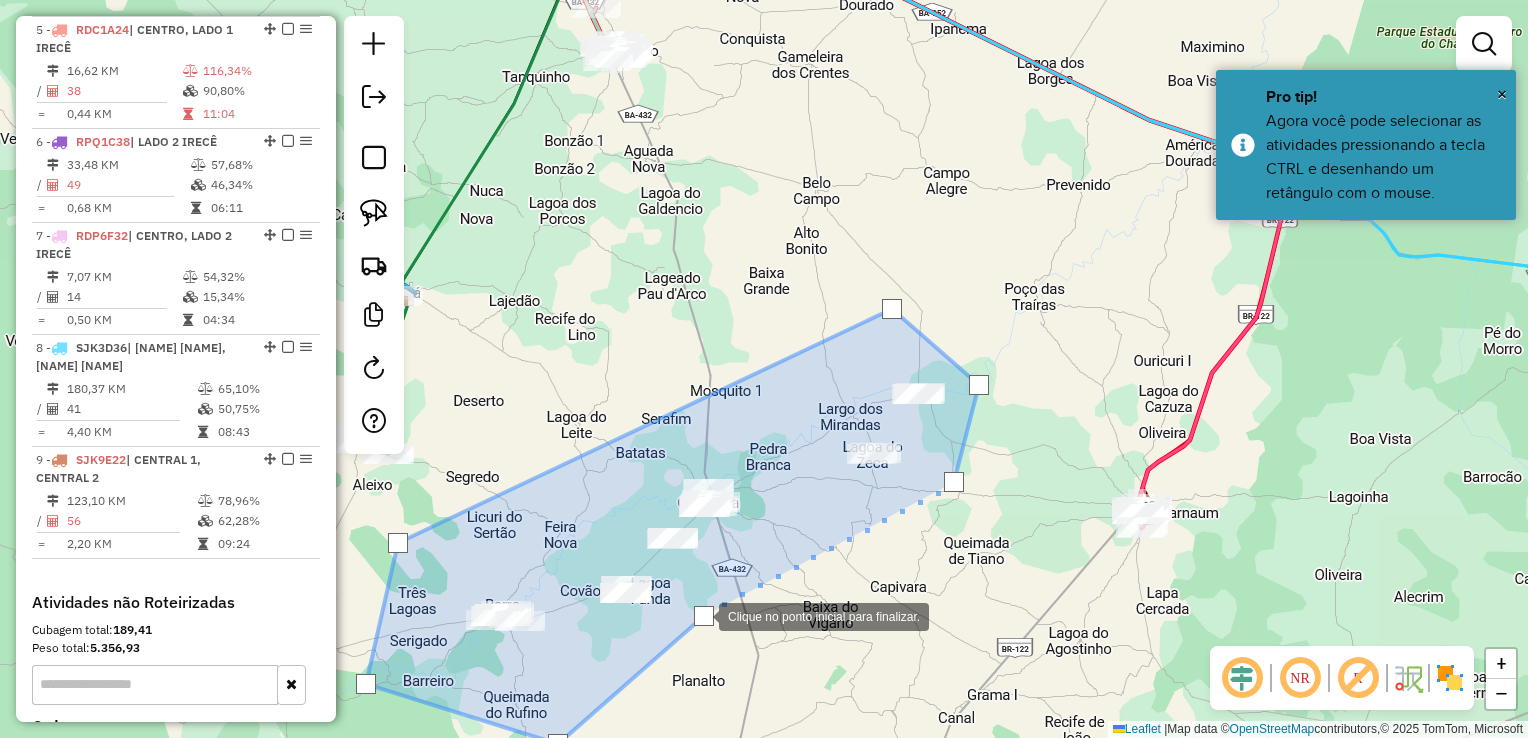 click 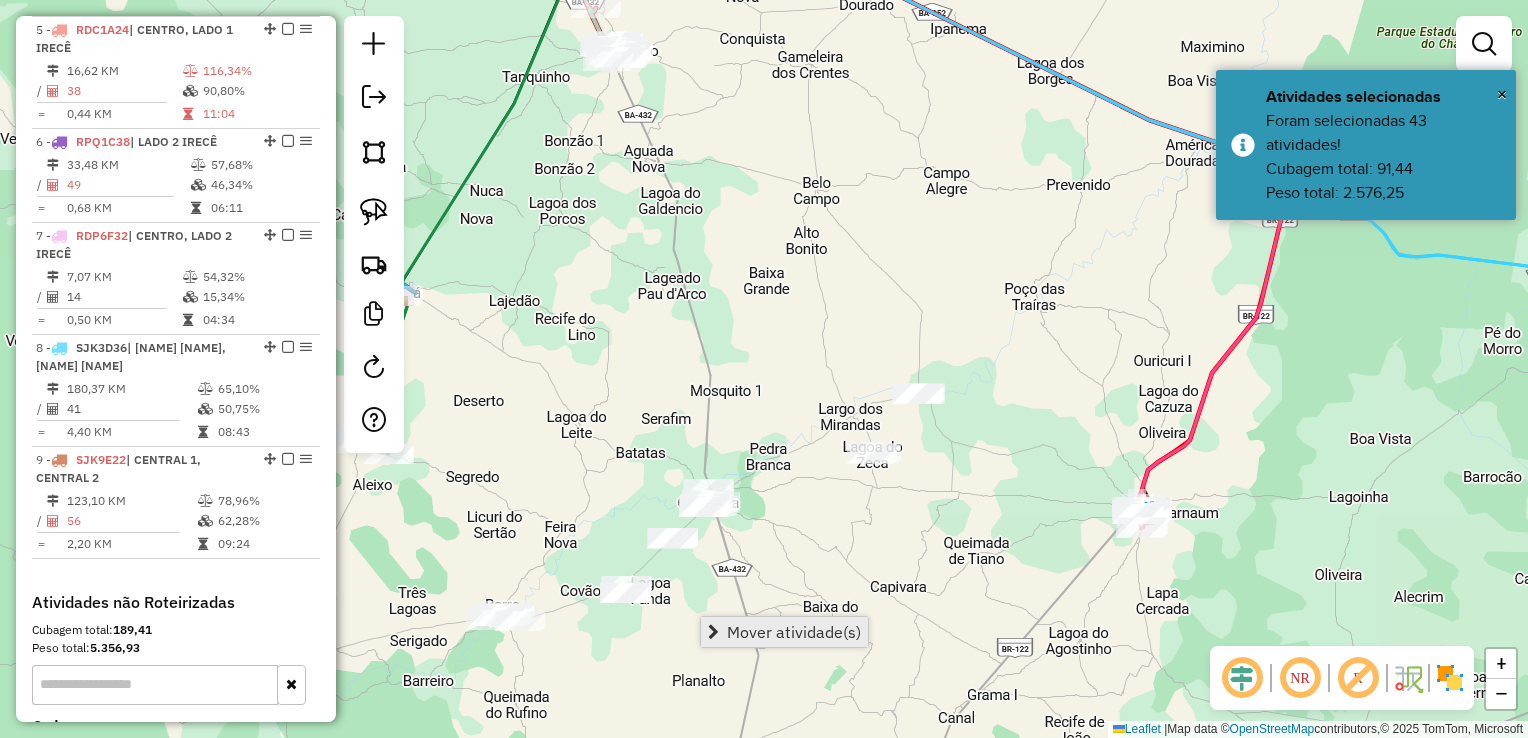 click on "Mover atividade(s)" at bounding box center (794, 632) 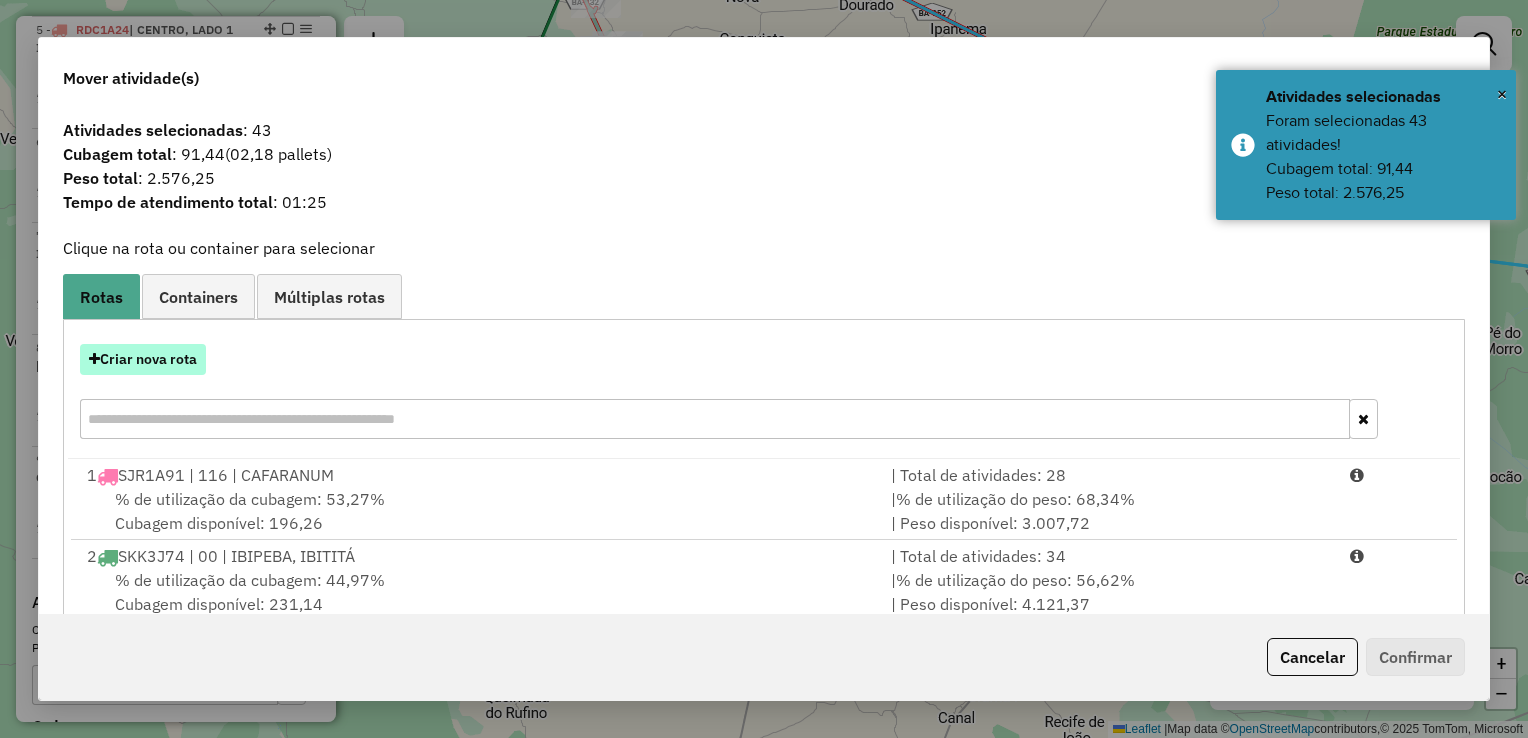 click on "Criar nova rota" at bounding box center (143, 359) 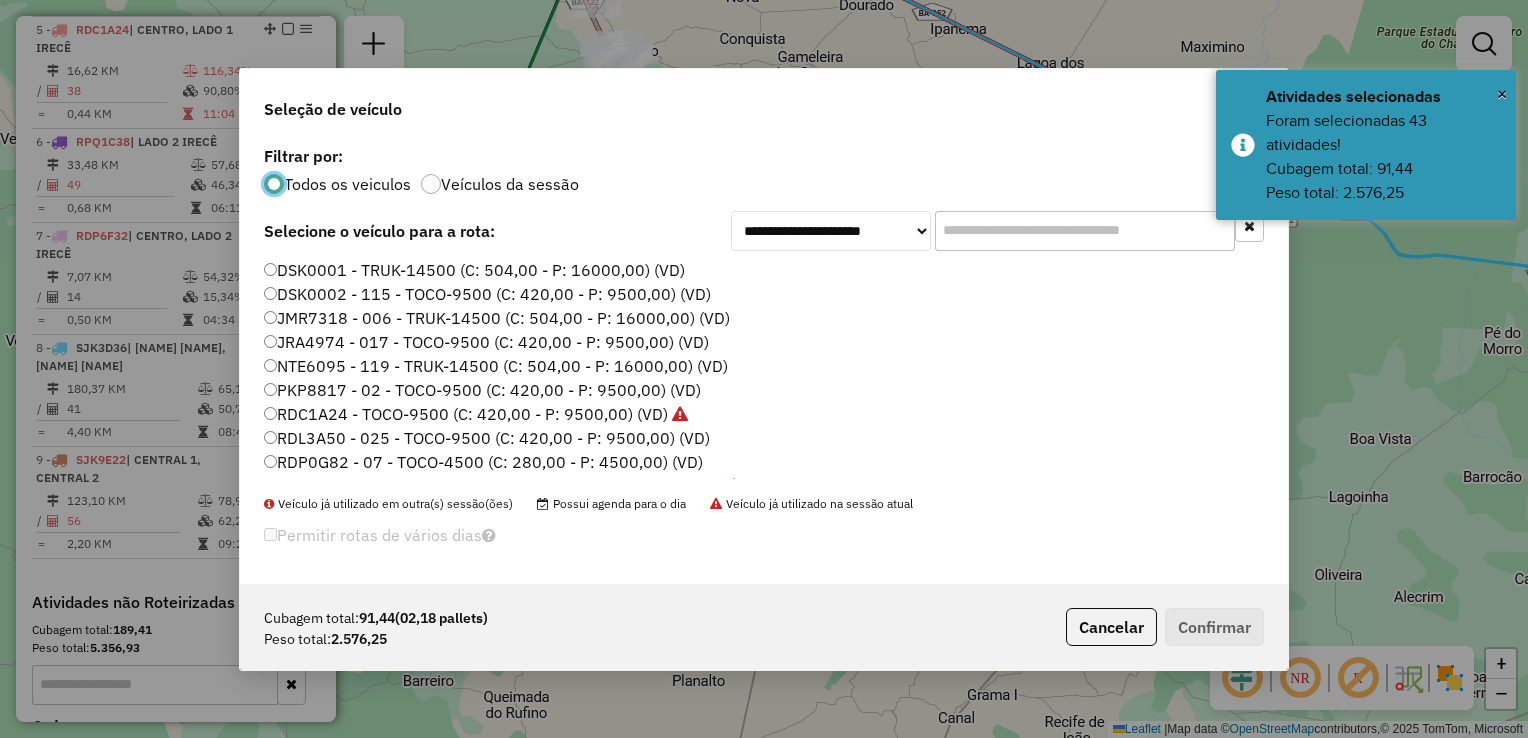 scroll, scrollTop: 10, scrollLeft: 6, axis: both 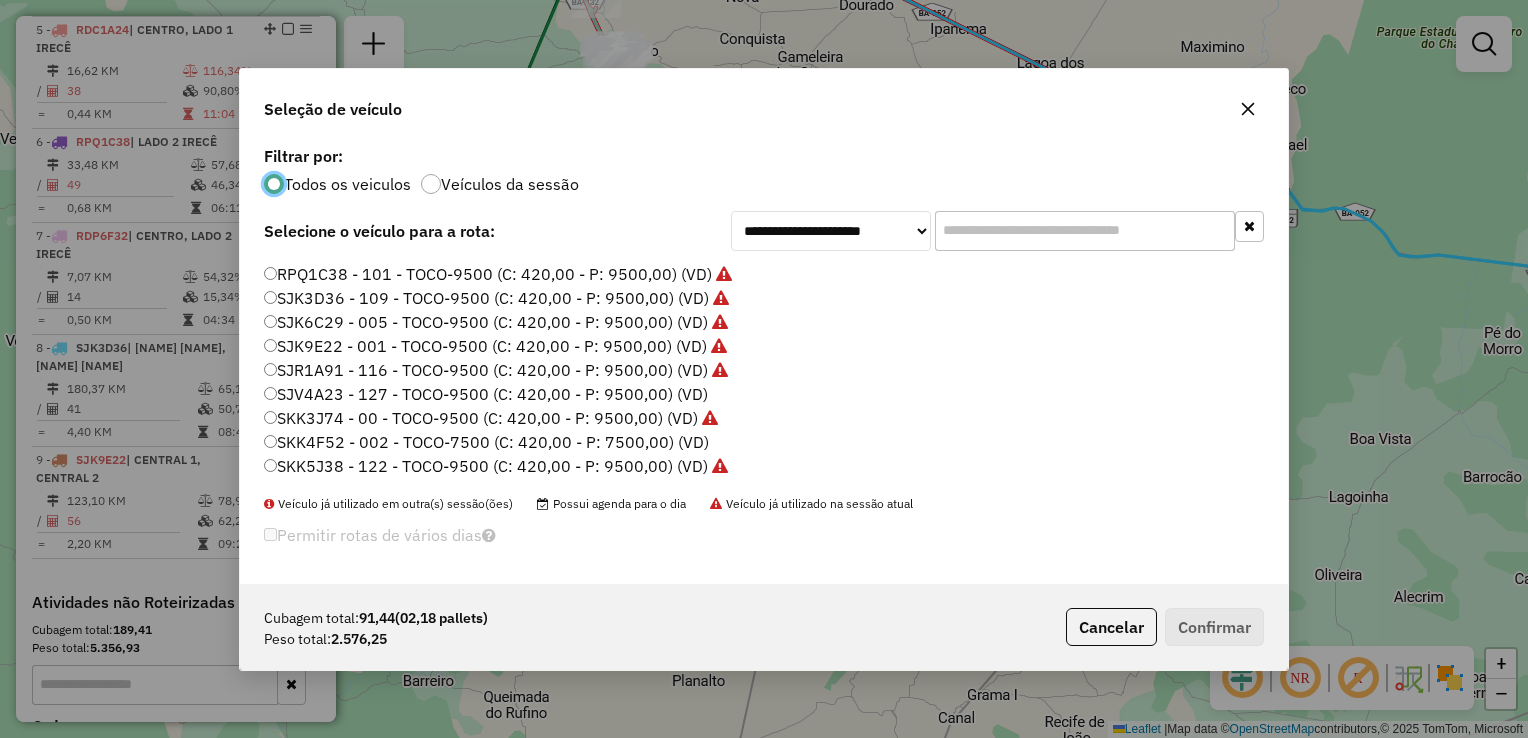 click on "SKK4F52 - 002 - TOCO-7500 (C: 420,00 - P: 7500,00) (VD)" 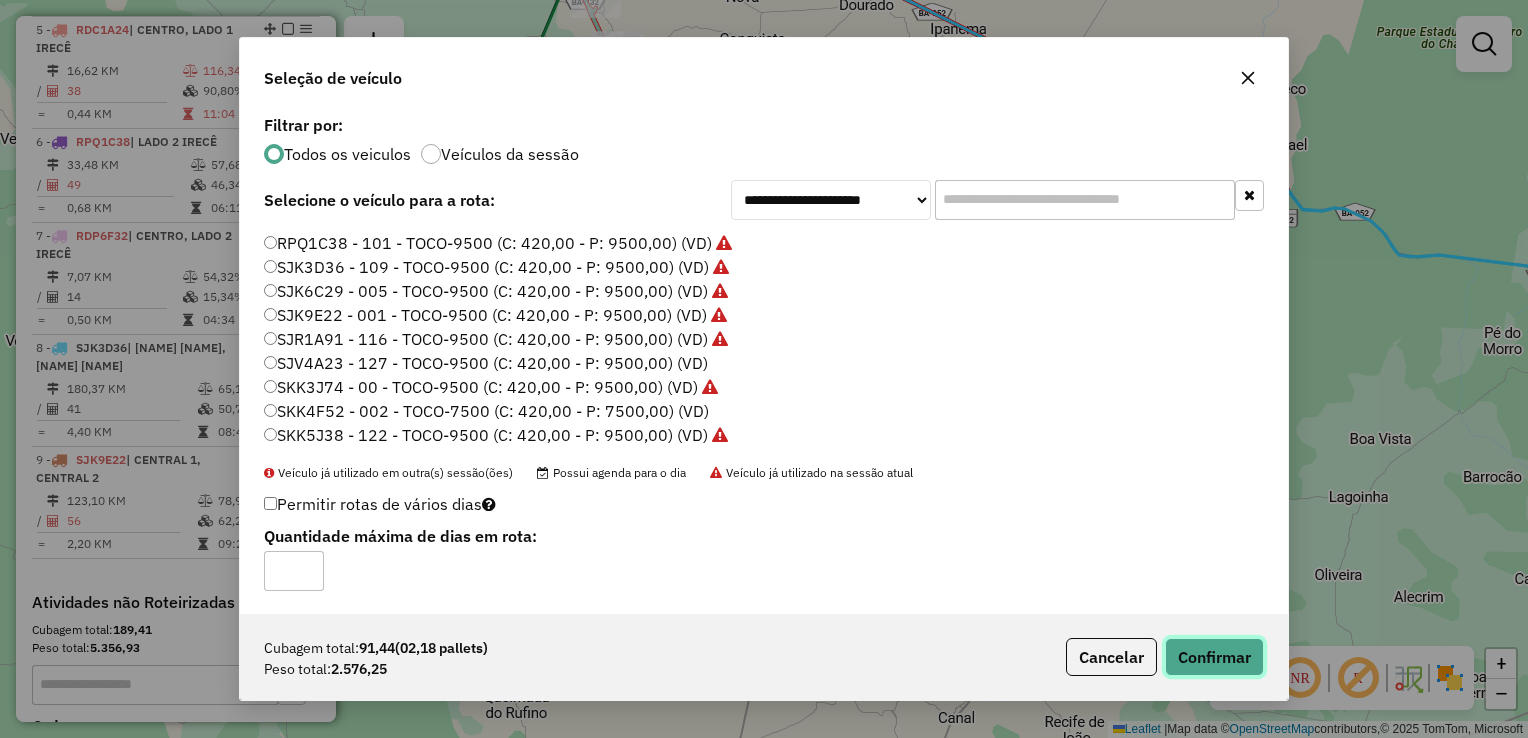 click on "Confirmar" 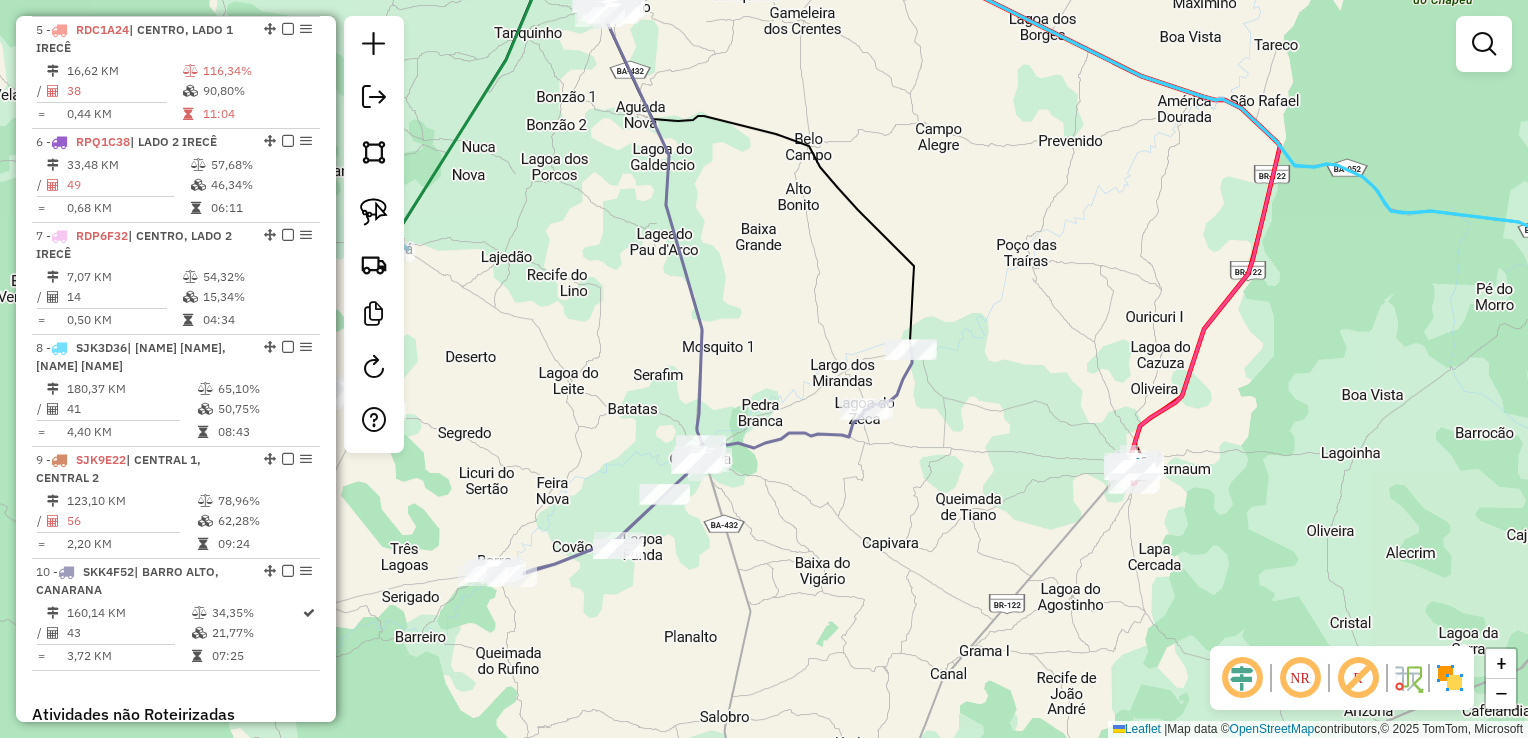drag, startPoint x: 767, startPoint y: 438, endPoint x: 759, endPoint y: 394, distance: 44.72136 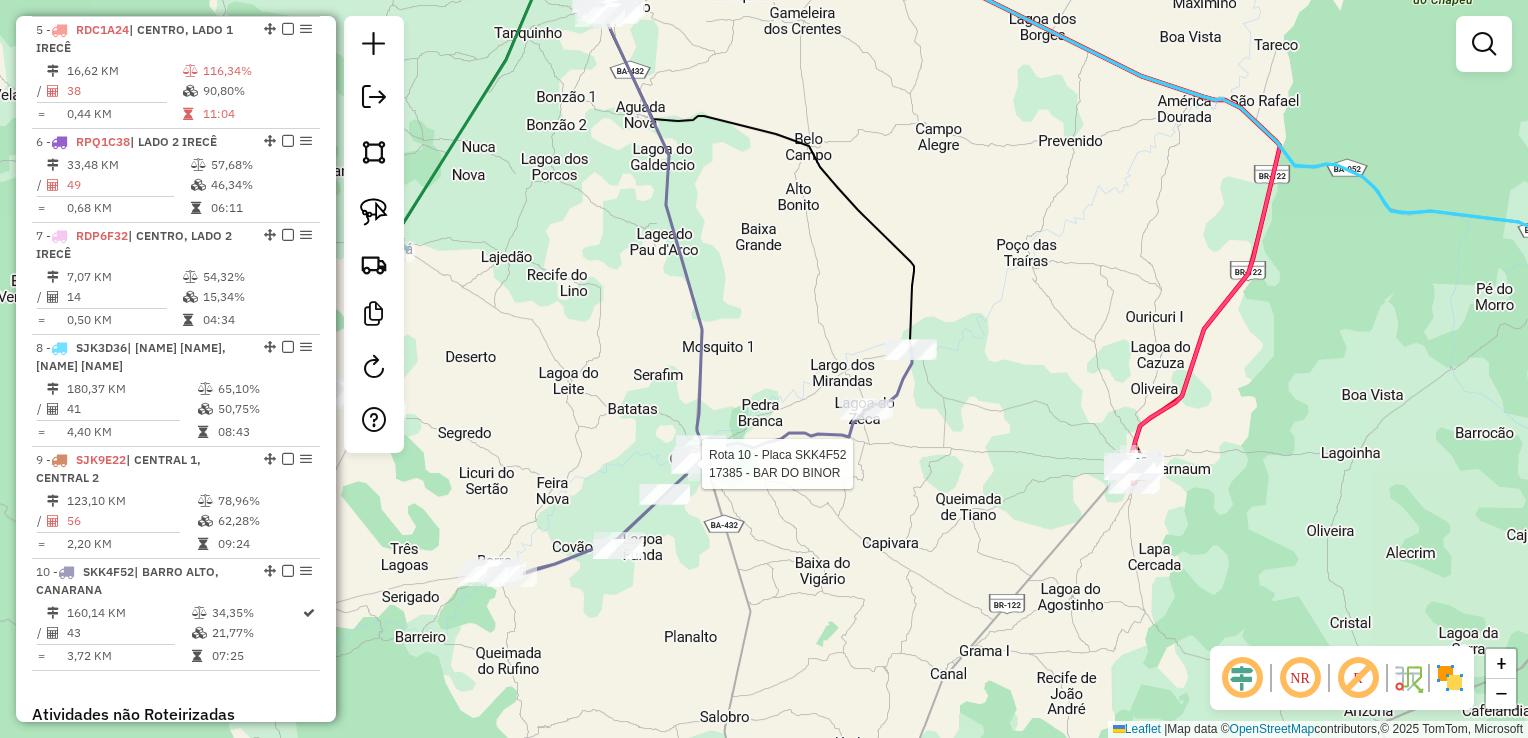 select on "*********" 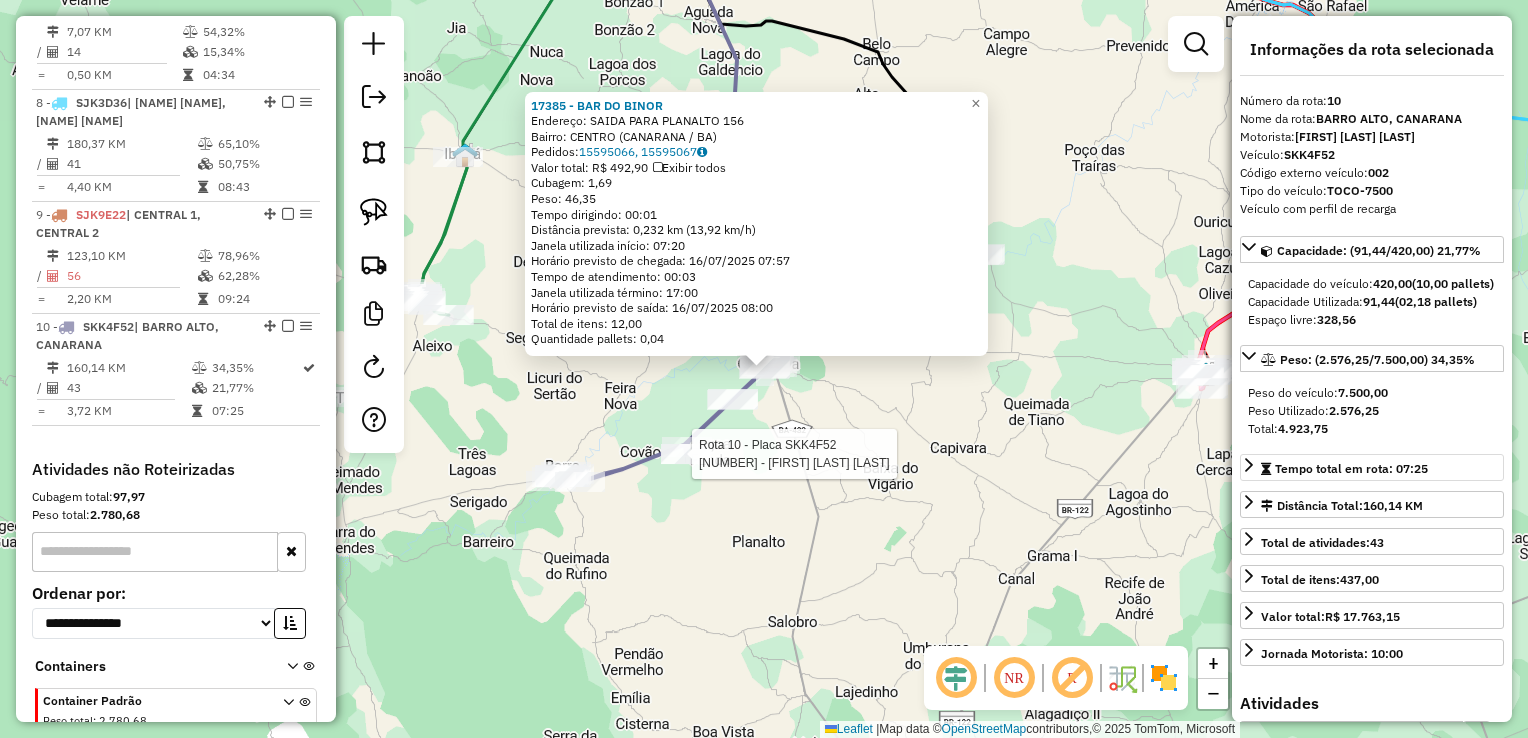 scroll, scrollTop: 1506, scrollLeft: 0, axis: vertical 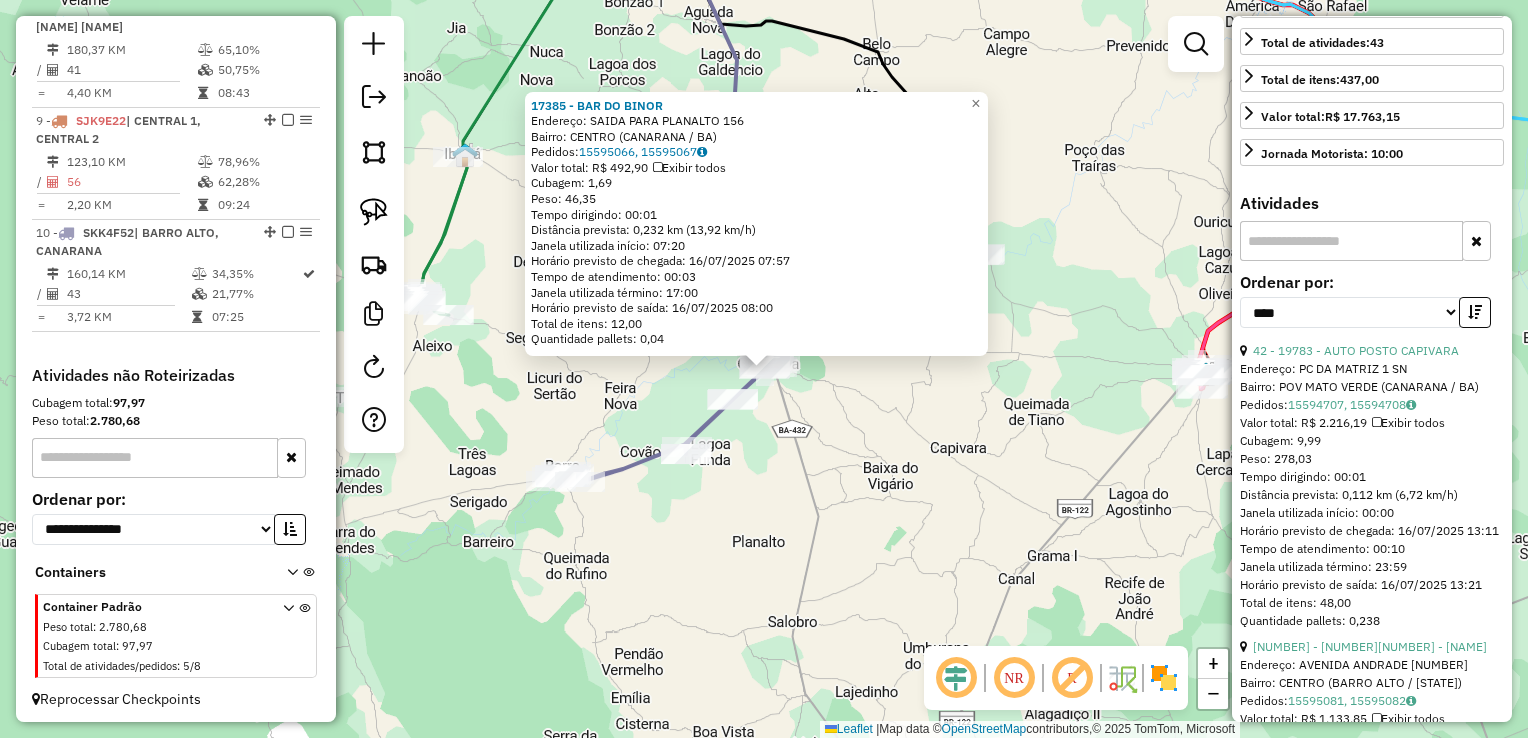 click on "17385 - BAR DO BINOR  Endereço:  SAIDA PARA PLANALTO 156   Bairro: CENTRO (CANARANA / BA)   Pedidos:  15595066, 15595067   Valor total: R$ 492,90   Exibir todos   Cubagem: 1,69  Peso: 46,35  Tempo dirigindo: 00:01   Distância prevista: 0,232 km (13,92 km/h)   Janela utilizada início: 07:20   Horário previsto de chegada: 16/07/2025 07:57   Tempo de atendimento: 00:03   Janela utilizada término: 17:00   Horário previsto de saída: 16/07/2025 08:00   Total de itens: 12,00   Quantidade pallets: 0,04  × Janela de atendimento Grade de atendimento Capacidade Transportadoras Veículos Cliente Pedidos  Rotas Selecione os dias de semana para filtrar as janelas de atendimento  Seg   Ter   Qua   Qui   Sex   Sáb   Dom  Informe o período da janela de atendimento: De: Até:  Filtrar exatamente a janela do cliente  Considerar janela de atendimento padrão  Selecione os dias de semana para filtrar as grades de atendimento  Seg   Ter   Qua   Qui   Sex   Sáb   Dom   Clientes fora do dia de atendimento selecionado De:" 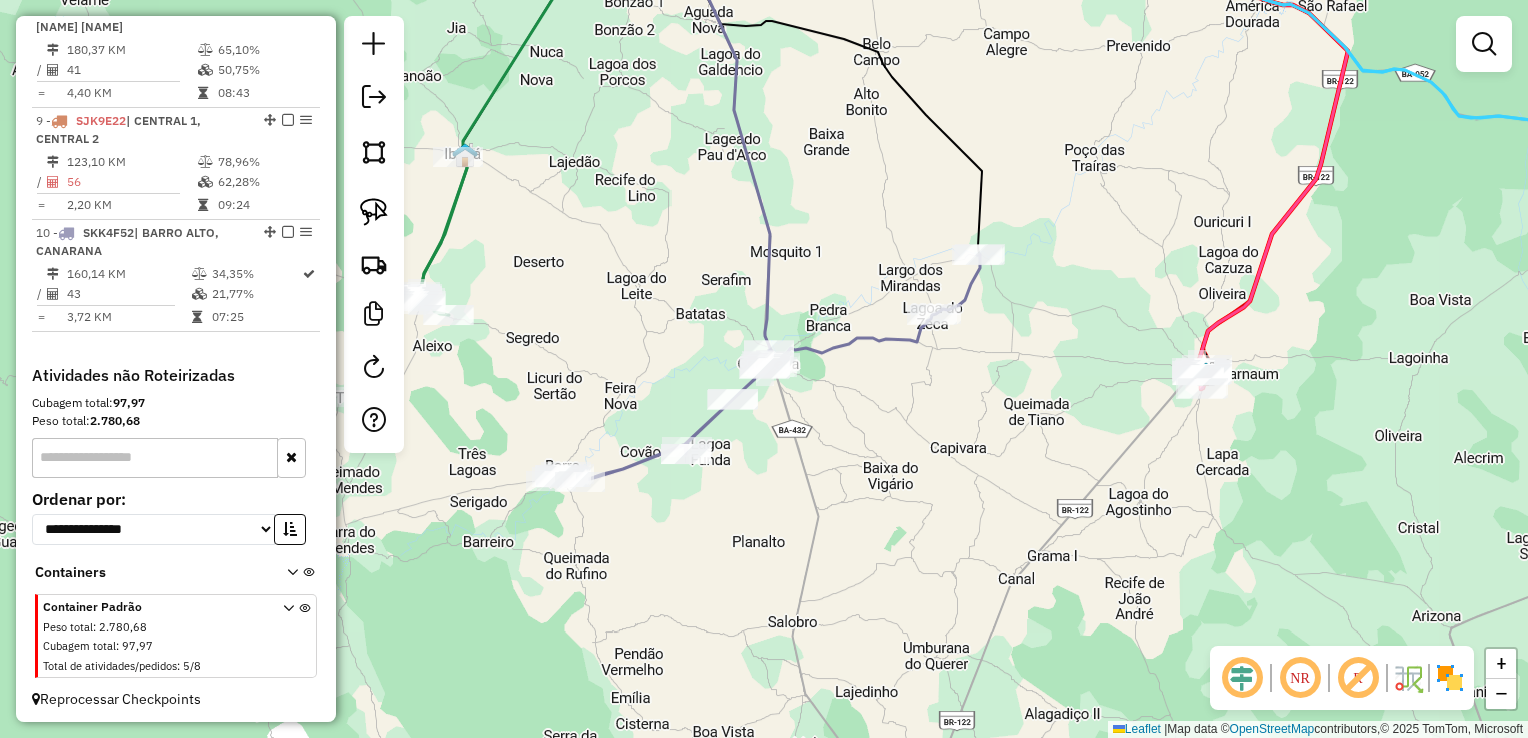 drag, startPoint x: 875, startPoint y: 405, endPoint x: 942, endPoint y: 583, distance: 190.192 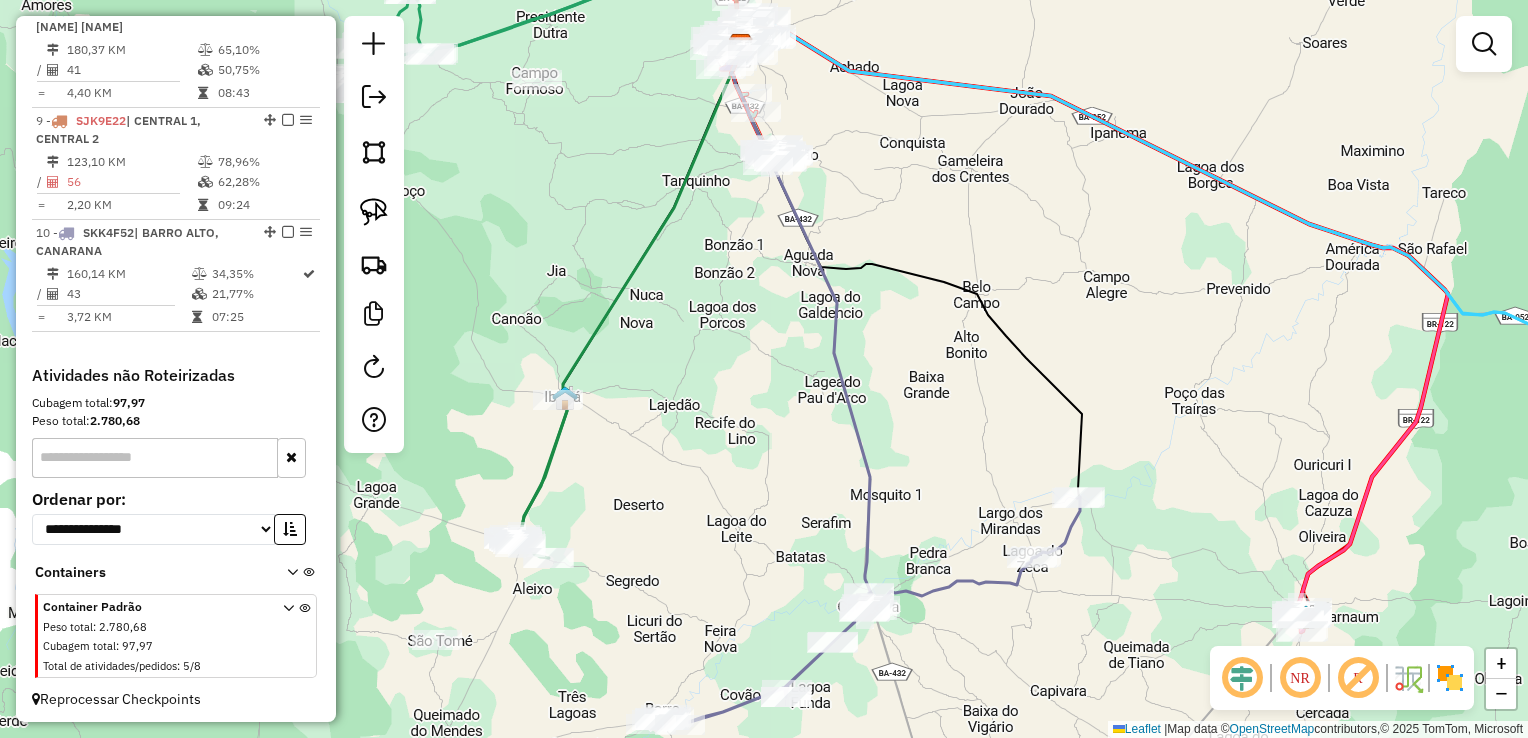 drag, startPoint x: 910, startPoint y: 430, endPoint x: 891, endPoint y: 396, distance: 38.948685 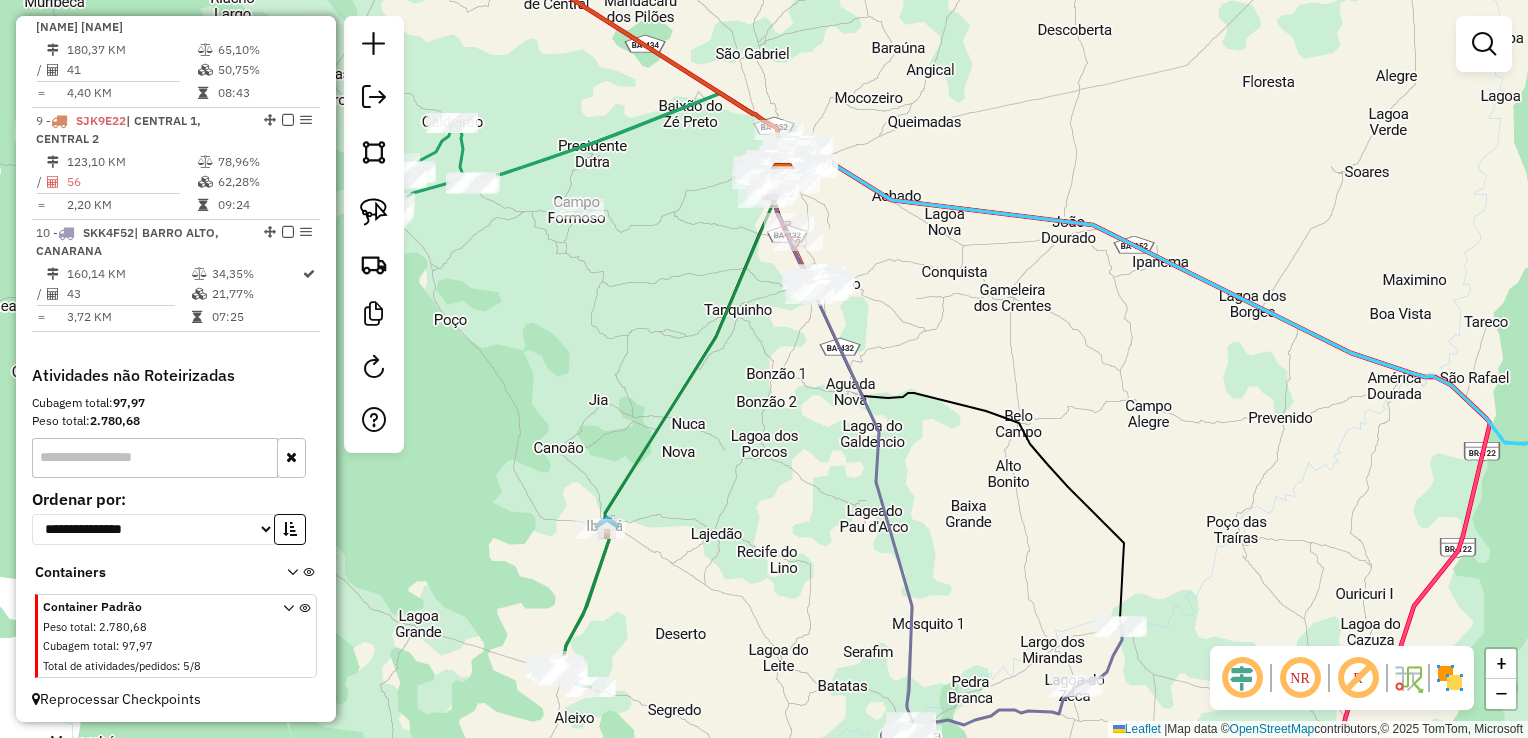 drag, startPoint x: 854, startPoint y: 290, endPoint x: 785, endPoint y: 315, distance: 73.38937 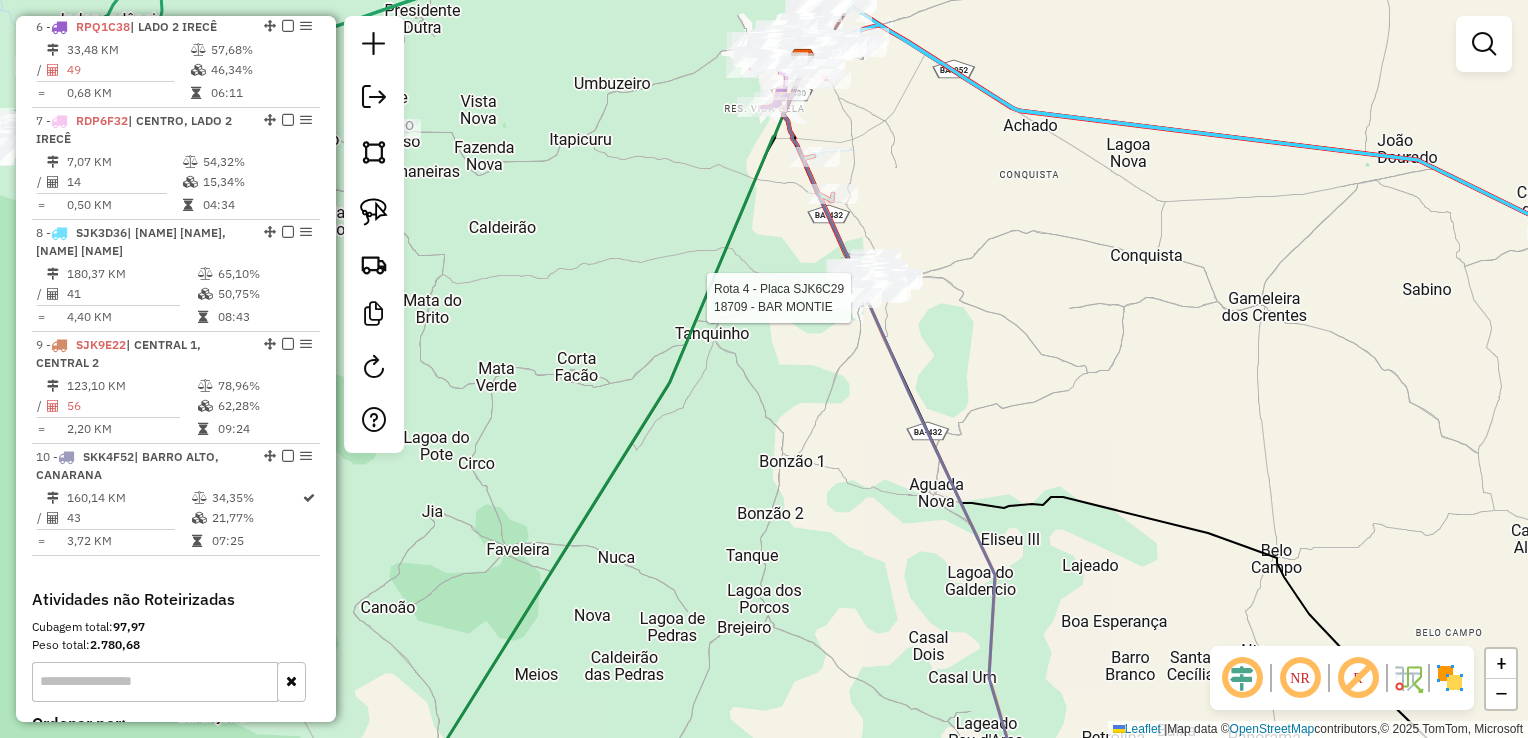 select on "*********" 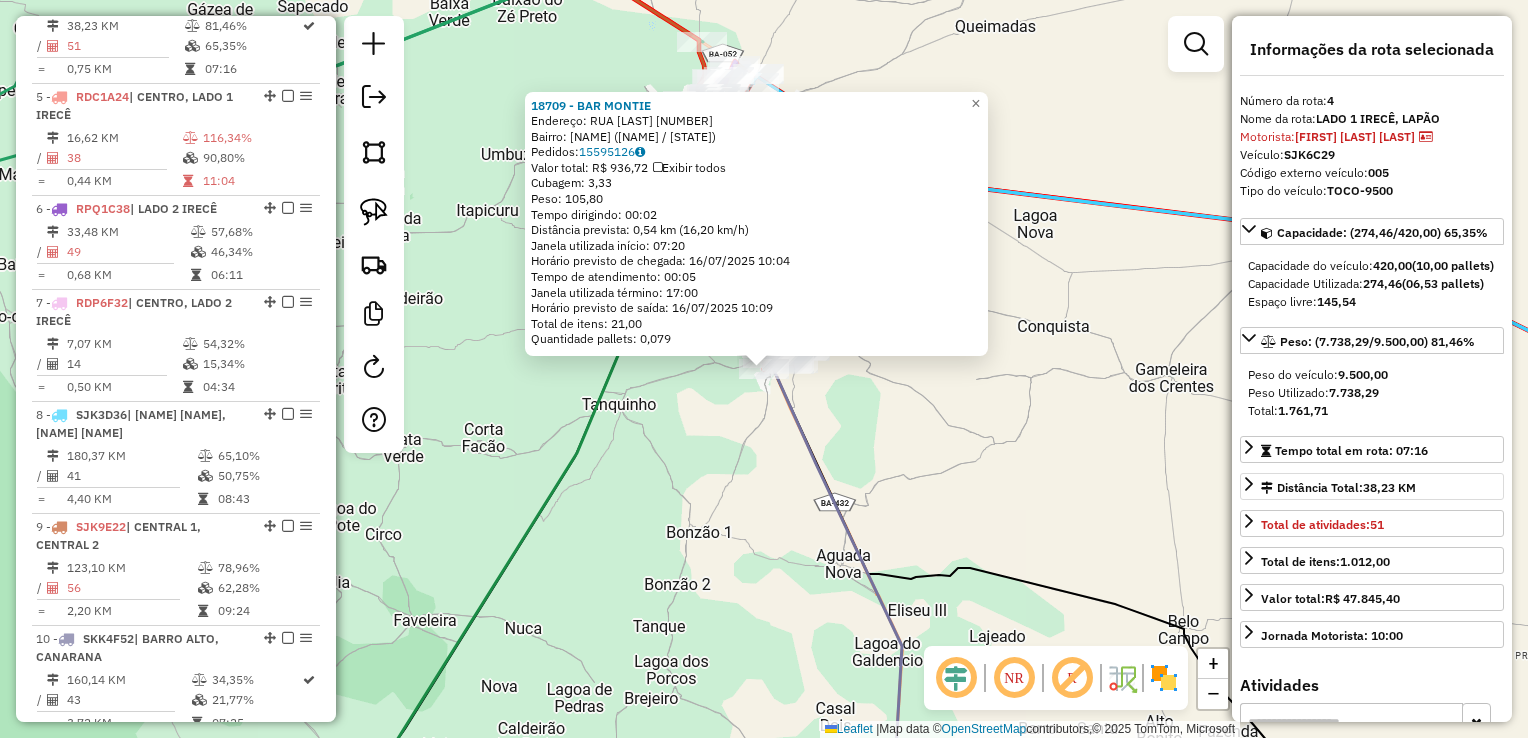 scroll, scrollTop: 1055, scrollLeft: 0, axis: vertical 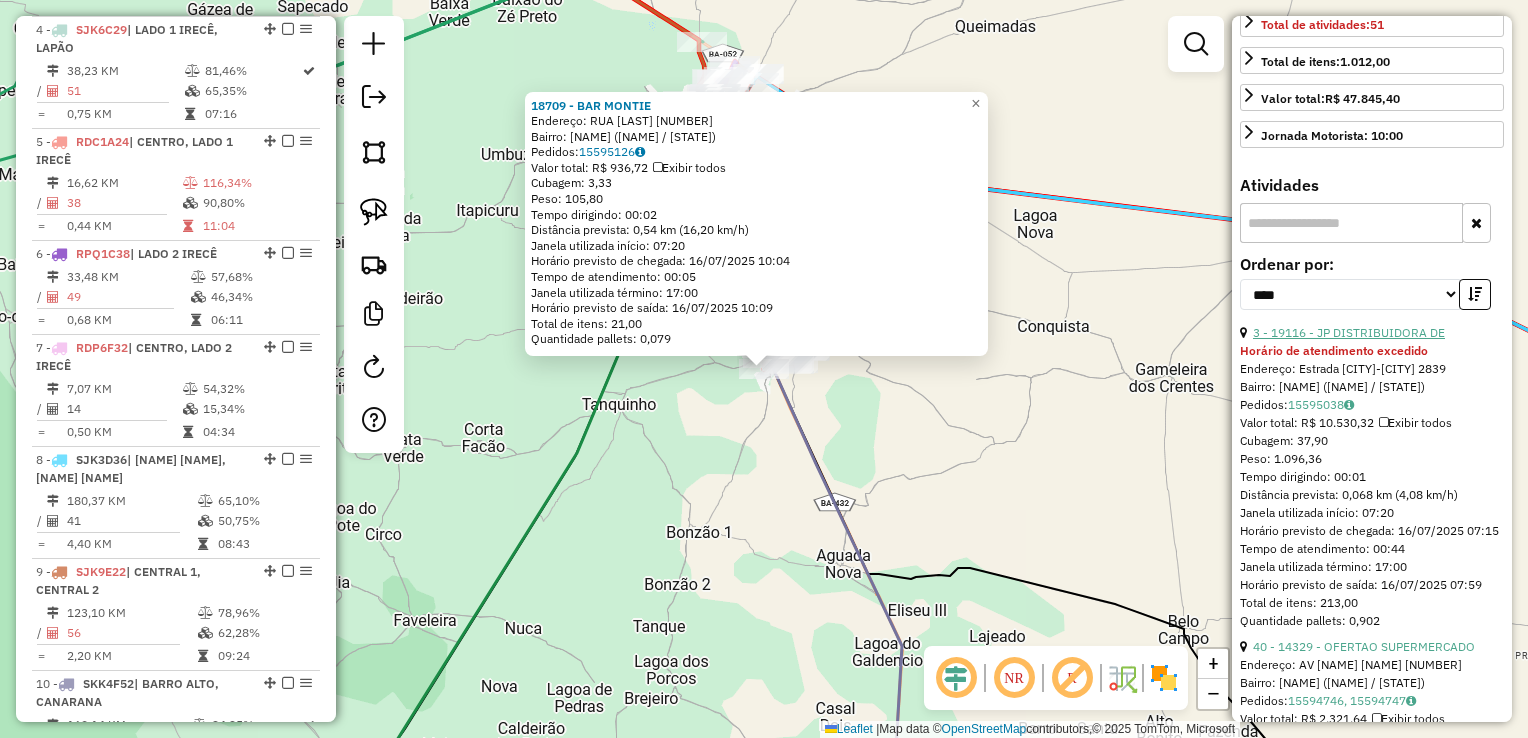 click on "3 - 19116 - JP DISTRIBUIDORA DE" at bounding box center [1349, 332] 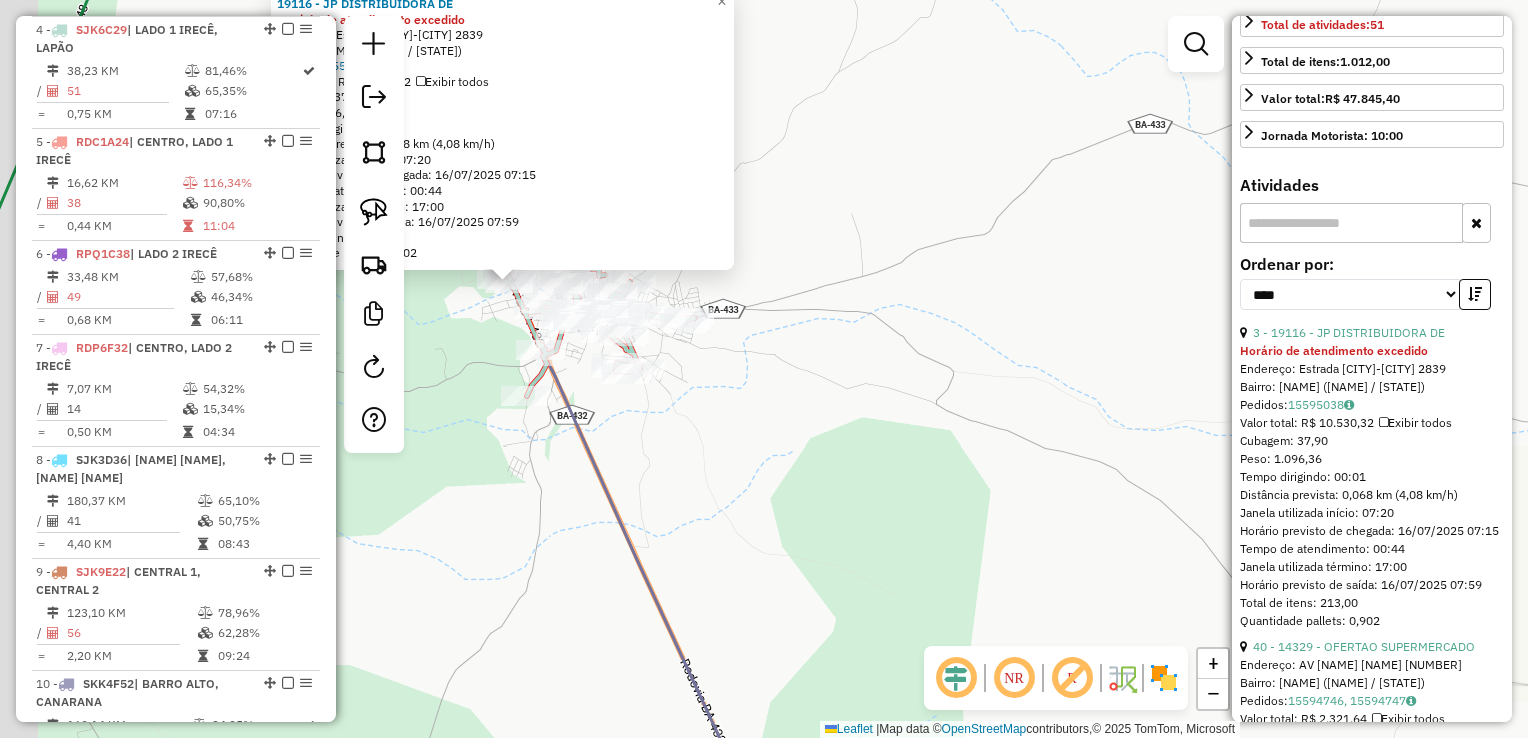 drag, startPoint x: 668, startPoint y: 346, endPoint x: 916, endPoint y: 501, distance: 292.45343 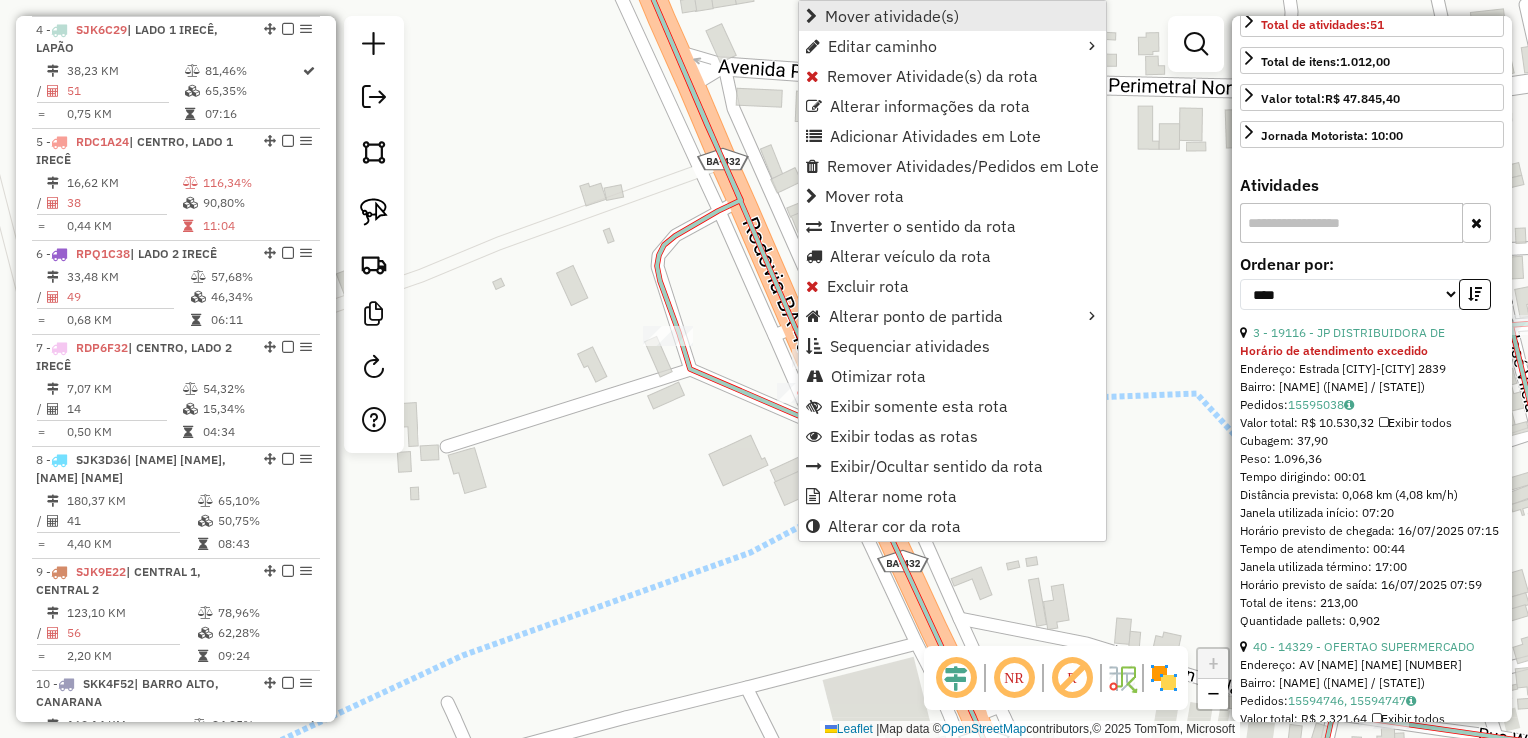 click on "Mover atividade(s)" at bounding box center (892, 16) 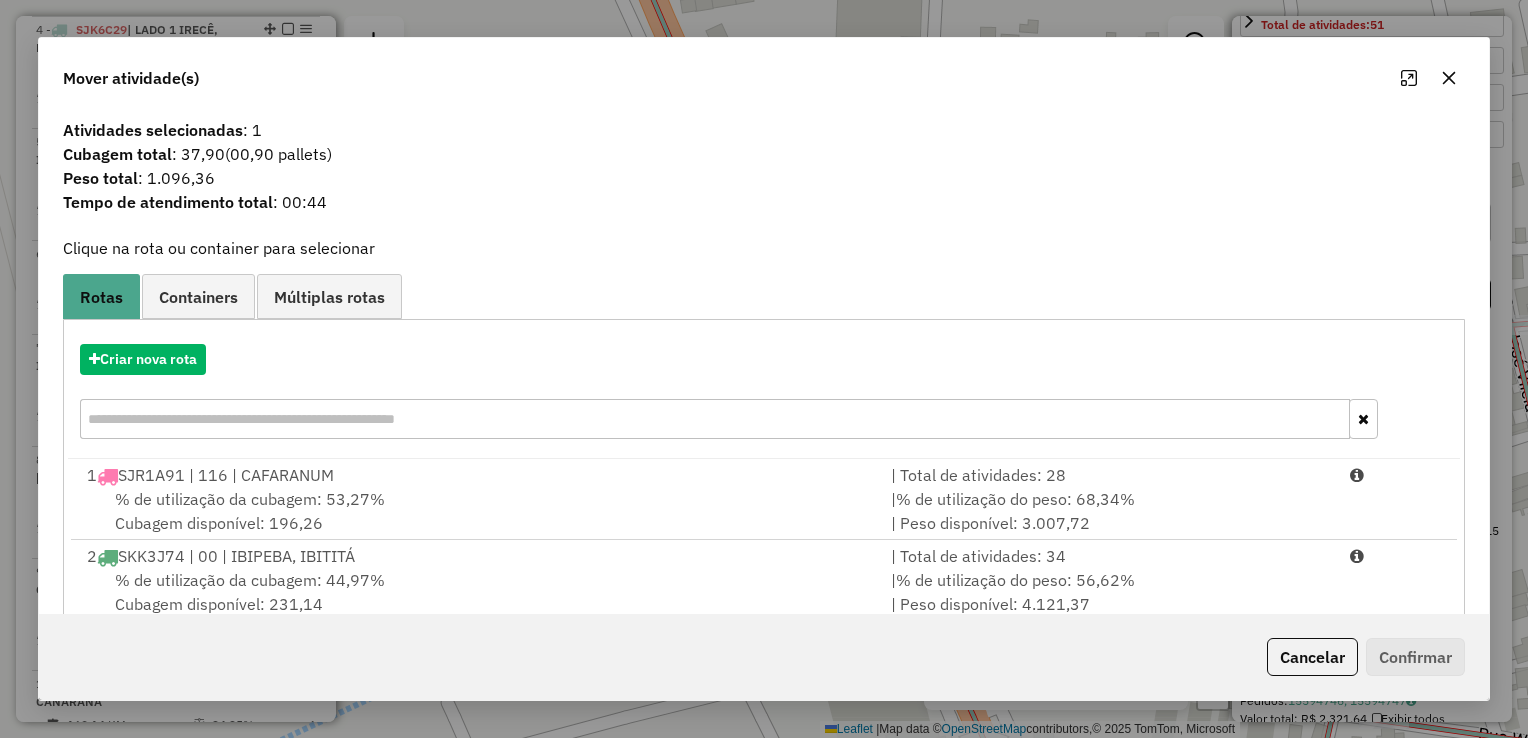 scroll, scrollTop: 278, scrollLeft: 0, axis: vertical 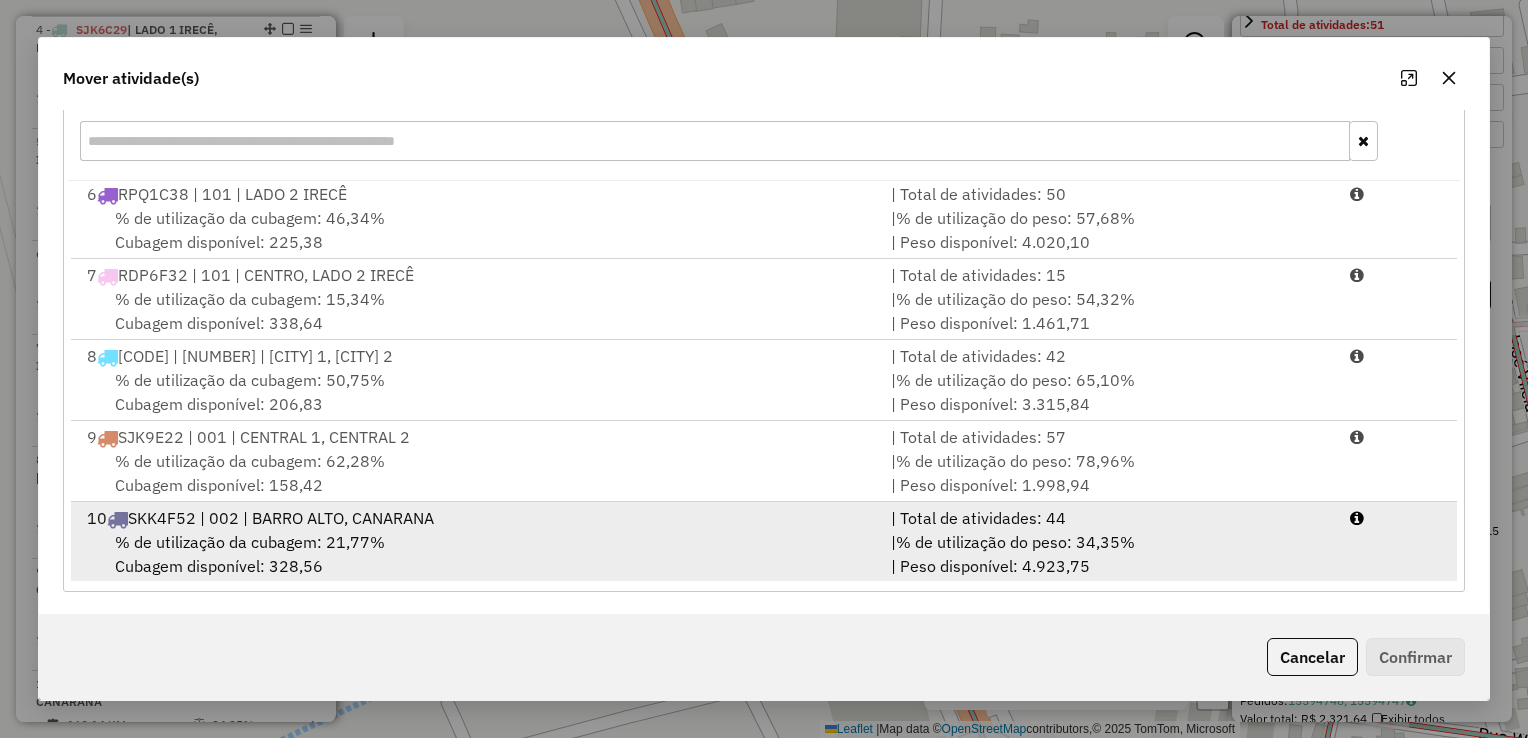 click on "% de utilização da cubagem: 21,77%  Cubagem disponível: 328,56" at bounding box center (477, 554) 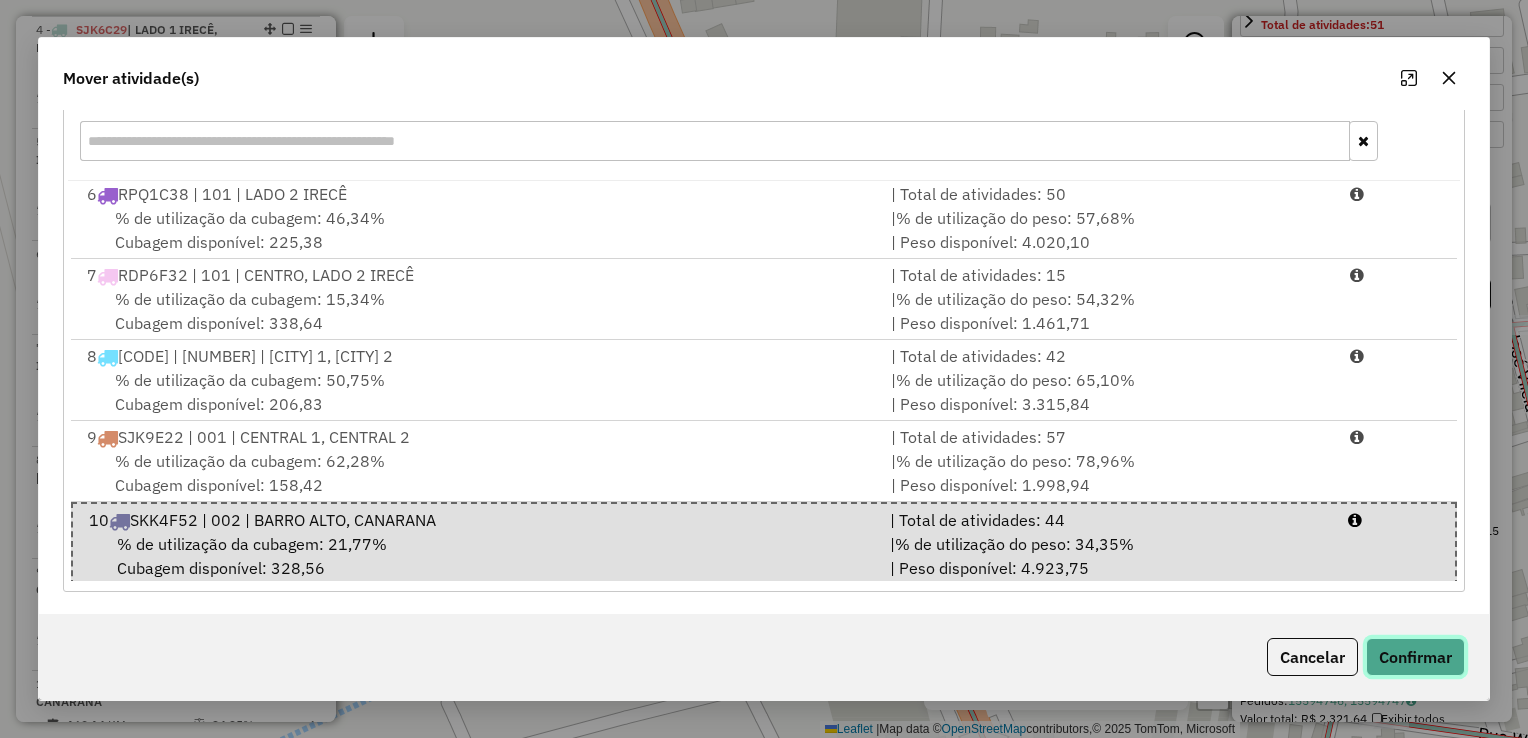 click on "Confirmar" 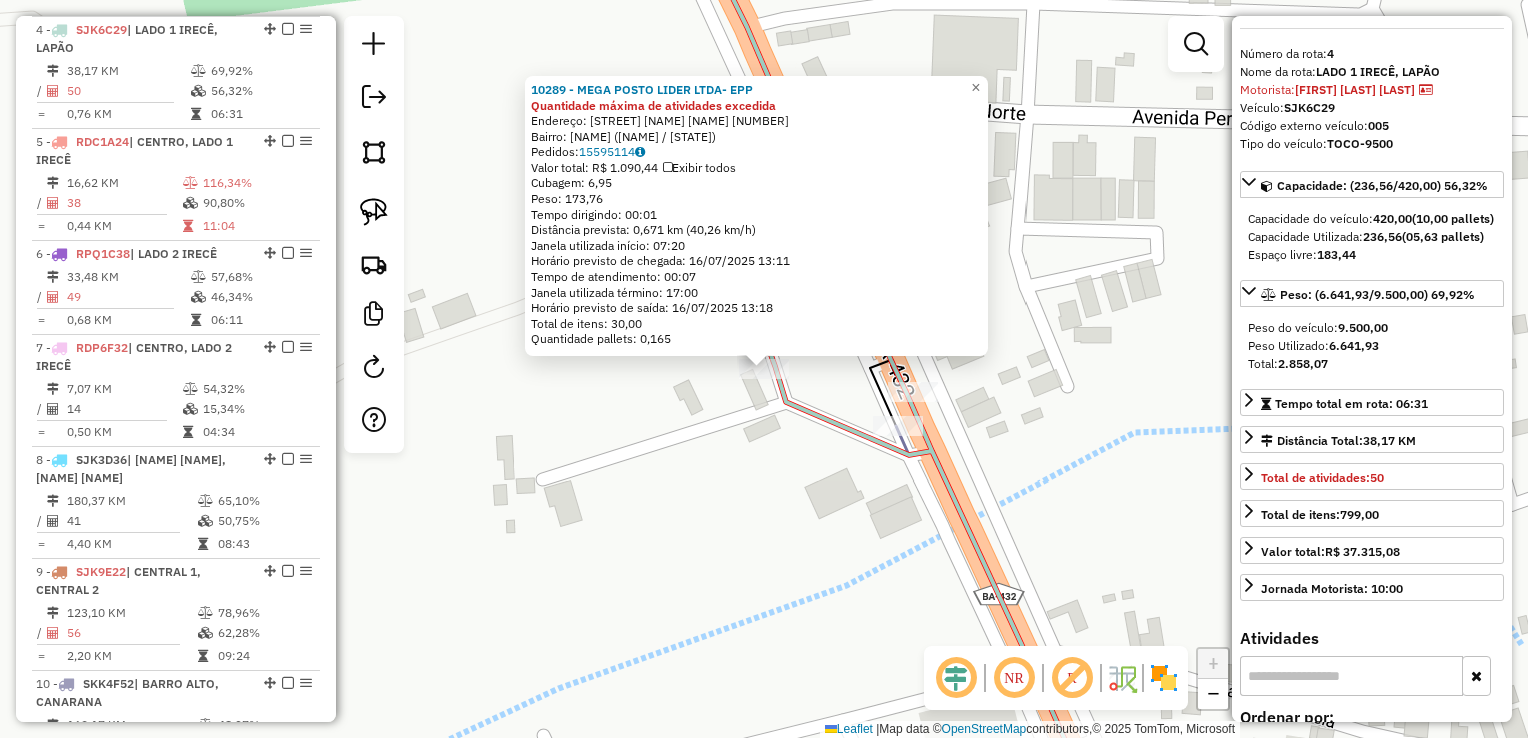 scroll, scrollTop: 0, scrollLeft: 0, axis: both 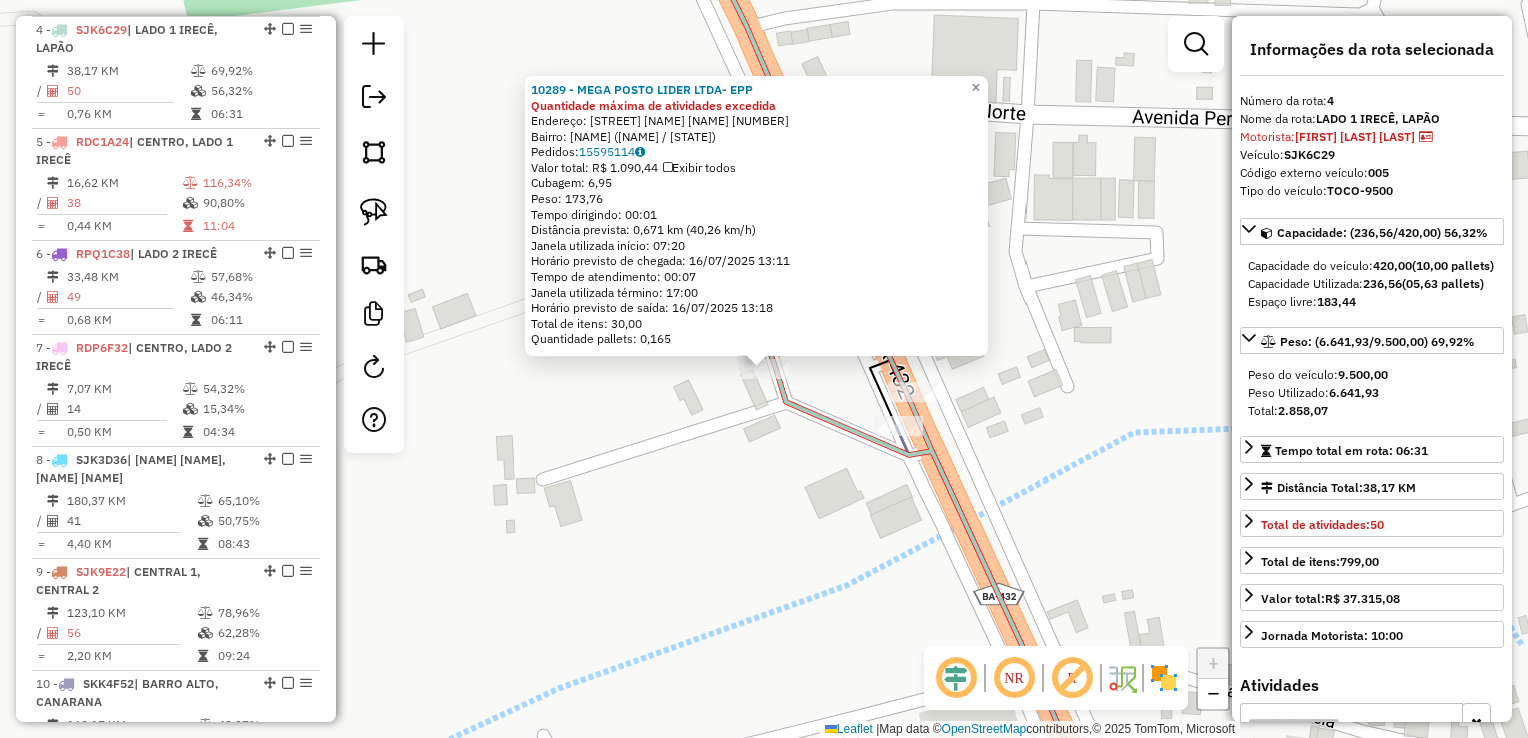 click on "10289 - MEGA POSTO LIDER LTDA- EPP Quantidade máxima de atividades excedida  Endereço: Av  DARIO VILELA                   200   Bairro: CENTRO (LAPAO / BA)   Pedidos:  15595114   Valor total: R$ 1.090,44   Exibir todos   Cubagem: 6,95  Peso: 173,76  Tempo dirigindo: 00:01   Distância prevista: 0,671 km (40,26 km/h)   Janela utilizada início: 07:20   Horário previsto de chegada: 16/07/2025 13:11   Tempo de atendimento: 00:07   Janela utilizada término: 17:00   Horário previsto de saída: 16/07/2025 13:18   Total de itens: 30,00   Quantidade pallets: 0,165  × Janela de atendimento Grade de atendimento Capacidade Transportadoras Veículos Cliente Pedidos  Rotas Selecione os dias de semana para filtrar as janelas de atendimento  Seg   Ter   Qua   Qui   Sex   Sáb   Dom  Informe o período da janela de atendimento: De: Até:  Filtrar exatamente a janela do cliente  Considerar janela de atendimento padrão  Selecione os dias de semana para filtrar as grades de atendimento  Seg   Ter   Qua   Qui   Sex   Dom" 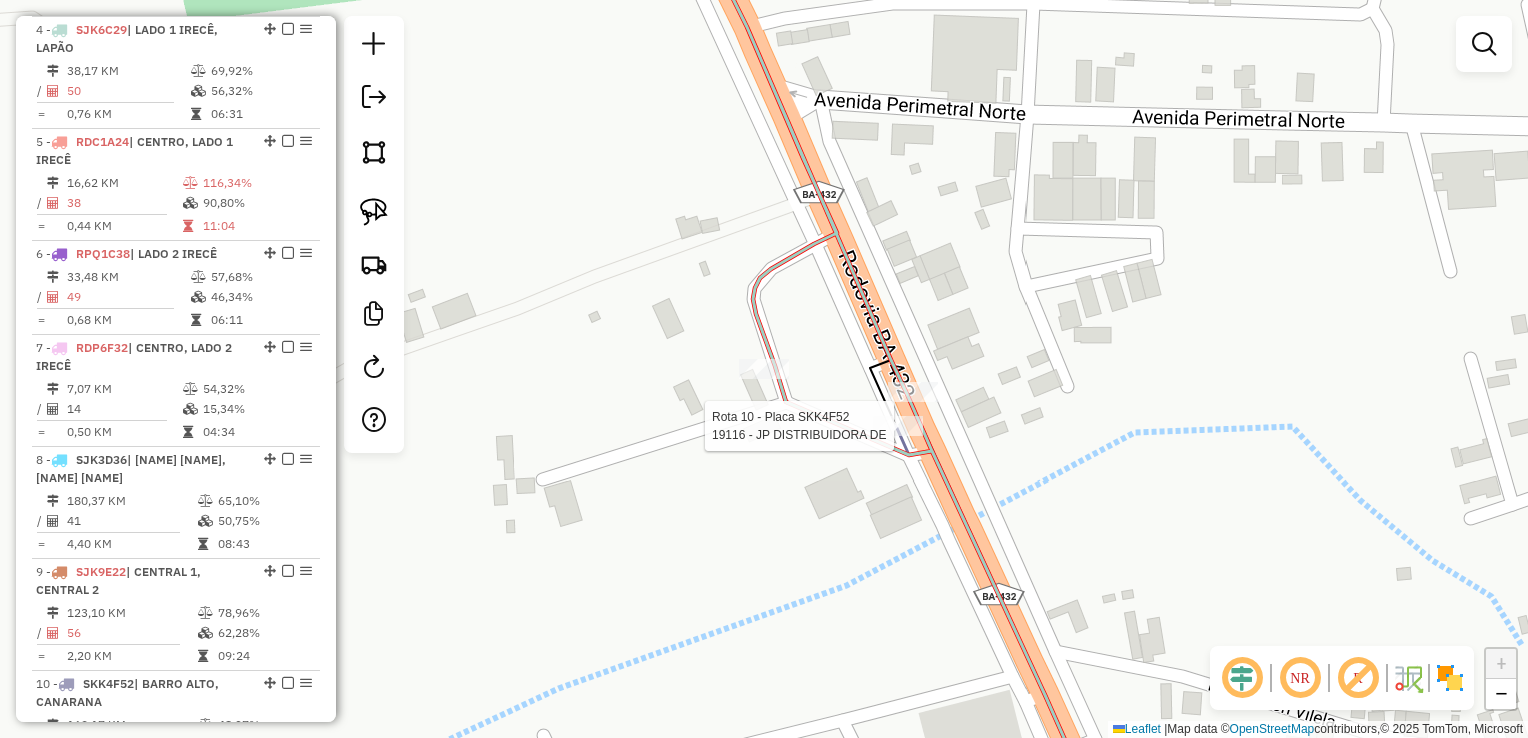 select on "*********" 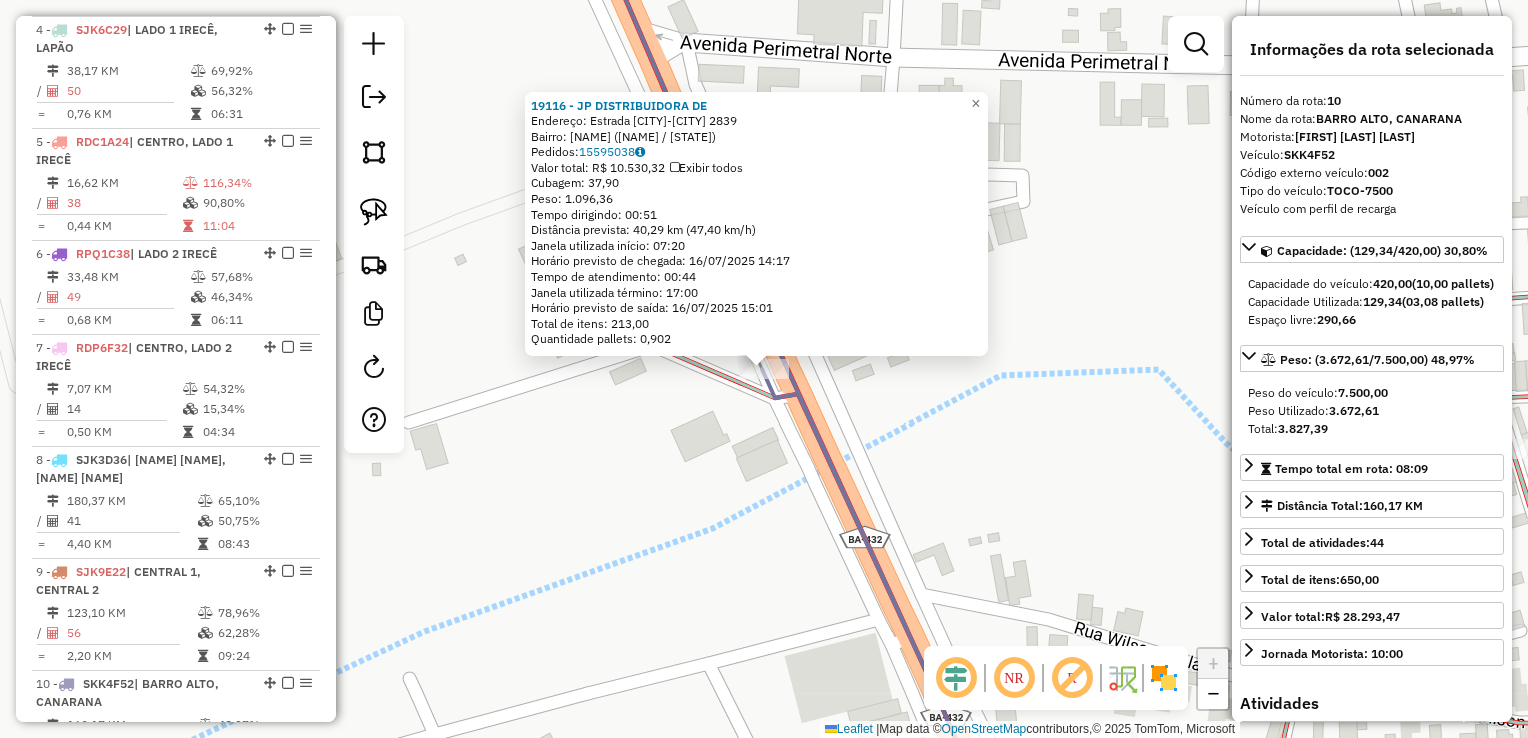 scroll, scrollTop: 1506, scrollLeft: 0, axis: vertical 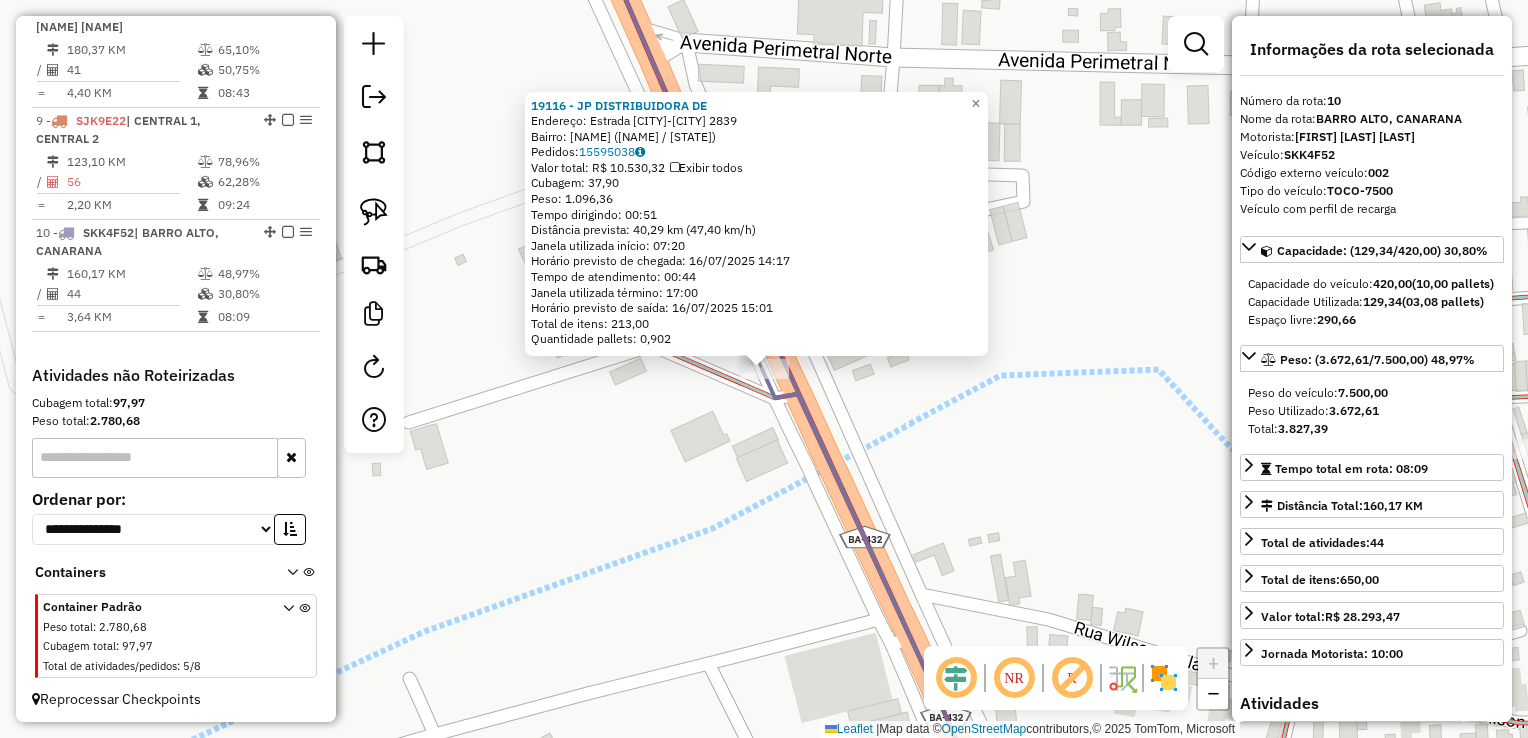 click on "19116 - JP DISTRIBUIDORA DE  Endereço:  Estrada Irece-Lapao 2839   Bairro: CENTRO (LAPAO / BA)   Pedidos:  15595038   Valor total: R$ 10.530,32   Exibir todos   Cubagem: 37,90  Peso: 1.096,36  Tempo dirigindo: 00:51   Distância prevista: 40,29 km (47,40 km/h)   Janela utilizada início: 07:20   Horário previsto de chegada: 16/07/2025 14:17   Tempo de atendimento: 00:44   Janela utilizada término: 17:00   Horário previsto de saída: 16/07/2025 15:01   Total de itens: 213,00   Quantidade pallets: 0,902  × Janela de atendimento Grade de atendimento Capacidade Transportadoras Veículos Cliente Pedidos  Rotas Selecione os dias de semana para filtrar as janelas de atendimento  Seg   Ter   Qua   Qui   Sex   Sáb   Dom  Informe o período da janela de atendimento: De: Até:  Filtrar exatamente a janela do cliente  Considerar janela de atendimento padrão  Selecione os dias de semana para filtrar as grades de atendimento  Seg   Ter   Qua   Qui   Sex   Sáb   Dom   Clientes fora do dia de atendimento selecionado" 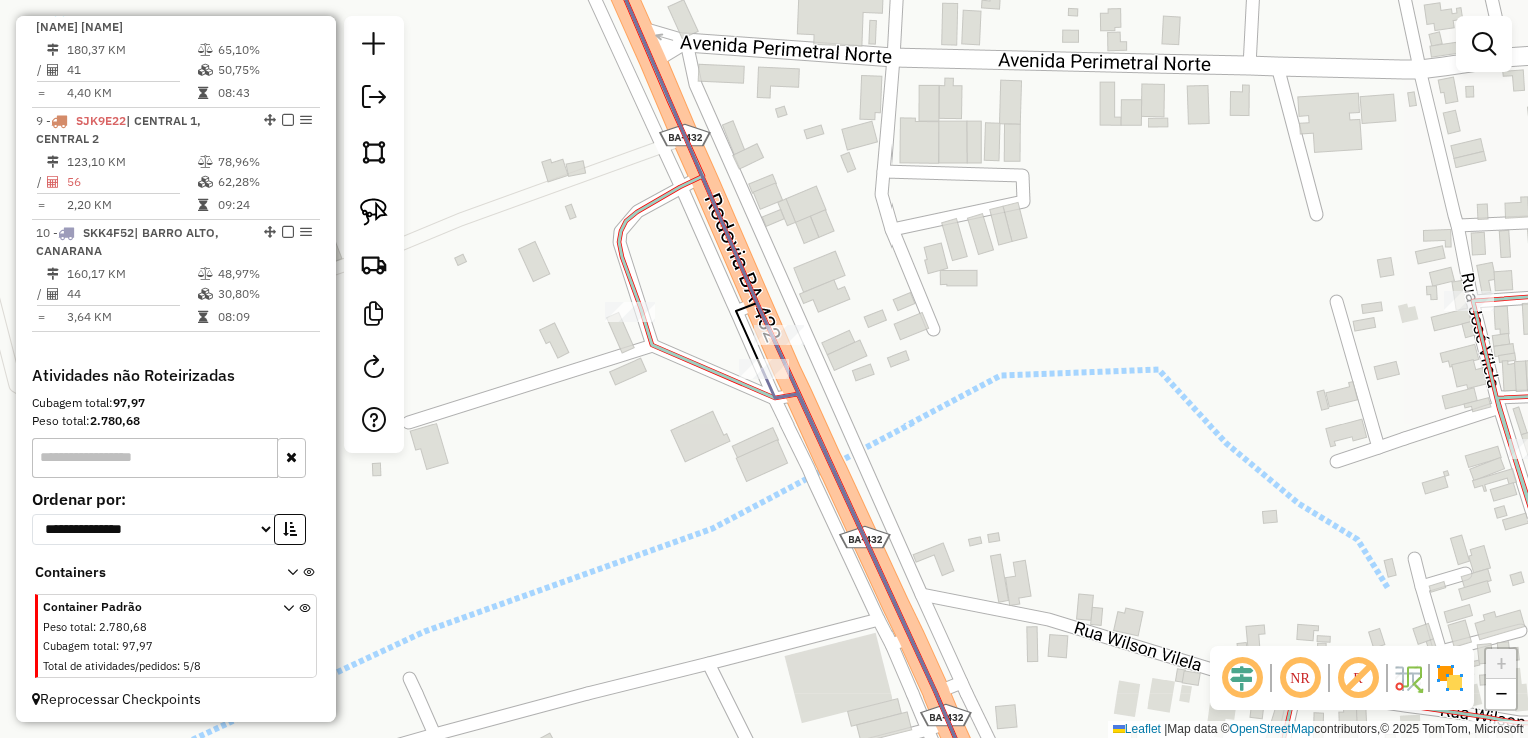 click on "19116 - JP DISTRIBUIDORA DE  Endereço:  Estrada Irece-Lapao 2839   Bairro: CENTRO (LAPAO / BA)   Pedidos:  15595038   Valor total: R$ 10.530,32   Exibir todos   Cubagem: 37,90  Peso: 1.096,36  Tempo dirigindo: 00:51   Distância prevista: 40,29 km (47,40 km/h)   Janela utilizada início: 07:20   Horário previsto de chegada: 16/07/2025 14:17   Tempo de atendimento: 00:44   Janela utilizada término: 17:00   Horário previsto de saída: 16/07/2025 15:01   Total de itens: 213,00   Quantidade pallets: 0,902  × Janela de atendimento Grade de atendimento Capacidade Transportadoras Veículos Cliente Pedidos  Rotas Selecione os dias de semana para filtrar as janelas de atendimento  Seg   Ter   Qua   Qui   Sex   Sáb   Dom  Informe o período da janela de atendimento: De: Até:  Filtrar exatamente a janela do cliente  Considerar janela de atendimento padrão  Selecione os dias de semana para filtrar as grades de atendimento  Seg   Ter   Qua   Qui   Sex   Sáb   Dom   Clientes fora do dia de atendimento selecionado" 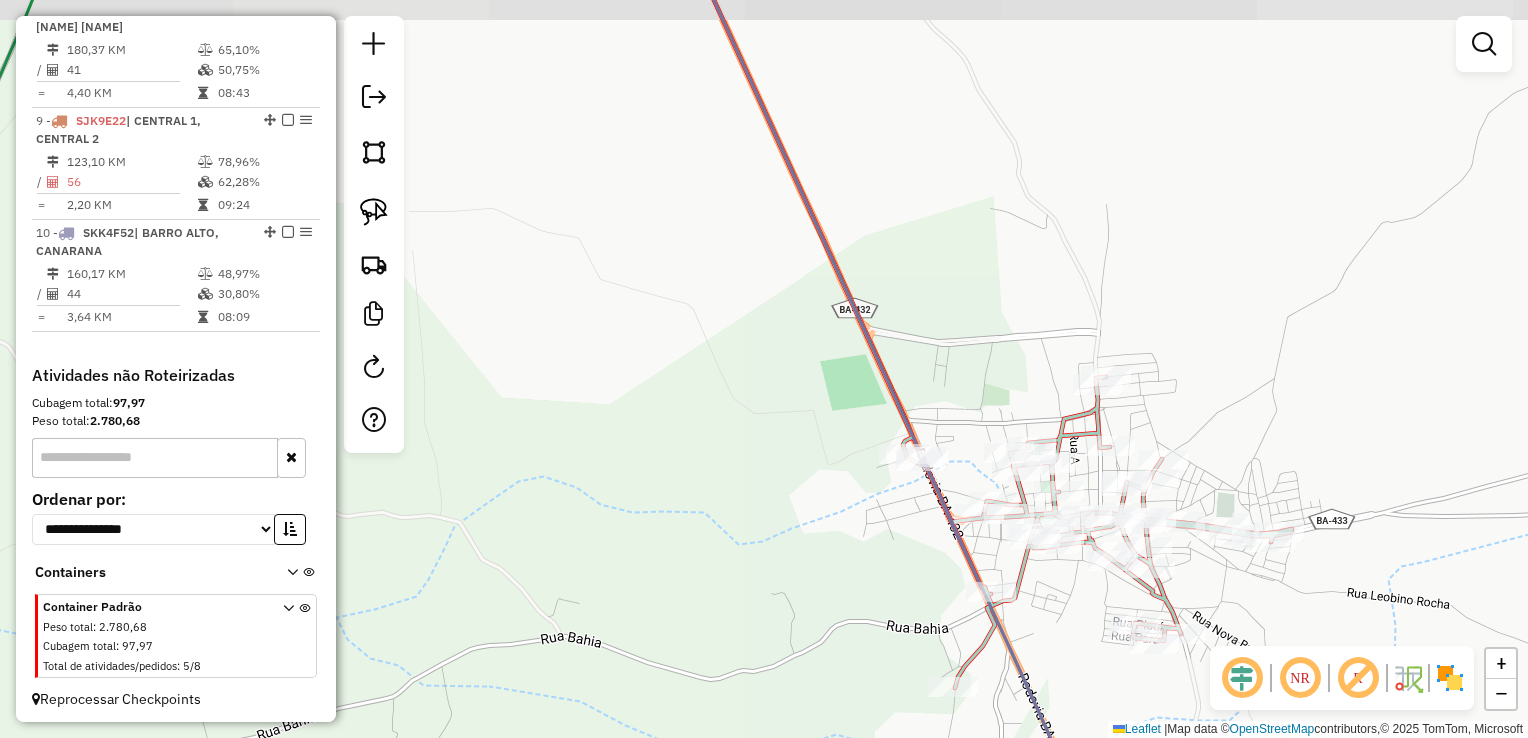 drag, startPoint x: 968, startPoint y: 274, endPoint x: 972, endPoint y: 407, distance: 133.06013 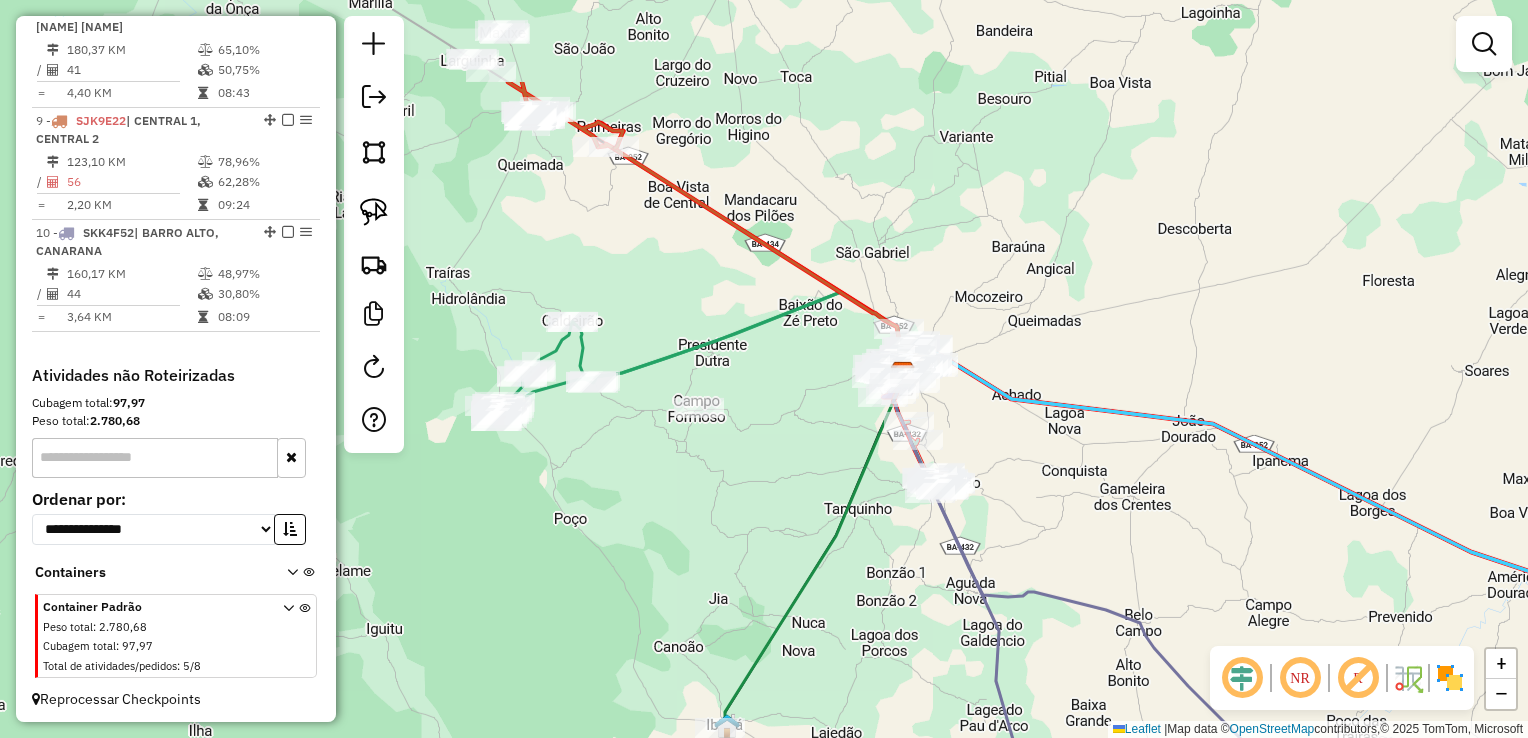 drag, startPoint x: 972, startPoint y: 277, endPoint x: 978, endPoint y: 433, distance: 156.11534 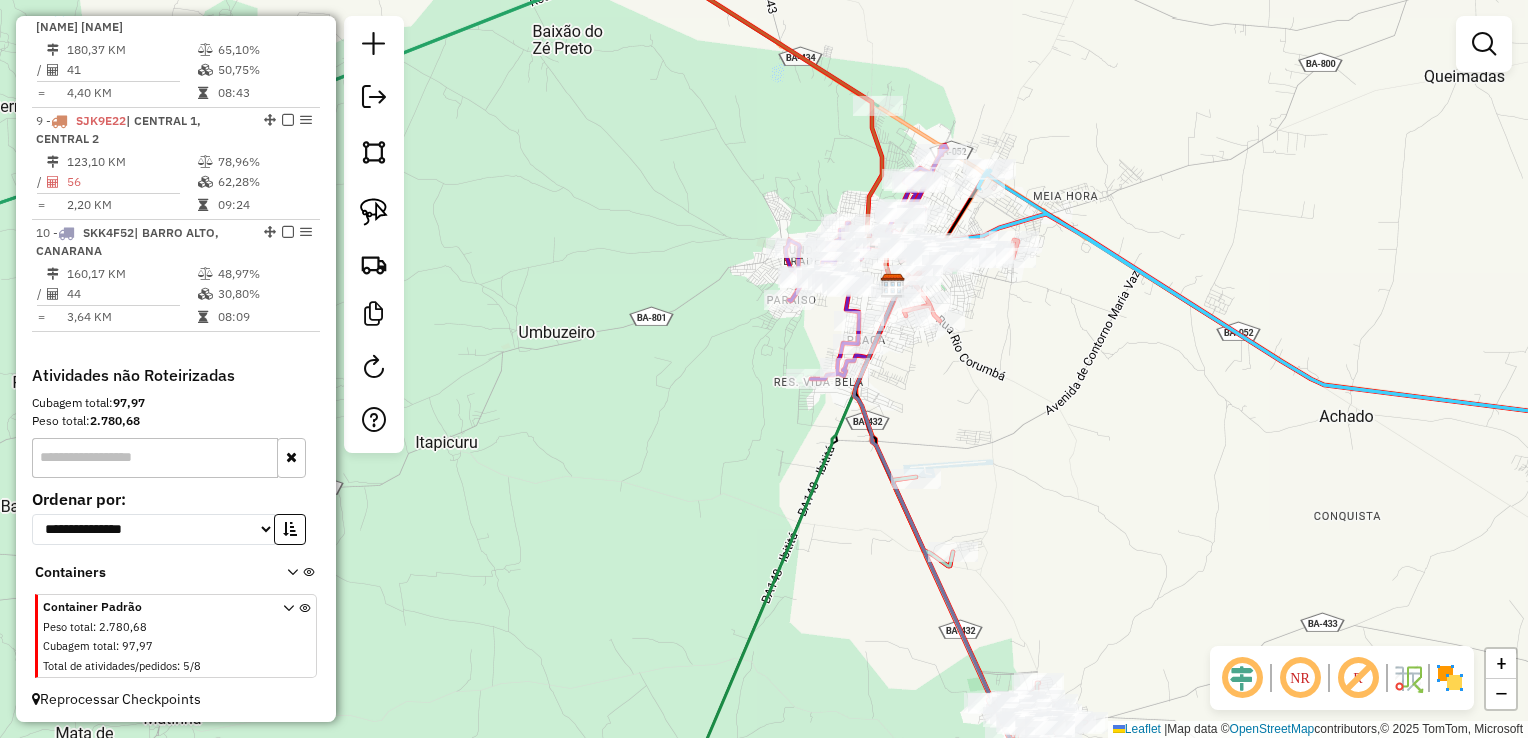 drag, startPoint x: 1056, startPoint y: 474, endPoint x: 925, endPoint y: 120, distance: 377.46124 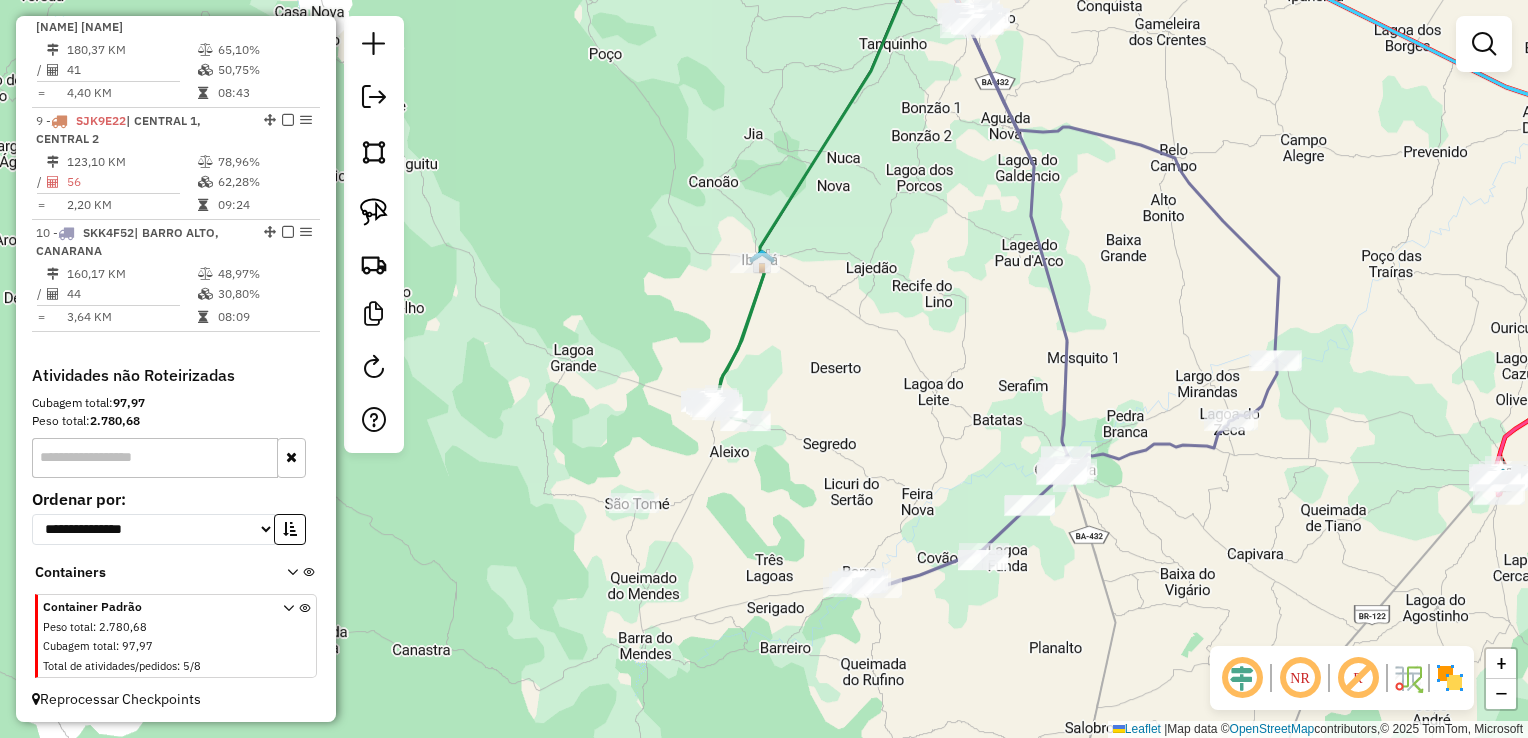 drag, startPoint x: 842, startPoint y: 471, endPoint x: 900, endPoint y: 230, distance: 247.88103 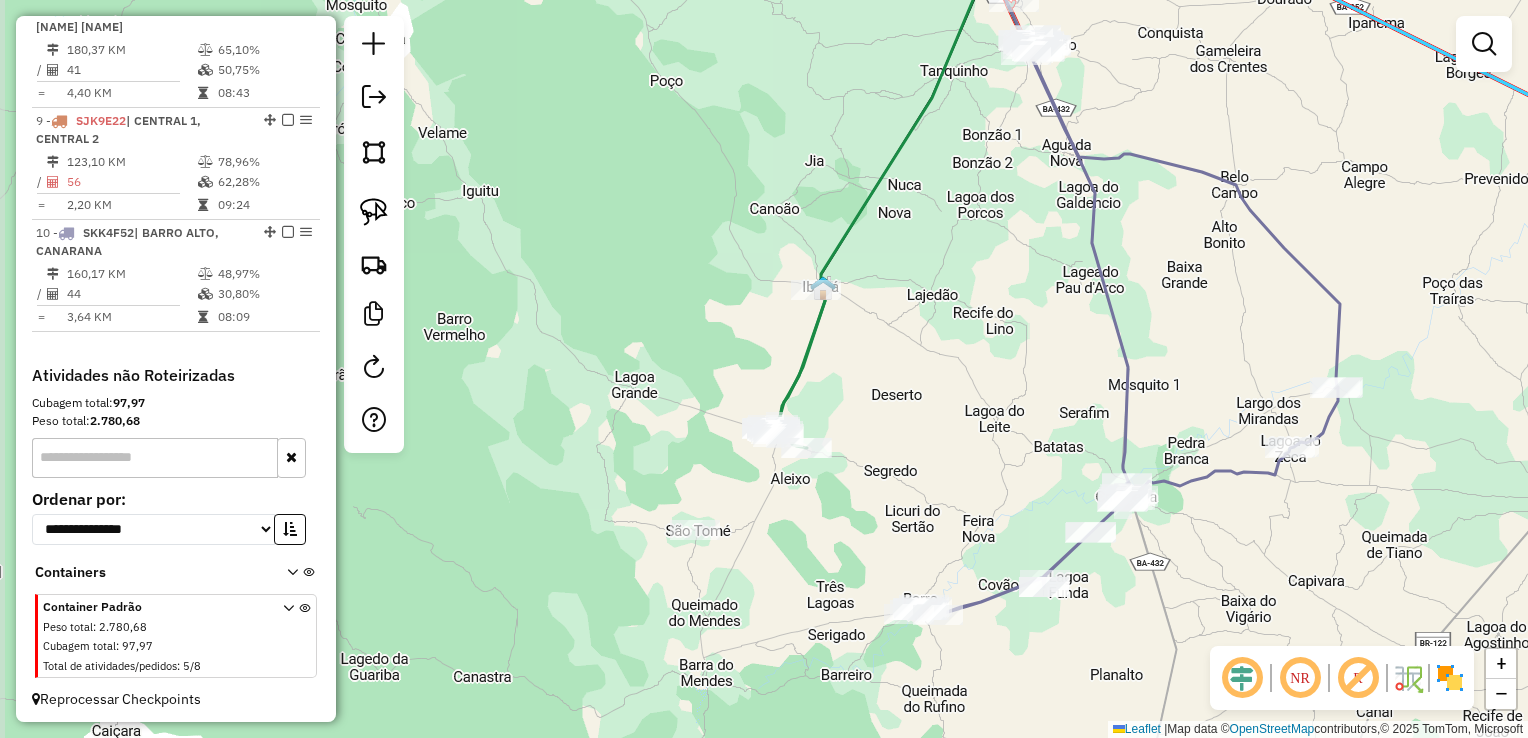 drag, startPoint x: 891, startPoint y: 378, endPoint x: 856, endPoint y: 481, distance: 108.78419 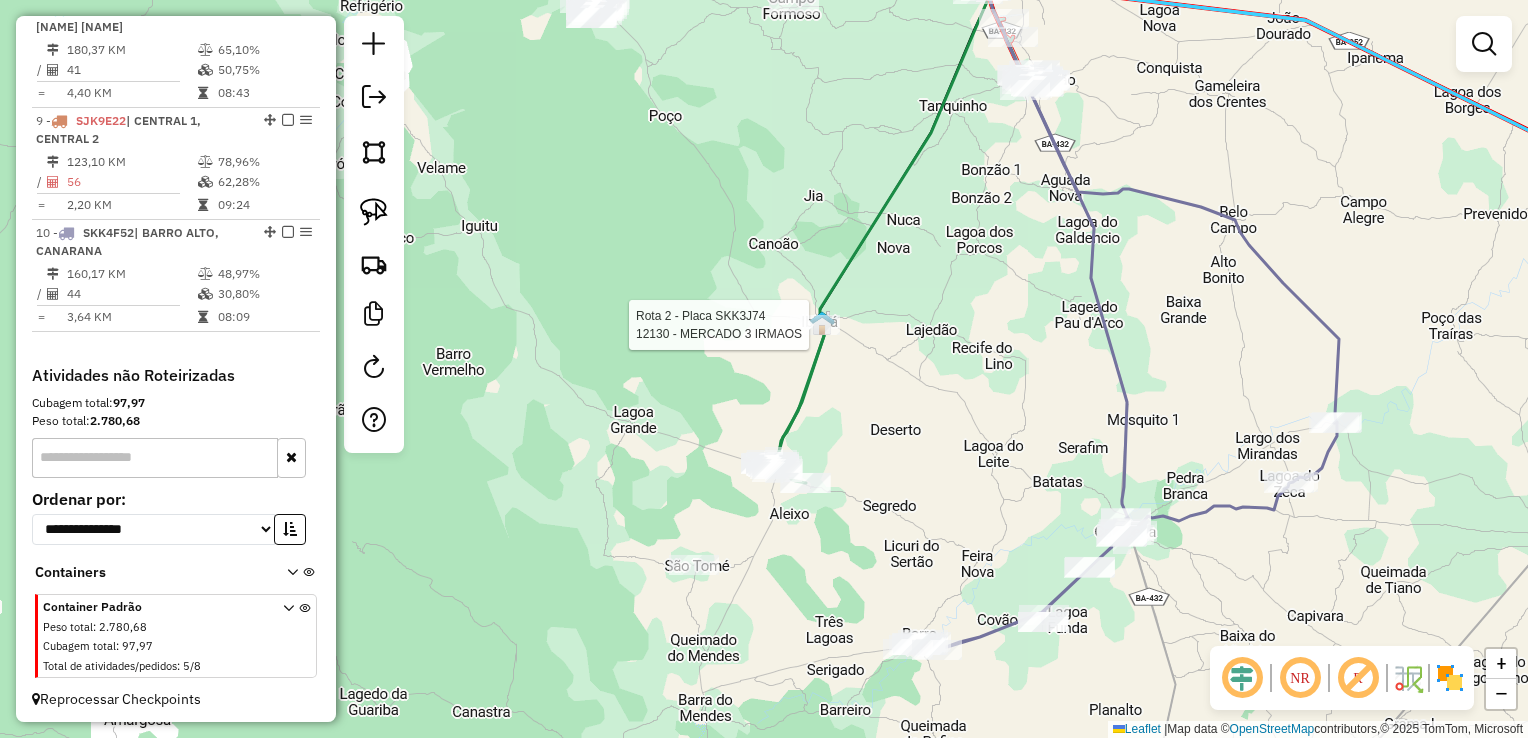 select on "*********" 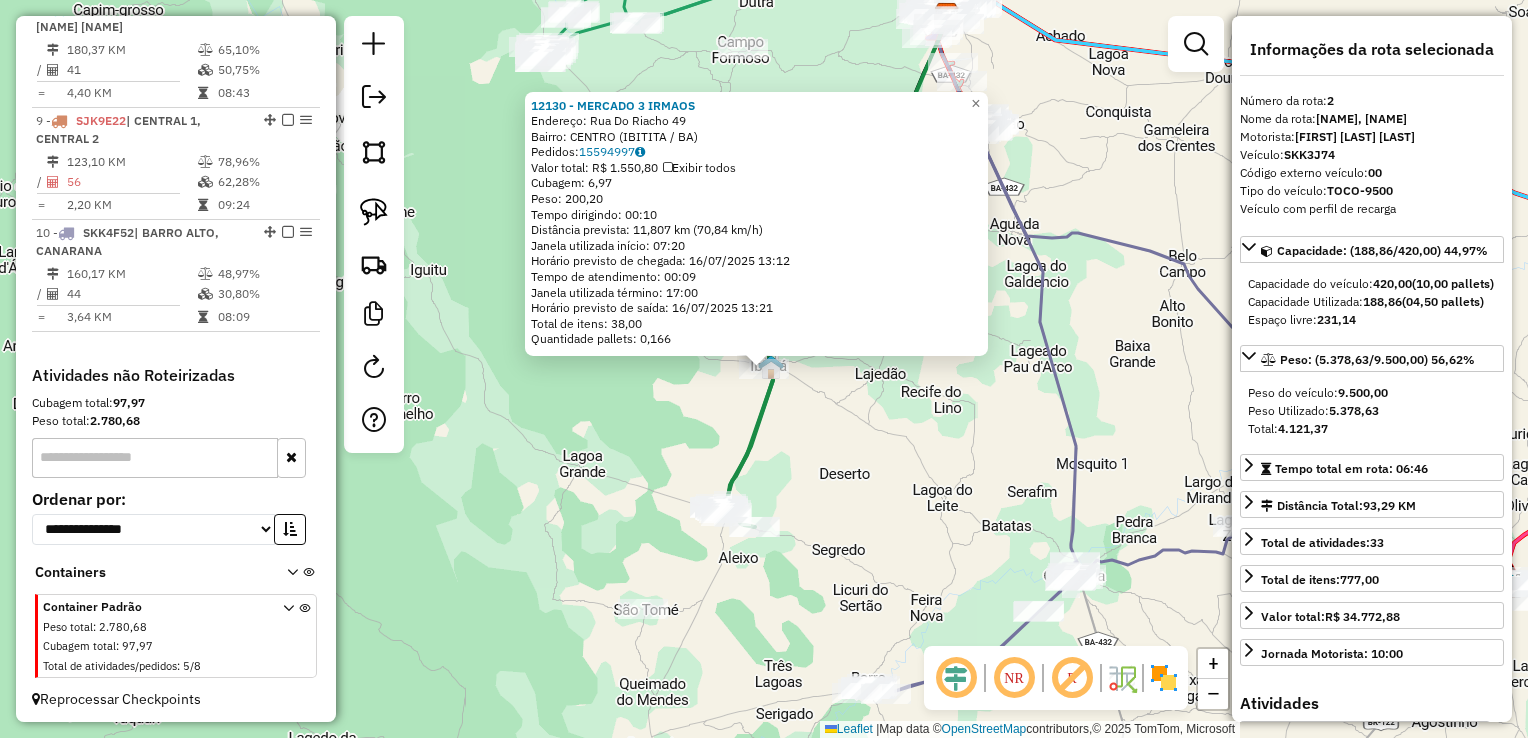scroll, scrollTop: 868, scrollLeft: 0, axis: vertical 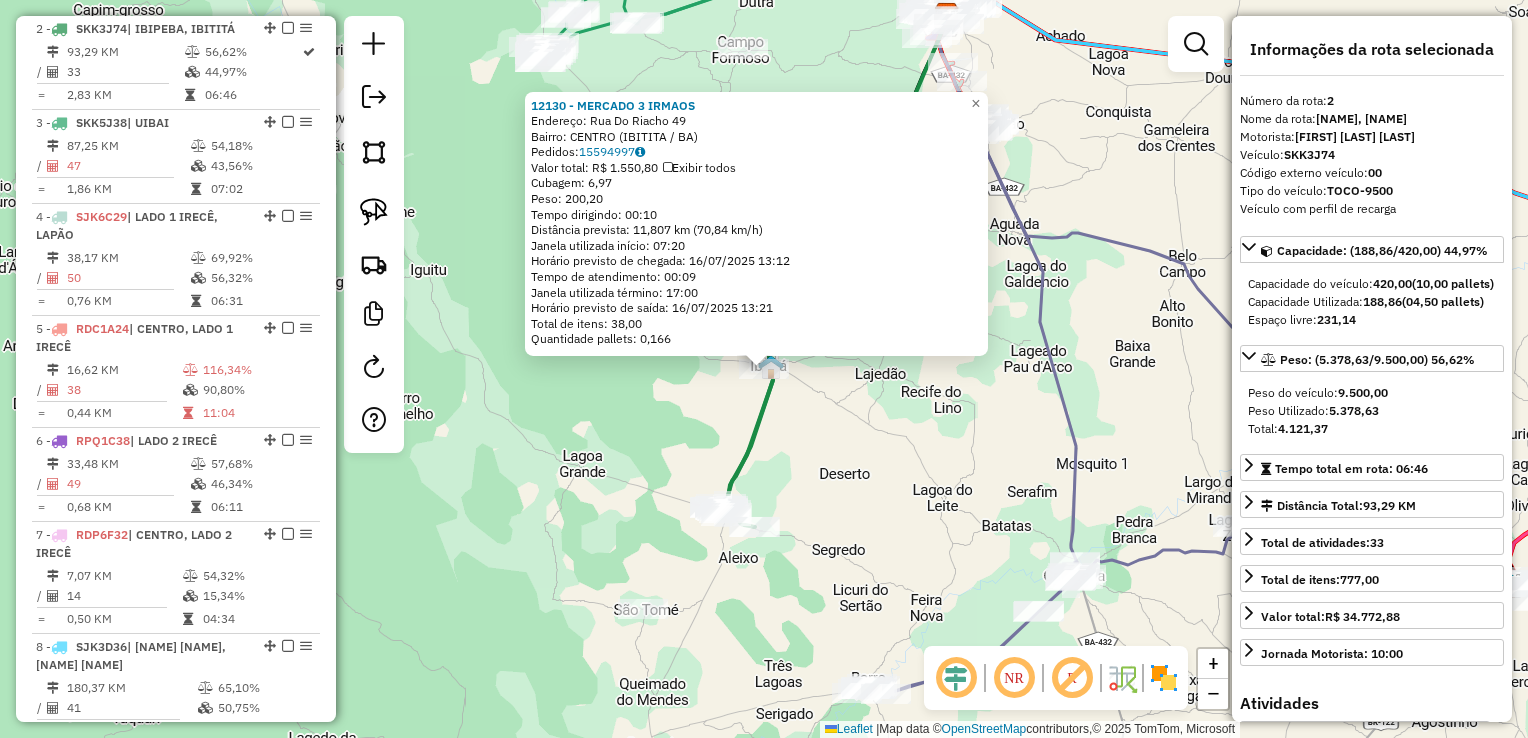 click on "12130 - MERCADO 3 IRMAOS Endereço: Rua Do Riacho 49 Bairro: CENTRO ([CITY] / [STATE]) Pedidos: 15594997 Valor total: R$ 1.550,80 Exibir todos Cubagem: 6,97 Peso: 200,20 Tempo dirigindo: 00:10 Distância prevista: 11,807 km (70,84 km/h) Janela utilizada início: 07:20 Horário previsto de chegada: 16/07/2025 13:12 Tempo de atendimento: 00:09 Janela utilizada término: 17:00 Horário previsto de saída: 16/07/2025 13:21 Total de itens: 38,00 Quantidade pallets: 0,166 × Janela de atendimento Grade de atendimento Capacidade Transportadoras Veículos Cliente Pedidos Rotas Selecione os dias de semana para filtrar as janelas de atendimento Seg Ter Qua Qui Sex Sáb Dom Informe o período da janela de atendimento: De: Até: Filtrar exatamente a janela do cliente Considerar janela de atendimento padrão Selecione os dias de semana para filtrar as grades de atendimento Seg Ter Qua Qui Sex Sáb Dom Considerar clientes sem dia de atendimento cadastrado De: +" 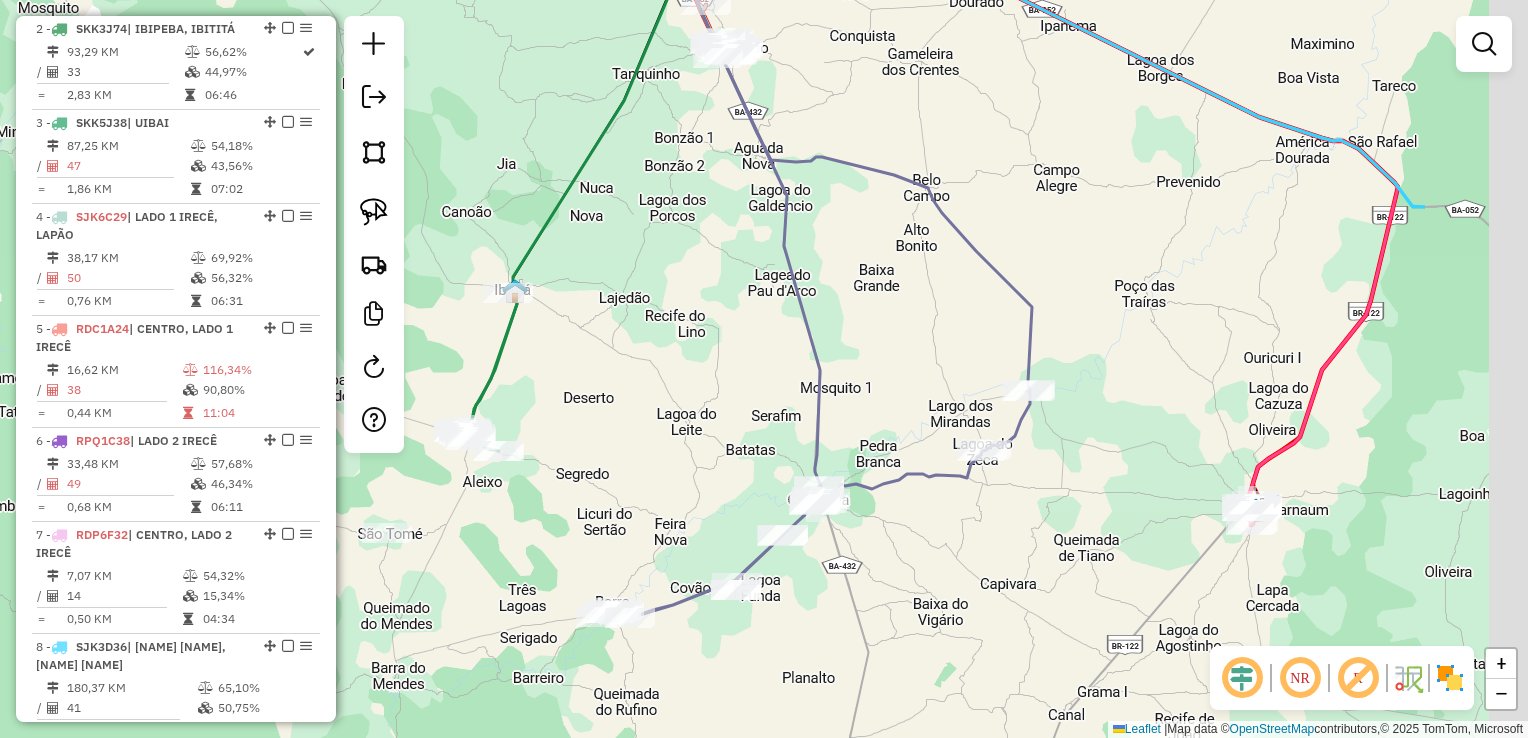 drag, startPoint x: 984, startPoint y: 382, endPoint x: 892, endPoint y: 350, distance: 97.406364 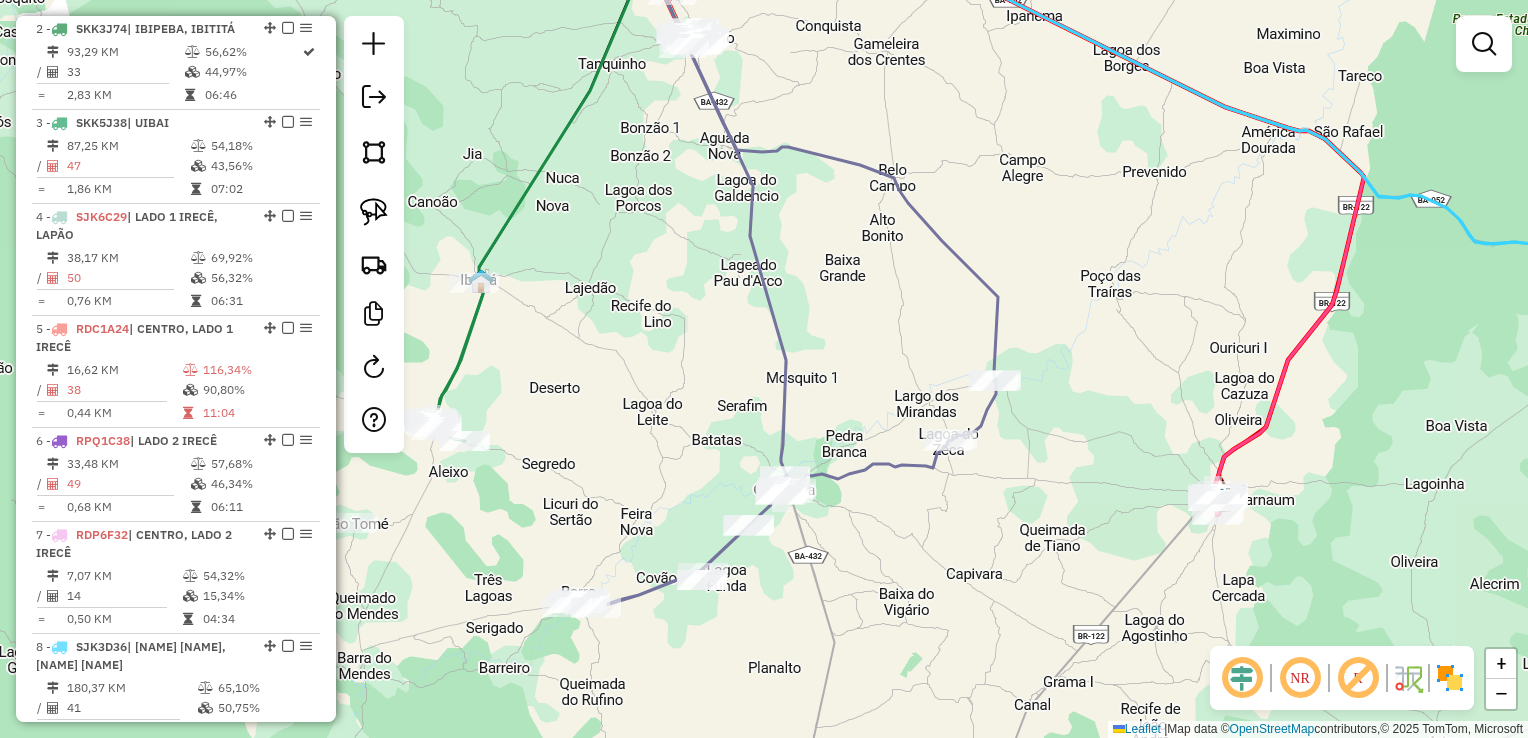 drag, startPoint x: 1181, startPoint y: 373, endPoint x: 912, endPoint y: 362, distance: 269.22482 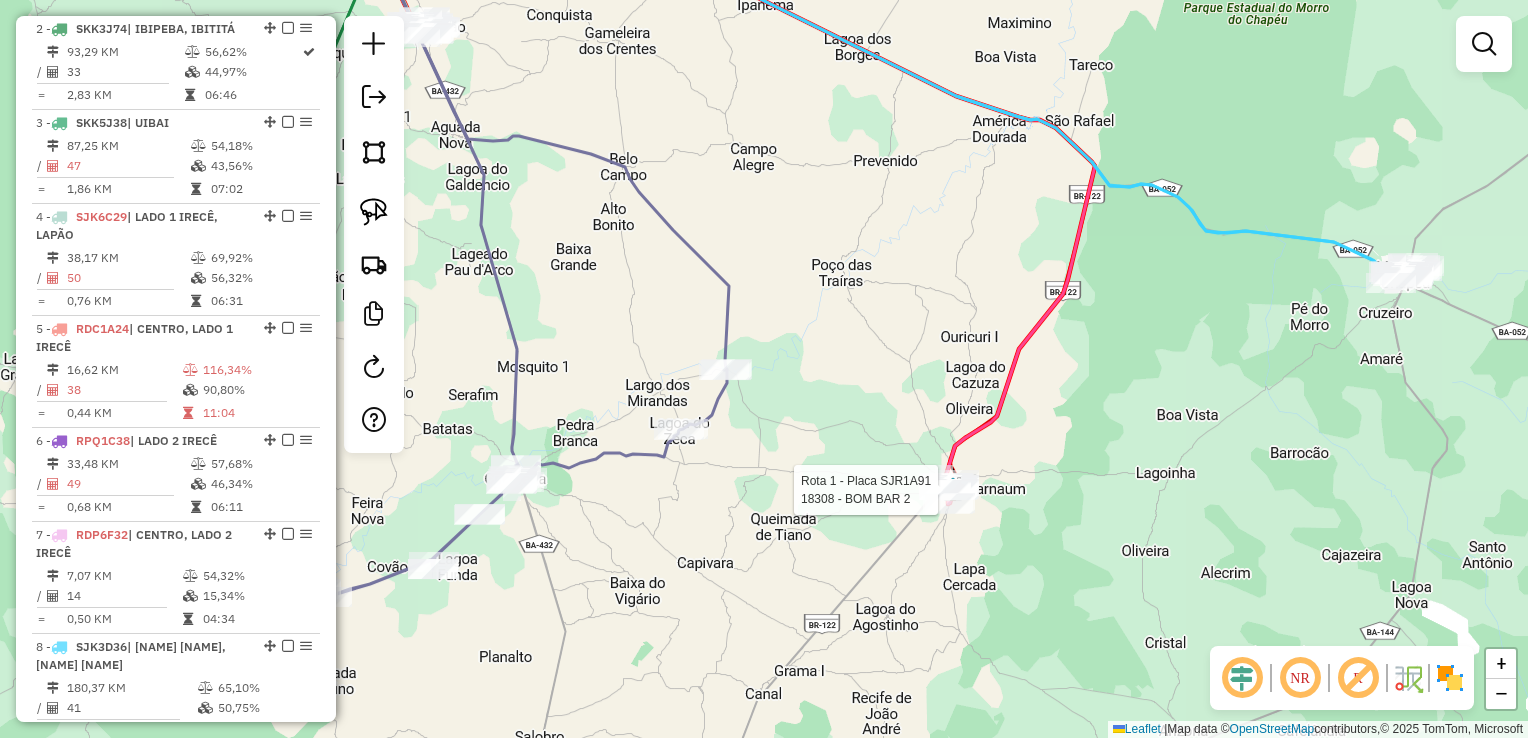 select on "*********" 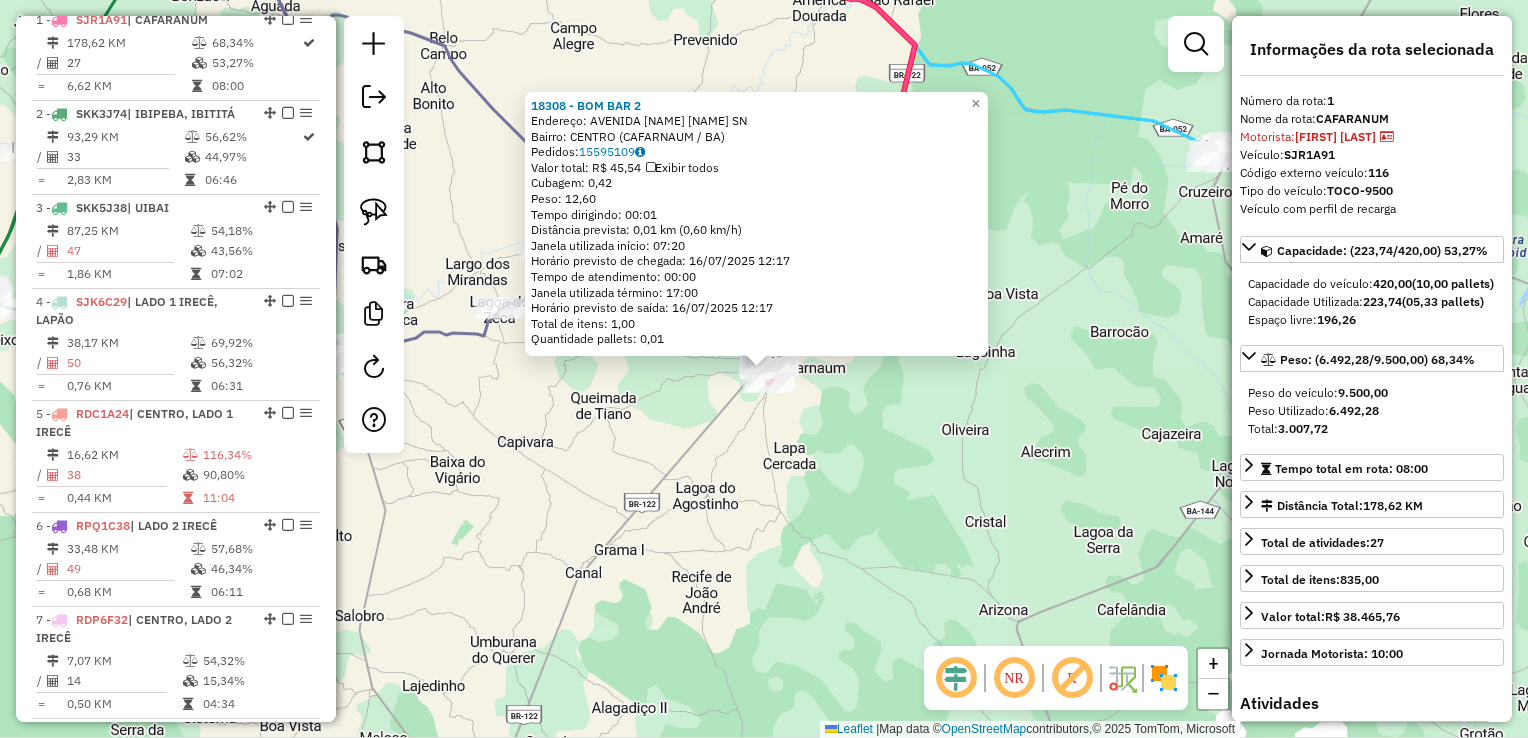 scroll, scrollTop: 774, scrollLeft: 0, axis: vertical 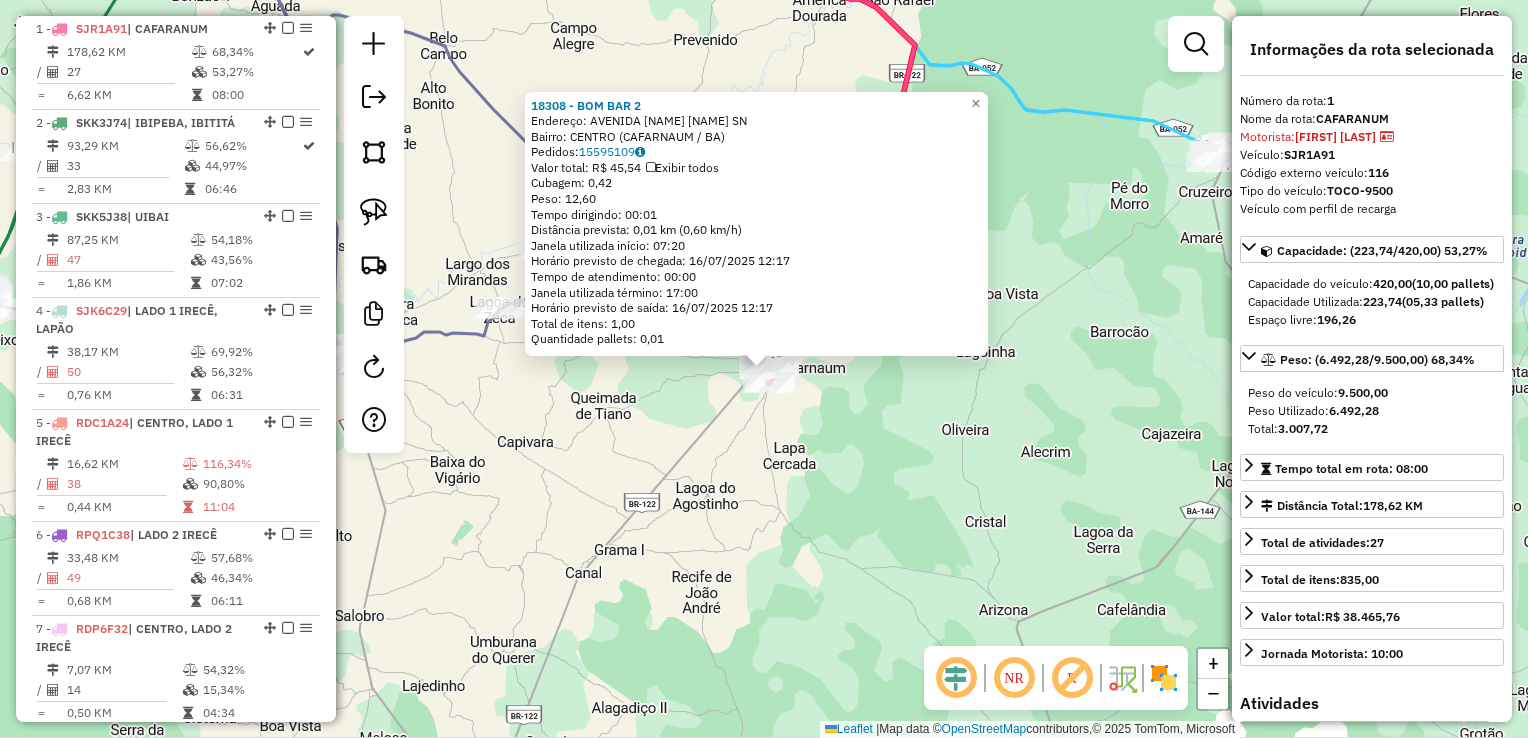 click on "[NUMBER] - [NAME] Endereço: AVENIDA BRASIL CAFARNAUM SN Bairro: [NAME] ([CITY] / [STATE]) Pedidos: [NUMBER] Valor total: R$ [PRICE] Exibir todos Cubagem: [NUMBER] Peso: [NUMBER] Tempo dirigindo: [TIME] Distância prevista: [NUMBER] km ([NUMBER] km/h) Janela utilizada início: [TIME] Horário previsto de chegada: [DATE] [TIME] Tempo de atendimento: [TIME] Janela utilizada término: [TIME] Horário previsto de saída: [DATE] [TIME] Total de itens: [NUMBER] Quantidade pallets: [NUMBER] × Janela de atendimento Grade de atendimento Capacidade Transportadoras Veículos Cliente Pedidos Rotas Selecione os dias de semana para filtrar as janelas de atendimento Seg Ter Qua Qui Sex Sáb Dom Informe o período da janela de atendimento: De: Até: Filtrar exatamente a janela do cliente Considerar janela de atendimento padrão Selecione os dias de semana para filtrar as grades de atendimento Seg Ter Qua Qui Sex Sáb Dom Considerar clientes sem dia de atendimento cadastrado De: De:" 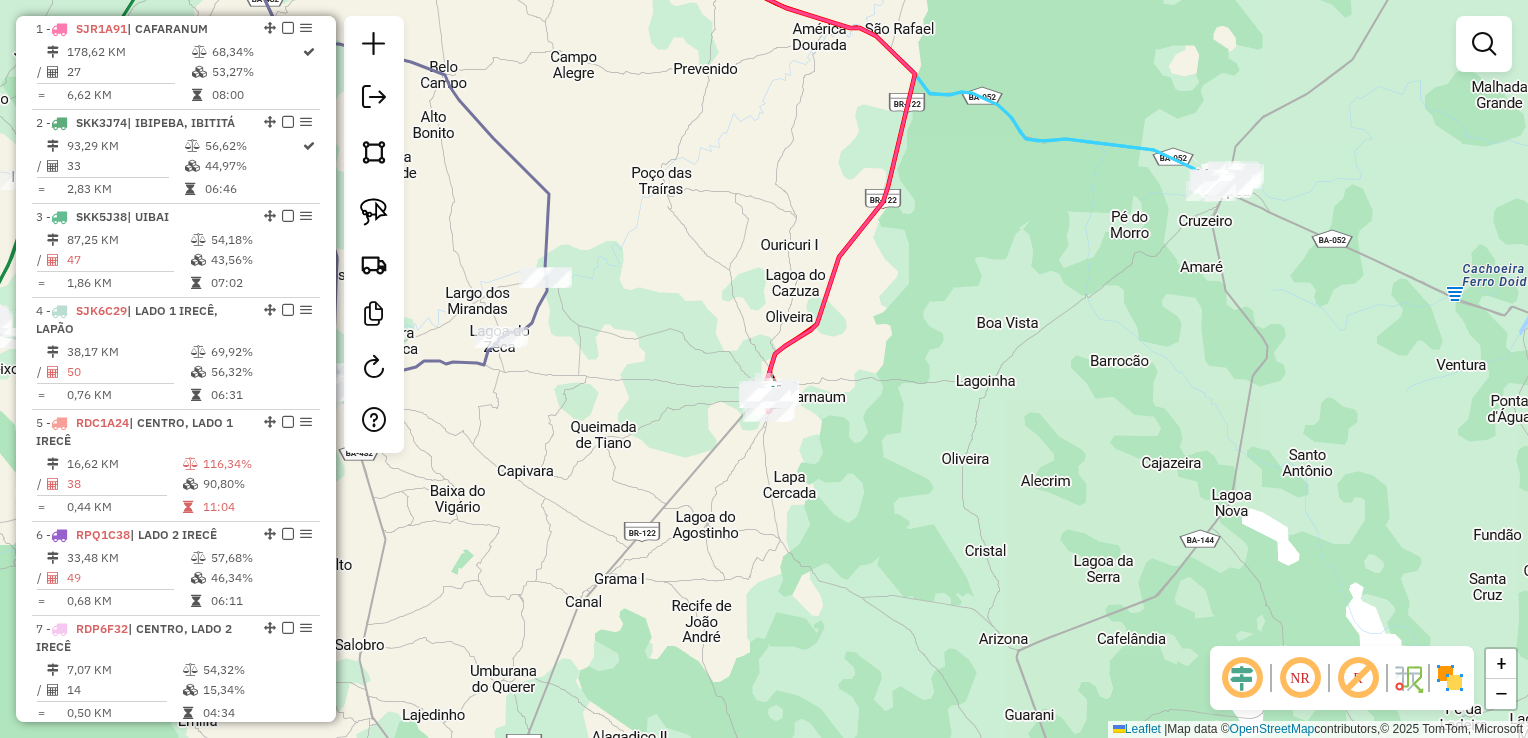 drag, startPoint x: 1052, startPoint y: 390, endPoint x: 1003, endPoint y: 468, distance: 92.11406 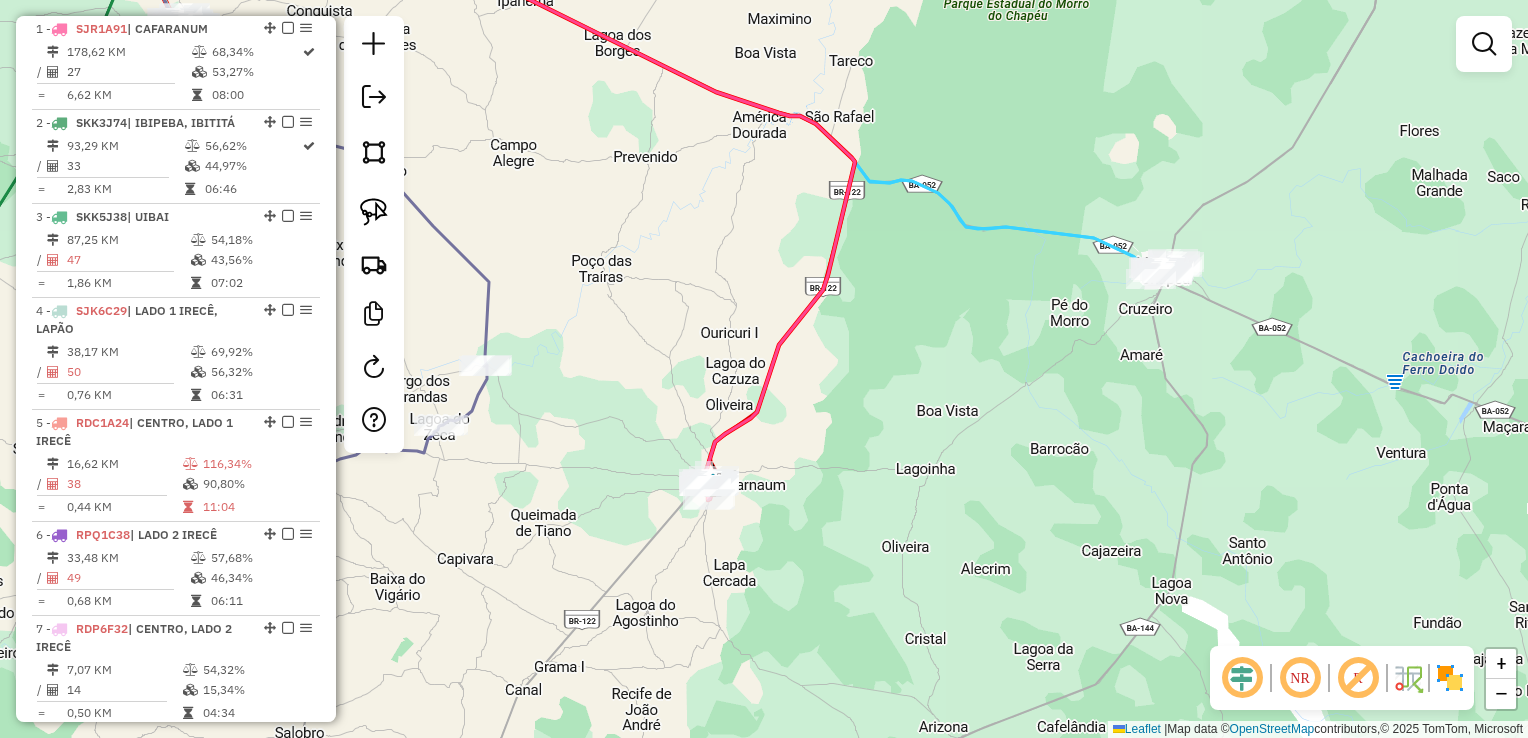 click 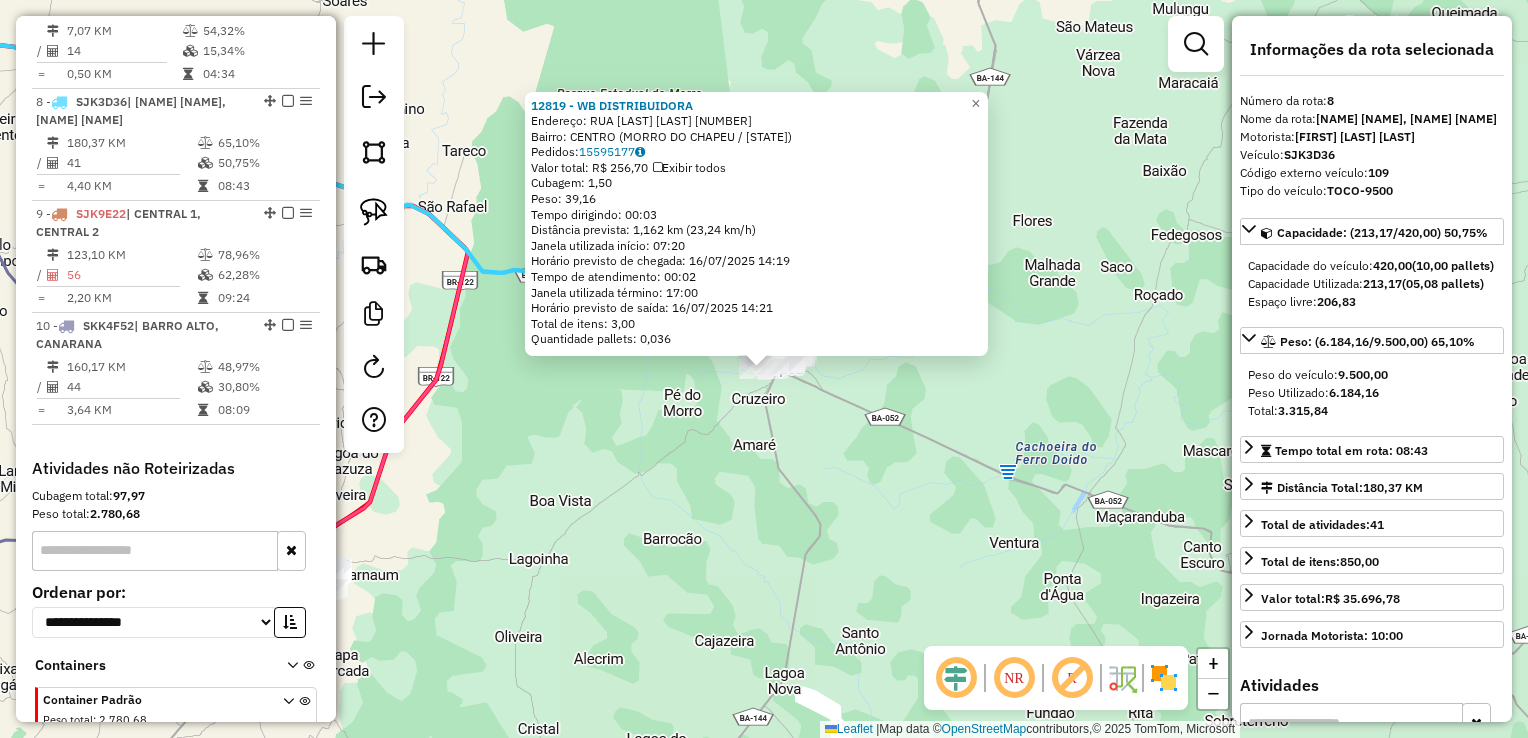 scroll, scrollTop: 1484, scrollLeft: 0, axis: vertical 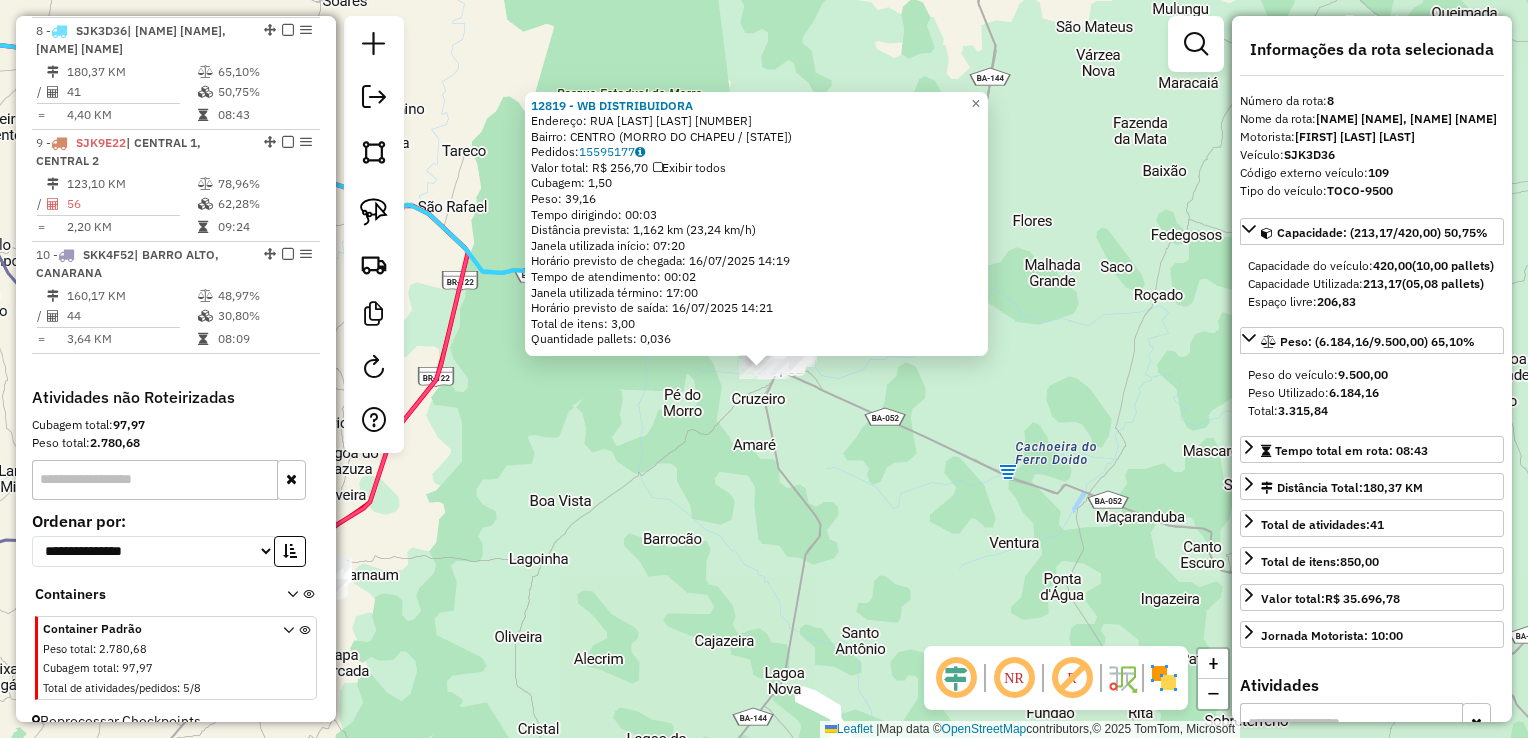 click on "[NUMBER] - [NAME] Endereço: RUA AREIA BRANCA [NUMBER] Bairro: [NAME] ([CITY] / [STATE]) Pedidos: [NUMBER] Valor total: R$ [PRICE] Exibir todos Cubagem: [NUMBER] Peso: [NUMBER] Tempo dirigindo: [TIME] Distância prevista: [NUMBER] km ([NUMBER] km/h) Janela utilizada início: [TIME] Horário previsto de chegada: [DATE] [TIME] Tempo de atendimento: [TIME] Janela utilizada término: [TIME] Horário previsto de saída: [DATE] [TIME] Total de itens: [NUMBER] Quantidade pallets: [NUMBER] × Janela de atendimento Grade de atendimento Capacidade Transportadoras Veículos Cliente Pedidos Rotas Selecione os dias de semana para filtrar as janelas de atendimento Seg Ter Qua Qui Sex Sáb Dom Informe o período da janela de atendimento: De: Até: Filtrar exatamente a janela do cliente Considerar janela de atendimento padrão Selecione os dias de semana para filtrar as grades de atendimento Seg Ter Qua Qui Sex Sáb Dom Considerar clientes sem dia de atendimento cadastrado" 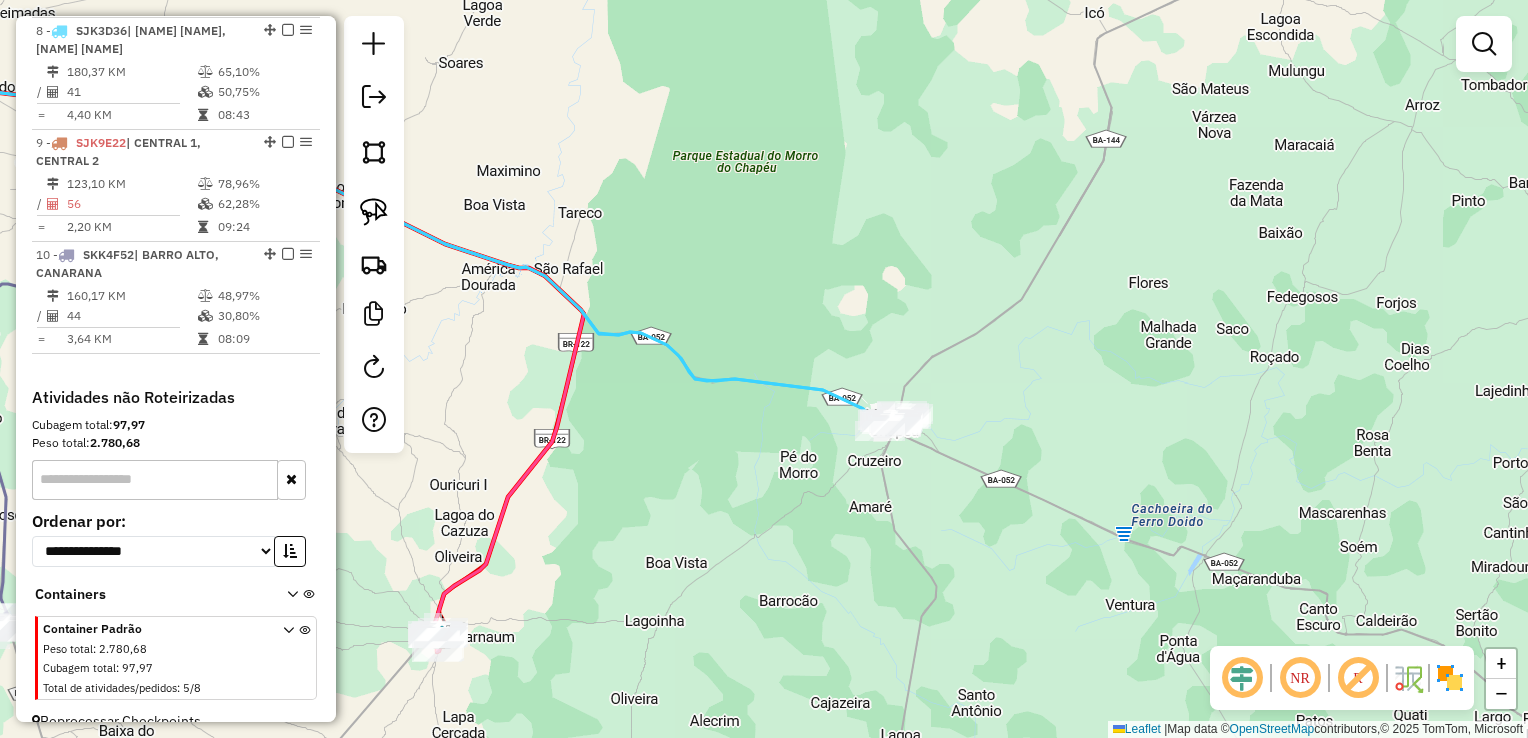 drag, startPoint x: 632, startPoint y: 461, endPoint x: 839, endPoint y: 558, distance: 228.60008 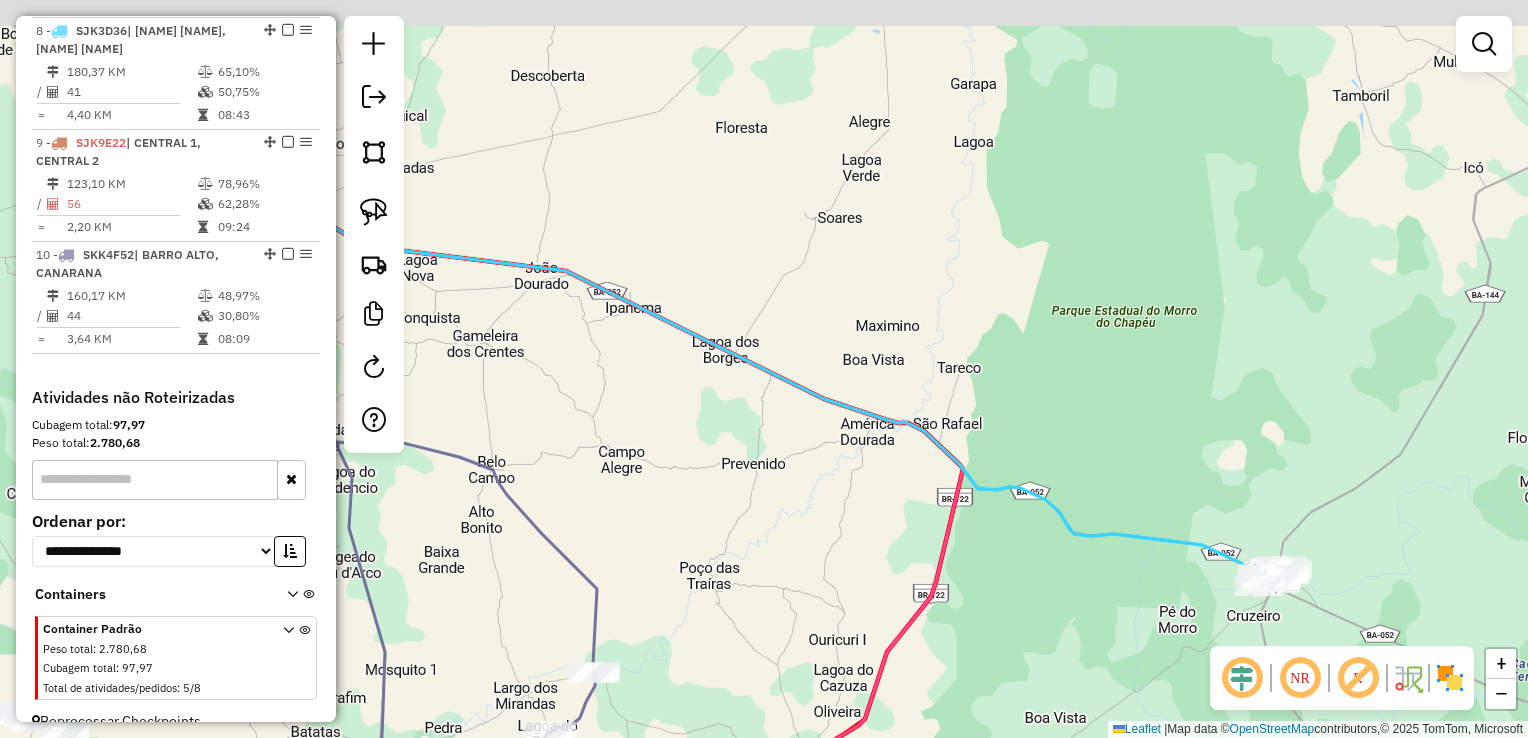 drag, startPoint x: 731, startPoint y: 423, endPoint x: 1026, endPoint y: 541, distance: 317.72473 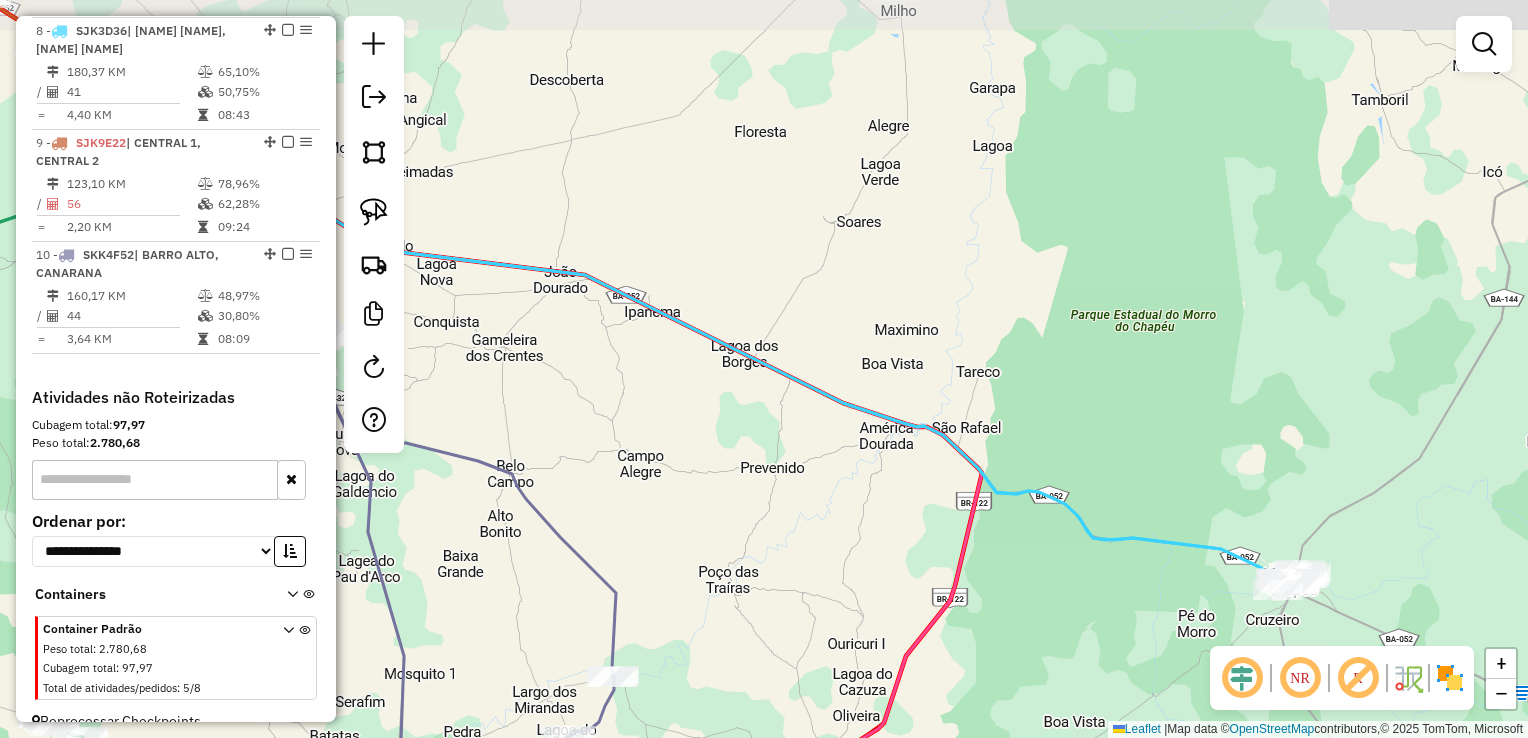 drag, startPoint x: 813, startPoint y: 411, endPoint x: 1028, endPoint y: 488, distance: 228.3725 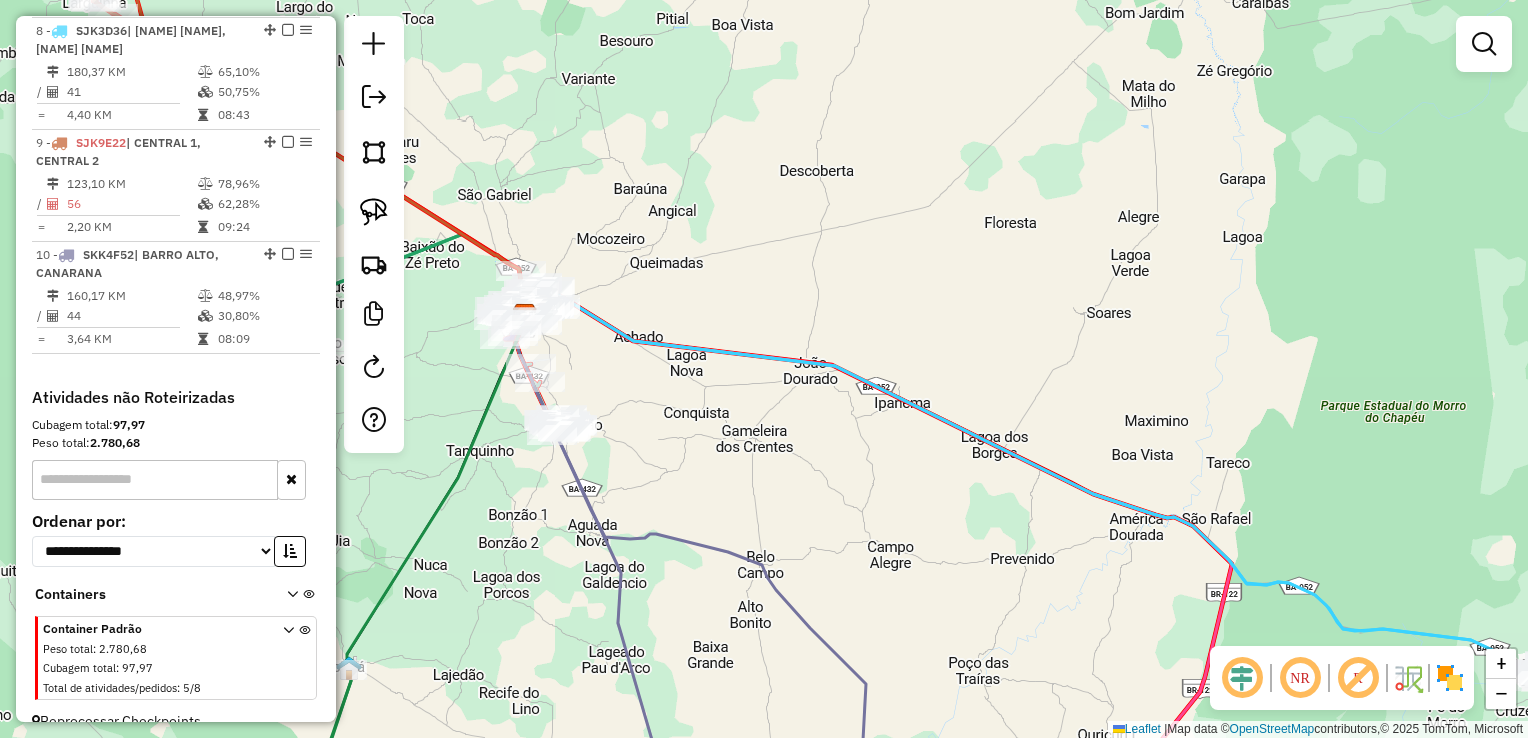 drag, startPoint x: 722, startPoint y: 418, endPoint x: 929, endPoint y: 541, distance: 240.78621 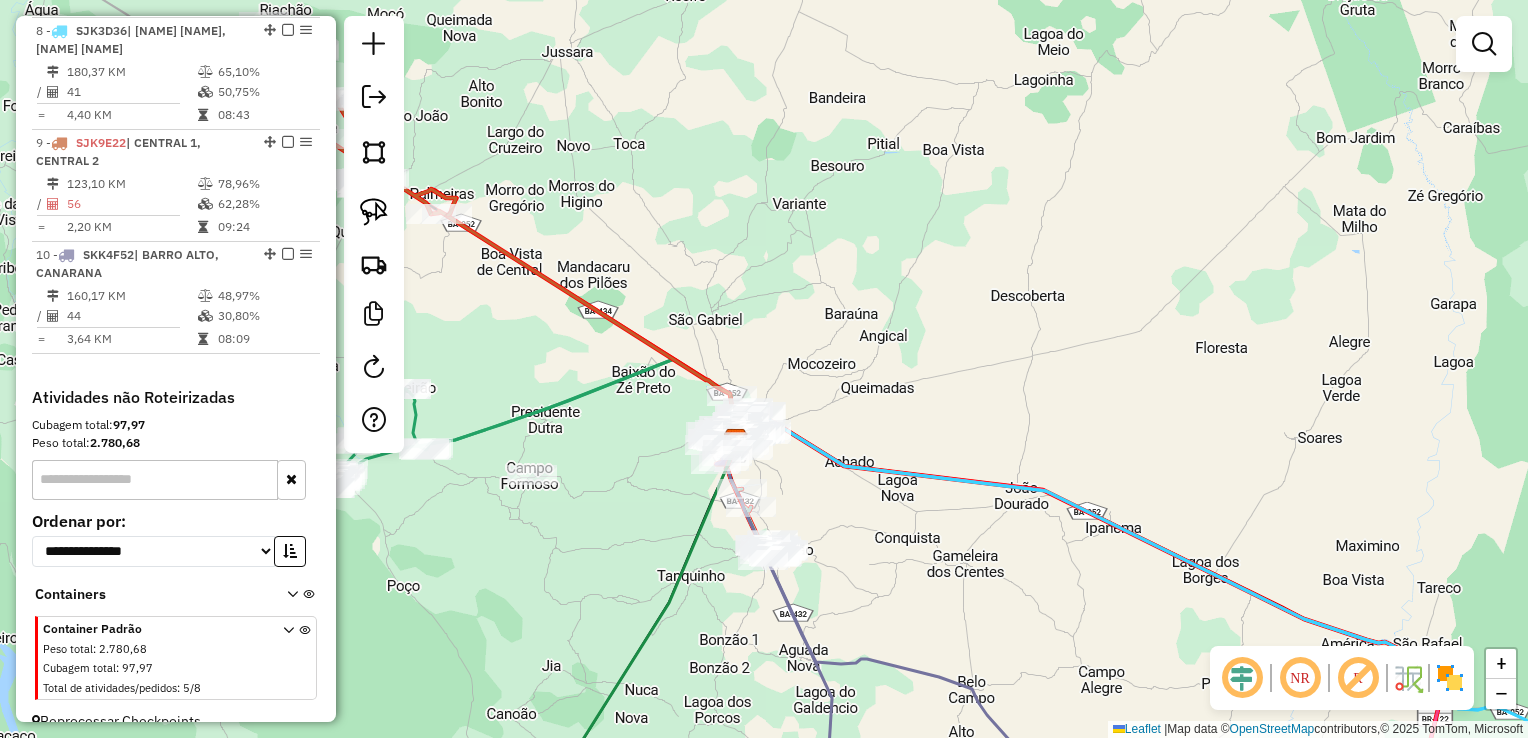 drag, startPoint x: 916, startPoint y: 311, endPoint x: 923, endPoint y: 293, distance: 19.313208 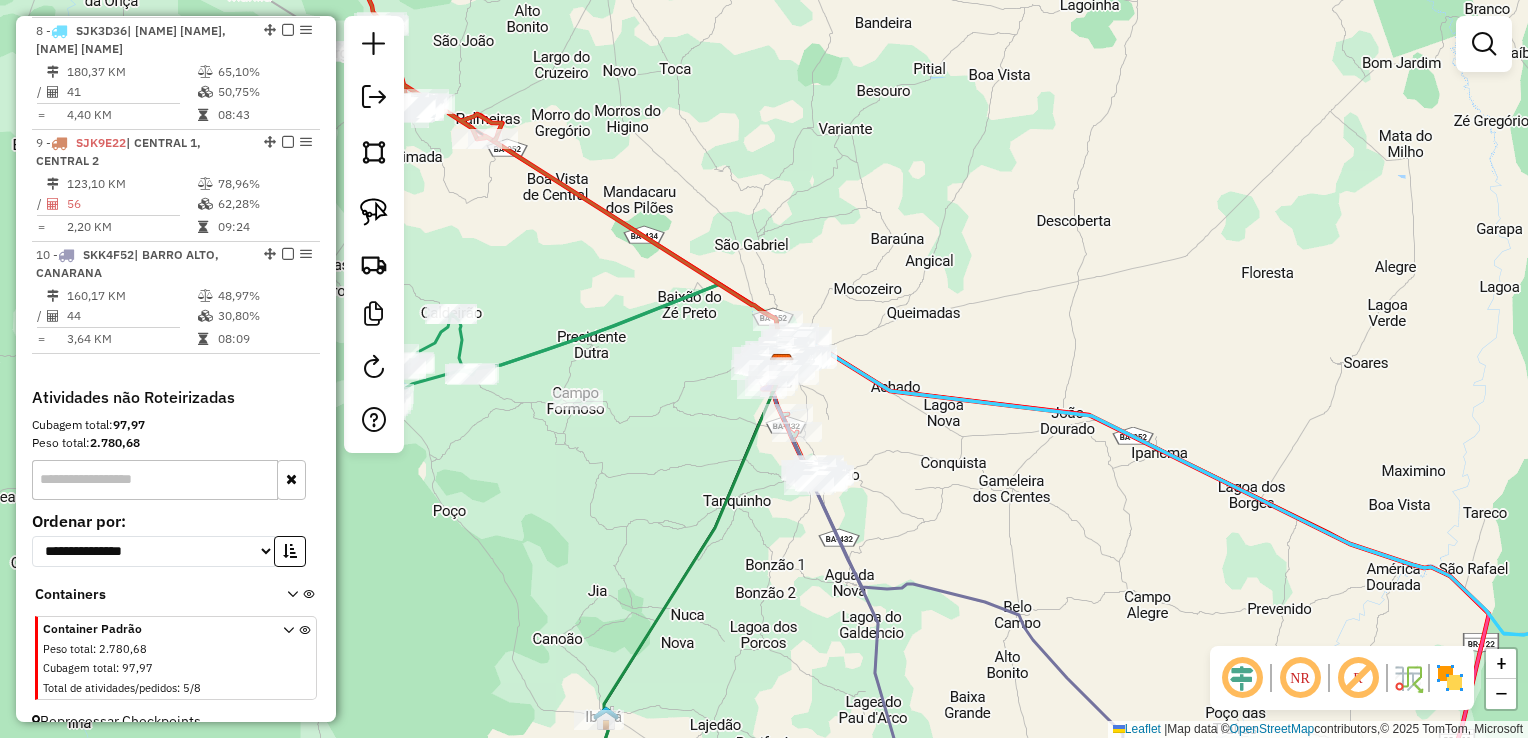 click on "Janela de atendimento Grade de atendimento Capacidade Transportadoras Veículos Cliente Pedidos  Rotas Selecione os dias de semana para filtrar as janelas de atendimento  Seg   Ter   Qua   Qui   Sex   Sáb   Dom  Informe o período da janela de atendimento: De: Até:  Filtrar exatamente a janela do cliente  Considerar janela de atendimento padrão  Selecione os dias de semana para filtrar as grades de atendimento  Seg   Ter   Qua   Qui   Sex   Sáb   Dom   Considerar clientes sem dia de atendimento cadastrado  Clientes fora do dia de atendimento selecionado Filtrar as atividades entre os valores definidos abaixo:  Peso mínimo:   Peso máximo:   Cubagem mínima:   Cubagem máxima:   De:   Até:  Filtrar as atividades entre o tempo de atendimento definido abaixo:  De:   Até:   Considerar capacidade total dos clientes não roteirizados Transportadora: Selecione um ou mais itens Tipo de veículo: Selecione um ou mais itens Veículo: Selecione um ou mais itens Motorista: Selecione um ou mais itens Nome: Rótulo:" 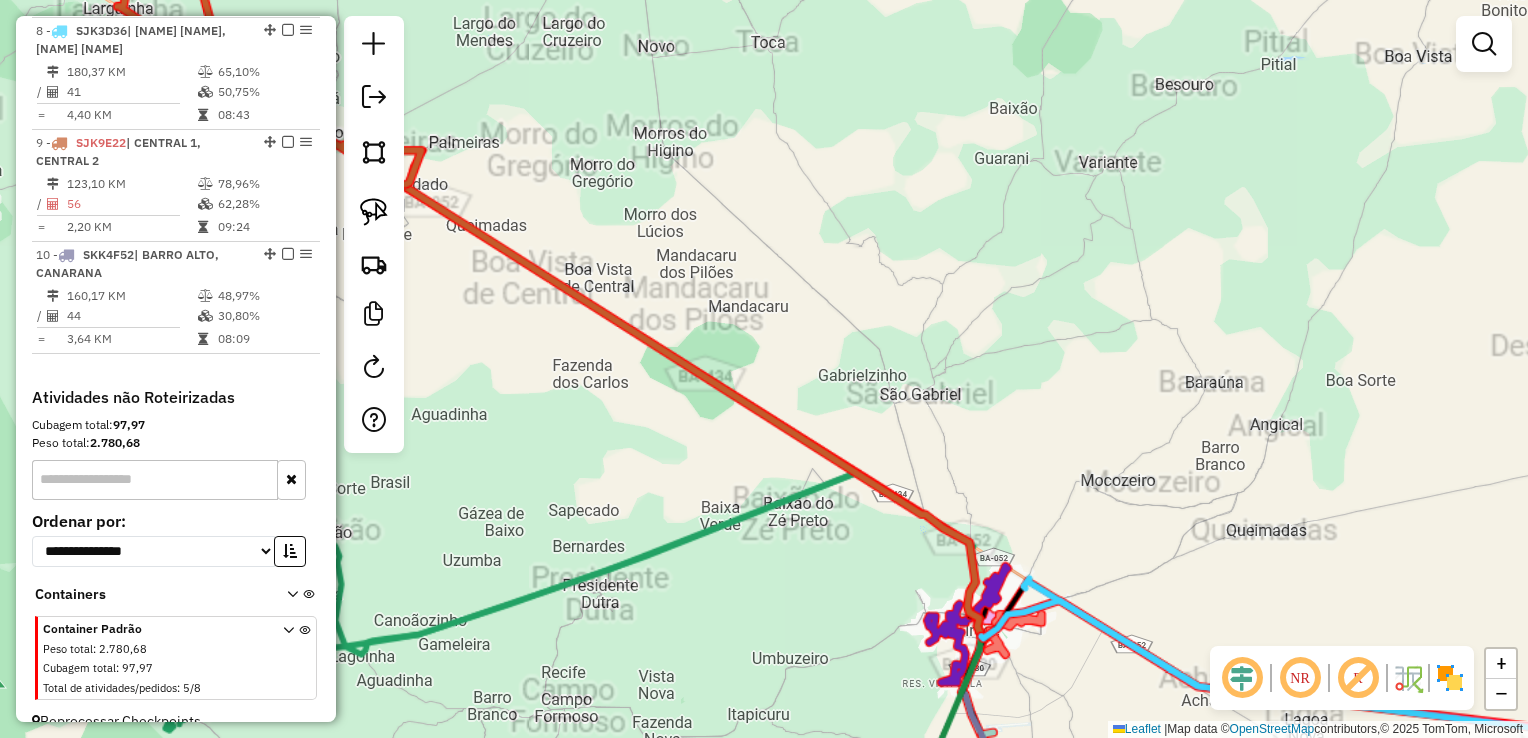 drag, startPoint x: 706, startPoint y: 214, endPoint x: 980, endPoint y: 314, distance: 291.67792 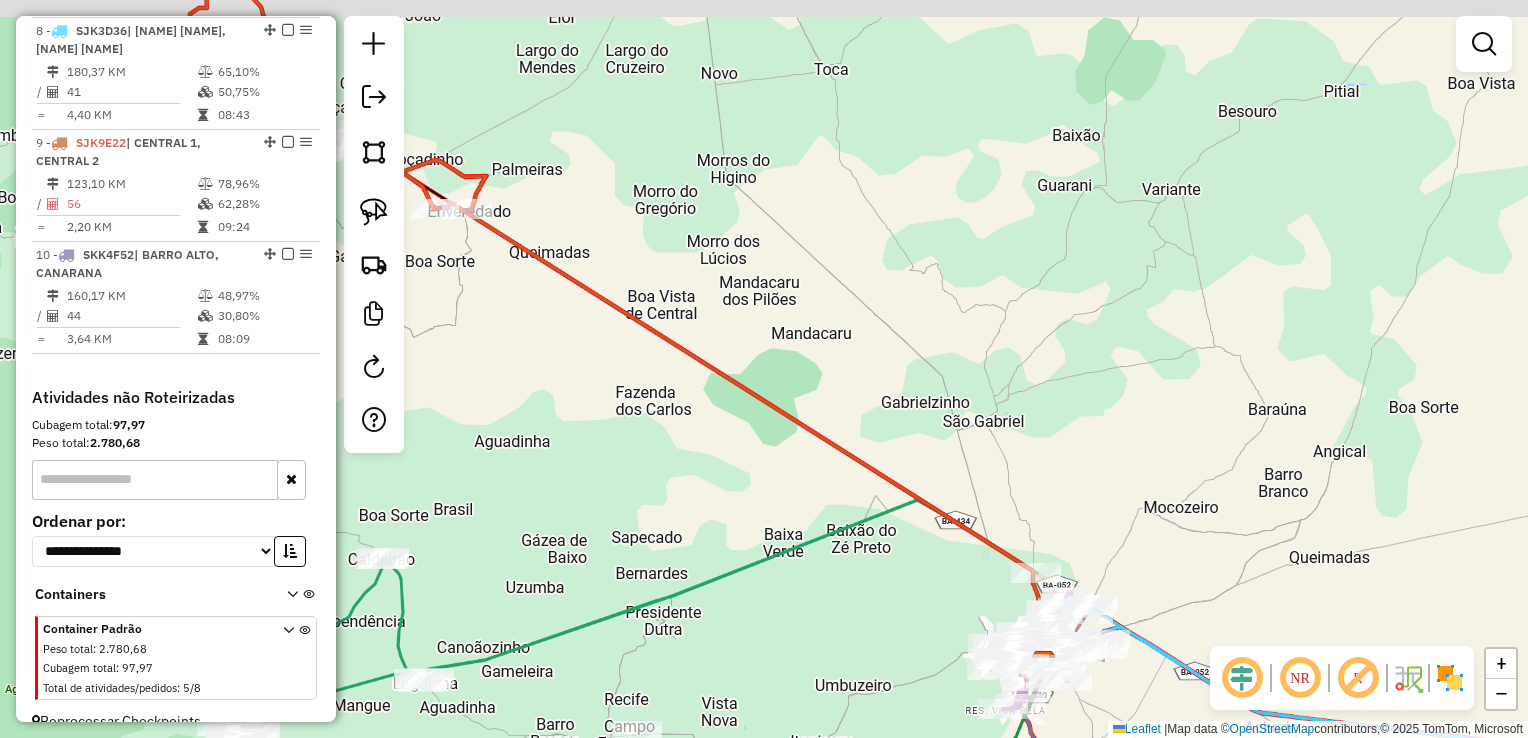 drag, startPoint x: 684, startPoint y: 151, endPoint x: 1106, endPoint y: 308, distance: 450.25882 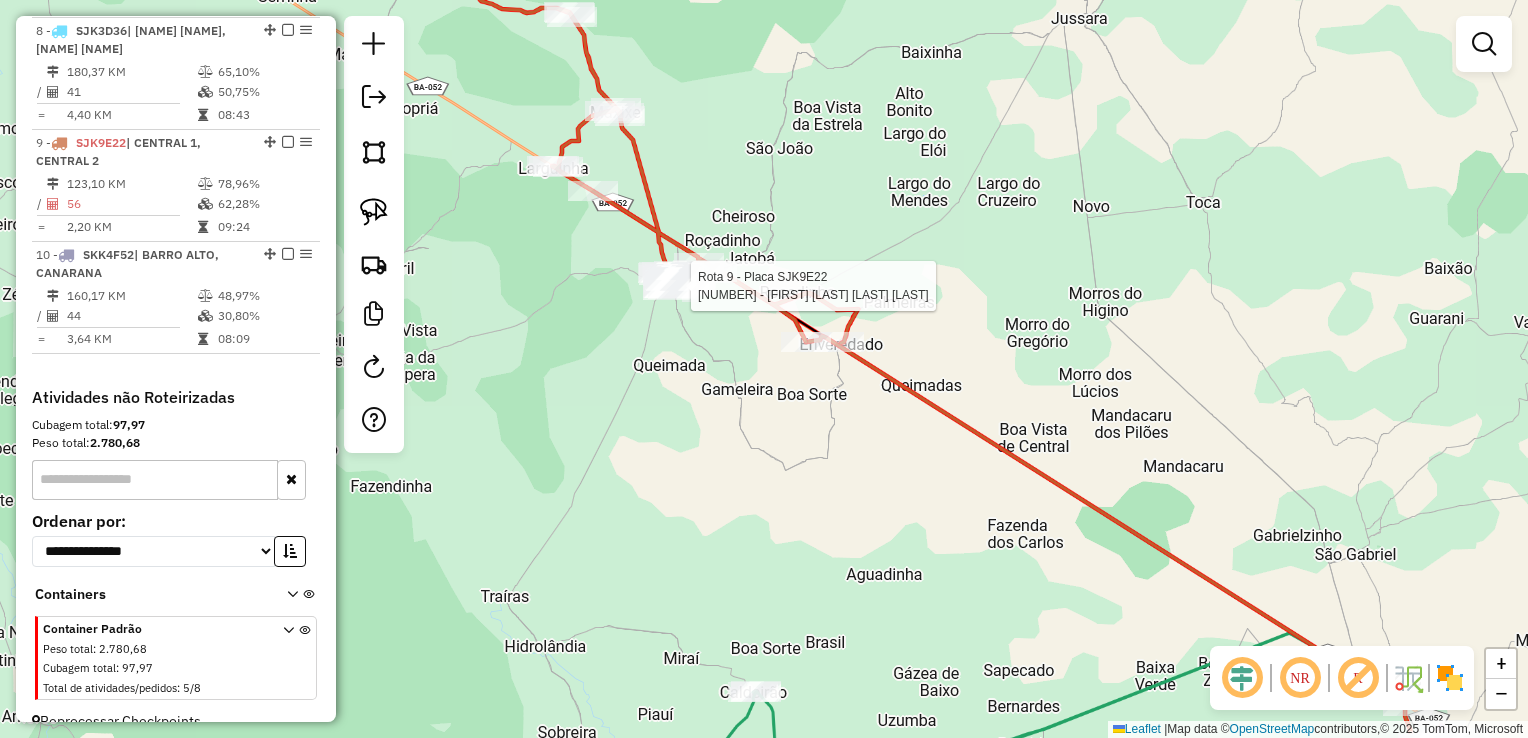 select on "*********" 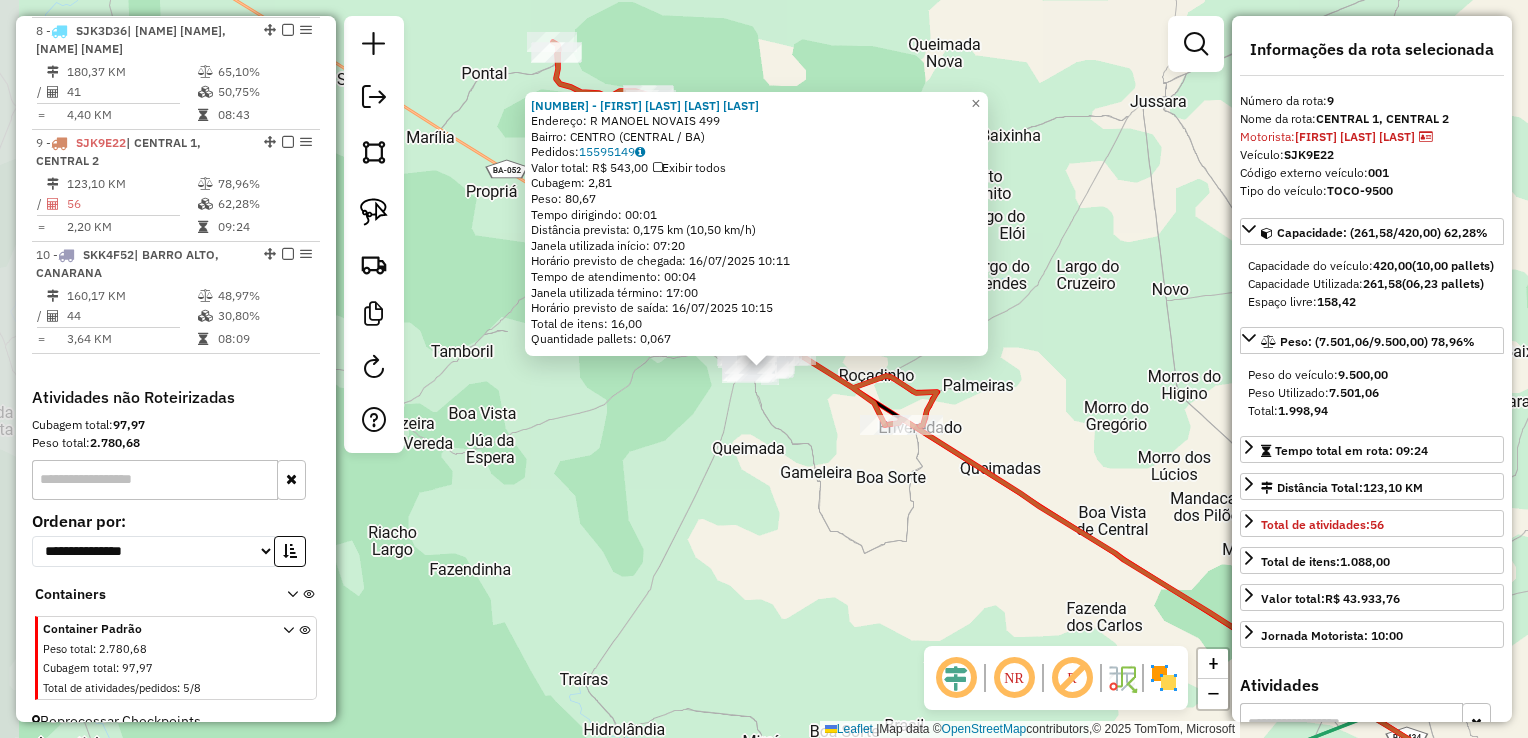 scroll, scrollTop: 1506, scrollLeft: 0, axis: vertical 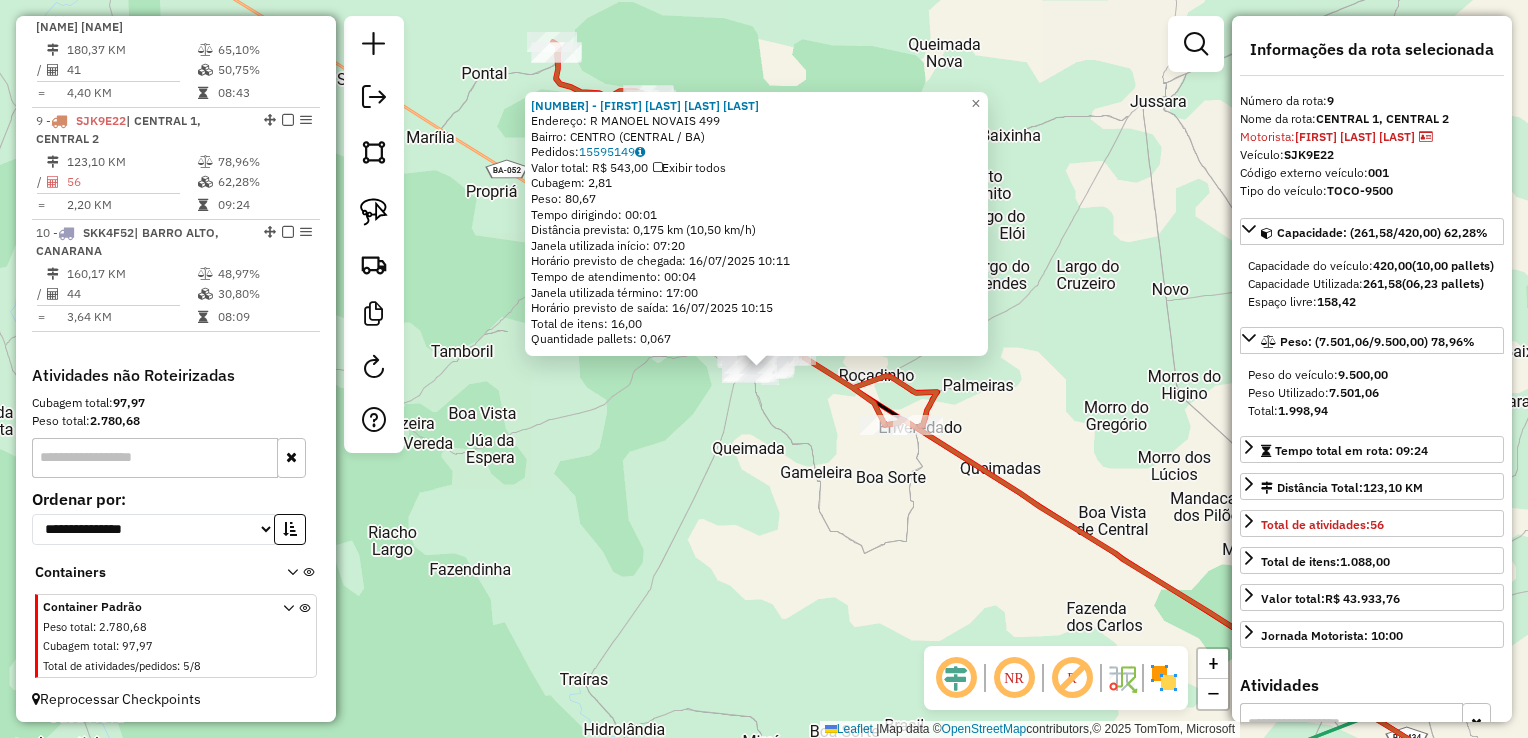 click on "7711 - SERGIO MARCOS ALVES LARANJEIRA  Endereço: R   MANOEL NOVAIS                  499   Bairro: CENTRO (CENTRAL / BA)   Pedidos:  15595149   Valor total: R$ 543,00   Exibir todos   Cubagem: 2,81  Peso: 80,67  Tempo dirigindo: 00:01   Distância prevista: 0,175 km (10,50 km/h)   Janela utilizada início: 07:20   Horário previsto de chegada: 16/07/2025 10:11   Tempo de atendimento: 00:04   Janela utilizada término: 17:00   Horário previsto de saída: 16/07/2025 10:15   Total de itens: 16,00   Quantidade pallets: 0,067  × Janela de atendimento Grade de atendimento Capacidade Transportadoras Veículos Cliente Pedidos  Rotas Selecione os dias de semana para filtrar as janelas de atendimento  Seg   Ter   Qua   Qui   Sex   Sáb   Dom  Informe o período da janela de atendimento: De: Até:  Filtrar exatamente a janela do cliente  Considerar janela de atendimento padrão  Selecione os dias de semana para filtrar as grades de atendimento  Seg   Ter   Qua   Qui   Sex   Sáb   Dom   Peso mínimo:   Peso máximo:" 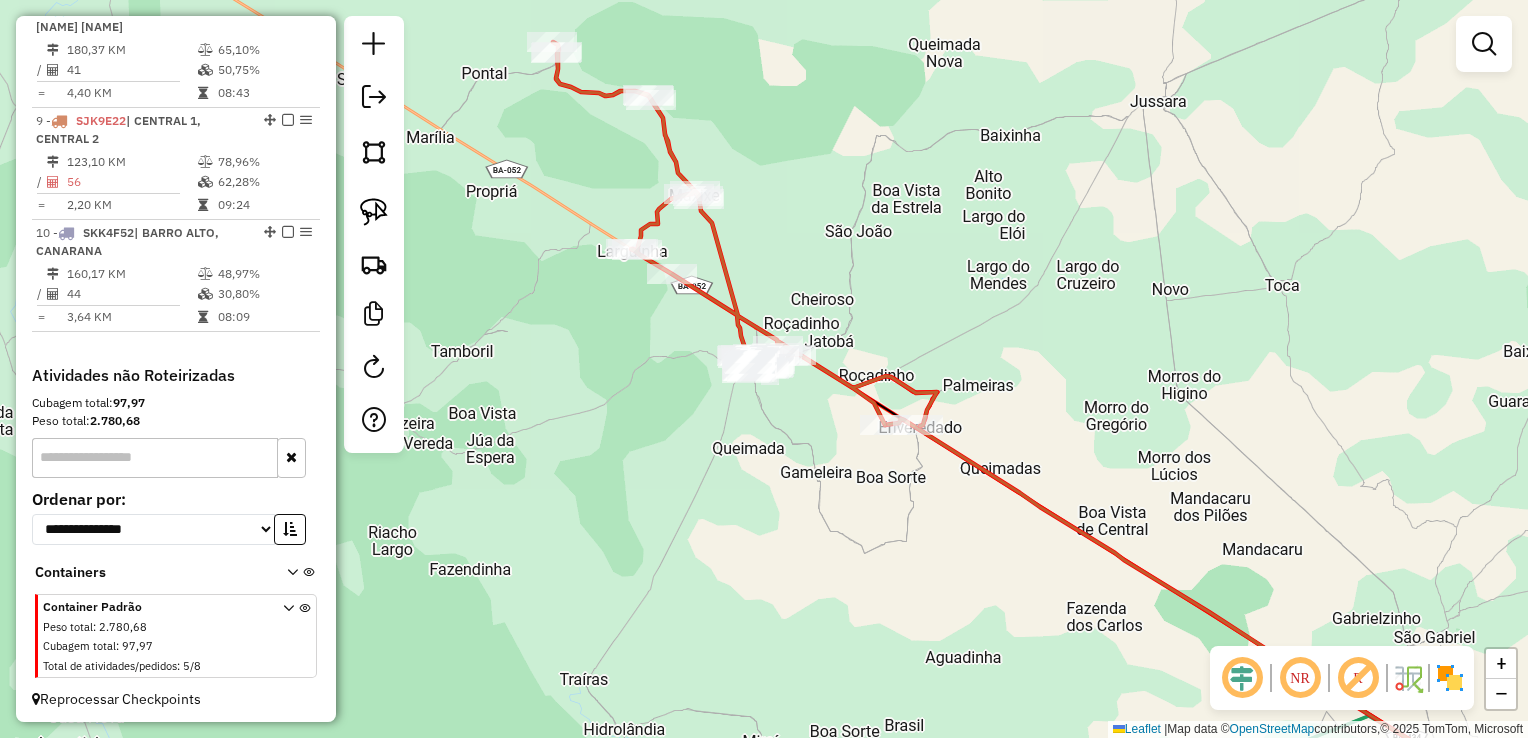 drag, startPoint x: 1032, startPoint y: 429, endPoint x: 884, endPoint y: 246, distance: 235.35718 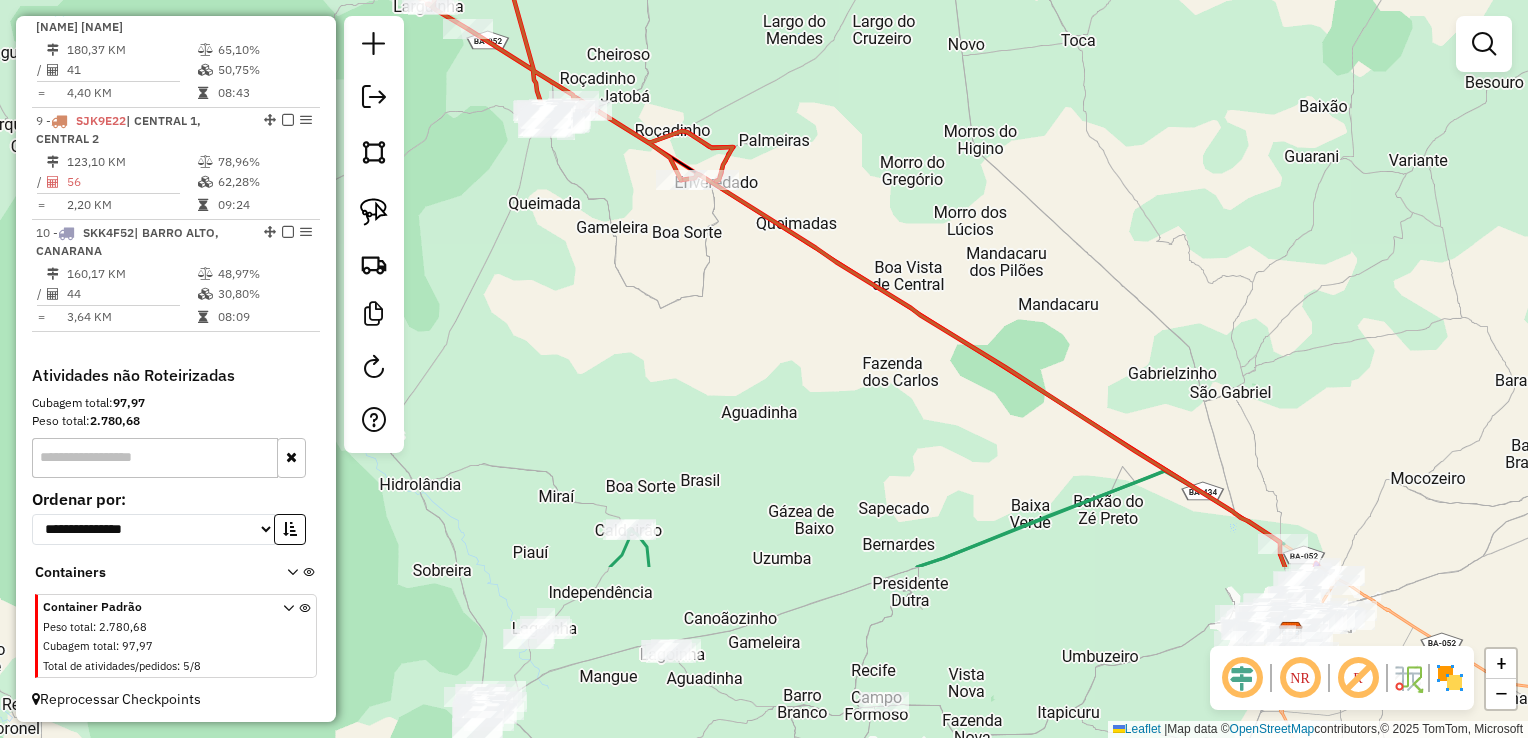 drag, startPoint x: 869, startPoint y: 438, endPoint x: 972, endPoint y: 261, distance: 204.78769 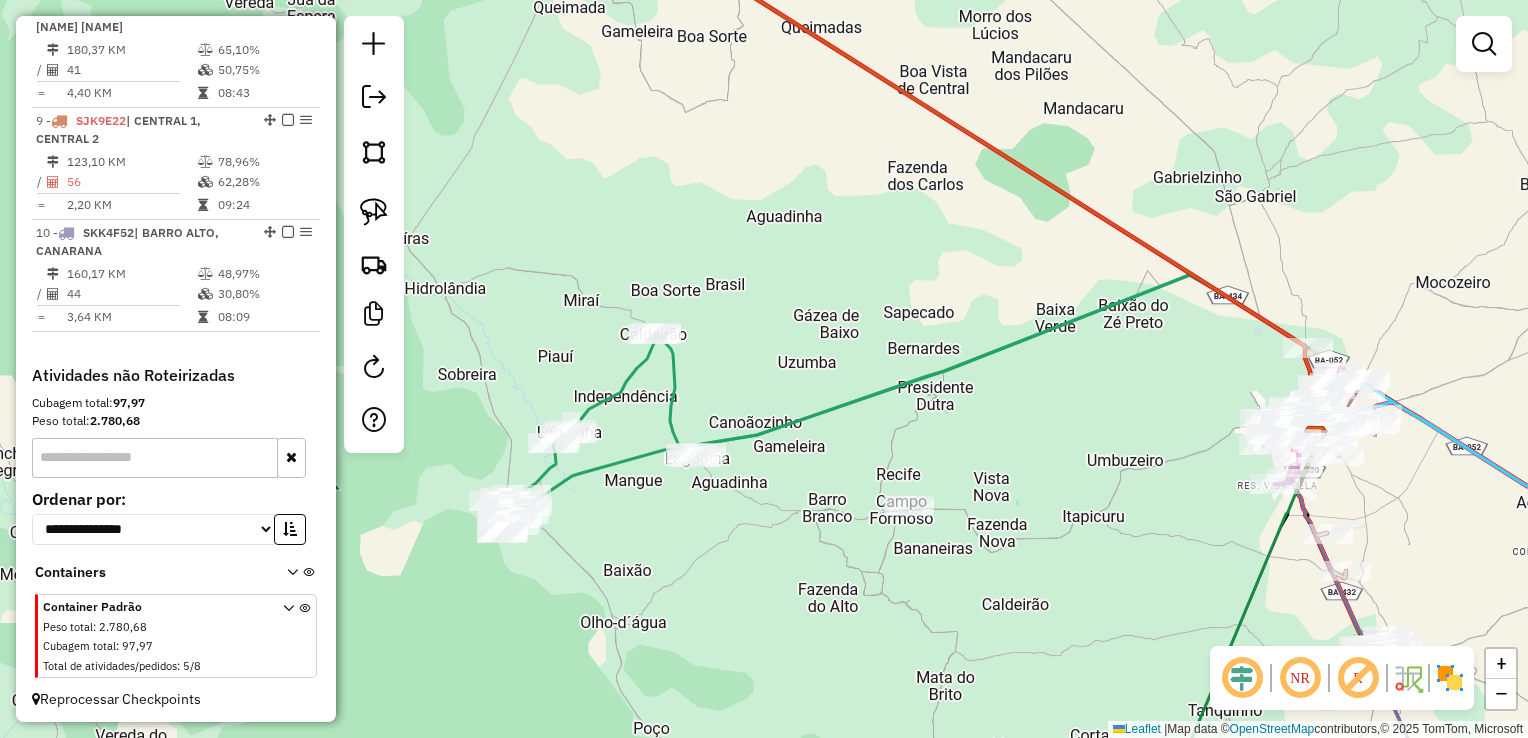 drag, startPoint x: 840, startPoint y: 227, endPoint x: 754, endPoint y: 246, distance: 88.07383 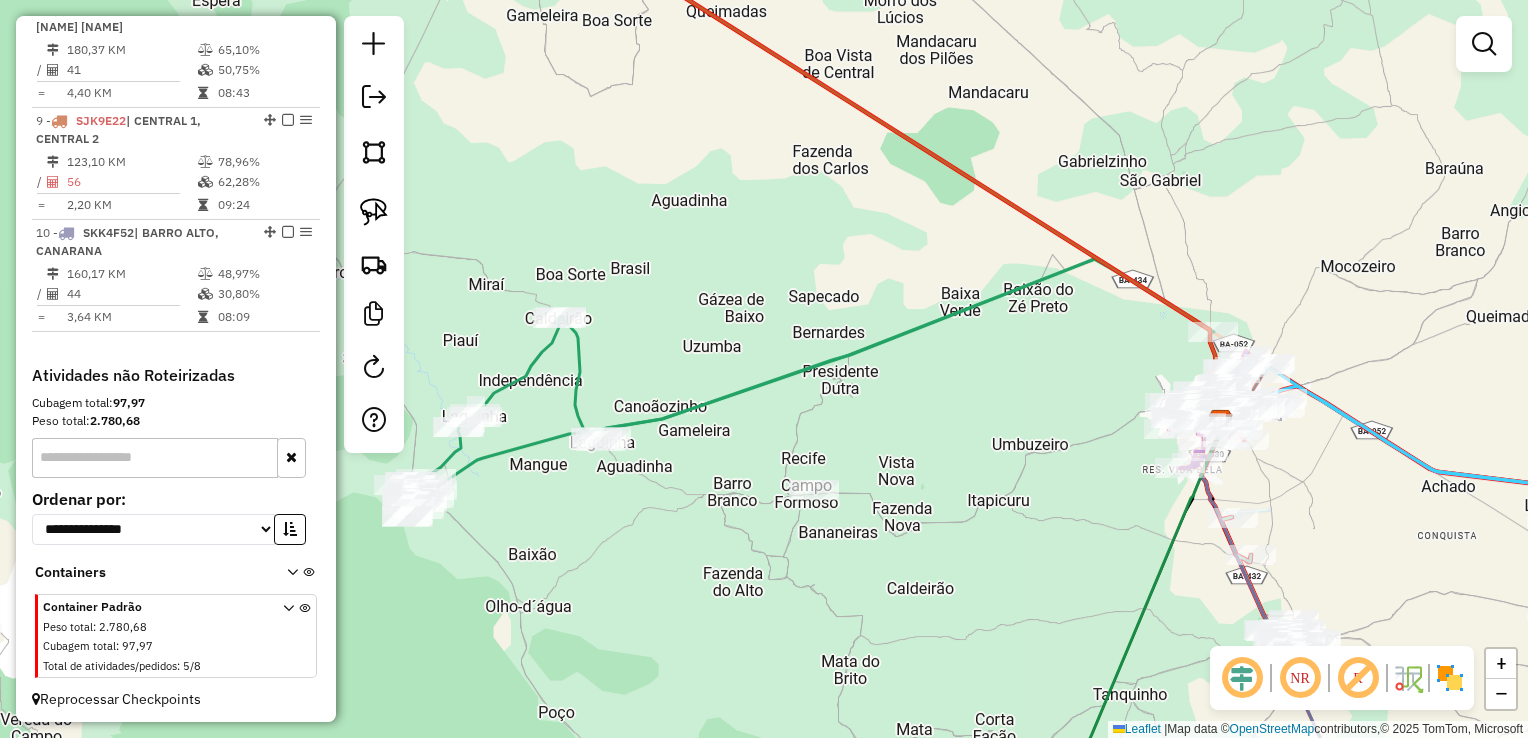 drag, startPoint x: 1043, startPoint y: 426, endPoint x: 790, endPoint y: 350, distance: 264.16852 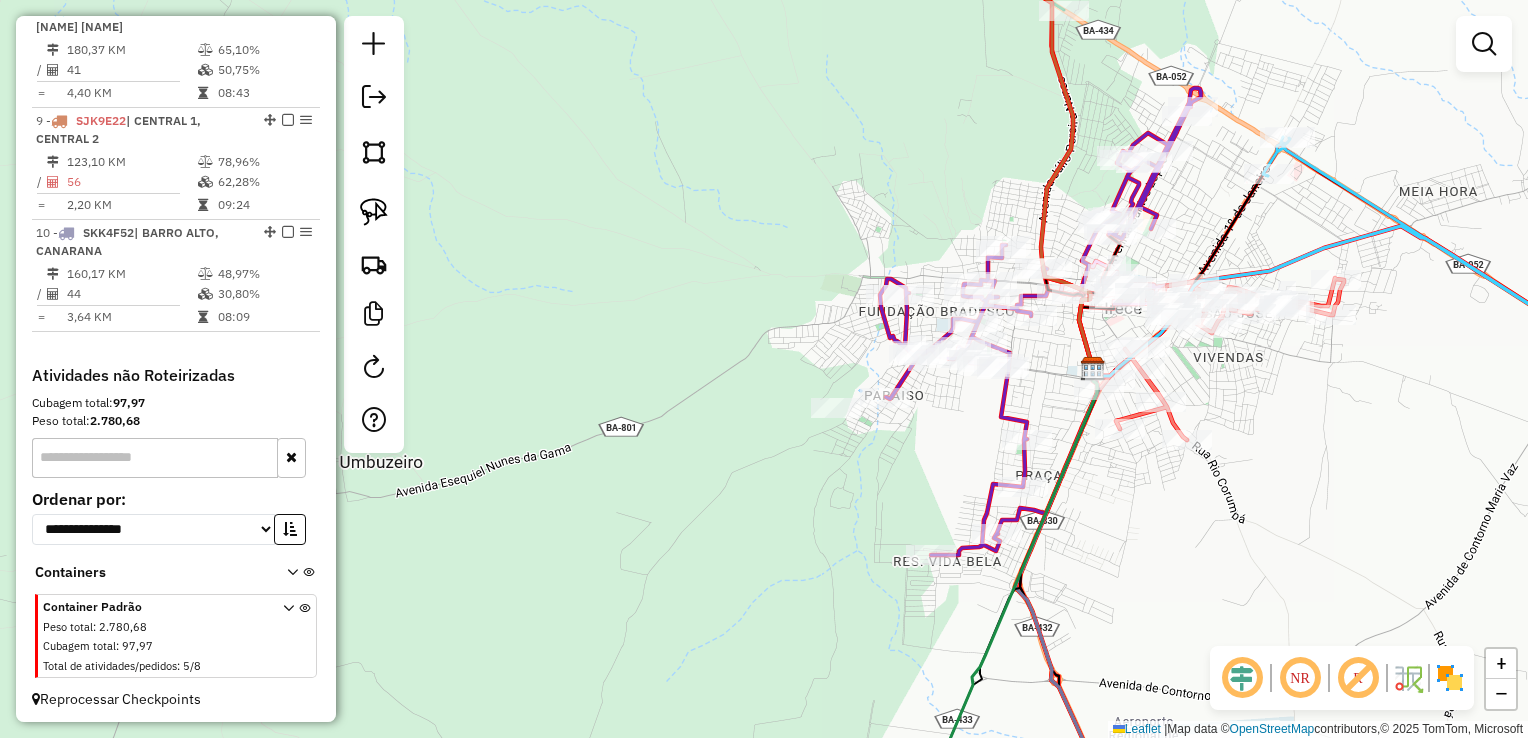 drag, startPoint x: 1028, startPoint y: 387, endPoint x: 804, endPoint y: 421, distance: 226.56566 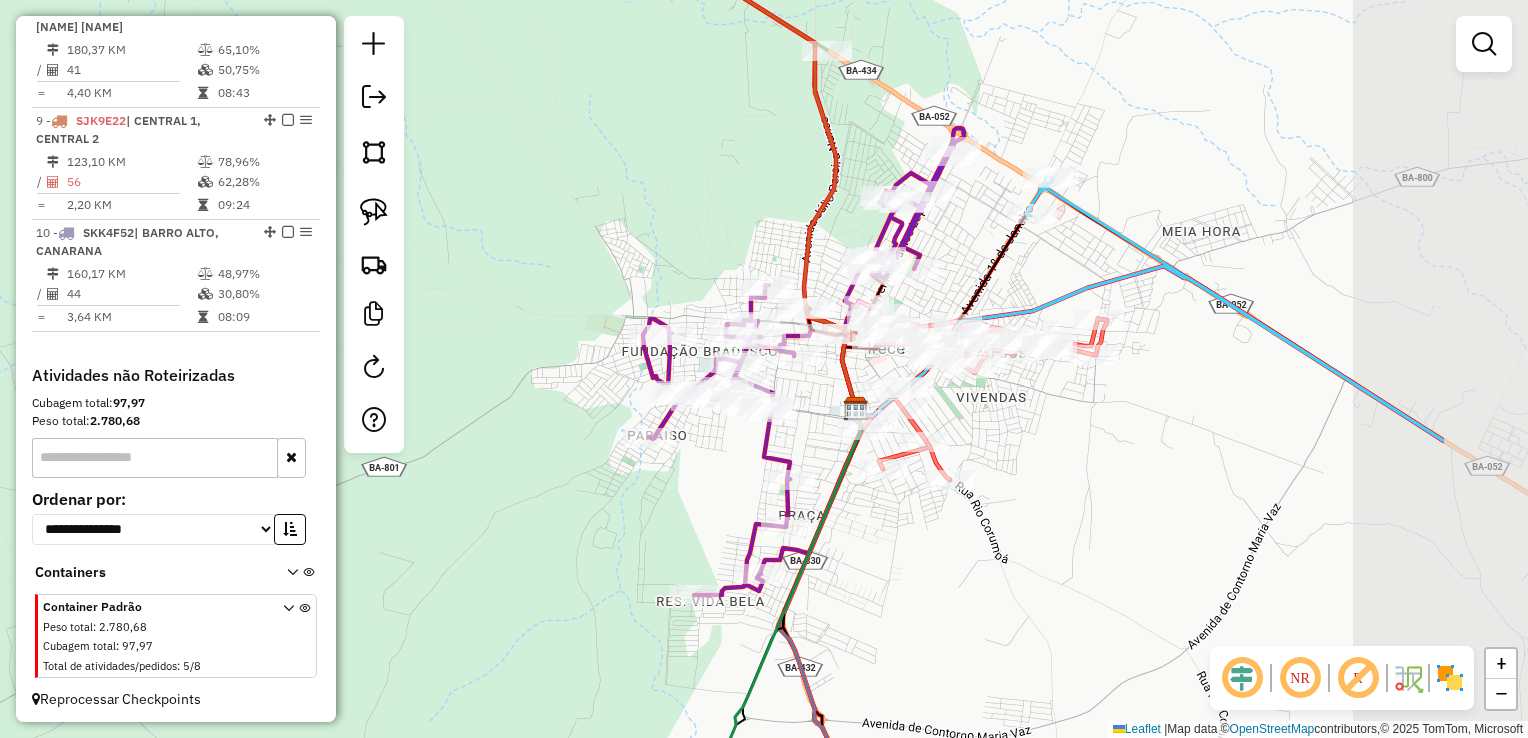 drag, startPoint x: 1061, startPoint y: 384, endPoint x: 777, endPoint y: 407, distance: 284.9298 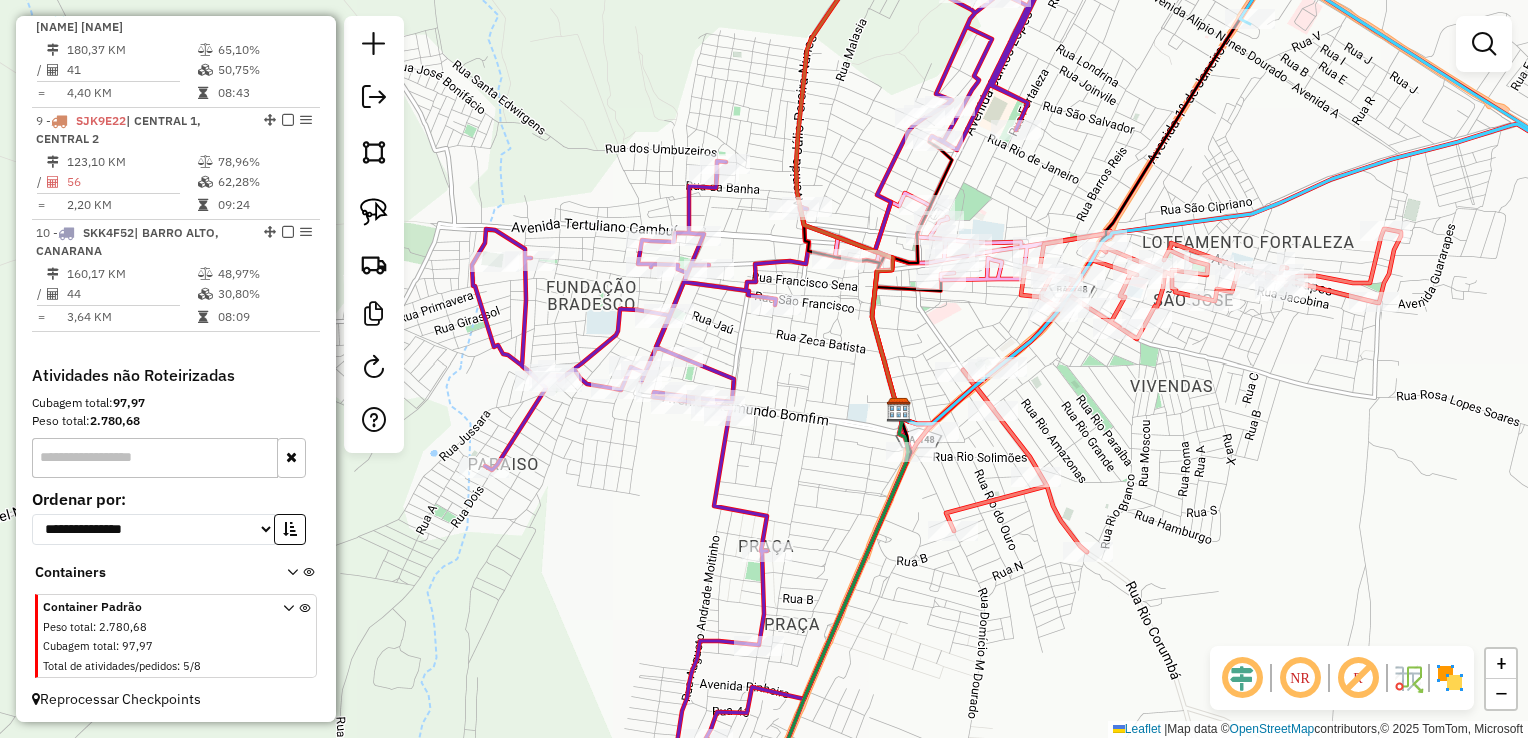 drag, startPoint x: 808, startPoint y: 375, endPoint x: 802, endPoint y: 443, distance: 68.26419 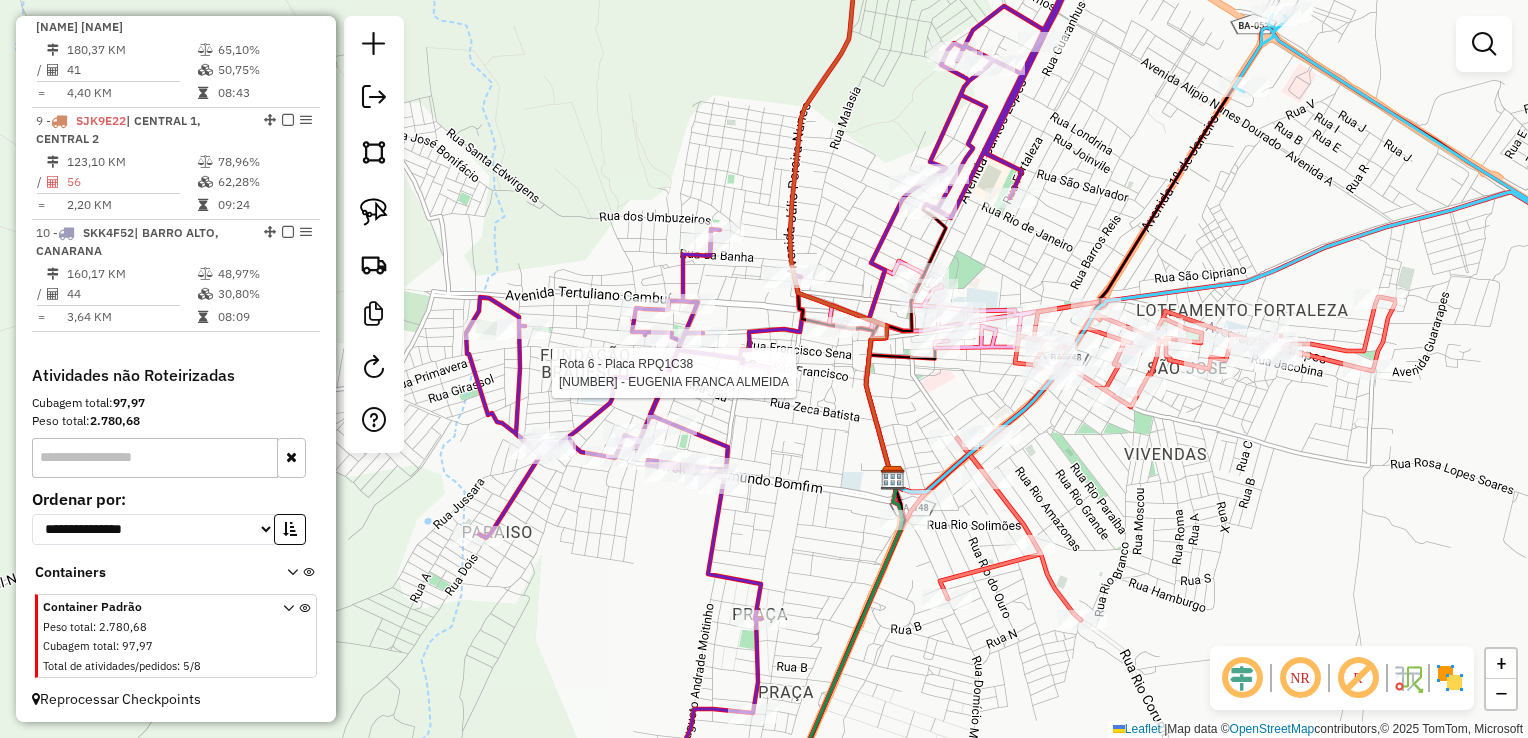 select on "*********" 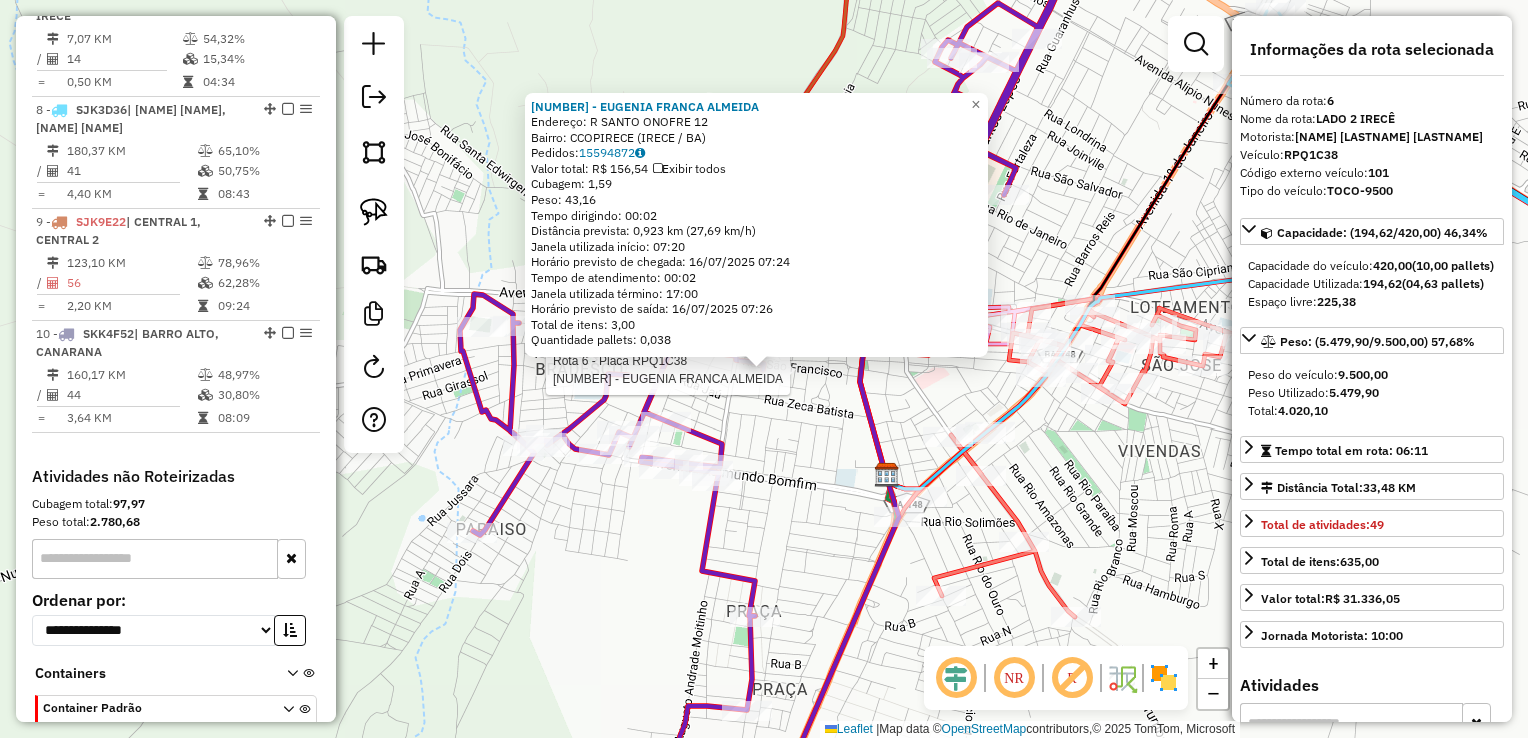 scroll, scrollTop: 1279, scrollLeft: 0, axis: vertical 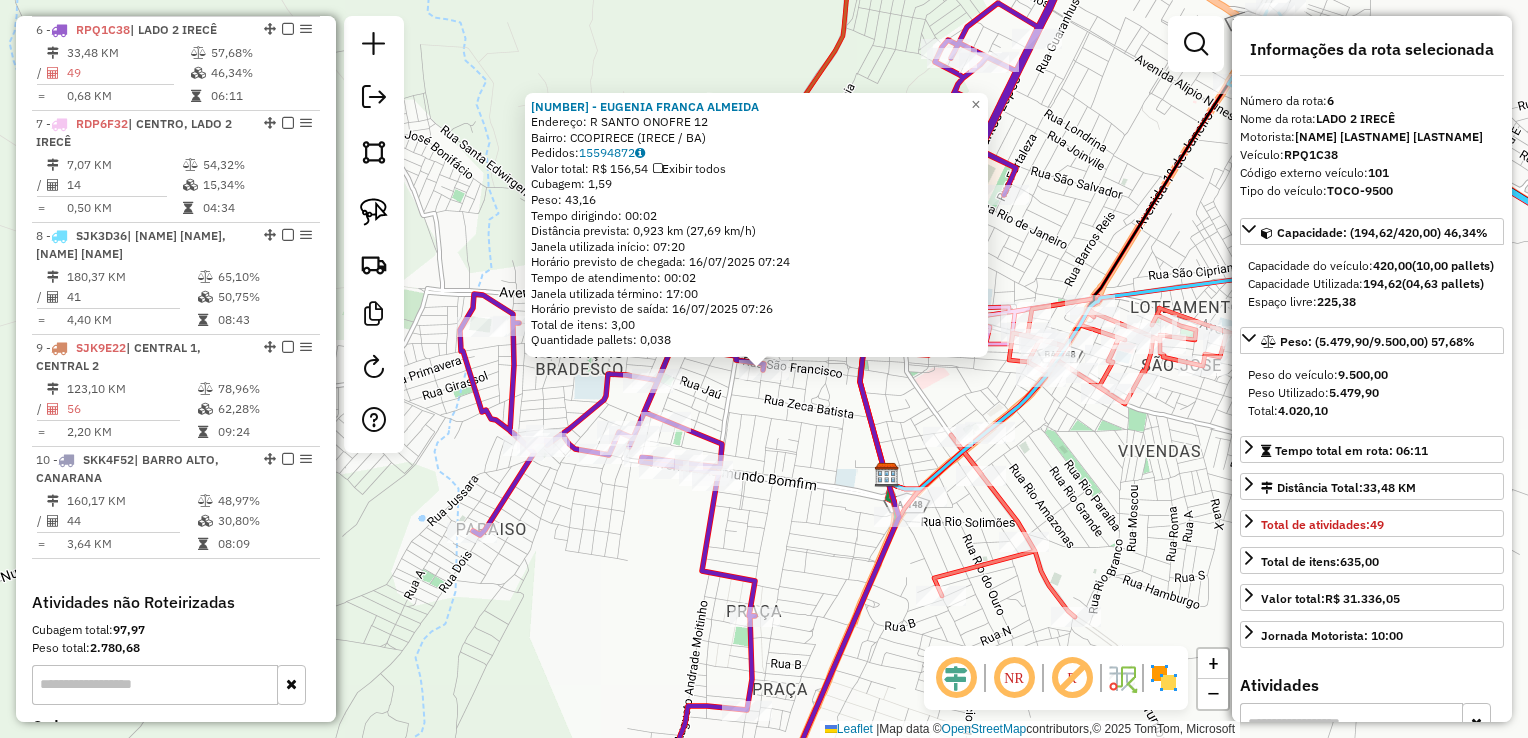 click on "[NUMBER] - [NAME] Endereço: R SANTO ONOFRE [NUMBER] Bairro: [NAME] ([CITY] / [STATE]) Pedidos: [NUMBER] Valor total: R$ [PRICE] Exibir todos Cubagem: [NUMBER] Peso: [NUMBER] Tempo dirigindo: [TIME] Distância prevista: [NUMBER] km ([NUMBER] km/h) Janela utilizada início: [TIME] Horário previsto de chegada: [DATE] [TIME] Tempo de atendimento: [TIME] Janela utilizada término: [TIME] Horário previsto de saída: [DATE] [TIME] Total de itens: [NUMBER] Quantidade pallets: [NUMBER] × Janela de atendimento Grade de atendimento Capacidade Transportadoras Veículos Cliente Pedidos Rotas Selecione os dias de semana para filtrar as janelas de atendimento Seg Ter Qua Qui Sex Sáb Dom Informe o período da janela de atendimento: De: Até: Filtrar exatamente a janela do cliente Considerar janela de atendimento padrão Selecione os dias de semana para filtrar as grades de atendimento Seg Ter Qua Qui Sex Sáb Dom Peso mínimo: Peso máximo: De: De:" 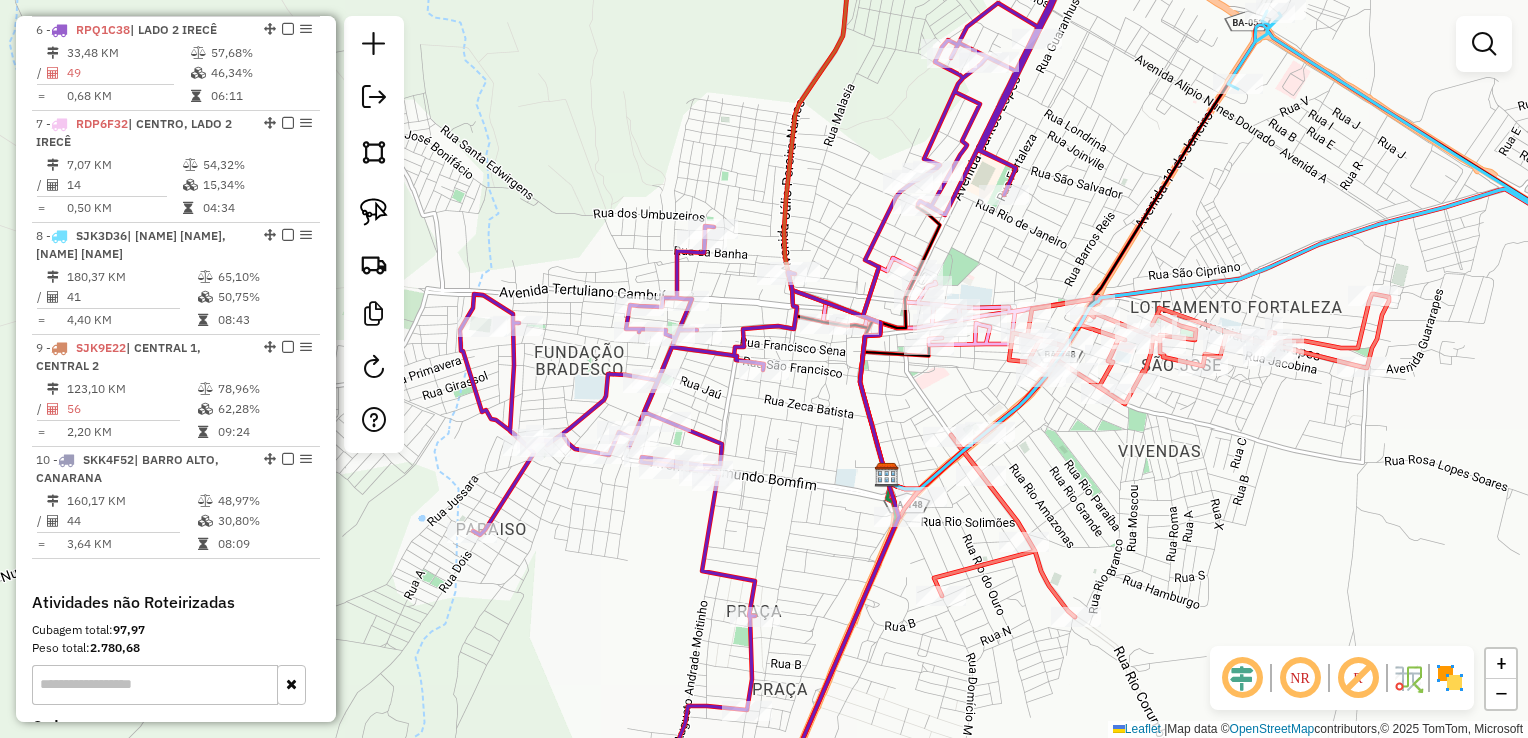 drag, startPoint x: 807, startPoint y: 514, endPoint x: 801, endPoint y: 523, distance: 10.816654 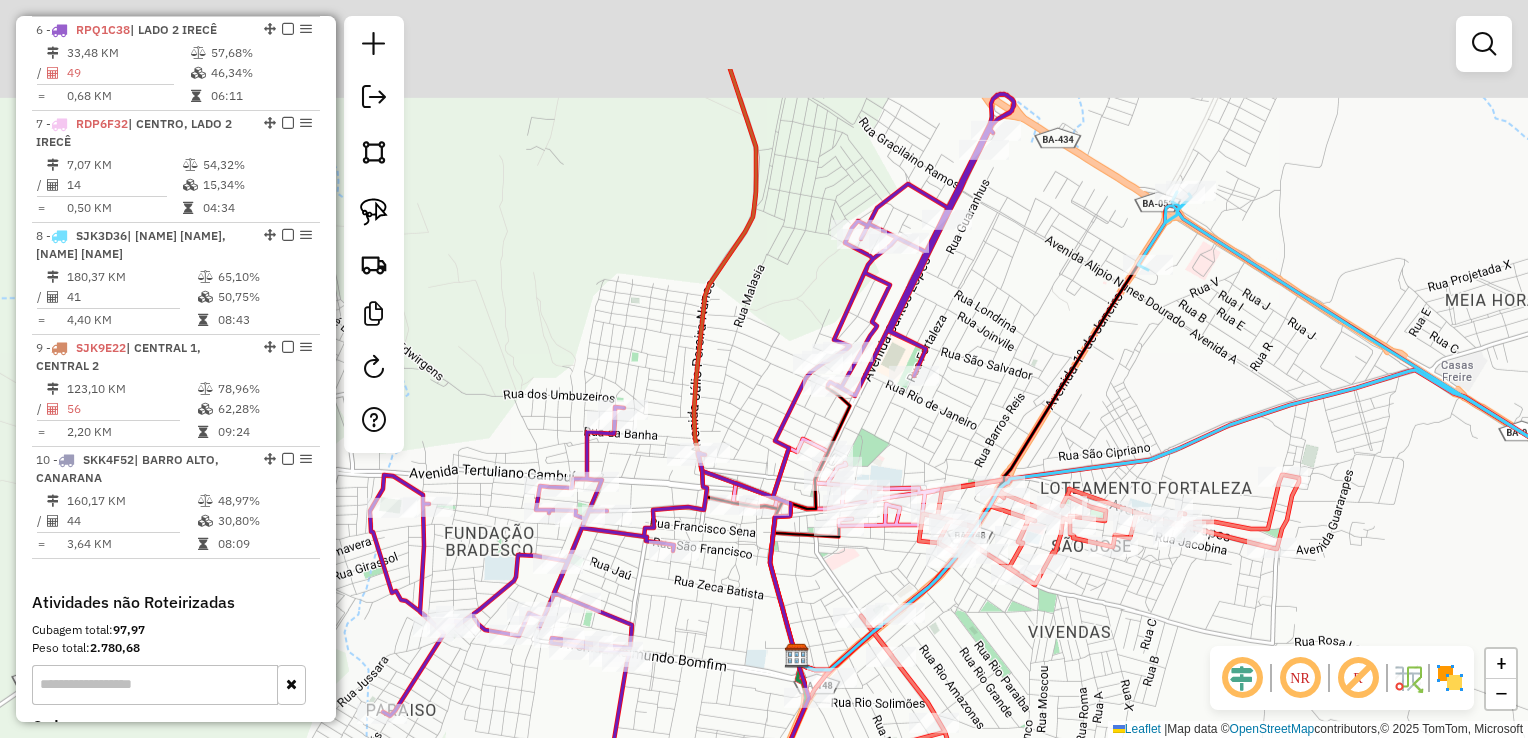 drag, startPoint x: 1065, startPoint y: 284, endPoint x: 960, endPoint y: 462, distance: 206.66156 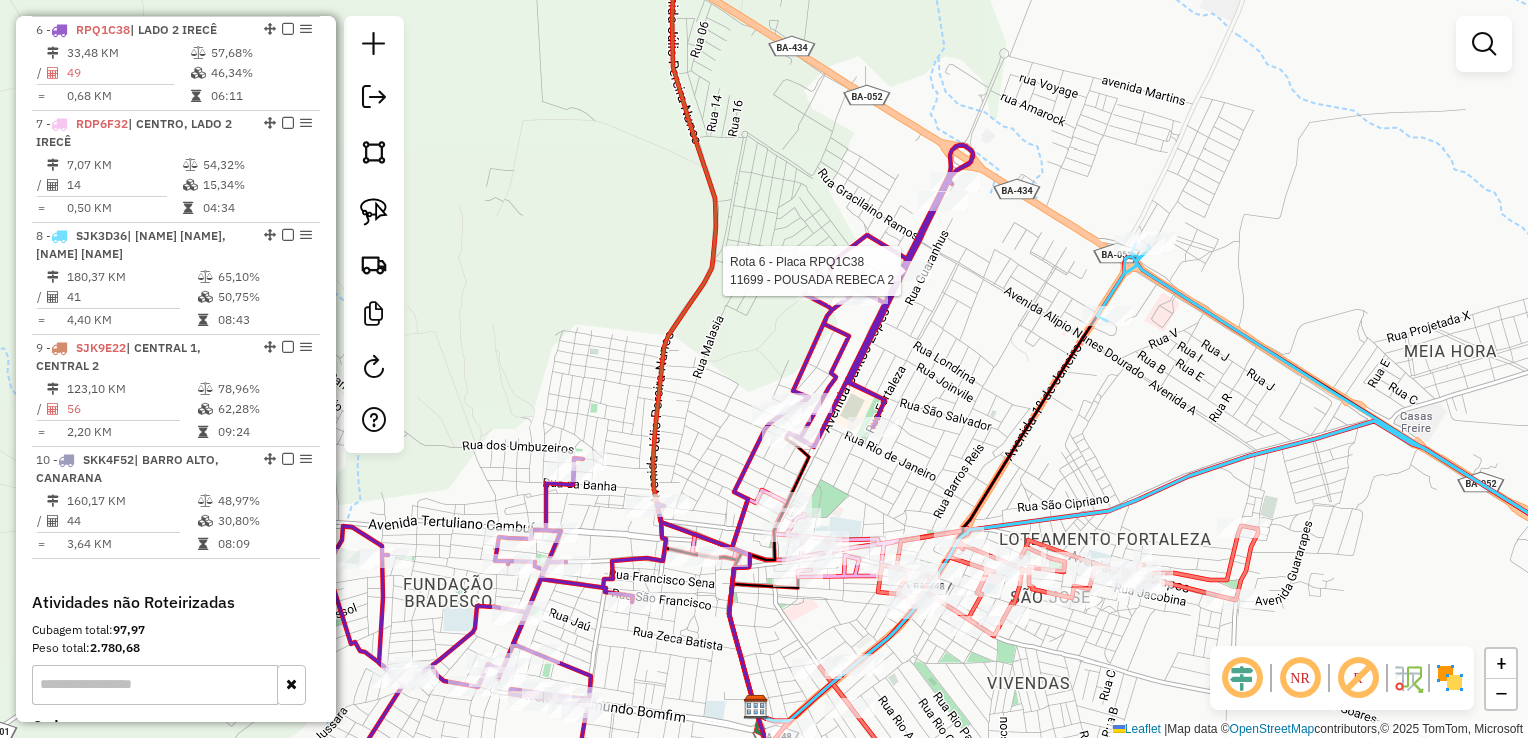 click 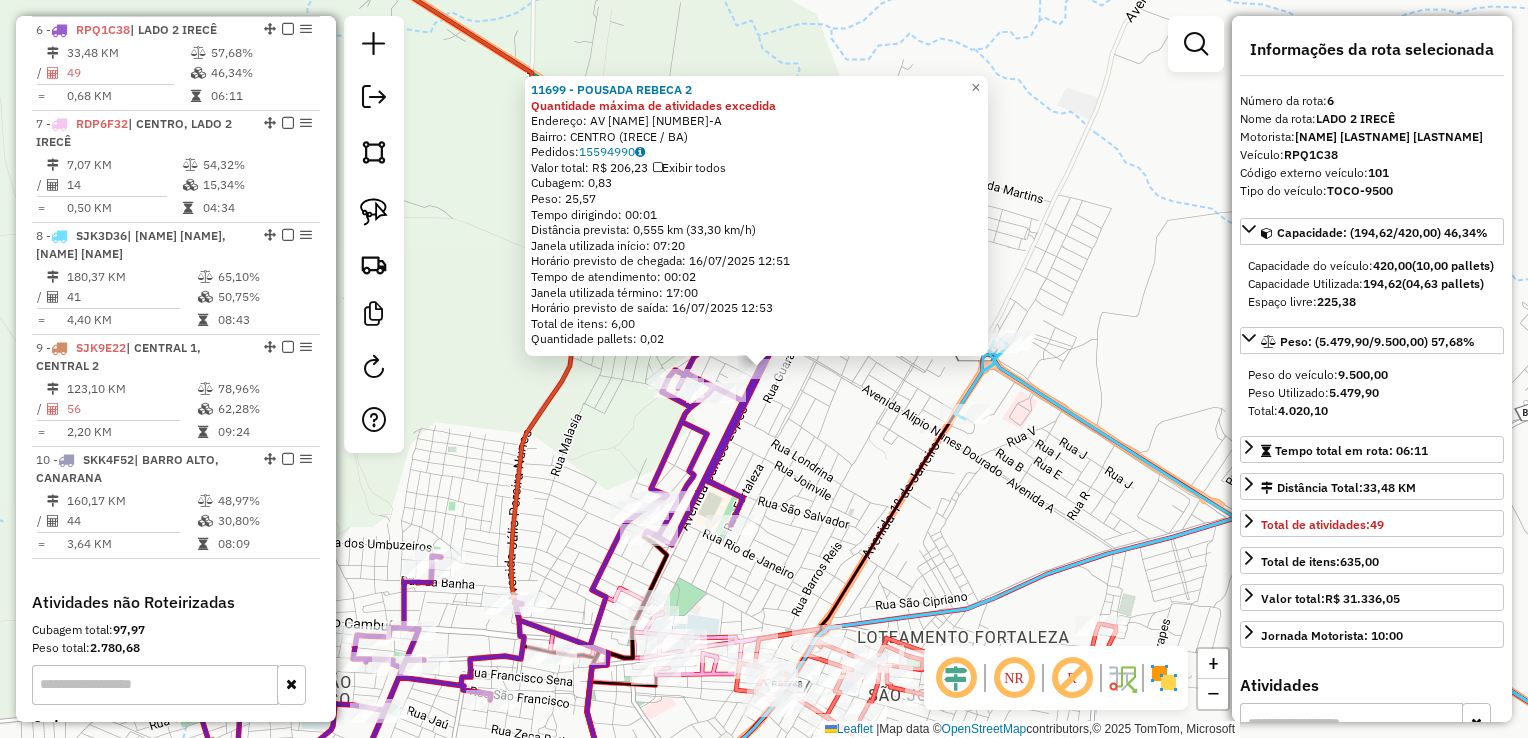 click on "11699 - POUSADA REBECA 2 Quantidade máxima de atividades excedida  Endereço:  AV SANTOS LOPES 1354-A   Bairro: CENTRO (IRECE / BA)   Pedidos:  15594990   Valor total: R$ 206,23   Exibir todos   Cubagem: 0,83  Peso: 25,57  Tempo dirigindo: 00:01   Distância prevista: 0,555 km (33,30 km/h)   Janela utilizada início: 07:20   Horário previsto de chegada: 16/07/2025 12:51   Tempo de atendimento: 00:02   Janela utilizada término: 17:00   Horário previsto de saída: 16/07/2025 12:53   Total de itens: 6,00   Quantidade pallets: 0,02  × Janela de atendimento Grade de atendimento Capacidade Transportadoras Veículos Cliente Pedidos  Rotas Selecione os dias de semana para filtrar as janelas de atendimento  Seg   Ter   Qua   Qui   Sex   Sáb   Dom  Informe o período da janela de atendimento: De: Até:  Filtrar exatamente a janela do cliente  Considerar janela de atendimento padrão  Selecione os dias de semana para filtrar as grades de atendimento  Seg   Ter   Qua   Qui   Sex   Sáb   Dom   Peso mínimo:   De:" 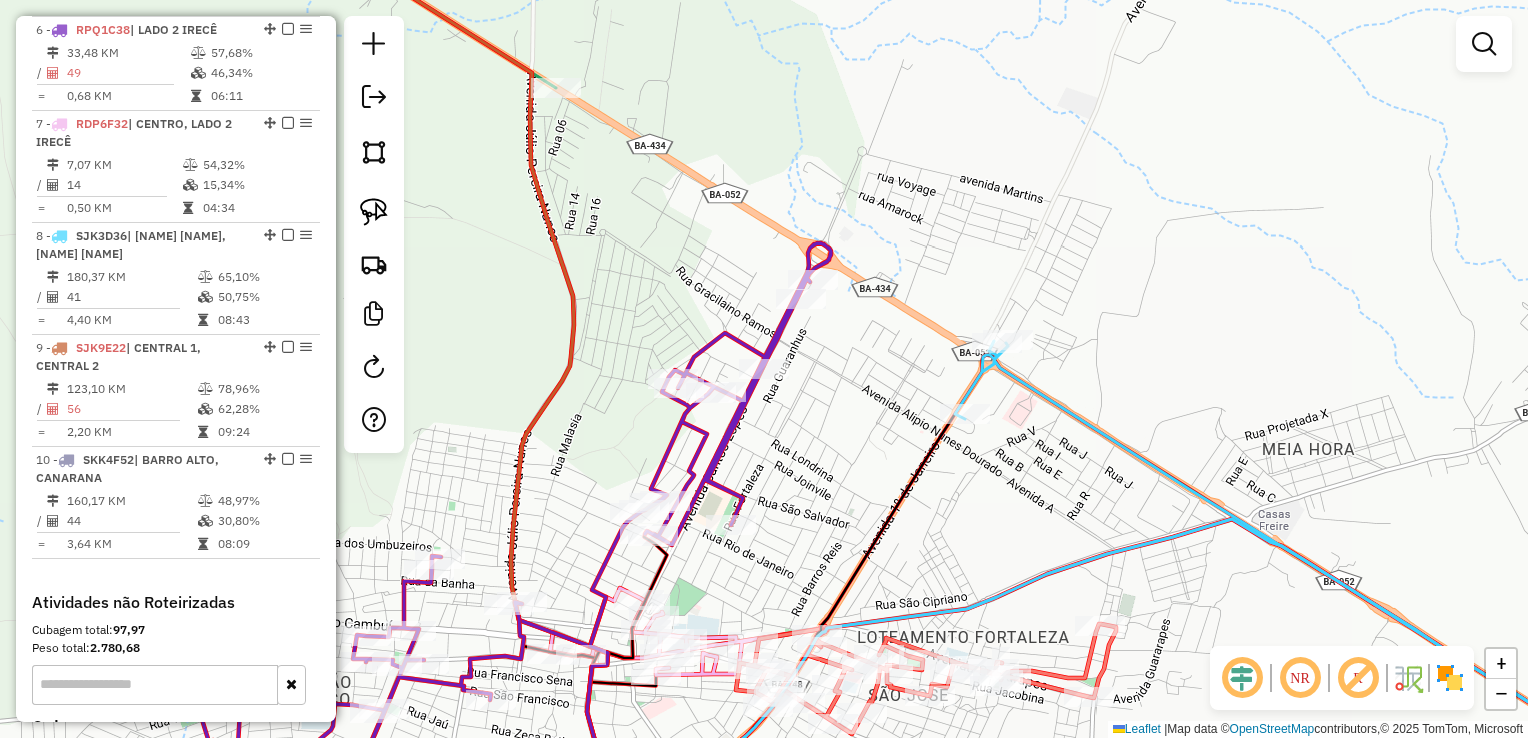 drag, startPoint x: 880, startPoint y: 484, endPoint x: 923, endPoint y: 248, distance: 239.88539 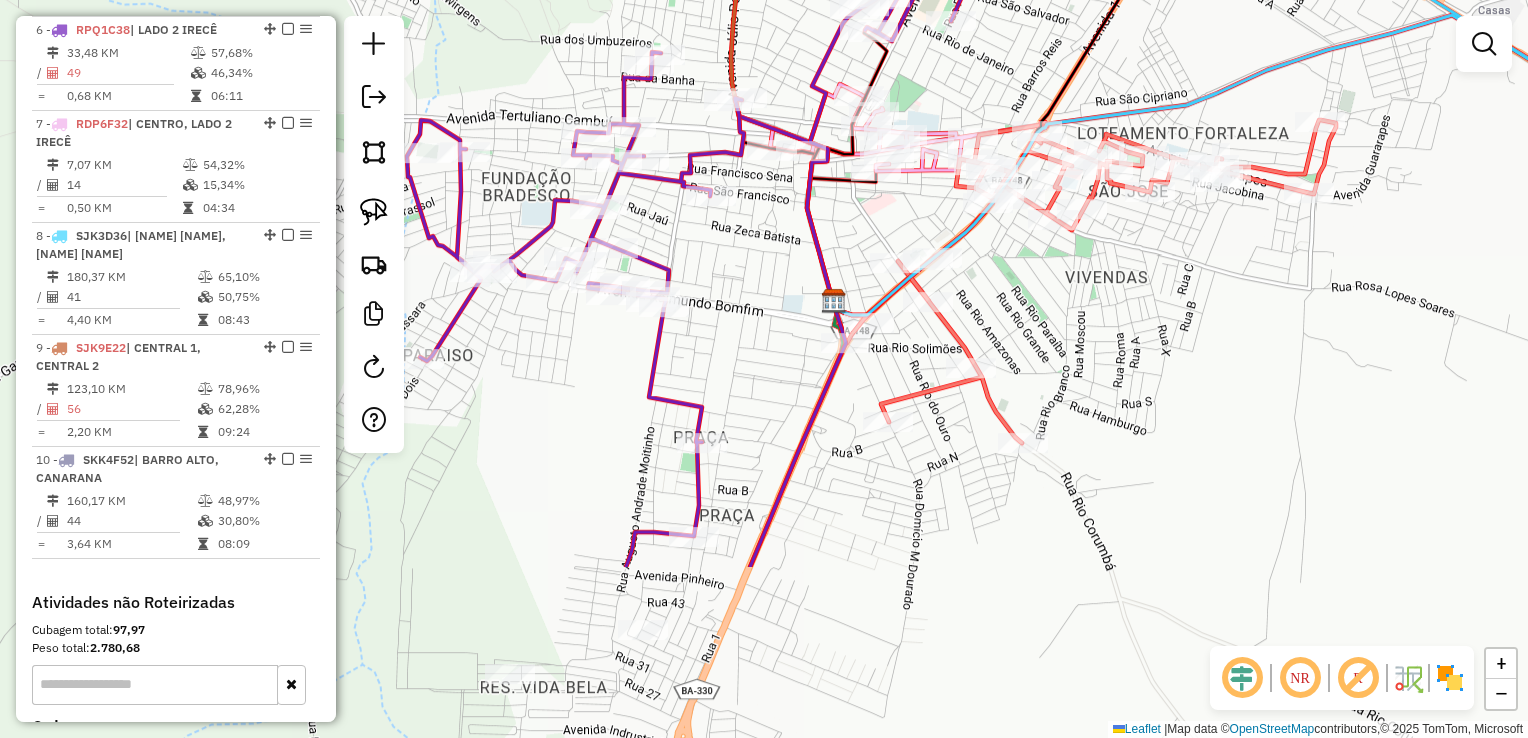 drag, startPoint x: 1124, startPoint y: 441, endPoint x: 1221, endPoint y: 223, distance: 238.60637 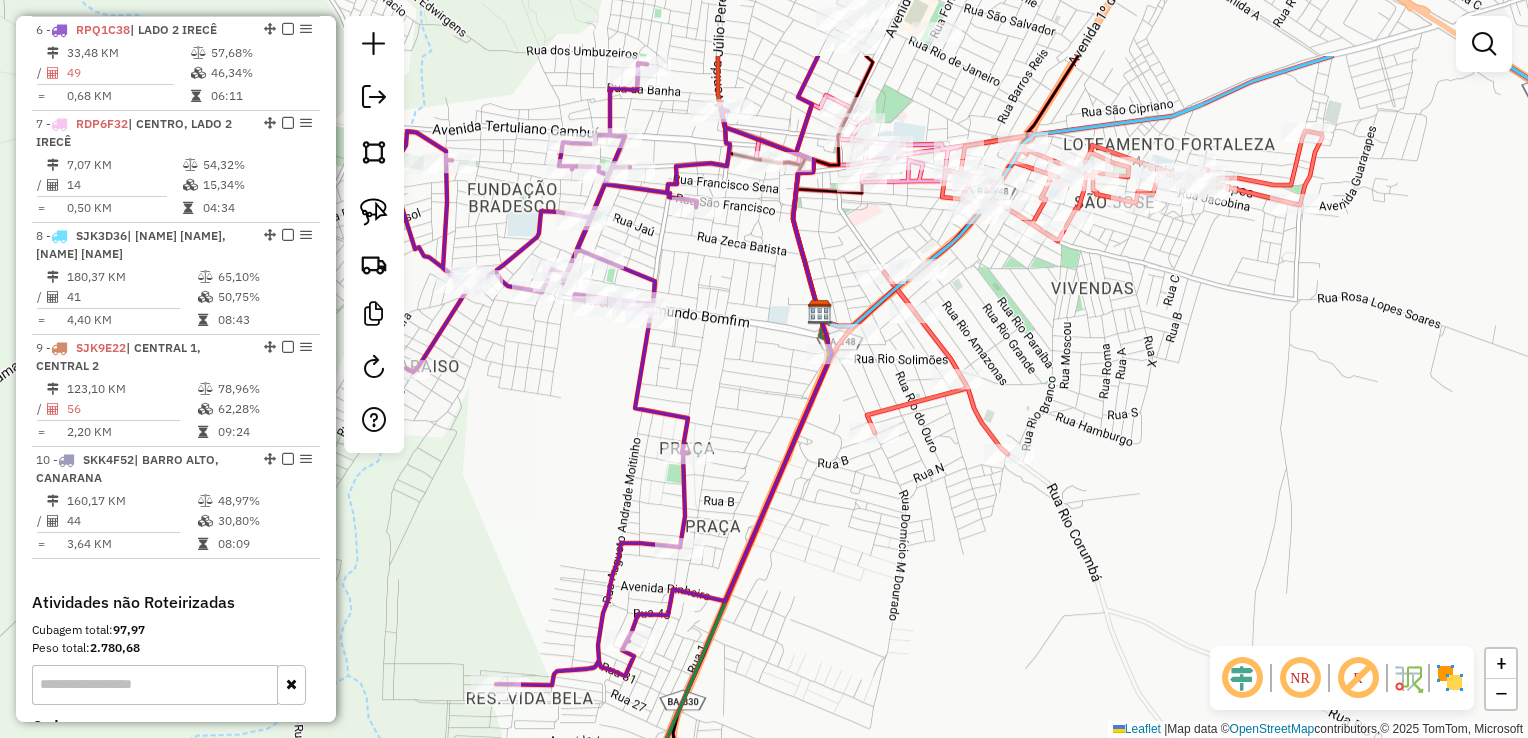drag, startPoint x: 1182, startPoint y: 358, endPoint x: 1011, endPoint y: 470, distance: 204.4138 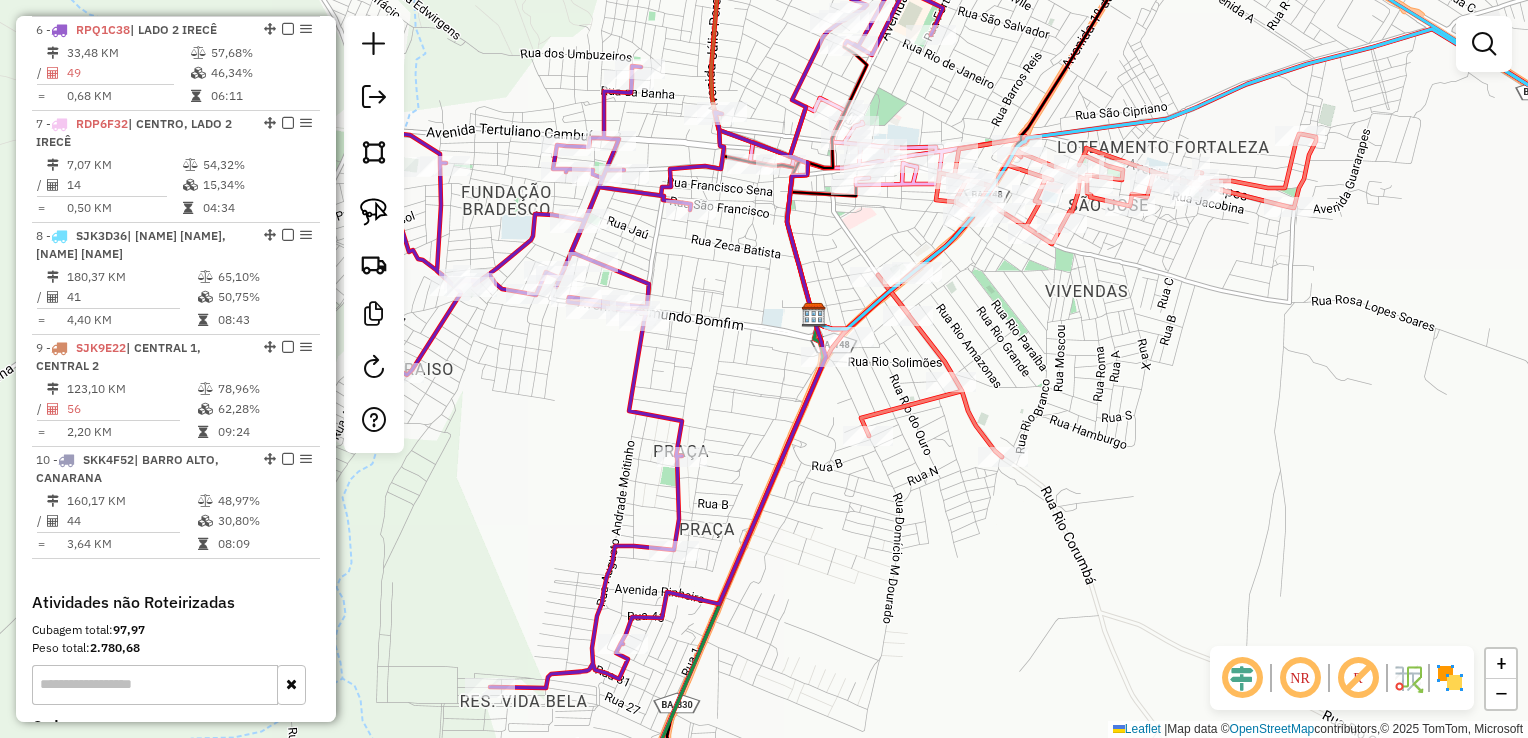 click 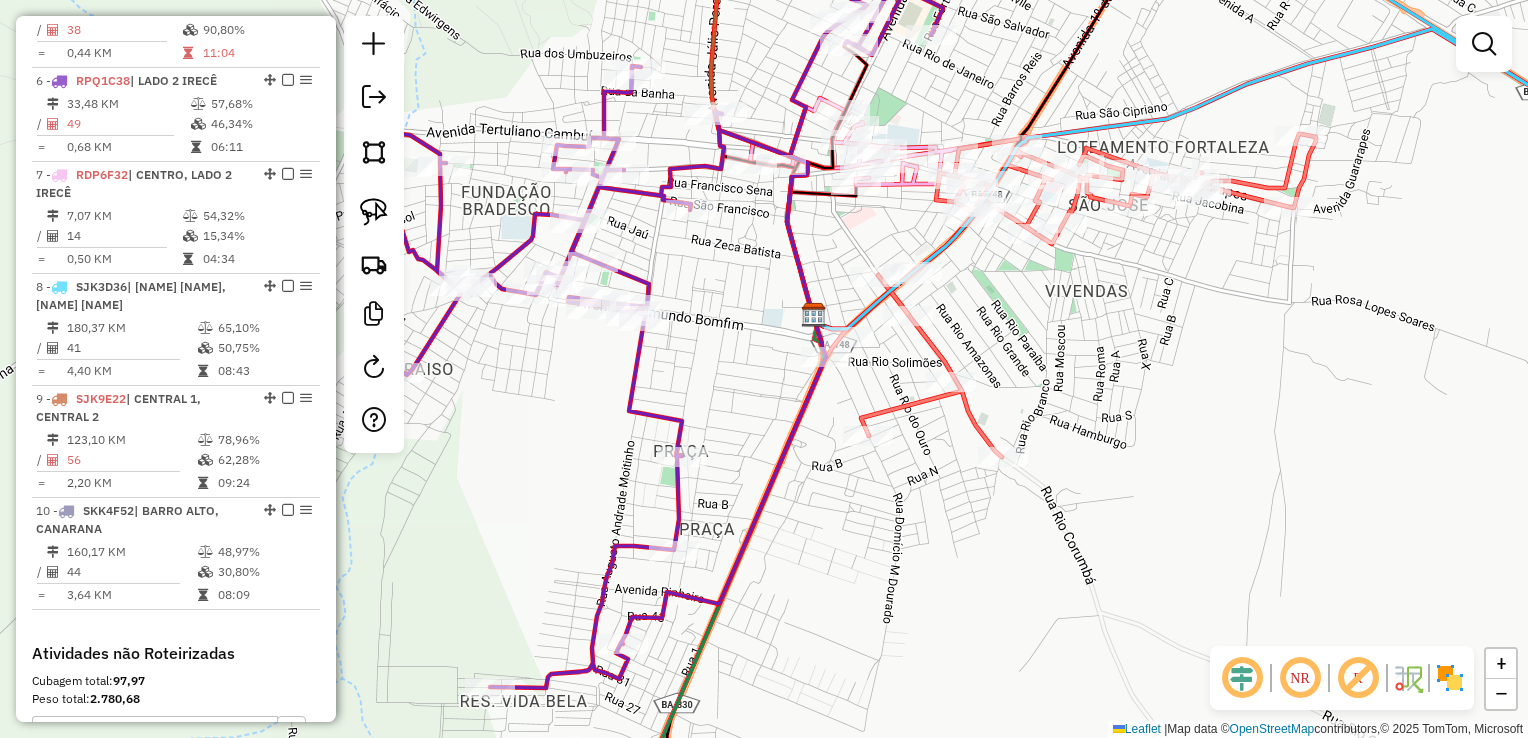 select on "*********" 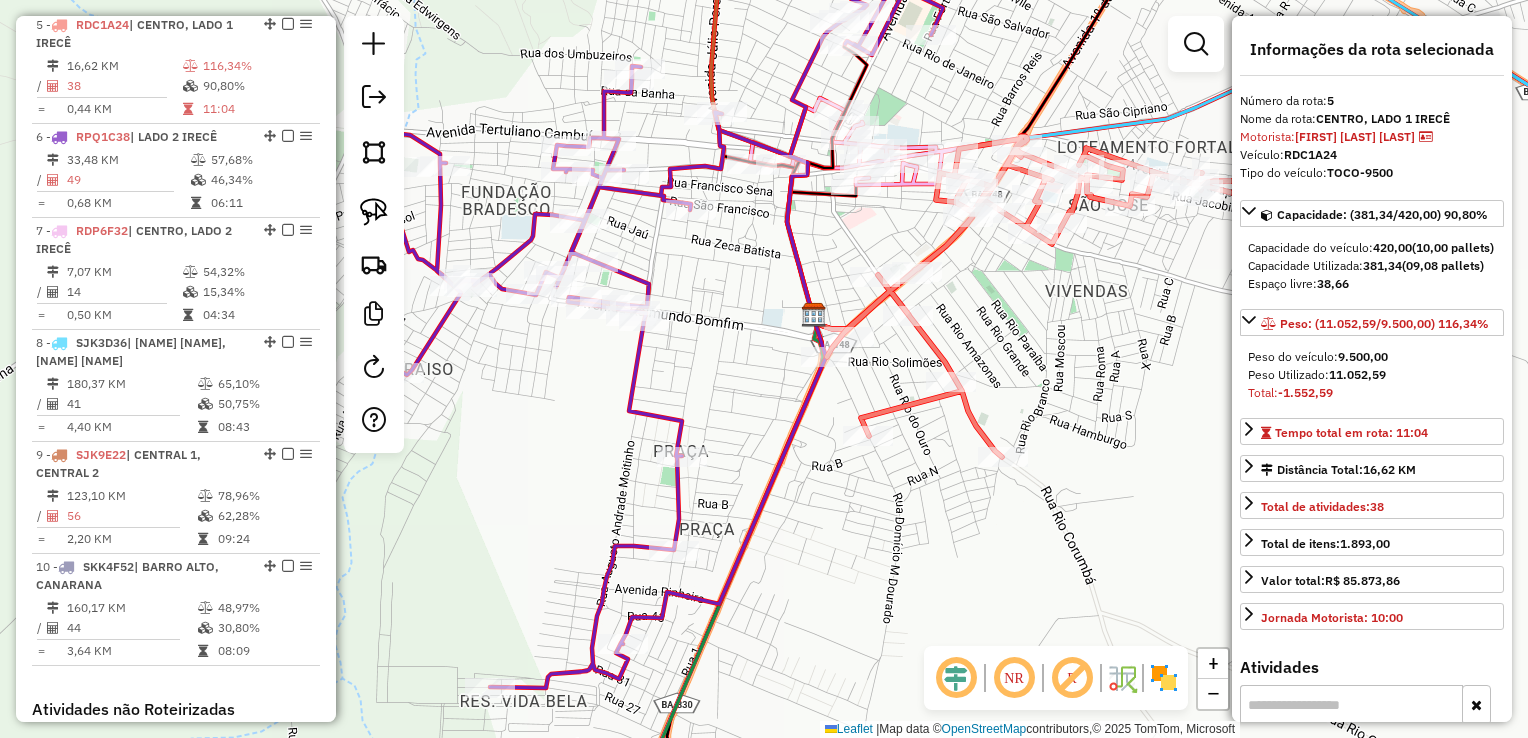 scroll, scrollTop: 1167, scrollLeft: 0, axis: vertical 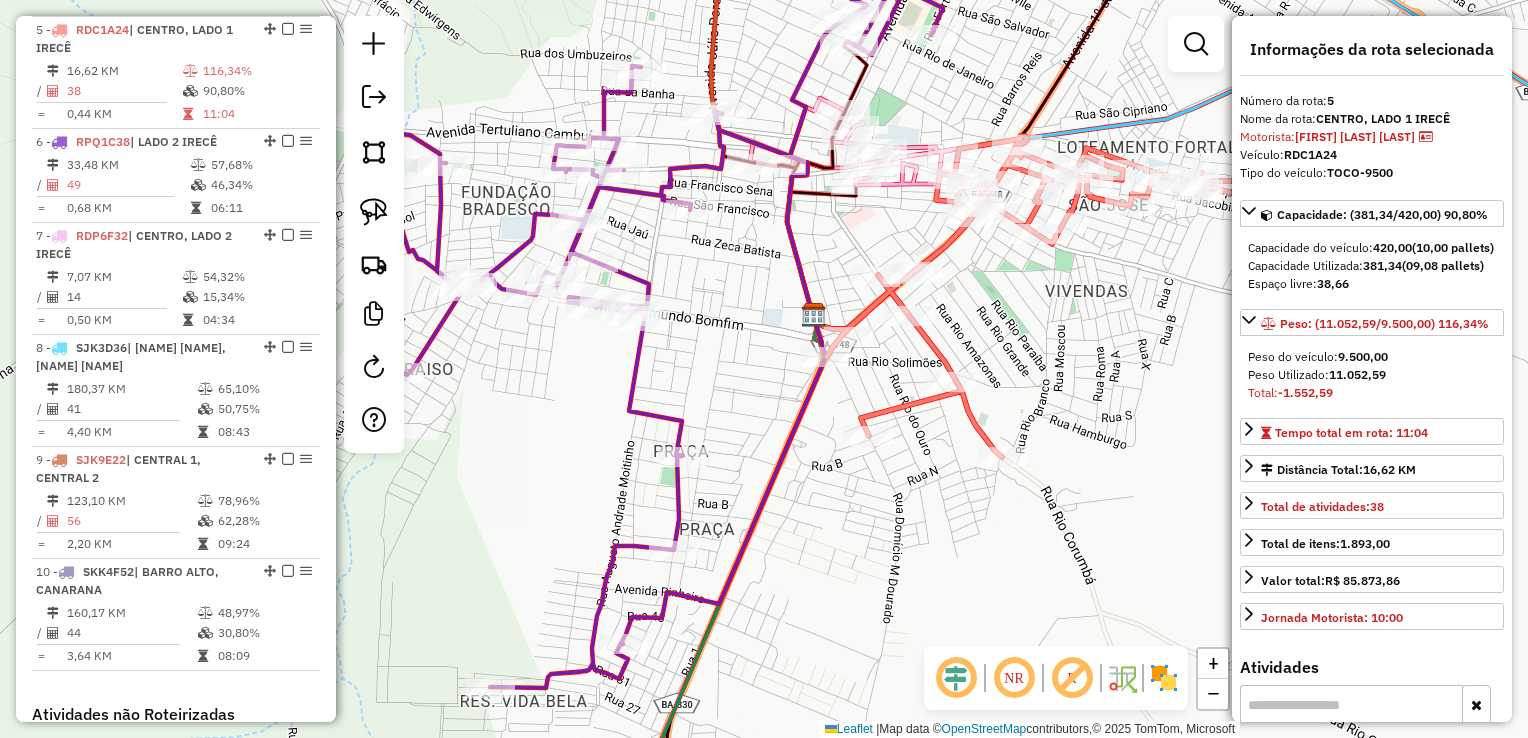 click on "Janela de atendimento Grade de atendimento Capacidade Transportadoras Veículos Cliente Pedidos  Rotas Selecione os dias de semana para filtrar as janelas de atendimento  Seg   Ter   Qua   Qui   Sex   Sáb   Dom  Informe o período da janela de atendimento: De: Até:  Filtrar exatamente a janela do cliente  Considerar janela de atendimento padrão  Selecione os dias de semana para filtrar as grades de atendimento  Seg   Ter   Qua   Qui   Sex   Sáb   Dom   Considerar clientes sem dia de atendimento cadastrado  Clientes fora do dia de atendimento selecionado Filtrar as atividades entre os valores definidos abaixo:  Peso mínimo:   Peso máximo:   Cubagem mínima:   Cubagem máxima:   De:   Até:  Filtrar as atividades entre o tempo de atendimento definido abaixo:  De:   Até:   Considerar capacidade total dos clientes não roteirizados Transportadora: Selecione um ou mais itens Tipo de veículo: Selecione um ou mais itens Veículo: Selecione um ou mais itens Motorista: Selecione um ou mais itens Nome: Rótulo:" 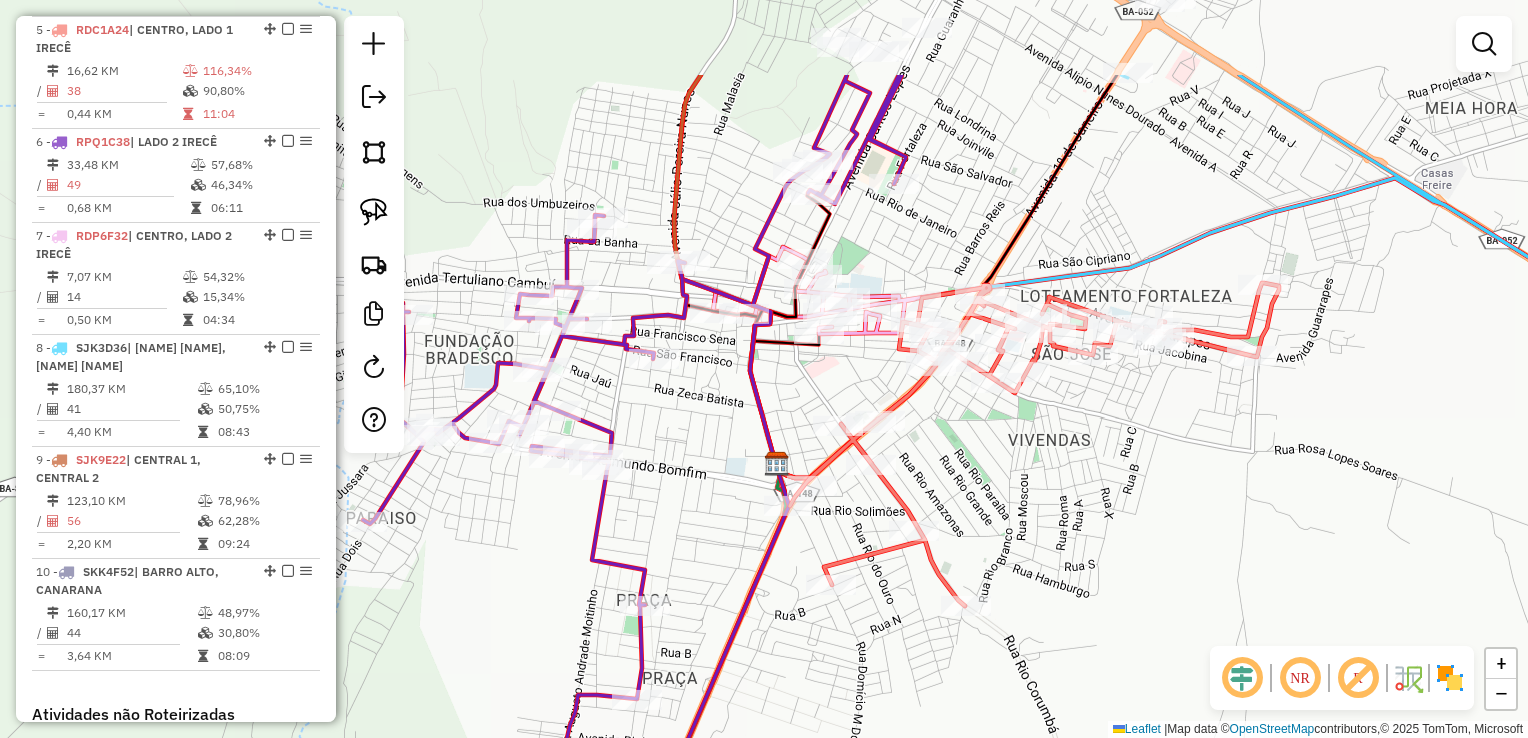 drag, startPoint x: 1021, startPoint y: 317, endPoint x: 980, endPoint y: 468, distance: 156.46725 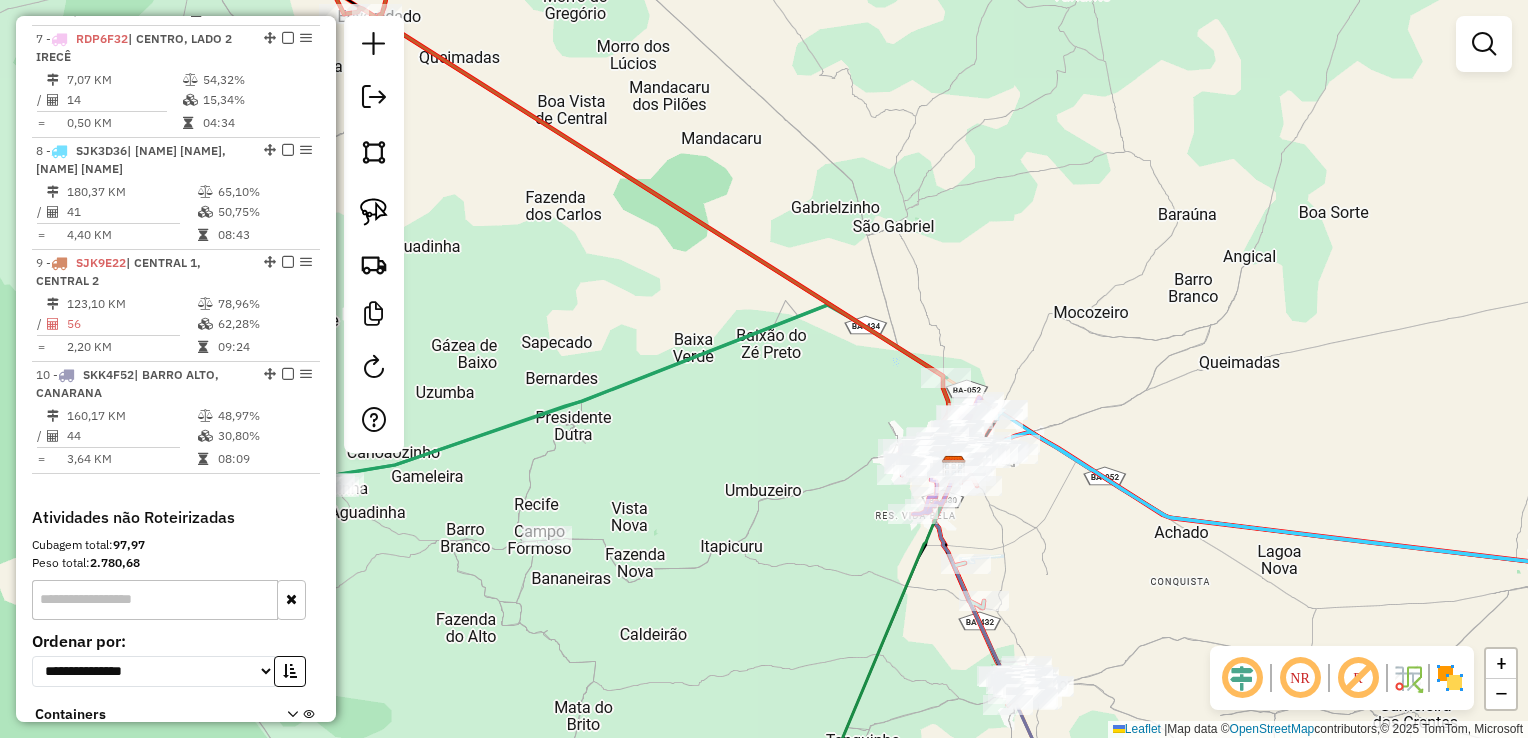 scroll, scrollTop: 1367, scrollLeft: 0, axis: vertical 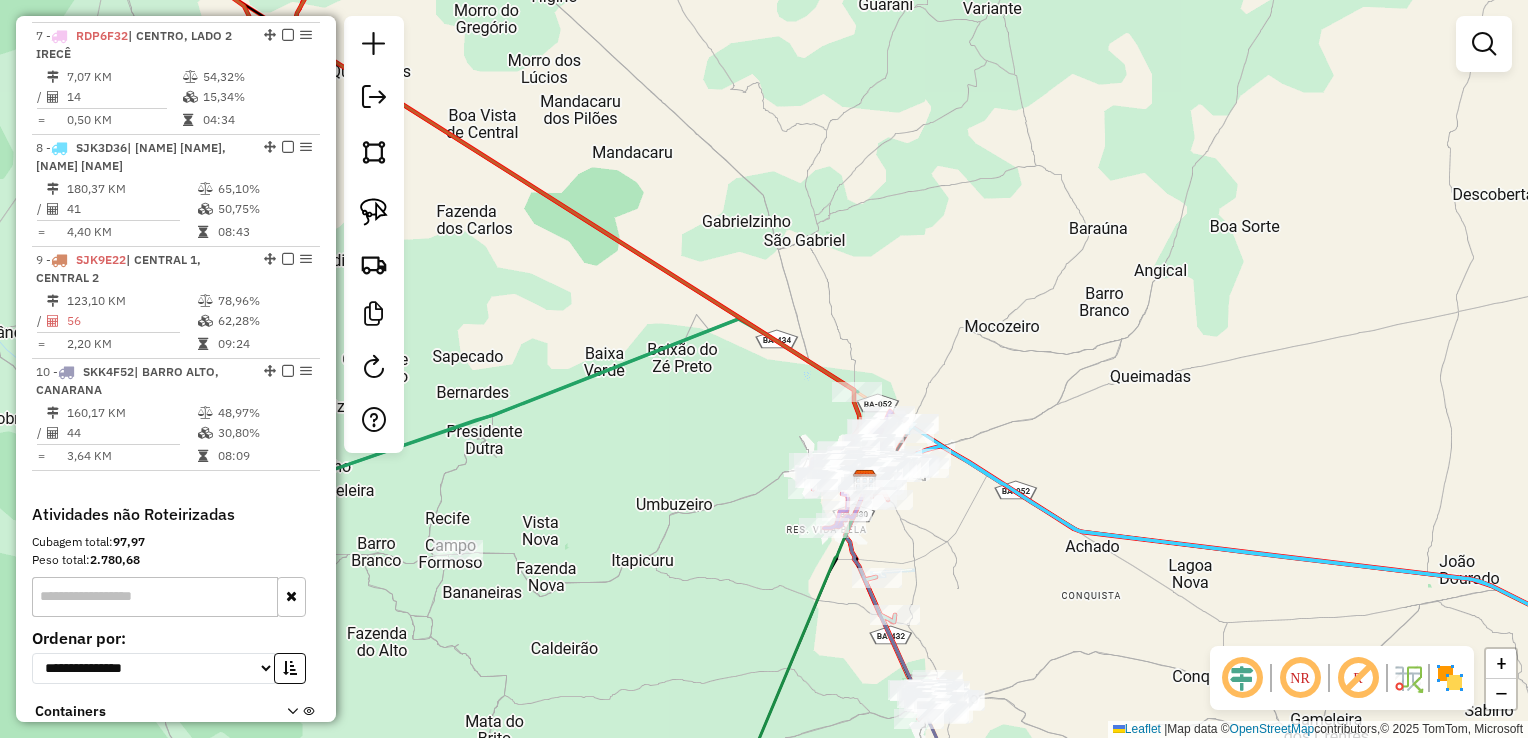 drag, startPoint x: 815, startPoint y: 460, endPoint x: 573, endPoint y: 458, distance: 242.00827 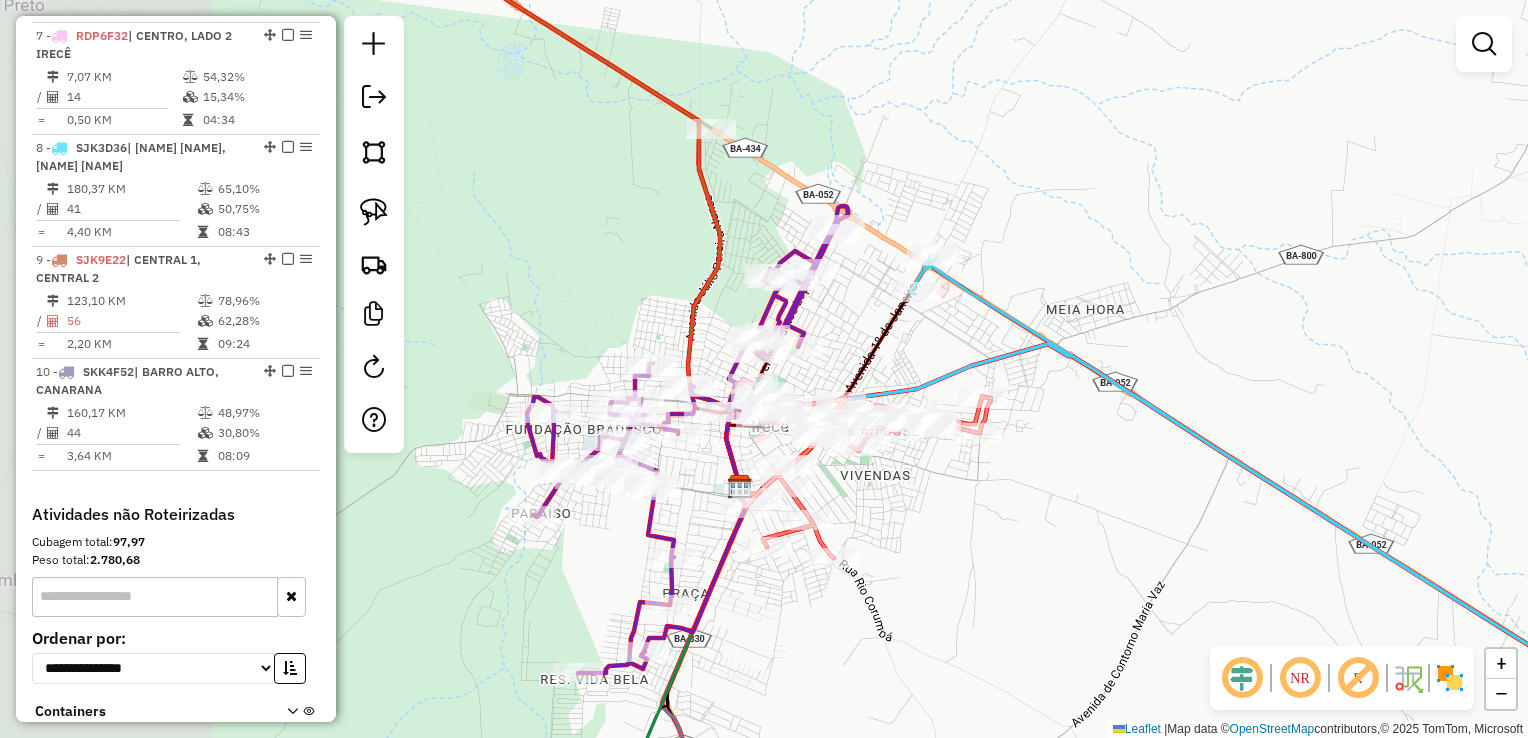 drag, startPoint x: 814, startPoint y: 539, endPoint x: 953, endPoint y: 533, distance: 139.12944 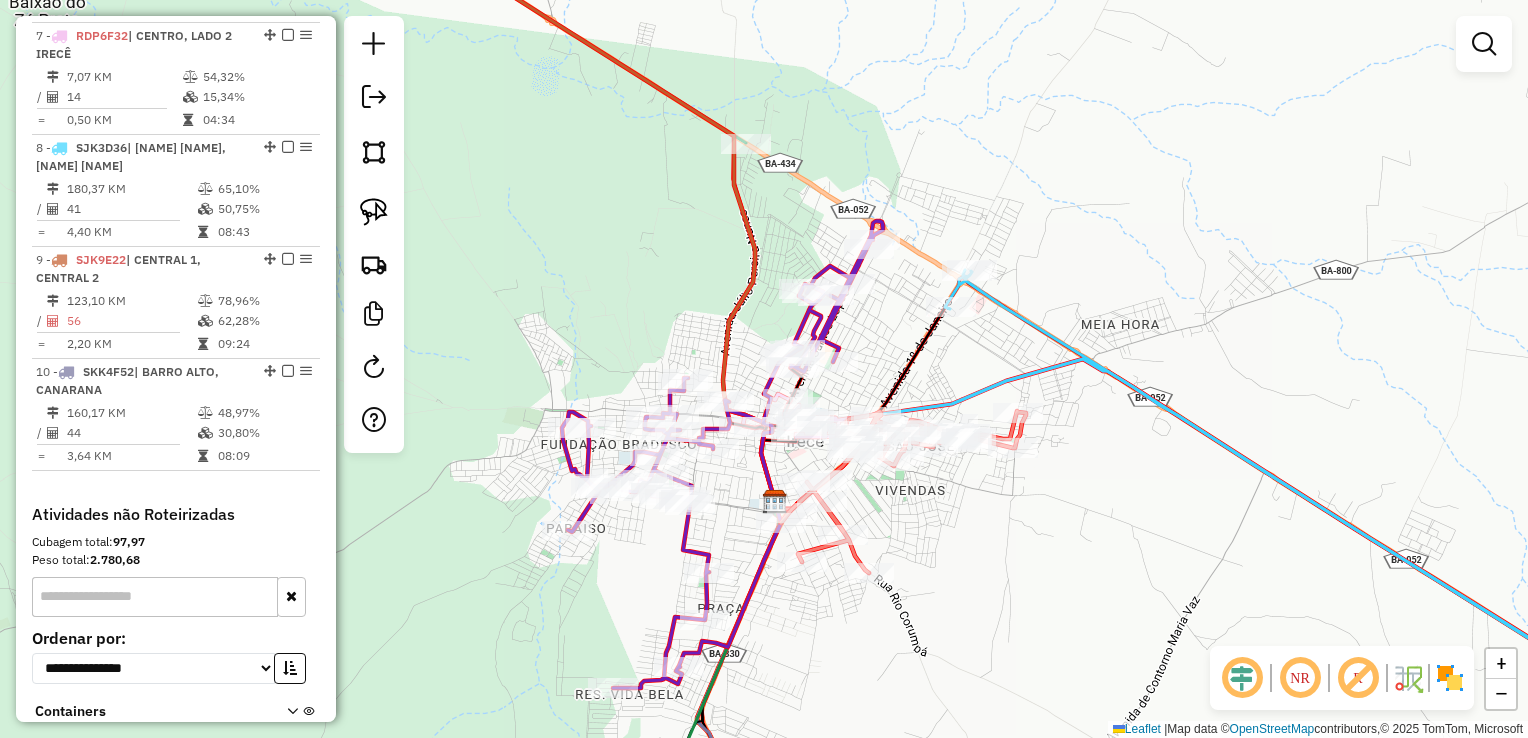 click on "Janela de atendimento Grade de atendimento Capacidade Transportadoras Veículos Cliente Pedidos  Rotas Selecione os dias de semana para filtrar as janelas de atendimento  Seg   Ter   Qua   Qui   Sex   Sáb   Dom  Informe o período da janela de atendimento: De: Até:  Filtrar exatamente a janela do cliente  Considerar janela de atendimento padrão  Selecione os dias de semana para filtrar as grades de atendimento  Seg   Ter   Qua   Qui   Sex   Sáb   Dom   Considerar clientes sem dia de atendimento cadastrado  Clientes fora do dia de atendimento selecionado Filtrar as atividades entre os valores definidos abaixo:  Peso mínimo:   Peso máximo:   Cubagem mínima:   Cubagem máxima:   De:   Até:  Filtrar as atividades entre o tempo de atendimento definido abaixo:  De:   Até:   Considerar capacidade total dos clientes não roteirizados Transportadora: Selecione um ou mais itens Tipo de veículo: Selecione um ou mais itens Veículo: Selecione um ou mais itens Motorista: Selecione um ou mais itens Nome: Rótulo:" 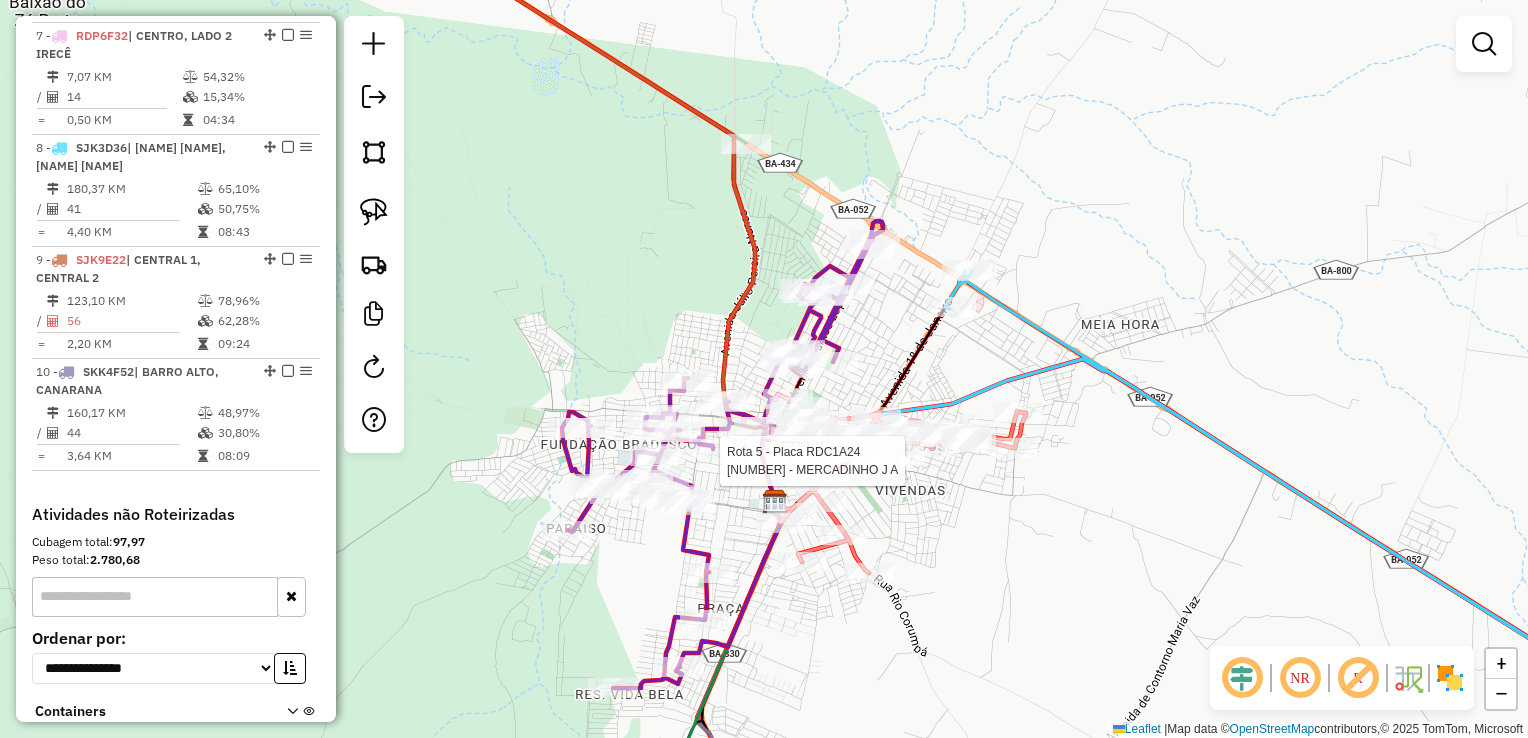 select on "*********" 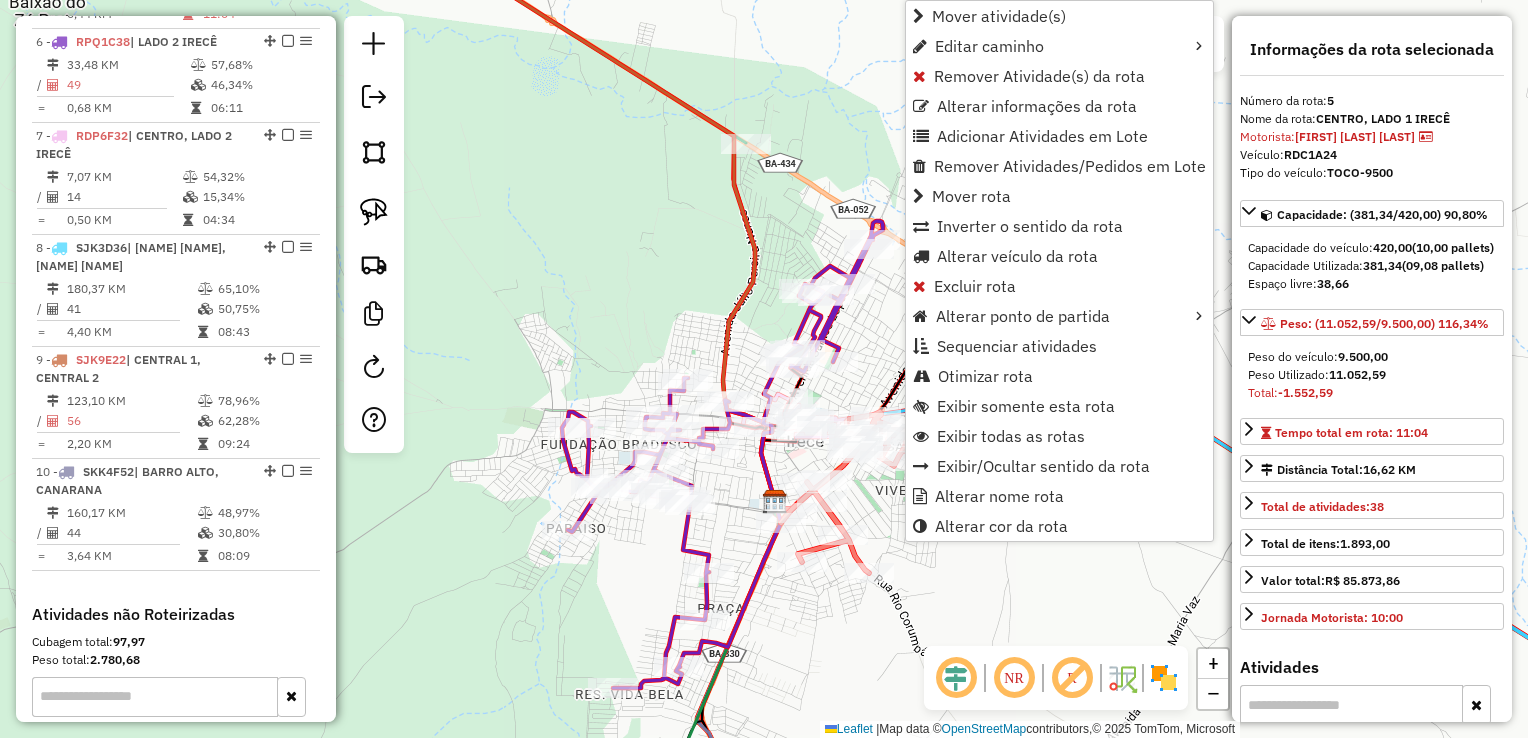 scroll, scrollTop: 1167, scrollLeft: 0, axis: vertical 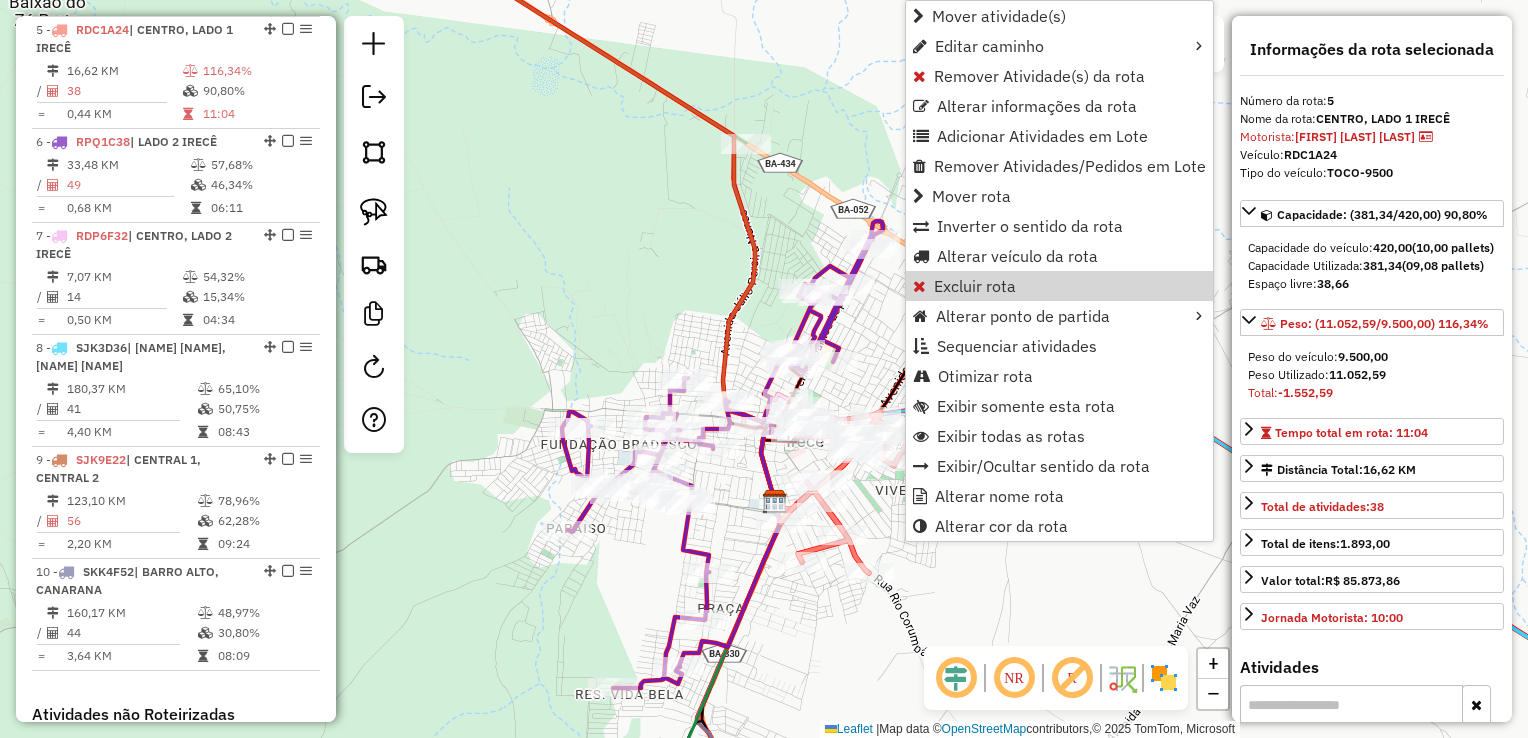 click on "Janela de atendimento Grade de atendimento Capacidade Transportadoras Veículos Cliente Pedidos  Rotas Selecione os dias de semana para filtrar as janelas de atendimento  Seg   Ter   Qua   Qui   Sex   Sáb   Dom  Informe o período da janela de atendimento: De: Até:  Filtrar exatamente a janela do cliente  Considerar janela de atendimento padrão  Selecione os dias de semana para filtrar as grades de atendimento  Seg   Ter   Qua   Qui   Sex   Sáb   Dom   Considerar clientes sem dia de atendimento cadastrado  Clientes fora do dia de atendimento selecionado Filtrar as atividades entre os valores definidos abaixo:  Peso mínimo:   Peso máximo:   Cubagem mínima:   Cubagem máxima:   De:   Até:  Filtrar as atividades entre o tempo de atendimento definido abaixo:  De:   Até:   Considerar capacidade total dos clientes não roteirizados Transportadora: Selecione um ou mais itens Tipo de veículo: Selecione um ou mais itens Veículo: Selecione um ou mais itens Motorista: Selecione um ou mais itens Nome: Rótulo:" 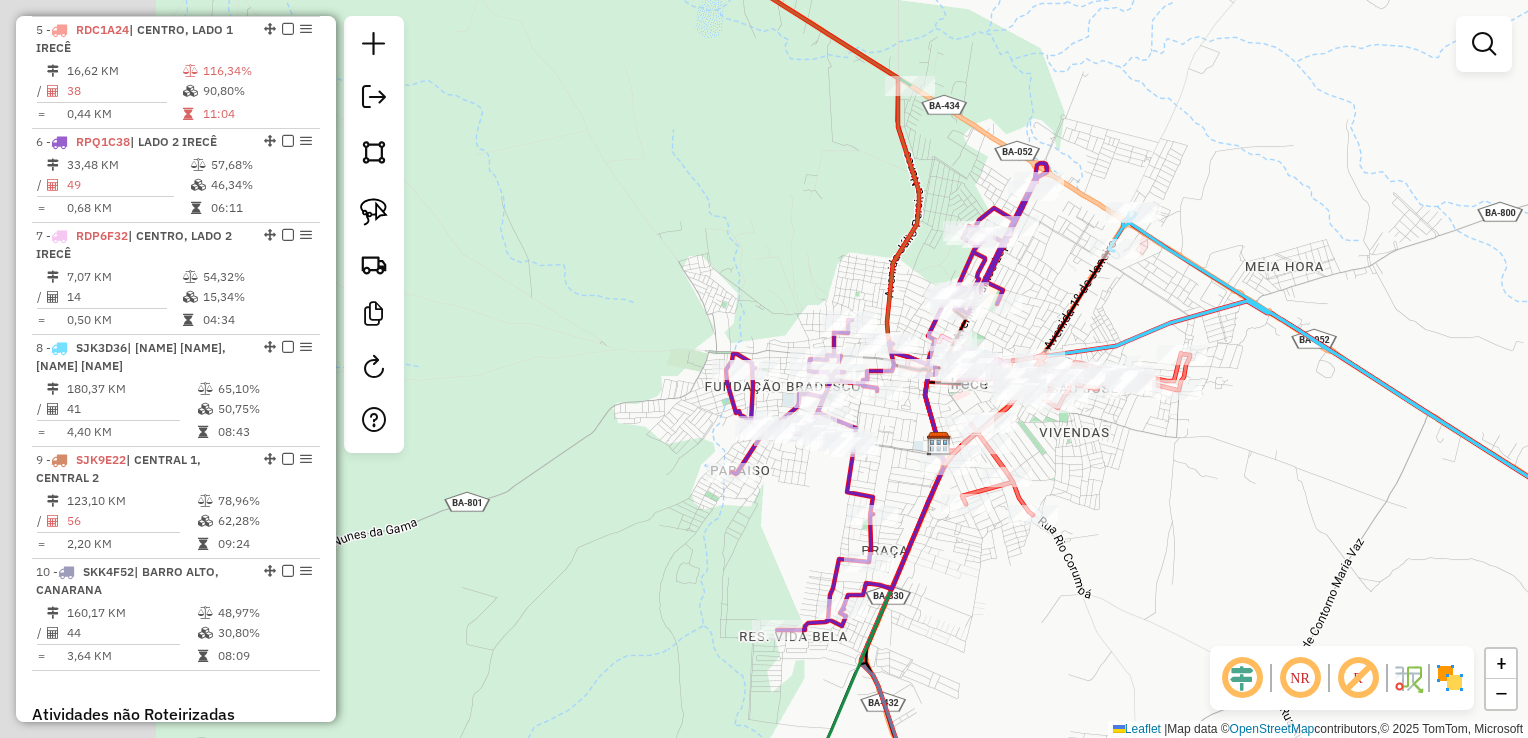 drag, startPoint x: 577, startPoint y: 272, endPoint x: 710, endPoint y: 247, distance: 135.32922 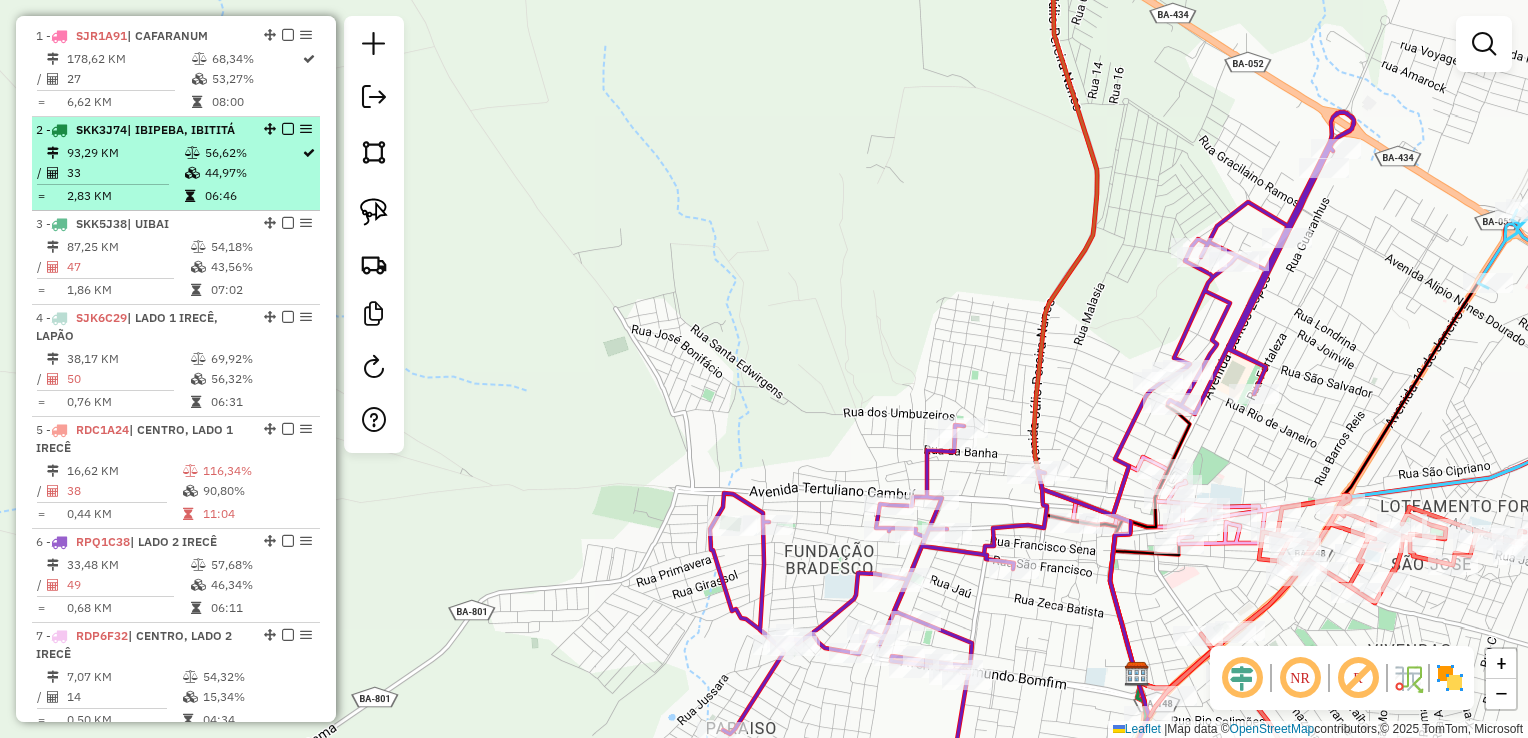 scroll, scrollTop: 667, scrollLeft: 0, axis: vertical 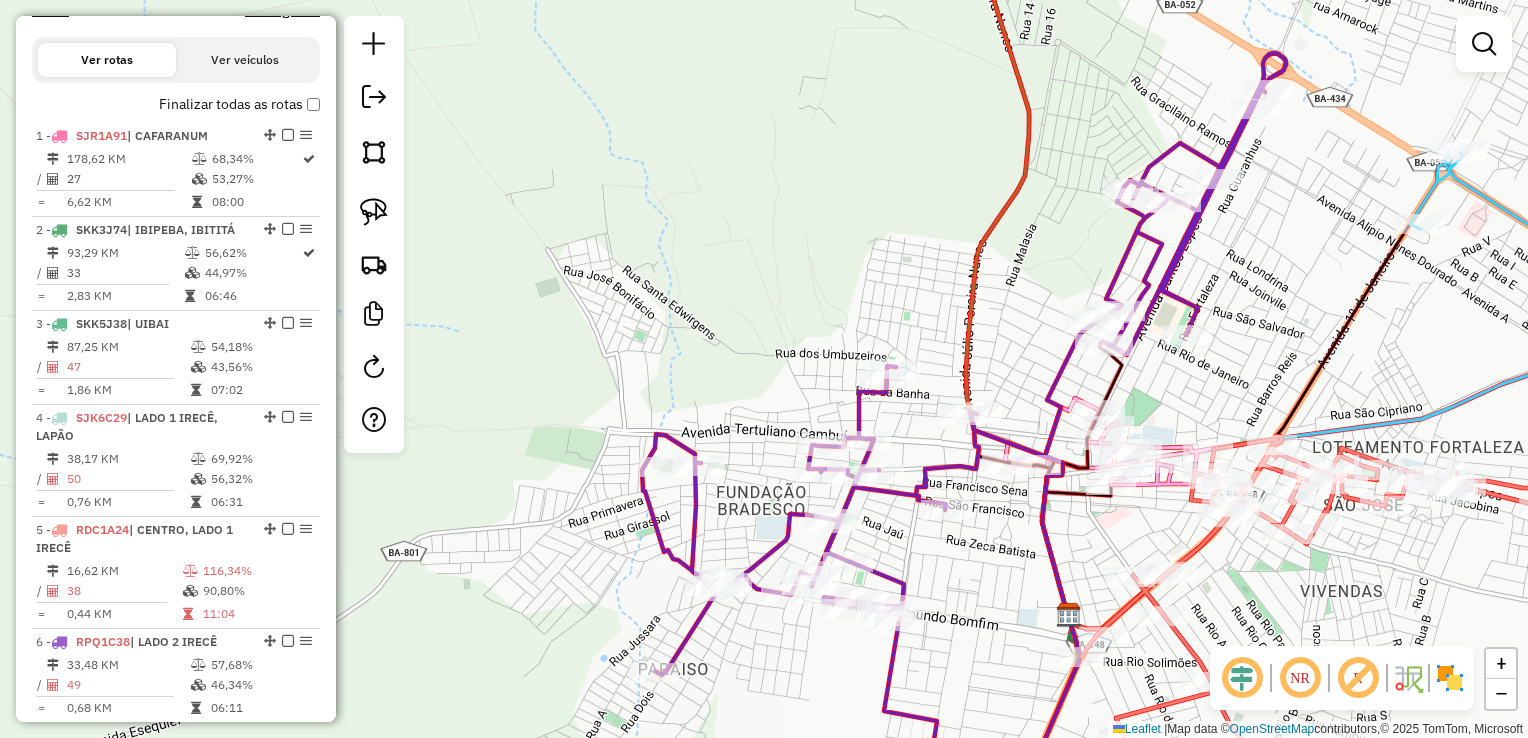 drag, startPoint x: 565, startPoint y: 250, endPoint x: 485, endPoint y: 184, distance: 103.711136 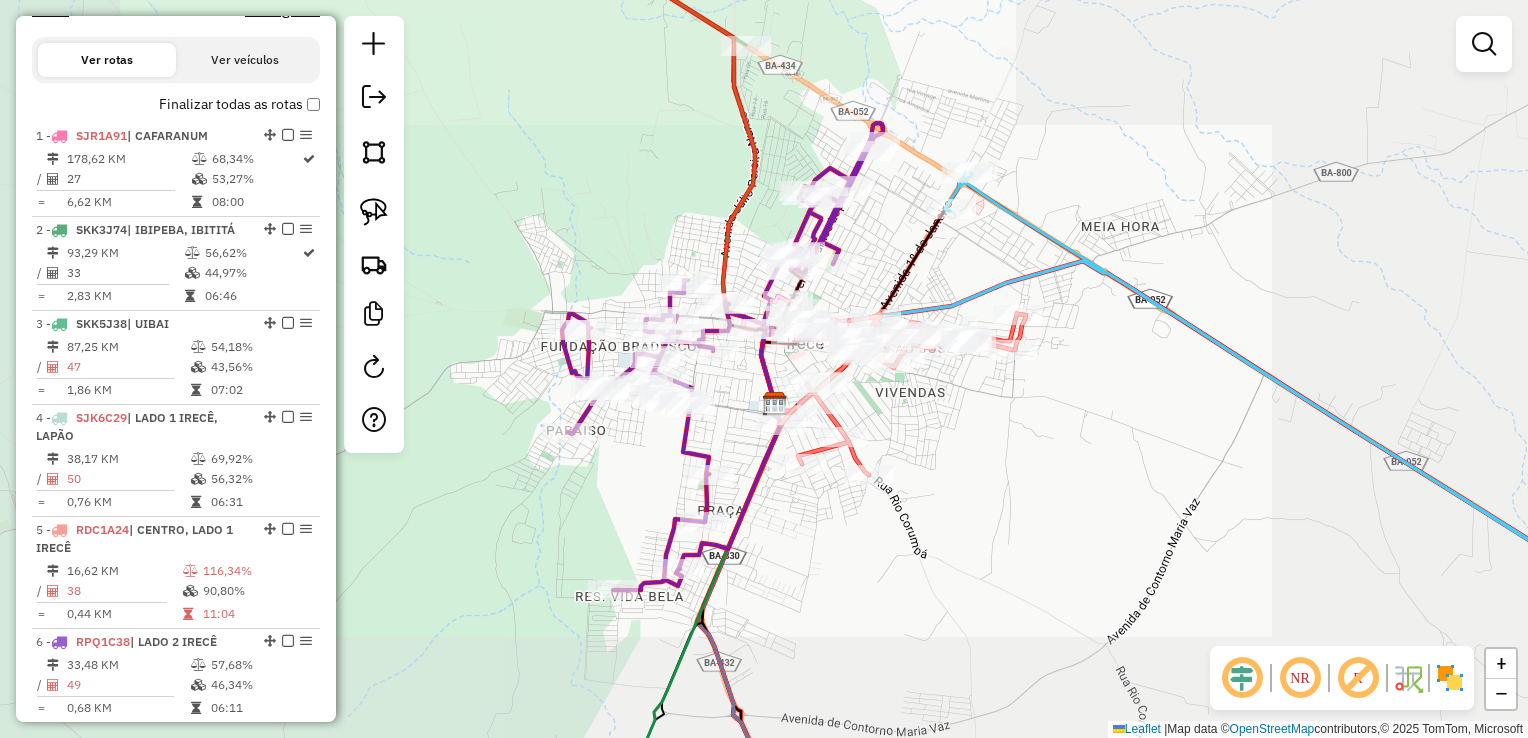 drag, startPoint x: 550, startPoint y: 212, endPoint x: 463, endPoint y: 176, distance: 94.15413 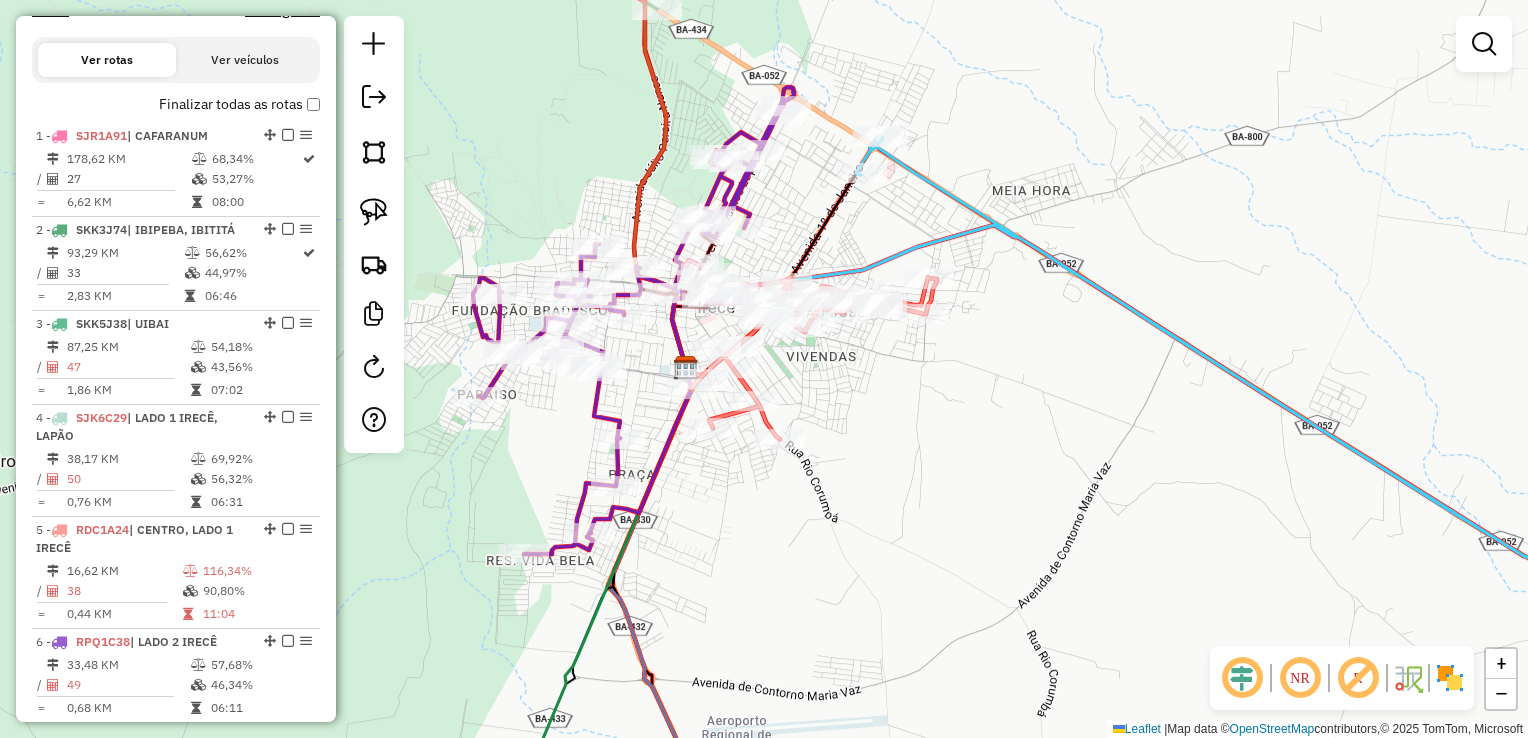 click on "Rota 7 - Placa RDP6F32  11348 - ANTONIO MARCOS ALVES DOS SANTOS Rota 5 - Placa RDC1A24  19840 - ATACADO E VAREJO Rota 7 - Placa RDP6F32  11180 - LENGO TENGO ADEGA Rota 5 - Placa RDC1A24  19112 - MERCADINHO J A Janela de atendimento Grade de atendimento Capacidade Transportadoras Veículos Cliente Pedidos  Rotas Selecione os dias de semana para filtrar as janelas de atendimento  Seg   Ter   Qua   Qui   Sex   Sáb   Dom  Informe o período da janela de atendimento: De: Até:  Filtrar exatamente a janela do cliente  Considerar janela de atendimento padrão  Selecione os dias de semana para filtrar as grades de atendimento  Seg   Ter   Qua   Qui   Sex   Sáb   Dom   Considerar clientes sem dia de atendimento cadastrado  Clientes fora do dia de atendimento selecionado Filtrar as atividades entre os valores definidos abaixo:  Peso mínimo:   Peso máximo:   Cubagem mínima:   Cubagem máxima:   De:   Até:  Filtrar as atividades entre o tempo de atendimento definido abaixo:  De:   Até:  Transportadora: Veículo: +" 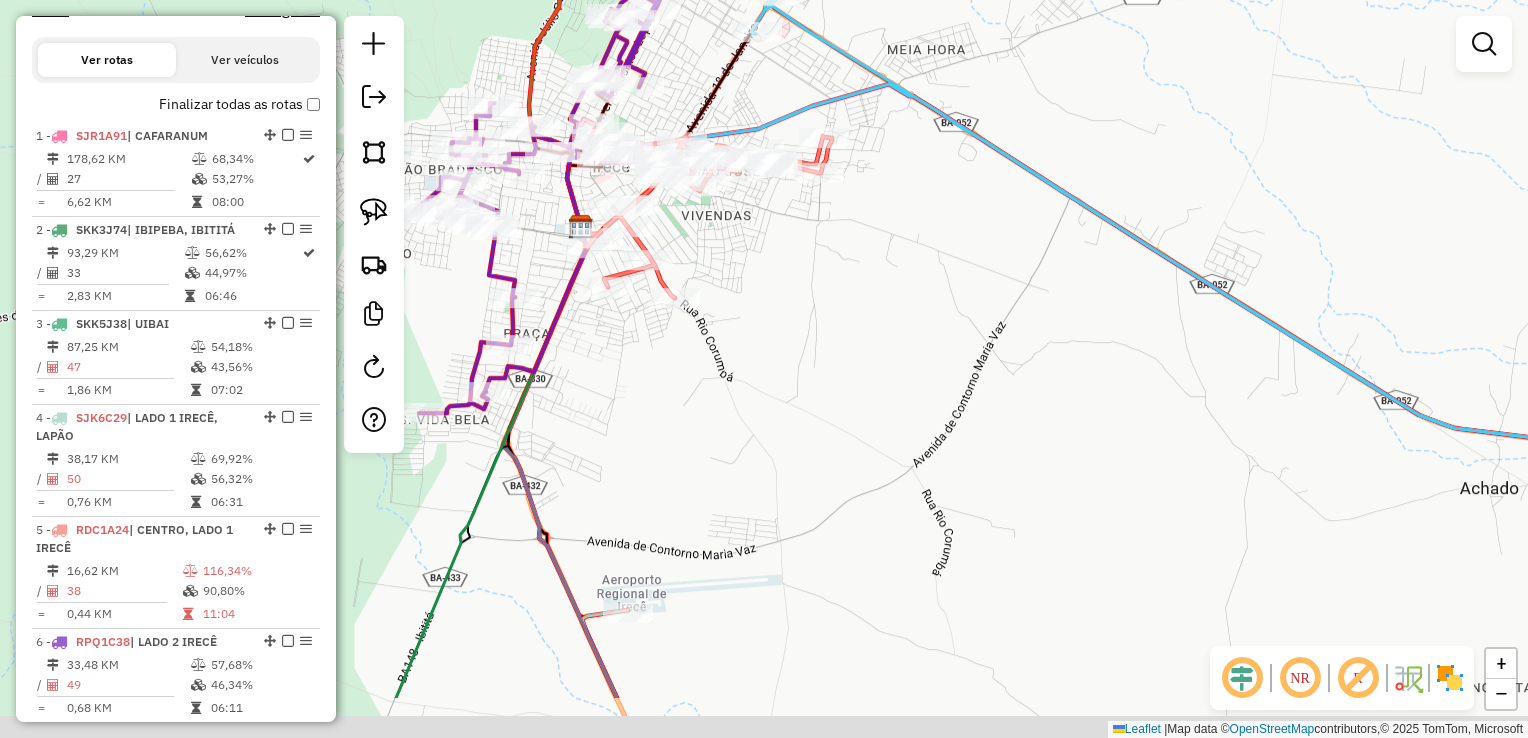 drag, startPoint x: 900, startPoint y: 418, endPoint x: 843, endPoint y: 300, distance: 131.04579 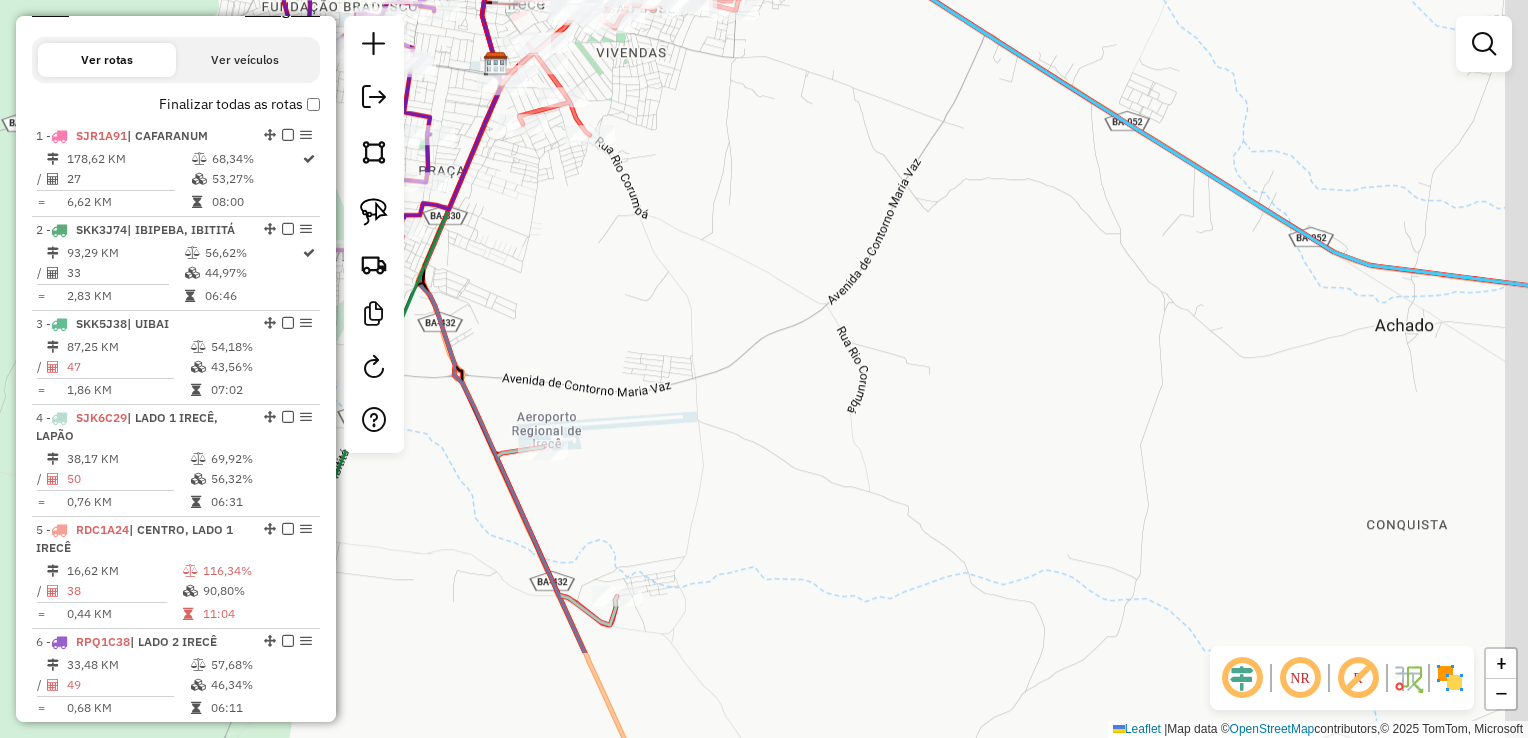 drag, startPoint x: 944, startPoint y: 398, endPoint x: 889, endPoint y: 277, distance: 132.91351 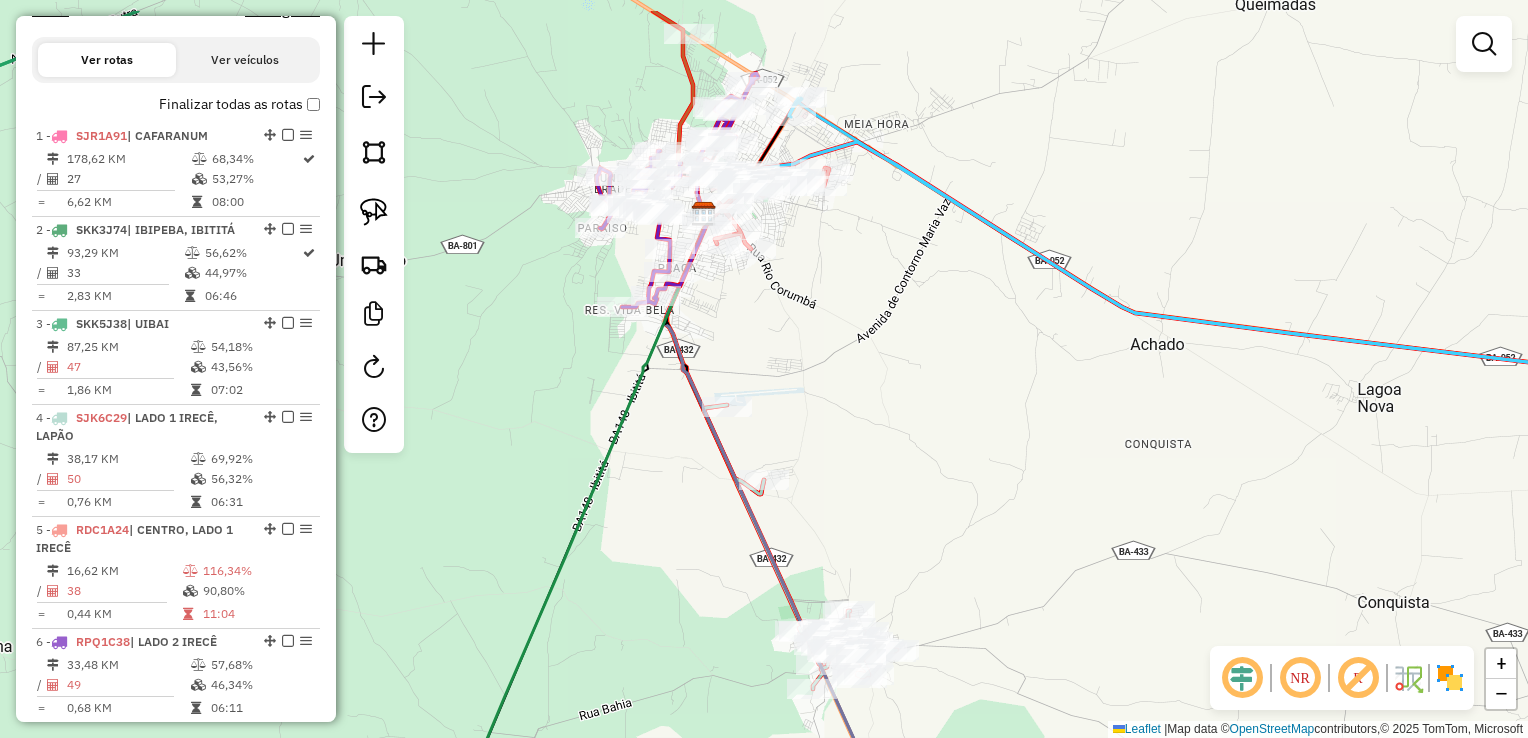 drag, startPoint x: 894, startPoint y: 316, endPoint x: 748, endPoint y: 306, distance: 146.34207 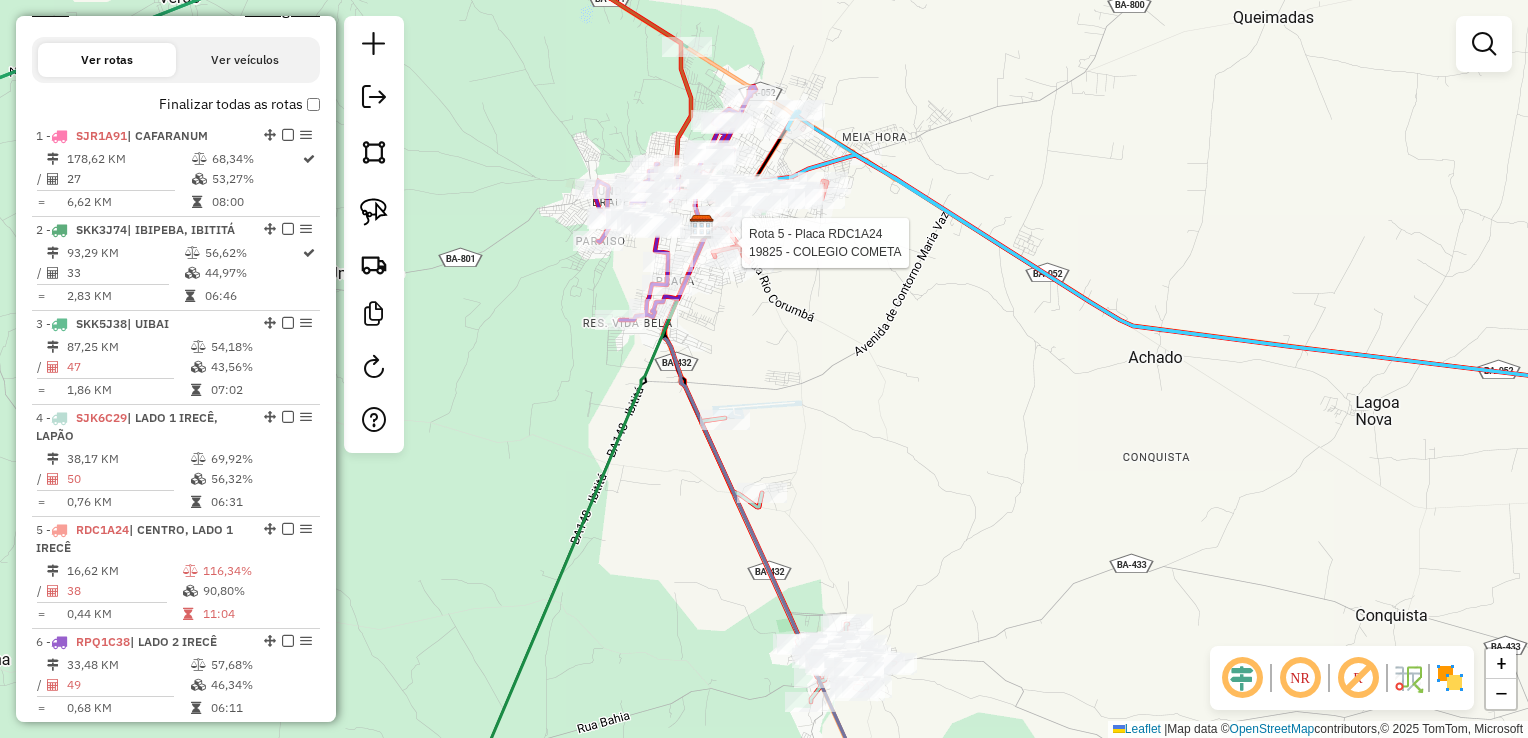 select on "*********" 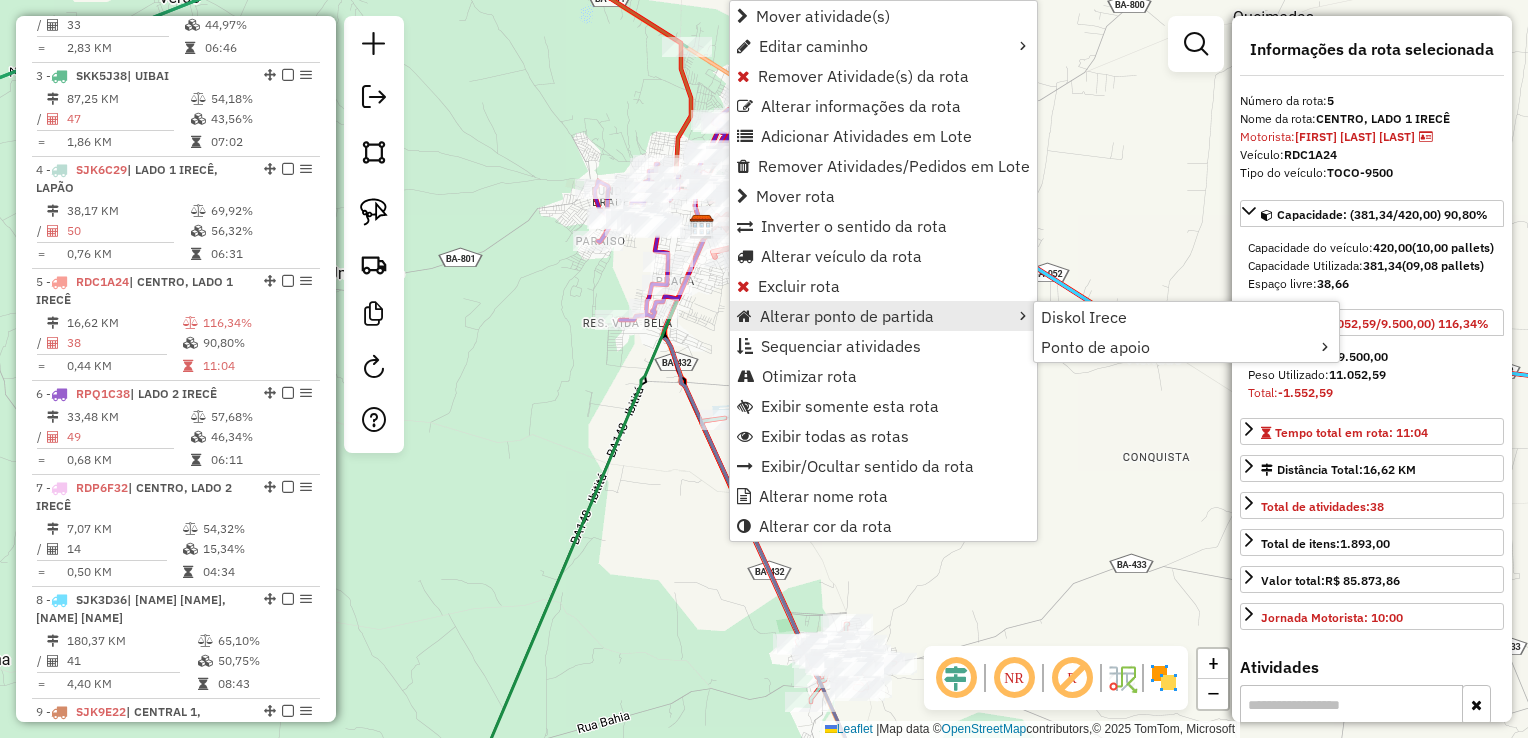 scroll, scrollTop: 1167, scrollLeft: 0, axis: vertical 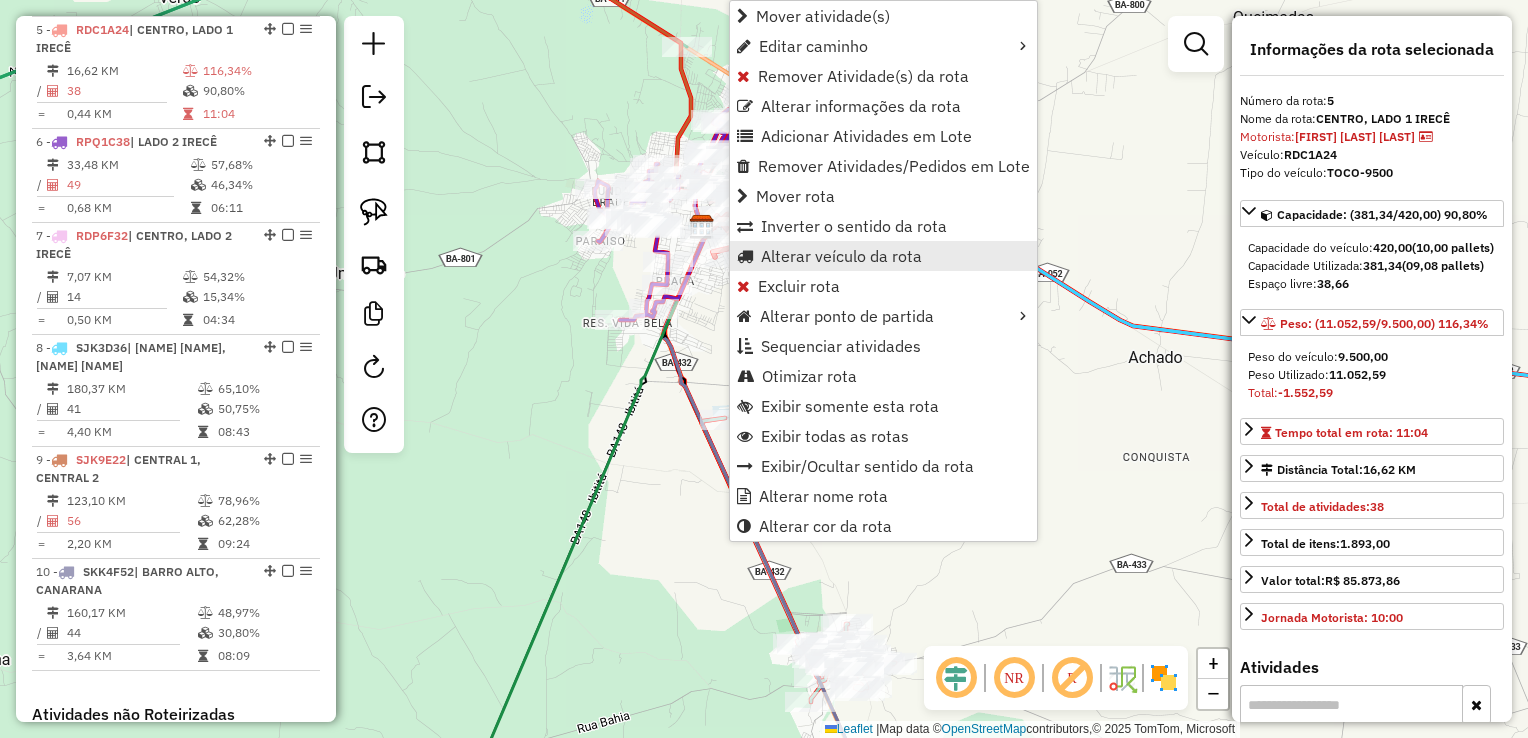 click on "Alterar veículo da rota" at bounding box center (841, 256) 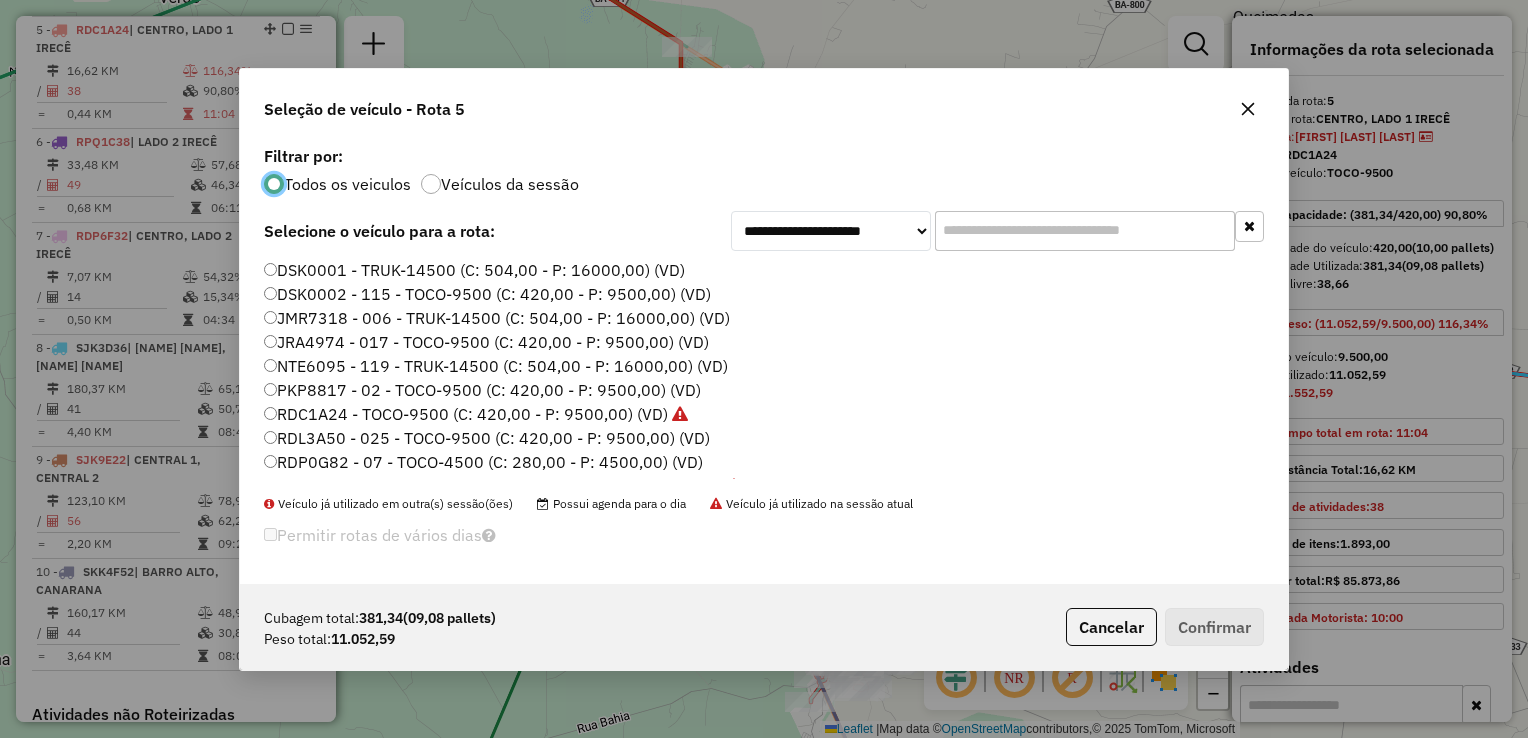 scroll, scrollTop: 10, scrollLeft: 6, axis: both 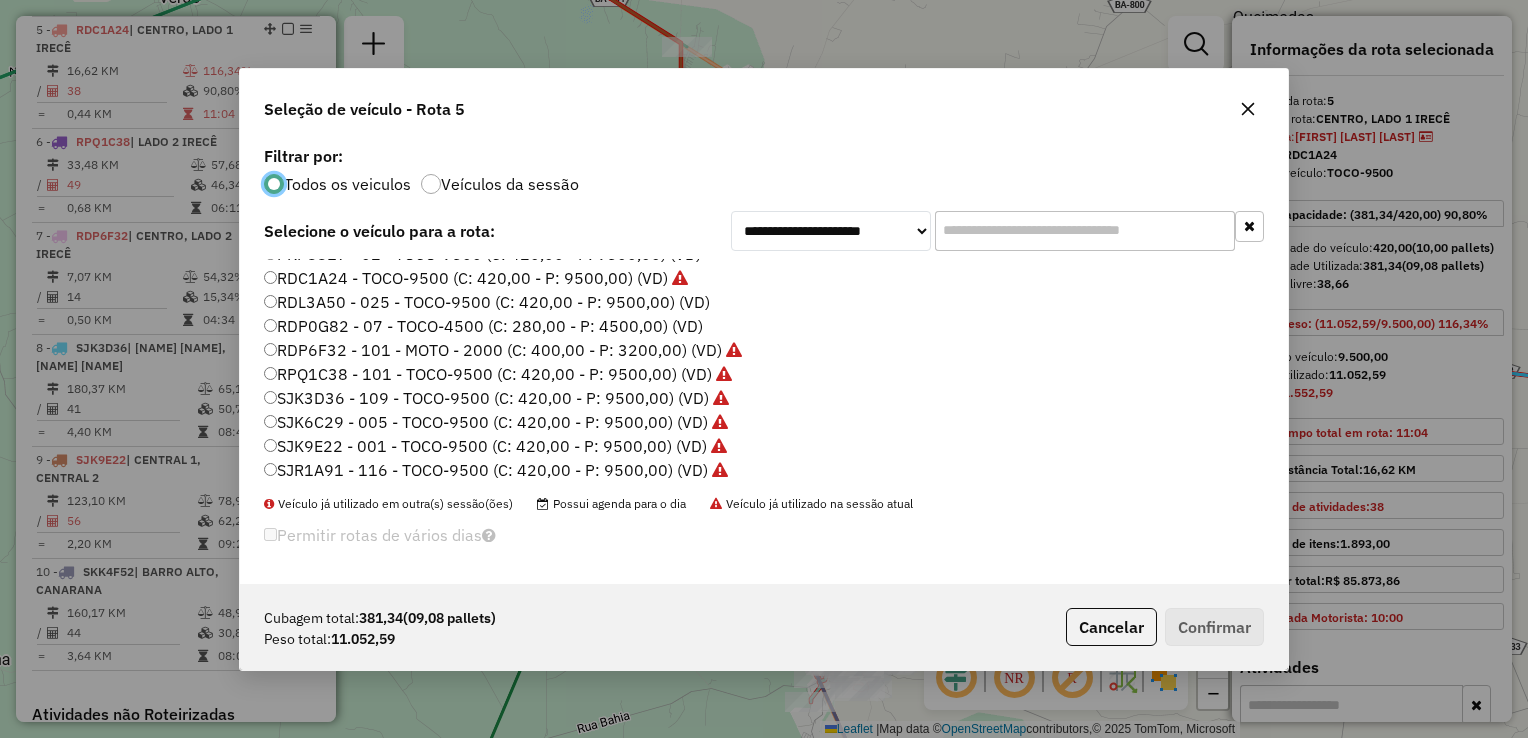 click on "RDL3A50 - 025 - TOCO-9500 (C: 420,00 - P: 9500,00) (VD)" 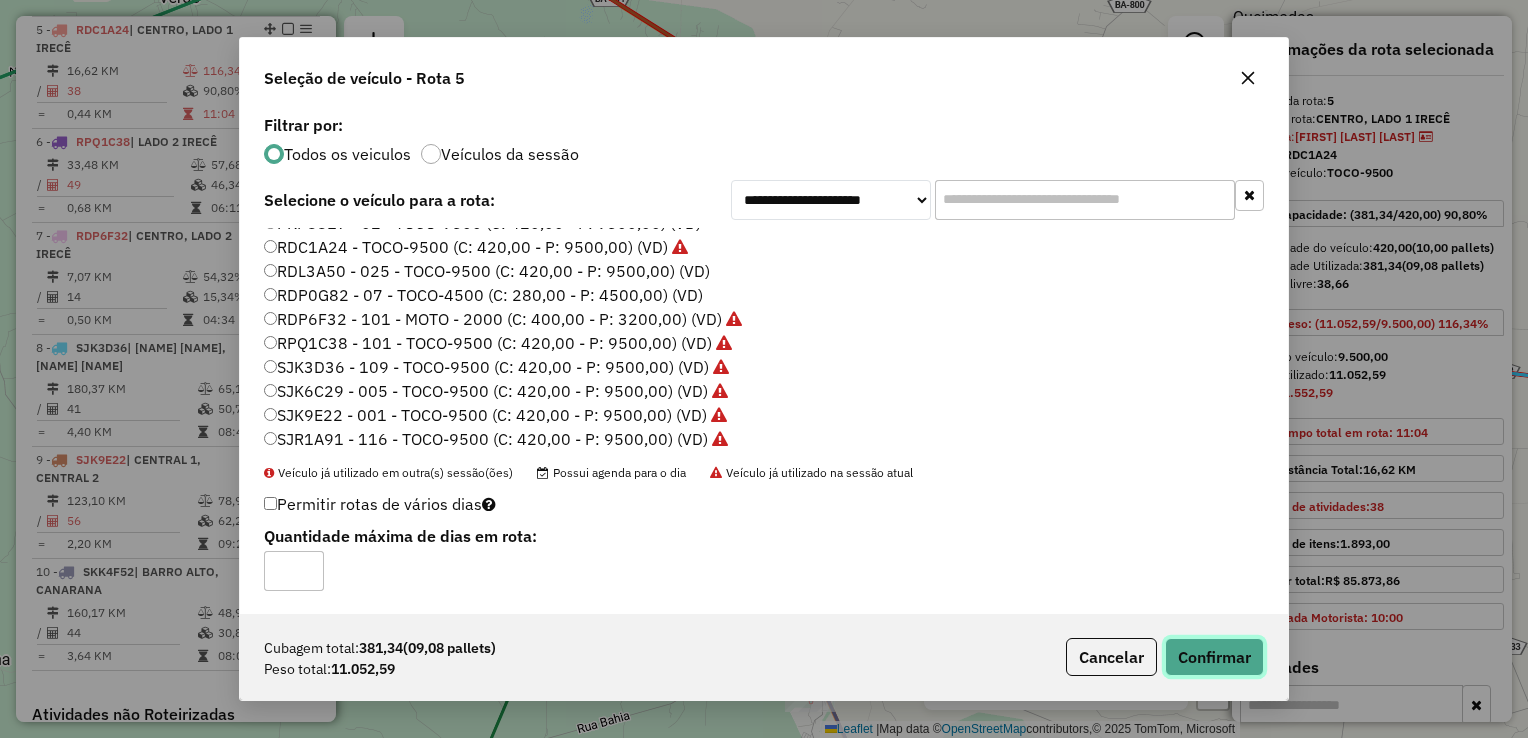 click on "Confirmar" 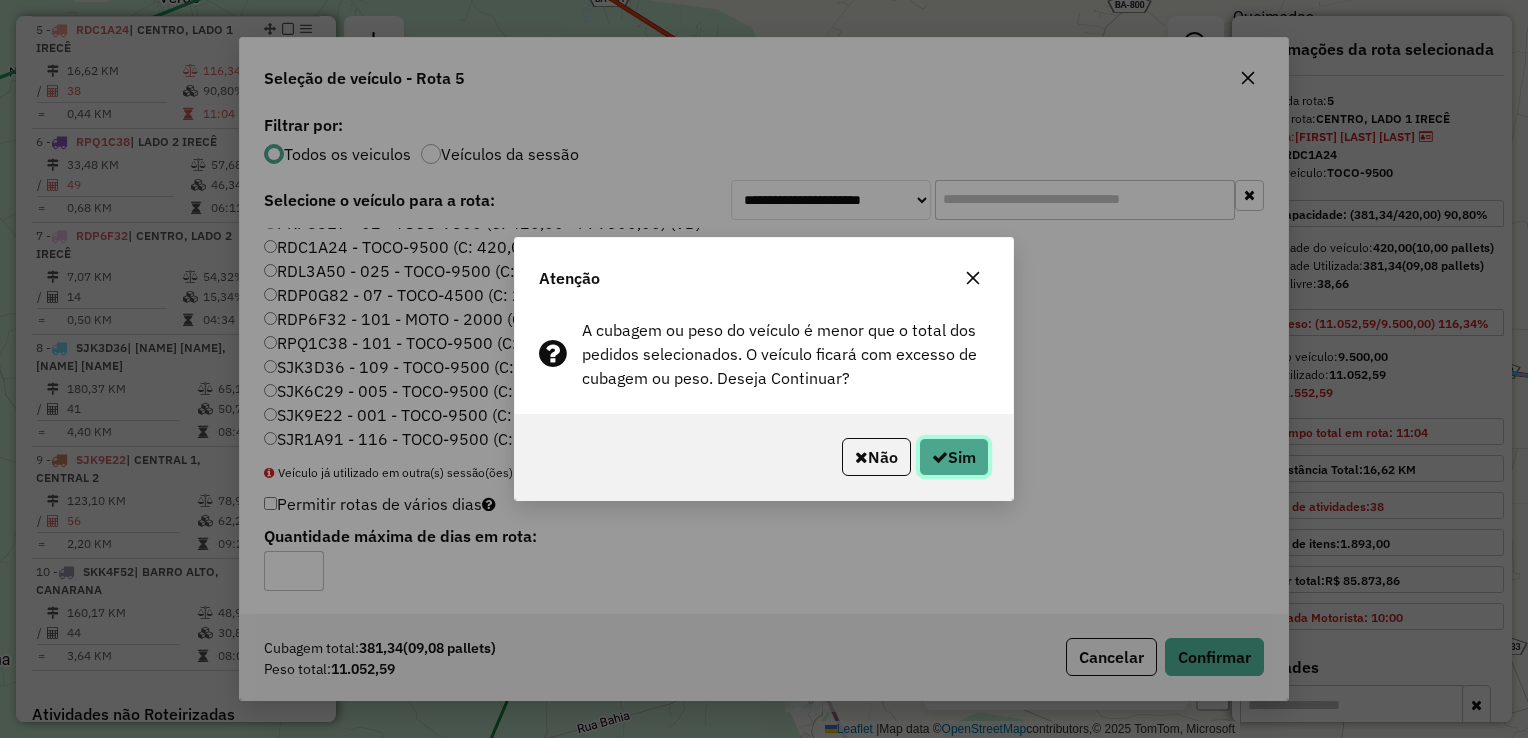 click on "Sim" 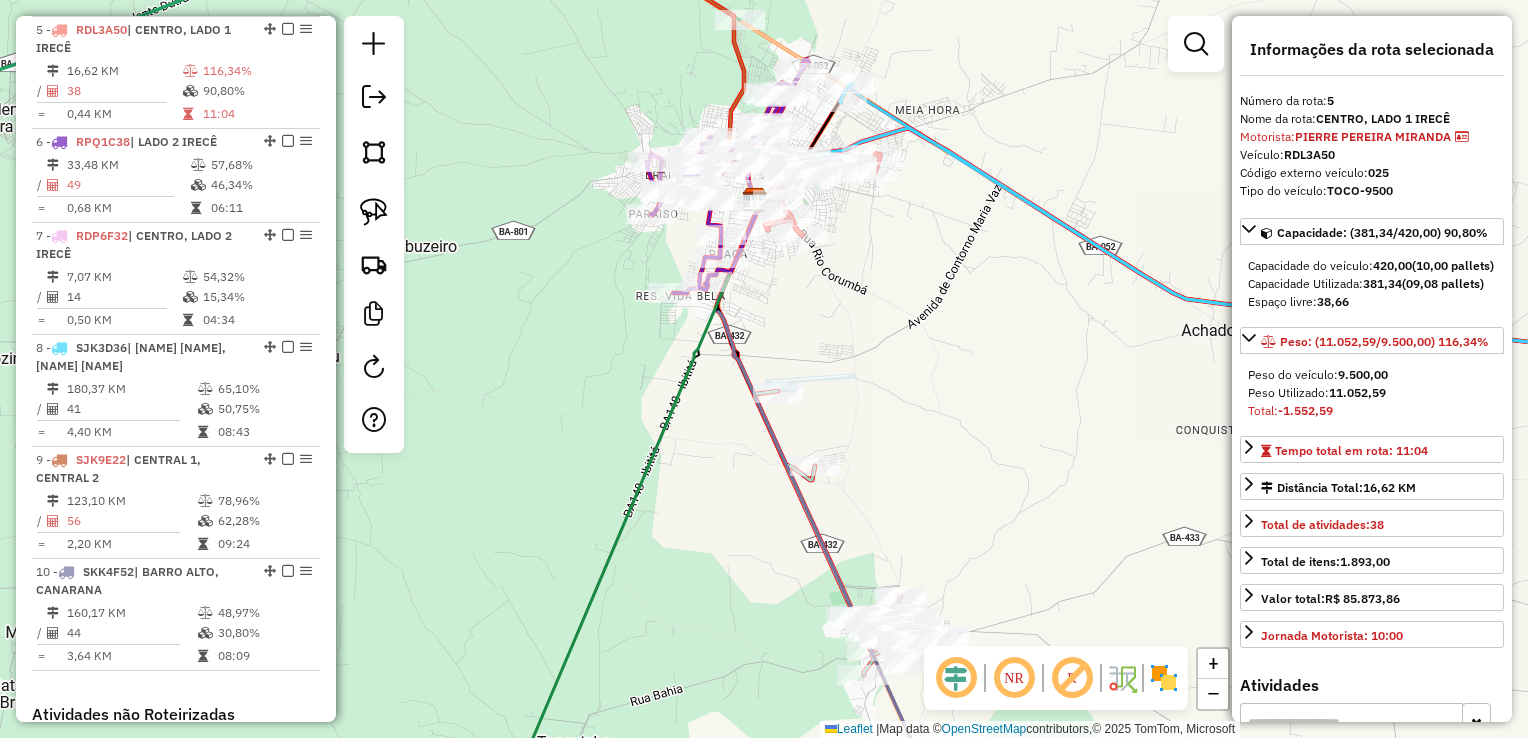 drag, startPoint x: 972, startPoint y: 442, endPoint x: 1025, endPoint y: 415, distance: 59.48109 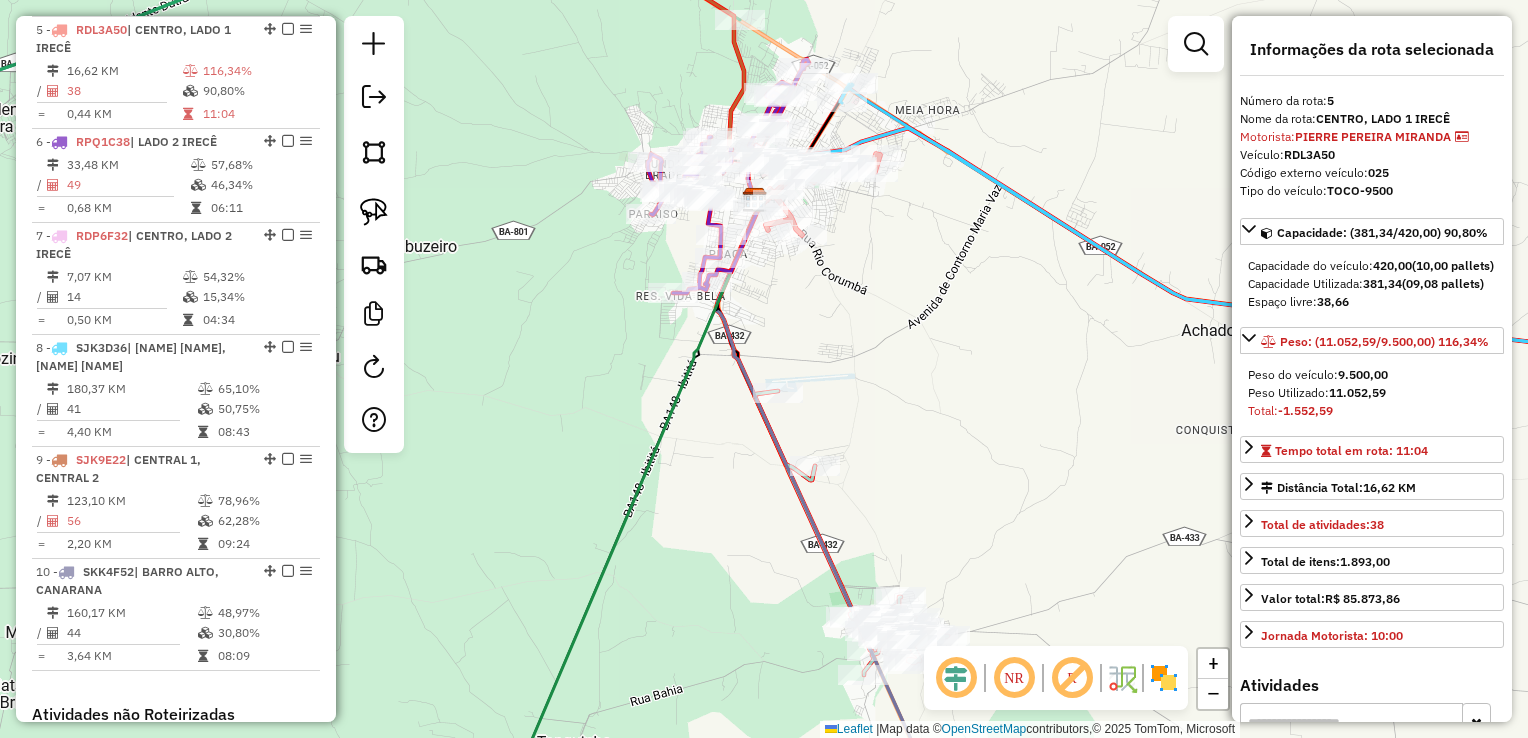 drag, startPoint x: 964, startPoint y: 349, endPoint x: 1024, endPoint y: 520, distance: 181.22086 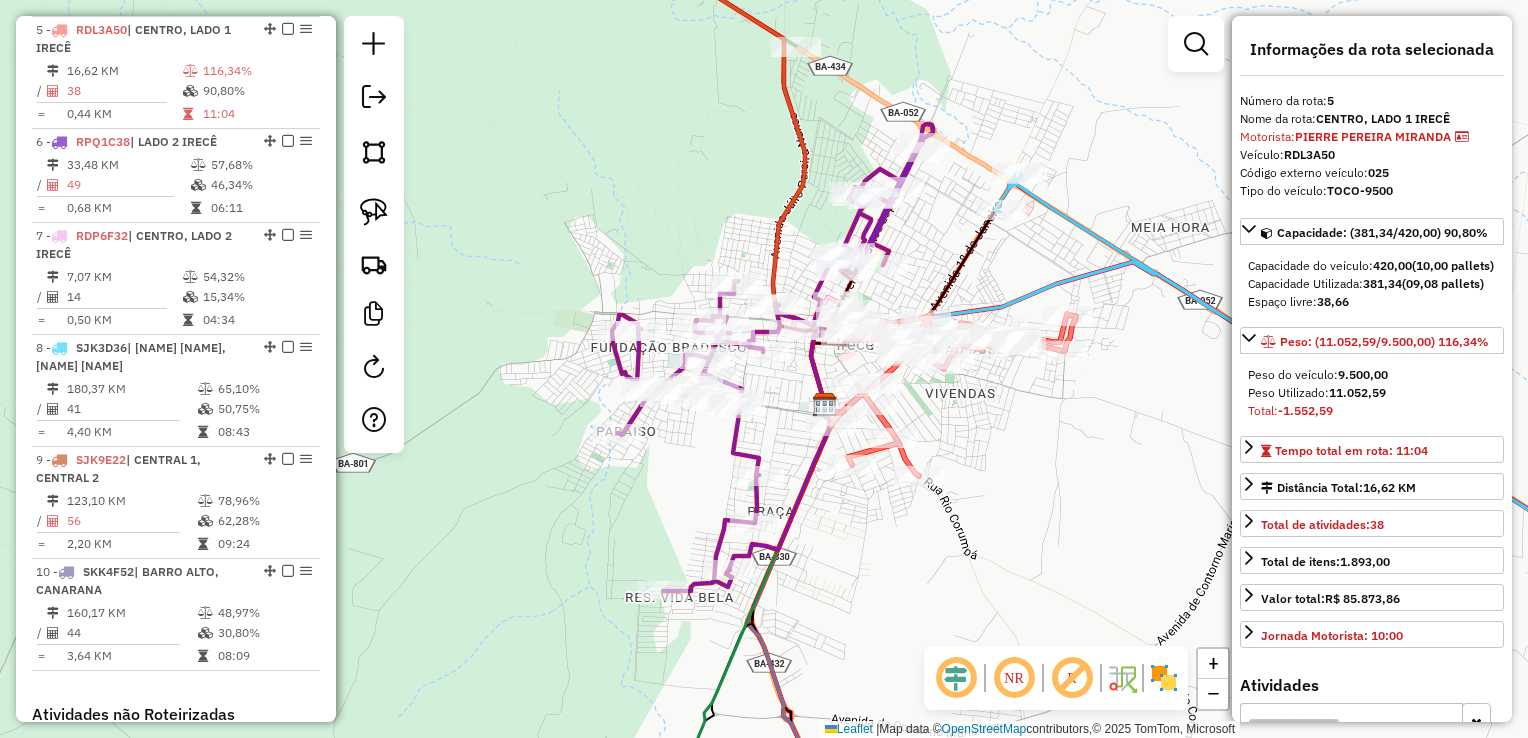 drag, startPoint x: 1048, startPoint y: 420, endPoint x: 1020, endPoint y: 464, distance: 52.153618 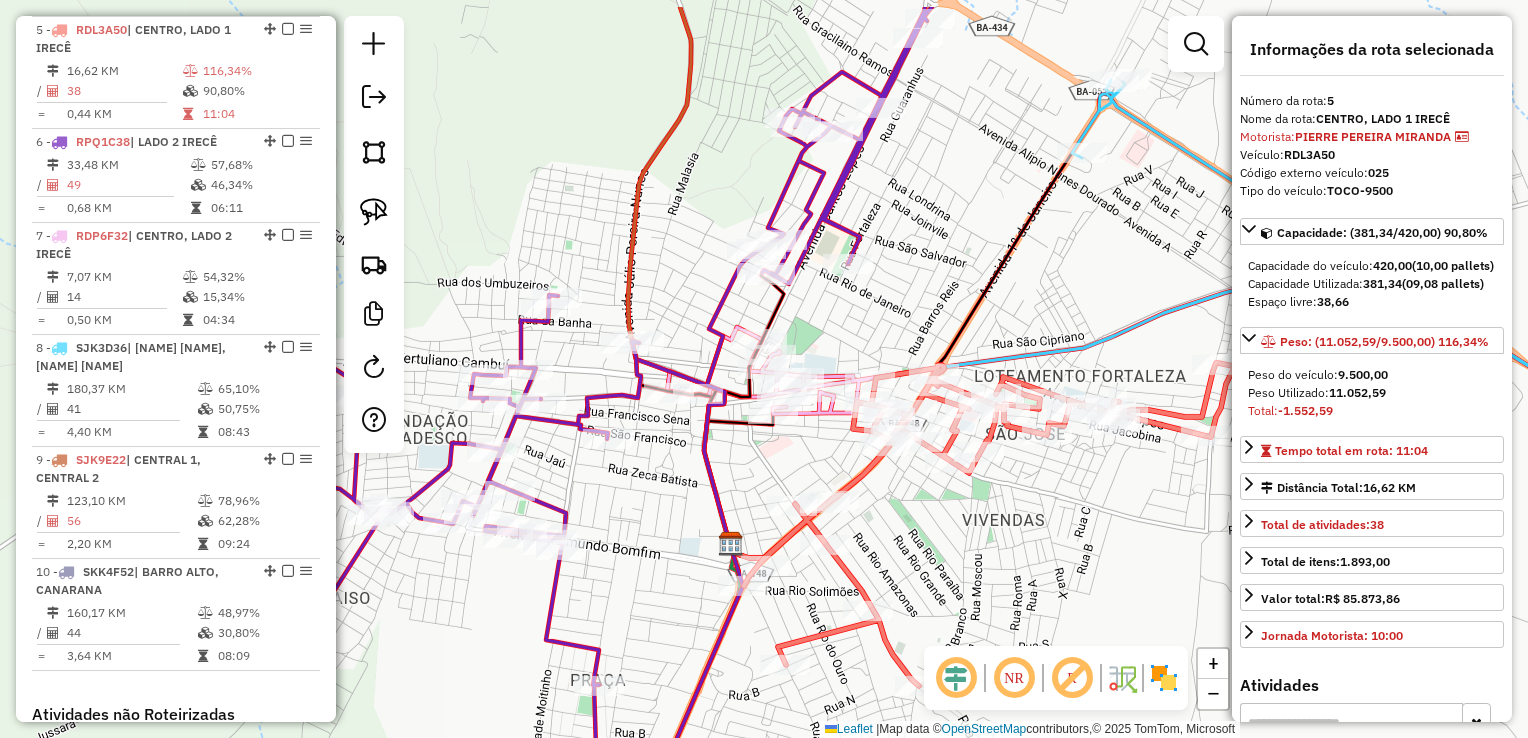 click on "Janela de atendimento Grade de atendimento Capacidade Transportadoras Veículos Cliente Pedidos  Rotas Selecione os dias de semana para filtrar as janelas de atendimento  Seg   Ter   Qua   Qui   Sex   Sáb   Dom  Informe o período da janela de atendimento: De: Até:  Filtrar exatamente a janela do cliente  Considerar janela de atendimento padrão  Selecione os dias de semana para filtrar as grades de atendimento  Seg   Ter   Qua   Qui   Sex   Sáb   Dom   Considerar clientes sem dia de atendimento cadastrado  Clientes fora do dia de atendimento selecionado Filtrar as atividades entre os valores definidos abaixo:  Peso mínimo:   Peso máximo:   Cubagem mínima:   Cubagem máxima:   De:   Até:  Filtrar as atividades entre o tempo de atendimento definido abaixo:  De:   Até:   Considerar capacidade total dos clientes não roteirizados Transportadora: Selecione um ou mais itens Tipo de veículo: Selecione um ou mais itens Veículo: Selecione um ou mais itens Motorista: Selecione um ou mais itens Nome: Rótulo:" 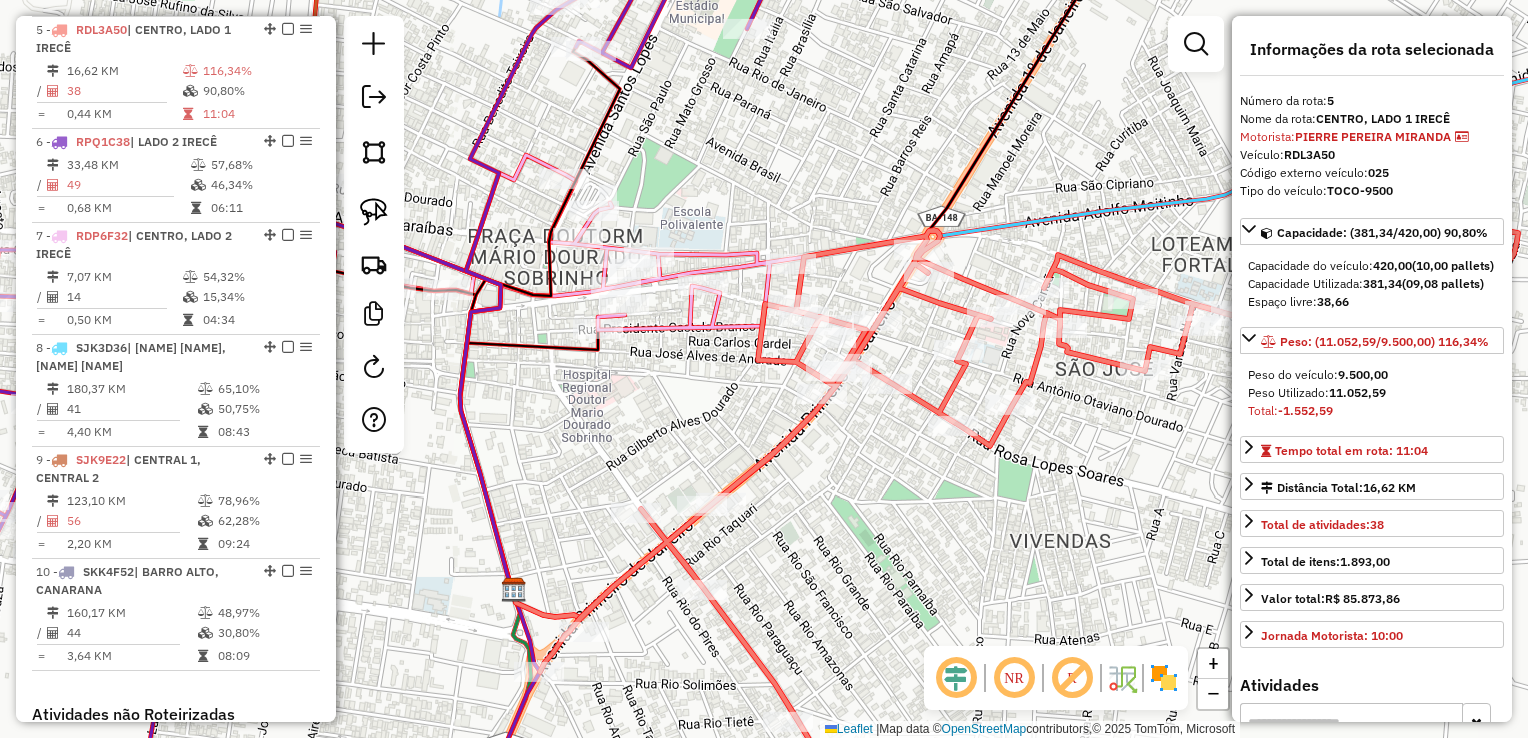 drag, startPoint x: 876, startPoint y: 540, endPoint x: 853, endPoint y: 540, distance: 23 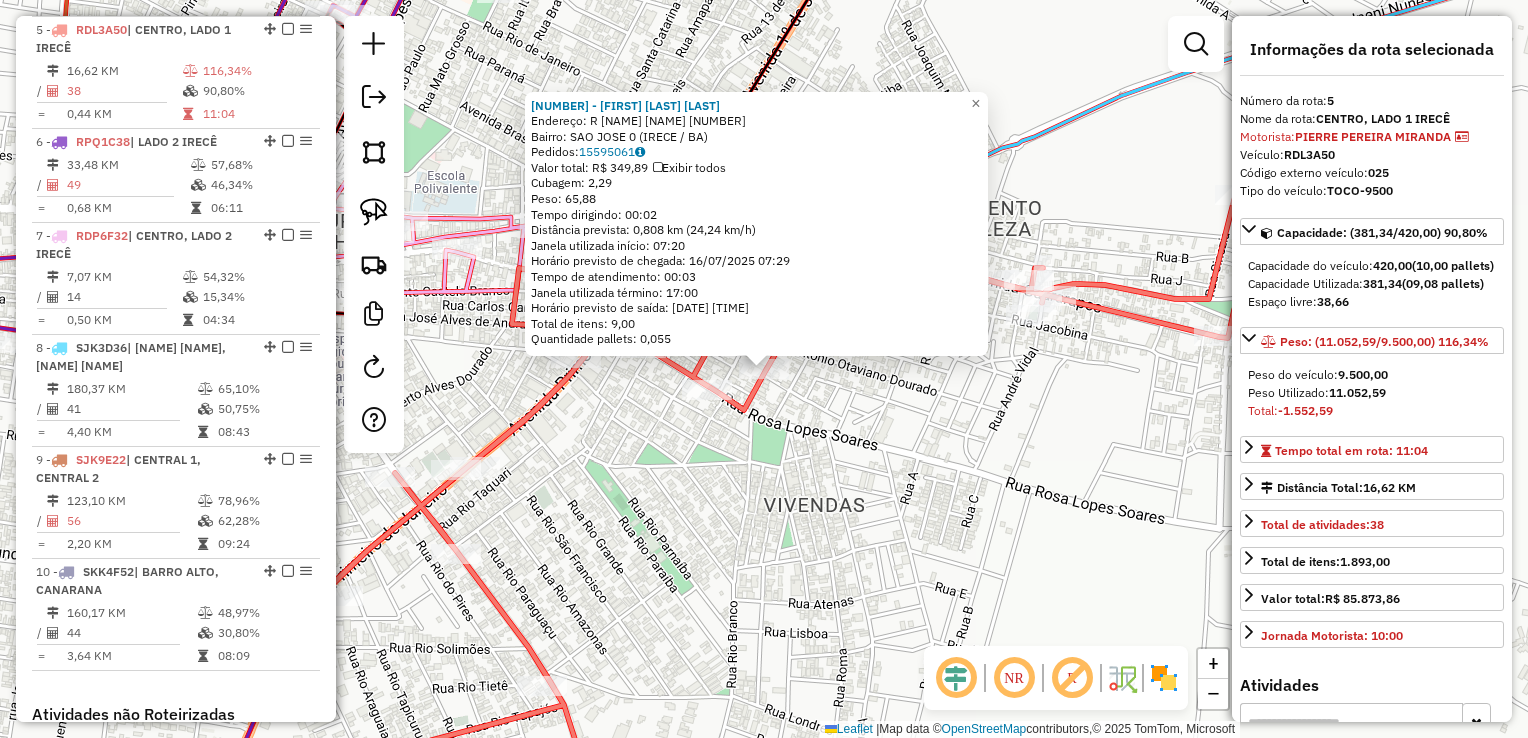drag, startPoint x: 884, startPoint y: 448, endPoint x: 935, endPoint y: 547, distance: 111.364265 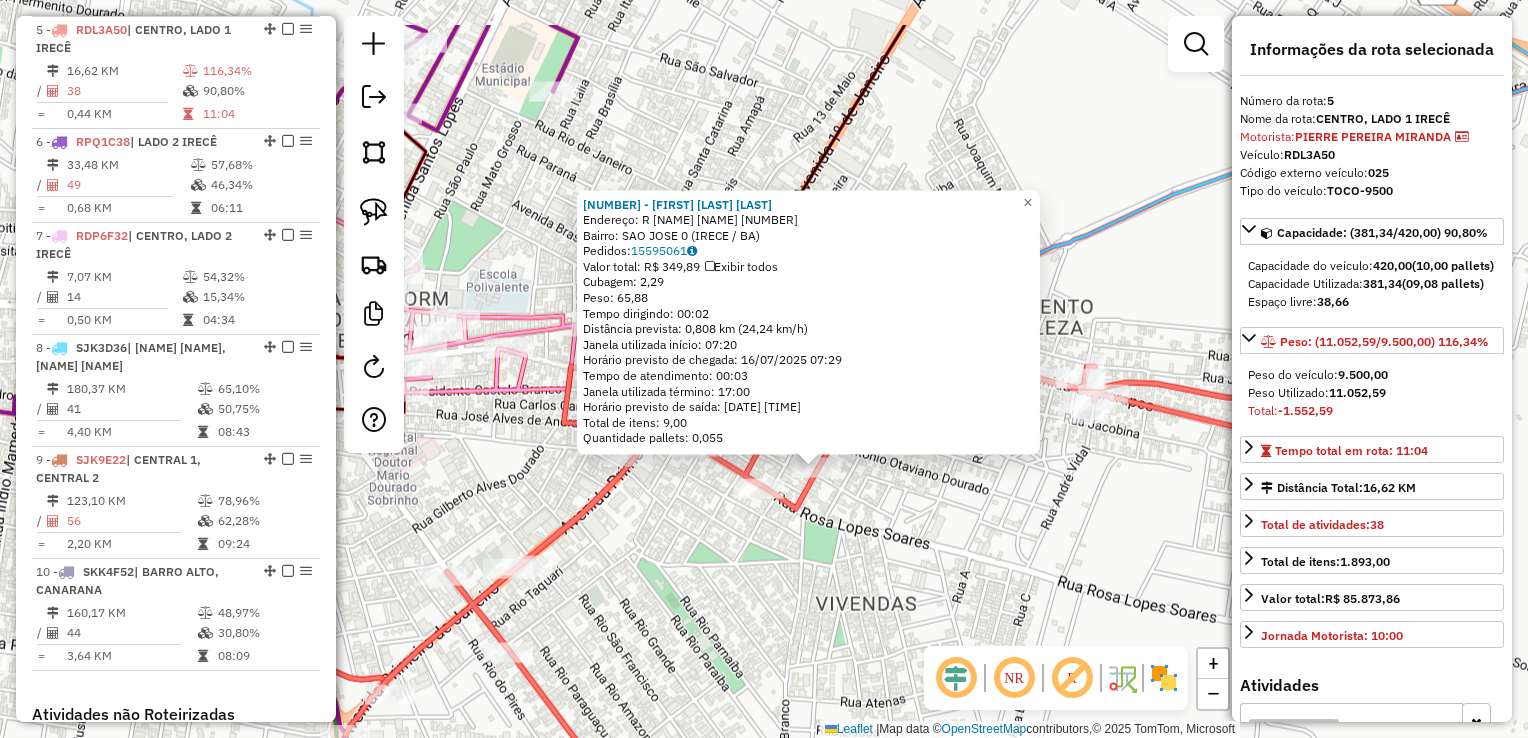 drag, startPoint x: 892, startPoint y: 543, endPoint x: 1001, endPoint y: 593, distance: 119.92081 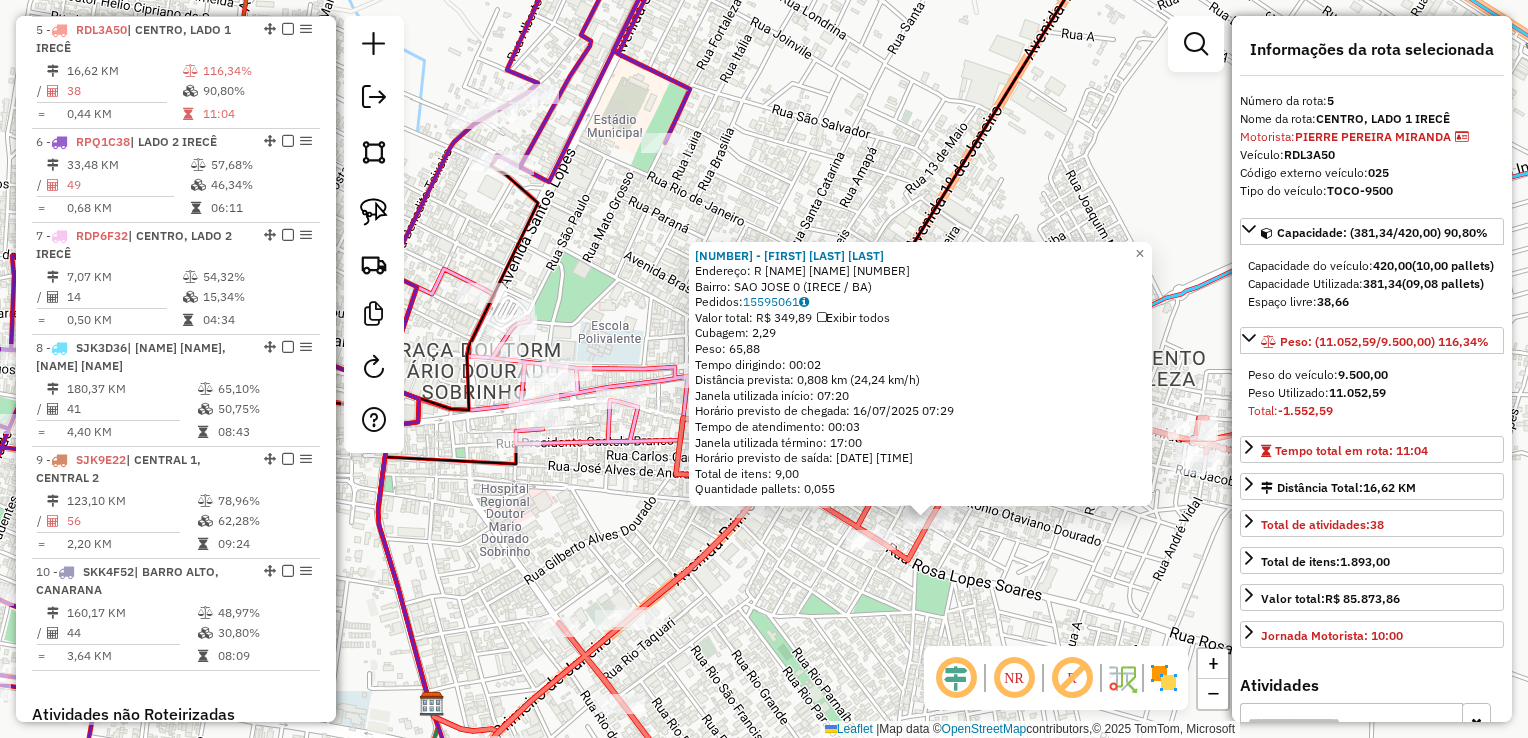 click on "11183 - [FIRST] [LAST] Endereço: R RUA LOURIVAL L SOARES 40 Bairro: SAO JOSE 0 ([CITY] / [STATE]) Pedidos: 15595061 Valor total: R$ 349,89 Exibir todos Cubagem: 2,29 Peso: 65,88 Tempo dirigindo: 00:02 Distância prevista: 0,808 km (24,24 km/h) Janela utilizada início: 07:20 Horário previsto de chegada: 16/07/2025 07:29 Tempo de atendimento: 00:03 Janela utilizada término: 17:00 Horário previsto de saída: 16/07/2025 07:32 Total de itens: 9,00 Quantidade pallets: 0,055 × Janela de atendimento Grade de atendimento Capacidade Transportadoras Veículos Cliente Pedidos Rotas Selecione os dias de semana para filtrar as janelas de atendimento Seg Ter Qua Qui Sex Sáb Dom Informe o período da janela de atendimento: De: Até: Filtrar exatamente a janela do cliente Considerar janela de atendimento padrão Selecione os dias de semana para filtrar as grades de atendimento Seg Ter Qua Qui Sex Sáb Dom Peso mínimo: Peso máximo: De:" 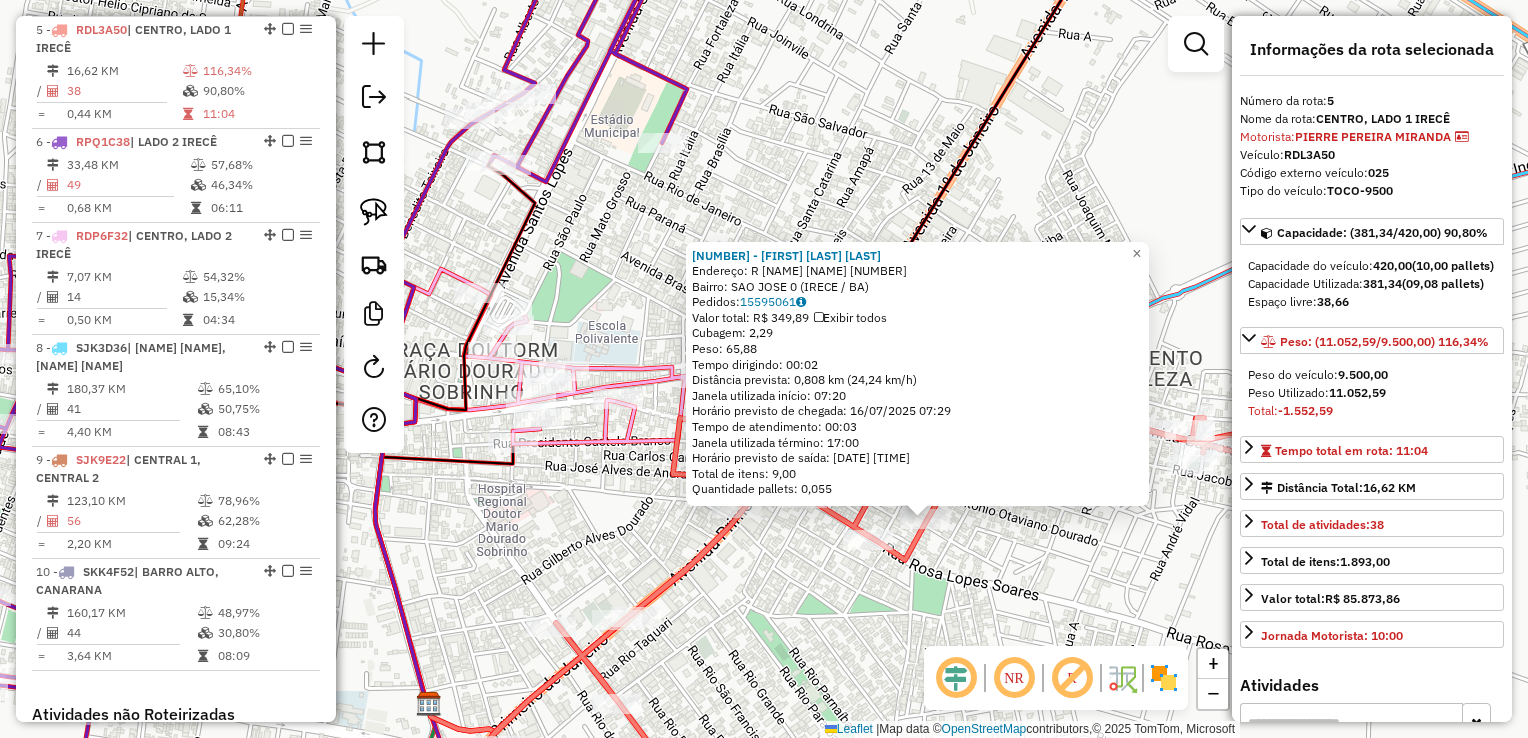 drag, startPoint x: 795, startPoint y: 562, endPoint x: 903, endPoint y: 552, distance: 108.461975 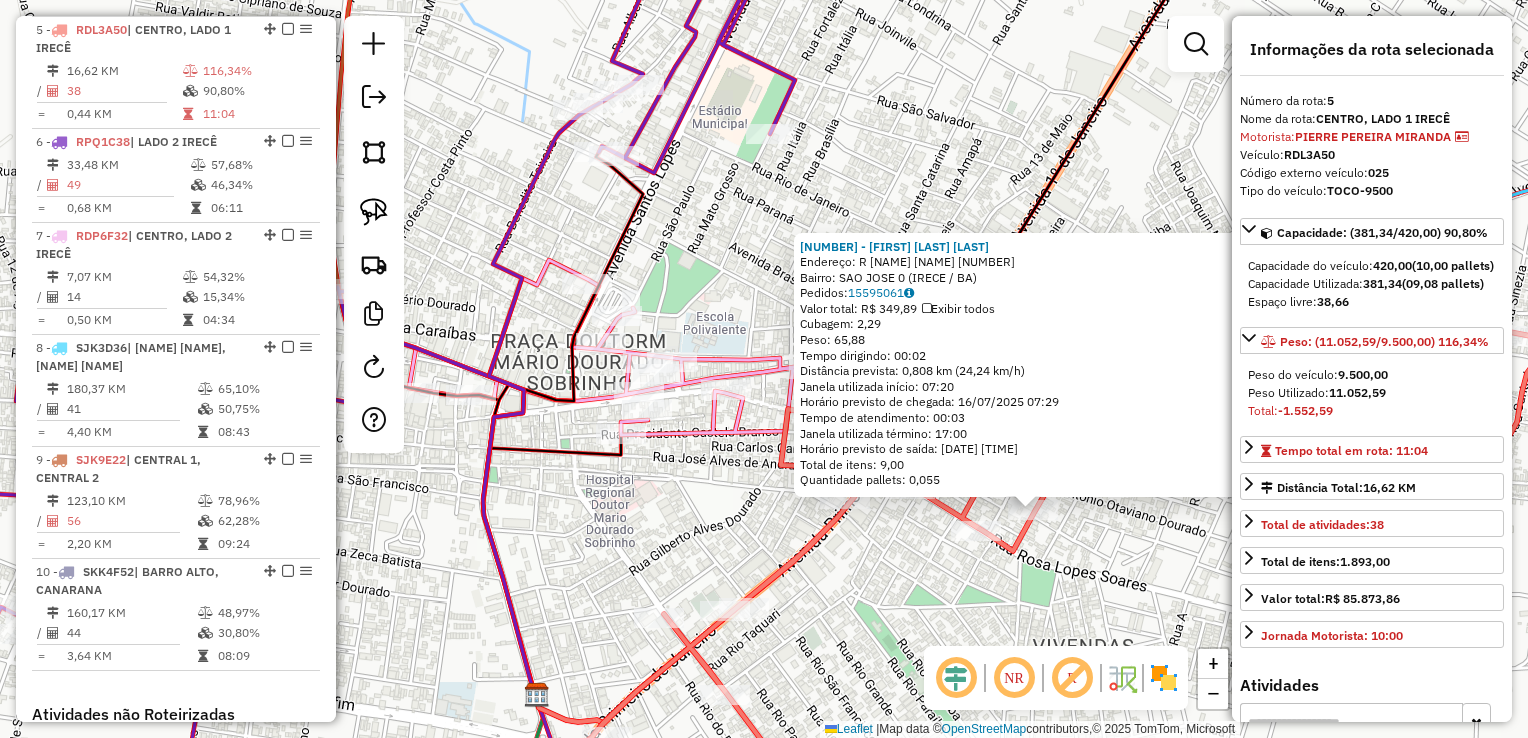 click on "11183 - [FIRST] [LAST] Endereço: R RUA LOURIVAL L SOARES 40 Bairro: SAO JOSE 0 ([CITY] / [STATE]) Pedidos: 15595061 Valor total: R$ 349,89 Exibir todos Cubagem: 2,29 Peso: 65,88 Tempo dirigindo: 00:02 Distância prevista: 0,808 km (24,24 km/h) Janela utilizada início: 07:20 Horário previsto de chegada: 16/07/2025 07:29 Tempo de atendimento: 00:03 Janela utilizada término: 17:00 Horário previsto de saída: 16/07/2025 07:32 Total de itens: 9,00 Quantidade pallets: 0,055 × Janela de atendimento Grade de atendimento Capacidade Transportadoras Veículos Cliente Pedidos Rotas Selecione os dias de semana para filtrar as janelas de atendimento Seg Ter Qua Qui Sex Sáb Dom Informe o período da janela de atendimento: De: Até: Filtrar exatamente a janela do cliente Considerar janela de atendimento padrão Selecione os dias de semana para filtrar as grades de atendimento Seg Ter Qua Qui Sex Sáb Dom Peso mínimo: Peso máximo: De:" 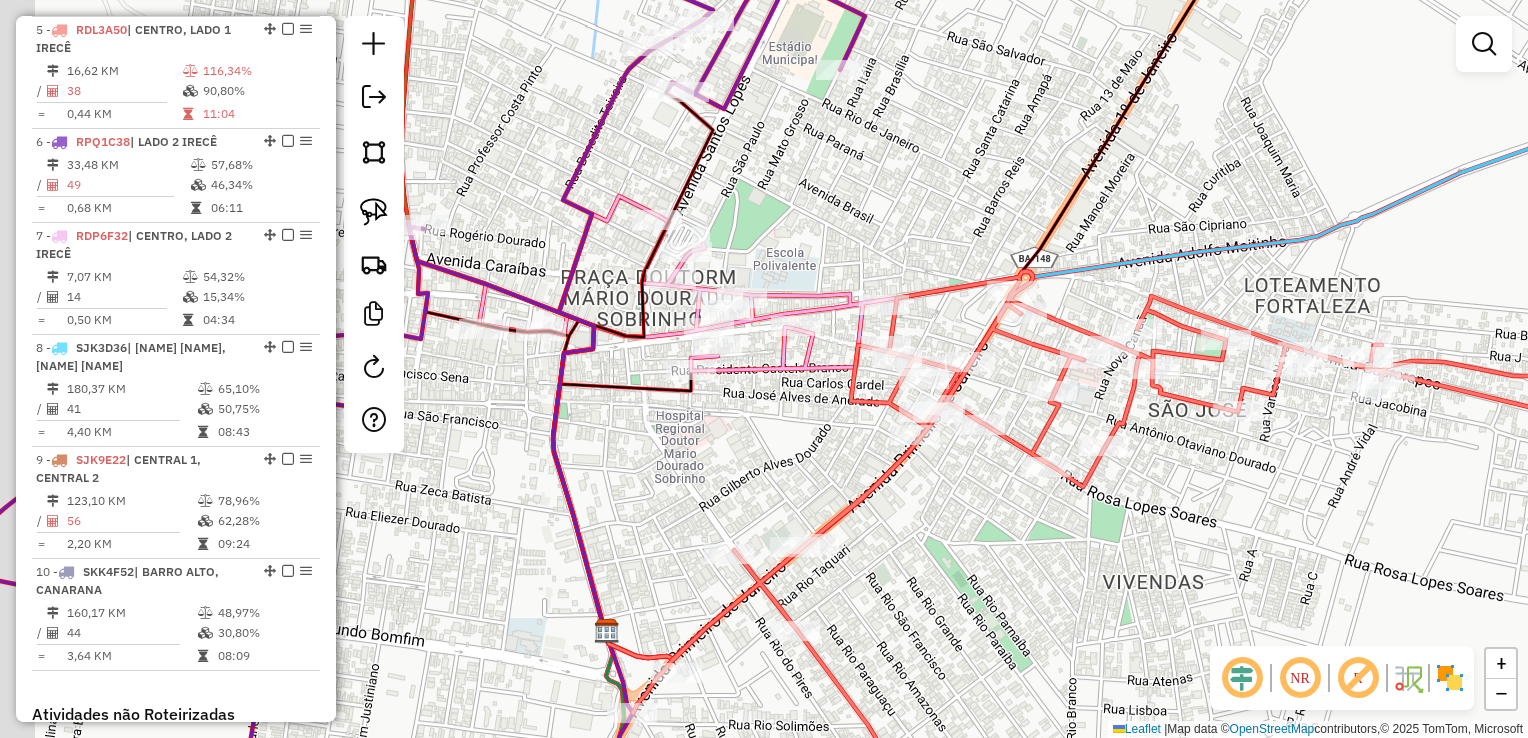 drag, startPoint x: 784, startPoint y: 464, endPoint x: 813, endPoint y: 400, distance: 70.26379 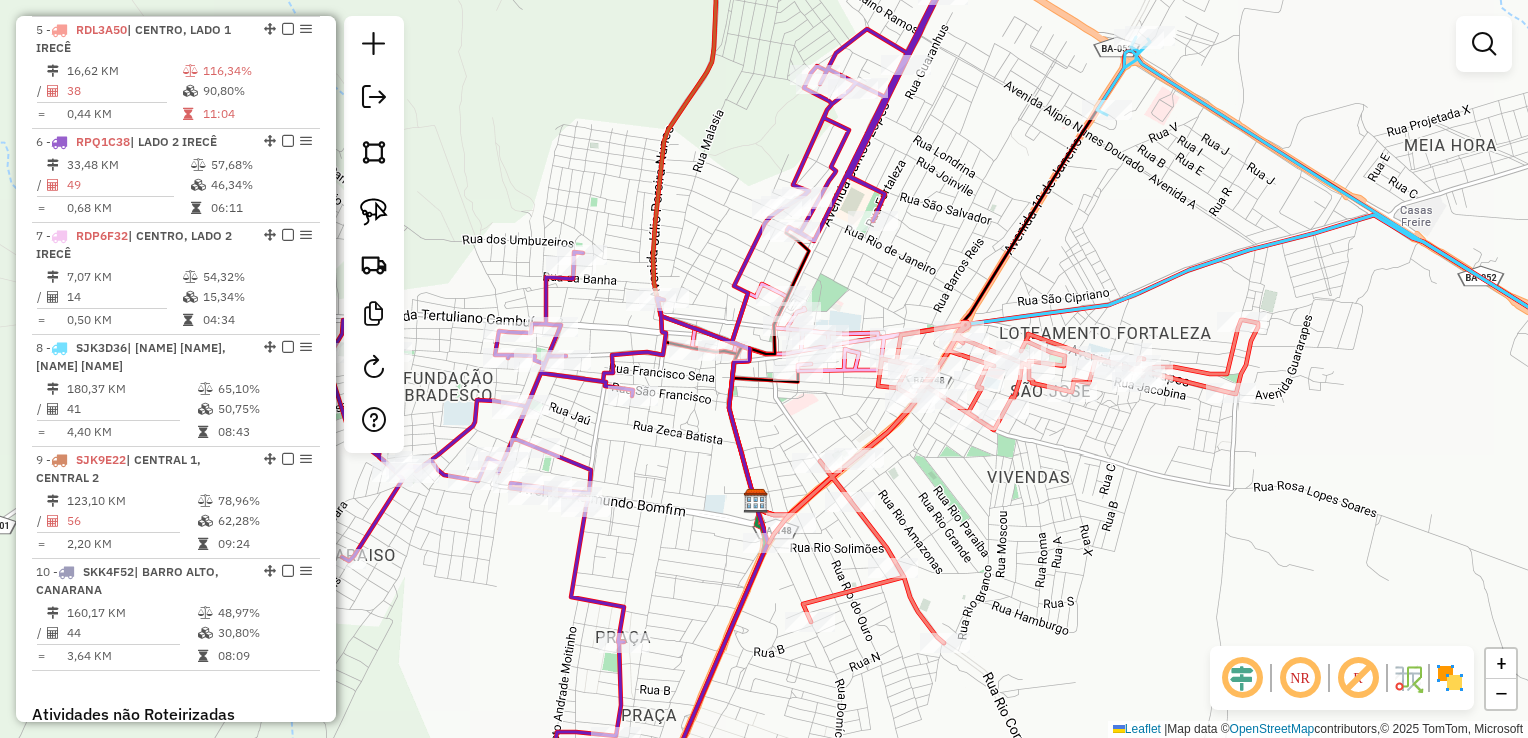 drag, startPoint x: 785, startPoint y: 414, endPoint x: 832, endPoint y: 423, distance: 47.853943 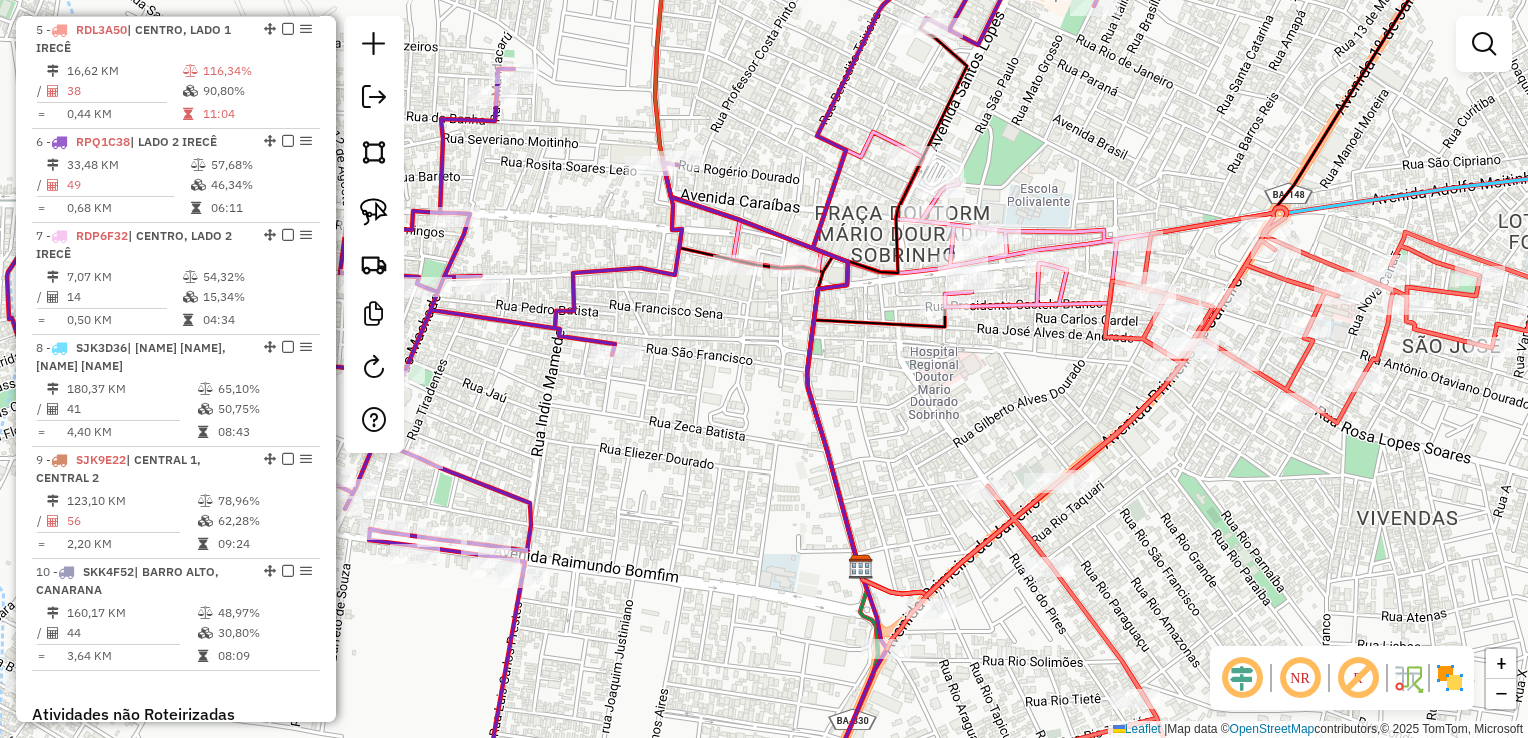 drag, startPoint x: 820, startPoint y: 442, endPoint x: 976, endPoint y: 579, distance: 207.61743 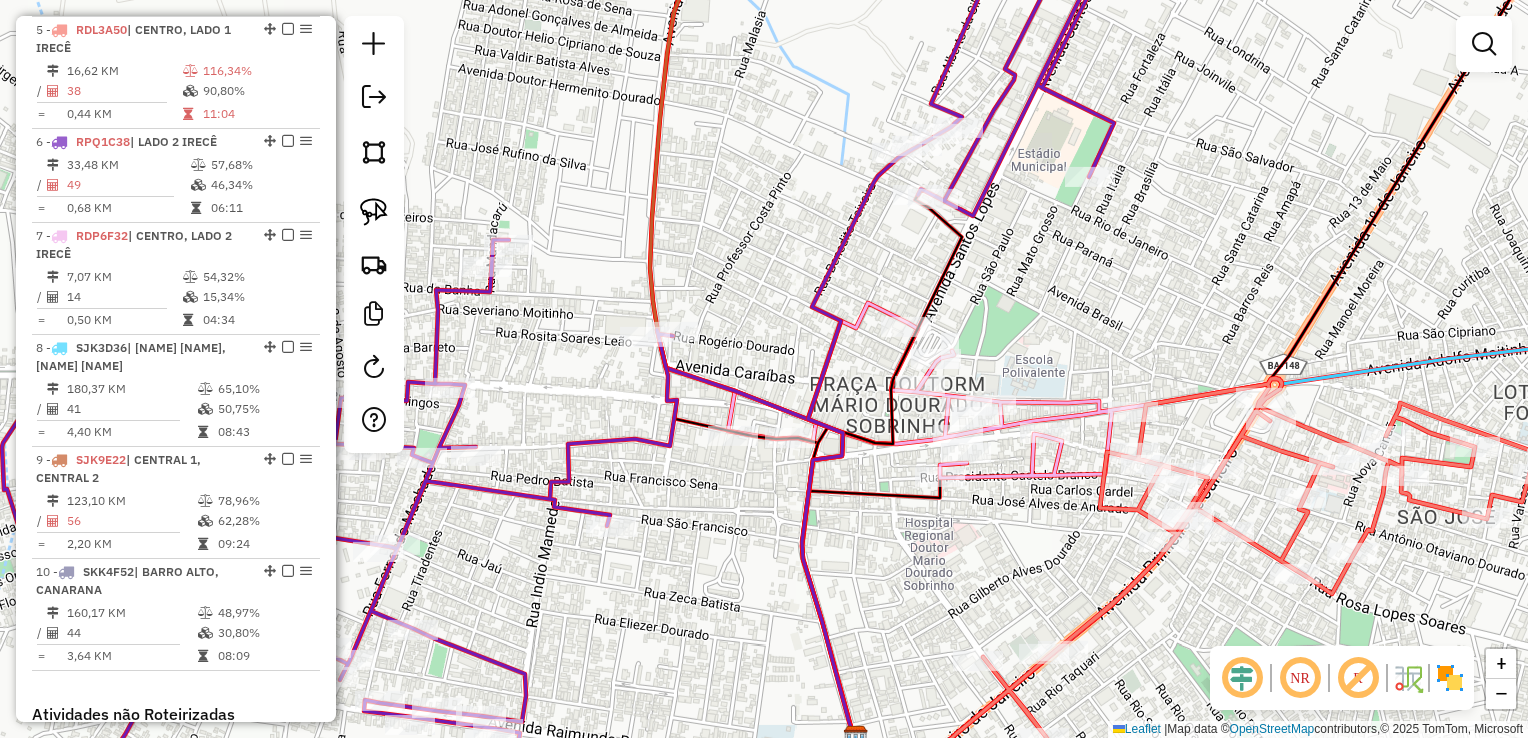 drag, startPoint x: 779, startPoint y: 448, endPoint x: 737, endPoint y: 483, distance: 54.67175 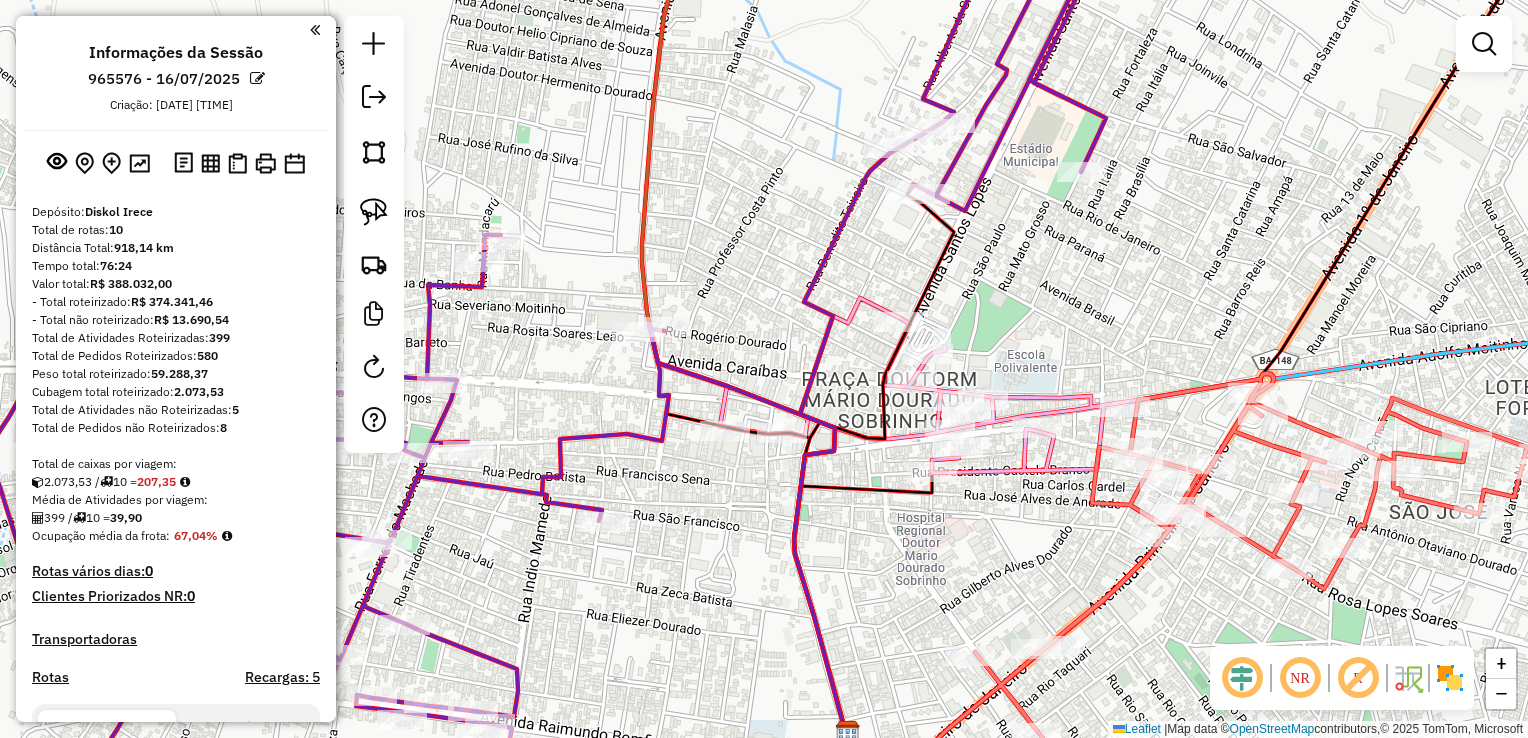 scroll, scrollTop: 0, scrollLeft: 0, axis: both 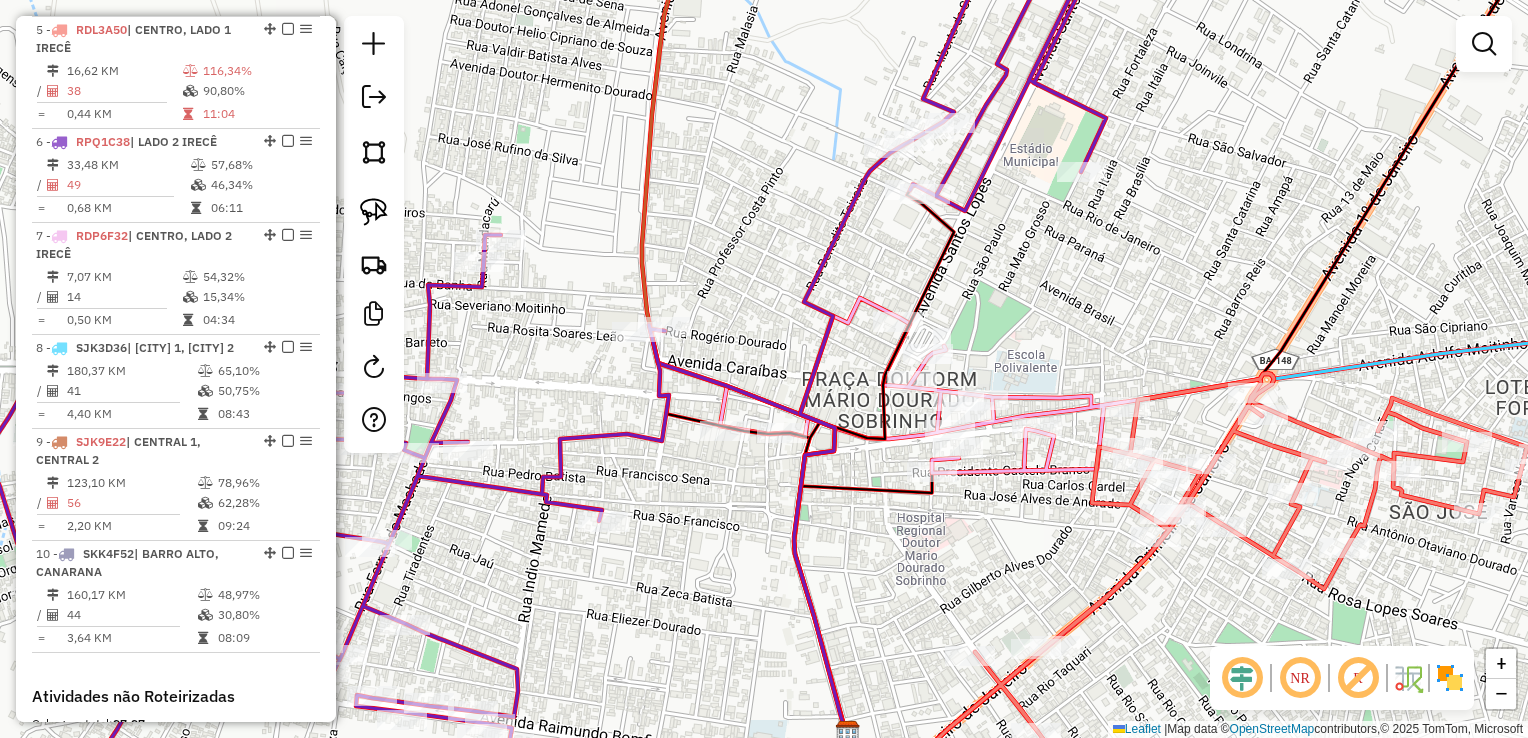 drag, startPoint x: 684, startPoint y: 334, endPoint x: 675, endPoint y: 327, distance: 11.401754 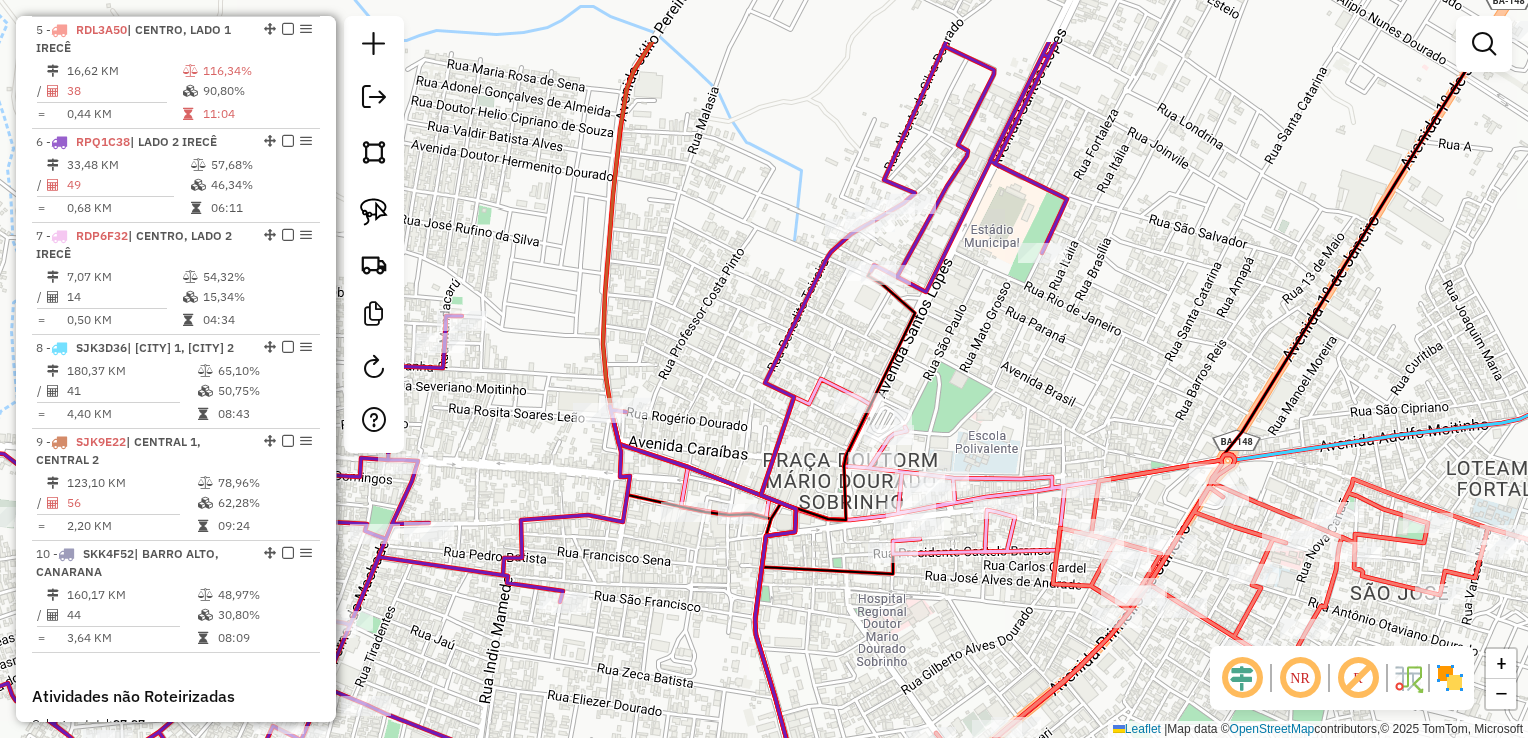 drag, startPoint x: 693, startPoint y: 384, endPoint x: 697, endPoint y: 404, distance: 20.396078 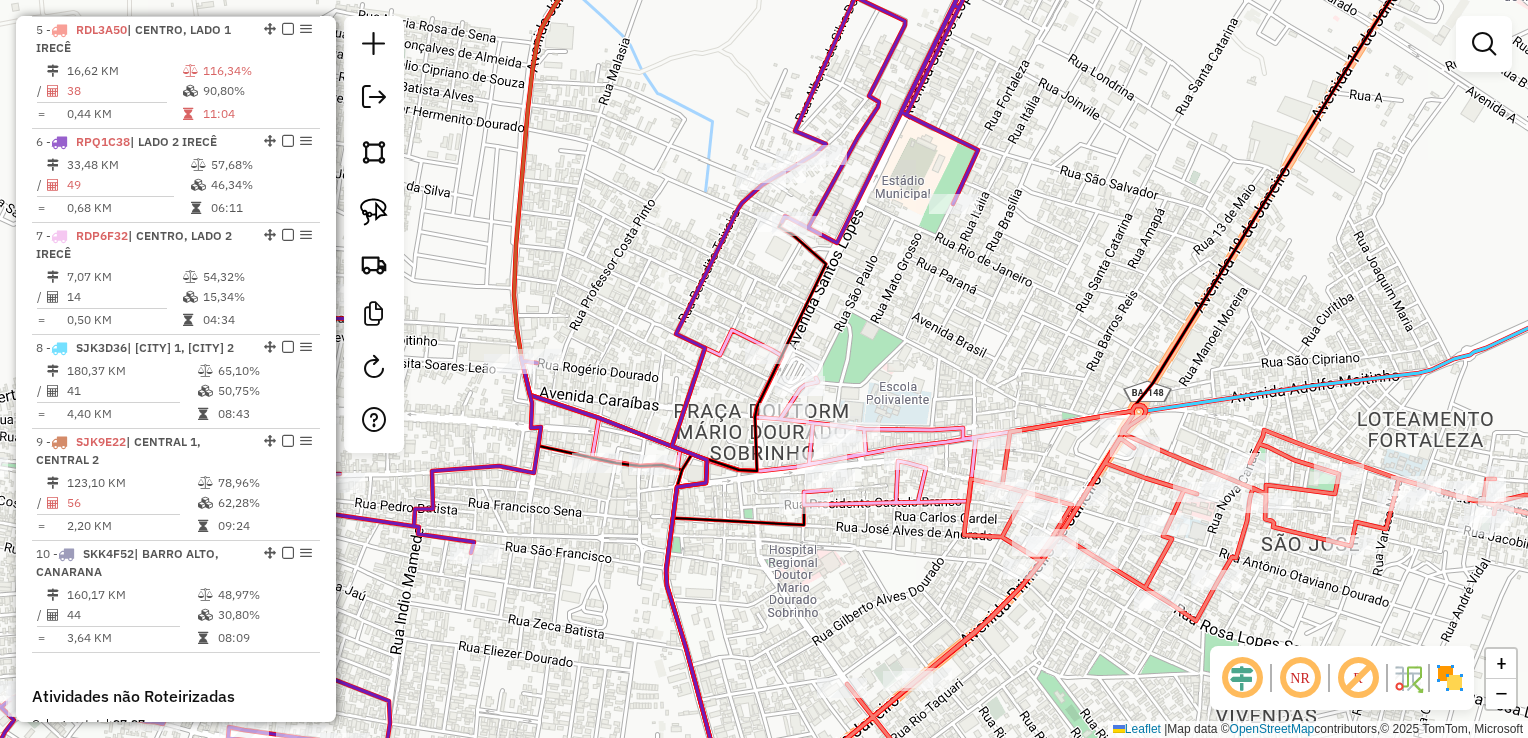 drag, startPoint x: 1018, startPoint y: 408, endPoint x: 849, endPoint y: 295, distance: 203.2978 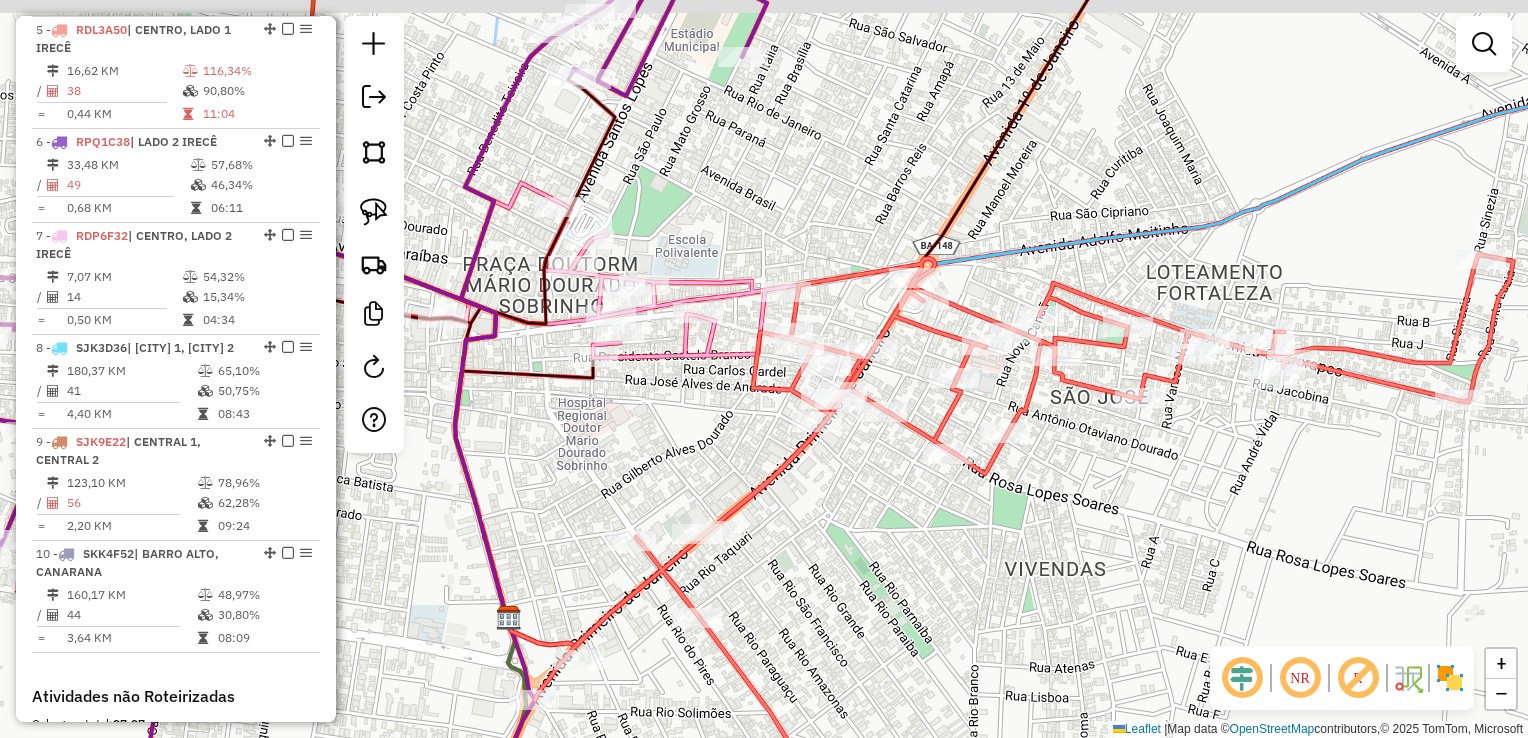 drag, startPoint x: 959, startPoint y: 538, endPoint x: 872, endPoint y: 602, distance: 108.00463 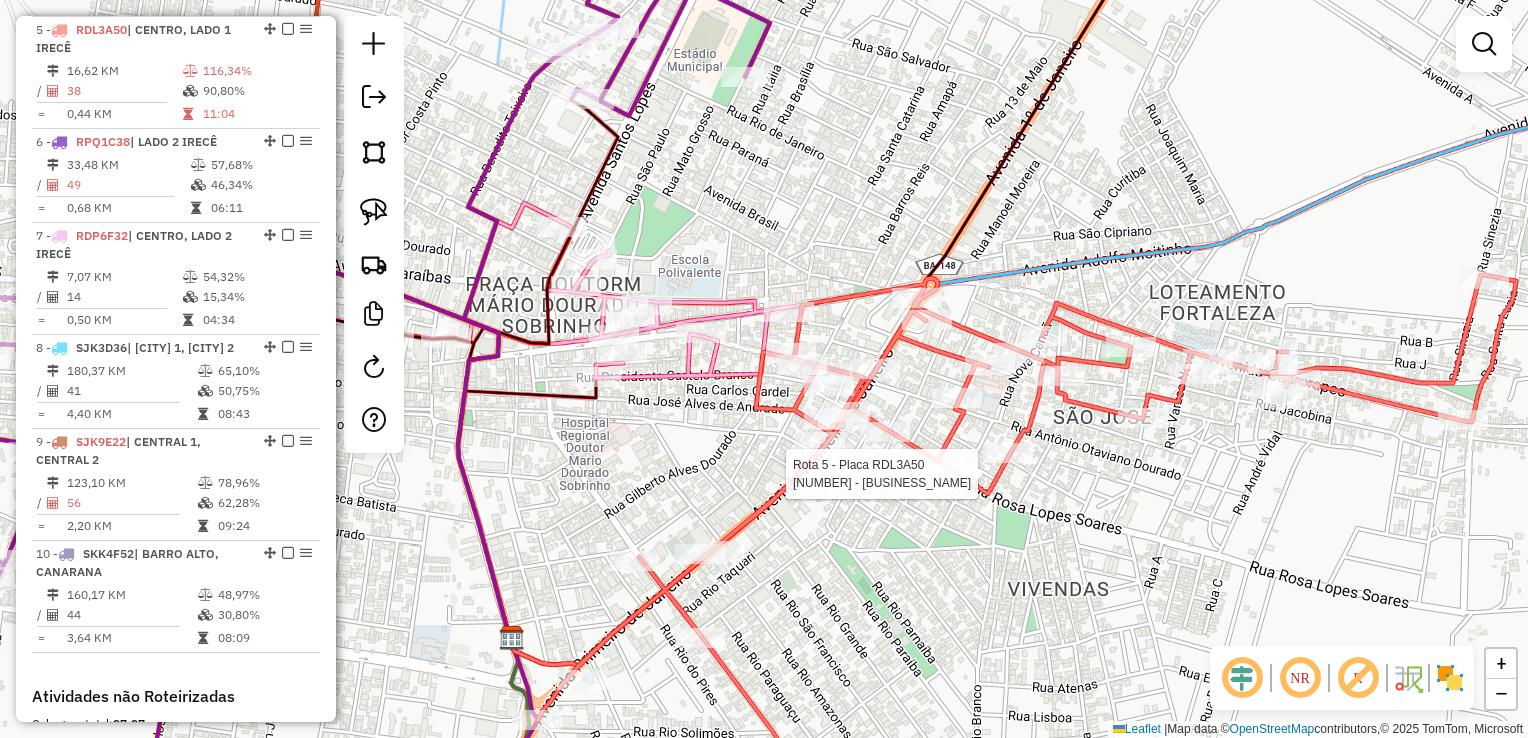 select on "*********" 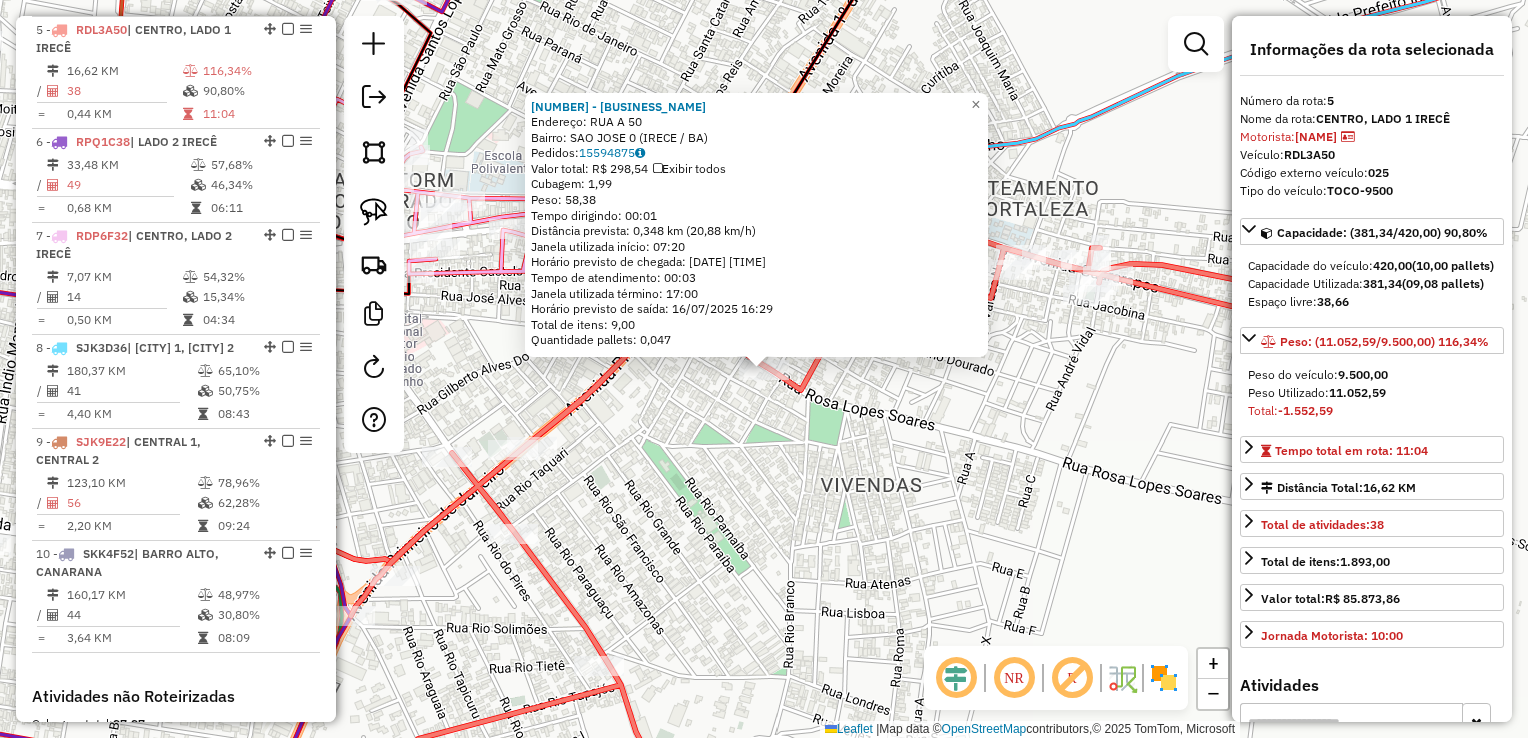 click on "[NUMBER] - [BUSINESS_NAME]  Endereço:  RUA [NUMBER]   Bairro: [NEIGHBORHOOD] ([CITY] / BA)   Pedidos:  [NUMBER]   Valor total: R$ [PRICE]   Exibir todos   Cubagem: [NUMBER]  Peso: [NUMBER]  Tempo dirigindo: 00:01   Distância prevista: [NUMBER] km ([NUMBER] km/h)   Janela utilizada início: 07:20   Horário previsto de chegada: 16/07/2025 16:26   Tempo de atendimento: 00:03   Janela utilizada término: 17:00   Horário previsto de saída: 16/07/2025 16:29   Total de itens: 9,00   Quantidade pallets: 0,047  × Janela de atendimento Grade de atendimento Capacidade Transportadoras Veículos Cliente Pedidos  Rotas Selecione os dias de semana para filtrar as janelas de atendimento  Seg   Ter   Qua   Qui   Sex   Sáb   Dom  Informe o período da janela de atendimento: De: Até:  Filtrar exatamente a janela do cliente  Considerar janela de atendimento padrão  Selecione os dias de semana para filtrar as grades de atendimento  Seg   Ter   Qua   Qui   Sex   Sáb   Dom   Considerar clientes sem dia de atendimento cadastrado  Peso mínimo:  De:" 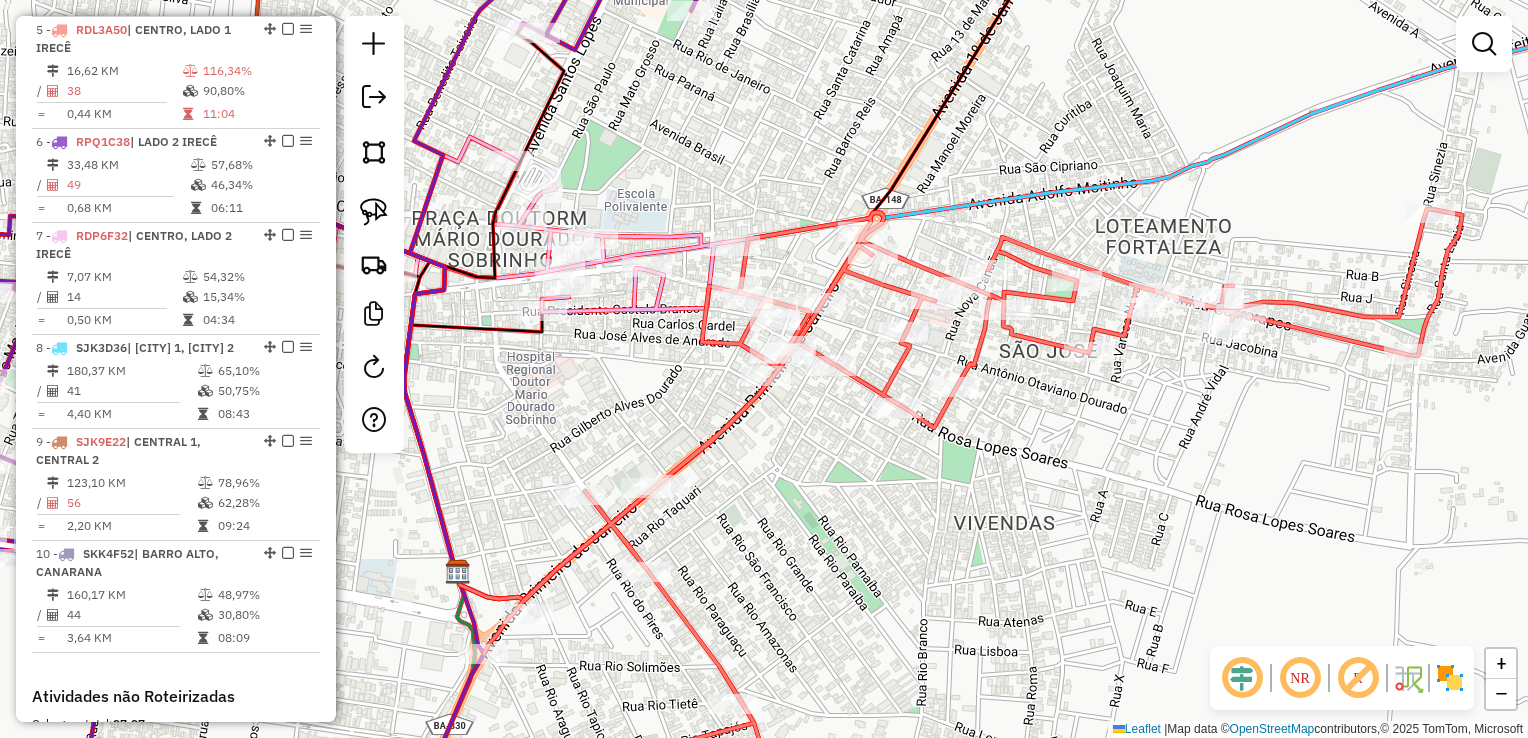drag, startPoint x: 892, startPoint y: 505, endPoint x: 1032, endPoint y: 558, distance: 149.69637 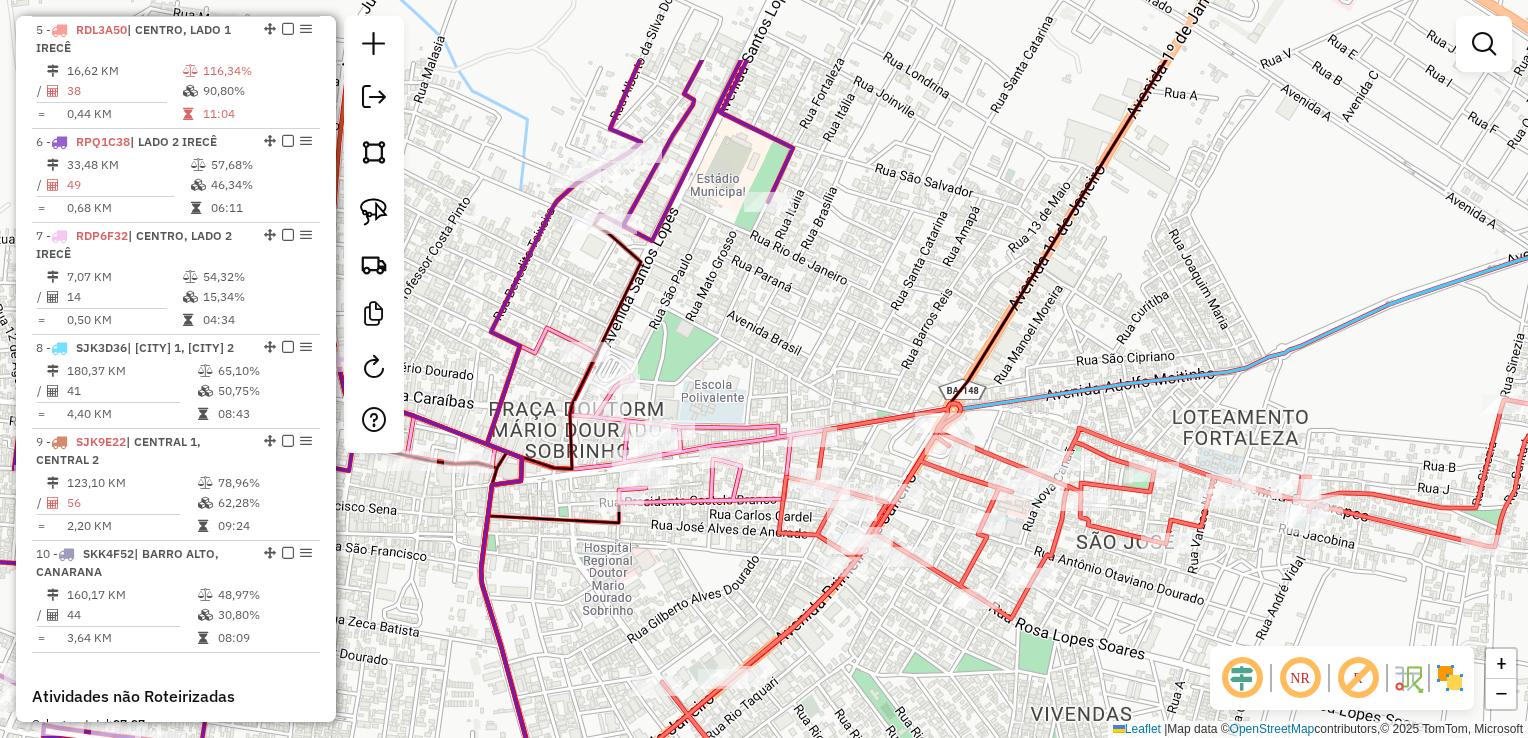 drag, startPoint x: 993, startPoint y: 244, endPoint x: 907, endPoint y: 405, distance: 182.52945 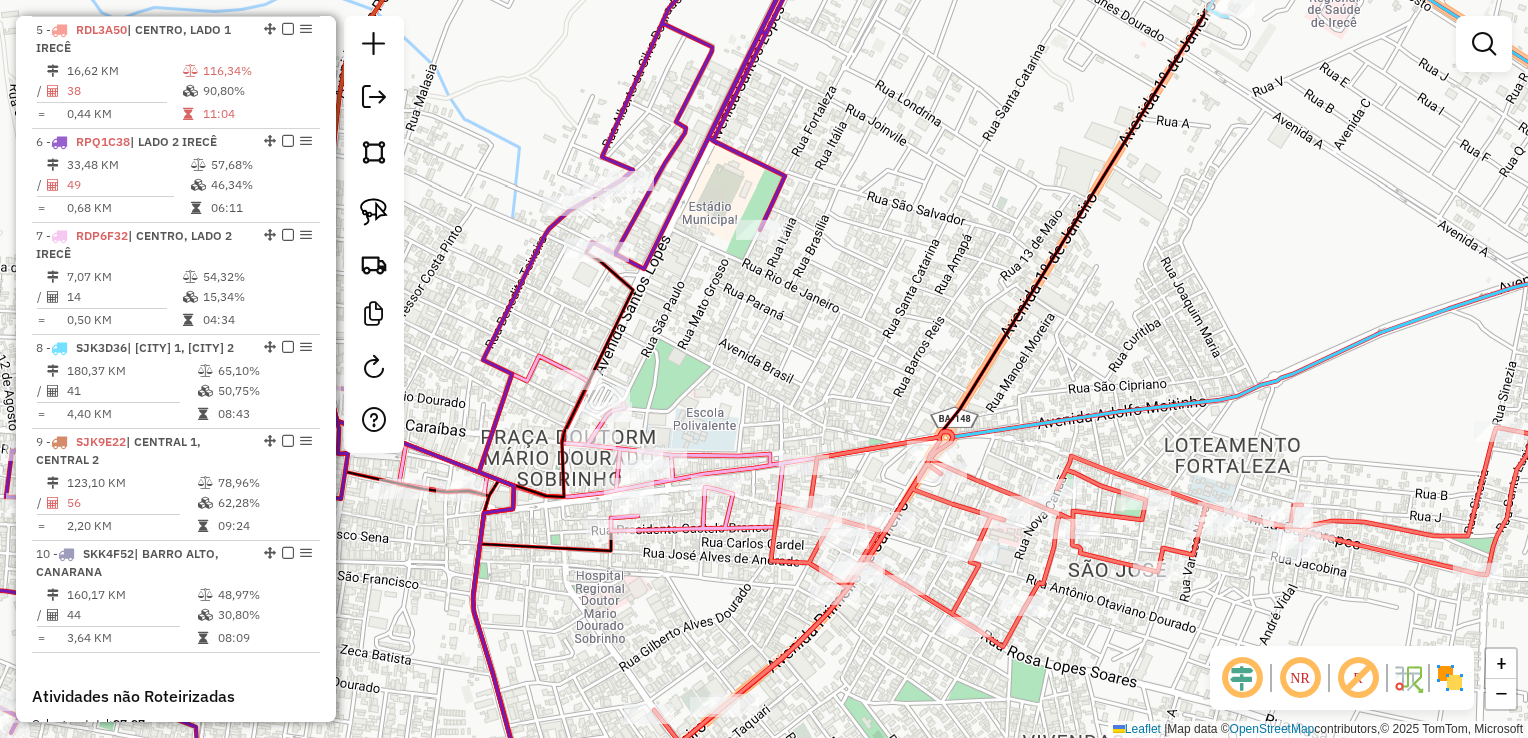 drag, startPoint x: 857, startPoint y: 387, endPoint x: 895, endPoint y: 462, distance: 84.07735 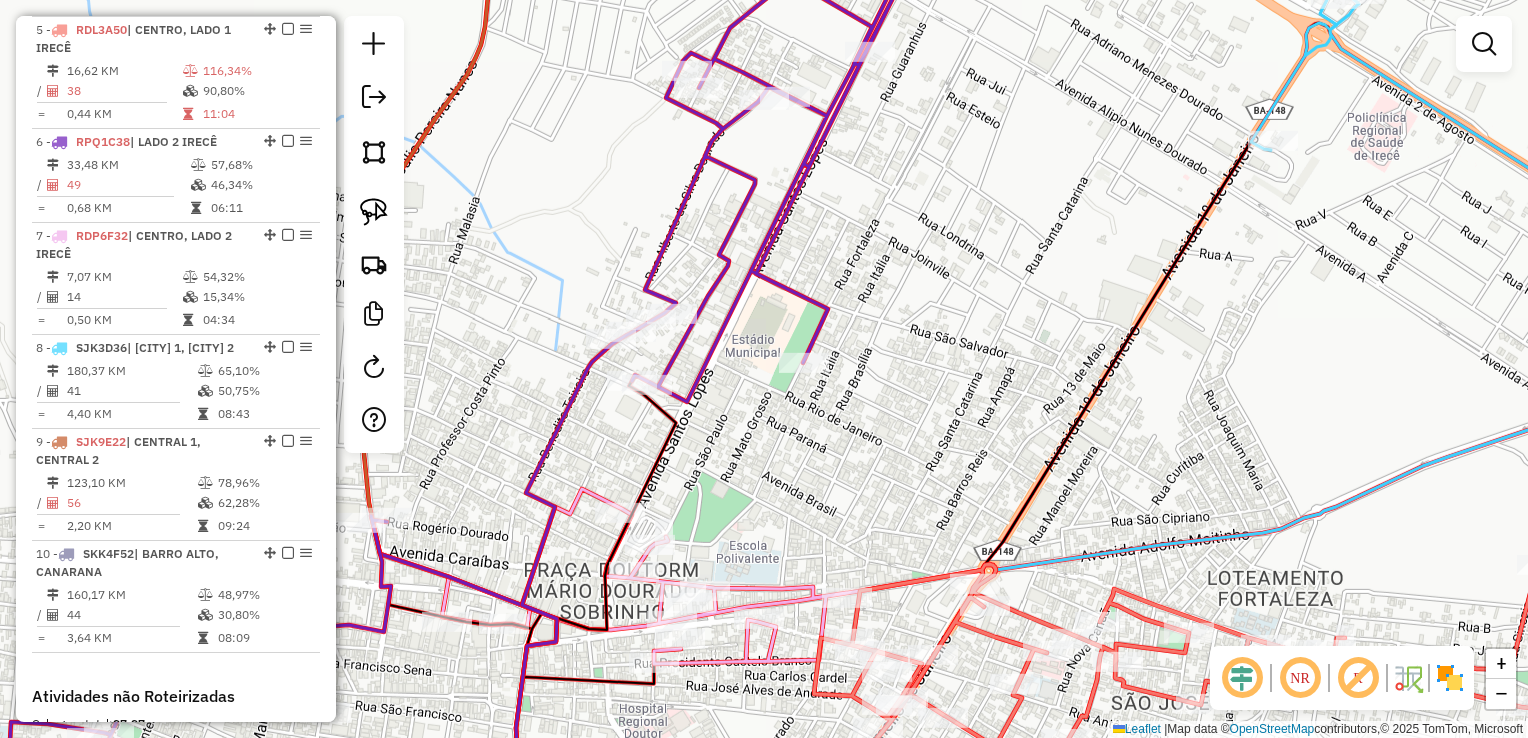 click on "Janela de atendimento Grade de atendimento Capacidade Transportadoras Veículos Cliente Pedidos  Rotas Selecione os dias de semana para filtrar as janelas de atendimento  Seg   Ter   Qua   Qui   Sex   Sáb   Dom  Informe o período da janela de atendimento: De: Até:  Filtrar exatamente a janela do cliente  Considerar janela de atendimento padrão  Selecione os dias de semana para filtrar as grades de atendimento  Seg   Ter   Qua   Qui   Sex   Sáb   Dom   Considerar clientes sem dia de atendimento cadastrado  Clientes fora do dia de atendimento selecionado Filtrar as atividades entre os valores definidos abaixo:  Peso mínimo:   Peso máximo:   Cubagem mínima:   Cubagem máxima:   De:   Até:  Filtrar as atividades entre o tempo de atendimento definido abaixo:  De:   Até:   Considerar capacidade total dos clientes não roteirizados Transportadora: Selecione um ou mais itens Tipo de veículo: Selecione um ou mais itens Veículo: Selecione um ou mais itens Motorista: Selecione um ou mais itens Nome: Rótulo:" 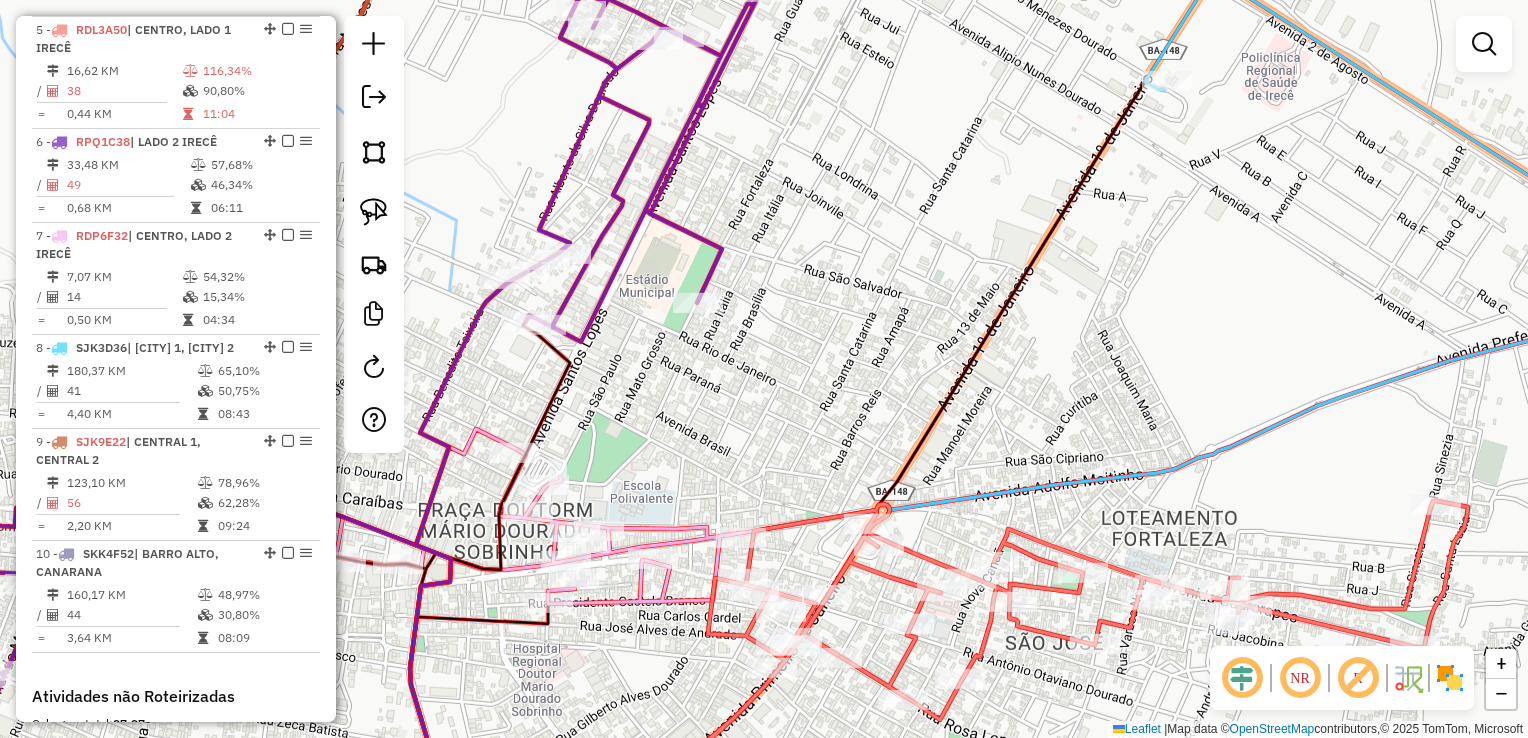 drag, startPoint x: 873, startPoint y: 442, endPoint x: 778, endPoint y: 383, distance: 111.83023 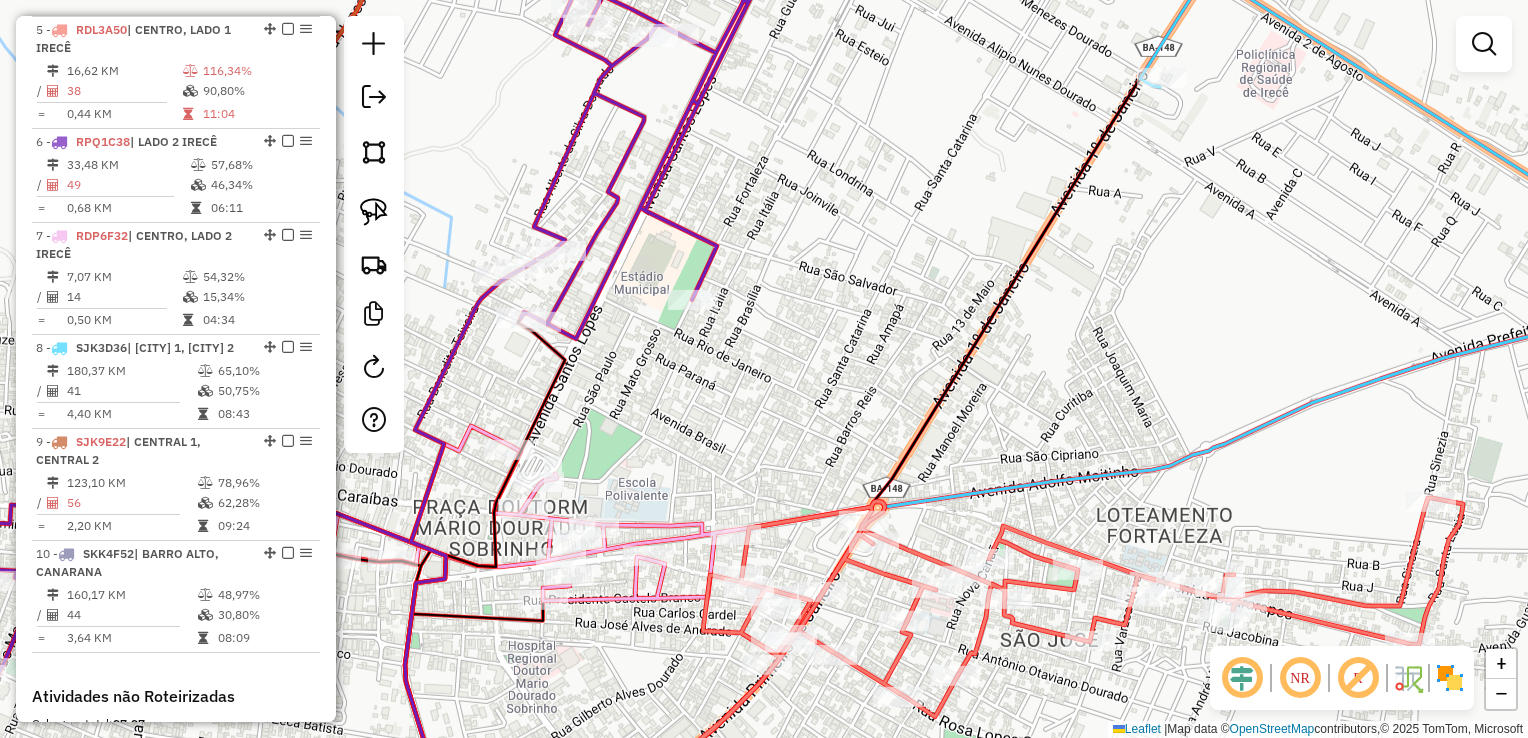 drag, startPoint x: 781, startPoint y: 399, endPoint x: 732, endPoint y: 370, distance: 56.938564 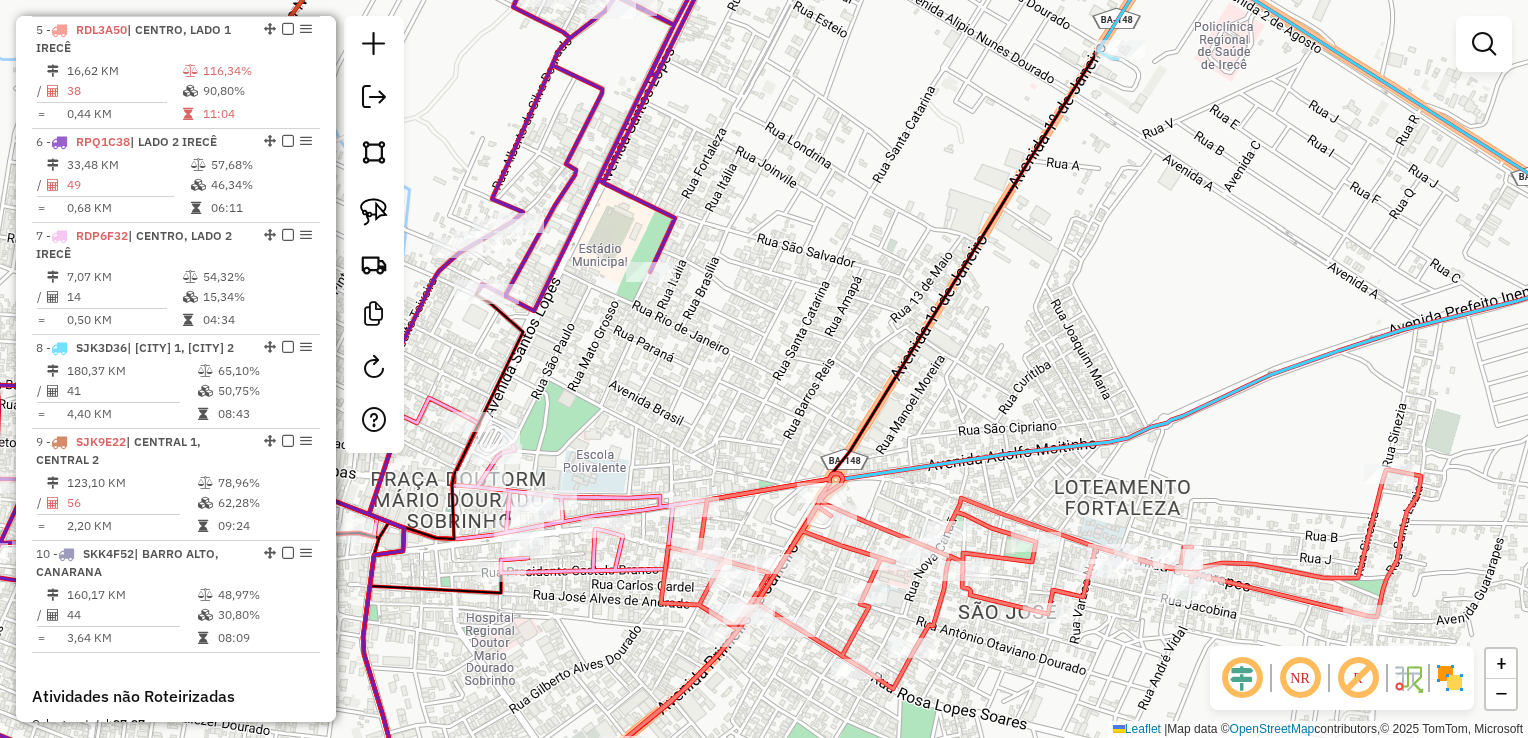 click on "Janela de atendimento Grade de atendimento Capacidade Transportadoras Veículos Cliente Pedidos  Rotas Selecione os dias de semana para filtrar as janelas de atendimento  Seg   Ter   Qua   Qui   Sex   Sáb   Dom  Informe o período da janela de atendimento: De: Até:  Filtrar exatamente a janela do cliente  Considerar janela de atendimento padrão  Selecione os dias de semana para filtrar as grades de atendimento  Seg   Ter   Qua   Qui   Sex   Sáb   Dom   Considerar clientes sem dia de atendimento cadastrado  Clientes fora do dia de atendimento selecionado Filtrar as atividades entre os valores definidos abaixo:  Peso mínimo:   Peso máximo:   Cubagem mínima:   Cubagem máxima:   De:   Até:  Filtrar as atividades entre o tempo de atendimento definido abaixo:  De:   Até:   Considerar capacidade total dos clientes não roteirizados Transportadora: Selecione um ou mais itens Tipo de veículo: Selecione um ou mais itens Veículo: Selecione um ou mais itens Motorista: Selecione um ou mais itens Nome: Rótulo:" 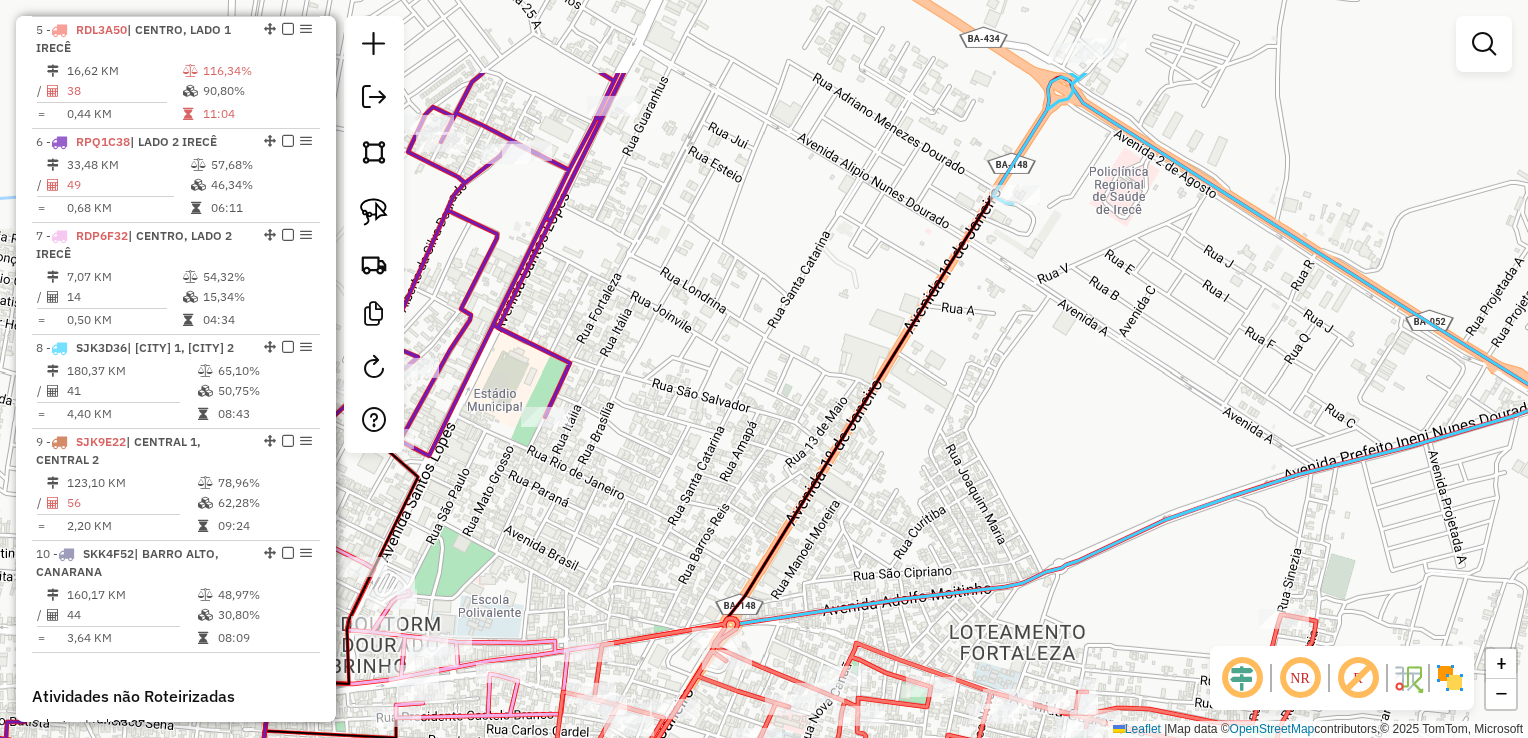 drag, startPoint x: 1060, startPoint y: 297, endPoint x: 960, endPoint y: 445, distance: 178.61691 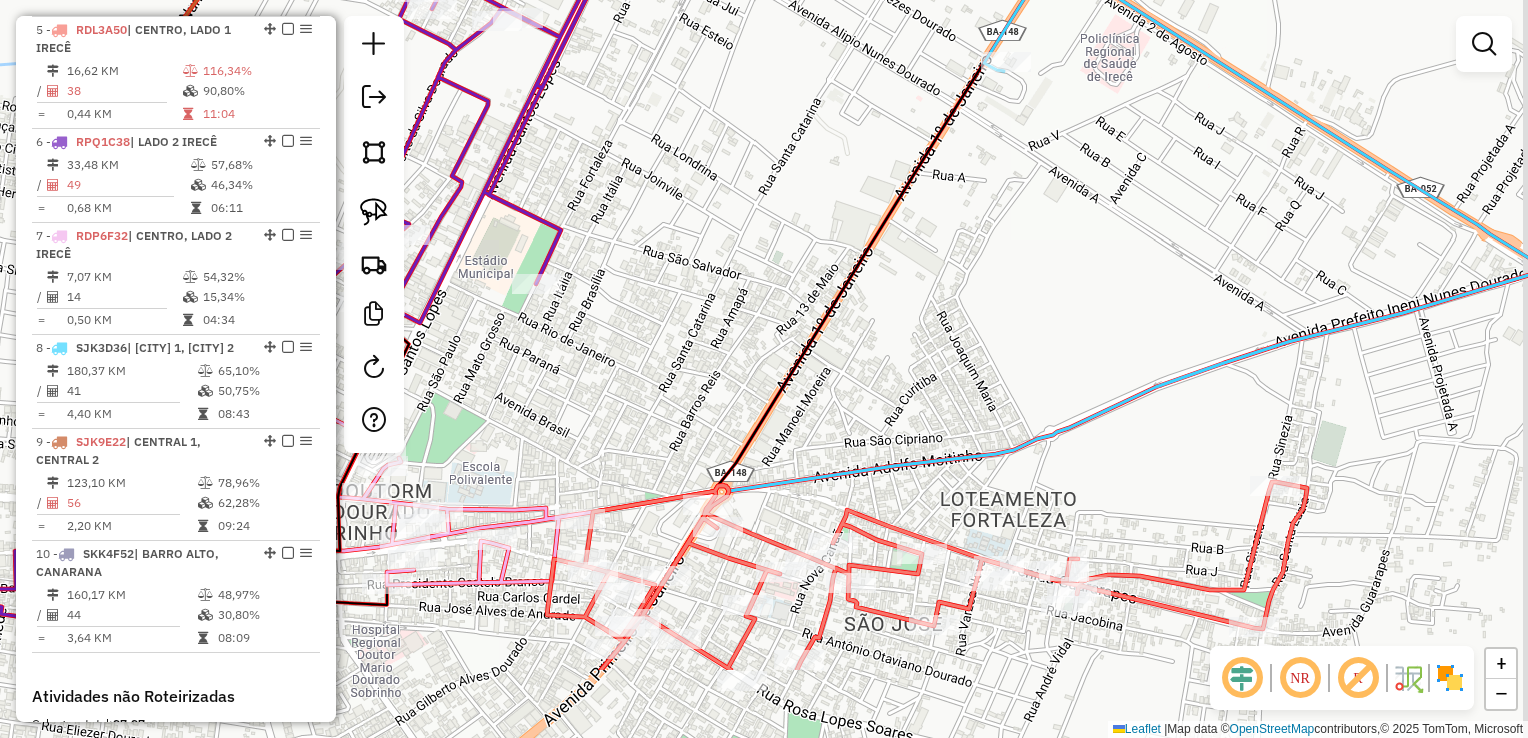 drag, startPoint x: 987, startPoint y: 378, endPoint x: 955, endPoint y: 130, distance: 250.056 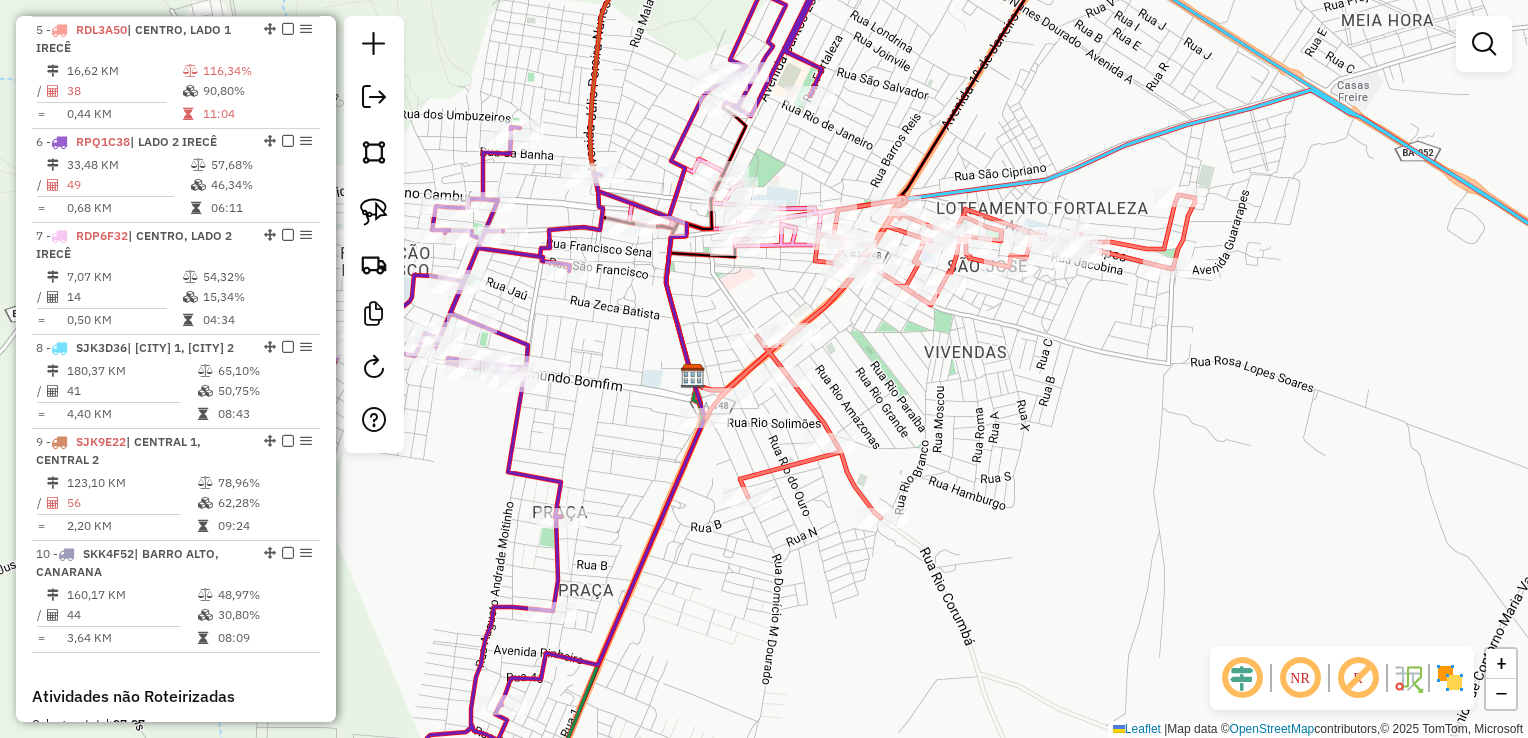 drag, startPoint x: 947, startPoint y: 381, endPoint x: 1051, endPoint y: 302, distance: 130.60245 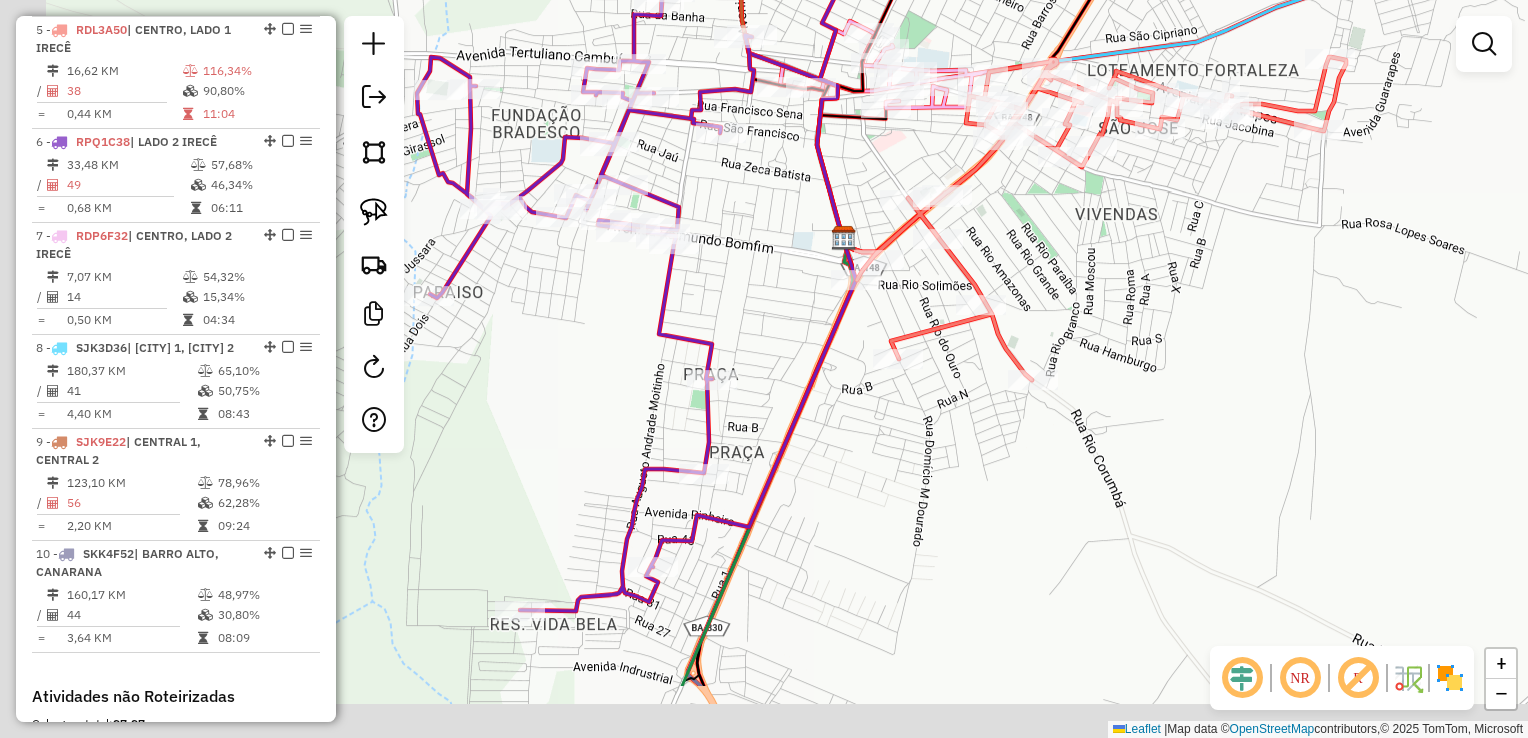 drag, startPoint x: 1088, startPoint y: 358, endPoint x: 1220, endPoint y: 254, distance: 168.0476 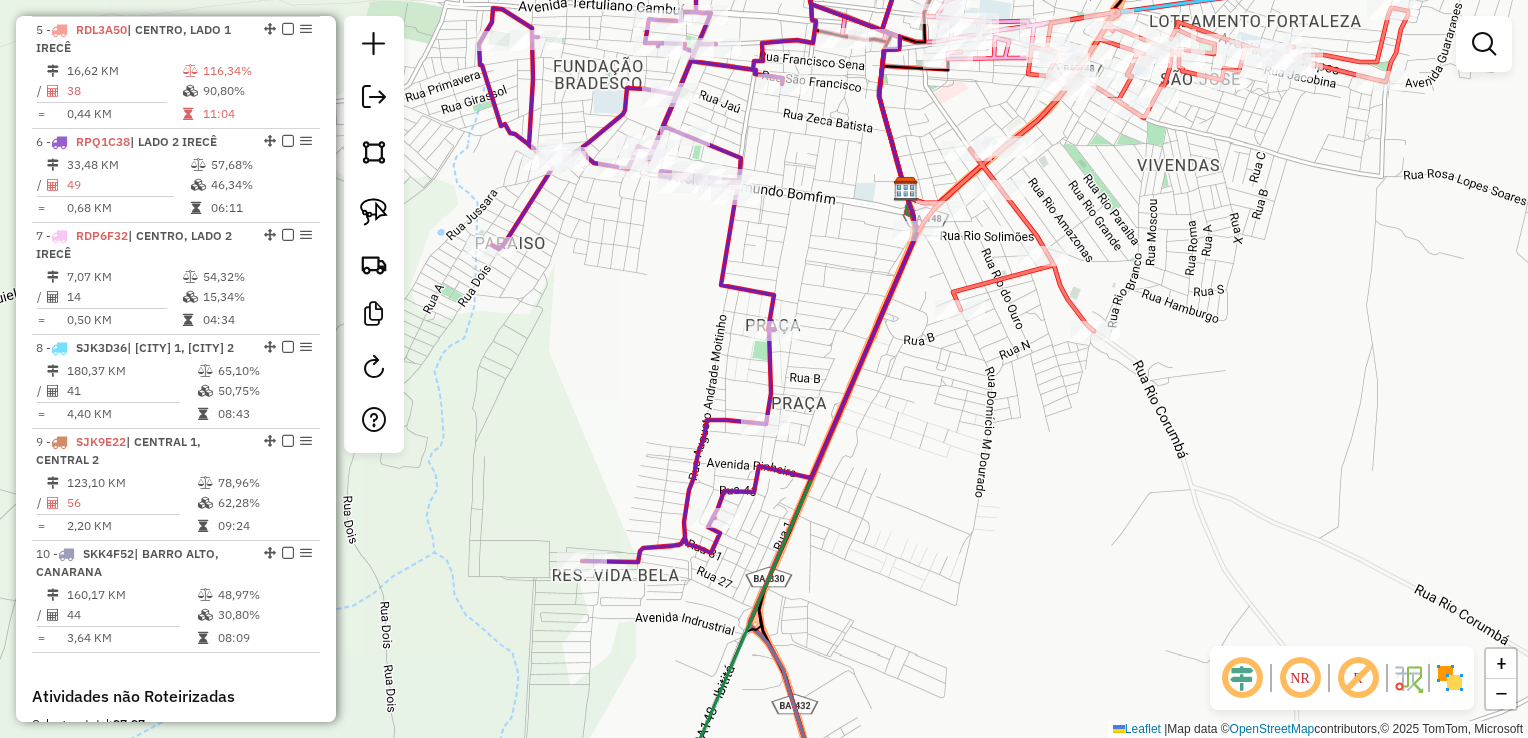 drag, startPoint x: 1000, startPoint y: 576, endPoint x: 752, endPoint y: 303, distance: 368.8265 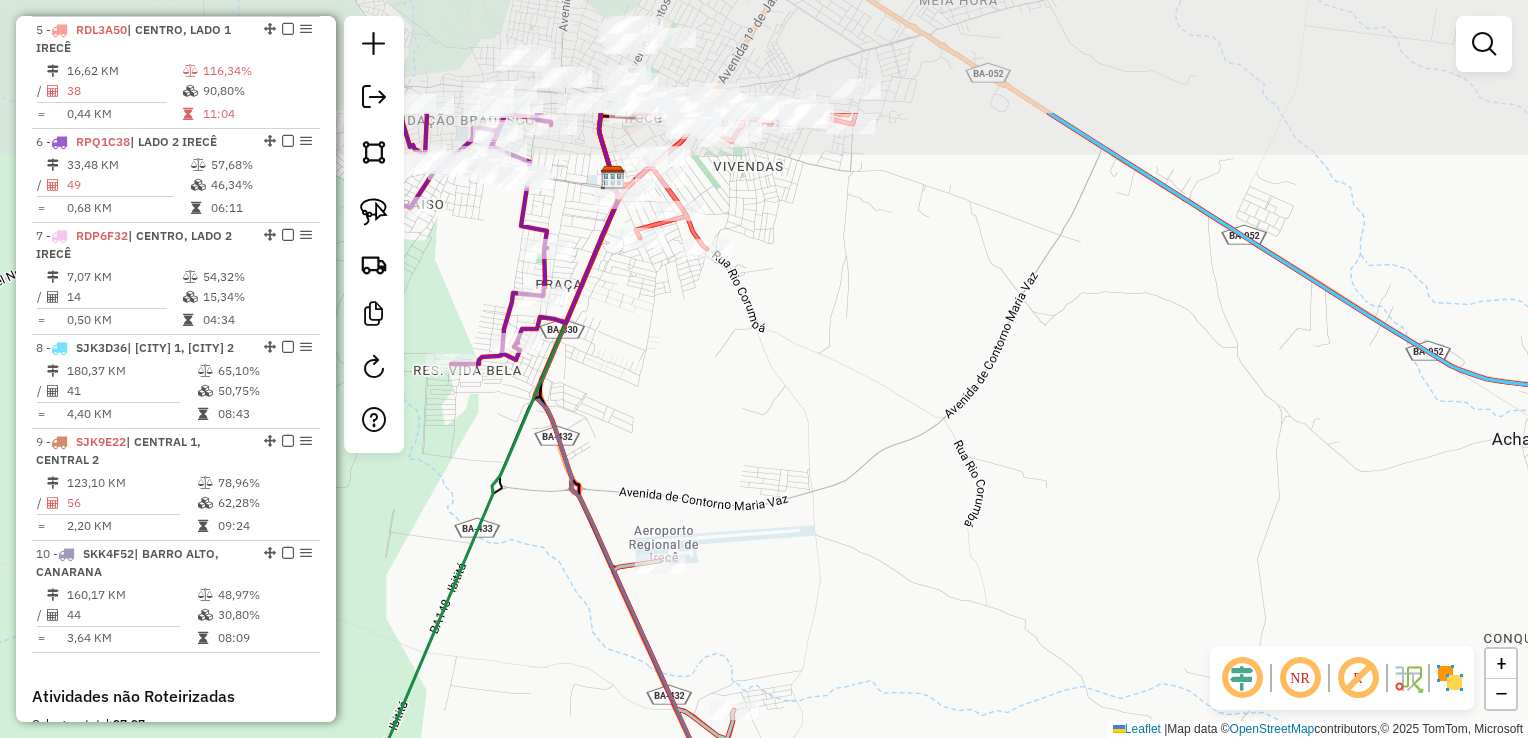 drag, startPoint x: 713, startPoint y: 328, endPoint x: 821, endPoint y: 570, distance: 265.00565 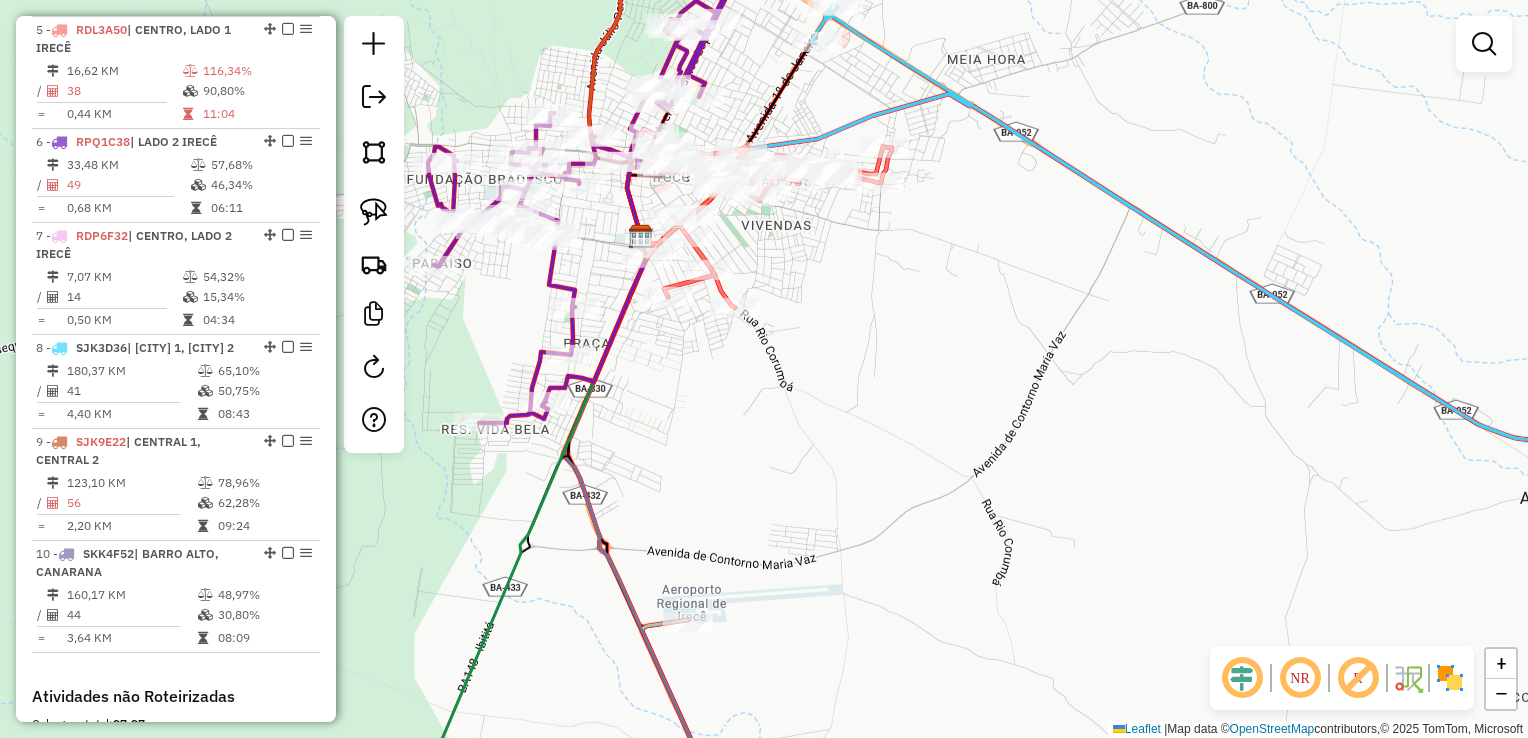drag, startPoint x: 822, startPoint y: 417, endPoint x: 905, endPoint y: 606, distance: 206.4219 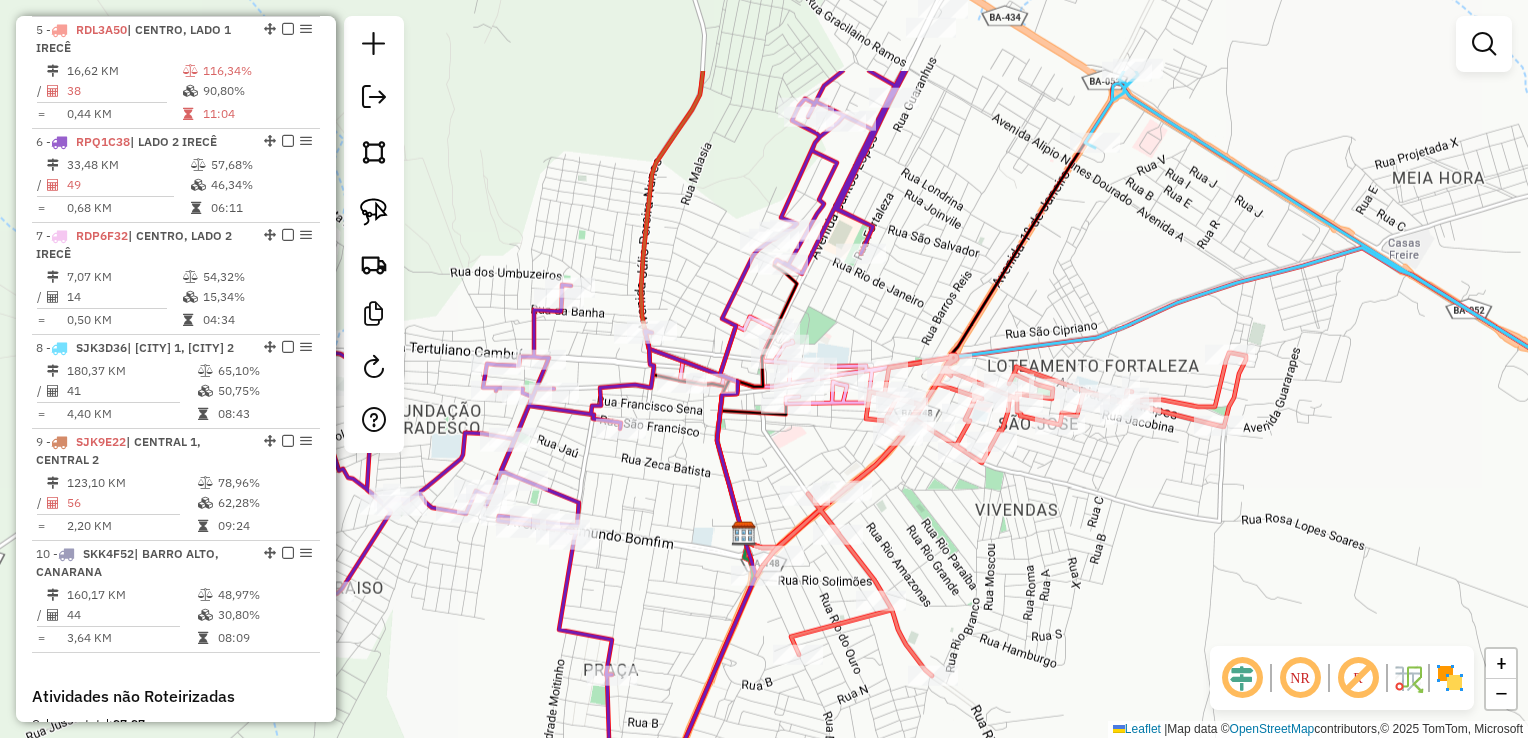 drag, startPoint x: 933, startPoint y: 500, endPoint x: 970, endPoint y: 574, distance: 82.73451 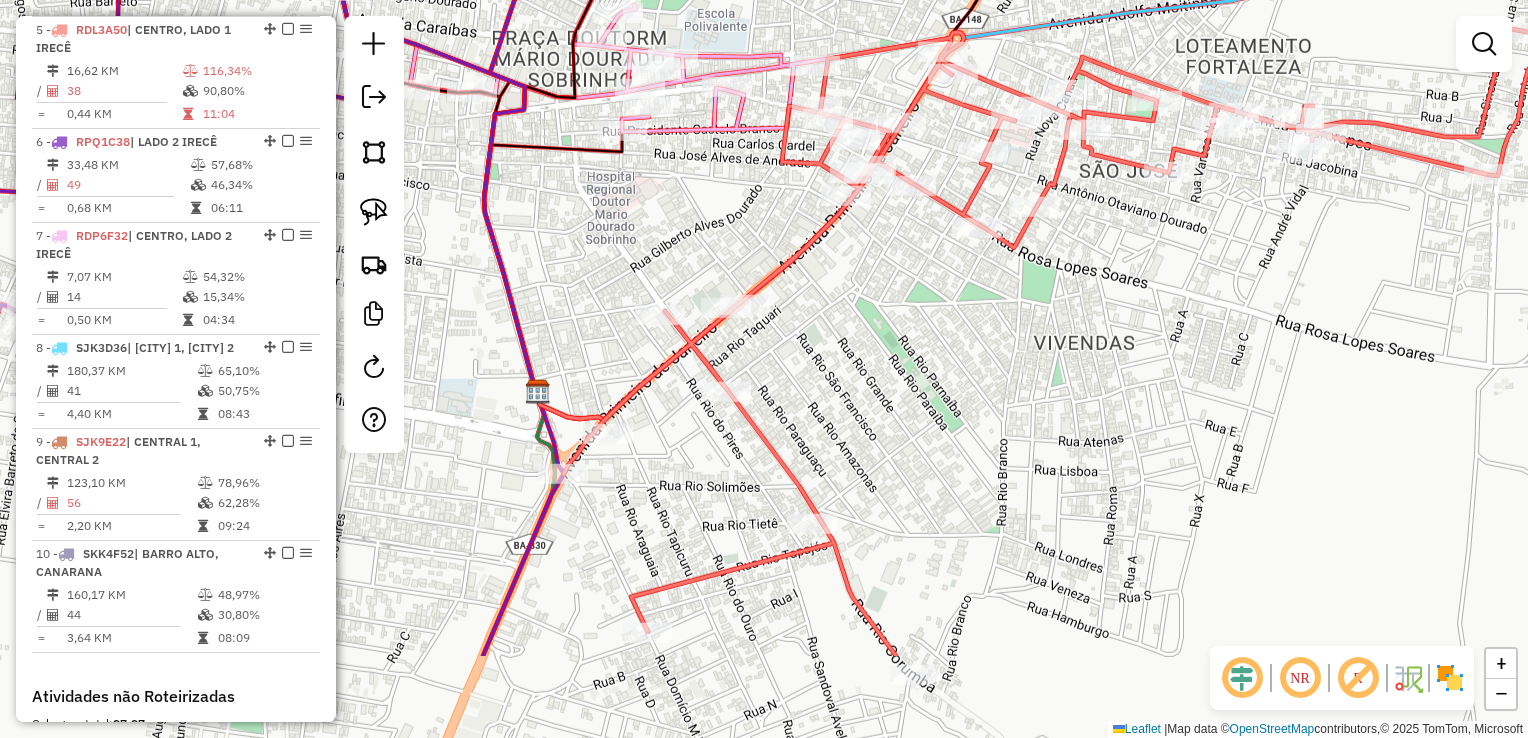 drag, startPoint x: 937, startPoint y: 504, endPoint x: 933, endPoint y: 422, distance: 82.0975 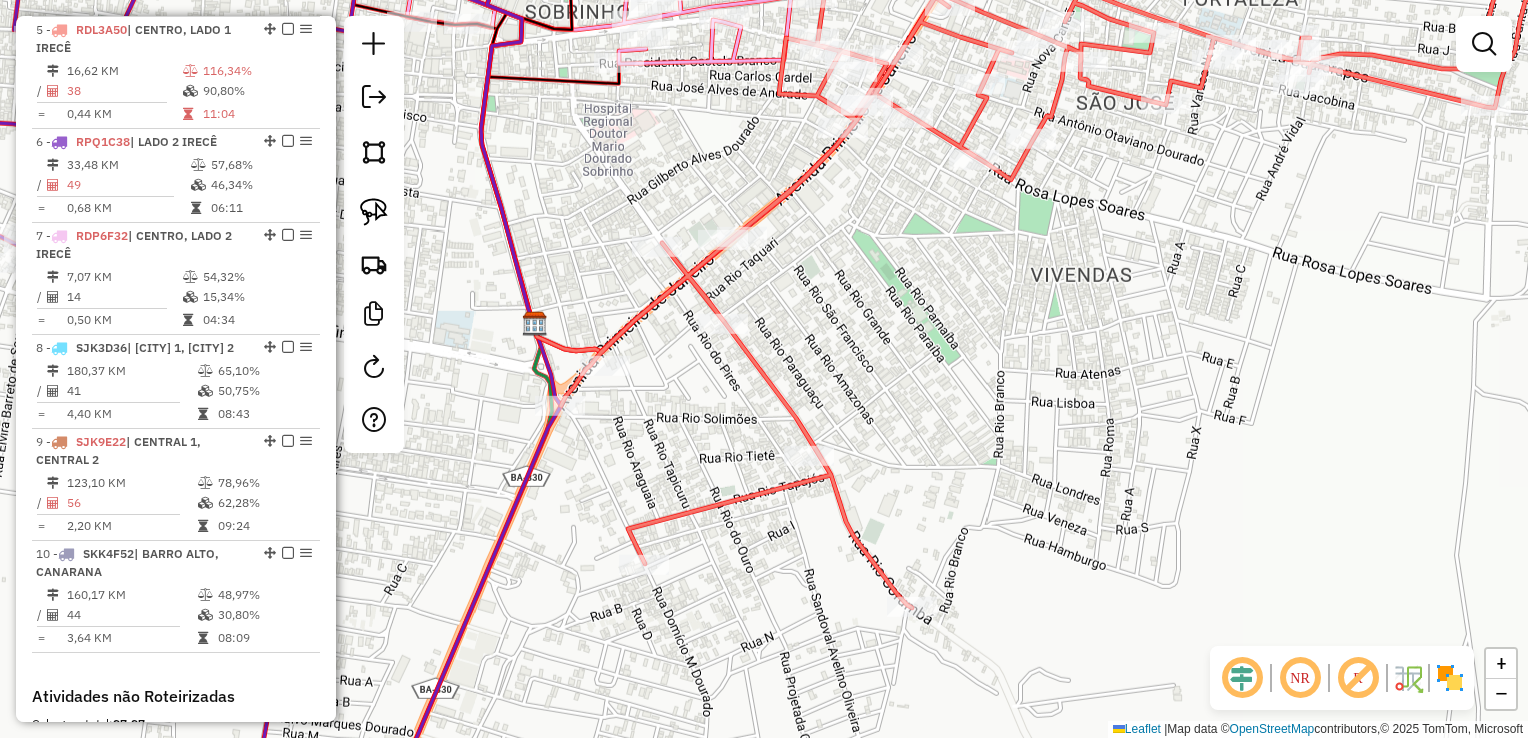 drag, startPoint x: 927, startPoint y: 441, endPoint x: 924, endPoint y: 369, distance: 72.06247 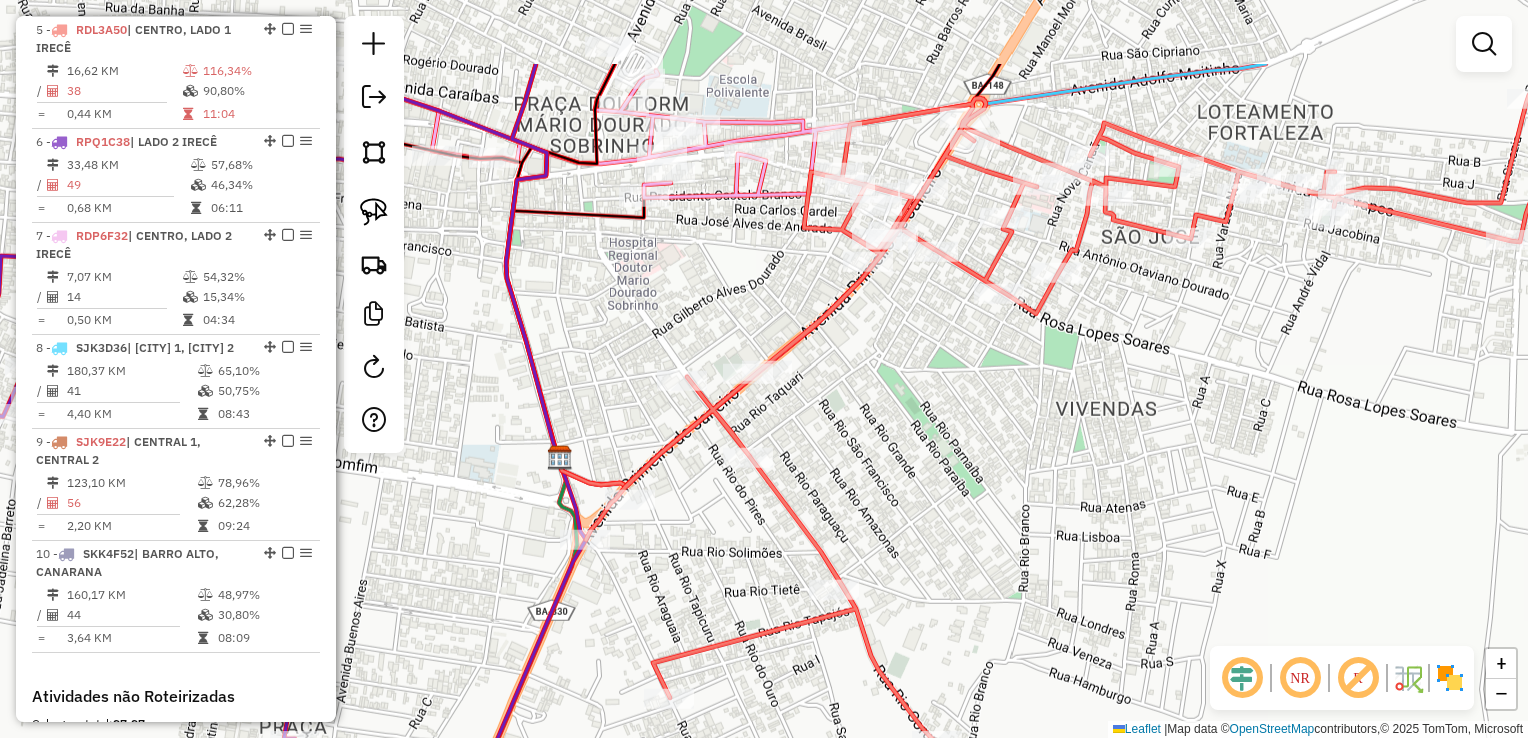 drag, startPoint x: 897, startPoint y: 312, endPoint x: 915, endPoint y: 508, distance: 196.8248 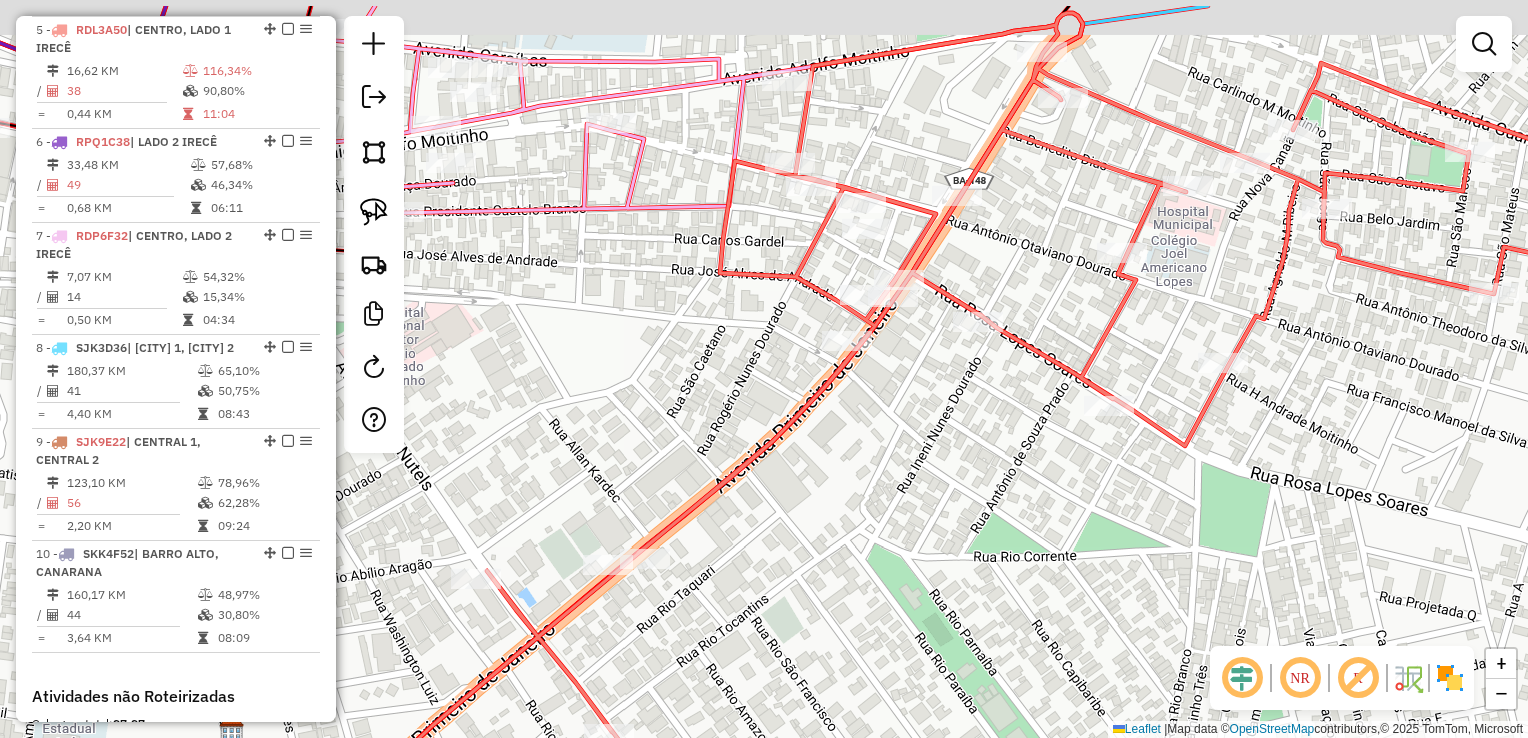 drag, startPoint x: 948, startPoint y: 348, endPoint x: 968, endPoint y: 498, distance: 151.32745 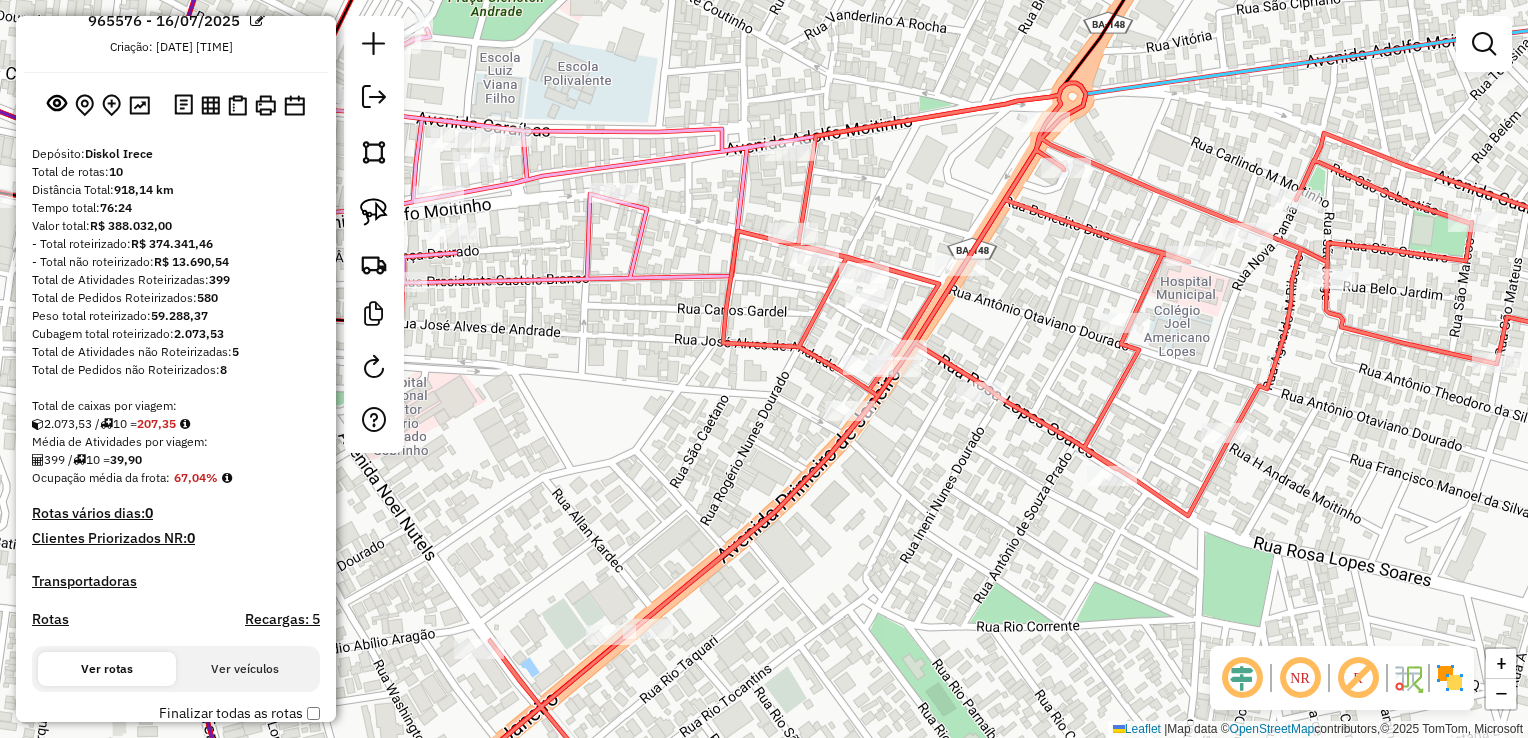 scroll, scrollTop: 0, scrollLeft: 0, axis: both 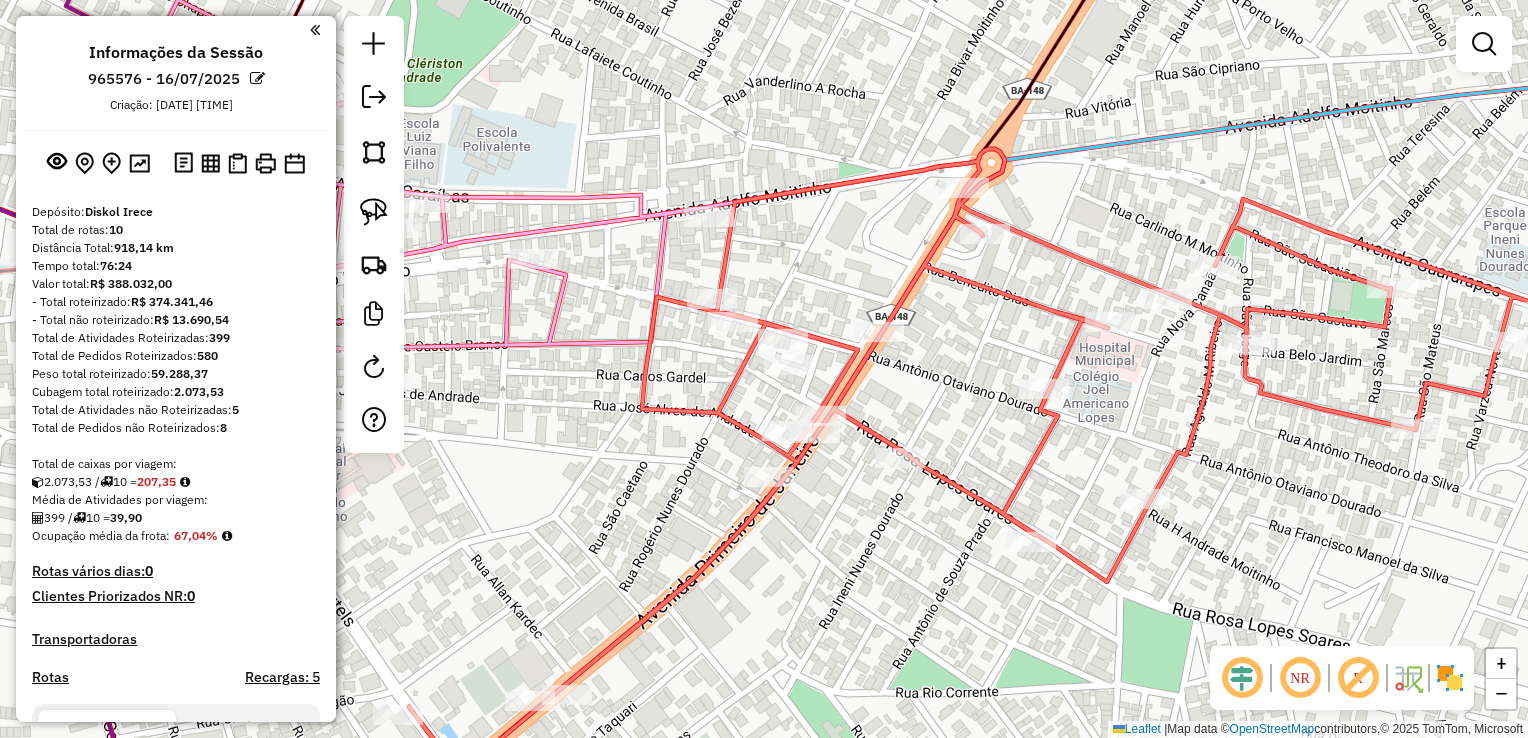 drag, startPoint x: 624, startPoint y: 478, endPoint x: 532, endPoint y: 526, distance: 103.768974 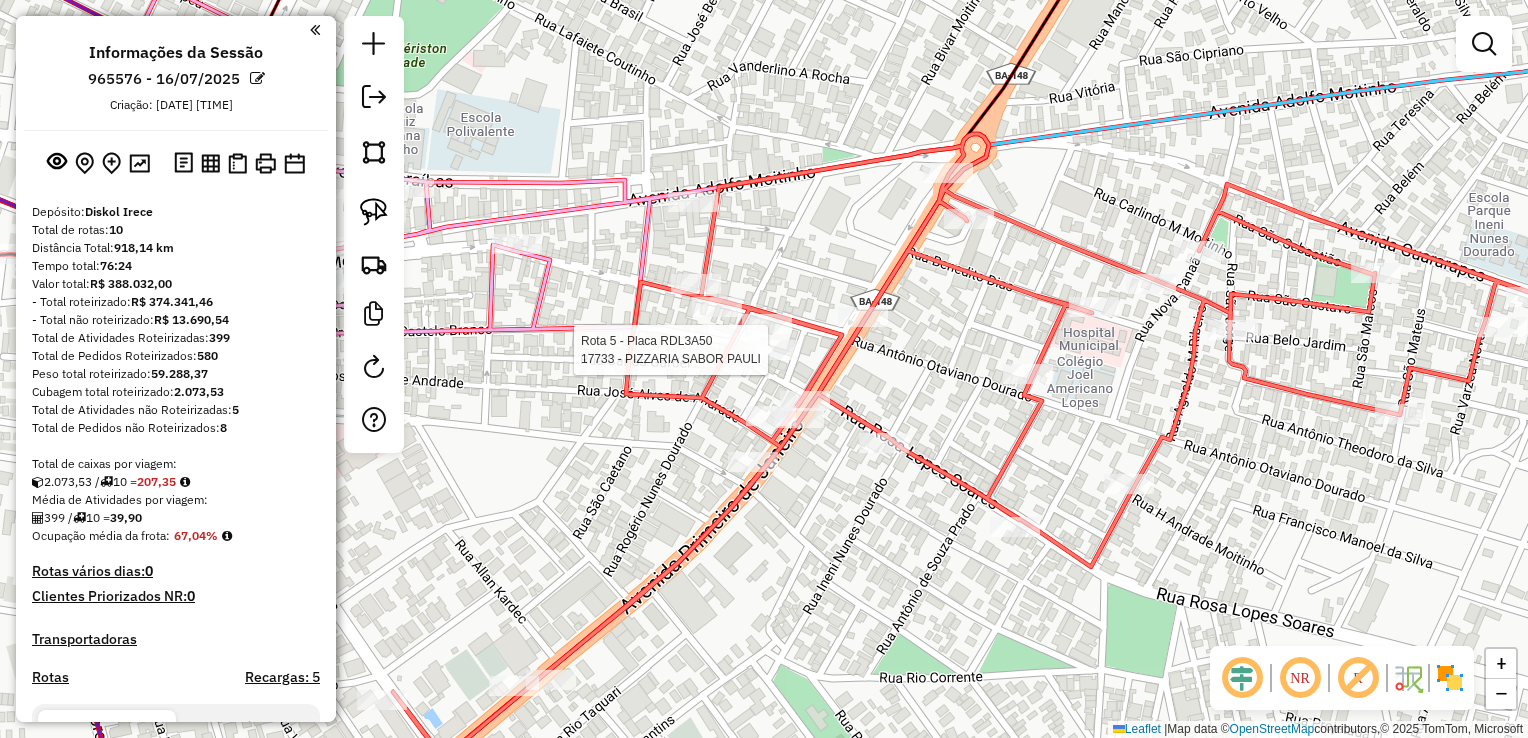 select on "*********" 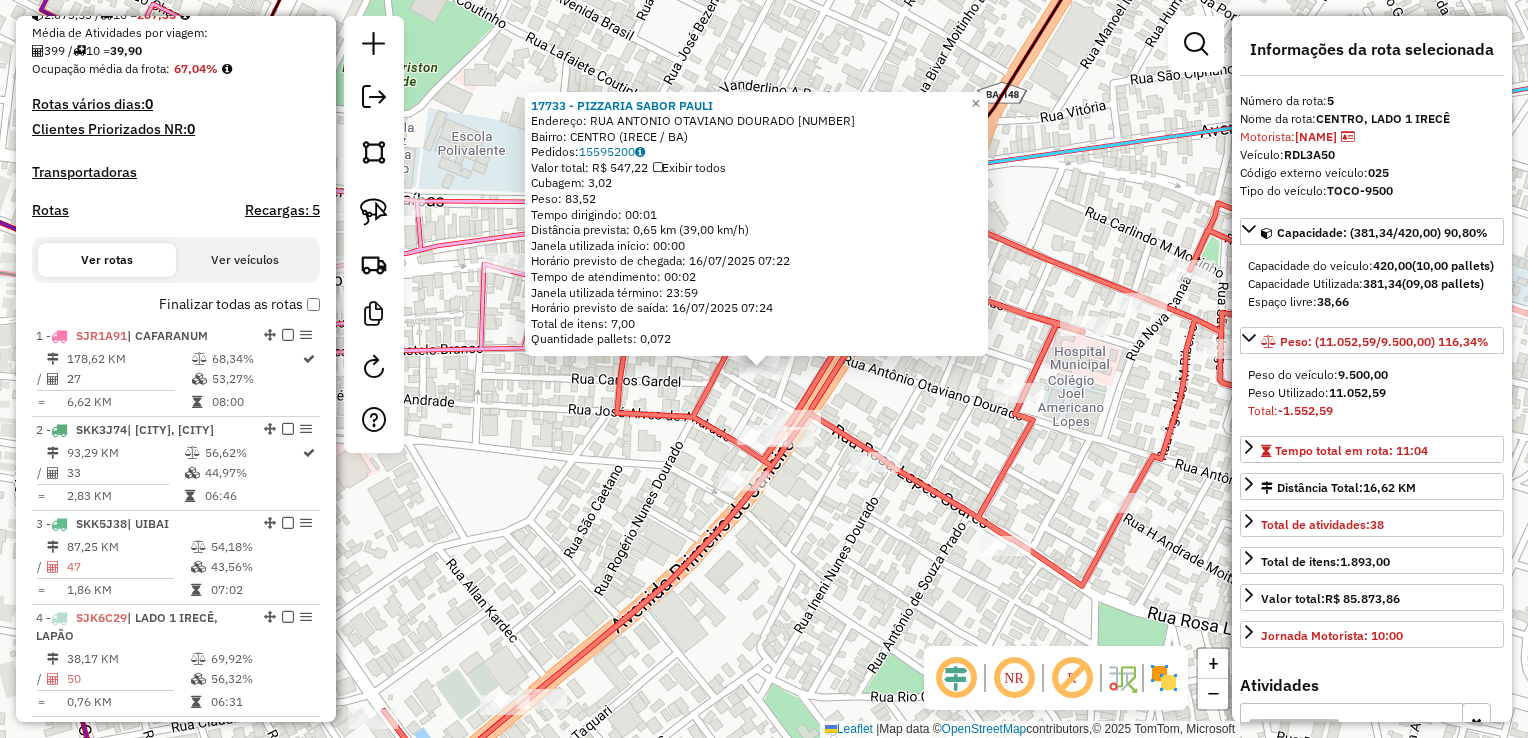 scroll, scrollTop: 1167, scrollLeft: 0, axis: vertical 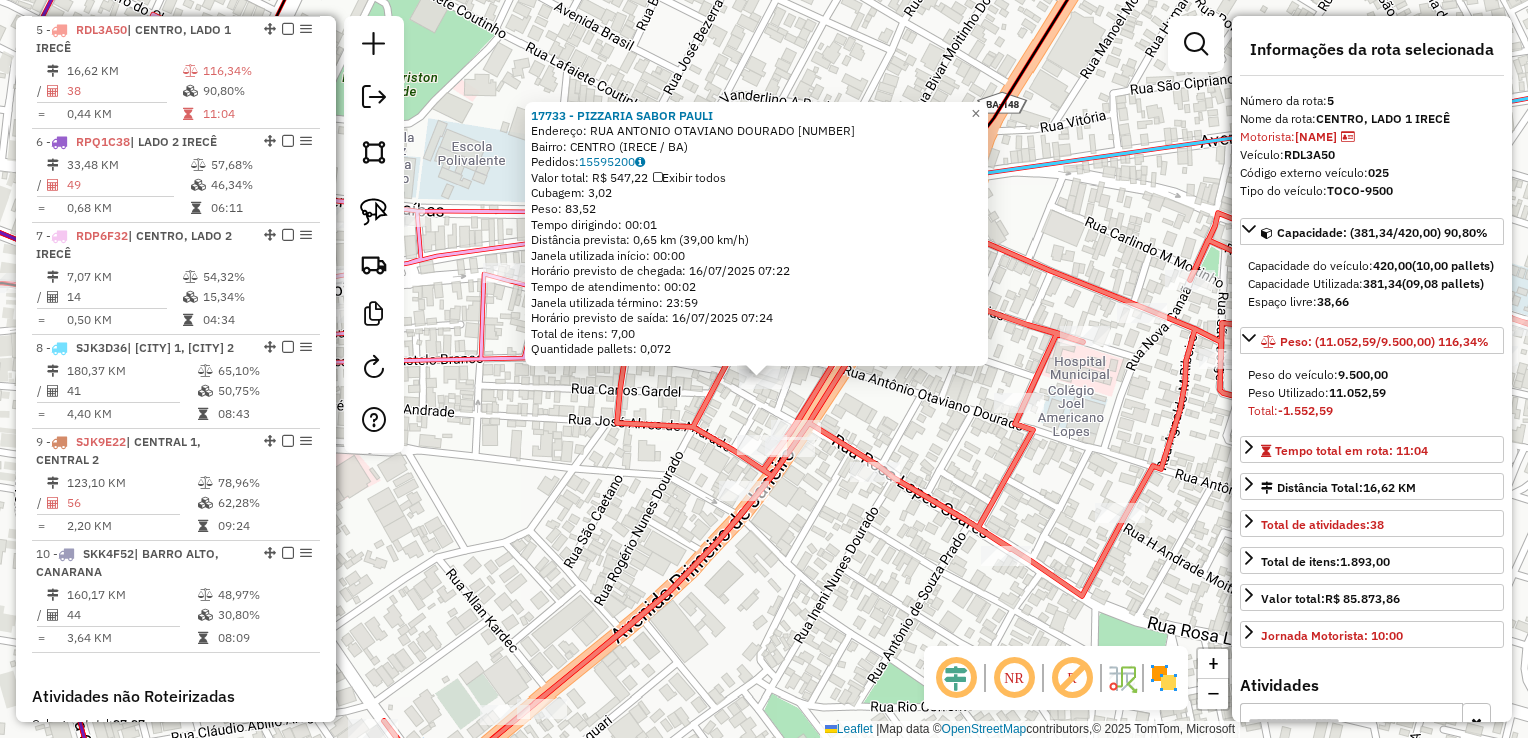 drag, startPoint x: 889, startPoint y: 445, endPoint x: 876, endPoint y: 521, distance: 77.10383 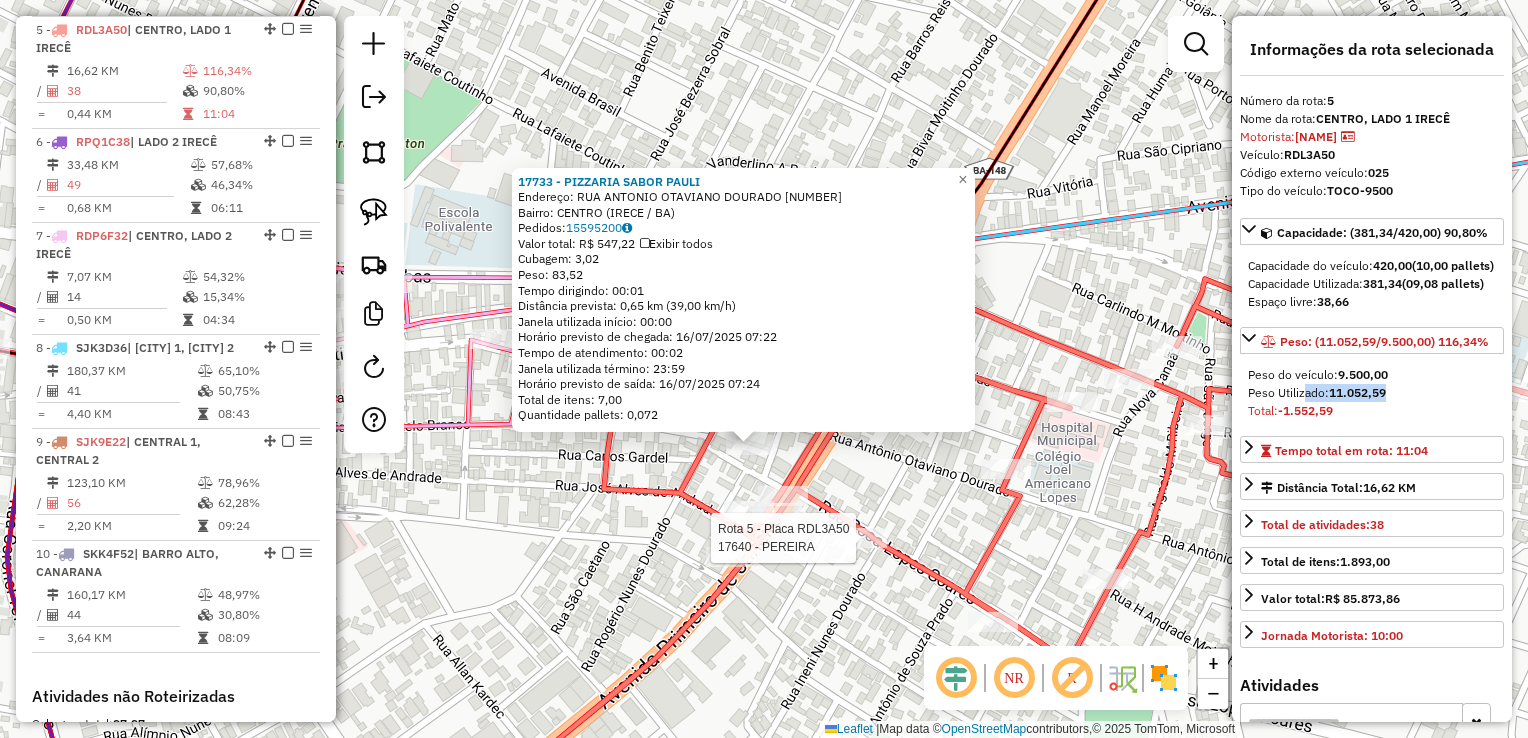 drag, startPoint x: 1400, startPoint y: 423, endPoint x: 1299, endPoint y: 422, distance: 101.00495 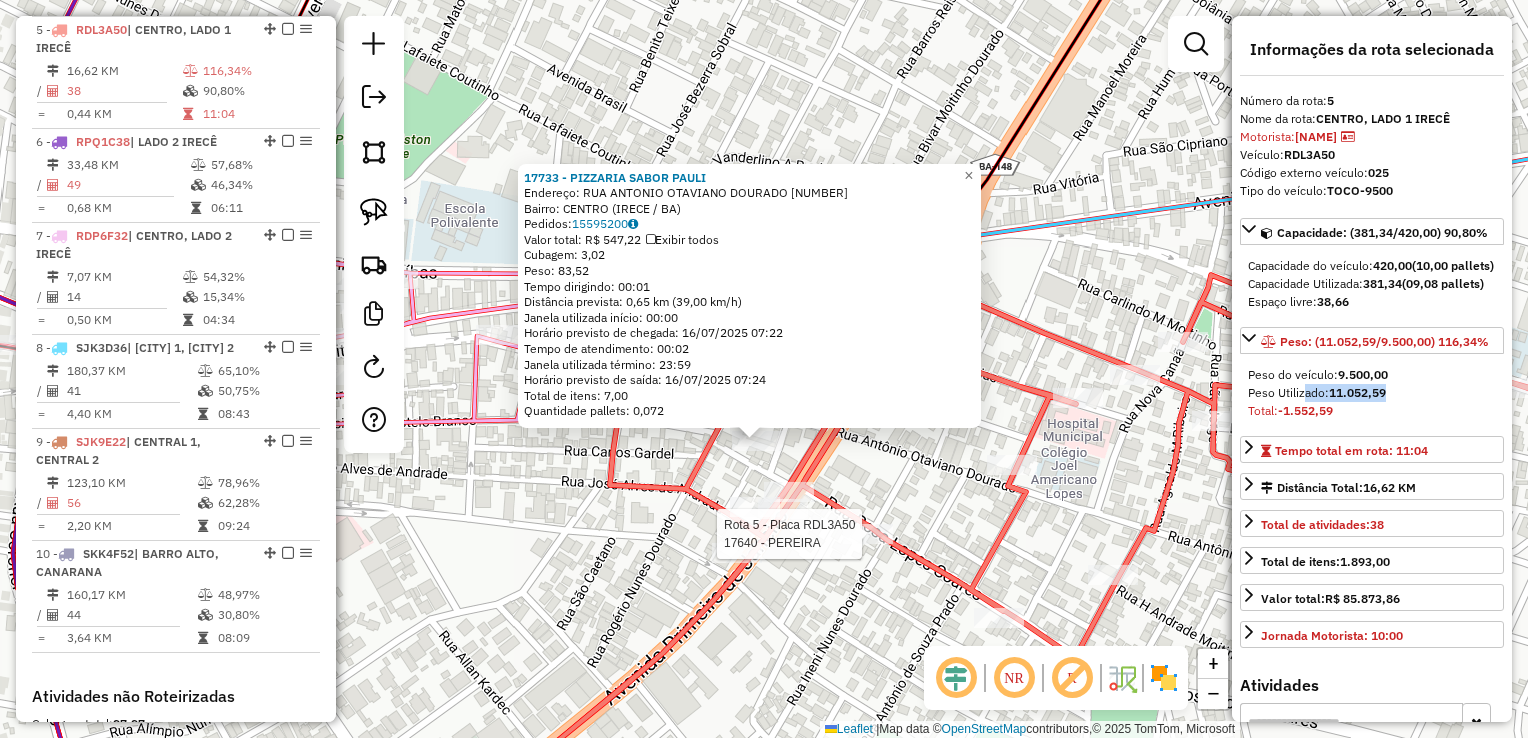 drag, startPoint x: 948, startPoint y: 514, endPoint x: 927, endPoint y: 464, distance: 54.230988 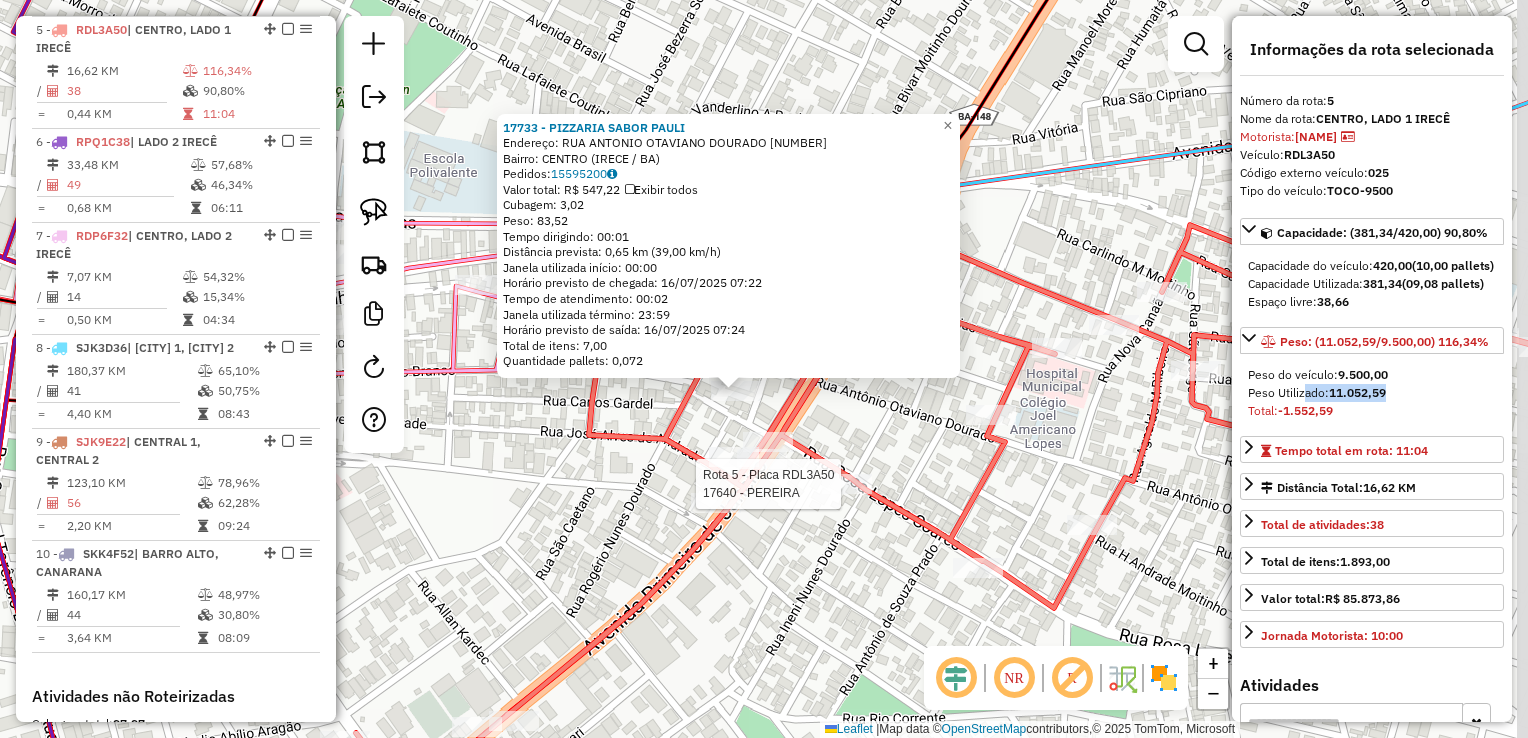 click on "Rota [NUMBER] - Placa [PLATE] [NUMBER] - [LAST_NAME] [NUMBER] - [BUSINESS_NAME] Endereço: RUA [FULL_NAME] [NUMBER] Bairro: [NAME] ([CITY] / [STATE]) Pedidos: [NUMBER] Valor total: R$ [NUMBER] Exibir todos Cubagem: [NUMBER] Peso: [NUMBER] Tempo dirigindo: [TIME] Distância prevista: [NUMBER] km ([NUMBER] km/h) Janela utilizada início: [TIME] Horário previsto de chegada: [DATE] [TIME] Tempo de atendimento: [TIME] Janela utilizada término: [TIME] Horário previsto de saída: [DATE] [TIME] Total de itens: [NUMBER] Quantidade pallets: [NUMBER] × Janela de atendimento Grade de atendimento Capacidade Transportadoras Veículos Cliente Pedidos Rotas Selecione os dias de semana para filtrar as janelas de atendimento Seg Ter Qua Qui Sex Sáb Dom Informe o período da janela de atendimento: De: Até: Filtrar exatamente a janela do cliente Considerar janela de atendimento padrão Selecione os dias de semana para filtrar as grades de atendimento Seg Ter Qua Qui Sex Sáb Dom De: De:" 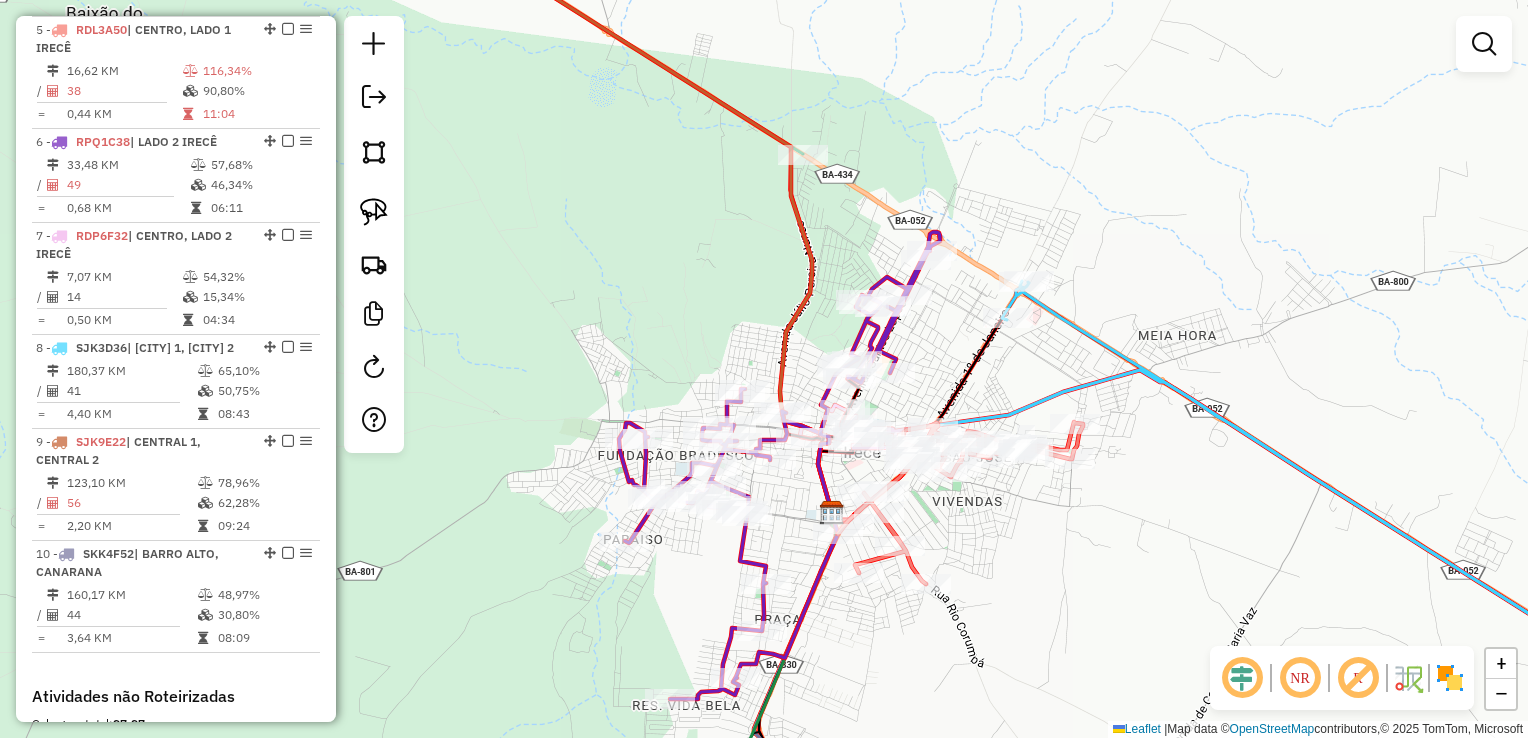 drag, startPoint x: 931, startPoint y: 350, endPoint x: 954, endPoint y: 289, distance: 65.192024 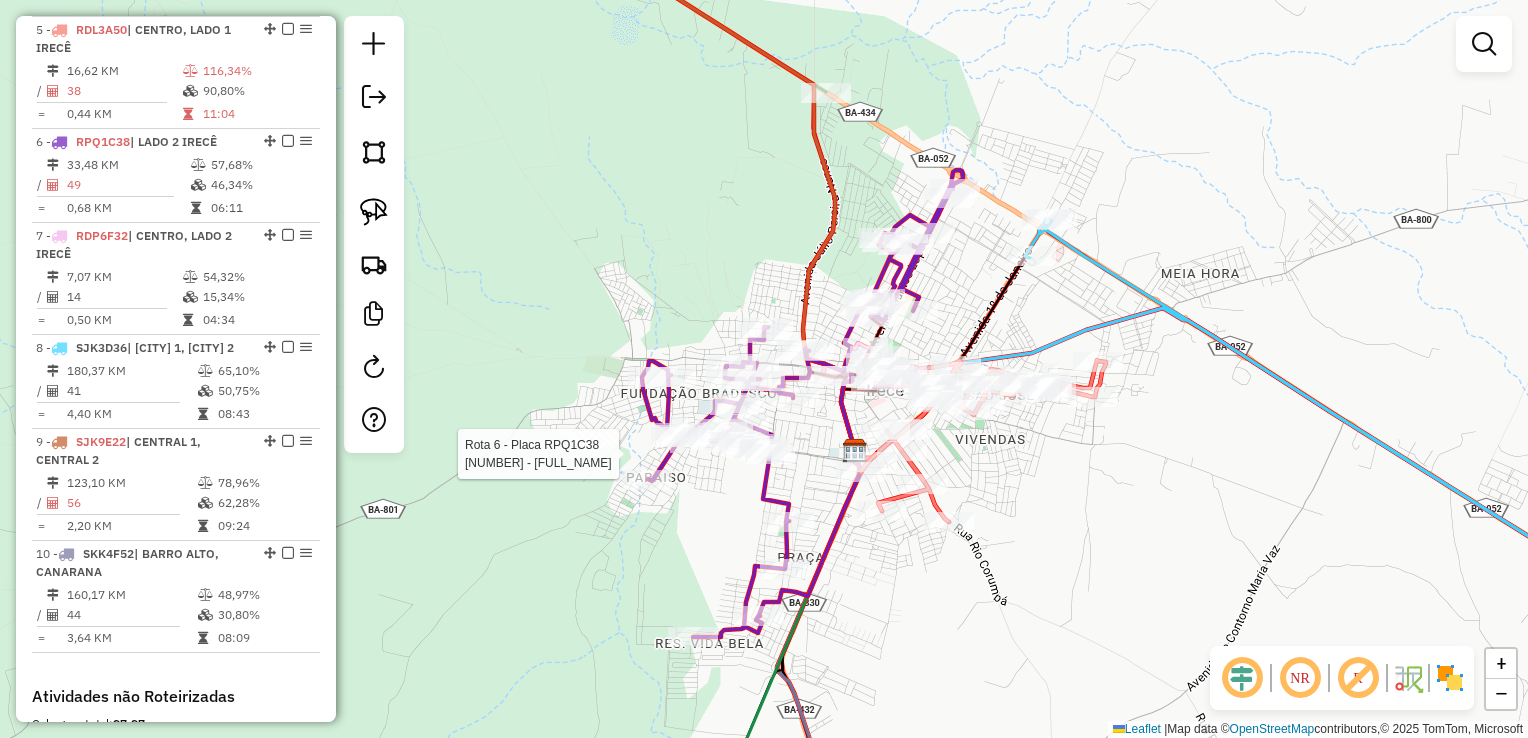 select on "*********" 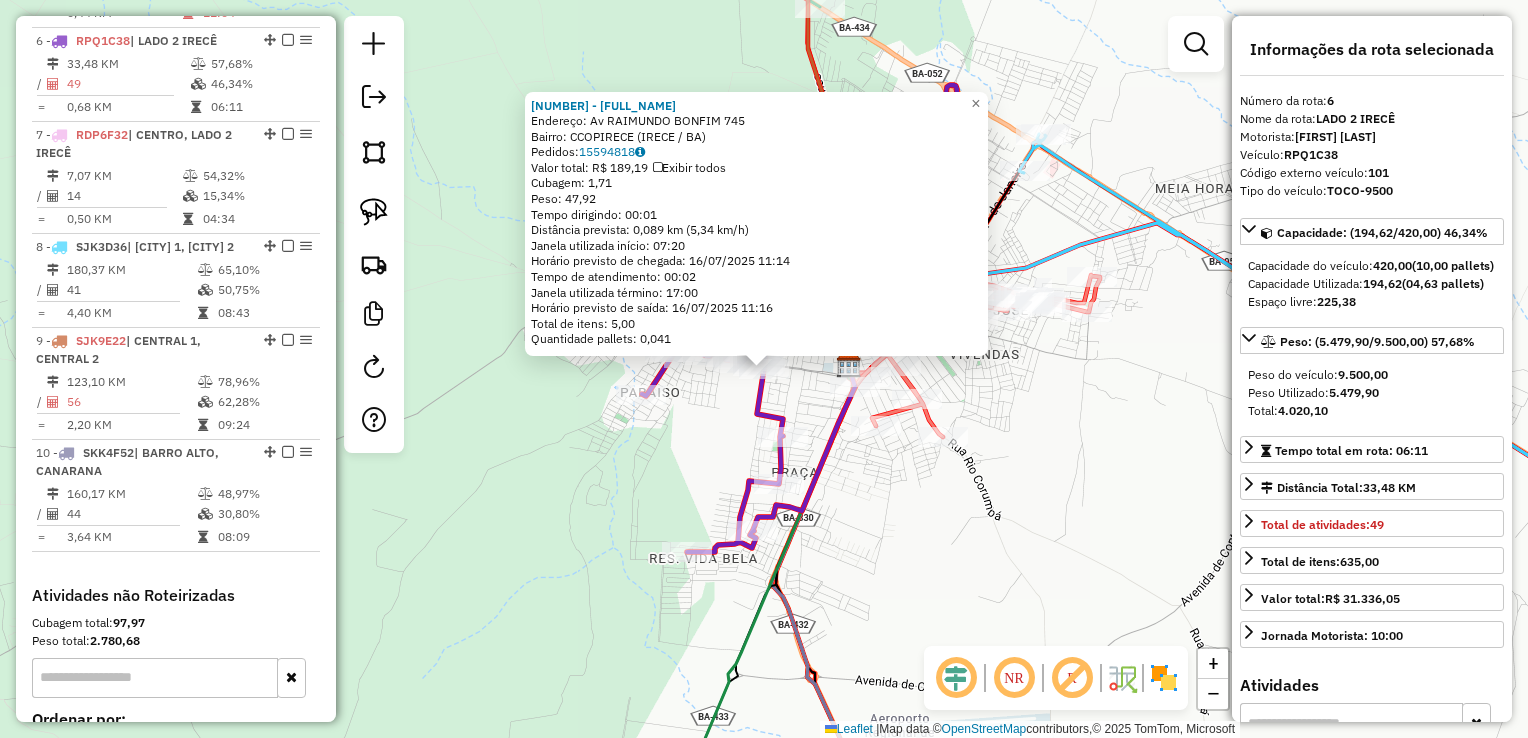 scroll, scrollTop: 1279, scrollLeft: 0, axis: vertical 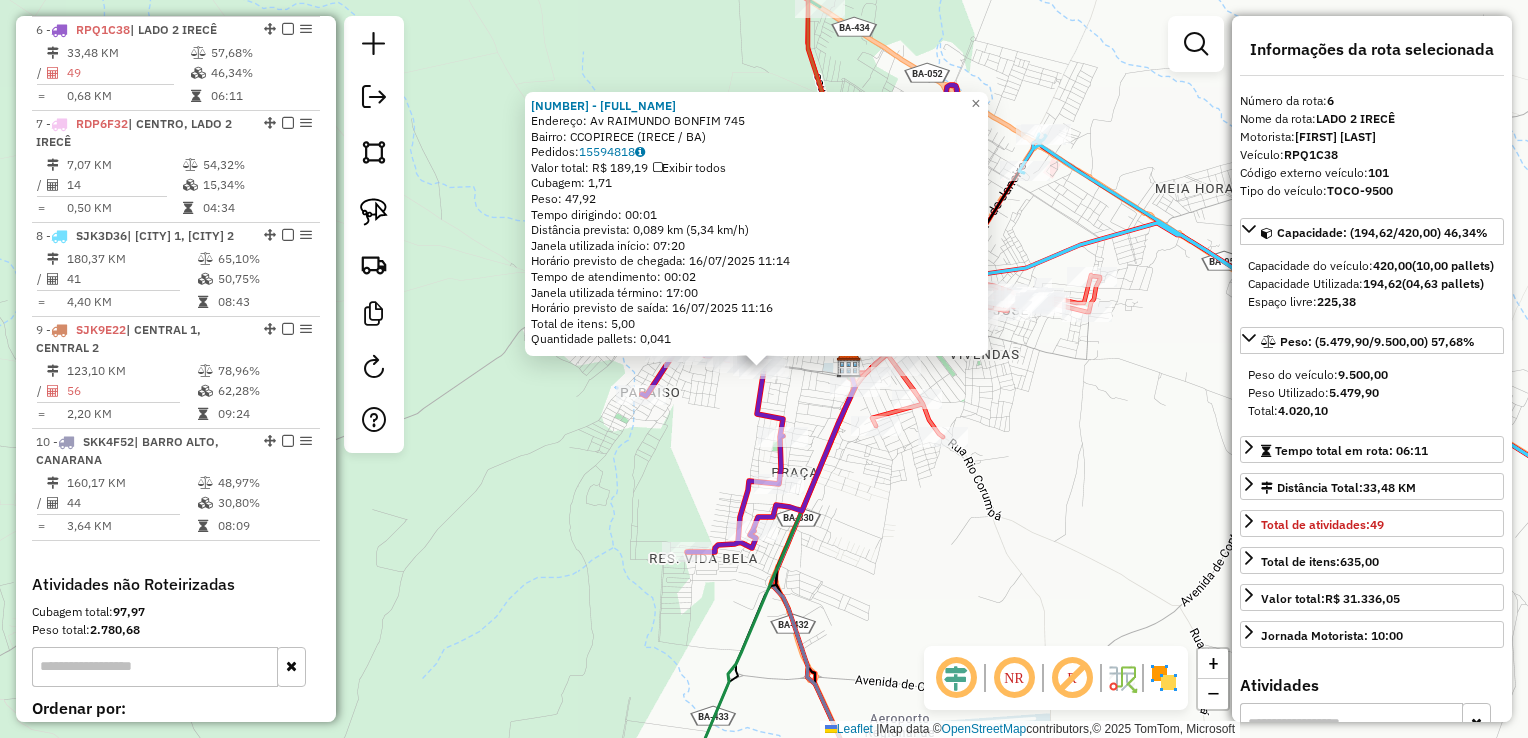 click on "[NUMBER] - [FULL_NAME] [LAST_NAME] [LAST_NAME]  Endereço: Av  [STREET_NAME] [LAST_NAME]                [NUMBER]   Bairro: [NEIGHBORHOOD] ([CITY] / BA)   Pedidos:  [NUMBER]   Valor total: R$ [PRICE]   Exibir todos   Cubagem: [NUMBER]  Peso: [NUMBER]  Tempo dirigindo: 00:01   Distância prevista: [NUMBER] km ([NUMBER] km/h)   Janela utilizada início: 07:20   Horário previsto de chegada: 16/07/2025 11:14   Tempo de atendimento: 00:02   Janela utilizada término: 17:00   Horário previsto de saída: 16/07/2025 11:16   Total de itens: 5,00   Quantidade pallets: 0,041  × Janela de atendimento Grade de atendimento Capacidade Transportadoras Veículos Cliente Pedidos  Rotas Selecione os dias de semana para filtrar as janelas de atendimento  Seg   Ter   Qua   Qui   Sex   Sáb   Dom  Informe o período da janela de atendimento: De: Até:  Filtrar exatamente a janela do cliente  Considerar janela de atendimento padrão  Selecione os dias de semana para filtrar as grades de atendimento  Seg   Ter   Qua   Qui   Sex   Sáb   Dom   Peso mínimo:   De:   Até:" 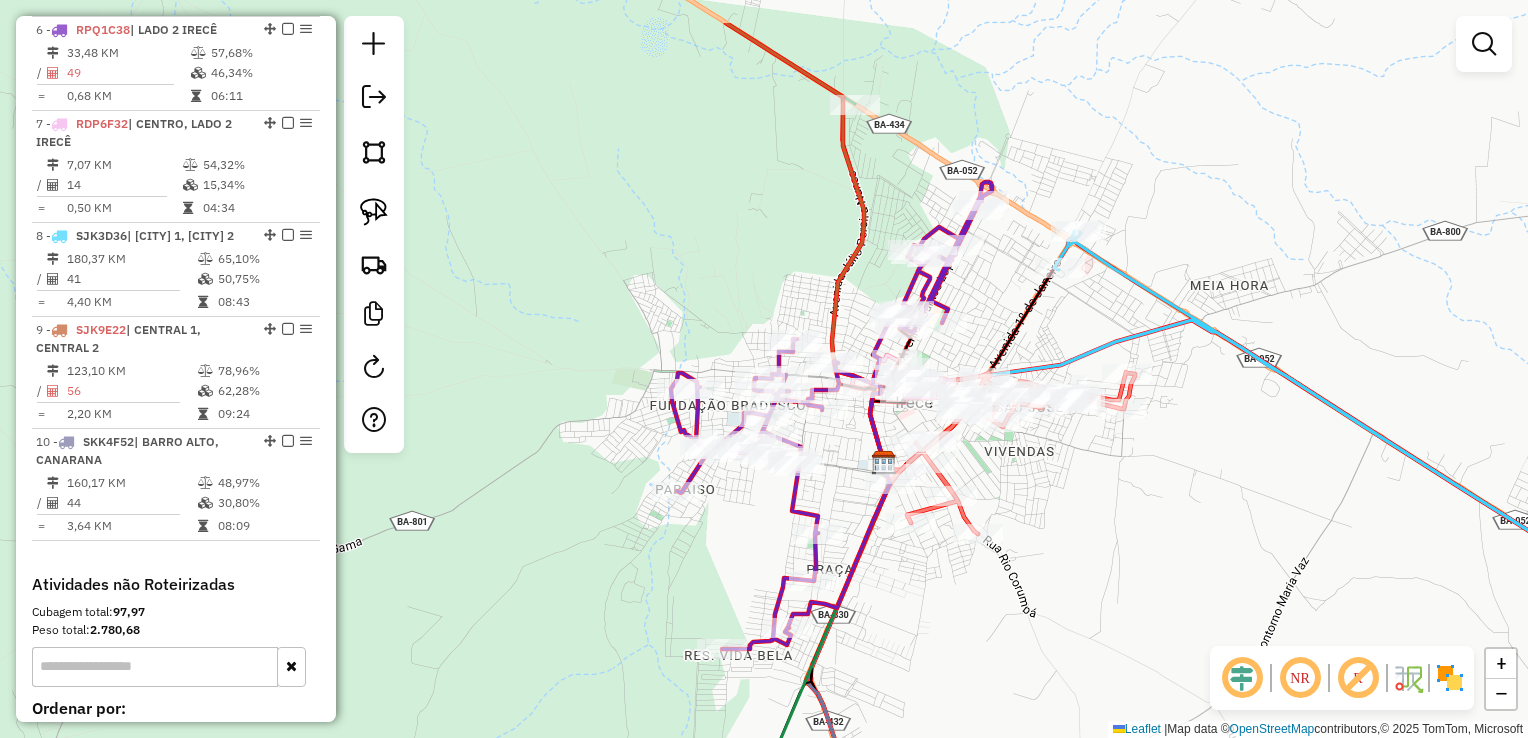 drag, startPoint x: 908, startPoint y: 455, endPoint x: 943, endPoint y: 552, distance: 103.121284 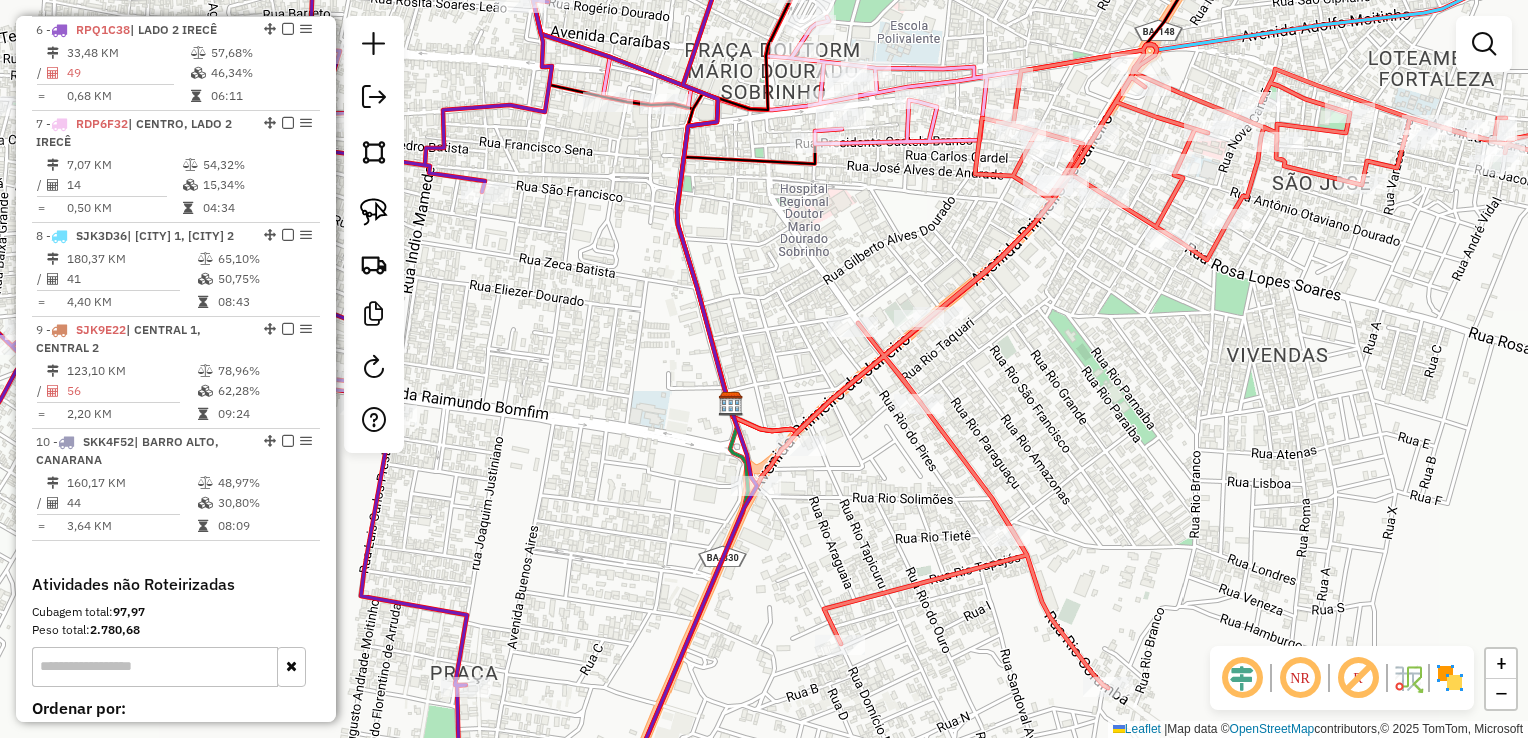 drag, startPoint x: 1067, startPoint y: 455, endPoint x: 1064, endPoint y: 536, distance: 81.055534 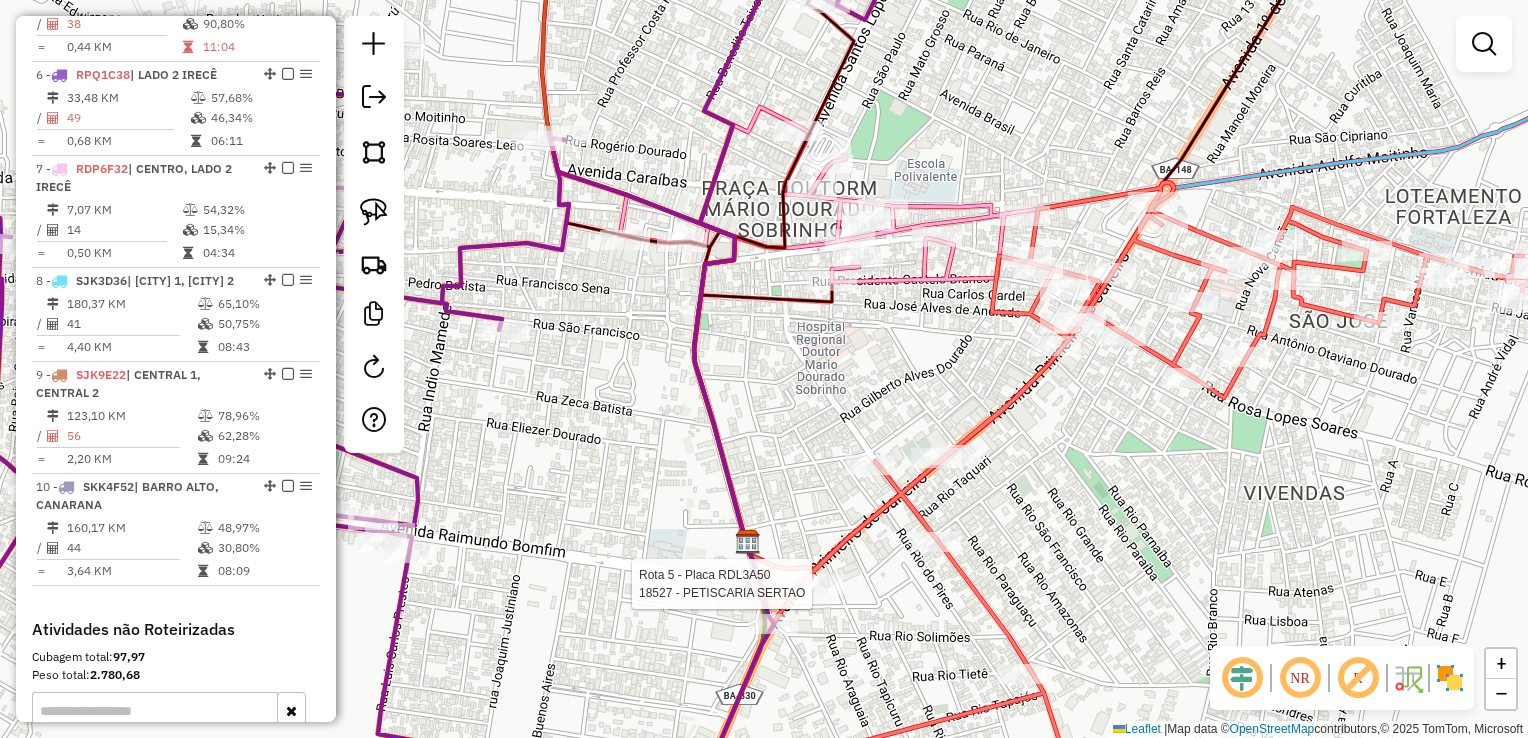 select on "*********" 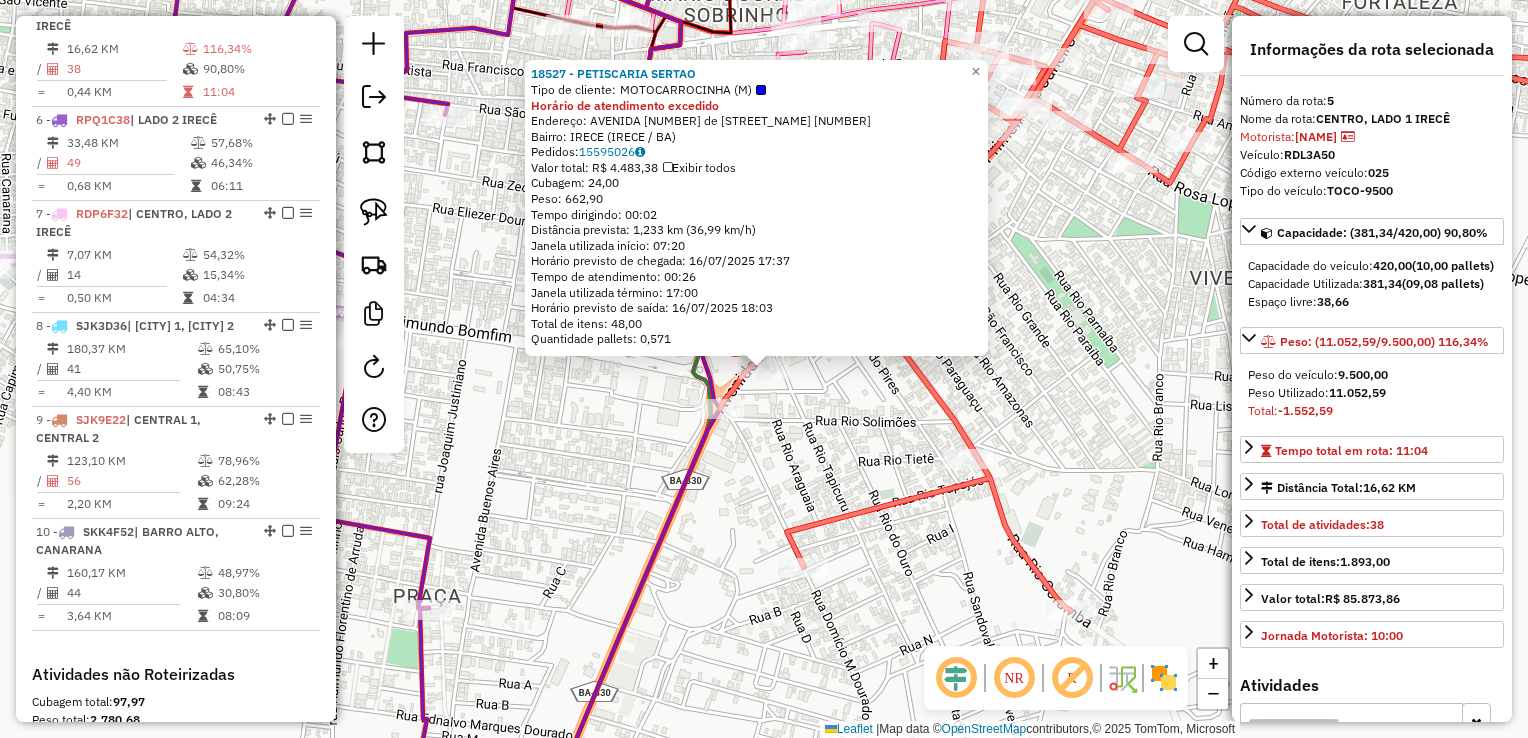 scroll, scrollTop: 1167, scrollLeft: 0, axis: vertical 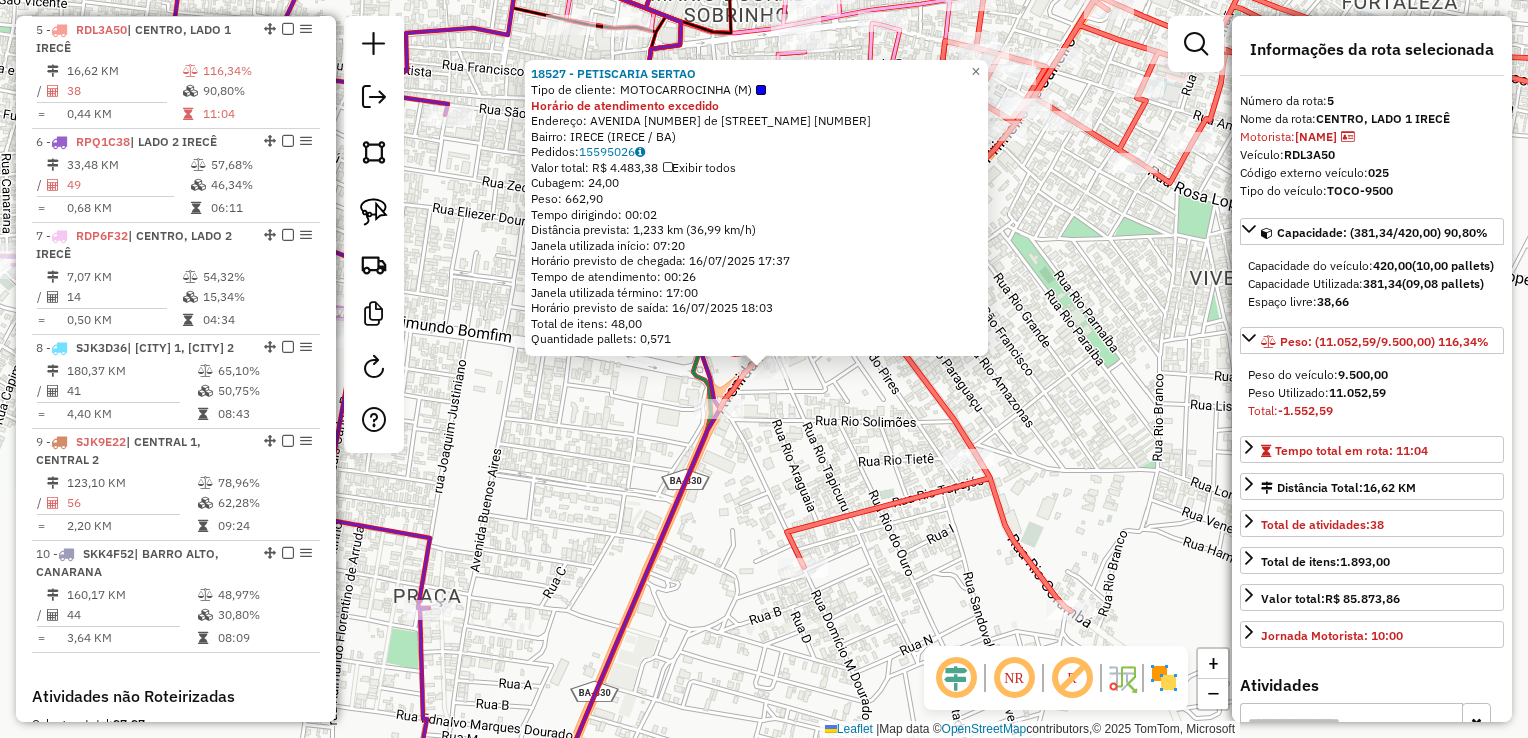click on "[NUMBER] - [NAME] Tipo de cliente: MOTOCARROCINHA (M) Horário de atendimento excedido Endereço: AVENIDA PRIMEIRO DE JANEIRO [NUMBER] Bairro: [NAME] ([CITY] / [STATE]) Pedidos: [NUMBER] Valor total: R$ [PRICE] Exibir todos Cubagem: [NUMBER] Peso: [NUMBER] Tempo dirigindo: [TIME] Distância prevista: [NUMBER] km ([NUMBER] km/h) Janela utilizada início: [TIME] Horário previsto de chegada: [DATE] [TIME] Tempo de atendimento: [TIME] Janela utilizada término: [TIME] Horário previsto de saída: [DATE] [TIME] Total de itens: [NUMBER] Quantidade pallets: [NUMBER] × Janela de atendimento Grade de atendimento Capacidade Transportadoras Veículos Cliente Pedidos Rotas Selecione os dias de semana para filtrar as janelas de atendimento Seg Ter Qua Qui Sex Sáb Dom Informe o período da janela de atendimento: De: Até: Filtrar exatamente a janela do cliente Considerar janela de atendimento padrão Seg Ter Qua +" 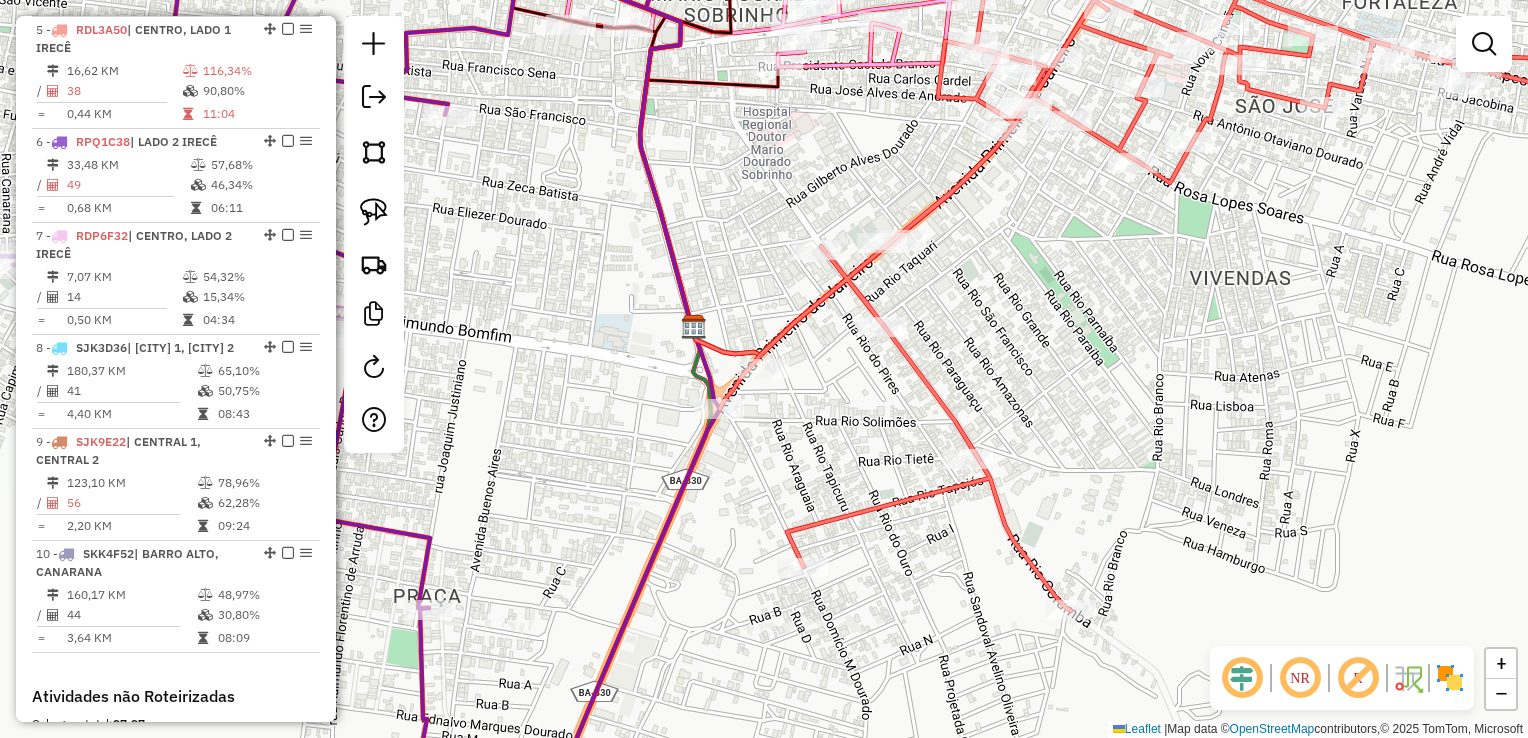 drag, startPoint x: 867, startPoint y: 398, endPoint x: 840, endPoint y: 532, distance: 136.69308 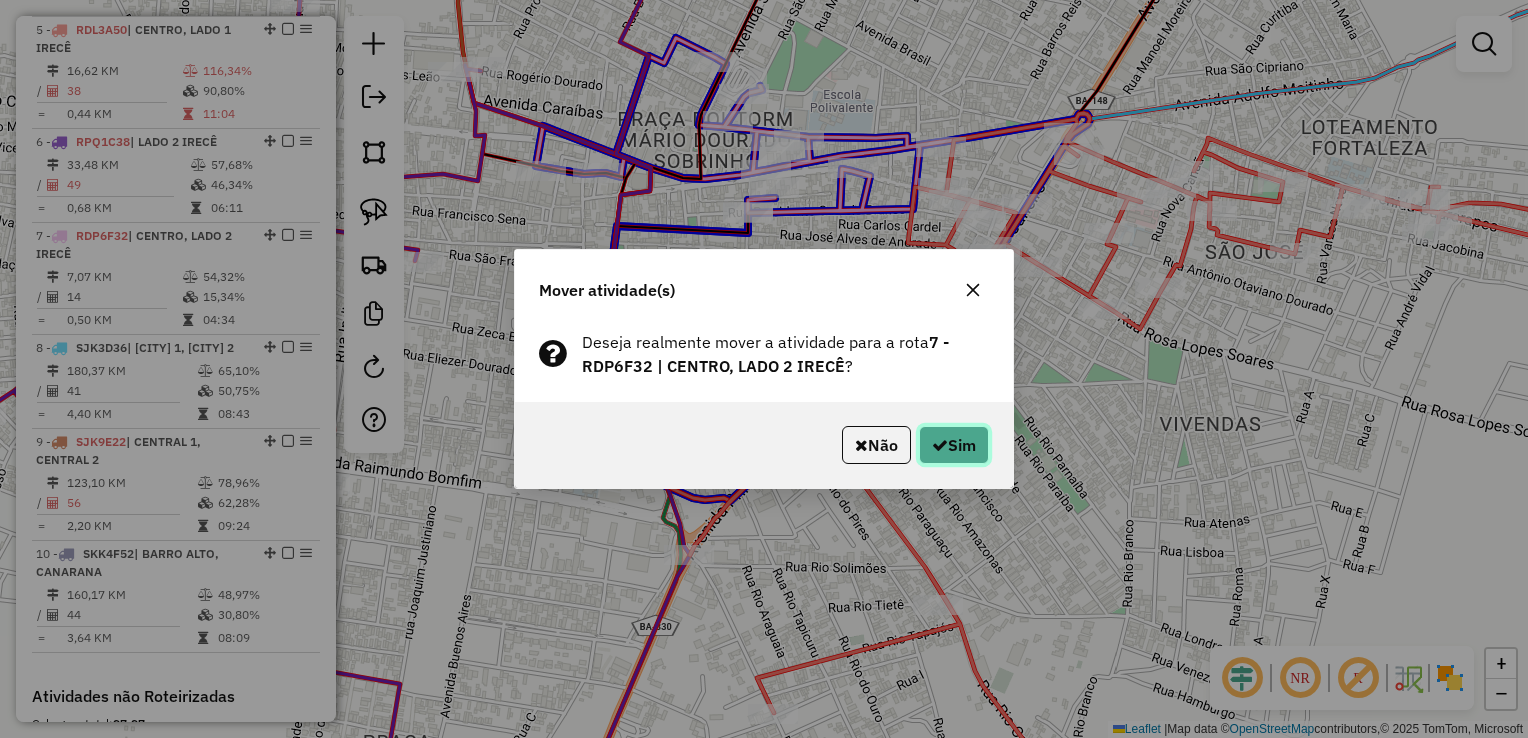 click on "Sim" 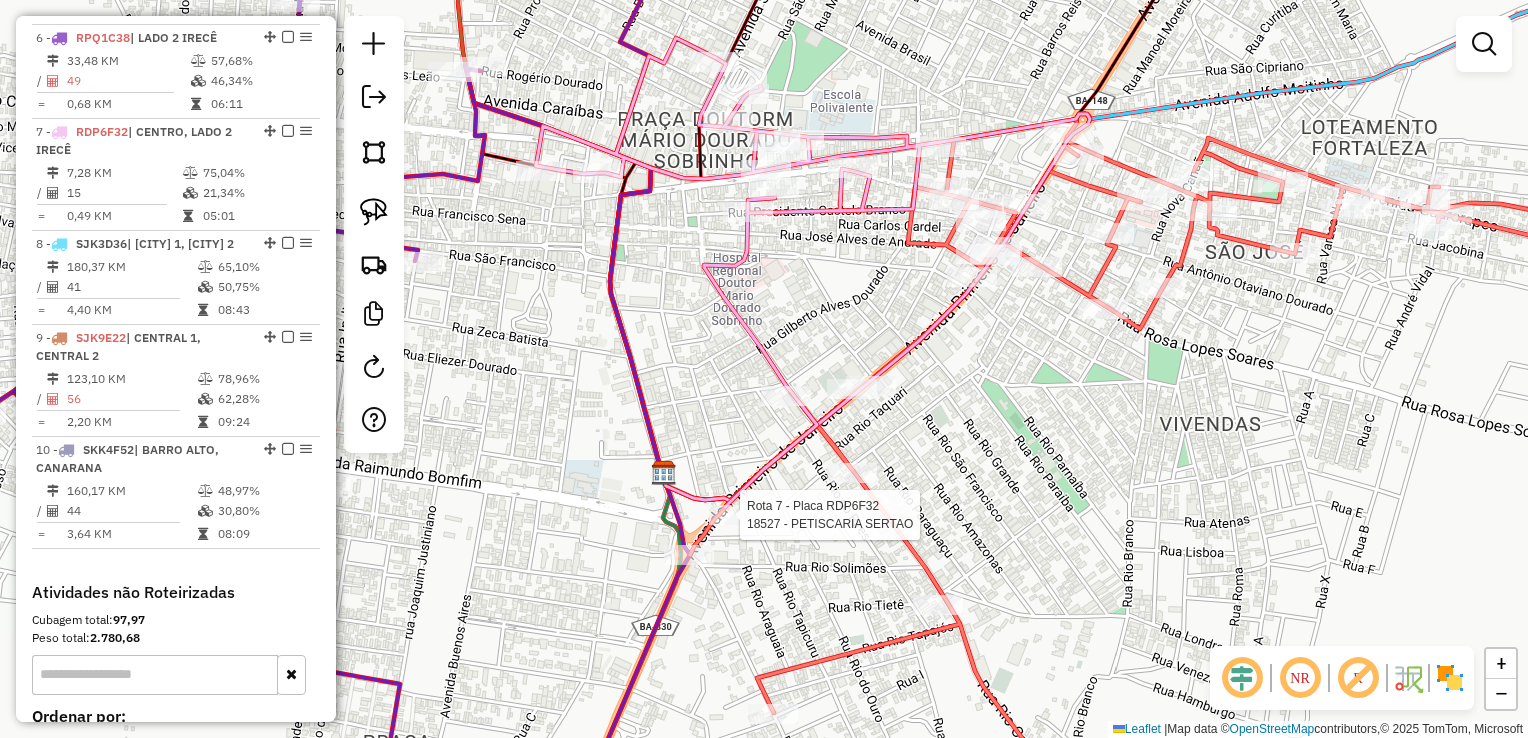 select on "*********" 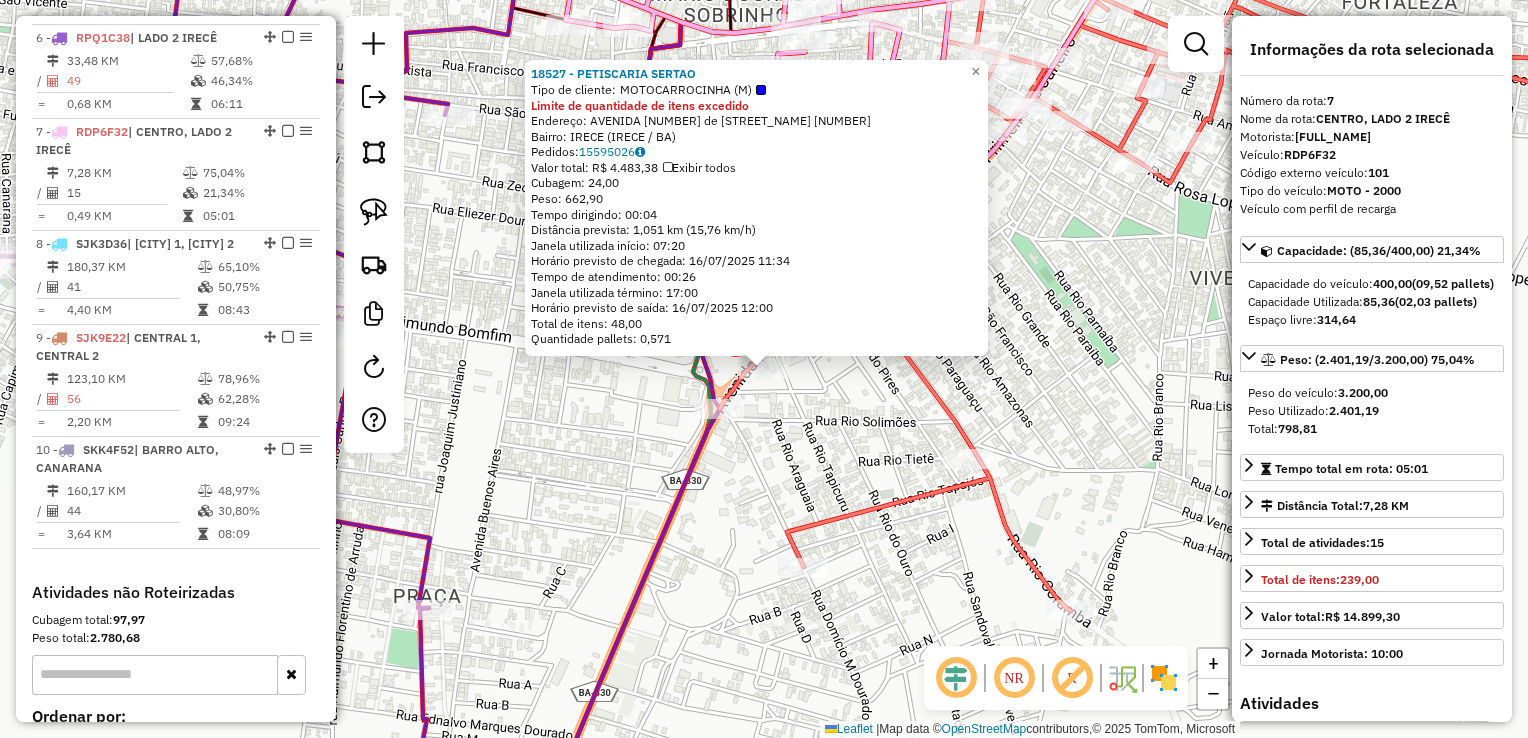 scroll, scrollTop: 1372, scrollLeft: 0, axis: vertical 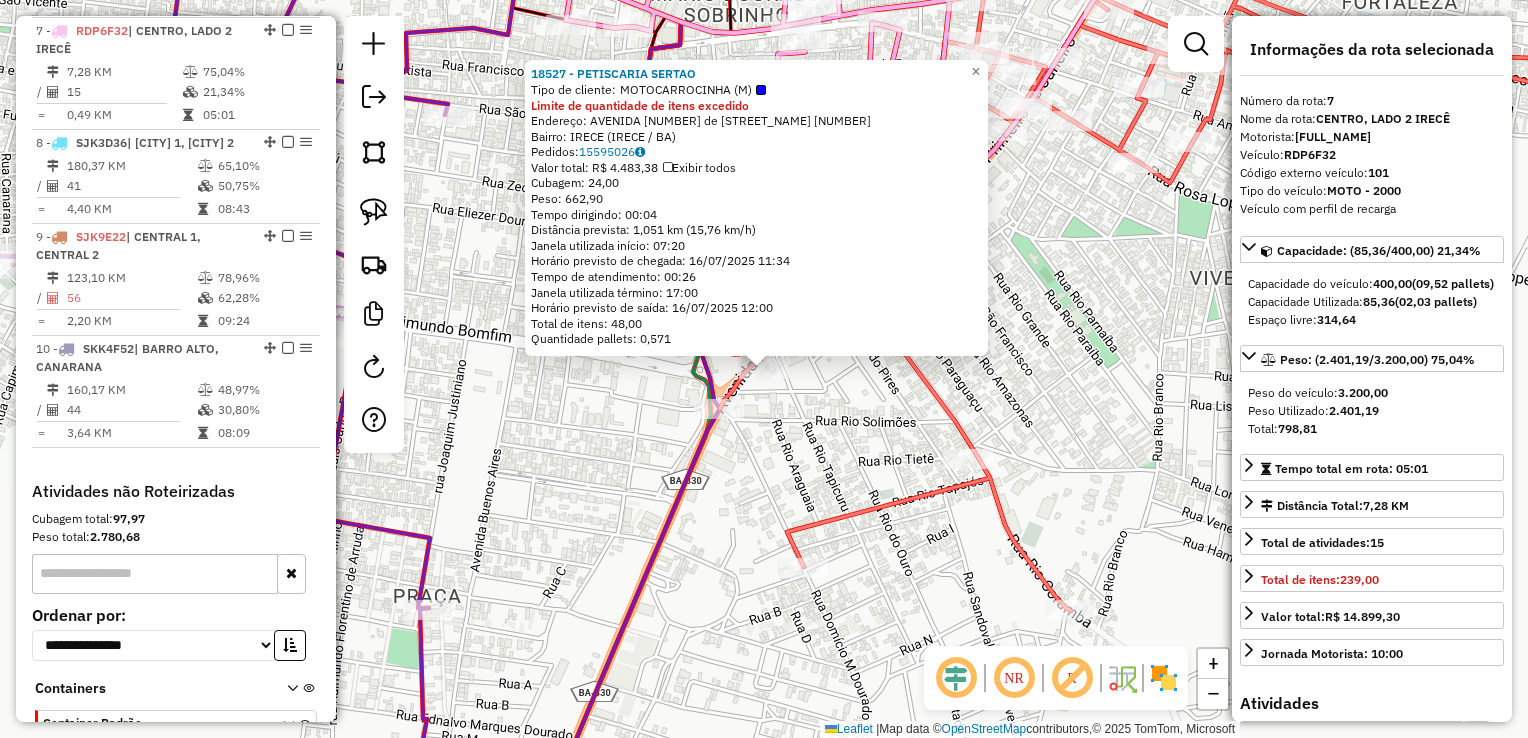 click on "18527 - PETISCARIA SERTAO Tipo de cliente: MOTOCARROCINHA (M) Limite de quantidade de itens excedido Endereço: AVENIDA PRIMEIRO DE JANEIRO 160 Bairro: [CITY] ([CITY] / [STATE]) Pedidos: 15595026 Valor total: R$ 4.483,38 Exibir todos Cubagem: 24,00 Peso: 662,90 Tempo dirigindo: 00:04 Distância prevista: 1,051 km (15,76 km/h) Janela utilizada início: 07:20 Horário previsto de chegada: 16/07/2025 11:34 Tempo de atendimento: 00:26 Janela utilizada término: 17:00 Horário previsto de saída: 16/07/2025 12:00 Total de itens: 48,00 Quantidade pallets: 0,571 × Janela de atendimento Grade de atendimento Capacidade Transportadoras Veículos Cliente Pedidos Rotas Selecione os dias de semana para filtrar as janelas de atendimento Seg Ter Qua Qui Sex Sáb Dom Informe o período da janela de atendimento: De: Até: Filtrar exatamente a janela do cliente Considerar janela de atendimento padrão Selecione os dias de semana para filtrar as grades de atendimento Seg Ter Qua Qui Sex Sáb Dom Considerar clientes sem dia de atendimento cadastrado De: +" 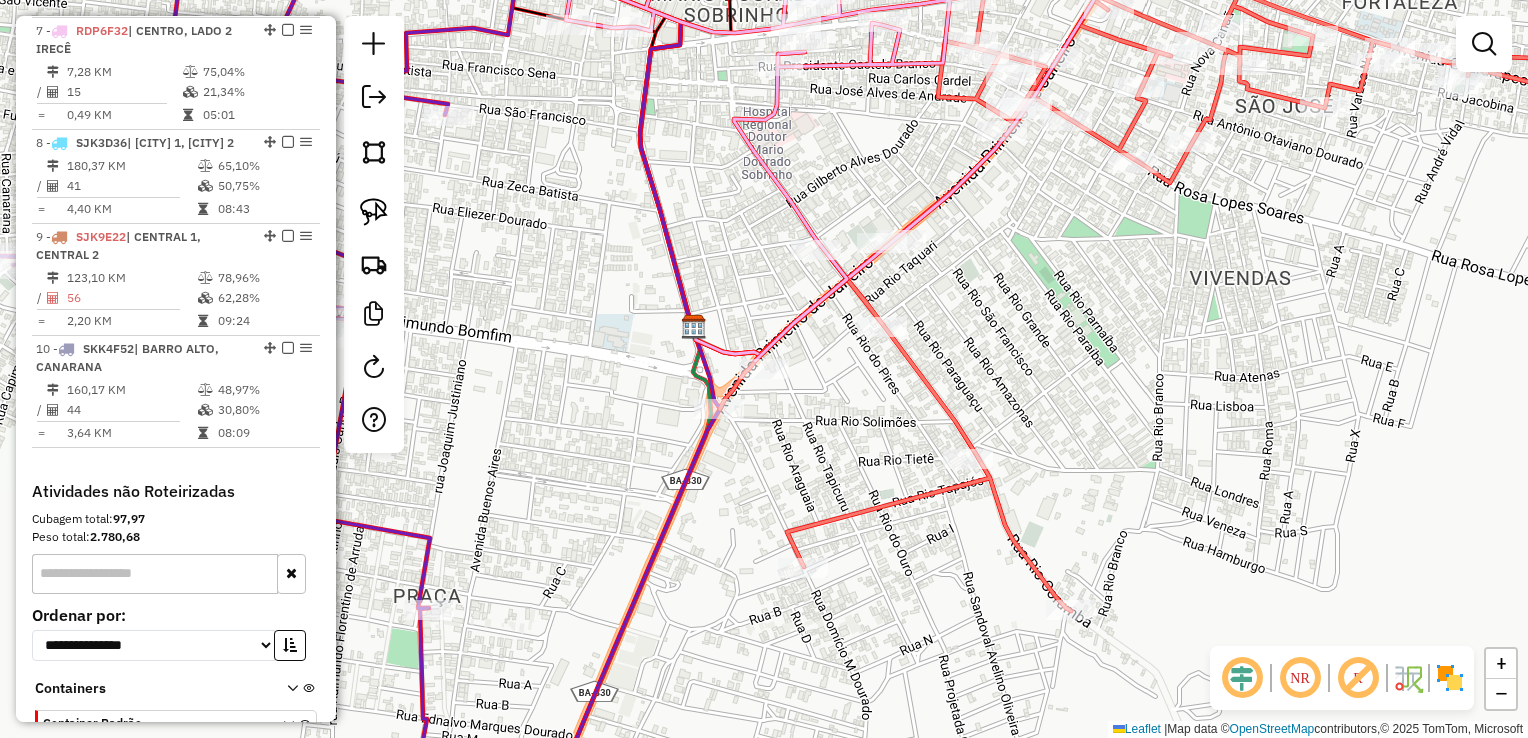 drag, startPoint x: 872, startPoint y: 435, endPoint x: 825, endPoint y: 490, distance: 72.34639 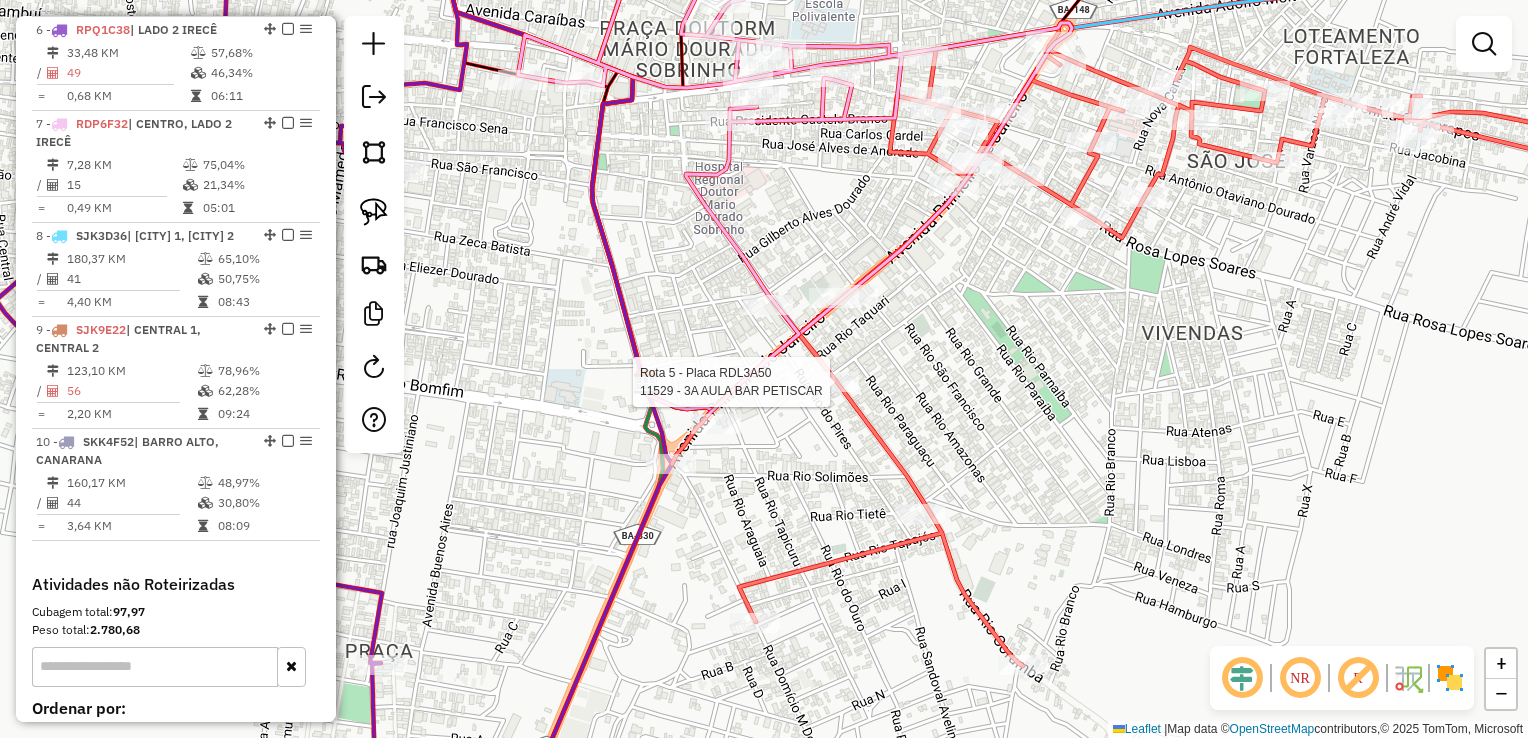 select on "*********" 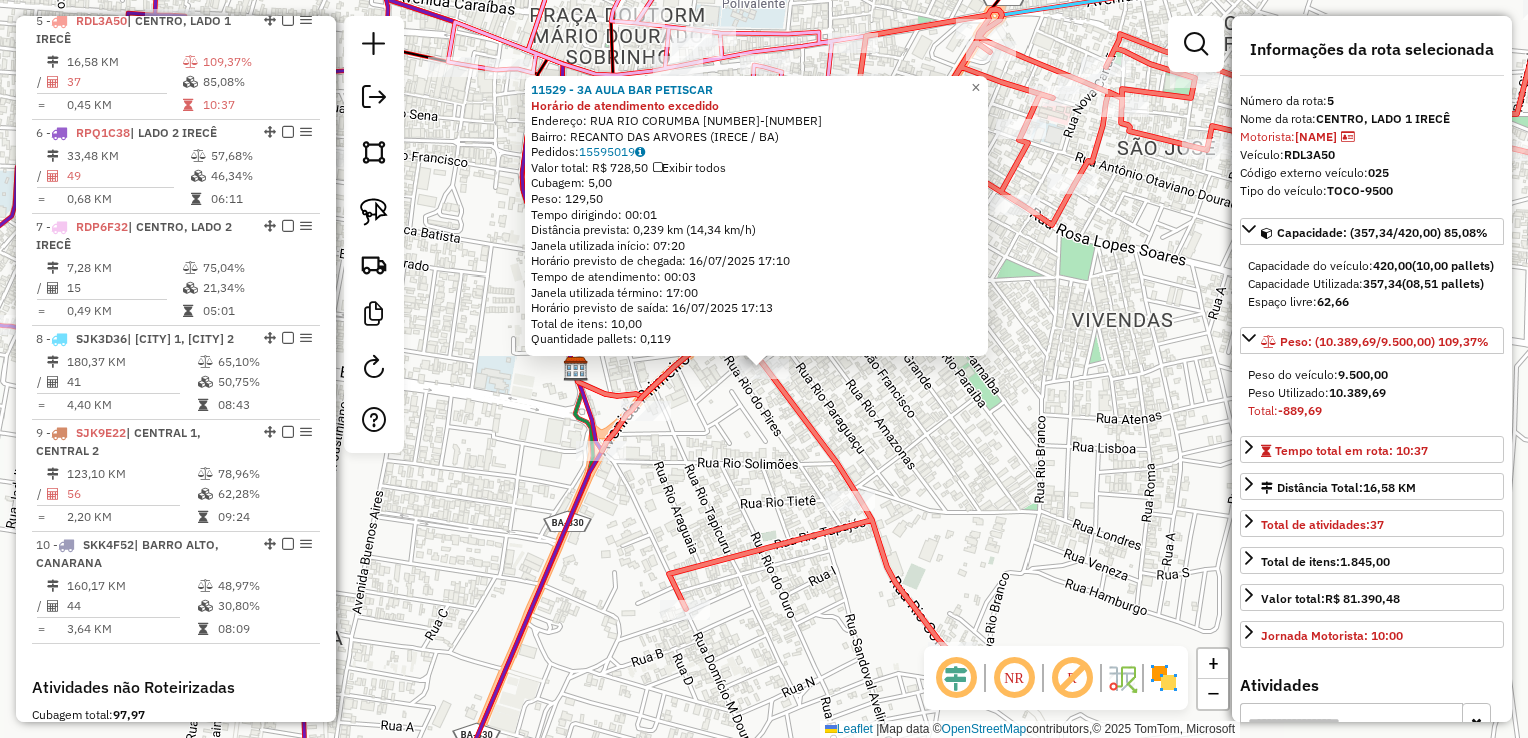 scroll, scrollTop: 1167, scrollLeft: 0, axis: vertical 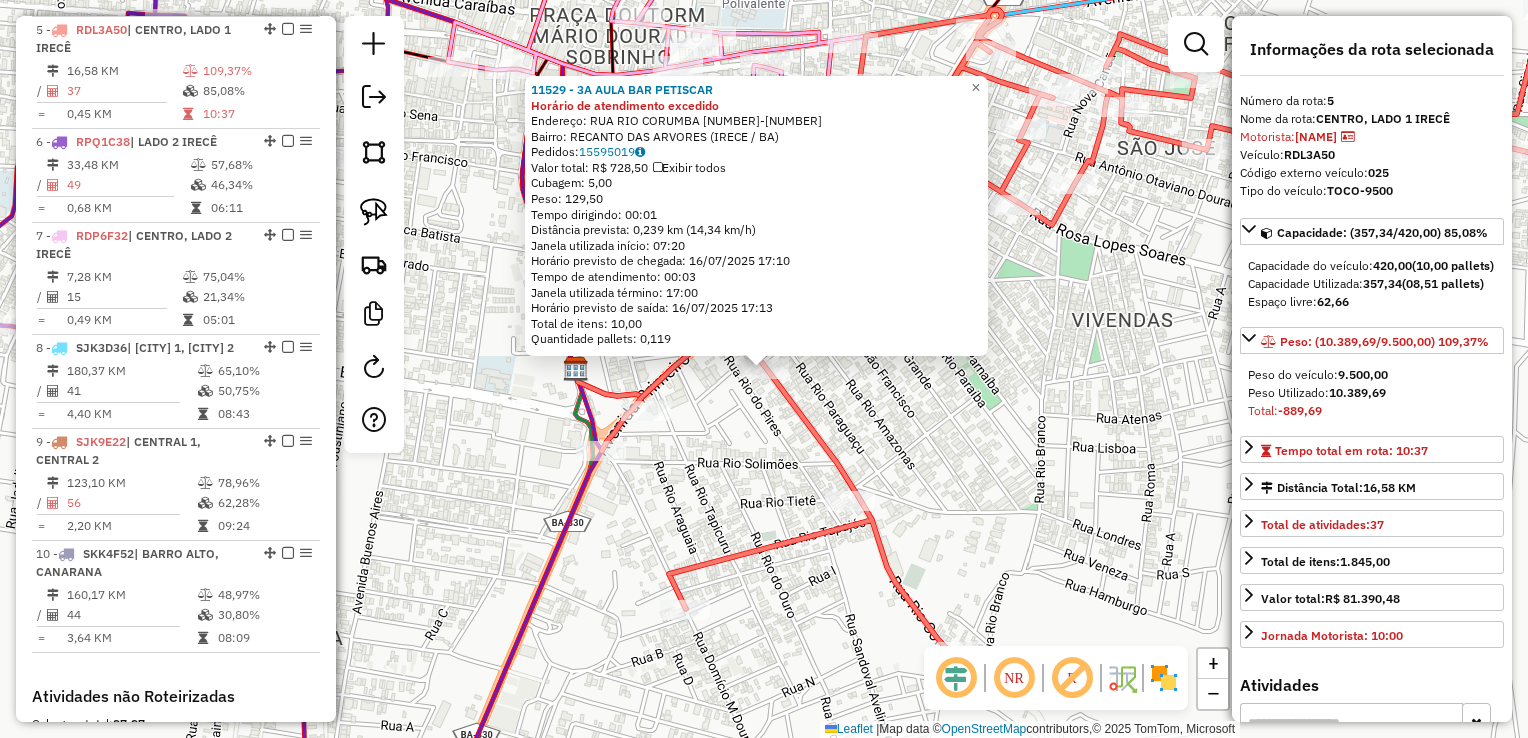 click on "[NUMBER] - [NAME] Horário de atendimento excedido Endereço: RUA RIO CORUMBA [NUMBER]-[NUMBER] Bairro: [NAME] ([CITY] / [STATE]) Pedidos: [NUMBER] Valor total: R$ [PRICE] Exibir todos Cubagem: [NUMBER] Peso: [NUMBER] Tempo dirigindo: [TIME] Distância prevista: [NUMBER] km ([NUMBER] km/h) Janela utilizada início: [TIME] Horário previsto de chegada: [DATE] [TIME] Tempo de atendimento: [TIME] Janela utilizada término: [TIME] Horário previsto de saída: [DATE] [TIME] Total de itens: [NUMBER] Quantidade pallets: [NUMBER] × Janela de atendimento Grade de atendimento Capacidade Transportadoras Veículos Cliente Pedidos Rotas Selecione os dias de semana para filtrar as janelas de atendimento Seg Ter Qua Qui Sex Sáb Dom Informe o período da janela de atendimento: De: Até: Filtrar exatamente a janela do cliente Considerar janela de atendimento padrão Selecione os dias de semana para filtrar as grades de atendimento Seg Ter Qua Qui Sex Sáb Dom Peso mínimo: Peso máximo: De: +" 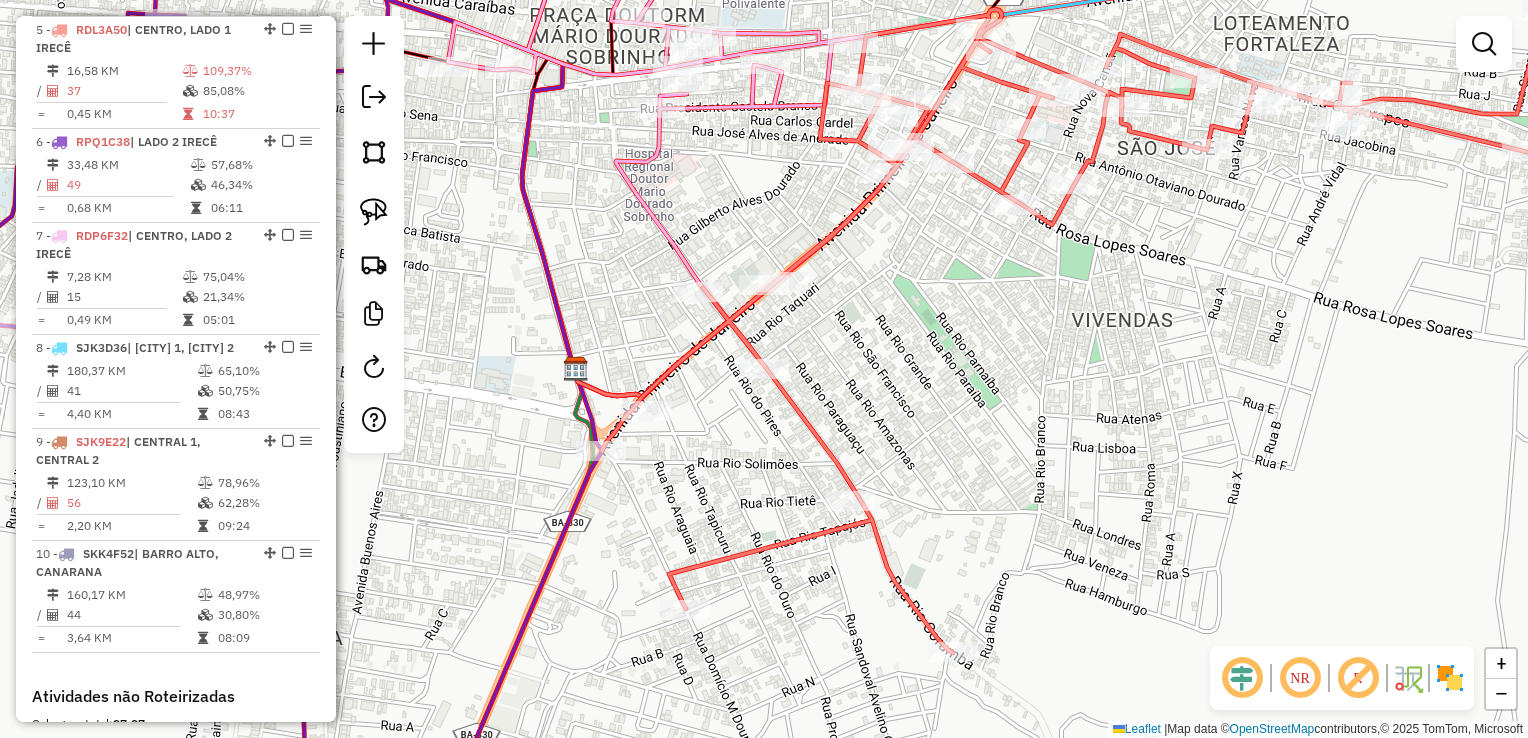 click on "Janela de atendimento Grade de atendimento Capacidade Transportadoras Veículos Cliente Pedidos  Rotas Selecione os dias de semana para filtrar as janelas de atendimento  Seg   Ter   Qua   Qui   Sex   Sáb   Dom  Informe o período da janela de atendimento: De: Até:  Filtrar exatamente a janela do cliente  Considerar janela de atendimento padrão  Selecione os dias de semana para filtrar as grades de atendimento  Seg   Ter   Qua   Qui   Sex   Sáb   Dom   Considerar clientes sem dia de atendimento cadastrado  Clientes fora do dia de atendimento selecionado Filtrar as atividades entre os valores definidos abaixo:  Peso mínimo:   Peso máximo:   Cubagem mínima:   Cubagem máxima:   De:   Até:  Filtrar as atividades entre o tempo de atendimento definido abaixo:  De:   Até:   Considerar capacidade total dos clientes não roteirizados Transportadora: Selecione um ou mais itens Tipo de veículo: Selecione um ou mais itens Veículo: Selecione um ou mais itens Motorista: Selecione um ou mais itens Nome: Rótulo:" 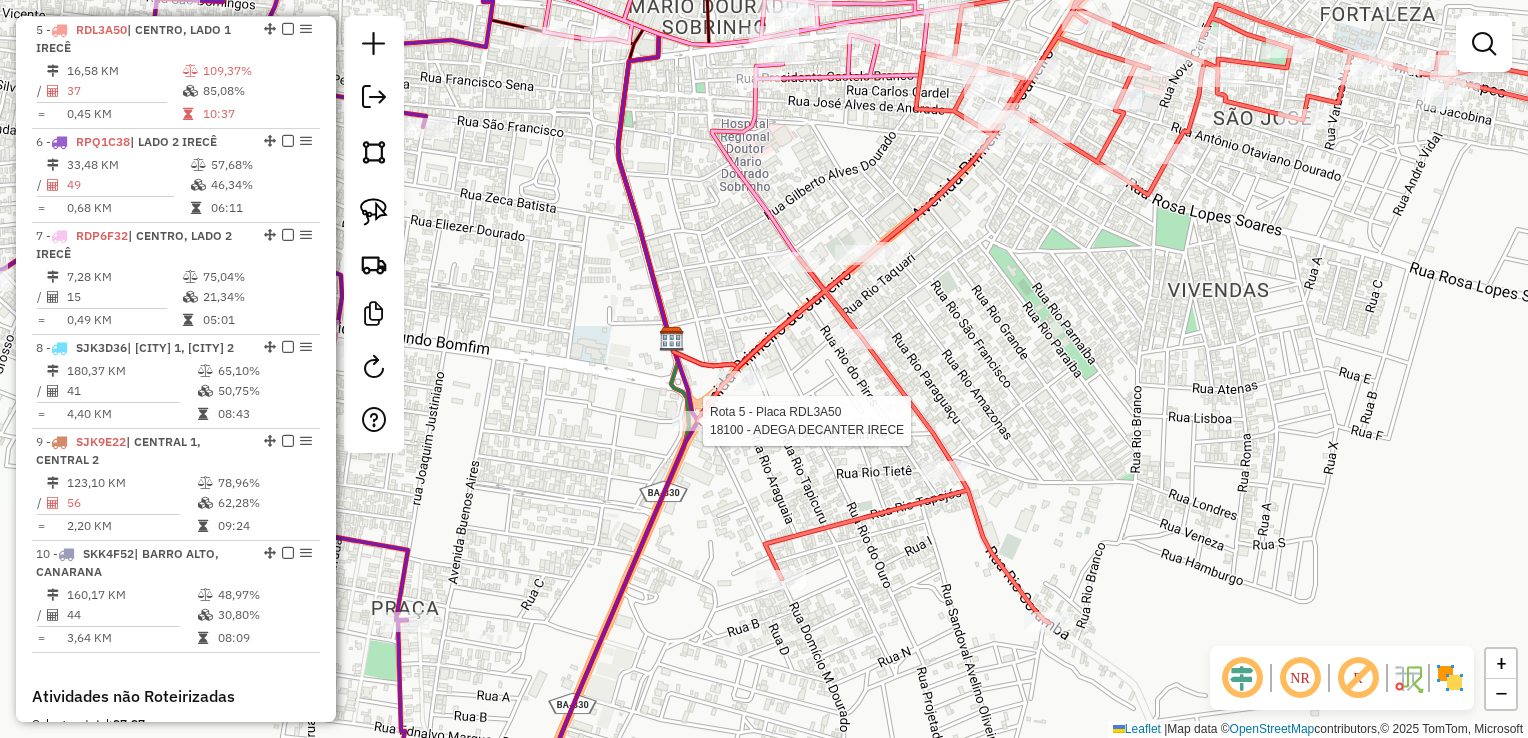 select on "*********" 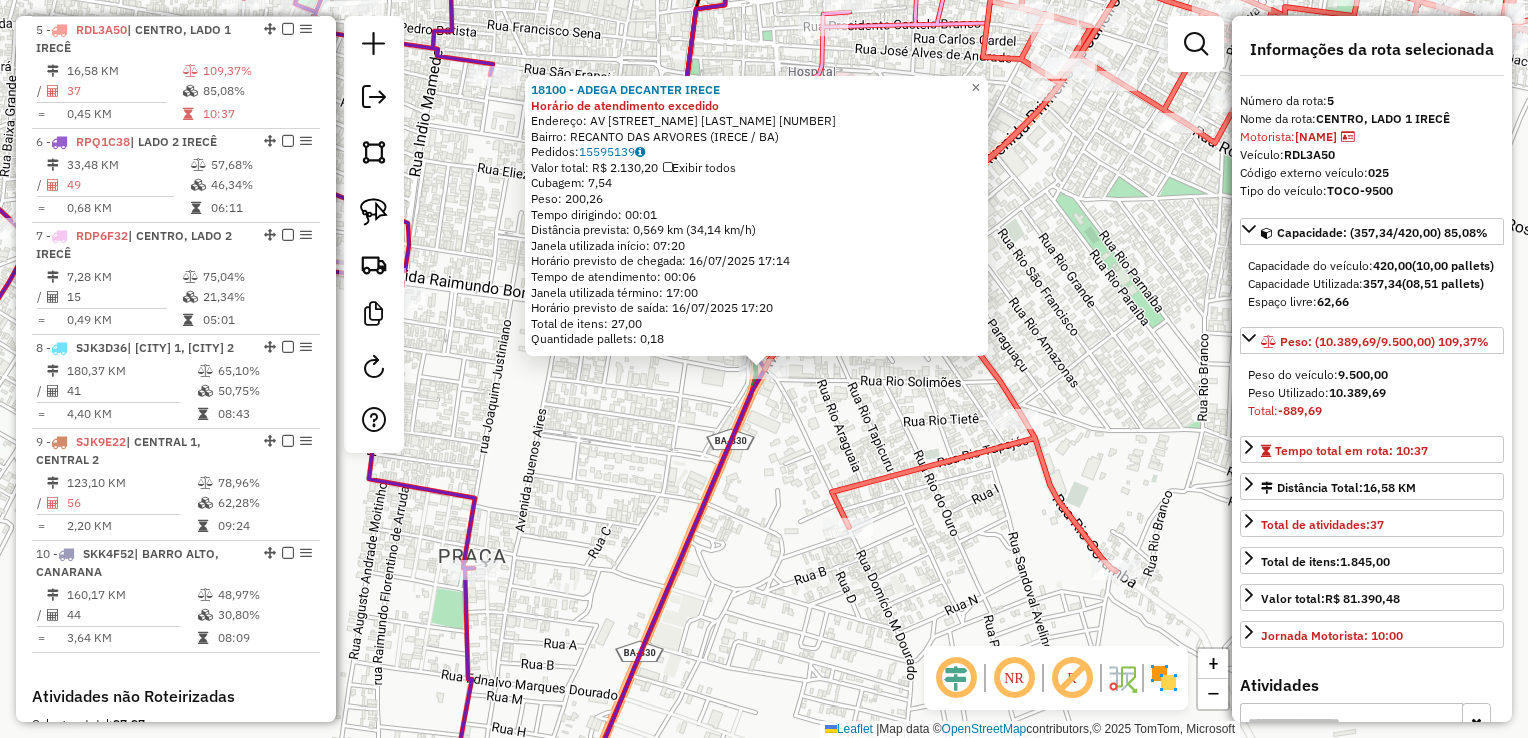 click on "18100 - ADEGA DECANTER IRECE Horário de atendimento excedido Endereço: AV CORONEL TERENCIO DOURADO 1141 Bairro: RECANTO DAS ARVORES ([CITY] / [STATE]) Pedidos: 15595139 Valor total: R$ 2.130,20 Exibir todos Cubagem: 7,54 Peso: 200,26 Tempo dirigindo: 00:01 Distância prevista: 0,569 km (34,14 km/h) Janela utilizada início: 07:20 Horário previsto de chegada: 16/07/2025 17:14 Tempo de atendimento: 00:06 Janela utilizada término: 17:00 Horário previsto de saída: 16/07/2025 17:20 Total de itens: 27,00 Quantidade pallets: 0,18 × Janela de atendimento Grade de atendimento Capacidade Transportadoras Veículos Cliente Pedidos Rotas Selecione os dias de semana para filtrar as janelas de atendimento Seg Ter Qua Qui Sex Sáb Dom Informe o período da janela de atendimento: De: Até: Filtrar exatamente a janela do cliente Considerar janela de atendimento padrão Selecione os dias de semana para filtrar as grades de atendimento Seg Ter Qua Qui Sex Sáb Dom" 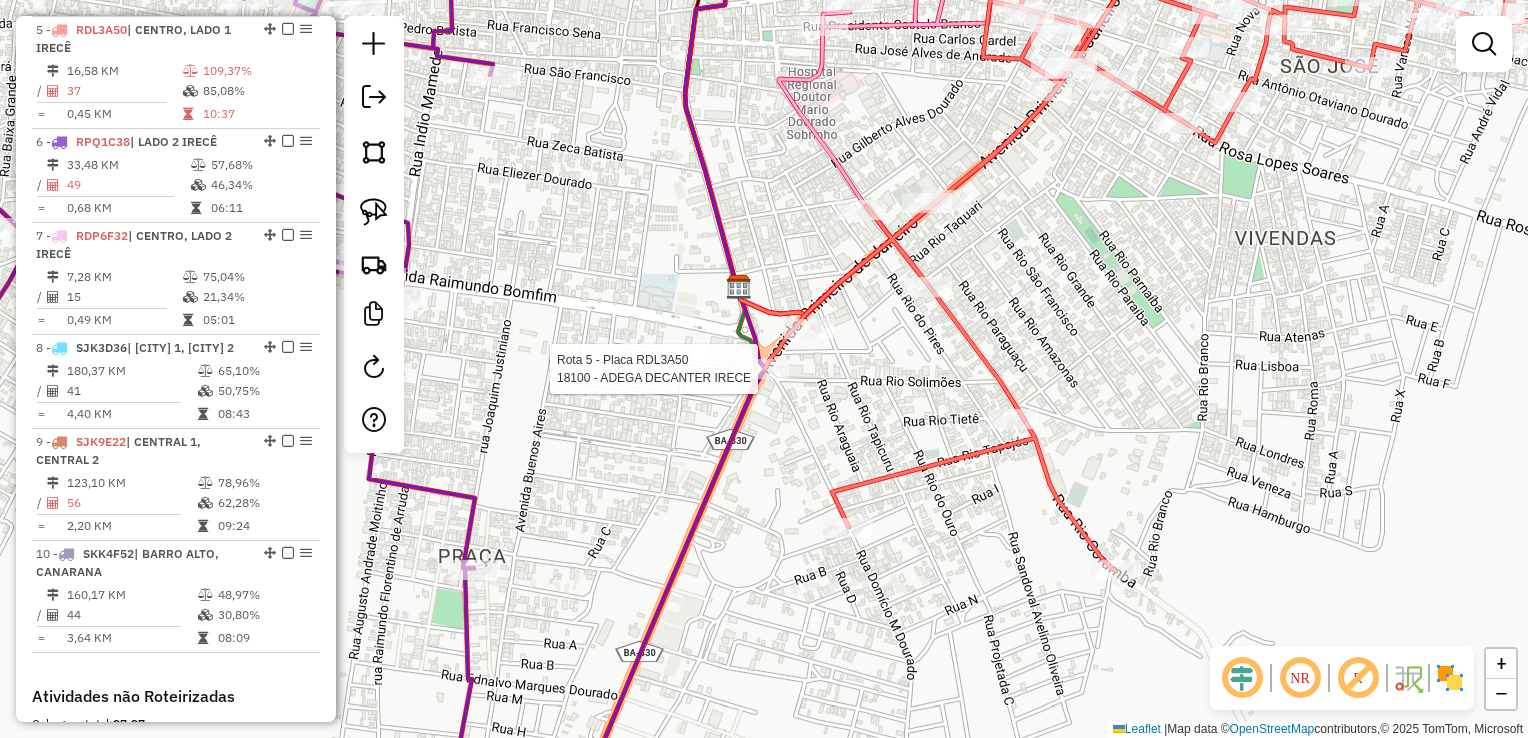 select on "*********" 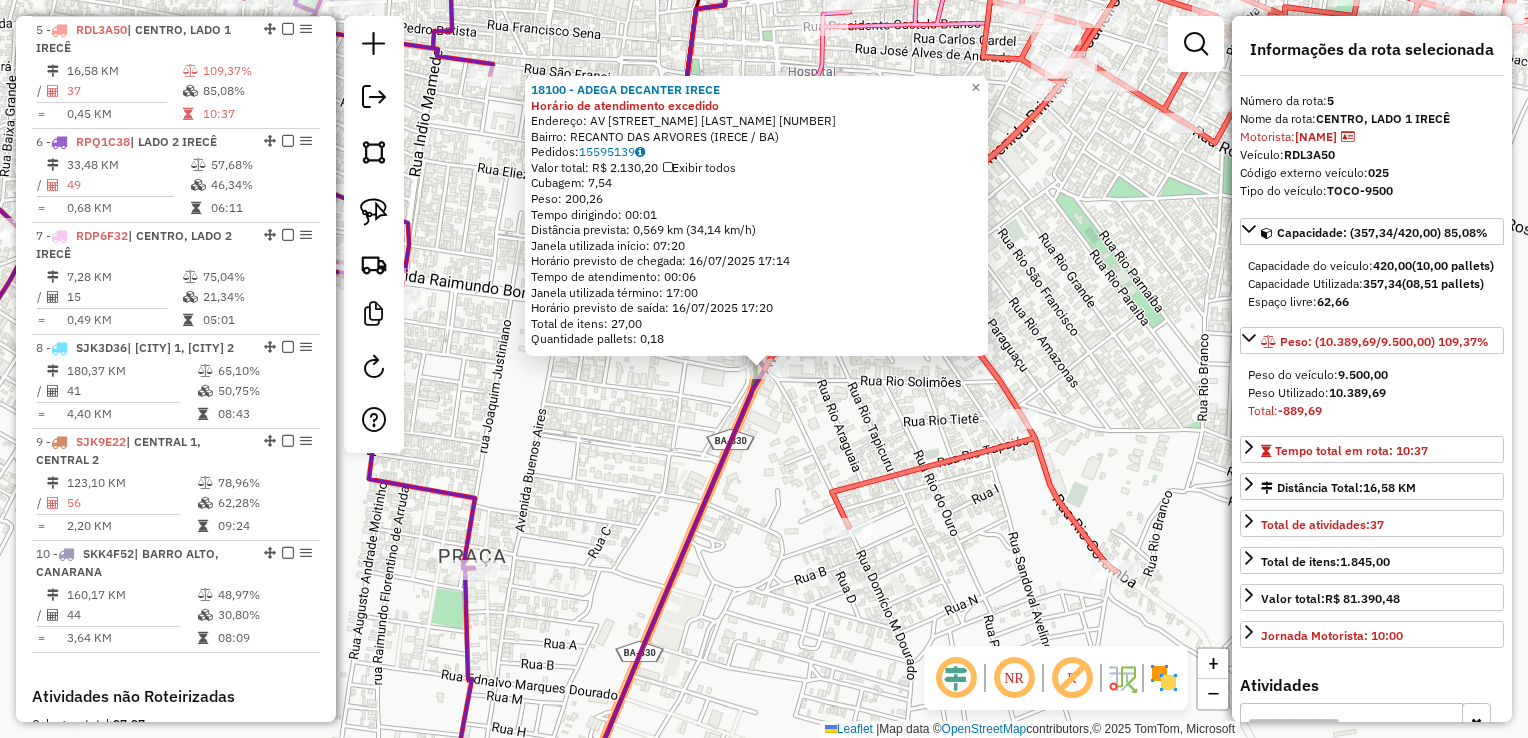 drag, startPoint x: 803, startPoint y: 382, endPoint x: 799, endPoint y: 403, distance: 21.377558 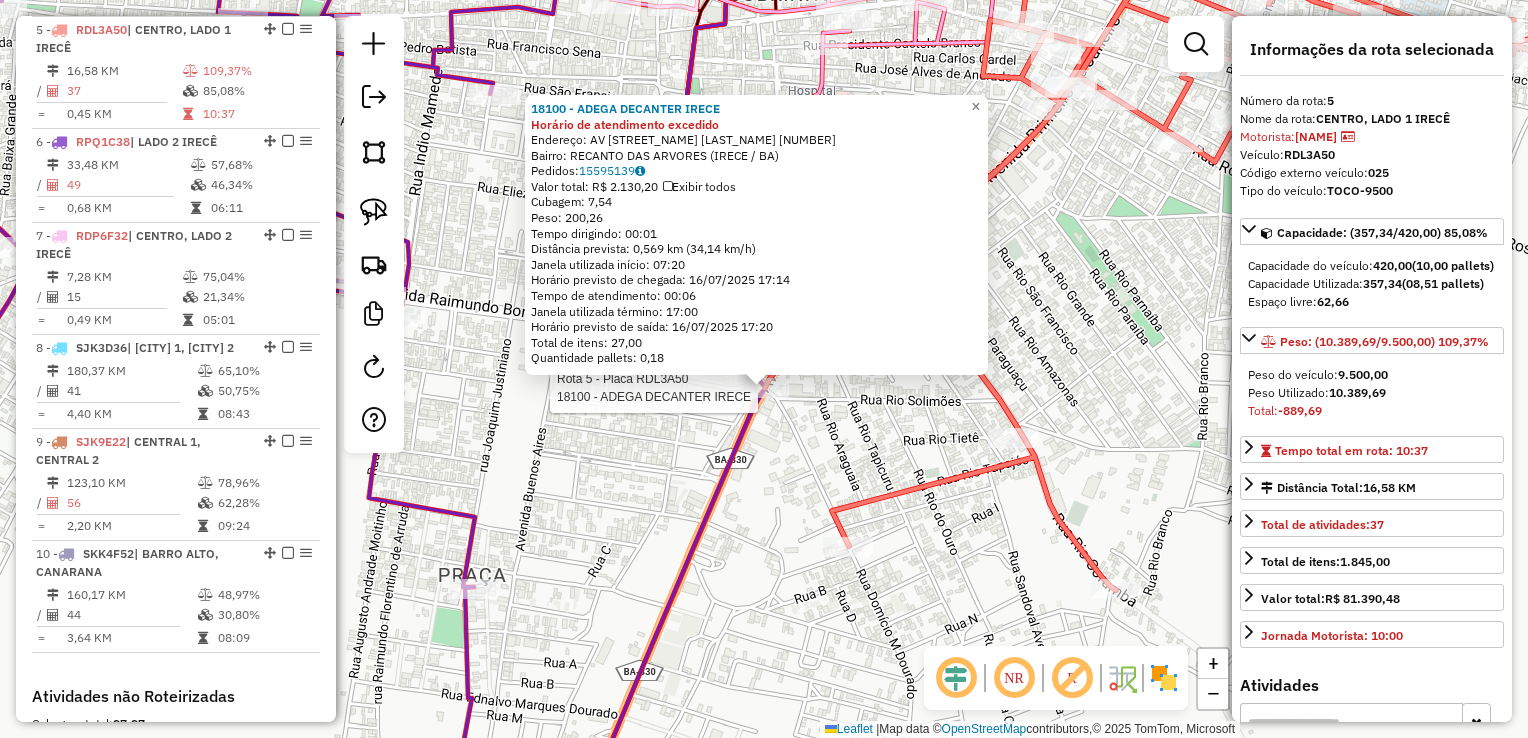 click 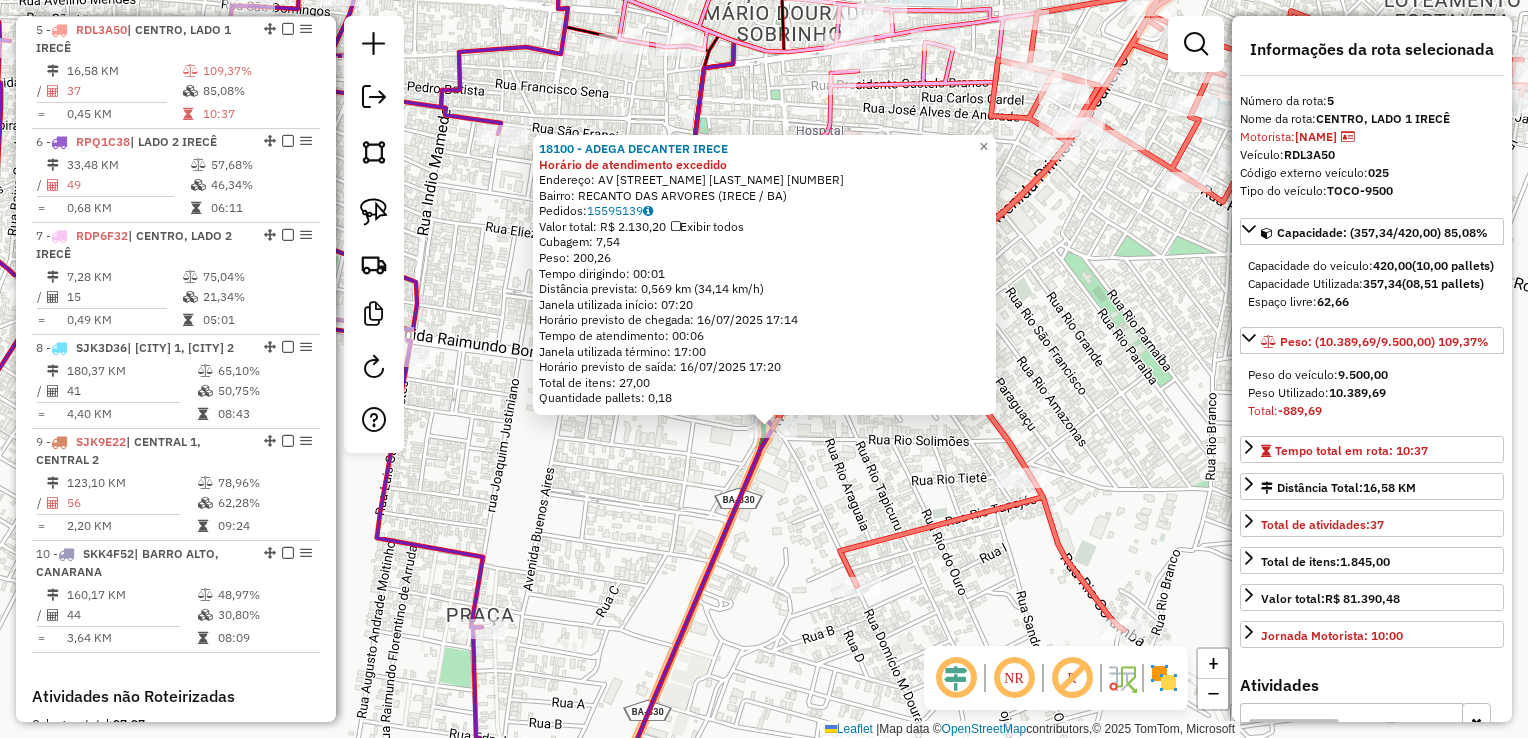 click on "18100 - ADEGA DECANTER IRECE Horário de atendimento excedido Endereço: AV CORONEL TERENCIO DOURADO 1141 Bairro: RECANTO DAS ARVORES ([CITY] / [STATE]) Pedidos: 15595139 Valor total: R$ 2.130,20 Exibir todos Cubagem: 7,54 Peso: 200,26 Tempo dirigindo: 00:01 Distância prevista: 0,569 km (34,14 km/h) Janela utilizada início: 07:20 Horário previsto de chegada: 16/07/2025 17:14 Tempo de atendimento: 00:06 Janela utilizada término: 17:00 Horário previsto de saída: 16/07/2025 17:20 Total de itens: 27,00 Quantidade pallets: 0,18 × Janela de atendimento Grade de atendimento Capacidade Transportadoras Veículos Cliente Pedidos Rotas Selecione os dias de semana para filtrar as janelas de atendimento Seg Ter Qua Qui Sex Sáb Dom Informe o período da janela de atendimento: De: Até: Filtrar exatamente a janela do cliente Considerar janela de atendimento padrão Selecione os dias de semana para filtrar as grades de atendimento Seg Ter Qua Qui Sex Sáb Dom" 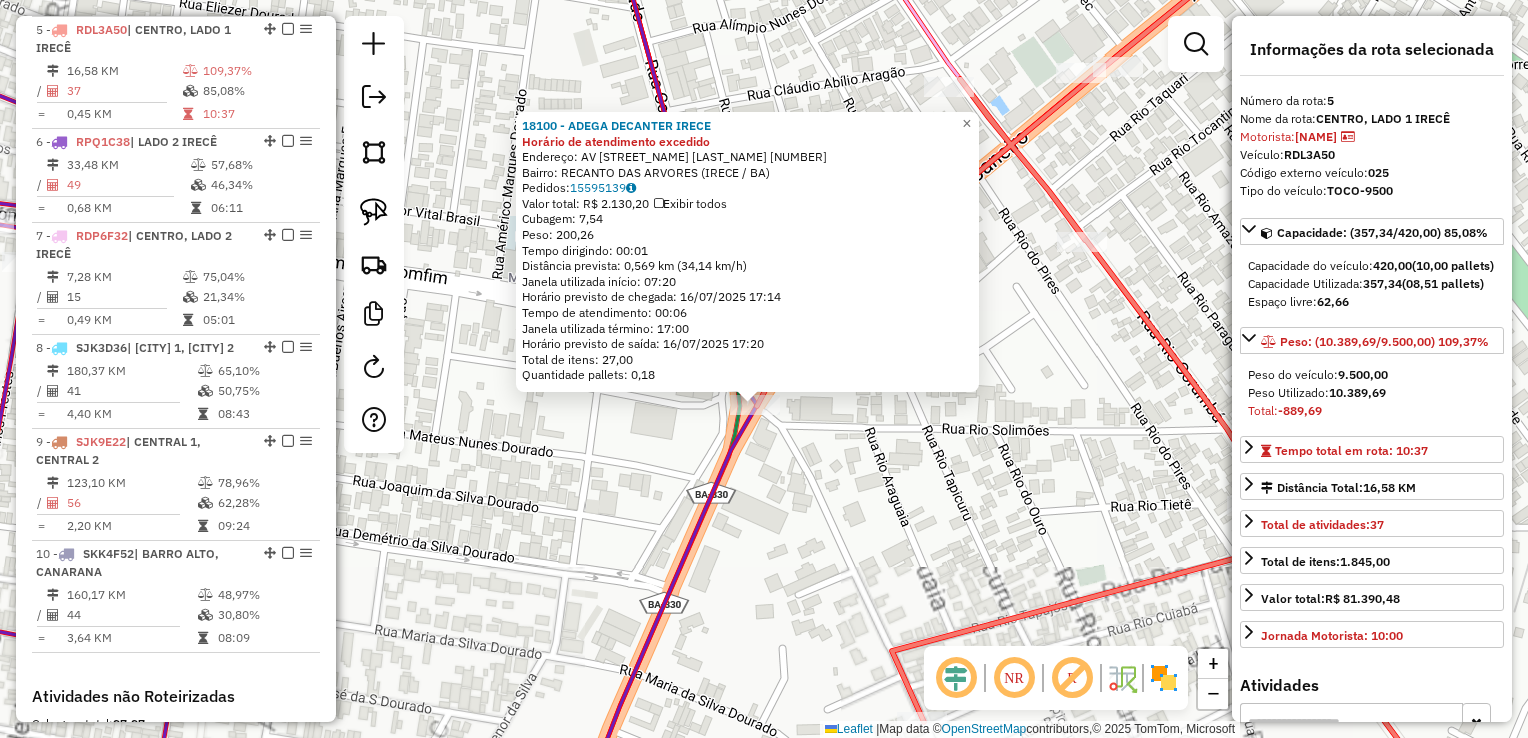click on "18100 - ADEGA DECANTER IRECE Horário de atendimento excedido Endereço: AV CORONEL TERENCIO DOURADO 1141 Bairro: RECANTO DAS ARVORES ([CITY] / [STATE]) Pedidos: 15595139 Valor total: R$ 2.130,20 Exibir todos Cubagem: 7,54 Peso: 200,26 Tempo dirigindo: 00:01 Distância prevista: 0,569 km (34,14 km/h) Janela utilizada início: 07:20 Horário previsto de chegada: 16/07/2025 17:14 Tempo de atendimento: 00:06 Janela utilizada término: 17:00 Horário previsto de saída: 16/07/2025 17:20 Total de itens: 27,00 Quantidade pallets: 0,18 × Janela de atendimento Grade de atendimento Capacidade Transportadoras Veículos Cliente Pedidos Rotas Selecione os dias de semana para filtrar as janelas de atendimento Seg Ter Qua Qui Sex Sáb Dom Informe o período da janela de atendimento: De: Até: Filtrar exatamente a janela do cliente Considerar janela de atendimento padrão Selecione os dias de semana para filtrar as grades de atendimento Seg Ter Qua Qui Sex Sáb Dom" 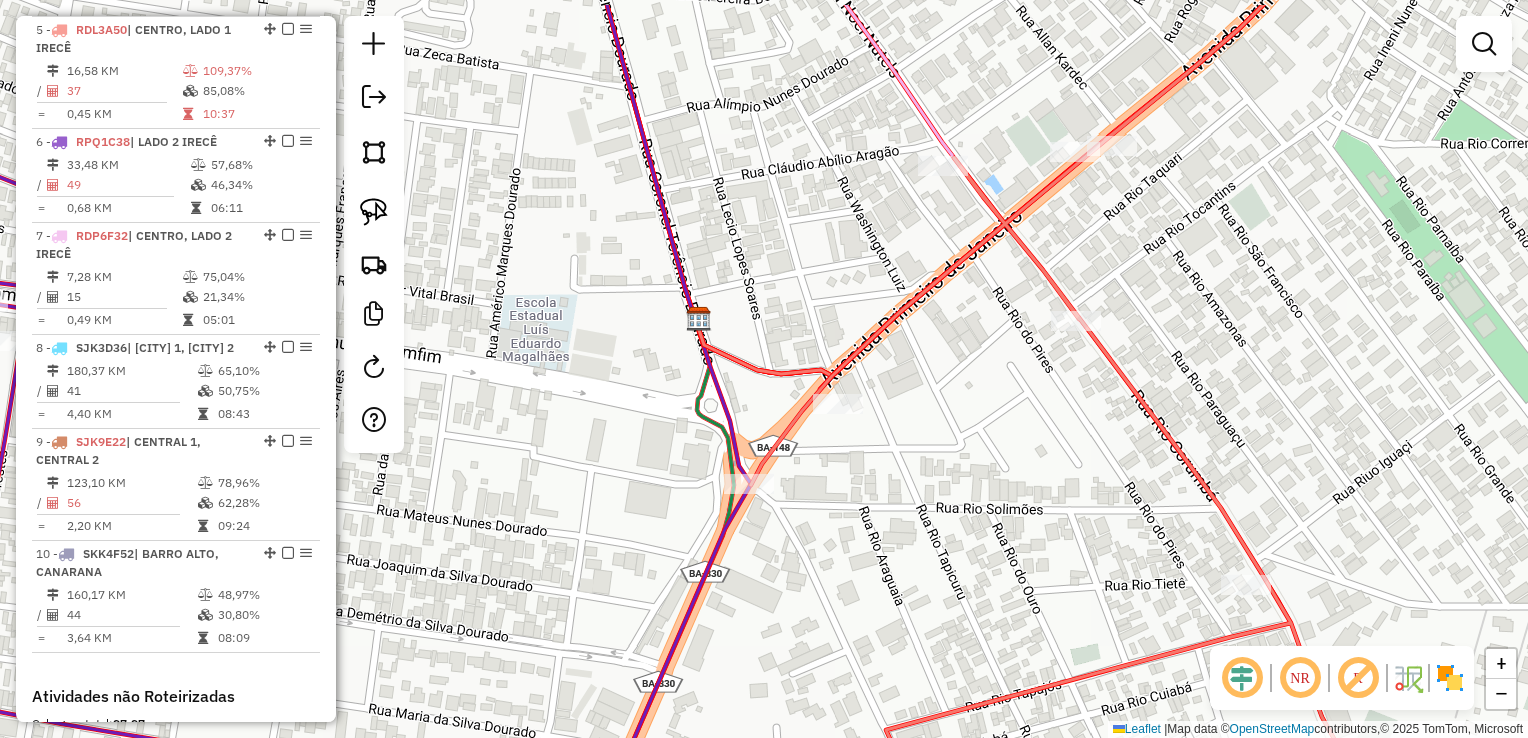 drag, startPoint x: 812, startPoint y: 478, endPoint x: 772, endPoint y: 506, distance: 48.82622 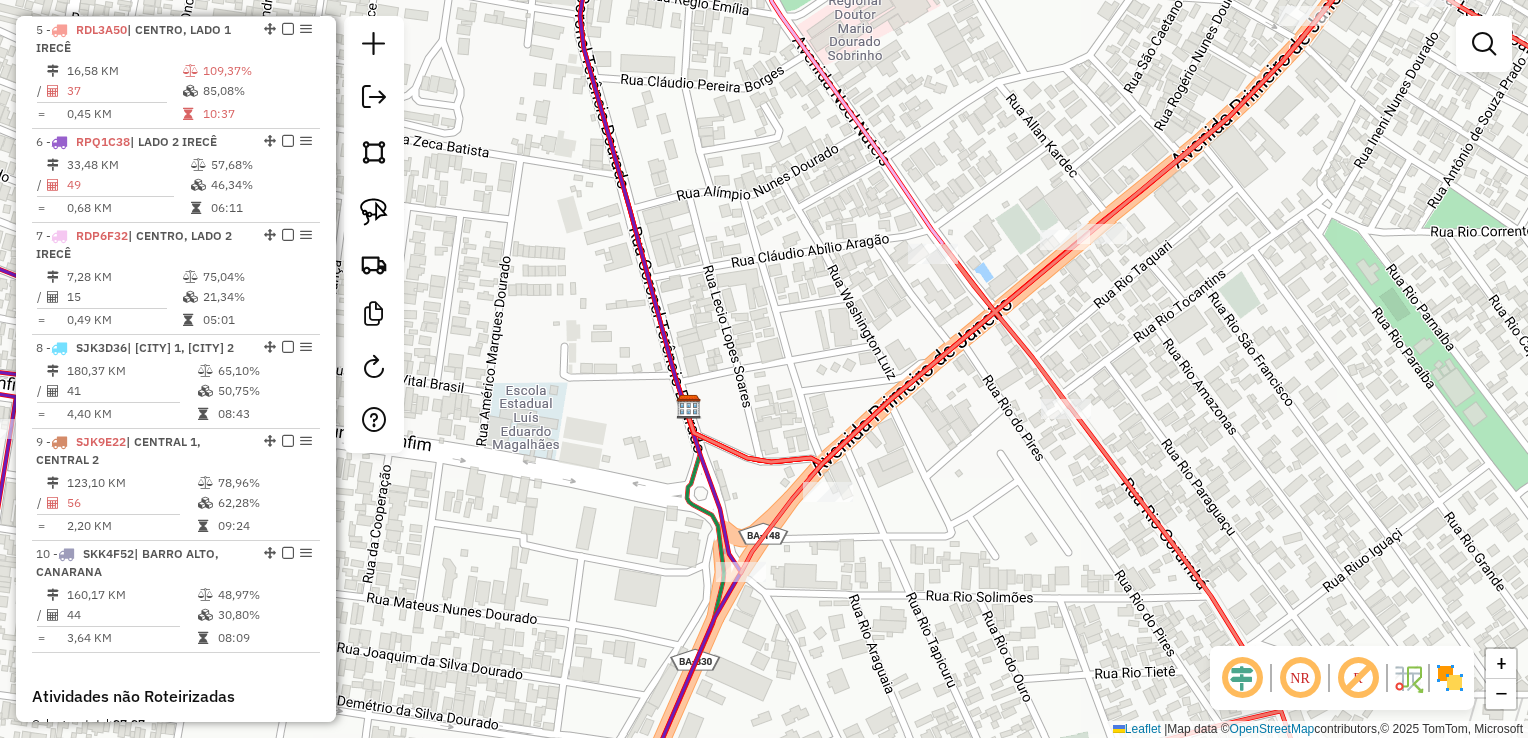 drag, startPoint x: 862, startPoint y: 522, endPoint x: 858, endPoint y: 585, distance: 63.126858 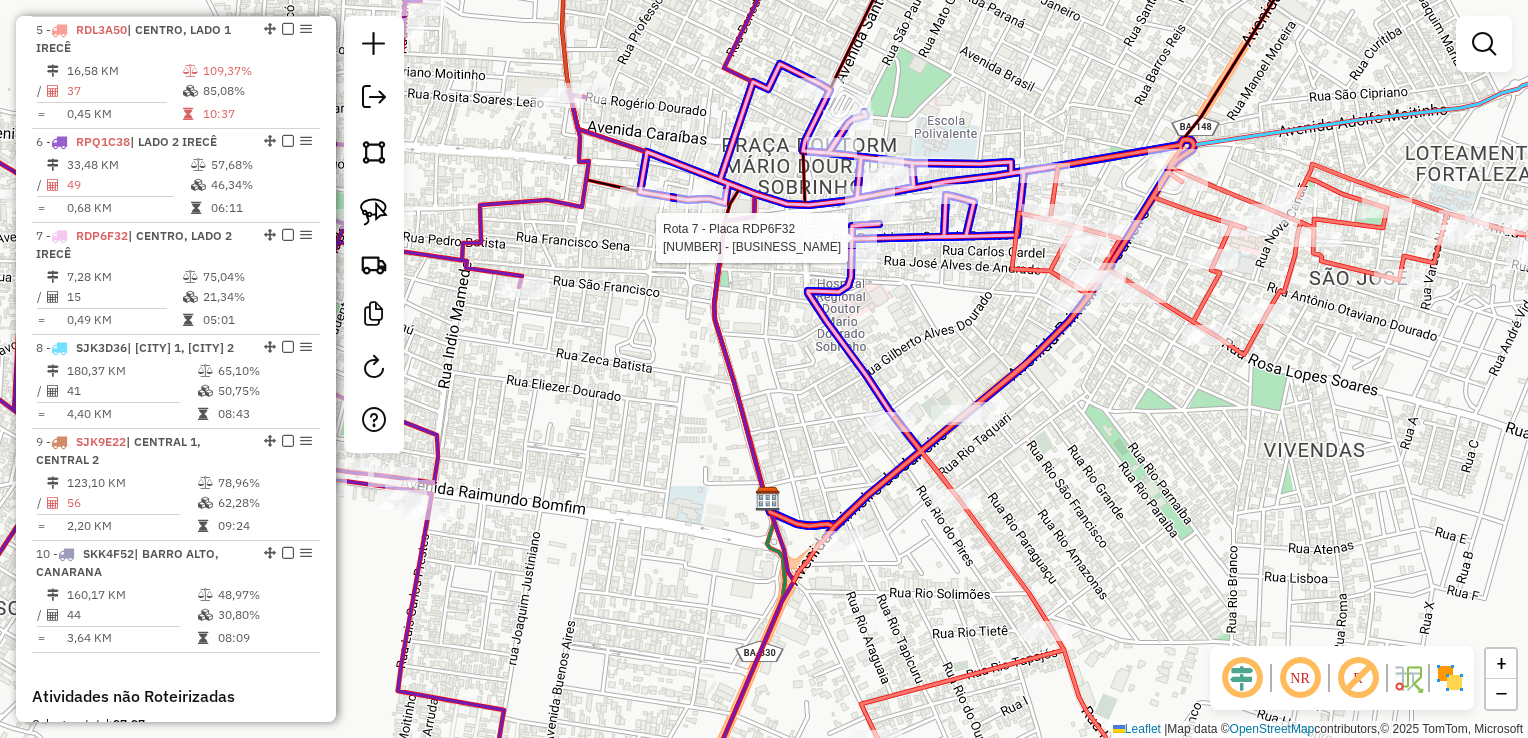 click 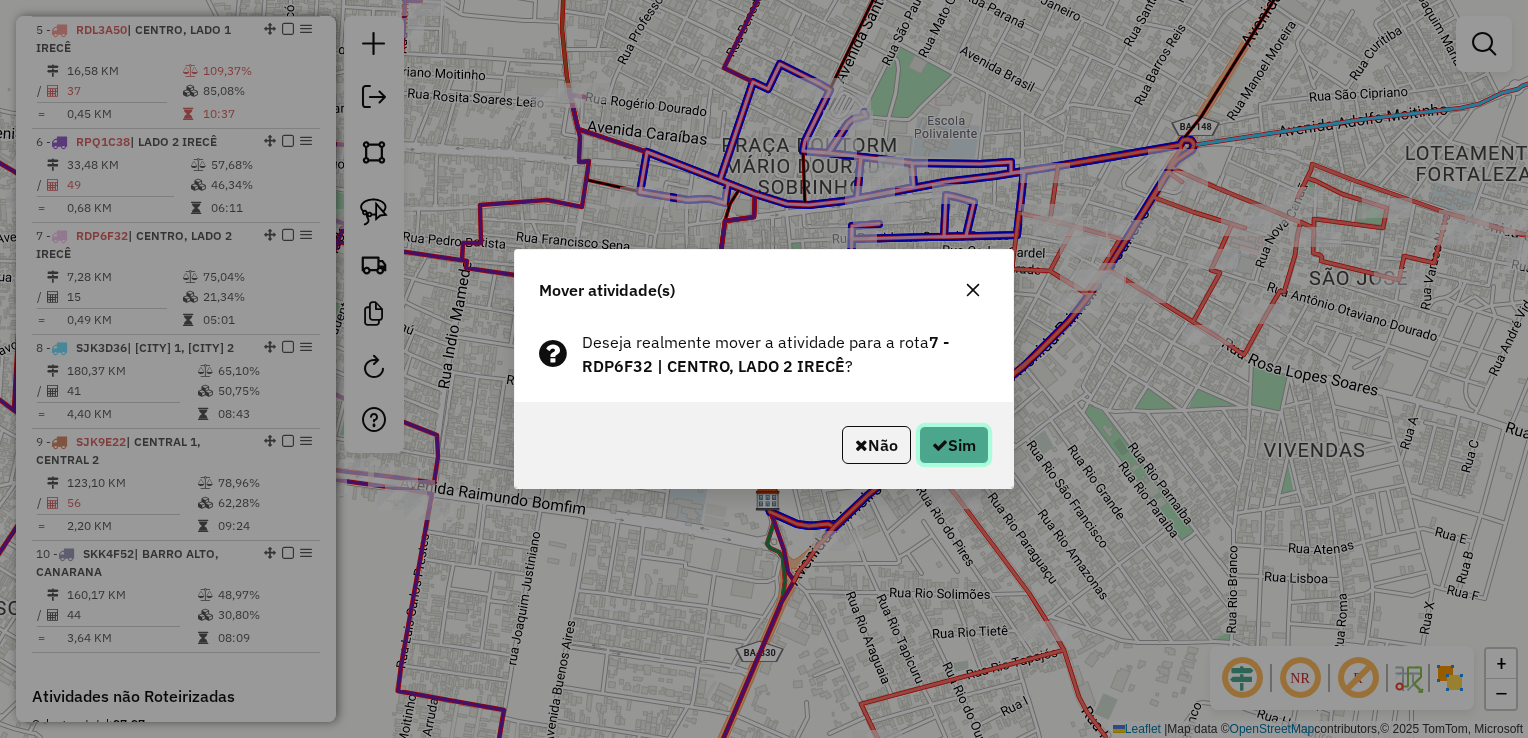 click on "Sim" 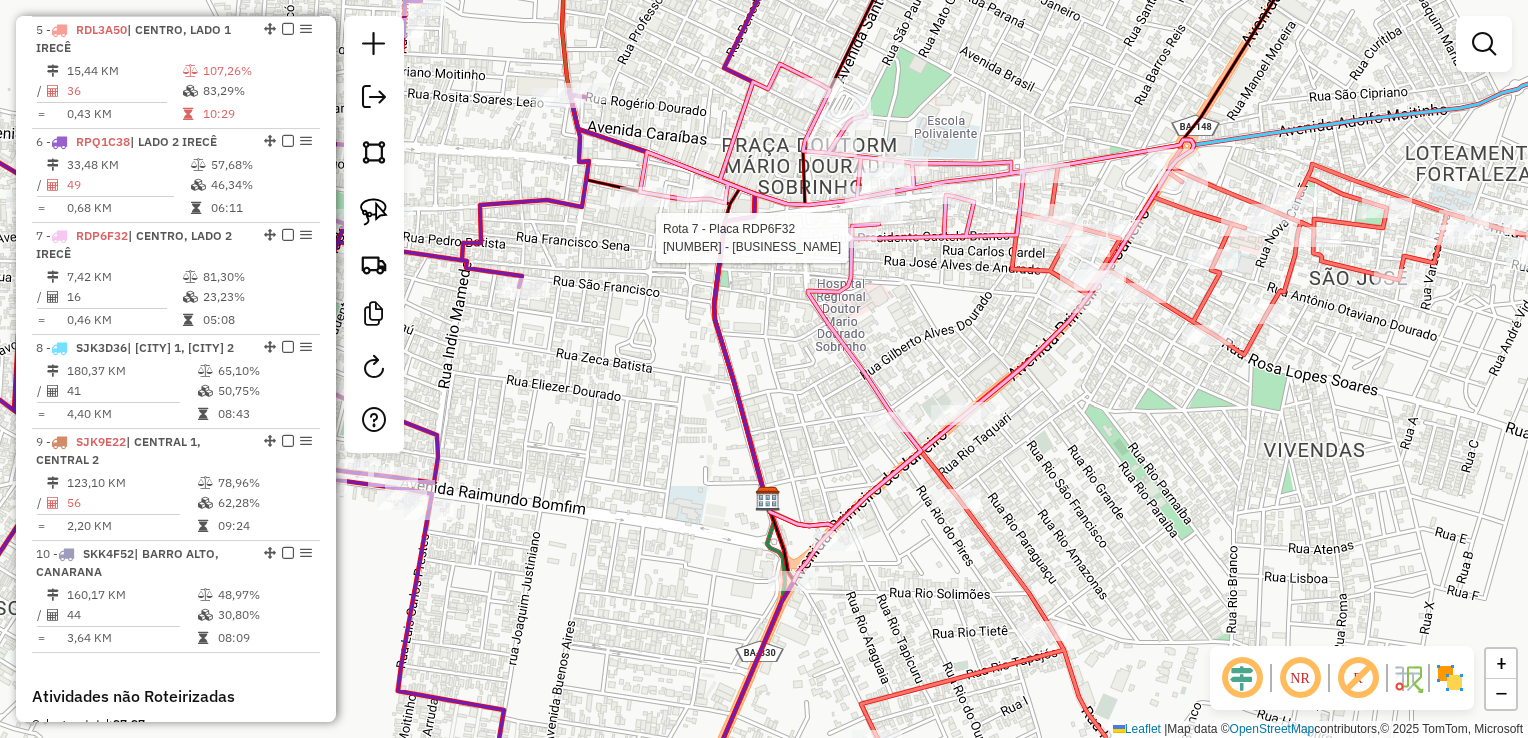 select on "*********" 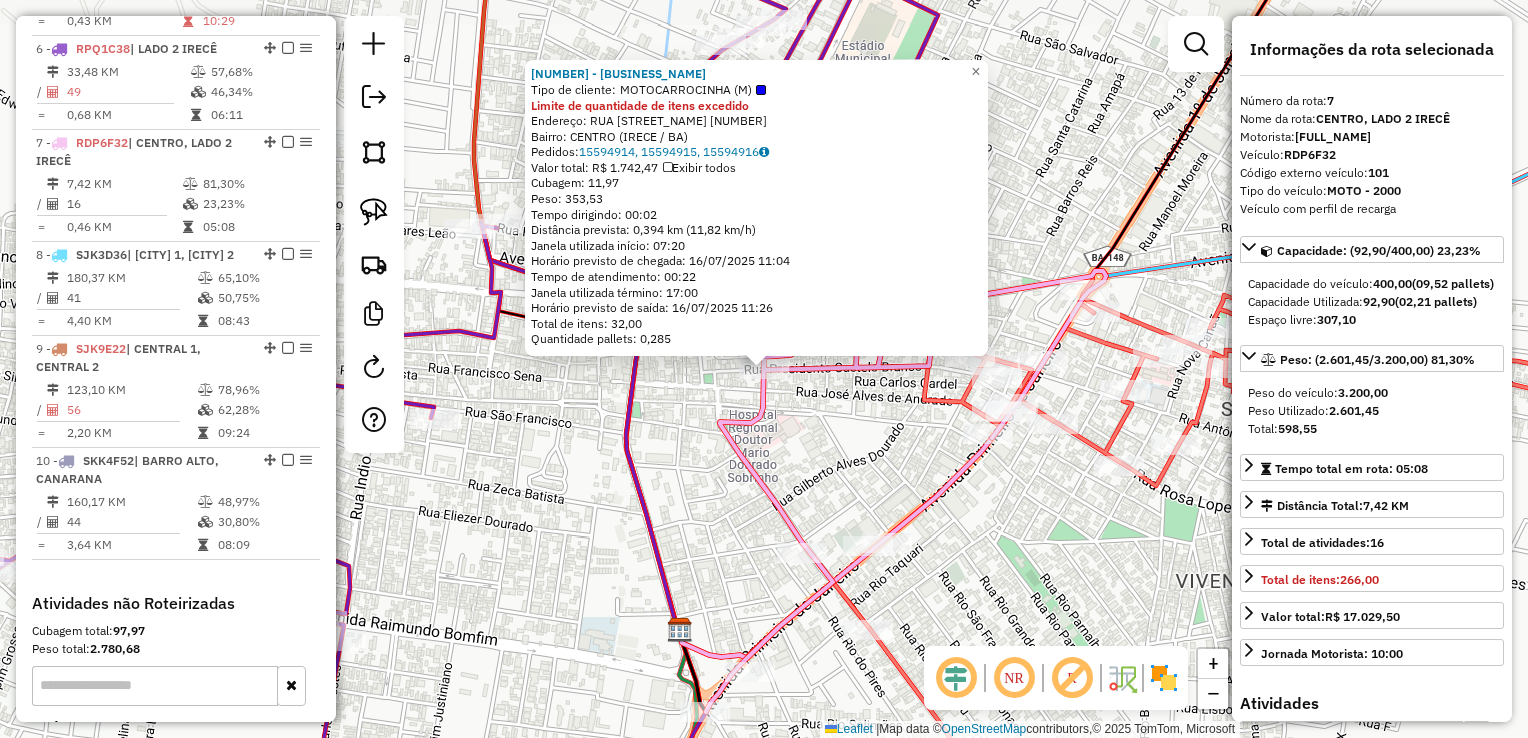 scroll, scrollTop: 1372, scrollLeft: 0, axis: vertical 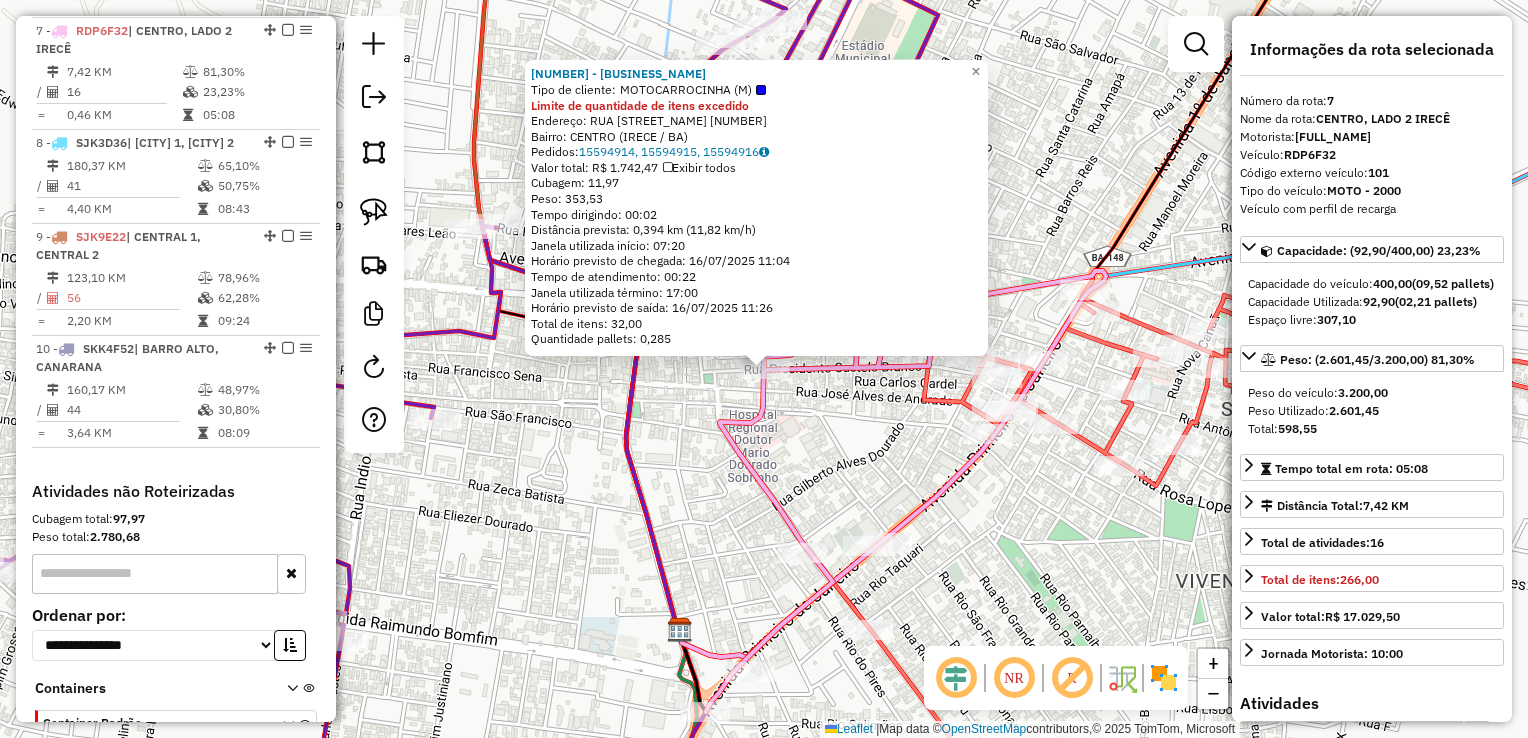 click on "Rota [NUMBER] - Placa [PLATE] [NUMBER] - [NAME] [NAME] Tipo de cliente: MOTOCARROCINHA (M) Limite de quantidade de itens excedido Endereço: RUA CASTELO BRANCO [NUMBER] Bairro: [NAME] ([CITY] / [STATE]) Pedidos: [NUMBER], [NUMBER], [NUMBER] Valor total: R$ [PRICE] Exibir todos Cubagem: [NUMBER] Peso: [NUMBER] Tempo dirigindo: [TIME] Distância prevista: [NUMBER] km ([NUMBER] km/h) Janela utilizada início: [TIME] Horário previsto de chegada: [DATE] [TIME] Tempo de atendimento: [TIME] Janela utilizada término: [TIME] Horário previsto de saída: [DATE] [TIME] Total de itens: [NUMBER] Quantidade pallets: [NUMBER] × Janela de atendimento Grade de atendimento Capacidade Transportadoras Veículos Cliente Pedidos Rotas Selecione os dias de semana para filtrar as janelas de atendimento Seg Ter Qua Qui Sex Sáb Dom Informe o período da janela de atendimento: De: Até: Filtrar exatamente a janela do cliente Considerar janela de atendimento padrão +" 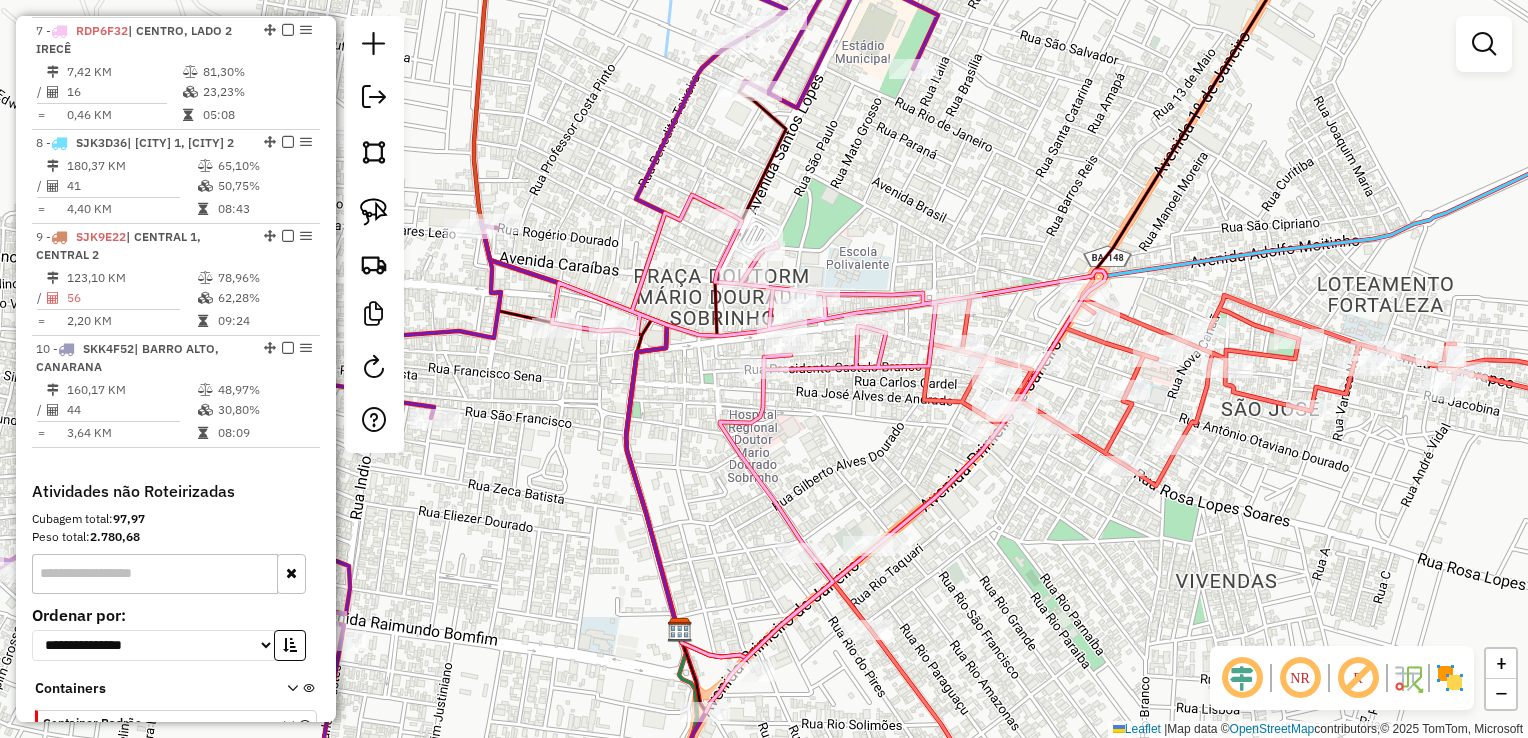 drag, startPoint x: 858, startPoint y: 503, endPoint x: 786, endPoint y: 554, distance: 88.23265 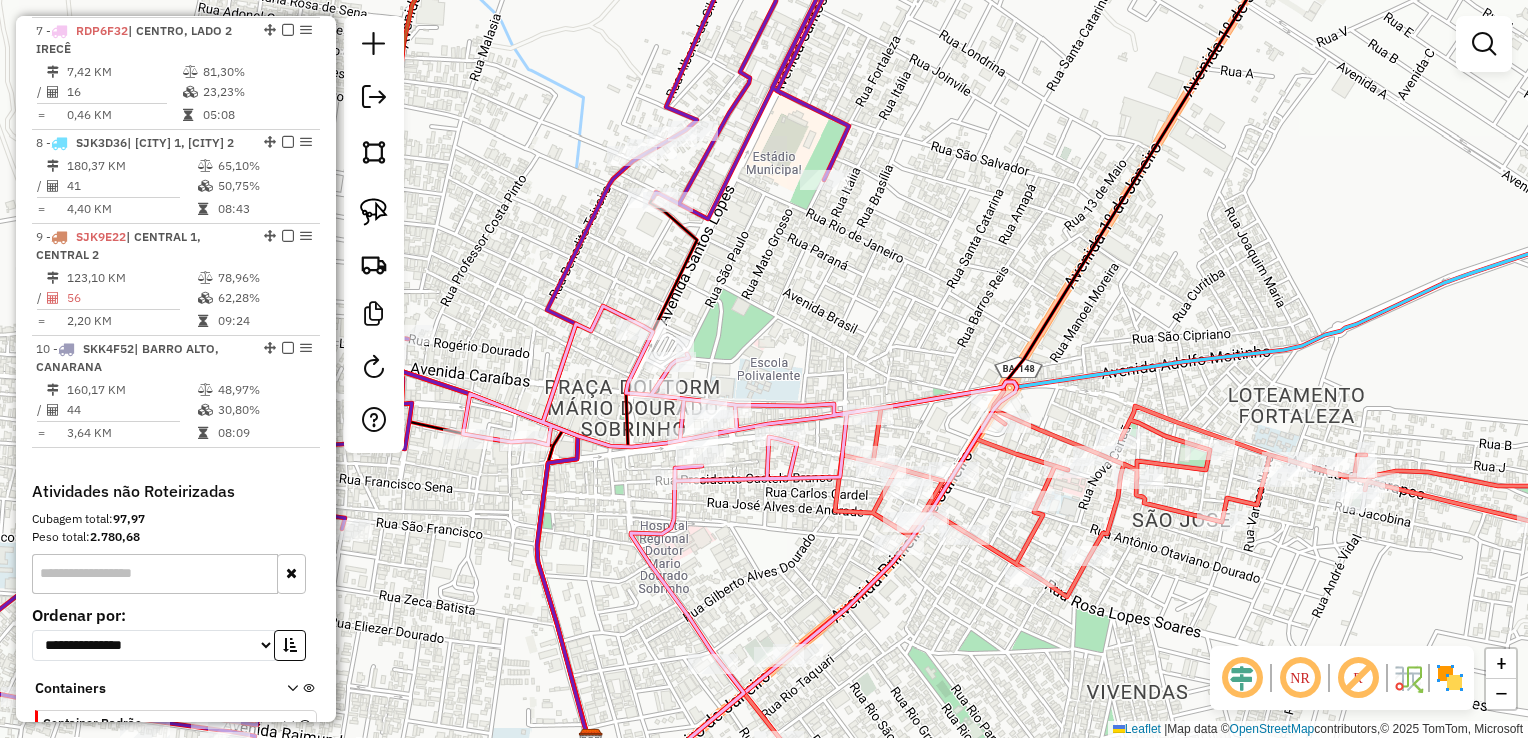 drag, startPoint x: 803, startPoint y: 521, endPoint x: 780, endPoint y: 579, distance: 62.39391 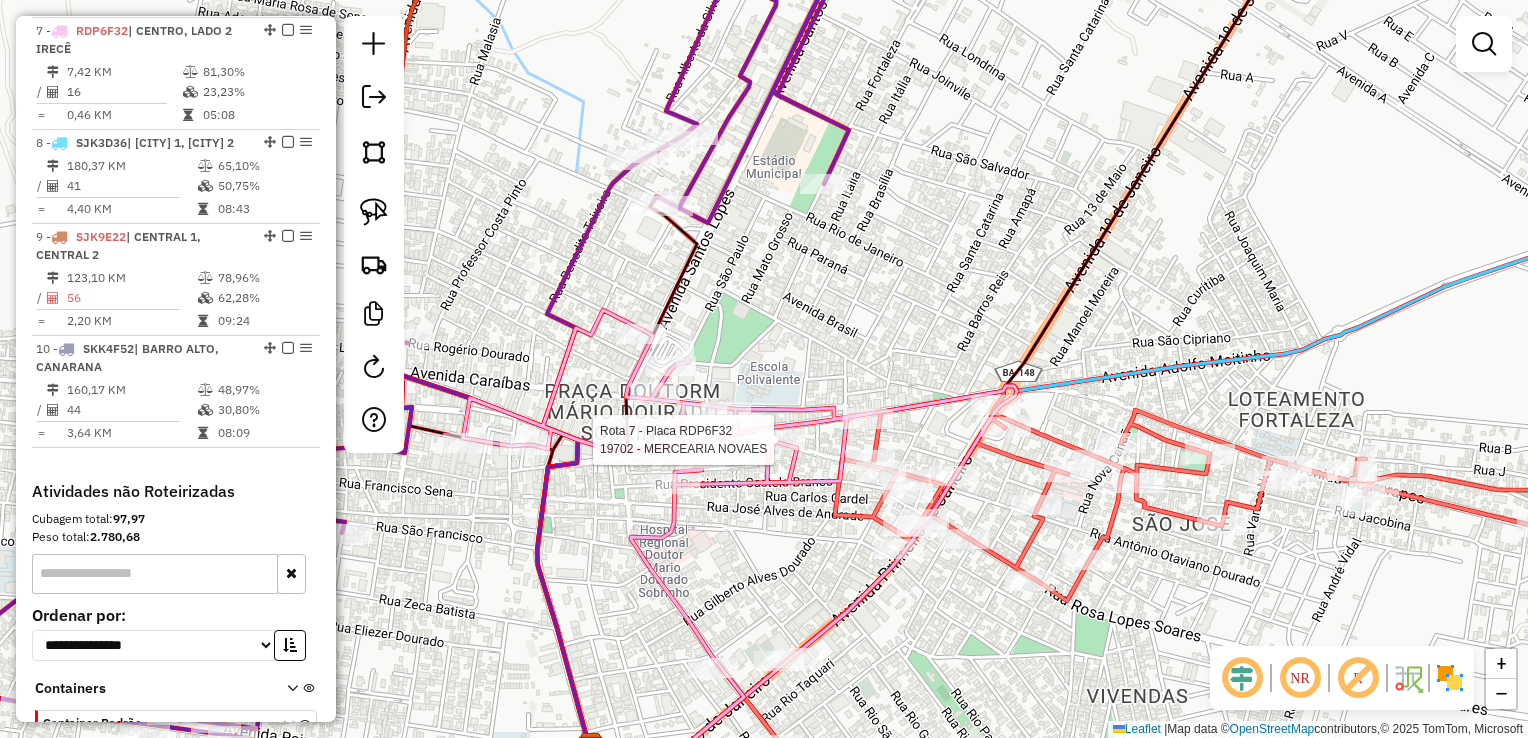 select on "*********" 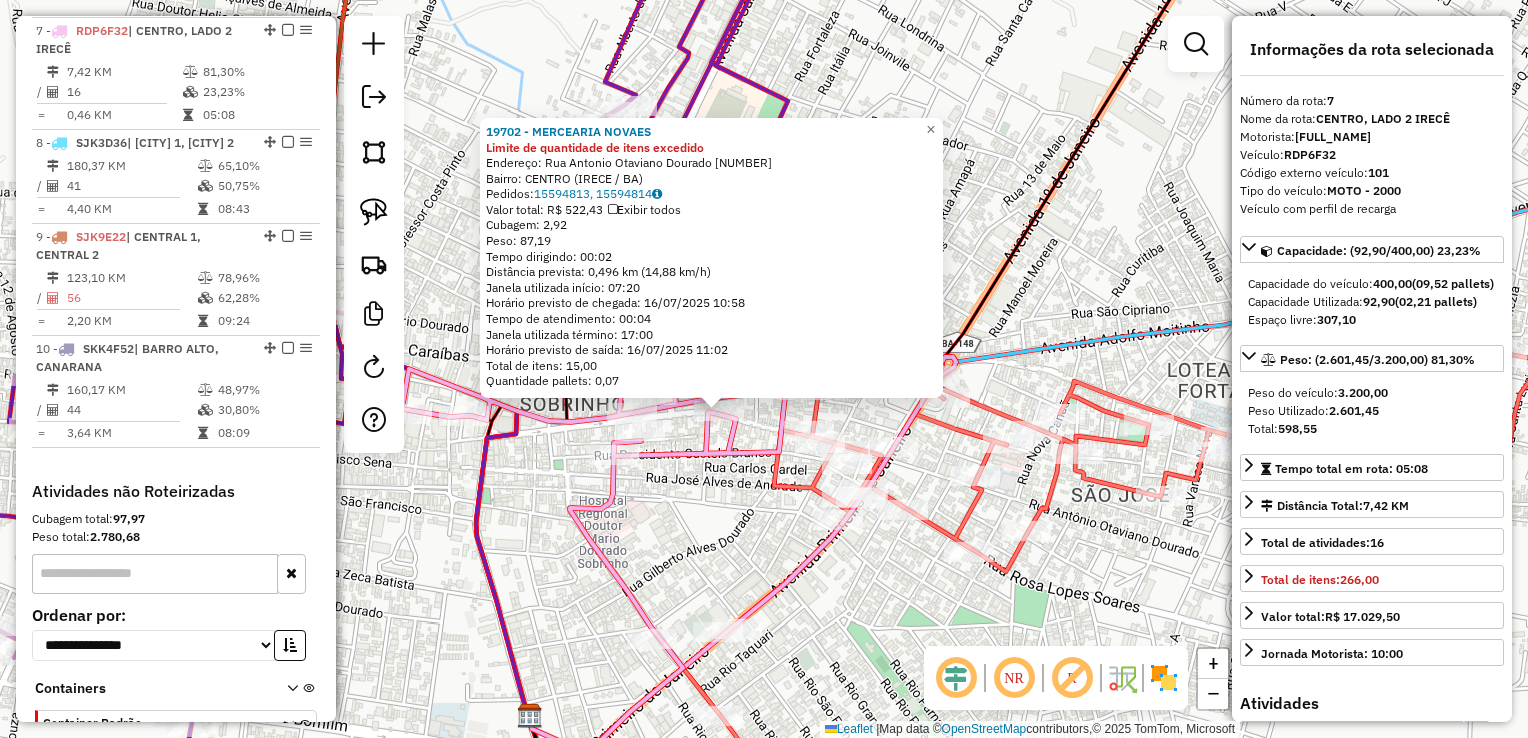 drag, startPoint x: 766, startPoint y: 495, endPoint x: 721, endPoint y: 536, distance: 60.876926 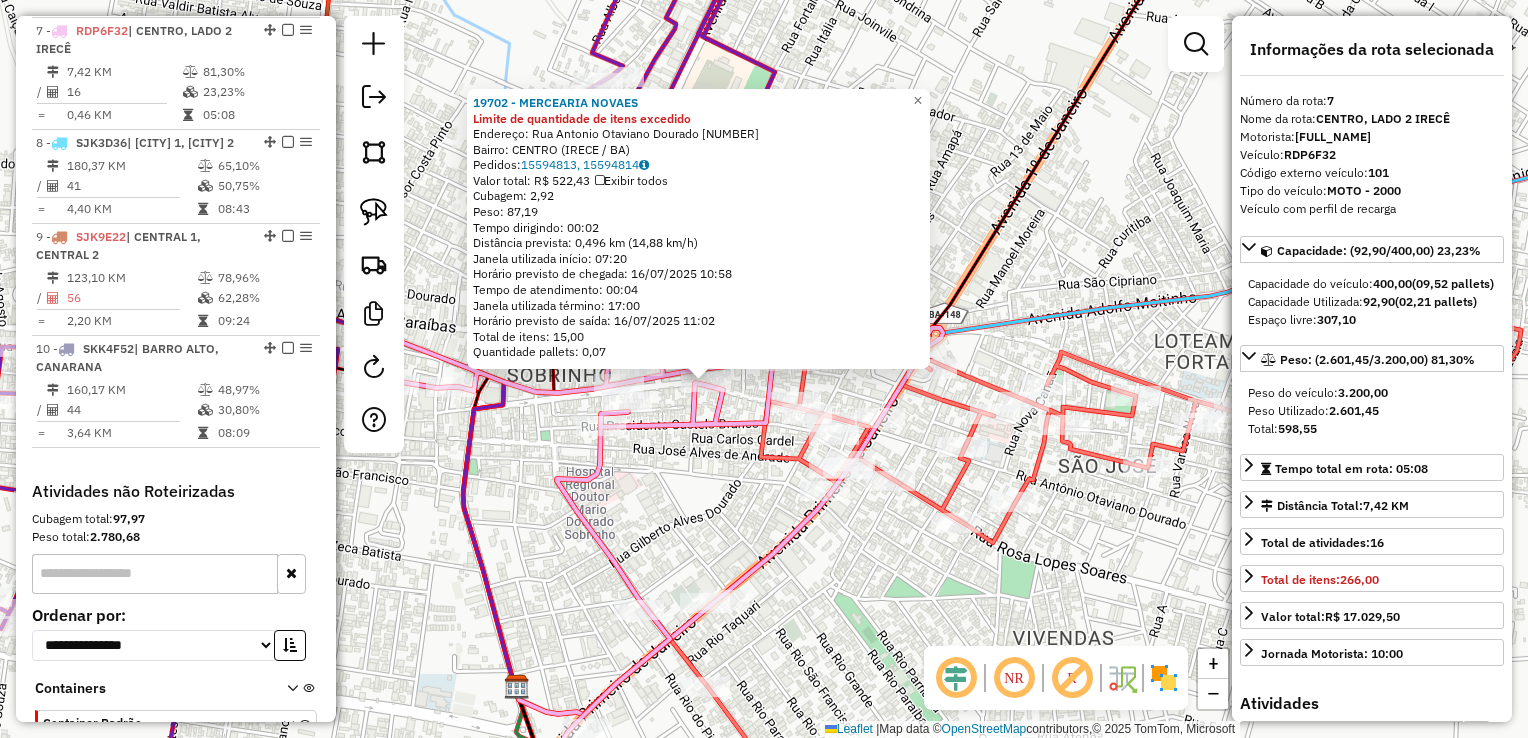 drag, startPoint x: 690, startPoint y: 577, endPoint x: 672, endPoint y: 522, distance: 57.870544 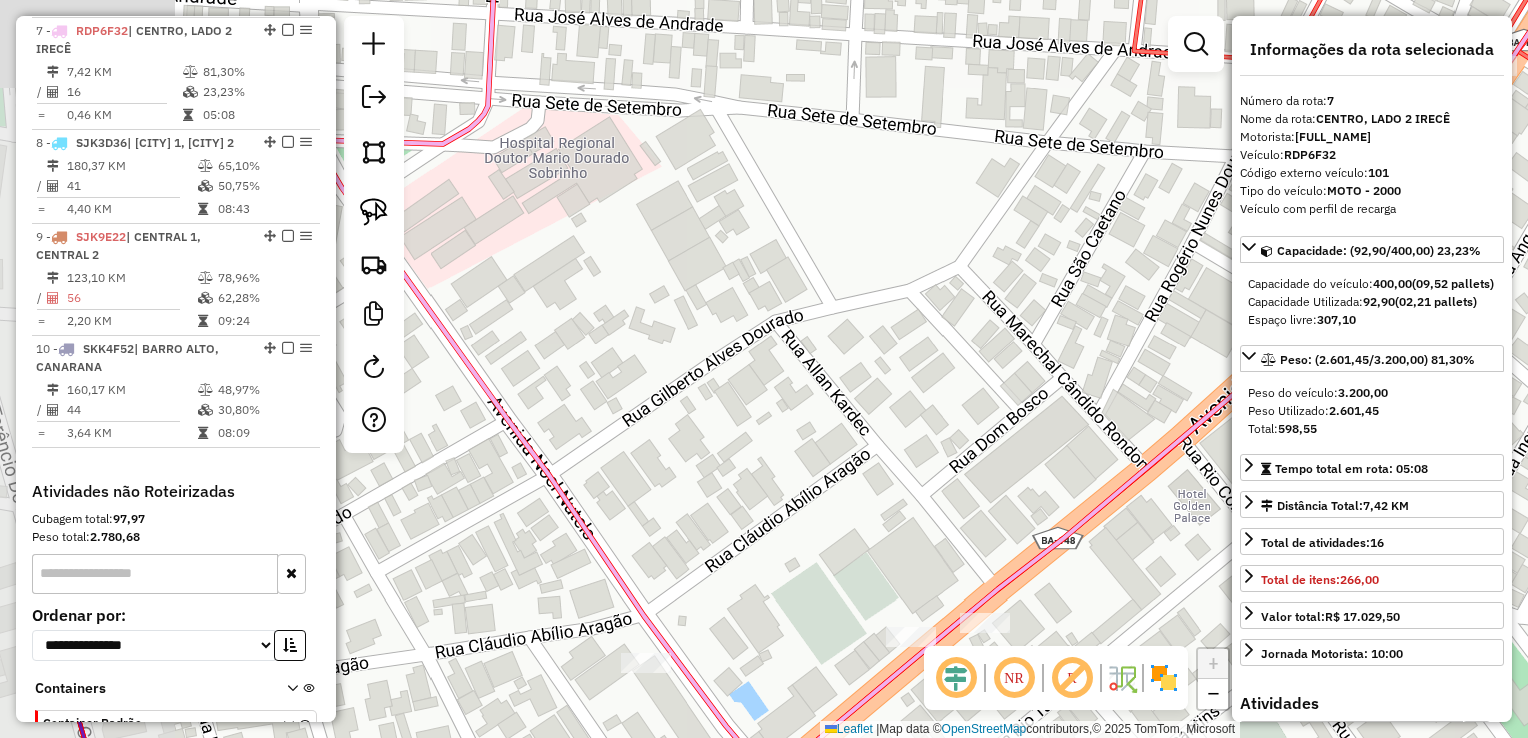 drag, startPoint x: 768, startPoint y: 487, endPoint x: 951, endPoint y: 498, distance: 183.3303 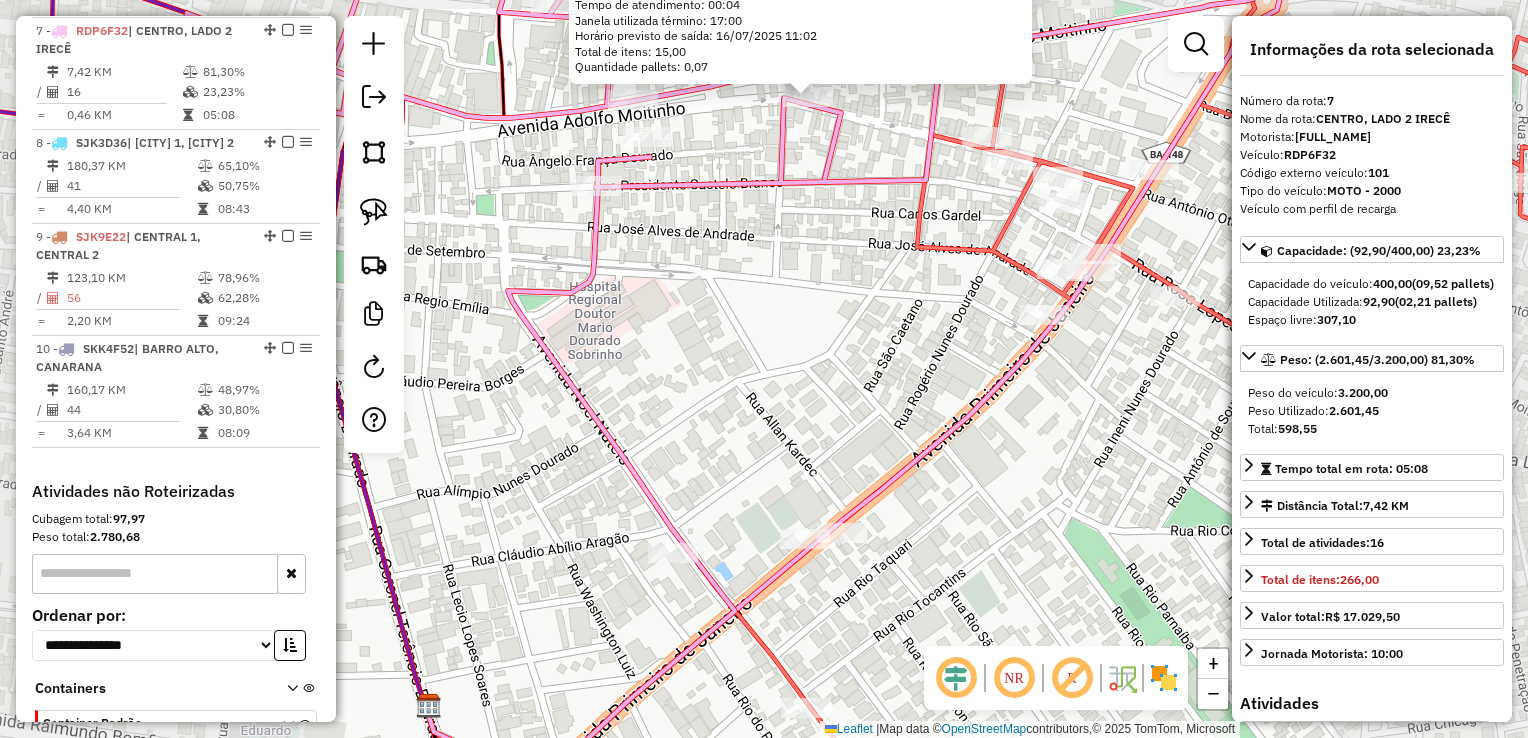 drag, startPoint x: 740, startPoint y: 417, endPoint x: 764, endPoint y: 537, distance: 122.376465 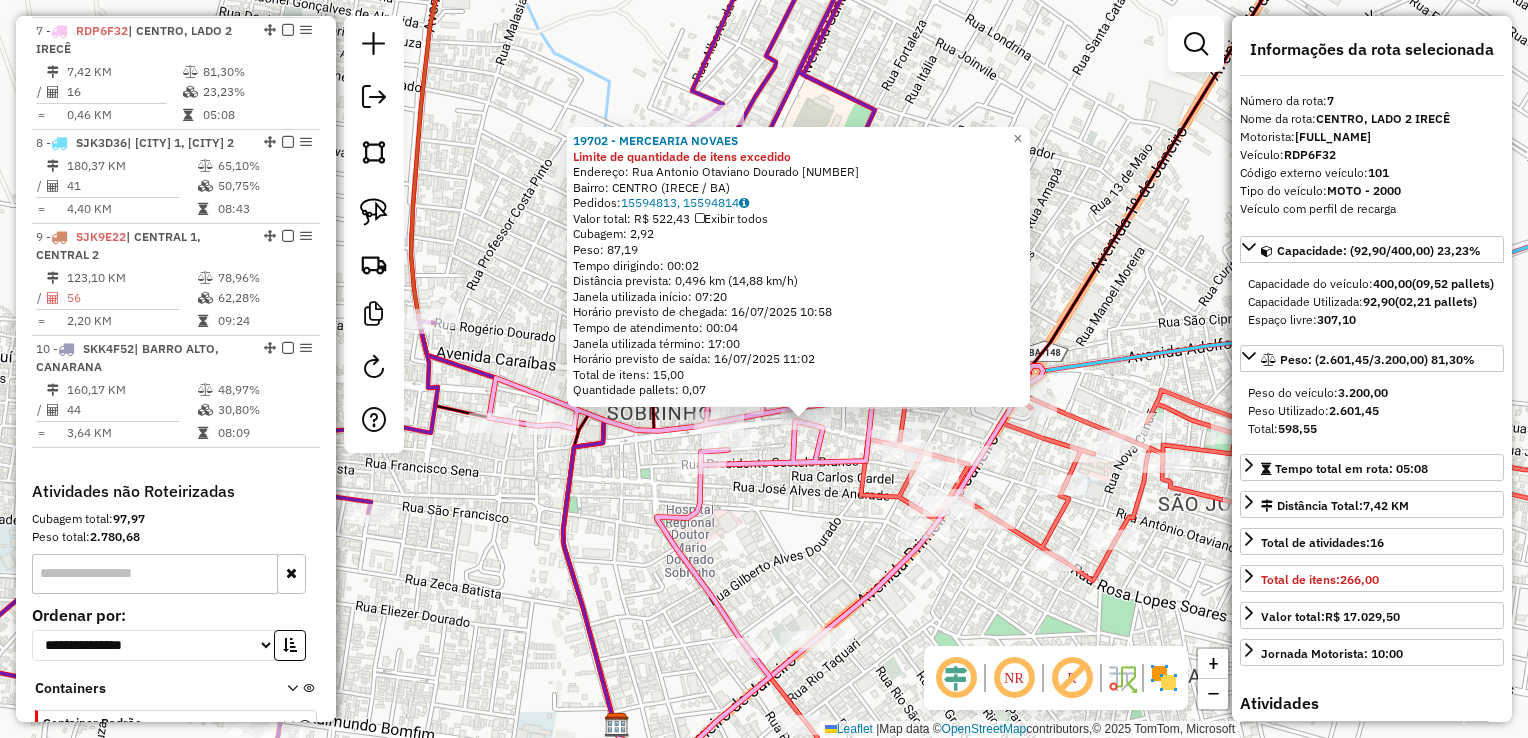 drag, startPoint x: 764, startPoint y: 518, endPoint x: 770, endPoint y: 555, distance: 37.48333 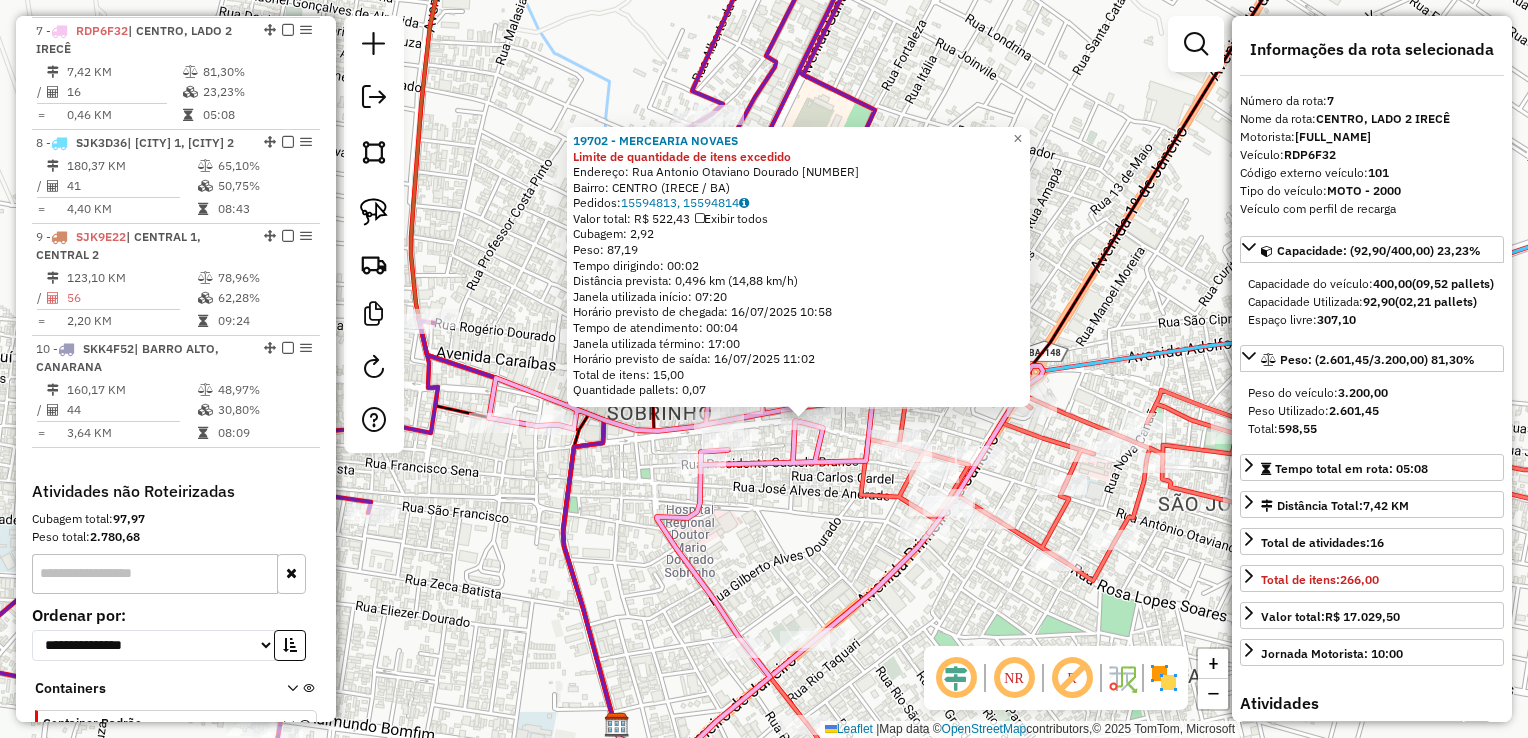 drag, startPoint x: 765, startPoint y: 547, endPoint x: 746, endPoint y: 547, distance: 19 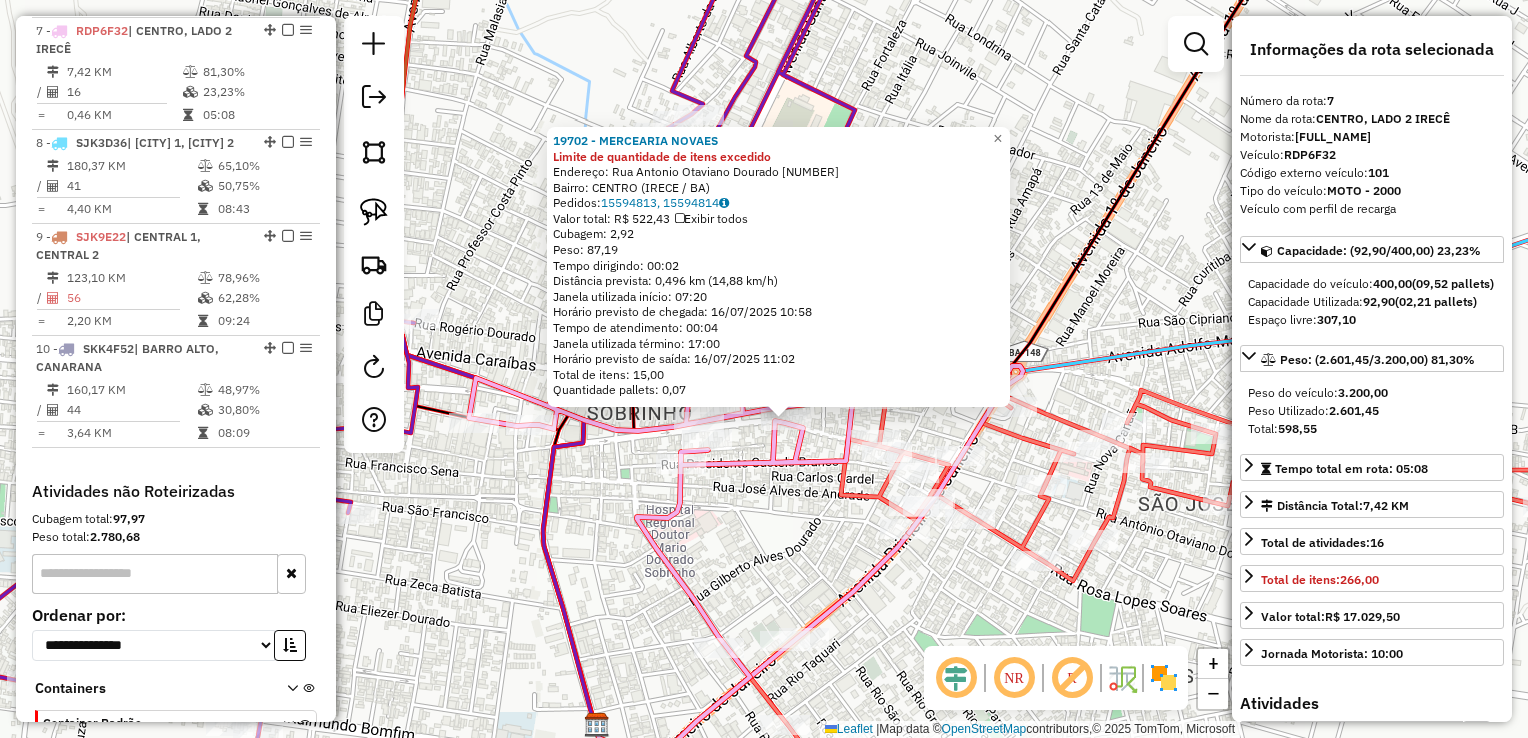 click on "19702 - MERCEARIA NOVAES Limite de quantidade de itens excedido  Endereço:  Rua Antonio Otaviano Dourado 95   Bairro: CENTRO ([CITY] / [STATE])   Pedidos:  15594813, 15594814   Valor total: R$ 522,43   Exibir todos   Cubagem: 2,92  Peso: 87,19  Tempo dirigindo: 00:02   Distância prevista: 0,496 km (14,88 km/h)   Janela utilizada início: 07:20   Horário previsto de chegada: 16/07/2025 10:58   Tempo de atendimento: 00:04   Janela utilizada término: 17:00   Horário previsto de saída: 16/07/2025 11:02   Total de itens: 15,00   Quantidade pallets: 0,07  × Janela de atendimento Grade de atendimento Capacidade Transportadoras Veículos Cliente Pedidos  Rotas Selecione os dias de semana para filtrar as janelas de atendimento  Seg   Ter   Qua   Qui   Sex   Sáb   Dom  Informe o período da janela de atendimento: De: Até:  Filtrar exatamente a janela do cliente  Considerar janela de atendimento padrão  Selecione os dias de semana para filtrar as grades de atendimento  Seg   Ter   Qua   Qui   Sex   Sáb   Dom   De:" 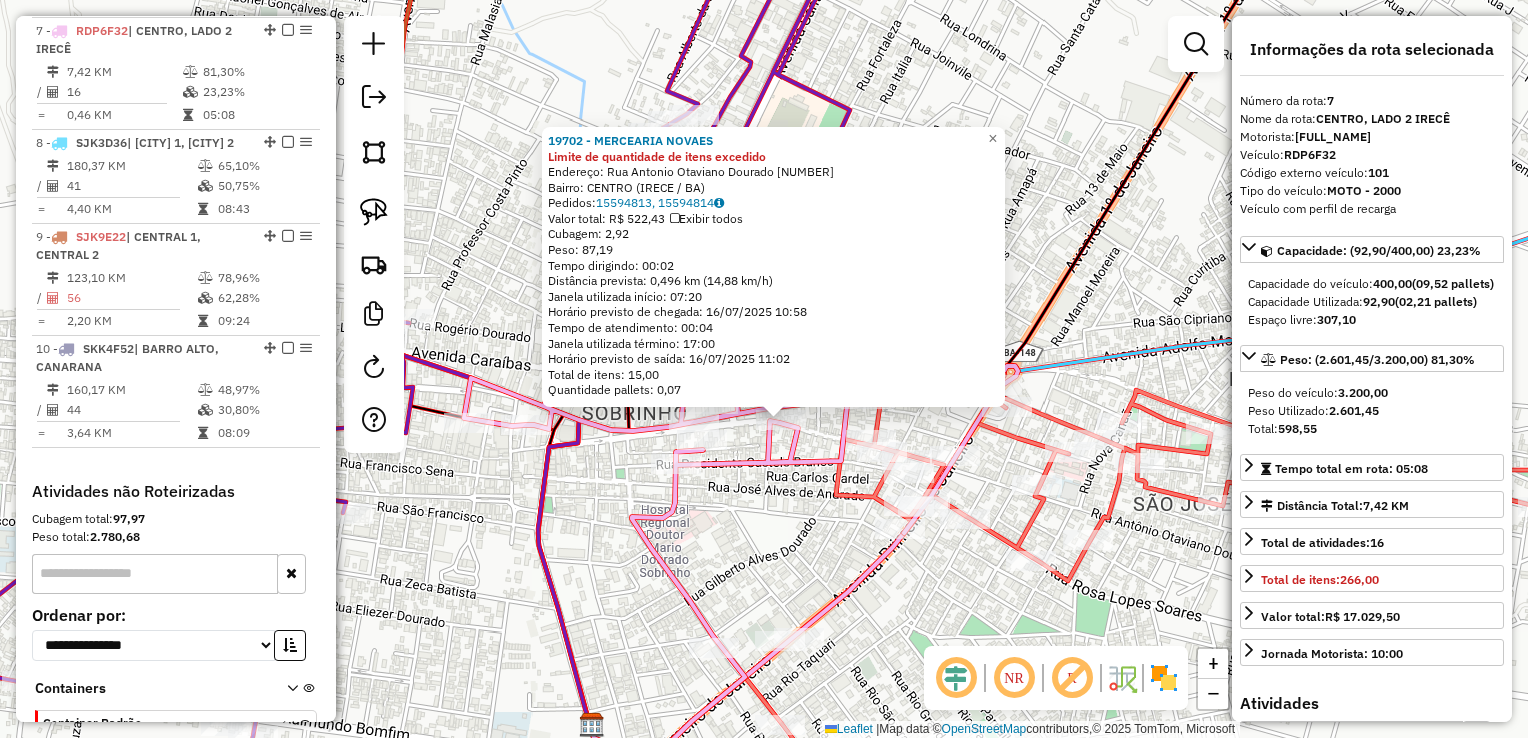 click on "19702 - MERCEARIA NOVAES Limite de quantidade de itens excedido  Endereço:  Rua Antonio Otaviano Dourado 95   Bairro: CENTRO ([CITY] / [STATE])   Pedidos:  15594813, 15594814   Valor total: R$ 522,43   Exibir todos   Cubagem: 2,92  Peso: 87,19  Tempo dirigindo: 00:02   Distância prevista: 0,496 km (14,88 km/h)   Janela utilizada início: 07:20   Horário previsto de chegada: 16/07/2025 10:58   Tempo de atendimento: 00:04   Janela utilizada término: 17:00   Horário previsto de saída: 16/07/2025 11:02   Total de itens: 15,00   Quantidade pallets: 0,07  × Janela de atendimento Grade de atendimento Capacidade Transportadoras Veículos Cliente Pedidos  Rotas Selecione os dias de semana para filtrar as janelas de atendimento  Seg   Ter   Qua   Qui   Sex   Sáb   Dom  Informe o período da janela de atendimento: De: Até:  Filtrar exatamente a janela do cliente  Considerar janela de atendimento padrão  Selecione os dias de semana para filtrar as grades de atendimento  Seg   Ter   Qua   Qui   Sex   Sáb   Dom   De:" 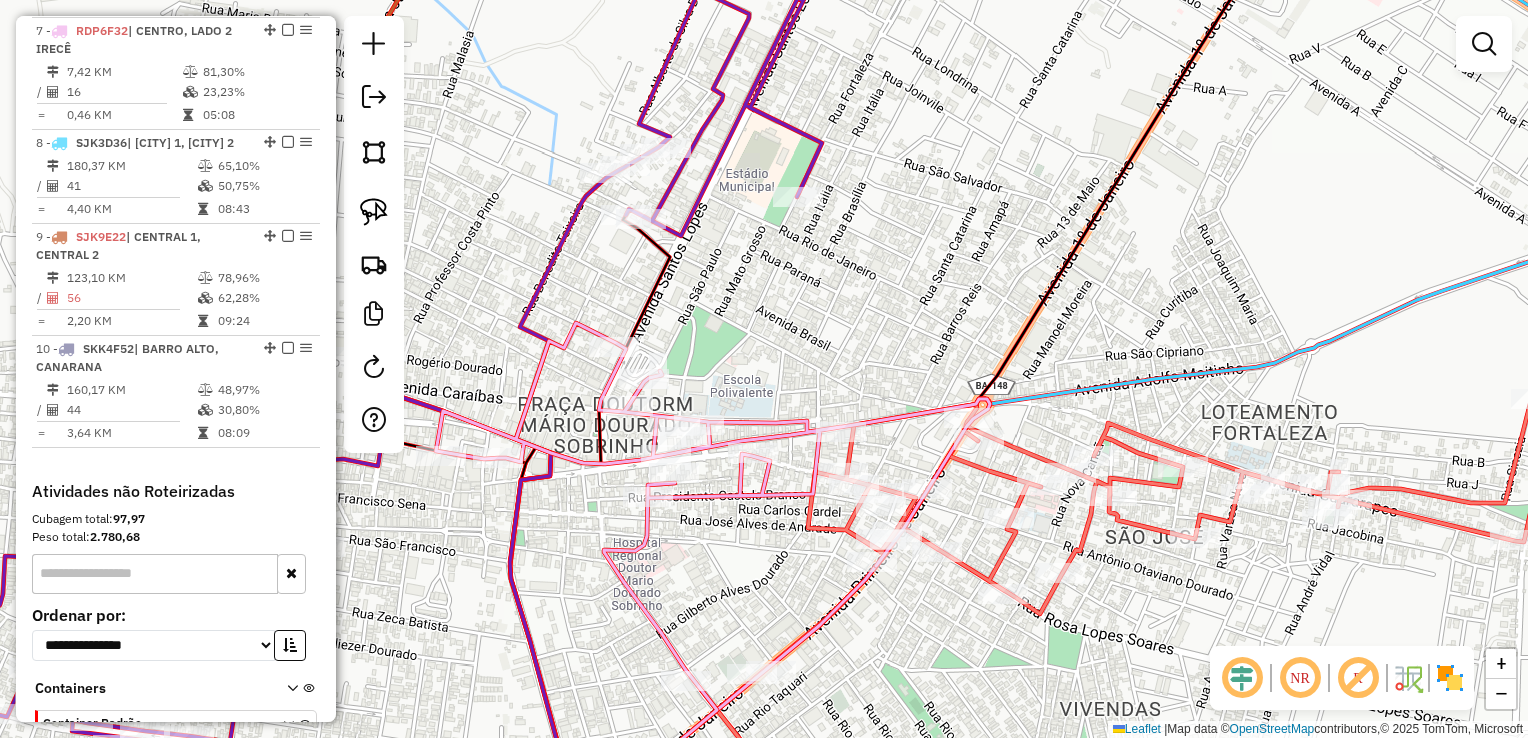 drag, startPoint x: 800, startPoint y: 551, endPoint x: 764, endPoint y: 582, distance: 47.507893 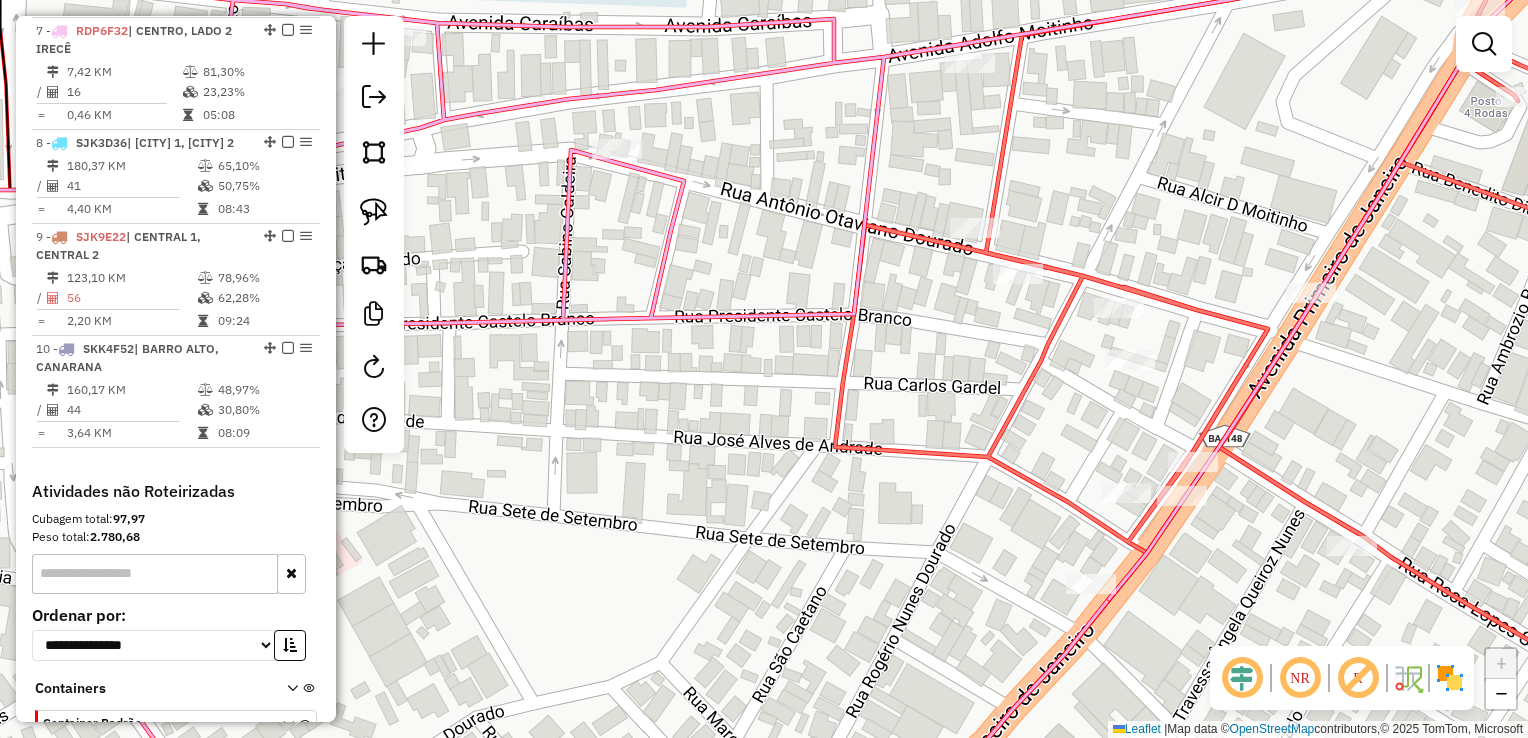 drag, startPoint x: 890, startPoint y: 390, endPoint x: 773, endPoint y: 476, distance: 145.20676 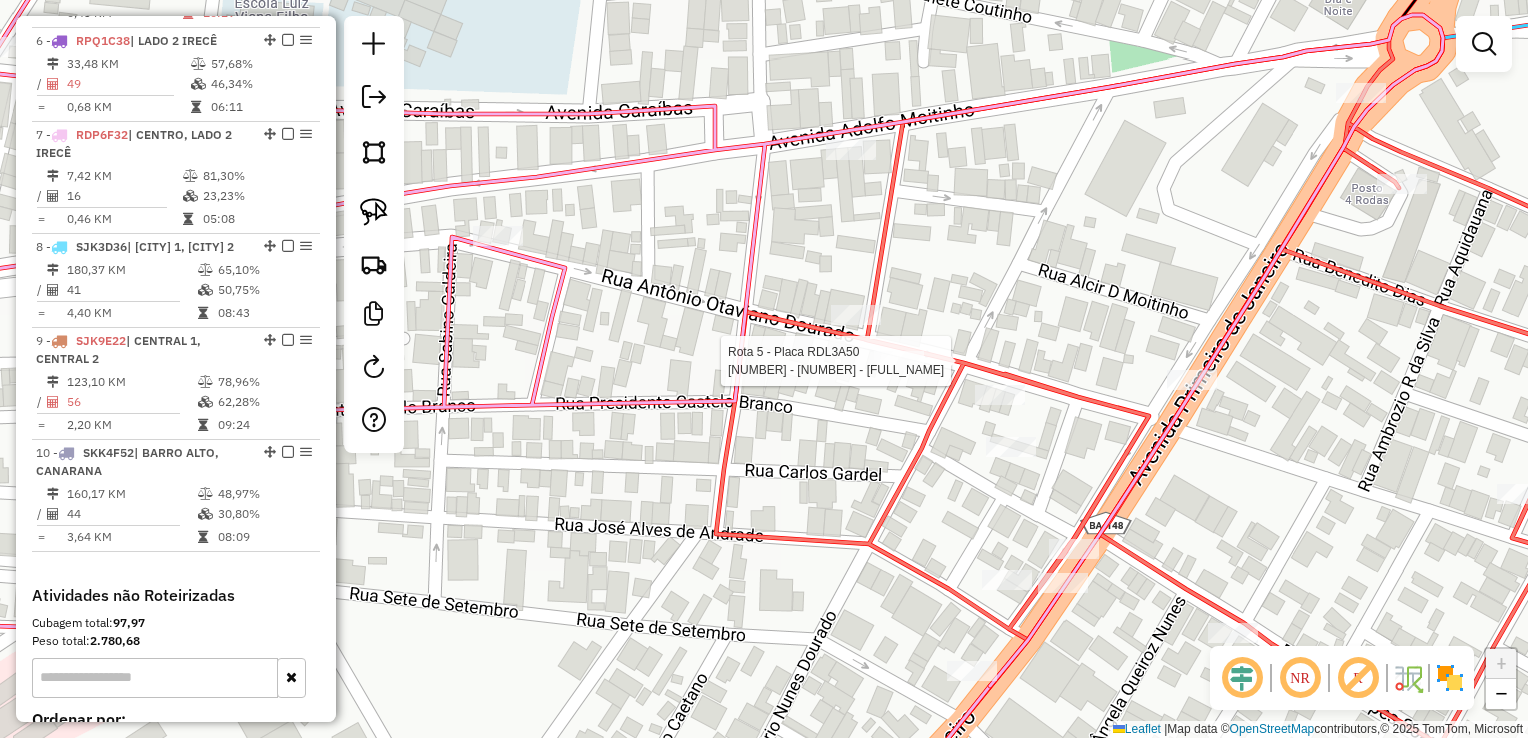 select on "*********" 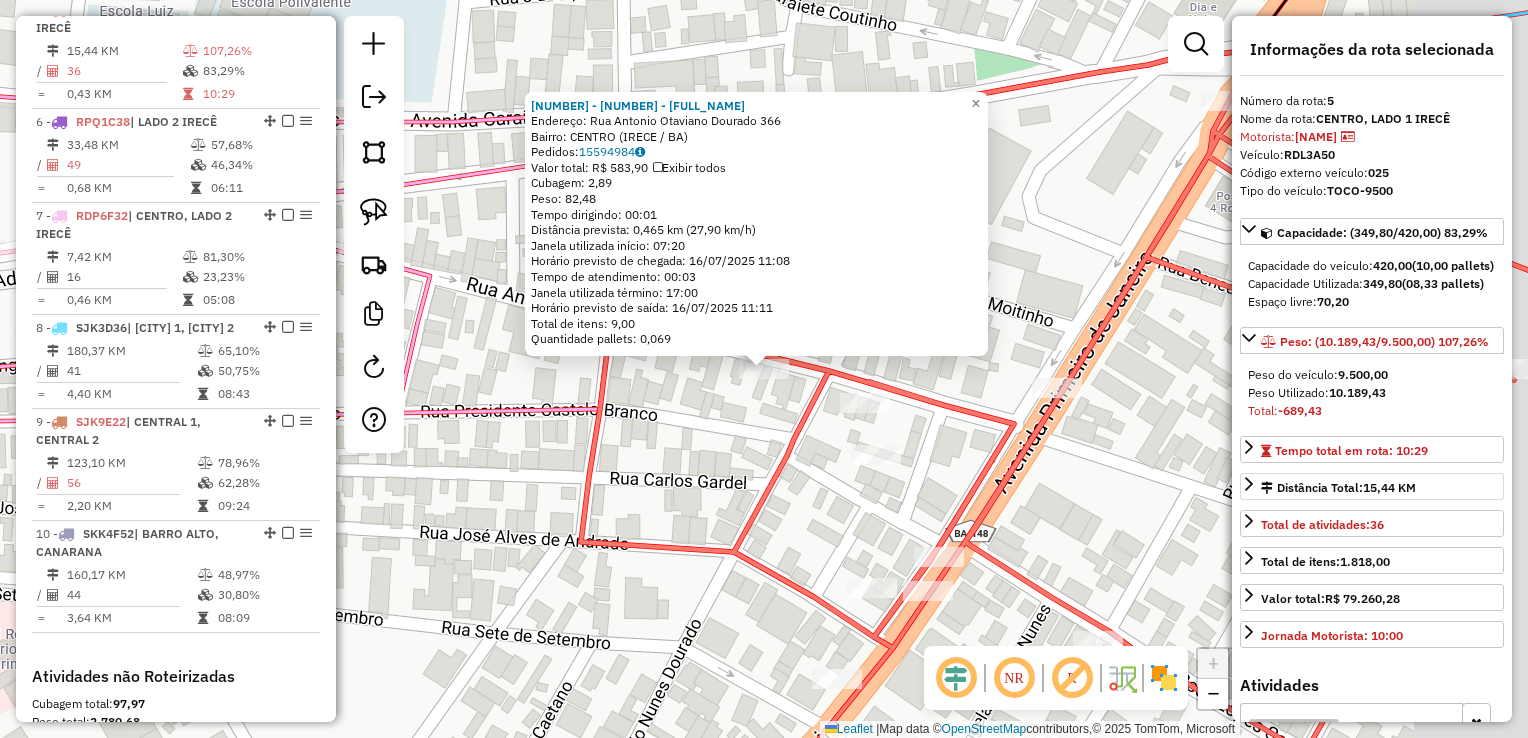 scroll, scrollTop: 1167, scrollLeft: 0, axis: vertical 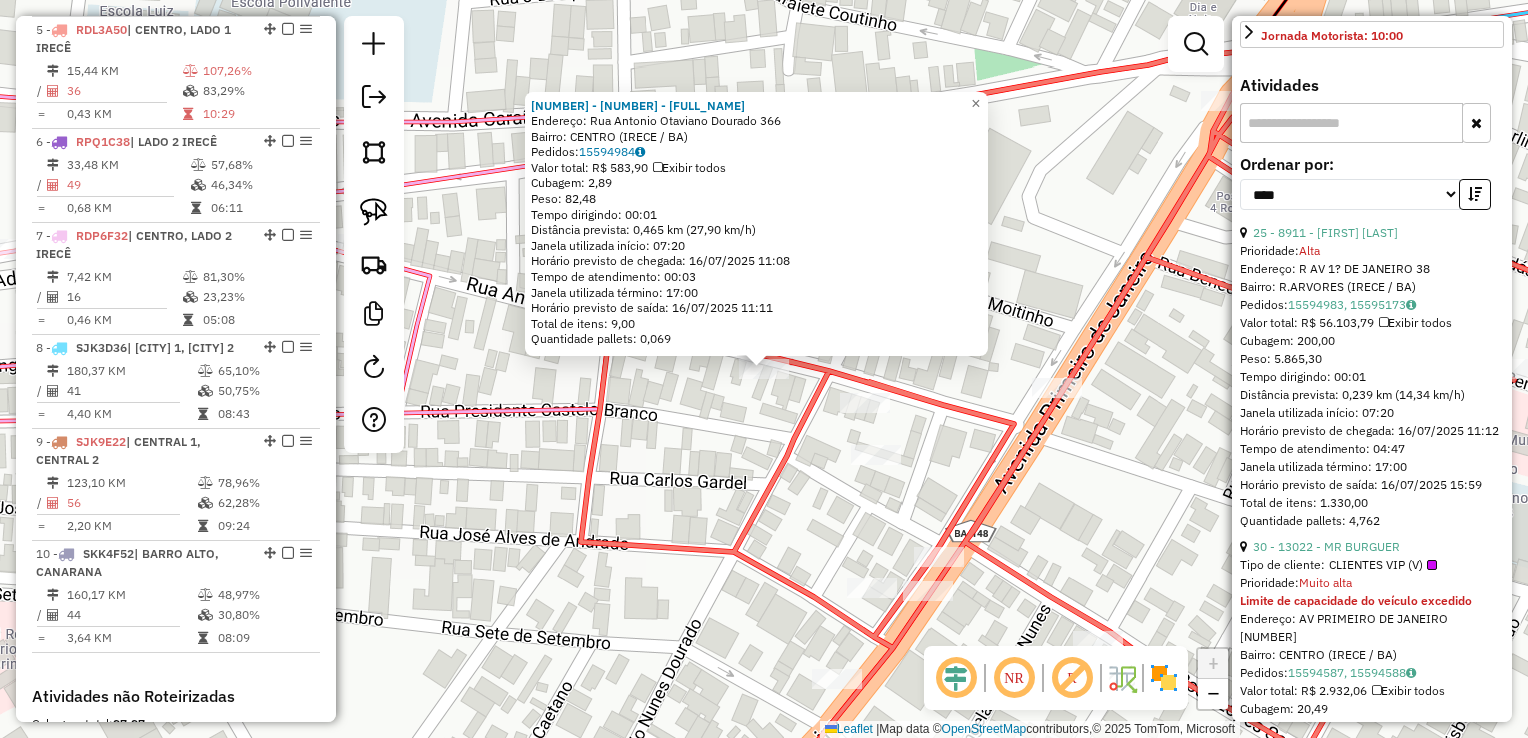 click on "[NUMBER] - [NUMBER] - [FULL_NAME] Endereço: Rua [NAME] [NUMBER] Bairro: [NAME] ([CITY] / [STATE]) Pedidos: [NUMBER] Valor total: R$ [NUMBER] Exibir todos Cubagem: [NUMBER] Peso: [NUMBER] Tempo dirigindo: [TIME] Distância prevista: [NUMBER] km ([NUMBER] km/h) Janela utilizada início: [TIME] Horário previsto de chegada: [DATE] [TIME] Tempo de atendimento: [TIME] Janela utilizada término: [TIME] Horário previsto de saída: [DATE] [TIME] Total de itens: [NUMBER] Quantidade pallets: [NUMBER] × Janela de atendimento Grade de atendimento Capacidade Transportadoras Veículos Cliente Pedidos Rotas Selecione os dias de semana para filtrar as janelas de atendimento Seg Ter Qua Qui Sex Sáb Dom Informe o período da janela de atendimento: De: Até: Filtrar exatamente a janela do cliente Considerar janela de atendimento padrão Selecione os dias de semana para filtrar as grades de atendimento Seg Ter Qua Qui Sex Sáb Dom Clientes fora do dia de atendimento selecionado De:" 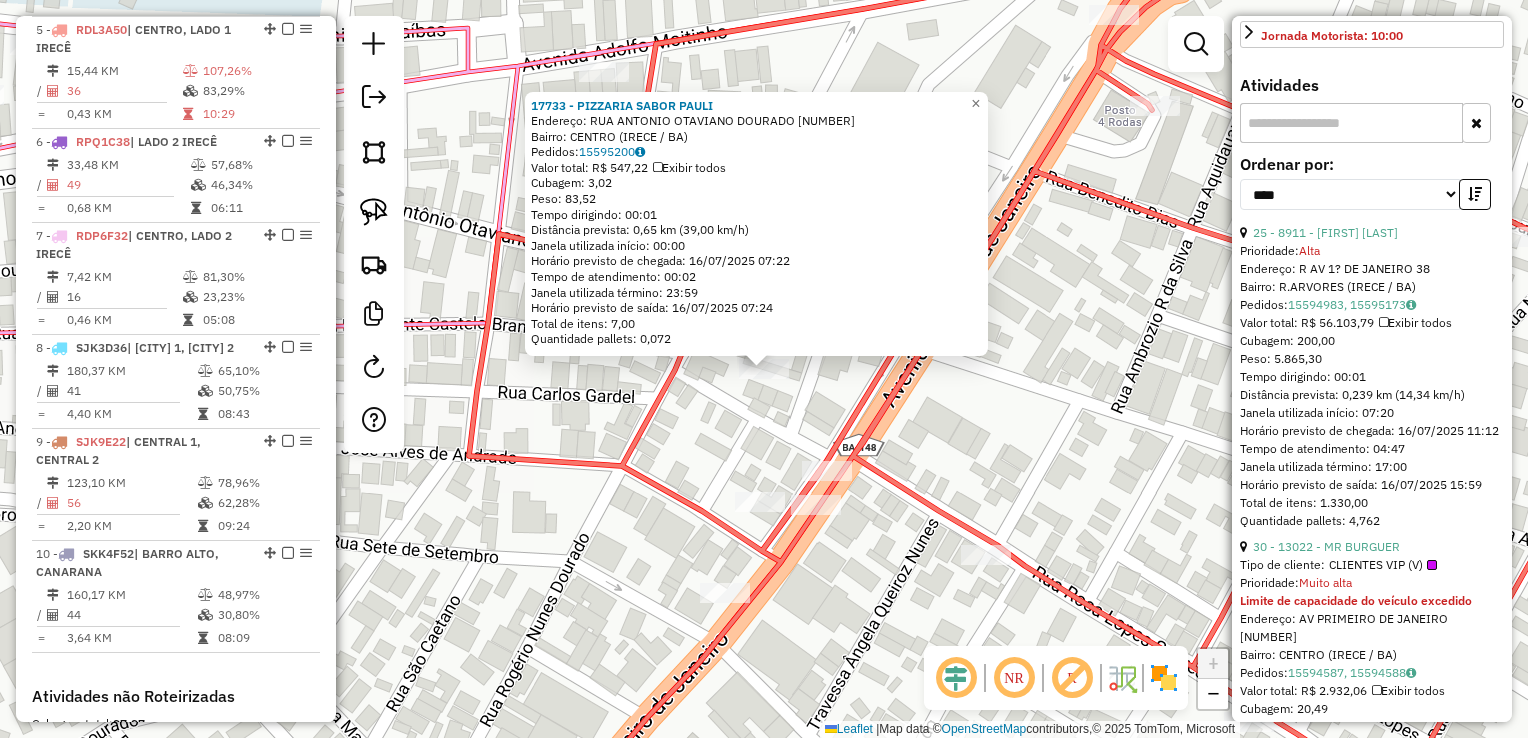 drag, startPoint x: 804, startPoint y: 414, endPoint x: 780, endPoint y: 456, distance: 48.373547 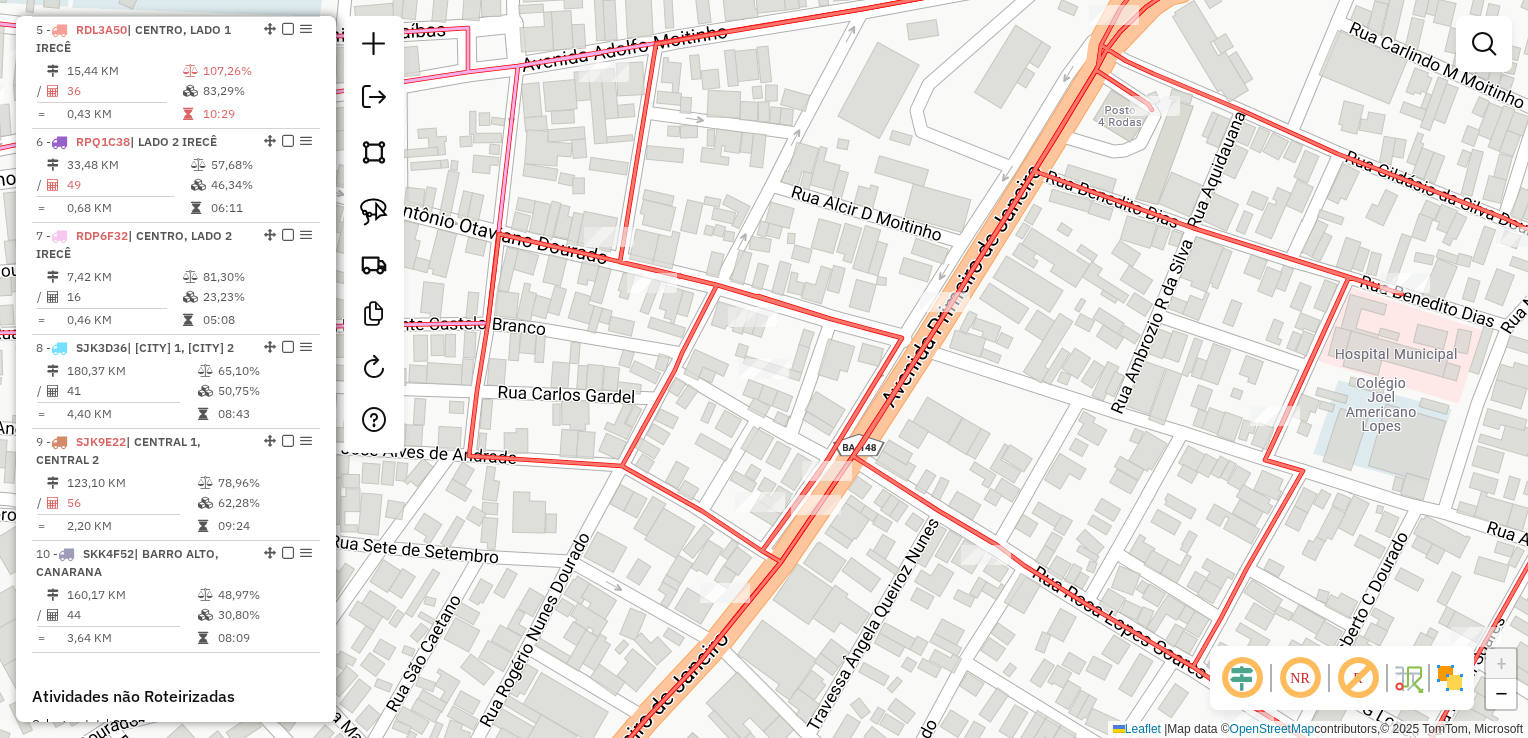 select on "*********" 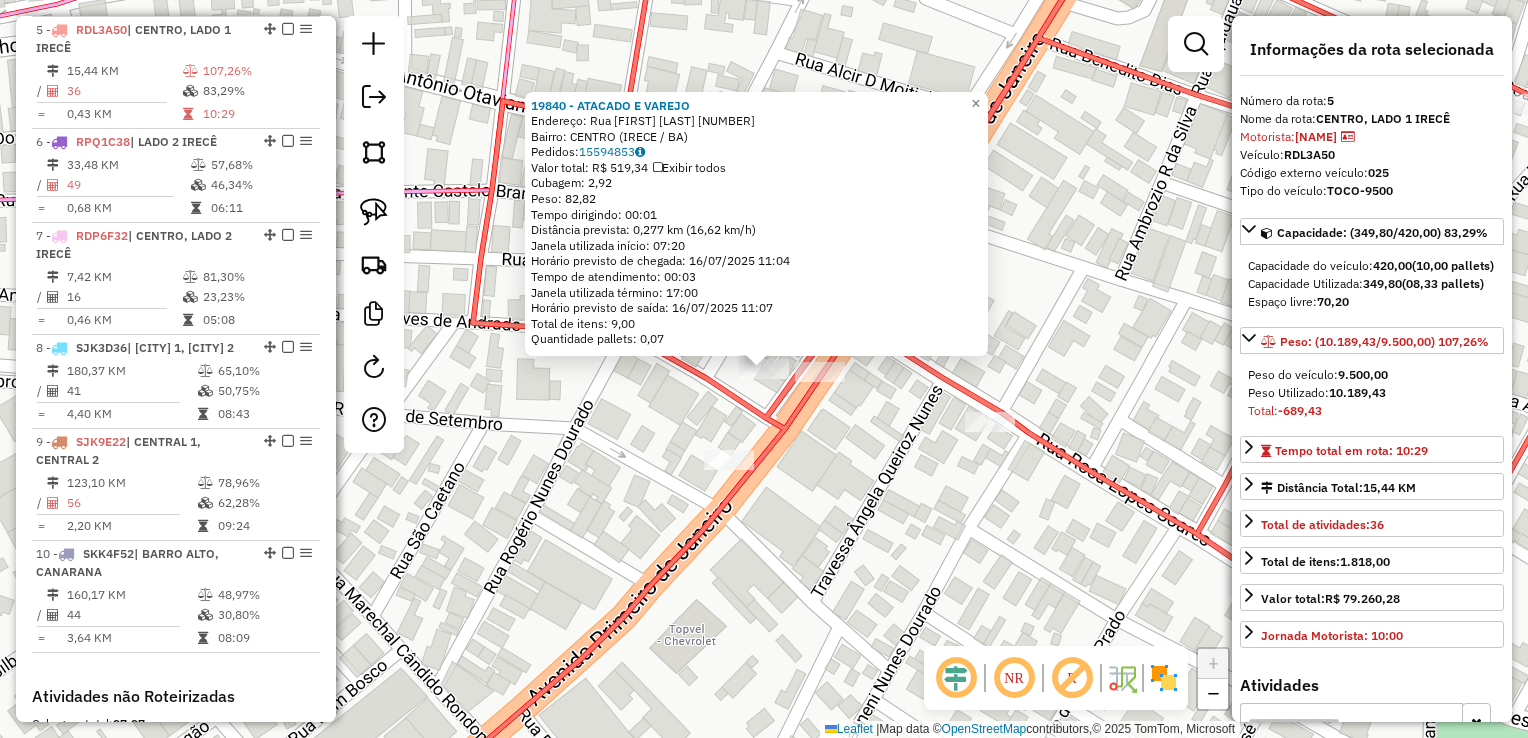 click on "[NUMBER] - ATACADO E VAREJO  Endereço: Rua Jose Alves Andrade [NUMBER]   Bairro: CENTRO ([CITY] / [STATE])   Pedidos:  [NUMBER]   Valor total: R$ 519,34   Exibir todos   Cubagem: 2,92  Peso: 82,82  Tempo dirigindo: 00:01   Distância prevista: 0,277 km (16,62 km/h)   Janela utilizada início: 07:20   Horário previsto de chegada: 16/07/2025 11:04   Tempo de atendimento: 00:03   Janela utilizada término: 17:00   Horário previsto de saída: 16/07/2025 11:07   Total de itens: 9,00   Quantidade pallets: 0,07  × Janela de atendimento Grade de atendimento Capacidade Transportadoras Veículos Cliente Pedidos  Rotas Selecione os dias de semana para filtrar as janelas de atendimento  Seg   Ter   Qua   Qui   Sex   Sáb   Dom  Informe o período da janela de atendimento: De: Até:  Filtrar exatamente a janela do cliente  Considerar janela de atendimento padrão  Selecione os dias de semana para filtrar as grades de atendimento  Seg   Ter   Qua   Qui   Sex   Sáb   Dom   Considerar clientes sem dia de atendimento cadastrado  De:" 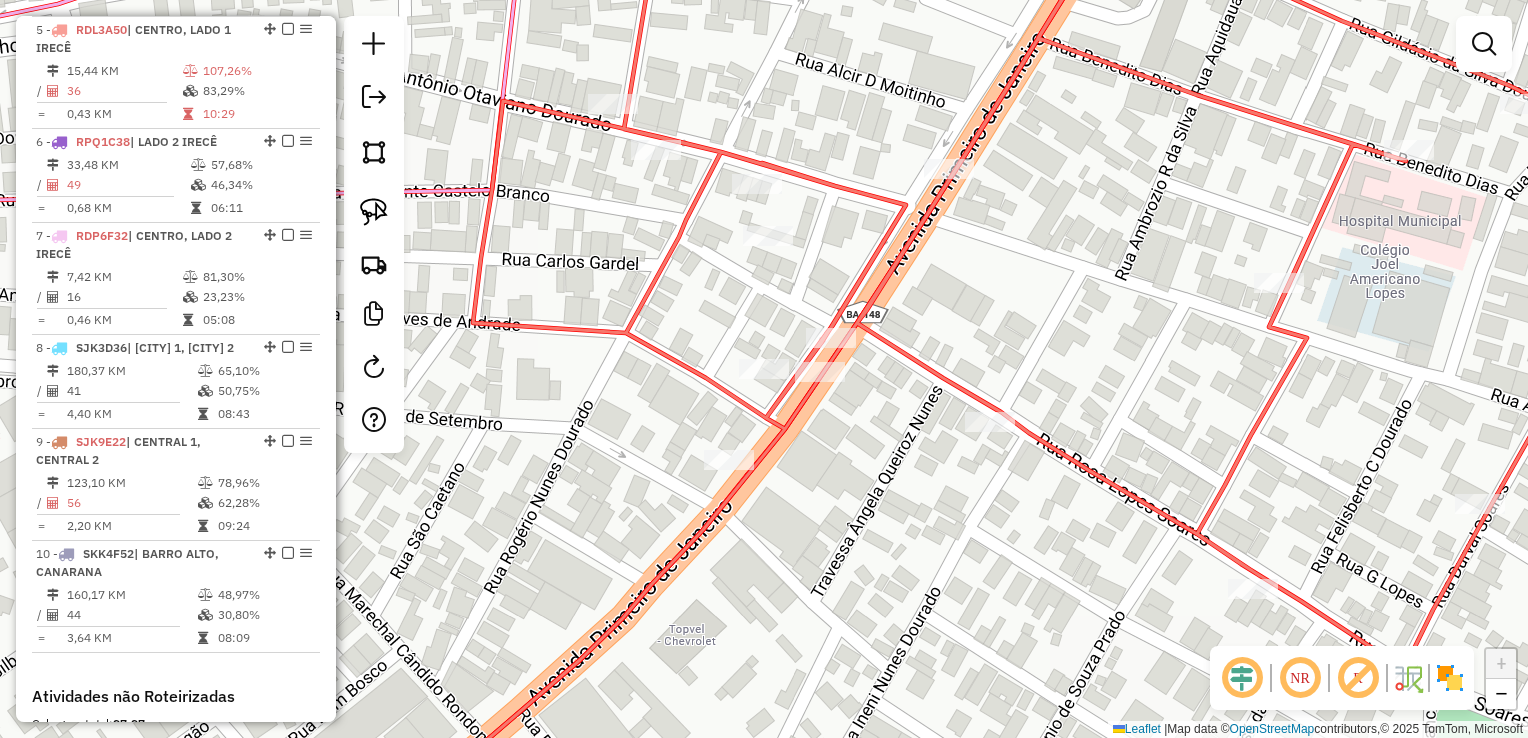drag, startPoint x: 864, startPoint y: 457, endPoint x: 885, endPoint y: 588, distance: 132.67253 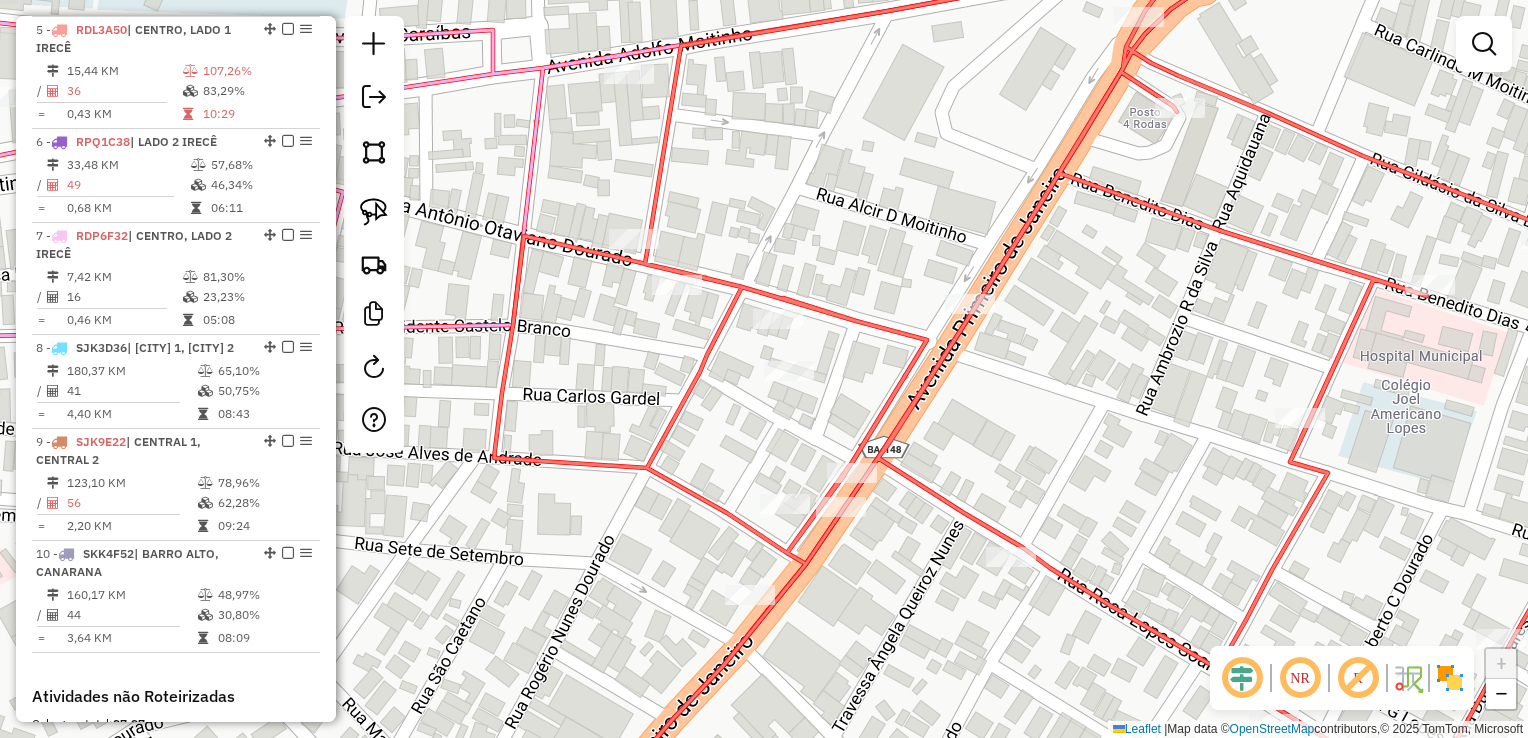 drag, startPoint x: 1148, startPoint y: 545, endPoint x: 1191, endPoint y: 536, distance: 43.931767 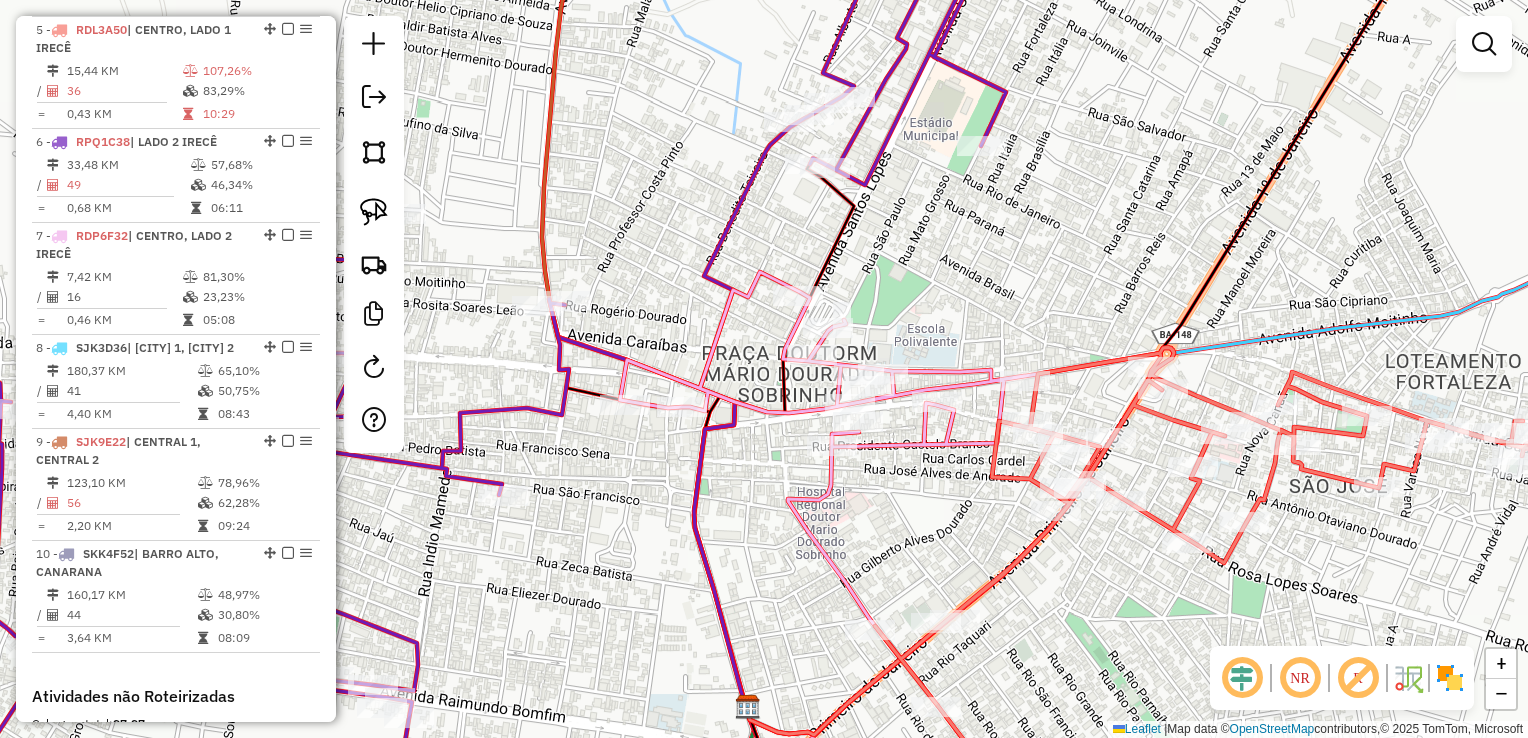 drag, startPoint x: 888, startPoint y: 542, endPoint x: 877, endPoint y: 446, distance: 96.62815 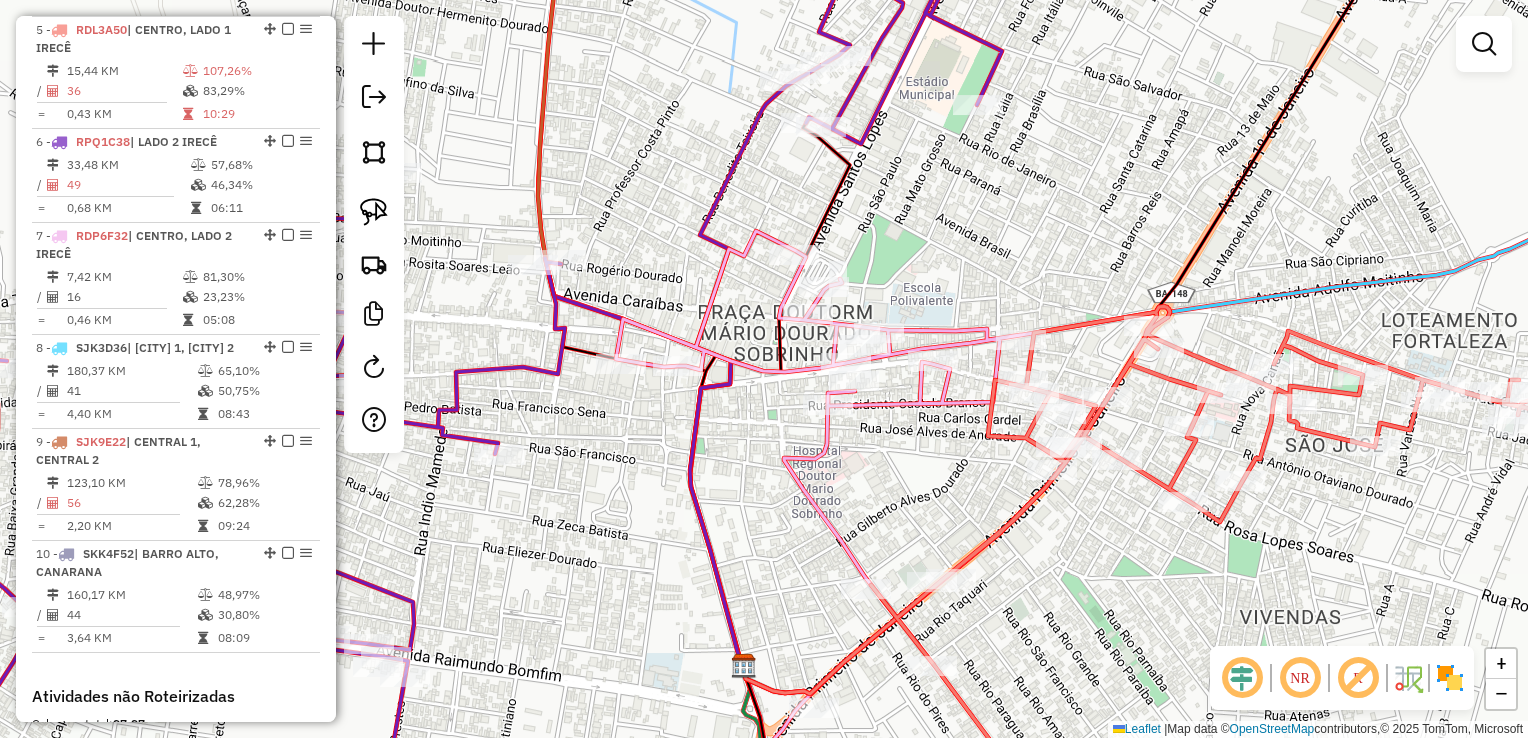 drag, startPoint x: 900, startPoint y: 497, endPoint x: 921, endPoint y: 449, distance: 52.392746 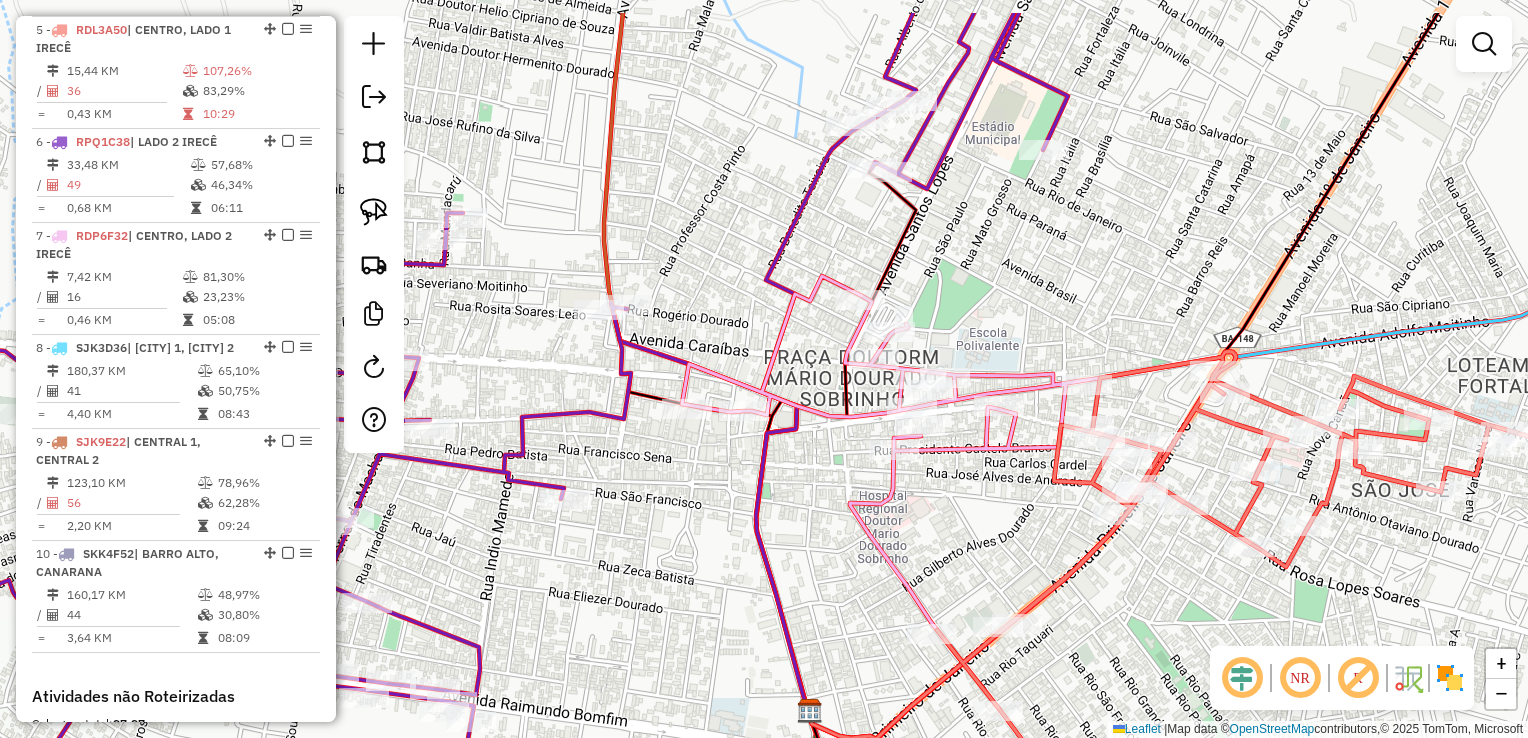 drag, startPoint x: 904, startPoint y: 450, endPoint x: 952, endPoint y: 538, distance: 100.239716 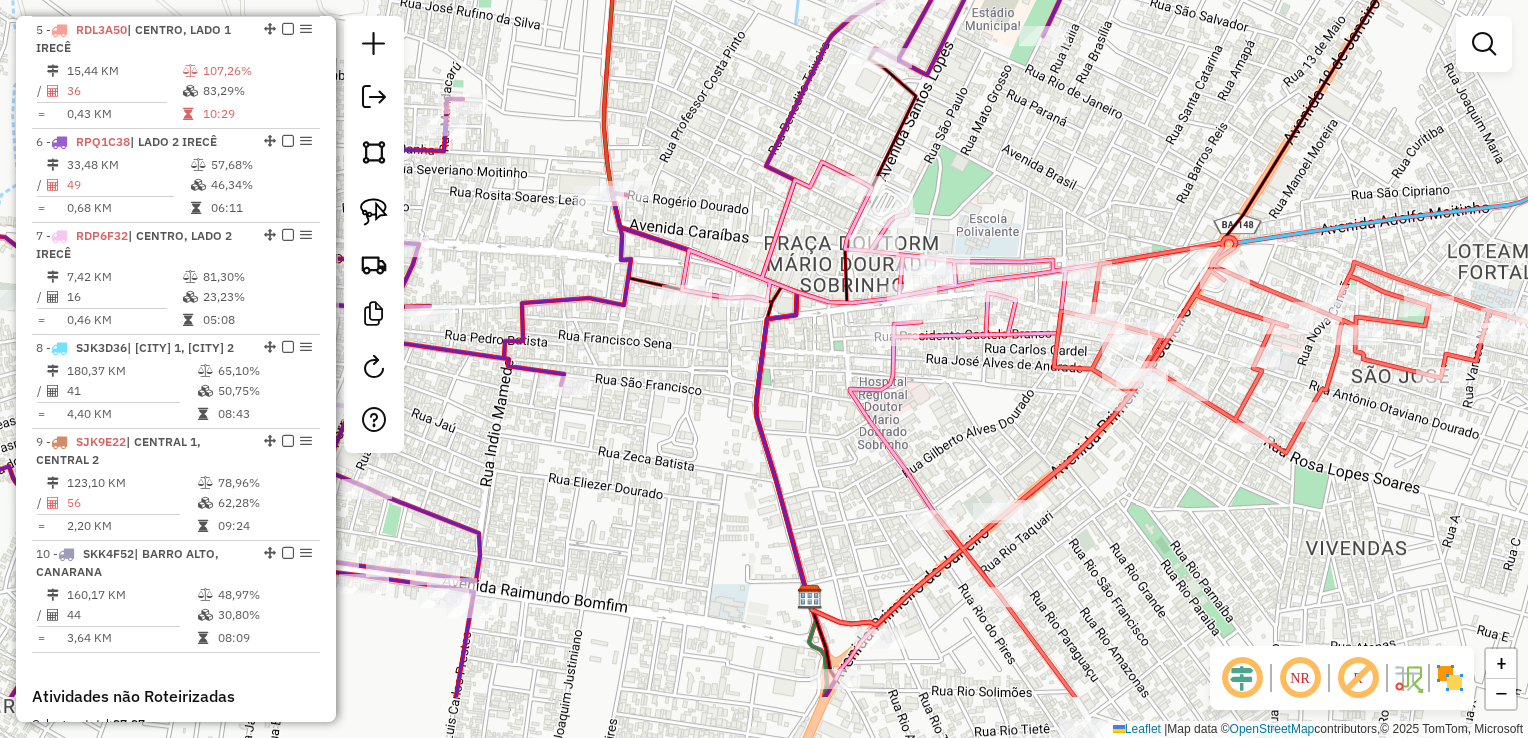 drag, startPoint x: 828, startPoint y: 529, endPoint x: 740, endPoint y: 416, distance: 143.2236 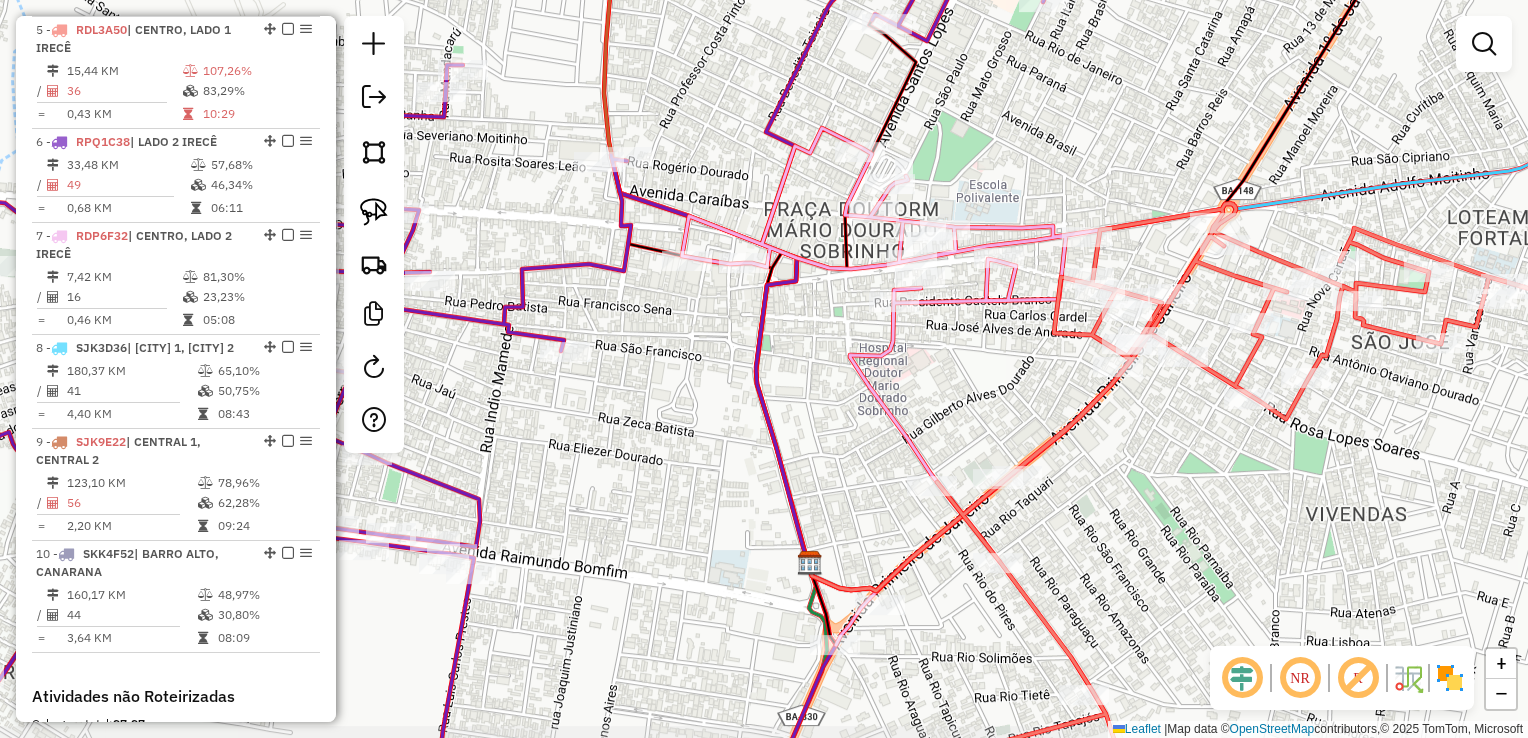 click on "Janela de atendimento Grade de atendimento Capacidade Transportadoras Veículos Cliente Pedidos  Rotas Selecione os dias de semana para filtrar as janelas de atendimento  Seg   Ter   Qua   Qui   Sex   Sáb   Dom  Informe o período da janela de atendimento: De: Até:  Filtrar exatamente a janela do cliente  Considerar janela de atendimento padrão  Selecione os dias de semana para filtrar as grades de atendimento  Seg   Ter   Qua   Qui   Sex   Sáb   Dom   Considerar clientes sem dia de atendimento cadastrado  Clientes fora do dia de atendimento selecionado Filtrar as atividades entre os valores definidos abaixo:  Peso mínimo:   Peso máximo:   Cubagem mínima:   Cubagem máxima:   De:   Até:  Filtrar as atividades entre o tempo de atendimento definido abaixo:  De:   Até:   Considerar capacidade total dos clientes não roteirizados Transportadora: Selecione um ou mais itens Tipo de veículo: Selecione um ou mais itens Veículo: Selecione um ou mais itens Motorista: Selecione um ou mais itens Nome: Rótulo:" 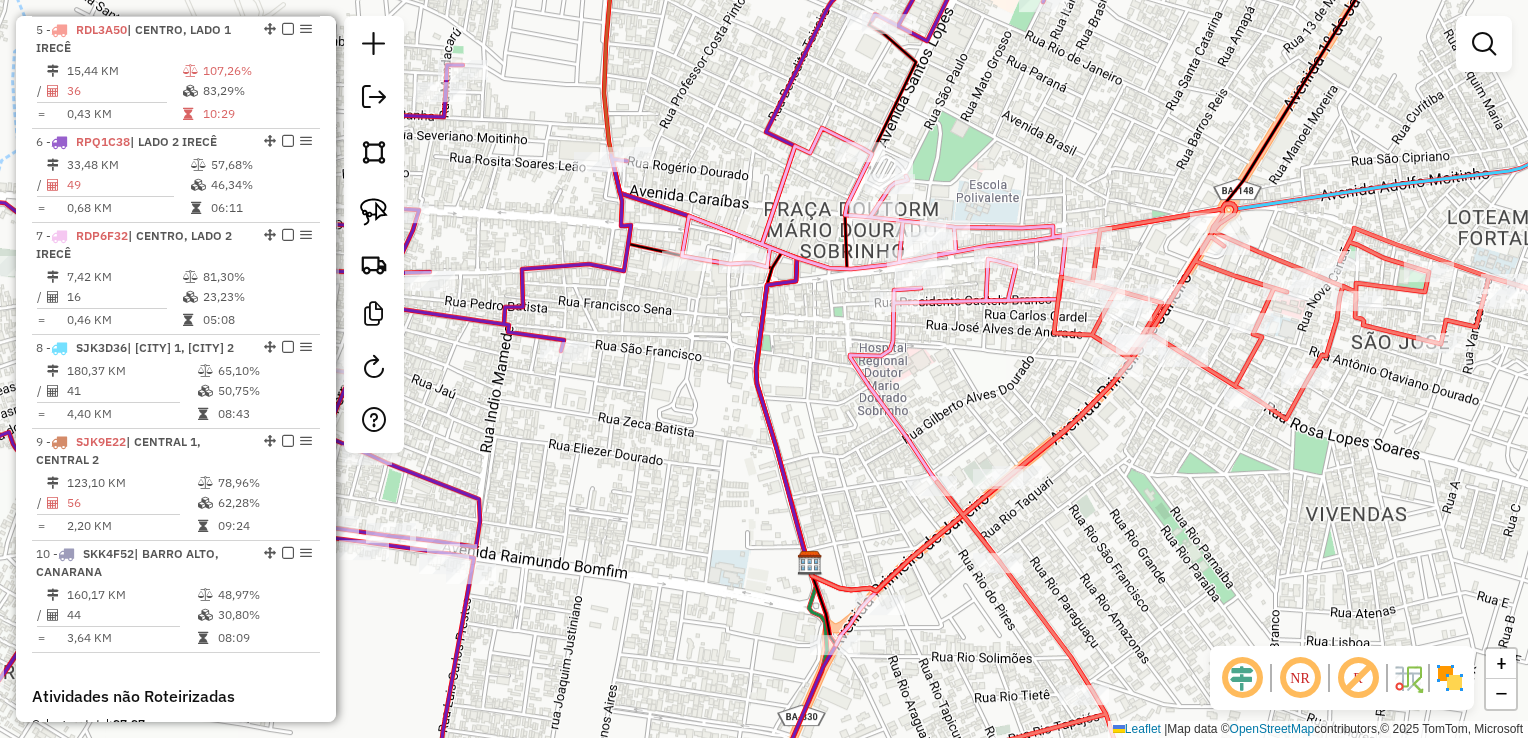 drag, startPoint x: 716, startPoint y: 501, endPoint x: 645, endPoint y: 346, distance: 170.48753 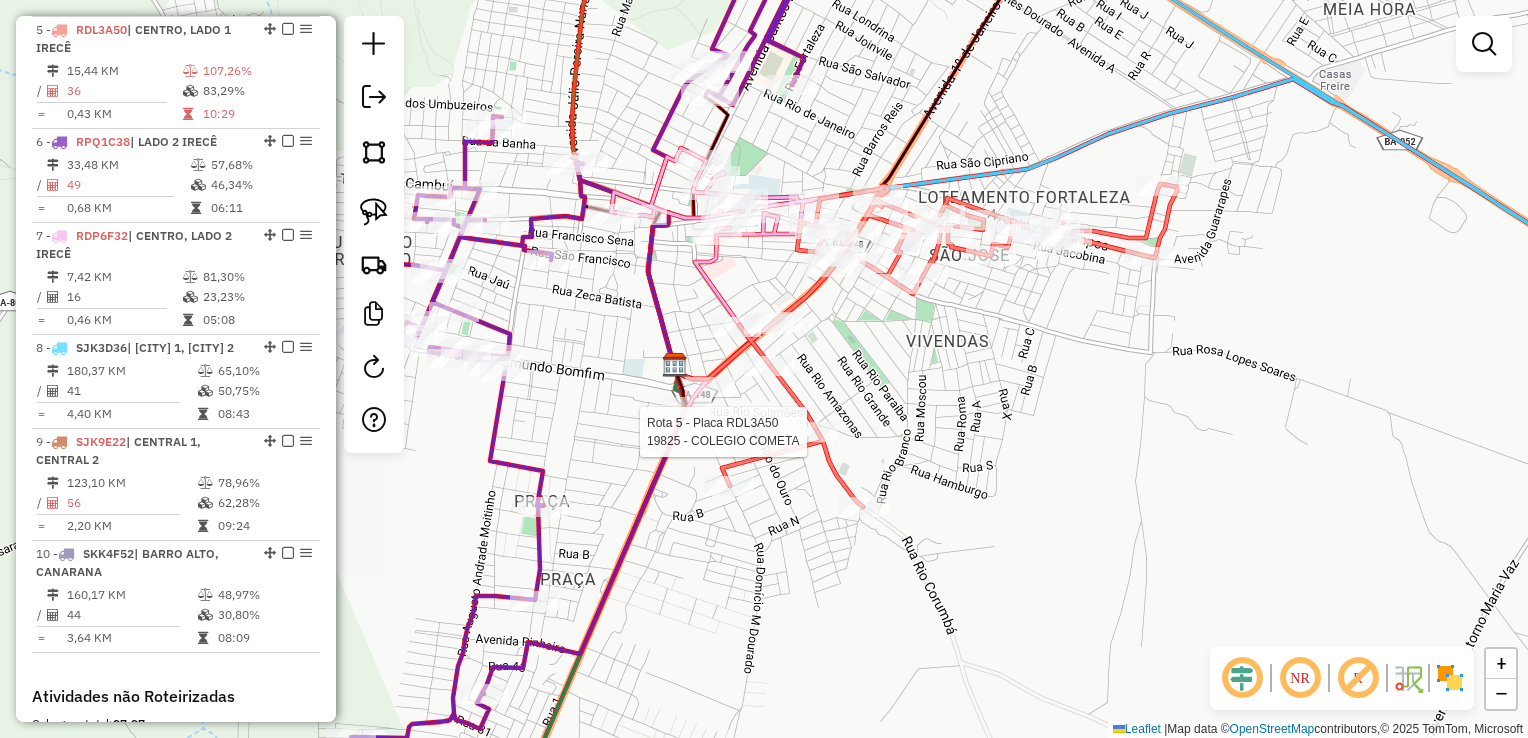 select on "*********" 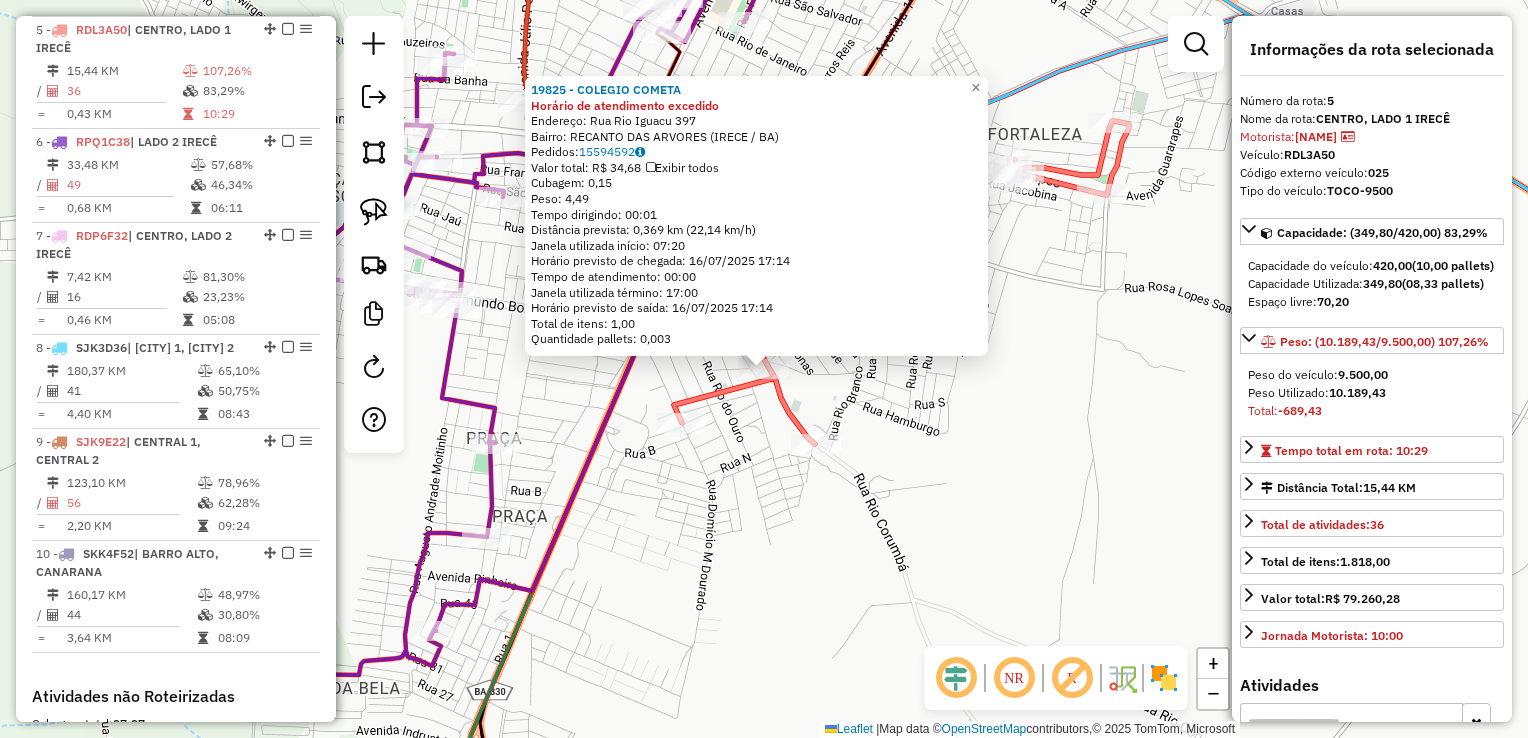 click on "[NUMBER] - [BUSINESS_NAME] Horário de atendimento excedido  Endereço:  Rua [STREET_NAME] [NUMBER]   Bairro: [NEIGHBORHOOD] ([CITY] / BA)   Pedidos:  [NUMBER]   Valor total: R$ [PRICE]   Exibir todos   Cubagem: [NUMBER]  Peso: [NUMBER]  Tempo dirigindo: 00:01   Distância prevista: [NUMBER] km ([NUMBER] km/h)   Janela utilizada início: 07:20   Horário previsto de chegada: 16/07/2025 17:14   Tempo de atendimento: 00:00   Janela utilizada término: 17:00   Horário previsto de saída: 16/07/2025 17:14   Total de itens: 1,00   Quantidade pallets: 0,003  × Janela de atendimento Grade de atendimento Capacidade Transportadoras Veículos Cliente Pedidos  Rotas Selecione os dias de semana para filtrar as janelas de atendimento  Seg   Ter   Qua   Qui   Sex   Sáb   Dom  Informe o período da janela de atendimento: De: Até:  Filtrar exatamente a janela do cliente  Considerar janela de atendimento padrão  Selecione os dias de semana para filtrar as grades de atendimento  Seg   Ter   Qua   Qui   Sex   Sáb   Dom   Peso mínimo:   De:  De:" 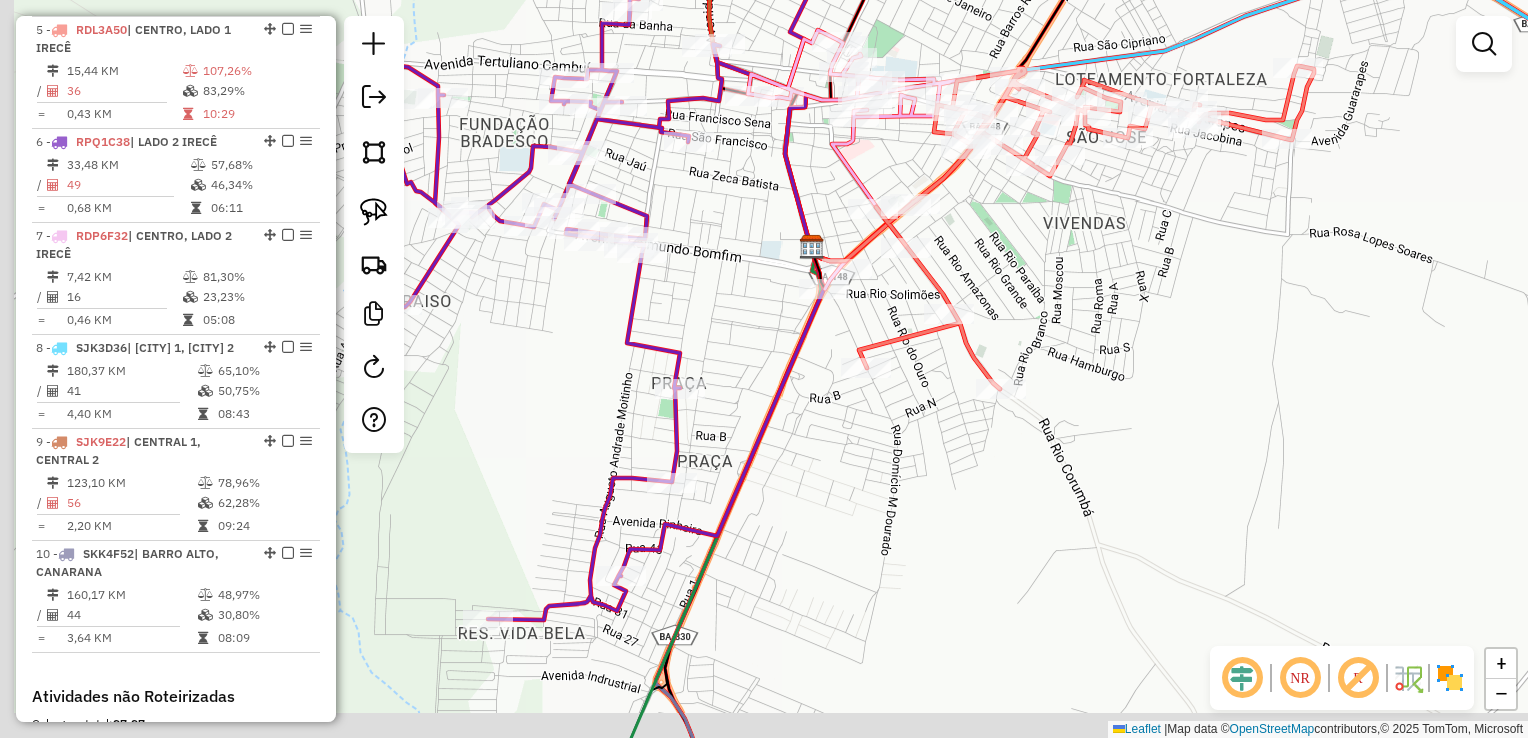 drag, startPoint x: 788, startPoint y: 442, endPoint x: 973, endPoint y: 387, distance: 193.0026 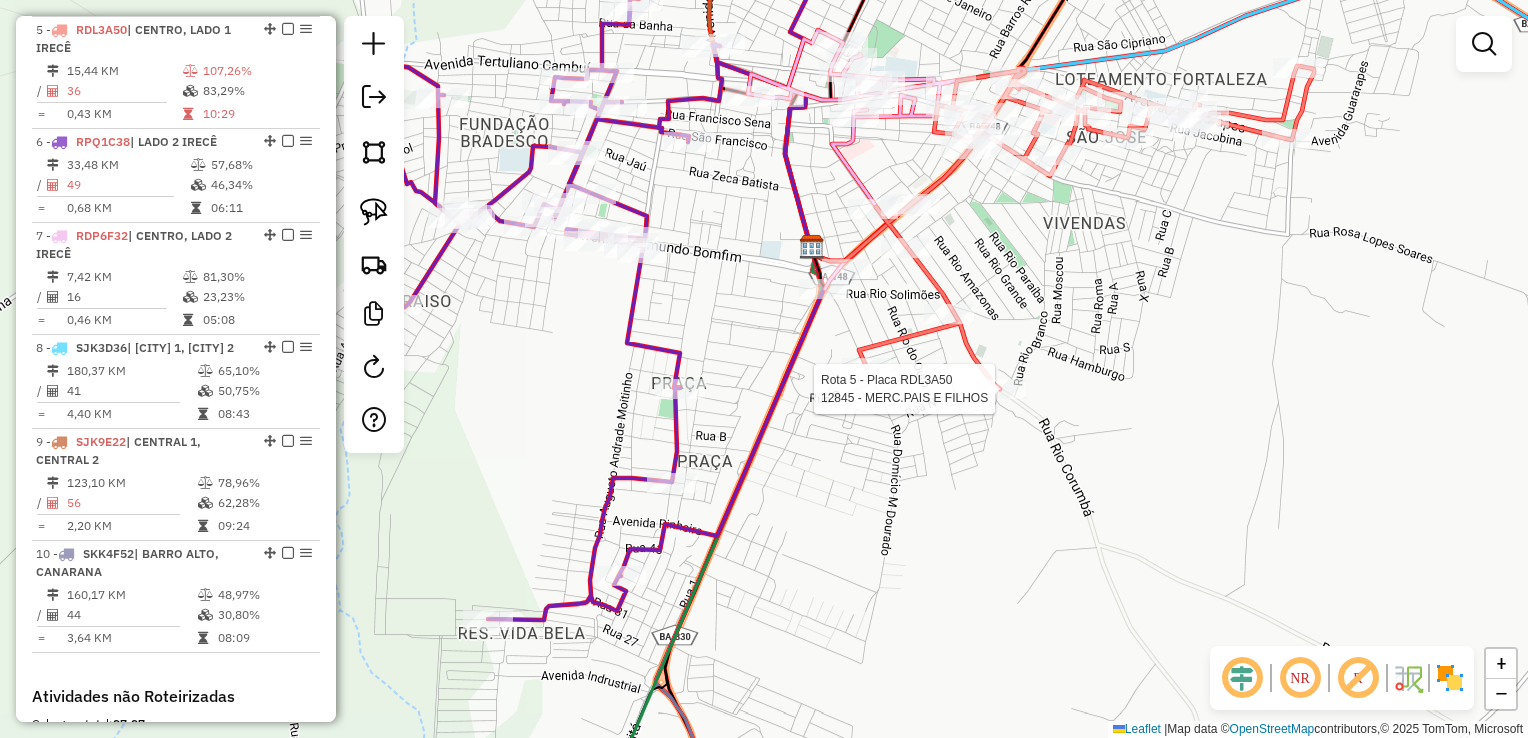 click on "Rota 5 - Placa RDL3A50  [NUMBER] - [BUSINESS_NAME] Janela de atendimento Grade de atendimento Capacidade Transportadoras Veículos Cliente Pedidos  Rotas Selecione os dias de semana para filtrar as janelas de atendimento  Seg   Ter   Qua   Qui   Sex   Sáb   Dom  Informe o período da janela de atendimento: De: Até:  Filtrar exatamente a janela do cliente  Considerar janela de atendimento padrão  Selecione os dias de semana para filtrar as grades de atendimento  Seg   Ter   Qua   Qui   Sex   Sáb   Dom   Considerar clientes sem dia de atendimento cadastrado  Clientes fora do dia de atendimento selecionado Filtrar as atividades entre os valores definidos abaixo:  Peso mínimo:   Peso máximo:   Cubagem mínima:   Cubagem máxima:   De:   Até:  Filtrar as atividades entre o tempo de atendimento definido abaixo:  De:   Até:   Considerar capacidade total dos clientes não roteirizados Transportadora: Selecione um ou mais itens Tipo de veículo: Selecione um ou mais itens Veículo: Selecione um ou mais itens +" 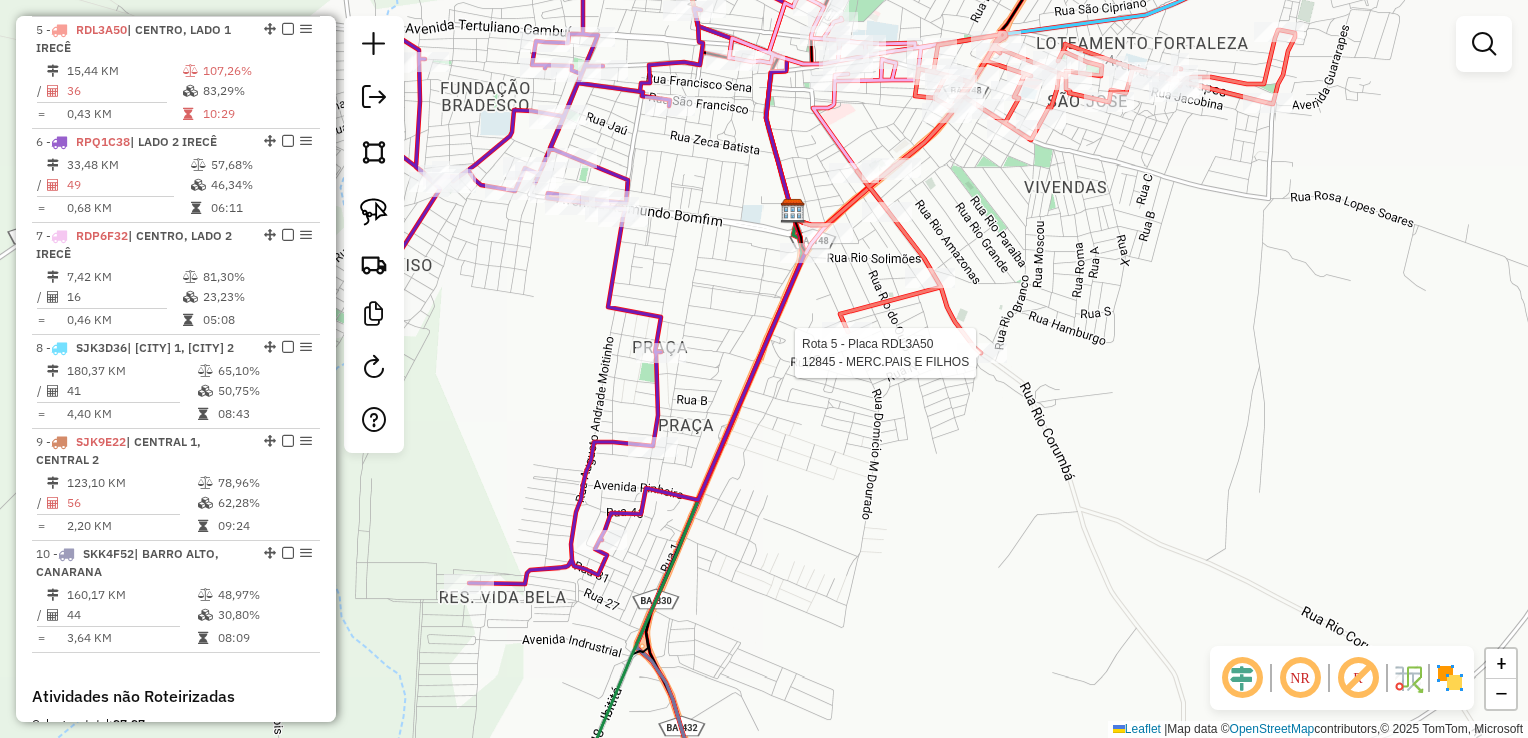drag, startPoint x: 858, startPoint y: 506, endPoint x: 835, endPoint y: 462, distance: 49.648766 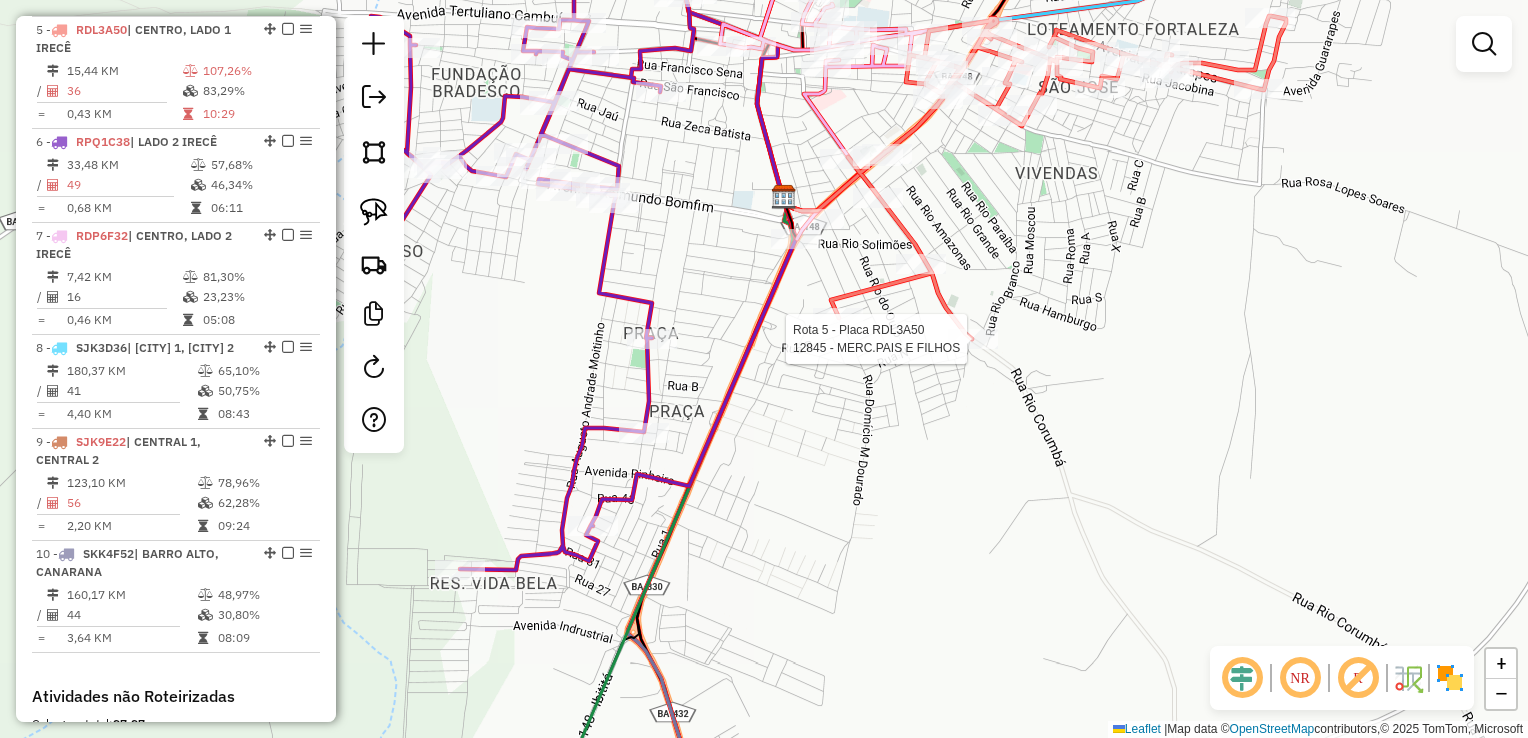 click on "Rota 5 - Placa RDL3A50  [NUMBER] - [BUSINESS_NAME] Janela de atendimento Grade de atendimento Capacidade Transportadoras Veículos Cliente Pedidos  Rotas Selecione os dias de semana para filtrar as janelas de atendimento  Seg   Ter   Qua   Qui   Sex   Sáb   Dom  Informe o período da janela de atendimento: De: Até:  Filtrar exatamente a janela do cliente  Considerar janela de atendimento padrão  Selecione os dias de semana para filtrar as grades de atendimento  Seg   Ter   Qua   Qui   Sex   Sáb   Dom   Considerar clientes sem dia de atendimento cadastrado  Clientes fora do dia de atendimento selecionado Filtrar as atividades entre os valores definidos abaixo:  Peso mínimo:   Peso máximo:   Cubagem mínima:   Cubagem máxima:   De:   Até:  Filtrar as atividades entre o tempo de atendimento definido abaixo:  De:   Até:   Considerar capacidade total dos clientes não roteirizados Transportadora: Selecione um ou mais itens Tipo de veículo: Selecione um ou mais itens Veículo: Selecione um ou mais itens +" 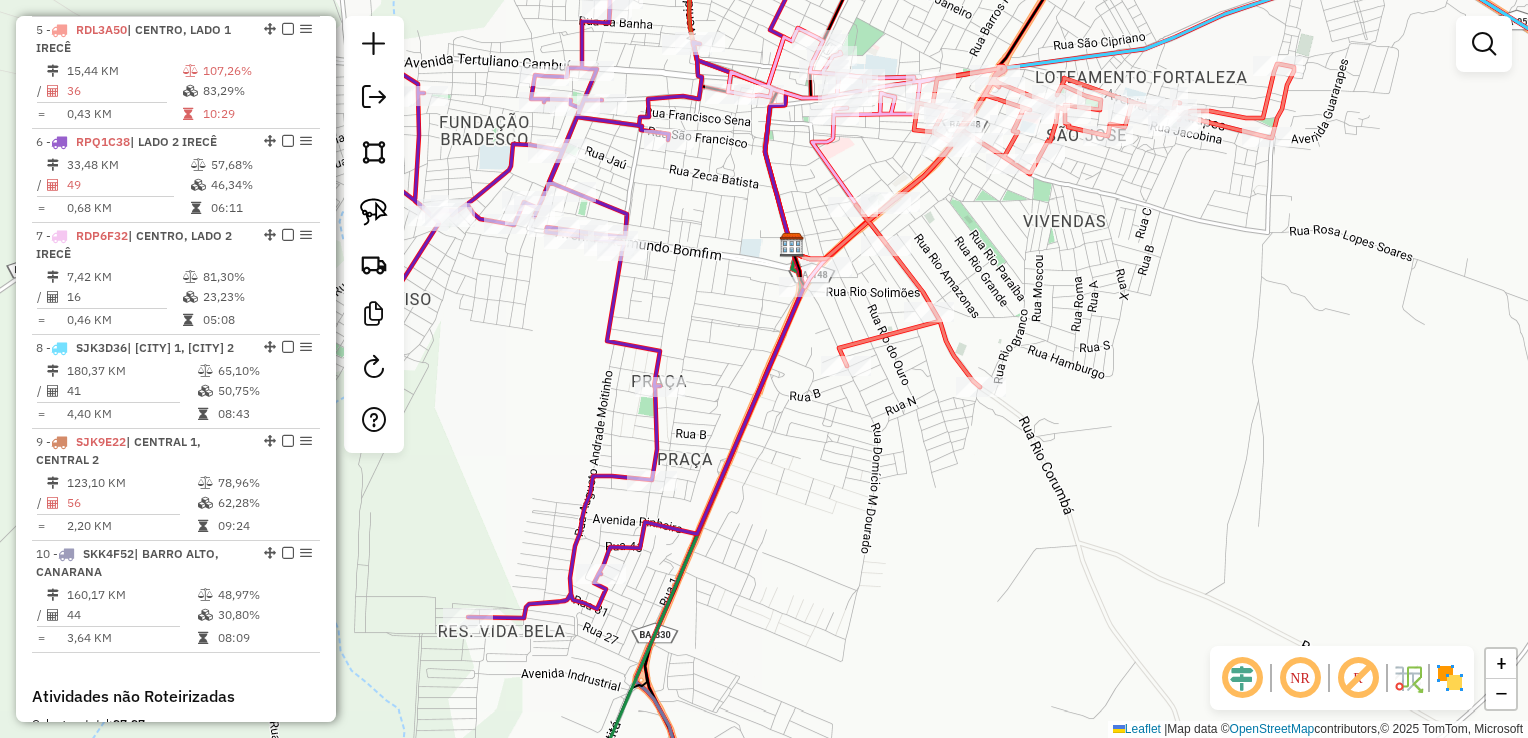drag, startPoint x: 1125, startPoint y: 272, endPoint x: 1061, endPoint y: 362, distance: 110.4355 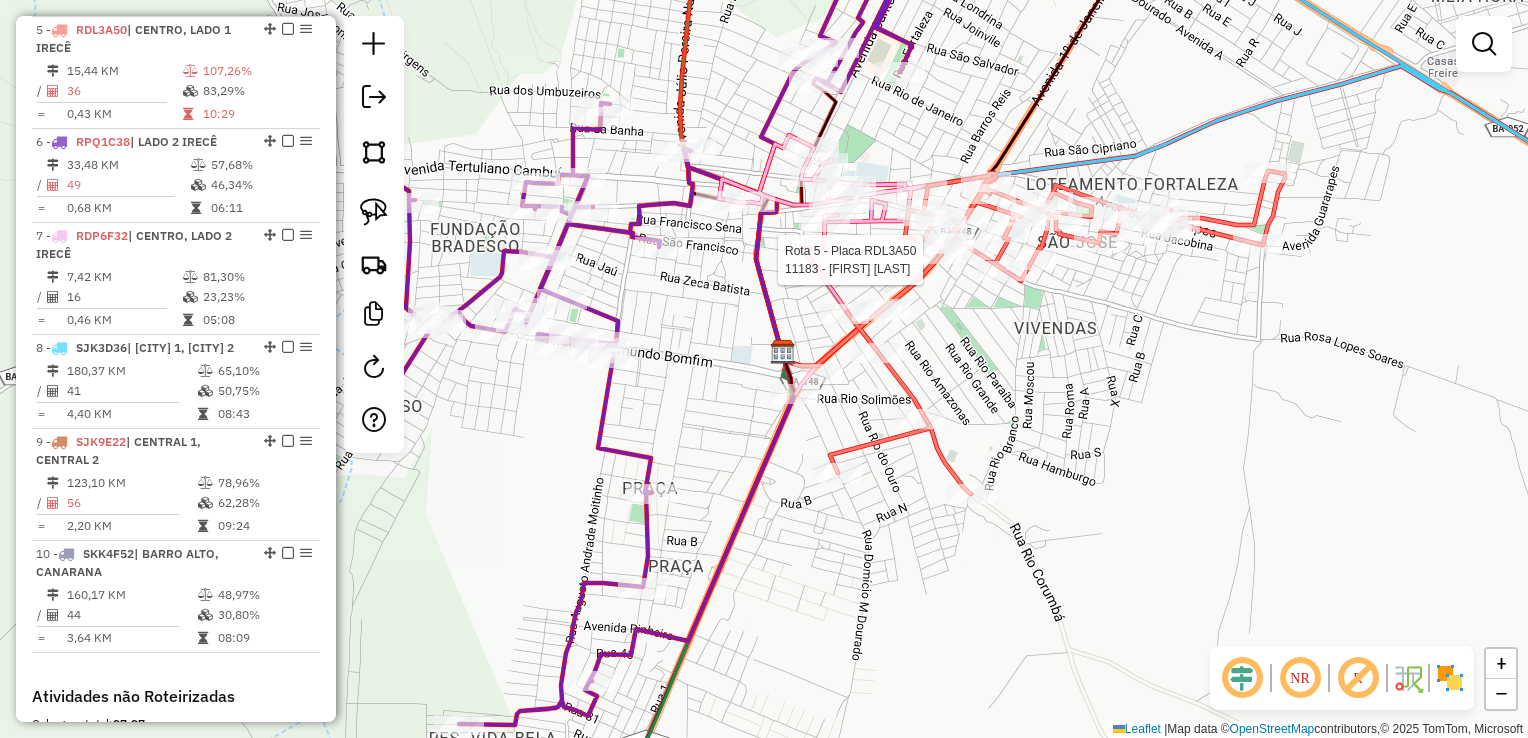 select on "*********" 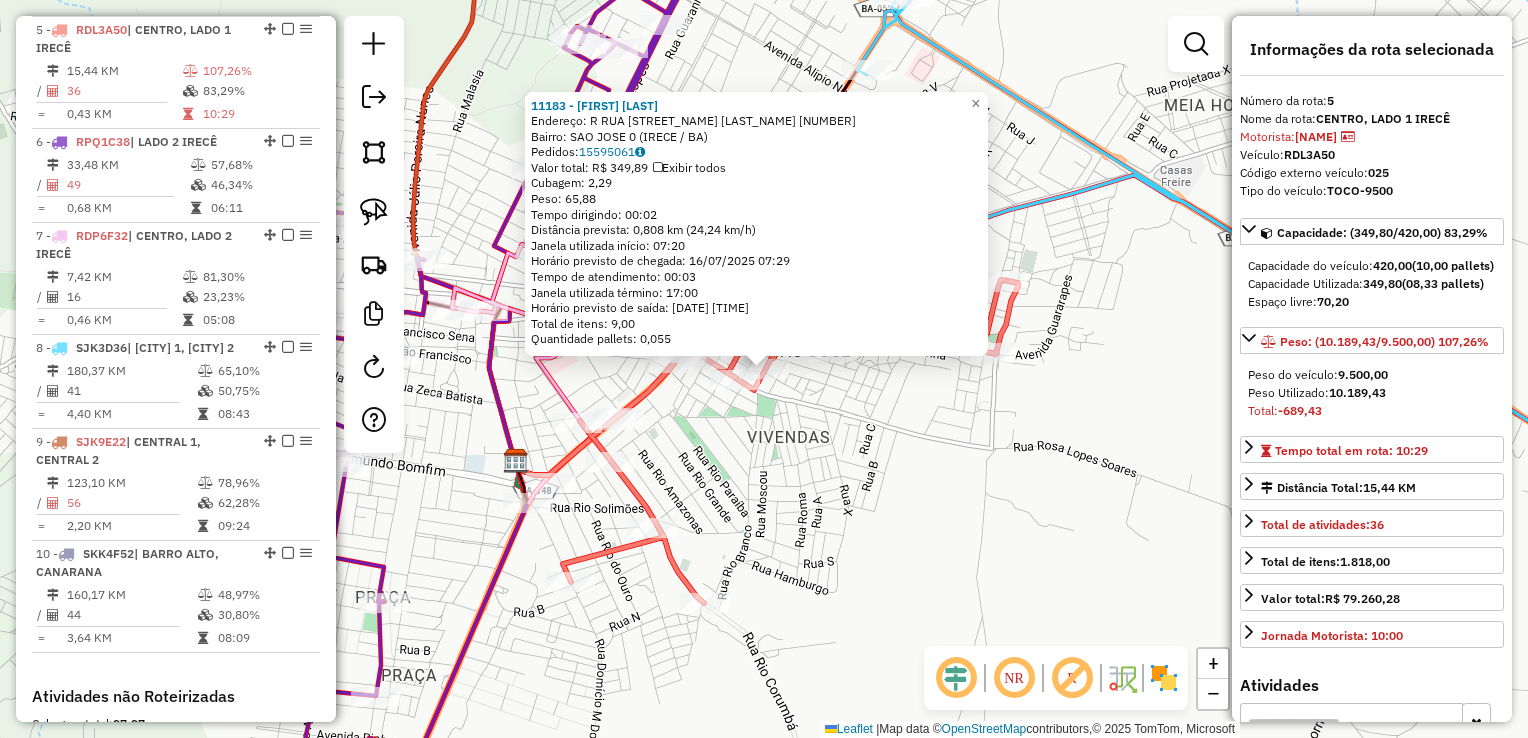 click on "11183 - [FIRST] [LAST] Endereço: R RUA LOURIVAL L SOARES 40 Bairro: SAO JOSE 0 ([CITY] / [STATE]) Pedidos: 15595061 Valor total: R$ 349,89 Exibir todos Cubagem: 2,29 Peso: 65,88 Tempo dirigindo: 00:02 Distância prevista: 0,808 km (24,24 km/h) Janela utilizada início: 07:20 Horário previsto de chegada: 16/07/2025 07:29 Tempo de atendimento: 00:03 Janela utilizada término: 17:00 Horário previsto de saída: 16/07/2025 07:32 Total de itens: 9,00 Quantidade pallets: 0,055 × Janela de atendimento Grade de atendimento Capacidade Transportadoras Veículos Cliente Pedidos Rotas Selecione os dias de semana para filtrar as janelas de atendimento Seg Ter Qua Qui Sex Sáb Dom Informe o período da janela de atendimento: De: Até: Filtrar exatamente a janela do cliente Considerar janela de atendimento padrão Selecione os dias de semana para filtrar as grades de atendimento Seg Ter Qua Qui Sex Sáb Dom Peso mínimo: Peso máximo: De:" 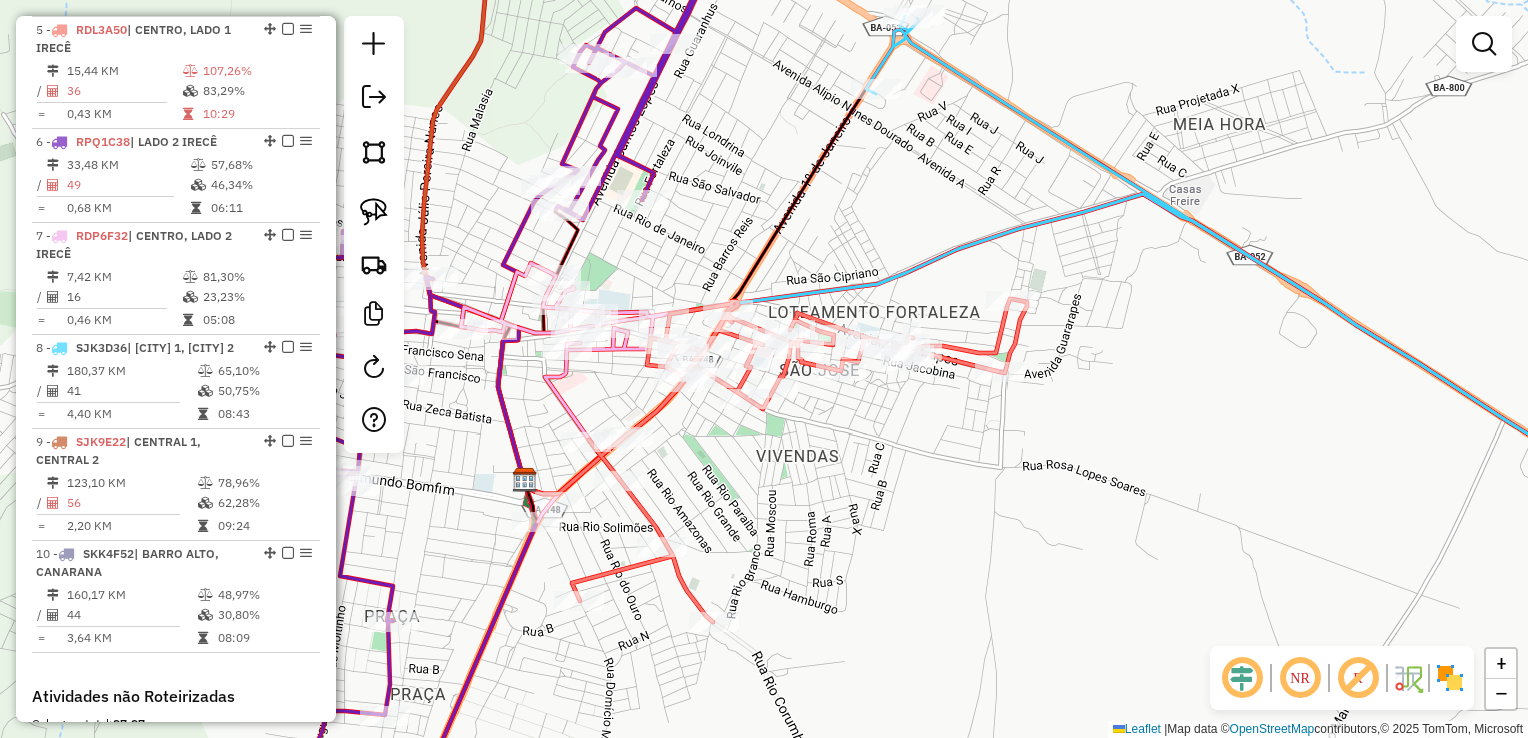 drag, startPoint x: 920, startPoint y: 519, endPoint x: 948, endPoint y: 595, distance: 80.99383 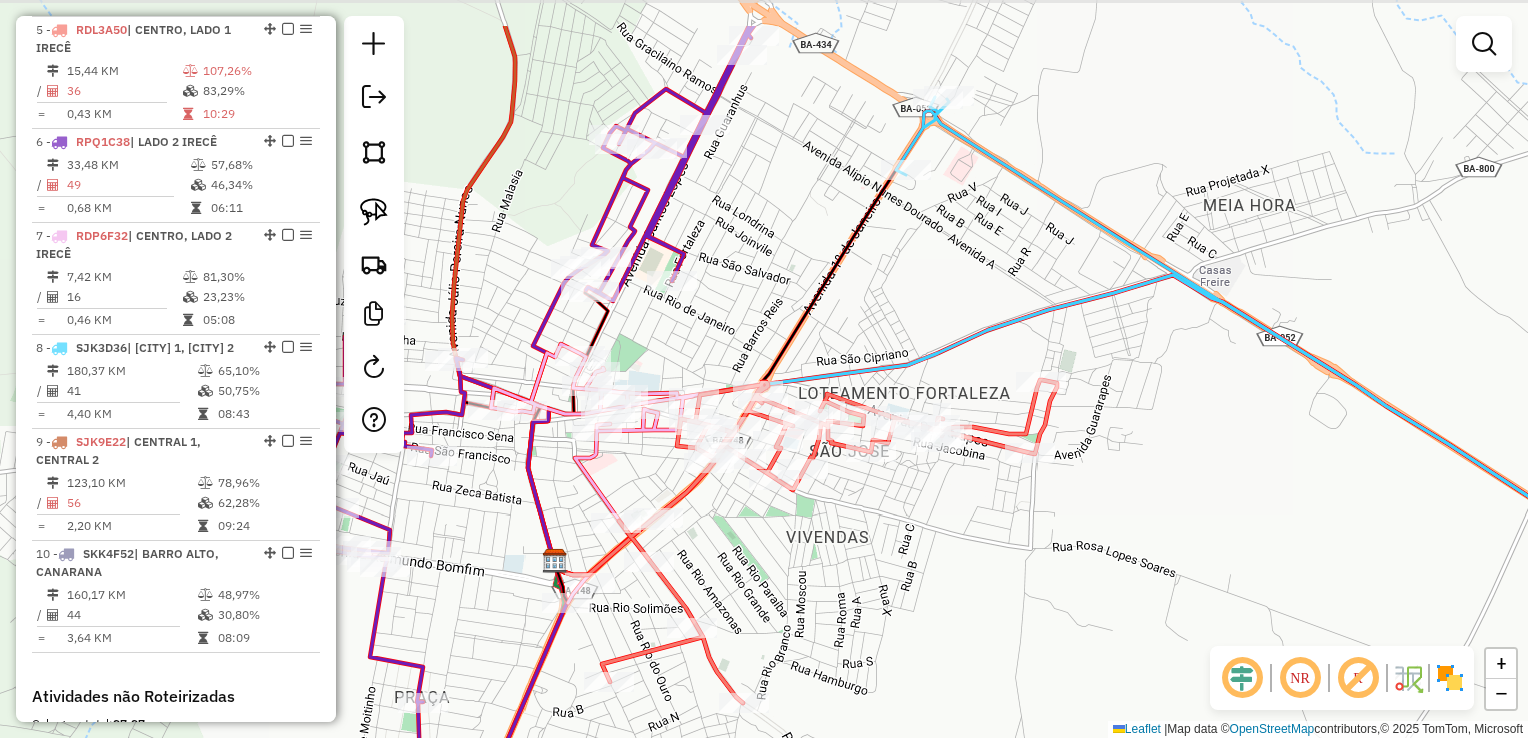 drag, startPoint x: 938, startPoint y: 554, endPoint x: 999, endPoint y: 611, distance: 83.48653 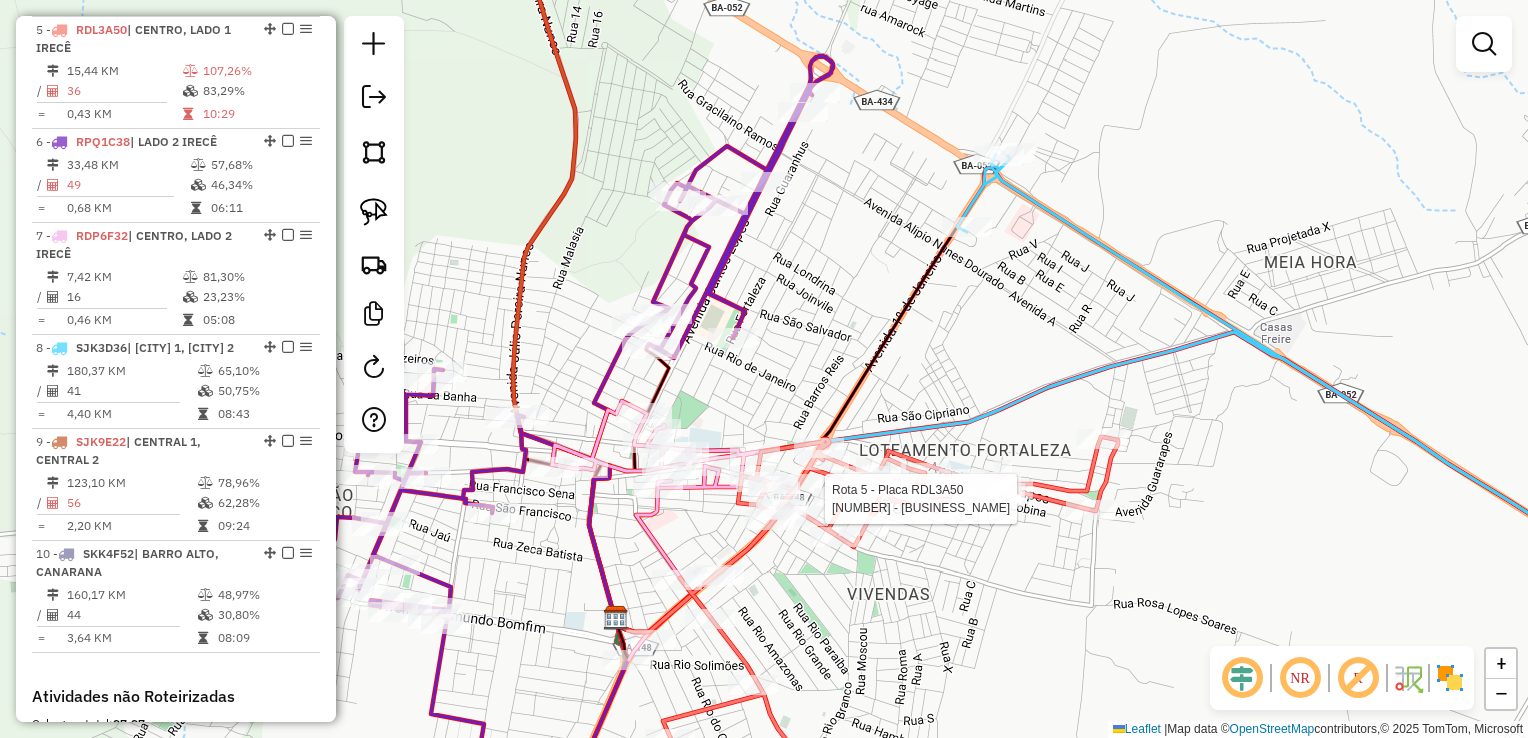 click on "Rota 5 - Placa RDL3A50  6902 - BAR E REST. UNIAO Janela de atendimento Grade de atendimento Capacidade Transportadoras Veículos Cliente Pedidos  Rotas Selecione os dias de semana para filtrar as janelas de atendimento  Seg   Ter   Qua   Qui   Sex   Sáb   Dom  Informe o período da janela de atendimento: De: Até:  Filtrar exatamente a janela do cliente  Considerar janela de atendimento padrão  Selecione os dias de semana para filtrar as grades de atendimento  Seg   Ter   Qua   Qui   Sex   Sáb   Dom   Considerar clientes sem dia de atendimento cadastrado  Clientes fora do dia de atendimento selecionado Filtrar as atividades entre os valores definidos abaixo:  Peso mínimo:   Peso máximo:   Cubagem mínima:   Cubagem máxima:   De:   Até:  Filtrar as atividades entre o tempo de atendimento definido abaixo:  De:   Até:   Considerar capacidade total dos clientes não roteirizados Transportadora: Selecione um ou mais itens Tipo de veículo: Selecione um ou mais itens Veículo: Selecione um ou mais itens De:" 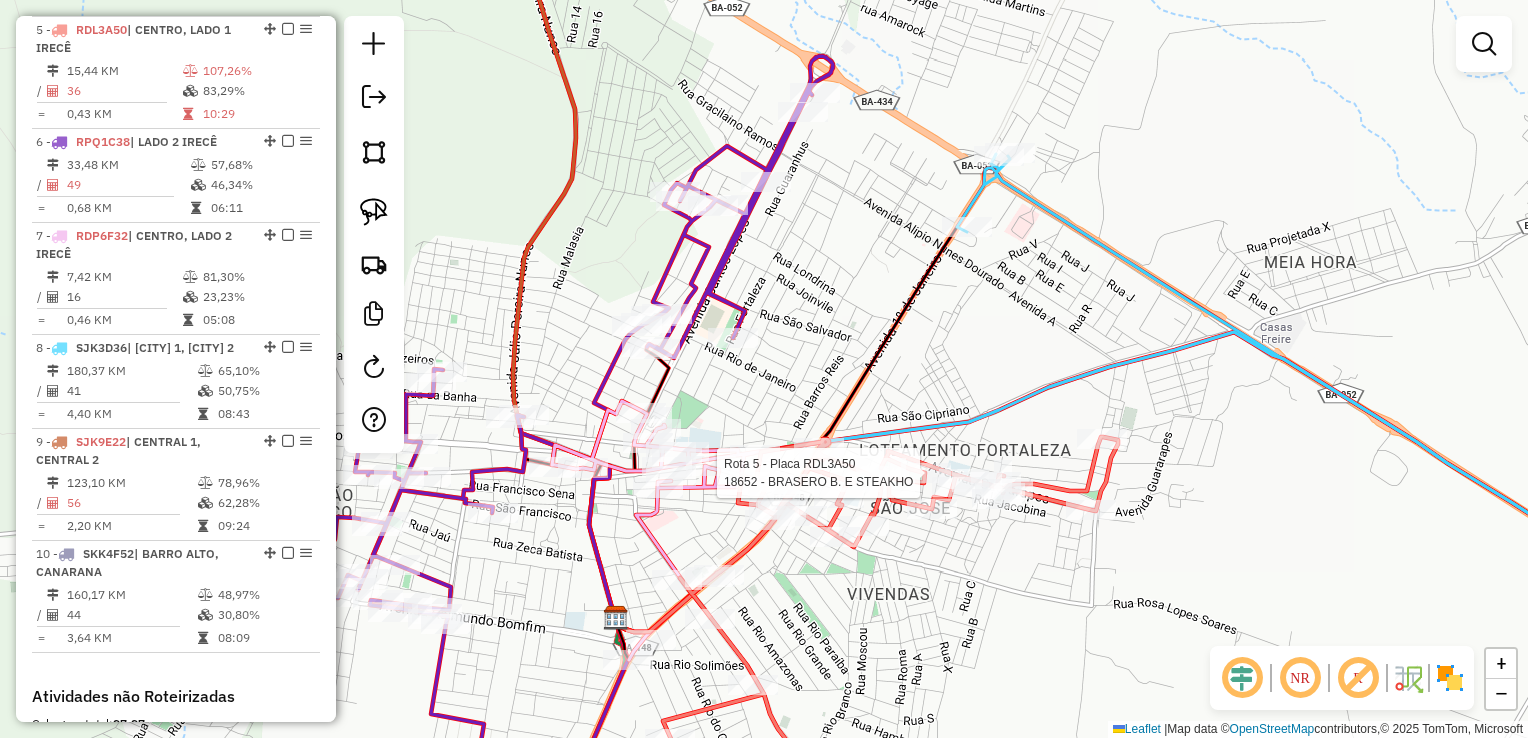 select on "*********" 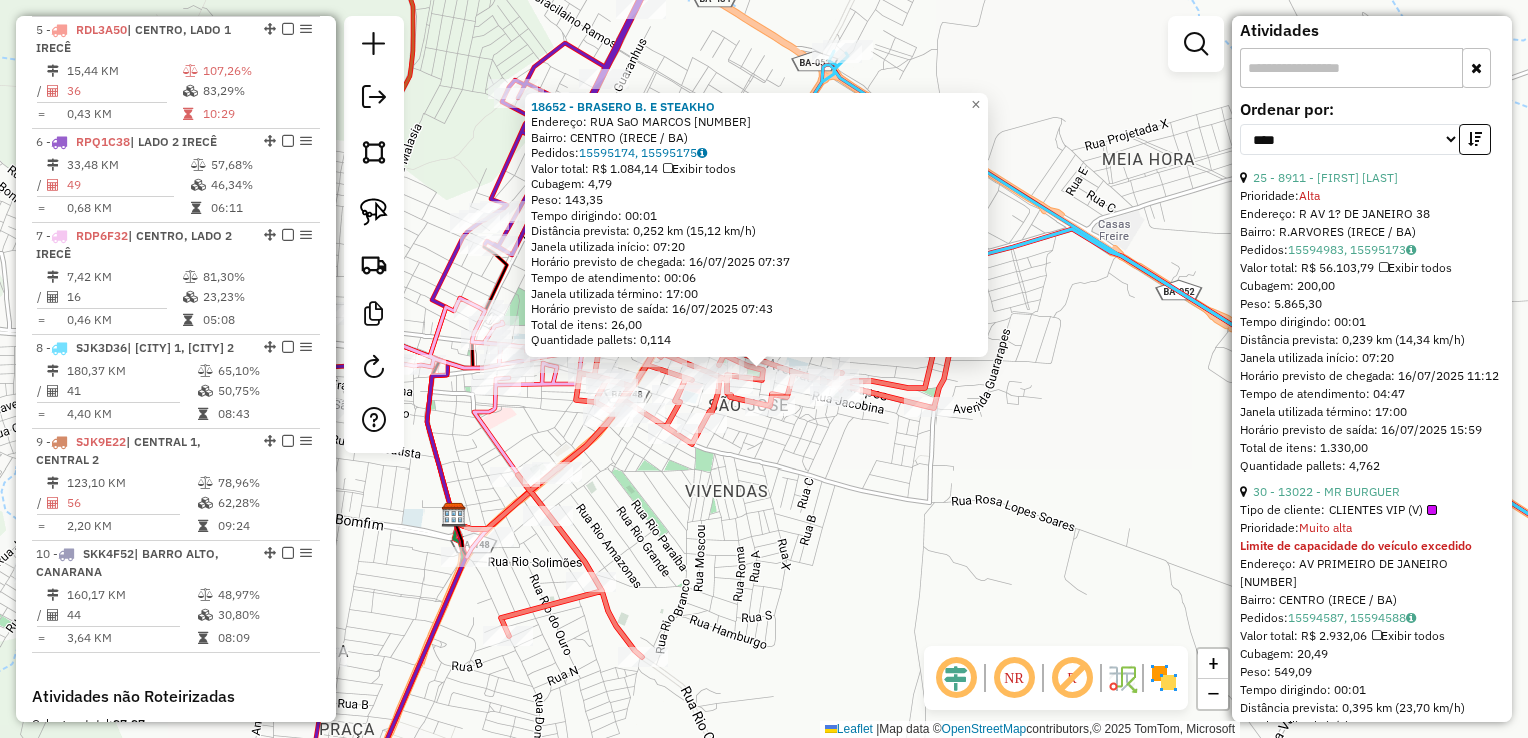 scroll, scrollTop: 700, scrollLeft: 0, axis: vertical 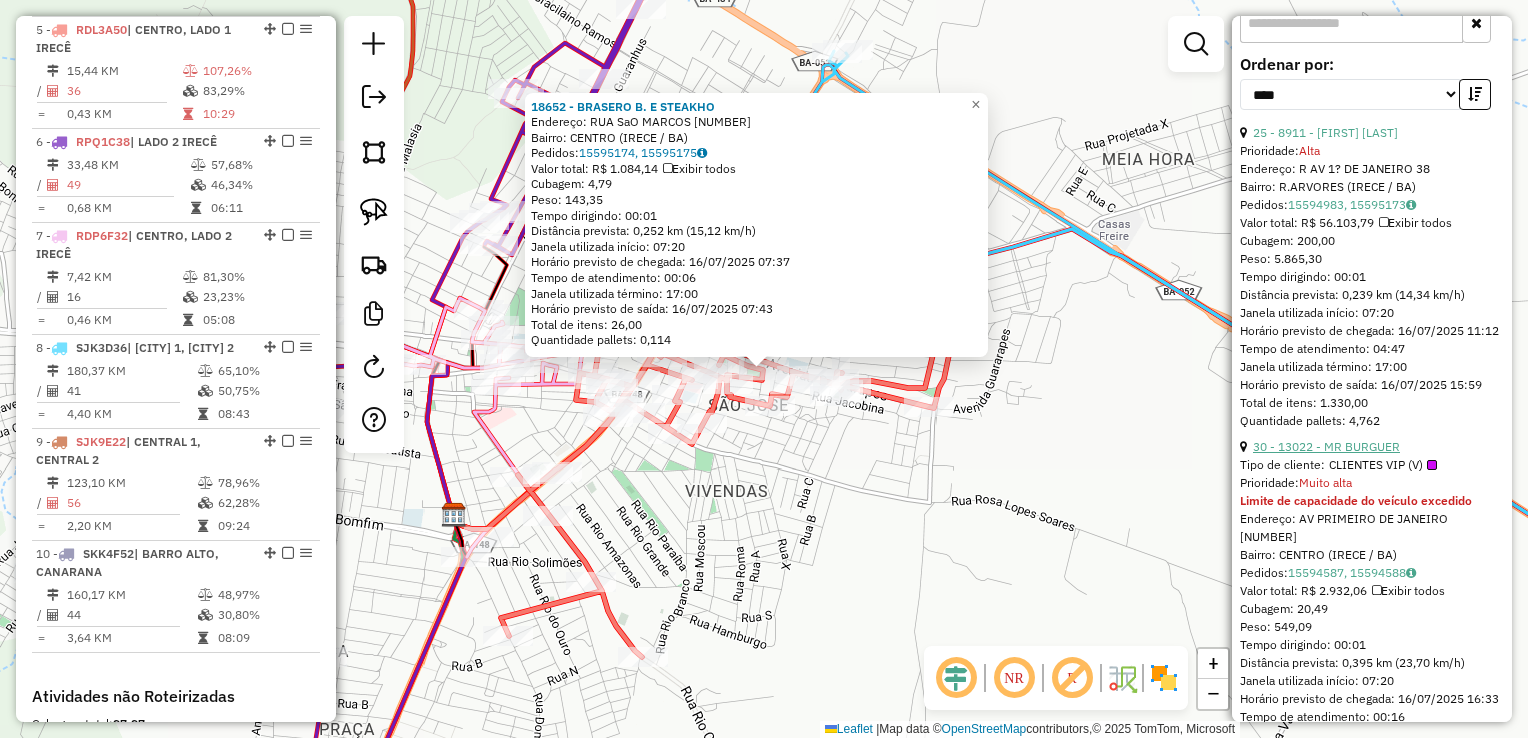 click on "30 - 13022 - MR BURGUER" at bounding box center (1326, 446) 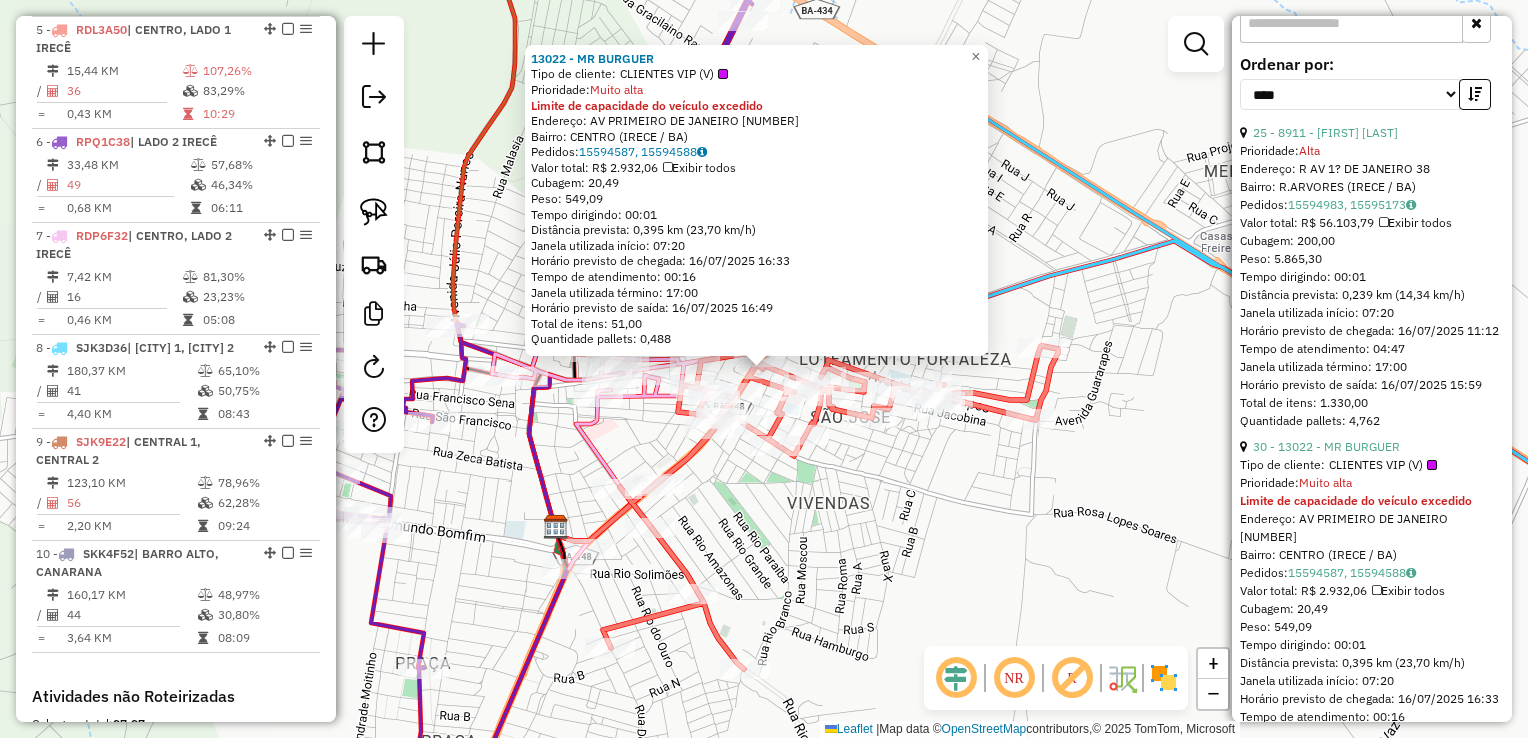 drag, startPoint x: 1037, startPoint y: 621, endPoint x: 1048, endPoint y: 632, distance: 15.556349 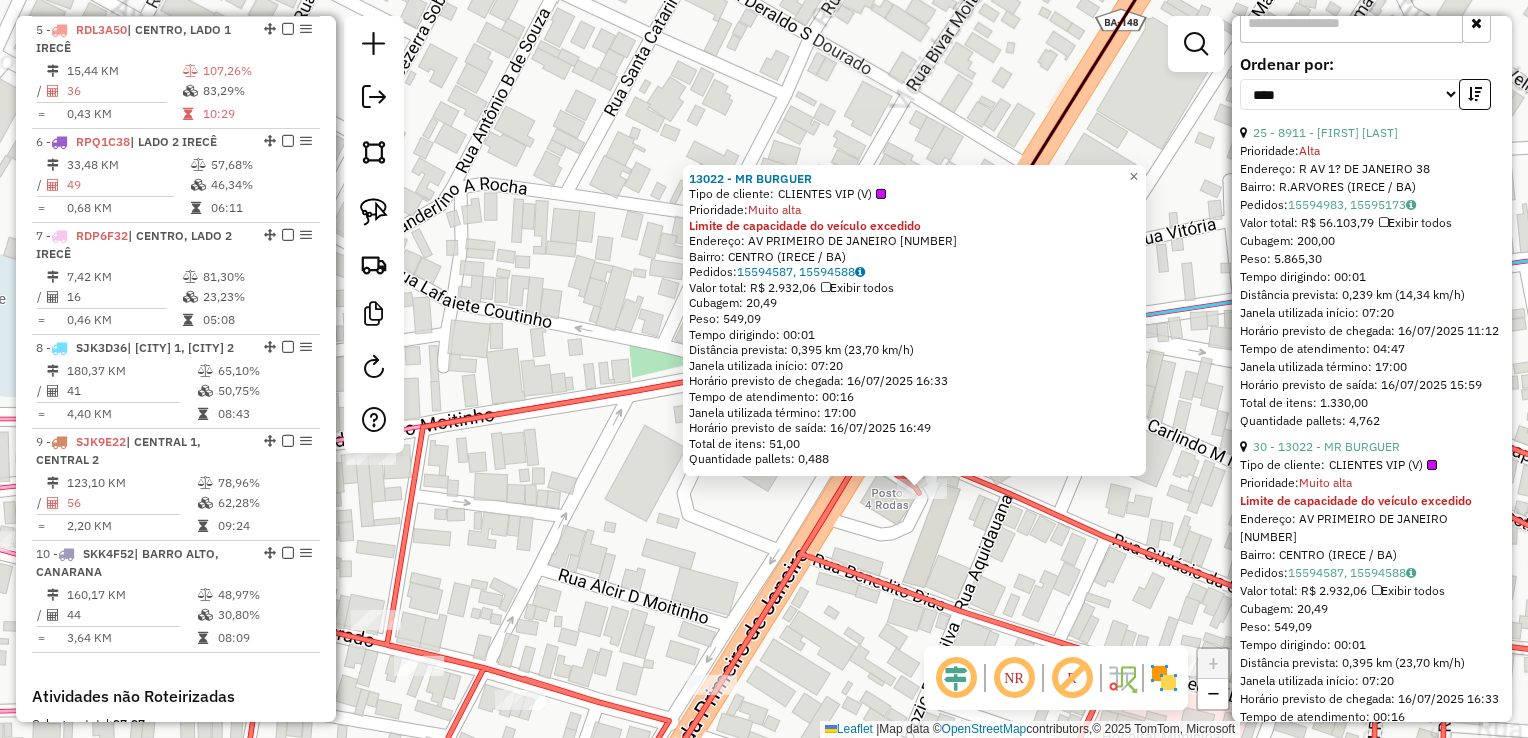 drag, startPoint x: 927, startPoint y: 537, endPoint x: 896, endPoint y: 539, distance: 31.06445 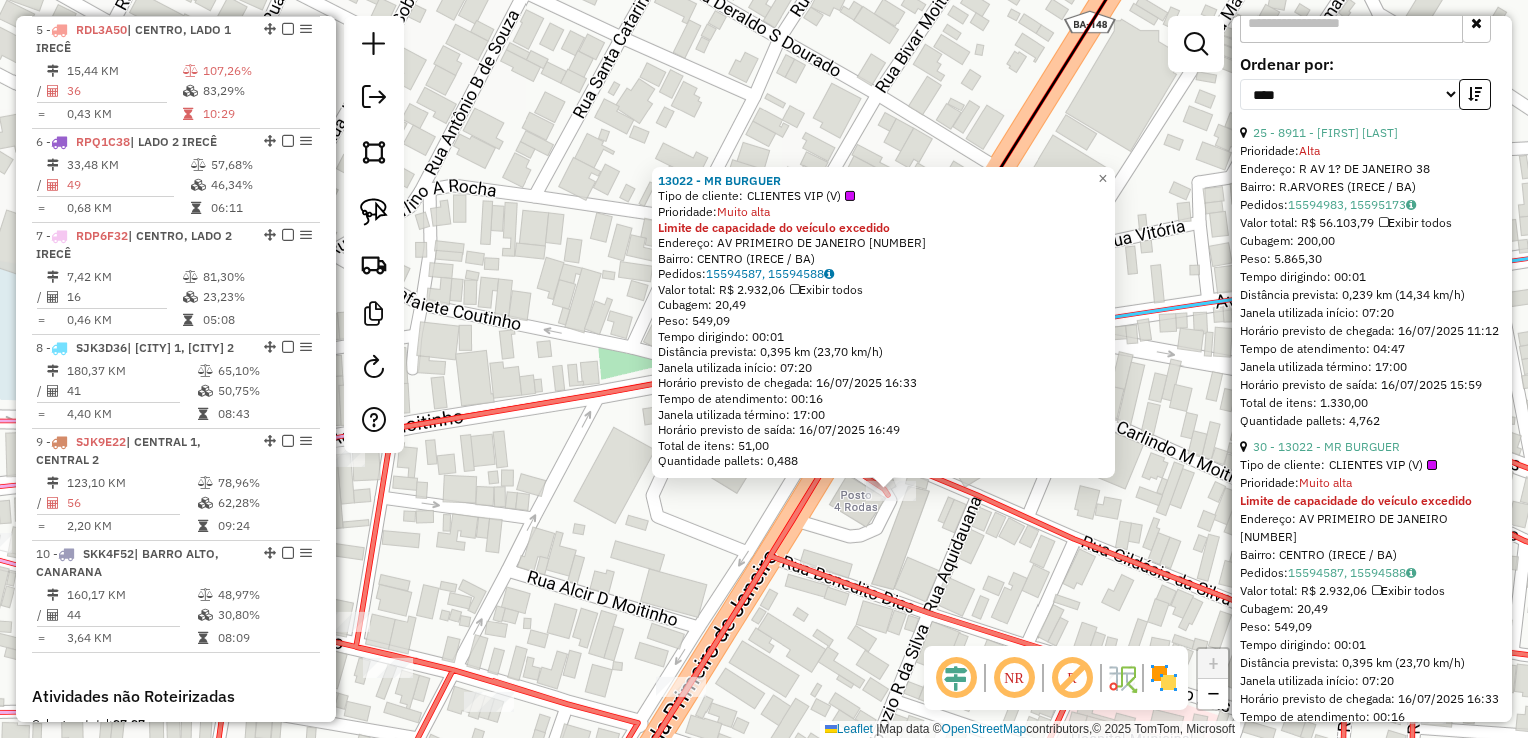 click on "13022 - MR BURGUER Tipo de cliente: CLIENTES VIP (V) Prioridade: Muito alta Limite de capacidade do veículo excedido Endereço: AV PRIMEIRO DE JANEIRO 07 Bairro: CENTRO ([CITY] / [STATE]) Pedidos: 15594587, 15594588 Valor total: R$ 2.932,06 Exibir todos Cubagem: 20,49 Peso: 549,09 Tempo dirigindo: 00:01 Distância prevista: 0,395 km (23,70 km/h) Janela utilizada início: 07:20 Horário previsto de chegada: 16/07/2025 16:33 Tempo de atendimento: 00:16 Janela utilizada término: 17:00 Horário previsto de saída: 16/07/2025 16:49 Total de itens: 51,00 Quantidade pallets: 0,488 × Janela de atendimento Grade de atendimento Capacidade Transportadoras Veículos Cliente Pedidos Rotas Selecione os dias de semana para filtrar as janelas de atendimento Seg Ter Qua Qui Sex Sáb Dom Informe o período da janela de atendimento: De: Até: Filtrar exatamente a janela do cliente Considerar janela de atendimento padrão Seg Ter Qua Qui Sex Sáb Dom De: De:" 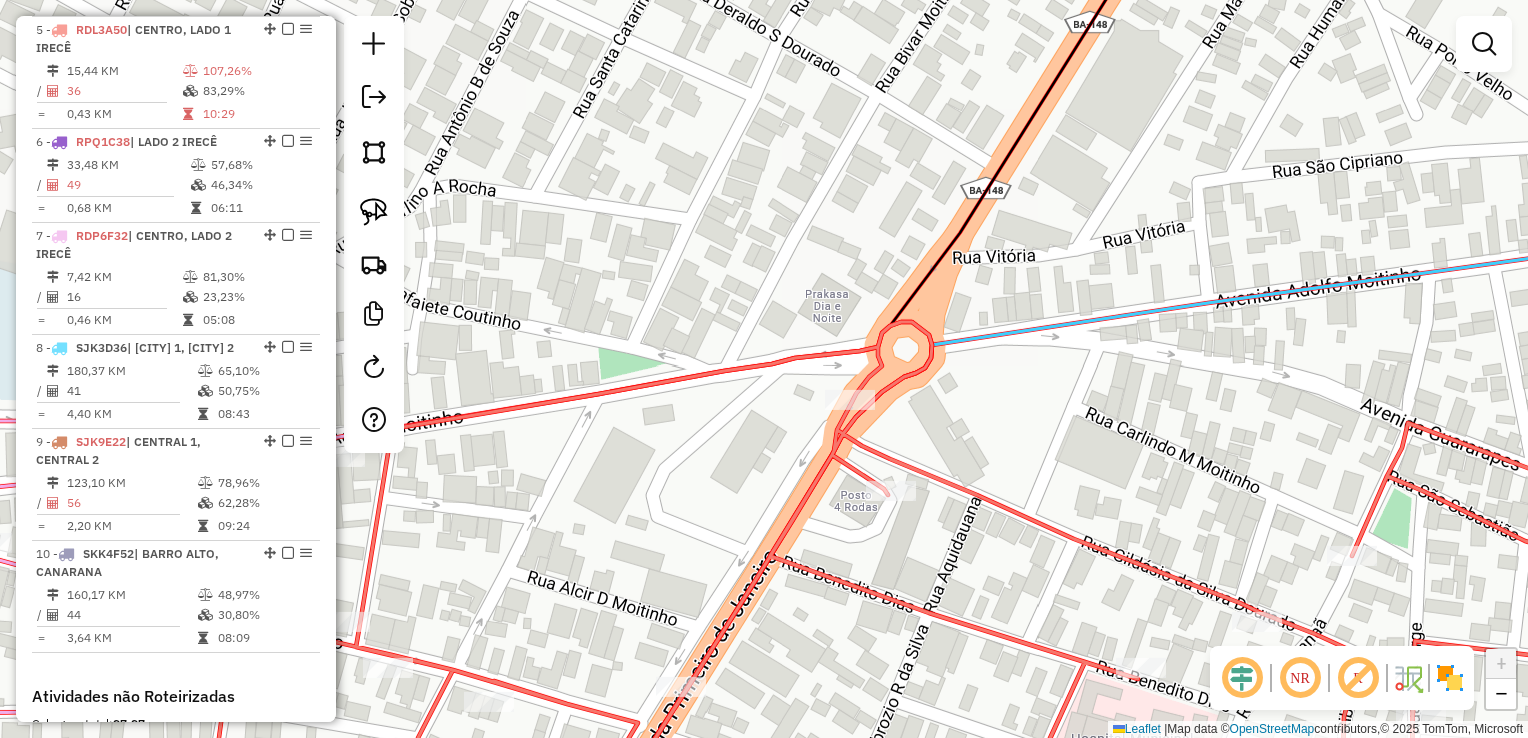 drag, startPoint x: 844, startPoint y: 522, endPoint x: 931, endPoint y: 540, distance: 88.84256 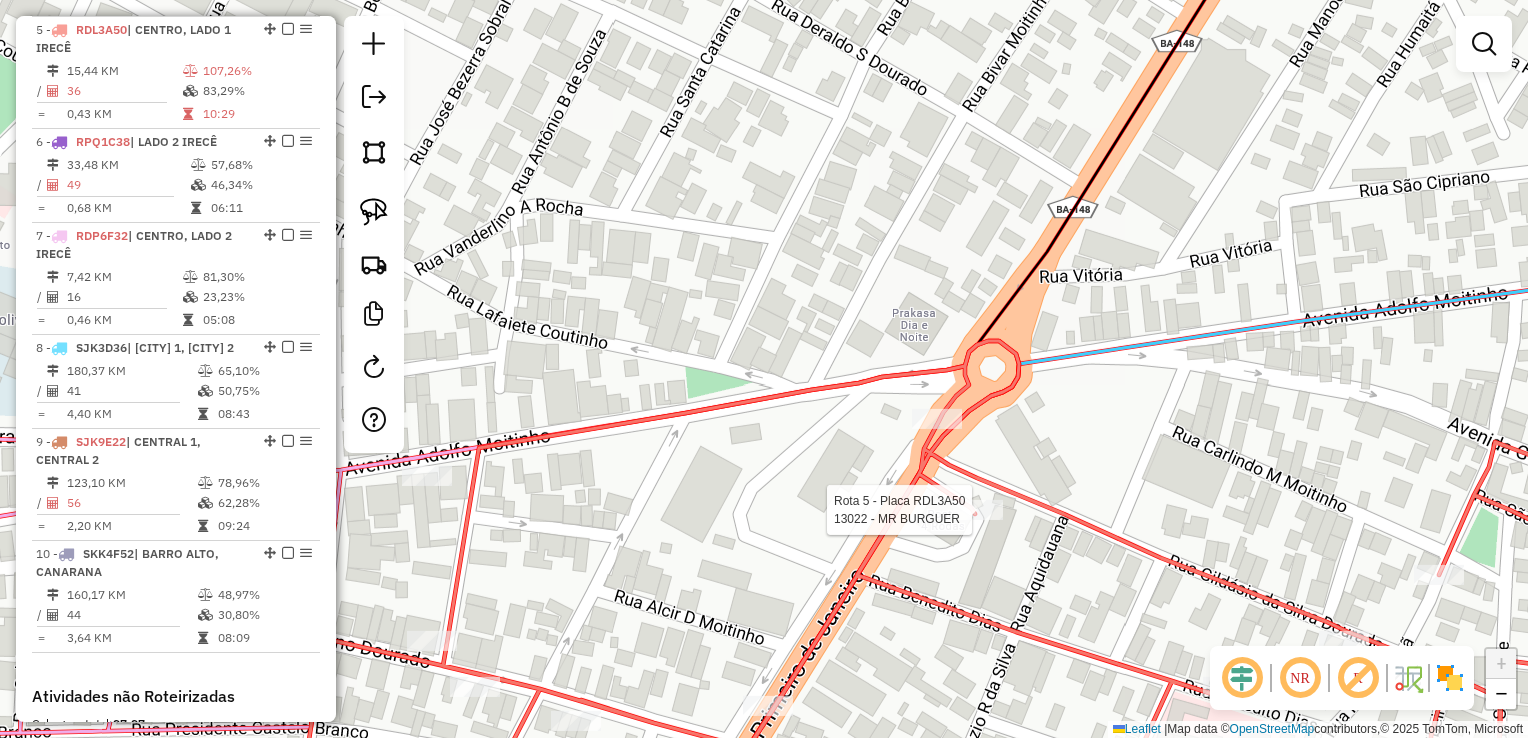 click 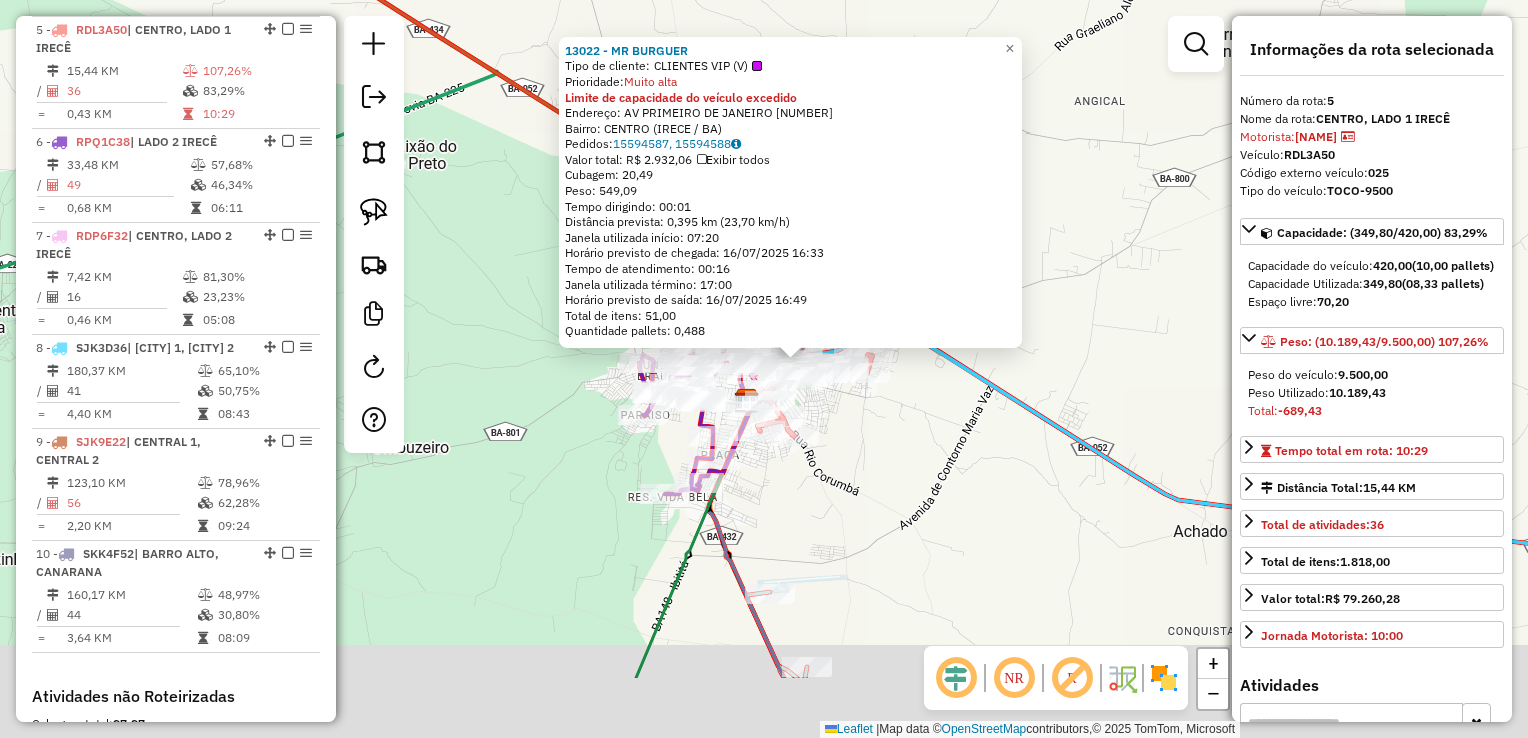 drag, startPoint x: 959, startPoint y: 612, endPoint x: 914, endPoint y: 472, distance: 147.05441 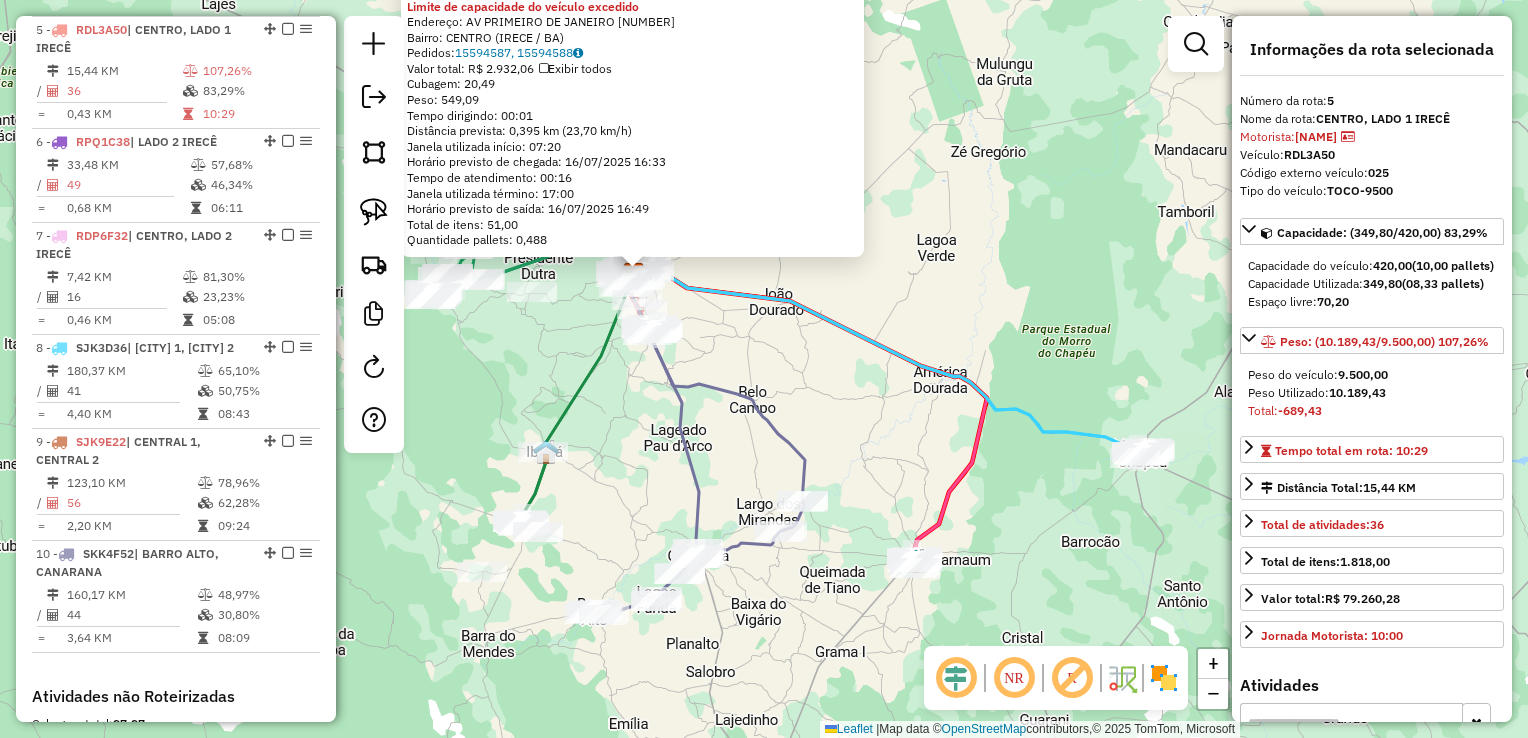 drag, startPoint x: 904, startPoint y: 493, endPoint x: 1013, endPoint y: 505, distance: 109.65856 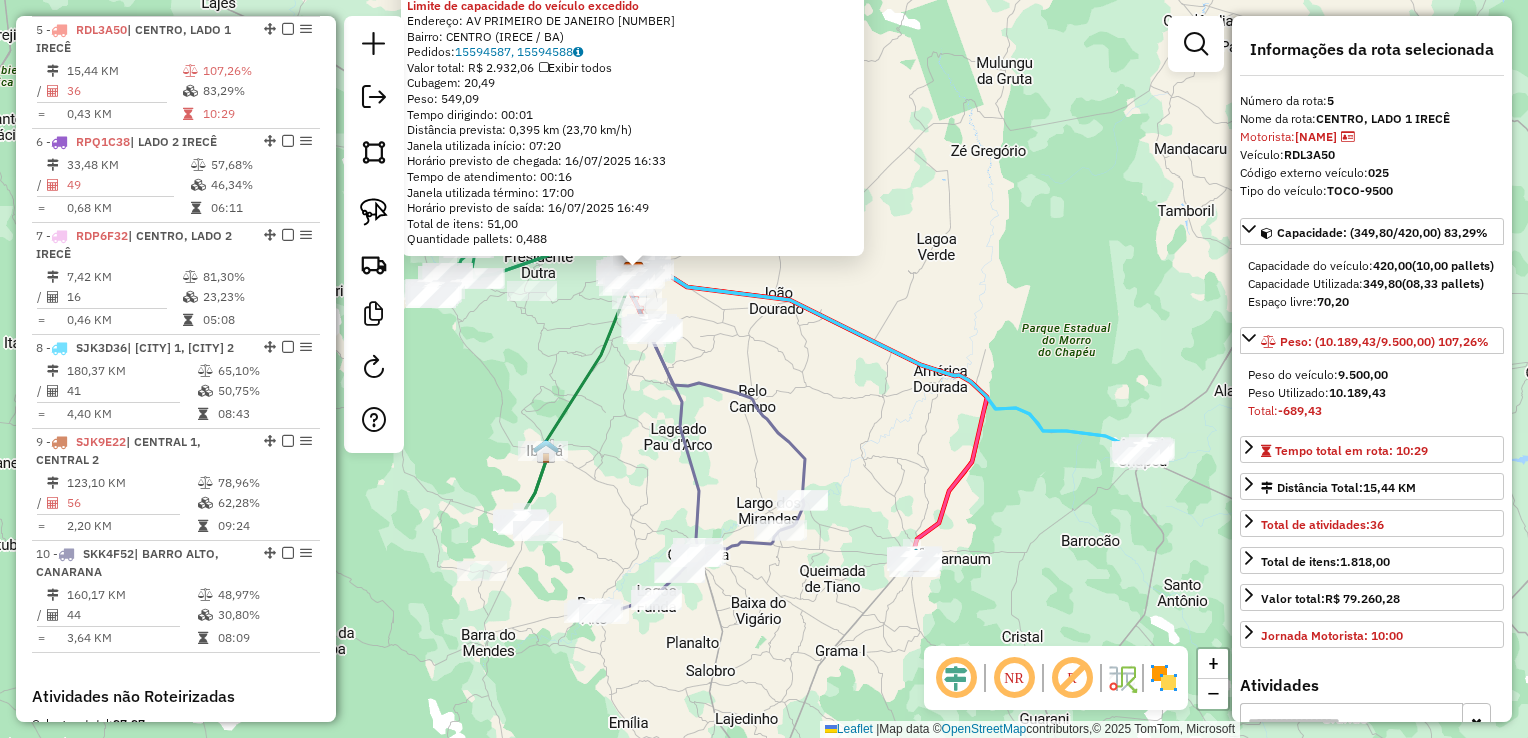 click on "13022 - MR BURGUER Tipo de cliente: CLIENTES VIP (V) Prioridade: Muito alta Limite de capacidade do veículo excedido Endereço: AV PRIMEIRO DE JANEIRO 07 Bairro: CENTRO ([CITY] / [STATE]) Pedidos: 15594587, 15594588 Valor total: R$ 2.932,06 Exibir todos Cubagem: 20,49 Peso: 549,09 Tempo dirigindo: 00:01 Distância prevista: 0,395 km (23,70 km/h) Janela utilizada início: 07:20 Horário previsto de chegada: 16/07/2025 16:33 Tempo de atendimento: 00:16 Janela utilizada término: 17:00 Horário previsto de saída: 16/07/2025 16:49 Total de itens: 51,00 Quantidade pallets: 0,488 × Janela de atendimento Grade de atendimento Capacidade Transportadoras Veículos Cliente Pedidos Rotas Selecione os dias de semana para filtrar as janelas de atendimento Seg Ter Qua Qui Sex Sáb Dom Informe o período da janela de atendimento: De: Até: Filtrar exatamente a janela do cliente Considerar janela de atendimento padrão Seg Ter Qua Qui Sex Sáb Dom De: De:" 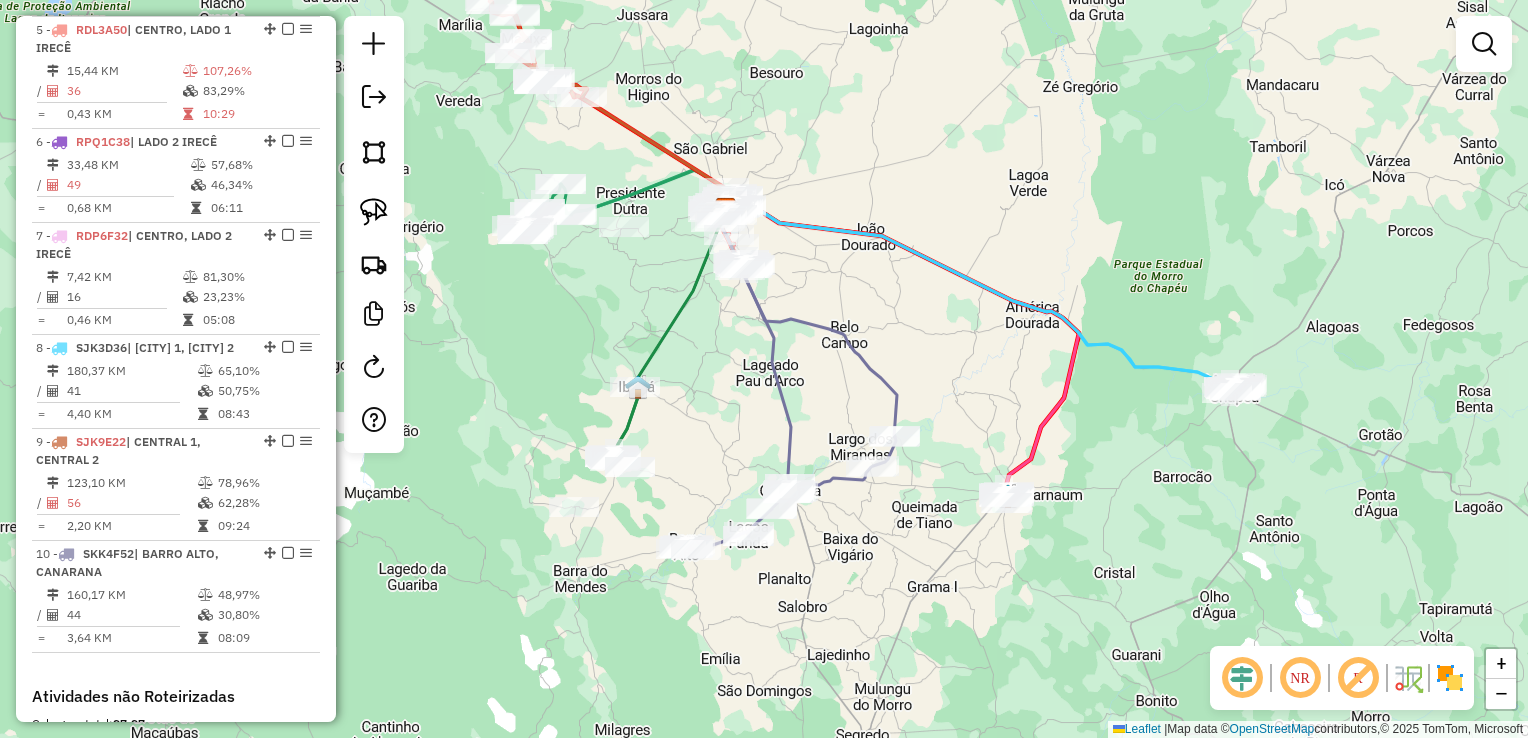 drag, startPoint x: 896, startPoint y: 435, endPoint x: 1006, endPoint y: 363, distance: 131.46863 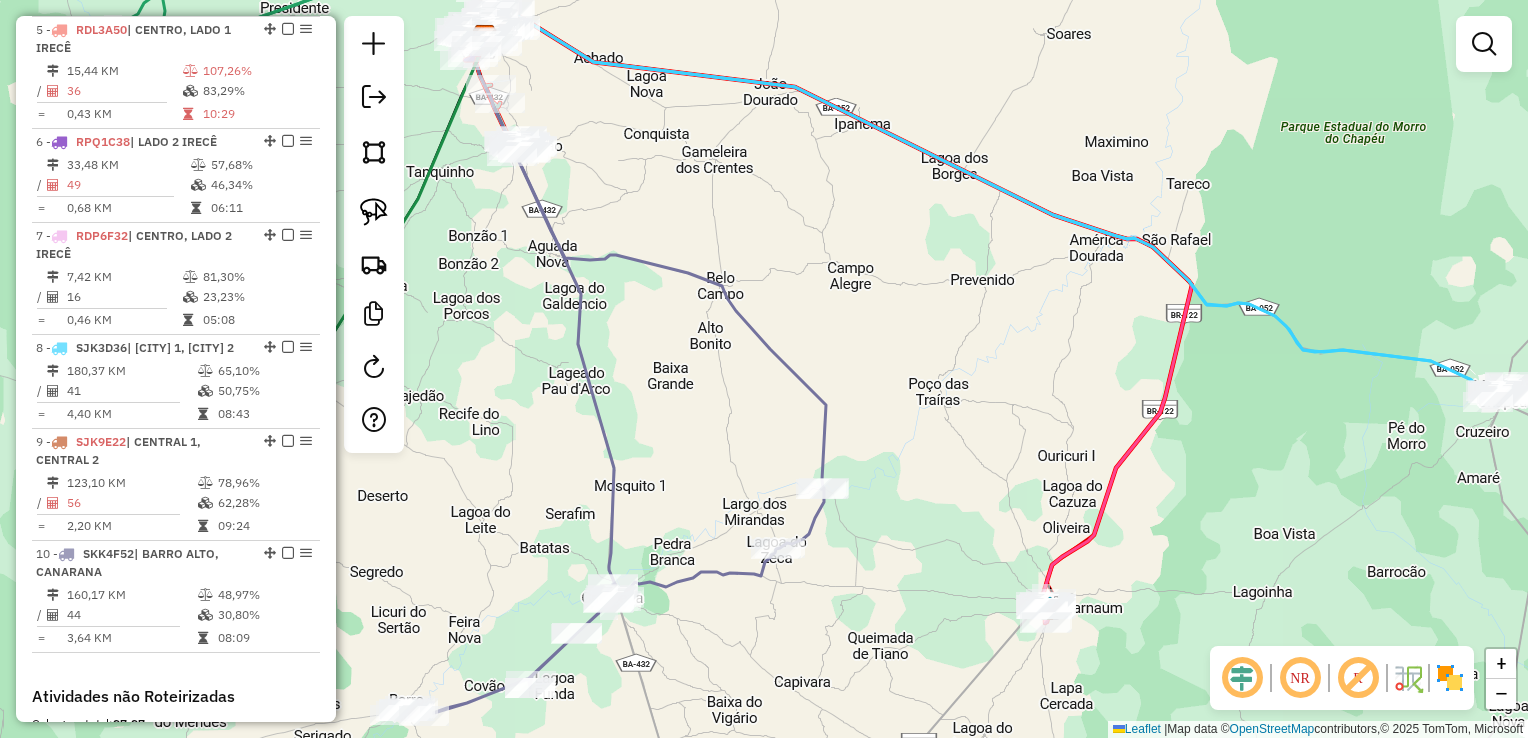 drag, startPoint x: 961, startPoint y: 375, endPoint x: 1142, endPoint y: 482, distance: 210.26175 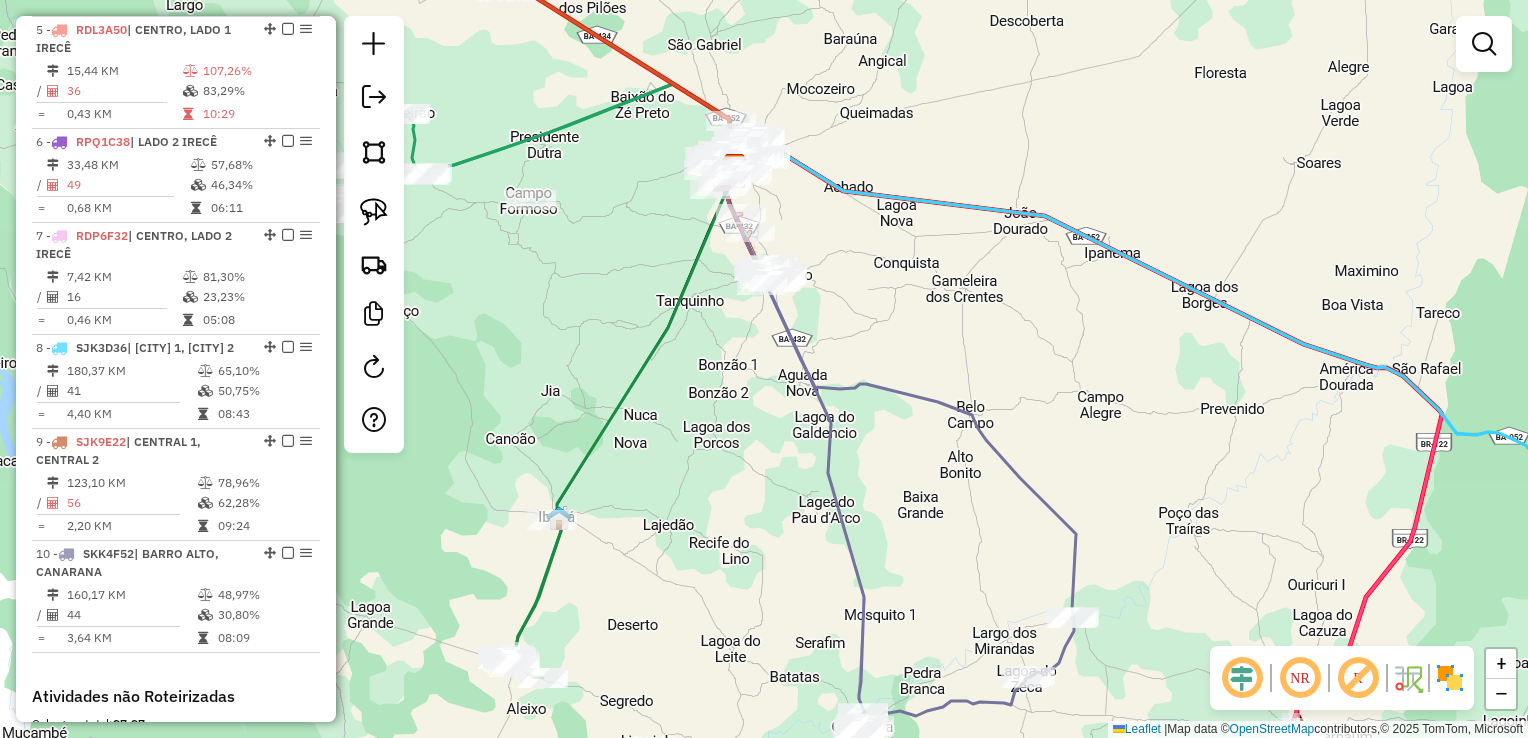 drag, startPoint x: 920, startPoint y: 350, endPoint x: 1050, endPoint y: 402, distance: 140.01428 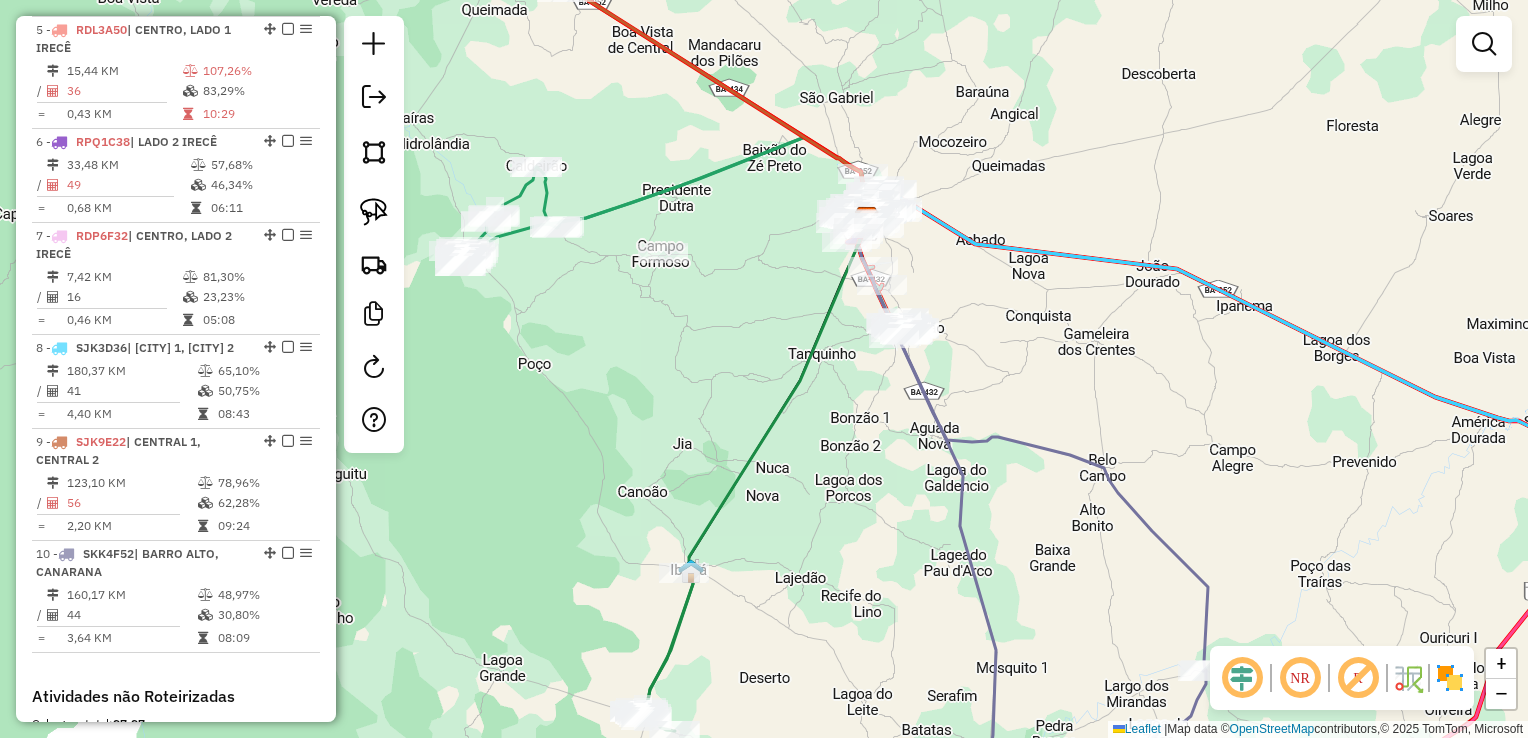 drag, startPoint x: 856, startPoint y: 498, endPoint x: 956, endPoint y: 395, distance: 143.55835 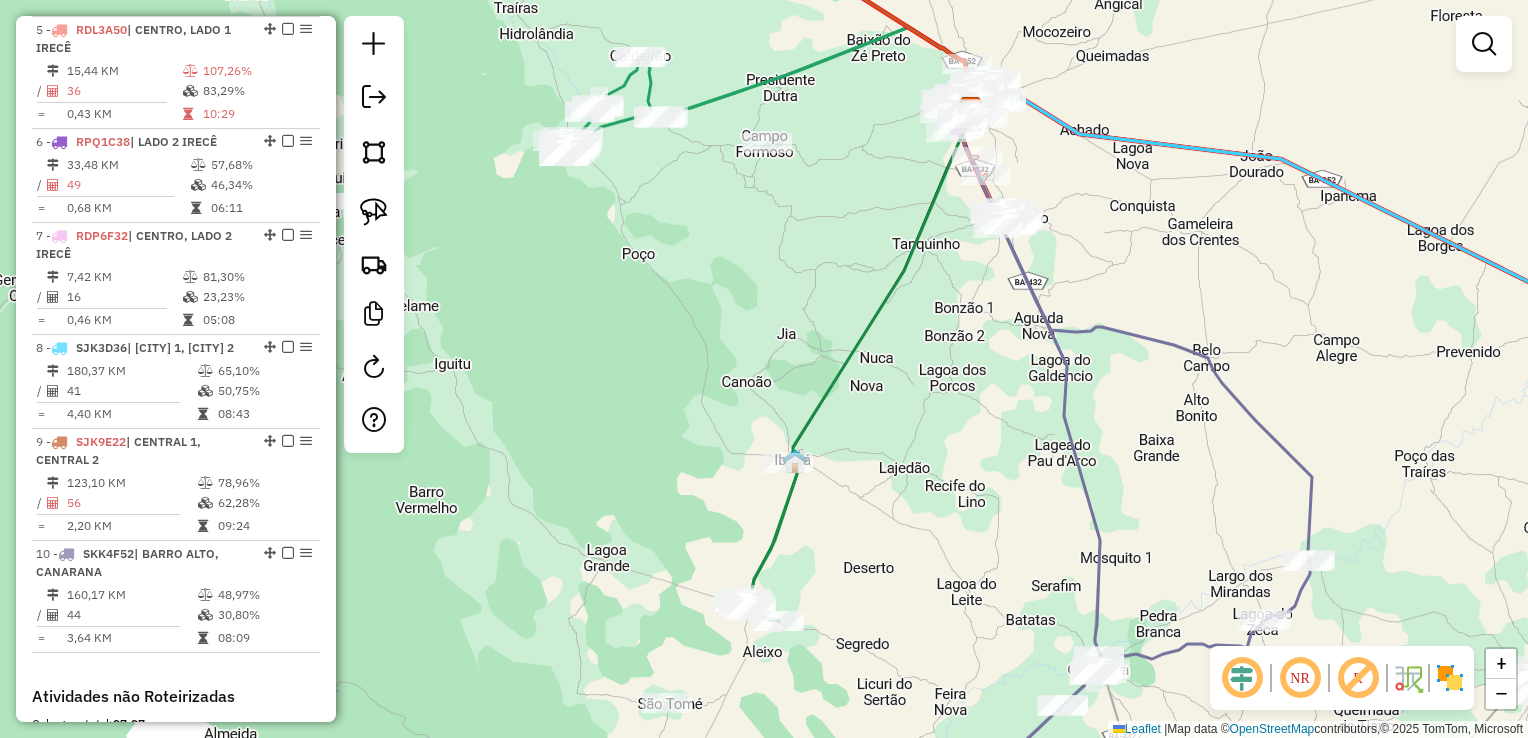 drag, startPoint x: 932, startPoint y: 466, endPoint x: 664, endPoint y: 394, distance: 277.50314 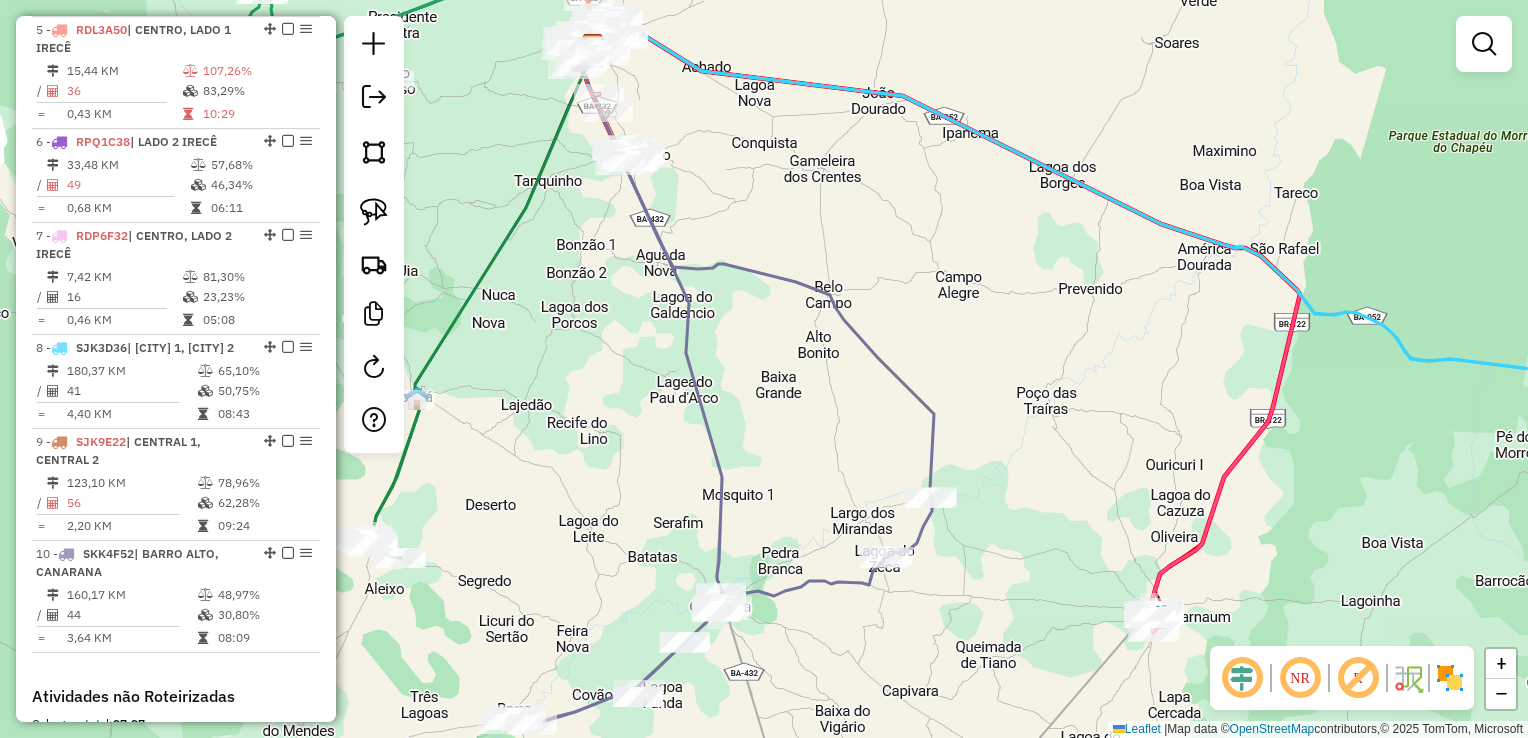 drag, startPoint x: 1172, startPoint y: 451, endPoint x: 936, endPoint y: 557, distance: 258.7122 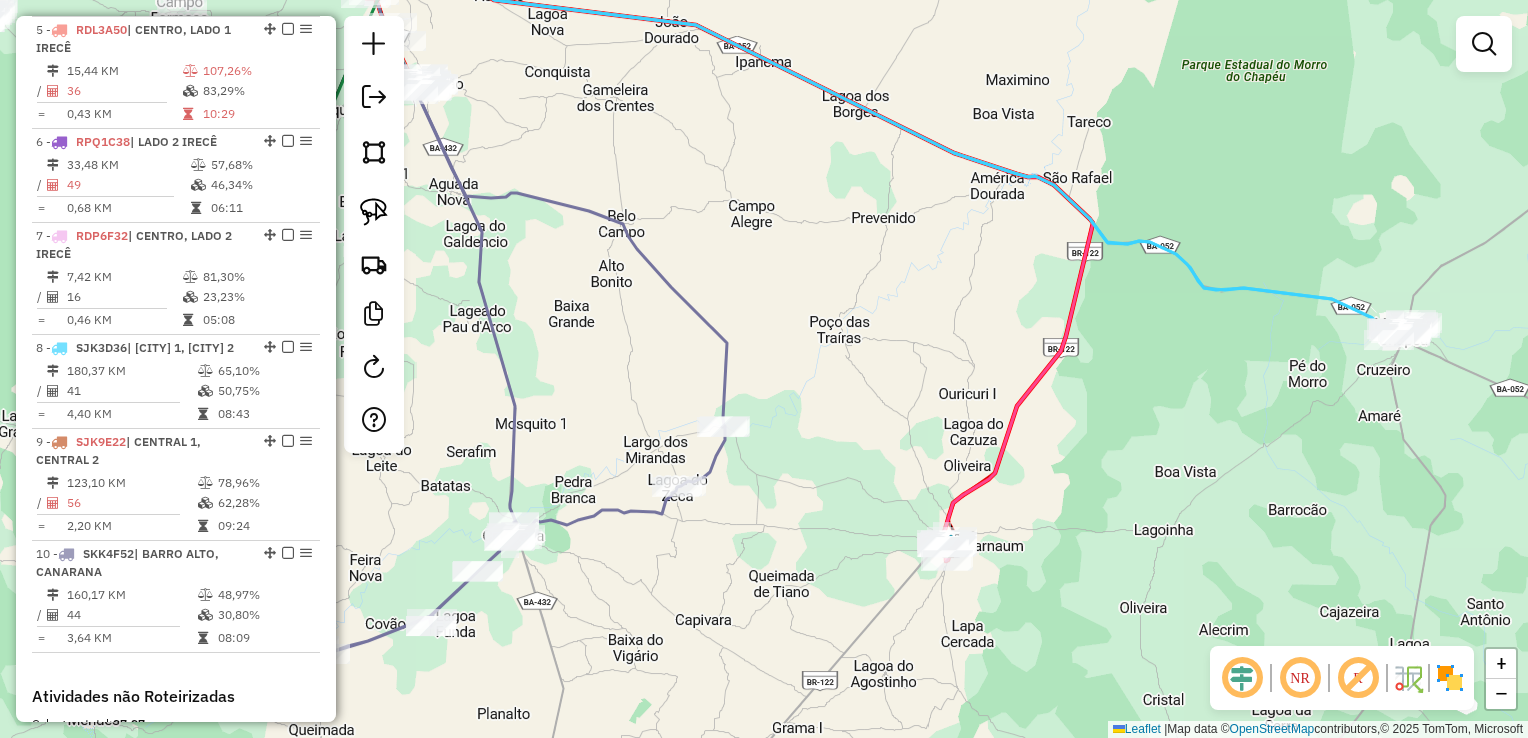 drag, startPoint x: 940, startPoint y: 482, endPoint x: 930, endPoint y: 446, distance: 37.363083 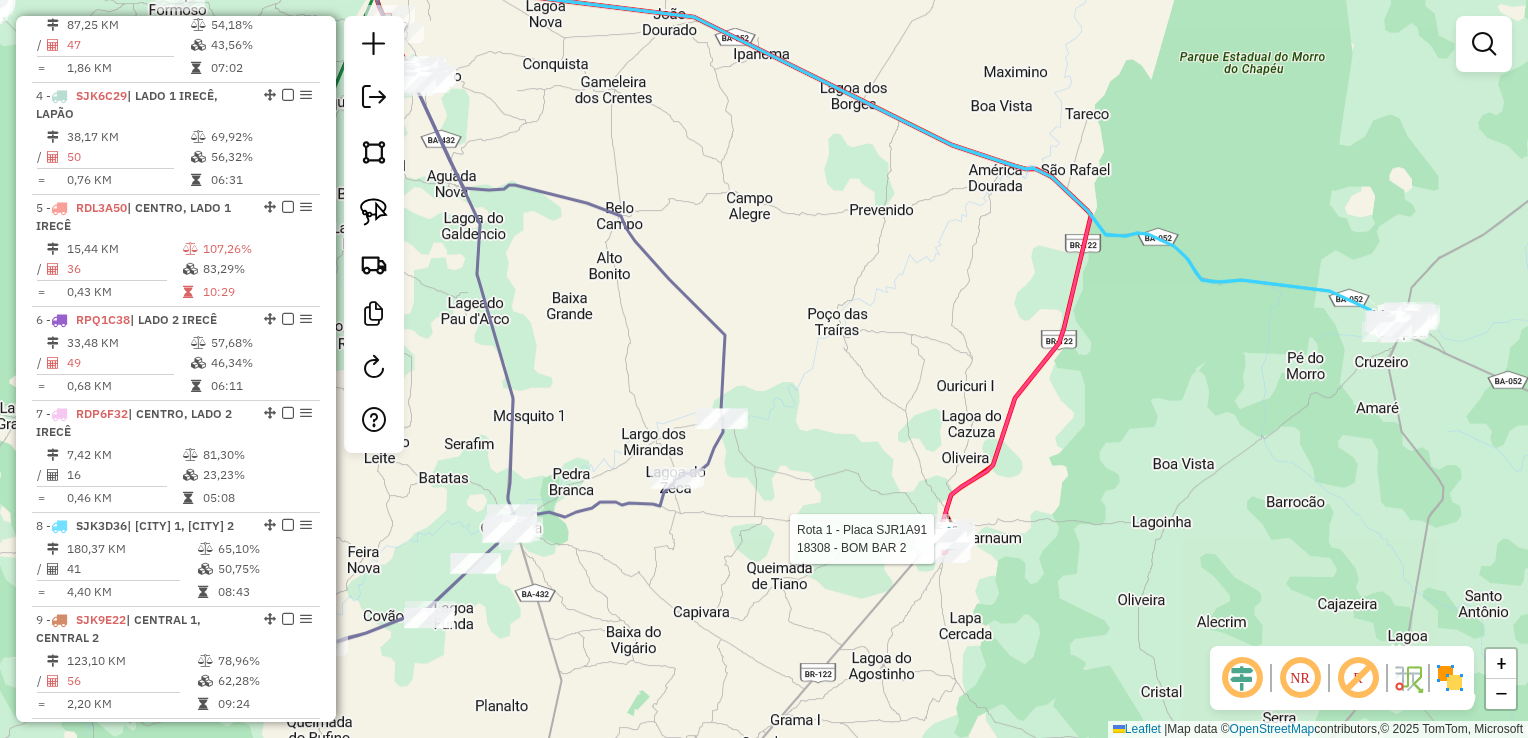 select on "*********" 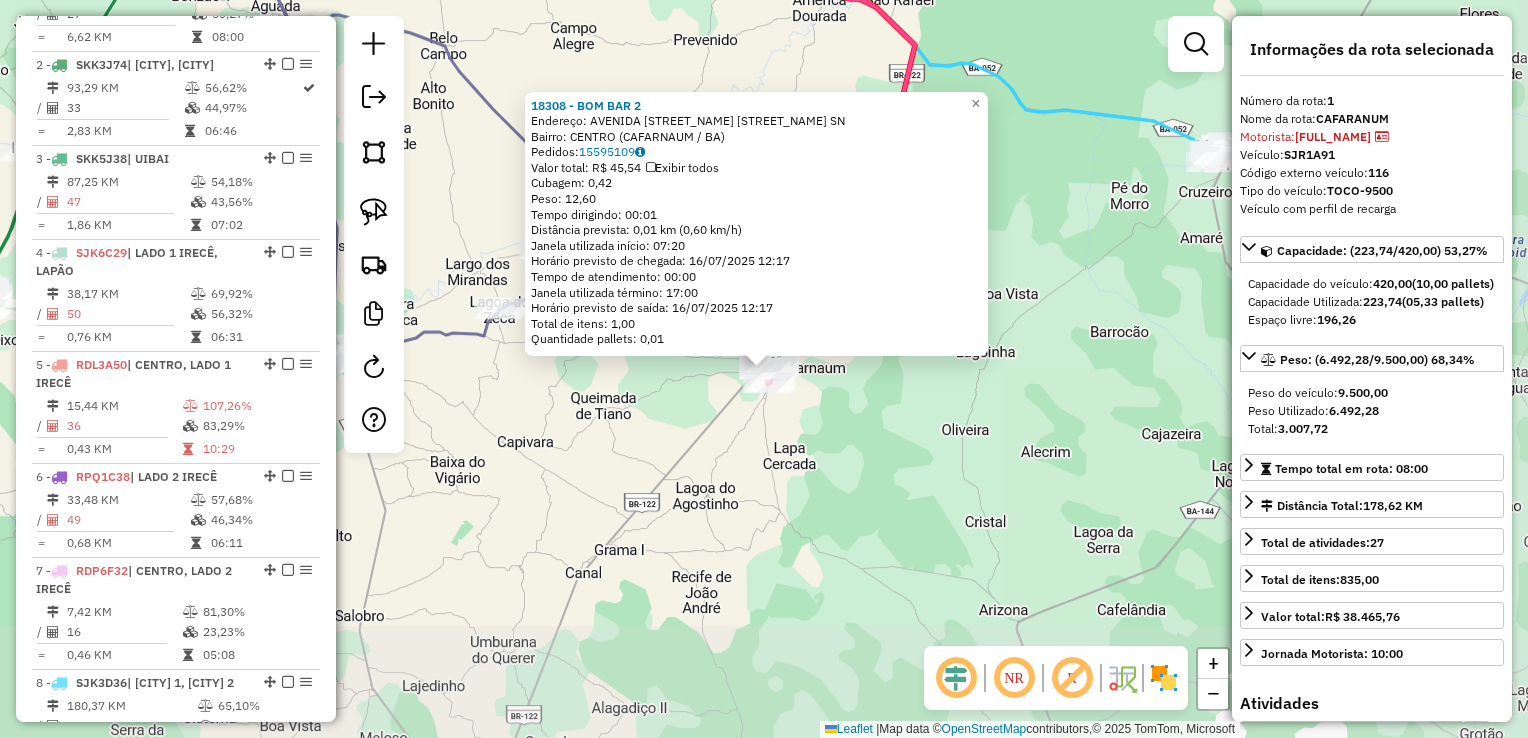 scroll, scrollTop: 774, scrollLeft: 0, axis: vertical 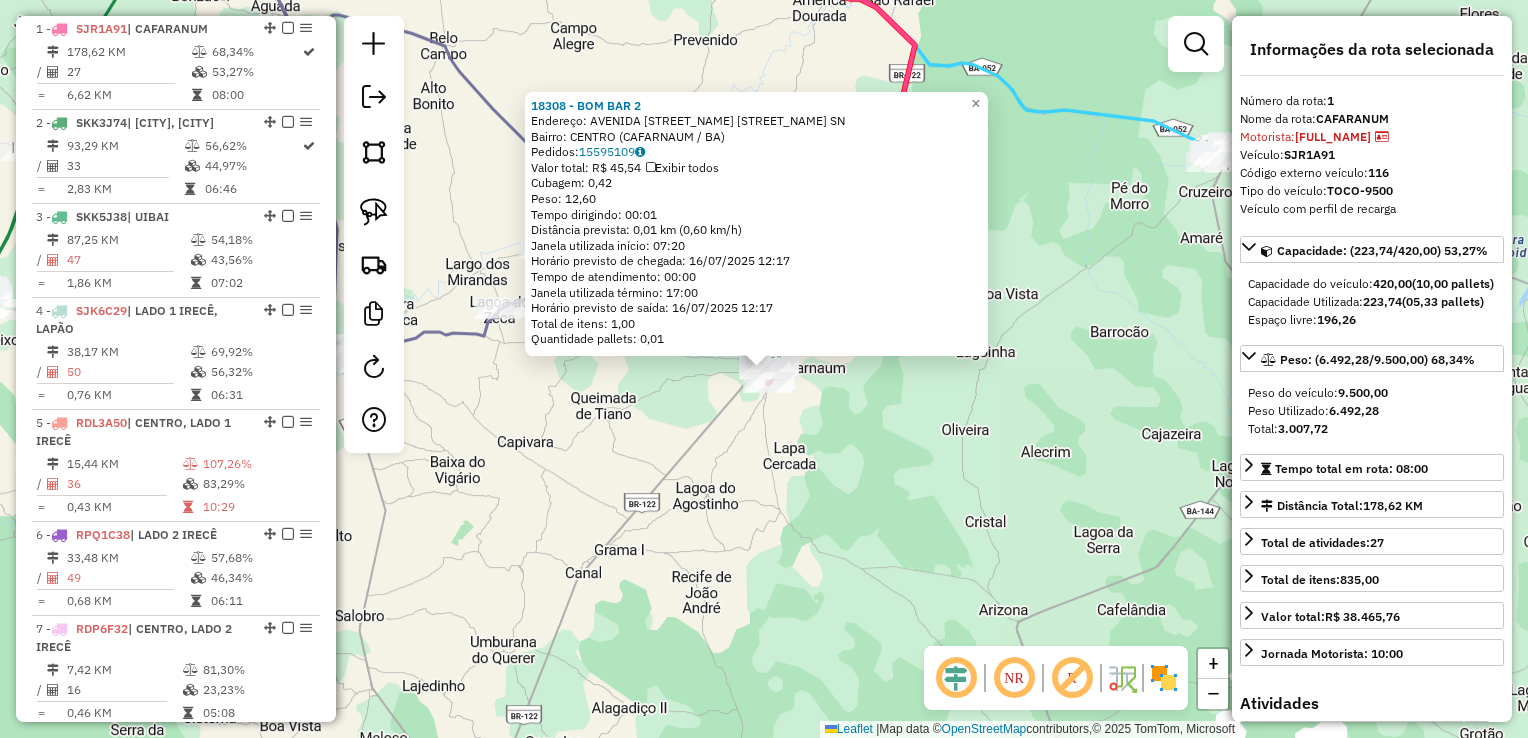 click on "[NUMBER] - [NAME] Endereço: AVENIDA BRASIL CAFARNAUM SN Bairro: [NAME] ([CITY] / [STATE]) Pedidos: [NUMBER] Valor total: R$ [PRICE] Exibir todos Cubagem: [NUMBER] Peso: [NUMBER] Tempo dirigindo: [TIME] Distância prevista: [NUMBER] km ([NUMBER] km/h) Janela utilizada início: [TIME] Horário previsto de chegada: [DATE] [TIME] Tempo de atendimento: [TIME] Janela utilizada término: [TIME] Horário previsto de saída: [DATE] [TIME] Total de itens: [NUMBER] Quantidade pallets: [NUMBER] × Janela de atendimento Grade de atendimento Capacidade Transportadoras Veículos Cliente Pedidos Rotas Selecione os dias de semana para filtrar as janelas de atendimento Seg Ter Qua Qui Sex Sáb Dom Informe o período da janela de atendimento: De: Até: Filtrar exatamente a janela do cliente Considerar janela de atendimento padrão Selecione os dias de semana para filtrar as grades de atendimento Seg Ter Qua Qui Sex Sáb Dom Considerar clientes sem dia de atendimento cadastrado De: De:" 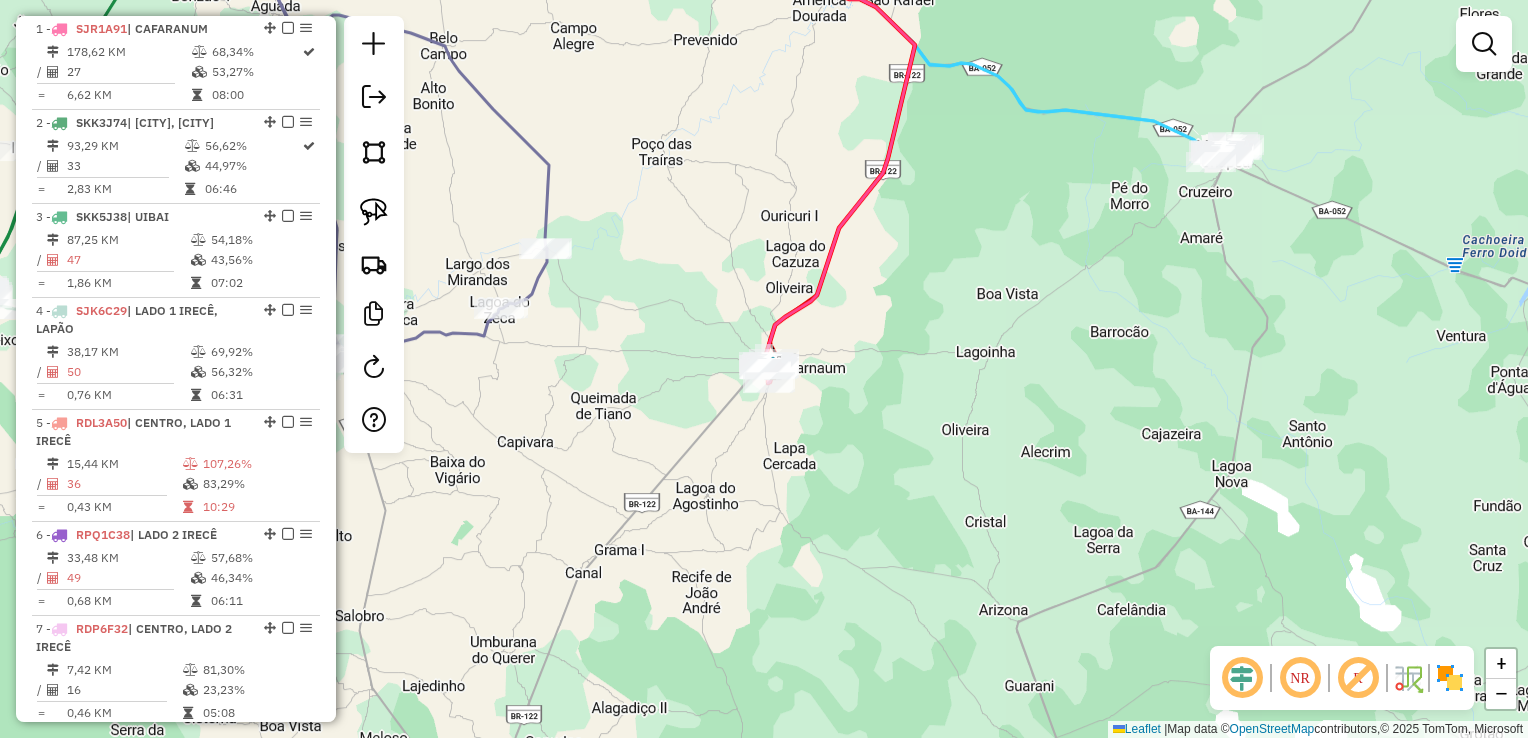 drag, startPoint x: 860, startPoint y: 422, endPoint x: 981, endPoint y: 490, distance: 138.79842 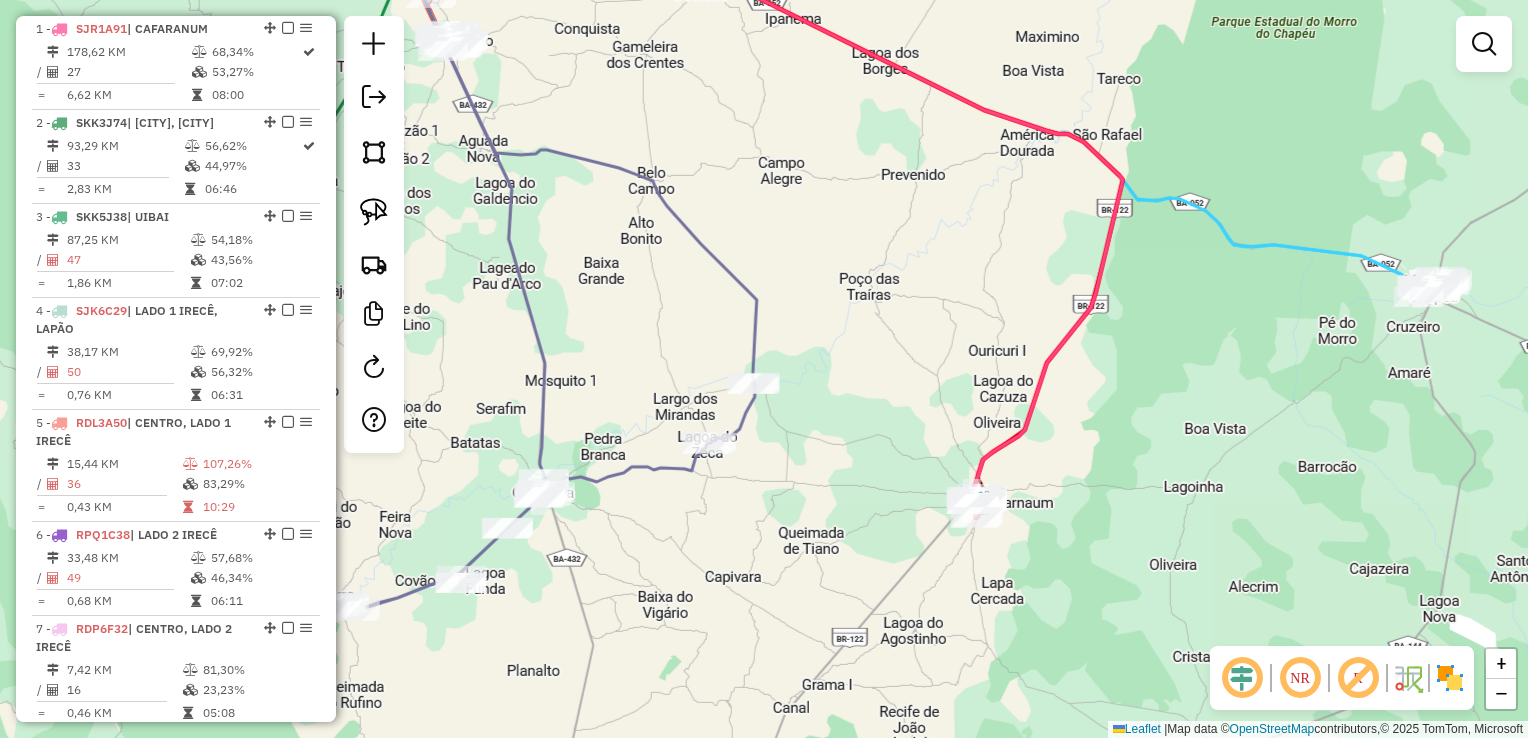 drag, startPoint x: 865, startPoint y: 167, endPoint x: 964, endPoint y: 392, distance: 245.817 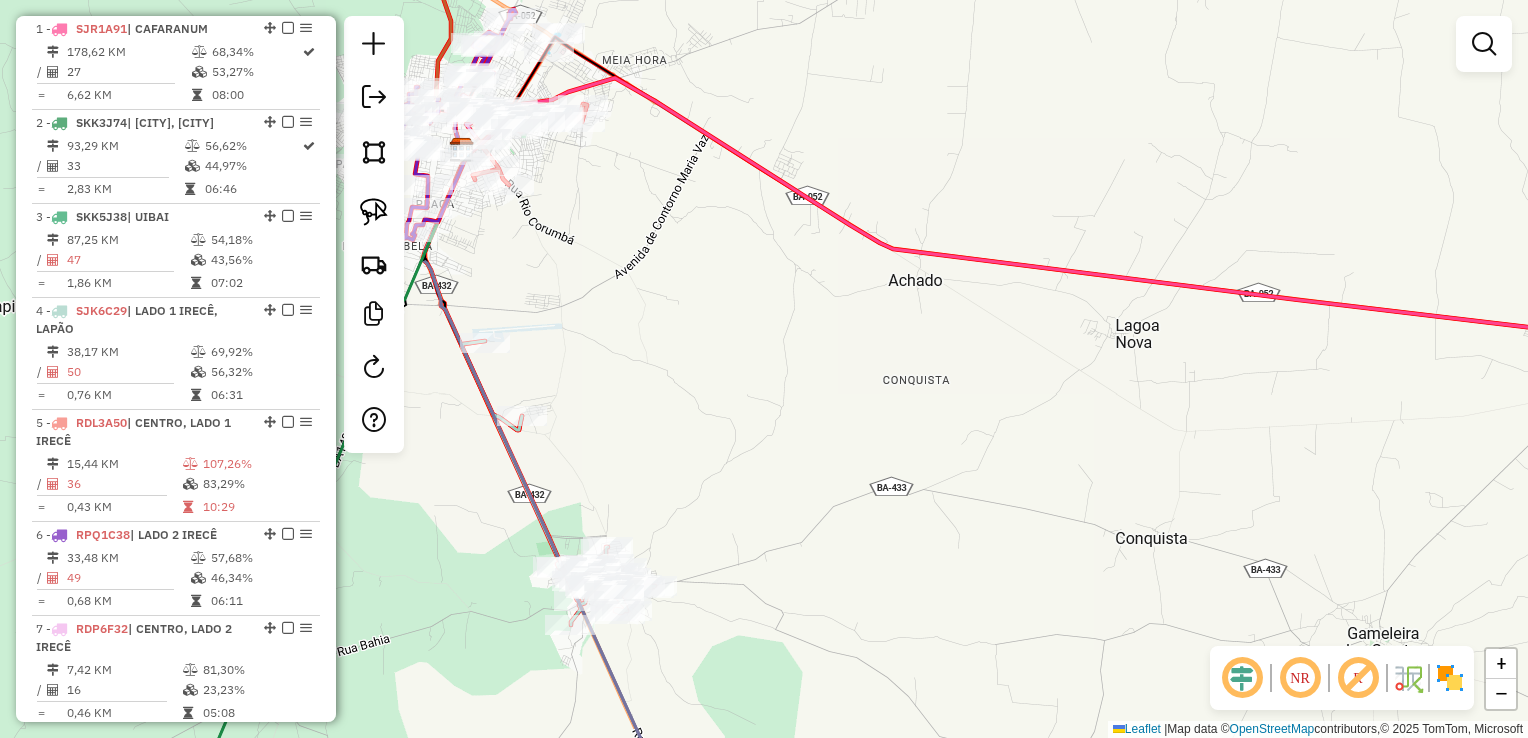 drag, startPoint x: 623, startPoint y: 225, endPoint x: 910, endPoint y: 370, distance: 321.54938 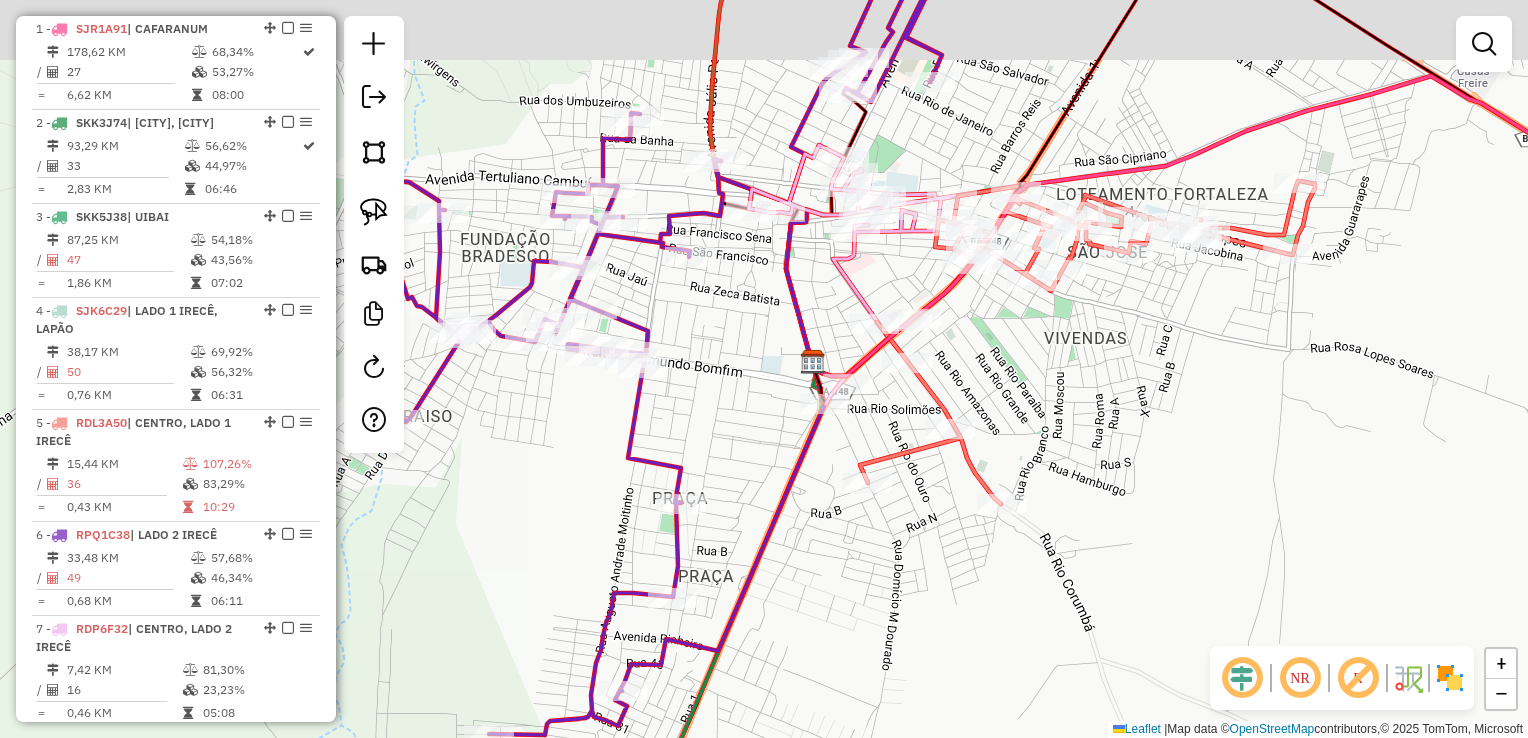 drag, startPoint x: 986, startPoint y: 251, endPoint x: 970, endPoint y: 297, distance: 48.703182 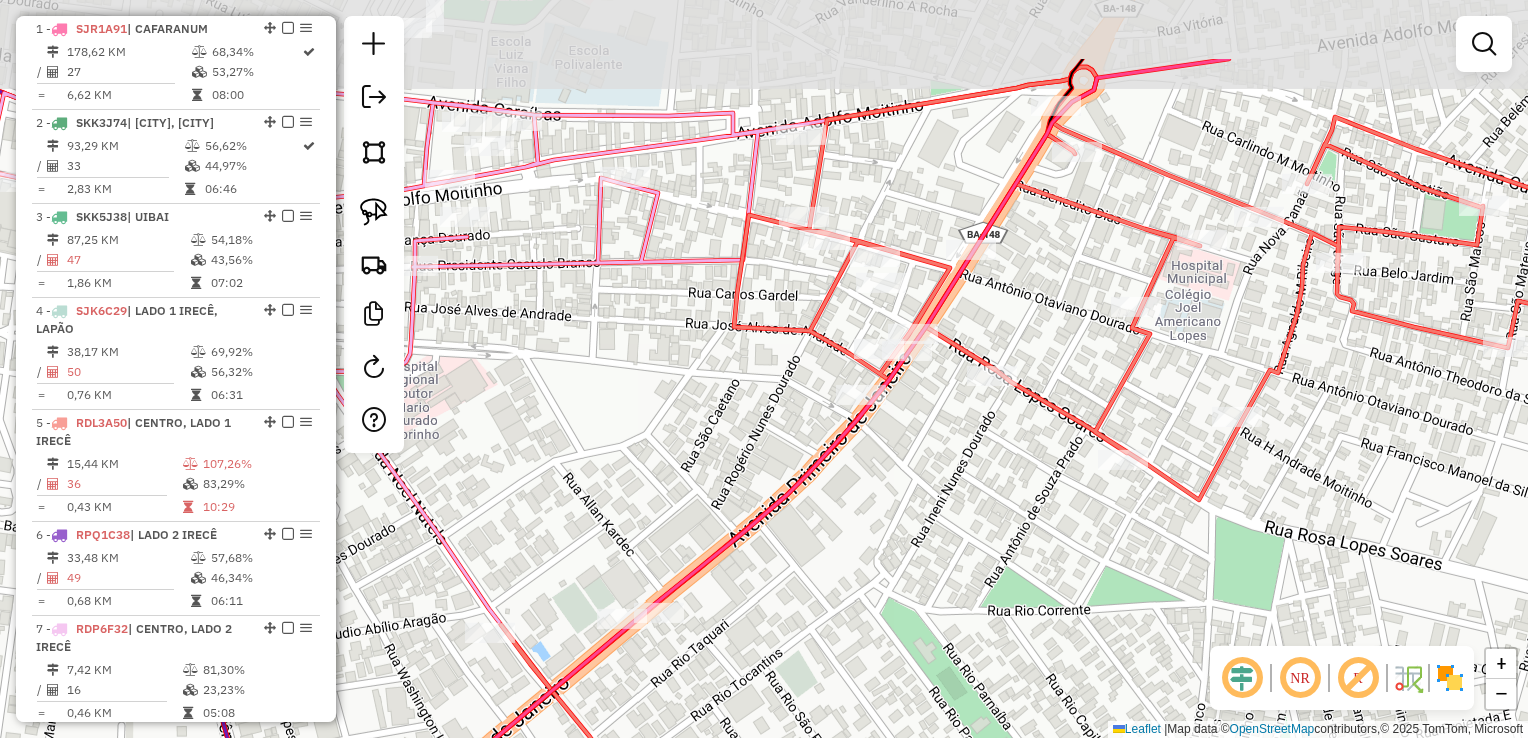 drag, startPoint x: 1053, startPoint y: 204, endPoint x: 1016, endPoint y: 331, distance: 132.28 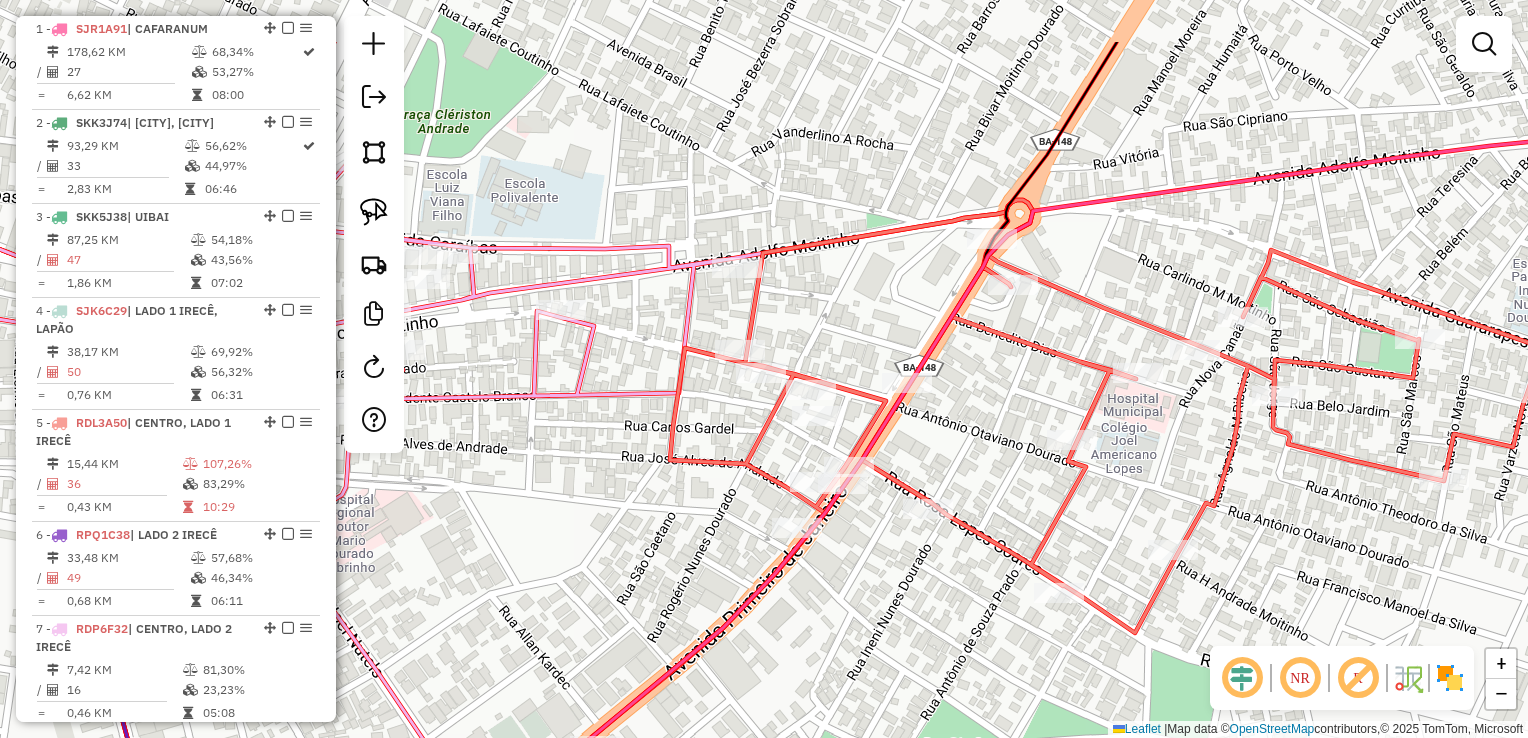 drag, startPoint x: 1045, startPoint y: 248, endPoint x: 989, endPoint y: 338, distance: 106 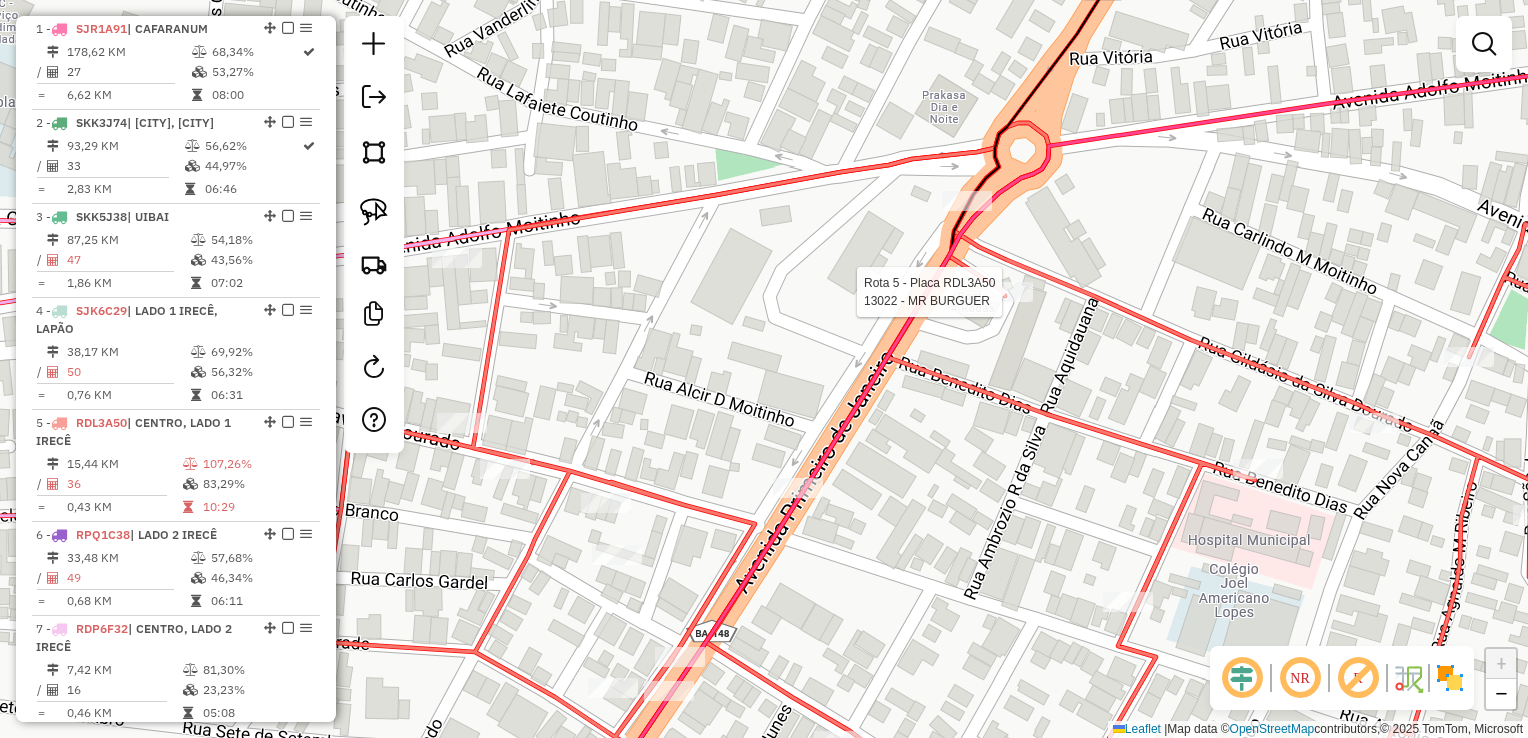 select on "*********" 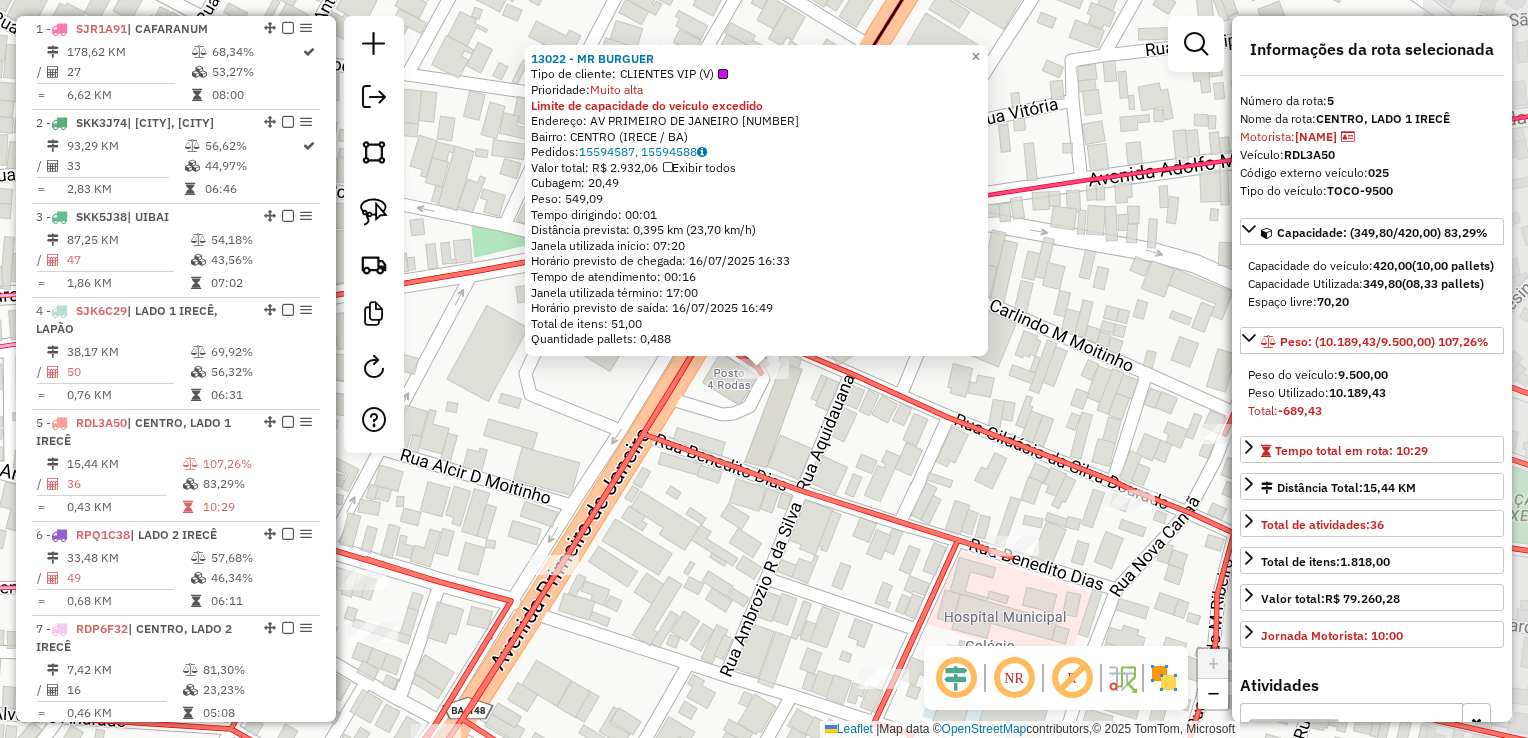 scroll, scrollTop: 1167, scrollLeft: 0, axis: vertical 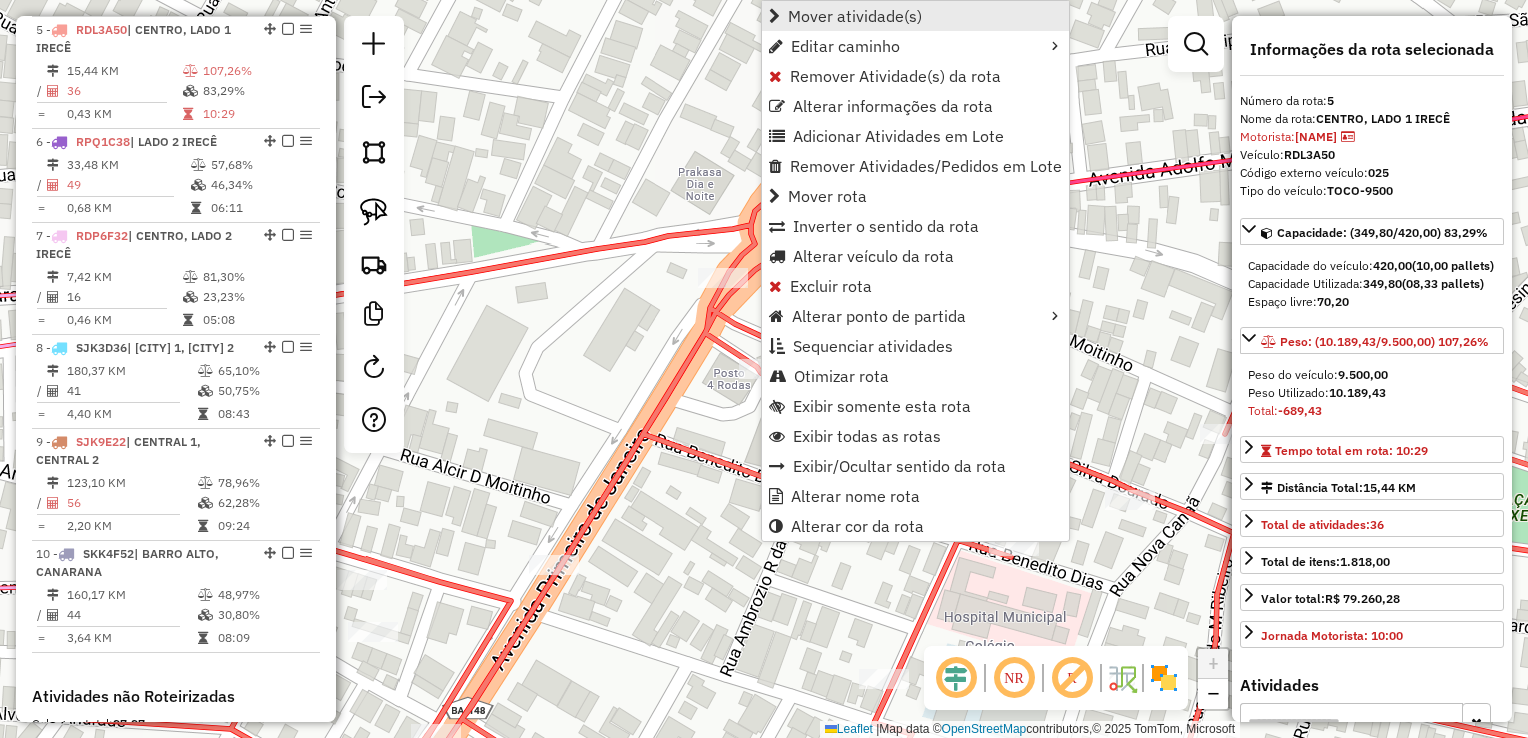 click on "Mover atividade(s)" at bounding box center (855, 16) 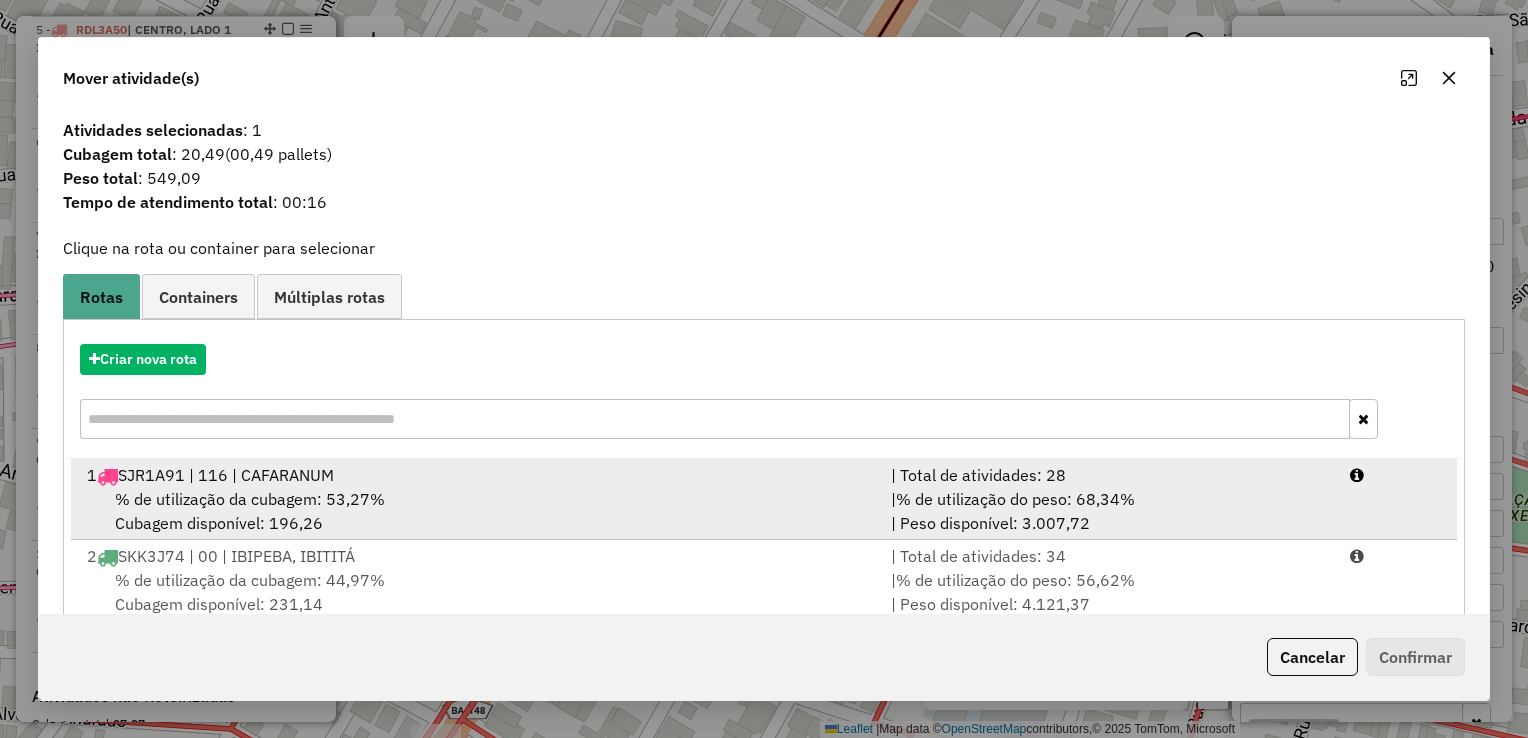 drag, startPoint x: 450, startPoint y: 502, endPoint x: 800, endPoint y: 566, distance: 355.8033 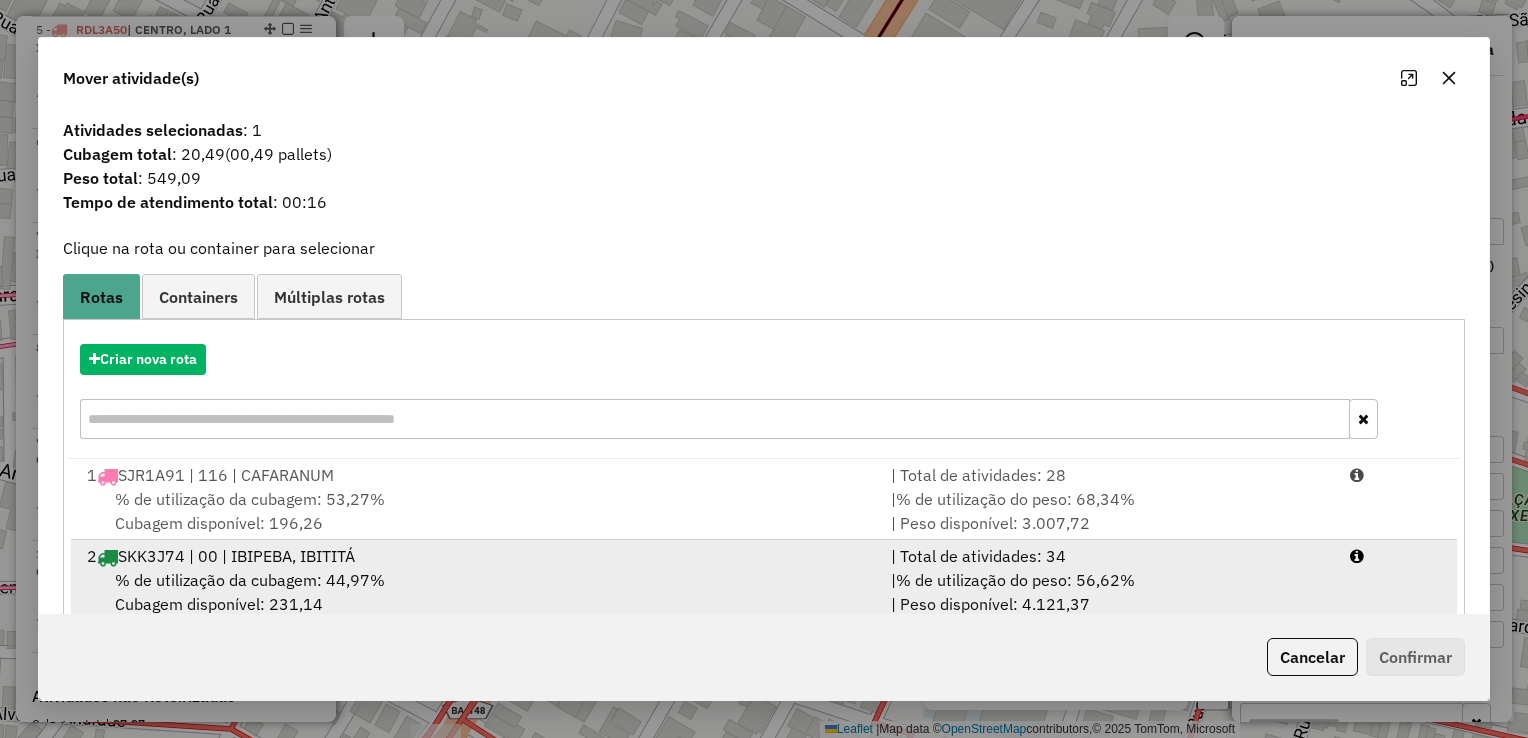 click on "% de utilização da cubagem: 53,27%  Cubagem disponível: 196,26" at bounding box center (477, 511) 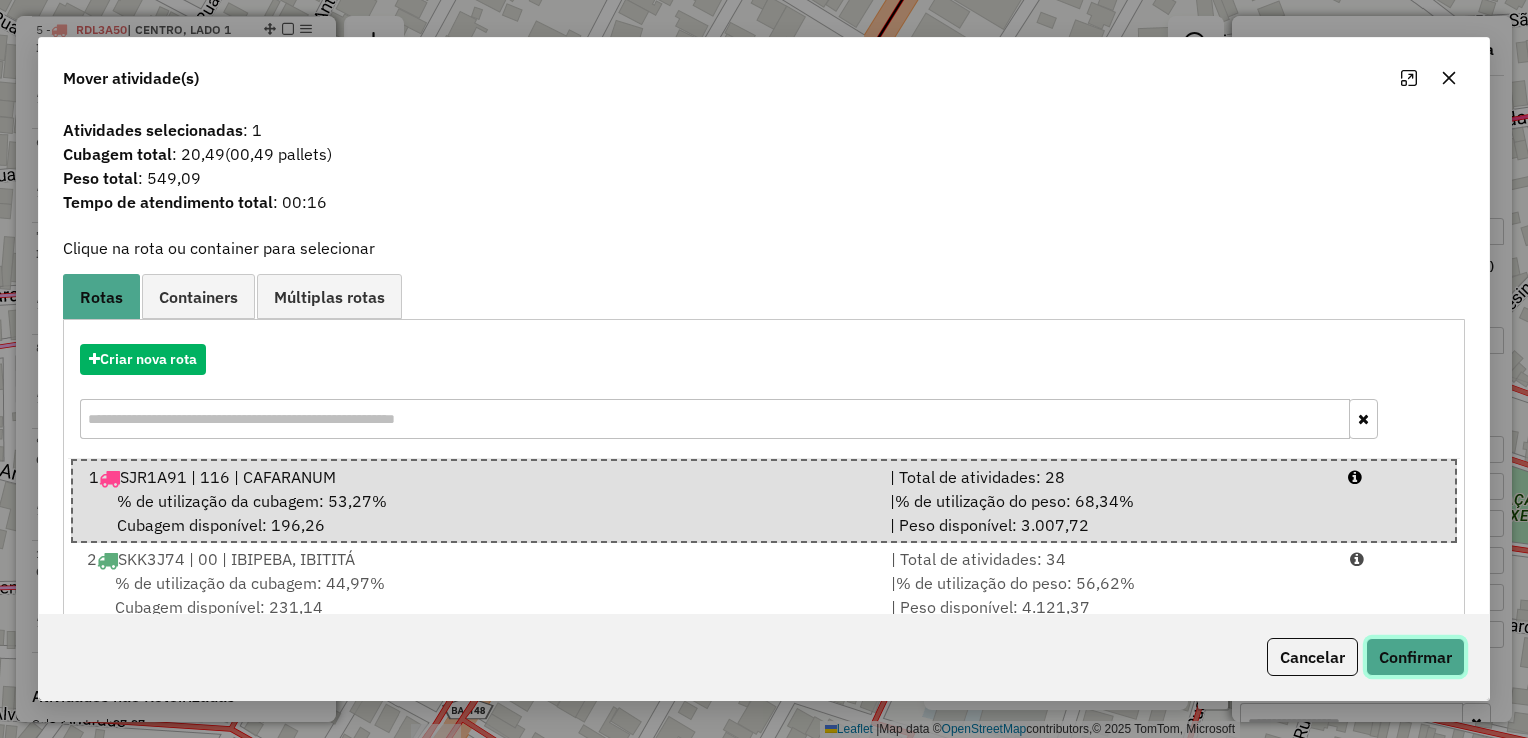 click on "Confirmar" 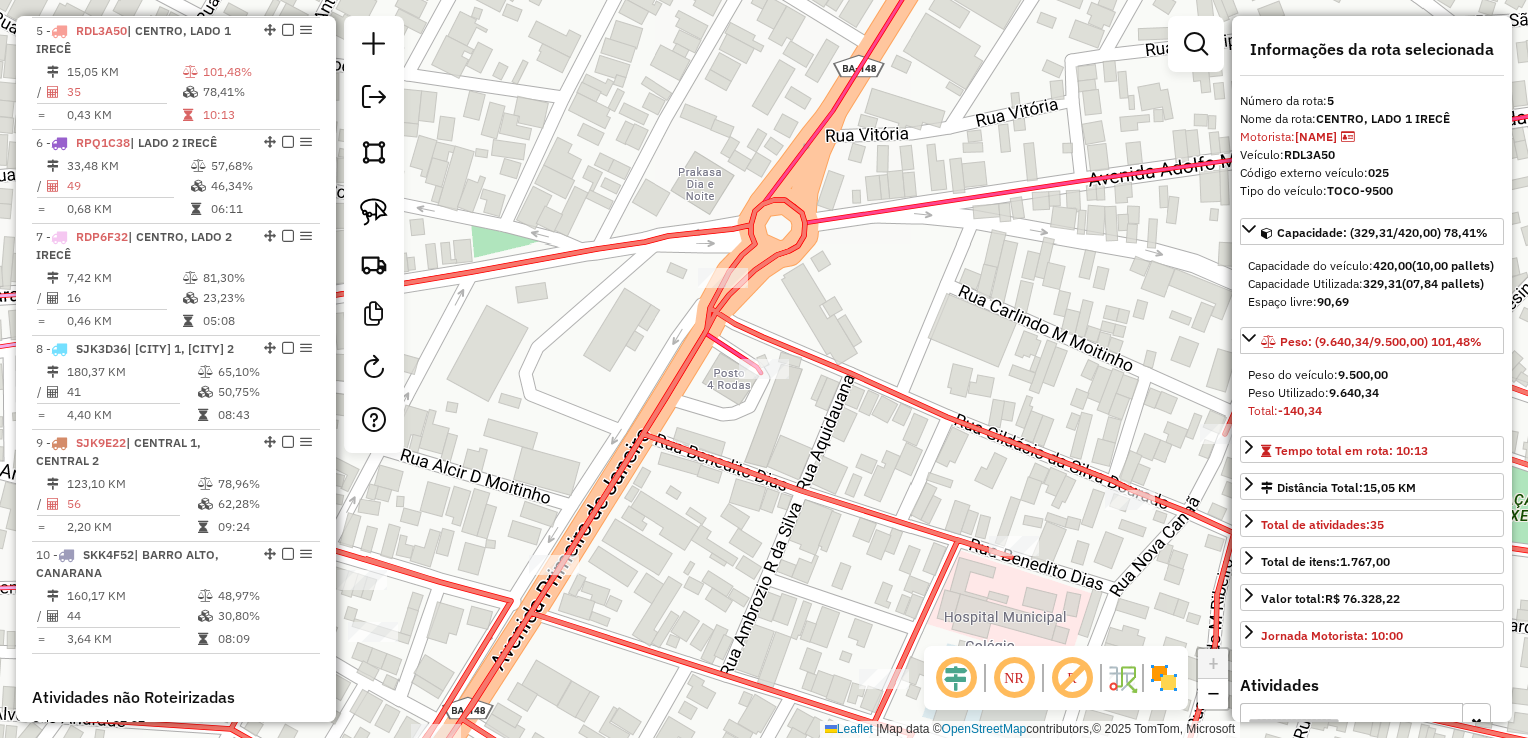 scroll, scrollTop: 1167, scrollLeft: 0, axis: vertical 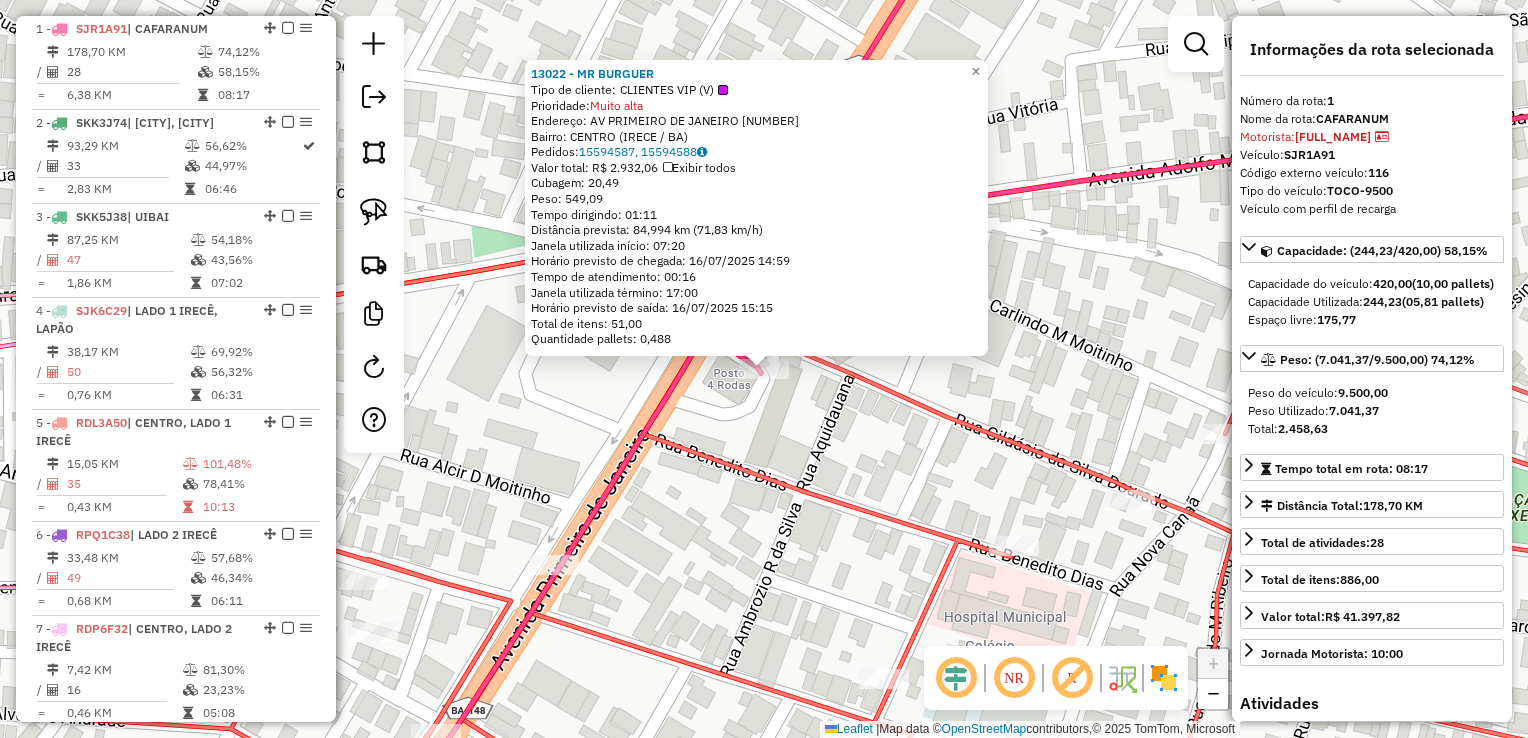 click on "13022 - MR BURGUER  Tipo de cliente:   CLIENTES VIP (V)   Prioridade:  Muito alta  Endereço:  AV PRIMEIRO DE JANEIRO 07   Bairro: CENTRO ([CITY] / [STATE])   Pedidos:  15594587, 15594588   Valor total: R$ 2.932,06   Exibir todos   Cubagem: 20,49  Peso: 549,09  Tempo dirigindo: 01:11   Distância prevista: 84,994 km (71,83 km/h)   Janela utilizada início: 07:20   Horário previsto de chegada: 16/07/2025 14:59   Tempo de atendimento: 00:16   Janela utilizada término: 17:00   Horário previsto de saída: 16/07/2025 15:15   Total de itens: 51,00   Quantidade pallets: 0,488  × Janela de atendimento Grade de atendimento Capacidade Transportadoras Veículos Cliente Pedidos  Rotas Selecione os dias de semana para filtrar as janelas de atendimento  Seg   Ter   Qua   Qui   Sex   Sáb   Dom  Informe o período da janela de atendimento: De: Até:  Filtrar exatamente a janela do cliente  Considerar janela de atendimento padrão  Selecione os dias de semana para filtrar as grades de atendimento  Seg   Ter   Qua   Qui   Sex" 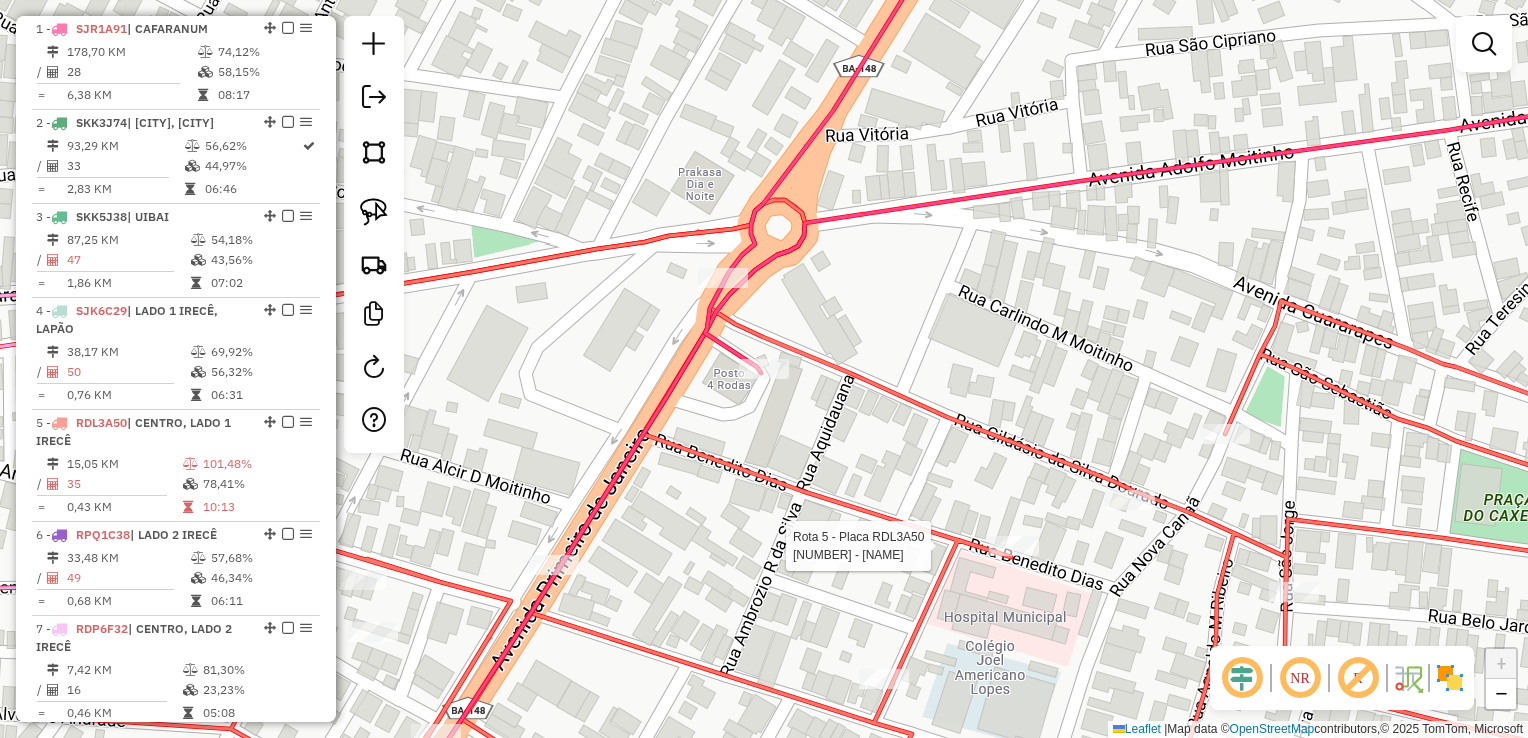 select on "*********" 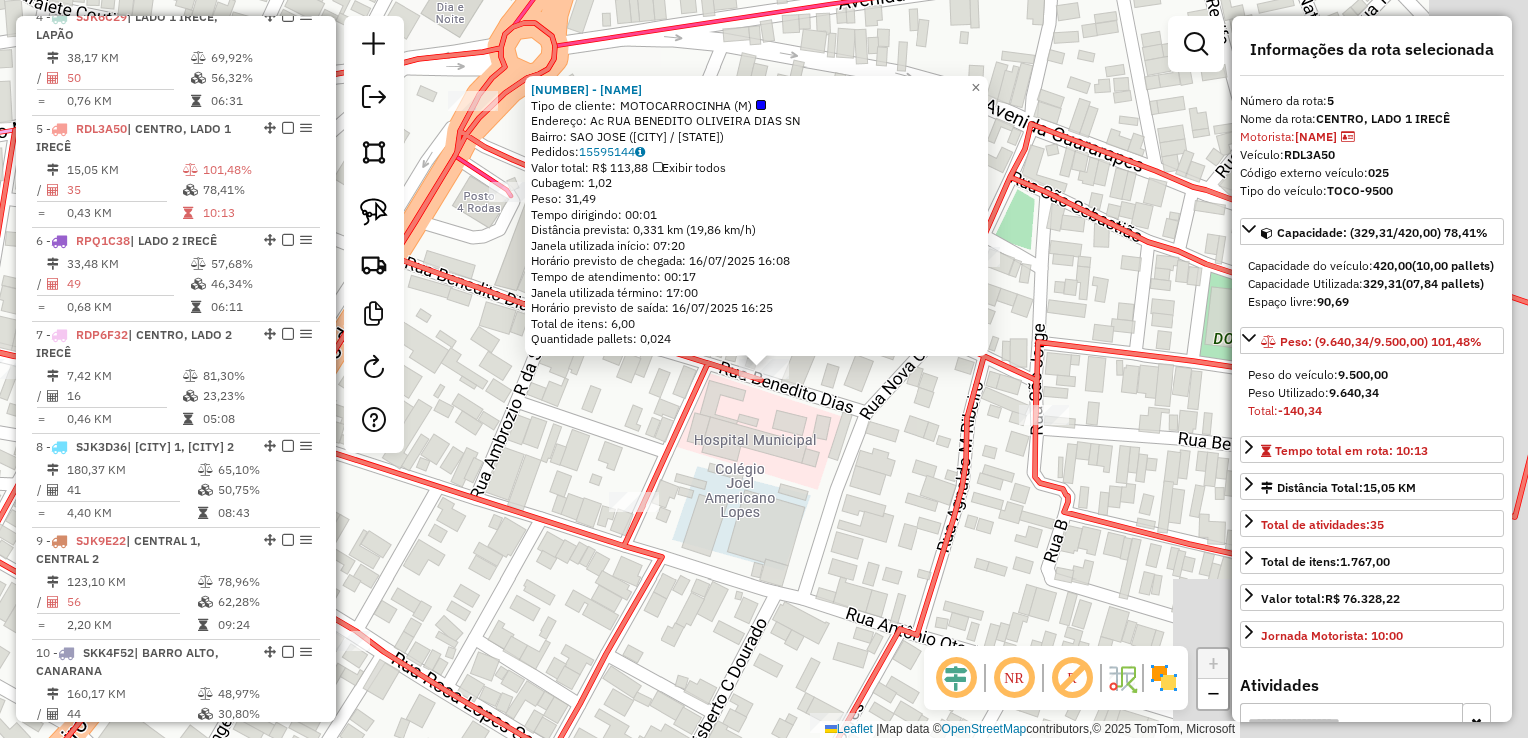 scroll, scrollTop: 1167, scrollLeft: 0, axis: vertical 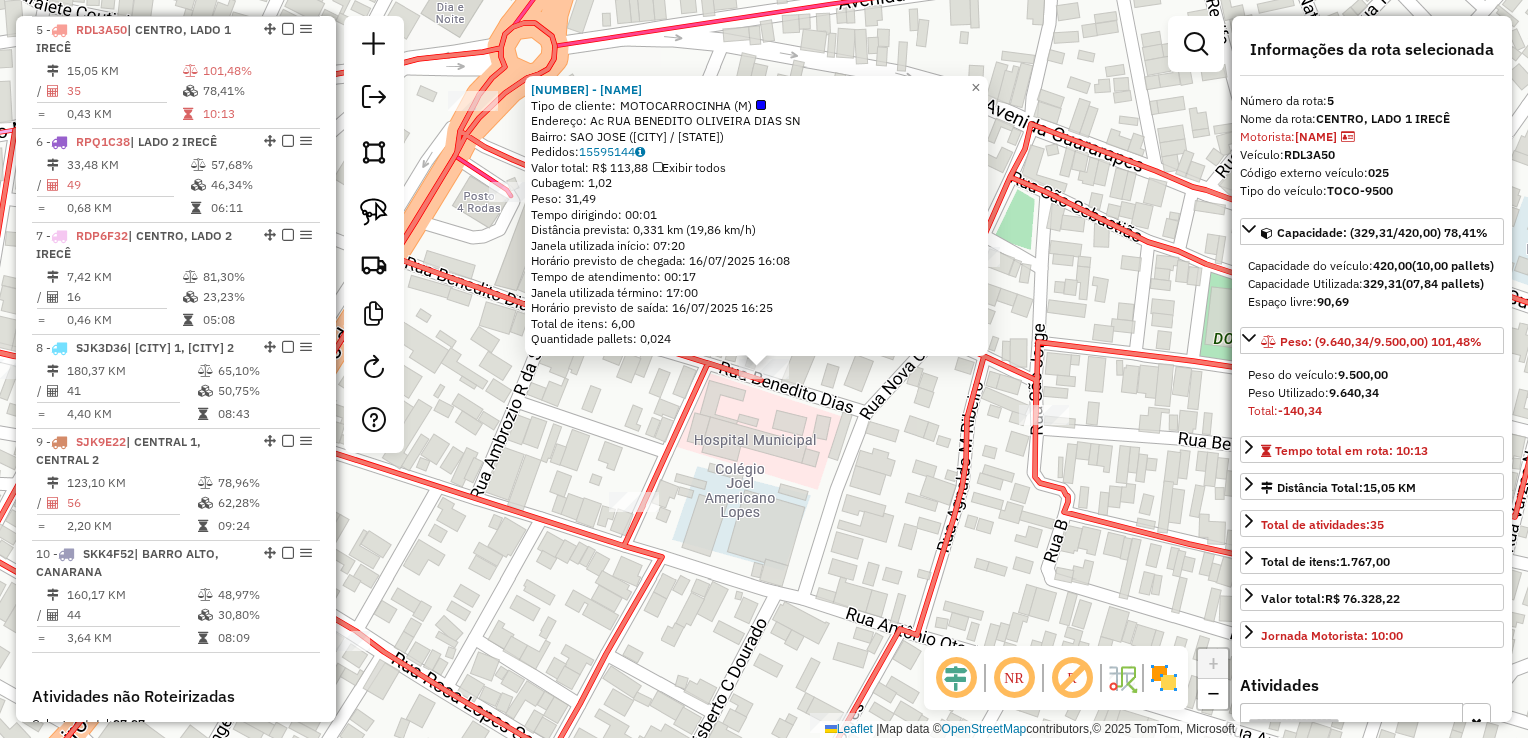 click on "5043 - [NAME]  Tipo de cliente:   MOTOCARROCINHA (M)   Endereço: Ac  RUA BENEDITO OLIVEIRA DIAS     SN   Bairro: SAO JOSE ([CITY] / [STATE])   Pedidos:  15595144   Valor total: R$ 113,88   Exibir todos   Cubagem: 1,02  Peso: 31,49  Tempo dirigindo: 00:01   Distância prevista: 0,331 km (19,86 km/h)   Janela utilizada início: 07:20   Horário previsto de chegada: 16/07/2025 16:08   Tempo de atendimento: 00:17   Janela utilizada término: 17:00   Horário previsto de saída: 16/07/2025 16:25   Total de itens: 6,00   Quantidade pallets: 0,024  × Janela de atendimento Grade de atendimento Capacidade Transportadoras Veículos Cliente Pedidos  Rotas Selecione os dias de semana para filtrar as janelas de atendimento  Seg   Ter   Qua   Qui   Sex   Sáb   Dom  Informe o período da janela de atendimento: De: Até:  Filtrar exatamente a janela do cliente  Considerar janela de atendimento padrão  Selecione os dias de semana para filtrar as grades de atendimento  Seg   Ter   Qua   Qui   Sex   Sáb   Dom" 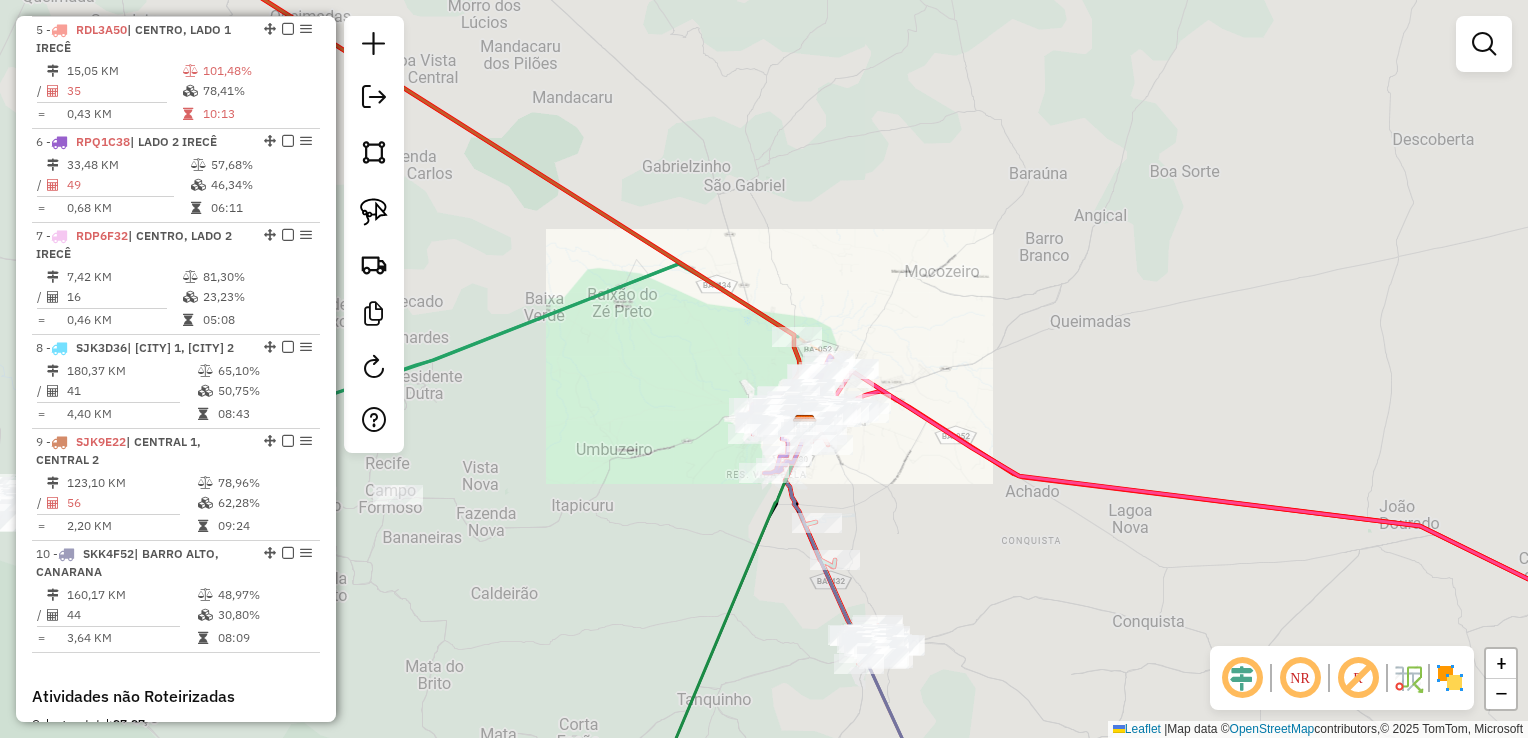 drag, startPoint x: 980, startPoint y: 270, endPoint x: 1033, endPoint y: 273, distance: 53.08484 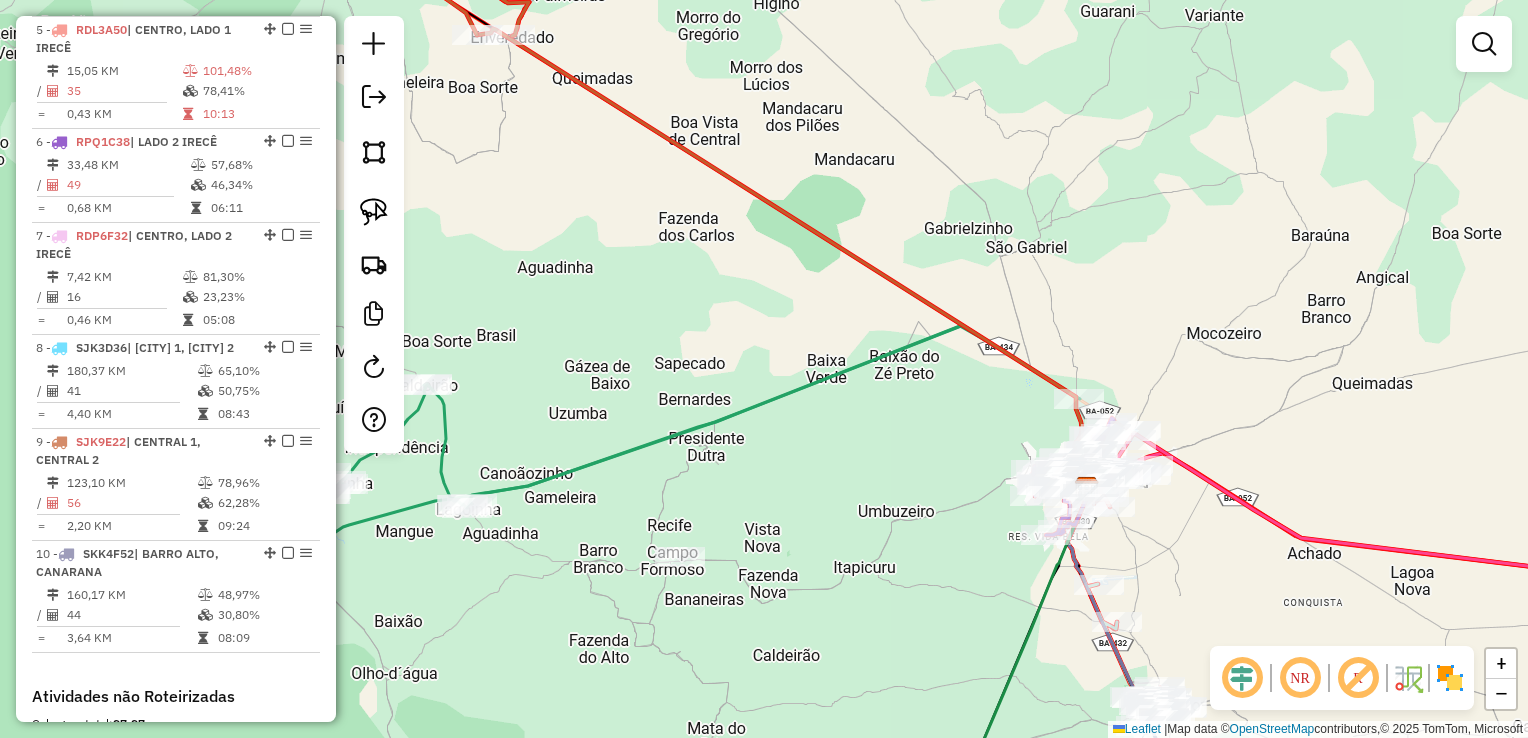 click on "Janela de atendimento Grade de atendimento Capacidade Transportadoras Veículos Cliente Pedidos  Rotas Selecione os dias de semana para filtrar as janelas de atendimento  Seg   Ter   Qua   Qui   Sex   Sáb   Dom  Informe o período da janela de atendimento: De: Até:  Filtrar exatamente a janela do cliente  Considerar janela de atendimento padrão  Selecione os dias de semana para filtrar as grades de atendimento  Seg   Ter   Qua   Qui   Sex   Sáb   Dom   Considerar clientes sem dia de atendimento cadastrado  Clientes fora do dia de atendimento selecionado Filtrar as atividades entre os valores definidos abaixo:  Peso mínimo:   Peso máximo:   Cubagem mínima:   Cubagem máxima:   De:   Até:  Filtrar as atividades entre o tempo de atendimento definido abaixo:  De:   Até:   Considerar capacidade total dos clientes não roteirizados Transportadora: Selecione um ou mais itens Tipo de veículo: Selecione um ou mais itens Veículo: Selecione um ou mais itens Motorista: Selecione um ou mais itens Nome: Rótulo:" 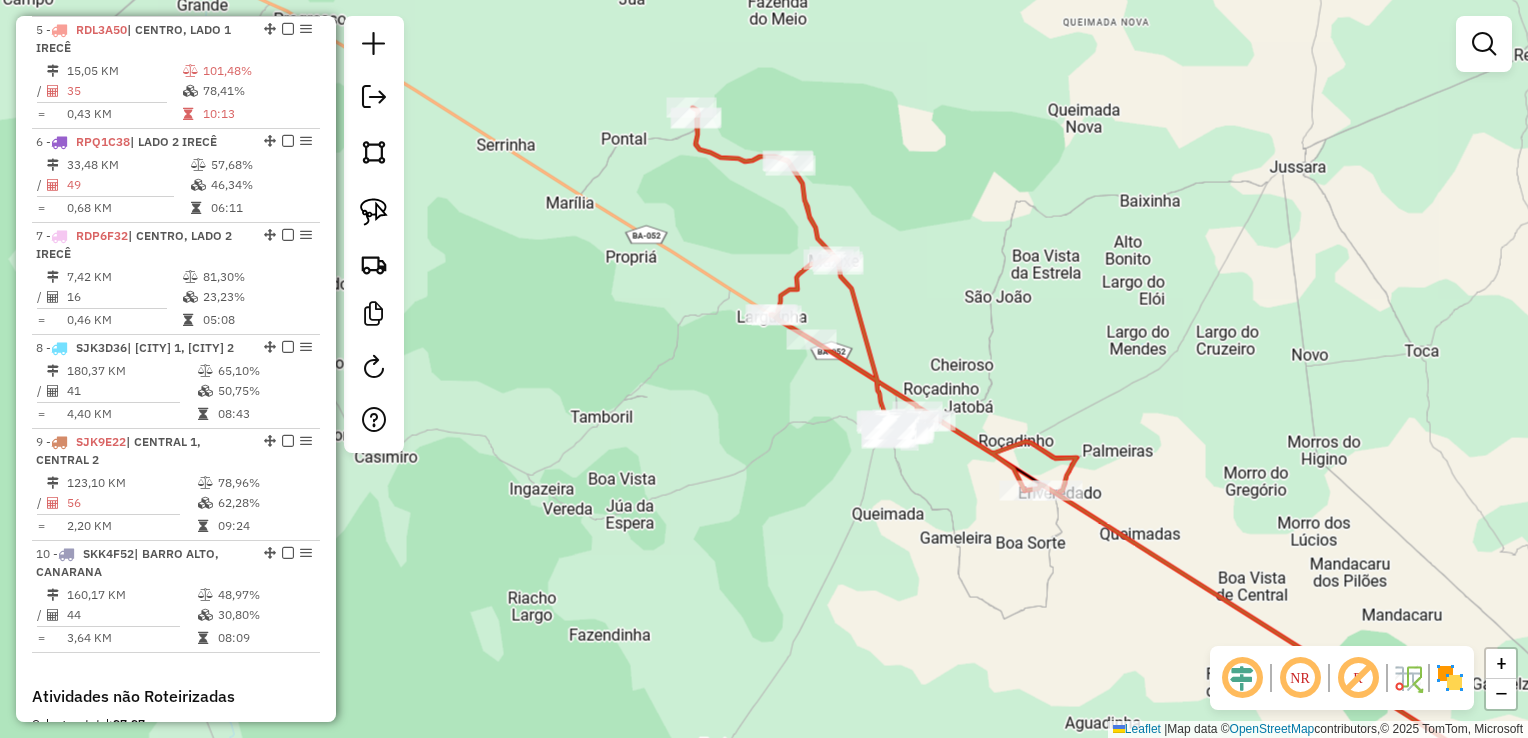 drag, startPoint x: 1164, startPoint y: 430, endPoint x: 896, endPoint y: 264, distance: 315.24594 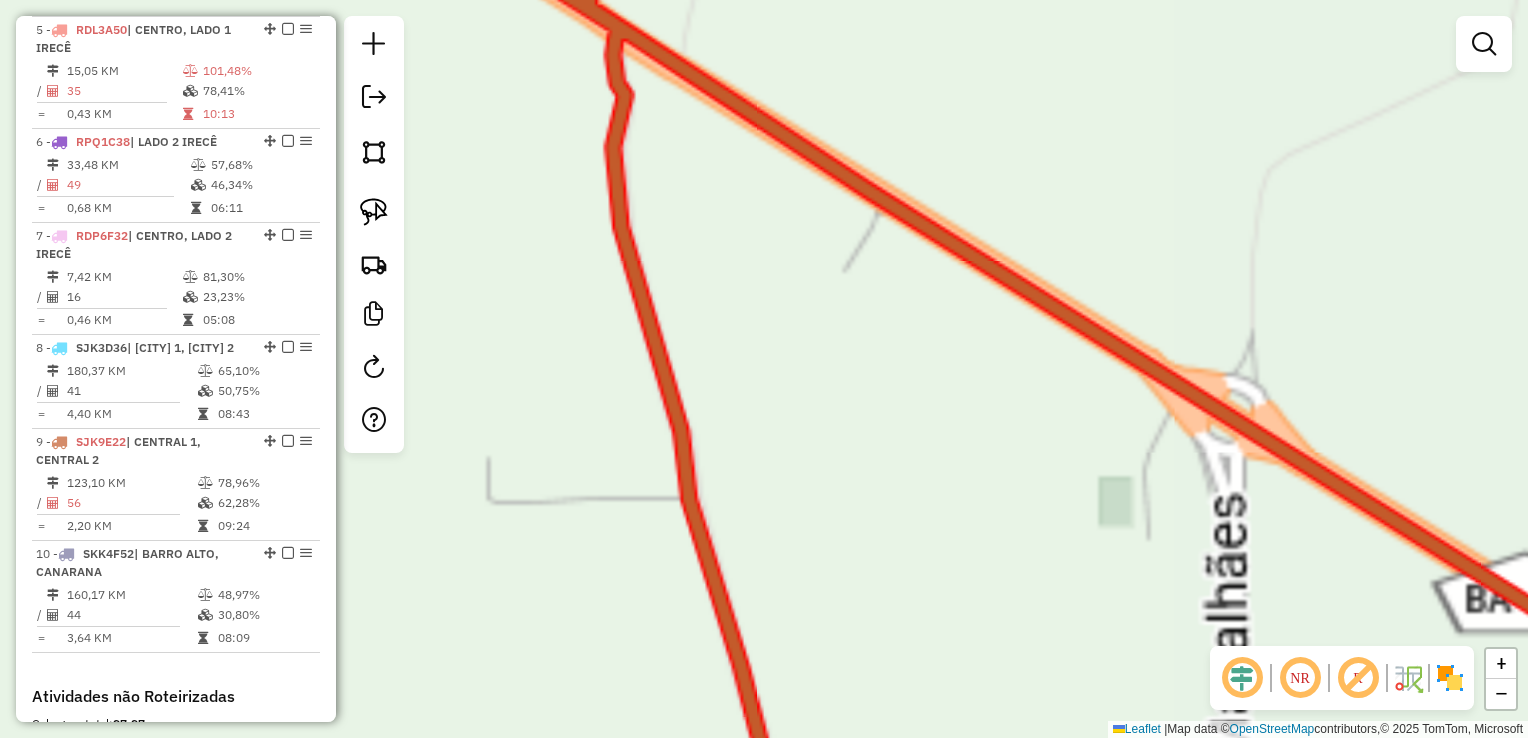 drag, startPoint x: 948, startPoint y: 380, endPoint x: 800, endPoint y: 55, distance: 357.11203 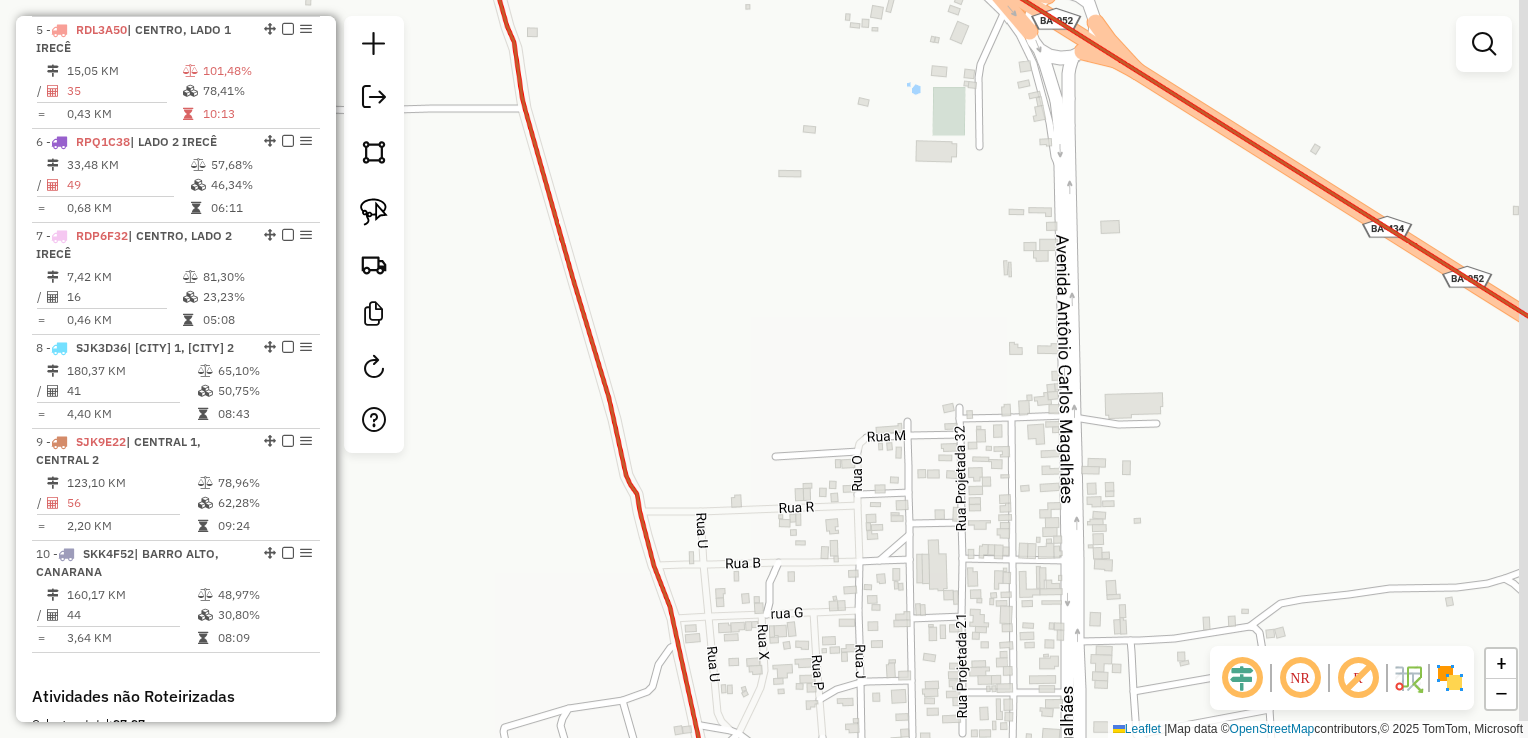 drag, startPoint x: 804, startPoint y: 254, endPoint x: 752, endPoint y: 51, distance: 209.55429 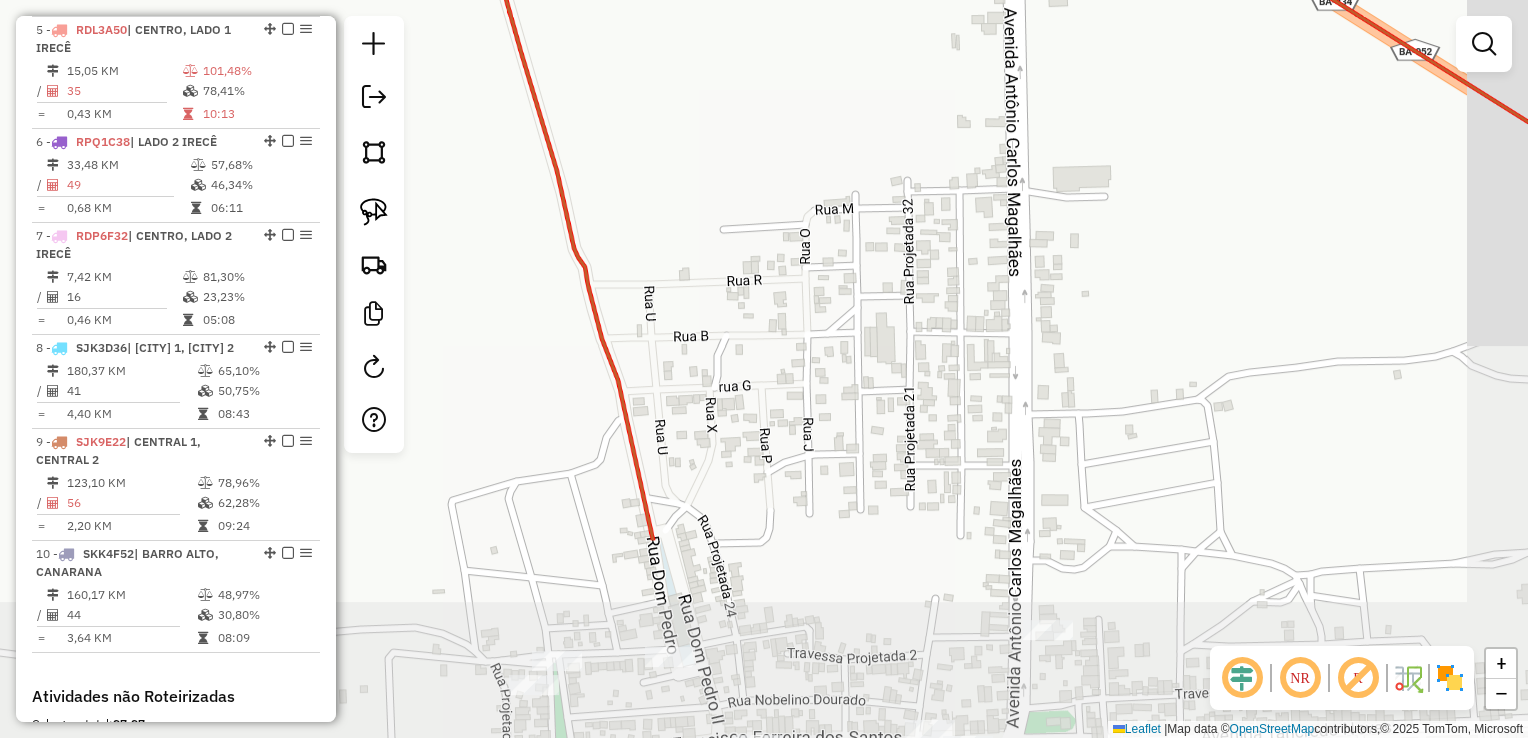 drag, startPoint x: 904, startPoint y: 386, endPoint x: 779, endPoint y: 120, distance: 293.90643 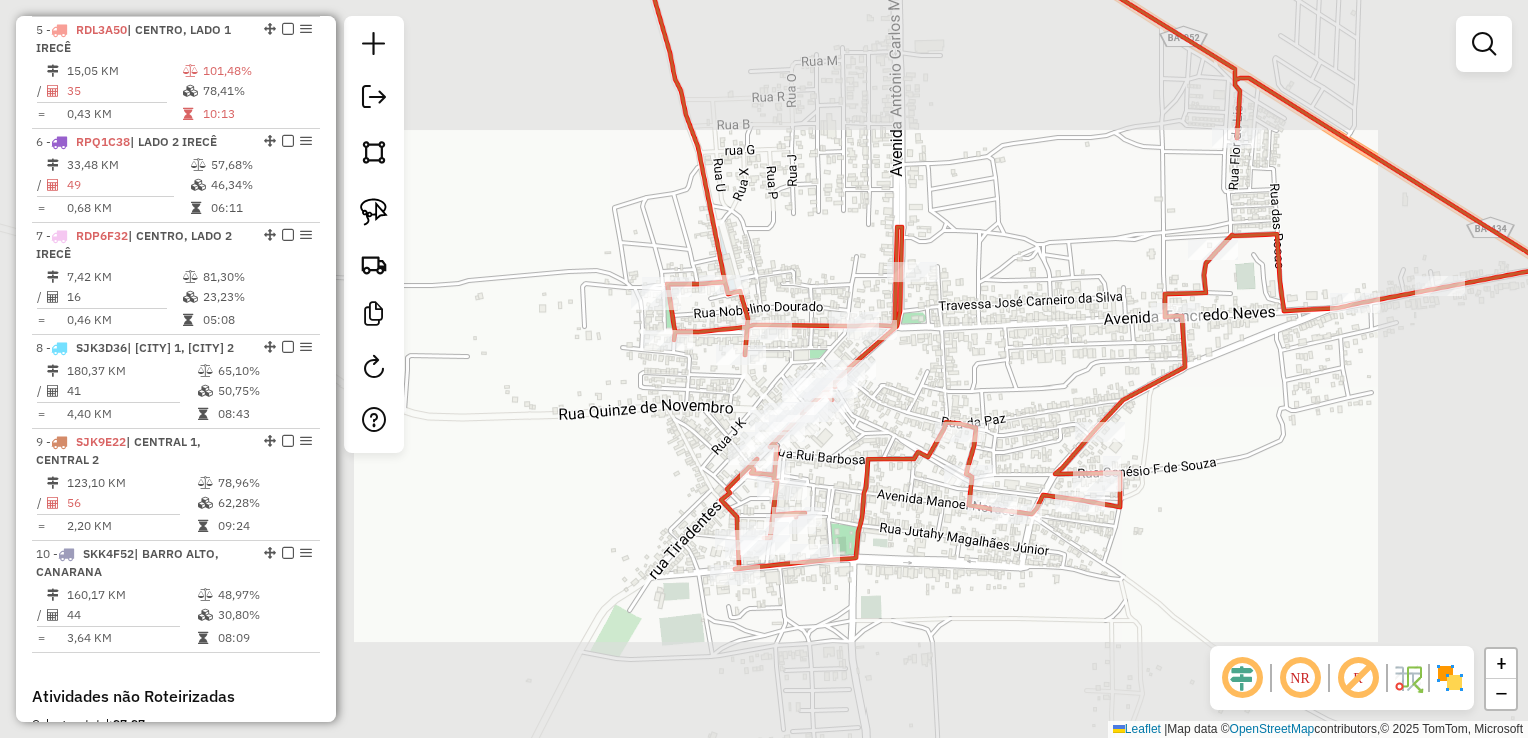 drag, startPoint x: 938, startPoint y: 393, endPoint x: 972, endPoint y: 285, distance: 113.22544 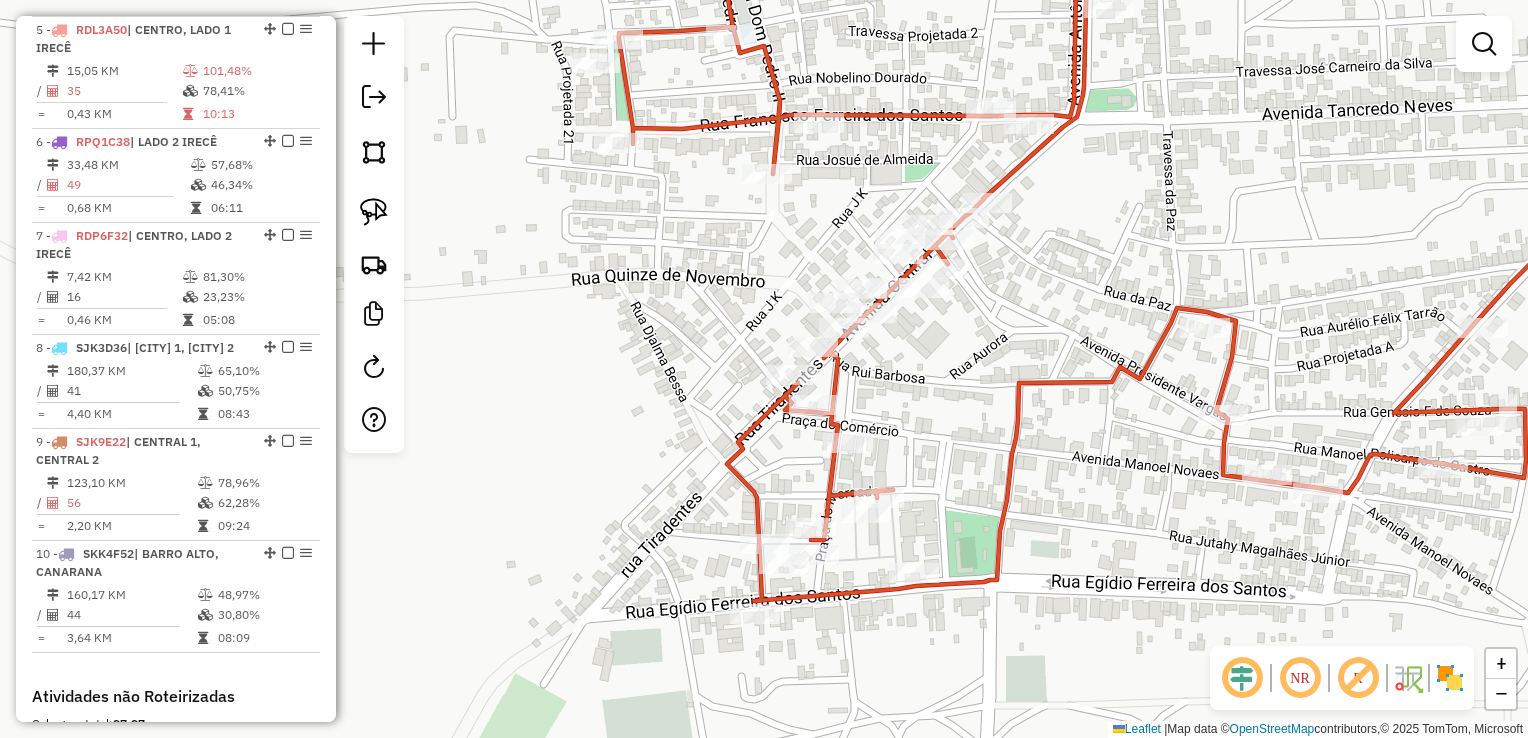 click 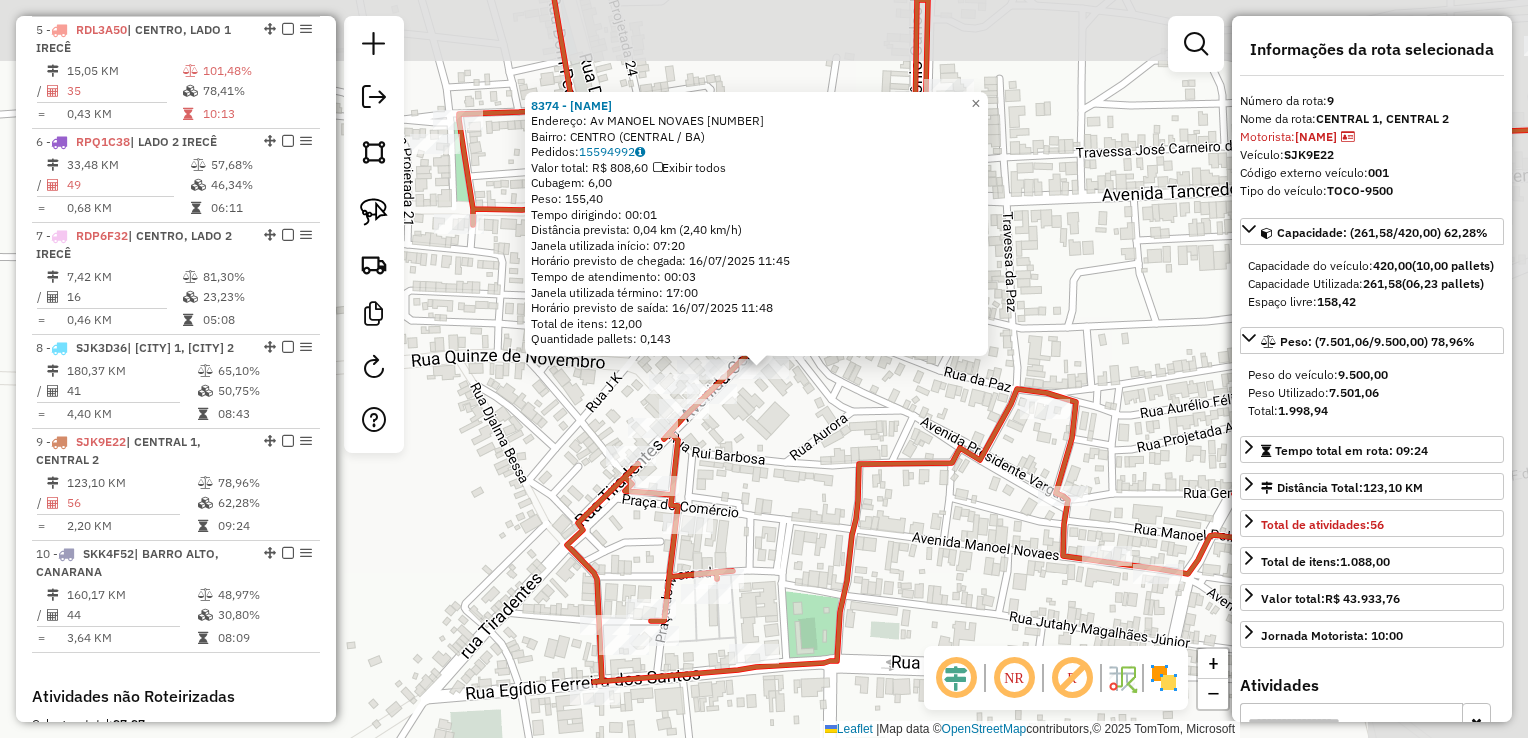 scroll, scrollTop: 1506, scrollLeft: 0, axis: vertical 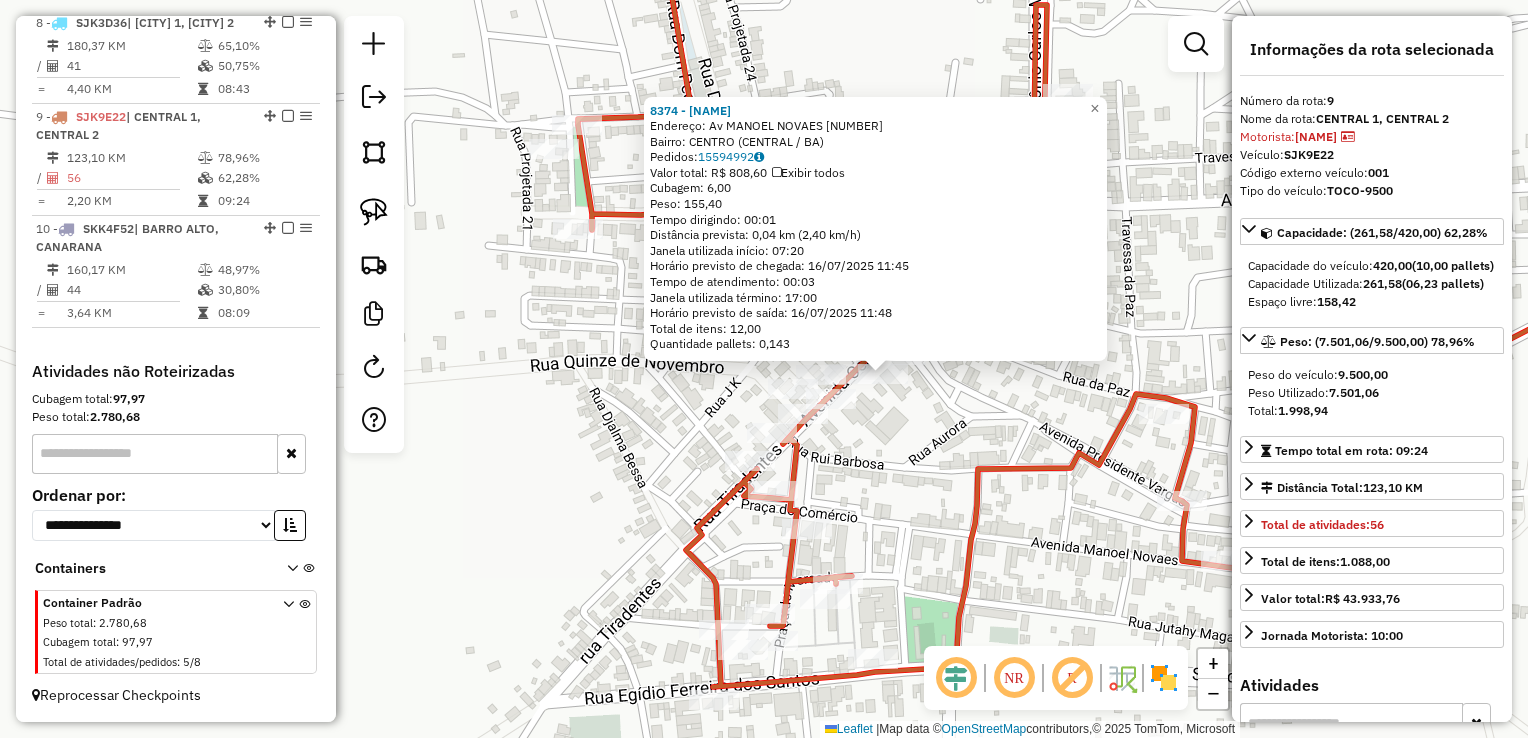 drag, startPoint x: 856, startPoint y: 398, endPoint x: 1002, endPoint y: 383, distance: 146.76852 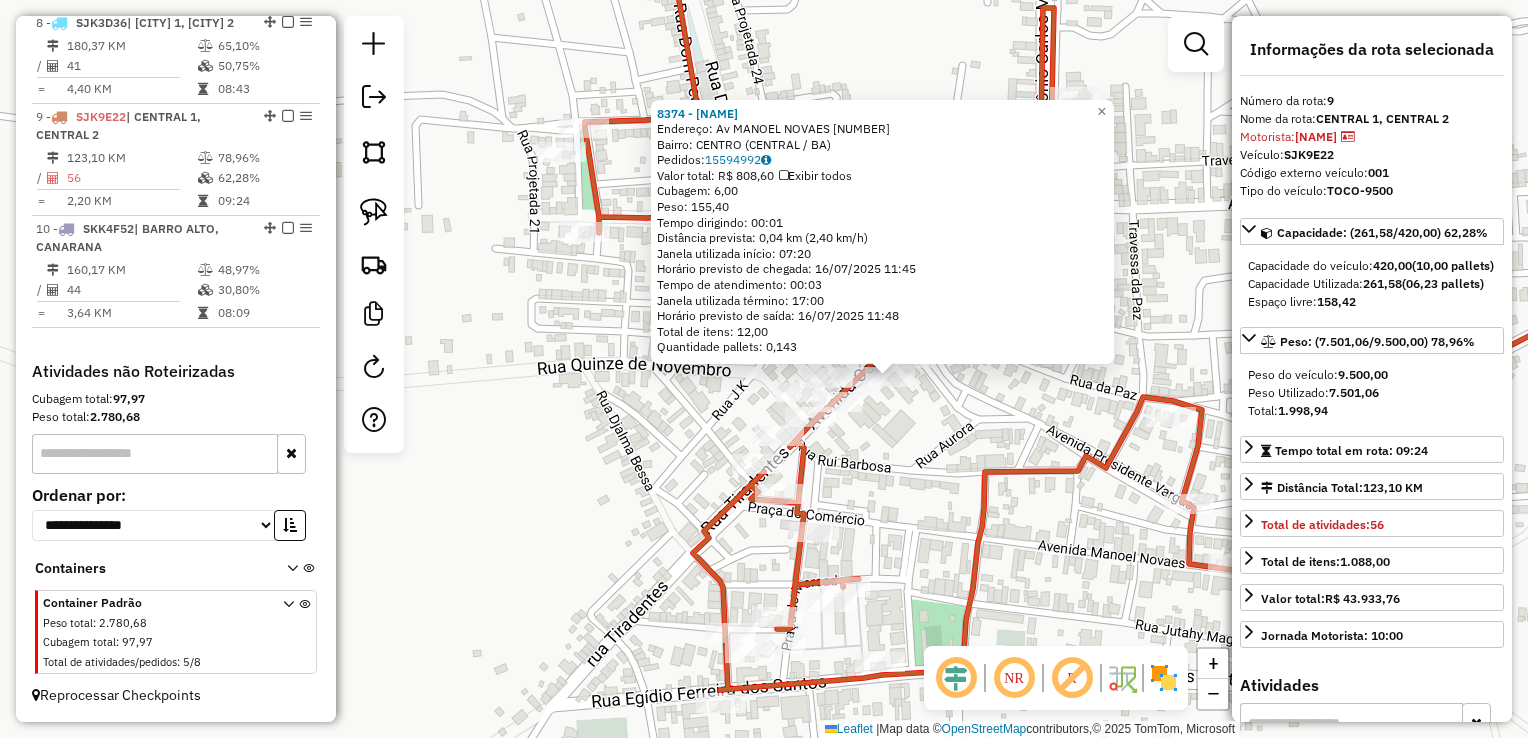 drag, startPoint x: 935, startPoint y: 432, endPoint x: 1036, endPoint y: 476, distance: 110.16805 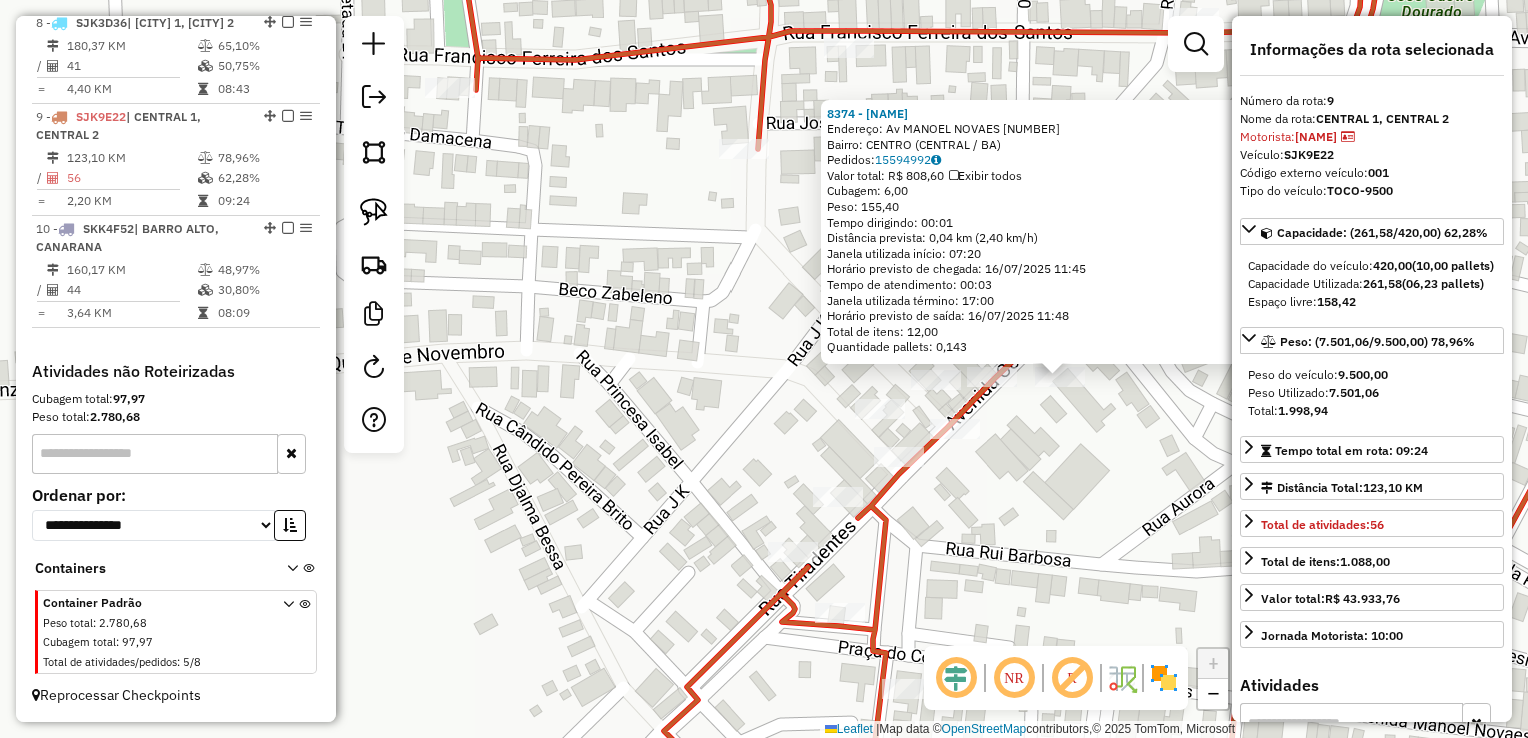 drag, startPoint x: 909, startPoint y: 406, endPoint x: 892, endPoint y: 367, distance: 42.544094 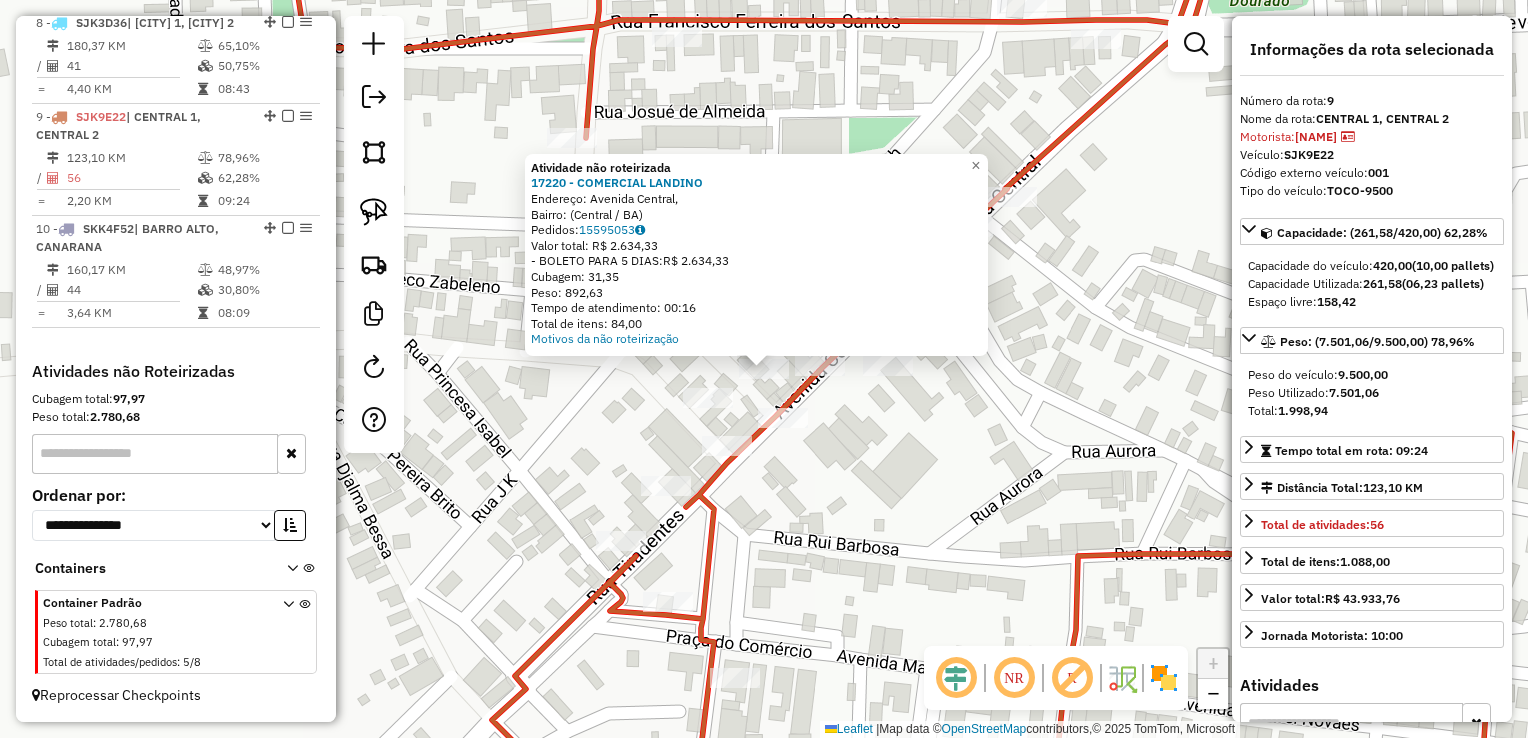 click on "Atividade não roteirizada [NUMBER] - COMERCIAL LANDINO  Endereço: Avenida Central,    Bairro:  ([CITY] / [STATE])   Pedidos:  [NUMBER]   Valor total: R$ 2.634,33   - BOLETO PARA 5 DIAS:  R$ 2.634,33   Cubagem: 31,35   Peso: 892,63   Tempo de atendimento: 00:16   Total de itens: 84,00  Motivos da não roteirização × Janela de atendimento Grade de atendimento Capacidade Transportadoras Veículos Cliente Pedidos  Rotas Selecione os dias de semana para filtrar as janelas de atendimento  Seg   Ter   Qua   Qui   Sex   Sáb   Dom  Informe o período da janela de atendimento: De: Até:  Filtrar exatamente a janela do cliente  Considerar janela de atendimento padrão  Selecione os dias de semana para filtrar as grades de atendimento  Seg   Ter   Qua   Qui   Sex   Sáb   Dom   Considerar clientes sem dia de atendimento cadastrado  Clientes fora do dia de atendimento selecionado Filtrar as atividades entre os valores definidos abaixo:  Peso mínimo:   Peso máximo:   Cubagem mínima:   Cubagem máxima:   De:   Até:  De:" 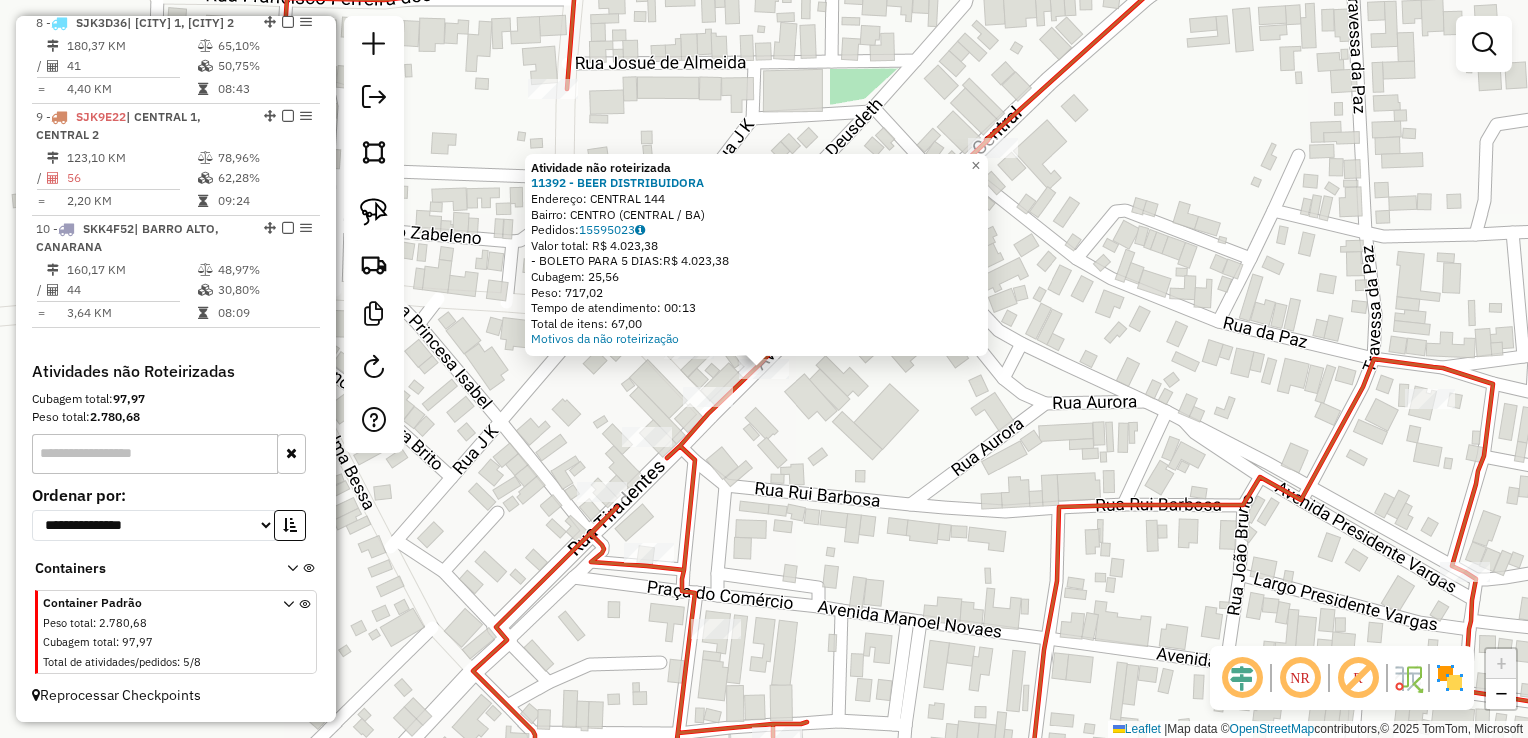 click on "Atividade não roteirizada 11392 - BEER DISTRIBUIDORA  Endereço:  CENTRAL 144   Bairro: CENTRO (CENTRAL / BA)   Pedidos:  15595023   Valor total: R$ 4.023,38   - BOLETO PARA 5 DIAS:  R$ 4.023,38   Cubagem: 25,56   Peso: 717,02   Tempo de atendimento: 00:13   Total de itens: 67,00  Motivos da não roteirização × Janela de atendimento Grade de atendimento Capacidade Transportadoras Veículos Cliente Pedidos  Rotas Selecione os dias de semana para filtrar as janelas de atendimento  Seg   Ter   Qua   Qui   Sex   Sáb   Dom  Informe o período da janela de atendimento: De: Até:  Filtrar exatamente a janela do cliente  Considerar janela de atendimento padrão  Selecione os dias de semana para filtrar as grades de atendimento  Seg   Ter   Qua   Qui   Sex   Sáb   Dom   Considerar clientes sem dia de atendimento cadastrado  Clientes fora do dia de atendimento selecionado Filtrar as atividades entre os valores definidos abaixo:  Peso mínimo:   Peso máximo:   Cubagem mínima:   Cubagem máxima:   De:   Até:  +" 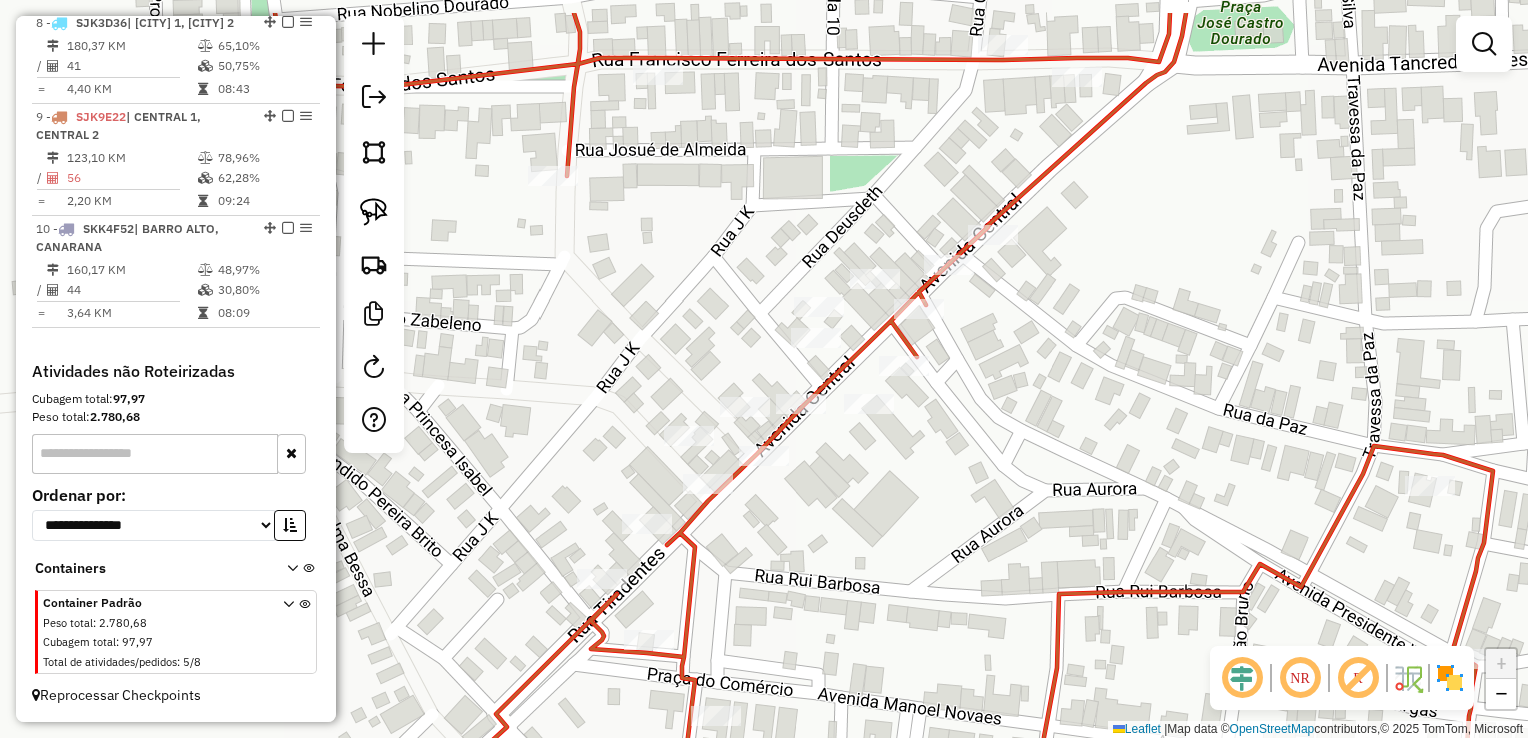 drag, startPoint x: 960, startPoint y: 433, endPoint x: 960, endPoint y: 530, distance: 97 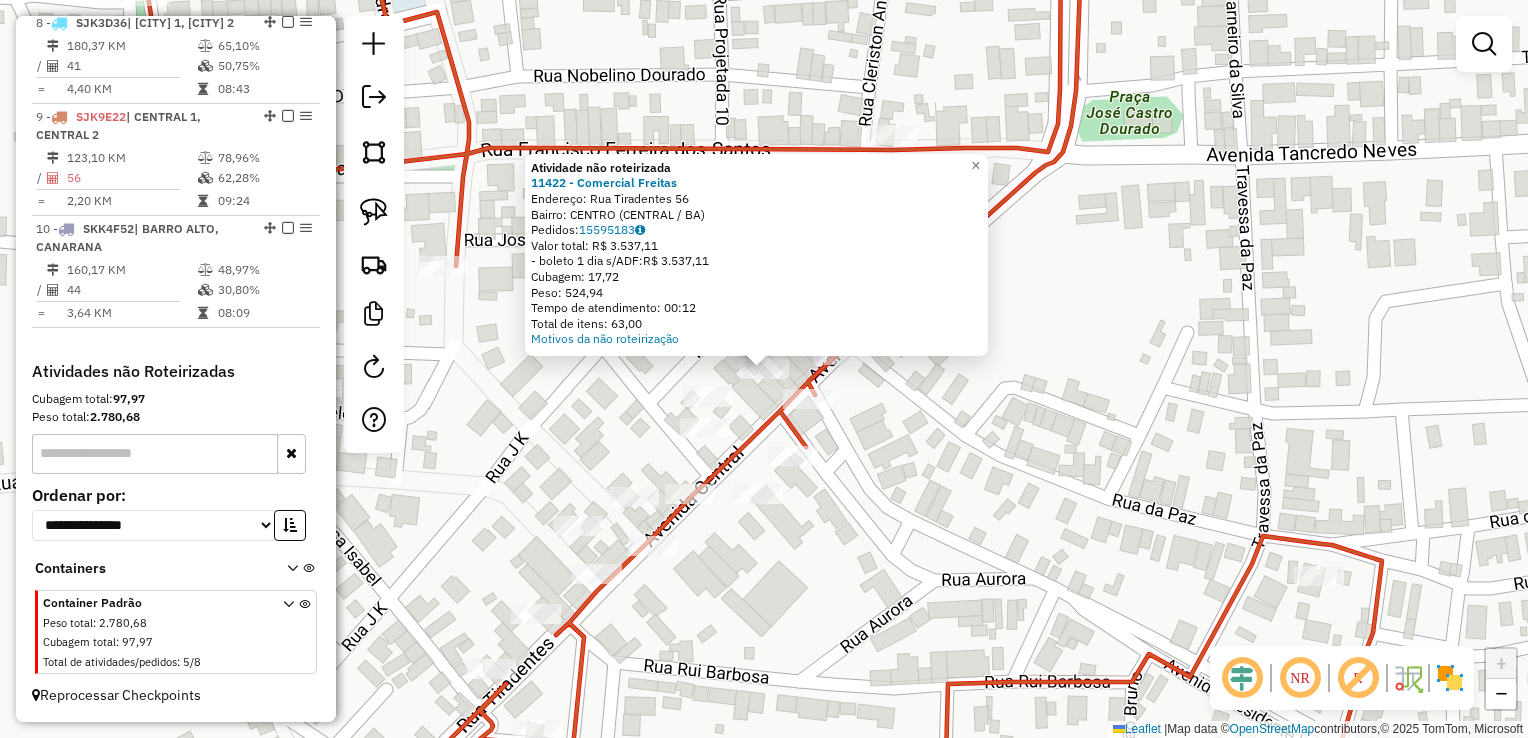 click on "Atividade não roteirizada [NUMBER] - [BUSINESS_NAME] Endereço: Rua [FULL_NAME] [NUMBER] Bairro: [NAME] ([CITY] / [STATE]) Pedidos: [NUMBER] Valor total: R$ [NUMBER] -boleto [NUMBER] dia s/ADF: R$ [NUMBER] Cubagem: [NUMBER] Peso: [NUMBER] Tempo de atendimento: [TIME] Total de itens: [NUMBER] Motivos da não roteirização × Janela de atendimento Grade de atendimento Capacidade Transportadoras Veículos Cliente Pedidos Rotas Selecione os dias de semana para filtrar as janelas de atendimento Seg Ter Qua Qui Sex Sáb Dom Informe o período da janela de atendimento: De: Até: Filtrar exatamente a janela do cliente Considerar janela de atendimento padrão Selecione os dias de semana para filtrar as grades de atendimento Seg Ter Qua Qui Sex Sáb Dom Considerar clientes sem dia de atendimento cadastrado Clientes fora do dia de atendimento selecionado Filtrar as atividades entre os valores definidos abaixo: Peso mínimo: Peso máximo: Cubagem mínima: Cubagem máxima: De: De:" 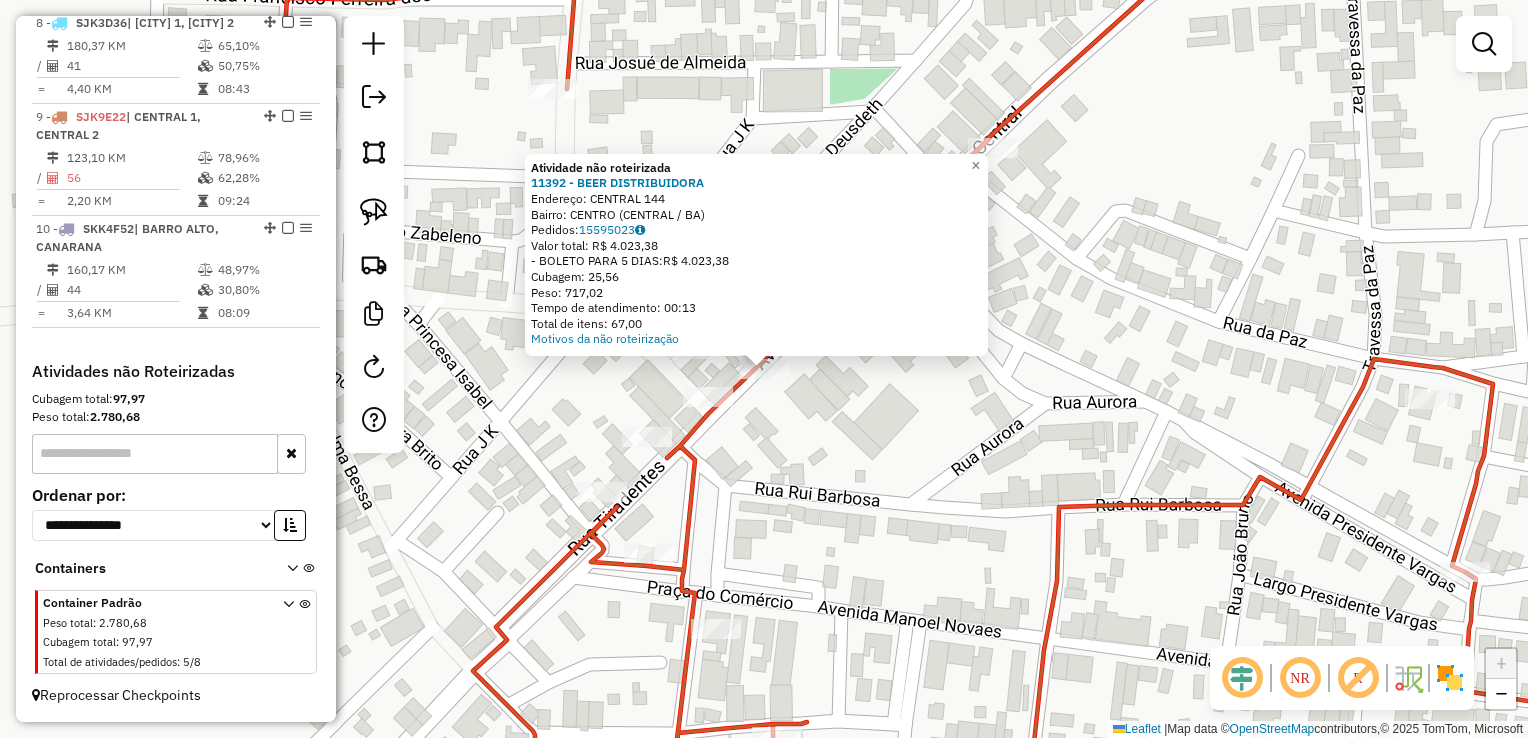 click on "Atividade não roteirizada 11392 - BEER DISTRIBUIDORA  Endereço:  CENTRAL 144   Bairro: CENTRO (CENTRAL / BA)   Pedidos:  15595023   Valor total: R$ 4.023,38   - BOLETO PARA 5 DIAS:  R$ 4.023,38   Cubagem: 25,56   Peso: 717,02   Tempo de atendimento: 00:13   Total de itens: 67,00  Motivos da não roteirização × Janela de atendimento Grade de atendimento Capacidade Transportadoras Veículos Cliente Pedidos  Rotas Selecione os dias de semana para filtrar as janelas de atendimento  Seg   Ter   Qua   Qui   Sex   Sáb   Dom  Informe o período da janela de atendimento: De: Até:  Filtrar exatamente a janela do cliente  Considerar janela de atendimento padrão  Selecione os dias de semana para filtrar as grades de atendimento  Seg   Ter   Qua   Qui   Sex   Sáb   Dom   Considerar clientes sem dia de atendimento cadastrado  Clientes fora do dia de atendimento selecionado Filtrar as atividades entre os valores definidos abaixo:  Peso mínimo:   Peso máximo:   Cubagem mínima:   Cubagem máxima:   De:   Até:  +" 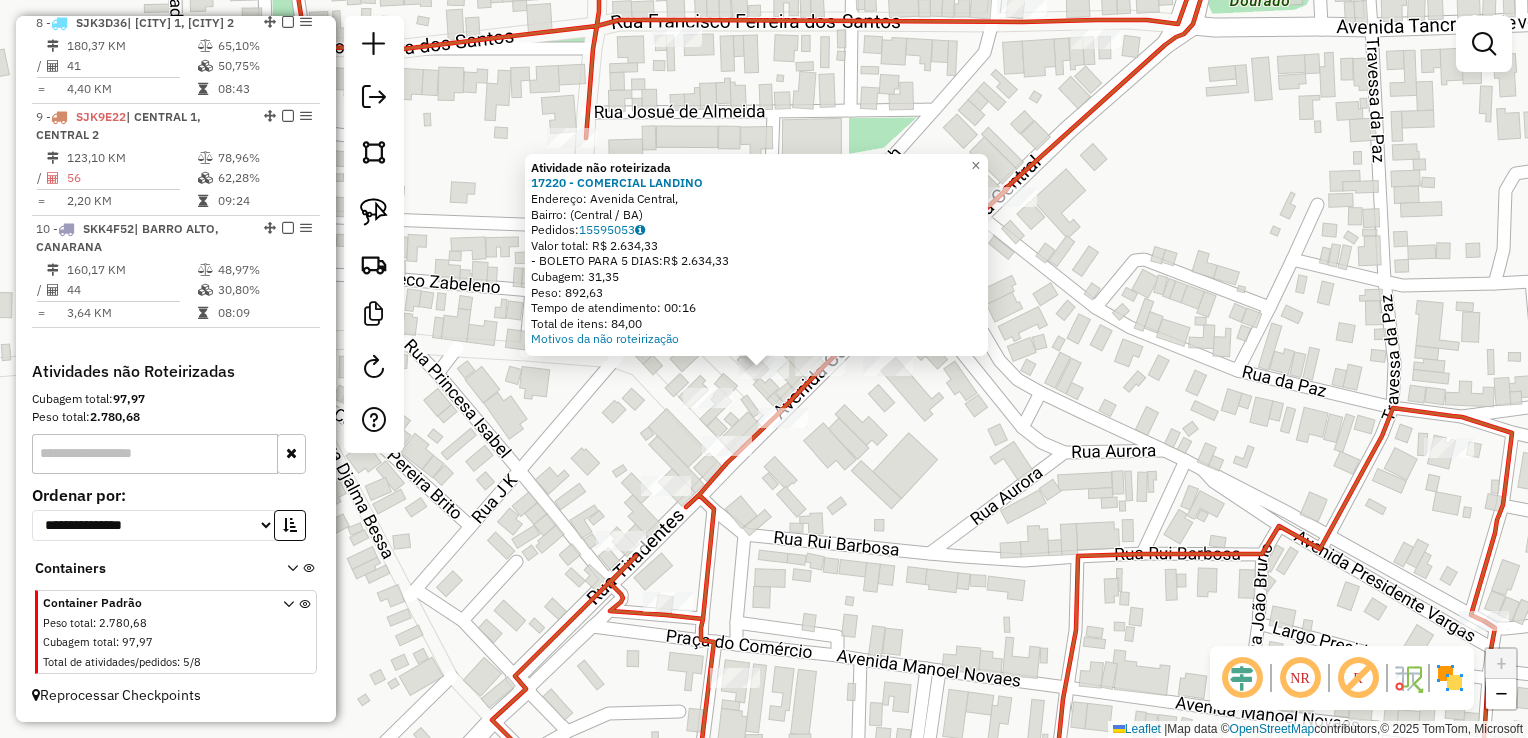 click on "Atividade não roteirizada [NUMBER] - COMERCIAL LANDINO  Endereço: Avenida Central,    Bairro:  ([CITY] / [STATE])   Pedidos:  [NUMBER]   Valor total: R$ 2.634,33   - BOLETO PARA 5 DIAS:  R$ 2.634,33   Cubagem: 31,35   Peso: 892,63   Tempo de atendimento: 00:16   Total de itens: 84,00  Motivos da não roteirização × Janela de atendimento Grade de atendimento Capacidade Transportadoras Veículos Cliente Pedidos  Rotas Selecione os dias de semana para filtrar as janelas de atendimento  Seg   Ter   Qua   Qui   Sex   Sáb   Dom  Informe o período da janela de atendimento: De: Até:  Filtrar exatamente a janela do cliente  Considerar janela de atendimento padrão  Selecione os dias de semana para filtrar as grades de atendimento  Seg   Ter   Qua   Qui   Sex   Sáb   Dom   Considerar clientes sem dia de atendimento cadastrado  Clientes fora do dia de atendimento selecionado Filtrar as atividades entre os valores definidos abaixo:  Peso mínimo:   Peso máximo:   Cubagem mínima:   Cubagem máxima:   De:   Até:  De:" 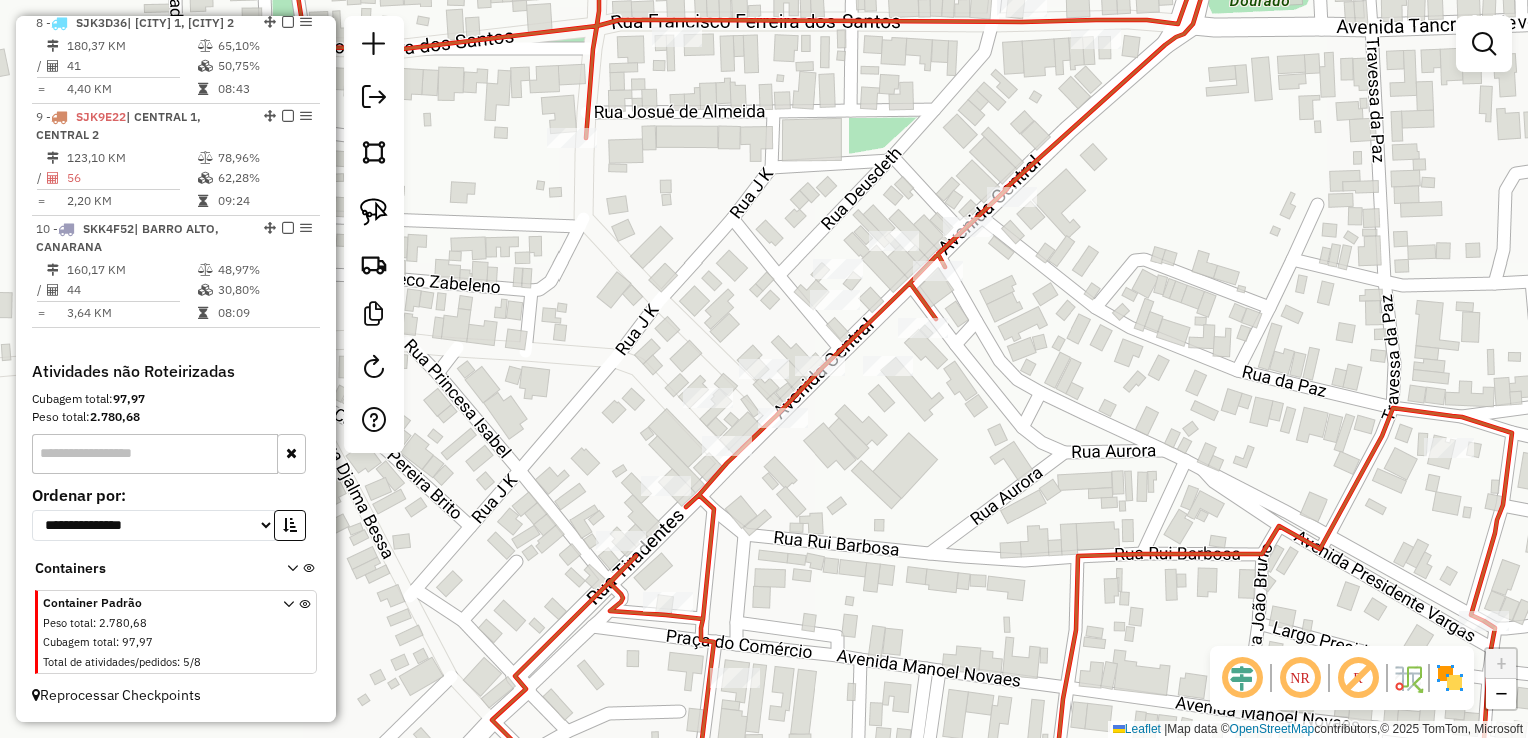 click on "Janela de atendimento Grade de atendimento Capacidade Transportadoras Veículos Cliente Pedidos  Rotas Selecione os dias de semana para filtrar as janelas de atendimento  Seg   Ter   Qua   Qui   Sex   Sáb   Dom  Informe o período da janela de atendimento: De: Até:  Filtrar exatamente a janela do cliente  Considerar janela de atendimento padrão  Selecione os dias de semana para filtrar as grades de atendimento  Seg   Ter   Qua   Qui   Sex   Sáb   Dom   Considerar clientes sem dia de atendimento cadastrado  Clientes fora do dia de atendimento selecionado Filtrar as atividades entre os valores definidos abaixo:  Peso mínimo:   Peso máximo:   Cubagem mínima:   Cubagem máxima:   De:   Até:  Filtrar as atividades entre o tempo de atendimento definido abaixo:  De:   Até:   Considerar capacidade total dos clientes não roteirizados Transportadora: Selecione um ou mais itens Tipo de veículo: Selecione um ou mais itens Veículo: Selecione um ou mais itens Motorista: Selecione um ou mais itens Nome: Rótulo:" 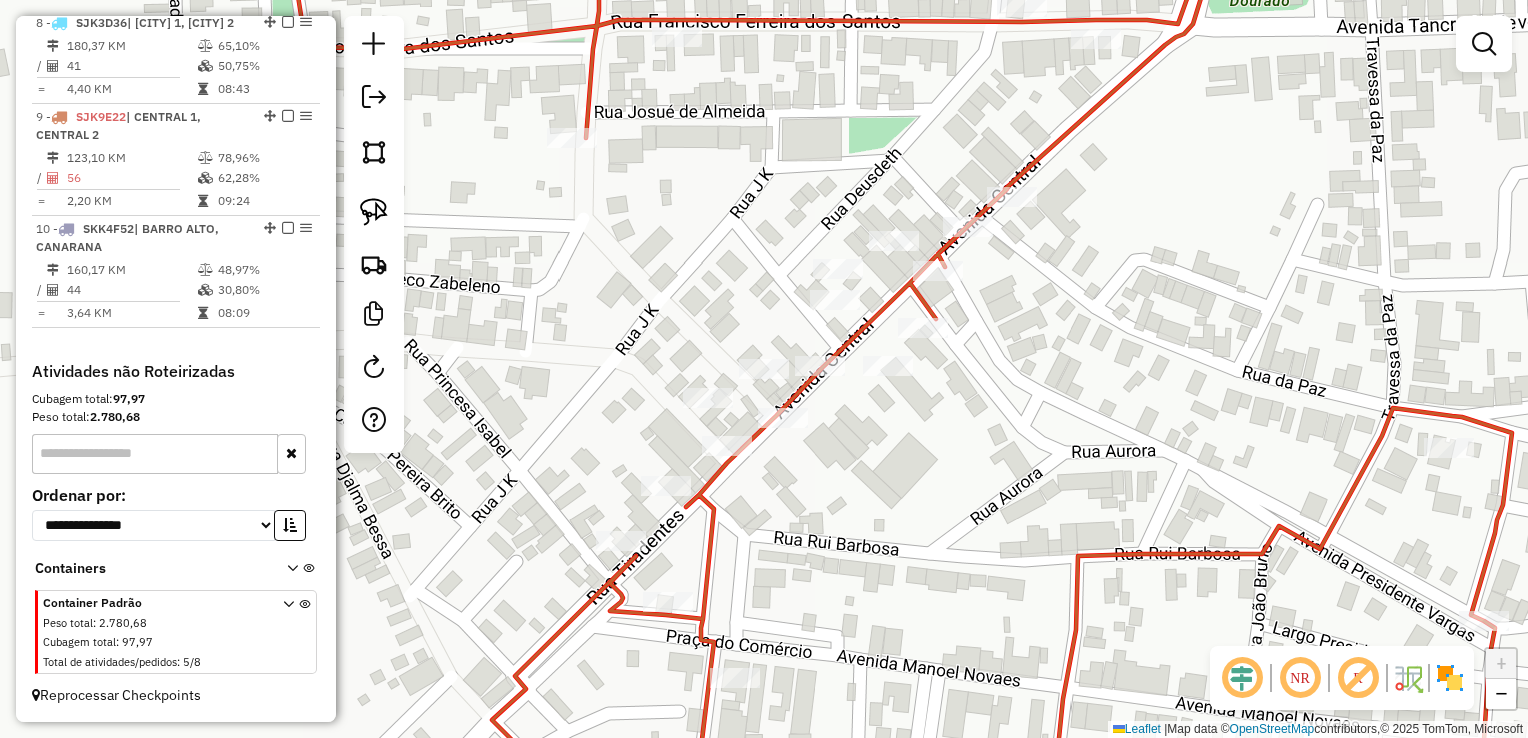 click on "Janela de atendimento Grade de atendimento Capacidade Transportadoras Veículos Cliente Pedidos  Rotas Selecione os dias de semana para filtrar as janelas de atendimento  Seg   Ter   Qua   Qui   Sex   Sáb   Dom  Informe o período da janela de atendimento: De: Até:  Filtrar exatamente a janela do cliente  Considerar janela de atendimento padrão  Selecione os dias de semana para filtrar as grades de atendimento  Seg   Ter   Qua   Qui   Sex   Sáb   Dom   Considerar clientes sem dia de atendimento cadastrado  Clientes fora do dia de atendimento selecionado Filtrar as atividades entre os valores definidos abaixo:  Peso mínimo:   Peso máximo:   Cubagem mínima:   Cubagem máxima:   De:   Até:  Filtrar as atividades entre o tempo de atendimento definido abaixo:  De:   Até:   Considerar capacidade total dos clientes não roteirizados Transportadora: Selecione um ou mais itens Tipo de veículo: Selecione um ou mais itens Veículo: Selecione um ou mais itens Motorista: Selecione um ou mais itens Nome: Rótulo:" 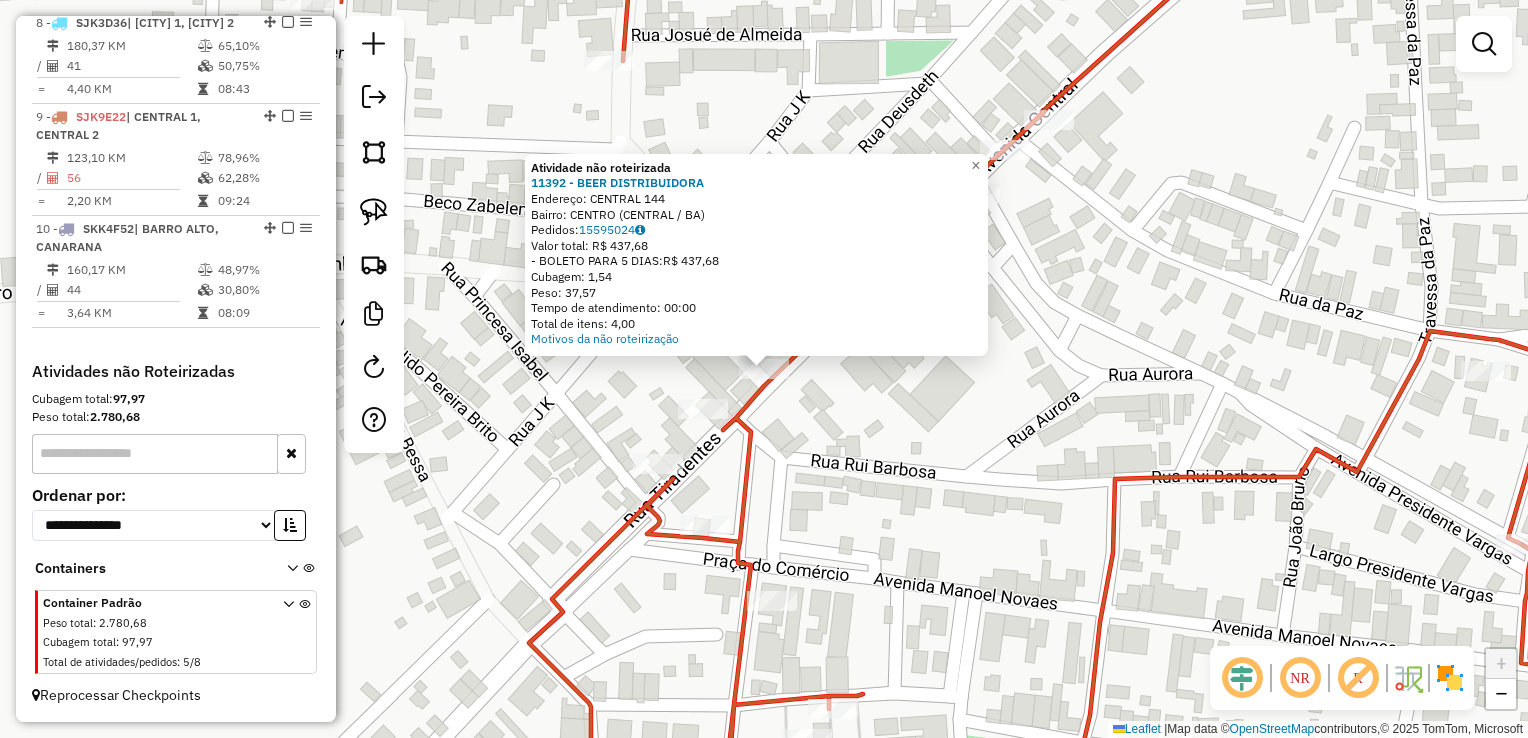 click on "Atividade não roteirizada 11392 - BEER DISTRIBUIDORA  Endereço:  CENTRAL 144   Bairro: CENTRO (CENTRAL / BA)   Pedidos:  15595024   Valor total: R$ 437,68   - BOLETO PARA 5 DIAS:  R$ 437,68   Cubagem: 1,54   Peso: 37,57   Tempo de atendimento: 00:00   Total de itens: 4,00  Motivos da não roteirização × Janela de atendimento Grade de atendimento Capacidade Transportadoras Veículos Cliente Pedidos  Rotas Selecione os dias de semana para filtrar as janelas de atendimento  Seg   Ter   Qua   Qui   Sex   Sáb   Dom  Informe o período da janela de atendimento: De: Até:  Filtrar exatamente a janela do cliente  Considerar janela de atendimento padrão  Selecione os dias de semana para filtrar as grades de atendimento  Seg   Ter   Qua   Qui   Sex   Sáb   Dom   Considerar clientes sem dia de atendimento cadastrado  Clientes fora do dia de atendimento selecionado Filtrar as atividades entre os valores definidos abaixo:  Peso mínimo:   Peso máximo:   Cubagem mínima:   Cubagem máxima:   De:   Até:   De:  De:" 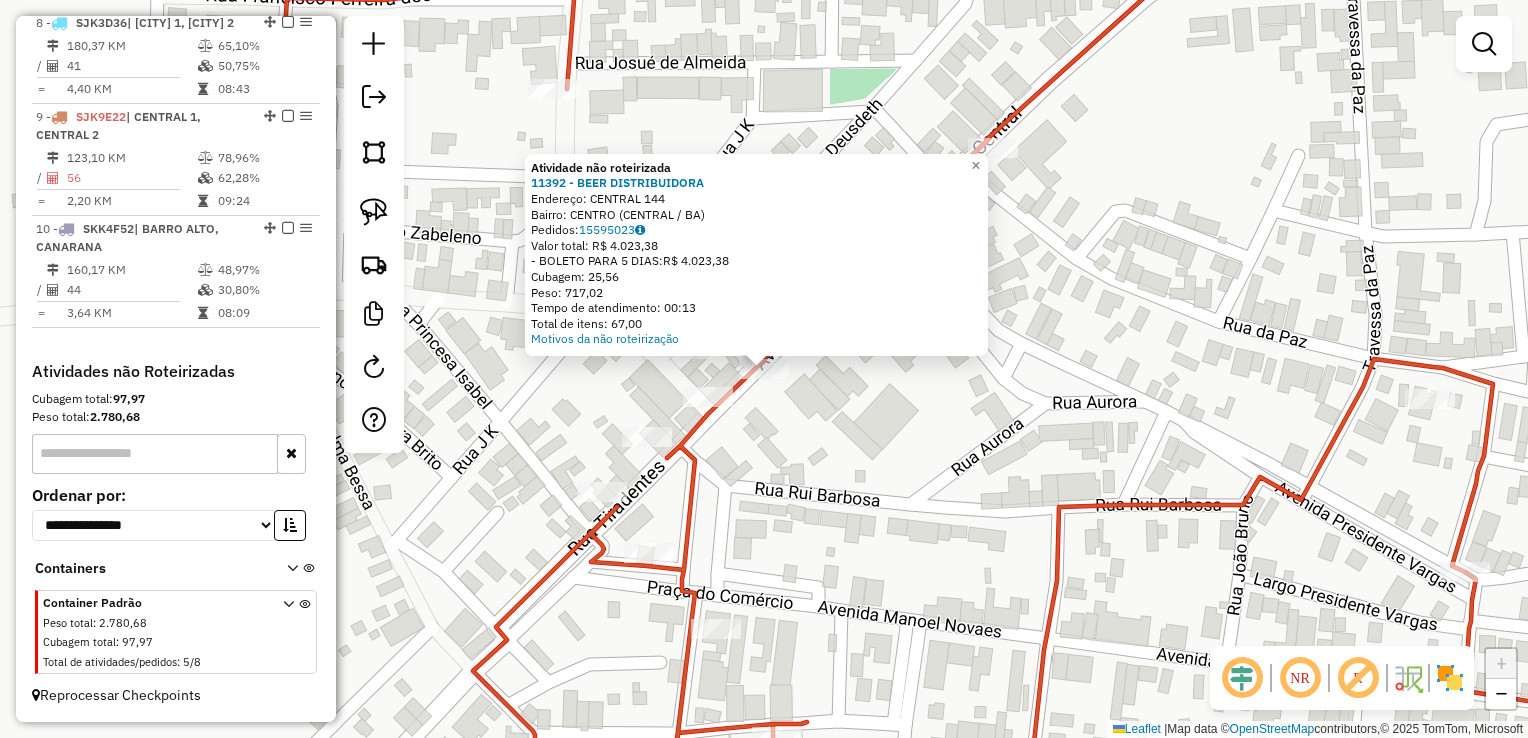 click on "Atividade não roteirizada 11392 - BEER DISTRIBUIDORA  Endereço:  CENTRAL 144   Bairro: CENTRO (CENTRAL / BA)   Pedidos:  15595023   Valor total: R$ 4.023,38   - BOLETO PARA 5 DIAS:  R$ 4.023,38   Cubagem: 25,56   Peso: 717,02   Tempo de atendimento: 00:13   Total de itens: 67,00  Motivos da não roteirização × Janela de atendimento Grade de atendimento Capacidade Transportadoras Veículos Cliente Pedidos  Rotas Selecione os dias de semana para filtrar as janelas de atendimento  Seg   Ter   Qua   Qui   Sex   Sáb   Dom  Informe o período da janela de atendimento: De: Até:  Filtrar exatamente a janela do cliente  Considerar janela de atendimento padrão  Selecione os dias de semana para filtrar as grades de atendimento  Seg   Ter   Qua   Qui   Sex   Sáb   Dom   Considerar clientes sem dia de atendimento cadastrado  Clientes fora do dia de atendimento selecionado Filtrar as atividades entre os valores definidos abaixo:  Peso mínimo:   Peso máximo:   Cubagem mínima:   Cubagem máxima:   De:   Até:  +" 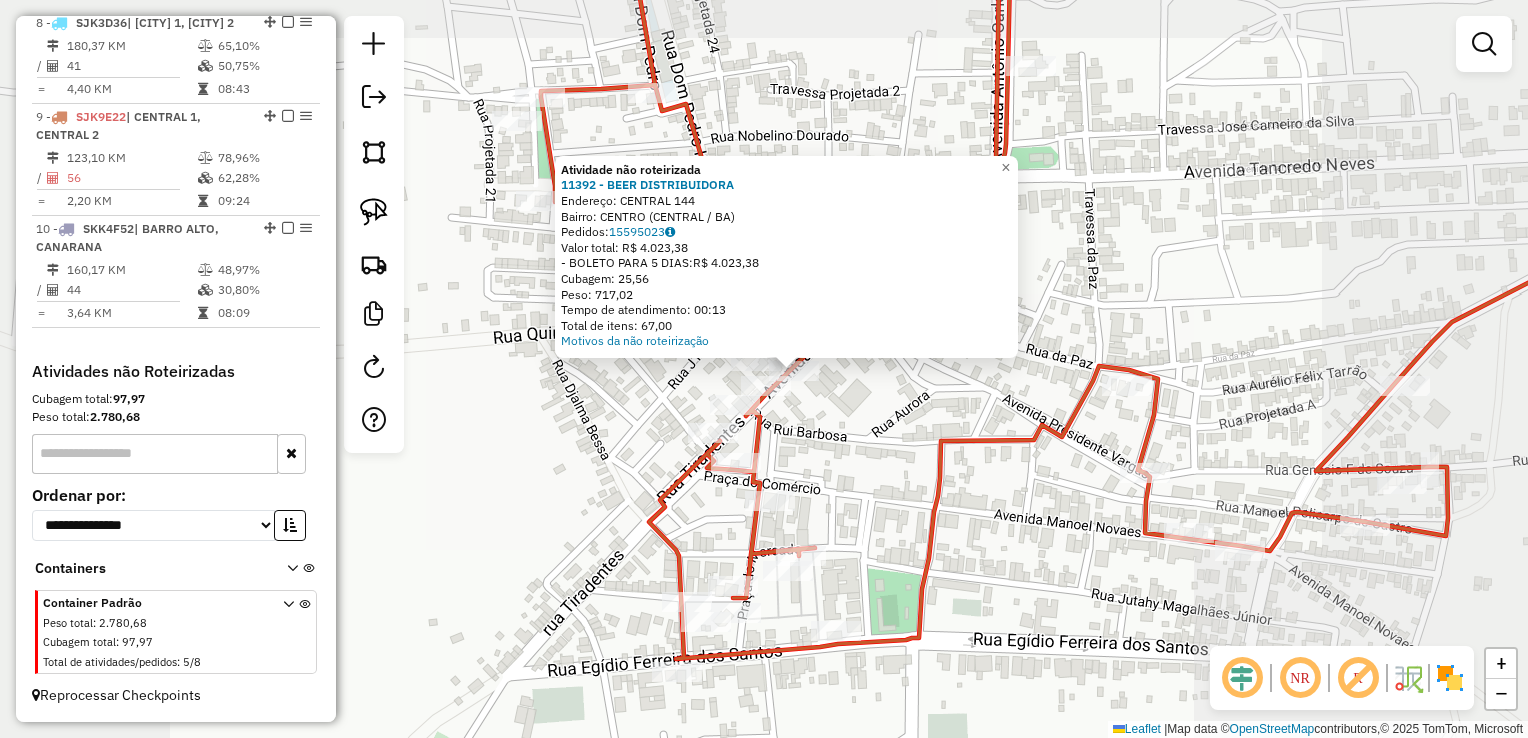 drag, startPoint x: 832, startPoint y: 413, endPoint x: 838, endPoint y: 430, distance: 18.027756 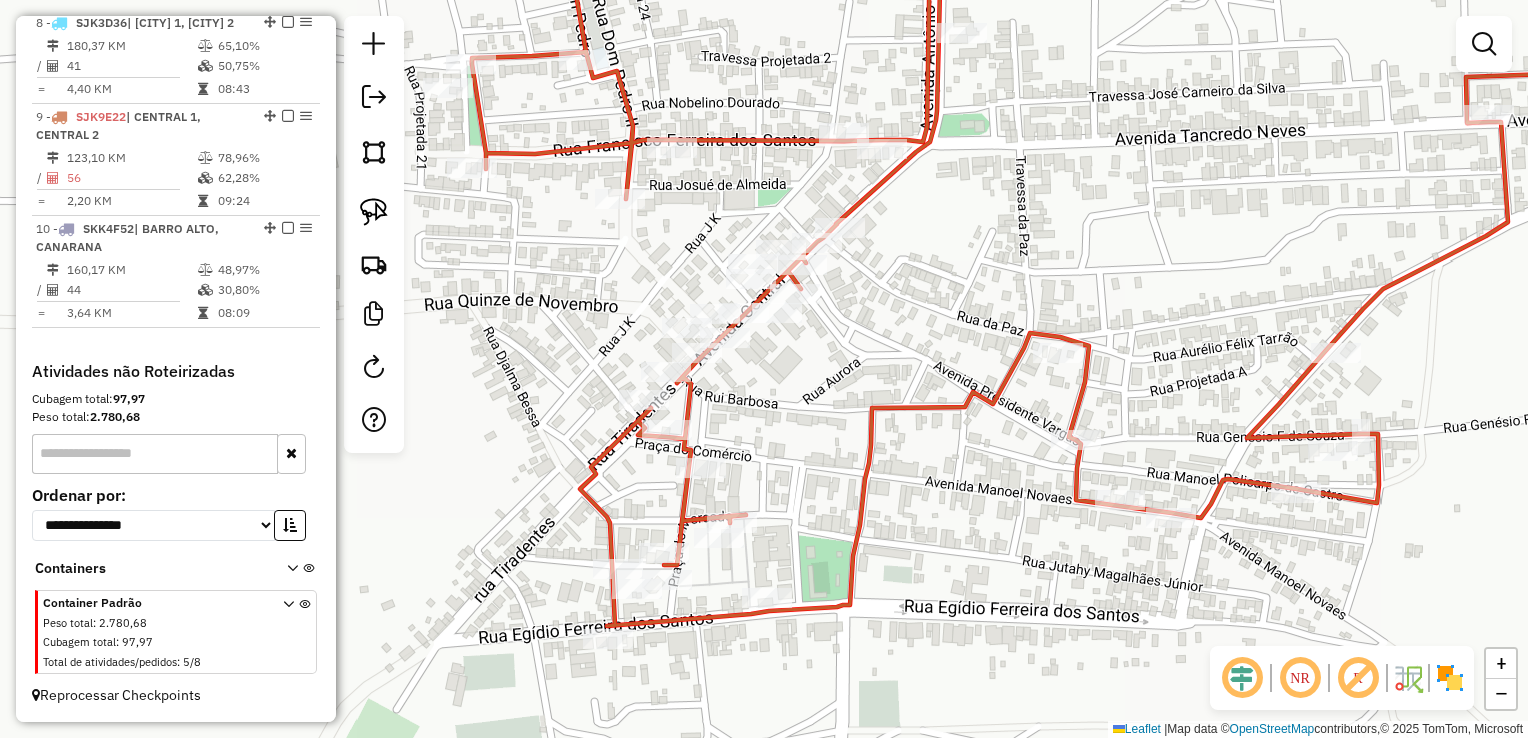 drag, startPoint x: 817, startPoint y: 428, endPoint x: 772, endPoint y: 400, distance: 53 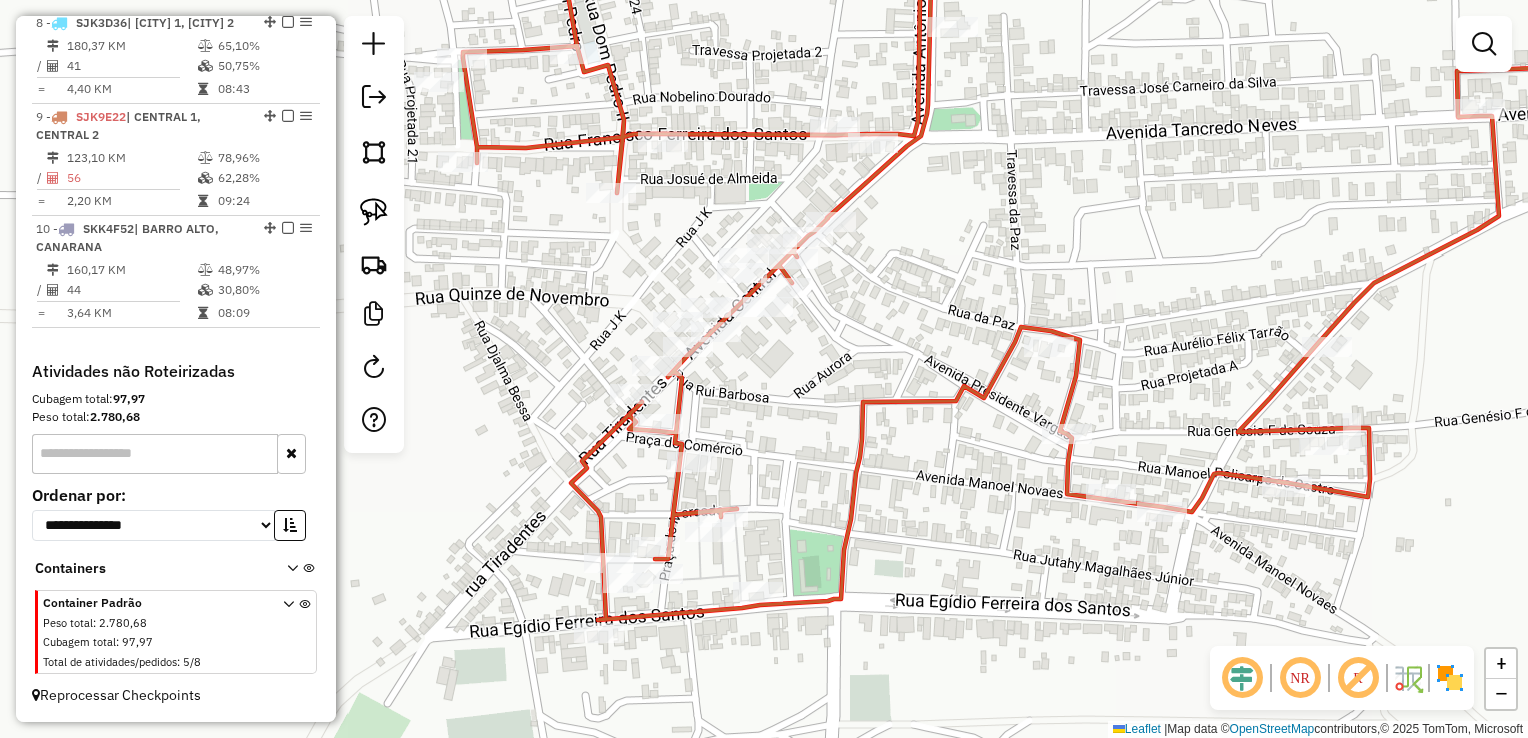 drag, startPoint x: 824, startPoint y: 338, endPoint x: 783, endPoint y: 457, distance: 125.865005 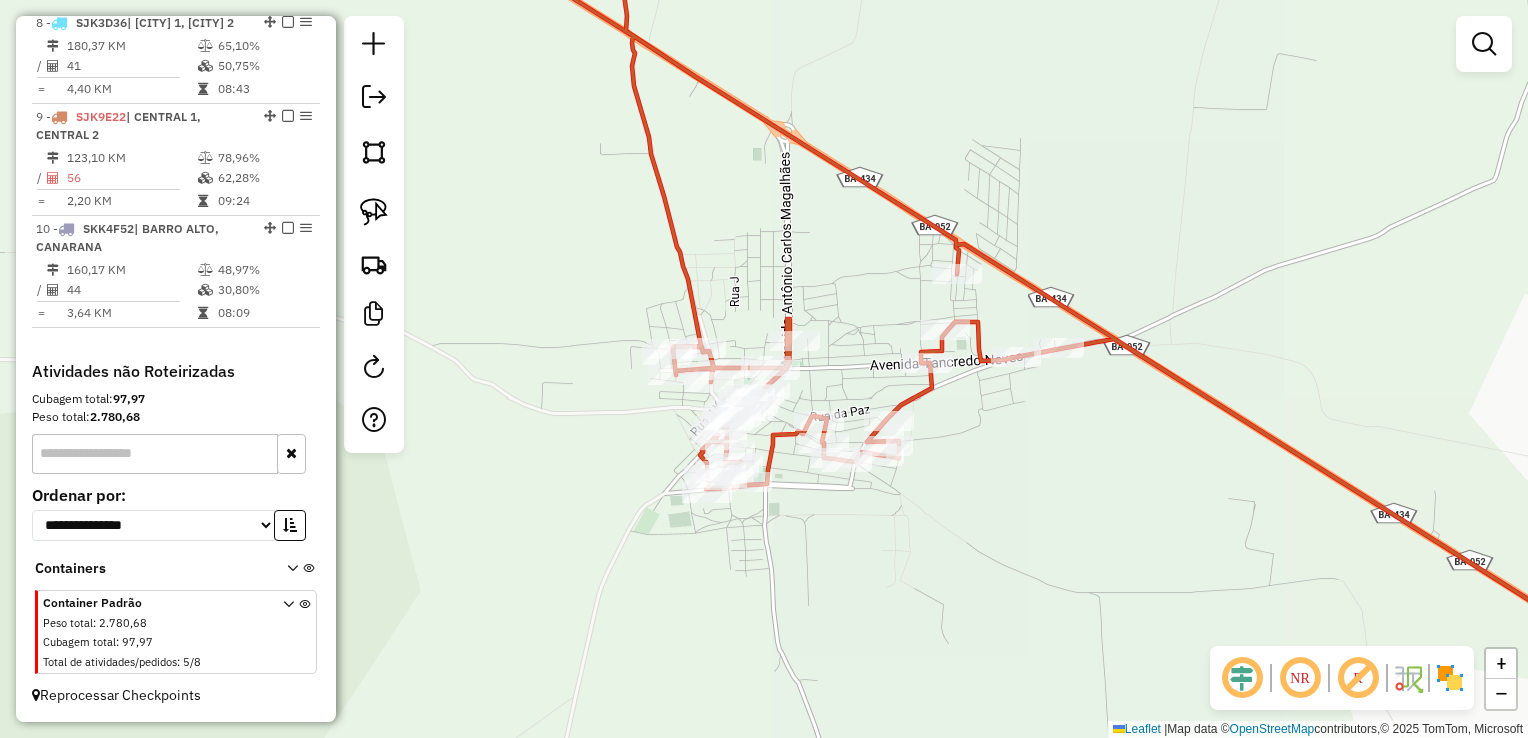 drag, startPoint x: 908, startPoint y: 350, endPoint x: 791, endPoint y: 299, distance: 127.632286 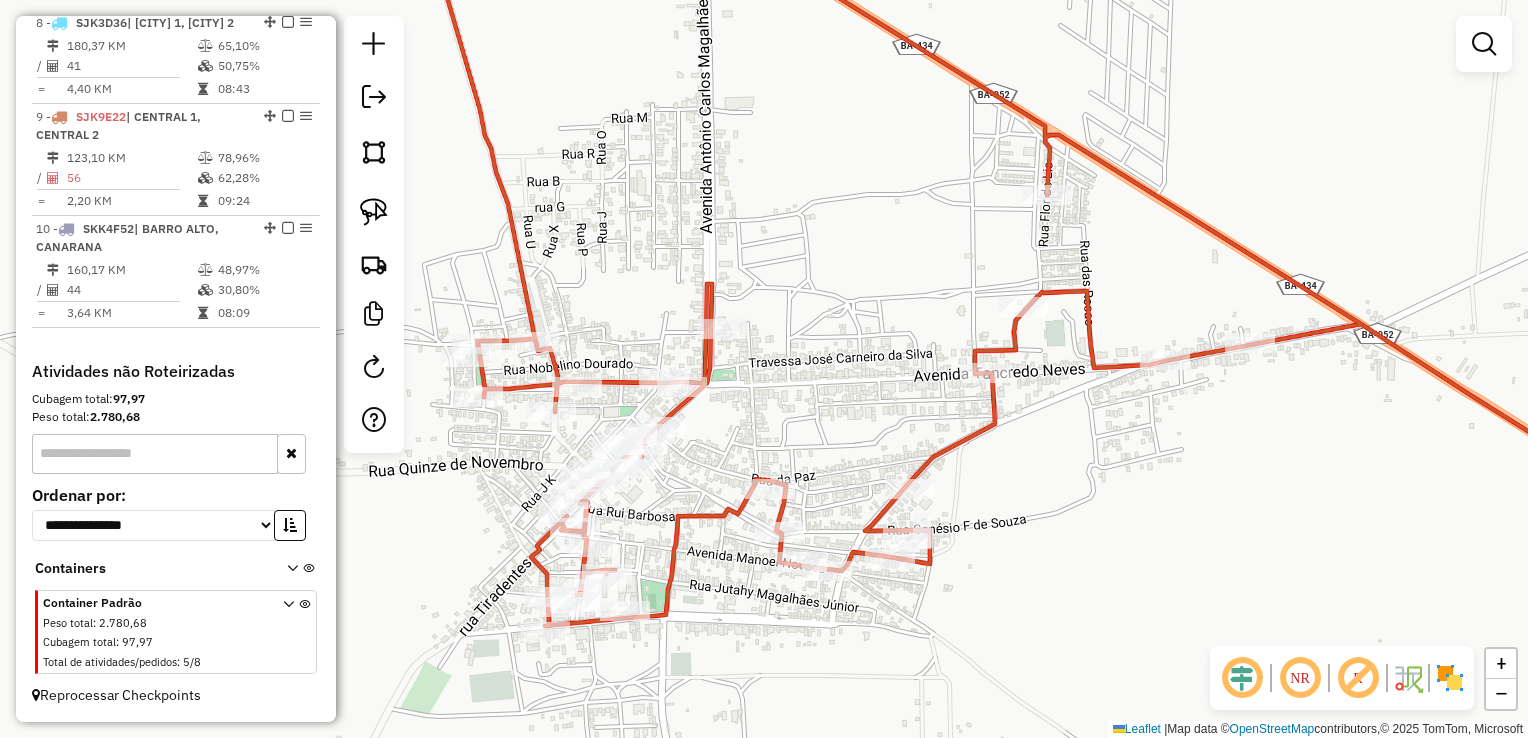 drag, startPoint x: 798, startPoint y: 292, endPoint x: 783, endPoint y: 354, distance: 63.788715 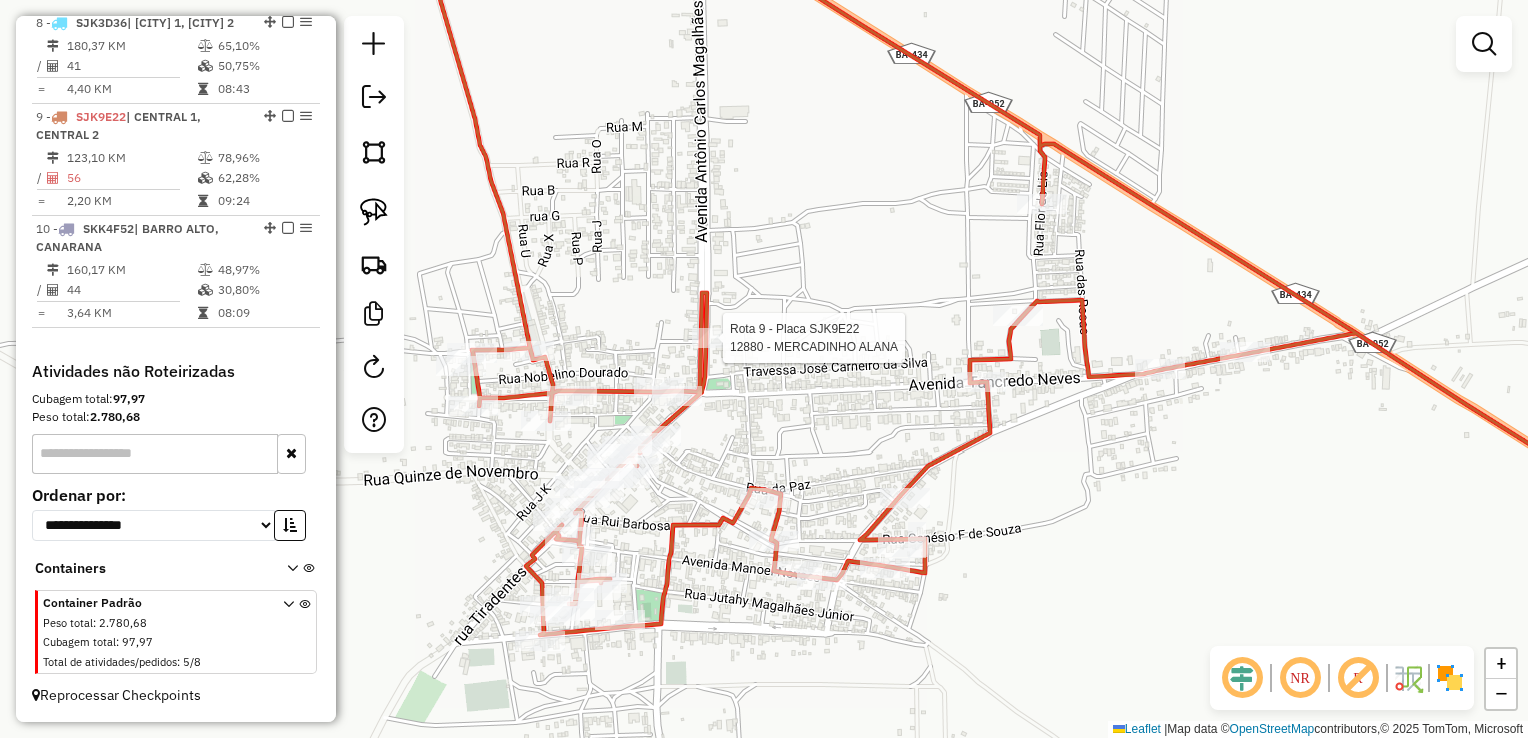 select on "*********" 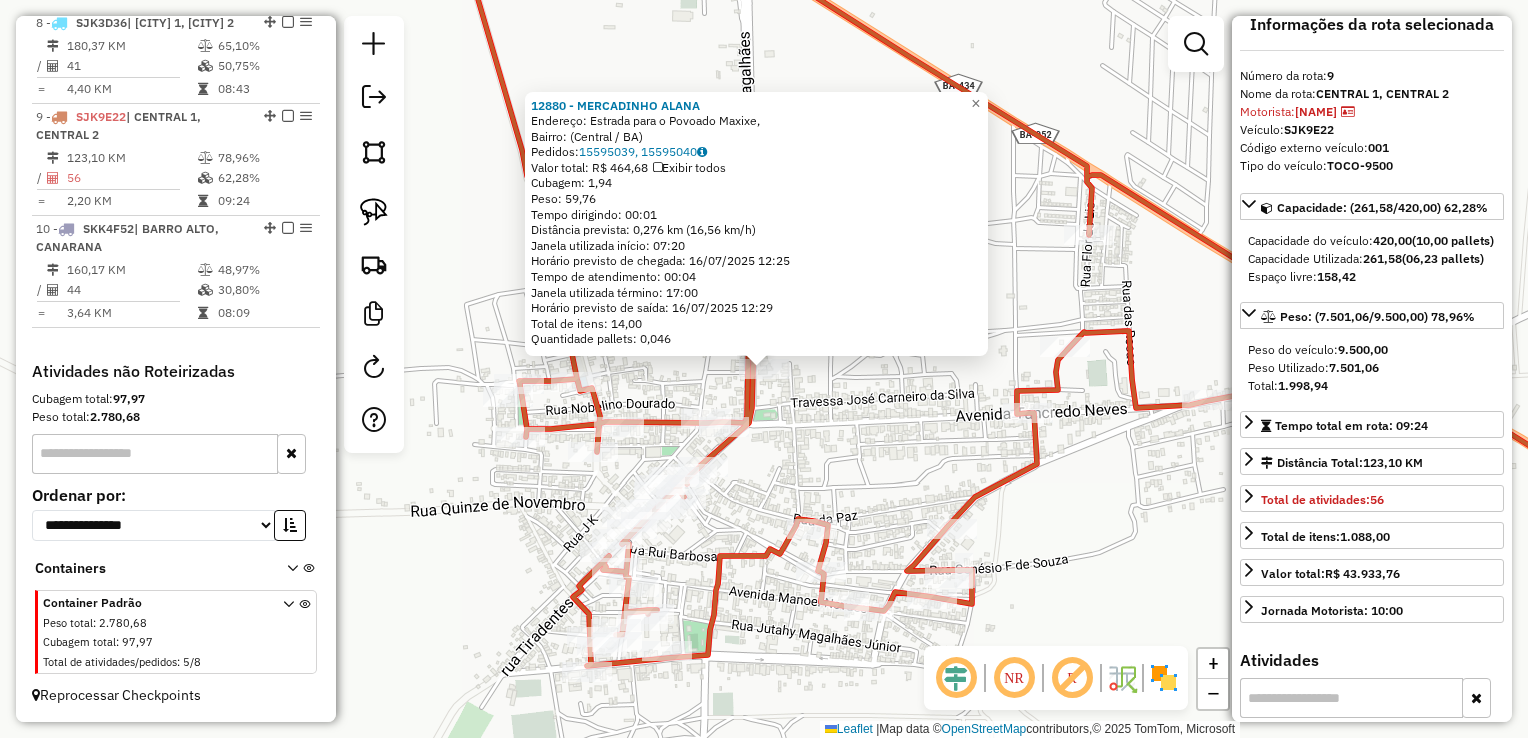 scroll, scrollTop: 0, scrollLeft: 0, axis: both 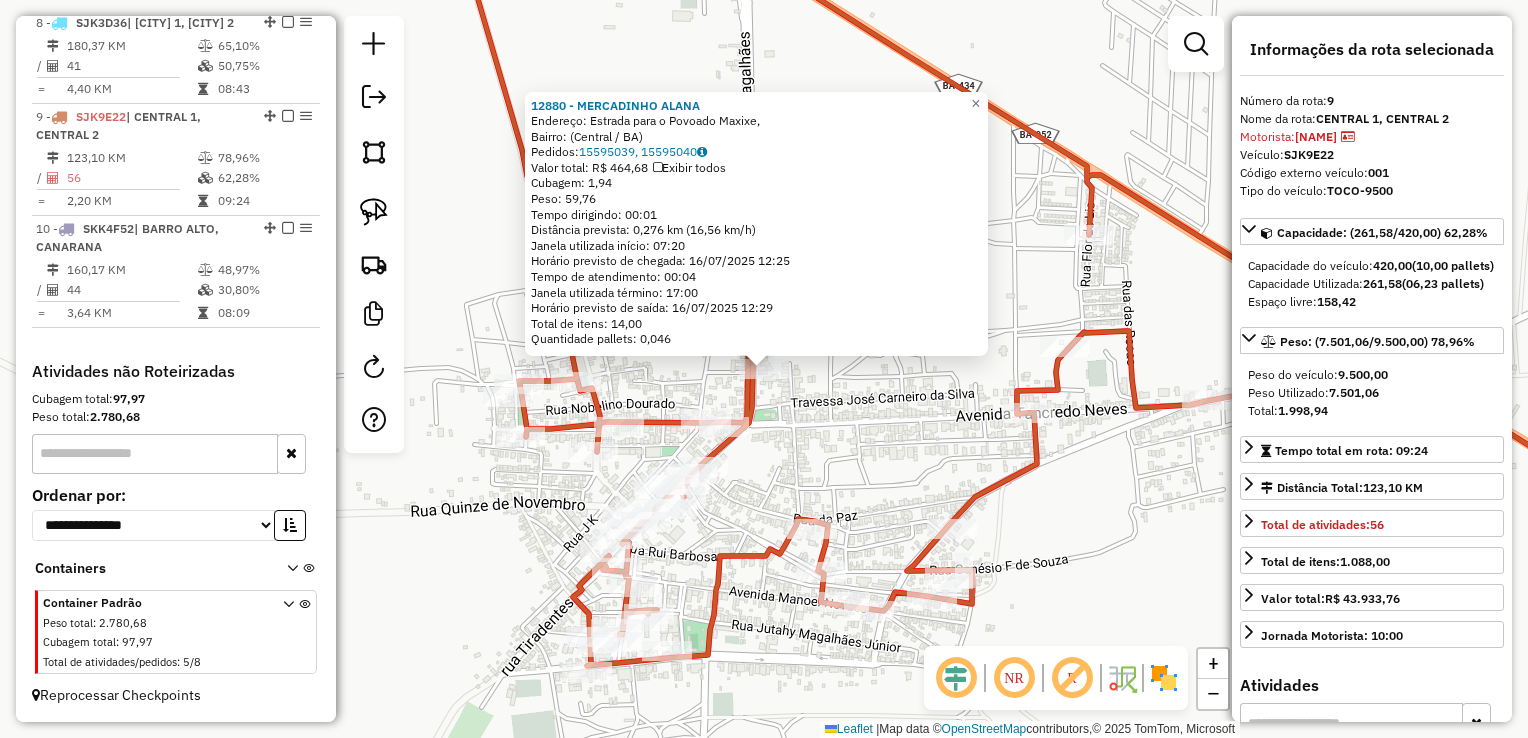 click on "[NUMBER] - [BUSINESS_NAME]  Endereço: Estrada para o Povoado [NEIGHBORHOOD],    Bairro:  ([CITY] / BA)   Pedidos:  [NUMBER]   Valor total: R$ [PRICE]   Exibir todos   Cubagem: [NUMBER]  Peso: [NUMBER]  Tempo dirigindo: 00:01   Distância prevista: [NUMBER] km ([NUMBER] km/h)   Janela utilizada início: 07:20   Horário previsto de chegada: 16/07/2025 12:25   Tempo de atendimento: 00:04   Janela utilizada término: 17:00   Horário previsto de saída: 16/07/2025 12:29   Total de itens: 14,00   Quantidade pallets: 0,046  × Janela de atendimento Grade de atendimento Capacidade Transportadoras Veículos Cliente Pedidos  Rotas Selecione os dias de semana para filtrar as janelas de atendimento  Seg   Ter   Qua   Qui   Sex   Sáb   Dom  Informe o período da janela de atendimento: De: Até:  Filtrar exatamente a janela do cliente  Considerar janela de atendimento padrão  Selecione os dias de semana para filtrar as grades de atendimento  Seg   Ter   Qua   Qui   Sex   Sáb   Dom   Clientes fora do dia de atendimento selecionado" 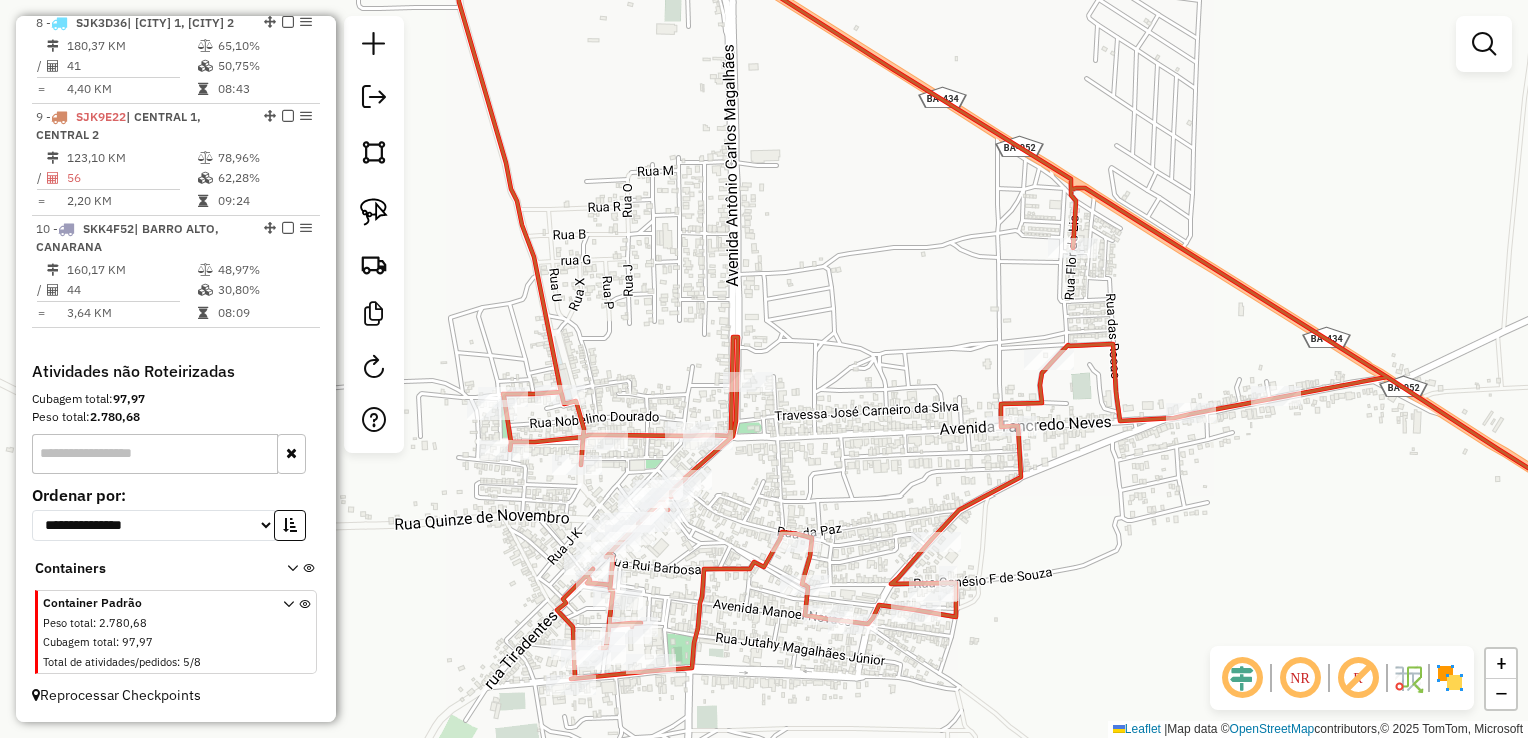 drag, startPoint x: 931, startPoint y: 450, endPoint x: 879, endPoint y: 490, distance: 65.60488 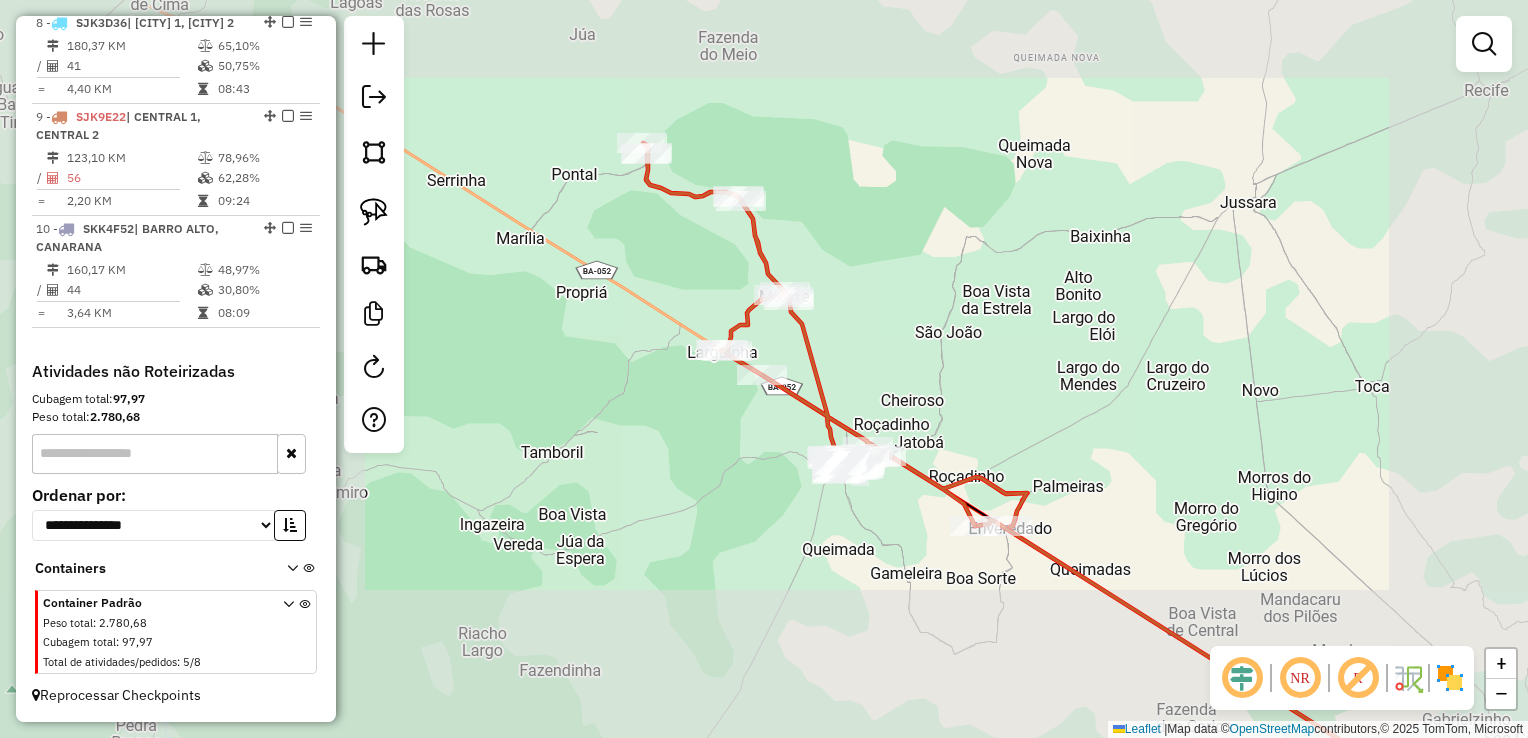 drag, startPoint x: 957, startPoint y: 422, endPoint x: 833, endPoint y: 306, distance: 169.79988 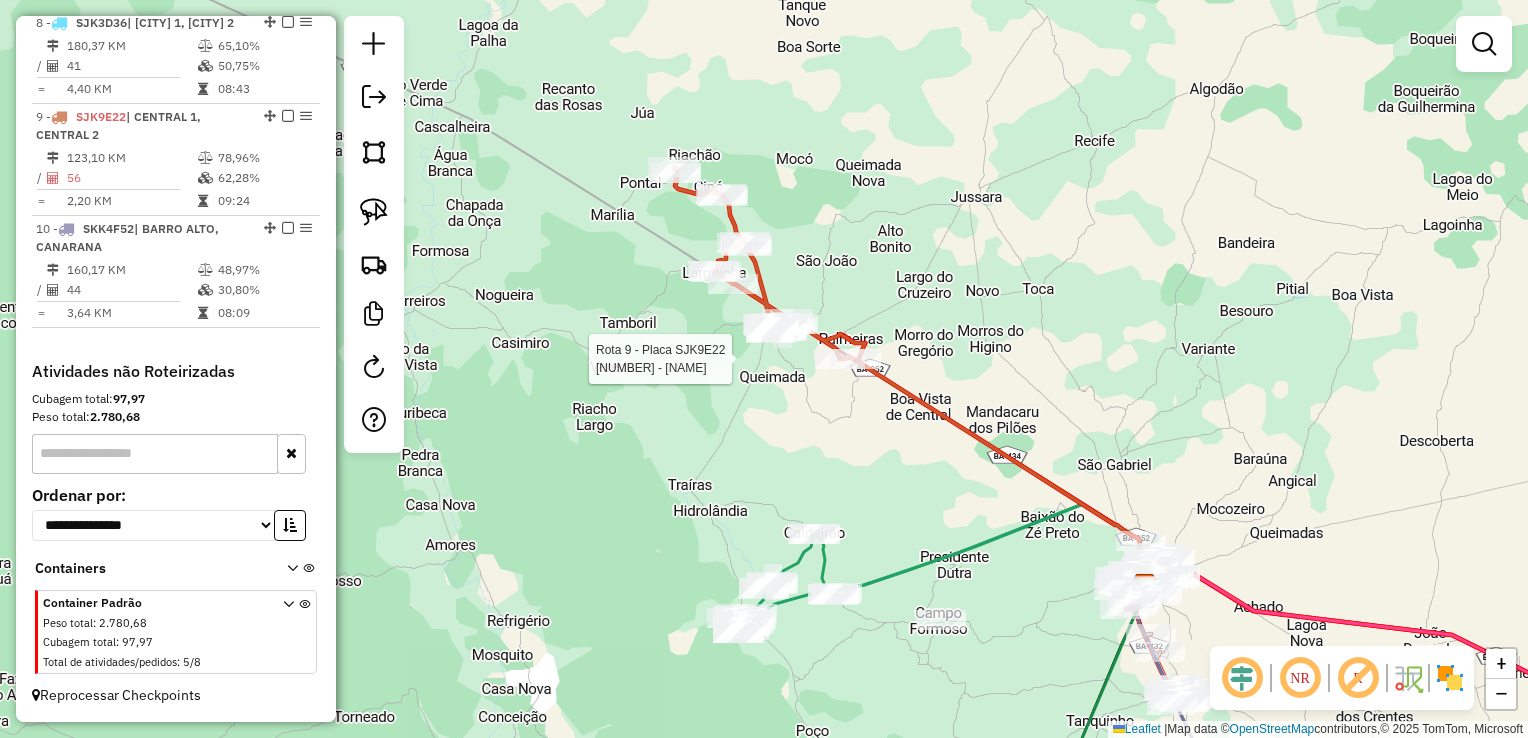 select on "*********" 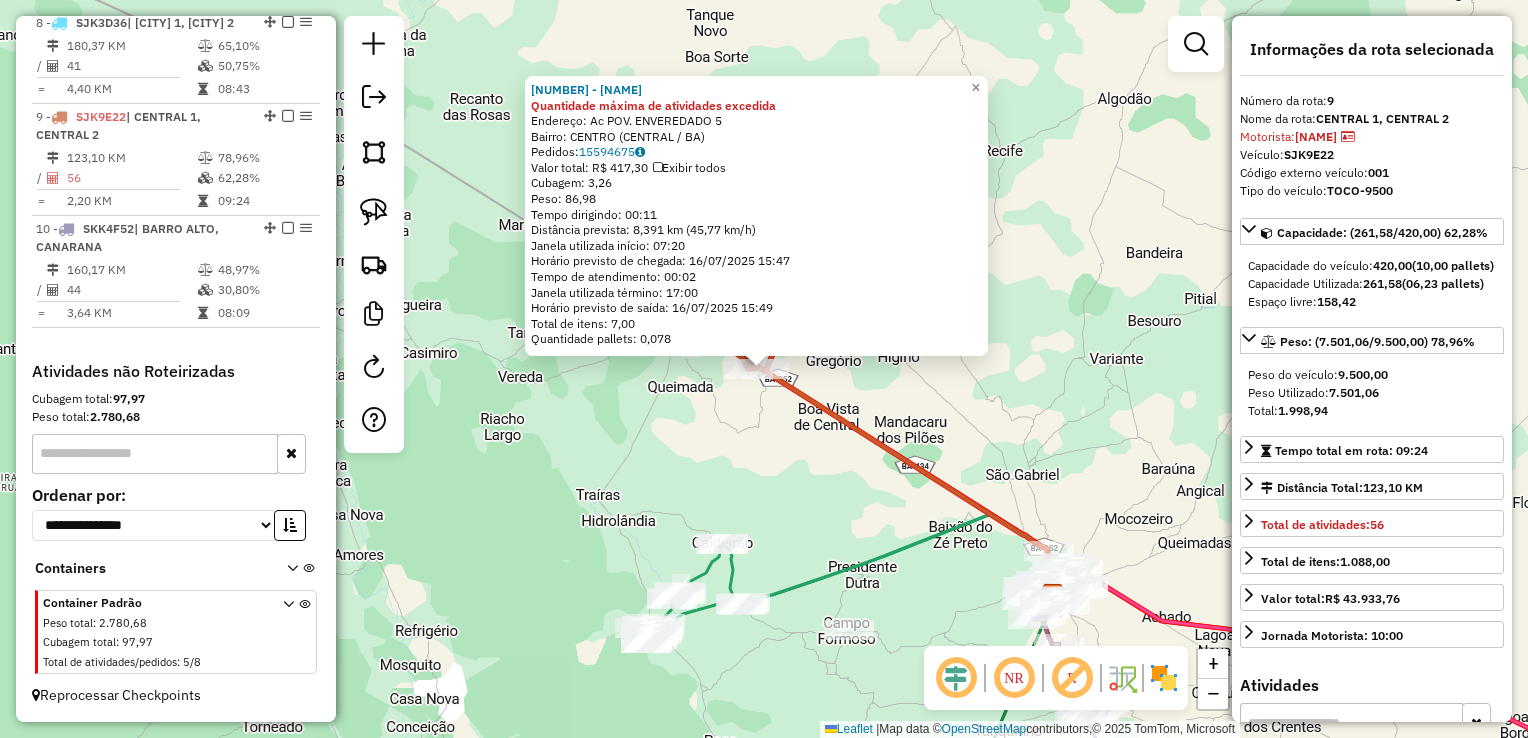 click on "[NUMBER] - [NAME] Quantidade máxima de atividades excedida Endereço: Ac POV. ENVEREDADO [NUMBER] Bairro: [NAME] ([CITY] / [STATE]) Pedidos: [NUMBER] Valor total: R$ [PRICE] Exibir todos Cubagem: [NUMBER] Peso: [NUMBER] Tempo dirigindo: [TIME] Distância prevista: [NUMBER] km ([NUMBER] km/h) Janela utilizada início: [TIME] Horário previsto de chegada: [DATE] [TIME] Tempo de atendimento: [TIME] Janela utilizada término: [TIME] Horário previsto de saída: [DATE] [TIME] Total de itens: [NUMBER] Quantidade pallets: [NUMBER] × Janela de atendimento Grade de atendimento Capacidade Transportadoras Veículos Cliente Pedidos Rotas Selecione os dias de semana para filtrar as janelas de atendimento Seg Ter Qua Qui Sex Sáb Dom Informe o período da janela de atendimento: De: Até: Filtrar exatamente a janela do cliente Considerar janela de atendimento padrão Selecione os dias de semana para filtrar as grades de atendimento Seg Ter Qua Qui Sex Sáb" 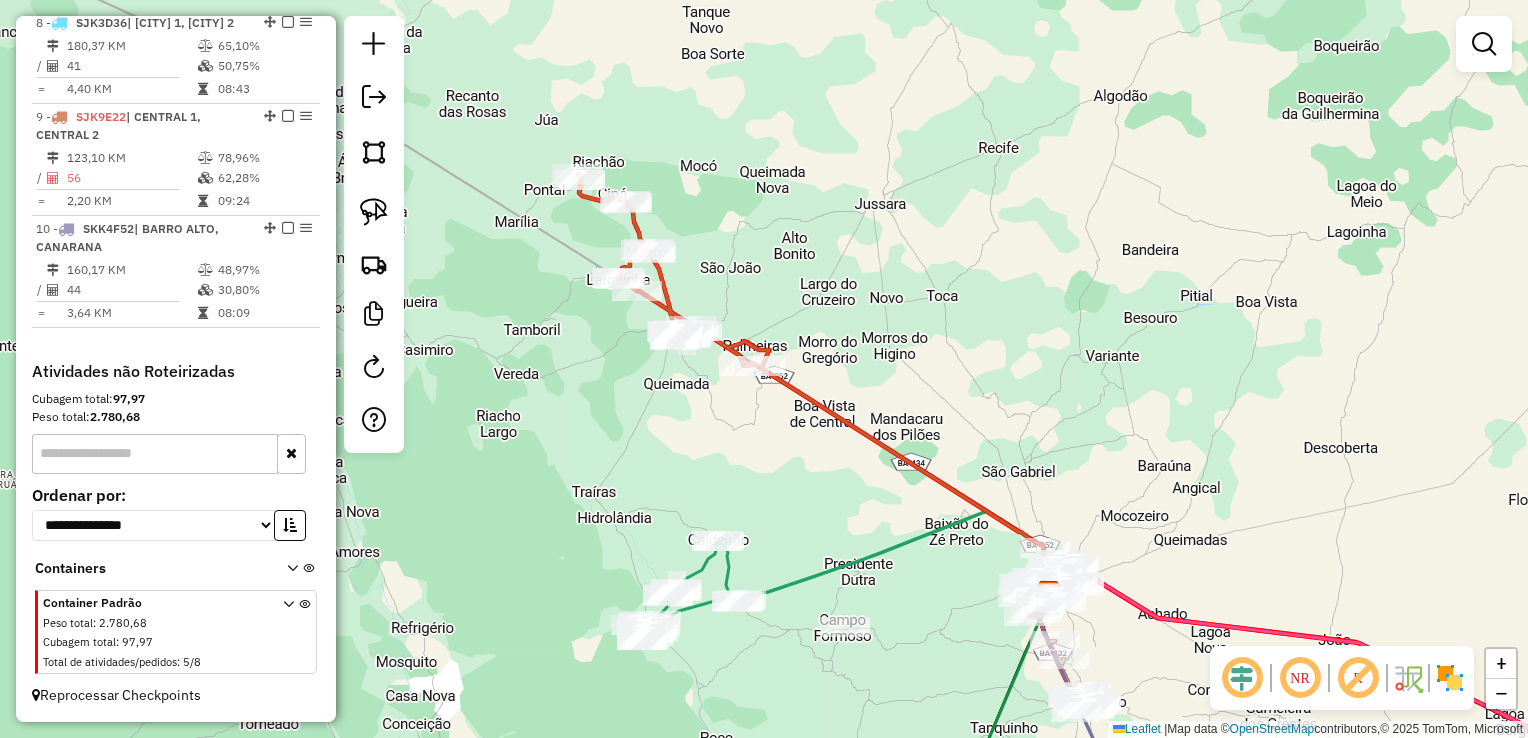 drag, startPoint x: 988, startPoint y: 478, endPoint x: 818, endPoint y: 310, distance: 239.00627 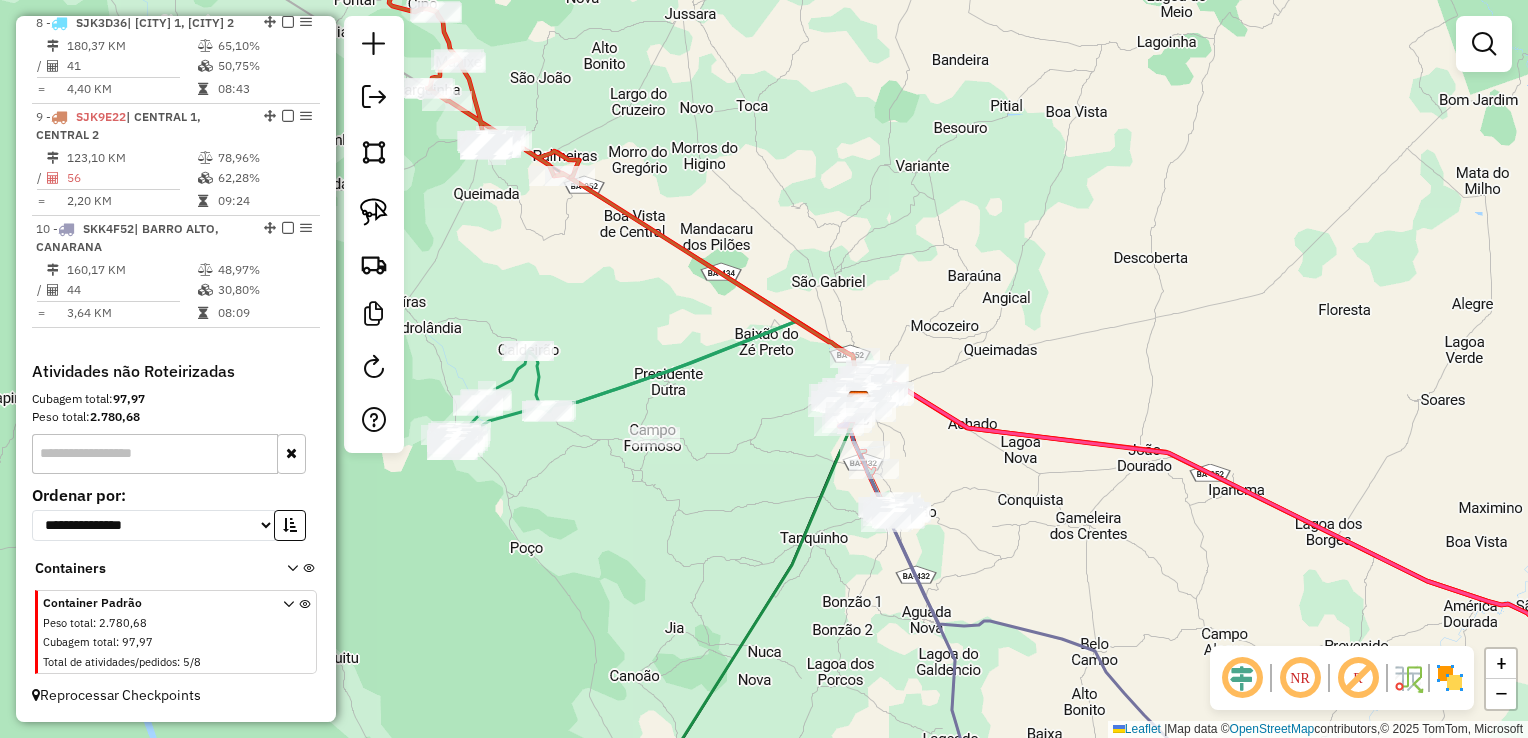 drag, startPoint x: 684, startPoint y: 457, endPoint x: 632, endPoint y: 338, distance: 129.86531 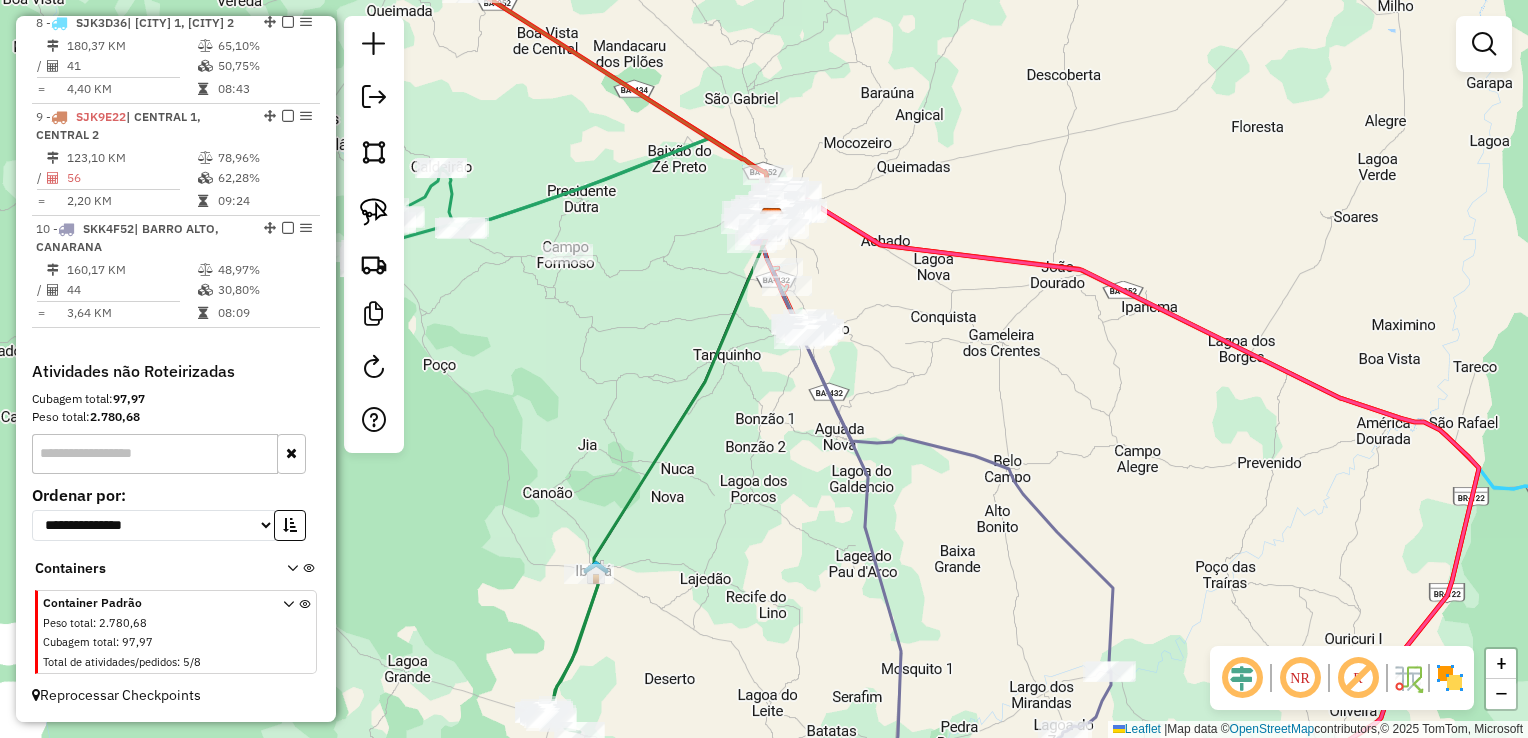 drag, startPoint x: 704, startPoint y: 465, endPoint x: 675, endPoint y: 392, distance: 78.54935 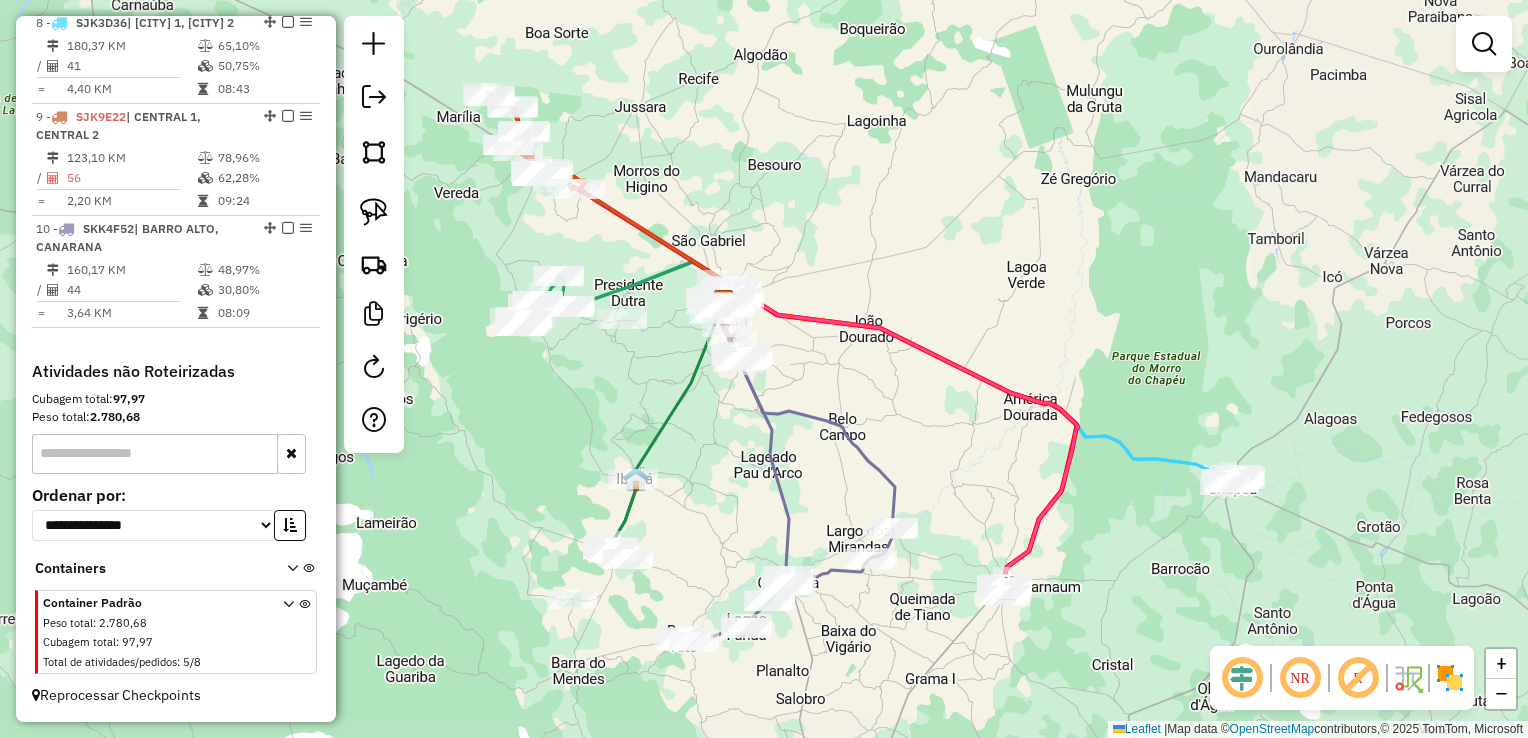 click on "Janela de atendimento Grade de atendimento Capacidade Transportadoras Veículos Cliente Pedidos  Rotas Selecione os dias de semana para filtrar as janelas de atendimento  Seg   Ter   Qua   Qui   Sex   Sáb   Dom  Informe o período da janela de atendimento: De: Até:  Filtrar exatamente a janela do cliente  Considerar janela de atendimento padrão  Selecione os dias de semana para filtrar as grades de atendimento  Seg   Ter   Qua   Qui   Sex   Sáb   Dom   Considerar clientes sem dia de atendimento cadastrado  Clientes fora do dia de atendimento selecionado Filtrar as atividades entre os valores definidos abaixo:  Peso mínimo:   Peso máximo:   Cubagem mínima:   Cubagem máxima:   De:   Até:  Filtrar as atividades entre o tempo de atendimento definido abaixo:  De:   Até:   Considerar capacidade total dos clientes não roteirizados Transportadora: Selecione um ou mais itens Tipo de veículo: Selecione um ou mais itens Veículo: Selecione um ou mais itens Motorista: Selecione um ou mais itens Nome: Rótulo:" 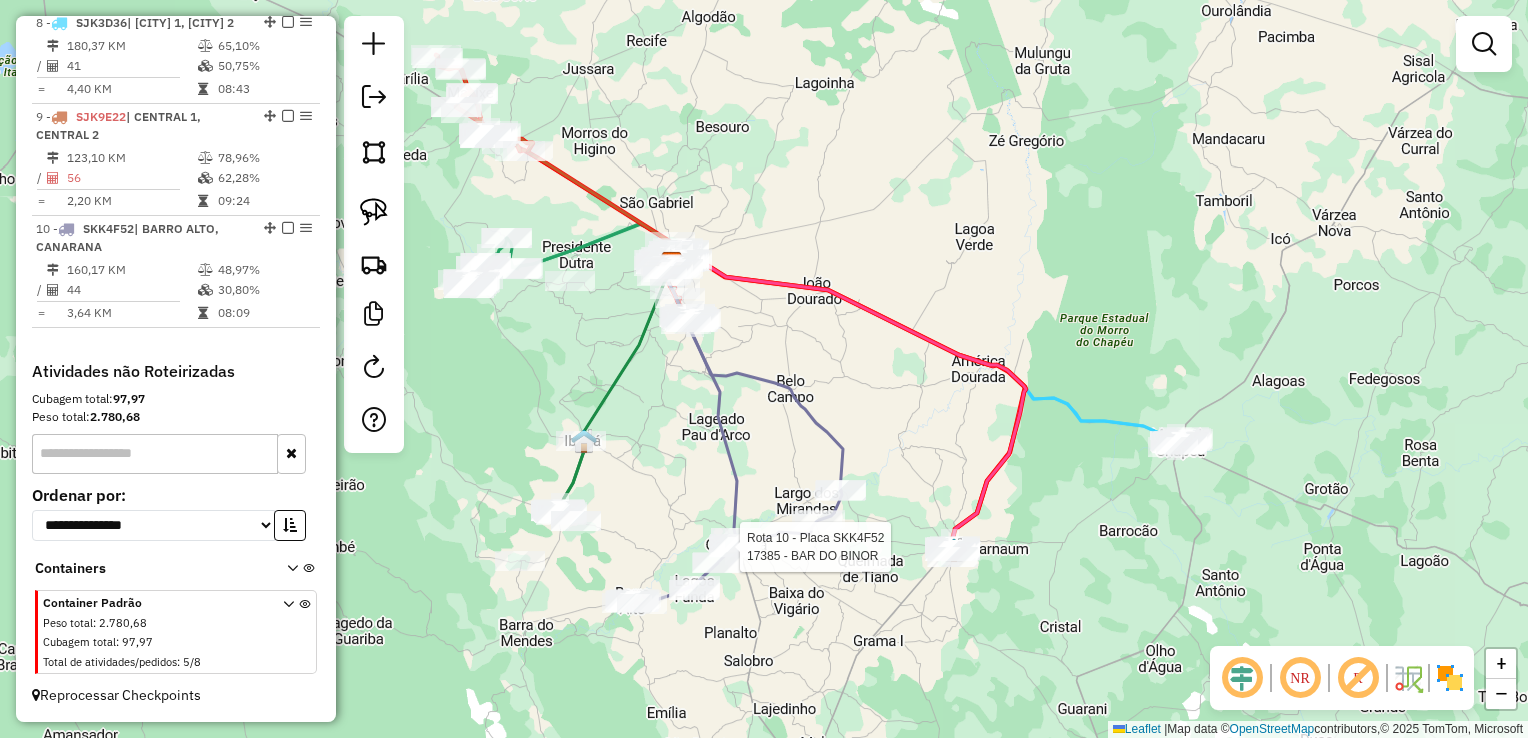 select on "*********" 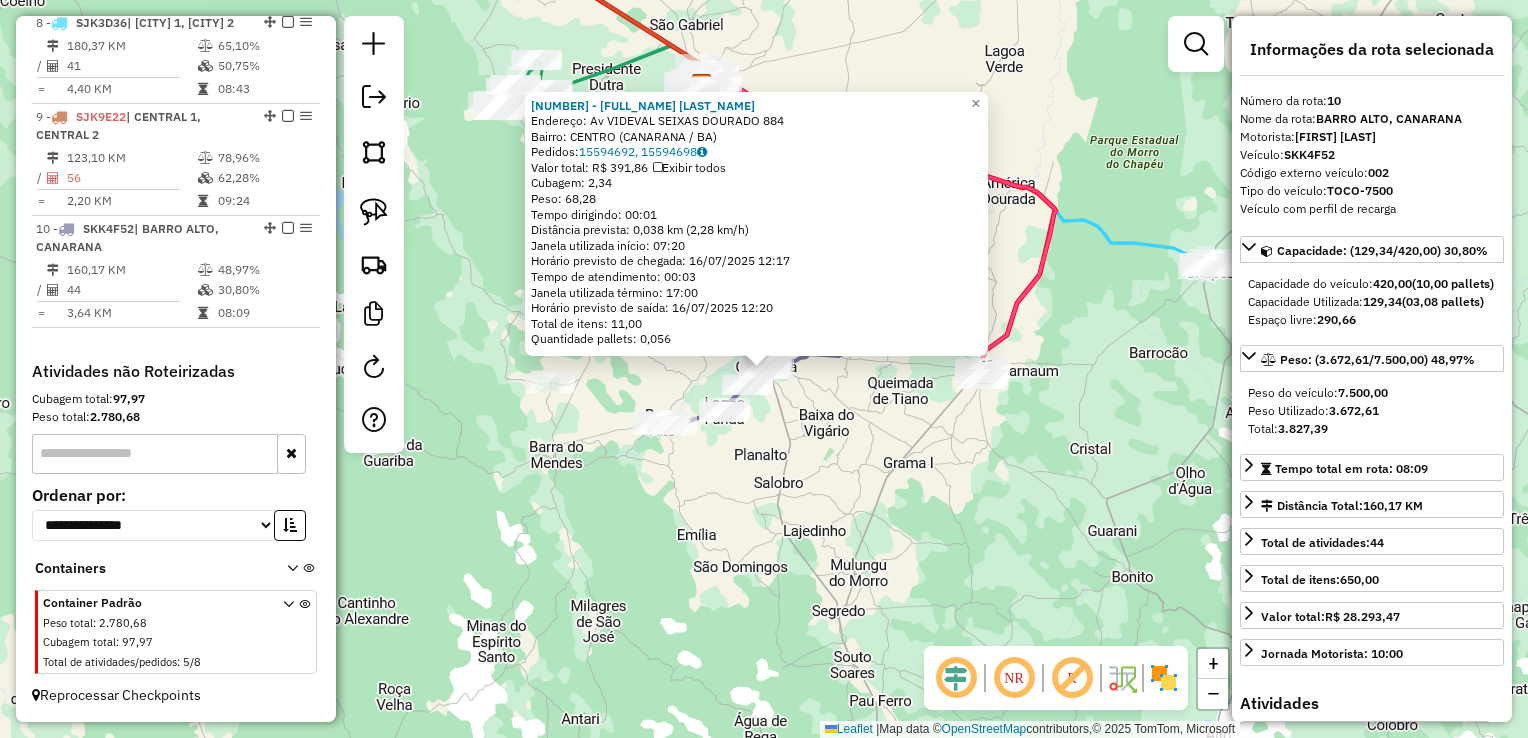 click on "[NUMBER] - [NUMBER] - [FIRST] [LAST]  Endereço: Av  VIDEVAL SEIXAS DOURADO         [NUMBER]   Bairro: CENTRO ([CITY] / [STATE])   Pedidos:  [NUMBER], [NUMBER]   Valor total: R$ 391,86   Exibir todos   Cubagem: 2,34  Peso: 68,28  Tempo dirigindo: 00:01   Distância prevista: 0,038 km (2,28 km/h)   Janela utilizada início: 07:20   Horário previsto de chegada: 16/07/2025 12:17   Tempo de atendimento: 00:03   Janela utilizada término: 17:00   Horário previsto de saída: 16/07/2025 12:20   Total de itens: 11,00   Quantidade pallets: 0,056  × Janela de atendimento Grade de atendimento Capacidade Transportadoras Veículos Cliente Pedidos  Rotas Selecione os dias de semana para filtrar as janelas de atendimento  Seg   Ter   Qua   Qui   Sex   Sáb   Dom  Informe o período da janela de atendimento: De: Até:  Filtrar exatamente a janela do cliente  Considerar janela de atendimento padrão  Selecione os dias de semana para filtrar as grades de atendimento  Seg   Ter   Qua   Qui   Sex   Sáb   Dom   Peso mínimo:   De:   De:" 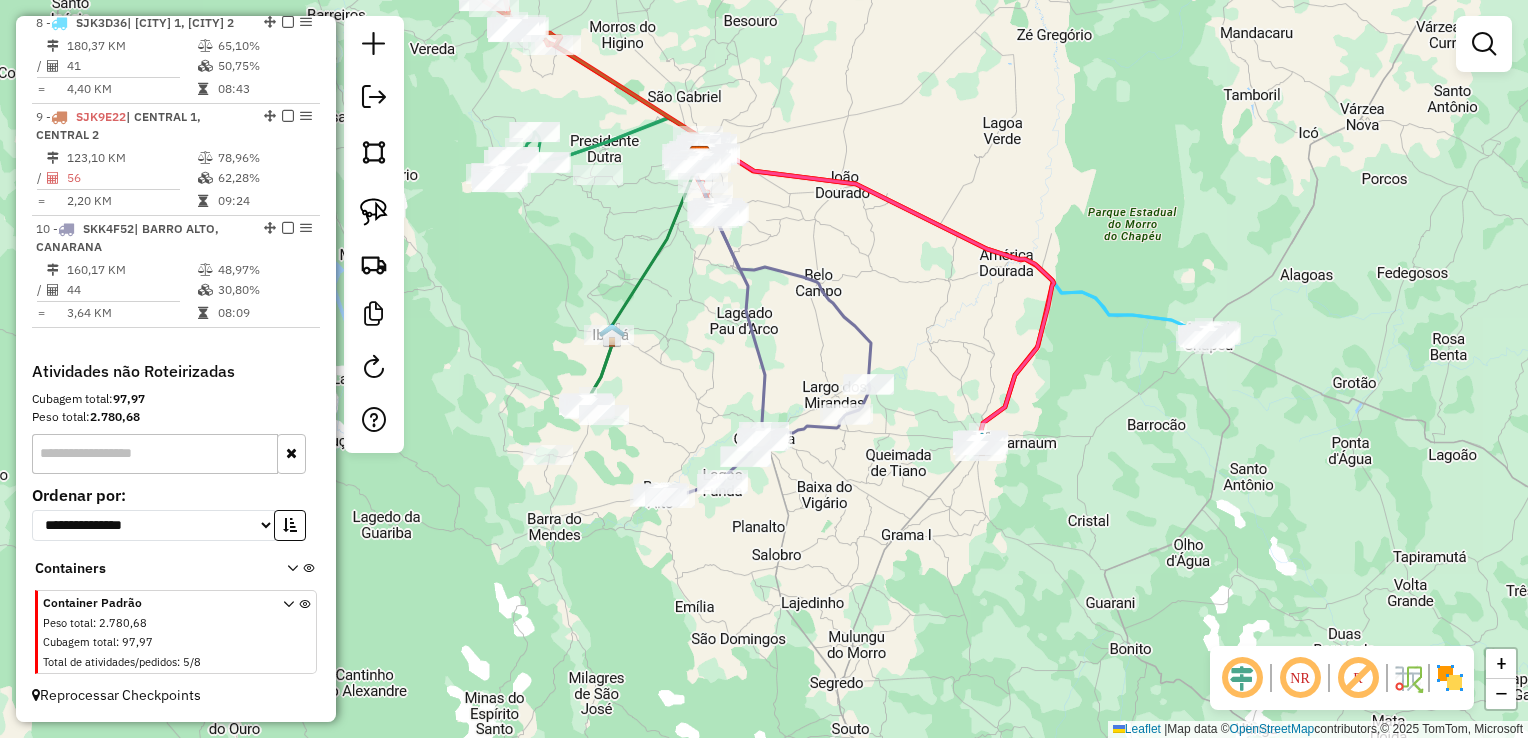 drag, startPoint x: 843, startPoint y: 470, endPoint x: 843, endPoint y: 494, distance: 24 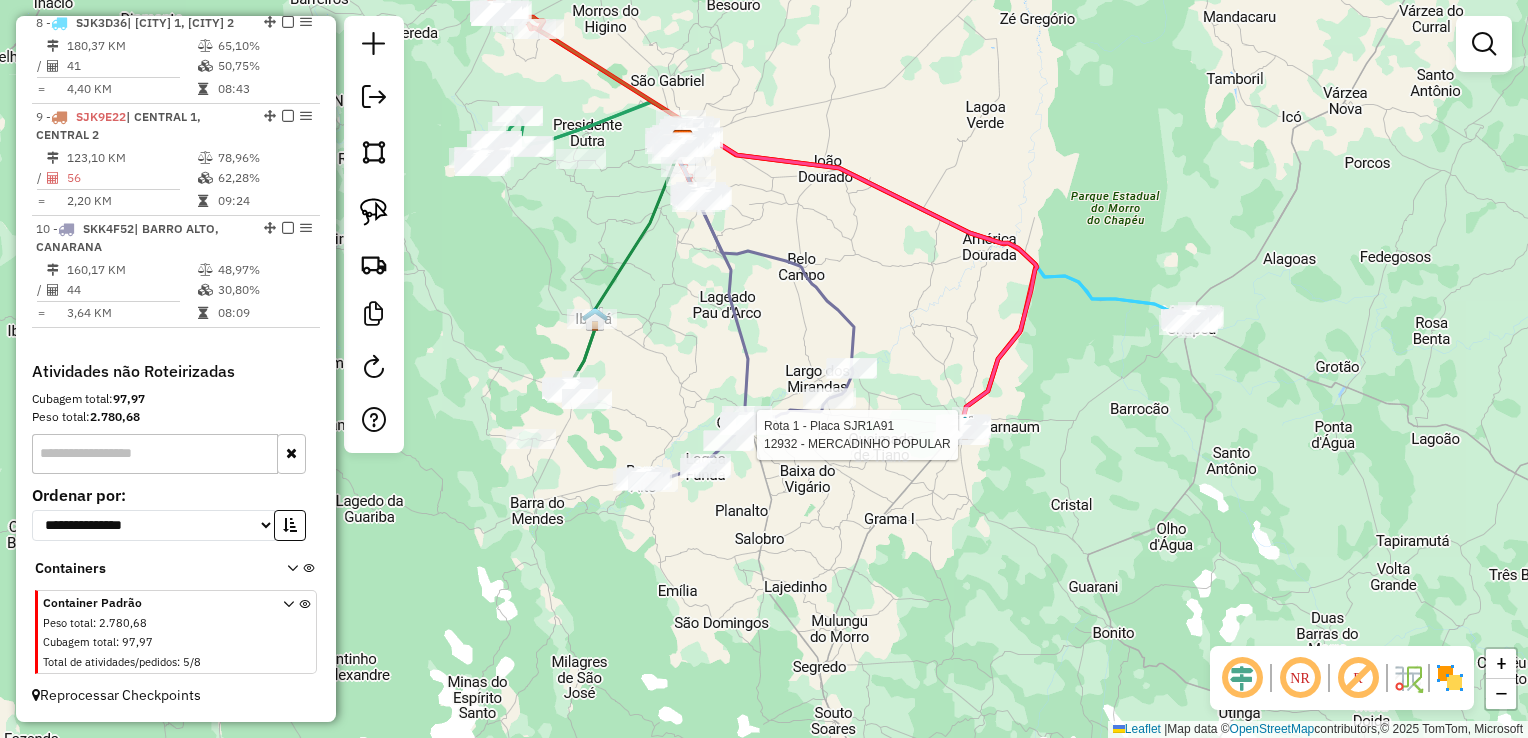 select on "*********" 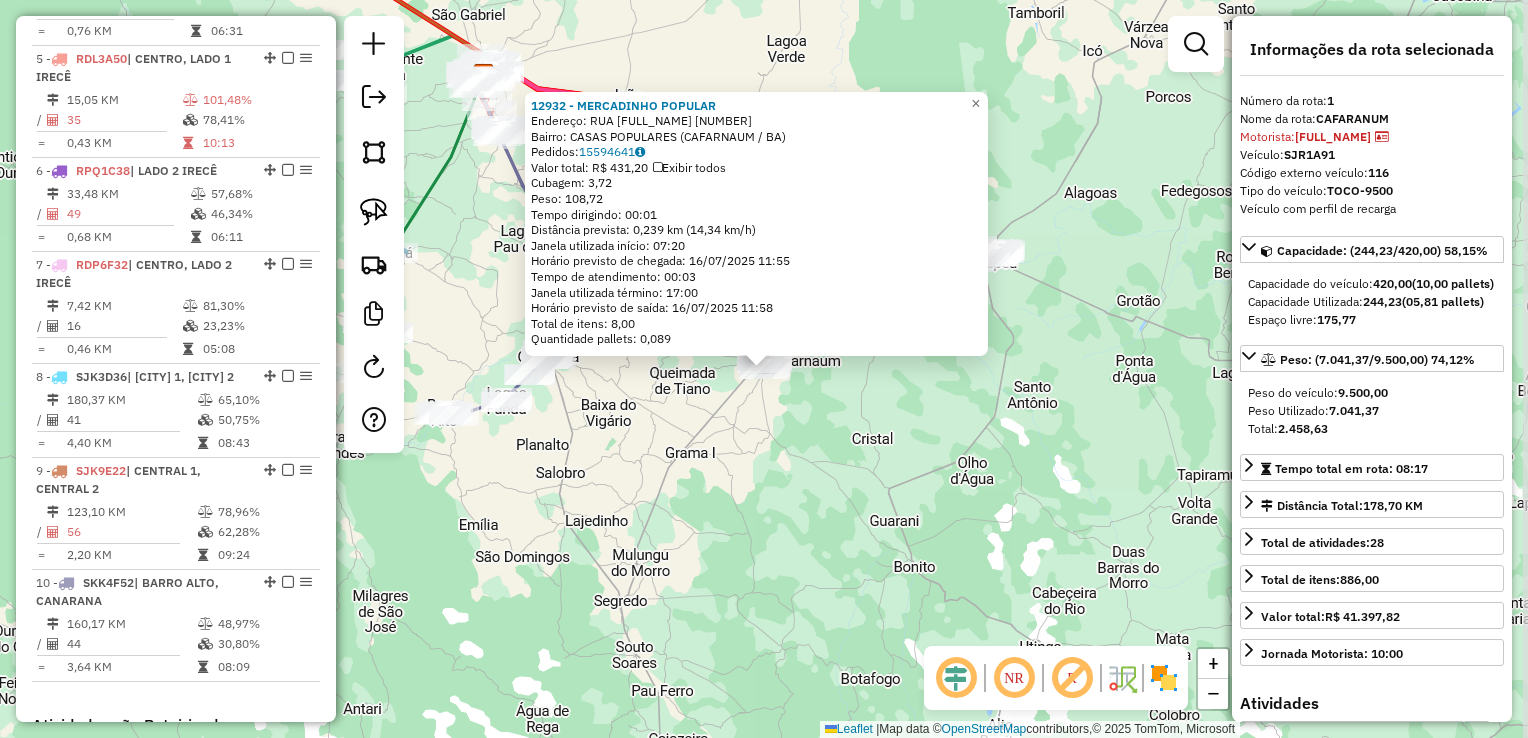 scroll, scrollTop: 774, scrollLeft: 0, axis: vertical 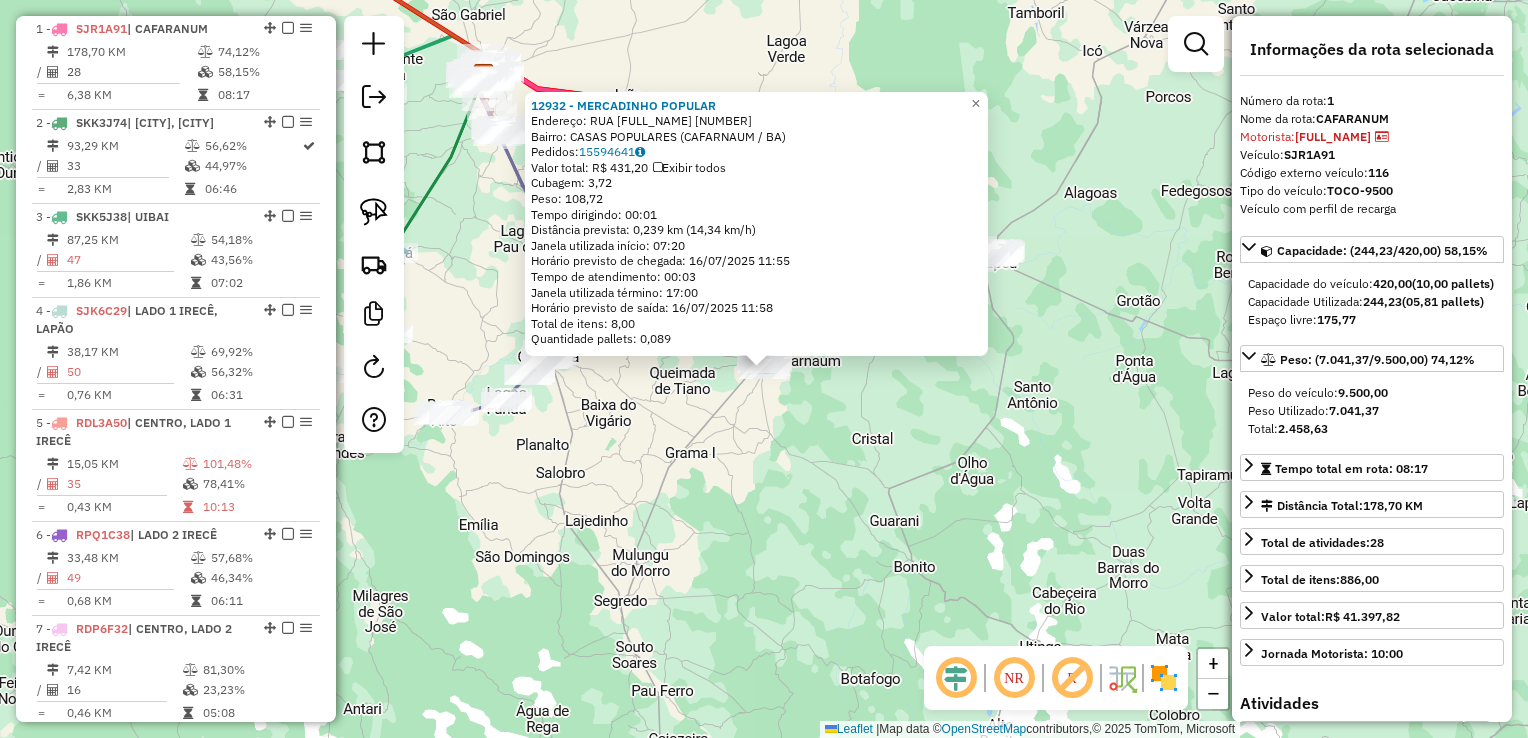 click on "12932 - MERCADINHO POPULAR  Endereço:  RUA PEDRO TELES 106   Bairro: CASAS POPULARES (CAFARNAUM / BA)   Pedidos:  15594641   Valor total: R$ 431,20   Exibir todos   Cubagem: 3,72  Peso: 108,72  Tempo dirigindo: 00:01   Distância prevista: 0,239 km (14,34 km/h)   Janela utilizada início: 07:20   Horário previsto de chegada: 16/07/2025 11:55   Tempo de atendimento: 00:03   Janela utilizada término: 17:00   Horário previsto de saída: 16/07/2025 11:58   Total de itens: 8,00   Quantidade pallets: 0,089  × Janela de atendimento Grade de atendimento Capacidade Transportadoras Veículos Cliente Pedidos  Rotas Selecione os dias de semana para filtrar as janelas de atendimento  Seg   Ter   Qua   Qui   Sex   Sáb   Dom  Informe o período da janela de atendimento: De: Até:  Filtrar exatamente a janela do cliente  Considerar janela de atendimento padrão  Selecione os dias de semana para filtrar as grades de atendimento  Seg   Ter   Qua   Qui   Sex   Sáb   Dom   Clientes fora do dia de atendimento selecionado +" 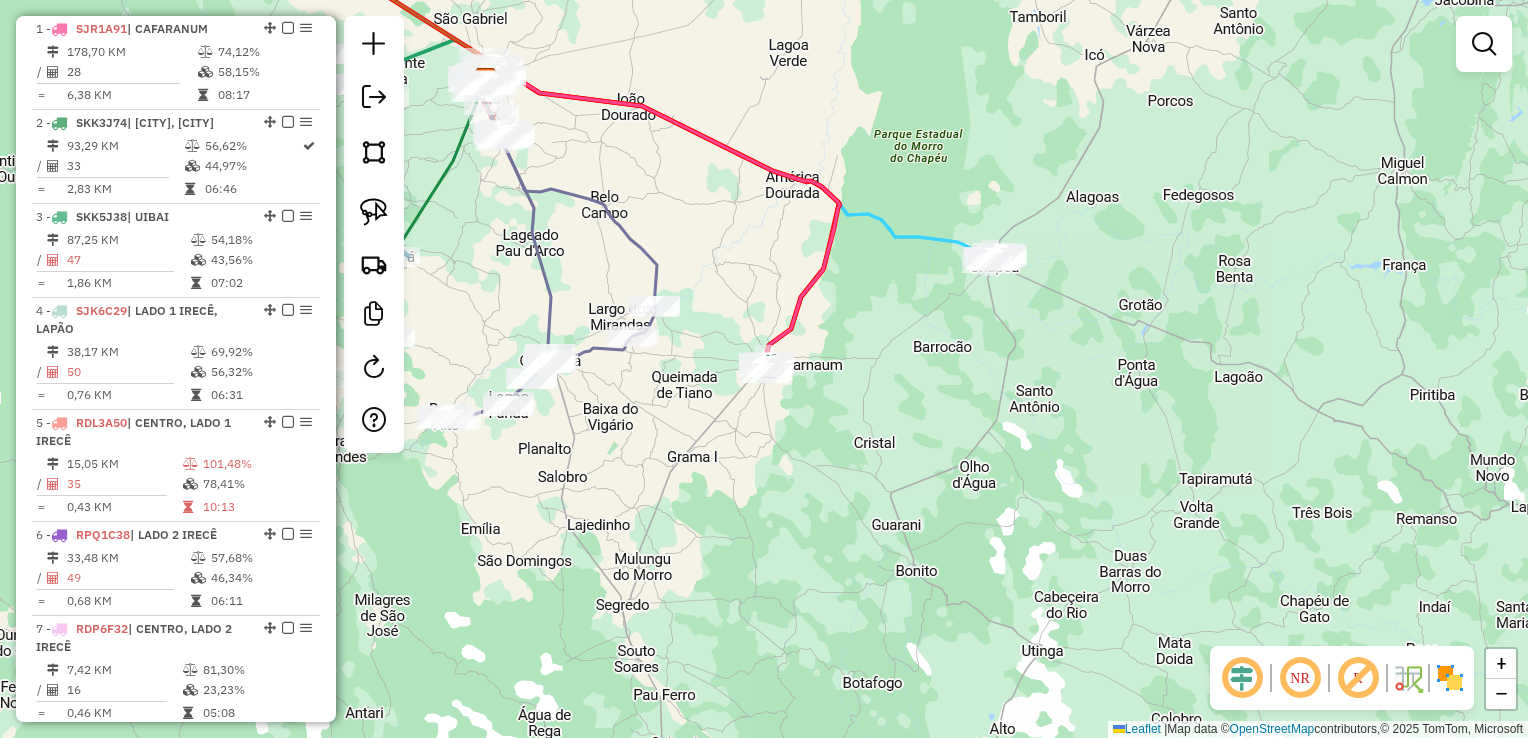 drag, startPoint x: 758, startPoint y: 462, endPoint x: 832, endPoint y: 507, distance: 86.608315 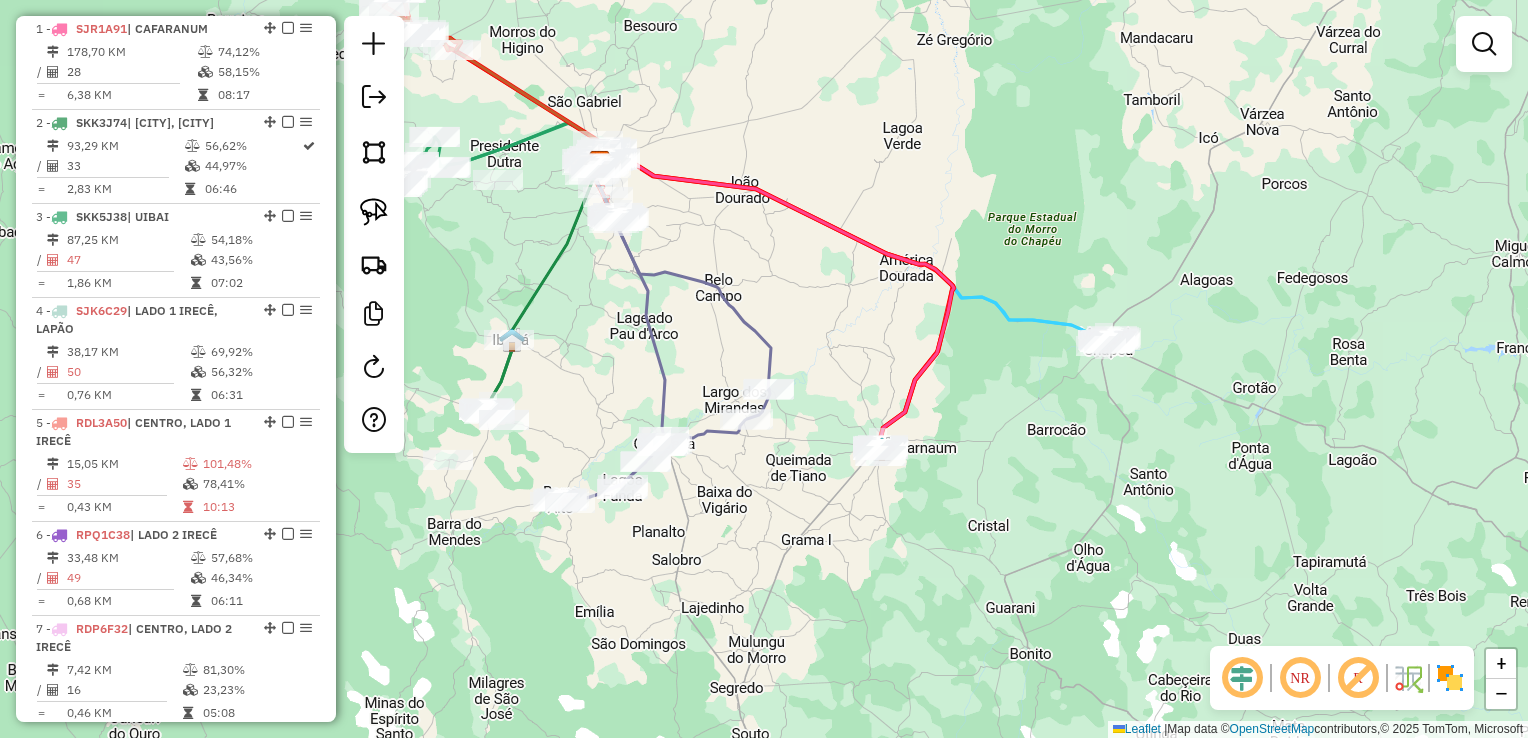 drag, startPoint x: 824, startPoint y: 359, endPoint x: 884, endPoint y: 409, distance: 78.10249 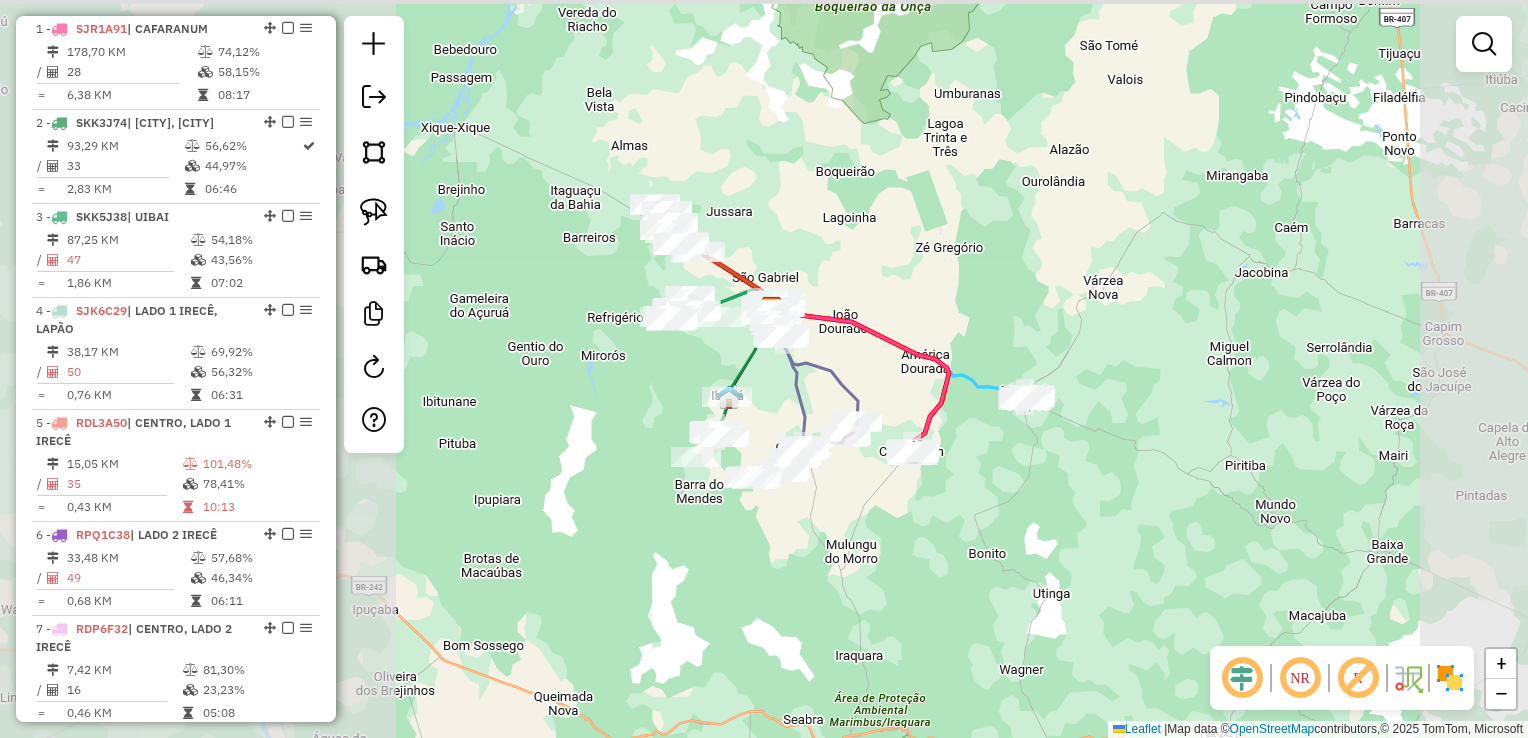drag, startPoint x: 844, startPoint y: 349, endPoint x: 889, endPoint y: 406, distance: 72.62231 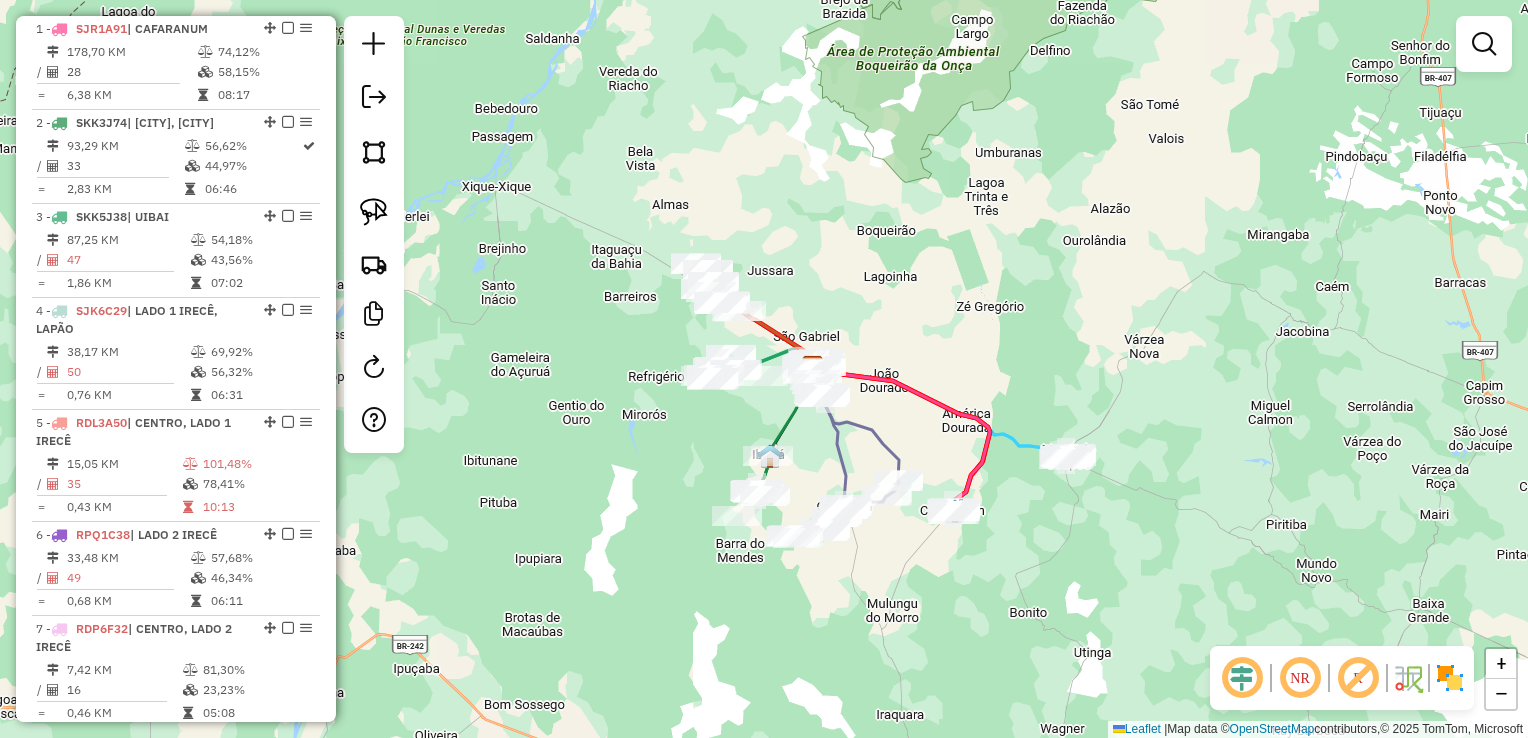 drag, startPoint x: 844, startPoint y: 284, endPoint x: 876, endPoint y: 332, distance: 57.68882 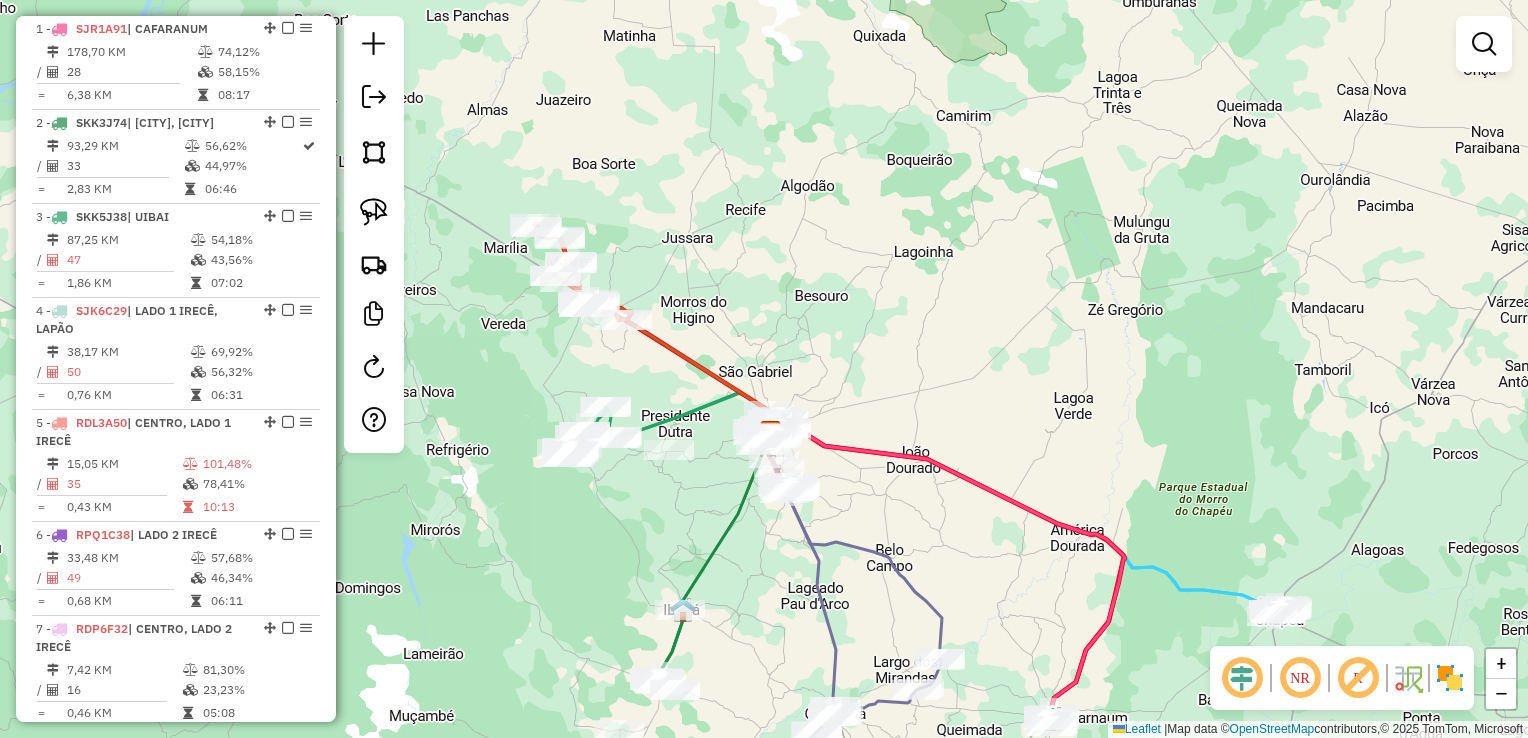 drag, startPoint x: 876, startPoint y: 332, endPoint x: 852, endPoint y: 228, distance: 106.733315 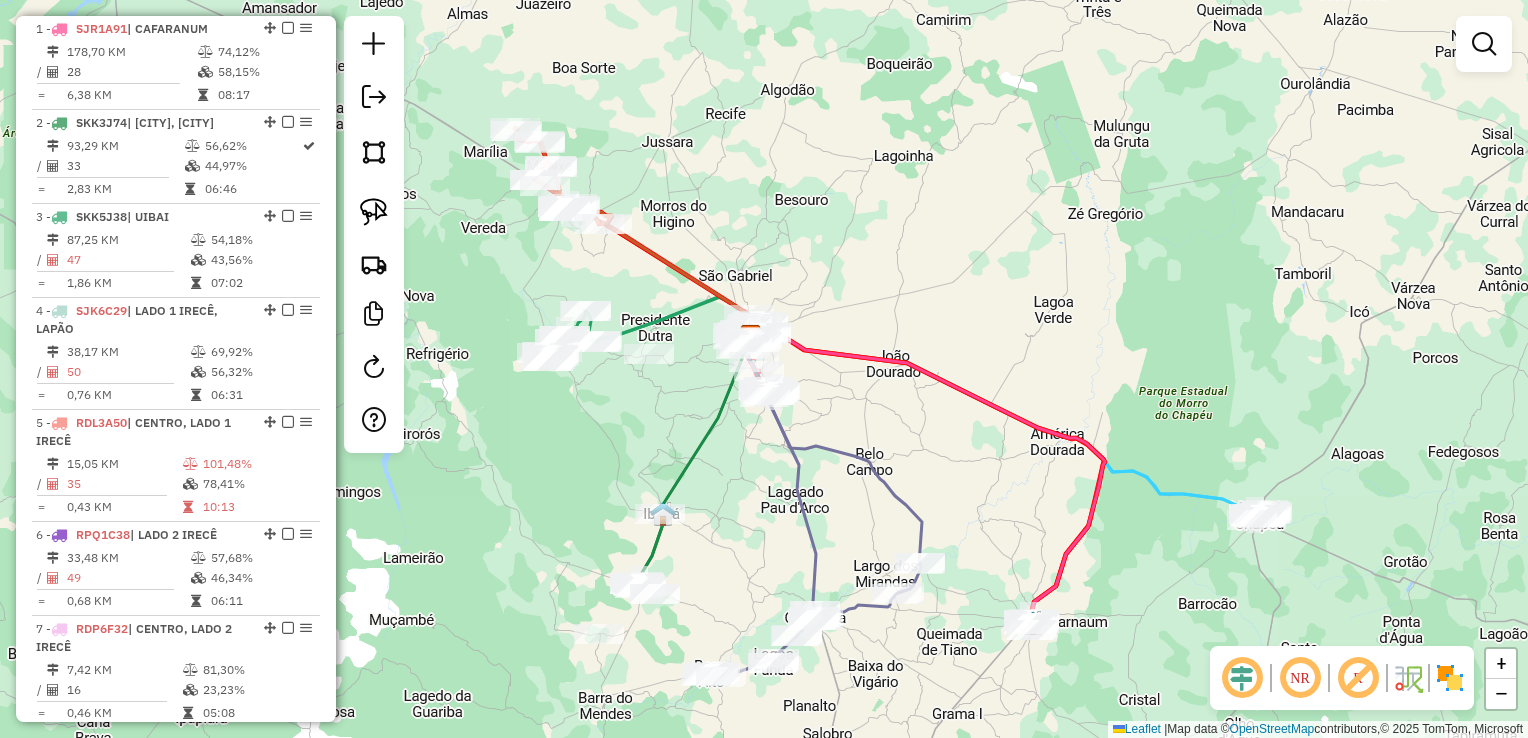 drag, startPoint x: 380, startPoint y: 103, endPoint x: 425, endPoint y: 108, distance: 45.276924 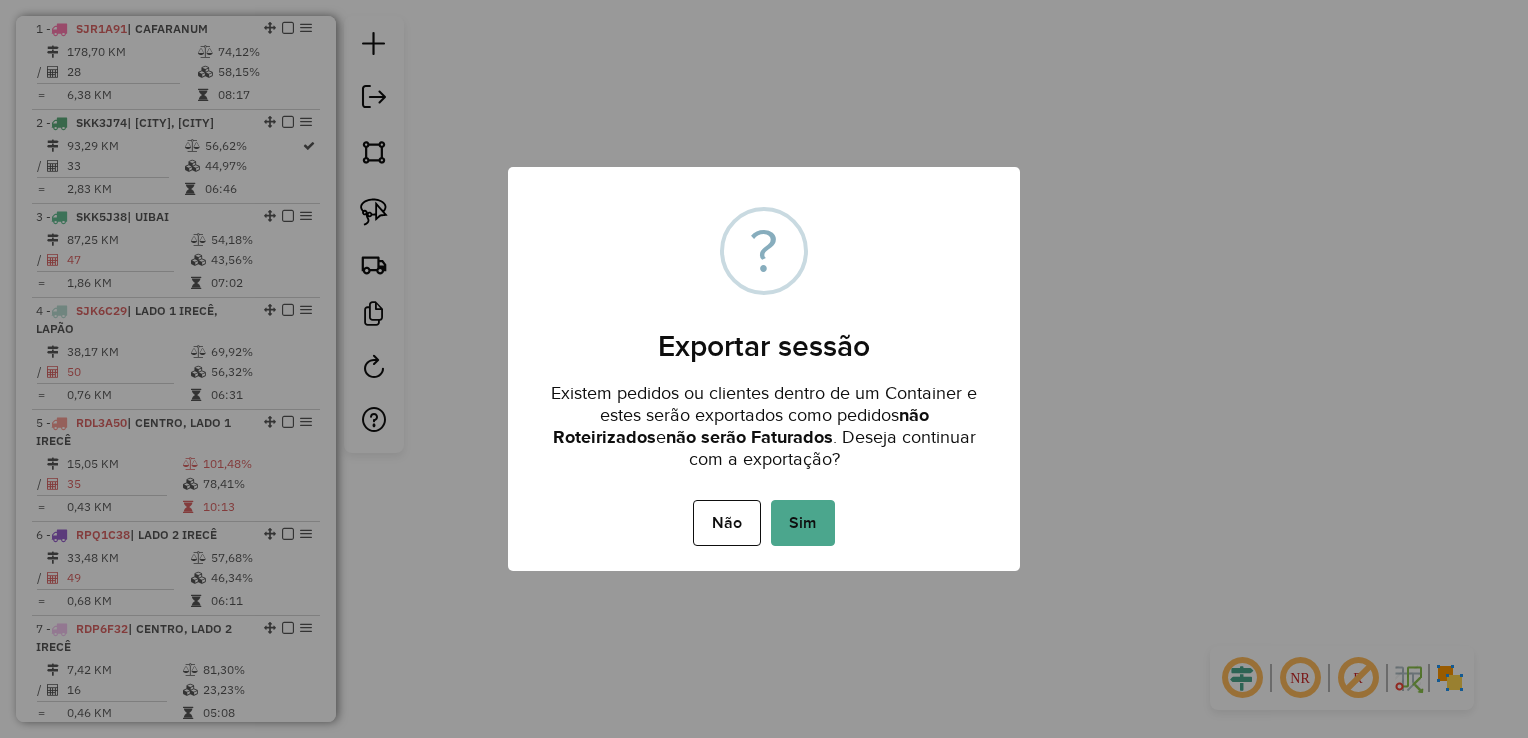 click on "× ? Exportar sessão Existem pedidos ou clientes dentro de um Container e estes serão exportados como pedidos  não Roteirizados  e  não serão Faturados . Deseja continuar com a exportação? Não No Sim" at bounding box center [764, 369] 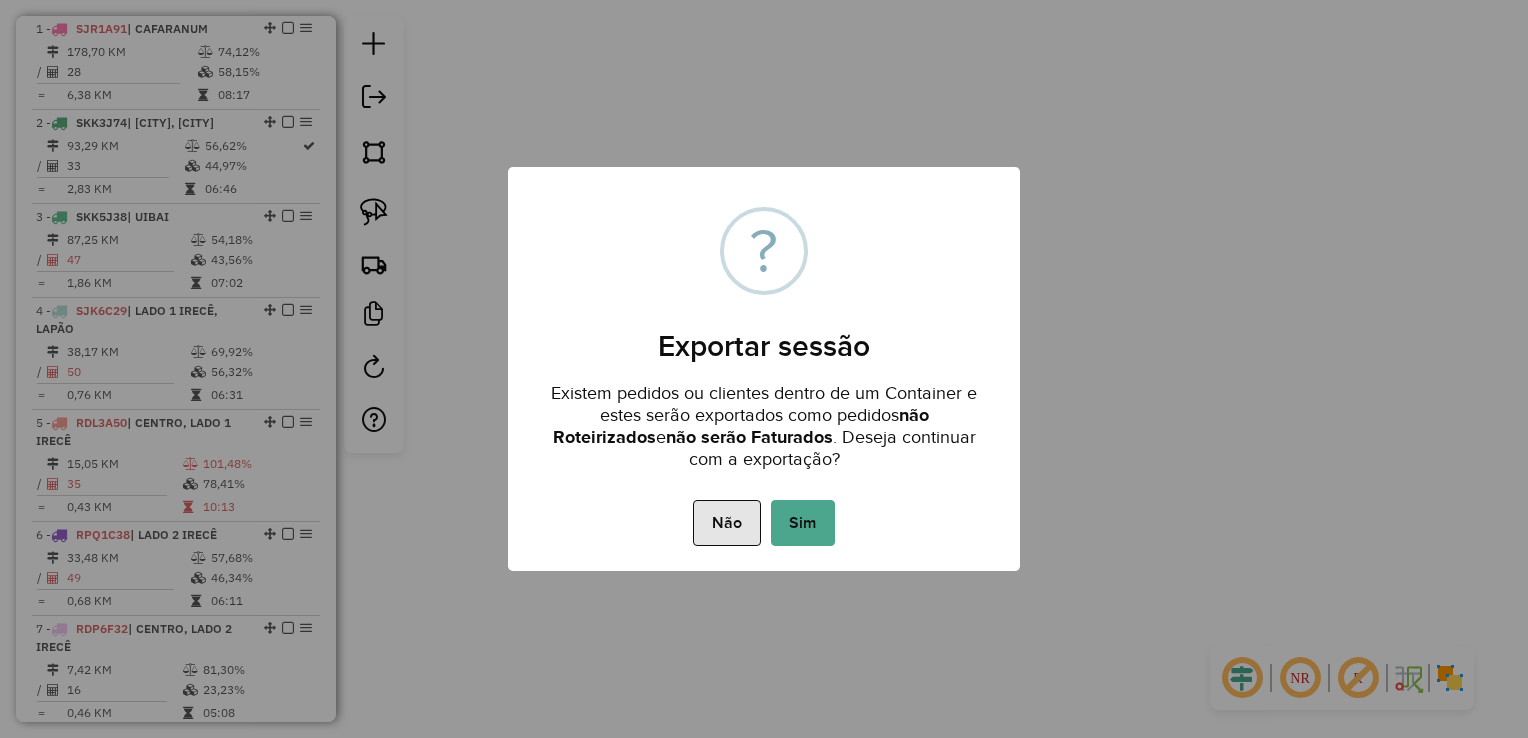 click on "Não No Sim" at bounding box center (764, 523) 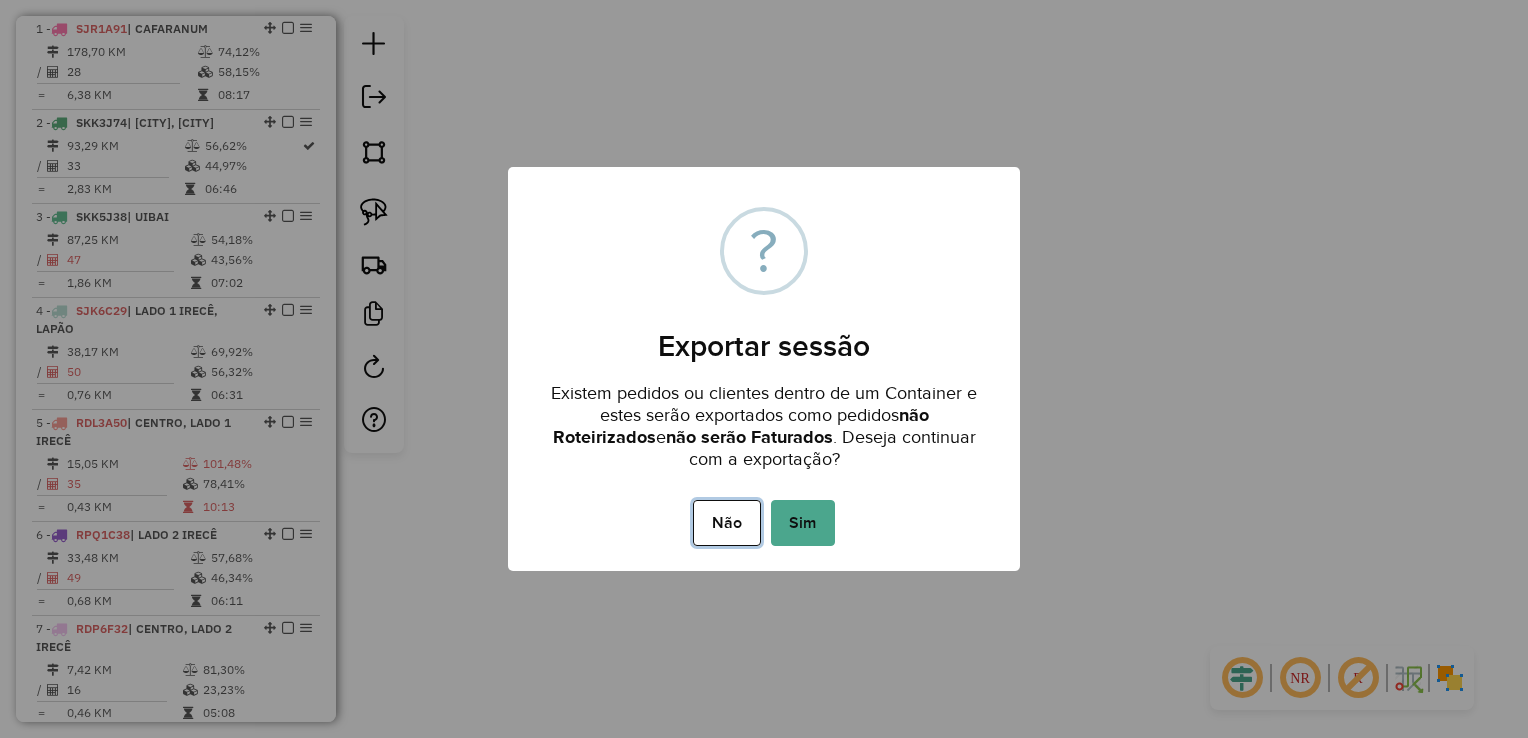 click on "Não" at bounding box center [726, 523] 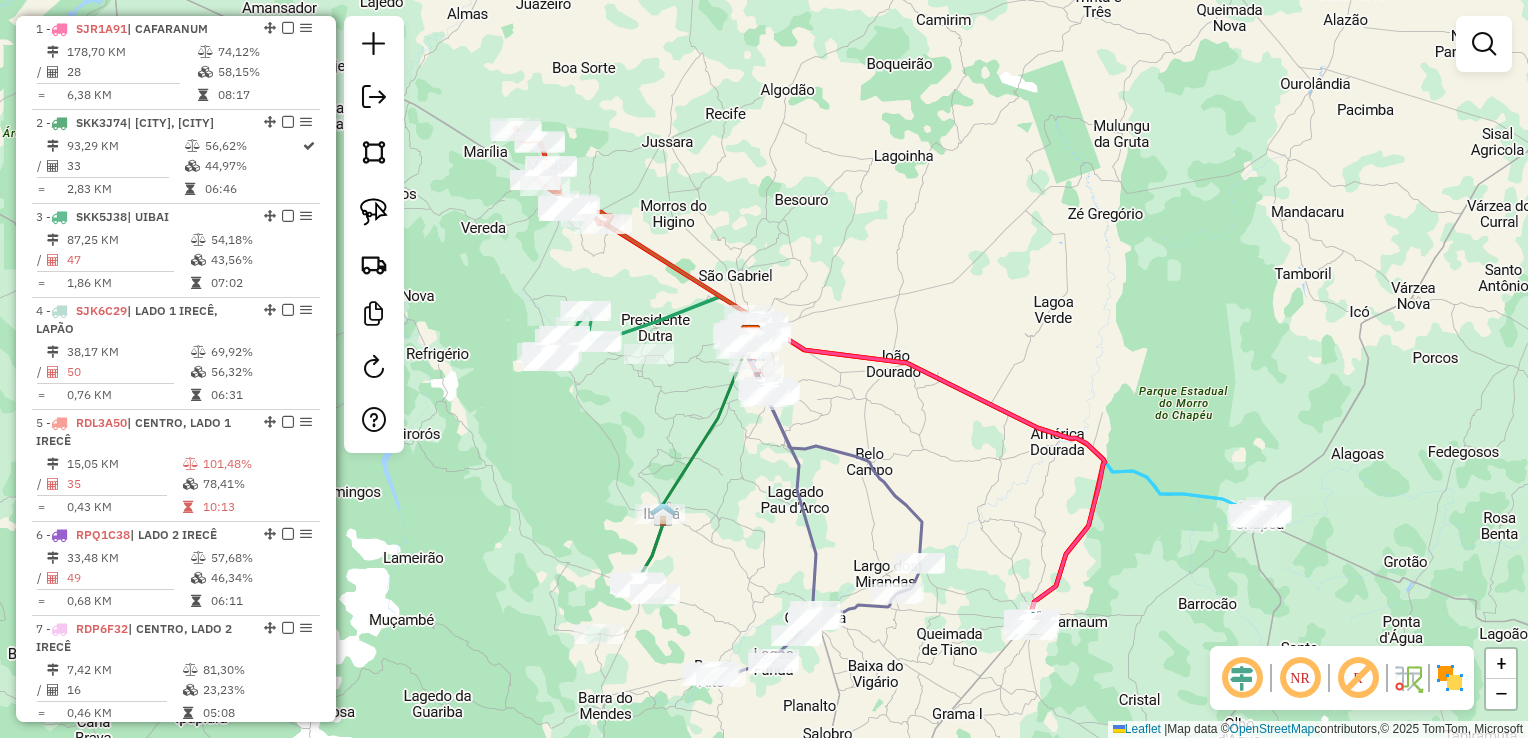 drag, startPoint x: 651, startPoint y: 431, endPoint x: 634, endPoint y: 395, distance: 39.812057 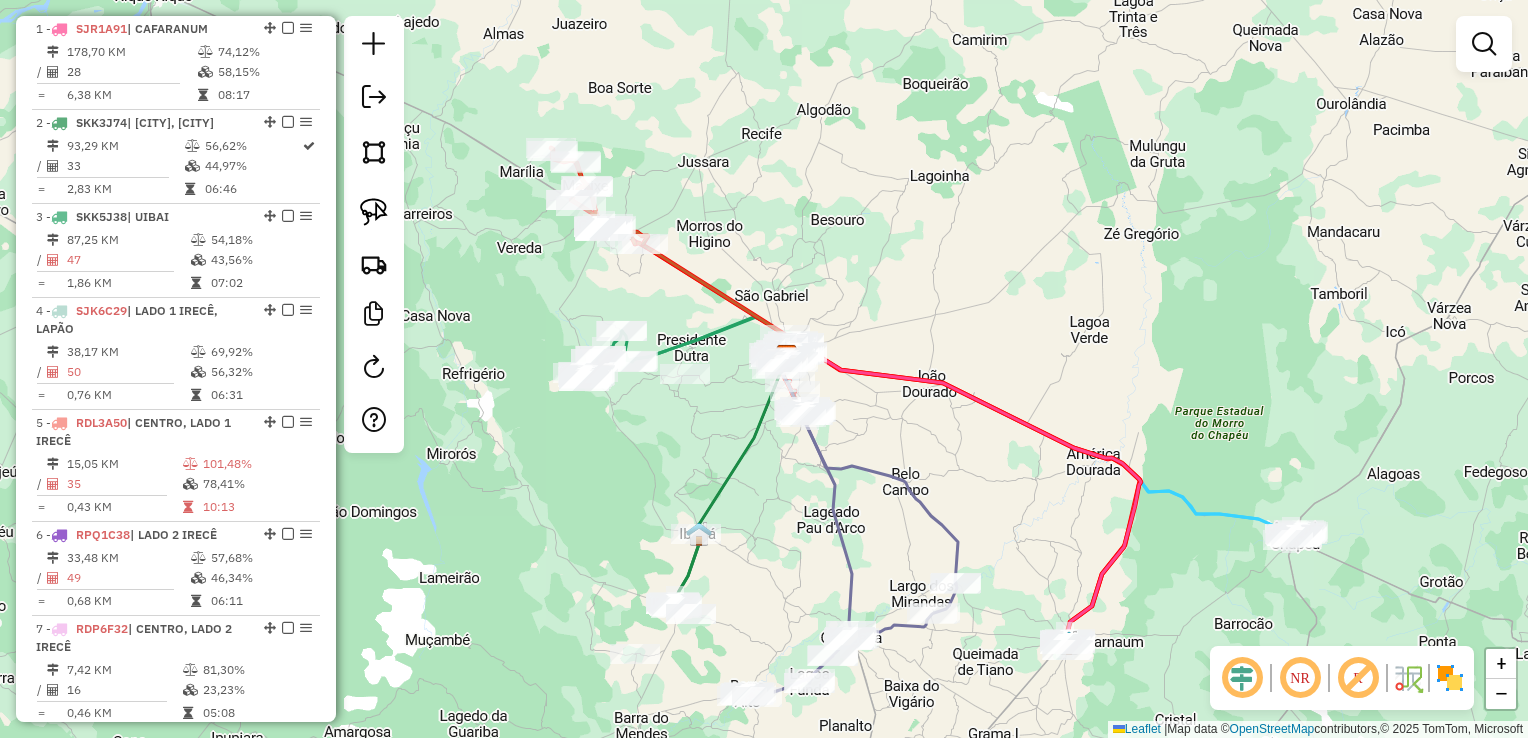 drag, startPoint x: 689, startPoint y: 450, endPoint x: 708, endPoint y: 469, distance: 26.870058 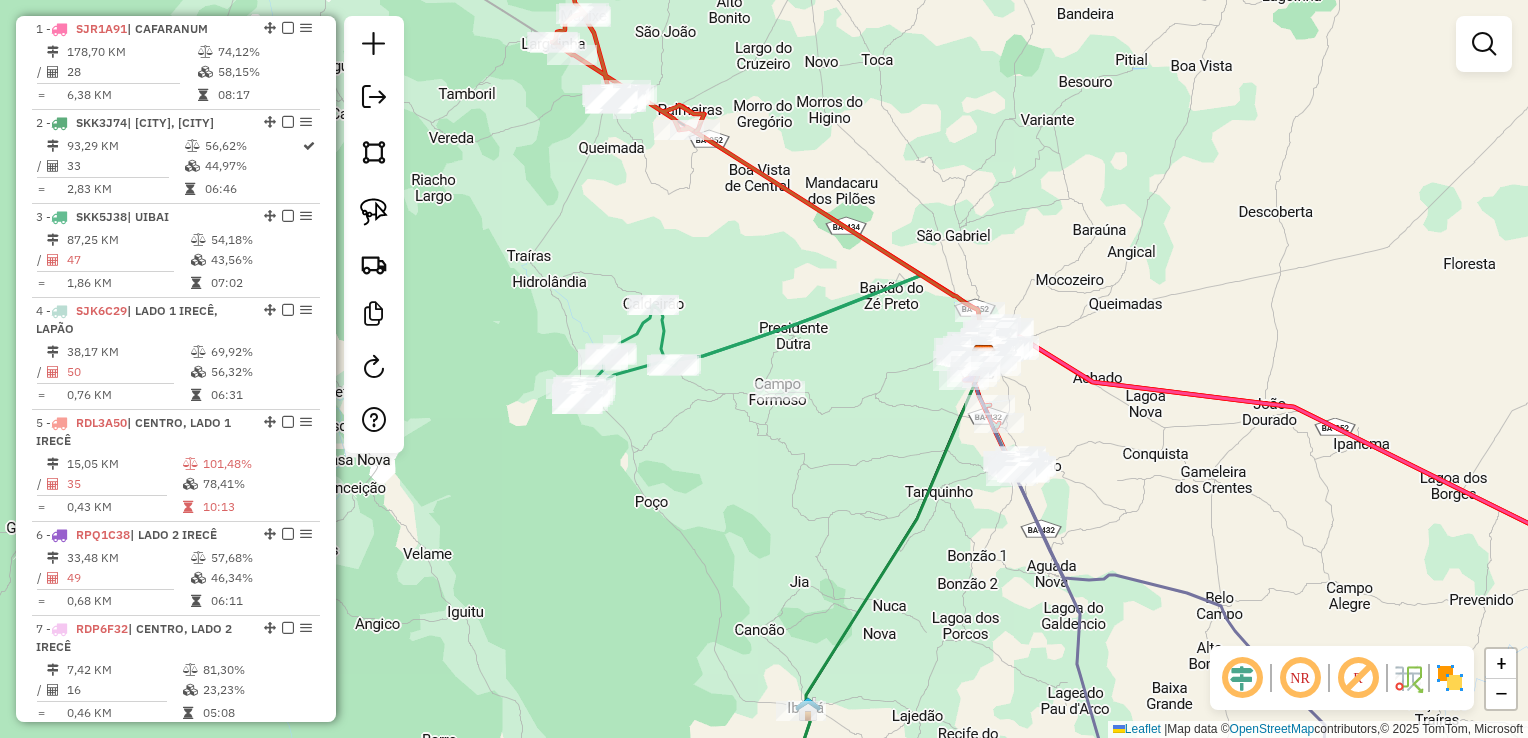 drag, startPoint x: 684, startPoint y: 452, endPoint x: 736, endPoint y: 530, distance: 93.74433 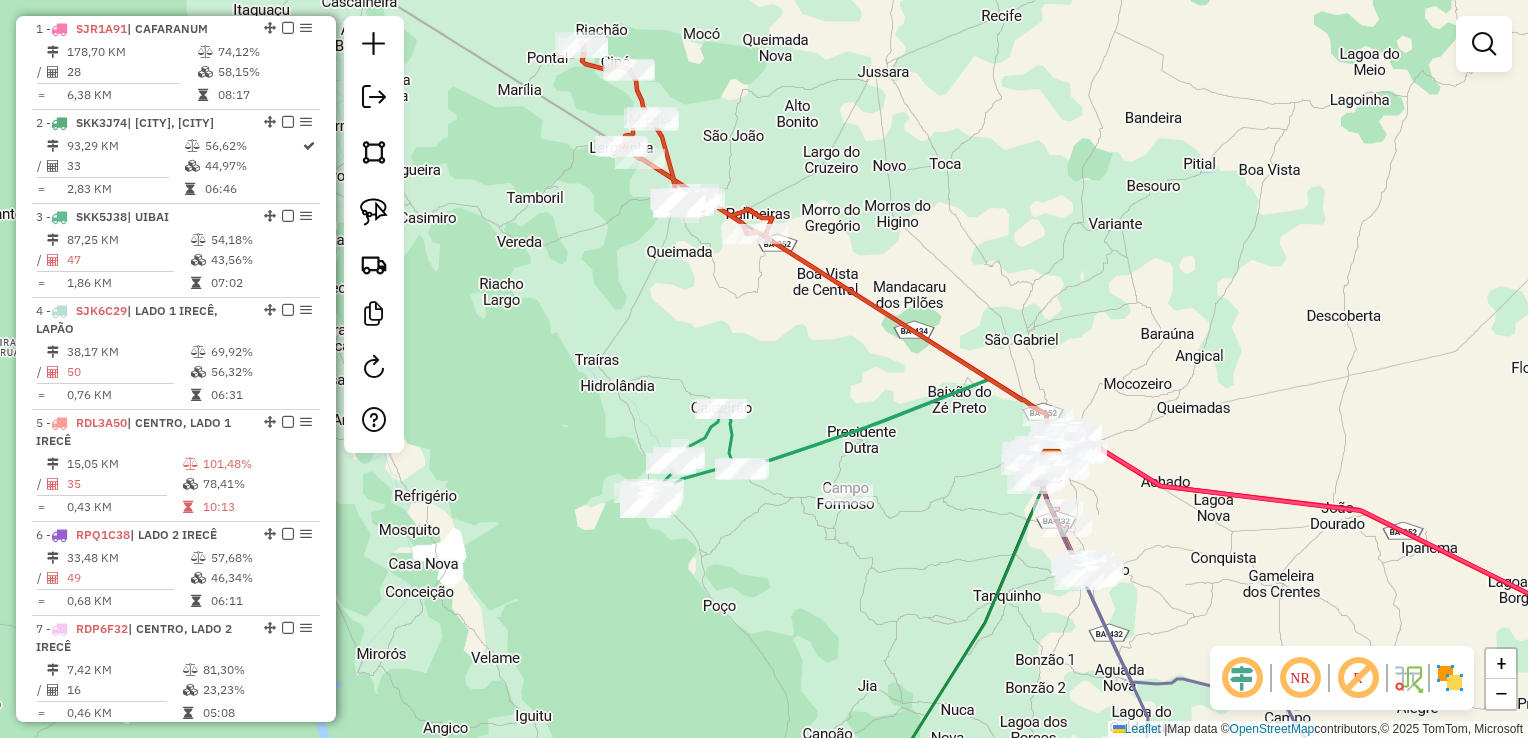drag, startPoint x: 684, startPoint y: 492, endPoint x: 720, endPoint y: 532, distance: 53.814495 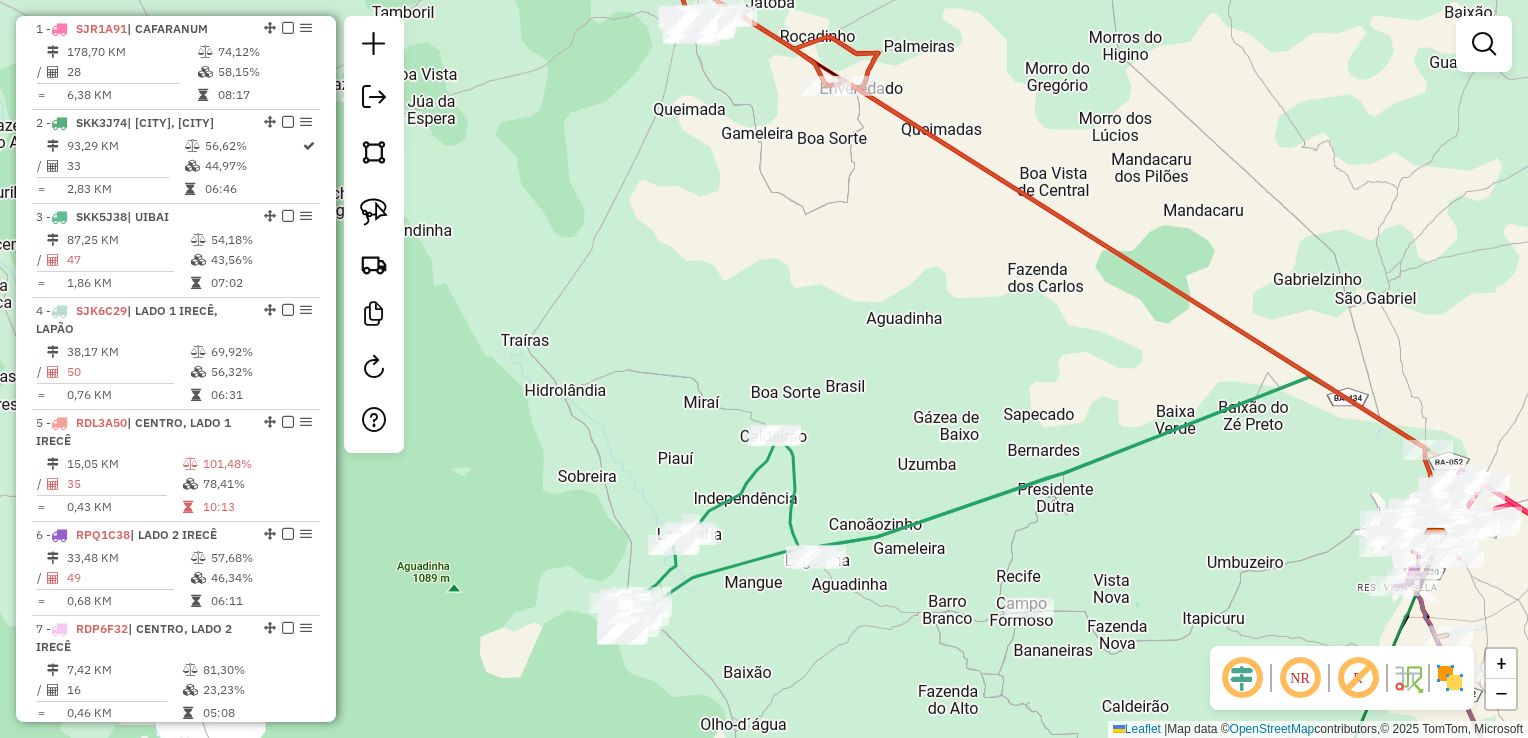 drag, startPoint x: 849, startPoint y: 451, endPoint x: 783, endPoint y: 418, distance: 73.790245 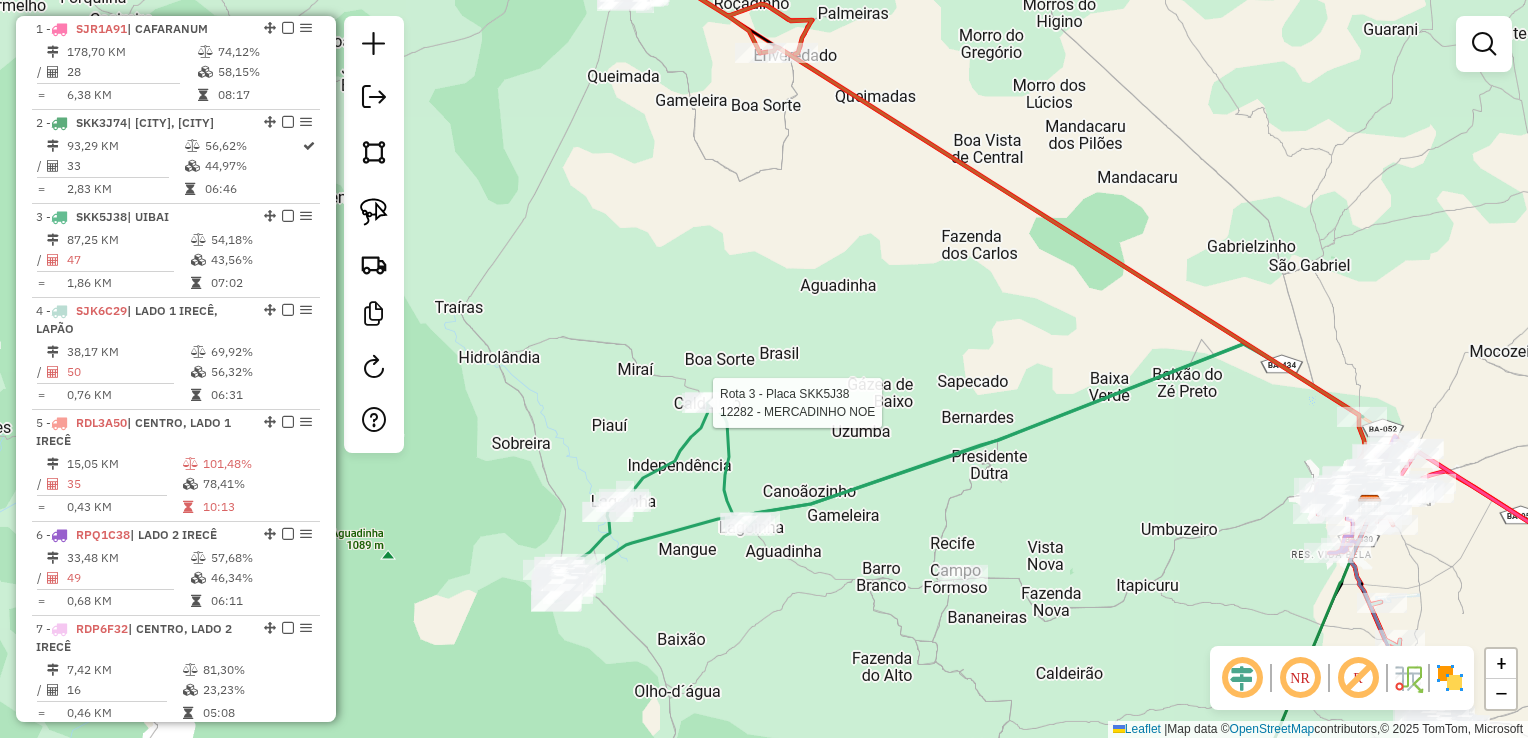 select on "*********" 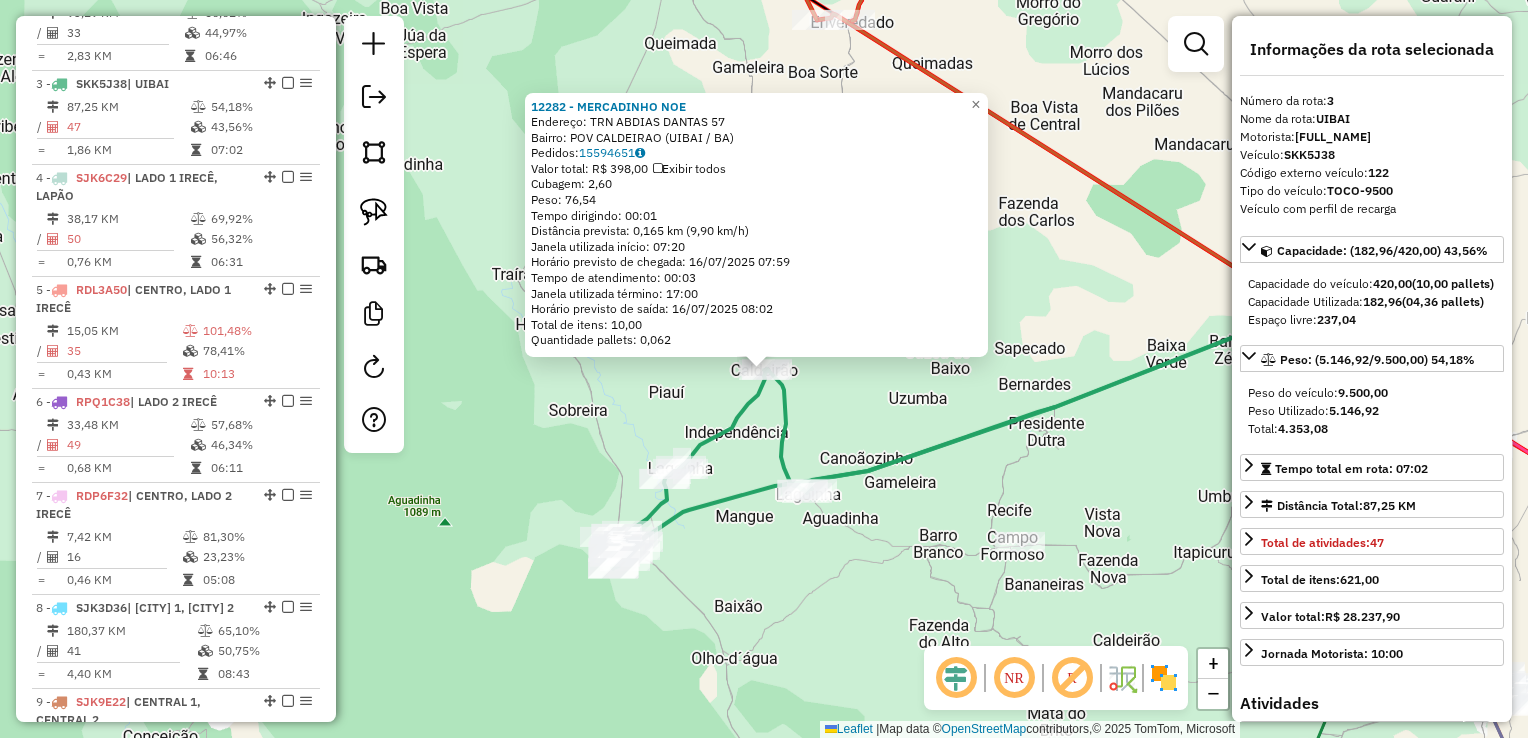 scroll, scrollTop: 962, scrollLeft: 0, axis: vertical 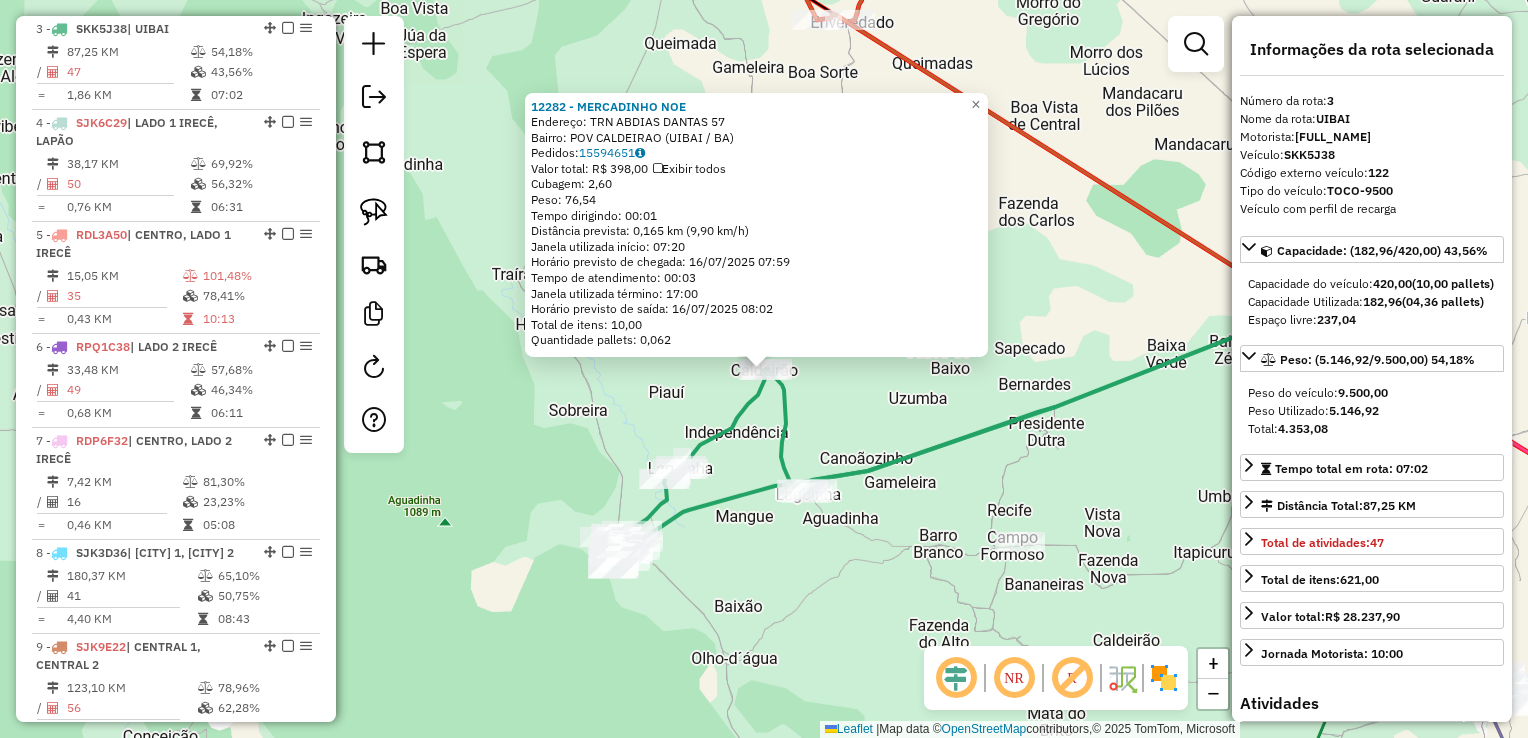 drag, startPoint x: 868, startPoint y: 420, endPoint x: 893, endPoint y: 400, distance: 32.01562 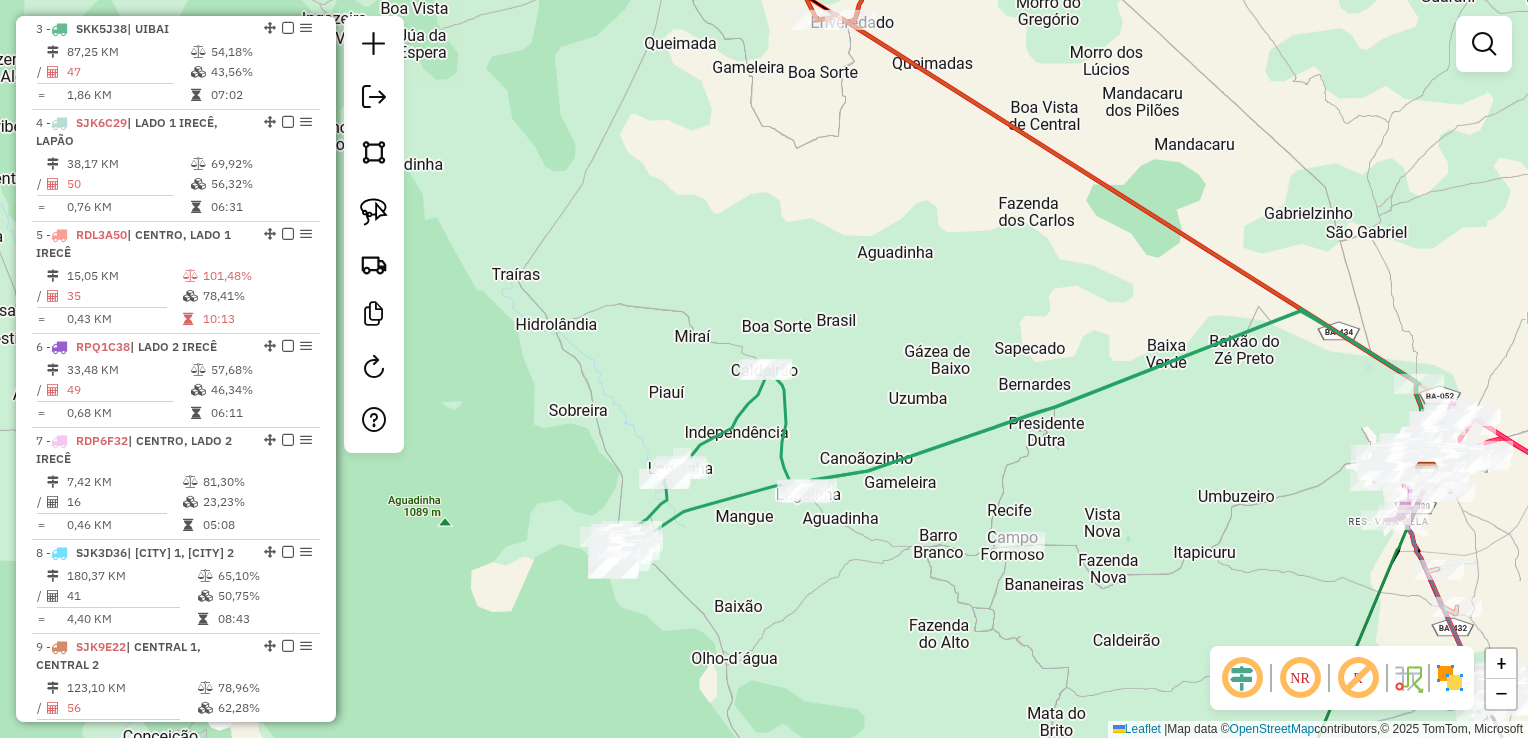 drag, startPoint x: 893, startPoint y: 400, endPoint x: 893, endPoint y: 422, distance: 22 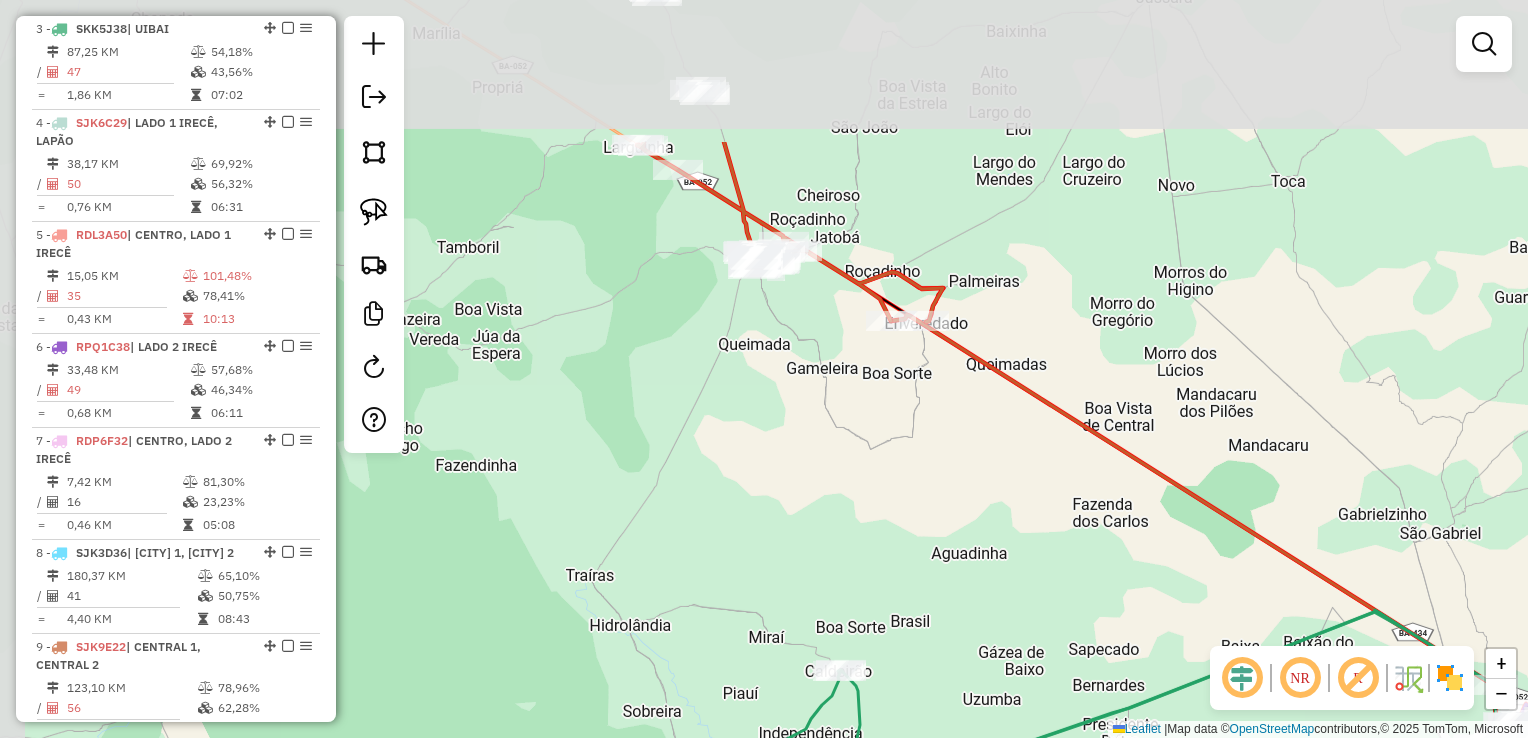 drag, startPoint x: 893, startPoint y: 314, endPoint x: 941, endPoint y: 525, distance: 216.39085 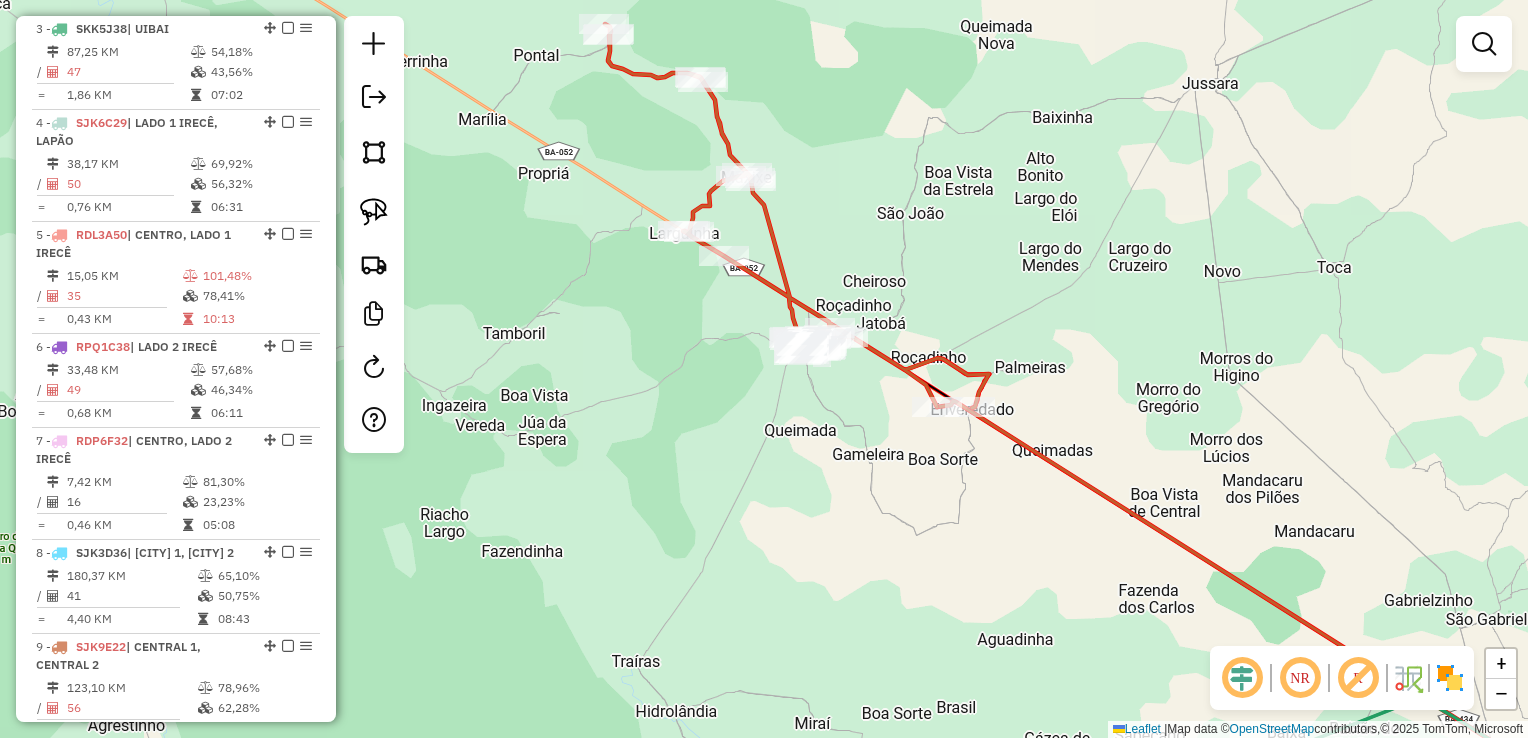 drag, startPoint x: 851, startPoint y: 381, endPoint x: 931, endPoint y: 529, distance: 168.23793 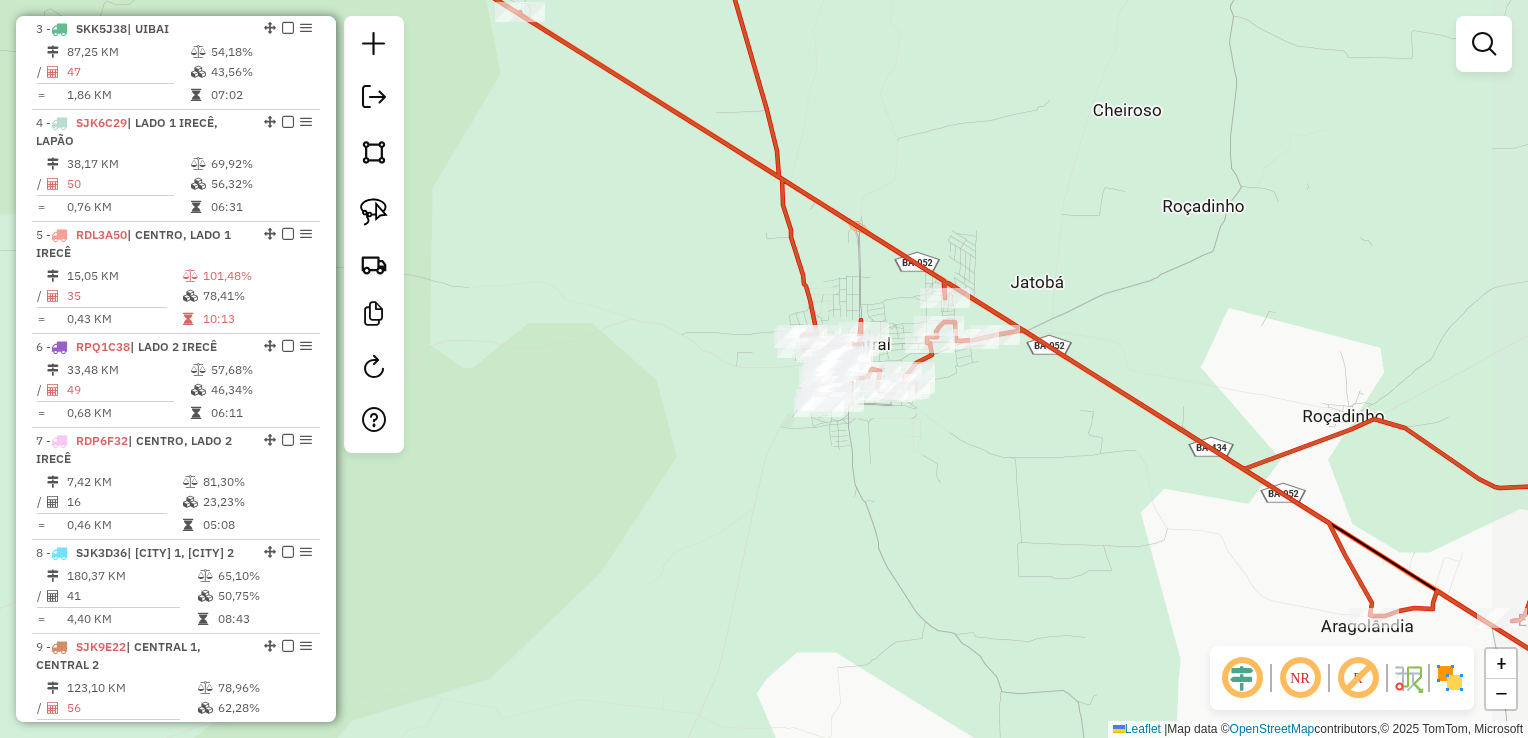drag, startPoint x: 912, startPoint y: 354, endPoint x: 897, endPoint y: 336, distance: 23.43075 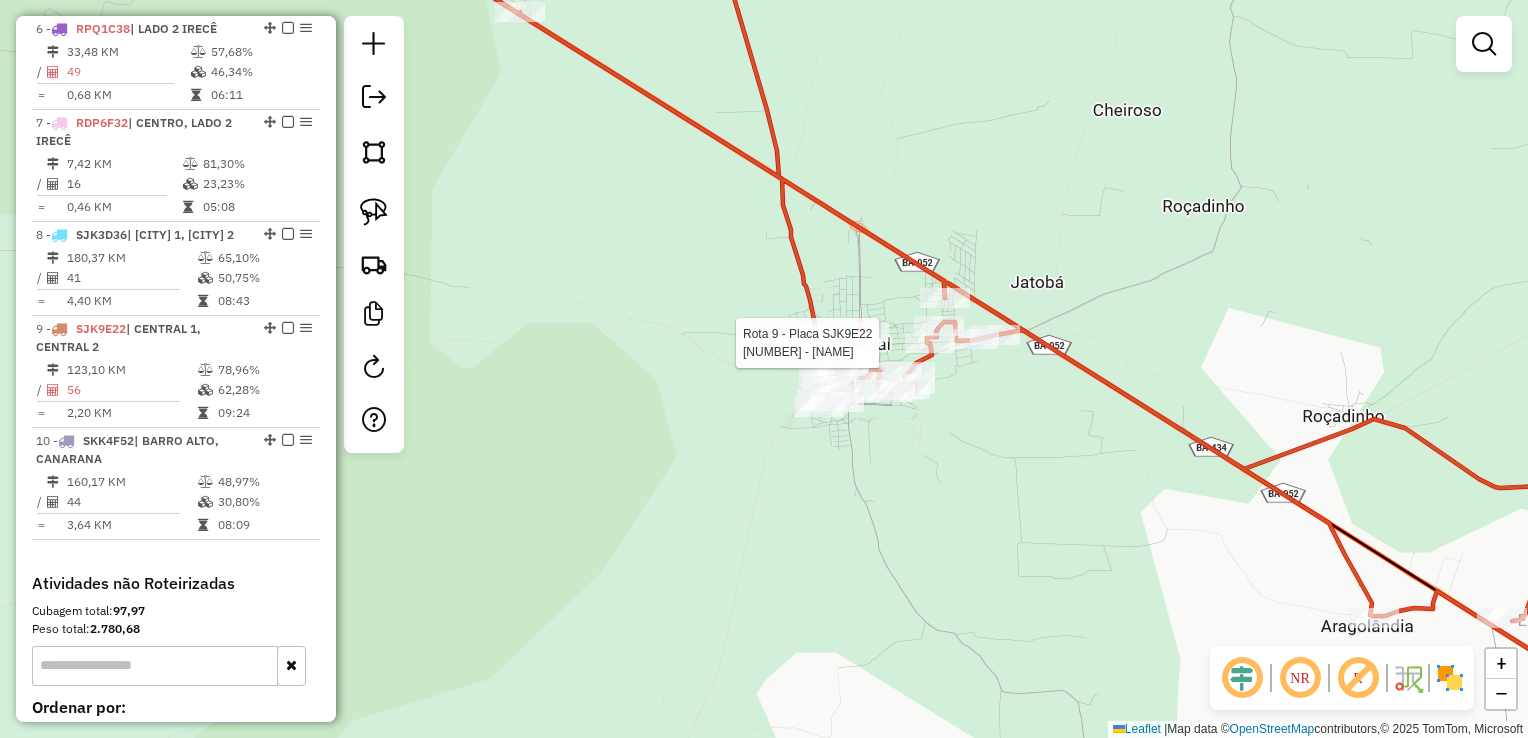 select on "*********" 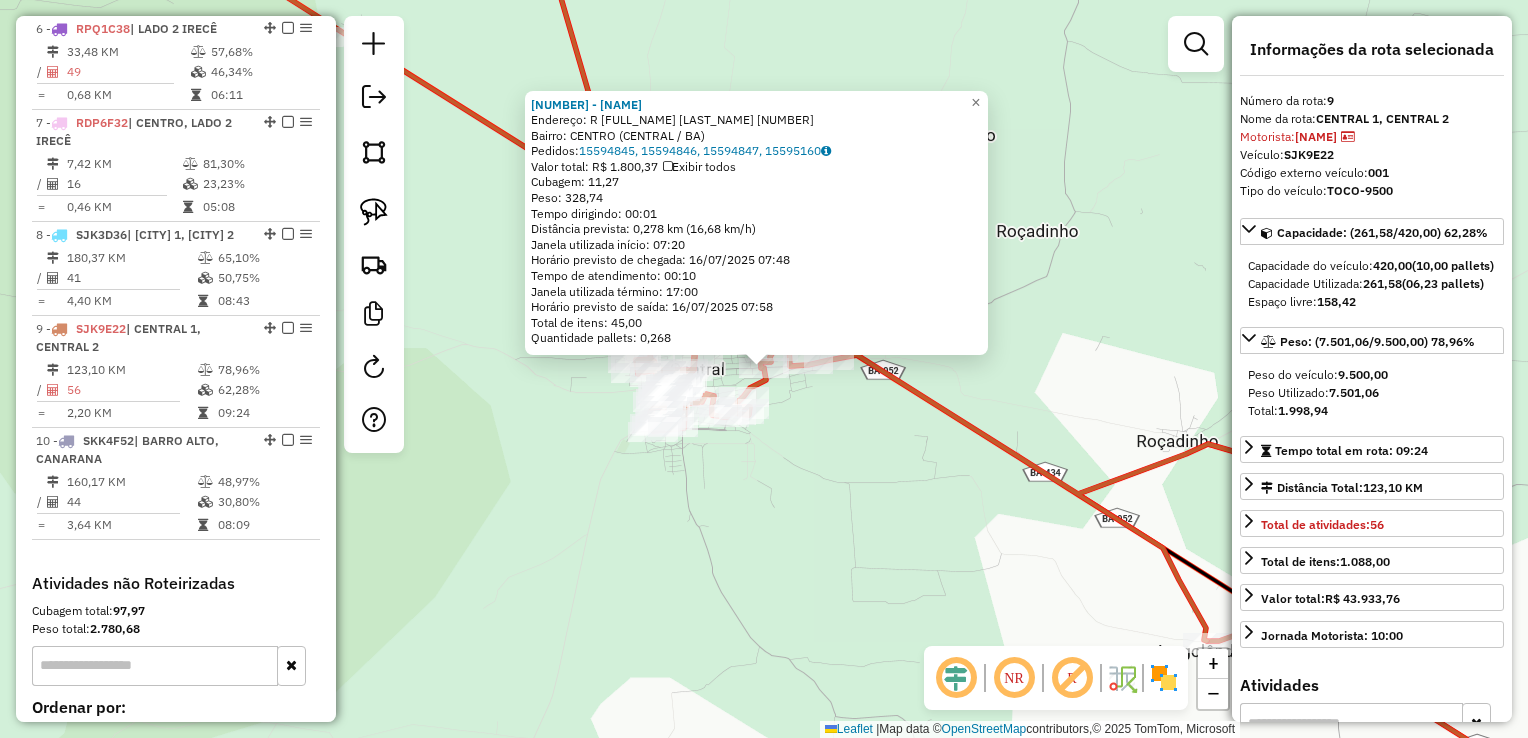 scroll, scrollTop: 1506, scrollLeft: 0, axis: vertical 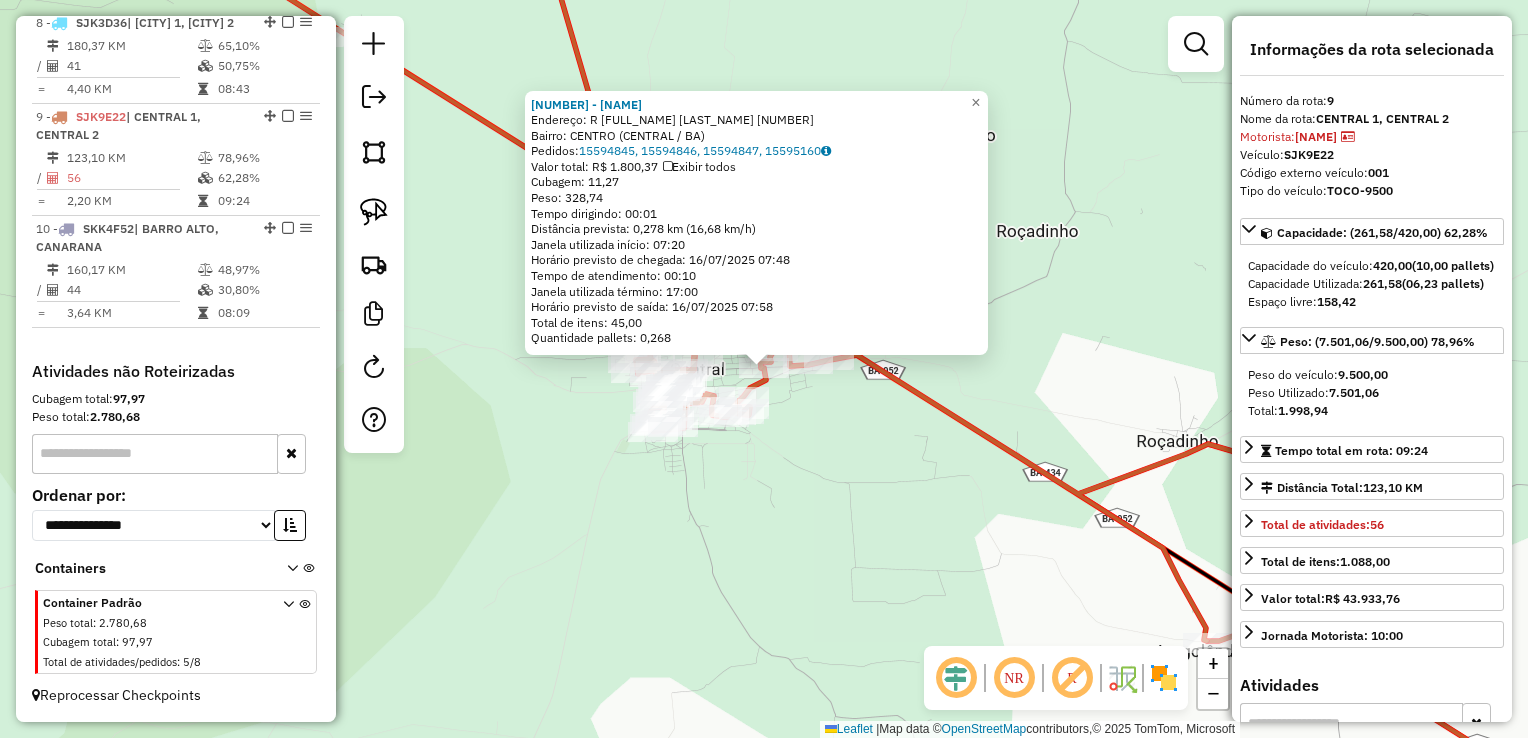 drag, startPoint x: 840, startPoint y: 396, endPoint x: 796, endPoint y: 342, distance: 69.656296 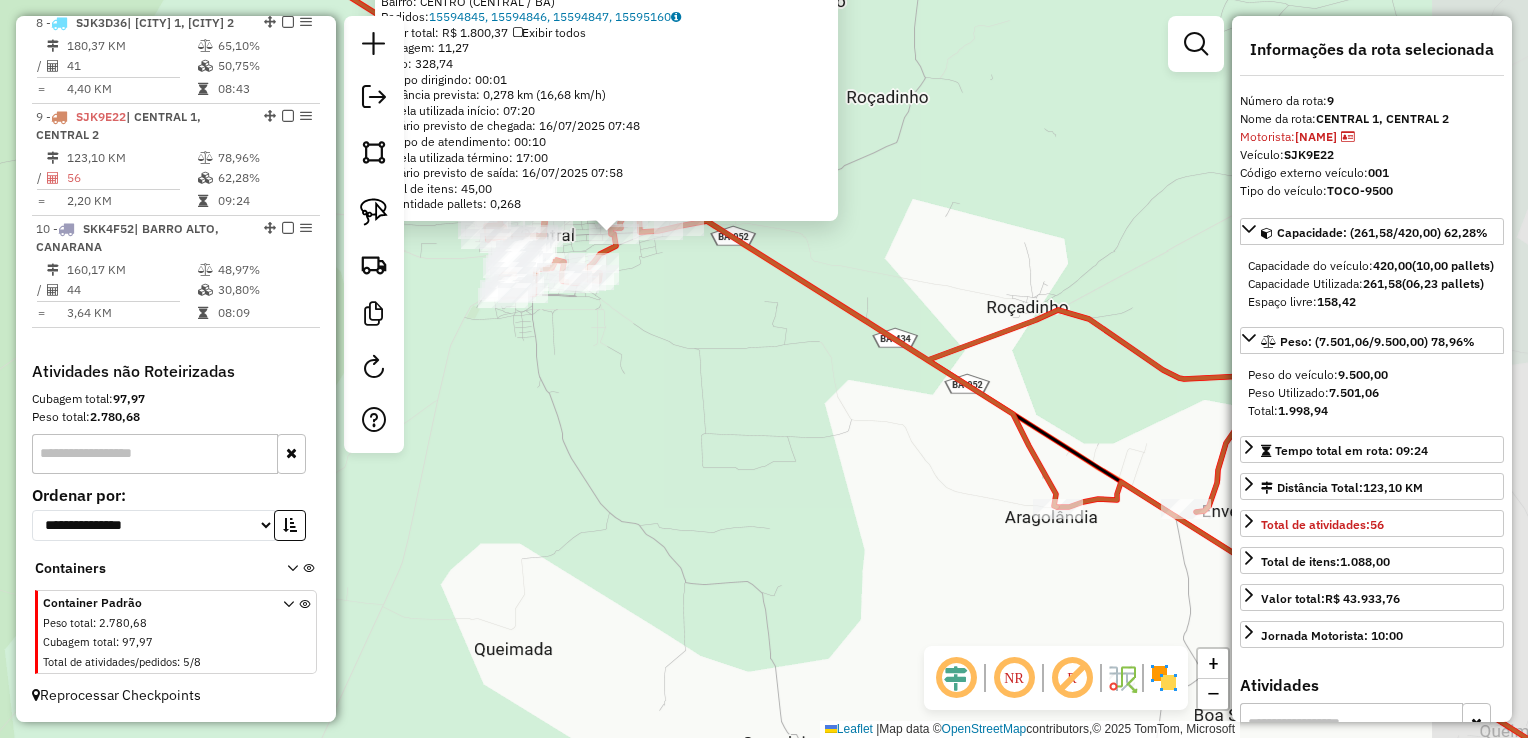 drag, startPoint x: 876, startPoint y: 499, endPoint x: 668, endPoint y: 338, distance: 263.03043 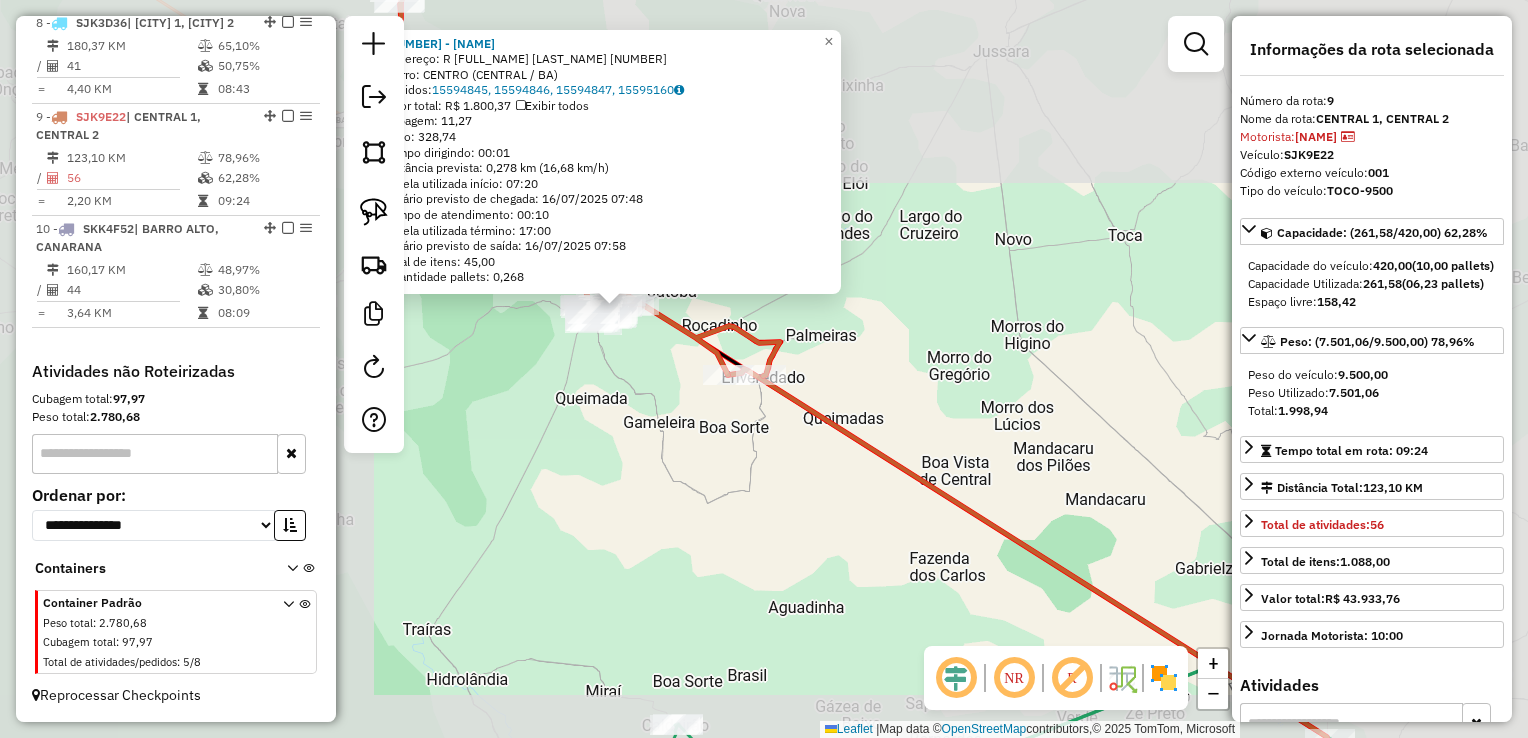drag 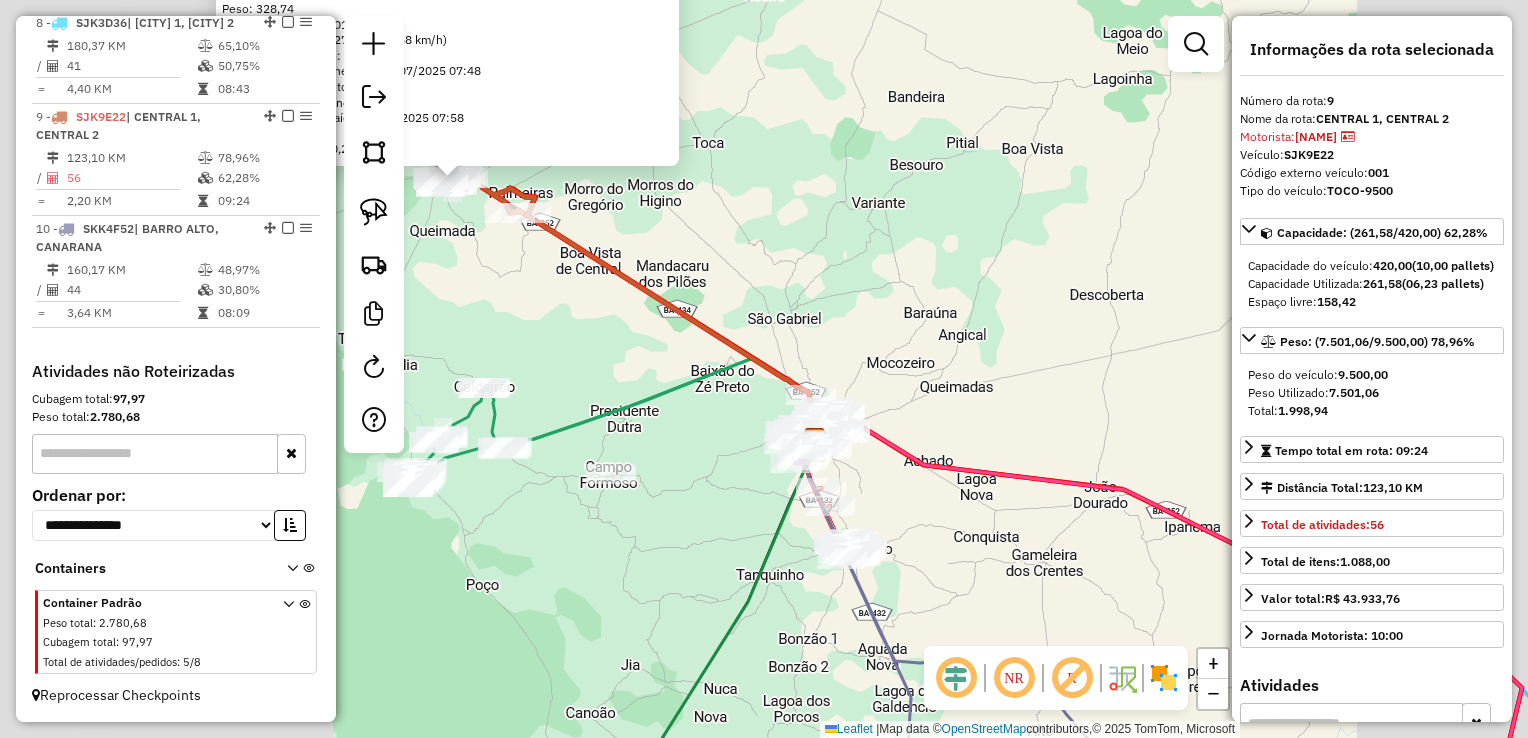 click on "10664 - NADI ROSA DE SOUZA  Endereço: R   JO?O DE CARNEIRO               565   Bairro: CENTRO (CENTRAL / BA)   Pedidos:  15594845, 15594846, 15594847, 15595160   Valor total: R$ 1.800,37   Exibir todos   Cubagem: 11,27  Peso: 328,74  Tempo dirigindo: 00:01   Distância prevista: 0,278 km (16,68 km/h)   Janela utilizada início: 07:20   Horário previsto de chegada: 16/07/2025 07:48   Tempo de atendimento: 00:10   Janela utilizada término: 17:00   Horário previsto de saída: 16/07/2025 07:58   Total de itens: 45,00   Quantidade pallets: 0,268  × Janela de atendimento Grade de atendimento Capacidade Transportadoras Veículos Cliente Pedidos  Rotas Selecione os dias de semana para filtrar as janelas de atendimento  Seg   Ter   Qua   Qui   Sex   Sáb   Dom  Informe o período da janela de atendimento: De: Até:  Filtrar exatamente a janela do cliente  Considerar janela de atendimento padrão  Selecione os dias de semana para filtrar as grades de atendimento  Seg   Ter   Qua   Qui   Sex   Sáb   Dom   De:  De:" 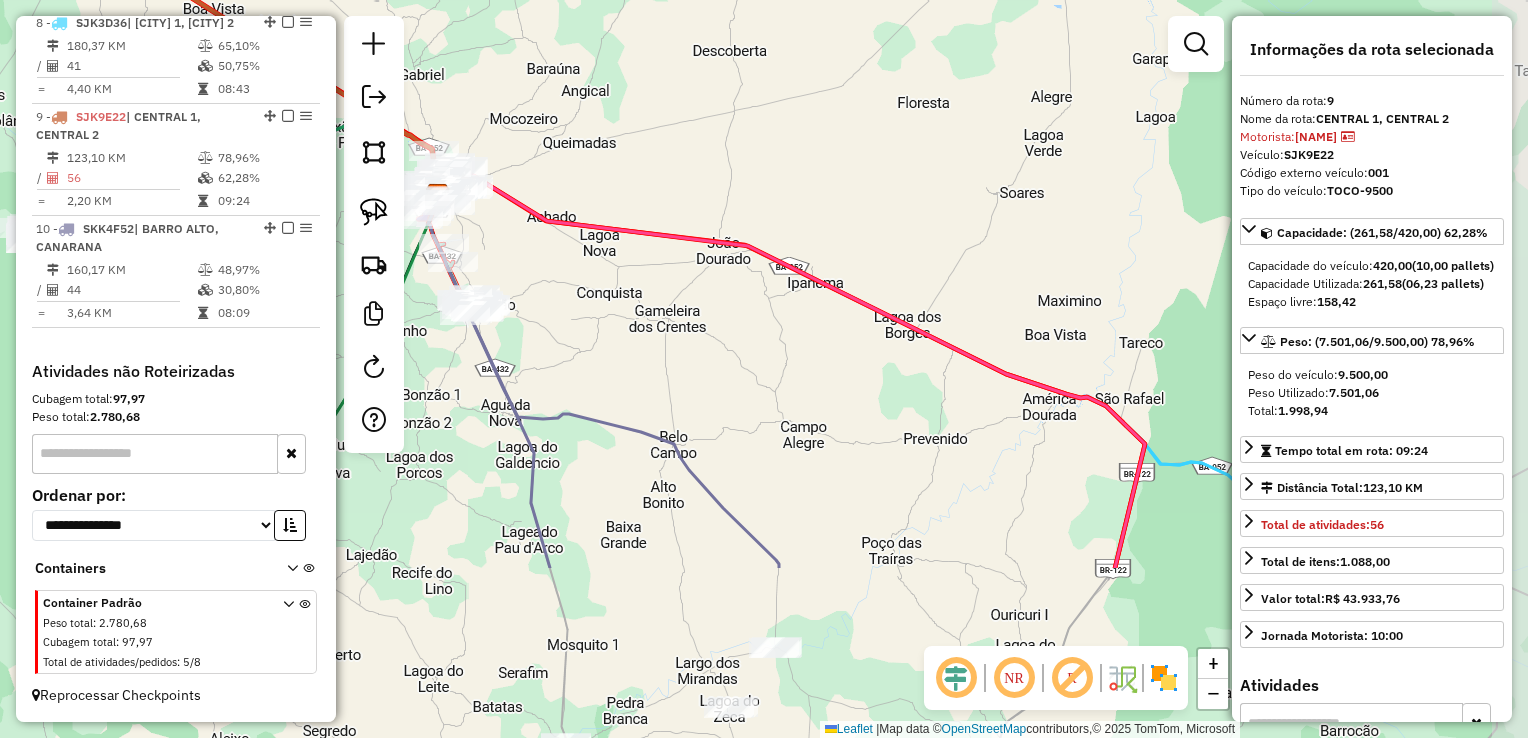 click on "10664 - NADI ROSA DE SOUZA  Endereço: R   JO?O DE CARNEIRO               565   Bairro: CENTRO (CENTRAL / BA)   Pedidos:  15594845, 15594846, 15594847, 15595160   Valor total: R$ 1.800,37   Exibir todos   Cubagem: 11,27  Peso: 328,74  Tempo dirigindo: 00:01   Distância prevista: 0,278 km (16,68 km/h)   Janela utilizada início: 07:20   Horário previsto de chegada: 16/07/2025 07:48   Tempo de atendimento: 00:10   Janela utilizada término: 17:00   Horário previsto de saída: 16/07/2025 07:58   Total de itens: 45,00   Quantidade pallets: 0,268  × Janela de atendimento Grade de atendimento Capacidade Transportadoras Veículos Cliente Pedidos  Rotas Selecione os dias de semana para filtrar as janelas de atendimento  Seg   Ter   Qua   Qui   Sex   Sáb   Dom  Informe o período da janela de atendimento: De: Até:  Filtrar exatamente a janela do cliente  Considerar janela de atendimento padrão  Selecione os dias de semana para filtrar as grades de atendimento  Seg   Ter   Qua   Qui   Sex   Sáb   Dom   De:  De:" 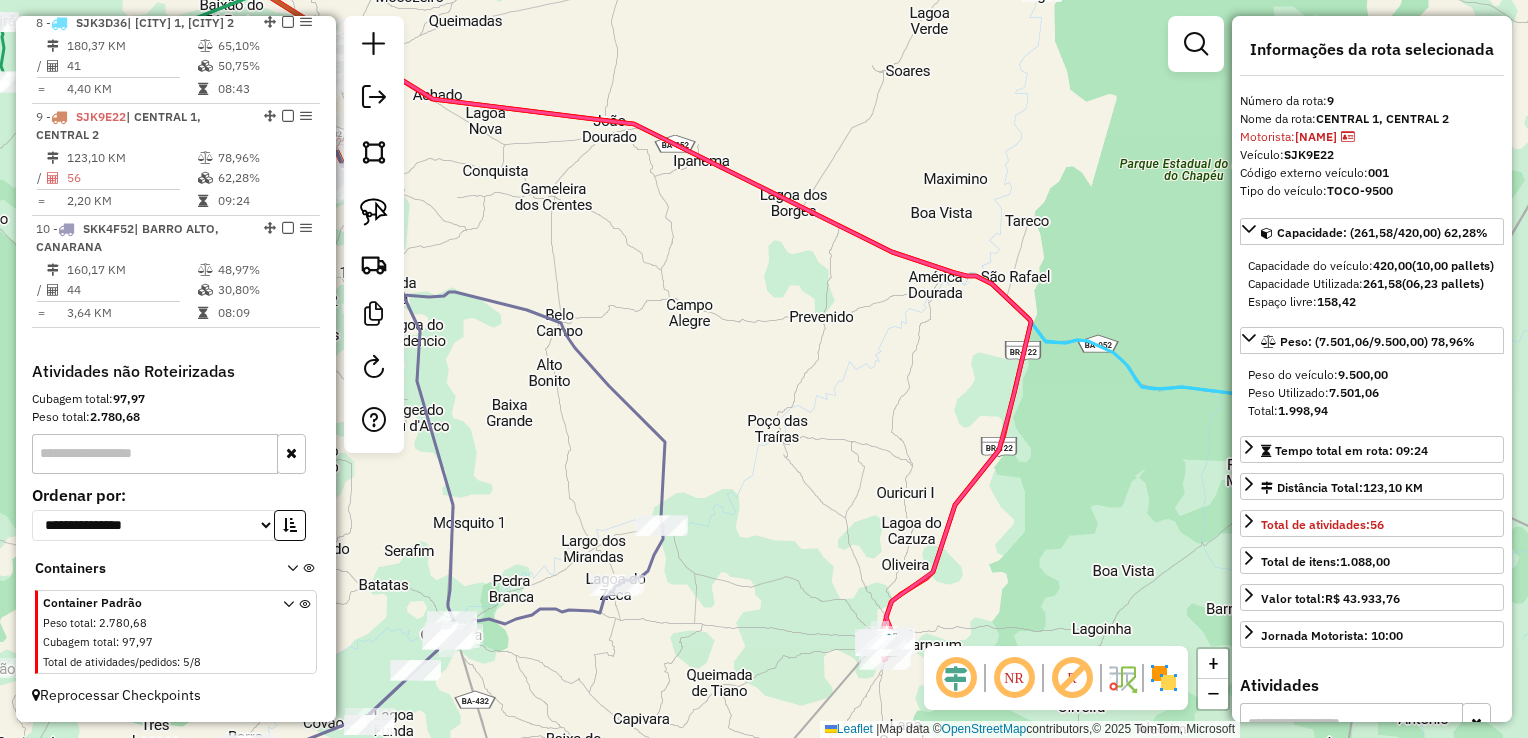 click on "10664 - NADI ROSA DE SOUZA  Endereço: R   JO?O DE CARNEIRO               565   Bairro: CENTRO (CENTRAL / BA)   Pedidos:  15594845, 15594846, 15594847, 15595160   Valor total: R$ 1.800,37   Exibir todos   Cubagem: 11,27  Peso: 328,74  Tempo dirigindo: 00:01   Distância prevista: 0,278 km (16,68 km/h)   Janela utilizada início: 07:20   Horário previsto de chegada: 16/07/2025 07:48   Tempo de atendimento: 00:10   Janela utilizada término: 17:00   Horário previsto de saída: 16/07/2025 07:58   Total de itens: 45,00   Quantidade pallets: 0,268  × Janela de atendimento Grade de atendimento Capacidade Transportadoras Veículos Cliente Pedidos  Rotas Selecione os dias de semana para filtrar as janelas de atendimento  Seg   Ter   Qua   Qui   Sex   Sáb   Dom  Informe o período da janela de atendimento: De: Até:  Filtrar exatamente a janela do cliente  Considerar janela de atendimento padrão  Selecione os dias de semana para filtrar as grades de atendimento  Seg   Ter   Qua   Qui   Sex   Sáb   Dom   De:  De:" 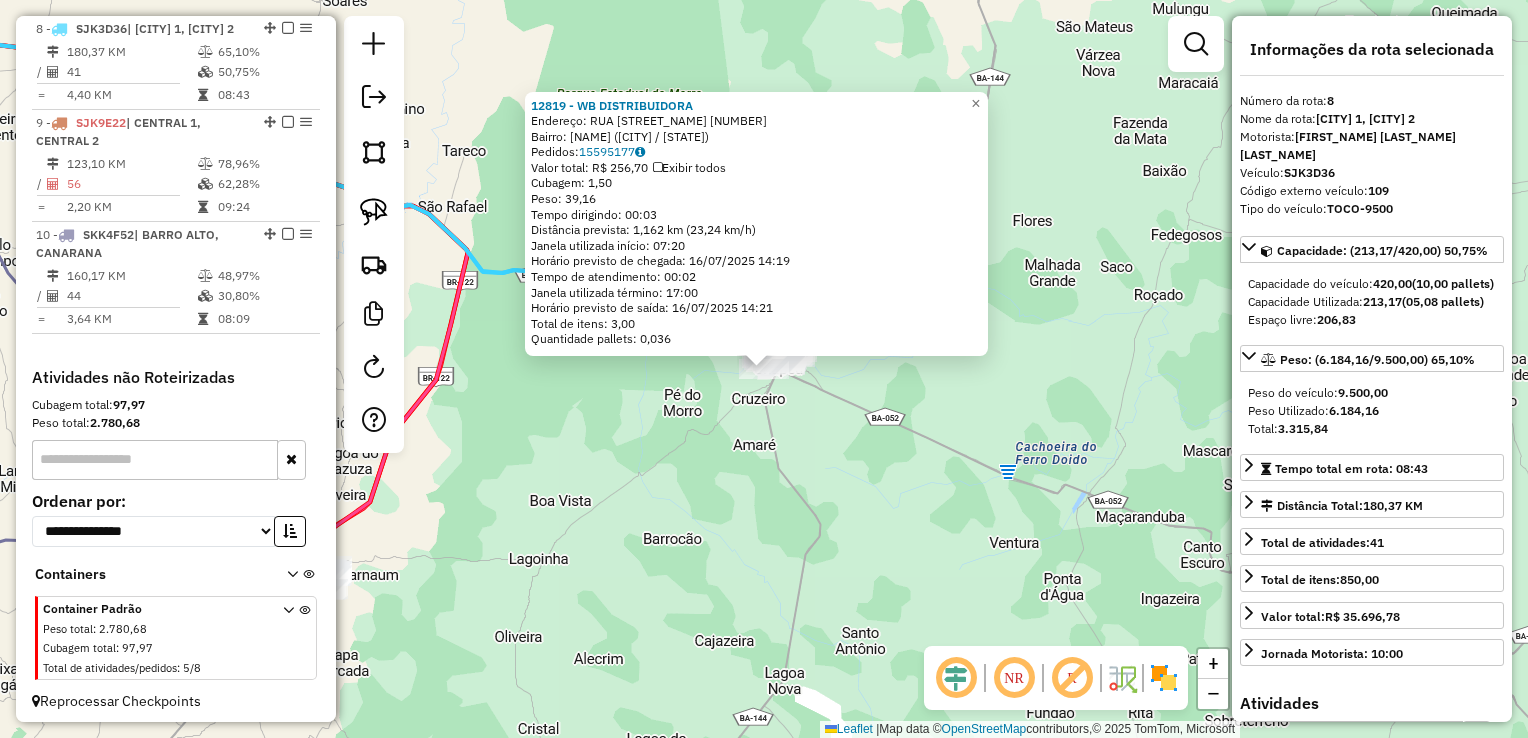 scroll, scrollTop: 1484, scrollLeft: 0, axis: vertical 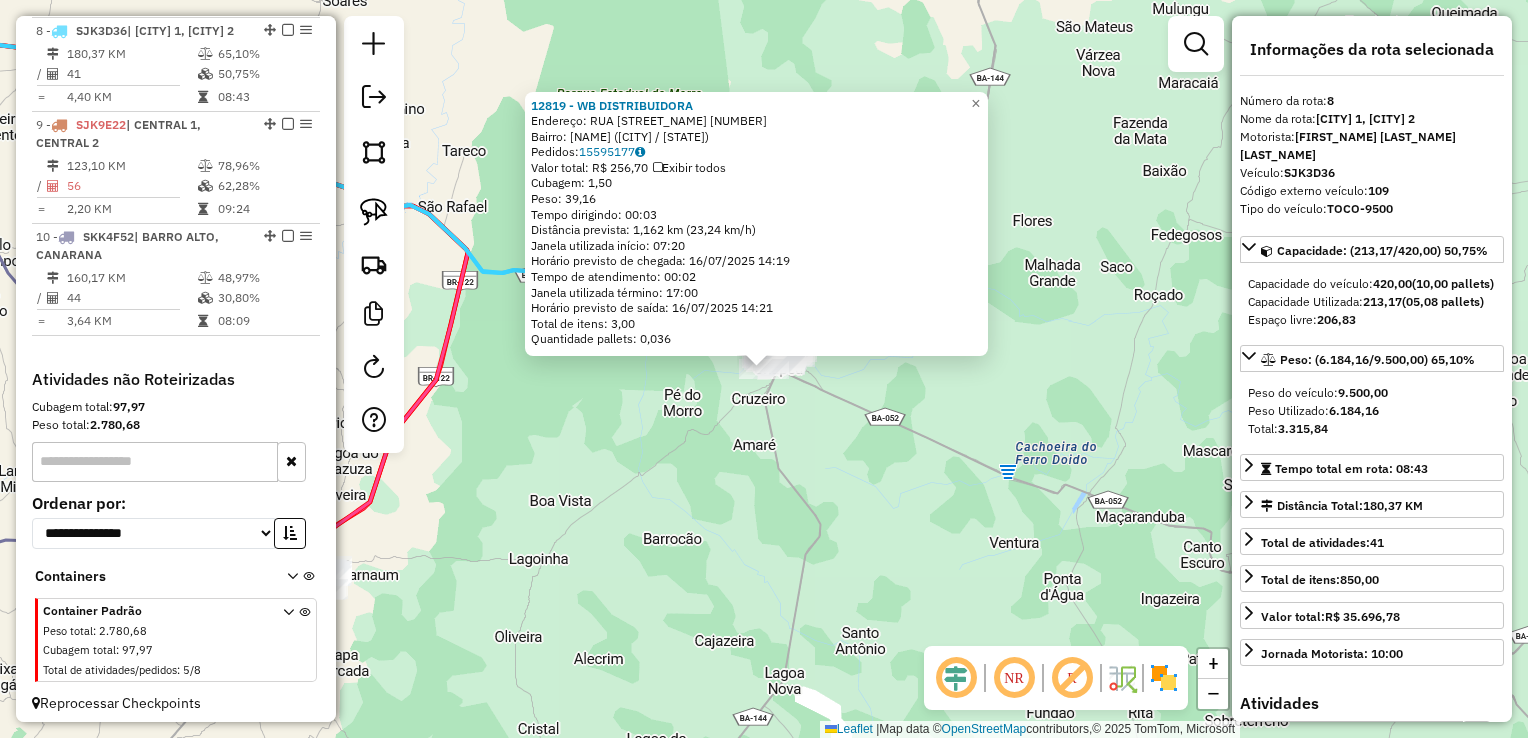 click on "[NUMBER] - [FIRST] [LAST]  Endereço:  RUA AREIA  BRANCA [NUMBER]   Bairro: CENTRO ([CITY] / [STATE])   Pedidos:  [NUMBER]   Valor total: R$ 256,70   Exibir todos   Cubagem: 1,50  Peso: 39,16  Tempo dirigindo: 00:03   Distância prevista: 1,162 km (23,24 km/h)   Janela utilizada início: 07:20   Horário previsto de chegada: 16/07/2025 14:19   Tempo de atendimento: 00:02   Janela utilizada término: 17:00   Horário previsto de saída: 16/07/2025 14:21   Total de itens: 3,00   Quantidade pallets: 0,036  × Janela de atendimento Grade de atendimento Capacidade Transportadoras Veículos Cliente Pedidos  Rotas Selecione os dias de semana para filtrar as janelas de atendimento  Seg   Ter   Qua   Qui   Sex   Sáb   Dom  Informe o período da janela de atendimento: De: Até:  Filtrar exatamente a janela do cliente  Considerar janela de atendimento padrão  Selecione os dias de semana para filtrar as grades de atendimento  Seg   Ter   Qua   Qui   Sex   Sáb   Dom   Considerar clientes sem dia de atendimento cadastrado" 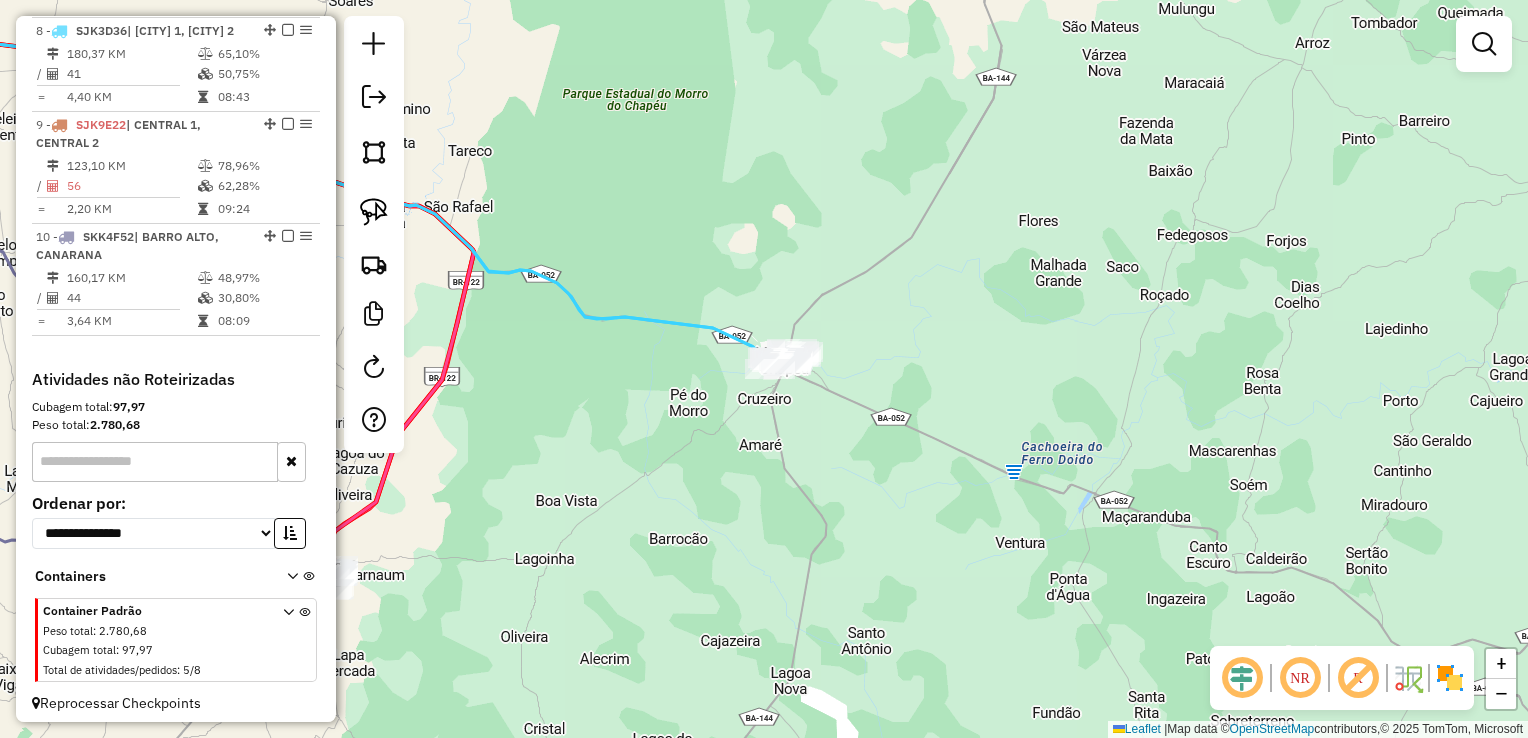 click on "Janela de atendimento Grade de atendimento Capacidade Transportadoras Veículos Cliente Pedidos  Rotas Selecione os dias de semana para filtrar as janelas de atendimento  Seg   Ter   Qua   Qui   Sex   Sáb   Dom  Informe o período da janela de atendimento: De: Até:  Filtrar exatamente a janela do cliente  Considerar janela de atendimento padrão  Selecione os dias de semana para filtrar as grades de atendimento  Seg   Ter   Qua   Qui   Sex   Sáb   Dom   Considerar clientes sem dia de atendimento cadastrado  Clientes fora do dia de atendimento selecionado Filtrar as atividades entre os valores definidos abaixo:  Peso mínimo:   Peso máximo:   Cubagem mínima:   Cubagem máxima:   De:   Até:  Filtrar as atividades entre o tempo de atendimento definido abaixo:  De:   Até:   Considerar capacidade total dos clientes não roteirizados Transportadora: Selecione um ou mais itens Tipo de veículo: Selecione um ou mais itens Veículo: Selecione um ou mais itens Motorista: Selecione um ou mais itens Nome: Rótulo:" 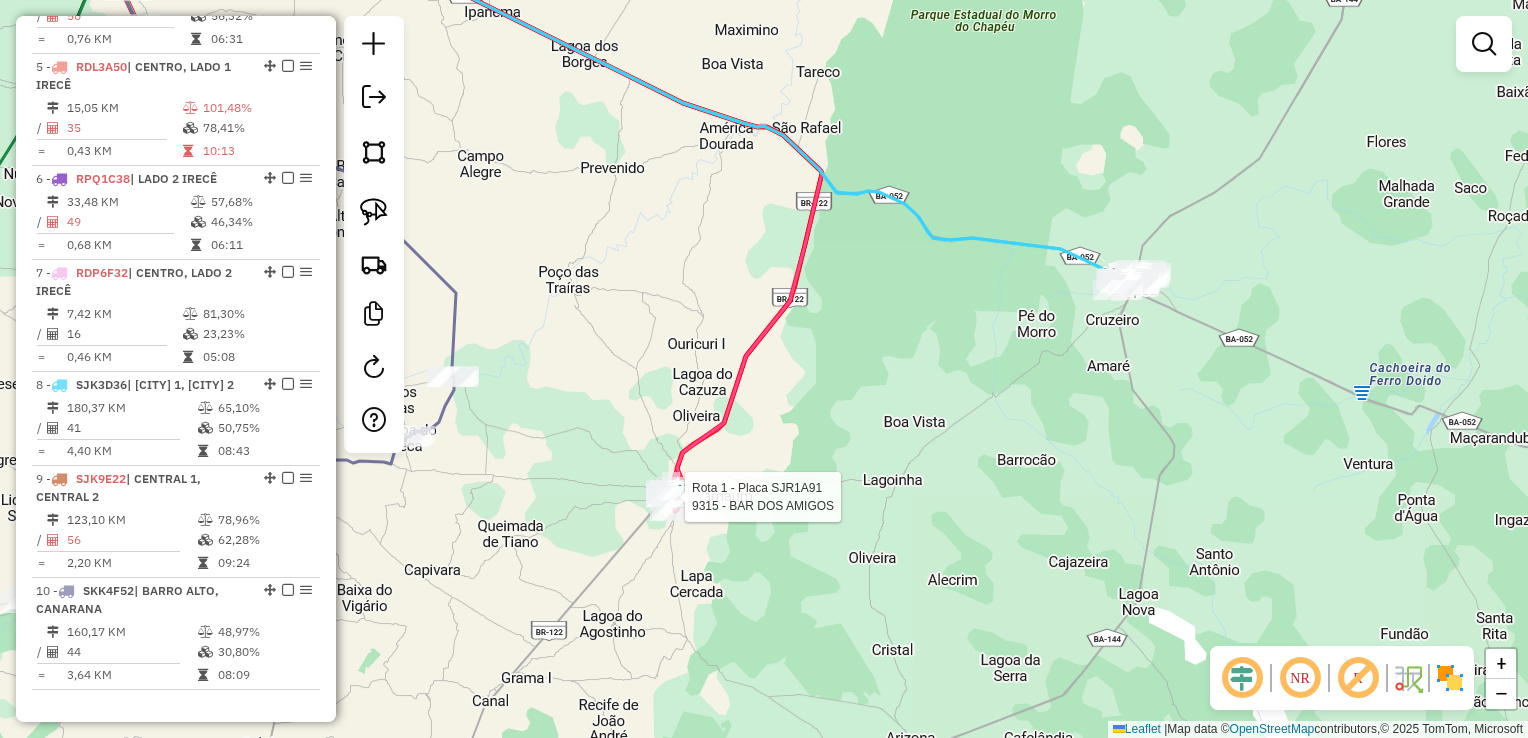 select on "*********" 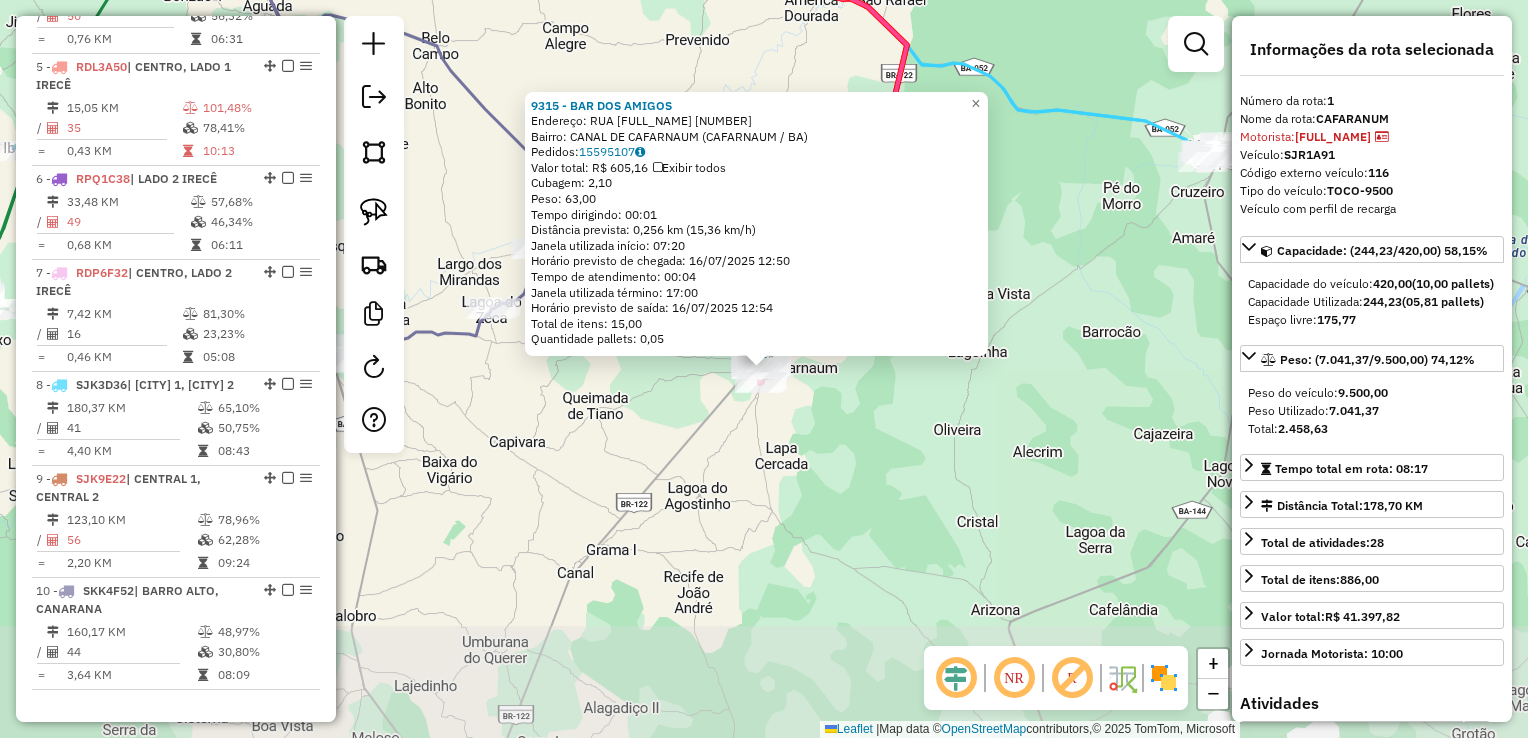 scroll, scrollTop: 774, scrollLeft: 0, axis: vertical 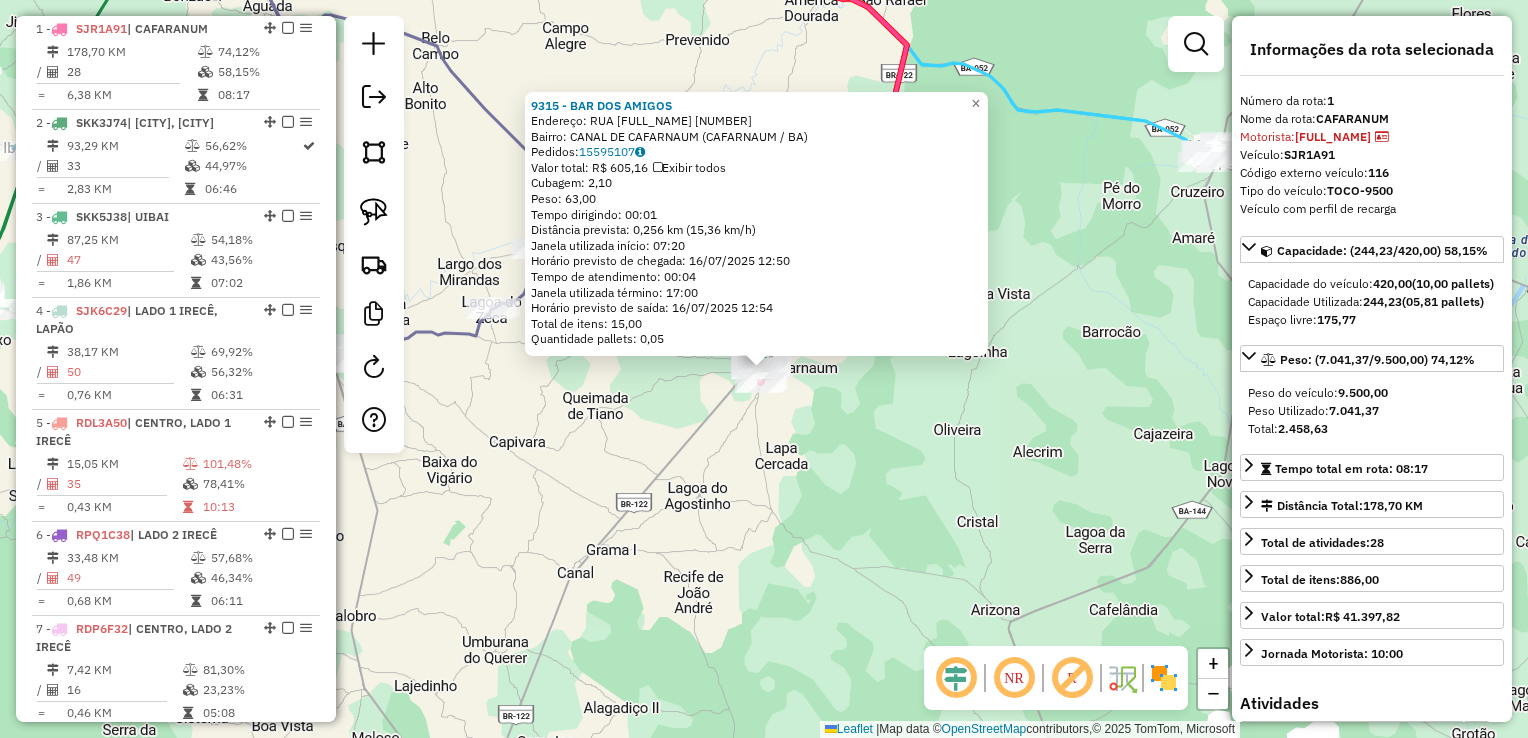 click on "9315 - [BRAND] [BRAND]  Endereço:  [STREET] [LAST] [NUMBER]   Bairro: [NEIGHBORHOOD] ([CITY] / [STATE])   Pedidos:  15595107   Valor total: R$ 605,16   Exibir todos   Cubagem: 2,10  Peso: 63,00  Tempo dirigindo: 00:01   Distância prevista: 0,256 km (15,36 km/h)   Janela utilizada início: 07:20   Horário previsto de chegada: 16/07/2025 12:50   Tempo de atendimento: 00:04   Janela utilizada término: 17:00   Horário previsto de saída: 16/07/2025 12:54   Total de itens: 15,00   Quantidade pallets: 0,05  × Janela de atendimento Grade de atendimento Capacidade Transportadoras Veículos Cliente Pedidos  Rotas Selecione os dias de semana para filtrar as janelas de atendimento  Seg   Ter   Qua   Qui   Sex   Sáb   Dom  Informe o período da janela de atendimento: De: Até:  Filtrar exatamente a janela do cliente  Considerar janela de atendimento padrão  Selecione os dias de semana para filtrar as grades de atendimento  Seg   Ter   Qua   Qui   Sex   Sáb   Dom   Peso mínimo:   Peso máximo:   De:   Até:  +" 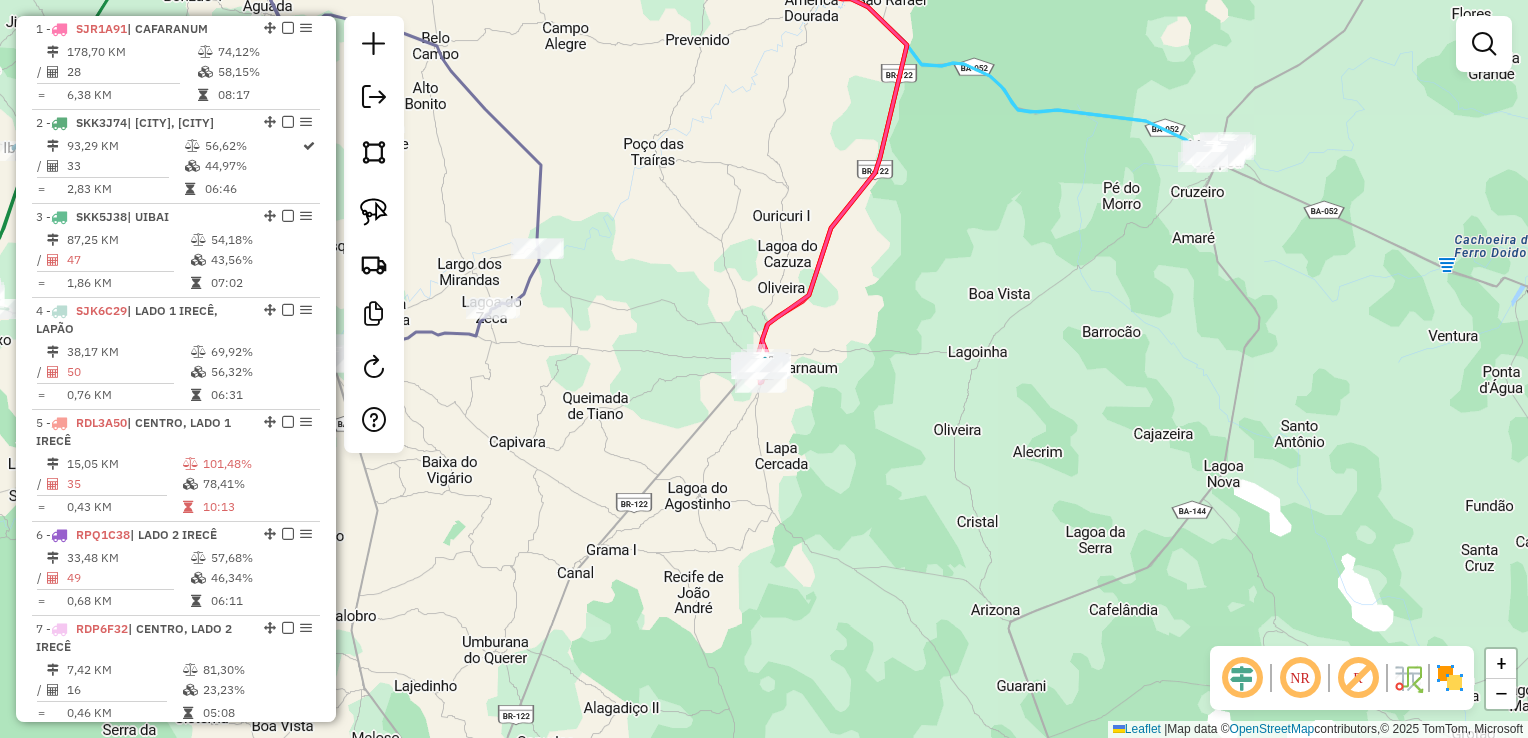click on "Janela de atendimento Grade de atendimento Capacidade Transportadoras Veículos Cliente Pedidos  Rotas Selecione os dias de semana para filtrar as janelas de atendimento  Seg   Ter   Qua   Qui   Sex   Sáb   Dom  Informe o período da janela de atendimento: De: Até:  Filtrar exatamente a janela do cliente  Considerar janela de atendimento padrão  Selecione os dias de semana para filtrar as grades de atendimento  Seg   Ter   Qua   Qui   Sex   Sáb   Dom   Considerar clientes sem dia de atendimento cadastrado  Clientes fora do dia de atendimento selecionado Filtrar as atividades entre os valores definidos abaixo:  Peso mínimo:   Peso máximo:   Cubagem mínima:   Cubagem máxima:   De:   Até:  Filtrar as atividades entre o tempo de atendimento definido abaixo:  De:   Até:   Considerar capacidade total dos clientes não roteirizados Transportadora: Selecione um ou mais itens Tipo de veículo: Selecione um ou mais itens Veículo: Selecione um ou mais itens Motorista: Selecione um ou mais itens Nome: Rótulo:" 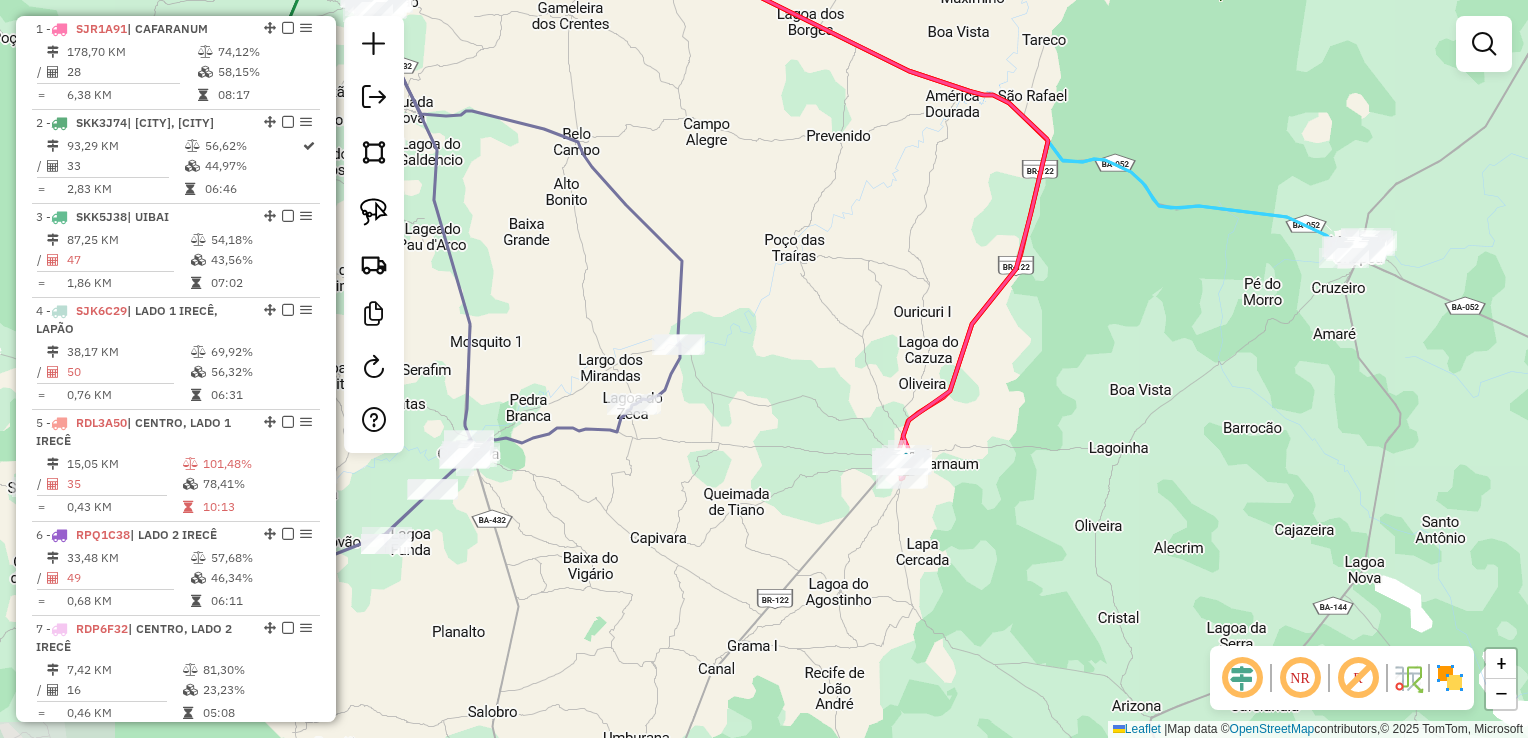 click on "Janela de atendimento Grade de atendimento Capacidade Transportadoras Veículos Cliente Pedidos  Rotas Selecione os dias de semana para filtrar as janelas de atendimento  Seg   Ter   Qua   Qui   Sex   Sáb   Dom  Informe o período da janela de atendimento: De: Até:  Filtrar exatamente a janela do cliente  Considerar janela de atendimento padrão  Selecione os dias de semana para filtrar as grades de atendimento  Seg   Ter   Qua   Qui   Sex   Sáb   Dom   Considerar clientes sem dia de atendimento cadastrado  Clientes fora do dia de atendimento selecionado Filtrar as atividades entre os valores definidos abaixo:  Peso mínimo:   Peso máximo:   Cubagem mínima:   Cubagem máxima:   De:   Até:  Filtrar as atividades entre o tempo de atendimento definido abaixo:  De:   Até:   Considerar capacidade total dos clientes não roteirizados Transportadora: Selecione um ou mais itens Tipo de veículo: Selecione um ou mais itens Veículo: Selecione um ou mais itens Motorista: Selecione um ou mais itens Nome: Rótulo:" 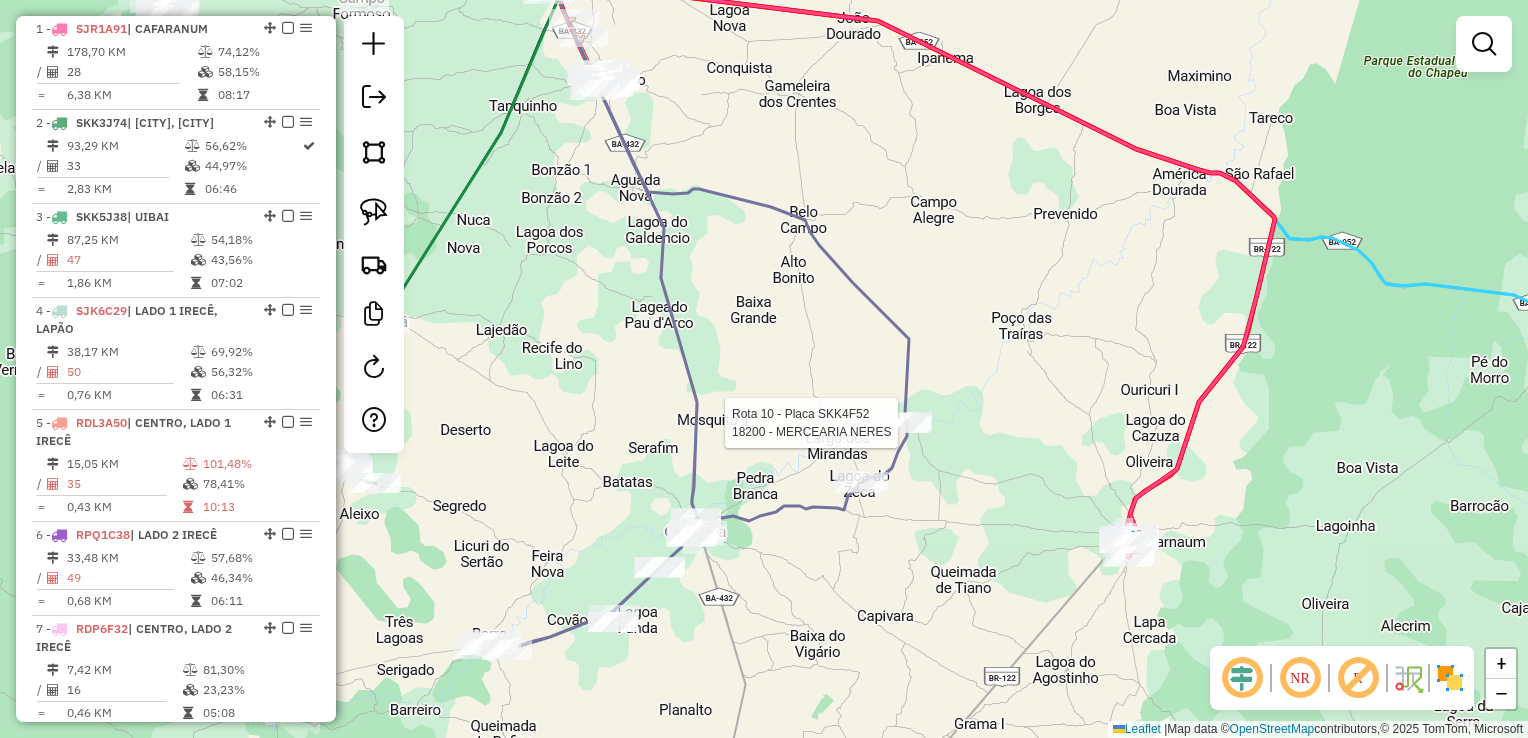 click 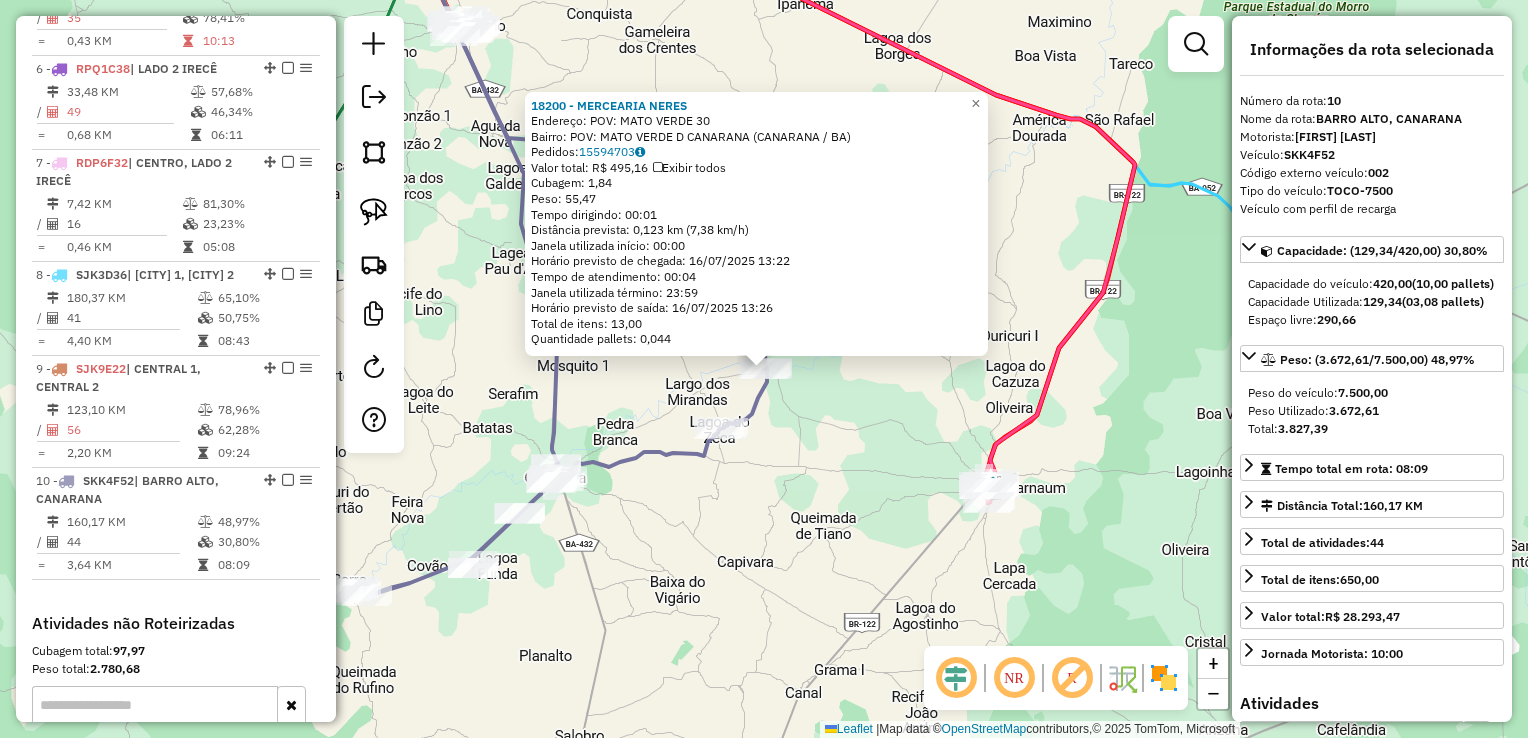 scroll, scrollTop: 1506, scrollLeft: 0, axis: vertical 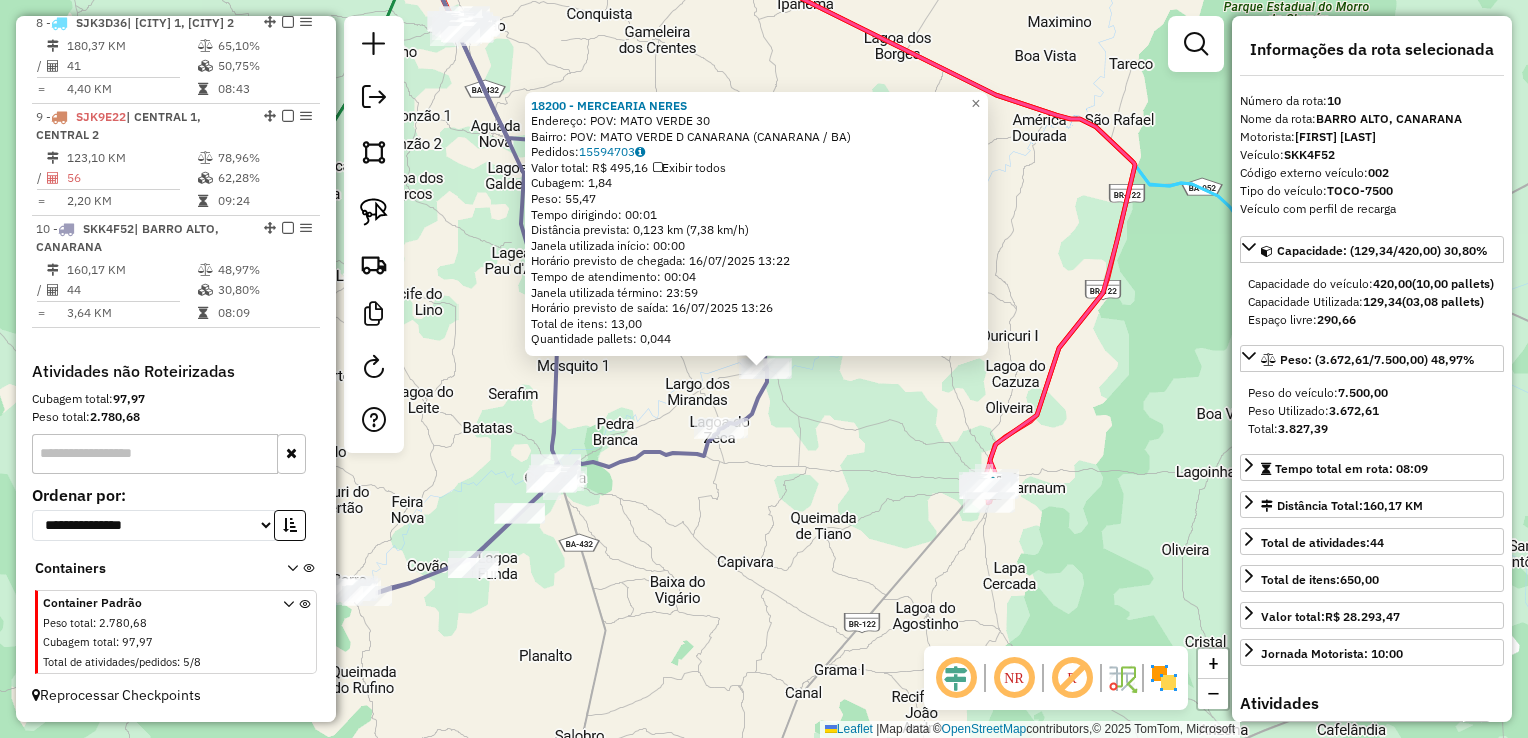 click on "18200 - MERCEARIA NERES  Endereço:  POV: MATO VERDE 30   Bairro: POV: MATO VERDE D CANARANA (CANARANA / BA)   Pedidos:  15594703   Valor total: R$ 495,16   Exibir todos   Cubagem: 1,84  Peso: 55,47  Tempo dirigindo: 00:01   Distância prevista: 0,123 km (7,38 km/h)   Janela utilizada início: 00:00   Horário previsto de chegada: 16/07/2025 13:22   Tempo de atendimento: 00:04   Janela utilizada término: 23:59   Horário previsto de saída: 16/07/2025 13:26   Total de itens: 13,00   Quantidade pallets: 0,044  × Janela de atendimento Grade de atendimento Capacidade Transportadoras Veículos Cliente Pedidos  Rotas Selecione os dias de semana para filtrar as janelas de atendimento  Seg   Ter   Qua   Qui   Sex   Sáb   Dom  Informe o período da janela de atendimento: De: Até:  Filtrar exatamente a janela do cliente  Considerar janela de atendimento padrão  Selecione os dias de semana para filtrar as grades de atendimento  Seg   Ter   Qua   Qui   Sex   Sáb   Dom   Peso mínimo:   Peso máximo:   De:   Até:" 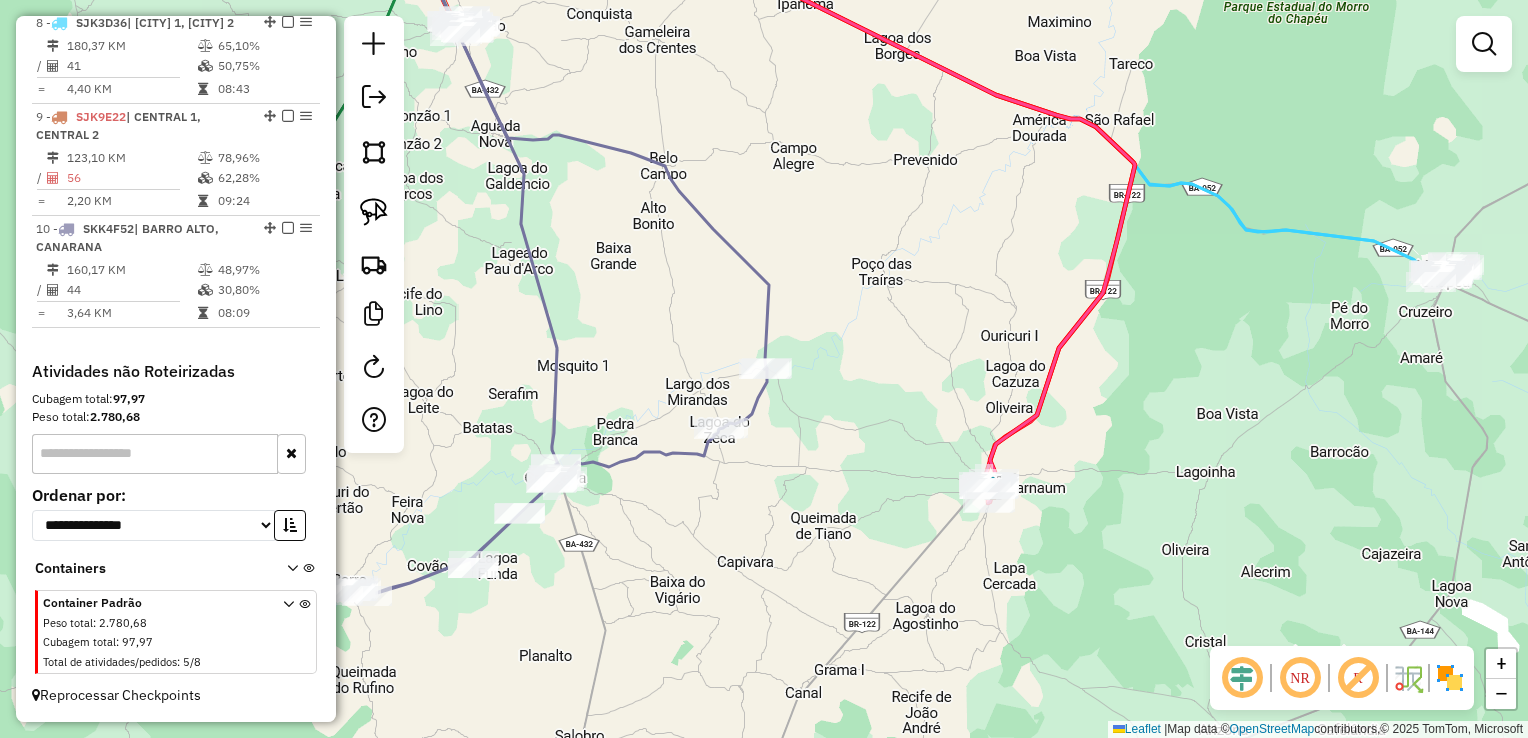 click on "Janela de atendimento Grade de atendimento Capacidade Transportadoras Veículos Cliente Pedidos  Rotas Selecione os dias de semana para filtrar as janelas de atendimento  Seg   Ter   Qua   Qui   Sex   Sáb   Dom  Informe o período da janela de atendimento: De: Até:  Filtrar exatamente a janela do cliente  Considerar janela de atendimento padrão  Selecione os dias de semana para filtrar as grades de atendimento  Seg   Ter   Qua   Qui   Sex   Sáb   Dom   Considerar clientes sem dia de atendimento cadastrado  Clientes fora do dia de atendimento selecionado Filtrar as atividades entre os valores definidos abaixo:  Peso mínimo:   Peso máximo:   Cubagem mínima:   Cubagem máxima:   De:   Até:  Filtrar as atividades entre o tempo de atendimento definido abaixo:  De:   Até:   Considerar capacidade total dos clientes não roteirizados Transportadora: Selecione um ou mais itens Tipo de veículo: Selecione um ou mais itens Veículo: Selecione um ou mais itens Motorista: Selecione um ou mais itens Nome: Rótulo:" 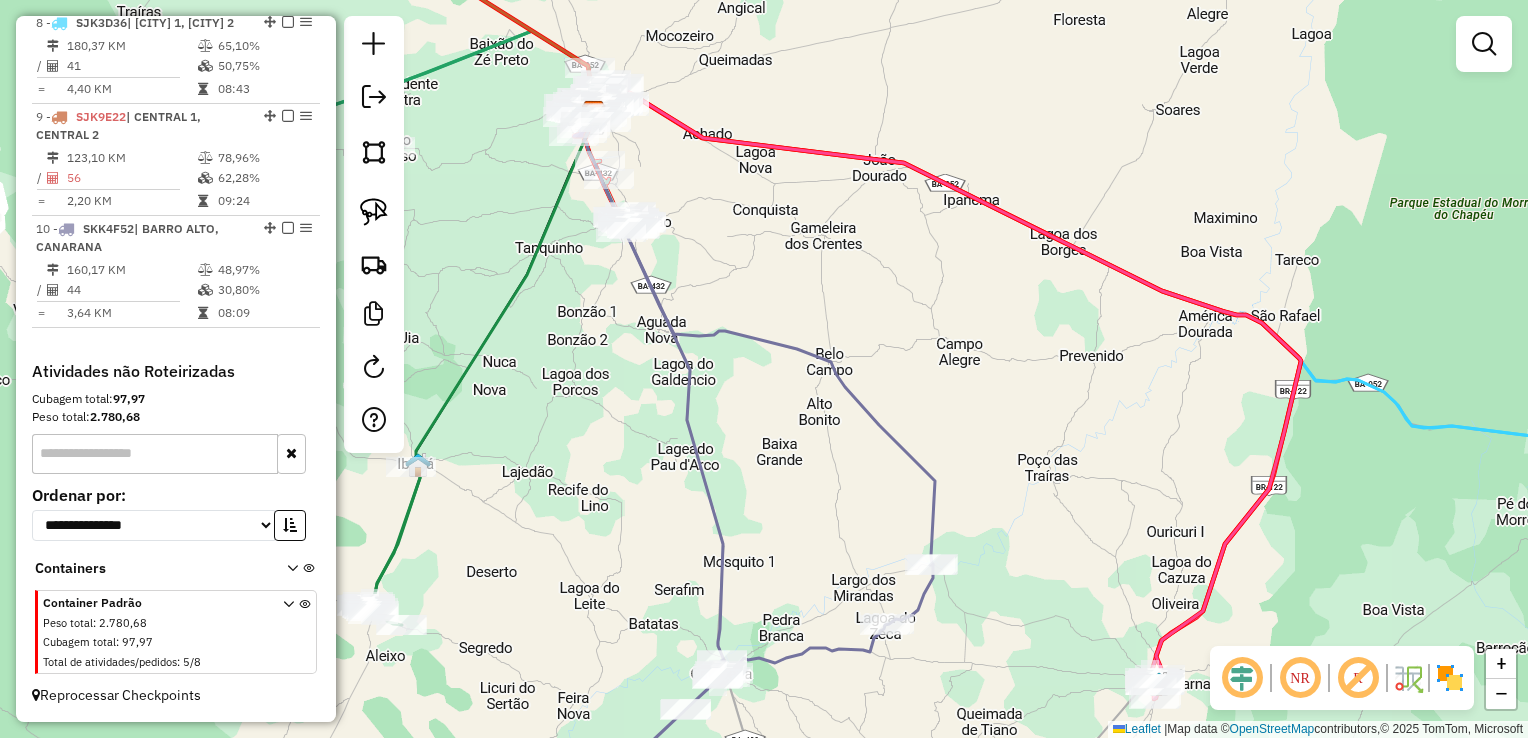 click on "Janela de atendimento Grade de atendimento Capacidade Transportadoras Veículos Cliente Pedidos  Rotas Selecione os dias de semana para filtrar as janelas de atendimento  Seg   Ter   Qua   Qui   Sex   Sáb   Dom  Informe o período da janela de atendimento: De: Até:  Filtrar exatamente a janela do cliente  Considerar janela de atendimento padrão  Selecione os dias de semana para filtrar as grades de atendimento  Seg   Ter   Qua   Qui   Sex   Sáb   Dom   Considerar clientes sem dia de atendimento cadastrado  Clientes fora do dia de atendimento selecionado Filtrar as atividades entre os valores definidos abaixo:  Peso mínimo:   Peso máximo:   Cubagem mínima:   Cubagem máxima:   De:   Até:  Filtrar as atividades entre o tempo de atendimento definido abaixo:  De:   Até:   Considerar capacidade total dos clientes não roteirizados Transportadora: Selecione um ou mais itens Tipo de veículo: Selecione um ou mais itens Veículo: Selecione um ou mais itens Motorista: Selecione um ou mais itens Nome: Rótulo:" 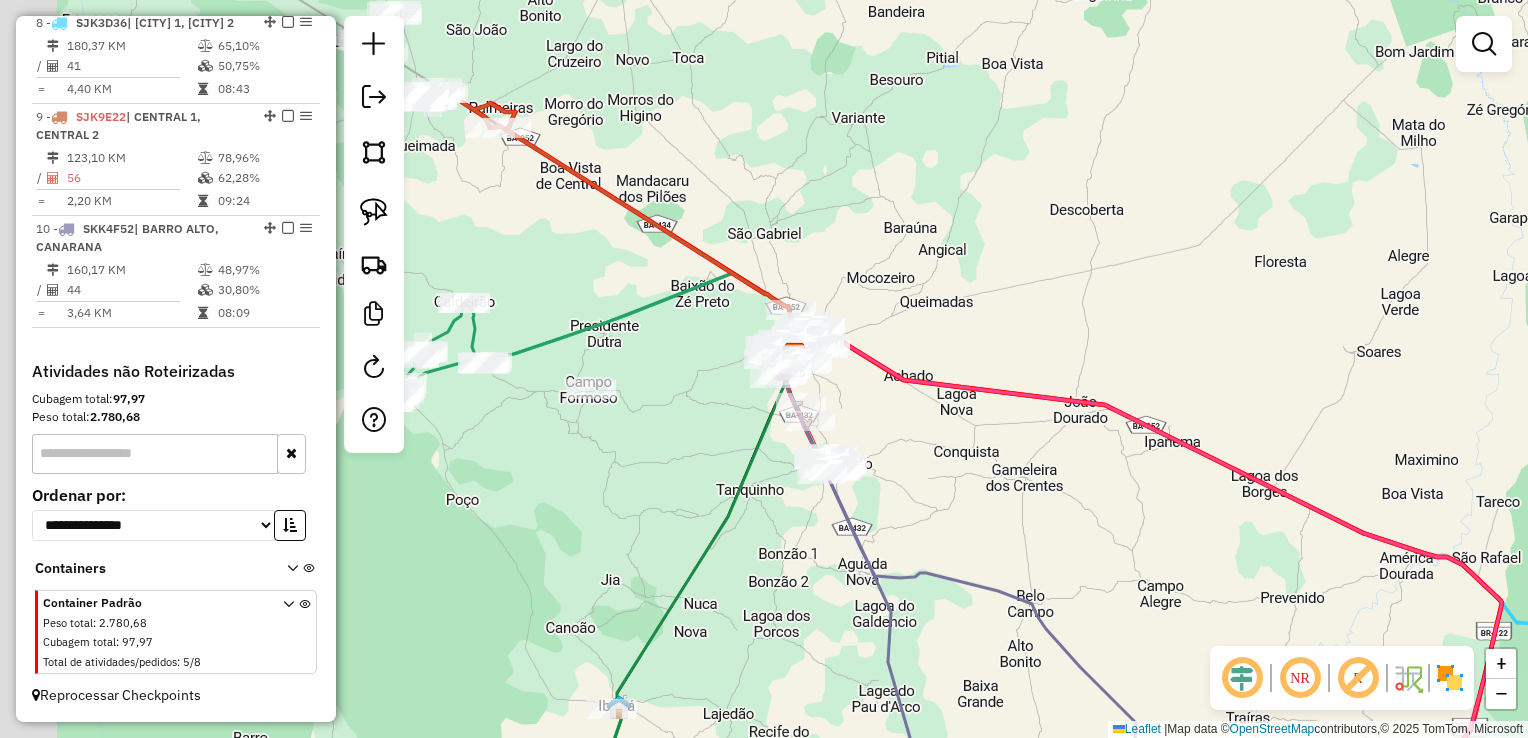 click on "Janela de atendimento Grade de atendimento Capacidade Transportadoras Veículos Cliente Pedidos  Rotas Selecione os dias de semana para filtrar as janelas de atendimento  Seg   Ter   Qua   Qui   Sex   Sáb   Dom  Informe o período da janela de atendimento: De: Até:  Filtrar exatamente a janela do cliente  Considerar janela de atendimento padrão  Selecione os dias de semana para filtrar as grades de atendimento  Seg   Ter   Qua   Qui   Sex   Sáb   Dom   Considerar clientes sem dia de atendimento cadastrado  Clientes fora do dia de atendimento selecionado Filtrar as atividades entre os valores definidos abaixo:  Peso mínimo:   Peso máximo:   Cubagem mínima:   Cubagem máxima:   De:   Até:  Filtrar as atividades entre o tempo de atendimento definido abaixo:  De:   Até:   Considerar capacidade total dos clientes não roteirizados Transportadora: Selecione um ou mais itens Tipo de veículo: Selecione um ou mais itens Veículo: Selecione um ou mais itens Motorista: Selecione um ou mais itens Nome: Rótulo:" 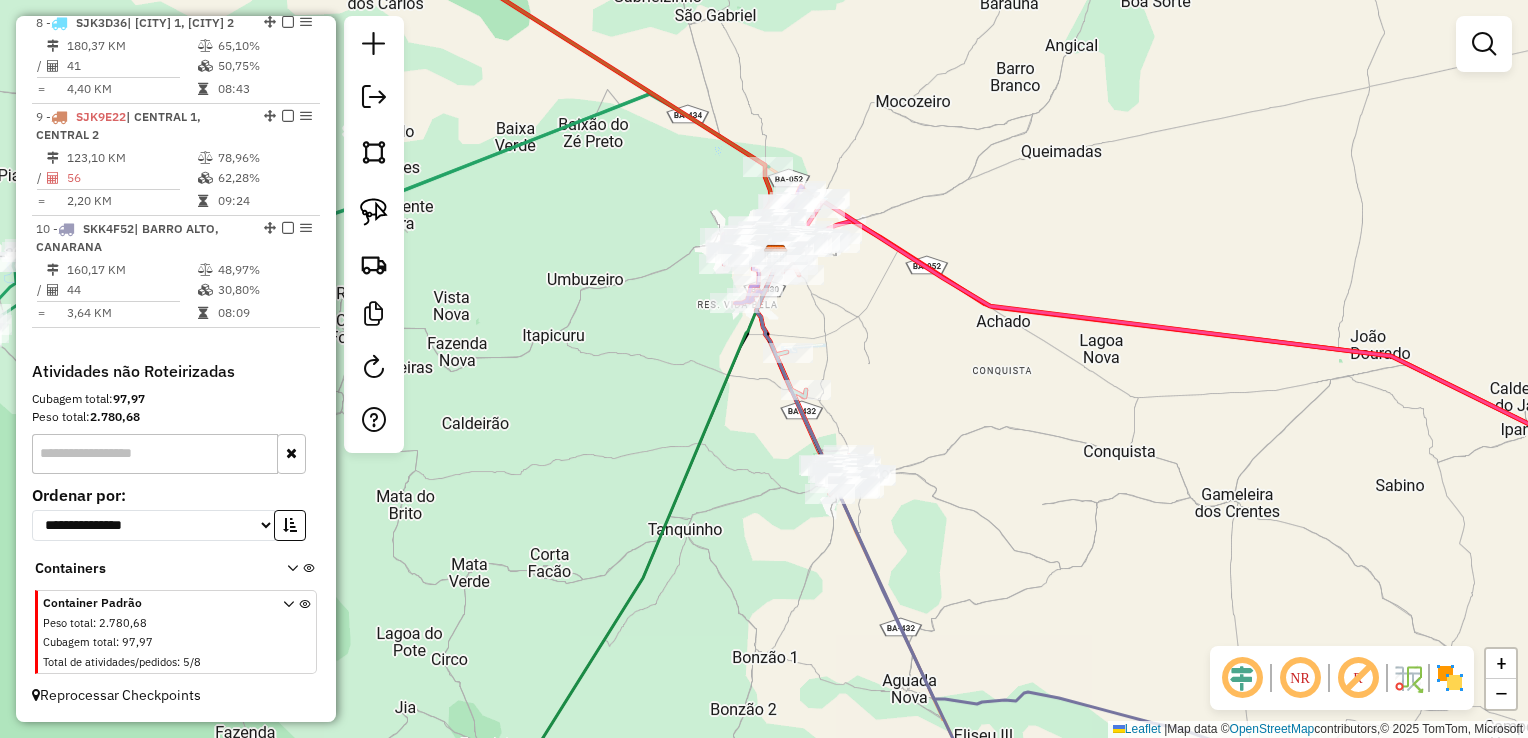 click on "Janela de atendimento Grade de atendimento Capacidade Transportadoras Veículos Cliente Pedidos  Rotas Selecione os dias de semana para filtrar as janelas de atendimento  Seg   Ter   Qua   Qui   Sex   Sáb   Dom  Informe o período da janela de atendimento: De: Até:  Filtrar exatamente a janela do cliente  Considerar janela de atendimento padrão  Selecione os dias de semana para filtrar as grades de atendimento  Seg   Ter   Qua   Qui   Sex   Sáb   Dom   Considerar clientes sem dia de atendimento cadastrado  Clientes fora do dia de atendimento selecionado Filtrar as atividades entre os valores definidos abaixo:  Peso mínimo:   Peso máximo:   Cubagem mínima:   Cubagem máxima:   De:   Até:  Filtrar as atividades entre o tempo de atendimento definido abaixo:  De:   Até:   Considerar capacidade total dos clientes não roteirizados Transportadora: Selecione um ou mais itens Tipo de veículo: Selecione um ou mais itens Veículo: Selecione um ou mais itens Motorista: Selecione um ou mais itens Nome: Rótulo:" 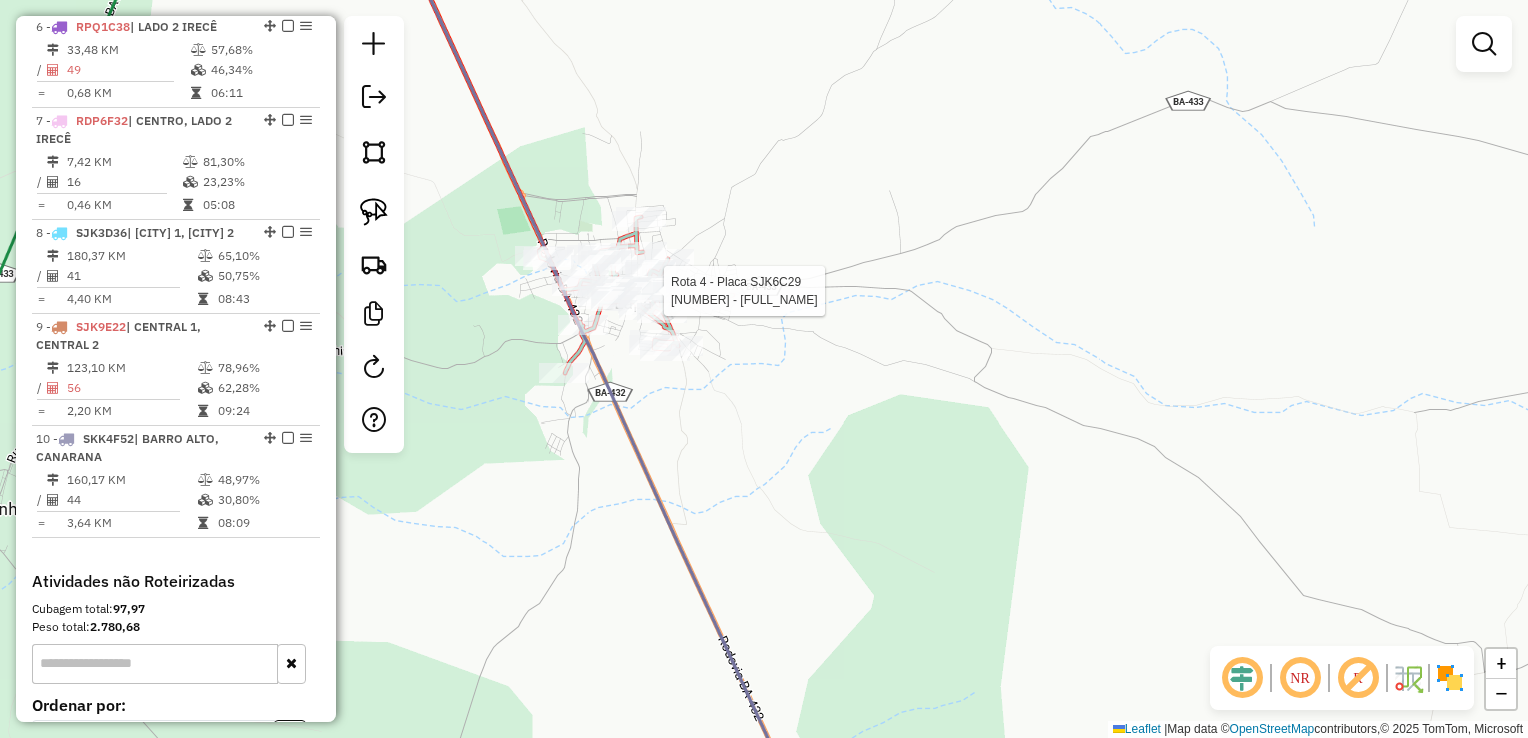 select on "*********" 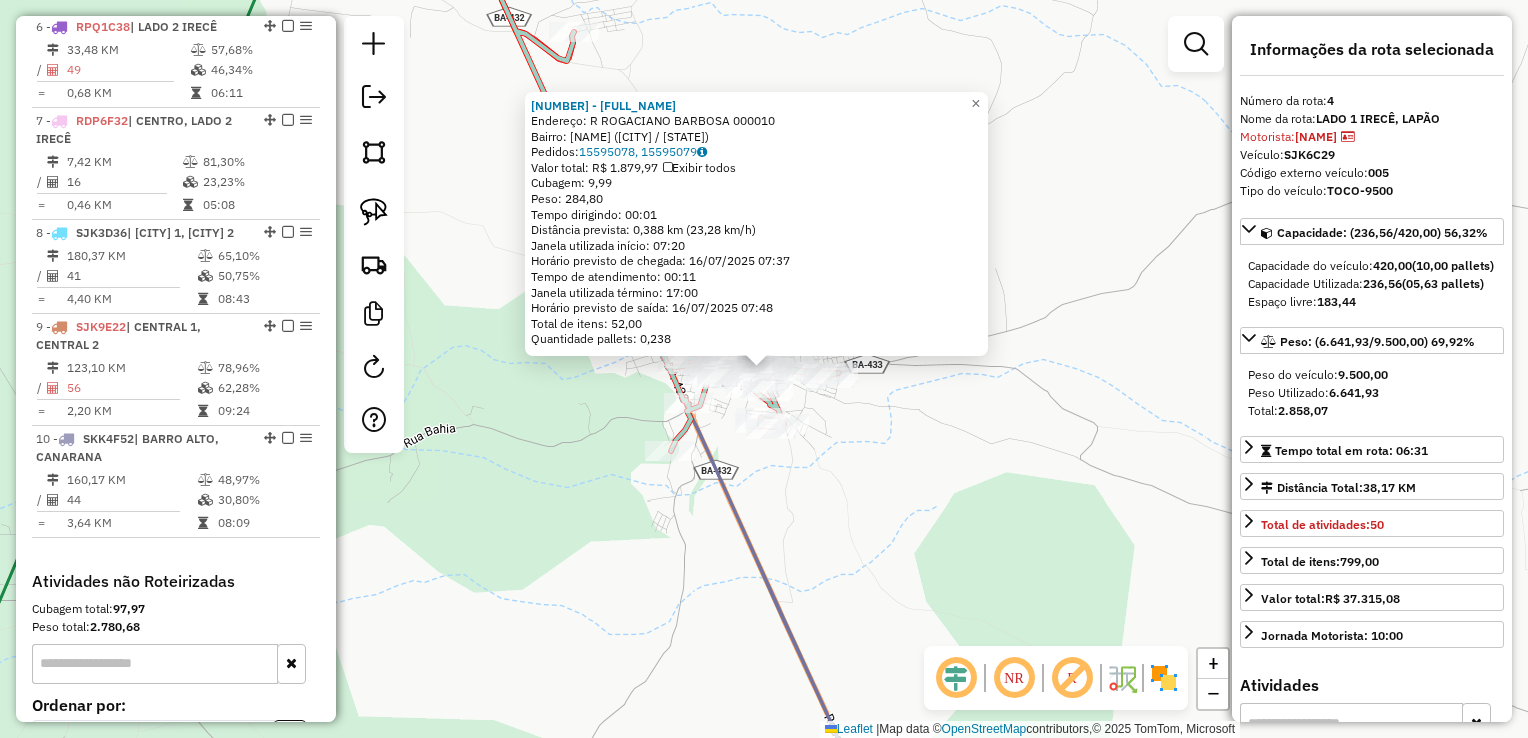 scroll, scrollTop: 1055, scrollLeft: 0, axis: vertical 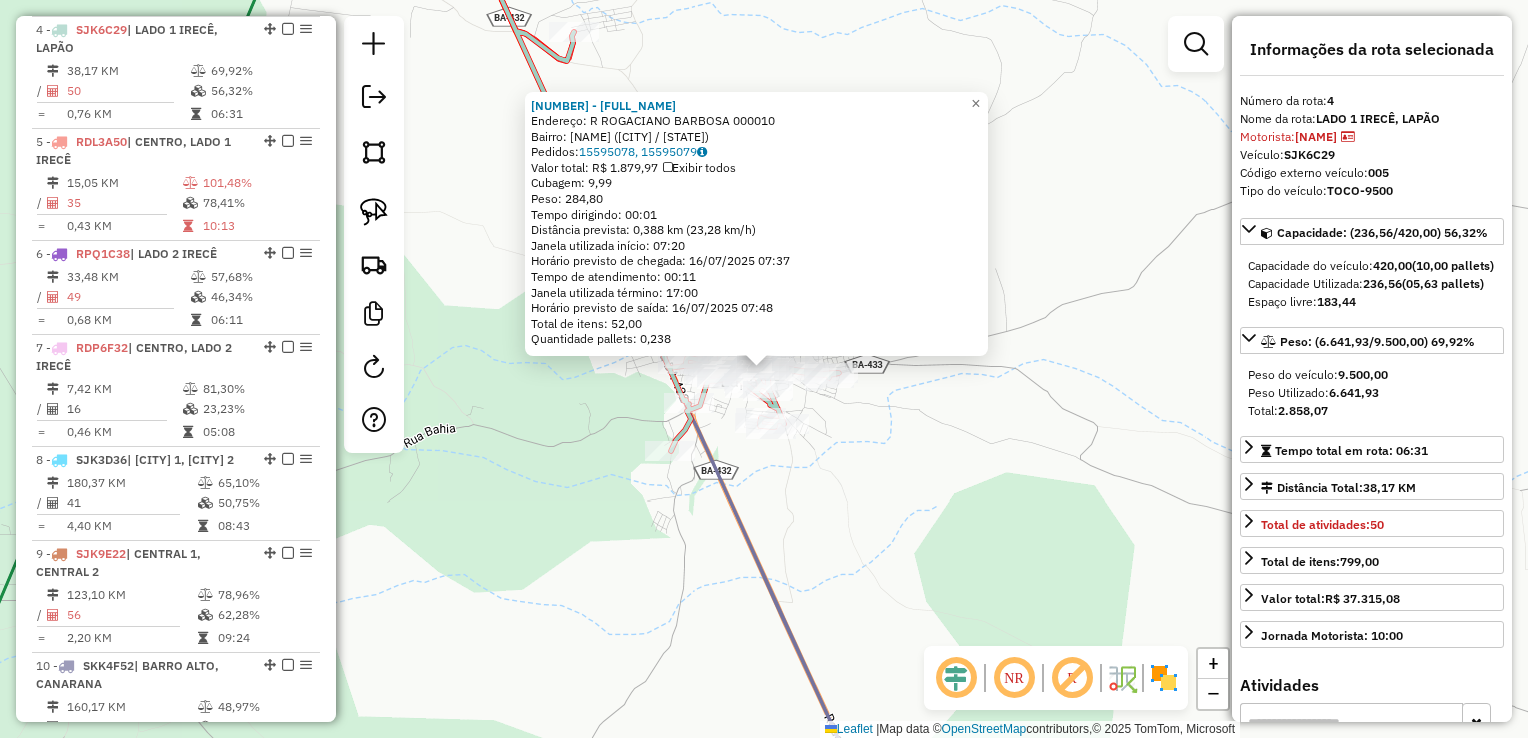 click on "766 - AGUINOIR CORREIA LIMA  Endereço: R   ROGACIANO BARBOSA              000010   Bairro: CENTRO (LAPAO / BA)   Pedidos:  15595078, 15595079   Valor total: R$ 1.879,97   Exibir todos   Cubagem: 9,99  Peso: 284,80  Tempo dirigindo: 00:01   Distância prevista: 0,388 km (23,28 km/h)   Janela utilizada início: 07:20   Horário previsto de chegada: 16/07/2025 07:37   Tempo de atendimento: 00:11   Janela utilizada término: 17:00   Horário previsto de saída: 16/07/2025 07:48   Total de itens: 52,00   Quantidade pallets: 0,238  × Janela de atendimento Grade de atendimento Capacidade Transportadoras Veículos Cliente Pedidos  Rotas Selecione os dias de semana para filtrar as janelas de atendimento  Seg   Ter   Qua   Qui   Sex   Sáb   Dom  Informe o período da janela de atendimento: De: Até:  Filtrar exatamente a janela do cliente  Considerar janela de atendimento padrão  Selecione os dias de semana para filtrar as grades de atendimento  Seg   Ter   Qua   Qui   Sex   Sáb   Dom   Peso mínimo:   De:   De:" 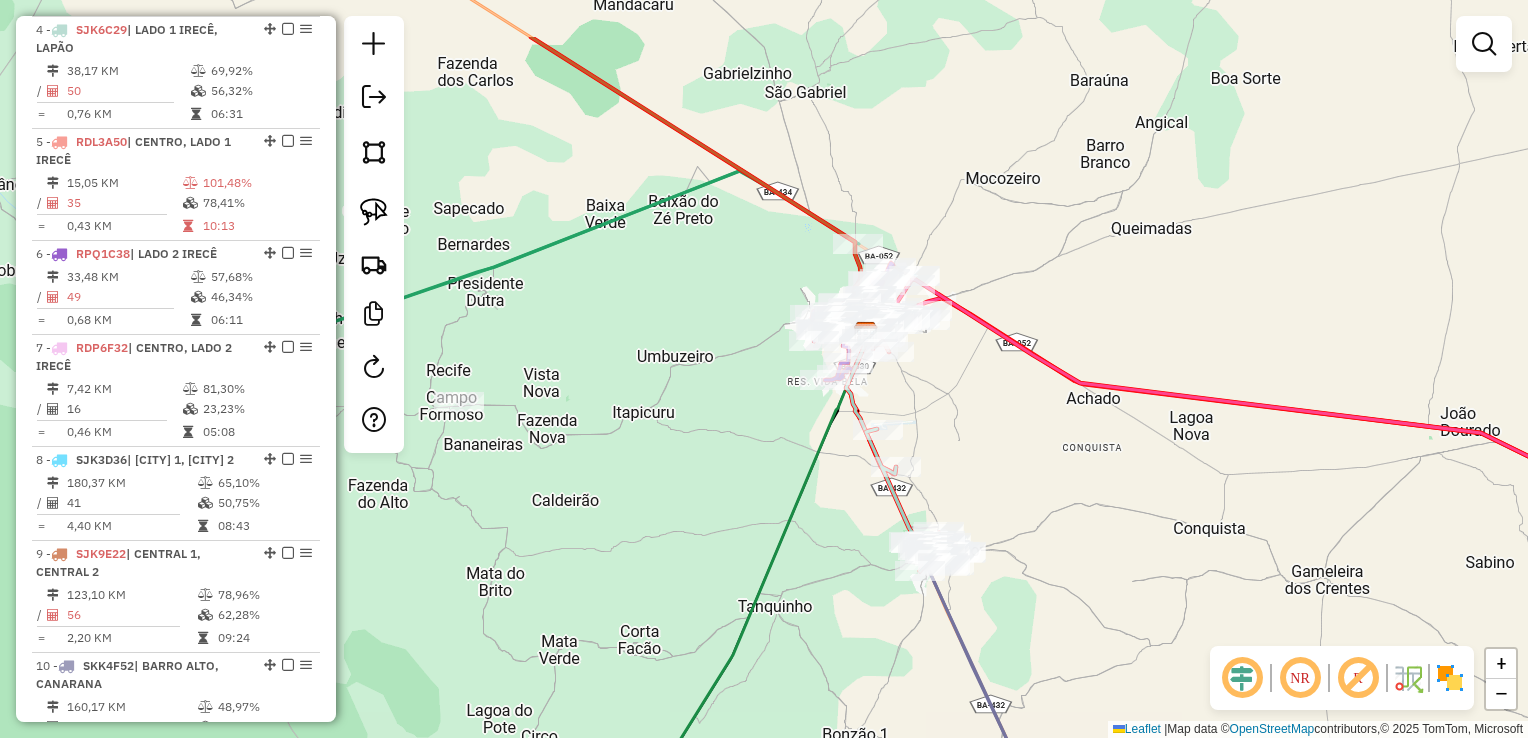 click on "Janela de atendimento Grade de atendimento Capacidade Transportadoras Veículos Cliente Pedidos  Rotas Selecione os dias de semana para filtrar as janelas de atendimento  Seg   Ter   Qua   Qui   Sex   Sáb   Dom  Informe o período da janela de atendimento: De: Até:  Filtrar exatamente a janela do cliente  Considerar janela de atendimento padrão  Selecione os dias de semana para filtrar as grades de atendimento  Seg   Ter   Qua   Qui   Sex   Sáb   Dom   Considerar clientes sem dia de atendimento cadastrado  Clientes fora do dia de atendimento selecionado Filtrar as atividades entre os valores definidos abaixo:  Peso mínimo:   Peso máximo:   Cubagem mínima:   Cubagem máxima:   De:   Até:  Filtrar as atividades entre o tempo de atendimento definido abaixo:  De:   Até:   Considerar capacidade total dos clientes não roteirizados Transportadora: Selecione um ou mais itens Tipo de veículo: Selecione um ou mais itens Veículo: Selecione um ou mais itens Motorista: Selecione um ou mais itens Nome: Rótulo:" 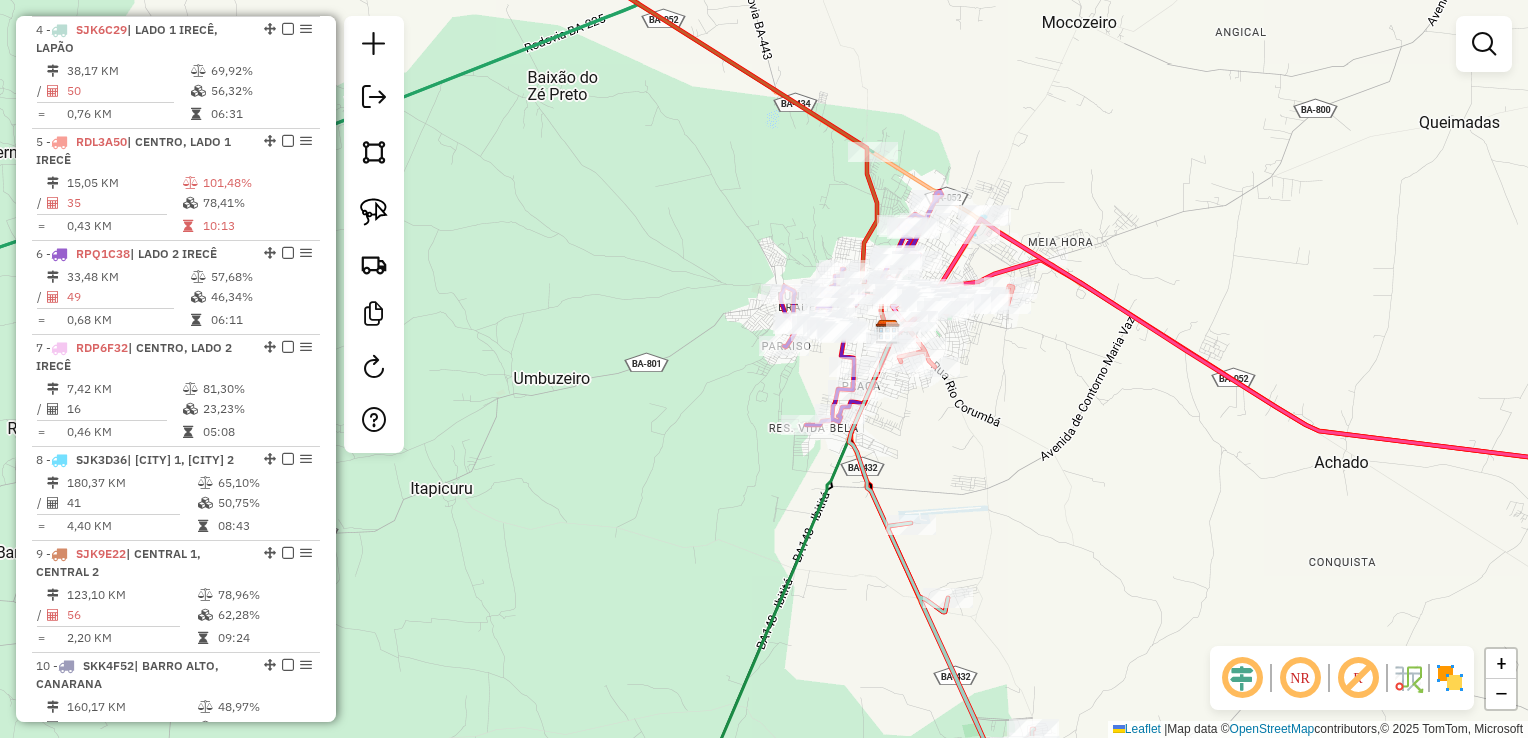 click on "Janela de atendimento Grade de atendimento Capacidade Transportadoras Veículos Cliente Pedidos  Rotas Selecione os dias de semana para filtrar as janelas de atendimento  Seg   Ter   Qua   Qui   Sex   Sáb   Dom  Informe o período da janela de atendimento: De: Até:  Filtrar exatamente a janela do cliente  Considerar janela de atendimento padrão  Selecione os dias de semana para filtrar as grades de atendimento  Seg   Ter   Qua   Qui   Sex   Sáb   Dom   Considerar clientes sem dia de atendimento cadastrado  Clientes fora do dia de atendimento selecionado Filtrar as atividades entre os valores definidos abaixo:  Peso mínimo:   Peso máximo:   Cubagem mínima:   Cubagem máxima:   De:   Até:  Filtrar as atividades entre o tempo de atendimento definido abaixo:  De:   Até:   Considerar capacidade total dos clientes não roteirizados Transportadora: Selecione um ou mais itens Tipo de veículo: Selecione um ou mais itens Veículo: Selecione um ou mais itens Motorista: Selecione um ou mais itens Nome: Rótulo:" 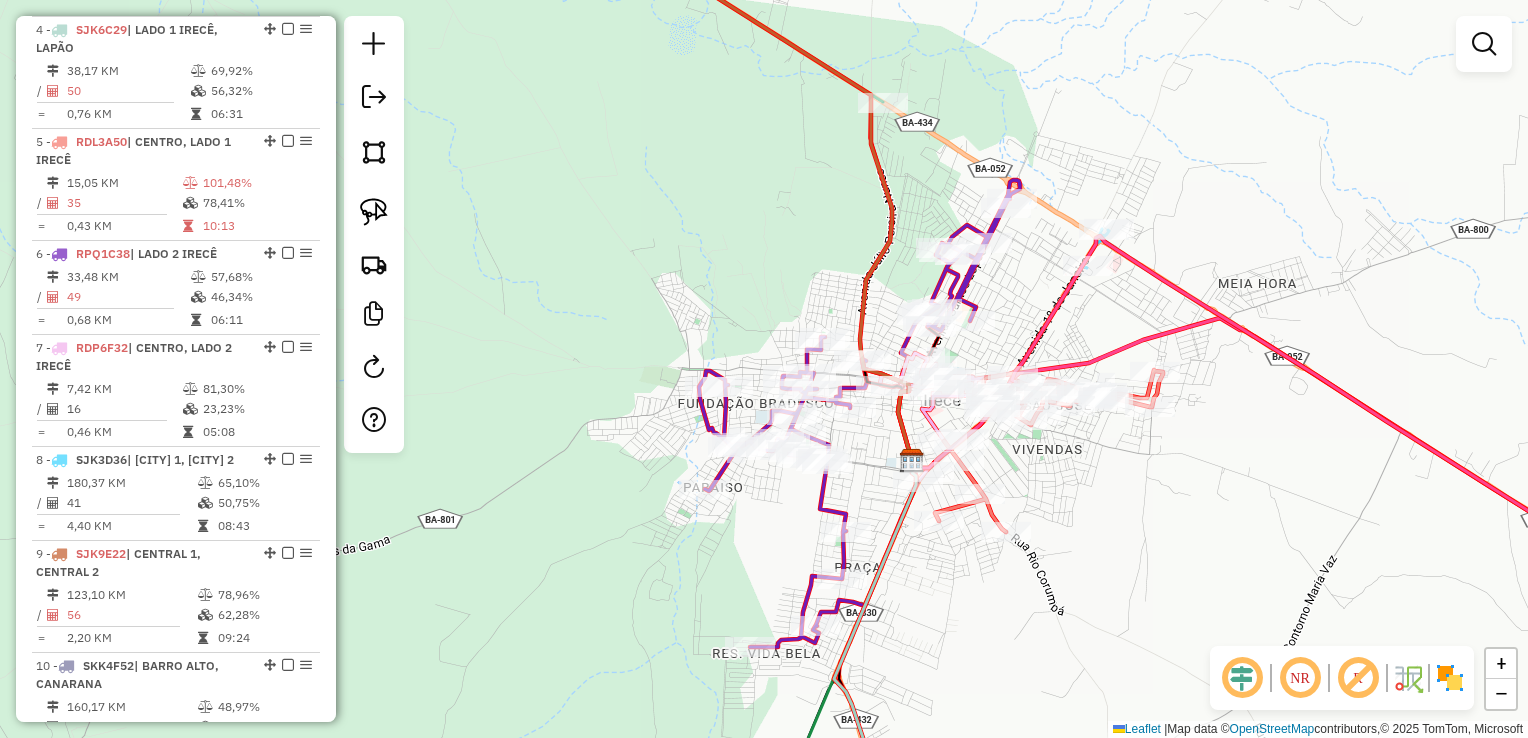 click on "Janela de atendimento Grade de atendimento Capacidade Transportadoras Veículos Cliente Pedidos  Rotas Selecione os dias de semana para filtrar as janelas de atendimento  Seg   Ter   Qua   Qui   Sex   Sáb   Dom  Informe o período da janela de atendimento: De: Até:  Filtrar exatamente a janela do cliente  Considerar janela de atendimento padrão  Selecione os dias de semana para filtrar as grades de atendimento  Seg   Ter   Qua   Qui   Sex   Sáb   Dom   Considerar clientes sem dia de atendimento cadastrado  Clientes fora do dia de atendimento selecionado Filtrar as atividades entre os valores definidos abaixo:  Peso mínimo:   Peso máximo:   Cubagem mínima:   Cubagem máxima:   De:   Até:  Filtrar as atividades entre o tempo de atendimento definido abaixo:  De:   Até:   Considerar capacidade total dos clientes não roteirizados Transportadora: Selecione um ou mais itens Tipo de veículo: Selecione um ou mais itens Veículo: Selecione um ou mais itens Motorista: Selecione um ou mais itens Nome: Rótulo:" 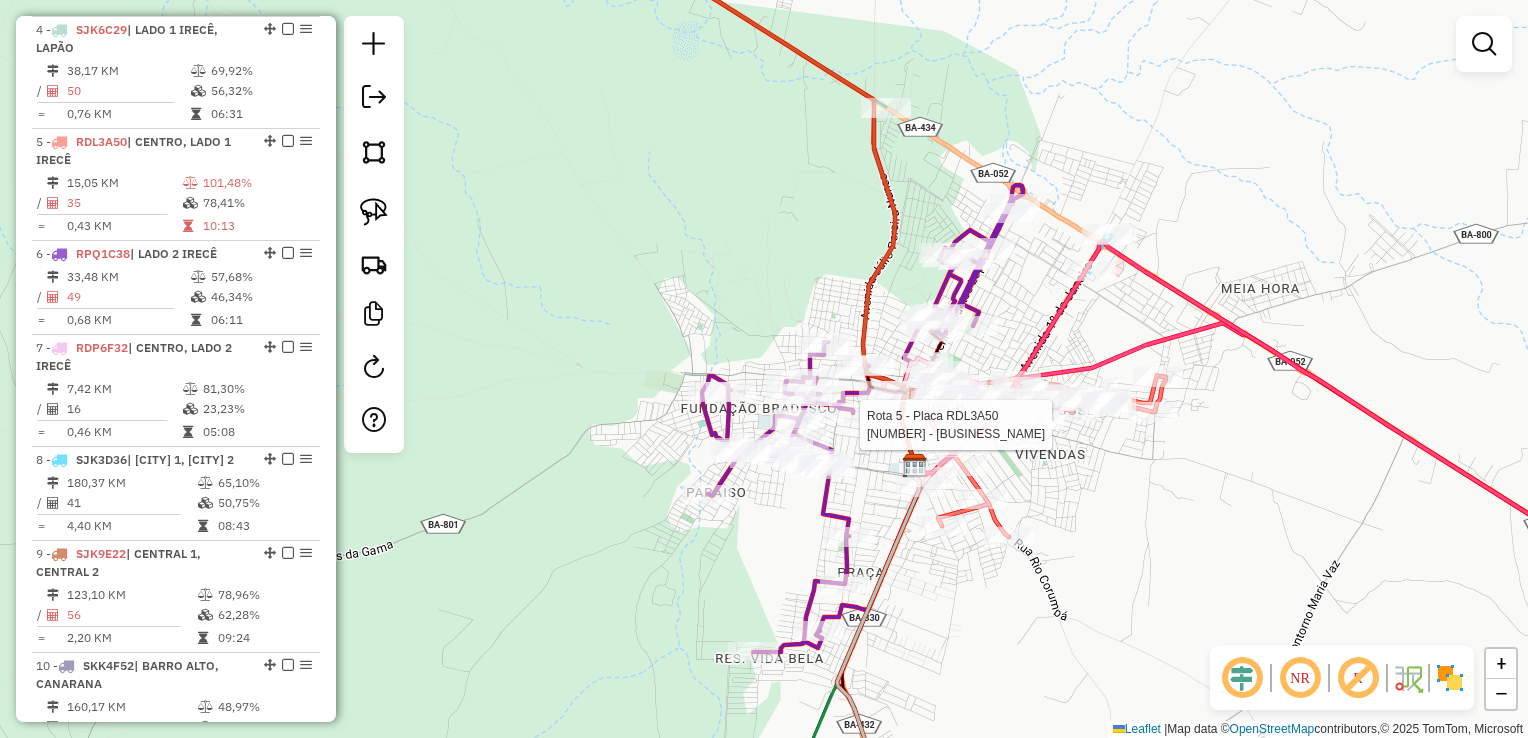select on "*********" 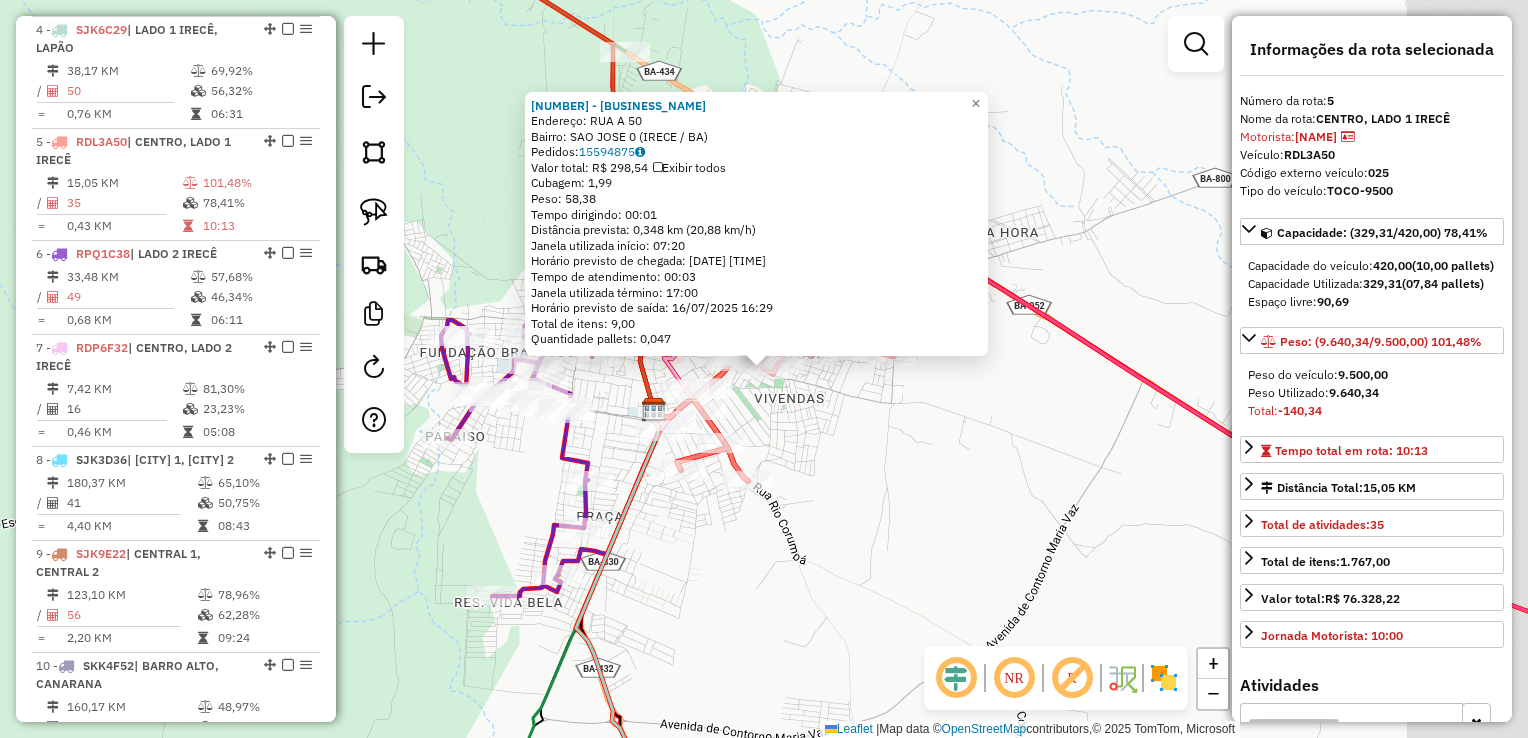scroll, scrollTop: 1167, scrollLeft: 0, axis: vertical 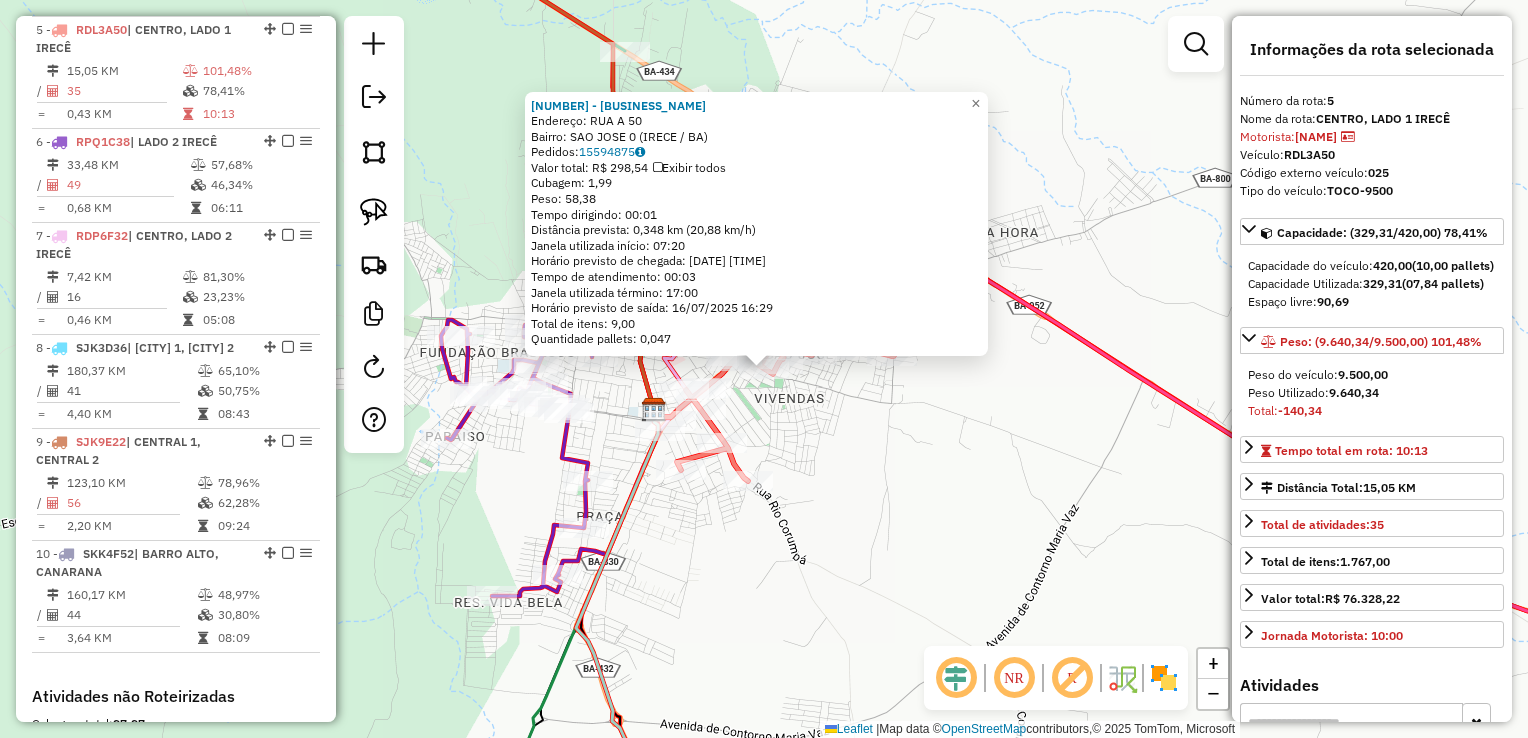 click on "19112 - MERCADINHO J A  Endereço:  RUA A 50   Bairro: SAO JOSE 0 (IRECE / BA)   Pedidos:  15594875   Valor total: R$ 298,54   Exibir todos   Cubagem: 1,99  Peso: 58,38  Tempo dirigindo: 00:01   Distância prevista: 0,348 km (20,88 km/h)   Janela utilizada início: 07:20   Horário previsto de chegada: 16/07/2025 16:26   Tempo de atendimento: 00:03   Janela utilizada término: 17:00   Horário previsto de saída: 16/07/2025 16:29   Total de itens: 9,00   Quantidade pallets: 0,047  × Janela de atendimento Grade de atendimento Capacidade Transportadoras Veículos Cliente Pedidos  Rotas Selecione os dias de semana para filtrar as janelas de atendimento  Seg   Ter   Qua   Qui   Sex   Sáb   Dom  Informe o período da janela de atendimento: De: Até:  Filtrar exatamente a janela do cliente  Considerar janela de atendimento padrão  Selecione os dias de semana para filtrar as grades de atendimento  Seg   Ter   Qua   Qui   Sex   Sáb   Dom   Considerar clientes sem dia de atendimento cadastrado  Peso mínimo:  De:" 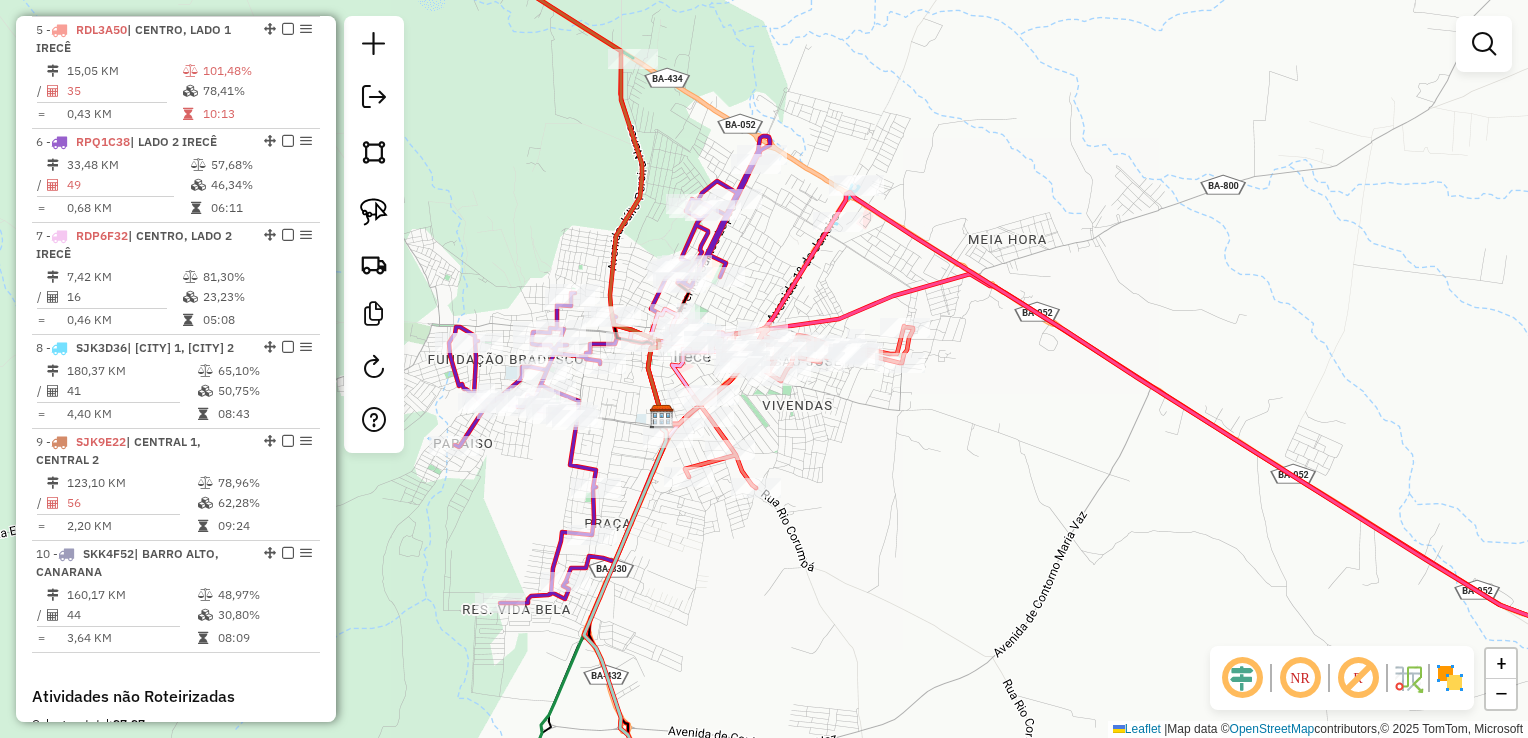 click on "Janela de atendimento Grade de atendimento Capacidade Transportadoras Veículos Cliente Pedidos  Rotas Selecione os dias de semana para filtrar as janelas de atendimento  Seg   Ter   Qua   Qui   Sex   Sáb   Dom  Informe o período da janela de atendimento: De: Até:  Filtrar exatamente a janela do cliente  Considerar janela de atendimento padrão  Selecione os dias de semana para filtrar as grades de atendimento  Seg   Ter   Qua   Qui   Sex   Sáb   Dom   Considerar clientes sem dia de atendimento cadastrado  Clientes fora do dia de atendimento selecionado Filtrar as atividades entre os valores definidos abaixo:  Peso mínimo:   Peso máximo:   Cubagem mínima:   Cubagem máxima:   De:   Até:  Filtrar as atividades entre o tempo de atendimento definido abaixo:  De:   Até:   Considerar capacidade total dos clientes não roteirizados Transportadora: Selecione um ou mais itens Tipo de veículo: Selecione um ou mais itens Veículo: Selecione um ou mais itens Motorista: Selecione um ou mais itens Nome: Rótulo:" 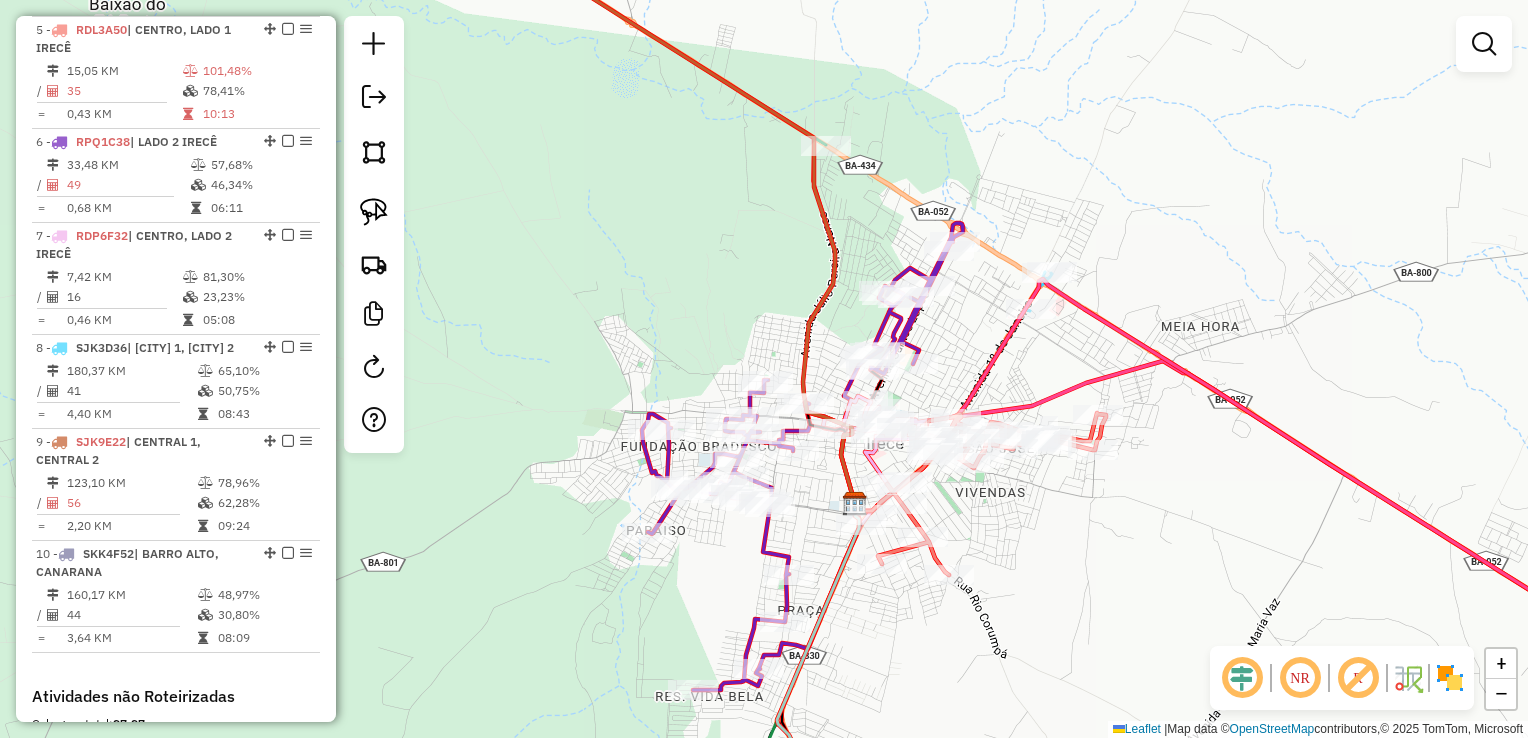 click on "Janela de atendimento Grade de atendimento Capacidade Transportadoras Veículos Cliente Pedidos  Rotas Selecione os dias de semana para filtrar as janelas de atendimento  Seg   Ter   Qua   Qui   Sex   Sáb   Dom  Informe o período da janela de atendimento: De: Até:  Filtrar exatamente a janela do cliente  Considerar janela de atendimento padrão  Selecione os dias de semana para filtrar as grades de atendimento  Seg   Ter   Qua   Qui   Sex   Sáb   Dom   Considerar clientes sem dia de atendimento cadastrado  Clientes fora do dia de atendimento selecionado Filtrar as atividades entre os valores definidos abaixo:  Peso mínimo:   Peso máximo:   Cubagem mínima:   Cubagem máxima:   De:   Até:  Filtrar as atividades entre o tempo de atendimento definido abaixo:  De:   Até:   Considerar capacidade total dos clientes não roteirizados Transportadora: Selecione um ou mais itens Tipo de veículo: Selecione um ou mais itens Veículo: Selecione um ou mais itens Motorista: Selecione um ou mais itens Nome: Rótulo:" 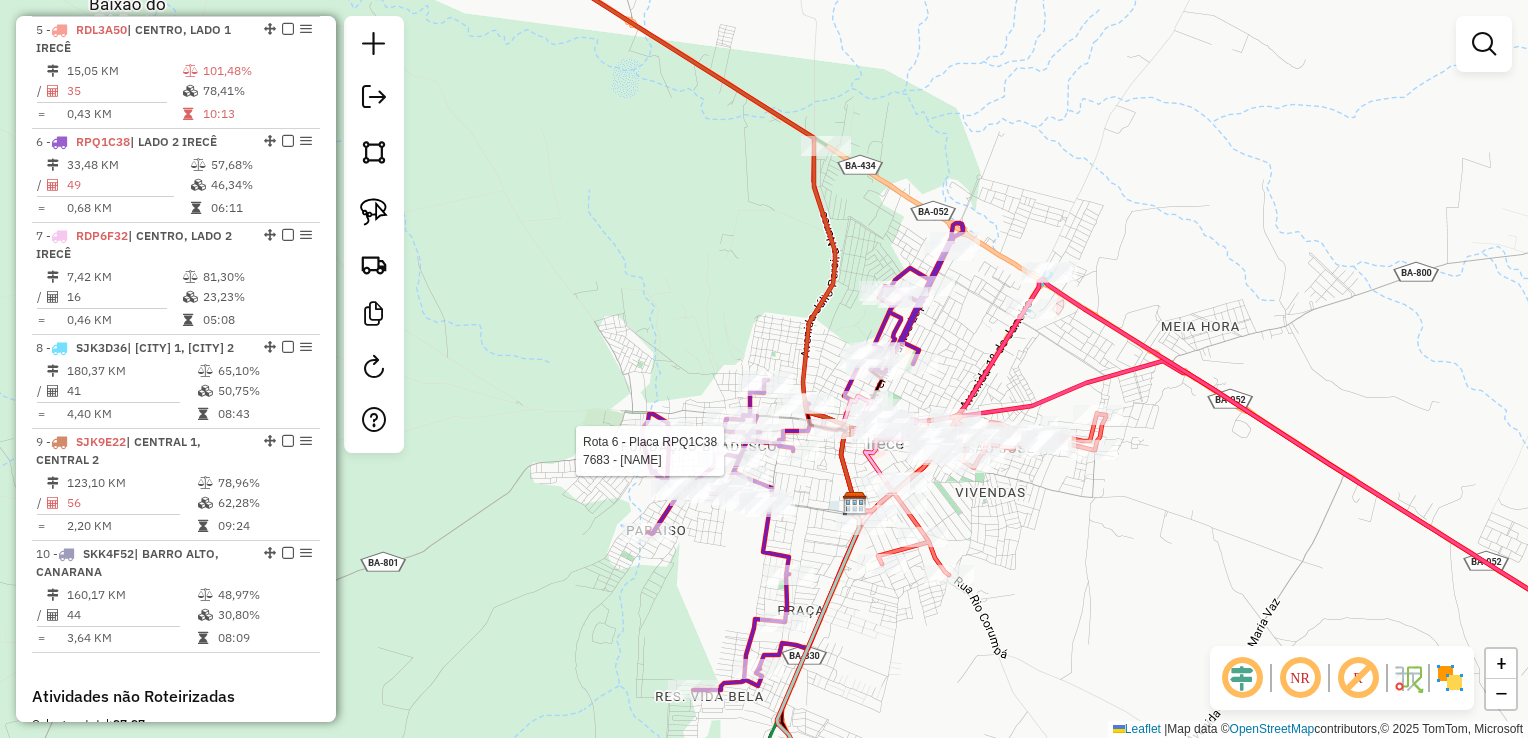select on "*********" 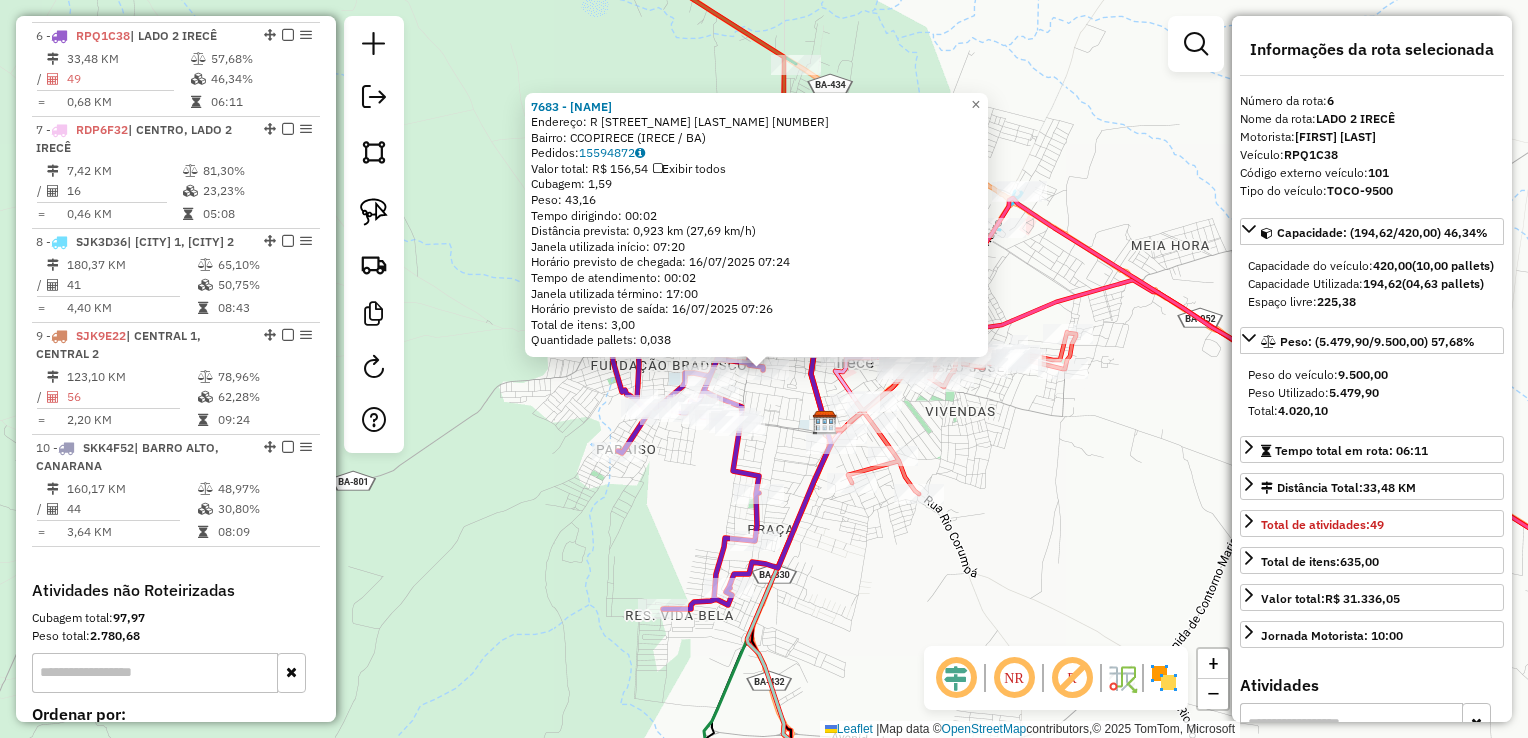 scroll, scrollTop: 1279, scrollLeft: 0, axis: vertical 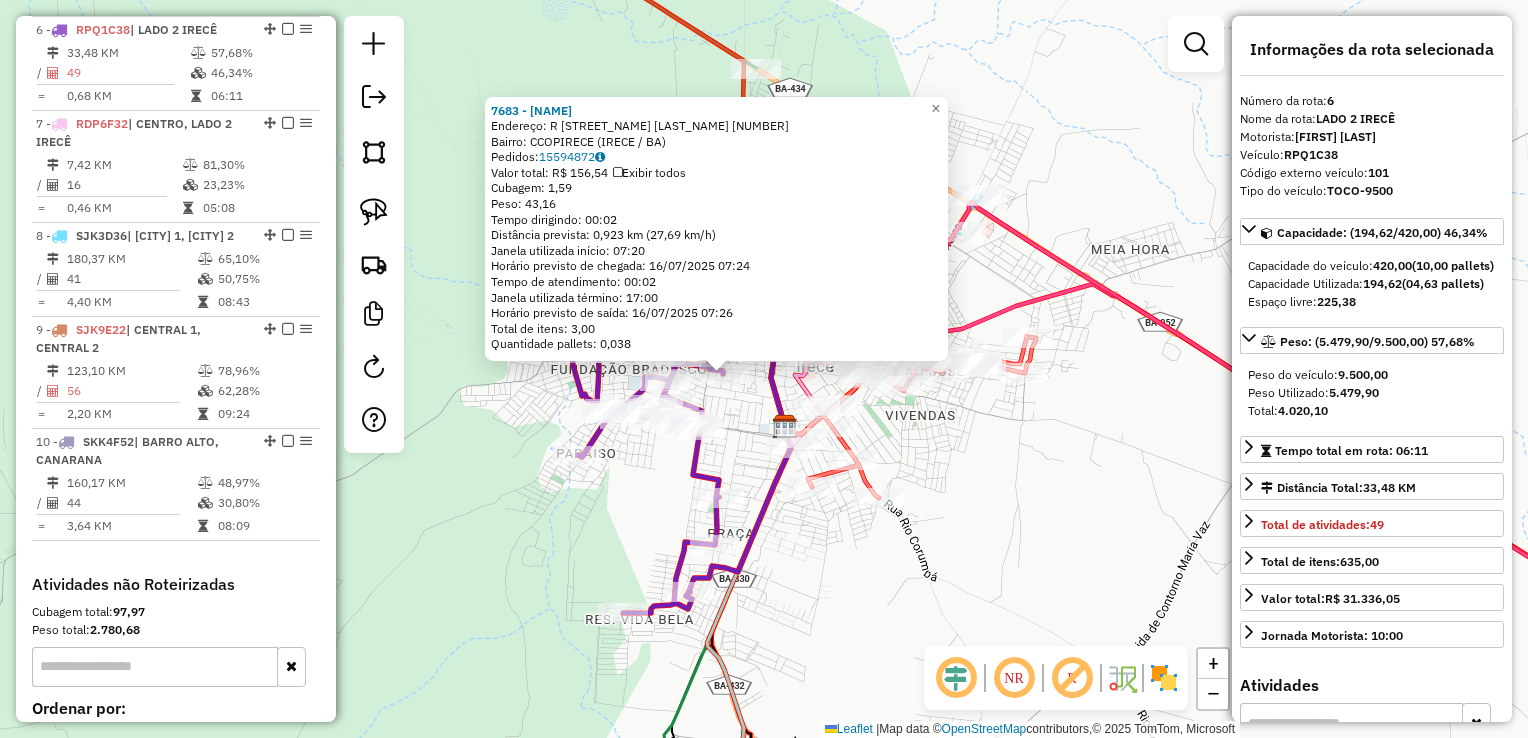 click on "Rota 5 - Placa RDL3A50  1169 - COOP.CONS.FUN.BANC.BRA.M/IRECE Rota 5 - Placa RDL3A50  14362 - SUSHI HOUSE E OXE PE 7683 - EUGENIA FRANCA ALMEIDA  Endereço: R   SANTO ONOFRE                   12   Bairro: CCOPIRECE (IRECE / BA)   Pedidos:  15594872   Valor total: R$ 156,54   Exibir todos   Cubagem: 1,59  Peso: 43,16  Tempo dirigindo: 00:02   Distância prevista: 0,923 km (27,69 km/h)   Janela utilizada início: 07:20   Horário previsto de chegada: 16/07/2025 07:24   Tempo de atendimento: 00:02   Janela utilizada término: 17:00   Horário previsto de saída: 16/07/2025 07:26   Total de itens: 3,00   Quantidade pallets: 0,038  × Janela de atendimento Grade de atendimento Capacidade Transportadoras Veículos Cliente Pedidos  Rotas Selecione os dias de semana para filtrar as janelas de atendimento  Seg   Ter   Qua   Qui   Sex   Sáb   Dom  Informe o período da janela de atendimento: De: Até:  Filtrar exatamente a janela do cliente  Considerar janela de atendimento padrão   Seg   Ter   Qua   Qui   Sex   Dom" 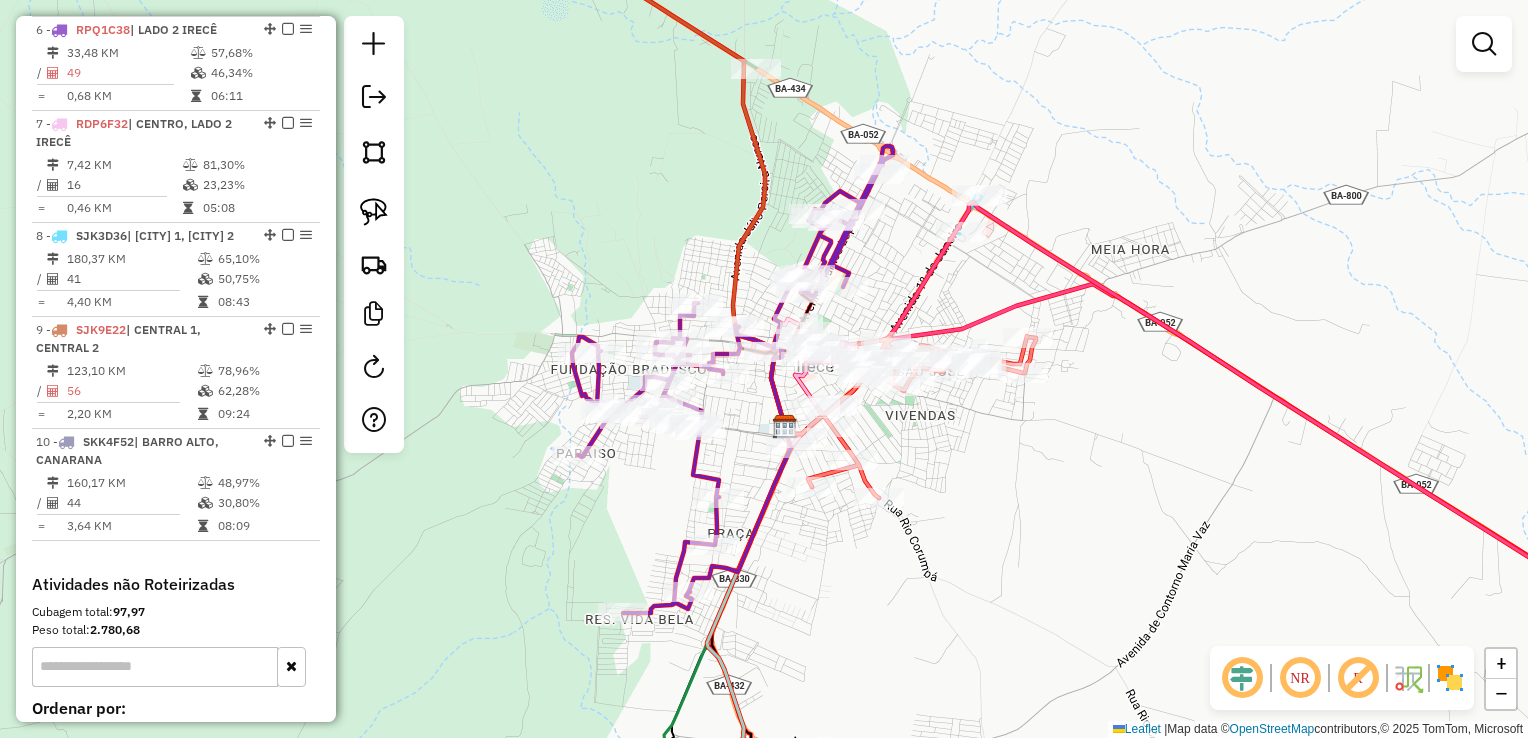 click on "7683 - EUGENIA FRANCA ALMEIDA  Endereço: R   SANTO ONOFRE                   12   Bairro: CCOPIRECE (IRECE / BA)   Pedidos:  15594872   Valor total: R$ 156,54   Exibir todos   Cubagem: 1,59  Peso: 43,16  Tempo dirigindo: 00:02   Distância prevista: 0,923 km (27,69 km/h)   Janela utilizada início: 07:20   Horário previsto de chegada: 16/07/2025 07:24   Tempo de atendimento: 00:02   Janela utilizada término: 17:00   Horário previsto de saída: 16/07/2025 07:26   Total de itens: 3,00   Quantidade pallets: 0,038  × Janela de atendimento Grade de atendimento Capacidade Transportadoras Veículos Cliente Pedidos  Rotas Selecione os dias de semana para filtrar as janelas de atendimento  Seg   Ter   Qua   Qui   Sex   Sáb   Dom  Informe o período da janela de atendimento: De: Até:  Filtrar exatamente a janela do cliente  Considerar janela de atendimento padrão  Selecione os dias de semana para filtrar as grades de atendimento  Seg   Ter   Qua   Qui   Sex   Sáb   Dom   Peso mínimo:   Peso máximo:   De:  De:" 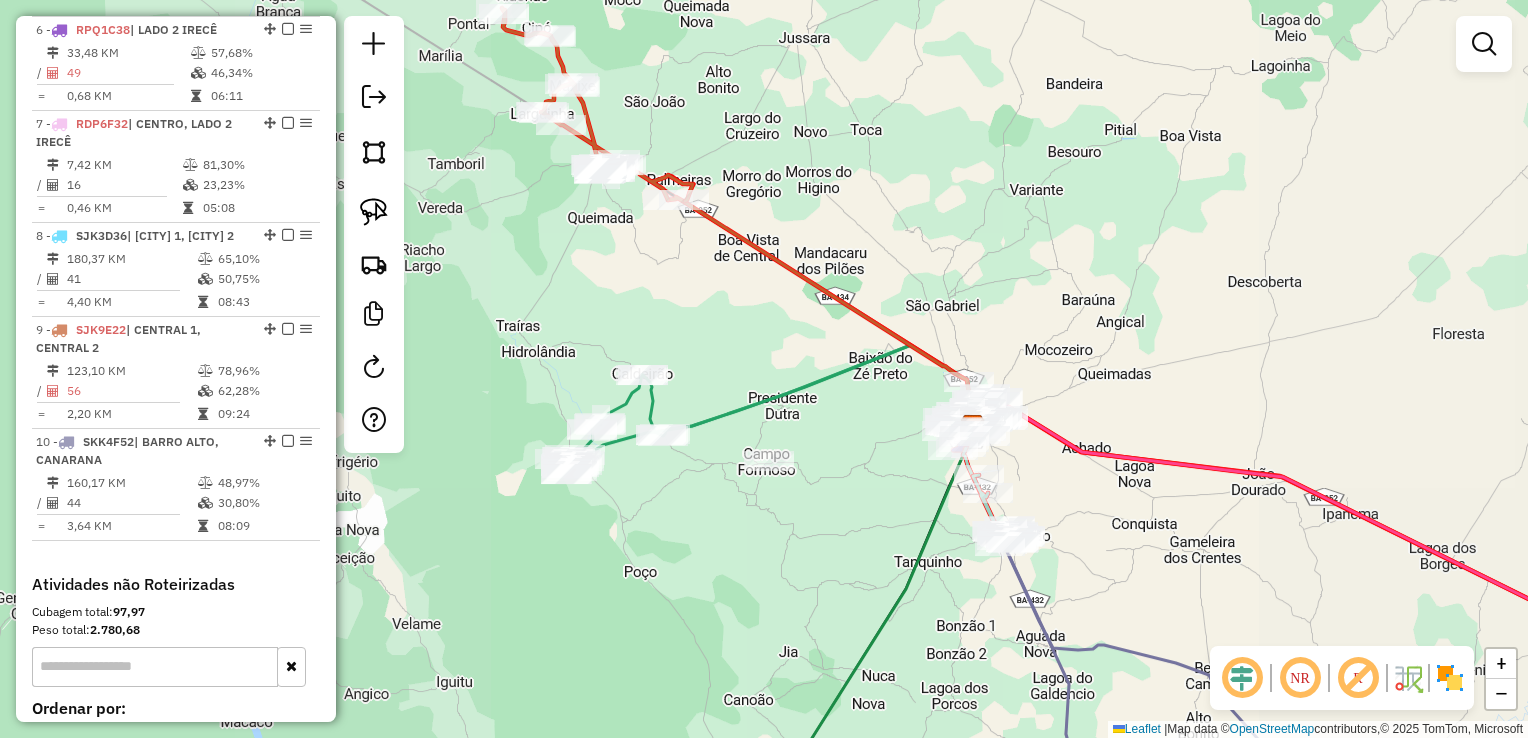click on "Janela de atendimento Grade de atendimento Capacidade Transportadoras Veículos Cliente Pedidos  Rotas Selecione os dias de semana para filtrar as janelas de atendimento  Seg   Ter   Qua   Qui   Sex   Sáb   Dom  Informe o período da janela de atendimento: De: Até:  Filtrar exatamente a janela do cliente  Considerar janela de atendimento padrão  Selecione os dias de semana para filtrar as grades de atendimento  Seg   Ter   Qua   Qui   Sex   Sáb   Dom   Considerar clientes sem dia de atendimento cadastrado  Clientes fora do dia de atendimento selecionado Filtrar as atividades entre os valores definidos abaixo:  Peso mínimo:   Peso máximo:   Cubagem mínima:   Cubagem máxima:   De:   Até:  Filtrar as atividades entre o tempo de atendimento definido abaixo:  De:   Até:   Considerar capacidade total dos clientes não roteirizados Transportadora: Selecione um ou mais itens Tipo de veículo: Selecione um ou mais itens Veículo: Selecione um ou mais itens Motorista: Selecione um ou mais itens Nome: Rótulo:" 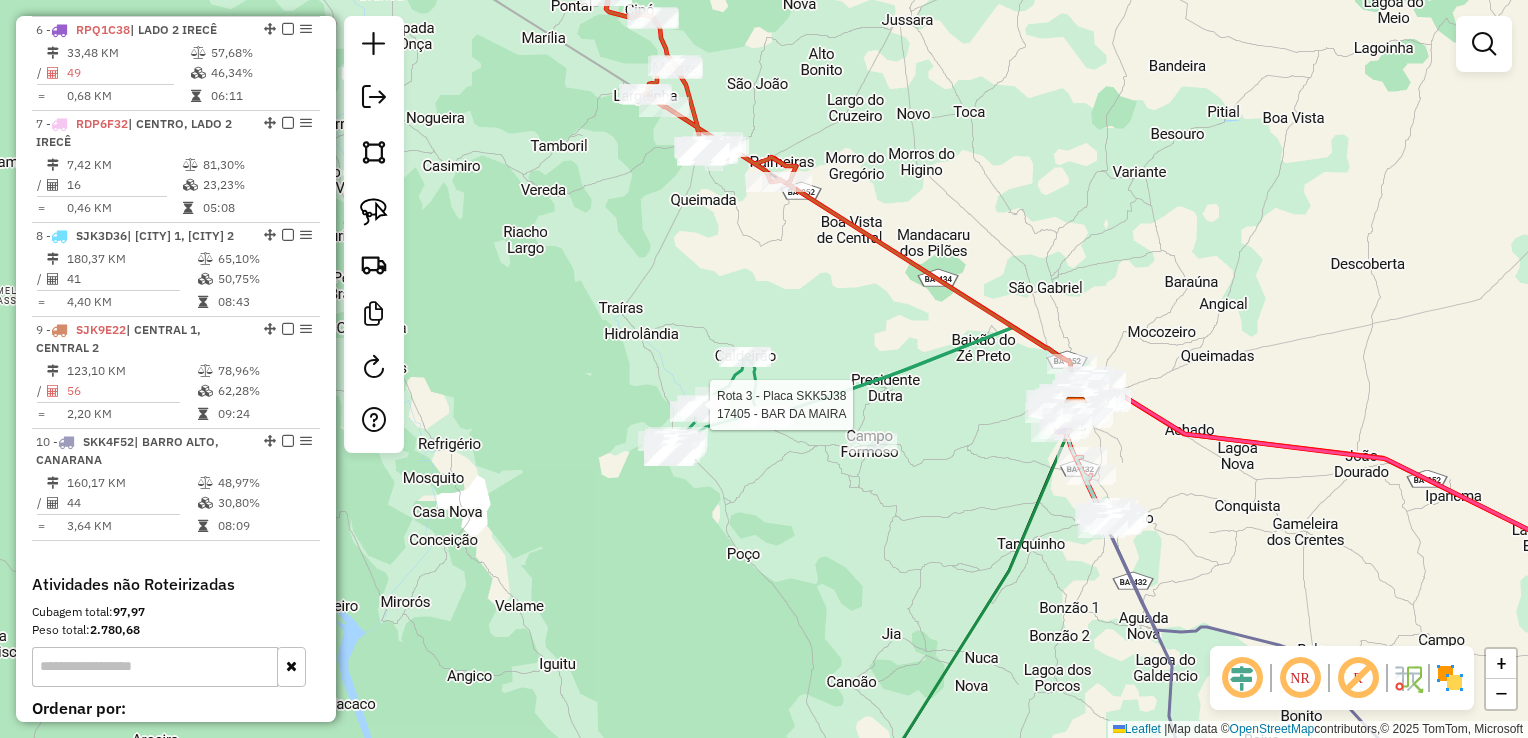 select on "*********" 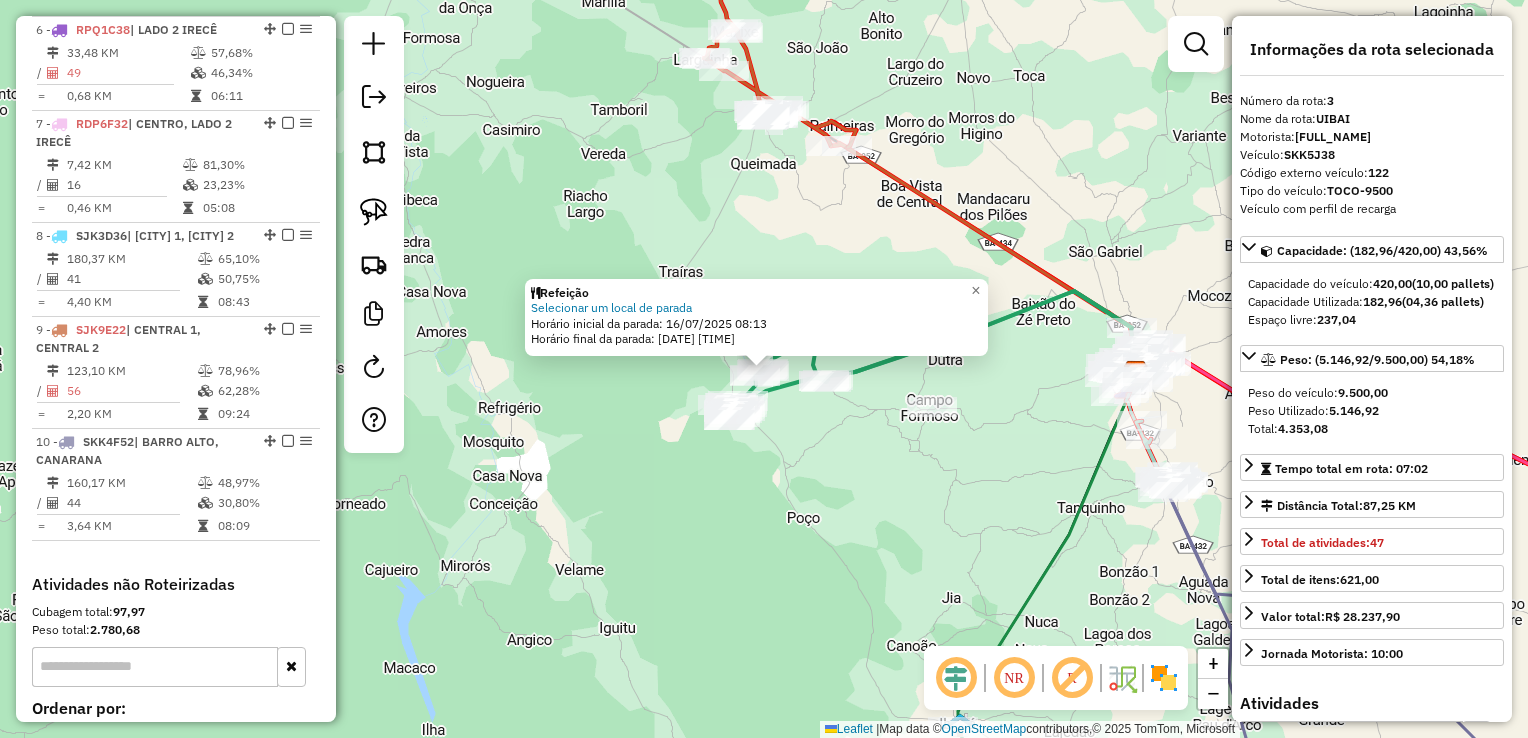scroll, scrollTop: 962, scrollLeft: 0, axis: vertical 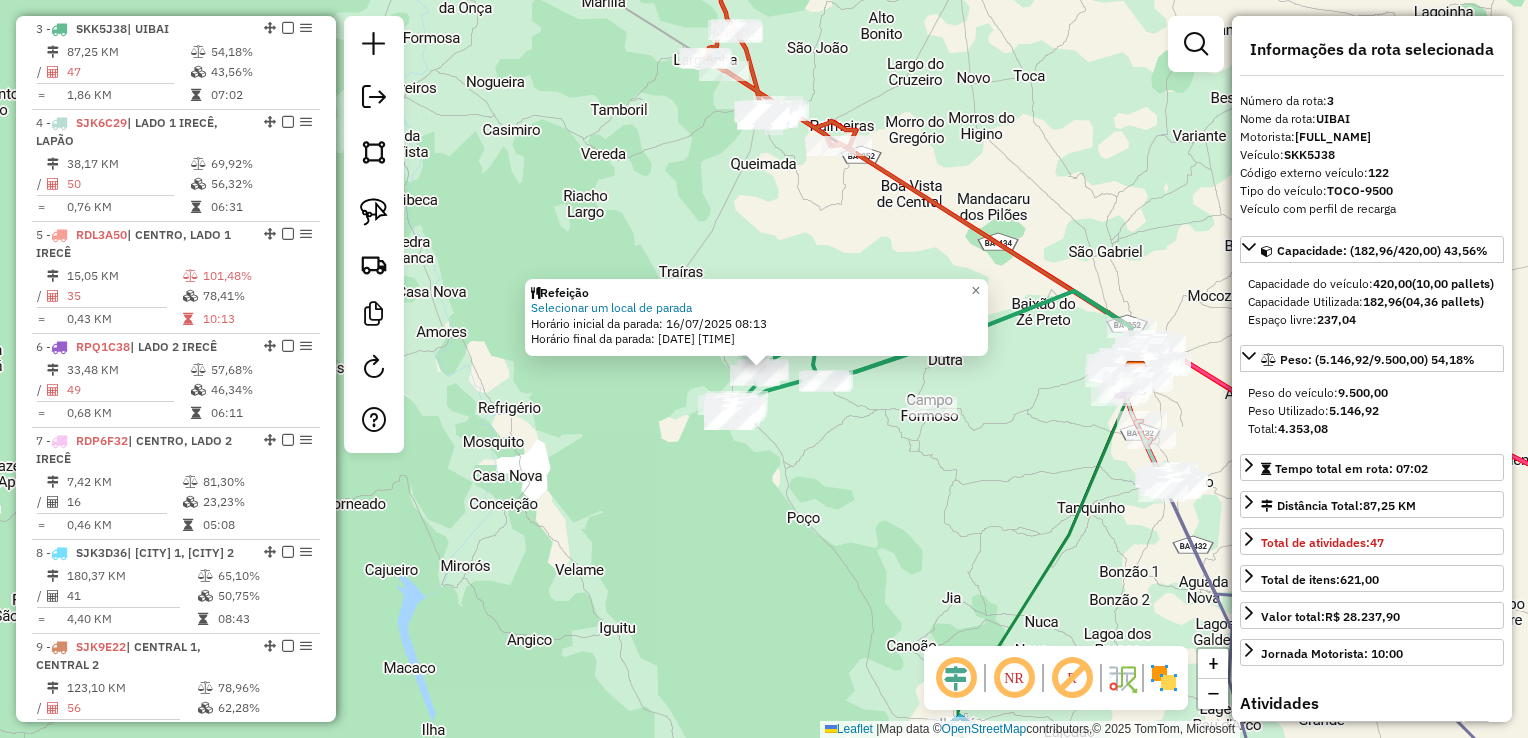 click on "Refeição Selecionar um local de parada  Horário inicial da parada: 16/07/2025 08:13   Horário final da parada: 16/07/2025 10:13  × Janela de atendimento Grade de atendimento Capacidade Transportadoras Veículos Cliente Pedidos  Rotas Selecione os dias de semana para filtrar as janelas de atendimento  Seg   Ter   Qua   Qui   Sex   Sáb   Dom  Informe o período da janela de atendimento: De: Até:  Filtrar exatamente a janela do cliente  Considerar janela de atendimento padrão  Selecione os dias de semana para filtrar as grades de atendimento  Seg   Ter   Qua   Qui   Sex   Sáb   Dom   Considerar clientes sem dia de atendimento cadastrado  Clientes fora do dia de atendimento selecionado Filtrar as atividades entre os valores definidos abaixo:  Peso mínimo:   Peso máximo:   Cubagem mínima:   Cubagem máxima:   De:   Até:  Filtrar as atividades entre o tempo de atendimento definido abaixo:  De:   Até:   Considerar capacidade total dos clientes não roteirizados Transportadora: Tipo de veículo: Nome:" 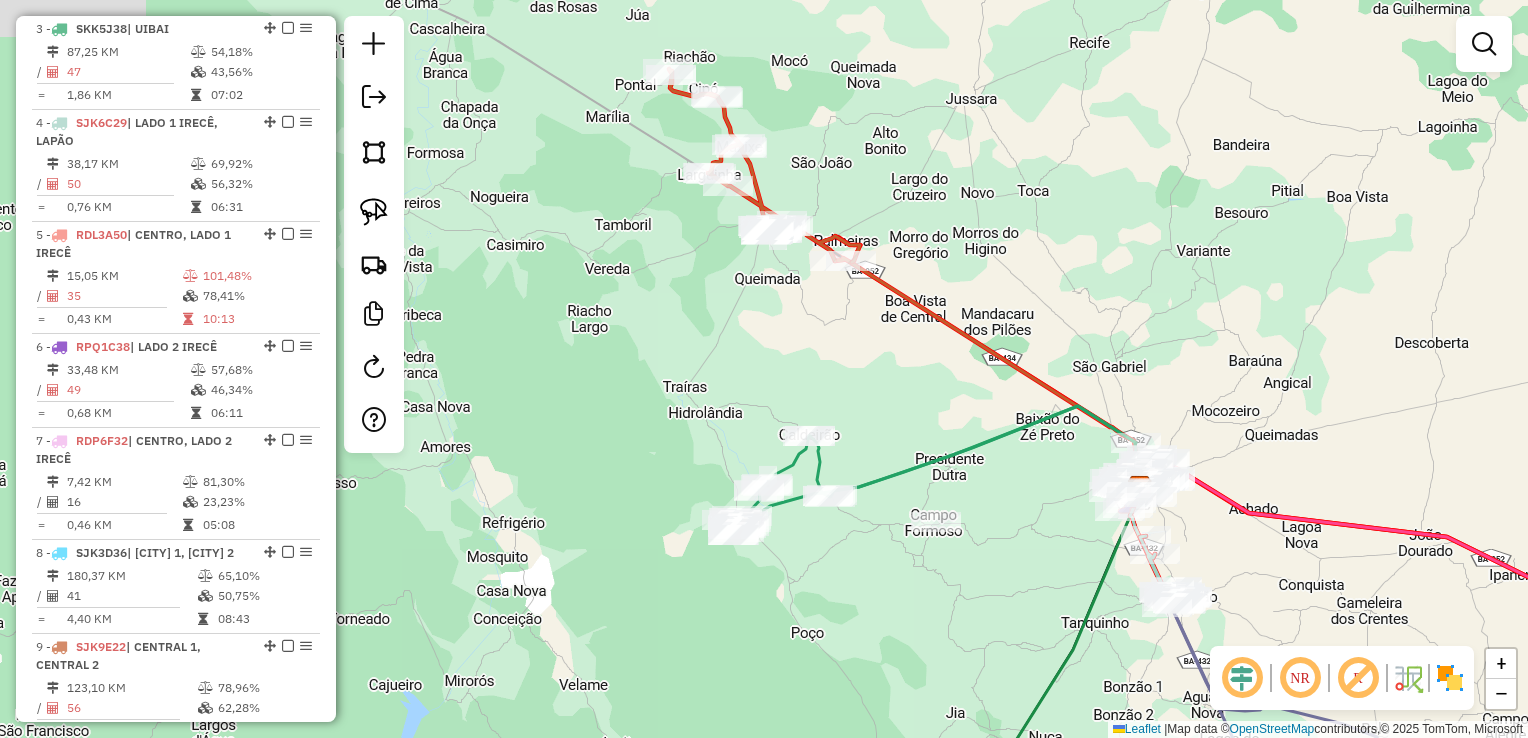 click on "Janela de atendimento Grade de atendimento Capacidade Transportadoras Veículos Cliente Pedidos  Rotas Selecione os dias de semana para filtrar as janelas de atendimento  Seg   Ter   Qua   Qui   Sex   Sáb   Dom  Informe o período da janela de atendimento: De: Até:  Filtrar exatamente a janela do cliente  Considerar janela de atendimento padrão  Selecione os dias de semana para filtrar as grades de atendimento  Seg   Ter   Qua   Qui   Sex   Sáb   Dom   Considerar clientes sem dia de atendimento cadastrado  Clientes fora do dia de atendimento selecionado Filtrar as atividades entre os valores definidos abaixo:  Peso mínimo:   Peso máximo:   Cubagem mínima:   Cubagem máxima:   De:   Até:  Filtrar as atividades entre o tempo de atendimento definido abaixo:  De:   Até:   Considerar capacidade total dos clientes não roteirizados Transportadora: Selecione um ou mais itens Tipo de veículo: Selecione um ou mais itens Veículo: Selecione um ou mais itens Motorista: Selecione um ou mais itens Nome: Rótulo:" 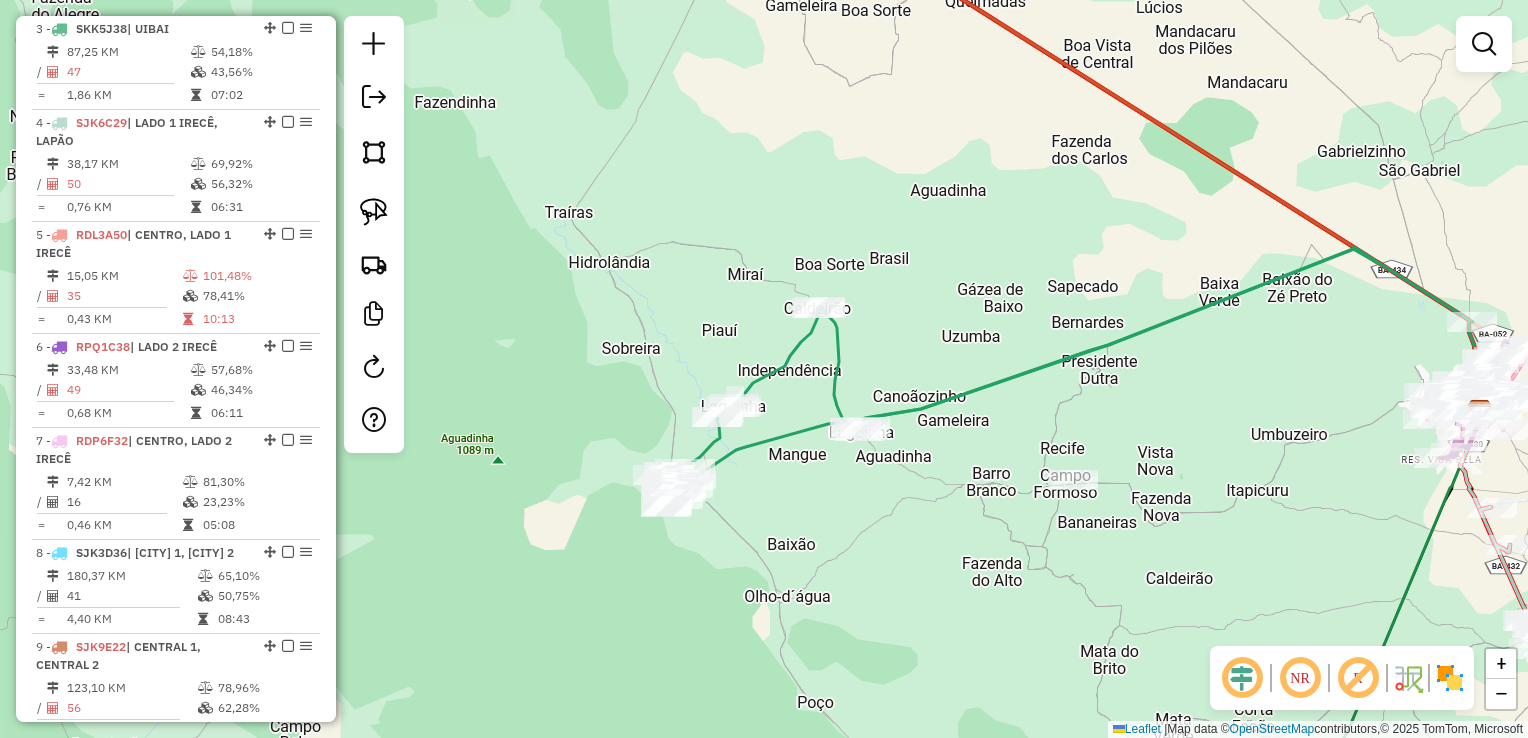 click on "Rota 3 - Placa SKK5J38  17405 - BAR DA MAIRA Rota 3 - Placa SKK5J38  18160 - ALESSANDRO VARIEDADE Rota 3 - Placa SKK5J38  17178 - DISTRIBUIDORA E MERC Janela de atendimento Grade de atendimento Capacidade Transportadoras Veículos Cliente Pedidos  Rotas Selecione os dias de semana para filtrar as janelas de atendimento  Seg   Ter   Qua   Qui   Sex   Sáb   Dom  Informe o período da janela de atendimento: De: Até:  Filtrar exatamente a janela do cliente  Considerar janela de atendimento padrão  Selecione os dias de semana para filtrar as grades de atendimento  Seg   Ter   Qua   Qui   Sex   Sáb   Dom   Considerar clientes sem dia de atendimento cadastrado  Clientes fora do dia de atendimento selecionado Filtrar as atividades entre os valores definidos abaixo:  Peso mínimo:   Peso máximo:   Cubagem mínima:   Cubagem máxima:   De:   Até:  Filtrar as atividades entre o tempo de atendimento definido abaixo:  De:   Até:   Considerar capacidade total dos clientes não roteirizados Transportadora: Veículo:" 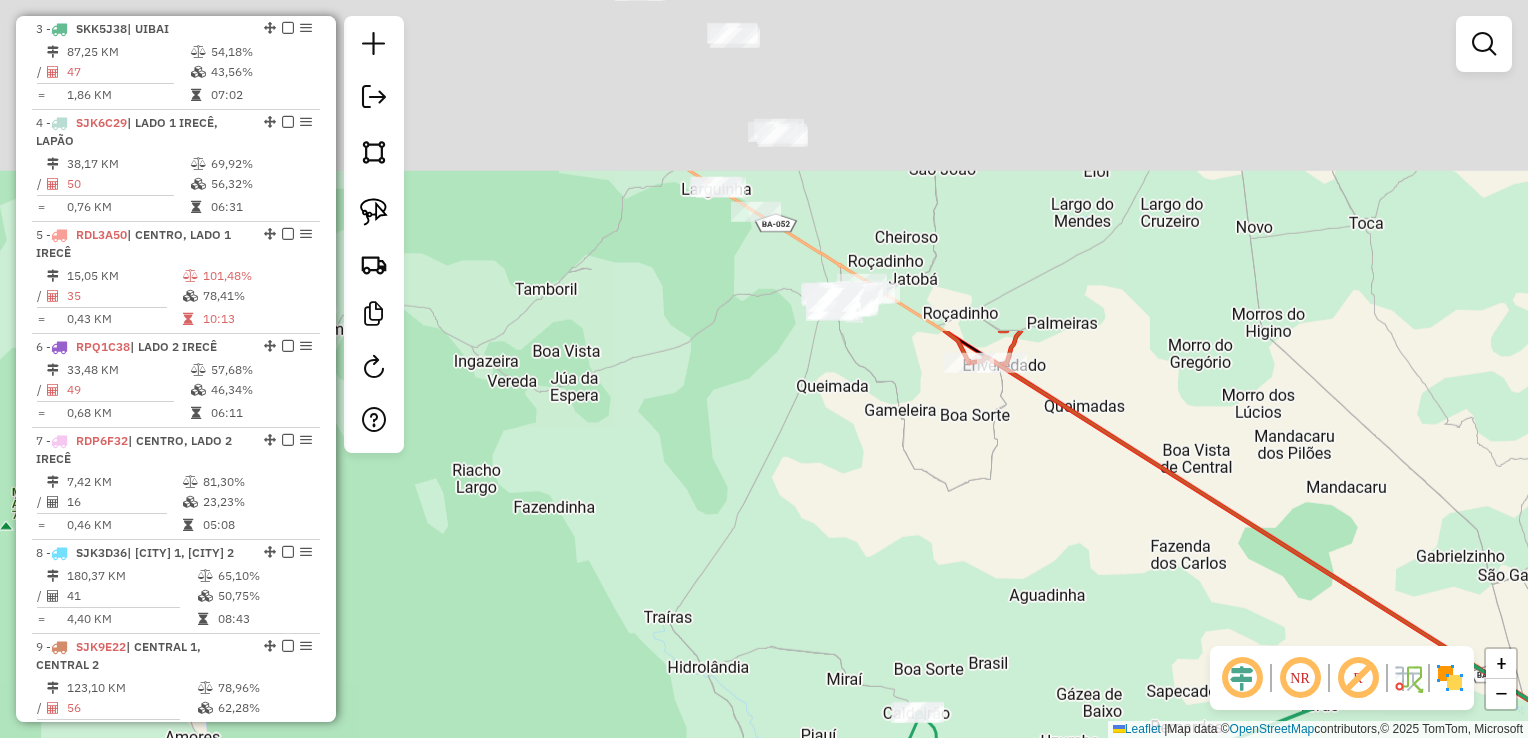 click on "Janela de atendimento Grade de atendimento Capacidade Transportadoras Veículos Cliente Pedidos  Rotas Selecione os dias de semana para filtrar as janelas de atendimento  Seg   Ter   Qua   Qui   Sex   Sáb   Dom  Informe o período da janela de atendimento: De: Até:  Filtrar exatamente a janela do cliente  Considerar janela de atendimento padrão  Selecione os dias de semana para filtrar as grades de atendimento  Seg   Ter   Qua   Qui   Sex   Sáb   Dom   Considerar clientes sem dia de atendimento cadastrado  Clientes fora do dia de atendimento selecionado Filtrar as atividades entre os valores definidos abaixo:  Peso mínimo:   Peso máximo:   Cubagem mínima:   Cubagem máxima:   De:   Até:  Filtrar as atividades entre o tempo de atendimento definido abaixo:  De:   Até:   Considerar capacidade total dos clientes não roteirizados Transportadora: Selecione um ou mais itens Tipo de veículo: Selecione um ou mais itens Veículo: Selecione um ou mais itens Motorista: Selecione um ou mais itens Nome: Rótulo:" 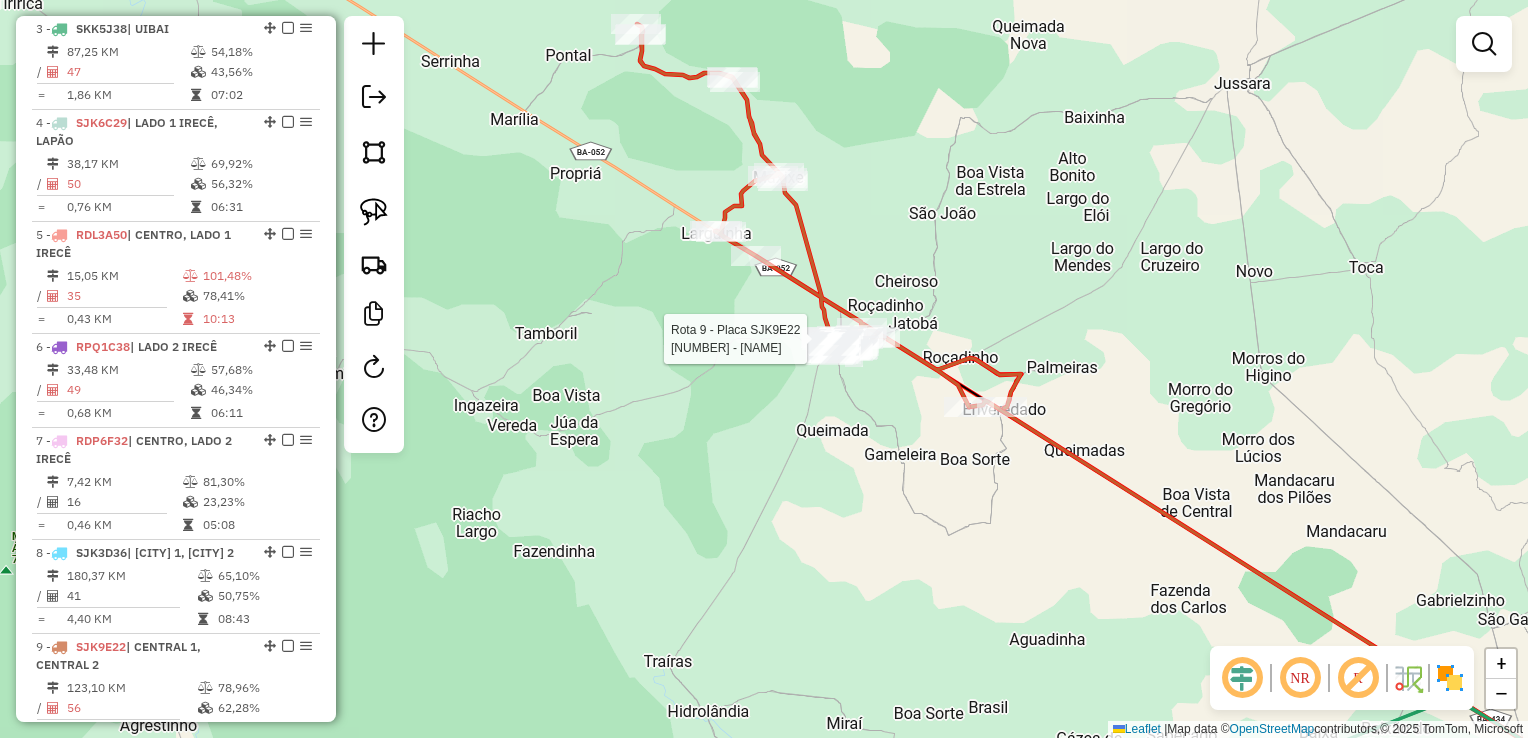 select on "*********" 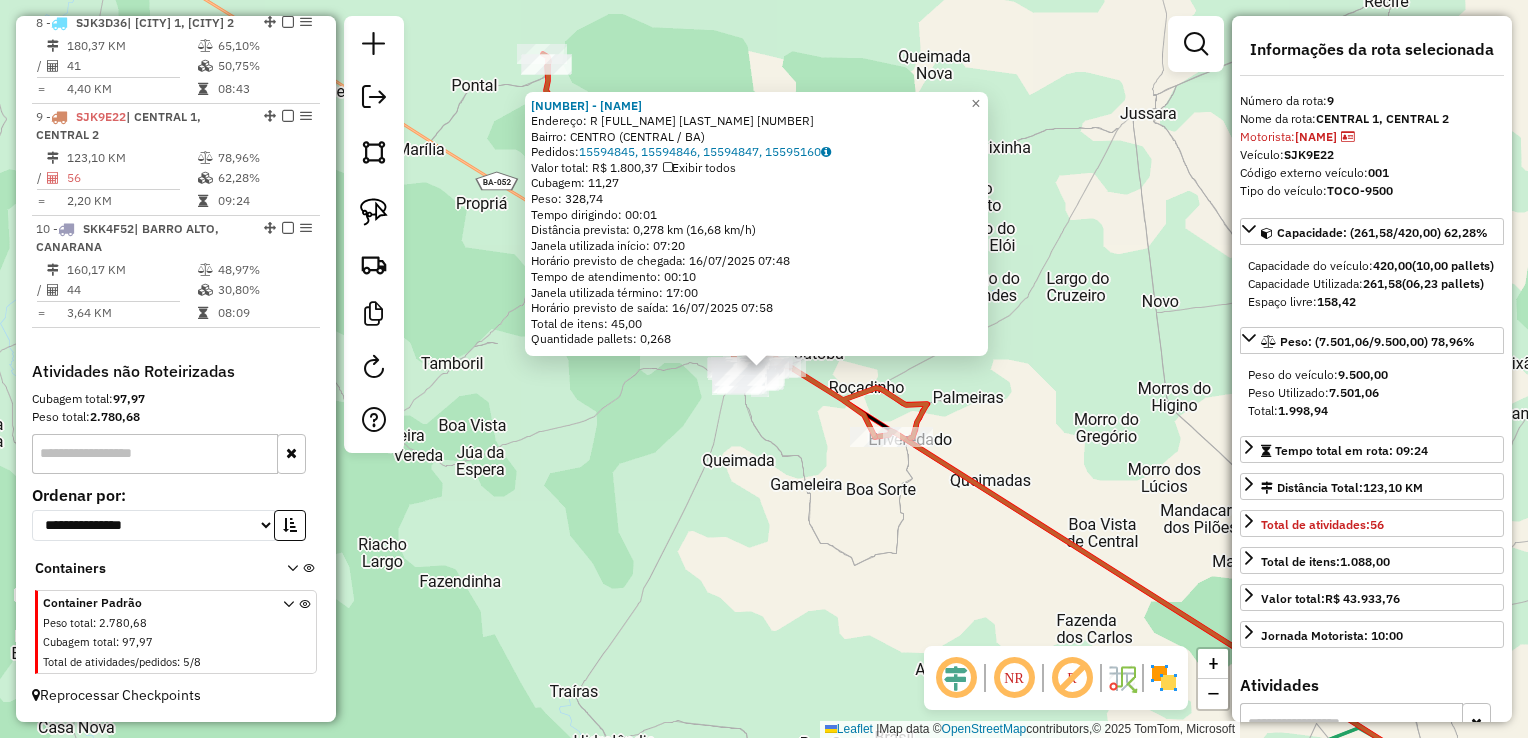 scroll, scrollTop: 1506, scrollLeft: 0, axis: vertical 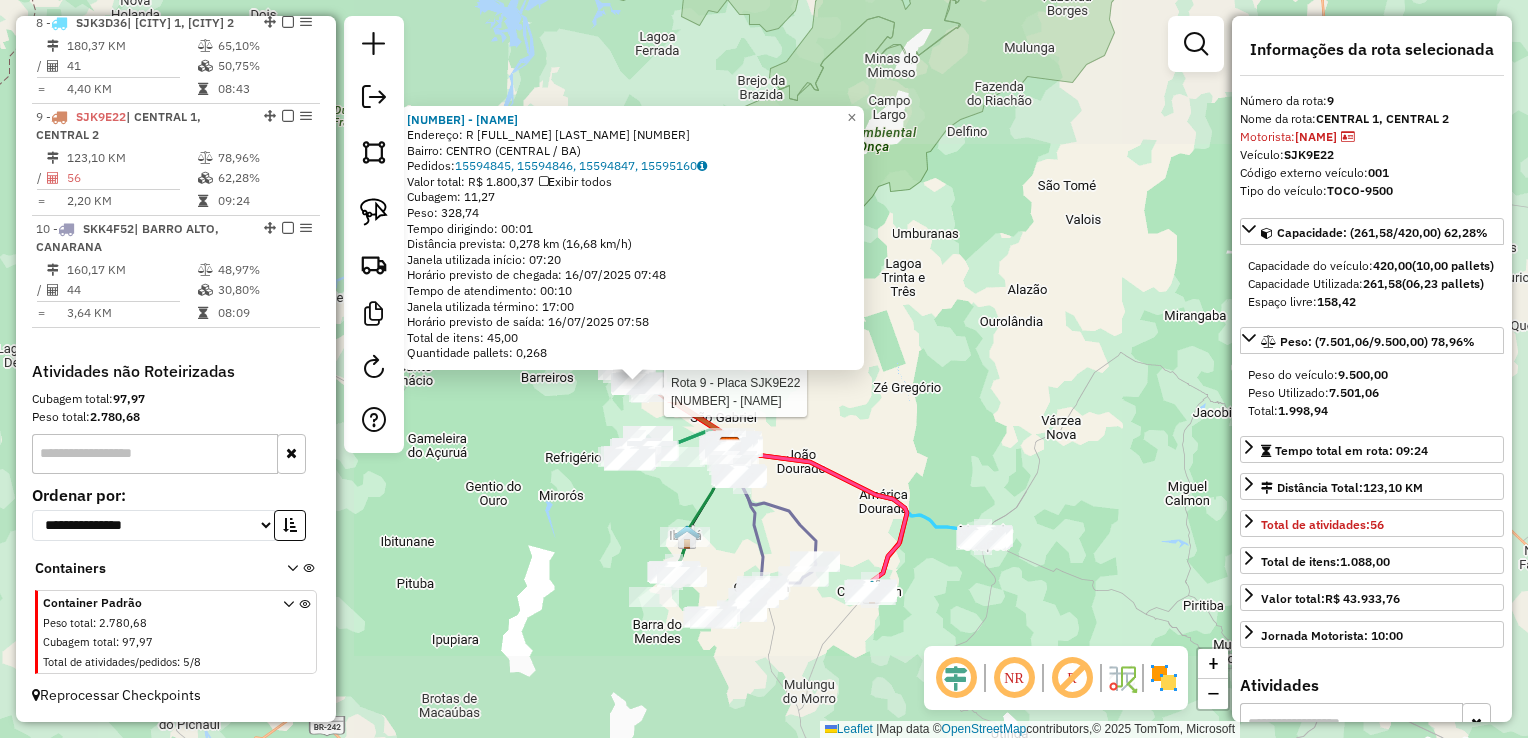 click on "Rota 9 - Placa SJK9E22  9318 - ANA ARLETE PEREIRA DOS SANTOS 10664 - NADI ROSA DE SOUZA  Endereço: R   JO?O DE CARNEIRO               565   Bairro: CENTRO (CENTRAL / BA)   Pedidos:  15594845, 15594846, 15594847, 15595160   Valor total: R$ 1.800,37   Exibir todos   Cubagem: 11,27  Peso: 328,74  Tempo dirigindo: 00:01   Distância prevista: 0,278 km (16,68 km/h)   Janela utilizada início: 07:20   Horário previsto de chegada: 16/07/2025 07:48   Tempo de atendimento: 00:10   Janela utilizada término: 17:00   Horário previsto de saída: 16/07/2025 07:58   Total de itens: 45,00   Quantidade pallets: 0,268  × Janela de atendimento Grade de atendimento Capacidade Transportadoras Veículos Cliente Pedidos  Rotas Selecione os dias de semana para filtrar as janelas de atendimento  Seg   Ter   Qua   Qui   Sex   Sáb   Dom  Informe o período da janela de atendimento: De: Até:  Filtrar exatamente a janela do cliente  Considerar janela de atendimento padrão   Seg   Ter   Qua   Qui   Sex   Sáb   Dom   De:   Até:" 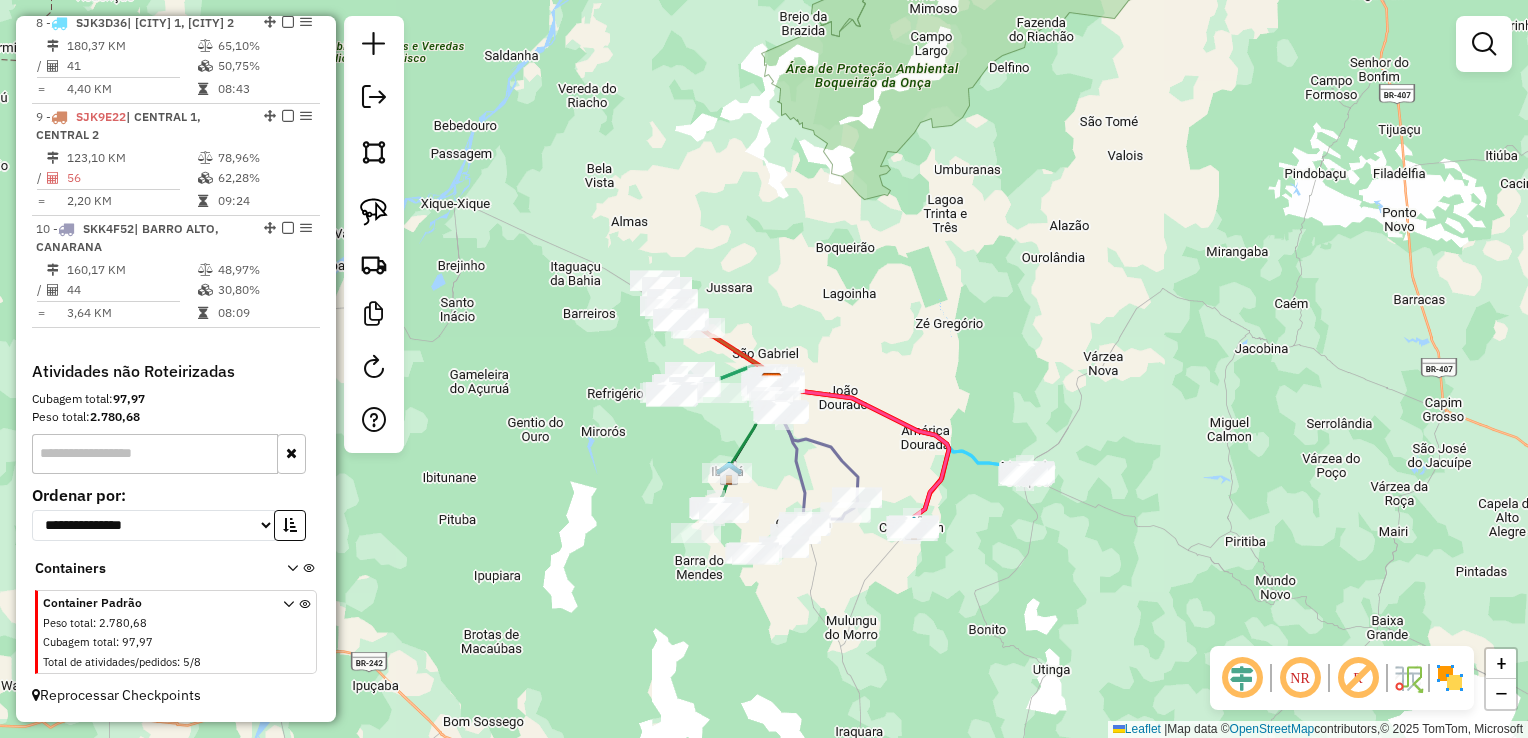 click on "Janela de atendimento Grade de atendimento Capacidade Transportadoras Veículos Cliente Pedidos  Rotas Selecione os dias de semana para filtrar as janelas de atendimento  Seg   Ter   Qua   Qui   Sex   Sáb   Dom  Informe o período da janela de atendimento: De: Até:  Filtrar exatamente a janela do cliente  Considerar janela de atendimento padrão  Selecione os dias de semana para filtrar as grades de atendimento  Seg   Ter   Qua   Qui   Sex   Sáb   Dom   Considerar clientes sem dia de atendimento cadastrado  Clientes fora do dia de atendimento selecionado Filtrar as atividades entre os valores definidos abaixo:  Peso mínimo:   Peso máximo:   Cubagem mínima:   Cubagem máxima:   De:   Até:  Filtrar as atividades entre o tempo de atendimento definido abaixo:  De:   Até:   Considerar capacidade total dos clientes não roteirizados Transportadora: Selecione um ou mais itens Tipo de veículo: Selecione um ou mais itens Veículo: Selecione um ou mais itens Motorista: Selecione um ou mais itens Nome: Rótulo:" 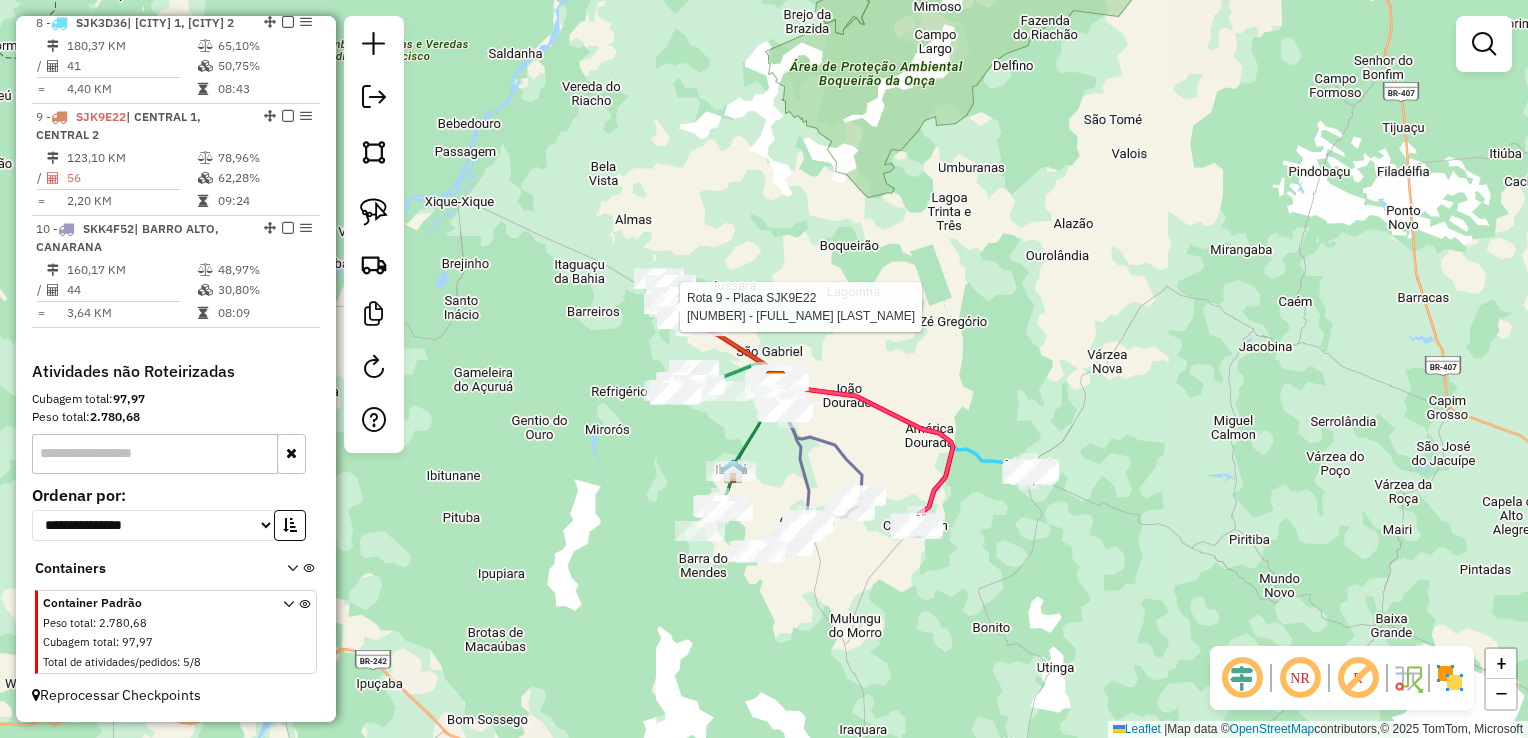 select on "*********" 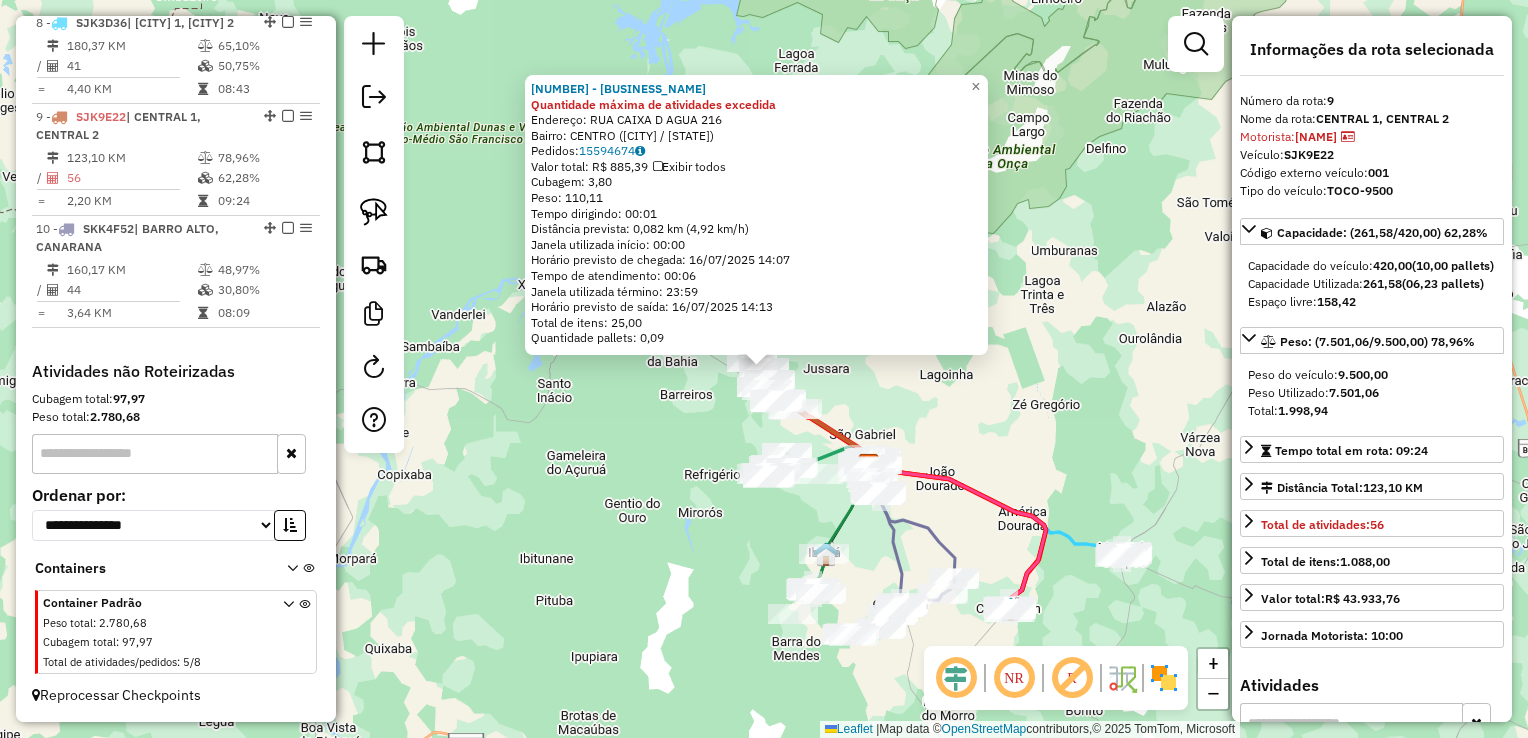 click on "17886 - MERCADO DA JOANA Quantidade máxima de atividades excedida  Endereço:  RUA CAIXA D AGUA 216   Bairro: CENTRO (ITAGUACU DA BAHIA / BA)   Pedidos:  15594674   Valor total: R$ 885,39   Exibir todos   Cubagem: 3,80  Peso: 110,11  Tempo dirigindo: 00:01   Distância prevista: 0,082 km (4,92 km/h)   Janela utilizada início: 00:00   Horário previsto de chegada: 16/07/2025 14:07   Tempo de atendimento: 00:06   Janela utilizada término: 23:59   Horário previsto de saída: 16/07/2025 14:13   Total de itens: 25,00   Quantidade pallets: 0,09  × Janela de atendimento Grade de atendimento Capacidade Transportadoras Veículos Cliente Pedidos  Rotas Selecione os dias de semana para filtrar as janelas de atendimento  Seg   Ter   Qua   Qui   Sex   Sáb   Dom  Informe o período da janela de atendimento: De: Até:  Filtrar exatamente a janela do cliente  Considerar janela de atendimento padrão  Selecione os dias de semana para filtrar as grades de atendimento  Seg   Ter   Qua   Qui   Sex   Sáb   Dom   De:   De:" 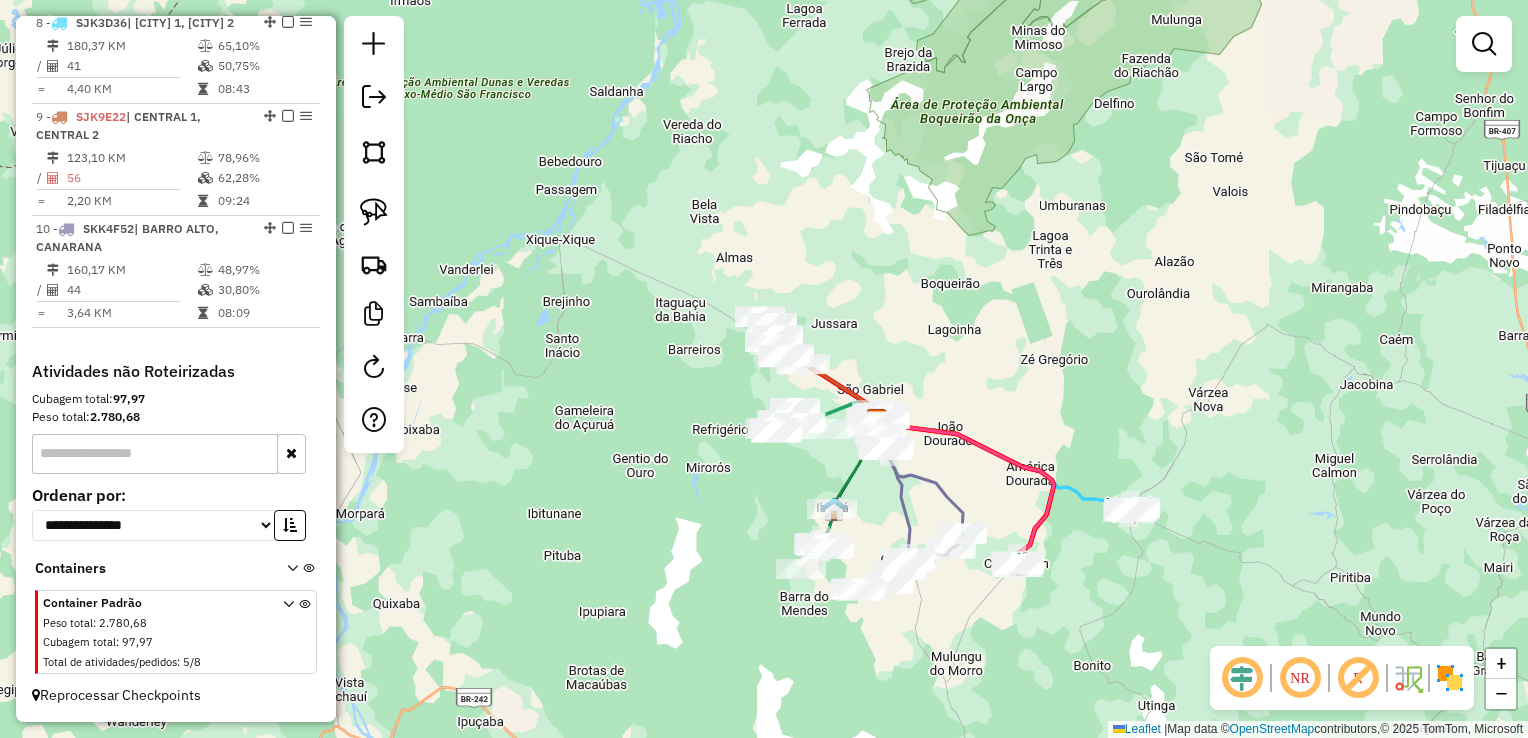 click on "Janela de atendimento Grade de atendimento Capacidade Transportadoras Veículos Cliente Pedidos  Rotas Selecione os dias de semana para filtrar as janelas de atendimento  Seg   Ter   Qua   Qui   Sex   Sáb   Dom  Informe o período da janela de atendimento: De: Até:  Filtrar exatamente a janela do cliente  Considerar janela de atendimento padrão  Selecione os dias de semana para filtrar as grades de atendimento  Seg   Ter   Qua   Qui   Sex   Sáb   Dom   Considerar clientes sem dia de atendimento cadastrado  Clientes fora do dia de atendimento selecionado Filtrar as atividades entre os valores definidos abaixo:  Peso mínimo:   Peso máximo:   Cubagem mínima:   Cubagem máxima:   De:   Até:  Filtrar as atividades entre o tempo de atendimento definido abaixo:  De:   Até:   Considerar capacidade total dos clientes não roteirizados Transportadora: Selecione um ou mais itens Tipo de veículo: Selecione um ou mais itens Veículo: Selecione um ou mais itens Motorista: Selecione um ou mais itens Nome: Rótulo:" 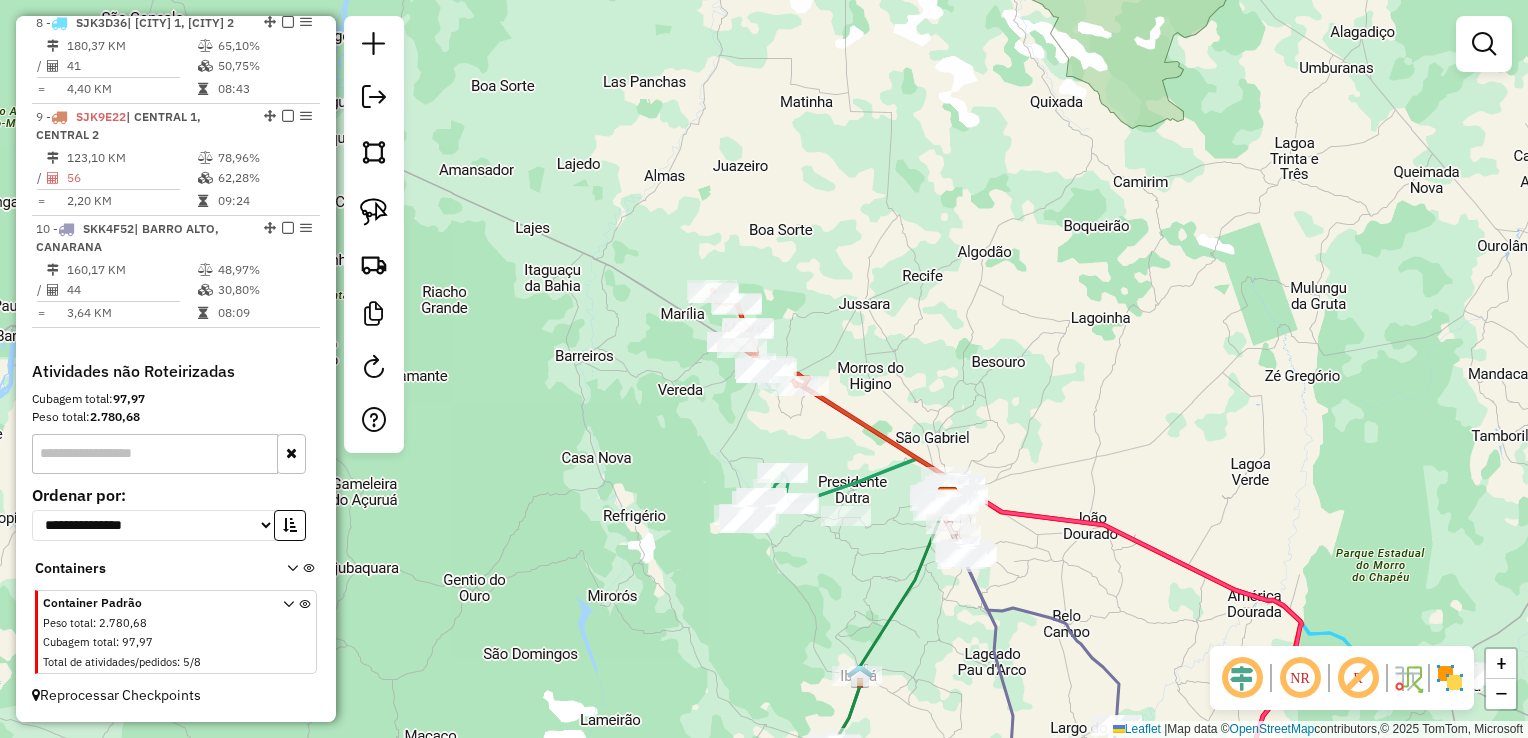 click on "Janela de atendimento Grade de atendimento Capacidade Transportadoras Veículos Cliente Pedidos  Rotas Selecione os dias de semana para filtrar as janelas de atendimento  Seg   Ter   Qua   Qui   Sex   Sáb   Dom  Informe o período da janela de atendimento: De: Até:  Filtrar exatamente a janela do cliente  Considerar janela de atendimento padrão  Selecione os dias de semana para filtrar as grades de atendimento  Seg   Ter   Qua   Qui   Sex   Sáb   Dom   Considerar clientes sem dia de atendimento cadastrado  Clientes fora do dia de atendimento selecionado Filtrar as atividades entre os valores definidos abaixo:  Peso mínimo:   Peso máximo:   Cubagem mínima:   Cubagem máxima:   De:   Até:  Filtrar as atividades entre o tempo de atendimento definido abaixo:  De:   Até:   Considerar capacidade total dos clientes não roteirizados Transportadora: Selecione um ou mais itens Tipo de veículo: Selecione um ou mais itens Veículo: Selecione um ou mais itens Motorista: Selecione um ou mais itens Nome: Rótulo:" 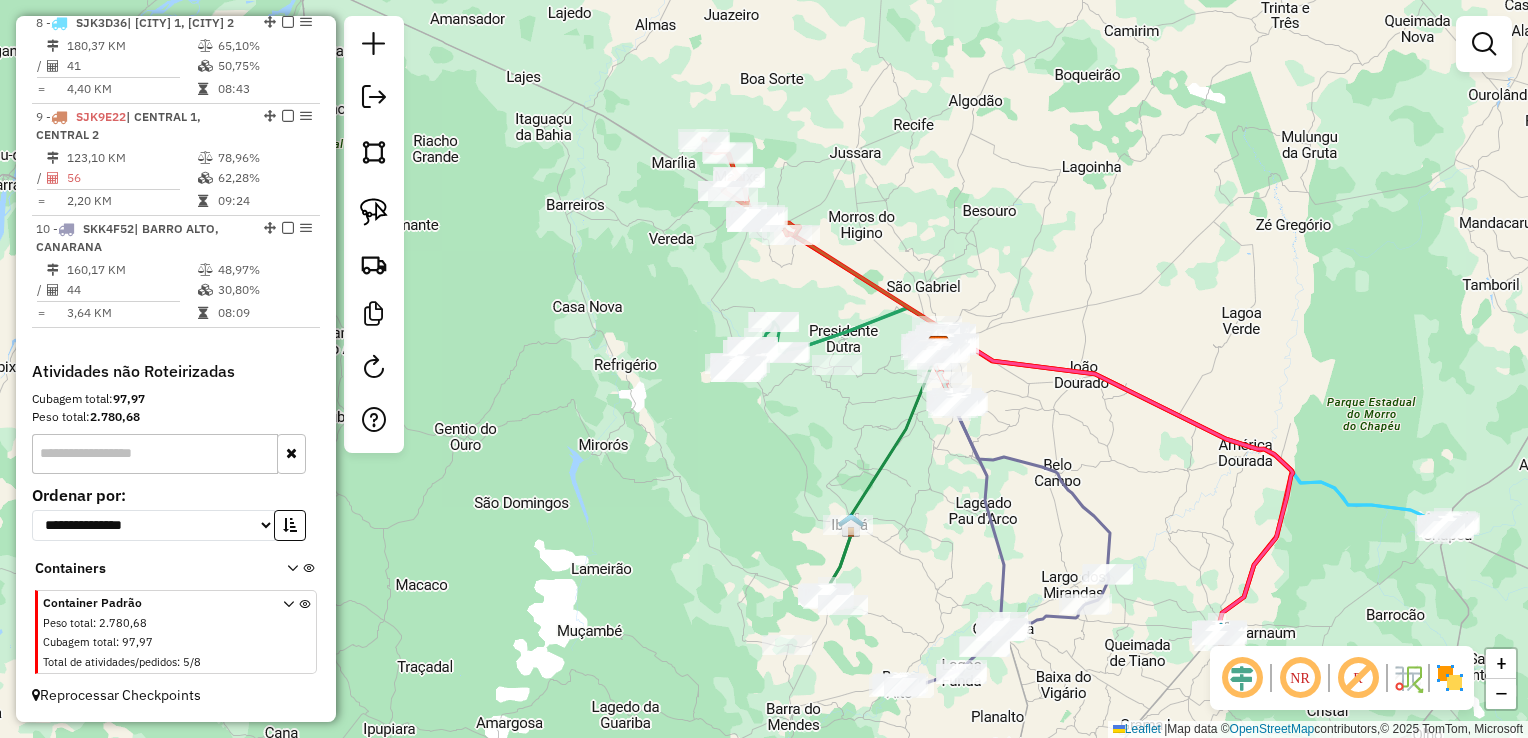 click on "Janela de atendimento Grade de atendimento Capacidade Transportadoras Veículos Cliente Pedidos  Rotas Selecione os dias de semana para filtrar as janelas de atendimento  Seg   Ter   Qua   Qui   Sex   Sáb   Dom  Informe o período da janela de atendimento: De: Até:  Filtrar exatamente a janela do cliente  Considerar janela de atendimento padrão  Selecione os dias de semana para filtrar as grades de atendimento  Seg   Ter   Qua   Qui   Sex   Sáb   Dom   Considerar clientes sem dia de atendimento cadastrado  Clientes fora do dia de atendimento selecionado Filtrar as atividades entre os valores definidos abaixo:  Peso mínimo:   Peso máximo:   Cubagem mínima:   Cubagem máxima:   De:   Até:  Filtrar as atividades entre o tempo de atendimento definido abaixo:  De:   Até:   Considerar capacidade total dos clientes não roteirizados Transportadora: Selecione um ou mais itens Tipo de veículo: Selecione um ou mais itens Veículo: Selecione um ou mais itens Motorista: Selecione um ou mais itens Nome: Rótulo:" 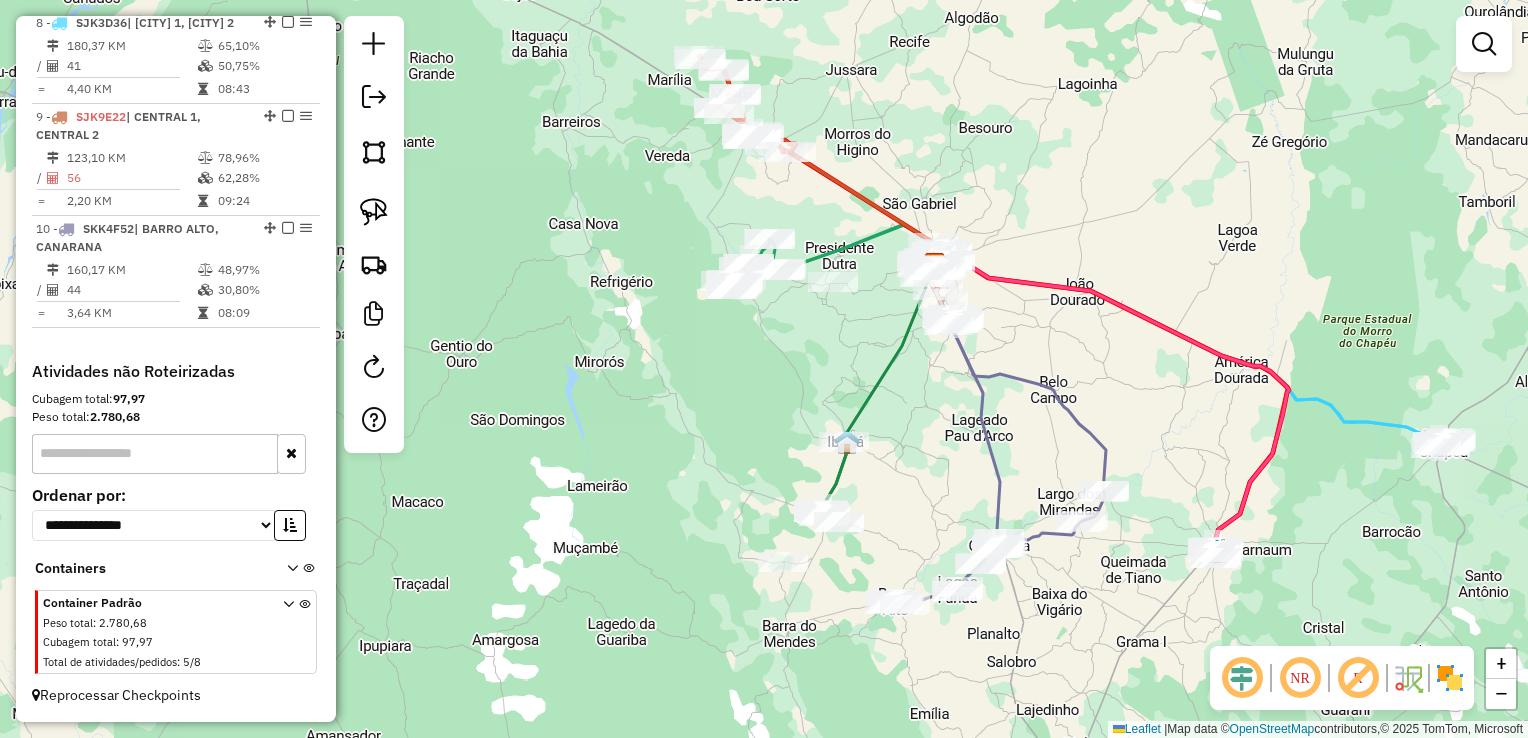 click on "Janela de atendimento Grade de atendimento Capacidade Transportadoras Veículos Cliente Pedidos  Rotas Selecione os dias de semana para filtrar as janelas de atendimento  Seg   Ter   Qua   Qui   Sex   Sáb   Dom  Informe o período da janela de atendimento: De: Até:  Filtrar exatamente a janela do cliente  Considerar janela de atendimento padrão  Selecione os dias de semana para filtrar as grades de atendimento  Seg   Ter   Qua   Qui   Sex   Sáb   Dom   Considerar clientes sem dia de atendimento cadastrado  Clientes fora do dia de atendimento selecionado Filtrar as atividades entre os valores definidos abaixo:  Peso mínimo:   Peso máximo:   Cubagem mínima:   Cubagem máxima:   De:   Até:  Filtrar as atividades entre o tempo de atendimento definido abaixo:  De:   Até:   Considerar capacidade total dos clientes não roteirizados Transportadora: Selecione um ou mais itens Tipo de veículo: Selecione um ou mais itens Veículo: Selecione um ou mais itens Motorista: Selecione um ou mais itens Nome: Rótulo:" 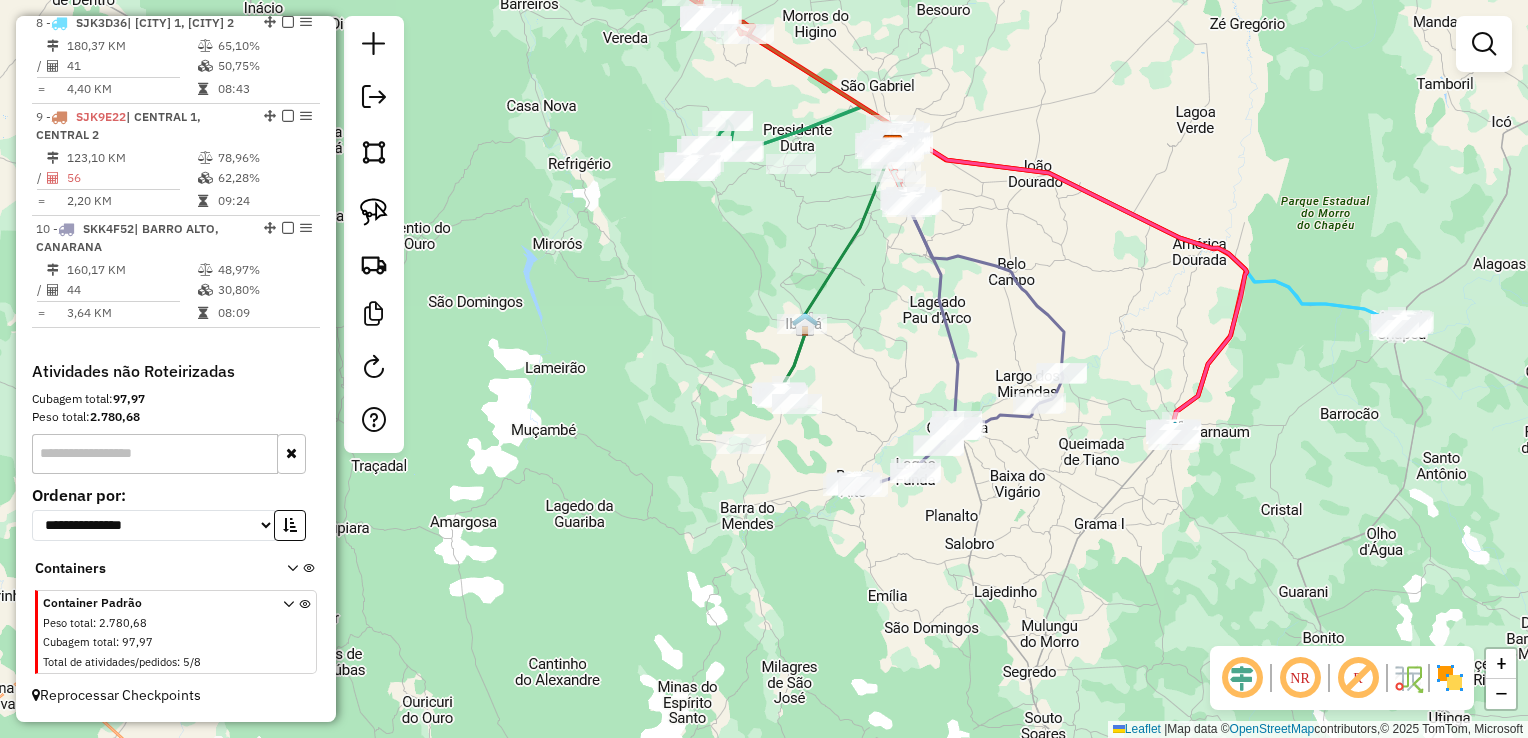 click on "Janela de atendimento Grade de atendimento Capacidade Transportadoras Veículos Cliente Pedidos  Rotas Selecione os dias de semana para filtrar as janelas de atendimento  Seg   Ter   Qua   Qui   Sex   Sáb   Dom  Informe o período da janela de atendimento: De: Até:  Filtrar exatamente a janela do cliente  Considerar janela de atendimento padrão  Selecione os dias de semana para filtrar as grades de atendimento  Seg   Ter   Qua   Qui   Sex   Sáb   Dom   Considerar clientes sem dia de atendimento cadastrado  Clientes fora do dia de atendimento selecionado Filtrar as atividades entre os valores definidos abaixo:  Peso mínimo:   Peso máximo:   Cubagem mínima:   Cubagem máxima:   De:   Até:  Filtrar as atividades entre o tempo de atendimento definido abaixo:  De:   Até:   Considerar capacidade total dos clientes não roteirizados Transportadora: Selecione um ou mais itens Tipo de veículo: Selecione um ou mais itens Veículo: Selecione um ou mais itens Motorista: Selecione um ou mais itens Nome: Rótulo:" 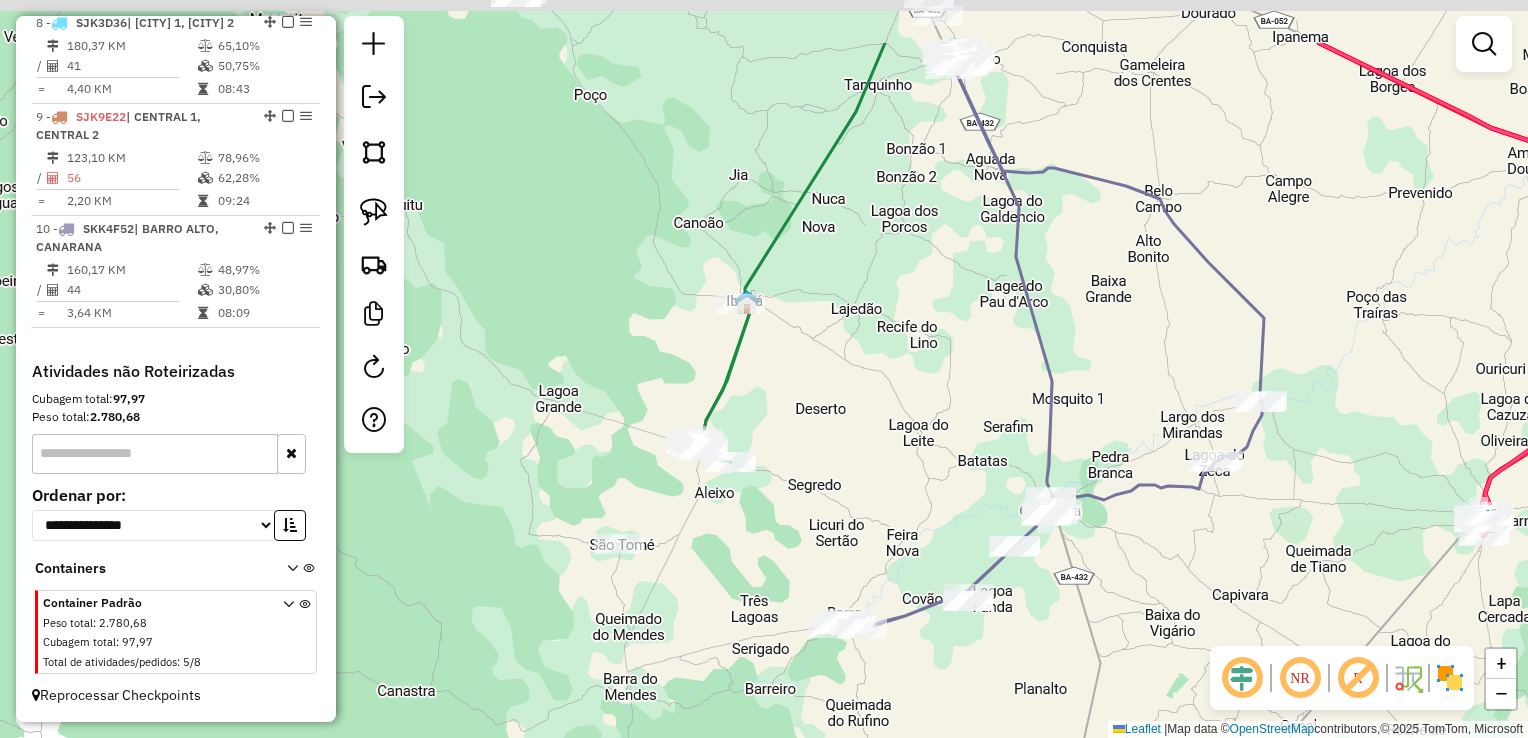 click on "Janela de atendimento Grade de atendimento Capacidade Transportadoras Veículos Cliente Pedidos  Rotas Selecione os dias de semana para filtrar as janelas de atendimento  Seg   Ter   Qua   Qui   Sex   Sáb   Dom  Informe o período da janela de atendimento: De: Até:  Filtrar exatamente a janela do cliente  Considerar janela de atendimento padrão  Selecione os dias de semana para filtrar as grades de atendimento  Seg   Ter   Qua   Qui   Sex   Sáb   Dom   Considerar clientes sem dia de atendimento cadastrado  Clientes fora do dia de atendimento selecionado Filtrar as atividades entre os valores definidos abaixo:  Peso mínimo:   Peso máximo:   Cubagem mínima:   Cubagem máxima:   De:   Até:  Filtrar as atividades entre o tempo de atendimento definido abaixo:  De:   Até:   Considerar capacidade total dos clientes não roteirizados Transportadora: Selecione um ou mais itens Tipo de veículo: Selecione um ou mais itens Veículo: Selecione um ou mais itens Motorista: Selecione um ou mais itens Nome: Rótulo:" 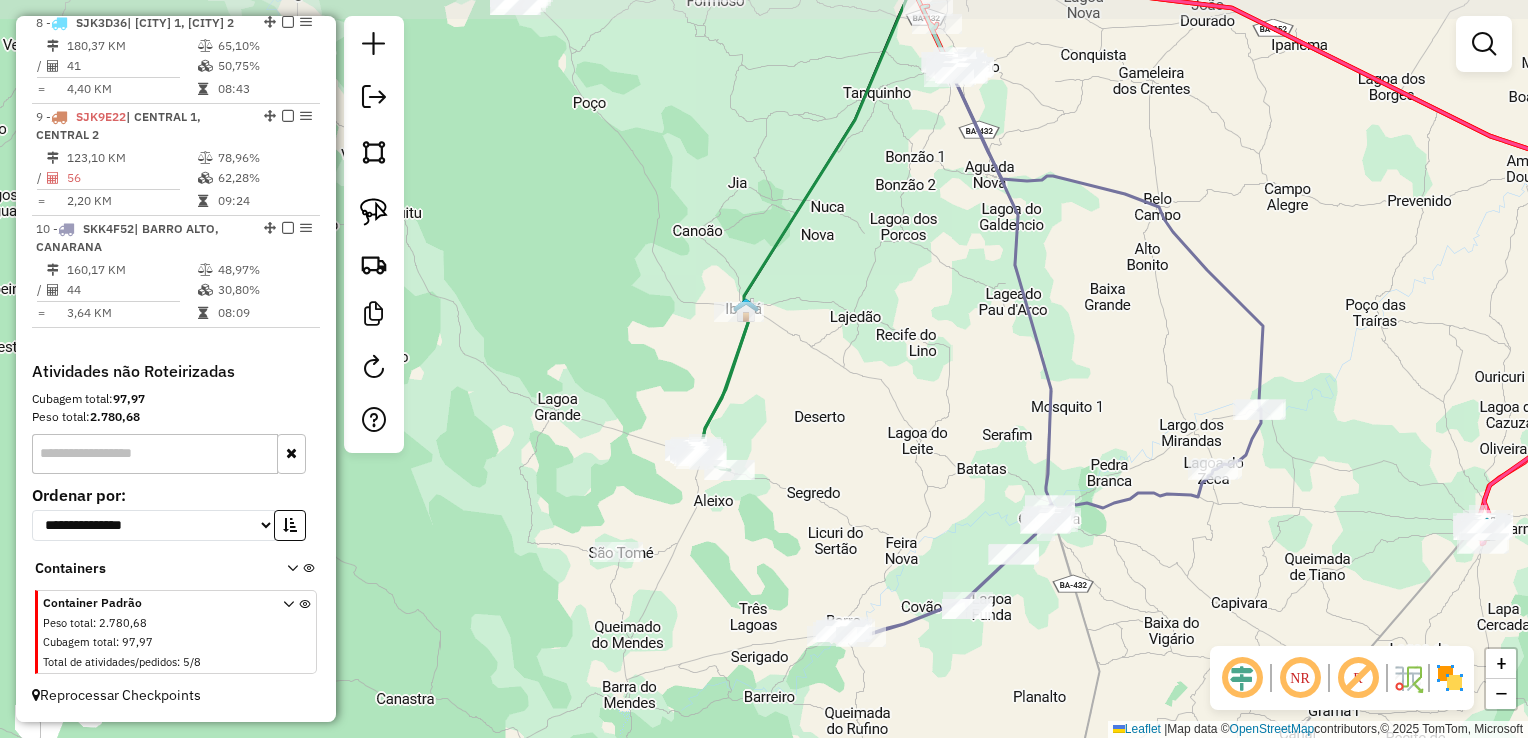 click on "Janela de atendimento Grade de atendimento Capacidade Transportadoras Veículos Cliente Pedidos  Rotas Selecione os dias de semana para filtrar as janelas de atendimento  Seg   Ter   Qua   Qui   Sex   Sáb   Dom  Informe o período da janela de atendimento: De: Até:  Filtrar exatamente a janela do cliente  Considerar janela de atendimento padrão  Selecione os dias de semana para filtrar as grades de atendimento  Seg   Ter   Qua   Qui   Sex   Sáb   Dom   Considerar clientes sem dia de atendimento cadastrado  Clientes fora do dia de atendimento selecionado Filtrar as atividades entre os valores definidos abaixo:  Peso mínimo:   Peso máximo:   Cubagem mínima:   Cubagem máxima:   De:   Até:  Filtrar as atividades entre o tempo de atendimento definido abaixo:  De:   Até:   Considerar capacidade total dos clientes não roteirizados Transportadora: Selecione um ou mais itens Tipo de veículo: Selecione um ou mais itens Veículo: Selecione um ou mais itens Motorista: Selecione um ou mais itens Nome: Rótulo:" 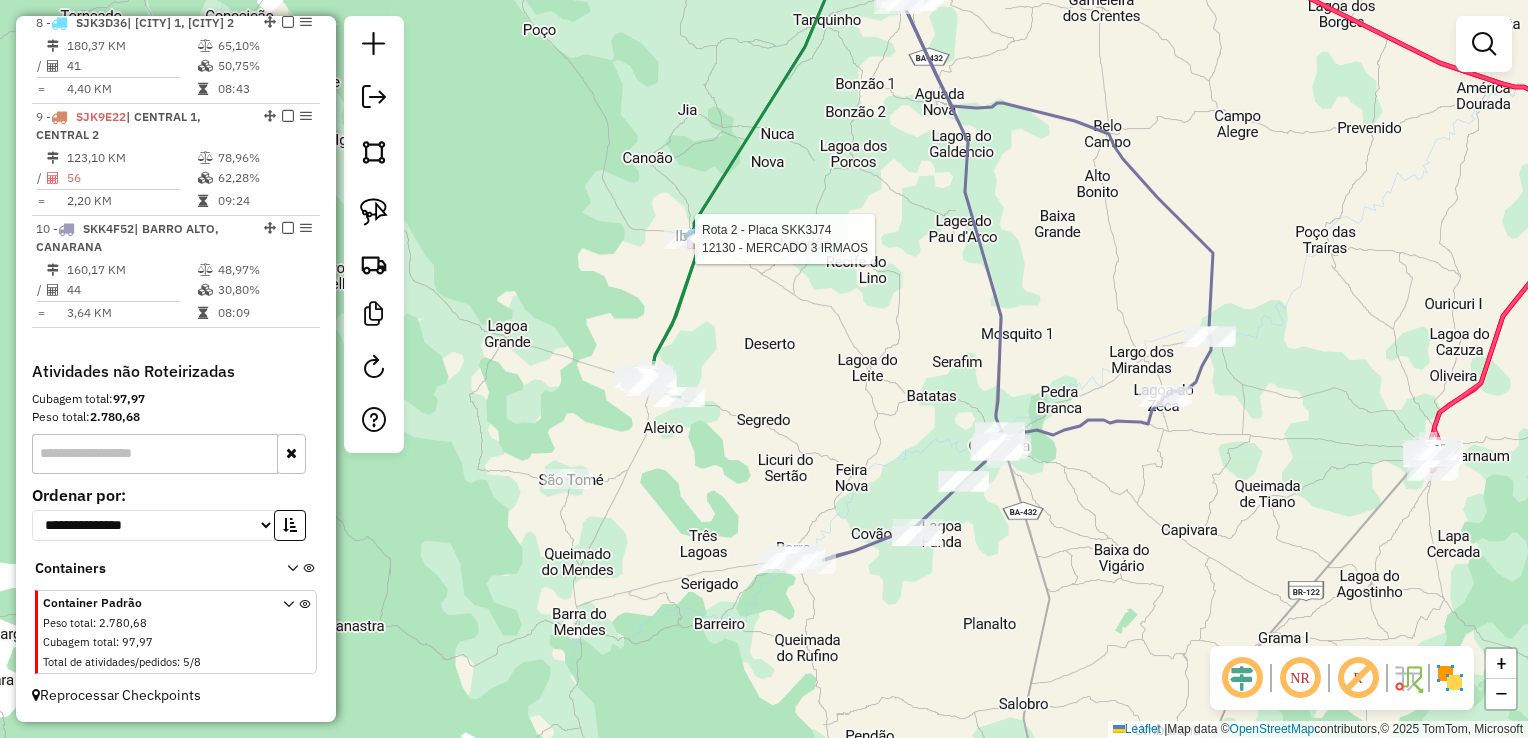 click 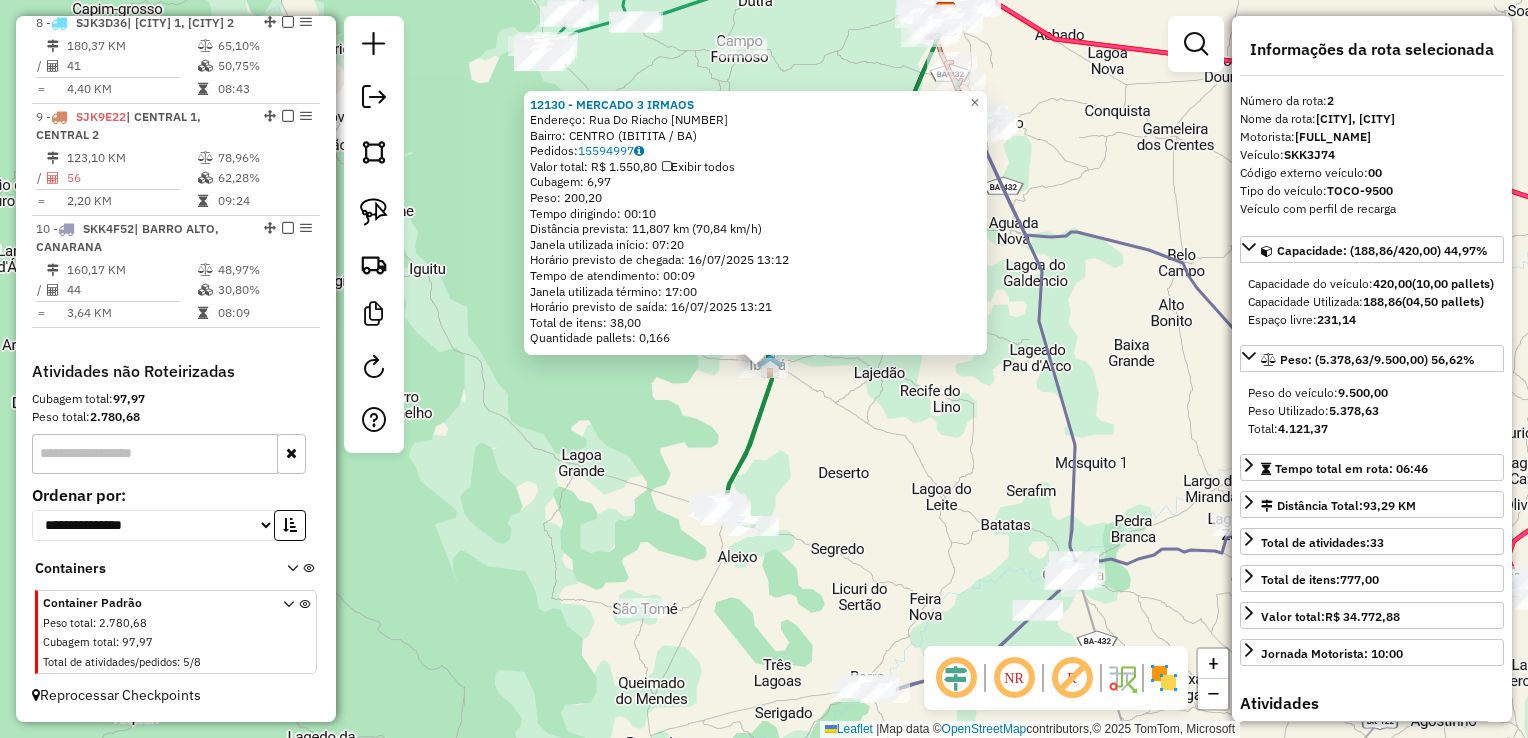 scroll, scrollTop: 868, scrollLeft: 0, axis: vertical 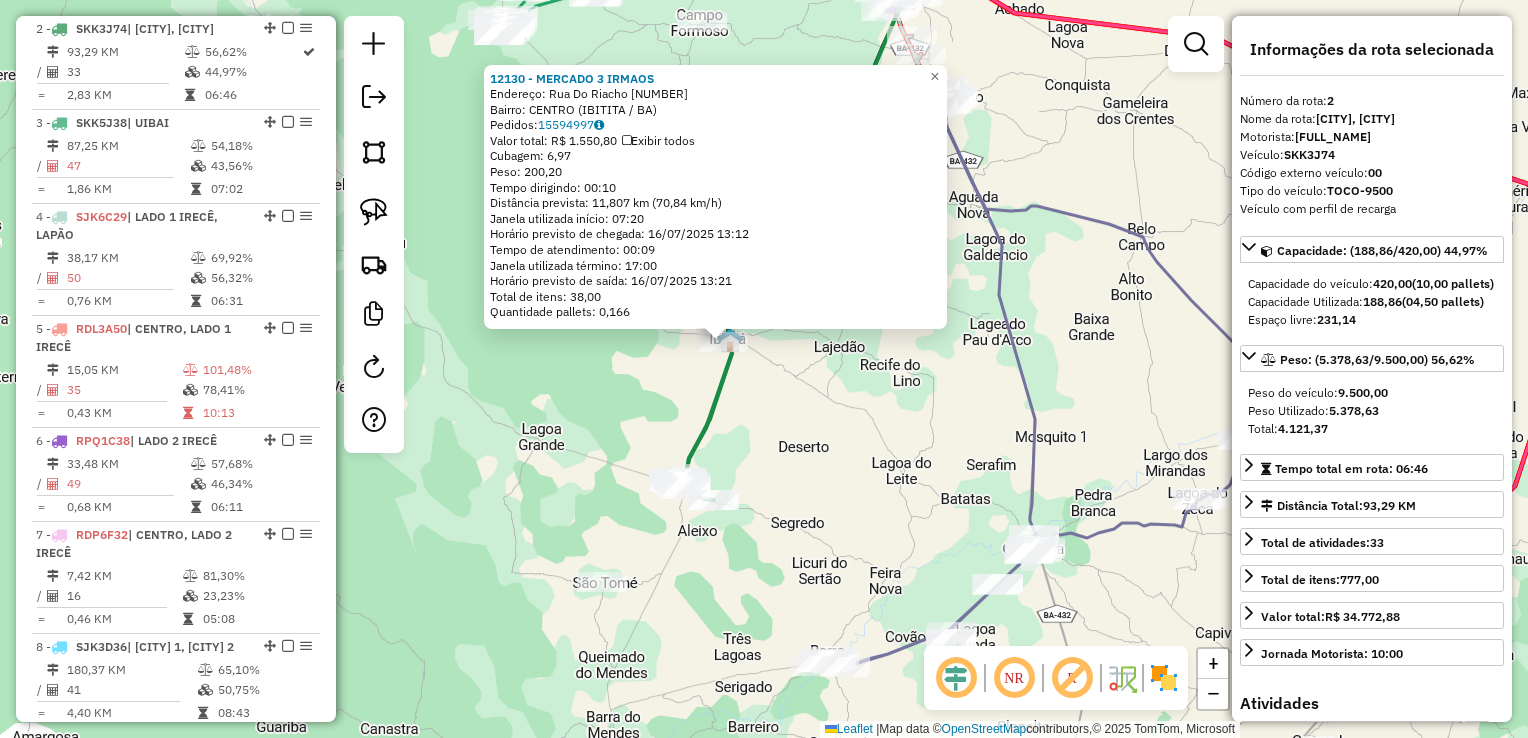 click on "[NUMBER] - [FIRST] [LAST]  Endereço:  Rua Do Riacho [NUMBER]   Bairro: CENTRO ([CITY] / [STATE])   Pedidos:  [NUMBER]   Valor total: R$ 1.550,80   Exibir todos   Cubagem: 6,97  Peso: 200,20  Tempo dirigindo: 00:10   Distância prevista: 11,807 km (70,84 km/h)   Janela utilizada início: 07:20   Horário previsto de chegada: 16/07/2025 13:12   Tempo de atendimento: 00:09   Janela utilizada término: 17:00   Horário previsto de saída: 16/07/2025 13:21   Total de itens: 38,00   Quantidade pallets: 0,166  × Janela de atendimento Grade de atendimento Capacidade Transportadoras Veículos Cliente Pedidos  Rotas Selecione os dias de semana para filtrar as janelas de atendimento  Seg   Ter   Qua   Qui   Sex   Sáb   Dom  Informe o período da janela de atendimento: De: Até:  Filtrar exatamente a janela do cliente  Considerar janela de atendimento padrão  Selecione os dias de semana para filtrar as grades de atendimento  Seg   Ter   Qua   Qui   Sex   Sáb   Dom   Considerar clientes sem dia de atendimento cadastrado  De:  +" 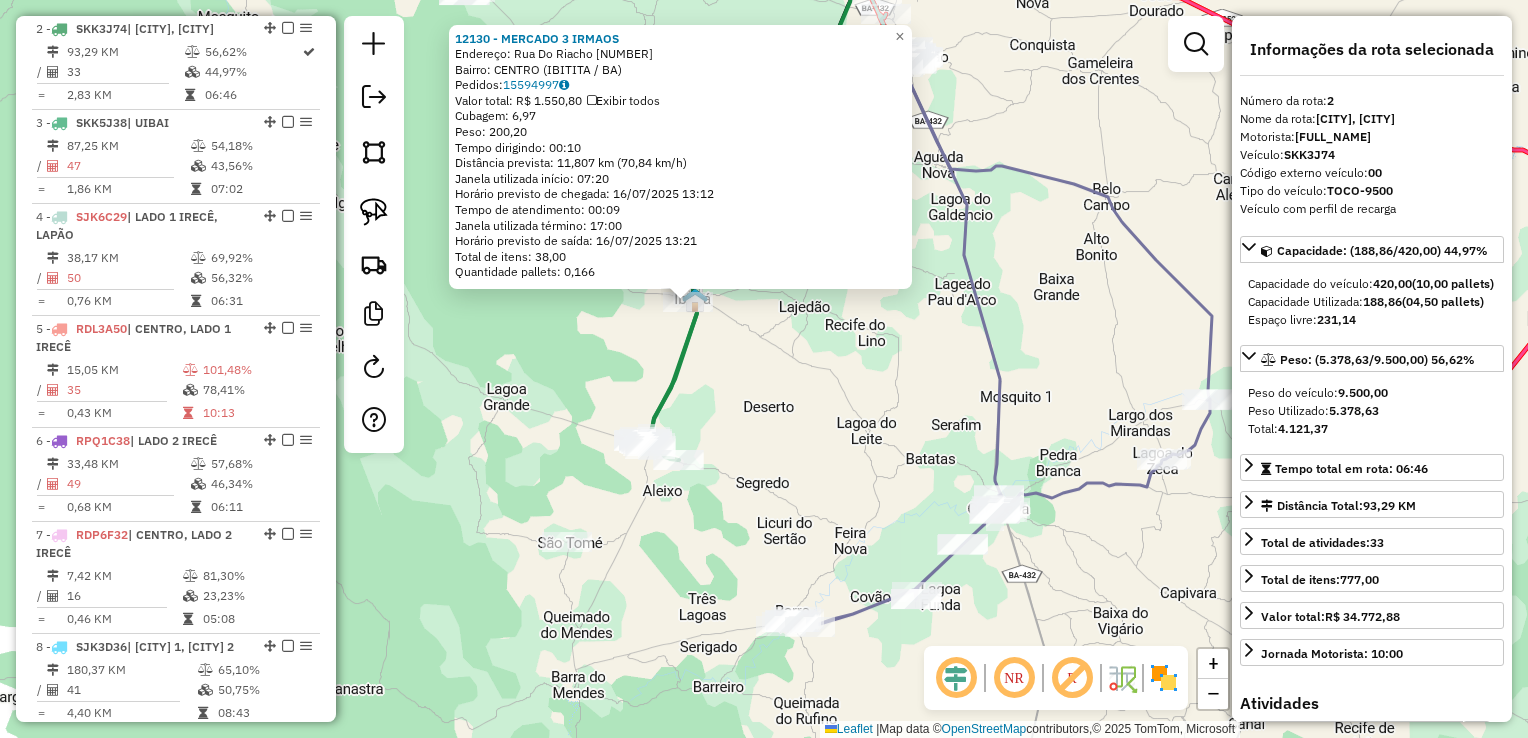 click on "[NUMBER] - [FIRST] [LAST]  Endereço:  Rua Do Riacho [NUMBER]   Bairro: CENTRO ([CITY] / [STATE])   Pedidos:  [NUMBER]   Valor total: R$ 1.550,80   Exibir todos   Cubagem: 6,97  Peso: 200,20  Tempo dirigindo: 00:10   Distância prevista: 11,807 km (70,84 km/h)   Janela utilizada início: 07:20   Horário previsto de chegada: 16/07/2025 13:12   Tempo de atendimento: 00:09   Janela utilizada término: 17:00   Horário previsto de saída: 16/07/2025 13:21   Total de itens: 38,00   Quantidade pallets: 0,166  × Janela de atendimento Grade de atendimento Capacidade Transportadoras Veículos Cliente Pedidos  Rotas Selecione os dias de semana para filtrar as janelas de atendimento  Seg   Ter   Qua   Qui   Sex   Sáb   Dom  Informe o período da janela de atendimento: De: Até:  Filtrar exatamente a janela do cliente  Considerar janela de atendimento padrão  Selecione os dias de semana para filtrar as grades de atendimento  Seg   Ter   Qua   Qui   Sex   Sáb   Dom   Considerar clientes sem dia de atendimento cadastrado  De:  +" 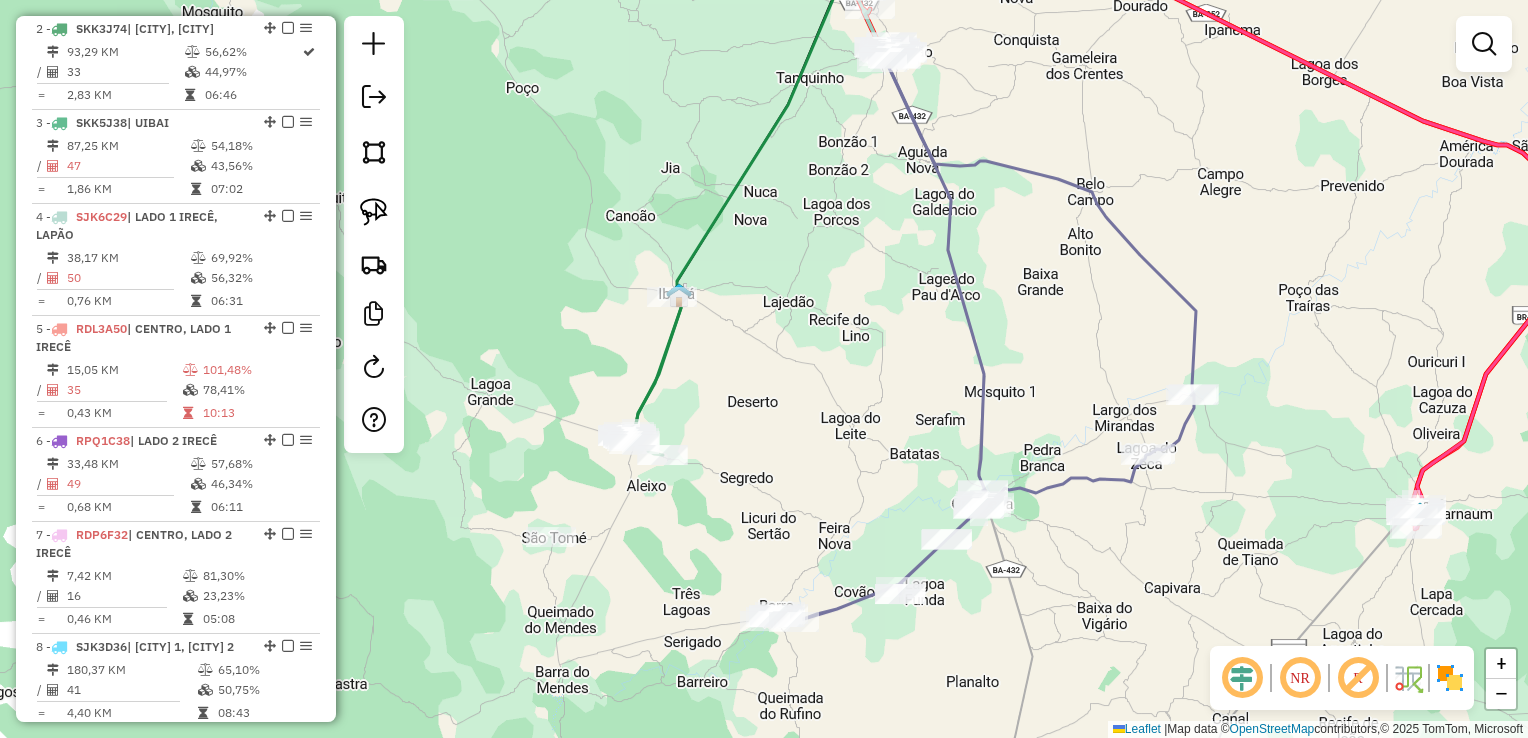 click on "Janela de atendimento Grade de atendimento Capacidade Transportadoras Veículos Cliente Pedidos  Rotas Selecione os dias de semana para filtrar as janelas de atendimento  Seg   Ter   Qua   Qui   Sex   Sáb   Dom  Informe o período da janela de atendimento: De: Até:  Filtrar exatamente a janela do cliente  Considerar janela de atendimento padrão  Selecione os dias de semana para filtrar as grades de atendimento  Seg   Ter   Qua   Qui   Sex   Sáb   Dom   Considerar clientes sem dia de atendimento cadastrado  Clientes fora do dia de atendimento selecionado Filtrar as atividades entre os valores definidos abaixo:  Peso mínimo:   Peso máximo:   Cubagem mínima:   Cubagem máxima:   De:   Até:  Filtrar as atividades entre o tempo de atendimento definido abaixo:  De:   Até:   Considerar capacidade total dos clientes não roteirizados Transportadora: Selecione um ou mais itens Tipo de veículo: Selecione um ou mais itens Veículo: Selecione um ou mais itens Motorista: Selecione um ou mais itens Nome: Rótulo:" 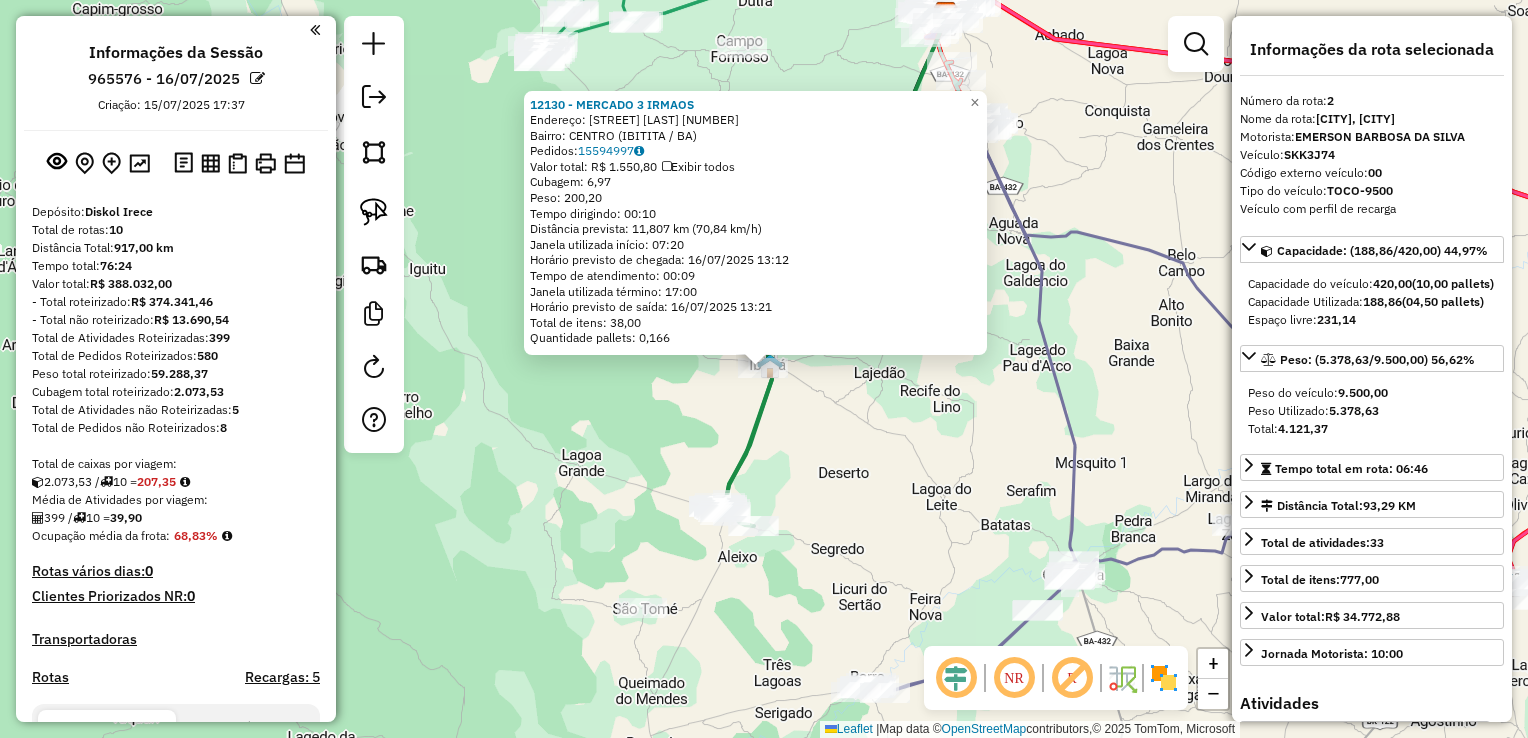 select on "*********" 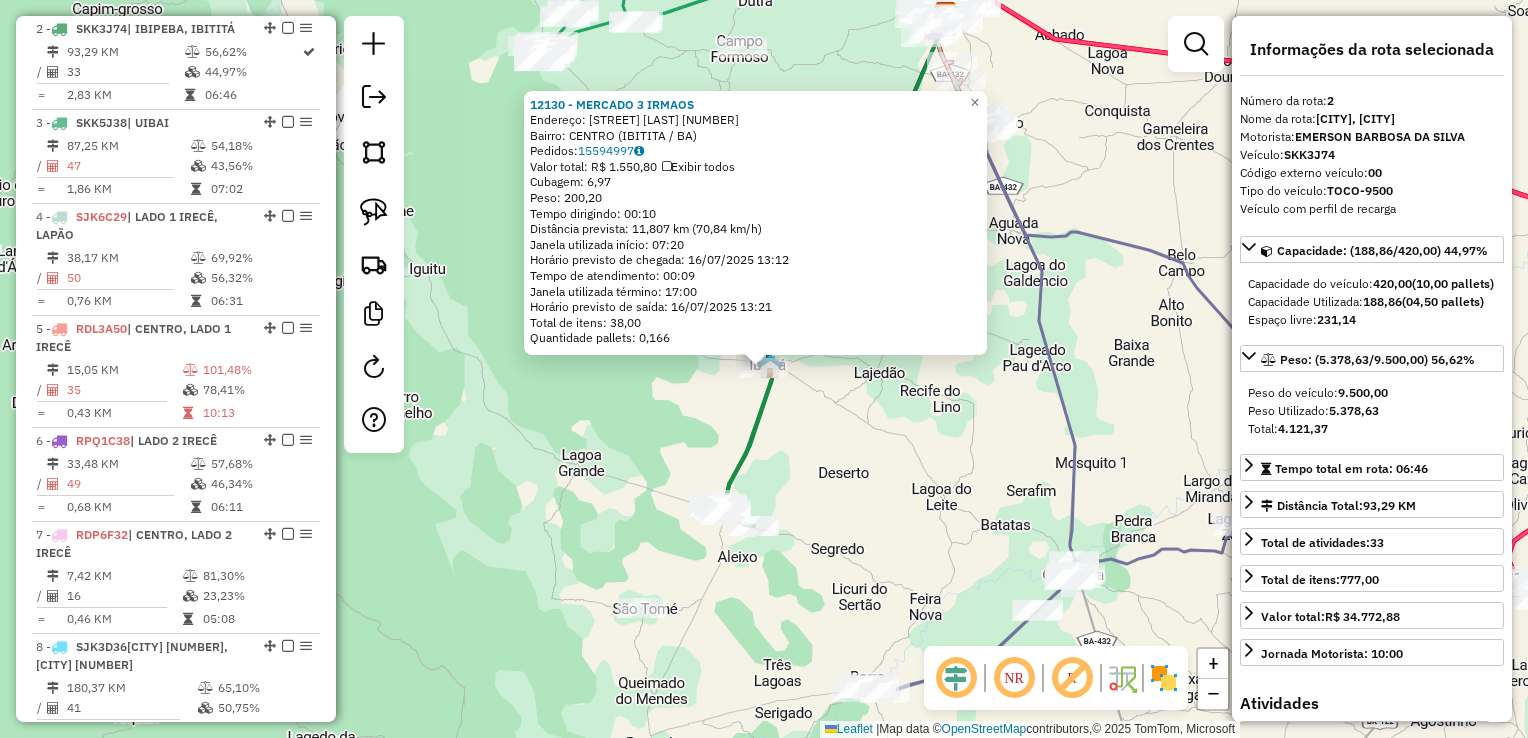 drag, startPoint x: 762, startPoint y: 20, endPoint x: 768, endPoint y: 50, distance: 30.594116 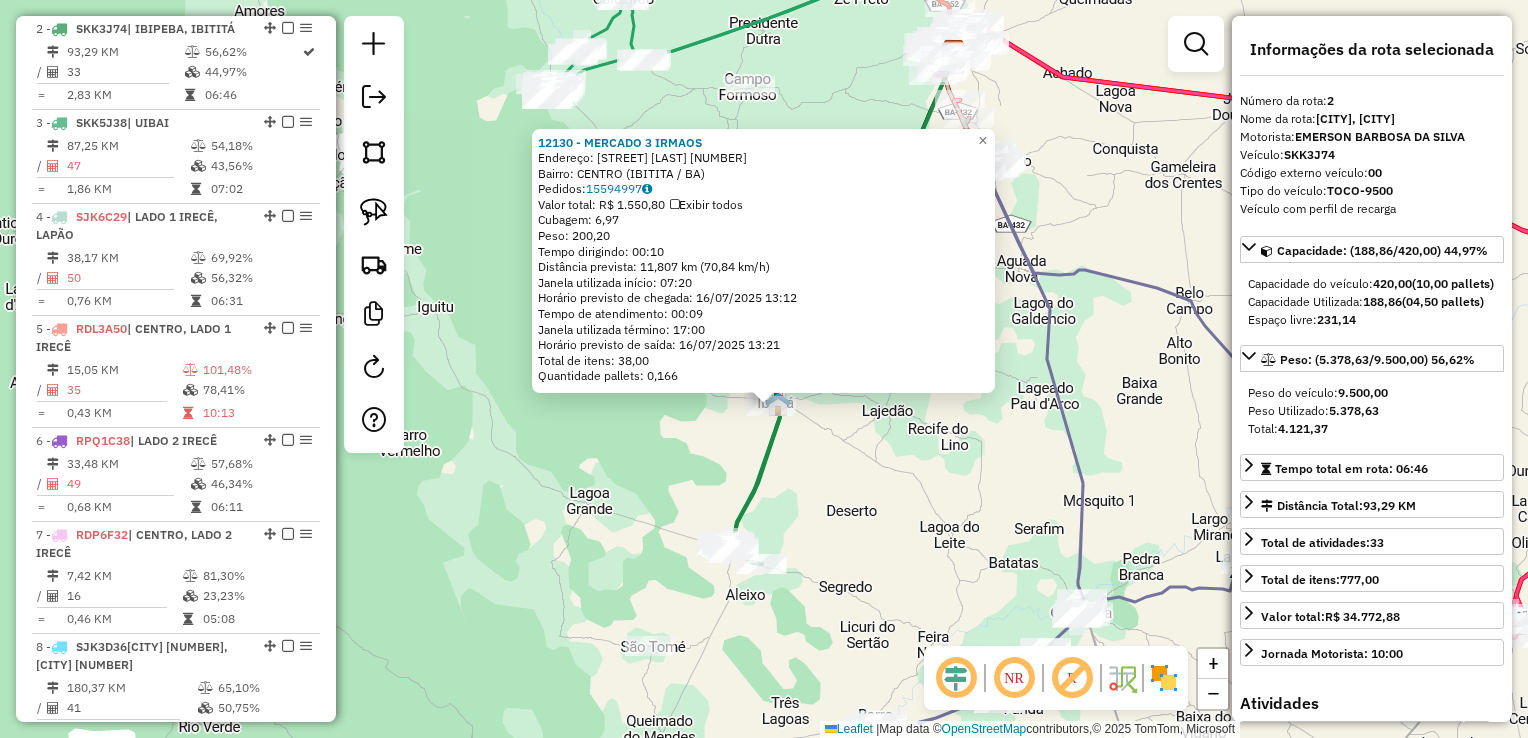 drag, startPoint x: 776, startPoint y: 61, endPoint x: 838, endPoint y: 272, distance: 219.92044 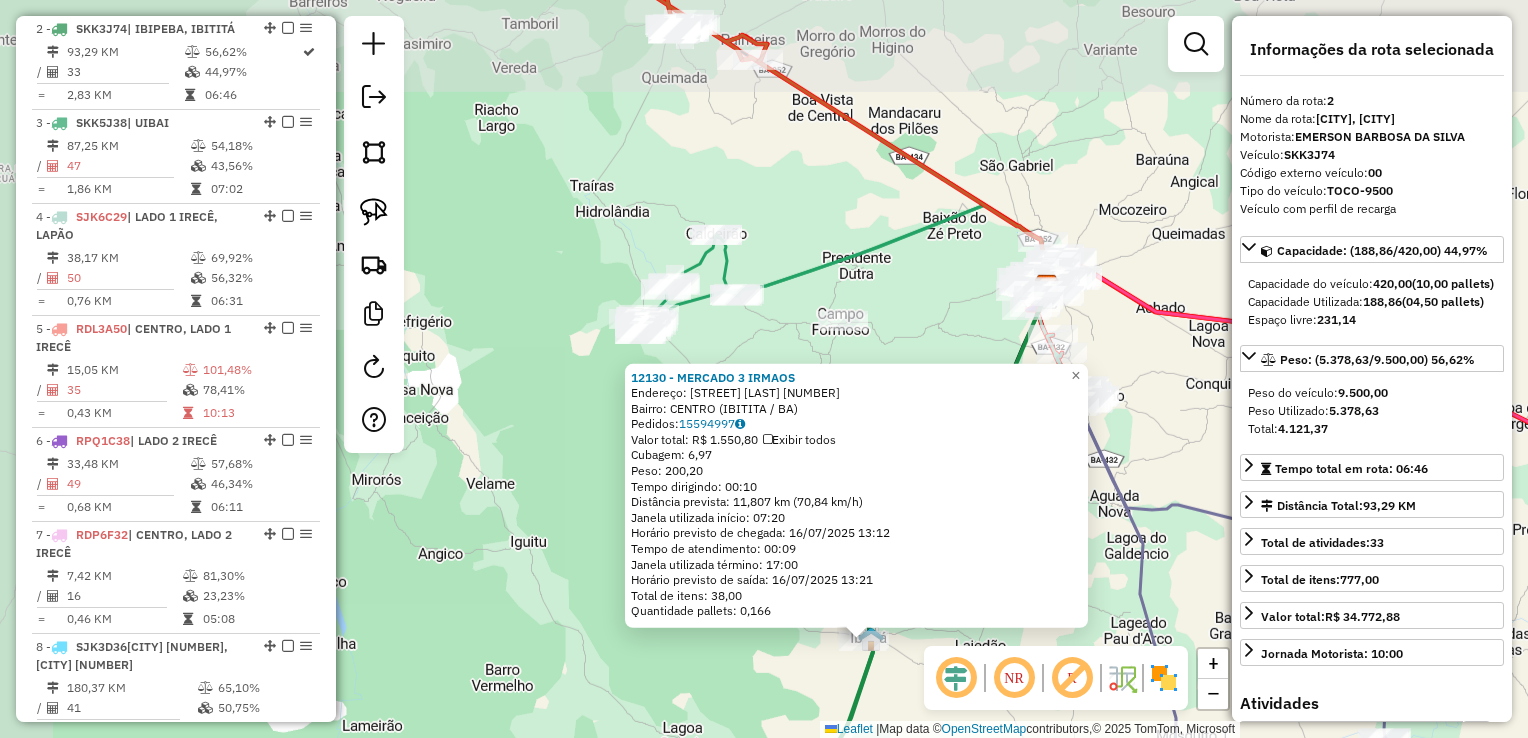 click on "[NUMBER] - [FIRST] [LAST]  Endereço:  Rua Do Riacho [NUMBER]   Bairro: CENTRO ([CITY] / [STATE])   Pedidos:  [NUMBER]   Valor total: R$ 1.550,80   Exibir todos   Cubagem: 6,97  Peso: 200,20  Tempo dirigindo: 00:10   Distância prevista: 11,807 km (70,84 km/h)   Janela utilizada início: 07:20   Horário previsto de chegada: 16/07/2025 13:12   Tempo de atendimento: 00:09   Janela utilizada término: 17:00   Horário previsto de saída: 16/07/2025 13:21   Total de itens: 38,00   Quantidade pallets: 0,166  × Janela de atendimento Grade de atendimento Capacidade Transportadoras Veículos Cliente Pedidos  Rotas Selecione os dias de semana para filtrar as janelas de atendimento  Seg   Ter   Qua   Qui   Sex   Sáb   Dom  Informe o período da janela de atendimento: De: Até:  Filtrar exatamente a janela do cliente  Considerar janela de atendimento padrão  Selecione os dias de semana para filtrar as grades de atendimento  Seg   Ter   Qua   Qui   Sex   Sáb   Dom   Considerar clientes sem dia de atendimento cadastrado  De:  +" 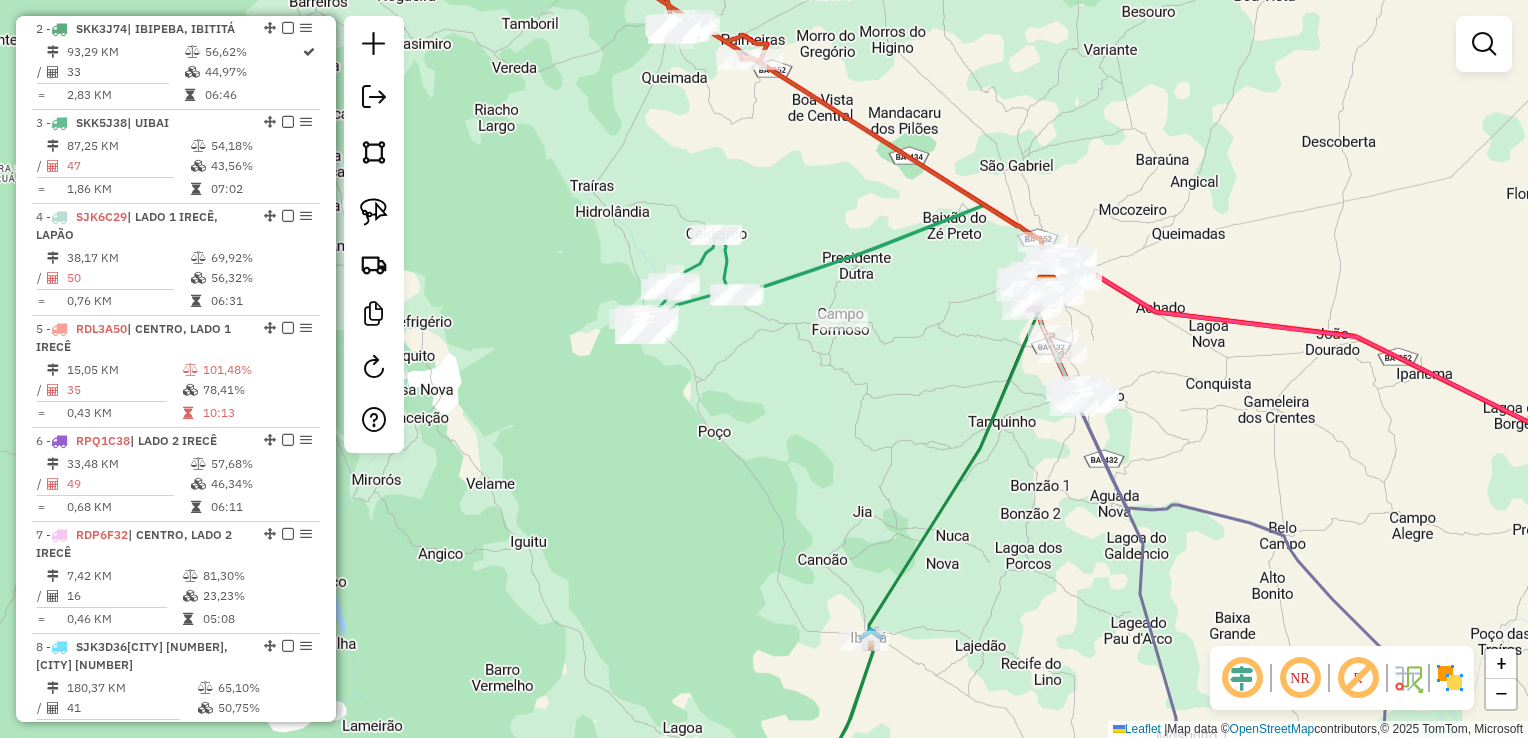 drag, startPoint x: 719, startPoint y: 140, endPoint x: 742, endPoint y: 256, distance: 118.258194 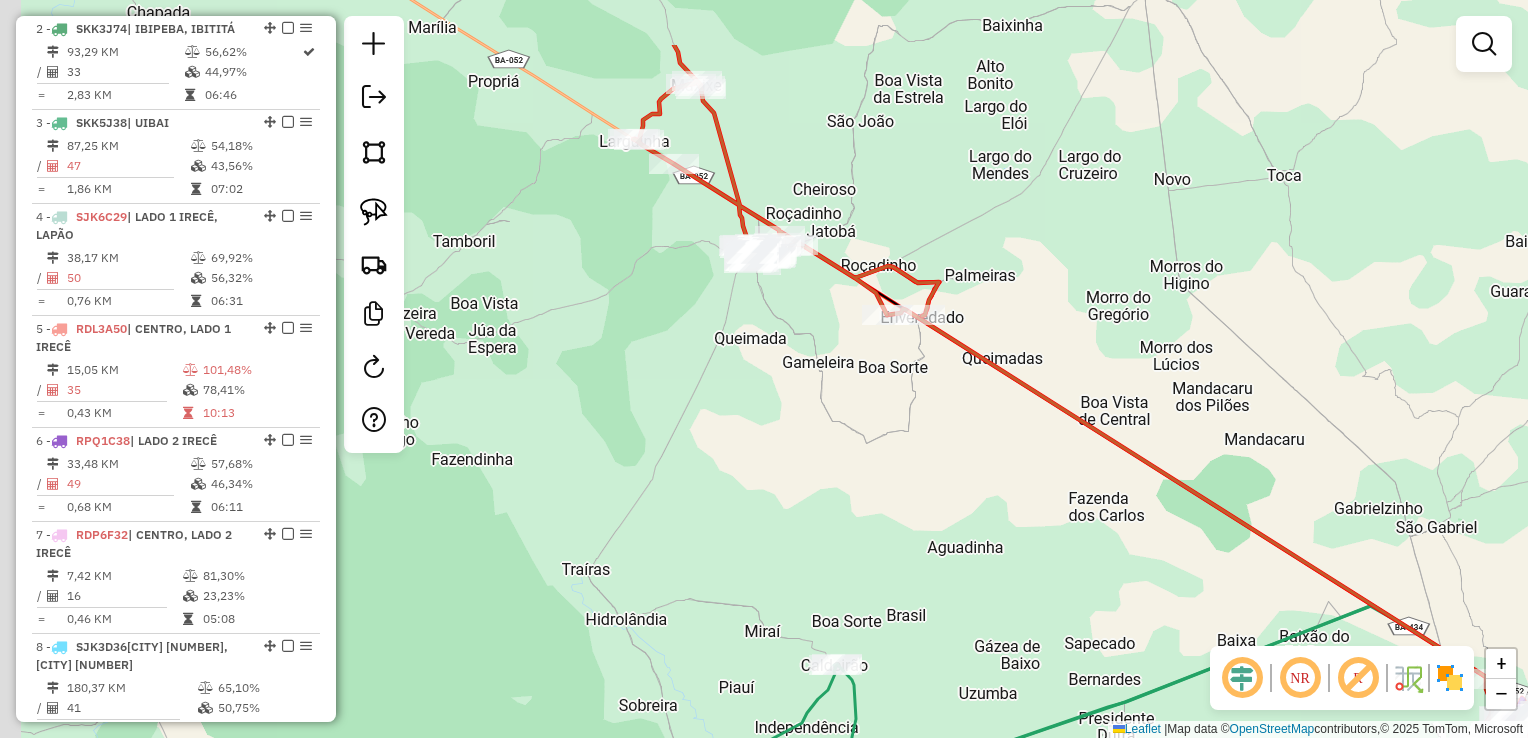 drag, startPoint x: 763, startPoint y: 308, endPoint x: 786, endPoint y: 345, distance: 43.56604 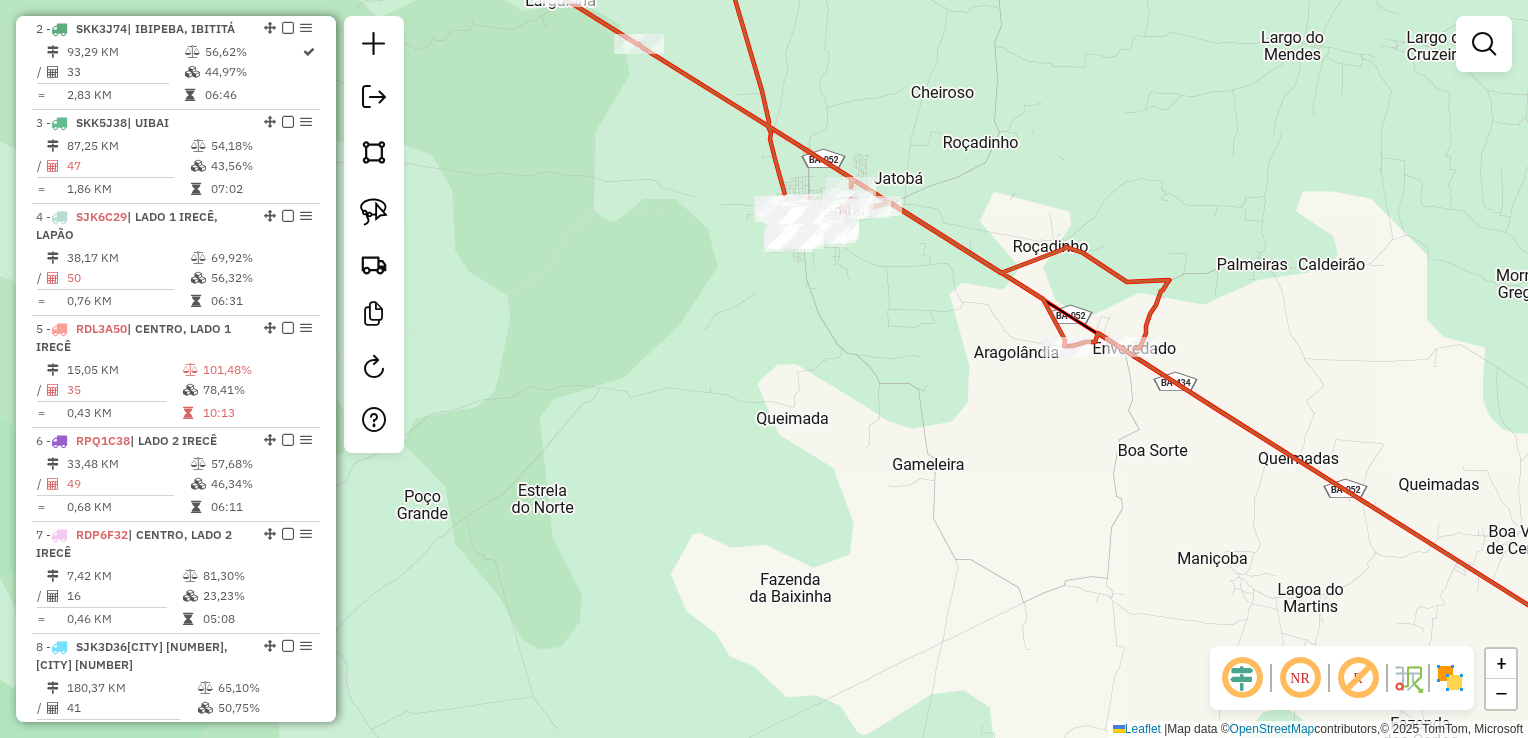 drag, startPoint x: 707, startPoint y: 286, endPoint x: 652, endPoint y: 242, distance: 70.434364 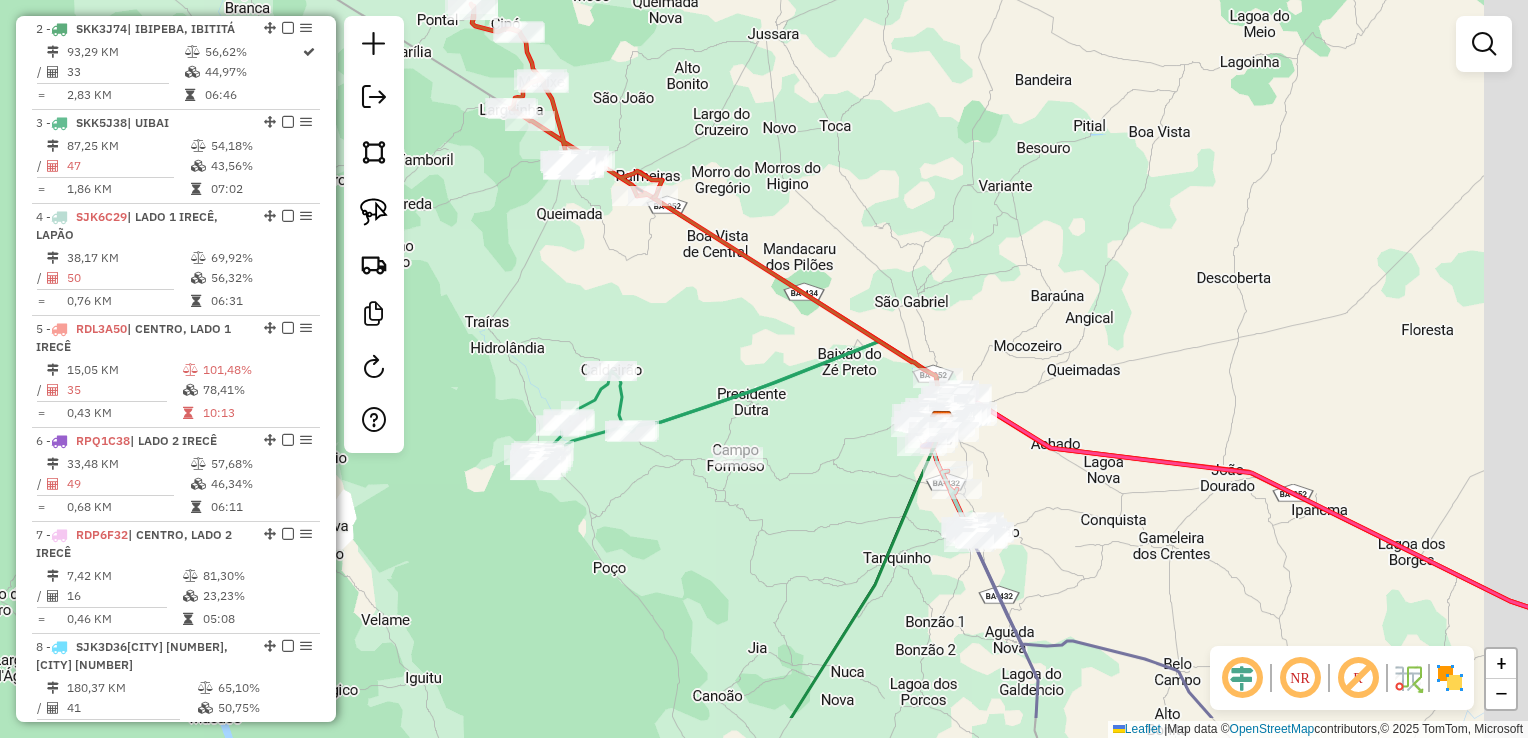 drag, startPoint x: 720, startPoint y: 358, endPoint x: 628, endPoint y: 238, distance: 151.20847 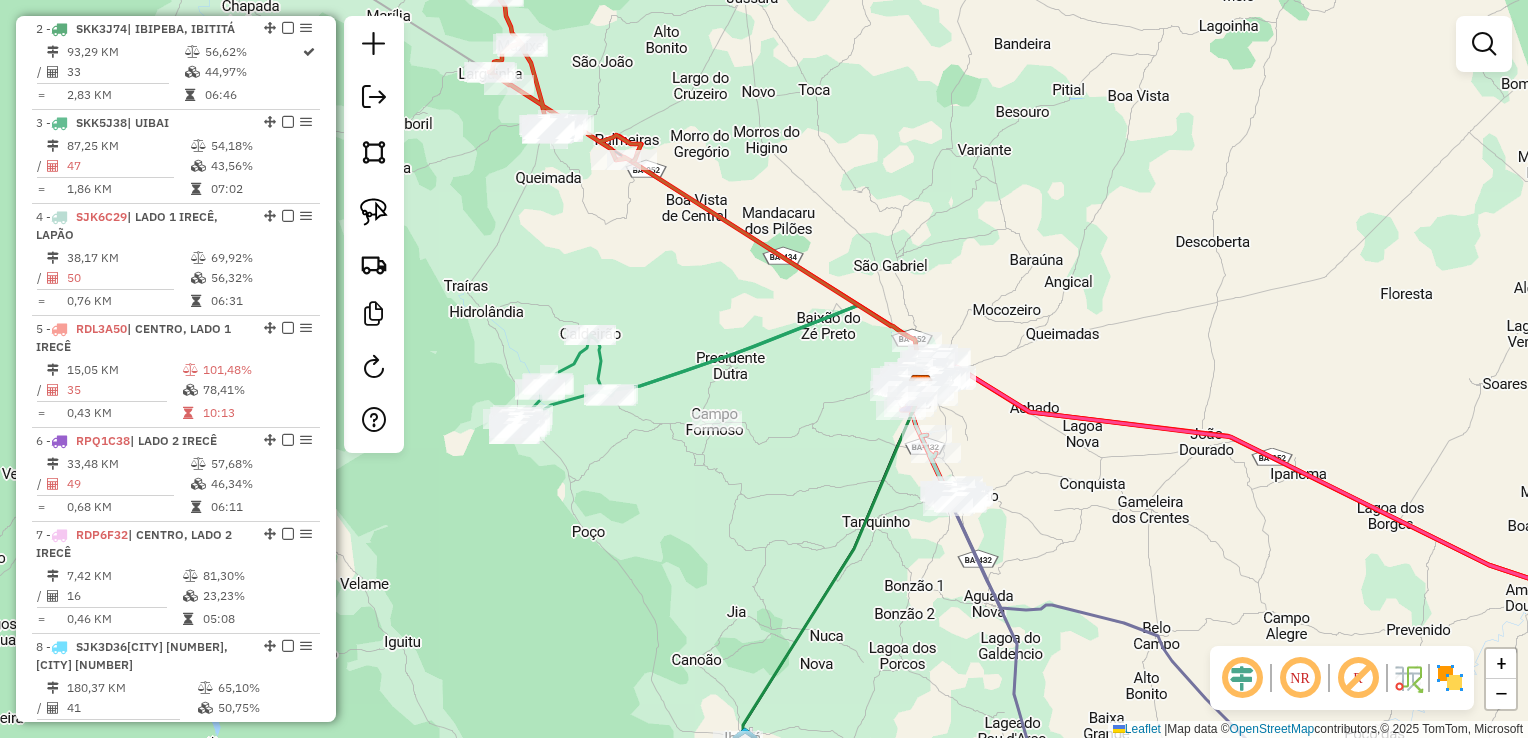 drag, startPoint x: 682, startPoint y: 276, endPoint x: 652, endPoint y: 172, distance: 108.24047 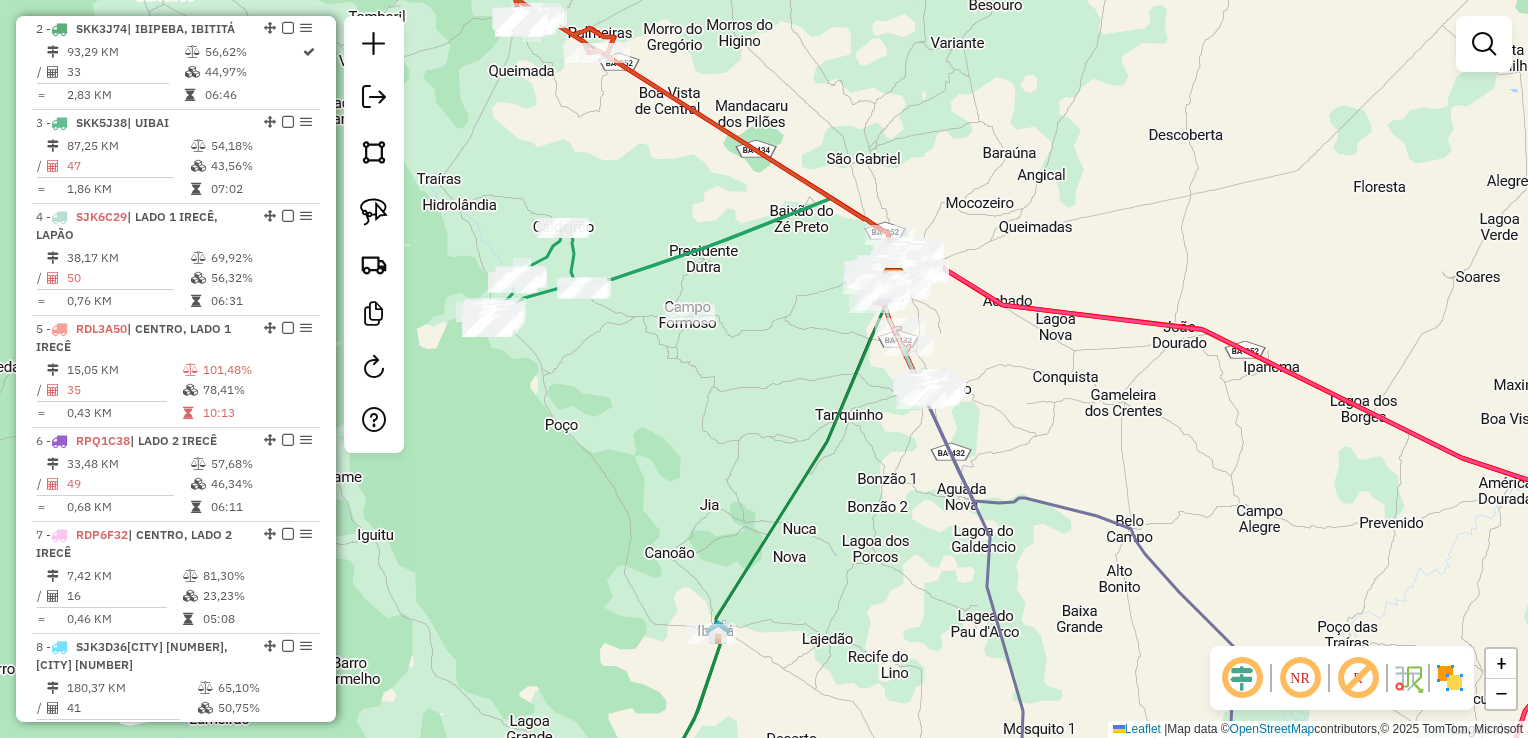 drag, startPoint x: 606, startPoint y: 126, endPoint x: 772, endPoint y: 327, distance: 260.68564 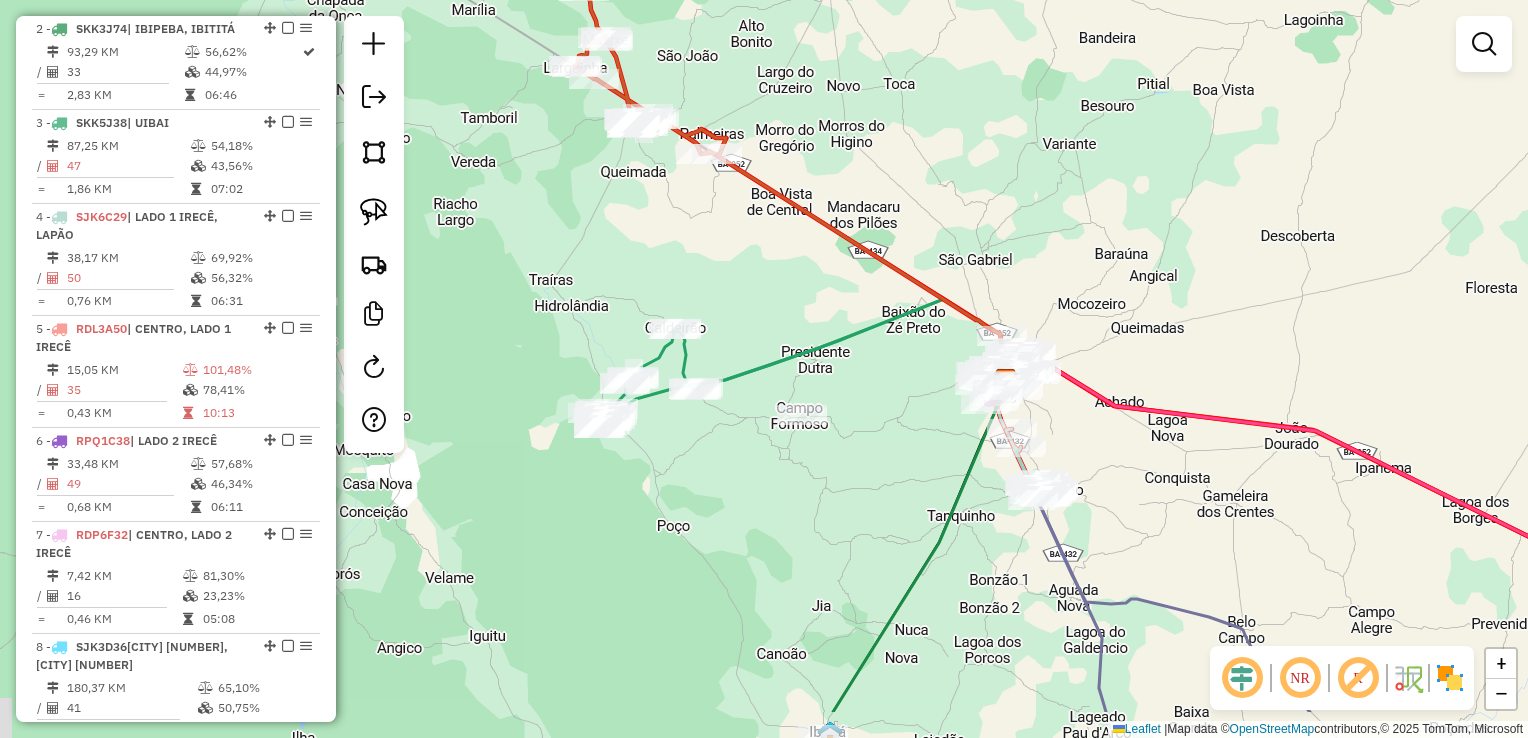 drag, startPoint x: 720, startPoint y: 307, endPoint x: 676, endPoint y: 209, distance: 107.42439 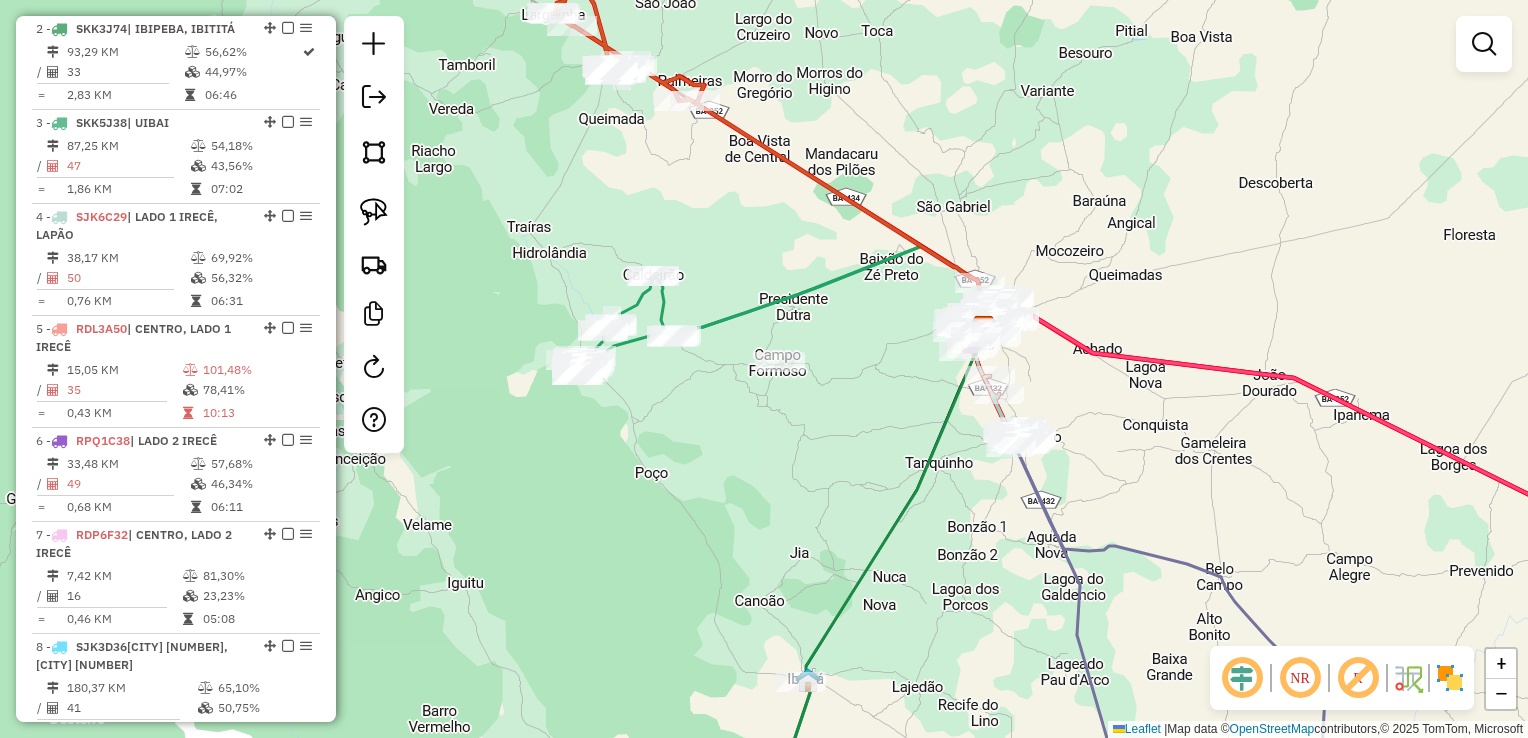 drag, startPoint x: 760, startPoint y: 512, endPoint x: 675, endPoint y: 336, distance: 195.45076 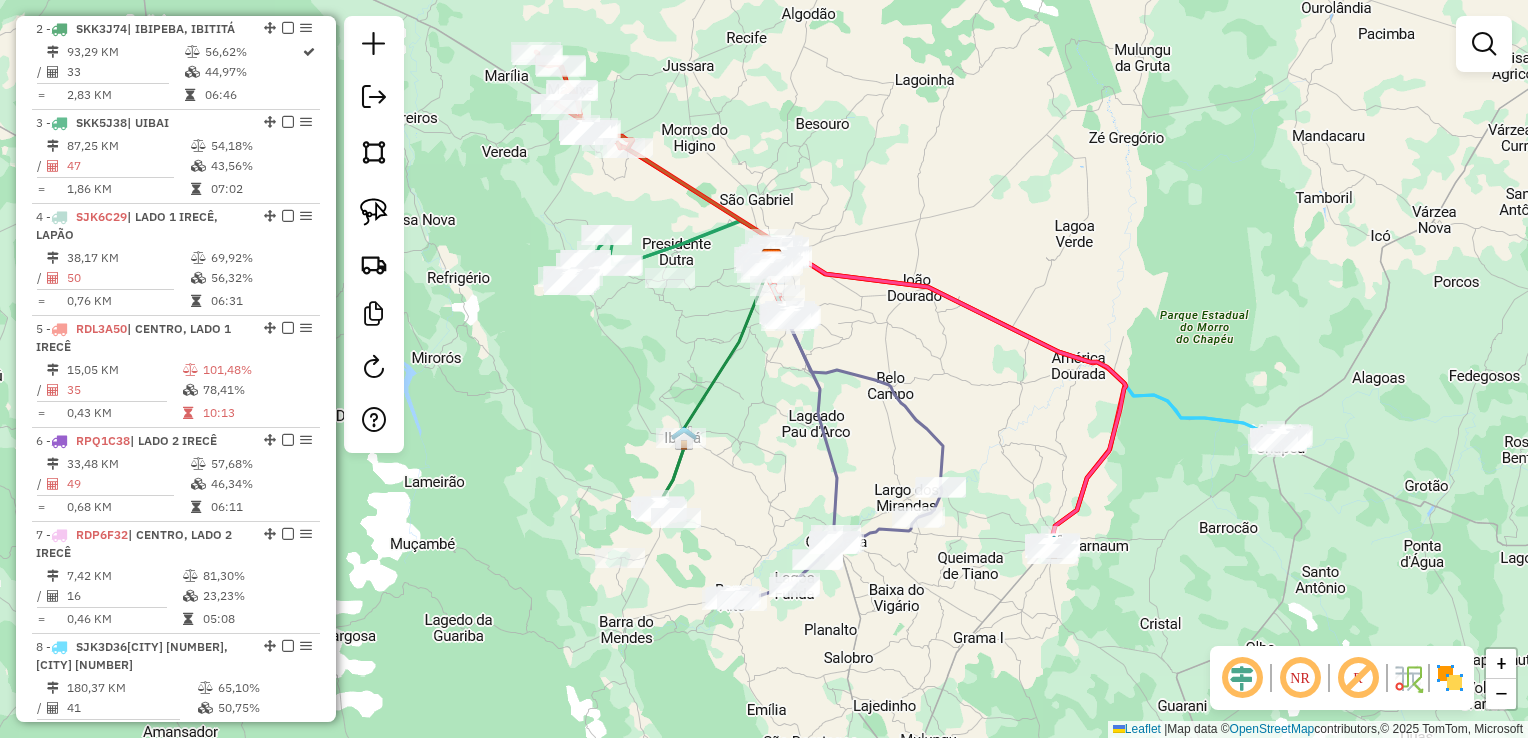 drag, startPoint x: 780, startPoint y: 427, endPoint x: 788, endPoint y: 526, distance: 99.32271 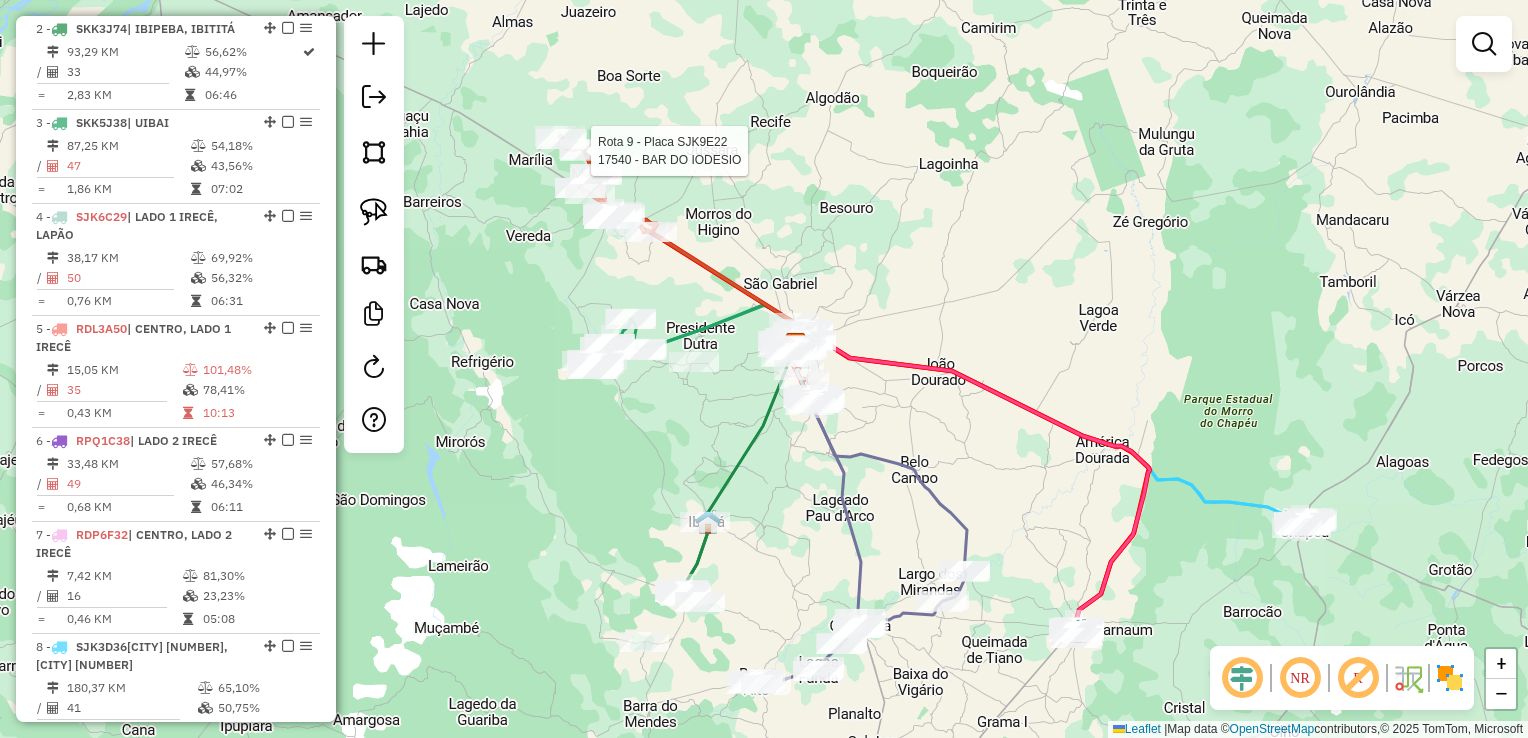 select on "*********" 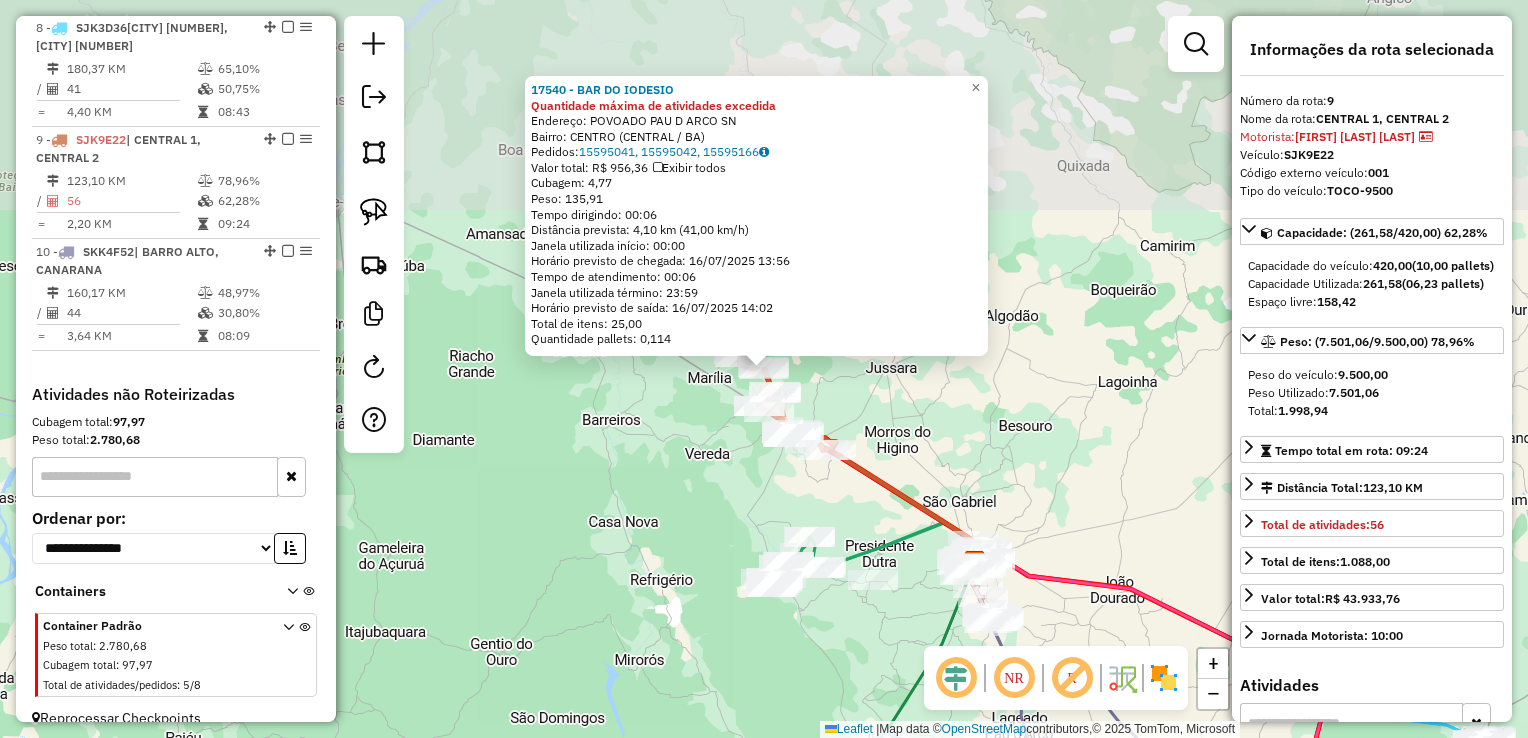 scroll, scrollTop: 1506, scrollLeft: 0, axis: vertical 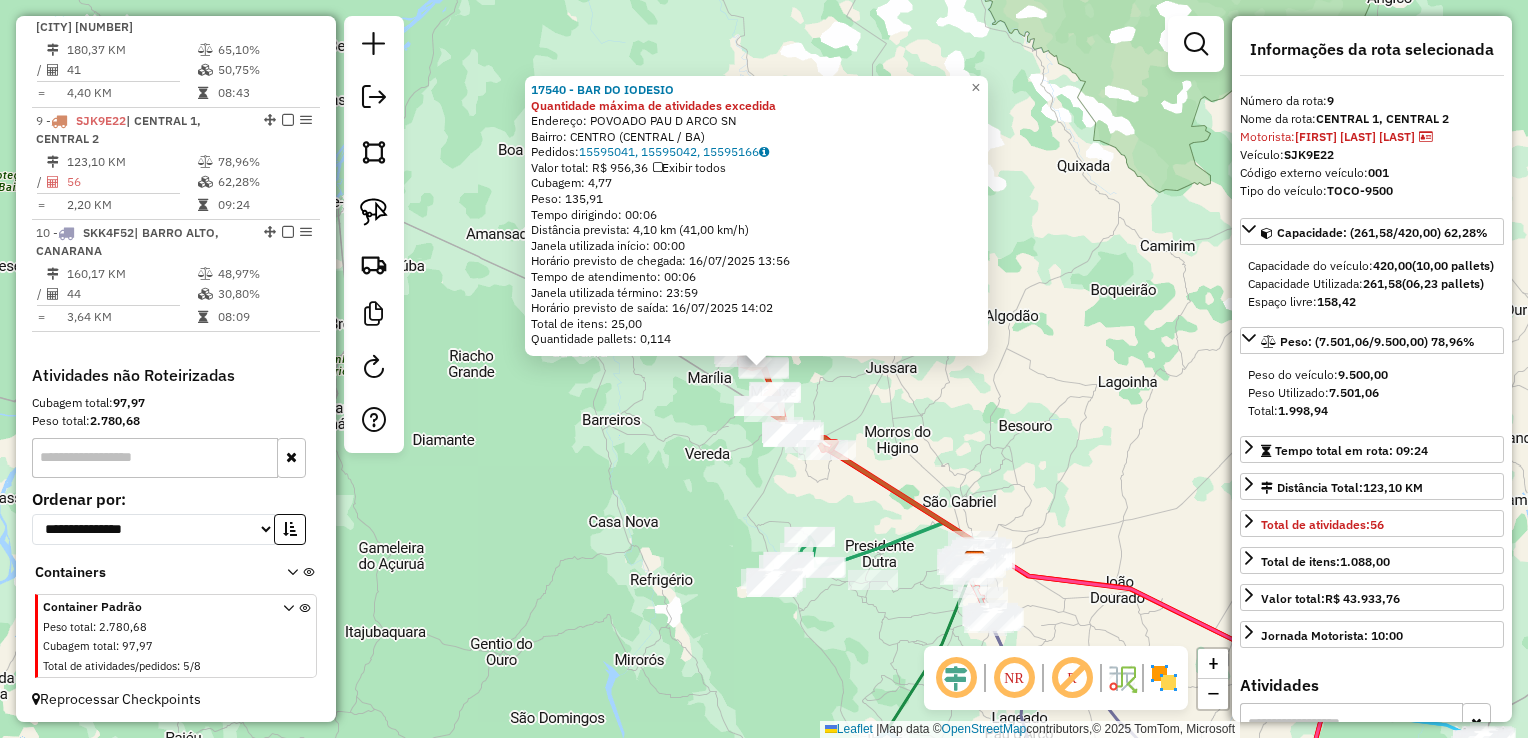 click on "[NUMBER] - [FIRST] [LAST] [LAST] [LAST] Endereço: [STREET] [NEIGHBORHOOD] [LETTER] Bairro: [NEIGHBORHOOD] ([CITY] / [STATE]) Pedidos: [NUMBER], [NUMBER], [NUMBER] Valor total: R$ [PRICE] Exibir todos Cubagem: [NUMBER] Peso: [NUMBER] Tempo dirigindo: [TIME] Distância prevista: [NUMBER] km ([NUMBER]/h) Janela utilizada início: [TIME] Horário previsto de chegada: [DATE] [TIME] Tempo de atendimento: [TIME] Janela utilizada término: [TIME] Horário previsto de saída: [DATE] [TIME] Total de itens: [NUMBER] Quantidade pallets: [NUMBER] × Janela de atendimento Grade de atendimento Capacidade Transportadoras Veículos Cliente Pedidos Rotas Selecione os dias de semana para filtrar as janelas de atendimento Seg Ter Qua Qui Sex Sáb Dom Informe o período da janela de atendimento: De: Até: Filtrar exatamente a janela do cliente Considerar janela de atendimento padrão Selecione os dias de semana para filtrar as grades de atendimento Seg Ter Qua Qui Sex Sáb Dom Peso mínimo: Peso máximo: Cubagem mínima: Cubagem máxima: De: Até: Considerar clientes sem dia de atendimento cadastrado Clientes fora do dia de atendimento selecionado Filtrar as atividades entre os valores definidos abaixo: De: Até: Considerar capacidade total dos clientes não roteirizados Transportadora: Selecione um ou mais itens Tipo de veículo: Selecione um ou mais itens Veículo: Selecione um ou mais itens Nome: De:" 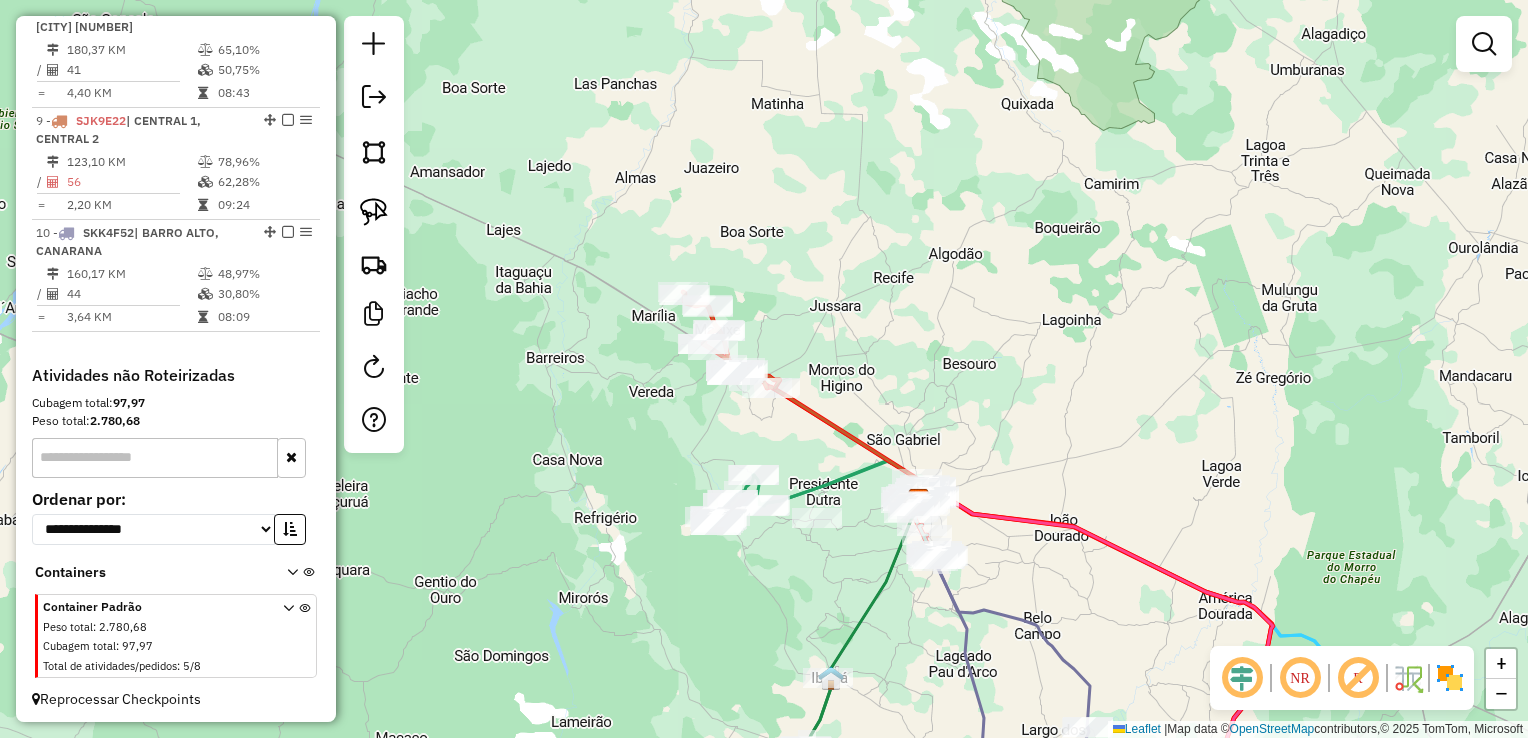 drag, startPoint x: 985, startPoint y: 478, endPoint x: 800, endPoint y: 281, distance: 270.24805 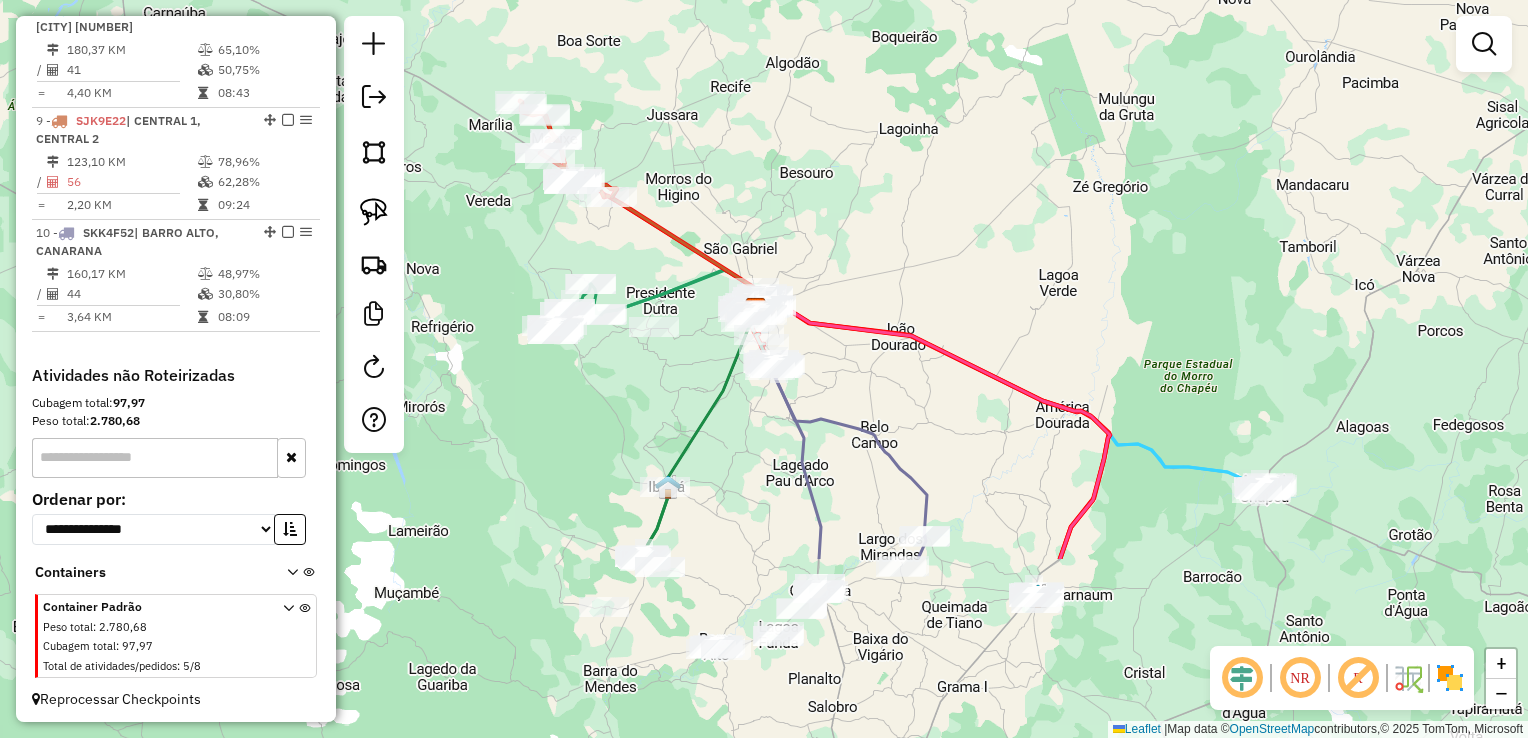 drag, startPoint x: 871, startPoint y: 390, endPoint x: 871, endPoint y: 346, distance: 44 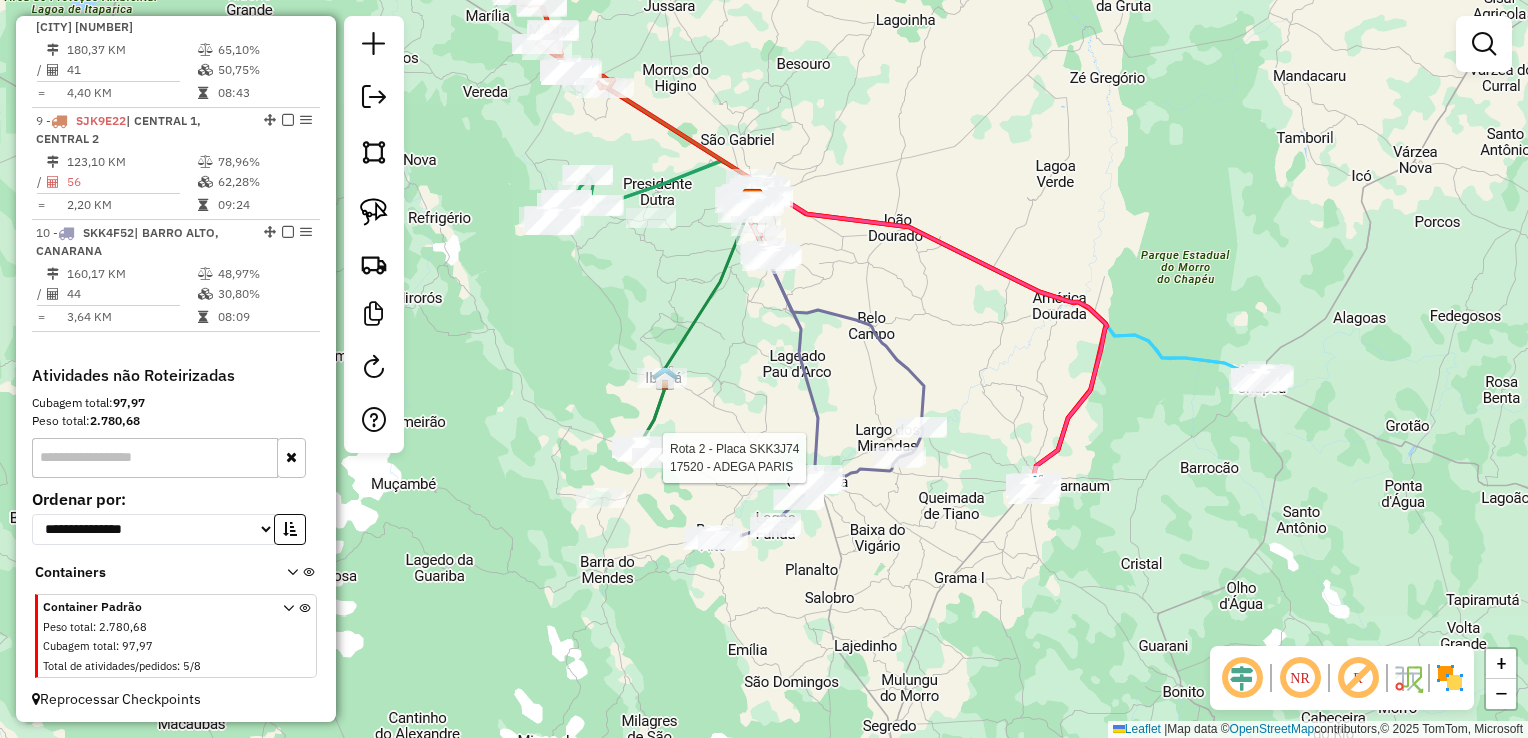 select on "*********" 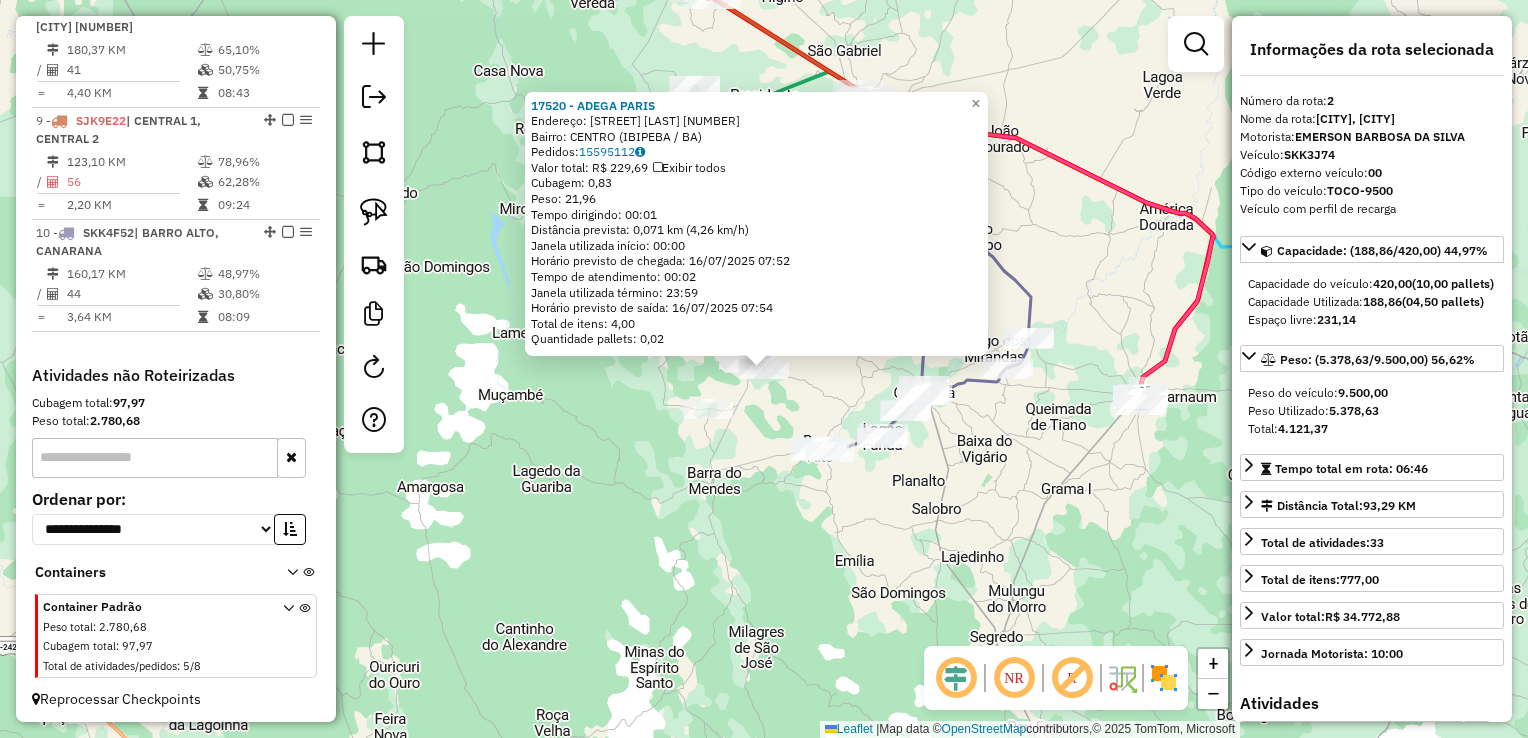 scroll, scrollTop: 868, scrollLeft: 0, axis: vertical 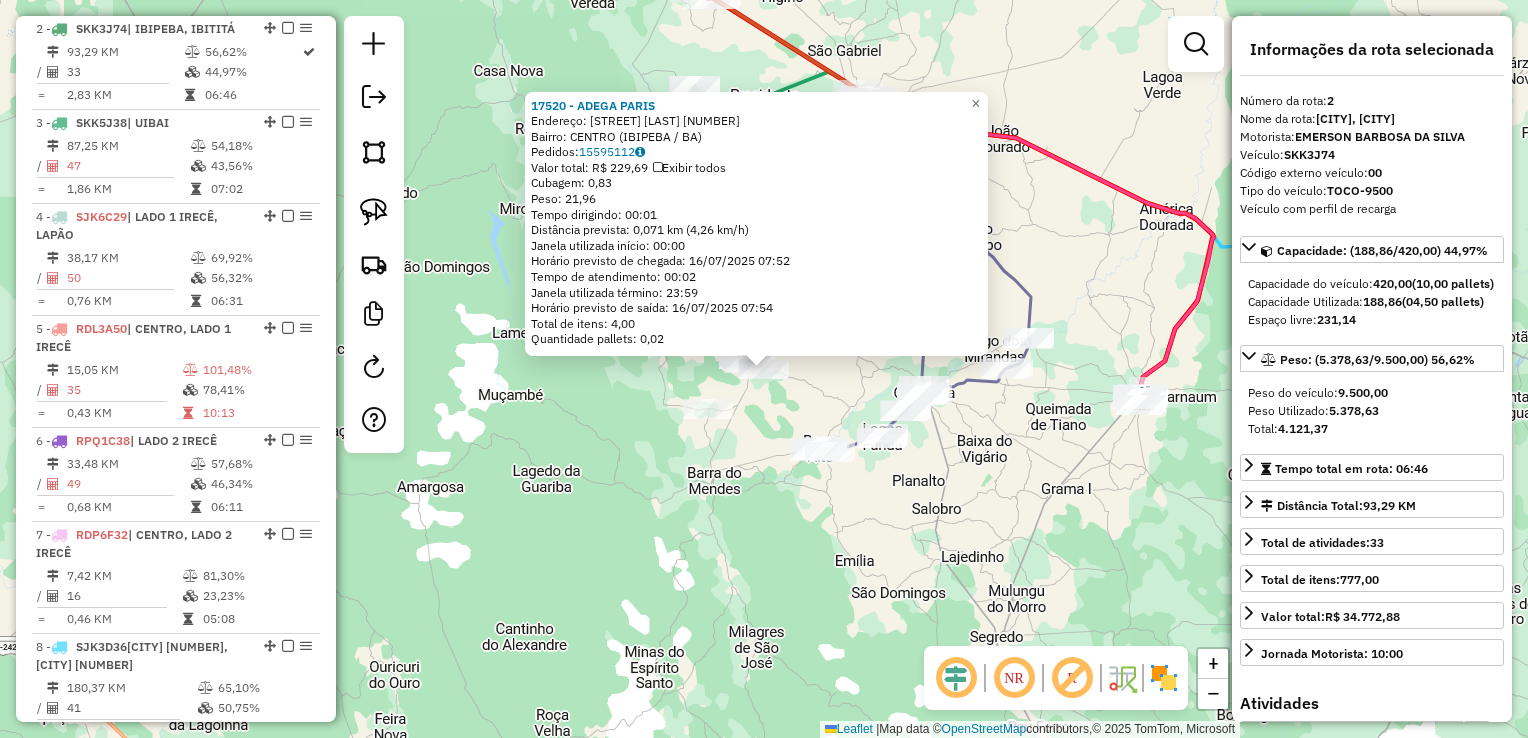 click on "Rota 10 - Placa SKK4F52  13700 - [BRAND] [BRAND]  17520 - [BRAND] [BRAND]  Endereço:  [NEIGHBORHOOD] [NUMBER]   Bairro: [NEIGHBORHOOD] ([CITY] / [STATE])   Pedidos:  15595112   Valor total: R$ 229,69   Exibir todos   Cubagem: 0,83  Peso: 21,96  Tempo dirigindo: 00:01   Distância prevista: 0,071 km (4,26 km/h)   Janela utilizada início: 00:00   Horário previsto de chegada: 16/07/2025 07:52   Tempo de atendimento: 00:02   Janela utilizada término: 23:59   Horário previsto de saída: 16/07/2025 07:54   Total de itens: 4,00   Quantidade pallets: 0,02  × Janela de atendimento Grade de atendimento Capacidade Transportadoras Veículos Cliente Pedidos  Rotas Selecione os dias de semana para filtrar as janelas de atendimento  Seg   Ter   Qua   Qui   Sex   Sáb   Dom  Informe o período da janela de atendimento: De: Até:  Filtrar exatamente a janela do cliente  Considerar janela de atendimento padrão  Selecione os dias de semana para filtrar as grades de atendimento  Seg   Ter   Qua   Qui   Sex   Sáb   Dom   Peso mínimo:   De:  +" 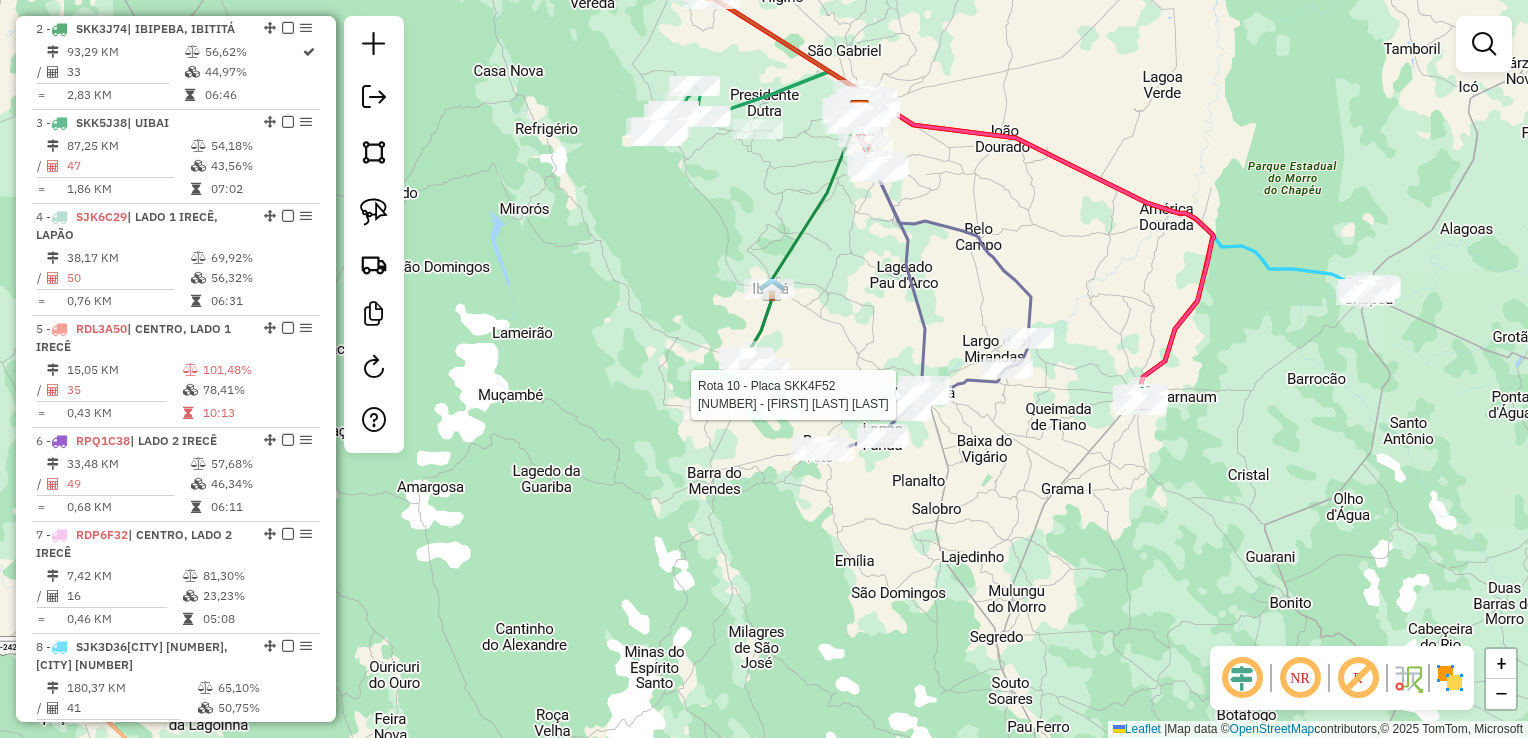 click 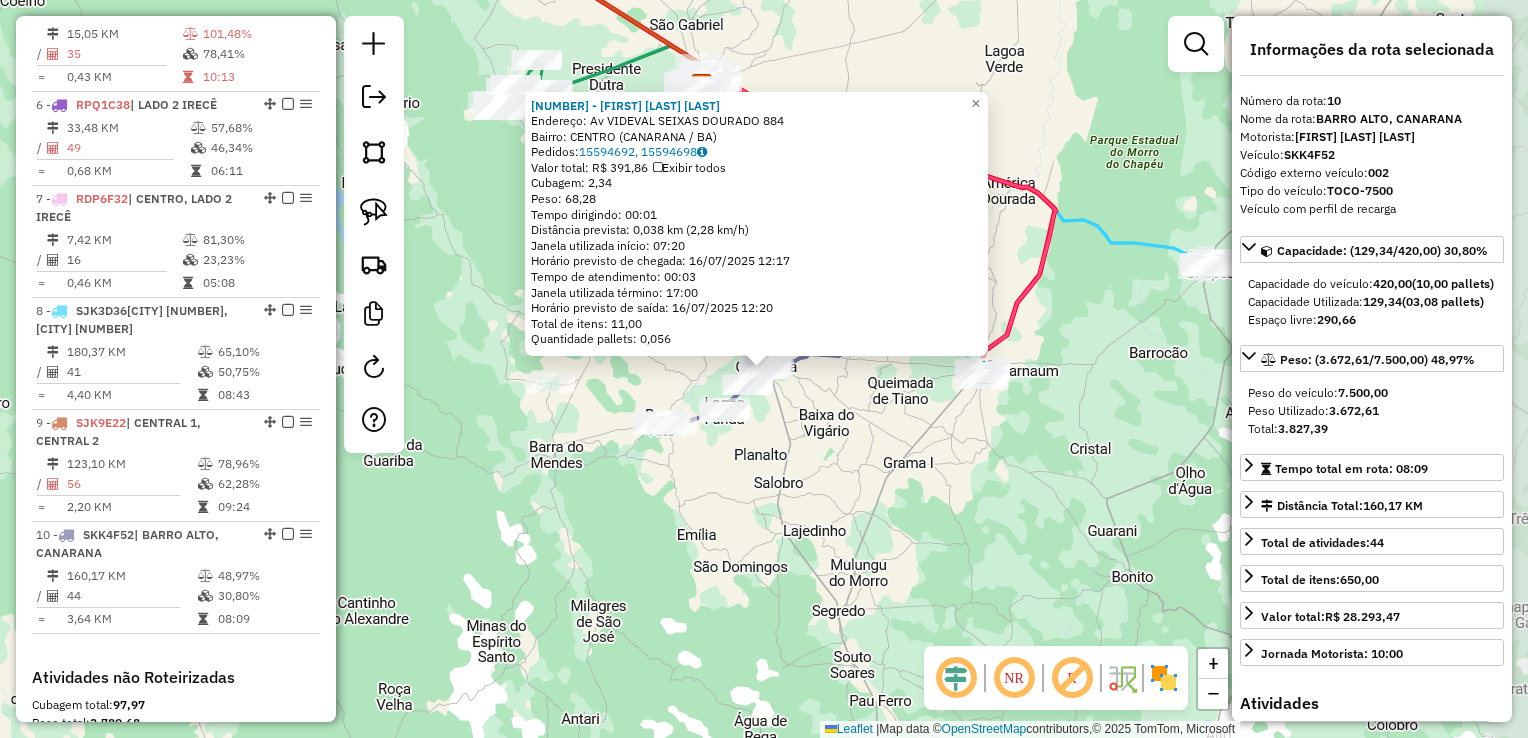 scroll, scrollTop: 1506, scrollLeft: 0, axis: vertical 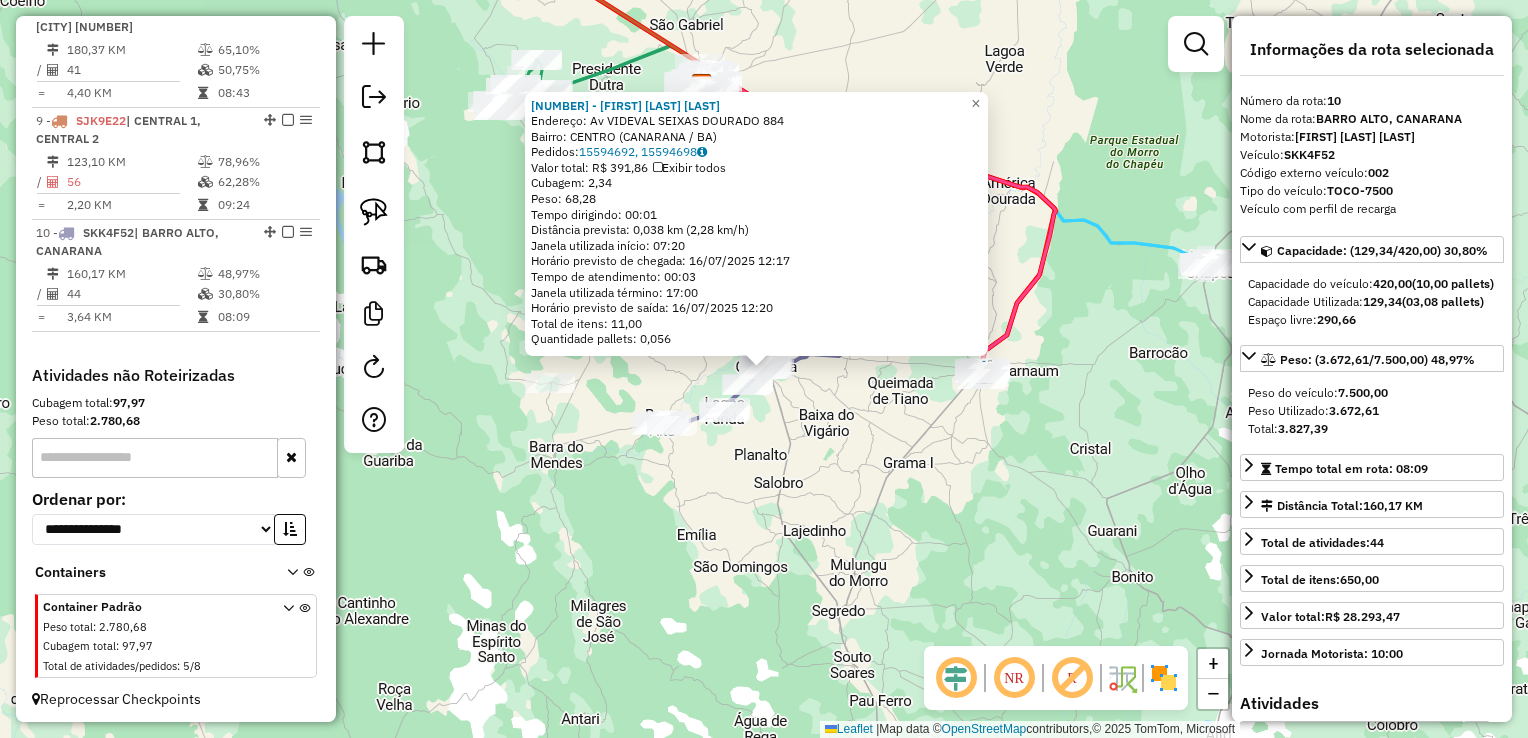 click on "[NUMBER] - [NUMBER] - [FIRST] [LAST]  Endereço: Av  VIDEVAL SEIXAS DOURADO         [NUMBER]   Bairro: CENTRO ([CITY] / [STATE])   Pedidos:  [NUMBER], [NUMBER]   Valor total: R$ 391,86   Exibir todos   Cubagem: 2,34  Peso: 68,28  Tempo dirigindo: 00:01   Distância prevista: 0,038 km (2,28 km/h)   Janela utilizada início: 07:20   Horário previsto de chegada: 16/07/2025 12:17   Tempo de atendimento: 00:03   Janela utilizada término: 17:00   Horário previsto de saída: 16/07/2025 12:20   Total de itens: 11,00   Quantidade pallets: 0,056  × Janela de atendimento Grade de atendimento Capacidade Transportadoras Veículos Cliente Pedidos  Rotas Selecione os dias de semana para filtrar as janelas de atendimento  Seg   Ter   Qua   Qui   Sex   Sáb   Dom  Informe o período da janela de atendimento: De: Até:  Filtrar exatamente a janela do cliente  Considerar janela de atendimento padrão  Selecione os dias de semana para filtrar as grades de atendimento  Seg   Ter   Qua   Qui   Sex   Sáb   Dom   Peso mínimo:   De:   De:" 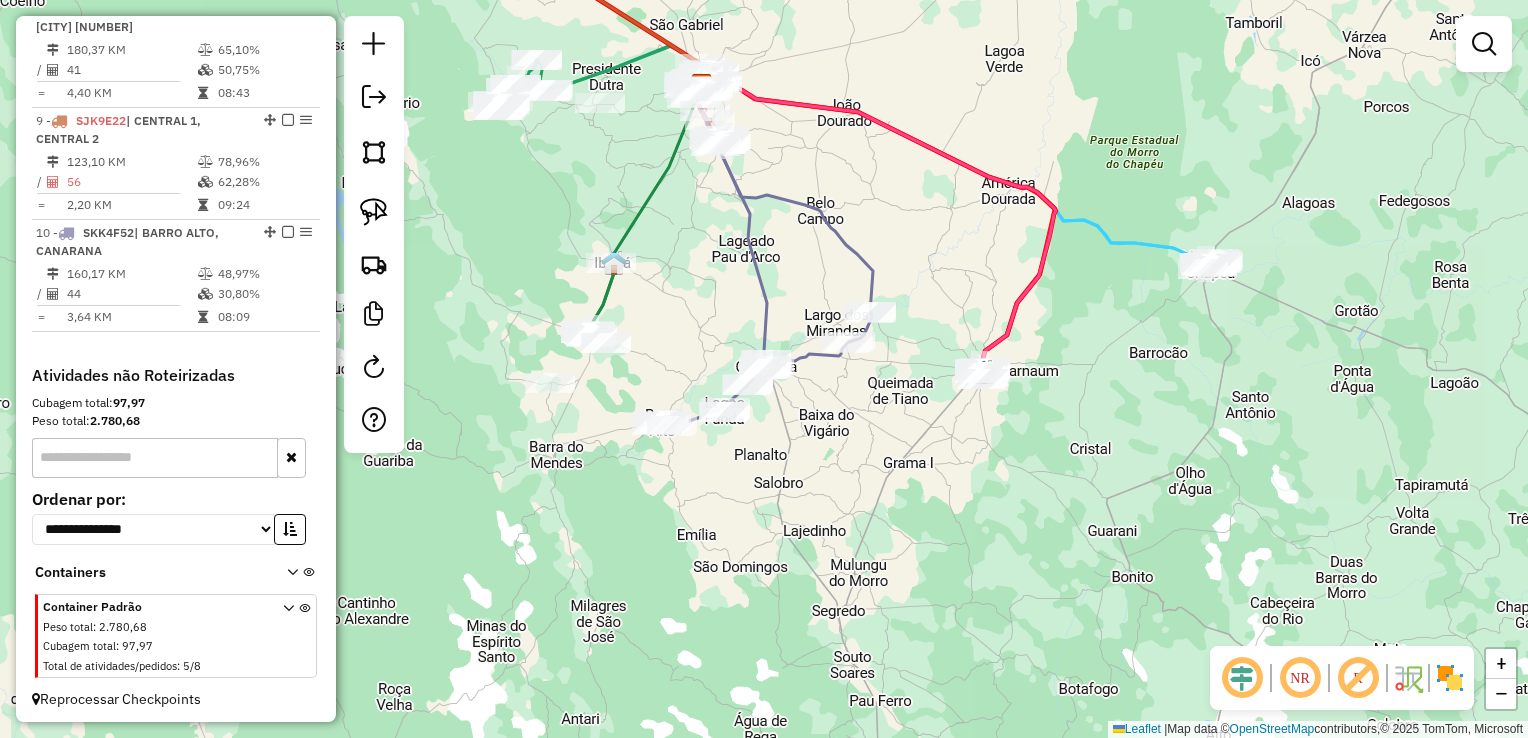 drag, startPoint x: 890, startPoint y: 380, endPoint x: 1016, endPoint y: 539, distance: 202.87189 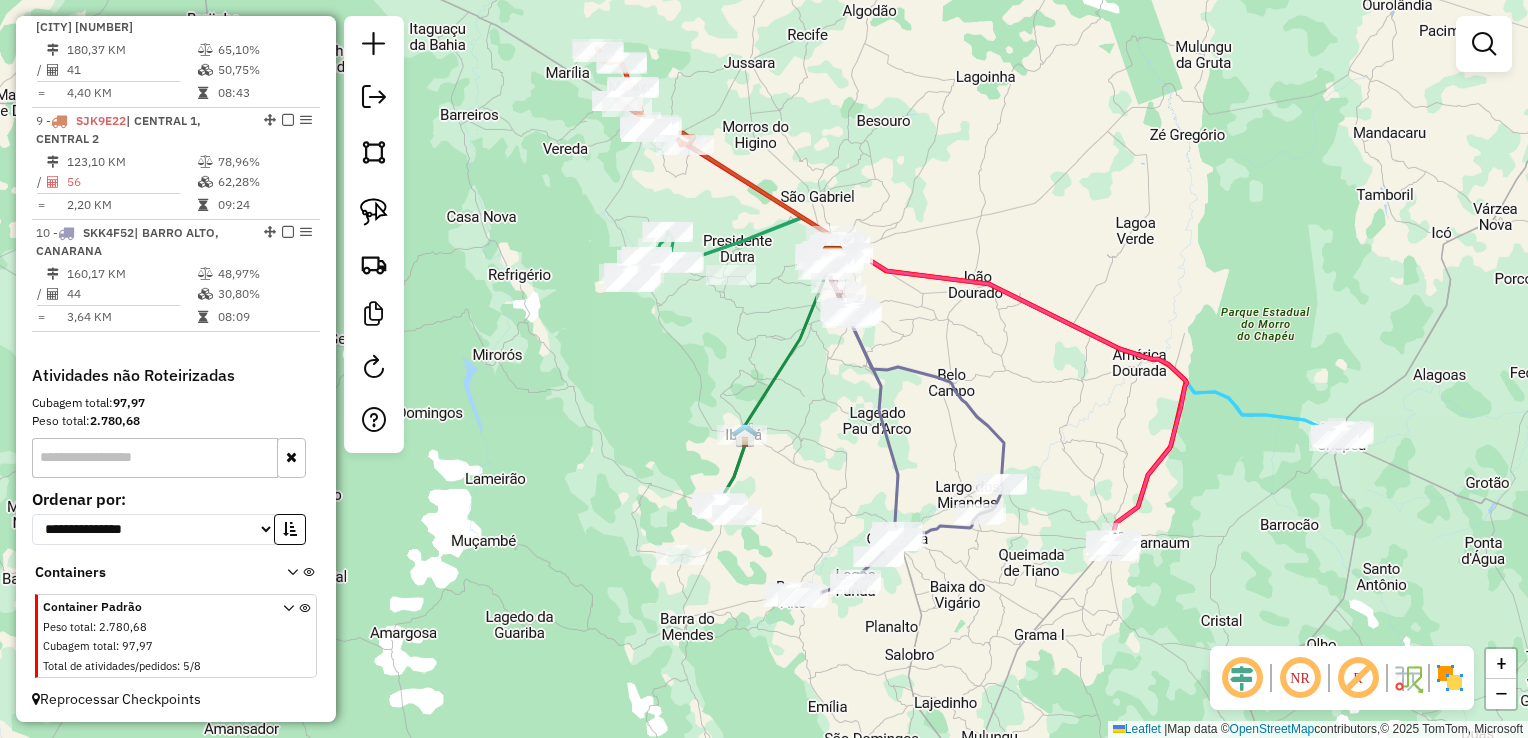 drag, startPoint x: 904, startPoint y: 349, endPoint x: 870, endPoint y: 344, distance: 34.36568 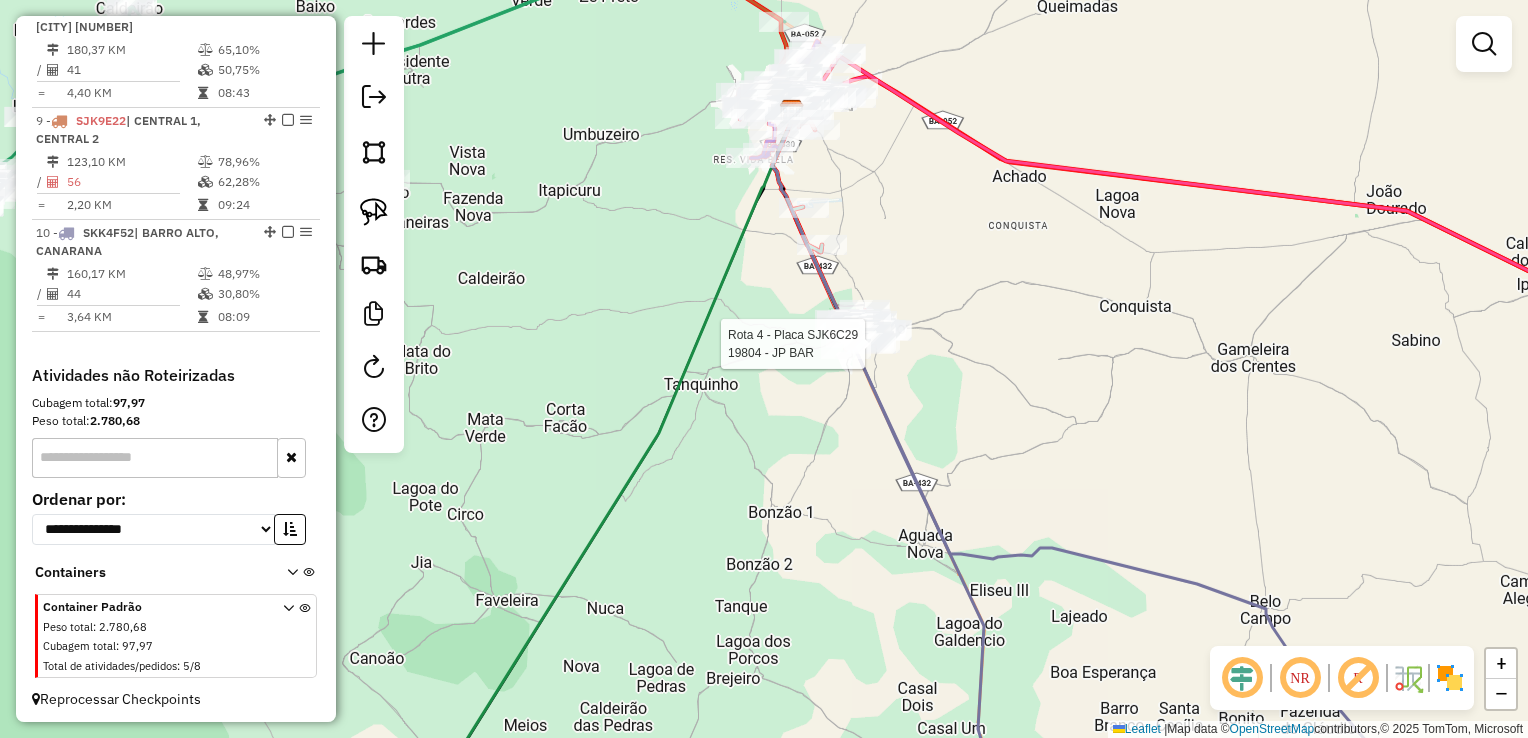 select on "*********" 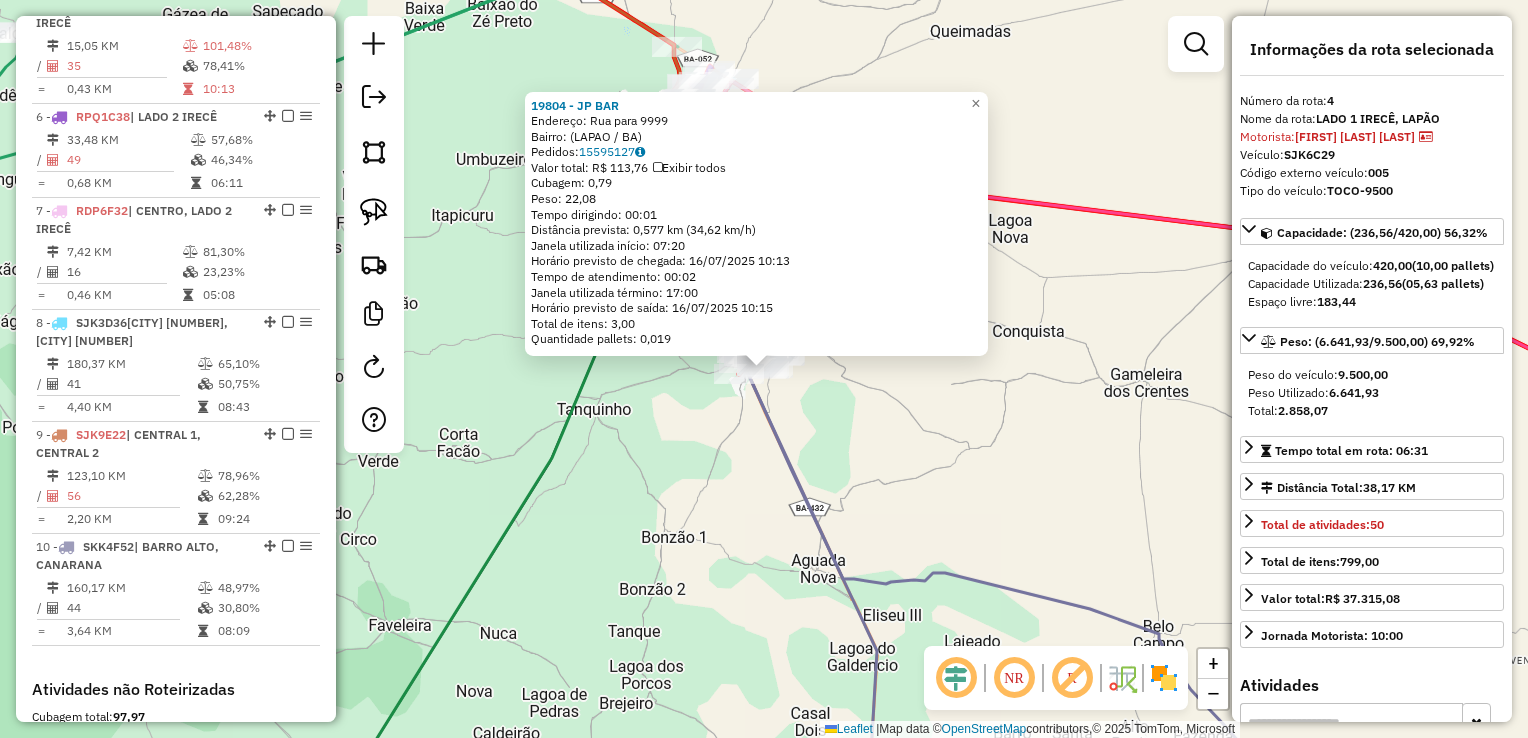scroll, scrollTop: 1055, scrollLeft: 0, axis: vertical 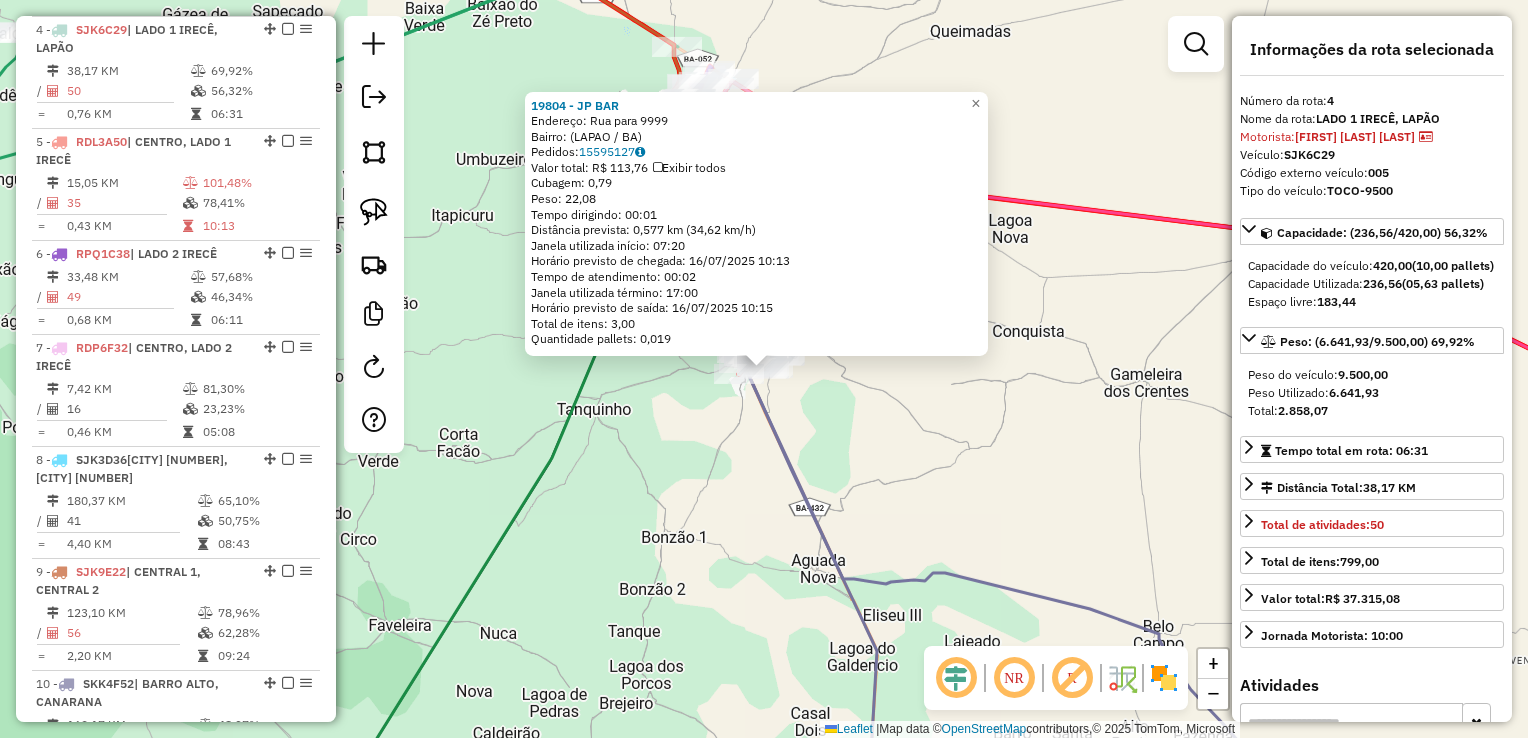 click on "[NUMBER] - [FIRST] [LAST]  Endereço:  Rua para [NUMBER]   Bairro:  ([CITY] / [STATE])   Pedidos:  [NUMBER]   Valor total: R$ 113,76   Exibir todos   Cubagem: 0,79  Peso: 22,08  Tempo dirigindo: 00:01   Distância prevista: 0,577 km (34,62 km/h)   Janela utilizada início: 07:20   Horário previsto de chegada: 16/07/2025 10:13   Tempo de atendimento: 00:02   Janela utilizada término: 17:00   Horário previsto de saída: 16/07/2025 10:15   Total de itens: 3,00   Quantidade pallets: 0,019  × Janela de atendimento Grade de atendimento Capacidade Transportadoras Veículos Cliente Pedidos  Rotas Selecione os dias de semana para filtrar as janelas de atendimento  Seg   Ter   Qua   Qui   Sex   Sáb   Dom  Informe o período da janela de atendimento: De: Até:  Filtrar exatamente a janela do cliente  Considerar janela de atendimento padrão  Selecione os dias de semana para filtrar as grades de atendimento  Seg   Ter   Qua   Qui   Sex   Sáb   Dom   Considerar clientes sem dia de atendimento cadastrado  Peso mínimo:   Peso máximo:  +" 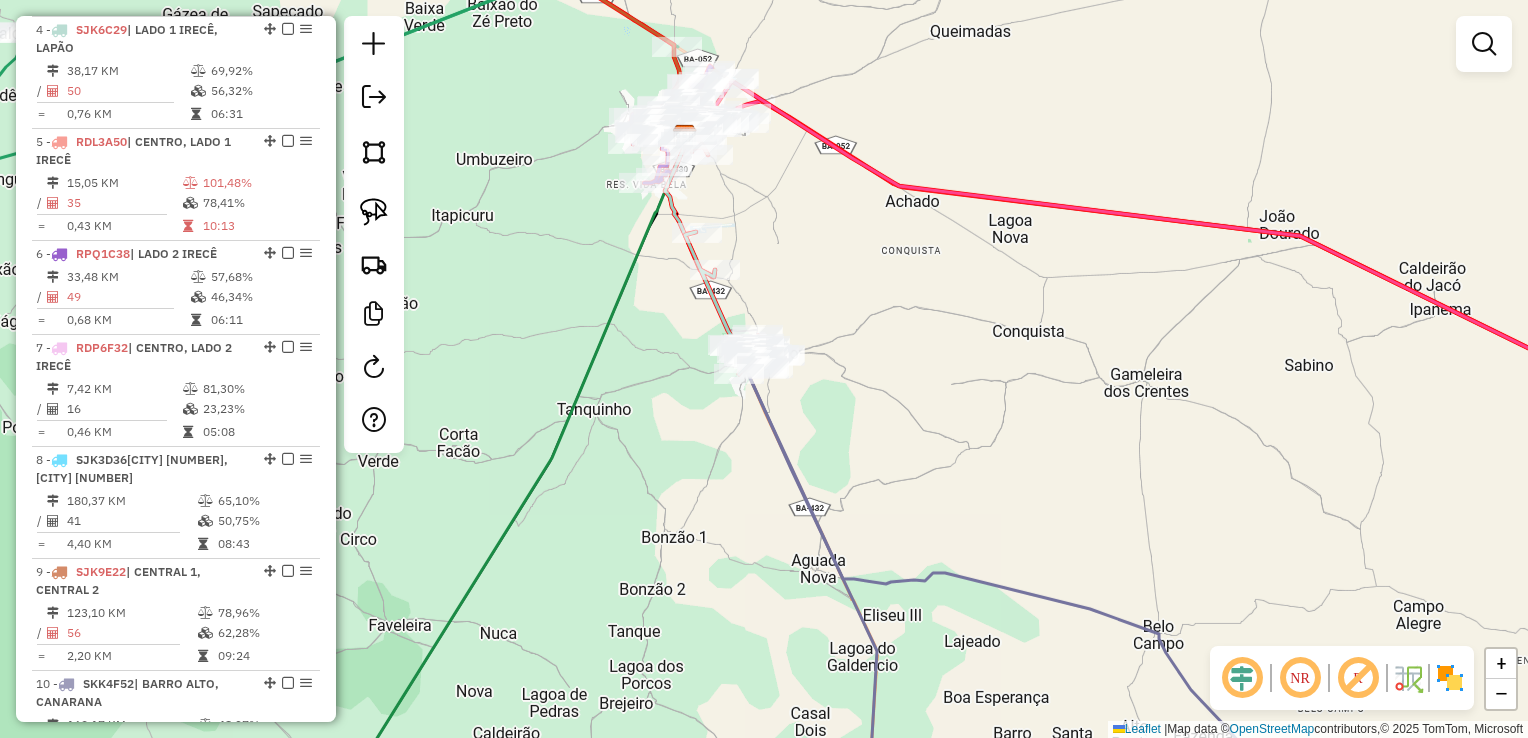 drag, startPoint x: 997, startPoint y: 502, endPoint x: 739, endPoint y: 367, distance: 291.18552 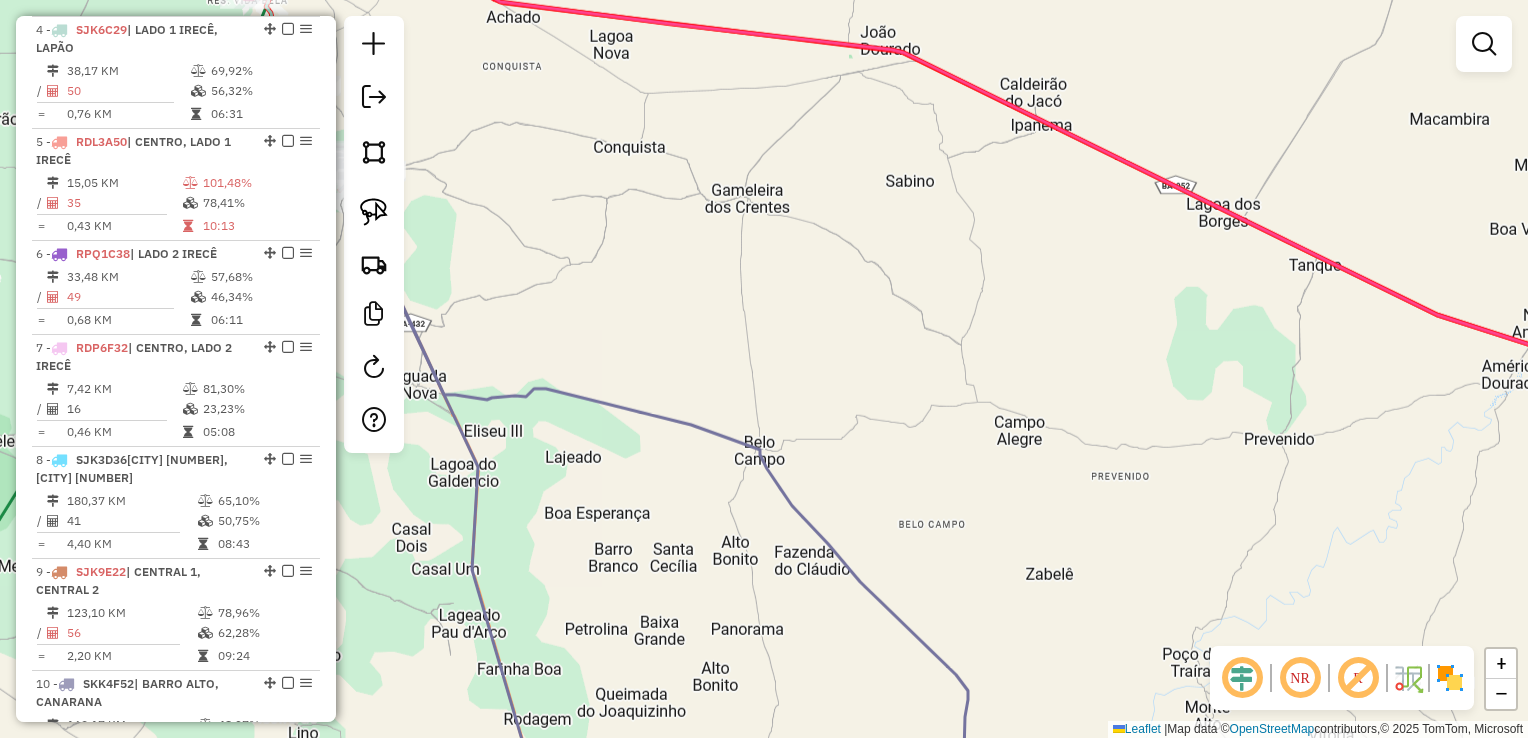 drag, startPoint x: 1120, startPoint y: 382, endPoint x: 746, endPoint y: 96, distance: 470.82056 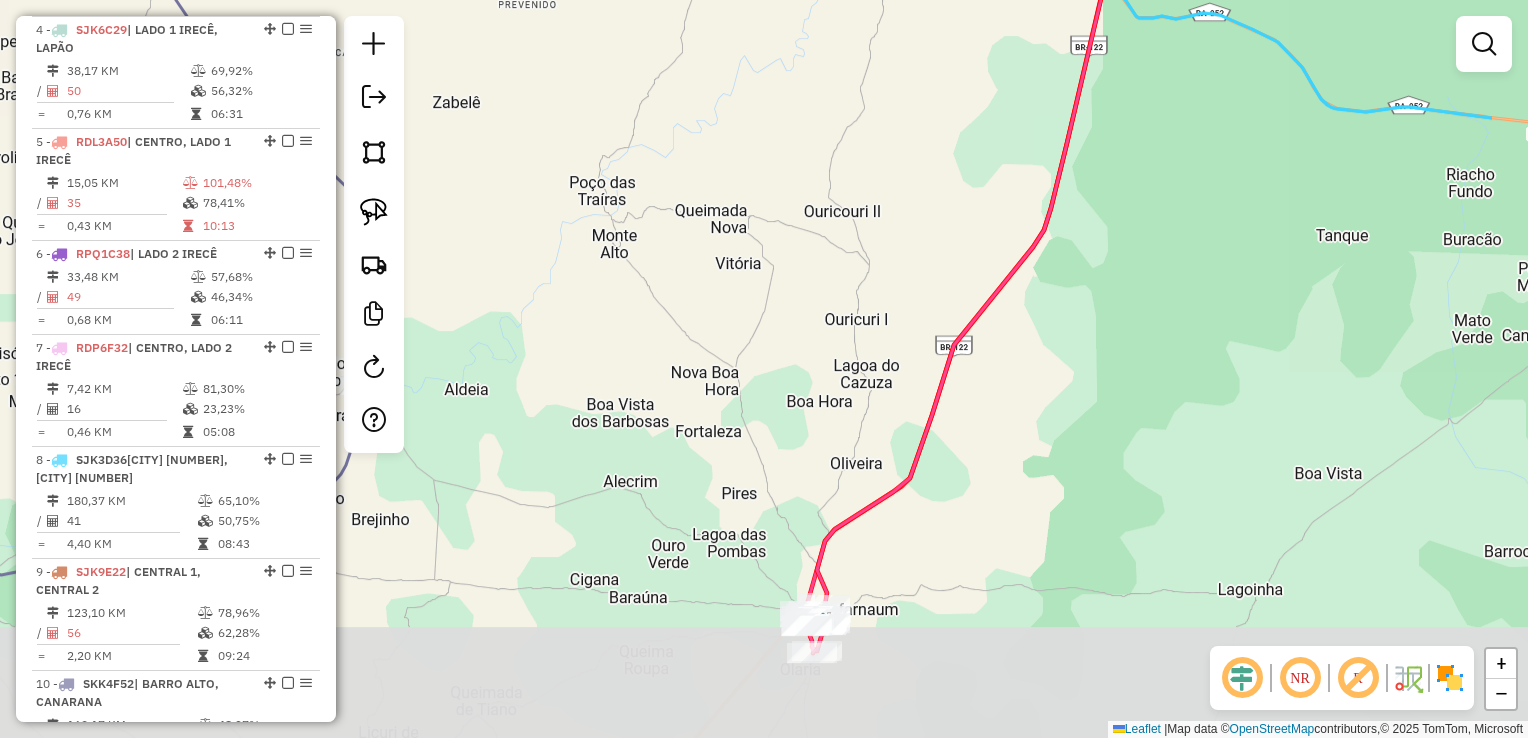 drag, startPoint x: 1062, startPoint y: 234, endPoint x: 839, endPoint y: 55, distance: 285.95453 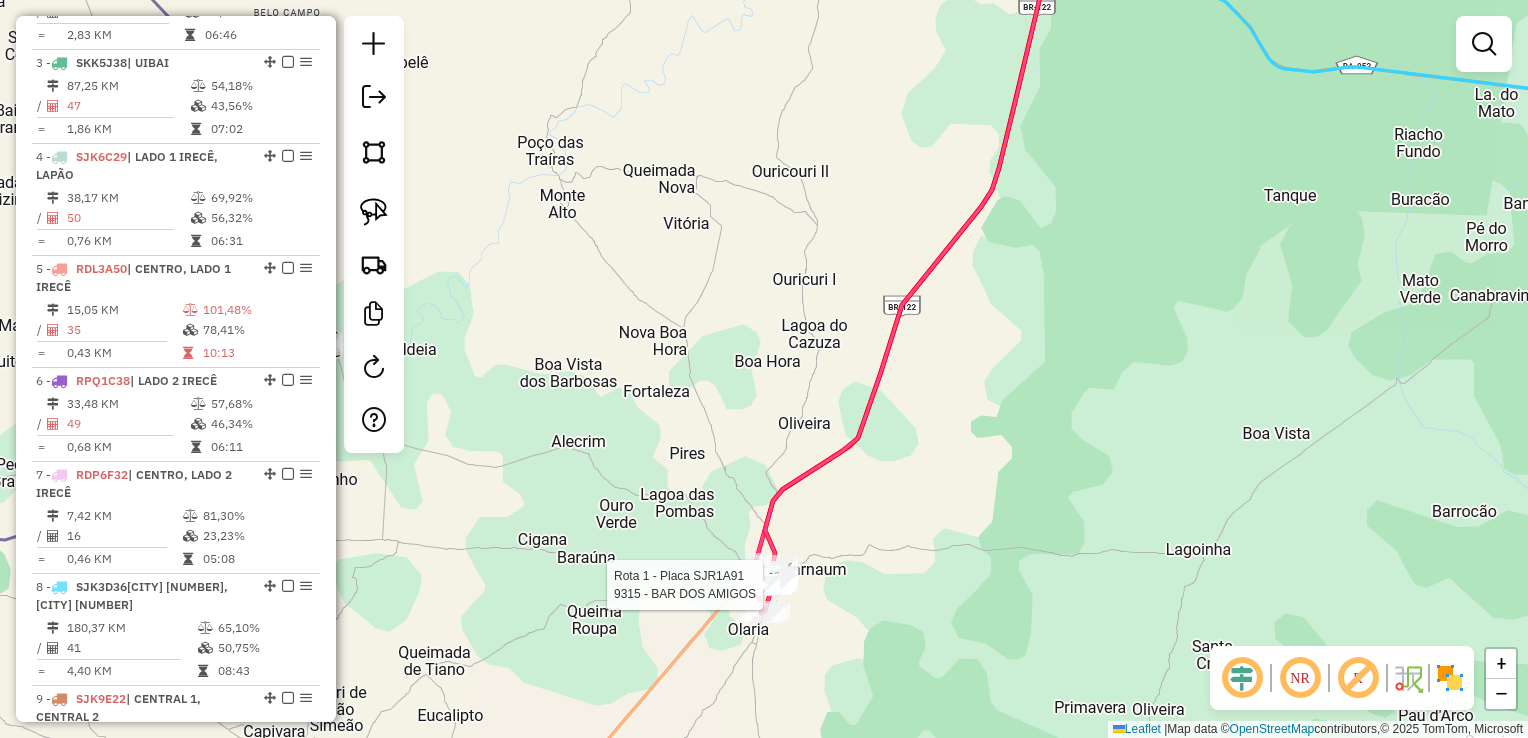 select on "*********" 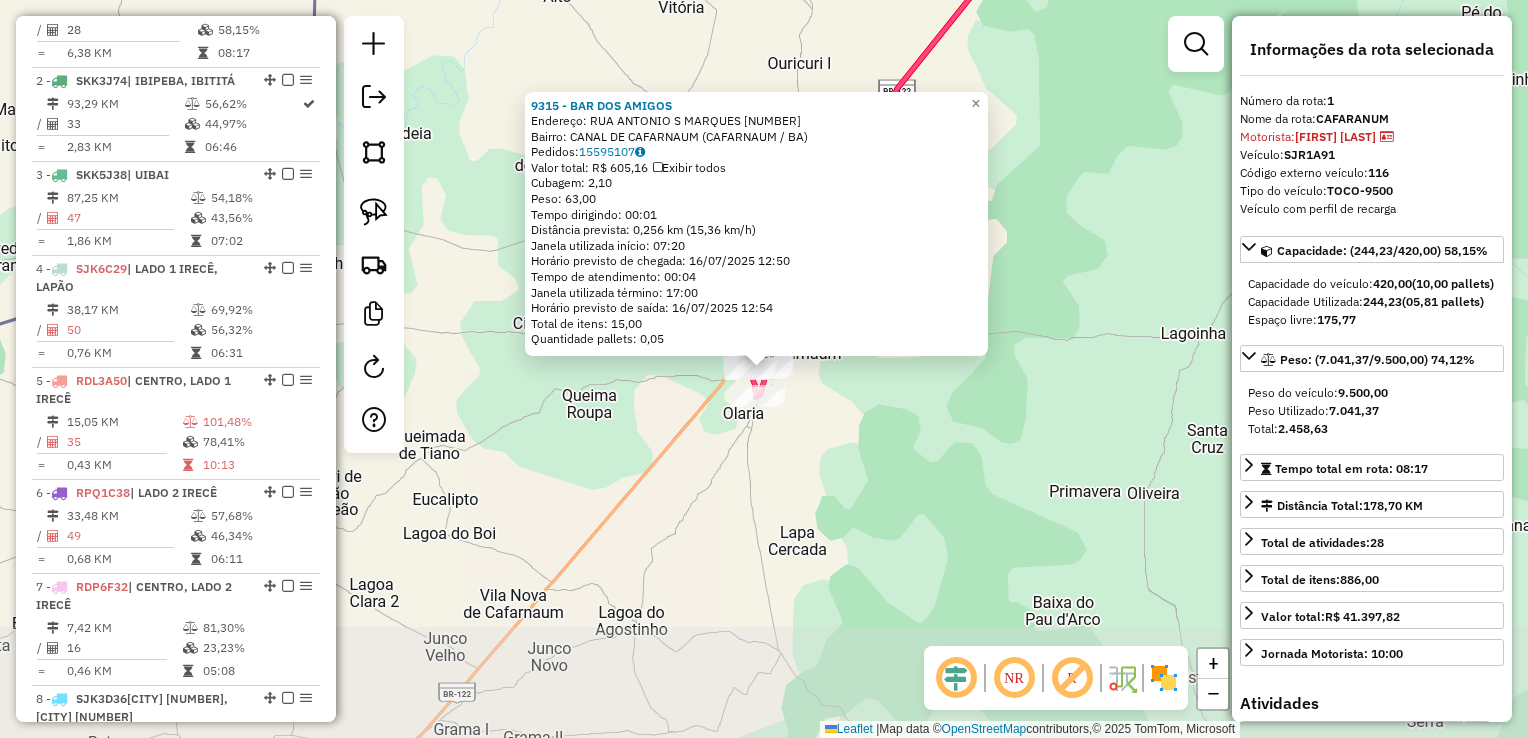scroll, scrollTop: 774, scrollLeft: 0, axis: vertical 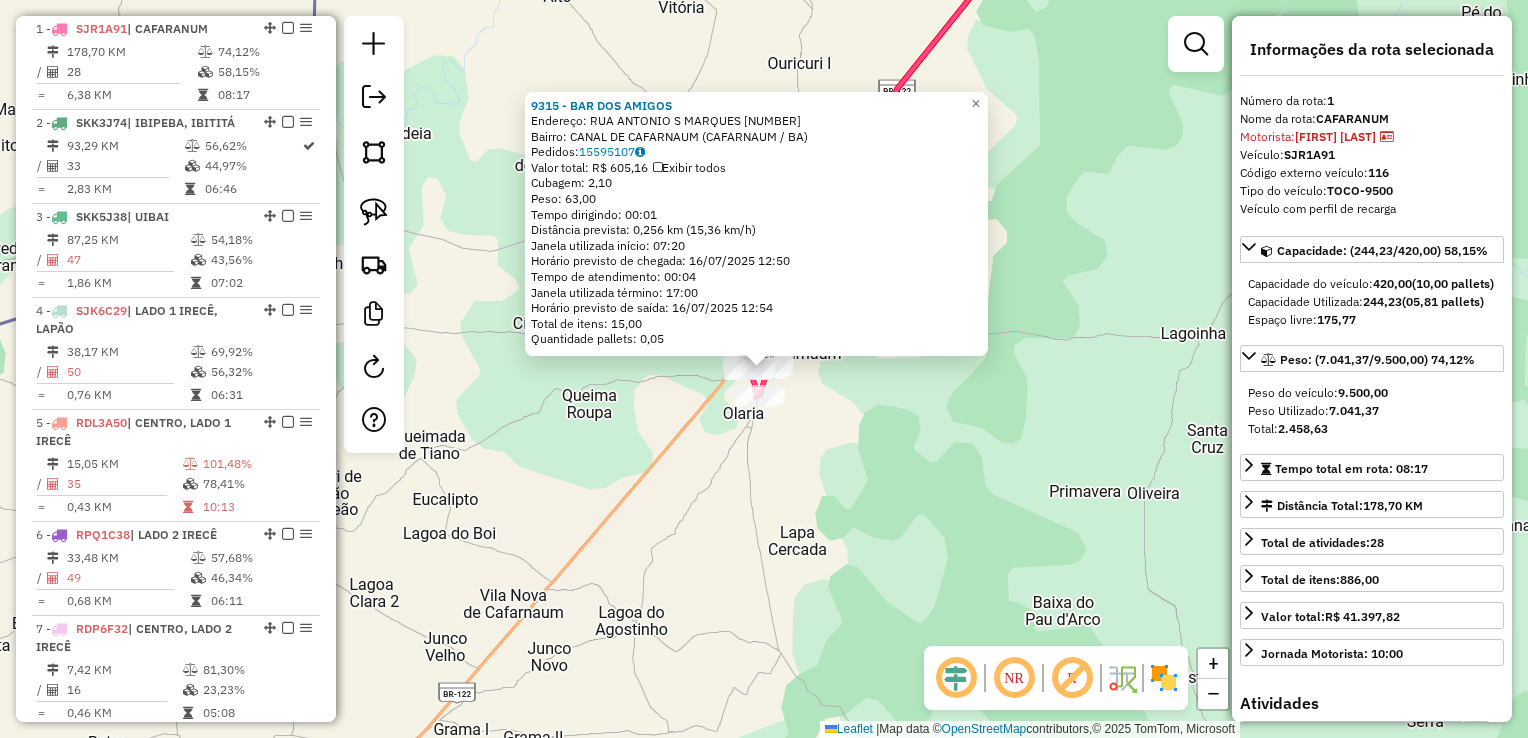 click on "9315 - [BRAND] [BRAND]  Endereço:  [STREET] [LAST] [NUMBER]   Bairro: [NEIGHBORHOOD] ([CITY] / [STATE])   Pedidos:  15595107   Valor total: R$ 605,16   Exibir todos   Cubagem: 2,10  Peso: 63,00  Tempo dirigindo: 00:01   Distância prevista: 0,256 km (15,36 km/h)   Janela utilizada início: 07:20   Horário previsto de chegada: 16/07/2025 12:50   Tempo de atendimento: 00:04   Janela utilizada término: 17:00   Horário previsto de saída: 16/07/2025 12:54   Total de itens: 15,00   Quantidade pallets: 0,05  × Janela de atendimento Grade de atendimento Capacidade Transportadoras Veículos Cliente Pedidos  Rotas Selecione os dias de semana para filtrar as janelas de atendimento  Seg   Ter   Qua   Qui   Sex   Sáb   Dom  Informe o período da janela de atendimento: De: Até:  Filtrar exatamente a janela do cliente  Considerar janela de atendimento padrão  Selecione os dias de semana para filtrar as grades de atendimento  Seg   Ter   Qua   Qui   Sex   Sáb   Dom   Peso mínimo:   Peso máximo:   De:   Até:  +" 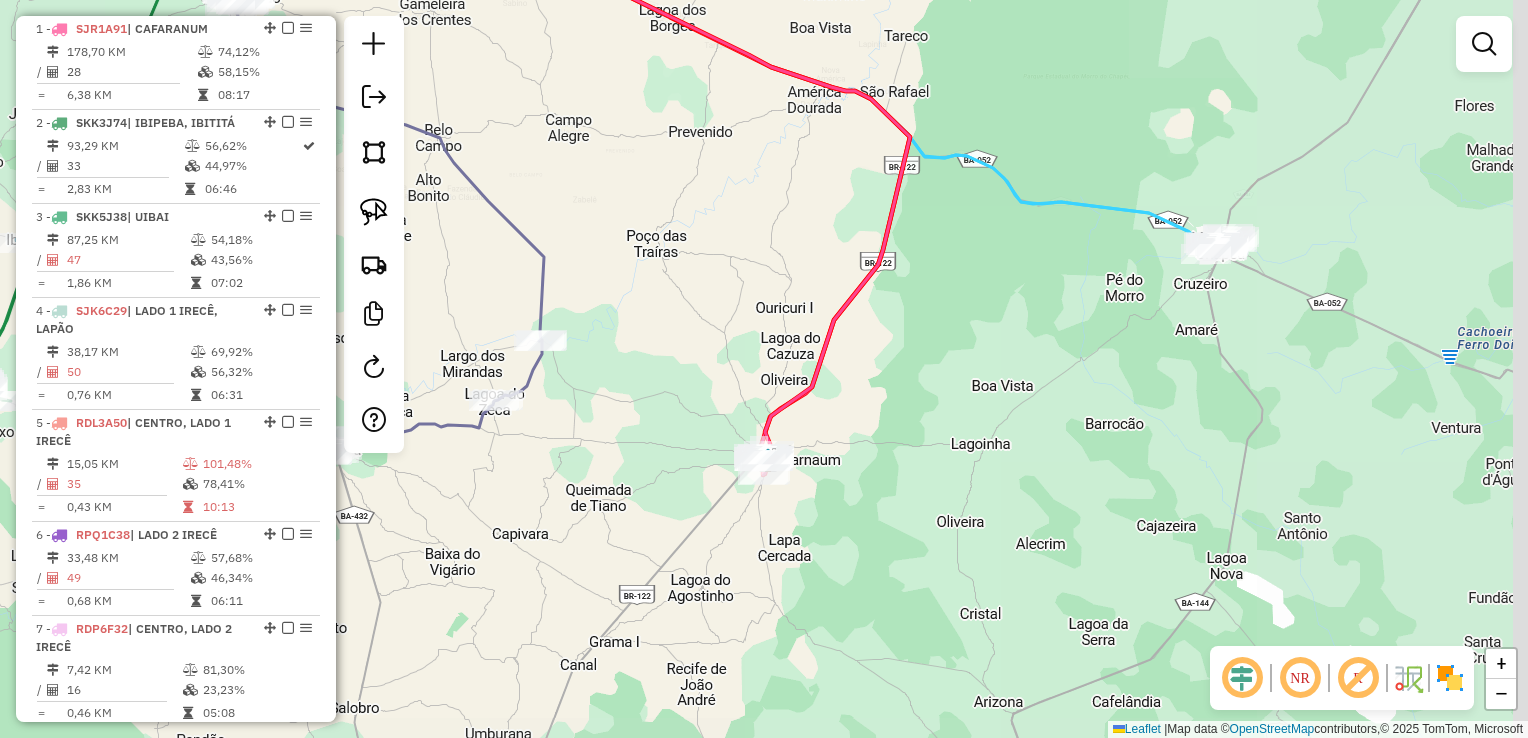 drag, startPoint x: 990, startPoint y: 372, endPoint x: 874, endPoint y: 458, distance: 144.40222 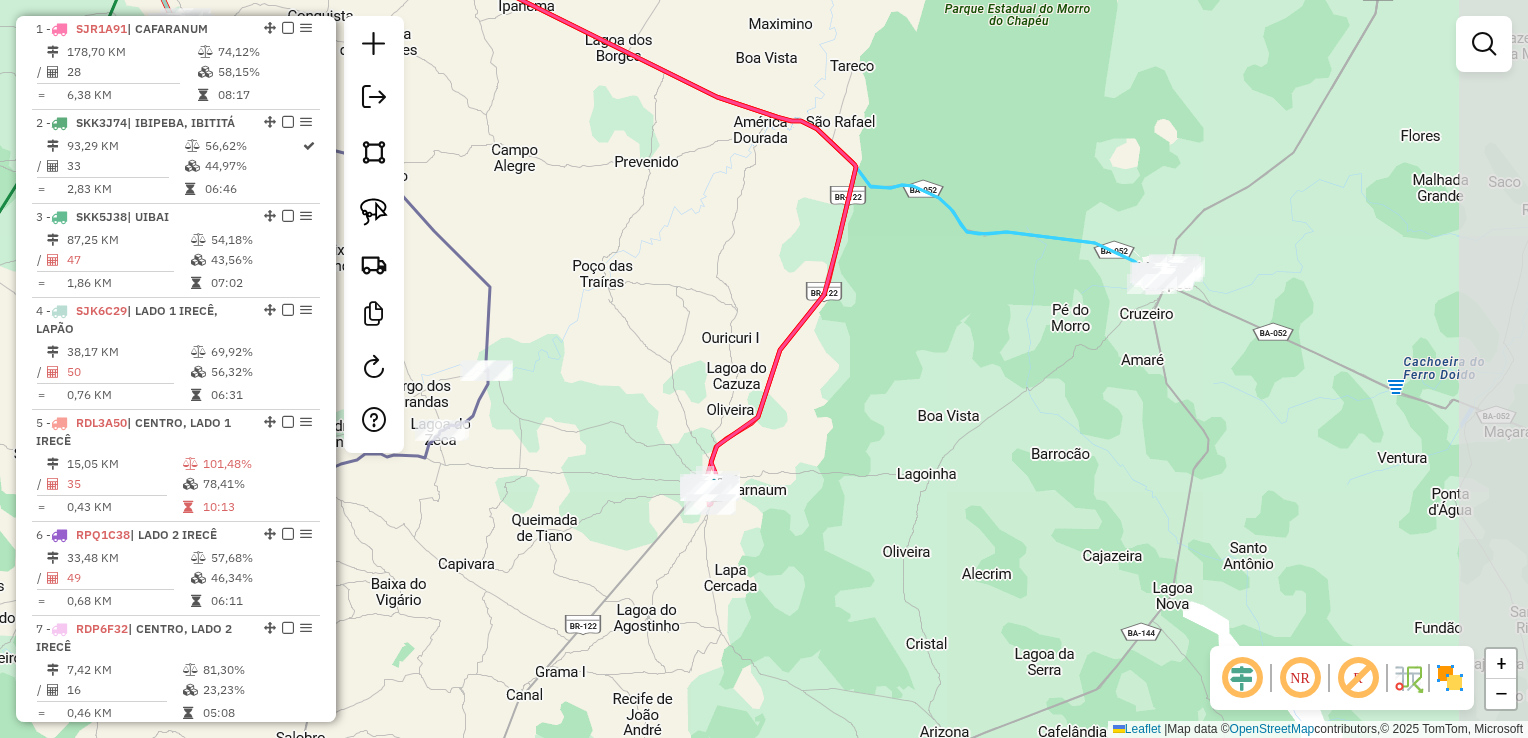 drag, startPoint x: 905, startPoint y: 495, endPoint x: 907, endPoint y: 485, distance: 10.198039 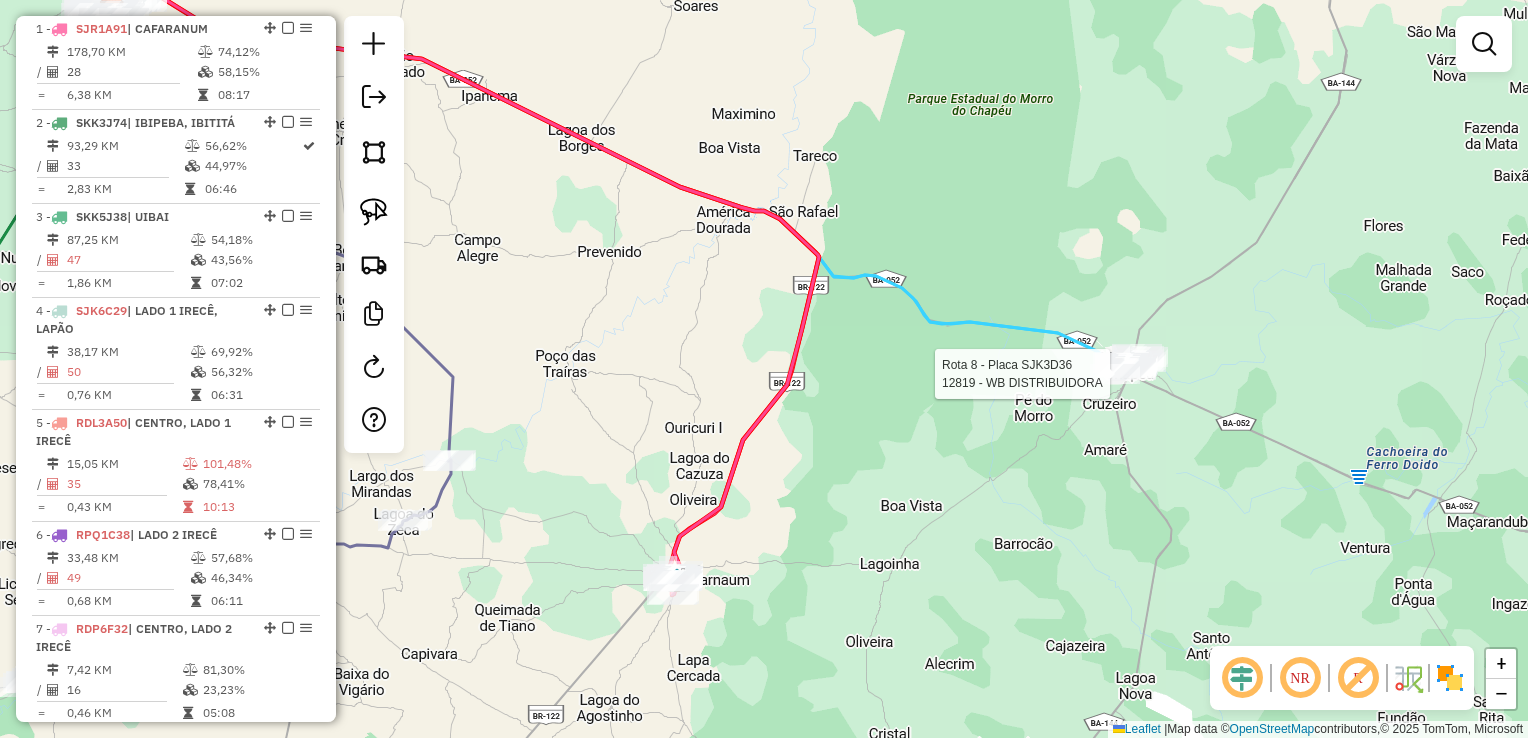select on "*********" 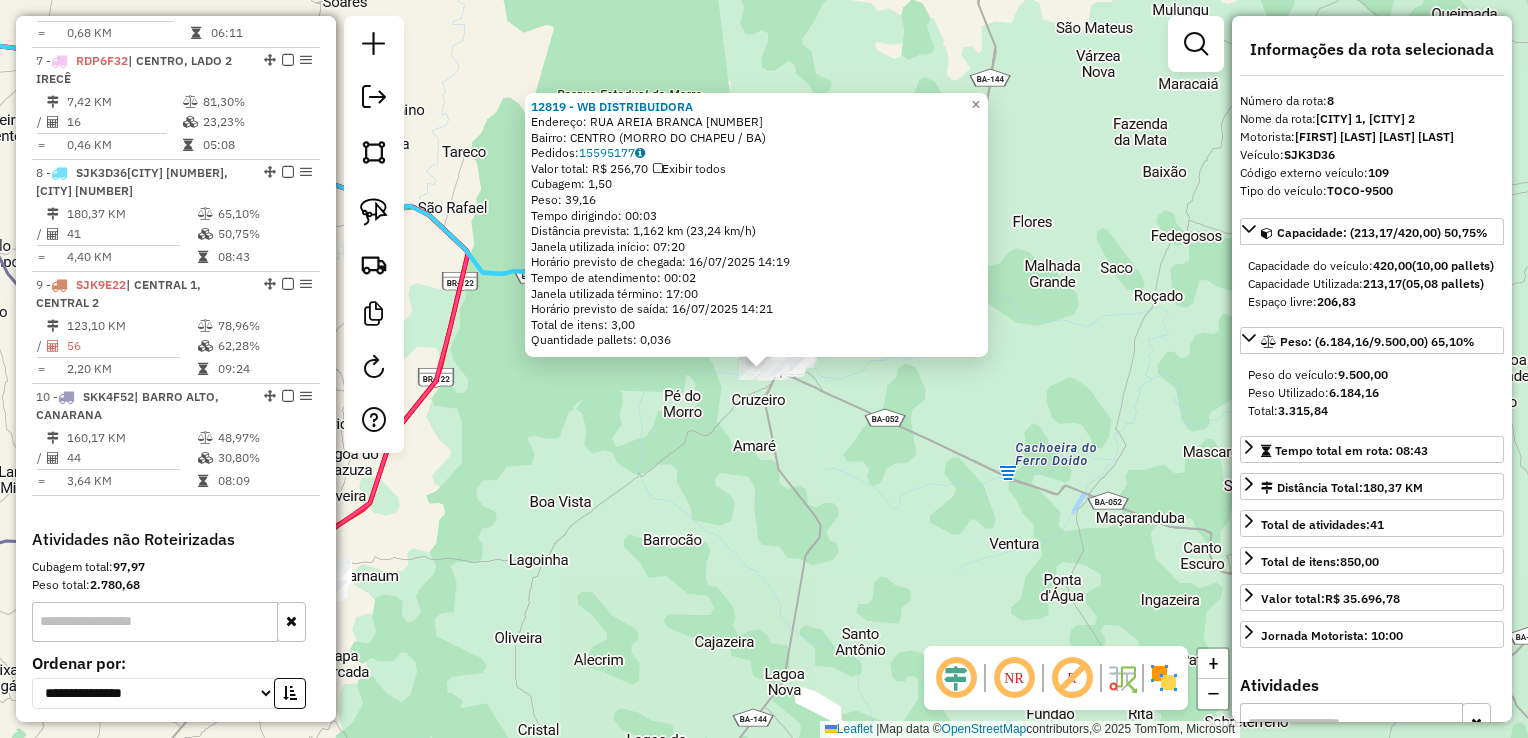 scroll, scrollTop: 1484, scrollLeft: 0, axis: vertical 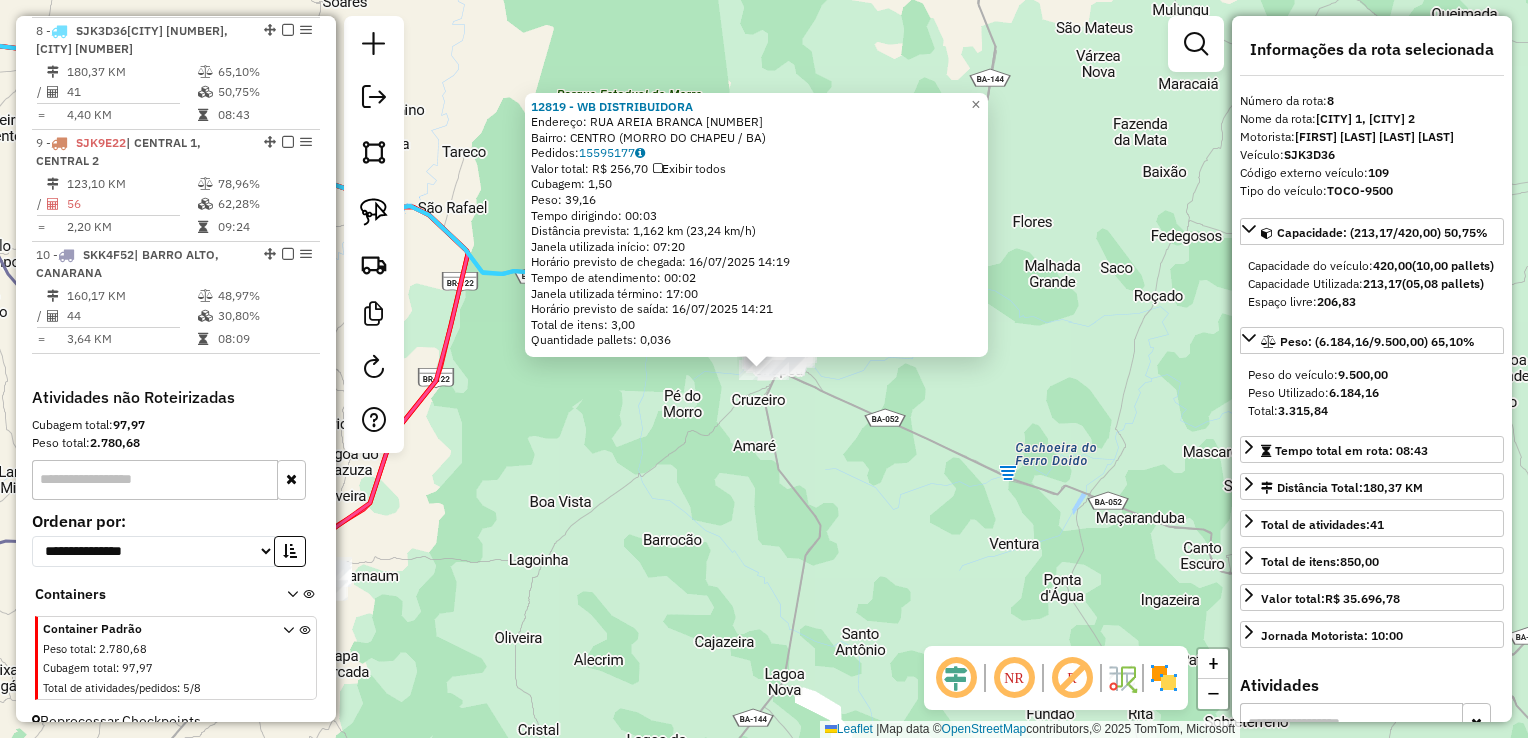 click on "[NUMBER] - [FIRST] [LAST]  Endereço:  RUA AREIA  BRANCA [NUMBER]   Bairro: CENTRO ([CITY] / [STATE])   Pedidos:  [NUMBER]   Valor total: R$ 256,70   Exibir todos   Cubagem: 1,50  Peso: 39,16  Tempo dirigindo: 00:03   Distância prevista: 1,162 km (23,24 km/h)   Janela utilizada início: 07:20   Horário previsto de chegada: 16/07/2025 14:19   Tempo de atendimento: 00:02   Janela utilizada término: 17:00   Horário previsto de saída: 16/07/2025 14:21   Total de itens: 3,00   Quantidade pallets: 0,036  × Janela de atendimento Grade de atendimento Capacidade Transportadoras Veículos Cliente Pedidos  Rotas Selecione os dias de semana para filtrar as janelas de atendimento  Seg   Ter   Qua   Qui   Sex   Sáb   Dom  Informe o período da janela de atendimento: De: Até:  Filtrar exatamente a janela do cliente  Considerar janela de atendimento padrão  Selecione os dias de semana para filtrar as grades de atendimento  Seg   Ter   Qua   Qui   Sex   Sáb   Dom   Considerar clientes sem dia de atendimento cadastrado" 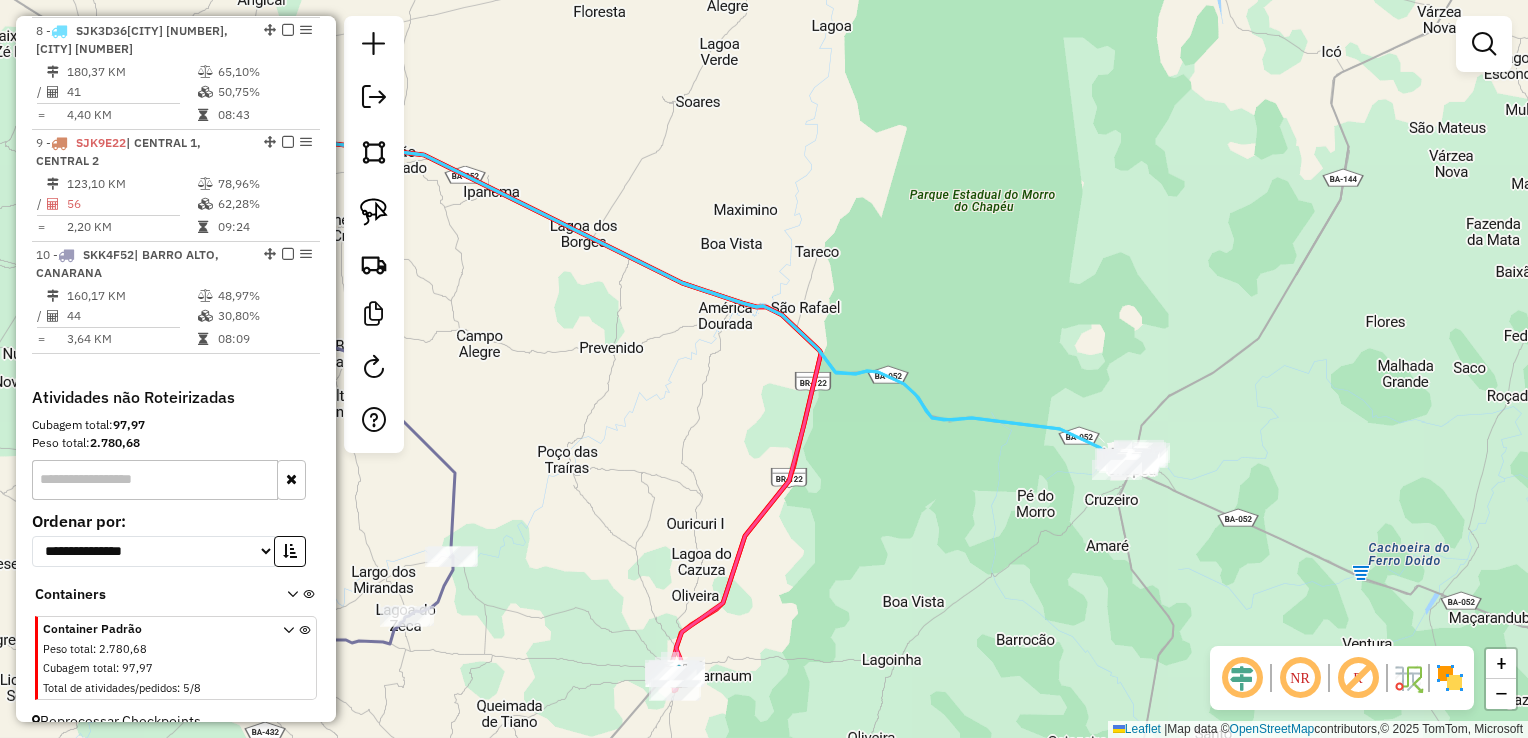 drag, startPoint x: 812, startPoint y: 464, endPoint x: 1033, endPoint y: 490, distance: 222.52415 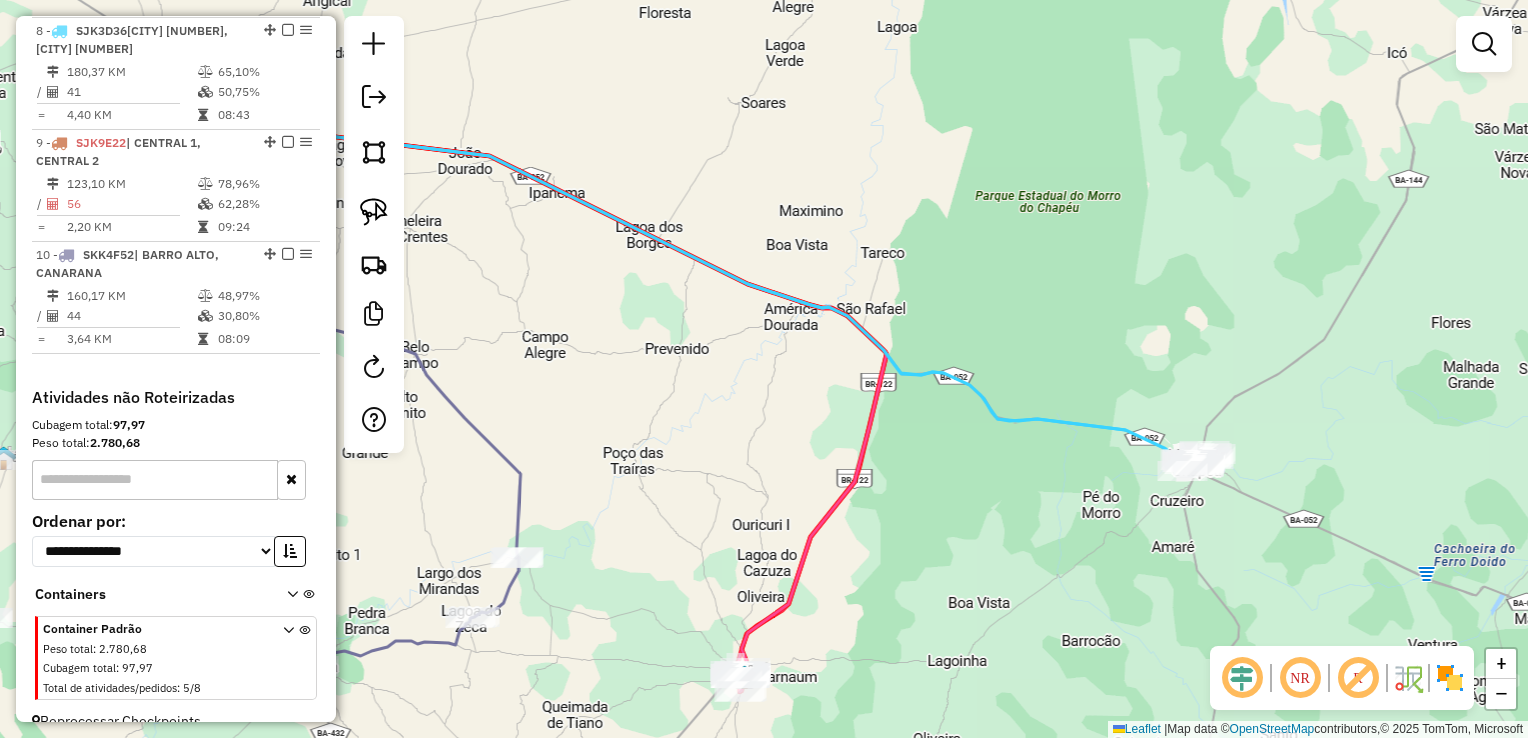 drag, startPoint x: 834, startPoint y: 306, endPoint x: 1131, endPoint y: 482, distance: 345.2318 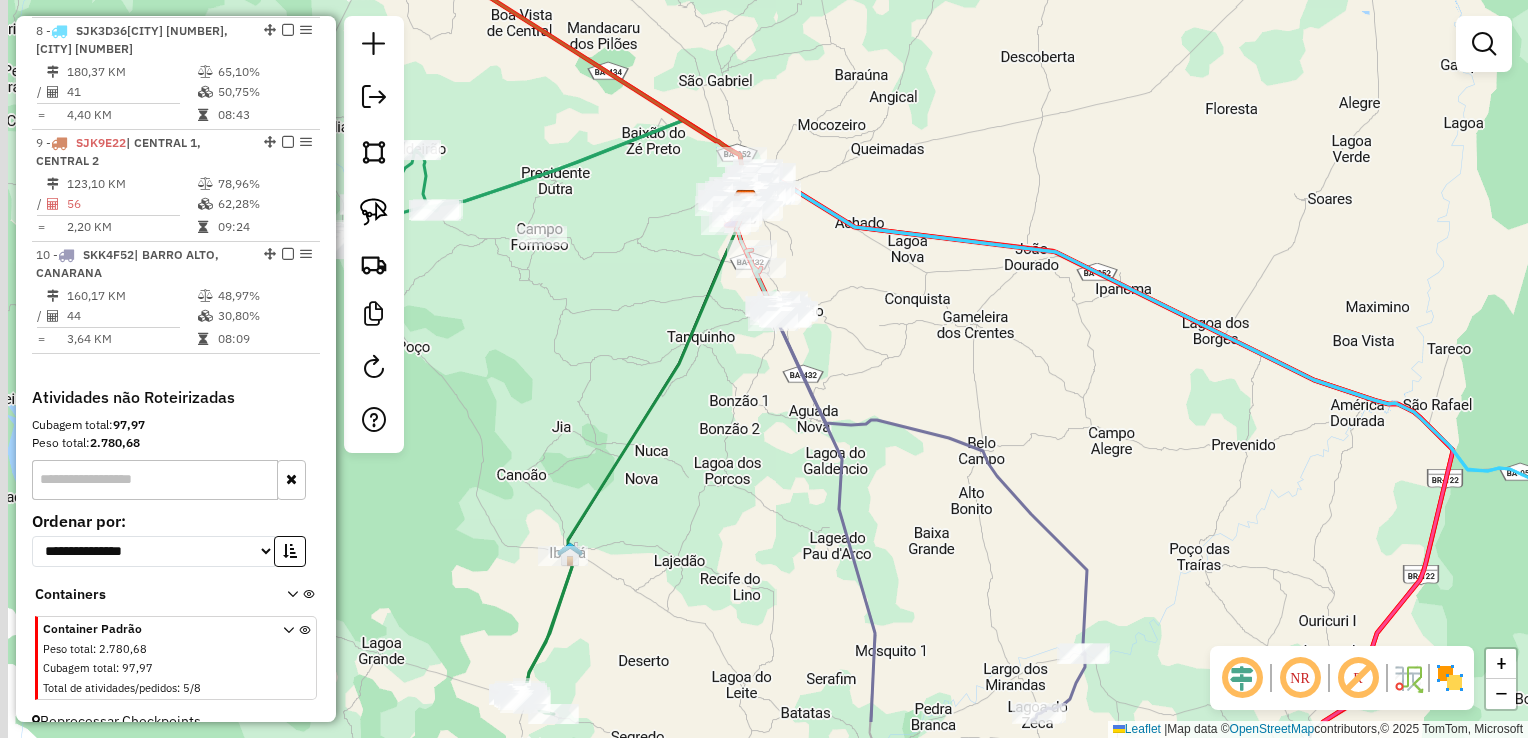 drag, startPoint x: 812, startPoint y: 328, endPoint x: 1072, endPoint y: 238, distance: 275.13632 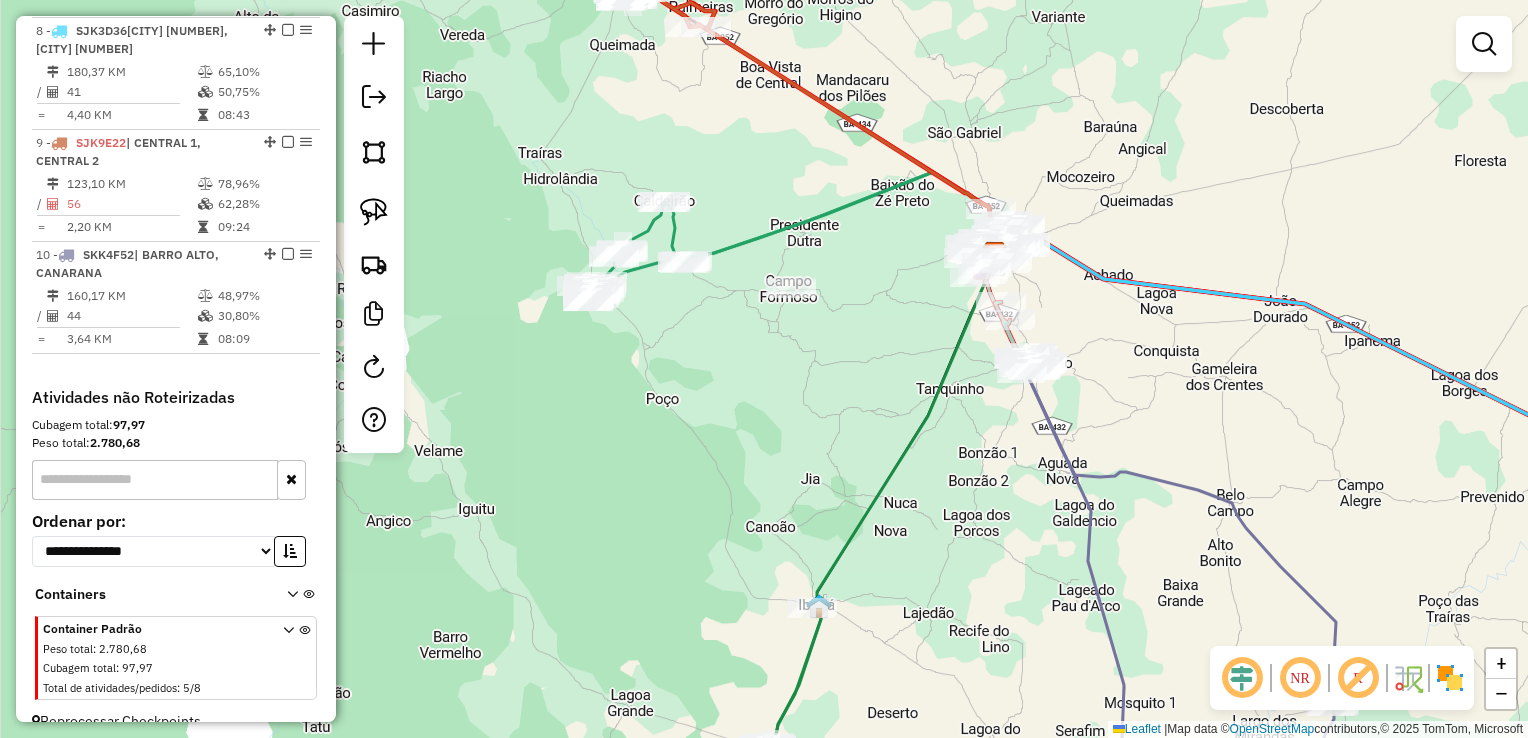 drag, startPoint x: 1061, startPoint y: 342, endPoint x: 1202, endPoint y: 364, distance: 142.706 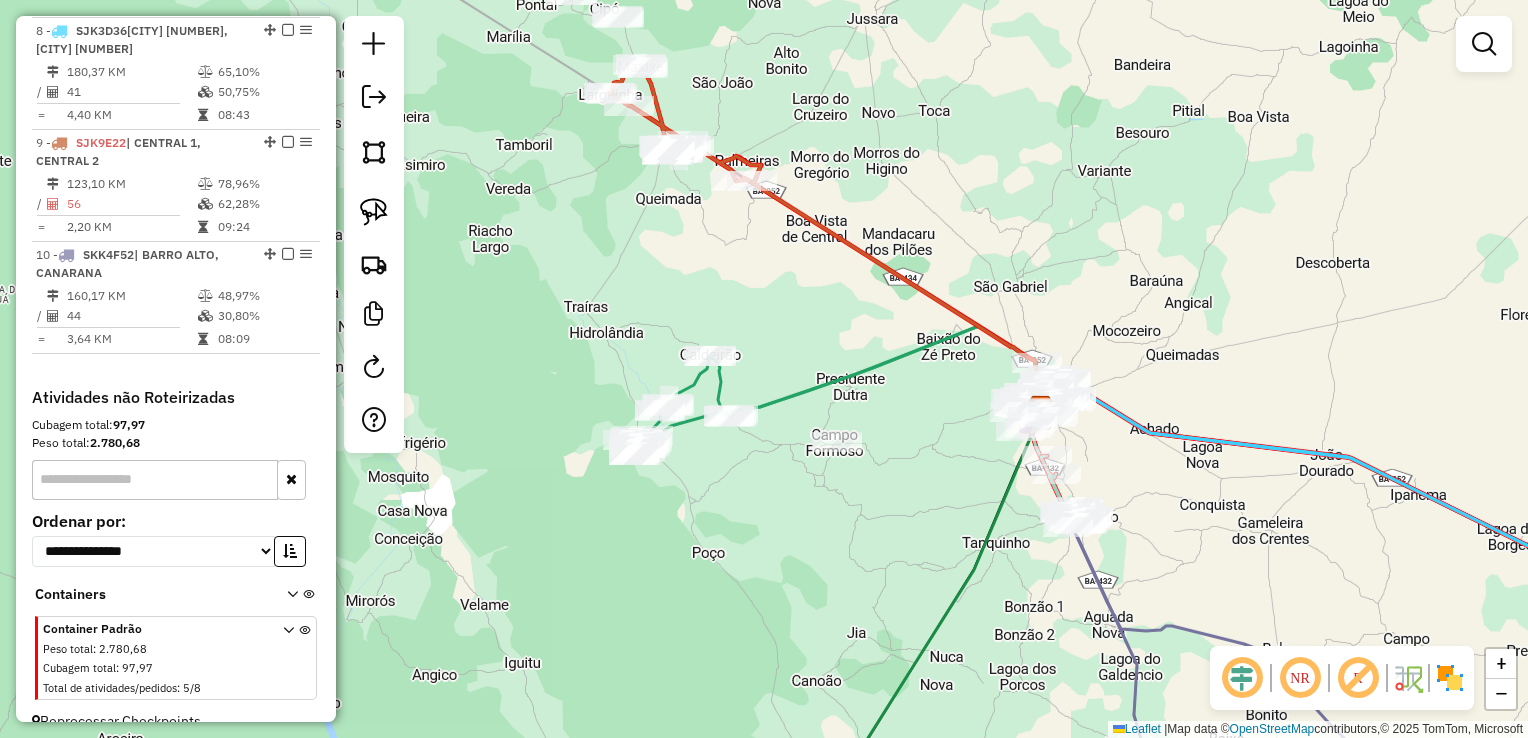 drag, startPoint x: 794, startPoint y: 276, endPoint x: 839, endPoint y: 426, distance: 156.6046 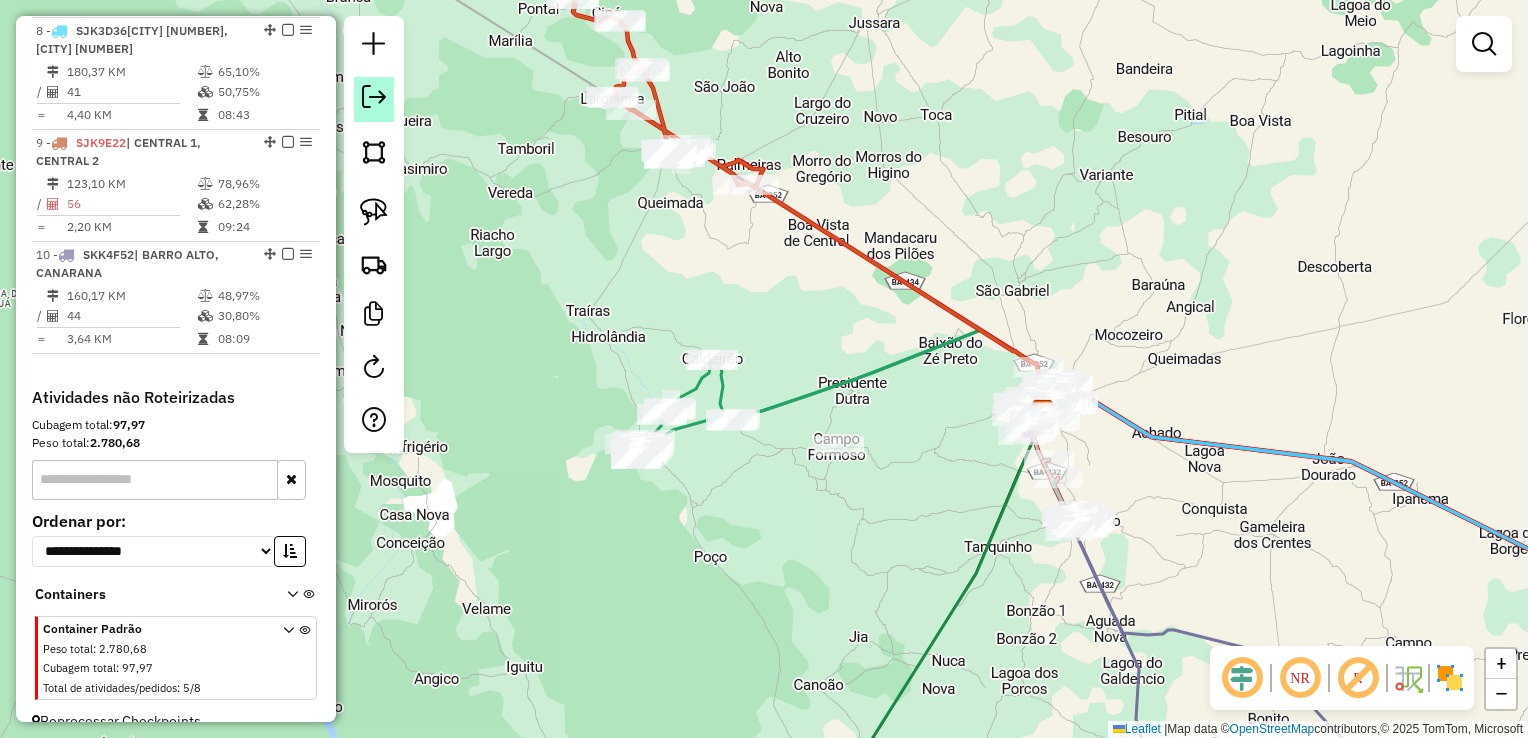 click 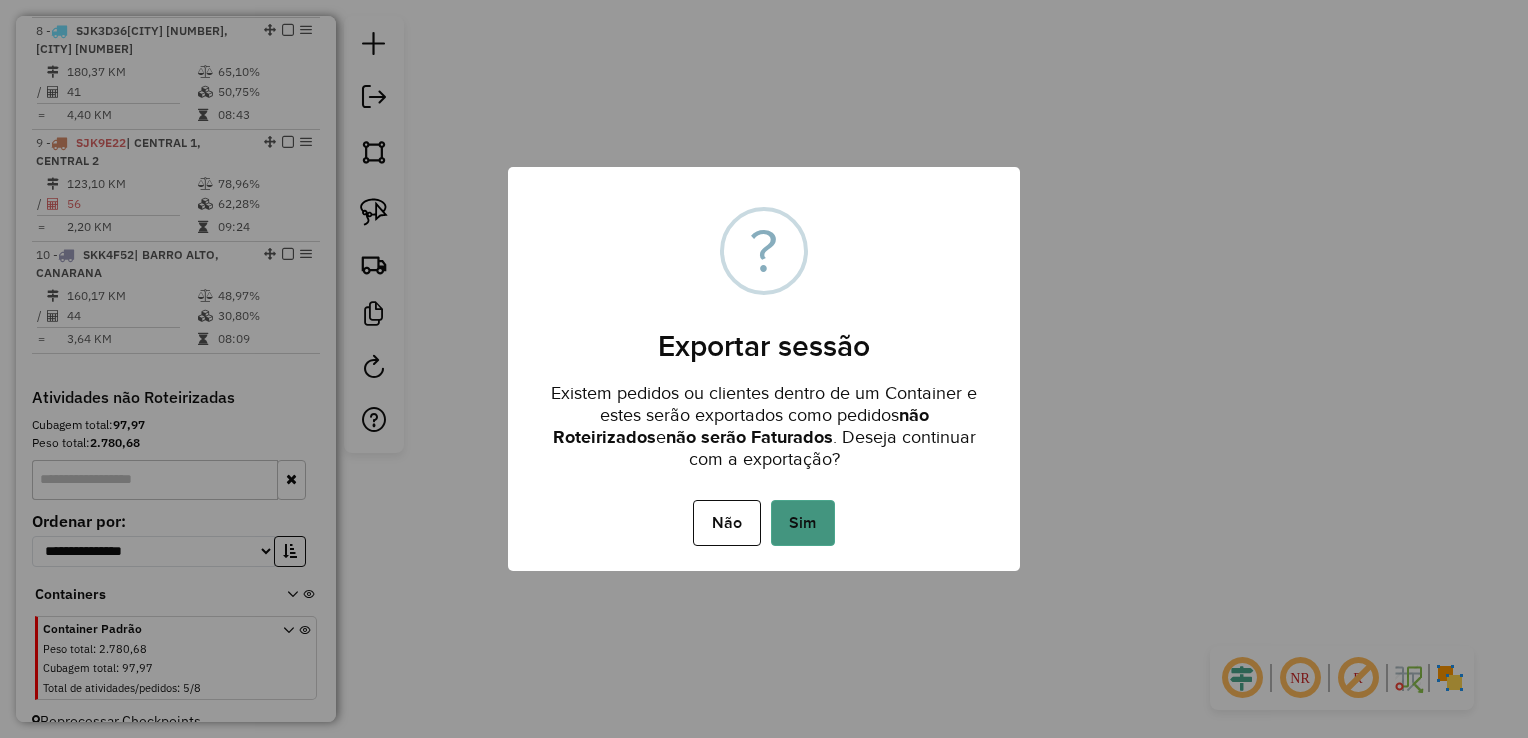 click on "Sim" at bounding box center (803, 523) 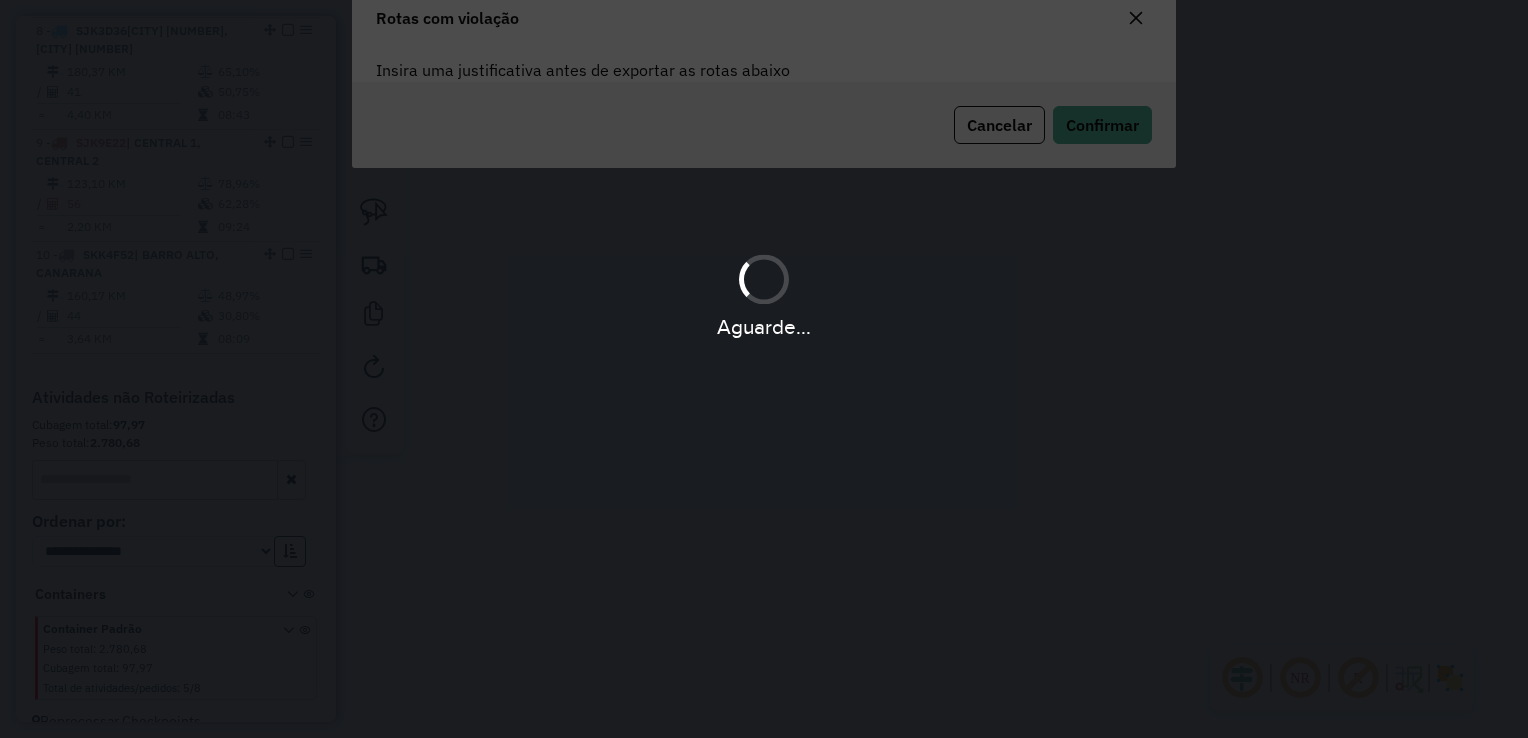 scroll, scrollTop: 107, scrollLeft: 0, axis: vertical 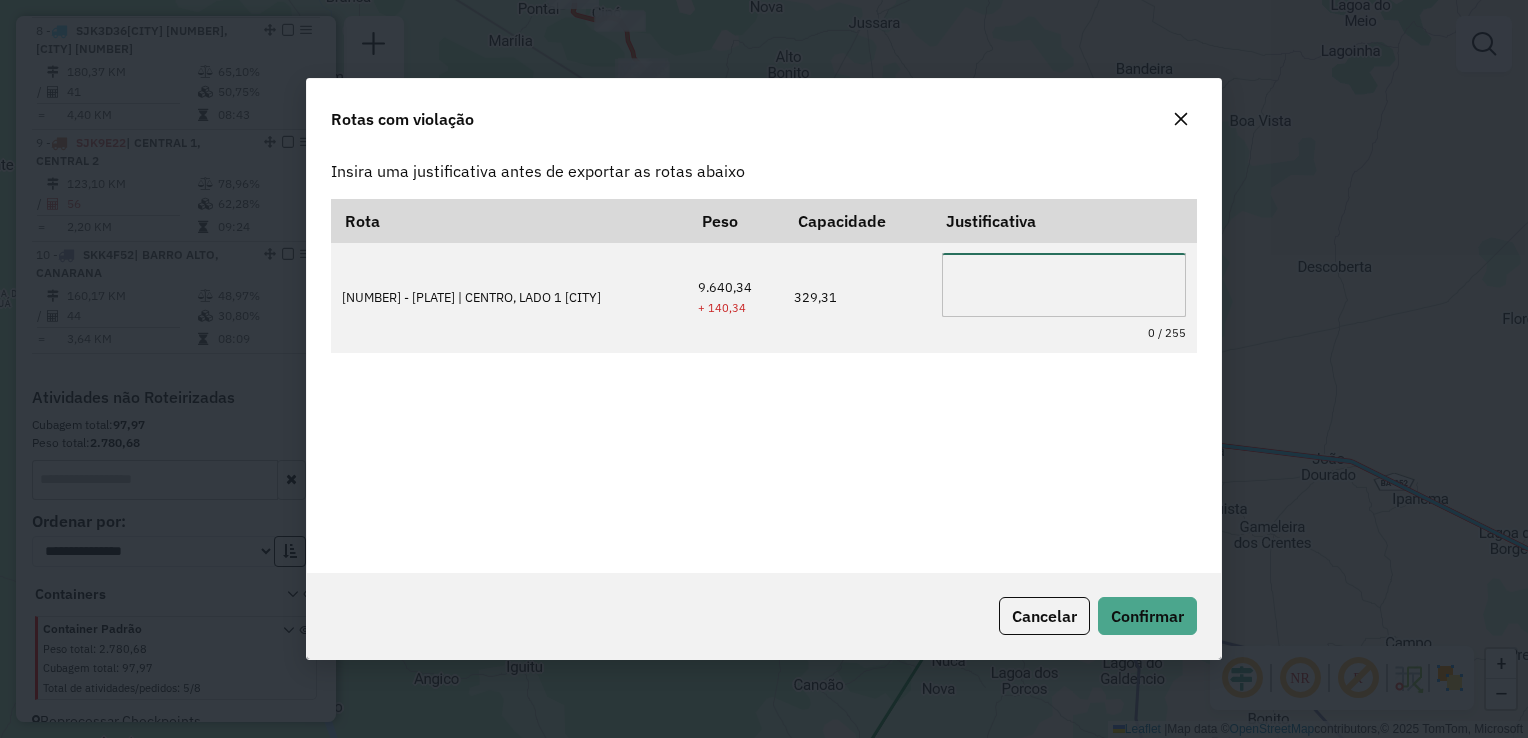 click at bounding box center (1064, 285) 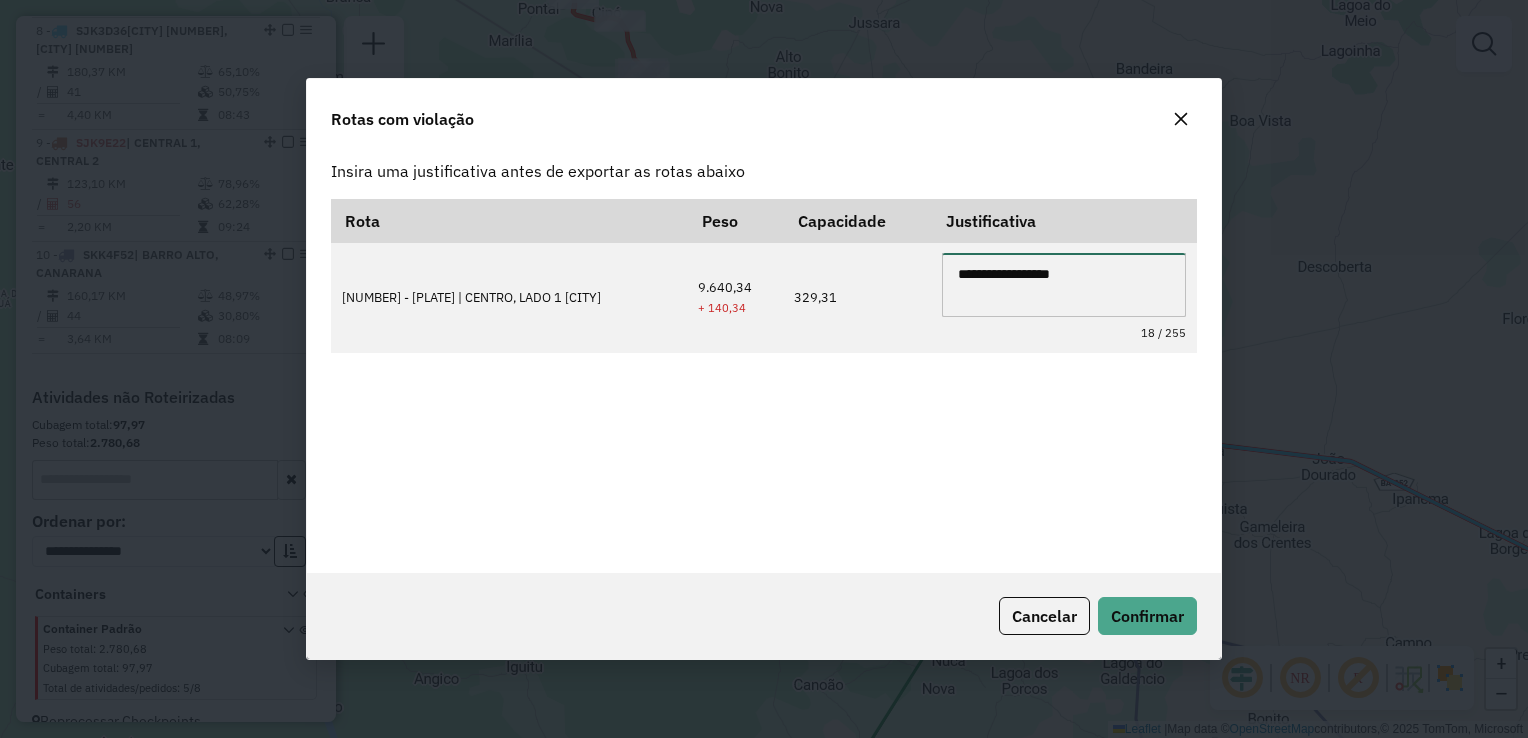 type on "**********" 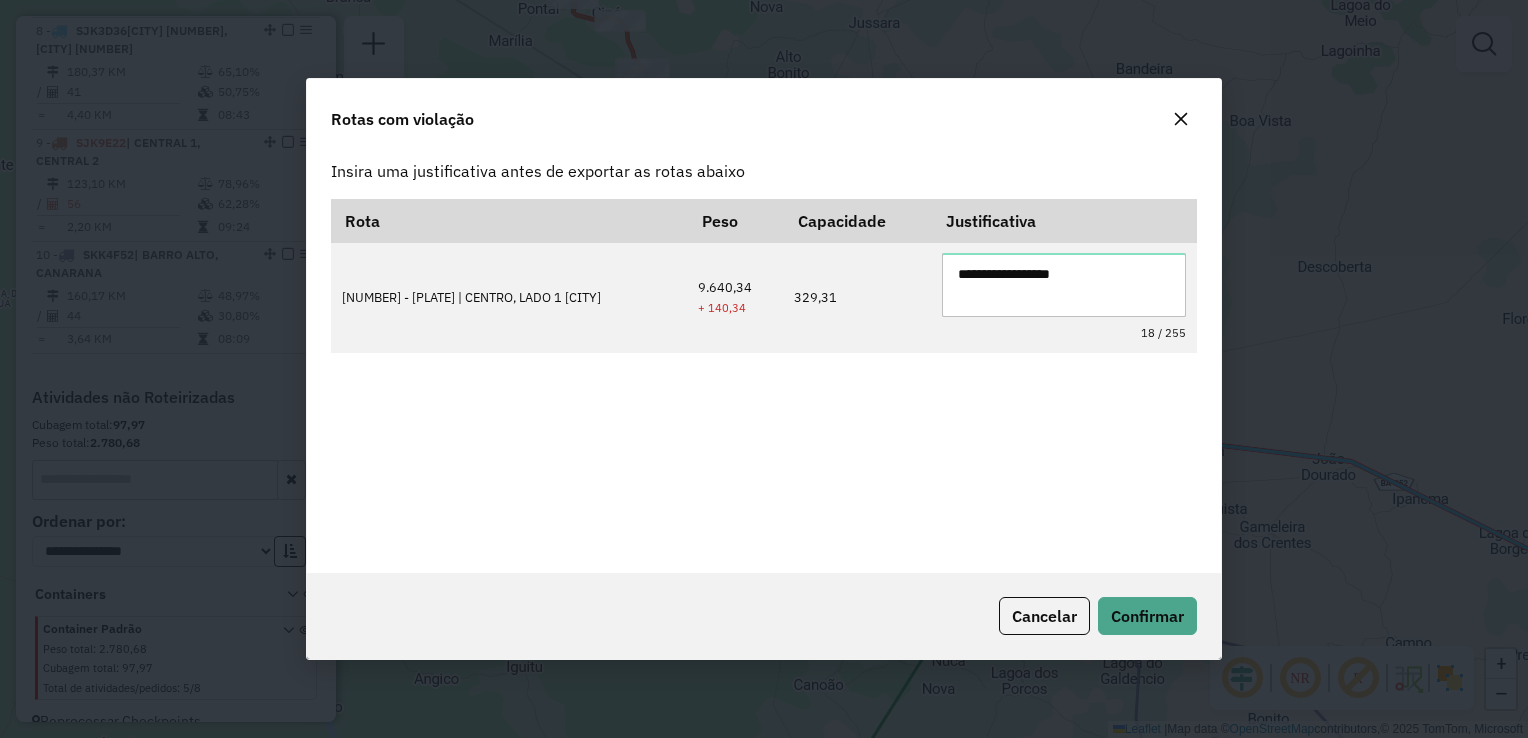 click on "**********" at bounding box center [764, 374] 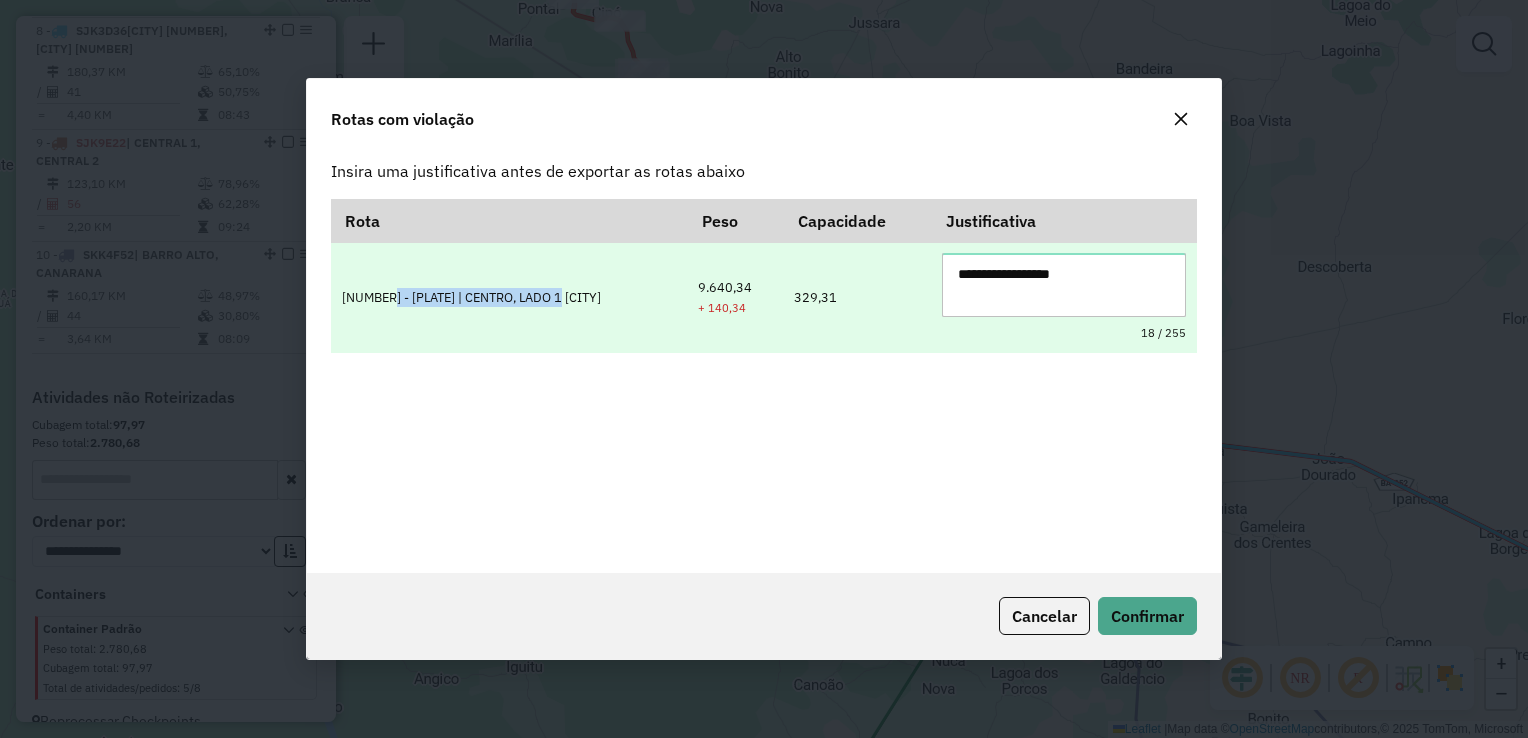 drag, startPoint x: 483, startPoint y: 314, endPoint x: 567, endPoint y: 326, distance: 84.85281 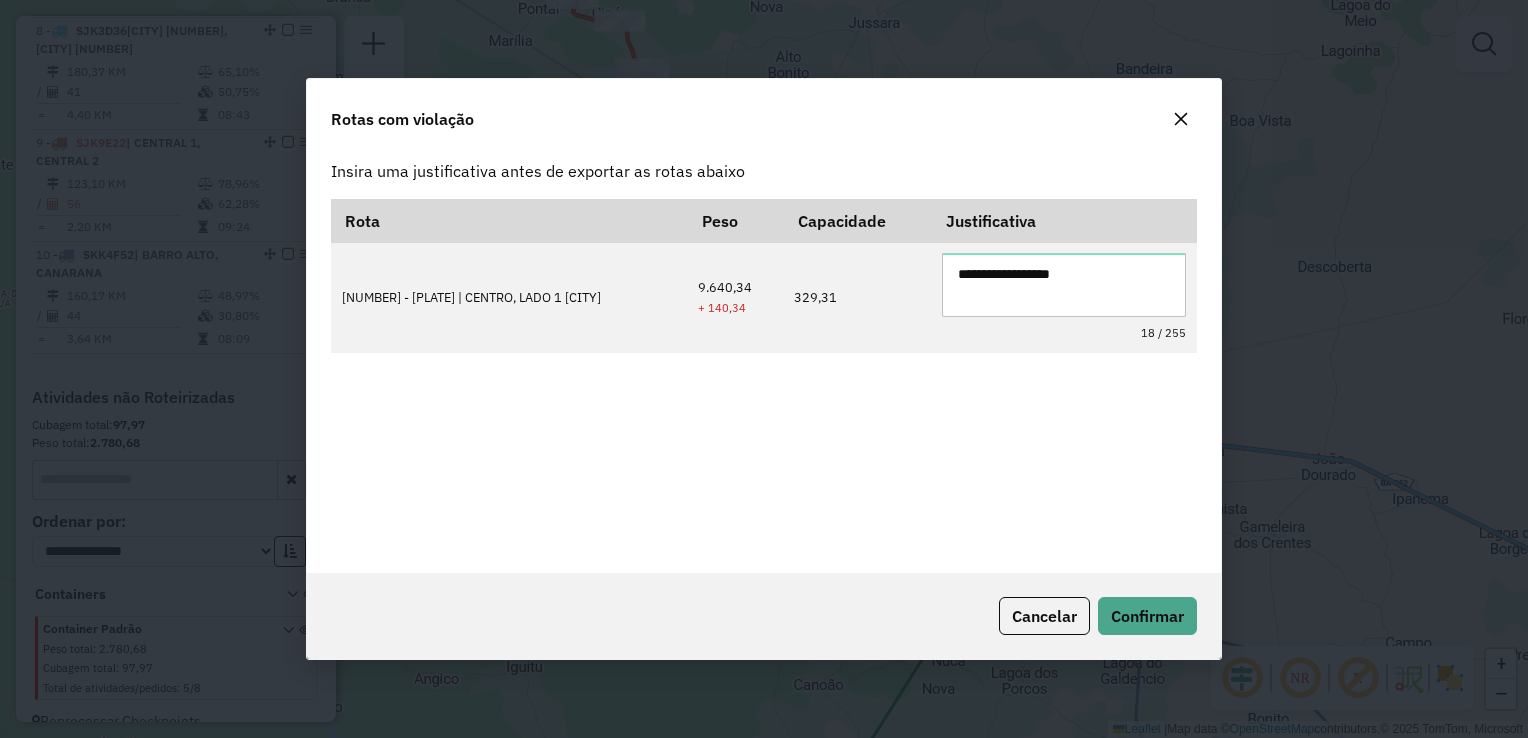 drag, startPoint x: 567, startPoint y: 326, endPoint x: 645, endPoint y: 406, distance: 111.73182 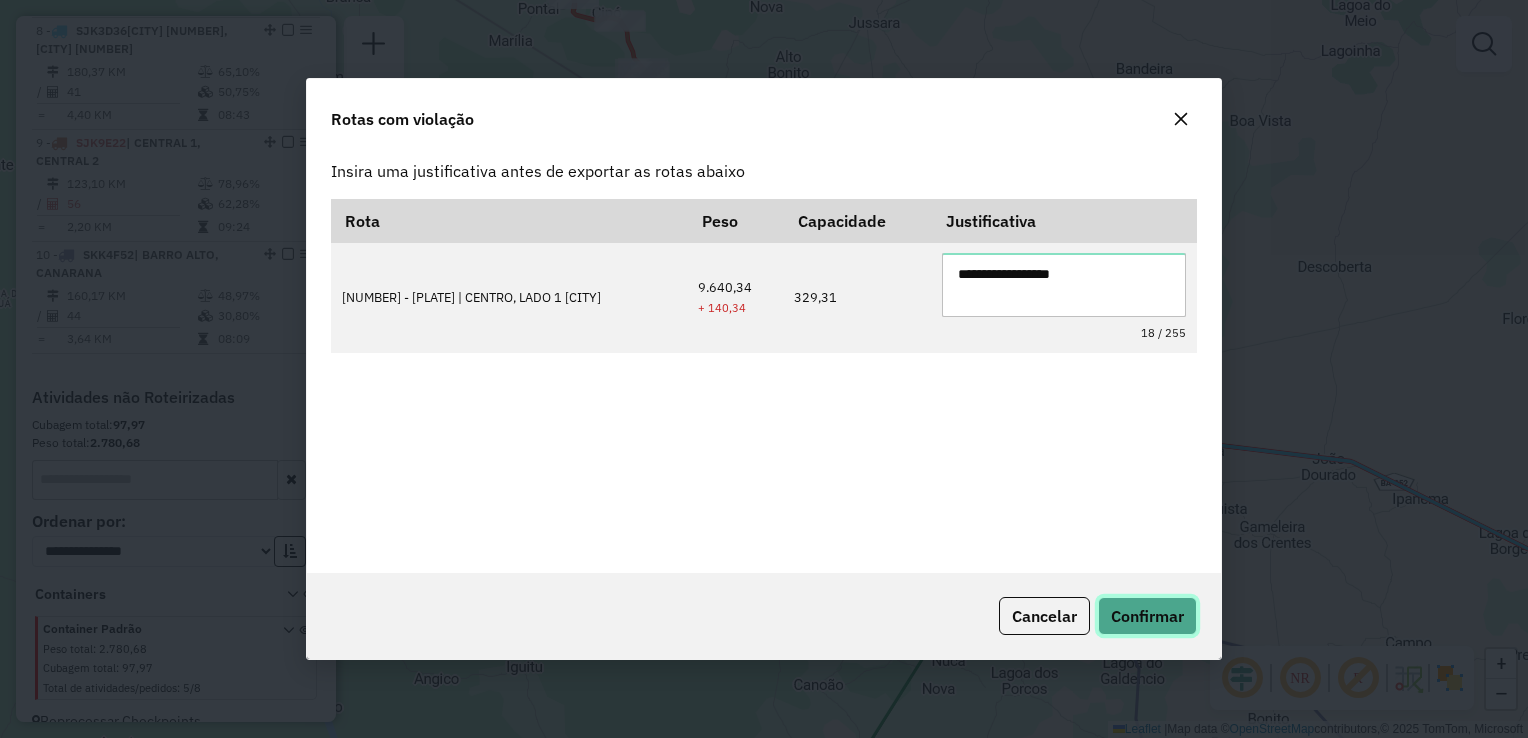 click on "Confirmar" 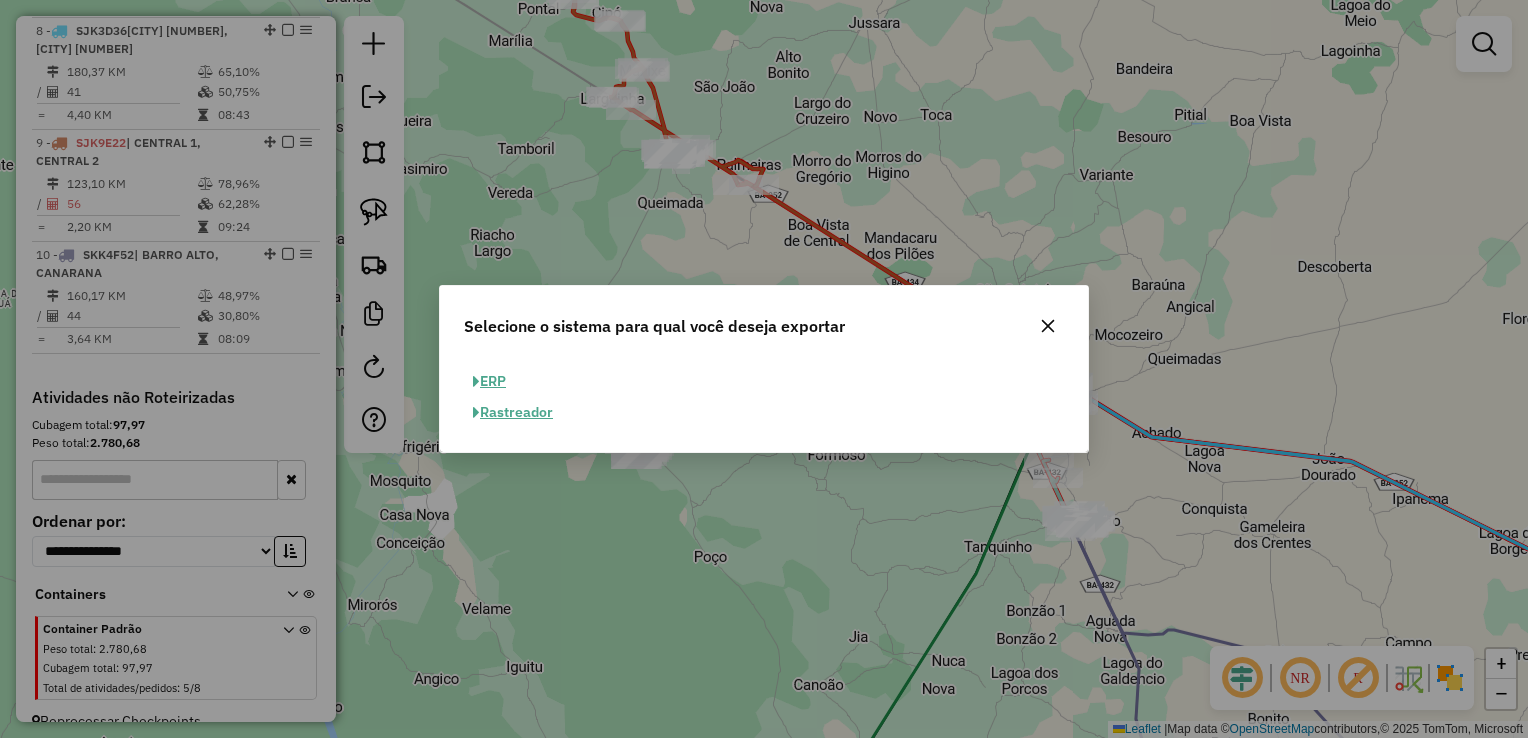 click on "ERP" 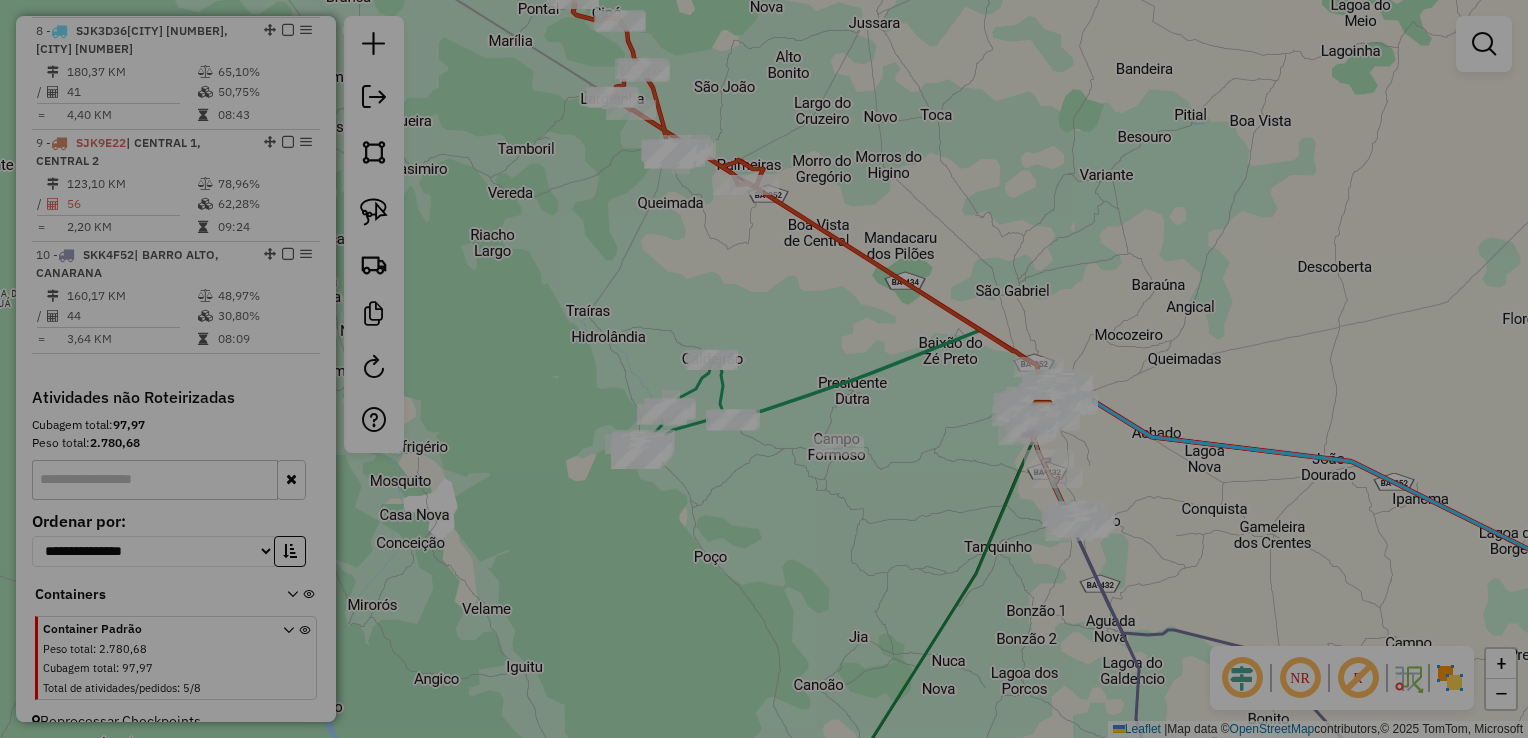 select on "**" 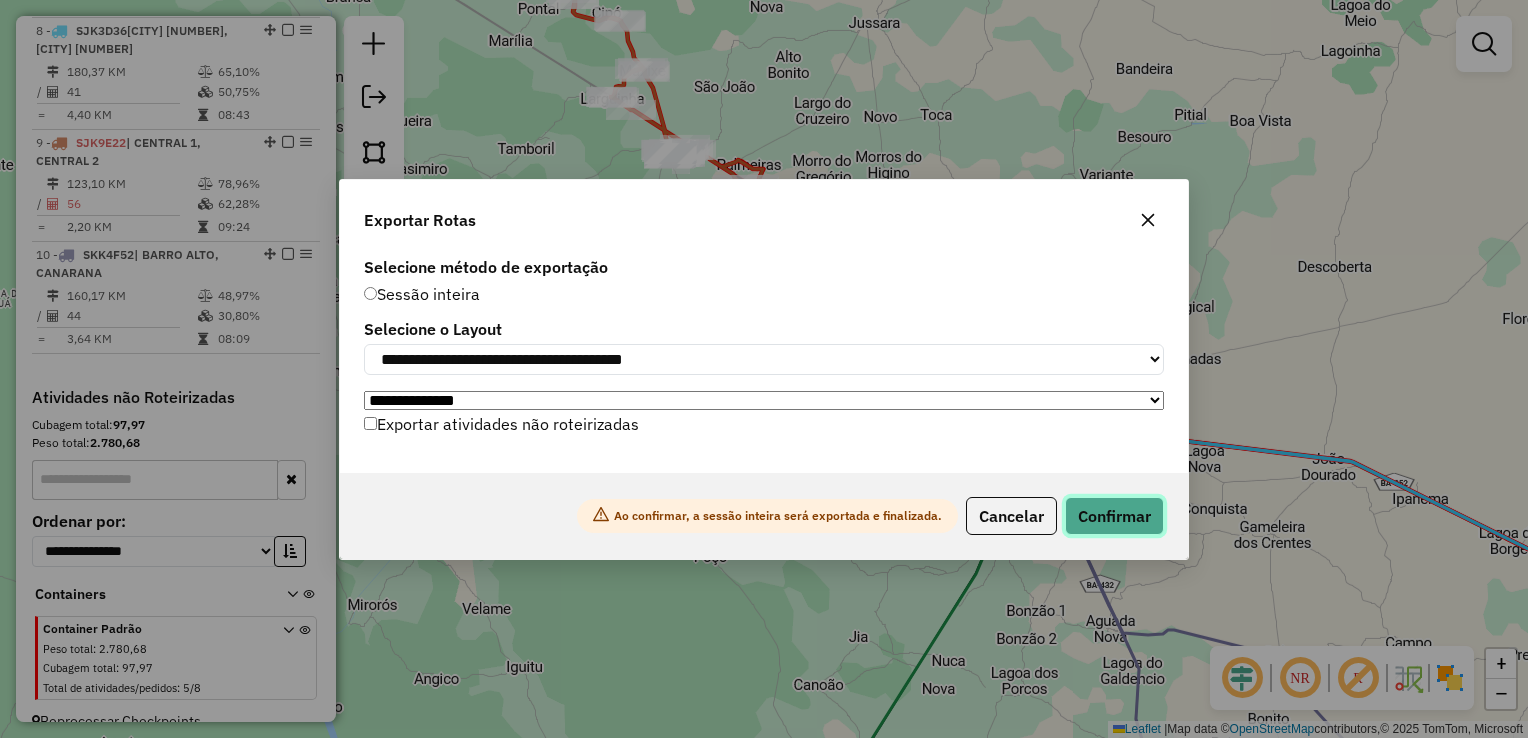 click on "Confirmar" 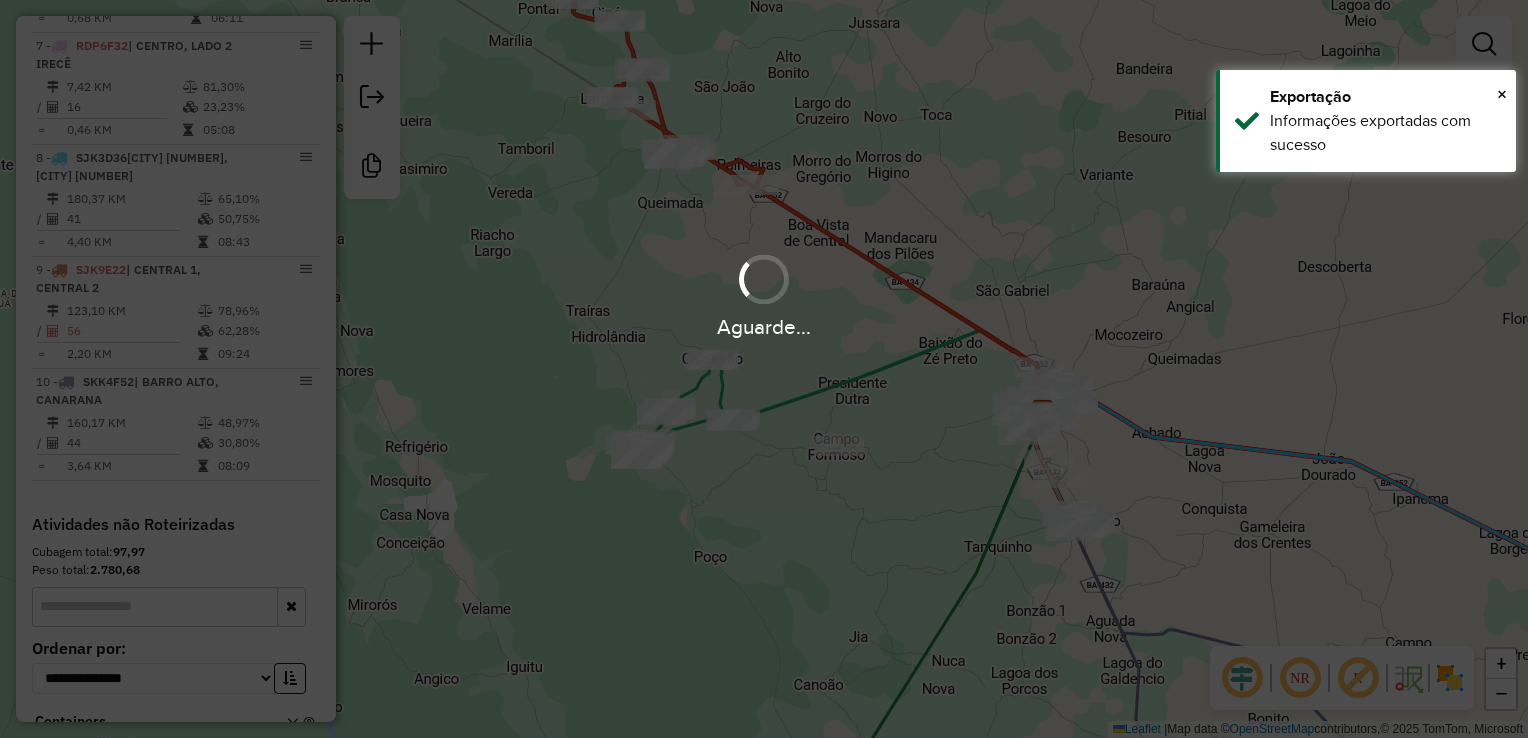 scroll, scrollTop: 1475, scrollLeft: 0, axis: vertical 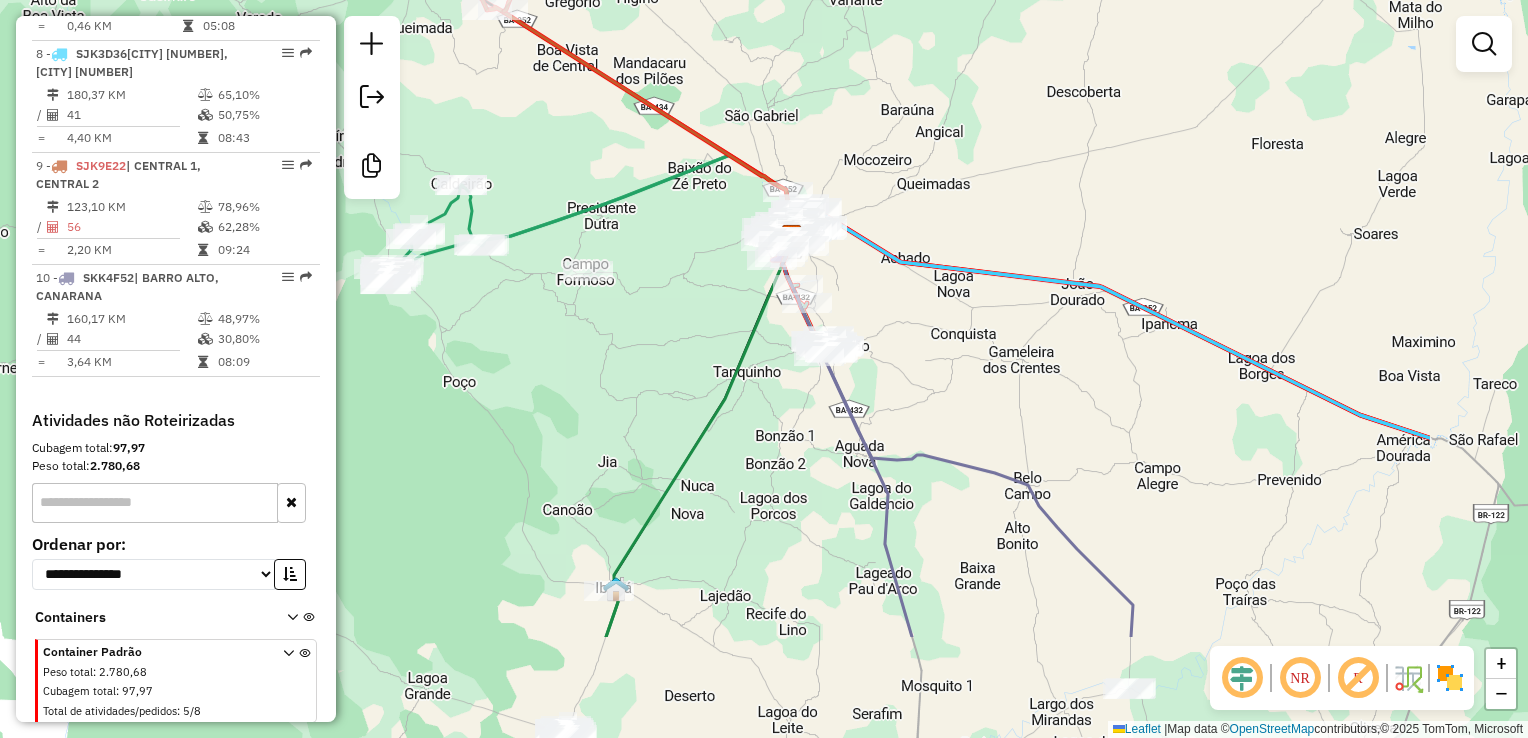 drag, startPoint x: 1112, startPoint y: 450, endPoint x: 828, endPoint y: 221, distance: 364.82462 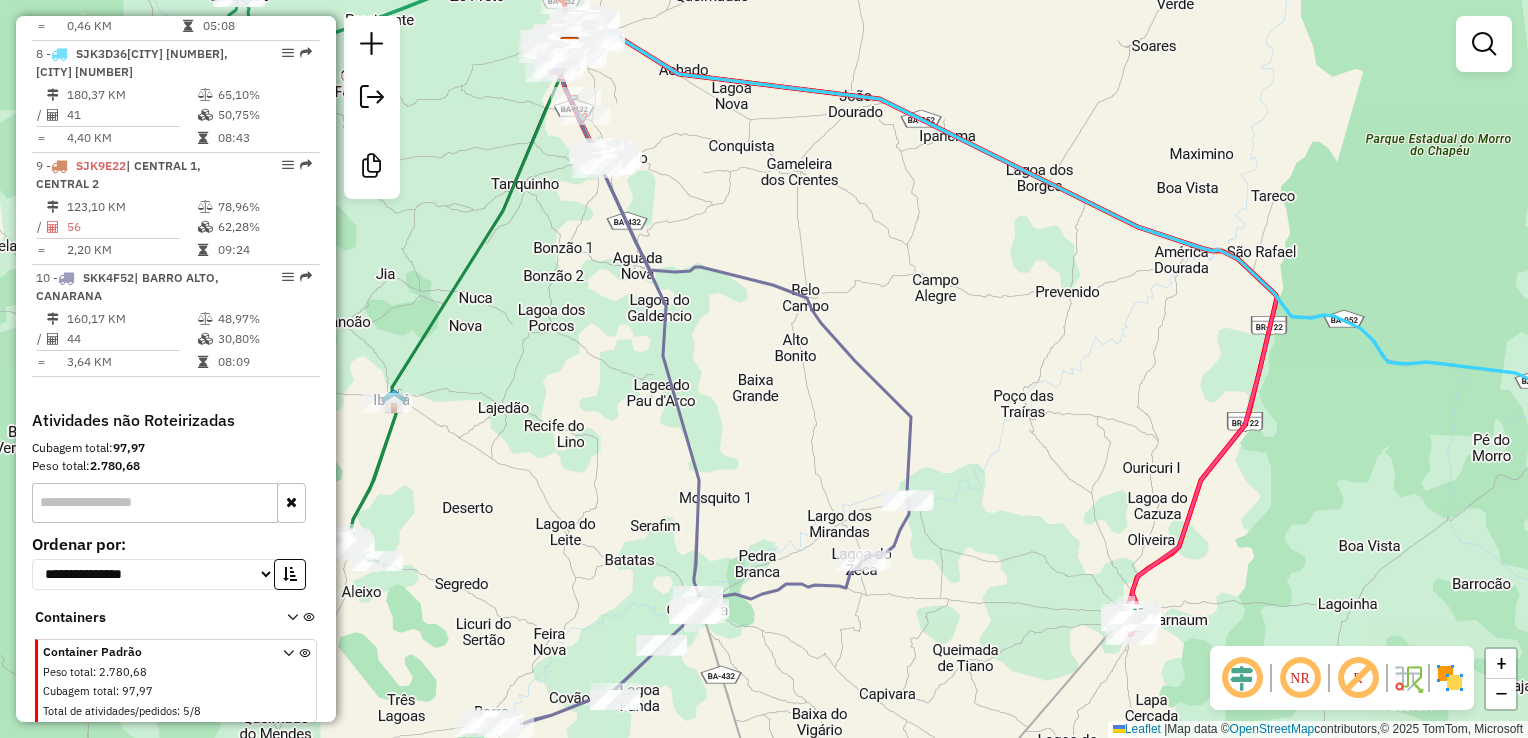 drag, startPoint x: 1126, startPoint y: 412, endPoint x: 829, endPoint y: 146, distance: 398.70416 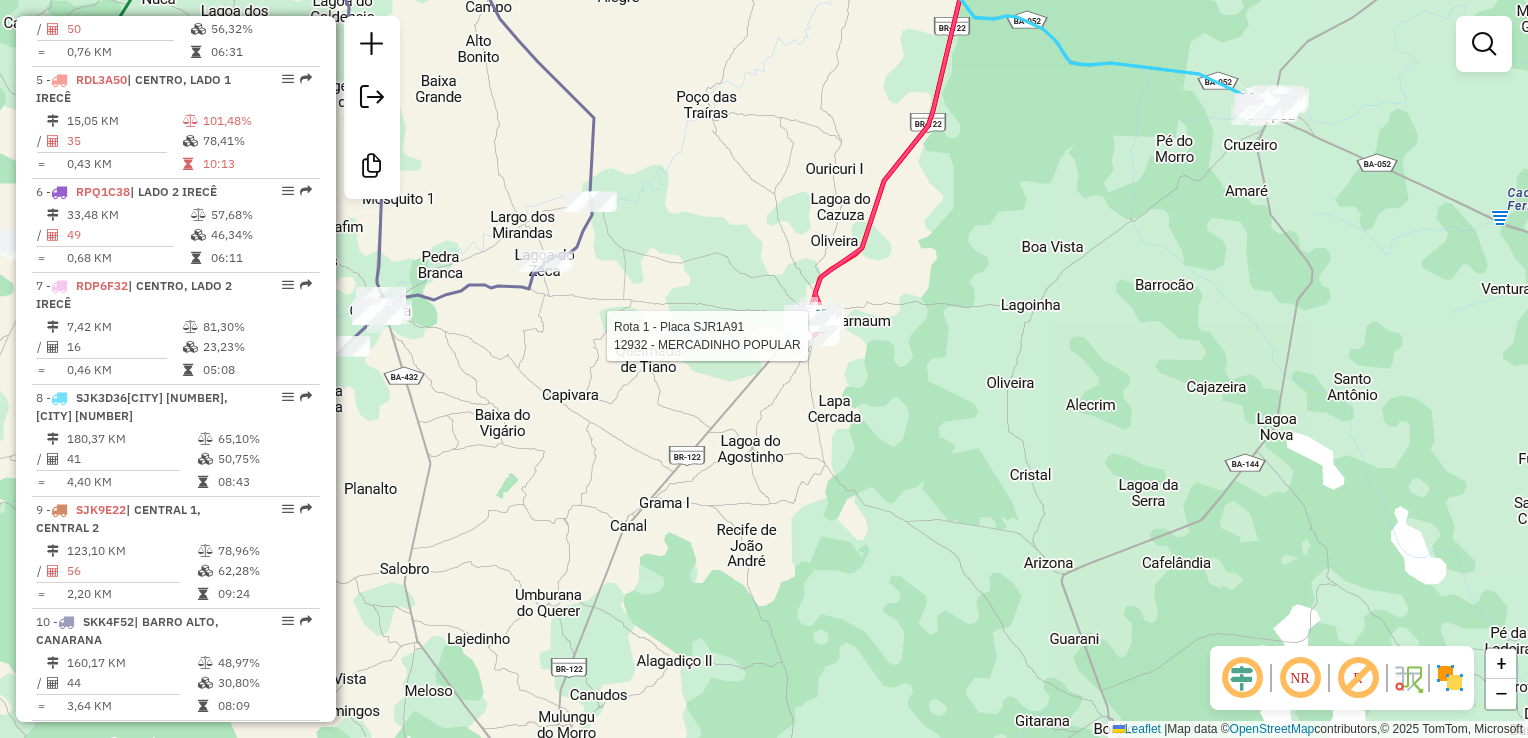 select on "*********" 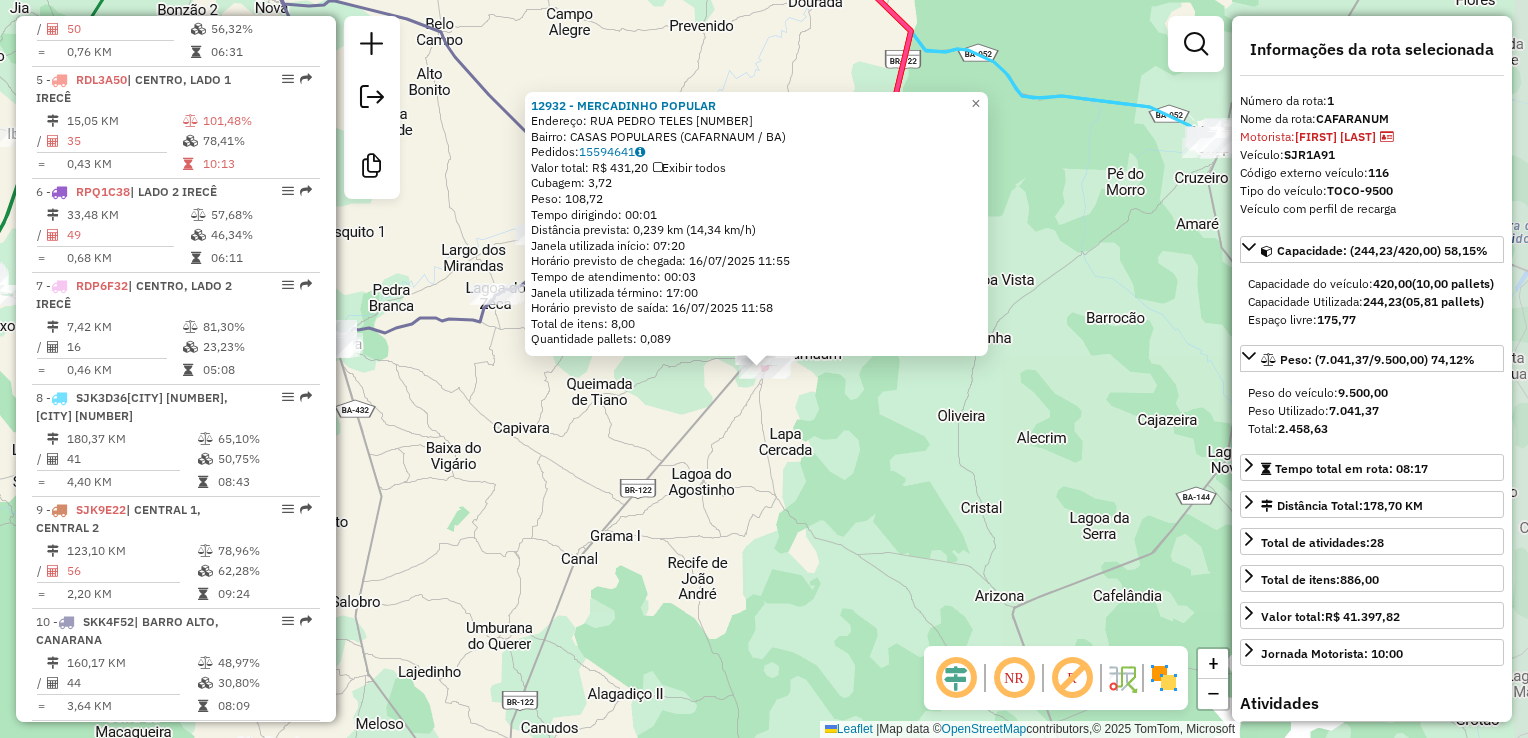 scroll, scrollTop: 788, scrollLeft: 0, axis: vertical 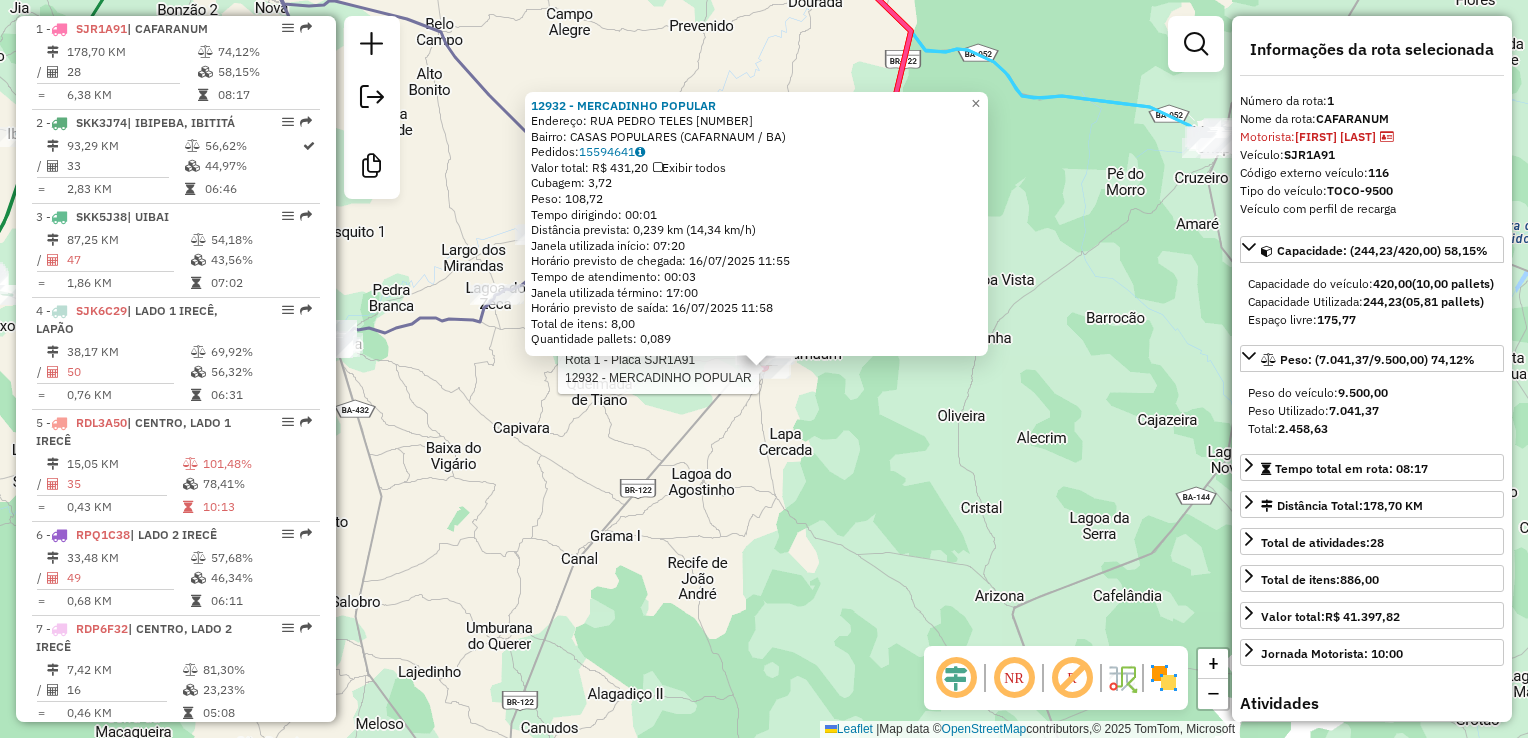 click on "Rota 1 - Placa SJR1A91  12932 - MERCADINHO POPULAR 12932 - MERCADINHO POPULAR  Endereço:  RUA PEDRO TELES 106   Bairro: CASAS POPULARES (CAFARNAUM / BA)   Pedidos:  15594641   Valor total: R$ 431,20   Exibir todos   Cubagem: 3,72  Peso: 108,72  Tempo dirigindo: 00:01   Distância prevista: 0,239 km (14,34 km/h)   Janela utilizada início: 07:20   Horário previsto de chegada: 16/07/2025 11:55   Tempo de atendimento: 00:03   Janela utilizada término: 17:00   Horário previsto de saída: 16/07/2025 11:58   Total de itens: 8,00   Quantidade pallets: 0,089  × Janela de atendimento Grade de atendimento Capacidade Transportadoras Veículos Cliente Pedidos  Rotas Selecione os dias de semana para filtrar as janelas de atendimento  Seg   Ter   Qua   Qui   Sex   Sáb   Dom  Informe o período da janela de atendimento: De: Até:  Filtrar exatamente a janela do cliente  Considerar janela de atendimento padrão  Selecione os dias de semana para filtrar as grades de atendimento  Seg   Ter   Qua   Qui   Sex   Sáb   Dom" 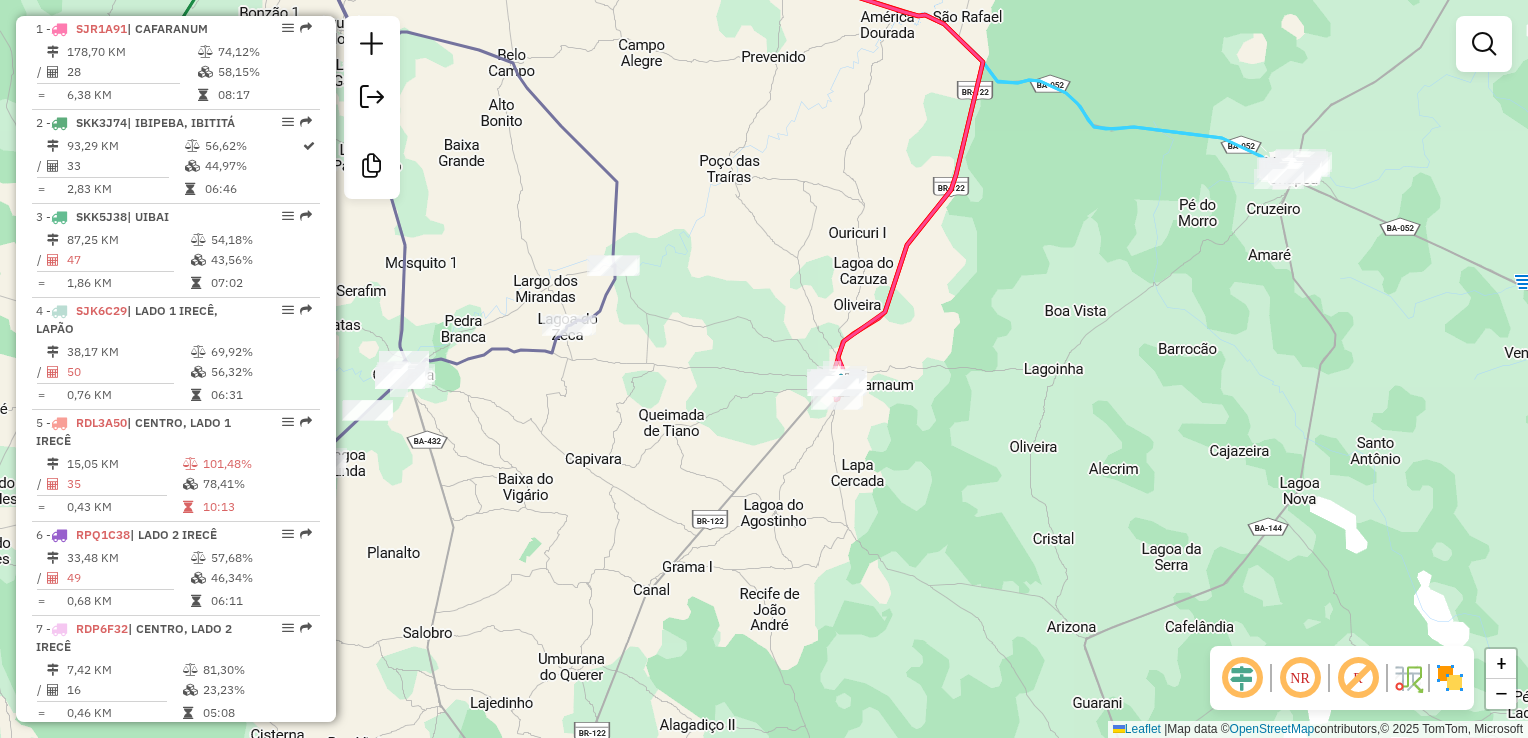 drag, startPoint x: 804, startPoint y: 468, endPoint x: 740, endPoint y: 205, distance: 270.67508 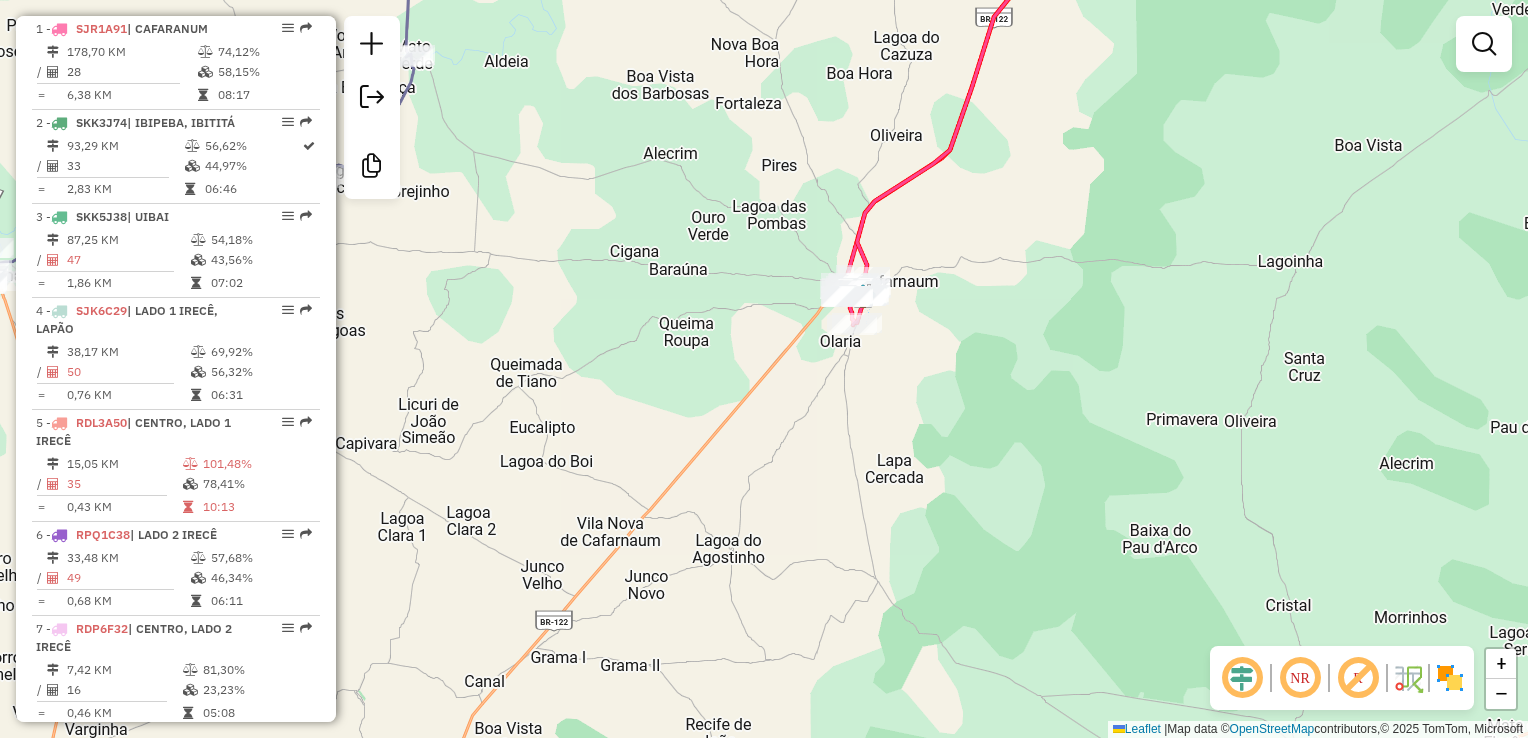 drag, startPoint x: 771, startPoint y: 172, endPoint x: 872, endPoint y: 258, distance: 132.65369 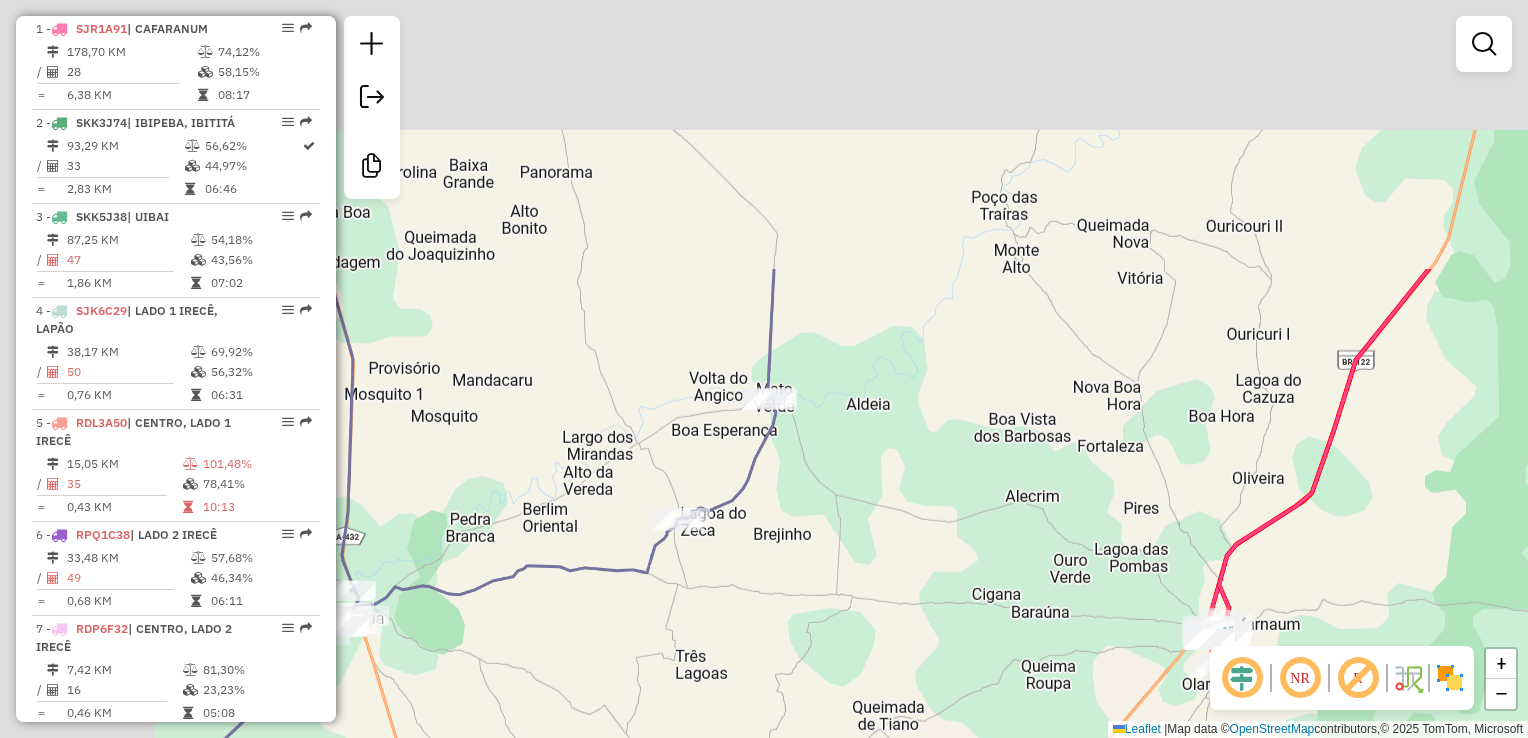 drag, startPoint x: 872, startPoint y: 258, endPoint x: 935, endPoint y: 290, distance: 70.66116 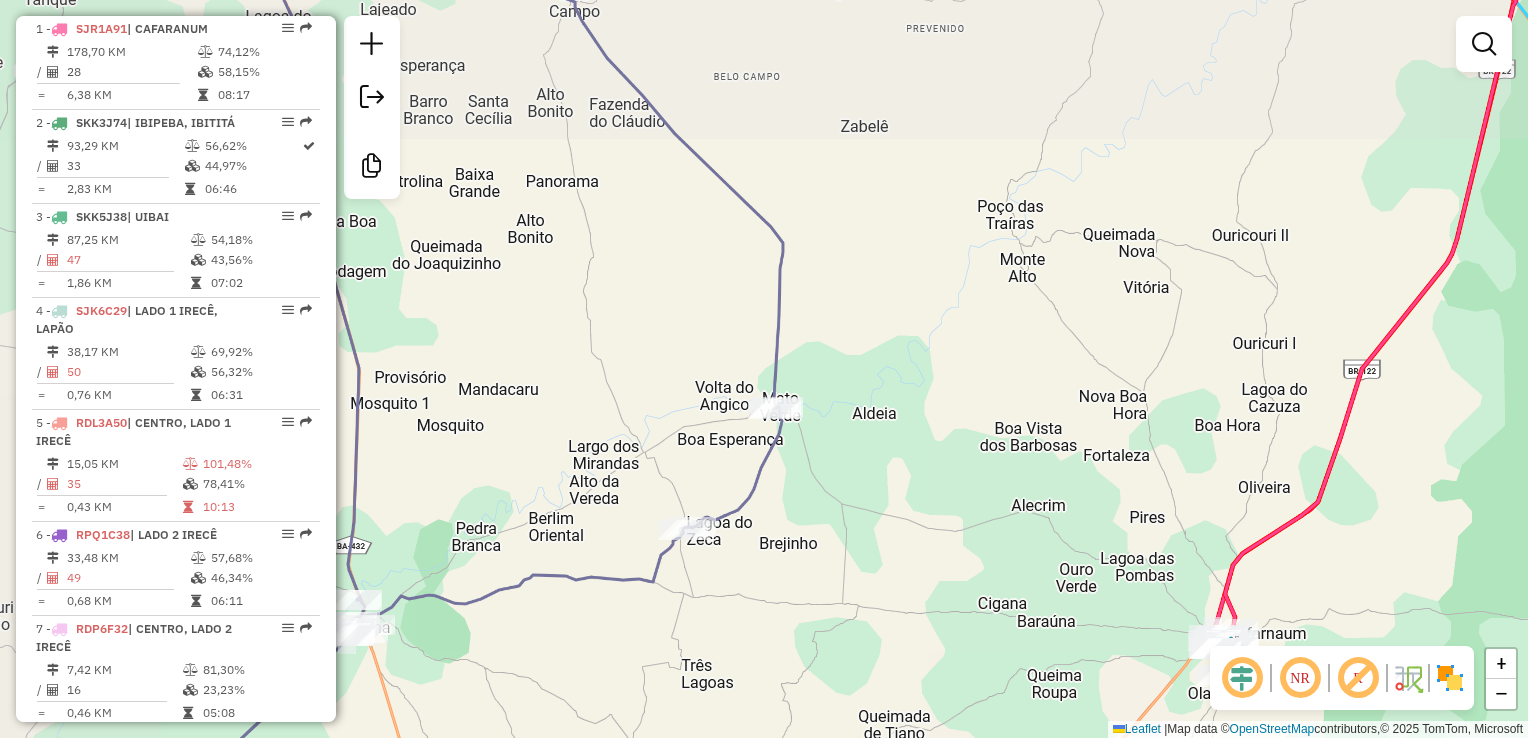 drag, startPoint x: 893, startPoint y: 202, endPoint x: 1077, endPoint y: 513, distance: 361.3544 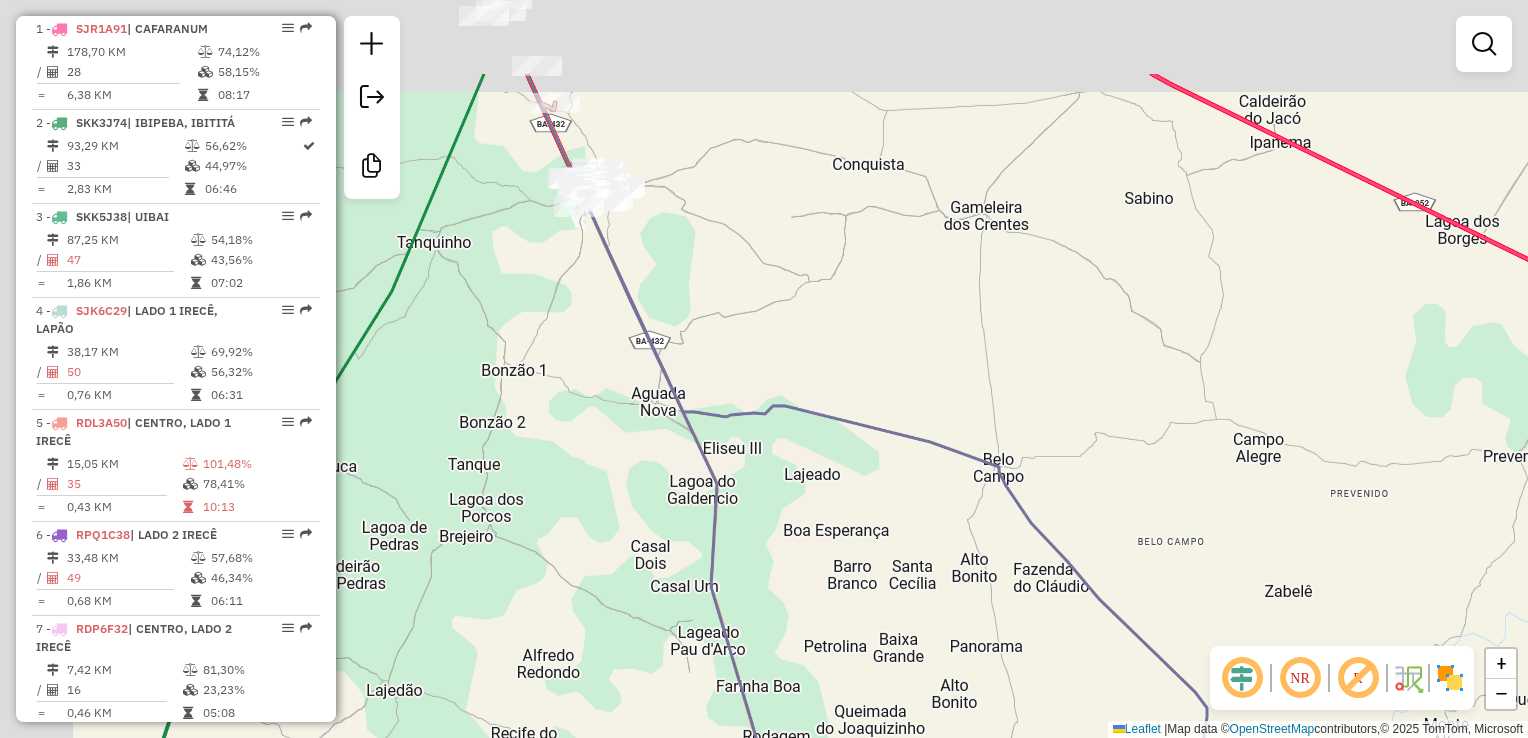drag, startPoint x: 980, startPoint y: 363, endPoint x: 1024, endPoint y: 394, distance: 53.823788 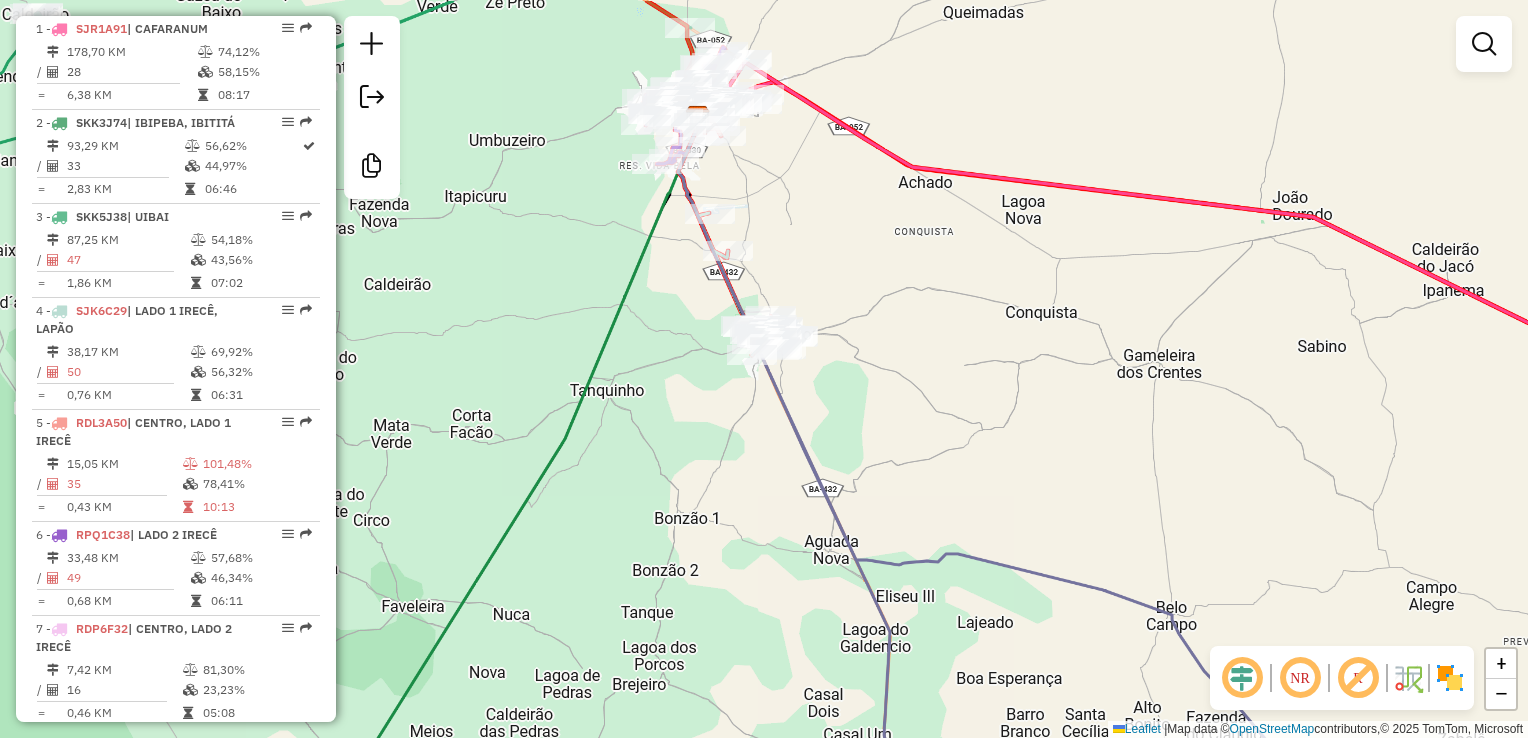 drag, startPoint x: 887, startPoint y: 381, endPoint x: 800, endPoint y: 346, distance: 93.77633 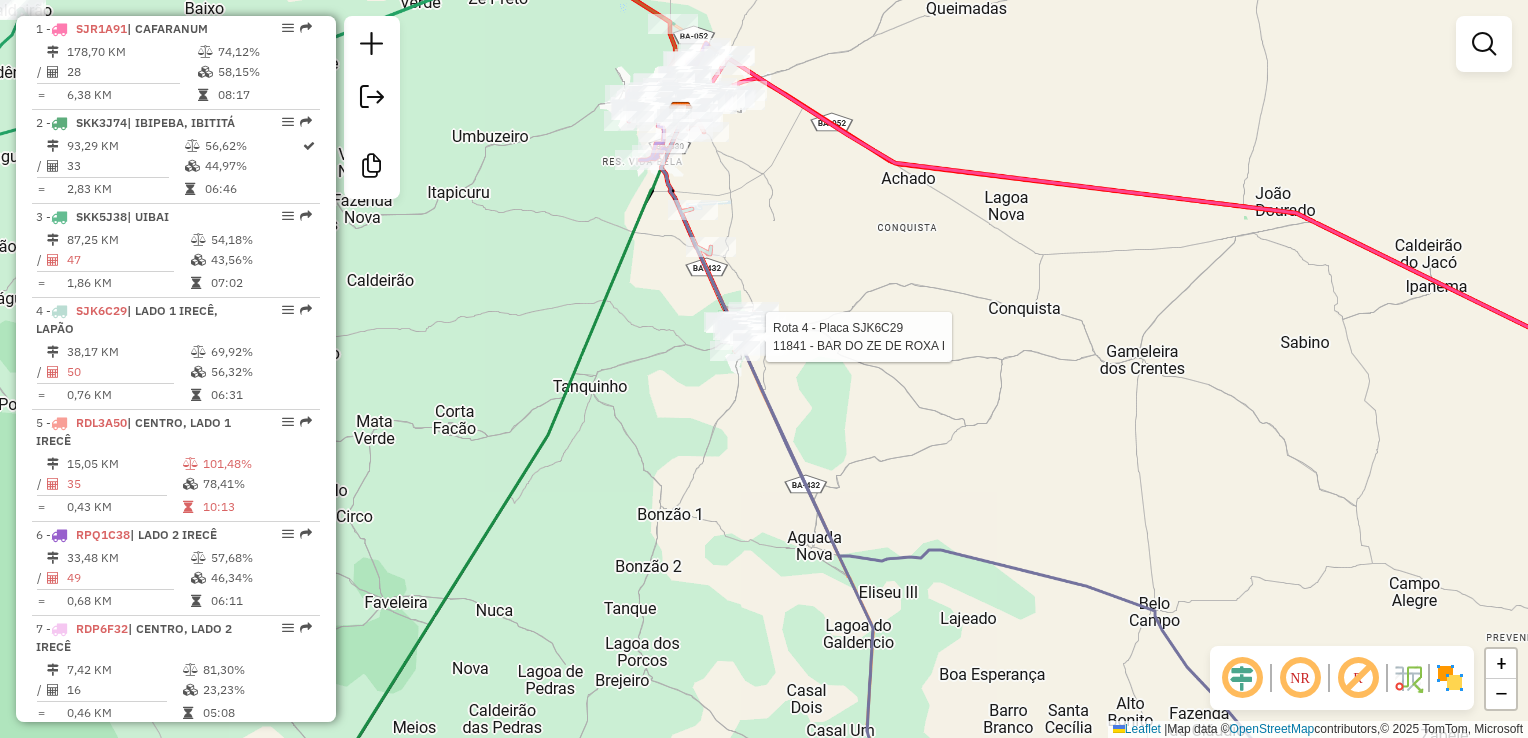 select on "*********" 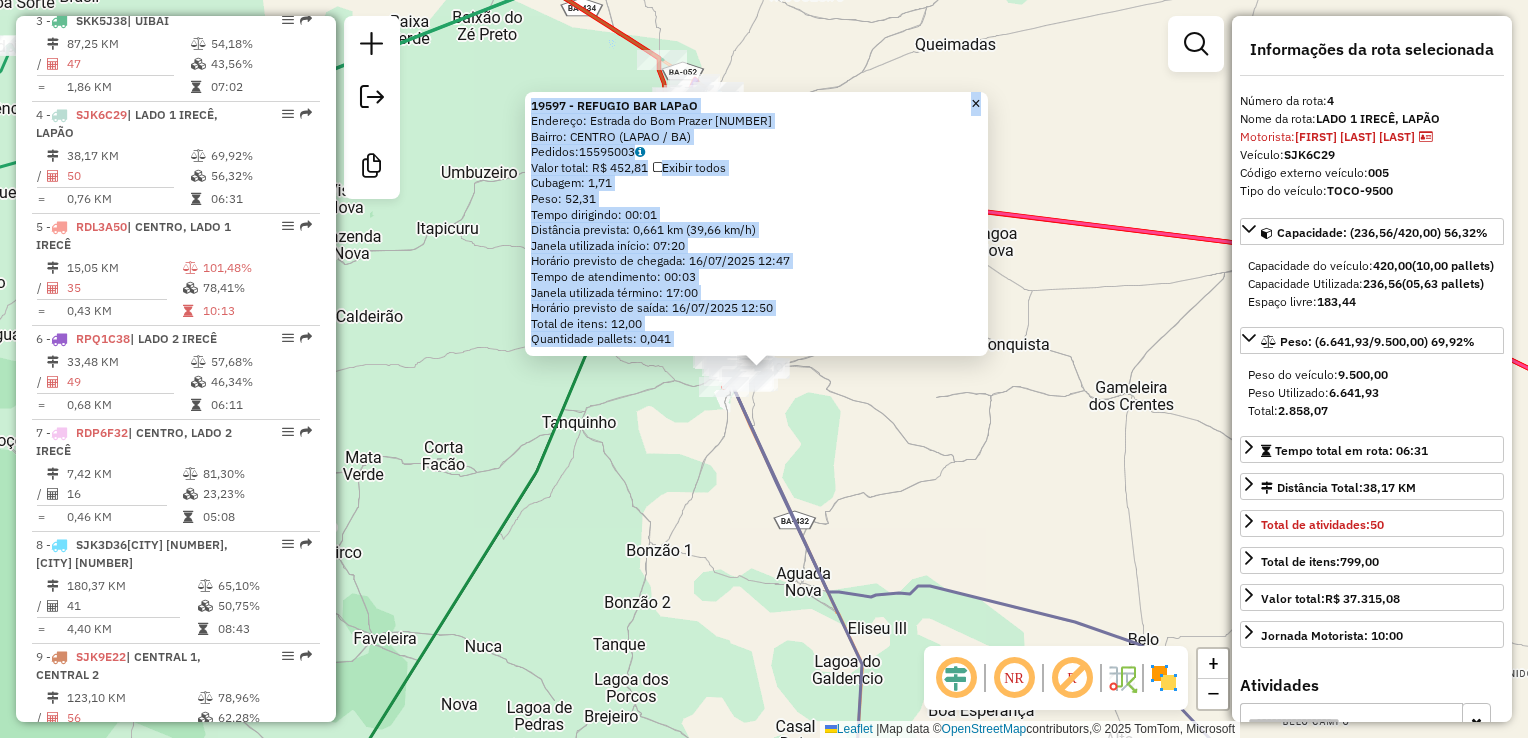 scroll, scrollTop: 1068, scrollLeft: 0, axis: vertical 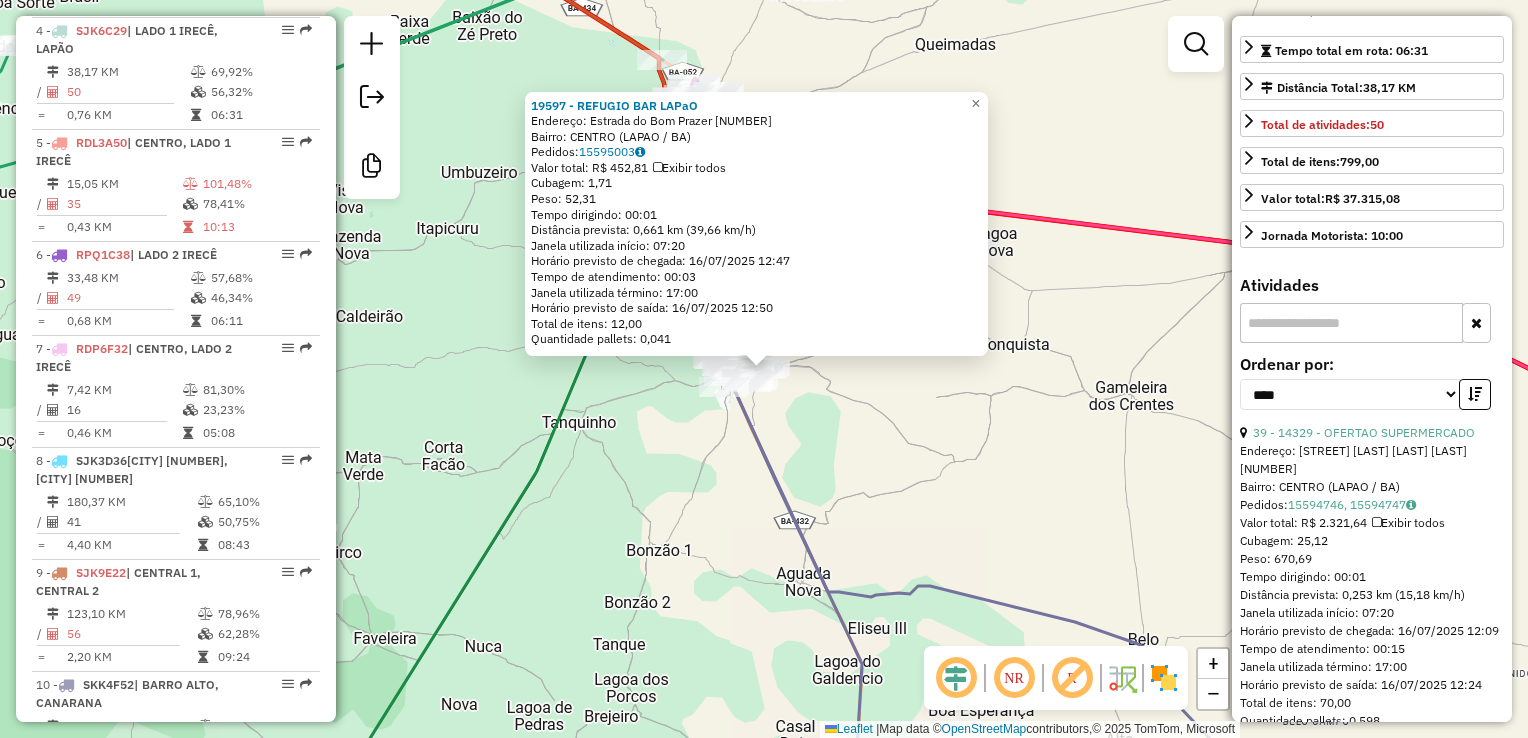 click at bounding box center [1351, 323] 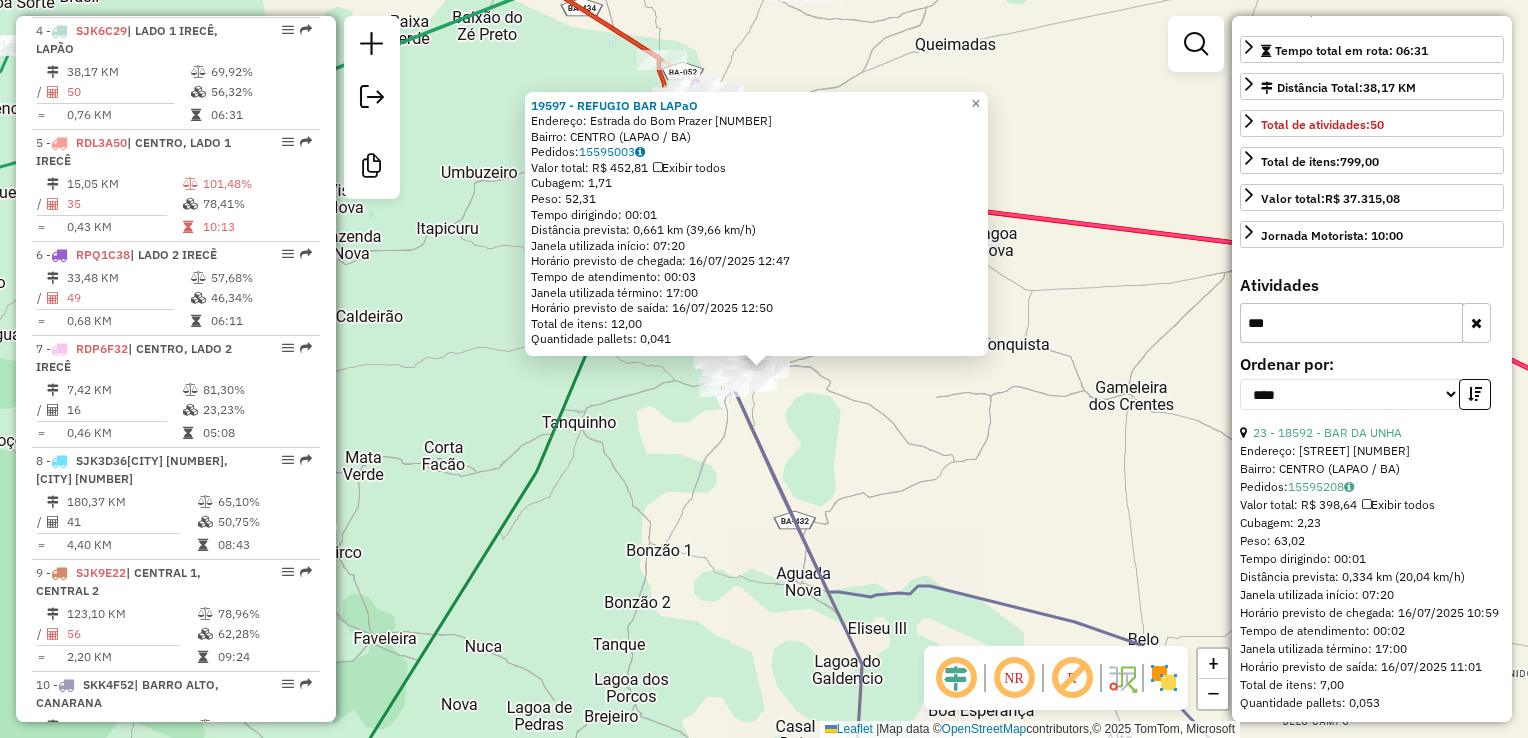 scroll, scrollTop: 144, scrollLeft: 0, axis: vertical 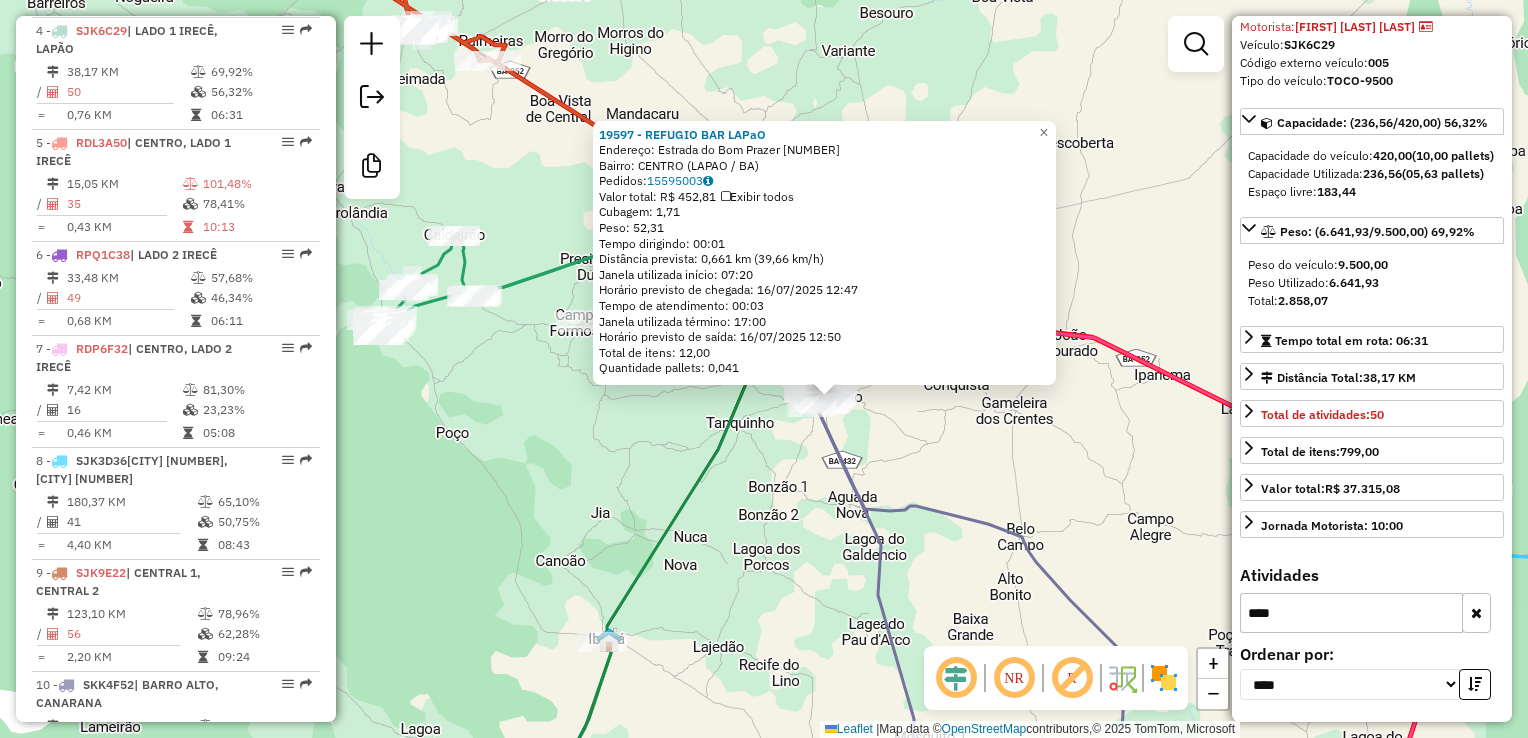type on "****" 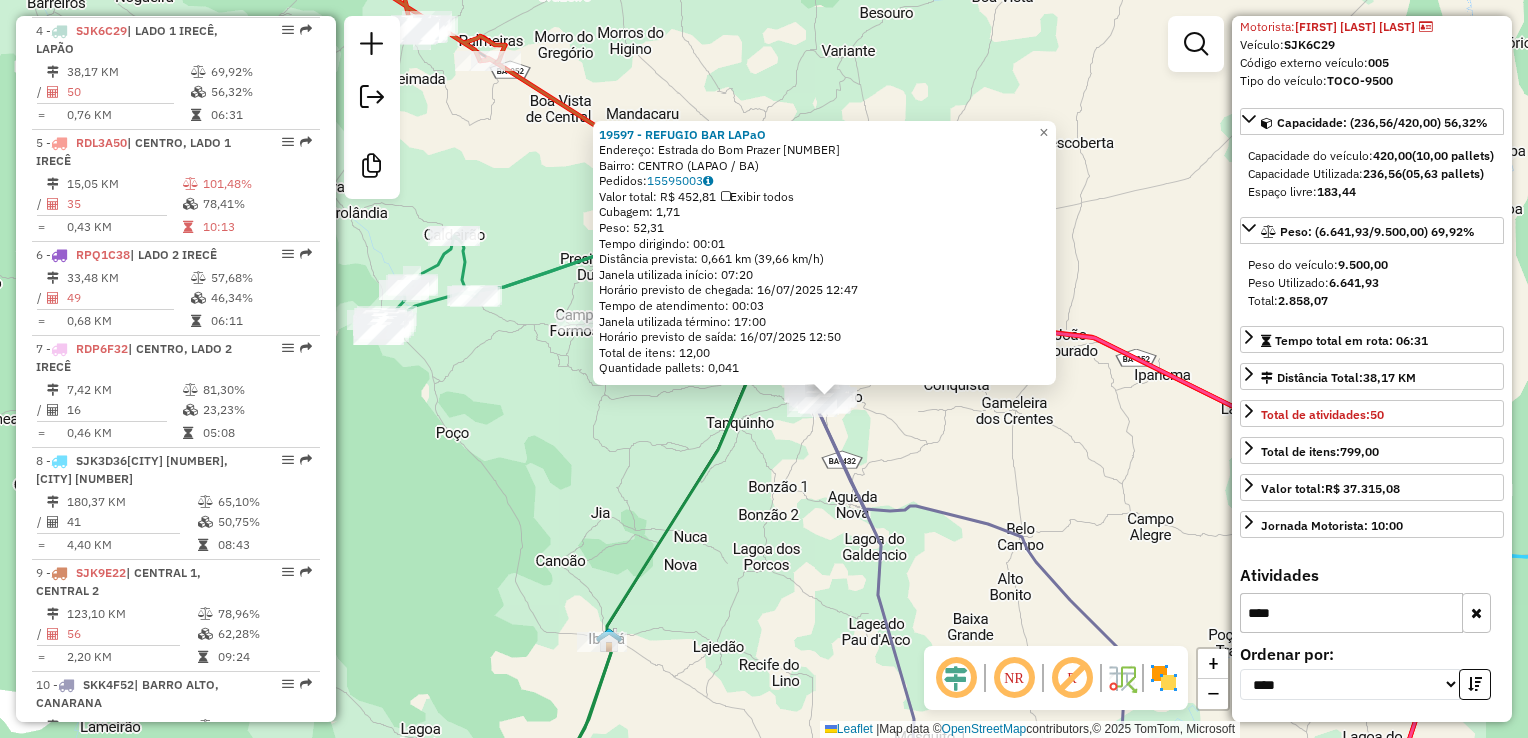 click on "19597 - REFUGIO BAR LAPaO  Endereço:  Estrada do Bom Prazer 9   Bairro: CENTRO (LAPAO / BA)   Pedidos:  15595003   Valor total: R$ 452,81   Exibir todos   Cubagem: 1,71  Peso: 52,31  Tempo dirigindo: 00:01   Distância prevista: 0,661 km (39,66 km/h)   Janela utilizada início: 07:20   Horário previsto de chegada: 16/07/2025 12:47   Tempo de atendimento: 00:03   Janela utilizada término: 17:00   Horário previsto de saída: 16/07/2025 12:50   Total de itens: 12,00   Quantidade pallets: 0,041  × Janela de atendimento Grade de atendimento Capacidade Transportadoras Veículos Cliente Pedidos  Rotas Selecione os dias de semana para filtrar as janelas de atendimento  Seg   Ter   Qua   Qui   Sex   Sáb   Dom  Informe o período da janela de atendimento: De: Até:  Filtrar exatamente a janela do cliente  Considerar janela de atendimento padrão  Selecione os dias de semana para filtrar as grades de atendimento  Seg   Ter   Qua   Qui   Sex   Sáb   Dom   Considerar clientes sem dia de atendimento cadastrado  De:" 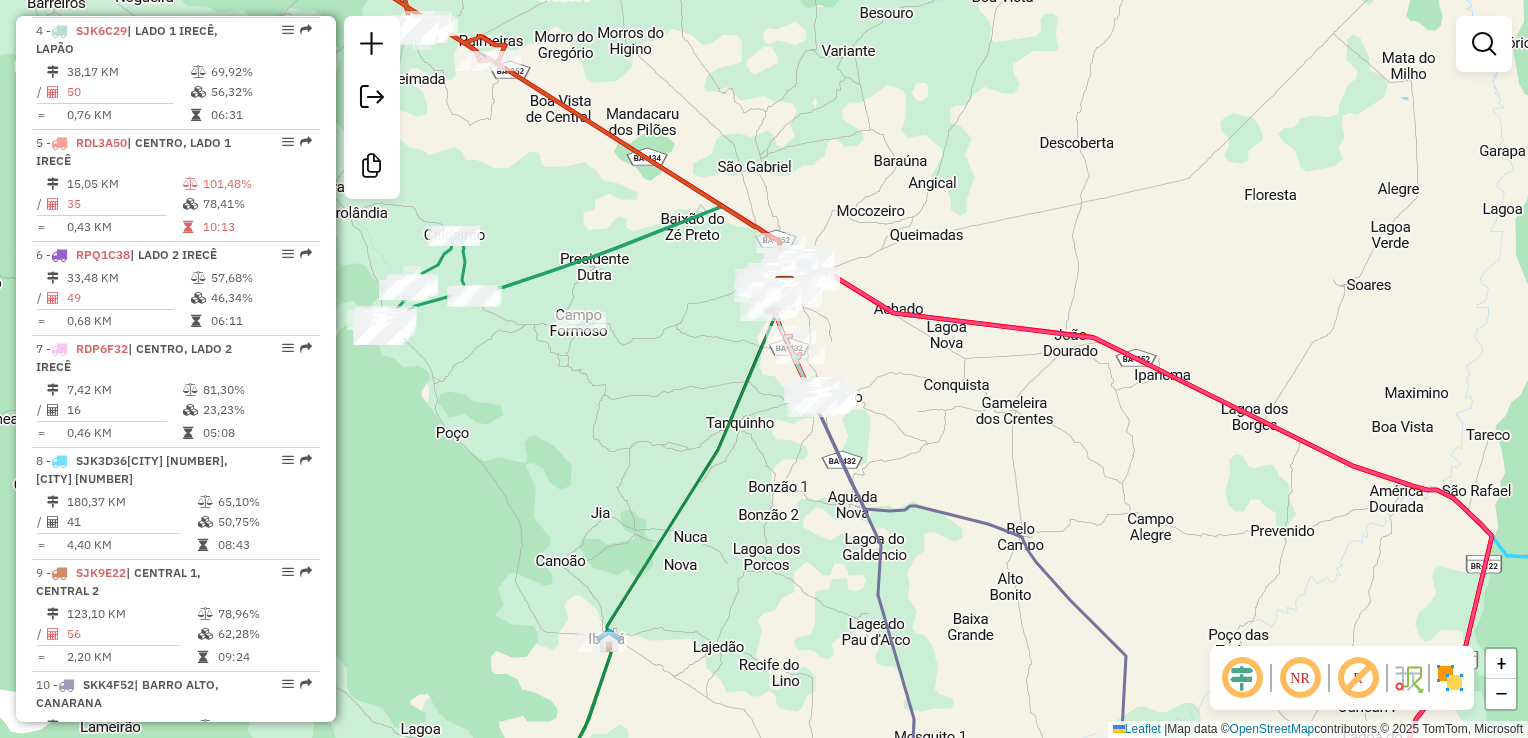 click 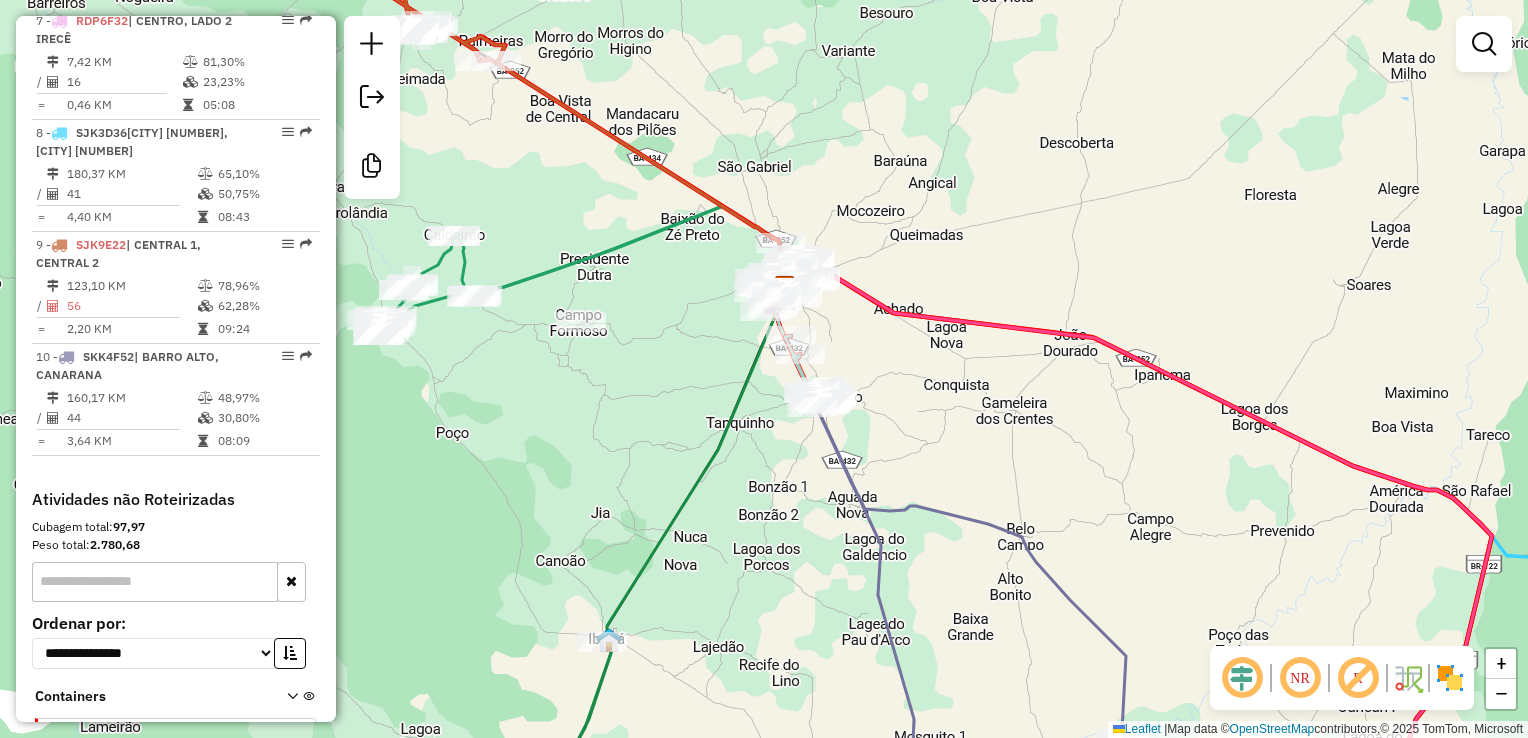 select on "*********" 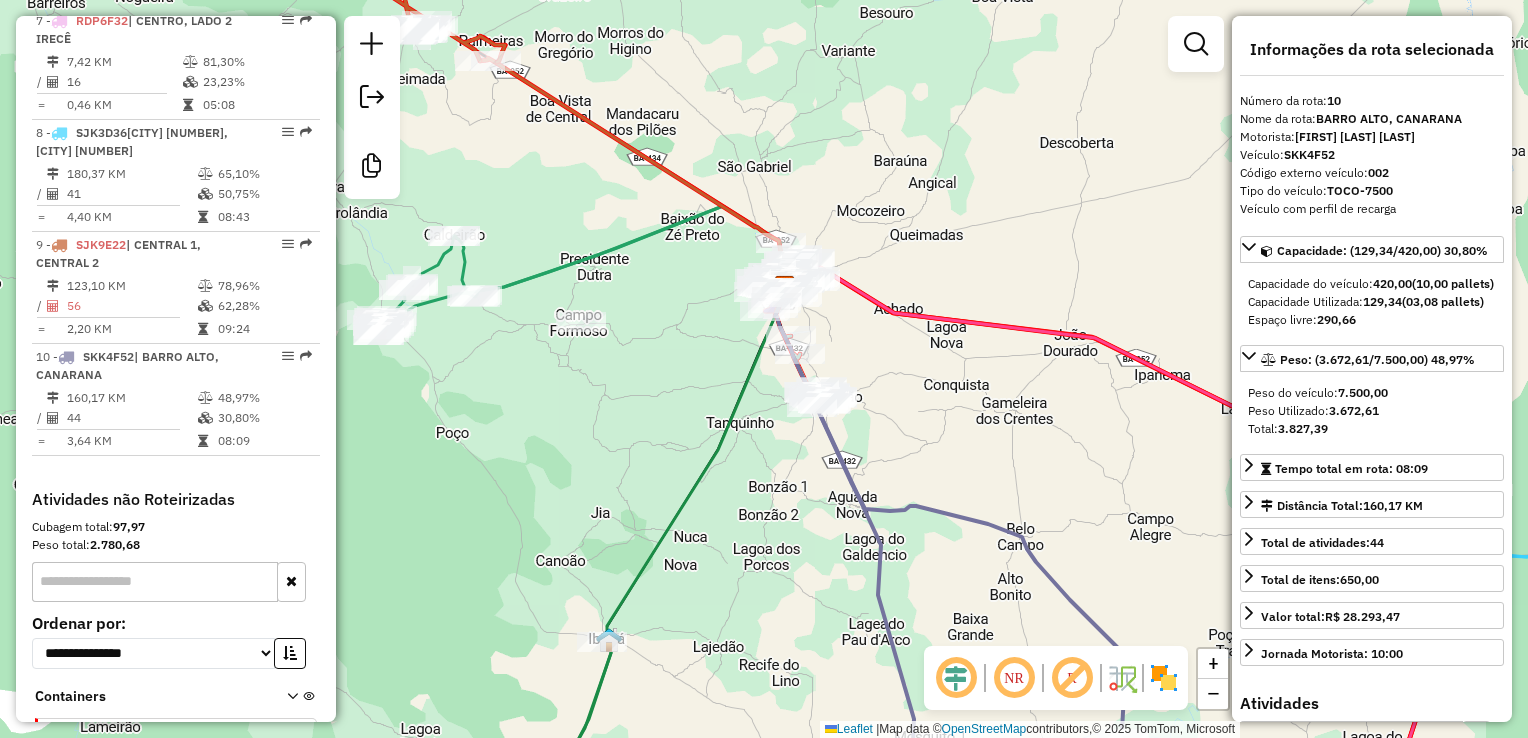 scroll, scrollTop: 1475, scrollLeft: 0, axis: vertical 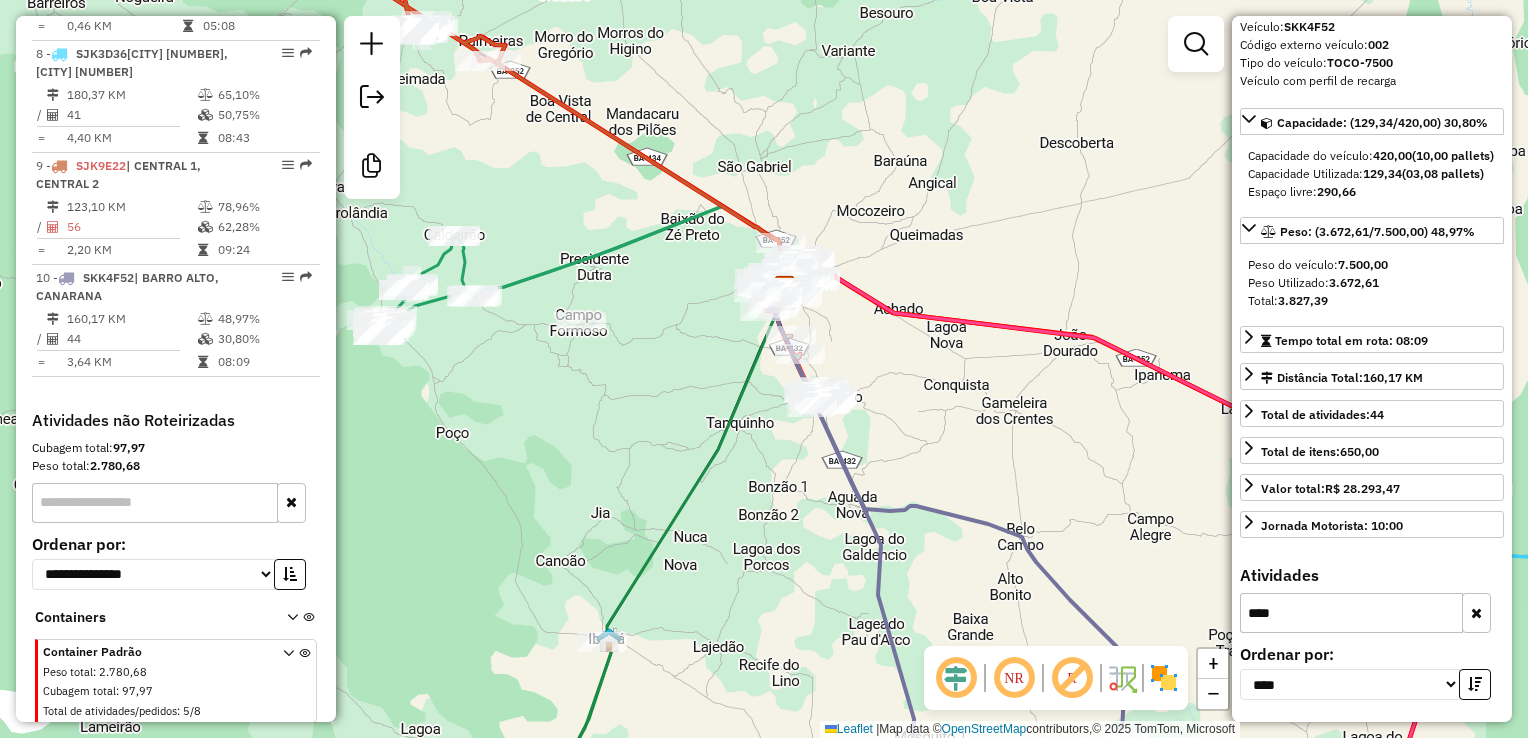 click at bounding box center (1476, 613) 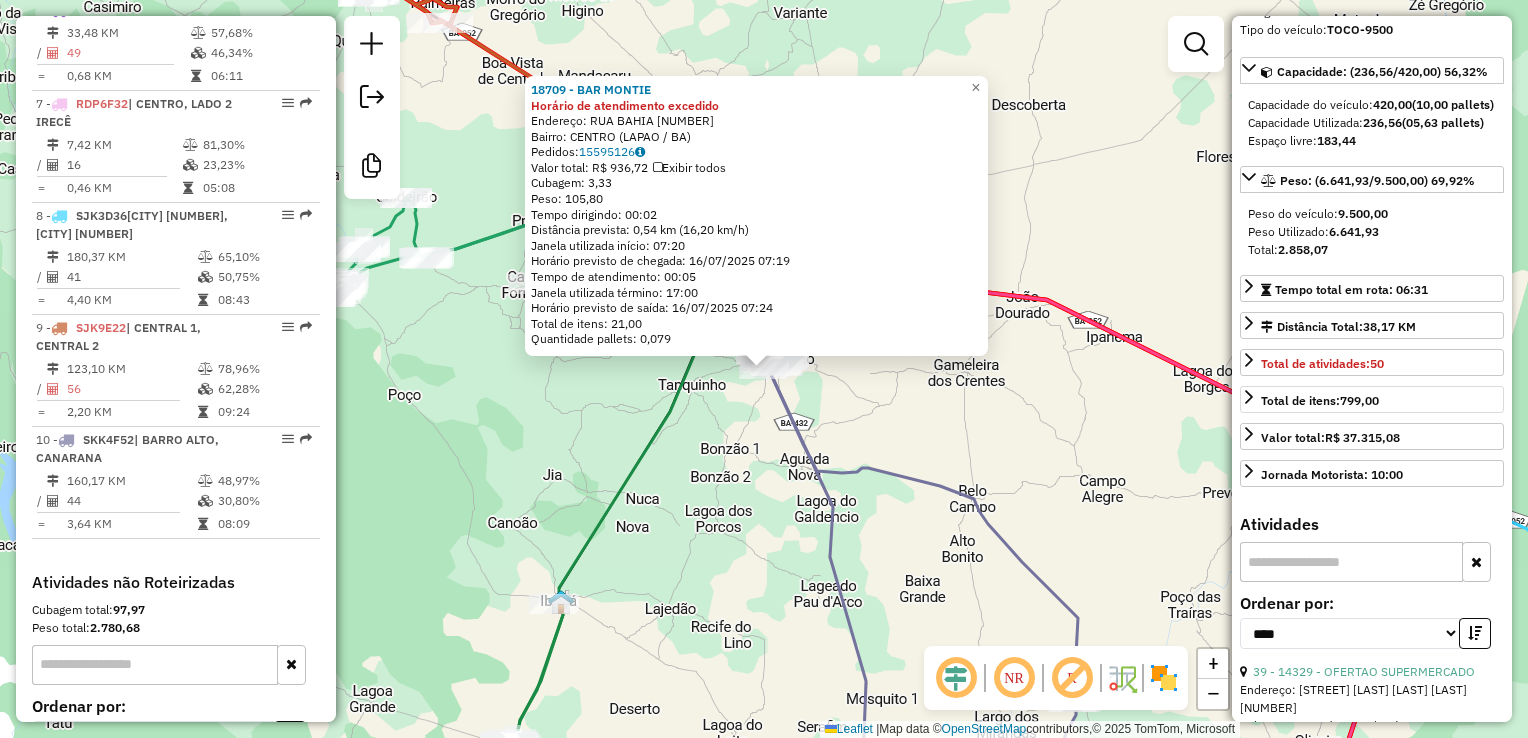 scroll, scrollTop: 1068, scrollLeft: 0, axis: vertical 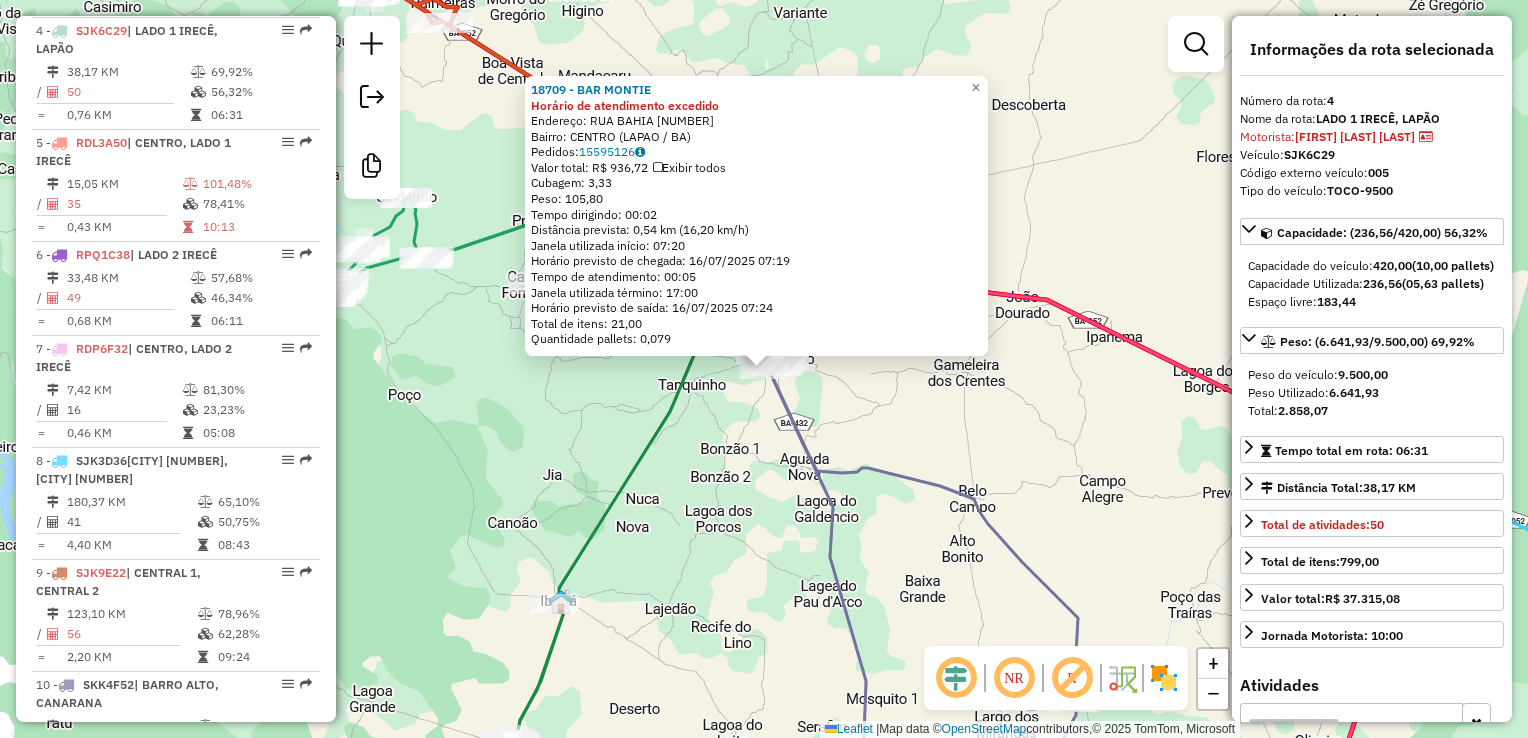 click on "18709 - BAR MONTIE Horário de atendimento excedido  Endereço:  RUA BAHIA 173   Bairro: CENTRO (LAPAO / BA)   Pedidos:  15595126   Valor total: R$ 936,72   Exibir todos   Cubagem: 3,33  Peso: 105,80  Tempo dirigindo: 00:02   Distância prevista: 0,54 km (16,20 km/h)   Janela utilizada início: 07:20   Horário previsto de chegada: 16/07/2025 07:19   Tempo de atendimento: 00:05   Janela utilizada término: 17:00   Horário previsto de saída: 16/07/2025 07:24   Total de itens: 21,00   Quantidade pallets: 0,079  × Janela de atendimento Grade de atendimento Capacidade Transportadoras Veículos Cliente Pedidos  Rotas Selecione os dias de semana para filtrar as janelas de atendimento  Seg   Ter   Qua   Qui   Sex   Sáb   Dom  Informe o período da janela de atendimento: De: Até:  Filtrar exatamente a janela do cliente  Considerar janela de atendimento padrão  Selecione os dias de semana para filtrar as grades de atendimento  Seg   Ter   Qua   Qui   Sex   Sáb   Dom   Peso mínimo:   Peso máximo:   De:   De:" 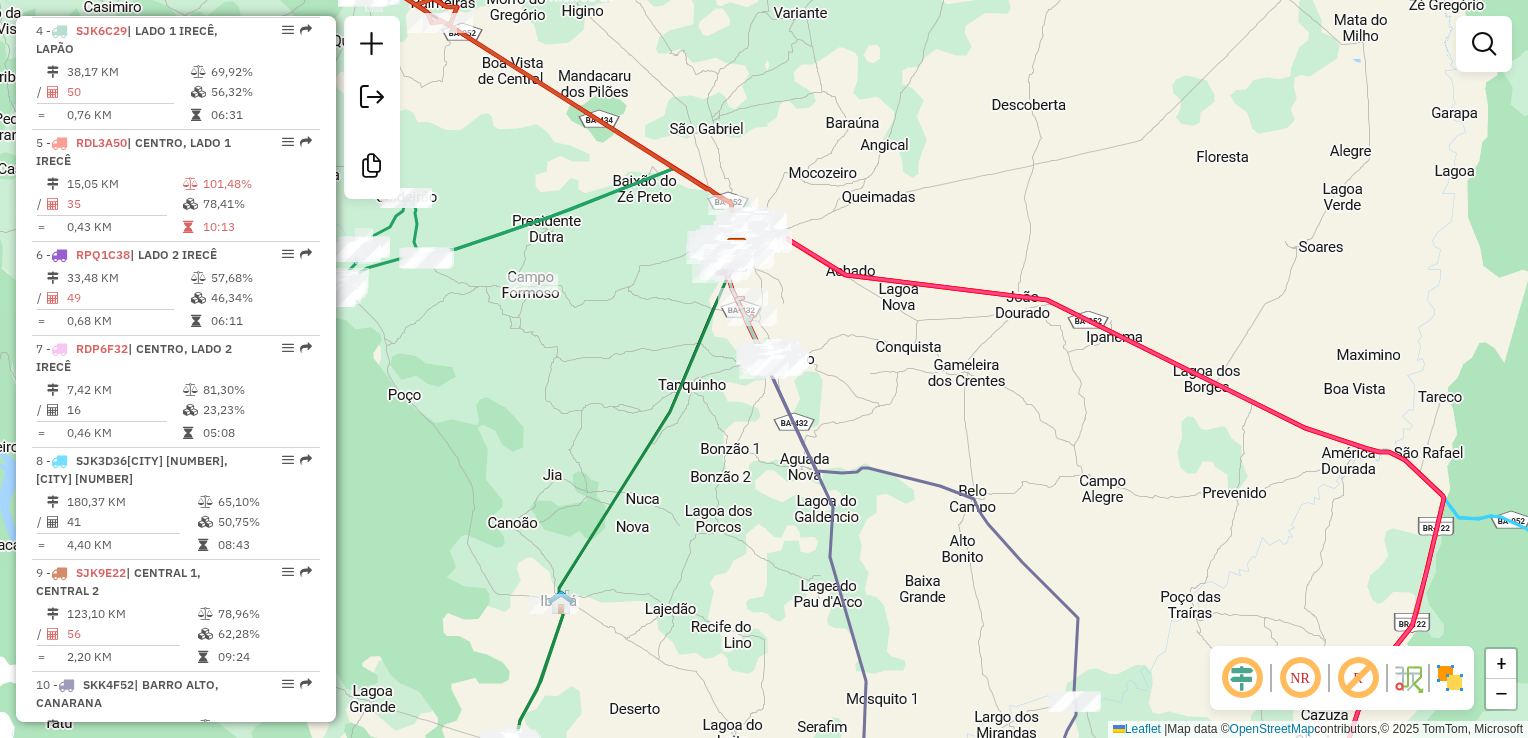 drag, startPoint x: 880, startPoint y: 425, endPoint x: 981, endPoint y: 514, distance: 134.61798 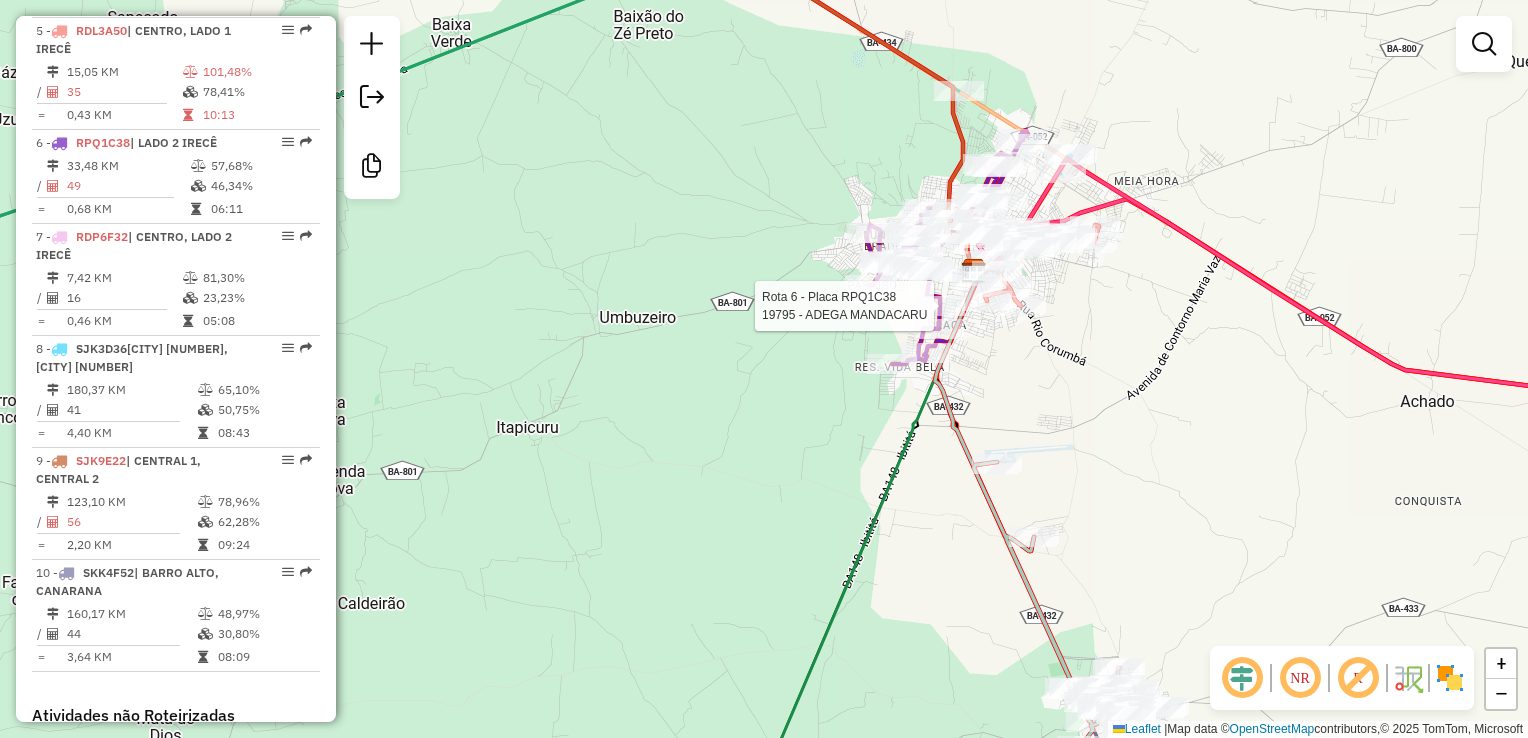 select on "*********" 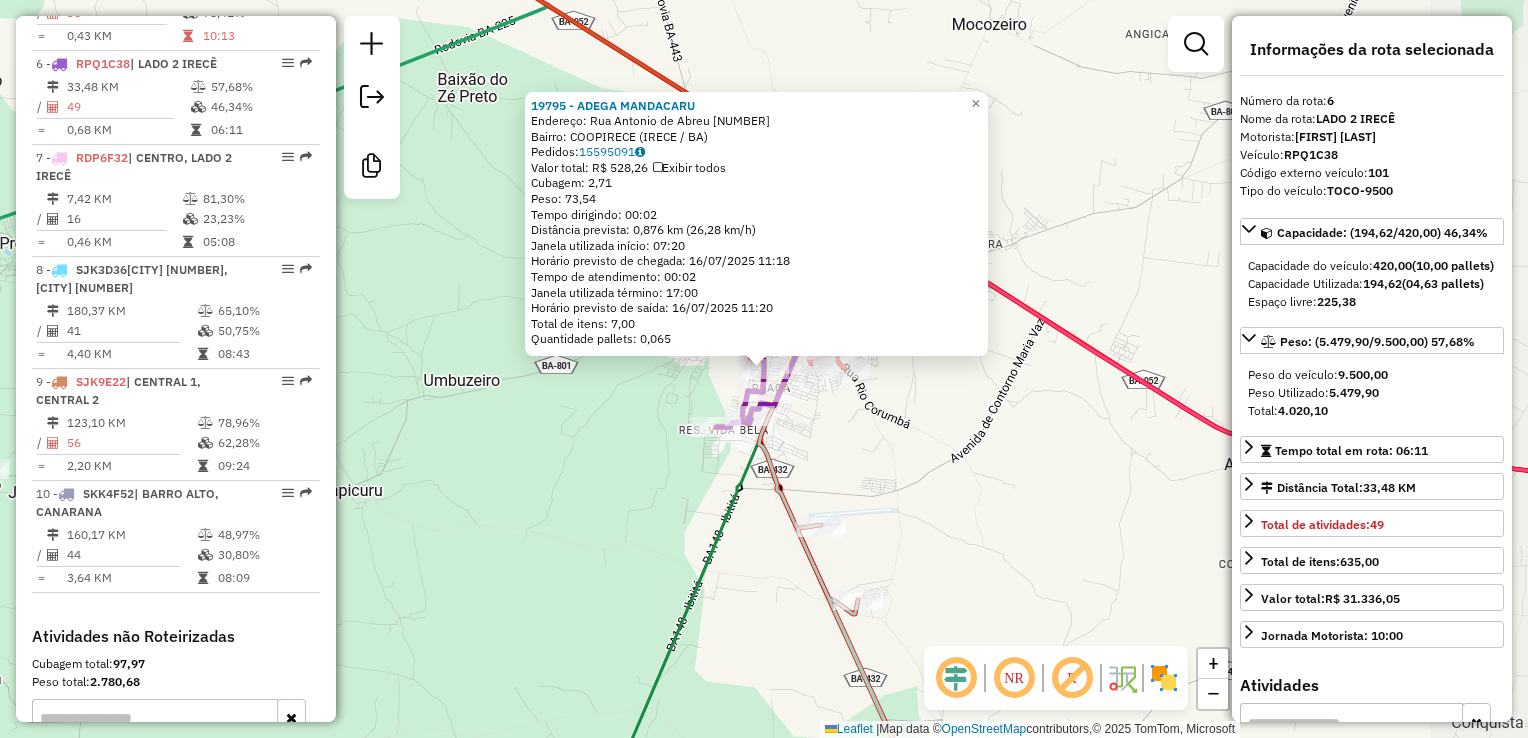 scroll, scrollTop: 1292, scrollLeft: 0, axis: vertical 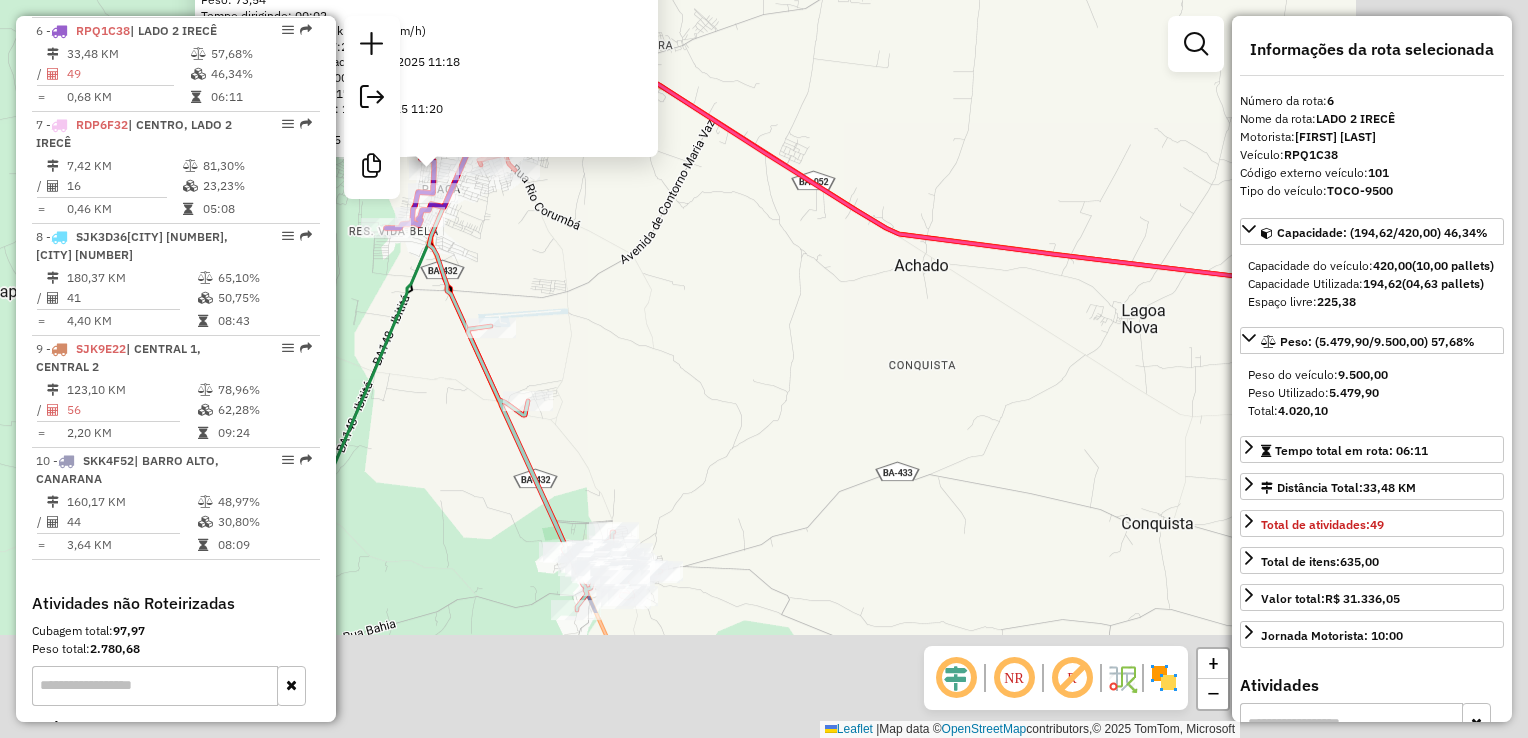 drag, startPoint x: 954, startPoint y: 373, endPoint x: 420, endPoint y: 56, distance: 621.00323 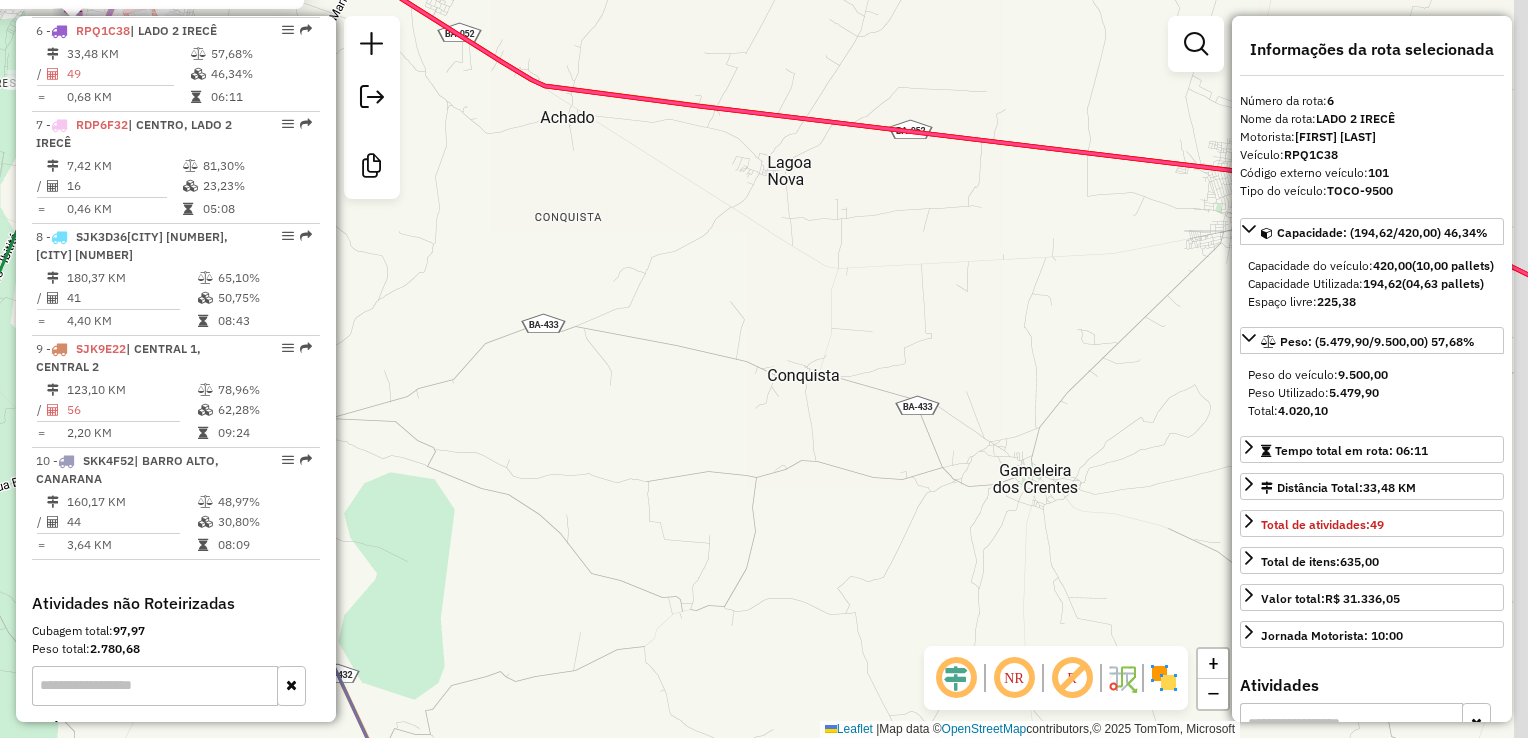 drag, startPoint x: 791, startPoint y: 290, endPoint x: 659, endPoint y: 340, distance: 141.1524 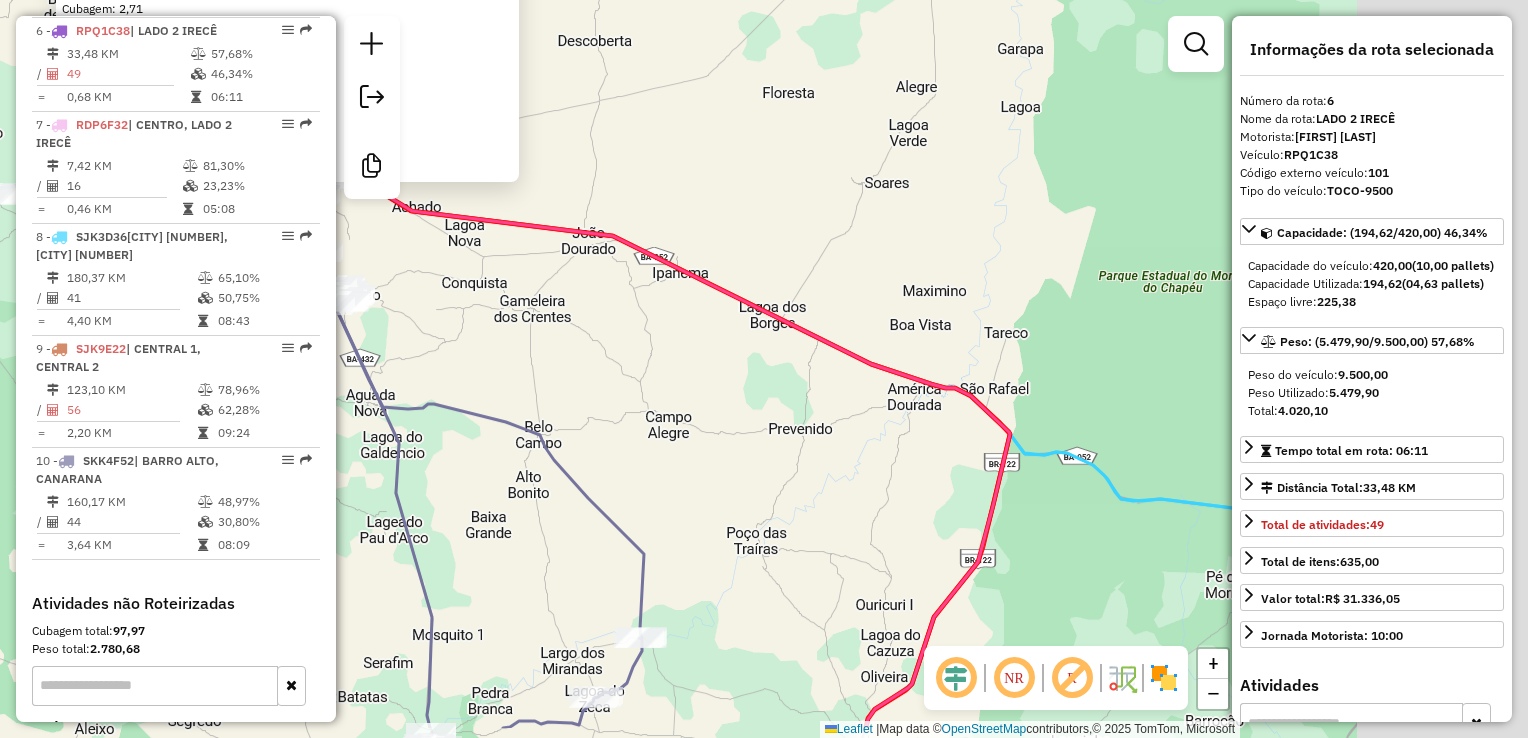 drag, startPoint x: 725, startPoint y: 394, endPoint x: 573, endPoint y: 328, distance: 165.71059 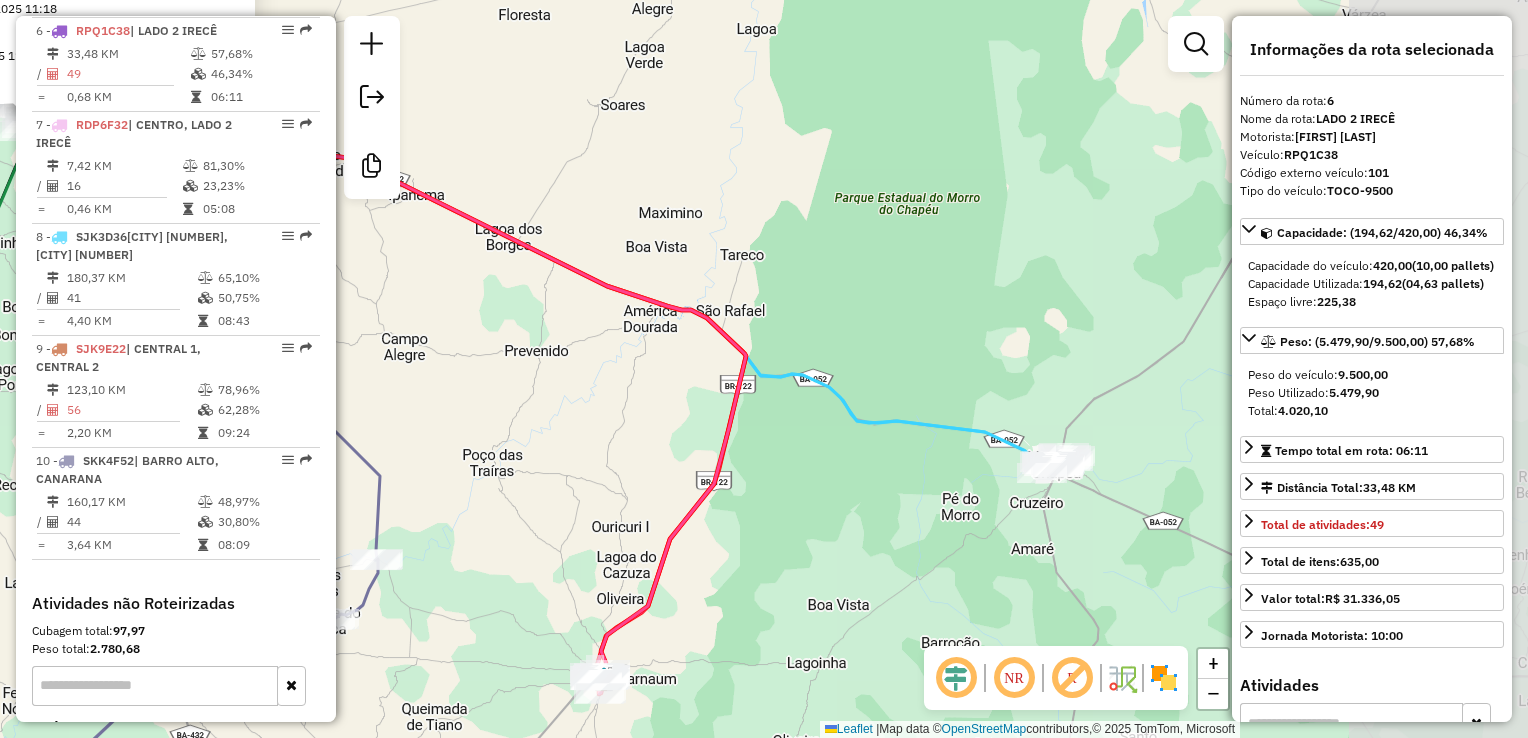 drag, startPoint x: 953, startPoint y: 494, endPoint x: 841, endPoint y: 457, distance: 117.953384 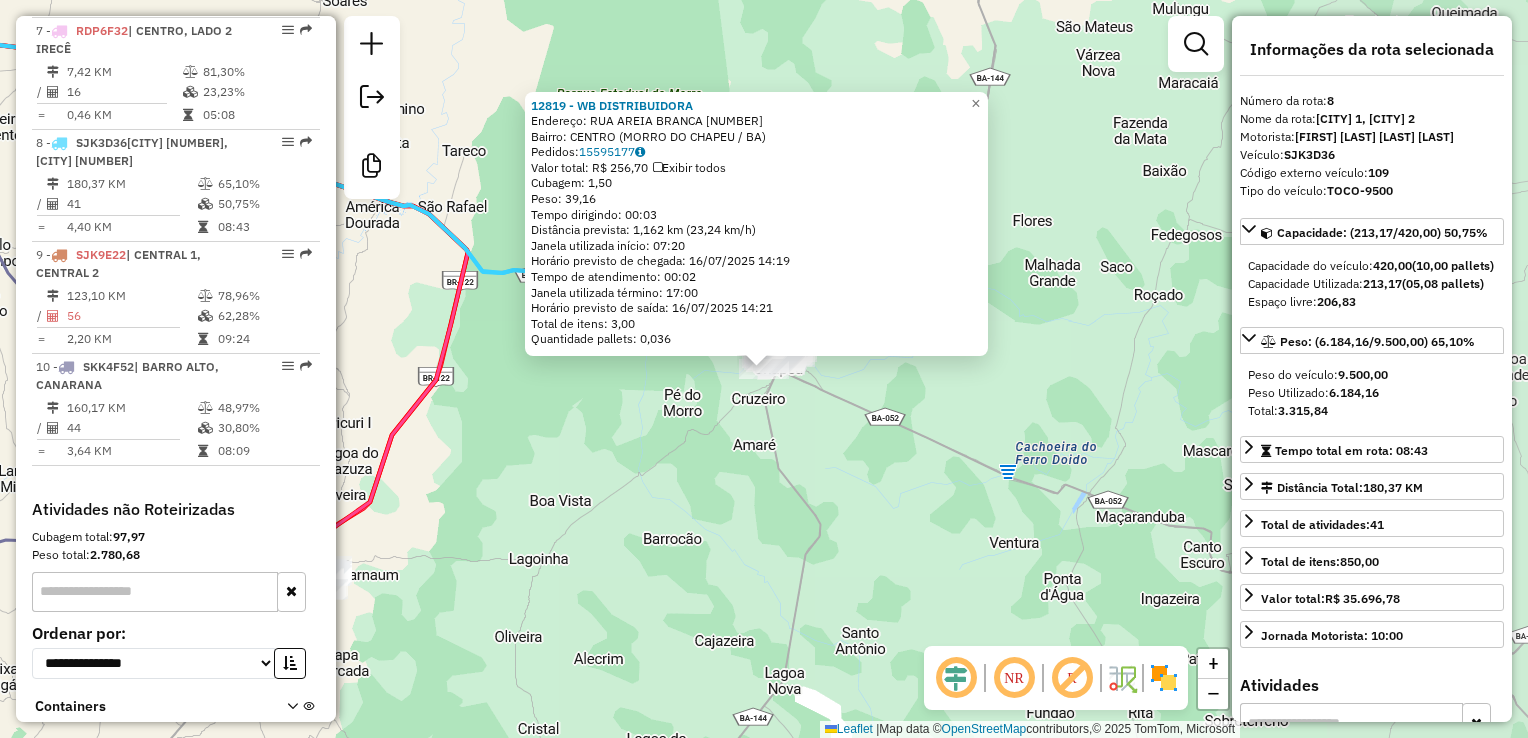 scroll, scrollTop: 1475, scrollLeft: 0, axis: vertical 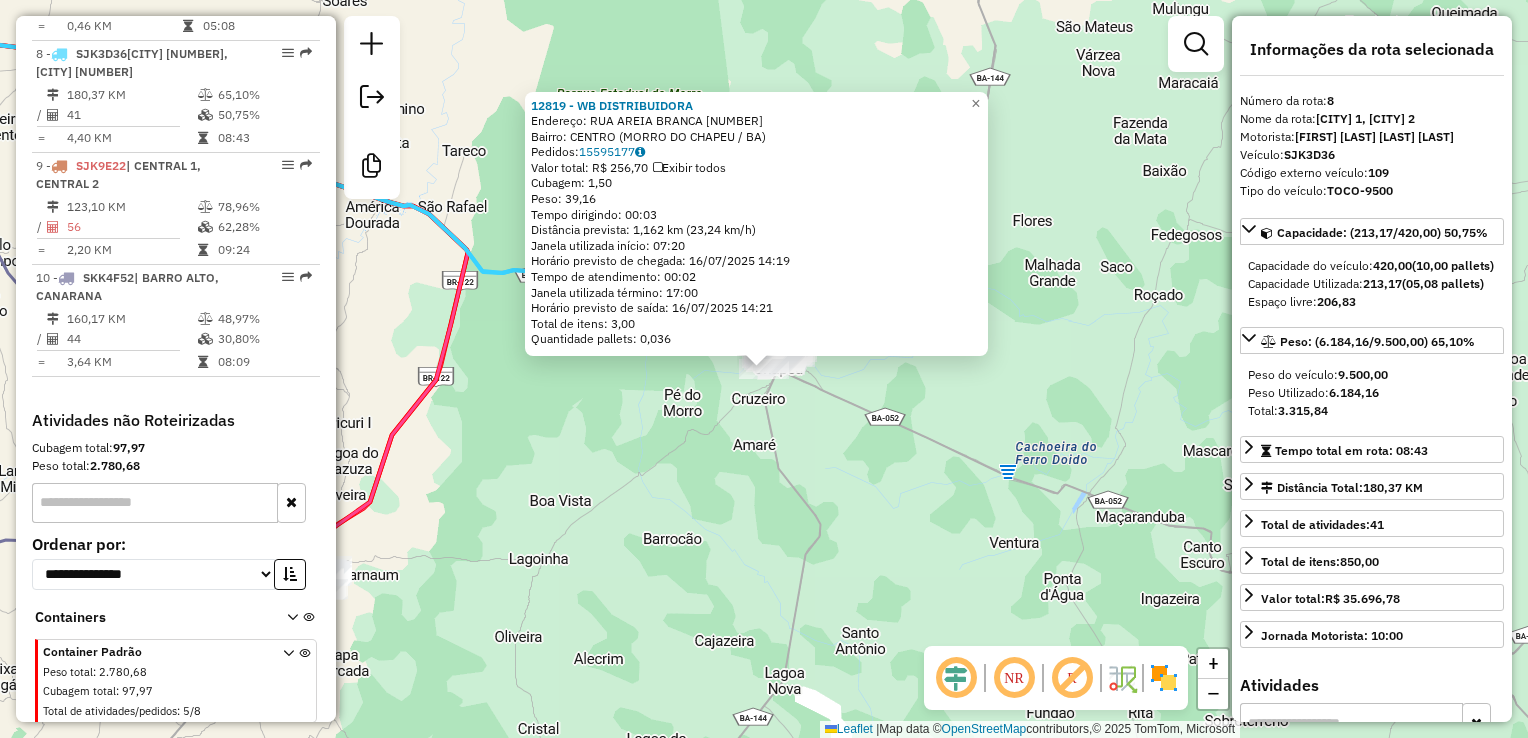 click on "12819 - WB DISTRIBUIDORA  Endereço:  RUA AREIA  BRANCA 180   Bairro: CENTRO (MORRO DO CHAPEU / BA)   Pedidos:  15595177   Valor total: R$ 256,70   Exibir todos   Cubagem: 1,50  Peso: 39,16  Tempo dirigindo: 00:03   Distância prevista: 1,162 km (23,24 km/h)   Janela utilizada início: 07:20   Horário previsto de chegada: 16/07/2025 14:19   Tempo de atendimento: 00:02   Janela utilizada término: 17:00   Horário previsto de saída: 16/07/2025 14:21   Total de itens: 3,00   Quantidade pallets: 0,036  × Janela de atendimento Grade de atendimento Capacidade Transportadoras Veículos Cliente Pedidos  Rotas Selecione os dias de semana para filtrar as janelas de atendimento  Seg   Ter   Qua   Qui   Sex   Sáb   Dom  Informe o período da janela de atendimento: De: Até:  Filtrar exatamente a janela do cliente  Considerar janela de atendimento padrão  Selecione os dias de semana para filtrar as grades de atendimento  Seg   Ter   Qua   Qui   Sex   Sáb   Dom   Considerar clientes sem dia de atendimento cadastrado" 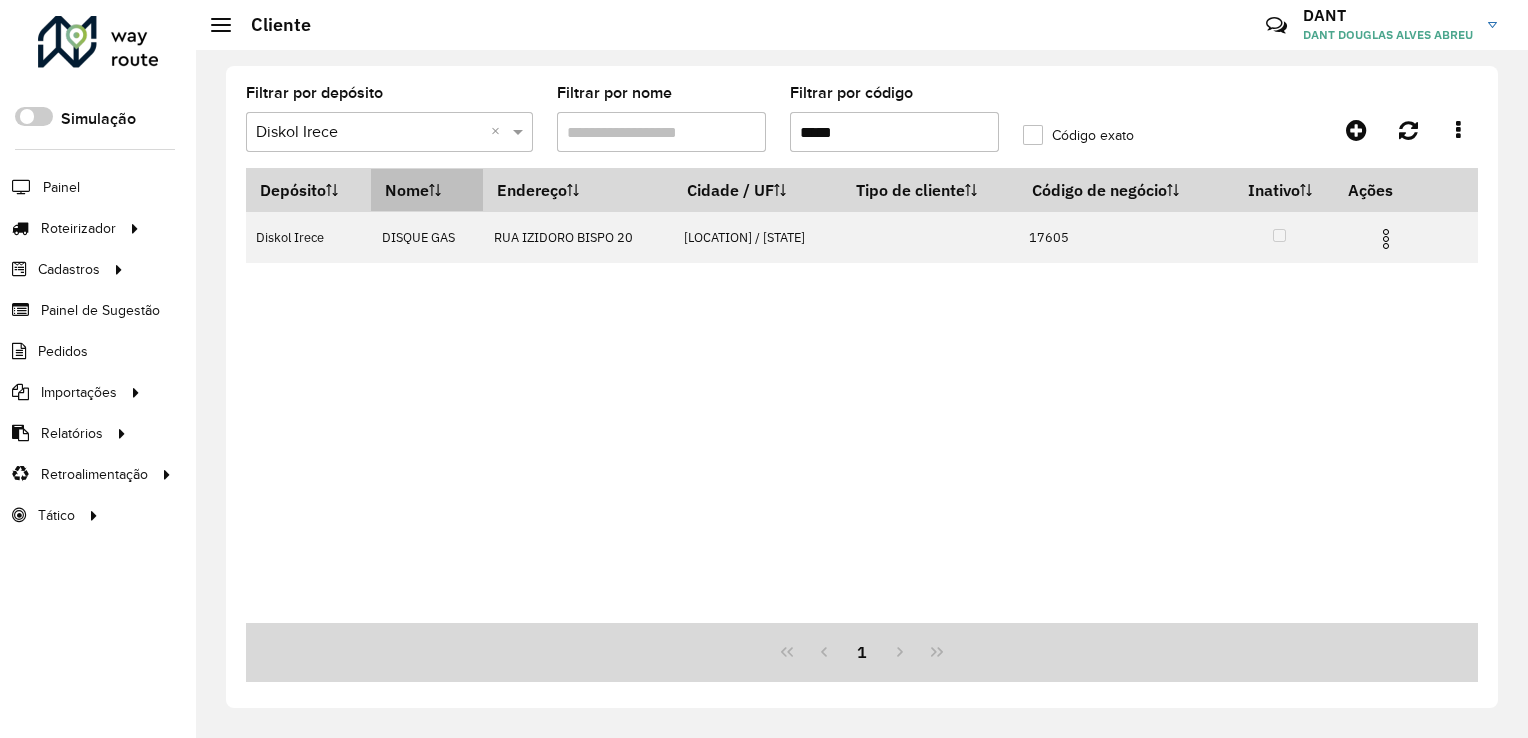 scroll, scrollTop: 0, scrollLeft: 0, axis: both 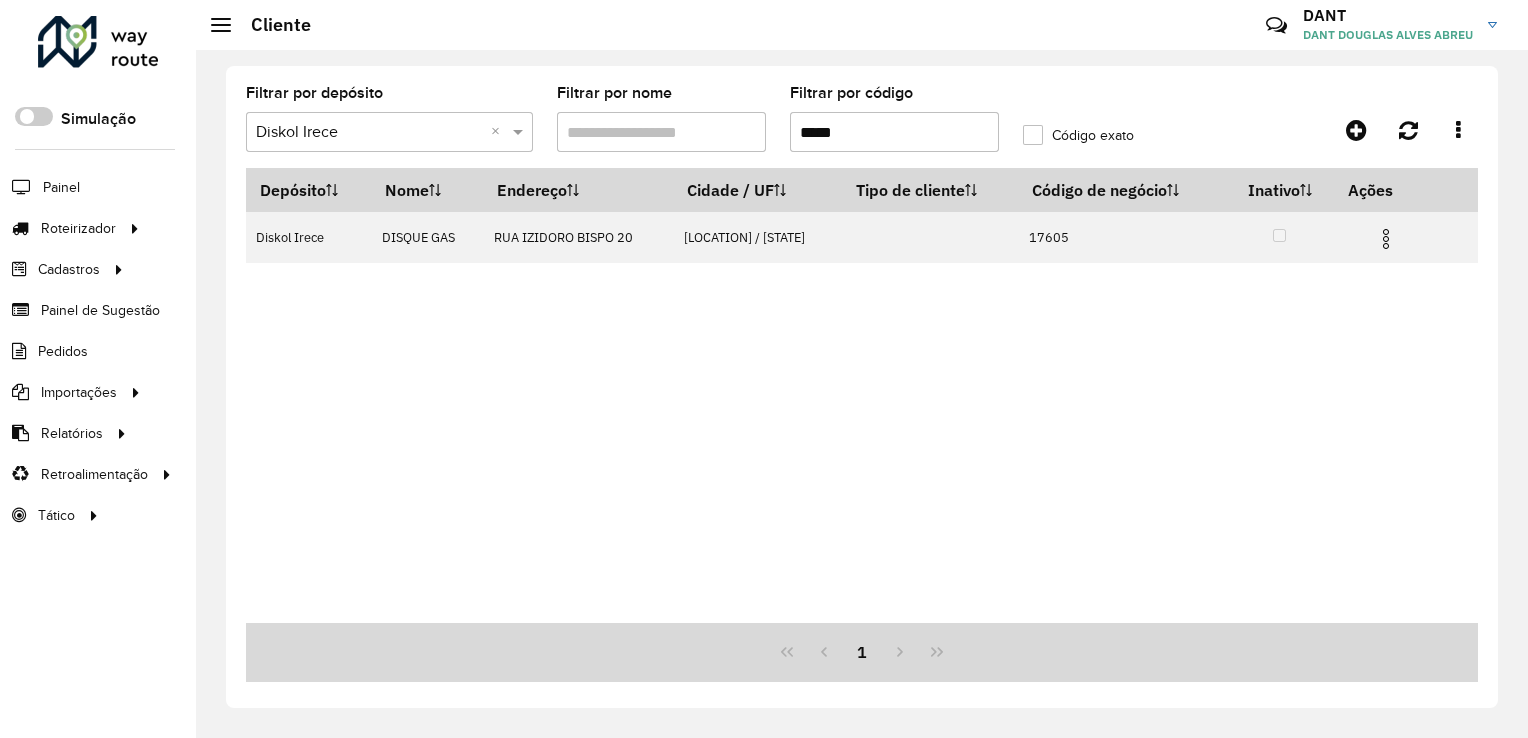 drag, startPoint x: 864, startPoint y: 126, endPoint x: 760, endPoint y: 129, distance: 104.04326 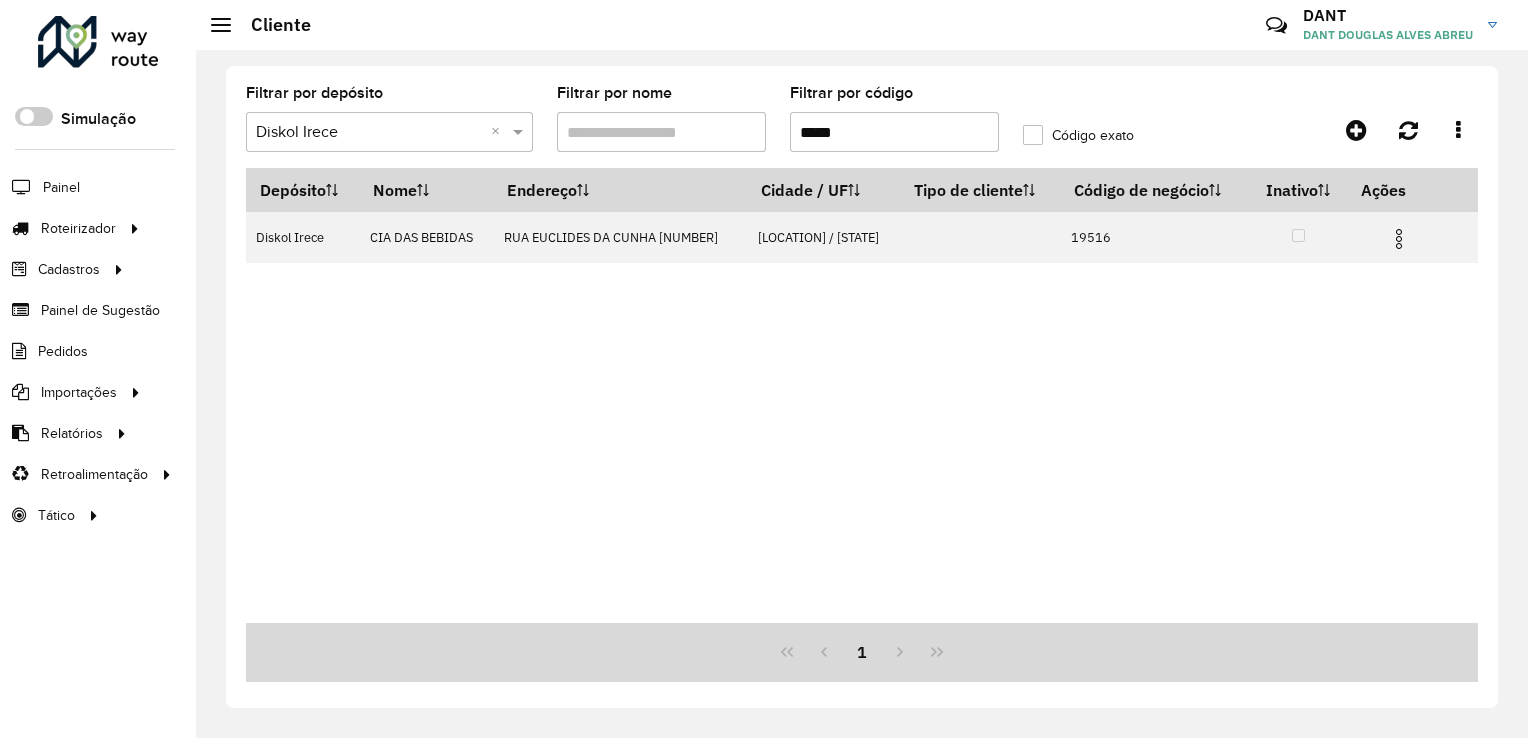 drag, startPoint x: 856, startPoint y: 137, endPoint x: 772, endPoint y: 124, distance: 85 